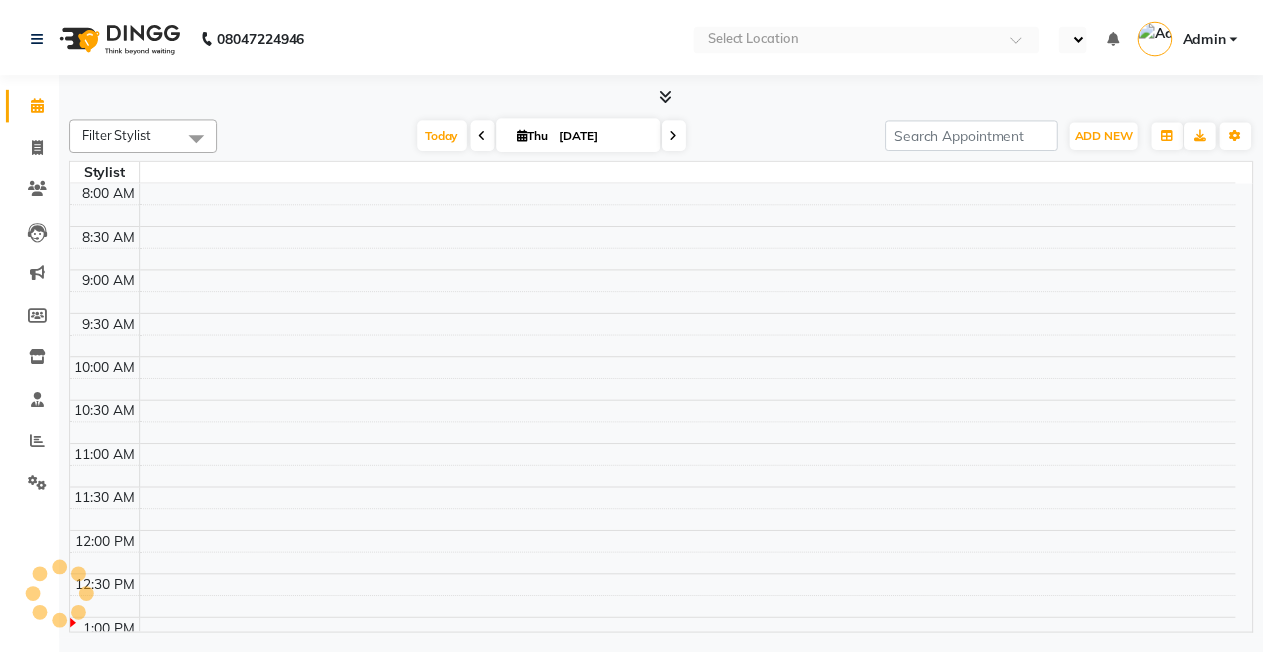 scroll, scrollTop: 0, scrollLeft: 0, axis: both 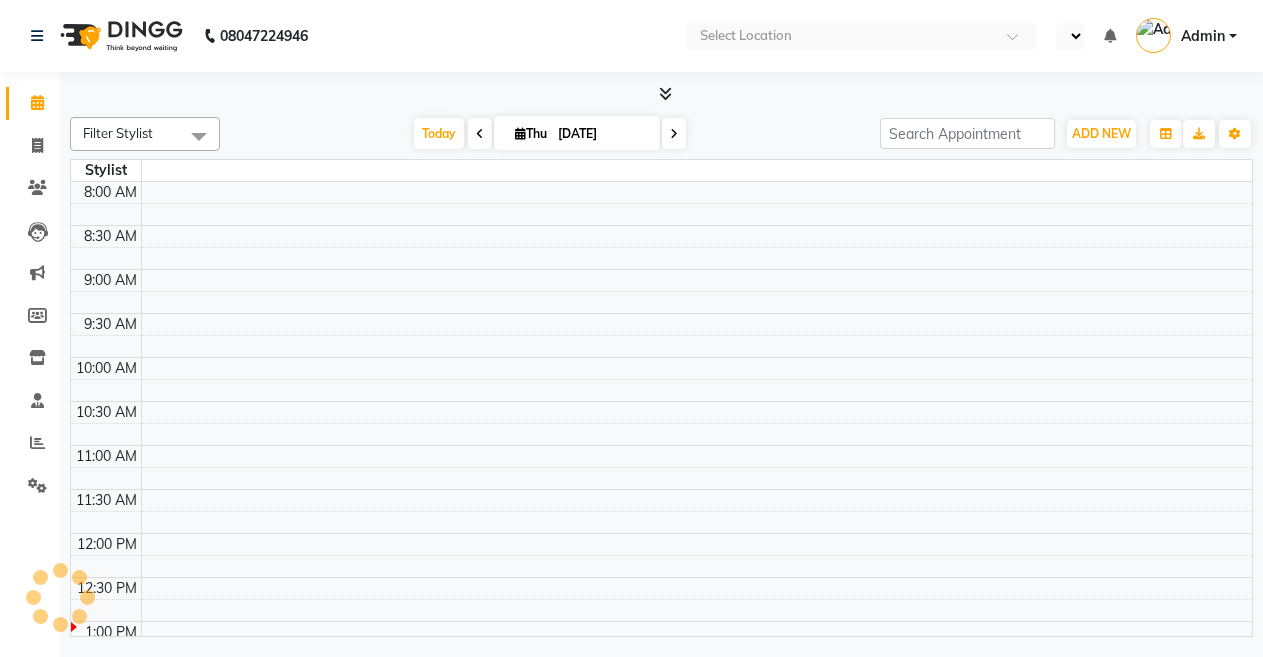 select on "en" 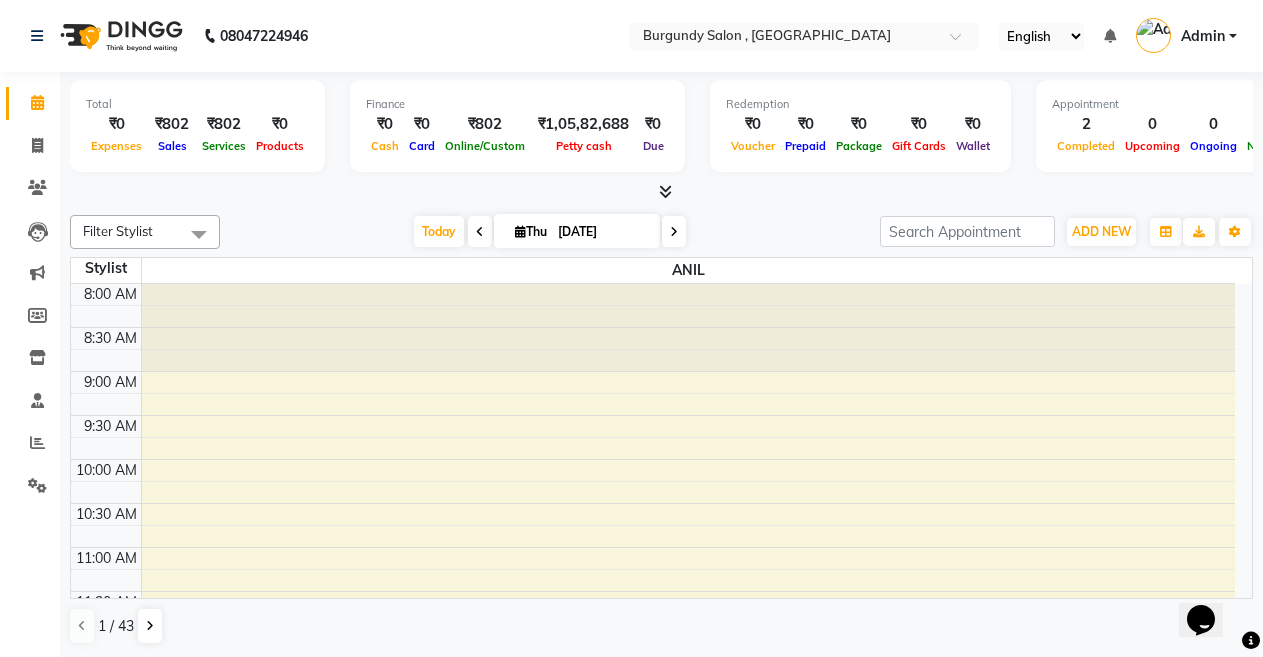 scroll, scrollTop: 0, scrollLeft: 0, axis: both 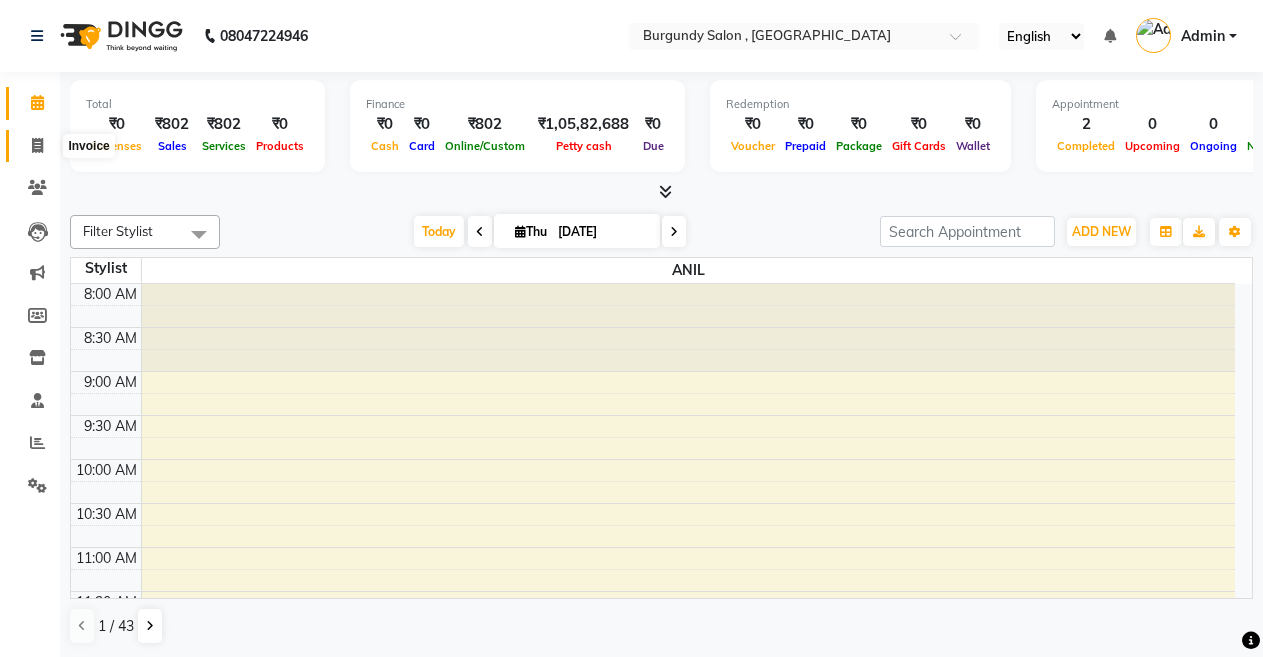 click 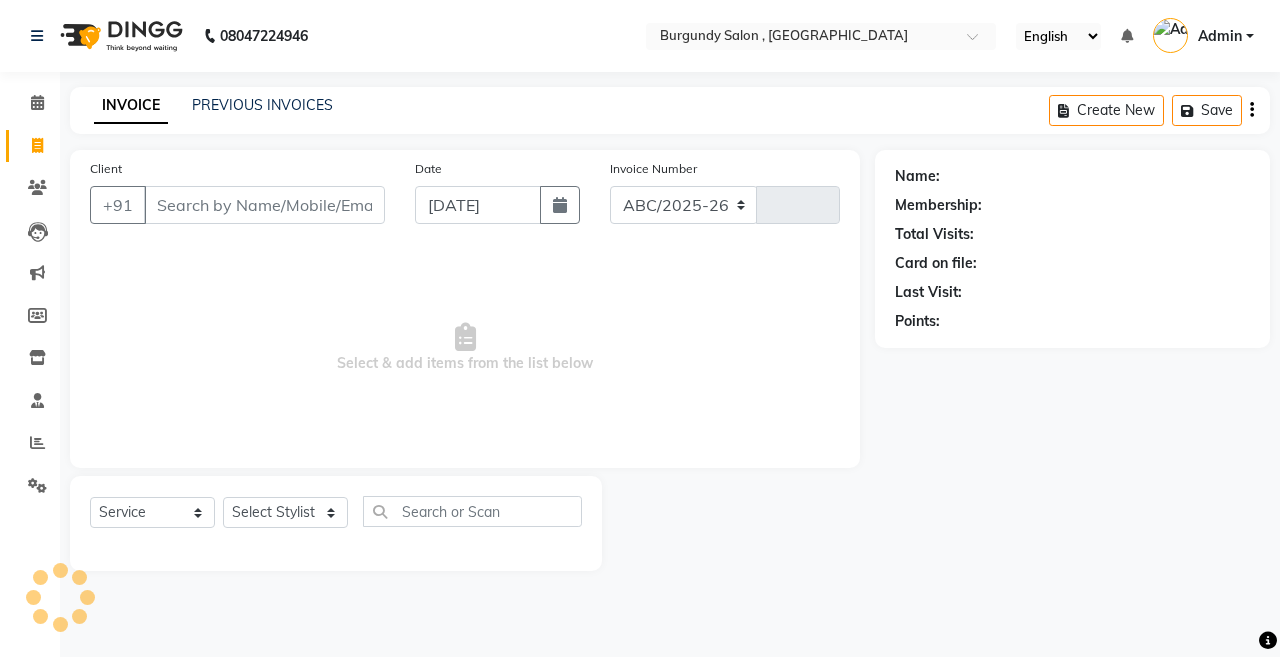 select on "5345" 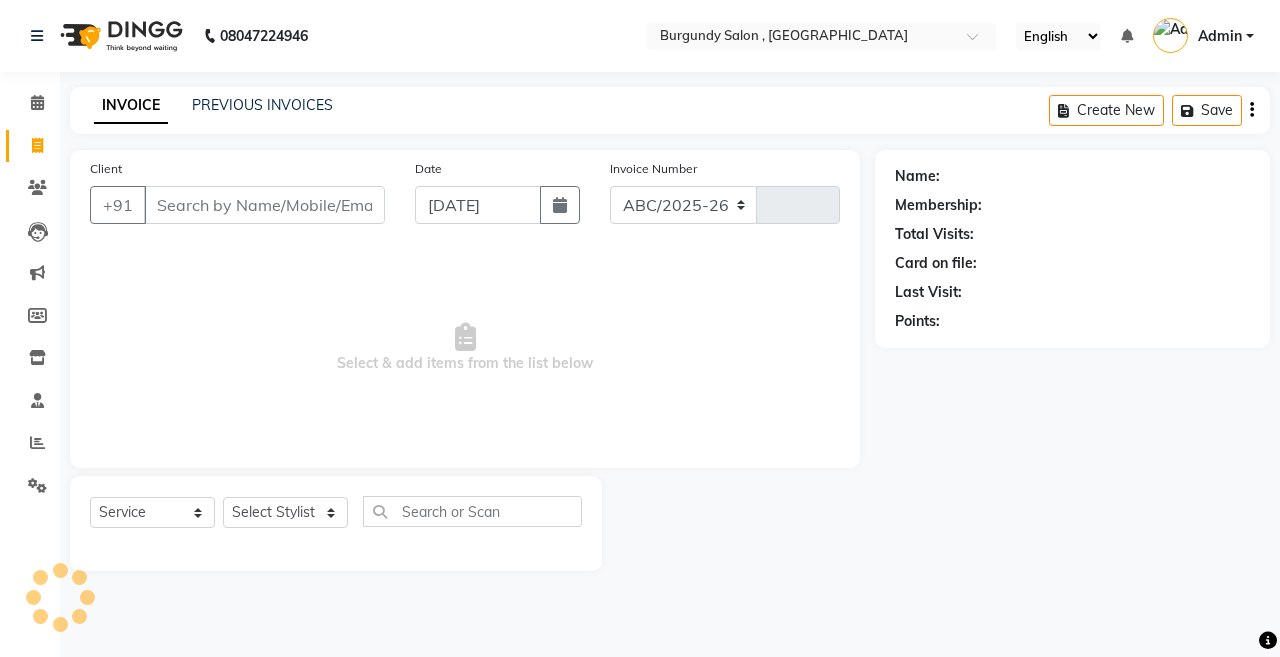 type on "1146" 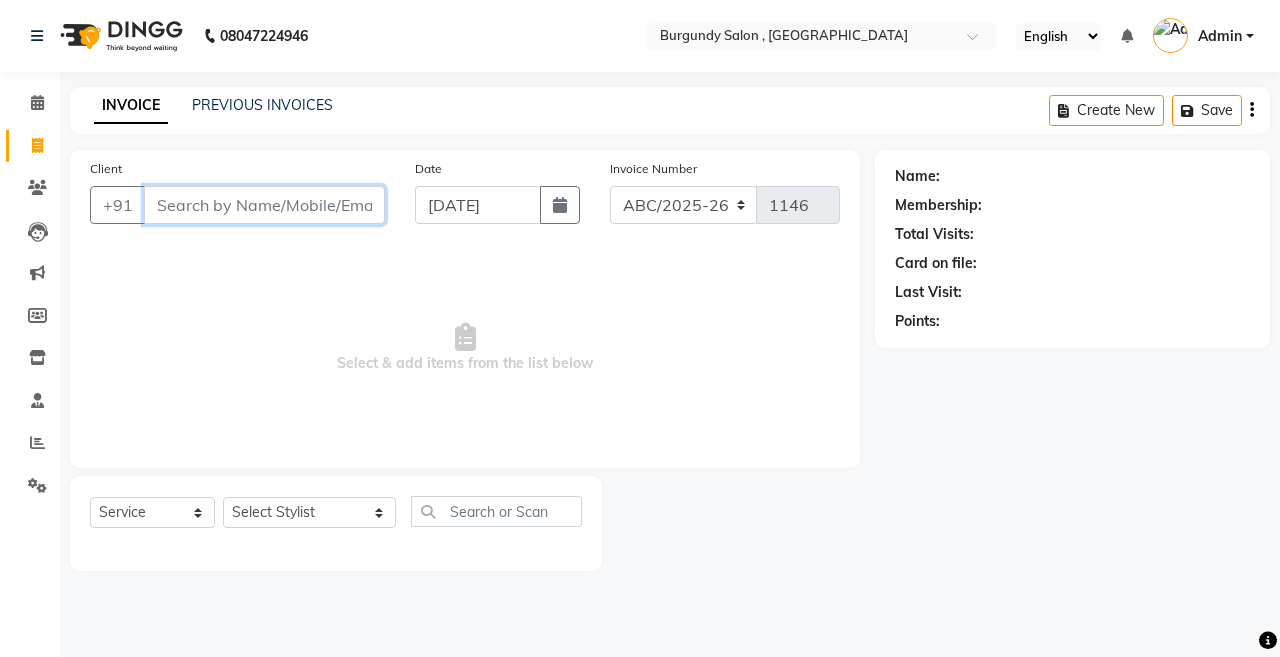 click on "Client" at bounding box center (264, 205) 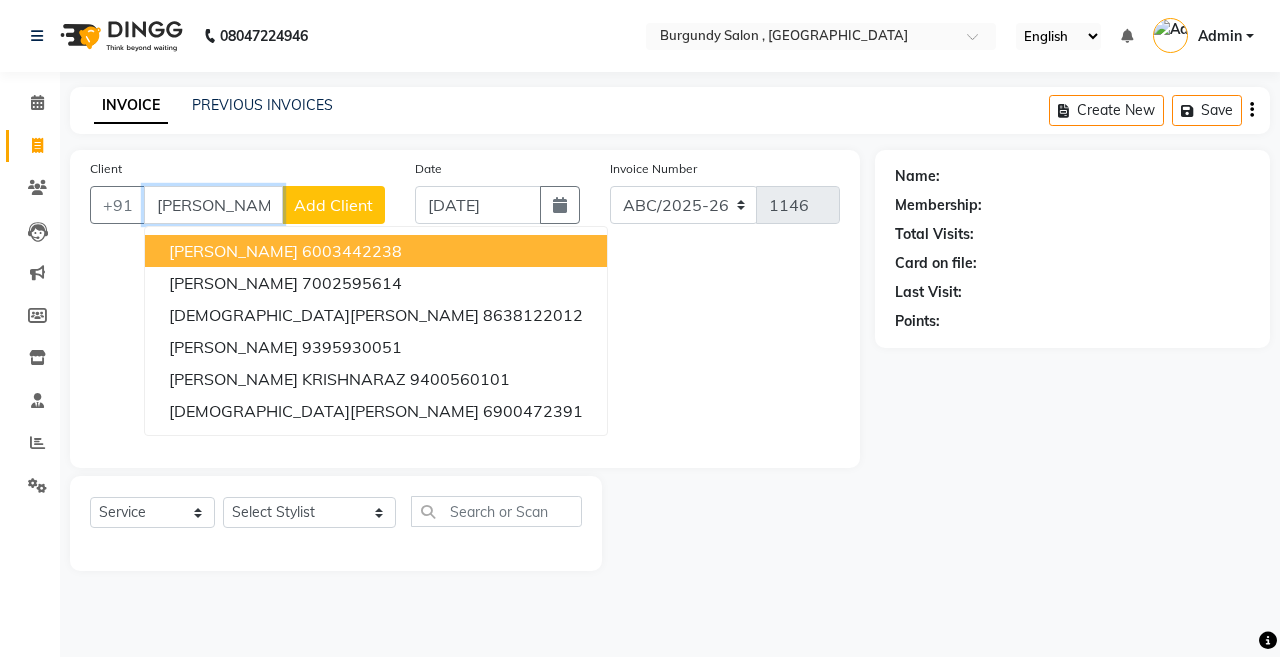 click on "SONALI KRISHNA" at bounding box center [233, 251] 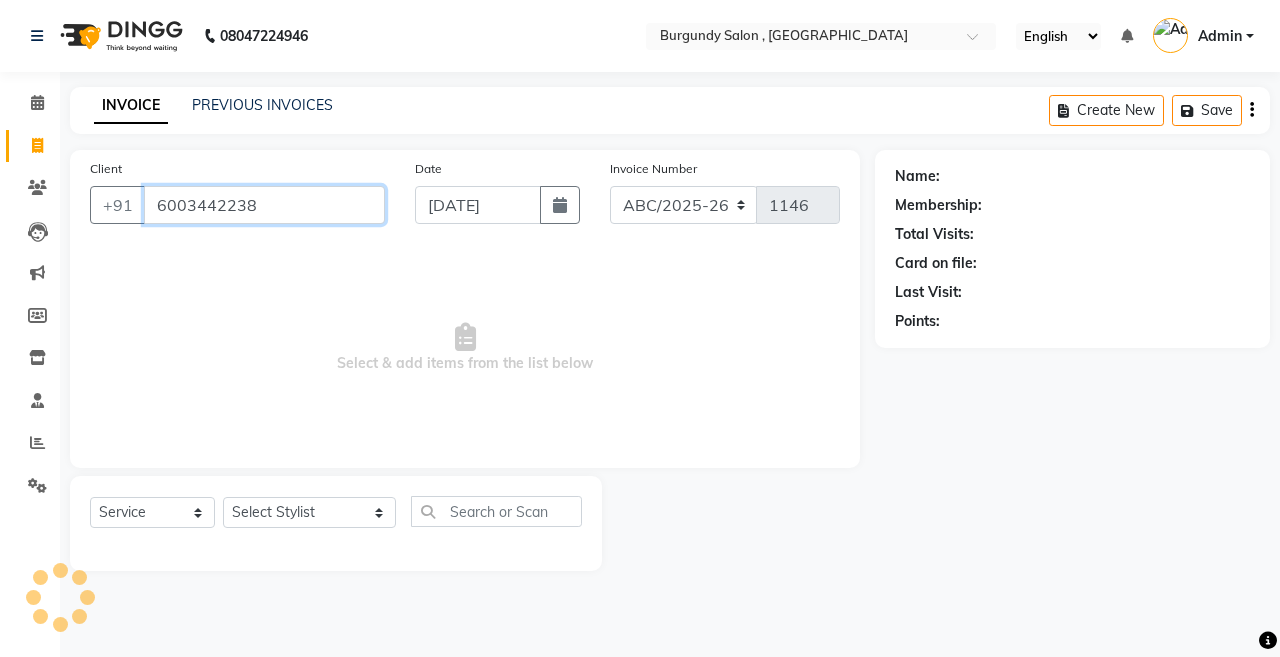 type on "6003442238" 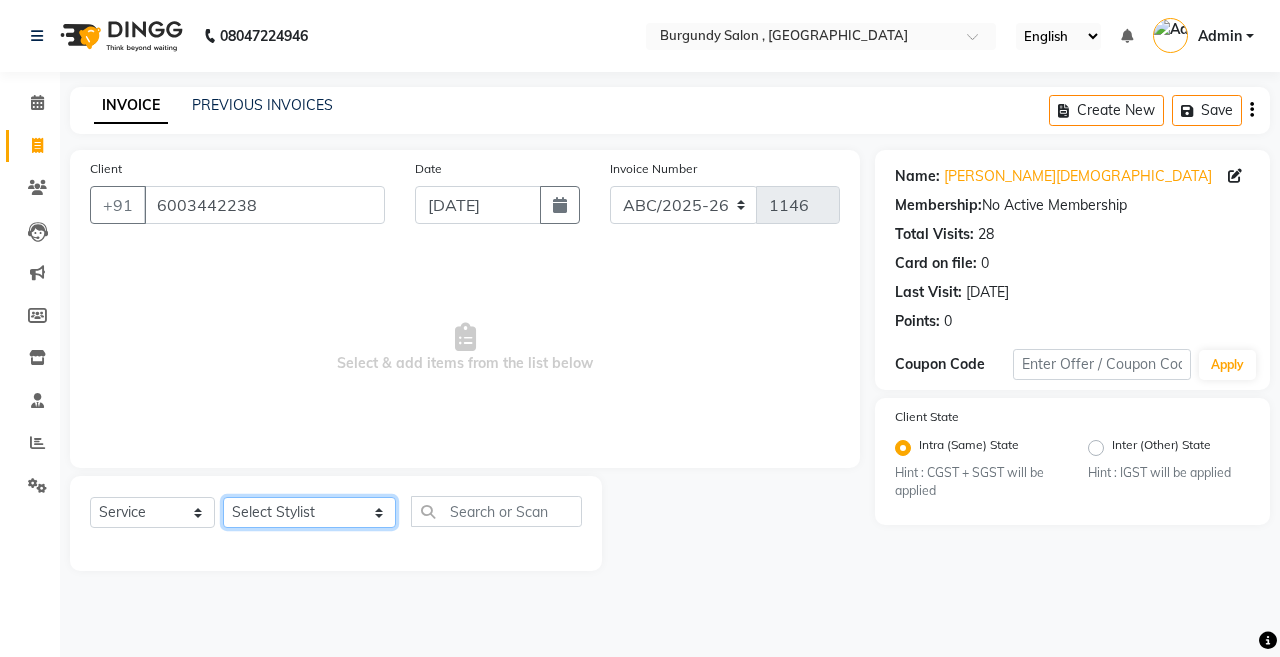 click on "Select Stylist ANIL  ANJANA BARSHA DEEPSHIKHA  DHON DAS DHON / NITUMONI EDWARD EDWARD/ LAXMI JOSHU JUNMONI KASHIF LAXI / ANJANA LAXMI LITTLE MAAM MINTUL MITALI NEETU RANA NITUMONI NITUMONI/POJA/ LAXMI NITUMONI / SAGARIKA NITUMONI/ SAGRIKA PRAKASH PUJAA Rubi RUBI / LAXMI SAGARIKA  SAGARIKA / RUBI SAHIL SAHIL / DHON SAHIL / EDWARD SAHIL/ JOSHU SAHIL/JOSHU/PRAKASH/ RUBI SAHIL/NITUMONI/ MITALI SAHIL/ RUBI SHABIR SHADHAB SIMA KALITA SONALI DEKA SOPEM staff 1 staff 1 TANU" 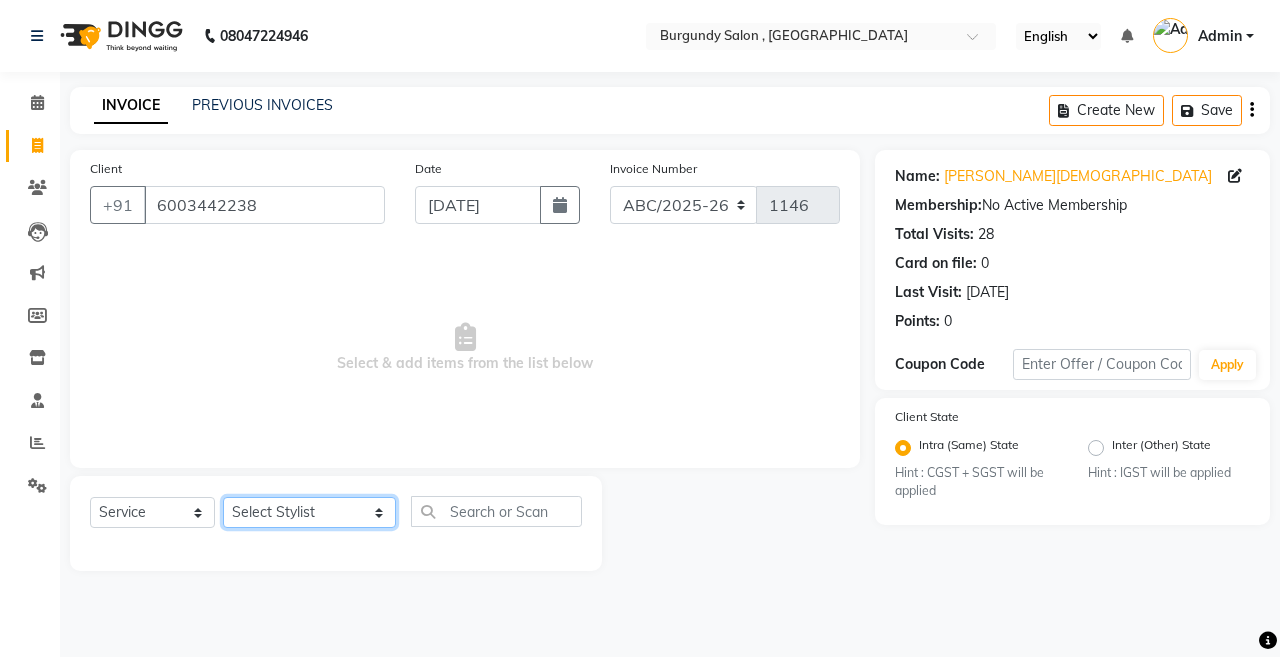 select on "32592" 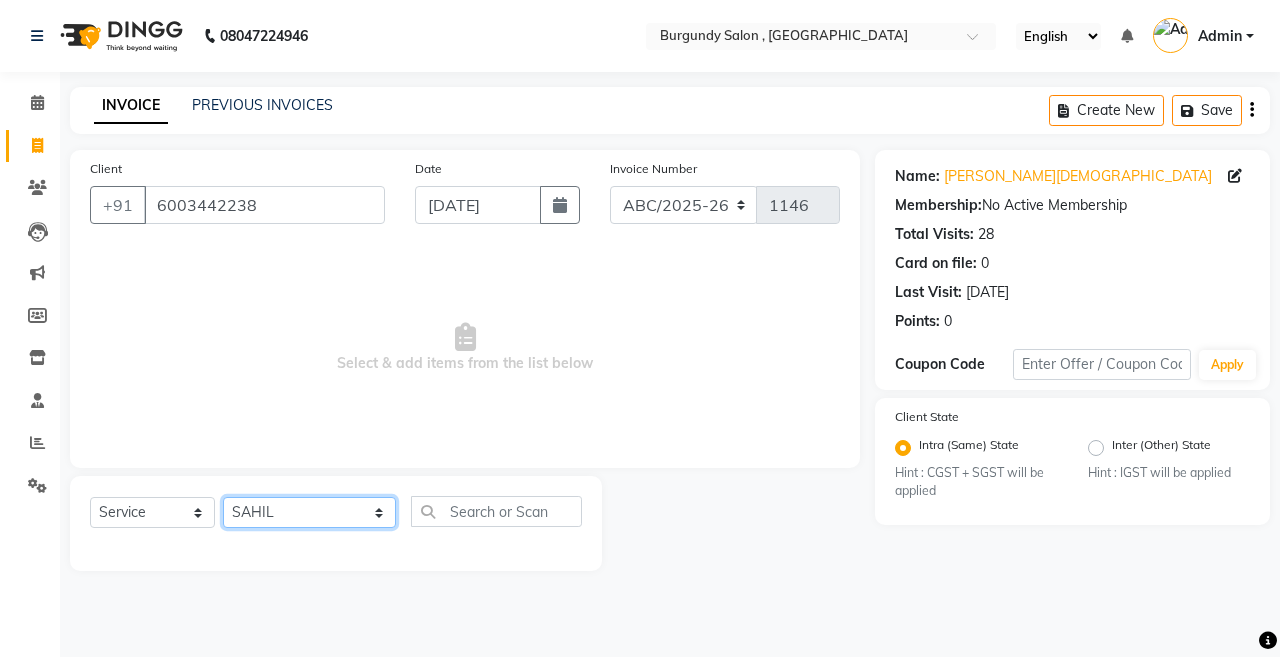 click on "Select Stylist ANIL  ANJANA BARSHA DEEPSHIKHA  DHON DAS DHON / NITUMONI EDWARD EDWARD/ LAXMI JOSHU JUNMONI KASHIF LAXI / ANJANA LAXMI LITTLE MAAM MINTUL MITALI NEETU RANA NITUMONI NITUMONI/POJA/ LAXMI NITUMONI / SAGARIKA NITUMONI/ SAGRIKA PRAKASH PUJAA Rubi RUBI / LAXMI SAGARIKA  SAGARIKA / RUBI SAHIL SAHIL / DHON SAHIL / EDWARD SAHIL/ JOSHU SAHIL/JOSHU/PRAKASH/ RUBI SAHIL/NITUMONI/ MITALI SAHIL/ RUBI SHABIR SHADHAB SIMA KALITA SONALI DEKA SOPEM staff 1 staff 1 TANU" 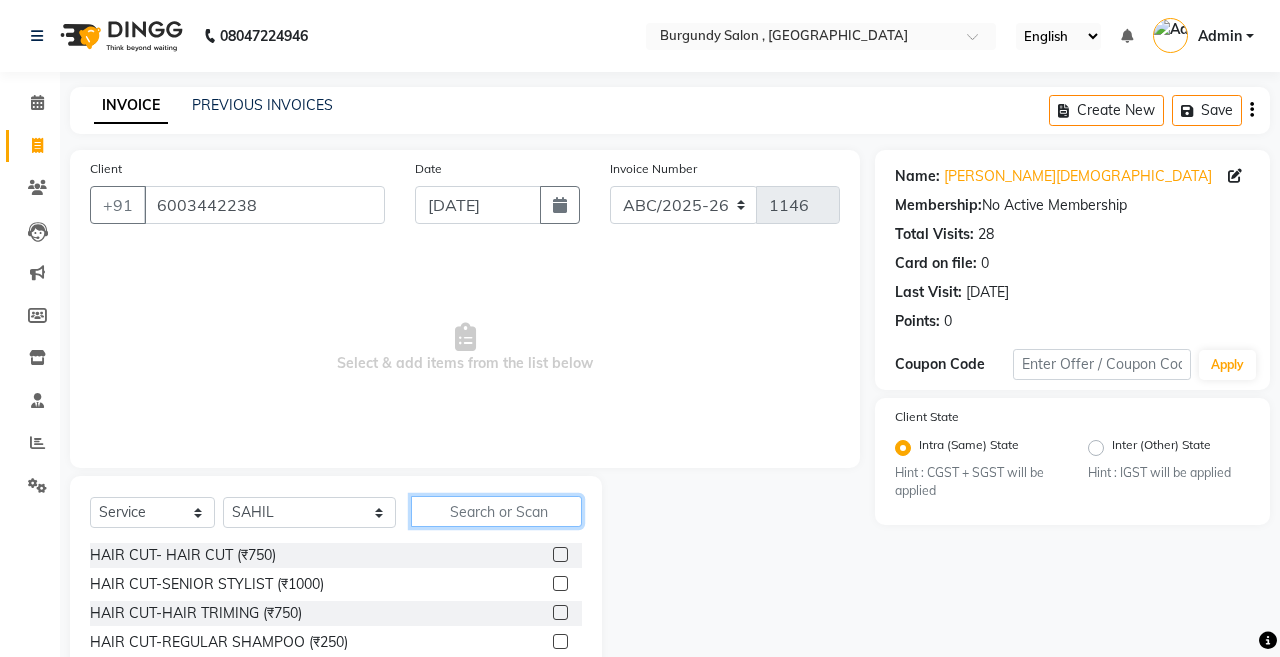 click 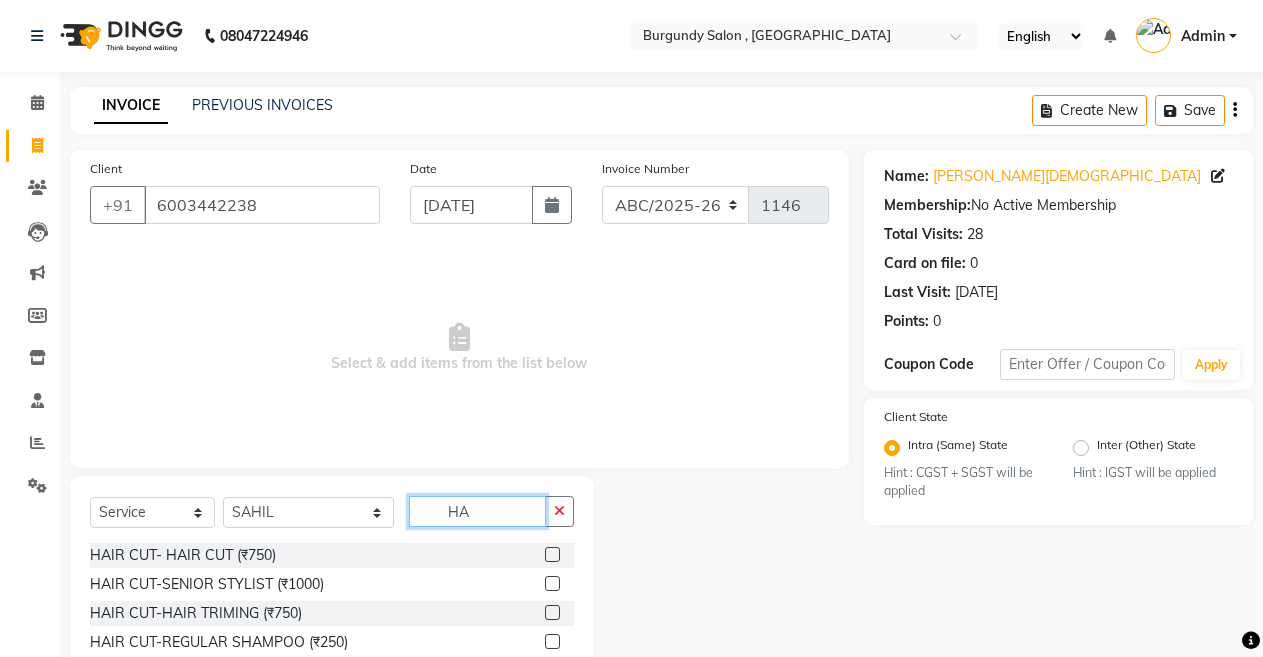 type on "HA" 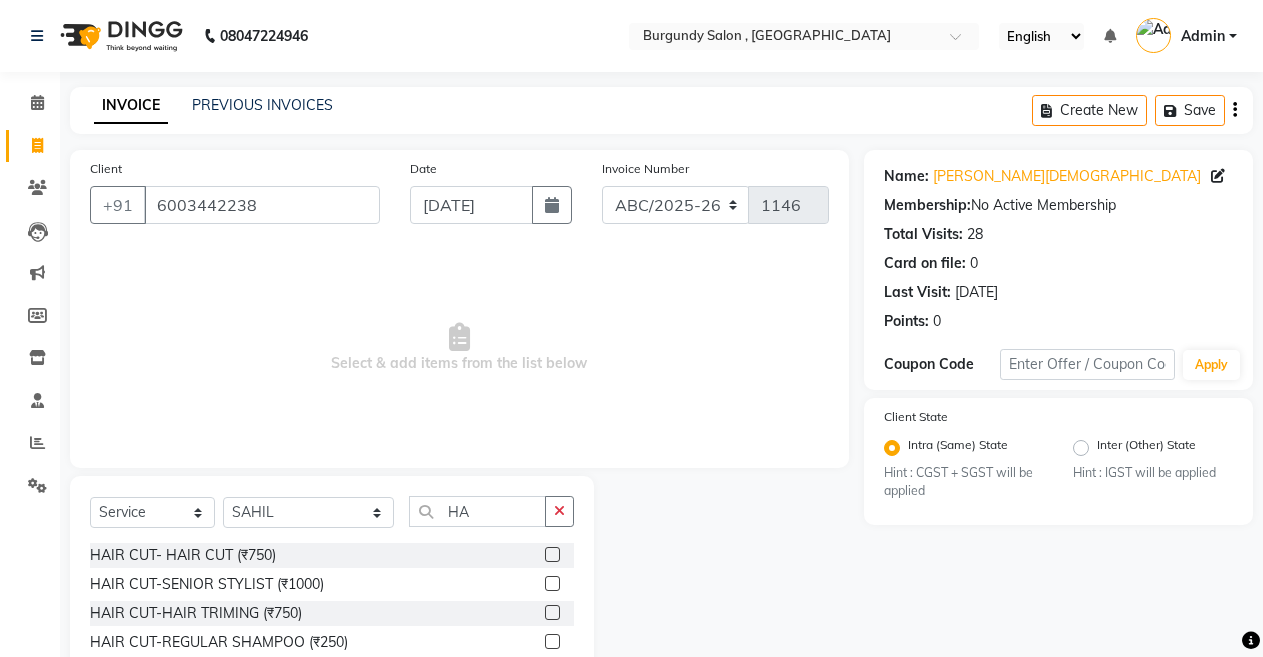 click 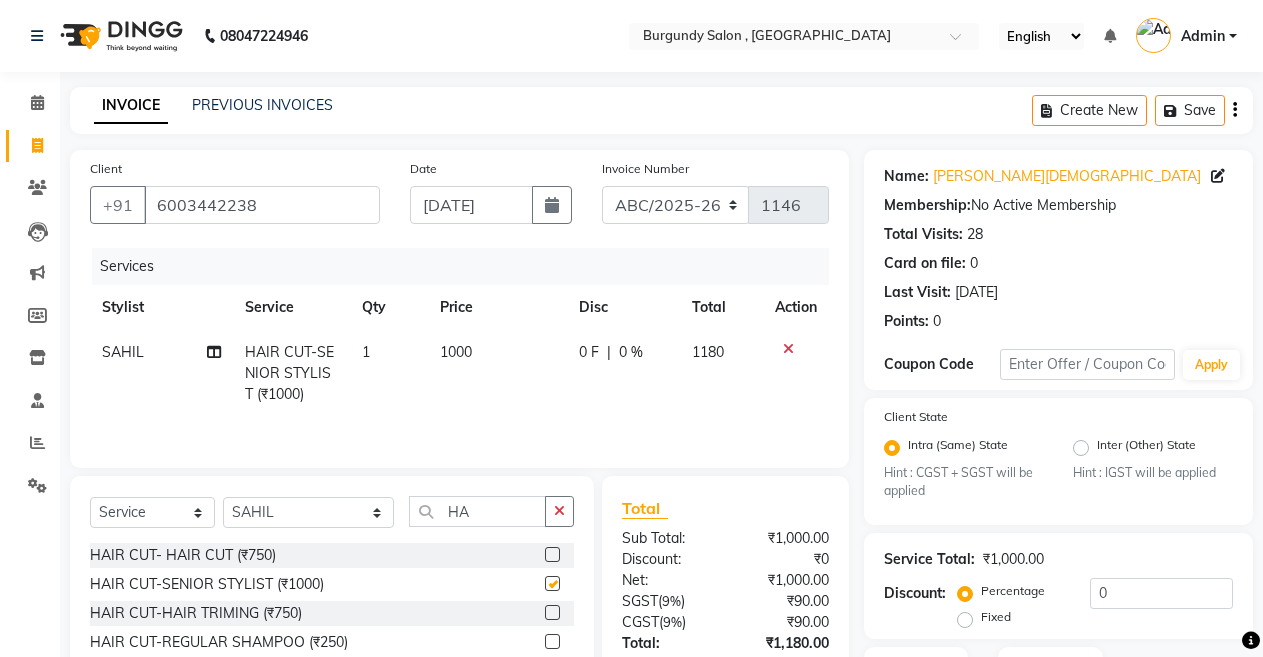 checkbox on "false" 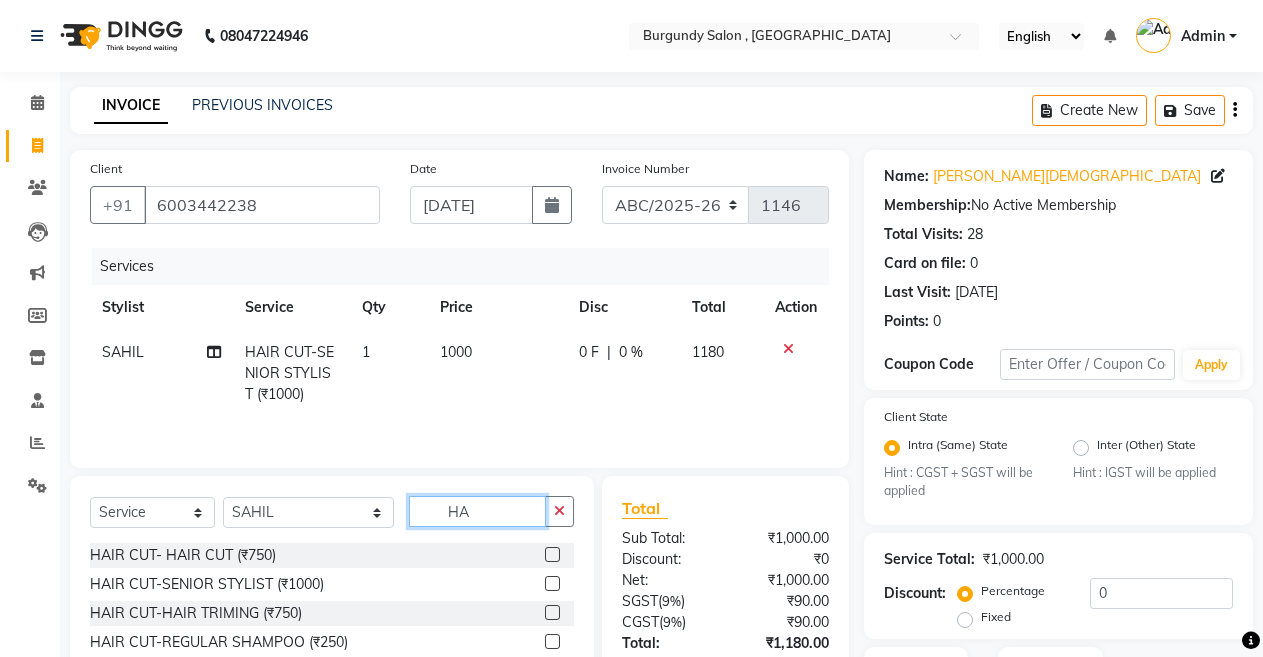 click on "HA" 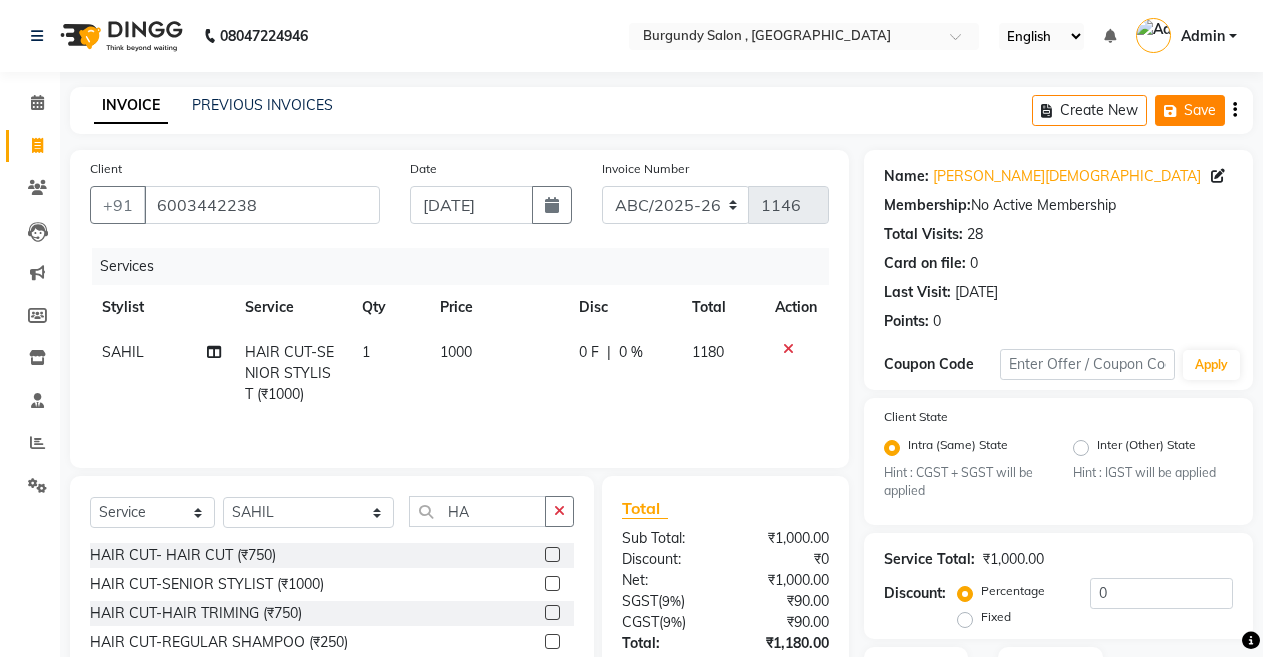 click on "Save" 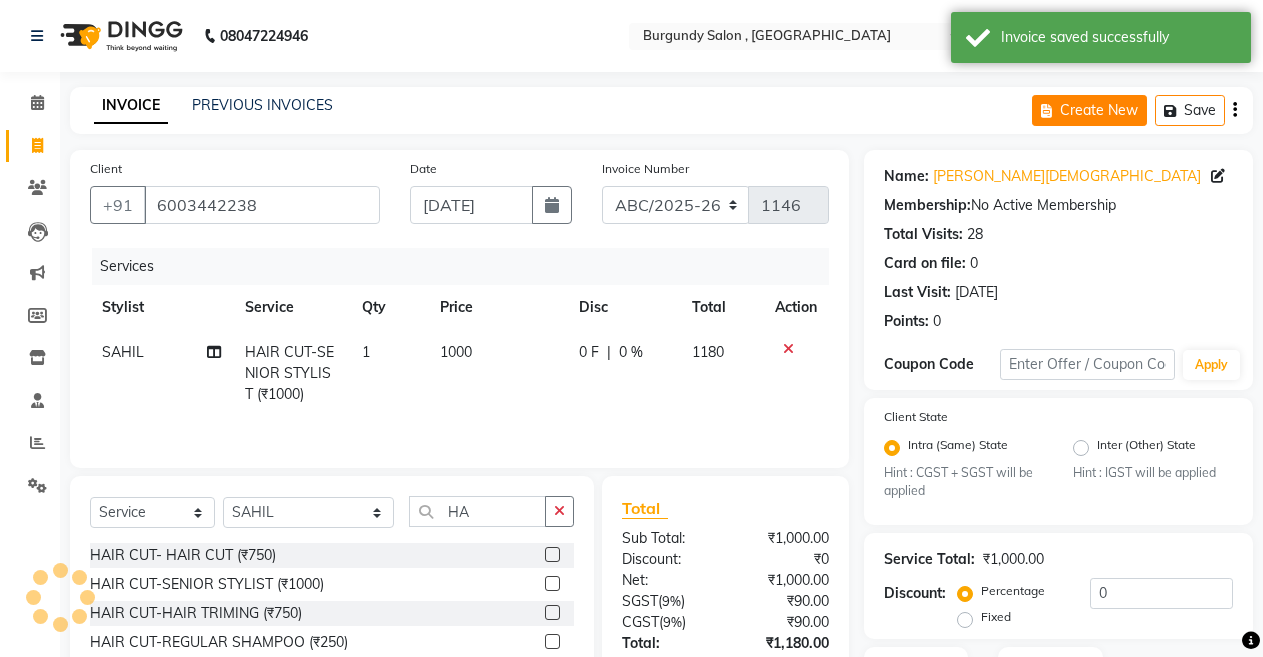 click on "Create New   Save" 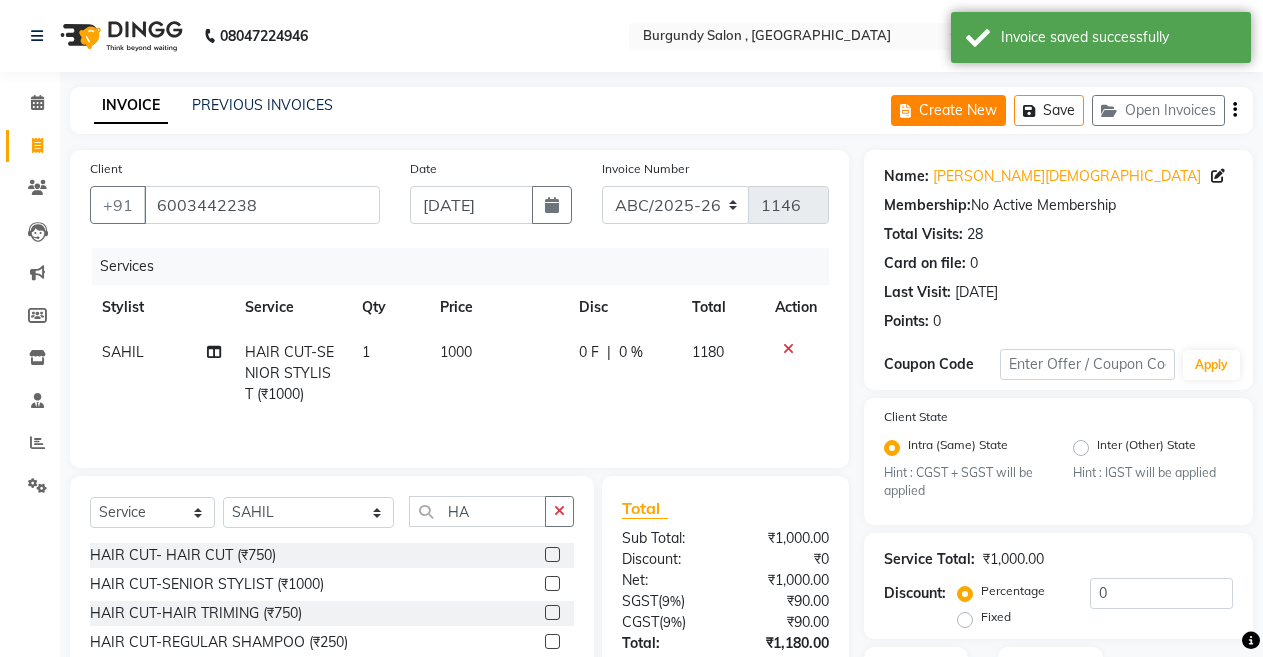 type 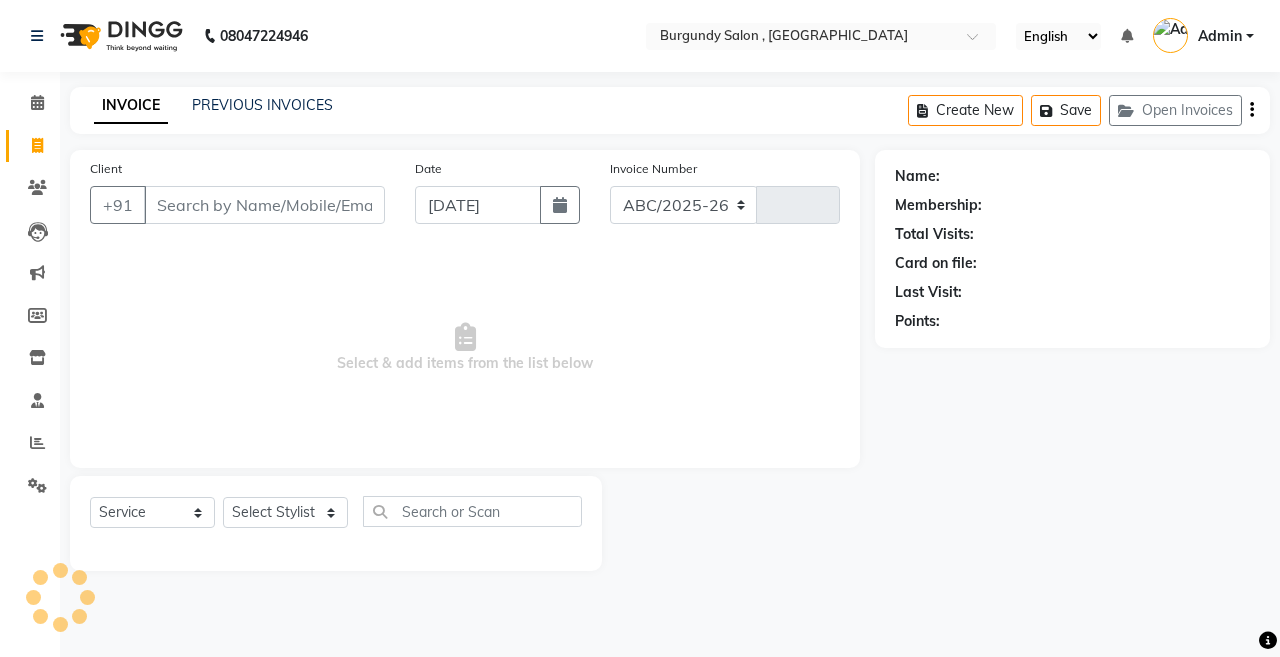 select on "5345" 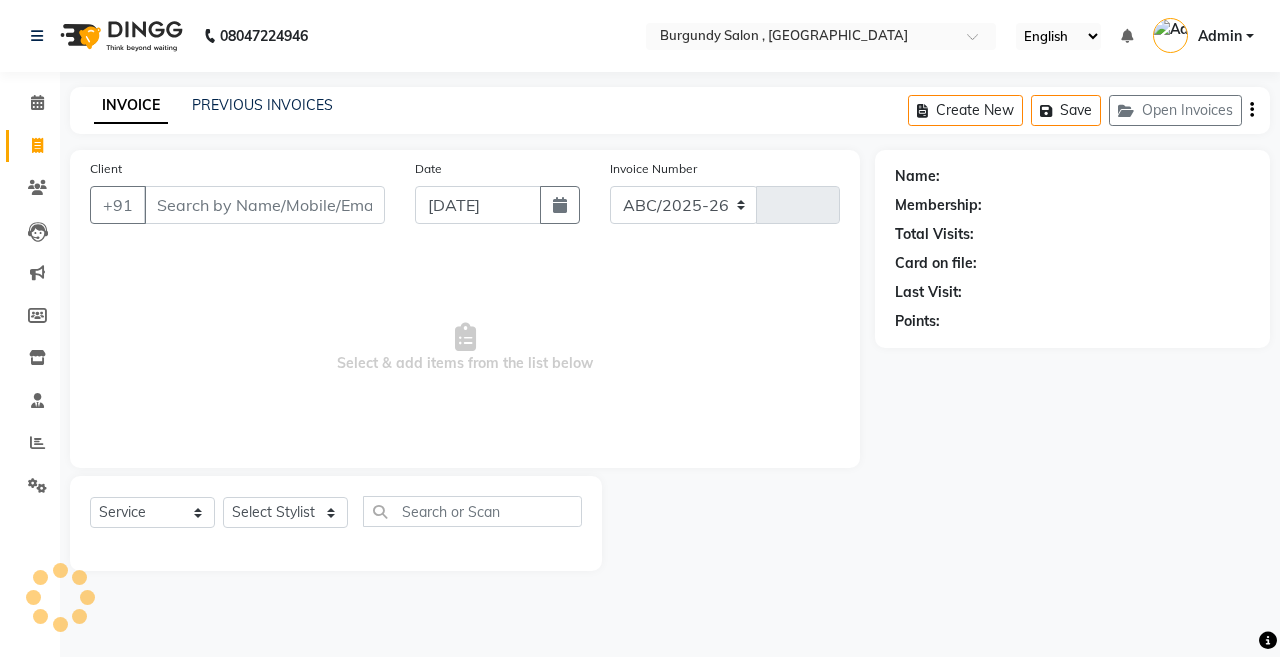 type on "1146" 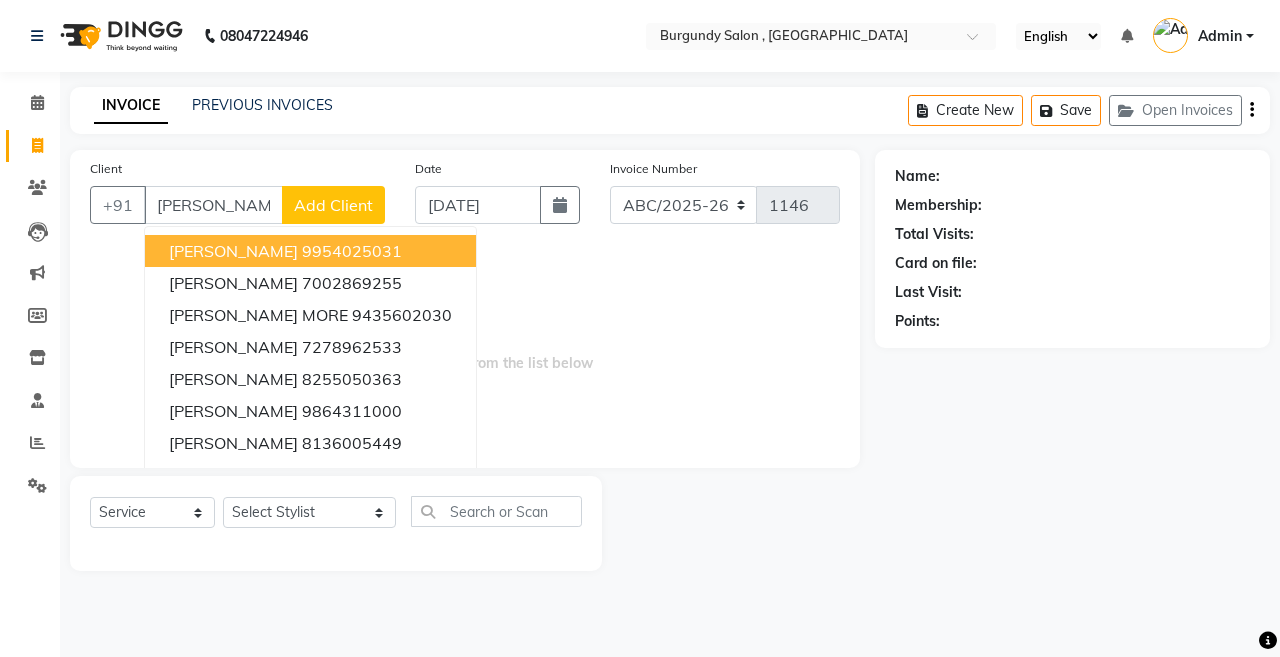 click on "MANISHA" at bounding box center (213, 205) 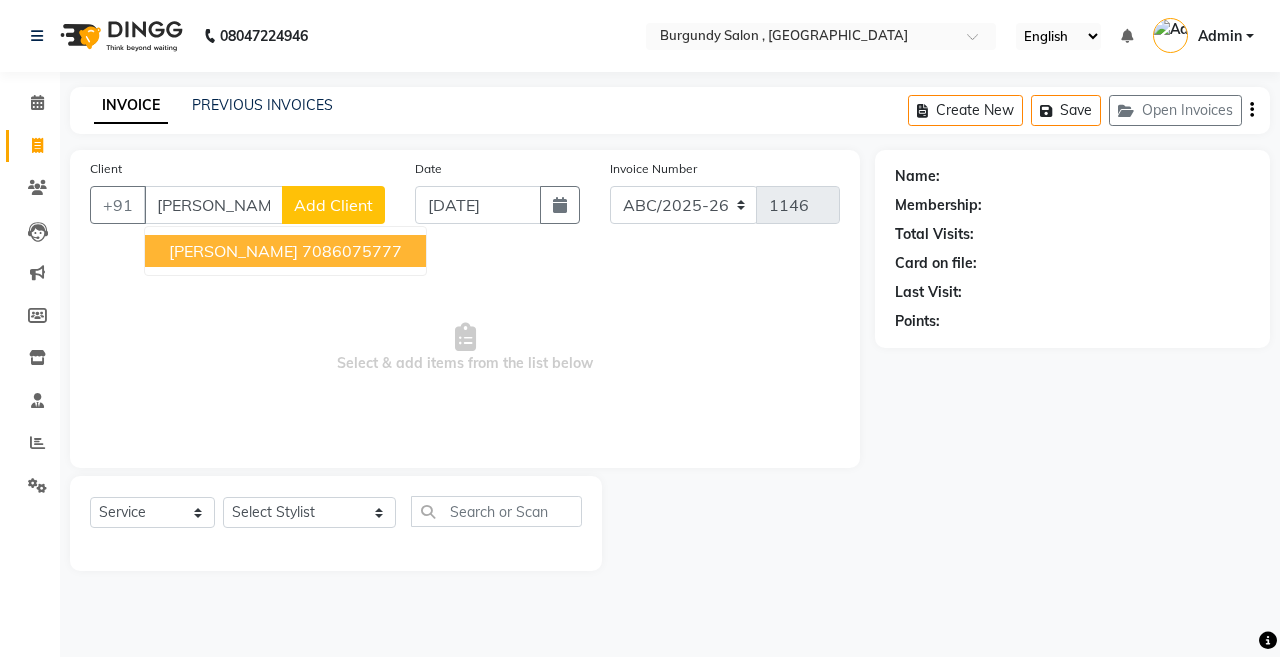 click on "MANISHA BAJAJ" at bounding box center [233, 251] 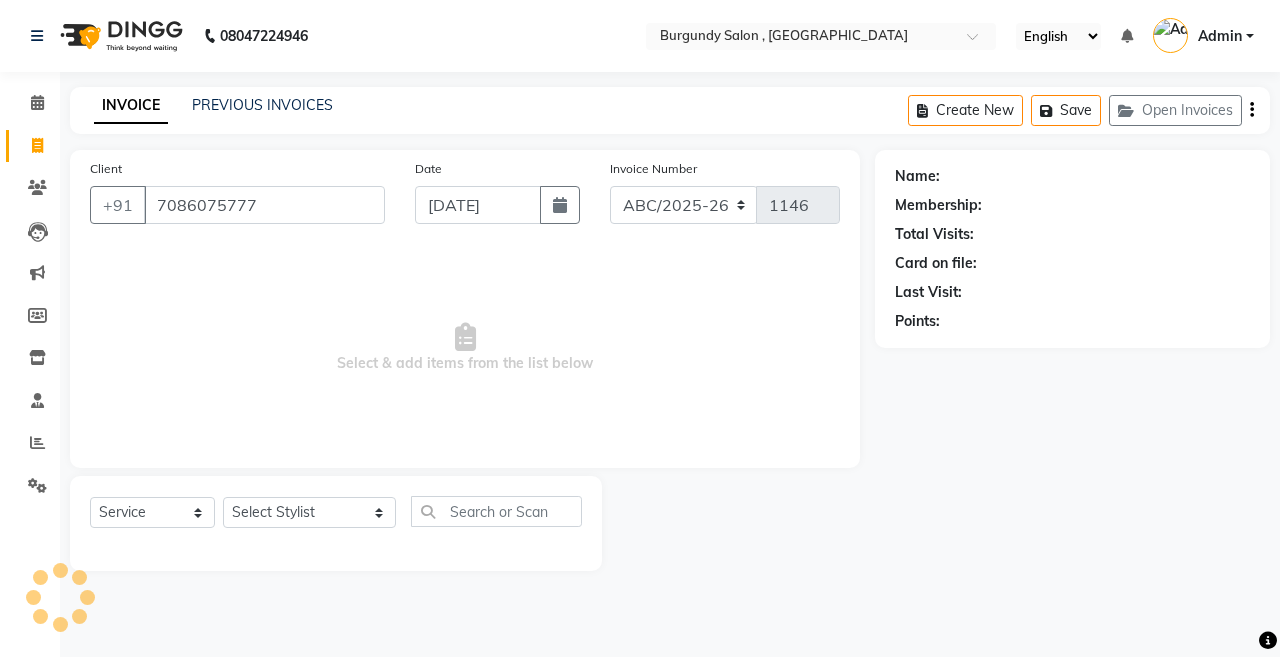 type on "7086075777" 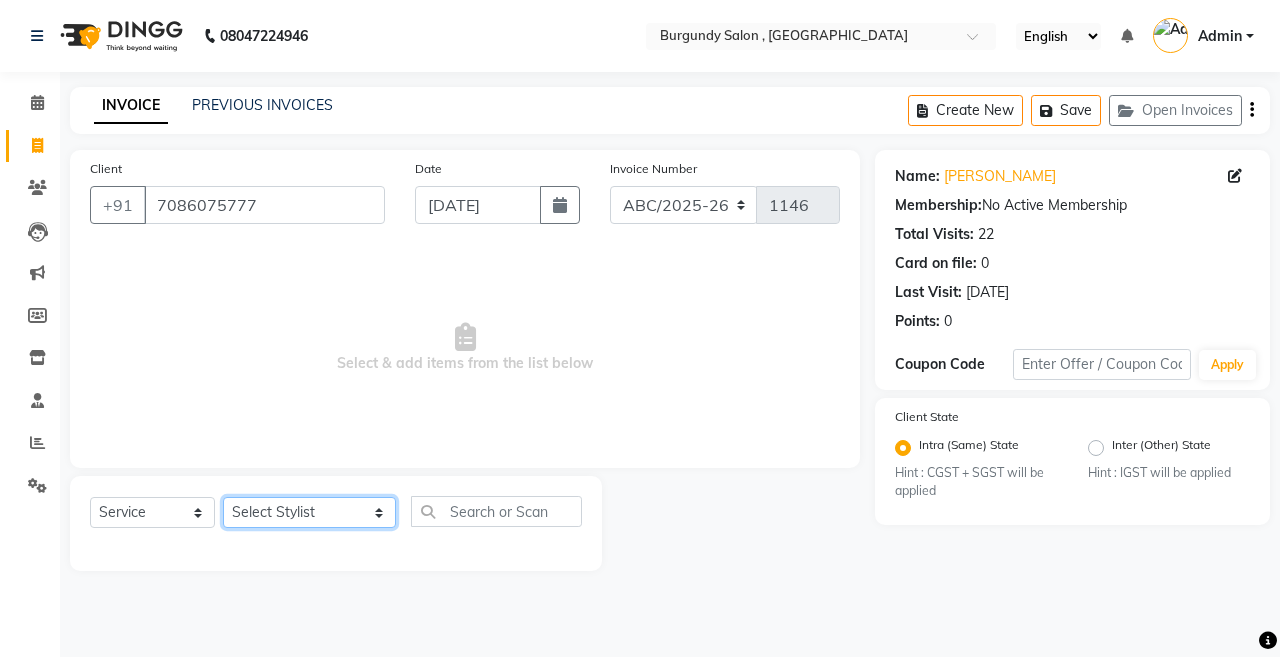 click on "Select Stylist ANIL  ANJANA BARSHA DEEPSHIKHA  DHON DAS DHON / NITUMONI EDWARD EDWARD/ LAXMI JOSHU JUNMONI KASHIF LAXI / ANJANA LAXMI LITTLE MAAM MINTUL MITALI NEETU RANA NITUMONI NITUMONI/POJA/ LAXMI NITUMONI / SAGARIKA NITUMONI/ SAGRIKA PRAKASH PUJAA Rubi RUBI / LAXMI SAGARIKA  SAGARIKA / RUBI SAHIL SAHIL / DHON SAHIL / EDWARD SAHIL/ JOSHU SAHIL/JOSHU/PRAKASH/ RUBI SAHIL/NITUMONI/ MITALI SAHIL/ RUBI SHABIR SHADHAB SIMA KALITA SONALI DEKA SOPEM staff 1 staff 1 TANU" 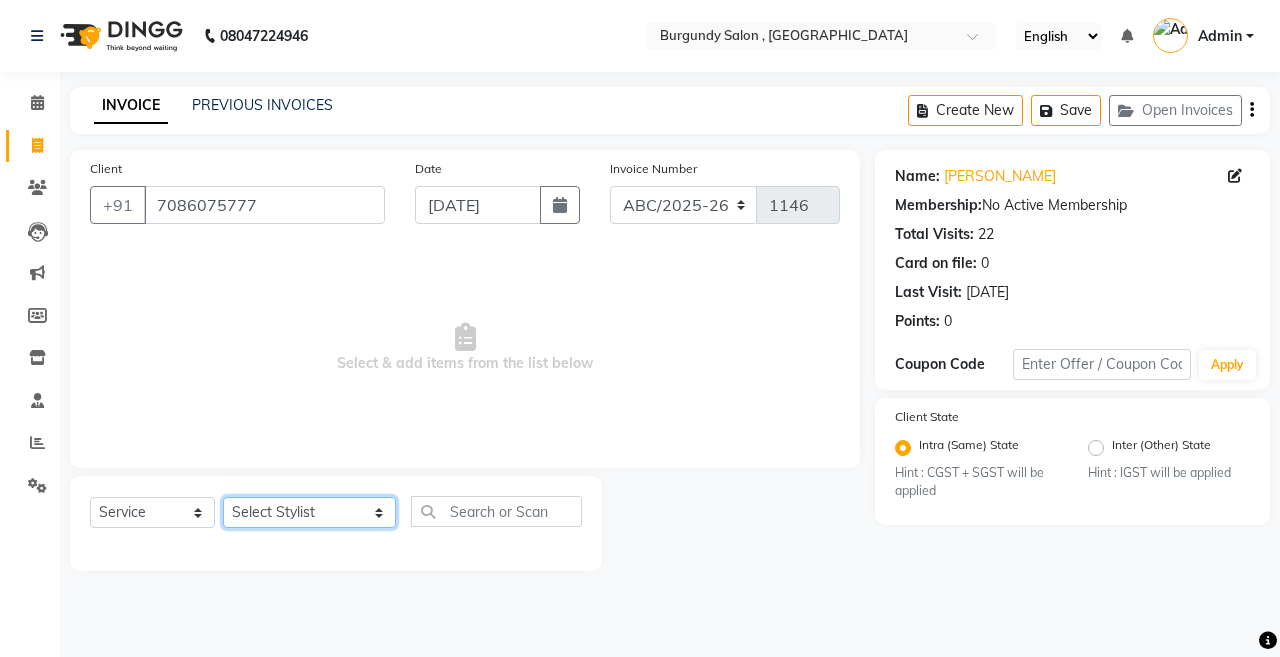 select on "32576" 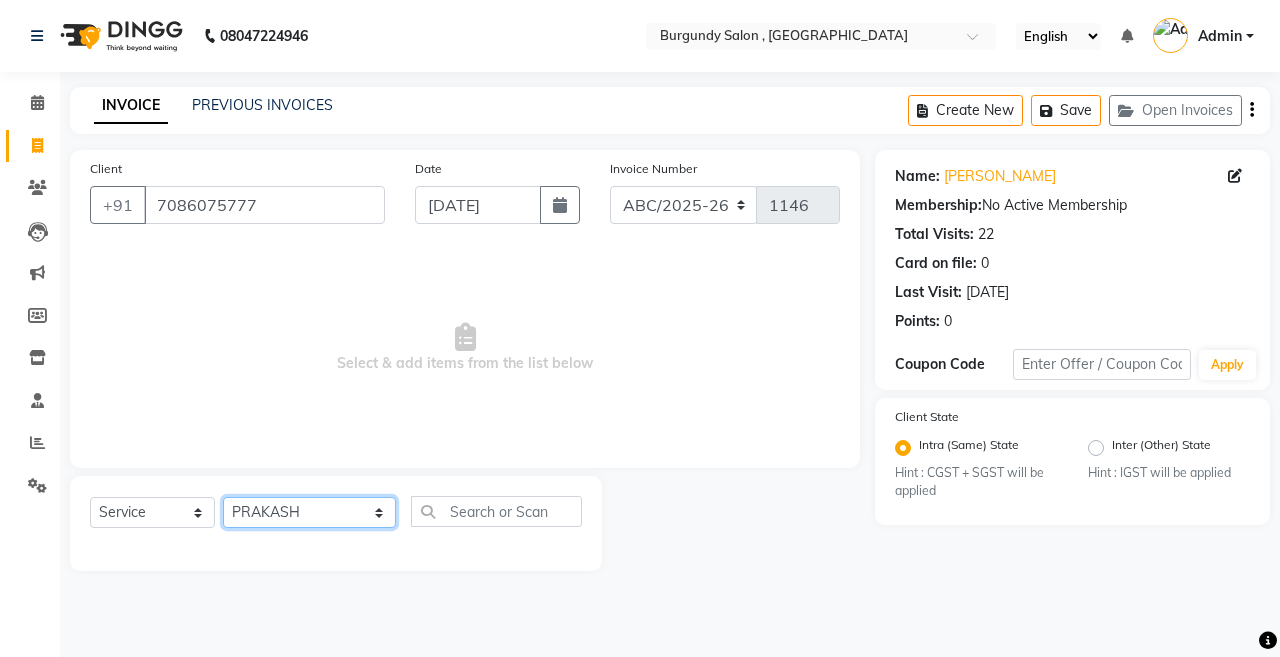 click on "Select Stylist ANIL  ANJANA BARSHA DEEPSHIKHA  DHON DAS DHON / NITUMONI EDWARD EDWARD/ LAXMI JOSHU JUNMONI KASHIF LAXI / ANJANA LAXMI LITTLE MAAM MINTUL MITALI NEETU RANA NITUMONI NITUMONI/POJA/ LAXMI NITUMONI / SAGARIKA NITUMONI/ SAGRIKA PRAKASH PUJAA Rubi RUBI / LAXMI SAGARIKA  SAGARIKA / RUBI SAHIL SAHIL / DHON SAHIL / EDWARD SAHIL/ JOSHU SAHIL/JOSHU/PRAKASH/ RUBI SAHIL/NITUMONI/ MITALI SAHIL/ RUBI SHABIR SHADHAB SIMA KALITA SONALI DEKA SOPEM staff 1 staff 1 TANU" 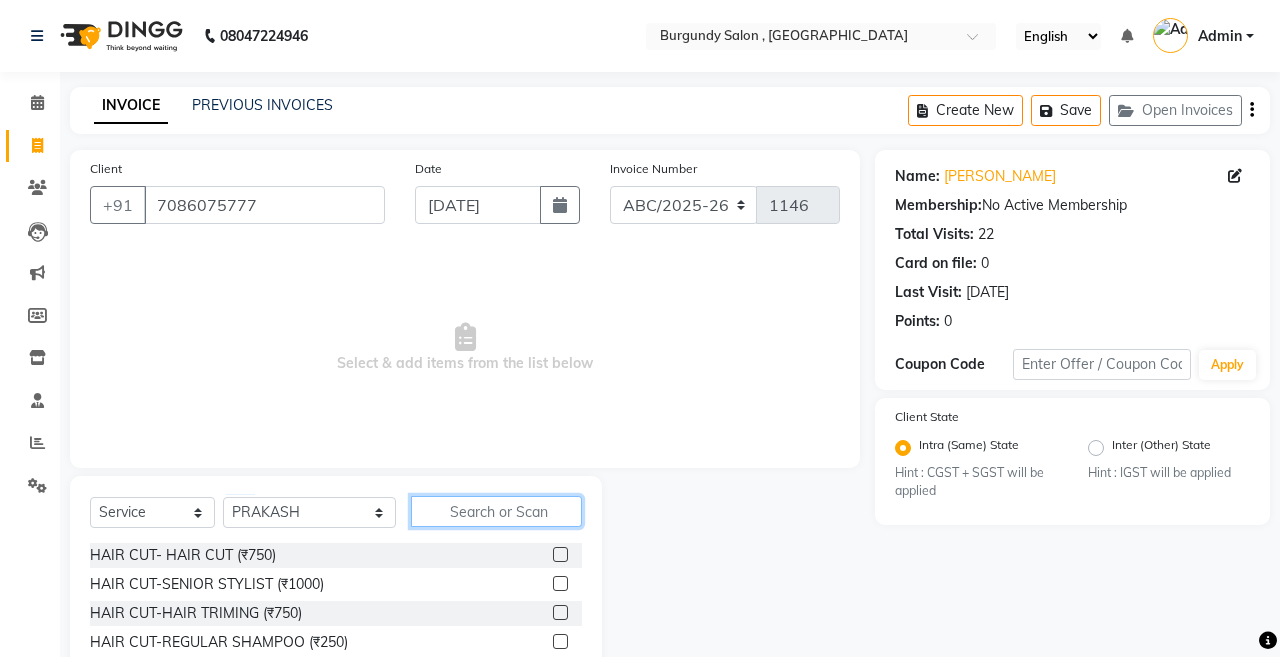 click 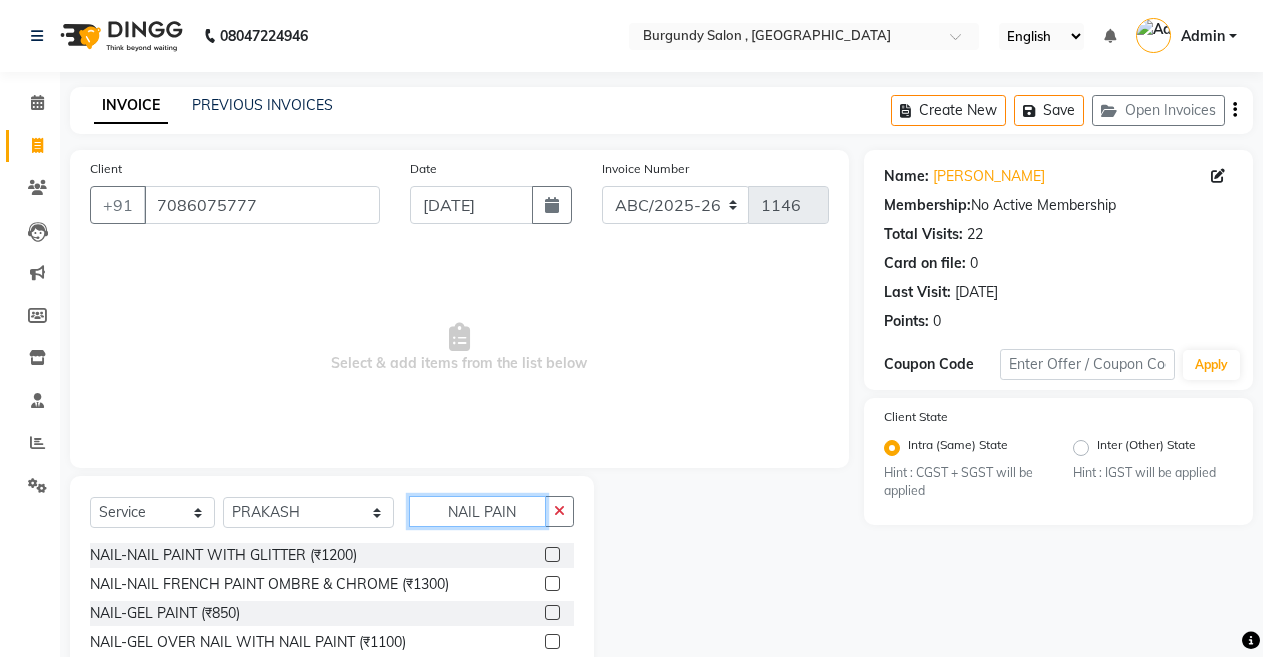 type on "NAIL PAIN" 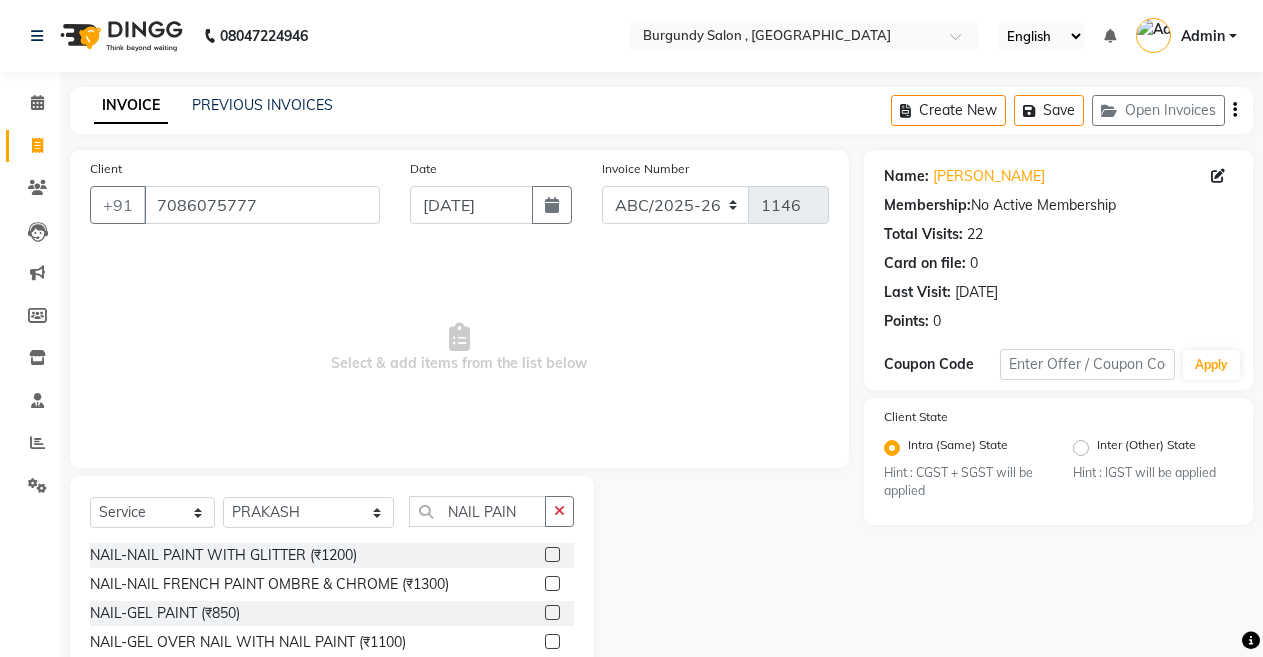click 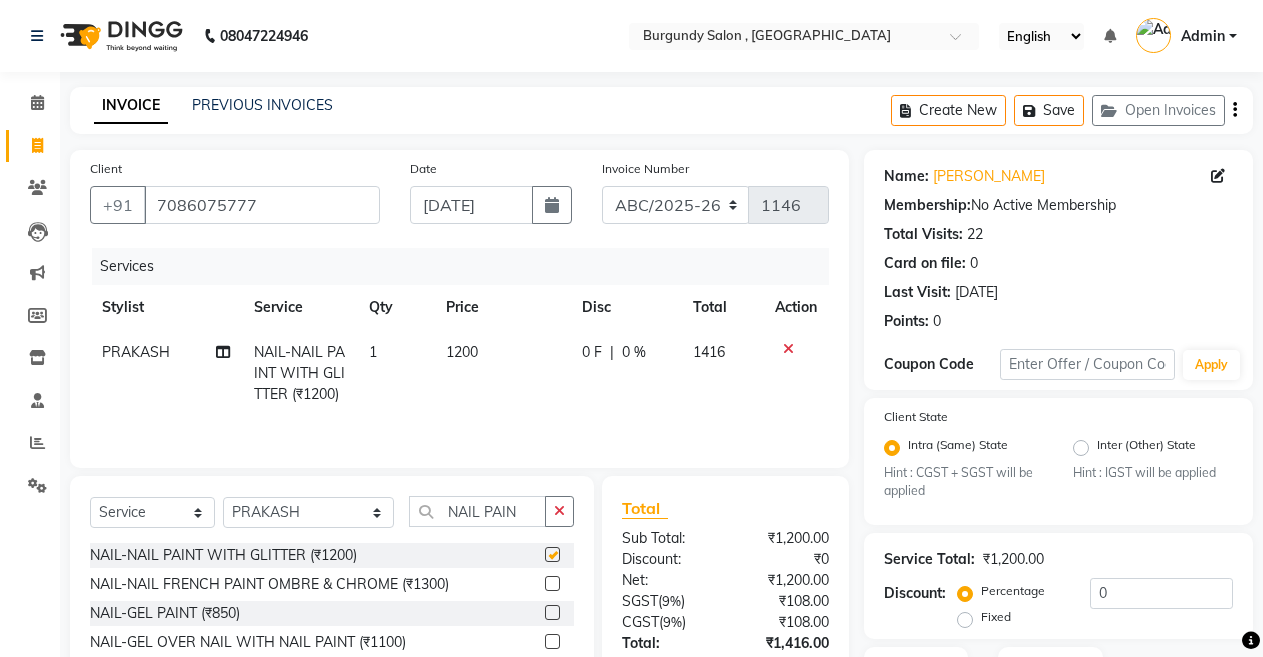 checkbox on "false" 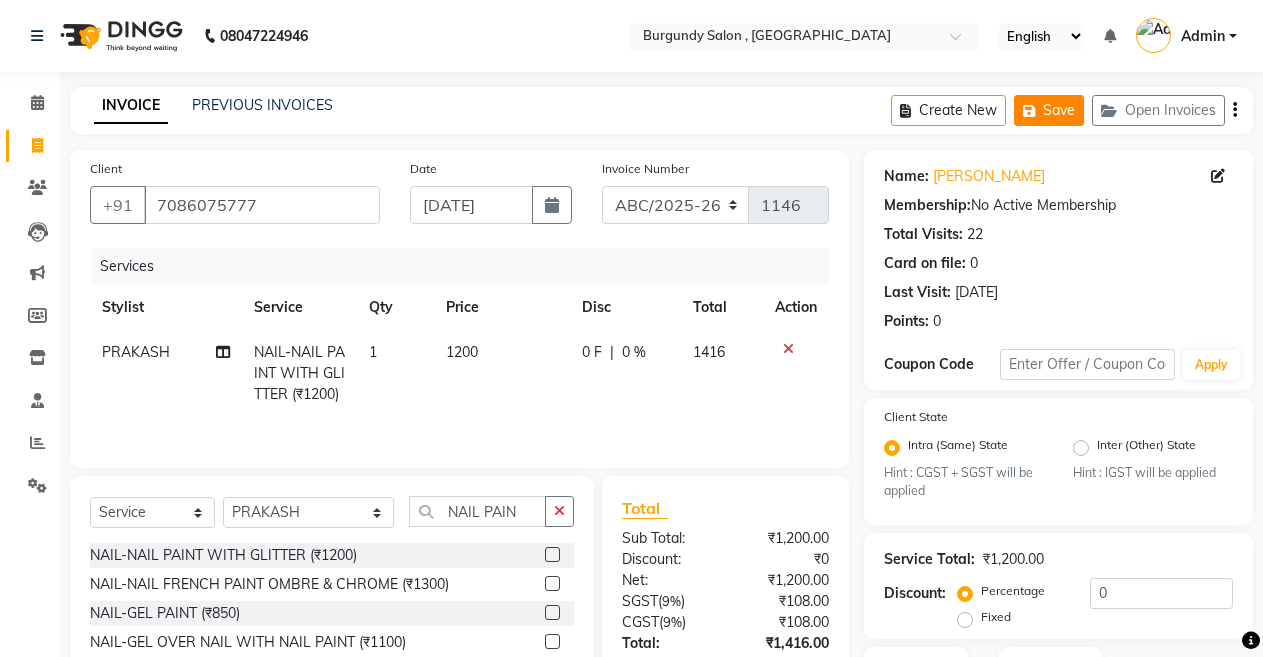 click on "Save" 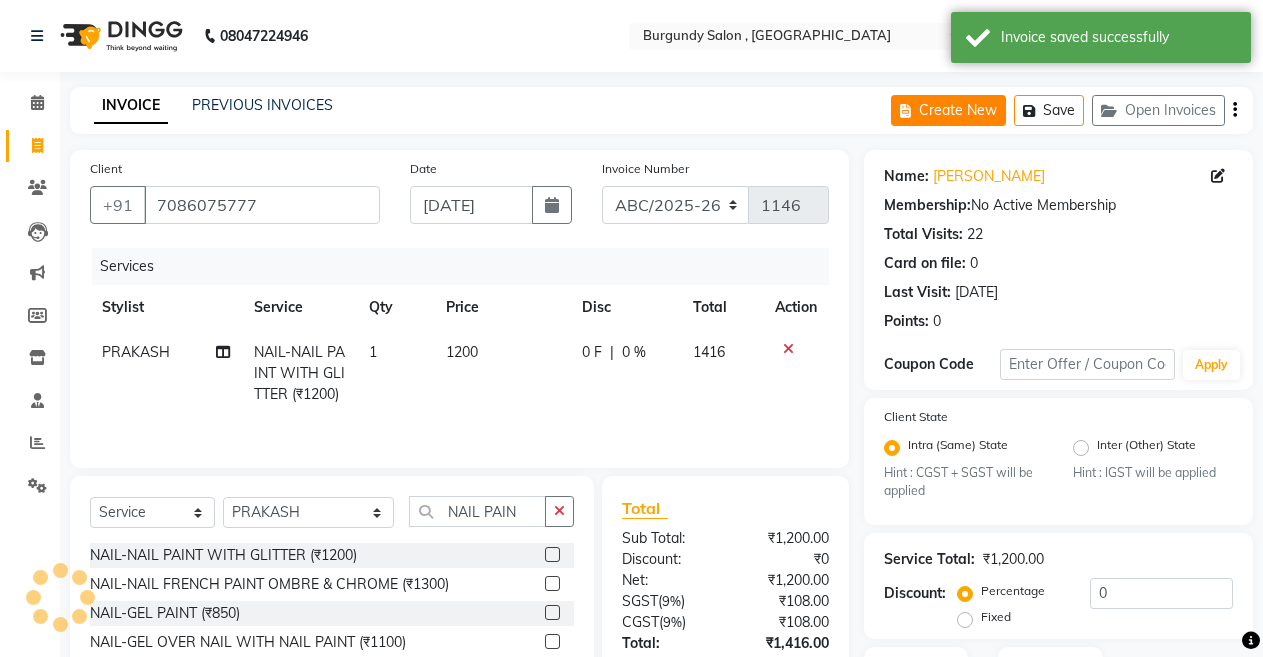click on "Create New" 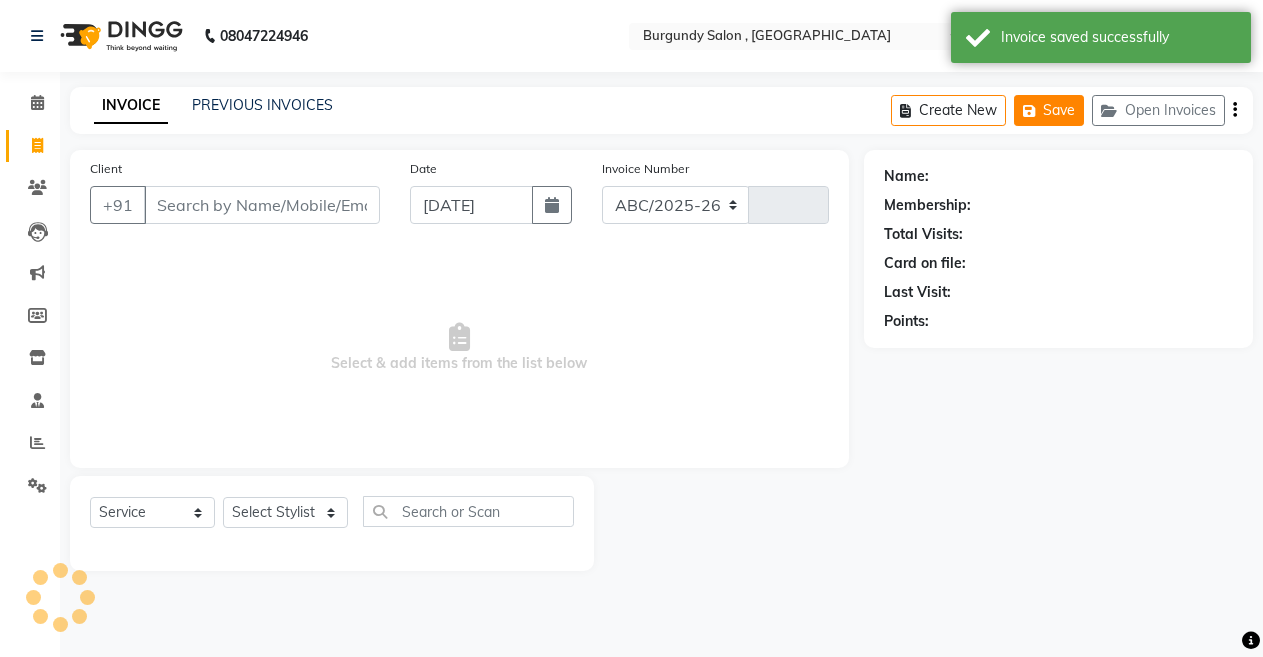 select on "5345" 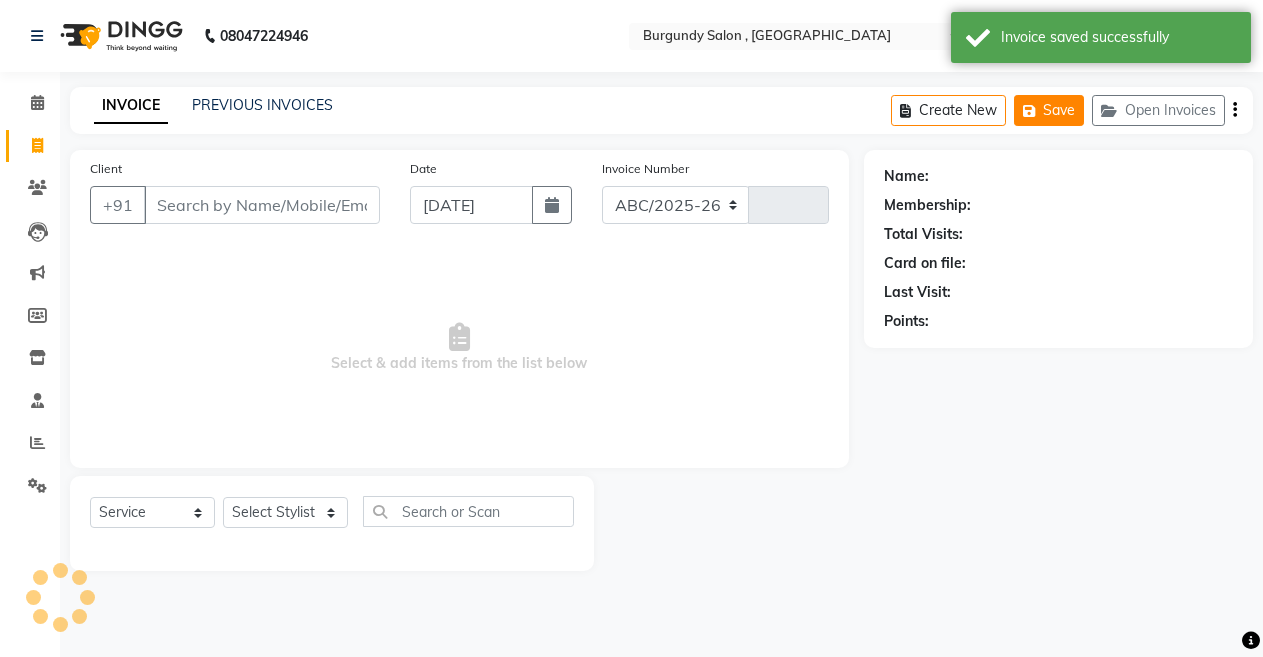 type on "1146" 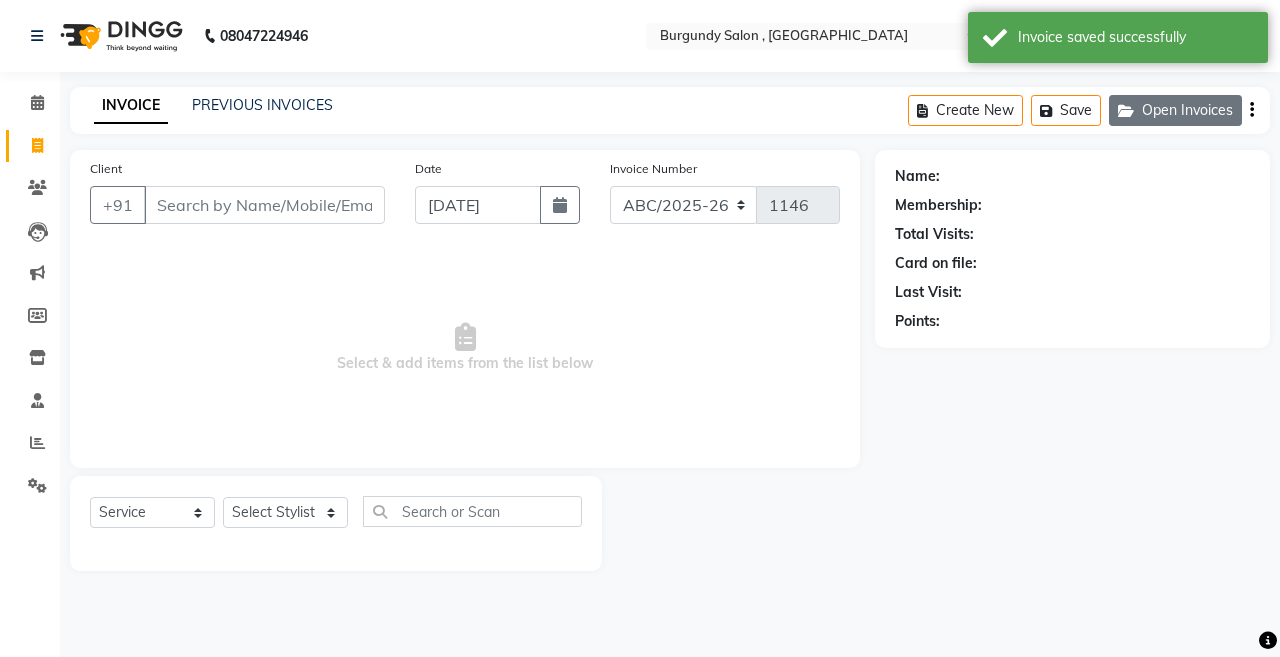 click on "Open Invoices" 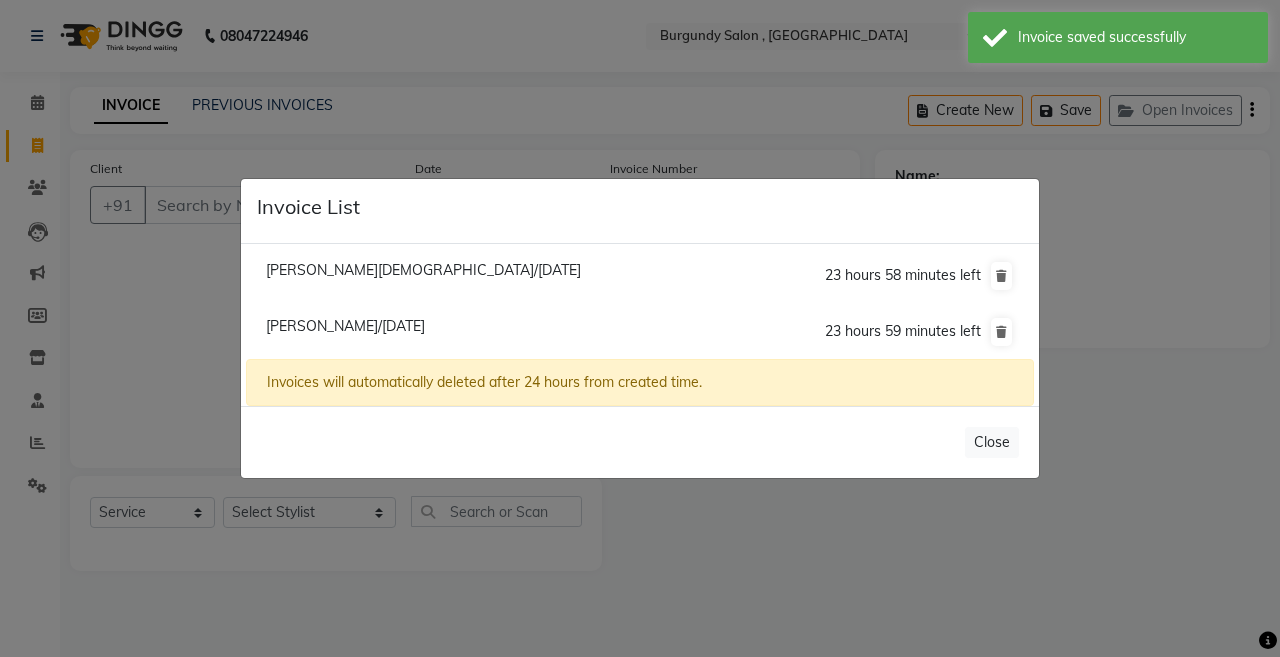 click on "Invoice List  Sonali Krishna/10 July 2025  23 hours 58 minutes left  Manisha Bajaj/10 July 2025  23 hours 59 minutes left  Invoices will automatically deleted after 24 hours from created time.   Close" 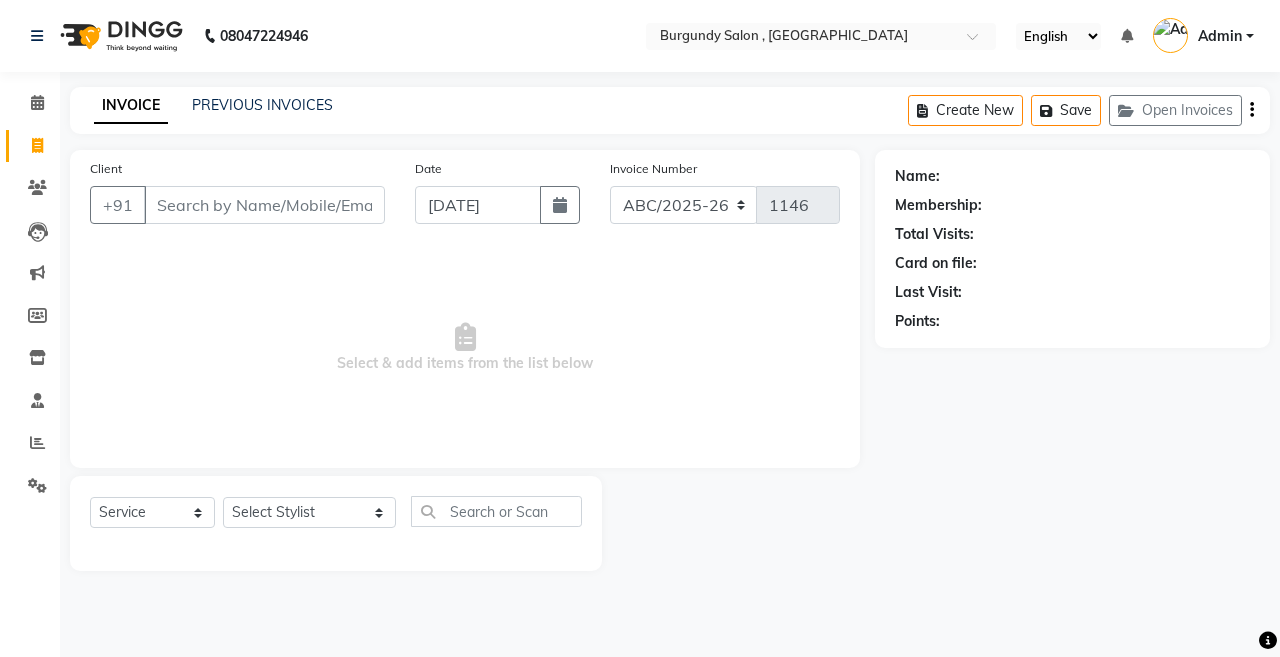 type 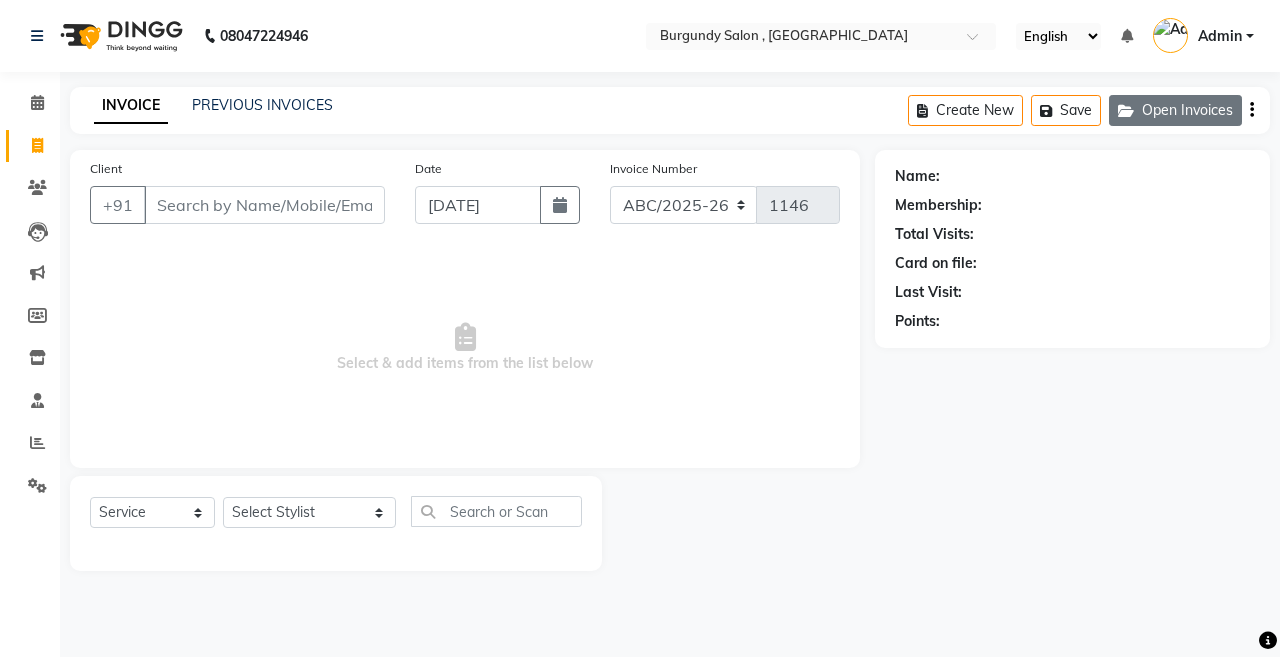 click on "Open Invoices" 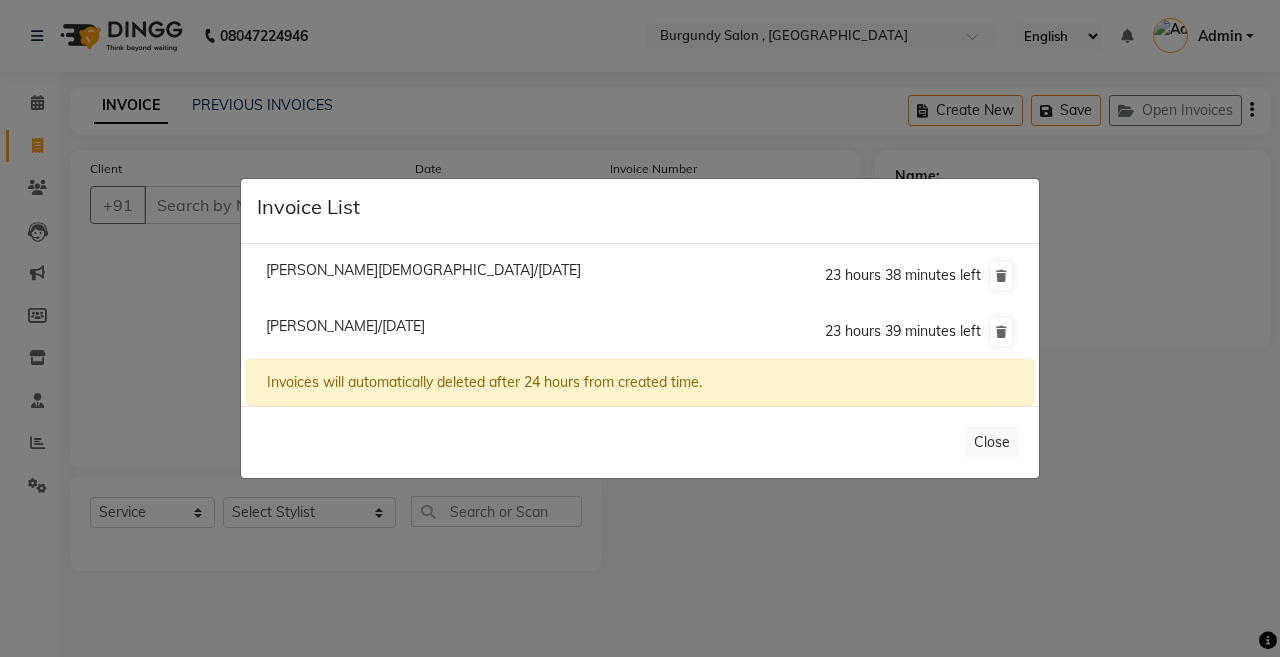 click on "Manisha Bajaj/10 July 2025" 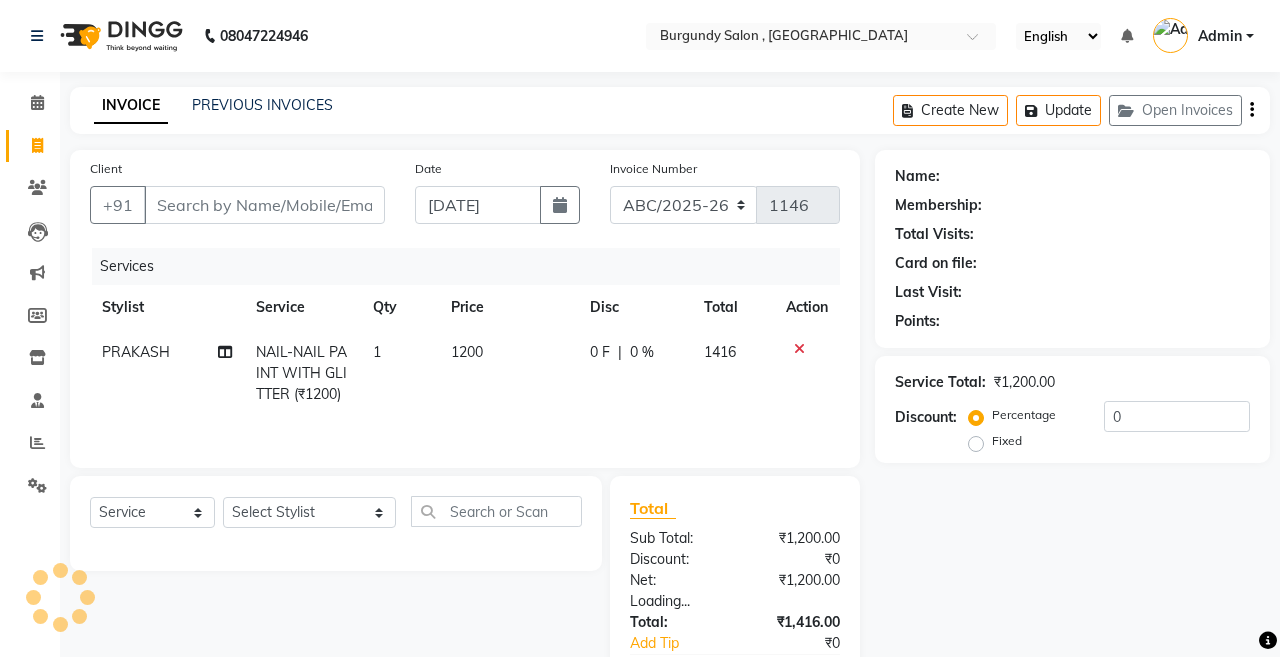 type on "7086075777" 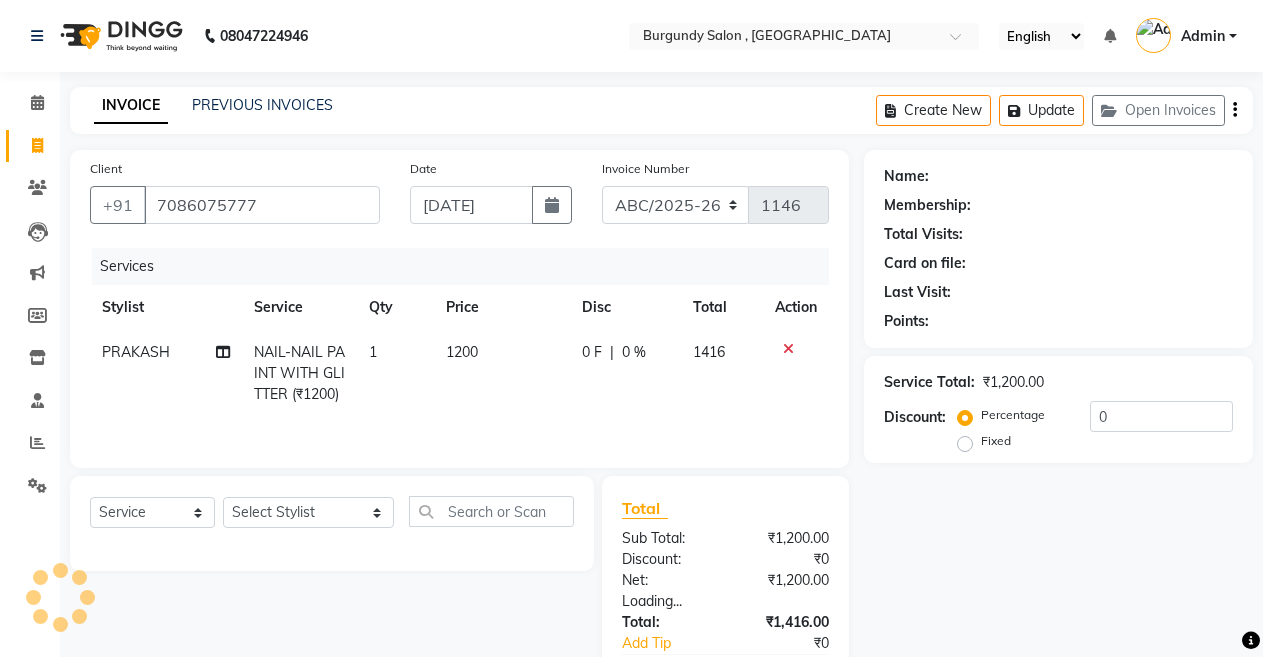 click on "NAIL-NAIL PAINT WITH GLITTER (₹1200)" 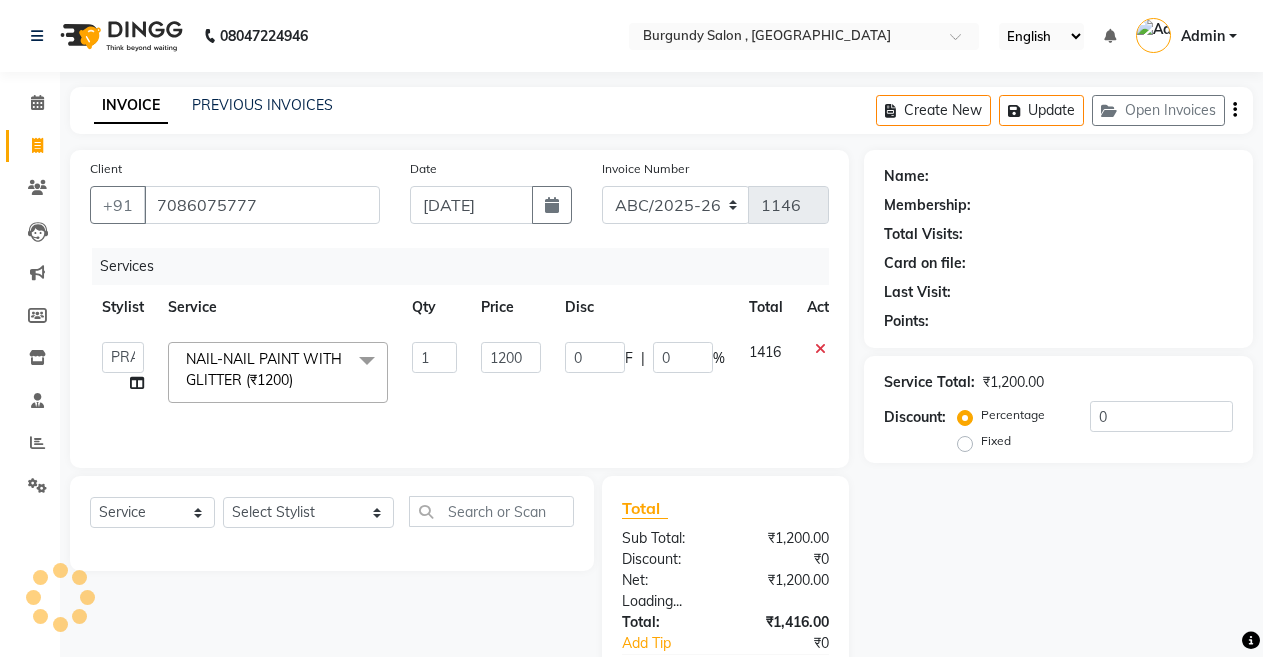 click on "NAIL-NAIL PAINT WITH GLITTER (₹1200)" 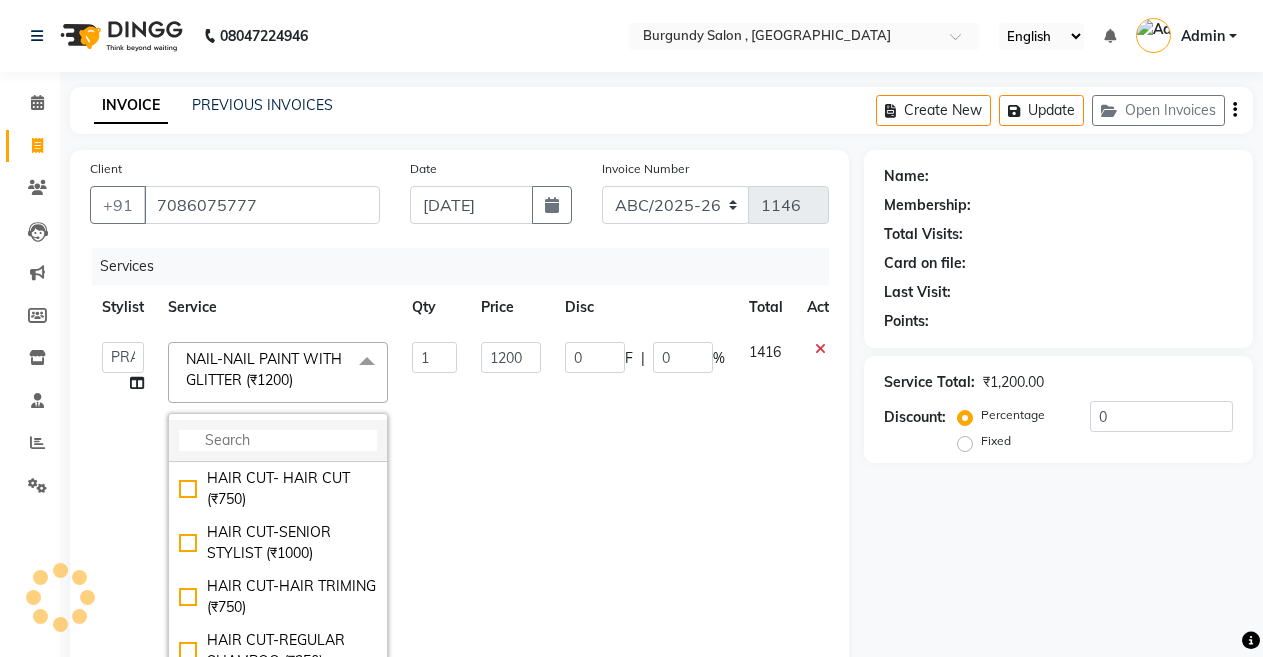 click 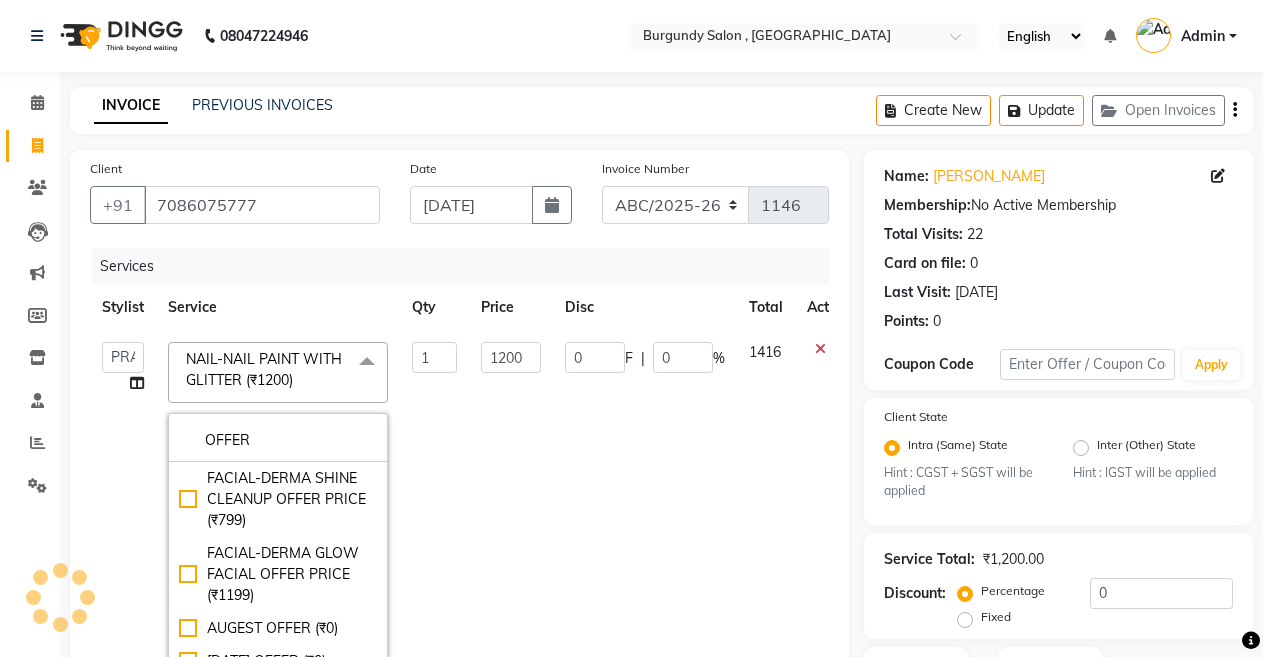 type on "OFFER" 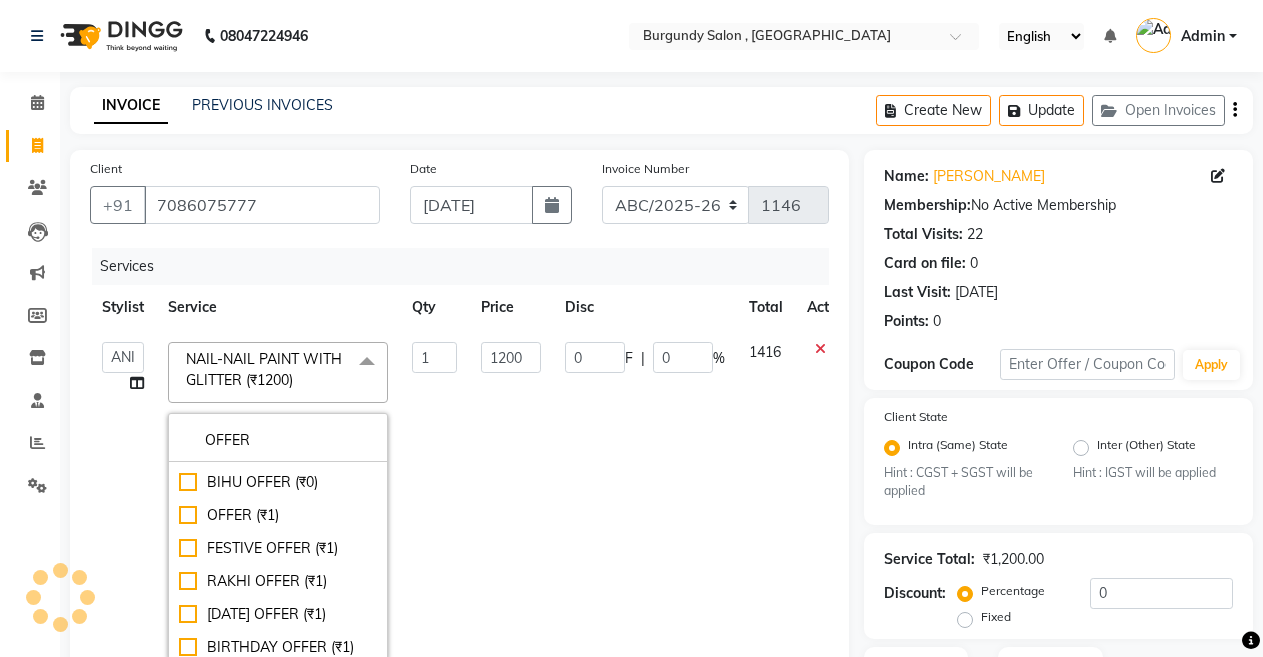 scroll, scrollTop: 280, scrollLeft: 0, axis: vertical 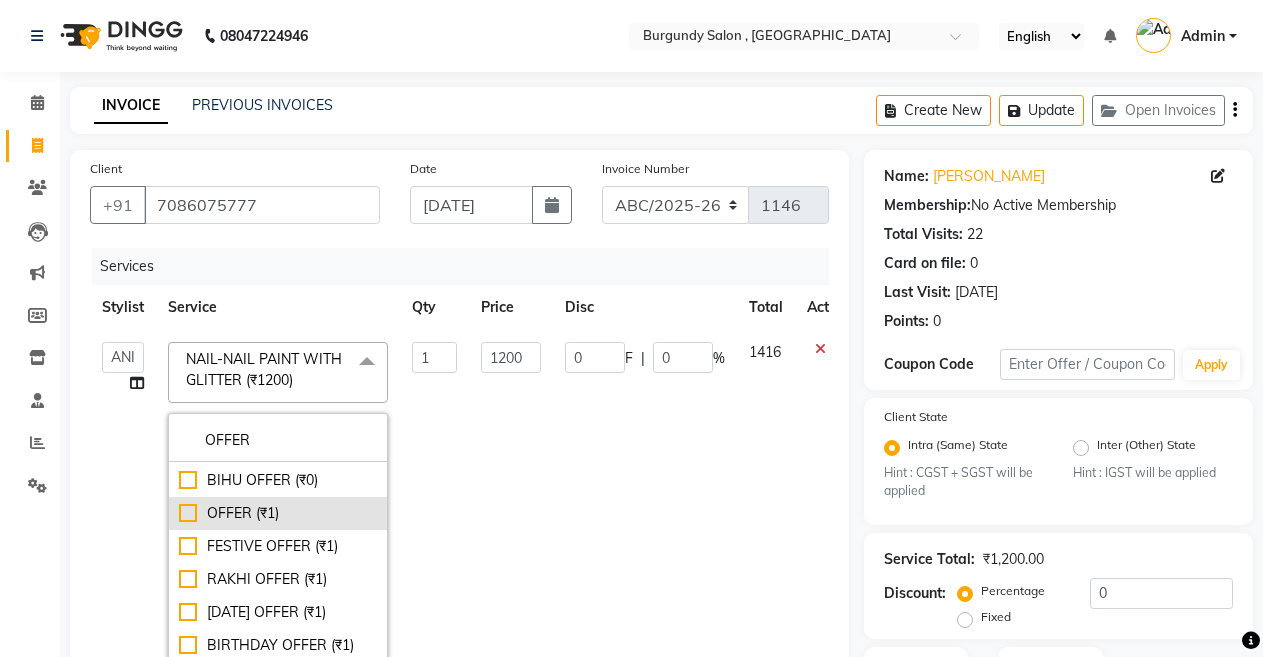 click on "OFFER (₹1)" 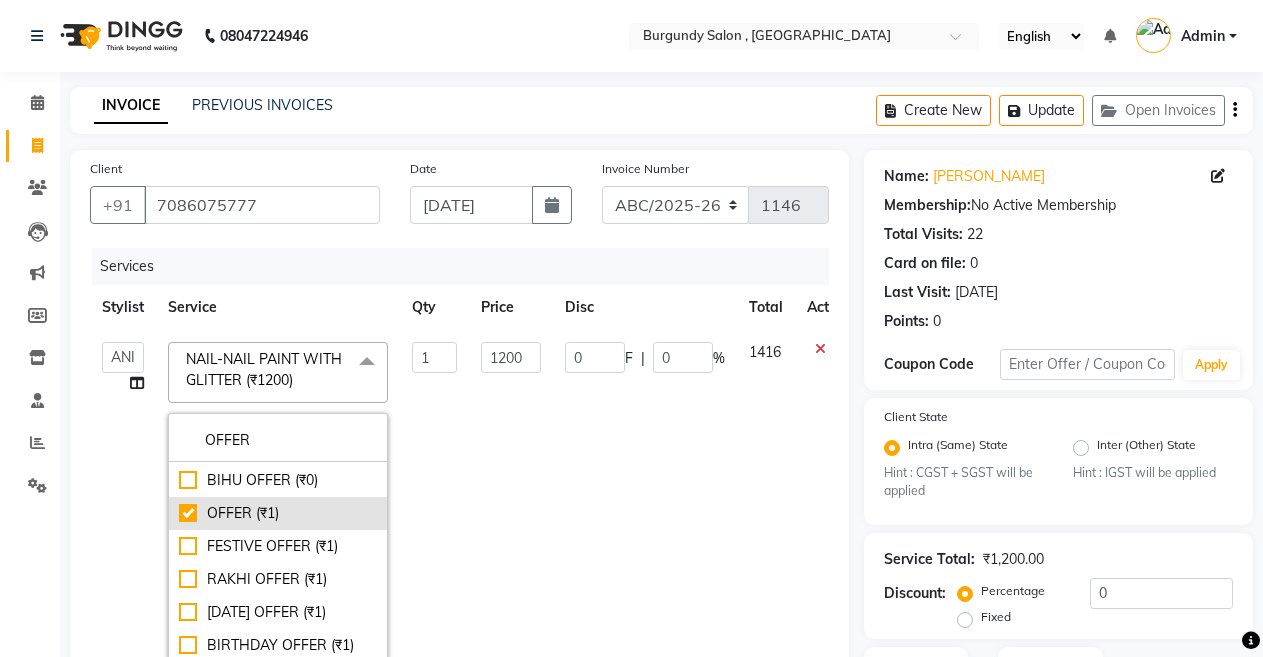 checkbox on "true" 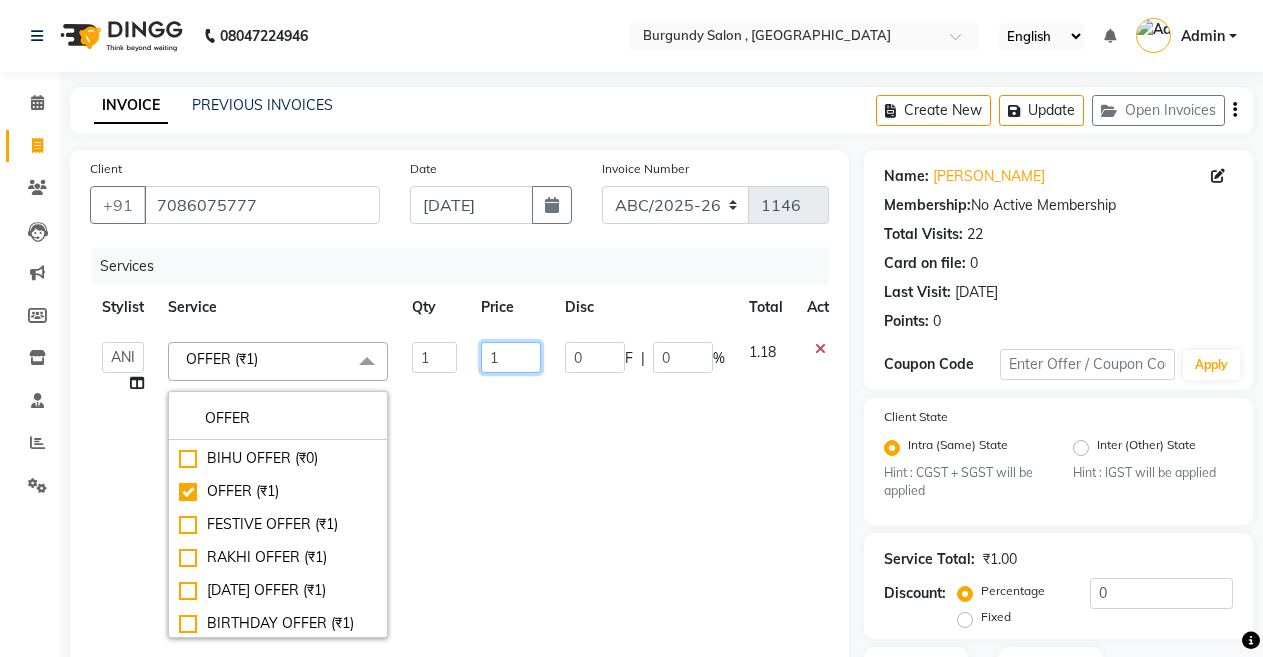 click on "1" 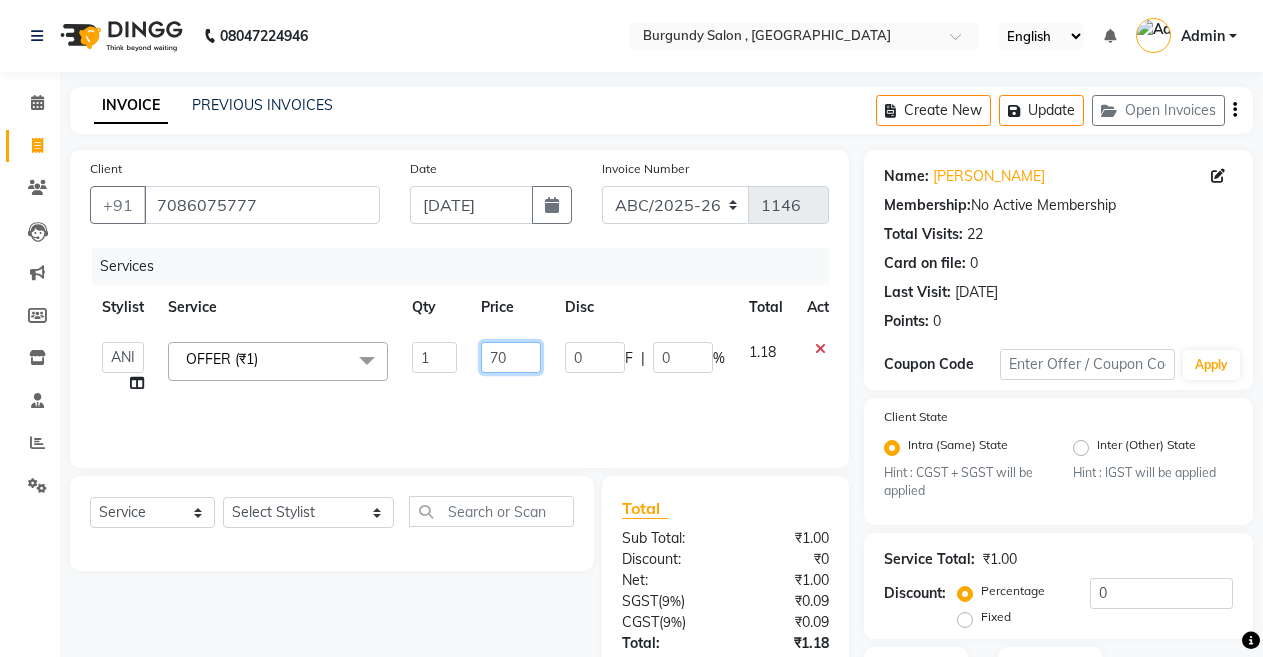 type on "700" 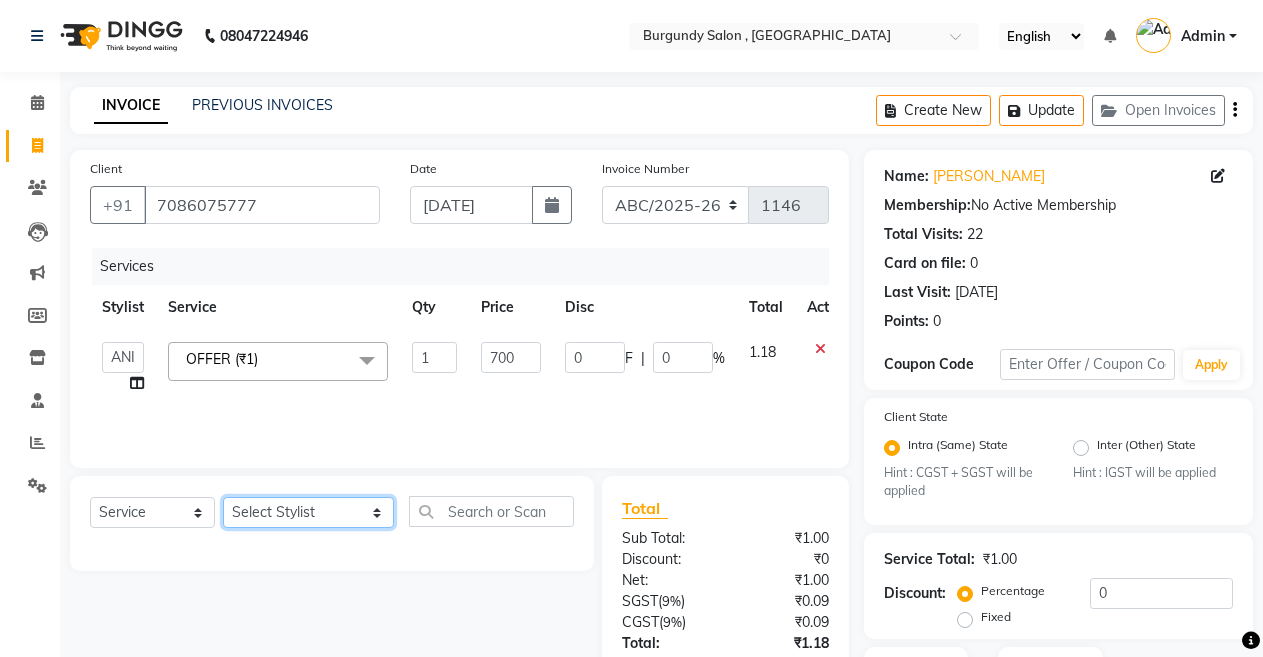 click on "Select Stylist ANIL  [PERSON_NAME] [PERSON_NAME]  DHON DAS DHON / [PERSON_NAME] [PERSON_NAME] [PERSON_NAME]/ [PERSON_NAME] [PERSON_NAME] LAXI / [PERSON_NAME] LITTLE MAAM MINTUL [PERSON_NAME] [PERSON_NAME] [PERSON_NAME] [PERSON_NAME]/POJA/ [PERSON_NAME] / [PERSON_NAME] [PERSON_NAME]/ [PERSON_NAME] PUJAA [PERSON_NAME] / [PERSON_NAME]  [PERSON_NAME] / [PERSON_NAME] [PERSON_NAME] / [PERSON_NAME] / [PERSON_NAME] [PERSON_NAME]/ [PERSON_NAME]/[PERSON_NAME]/[PERSON_NAME]/ [PERSON_NAME]/[PERSON_NAME]/ [PERSON_NAME] [PERSON_NAME]/ [PERSON_NAME] [PERSON_NAME] [PERSON_NAME] [PERSON_NAME] SOPEM staff 1 staff 1 TANU" 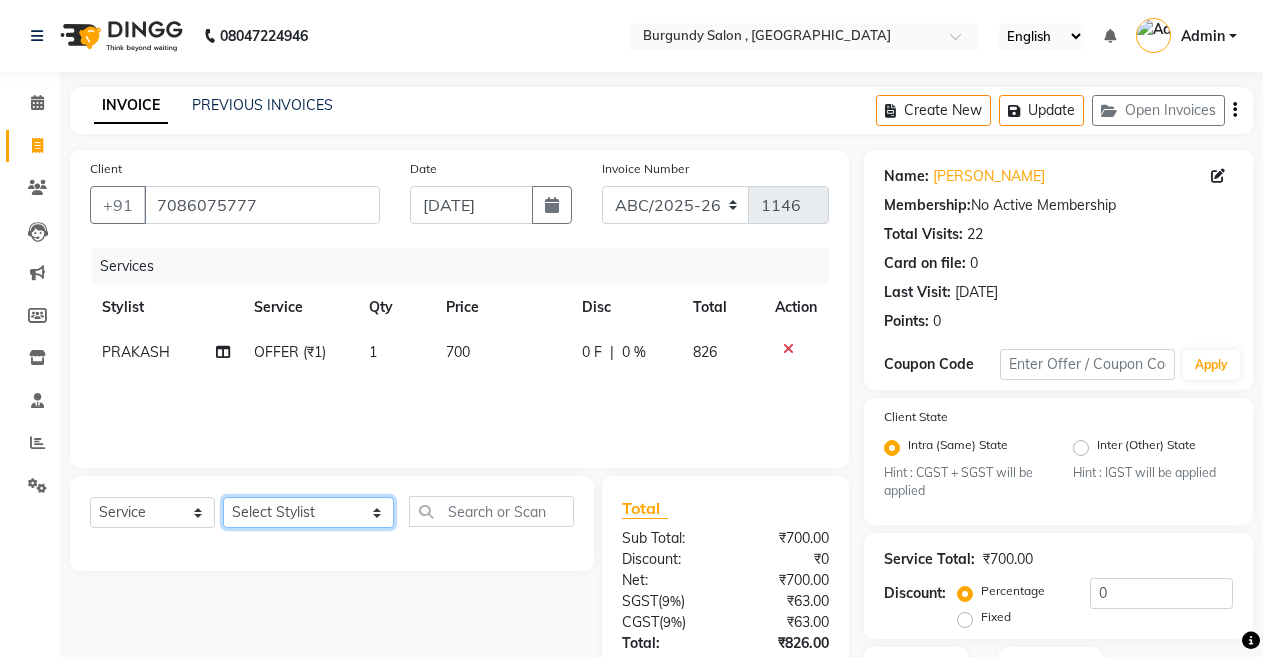 select on "32576" 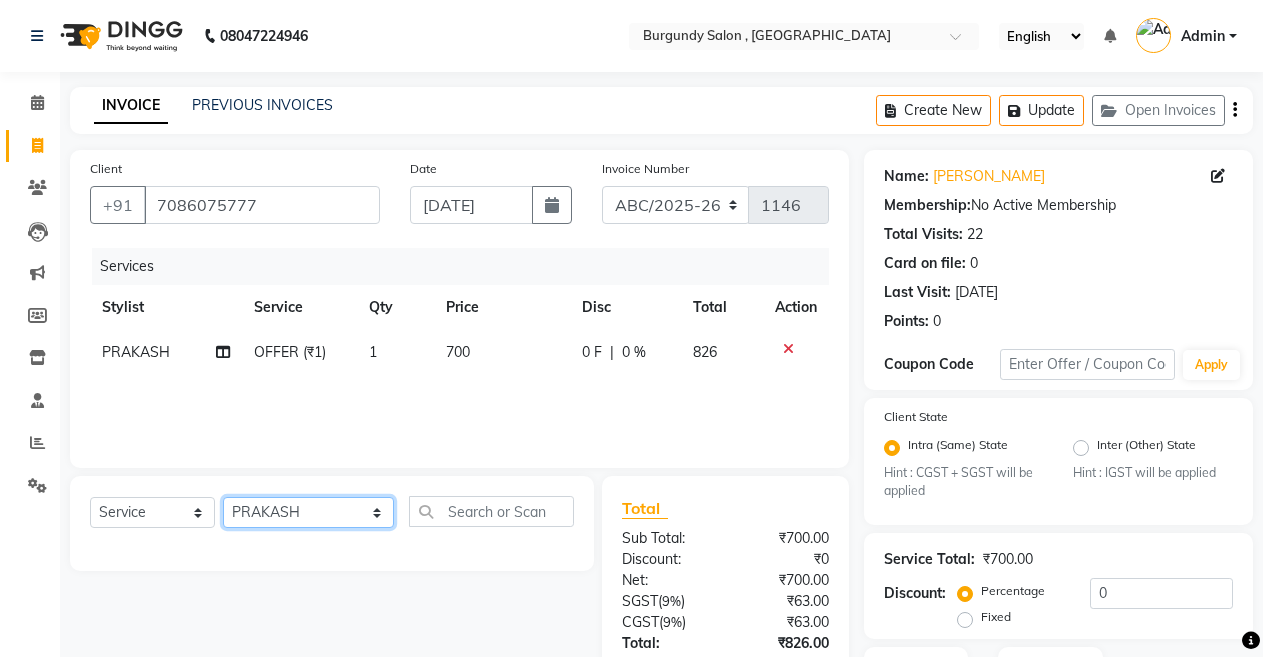 click on "Select Stylist ANIL  [PERSON_NAME] [PERSON_NAME]  DHON DAS DHON / [PERSON_NAME] [PERSON_NAME] [PERSON_NAME]/ [PERSON_NAME] [PERSON_NAME] LAXI / [PERSON_NAME] LITTLE MAAM MINTUL [PERSON_NAME] [PERSON_NAME] [PERSON_NAME] [PERSON_NAME]/POJA/ [PERSON_NAME] / [PERSON_NAME] [PERSON_NAME]/ [PERSON_NAME] PUJAA [PERSON_NAME] / [PERSON_NAME]  [PERSON_NAME] / [PERSON_NAME] [PERSON_NAME] / [PERSON_NAME] / [PERSON_NAME] [PERSON_NAME]/ [PERSON_NAME]/[PERSON_NAME]/[PERSON_NAME]/ [PERSON_NAME]/[PERSON_NAME]/ [PERSON_NAME] [PERSON_NAME]/ [PERSON_NAME] [PERSON_NAME] [PERSON_NAME] [PERSON_NAME] SOPEM staff 1 staff 1 TANU" 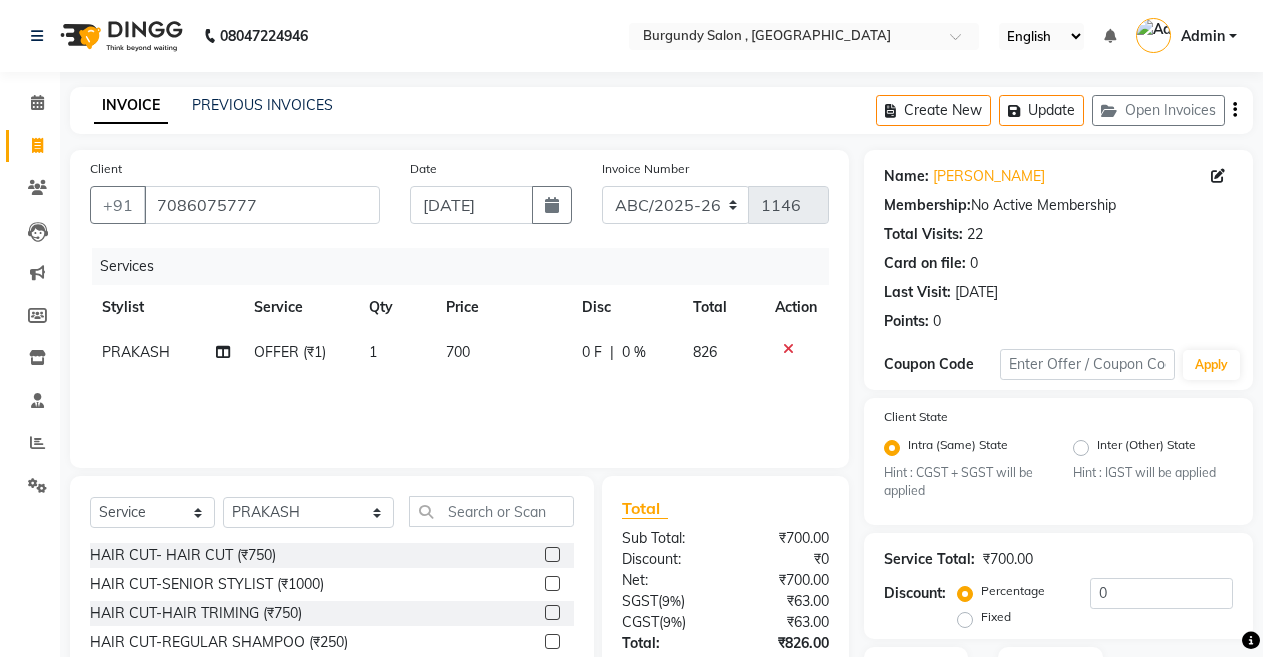 click on "Select  Service  Product  Membership  Package Voucher Prepaid Gift Card  Select Stylist ANIL  [PERSON_NAME] [PERSON_NAME]  DHON DAS DHON / [PERSON_NAME] [PERSON_NAME] [PERSON_NAME]/ [PERSON_NAME] [PERSON_NAME] LAXI / [PERSON_NAME] LITTLE MAAM MINTUL [PERSON_NAME] [PERSON_NAME] [PERSON_NAME] [PERSON_NAME]/POJA/ [PERSON_NAME] / [PERSON_NAME] [PERSON_NAME]/ [PERSON_NAME] PUJAA [PERSON_NAME] / [PERSON_NAME]  [PERSON_NAME] / [PERSON_NAME] [PERSON_NAME] / DHON [PERSON_NAME] / [PERSON_NAME] [PERSON_NAME]/ [PERSON_NAME]/[PERSON_NAME]/PRAKASH/ [PERSON_NAME]/[PERSON_NAME]/ [PERSON_NAME] [PERSON_NAME]/ [PERSON_NAME] [PERSON_NAME] [PERSON_NAME] [PERSON_NAME] SOPEM staff 1 staff 1 TANU HAIR CUT- HAIR CUT (₹750)  HAIR CUT-SENIOR STYLIST (₹1000)  HAIR CUT-HAIR TRIMING (₹750)  HAIR CUT-REGULAR SHAMPOO (₹250)  WASH AND BLOW DRY (₹600)  HAIR CUT-OIL MASSAGE (₹900)  HAIR CUT-WASH WITH [MEDICAL_DATA] AMPULE (₹800)  HAIR CUT-IRONING (₹1000)  HAIR CUT-[PERSON_NAME] (₹1000)  HAIR CUT-HAIR DO (₹1000)  HAIR CUT-KERATIN SHAMPOO (₹750)  HAIR CUT-BOTOPLEXX TREATMENT (₹7500)  HAIR CUT-REGULAR CONDITIONER (₹250)  ONLY-BLOW DRY (₹300)  PRE WASH (₹1000)" 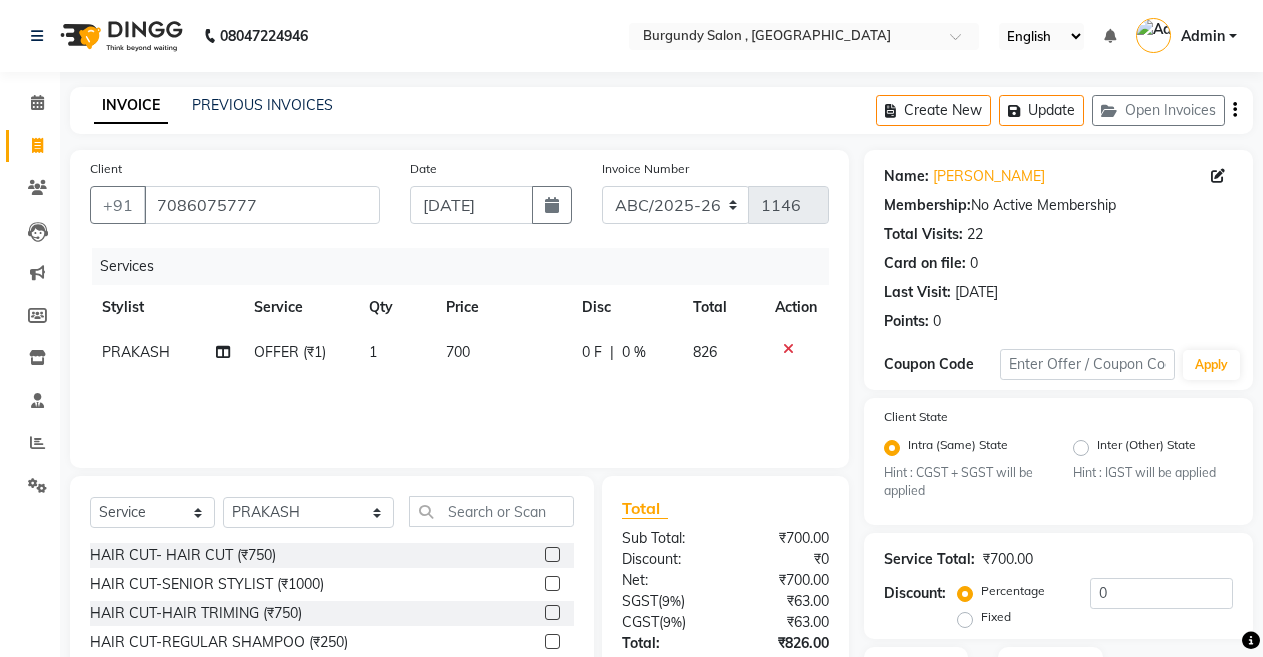 click on "Select  Service  Product  Membership  Package Voucher Prepaid Gift Card  Select Stylist ANIL  [PERSON_NAME] [PERSON_NAME]  DHON DAS DHON / [PERSON_NAME] [PERSON_NAME] [PERSON_NAME]/ [PERSON_NAME] [PERSON_NAME] LAXI / [PERSON_NAME] LITTLE MAAM MINTUL [PERSON_NAME] [PERSON_NAME] [PERSON_NAME] [PERSON_NAME]/POJA/ [PERSON_NAME] / [PERSON_NAME] [PERSON_NAME]/ [PERSON_NAME] PUJAA [PERSON_NAME] / [PERSON_NAME]  [PERSON_NAME] / [PERSON_NAME] [PERSON_NAME] / DHON [PERSON_NAME] / [PERSON_NAME] [PERSON_NAME]/ [PERSON_NAME]/[PERSON_NAME]/PRAKASH/ [PERSON_NAME]/[PERSON_NAME]/ [PERSON_NAME] [PERSON_NAME]/ [PERSON_NAME] [PERSON_NAME] [PERSON_NAME] [PERSON_NAME] SOPEM staff 1 staff 1 TANU HAIR CUT- HAIR CUT (₹750)  HAIR CUT-SENIOR STYLIST (₹1000)  HAIR CUT-HAIR TRIMING (₹750)  HAIR CUT-REGULAR SHAMPOO (₹250)  WASH AND BLOW DRY (₹600)  HAIR CUT-OIL MASSAGE (₹900)  HAIR CUT-WASH WITH [MEDICAL_DATA] AMPULE (₹800)  HAIR CUT-IRONING (₹1000)  HAIR CUT-[PERSON_NAME] (₹1000)  HAIR CUT-HAIR DO (₹1000)  HAIR CUT-KERATIN SHAMPOO (₹750)  HAIR CUT-BOTOPLEXX TREATMENT (₹7500)  HAIR CUT-REGULAR CONDITIONER (₹250)  ONLY-BLOW DRY (₹300)  PRE WASH (₹1000)" 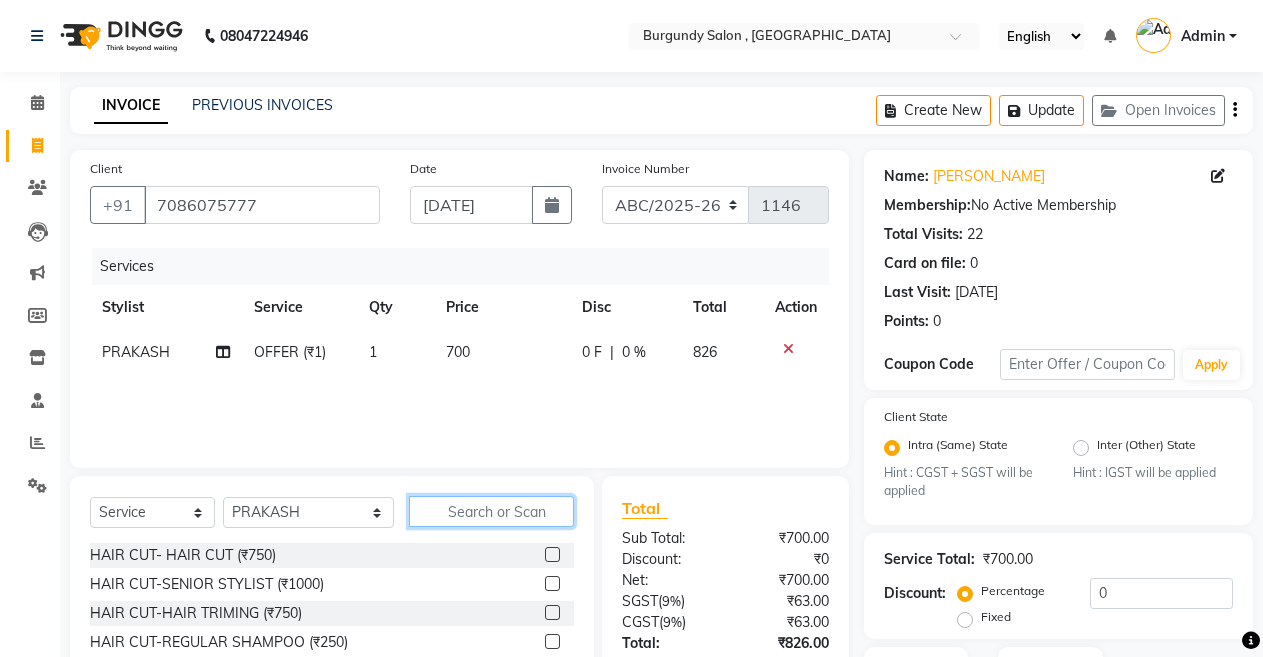 click 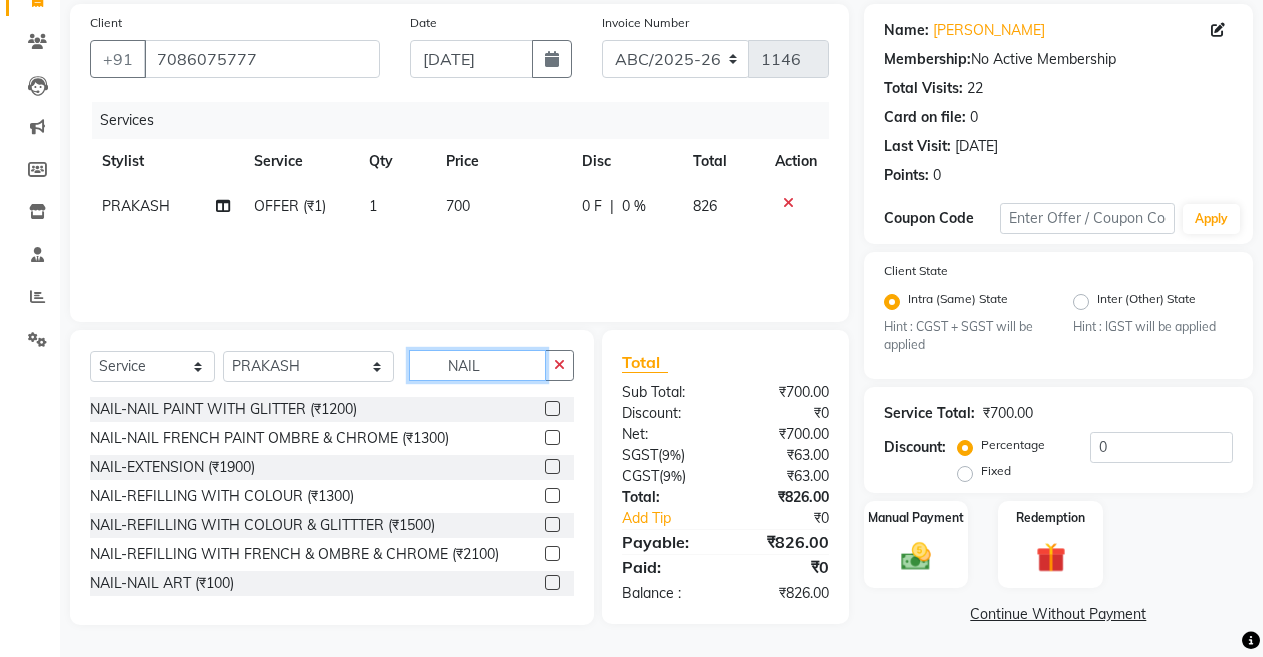 scroll, scrollTop: 148, scrollLeft: 0, axis: vertical 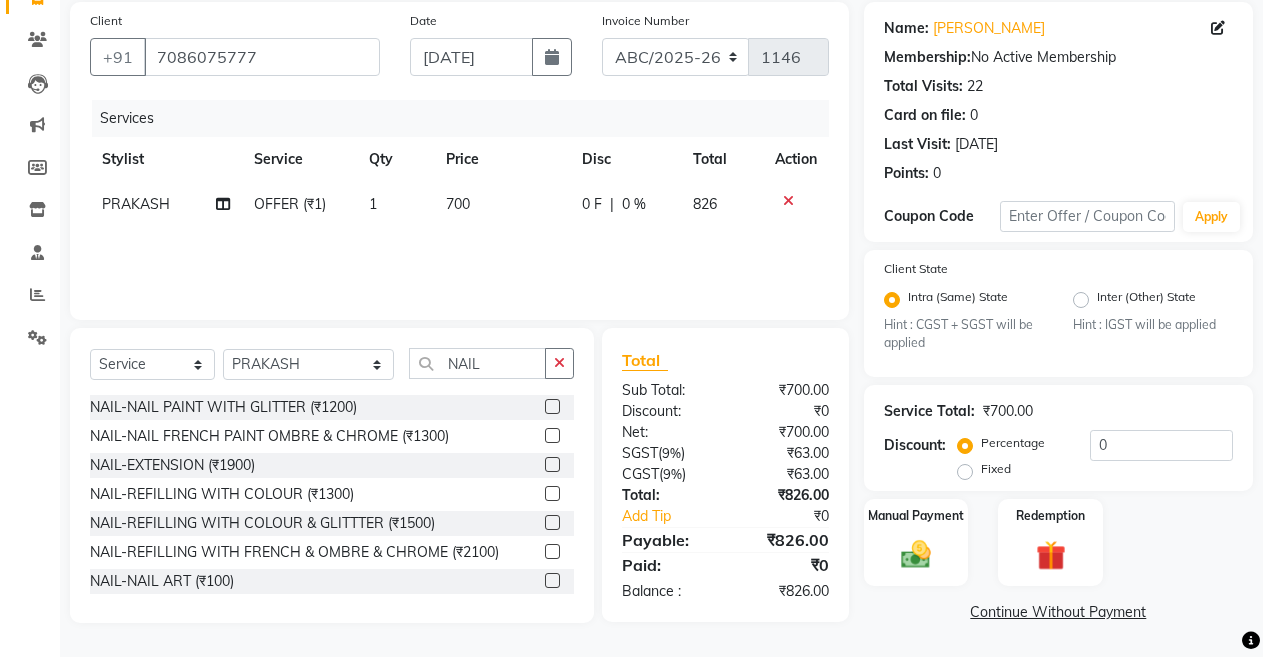 click on "Select  Service  Product  Membership  Package Voucher Prepaid Gift Card  Select Stylist ANIL  ANJANA BARSHA DEEPSHIKHA  DHON DAS DHON / NITUMONI EDWARD EDWARD/ LAXMI JOSHU JUNMONI KASHIF LAXI / ANJANA LAXMI LITTLE MAAM MINTUL MITALI NEETU RANA NITUMONI NITUMONI/POJA/ LAXMI NITUMONI / SAGARIKA NITUMONI/ SAGRIKA PRAKASH PUJAA Rubi RUBI / LAXMI SAGARIKA  SAGARIKA / RUBI SAHIL SAHIL / DHON SAHIL / EDWARD SAHIL/ JOSHU SAHIL/JOSHU/PRAKASH/ RUBI SAHIL/NITUMONI/ MITALI SAHIL/ RUBI SHABIR SHADHAB SIMA KALITA SONALI DEKA SOPEM staff 1 staff 1 TANU NAIL NAIL-NAIL PAINT WITH GLITTER (₹1200)  NAIL-NAIL FRENCH PAINT OMBRE & CHROME (₹1300)  NAIL-EXTENSION (₹1900)  NAIL-REFILLING WITH COLOUR (₹1300)  NAIL-REFILLING WITH COLOUR & GLITTTER (₹1500)  NAIL-REFILLING WITH FRENCH & OMBRE & CHROME (₹2100)  NAIL-NAIL ART (₹100)  NAIL-STONE (₹50)  NAIL-EXTENSION WITH COLOUR (₹2300)  NAIL-EXTENSION WITH COLOUR & GLITTER (₹2500)  NAIL-FRENCH & OMBRE & CHROME (₹3000)  NAIL-NAIL REMOVE (₹300)  NAIL STICKER (₹0)" 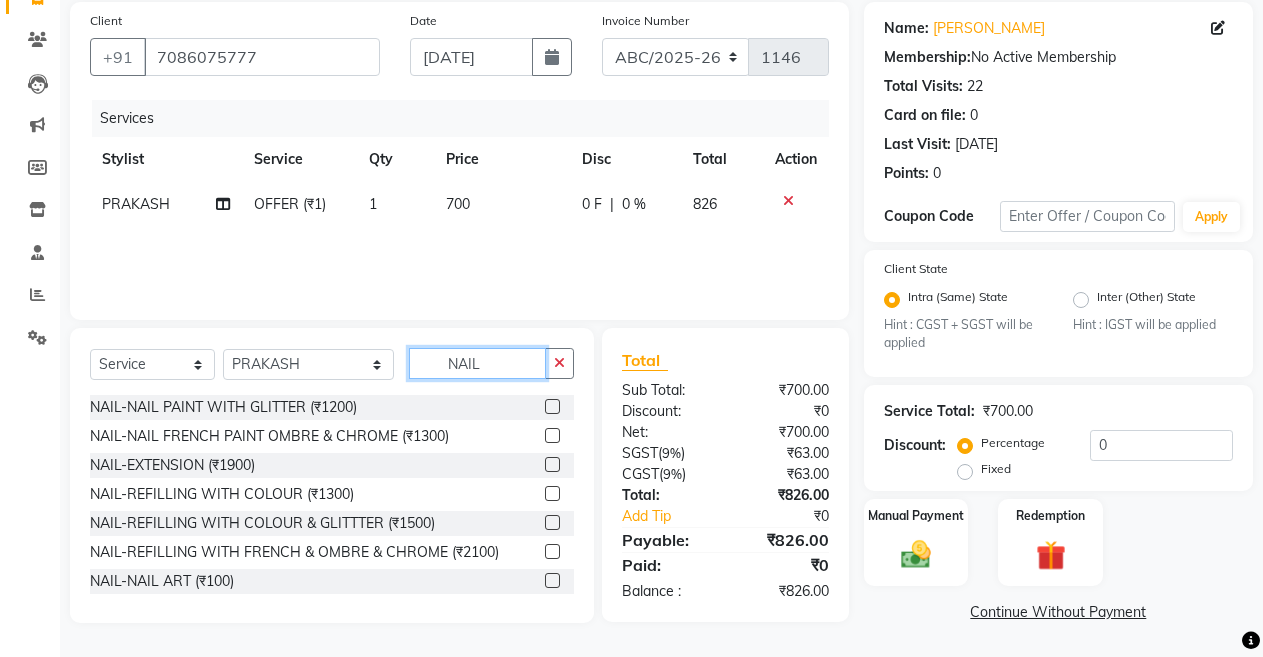 click on "NAIL" 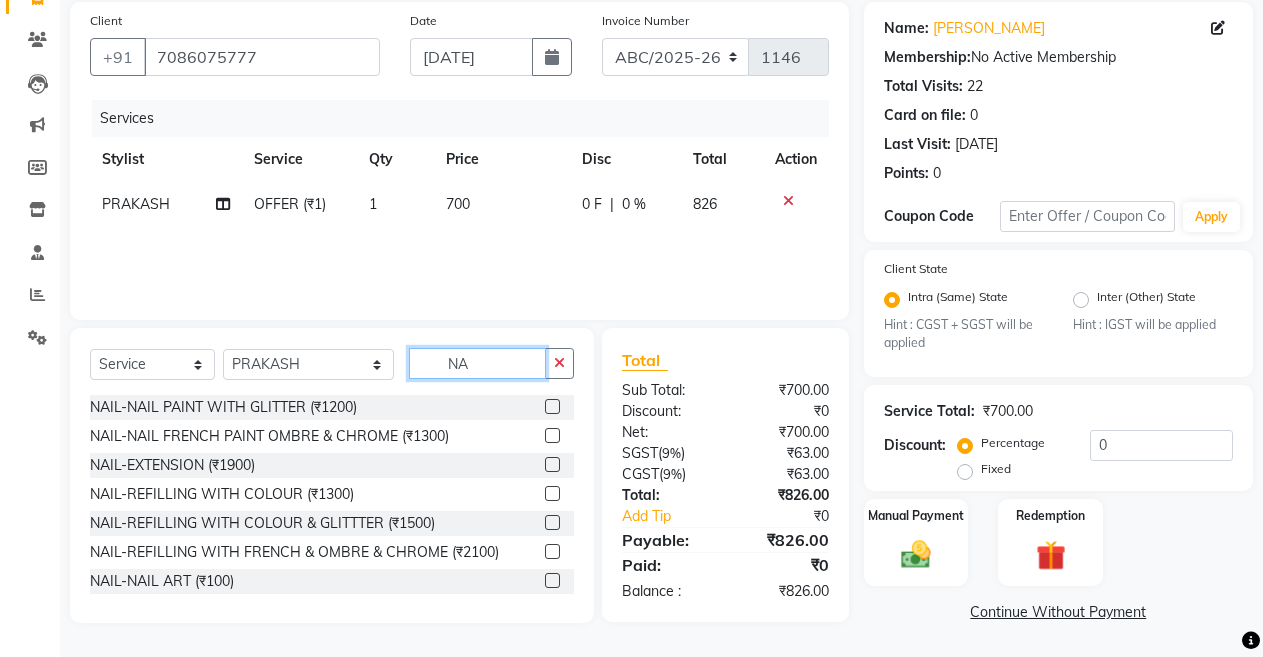 type on "N" 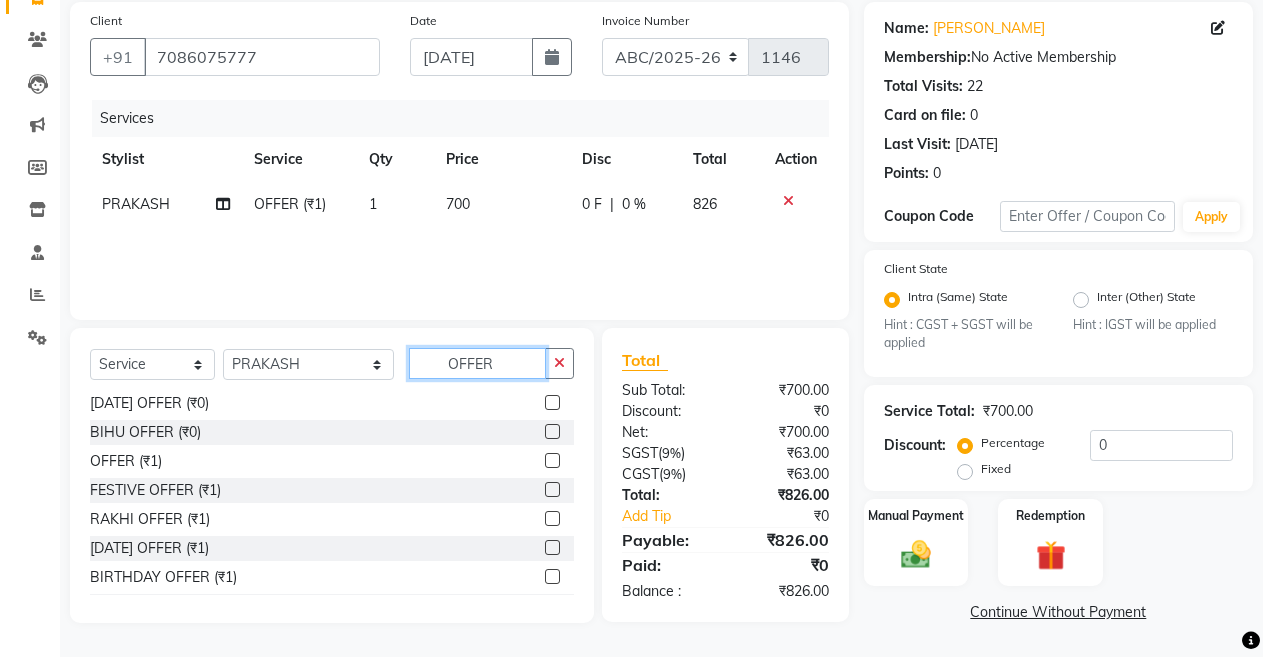 scroll, scrollTop: 160, scrollLeft: 0, axis: vertical 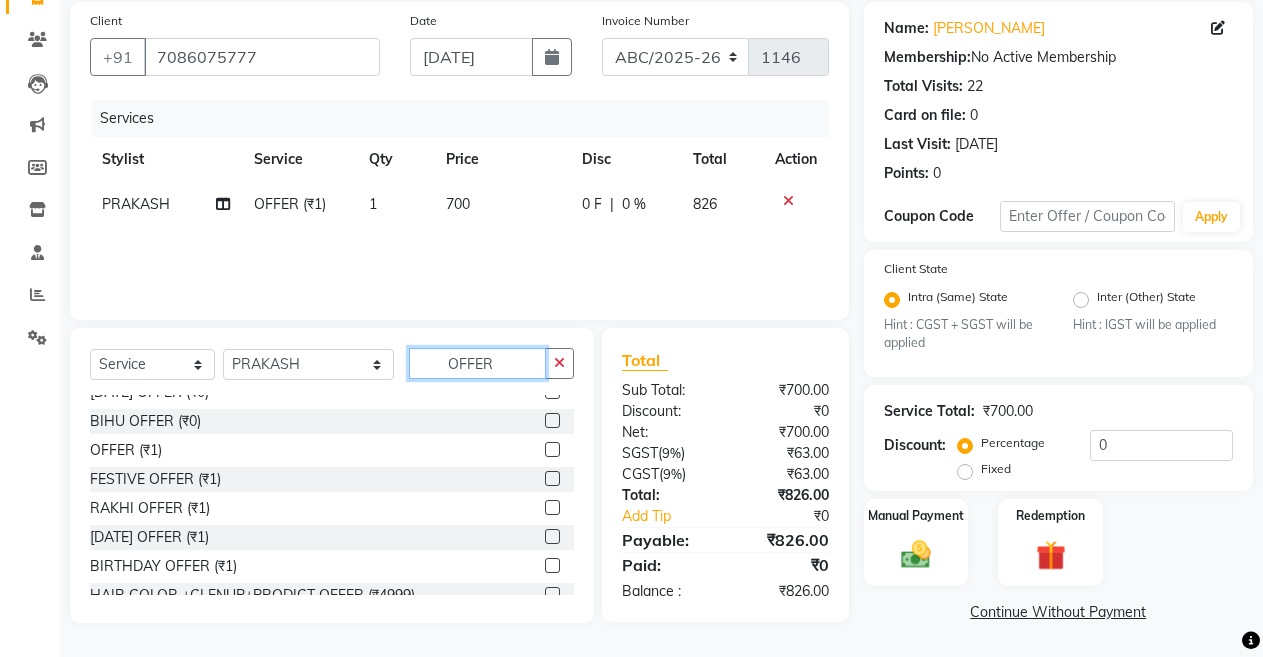 type on "OFFER" 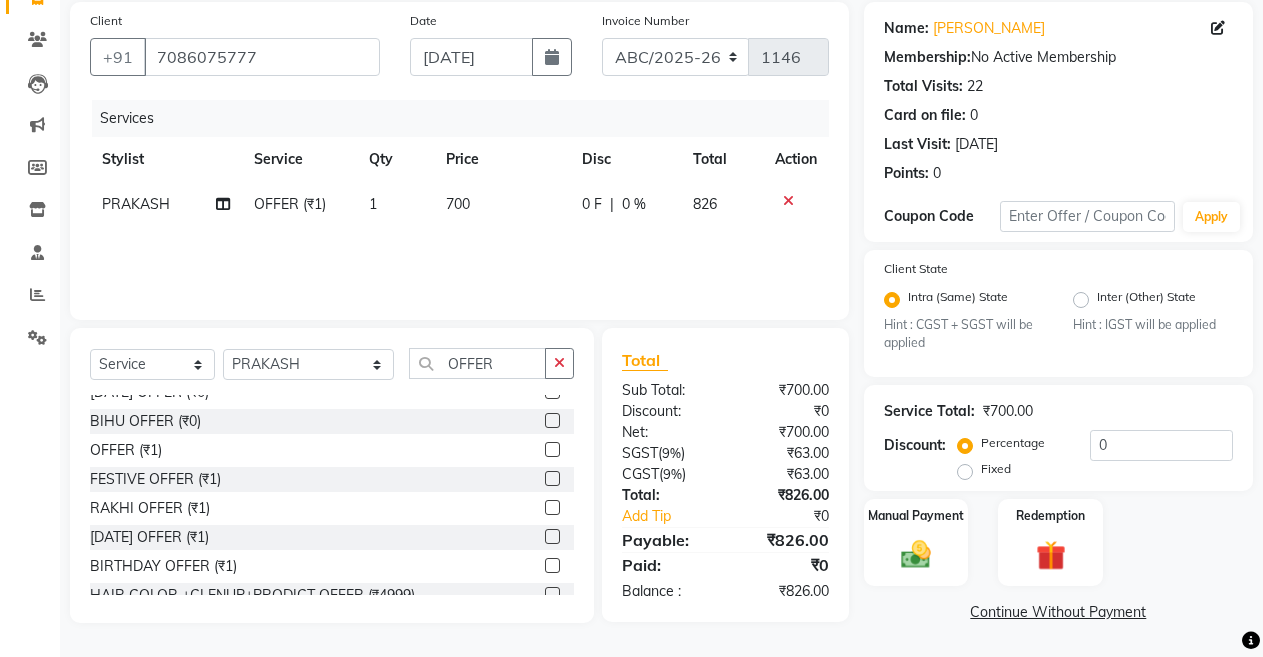 click 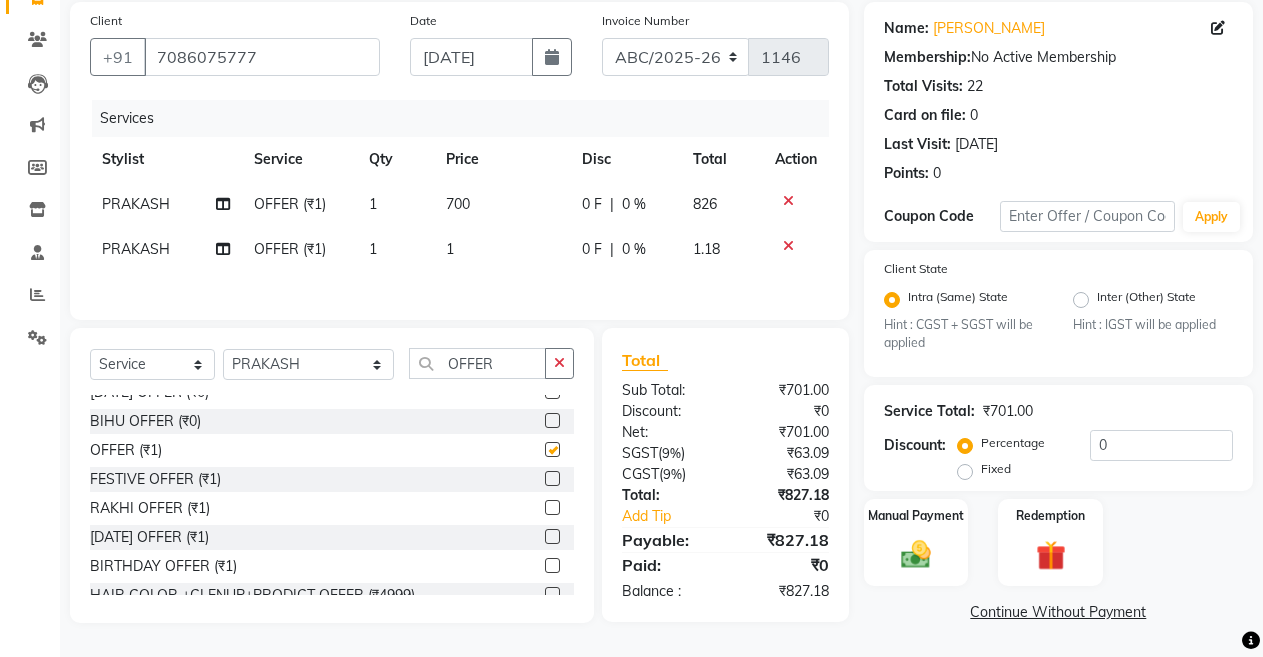 checkbox on "false" 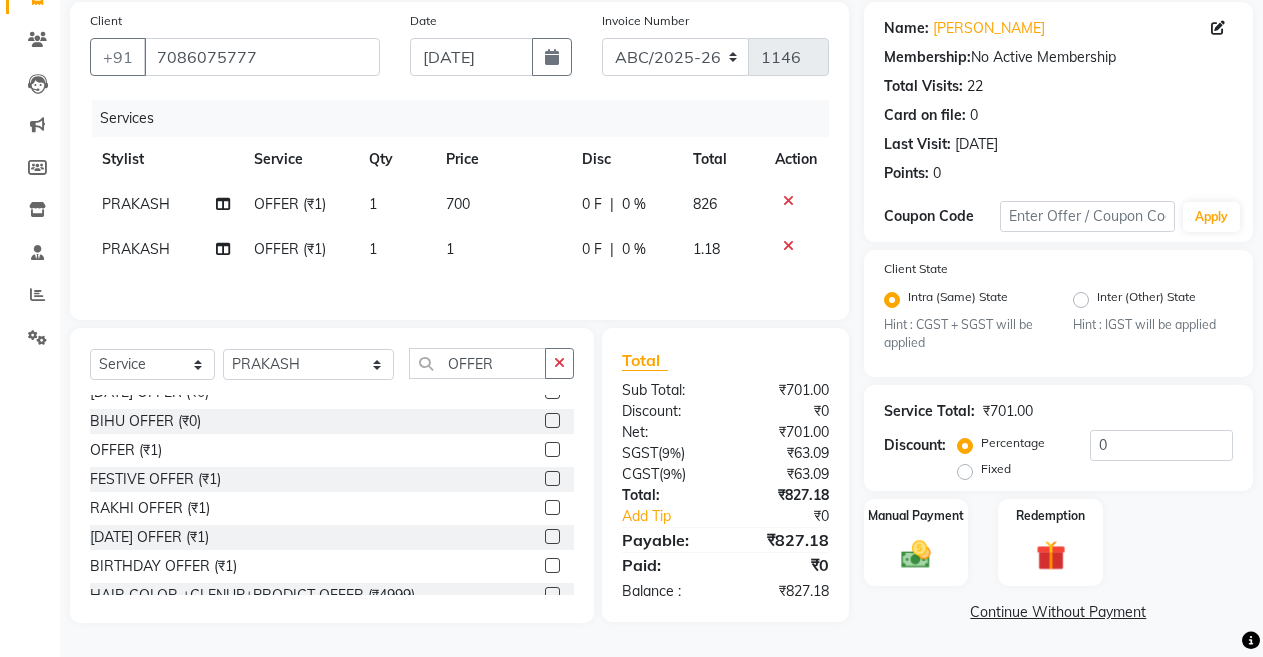 click on "1" 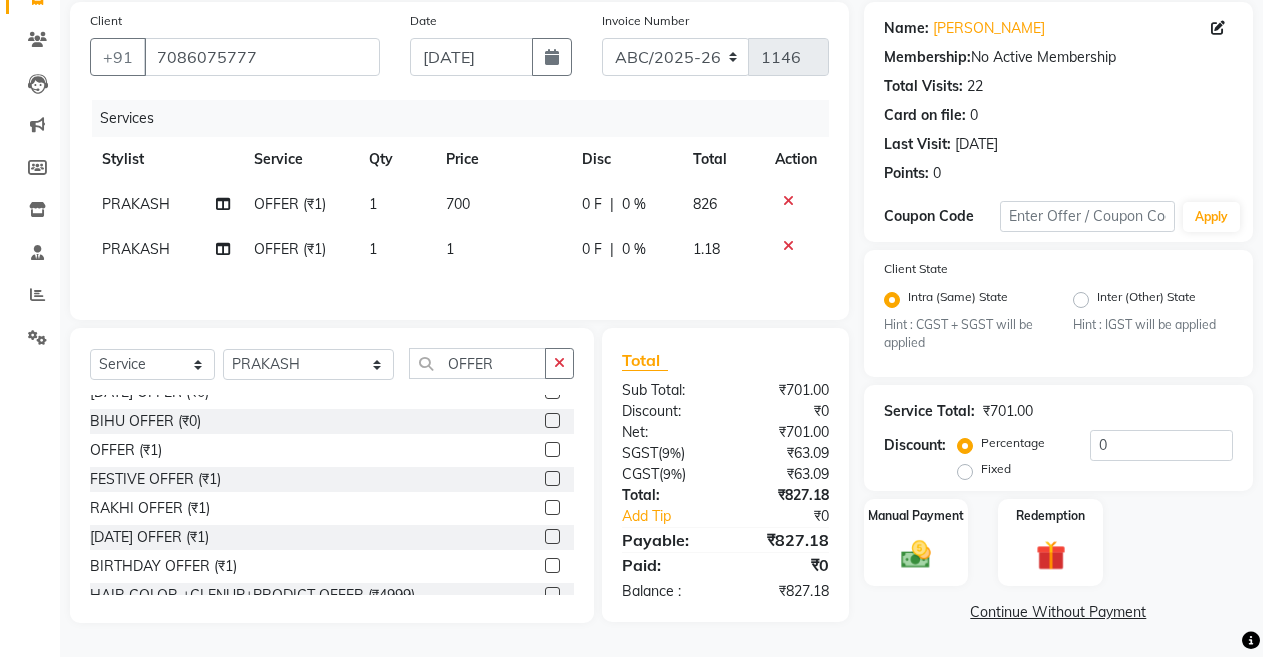 select on "32576" 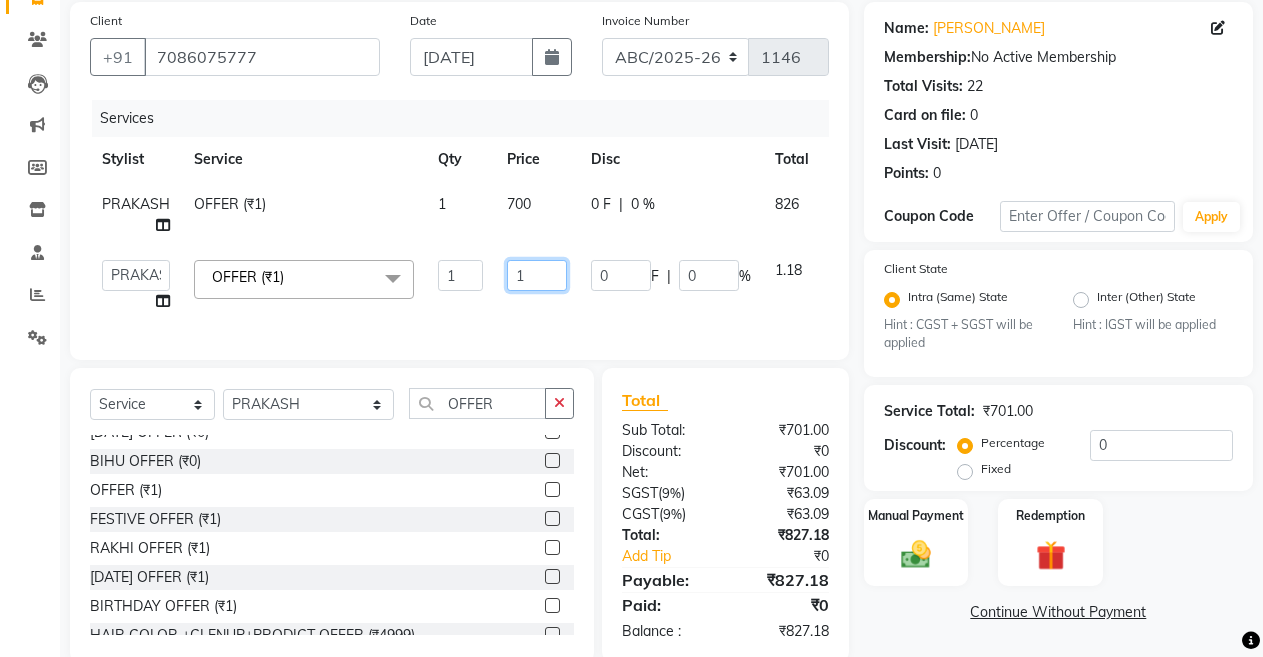 click on "1" 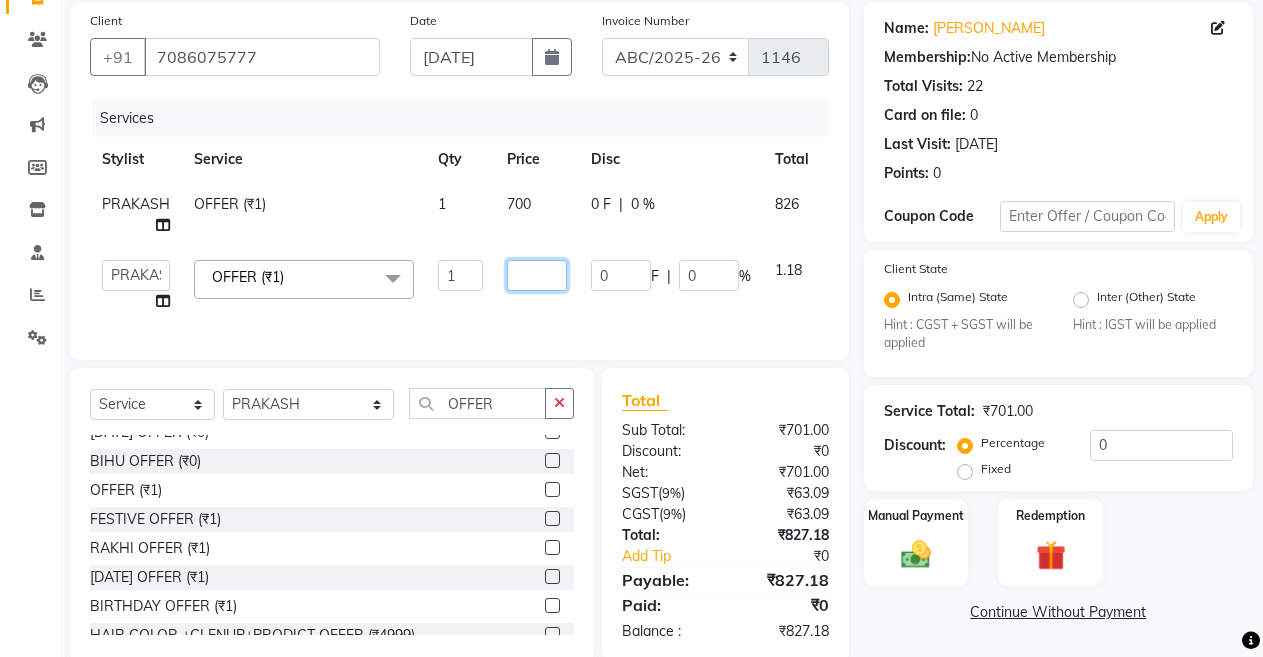 type on "1" 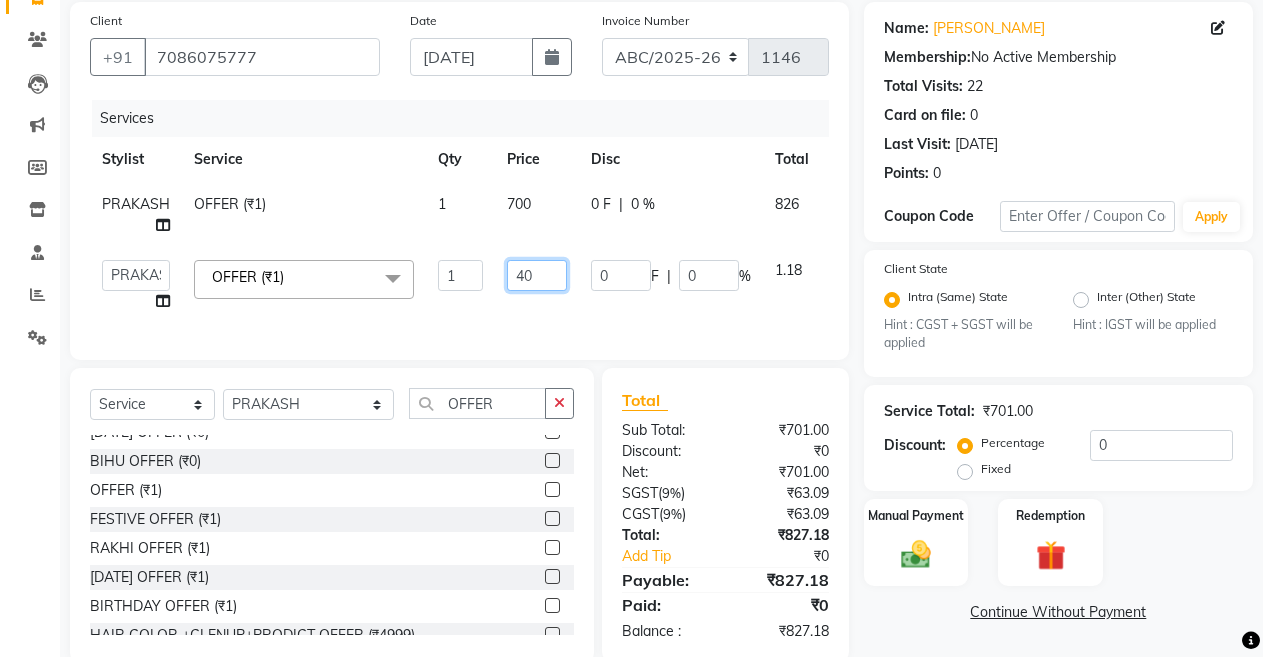 type on "400" 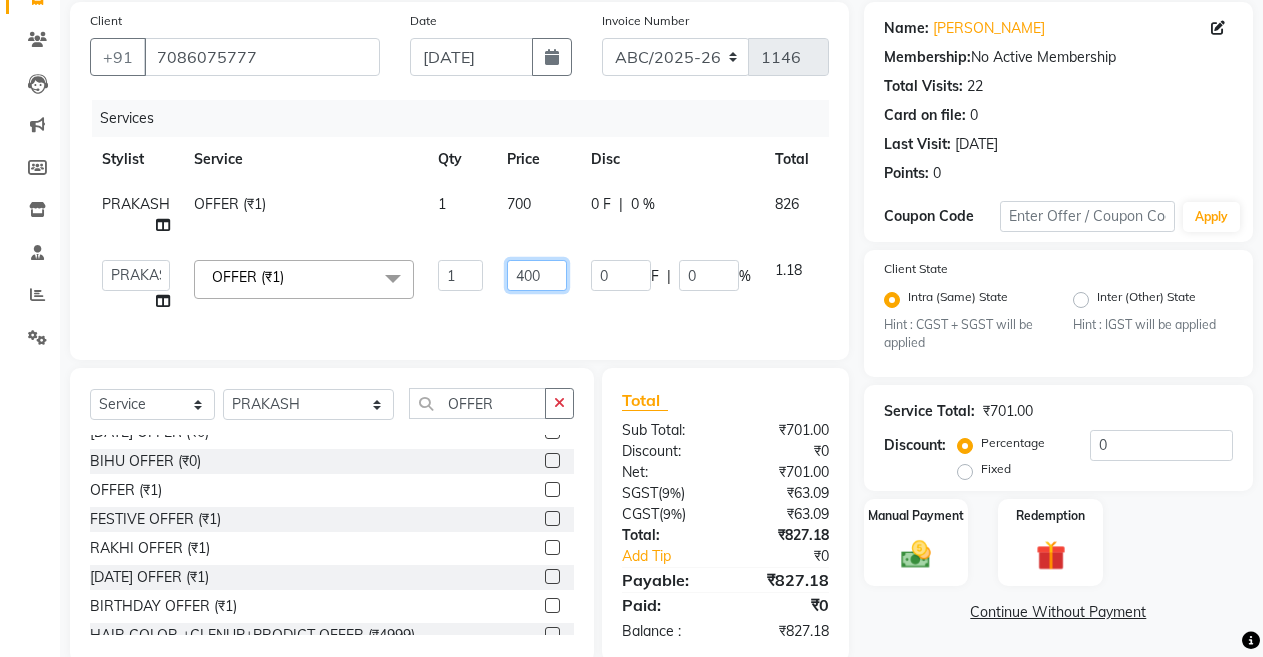 scroll, scrollTop: 201, scrollLeft: 0, axis: vertical 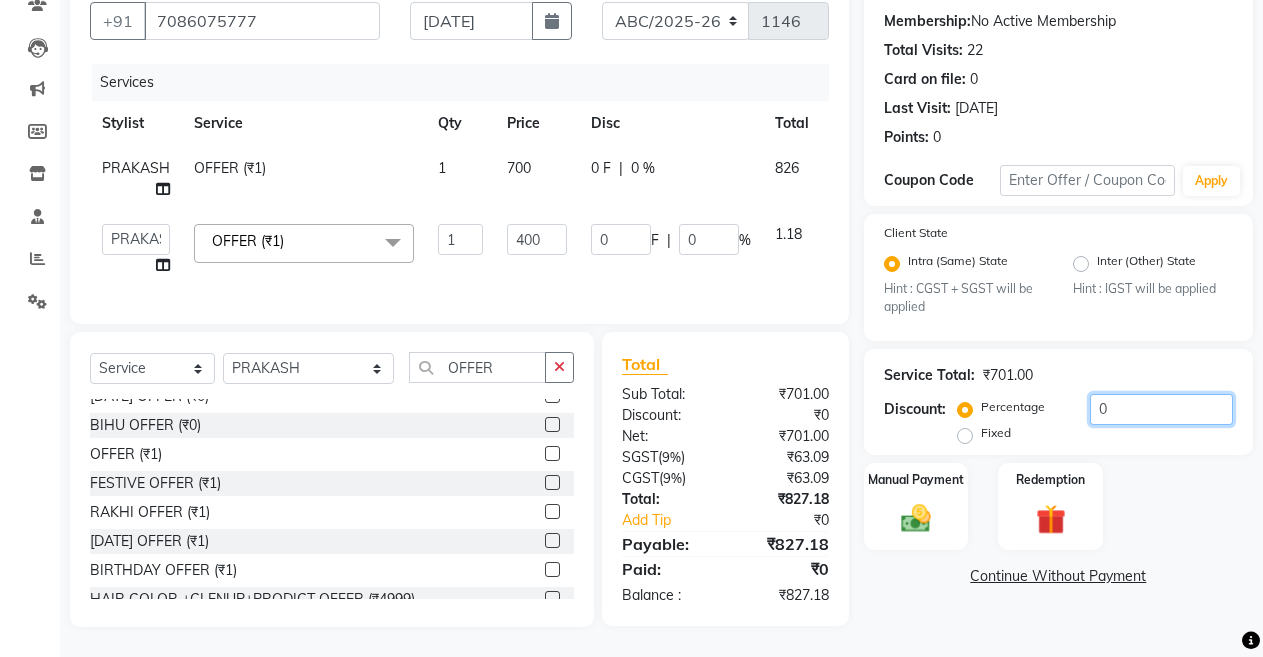click on "Service Total:  ₹701.00  Discount:  Percentage   Fixed  0" 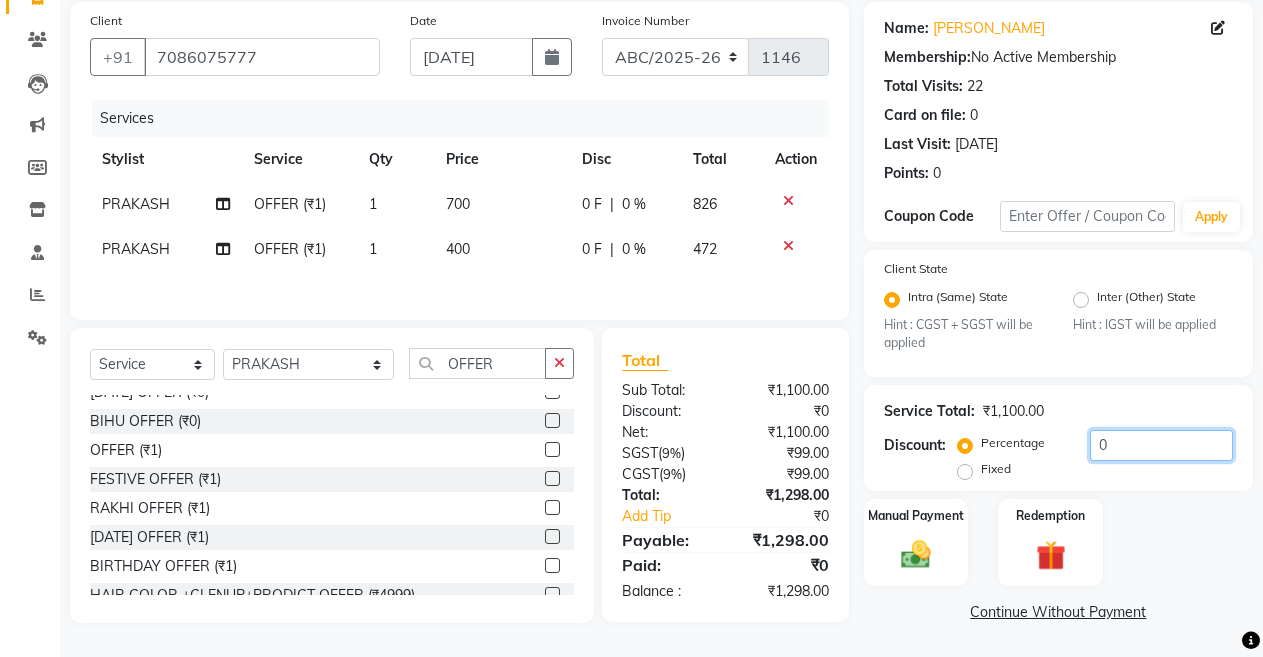 scroll, scrollTop: 149, scrollLeft: 0, axis: vertical 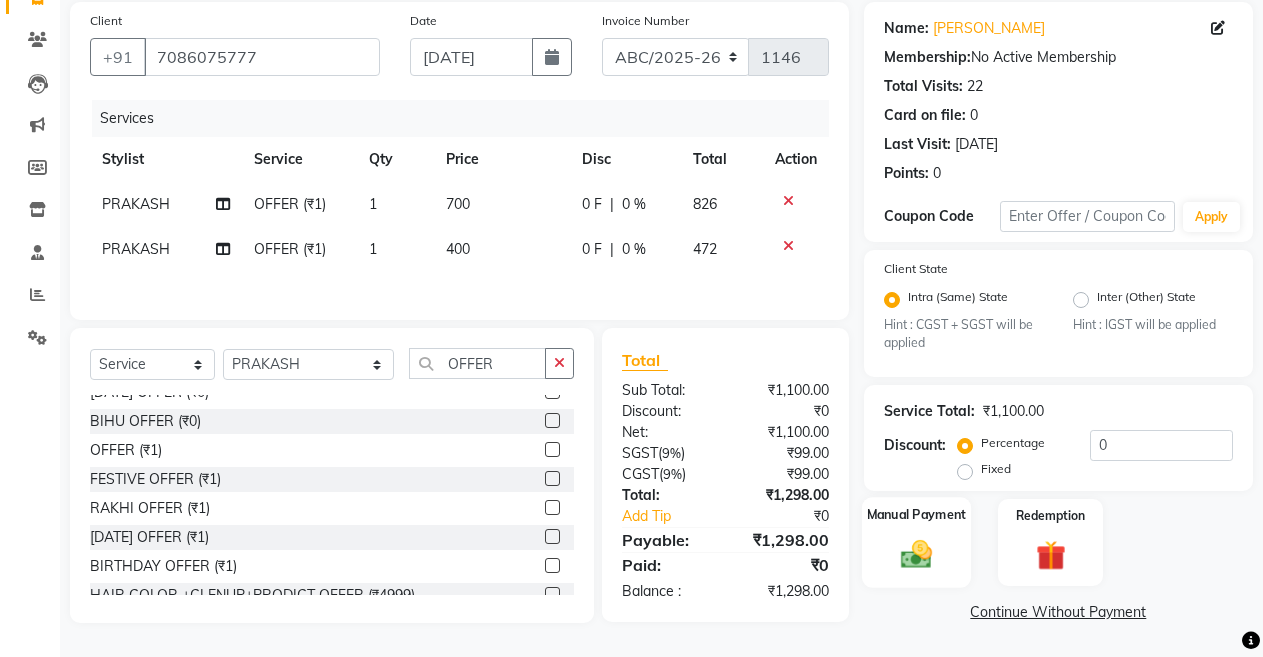 click 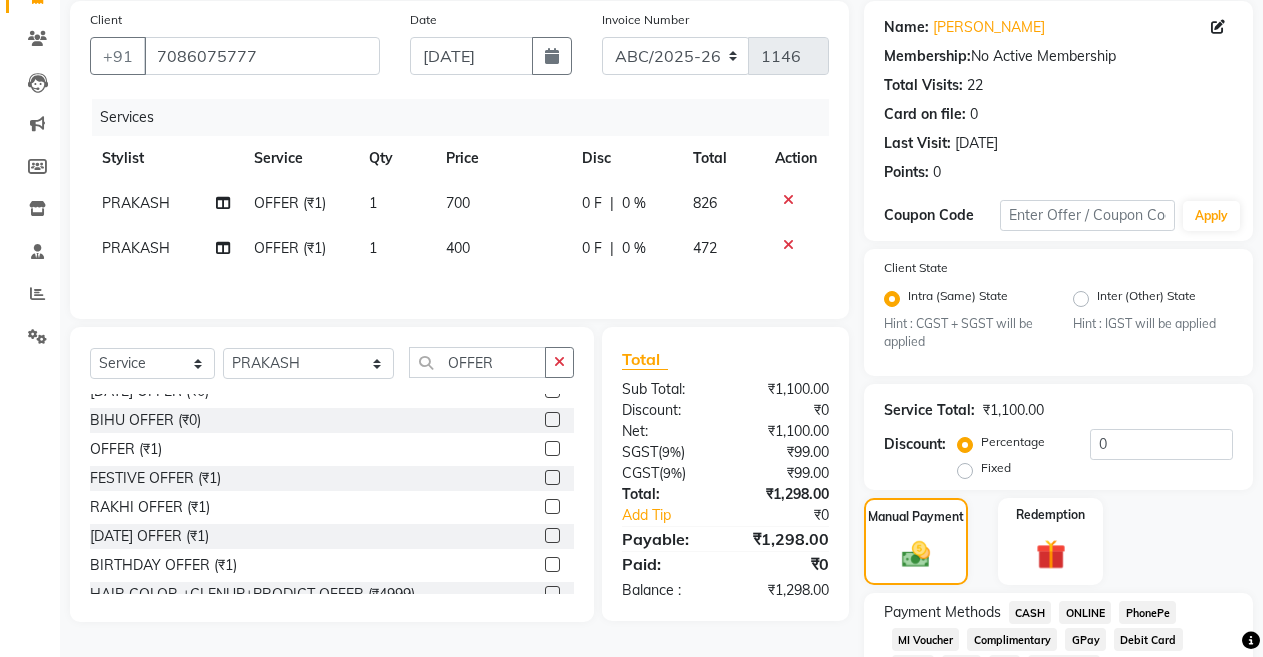 click on "CASH" 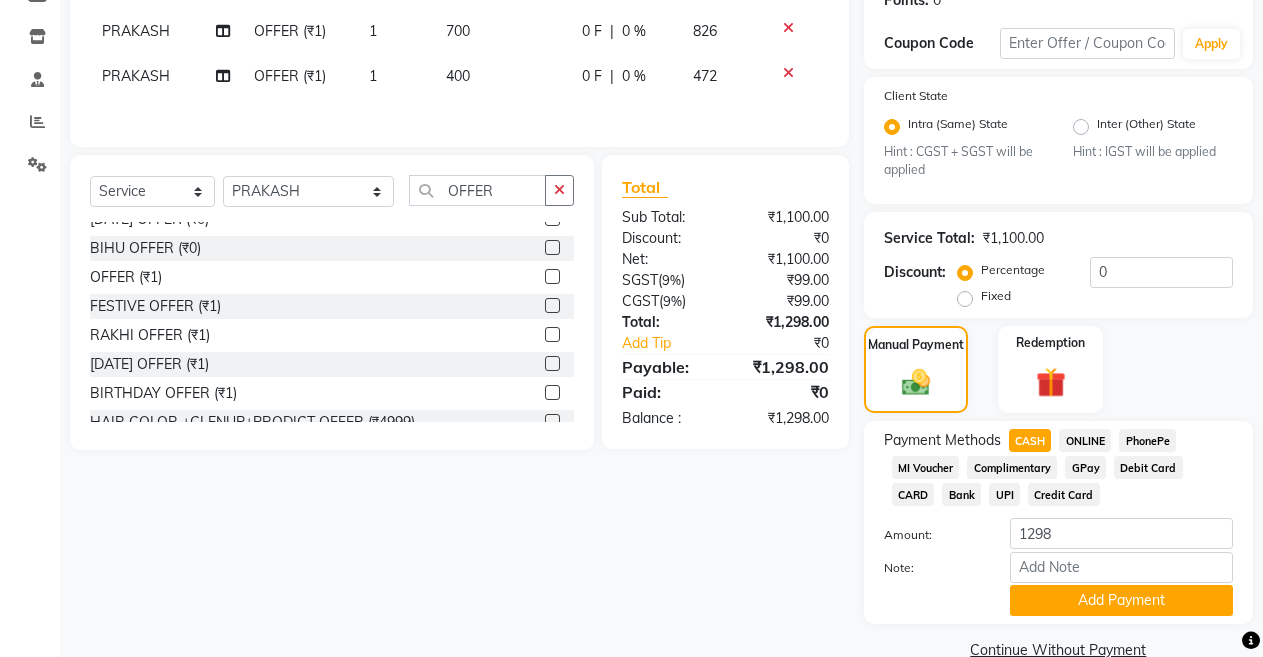 scroll, scrollTop: 308, scrollLeft: 0, axis: vertical 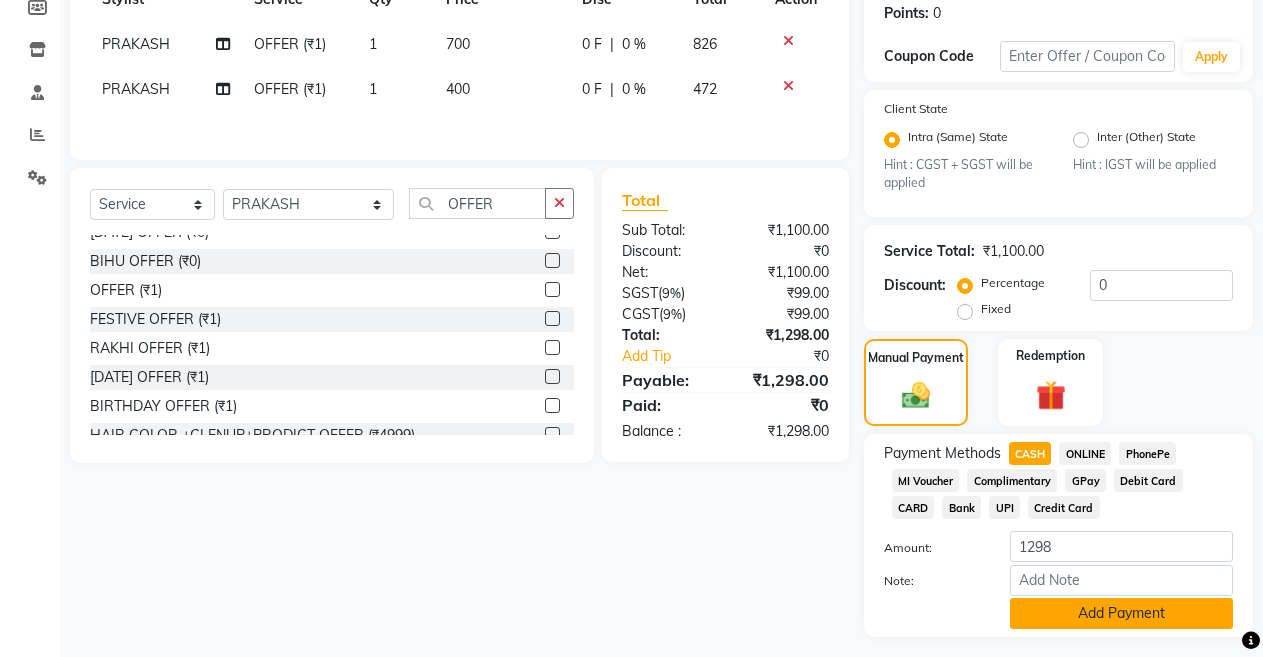 click on "Add Payment" 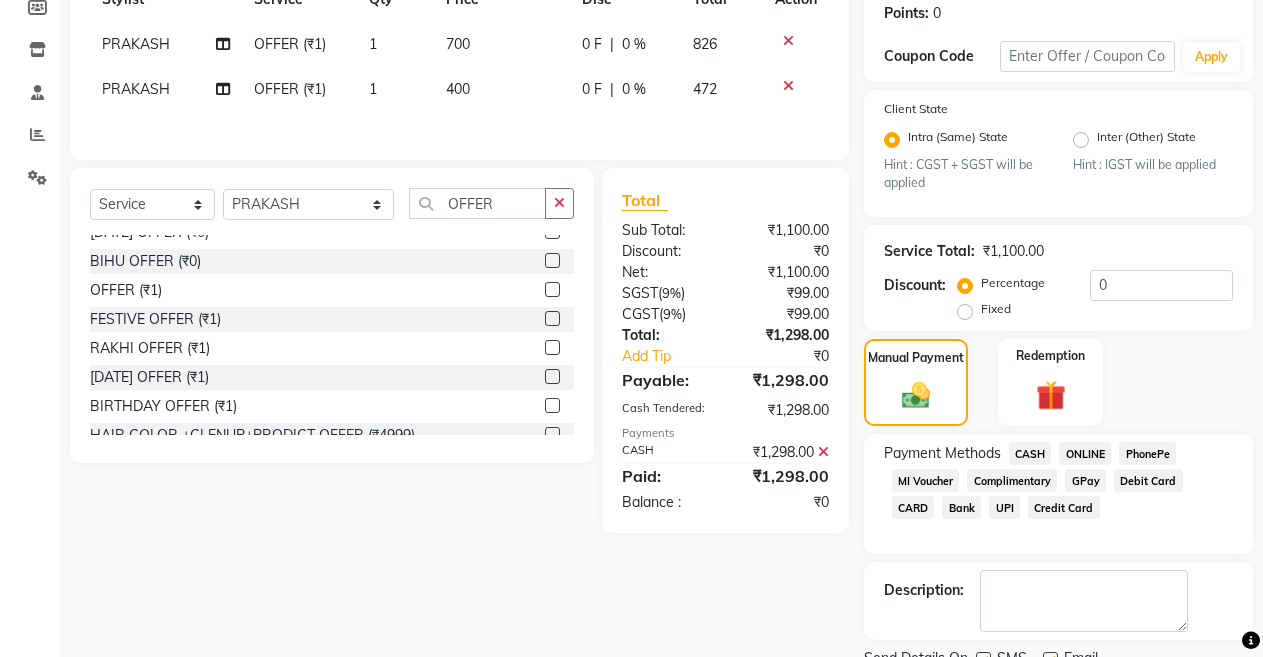 scroll, scrollTop: 389, scrollLeft: 0, axis: vertical 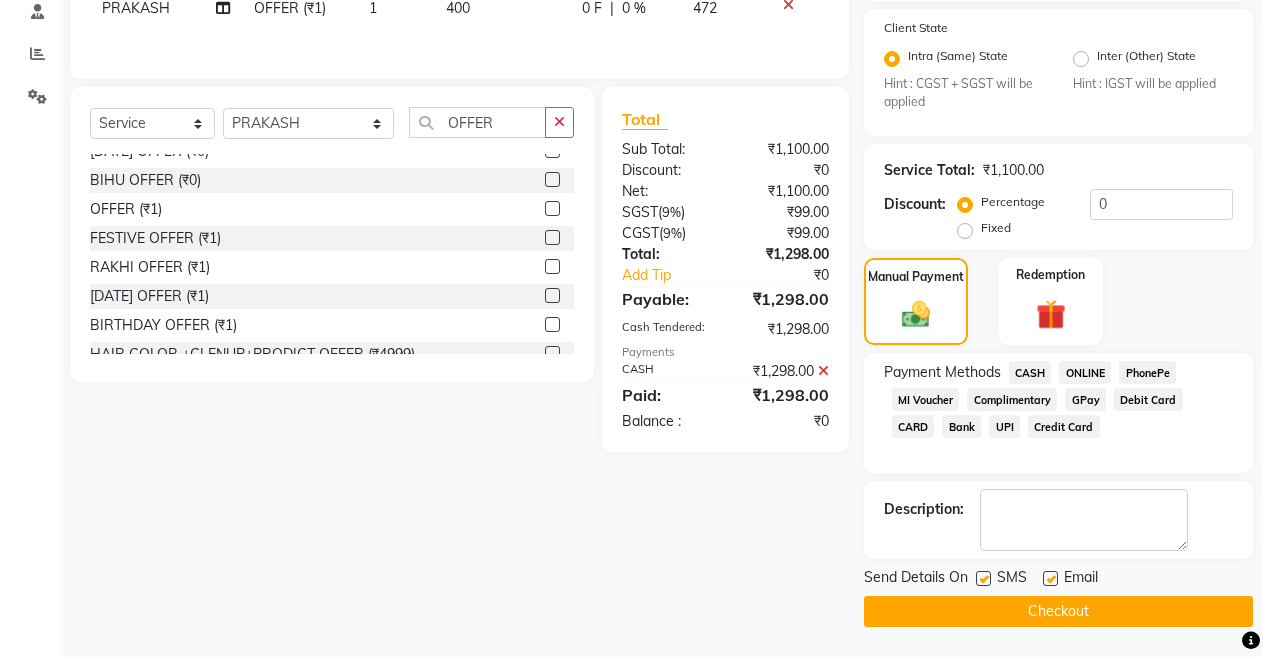 click on "Checkout" 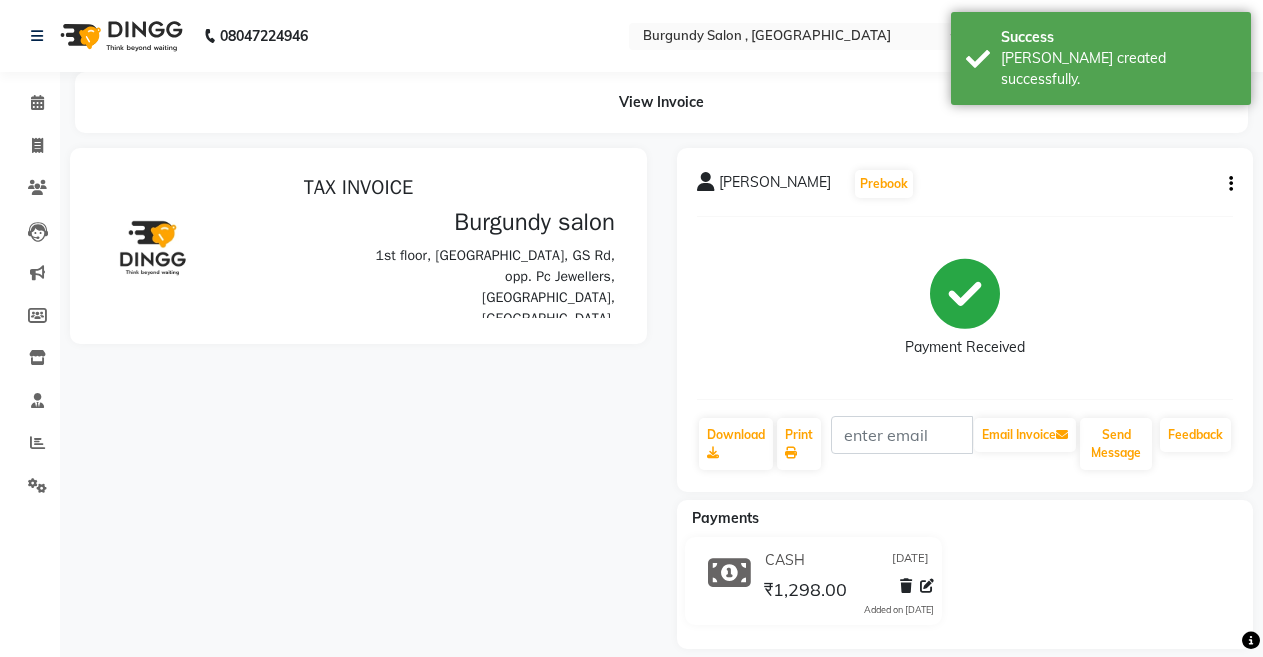 scroll, scrollTop: 0, scrollLeft: 0, axis: both 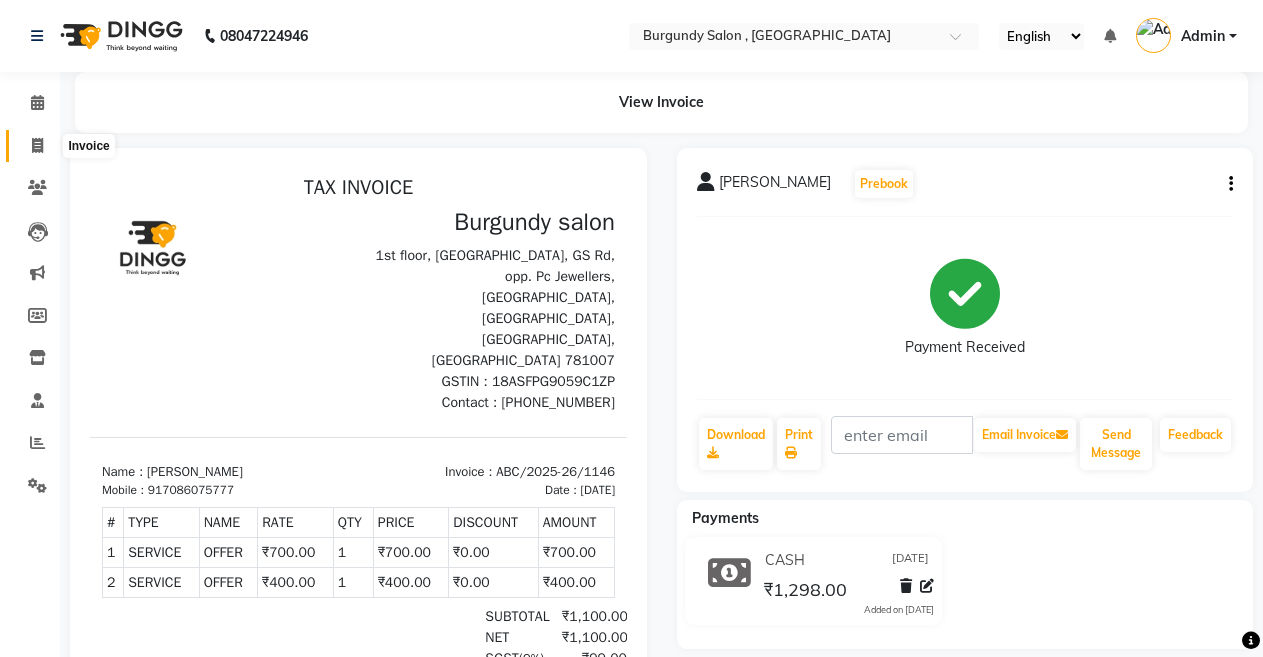 click 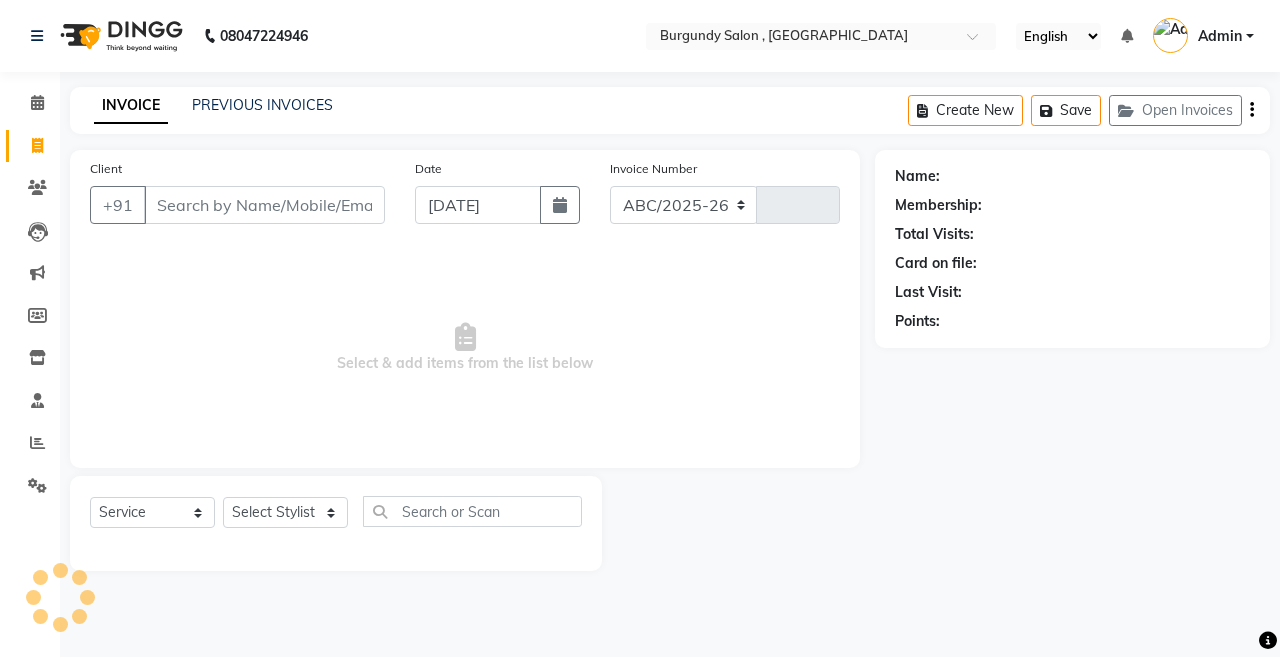 select on "5345" 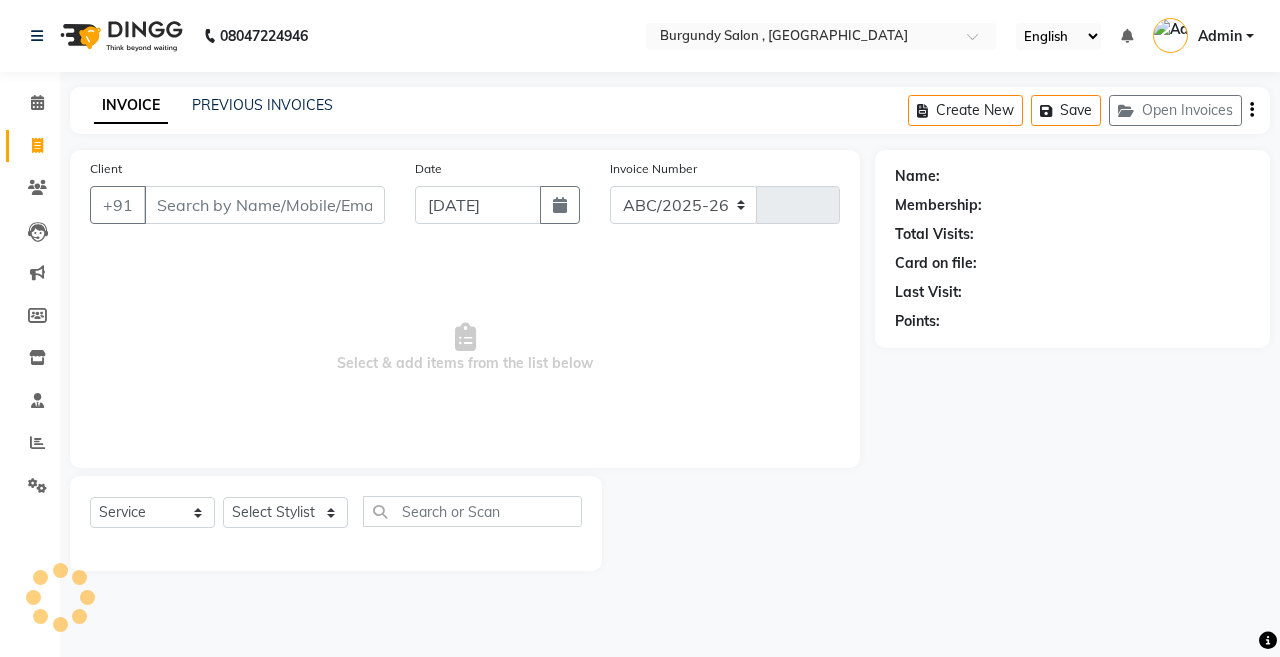 type on "1147" 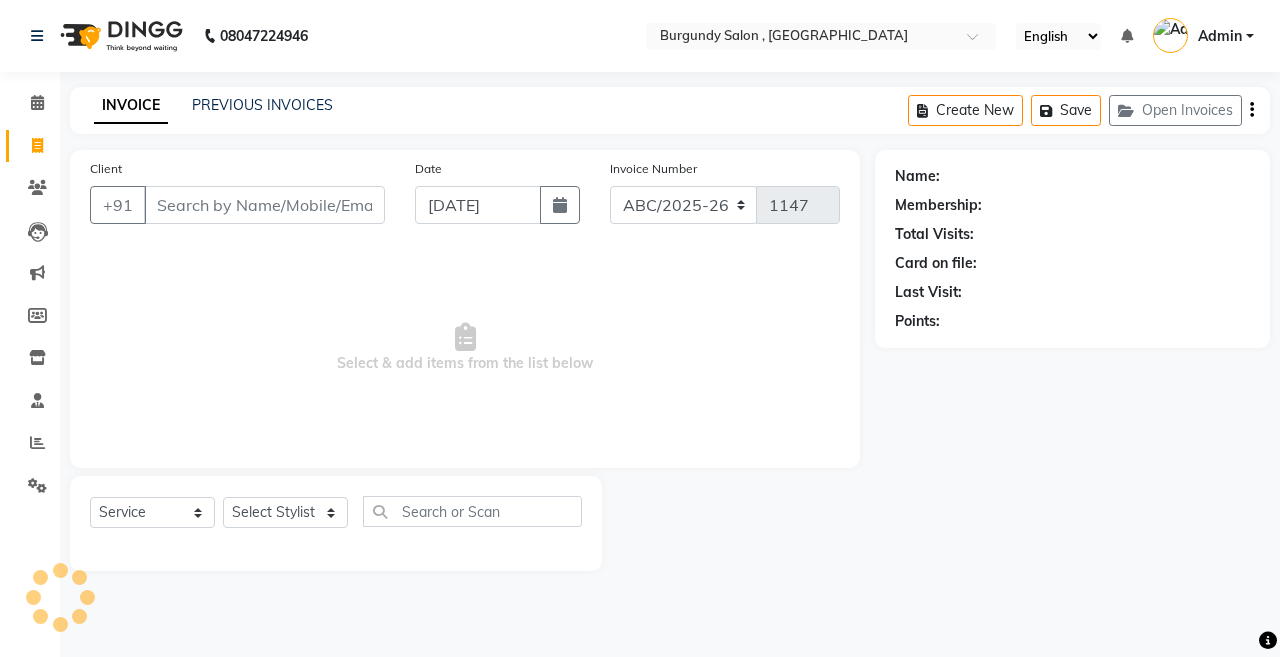 click on "Client" at bounding box center (264, 205) 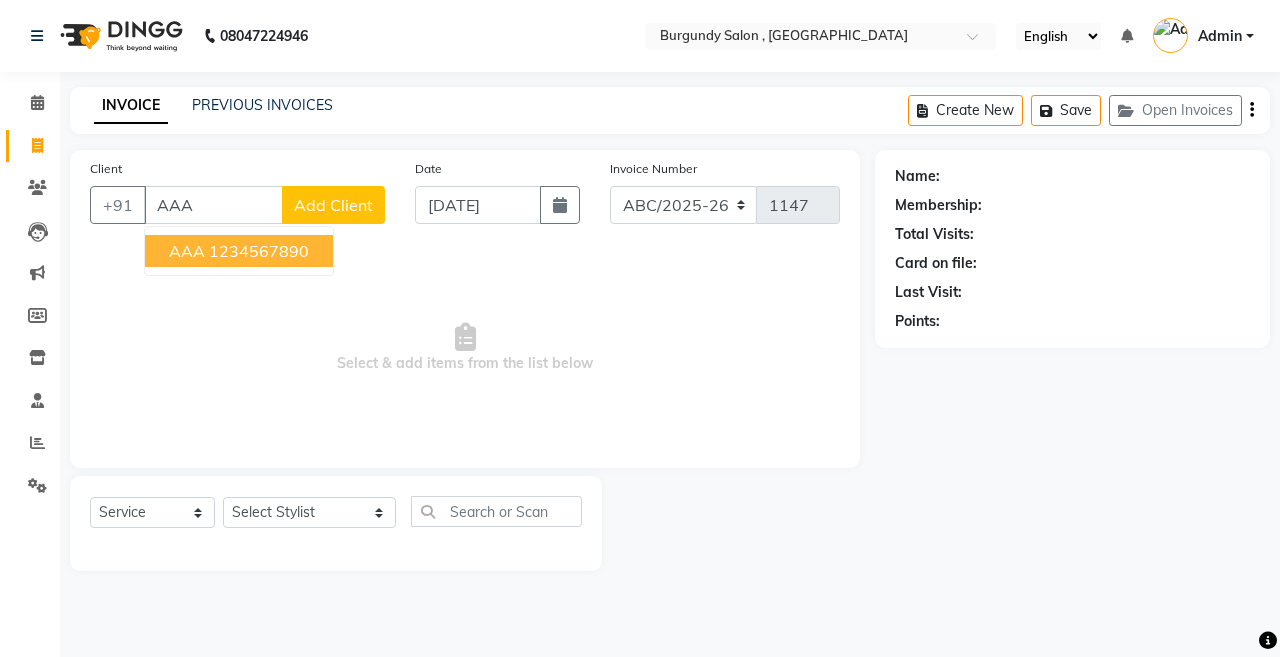 click on "1234567890" at bounding box center (259, 251) 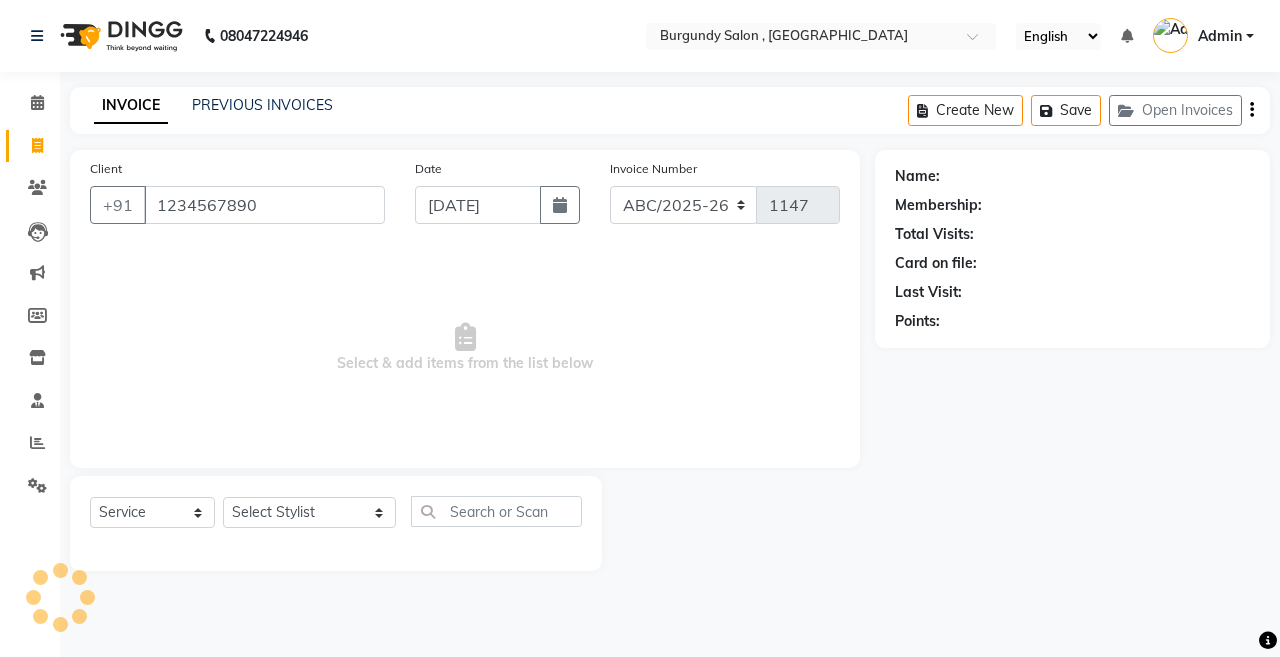 type on "1234567890" 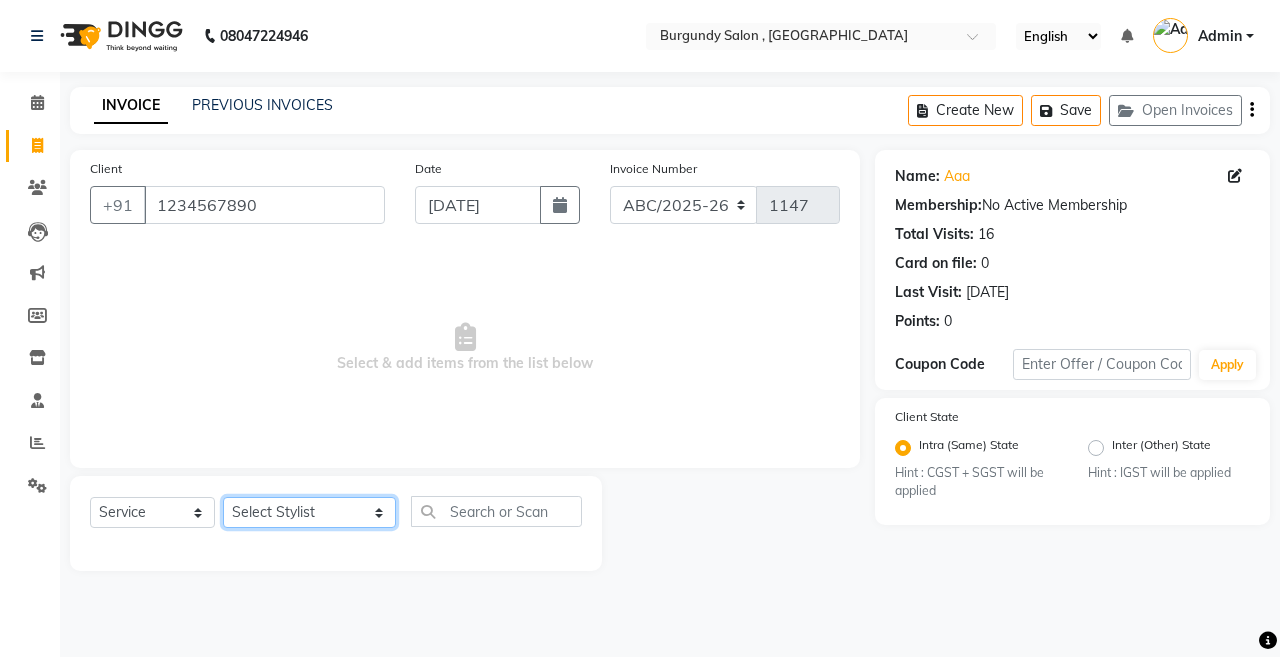 click on "Select Stylist ANIL  [PERSON_NAME] [PERSON_NAME]  DHON DAS DHON / [PERSON_NAME] [PERSON_NAME] [PERSON_NAME]/ [PERSON_NAME] [PERSON_NAME] LAXI / [PERSON_NAME] LITTLE MAAM MINTUL [PERSON_NAME] [PERSON_NAME] [PERSON_NAME] [PERSON_NAME]/POJA/ [PERSON_NAME] / [PERSON_NAME] [PERSON_NAME]/ [PERSON_NAME] PUJAA [PERSON_NAME] / [PERSON_NAME]  [PERSON_NAME] / [PERSON_NAME] [PERSON_NAME] / [PERSON_NAME] / [PERSON_NAME] [PERSON_NAME]/ [PERSON_NAME]/[PERSON_NAME]/[PERSON_NAME]/ [PERSON_NAME]/[PERSON_NAME]/ [PERSON_NAME] [PERSON_NAME]/ [PERSON_NAME] [PERSON_NAME] [PERSON_NAME] [PERSON_NAME] SOPEM staff 1 staff 1 TANU" 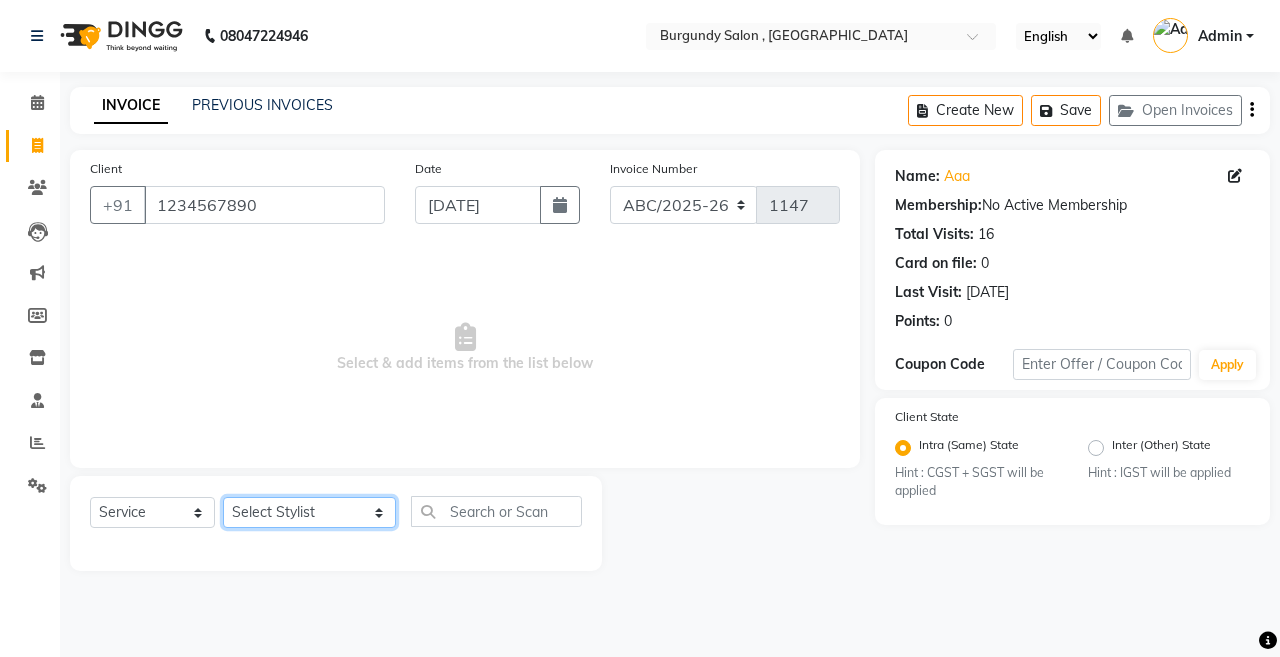 click on "Select Stylist ANIL  [PERSON_NAME] [PERSON_NAME]  DHON DAS DHON / [PERSON_NAME] [PERSON_NAME] [PERSON_NAME]/ [PERSON_NAME] [PERSON_NAME] LAXI / [PERSON_NAME] LITTLE MAAM MINTUL [PERSON_NAME] [PERSON_NAME] [PERSON_NAME] [PERSON_NAME]/POJA/ [PERSON_NAME] / [PERSON_NAME] [PERSON_NAME]/ [PERSON_NAME] PUJAA [PERSON_NAME] / [PERSON_NAME]  [PERSON_NAME] / [PERSON_NAME] [PERSON_NAME] / [PERSON_NAME] / [PERSON_NAME] [PERSON_NAME]/ [PERSON_NAME]/[PERSON_NAME]/[PERSON_NAME]/ [PERSON_NAME]/[PERSON_NAME]/ [PERSON_NAME] [PERSON_NAME]/ [PERSON_NAME] [PERSON_NAME] [PERSON_NAME] [PERSON_NAME] SOPEM staff 1 staff 1 TANU" 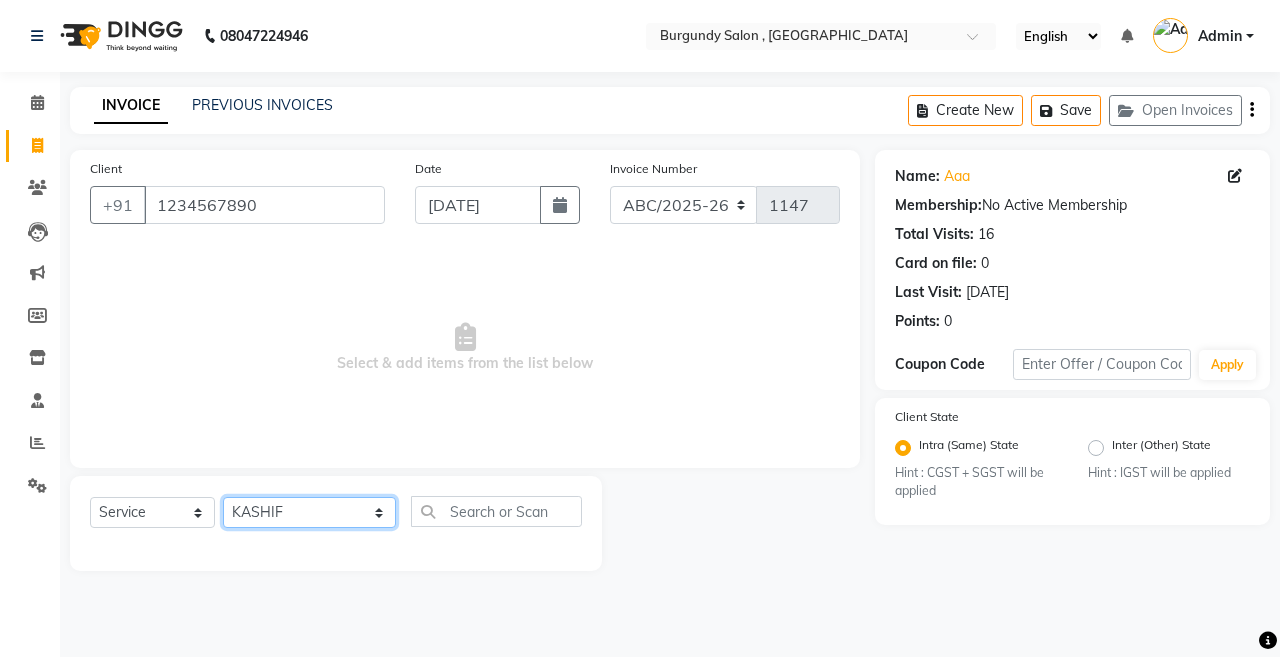 click on "Select Stylist ANIL  [PERSON_NAME] [PERSON_NAME]  DHON DAS DHON / [PERSON_NAME] [PERSON_NAME] [PERSON_NAME]/ [PERSON_NAME] [PERSON_NAME] LAXI / [PERSON_NAME] LITTLE MAAM MINTUL [PERSON_NAME] [PERSON_NAME] [PERSON_NAME] [PERSON_NAME]/POJA/ [PERSON_NAME] / [PERSON_NAME] [PERSON_NAME]/ [PERSON_NAME] PUJAA [PERSON_NAME] / [PERSON_NAME]  [PERSON_NAME] / [PERSON_NAME] [PERSON_NAME] / [PERSON_NAME] / [PERSON_NAME] [PERSON_NAME]/ [PERSON_NAME]/[PERSON_NAME]/[PERSON_NAME]/ [PERSON_NAME]/[PERSON_NAME]/ [PERSON_NAME] [PERSON_NAME]/ [PERSON_NAME] [PERSON_NAME] [PERSON_NAME] [PERSON_NAME] SOPEM staff 1 staff 1 TANU" 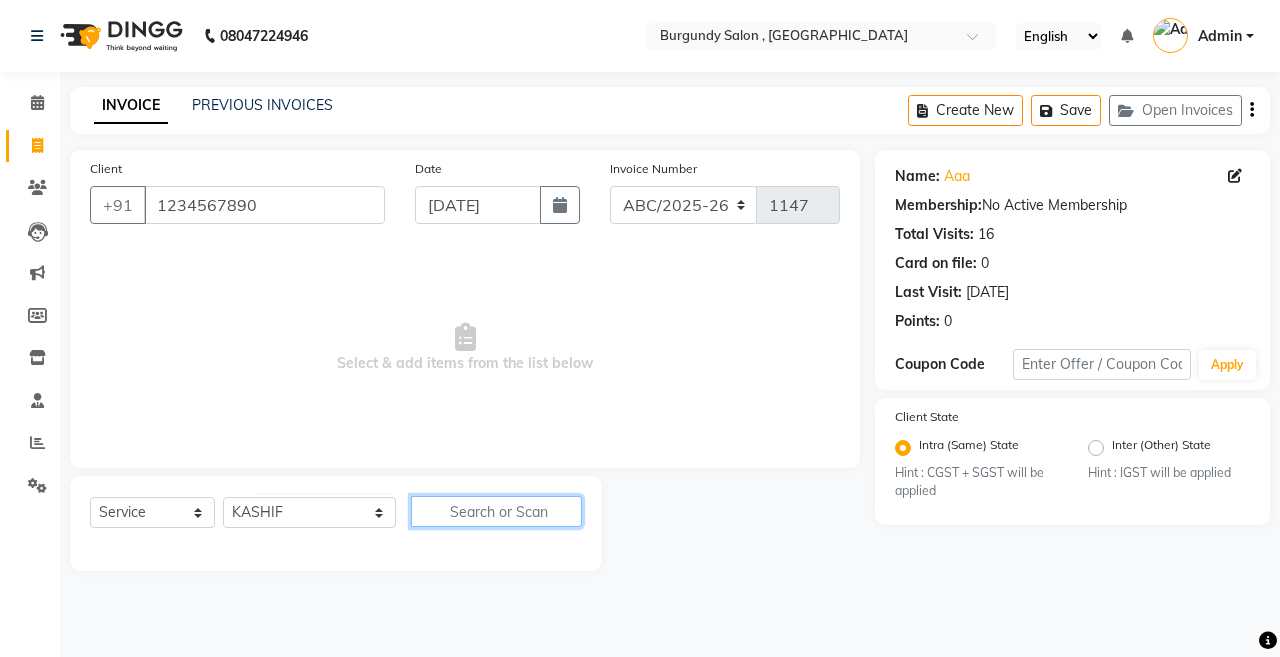 click 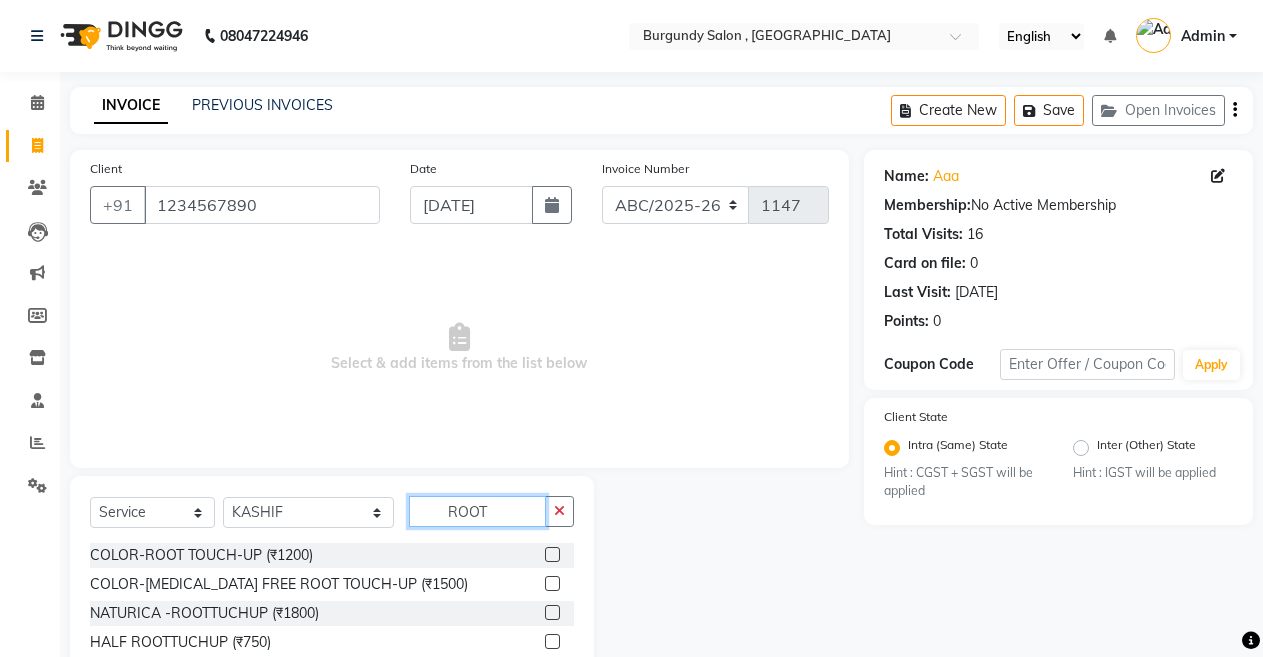 type on "ROOT" 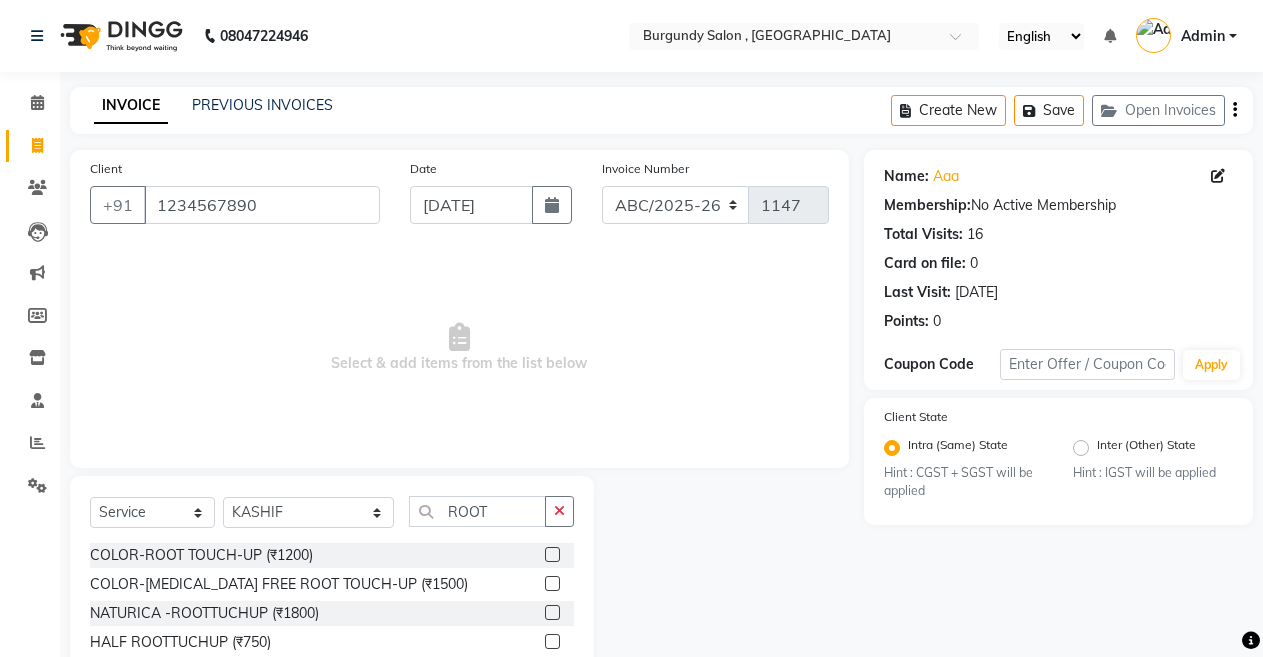 click 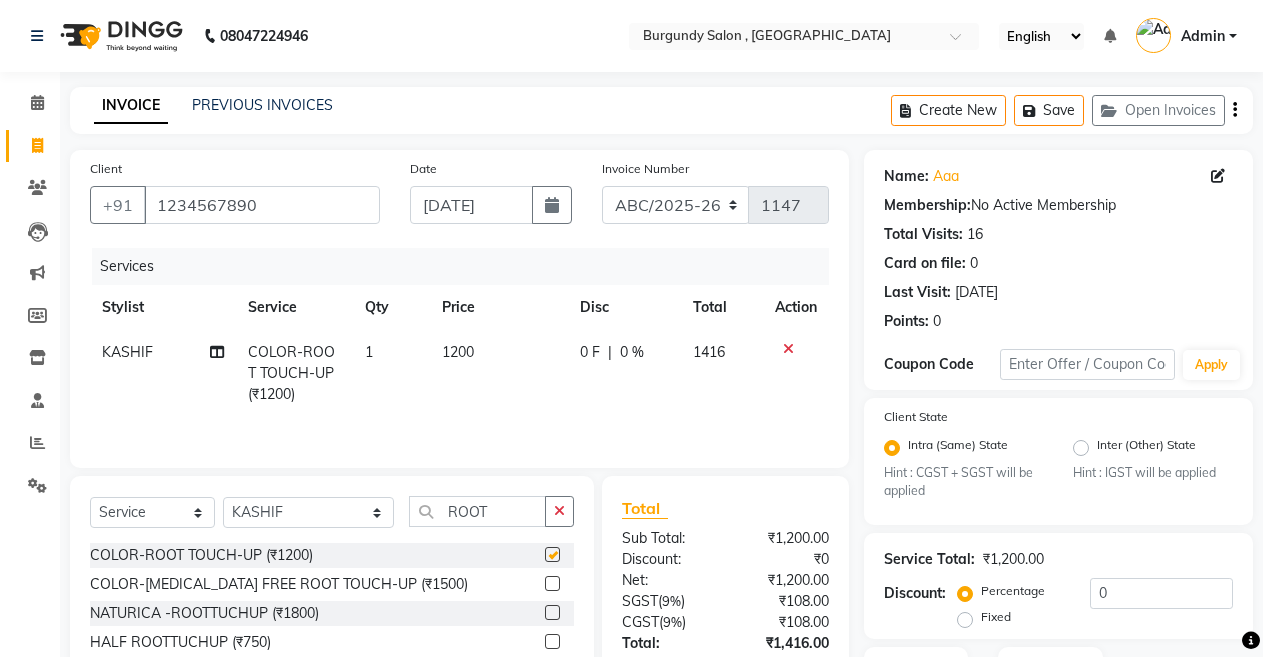 checkbox on "false" 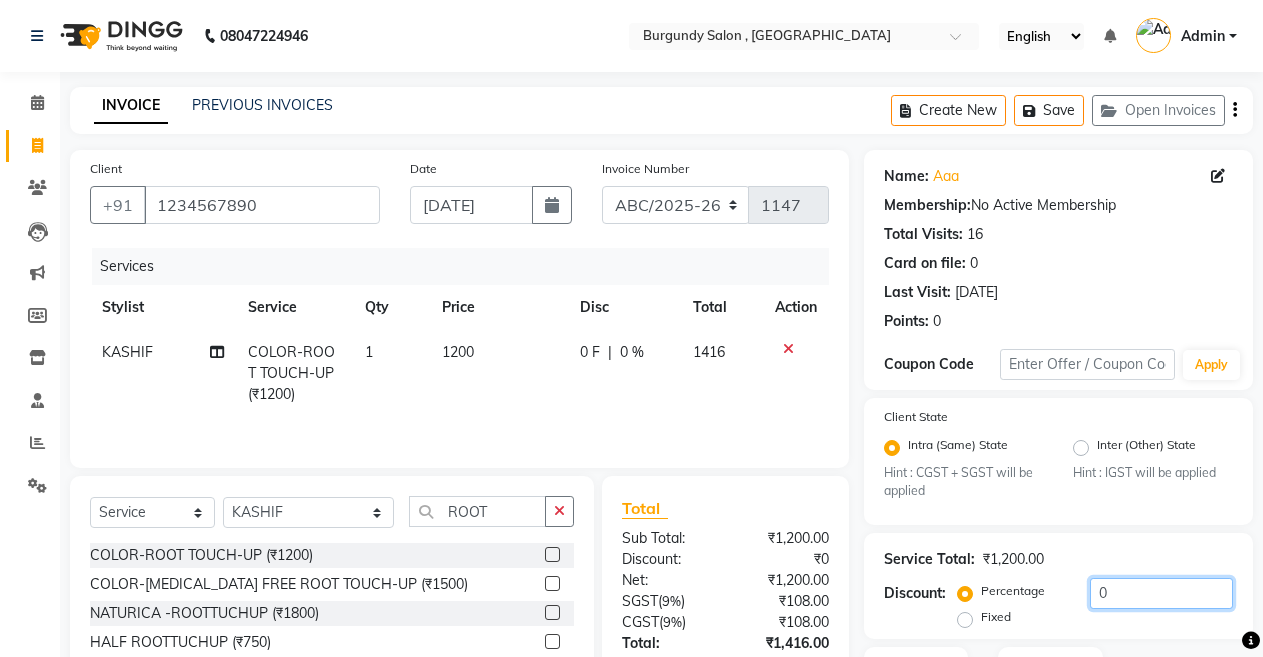 click on "0" 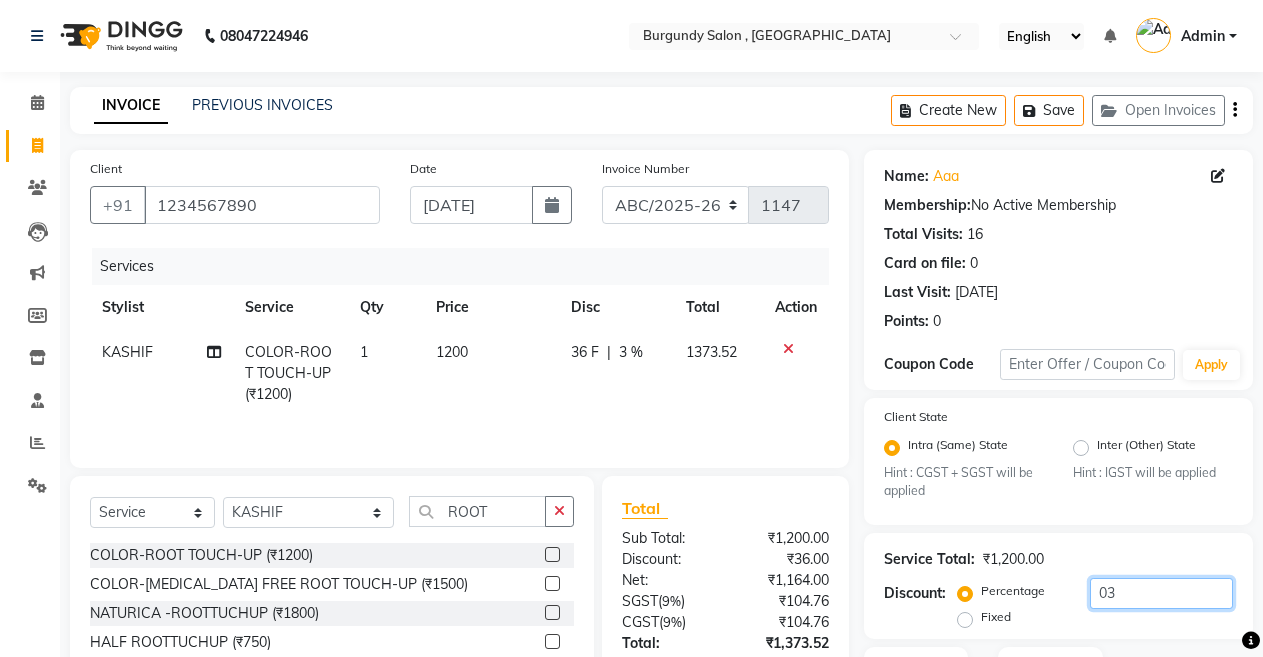 type on "0" 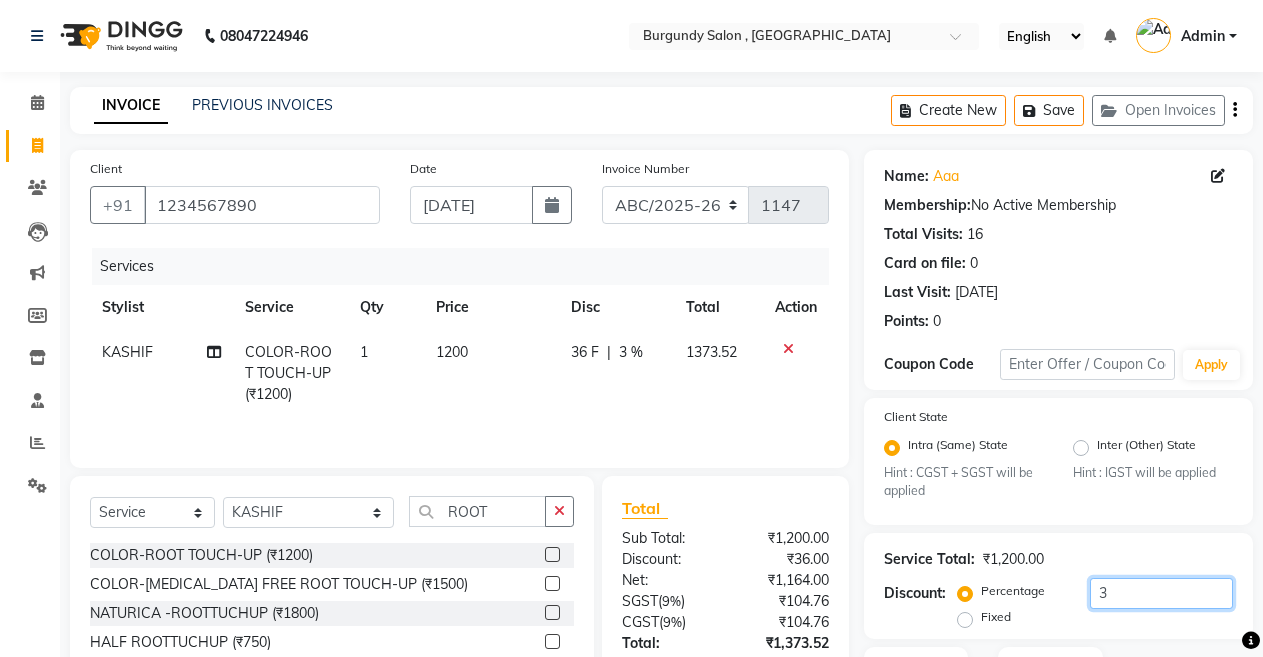 type on "30" 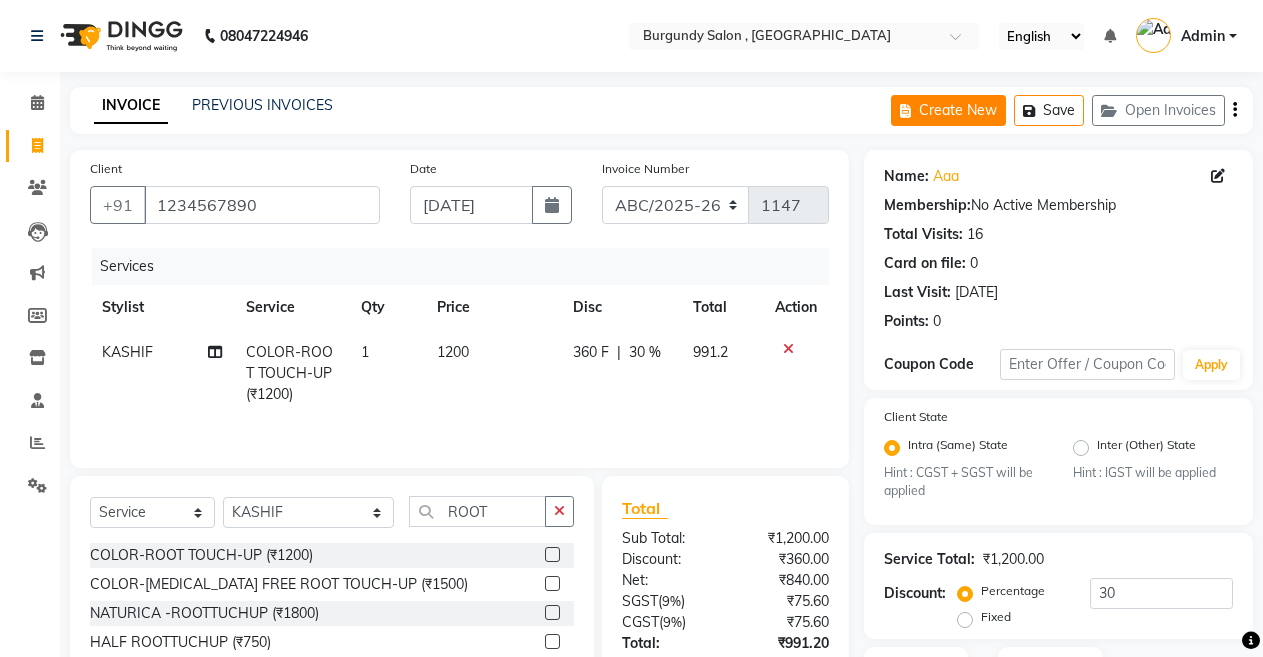click on "Create New" 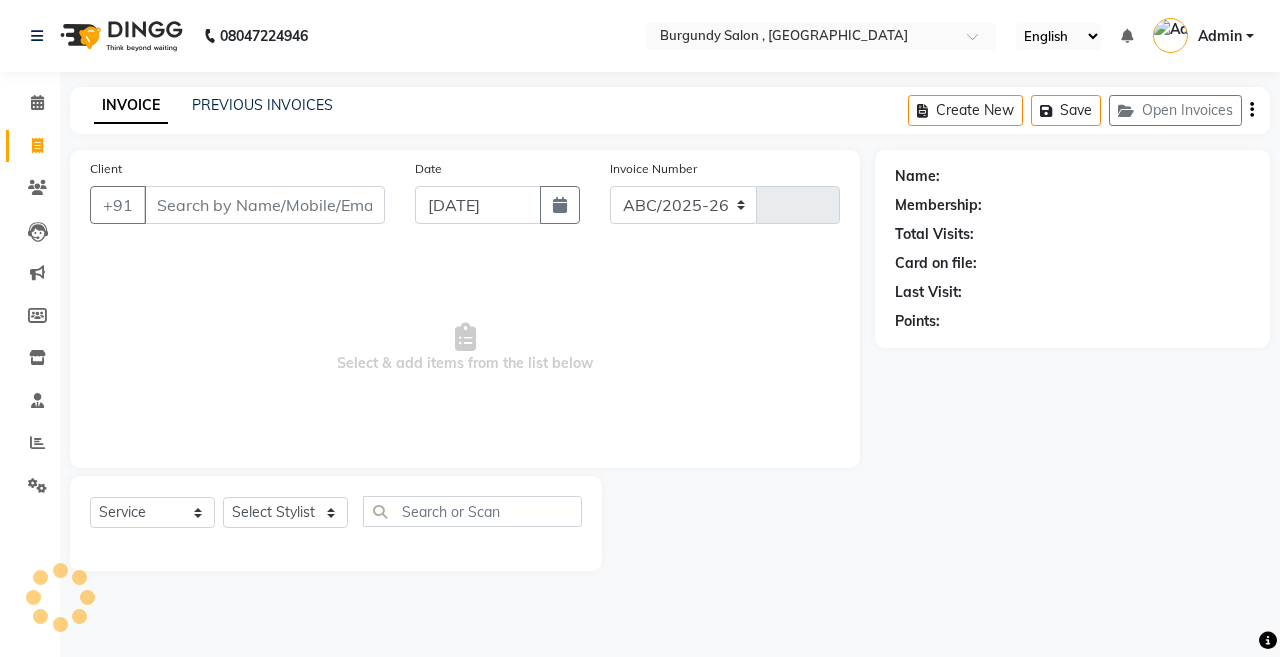 select on "5345" 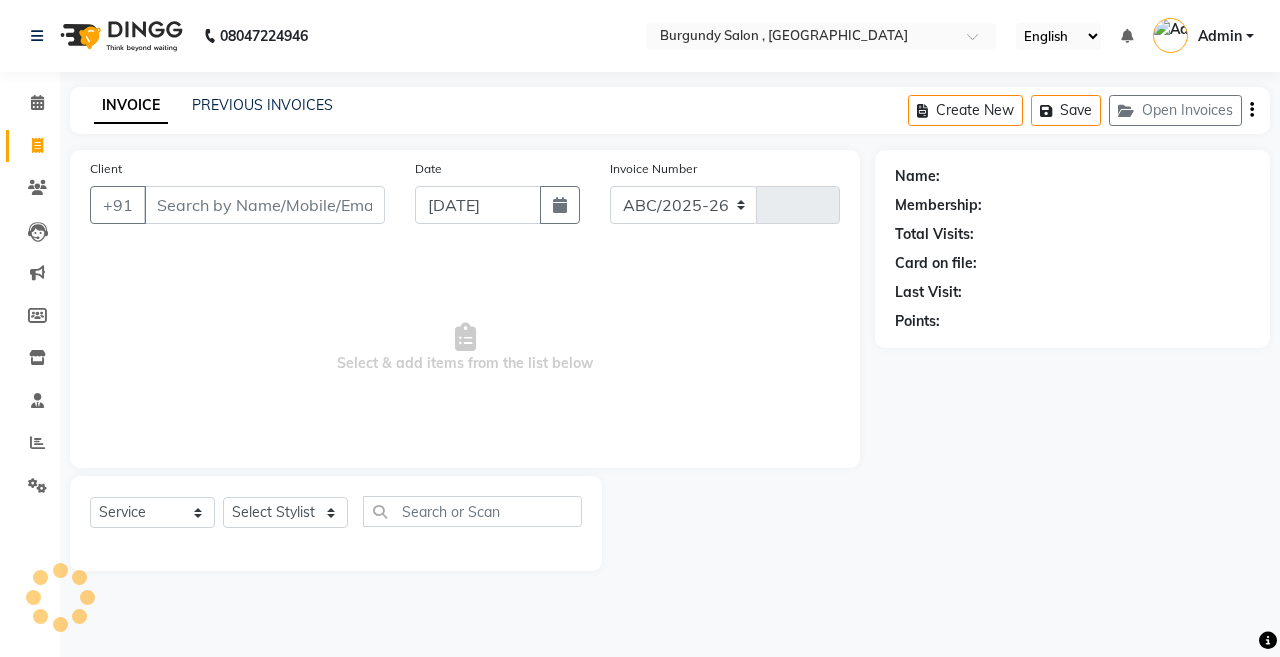 type on "1147" 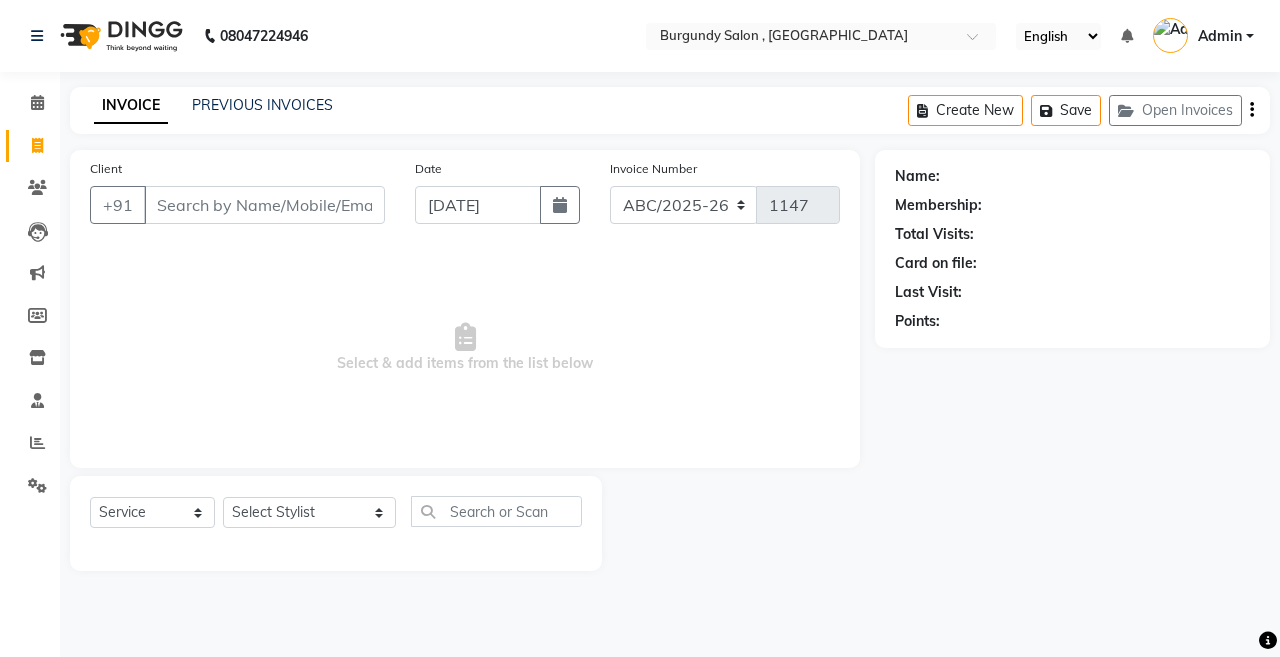 click on "Client" at bounding box center [264, 205] 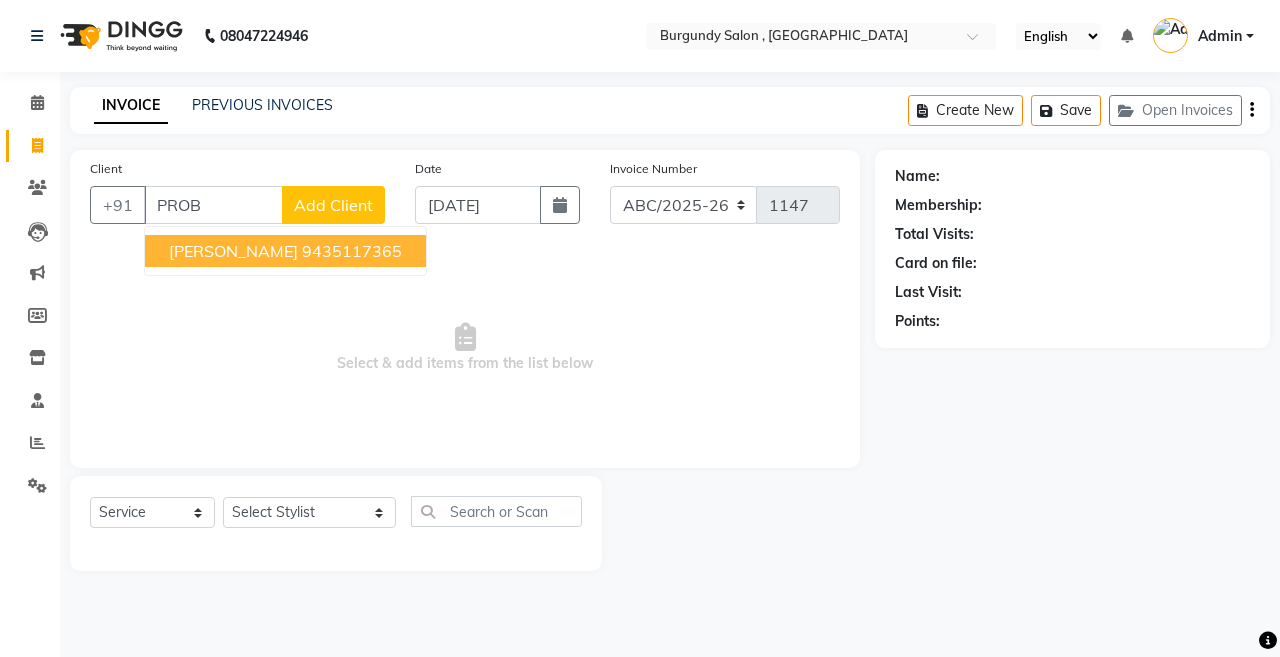 click on "PROBHA BHORALI" at bounding box center (233, 251) 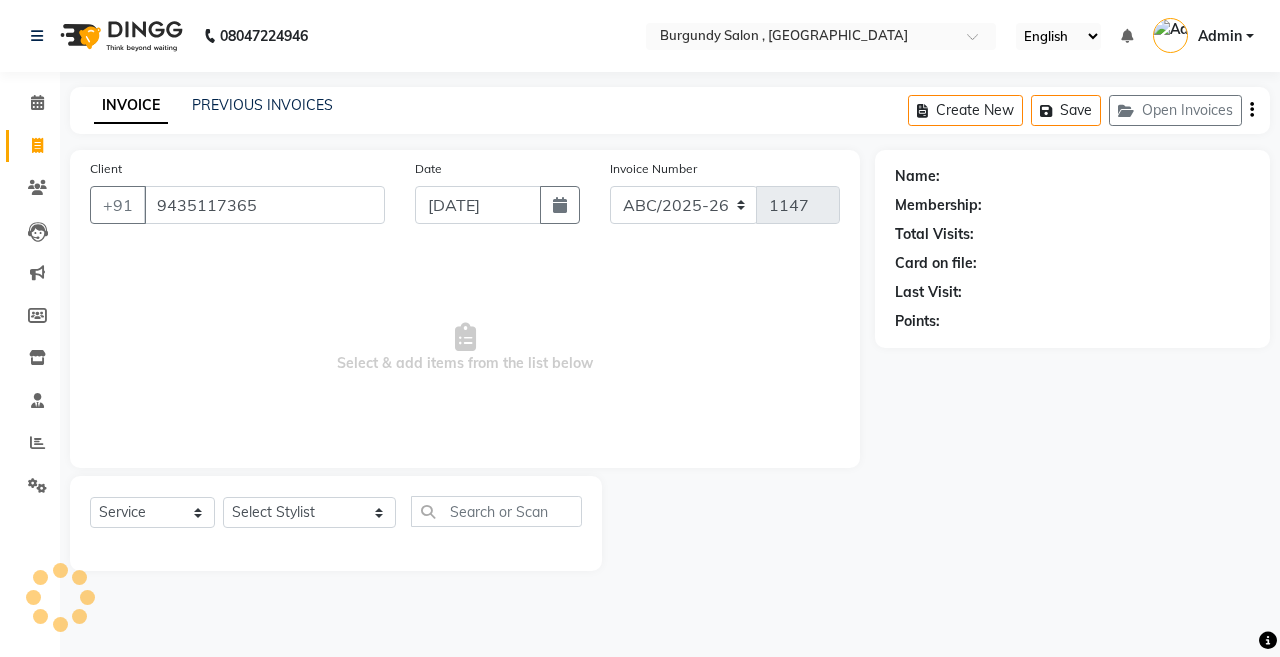 type on "9435117365" 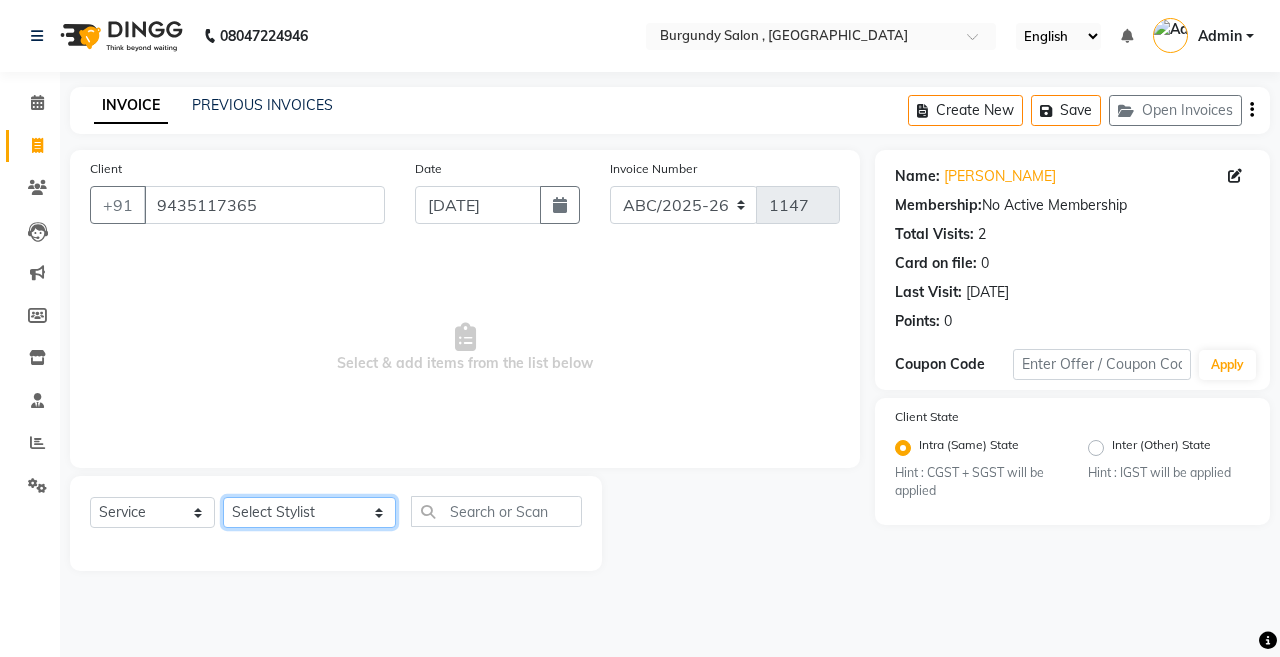 click on "Select Stylist ANIL  [PERSON_NAME] [PERSON_NAME]  DHON DAS DHON / [PERSON_NAME] [PERSON_NAME] [PERSON_NAME]/ [PERSON_NAME] [PERSON_NAME] LAXI / [PERSON_NAME] LITTLE MAAM MINTUL [PERSON_NAME] [PERSON_NAME] [PERSON_NAME] [PERSON_NAME]/POJA/ [PERSON_NAME] / [PERSON_NAME] [PERSON_NAME]/ [PERSON_NAME] PUJAA [PERSON_NAME] / [PERSON_NAME]  [PERSON_NAME] / [PERSON_NAME] [PERSON_NAME] / [PERSON_NAME] / [PERSON_NAME] [PERSON_NAME]/ [PERSON_NAME]/[PERSON_NAME]/[PERSON_NAME]/ [PERSON_NAME]/[PERSON_NAME]/ [PERSON_NAME] [PERSON_NAME]/ [PERSON_NAME] [PERSON_NAME] [PERSON_NAME] [PERSON_NAME] SOPEM staff 1 staff 1 TANU" 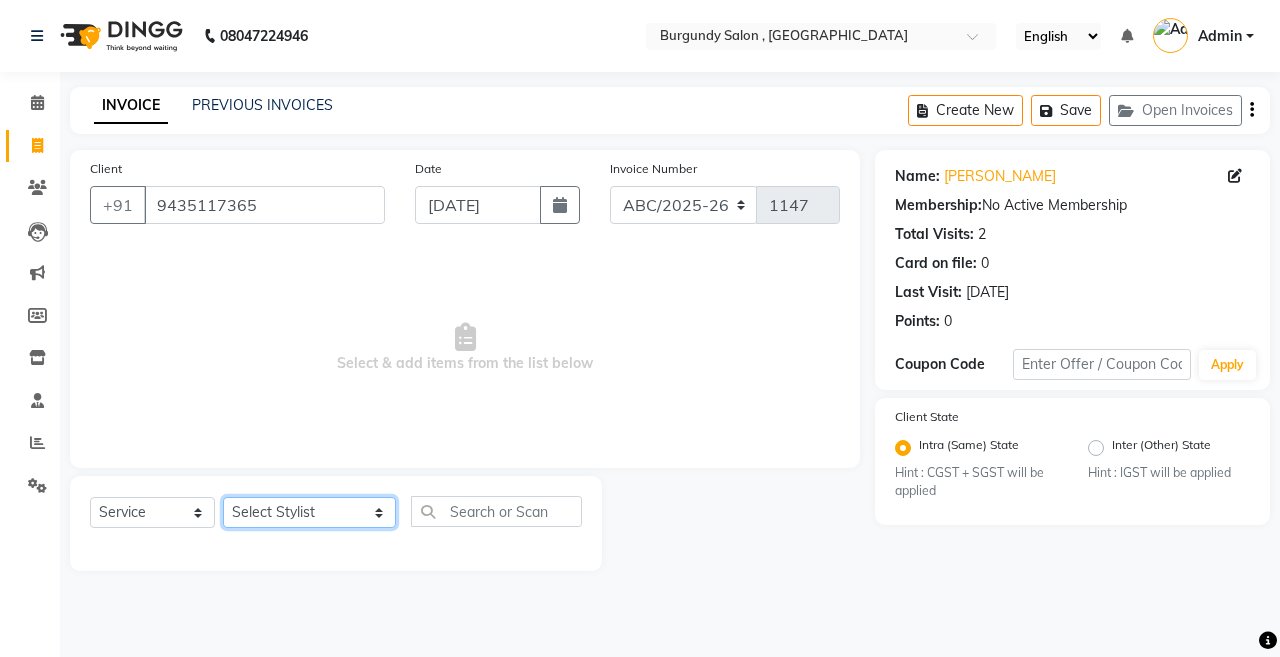 select on "47575" 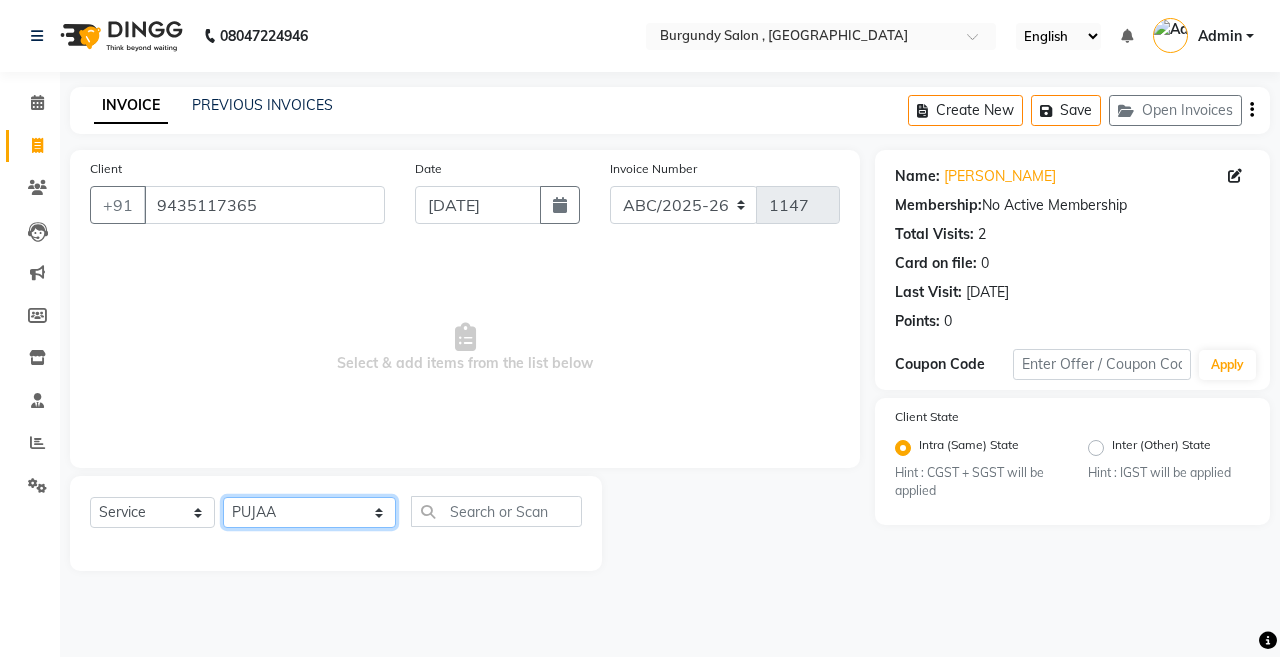 click on "Select Stylist ANIL  [PERSON_NAME] [PERSON_NAME]  DHON DAS DHON / [PERSON_NAME] [PERSON_NAME] [PERSON_NAME]/ [PERSON_NAME] [PERSON_NAME] LAXI / [PERSON_NAME] LITTLE MAAM MINTUL [PERSON_NAME] [PERSON_NAME] [PERSON_NAME] [PERSON_NAME]/POJA/ [PERSON_NAME] / [PERSON_NAME] [PERSON_NAME]/ [PERSON_NAME] PUJAA [PERSON_NAME] / [PERSON_NAME]  [PERSON_NAME] / [PERSON_NAME] [PERSON_NAME] / [PERSON_NAME] / [PERSON_NAME] [PERSON_NAME]/ [PERSON_NAME]/[PERSON_NAME]/[PERSON_NAME]/ [PERSON_NAME]/[PERSON_NAME]/ [PERSON_NAME] [PERSON_NAME]/ [PERSON_NAME] [PERSON_NAME] [PERSON_NAME] [PERSON_NAME] SOPEM staff 1 staff 1 TANU" 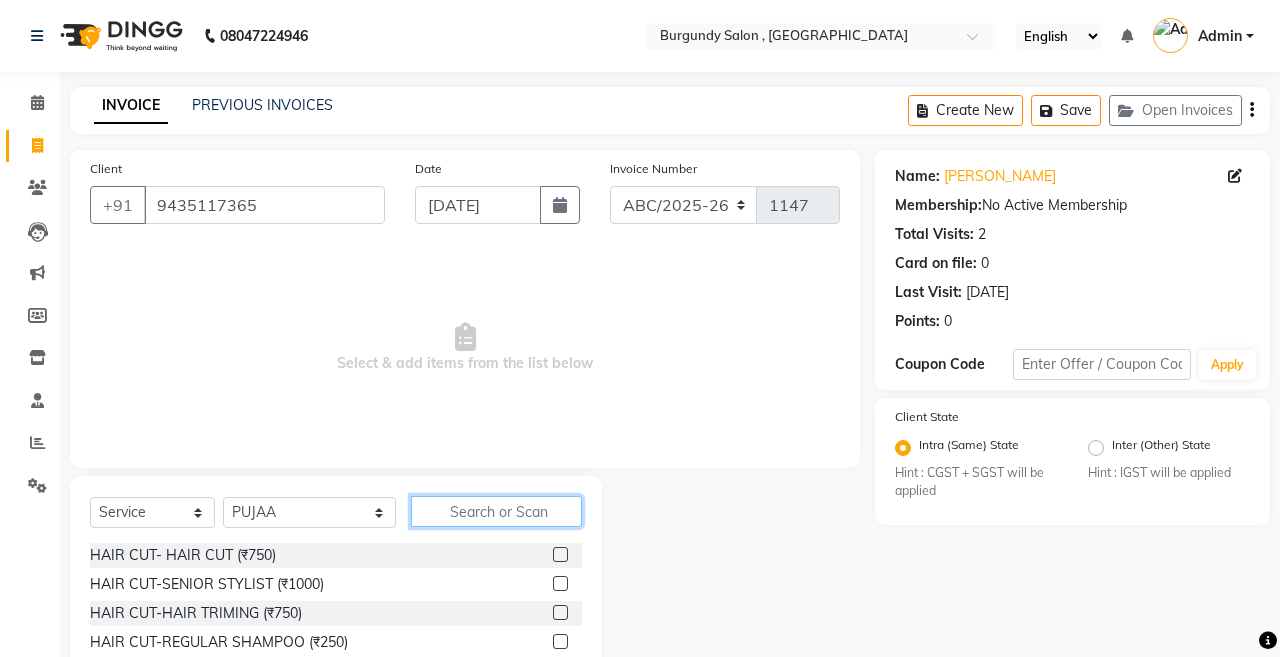 click 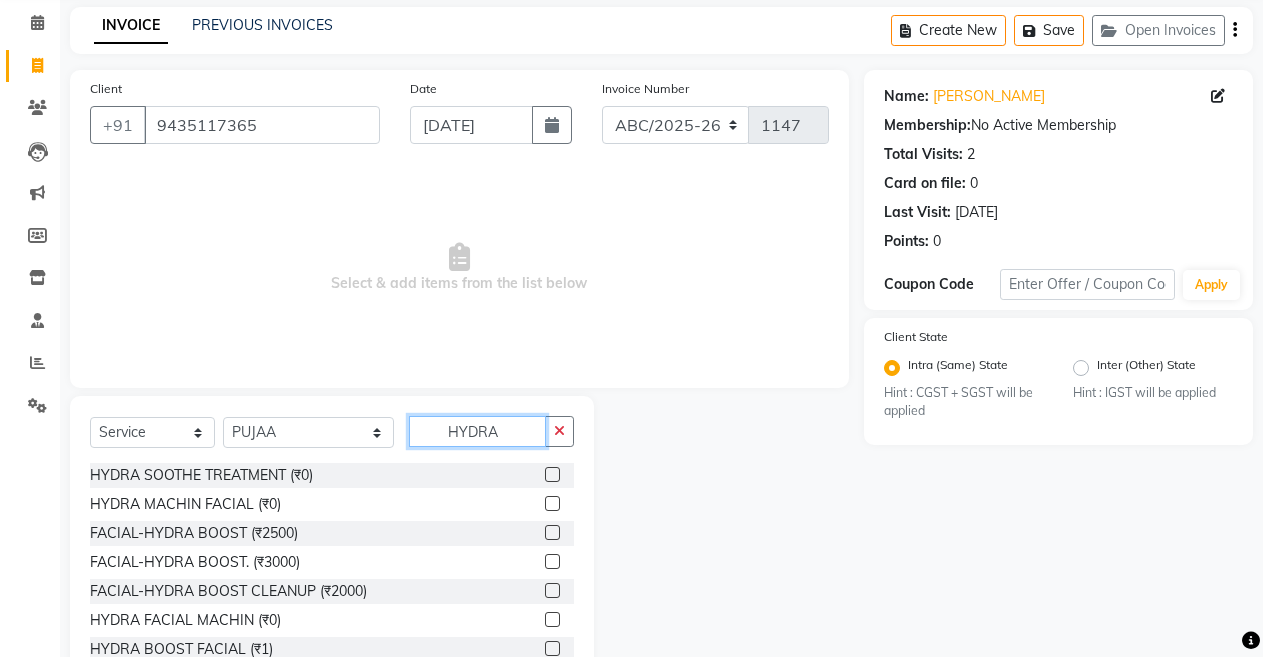 scroll, scrollTop: 144, scrollLeft: 0, axis: vertical 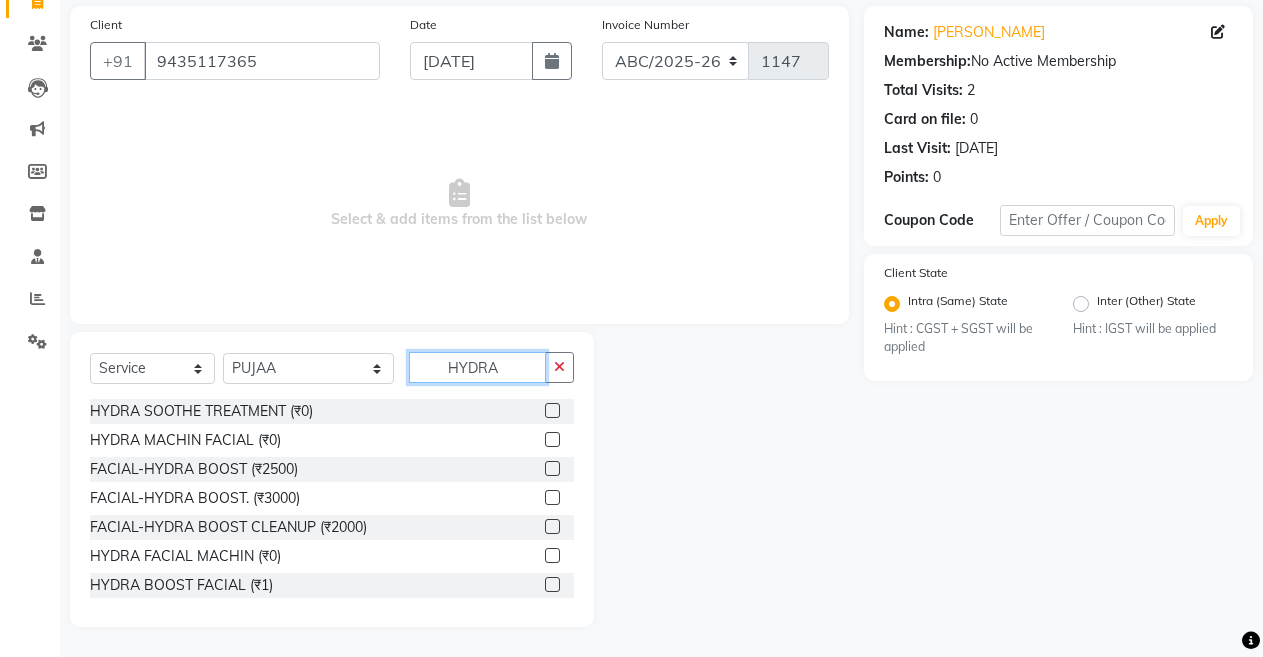 type on "HYDRA" 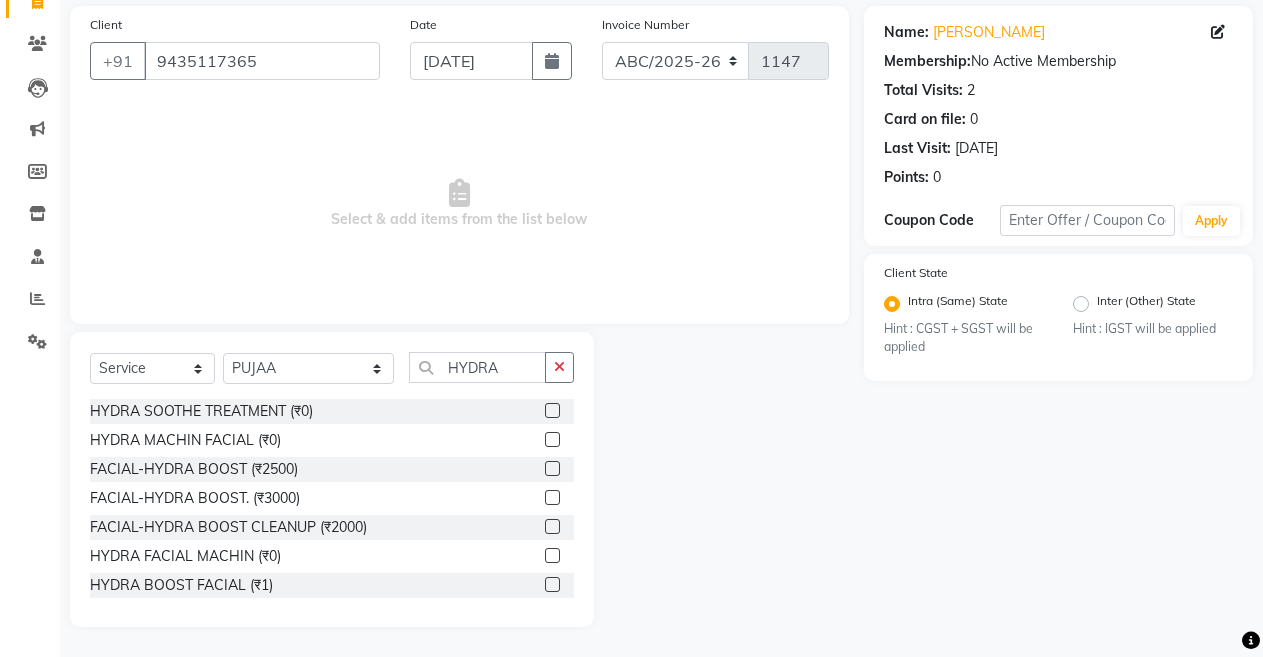 click 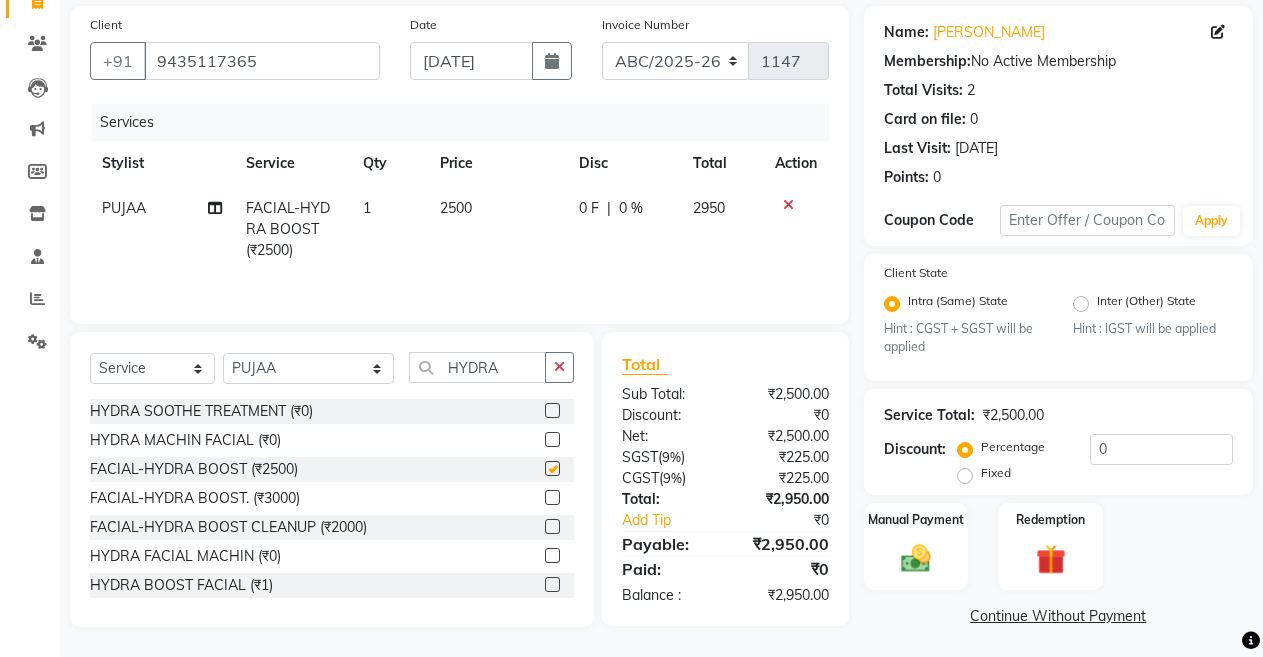 checkbox on "false" 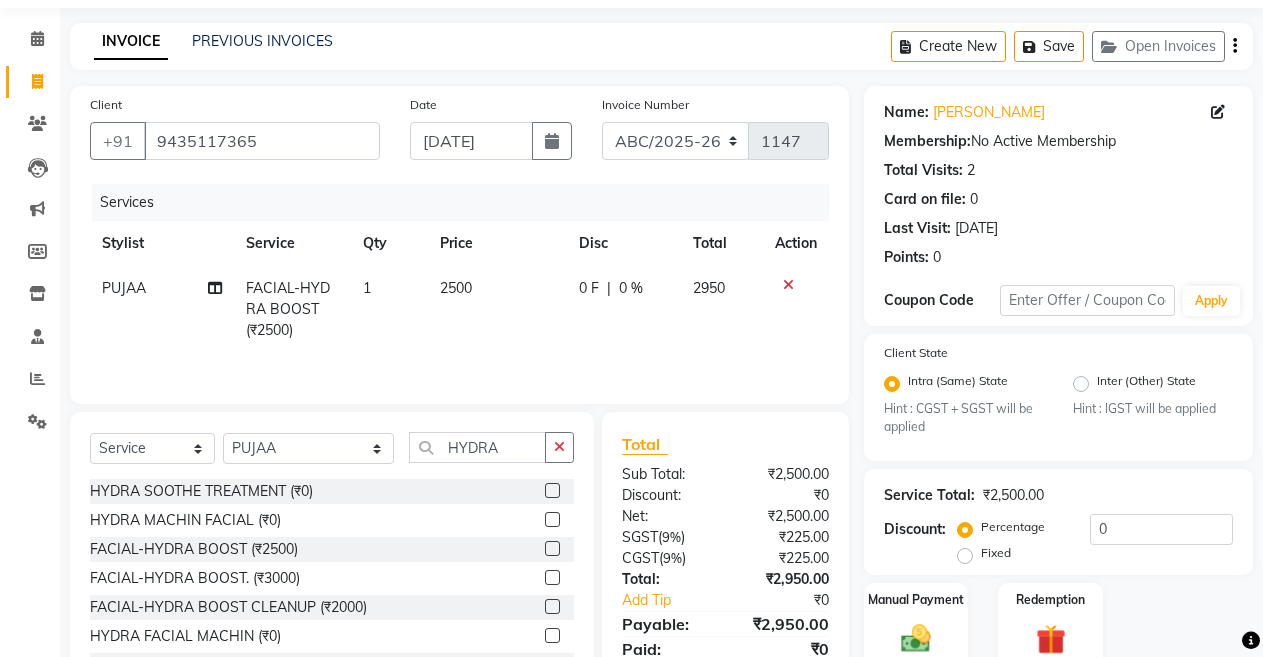 scroll, scrollTop: 24, scrollLeft: 0, axis: vertical 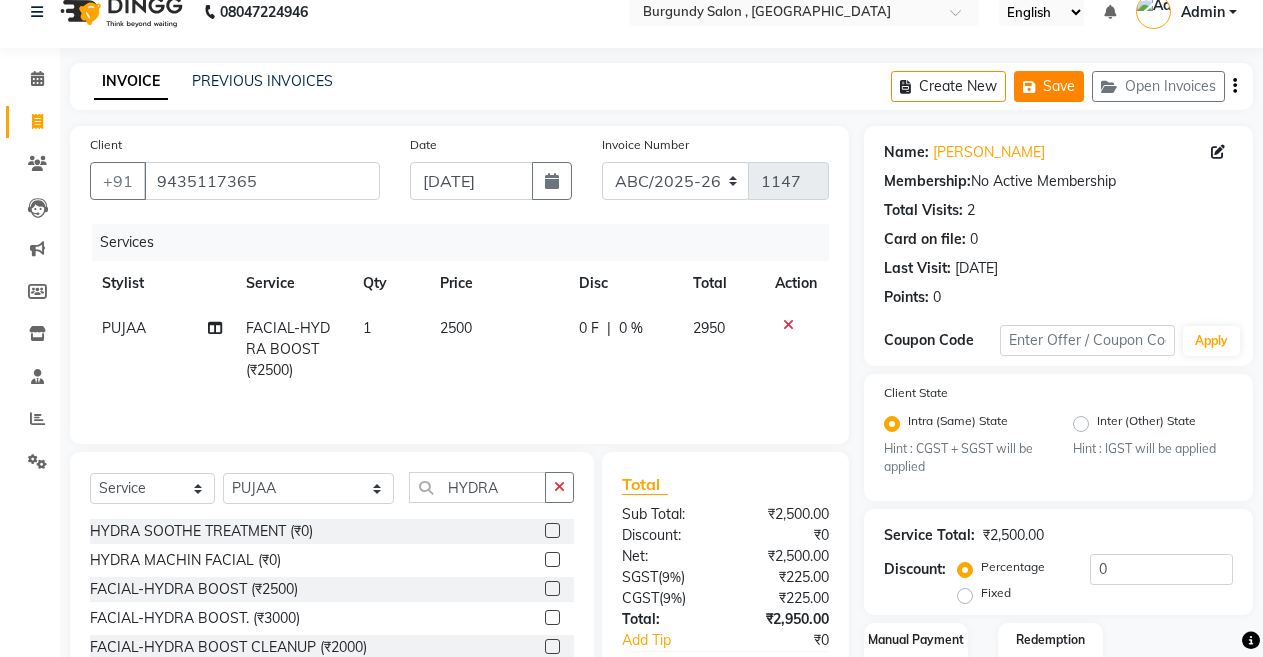 click on "Save" 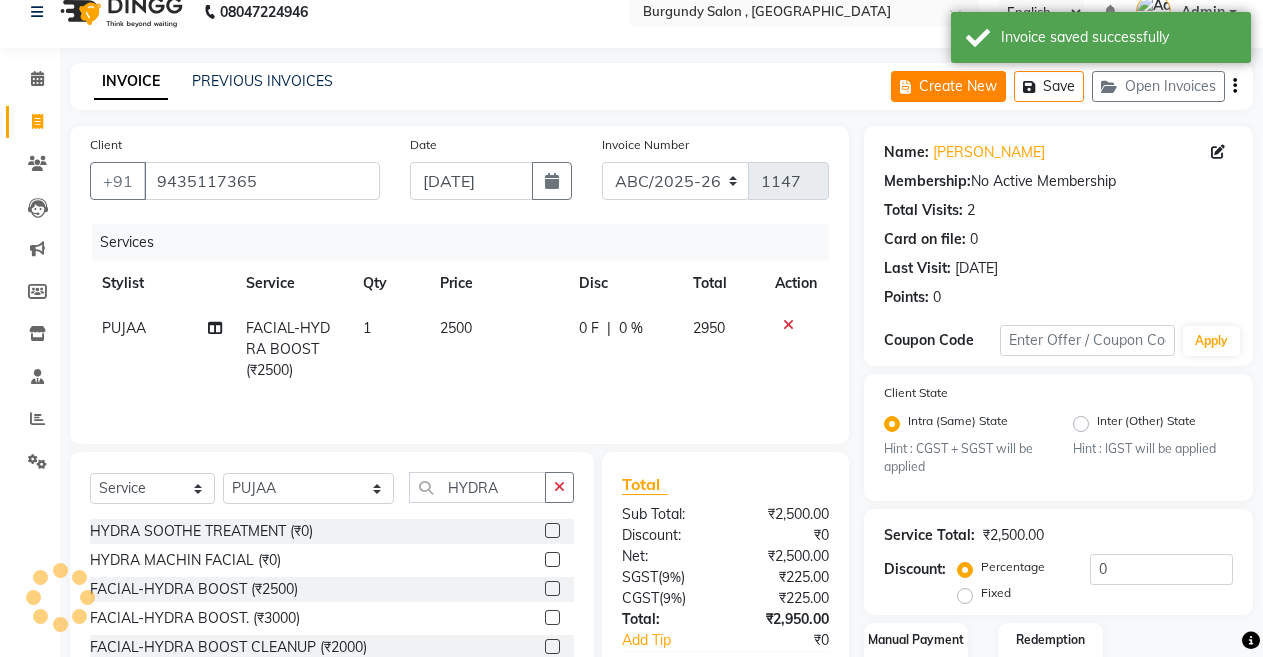 click on "Create New" 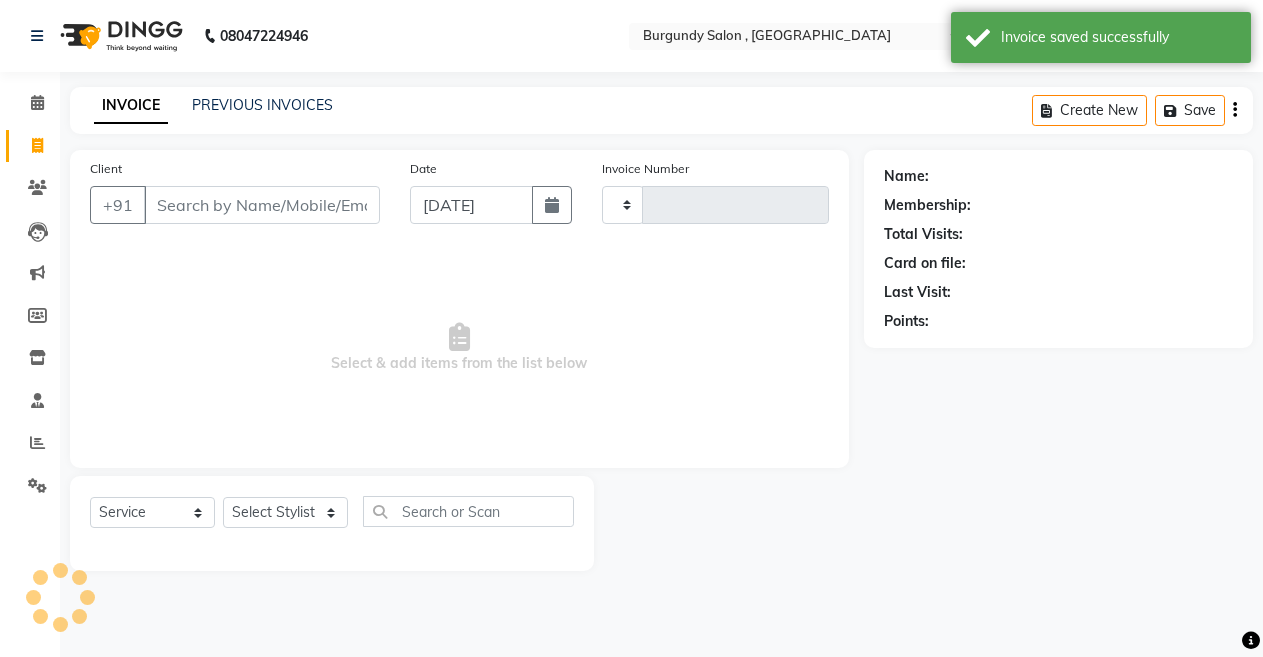 scroll, scrollTop: 0, scrollLeft: 0, axis: both 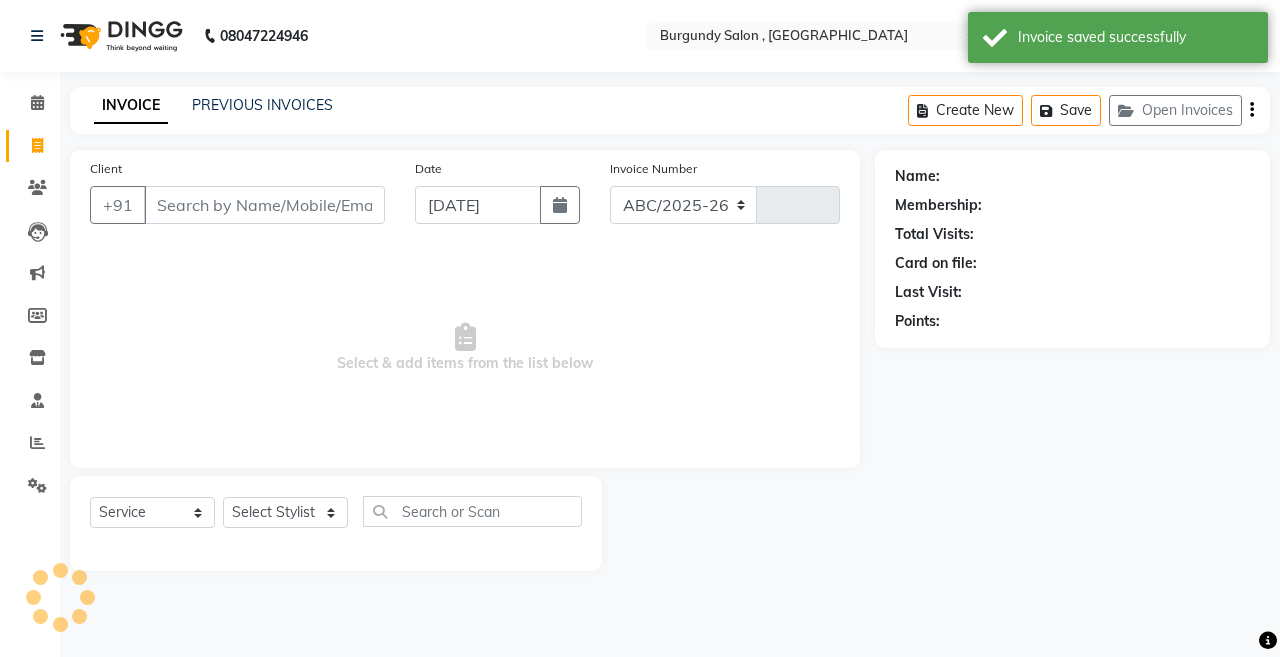 select on "5345" 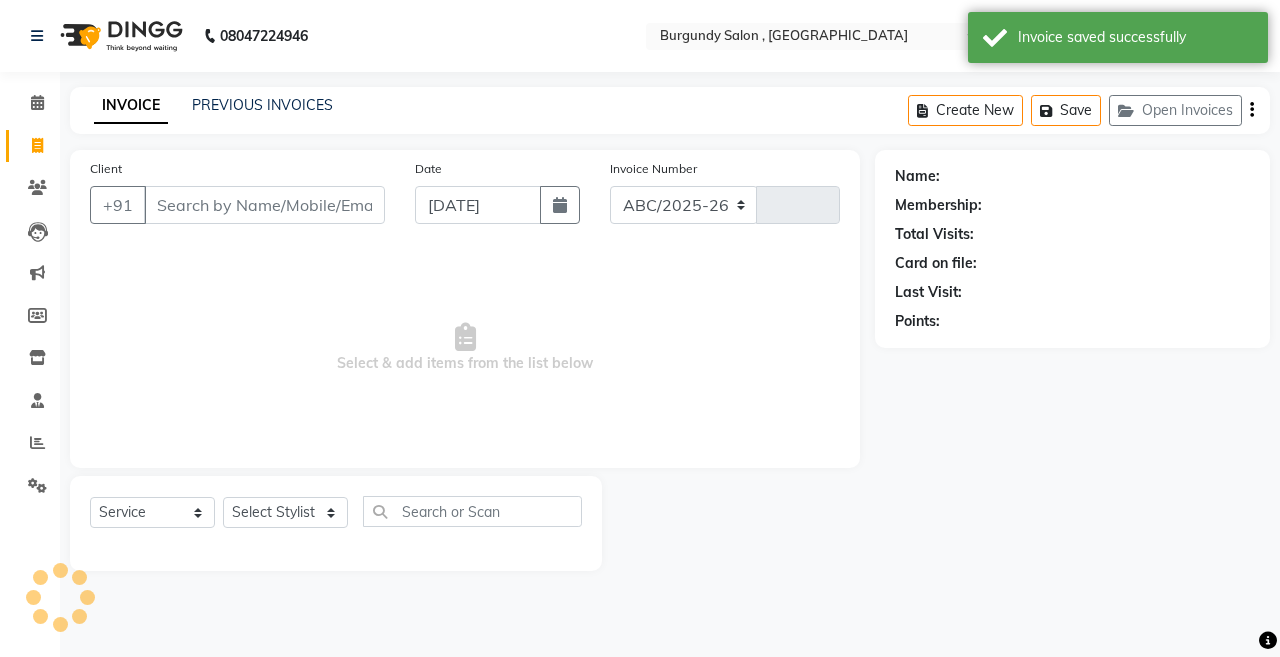 type on "1147" 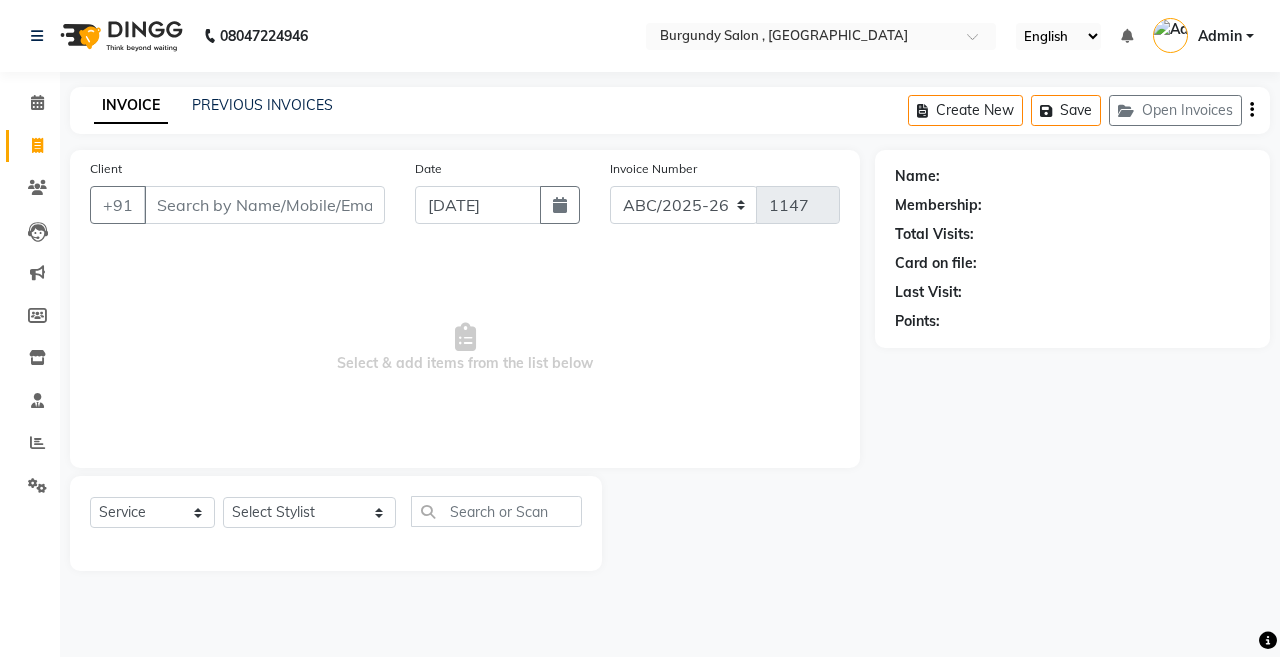 click on "Client" at bounding box center (264, 205) 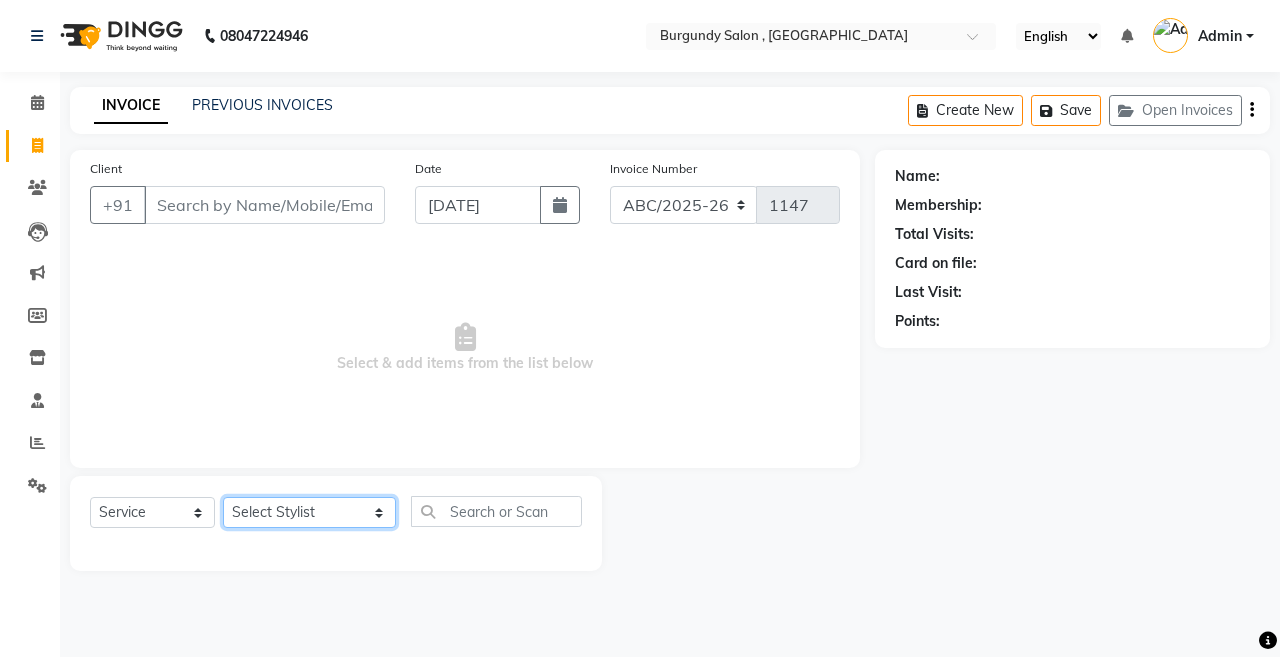 click on "Select Stylist ANIL  [PERSON_NAME] [PERSON_NAME]  DHON DAS DHON / [PERSON_NAME] [PERSON_NAME] [PERSON_NAME]/ [PERSON_NAME] [PERSON_NAME] LAXI / [PERSON_NAME] LITTLE MAAM MINTUL [PERSON_NAME] [PERSON_NAME] [PERSON_NAME] [PERSON_NAME]/POJA/ [PERSON_NAME] / [PERSON_NAME] [PERSON_NAME]/ [PERSON_NAME] PUJAA [PERSON_NAME] / [PERSON_NAME]  [PERSON_NAME] / [PERSON_NAME] [PERSON_NAME] / [PERSON_NAME] / [PERSON_NAME] [PERSON_NAME]/ [PERSON_NAME]/[PERSON_NAME]/[PERSON_NAME]/ [PERSON_NAME]/[PERSON_NAME]/ [PERSON_NAME] [PERSON_NAME]/ [PERSON_NAME] [PERSON_NAME] [PERSON_NAME] [PERSON_NAME] SOPEM staff 1 staff 1 TANU" 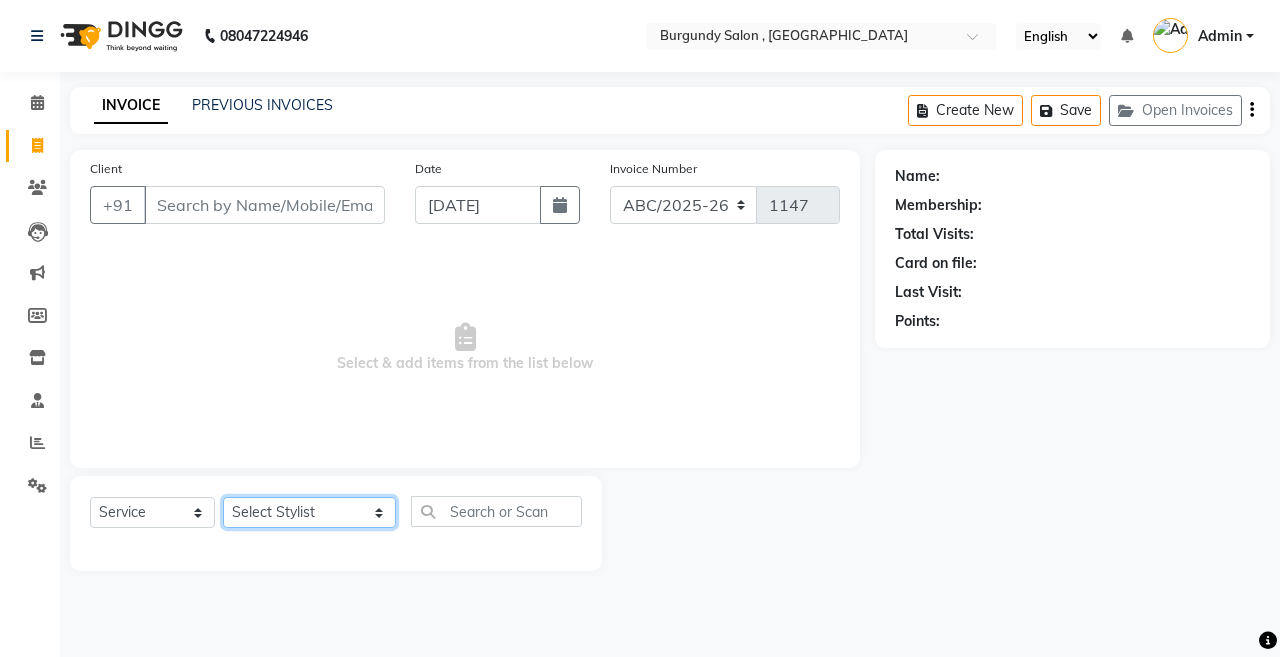 select on "32580" 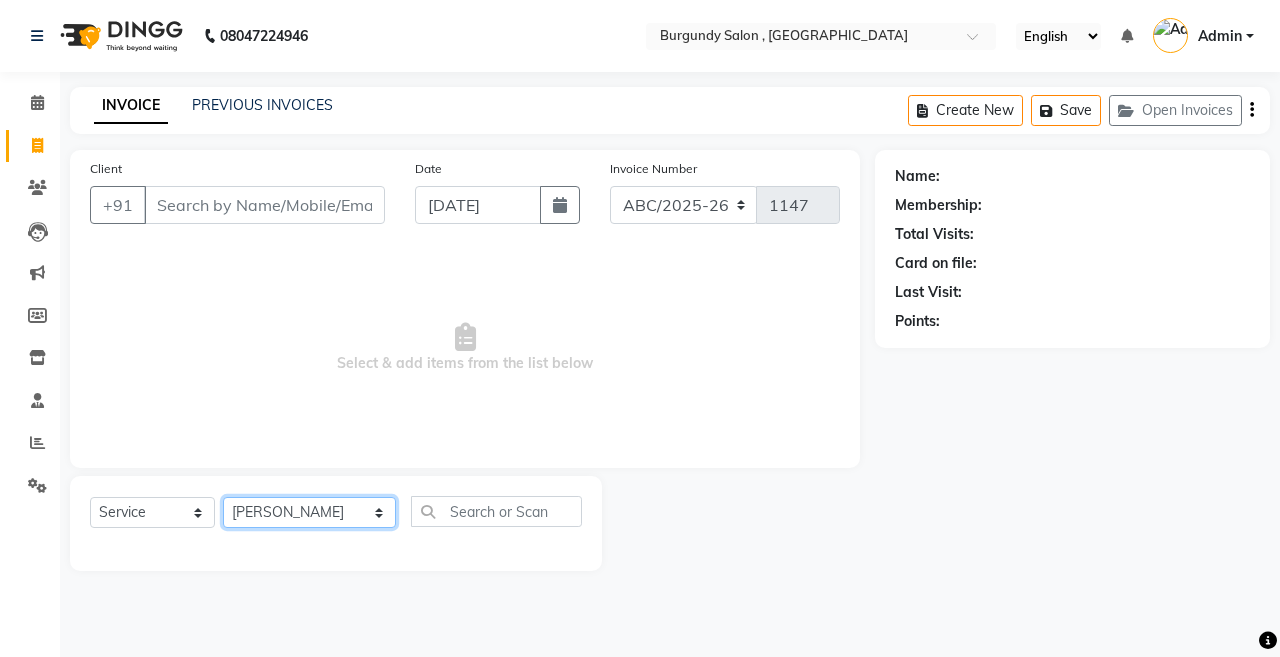 click on "Select Stylist ANIL  [PERSON_NAME] [PERSON_NAME]  DHON DAS DHON / [PERSON_NAME] [PERSON_NAME] [PERSON_NAME]/ [PERSON_NAME] [PERSON_NAME] LAXI / [PERSON_NAME] LITTLE MAAM MINTUL [PERSON_NAME] [PERSON_NAME] [PERSON_NAME] [PERSON_NAME]/POJA/ [PERSON_NAME] / [PERSON_NAME] [PERSON_NAME]/ [PERSON_NAME] PUJAA [PERSON_NAME] / [PERSON_NAME]  [PERSON_NAME] / [PERSON_NAME] [PERSON_NAME] / [PERSON_NAME] / [PERSON_NAME] [PERSON_NAME]/ [PERSON_NAME]/[PERSON_NAME]/[PERSON_NAME]/ [PERSON_NAME]/[PERSON_NAME]/ [PERSON_NAME] [PERSON_NAME]/ [PERSON_NAME] [PERSON_NAME] [PERSON_NAME] [PERSON_NAME] SOPEM staff 1 staff 1 TANU" 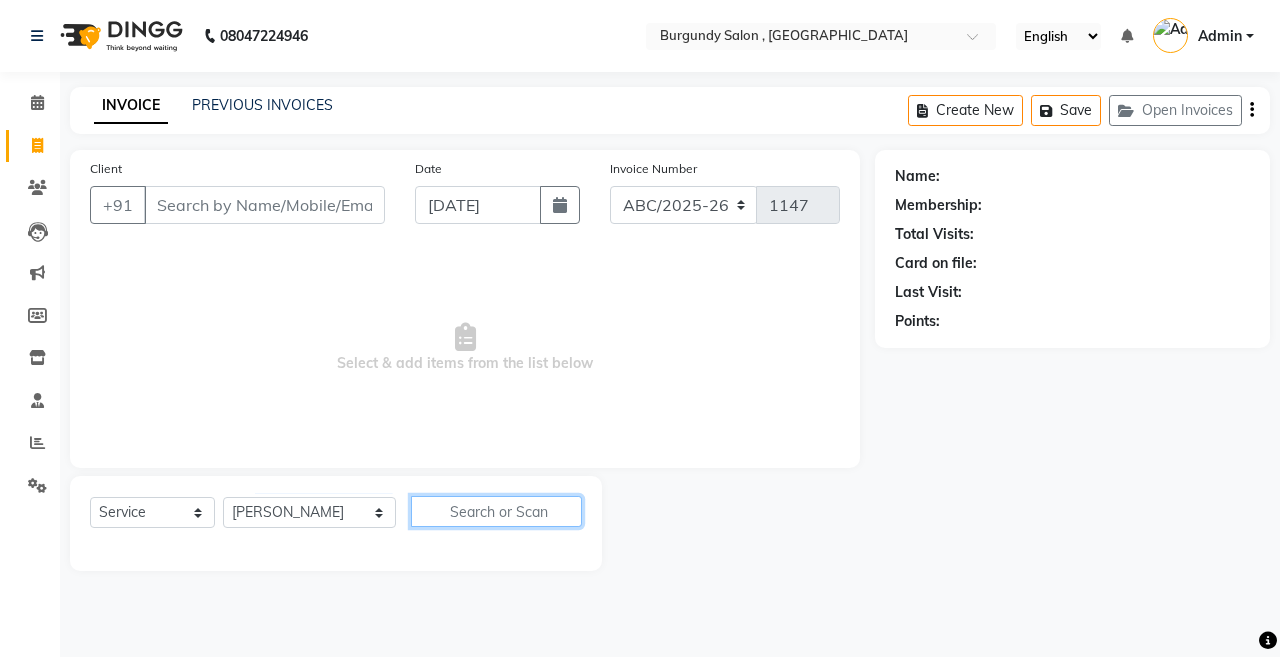 click 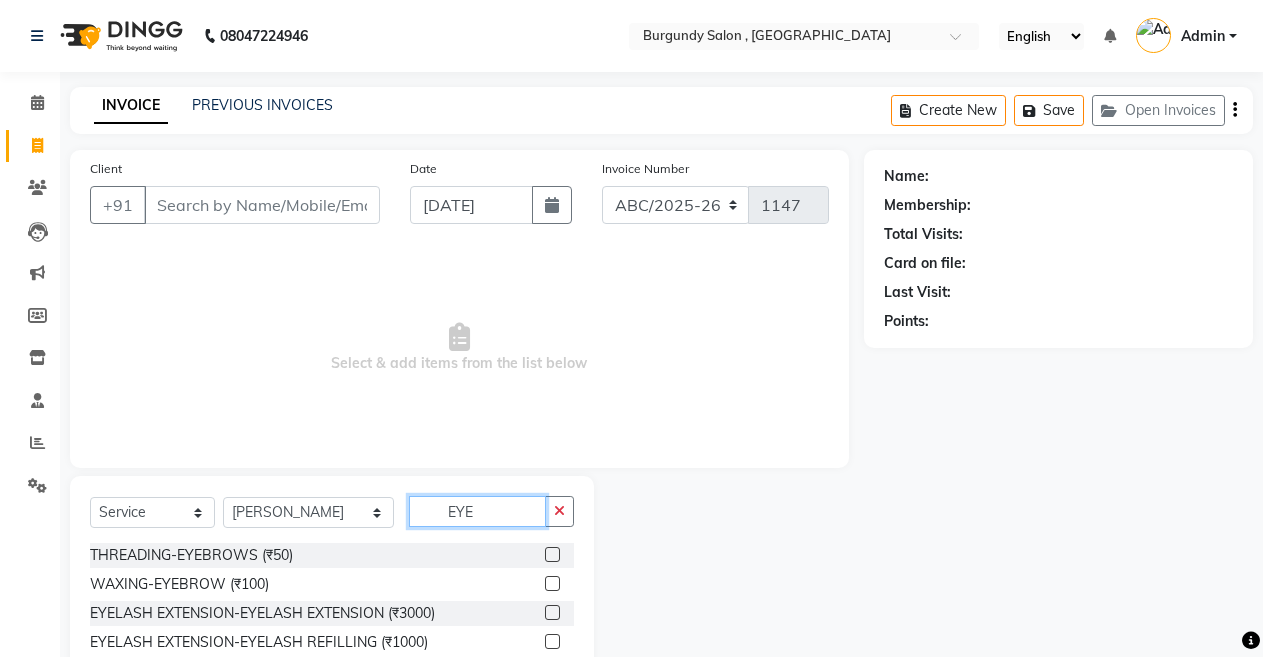 type on "EYE" 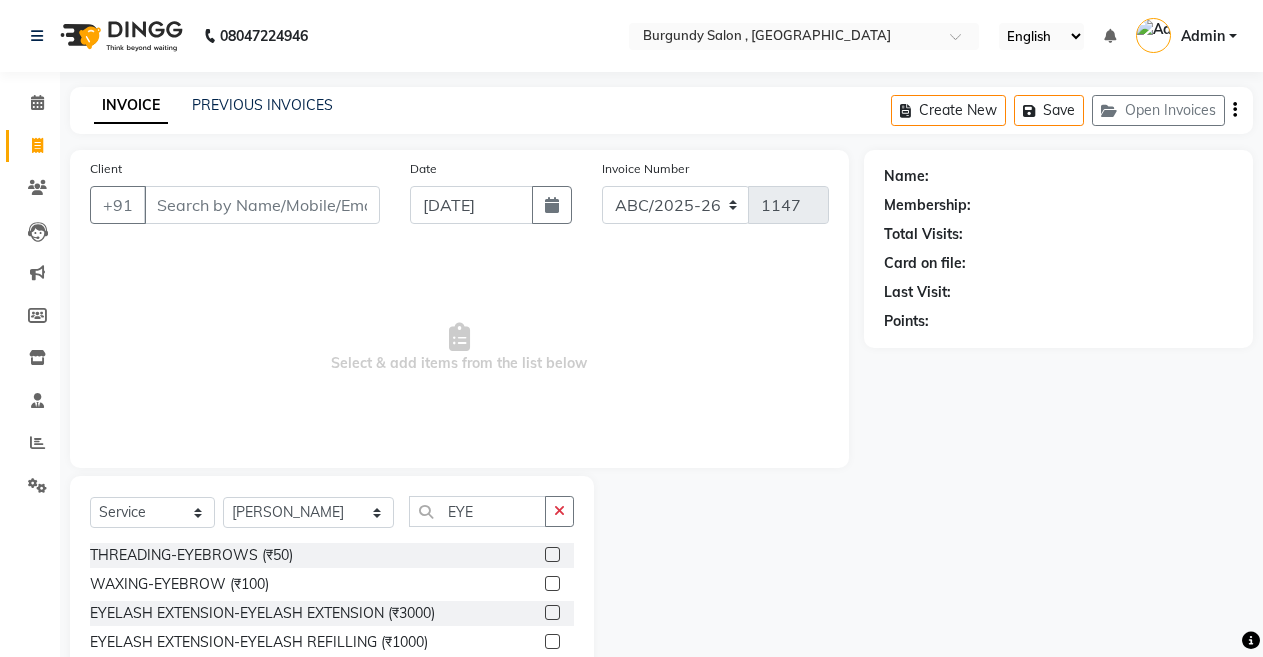 click 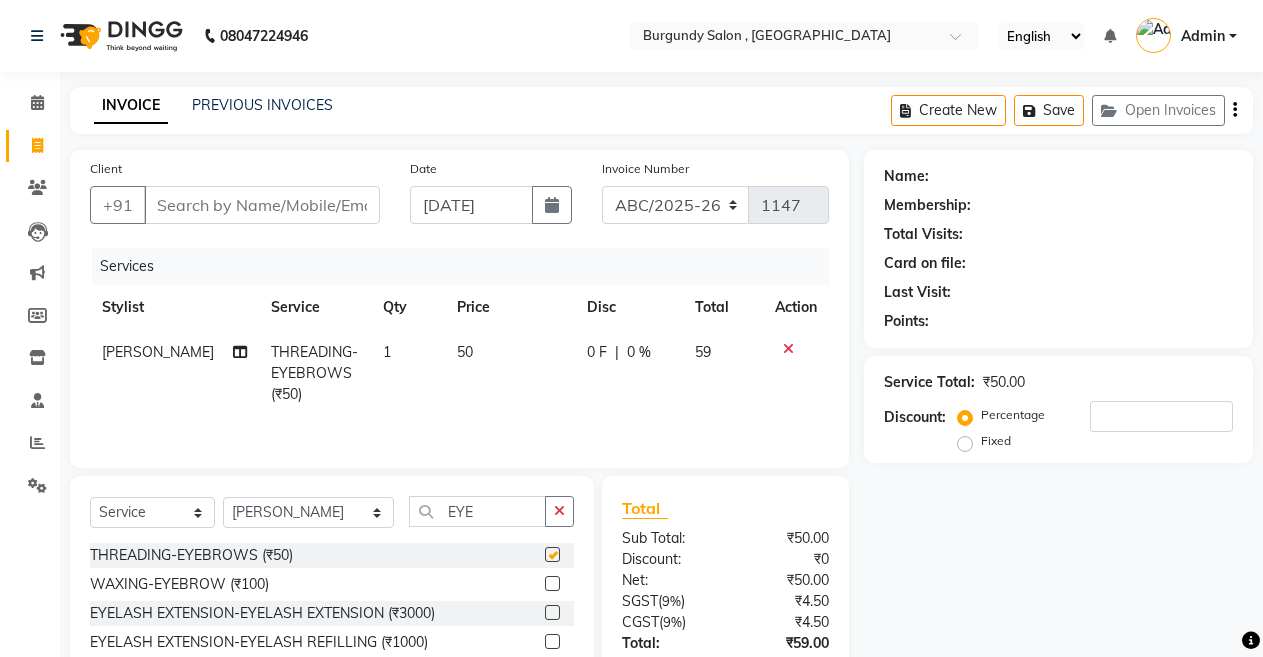 checkbox on "false" 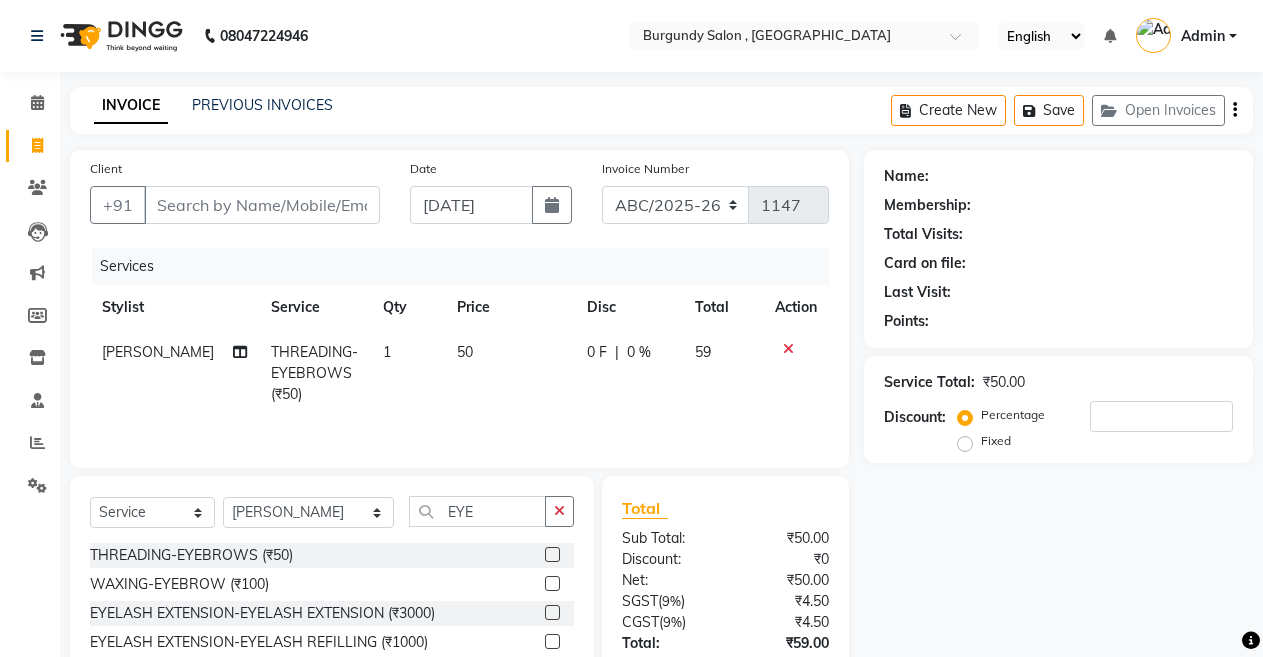 scroll, scrollTop: 145, scrollLeft: 0, axis: vertical 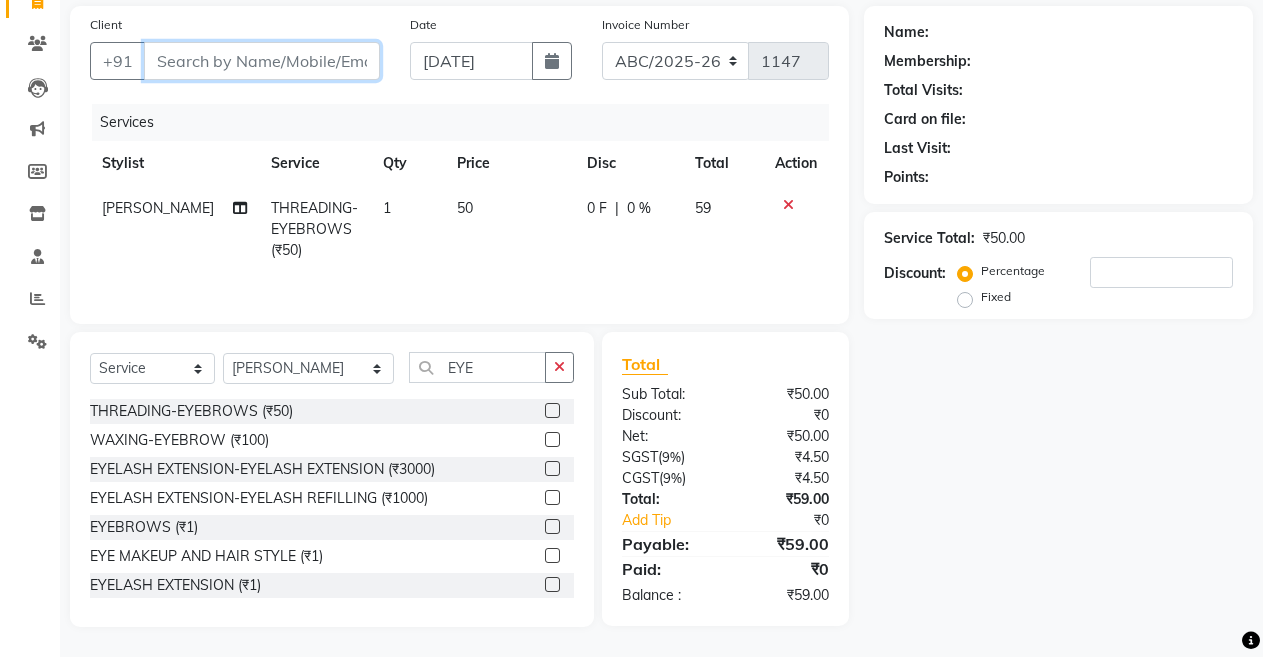 drag, startPoint x: 1270, startPoint y: 638, endPoint x: 241, endPoint y: 47, distance: 1186.6432 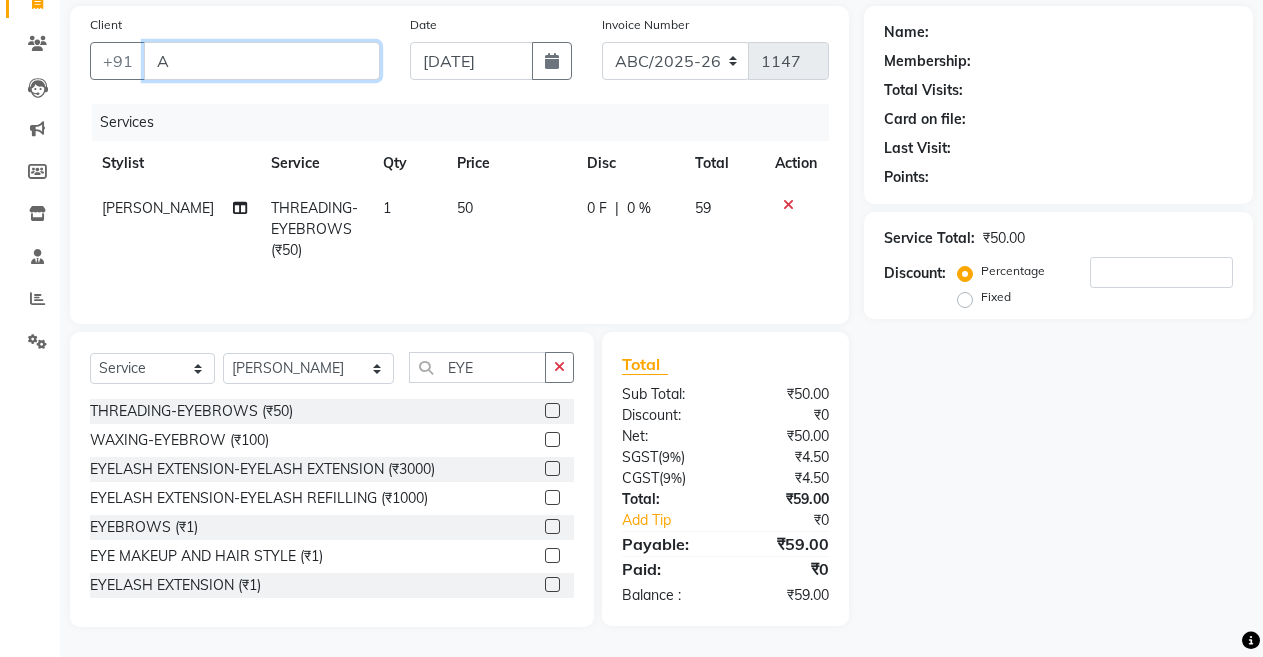 type on "AA" 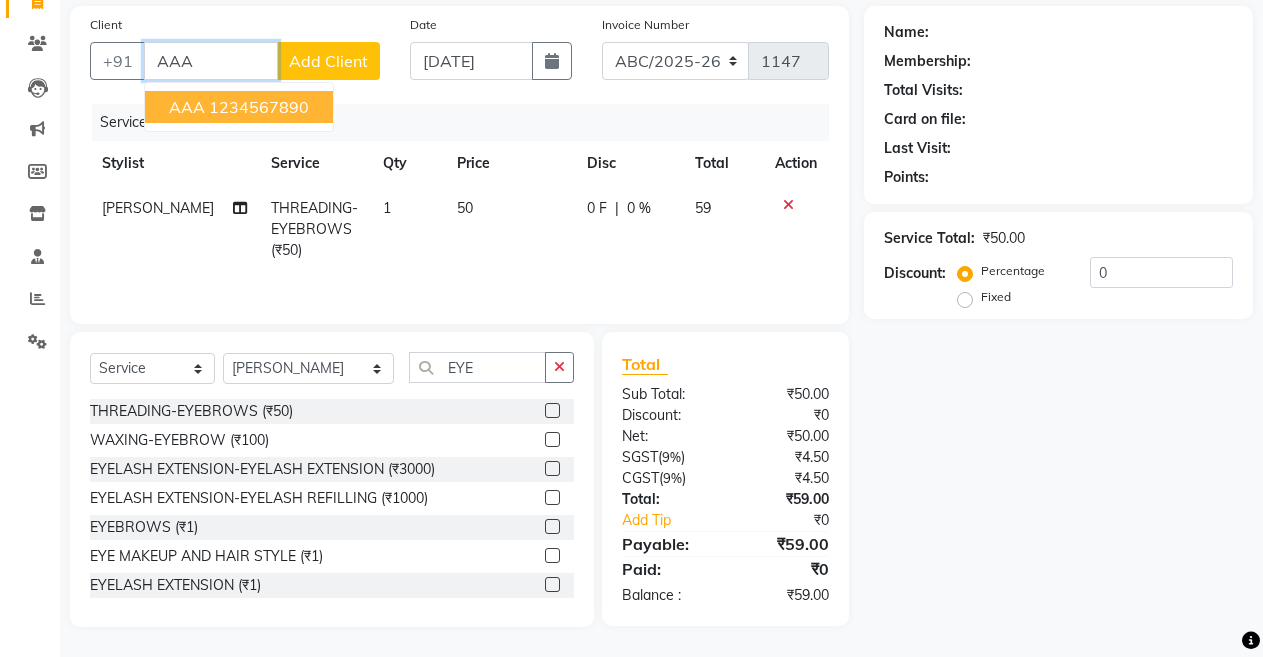 click on "1234567890" at bounding box center [259, 107] 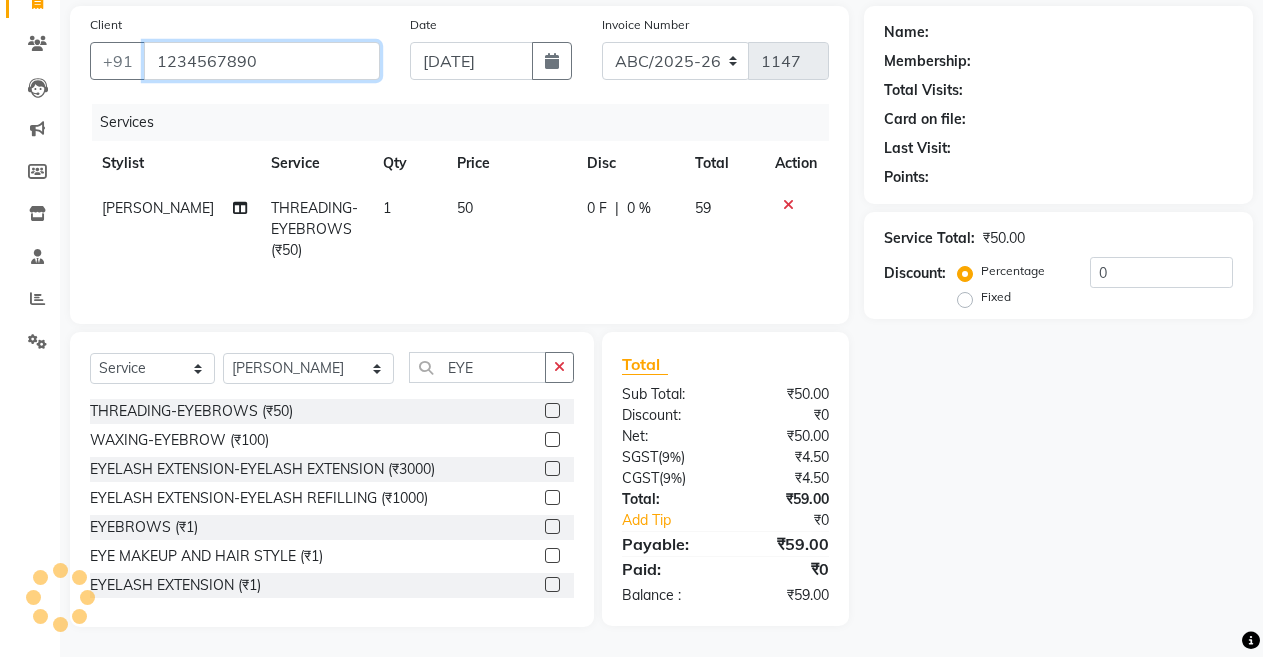 type on "1234567890" 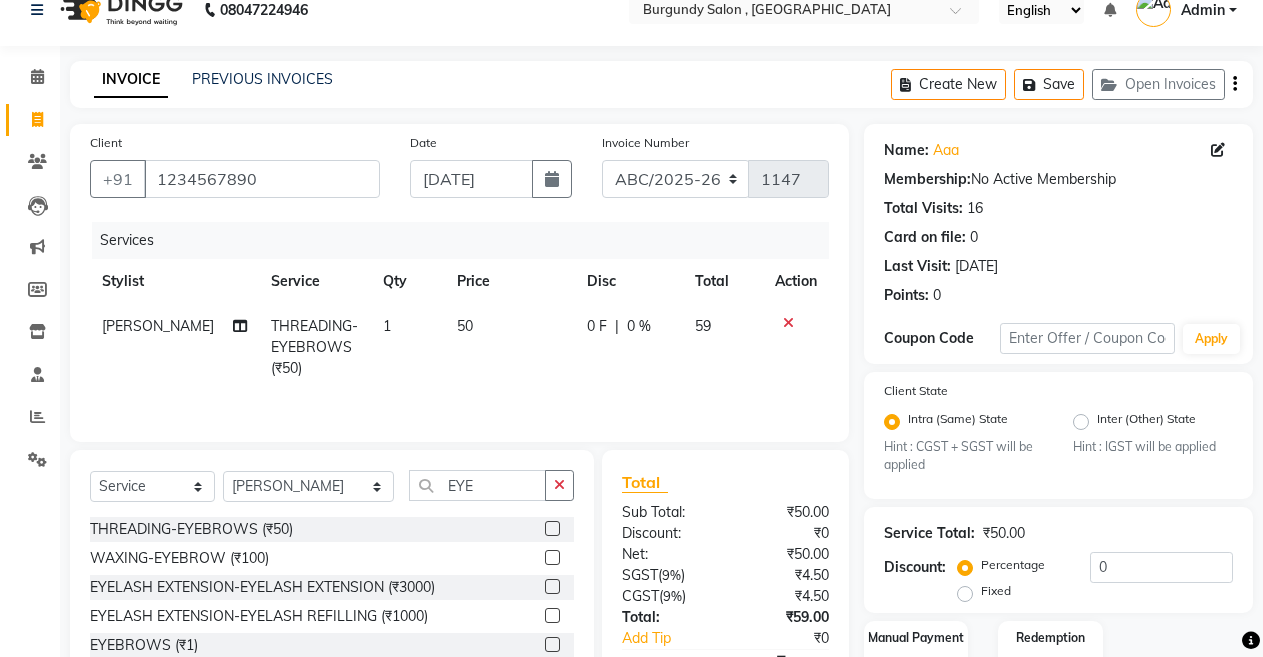 scroll, scrollTop: 14, scrollLeft: 0, axis: vertical 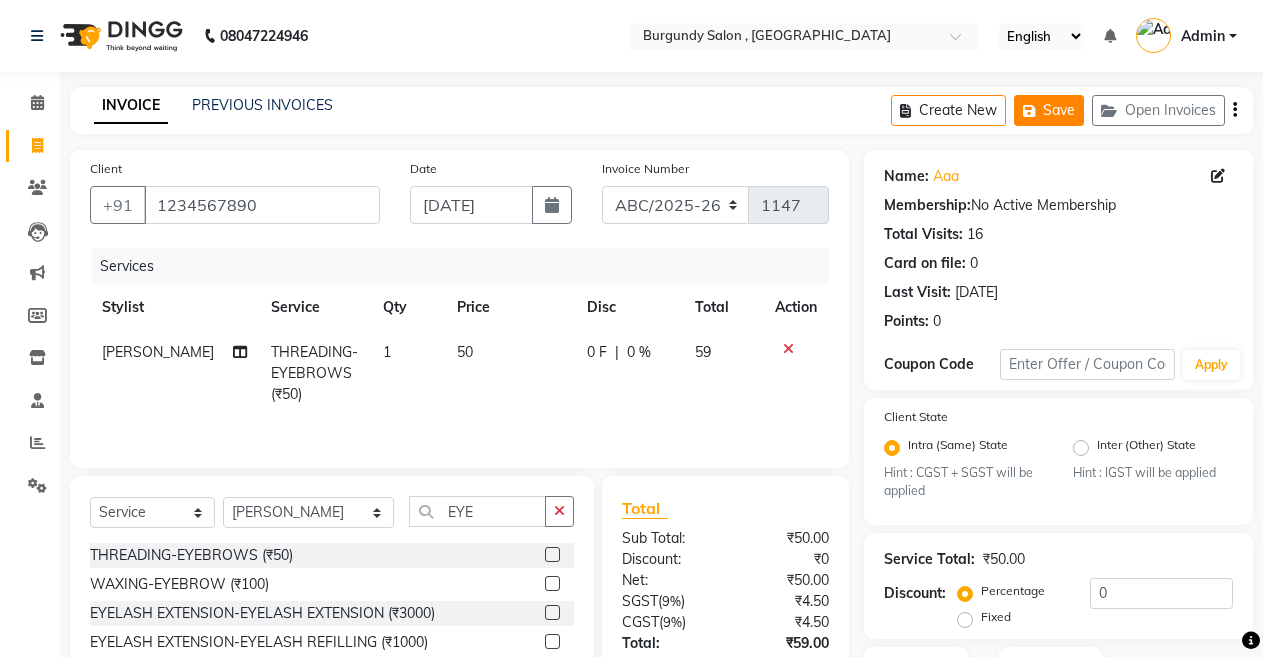 click on "Save" 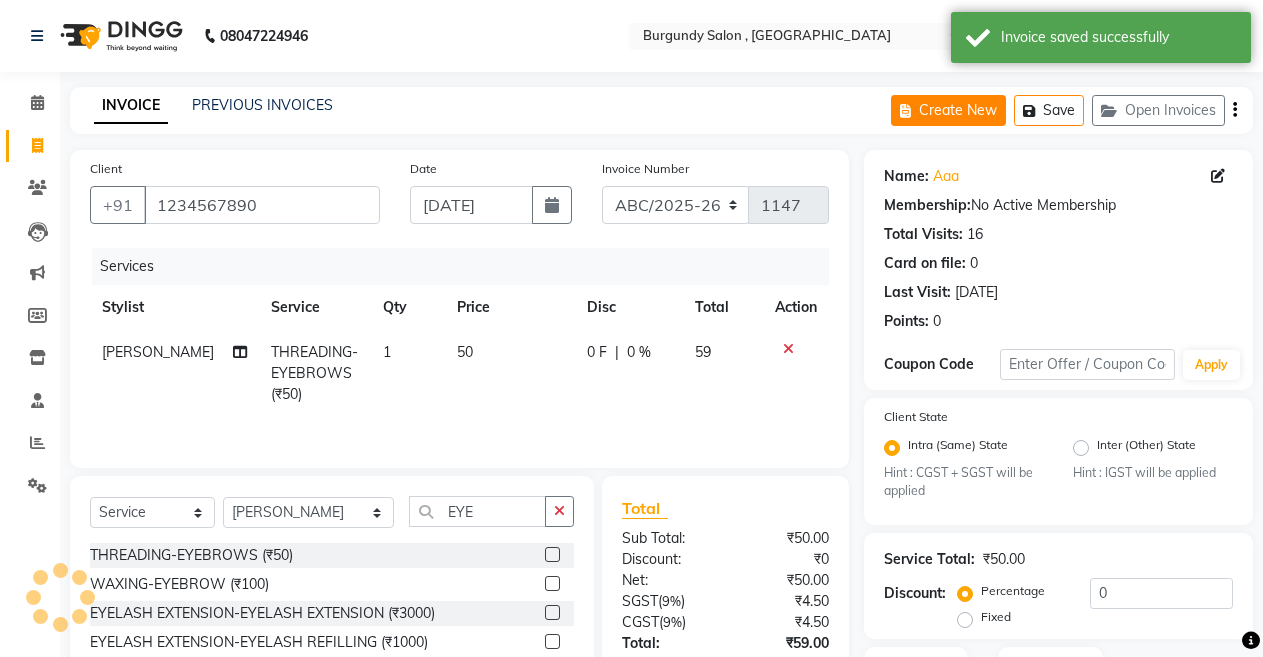 click on "Create New" 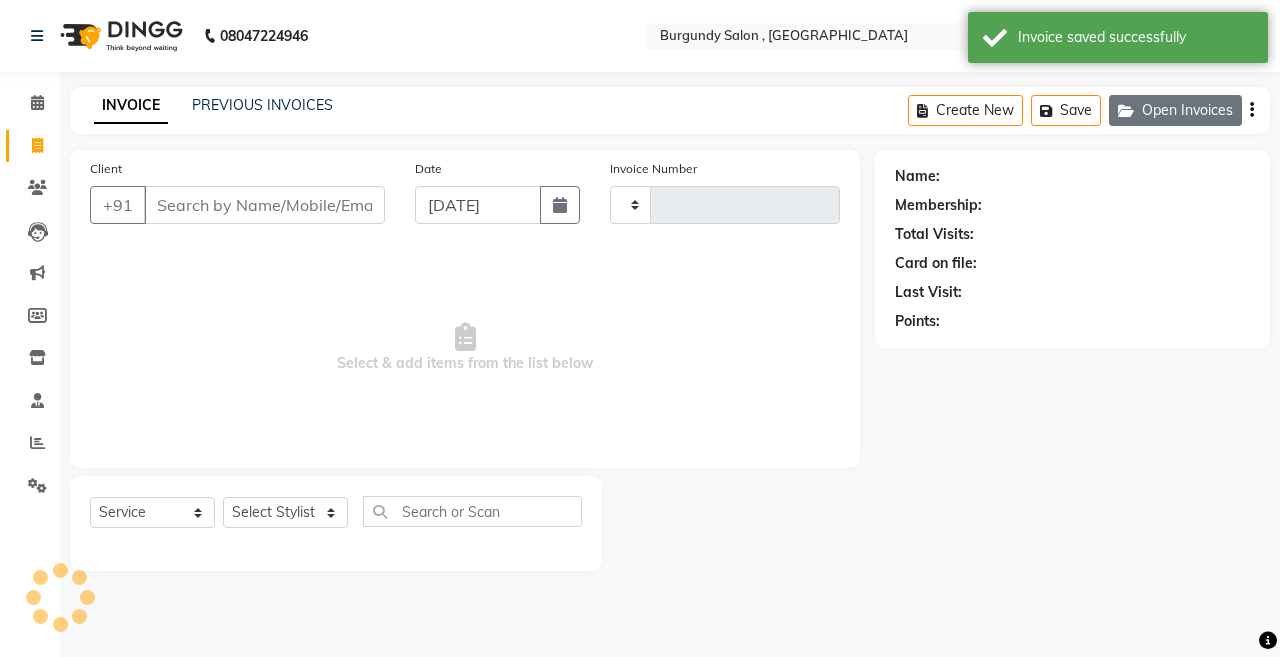 type on "1147" 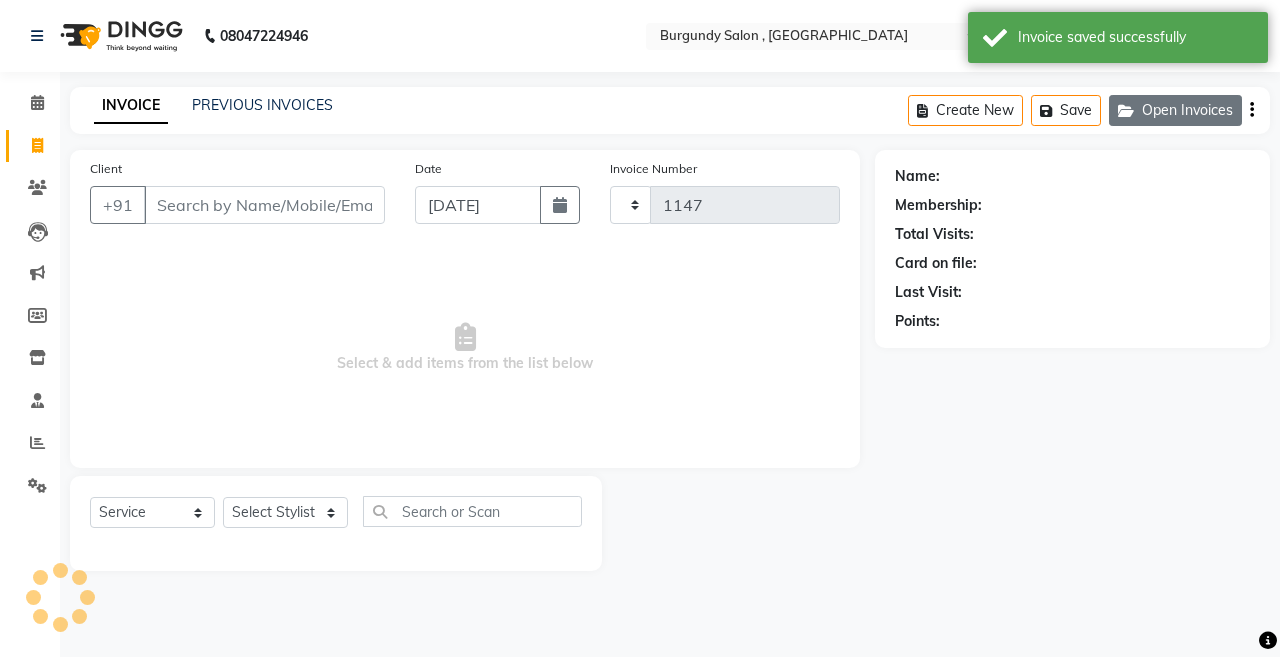 select on "5345" 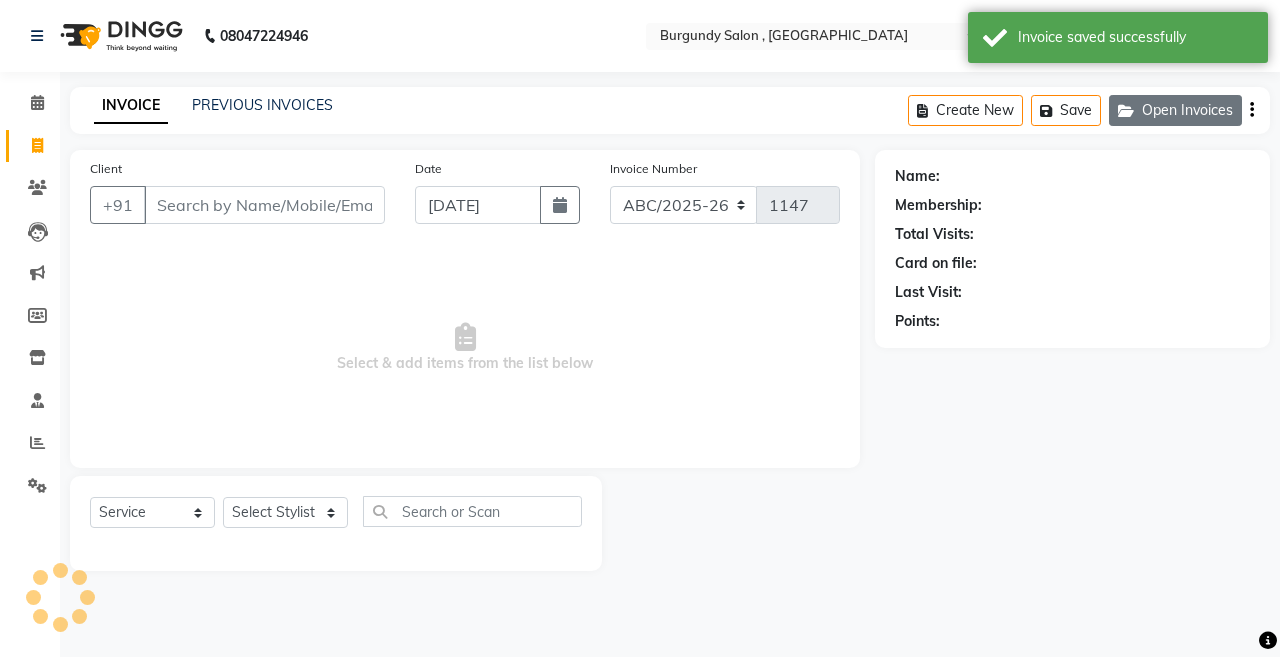 click on "Open Invoices" 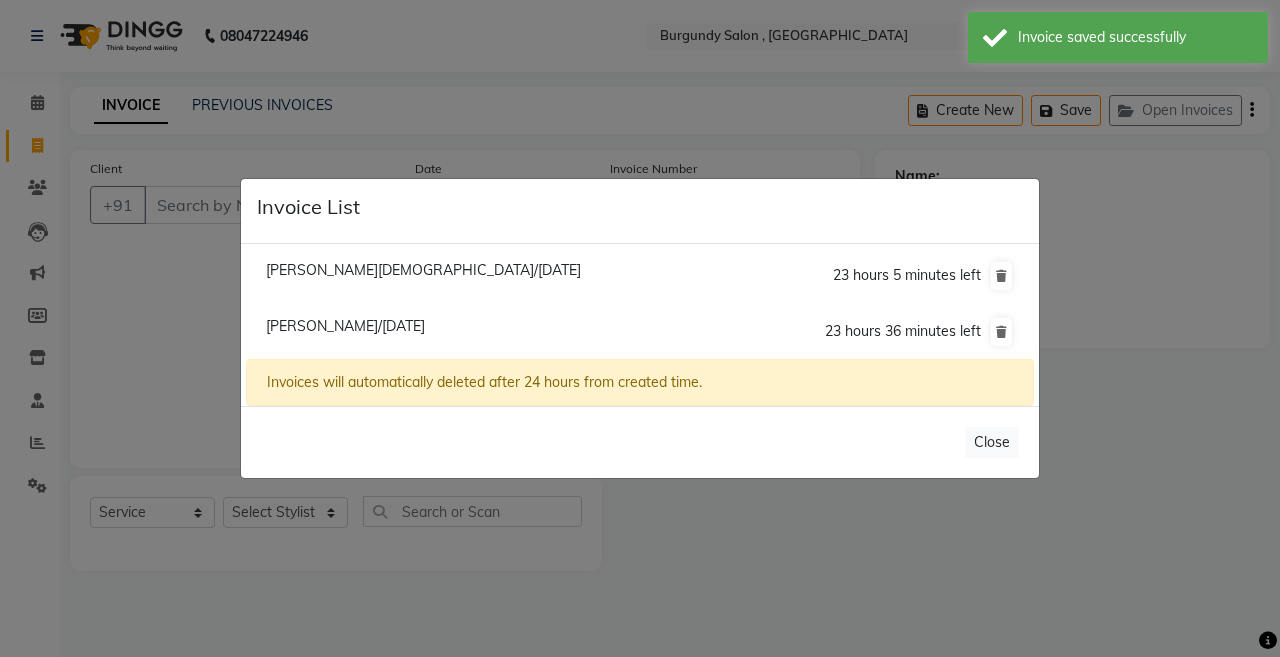 click on "Invoice List  Sonali Krishna/10 July 2025  23 hours 5 minutes left  Probha Bhorali/10 July 2025  23 hours 36 minutes left  Invoices will automatically deleted after 24 hours from created time.   Close" 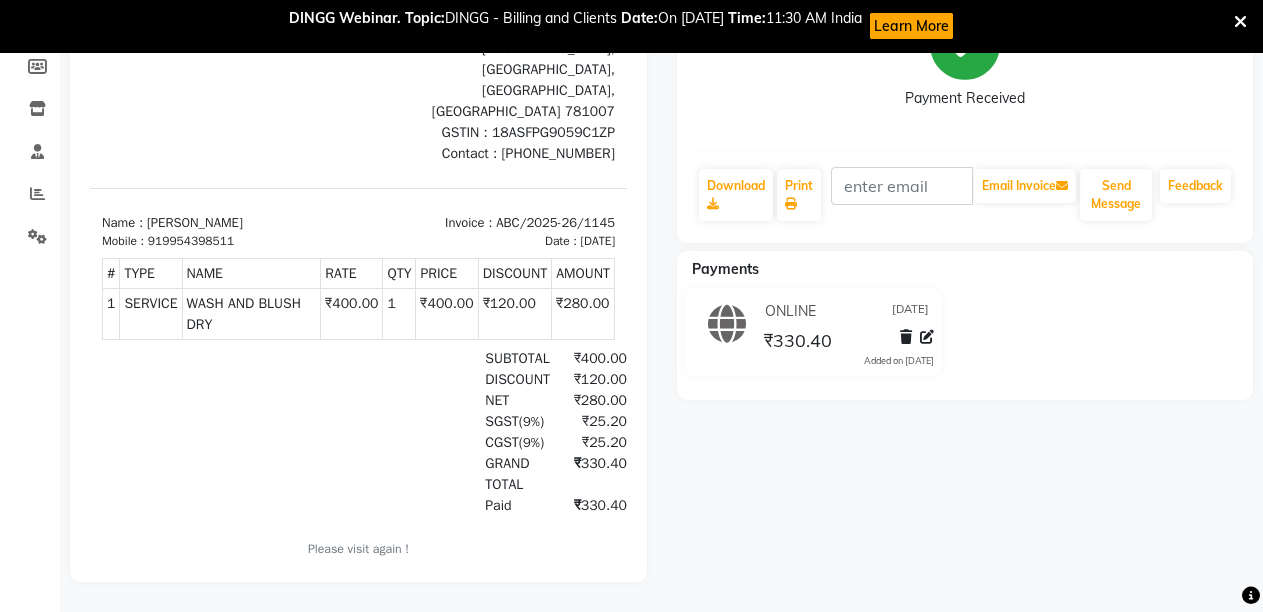 scroll, scrollTop: 319, scrollLeft: 0, axis: vertical 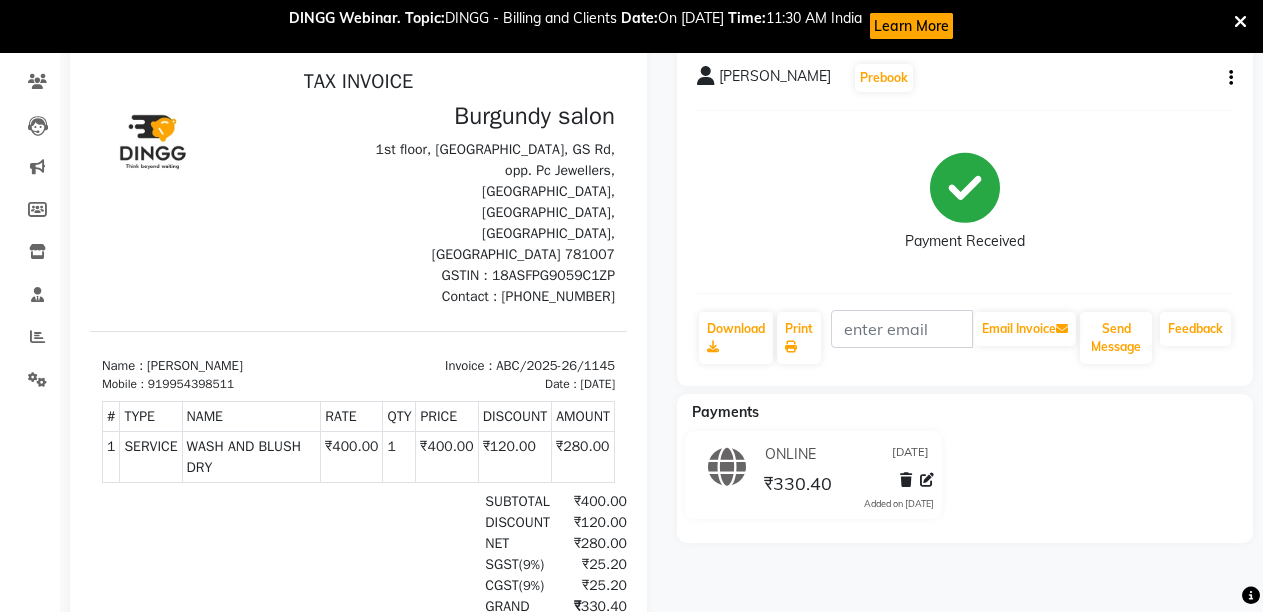 click at bounding box center (1240, 22) 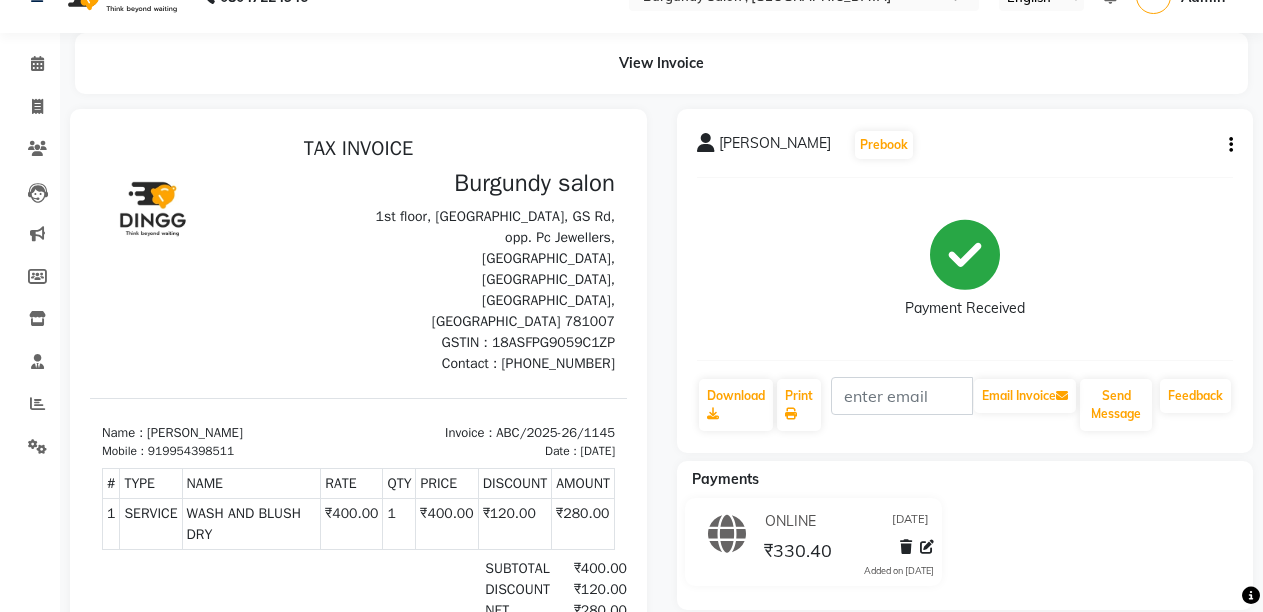 scroll, scrollTop: 11, scrollLeft: 0, axis: vertical 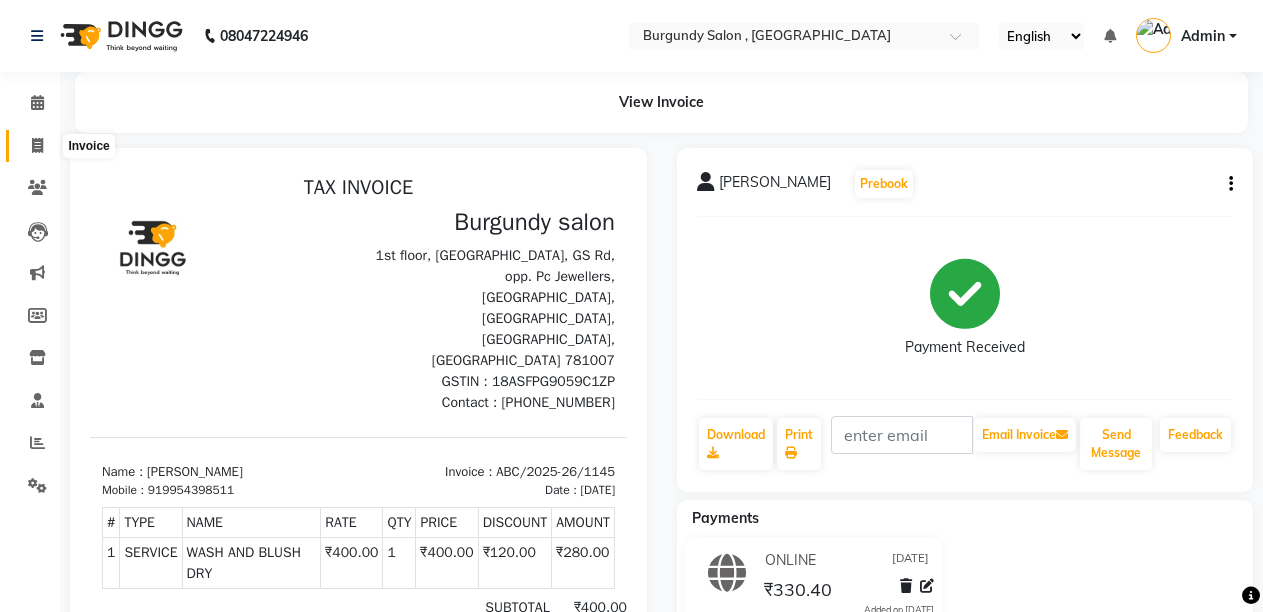 click 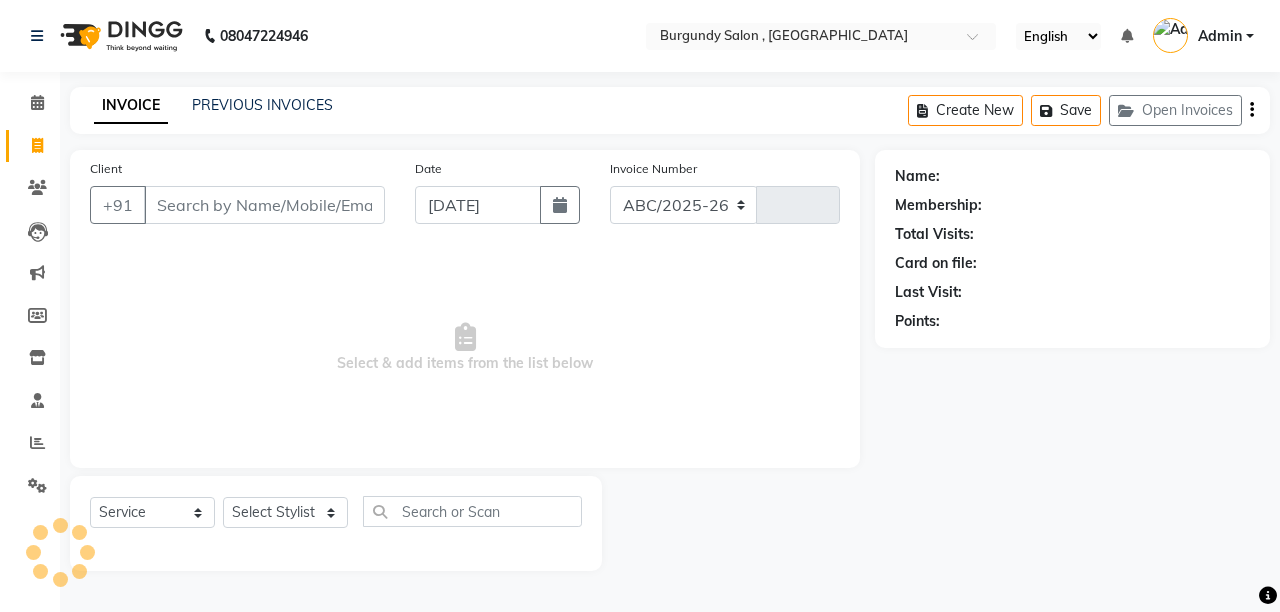 select on "5345" 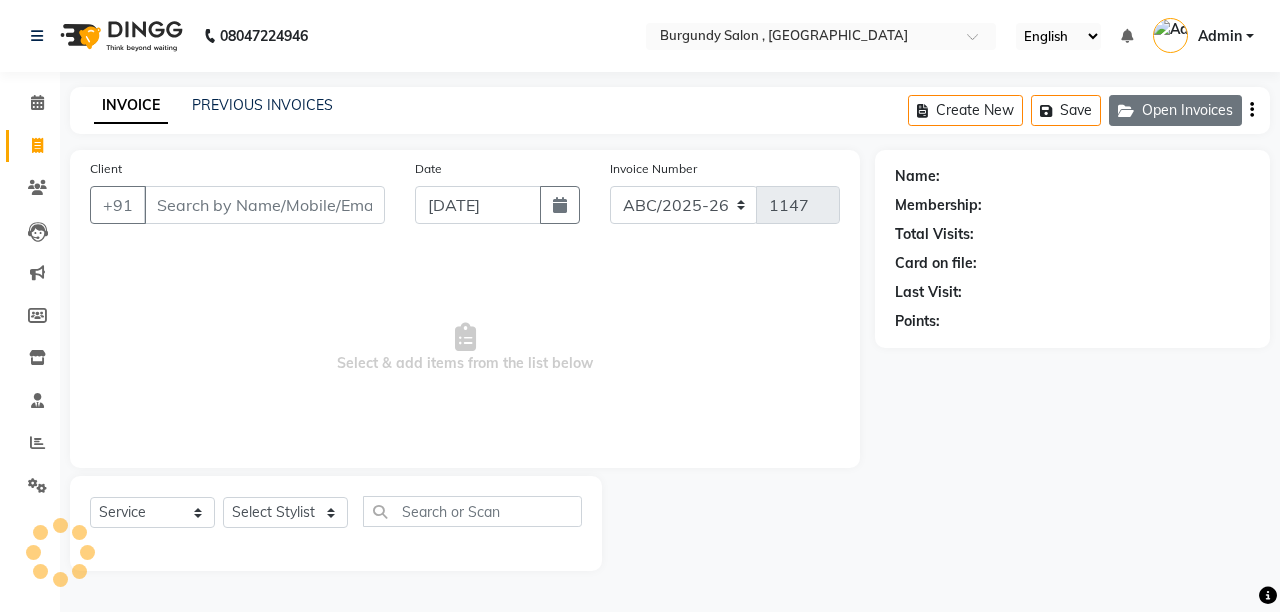 click on "Open Invoices" 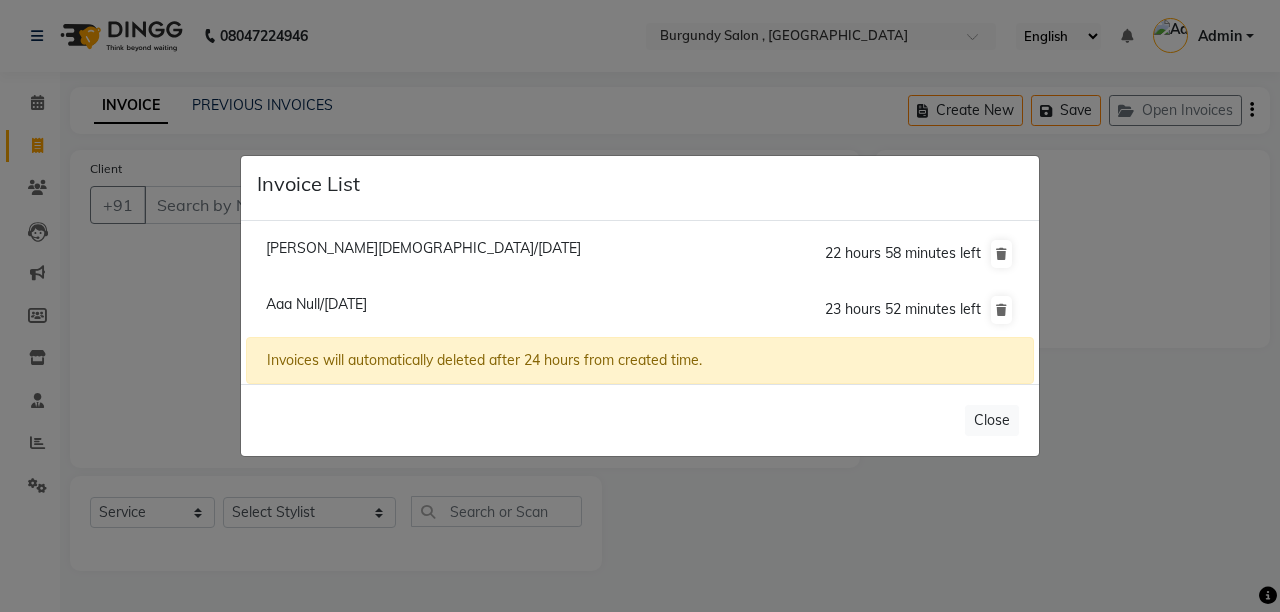 click on "Aaa Null/10 July 2025" 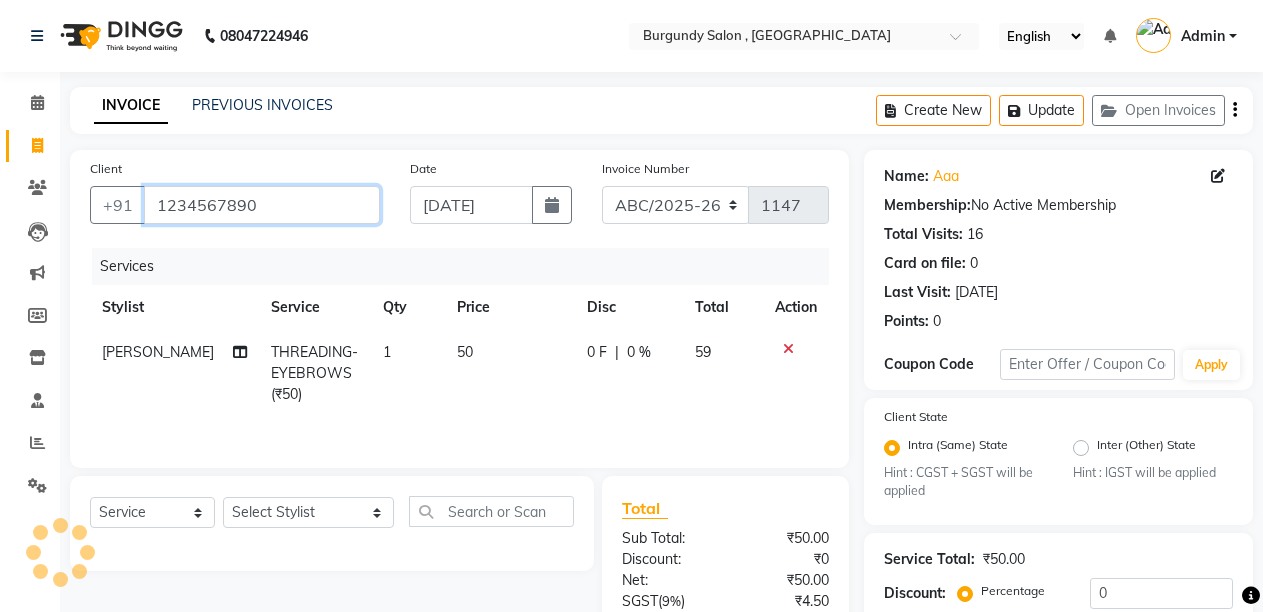 click on "1234567890" at bounding box center [262, 205] 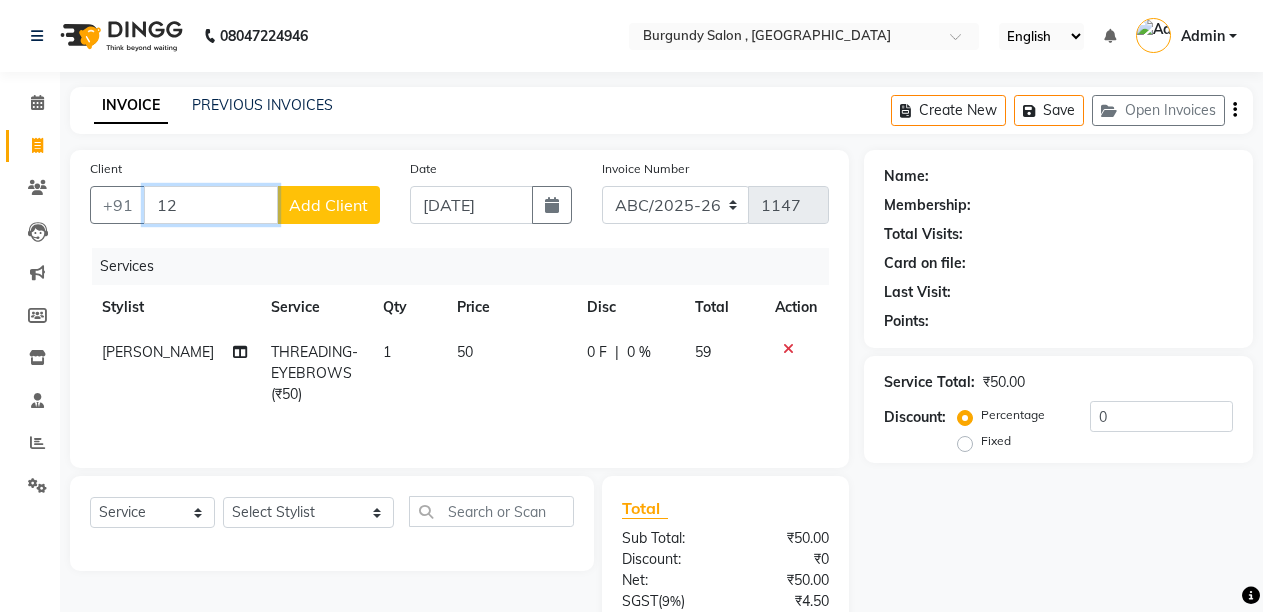 type on "1" 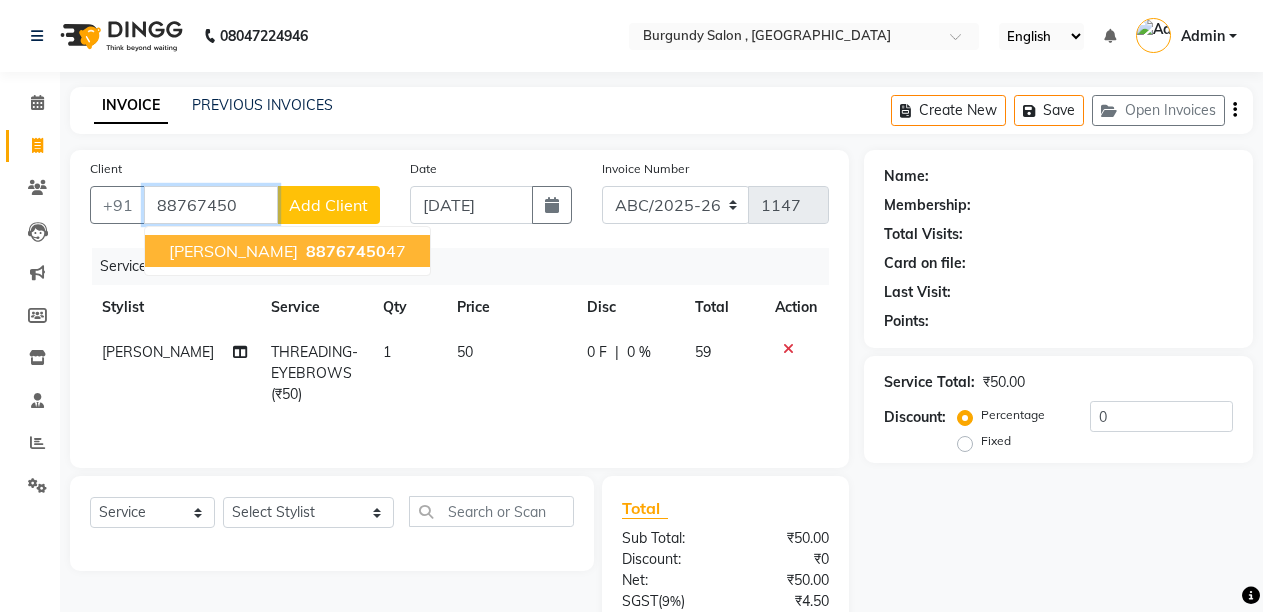 click on "MUSKAN  GUPTA   88767450 47" at bounding box center [287, 251] 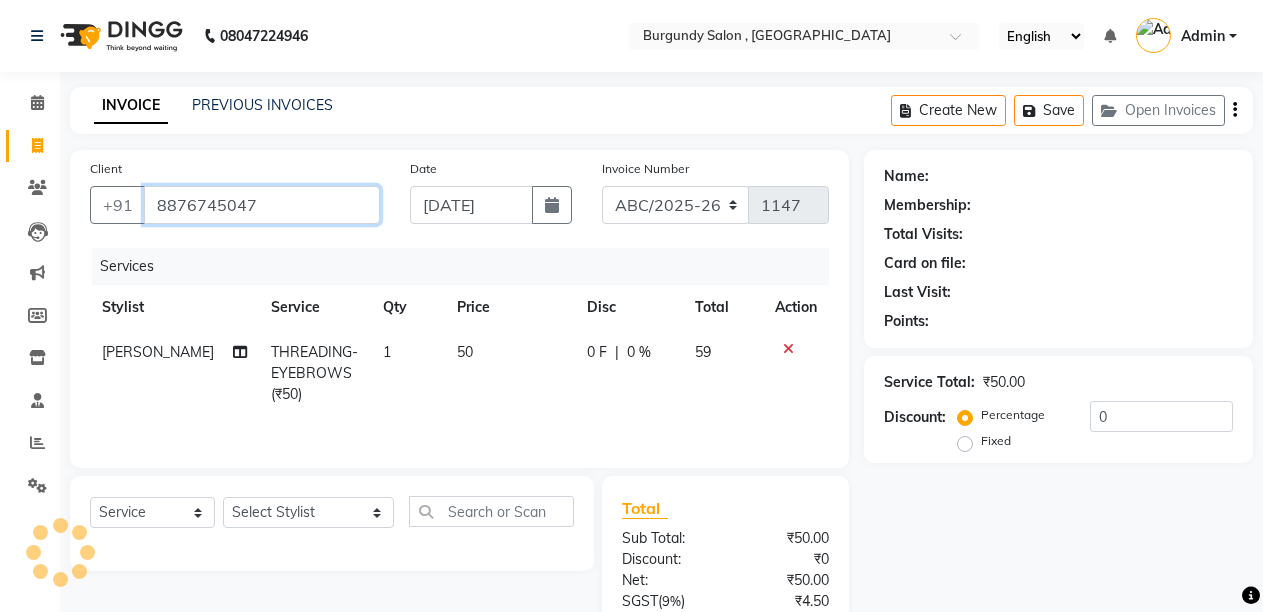 type on "8876745047" 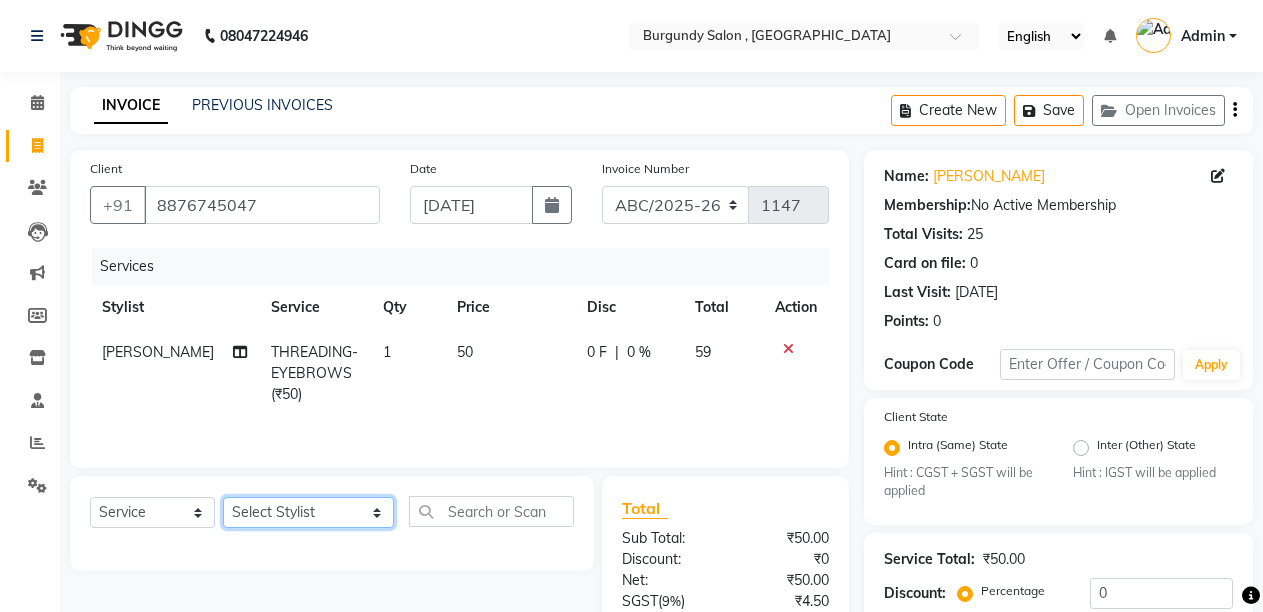 click on "Select Stylist ANIL  ANJANA BARSHA DEEPSHIKHA  DHON DAS DHON / NITUMONI EDWARD EDWARD/ LAXMI JOSHU JUNMONI KASHIF LAXI / ANJANA LAXMI LITTLE MAAM MINTUL MITALI NEETU RANA NITUMONI NITUMONI/POJA/ LAXMI NITUMONI / SAGARIKA NITUMONI/ SAGRIKA PRAKASH PUJAA Rubi RUBI / LAXMI SAGARIKA  SAGARIKA / RUBI SAHIL SAHIL / DHON SAHIL / EDWARD SAHIL/ JOSHU SAHIL/JOSHU/PRAKASH/ RUBI SAHIL/NITUMONI/ MITALI SAHIL/ RUBI SHABIR SHADHAB SIMA KALITA SONALI DEKA SOPEM staff 1 staff 1 TANU" 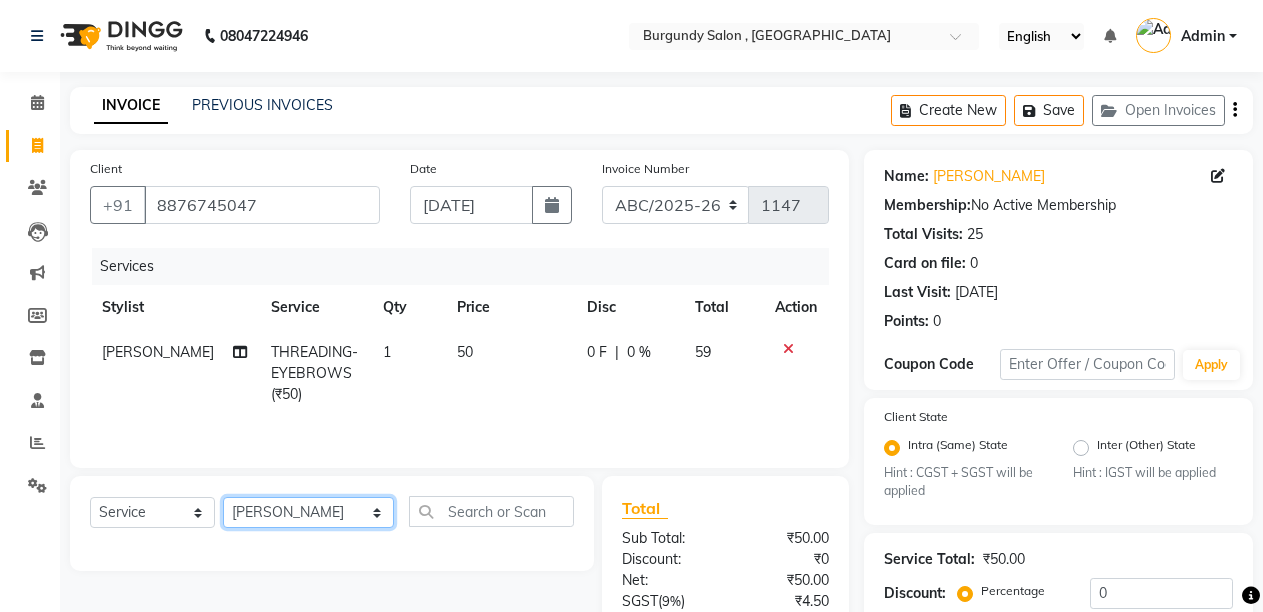 click on "Select Stylist ANIL  ANJANA BARSHA DEEPSHIKHA  DHON DAS DHON / NITUMONI EDWARD EDWARD/ LAXMI JOSHU JUNMONI KASHIF LAXI / ANJANA LAXMI LITTLE MAAM MINTUL MITALI NEETU RANA NITUMONI NITUMONI/POJA/ LAXMI NITUMONI / SAGARIKA NITUMONI/ SAGRIKA PRAKASH PUJAA Rubi RUBI / LAXMI SAGARIKA  SAGARIKA / RUBI SAHIL SAHIL / DHON SAHIL / EDWARD SAHIL/ JOSHU SAHIL/JOSHU/PRAKASH/ RUBI SAHIL/NITUMONI/ MITALI SAHIL/ RUBI SHABIR SHADHAB SIMA KALITA SONALI DEKA SOPEM staff 1 staff 1 TANU" 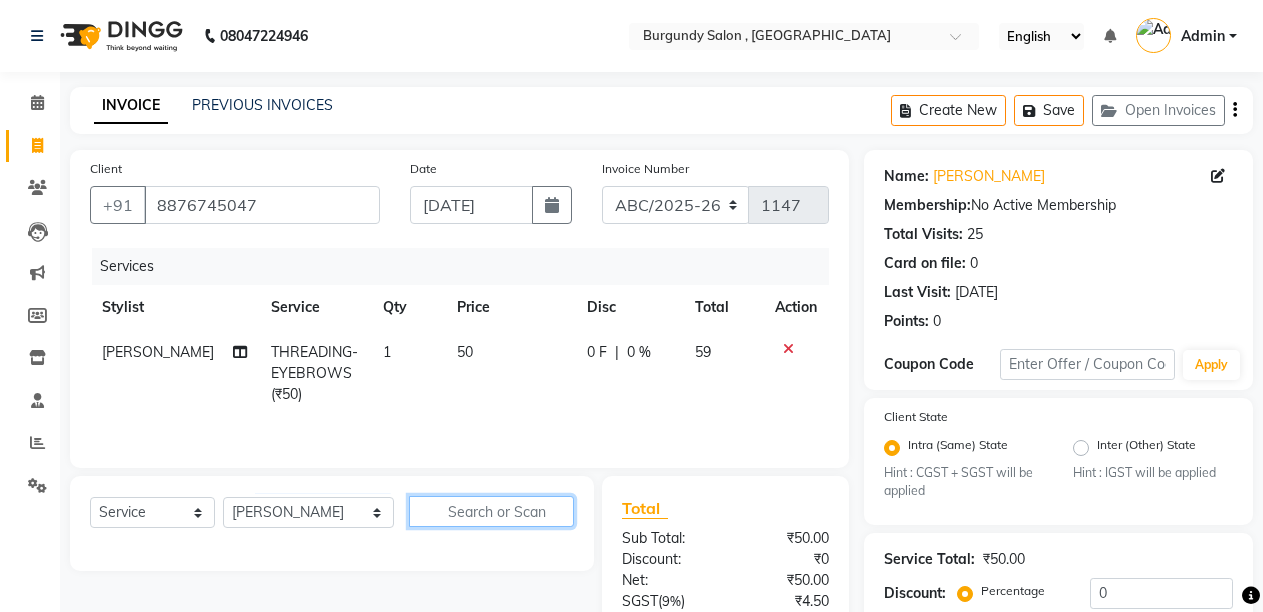 click 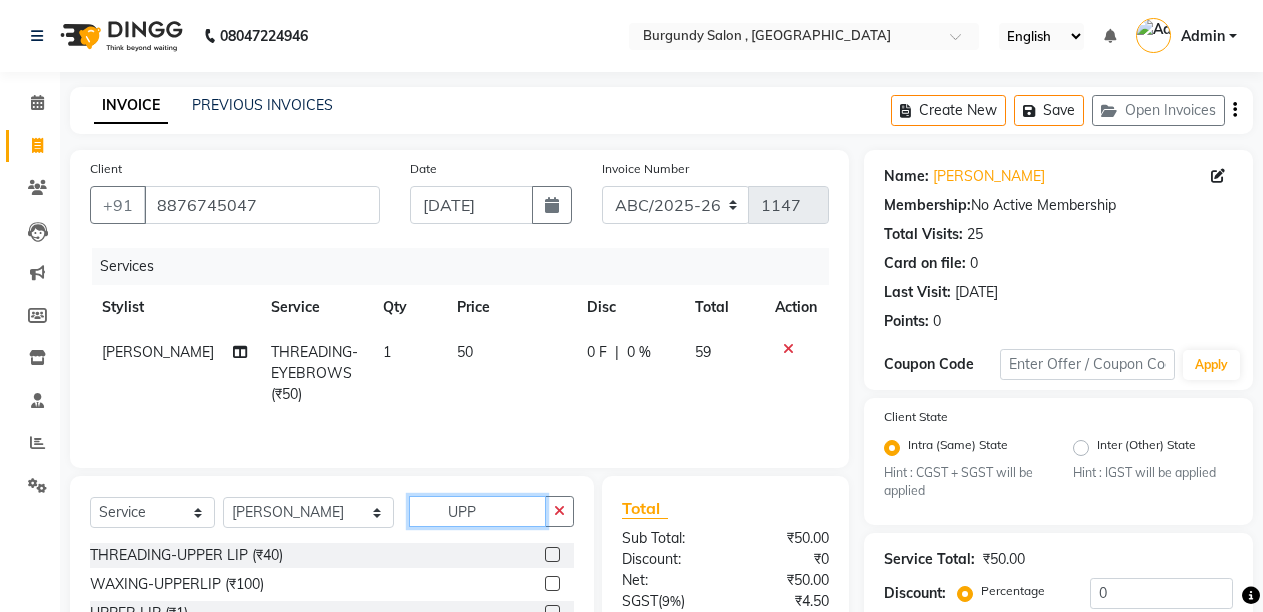 type on "UPP" 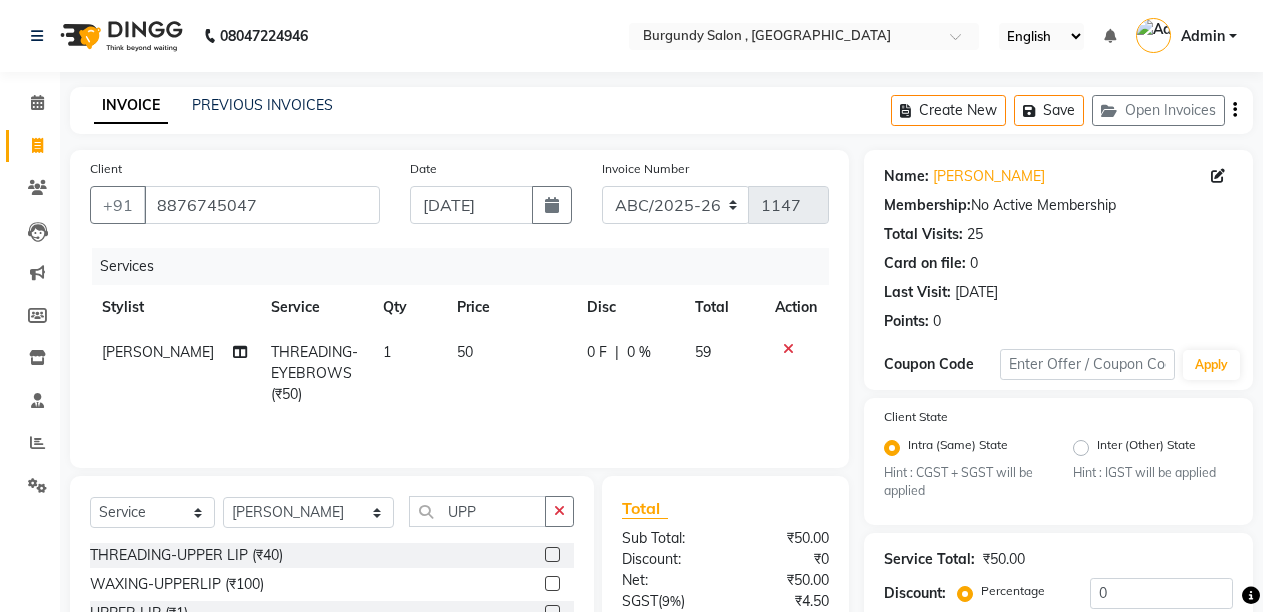 click 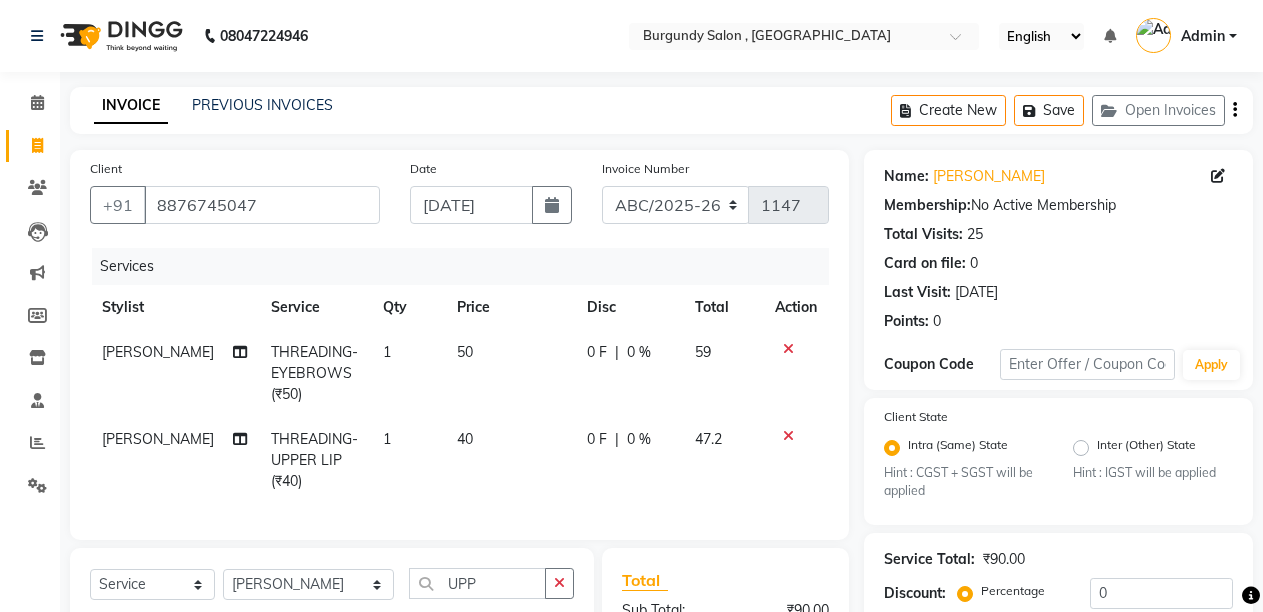 checkbox on "false" 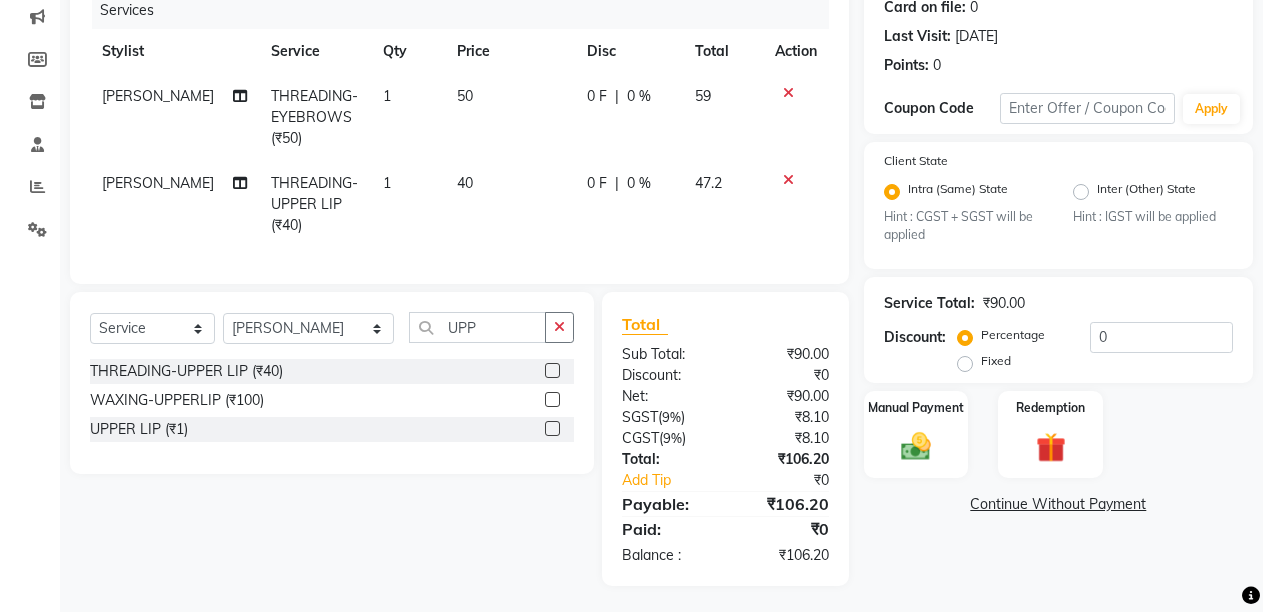 scroll, scrollTop: 277, scrollLeft: 0, axis: vertical 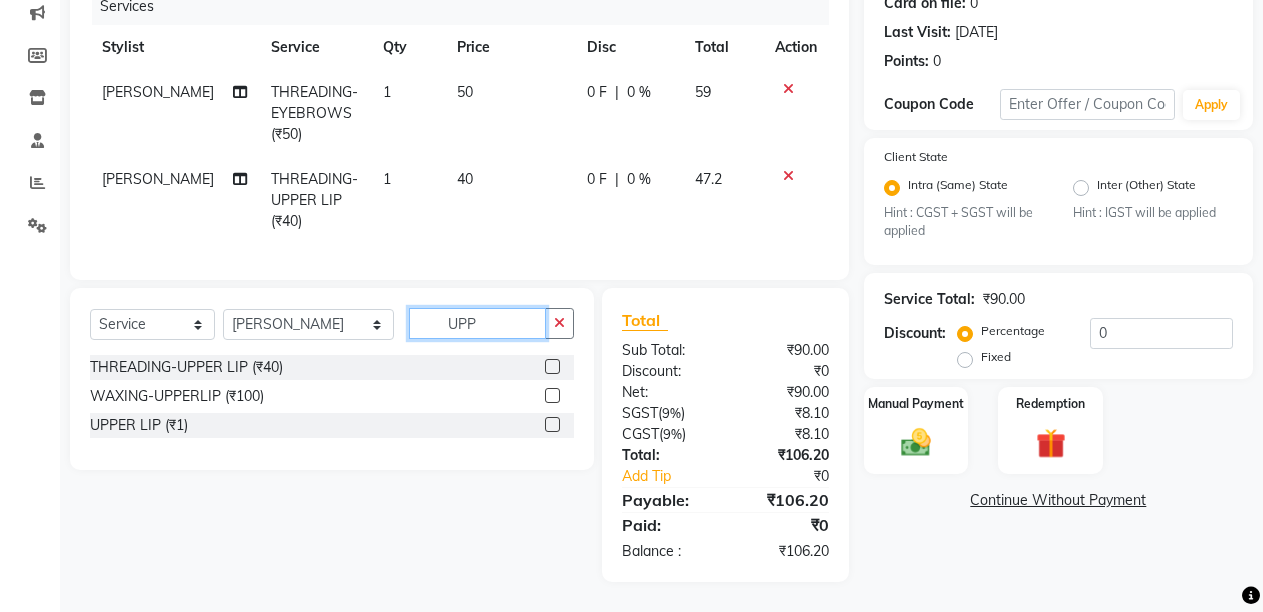 click on "UPP" 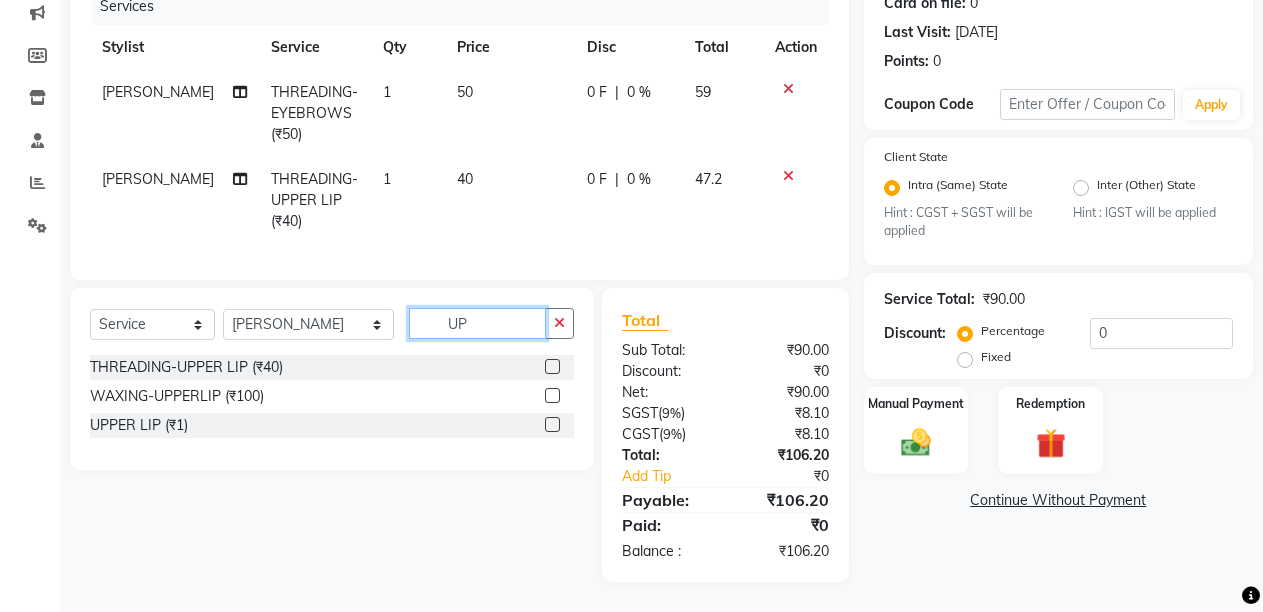 type on "U" 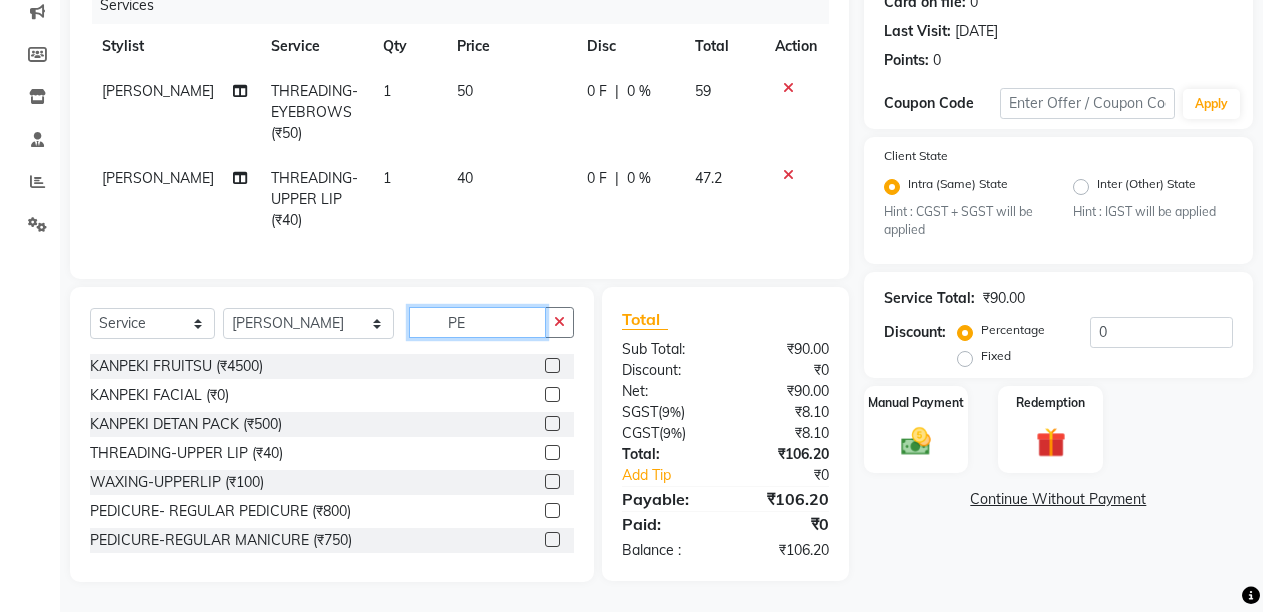 type on "P" 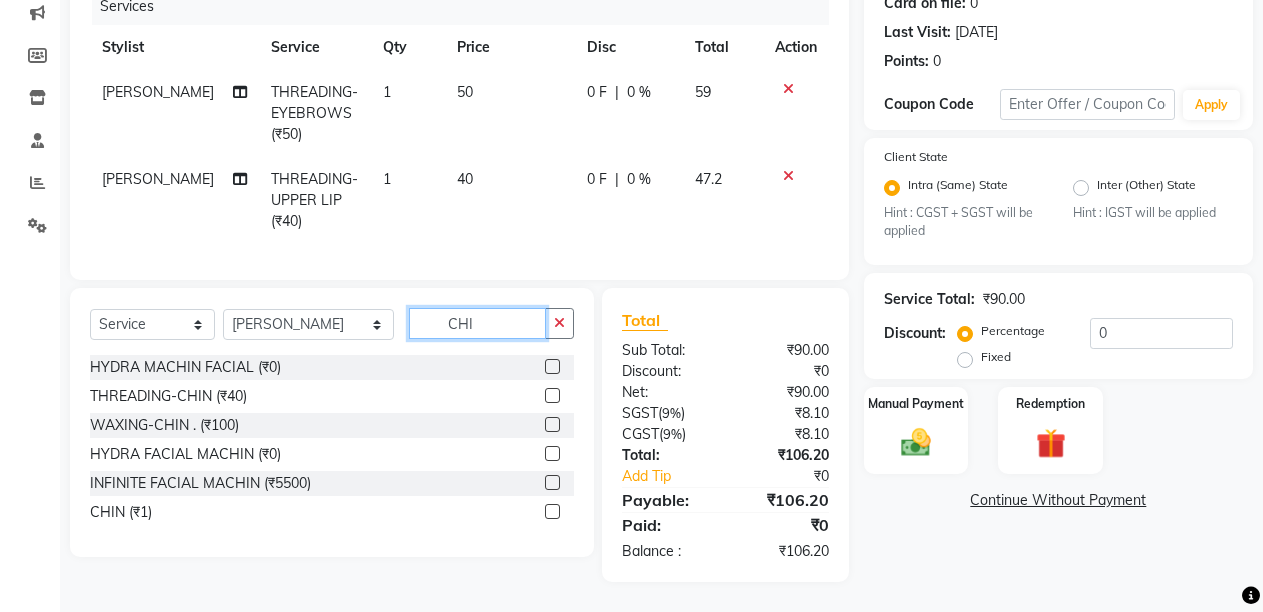 type on "CHI" 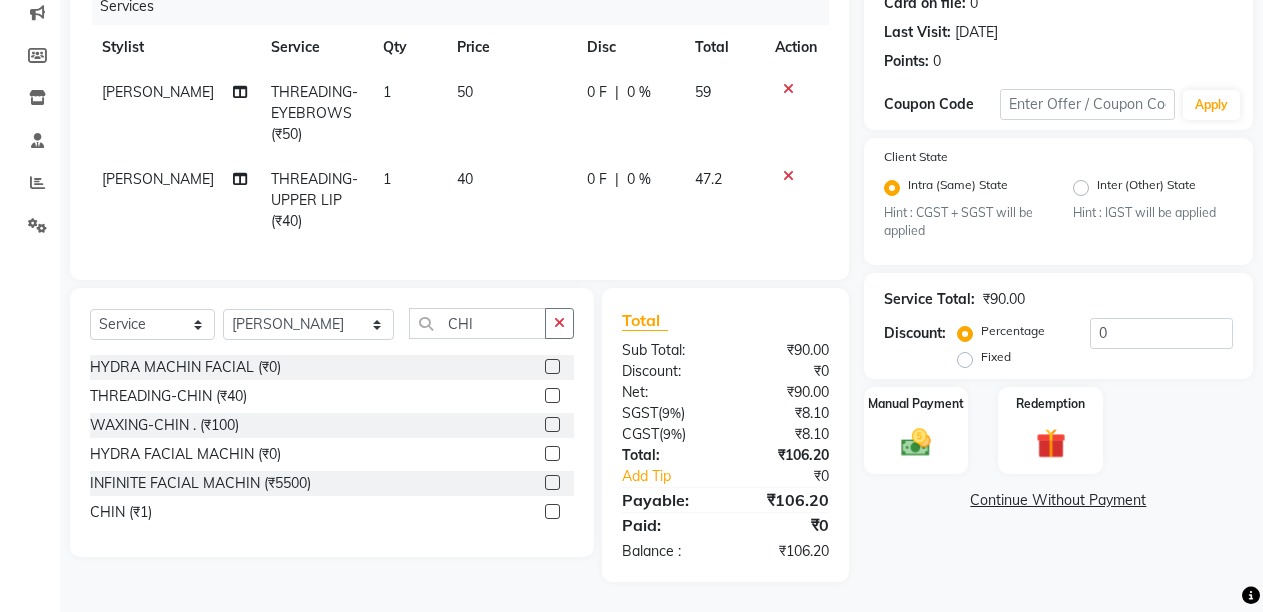 click 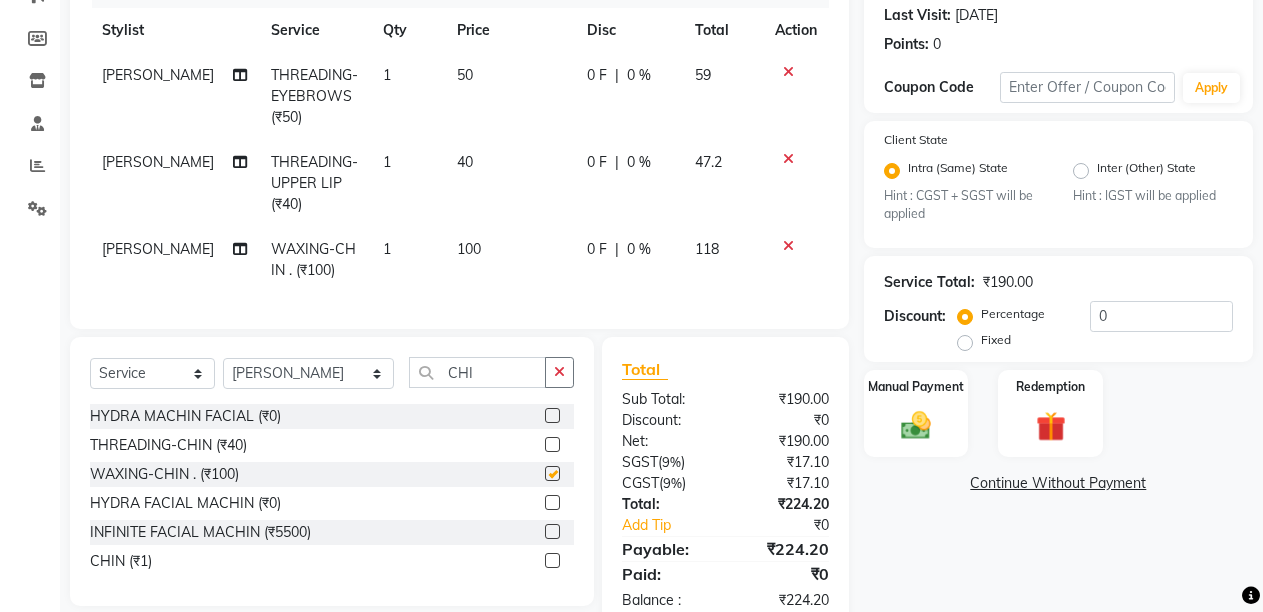 checkbox on "false" 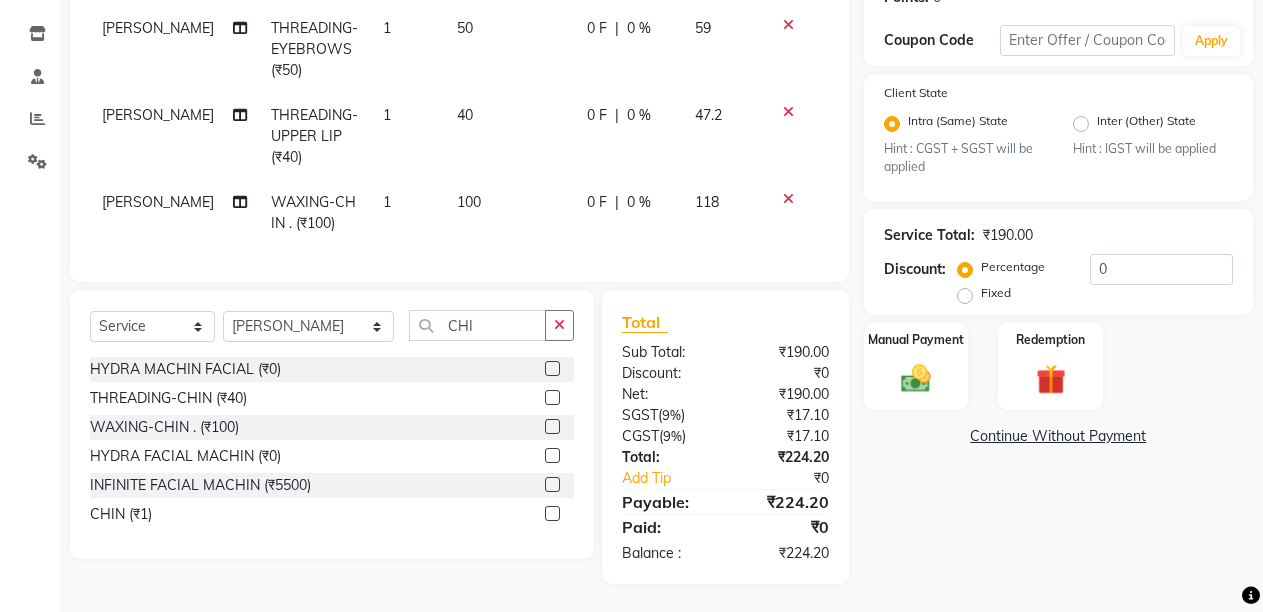 scroll, scrollTop: 343, scrollLeft: 0, axis: vertical 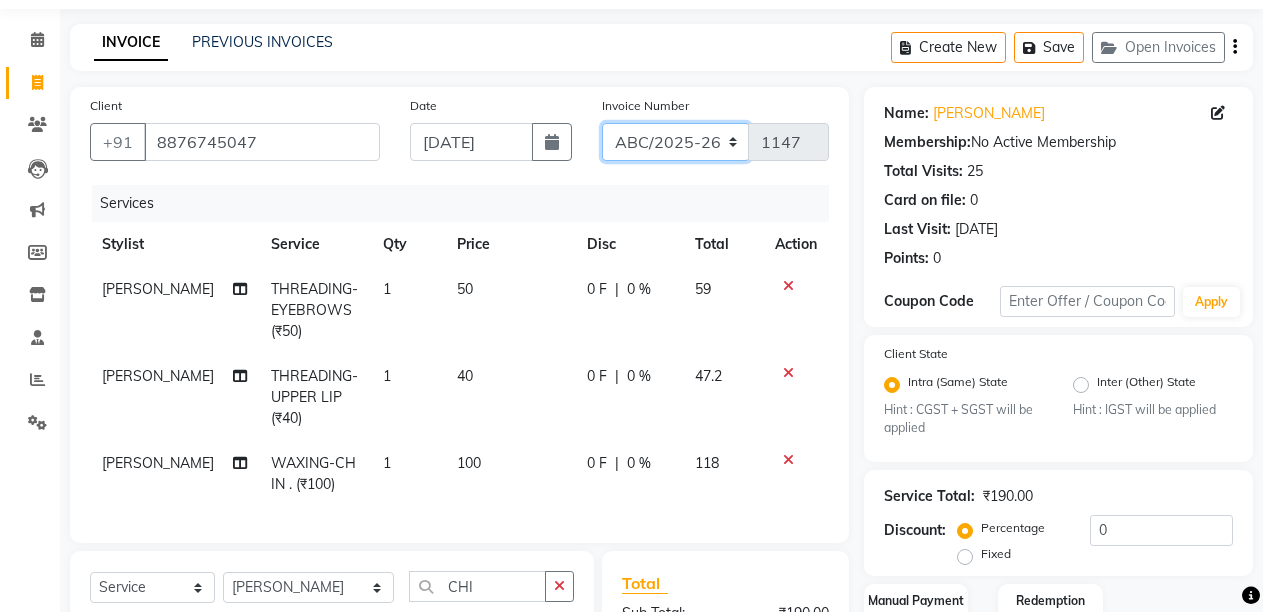click on "ABC/2025-26 SER/24-25 V/2025-26" 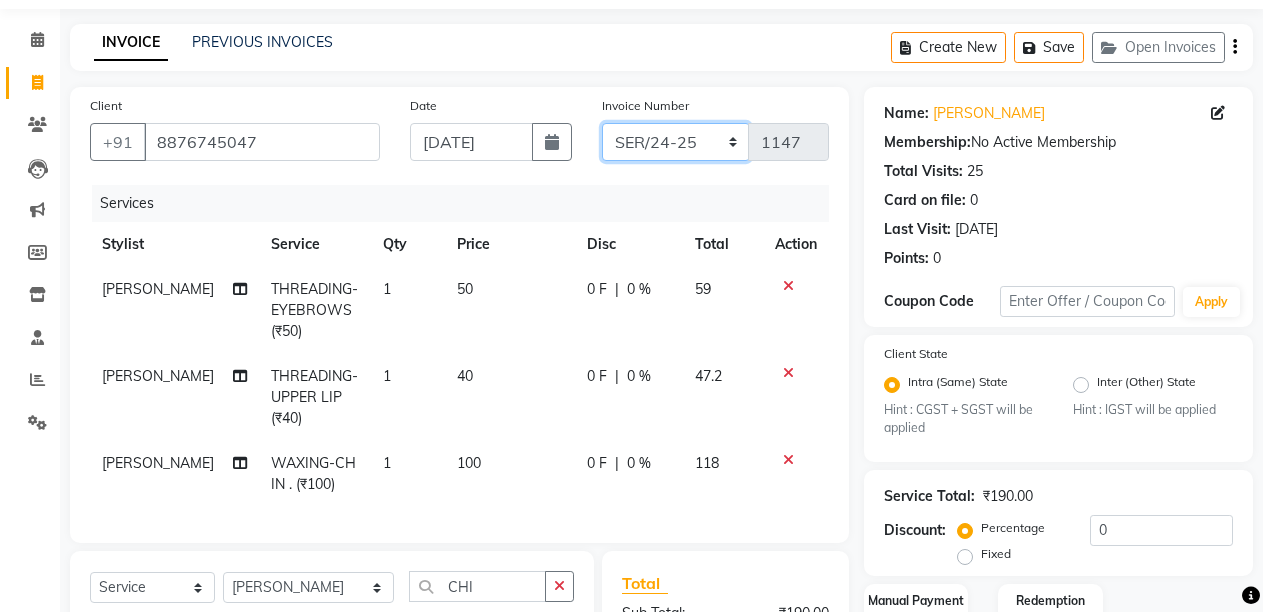 click on "ABC/2025-26 SER/24-25 V/2025-26" 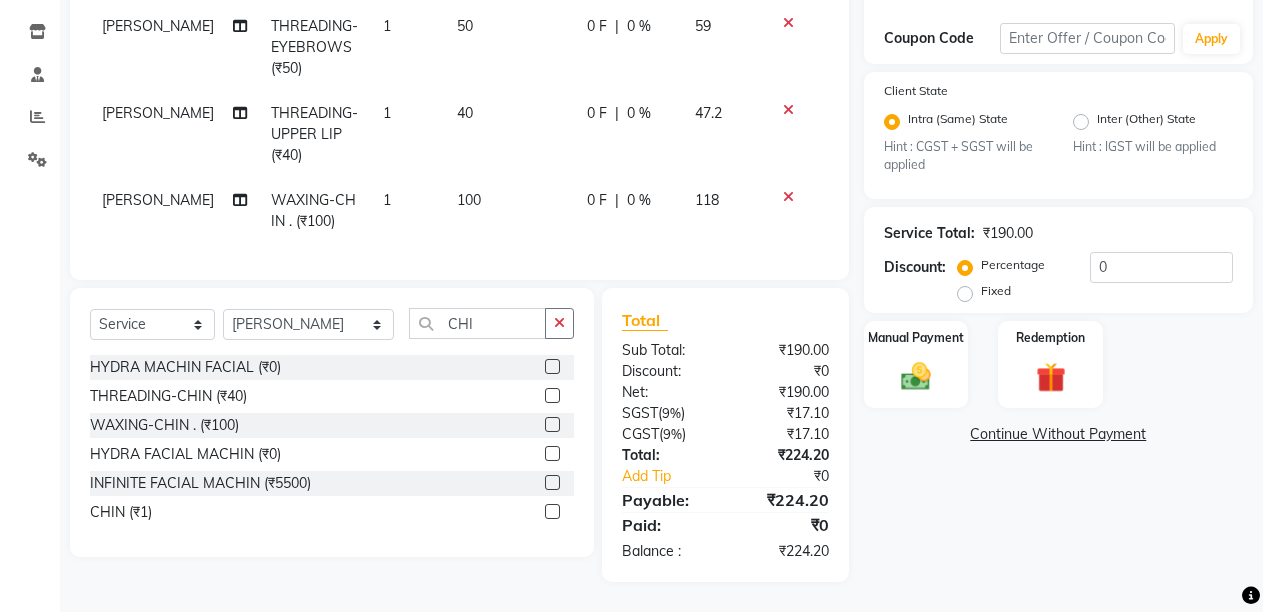 scroll, scrollTop: 117, scrollLeft: 0, axis: vertical 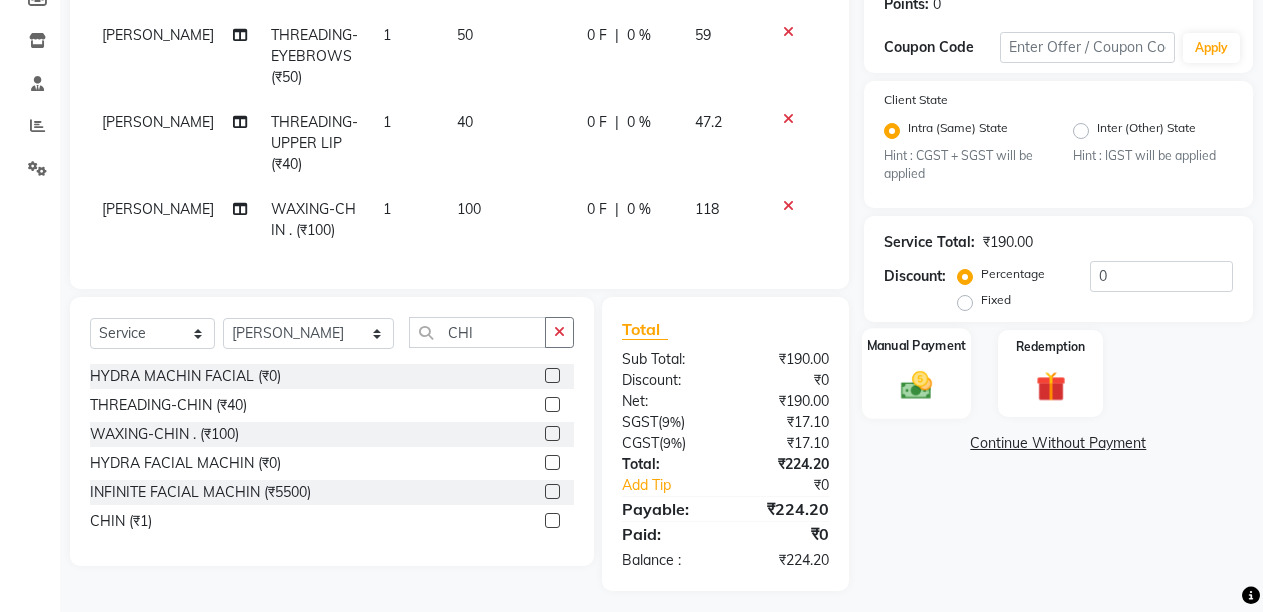 click 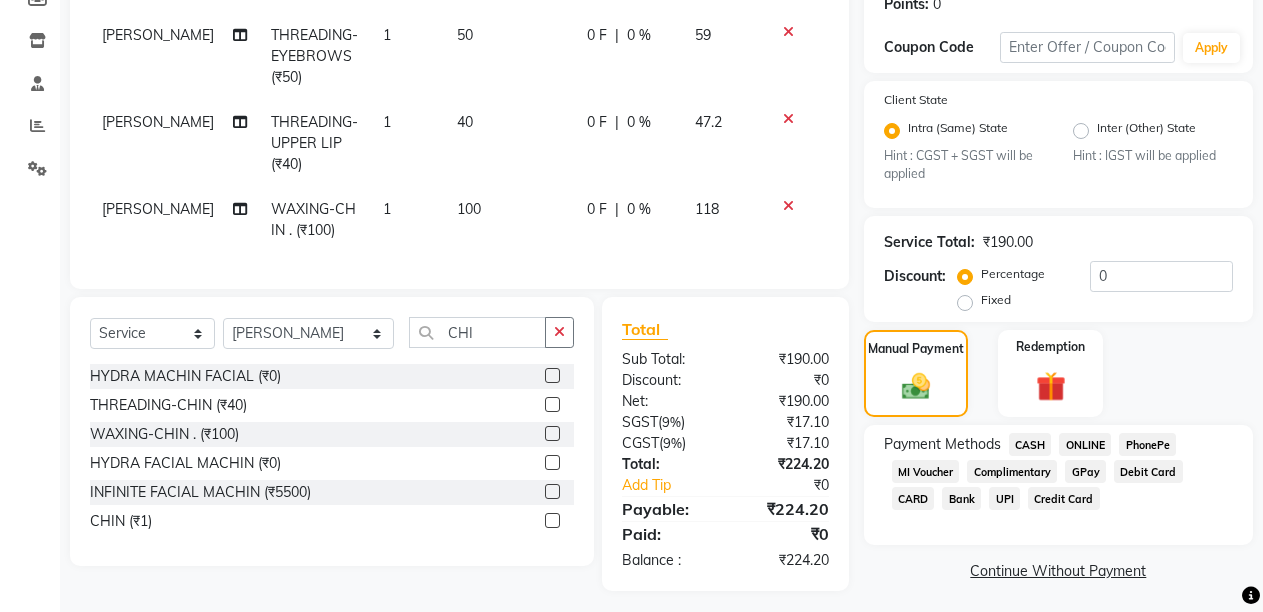 click on "ONLINE" 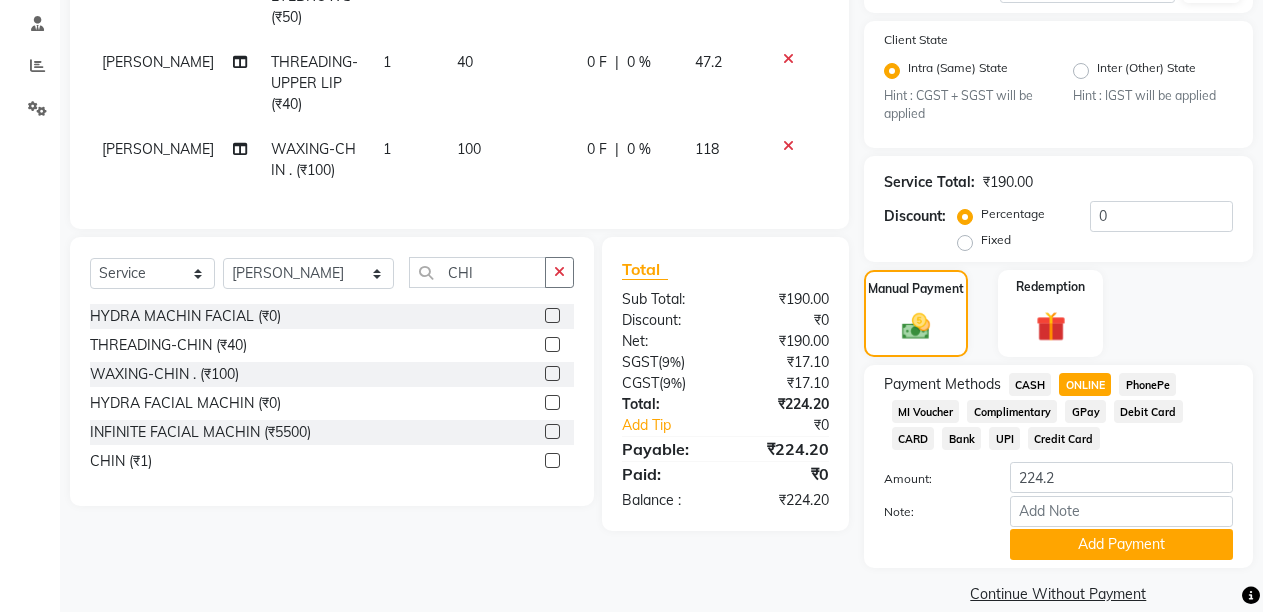 scroll, scrollTop: 404, scrollLeft: 0, axis: vertical 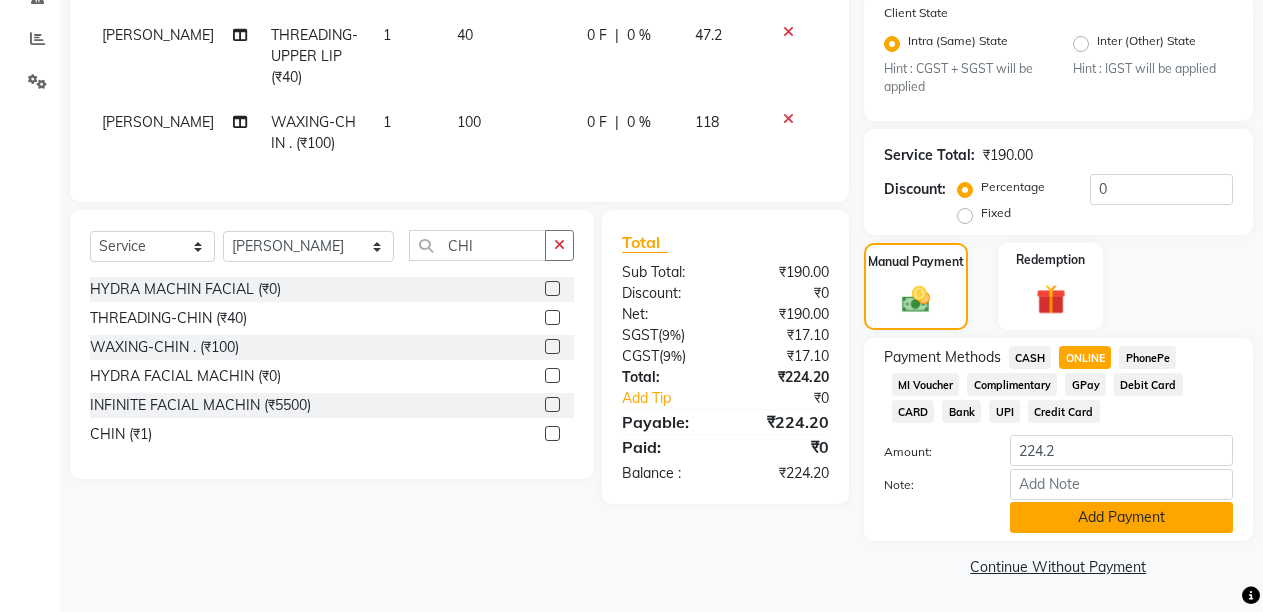 click on "Add Payment" 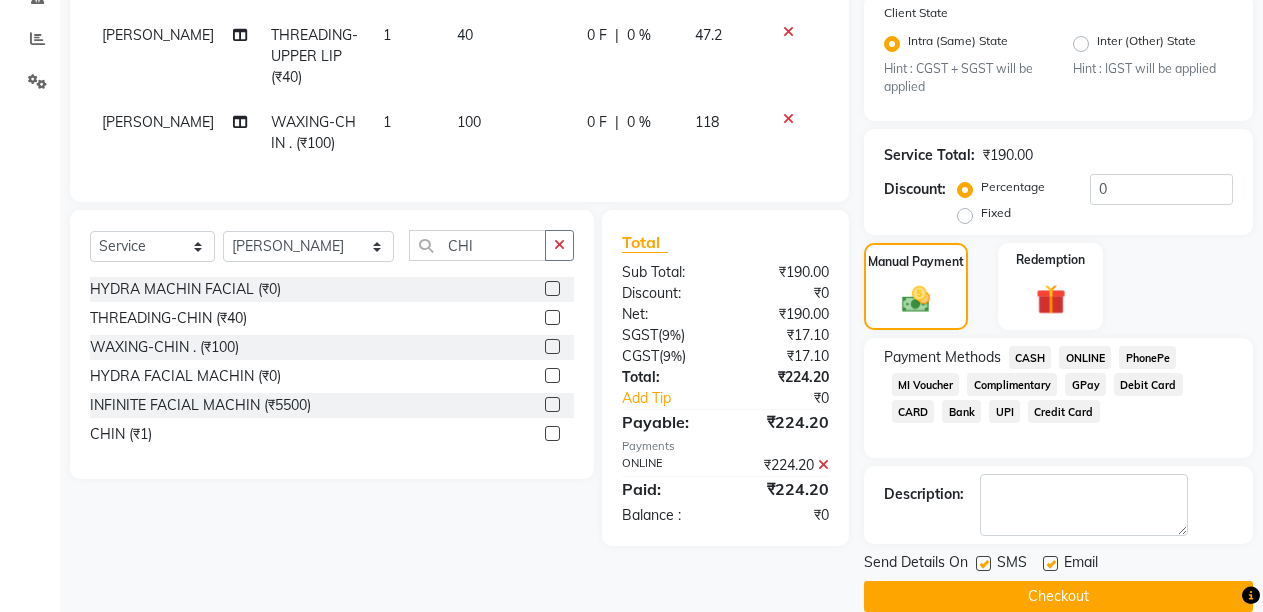 click on "Checkout" 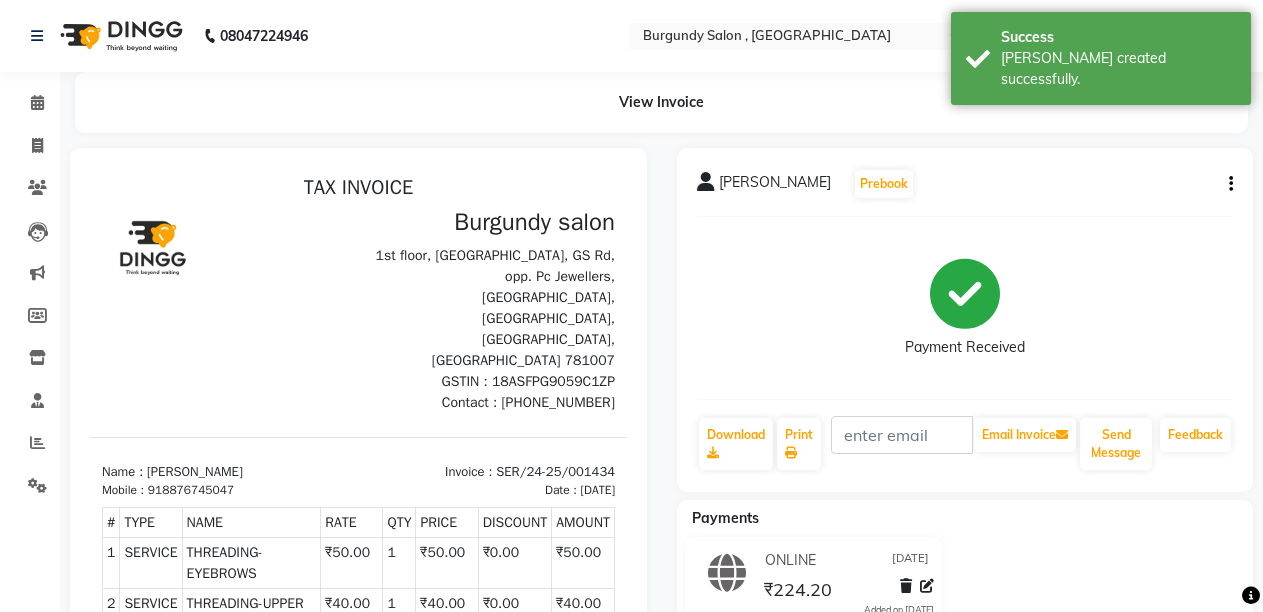 scroll, scrollTop: 0, scrollLeft: 0, axis: both 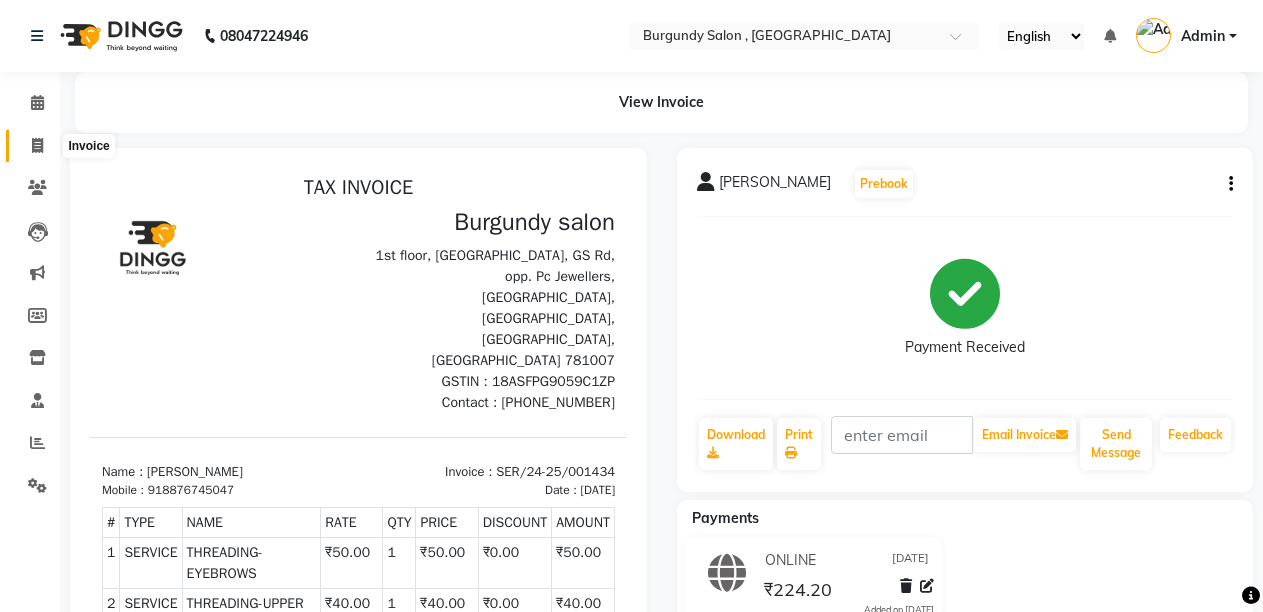 click 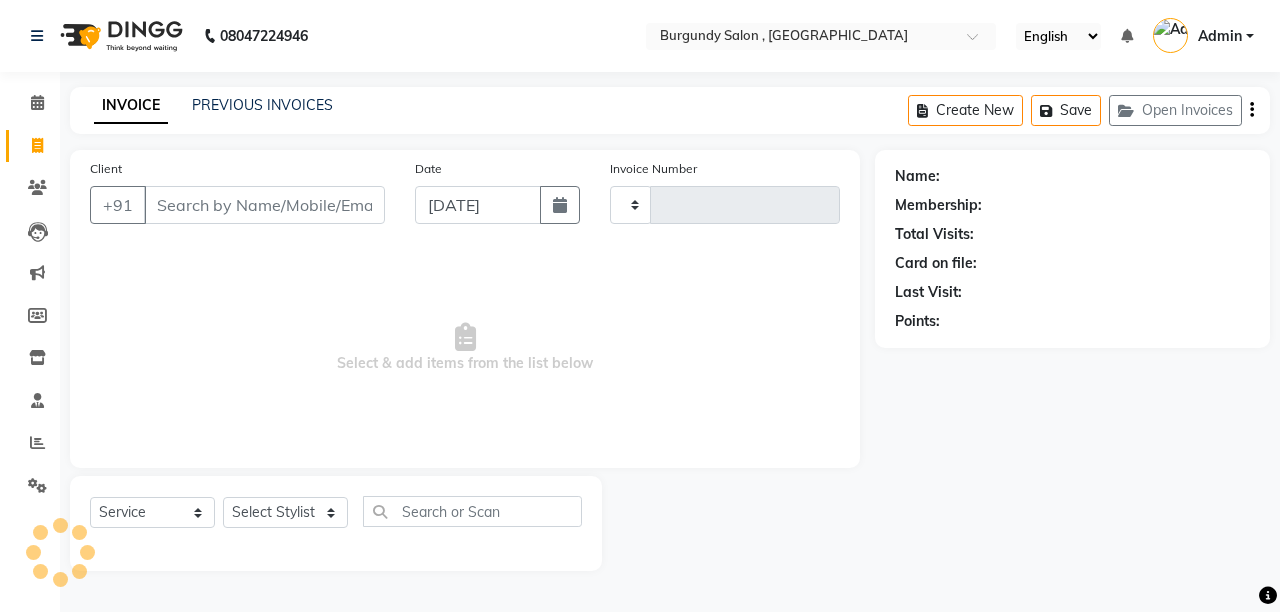 click on "Create New   Save   Open Invoices" 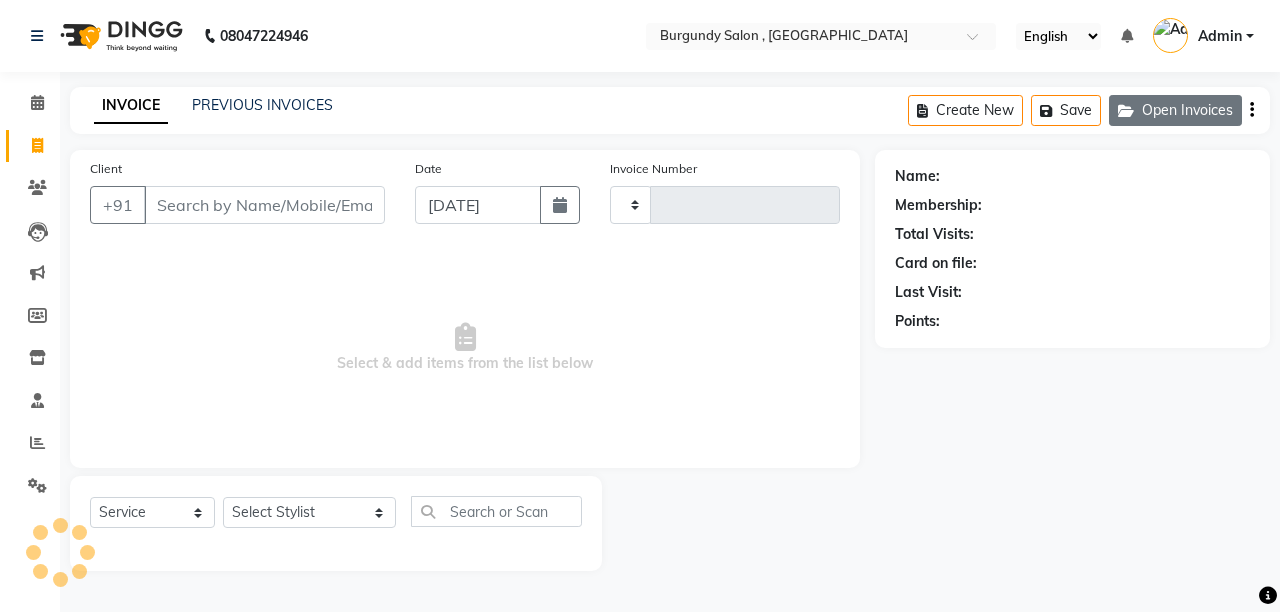 type on "1147" 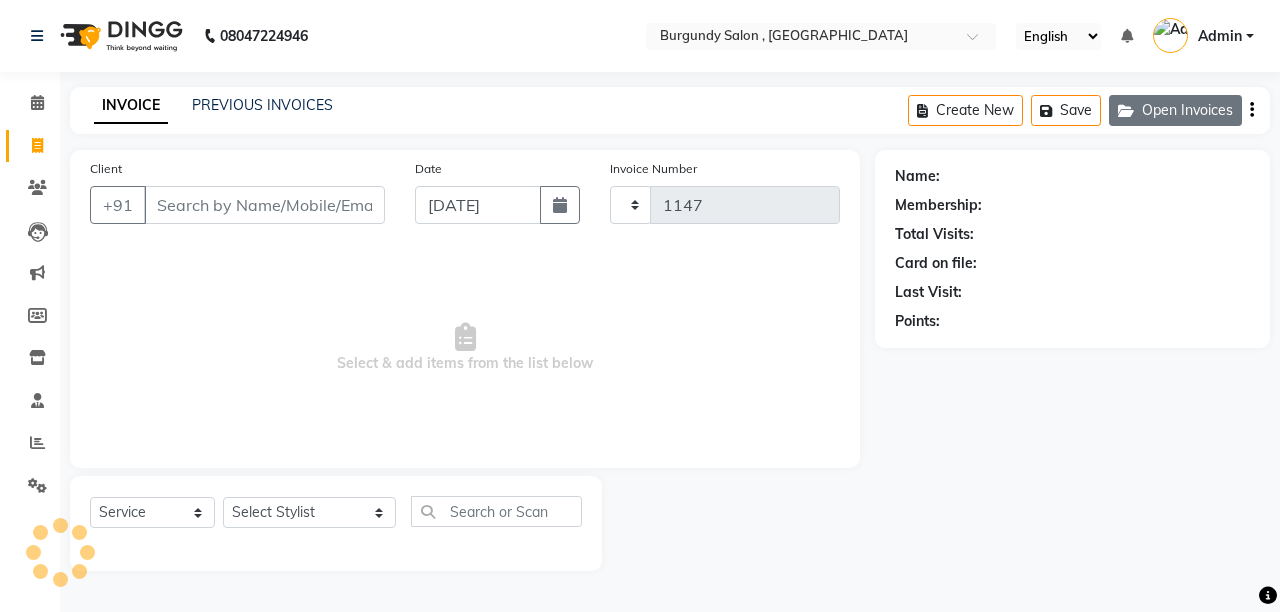 select on "5345" 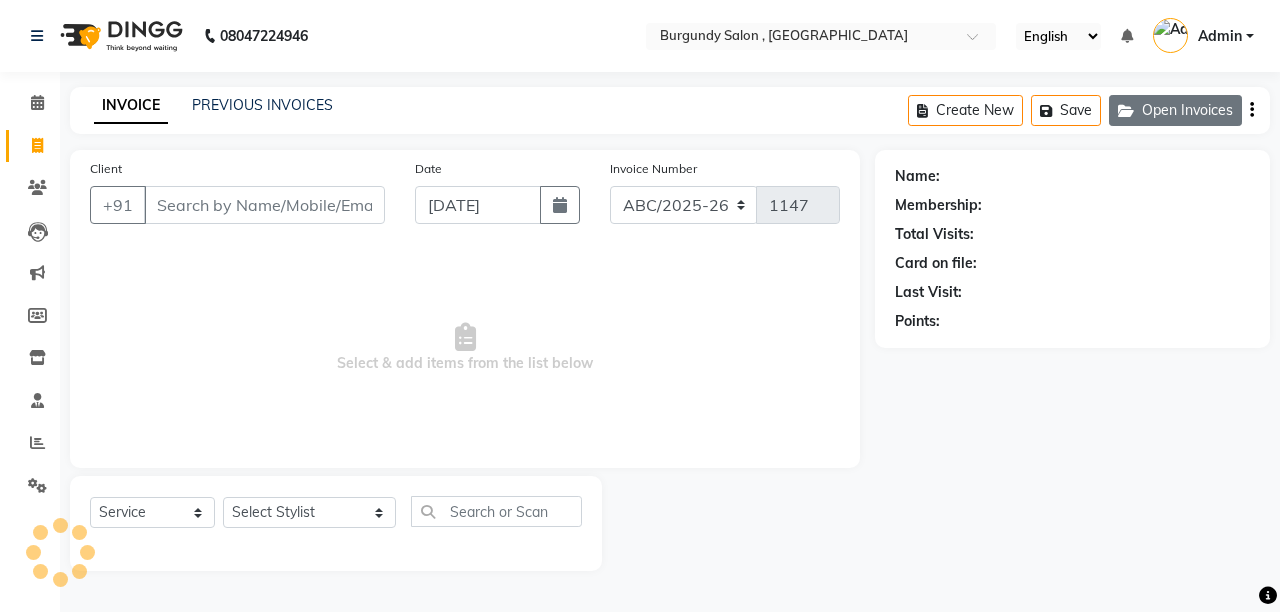click on "Open Invoices" 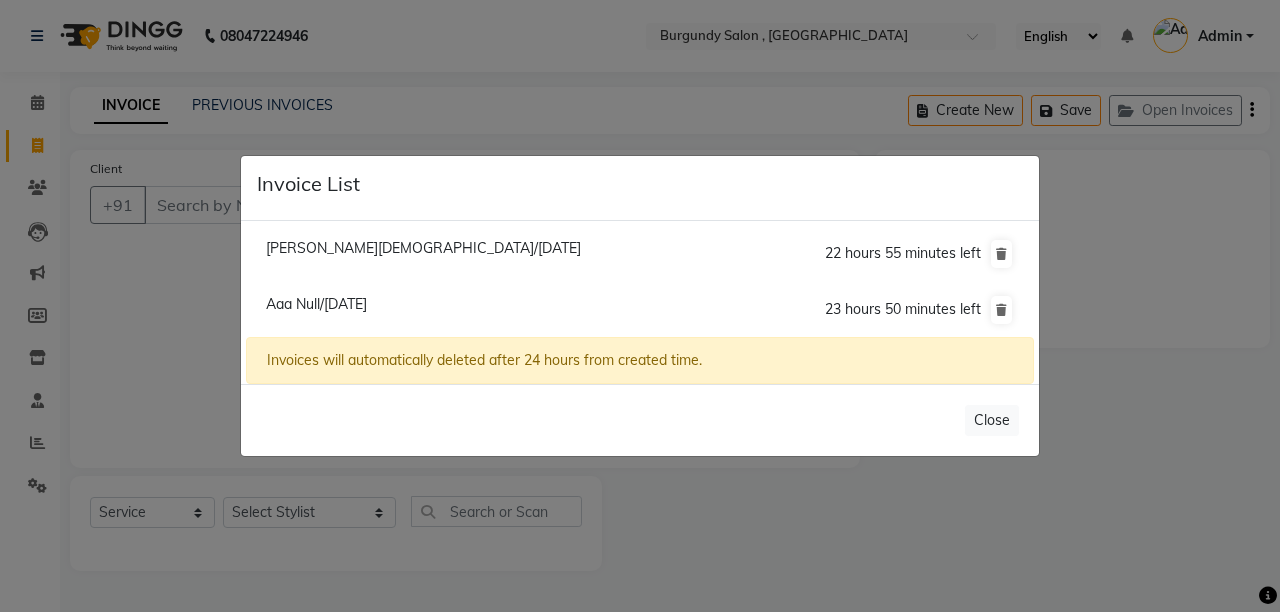 click on "Invoice List  Sonali Krishna/10 July 2025  22 hours 55 minutes left  Aaa Null/10 July 2025  23 hours 50 minutes left  Invoices will automatically deleted after 24 hours from created time.   Close" 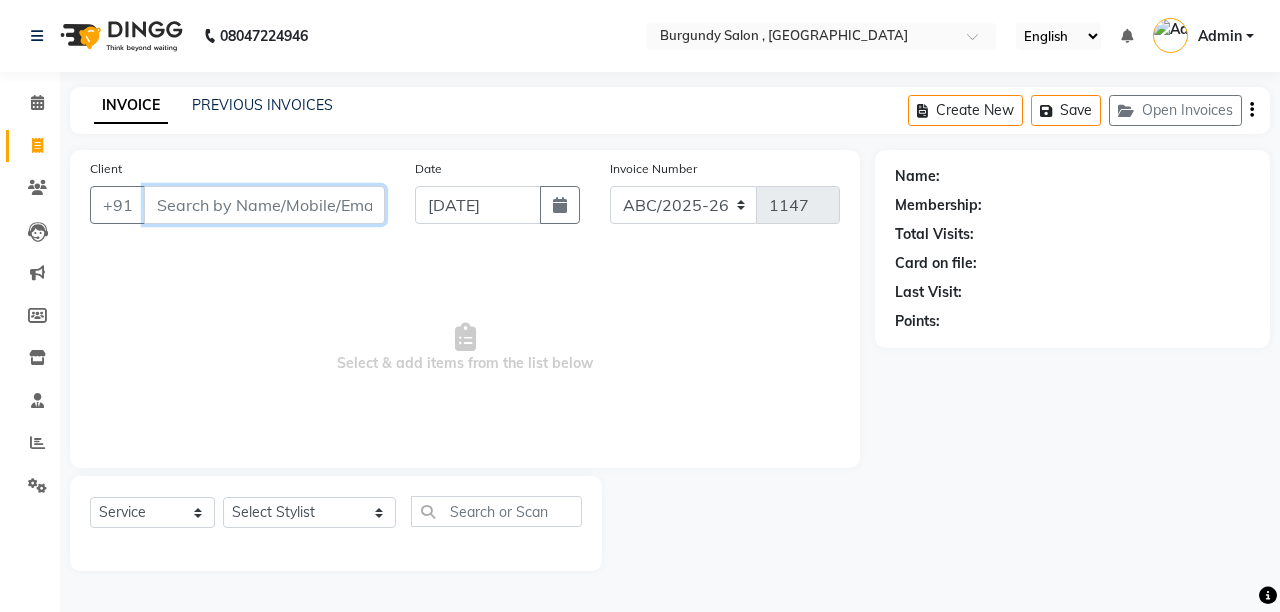 click on "Client" at bounding box center [264, 205] 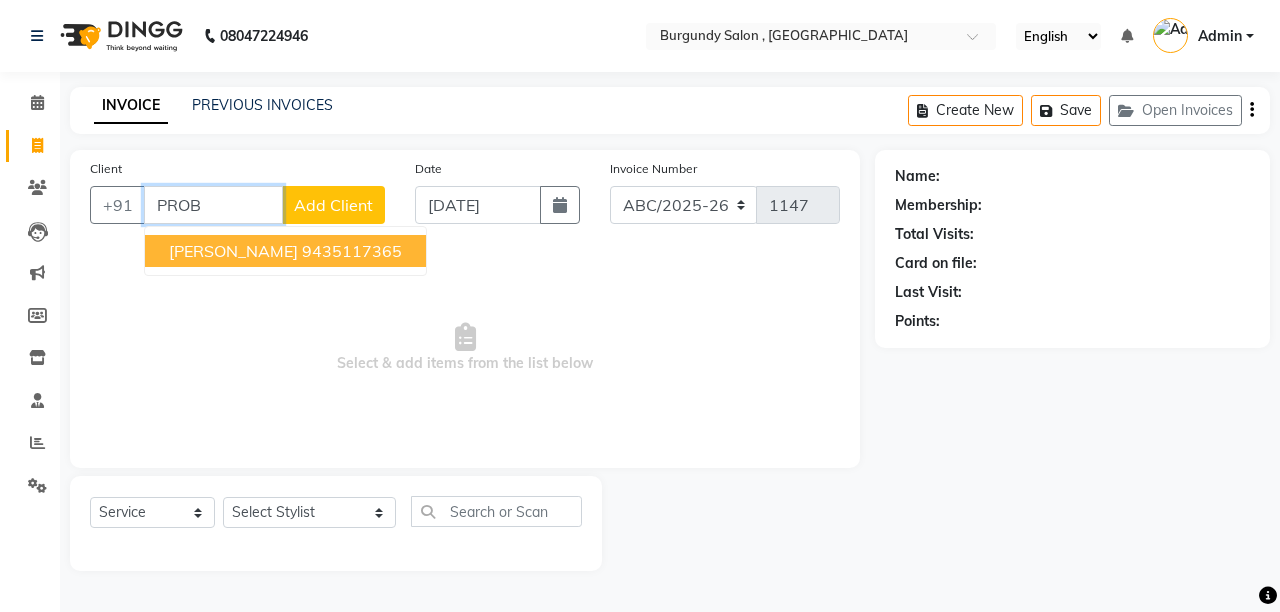 click on "[PERSON_NAME]" at bounding box center [233, 251] 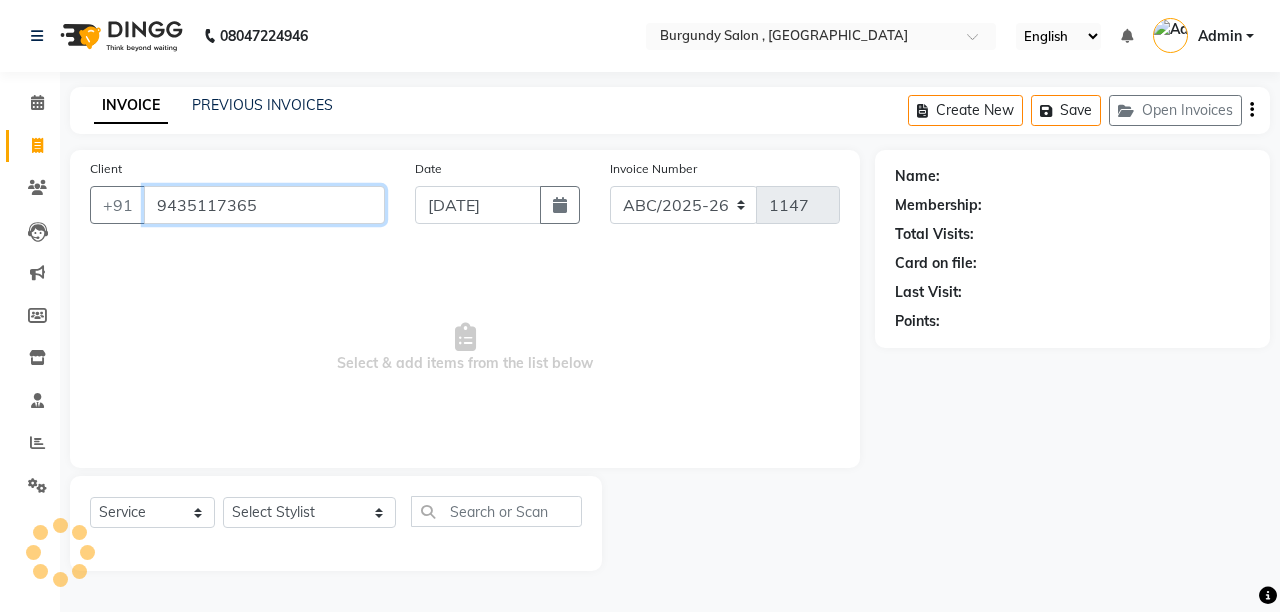 type on "9435117365" 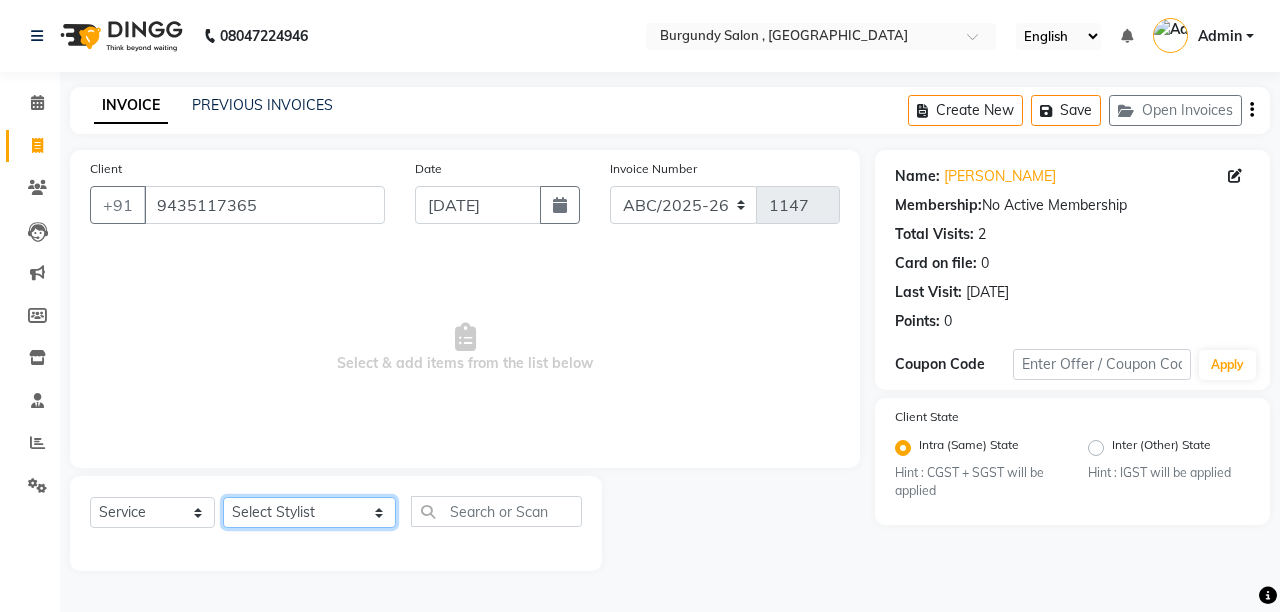 click on "Select Stylist ANIL  ANJANA BARSHA DEEPSHIKHA  DHON DAS DHON / NITUMONI EDWARD EDWARD/ LAXMI JOSHU JUNMONI KASHIF LAXI / ANJANA LAXMI LITTLE MAAM MINTUL MITALI NEETU RANA NITUMONI NITUMONI/POJA/ LAXMI NITUMONI / SAGARIKA NITUMONI/ SAGRIKA PRAKASH PUJAA Rubi RUBI / LAXMI SAGARIKA  SAGARIKA / RUBI SAHIL SAHIL / DHON SAHIL / EDWARD SAHIL/ JOSHU SAHIL/JOSHU/PRAKASH/ RUBI SAHIL/NITUMONI/ MITALI SAHIL/ RUBI SHABIR SHADHAB SIMA KALITA SONALI DEKA SOPEM staff 1 staff 1 TANU" 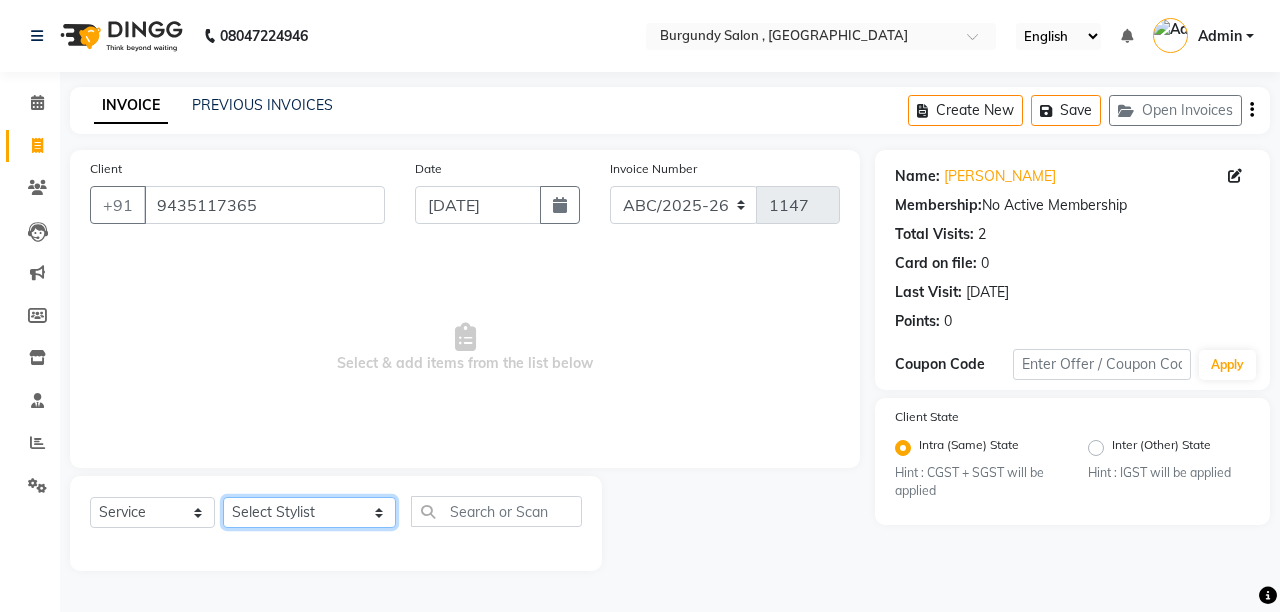 select on "47575" 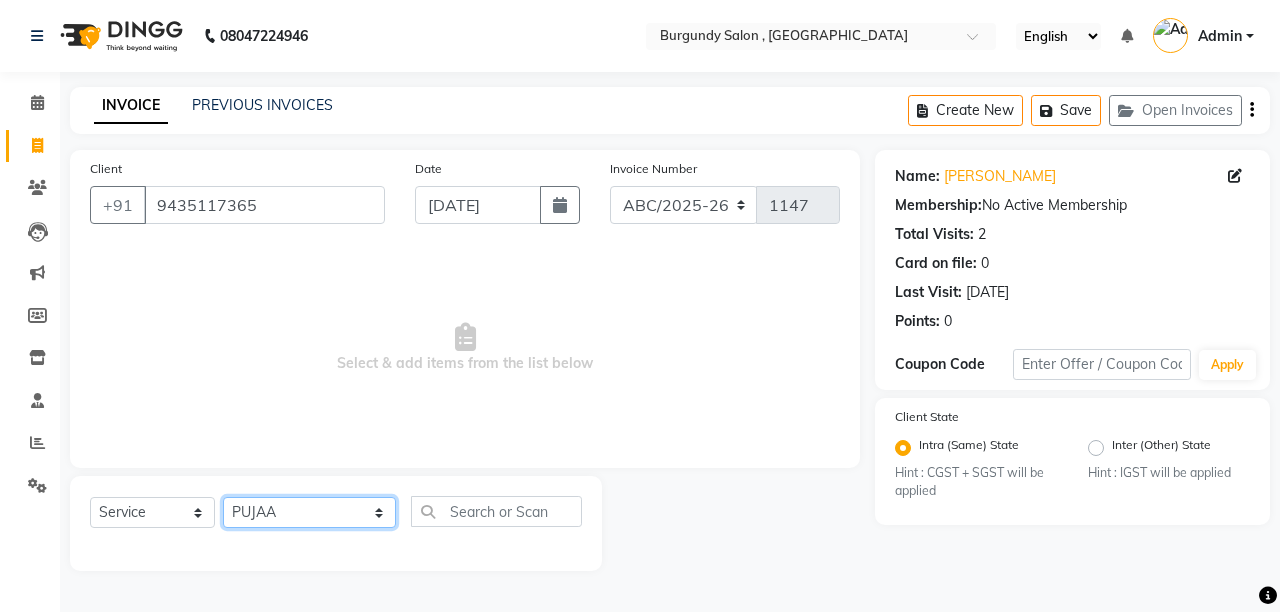 click on "Select Stylist ANIL  ANJANA BARSHA DEEPSHIKHA  DHON DAS DHON / NITUMONI EDWARD EDWARD/ LAXMI JOSHU JUNMONI KASHIF LAXI / ANJANA LAXMI LITTLE MAAM MINTUL MITALI NEETU RANA NITUMONI NITUMONI/POJA/ LAXMI NITUMONI / SAGARIKA NITUMONI/ SAGRIKA PRAKASH PUJAA Rubi RUBI / LAXMI SAGARIKA  SAGARIKA / RUBI SAHIL SAHIL / DHON SAHIL / EDWARD SAHIL/ JOSHU SAHIL/JOSHU/PRAKASH/ RUBI SAHIL/NITUMONI/ MITALI SAHIL/ RUBI SHABIR SHADHAB SIMA KALITA SONALI DEKA SOPEM staff 1 staff 1 TANU" 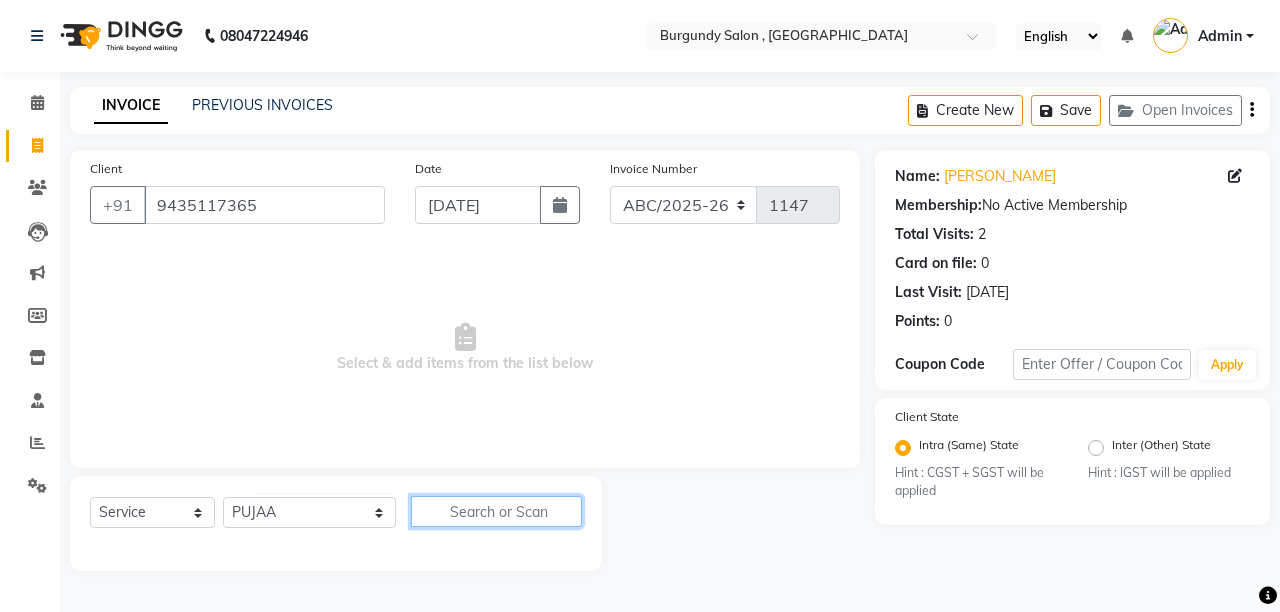 click 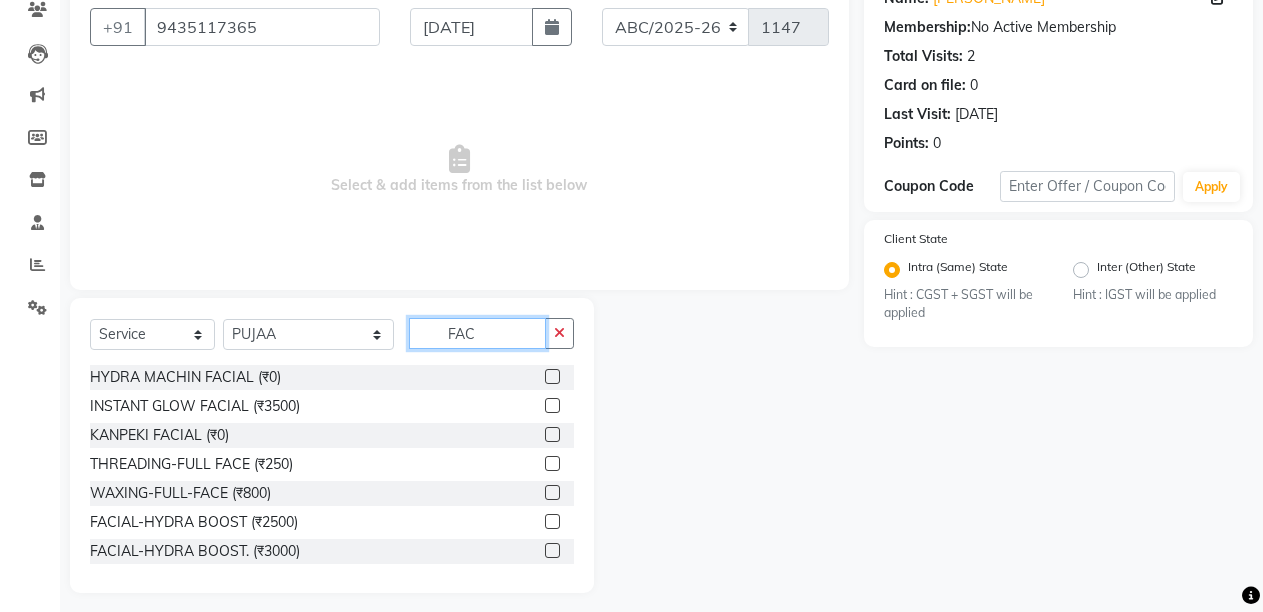 scroll, scrollTop: 189, scrollLeft: 0, axis: vertical 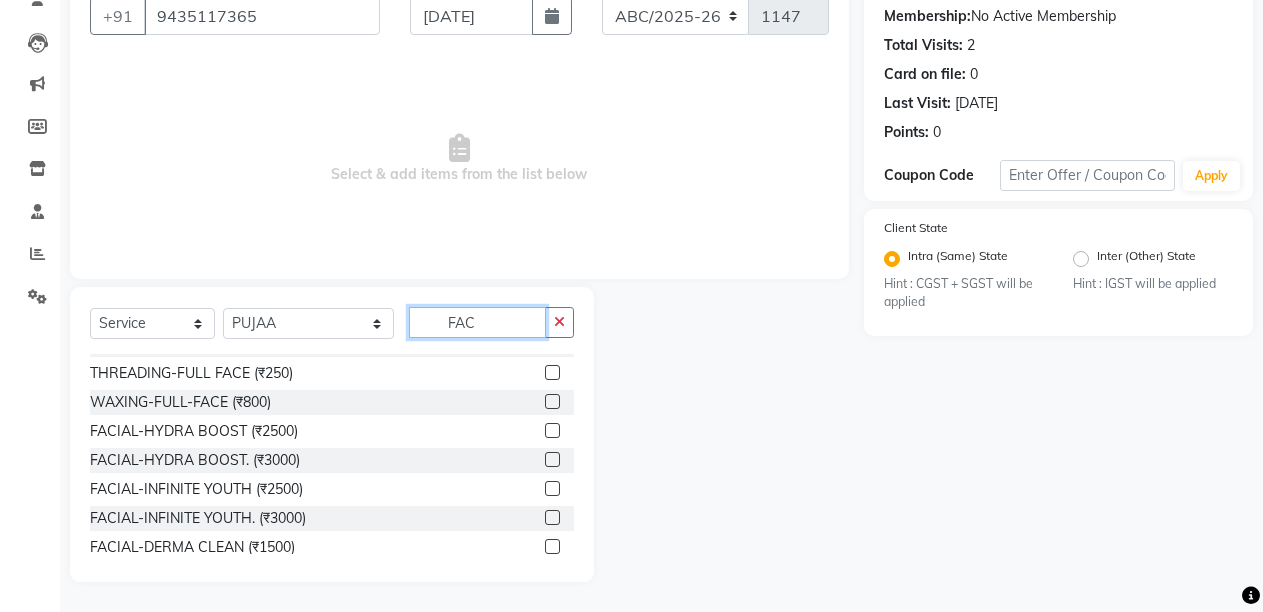 type on "FAC" 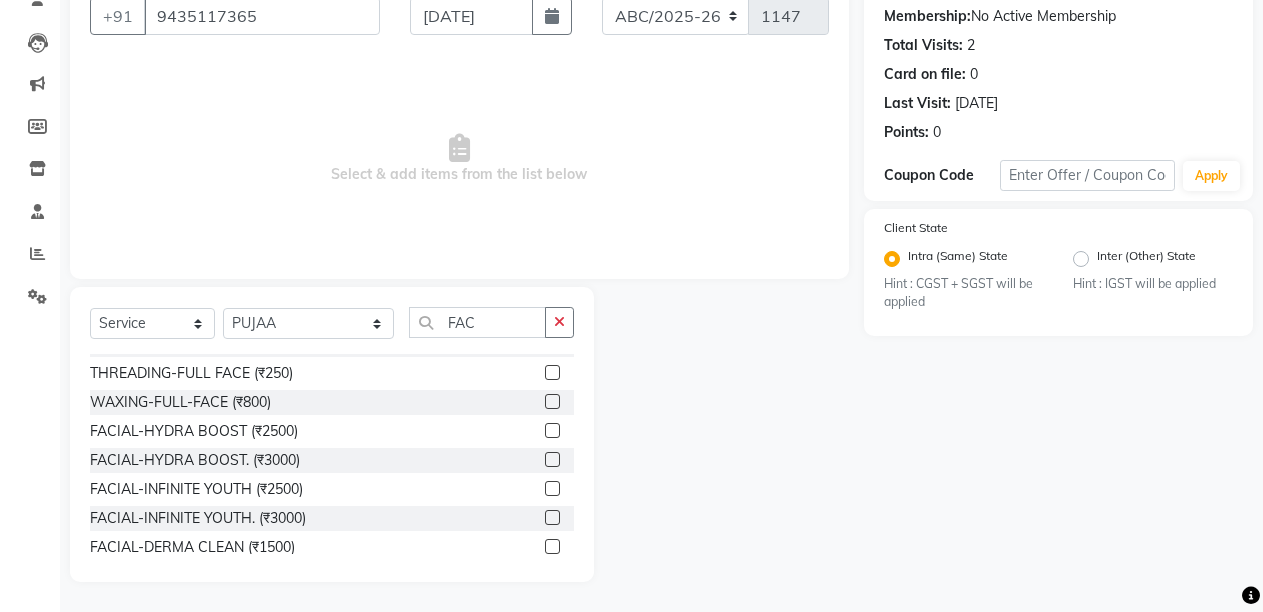 click 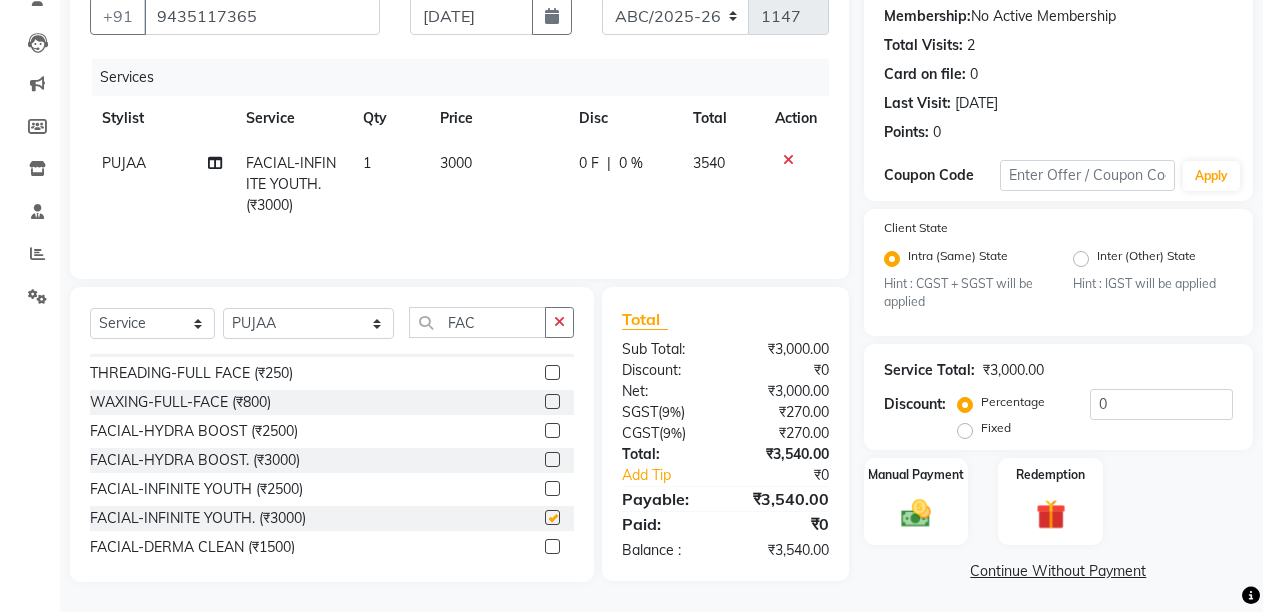 checkbox on "false" 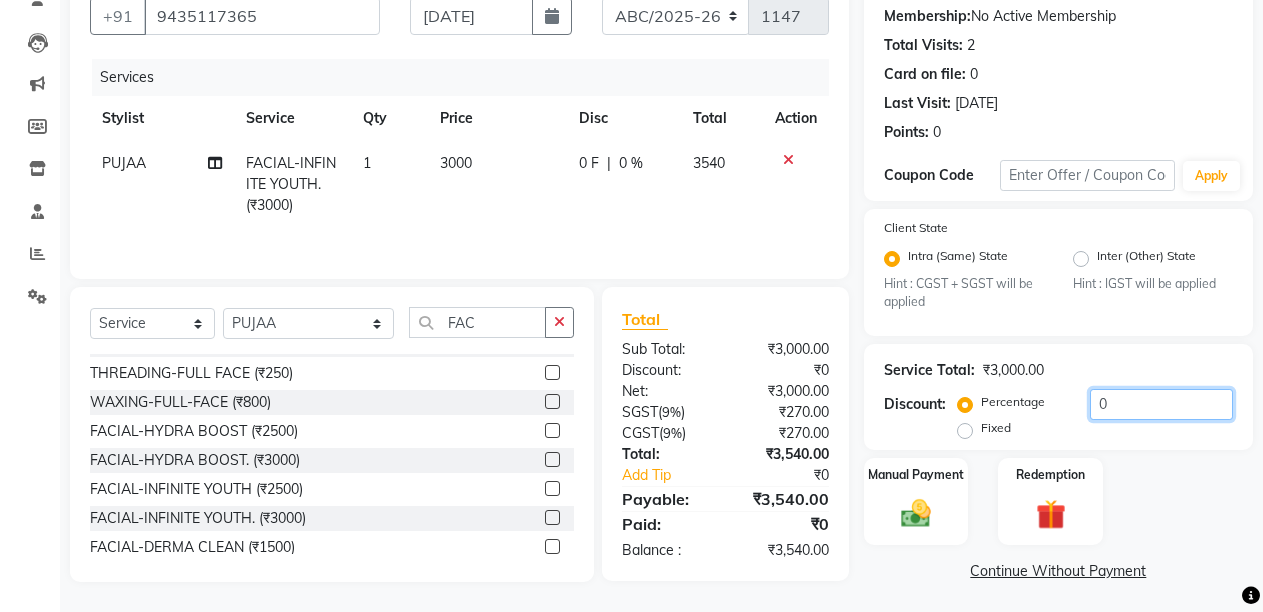click on "0" 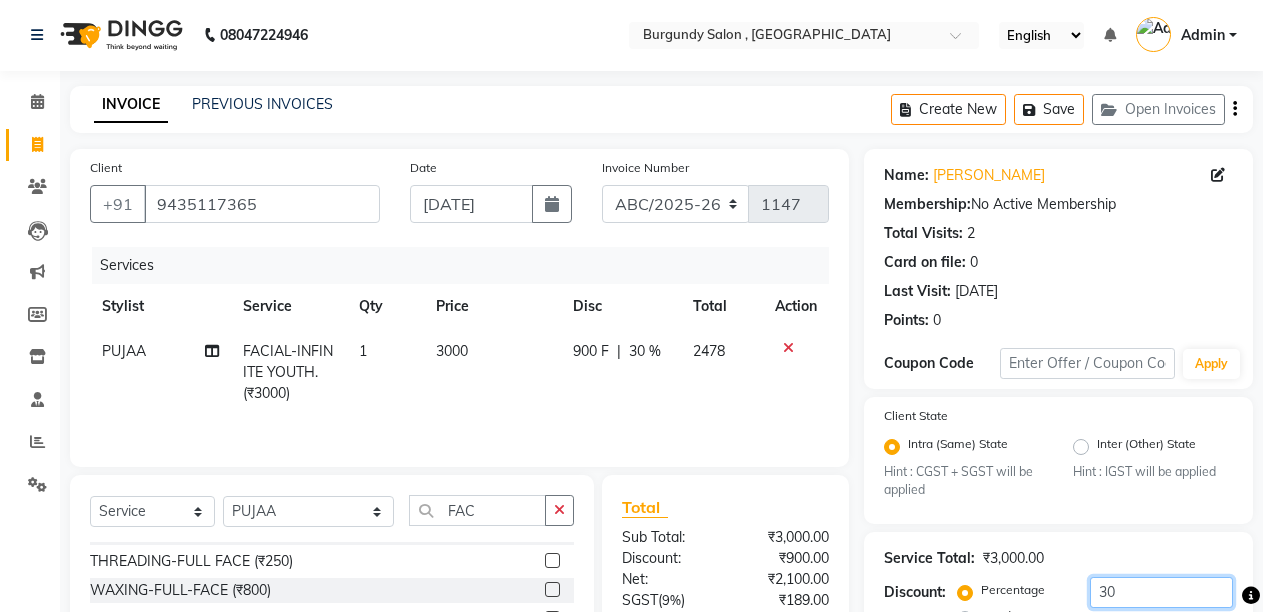 scroll, scrollTop: 0, scrollLeft: 0, axis: both 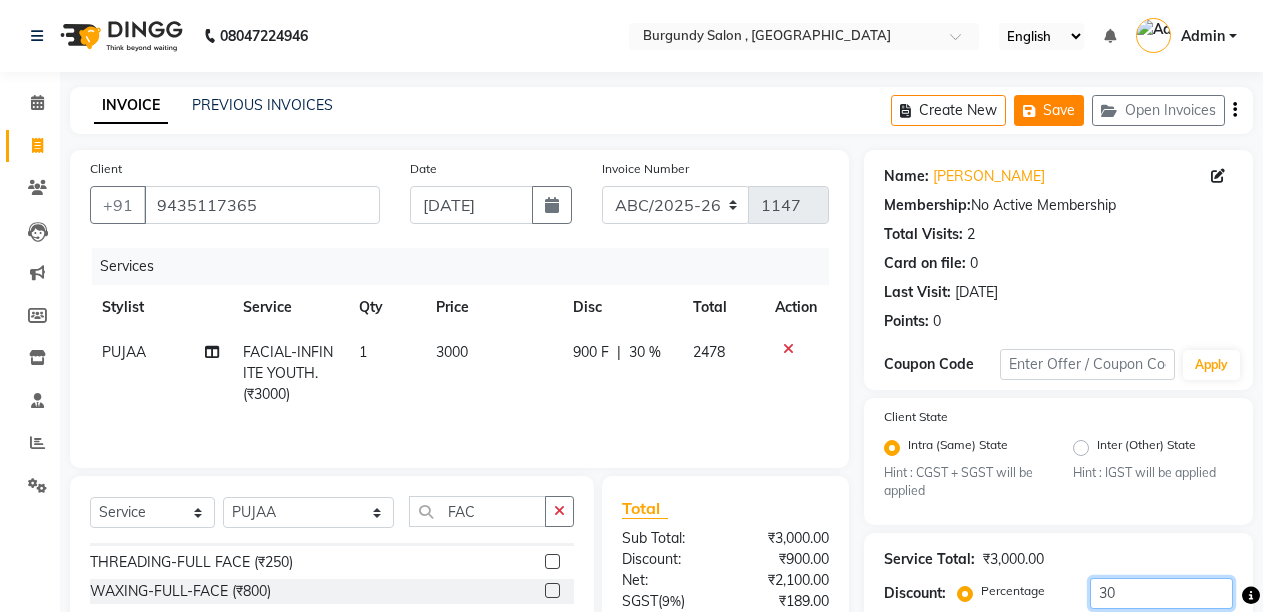 type on "30" 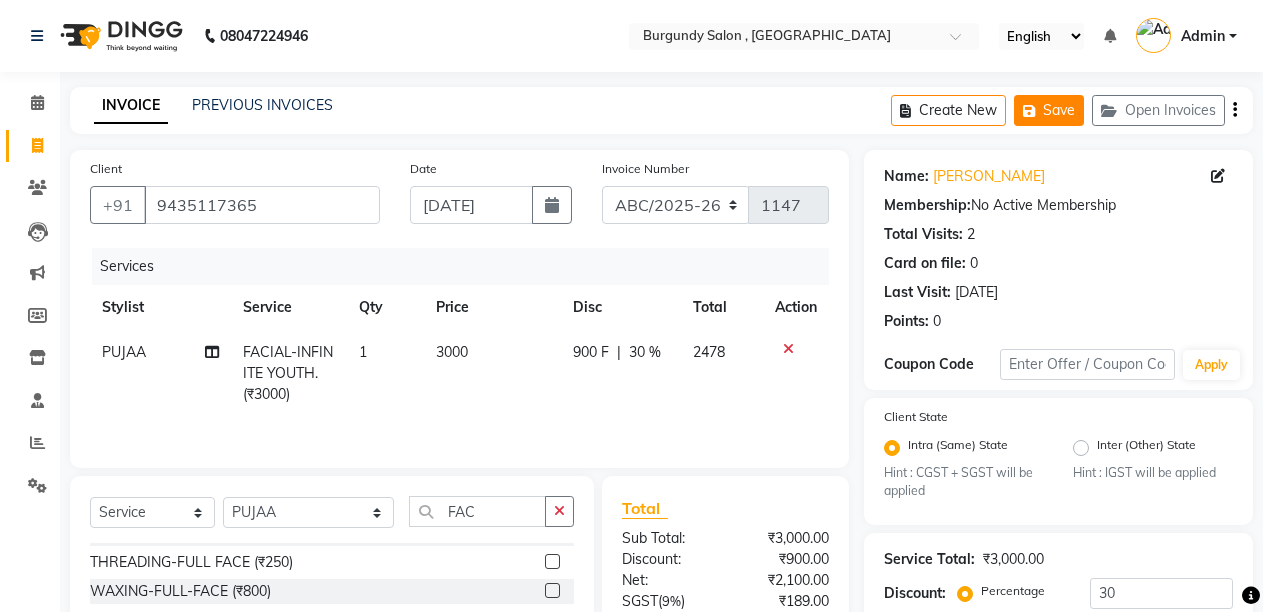 click on "Save" 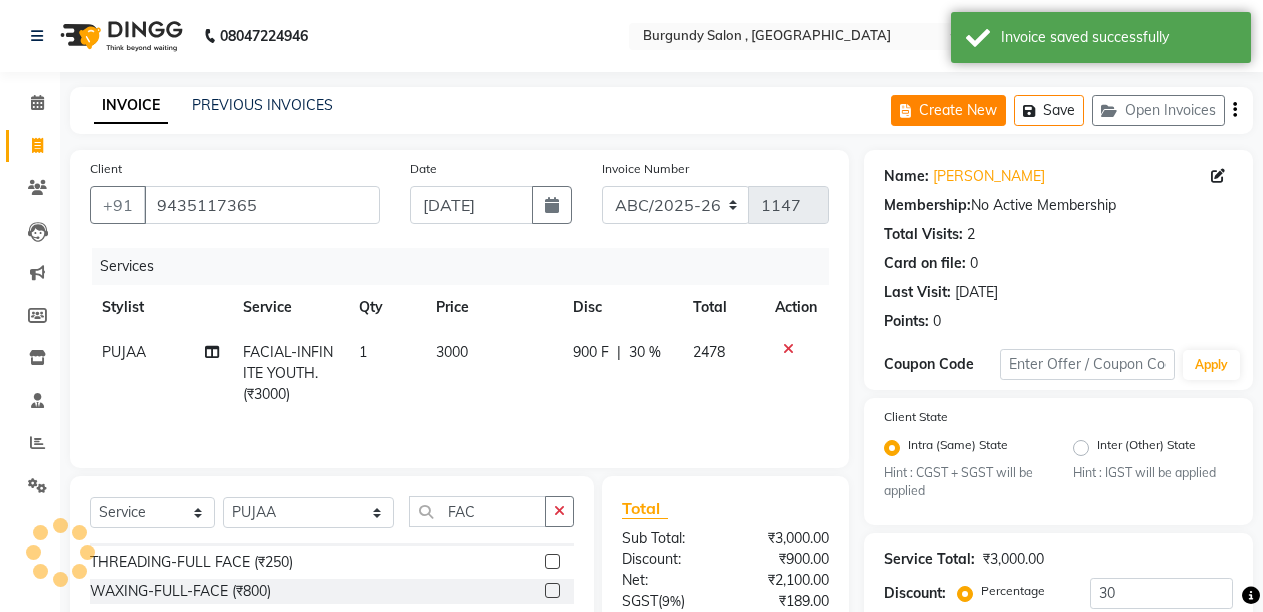 click on "Create New" 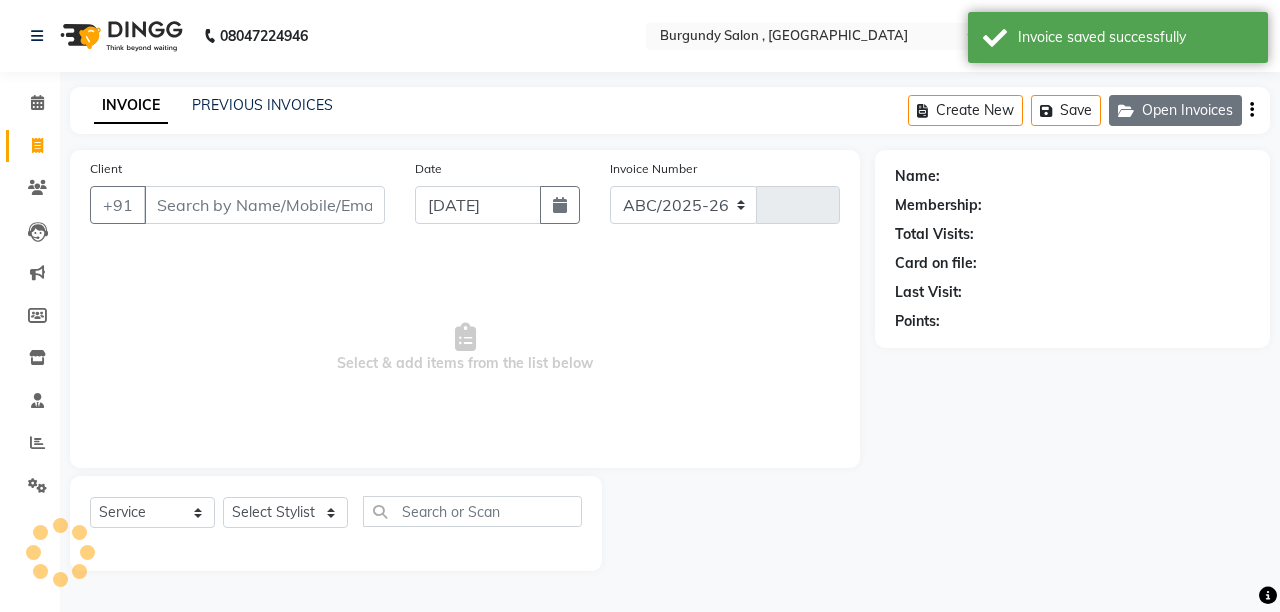 select on "5345" 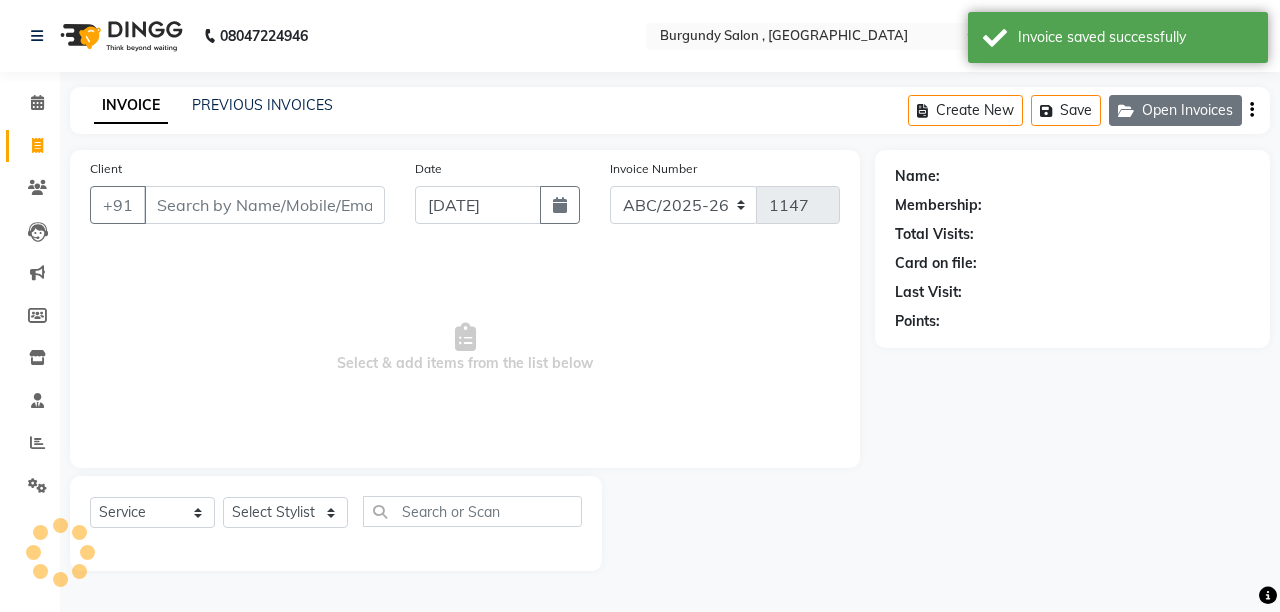 click on "Open Invoices" 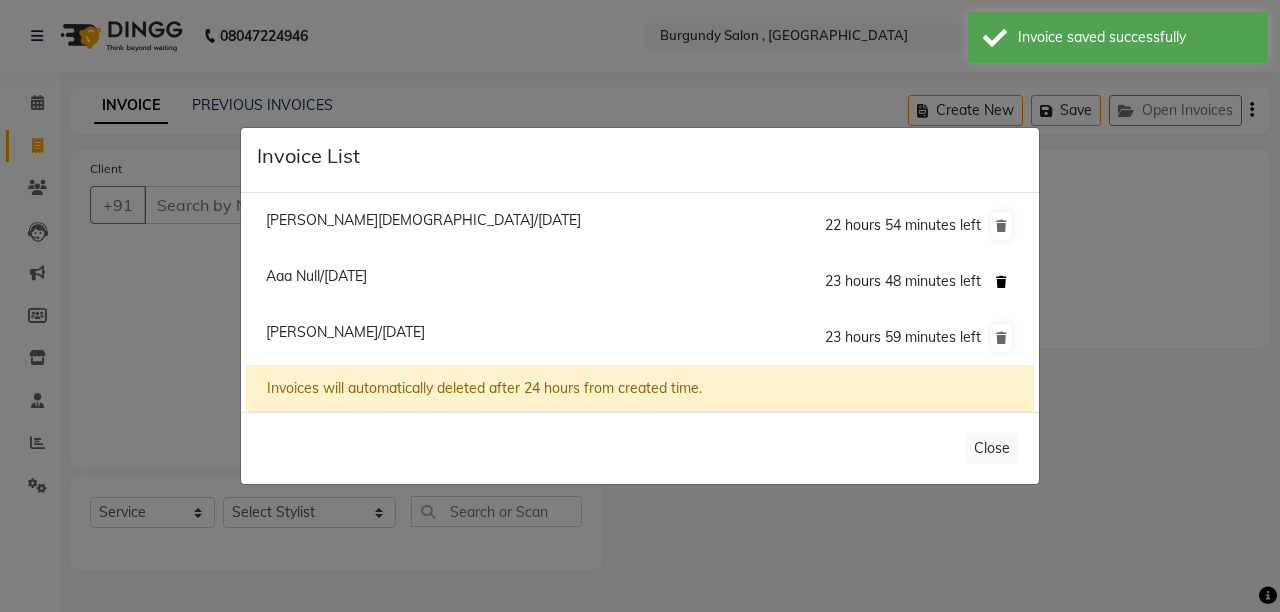 click 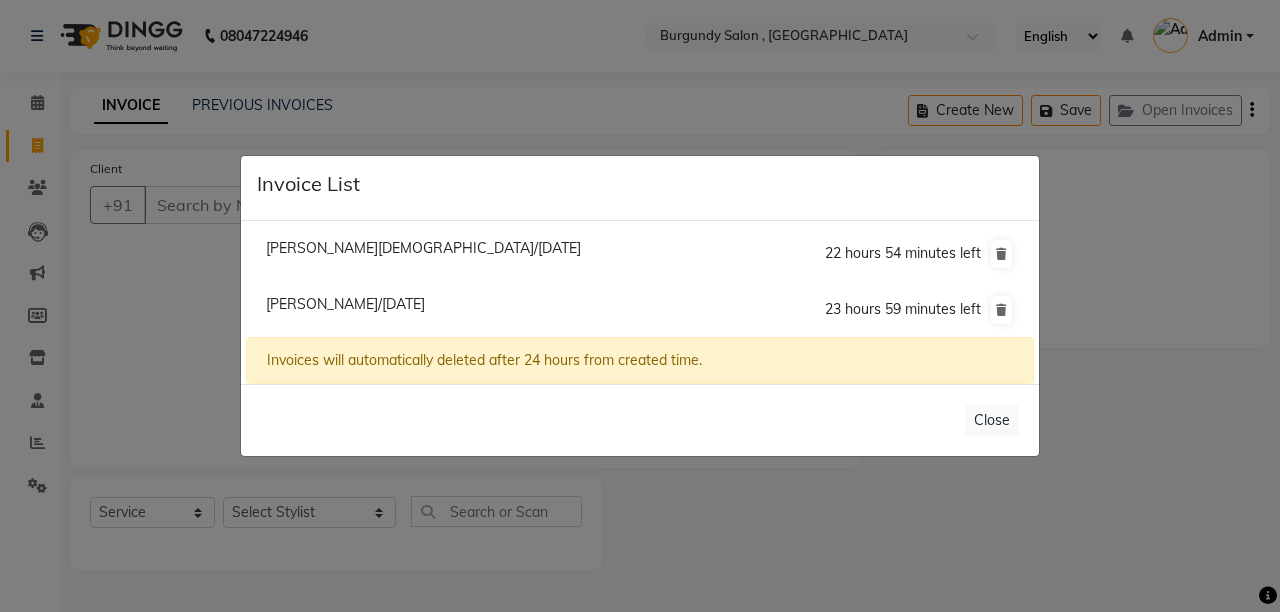 click on "Sonali Krishna/10 July 2025" 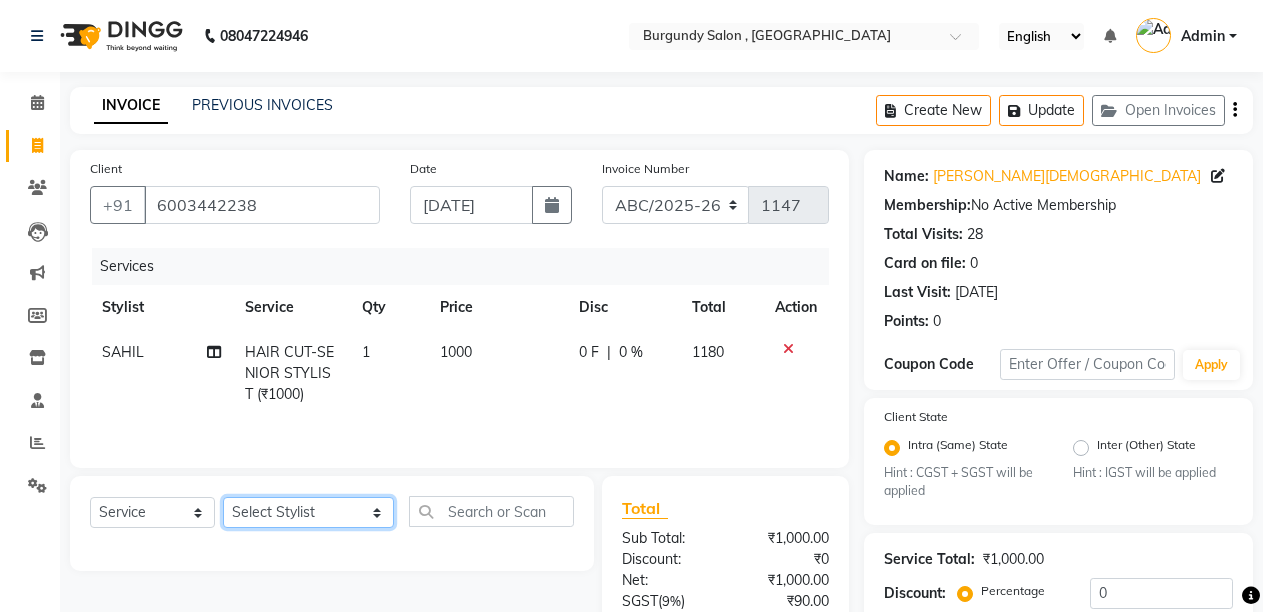 click on "Select Stylist ANIL  [PERSON_NAME] [PERSON_NAME]  DHON DAS DHON / [PERSON_NAME] [PERSON_NAME] [PERSON_NAME]/ [PERSON_NAME] [PERSON_NAME] LAXI / [PERSON_NAME] LITTLE MAAM MINTUL [PERSON_NAME] [PERSON_NAME] [PERSON_NAME] [PERSON_NAME]/POJA/ [PERSON_NAME] / [PERSON_NAME] [PERSON_NAME]/ [PERSON_NAME] PUJAA [PERSON_NAME] / [PERSON_NAME]  [PERSON_NAME] / [PERSON_NAME] [PERSON_NAME] / [PERSON_NAME] / [PERSON_NAME] [PERSON_NAME]/ [PERSON_NAME]/[PERSON_NAME]/[PERSON_NAME]/ [PERSON_NAME]/[PERSON_NAME]/ [PERSON_NAME] [PERSON_NAME]/ [PERSON_NAME] [PERSON_NAME] [PERSON_NAME] [PERSON_NAME] SOPEM staff 1 staff 1 TANU" 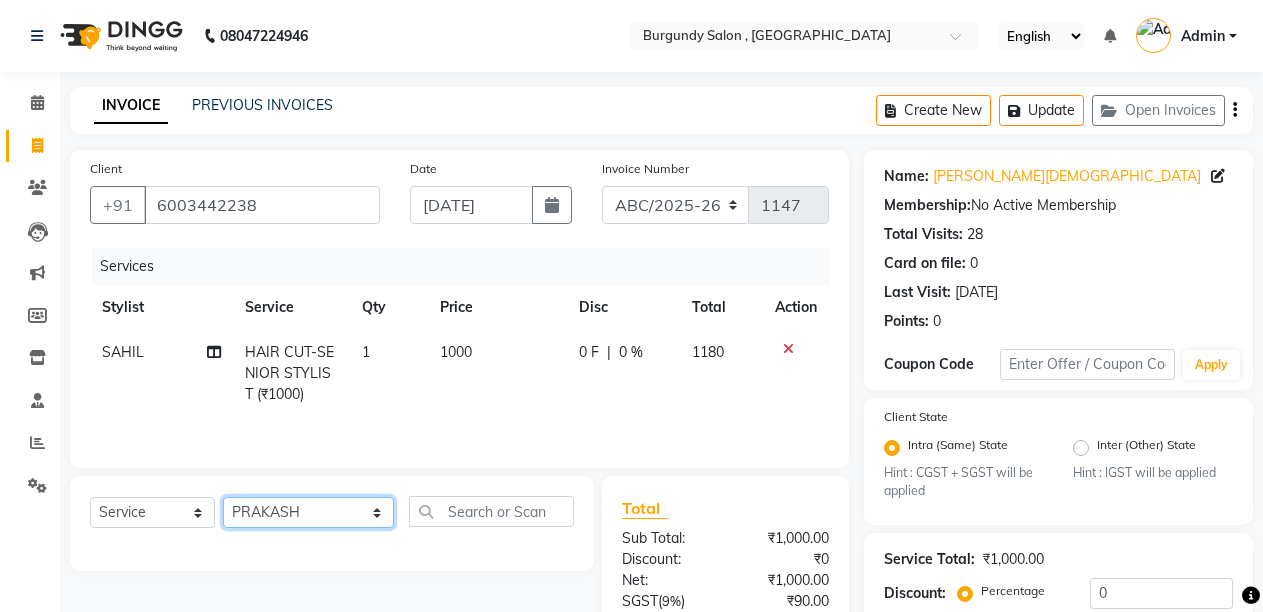 click on "Select Stylist ANIL  [PERSON_NAME] [PERSON_NAME]  DHON DAS DHON / [PERSON_NAME] [PERSON_NAME] [PERSON_NAME]/ [PERSON_NAME] [PERSON_NAME] LAXI / [PERSON_NAME] LITTLE MAAM MINTUL [PERSON_NAME] [PERSON_NAME] [PERSON_NAME] [PERSON_NAME]/POJA/ [PERSON_NAME] / [PERSON_NAME] [PERSON_NAME]/ [PERSON_NAME] PUJAA [PERSON_NAME] / [PERSON_NAME]  [PERSON_NAME] / [PERSON_NAME] [PERSON_NAME] / [PERSON_NAME] / [PERSON_NAME] [PERSON_NAME]/ [PERSON_NAME]/[PERSON_NAME]/[PERSON_NAME]/ [PERSON_NAME]/[PERSON_NAME]/ [PERSON_NAME] [PERSON_NAME]/ [PERSON_NAME] [PERSON_NAME] [PERSON_NAME] [PERSON_NAME] SOPEM staff 1 staff 1 TANU" 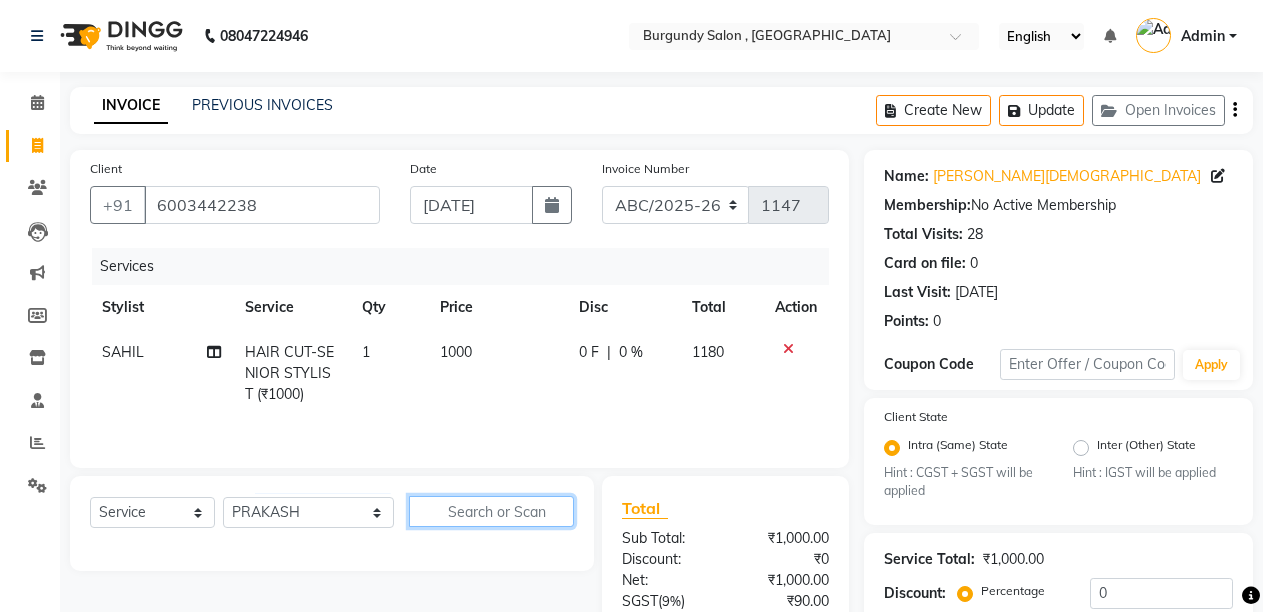 click 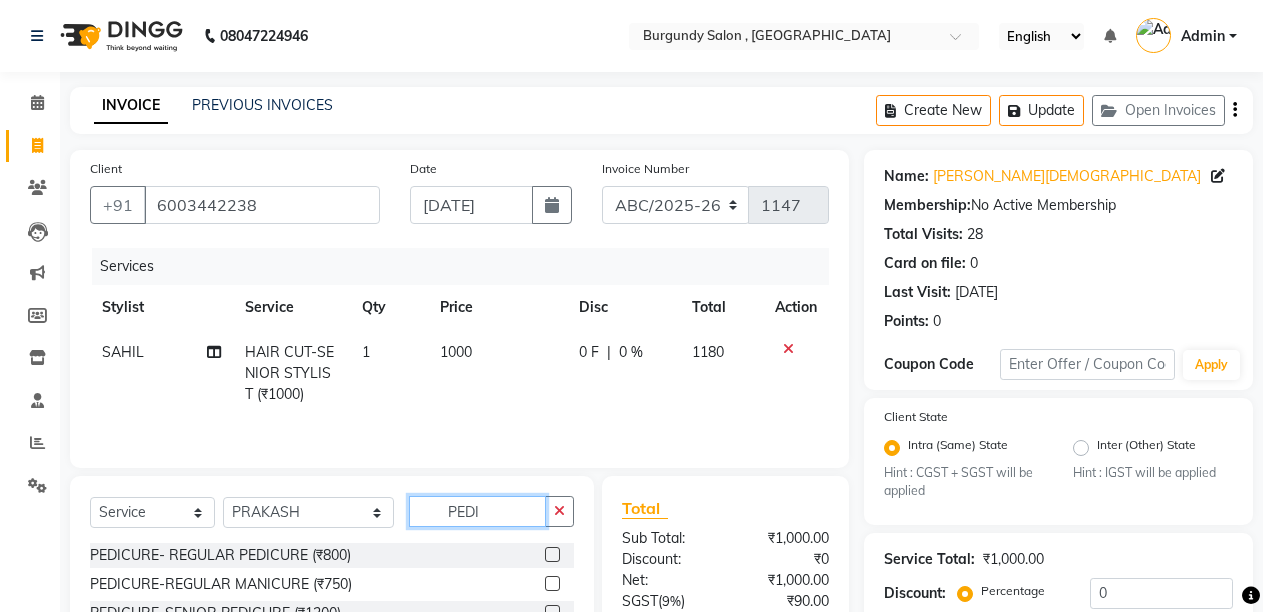 type on "PEDI" 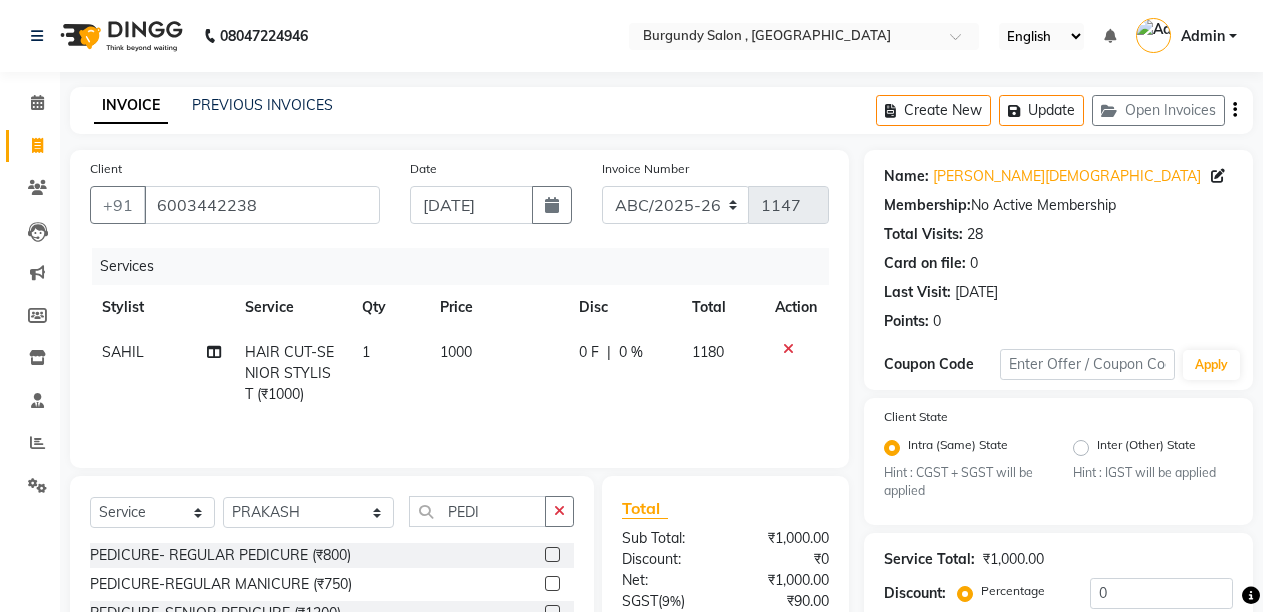 click 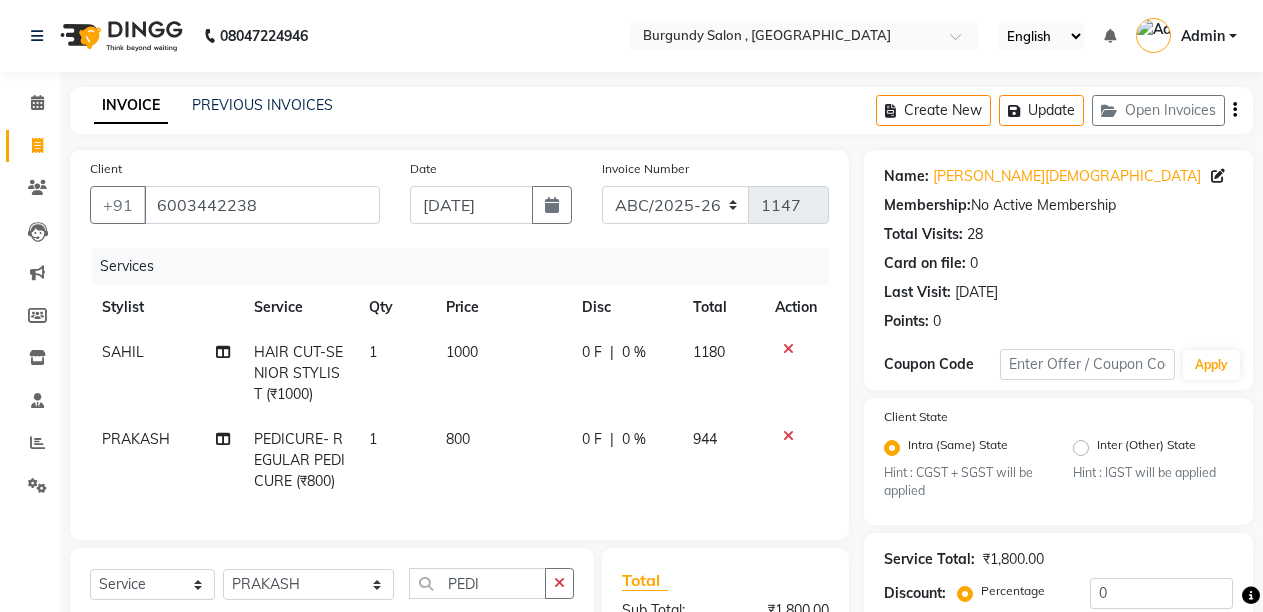 checkbox on "false" 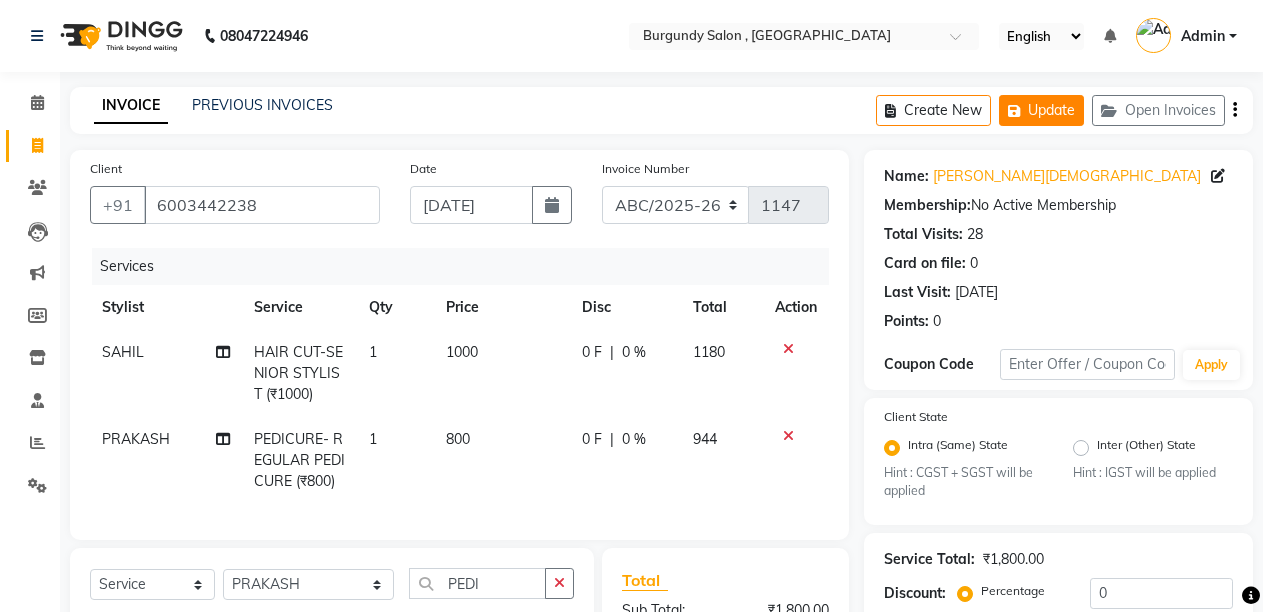 click on "Update" 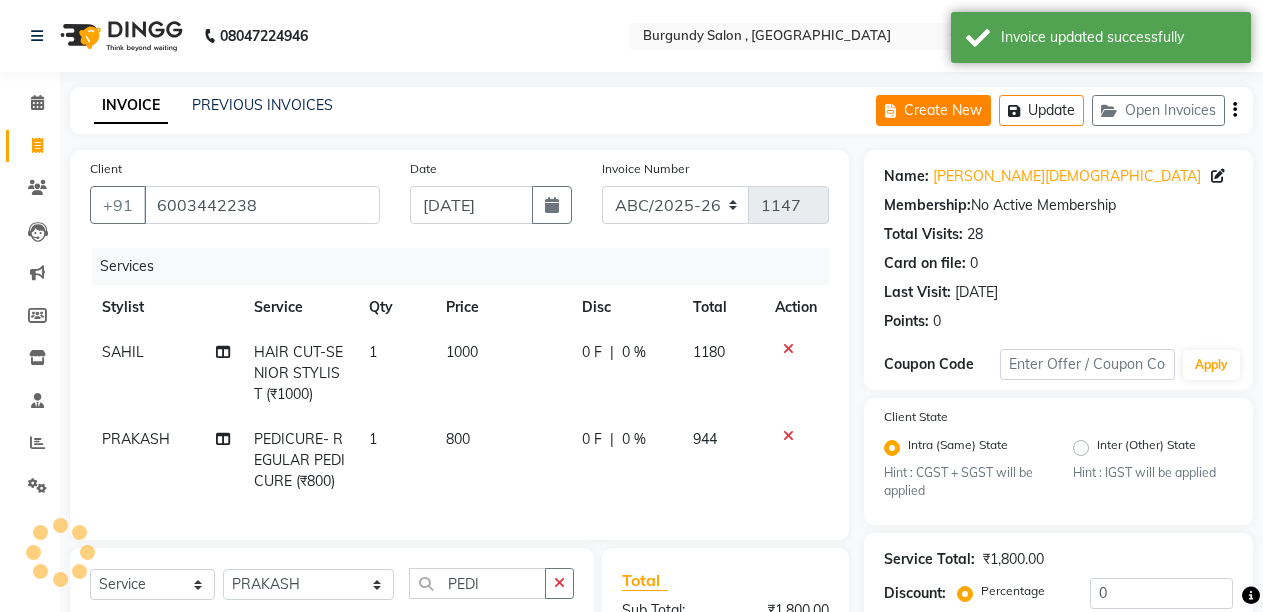 click on "Create New" 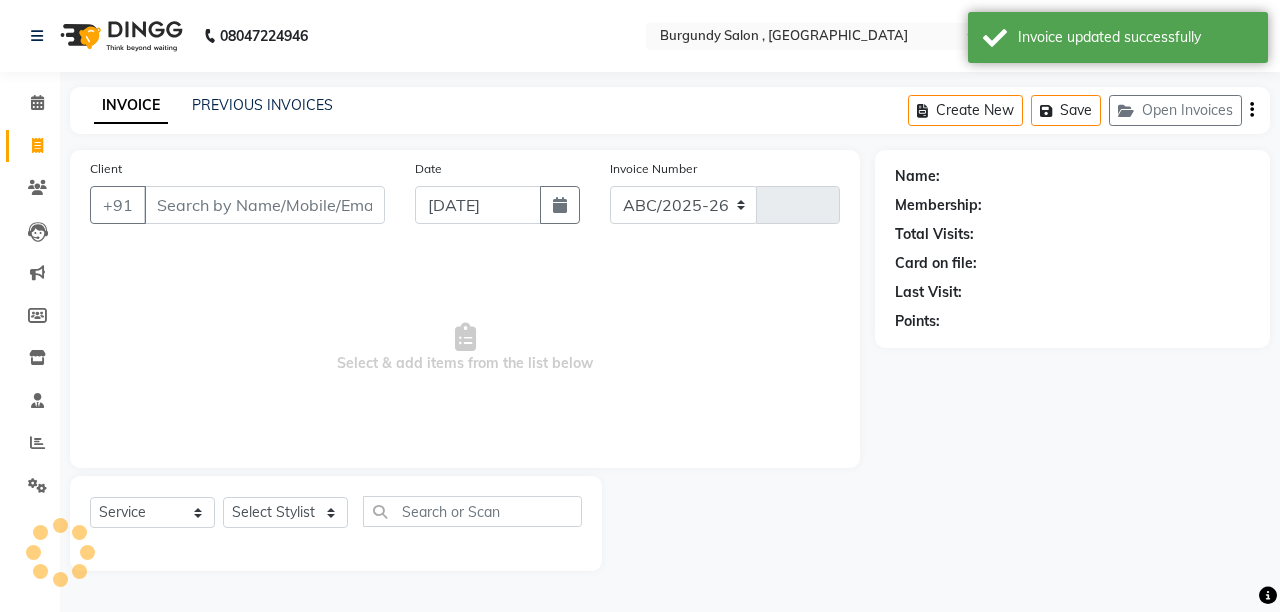 select on "5345" 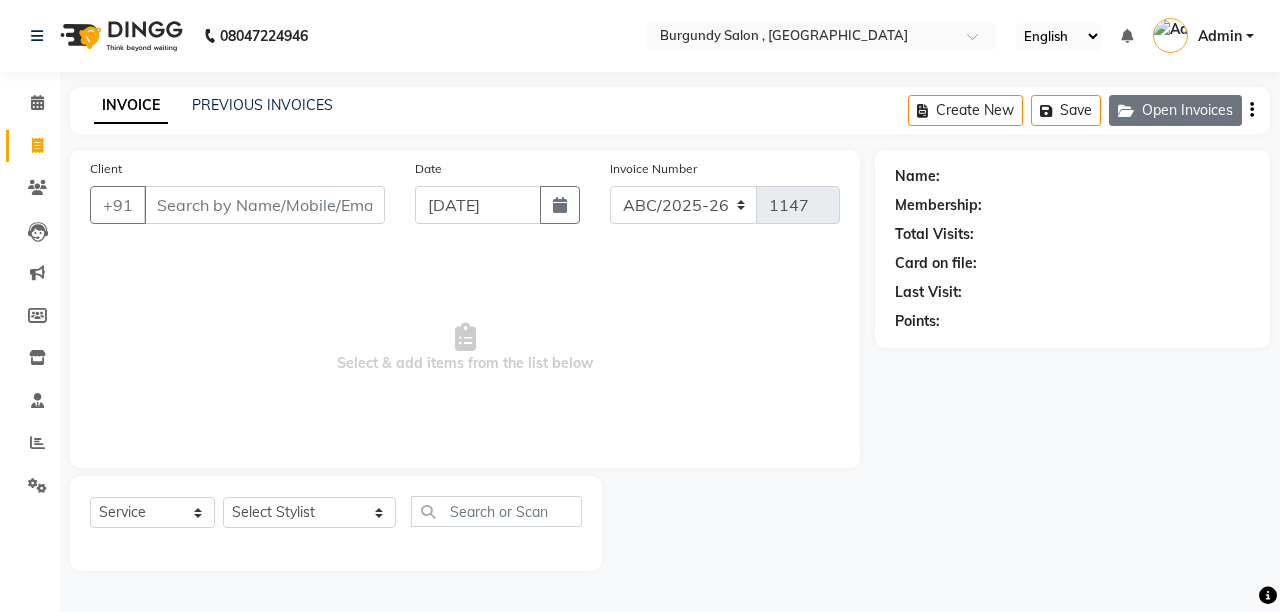 click on "Open Invoices" 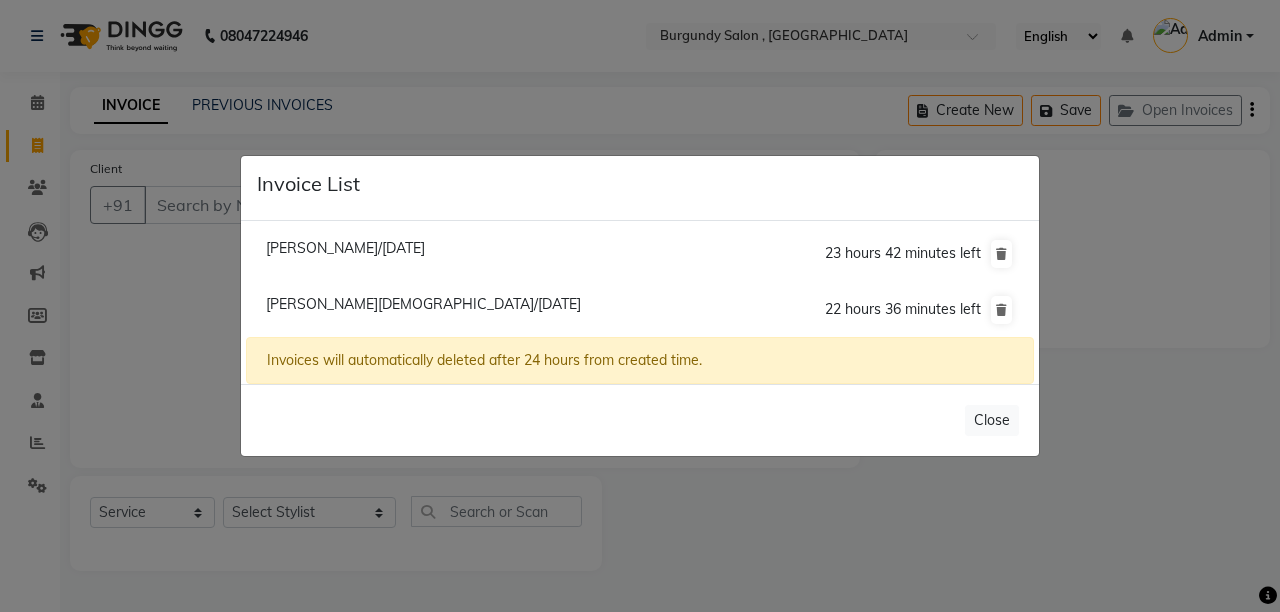 click on "Probha Bhorali/10 July 2025" 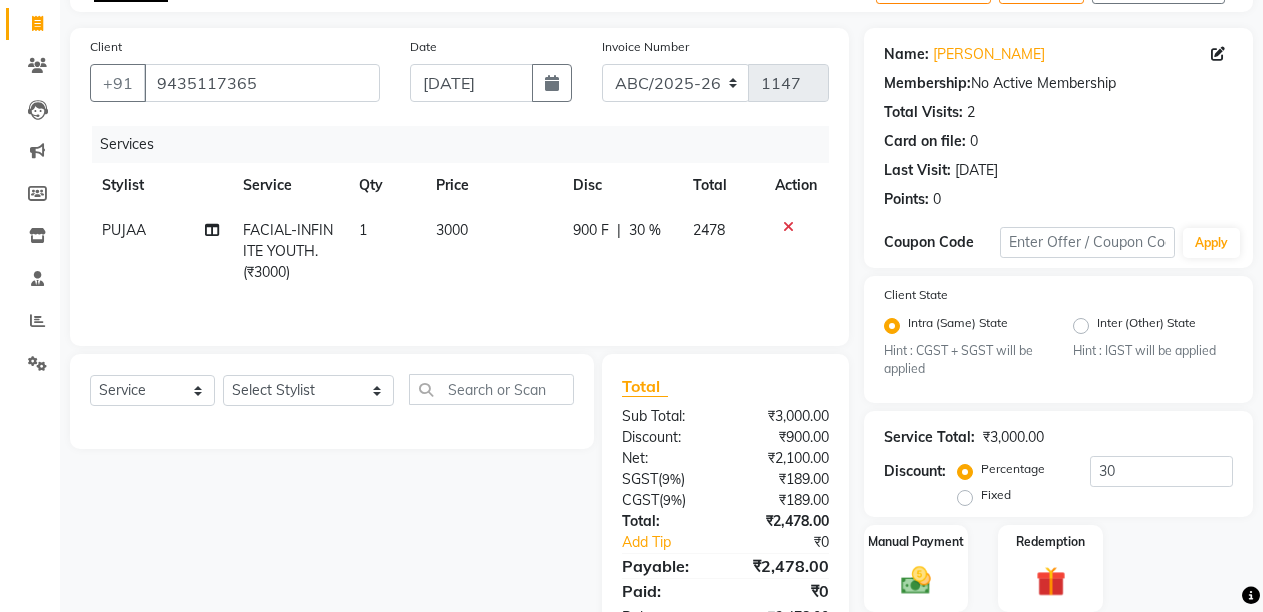 scroll, scrollTop: 193, scrollLeft: 0, axis: vertical 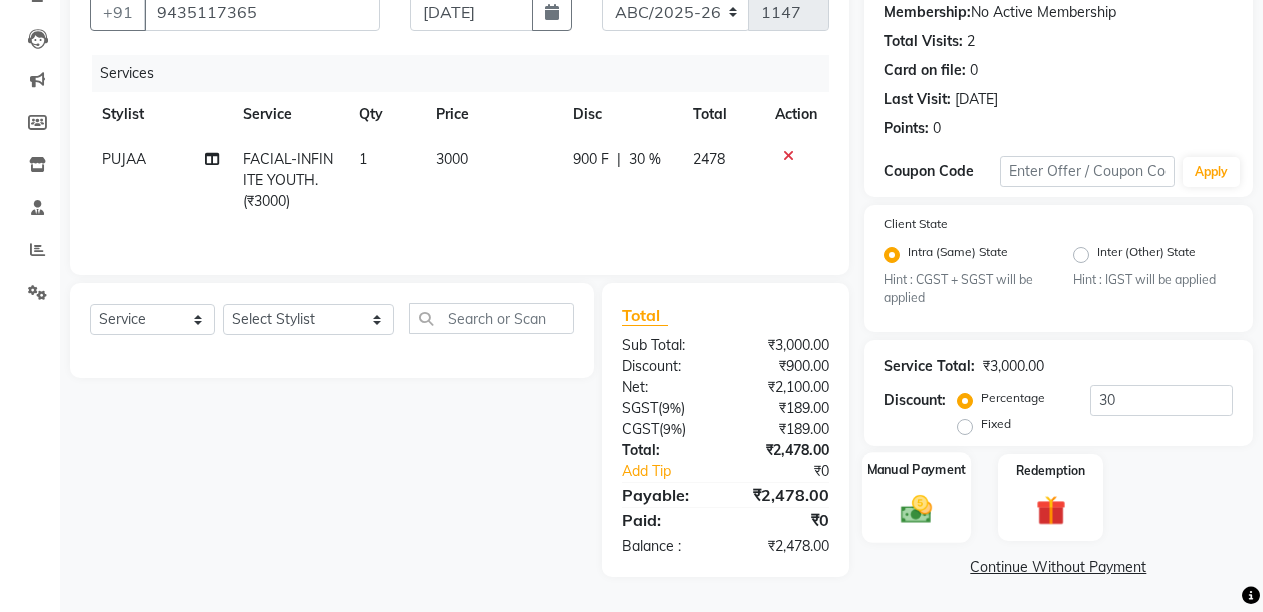 click on "Manual Payment" 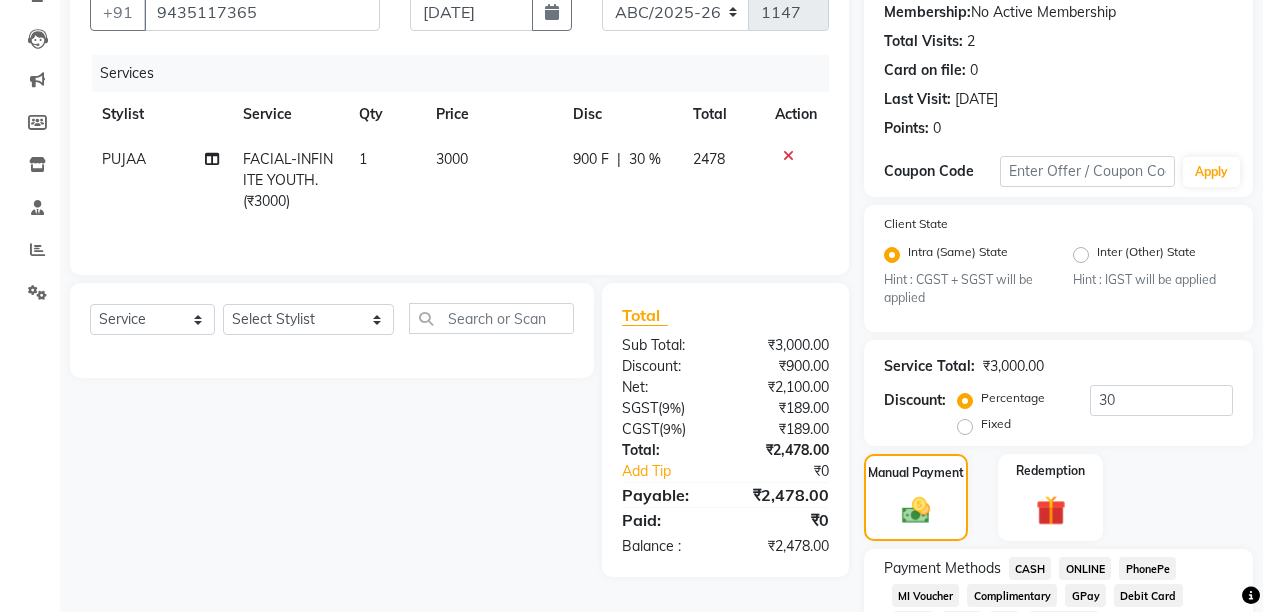 click on "CASH" 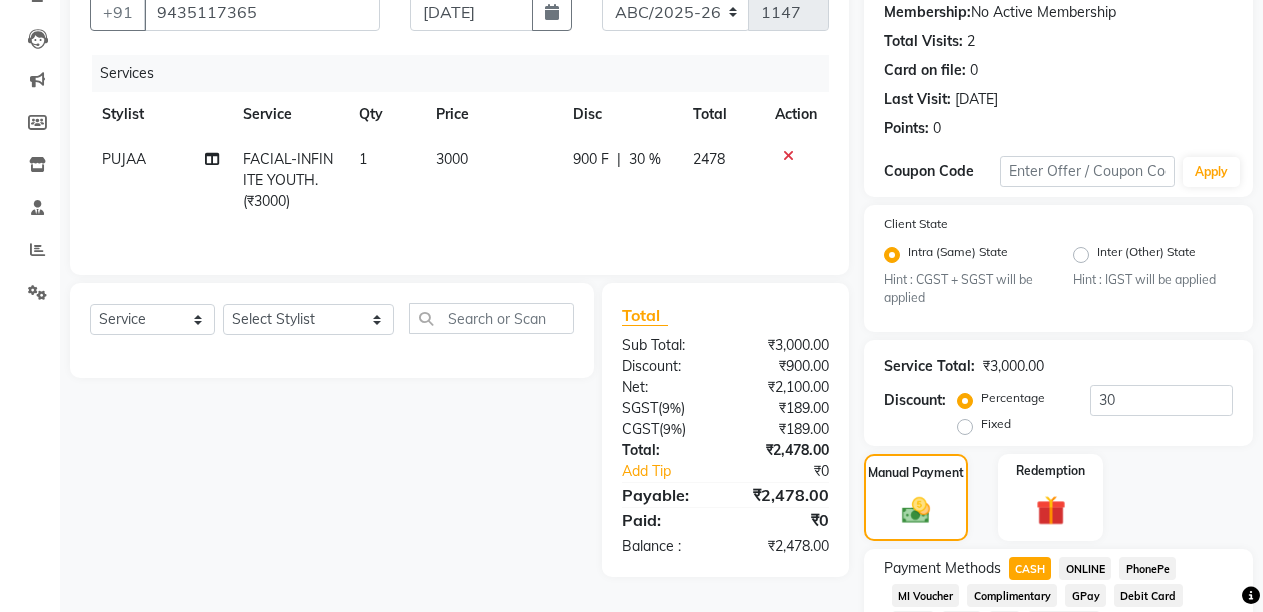 scroll, scrollTop: 404, scrollLeft: 0, axis: vertical 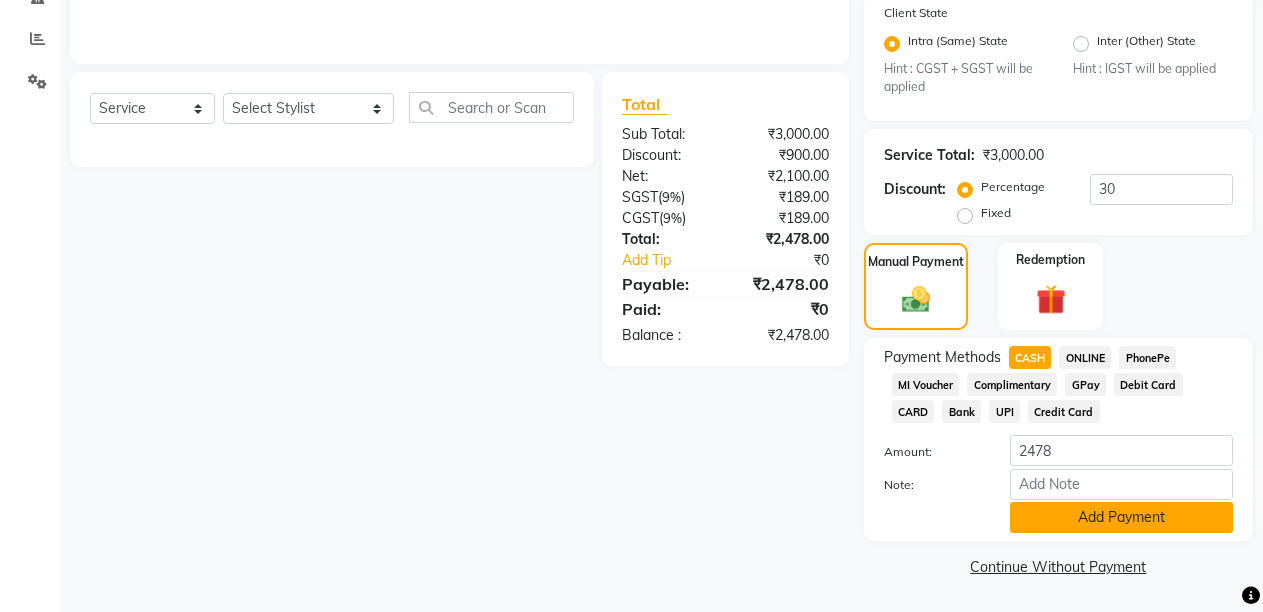click on "Add Payment" 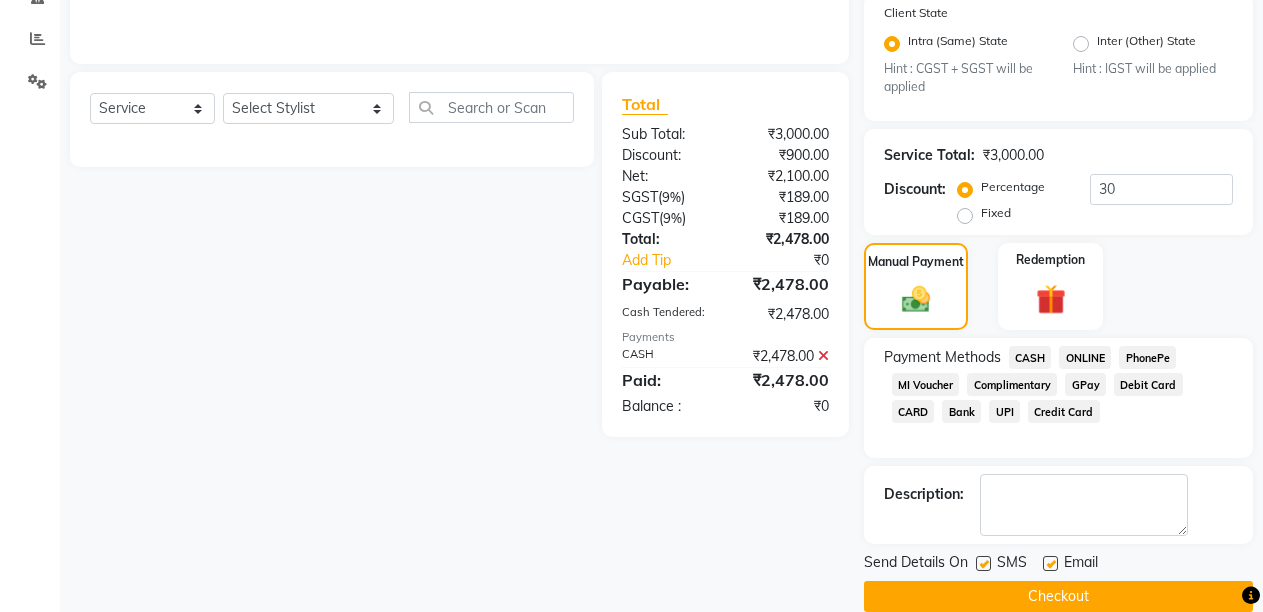 click on "Email" 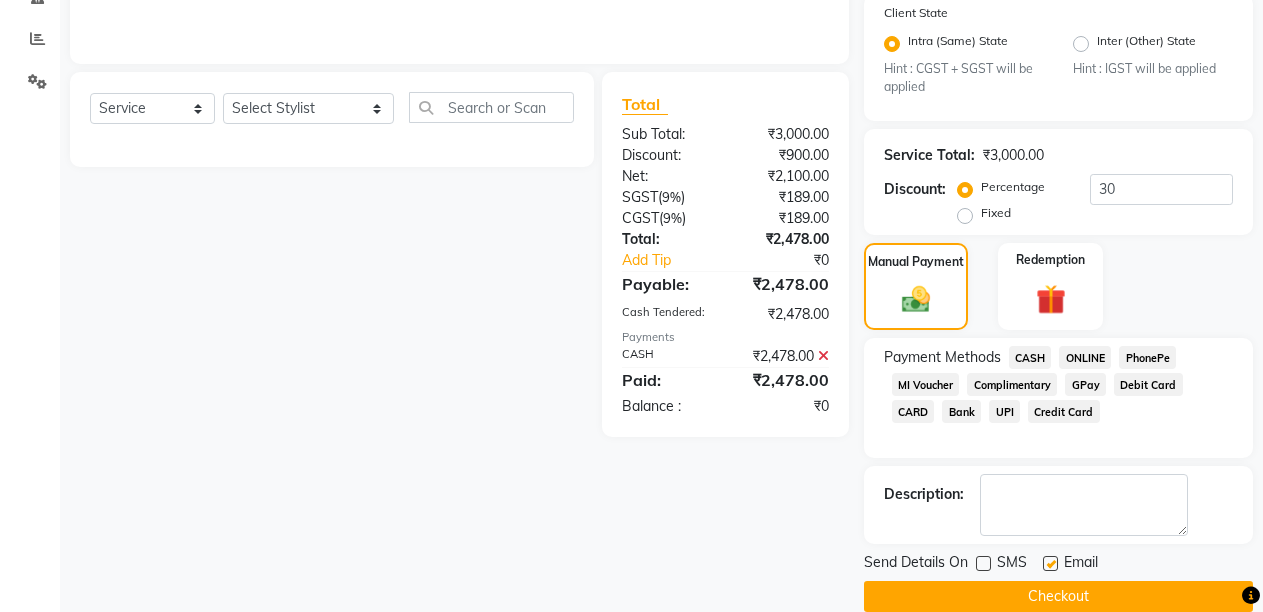 click 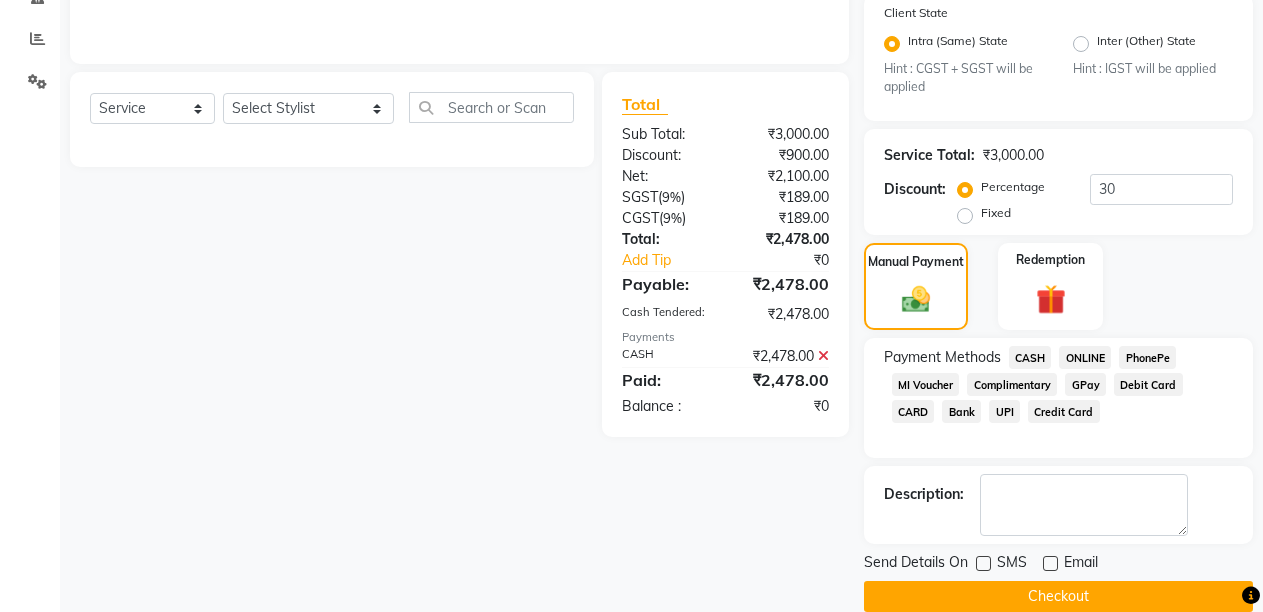 click on "Checkout" 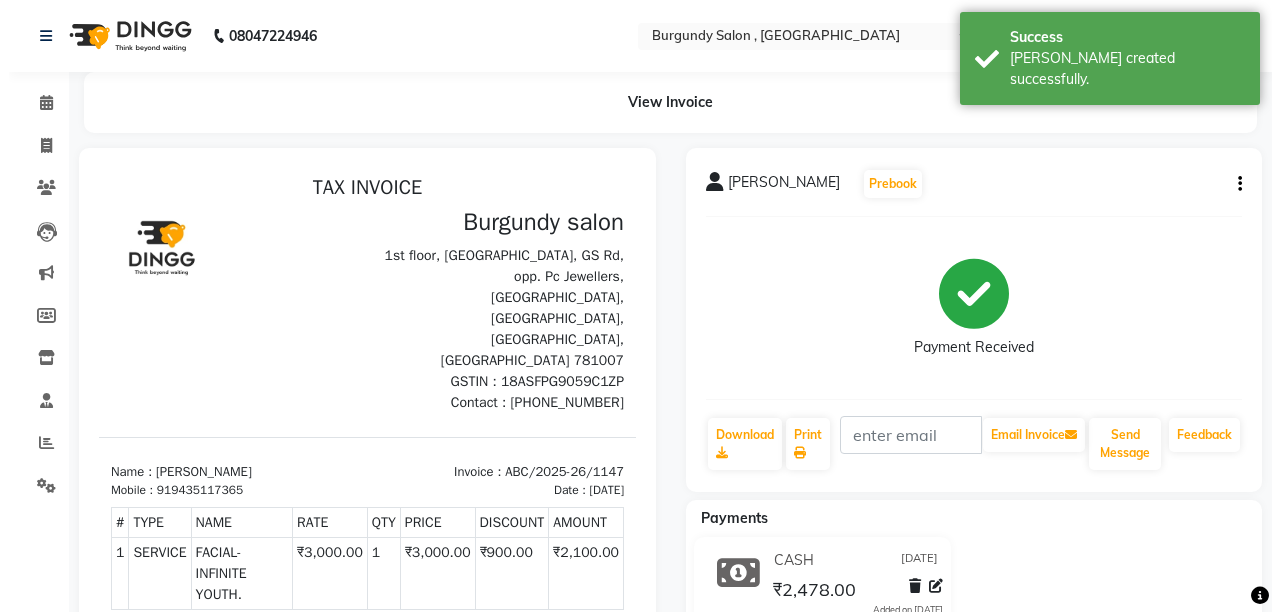 scroll, scrollTop: 0, scrollLeft: 0, axis: both 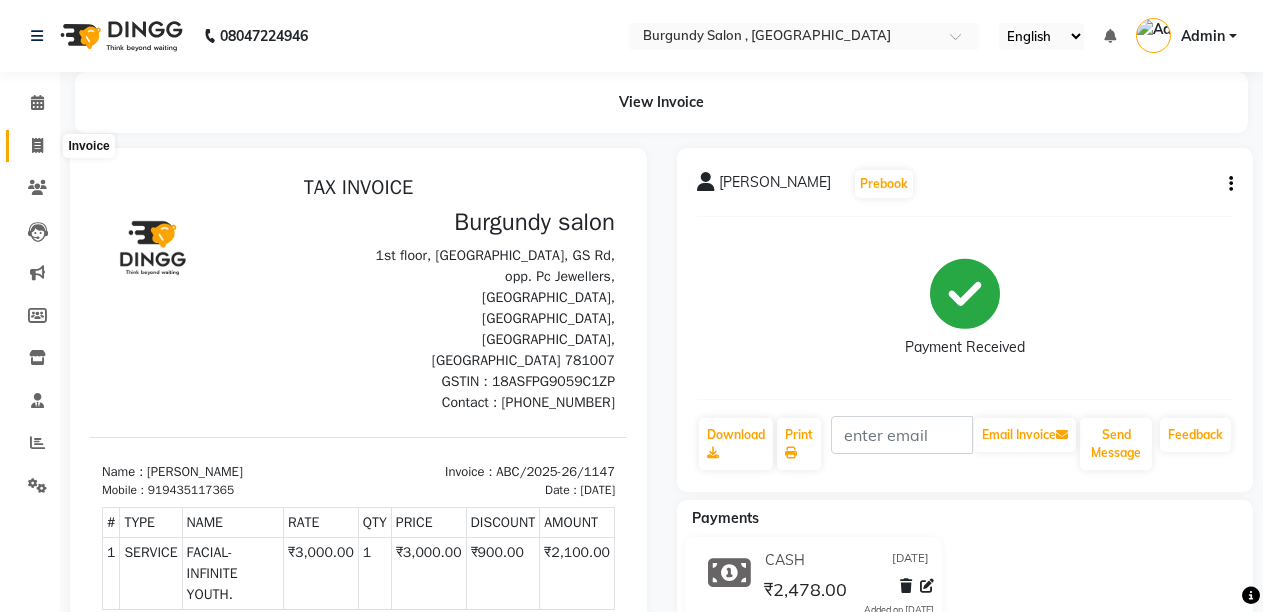click 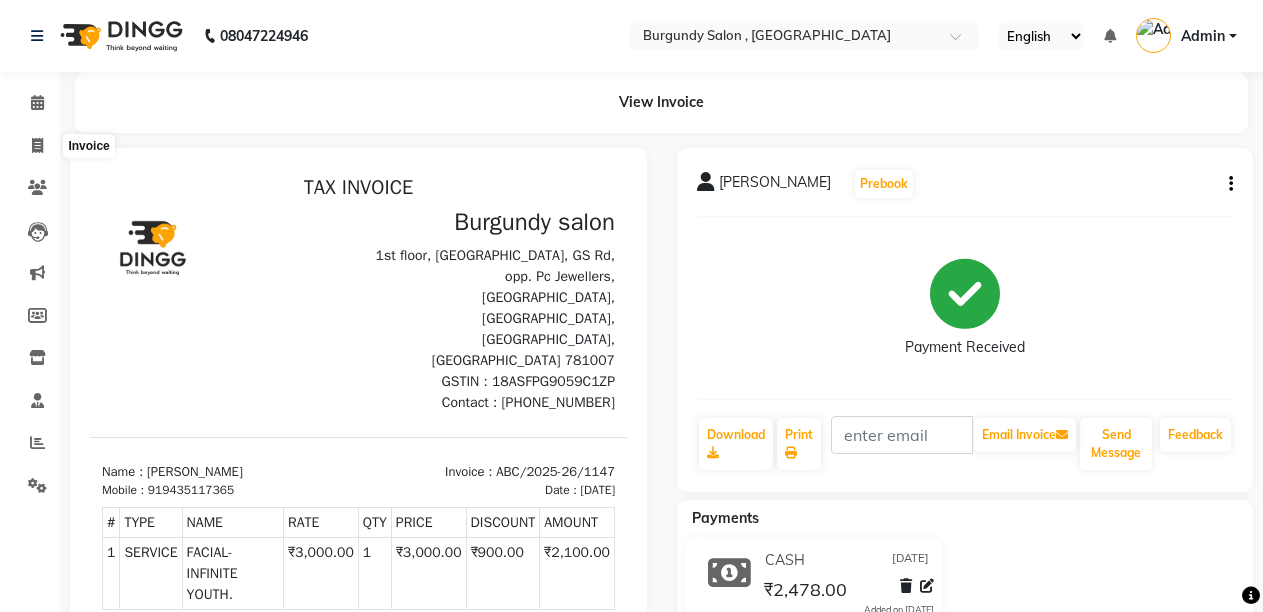select on "service" 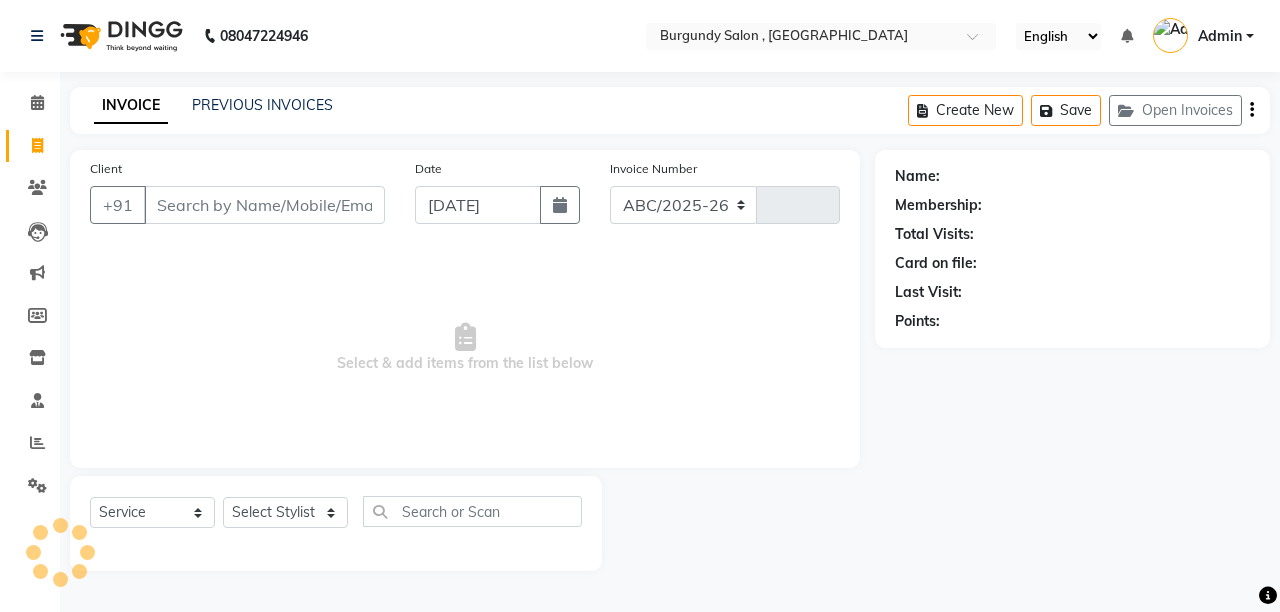 select on "5345" 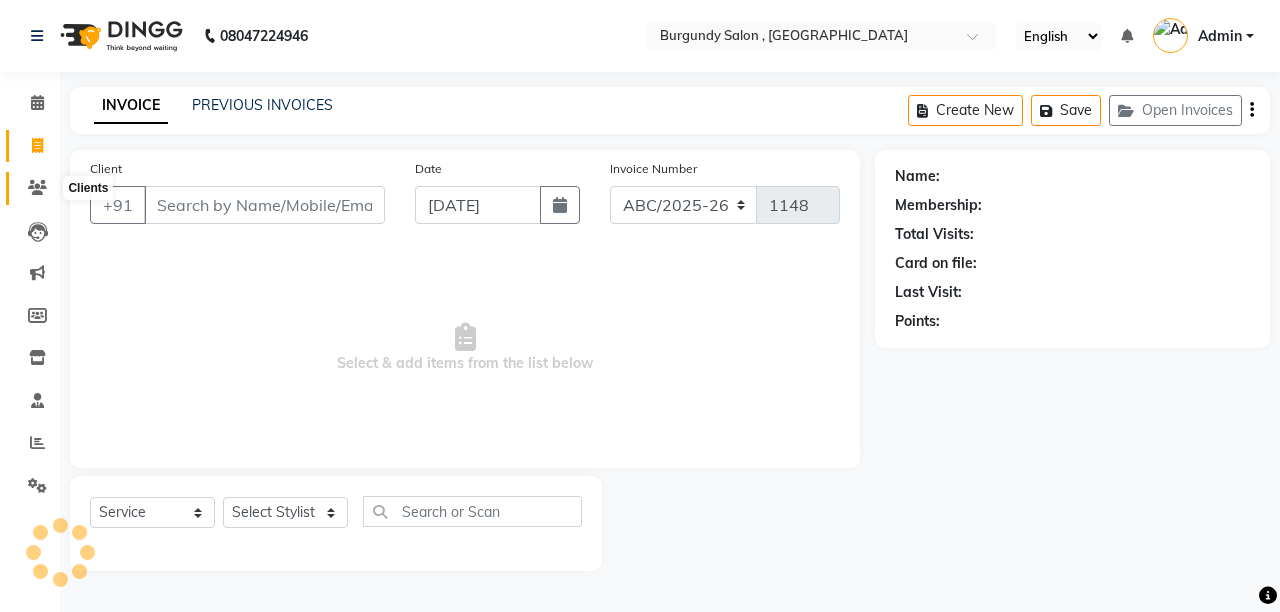click 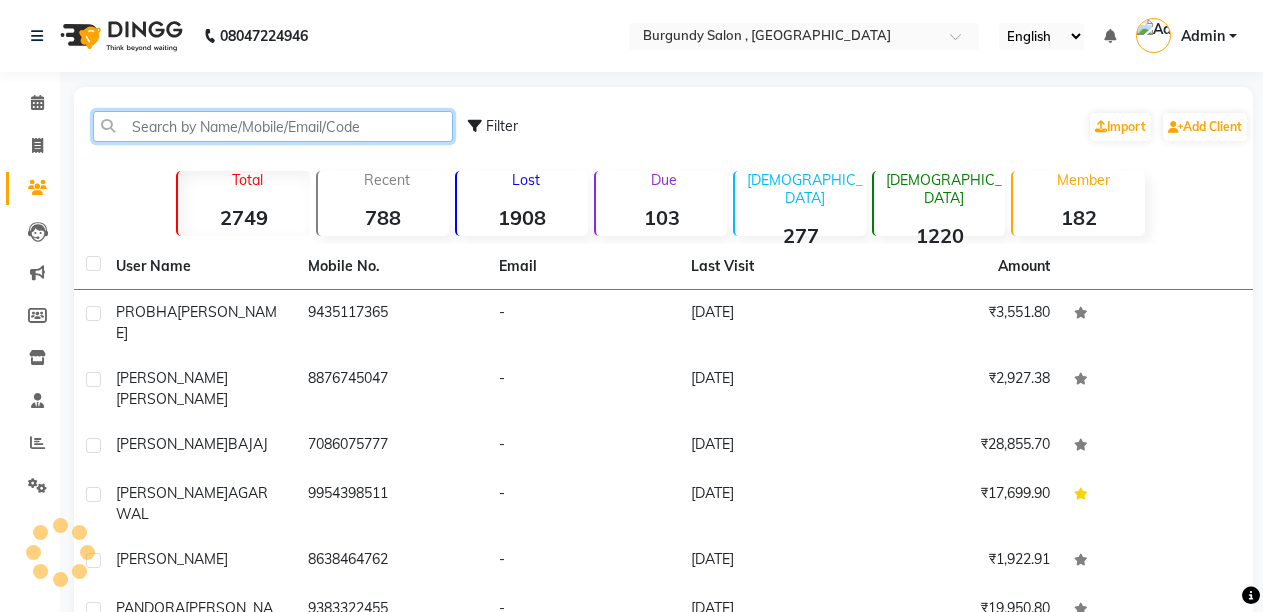 click 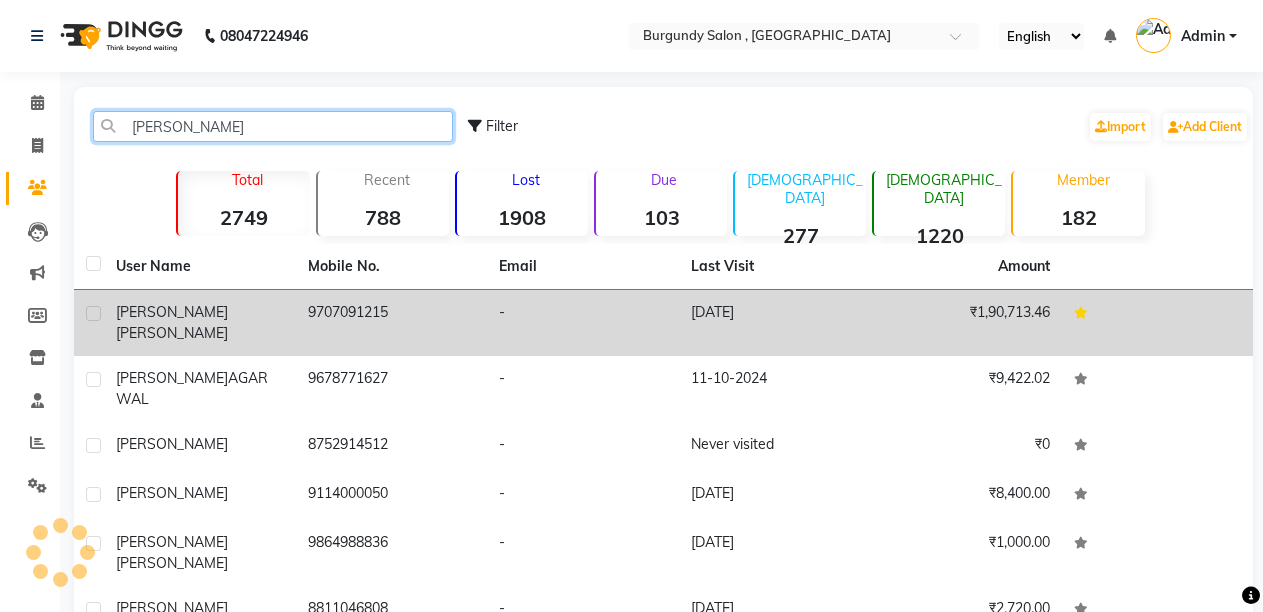 type on "LATIKA" 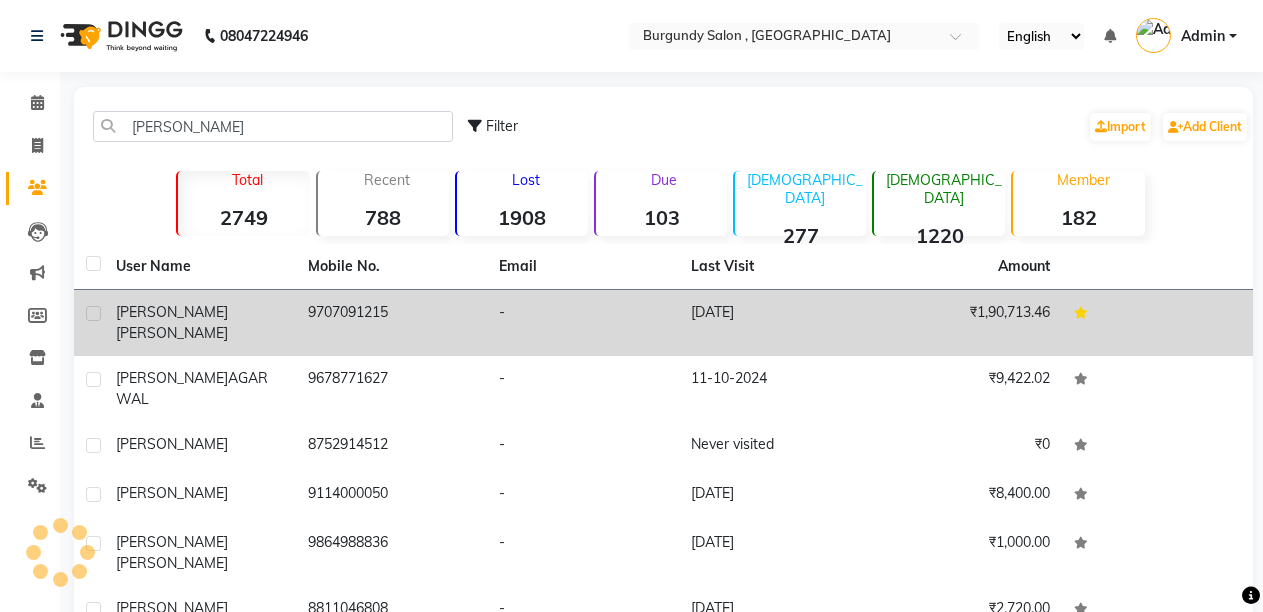 click on "9707091215" 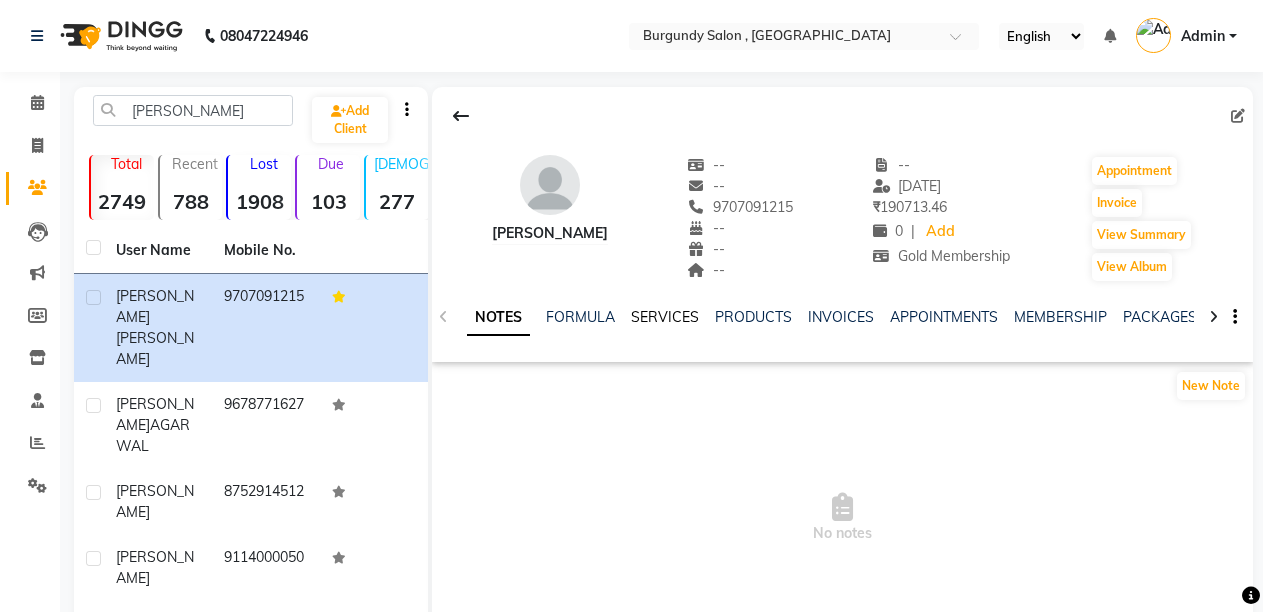 click on "SERVICES" 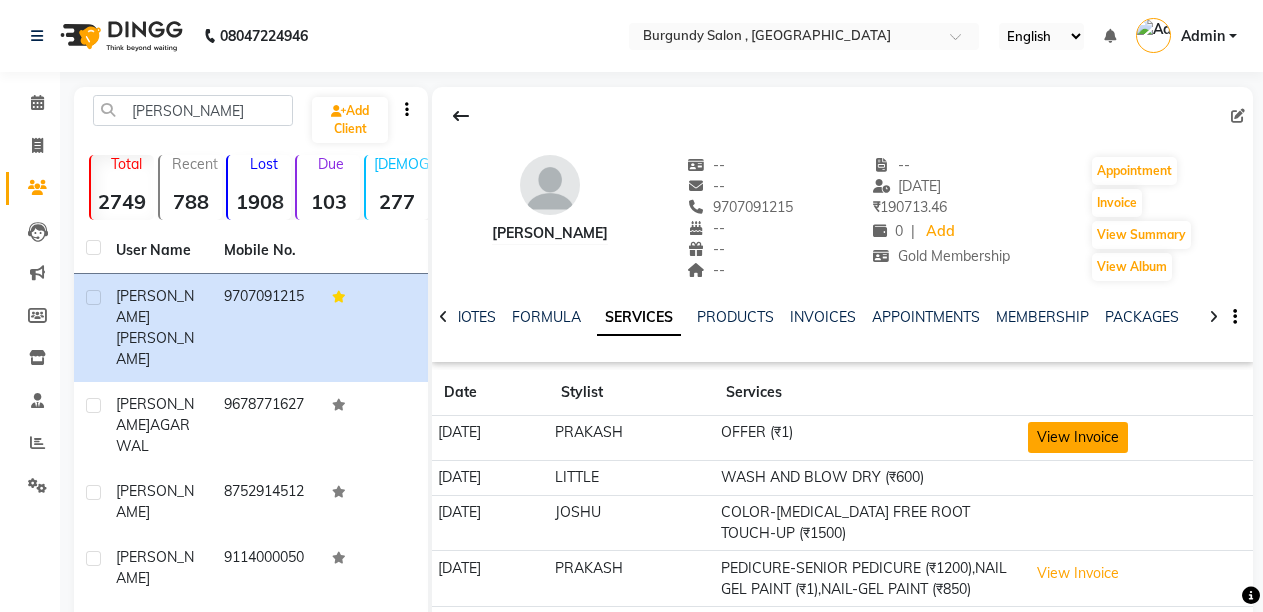 click on "View Invoice" 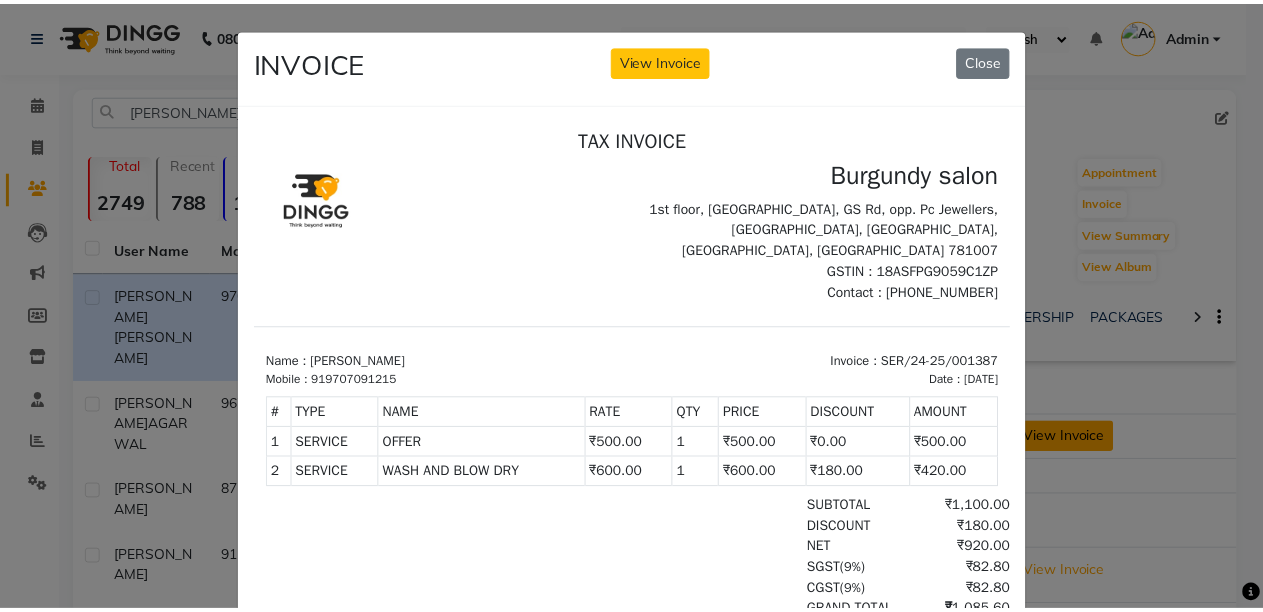 scroll, scrollTop: 0, scrollLeft: 0, axis: both 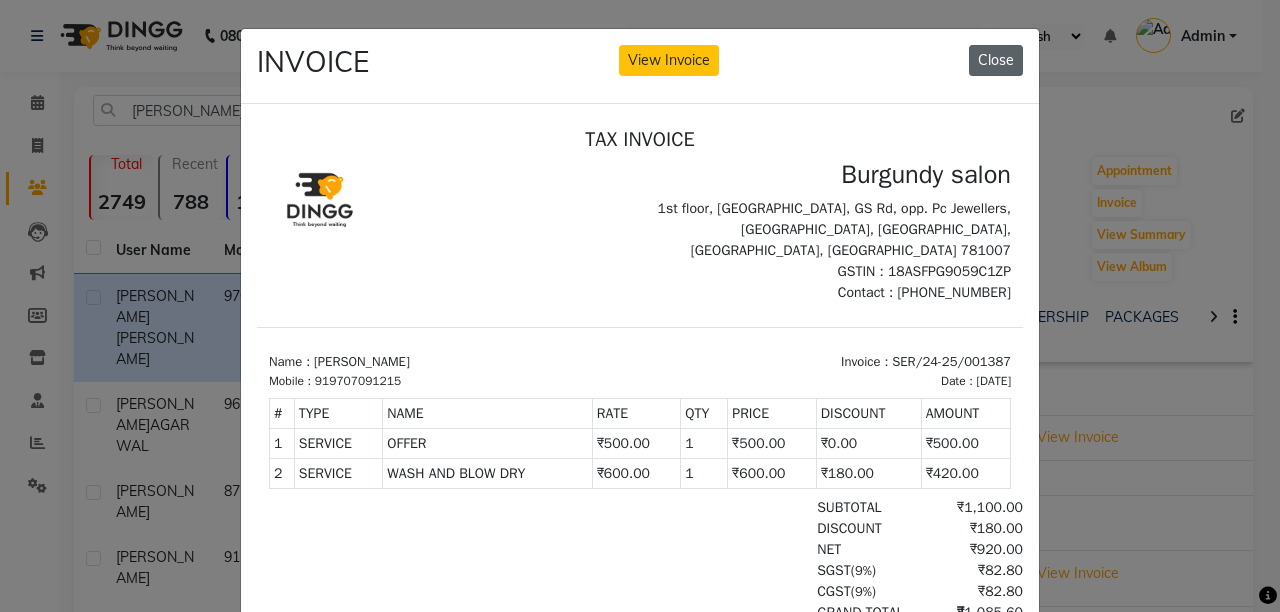 click on "Close" 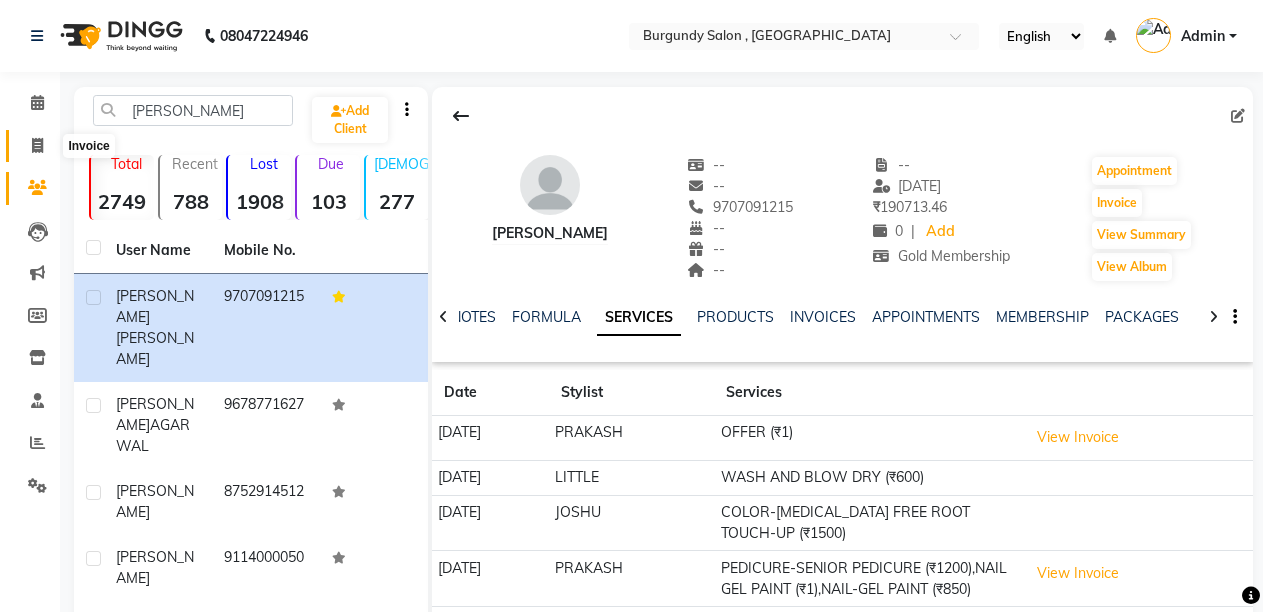 click 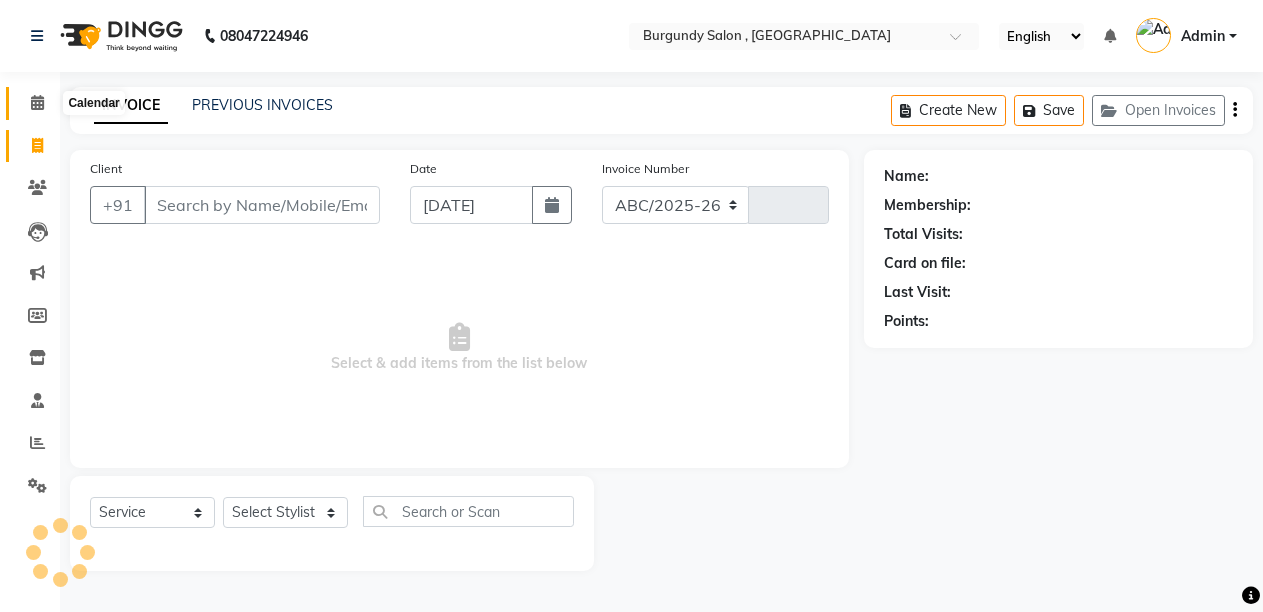 select on "5345" 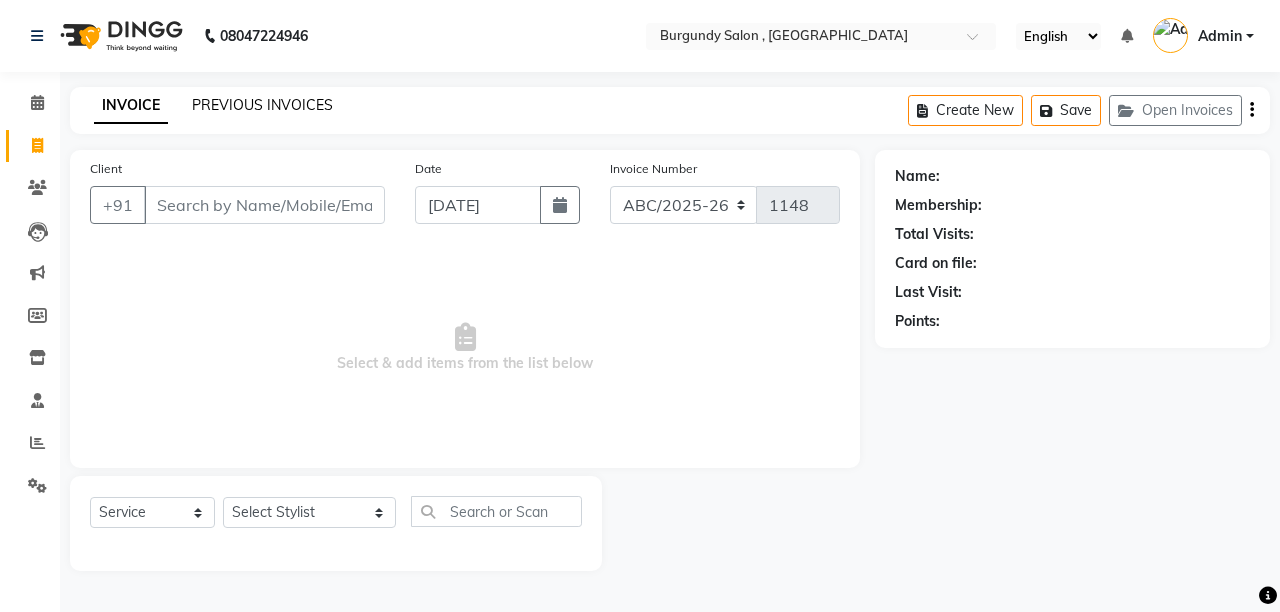 click on "PREVIOUS INVOICES" 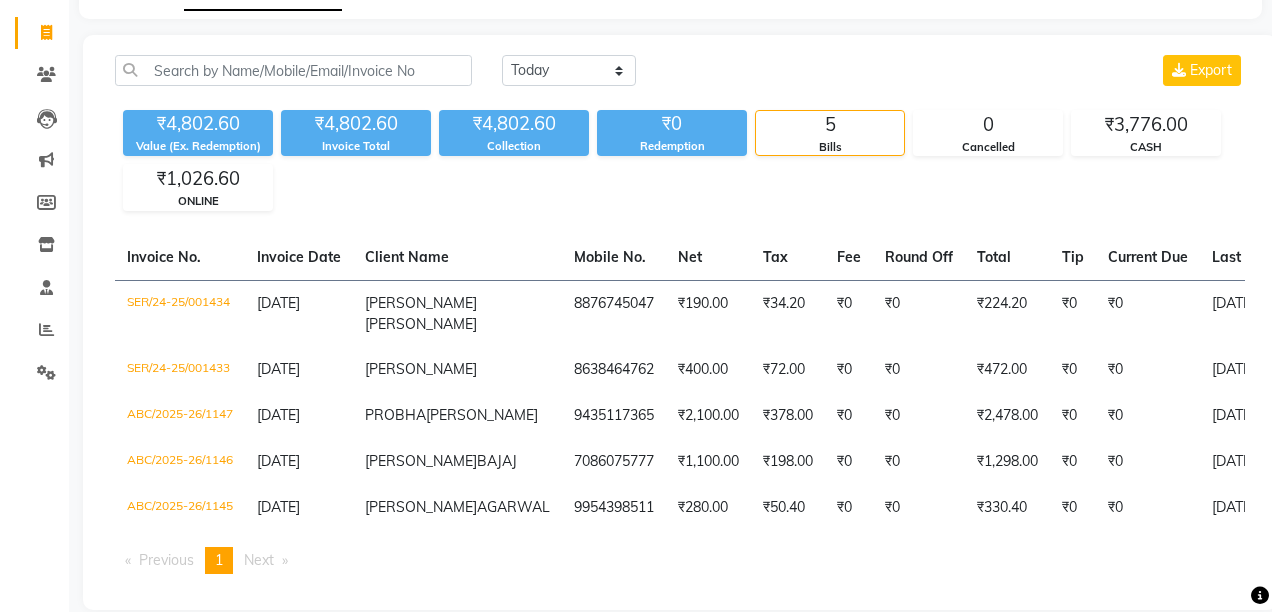 scroll, scrollTop: 0, scrollLeft: 0, axis: both 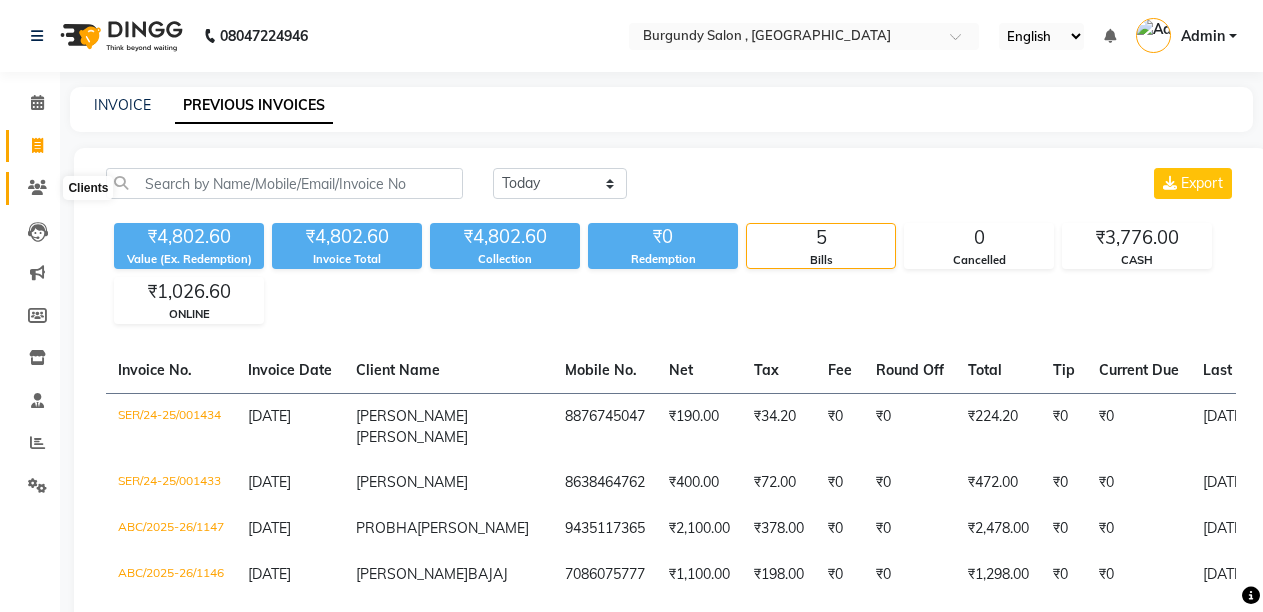 click 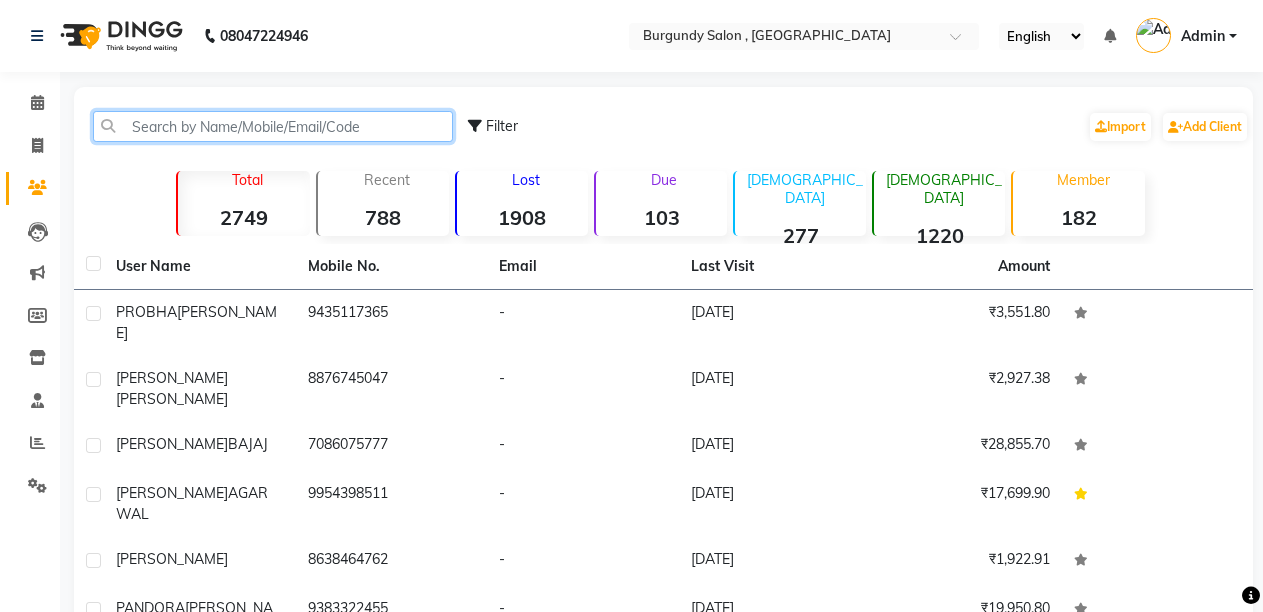 click 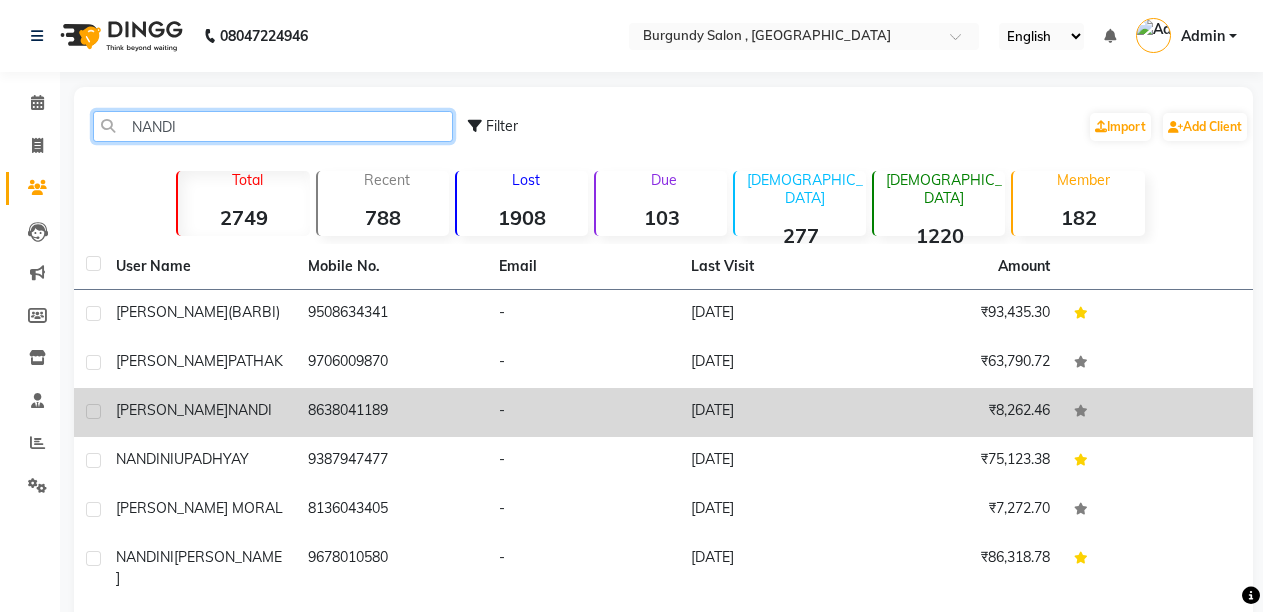 type on "NANDI" 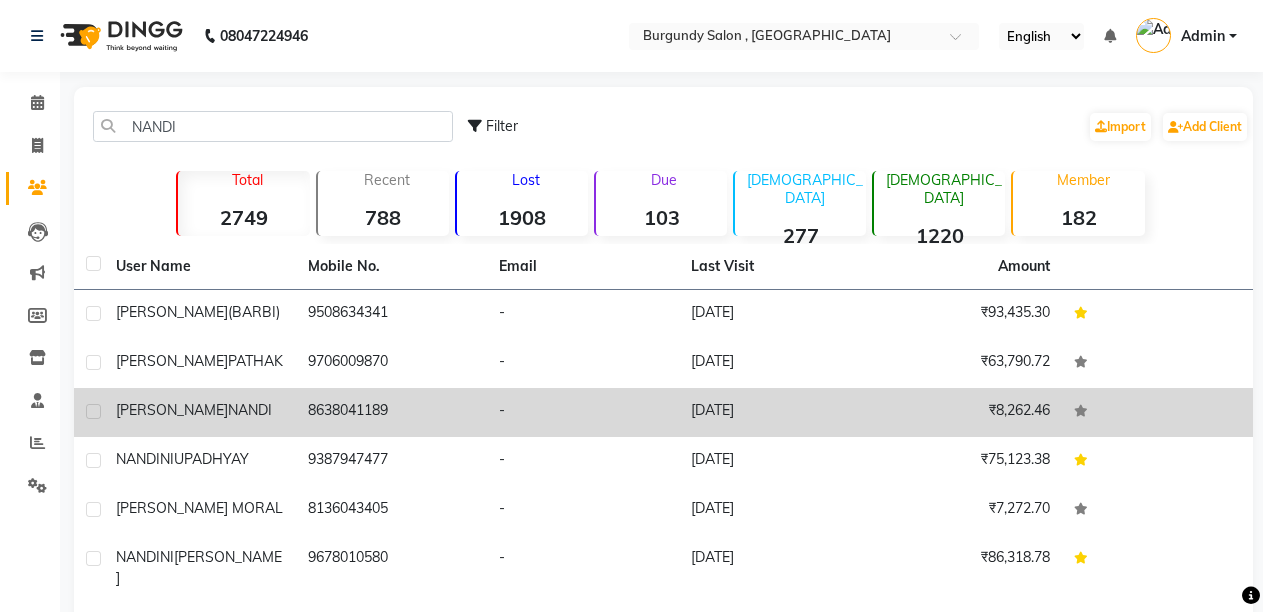 click on "8638041189" 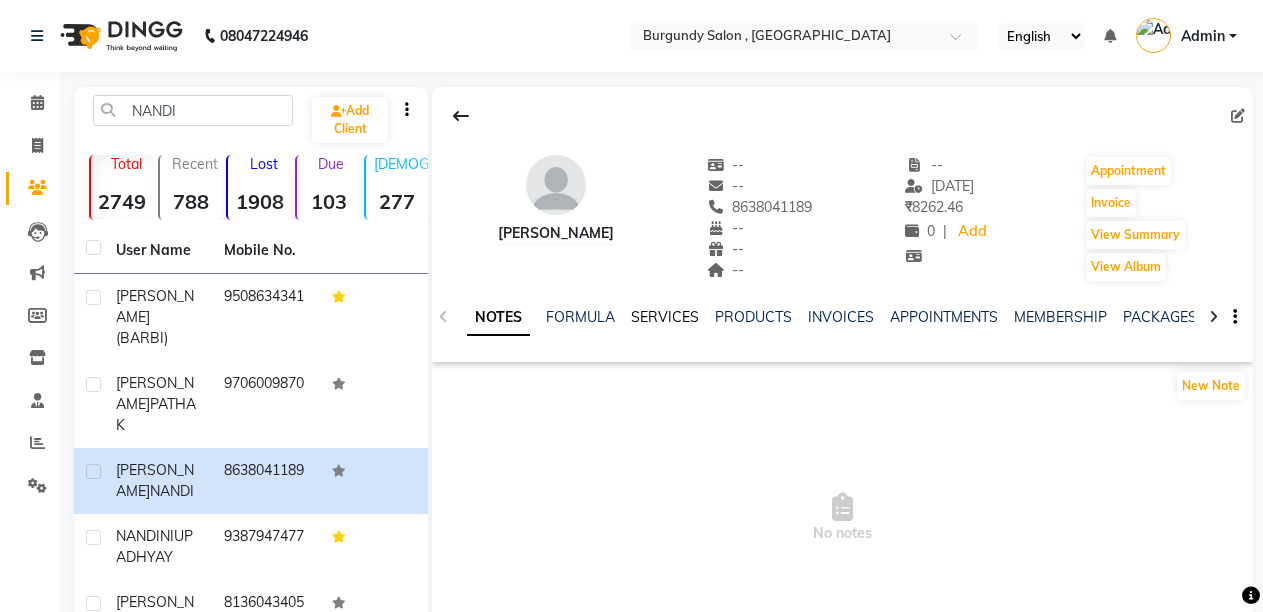 click on "SERVICES" 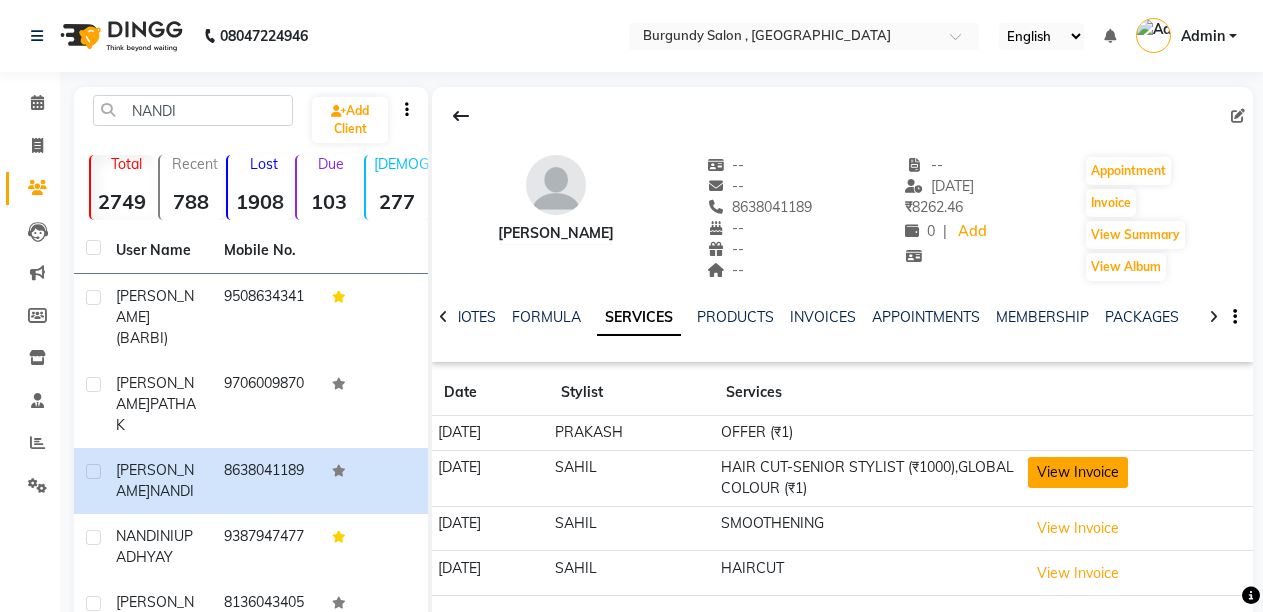 click on "View Invoice" 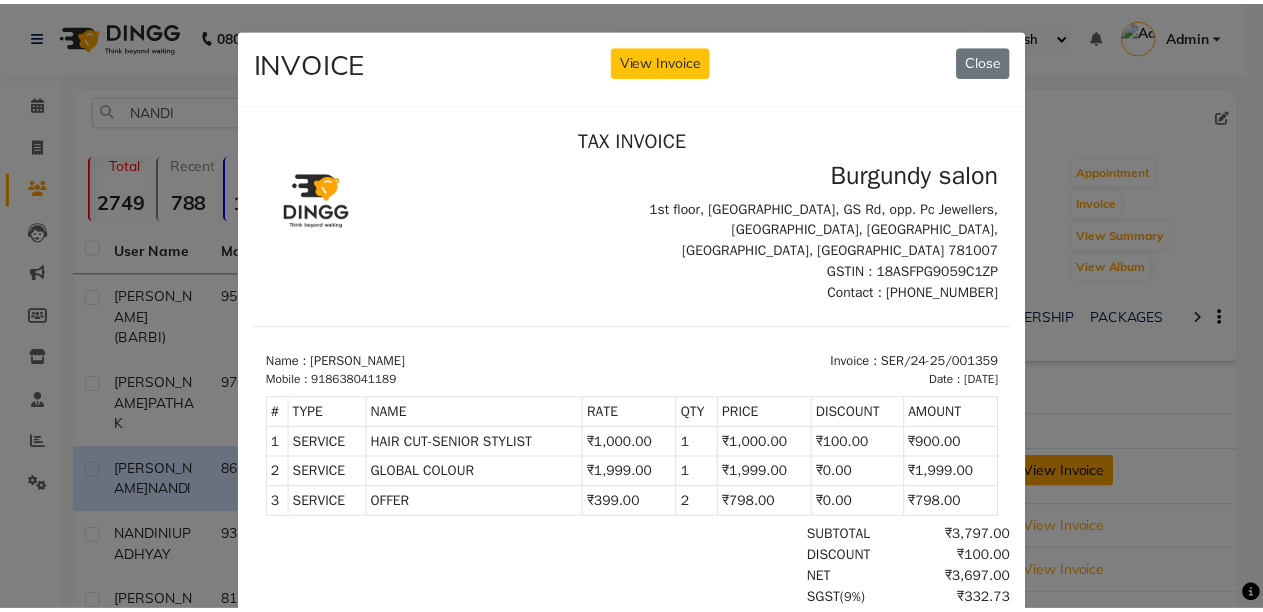 scroll, scrollTop: 0, scrollLeft: 0, axis: both 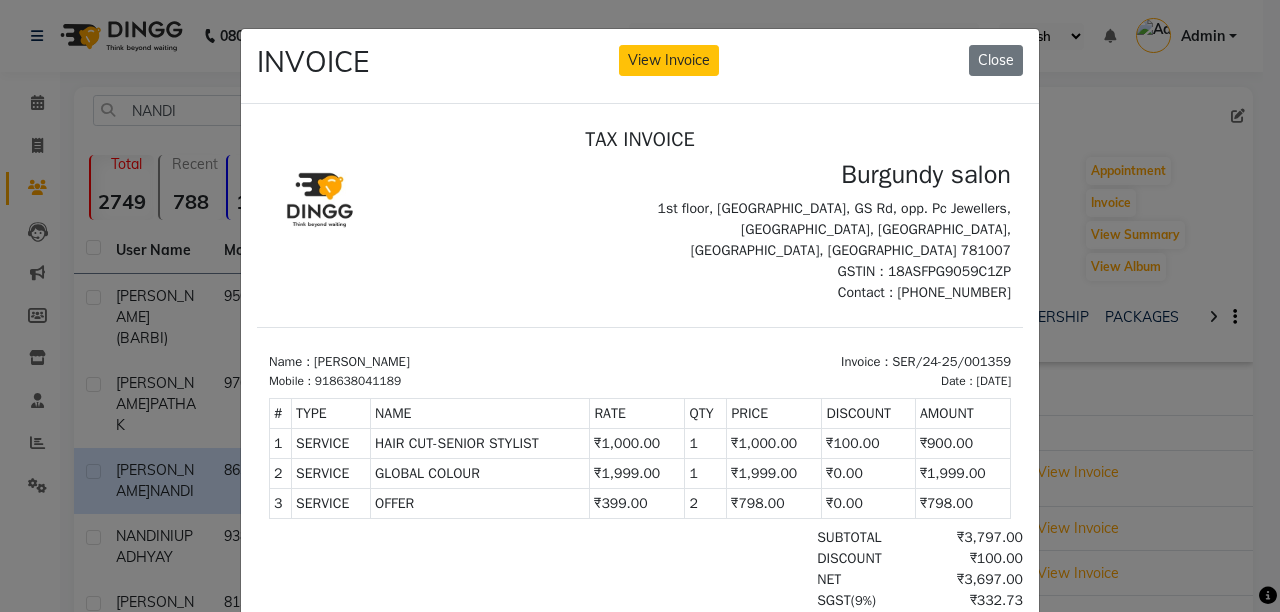 click on "INVOICE View Invoice Close" 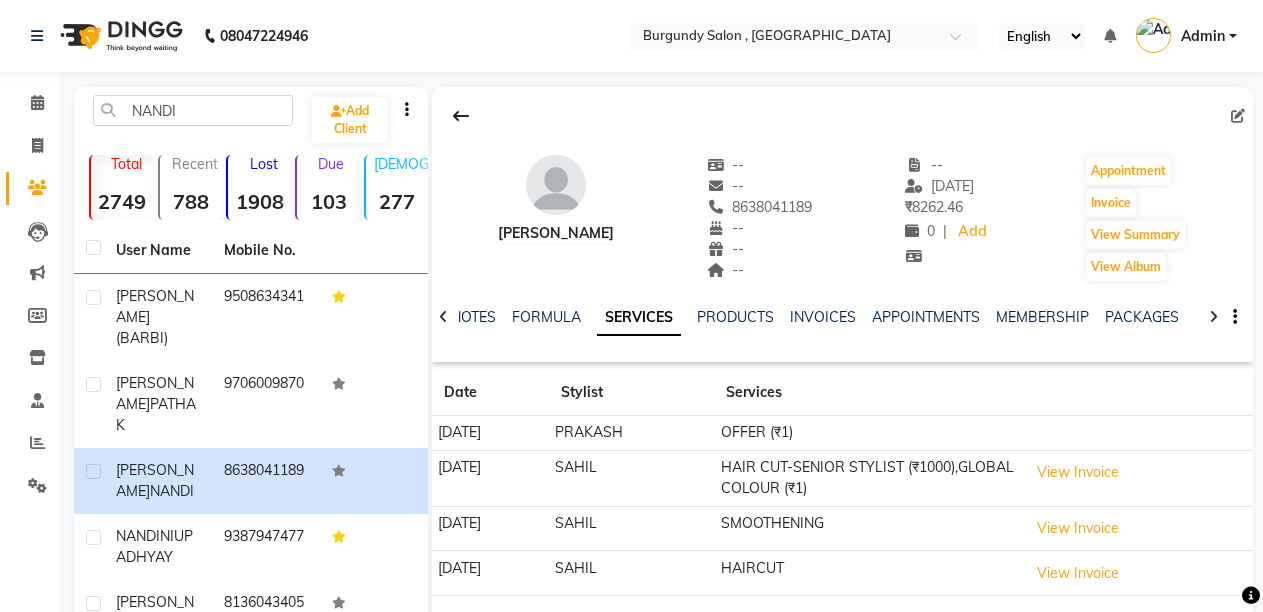 click on "08047224946 Select Location × Burgundy Salon , Ulubari English ENGLISH Español العربية मराठी हिंदी ગુજરાતી தமிழ் 中文 Notifications nothing to show Admin Manage Profile Change Password Sign out  Version:3.15.3" 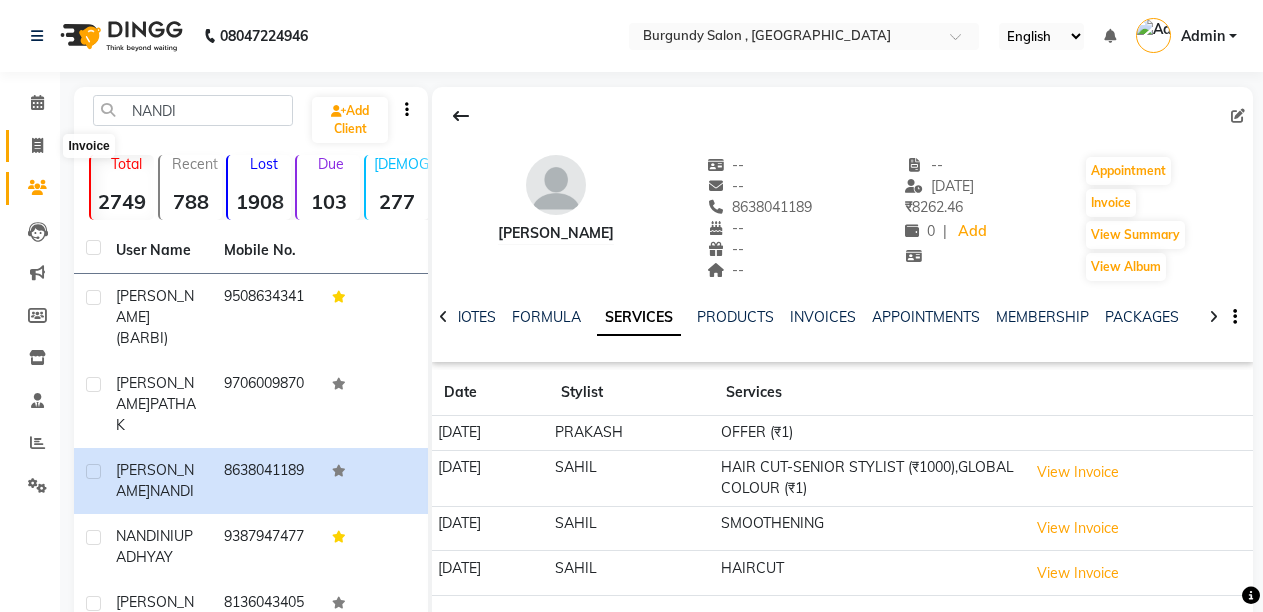 click 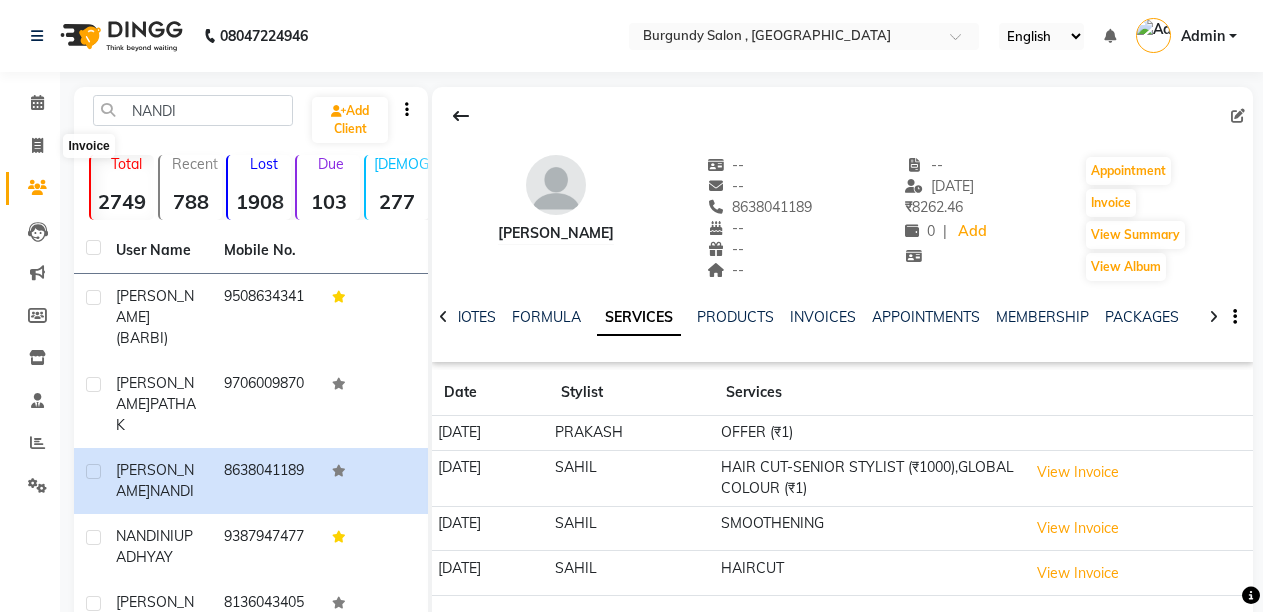 select on "service" 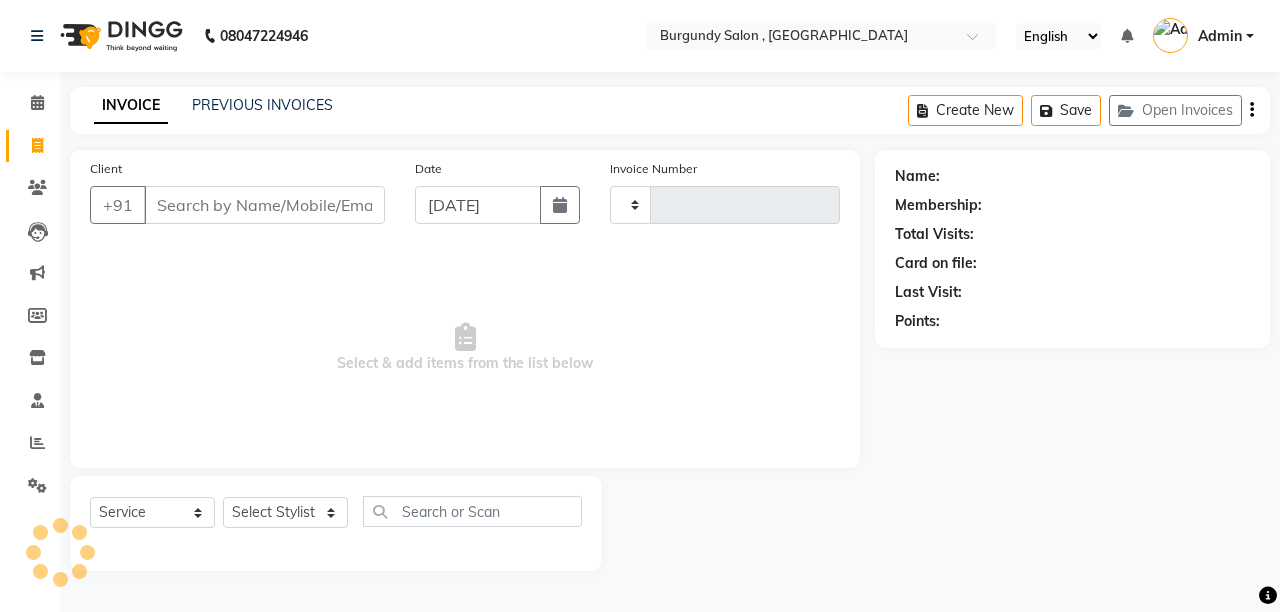 click on "Client" at bounding box center (264, 205) 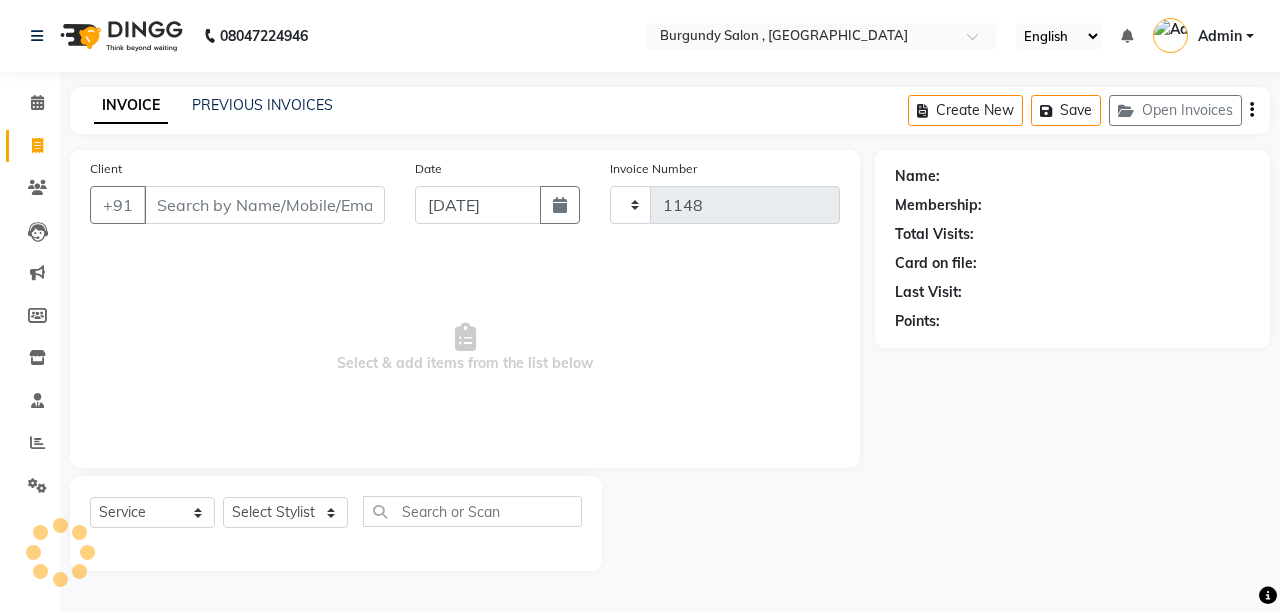 select on "5345" 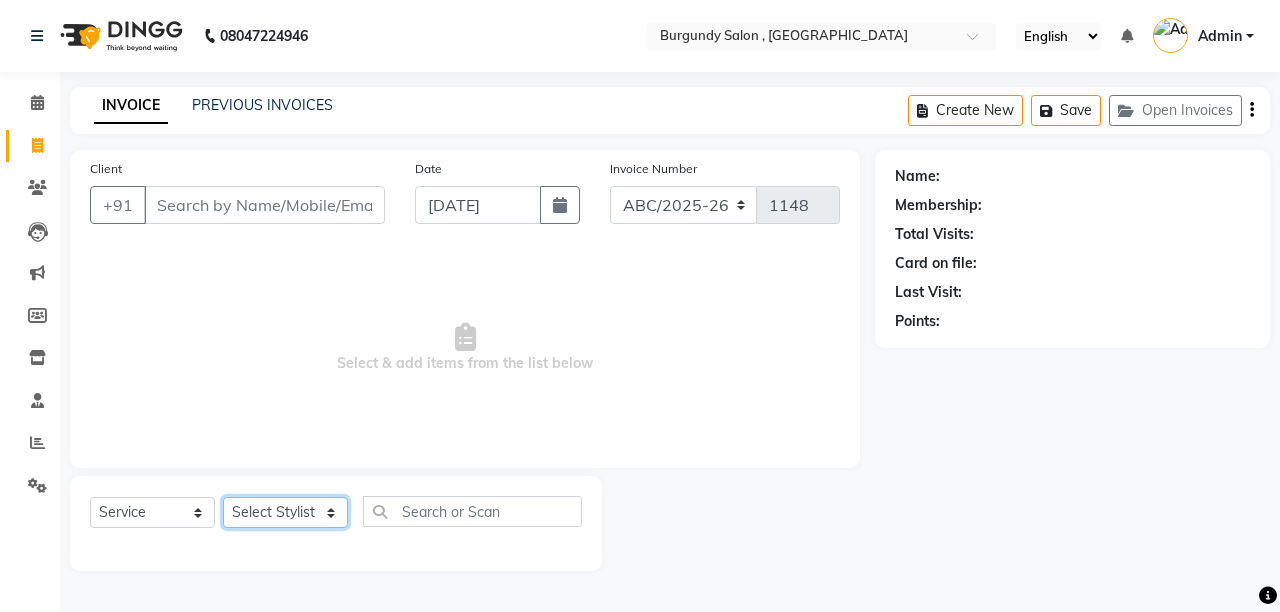click on "Select Stylist" 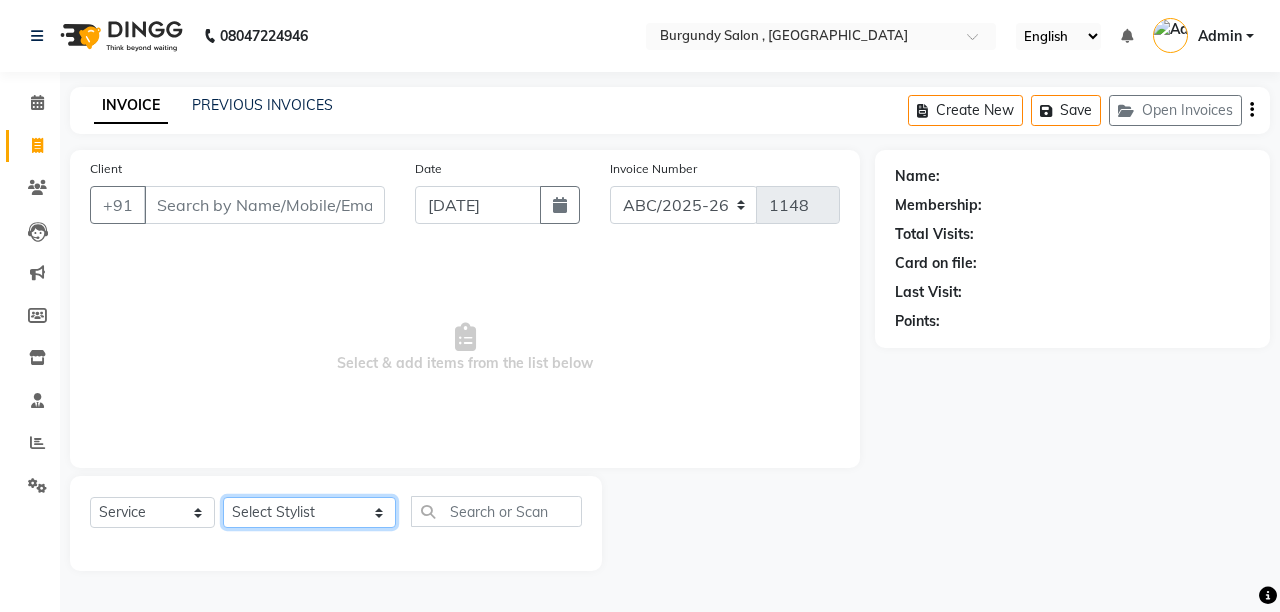 select on "32583" 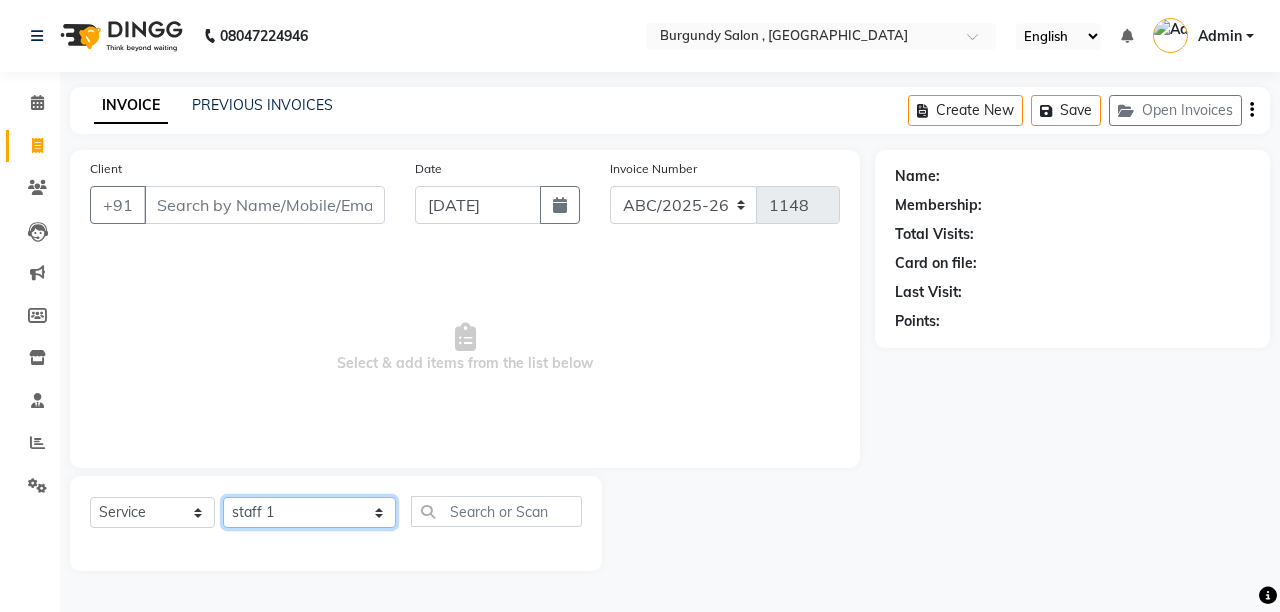 click on "Select Stylist ANIL  [PERSON_NAME] [PERSON_NAME]  DHON DAS DHON / [PERSON_NAME] [PERSON_NAME] [PERSON_NAME]/ [PERSON_NAME] [PERSON_NAME] LAXI / [PERSON_NAME] LITTLE MAAM MINTUL [PERSON_NAME] [PERSON_NAME] [PERSON_NAME] [PERSON_NAME]/POJA/ [PERSON_NAME] / [PERSON_NAME] [PERSON_NAME]/ [PERSON_NAME] PUJAA [PERSON_NAME] / [PERSON_NAME]  [PERSON_NAME] / [PERSON_NAME] [PERSON_NAME] / [PERSON_NAME] / [PERSON_NAME] [PERSON_NAME]/ [PERSON_NAME]/[PERSON_NAME]/[PERSON_NAME]/ [PERSON_NAME]/[PERSON_NAME]/ [PERSON_NAME] [PERSON_NAME]/ [PERSON_NAME] [PERSON_NAME] [PERSON_NAME] [PERSON_NAME] SOPEM staff 1 staff 1 TANU" 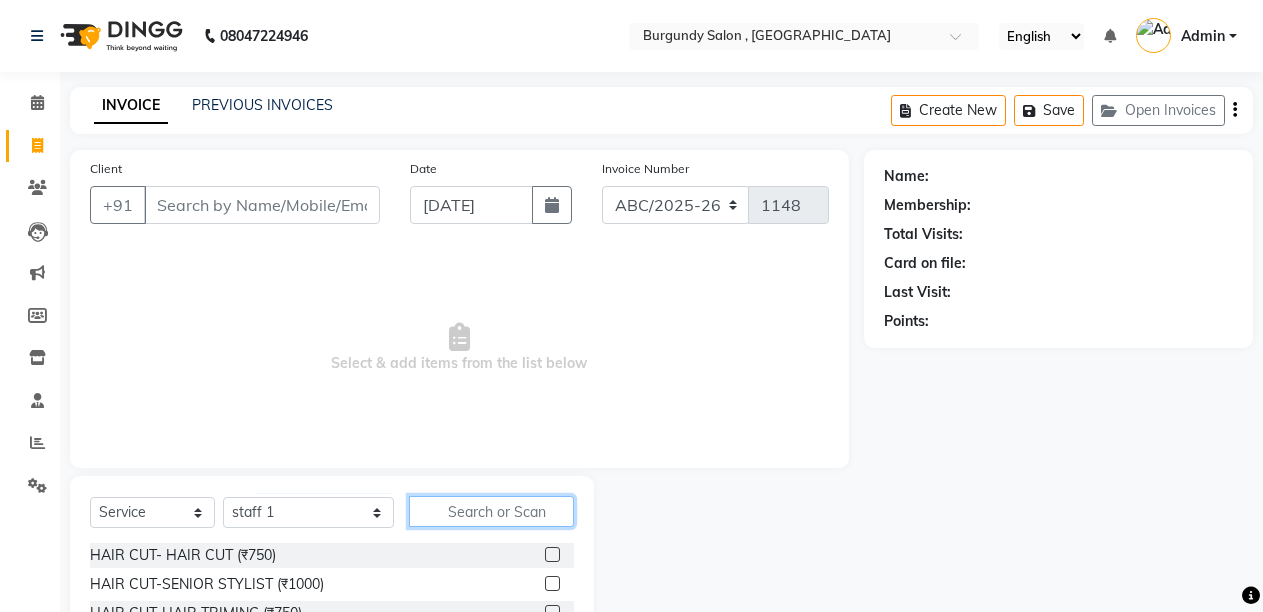 click 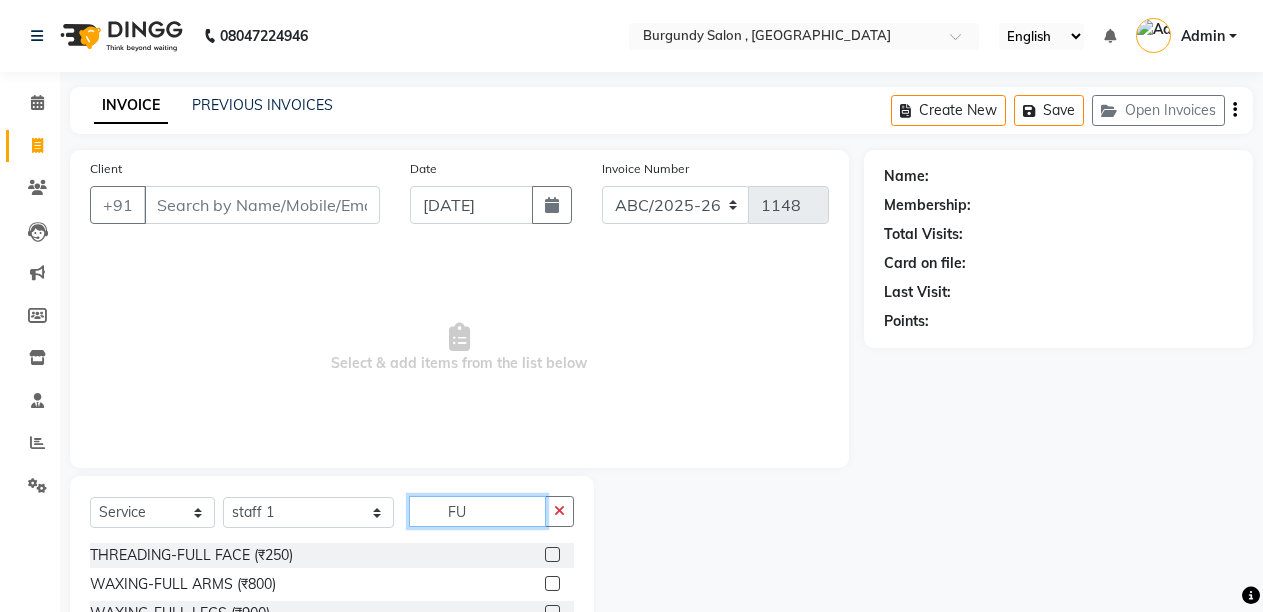 type on "F" 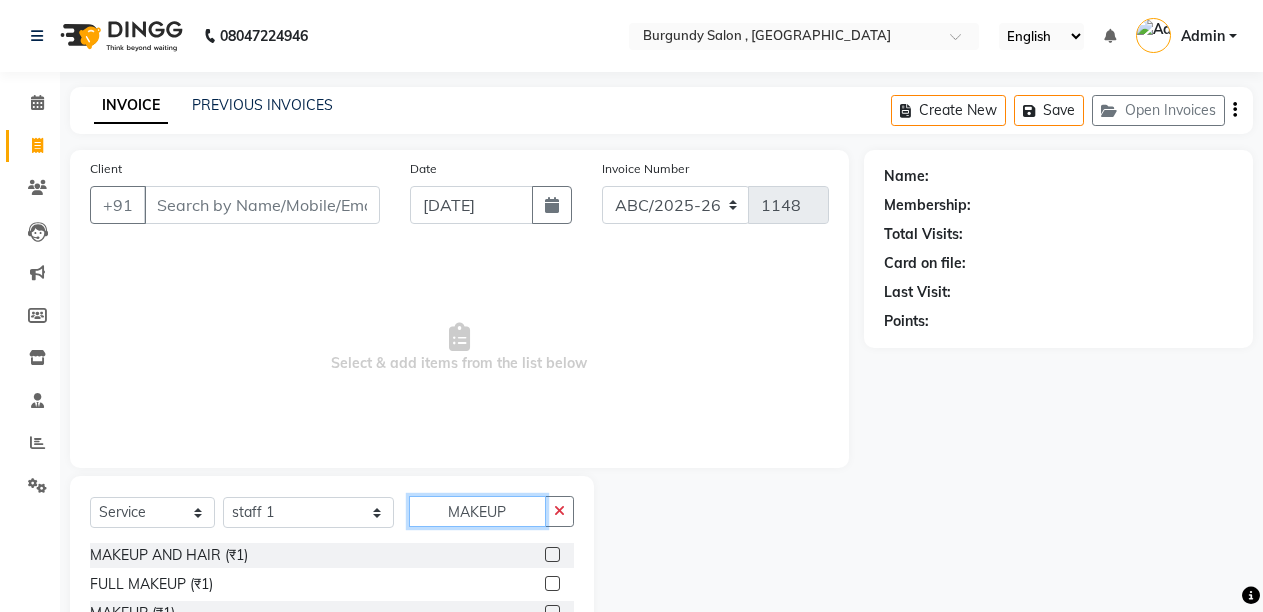 type on "MAKEUP" 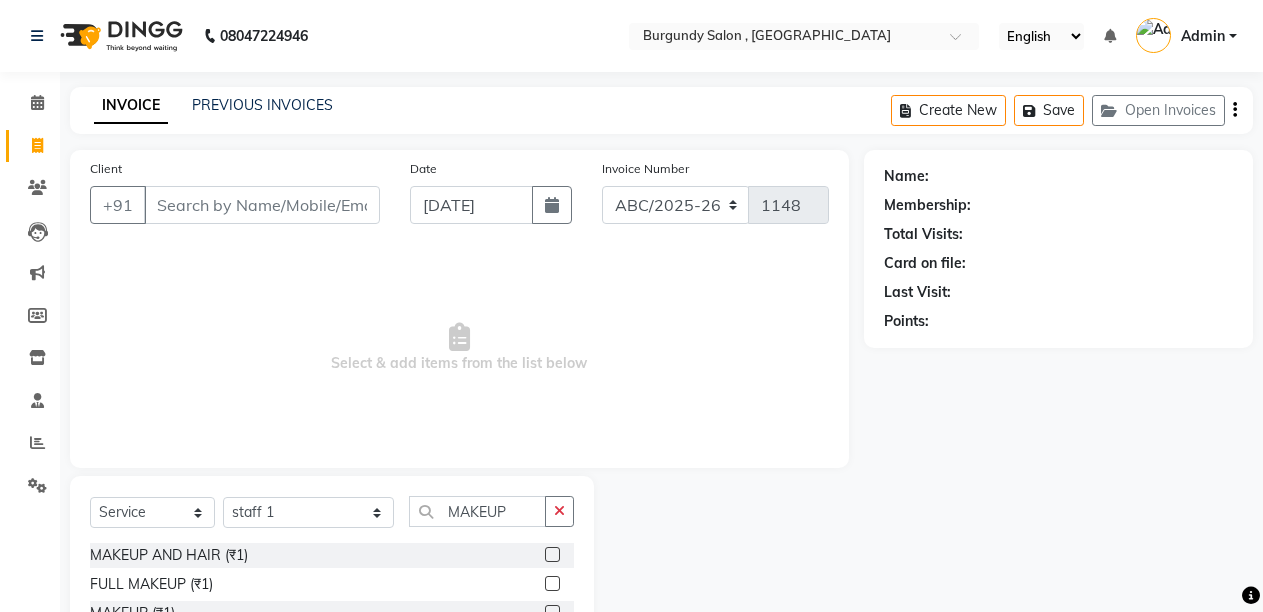 click 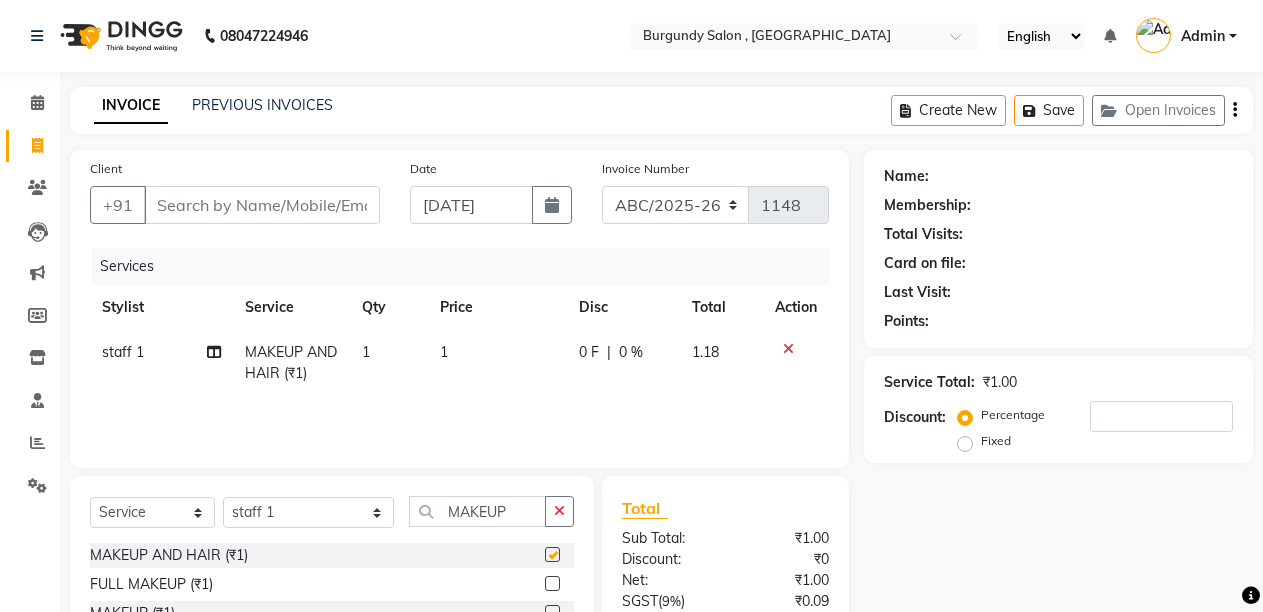 checkbox on "false" 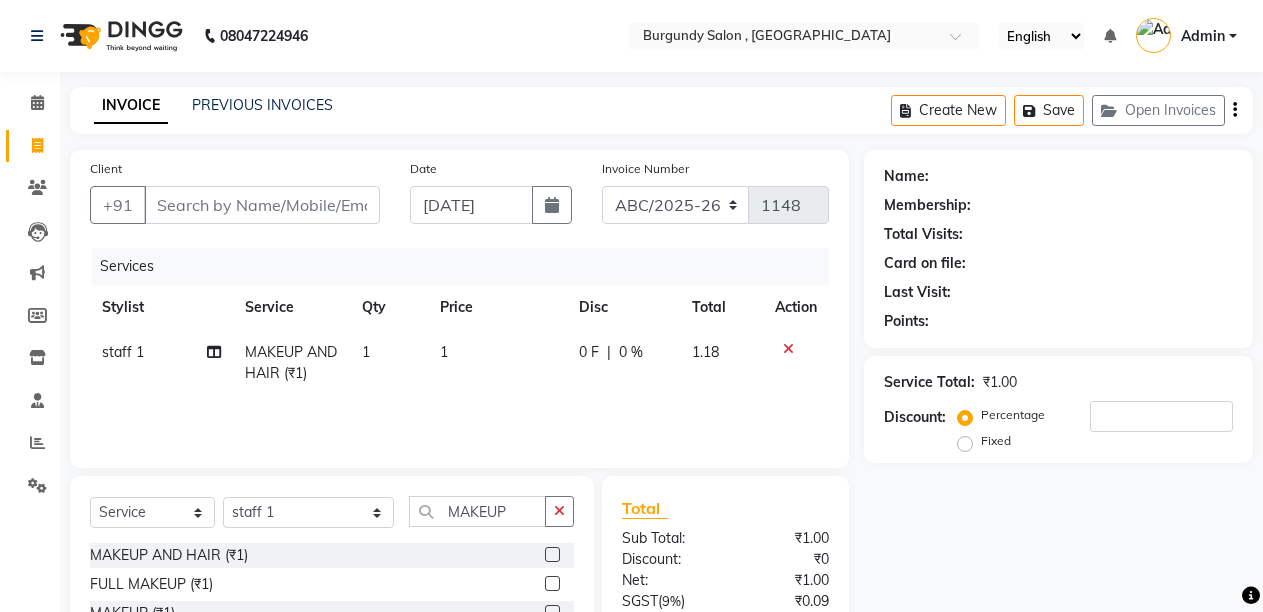 click on "1" 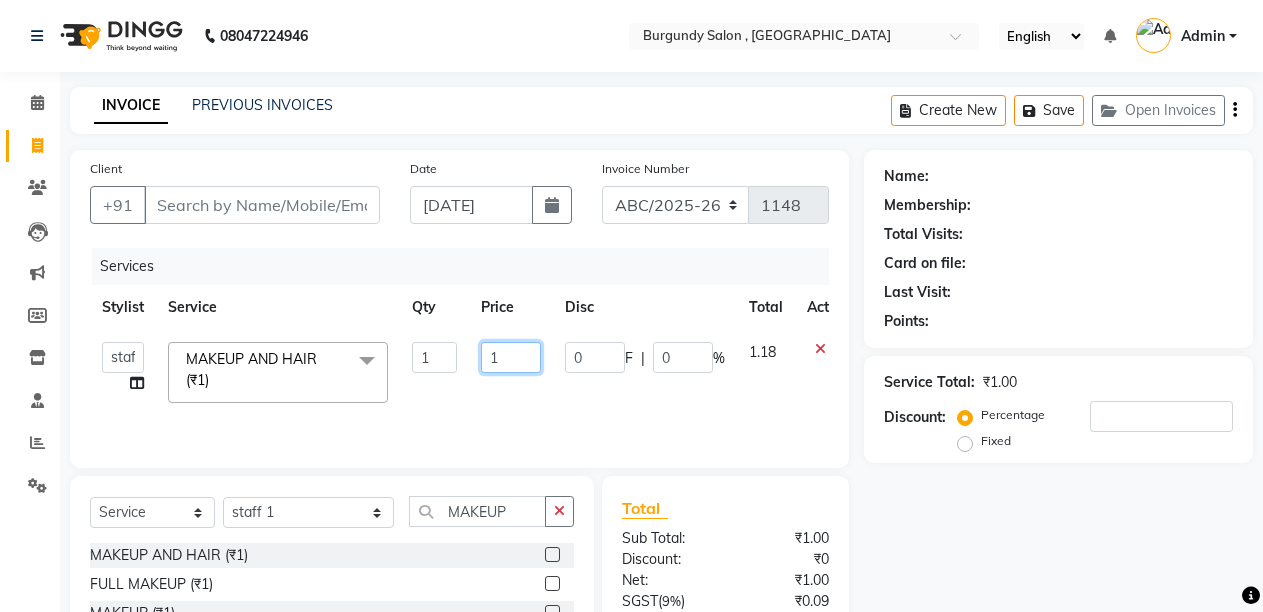 click on "1" 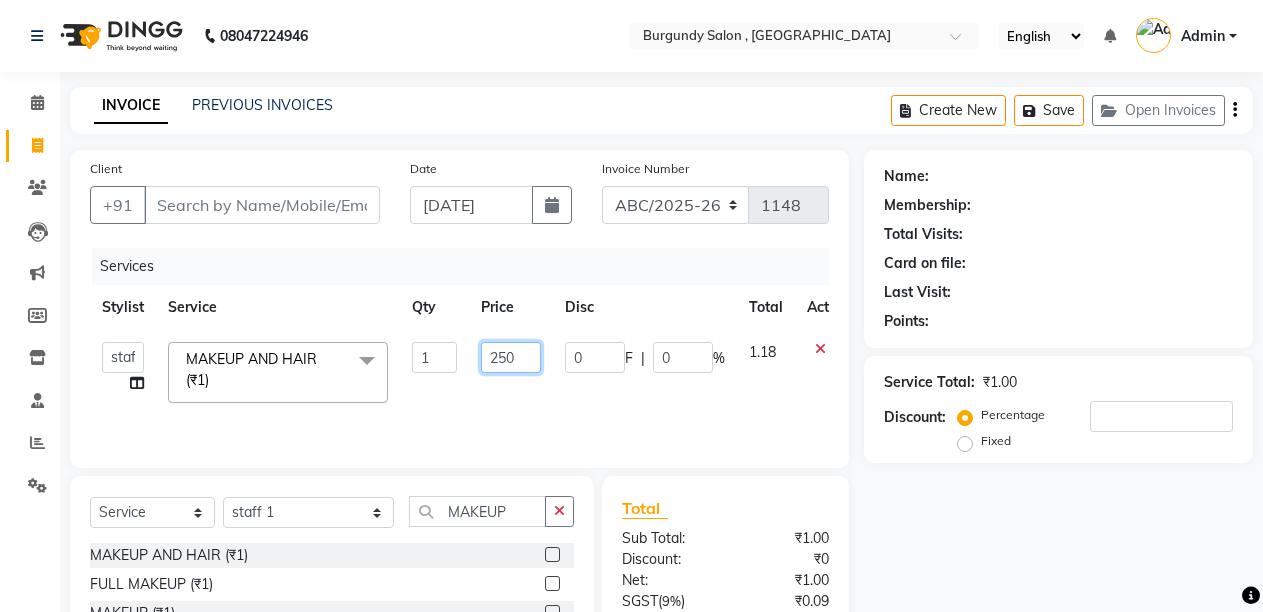 type on "2500" 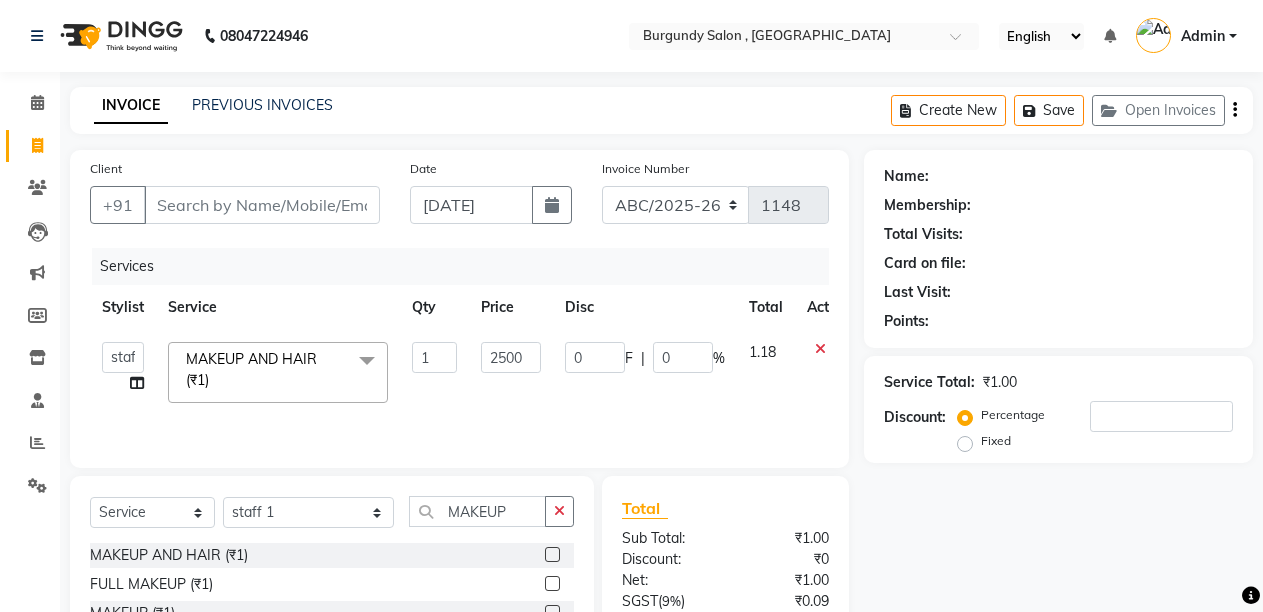 click on "2500" 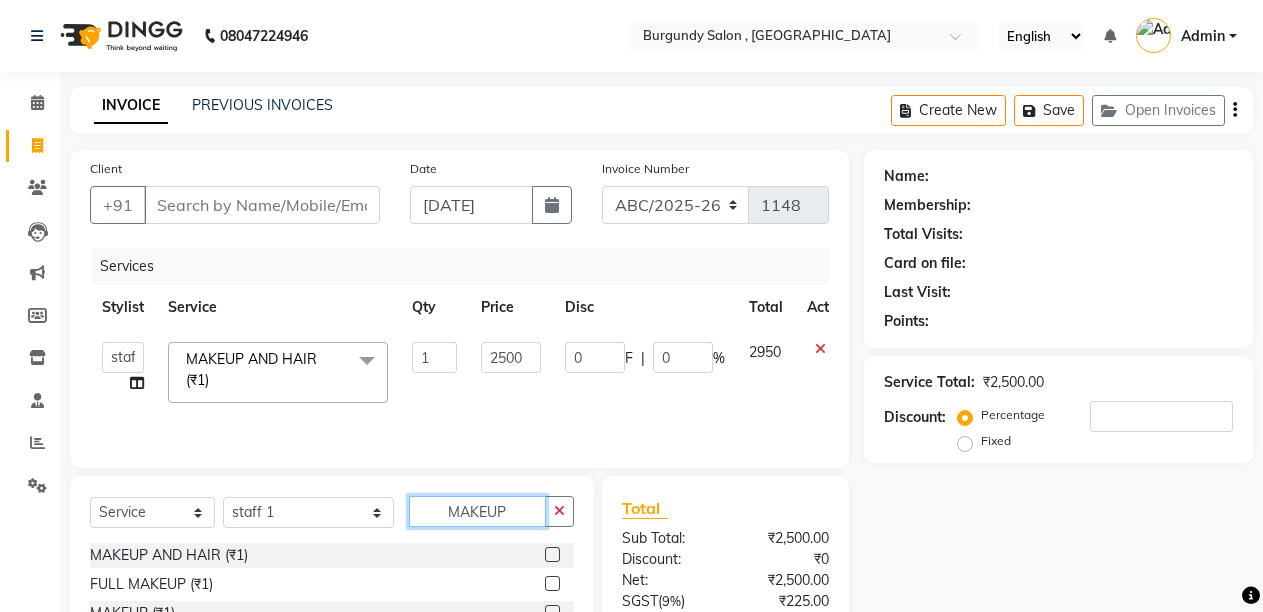 click on "MAKEUP" 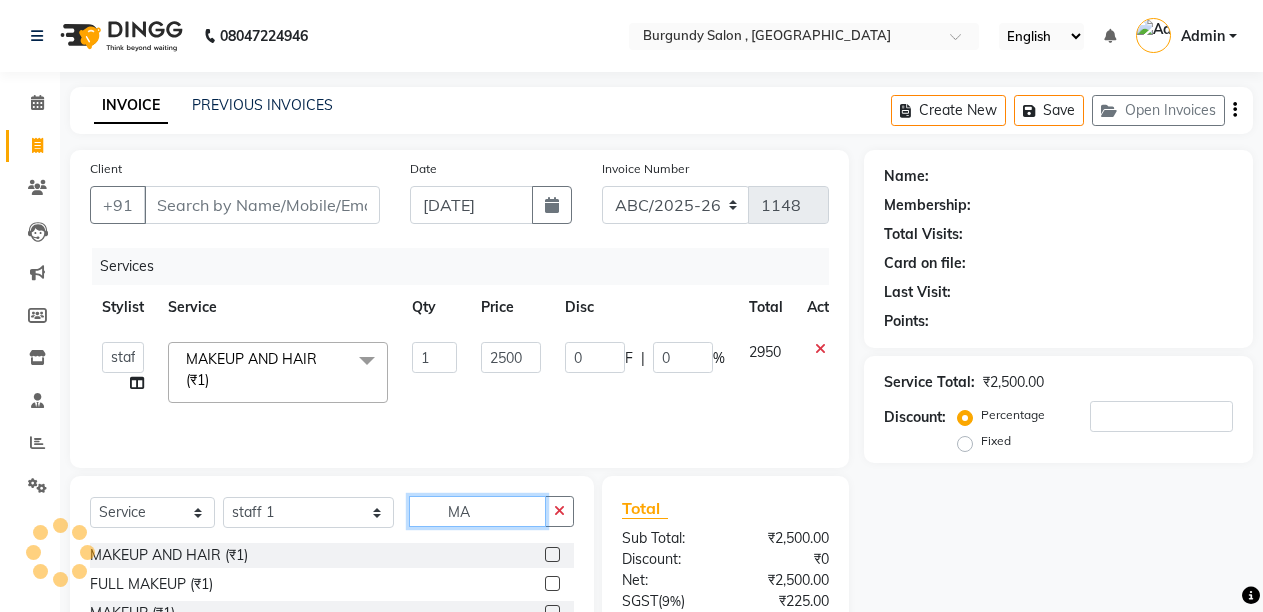 type on "M" 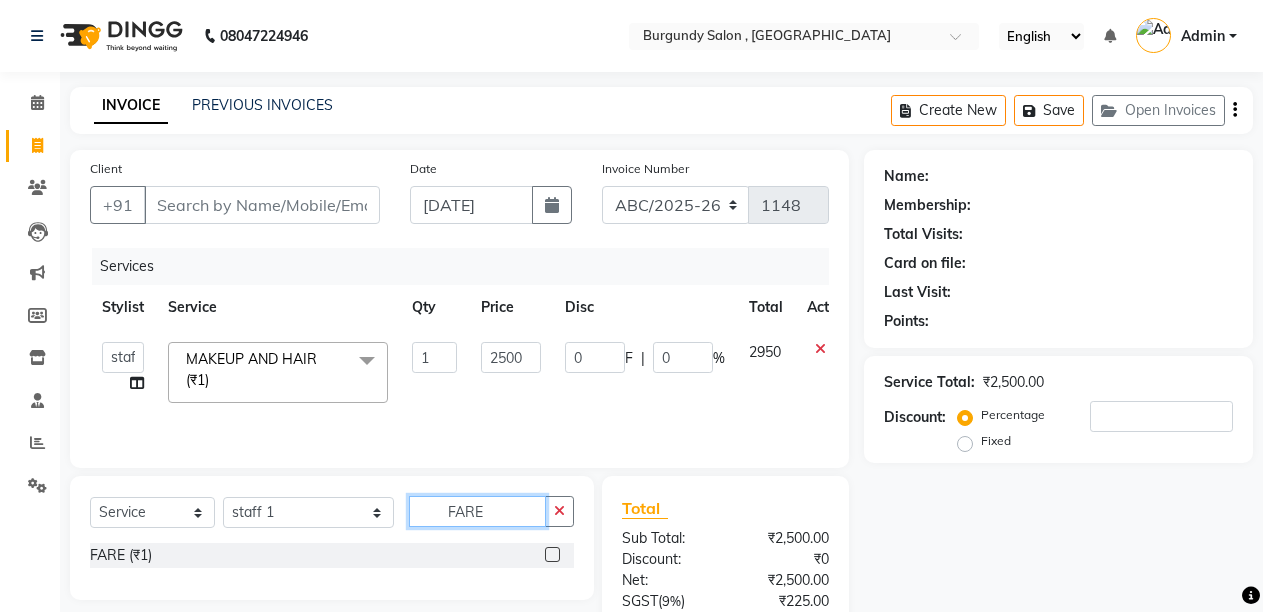 type on "FARE" 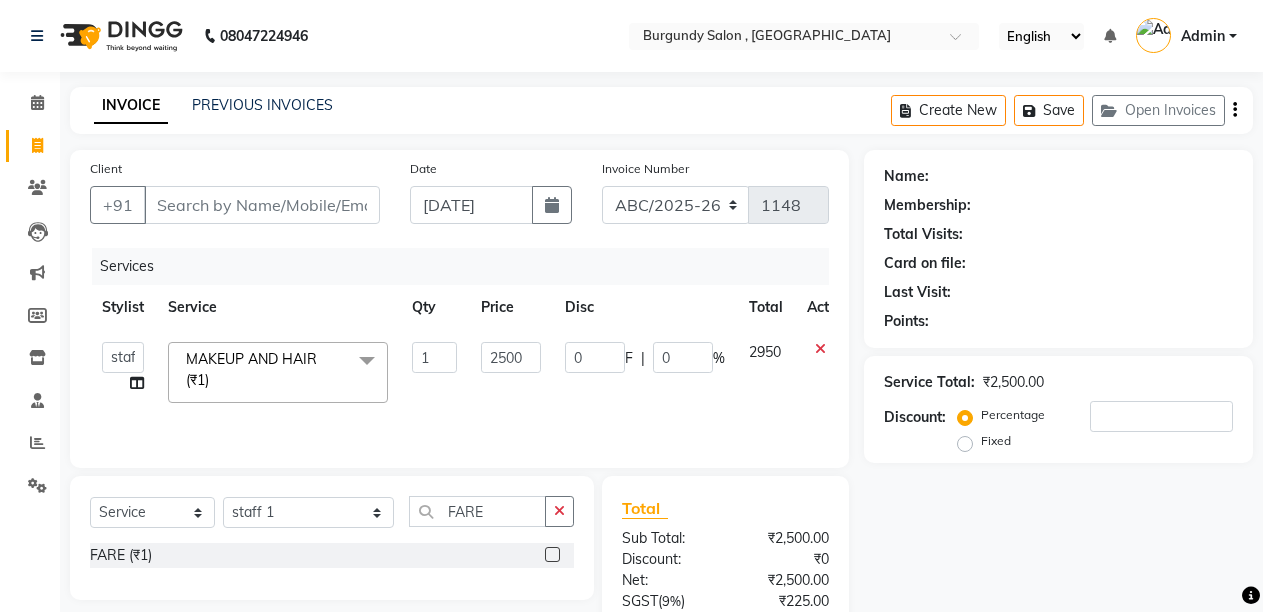 click on "Select  Service  Product  Membership  Package Voucher Prepaid Gift Card  Select Stylist ANIL  ANJANA BARSHA DEEPSHIKHA  DHON DAS DHON / NITUMONI EDWARD EDWARD/ LAXMI JOSHU JUNMONI KASHIF LAXI / ANJANA LAXMI LITTLE MAAM MINTUL MITALI NEETU RANA NITUMONI NITUMONI/POJA/ LAXMI NITUMONI / SAGARIKA NITUMONI/ SAGRIKA PRAKASH PUJAA Rubi RUBI / LAXMI SAGARIKA  SAGARIKA / RUBI SAHIL SAHIL / DHON SAHIL / EDWARD SAHIL/ JOSHU SAHIL/JOSHU/PRAKASH/ RUBI SAHIL/NITUMONI/ MITALI SAHIL/ RUBI SHABIR SHADHAB SIMA KALITA SONALI DEKA SOPEM staff 1 staff 1 TANU FARE" 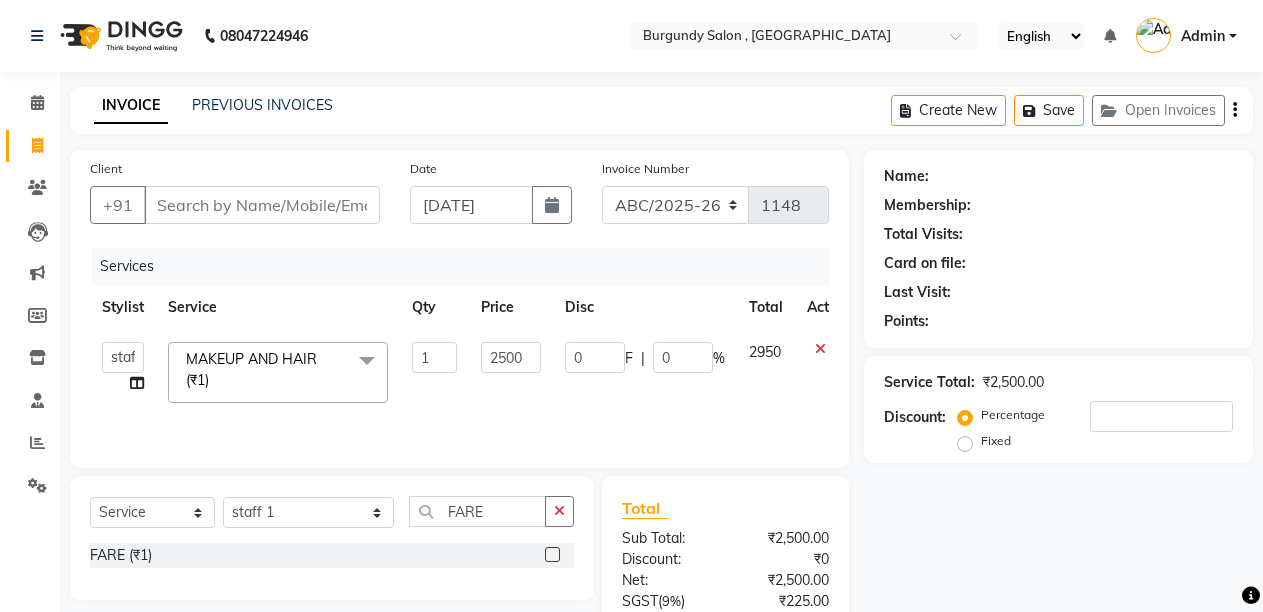 click 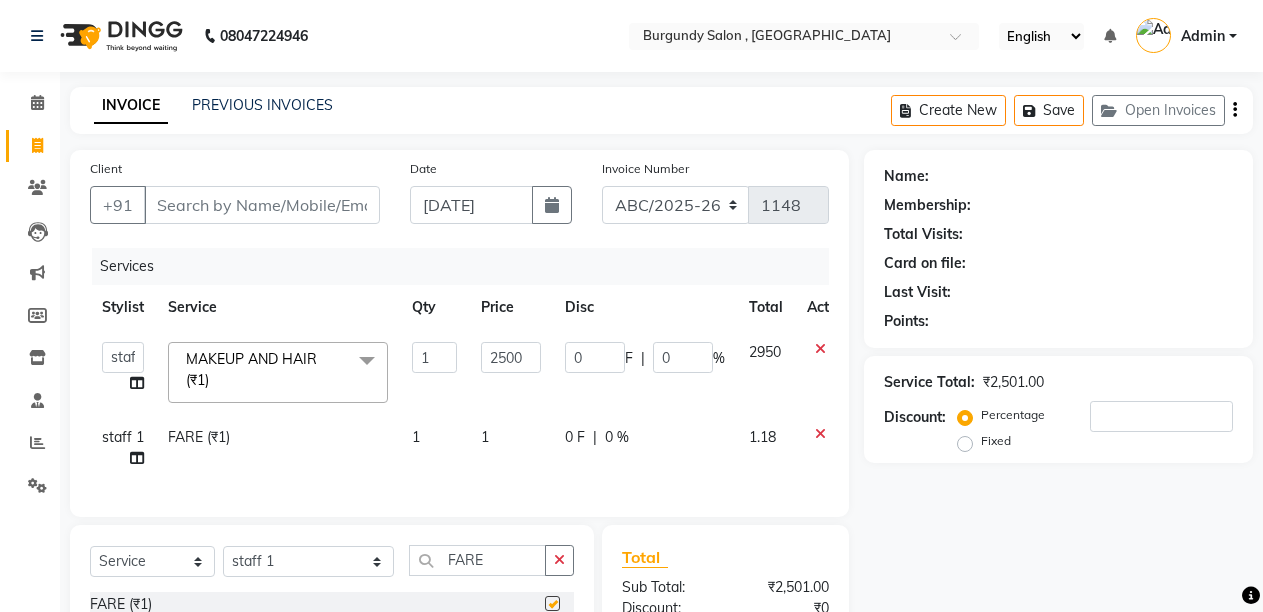 checkbox on "false" 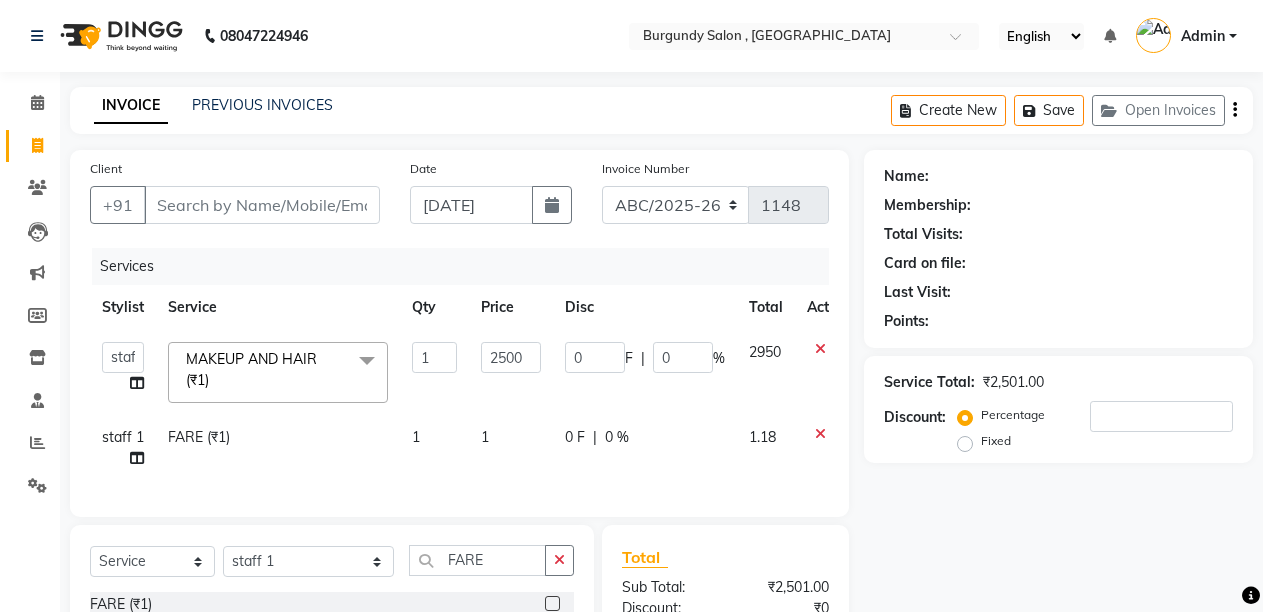 drag, startPoint x: 498, startPoint y: 442, endPoint x: 579, endPoint y: 397, distance: 92.660675 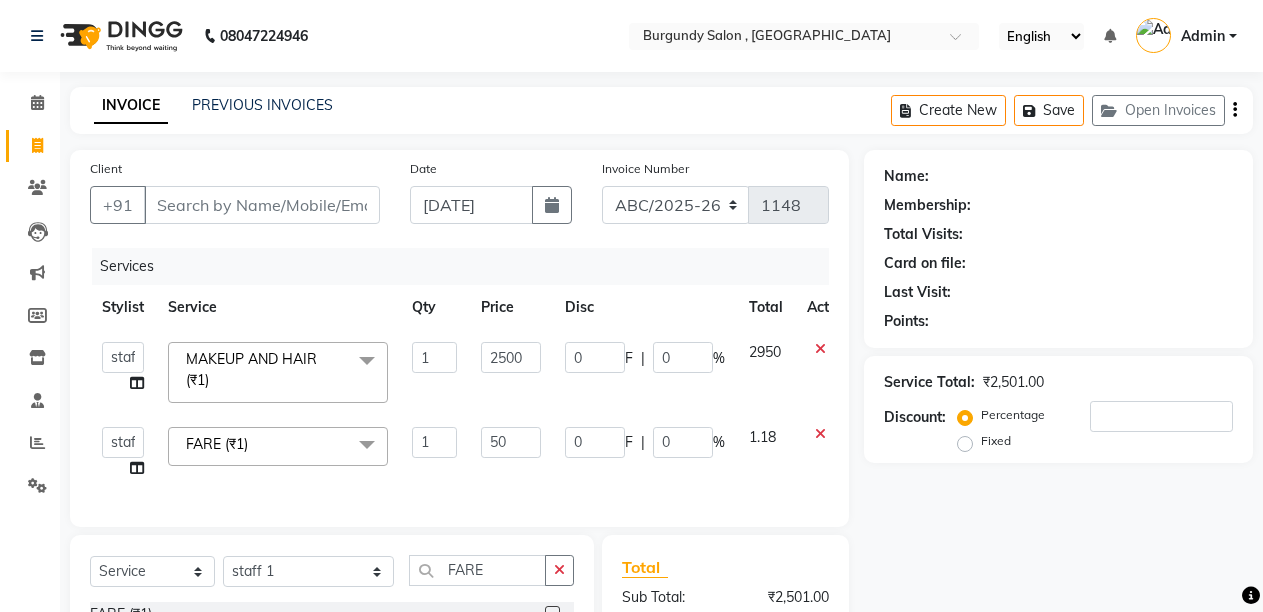 type on "500" 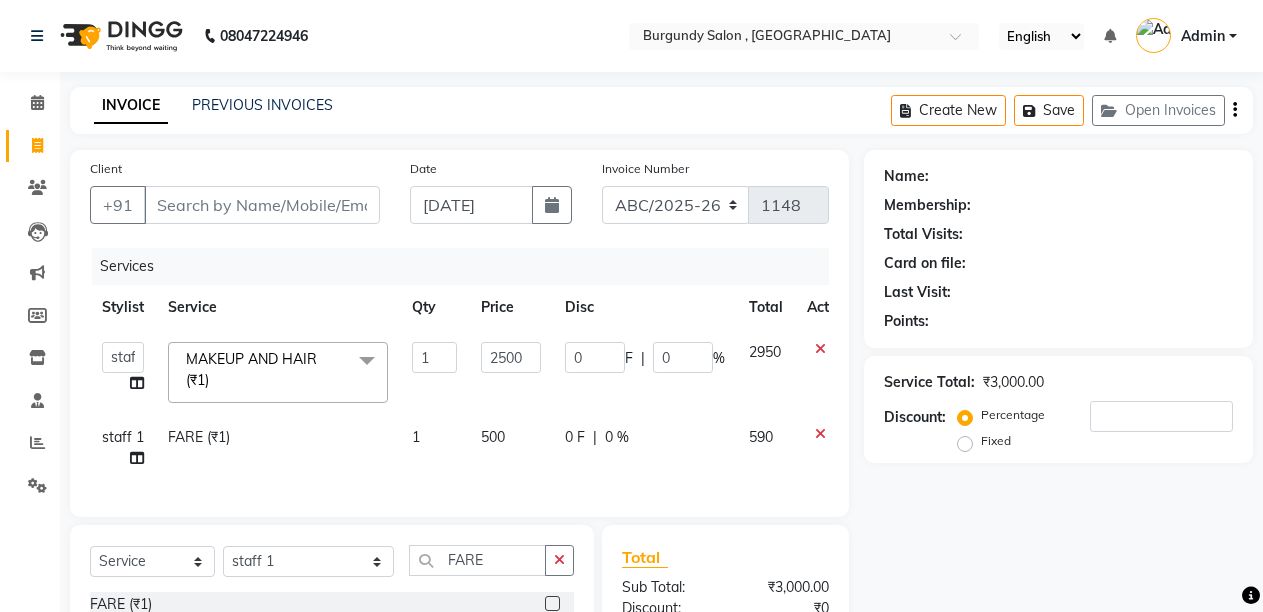 click on "500" 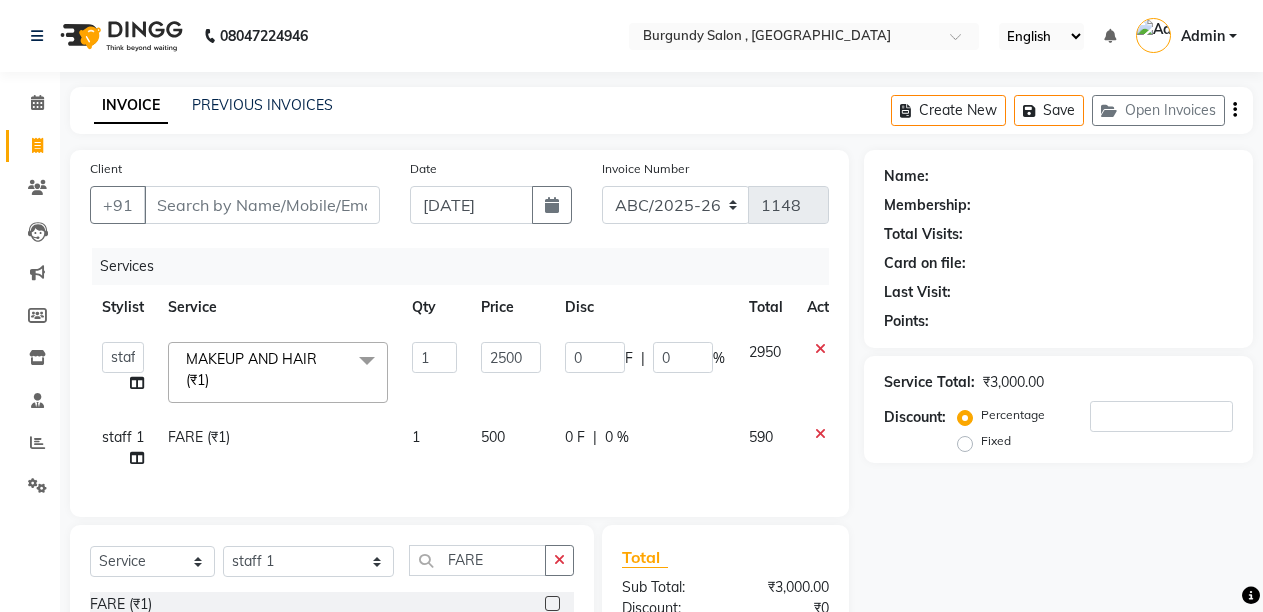 select on "32583" 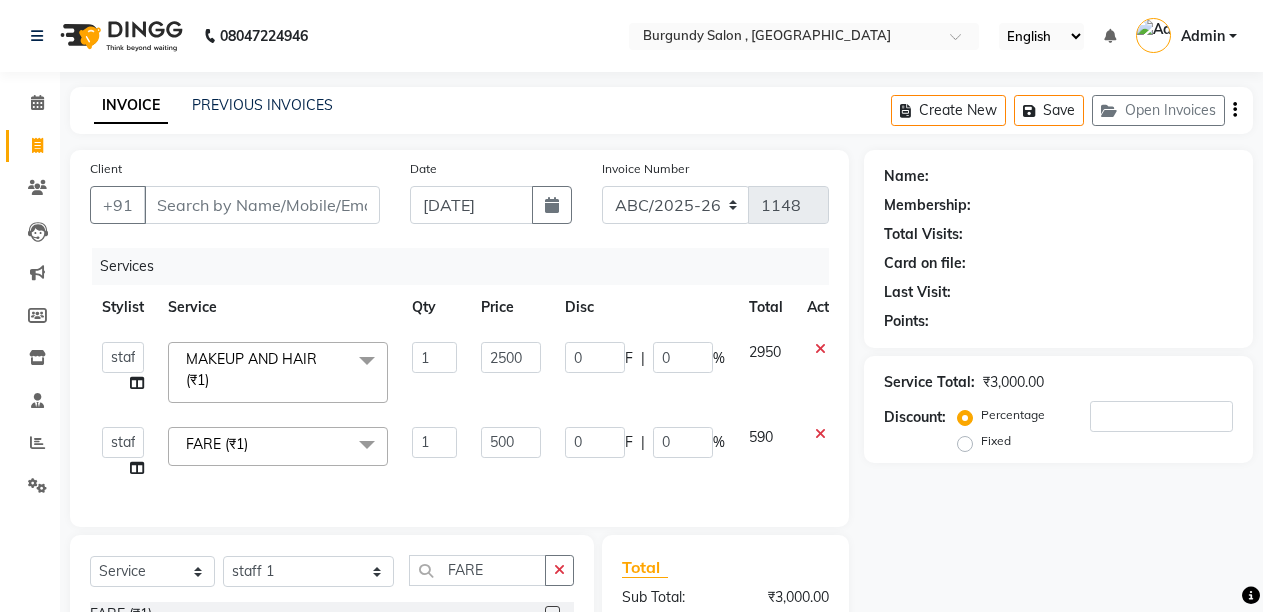 click 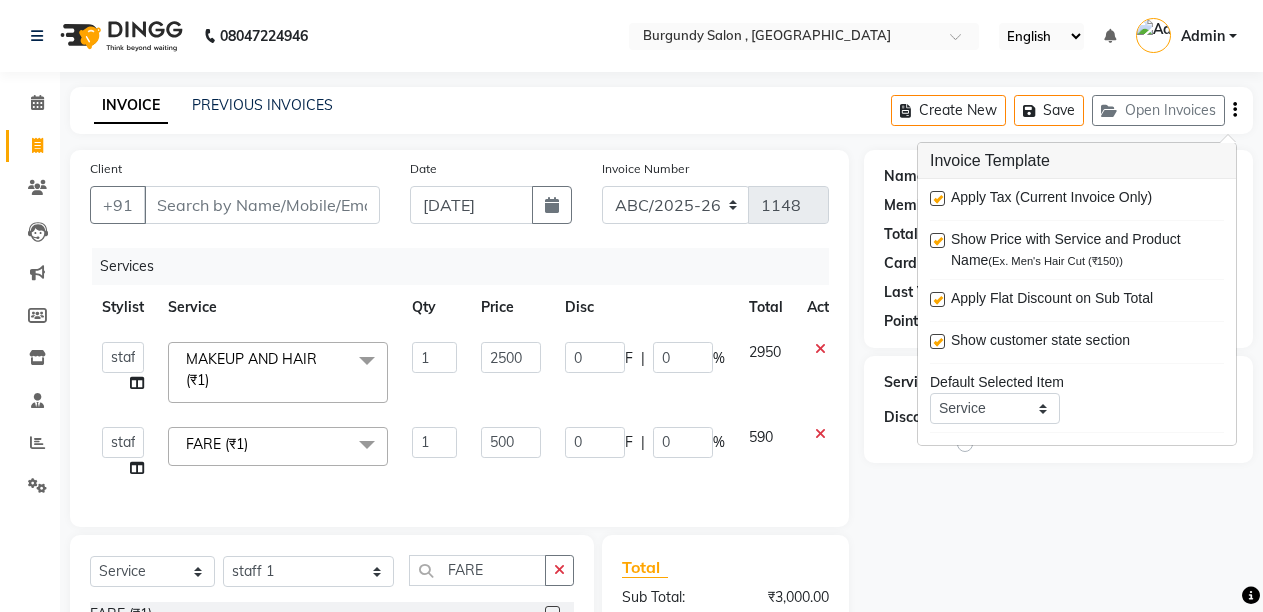 click at bounding box center (937, 198) 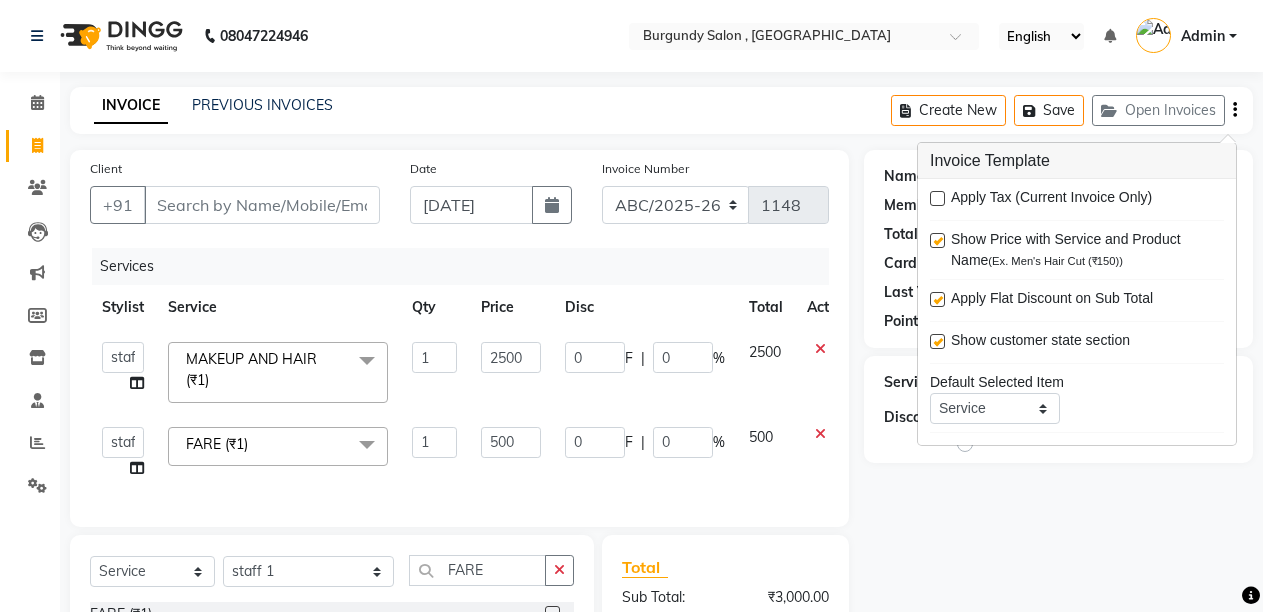 scroll, scrollTop: 222, scrollLeft: 0, axis: vertical 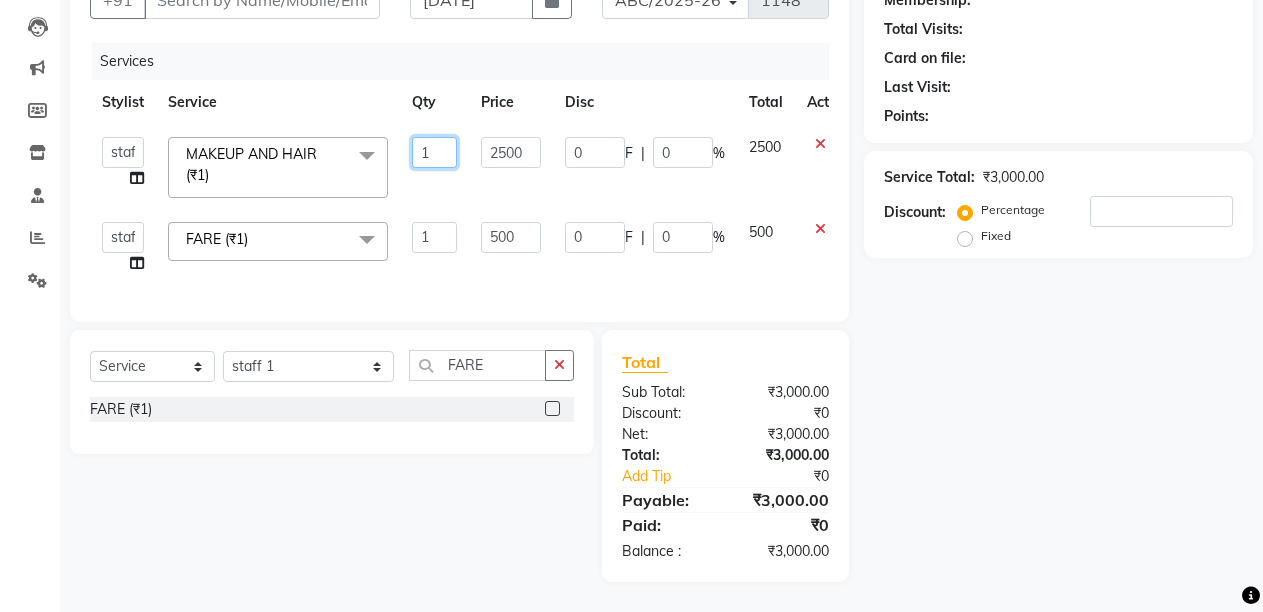 click on "1" 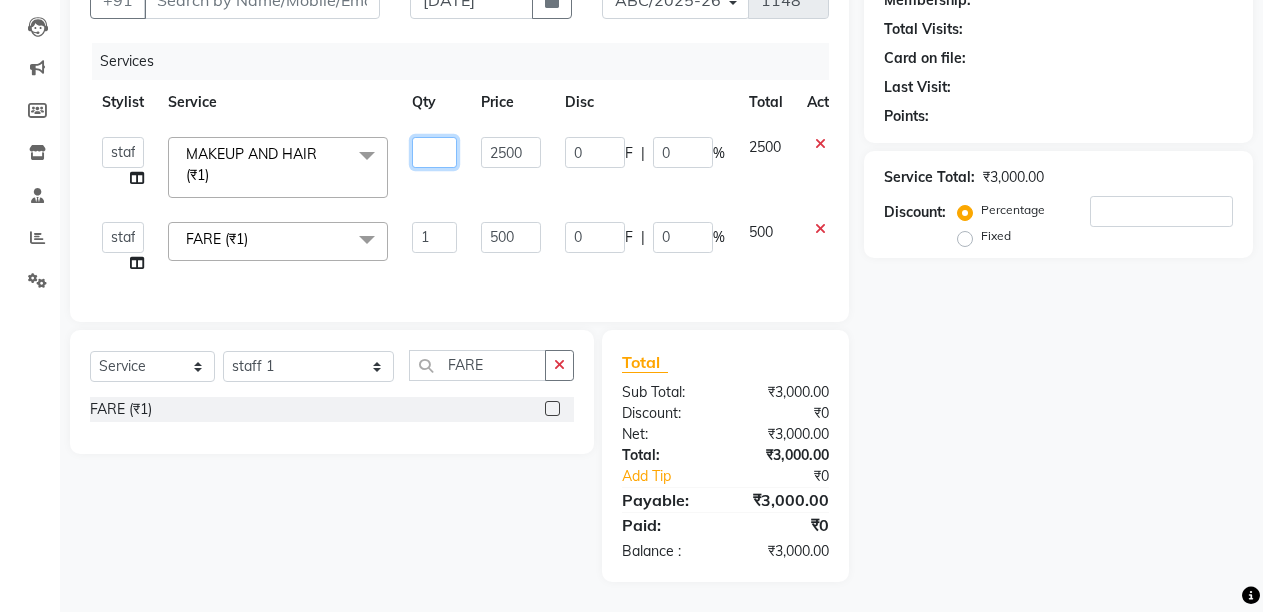 type on "3" 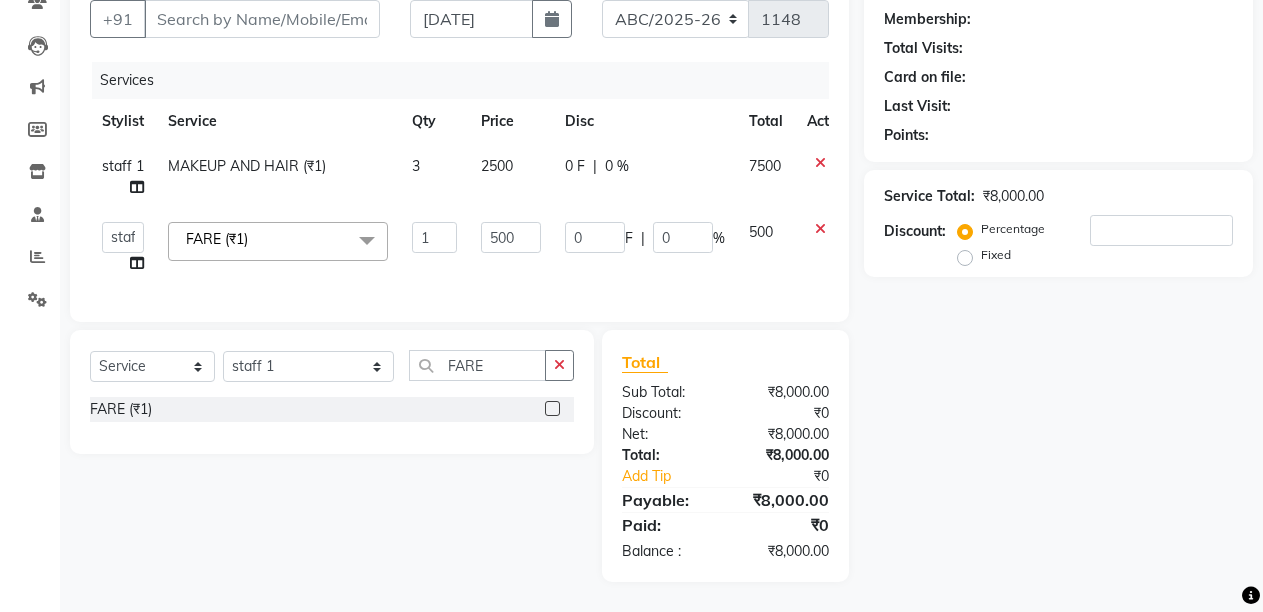 click on "3" 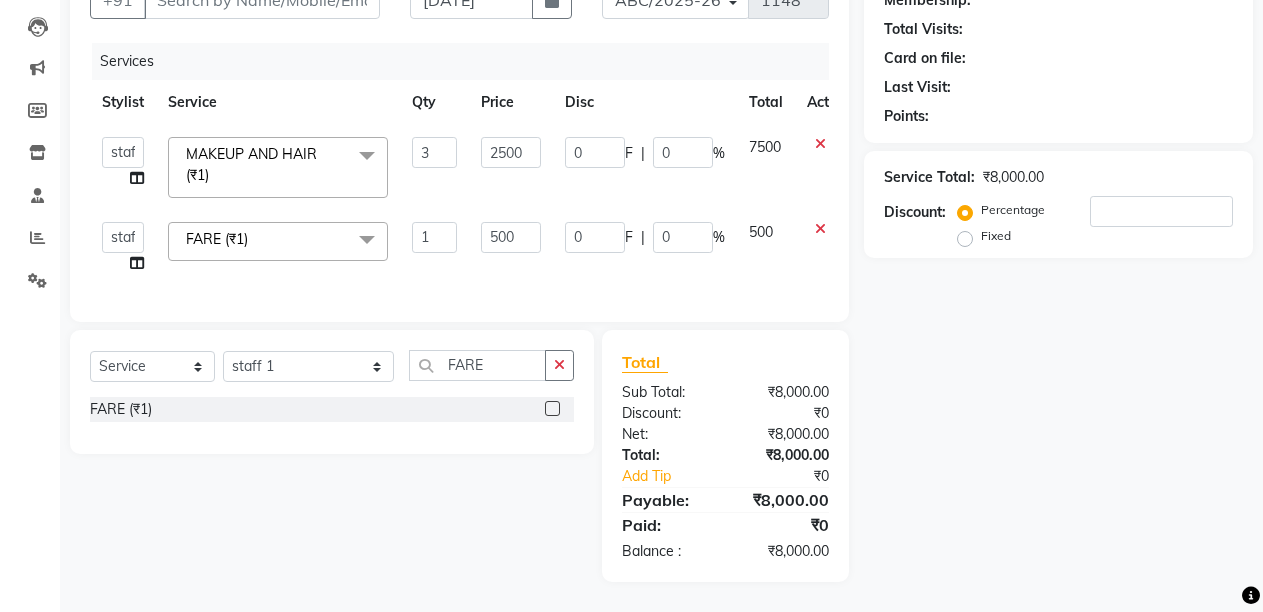 click on "Name: Membership: Total Visits: Card on file: Last Visit:  Points:  Service Total:  ₹8,000.00  Discount:  Percentage   Fixed" 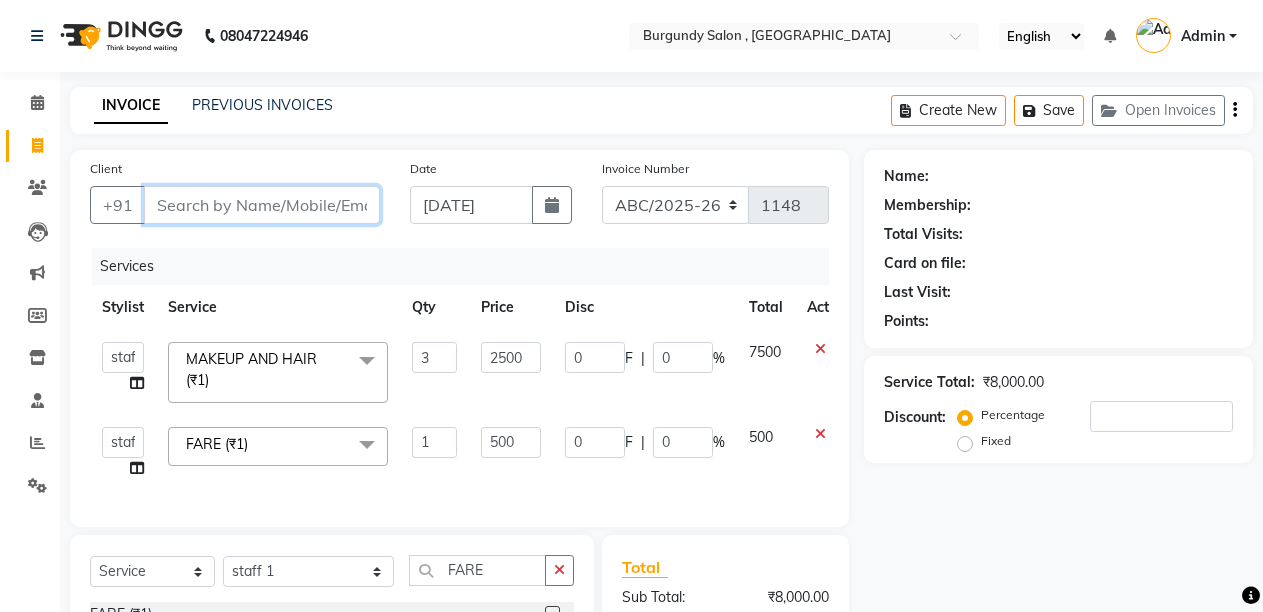 click on "Client" at bounding box center [262, 205] 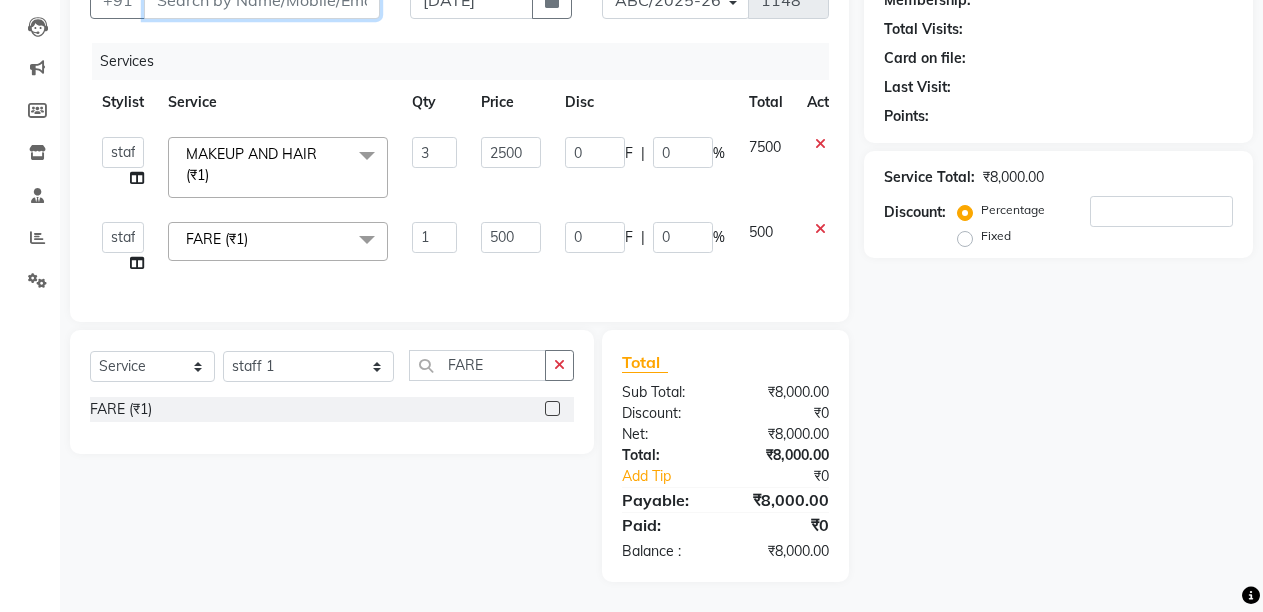 scroll, scrollTop: 222, scrollLeft: 0, axis: vertical 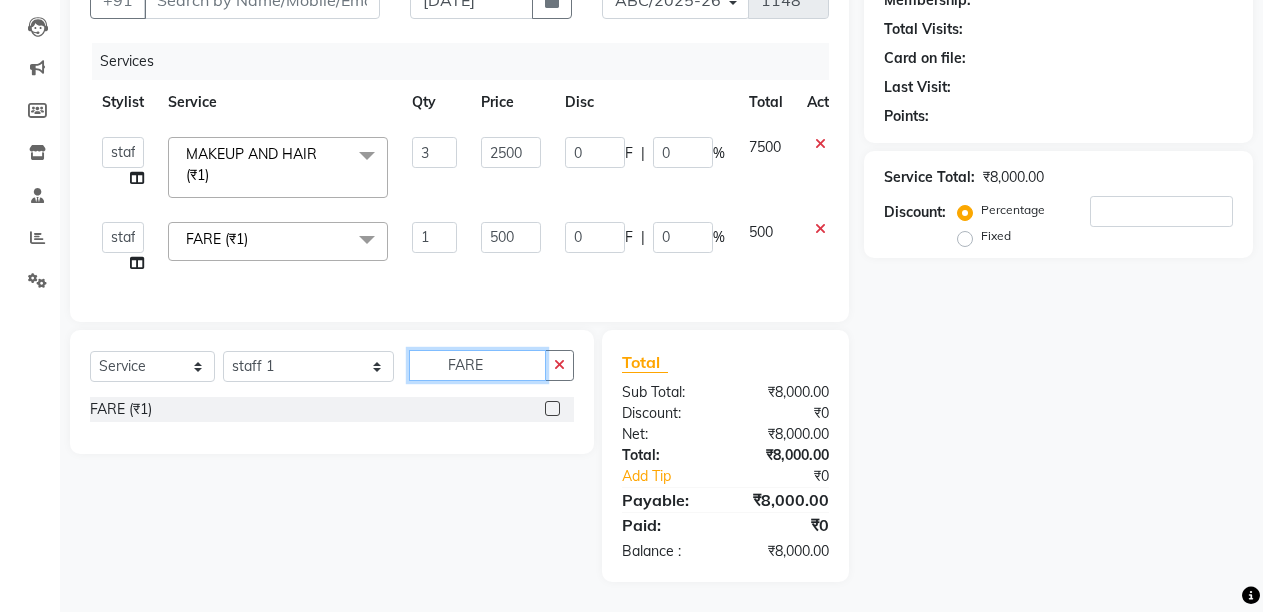 click on "FARE" 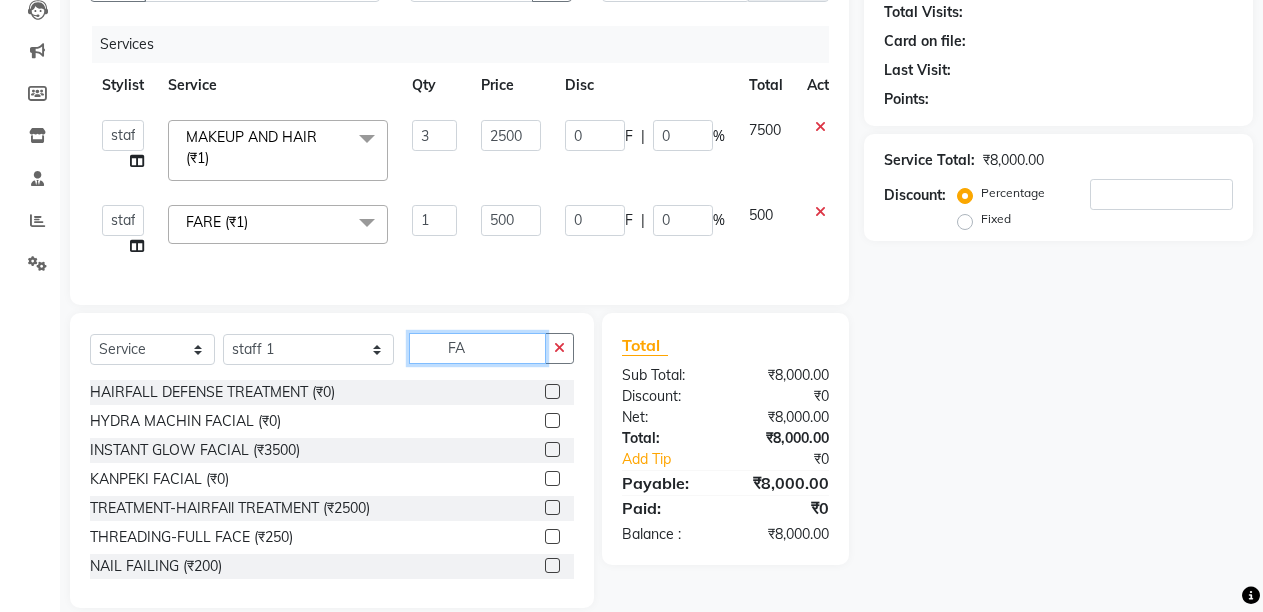 type on "F" 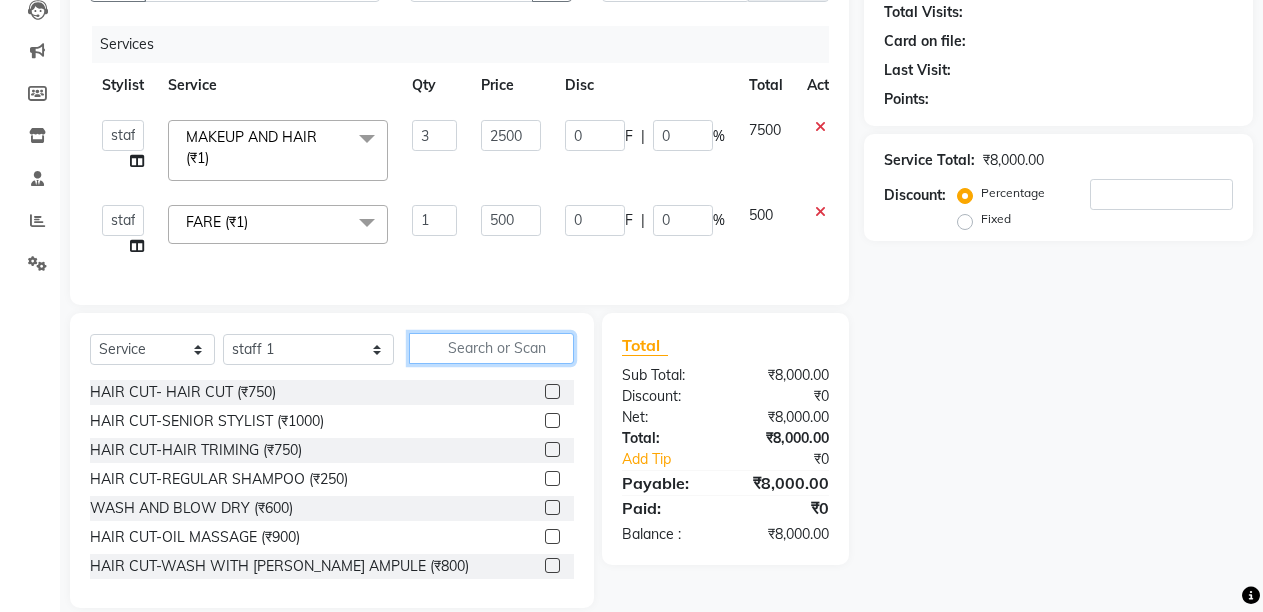click 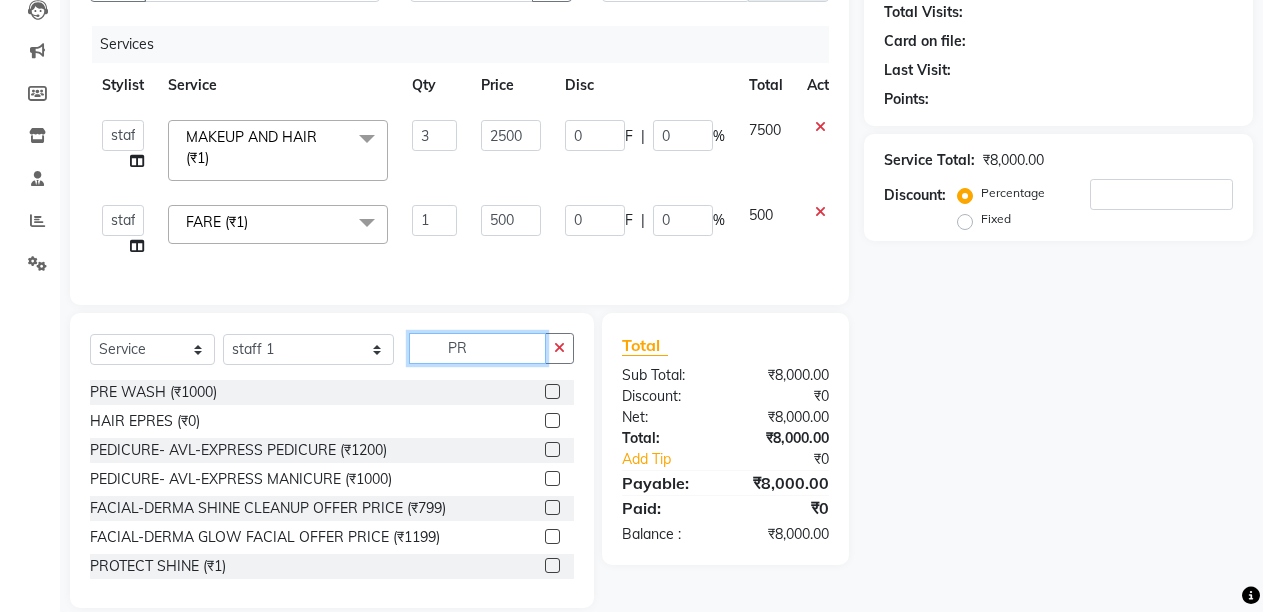 type on "P" 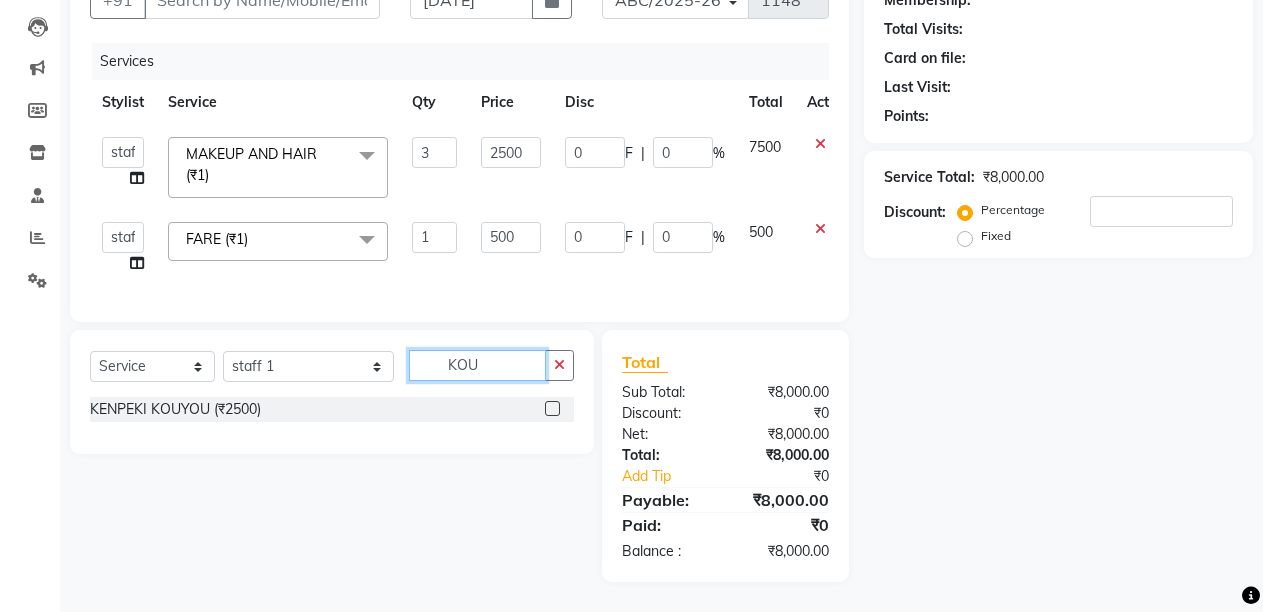 type on "KOU" 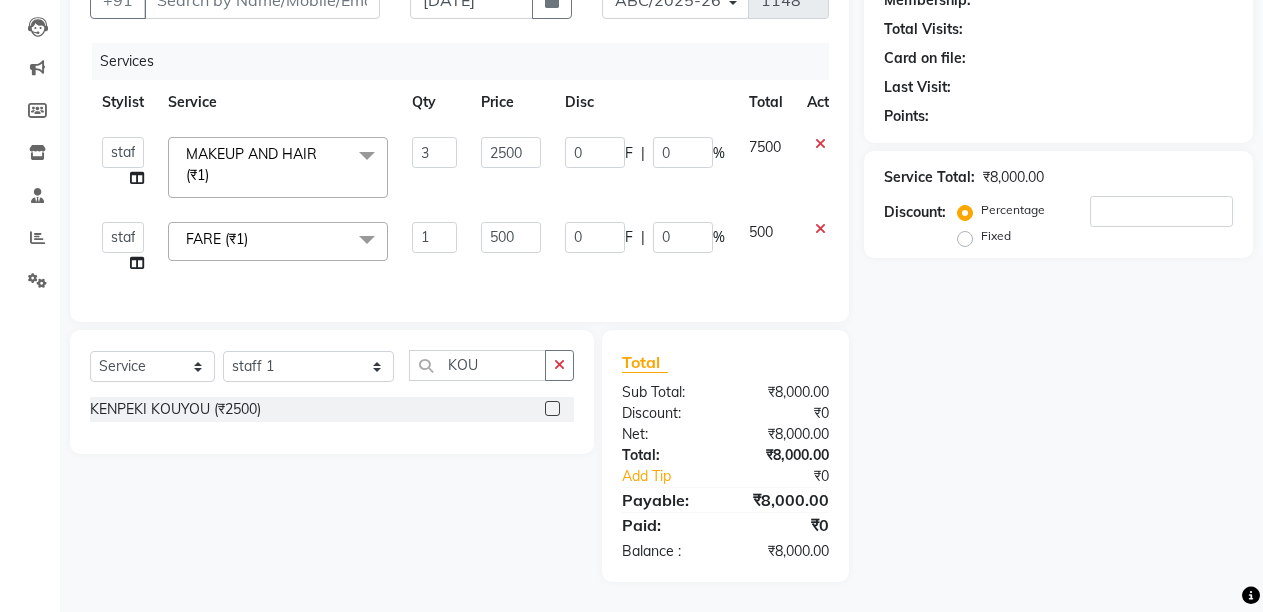 click 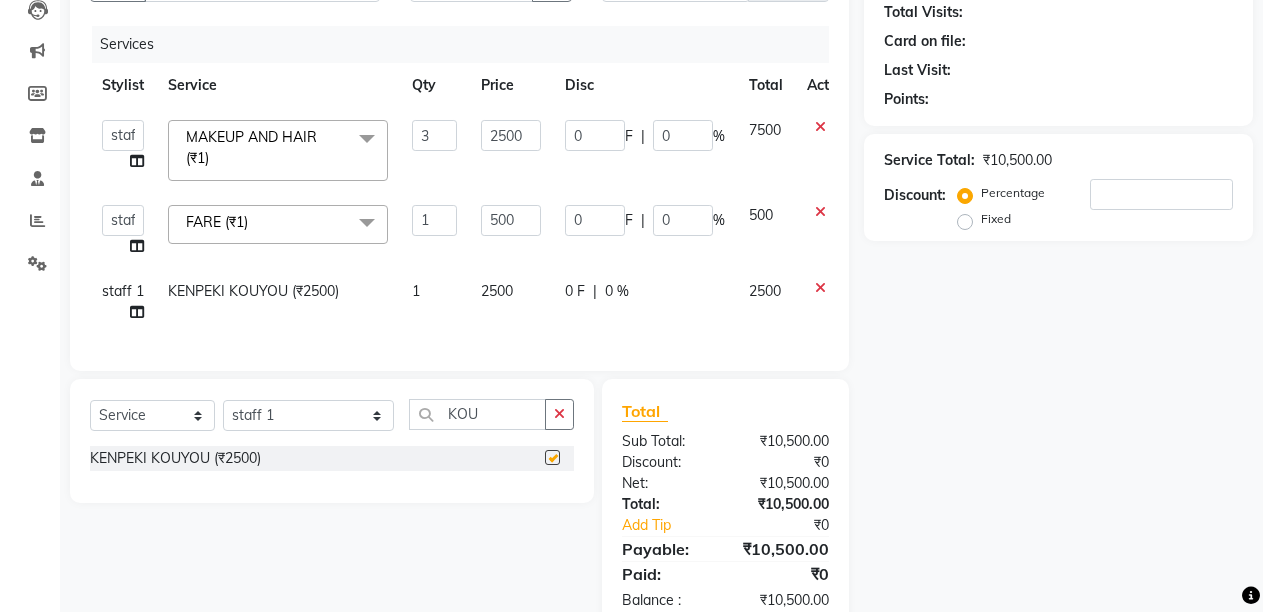 checkbox on "false" 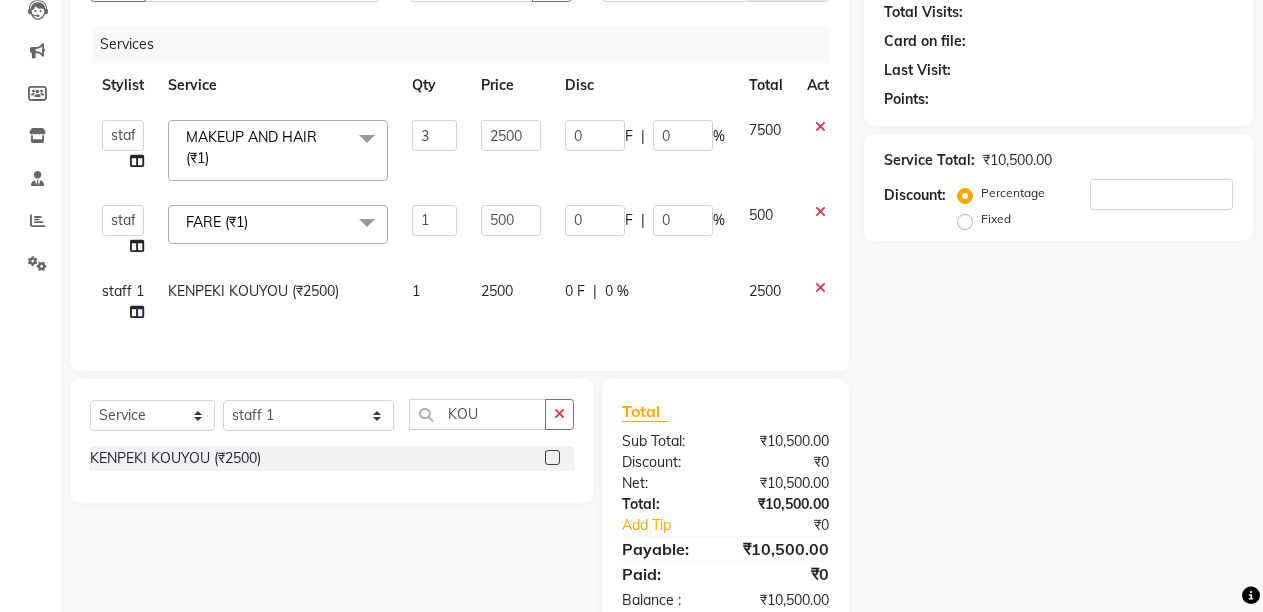 click on "2500" 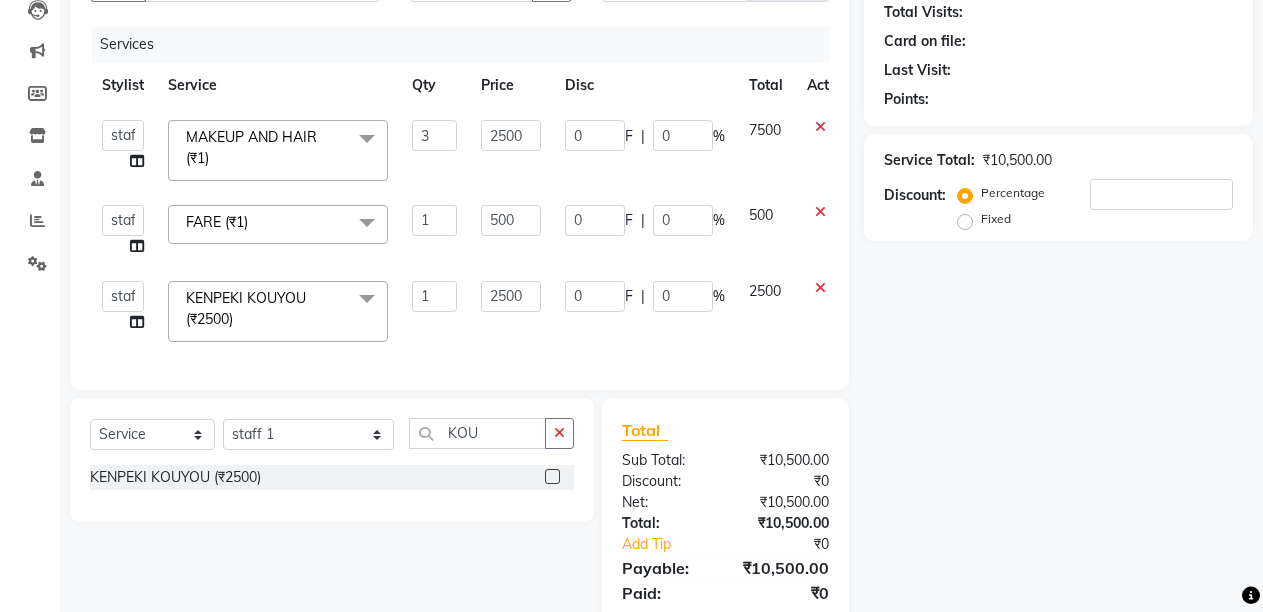 click on "2500" 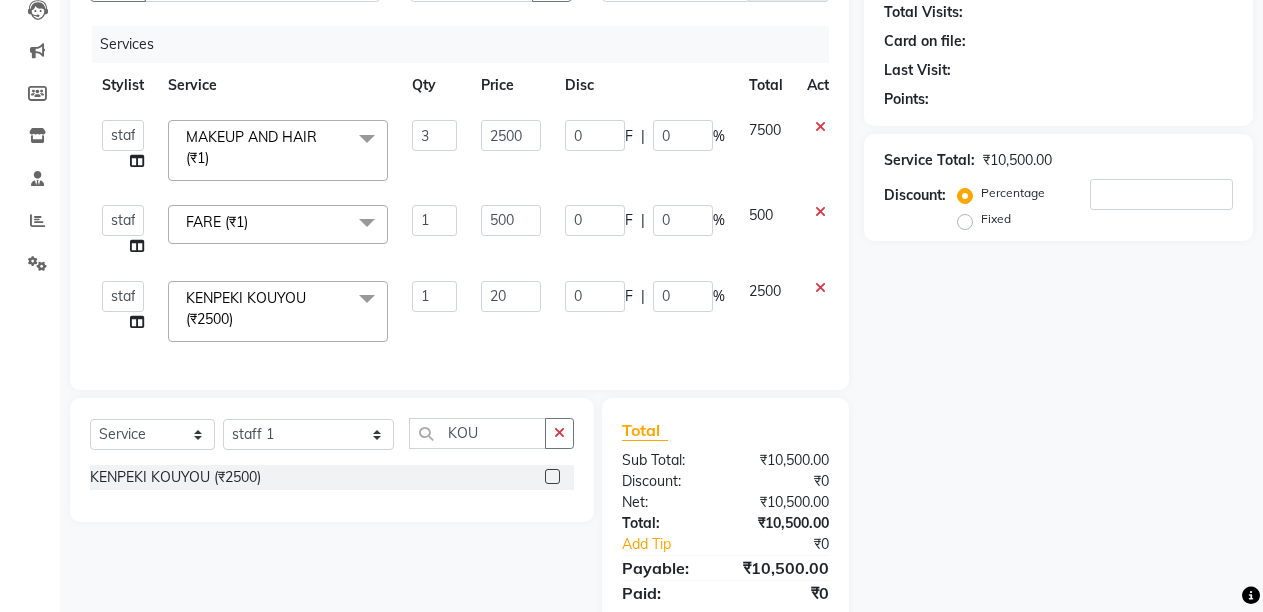 type on "0" 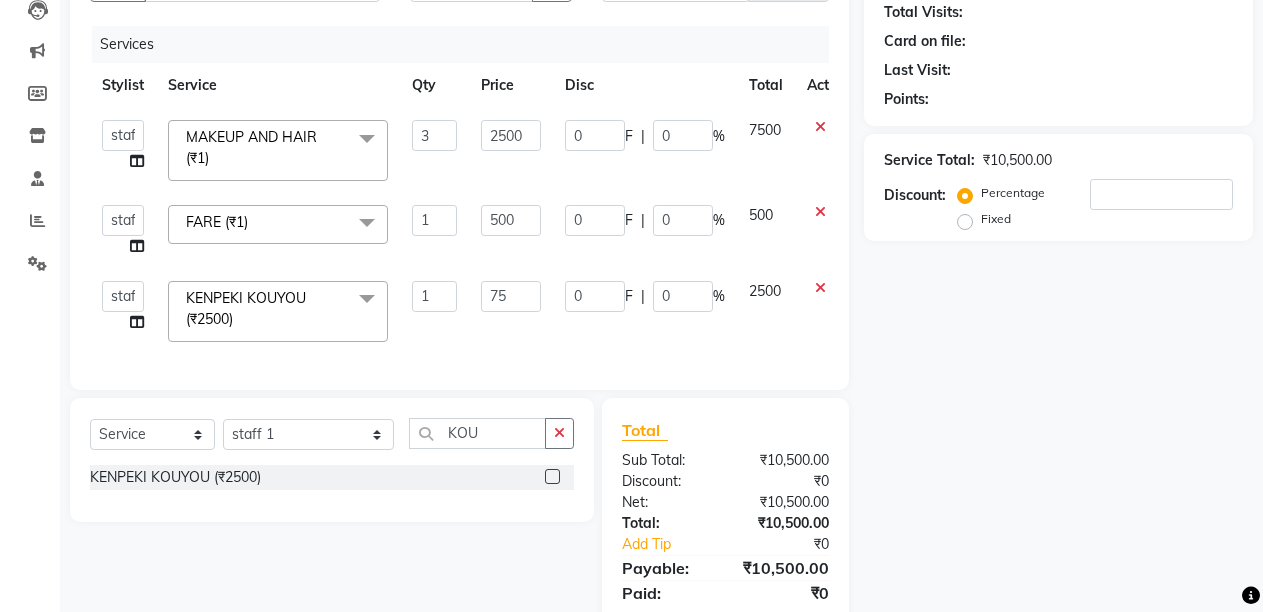 type on "750" 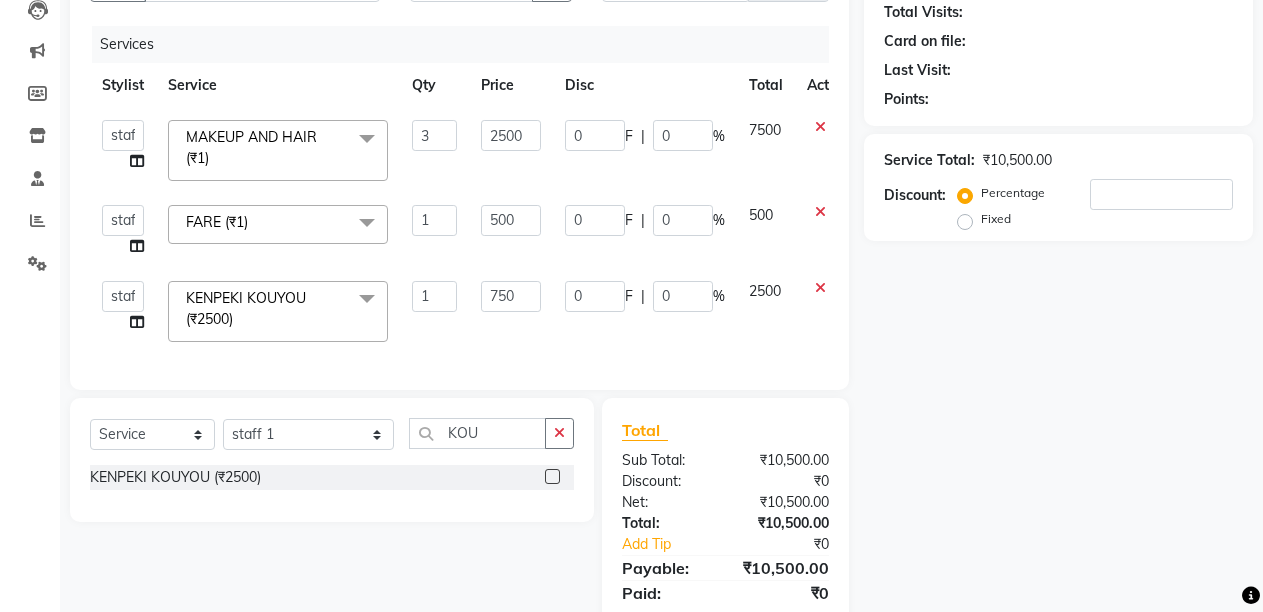 click on "750" 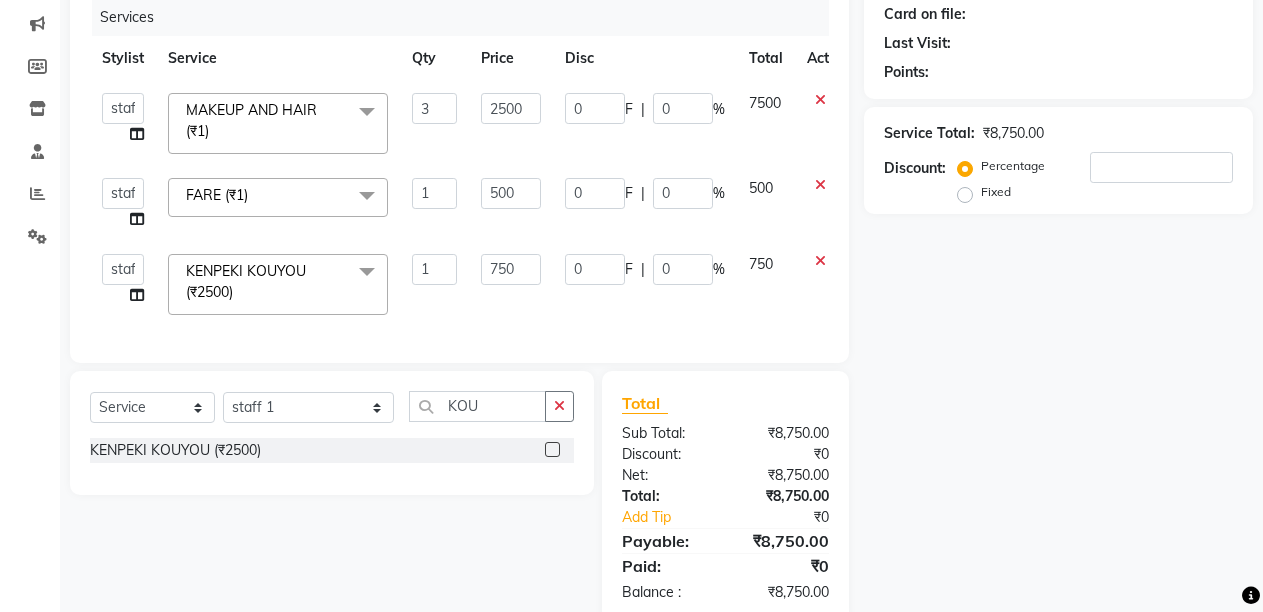 scroll, scrollTop: 307, scrollLeft: 0, axis: vertical 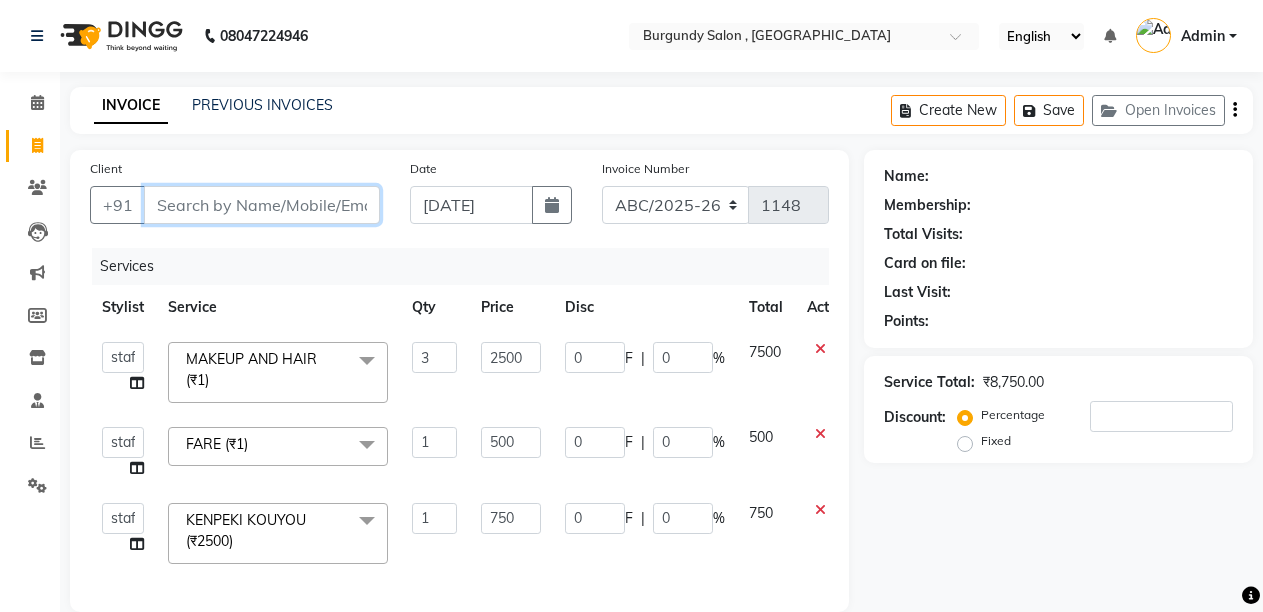 click on "Client" at bounding box center [262, 205] 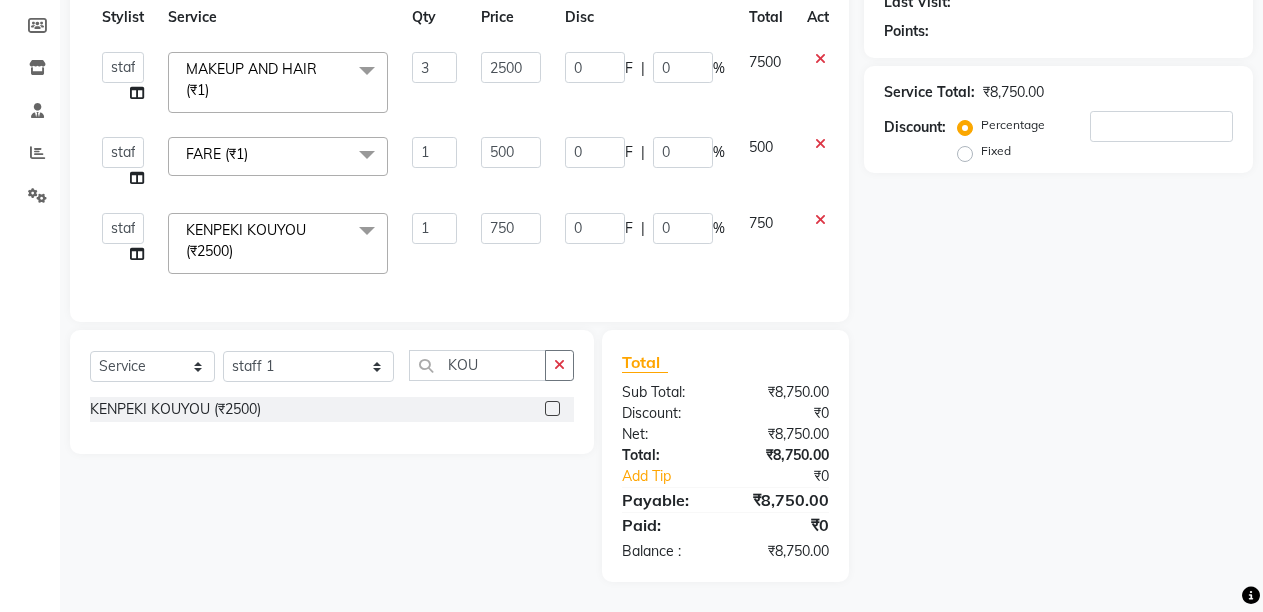 scroll, scrollTop: 307, scrollLeft: 0, axis: vertical 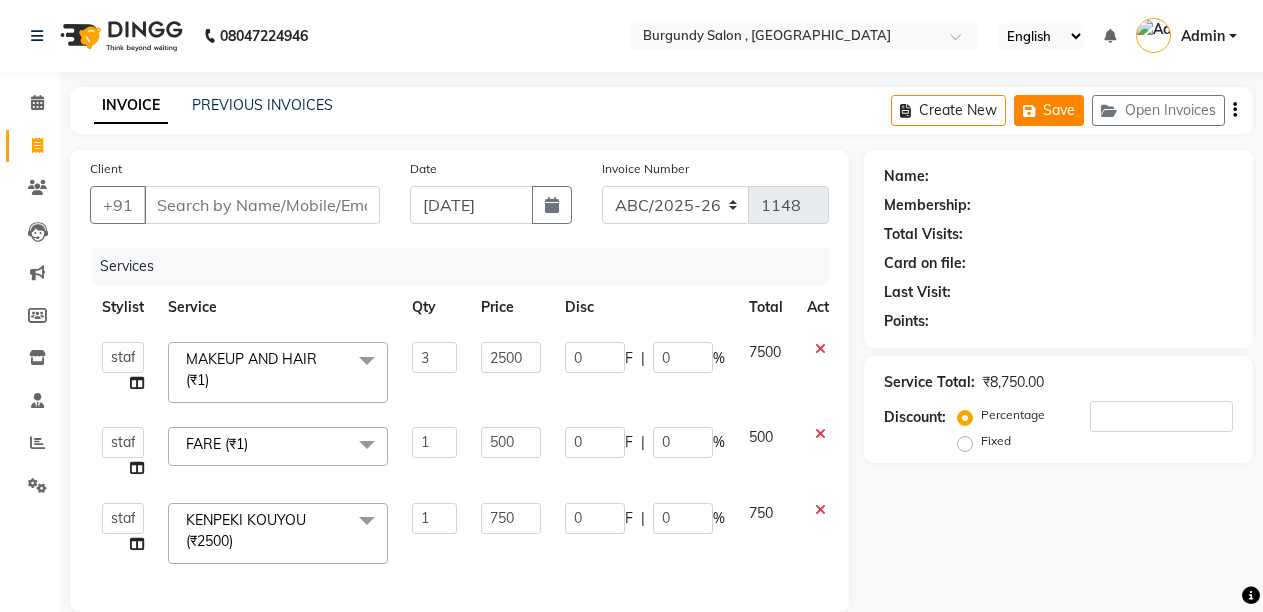click on "Save" 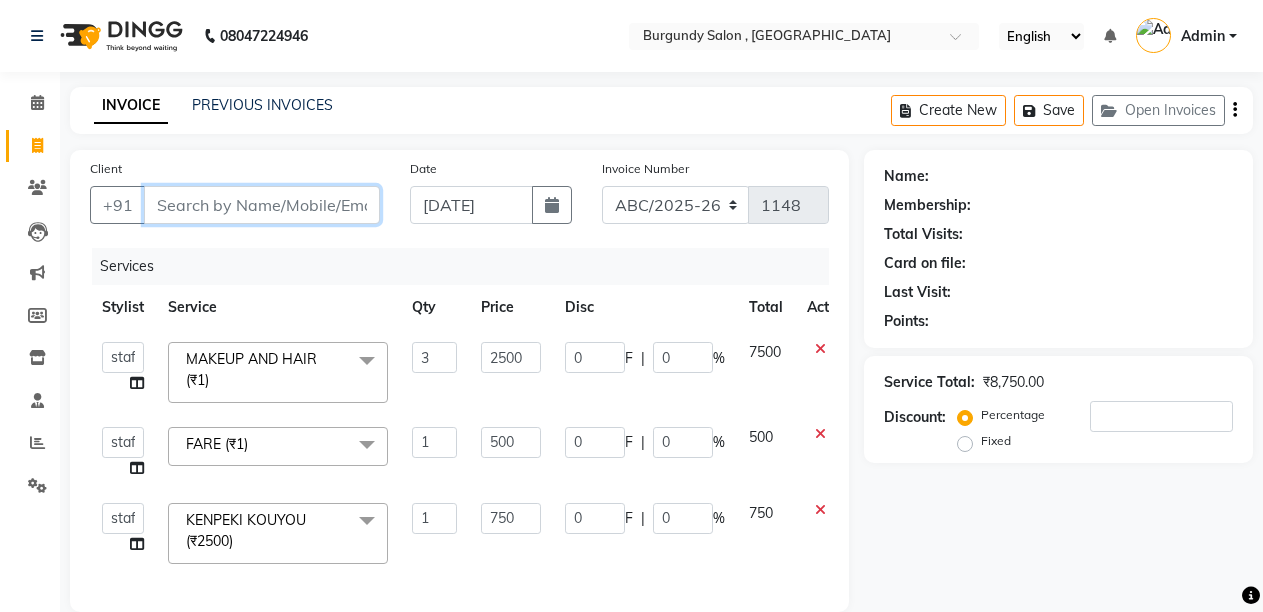 click on "Client" at bounding box center [262, 205] 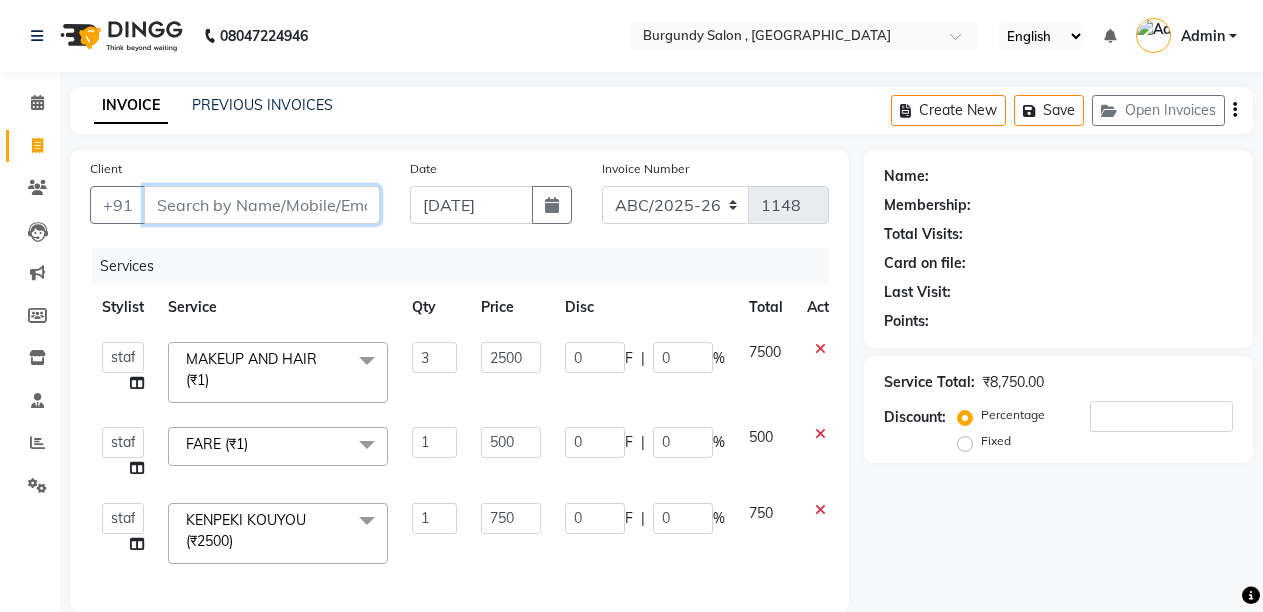 type on "7" 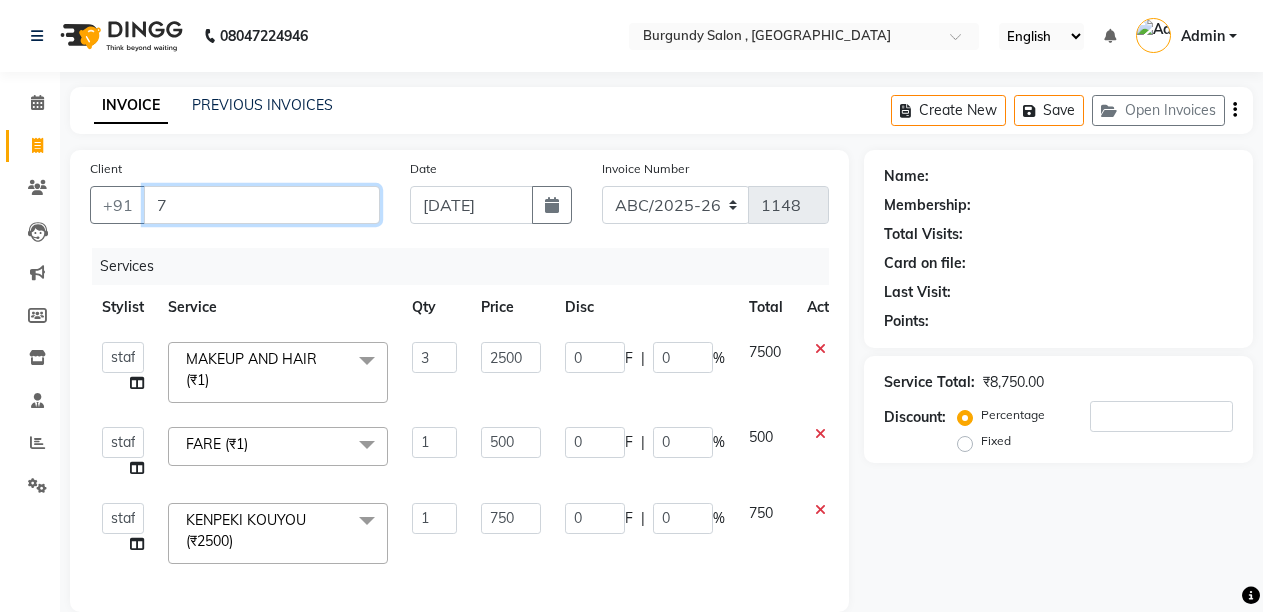 type on "0" 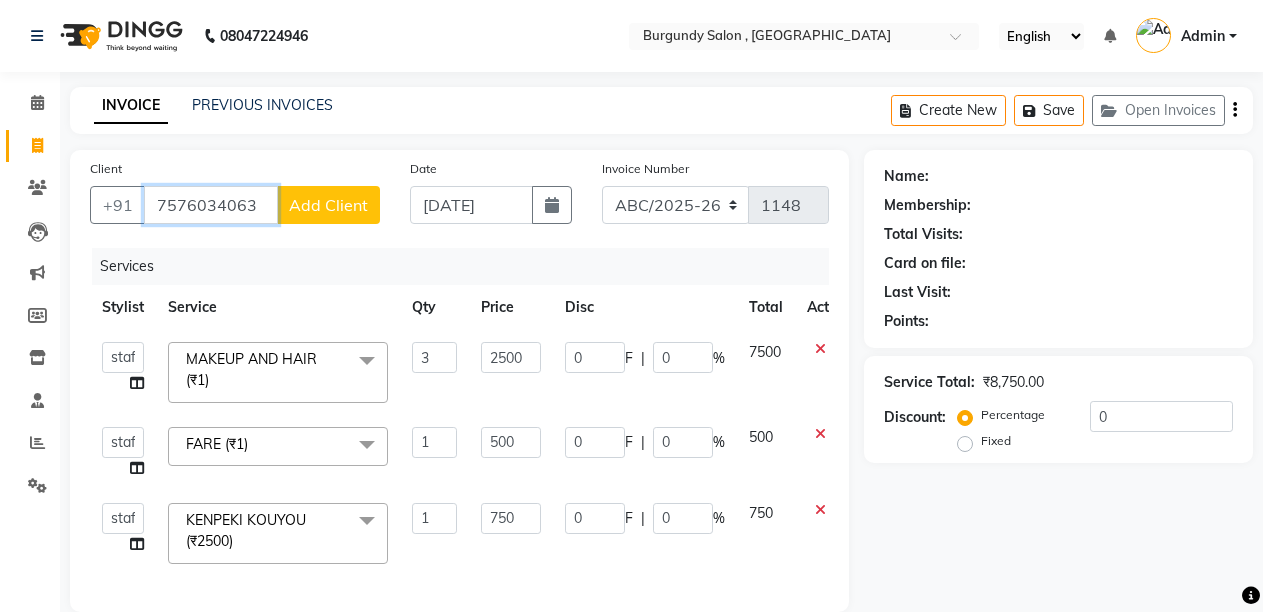 type on "7576034063" 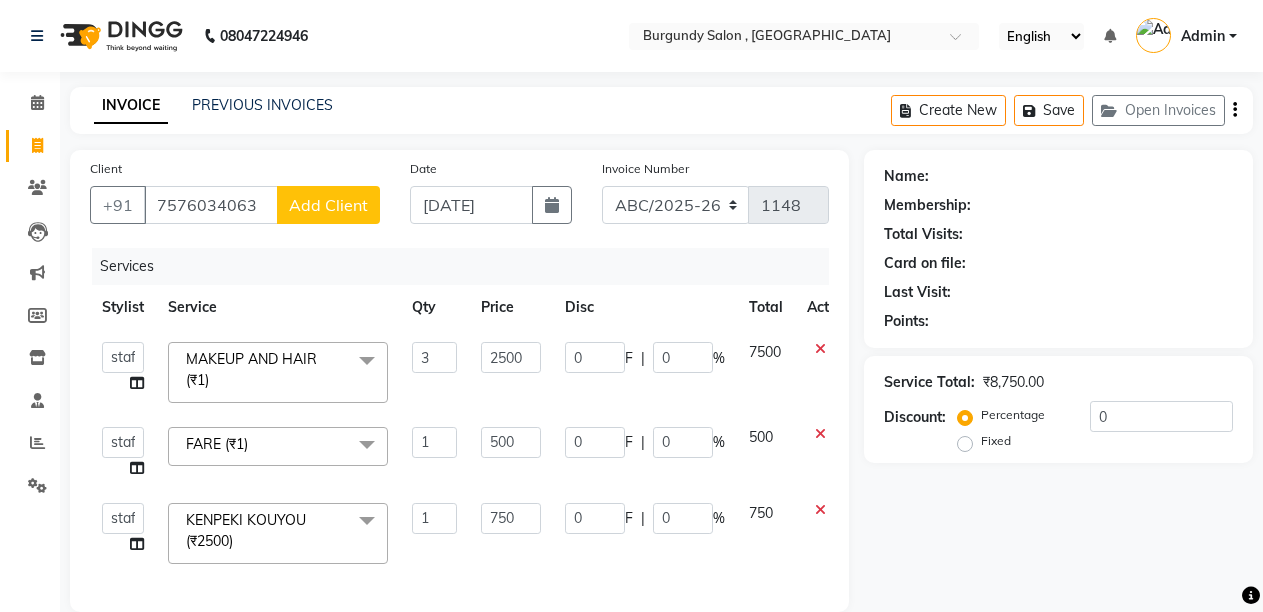 click on "Add Client" 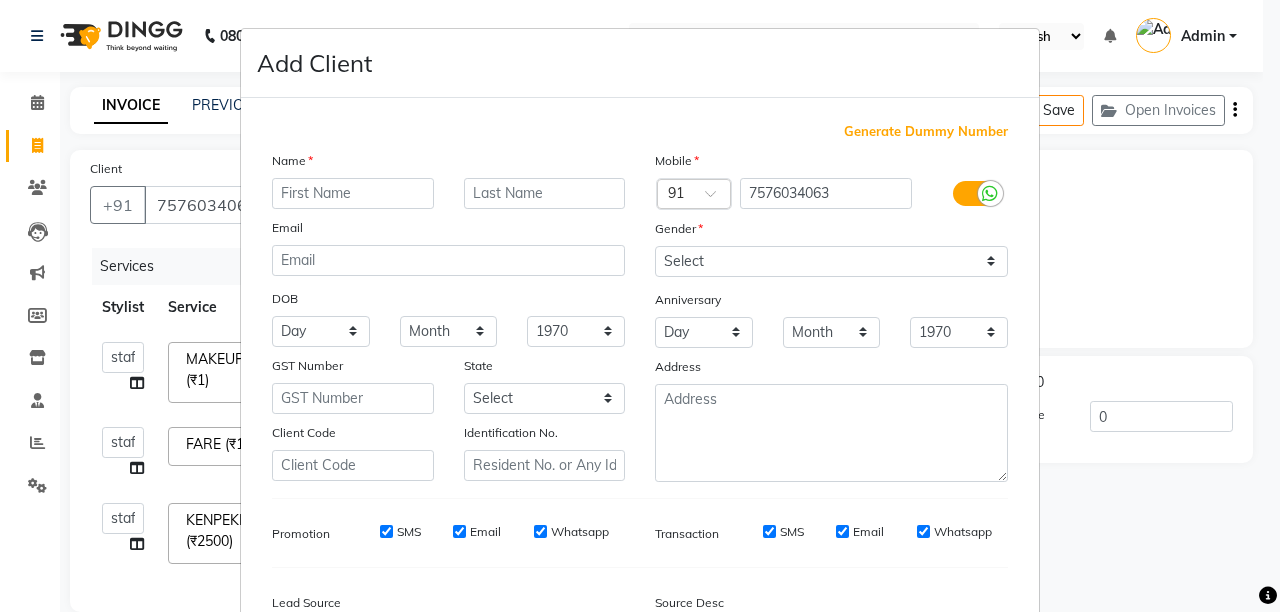 click at bounding box center [353, 193] 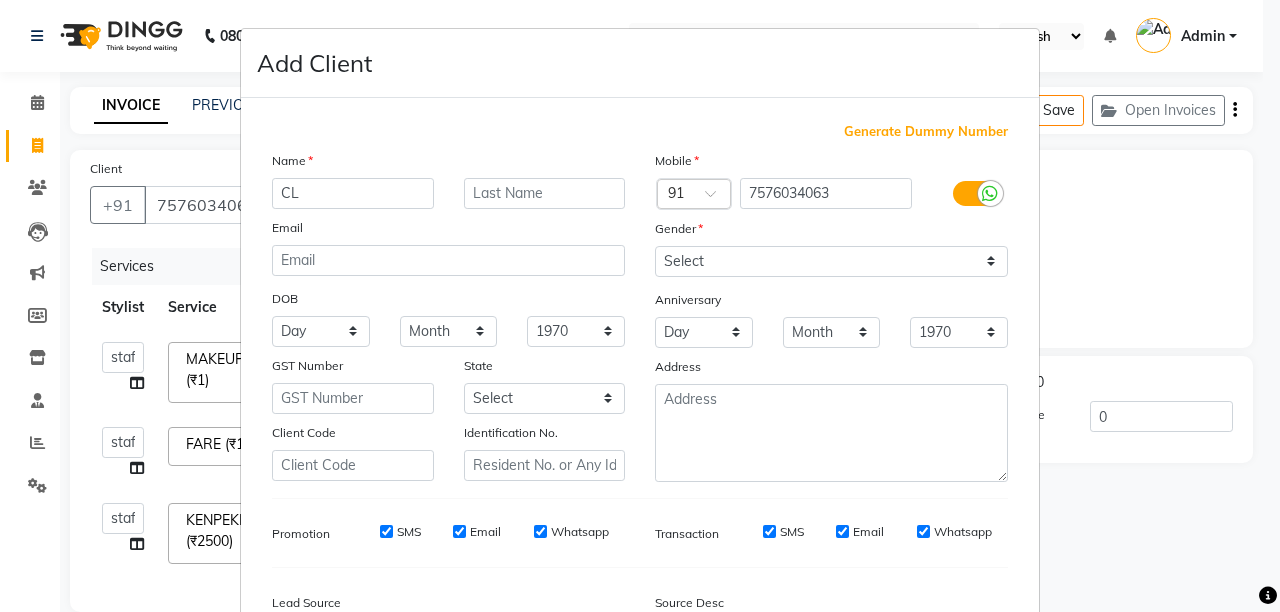 type on "C" 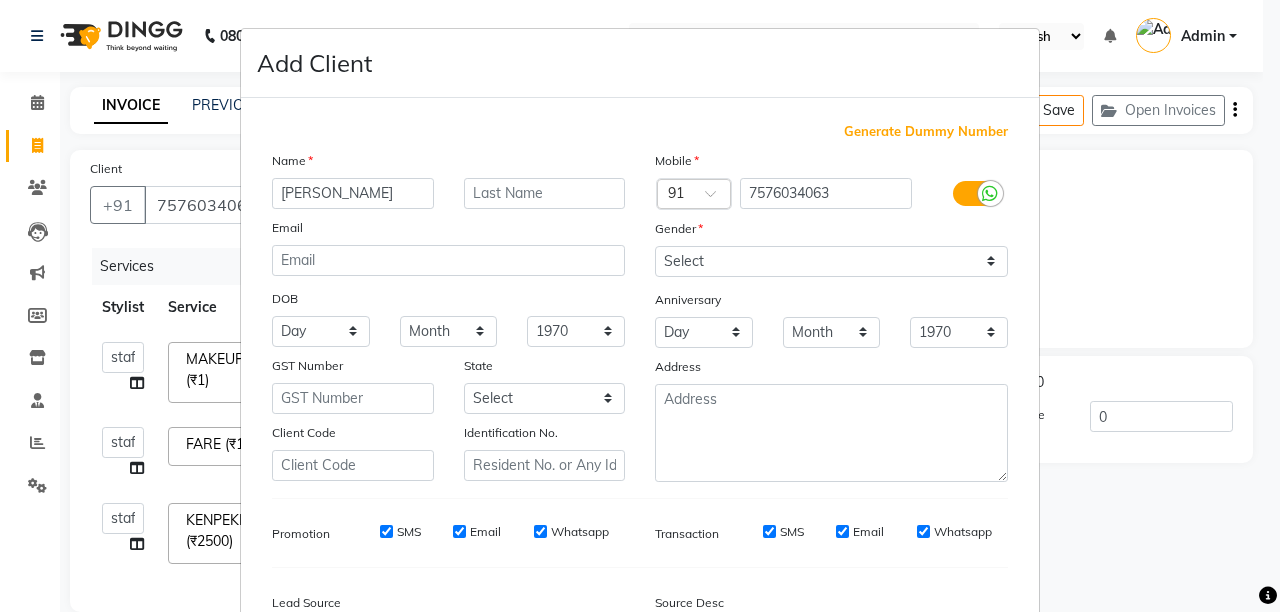 type on "[PERSON_NAME]" 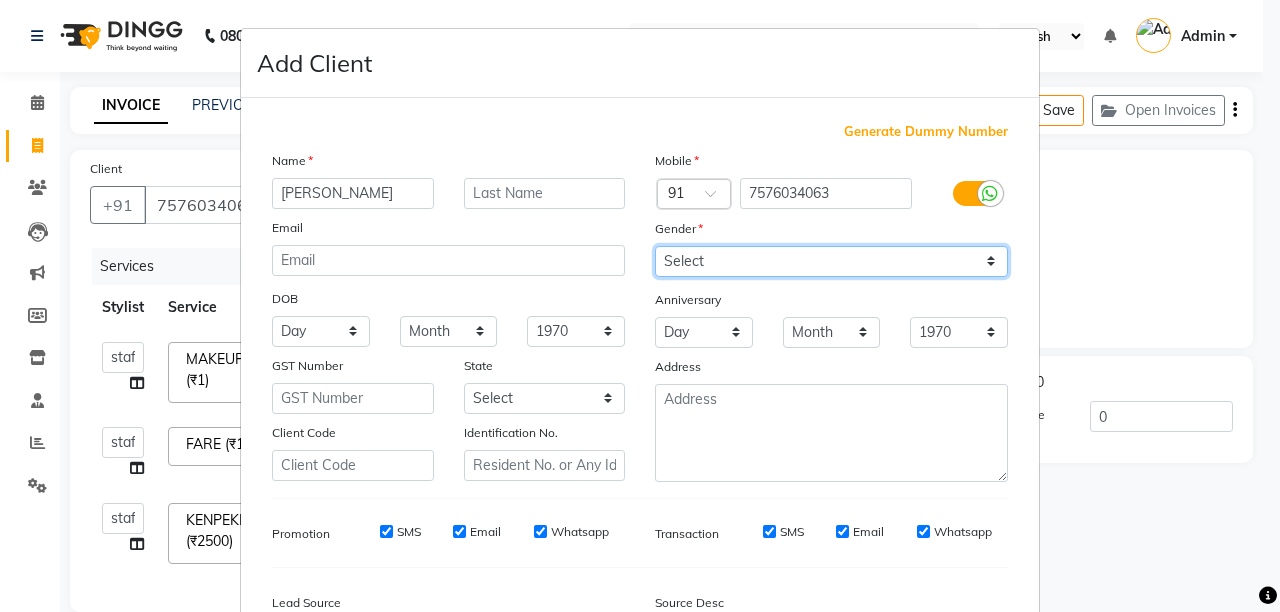 click on "Select Male Female Other Prefer Not To Say" at bounding box center [831, 261] 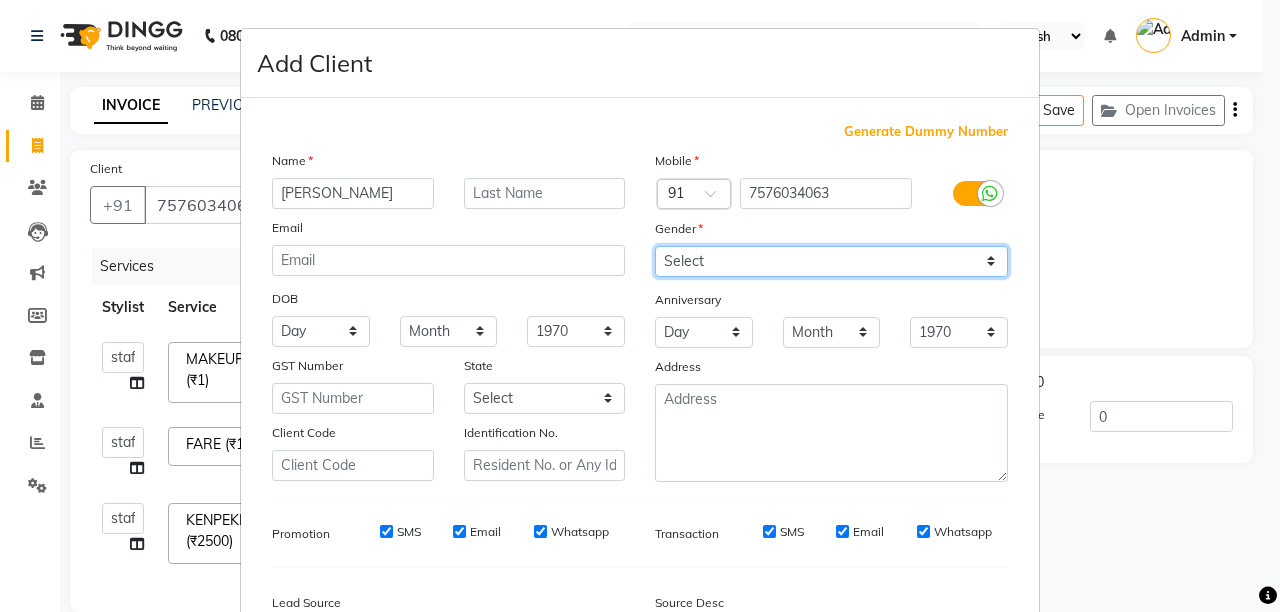 select on "female" 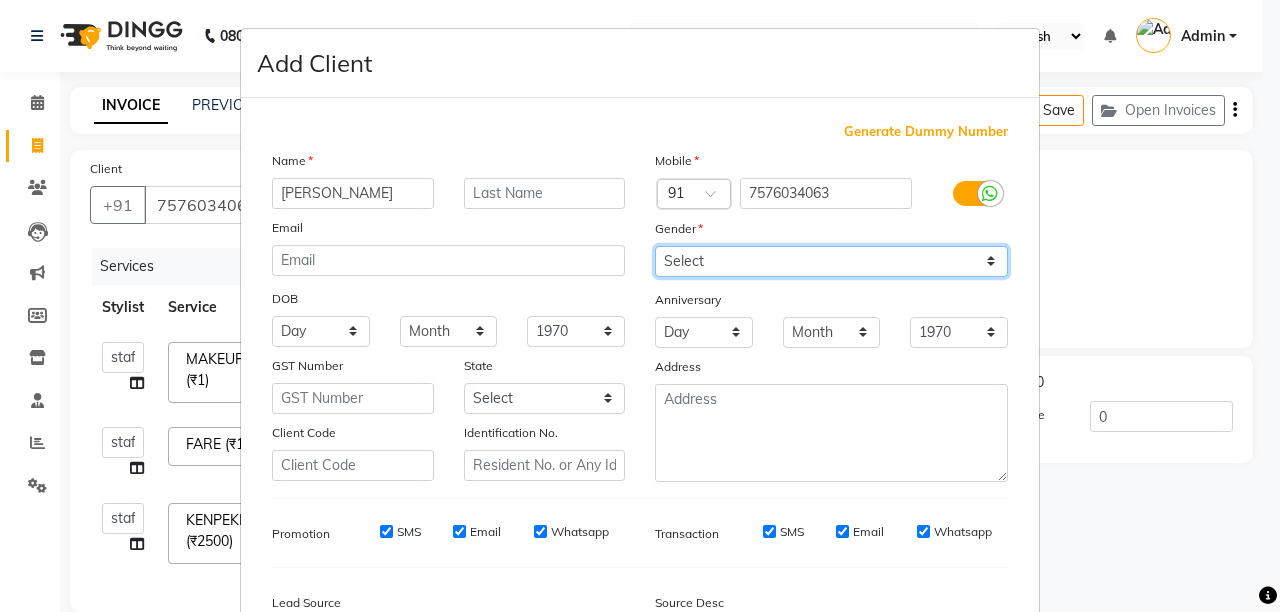 click on "Select Male Female Other Prefer Not To Say" at bounding box center (831, 261) 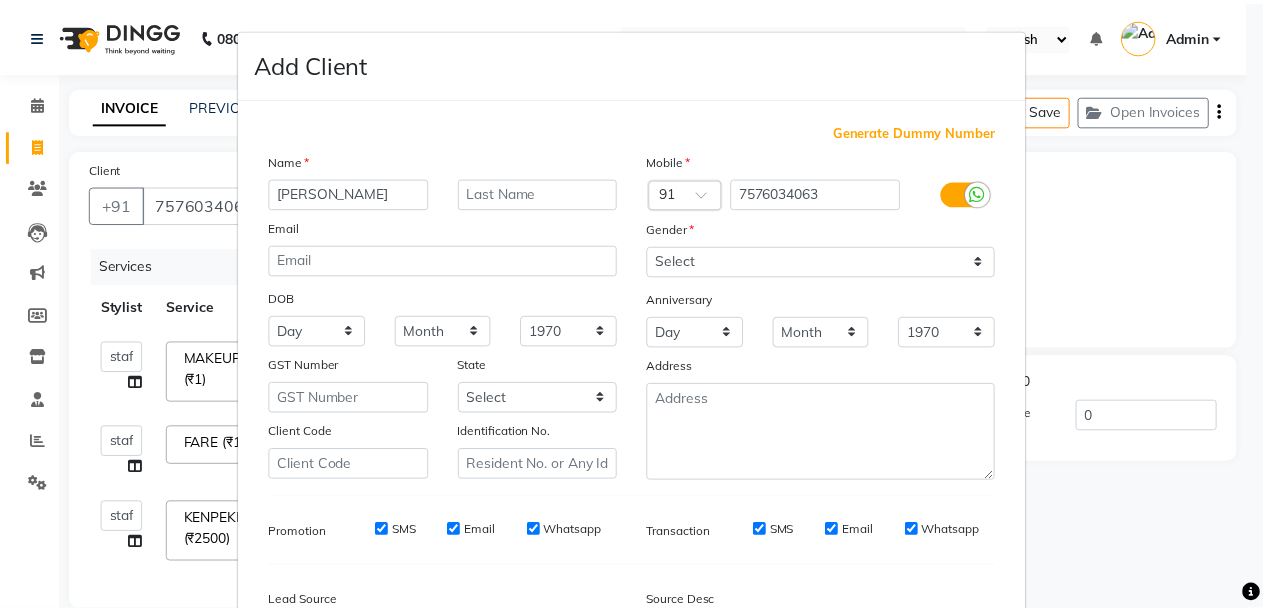 scroll, scrollTop: 237, scrollLeft: 0, axis: vertical 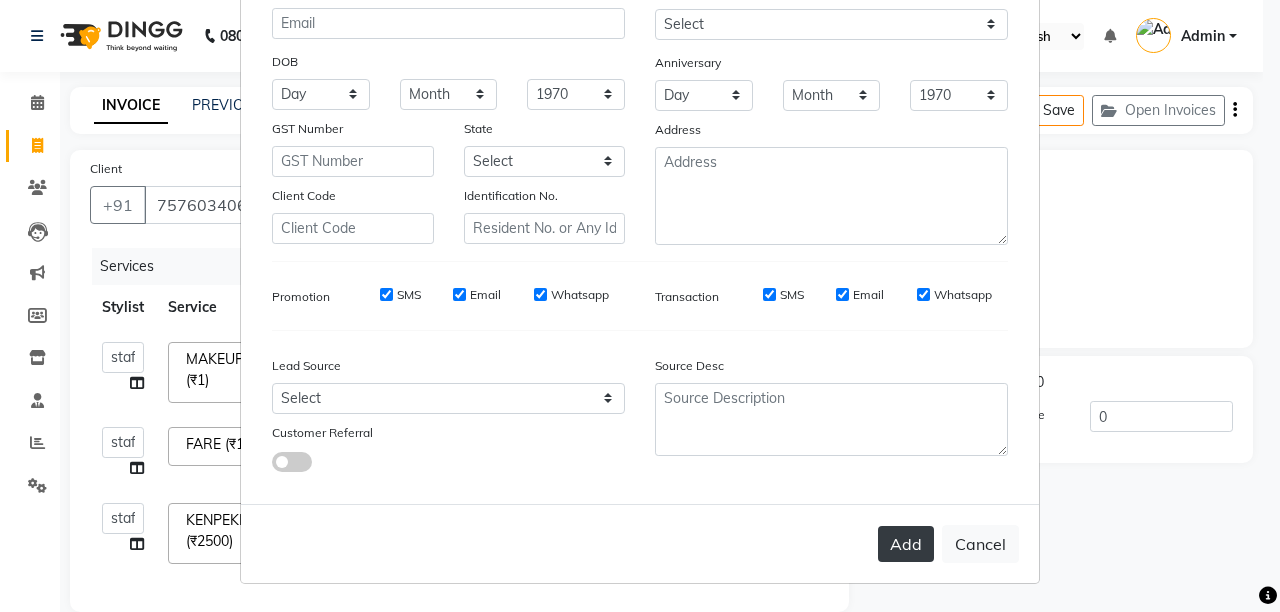 click on "Add" at bounding box center [906, 544] 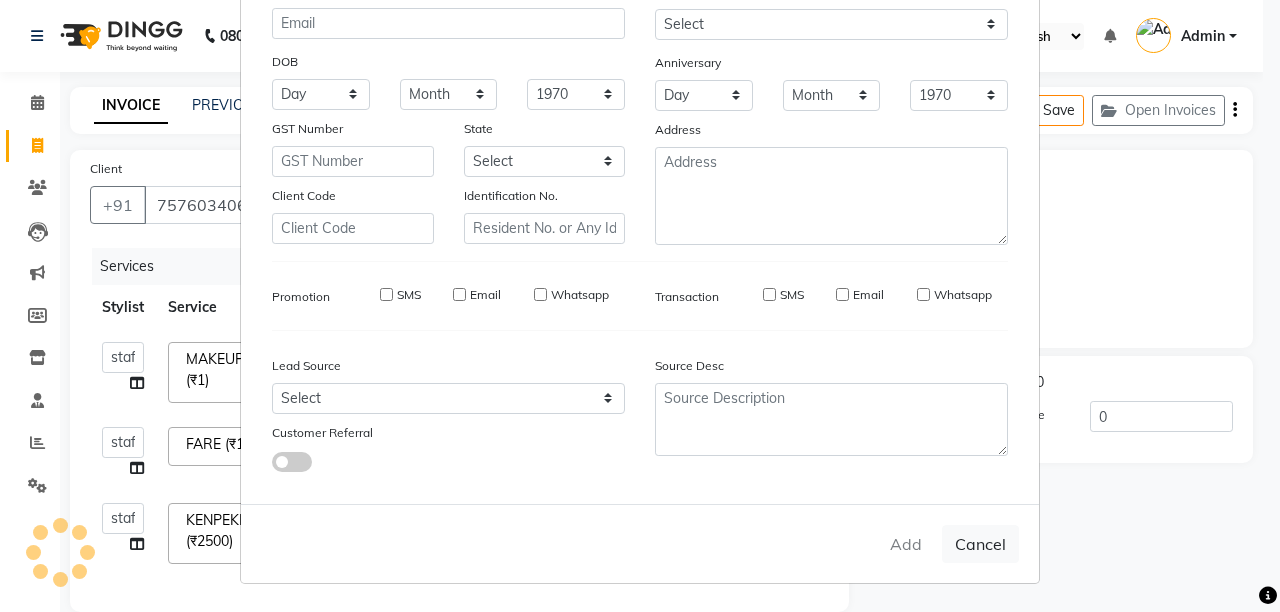 type 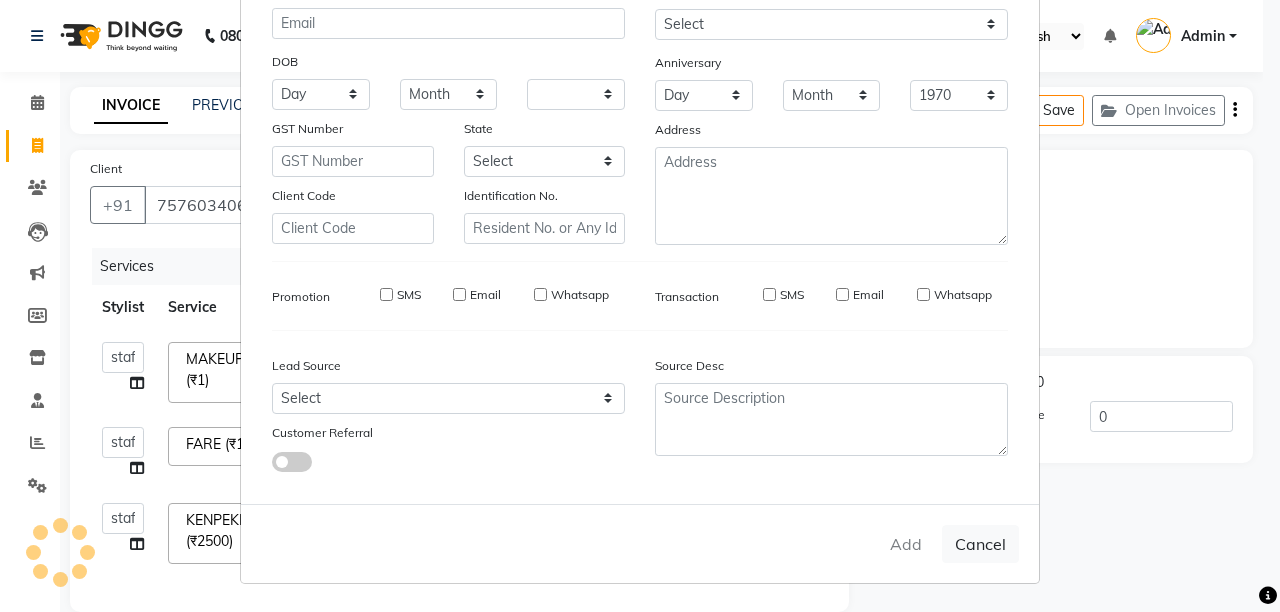 select 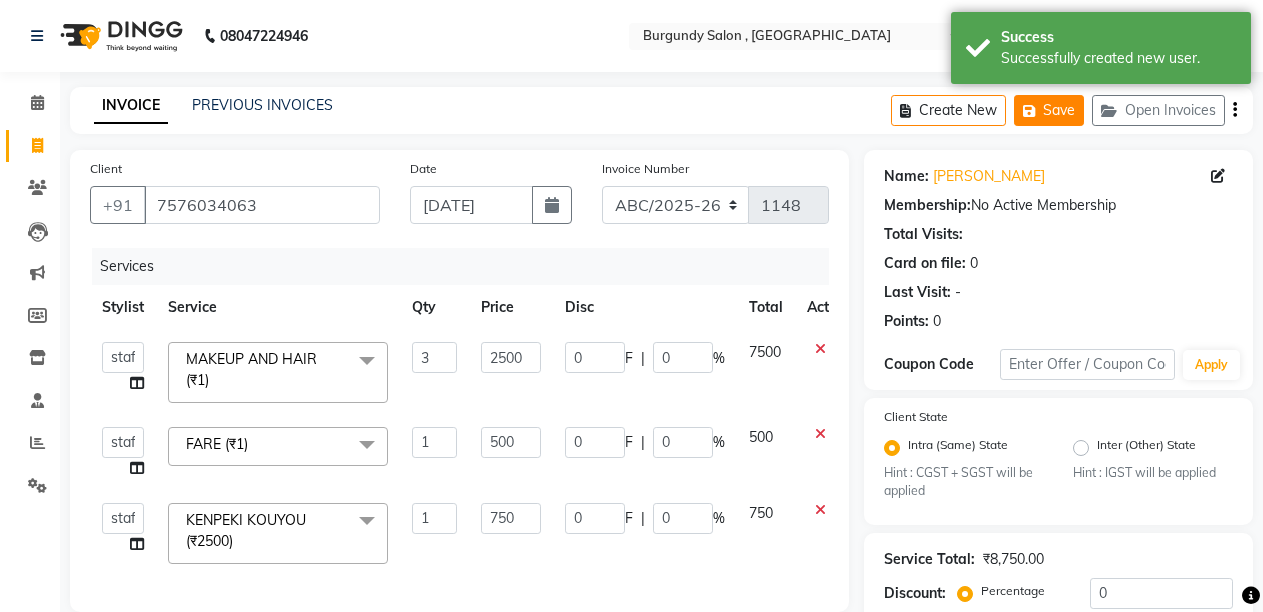 click 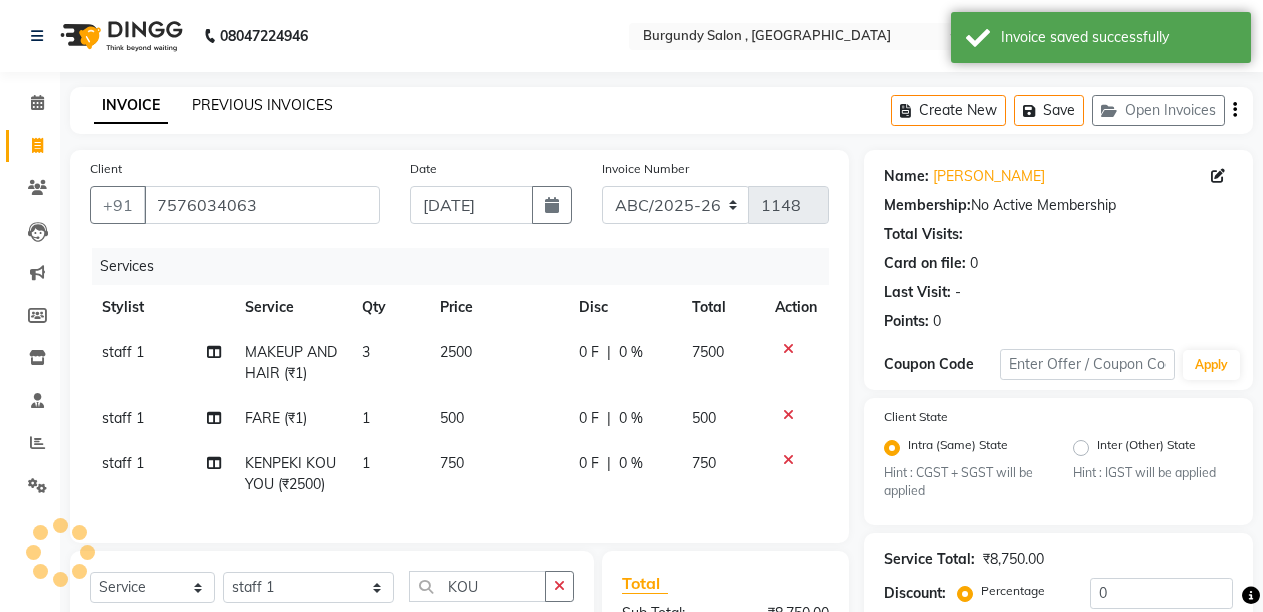 click on "PREVIOUS INVOICES" 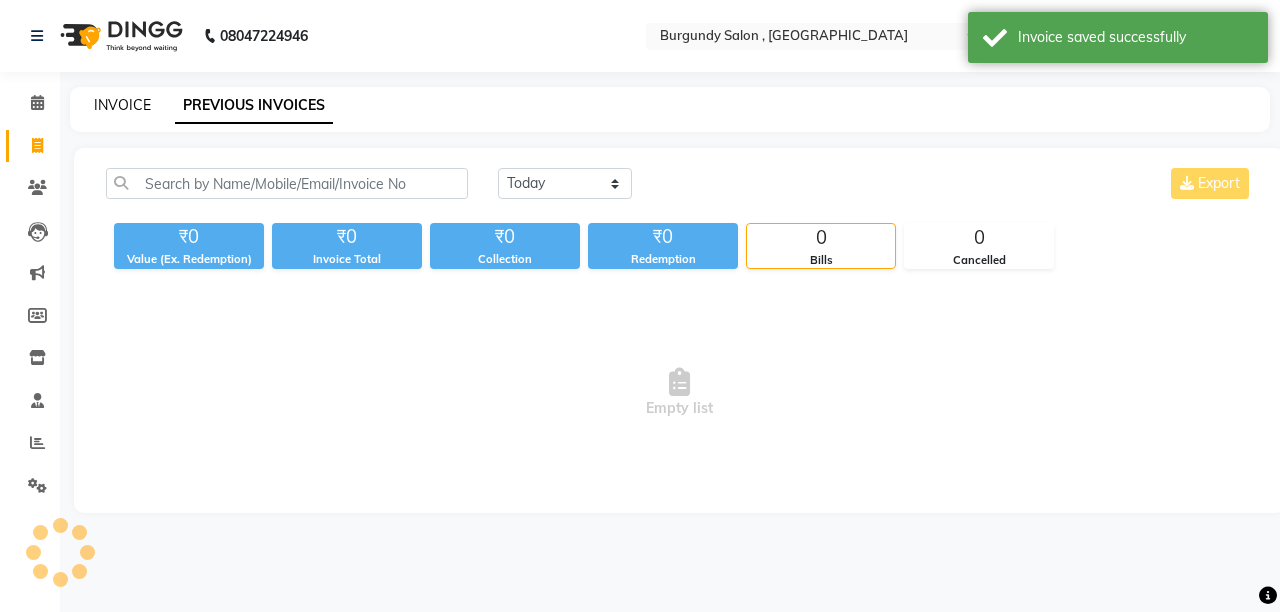 click on "INVOICE" 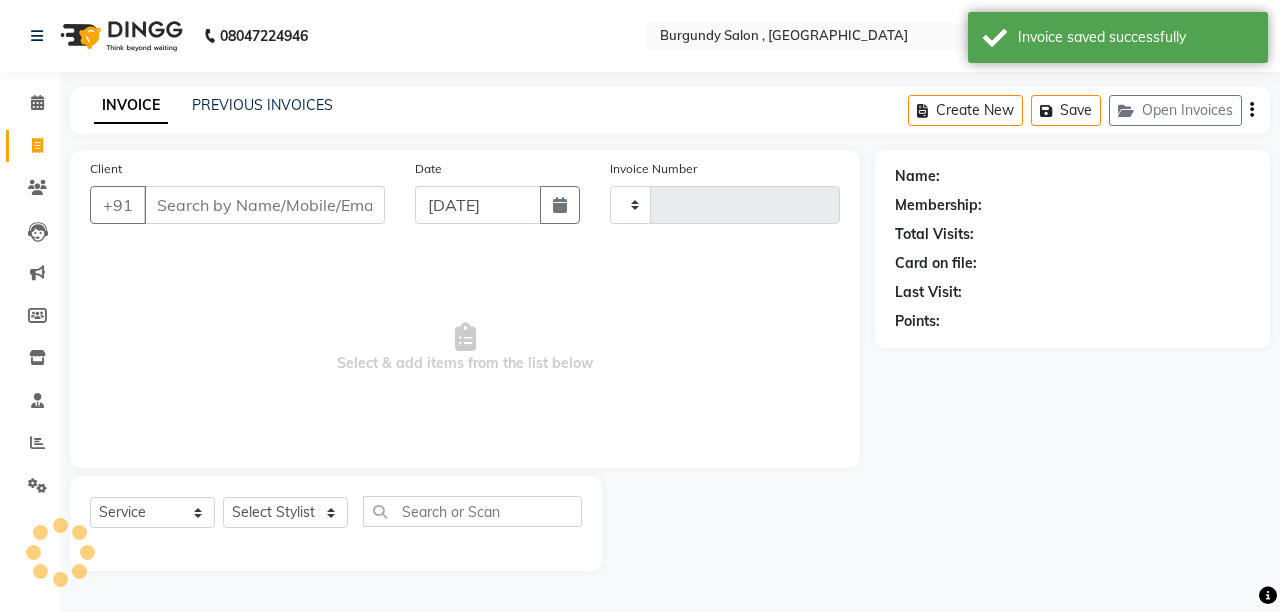 type on "1148" 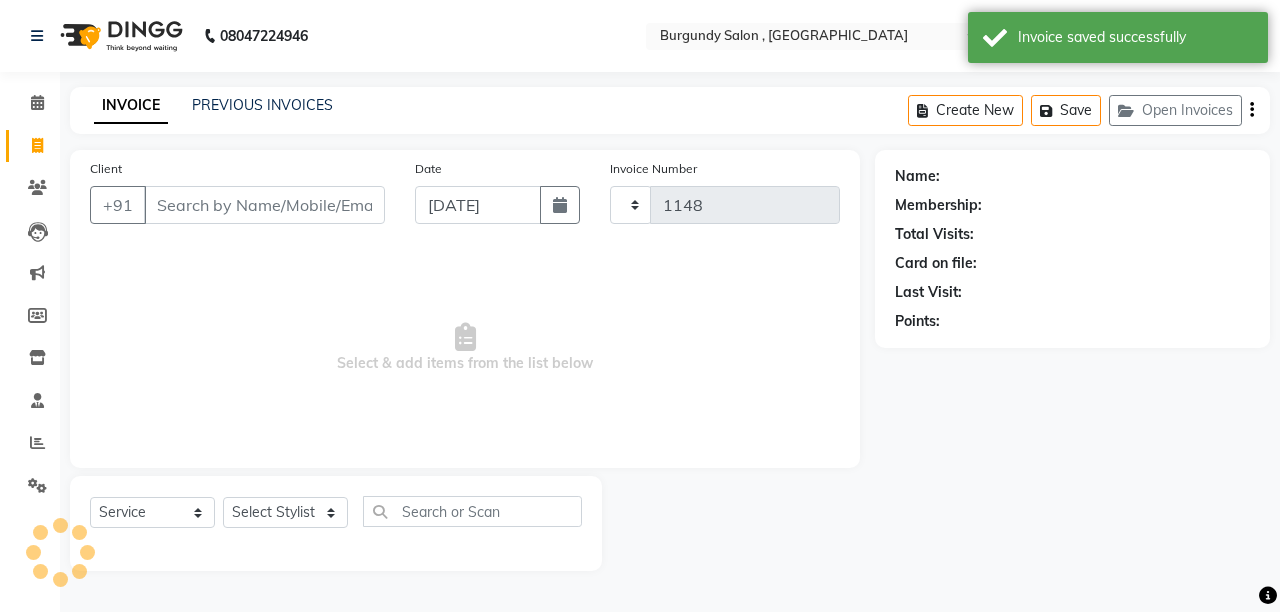 select on "5345" 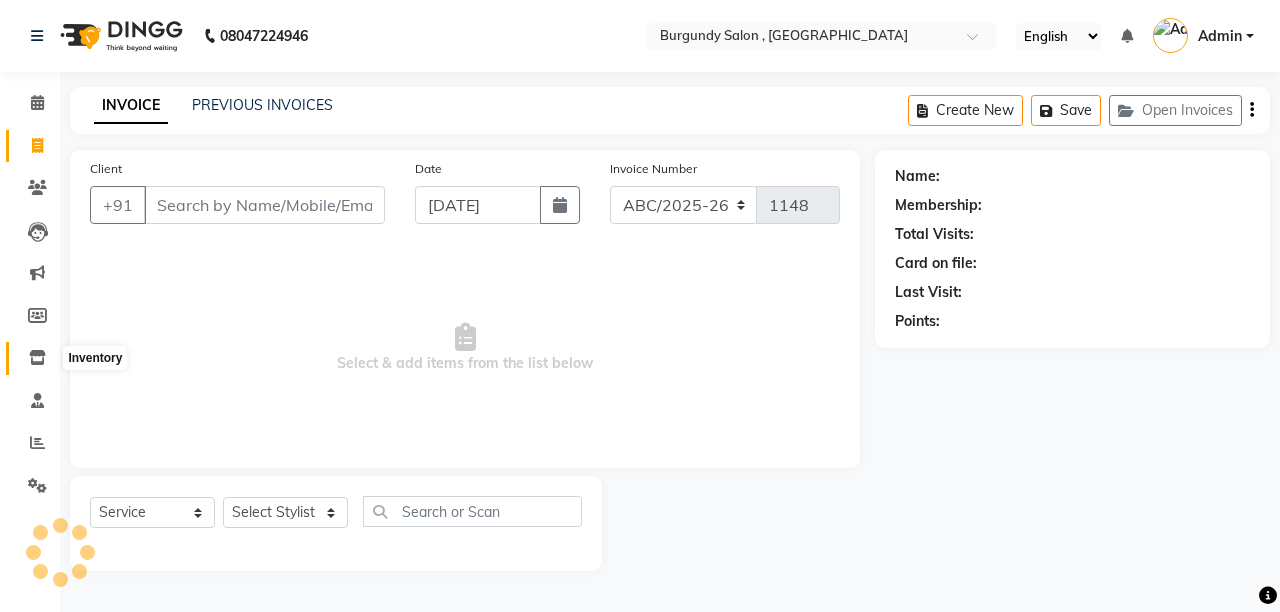 click 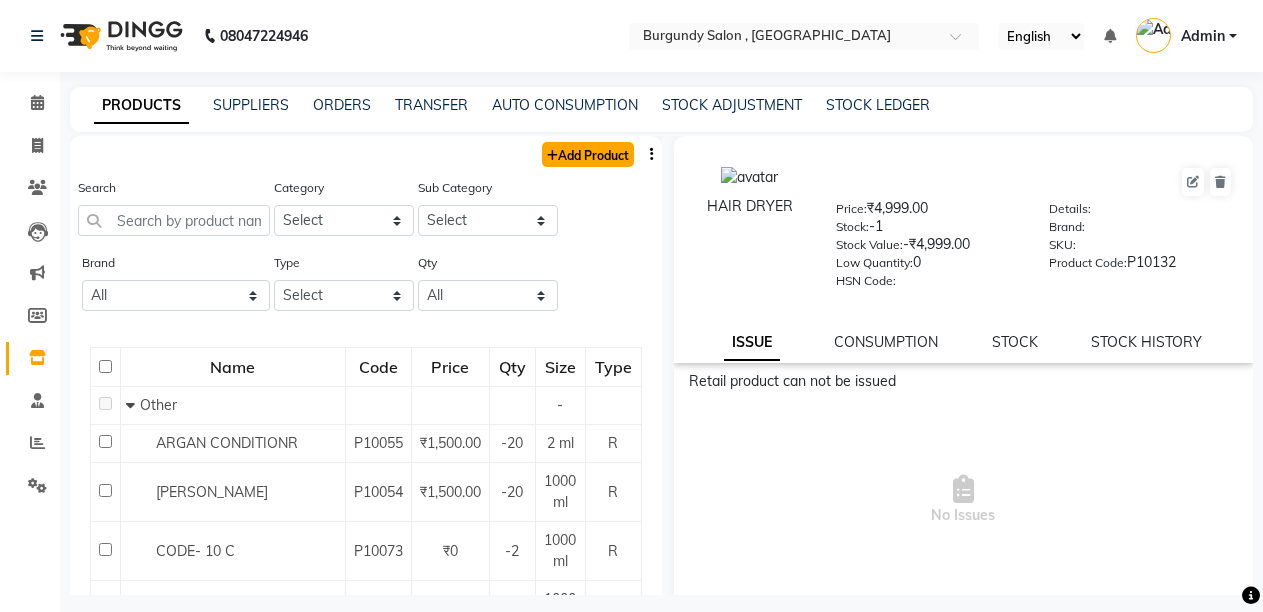 click on "Add Product" 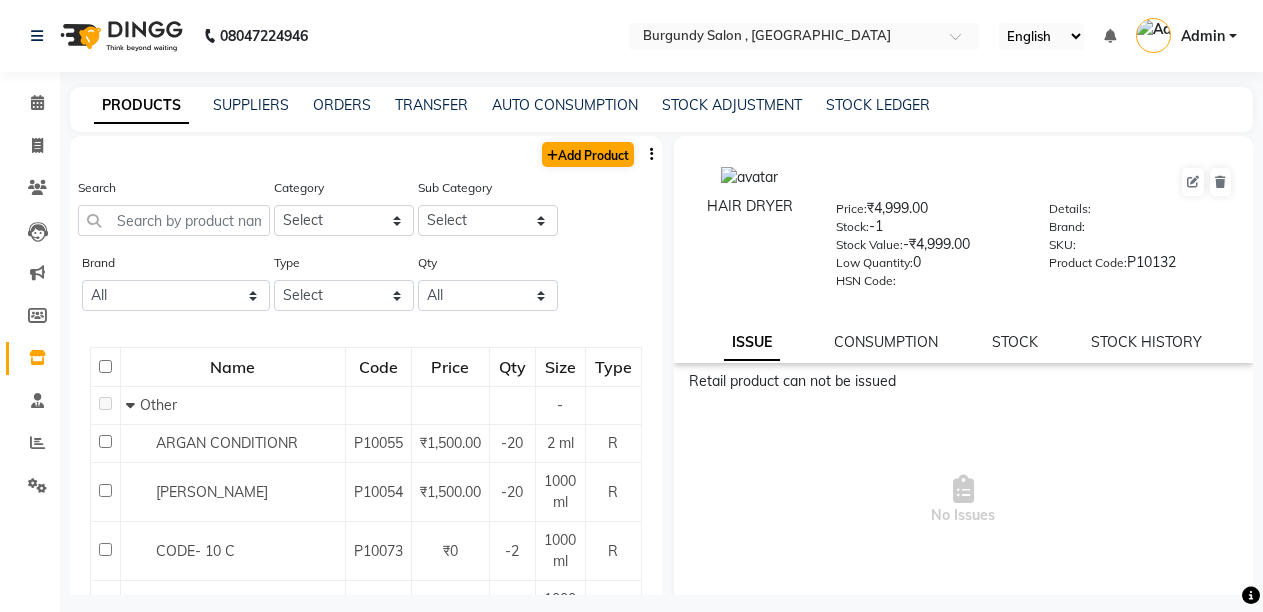 select on "true" 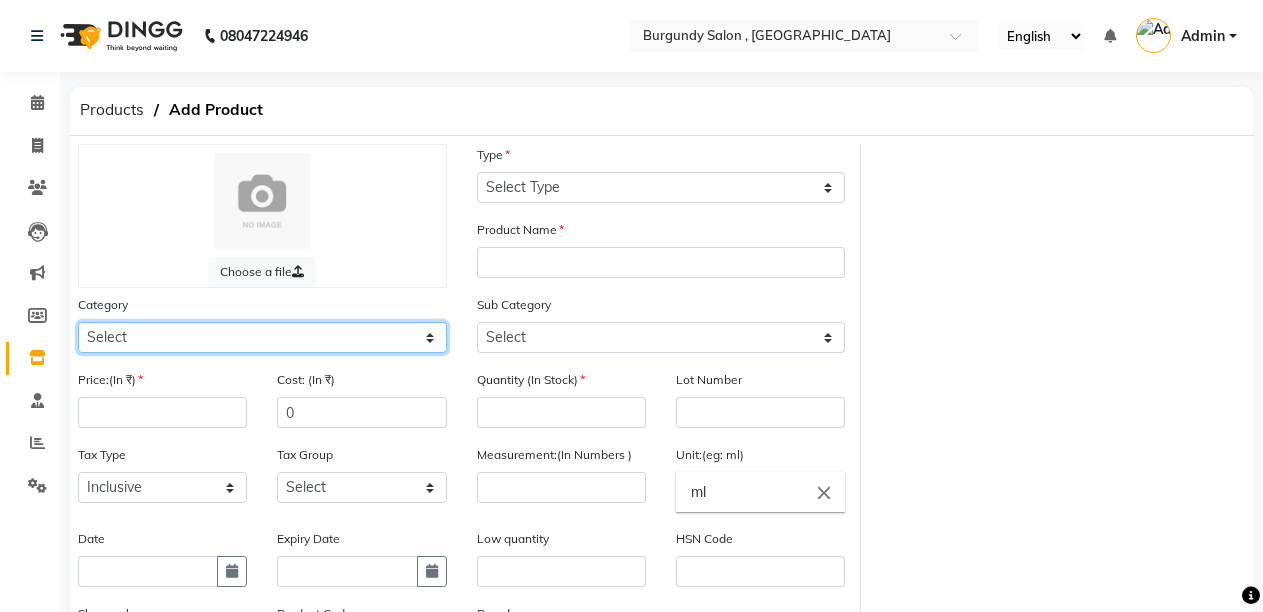 click on "Select Hair Skin Makeup Personal Care Appliances Beard Waxing Disposable Threading Hands and Feet Beauty Planet Botox Cadiveu Casmara Cheryls Loreal Olaplex HAIR Other" 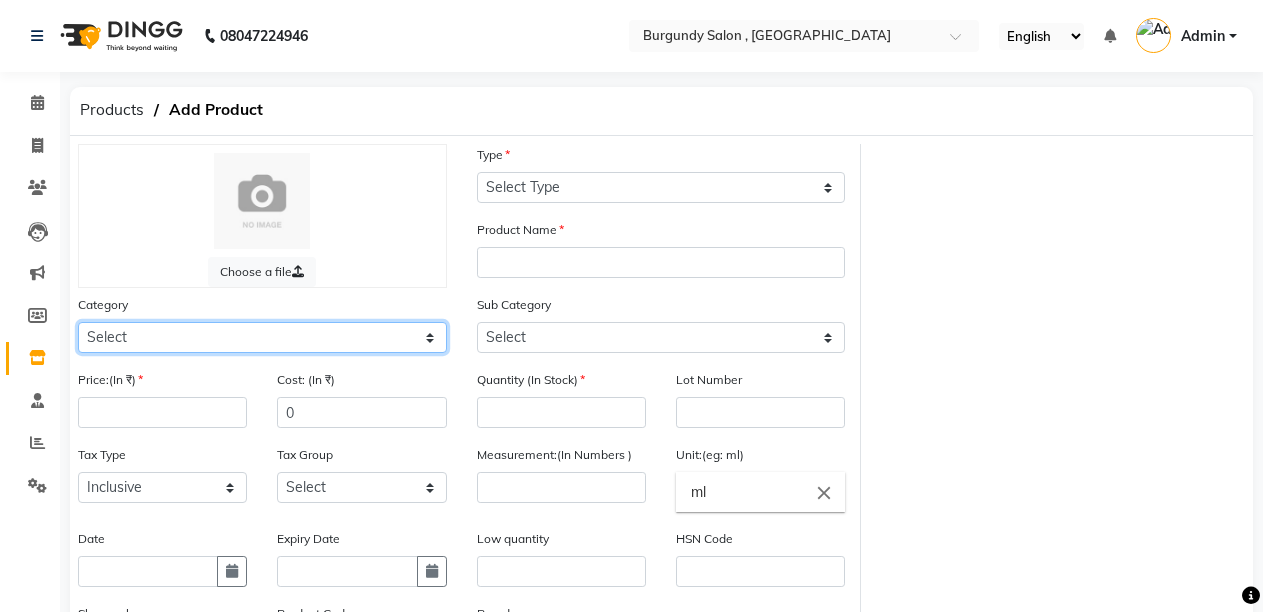 select on "735901150" 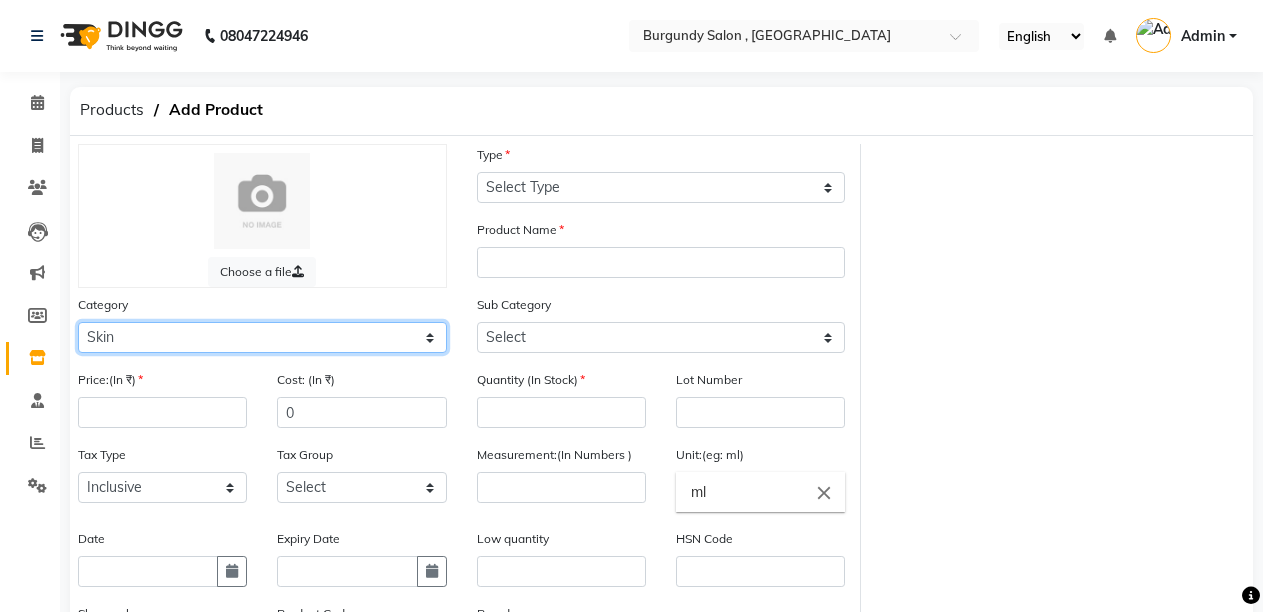 click on "Select Hair Skin Makeup Personal Care Appliances Beard Waxing Disposable Threading Hands and Feet Beauty Planet Botox Cadiveu Casmara Cheryls Loreal Olaplex HAIR Other" 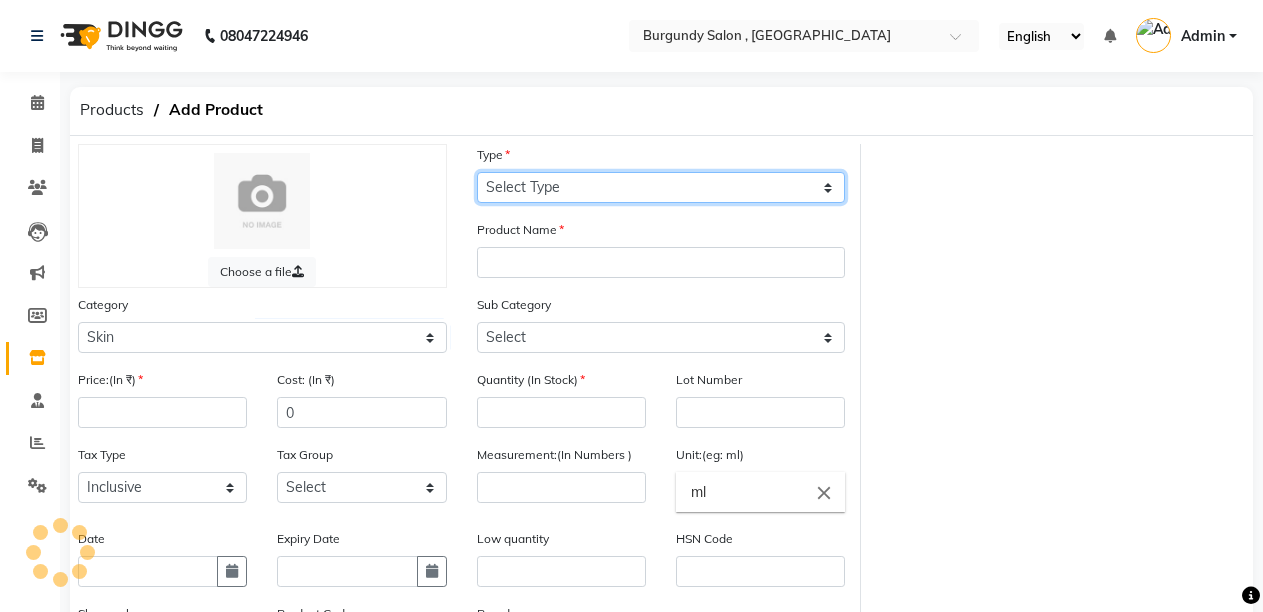 click on "Select Type Both Retail Consumable" 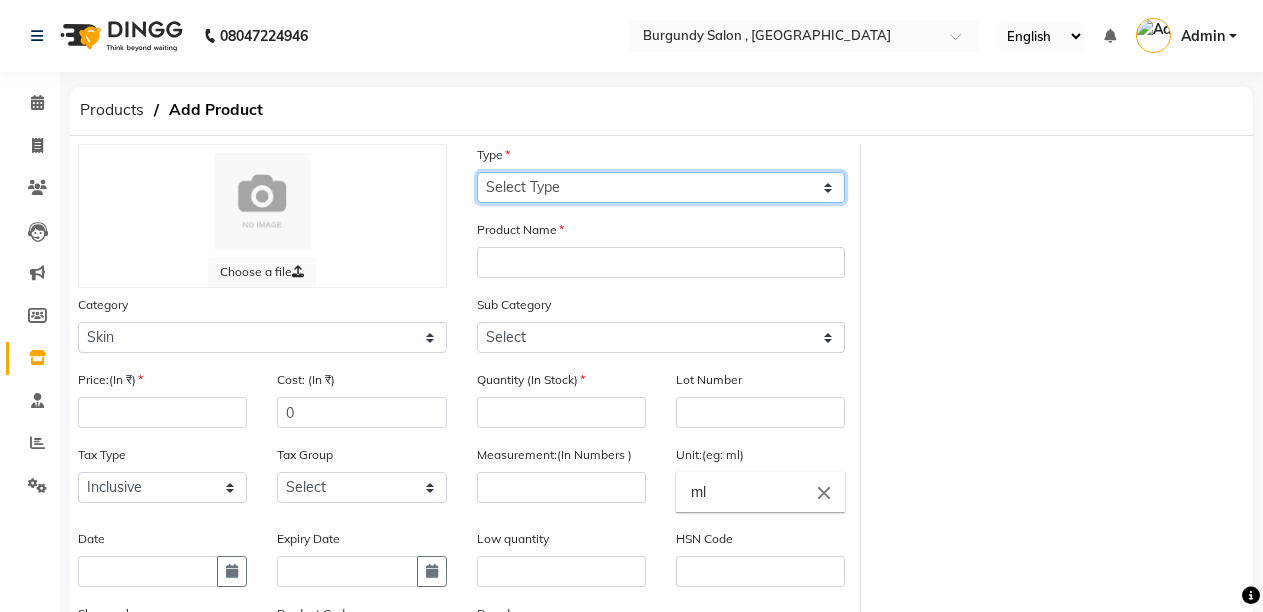 select on "R" 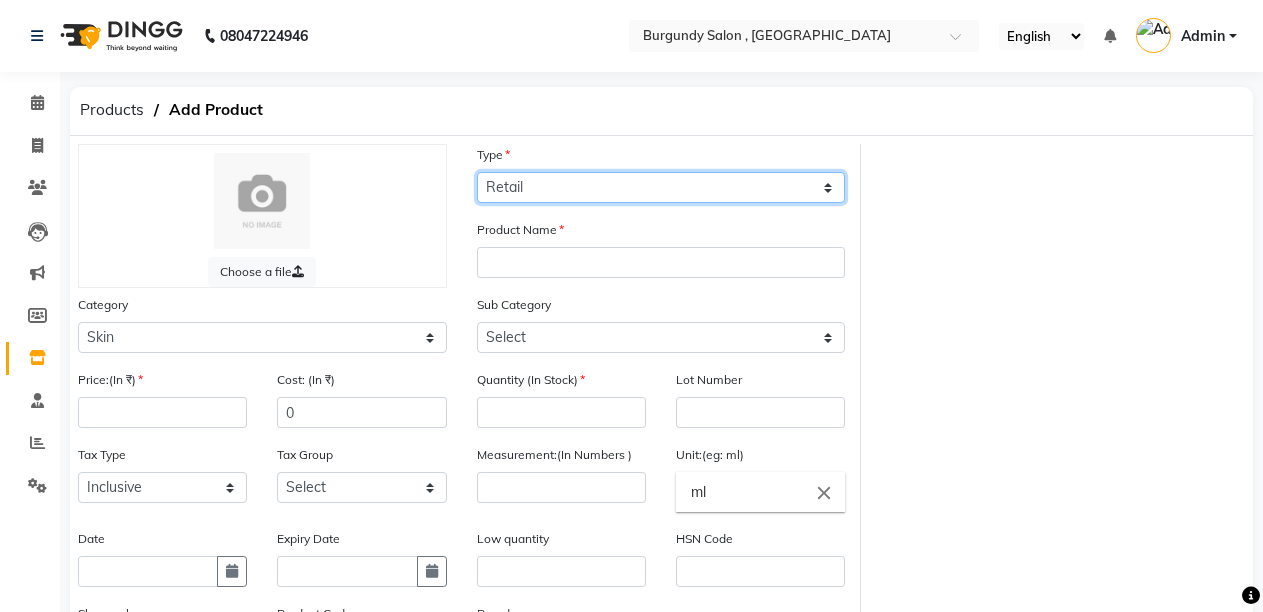 click on "Select Type Both Retail Consumable" 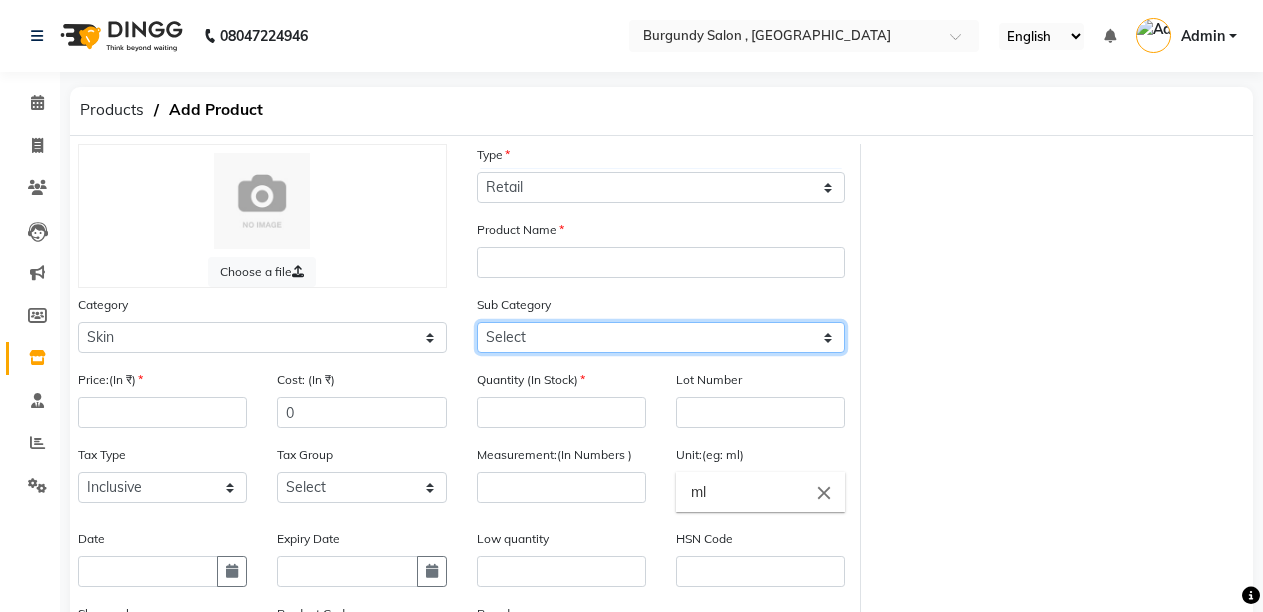 click on "Select Cleanser Facial Moisturiser Serum Toner Sun Care Masks Lip Care Eye Care Body Care Hand & Feet Kit & Combo Treatment Appliances Other Skin" 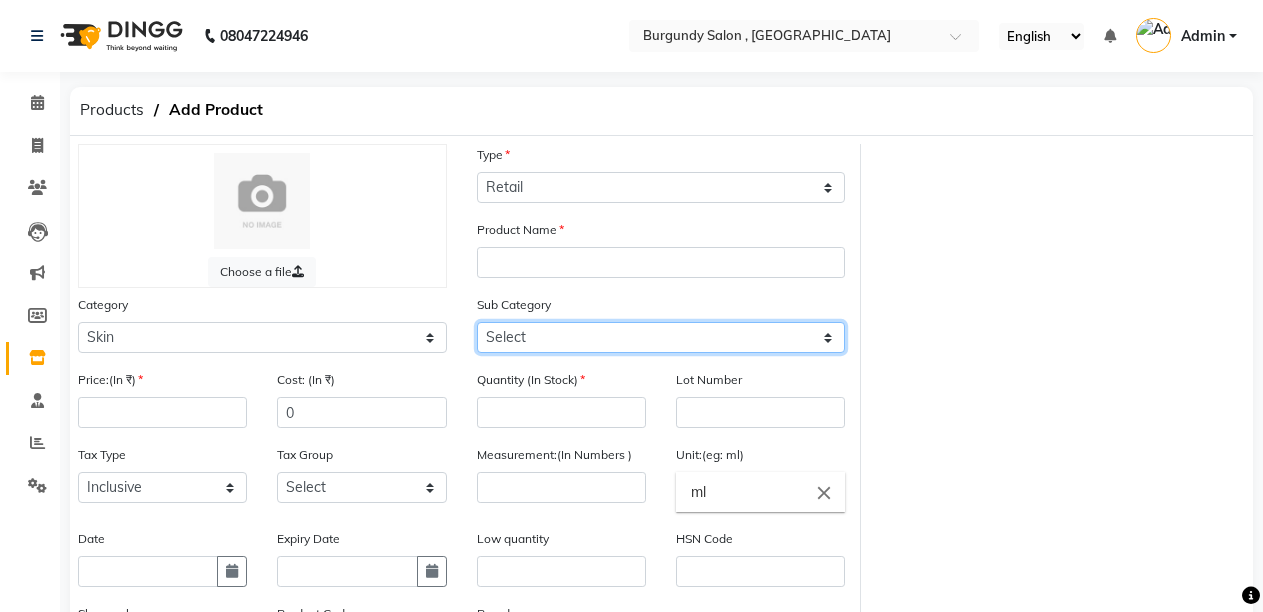 select on "735901156" 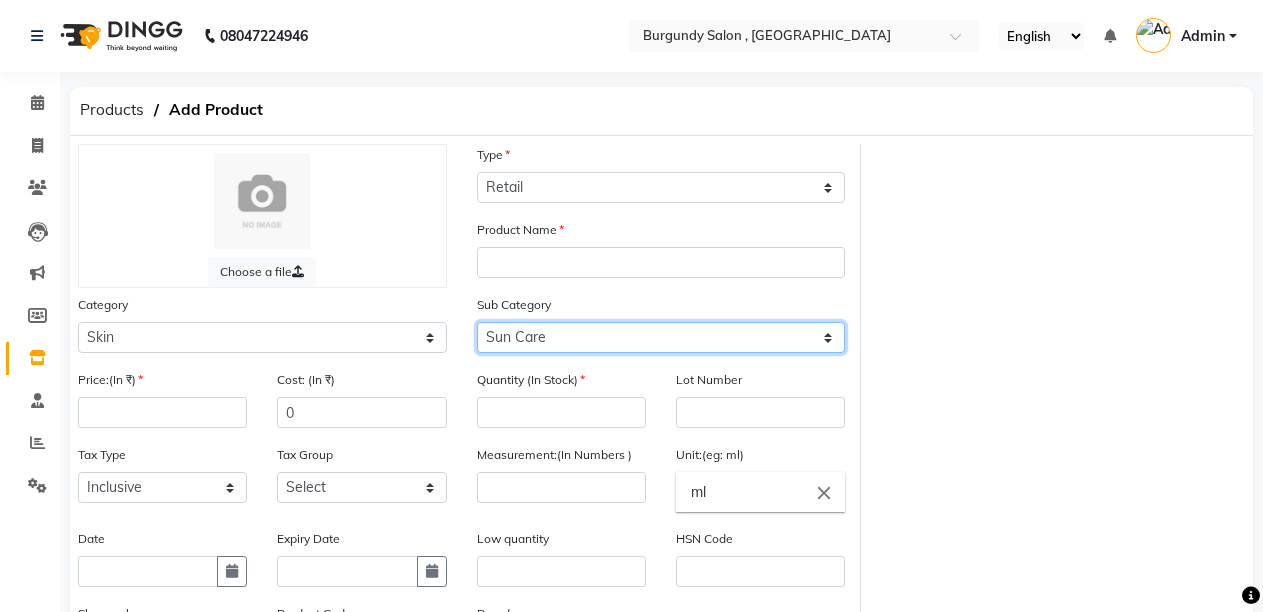 click on "Select Cleanser Facial Moisturiser Serum Toner Sun Care Masks Lip Care Eye Care Body Care Hand & Feet Kit & Combo Treatment Appliances Other Skin" 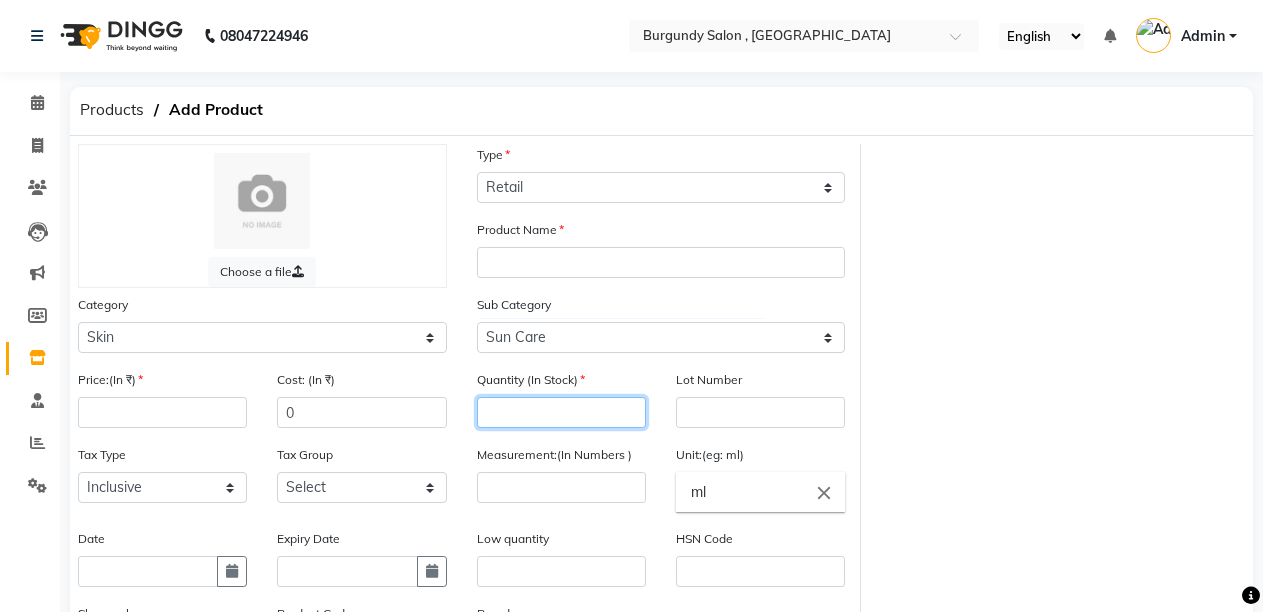 click 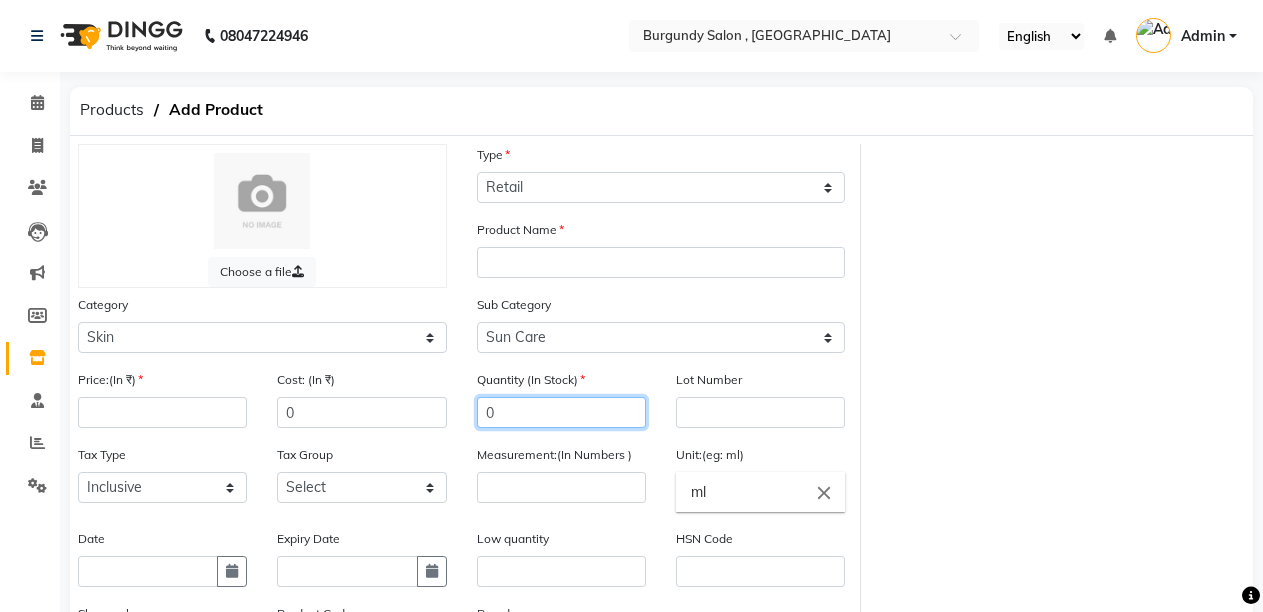 type on "0" 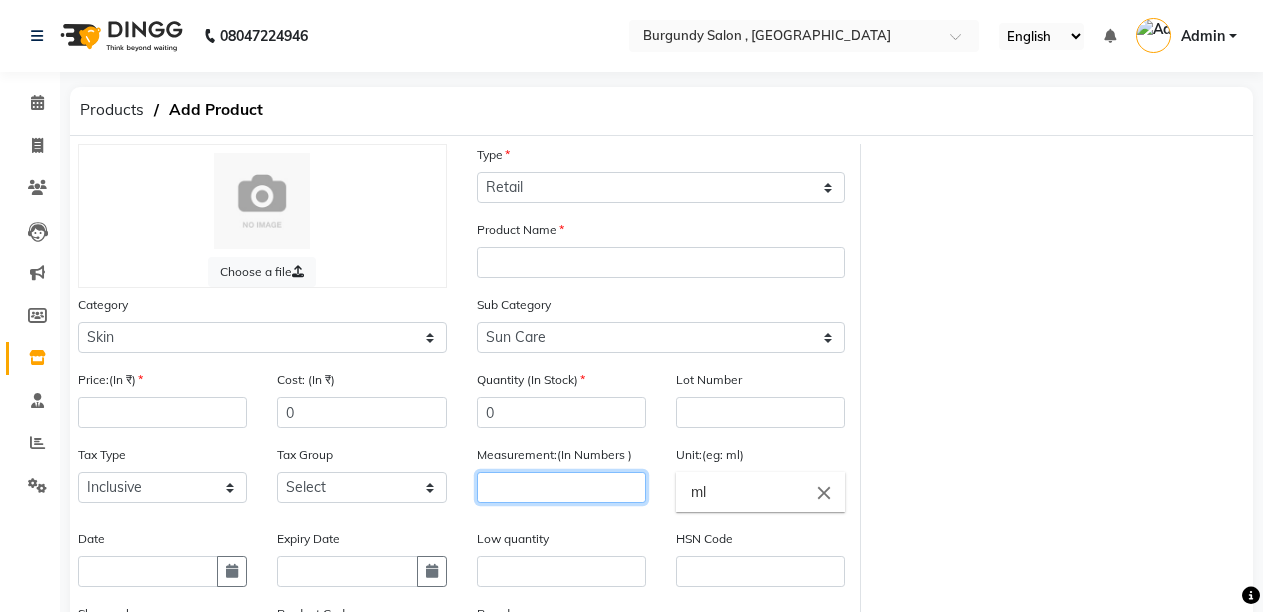 click 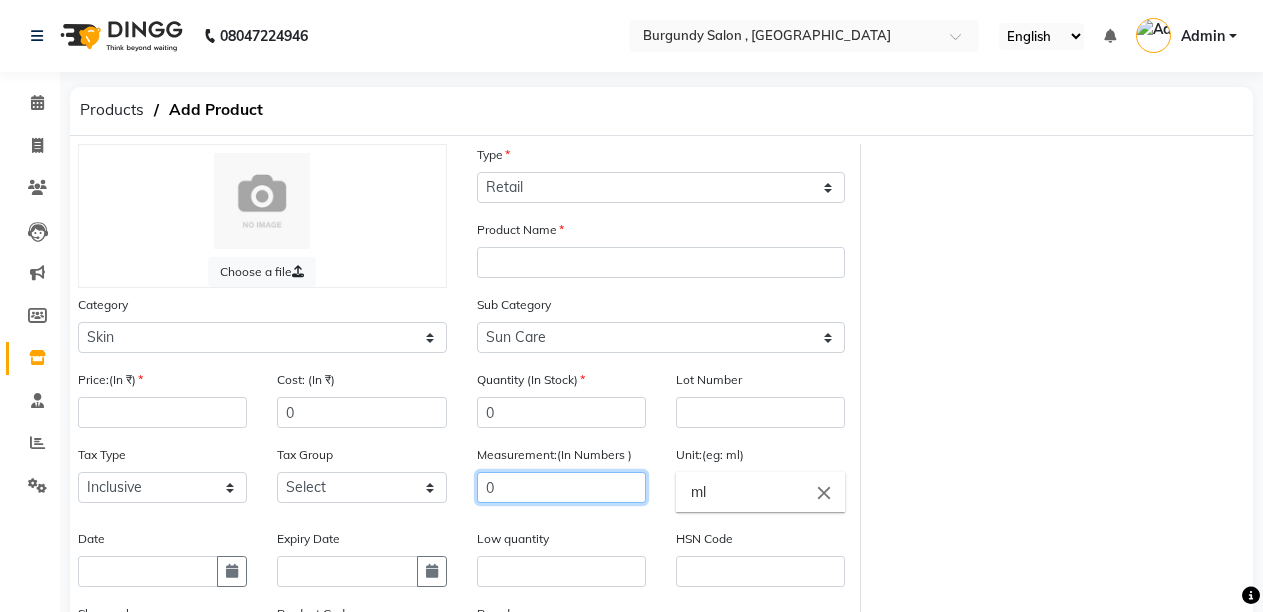 type on "0" 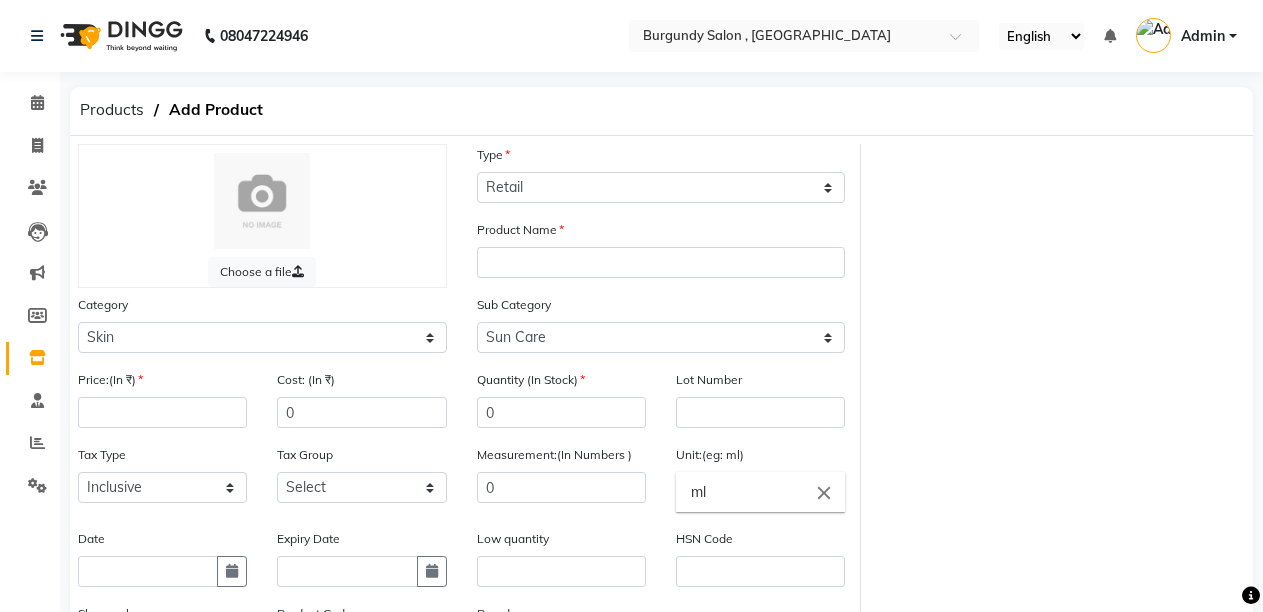 click on "Choose a file Type Select Type Both Retail Consumable Product Name Category Select Hair Skin Makeup Personal Care Appliances Beard Waxing Disposable Threading Hands and Feet Beauty Planet Botox Cadiveu Casmara Cheryls Loreal Olaplex HAIR Other Sub Category Select Cleanser Facial Moisturiser Serum Toner Sun Care Masks Lip Care Eye Care Body Care Hand & Feet Kit & Combo Treatment Appliances Other Skin Price:(In ₹) Cost: (In ₹) 0 Quantity (In Stock) 0 Lot Number Tax Type Select Inclusive Exclusive Tax Group Select GST Measurement:(In Numbers ) 0 Unit:(eg: ml) ml close Date Expiry Date Low quantity HSN Code Sku number Product Code Brand Select brand or add custom brand    × Remark Description" 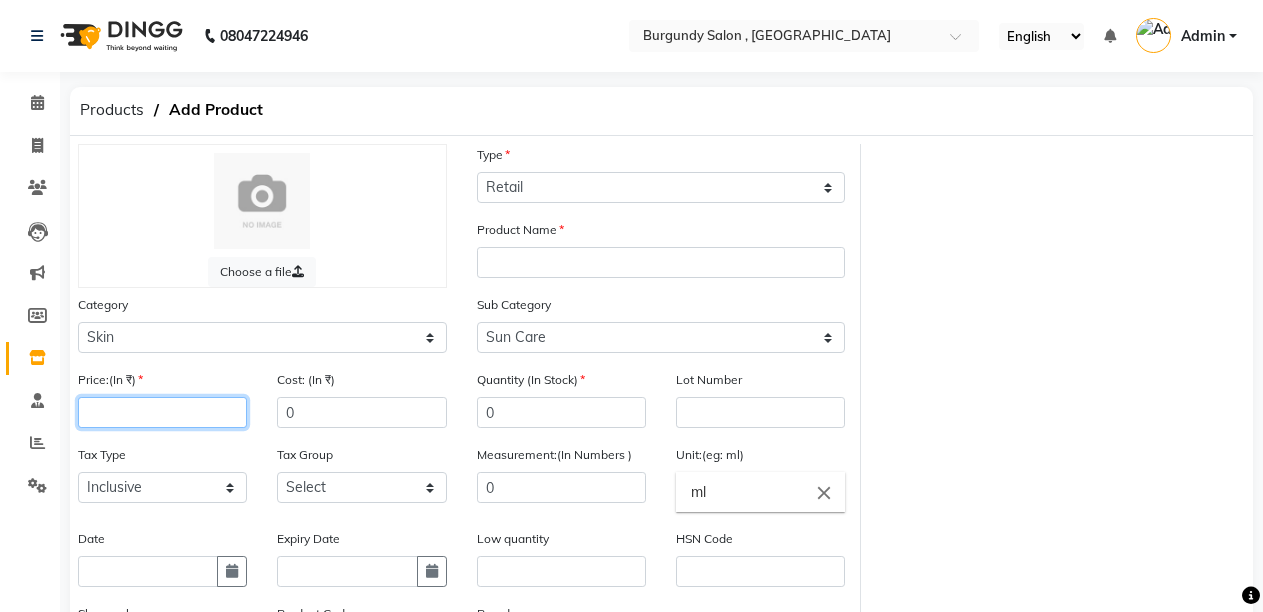 click 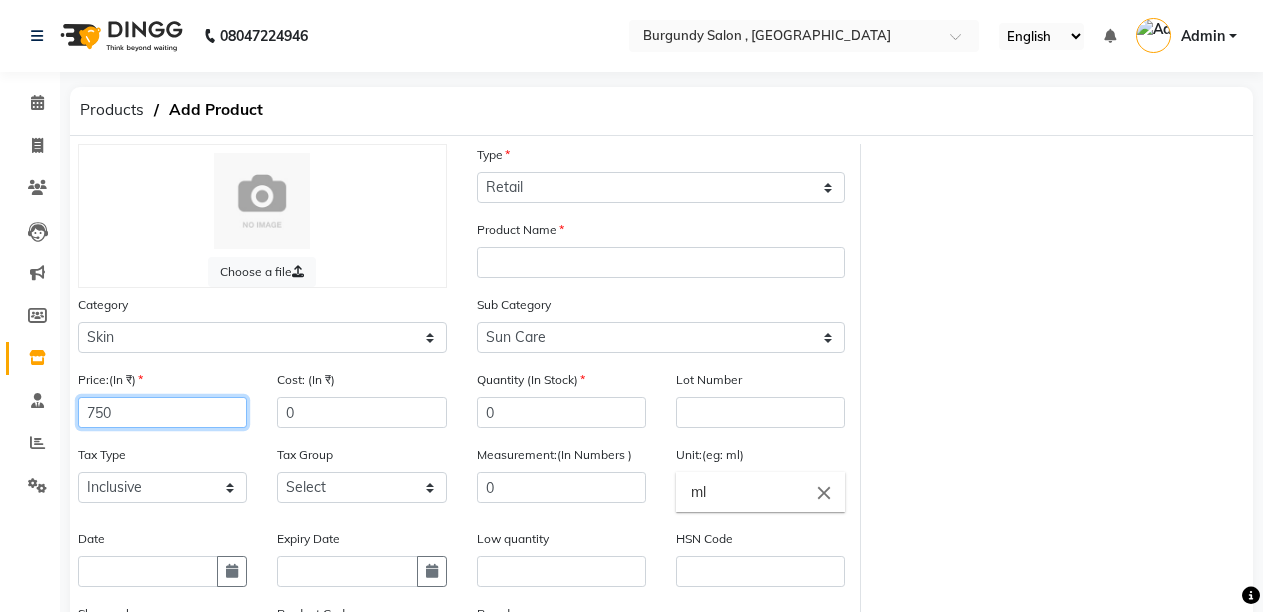 type on "750" 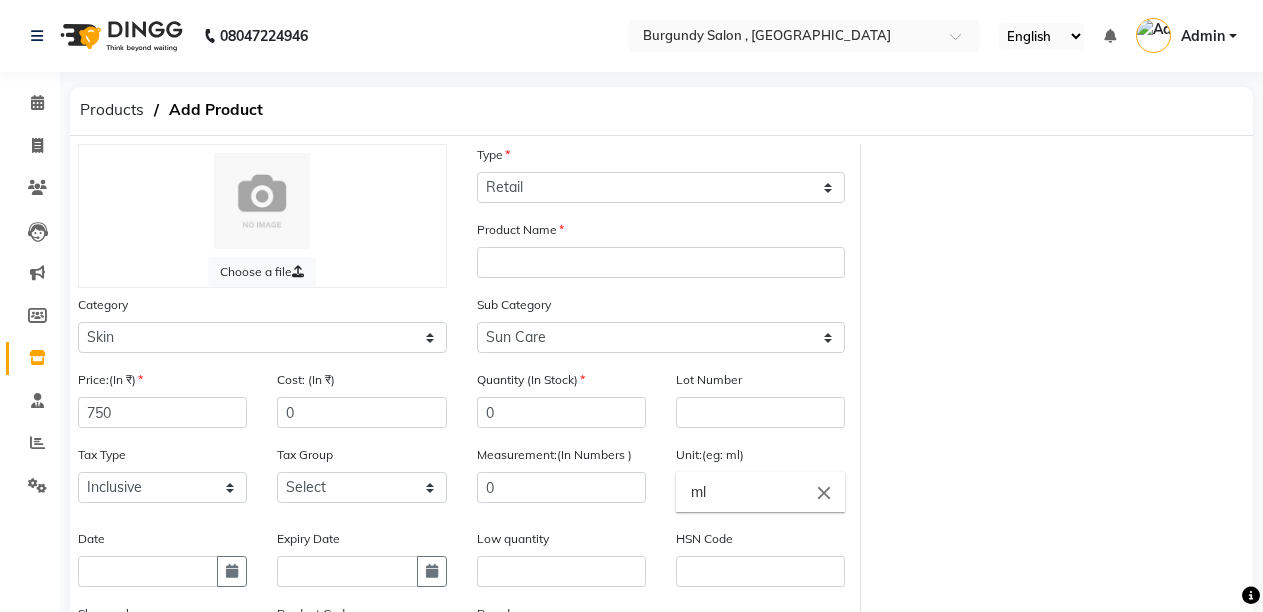 click on "Tax Type Select Inclusive Exclusive" 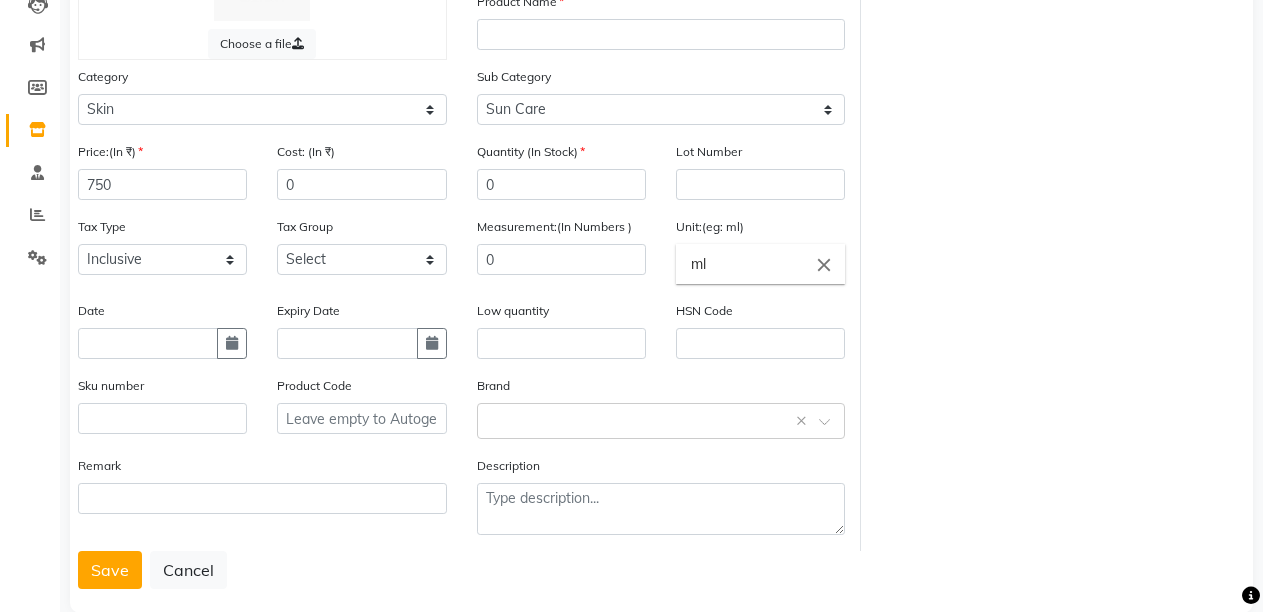 scroll, scrollTop: 263, scrollLeft: 0, axis: vertical 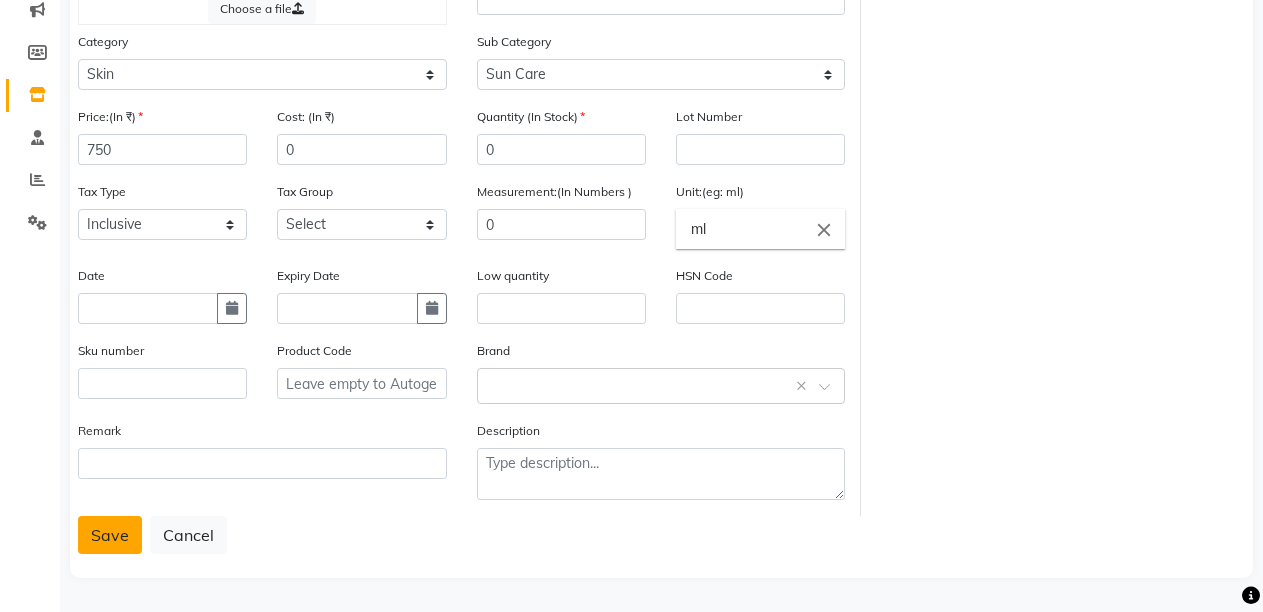 click on "Save" 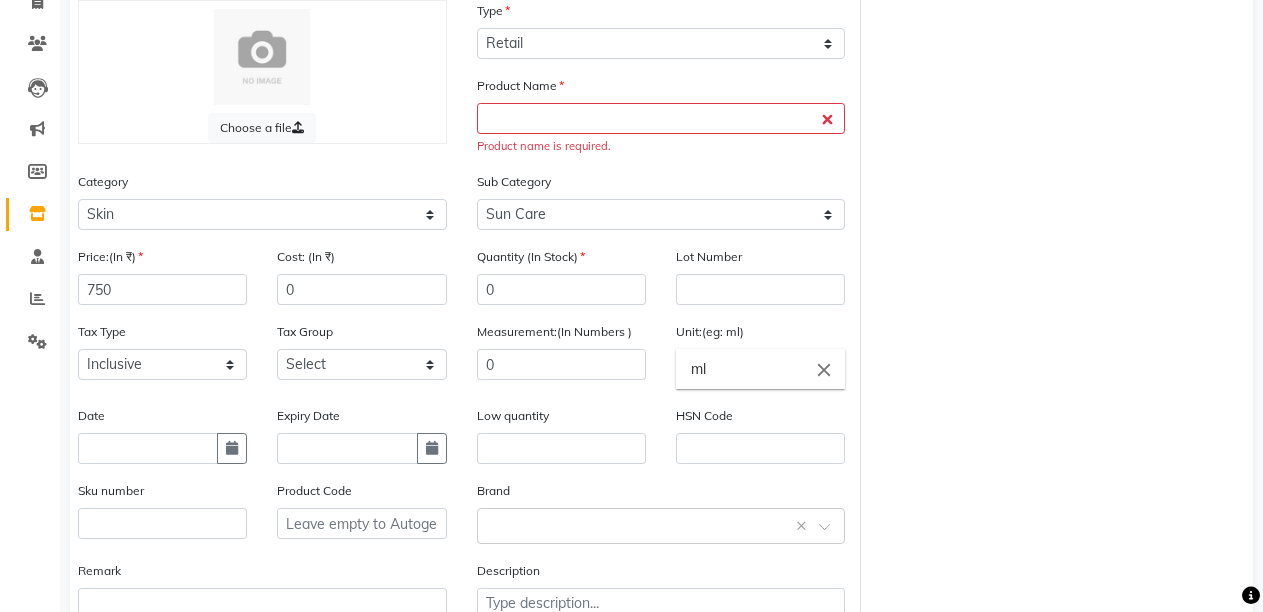 scroll, scrollTop: 143, scrollLeft: 0, axis: vertical 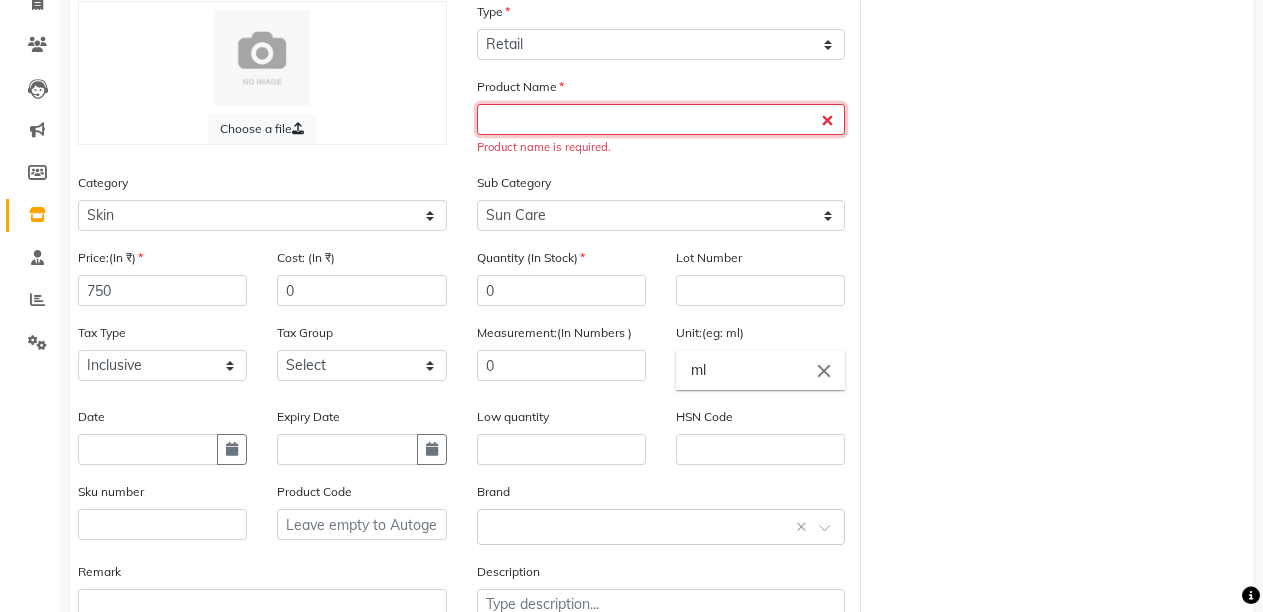 click 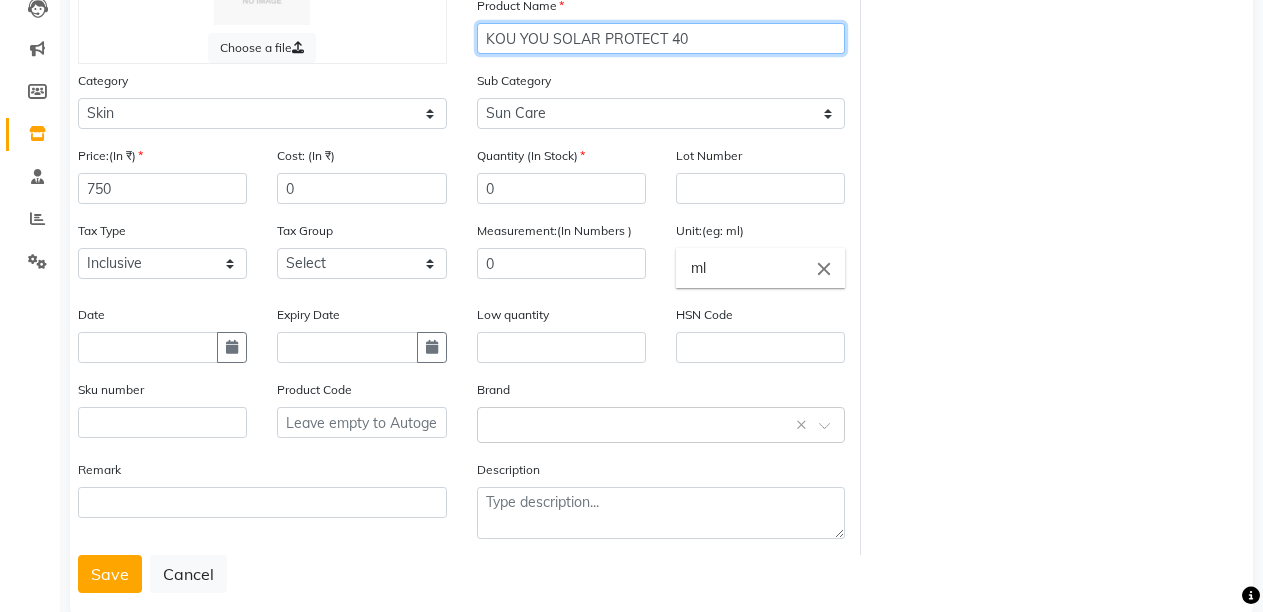 scroll, scrollTop: 263, scrollLeft: 0, axis: vertical 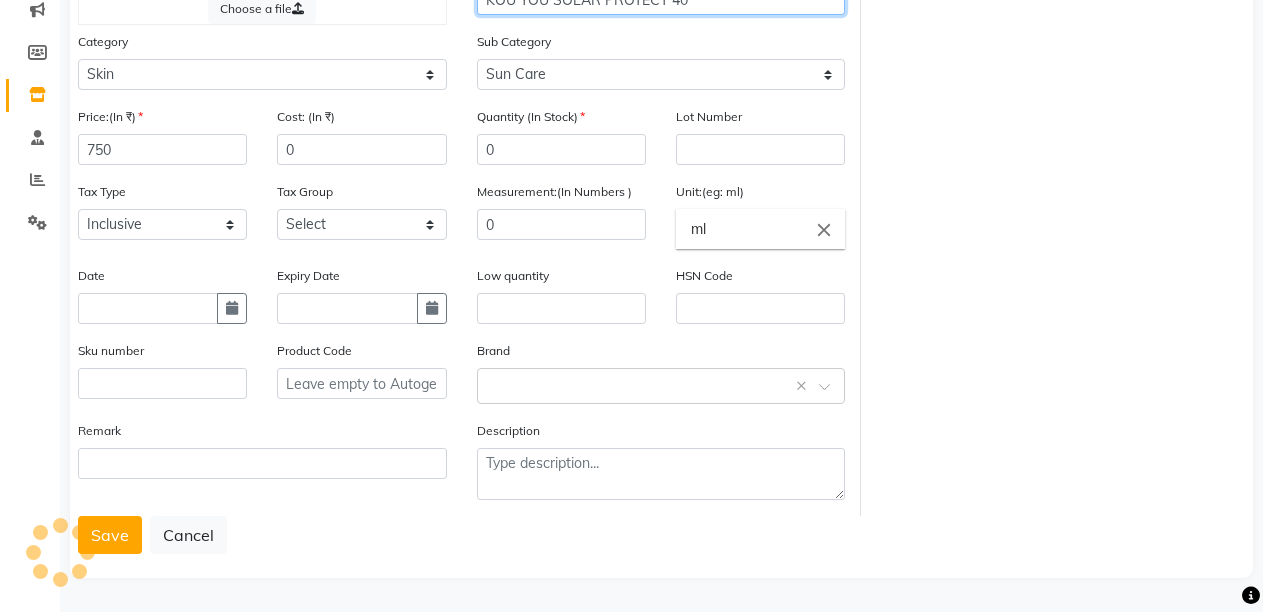 type on "KOU YOU SOLAR PROTECT 40" 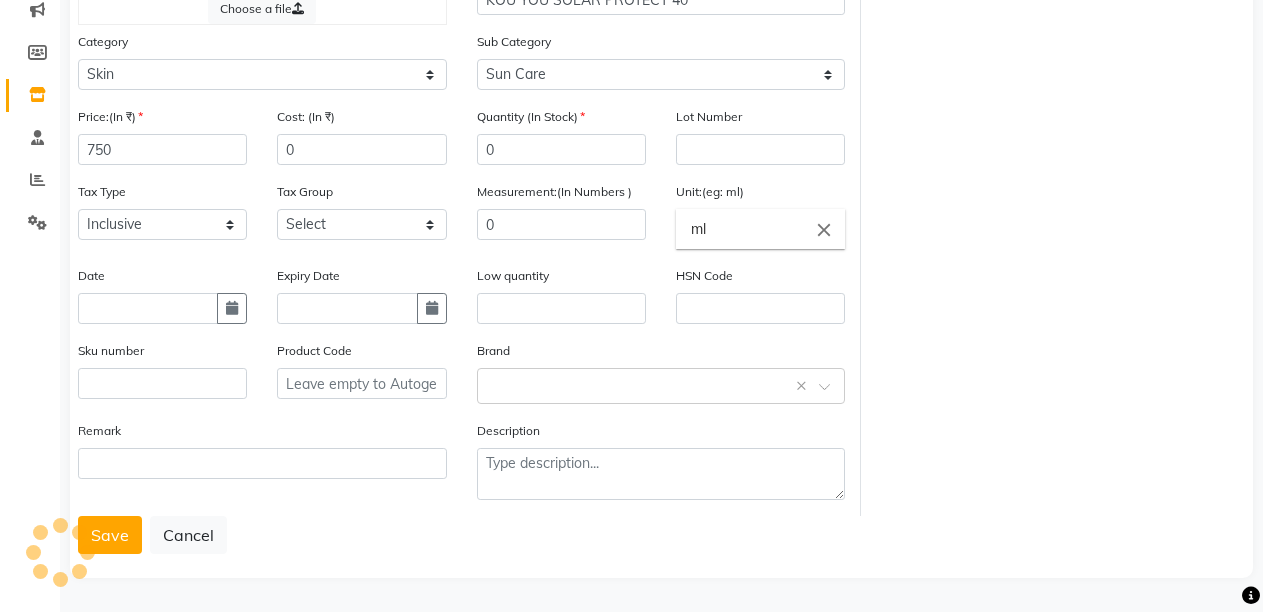 click on "ml" 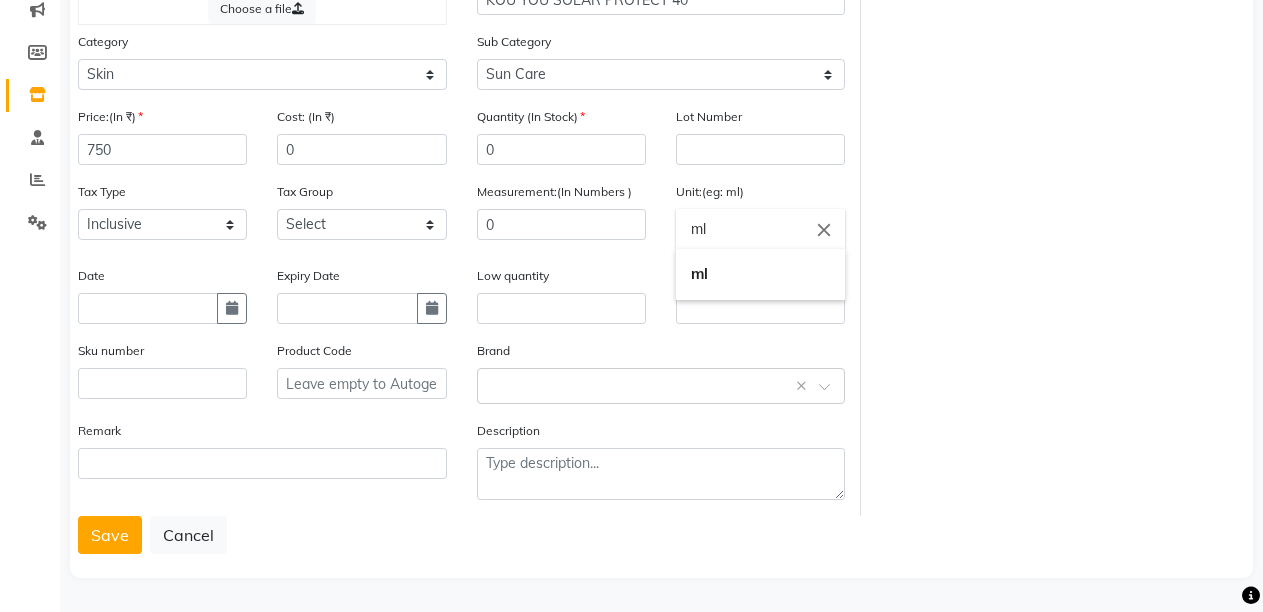 type on "m" 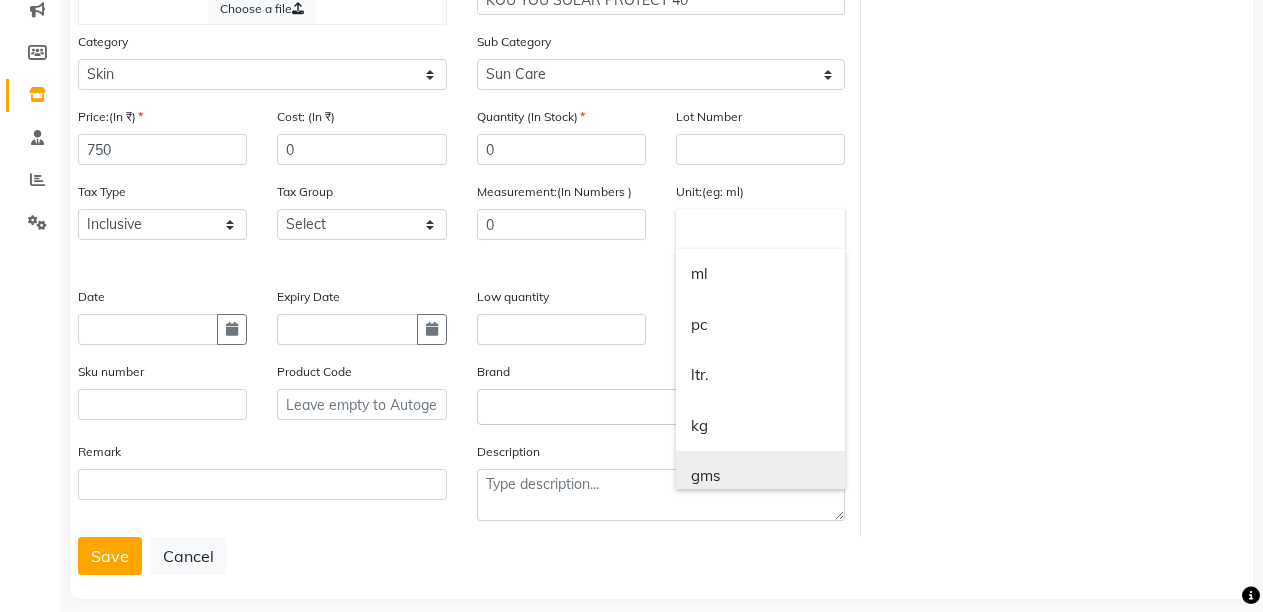 click on "gms" at bounding box center [760, 476] 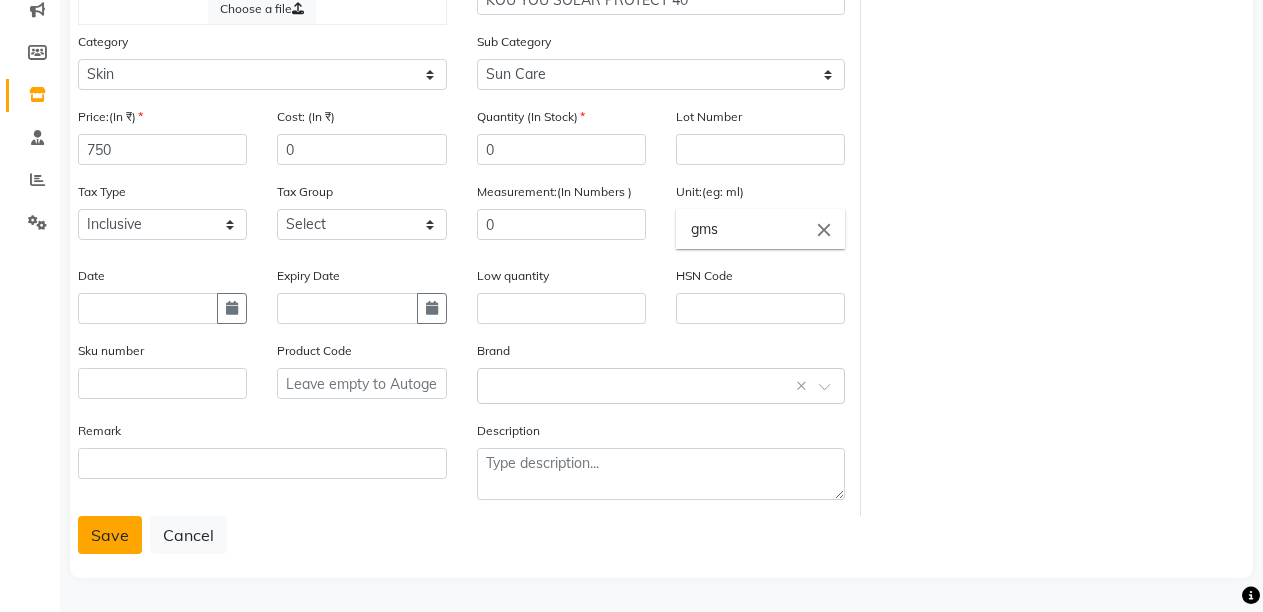click on "Save" 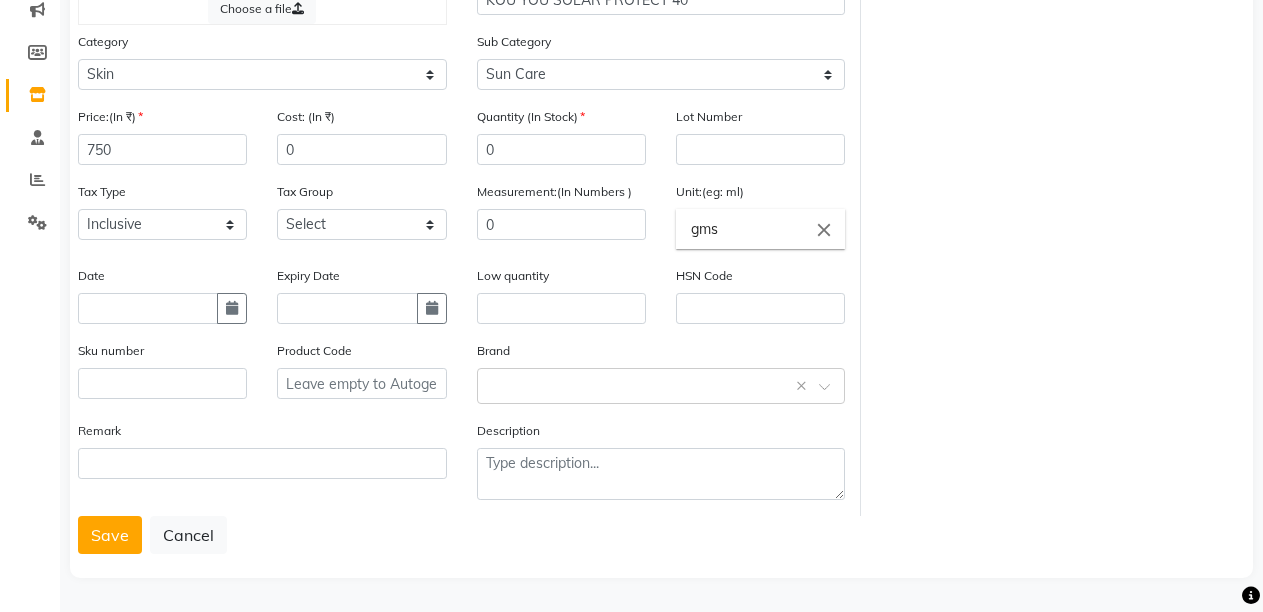 scroll, scrollTop: 39, scrollLeft: 0, axis: vertical 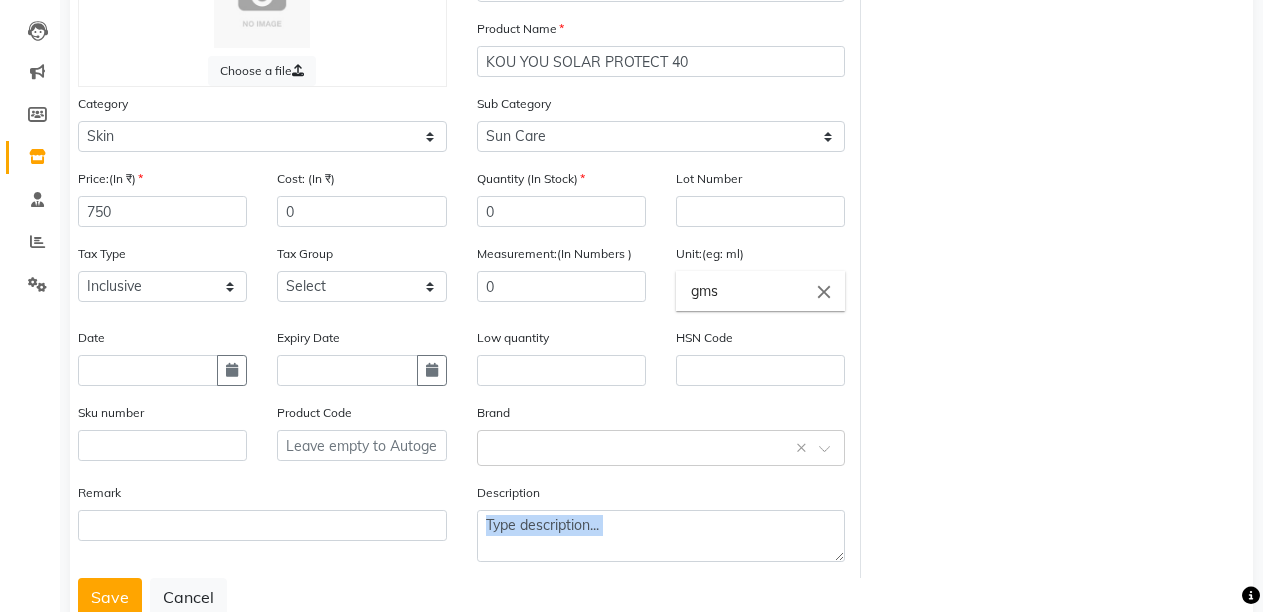 drag, startPoint x: 1243, startPoint y: 553, endPoint x: 1236, endPoint y: 590, distance: 37.65634 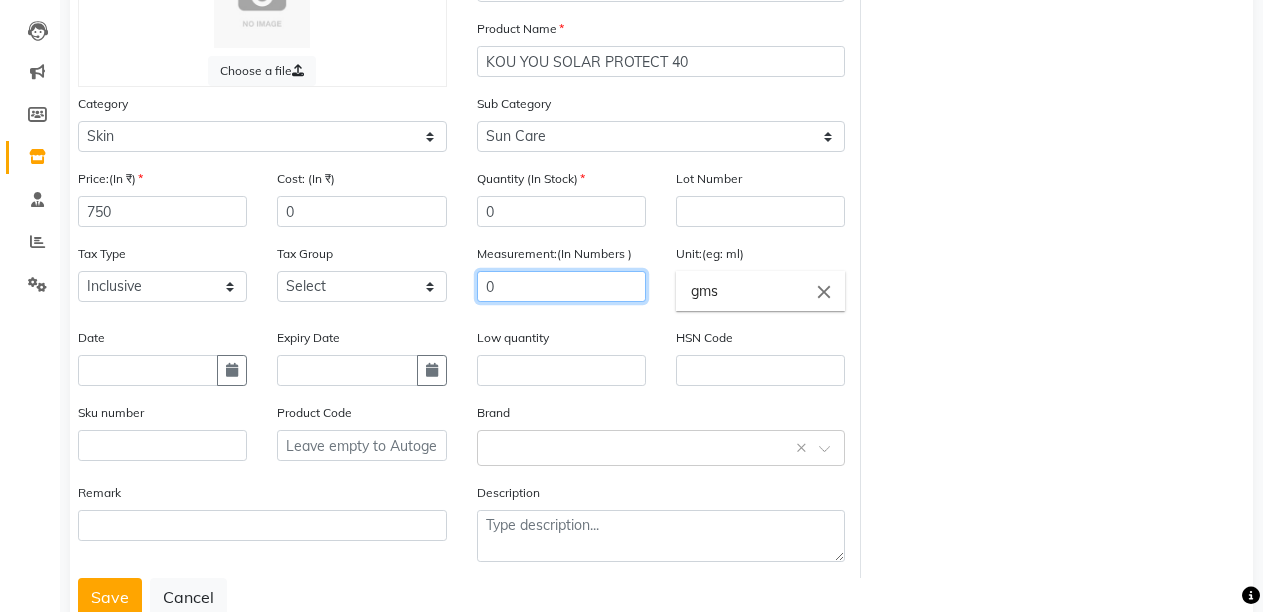 click on "0" 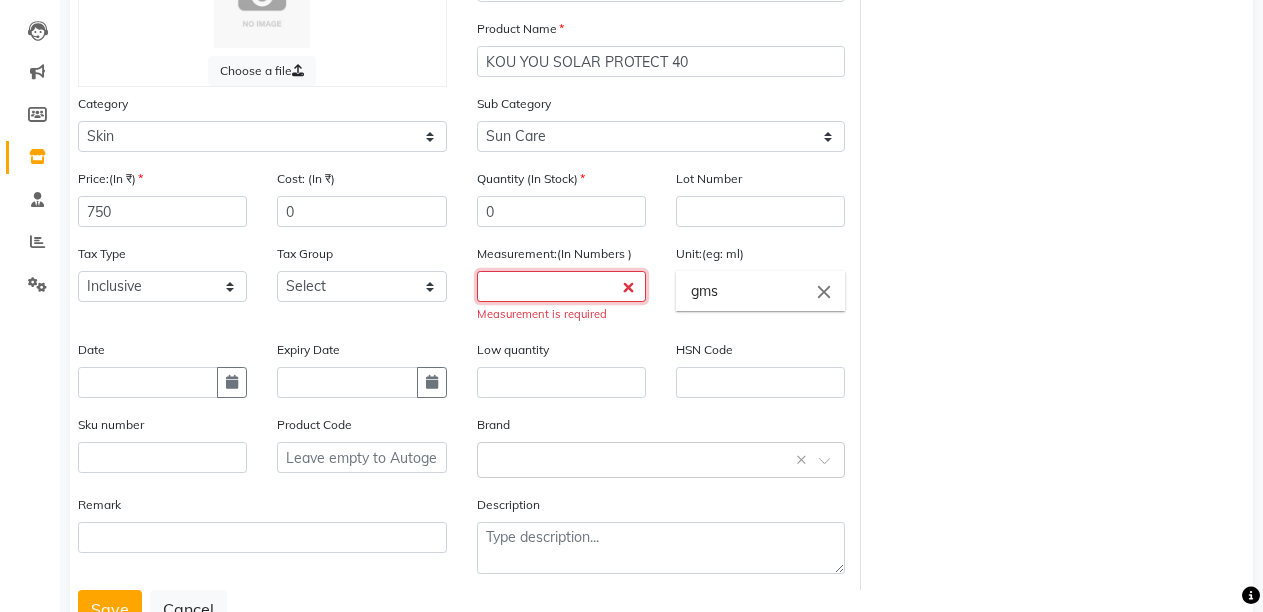 type on "9" 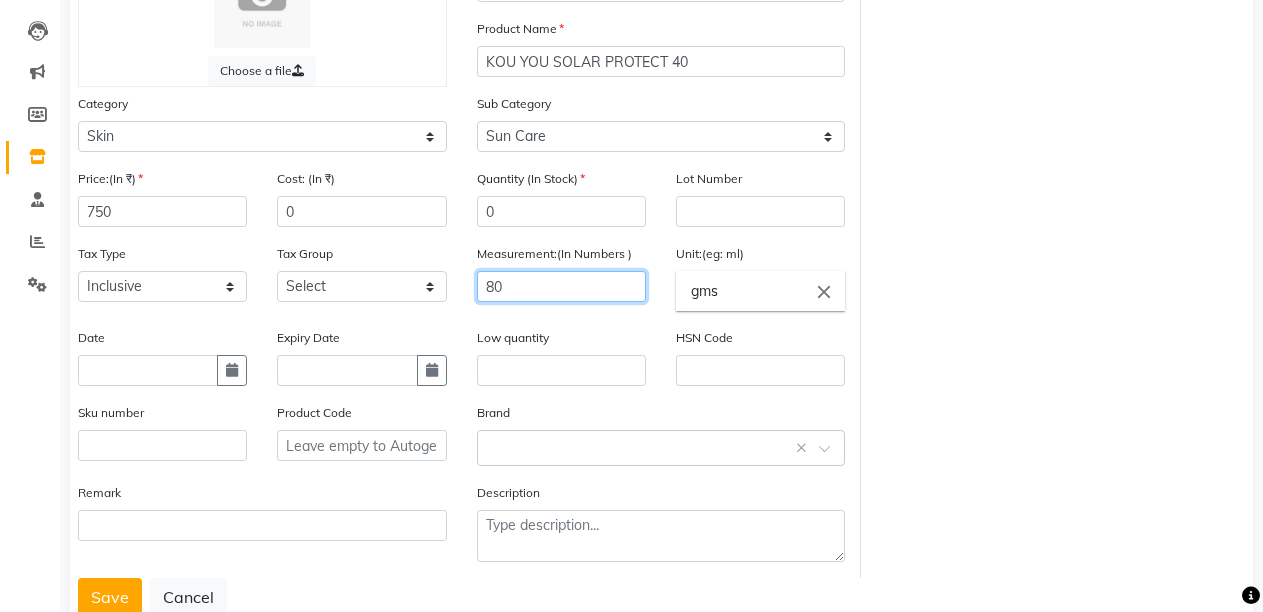 type on "80" 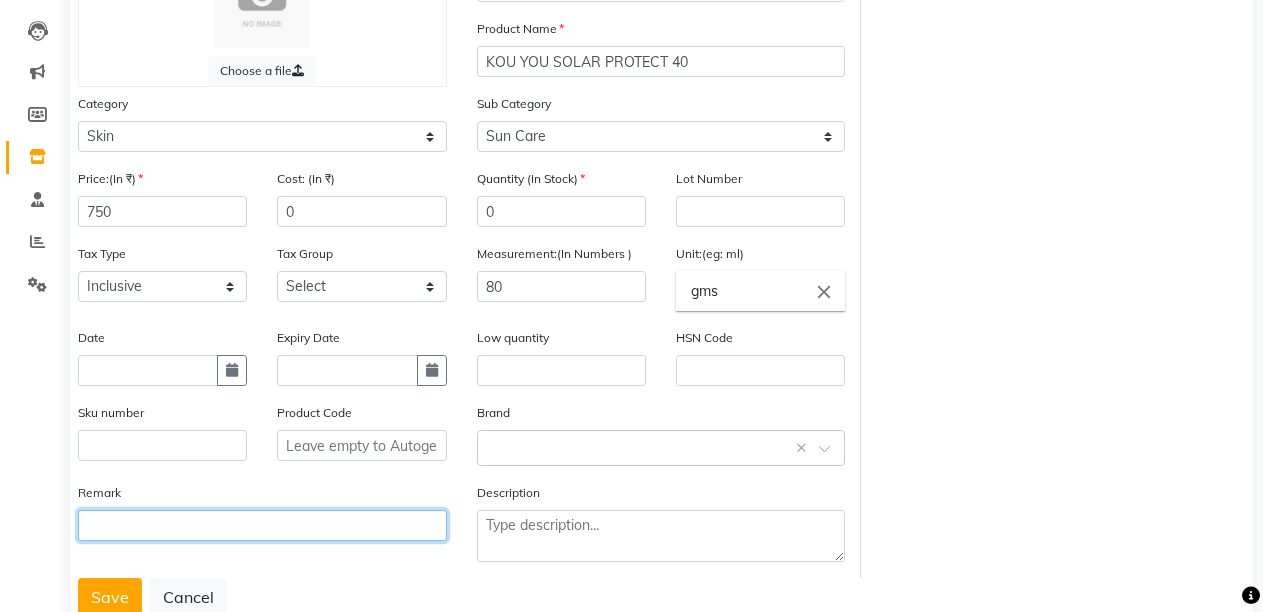 click 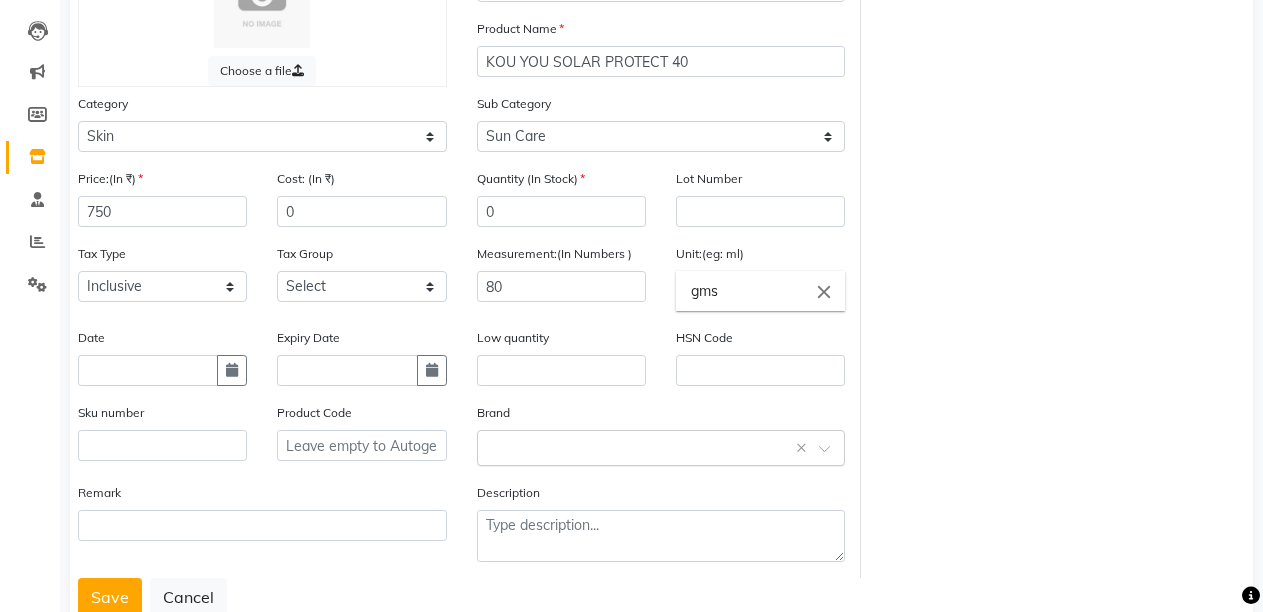 click 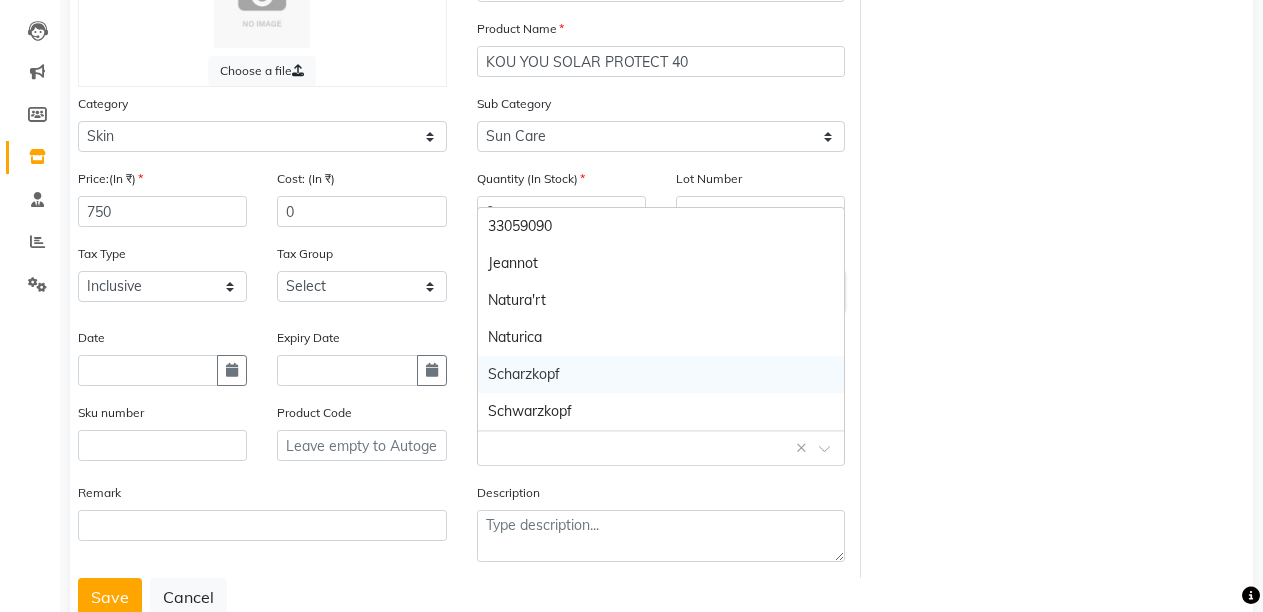 click on "Choose a file Type Select Type Both Retail Consumable Product Name KOU YOU SOLAR PROTECT 40 Category Select Hair Skin Makeup Personal Care Appliances Beard Waxing Disposable Threading Hands and Feet Beauty Planet Botox Cadiveu Casmara Cheryls Loreal Olaplex HAIR Other Sub Category Select Cleanser Facial Moisturiser Serum Toner Sun Care Masks Lip Care Eye Care Body Care Hand & Feet Kit & Combo Treatment Appliances Other Skin Price:(In ₹) 750 Cost: (In ₹) 0 Quantity (In Stock) 0 Lot Number Tax Type Select Inclusive Exclusive Tax Group Select GST Measurement:(In Numbers ) 80 Unit:(eg: ml) gms close Date Expiry Date Low quantity HSN Code Sku number Product Code Brand Select brand or add custom brand    × Remark Description" 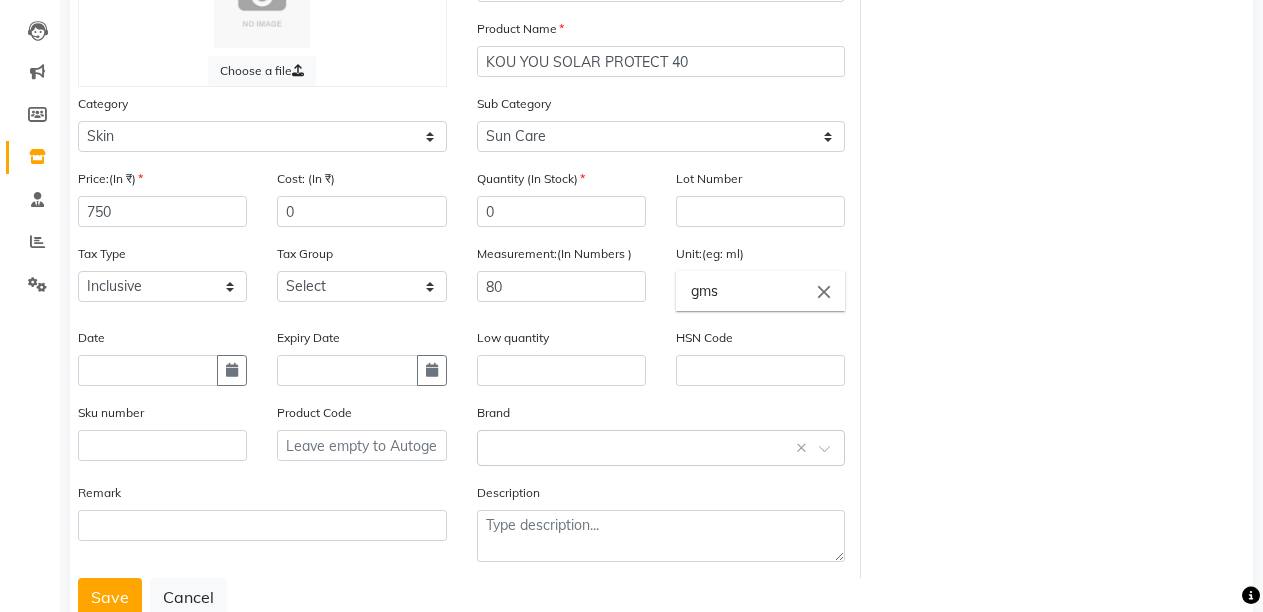 click on "Choose a file Type Select Type Both Retail Consumable Product Name KOU YOU SOLAR PROTECT 40 Category Select Hair Skin Makeup Personal Care Appliances Beard Waxing Disposable Threading Hands and Feet Beauty Planet Botox Cadiveu Casmara Cheryls Loreal Olaplex HAIR Other Sub Category Select Cleanser Facial Moisturiser Serum Toner Sun Care Masks Lip Care Eye Care Body Care Hand & Feet Kit & Combo Treatment Appliances Other Skin Price:(In ₹) 750 Cost: (In ₹) 0 Quantity (In Stock) 0 Lot Number Tax Type Select Inclusive Exclusive Tax Group Select GST Measurement:(In Numbers ) 80 Unit:(eg: ml) gms close Date Expiry Date Low quantity HSN Code Sku number Product Code Brand Select brand or add custom brand    × Remark Description" 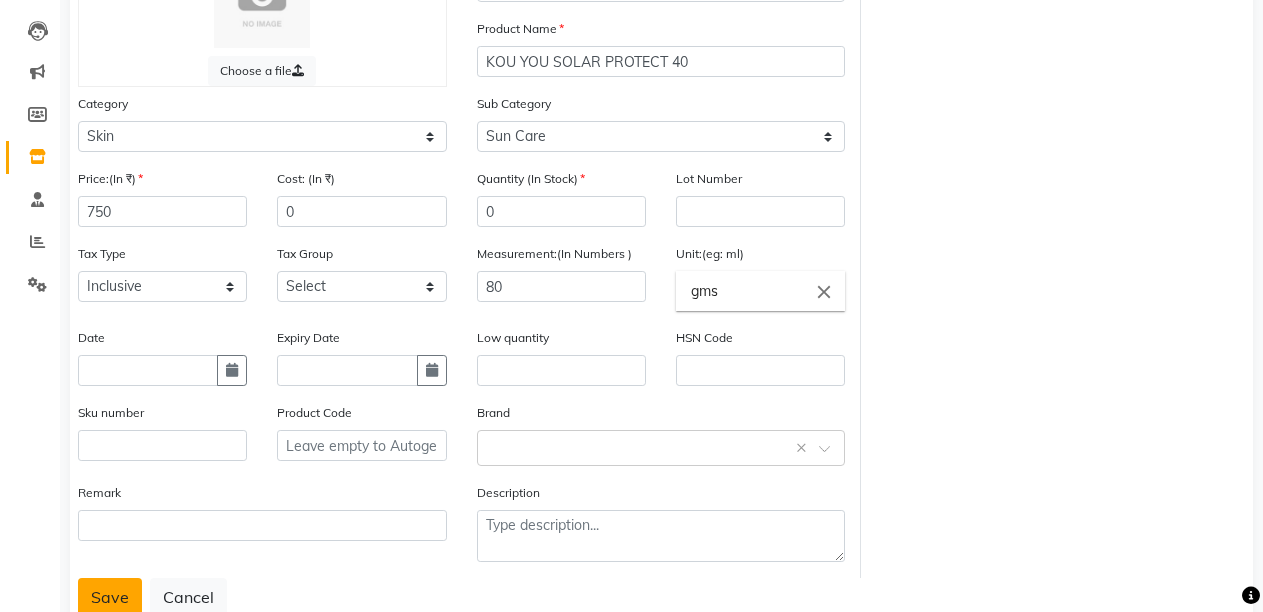 click on "Save" 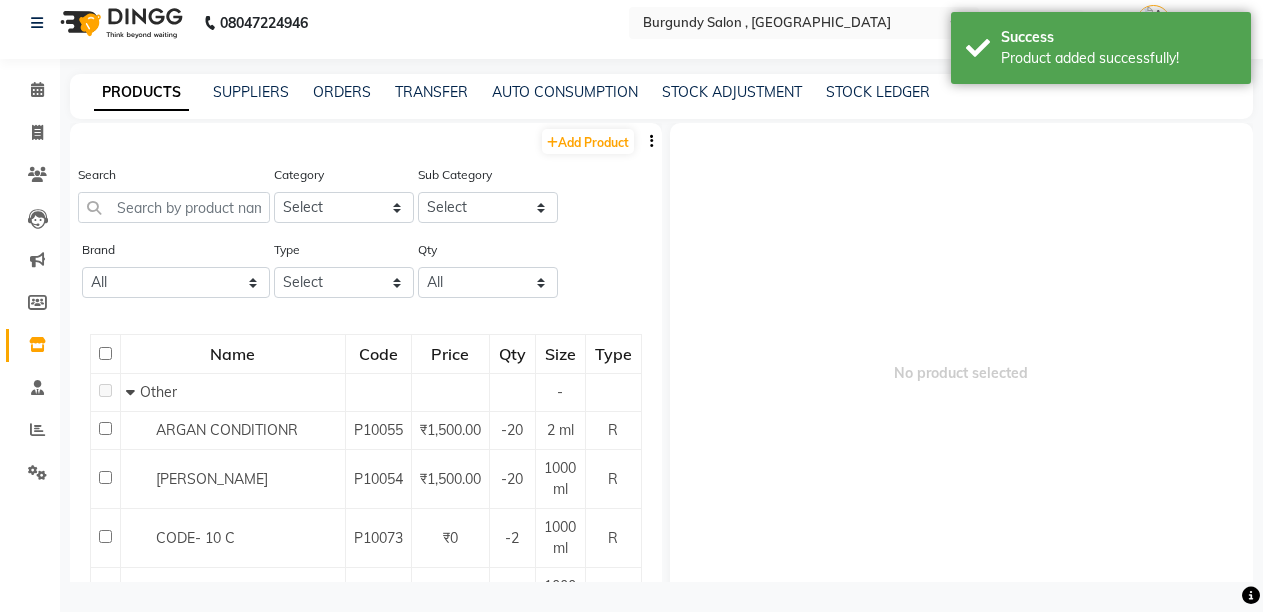 scroll, scrollTop: 13, scrollLeft: 0, axis: vertical 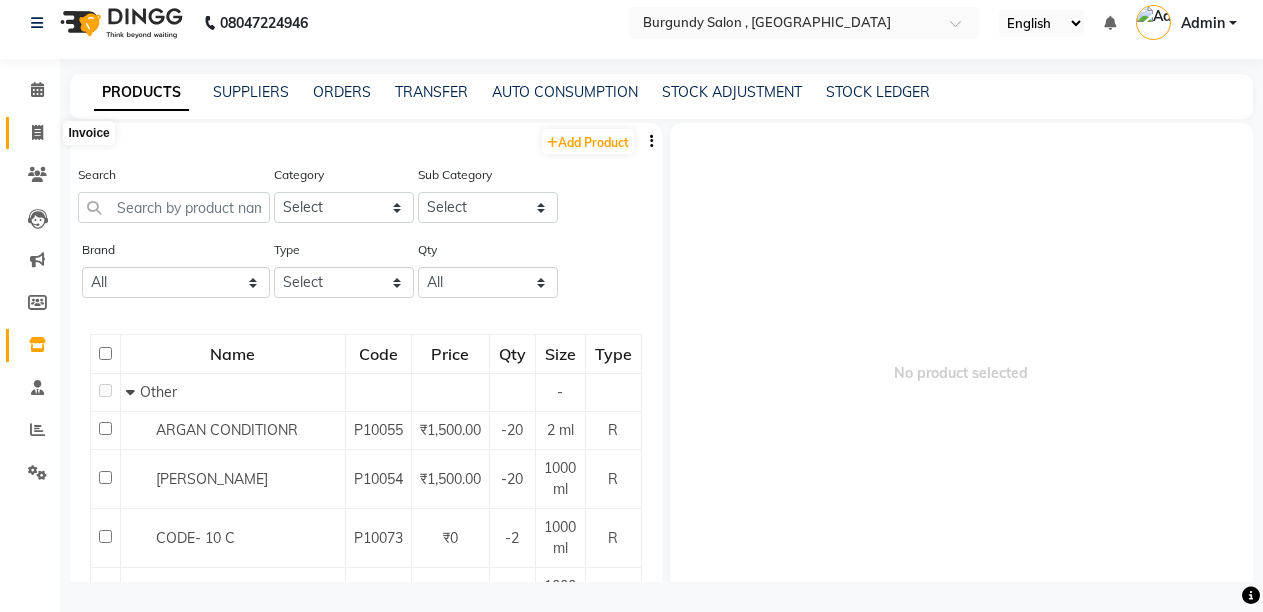 click 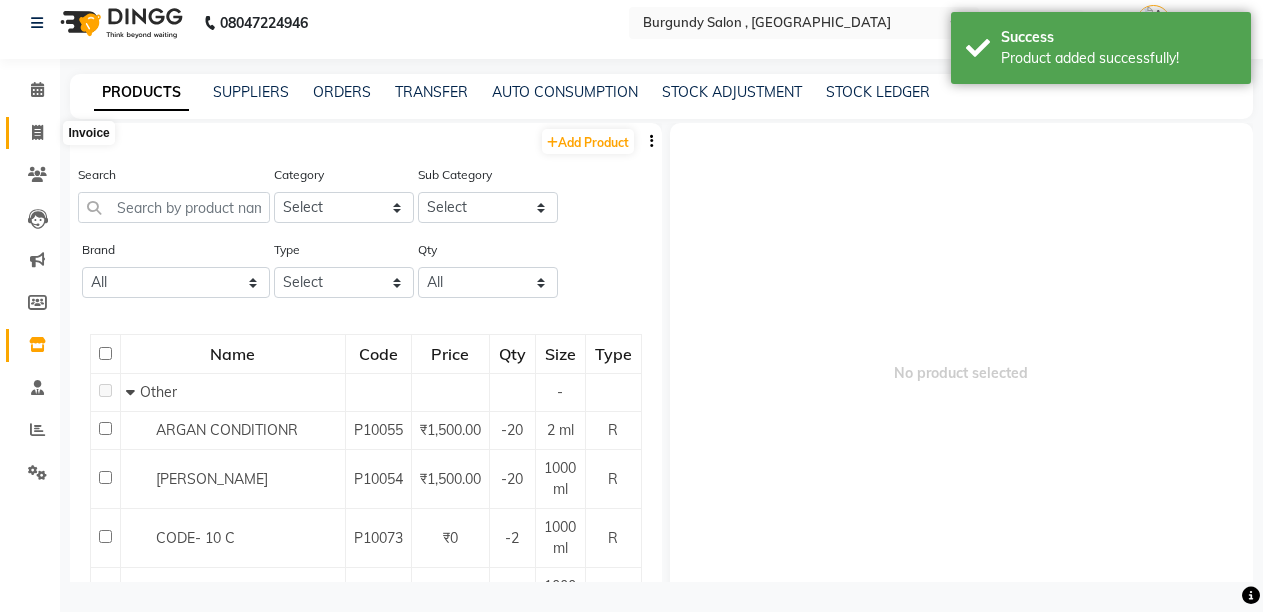 select on "service" 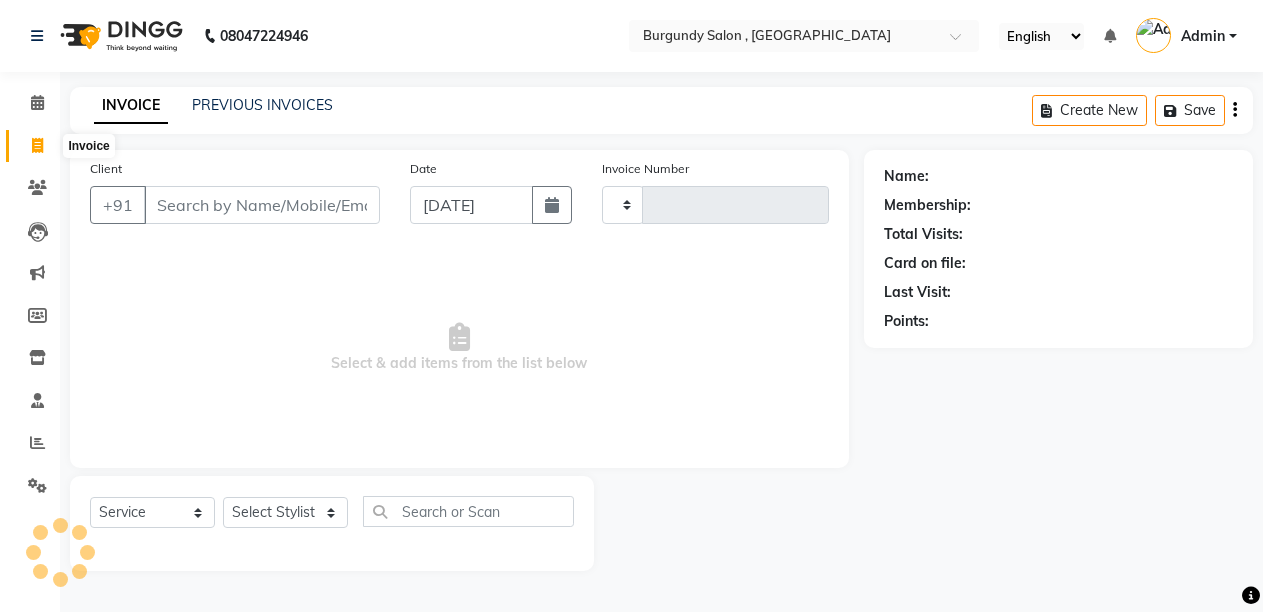 scroll, scrollTop: 0, scrollLeft: 0, axis: both 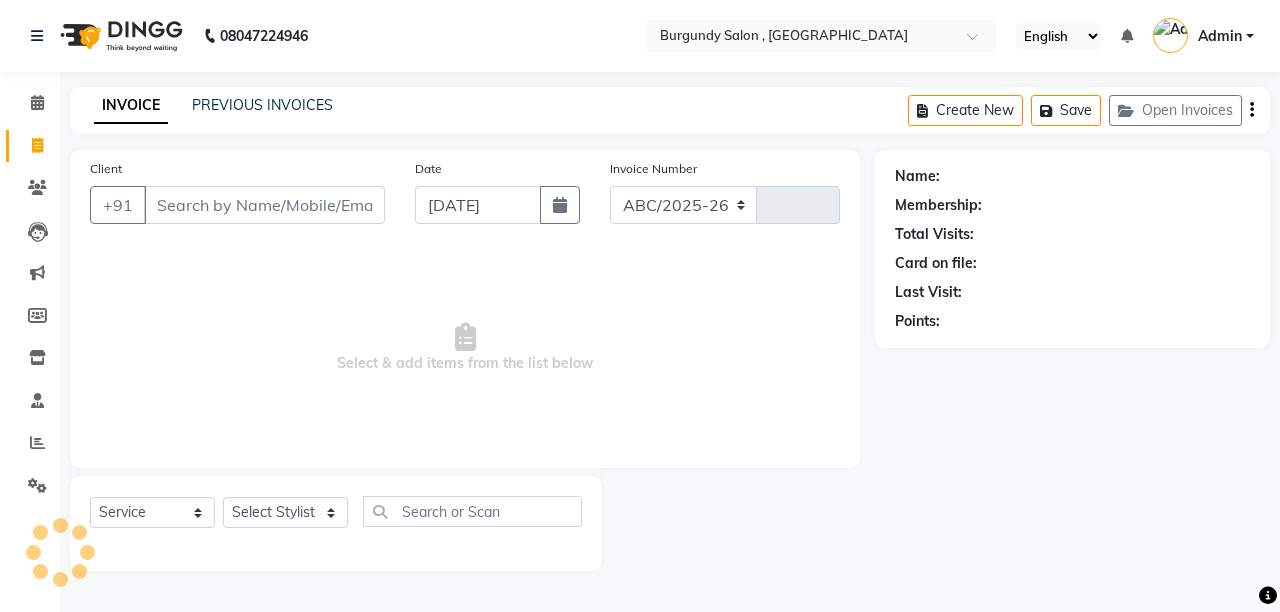 select on "5345" 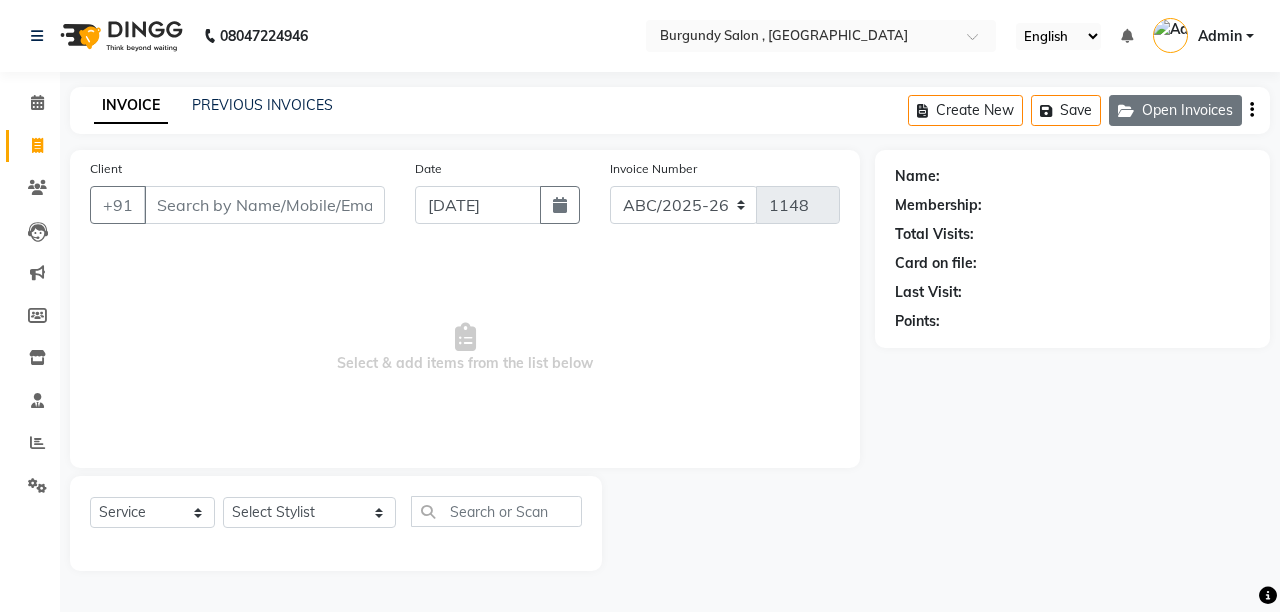 click on "Open Invoices" 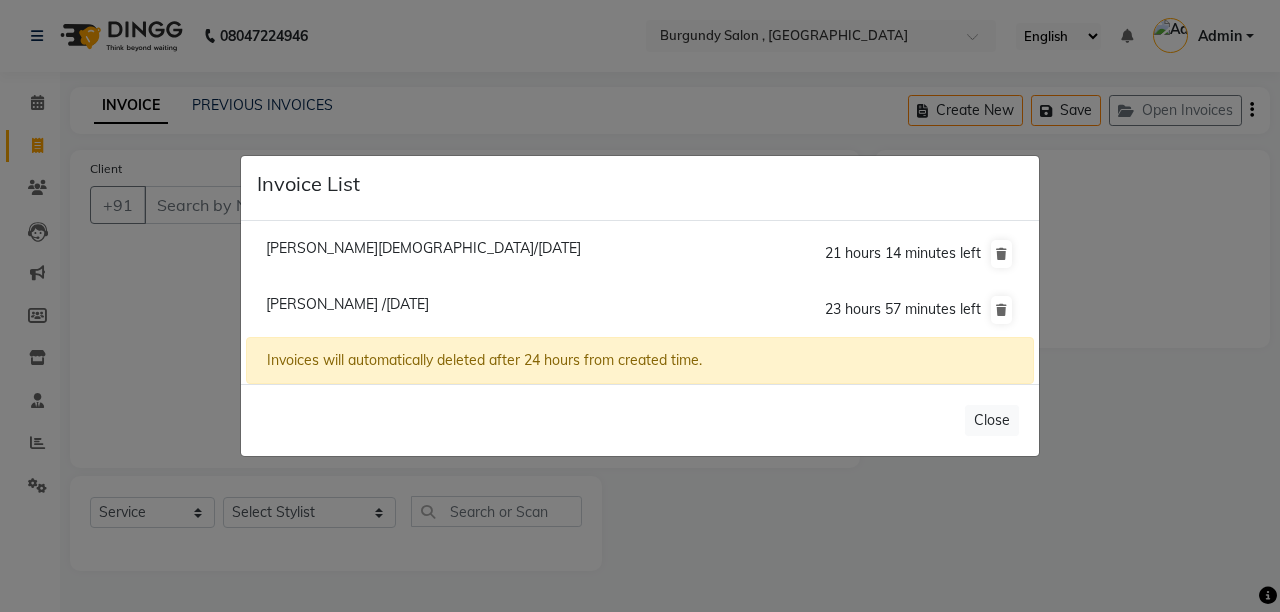 click on "Priyanka Jain /10 July 2025" 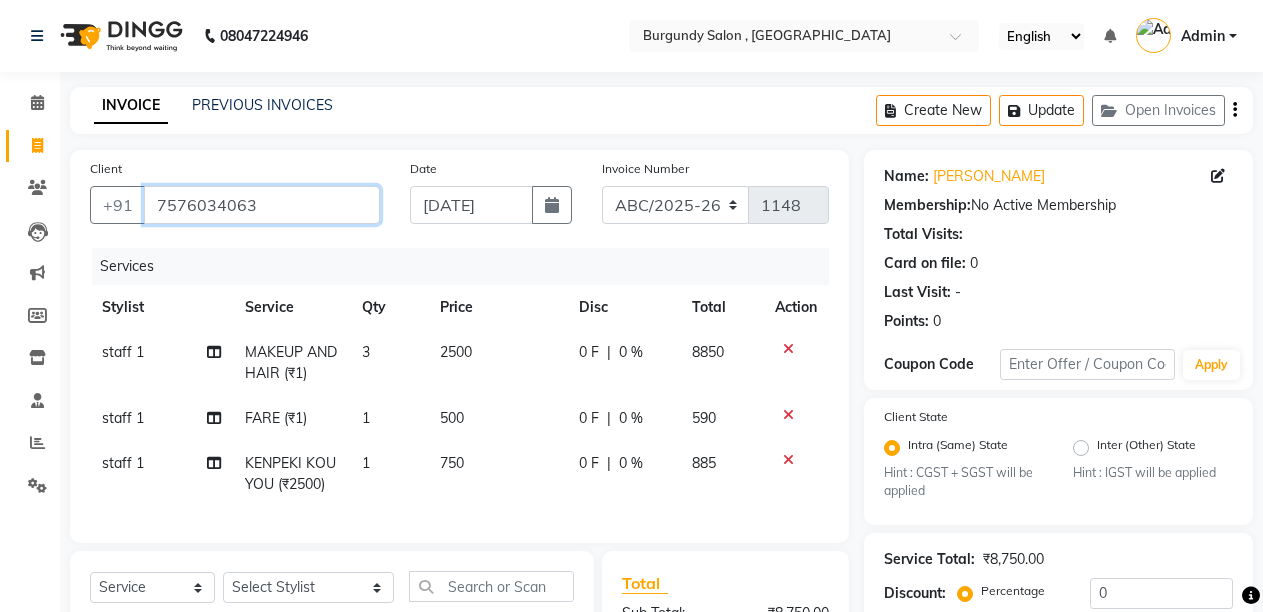 drag, startPoint x: 156, startPoint y: 204, endPoint x: 210, endPoint y: 201, distance: 54.08327 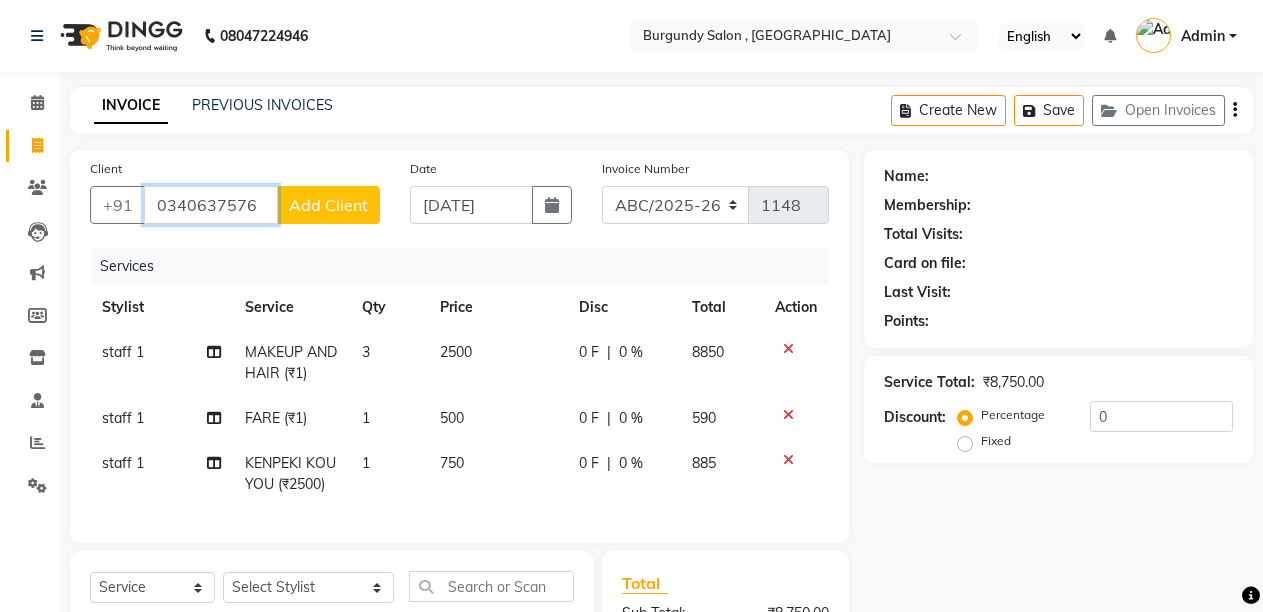 click on "0340637576" at bounding box center [211, 205] 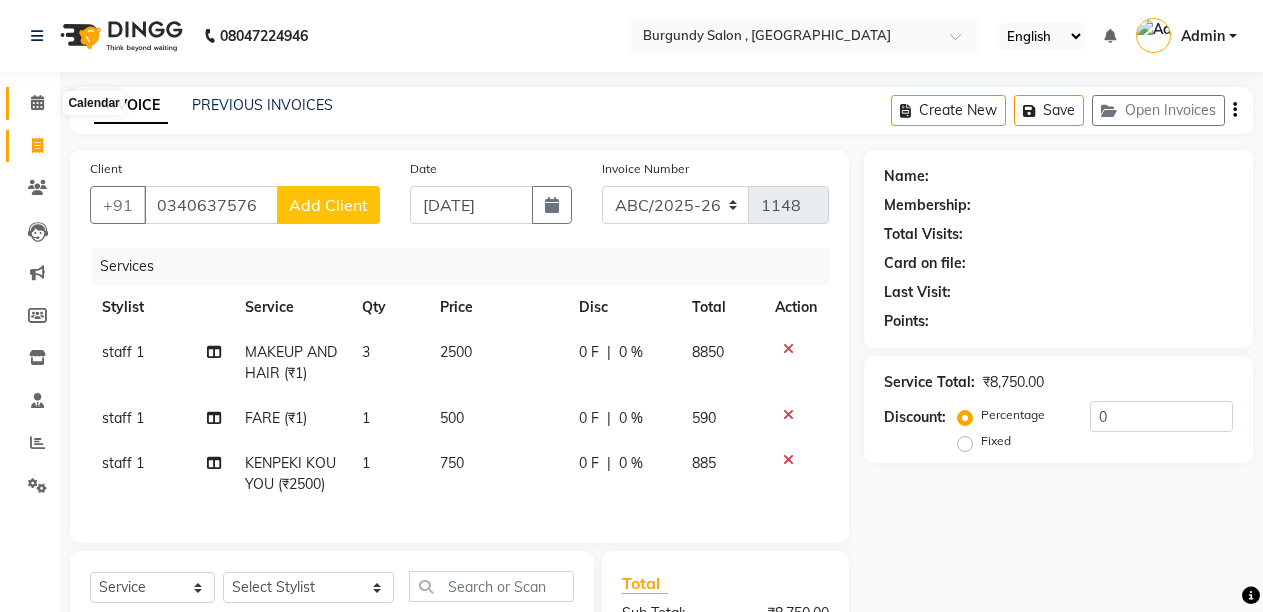 click 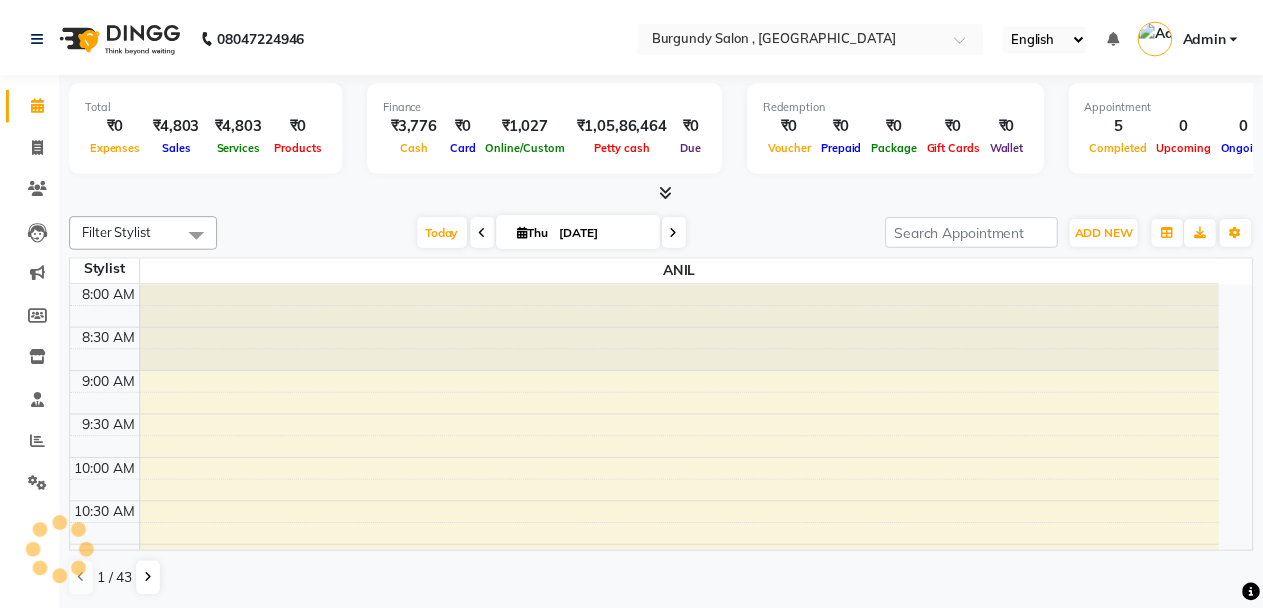 scroll, scrollTop: 0, scrollLeft: 0, axis: both 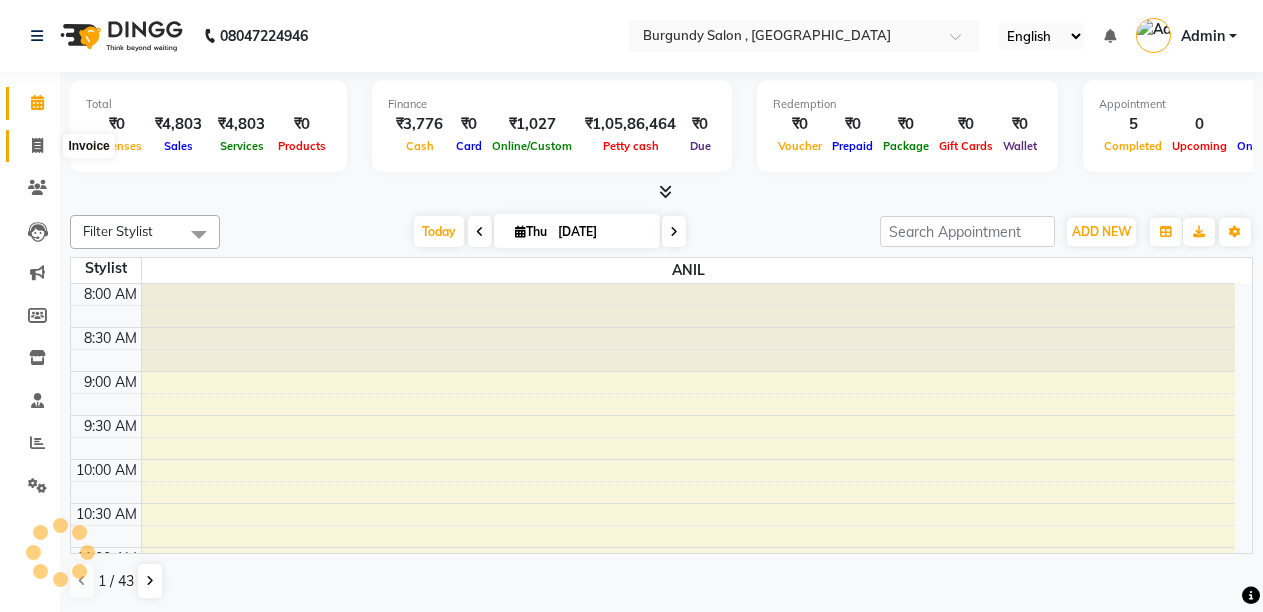 click 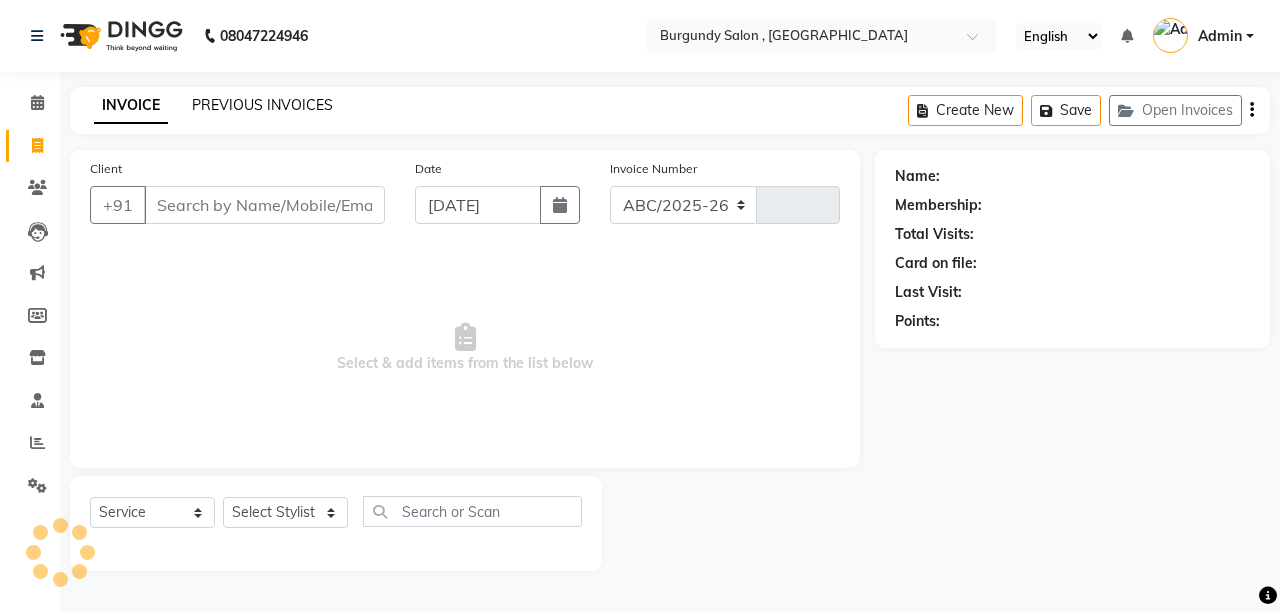 select on "5345" 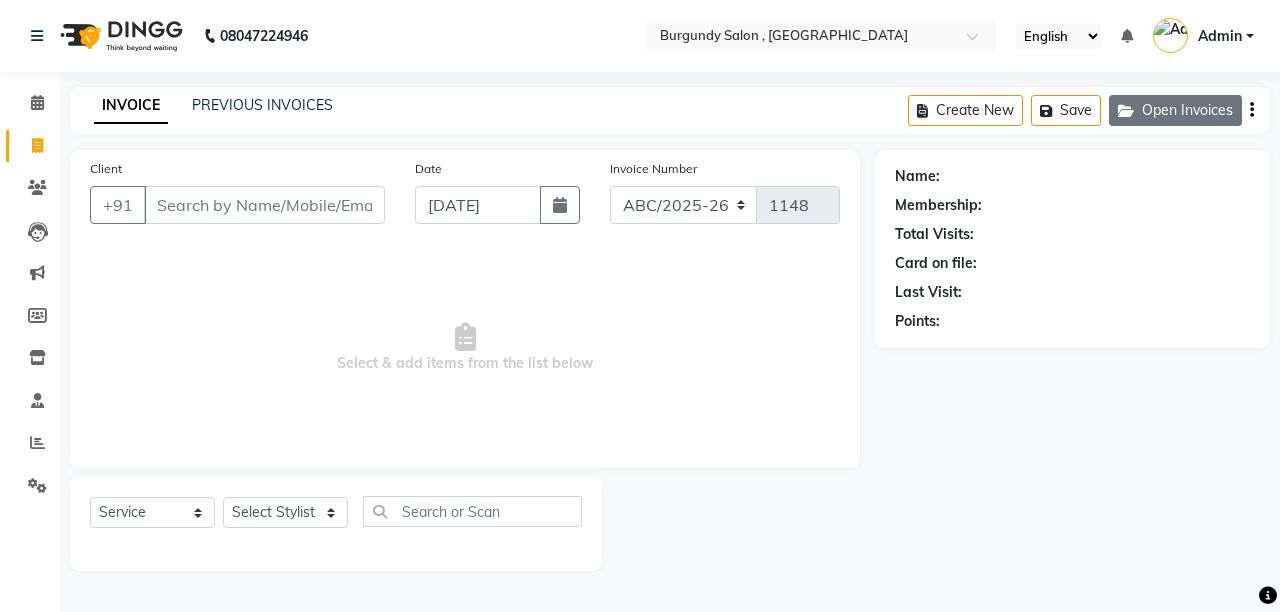 click on "Open Invoices" 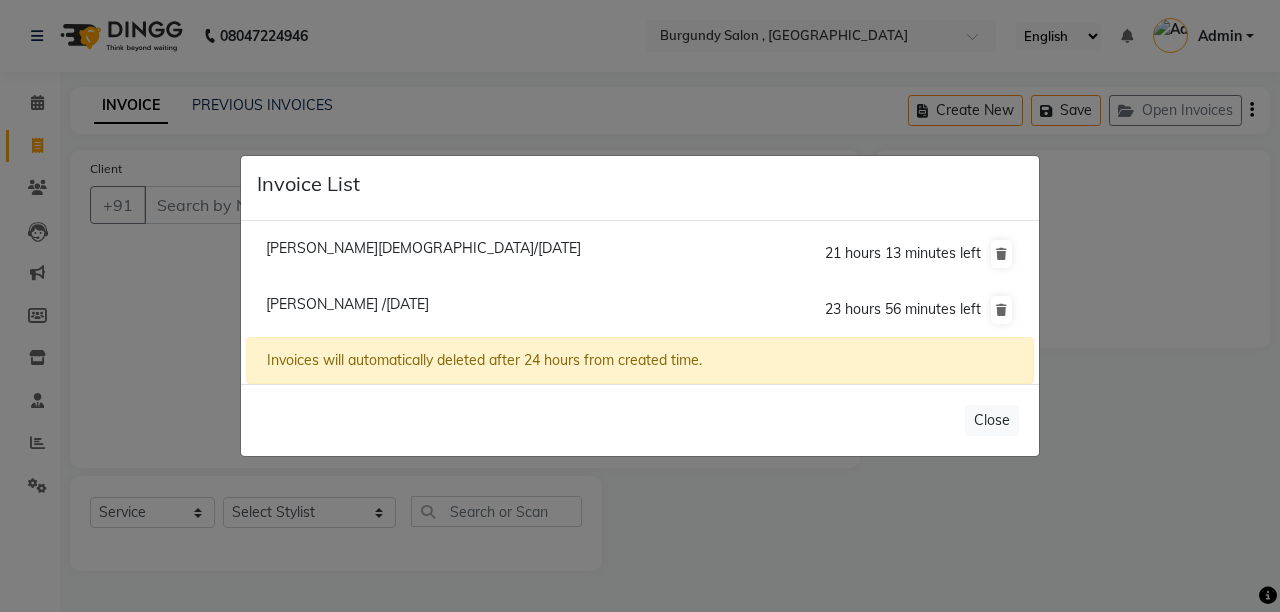 click on "Priyanka Jain /10 July 2025" 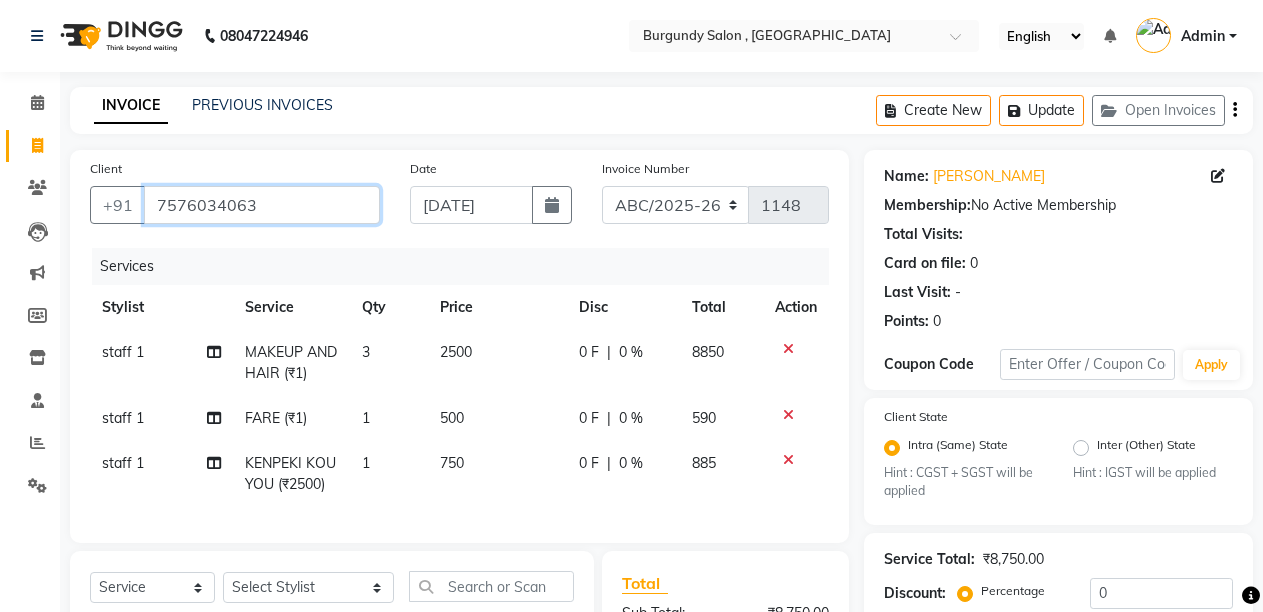 drag, startPoint x: 157, startPoint y: 208, endPoint x: 283, endPoint y: 228, distance: 127.57743 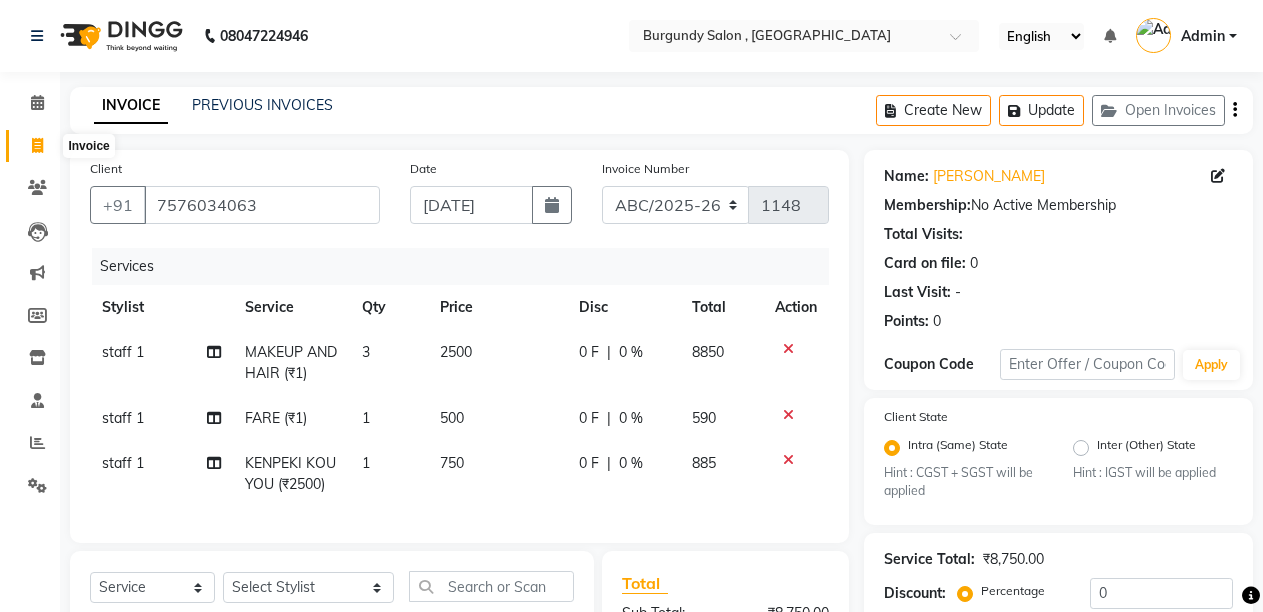 click 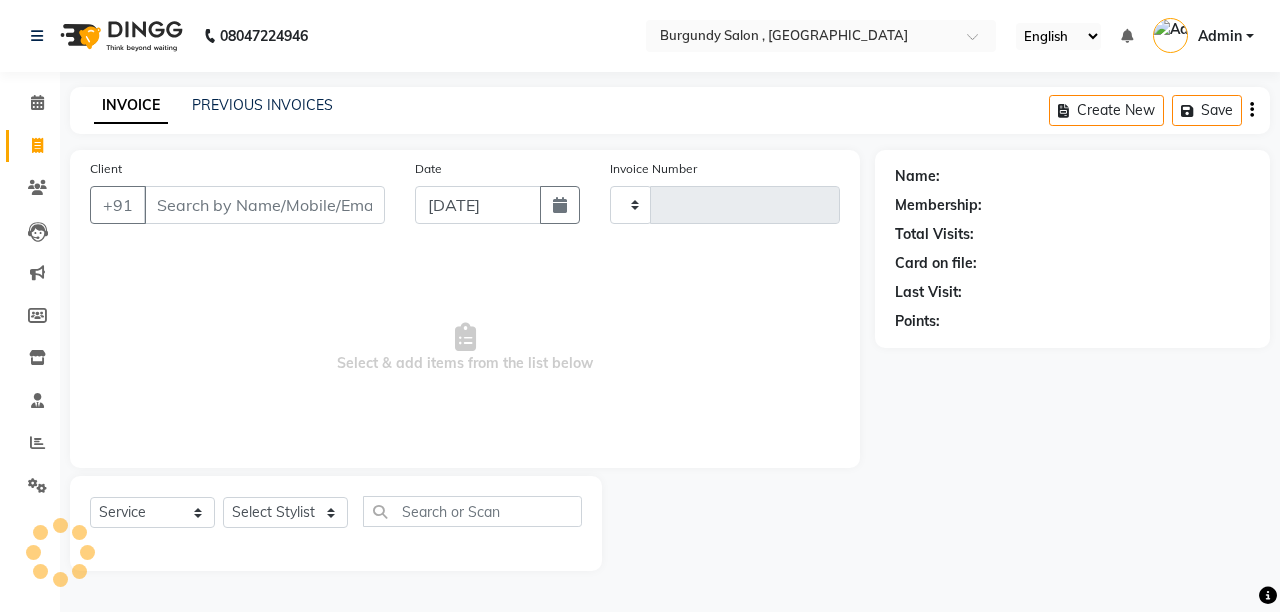 click on "Client" at bounding box center [264, 205] 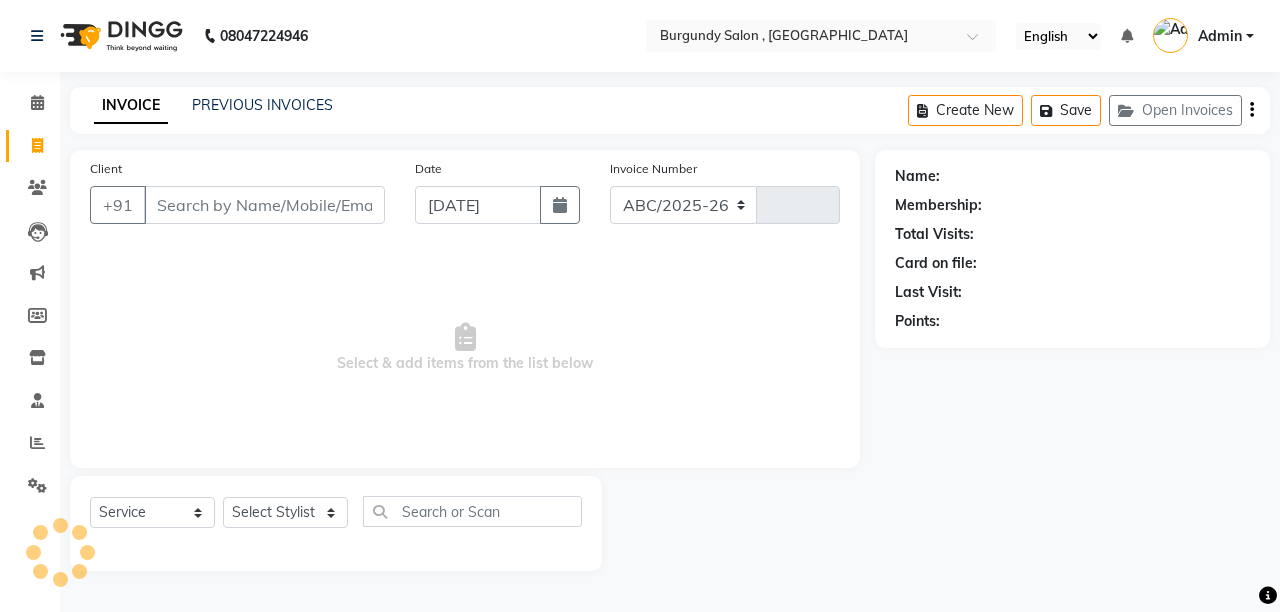 select on "5345" 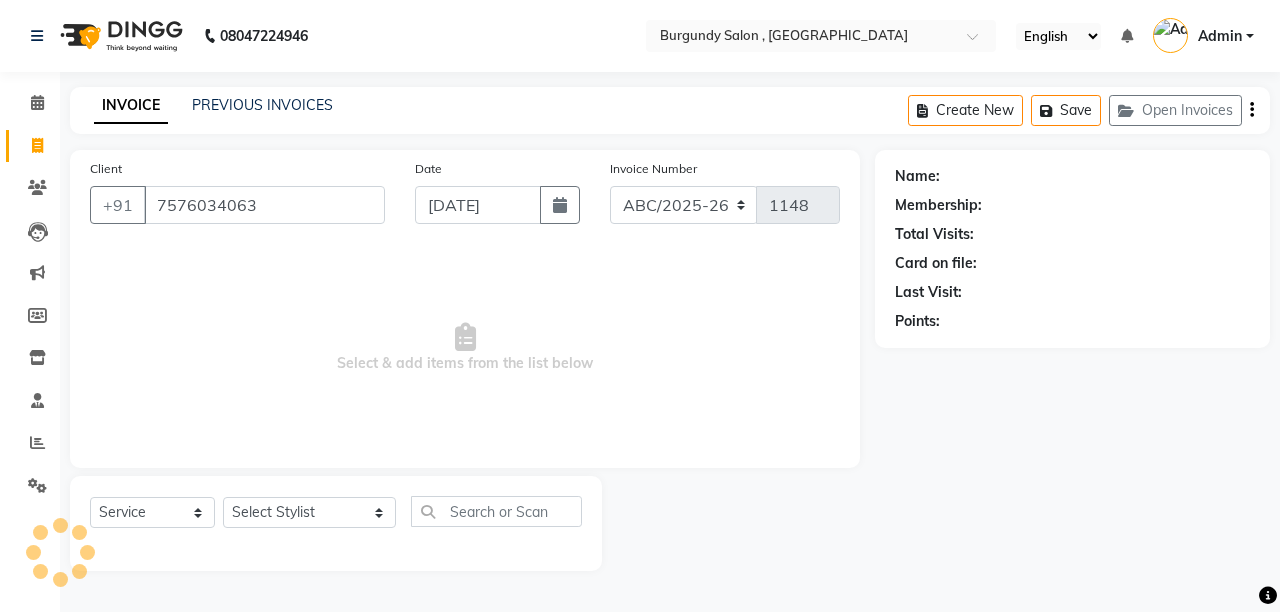 type on "7576034063" 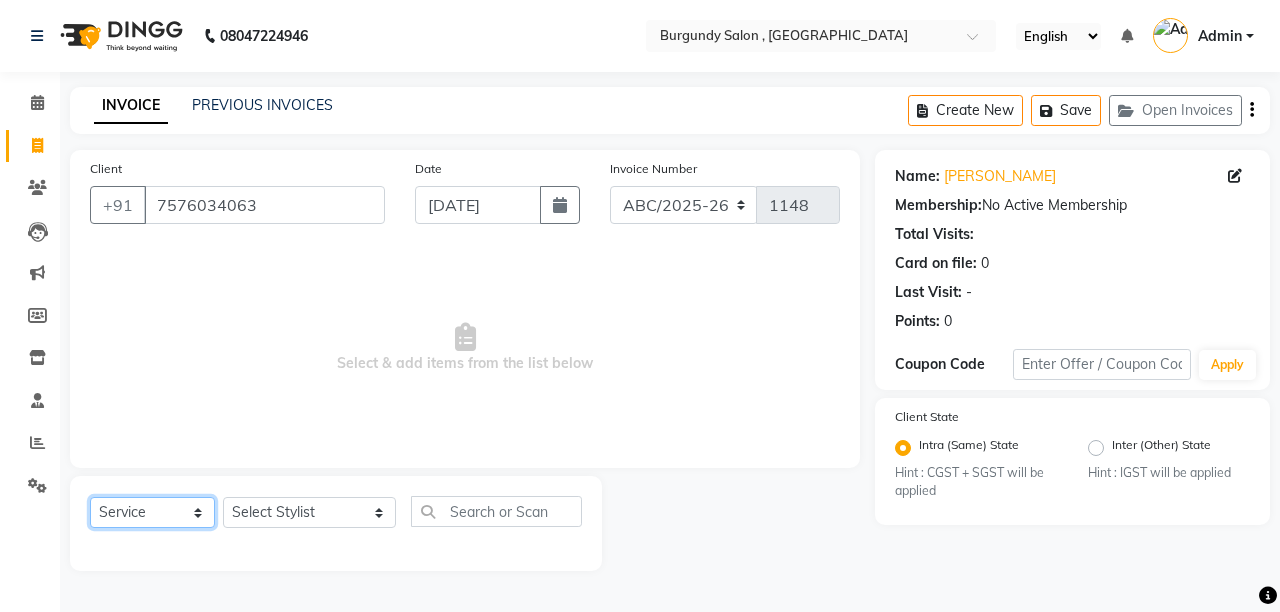 click on "Select  Service  Product  Membership  Package Voucher Prepaid Gift Card" 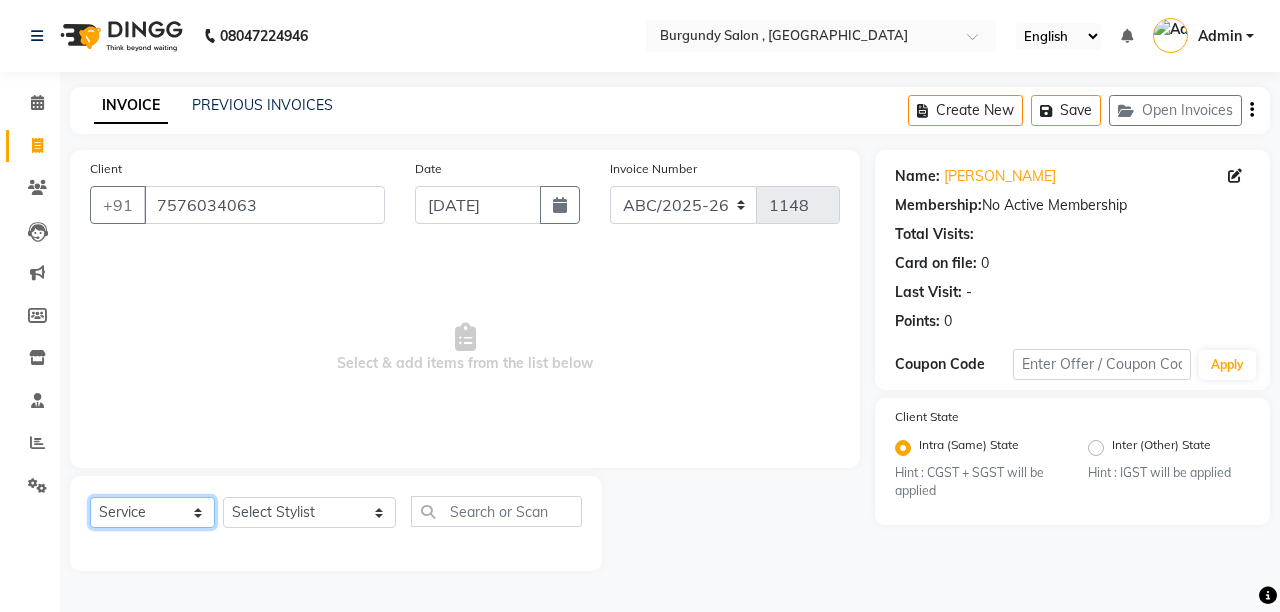 select on "product" 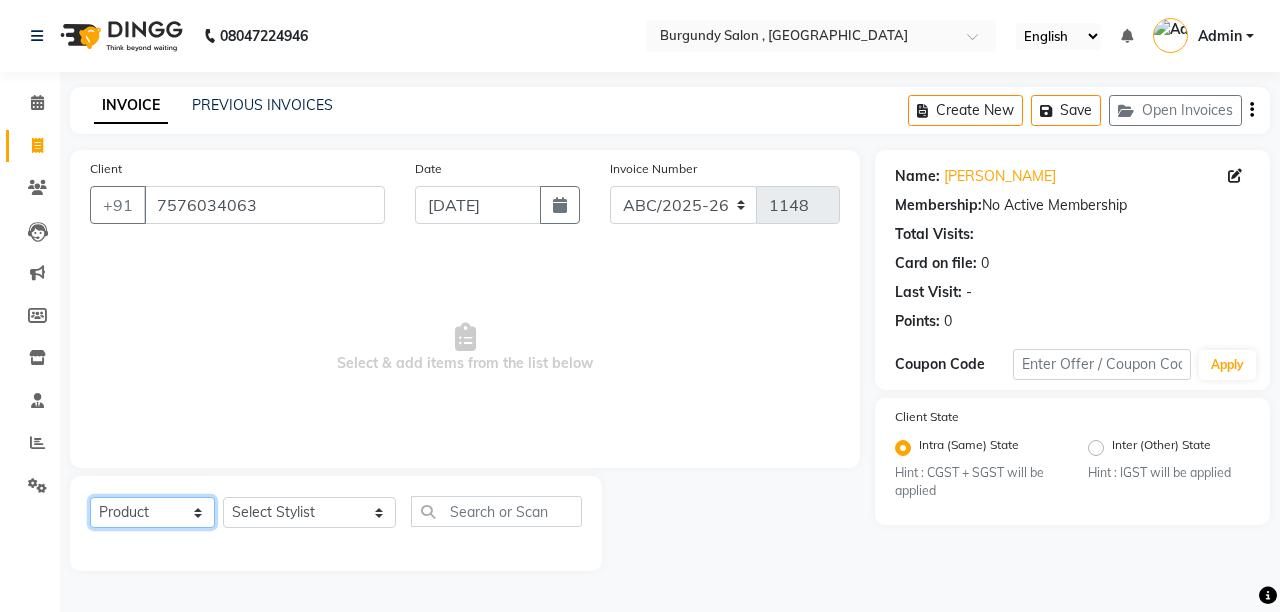 click on "Select  Service  Product  Membership  Package Voucher Prepaid Gift Card" 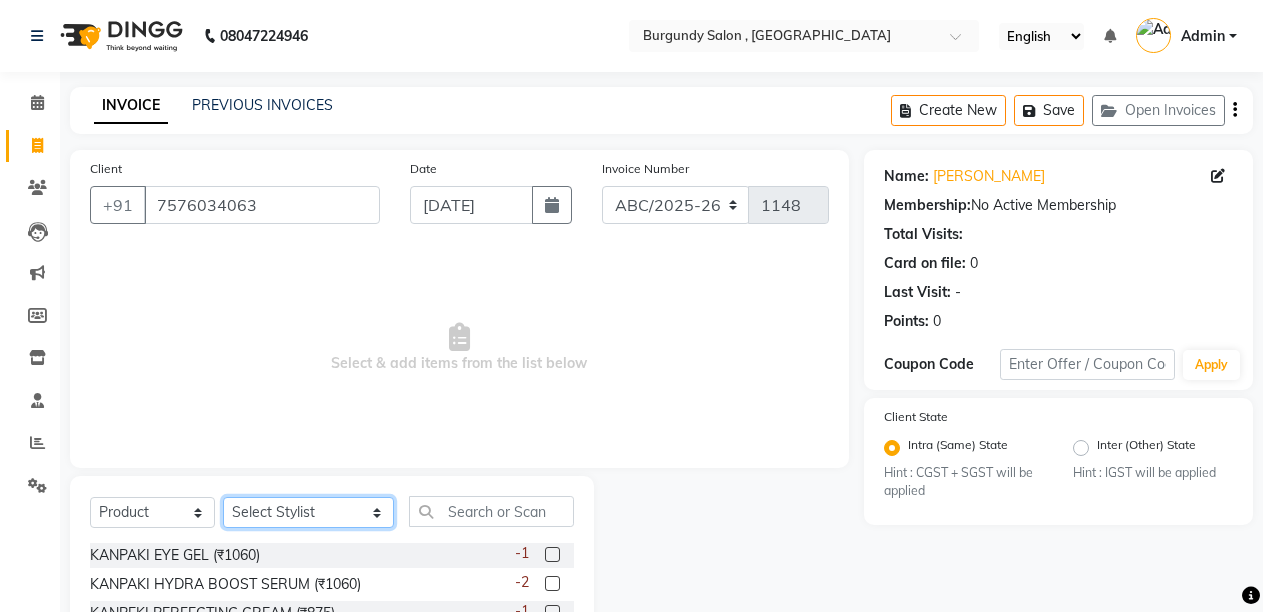 click on "Select Stylist ANIL  ANJANA BARSHA DEEPSHIKHA  DHON DAS DHON / NITUMONI EDWARD EDWARD/ LAXMI JOSHU JUNMONI KASHIF LAXI / ANJANA LAXMI LITTLE MAAM MINTUL MITALI NEETU RANA NITUMONI NITUMONI/POJA/ LAXMI NITUMONI / SAGARIKA NITUMONI/ SAGRIKA PRAKASH PUJAA Rubi RUBI / LAXMI SAGARIKA  SAGARIKA / RUBI SAHIL SAHIL / DHON SAHIL / EDWARD SAHIL/ JOSHU SAHIL/JOSHU/PRAKASH/ RUBI SAHIL/NITUMONI/ MITALI SAHIL/ RUBI SHABIR SHADHAB SIMA KALITA SONALI DEKA SOPEM staff 1 staff 1 TANU" 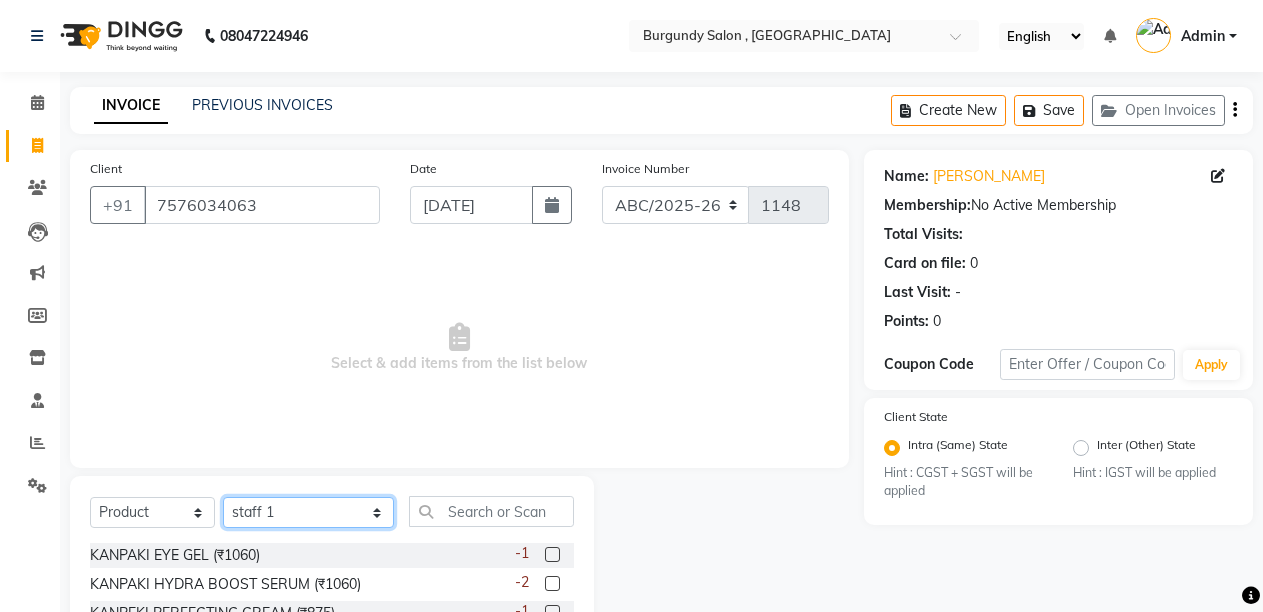 click on "Select Stylist ANIL  ANJANA BARSHA DEEPSHIKHA  DHON DAS DHON / NITUMONI EDWARD EDWARD/ LAXMI JOSHU JUNMONI KASHIF LAXI / ANJANA LAXMI LITTLE MAAM MINTUL MITALI NEETU RANA NITUMONI NITUMONI/POJA/ LAXMI NITUMONI / SAGARIKA NITUMONI/ SAGRIKA PRAKASH PUJAA Rubi RUBI / LAXMI SAGARIKA  SAGARIKA / RUBI SAHIL SAHIL / DHON SAHIL / EDWARD SAHIL/ JOSHU SAHIL/JOSHU/PRAKASH/ RUBI SAHIL/NITUMONI/ MITALI SAHIL/ RUBI SHABIR SHADHAB SIMA KALITA SONALI DEKA SOPEM staff 1 staff 1 TANU" 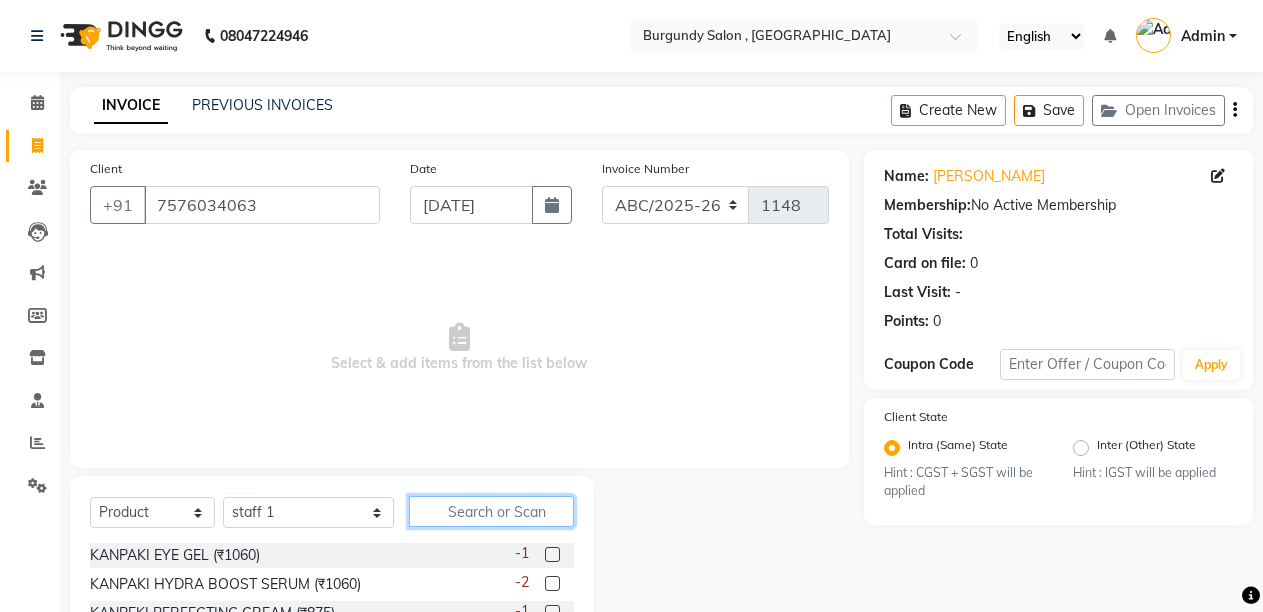 click 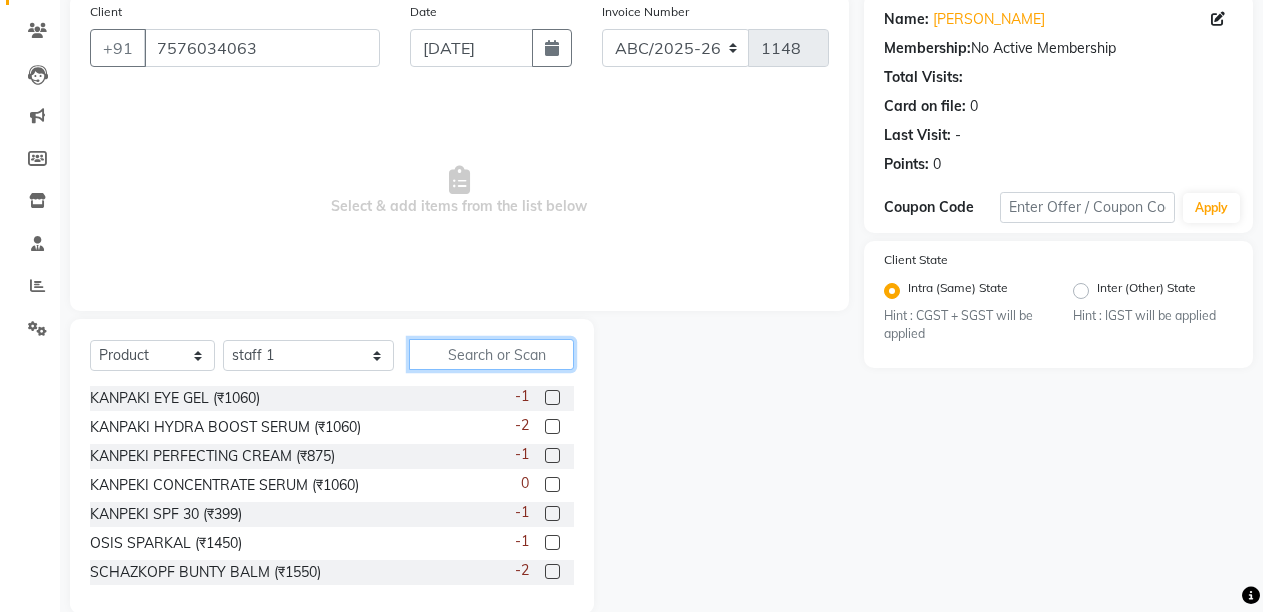 scroll, scrollTop: 161, scrollLeft: 0, axis: vertical 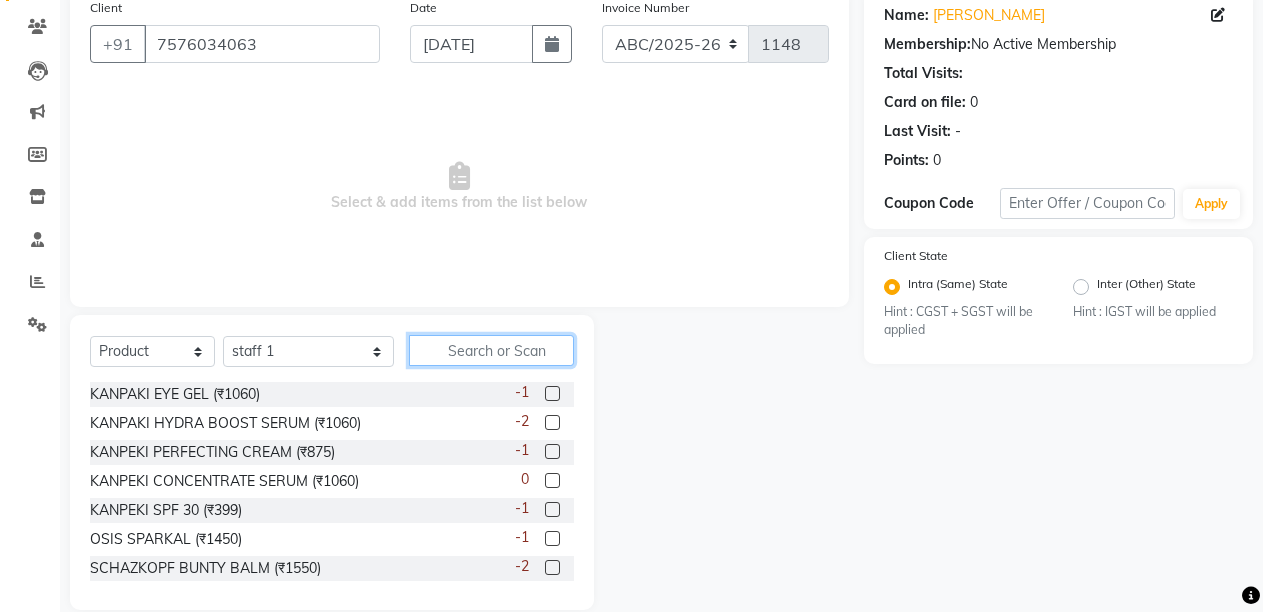 click 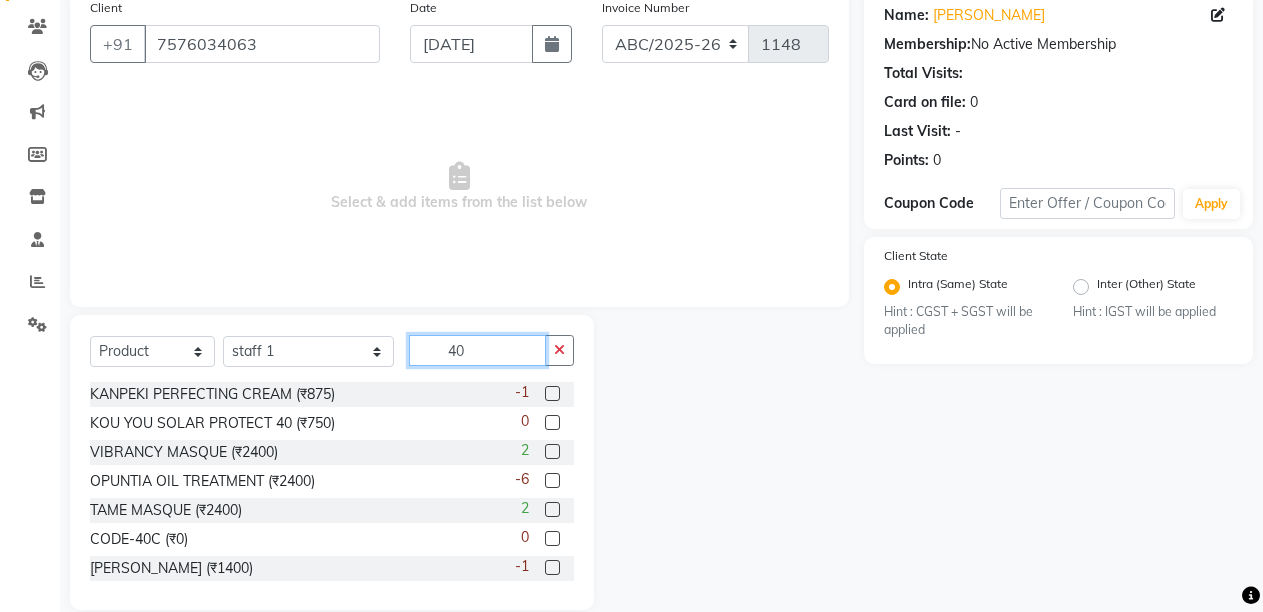 type on "40" 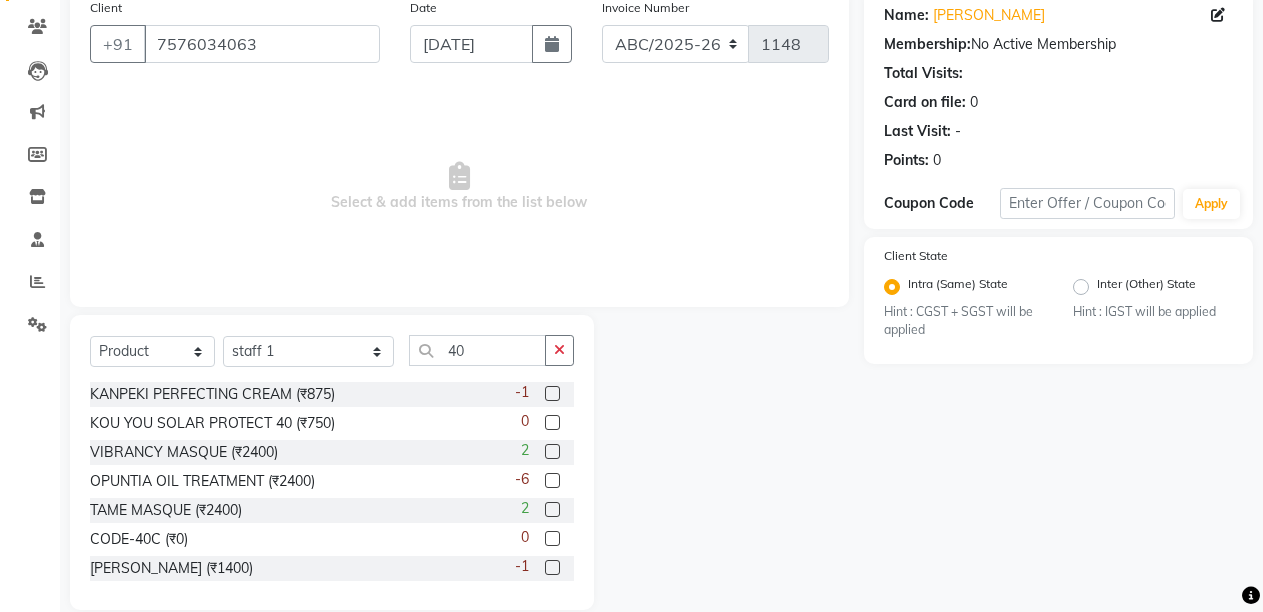 click 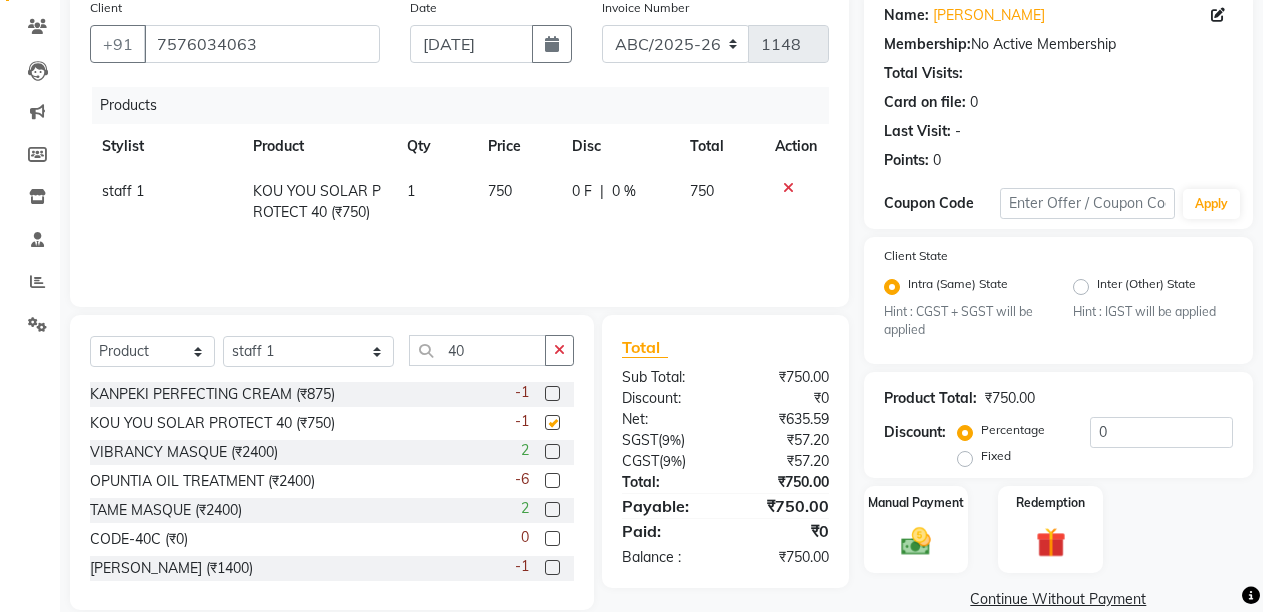 checkbox on "false" 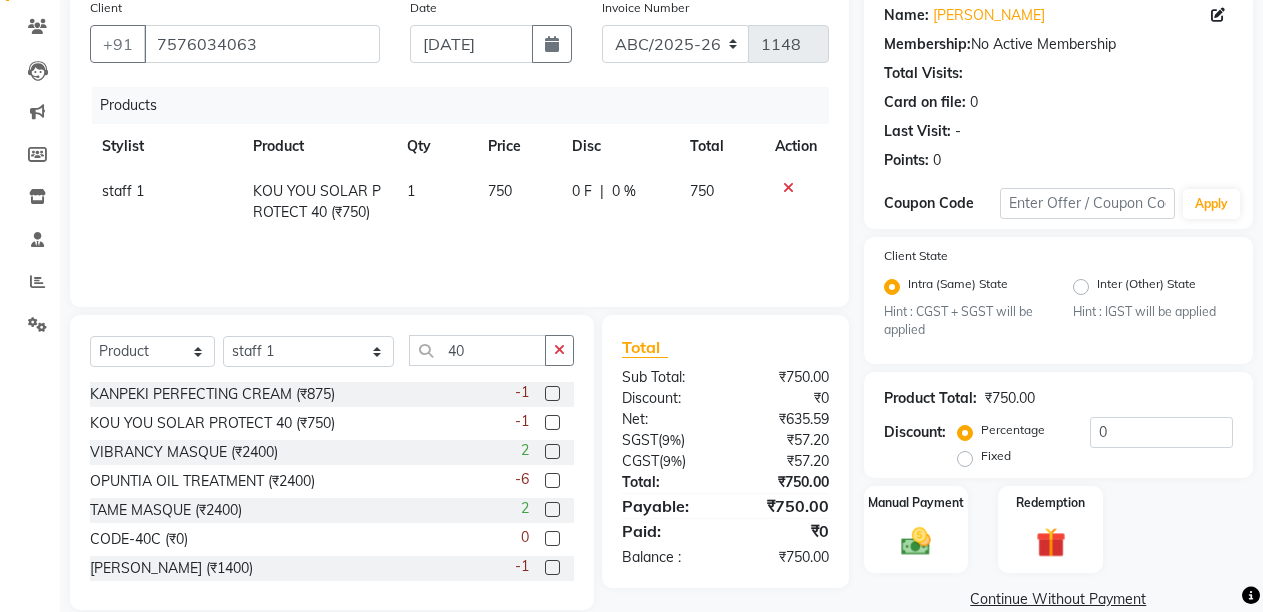 scroll, scrollTop: 0, scrollLeft: 0, axis: both 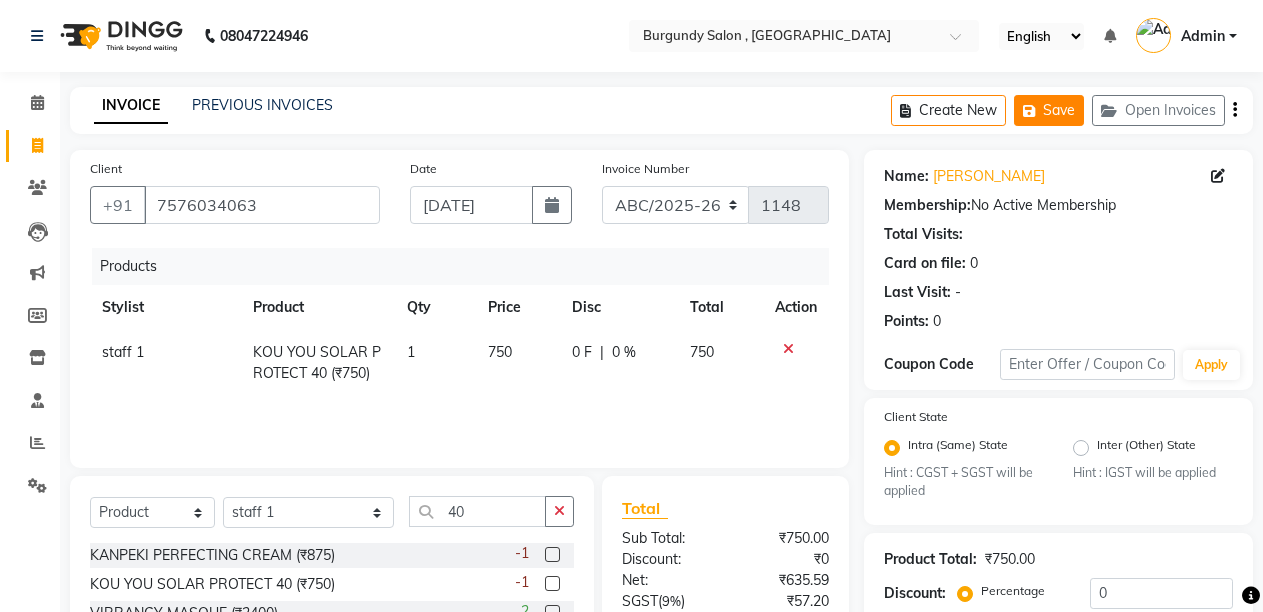 click on "Save" 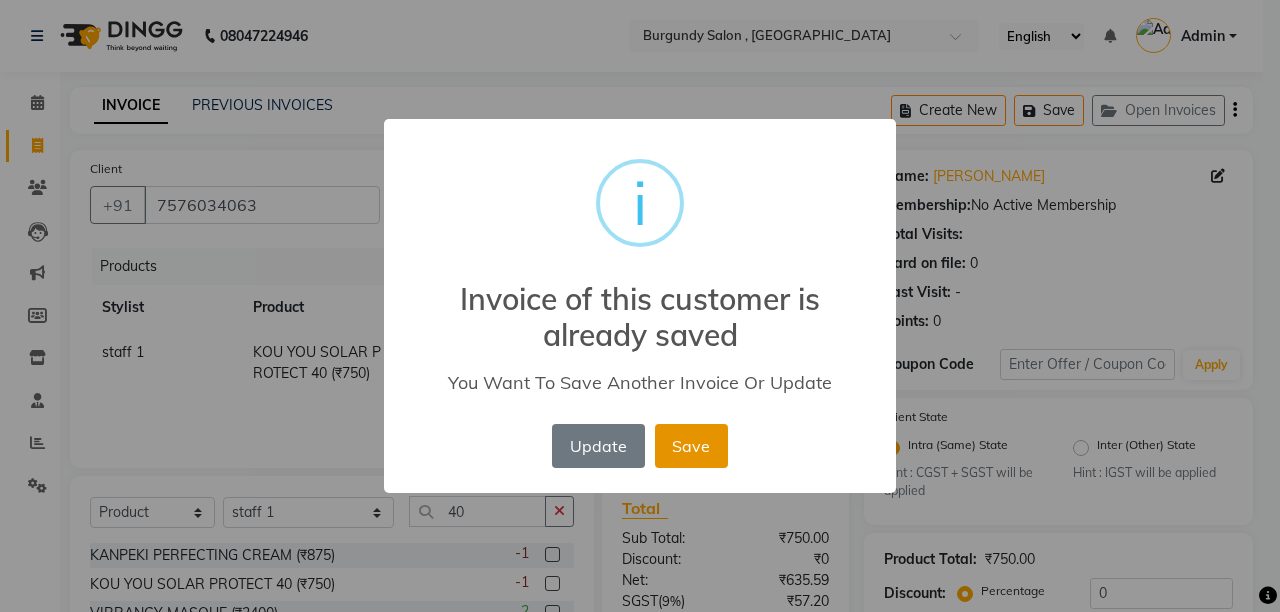 click on "Save" at bounding box center (691, 446) 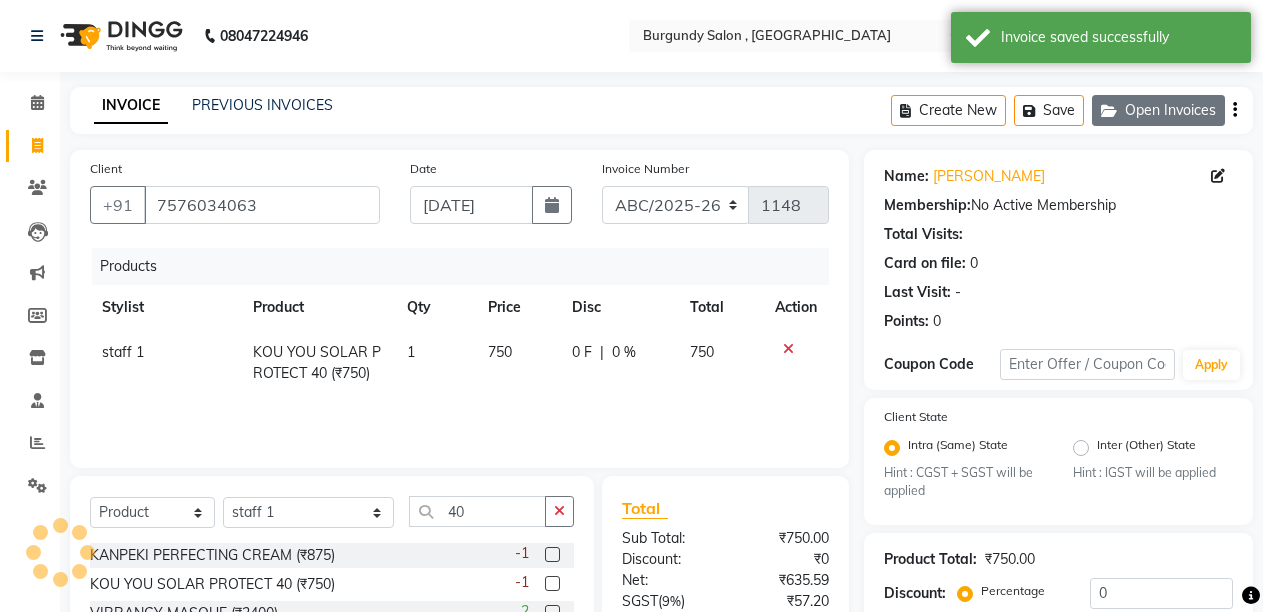 click on "Open Invoices" 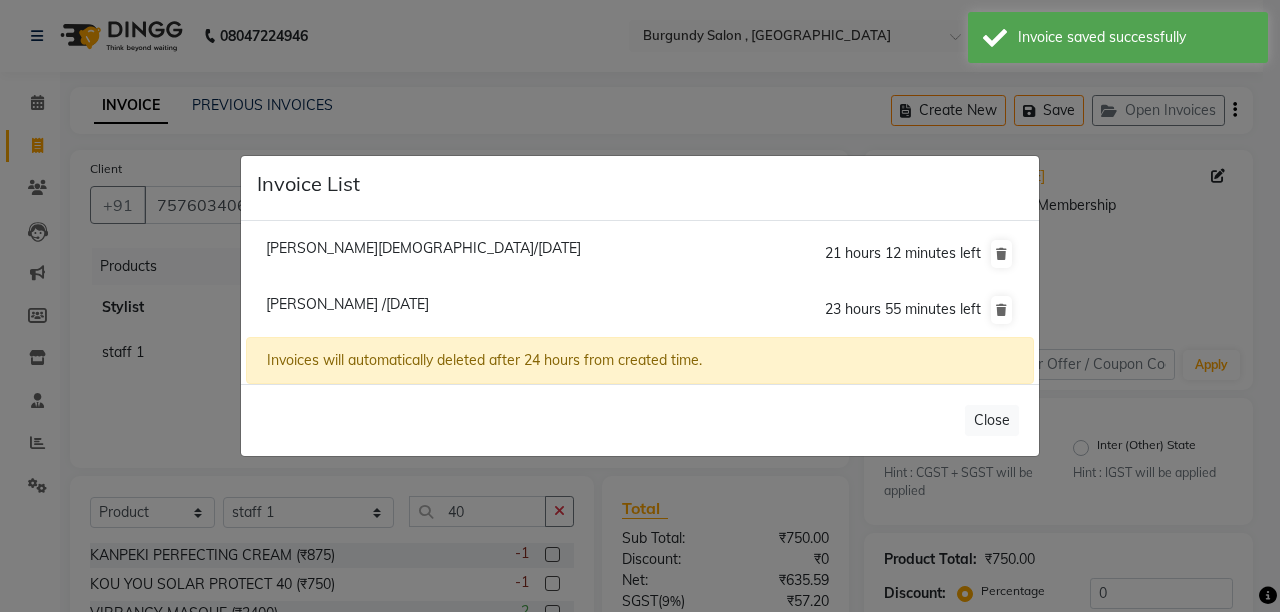 click on "Priyanka Jain /10 July 2025" 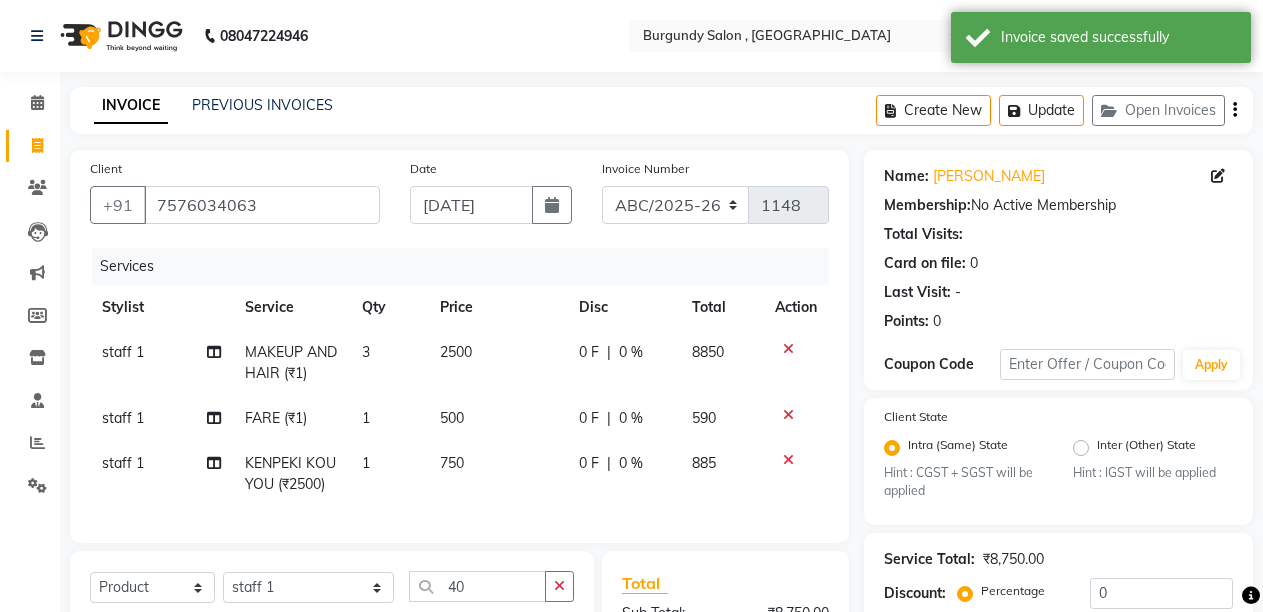 select on "service" 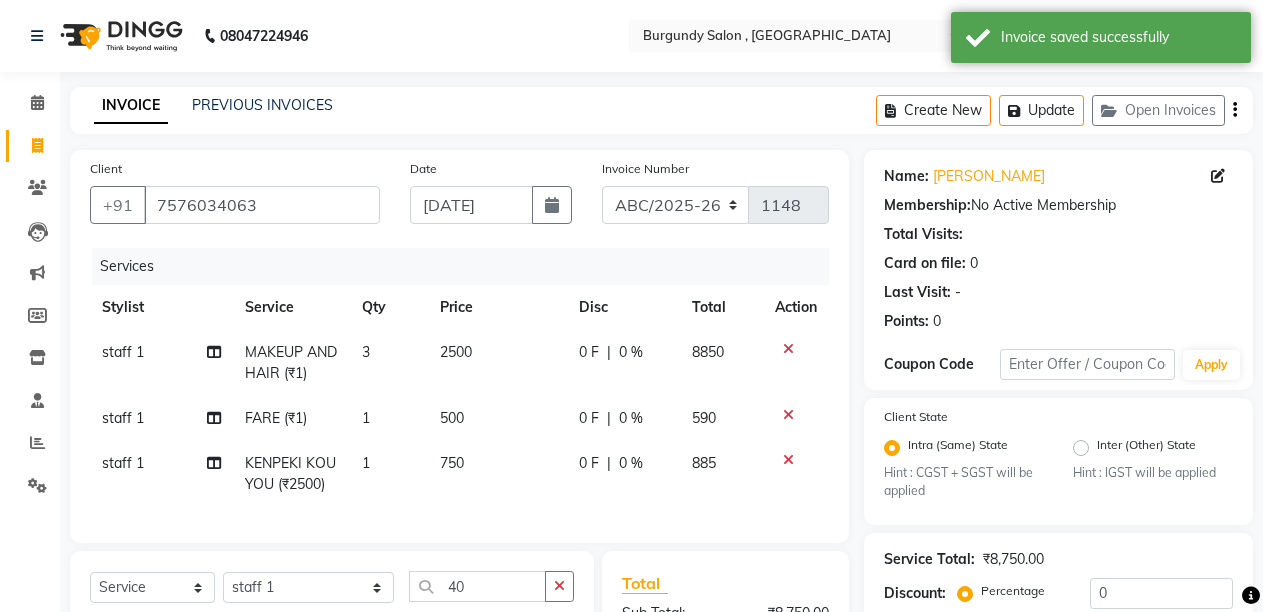 select 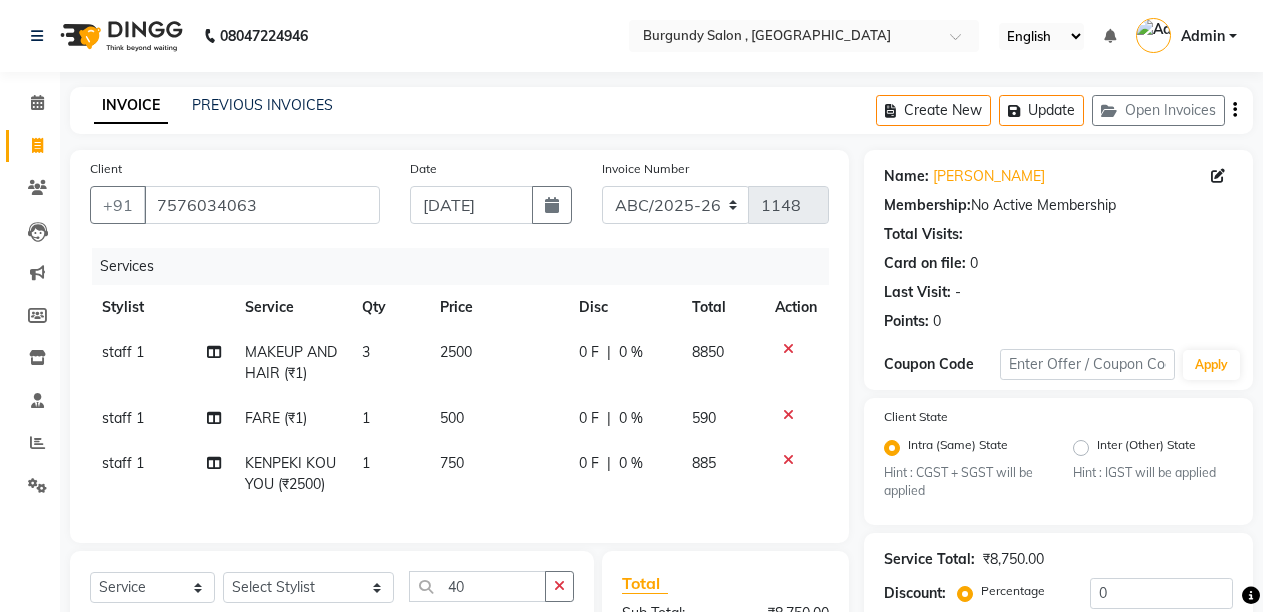 click 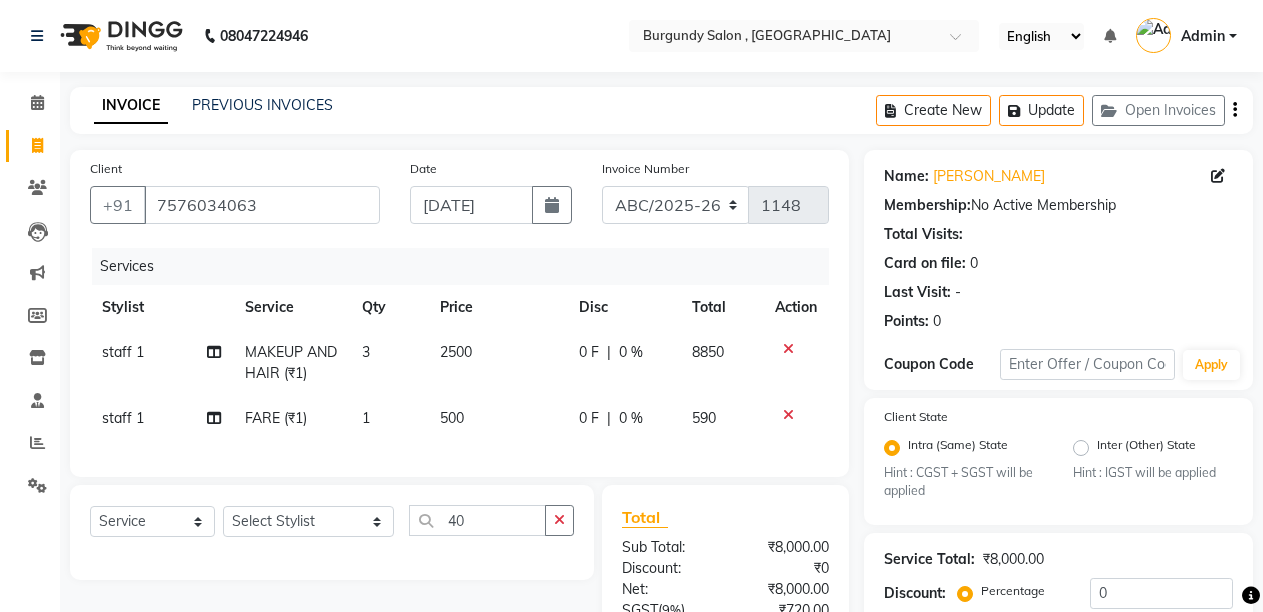 scroll, scrollTop: 120, scrollLeft: 0, axis: vertical 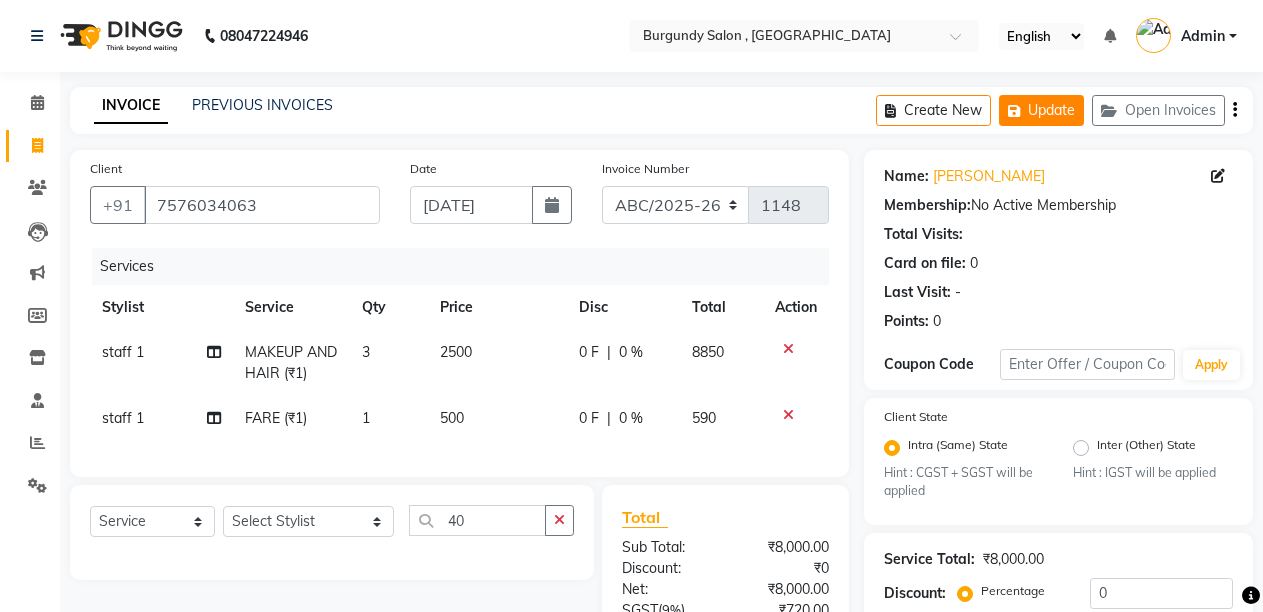 click on "Update" 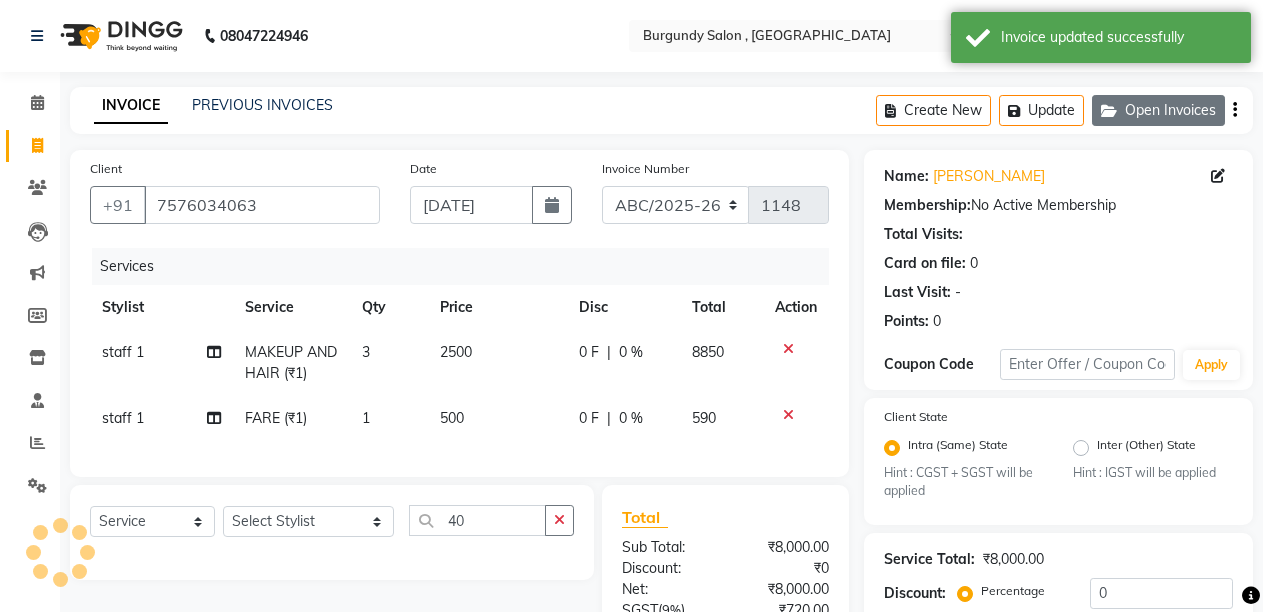 click on "Open Invoices" 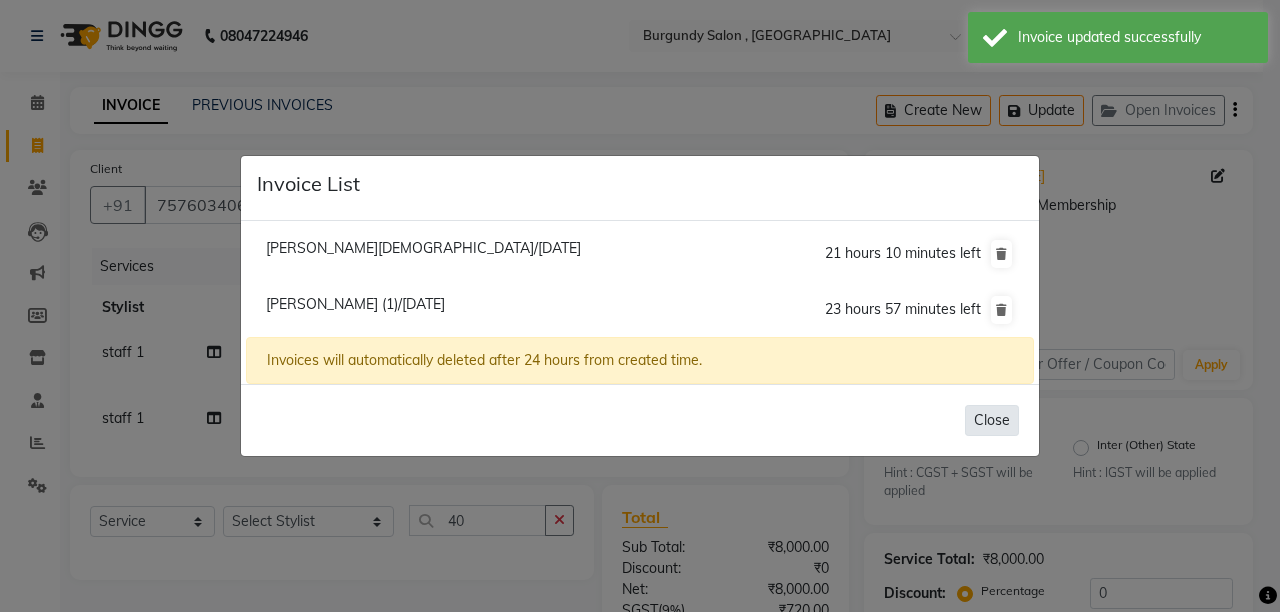 click on "Close" 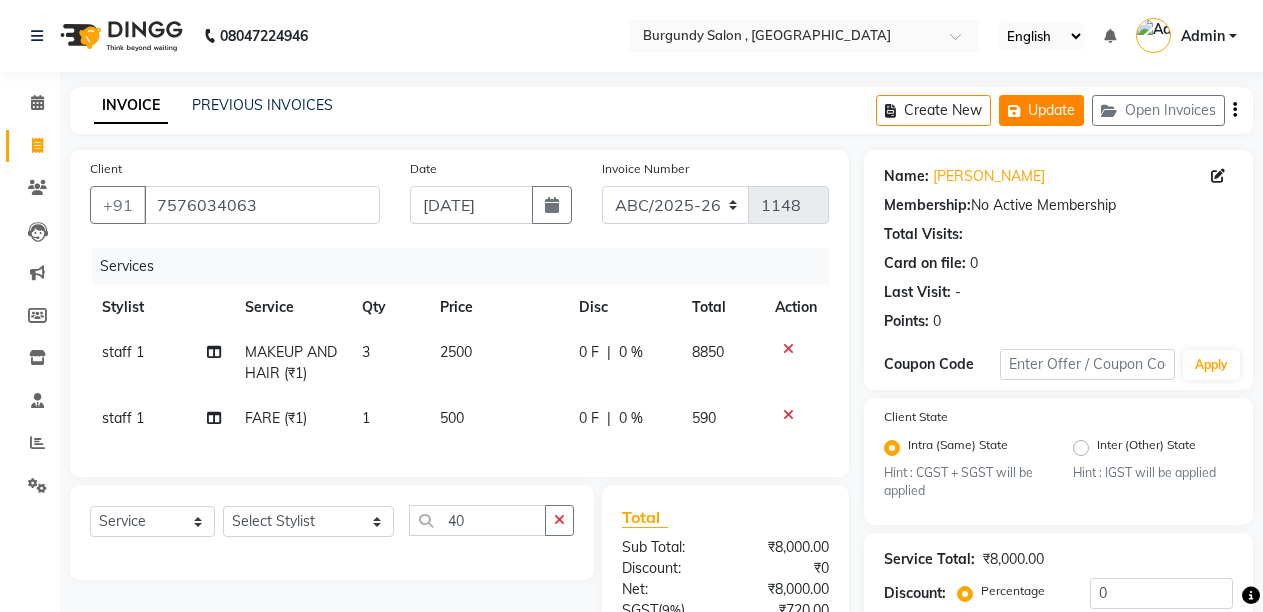 click on "Update" 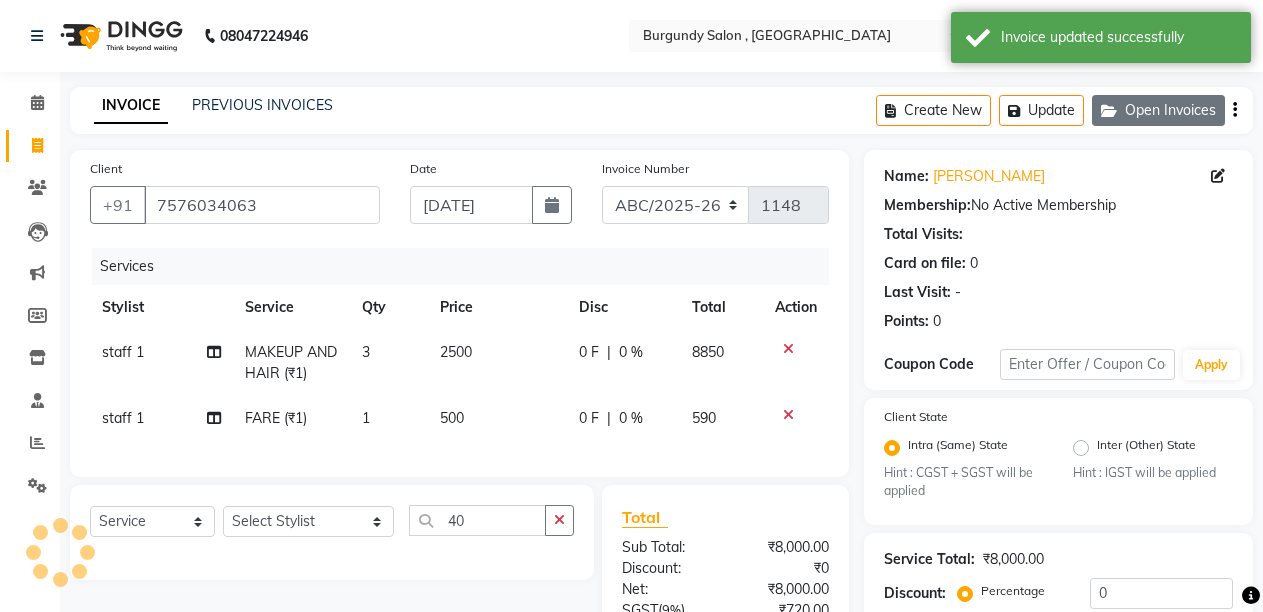 click on "Open Invoices" 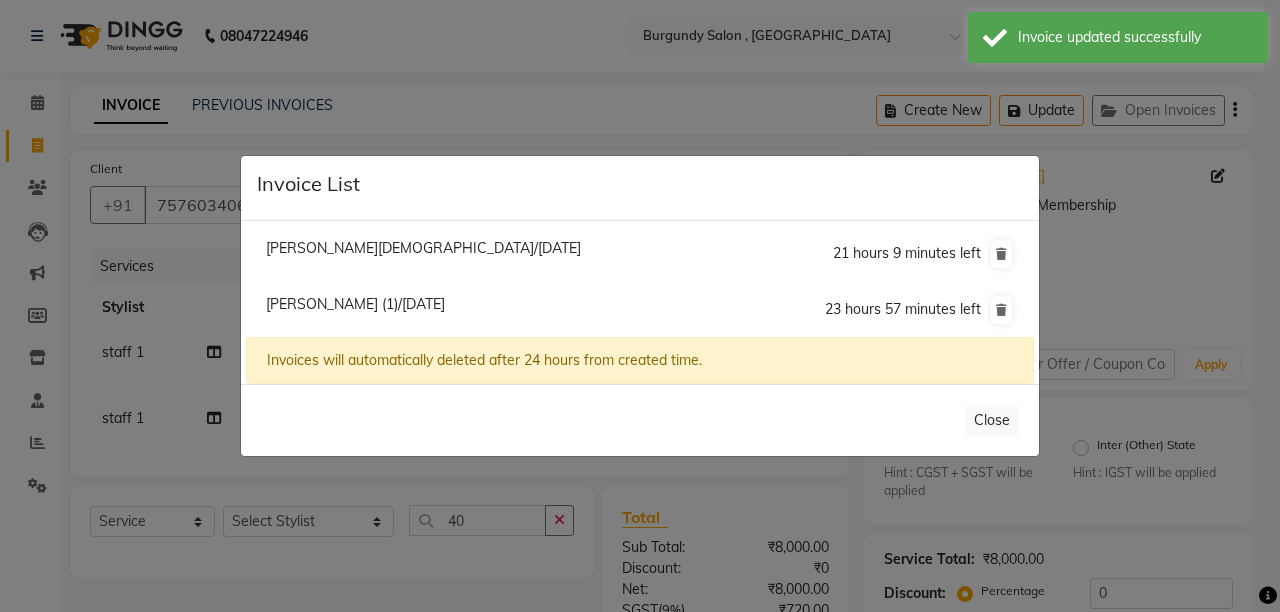 click on "Invoice List  Sonali Krishna/10 July 2025  21 hours 9 minutes left  Priyanka Jain (1)/10 July 2025  23 hours 57 minutes left  Invoices will automatically deleted after 24 hours from created time.   Close" 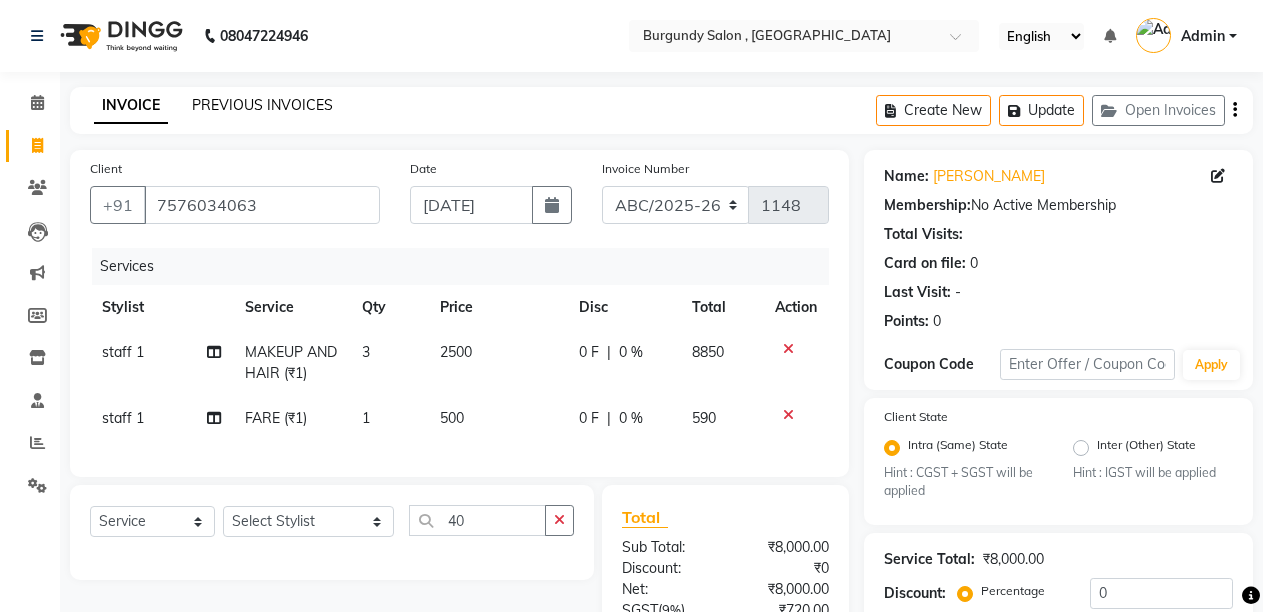 click on "PREVIOUS INVOICES" 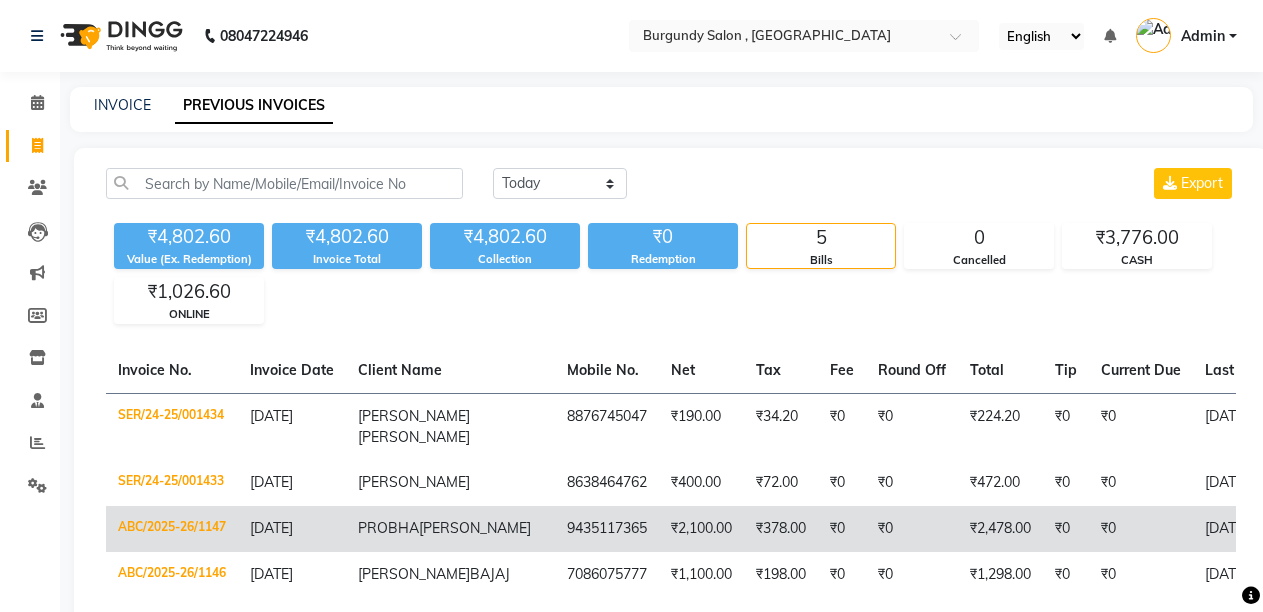 click on "₹378.00" 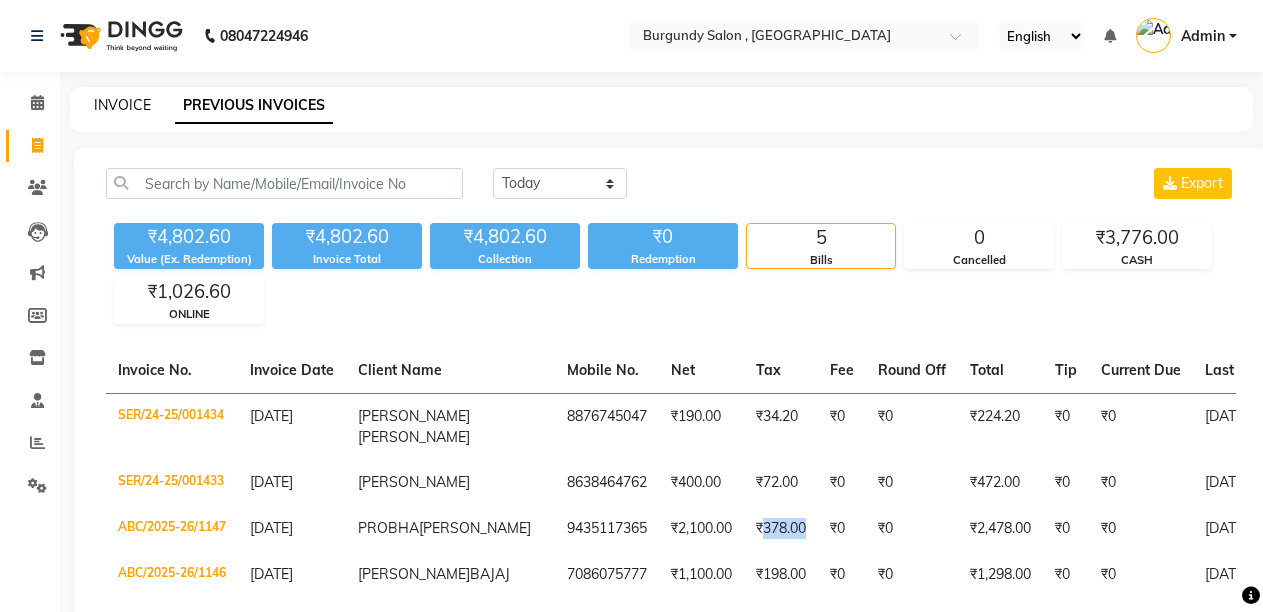 click on "INVOICE" 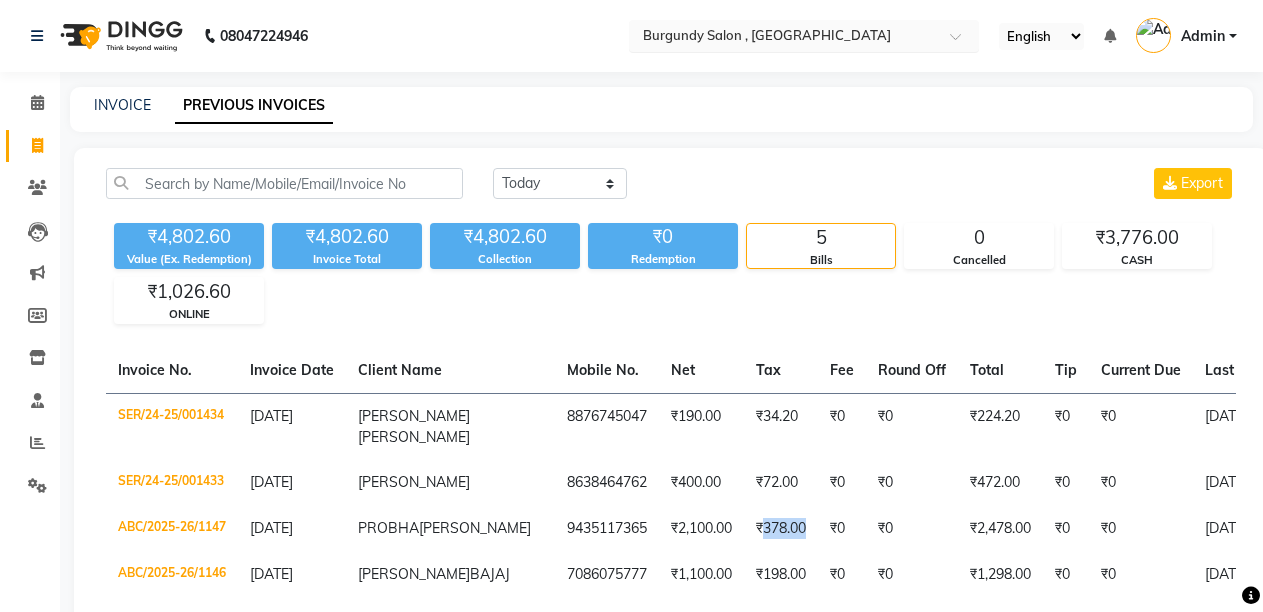 select on "service" 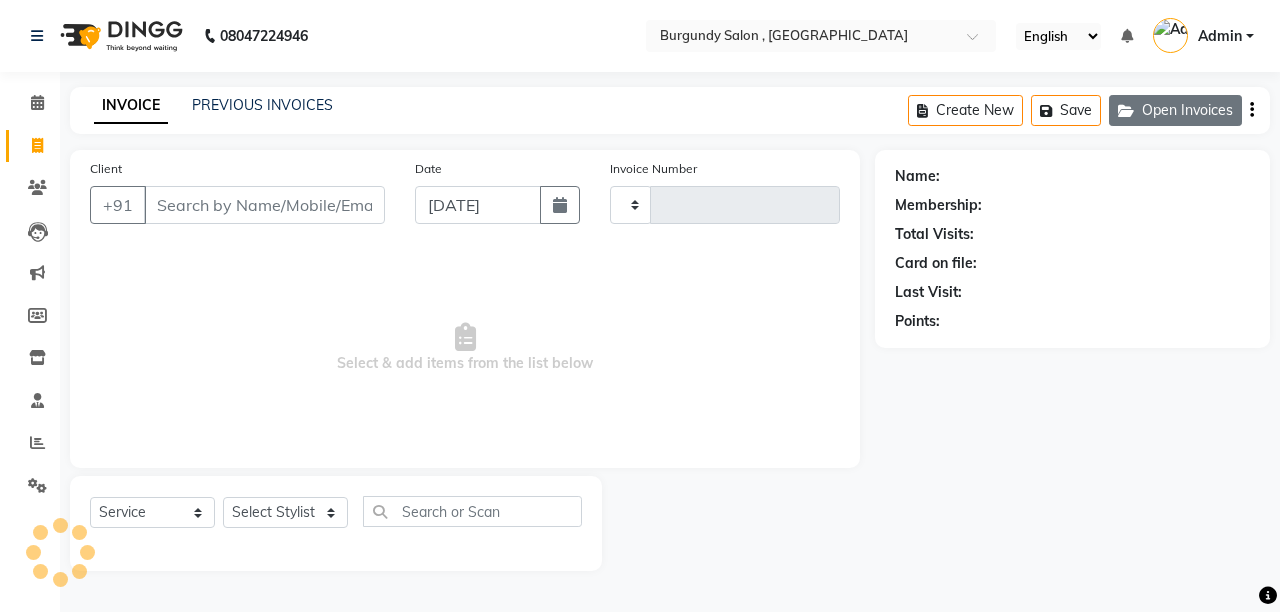 type on "1148" 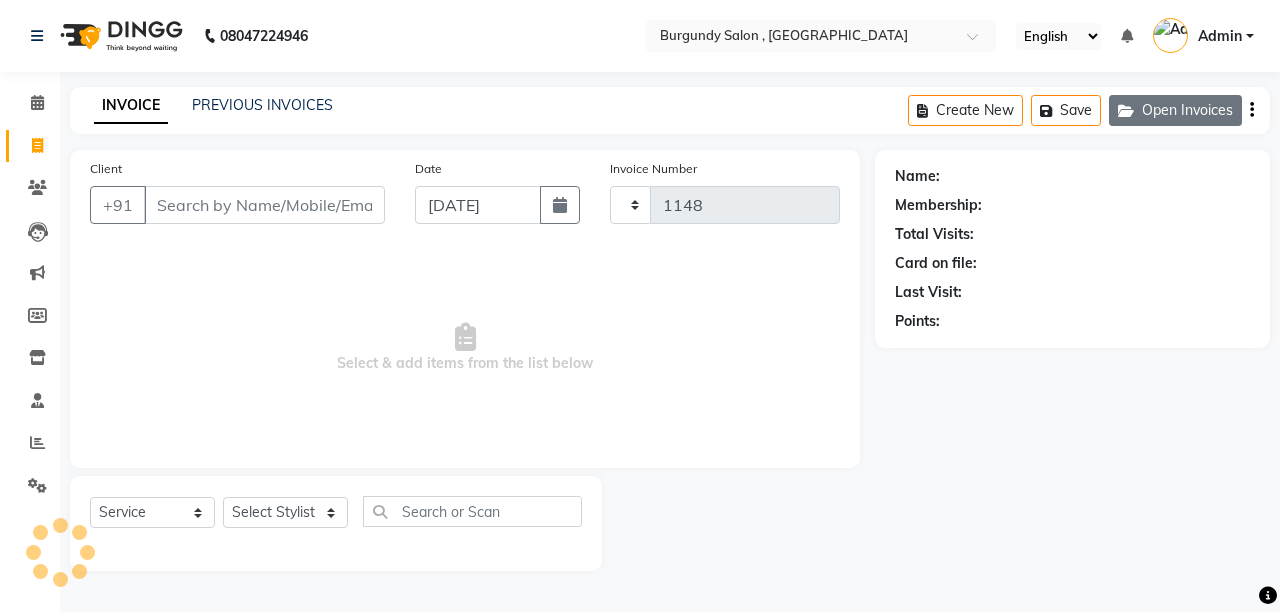 select on "5345" 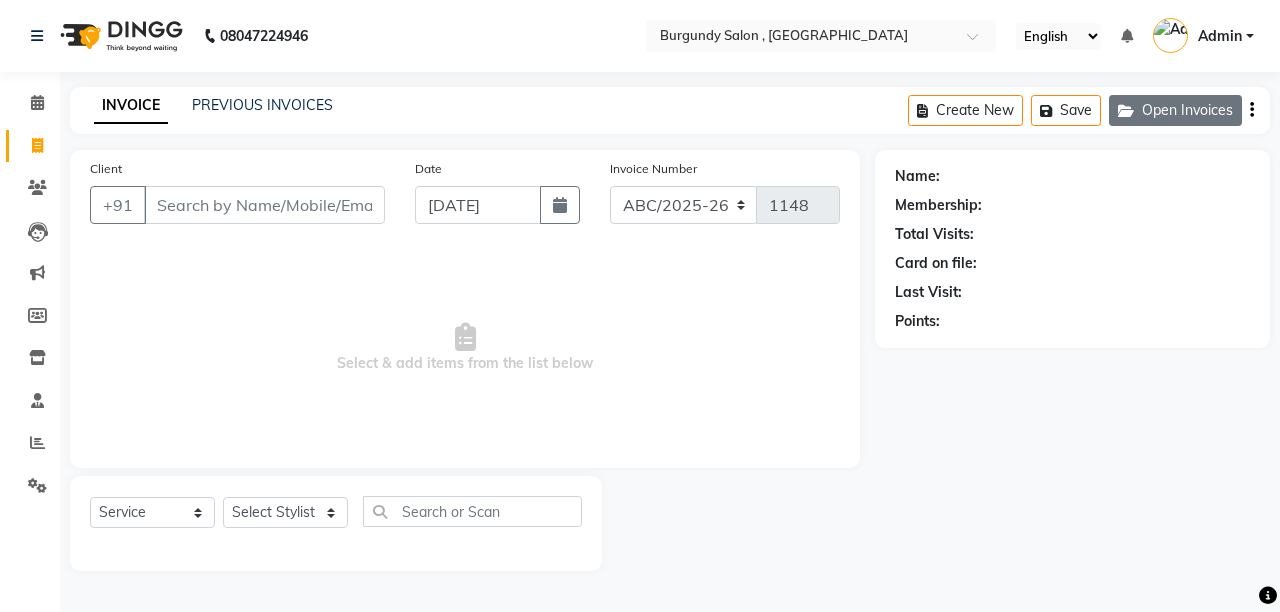 click on "Open Invoices" 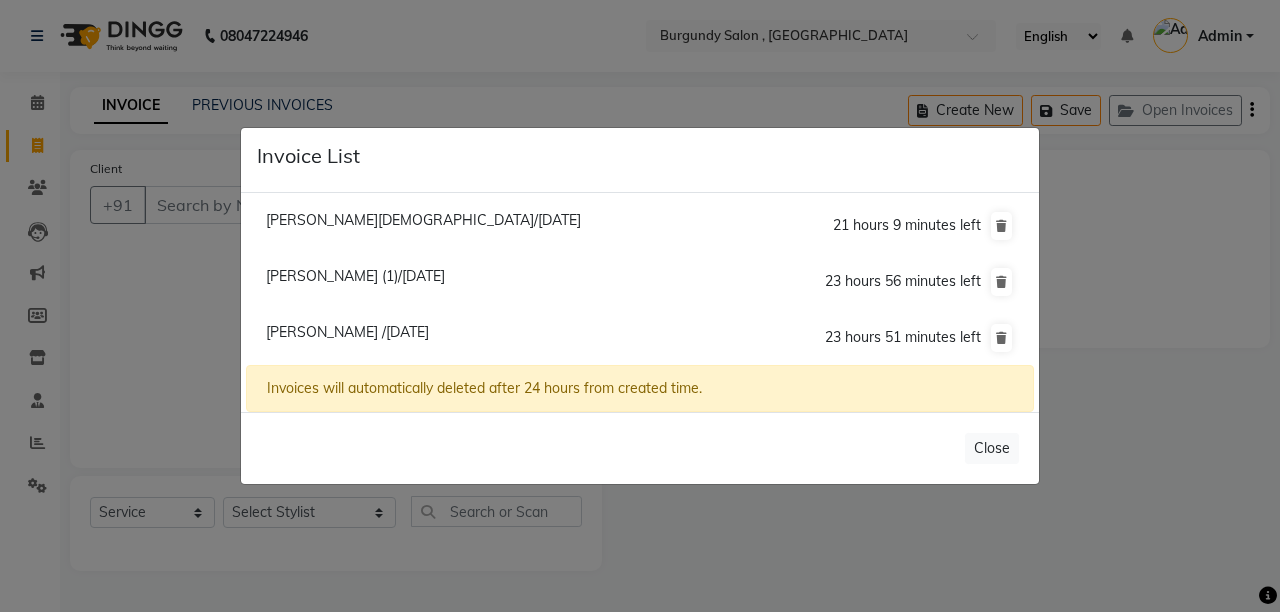 click on "Priyanka Jain (1)/10 July 2025" 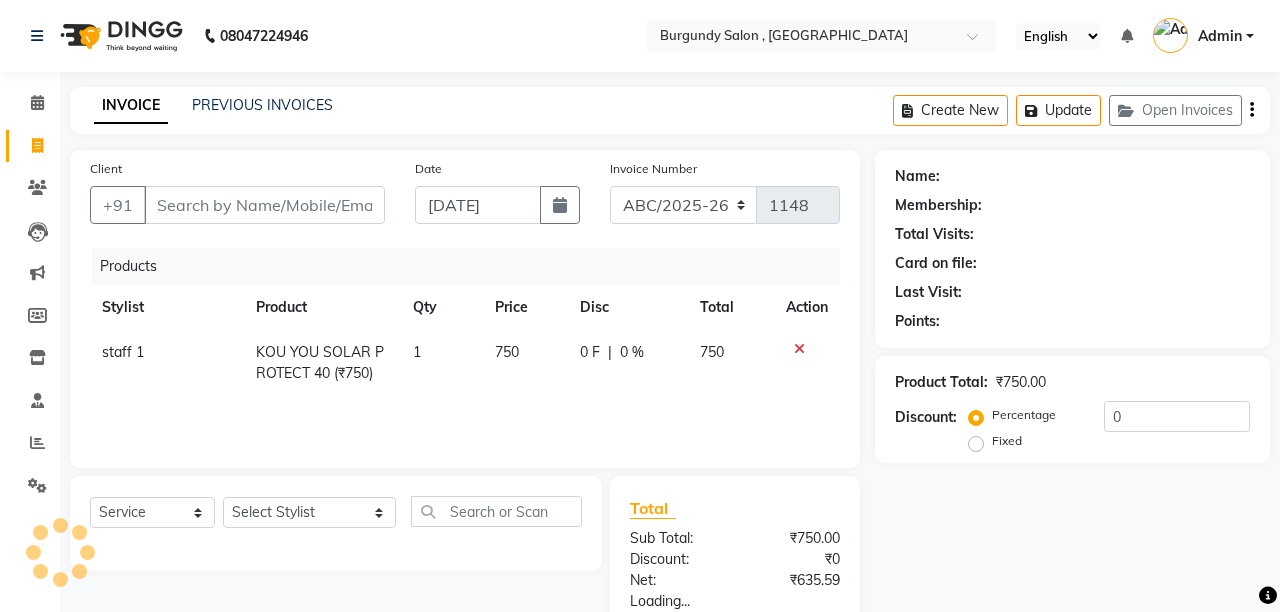 type on "7576034063" 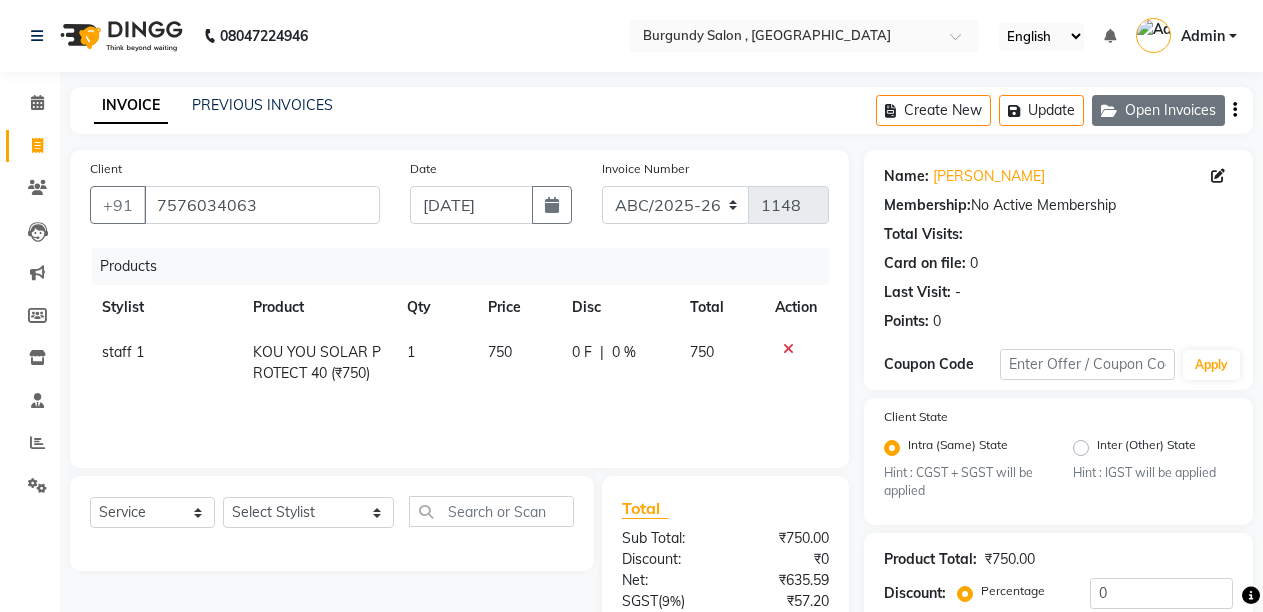 click on "Open Invoices" 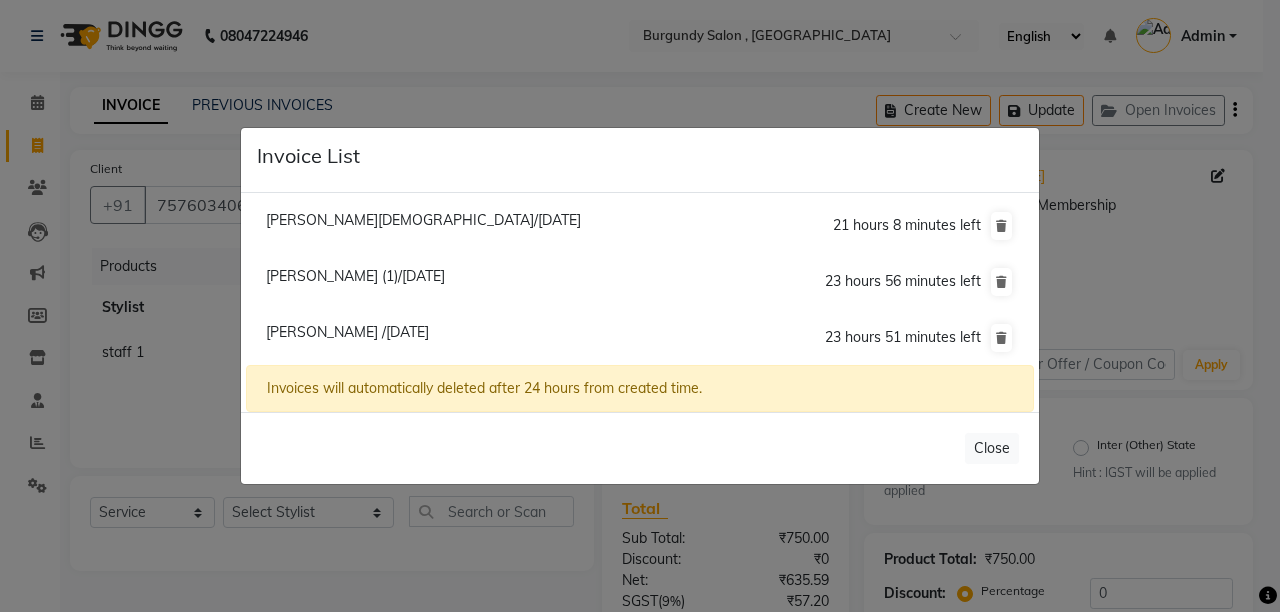 click on "Priyanka Jain (1)/10 July 2025" 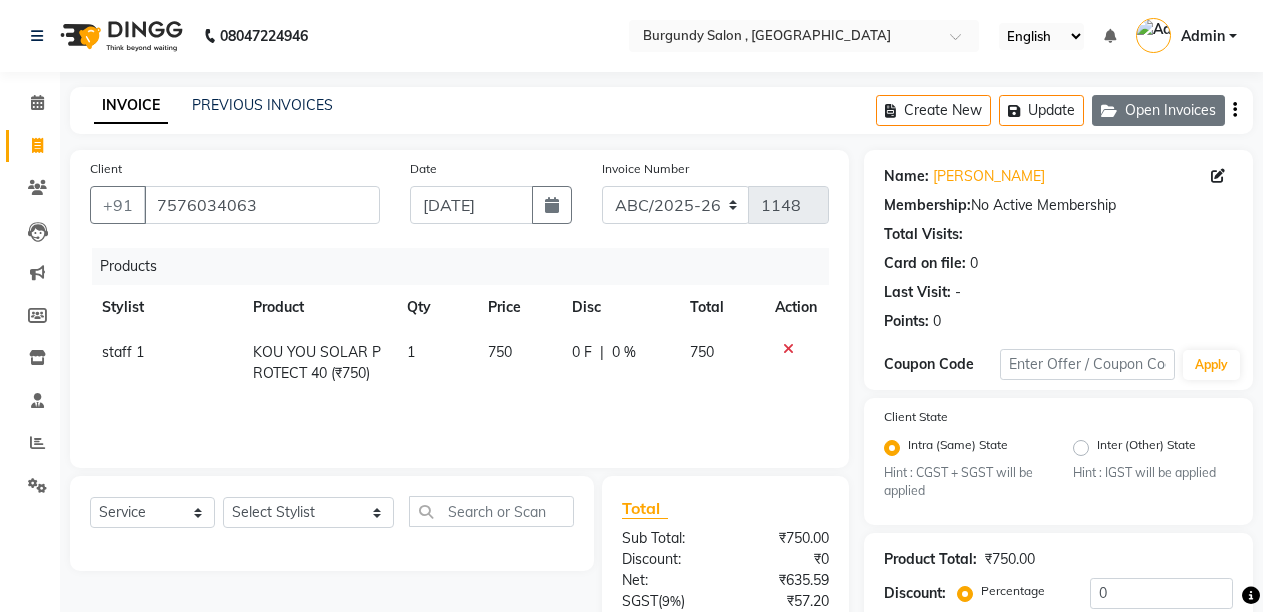 click on "Open Invoices" 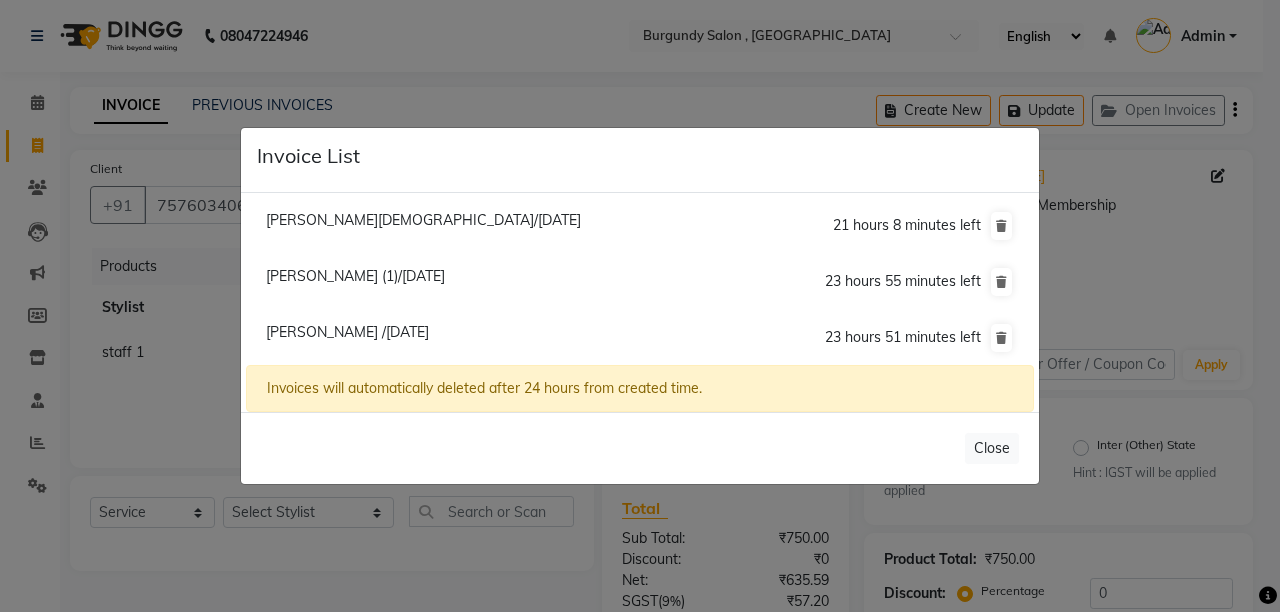 click on "Priyanka Jain /10 July 2025" 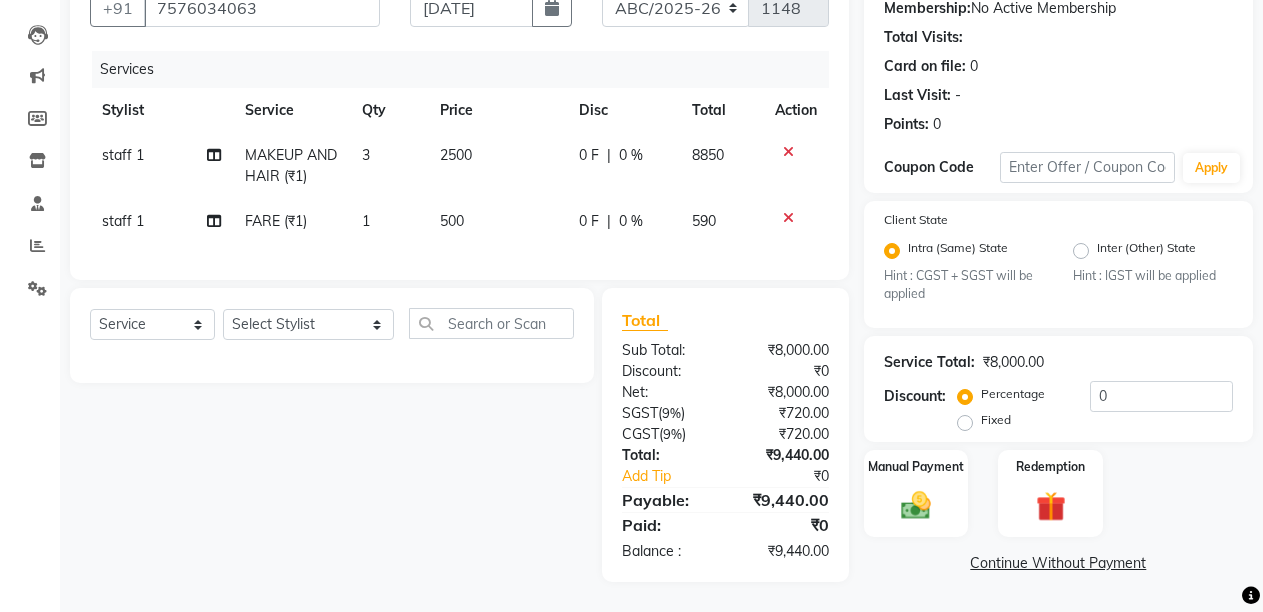 scroll, scrollTop: 214, scrollLeft: 0, axis: vertical 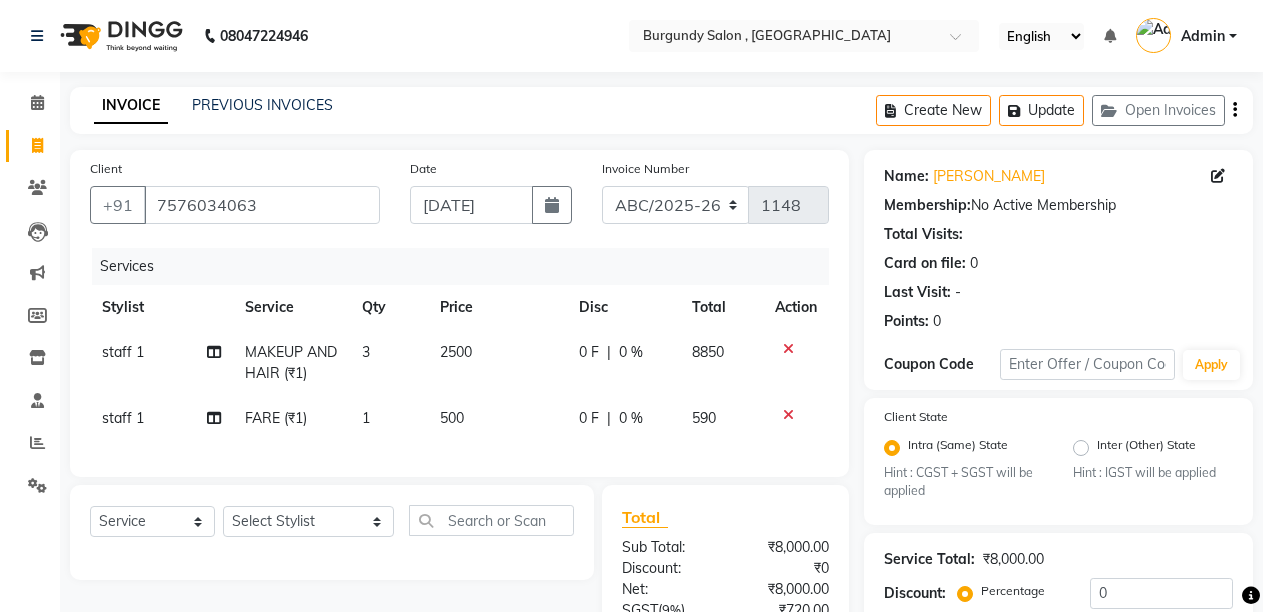 click on "Create New   Update   Open Invoices" 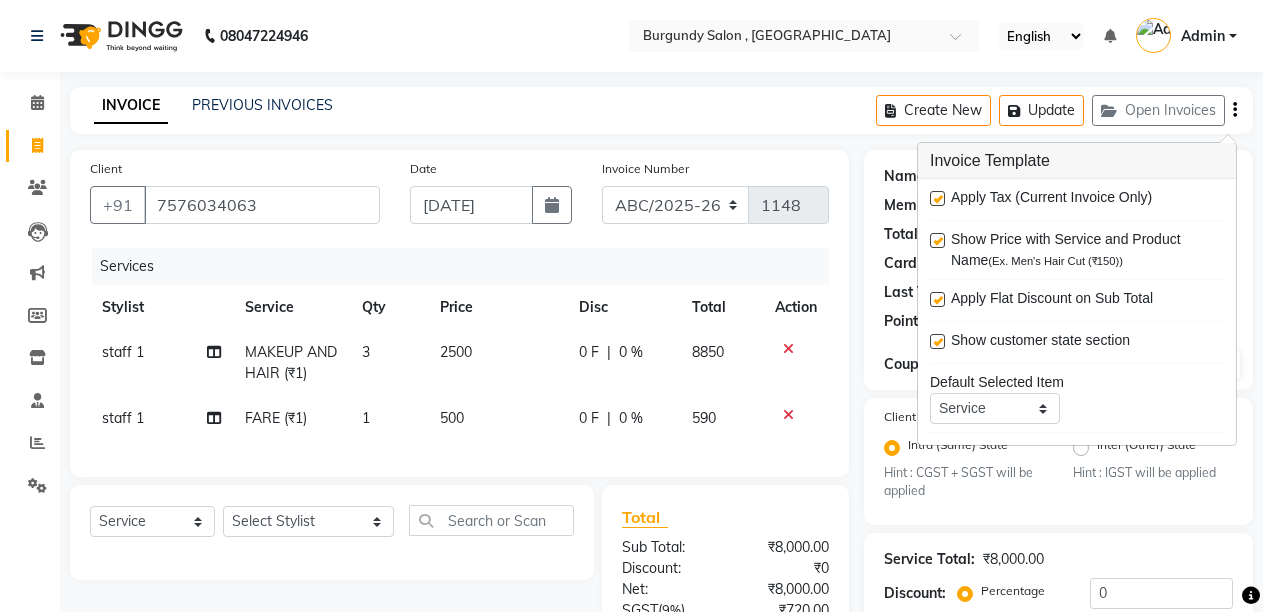click at bounding box center [937, 198] 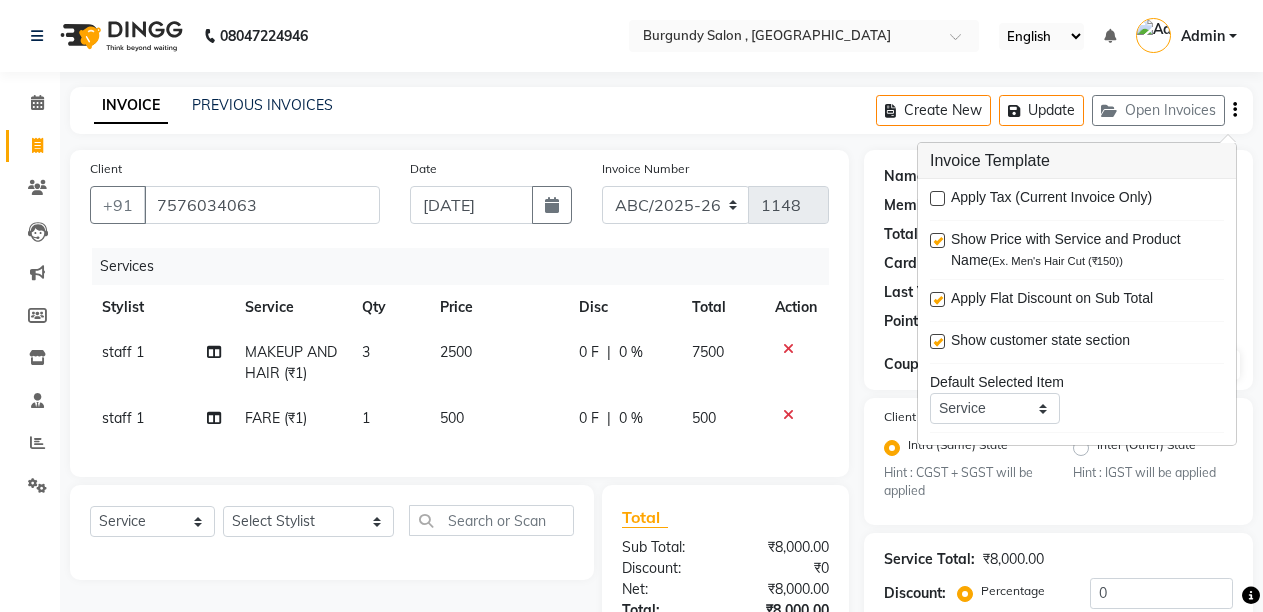 scroll, scrollTop: 193, scrollLeft: 0, axis: vertical 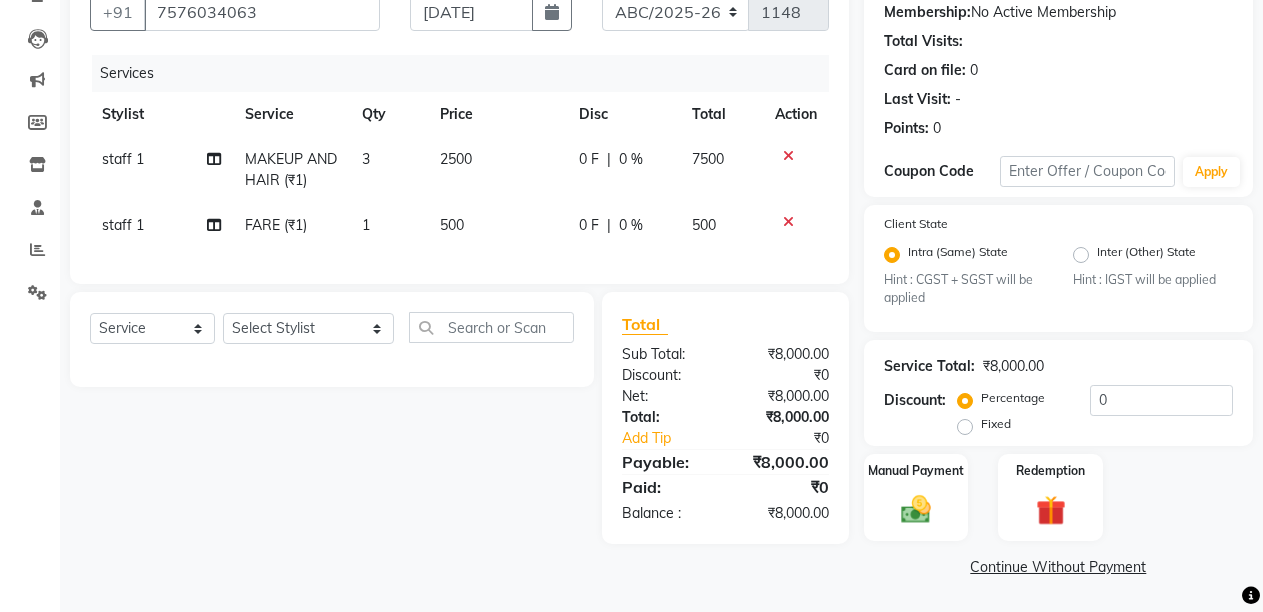 click 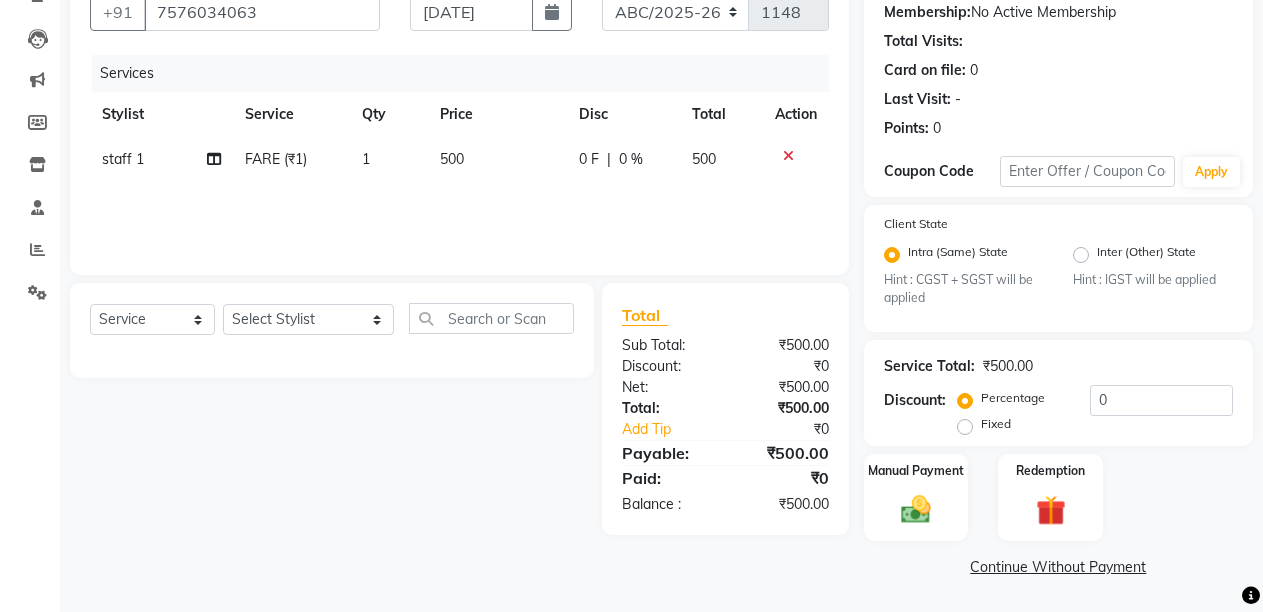 click 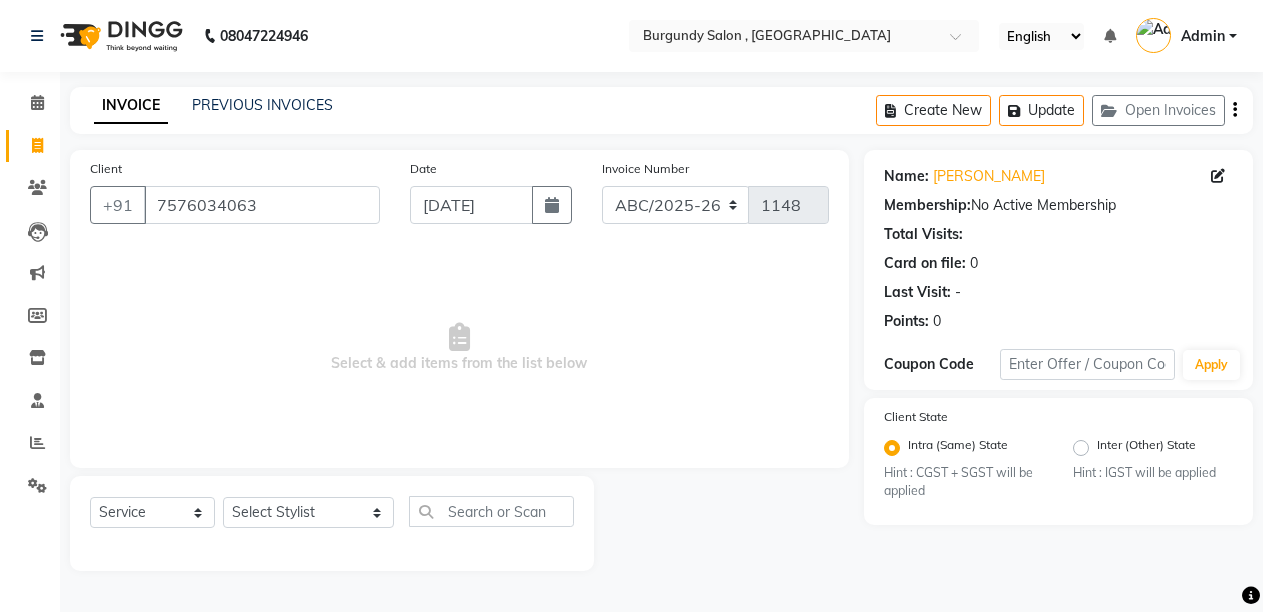 scroll, scrollTop: 0, scrollLeft: 0, axis: both 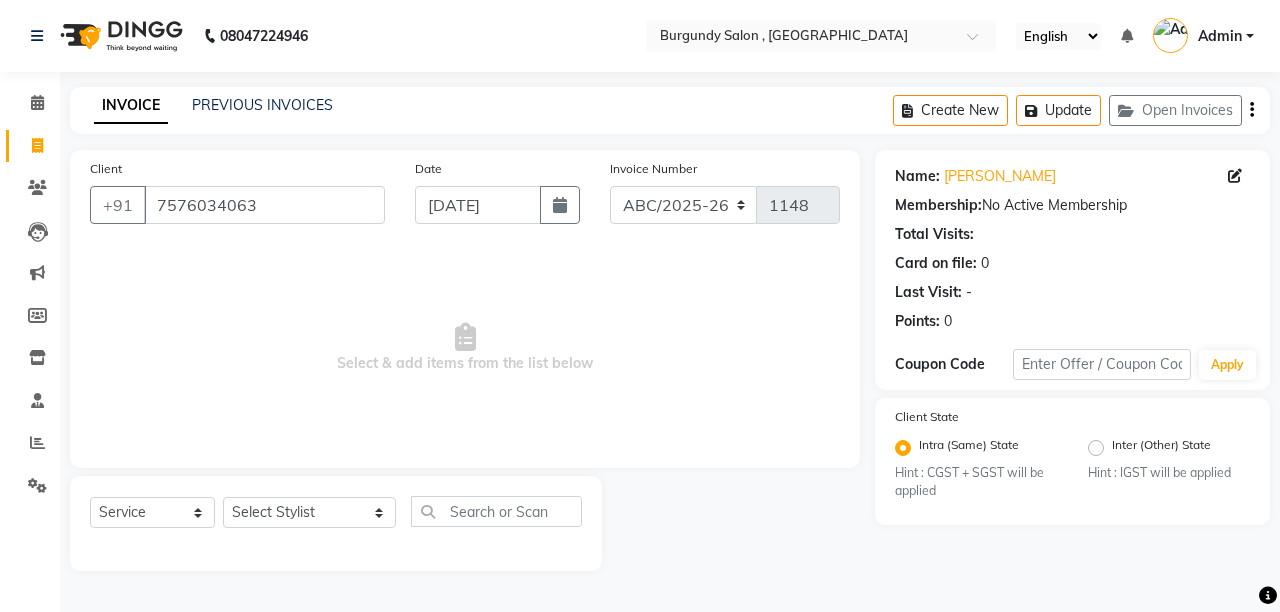 click on "INVOICE" 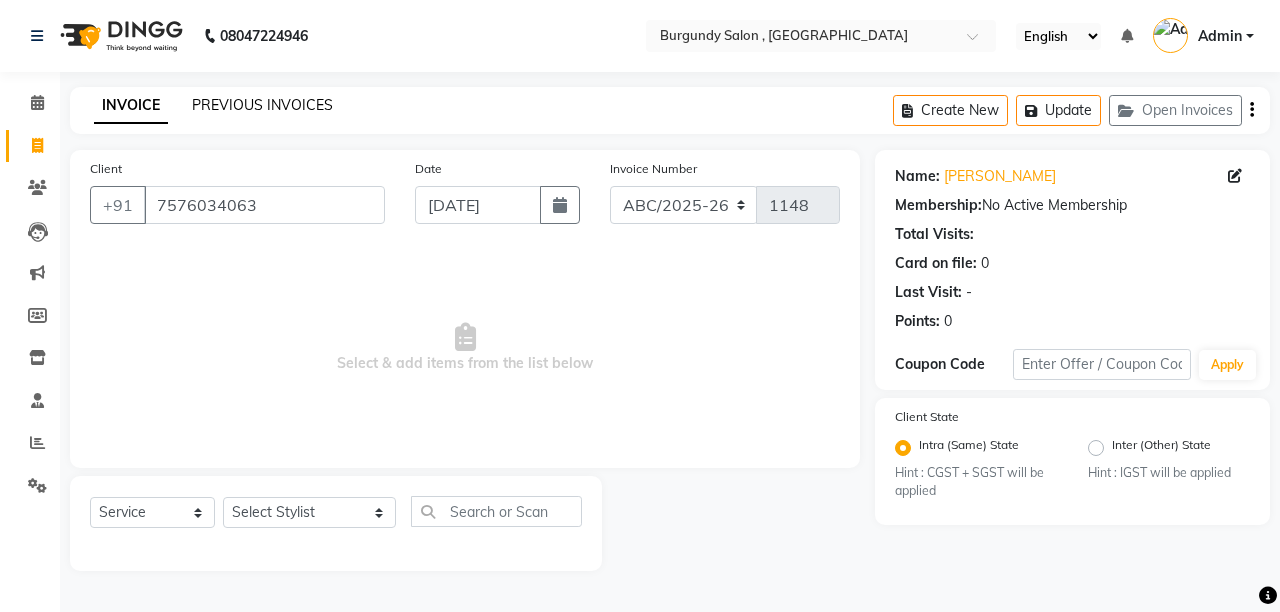 click on "PREVIOUS INVOICES" 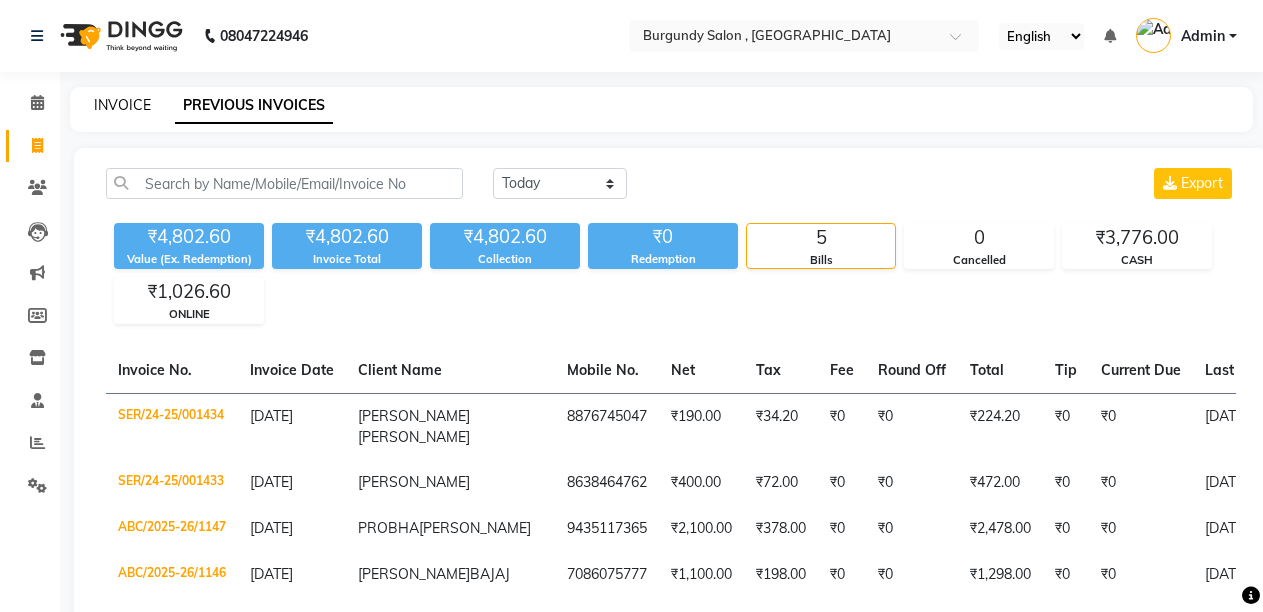 click on "INVOICE" 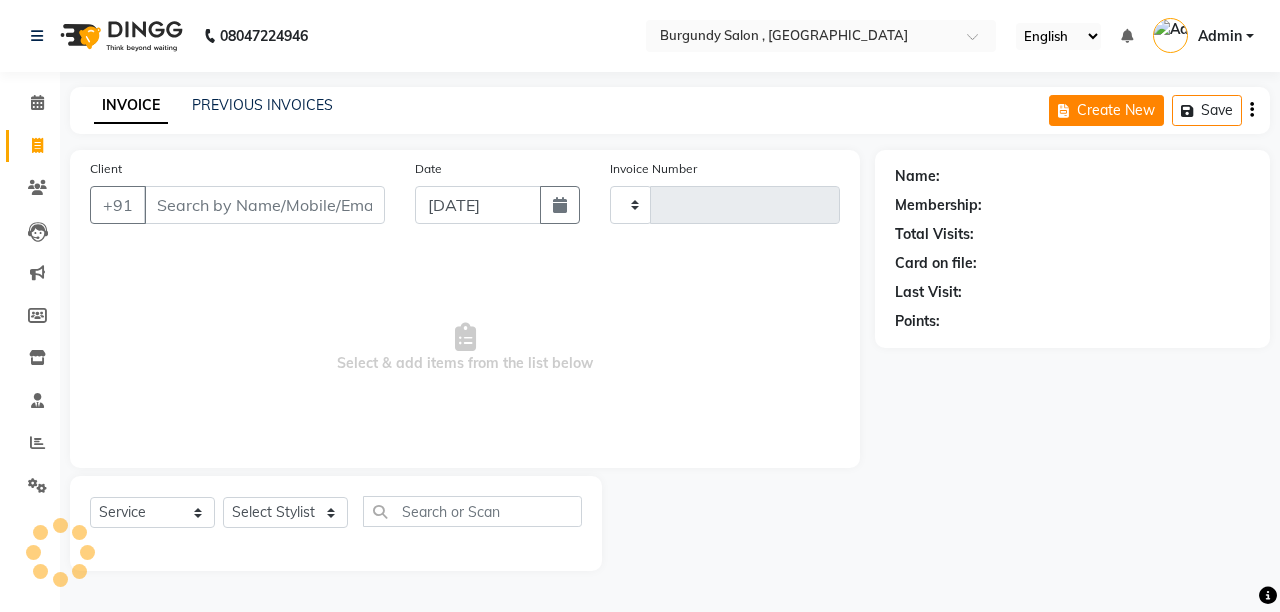 type on "1148" 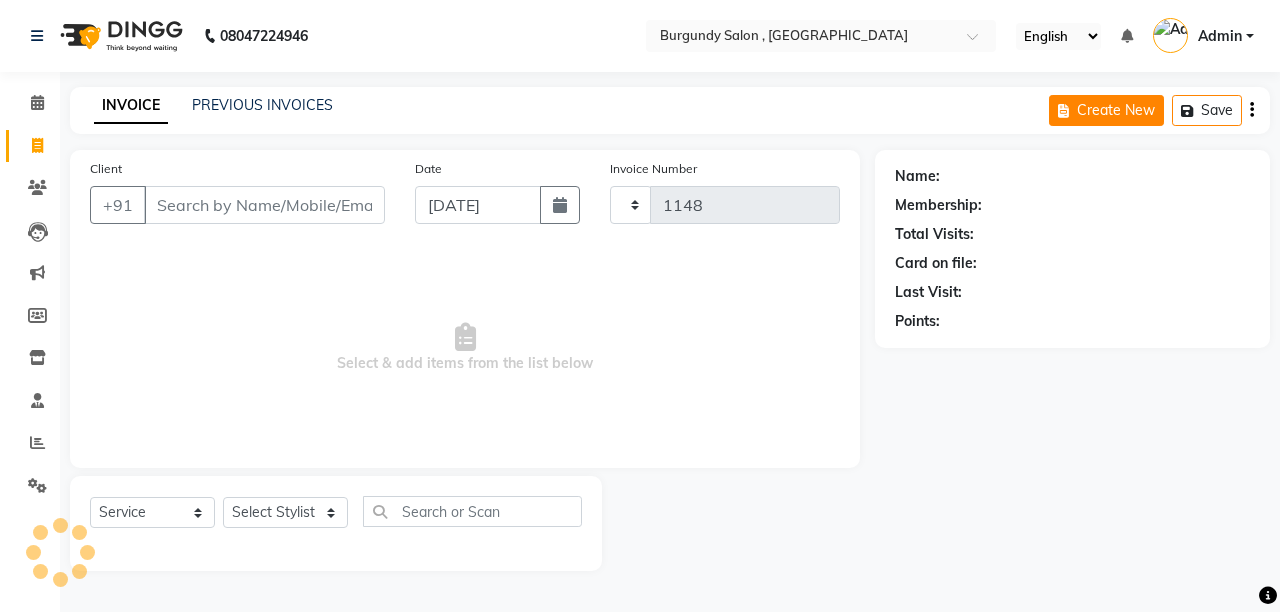 select on "5345" 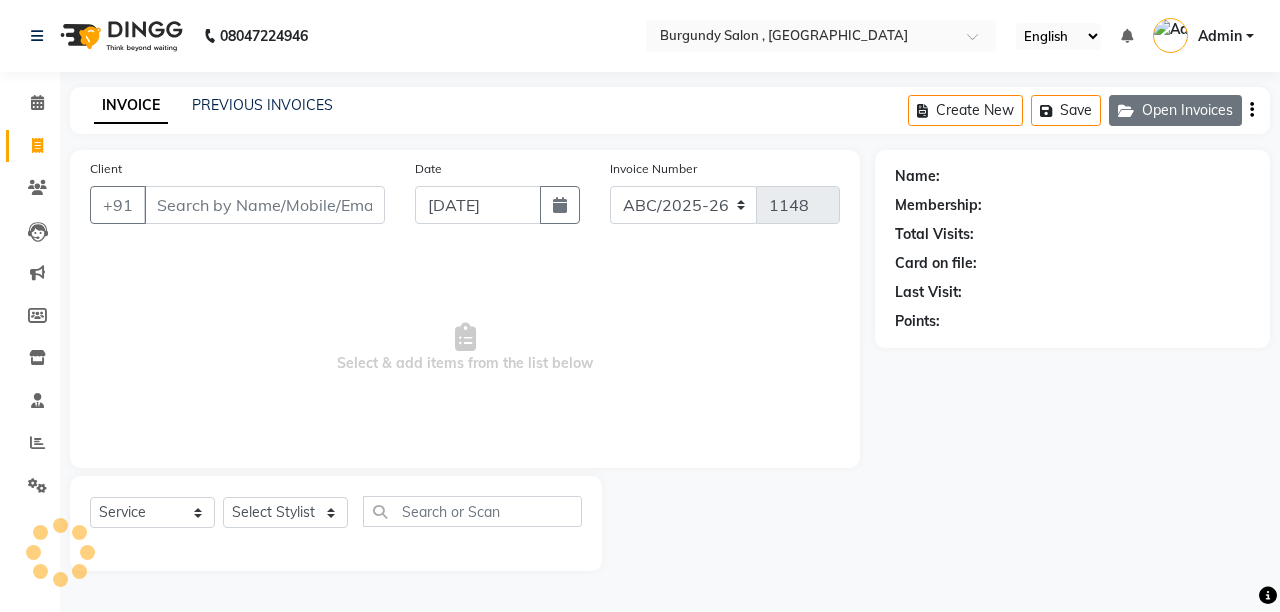 click on "Open Invoices" 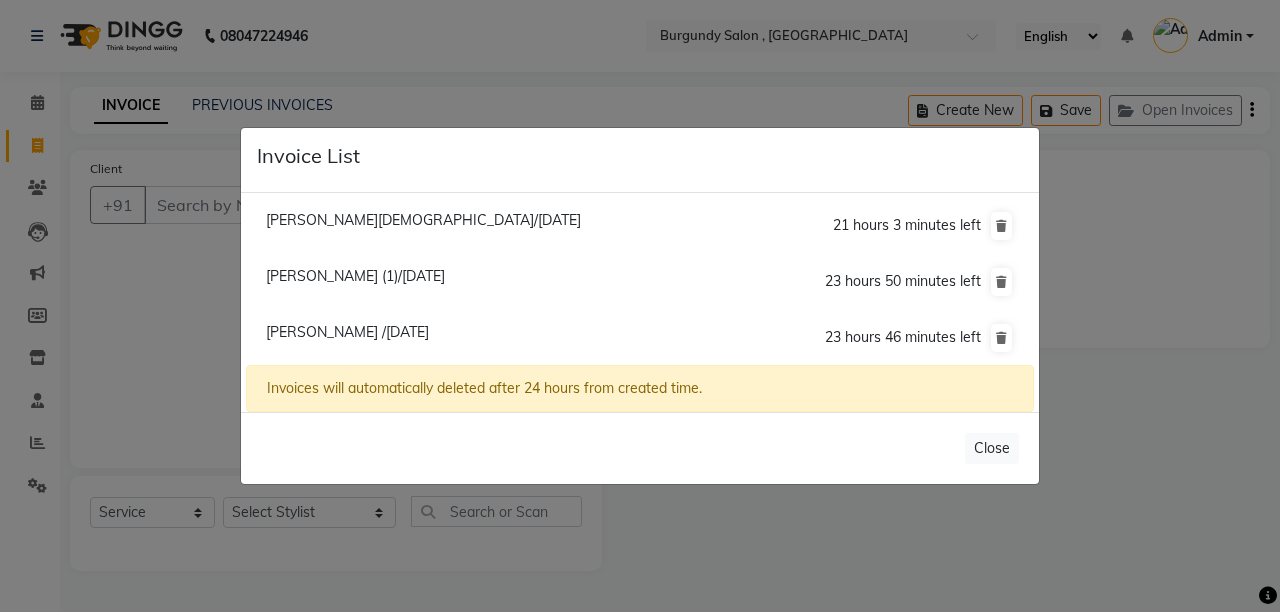 click on "Priyanka Jain (1)/10 July 2025  23 hours 50 minutes left" 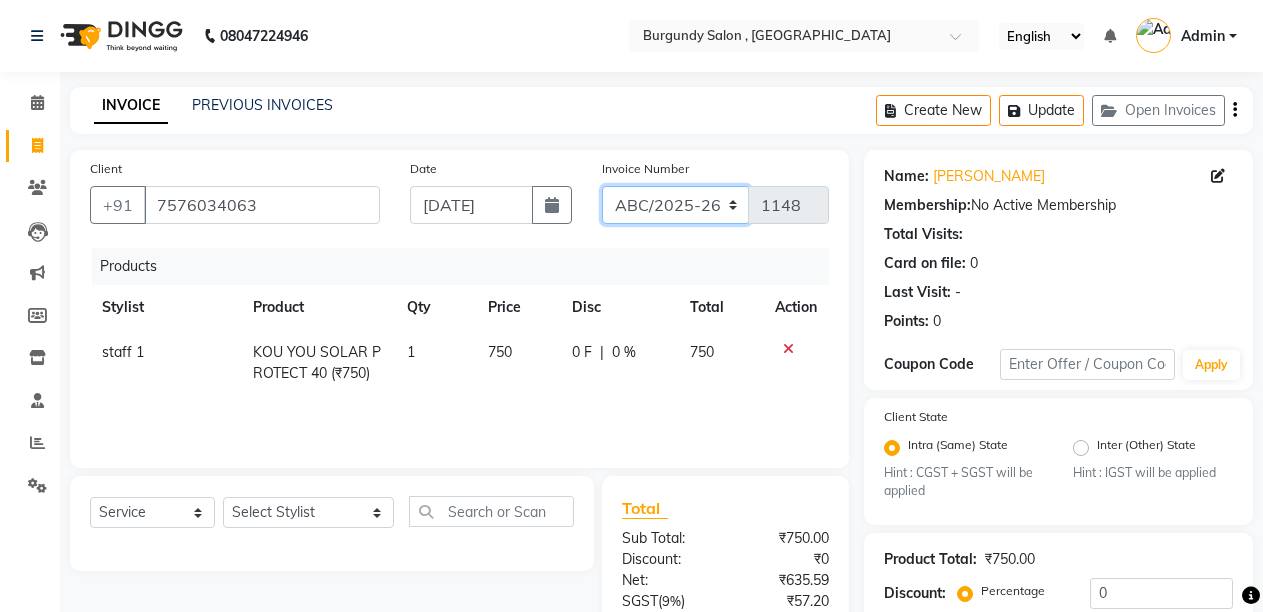 click on "ABC/2025-26 SER/24-25 V/2025-26" 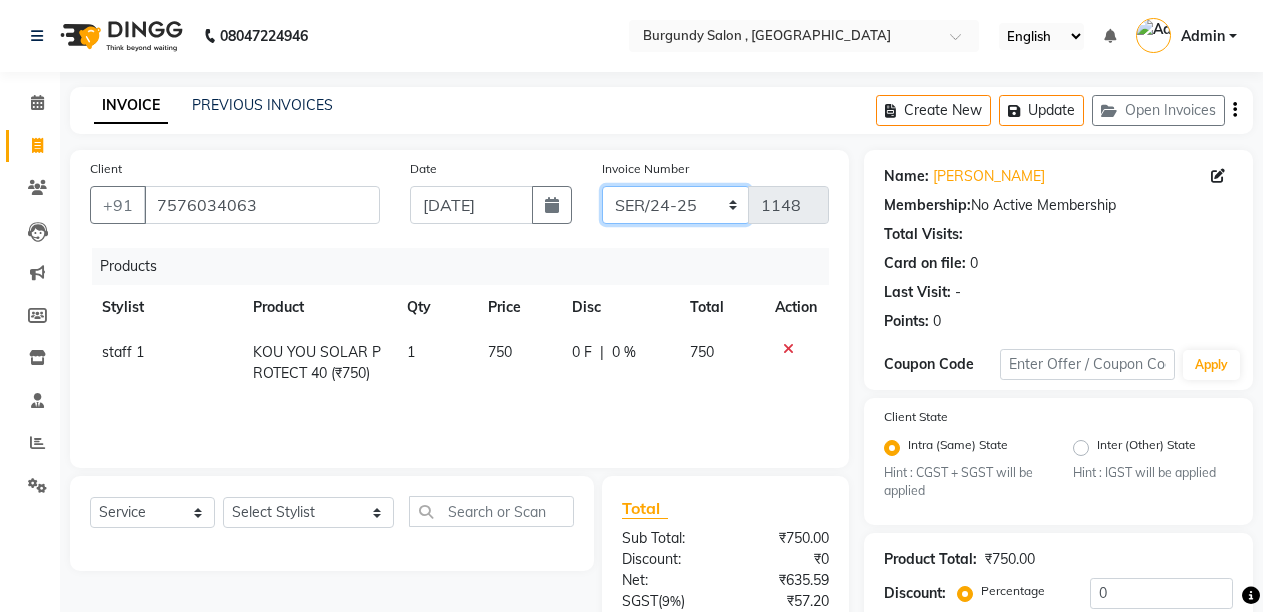 click on "ABC/2025-26 SER/24-25 V/2025-26" 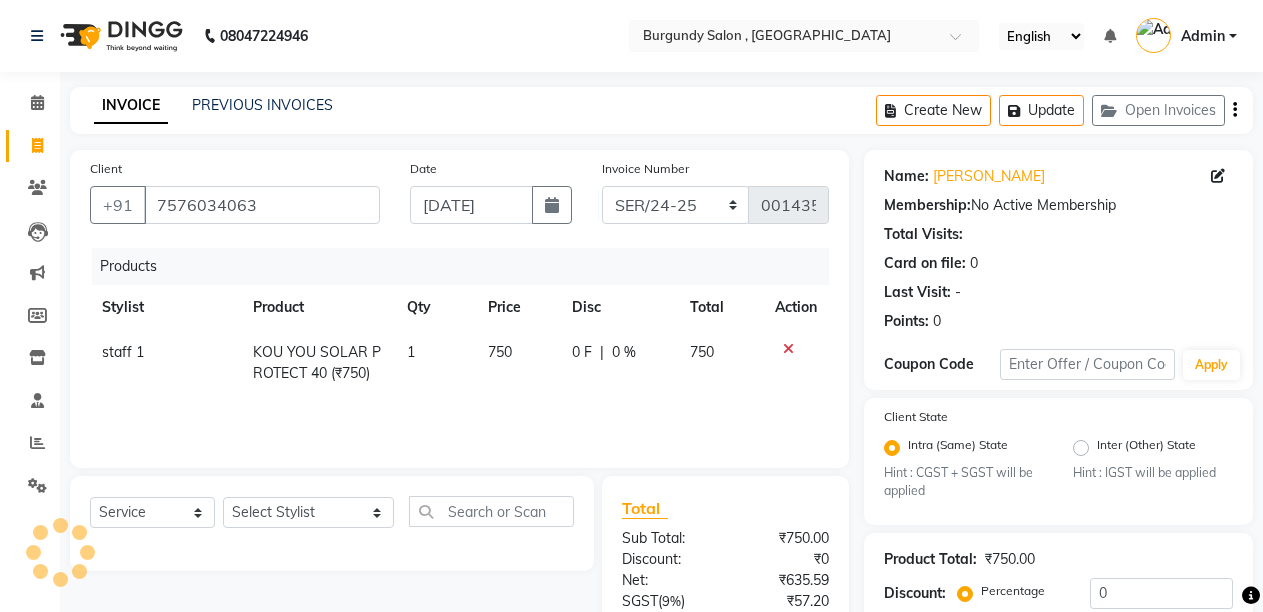 click on "staff 1" 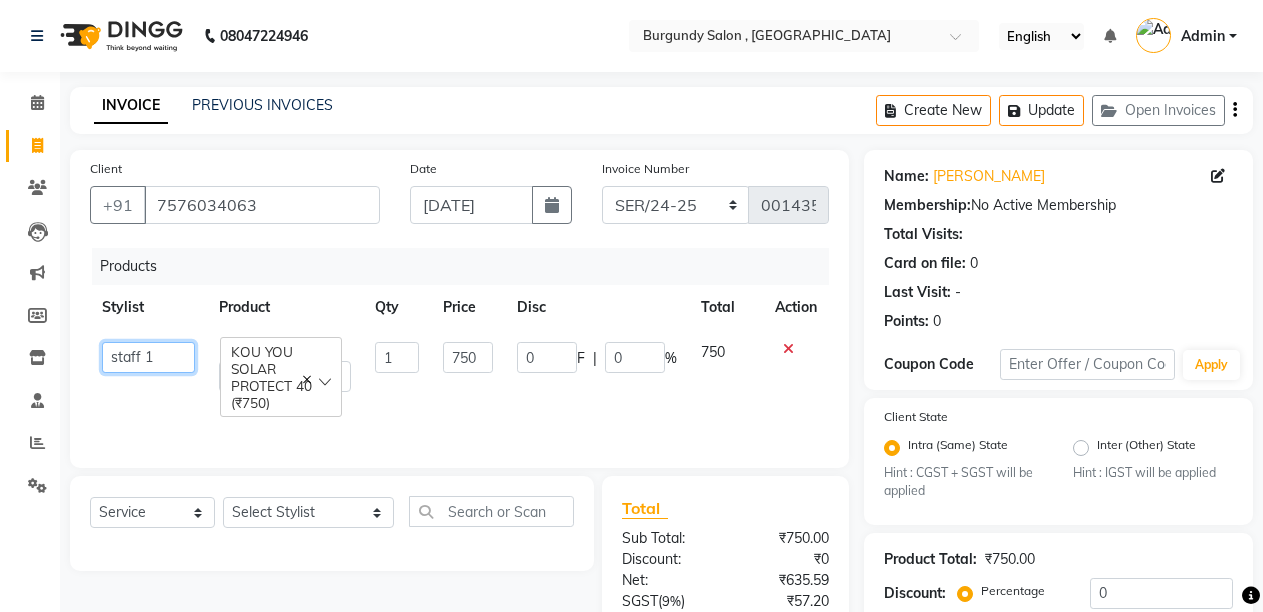 click on "ANIL    ANJANA   BARSHA   DEEPSHIKHA    DHON DAS   DHON / NITUMONI   EDWARD   EDWARD/ LAXMI   JOSHU   JUNMONI   KASHIF   LAXI / ANJANA   LAXMI   LITTLE   MAAM   MINTUL   MITALI   NEETU RANA   NITUMONI   NITUMONI/POJA/ LAXMI   NITUMONI / SAGARIKA   NITUMONI/ SAGRIKA   PRAKASH   PUJAA   Rubi   RUBI / LAXMI   SAGARIKA    SAGARIKA / RUBI   SAHIL   SAHIL / DHON   SAHIL / EDWARD   SAHIL/ JOSHU   SAHIL/JOSHU/PRAKASH/ RUBI   SAHIL/NITUMONI/ MITALI   SAHIL/ RUBI   SHABIR   SHADHAB   SIMA KALITA   SONALI DEKA   SOPEM   staff 1   staff 1   TANU" 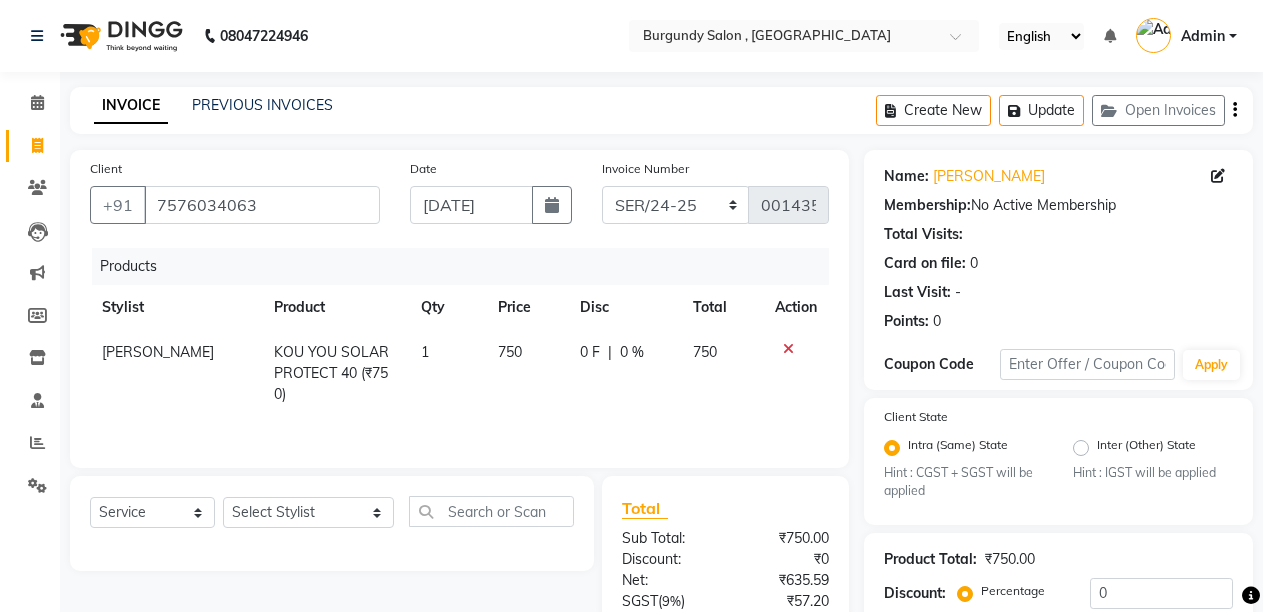 click on "0 F | 0 %" 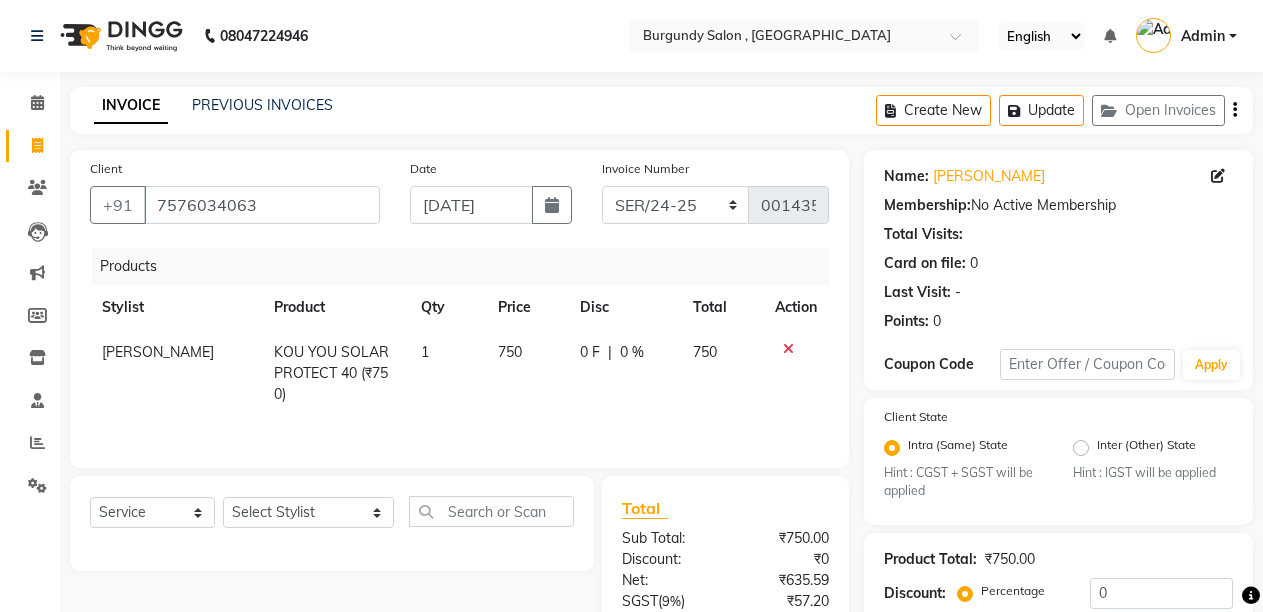 select on "32580" 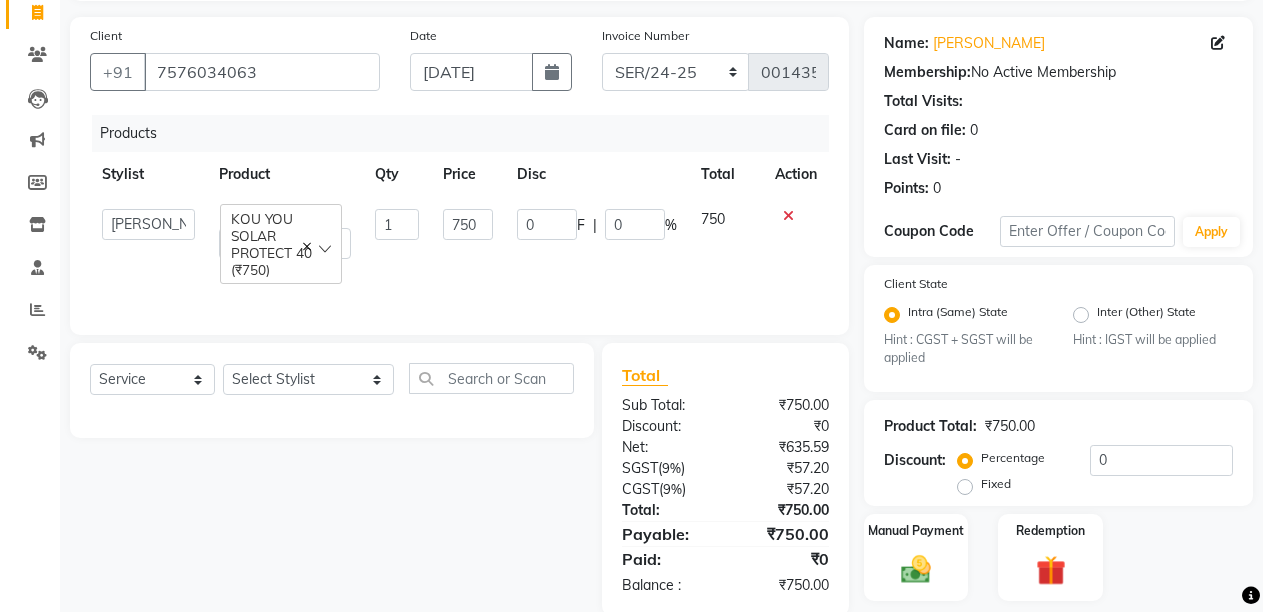 scroll, scrollTop: 193, scrollLeft: 0, axis: vertical 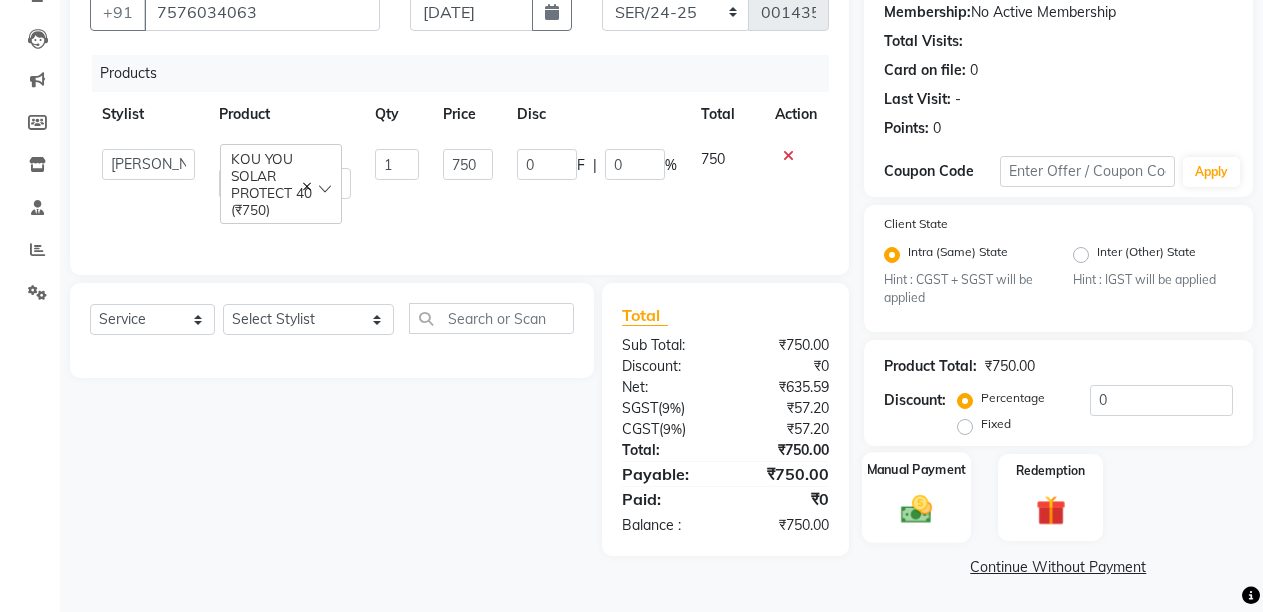 click 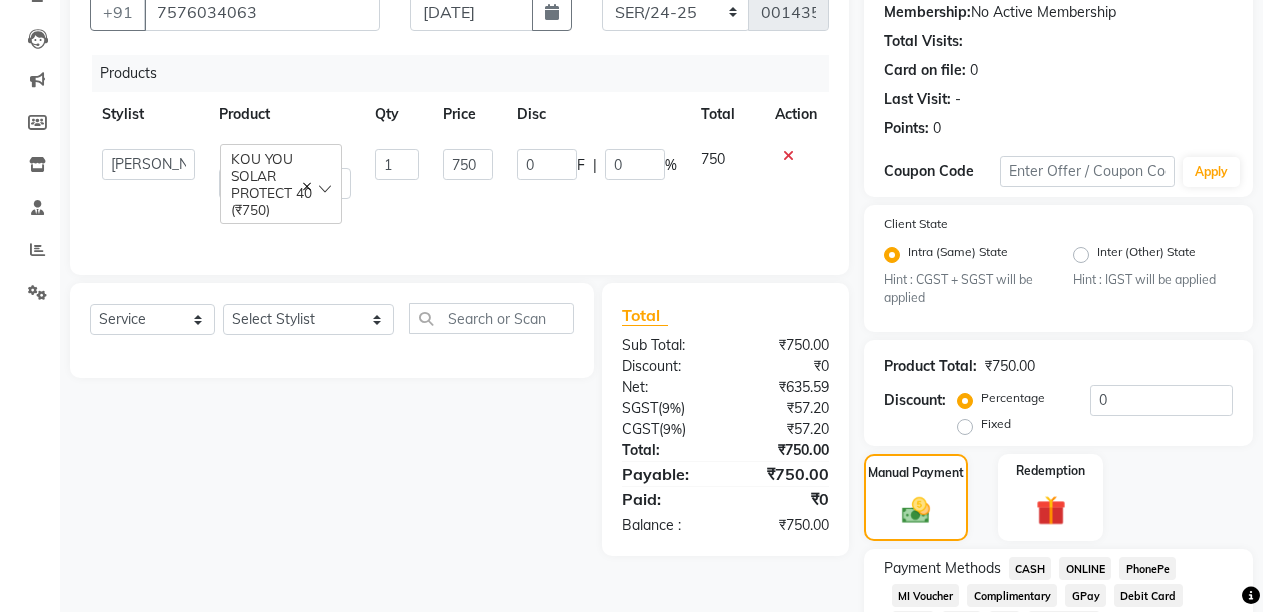 click on "CASH" 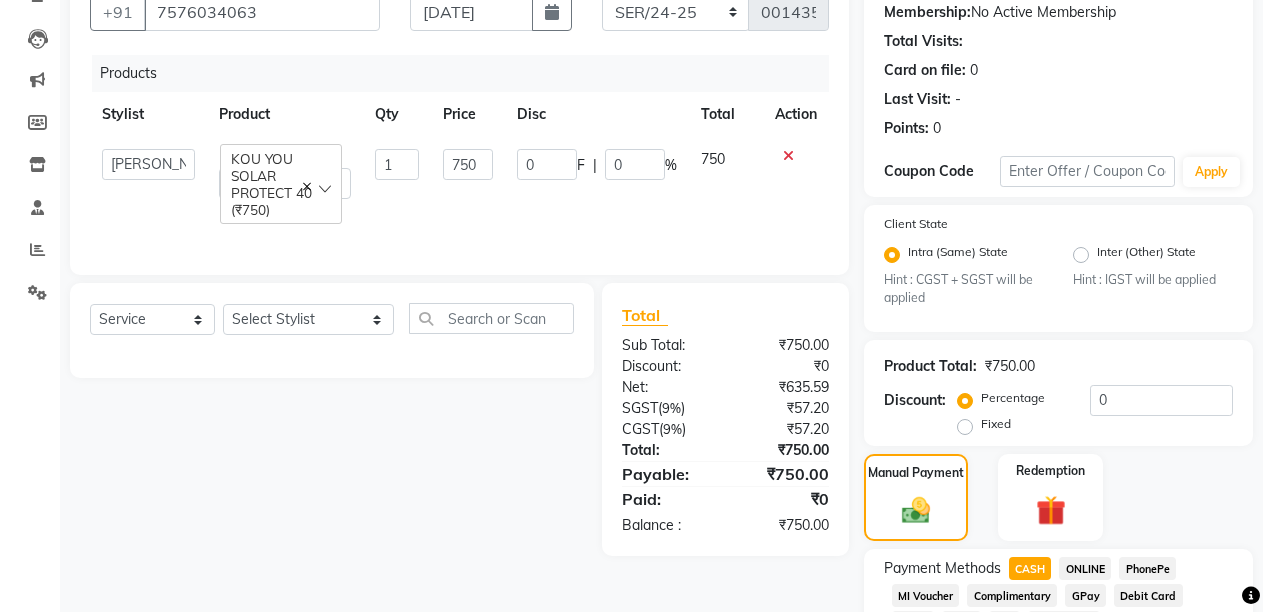 scroll, scrollTop: 402, scrollLeft: 0, axis: vertical 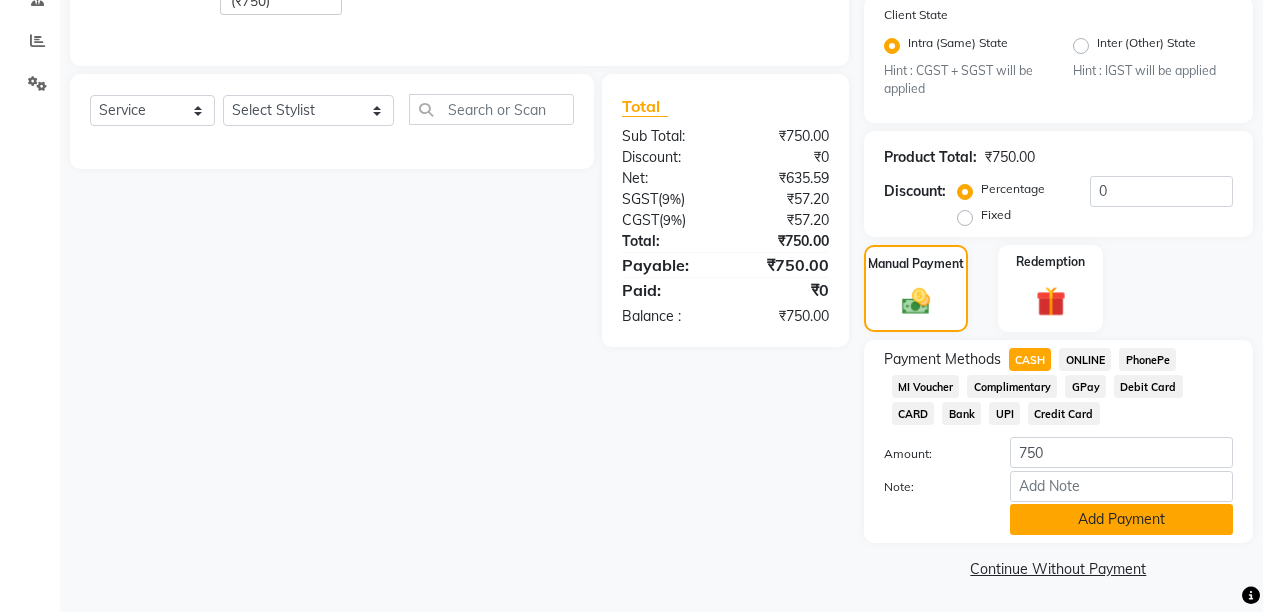 click on "Add Payment" 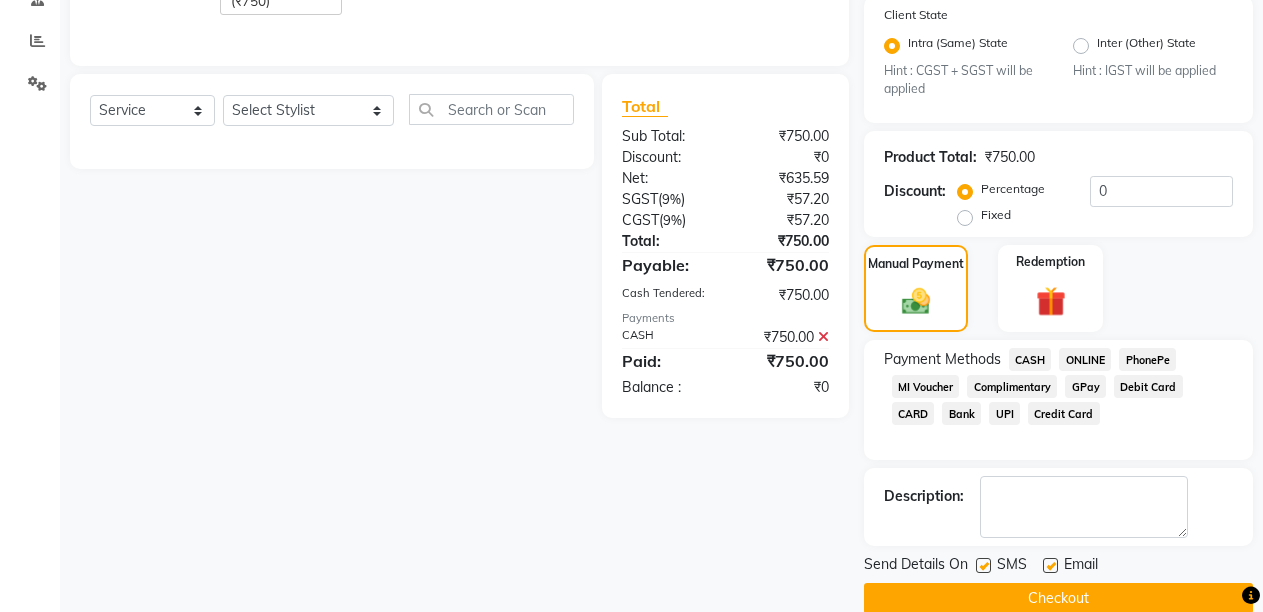 click 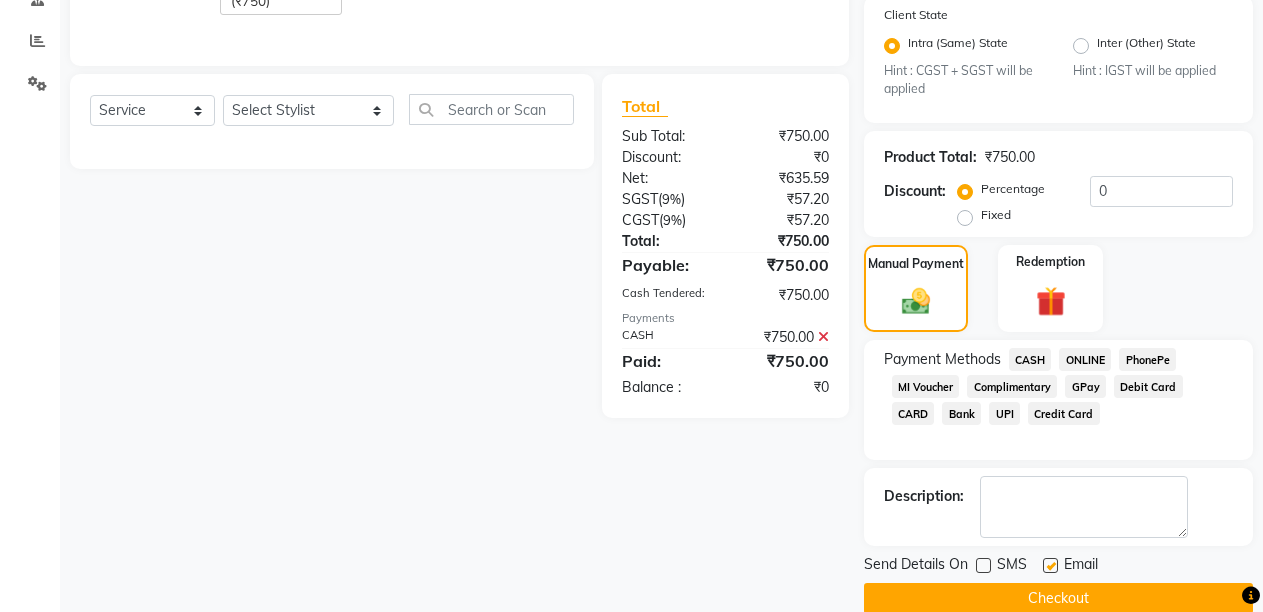 click 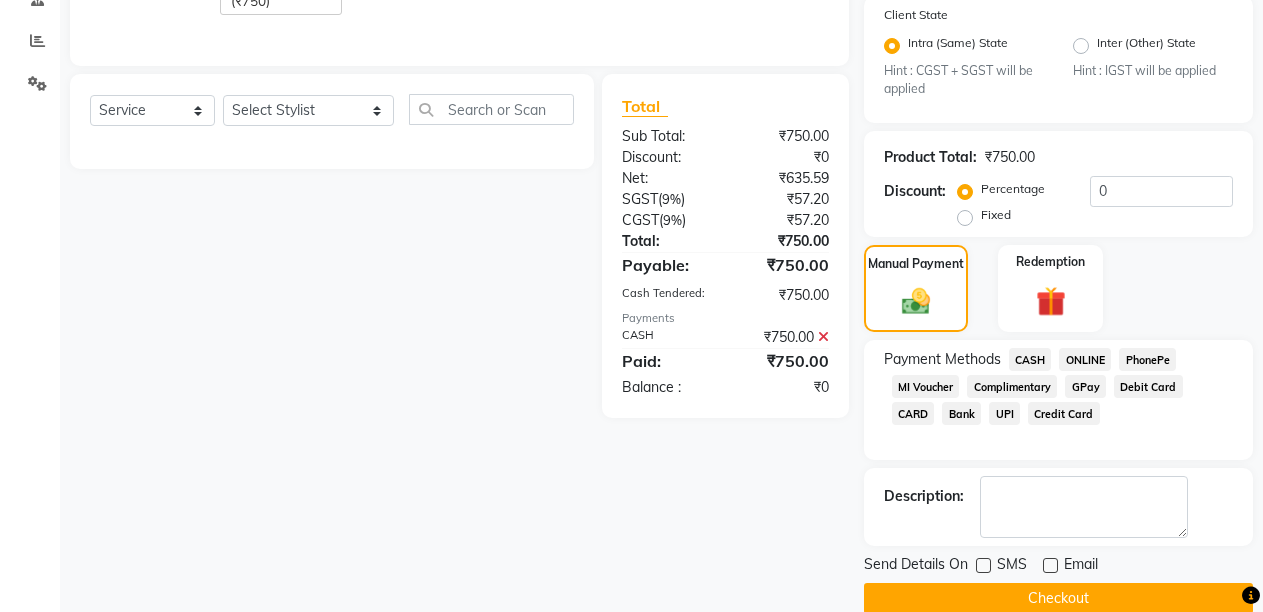 click on "Checkout" 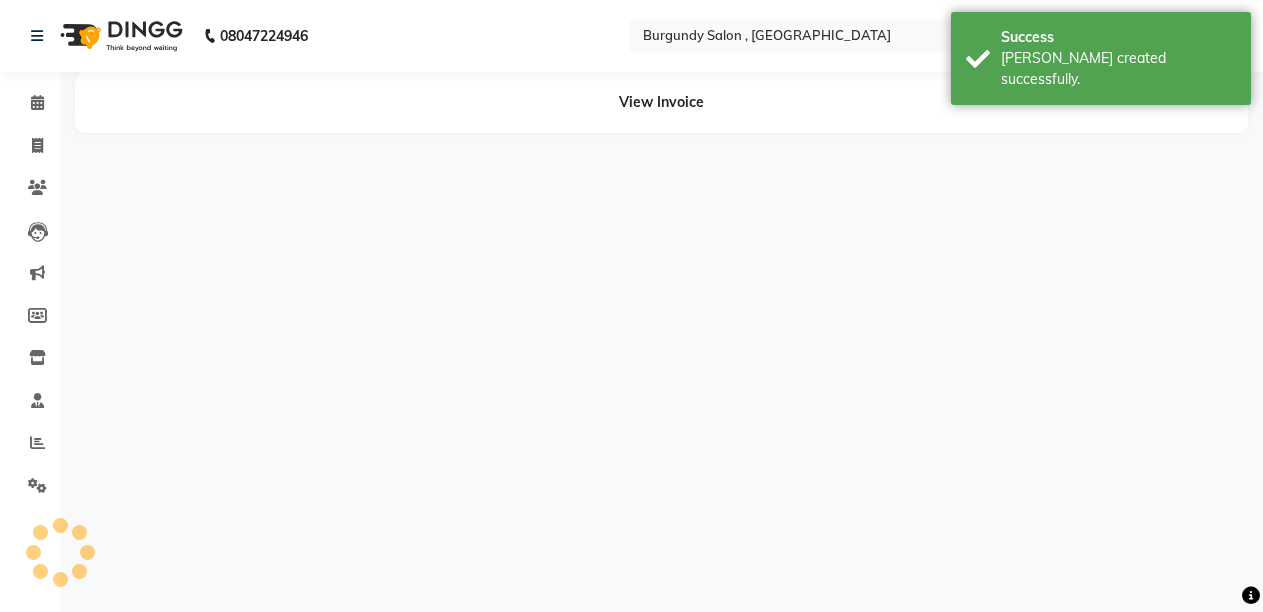 scroll, scrollTop: 0, scrollLeft: 0, axis: both 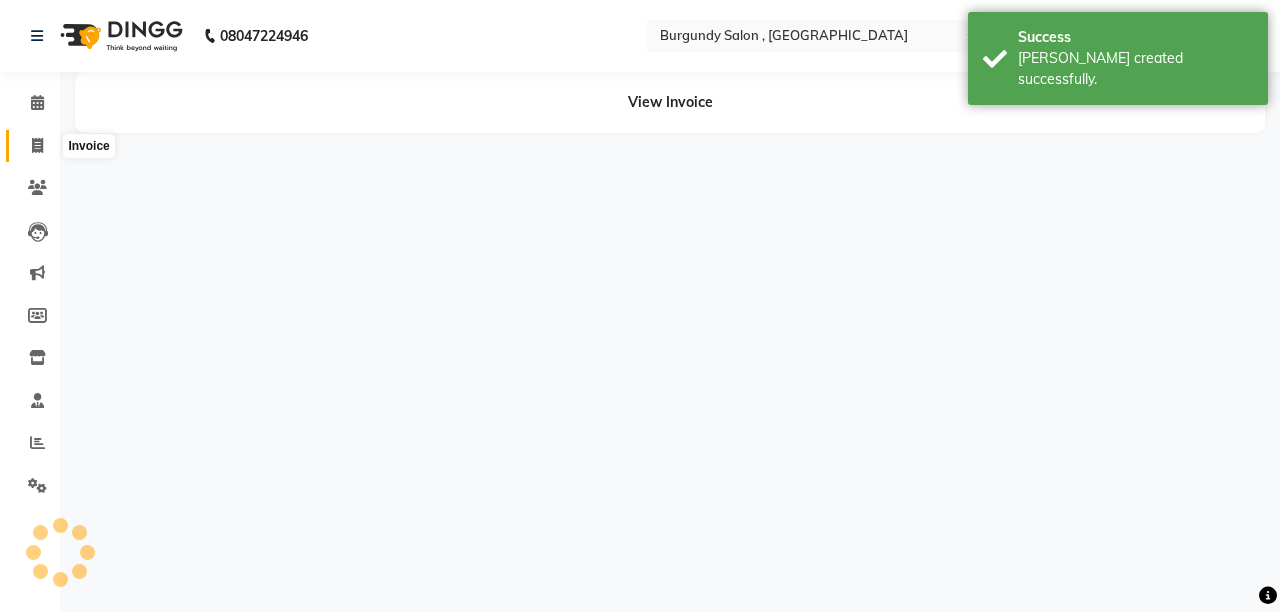 click 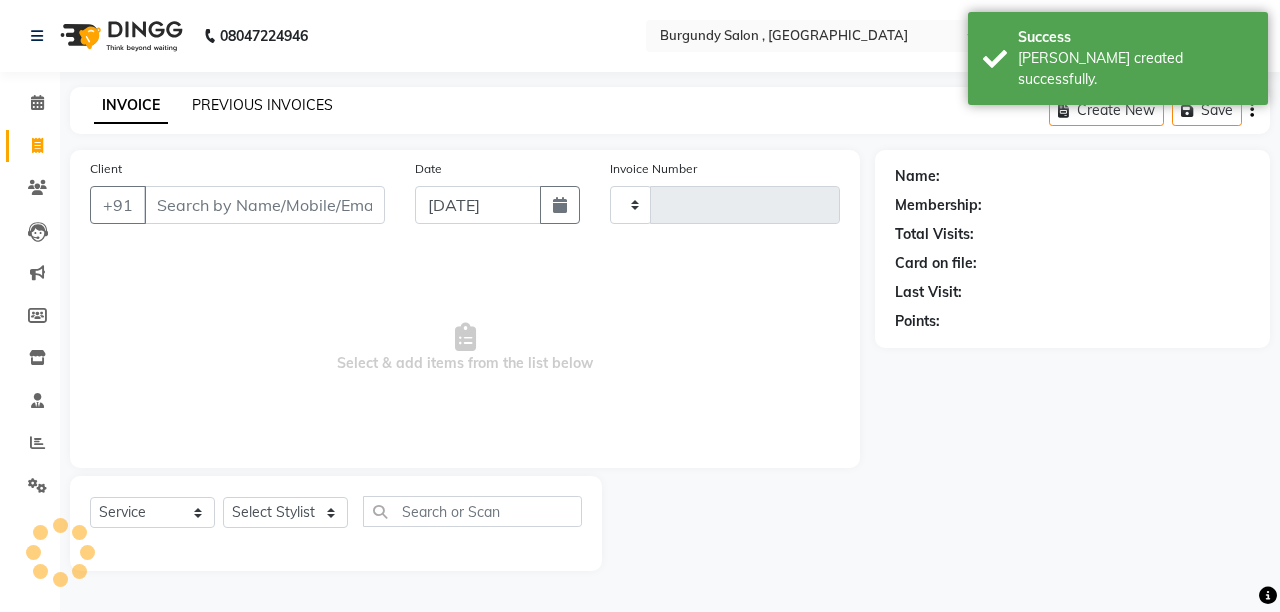 click on "PREVIOUS INVOICES" 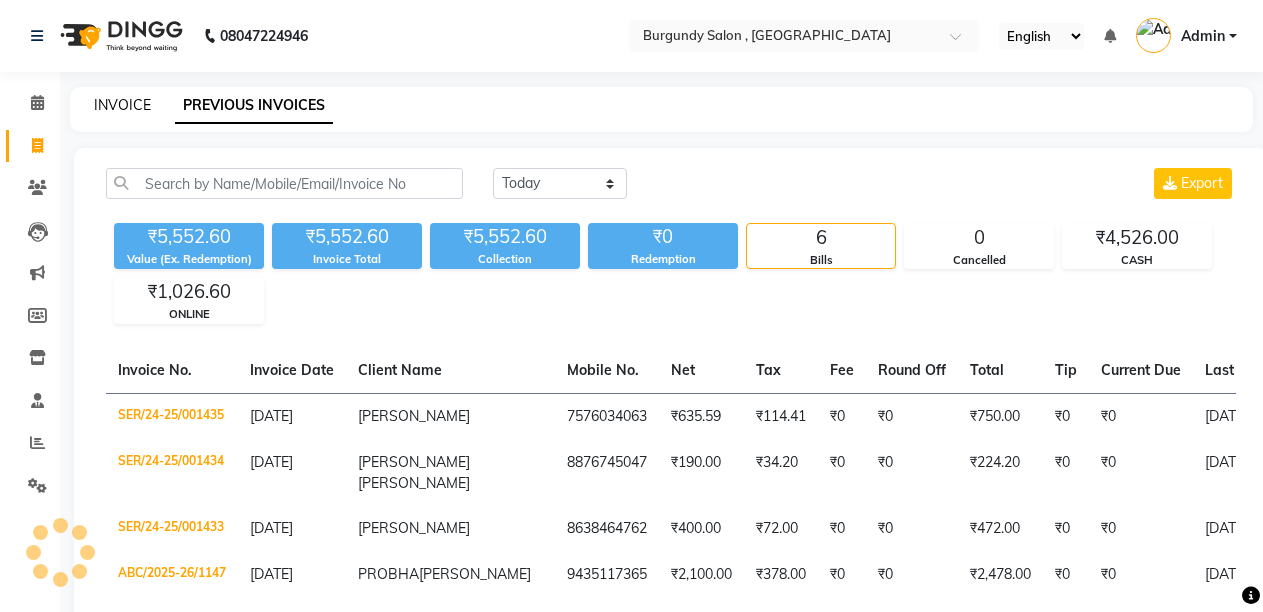 click on "INVOICE" 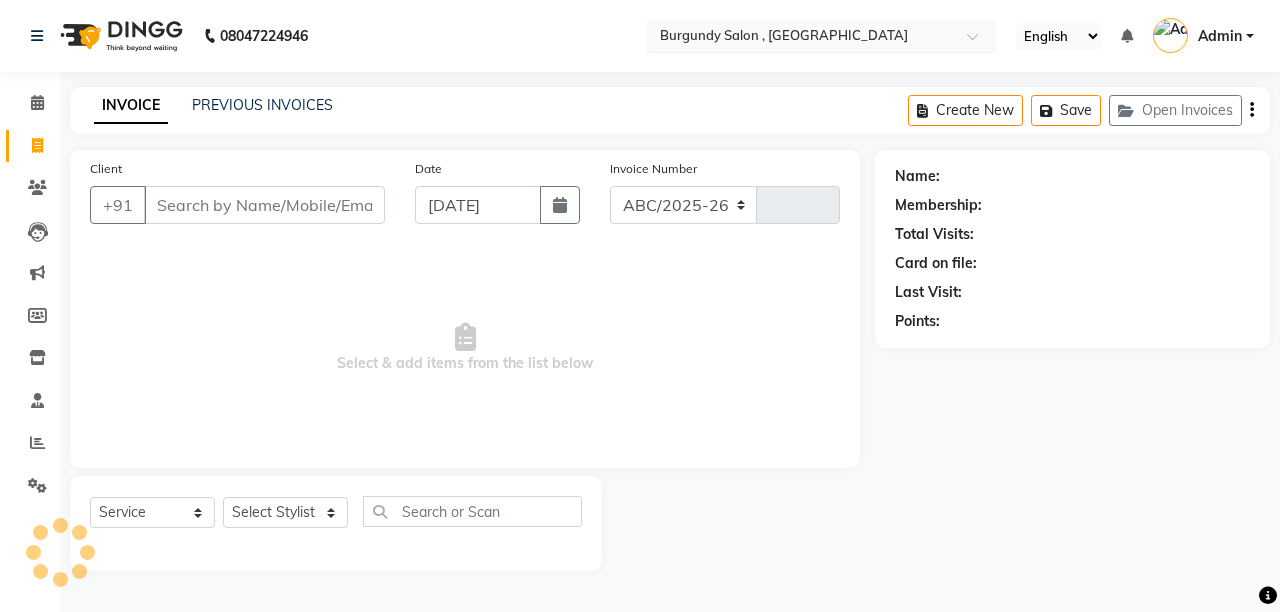 select on "5345" 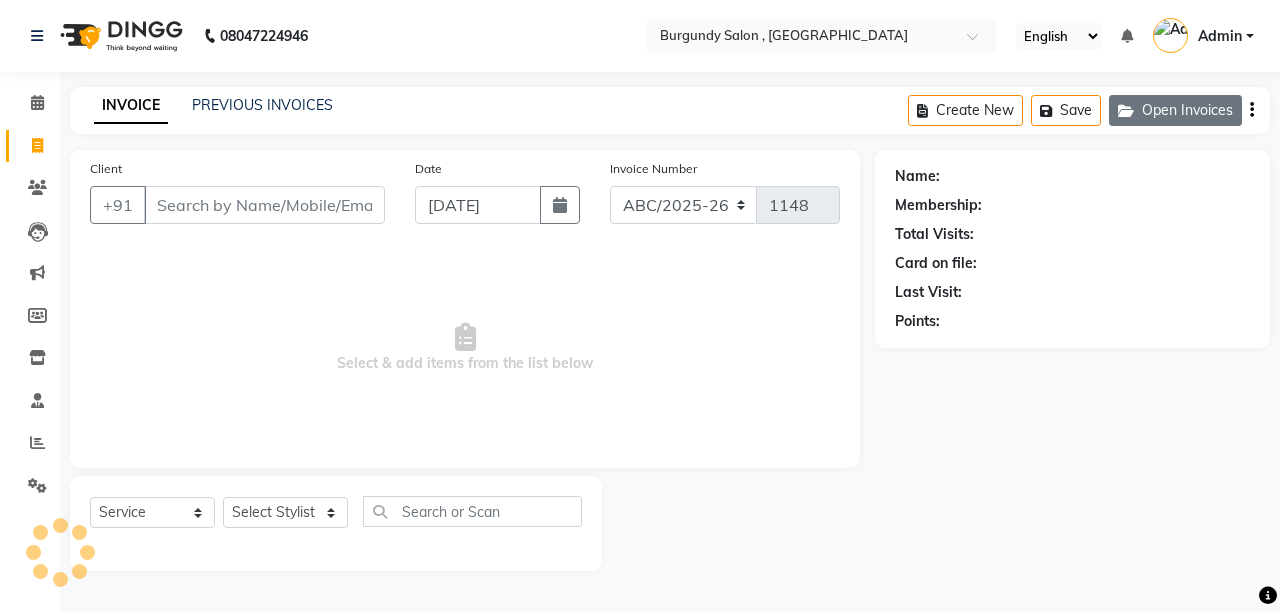 click on "Open Invoices" 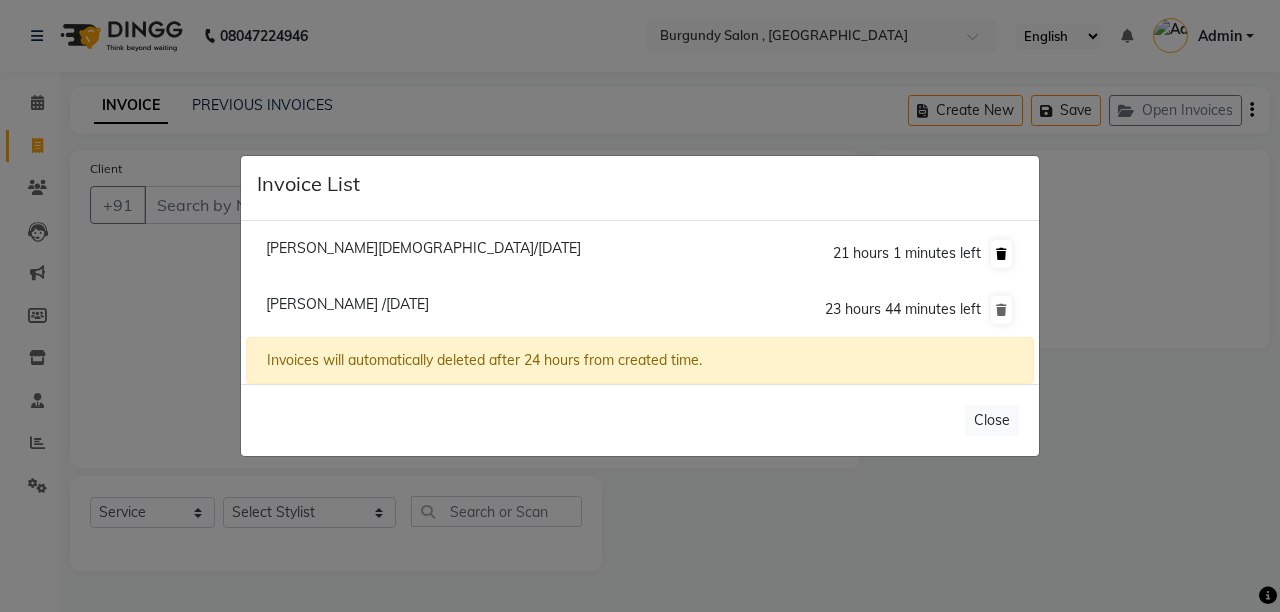 click 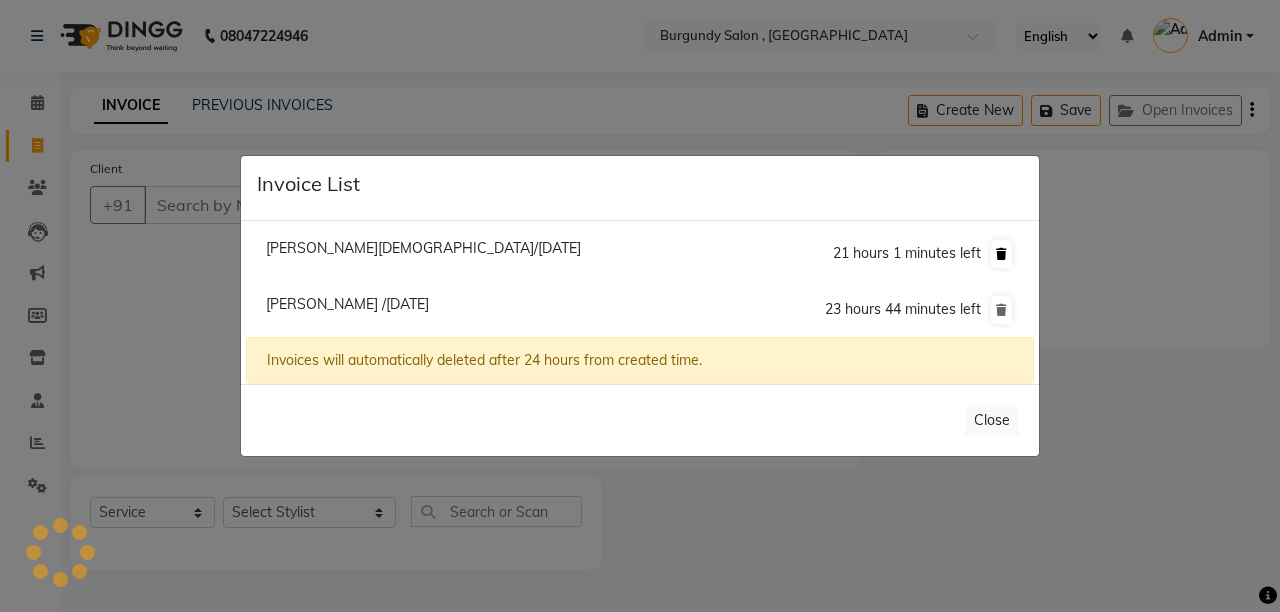 click 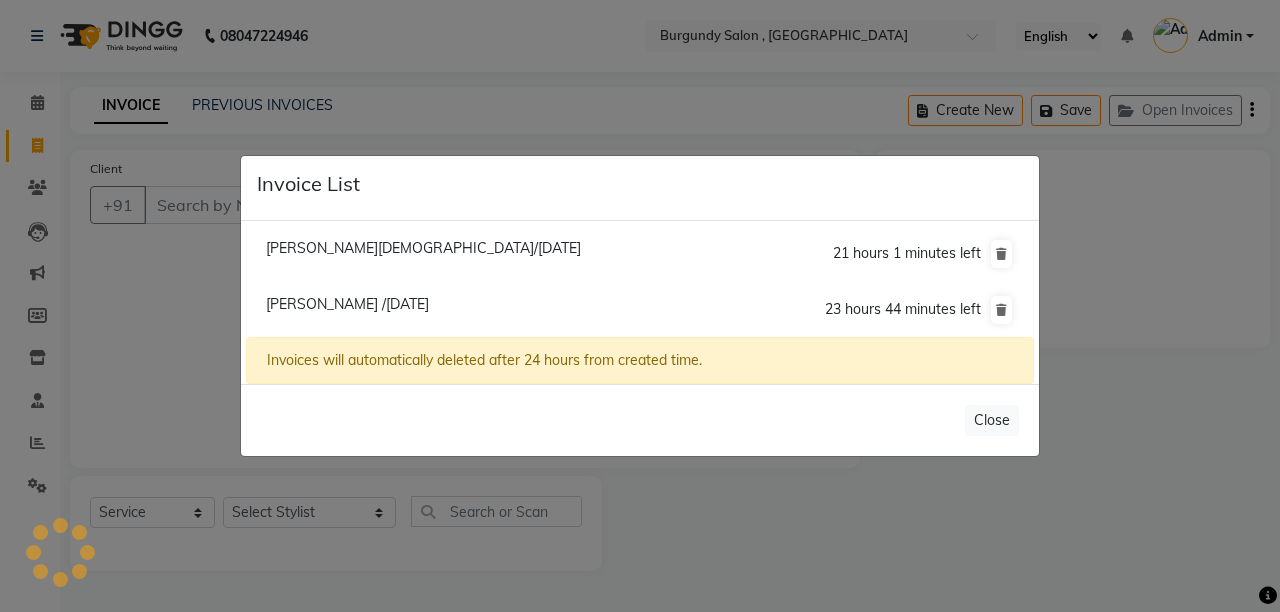 click on "Invoice List  Sonali Krishna/10 July 2025  21 hours 1 minutes left  Priyanka Jain /10 July 2025  23 hours 44 minutes left  Invoices will automatically deleted after 24 hours from created time.   Close" 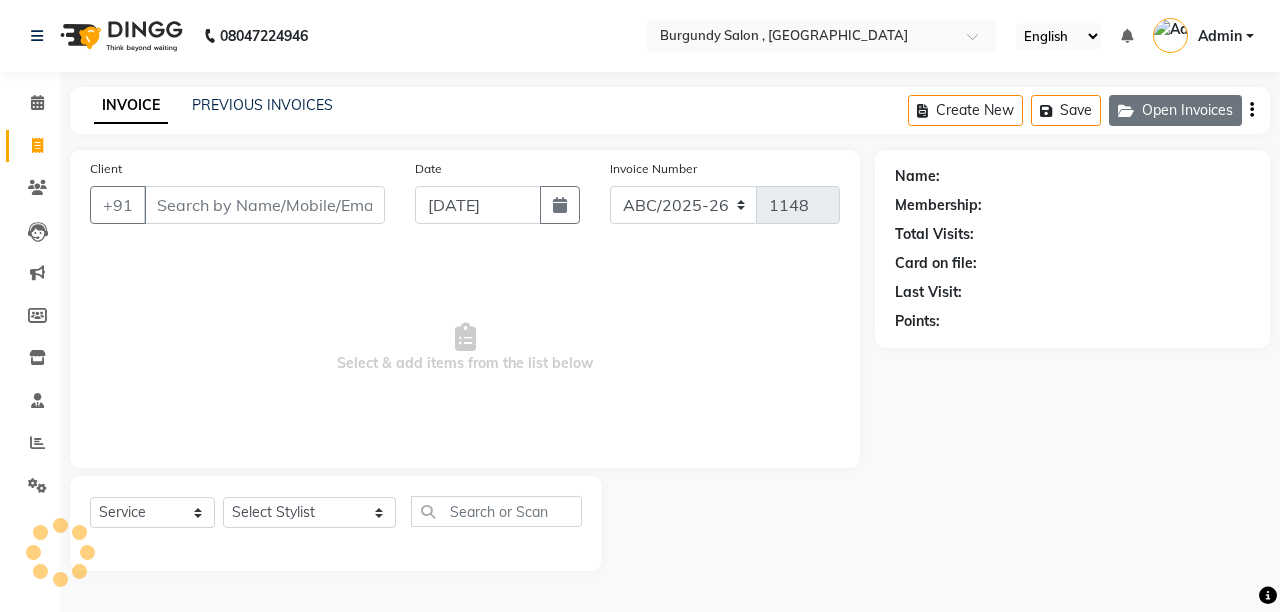 click on "Open Invoices" 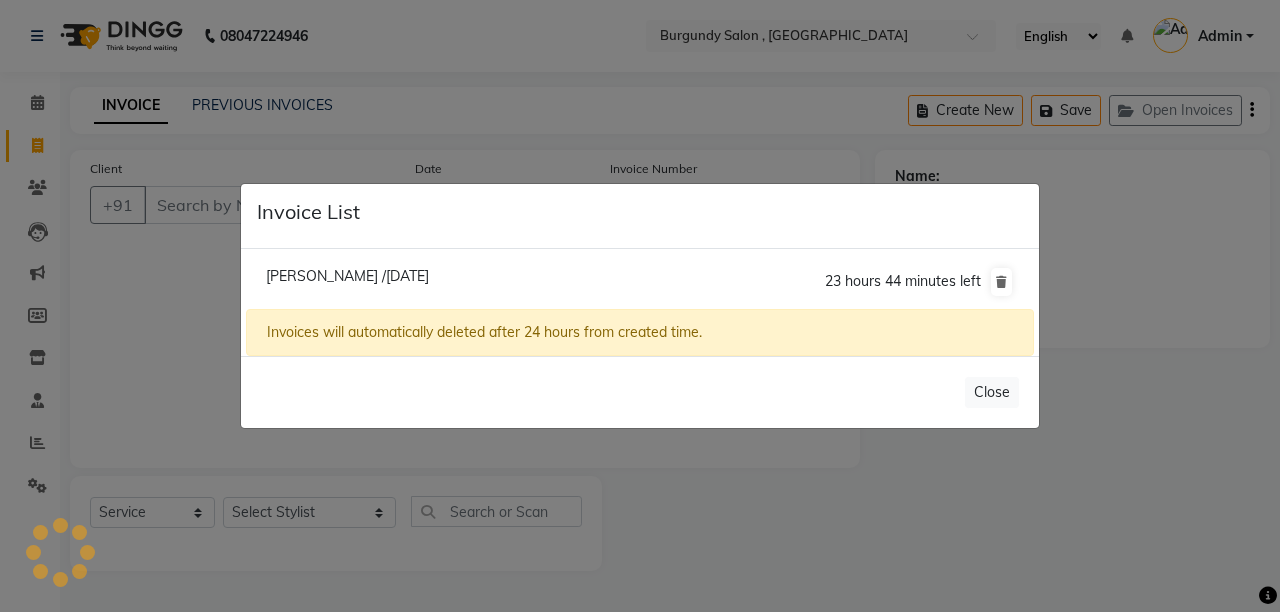 click on "Invoice List  Priyanka Jain /10 July 2025  23 hours 44 minutes left  Invoices will automatically deleted after 24 hours from created time.   Close" 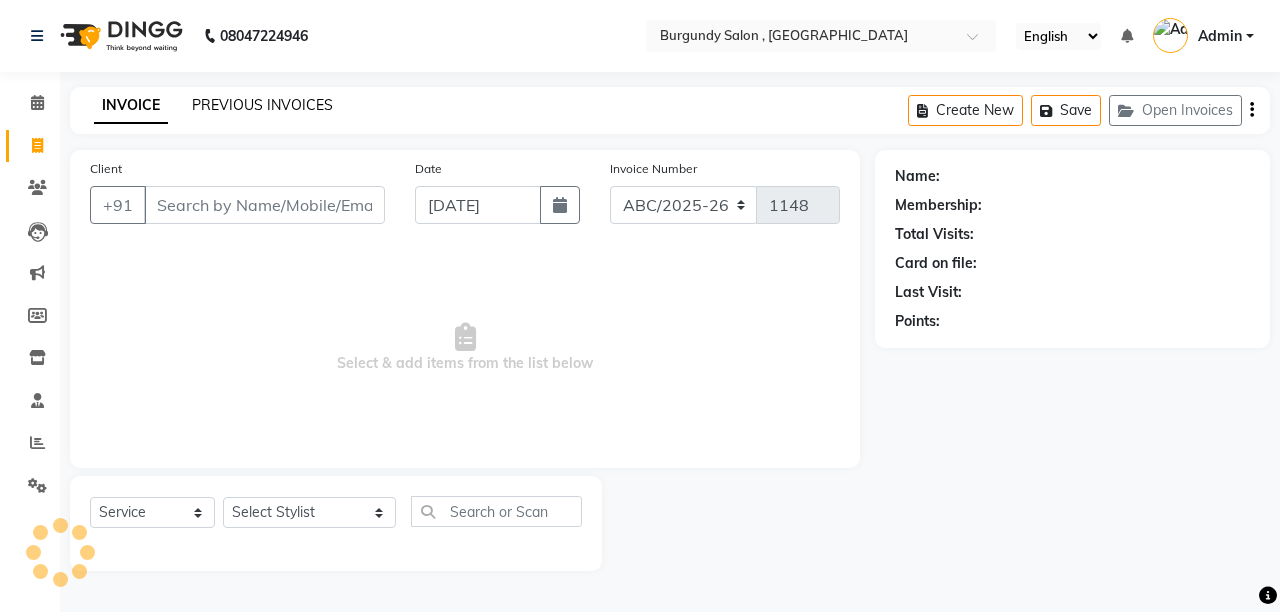 click on "PREVIOUS INVOICES" 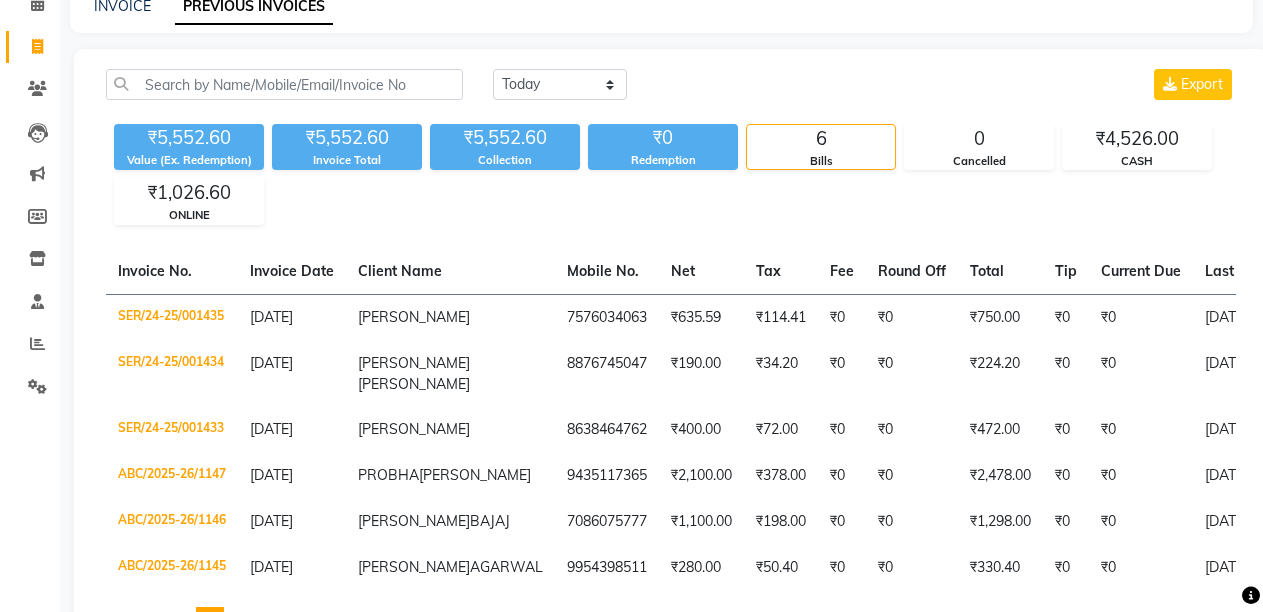scroll, scrollTop: 141, scrollLeft: 0, axis: vertical 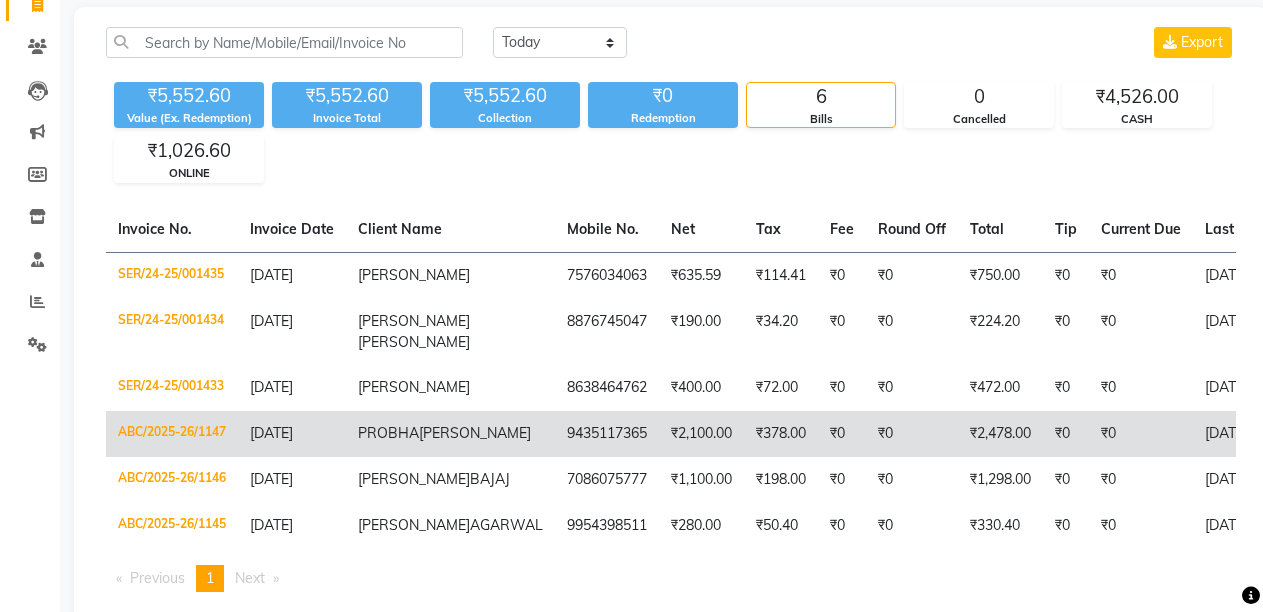 click on "₹378.00" 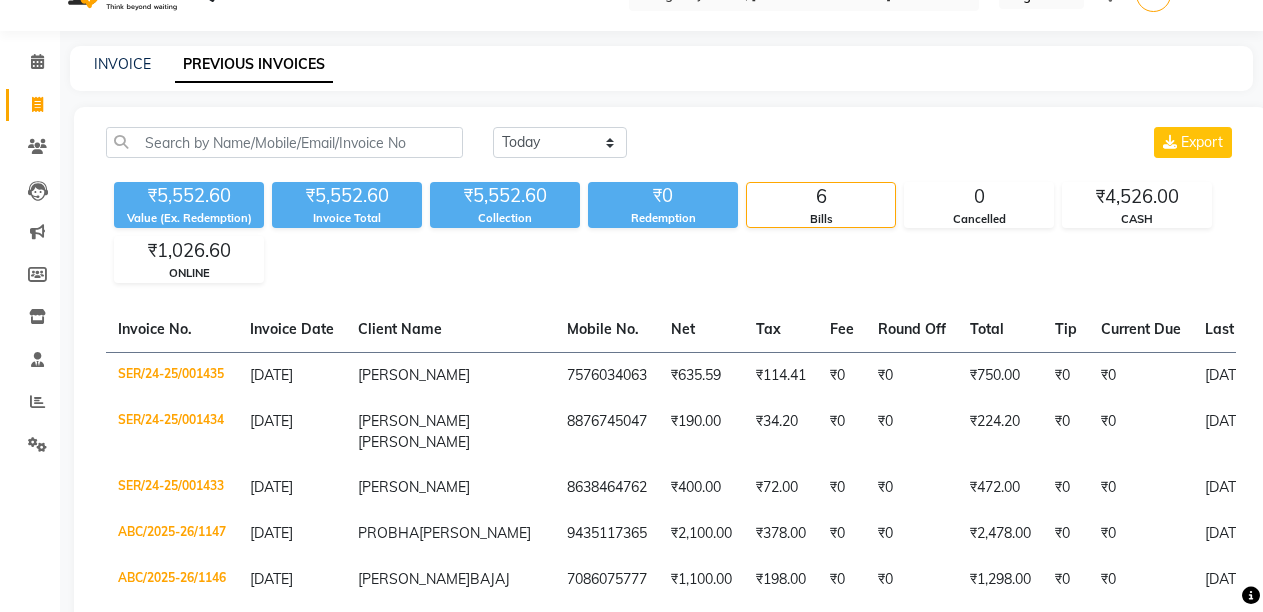 scroll, scrollTop: 11, scrollLeft: 0, axis: vertical 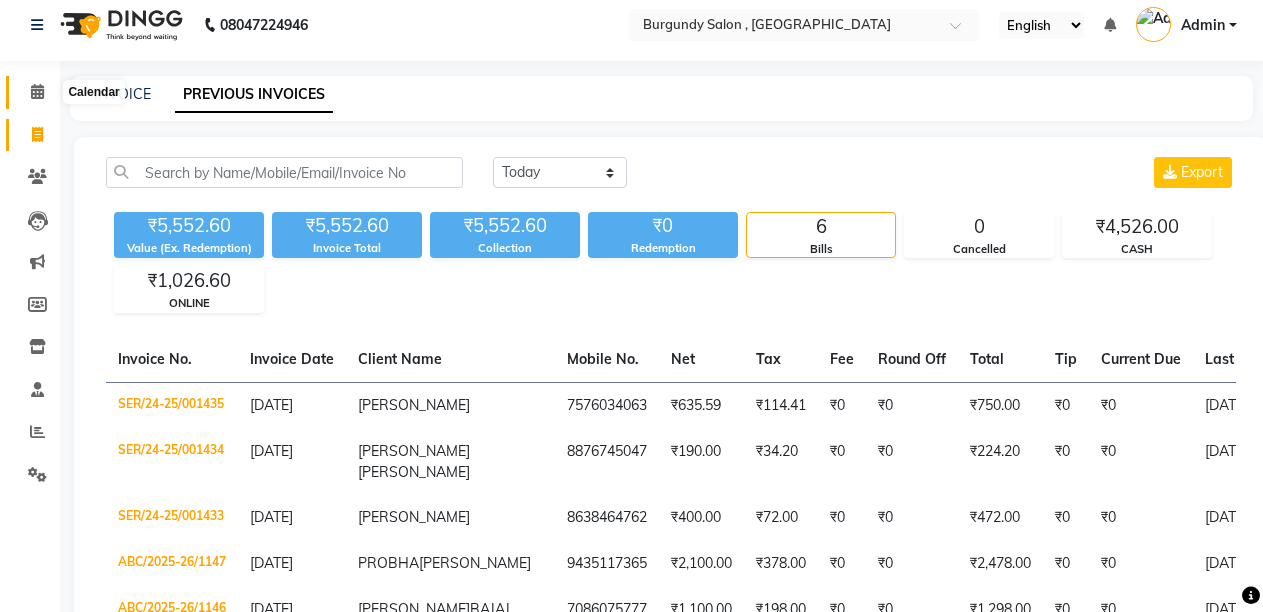 click 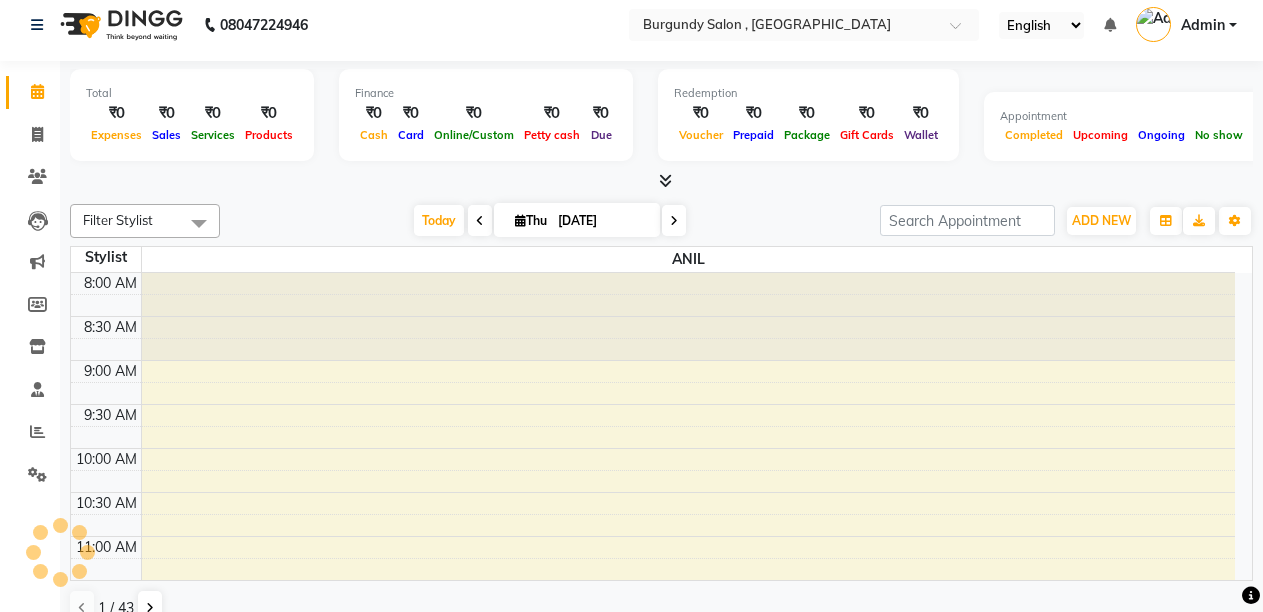 scroll, scrollTop: 0, scrollLeft: 0, axis: both 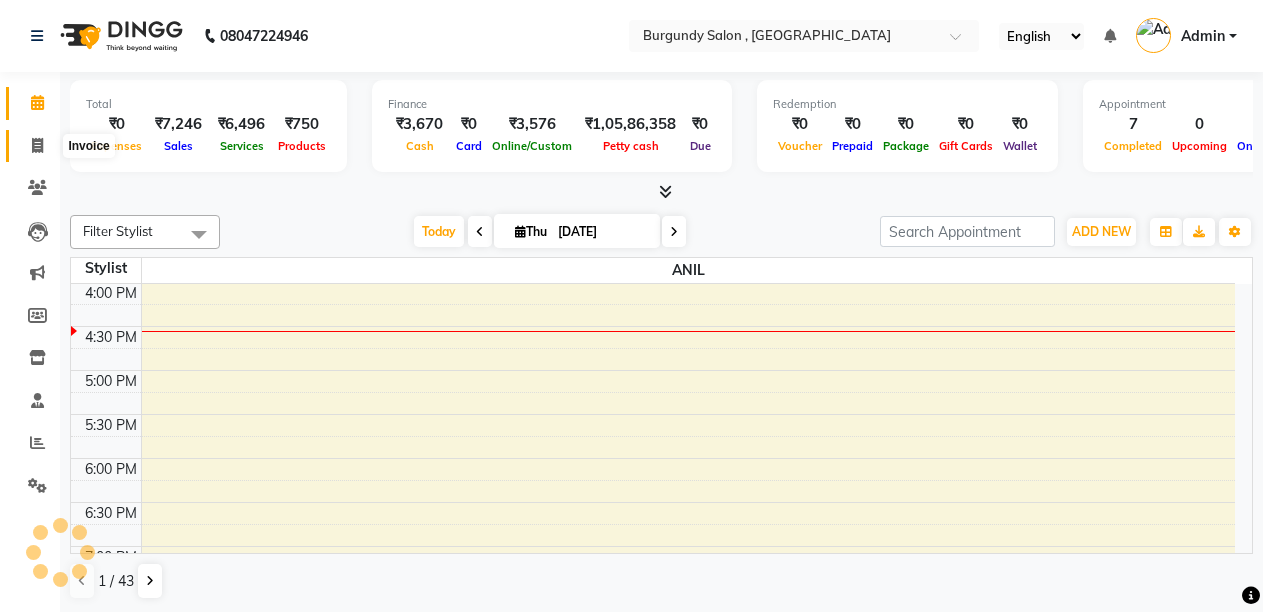 click 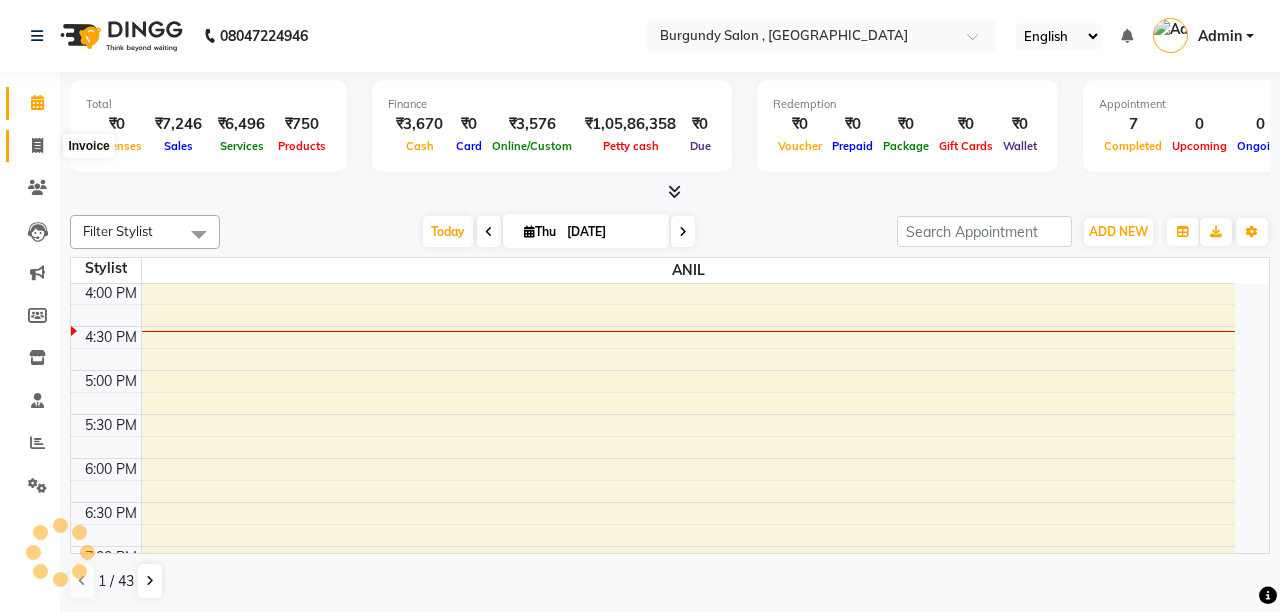 select on "service" 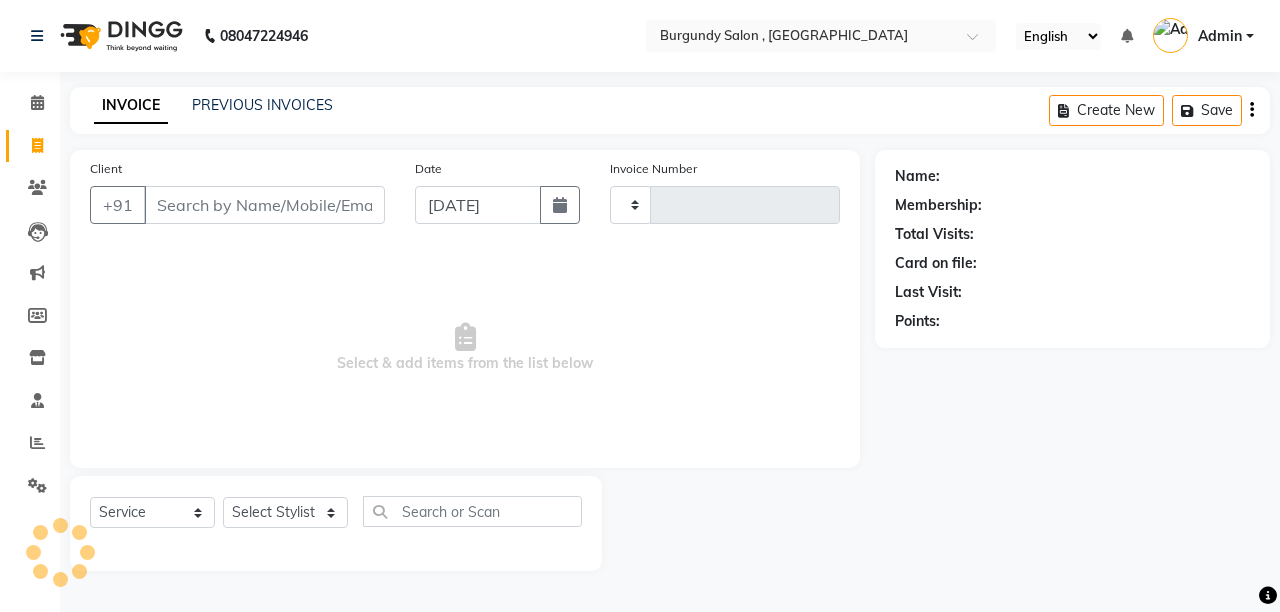 type on "1148" 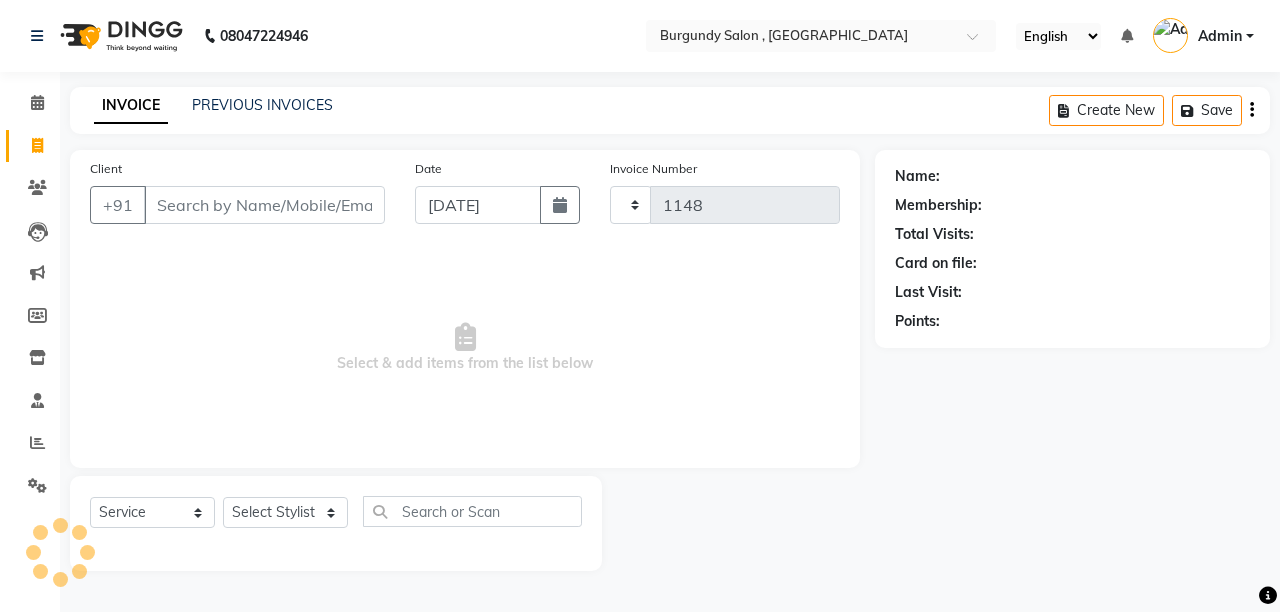 select on "5345" 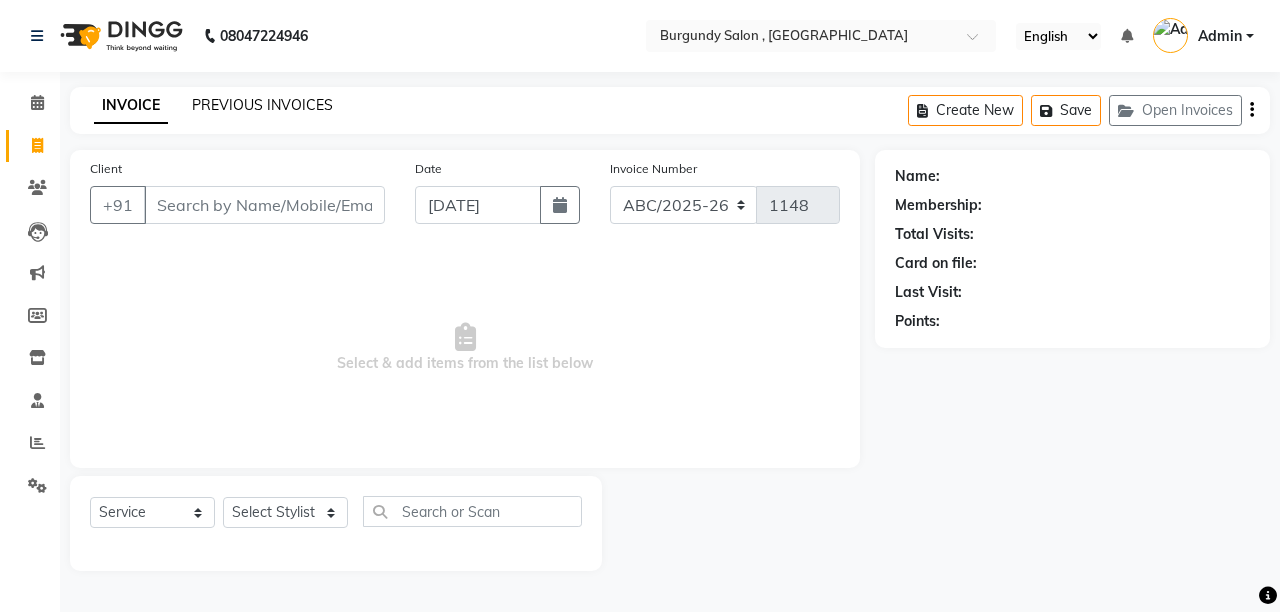 click on "PREVIOUS INVOICES" 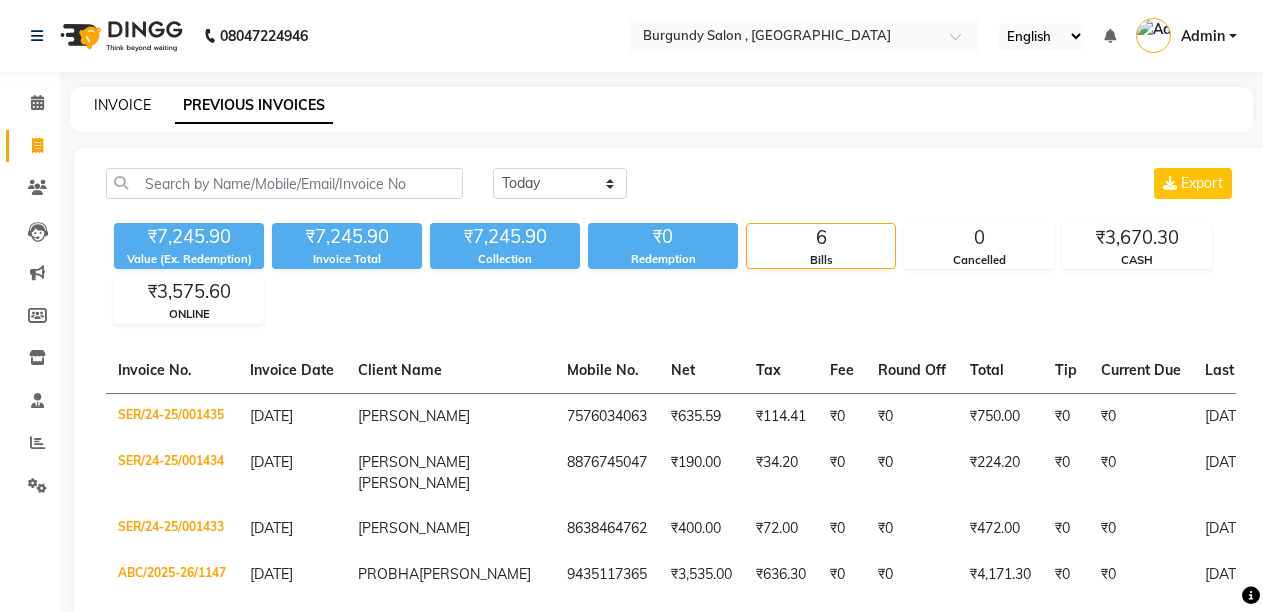 click on "INVOICE" 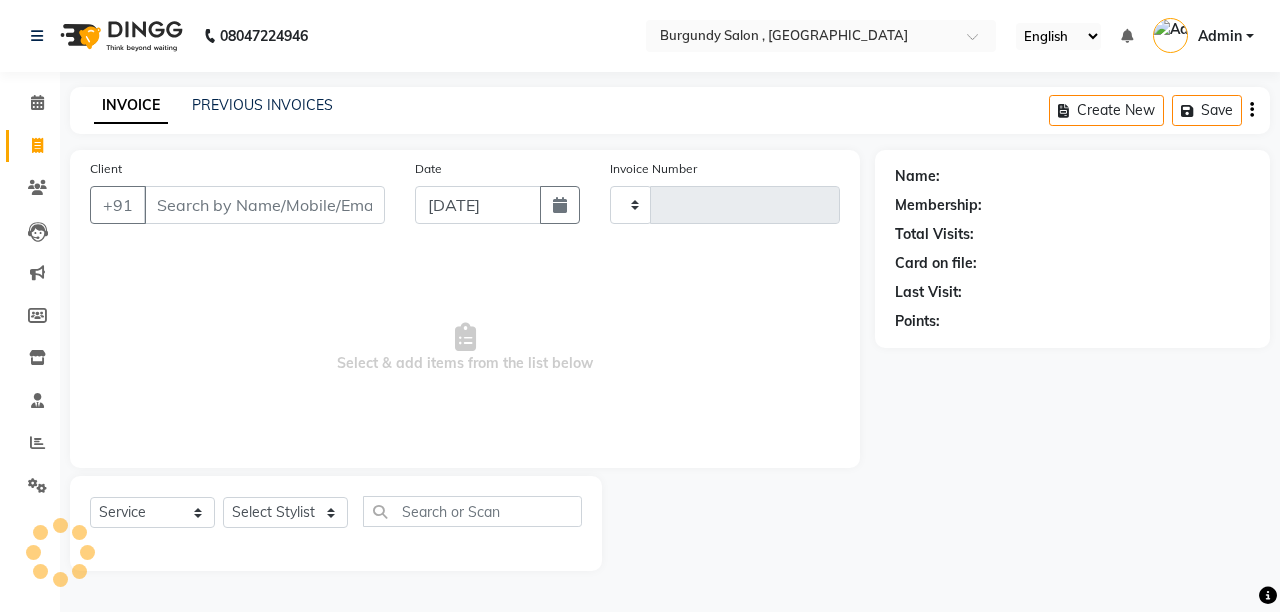 type on "1148" 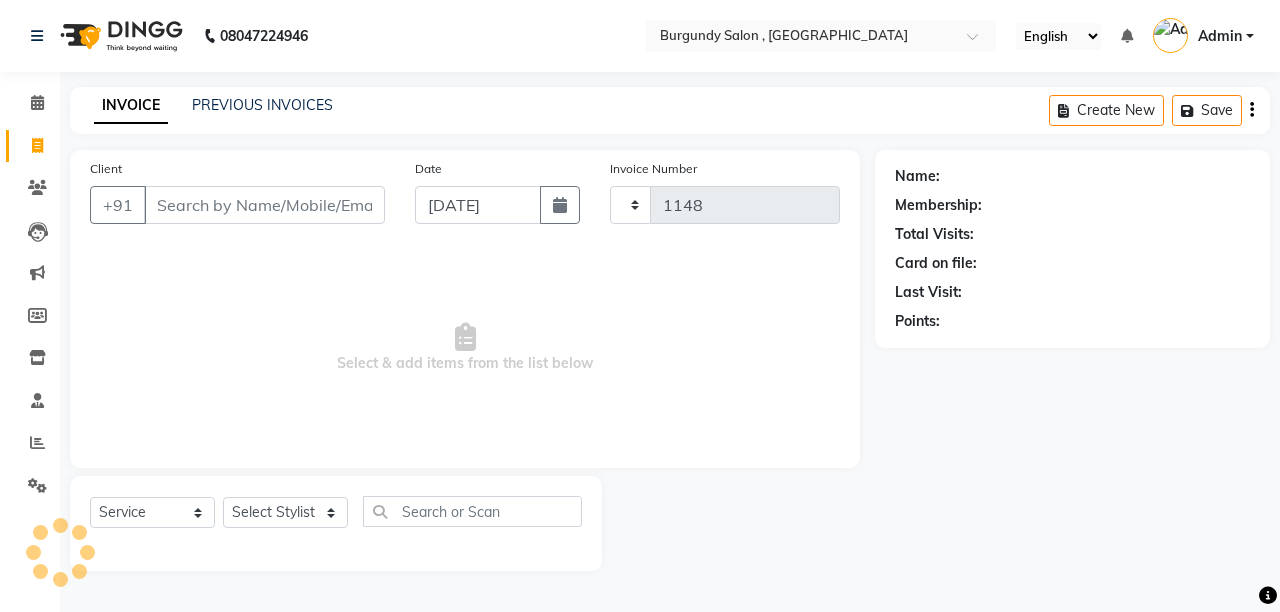select on "5345" 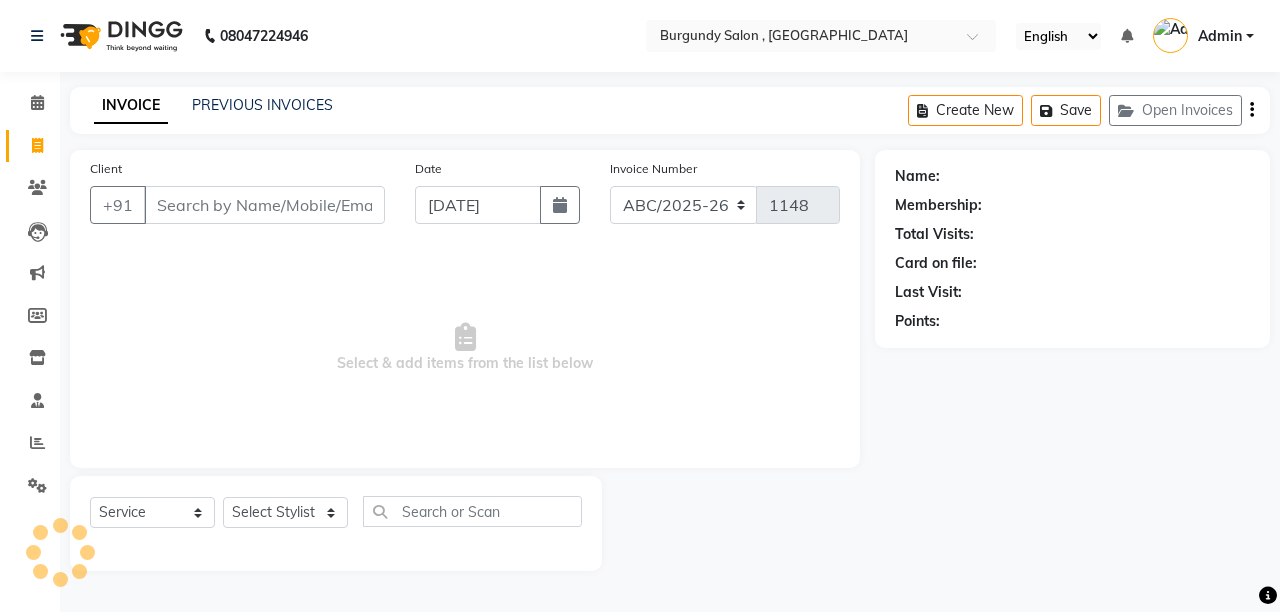 click on "Client" at bounding box center (264, 205) 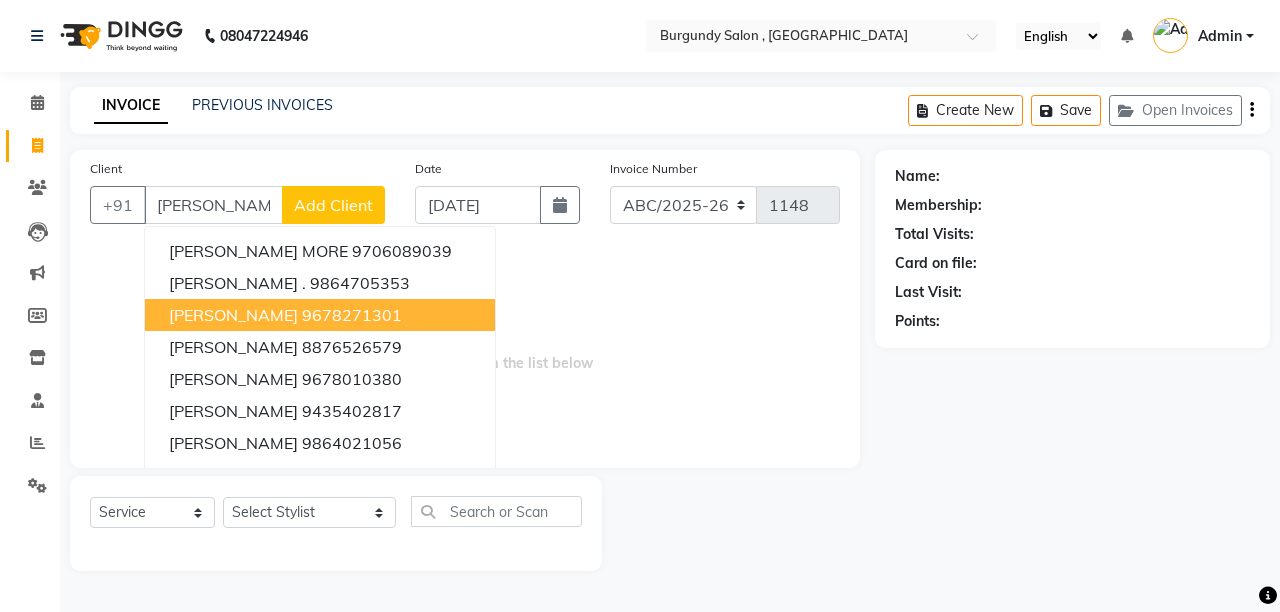 click on "NIDHI HARLALKA  9678271301" at bounding box center (320, 315) 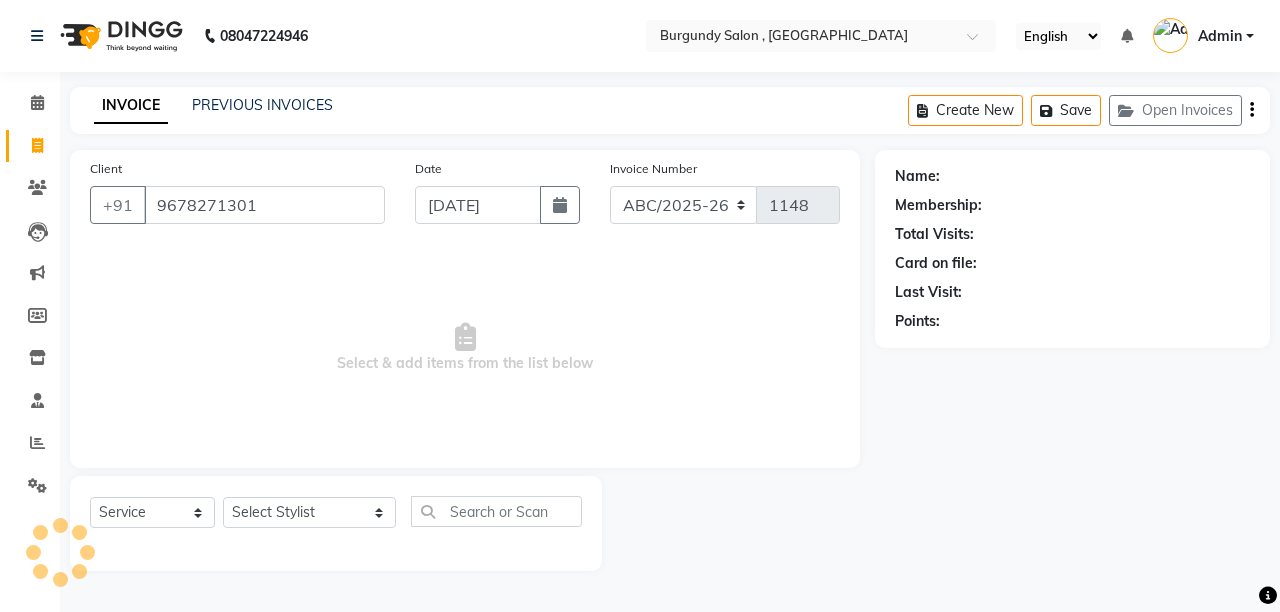 type on "9678271301" 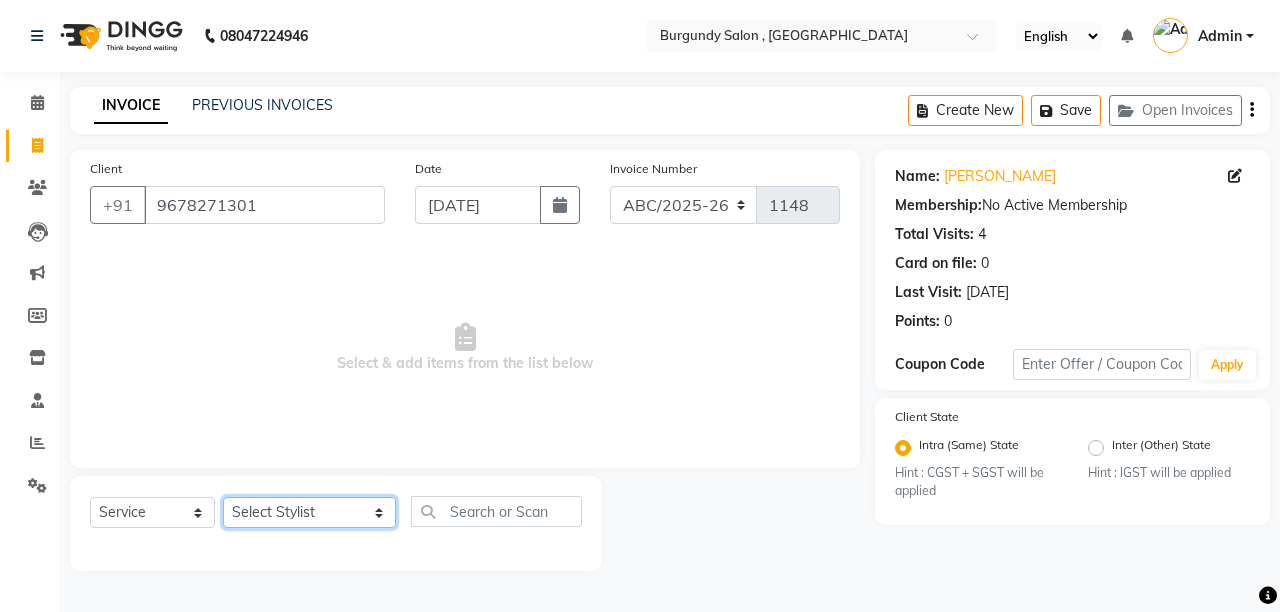 click on "Select Stylist ANIL  ANJANA BARSHA DEEPSHIKHA  DHON DAS DHON / NITUMONI EDWARD EDWARD/ LAXMI JOSHU JUNMONI KASHIF LAXI / ANJANA LAXMI LITTLE MAAM MINTUL MITALI NEETU RANA NITUMONI NITUMONI/POJA/ LAXMI NITUMONI / SAGARIKA NITUMONI/ SAGRIKA PRAKASH PUJAA Rubi RUBI / LAXMI SAGARIKA  SAGARIKA / RUBI SAHIL SAHIL / DHON SAHIL / EDWARD SAHIL/ JOSHU SAHIL/JOSHU/PRAKASH/ RUBI SAHIL/NITUMONI/ MITALI SAHIL/ RUBI SHABIR SHADHAB SIMA KALITA SONALI DEKA SOPEM staff 1 staff 1 TANU" 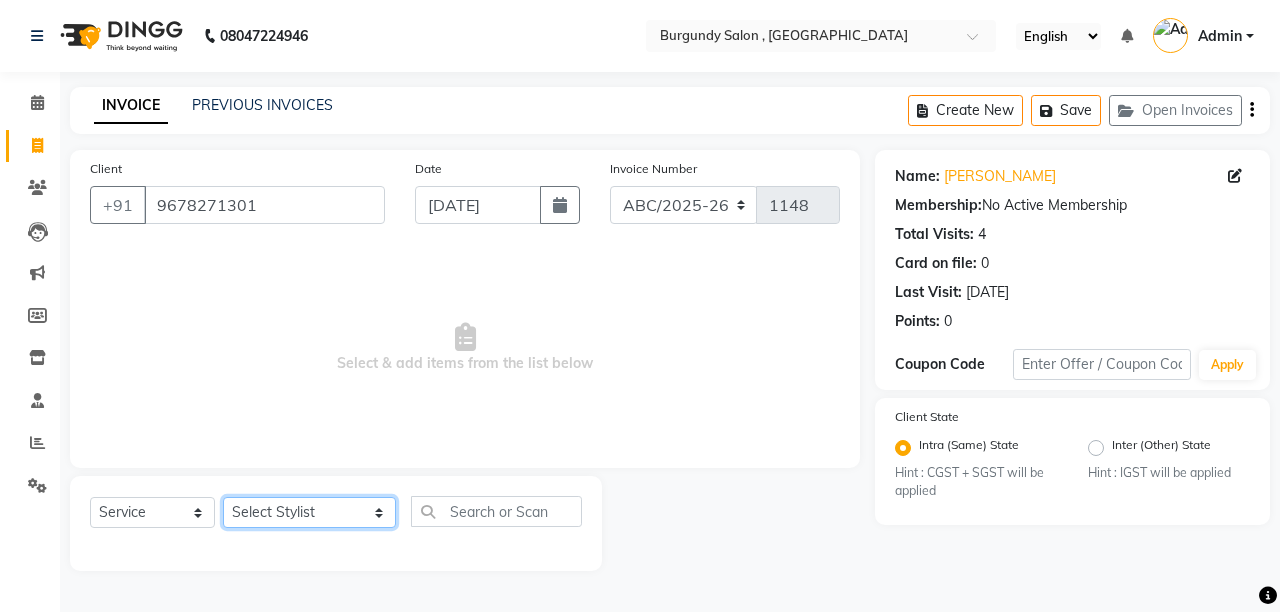 select on "32568" 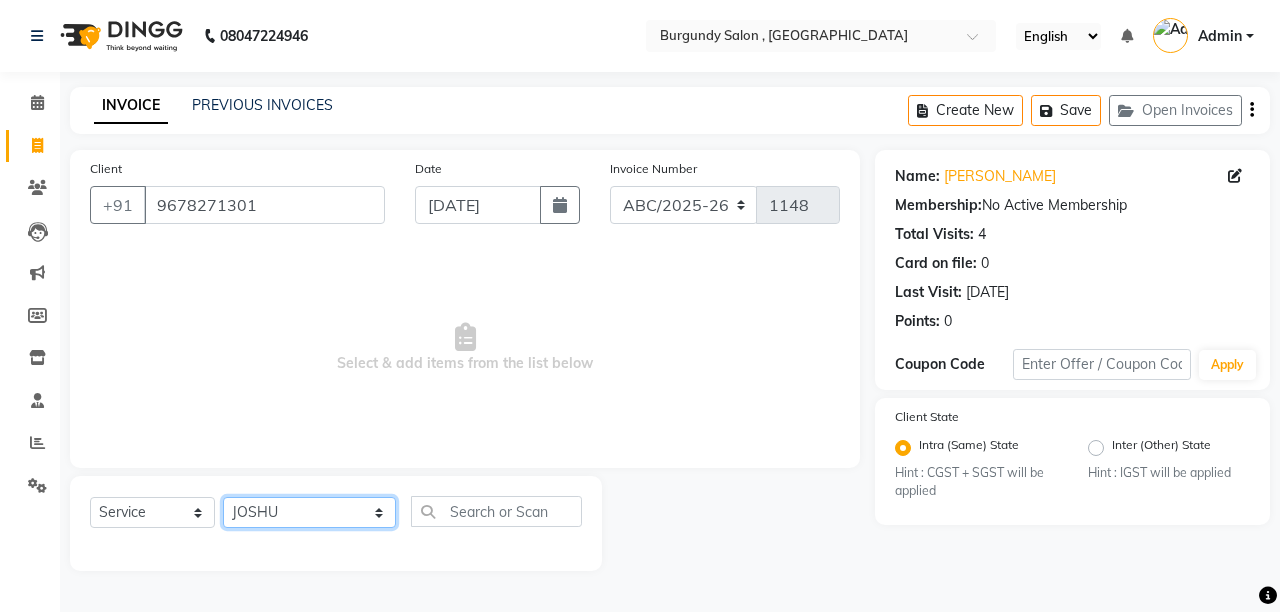 click on "Select Stylist ANIL  ANJANA BARSHA DEEPSHIKHA  DHON DAS DHON / NITUMONI EDWARD EDWARD/ LAXMI JOSHU JUNMONI KASHIF LAXI / ANJANA LAXMI LITTLE MAAM MINTUL MITALI NEETU RANA NITUMONI NITUMONI/POJA/ LAXMI NITUMONI / SAGARIKA NITUMONI/ SAGRIKA PRAKASH PUJAA Rubi RUBI / LAXMI SAGARIKA  SAGARIKA / RUBI SAHIL SAHIL / DHON SAHIL / EDWARD SAHIL/ JOSHU SAHIL/JOSHU/PRAKASH/ RUBI SAHIL/NITUMONI/ MITALI SAHIL/ RUBI SHABIR SHADHAB SIMA KALITA SONALI DEKA SOPEM staff 1 staff 1 TANU" 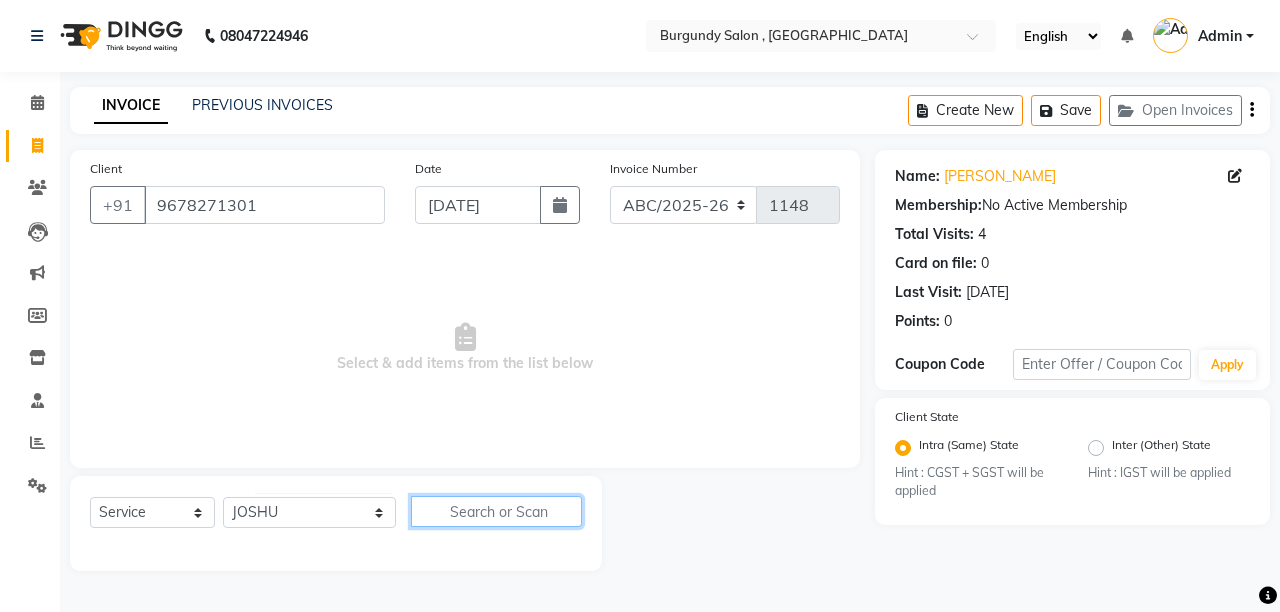 click 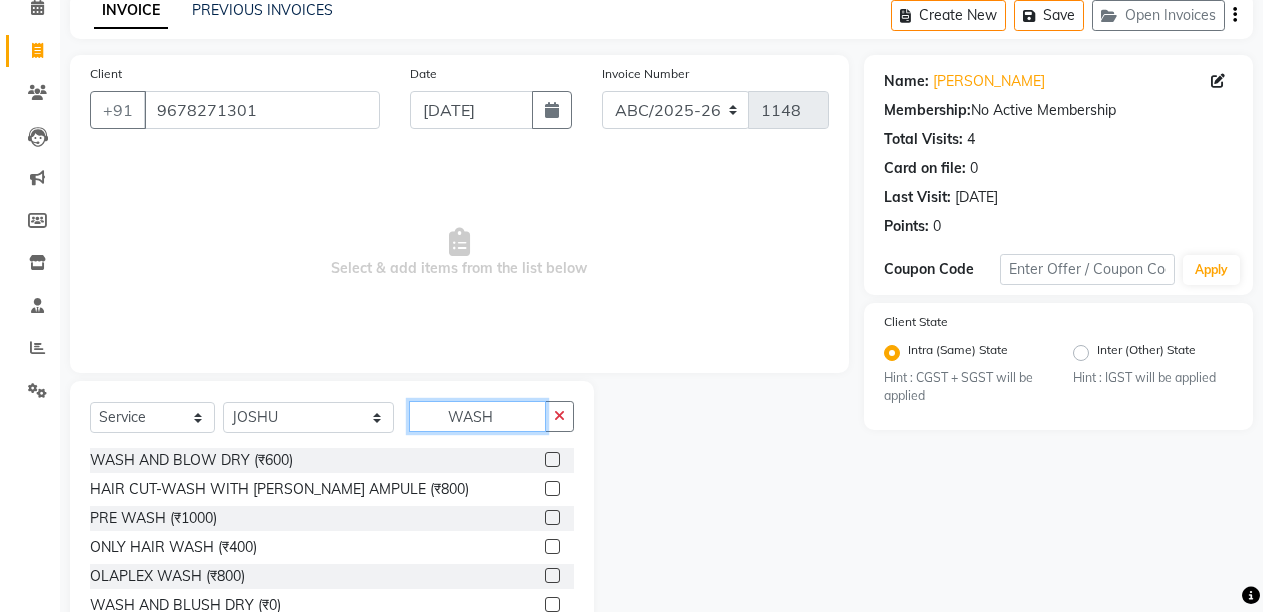scroll, scrollTop: 189, scrollLeft: 0, axis: vertical 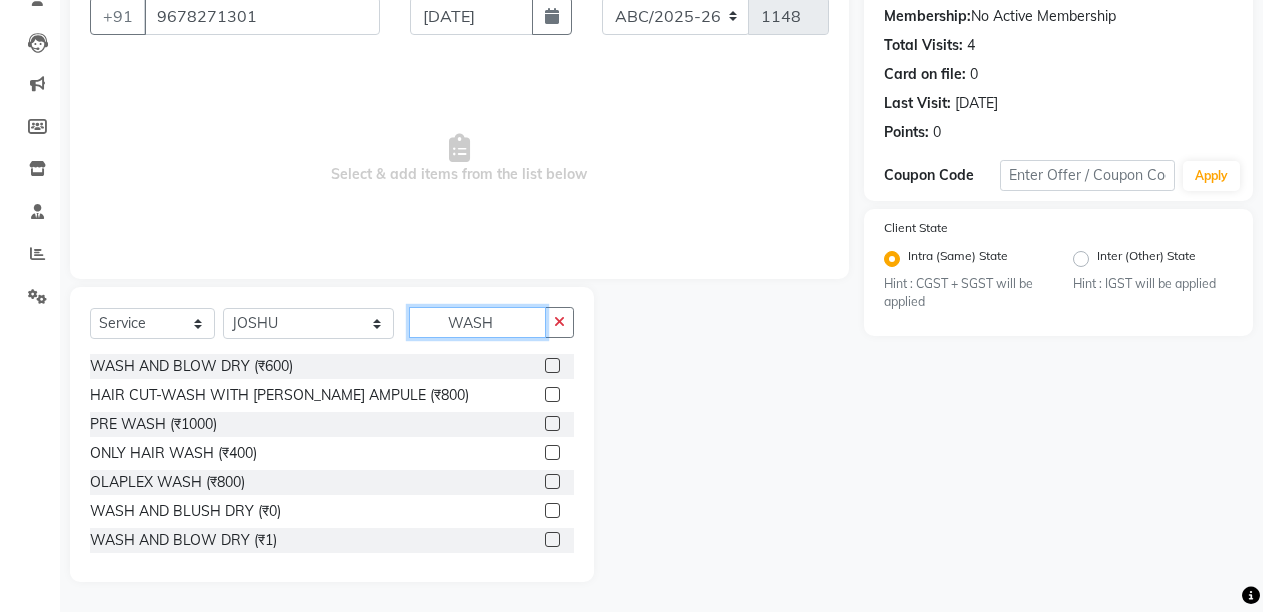 click on "WASH" 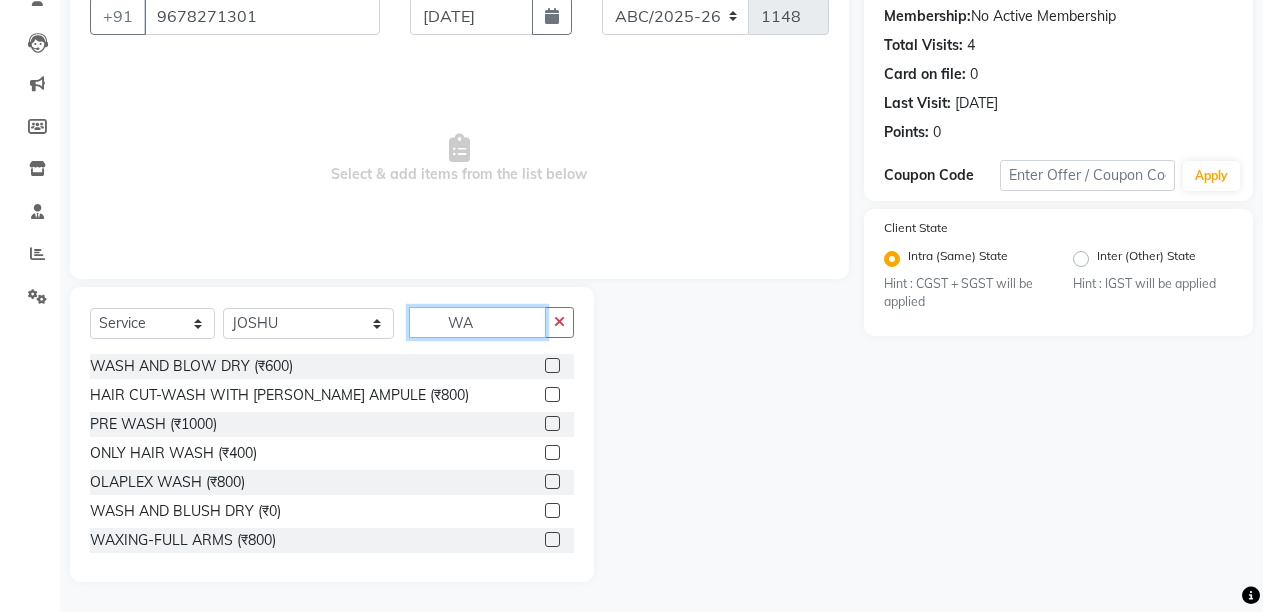 type on "W" 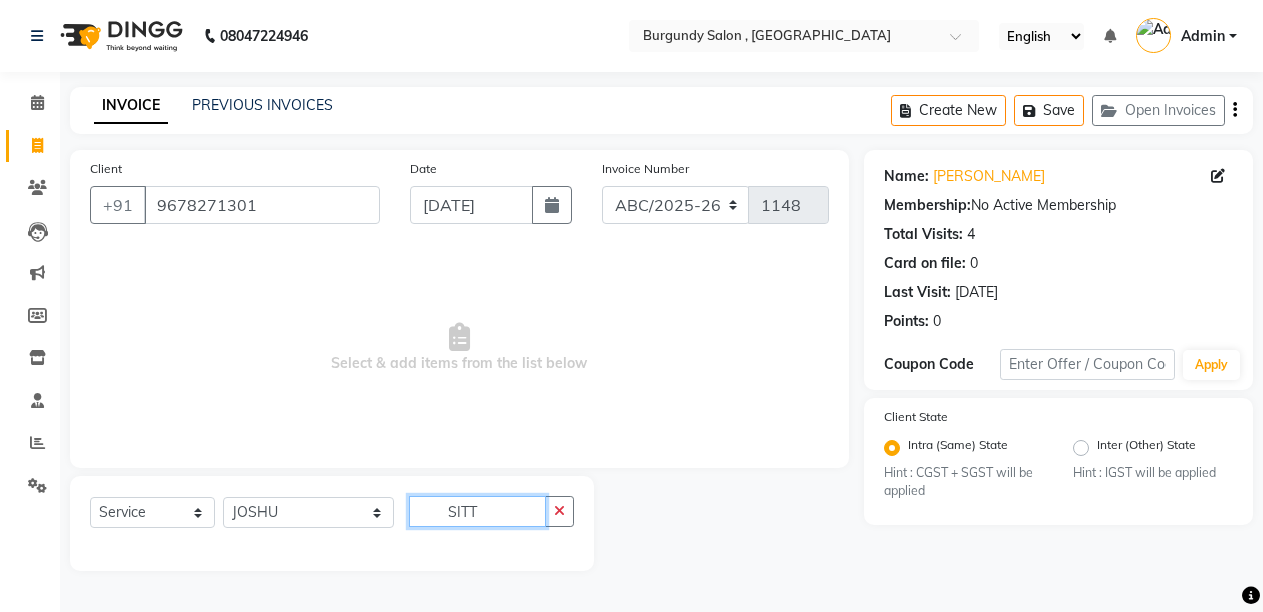 scroll, scrollTop: 0, scrollLeft: 0, axis: both 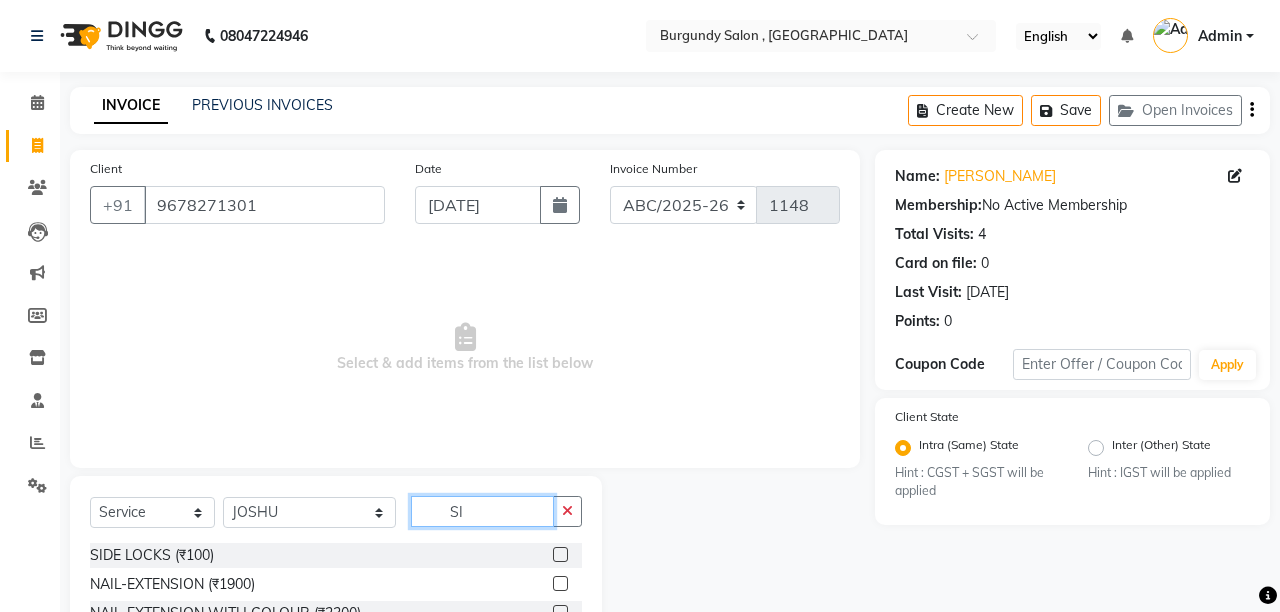 type on "S" 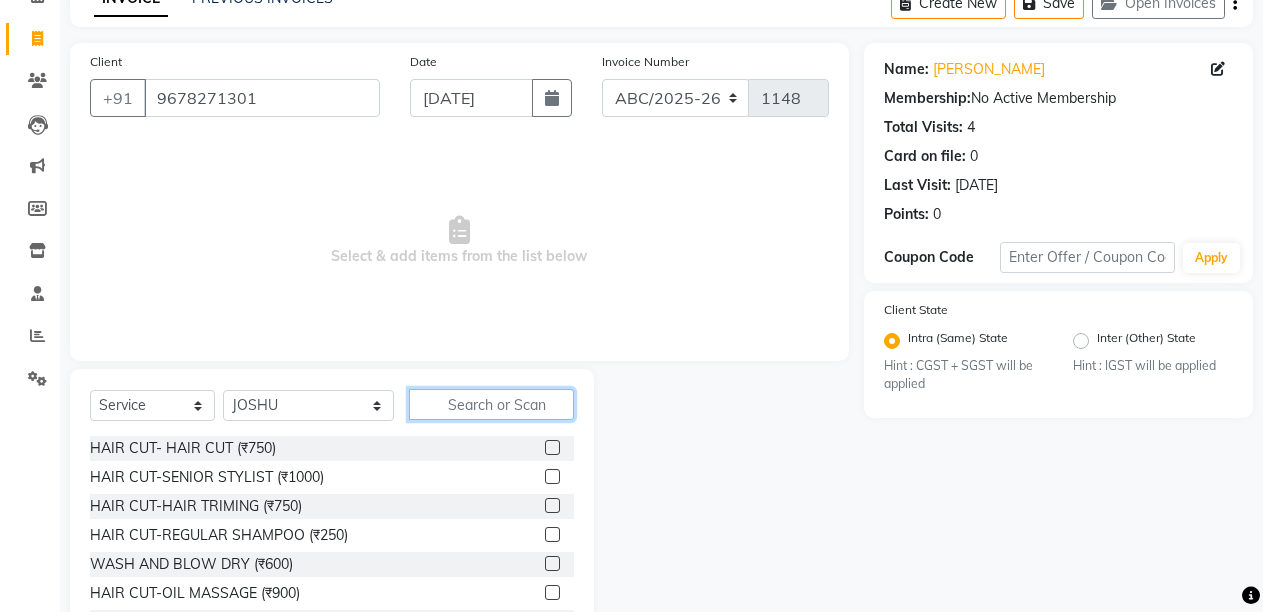 scroll, scrollTop: 120, scrollLeft: 0, axis: vertical 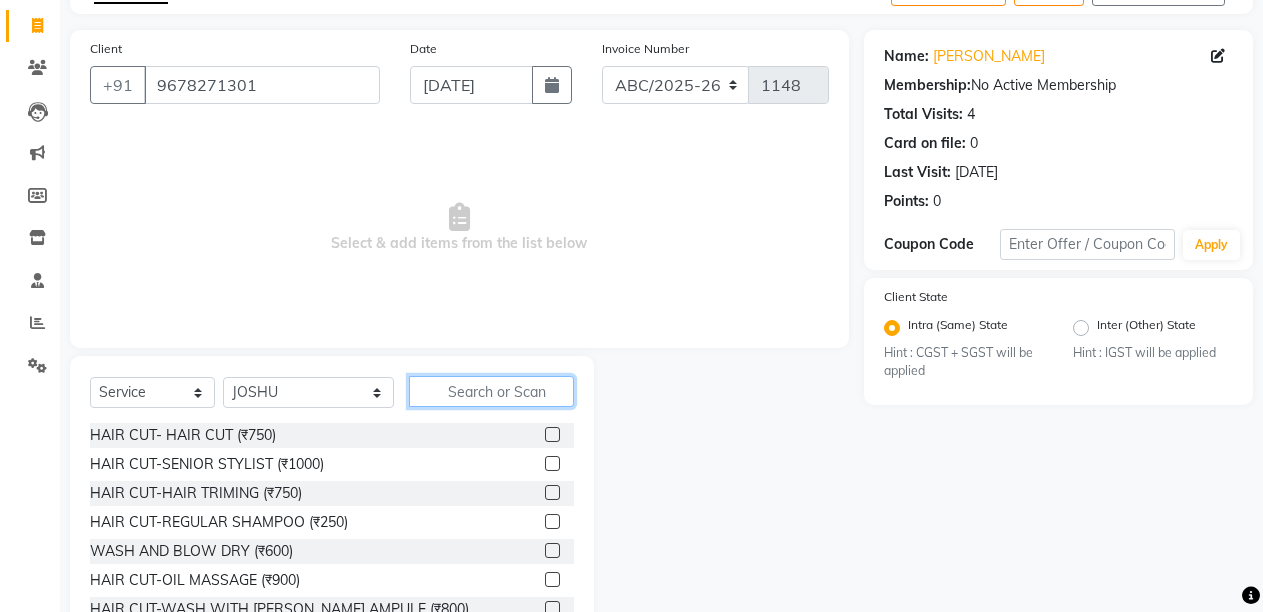 click 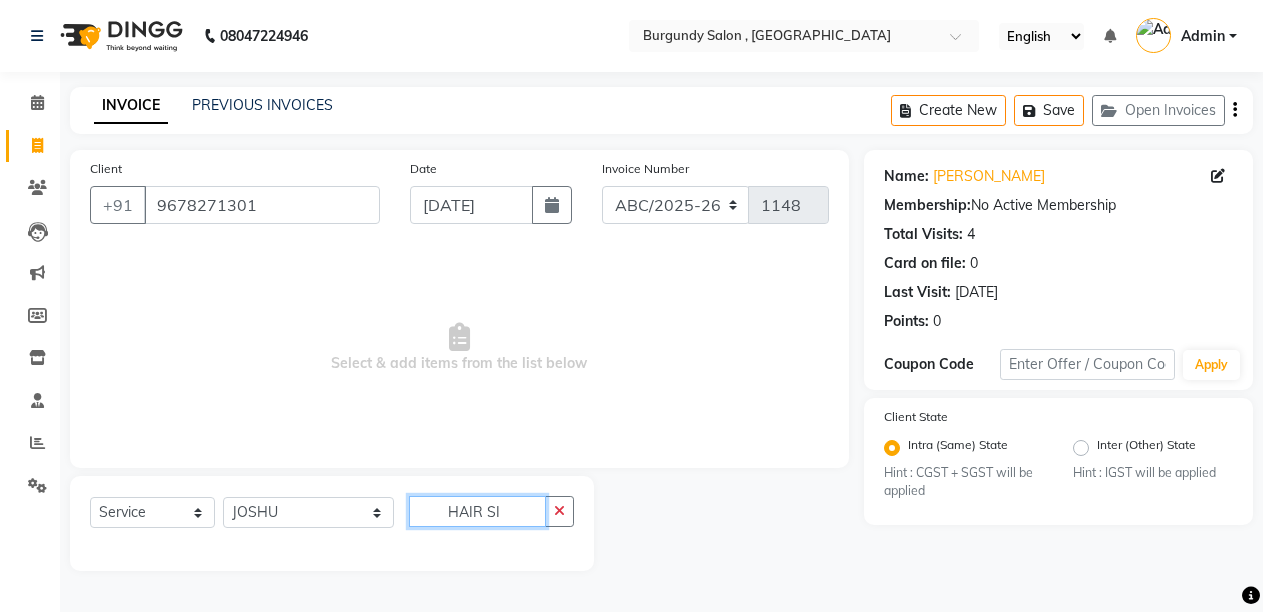 scroll, scrollTop: 0, scrollLeft: 0, axis: both 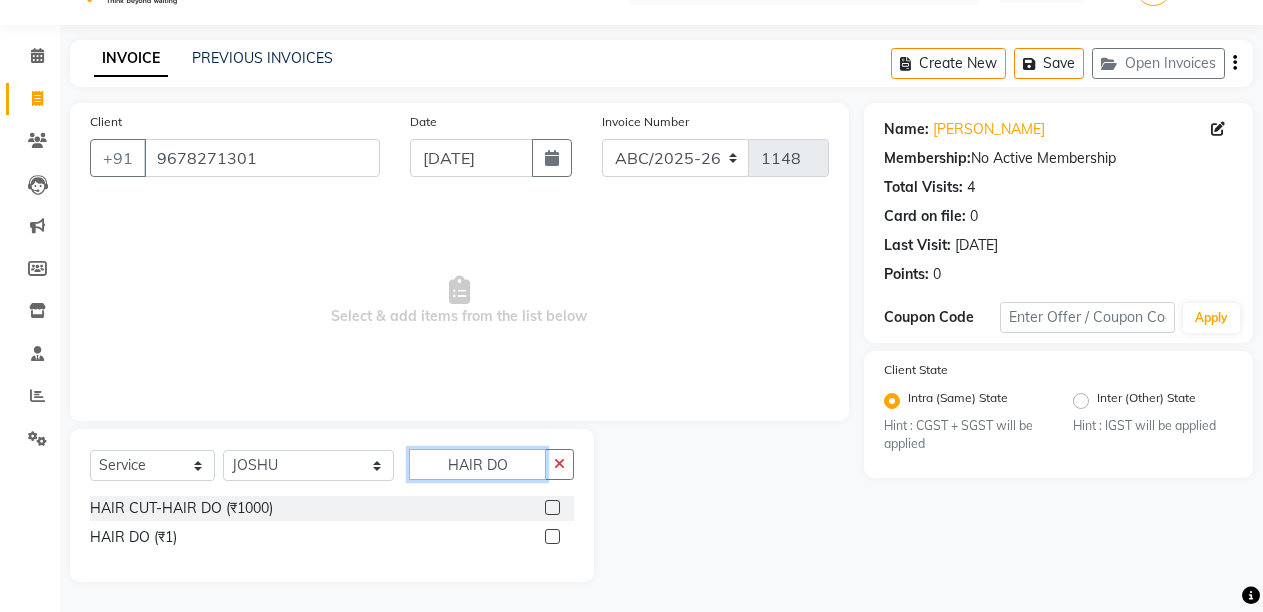 type on "HAIR DO" 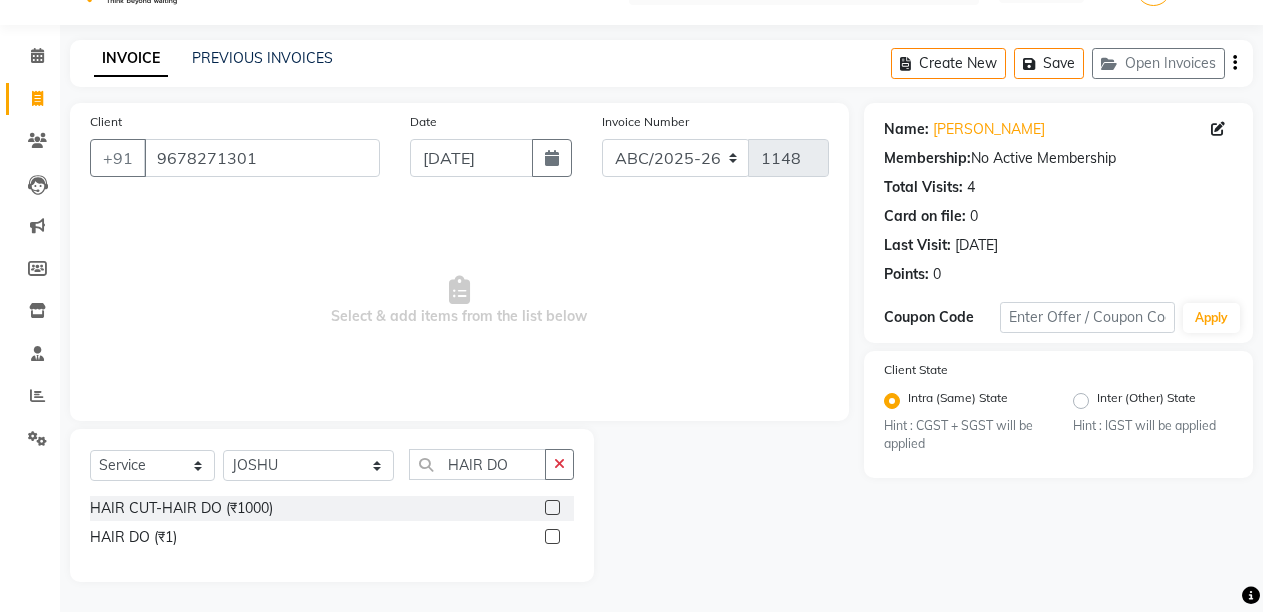 click 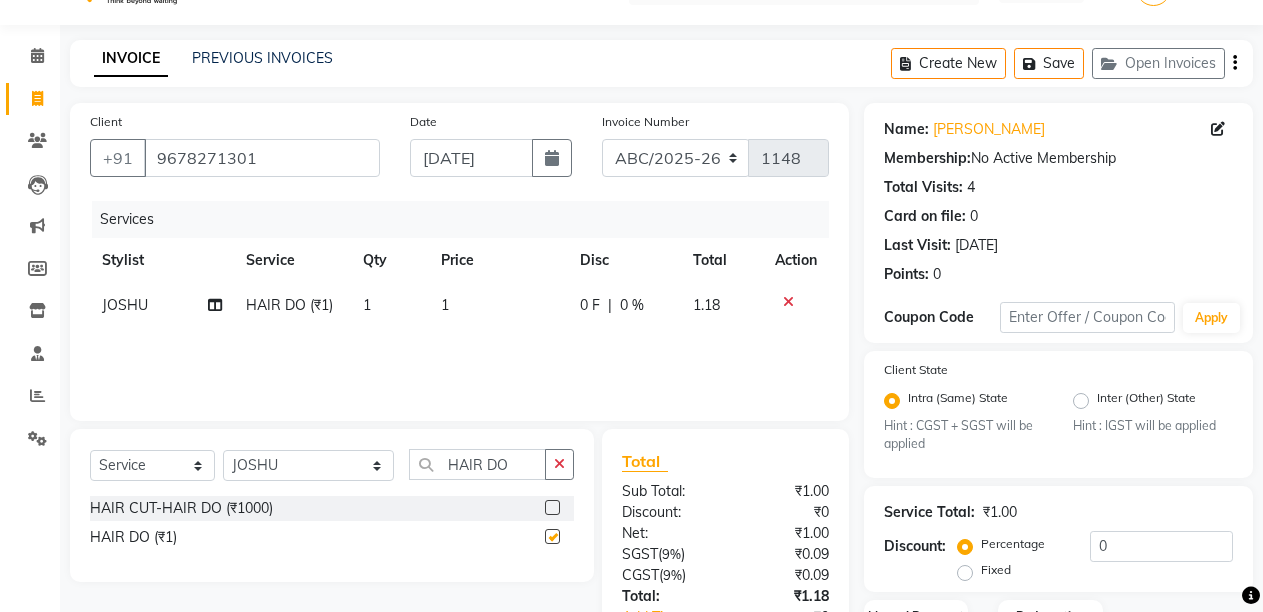 checkbox on "false" 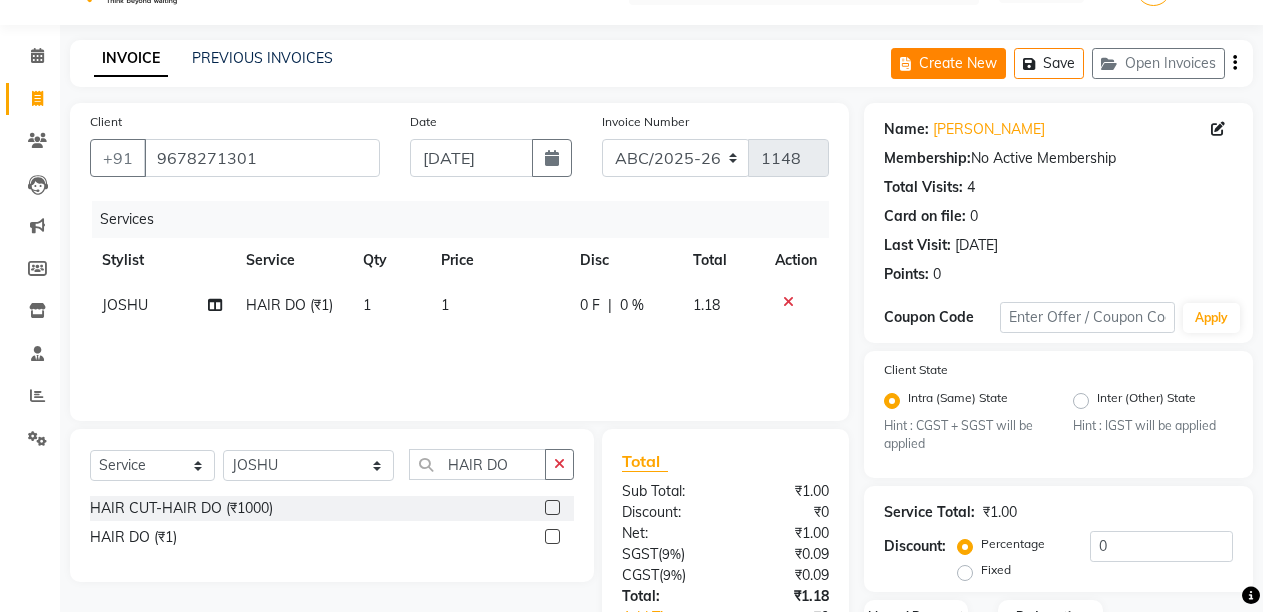 click on "Create New" 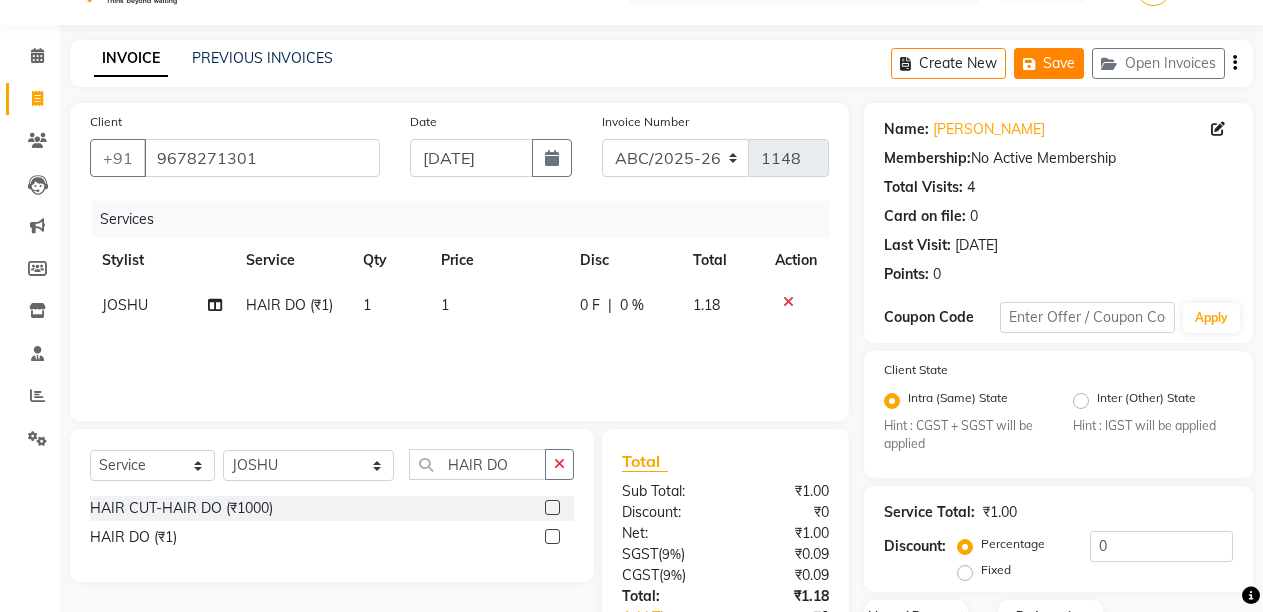 click on "Save" 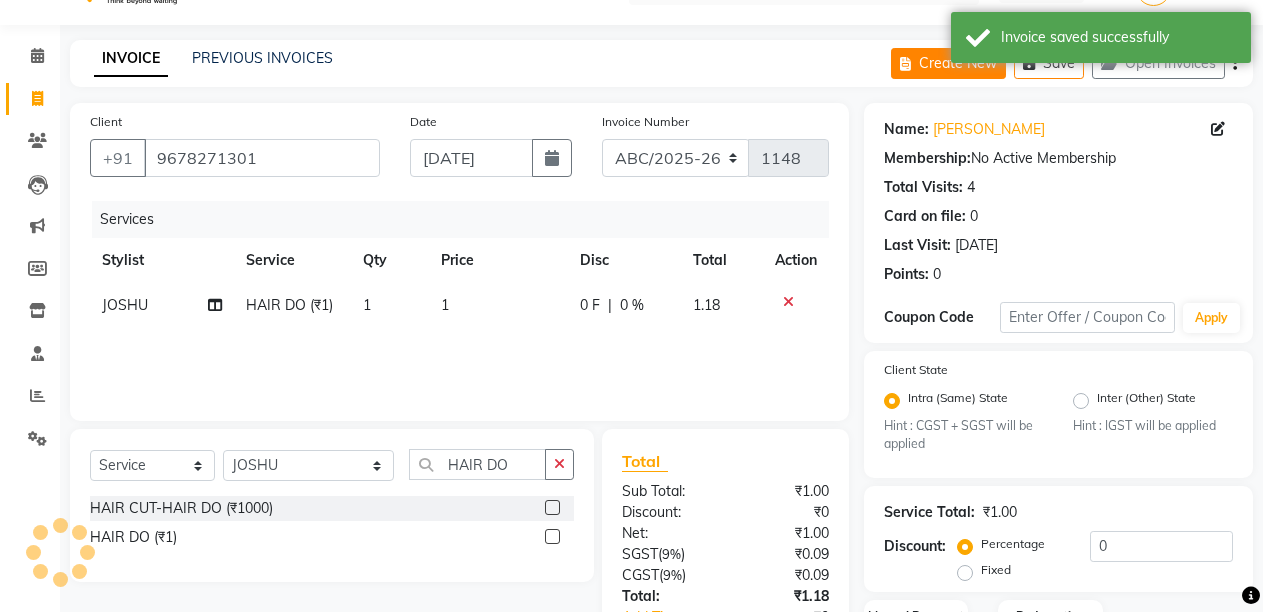 click on "Create New" 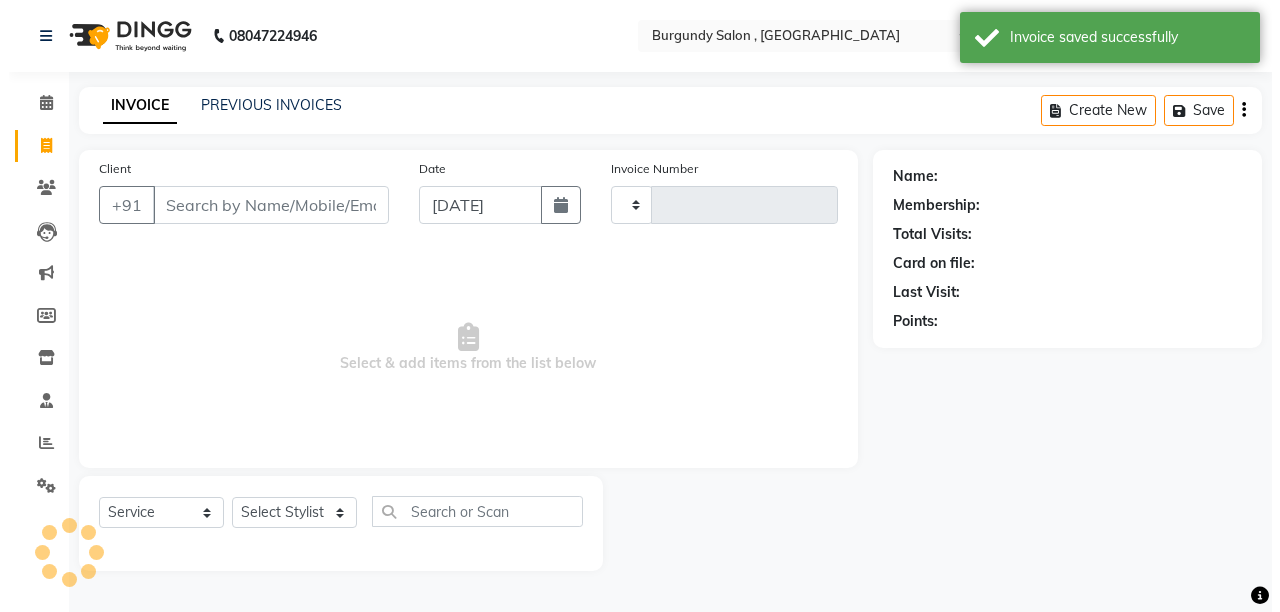 scroll, scrollTop: 0, scrollLeft: 0, axis: both 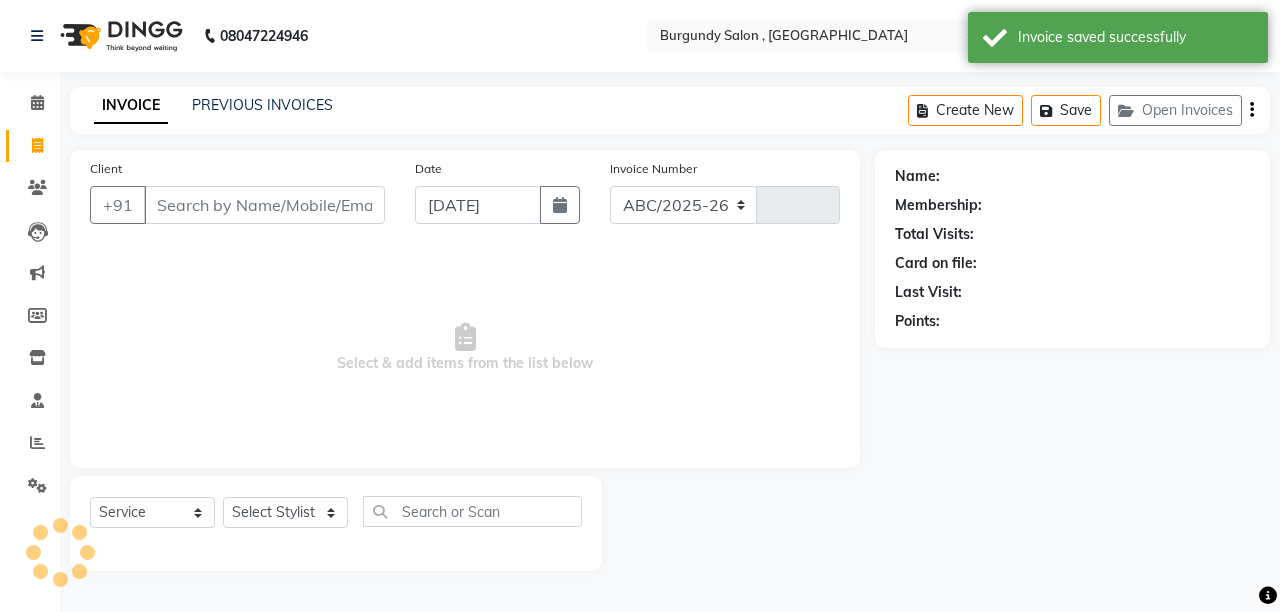 select on "5345" 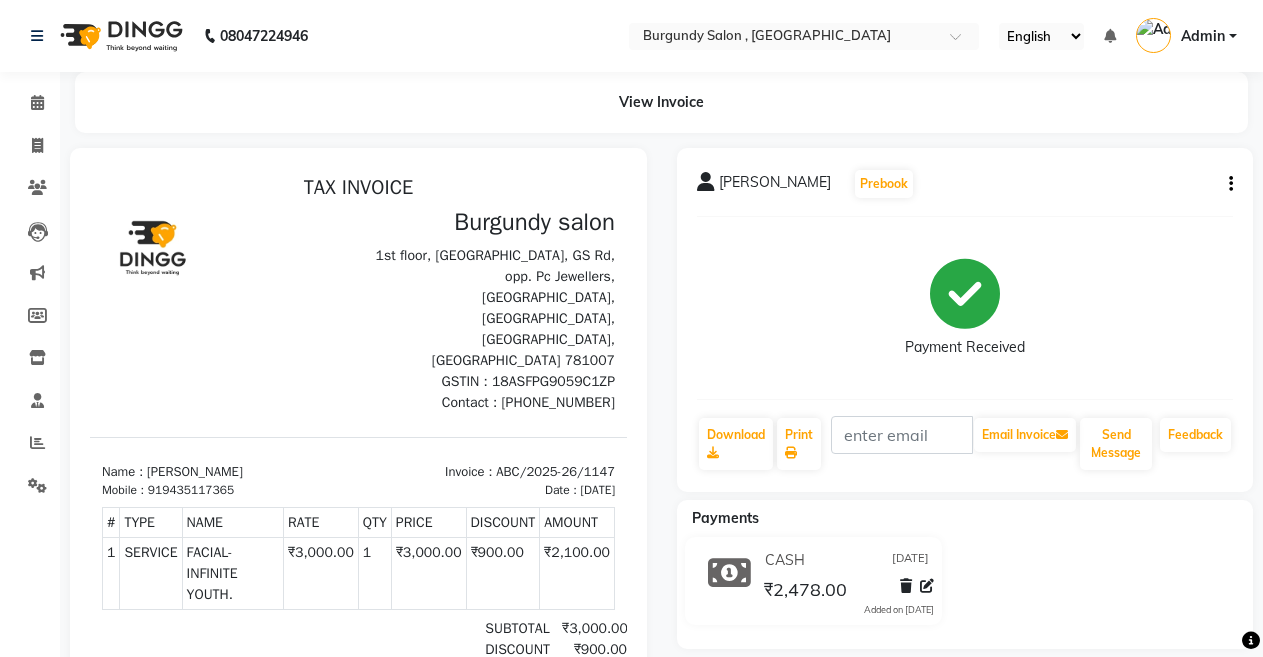 scroll, scrollTop: 0, scrollLeft: 0, axis: both 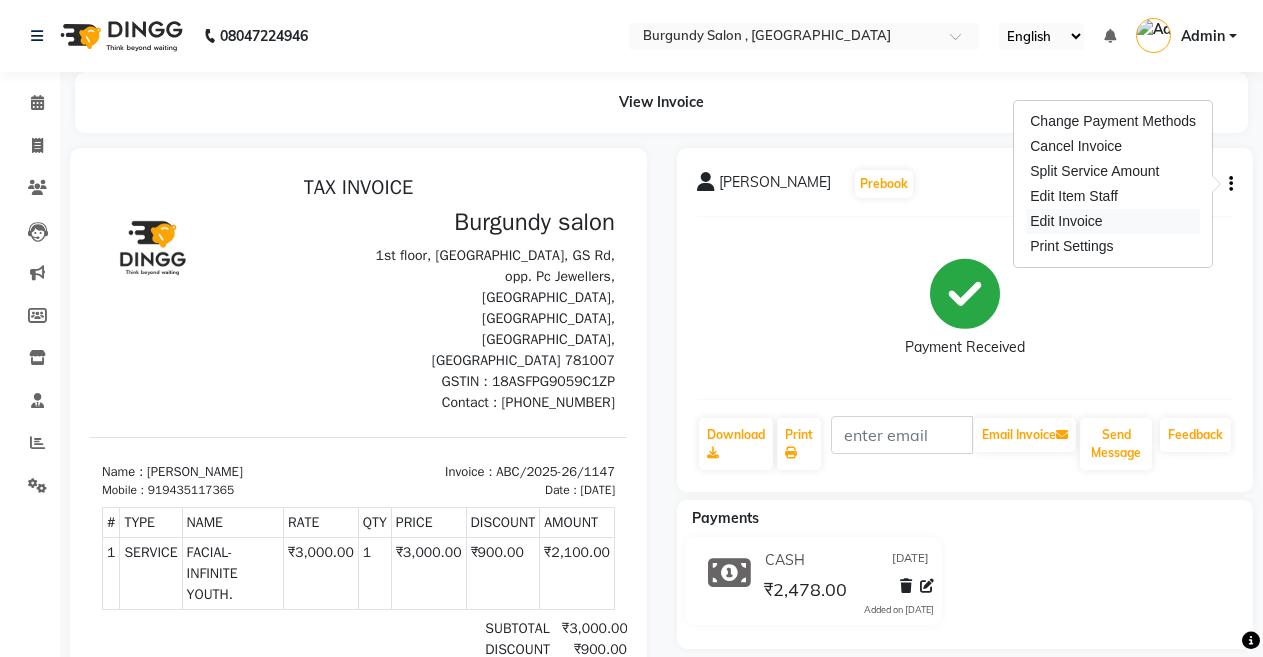 click on "Edit Invoice" at bounding box center [1113, 221] 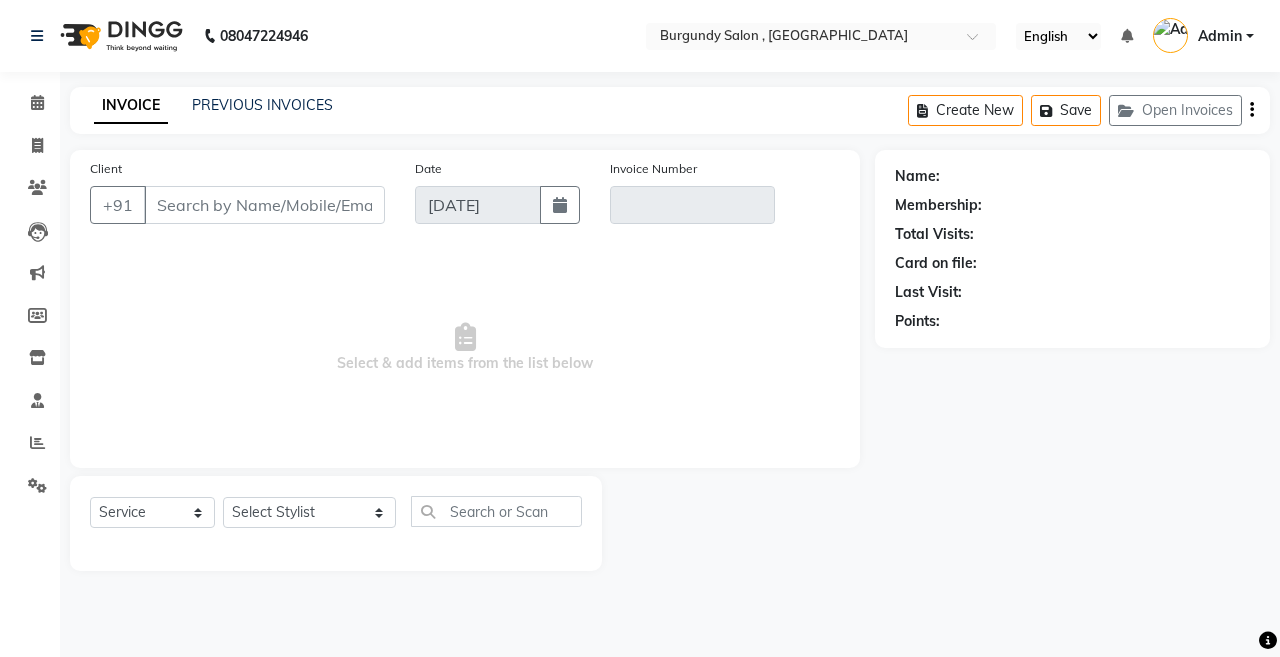 type on "9435117365" 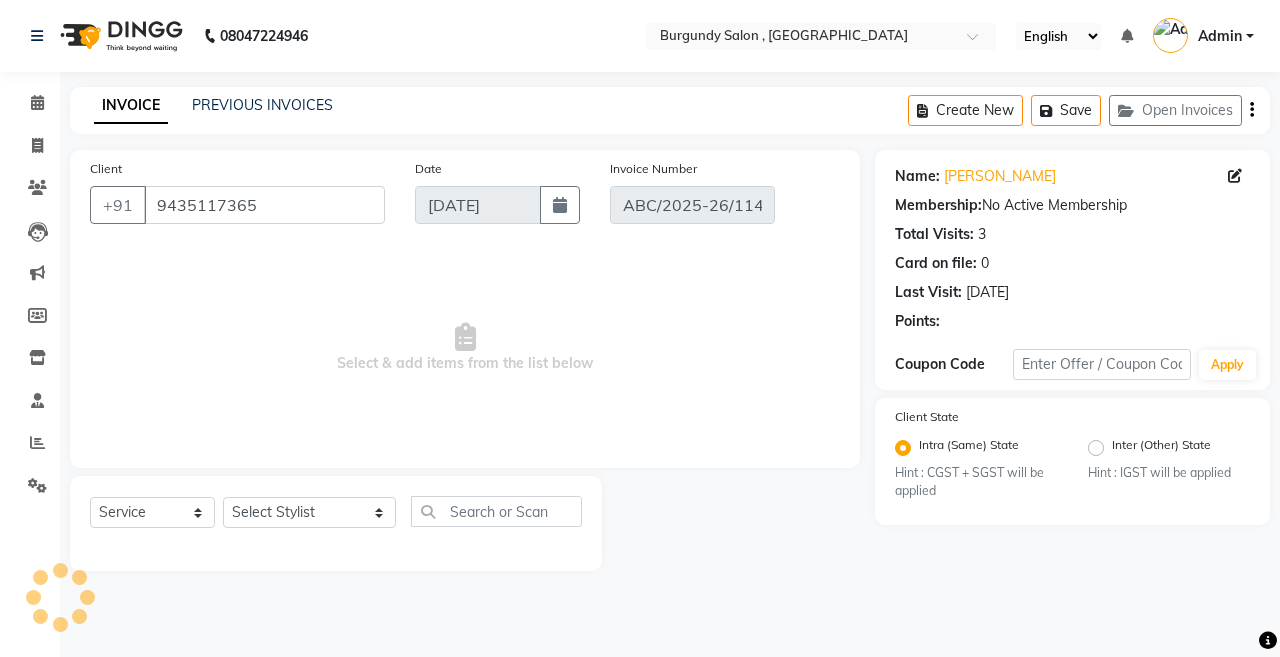 select on "select" 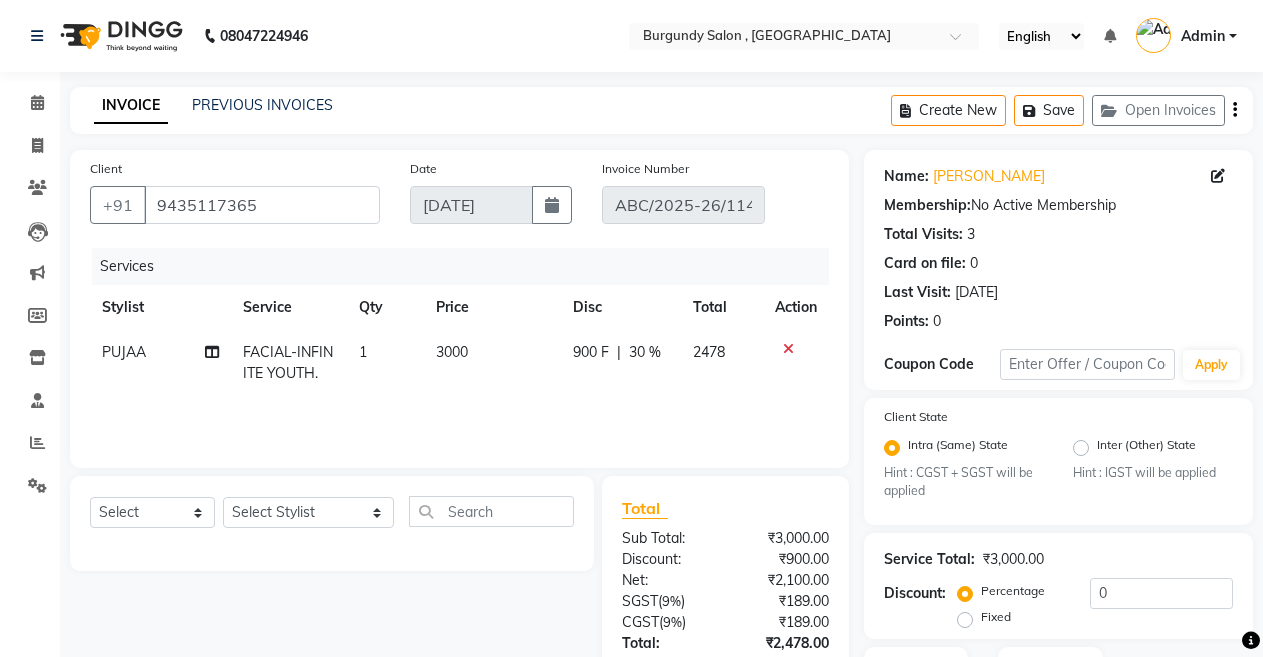 click on "FACIAL-INFINITE YOUTH." 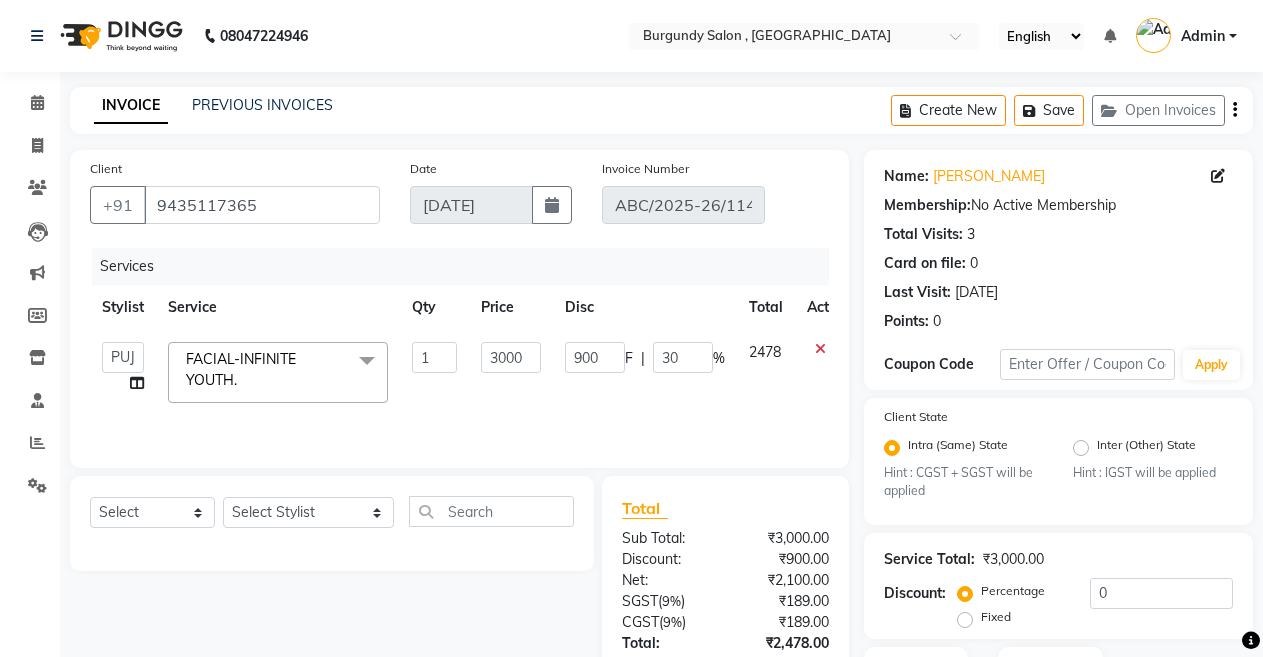 click 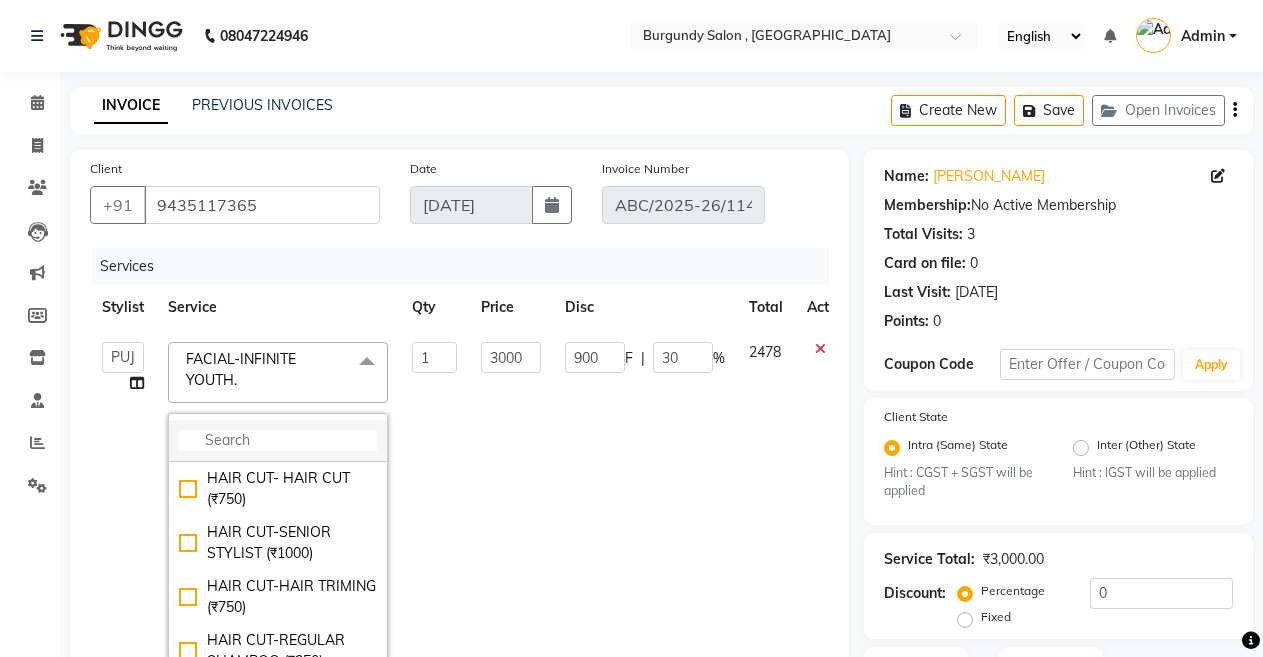 click 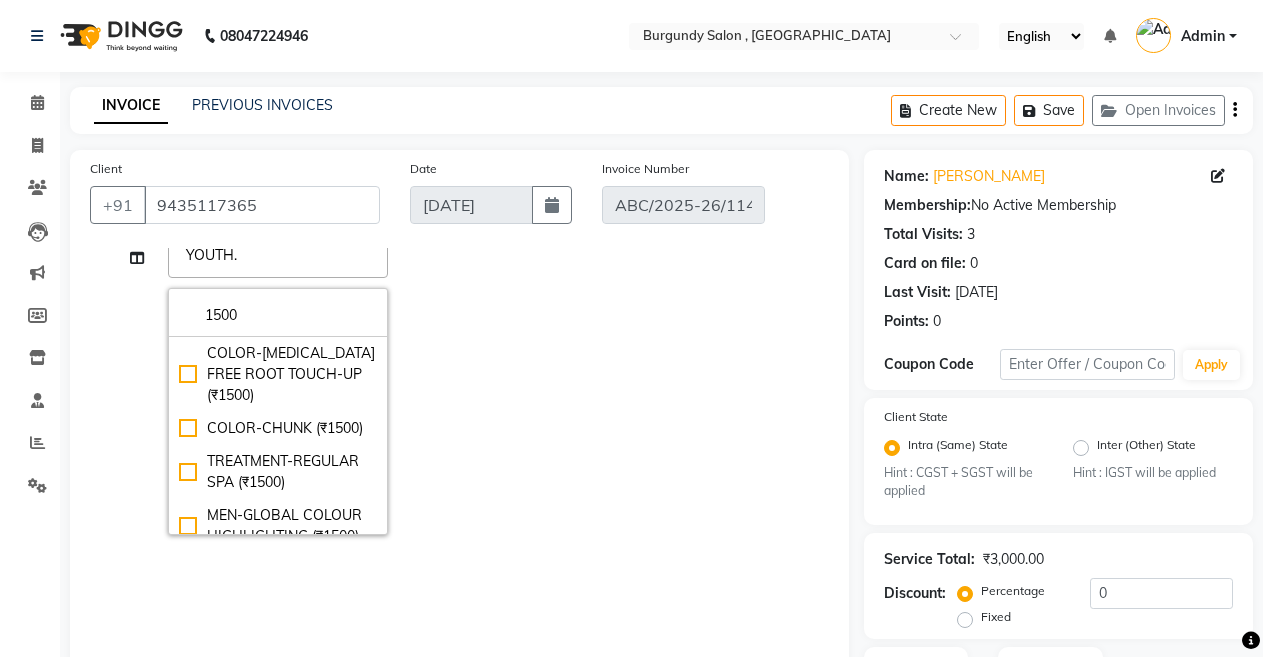scroll, scrollTop: 183, scrollLeft: 0, axis: vertical 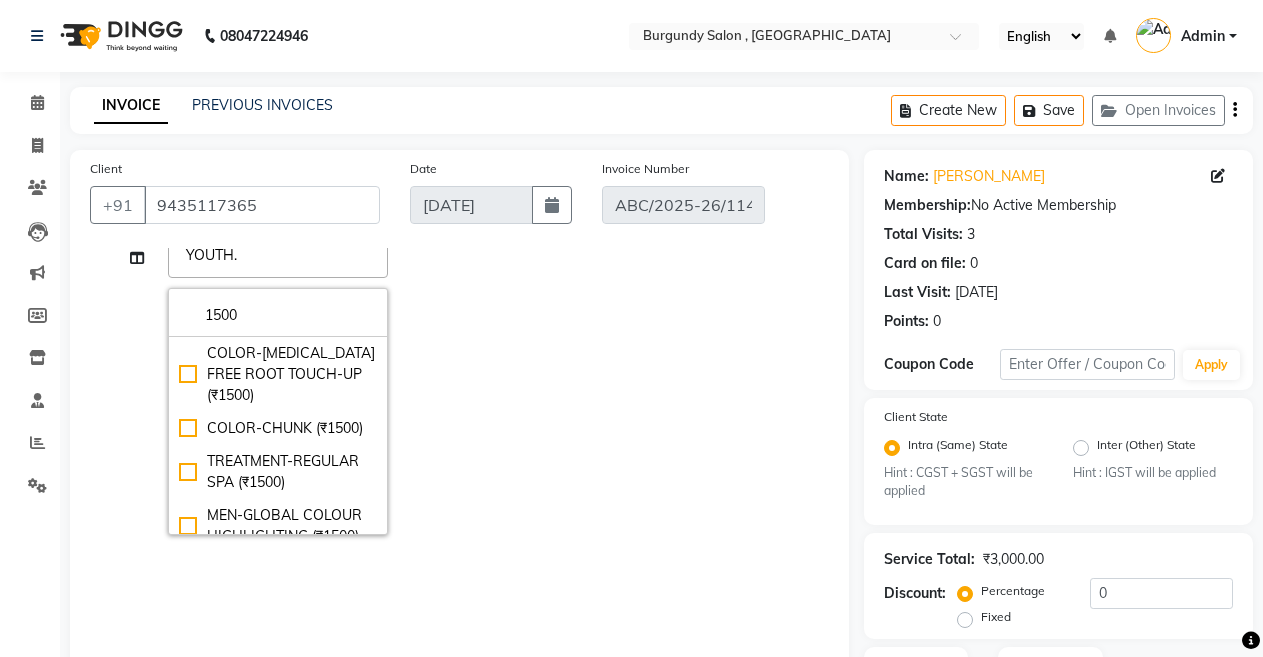 type on "1500" 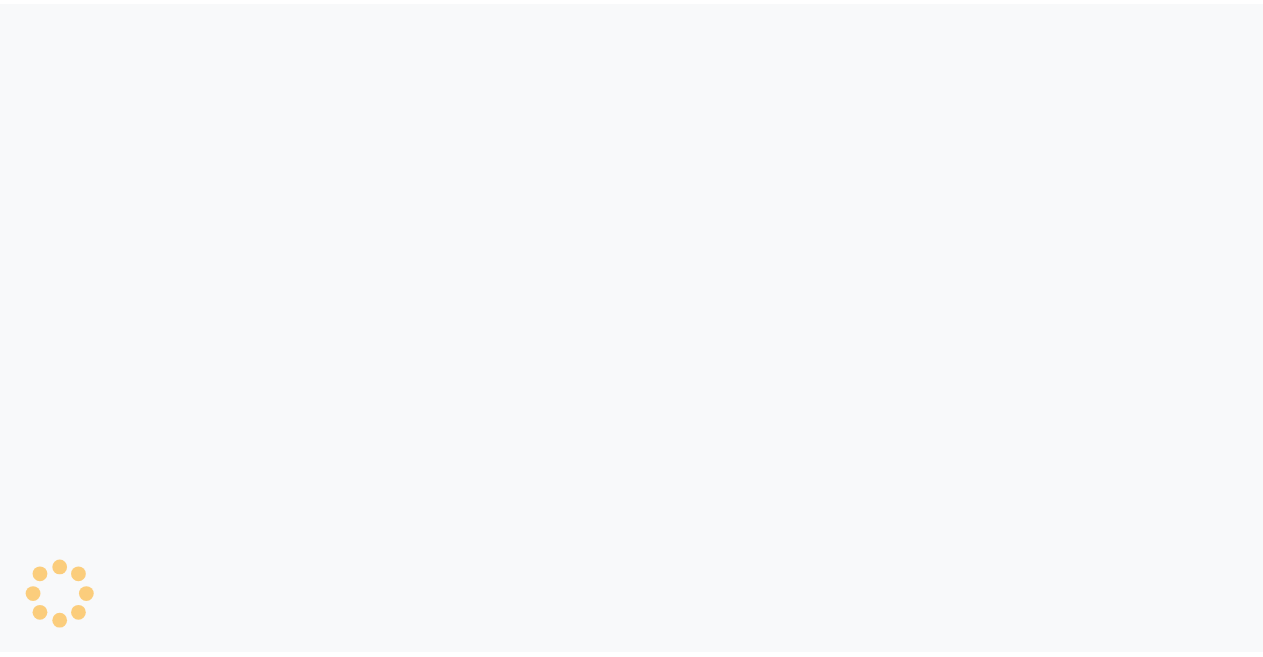 scroll, scrollTop: 0, scrollLeft: 0, axis: both 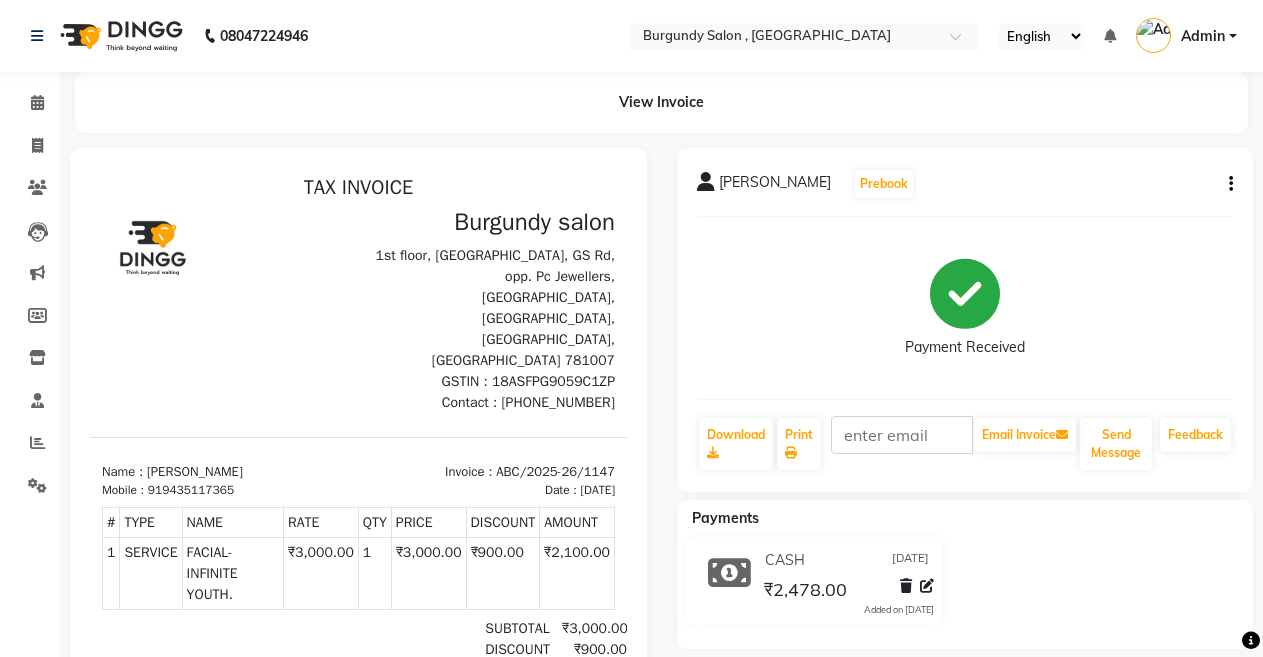 click 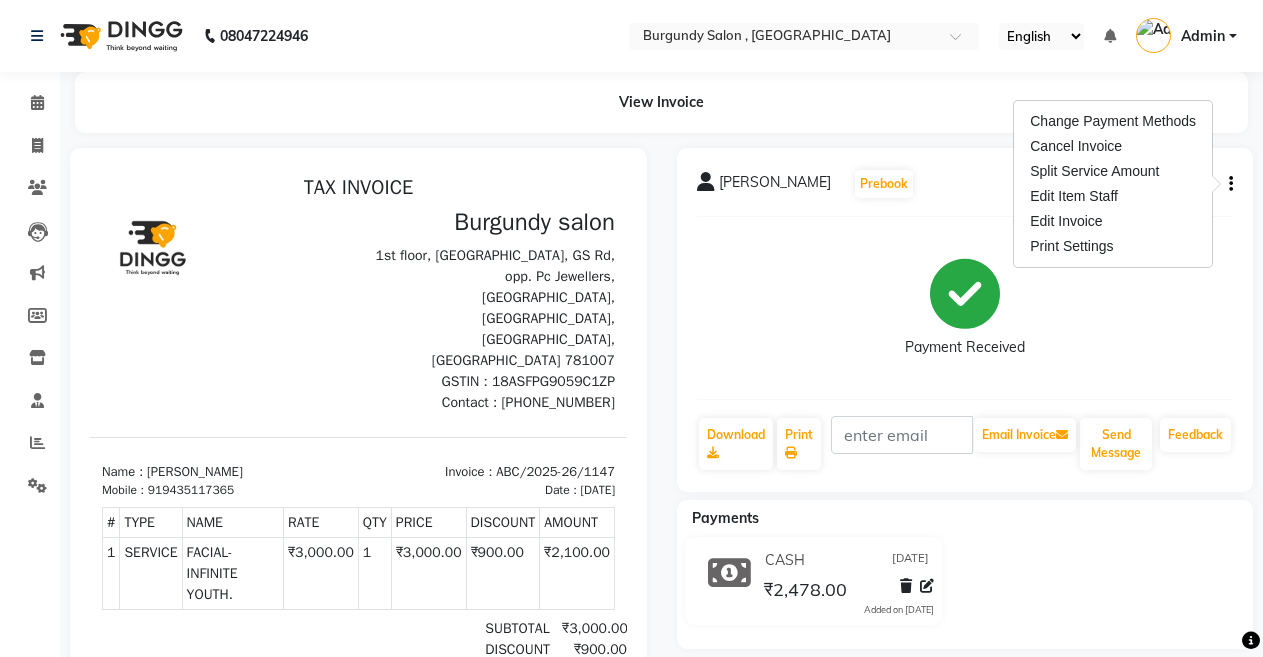 scroll, scrollTop: 0, scrollLeft: 0, axis: both 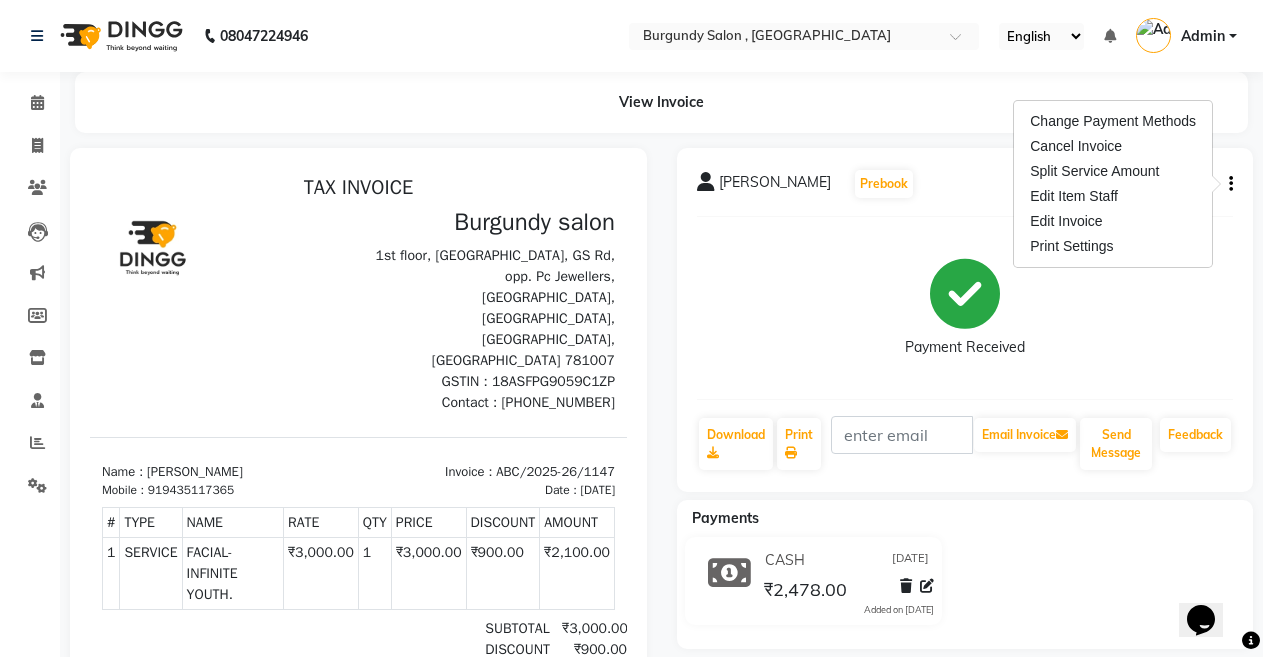 click on "Change Payment Methods   Cancel Invoice   Split Service Amount   Edit Item Staff   Edit Invoice   Print Settings" at bounding box center [1113, 184] 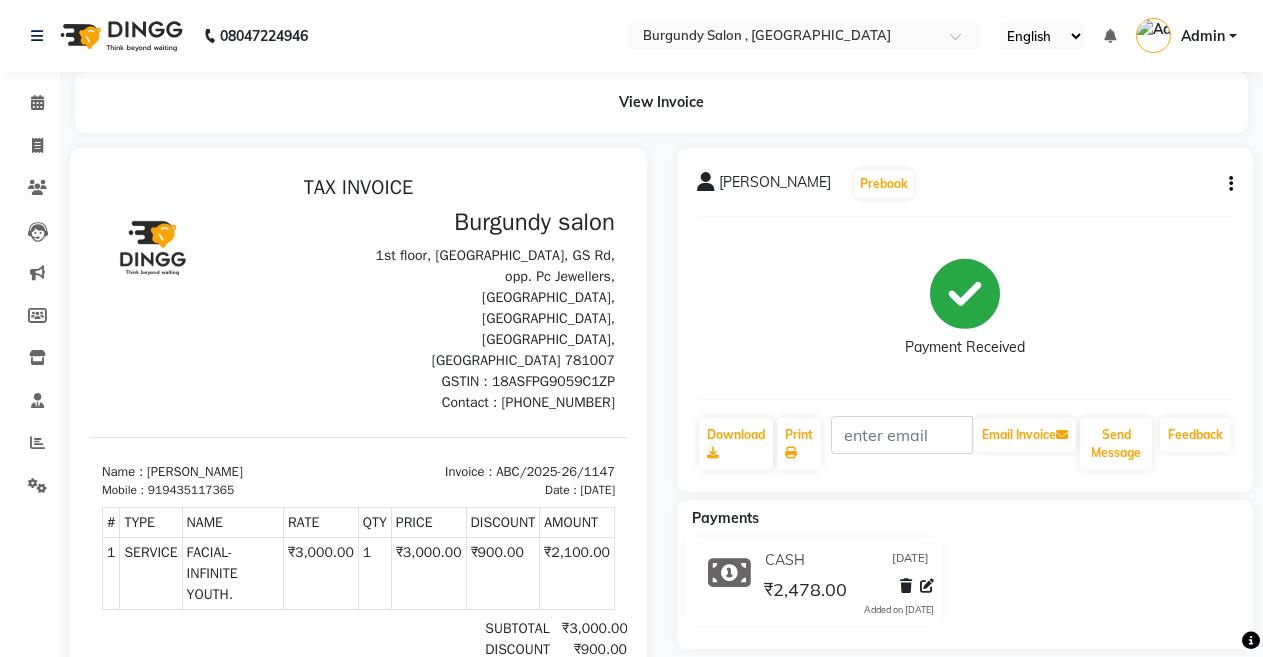 click 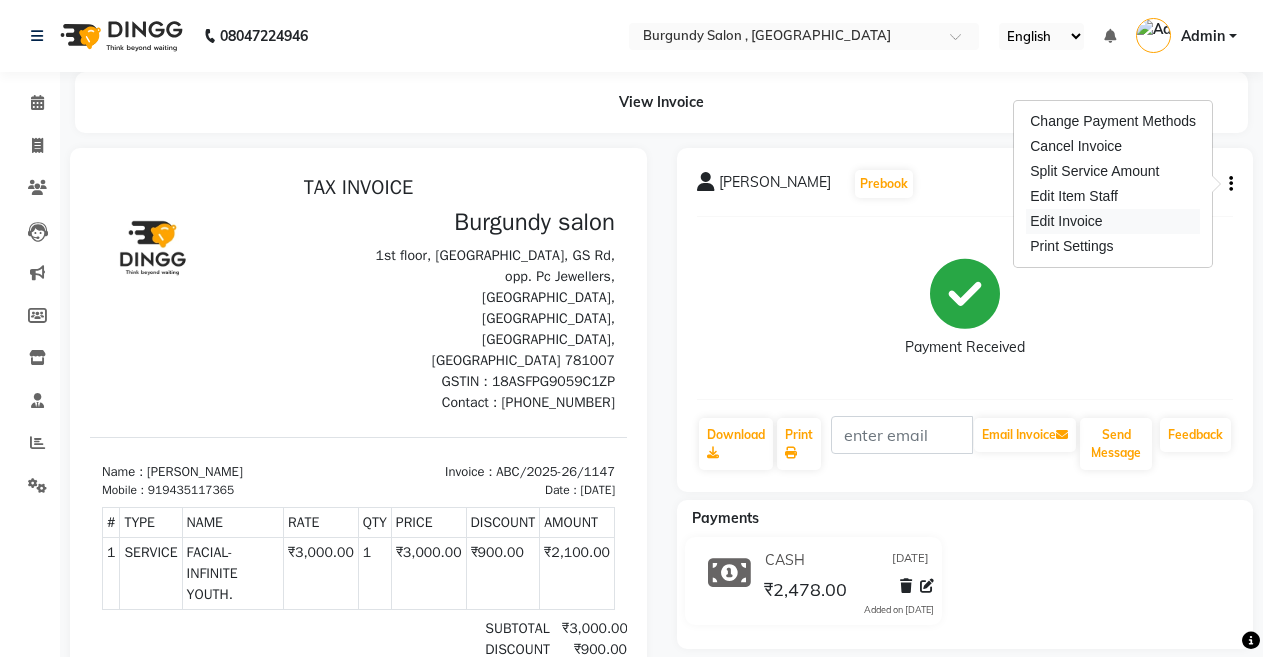 click on "Edit Invoice" at bounding box center [1113, 221] 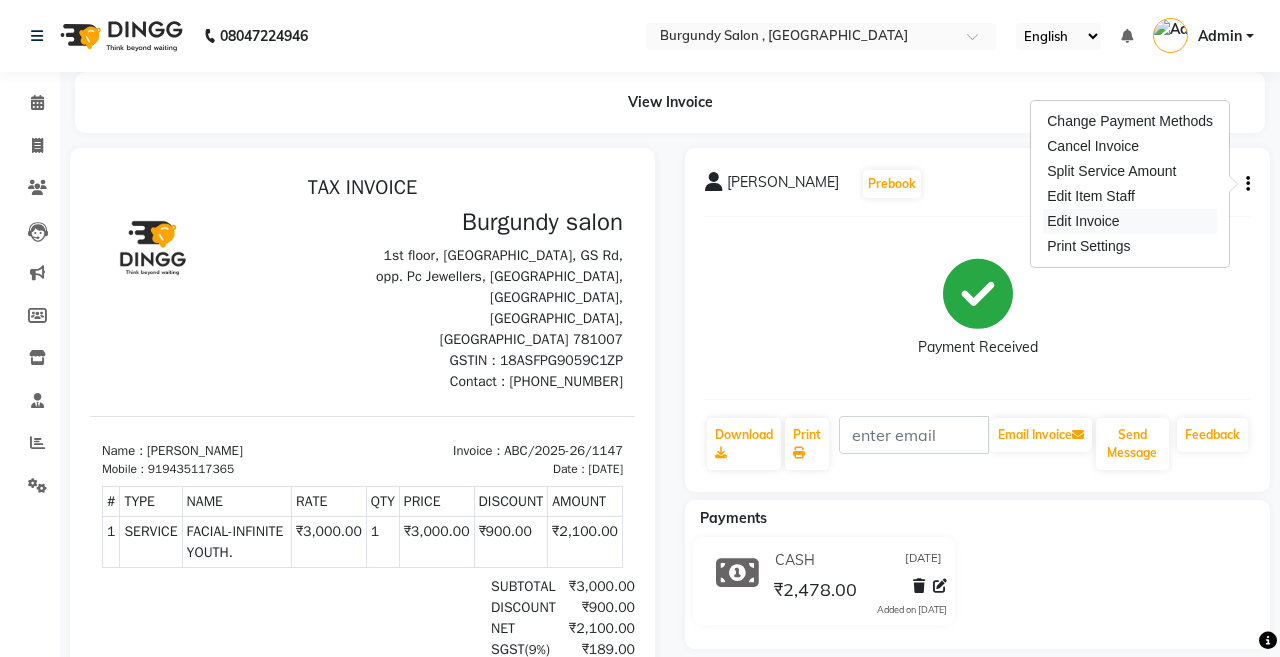 select on "service" 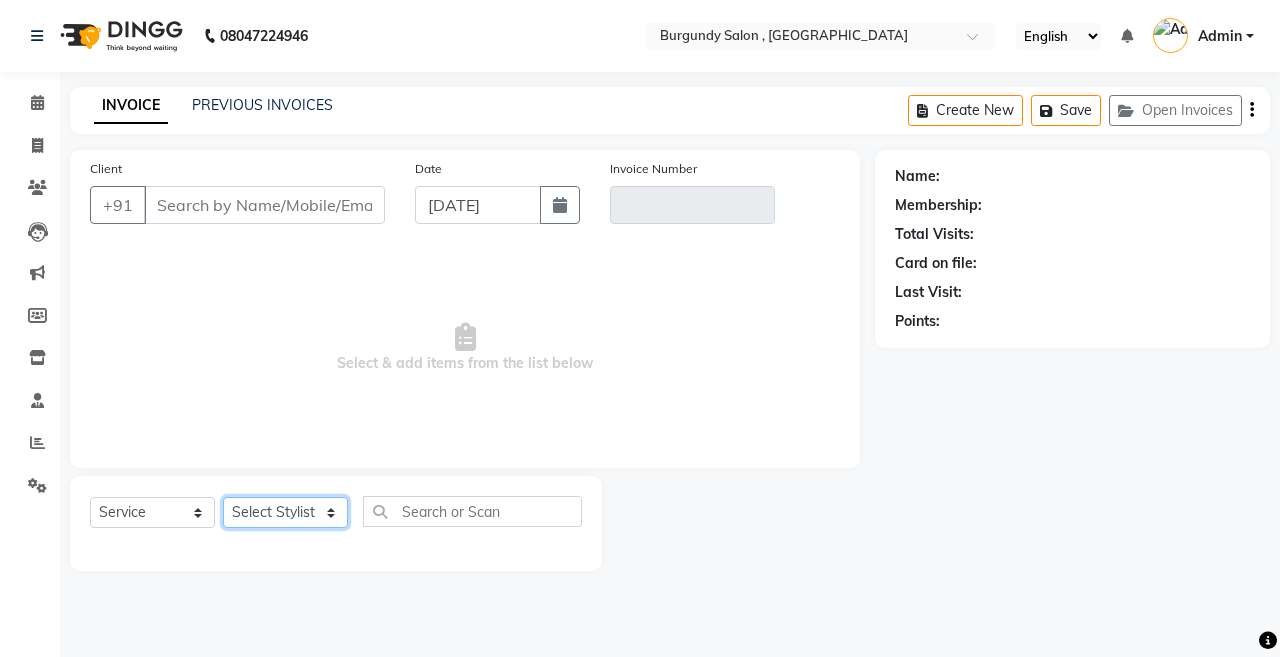 click on "Select Stylist" 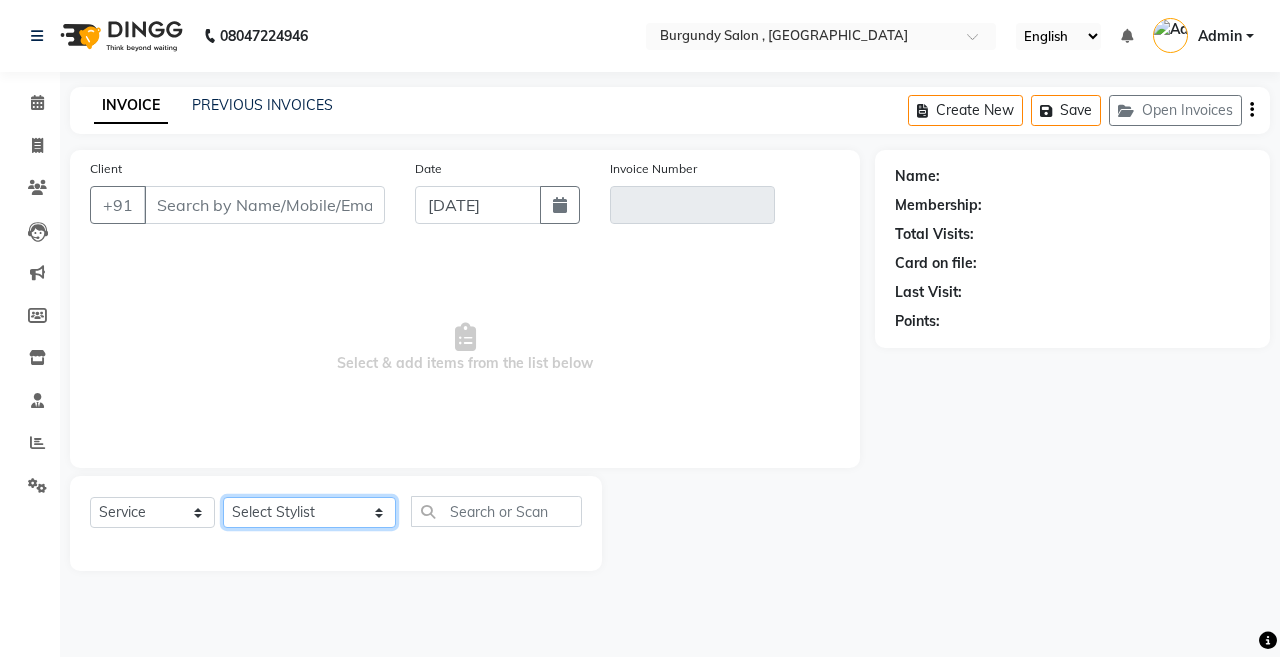 click on "Select Stylist ANIL  ANJANA BARSHA DEEPSHIKHA  DHON DAS DHON / NITUMONI EDWARD EDWARD/ LAXMI JOSHU JUNMONI KASHIF LAXI / ANJANA LAXMI LITTLE MAAM MINTUL MITALI NEETU RANA NITUMONI NITUMONI/POJA/ LAXMI NITUMONI / SAGARIKA NITUMONI/ SAGRIKA PRAKASH PUJAA Rubi RUBI / LAXMI SAGARIKA  SAGARIKA / RUBI SAHIL SAHIL / DHON SAHIL / EDWARD SAHIL/ JOSHU SAHIL/JOSHU/PRAKASH/ RUBI SAHIL/NITUMONI/ MITALI SAHIL/ RUBI SHABIR SHADHAB SIMA KALITA SONALI DEKA SOPEM staff 1 staff 1 TANU" 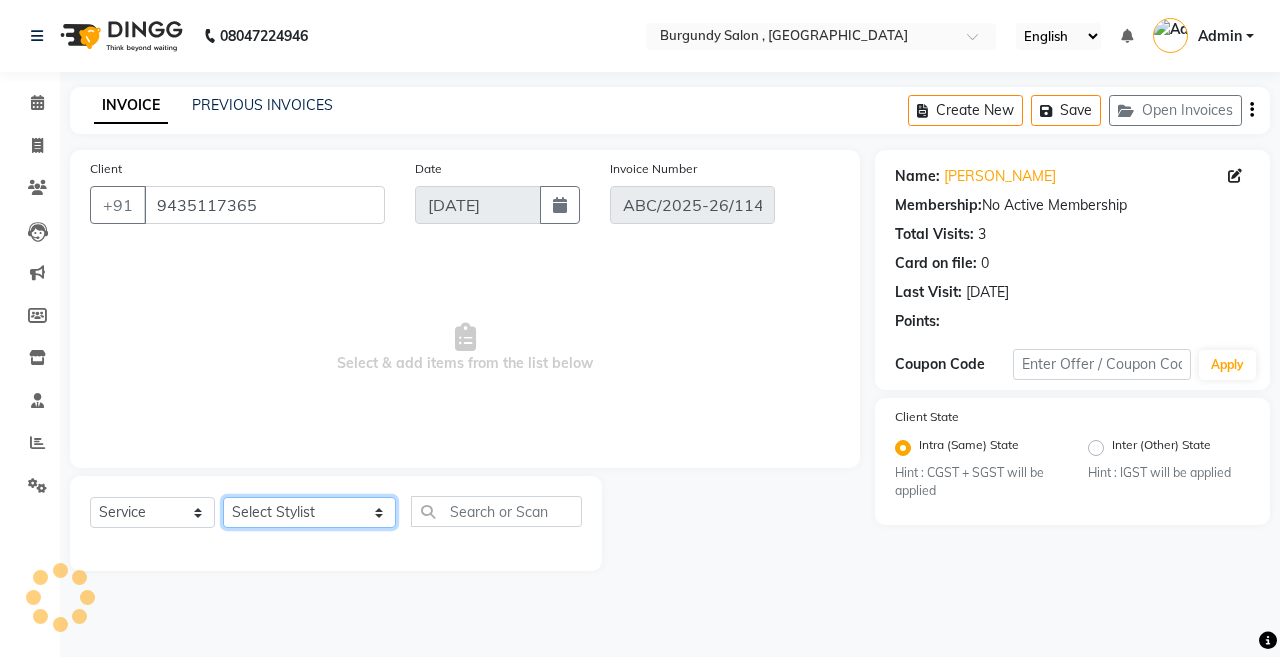 select on "select" 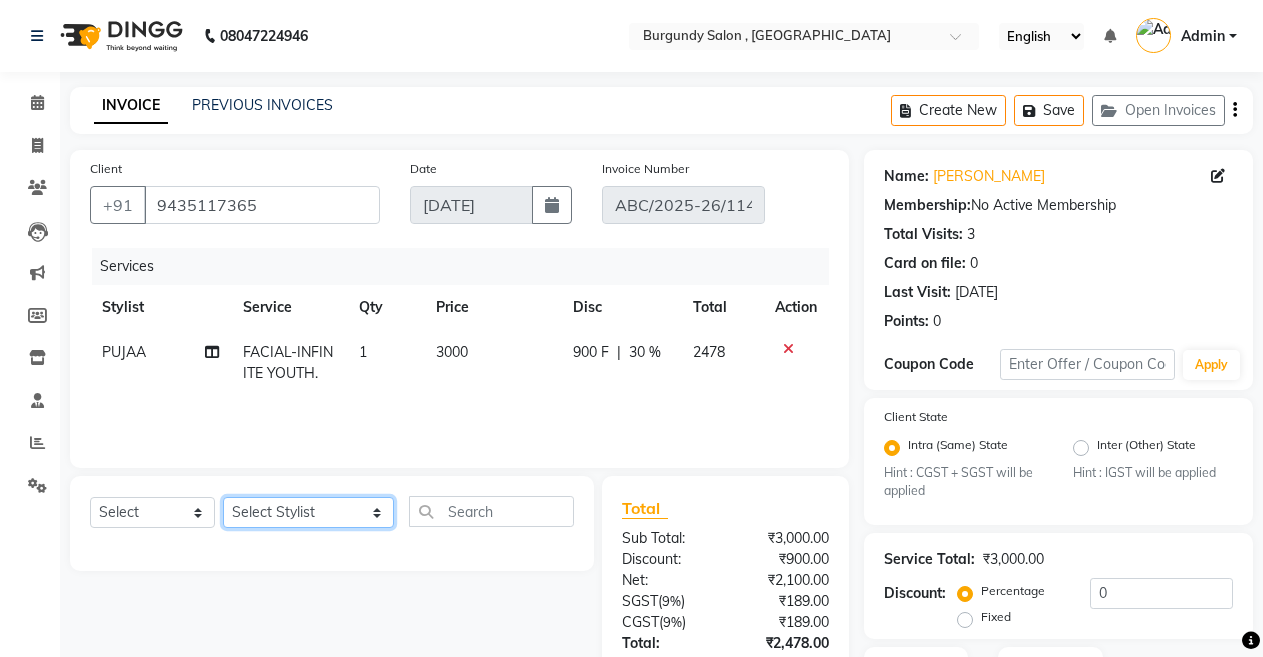 click on "Select Stylist ANIL  ANJANA BARSHA DEEPSHIKHA  DHON DAS DHON / NITUMONI EDWARD EDWARD/ LAXMI JOSHU JUNMONI KASHIF LAXI / ANJANA LAXMI LITTLE MAAM MINTUL MITALI NEETU RANA NITUMONI NITUMONI/POJA/ LAXMI NITUMONI / SAGARIKA NITUMONI/ SAGRIKA PRAKASH PUJAA Rubi RUBI / LAXMI SAGARIKA  SAGARIKA / RUBI SAHIL SAHIL / DHON SAHIL / EDWARD SAHIL/ JOSHU SAHIL/JOSHU/PRAKASH/ RUBI SAHIL/NITUMONI/ MITALI SAHIL/ RUBI SHABIR SHADHAB SIMA KALITA SONALI DEKA SOPEM staff 1 staff 1 TANU" 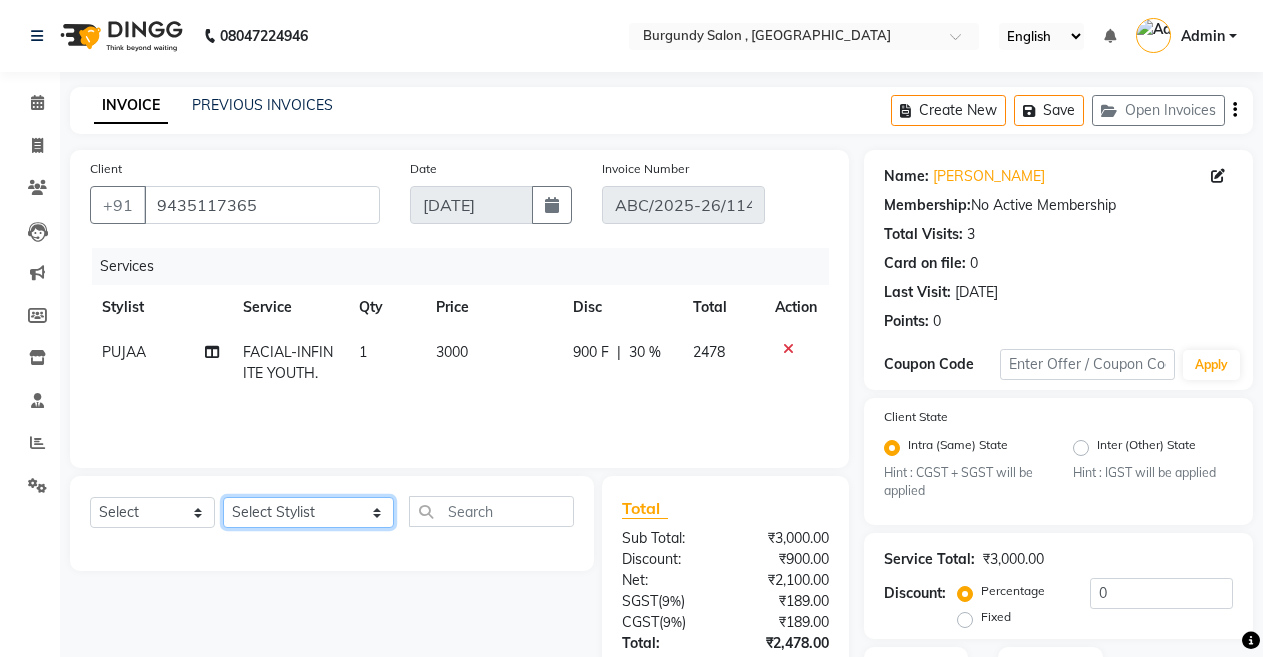 select on "32592" 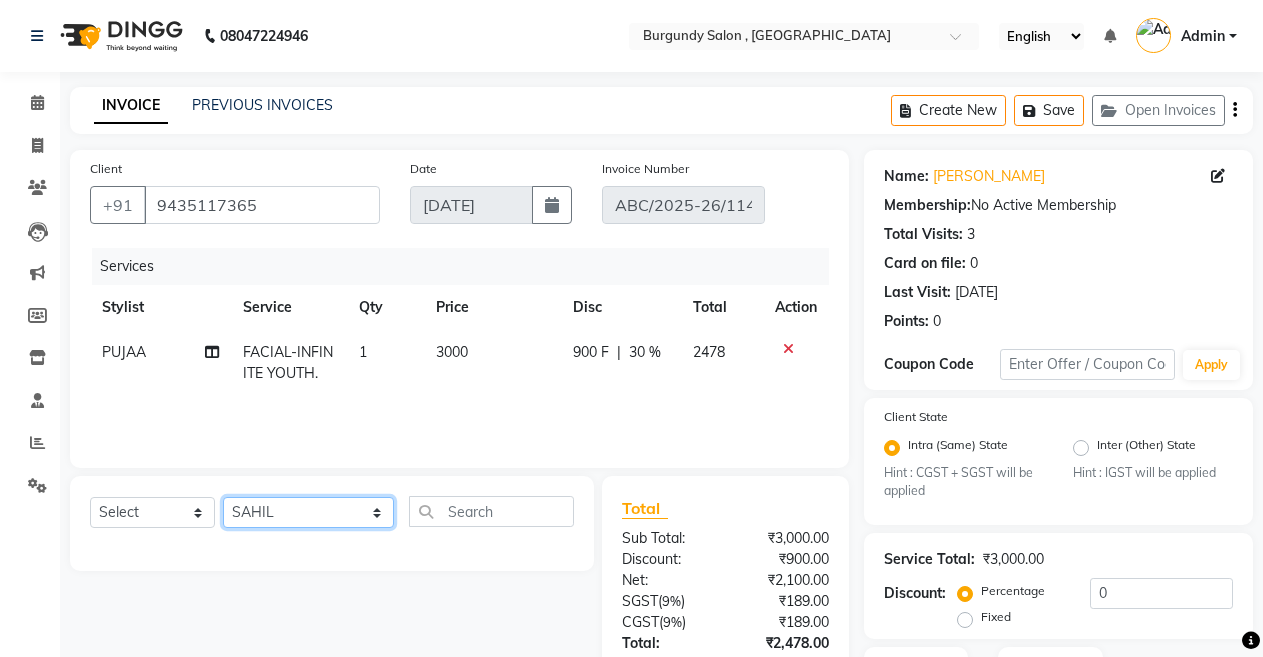 click on "Select Stylist ANIL  ANJANA BARSHA DEEPSHIKHA  DHON DAS DHON / NITUMONI EDWARD EDWARD/ LAXMI JOSHU JUNMONI KASHIF LAXI / ANJANA LAXMI LITTLE MAAM MINTUL MITALI NEETU RANA NITUMONI NITUMONI/POJA/ LAXMI NITUMONI / SAGARIKA NITUMONI/ SAGRIKA PRAKASH PUJAA Rubi RUBI / LAXMI SAGARIKA  SAGARIKA / RUBI SAHIL SAHIL / DHON SAHIL / EDWARD SAHIL/ JOSHU SAHIL/JOSHU/PRAKASH/ RUBI SAHIL/NITUMONI/ MITALI SAHIL/ RUBI SHABIR SHADHAB SIMA KALITA SONALI DEKA SOPEM staff 1 staff 1 TANU" 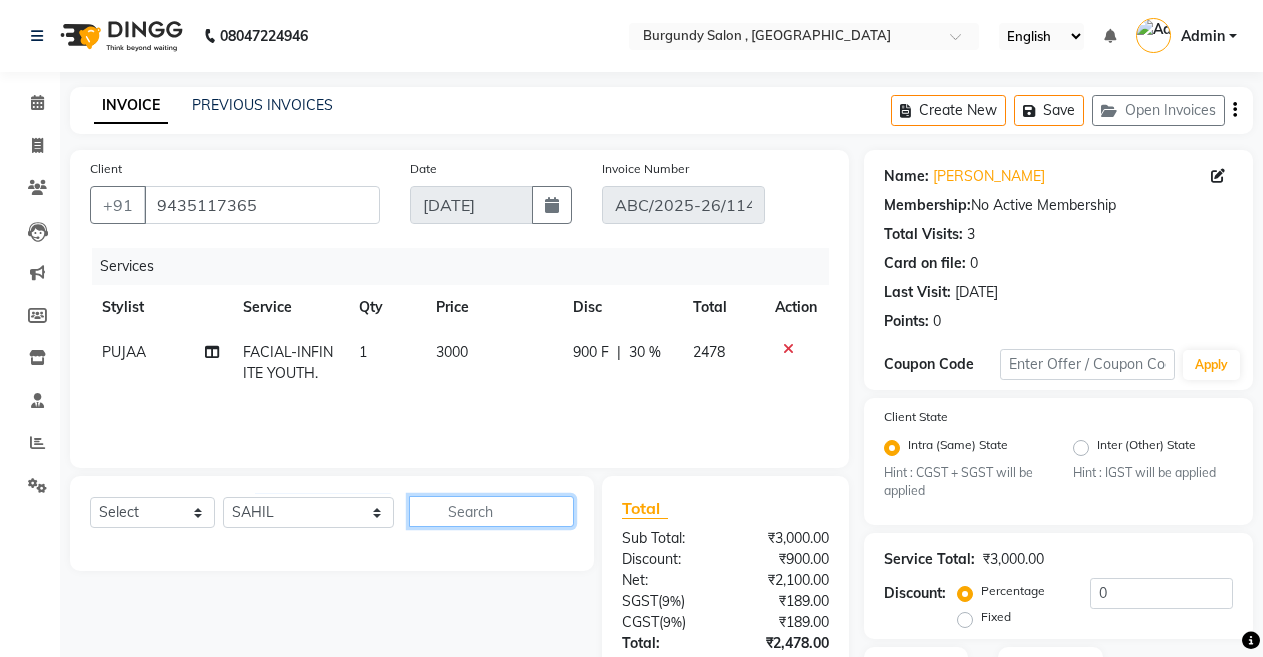 click 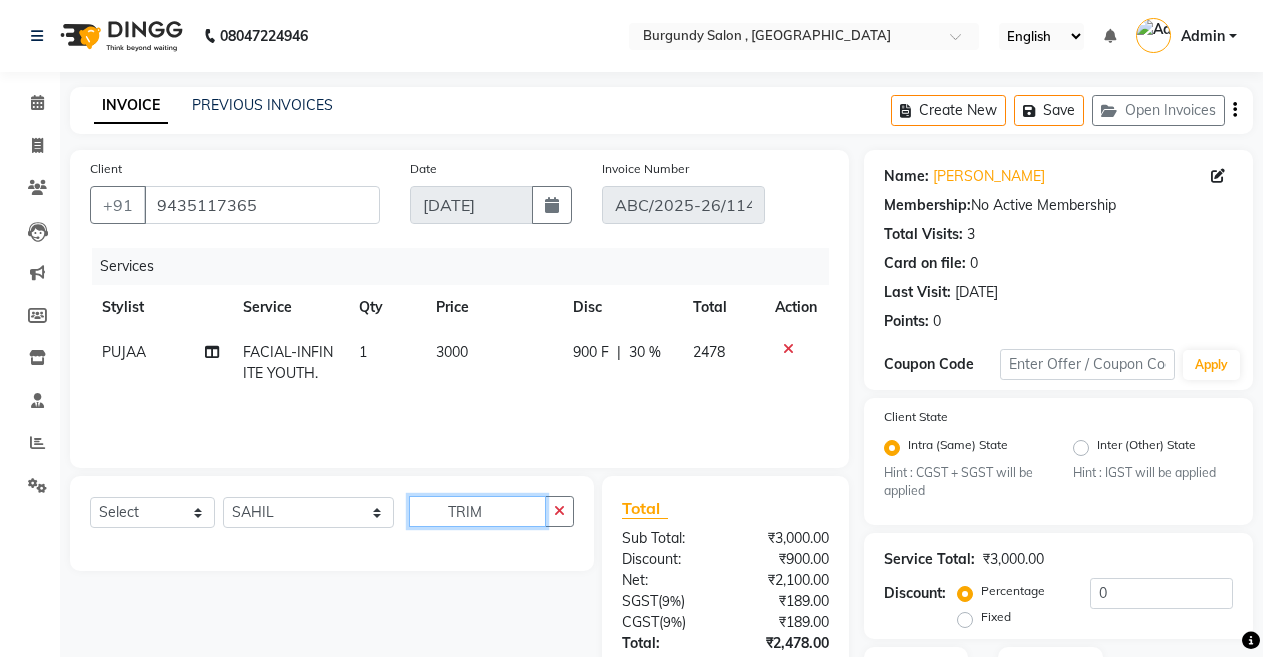 click on "TRIM" 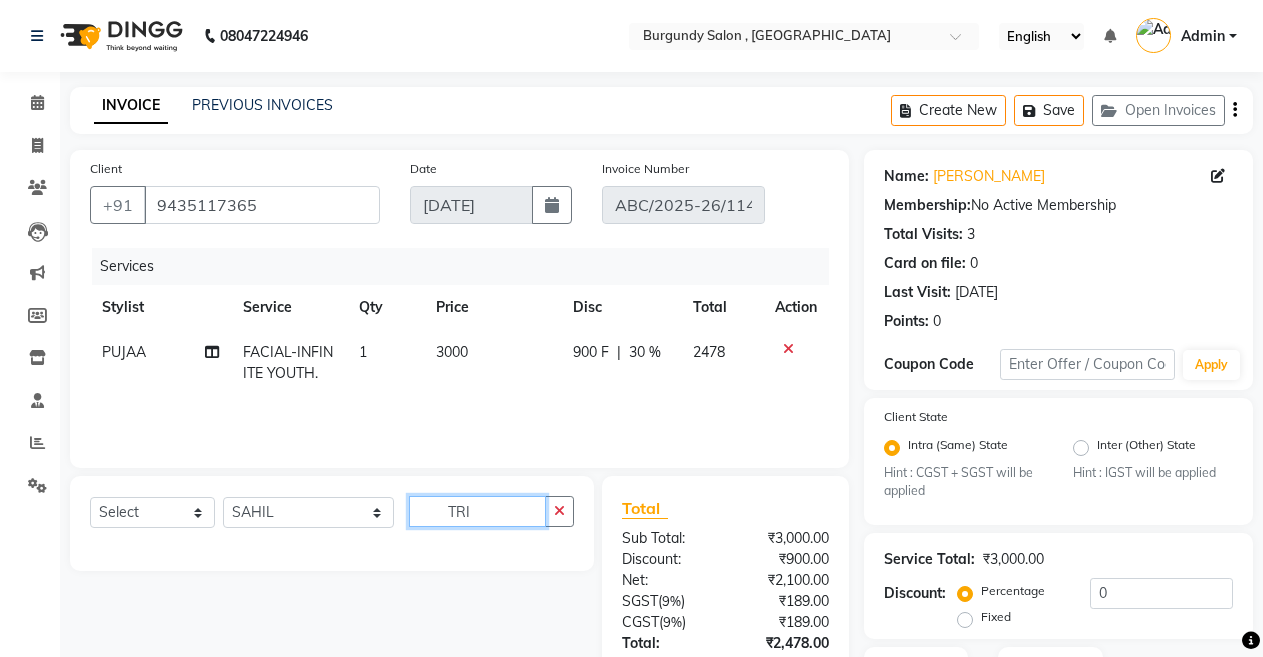 click on "TRI" 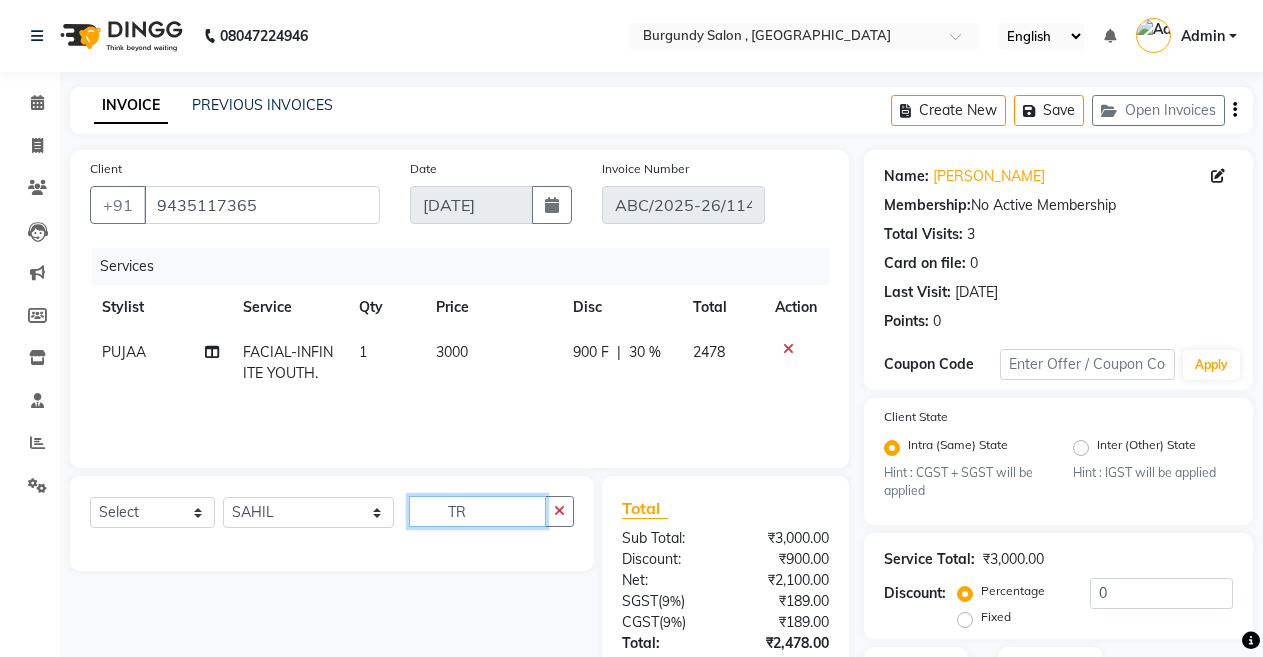 type on "T" 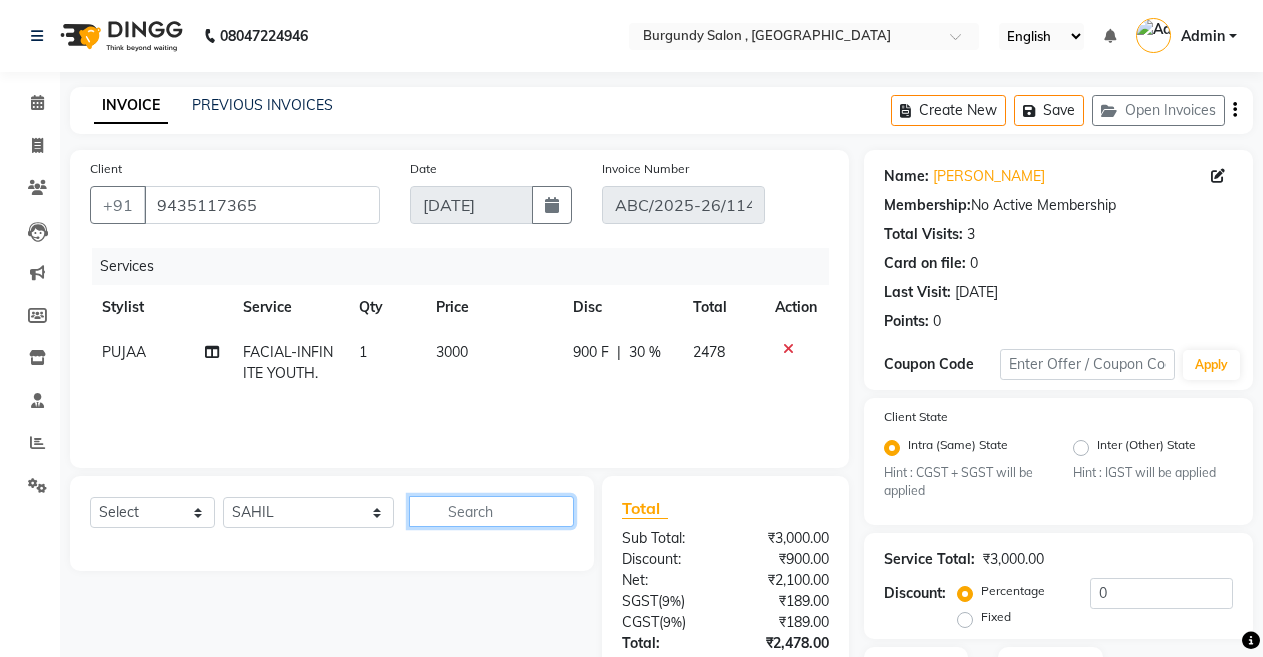 type 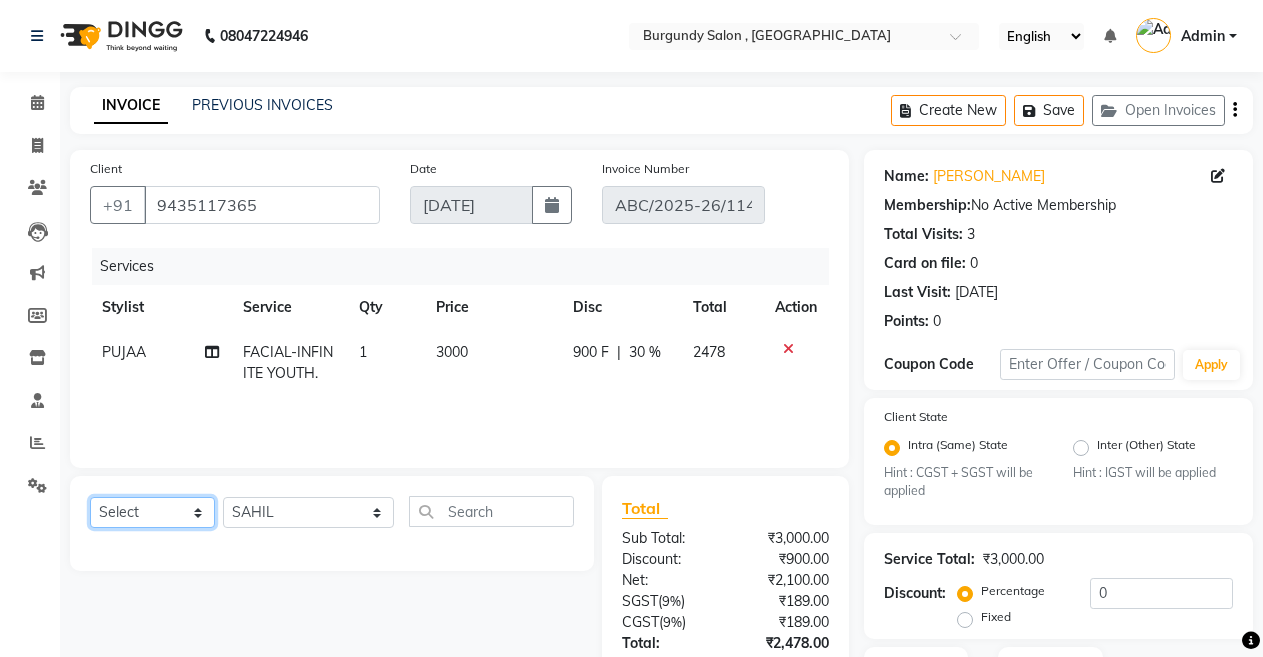 click on "Select  Service  Product  Membership  Package Voucher Prepaid Gift Card" 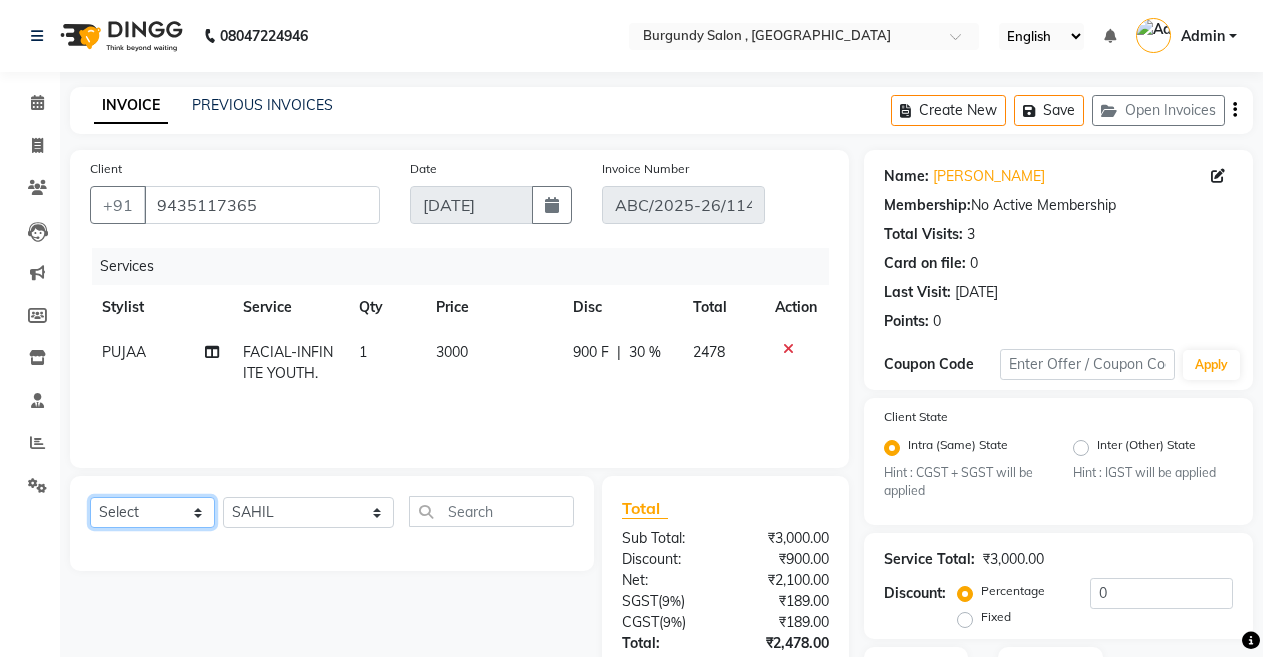select on "service" 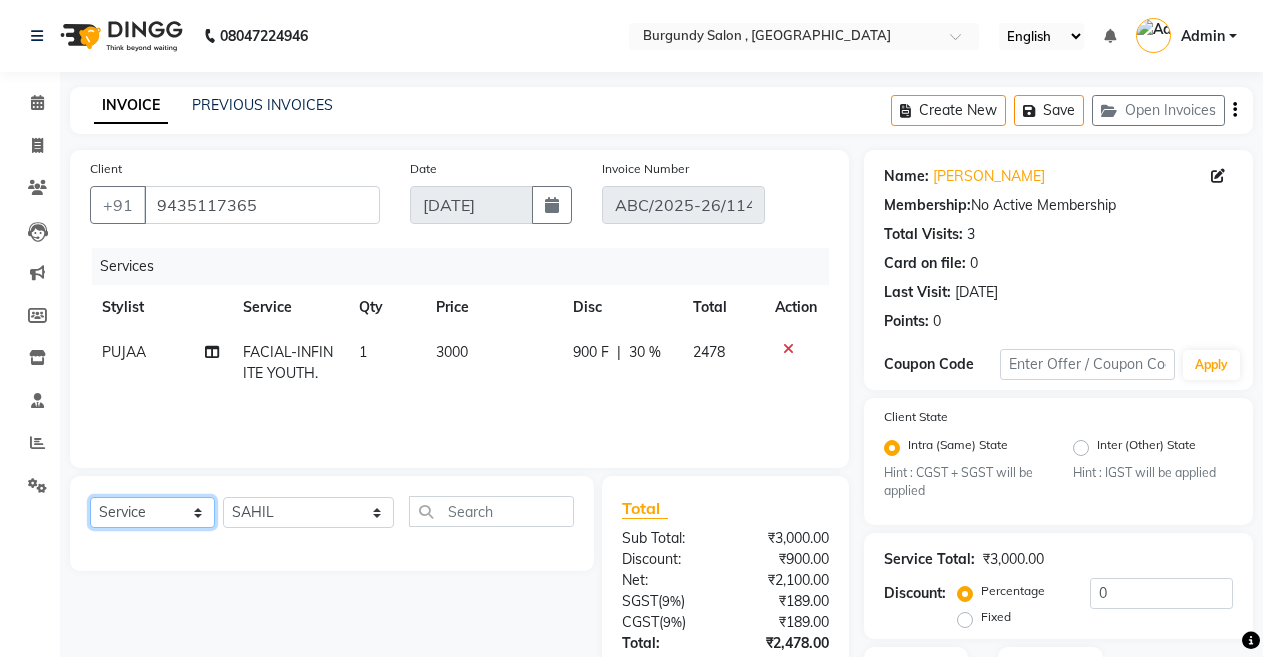 click on "Select  Service  Product  Membership  Package Voucher Prepaid Gift Card" 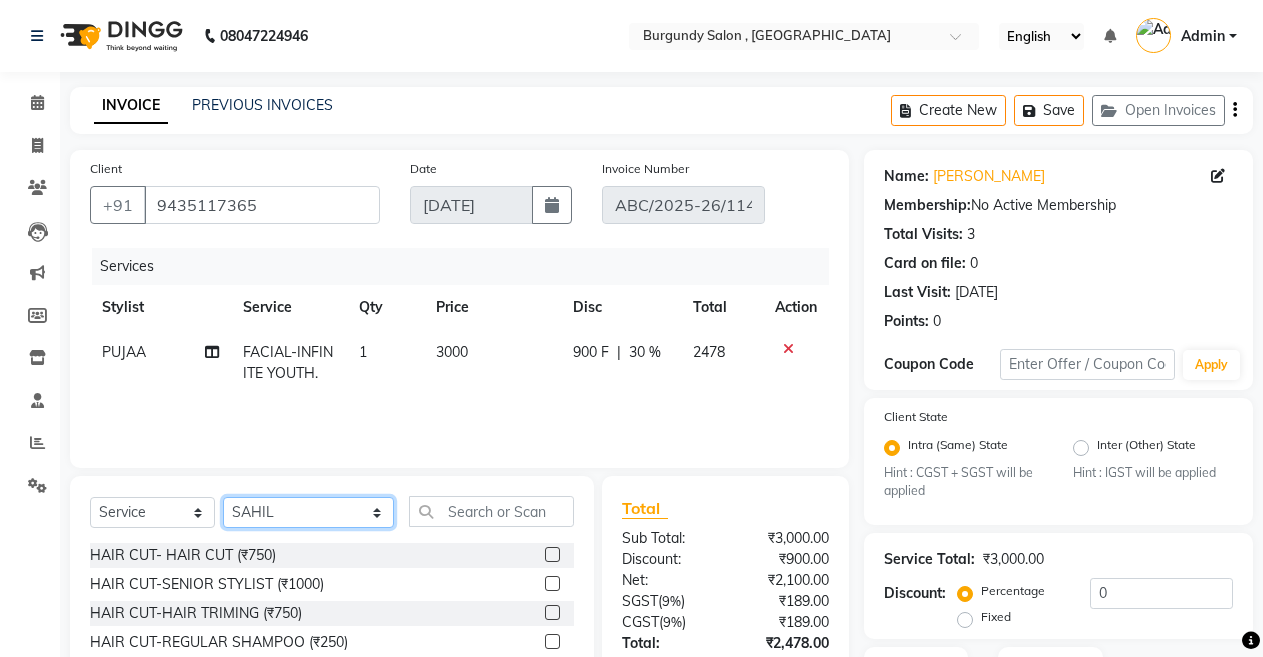 click on "Select Stylist ANIL  ANJANA BARSHA DEEPSHIKHA  DHON DAS DHON / NITUMONI EDWARD EDWARD/ LAXMI JOSHU JUNMONI KASHIF LAXI / ANJANA LAXMI LITTLE MAAM MINTUL MITALI NEETU RANA NITUMONI NITUMONI/POJA/ LAXMI NITUMONI / SAGARIKA NITUMONI/ SAGRIKA PRAKASH PUJAA Rubi RUBI / LAXMI SAGARIKA  SAGARIKA / RUBI SAHIL SAHIL / DHON SAHIL / EDWARD SAHIL/ JOSHU SAHIL/JOSHU/PRAKASH/ RUBI SAHIL/NITUMONI/ MITALI SAHIL/ RUBI SHABIR SHADHAB SIMA KALITA SONALI DEKA SOPEM staff 1 staff 1 TANU" 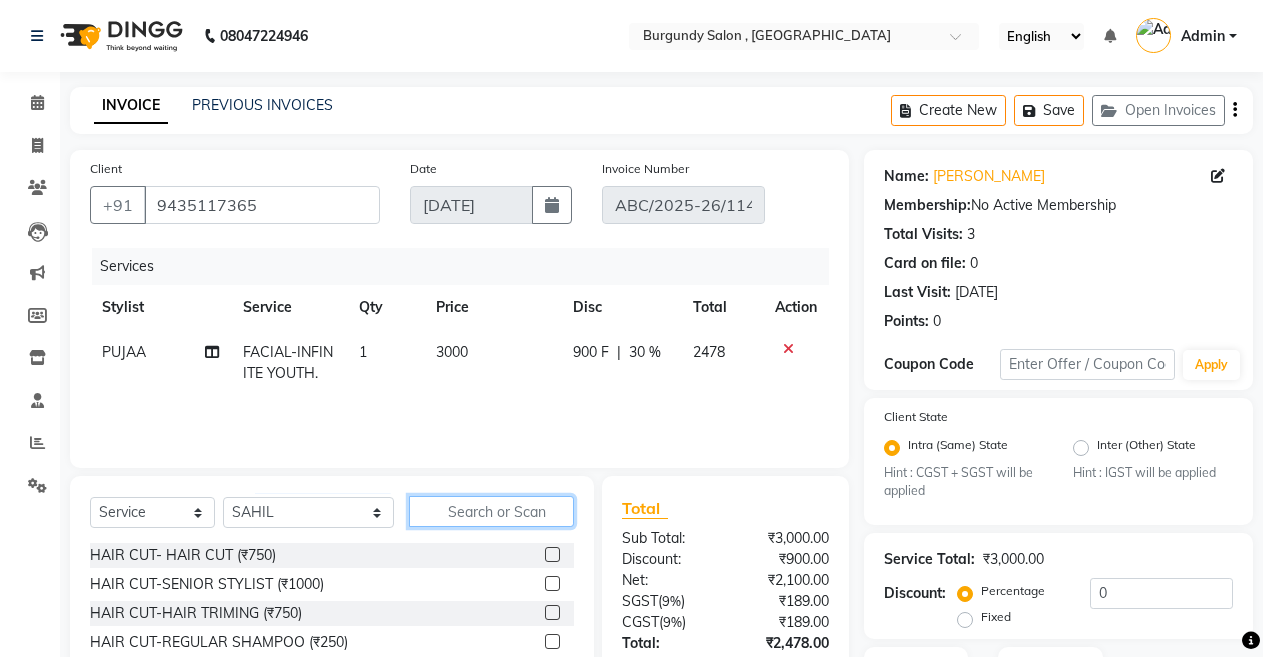 click 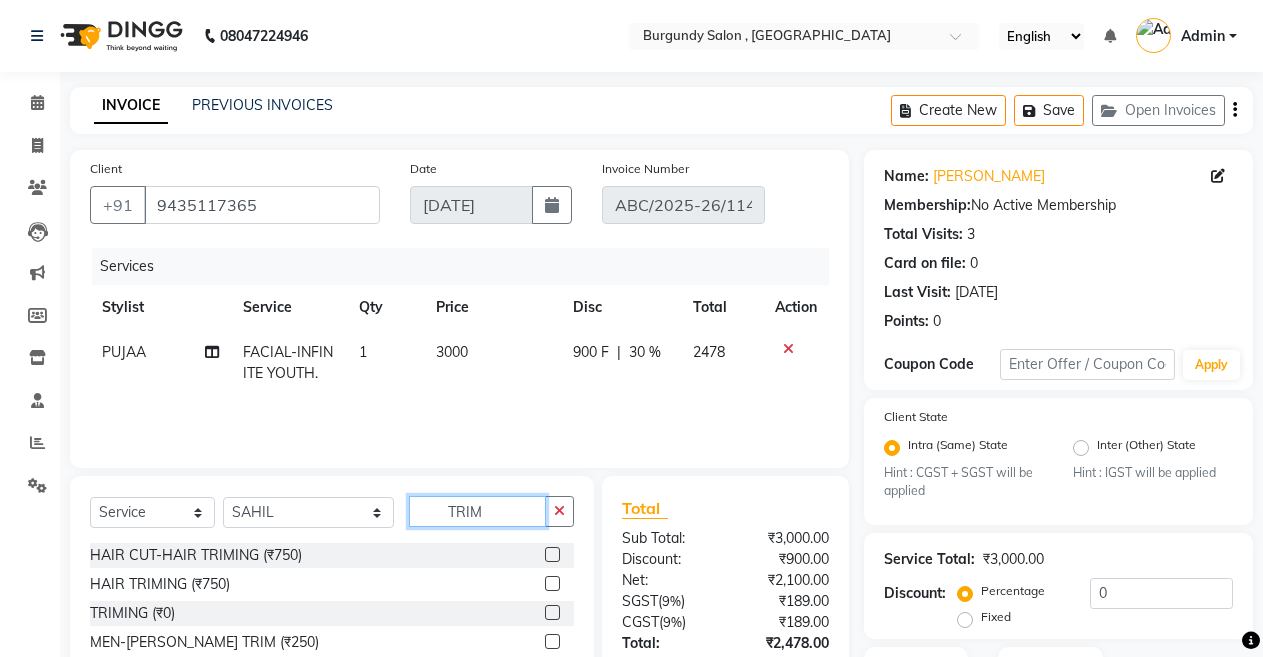 type on "TRIM" 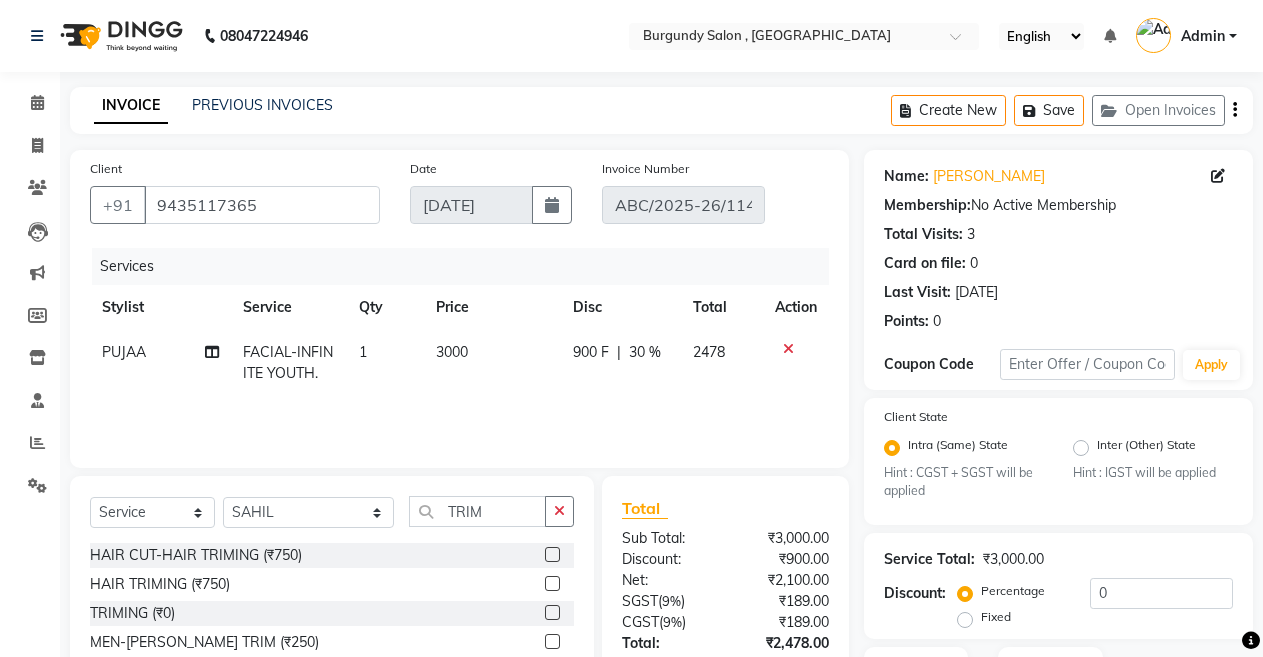 click 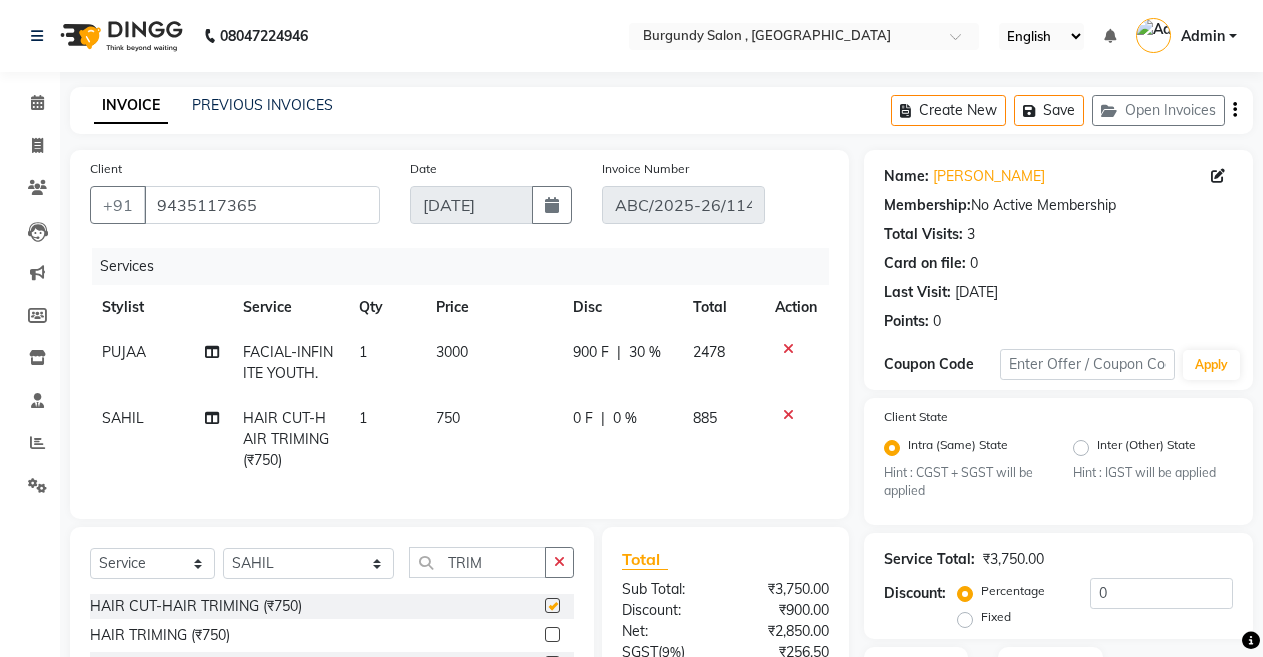checkbox on "false" 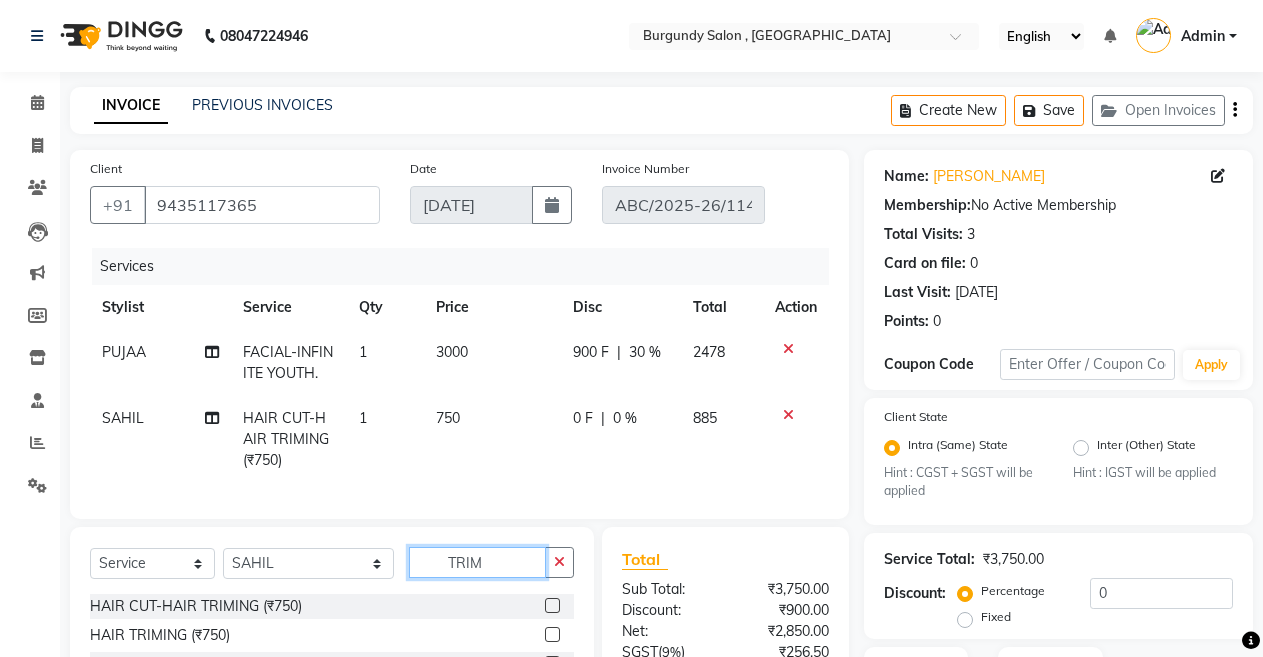 click on "TRIM" 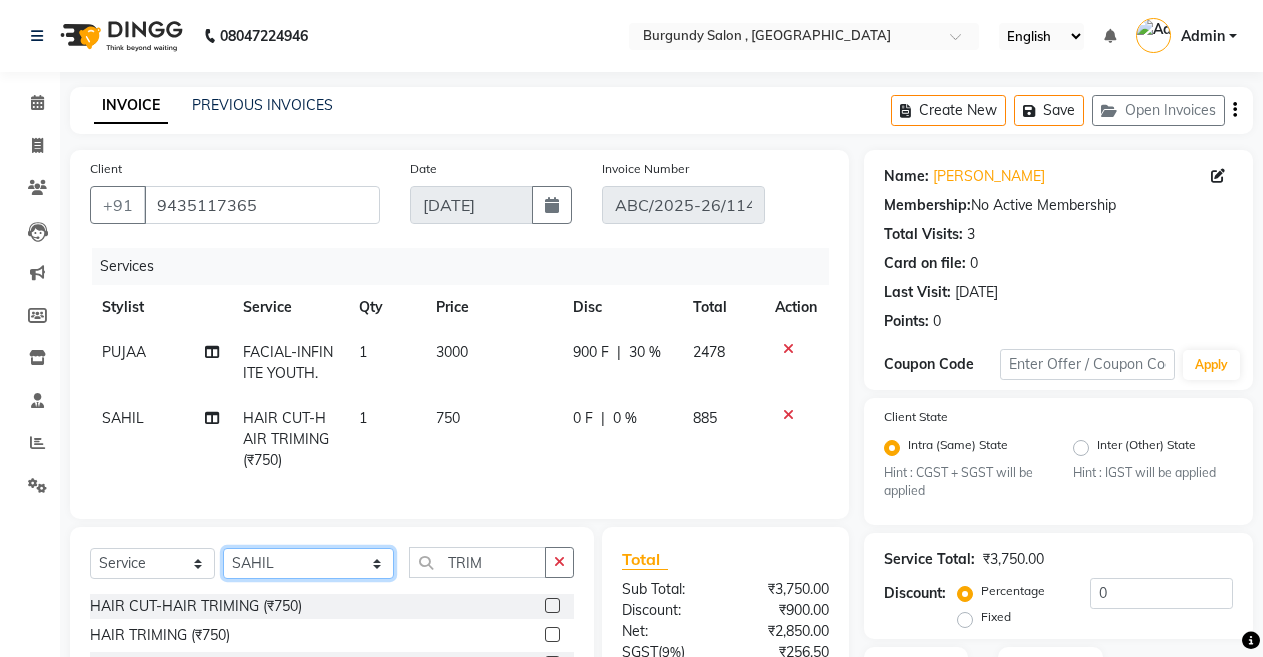 click on "Select Stylist ANIL  ANJANA BARSHA DEEPSHIKHA  DHON DAS DHON / NITUMONI EDWARD EDWARD/ LAXMI JOSHU JUNMONI KASHIF LAXI / ANJANA LAXMI LITTLE MAAM MINTUL MITALI NEETU RANA NITUMONI NITUMONI/POJA/ LAXMI NITUMONI / SAGARIKA NITUMONI/ SAGRIKA PRAKASH PUJAA Rubi RUBI / LAXMI SAGARIKA  SAGARIKA / RUBI SAHIL SAHIL / DHON SAHIL / EDWARD SAHIL/ JOSHU SAHIL/JOSHU/PRAKASH/ RUBI SAHIL/NITUMONI/ MITALI SAHIL/ RUBI SHABIR SHADHAB SIMA KALITA SONALI DEKA SOPEM staff 1 staff 1 TANU" 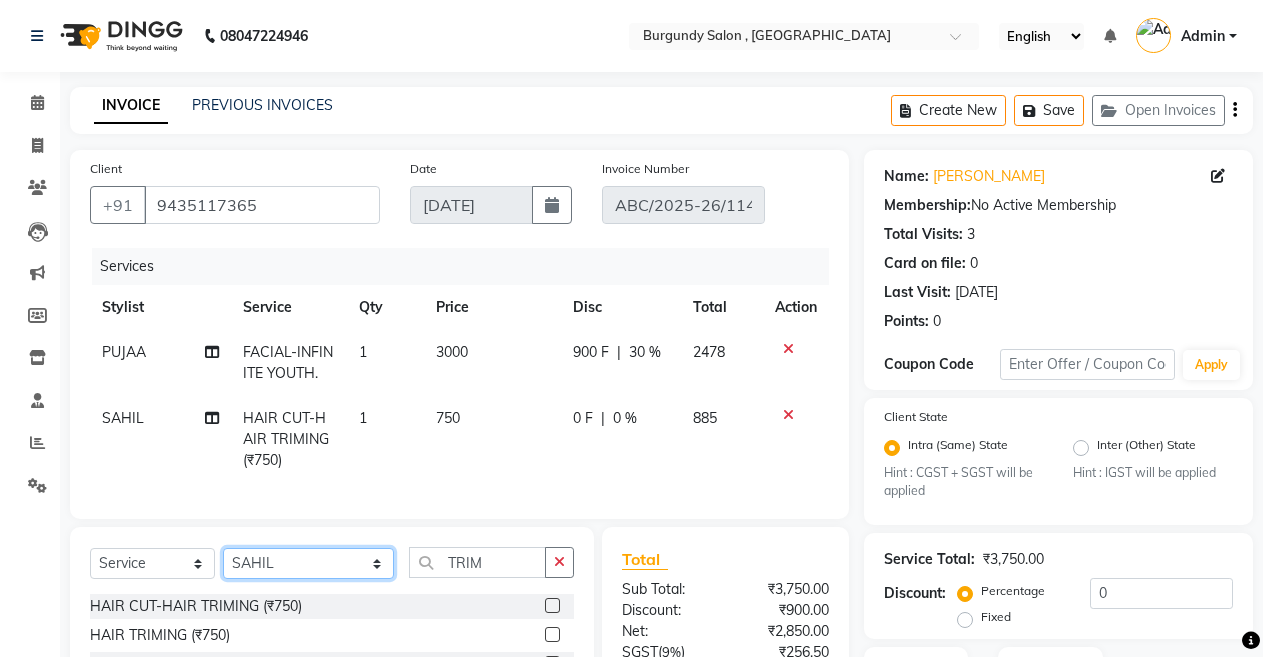 select on "32576" 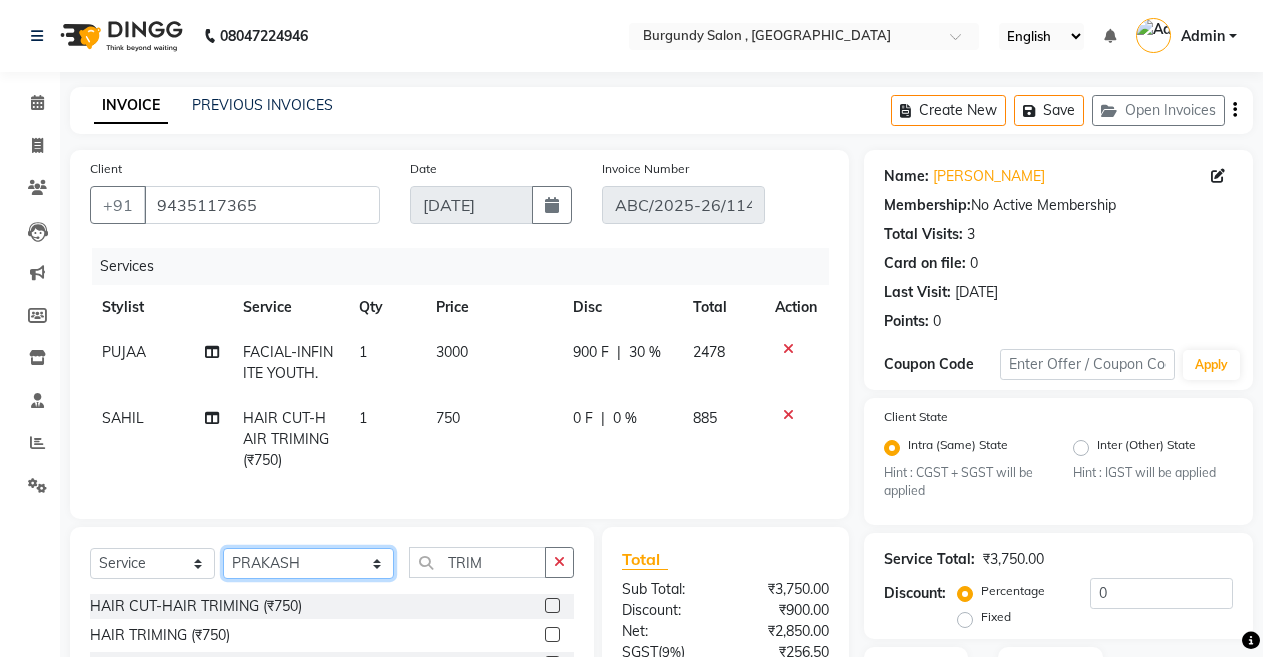 click on "Select Stylist ANIL  ANJANA BARSHA DEEPSHIKHA  DHON DAS DHON / NITUMONI EDWARD EDWARD/ LAXMI JOSHU JUNMONI KASHIF LAXI / ANJANA LAXMI LITTLE MAAM MINTUL MITALI NEETU RANA NITUMONI NITUMONI/POJA/ LAXMI NITUMONI / SAGARIKA NITUMONI/ SAGRIKA PRAKASH PUJAA Rubi RUBI / LAXMI SAGARIKA  SAGARIKA / RUBI SAHIL SAHIL / DHON SAHIL / EDWARD SAHIL/ JOSHU SAHIL/JOSHU/PRAKASH/ RUBI SAHIL/NITUMONI/ MITALI SAHIL/ RUBI SHABIR SHADHAB SIMA KALITA SONALI DEKA SOPEM staff 1 staff 1 TANU" 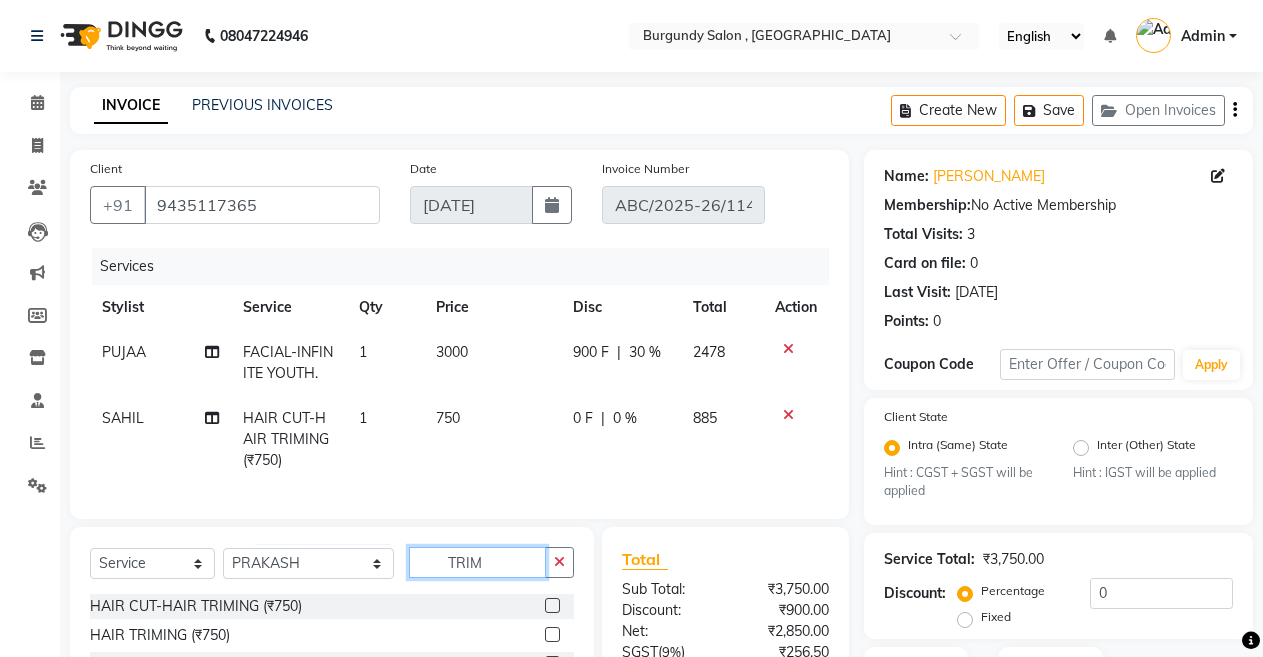 click on "TRIM" 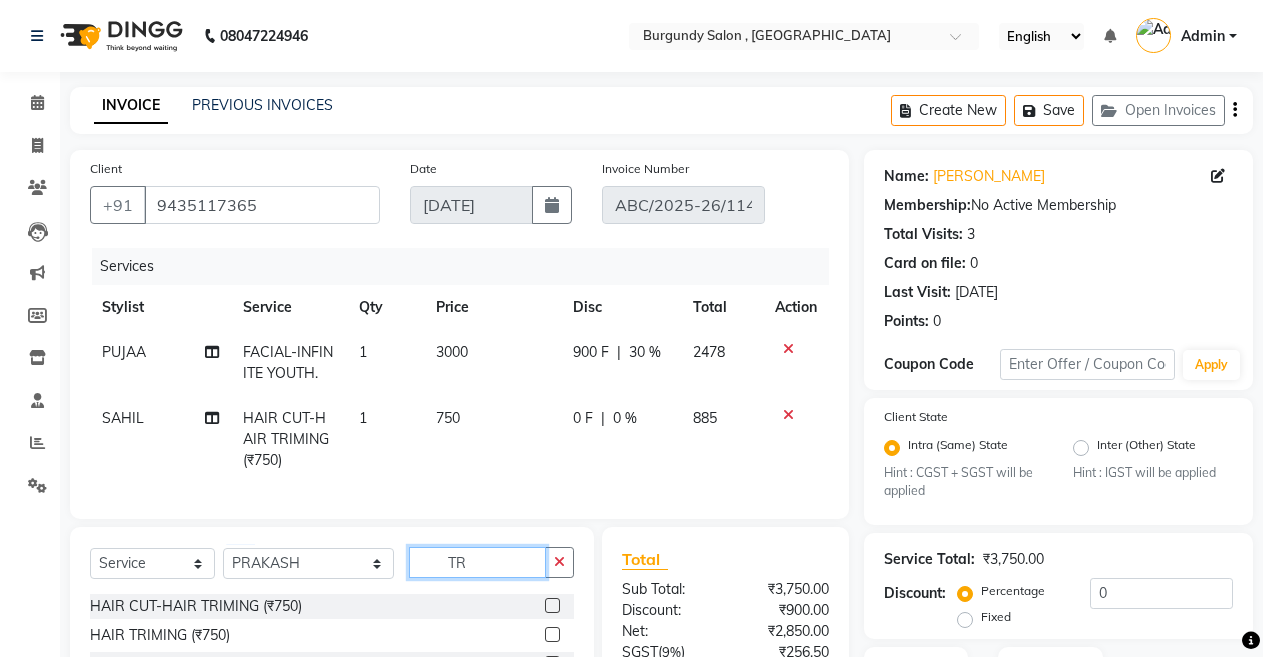type on "T" 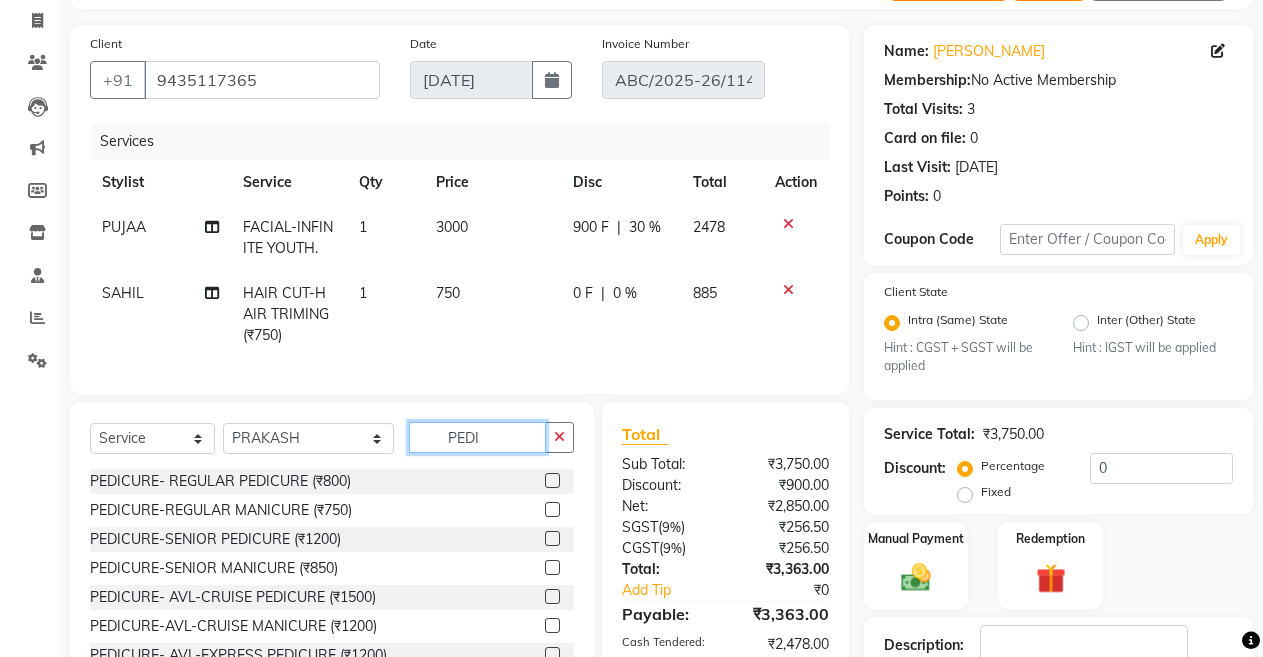 scroll, scrollTop: 163, scrollLeft: 0, axis: vertical 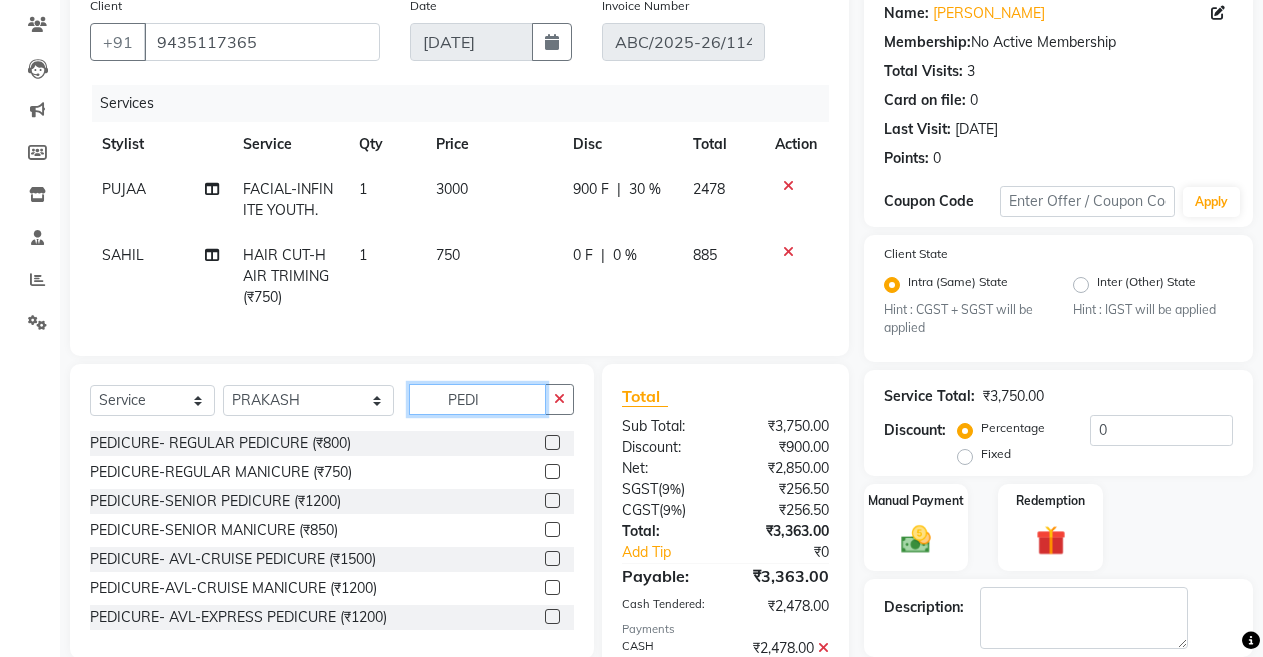 type on "PEDI" 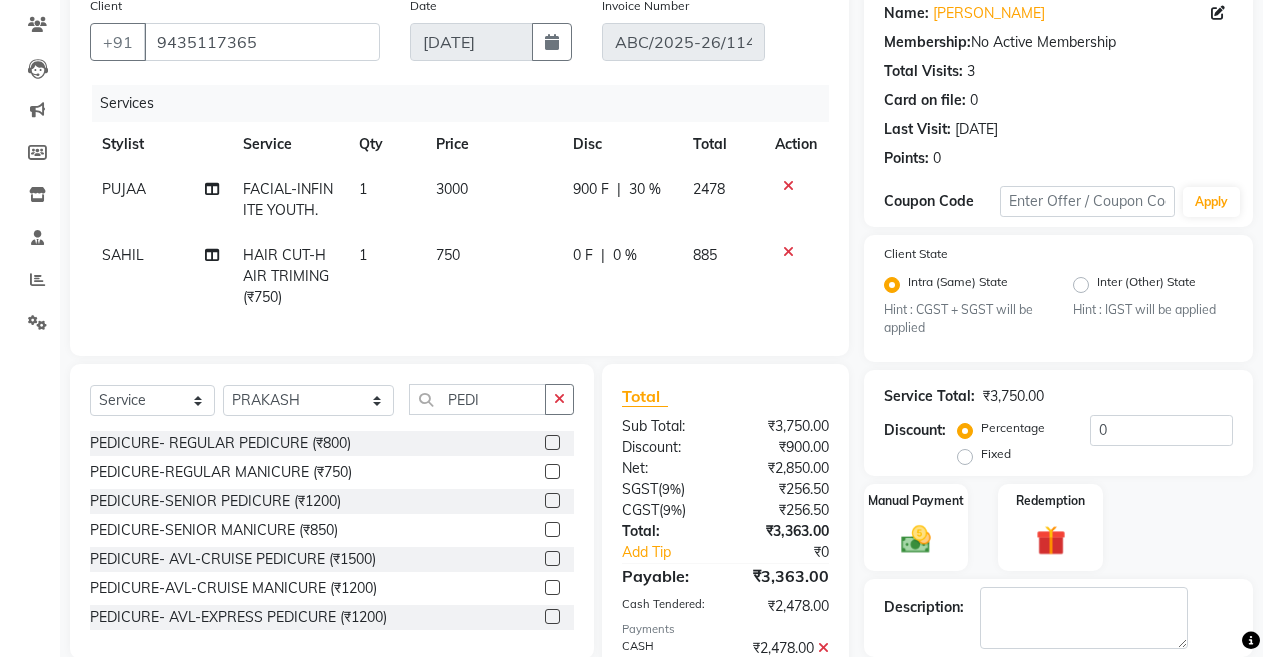 click 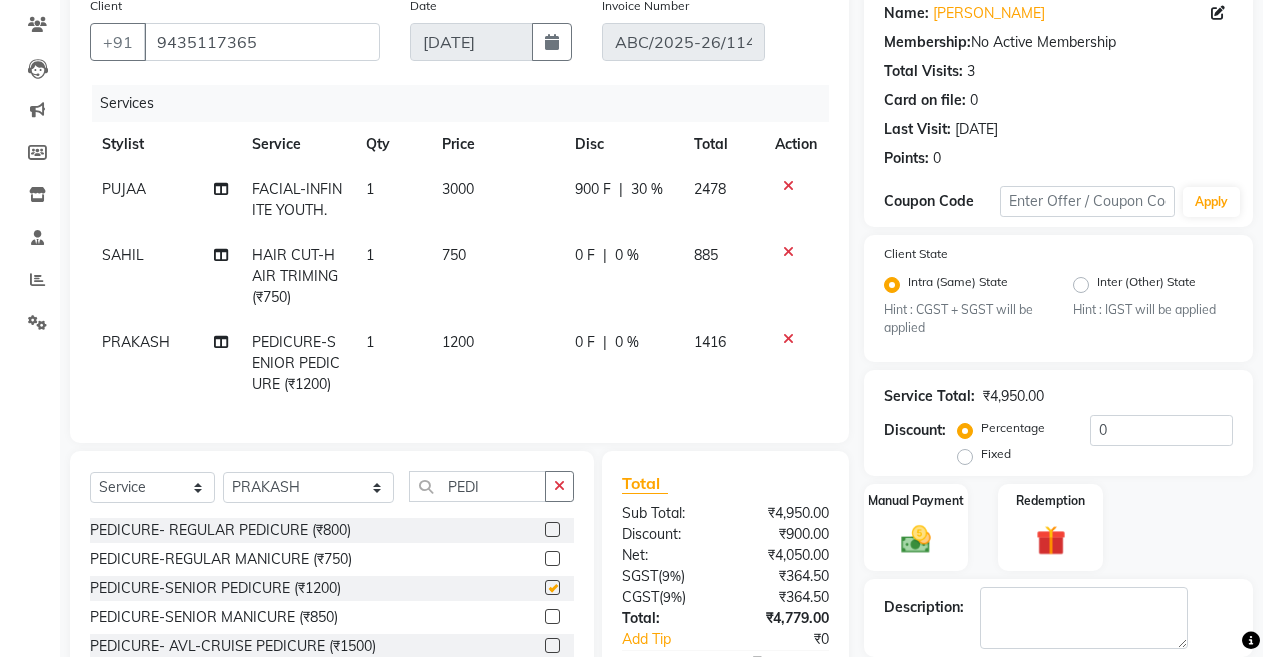 checkbox on "false" 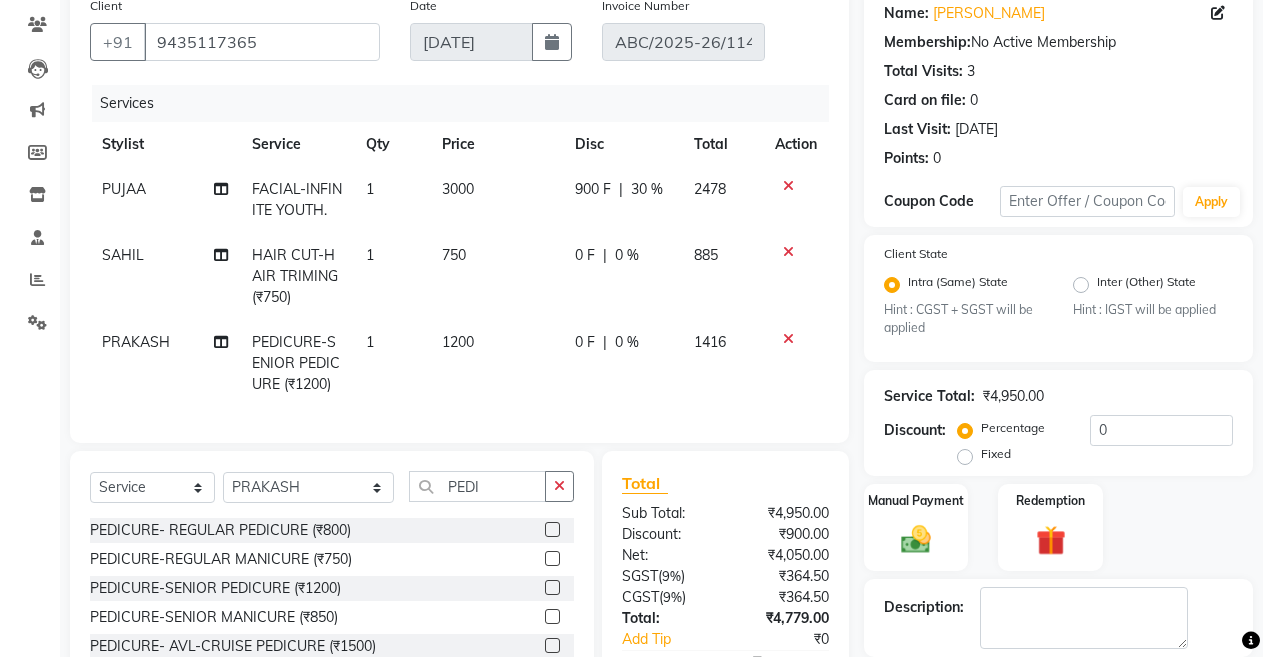 click on "1200" 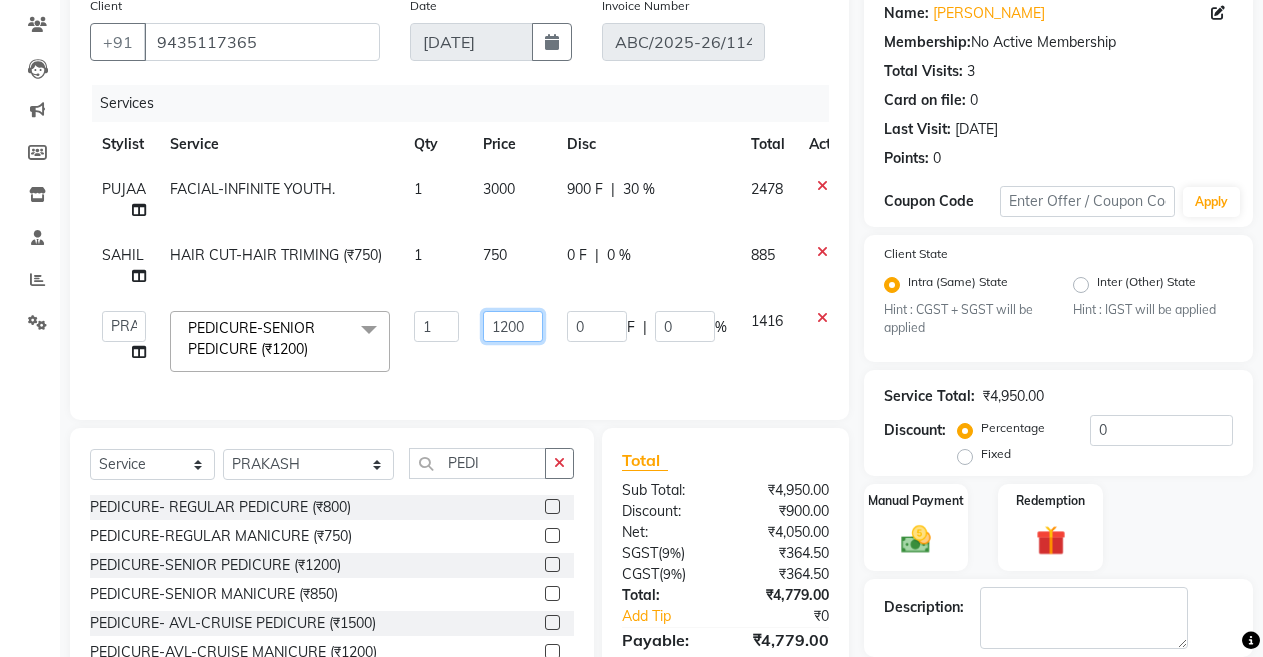 click on "1200" 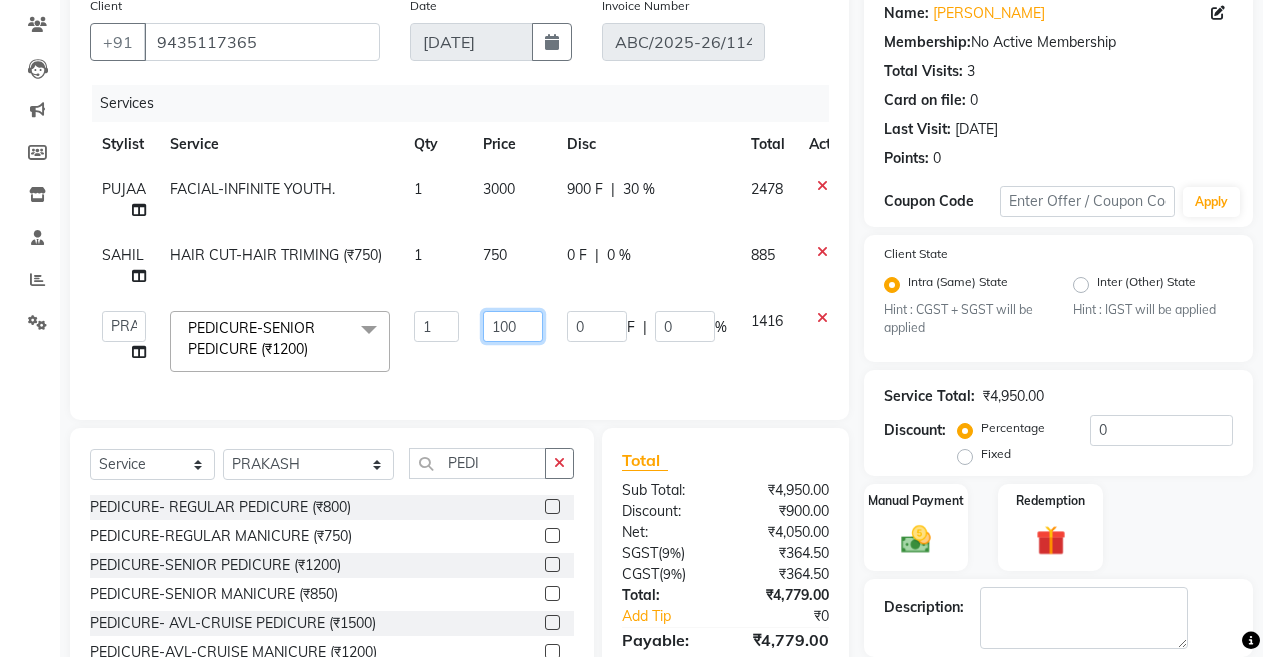 type on "1000" 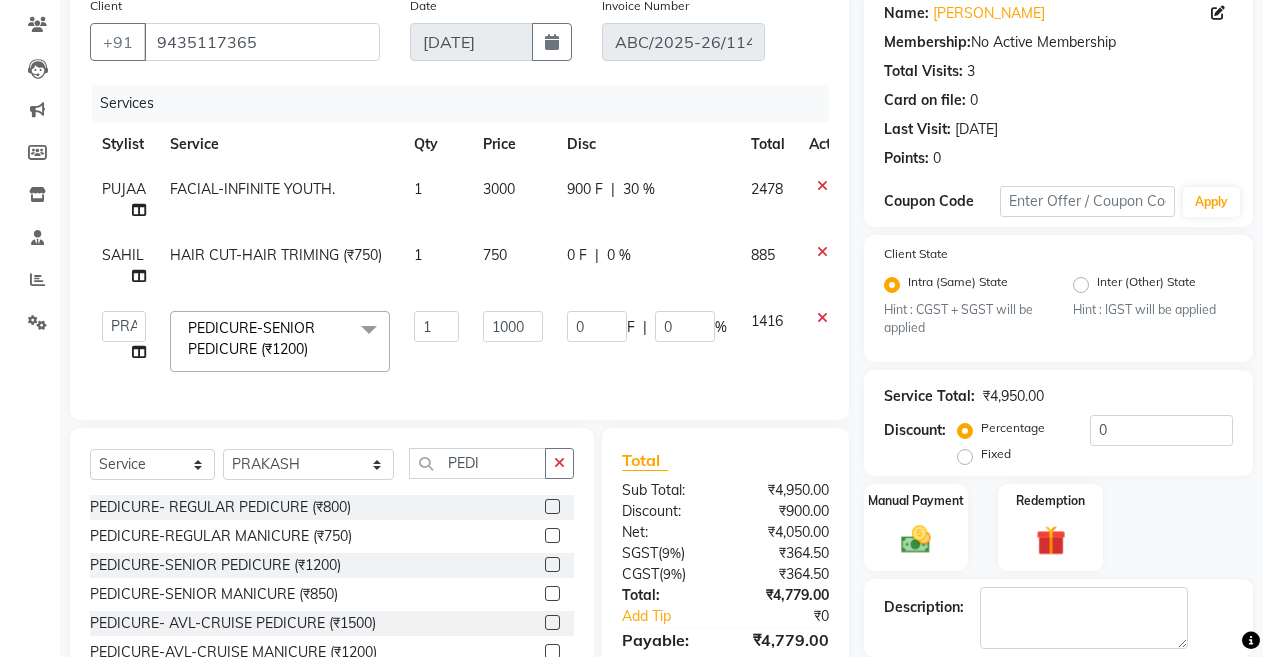 click on "1000" 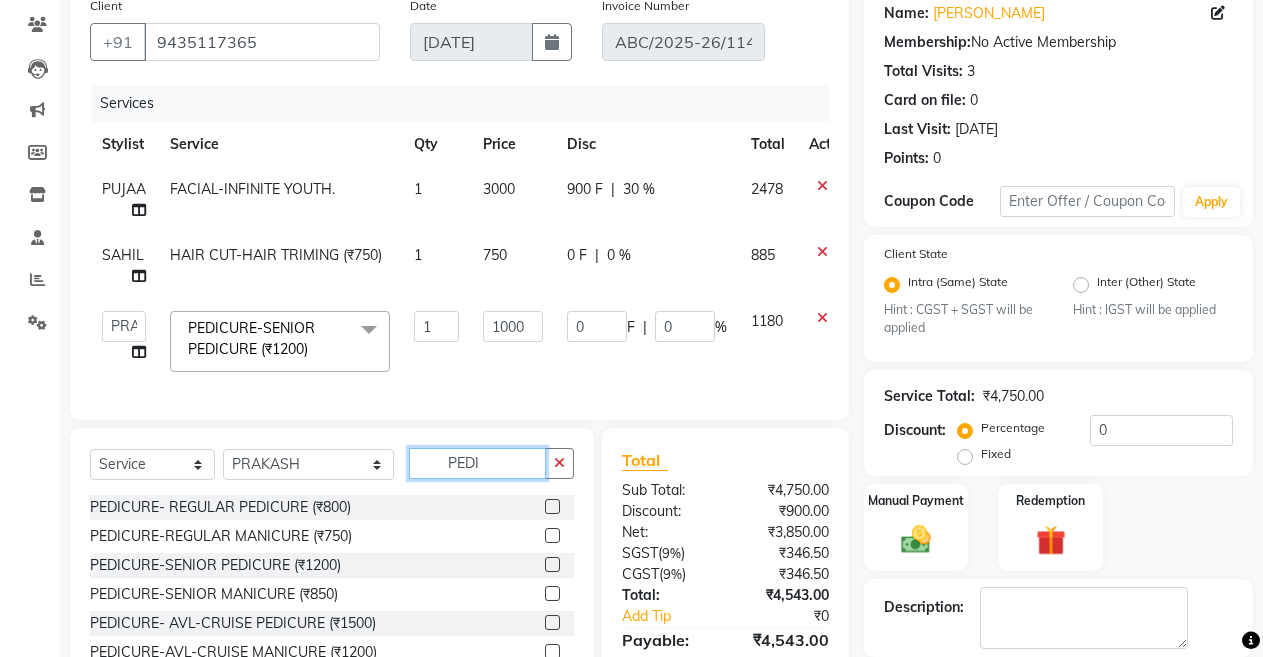 click on "PEDI" 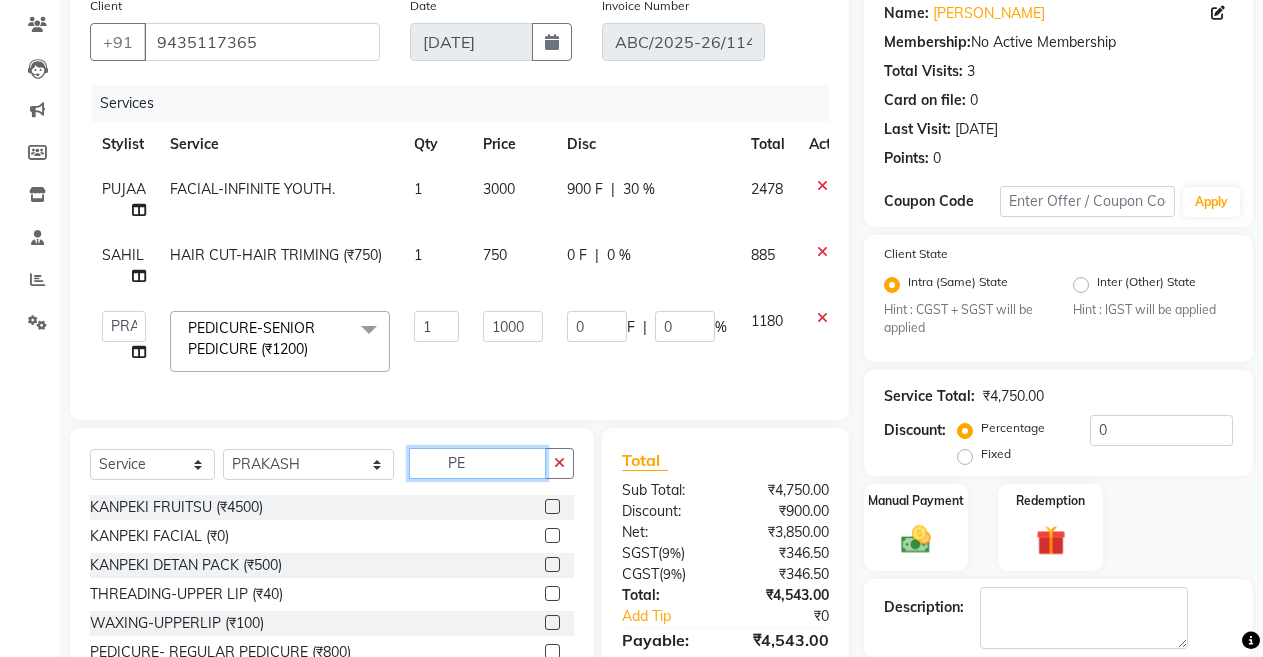 type on "P" 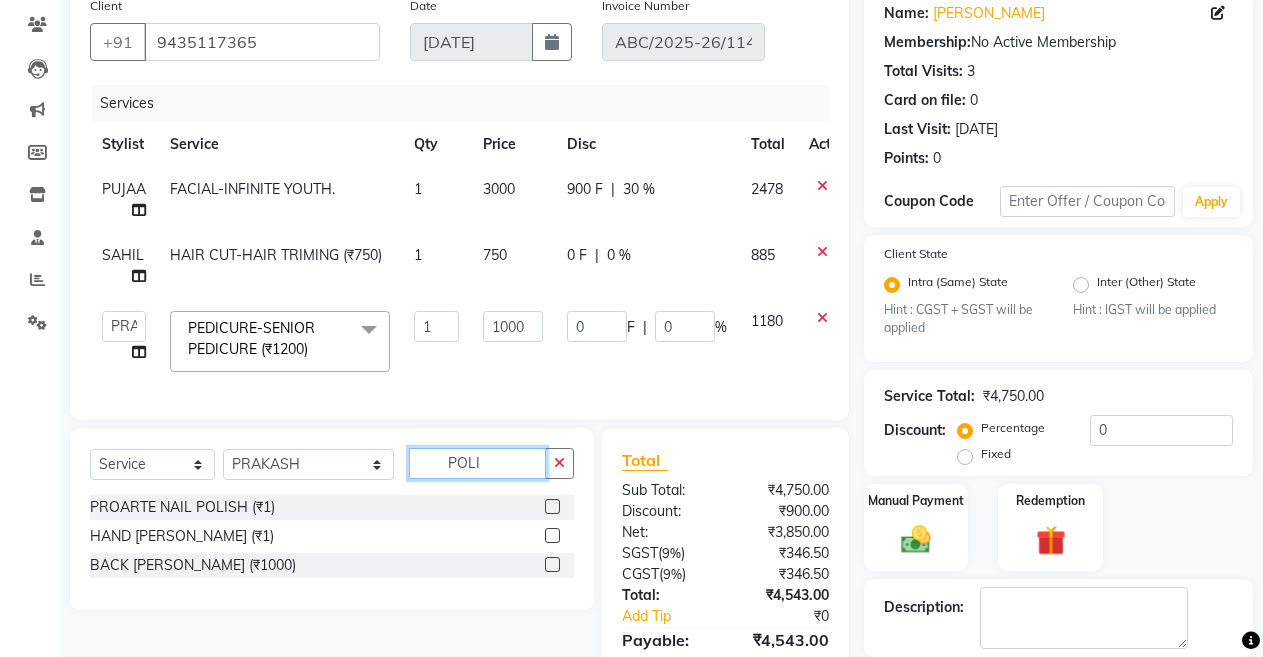 type on "POLI" 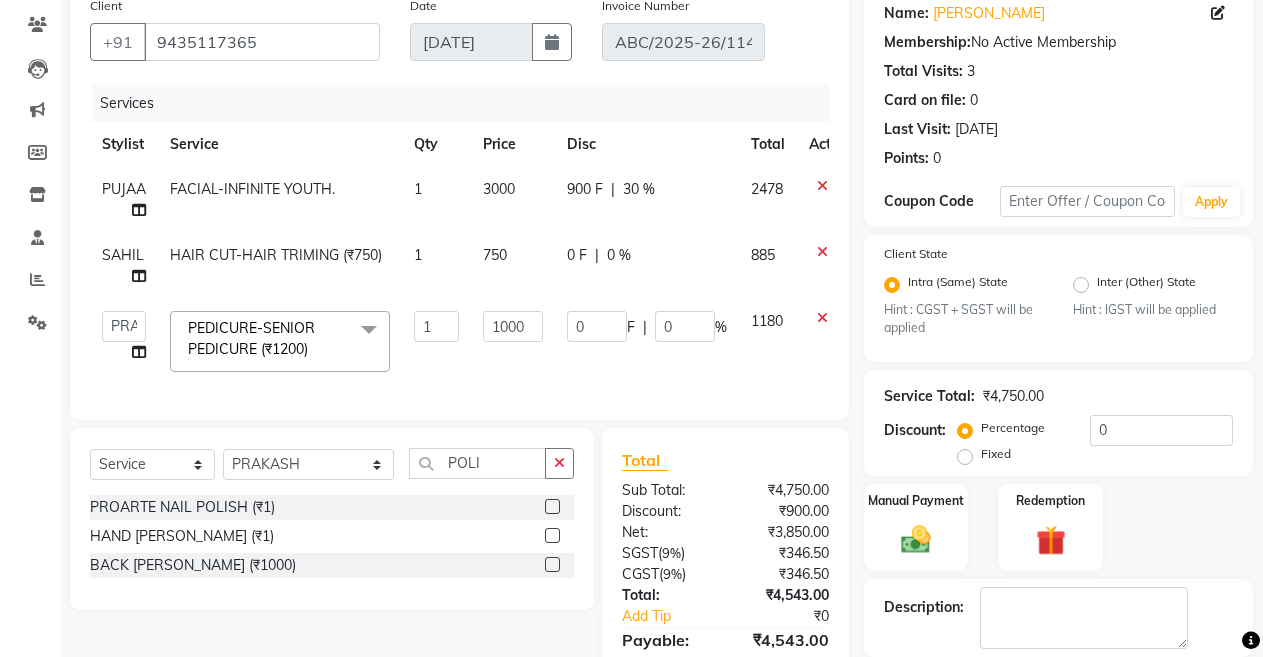 click 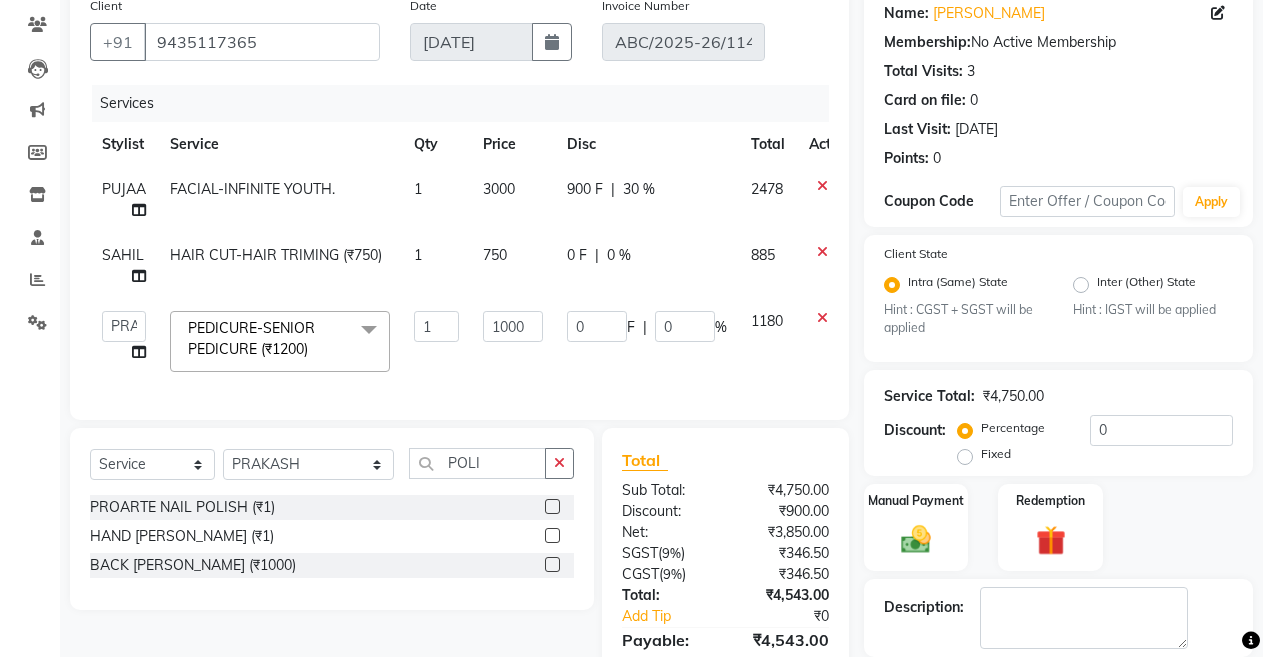 click at bounding box center [551, 507] 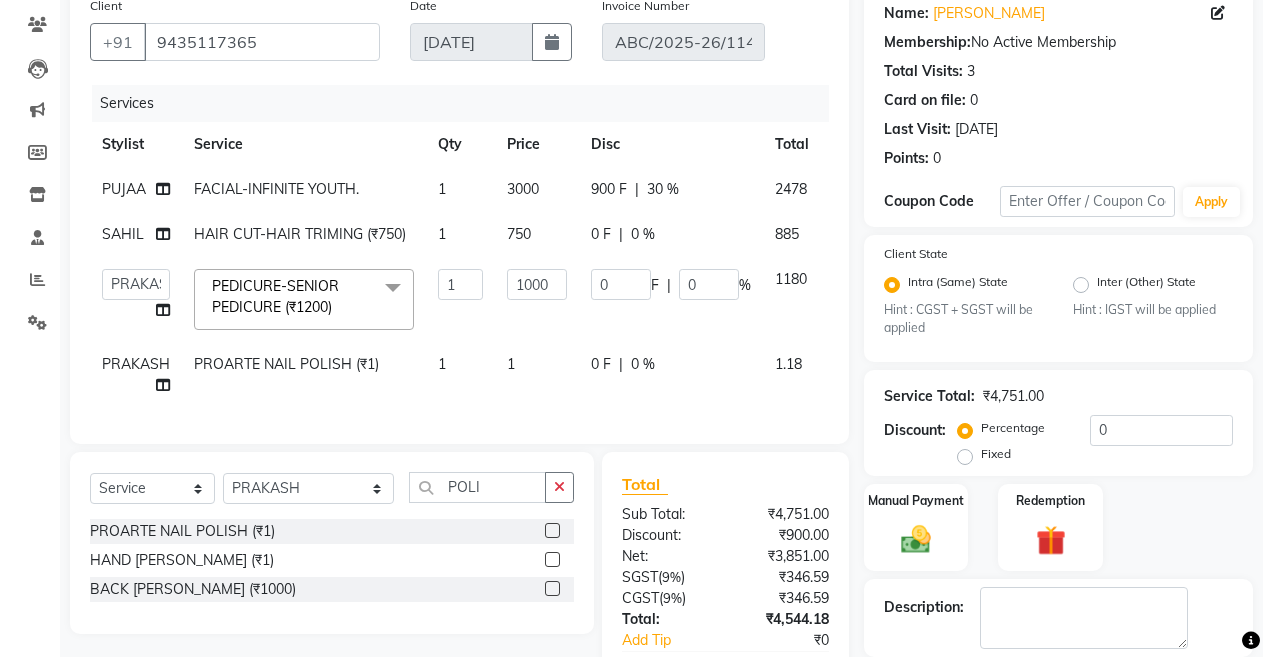 click 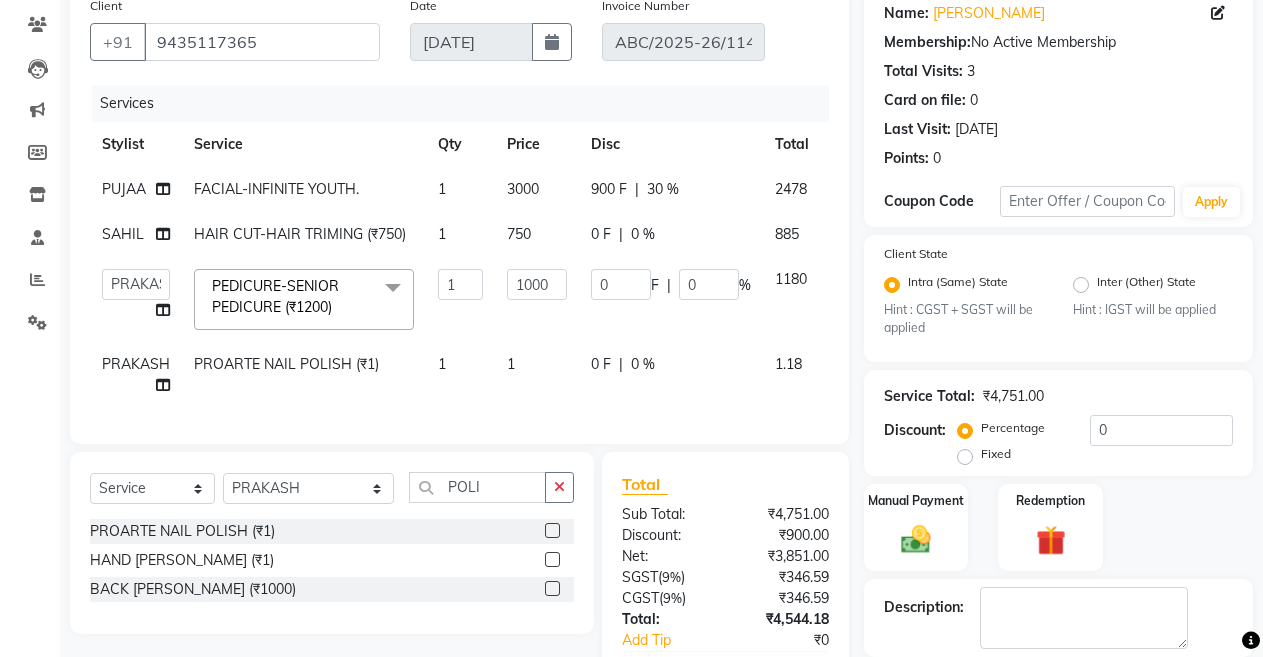 click at bounding box center [551, 531] 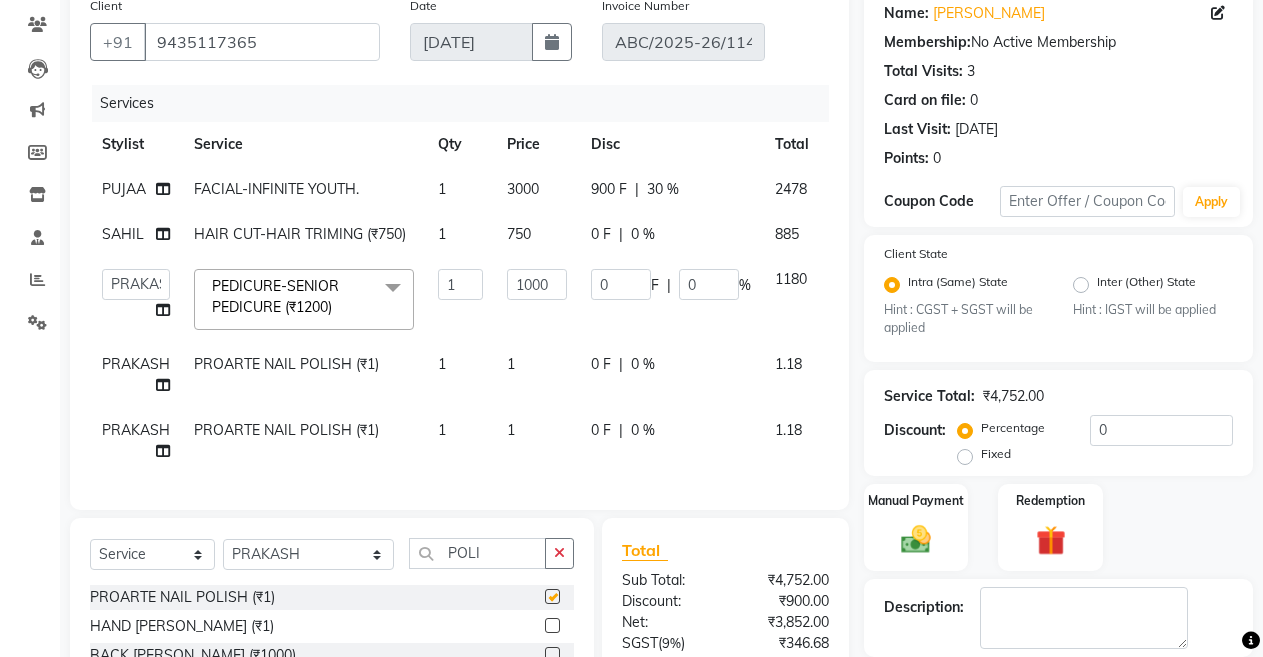 checkbox on "false" 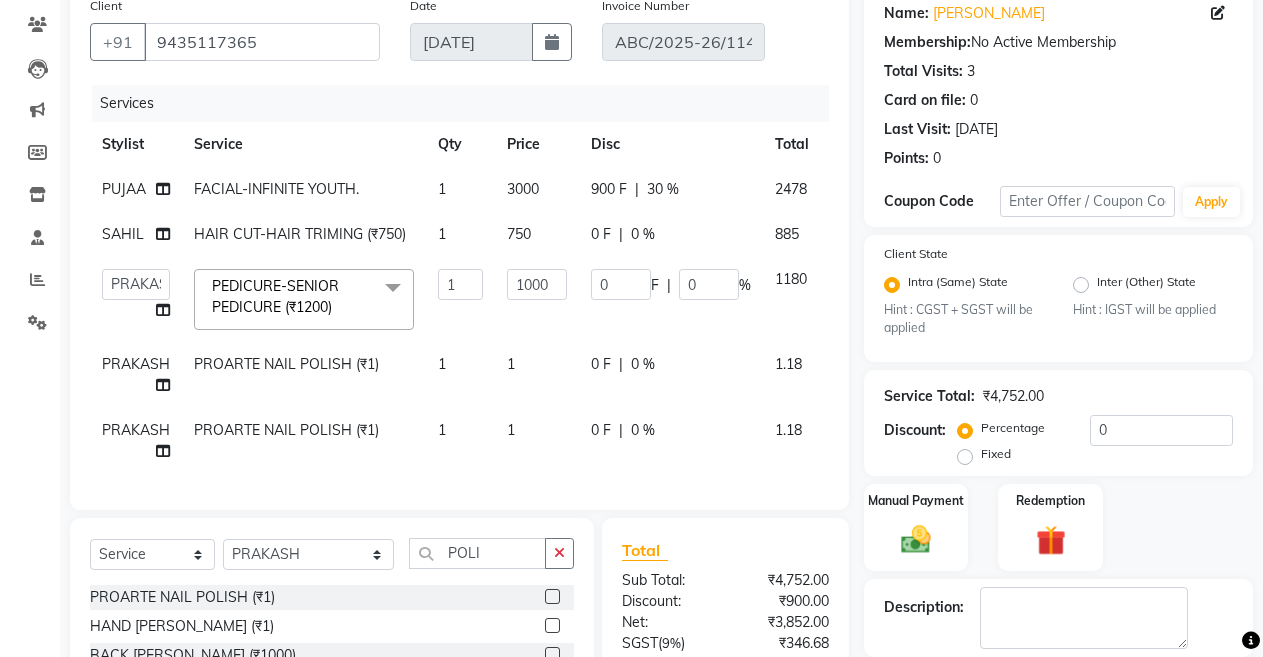 scroll, scrollTop: 0, scrollLeft: 58, axis: horizontal 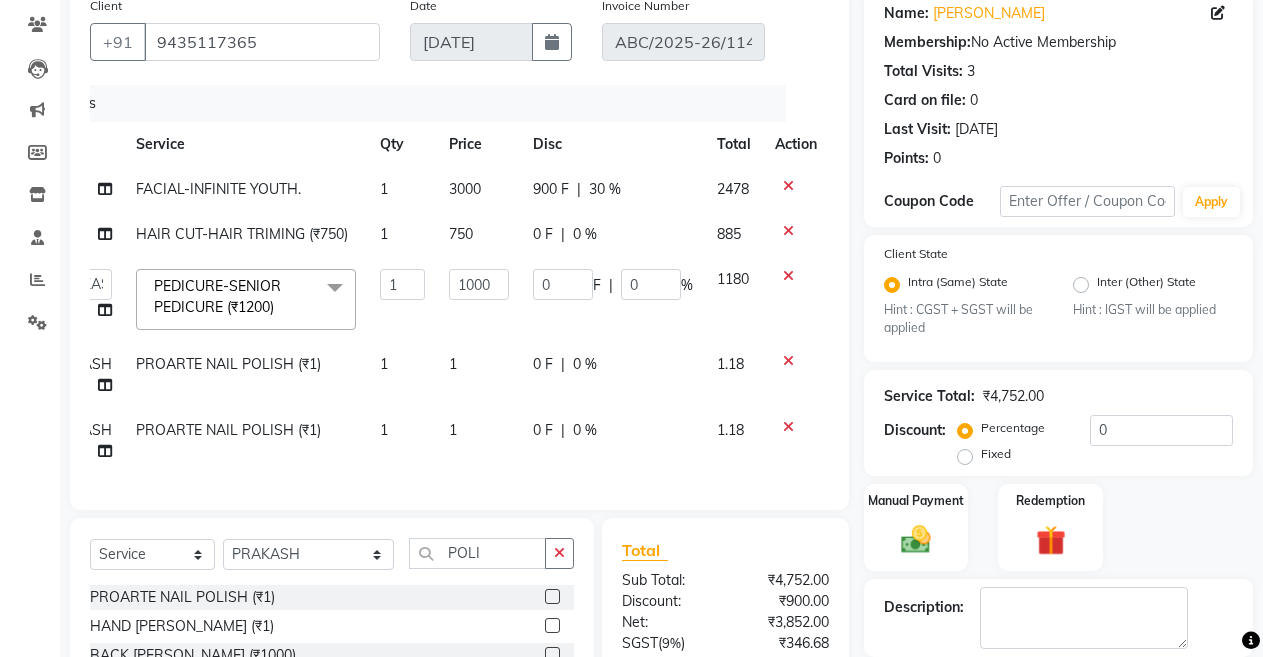 click 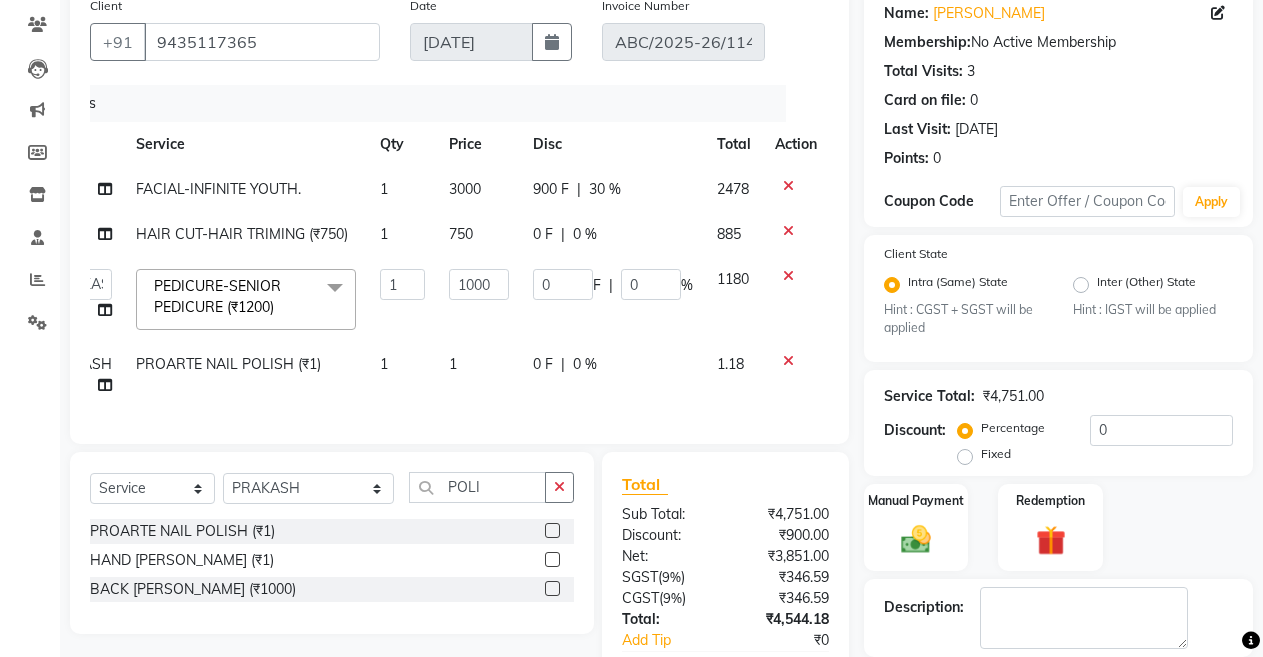 click on "1" 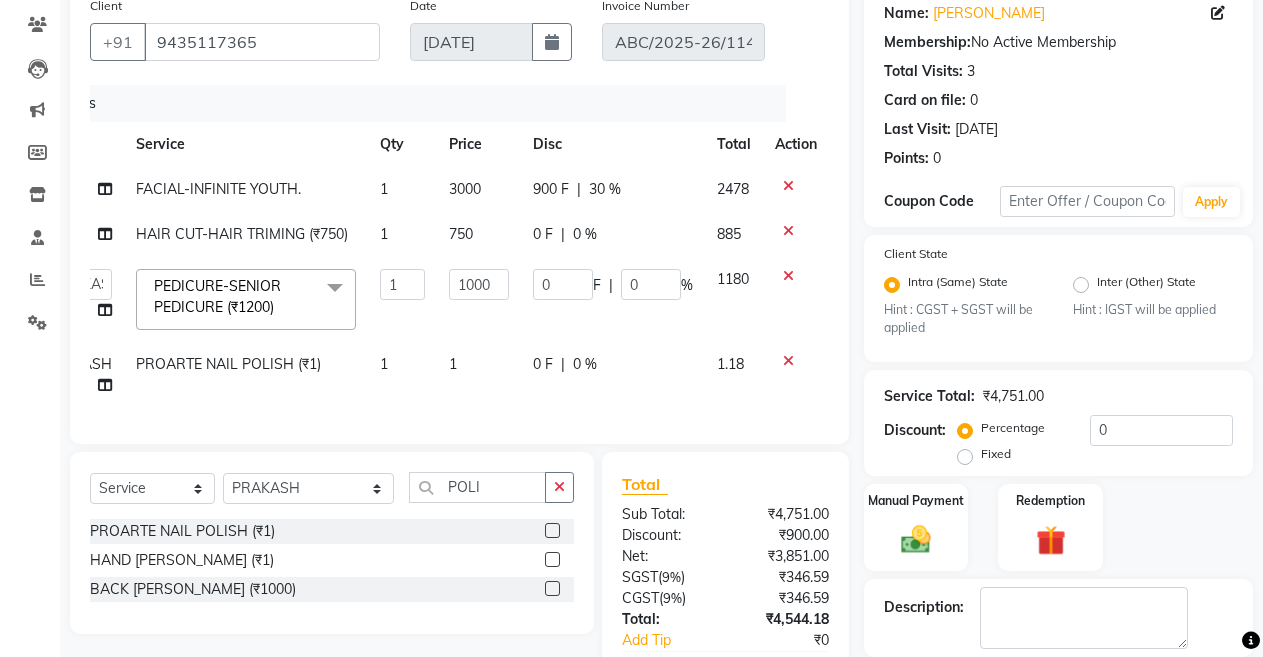 click on "1000" 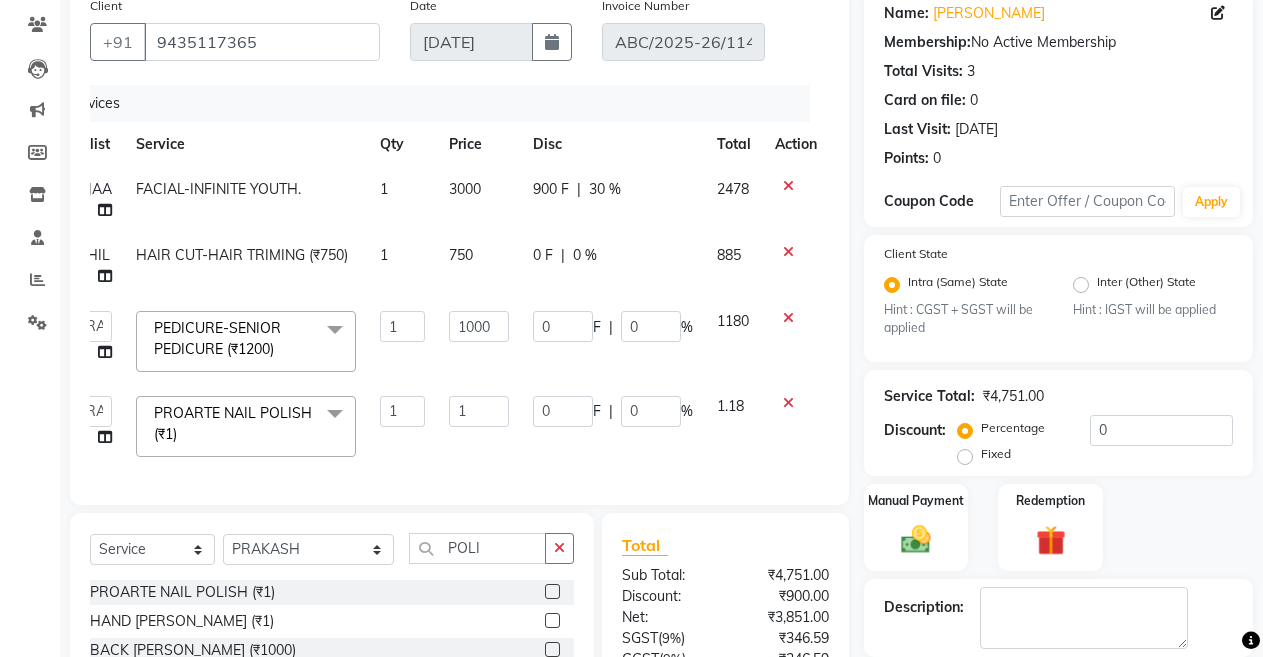 scroll, scrollTop: 0, scrollLeft: 34, axis: horizontal 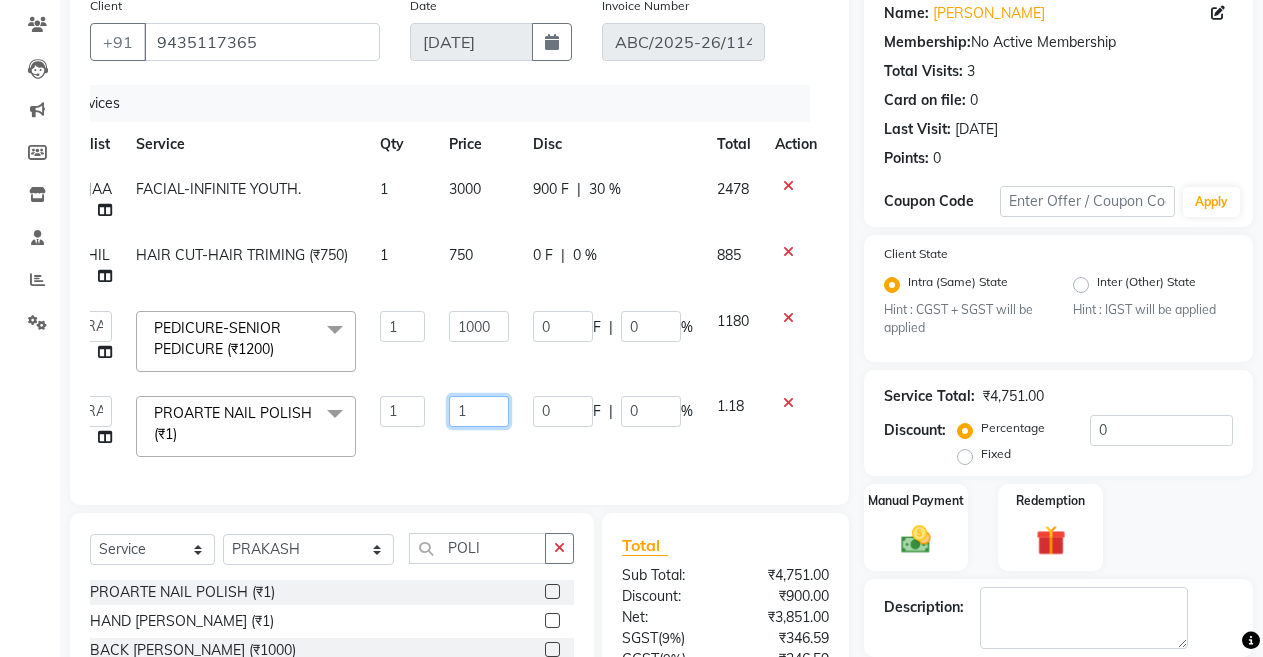 click on "1" 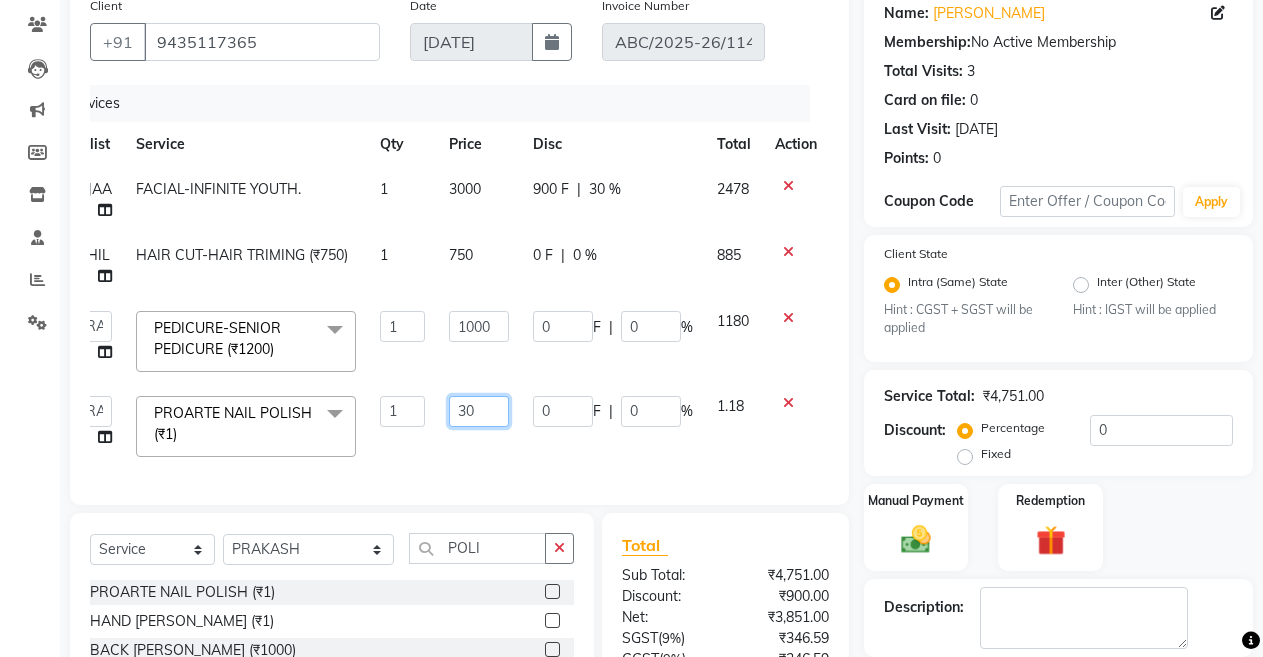 type on "300" 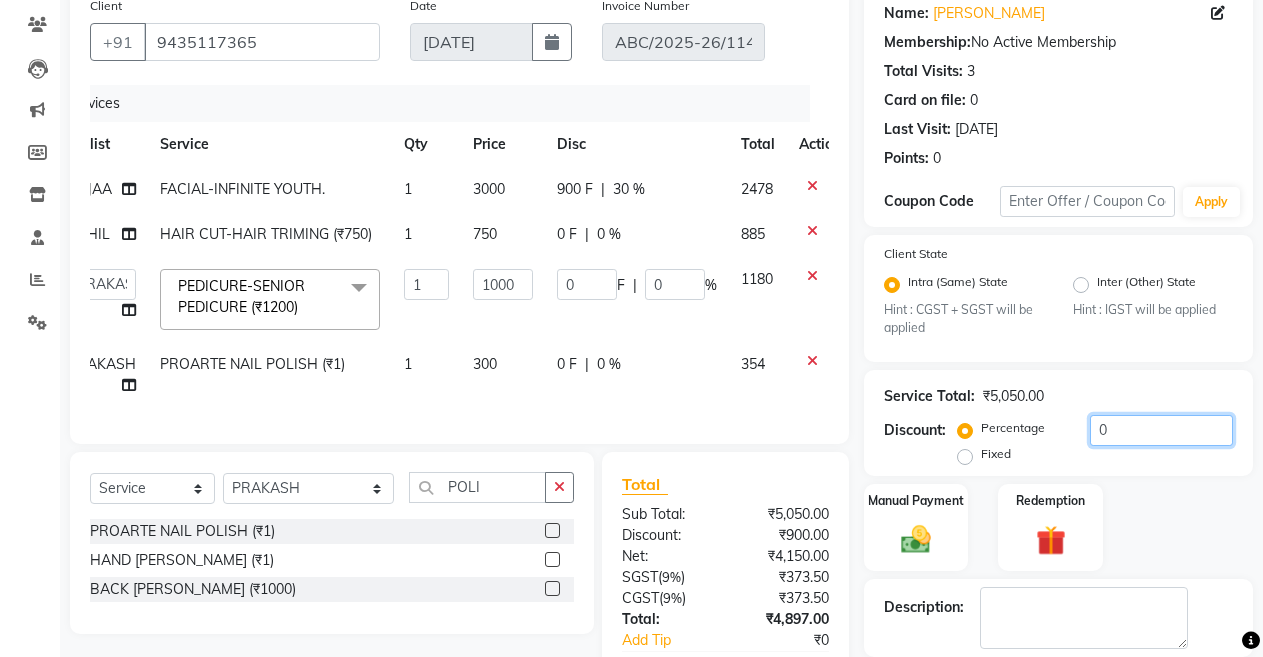 click on "0" 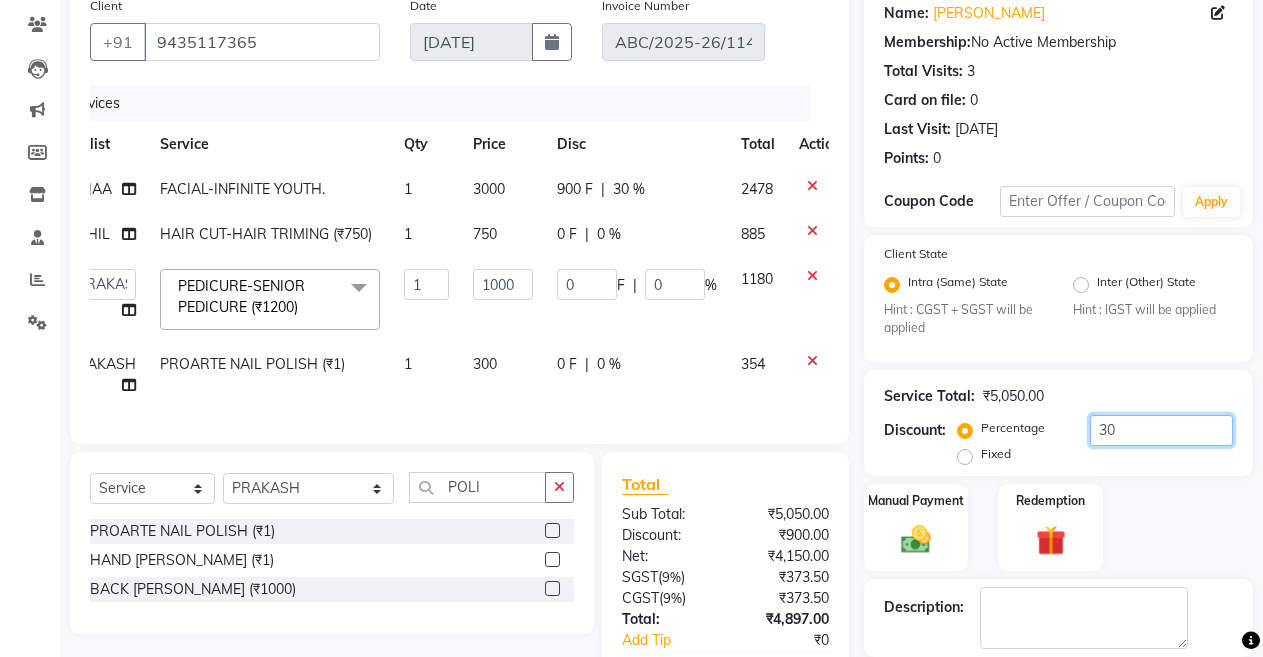 type on "300" 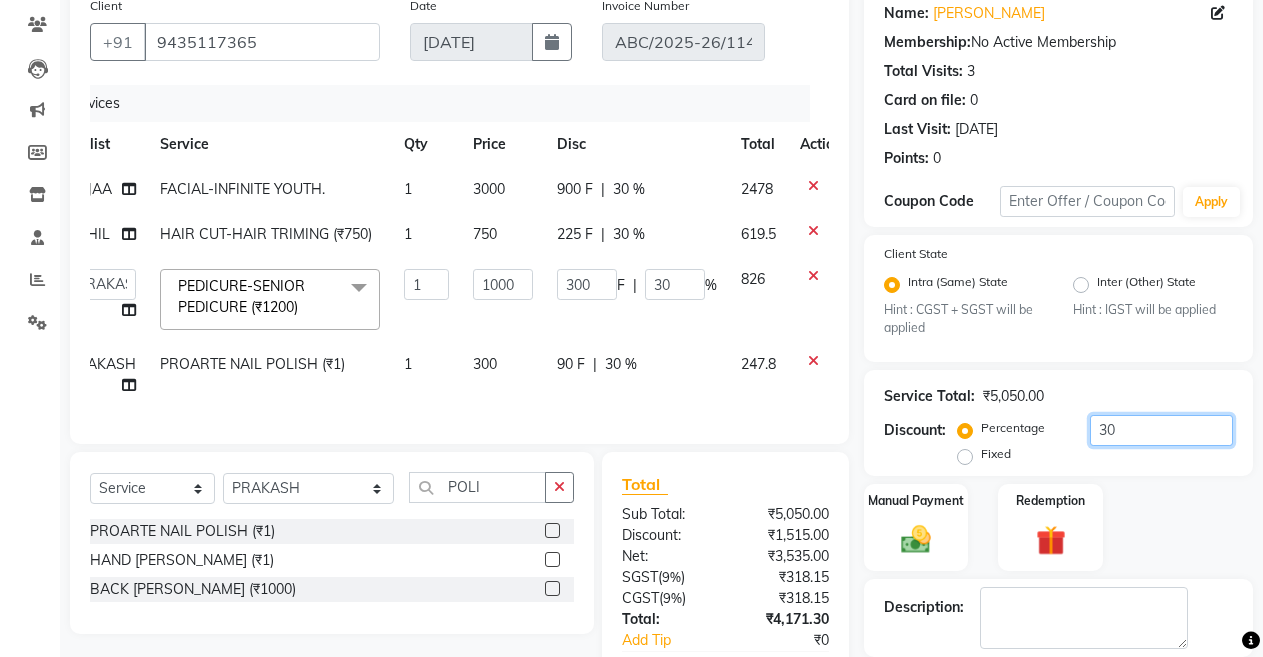 type on "30" 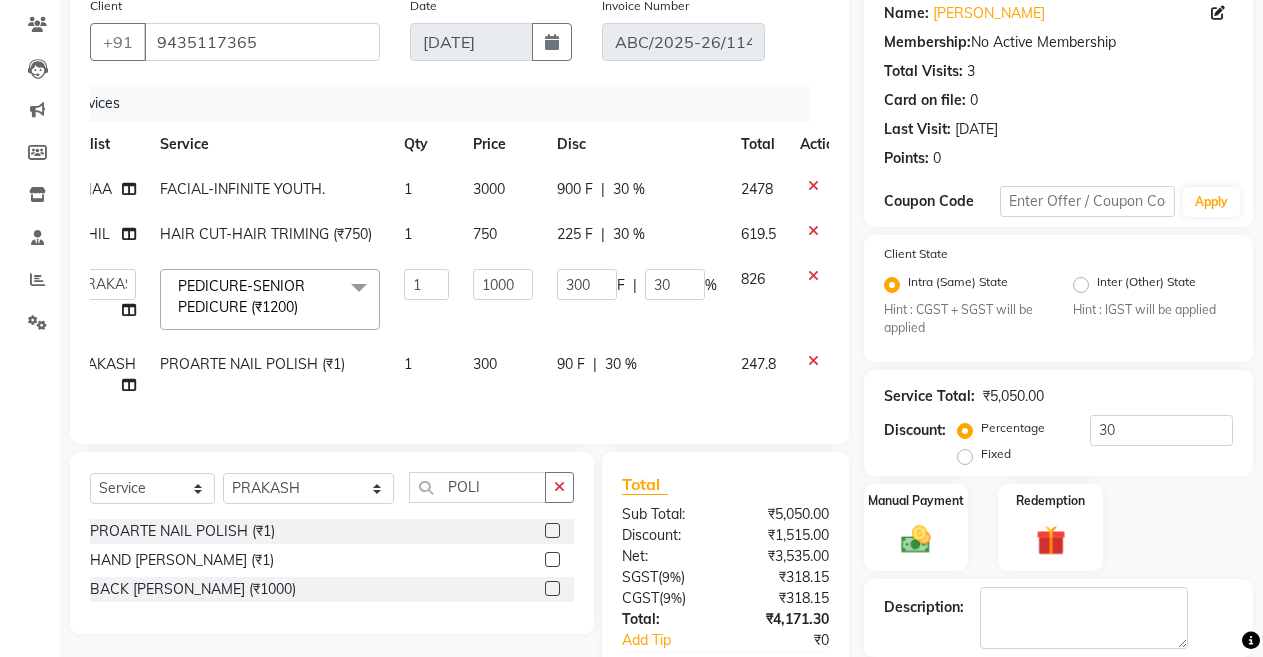 click 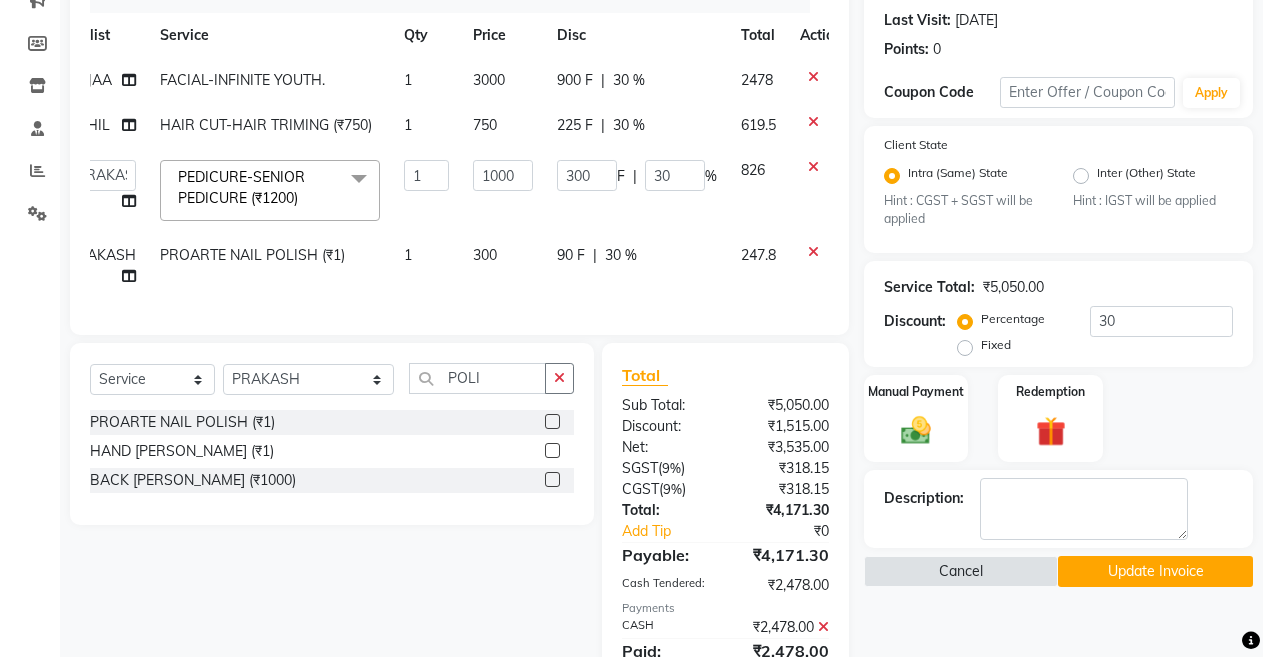 scroll, scrollTop: 370, scrollLeft: 0, axis: vertical 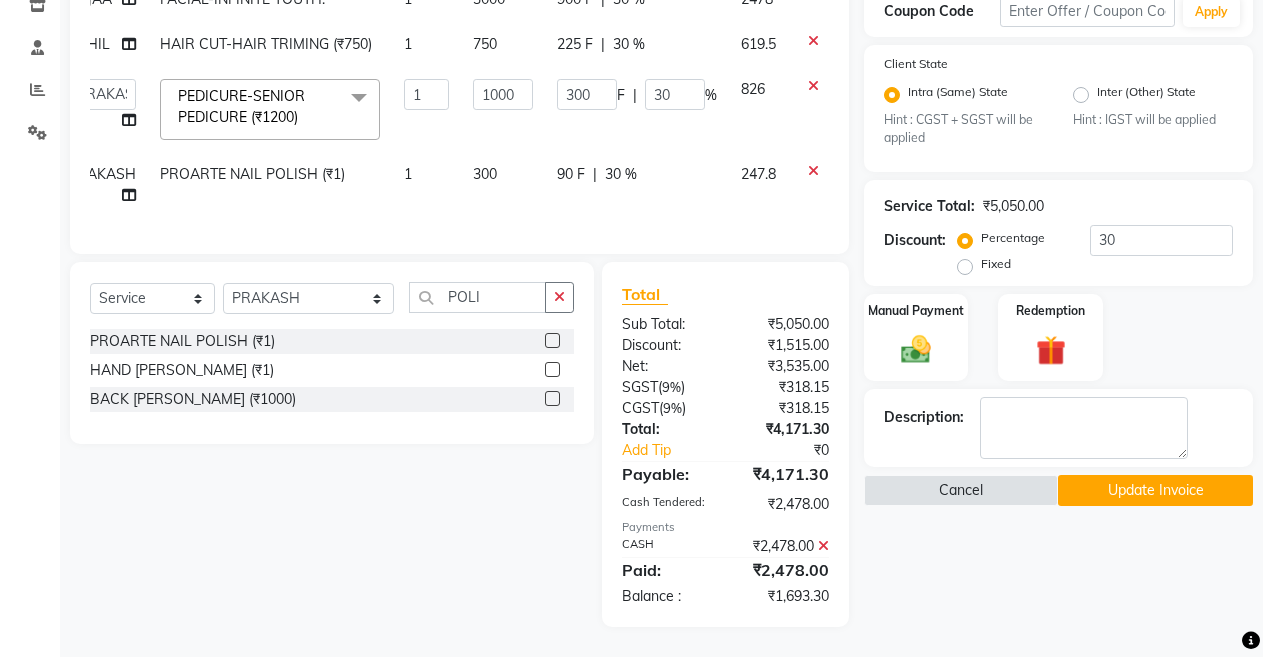 click 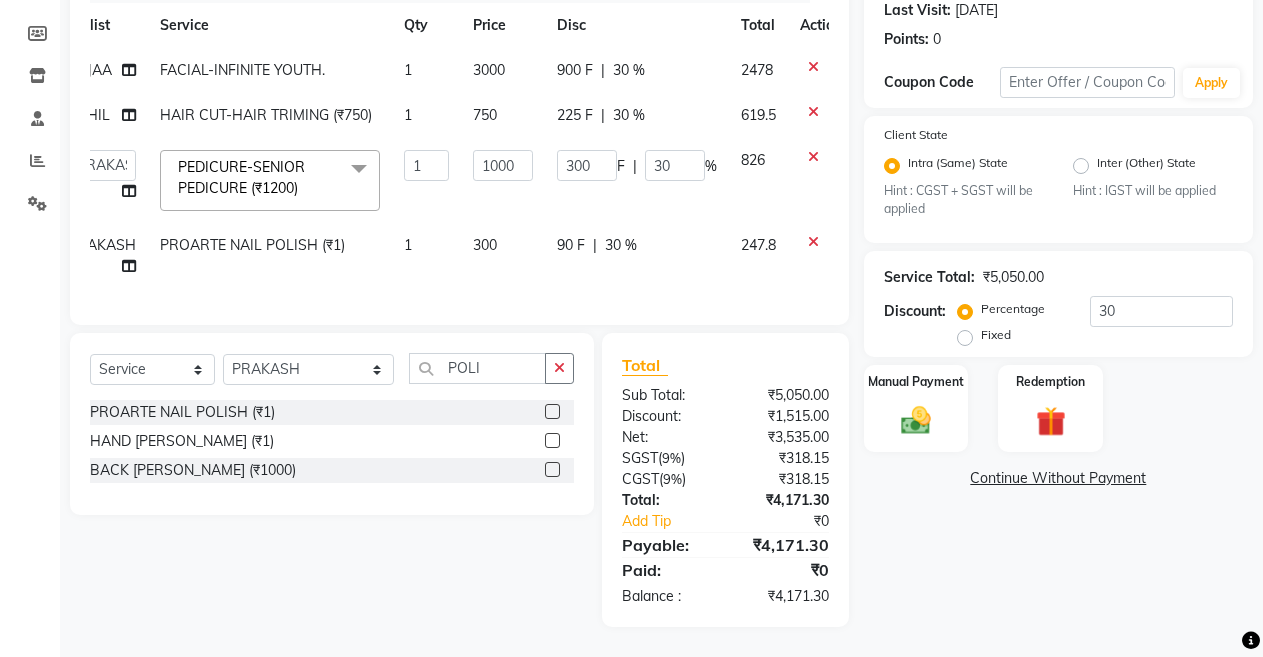 scroll, scrollTop: 299, scrollLeft: 0, axis: vertical 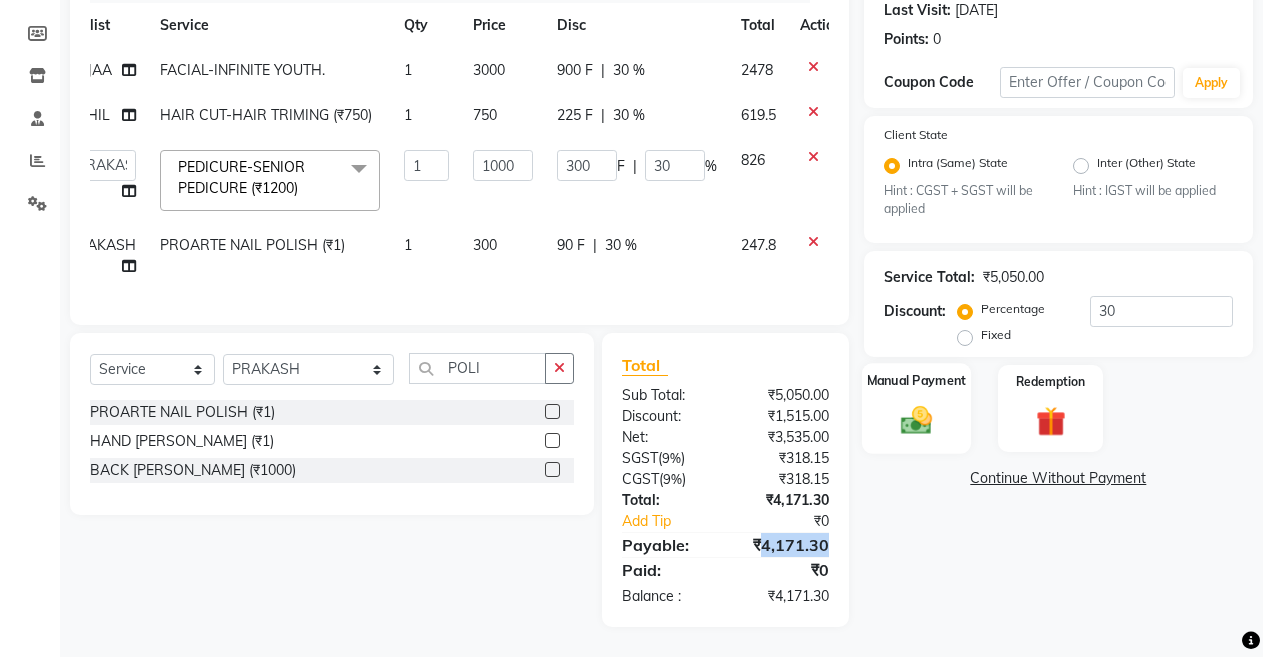 click 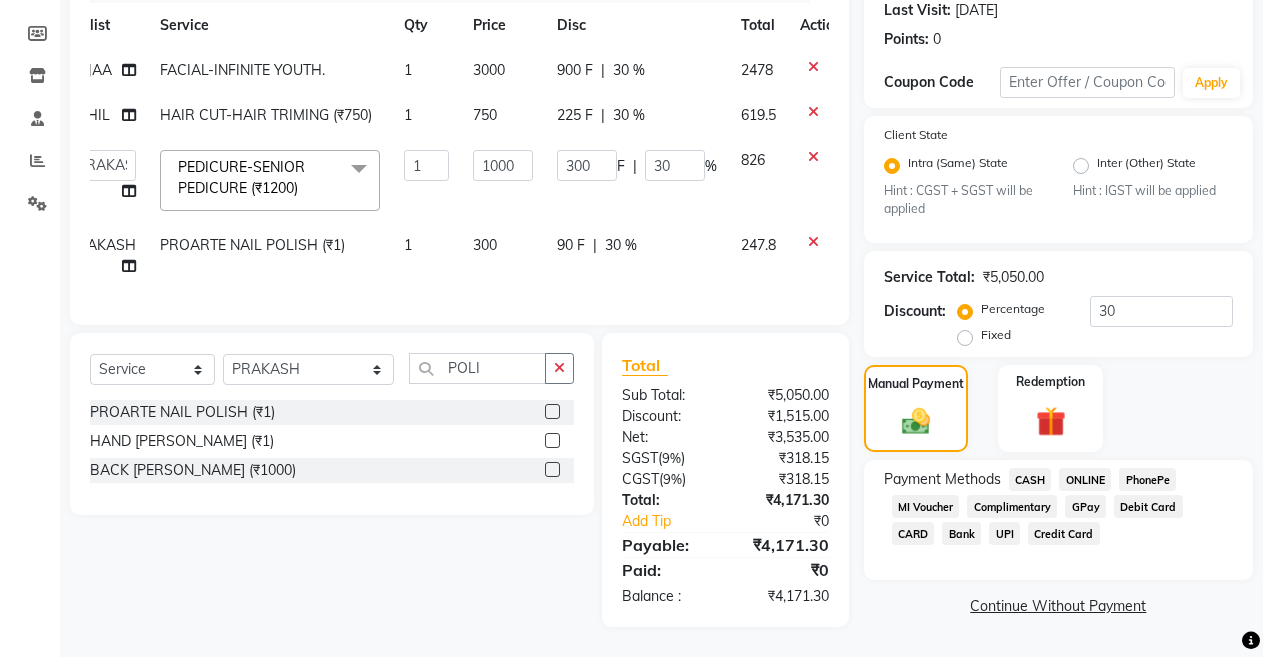 click on "ONLINE" 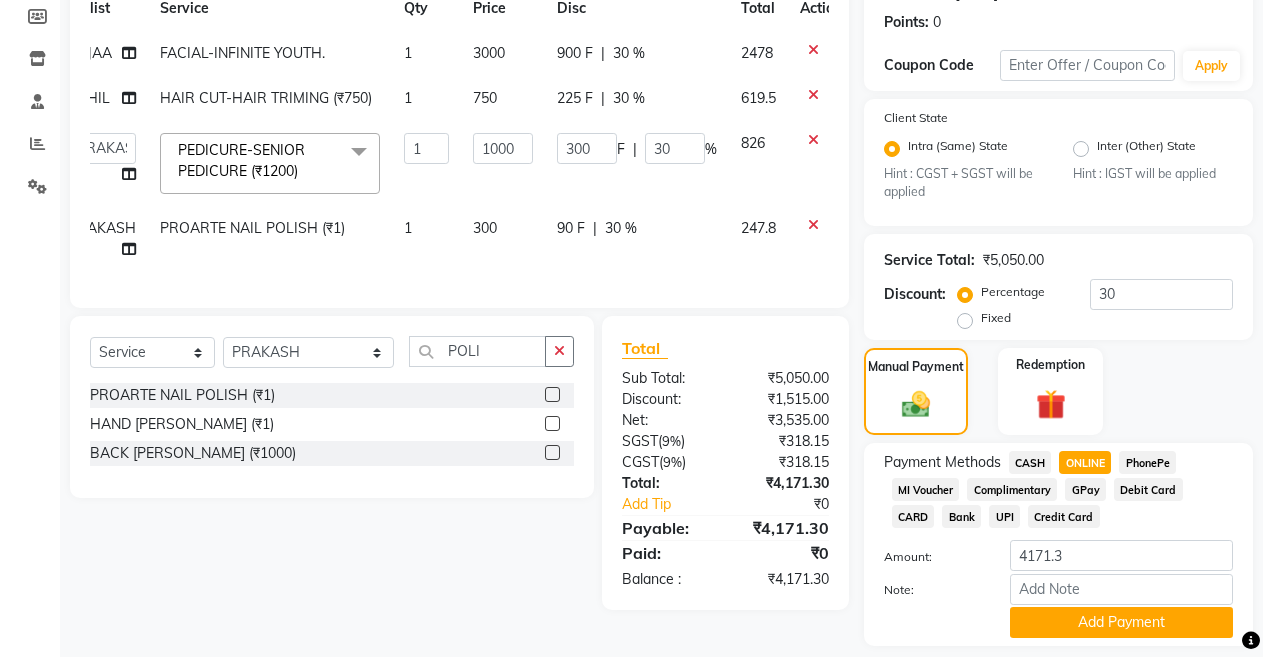 scroll, scrollTop: 359, scrollLeft: 0, axis: vertical 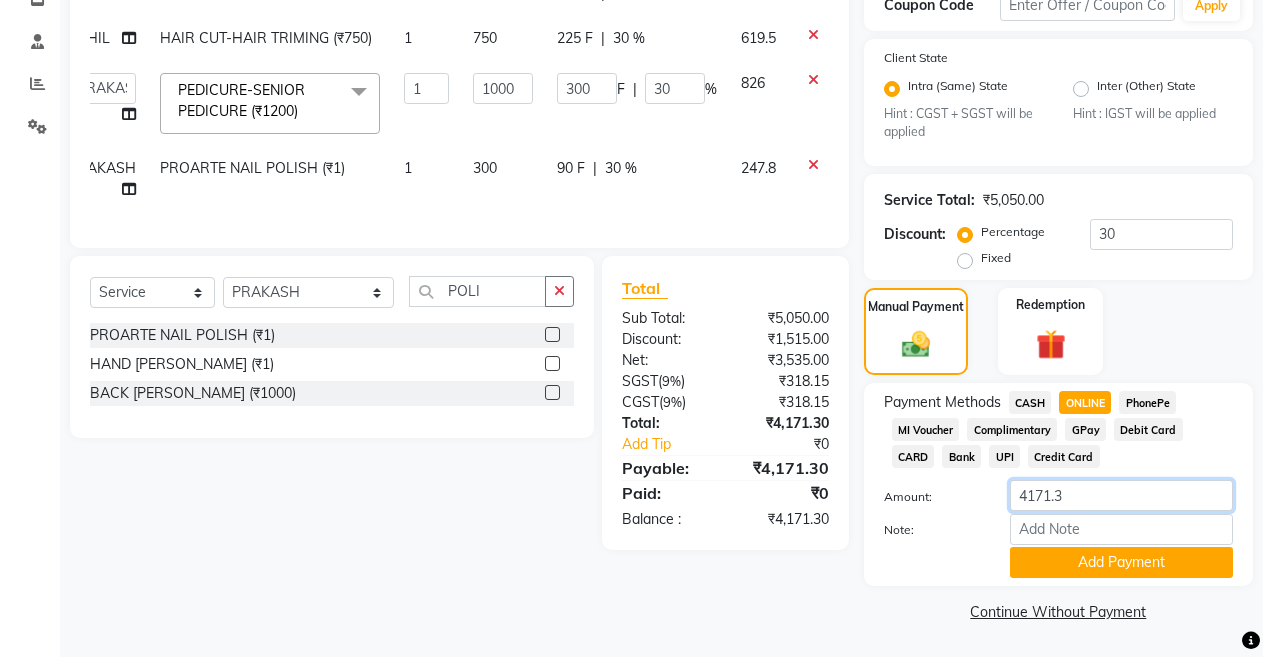 click on "4171.3" 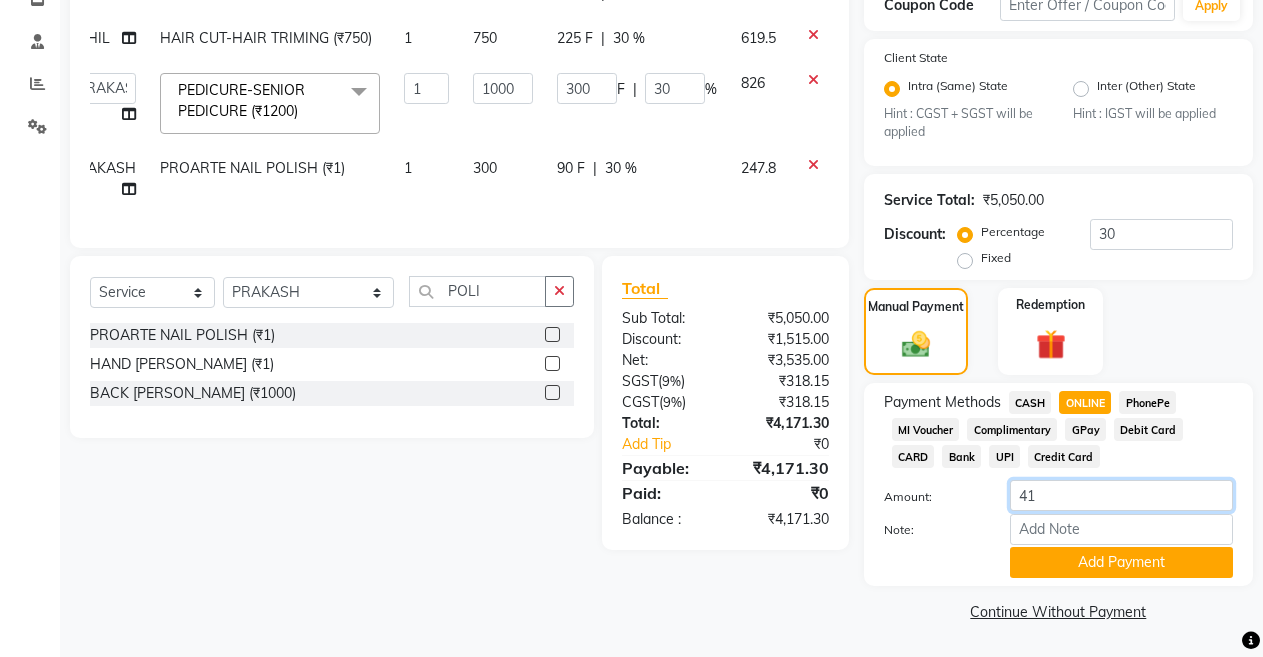 type on "4" 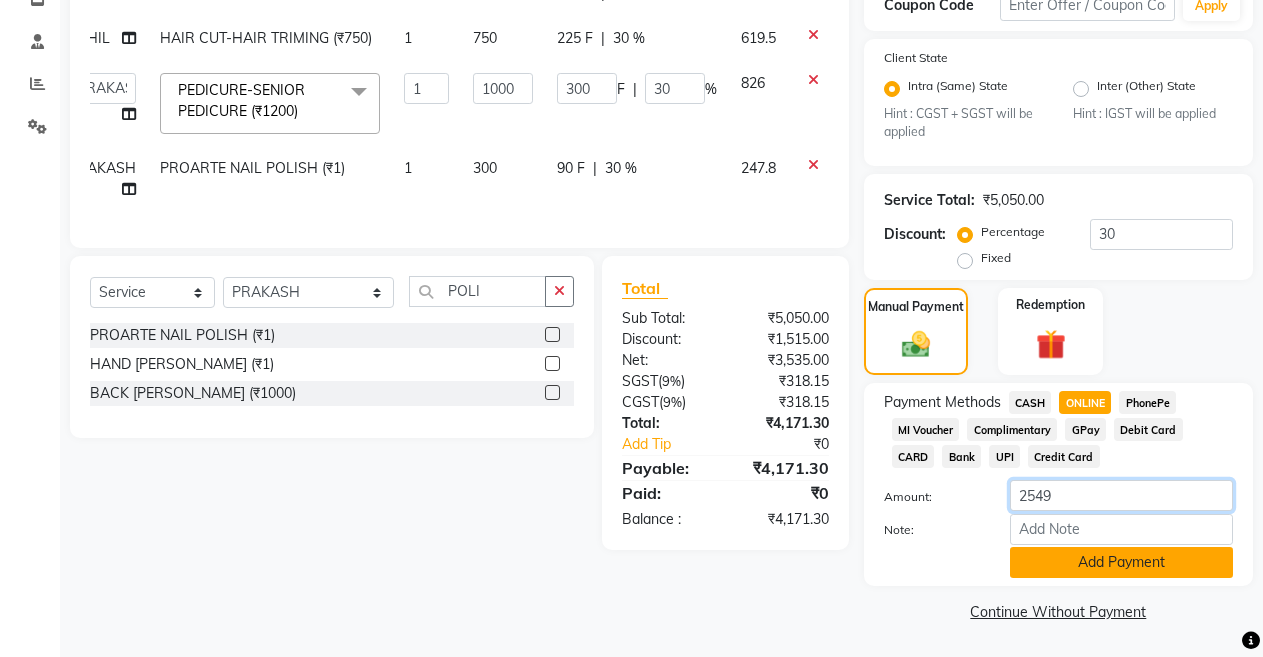 type on "2549" 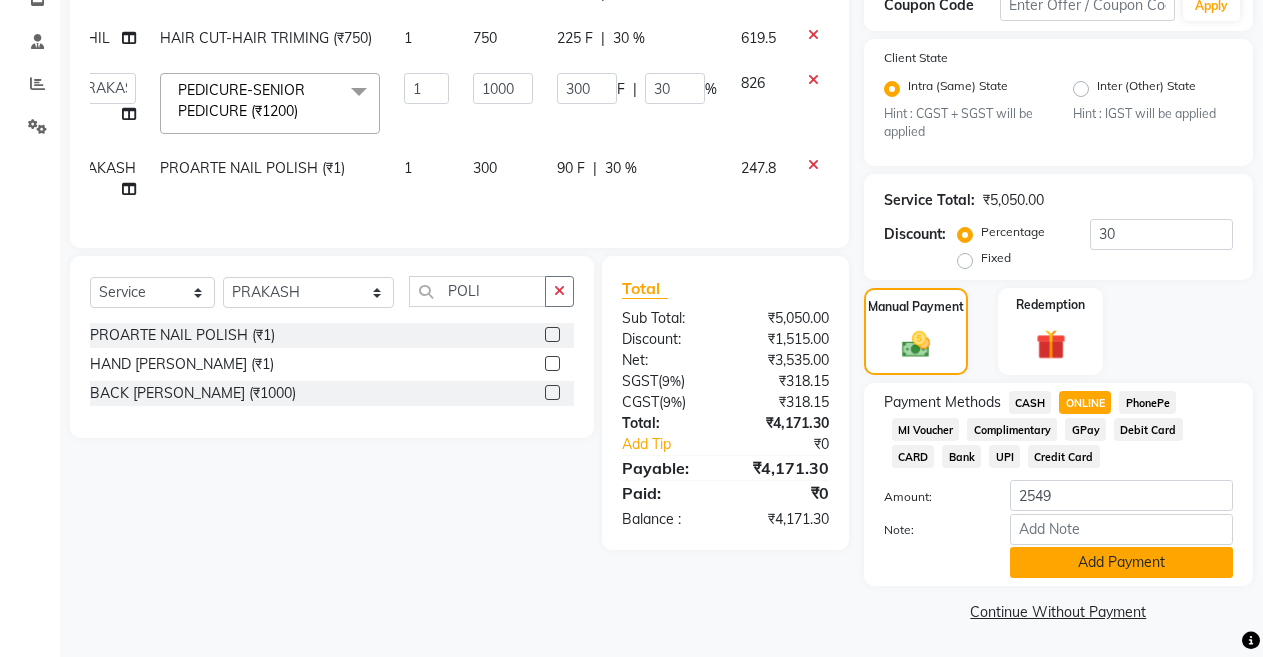 click on "Add Payment" 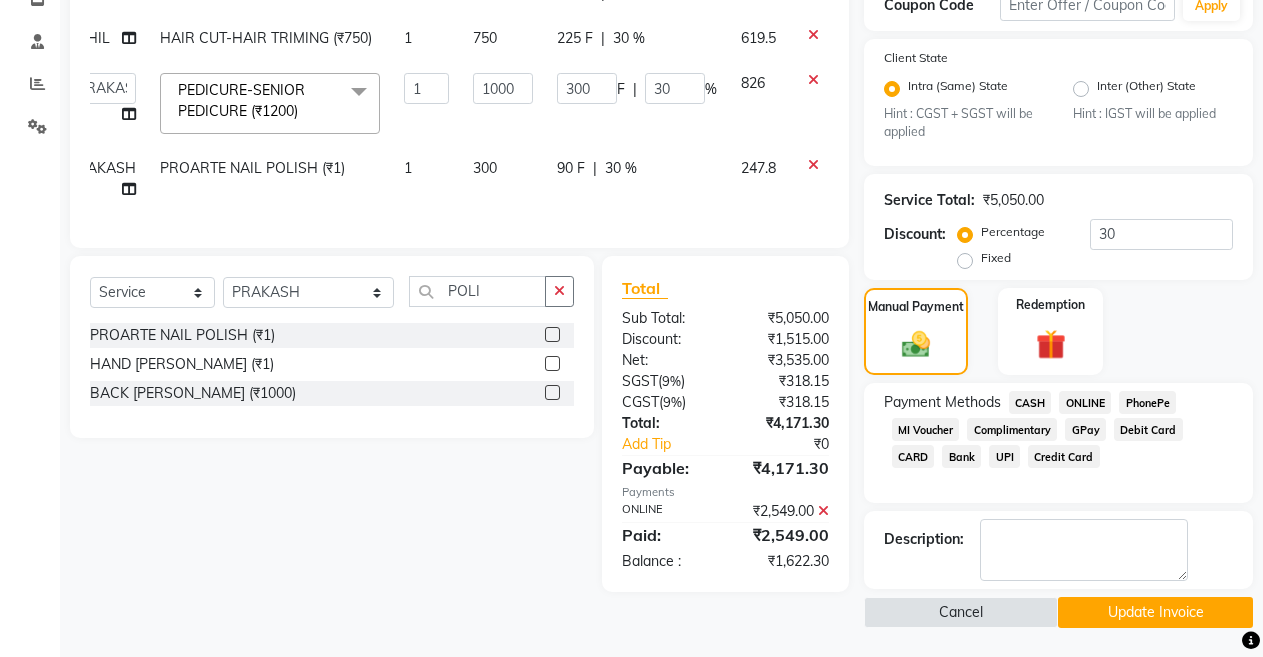 click on "CASH" 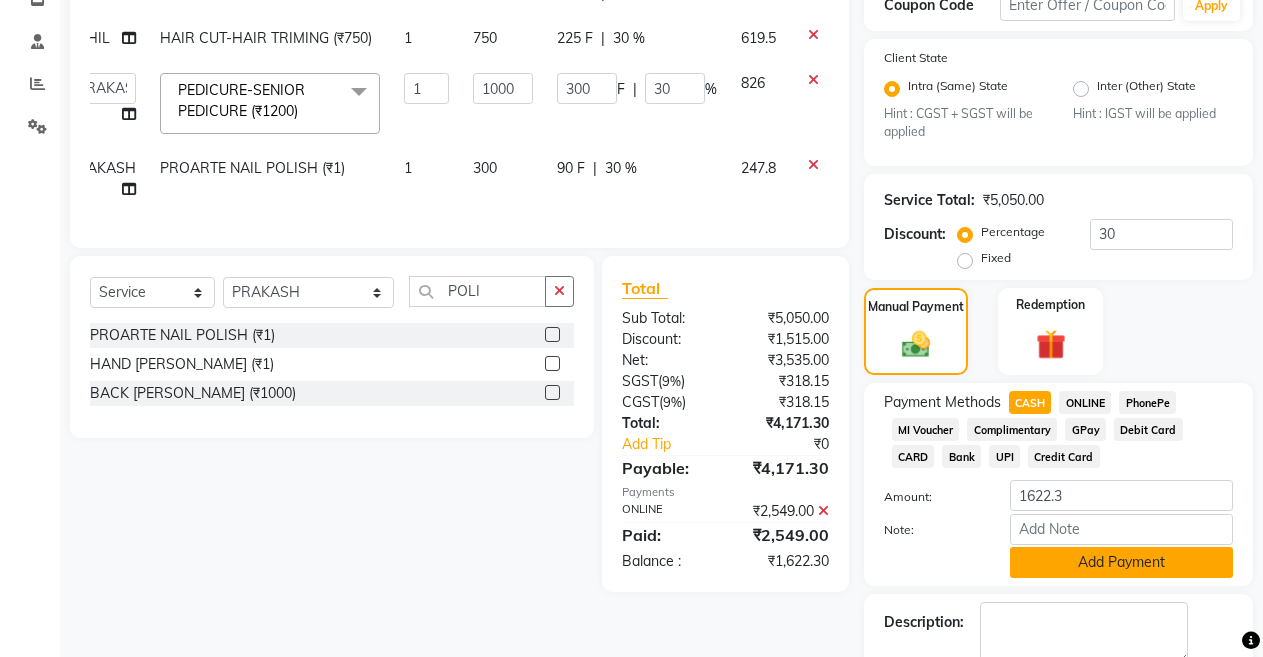 click on "Add Payment" 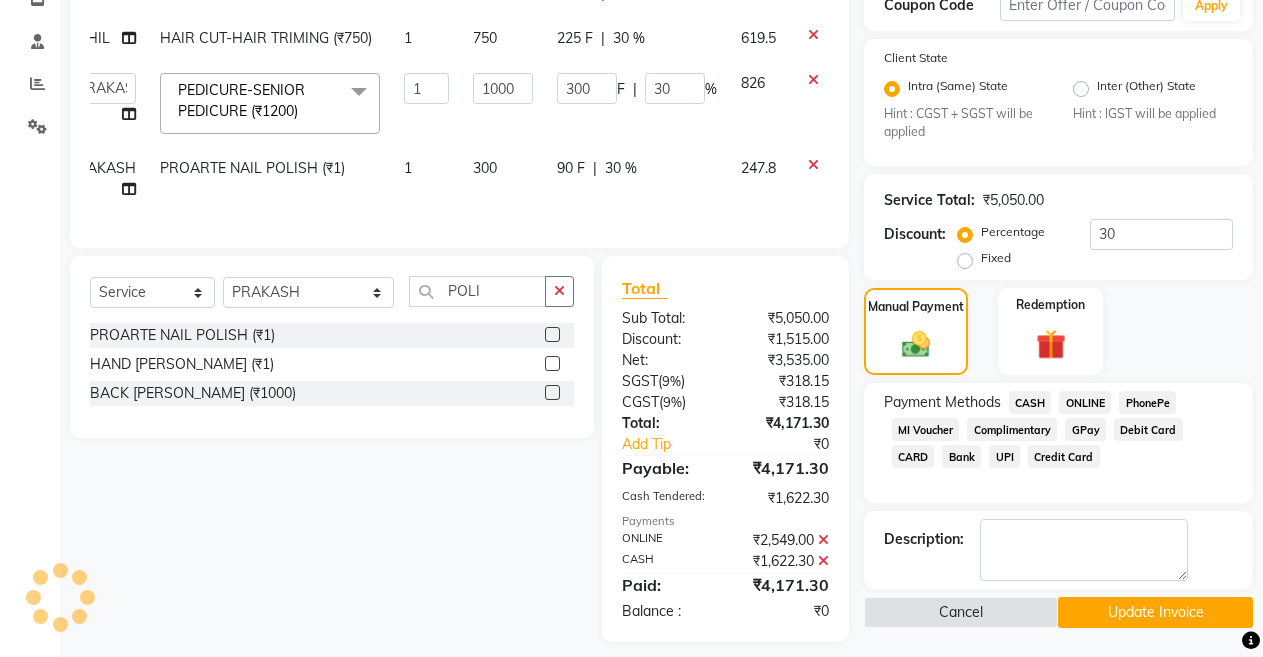 click on "Update Invoice" 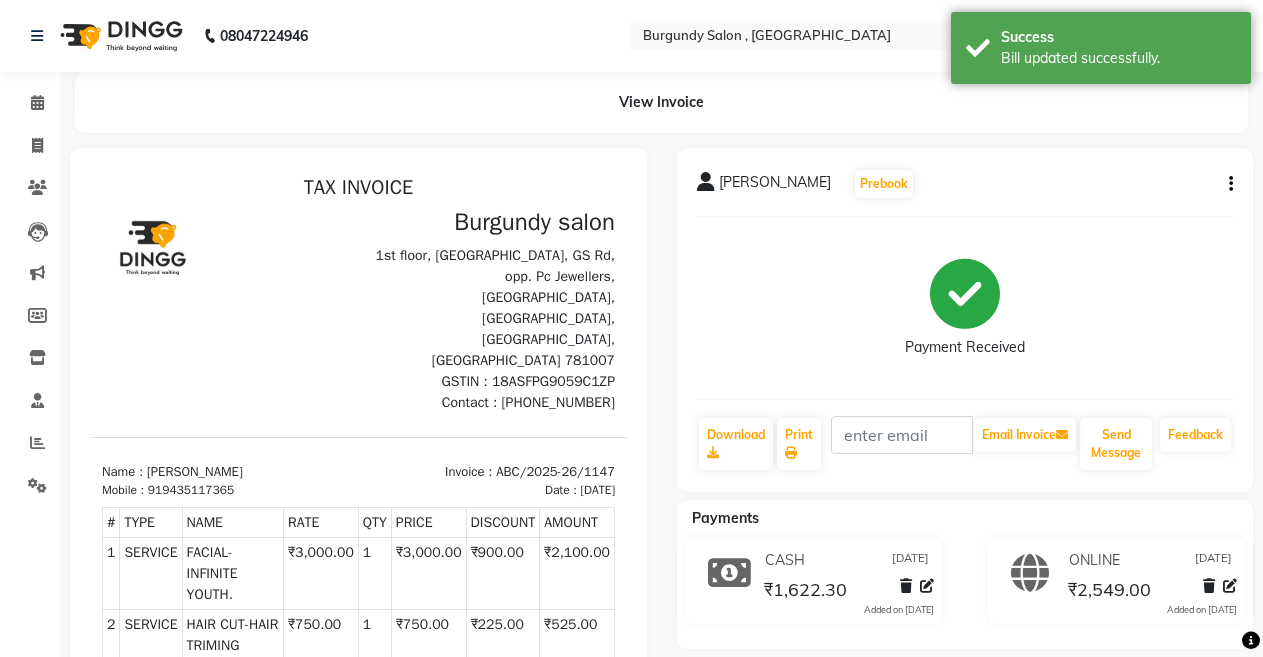 scroll, scrollTop: 0, scrollLeft: 0, axis: both 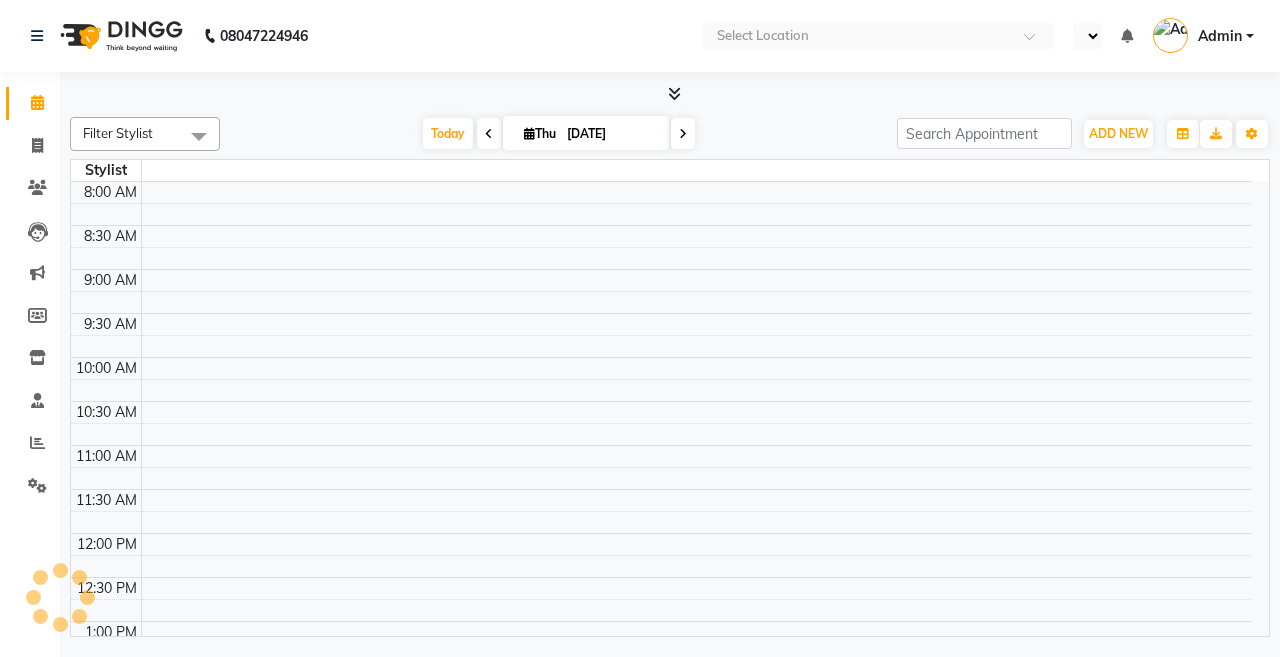 select on "en" 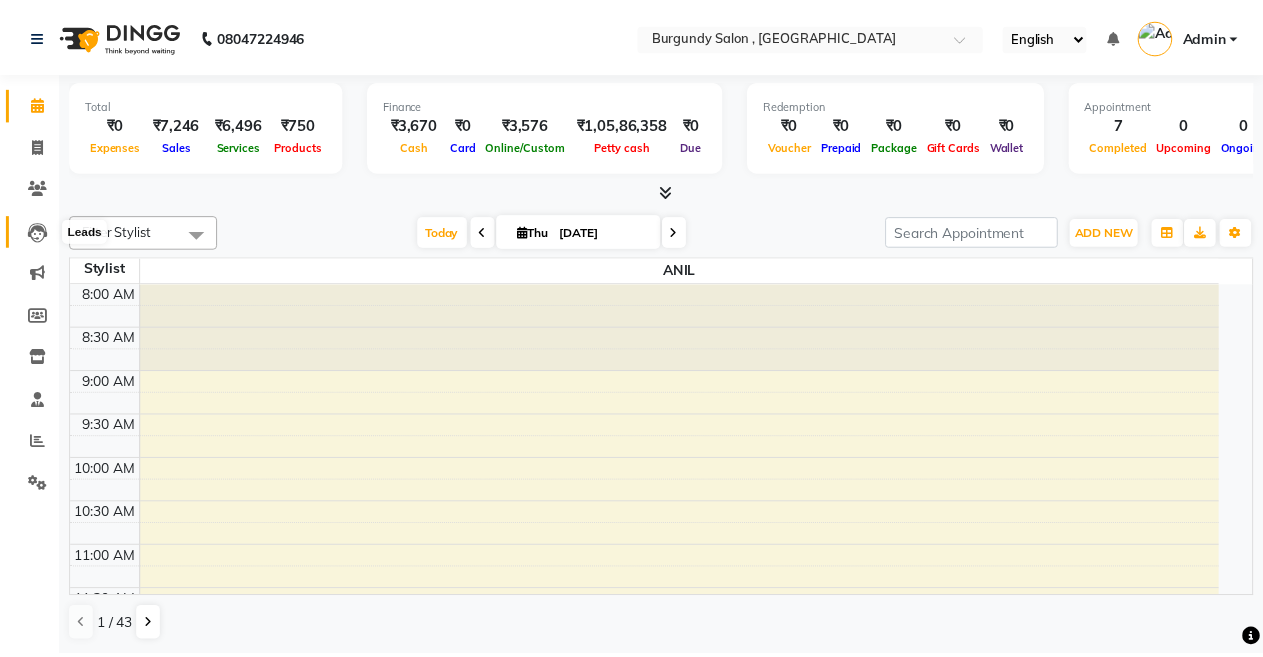 scroll, scrollTop: 0, scrollLeft: 0, axis: both 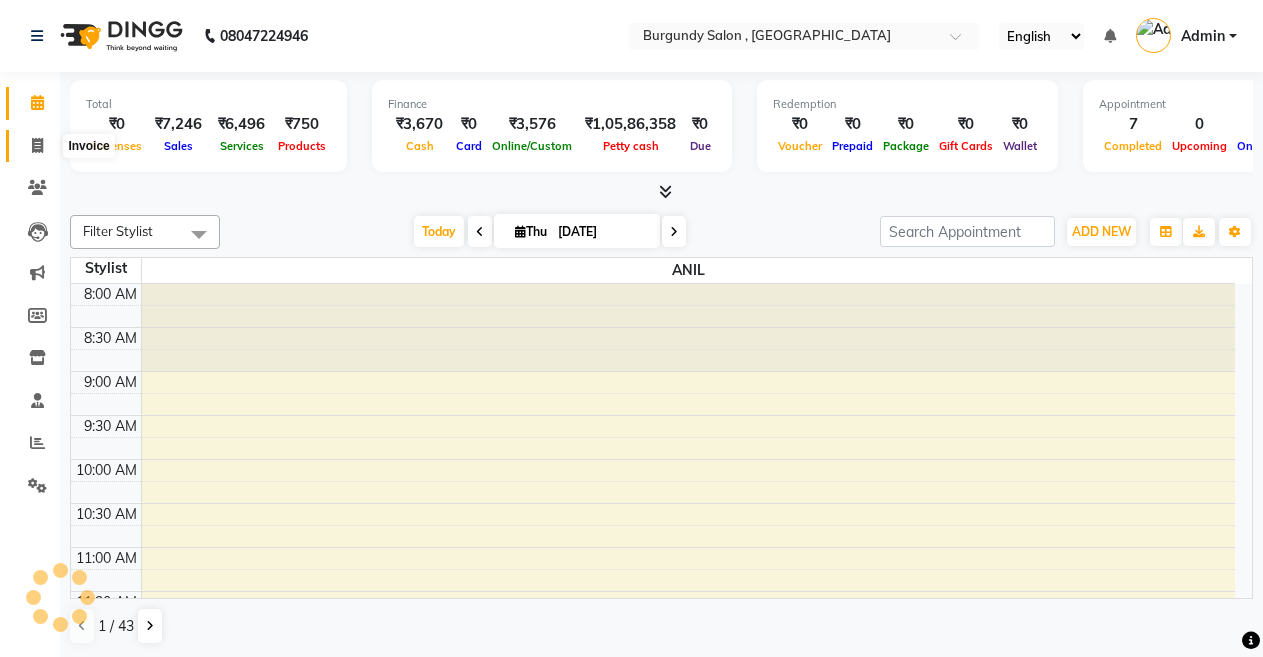 click 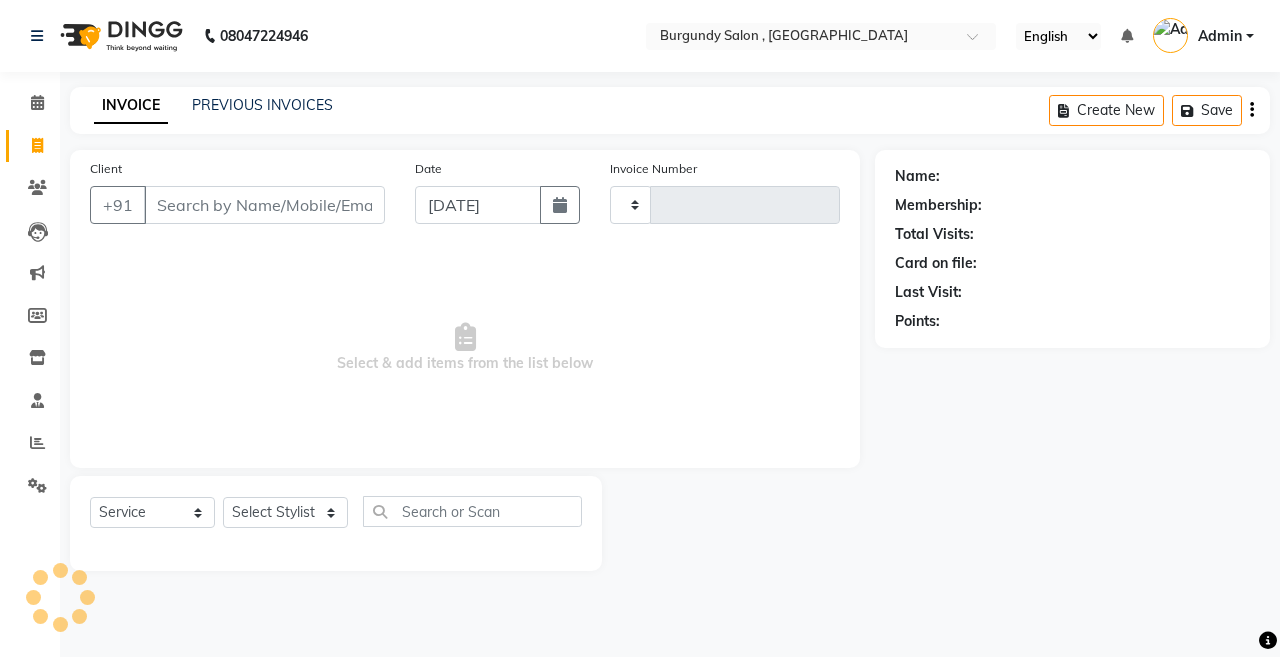 type on "1148" 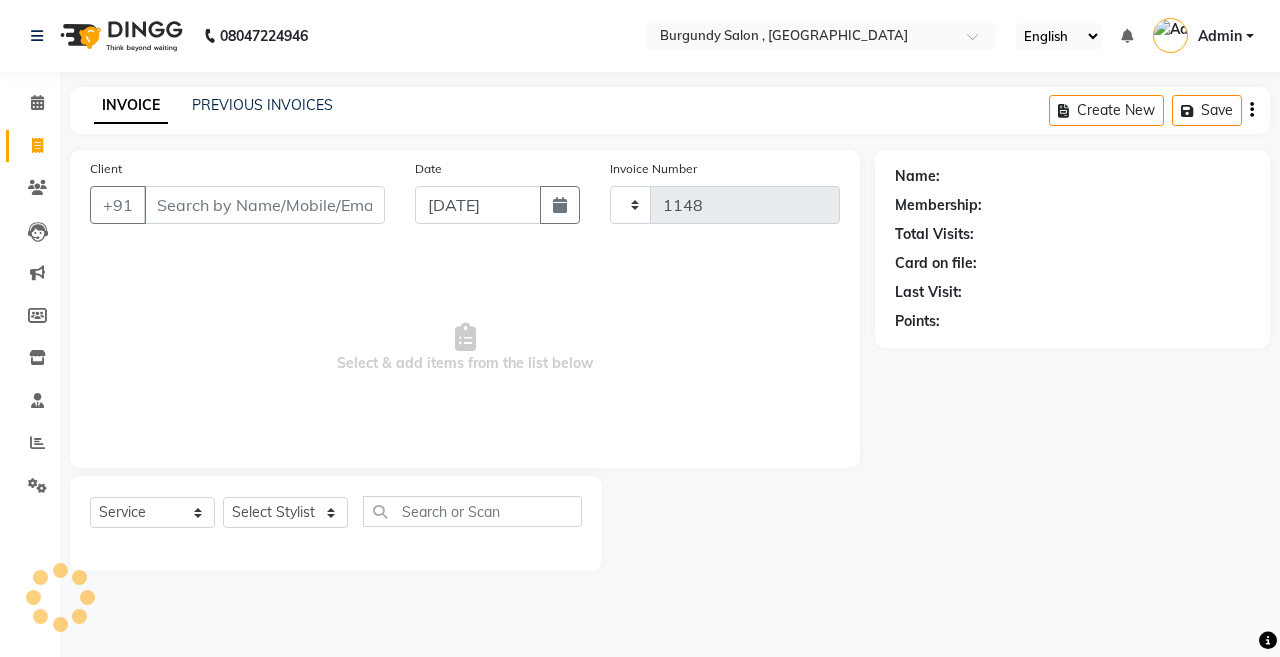 select on "5345" 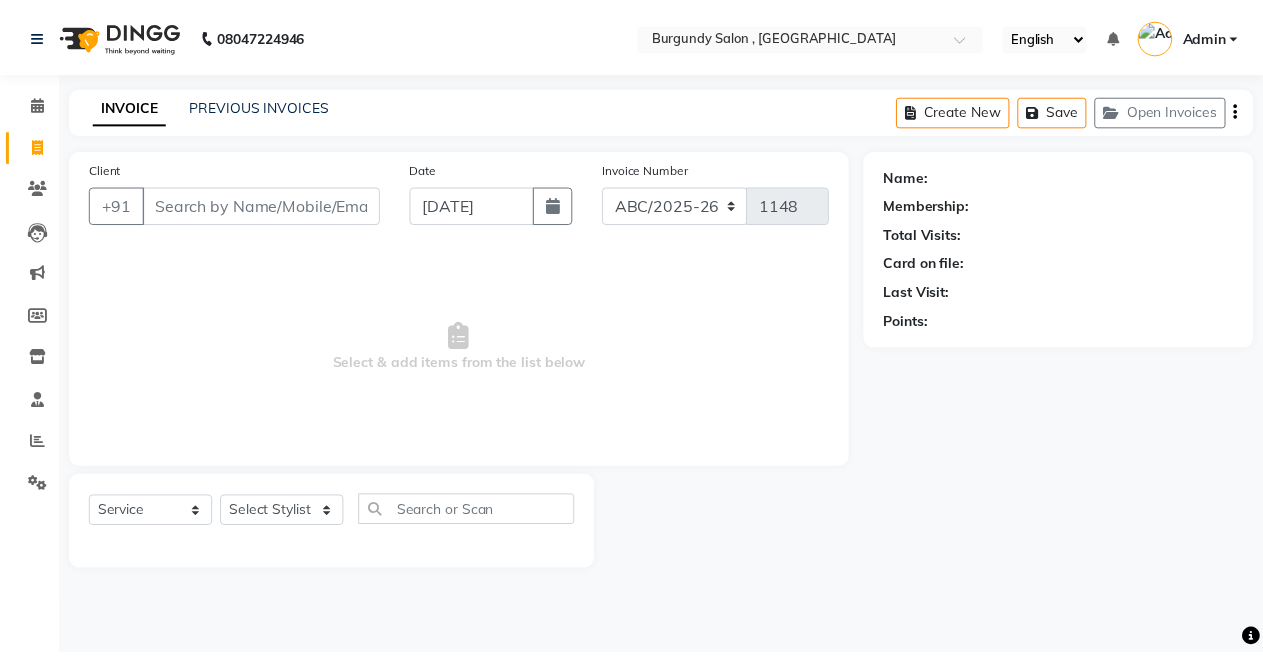 scroll, scrollTop: 0, scrollLeft: 0, axis: both 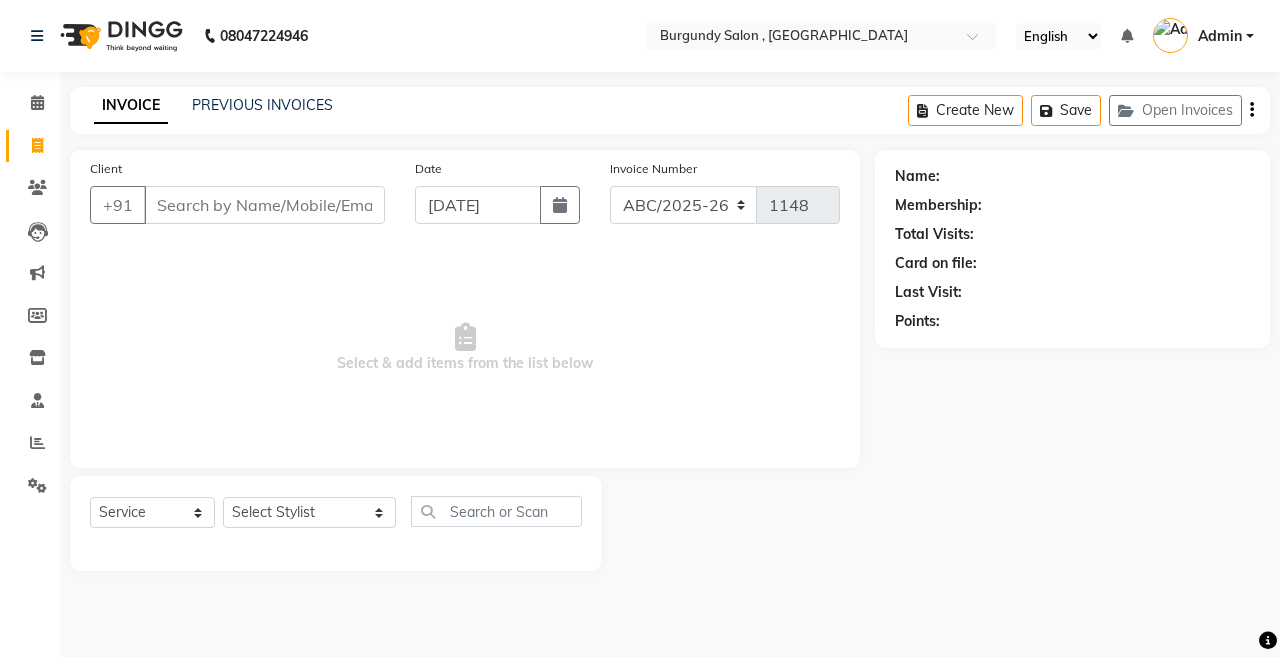 click on "Client" at bounding box center [264, 205] 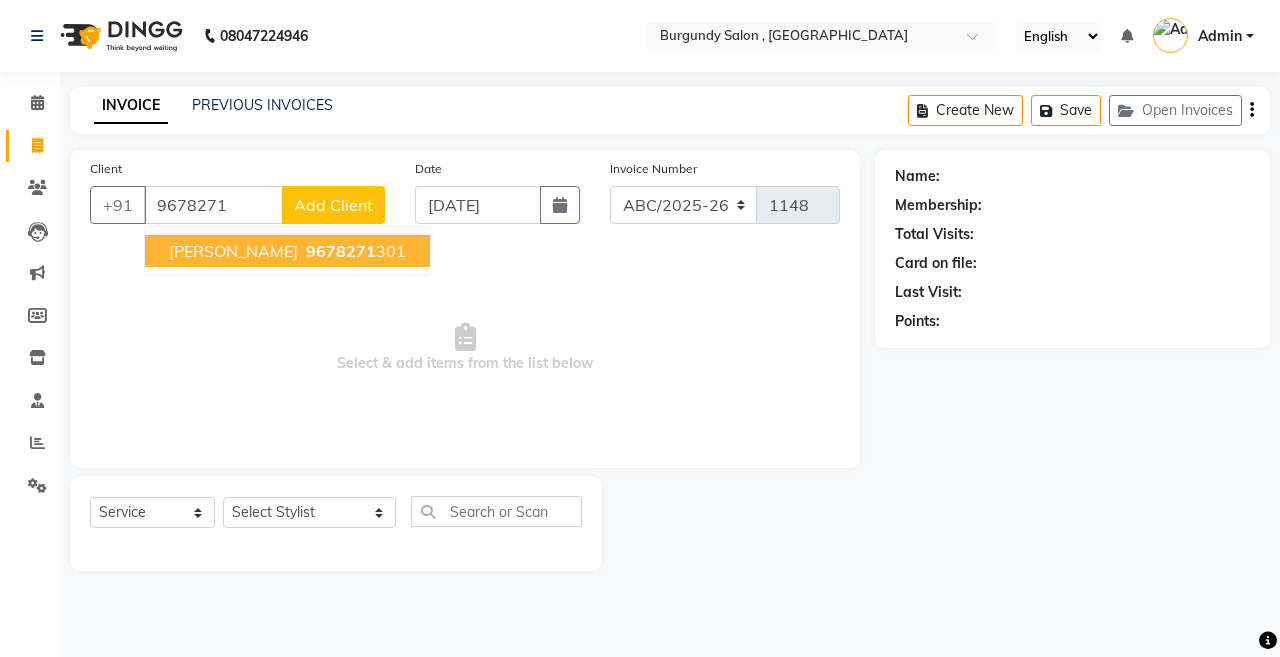 click on "[PERSON_NAME]" at bounding box center [233, 251] 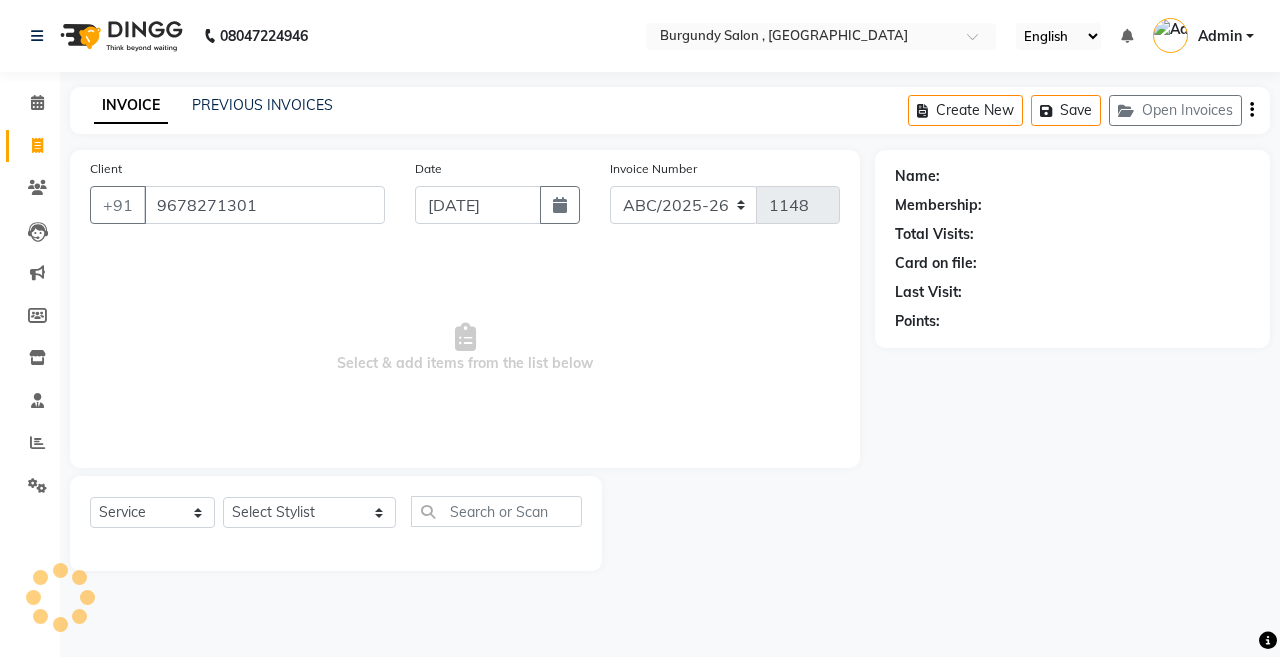 type on "9678271301" 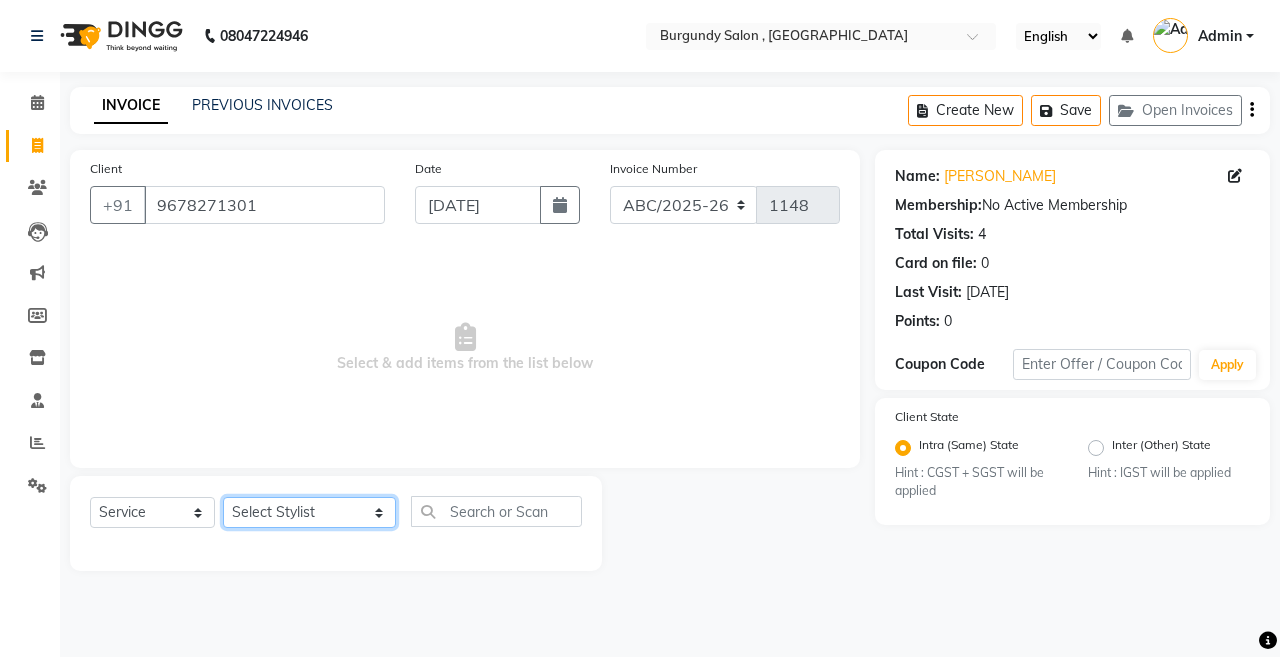 click on "Select Stylist ANIL  [PERSON_NAME] [PERSON_NAME]  DHON DAS DHON / [PERSON_NAME] [PERSON_NAME] [PERSON_NAME]/ [PERSON_NAME] [PERSON_NAME] LAXI / [PERSON_NAME] LITTLE MAAM MINTUL [PERSON_NAME] [PERSON_NAME] [PERSON_NAME] [PERSON_NAME]/POJA/ [PERSON_NAME] / [PERSON_NAME] [PERSON_NAME]/ [PERSON_NAME] PUJAA [PERSON_NAME] / [PERSON_NAME]  [PERSON_NAME] / [PERSON_NAME] [PERSON_NAME] / [PERSON_NAME] / [PERSON_NAME] [PERSON_NAME]/ [PERSON_NAME]/[PERSON_NAME]/[PERSON_NAME]/ [PERSON_NAME]/[PERSON_NAME]/ [PERSON_NAME] [PERSON_NAME]/ [PERSON_NAME] [PERSON_NAME] [PERSON_NAME] [PERSON_NAME] SOPEM staff 1 staff 1 TANU" 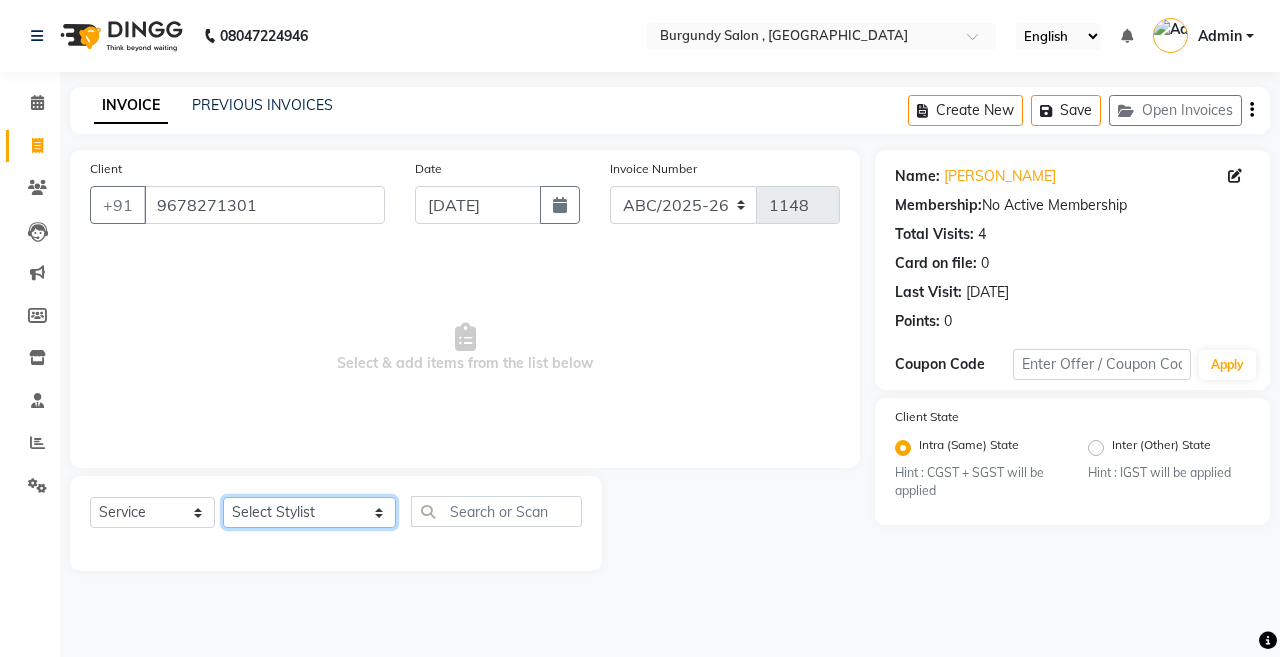 select on "32592" 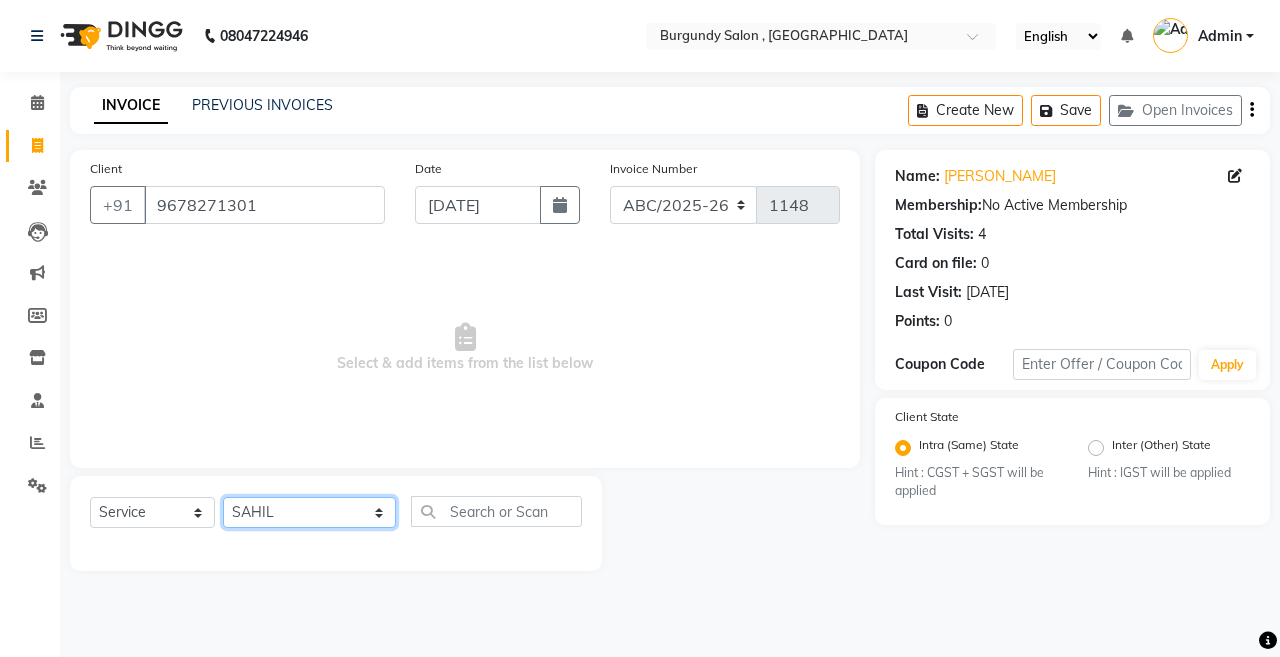 click on "Select Stylist ANIL  [PERSON_NAME] [PERSON_NAME]  DHON DAS DHON / [PERSON_NAME] [PERSON_NAME] [PERSON_NAME]/ [PERSON_NAME] [PERSON_NAME] LAXI / [PERSON_NAME] LITTLE MAAM MINTUL [PERSON_NAME] [PERSON_NAME] [PERSON_NAME] [PERSON_NAME]/POJA/ [PERSON_NAME] / [PERSON_NAME] [PERSON_NAME]/ [PERSON_NAME] PUJAA [PERSON_NAME] / [PERSON_NAME]  [PERSON_NAME] / [PERSON_NAME] [PERSON_NAME] / [PERSON_NAME] / [PERSON_NAME] [PERSON_NAME]/ [PERSON_NAME]/[PERSON_NAME]/[PERSON_NAME]/ [PERSON_NAME]/[PERSON_NAME]/ [PERSON_NAME] [PERSON_NAME]/ [PERSON_NAME] [PERSON_NAME] [PERSON_NAME] [PERSON_NAME] SOPEM staff 1 staff 1 TANU" 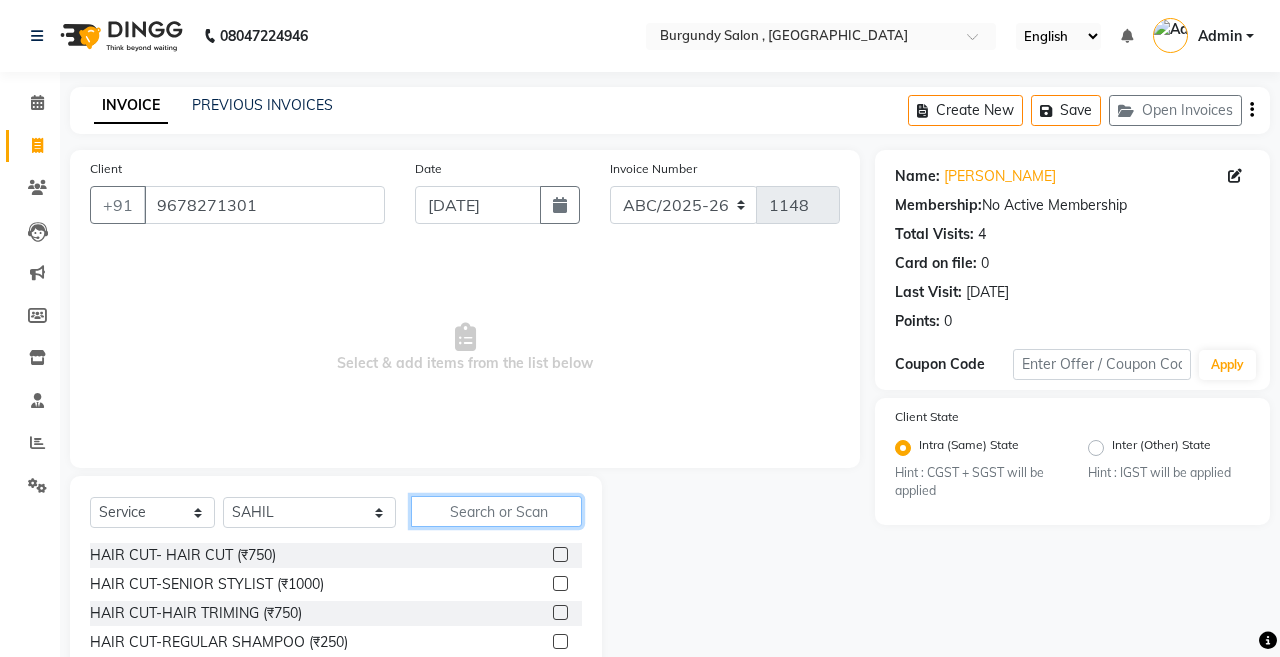 click 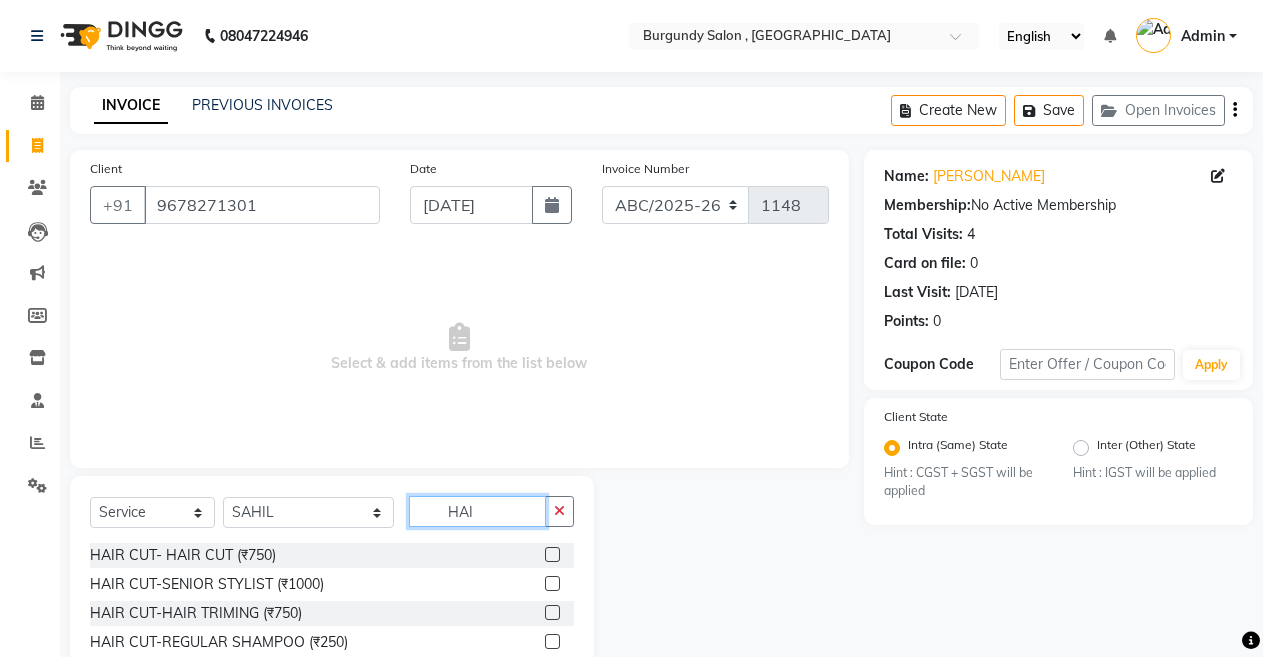 type on "HAI" 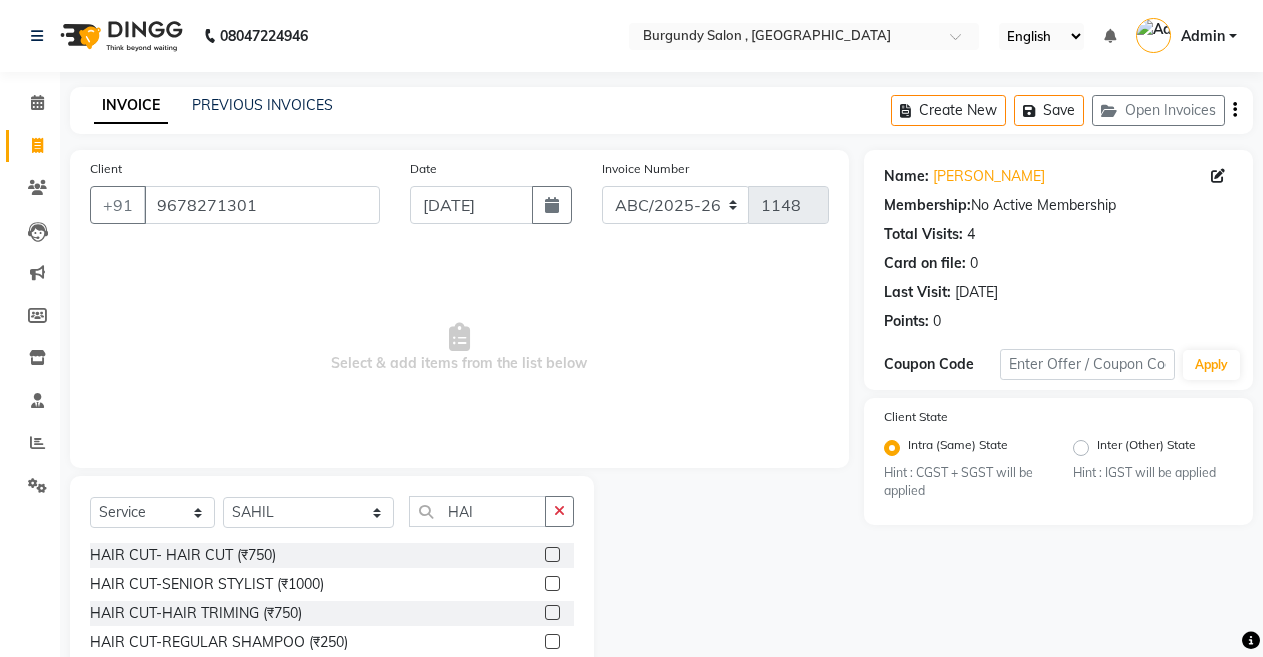 click 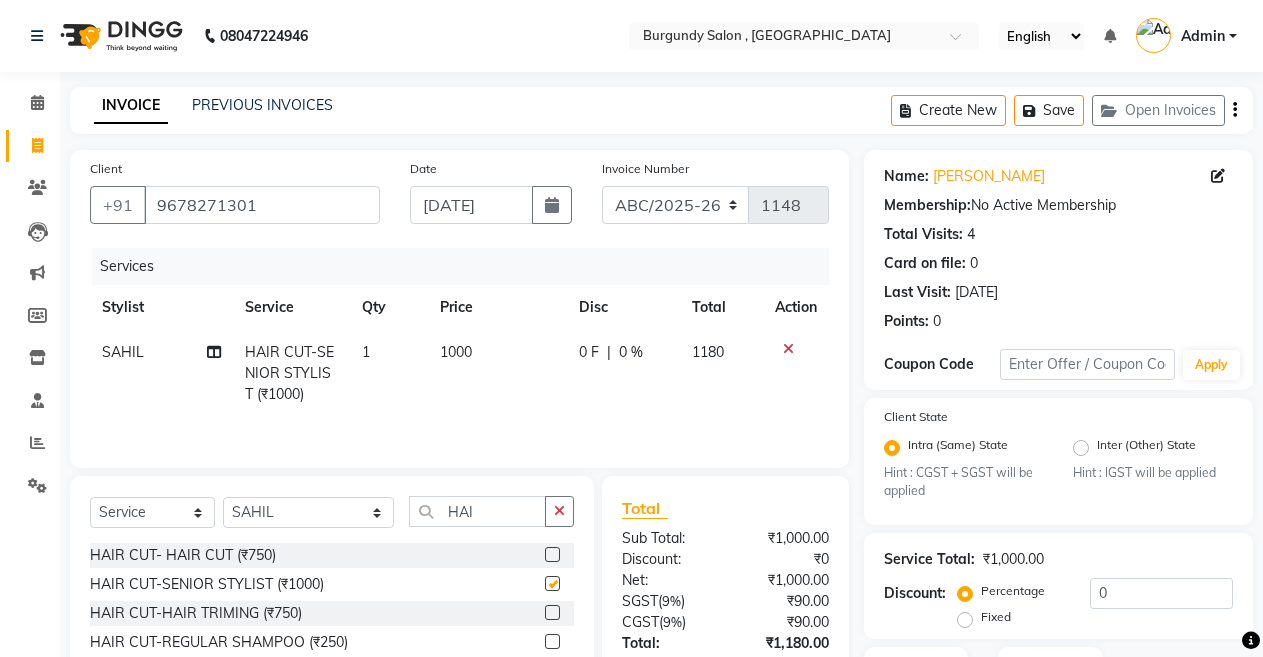 checkbox on "false" 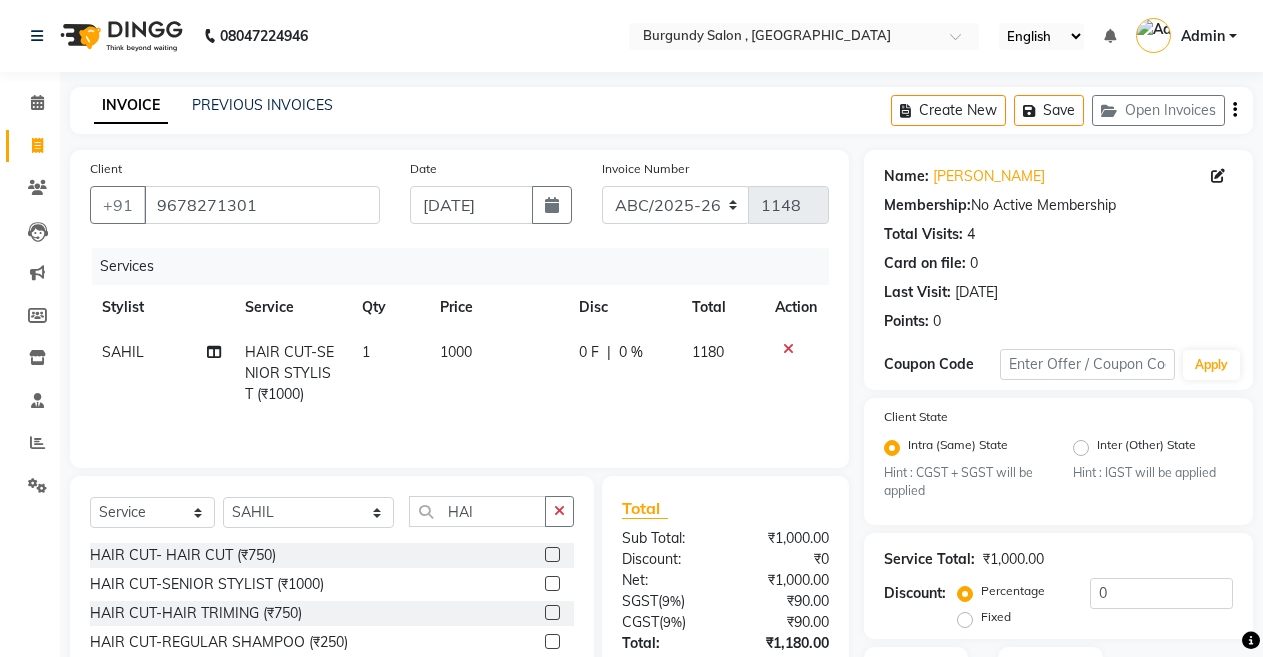 scroll, scrollTop: 148, scrollLeft: 0, axis: vertical 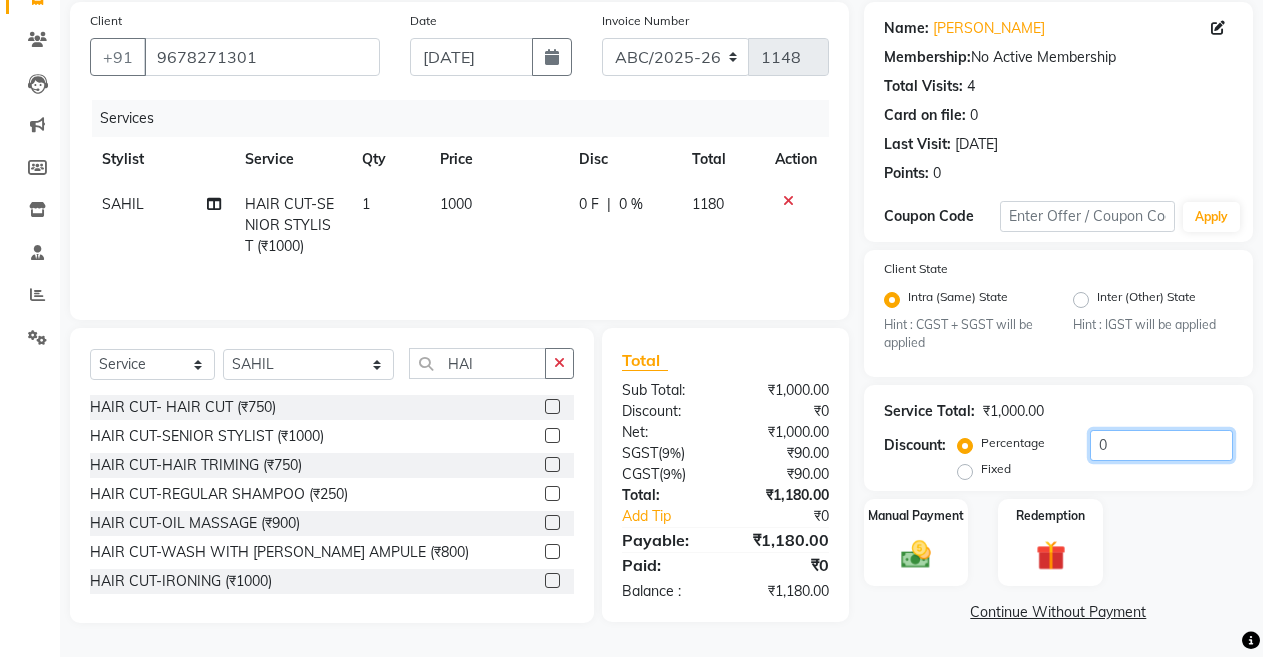 click on "0" 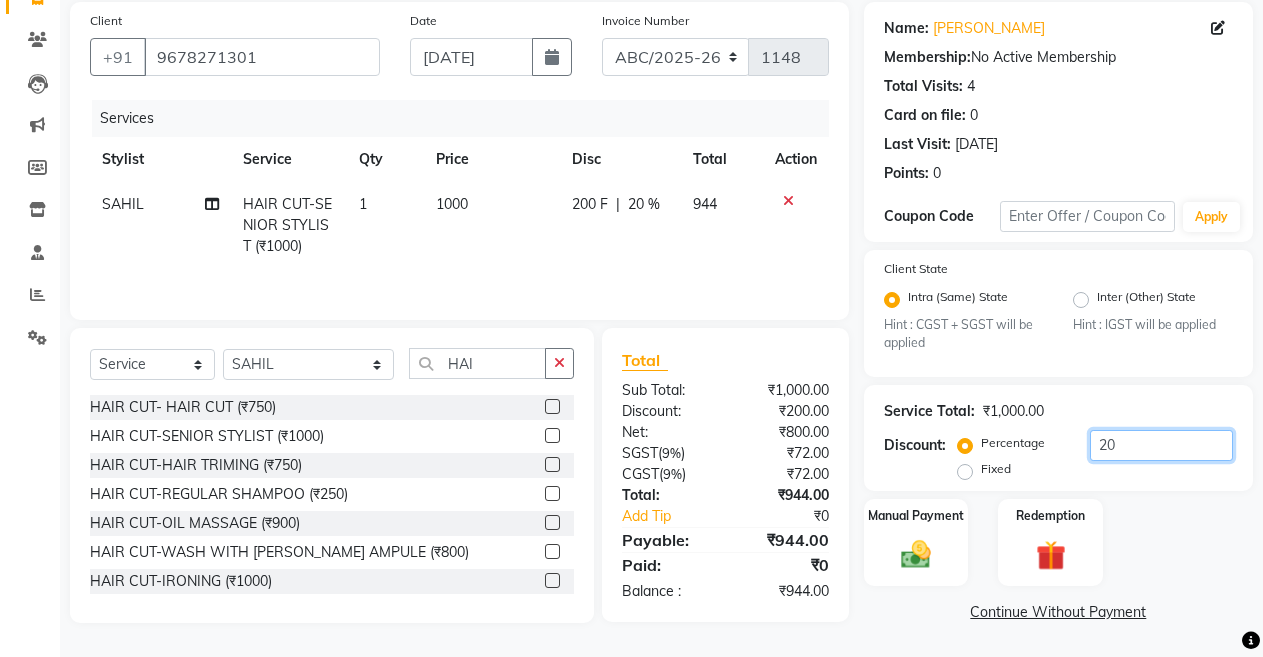 type on "20" 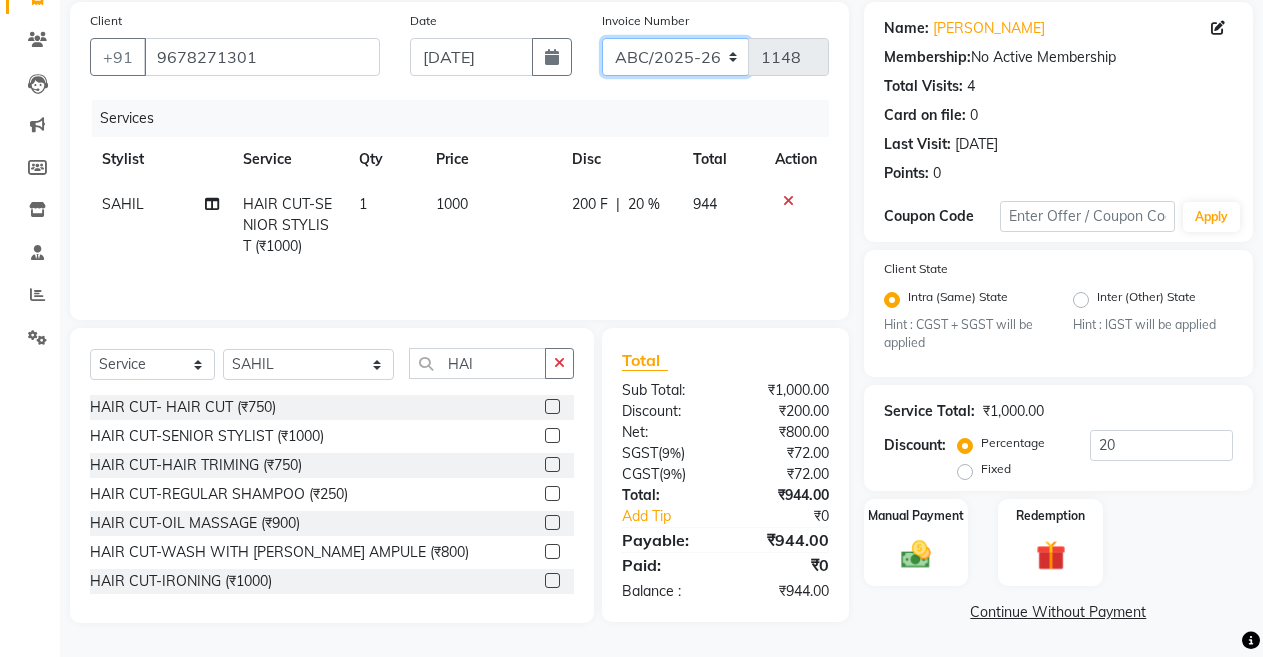 click on "ABC/2025-26 SER/24-25 V/2025-26" 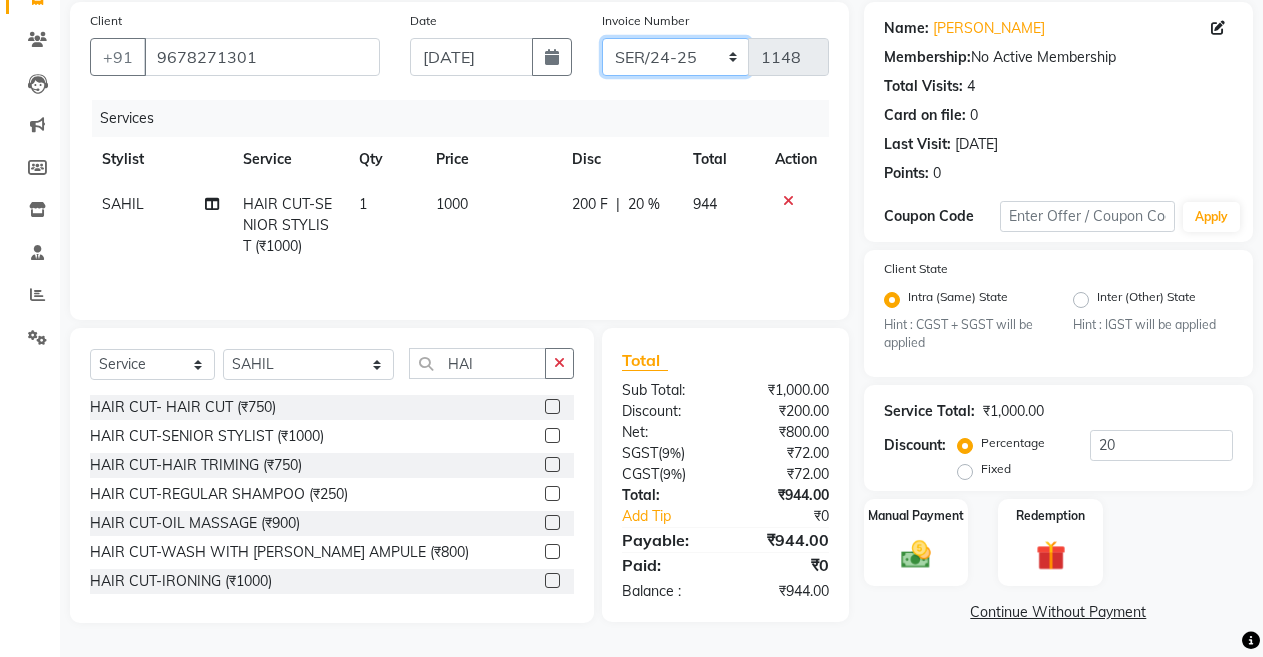 click on "ABC/2025-26 SER/24-25 V/2025-26" 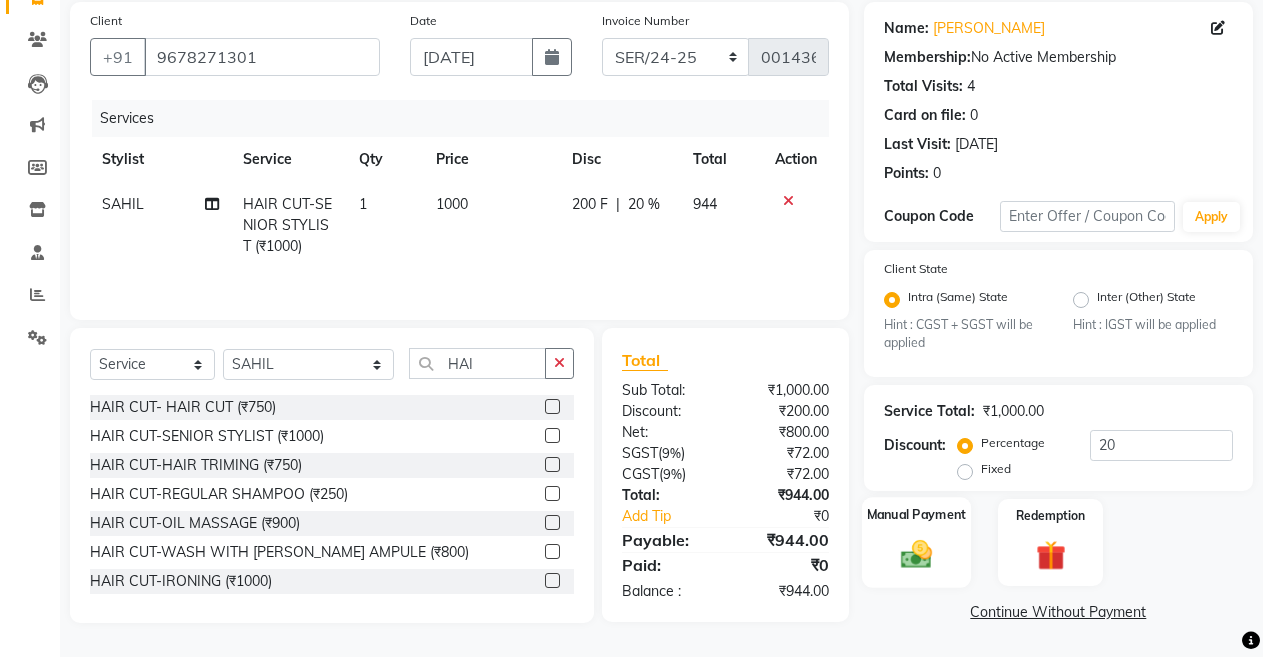 click 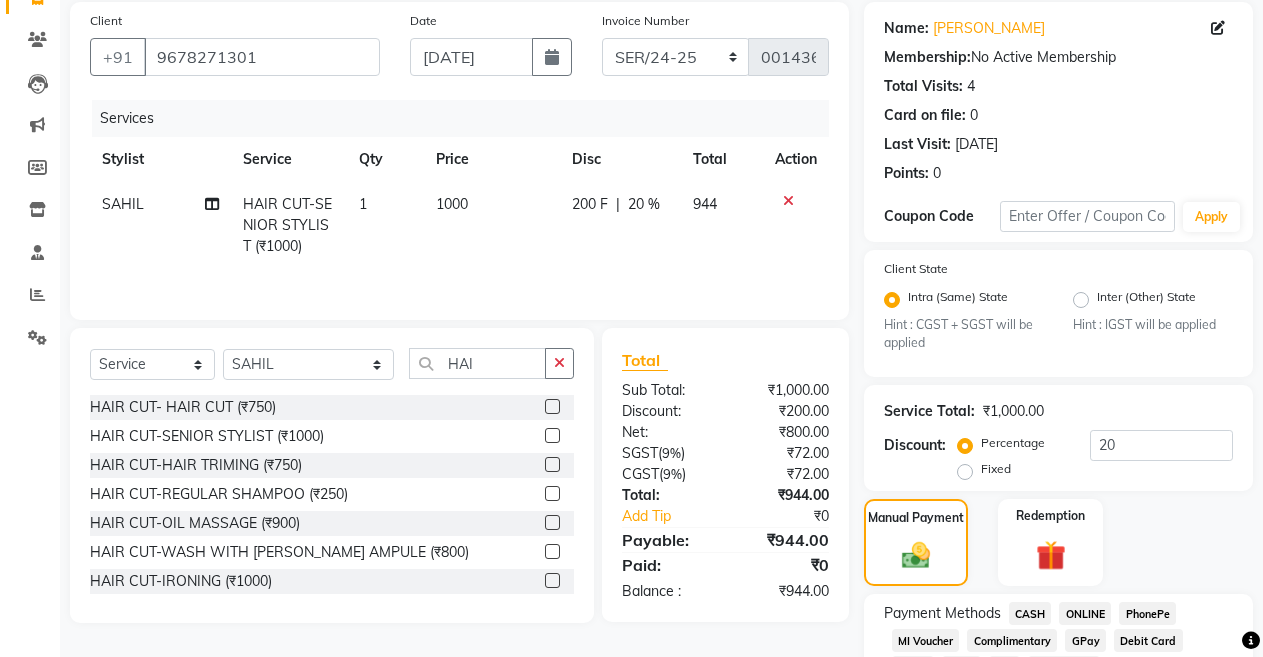 click on "ONLINE" 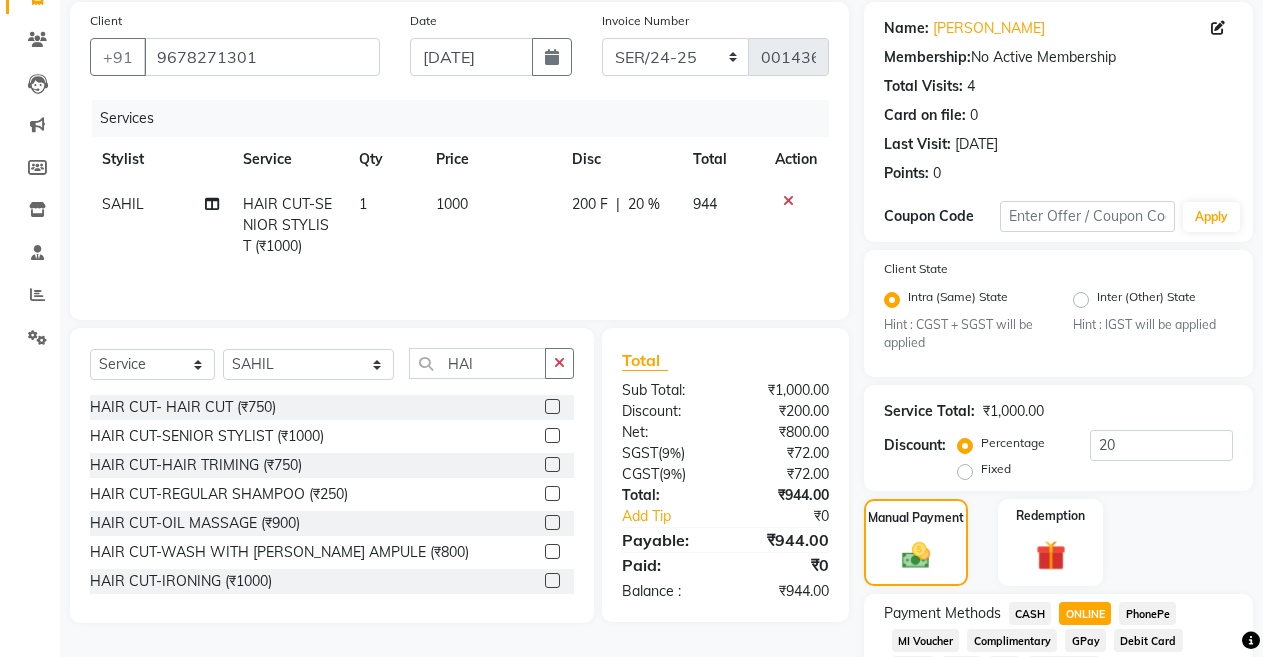 scroll, scrollTop: 359, scrollLeft: 0, axis: vertical 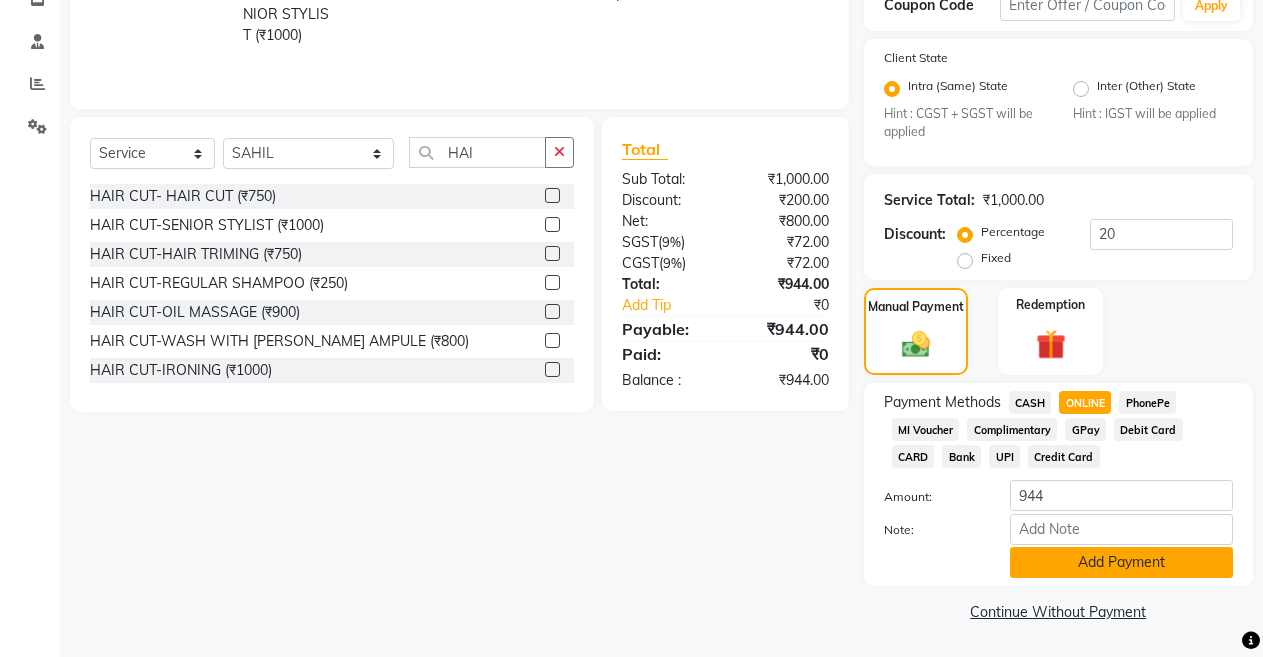 click on "Add Payment" 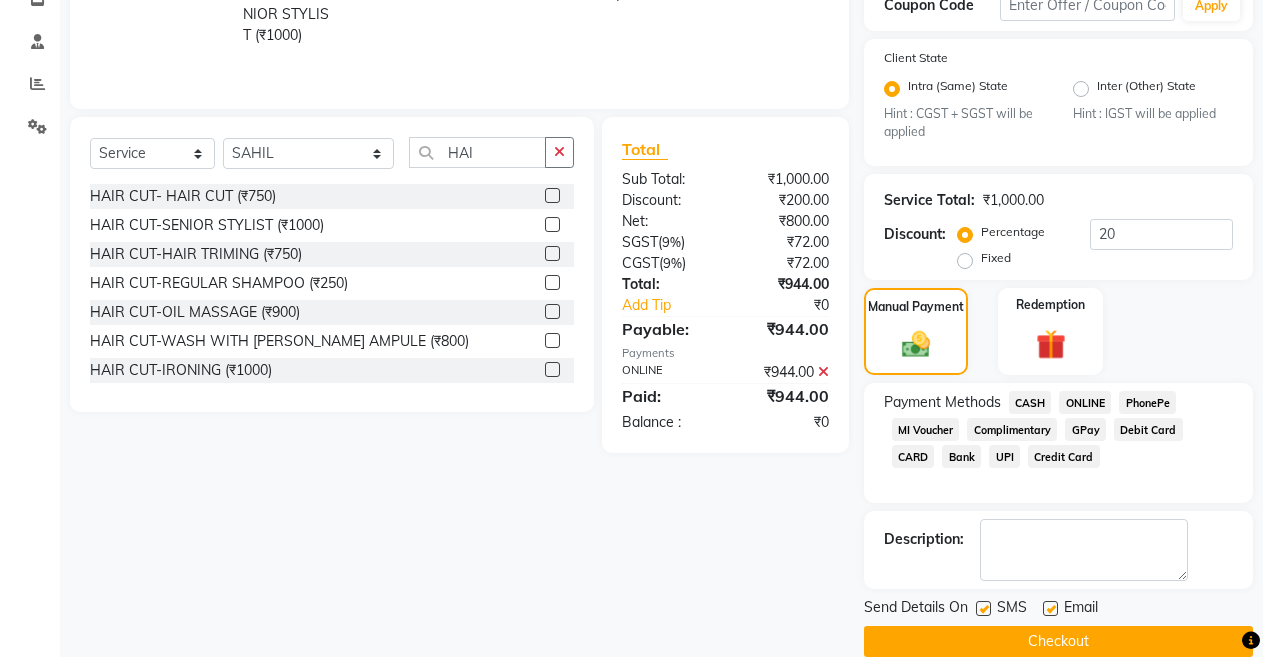 click on "Checkout" 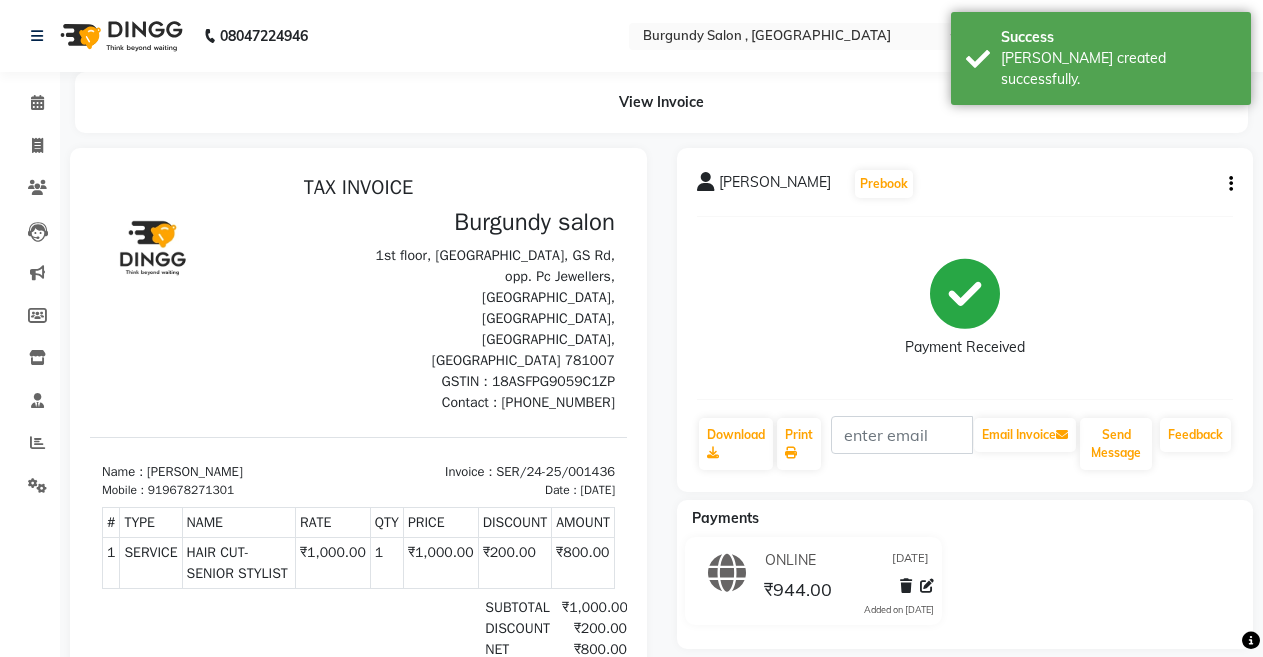 scroll, scrollTop: 0, scrollLeft: 0, axis: both 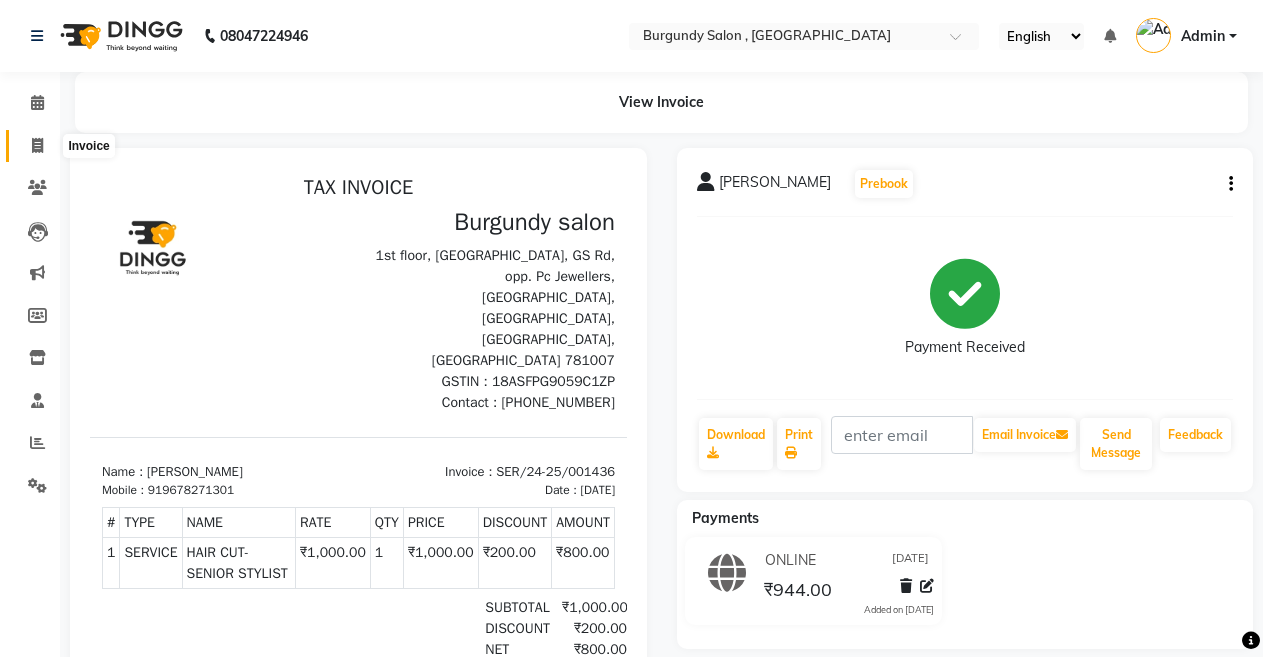 click 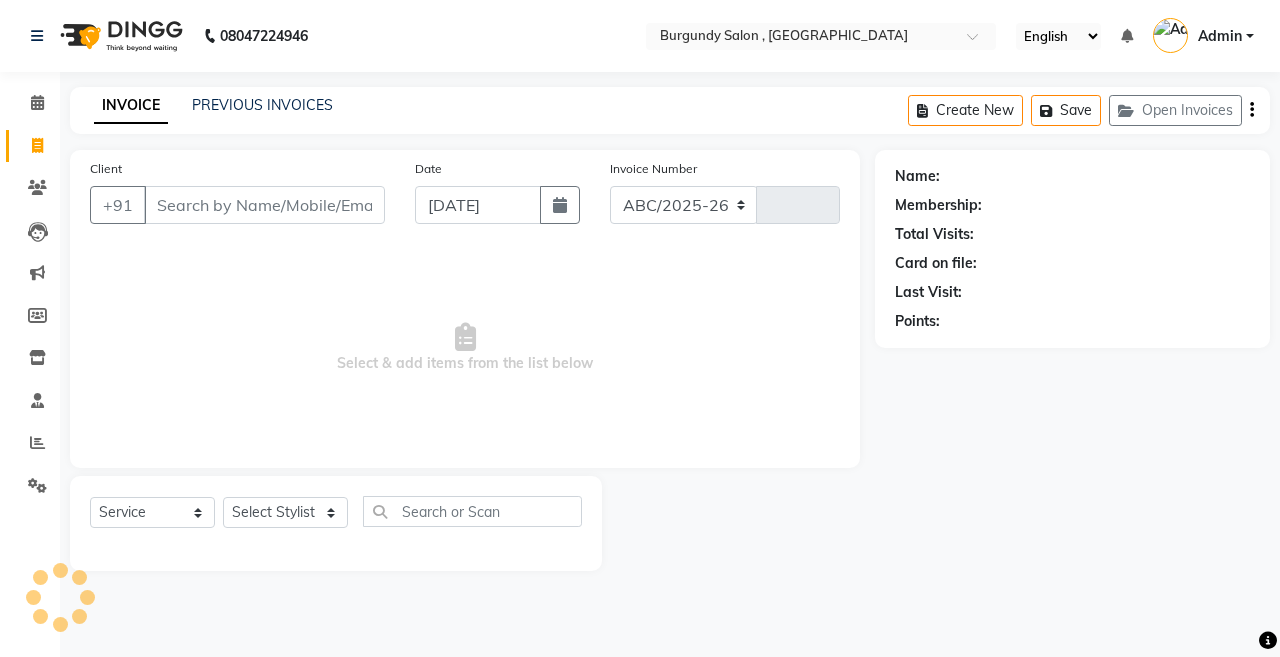 select on "5345" 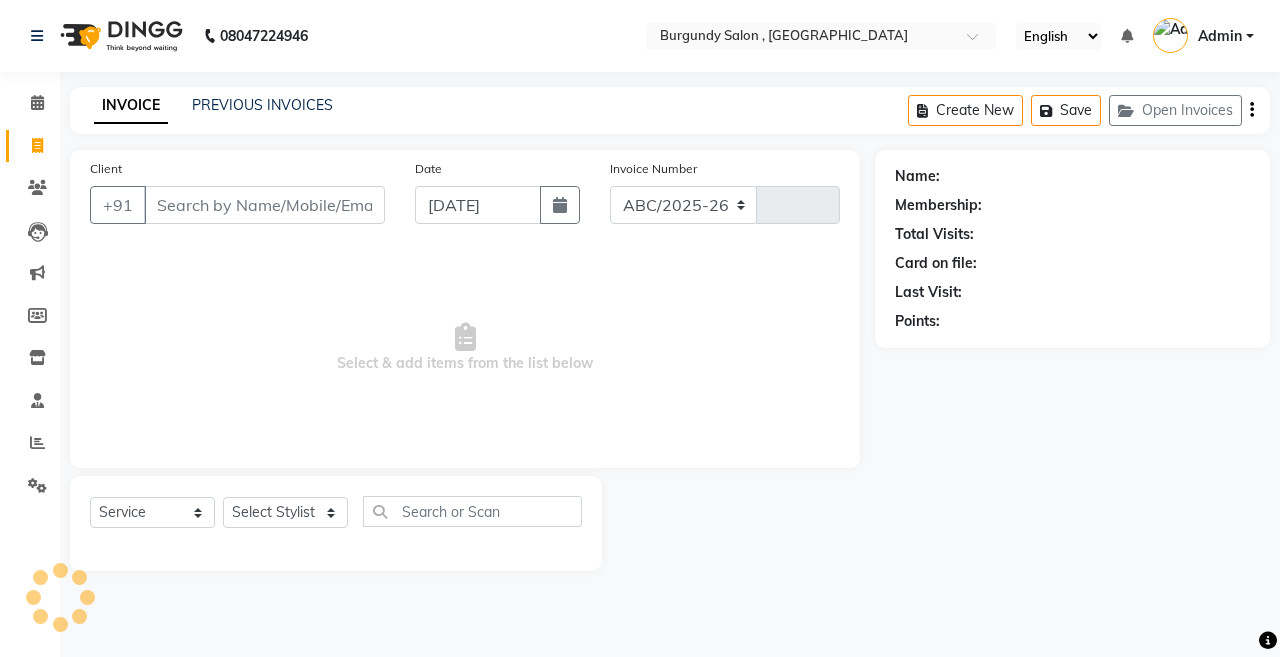type on "1148" 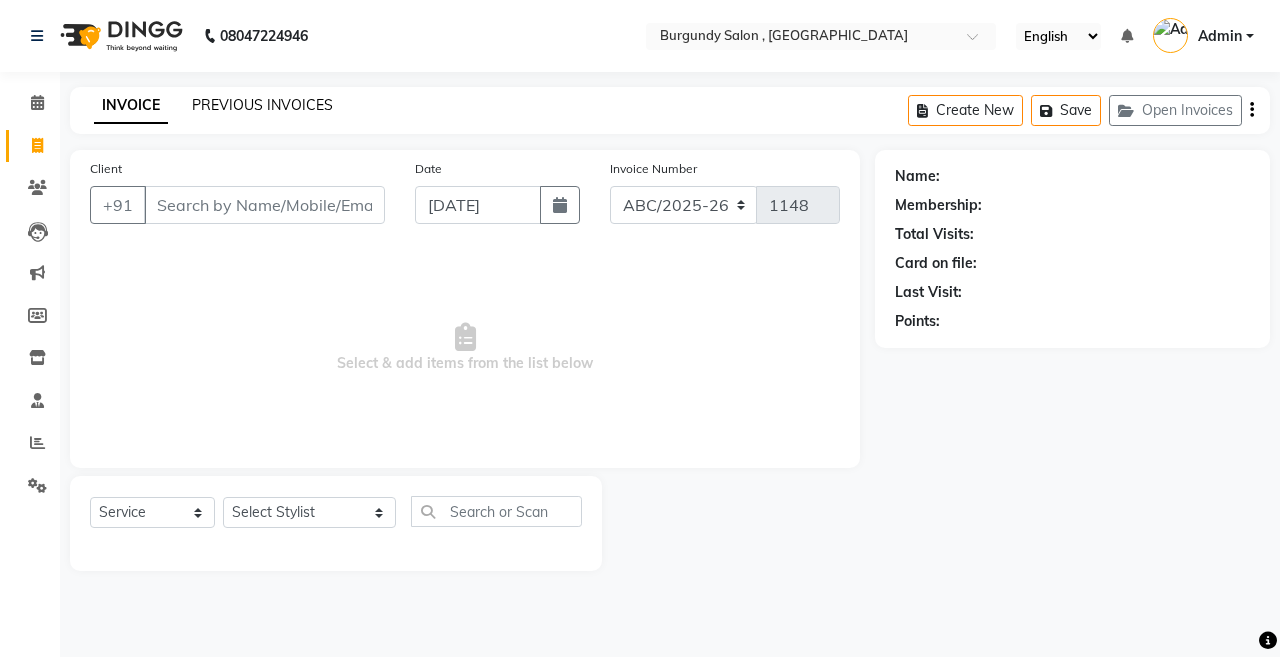 click on "PREVIOUS INVOICES" 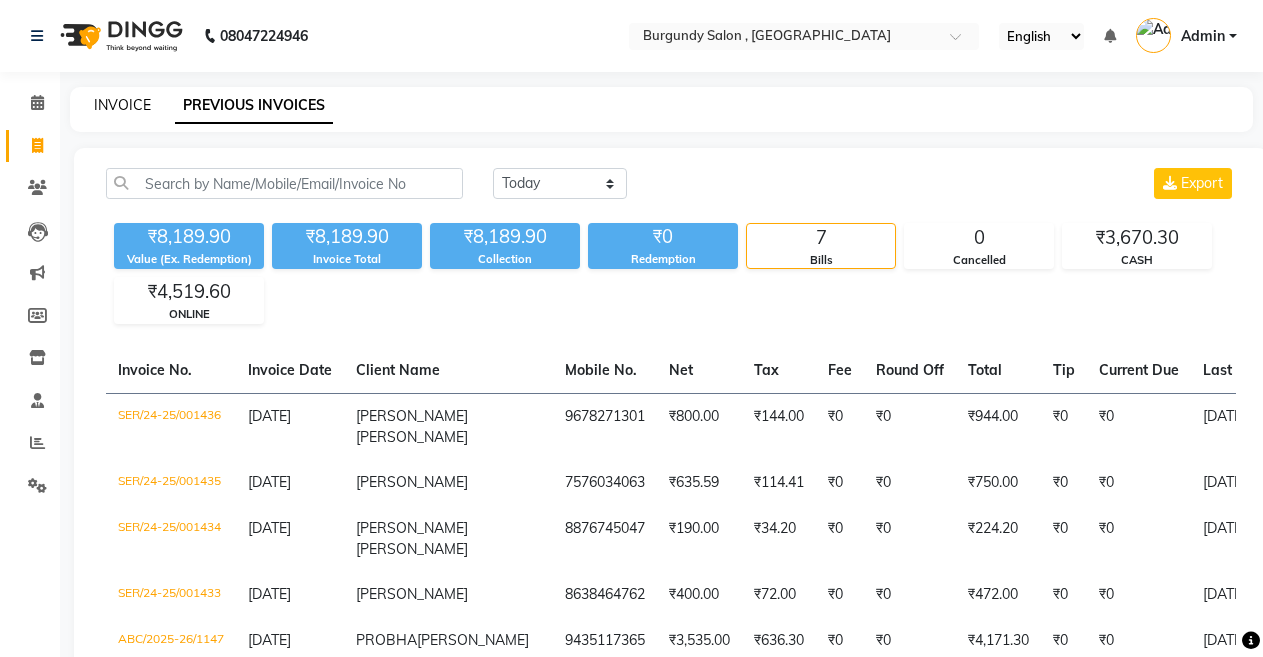click on "INVOICE" 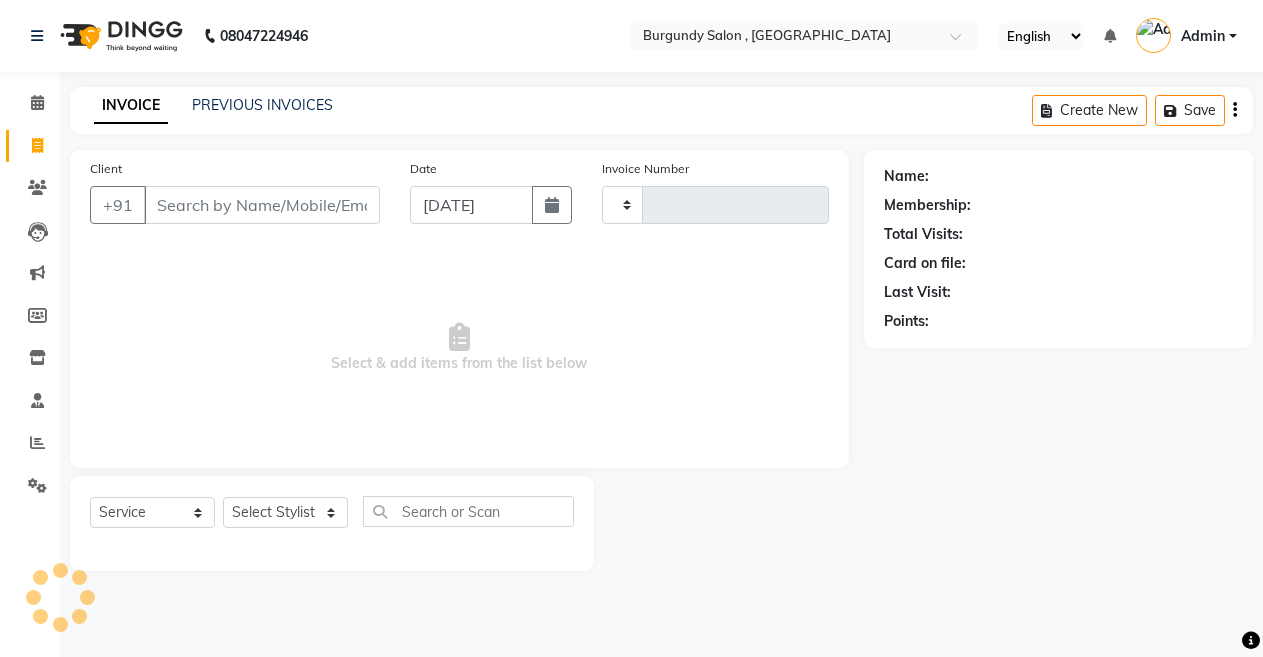 type on "1148" 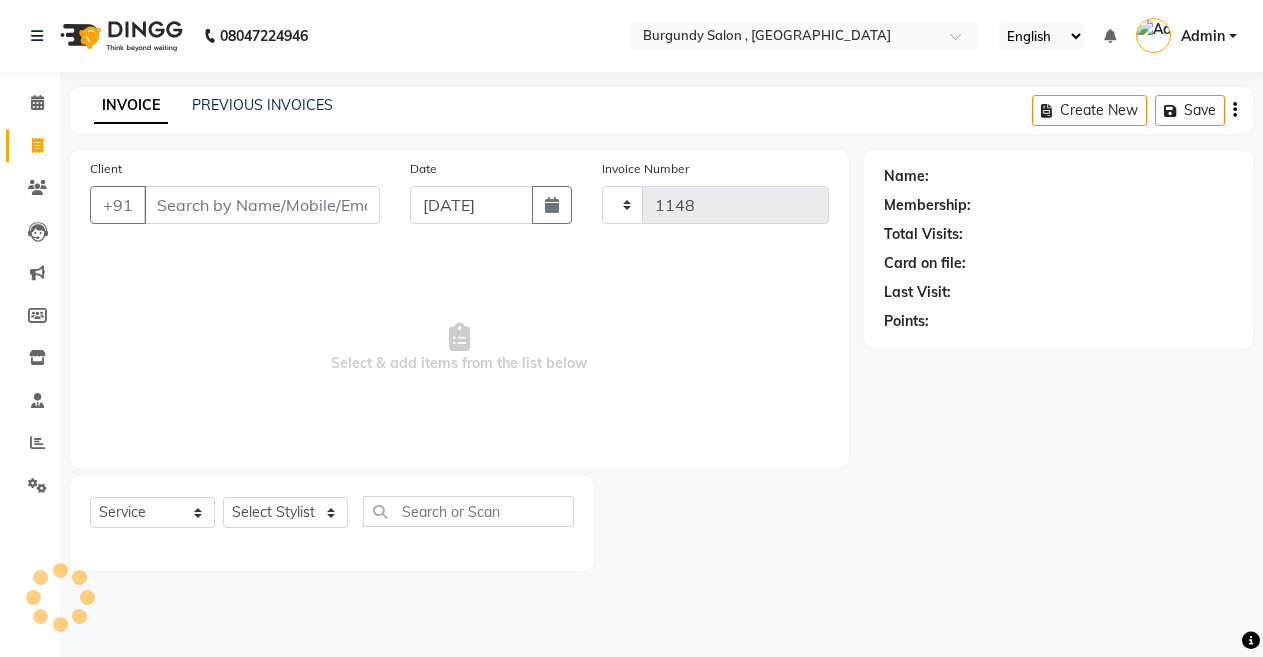 select on "5345" 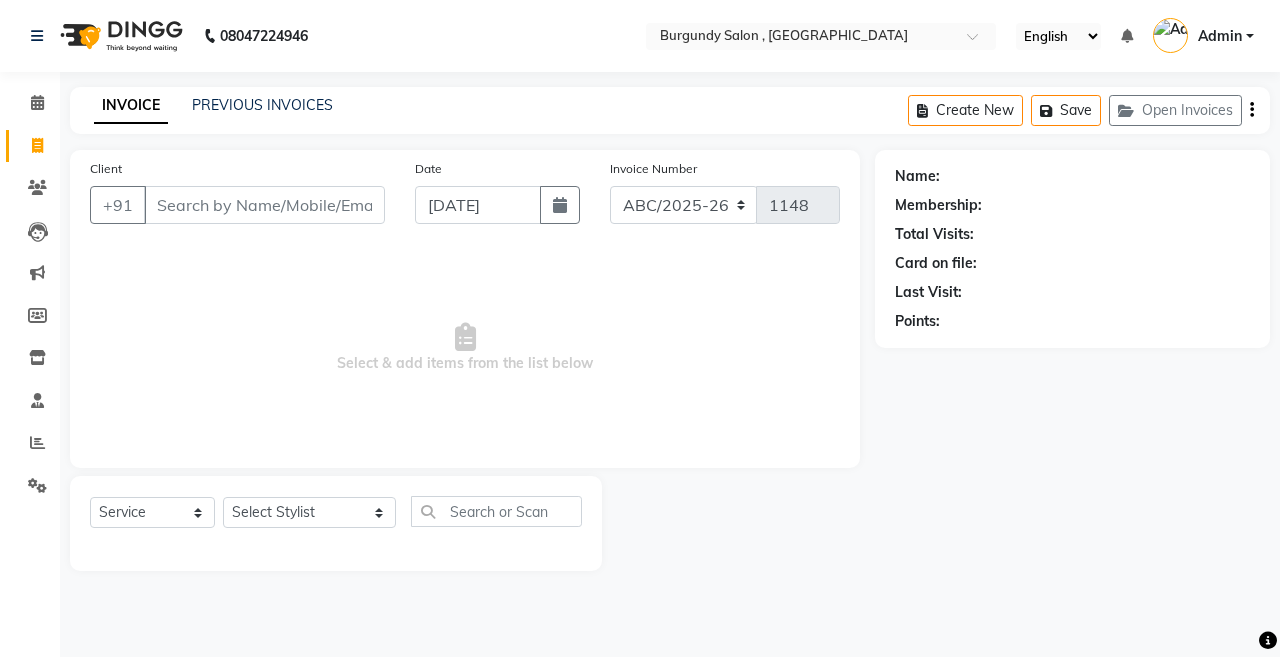 click on "Client" at bounding box center (264, 205) 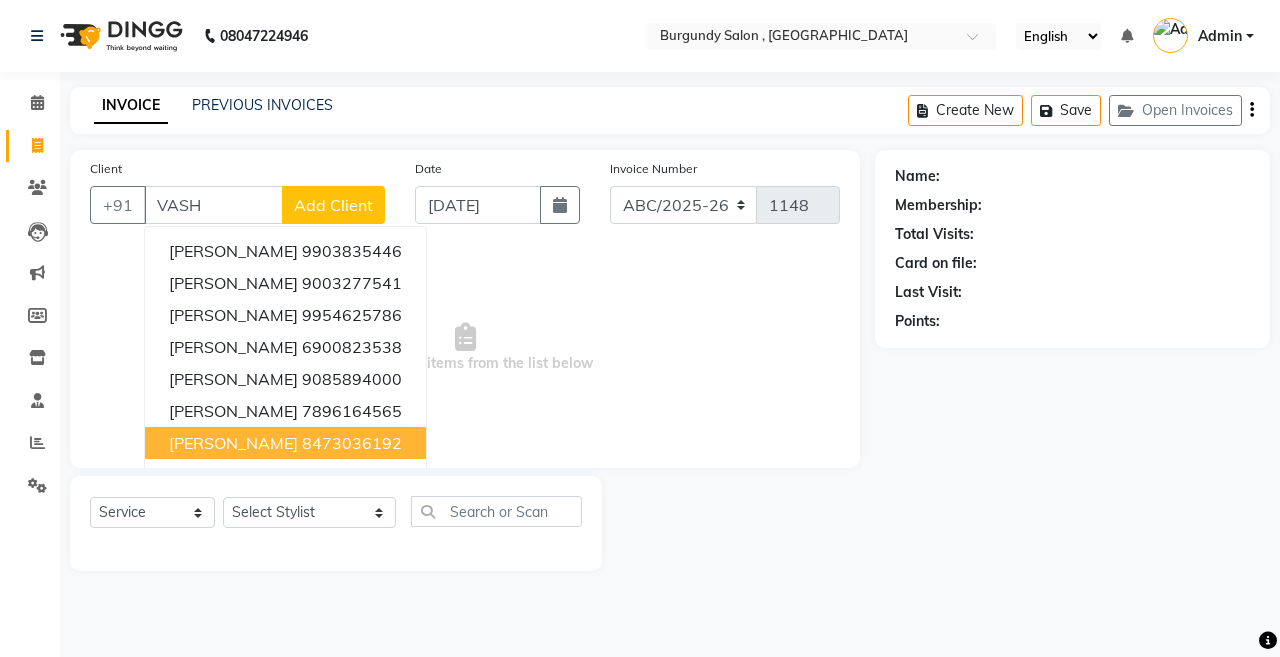 click on "8473036192" at bounding box center [352, 443] 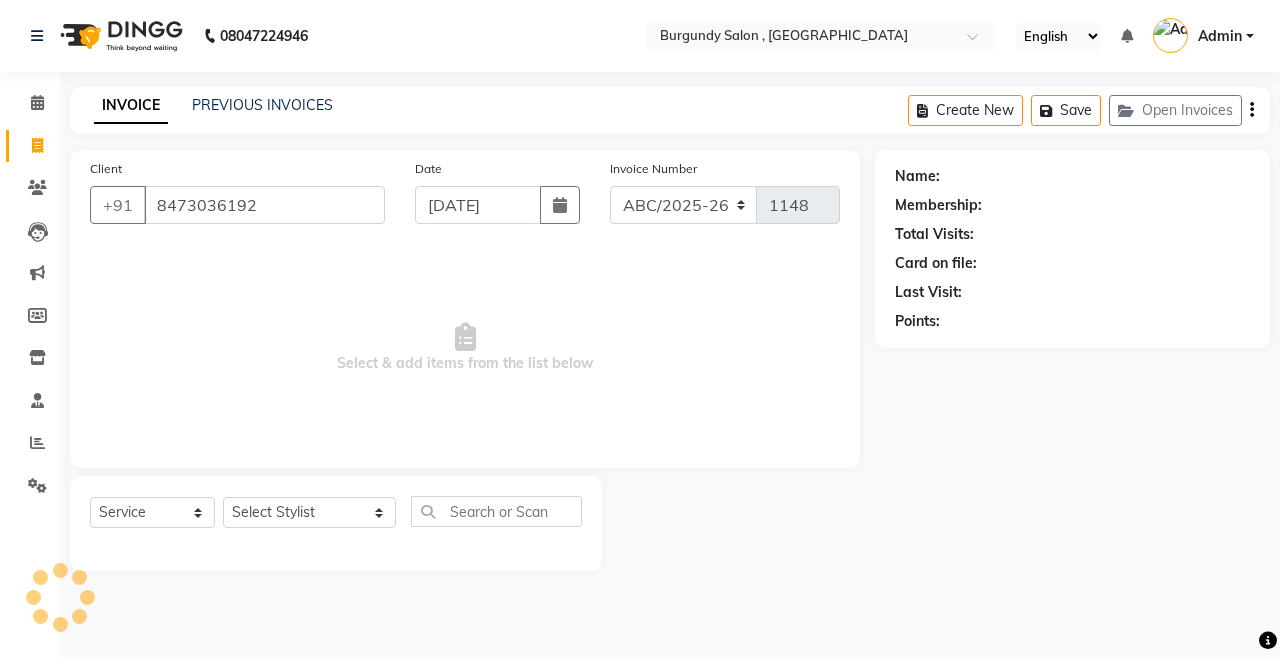 click on "Client [PHONE_NUMBER] Date [DATE] Invoice Number ABC/2025-26 SER/24-25 V/[PHONE_NUMBER]  Select & add items from the list below" 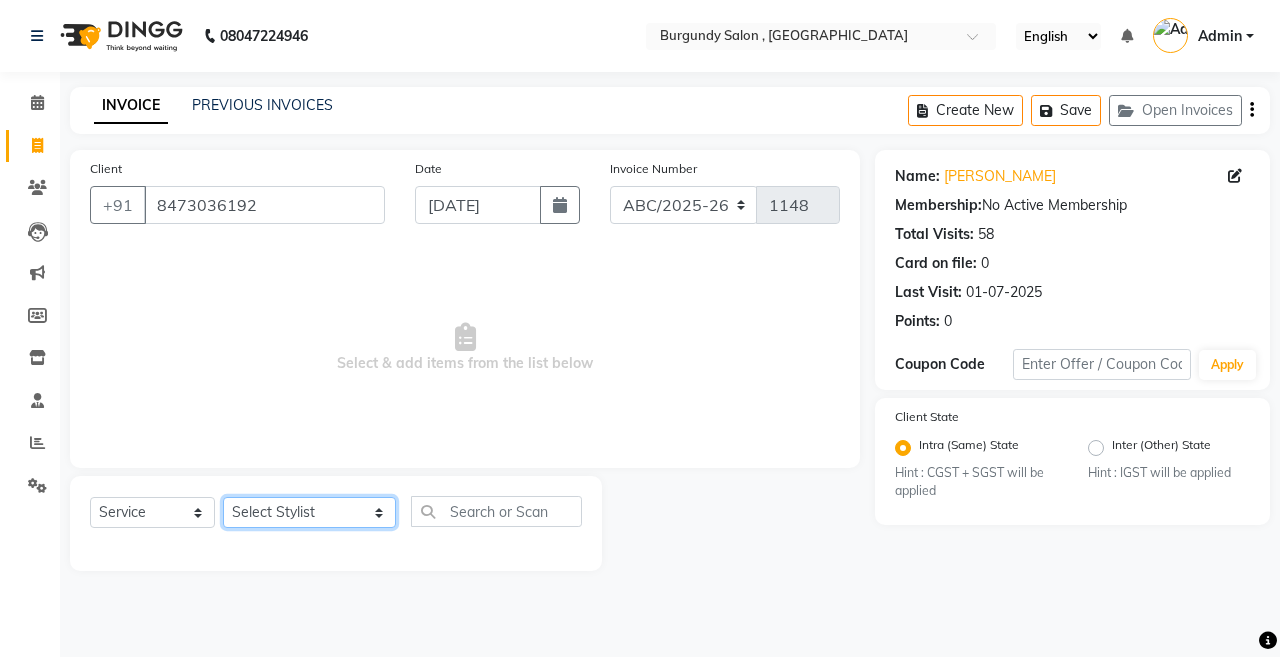 click on "Select Stylist ANIL  [PERSON_NAME] [PERSON_NAME]  DHON DAS DHON / [PERSON_NAME] [PERSON_NAME] [PERSON_NAME]/ [PERSON_NAME] [PERSON_NAME] LAXI / [PERSON_NAME] LITTLE MAAM MINTUL [PERSON_NAME] [PERSON_NAME] [PERSON_NAME] [PERSON_NAME]/POJA/ [PERSON_NAME] / [PERSON_NAME] [PERSON_NAME]/ [PERSON_NAME] PUJAA [PERSON_NAME] / [PERSON_NAME]  [PERSON_NAME] / [PERSON_NAME] [PERSON_NAME] / [PERSON_NAME] / [PERSON_NAME] [PERSON_NAME]/ [PERSON_NAME]/[PERSON_NAME]/[PERSON_NAME]/ [PERSON_NAME]/[PERSON_NAME]/ [PERSON_NAME] [PERSON_NAME]/ [PERSON_NAME] [PERSON_NAME] [PERSON_NAME] [PERSON_NAME] SOPEM staff 1 staff 1 TANU" 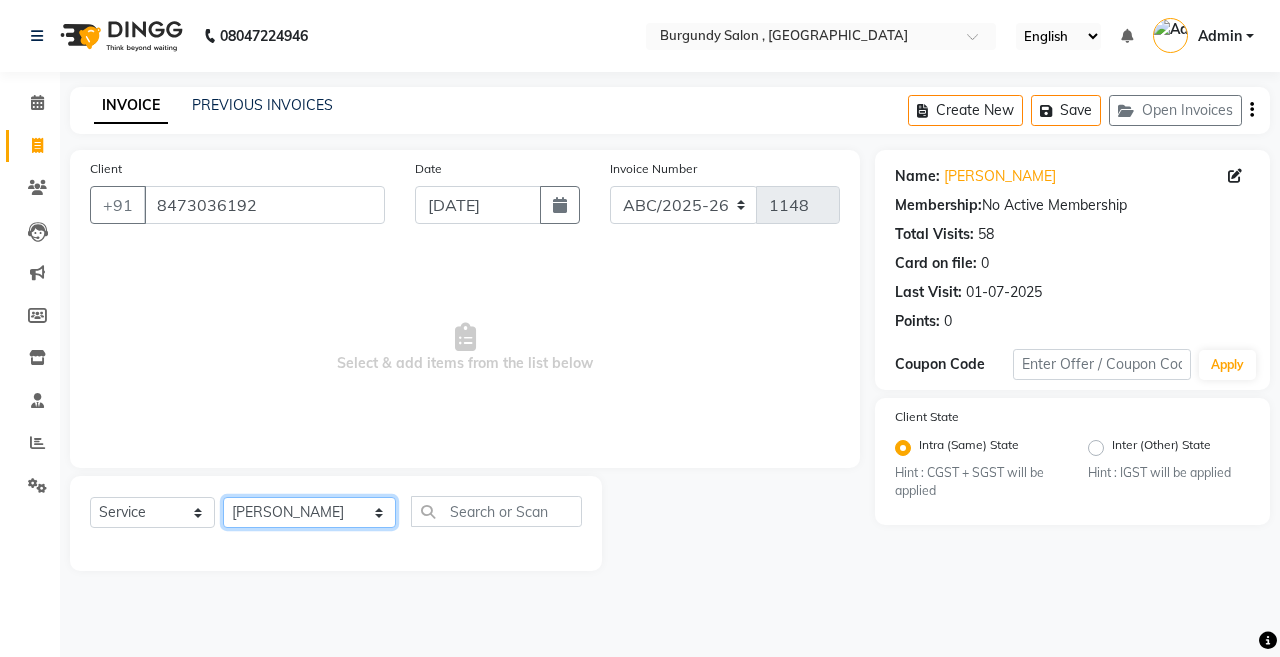 click on "Select Stylist ANIL  [PERSON_NAME] [PERSON_NAME]  DHON DAS DHON / [PERSON_NAME] [PERSON_NAME] [PERSON_NAME]/ [PERSON_NAME] [PERSON_NAME] LAXI / [PERSON_NAME] LITTLE MAAM MINTUL [PERSON_NAME] [PERSON_NAME] [PERSON_NAME] [PERSON_NAME]/POJA/ [PERSON_NAME] / [PERSON_NAME] [PERSON_NAME]/ [PERSON_NAME] PUJAA [PERSON_NAME] / [PERSON_NAME]  [PERSON_NAME] / [PERSON_NAME] [PERSON_NAME] / [PERSON_NAME] / [PERSON_NAME] [PERSON_NAME]/ [PERSON_NAME]/[PERSON_NAME]/[PERSON_NAME]/ [PERSON_NAME]/[PERSON_NAME]/ [PERSON_NAME] [PERSON_NAME]/ [PERSON_NAME] [PERSON_NAME] [PERSON_NAME] [PERSON_NAME] SOPEM staff 1 staff 1 TANU" 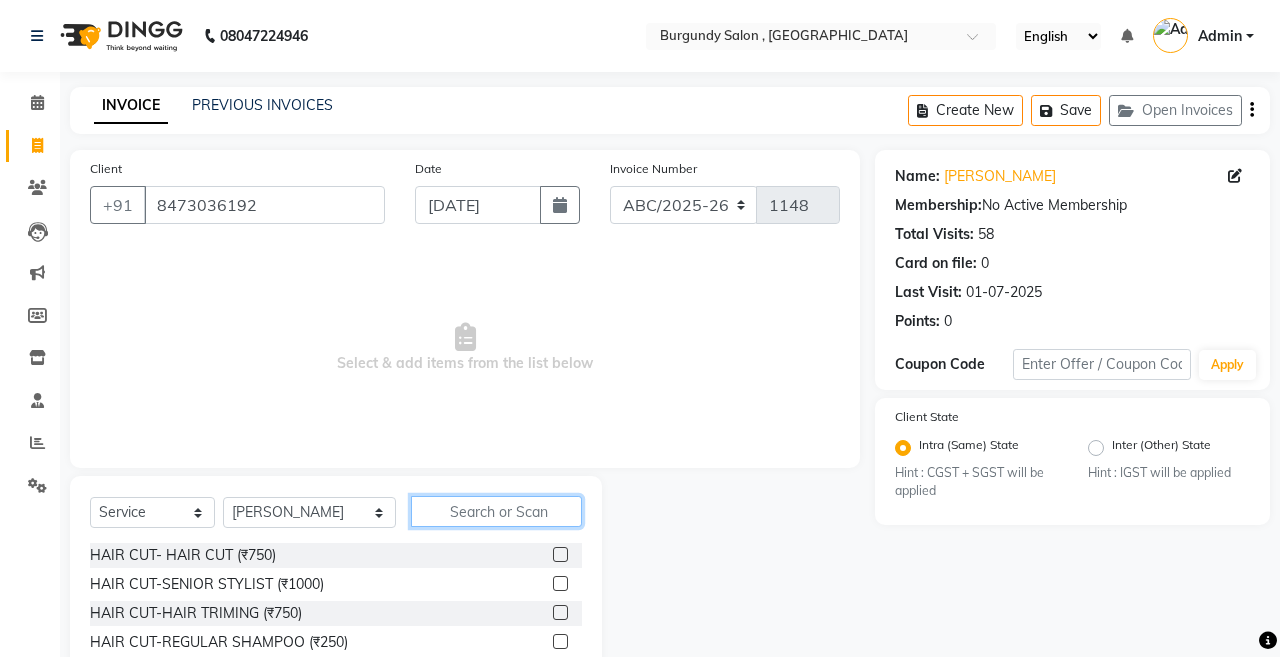 click 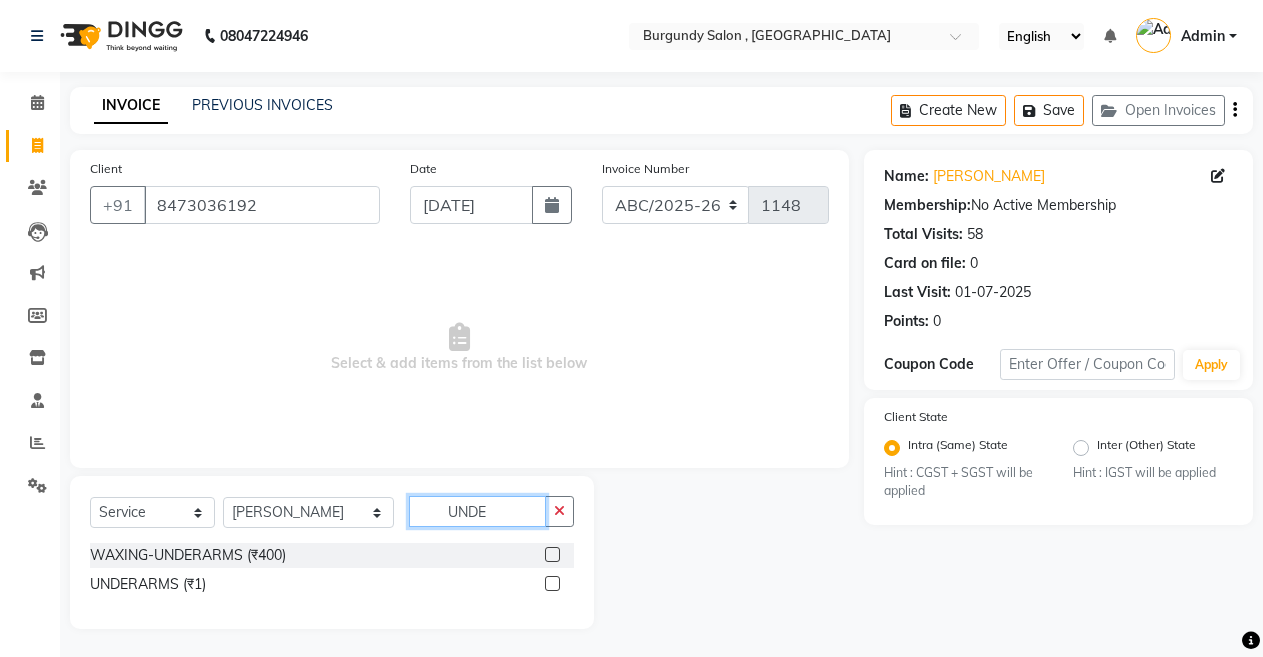type on "UNDE" 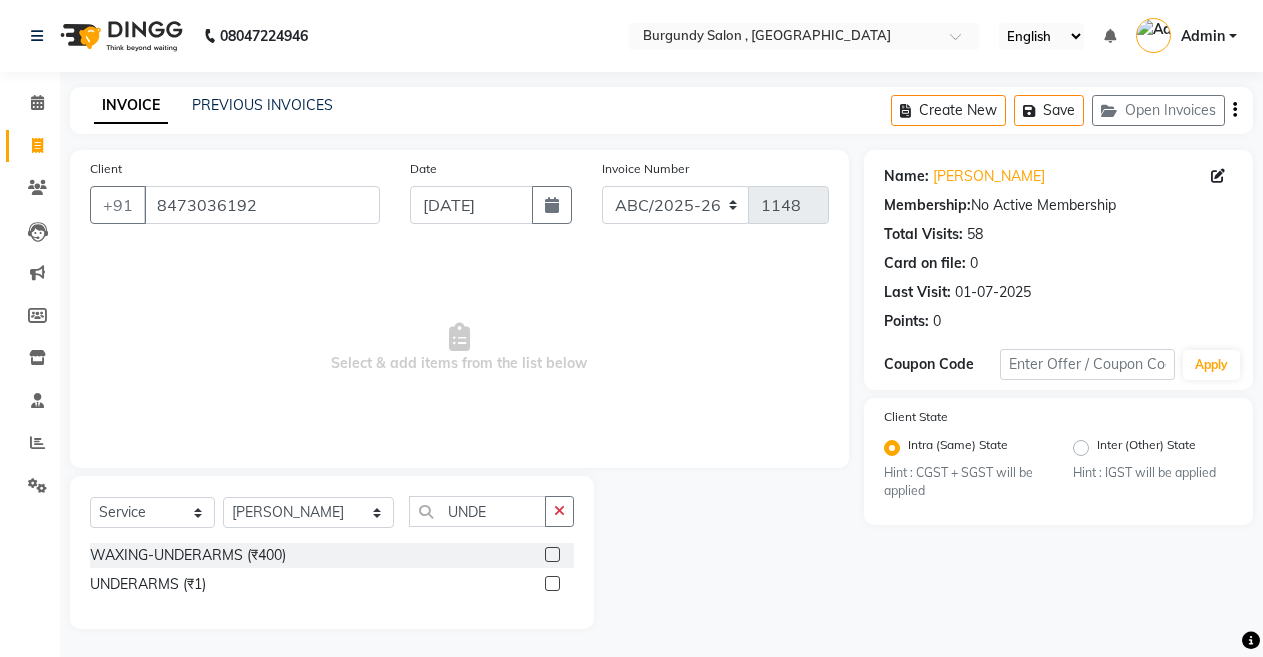 click 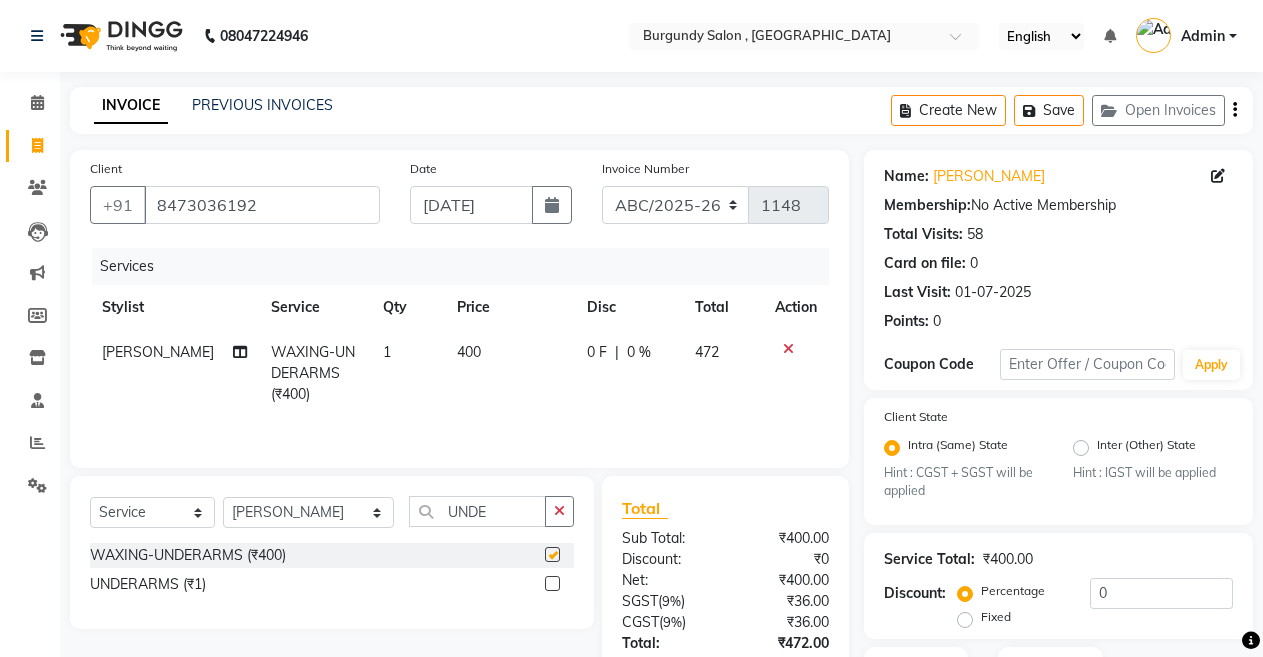 checkbox on "false" 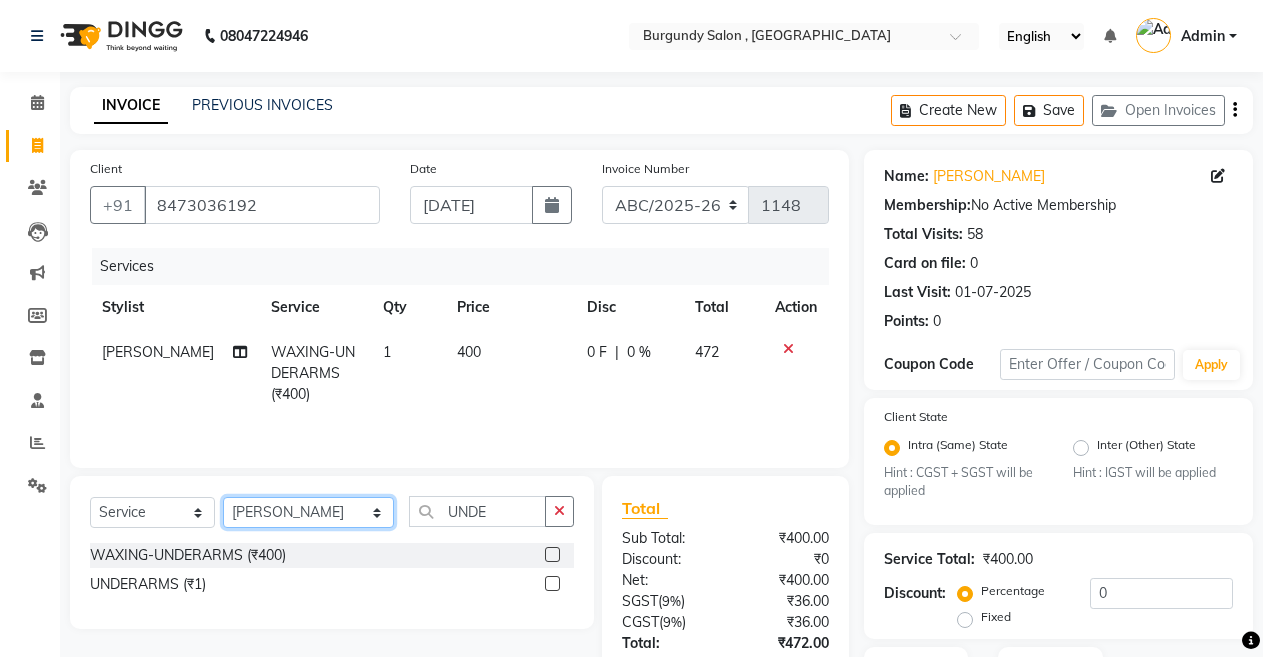 click on "Select Stylist ANIL  [PERSON_NAME] [PERSON_NAME]  DHON DAS DHON / [PERSON_NAME] [PERSON_NAME] [PERSON_NAME]/ [PERSON_NAME] [PERSON_NAME] LAXI / [PERSON_NAME] LITTLE MAAM MINTUL [PERSON_NAME] [PERSON_NAME] [PERSON_NAME] [PERSON_NAME]/POJA/ [PERSON_NAME] / [PERSON_NAME] [PERSON_NAME]/ [PERSON_NAME] PUJAA [PERSON_NAME] / [PERSON_NAME]  [PERSON_NAME] / [PERSON_NAME] [PERSON_NAME] / [PERSON_NAME] / [PERSON_NAME] [PERSON_NAME]/ [PERSON_NAME]/[PERSON_NAME]/[PERSON_NAME]/ [PERSON_NAME]/[PERSON_NAME]/ [PERSON_NAME] [PERSON_NAME]/ [PERSON_NAME] [PERSON_NAME] [PERSON_NAME] [PERSON_NAME] SOPEM staff 1 staff 1 TANU" 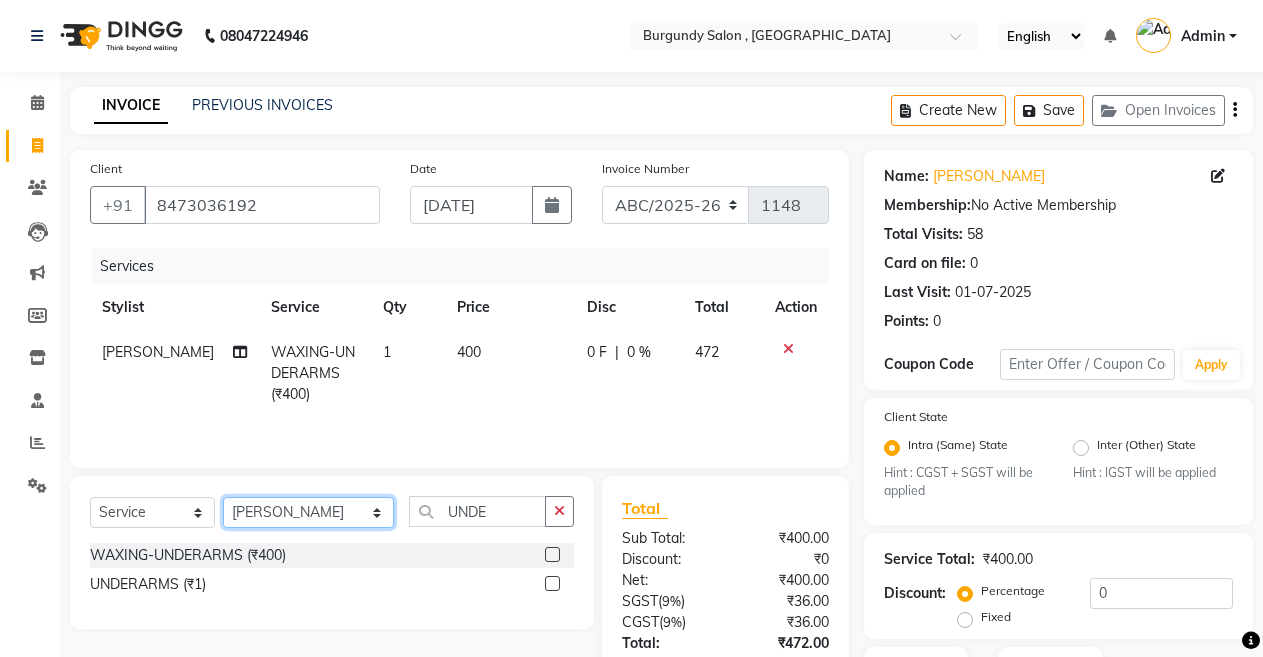 select on "33278" 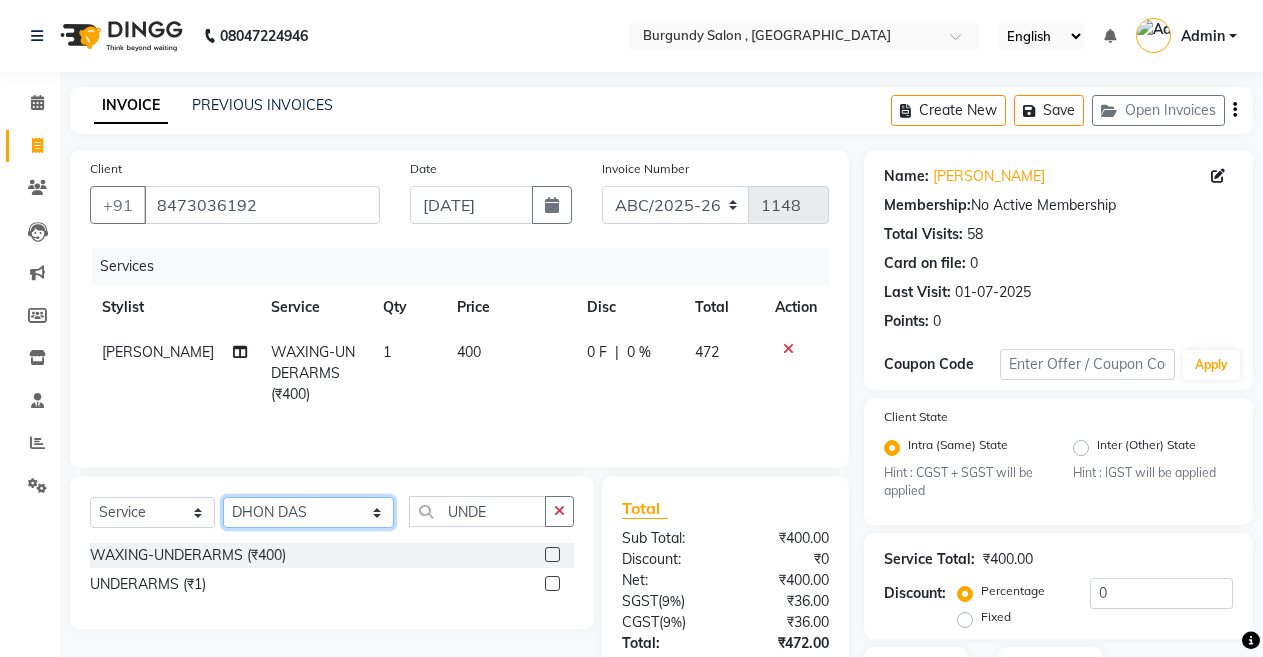 click on "Select Stylist ANIL  [PERSON_NAME] [PERSON_NAME]  DHON DAS DHON / [PERSON_NAME] [PERSON_NAME] [PERSON_NAME]/ [PERSON_NAME] [PERSON_NAME] LAXI / [PERSON_NAME] LITTLE MAAM MINTUL [PERSON_NAME] [PERSON_NAME] [PERSON_NAME] [PERSON_NAME]/POJA/ [PERSON_NAME] / [PERSON_NAME] [PERSON_NAME]/ [PERSON_NAME] PUJAA [PERSON_NAME] / [PERSON_NAME]  [PERSON_NAME] / [PERSON_NAME] [PERSON_NAME] / [PERSON_NAME] / [PERSON_NAME] [PERSON_NAME]/ [PERSON_NAME]/[PERSON_NAME]/[PERSON_NAME]/ [PERSON_NAME]/[PERSON_NAME]/ [PERSON_NAME] [PERSON_NAME]/ [PERSON_NAME] [PERSON_NAME] [PERSON_NAME] [PERSON_NAME] SOPEM staff 1 staff 1 TANU" 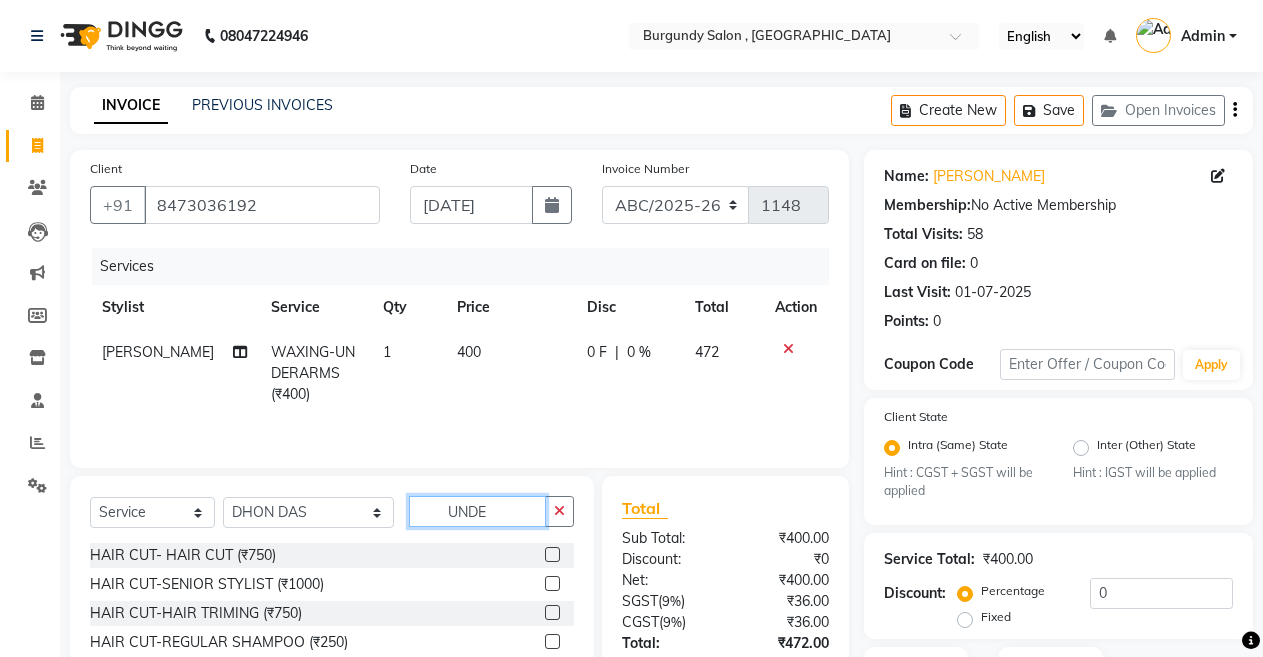 click on "UNDE" 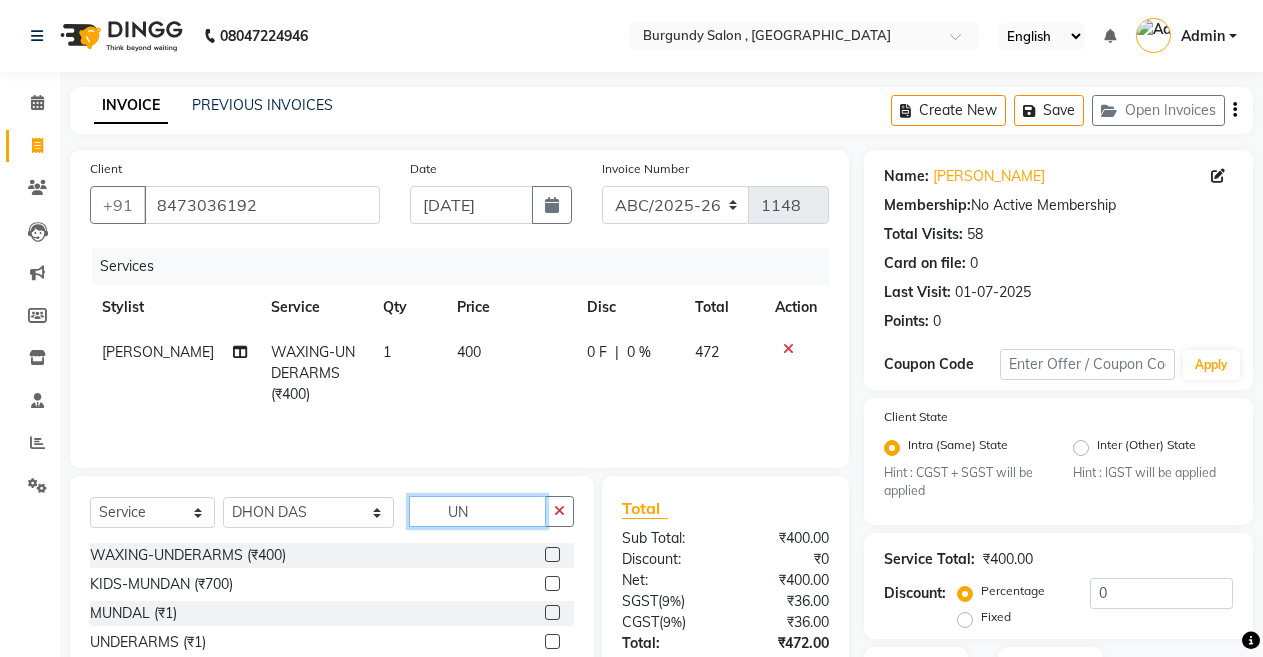 type on "U" 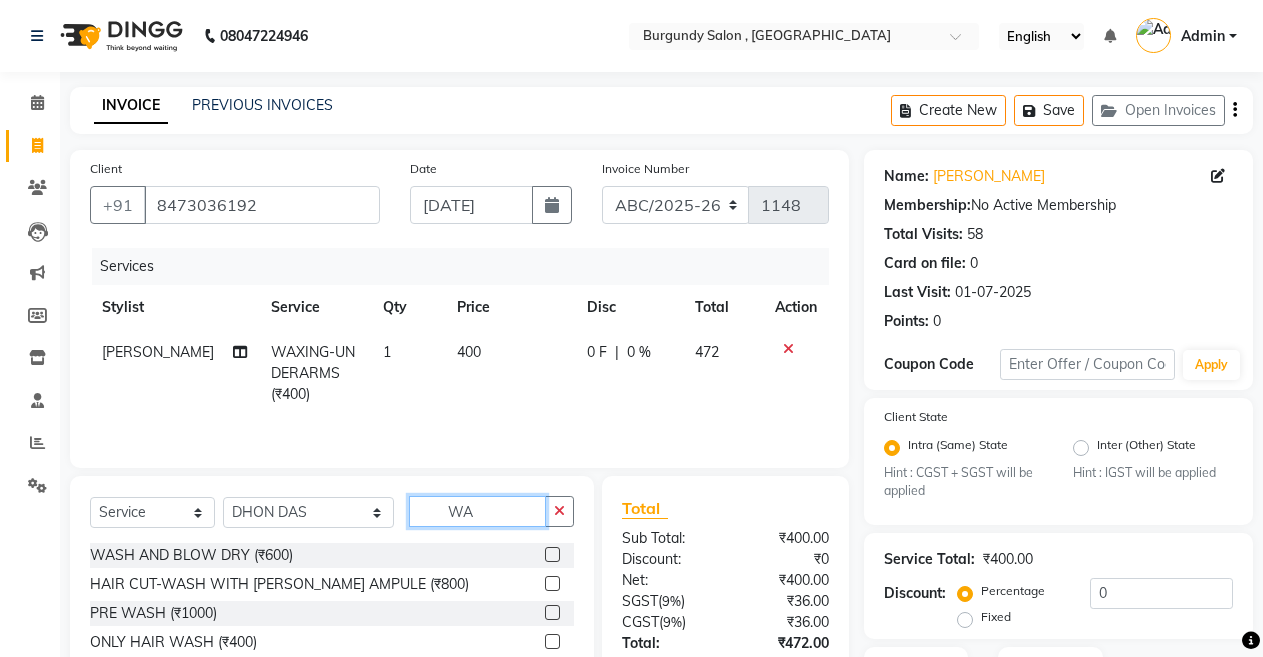 type on "W" 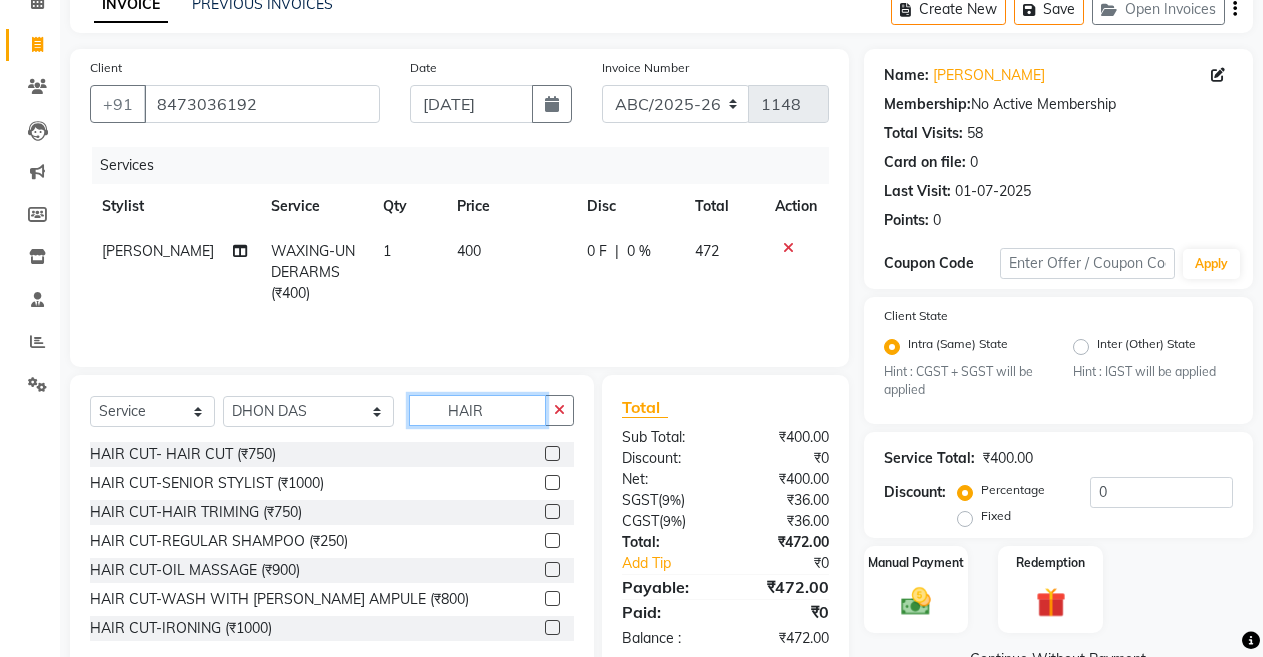 scroll, scrollTop: 148, scrollLeft: 0, axis: vertical 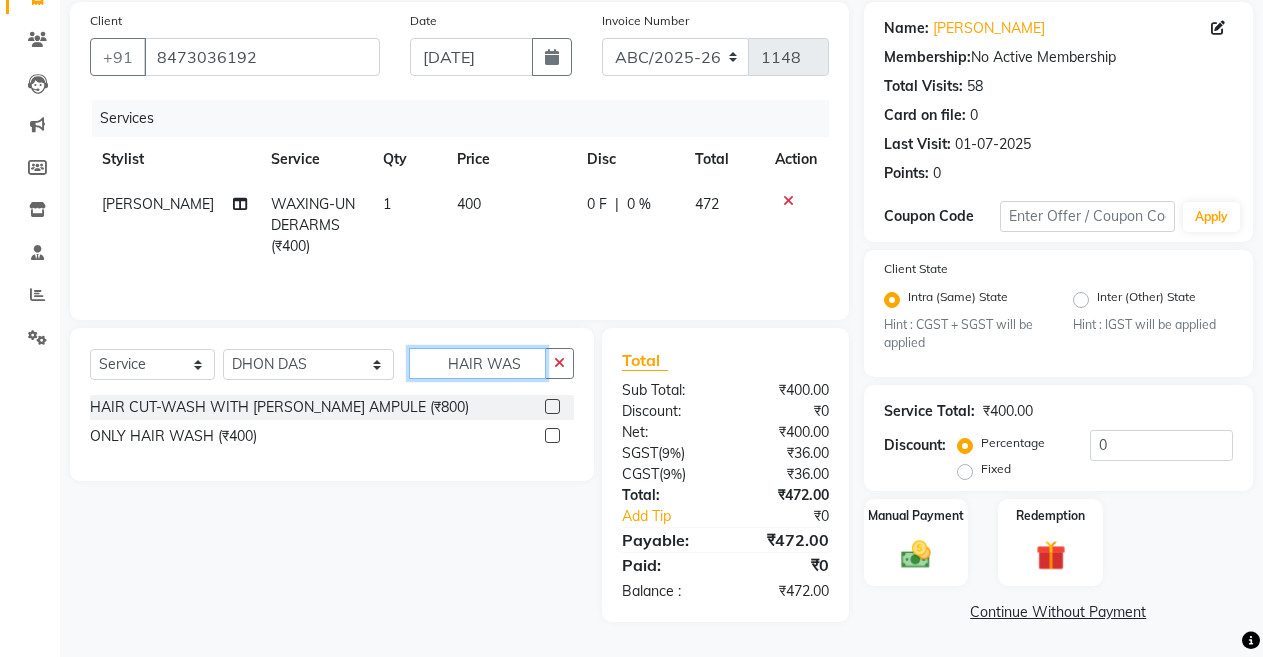 type on "HAIR WAS" 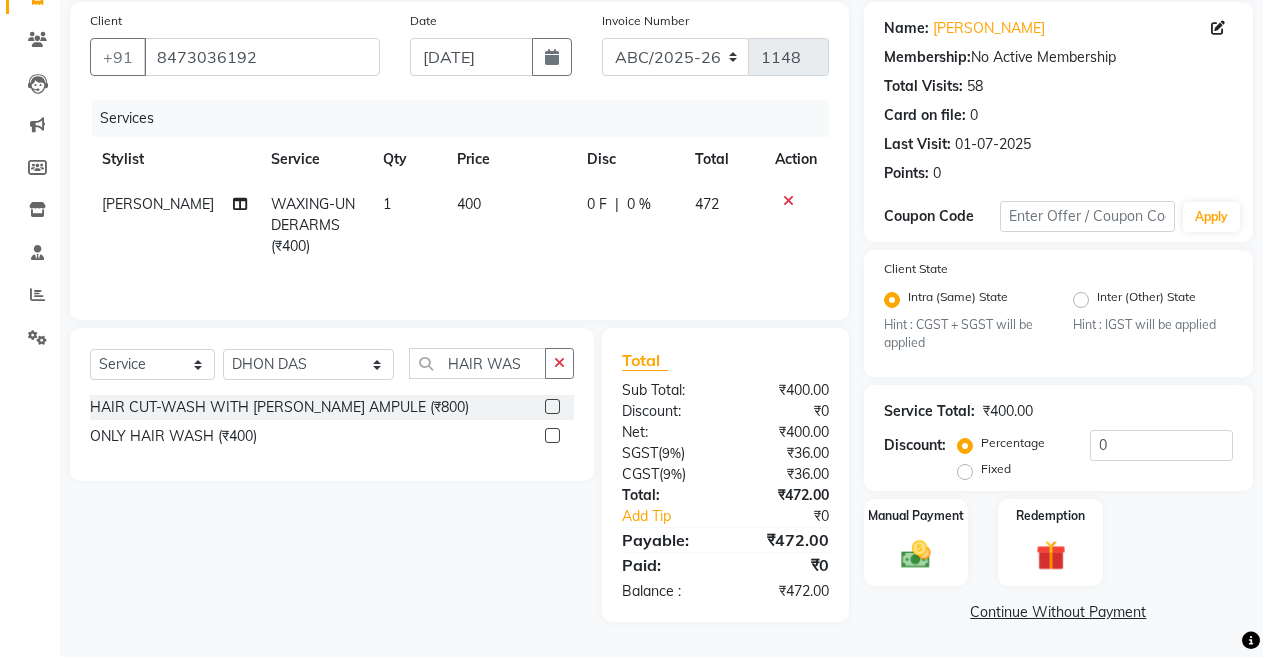 click 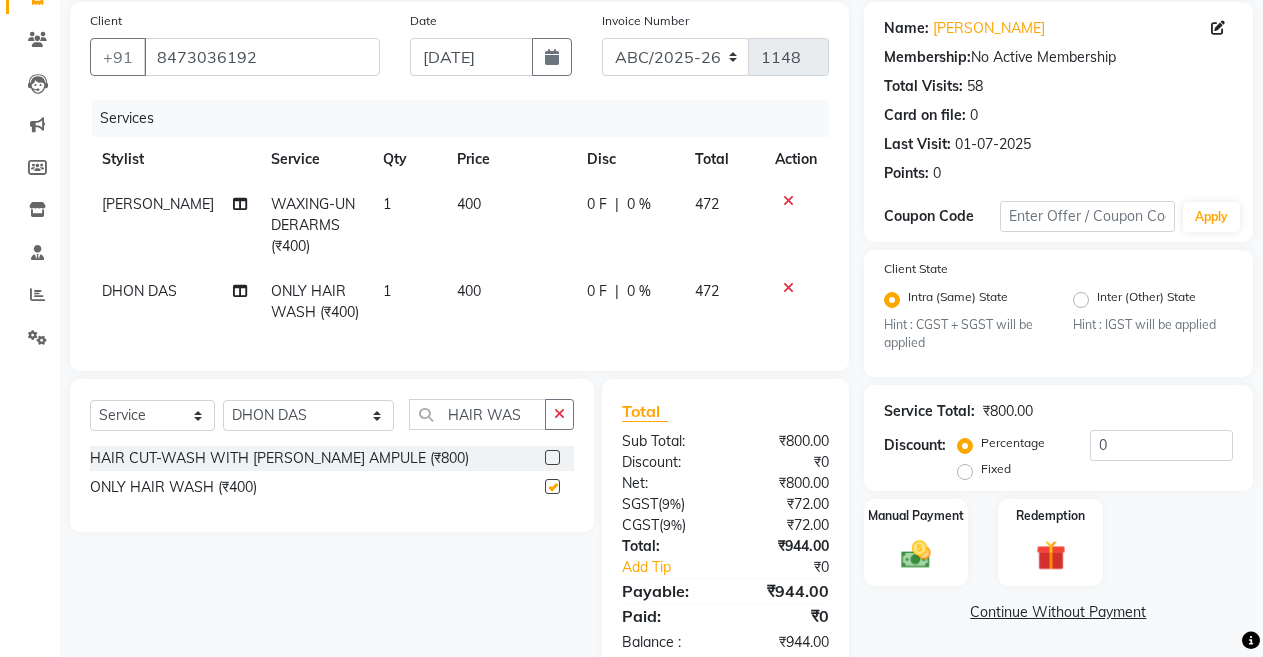 checkbox on "false" 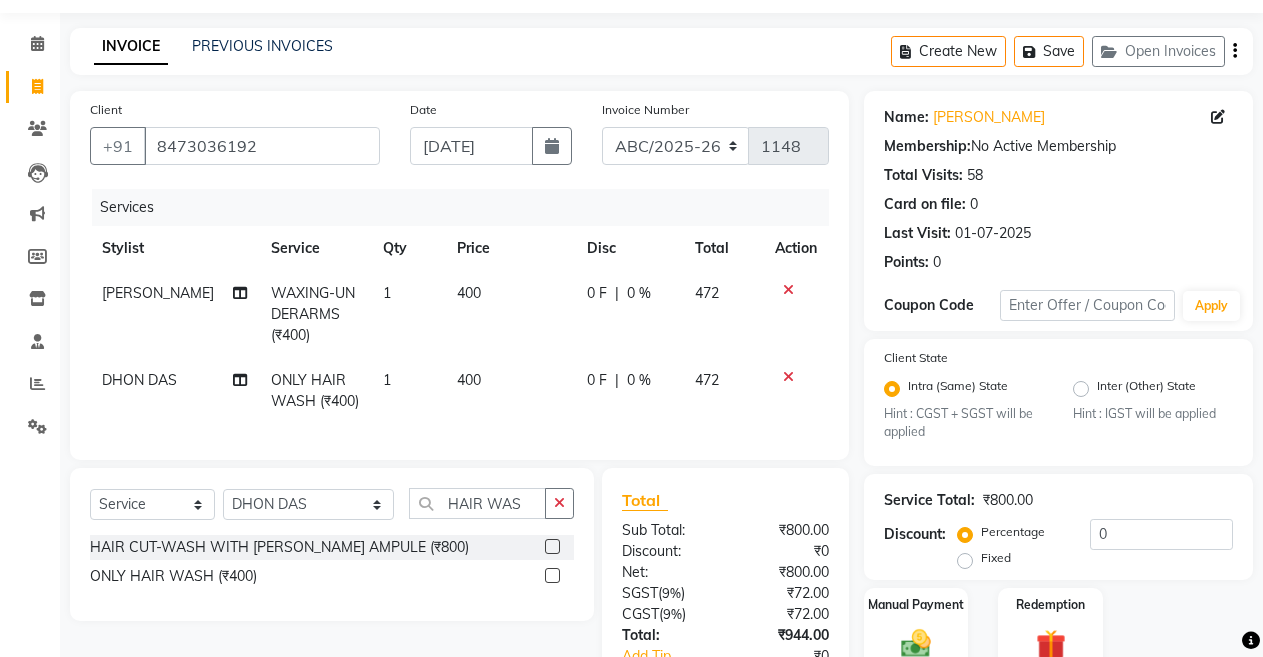 scroll, scrollTop: 18, scrollLeft: 0, axis: vertical 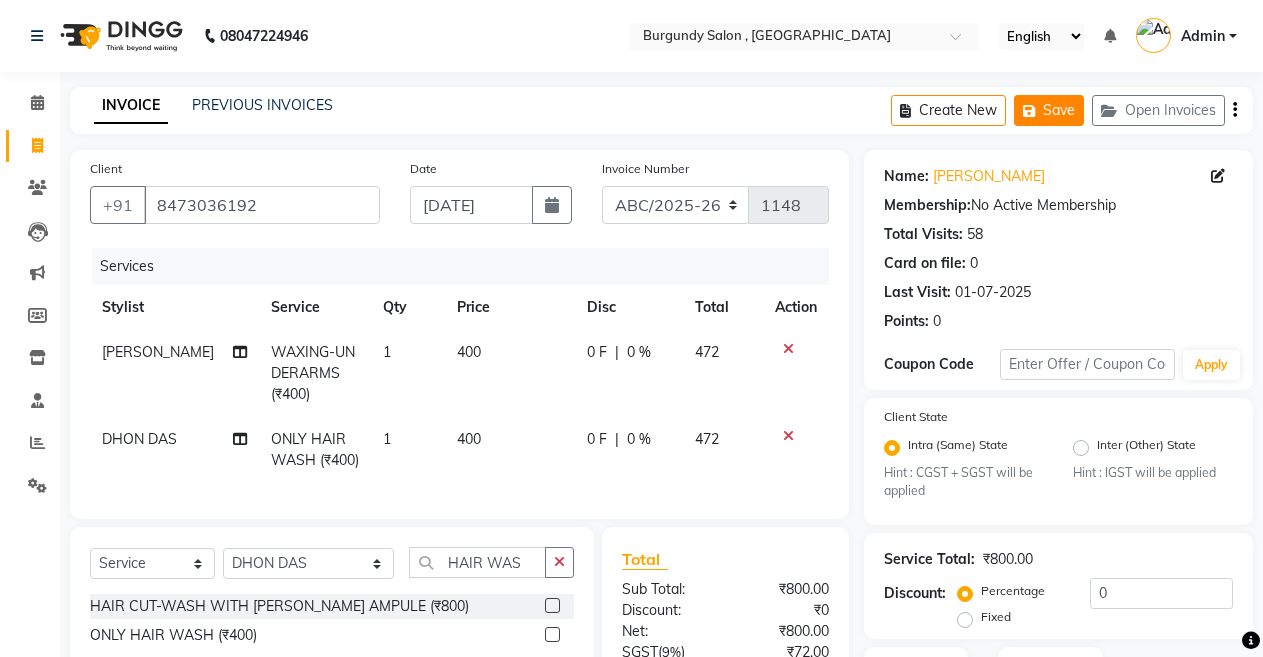 click on "Save" 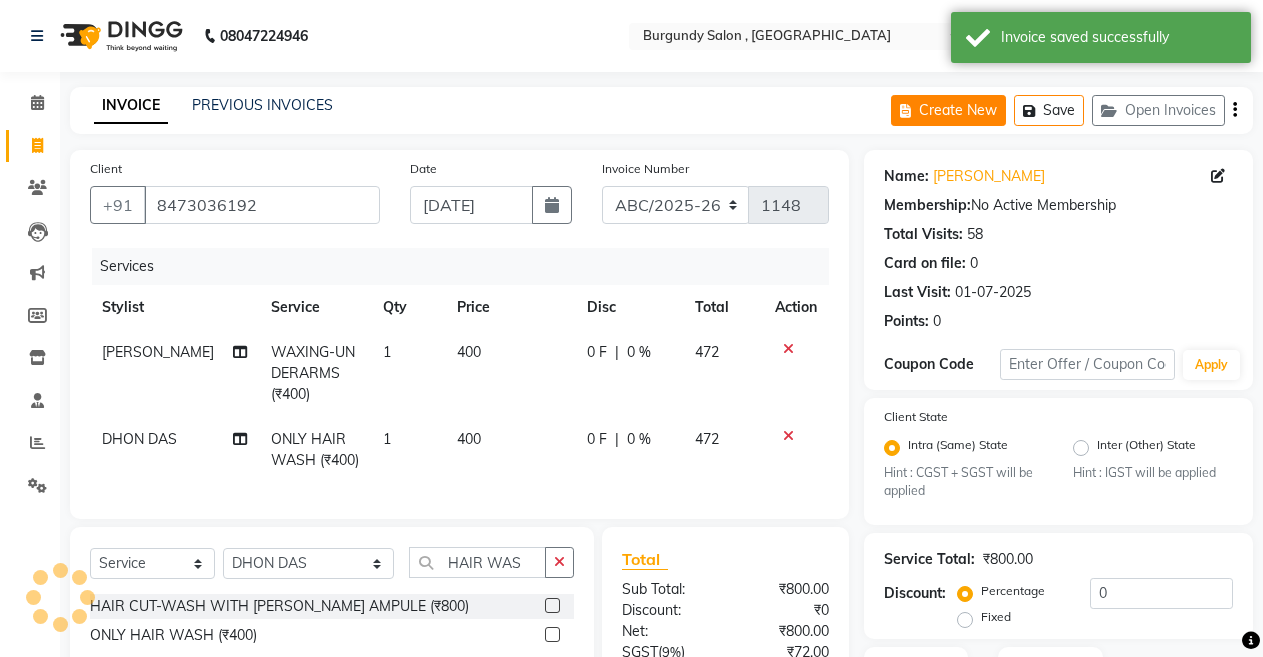 click on "Create New" 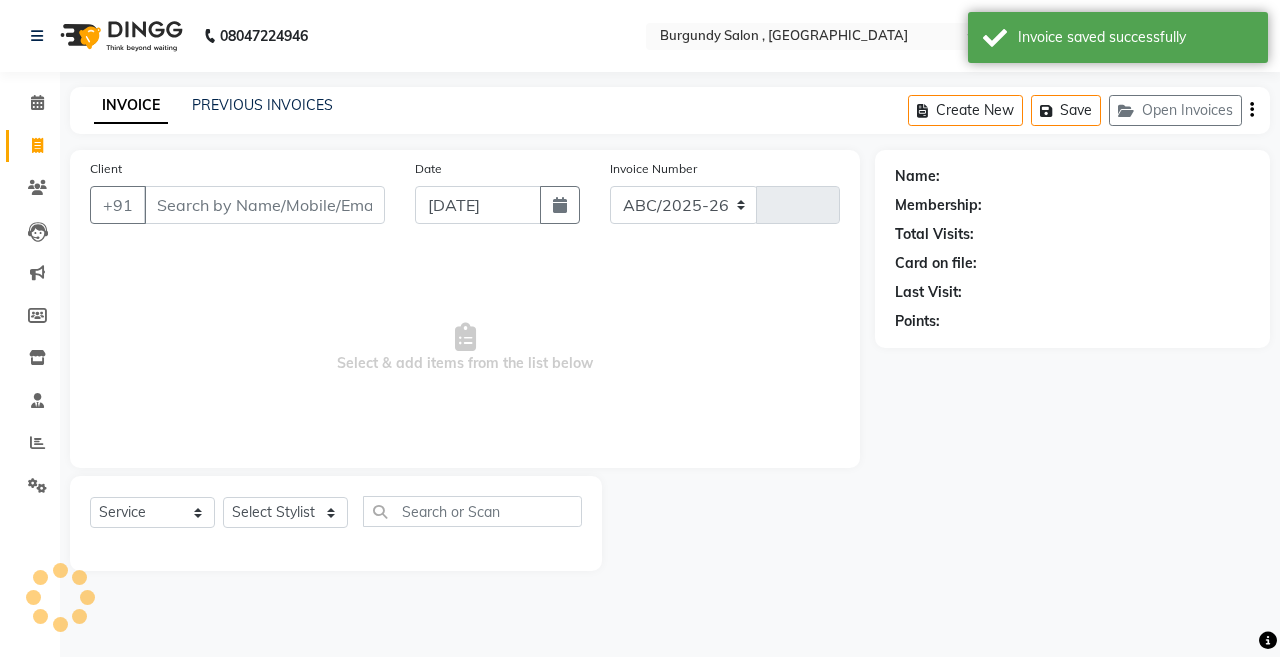 select on "5345" 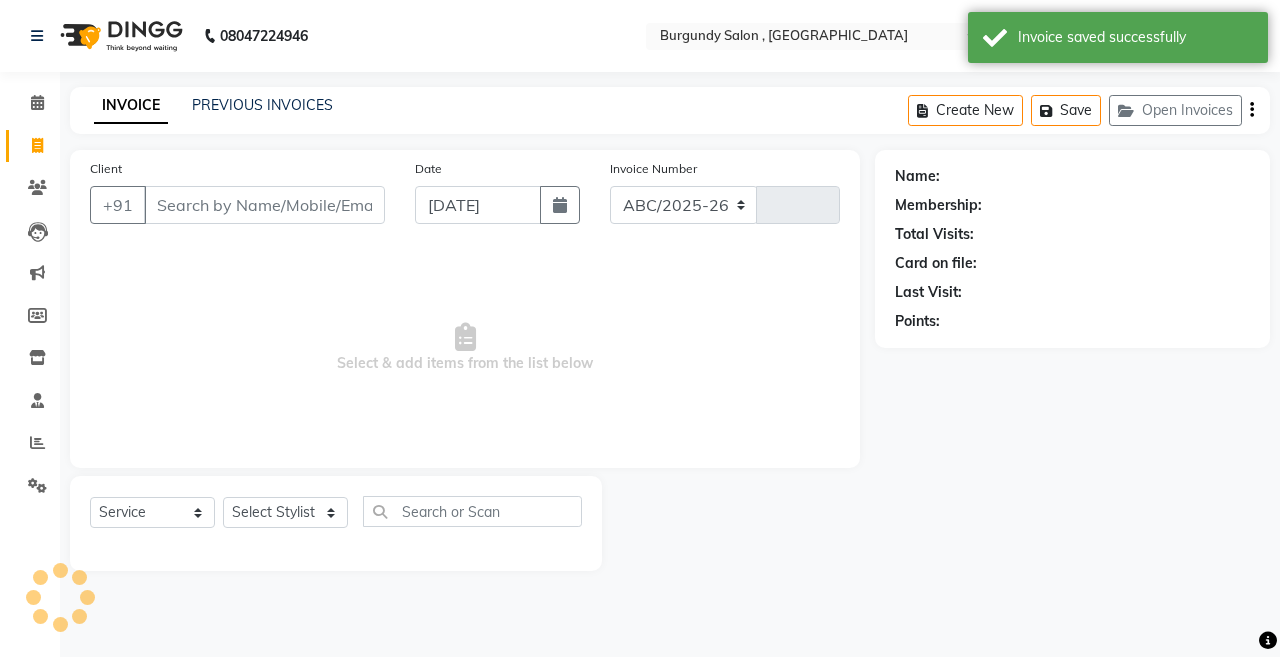 type on "1148" 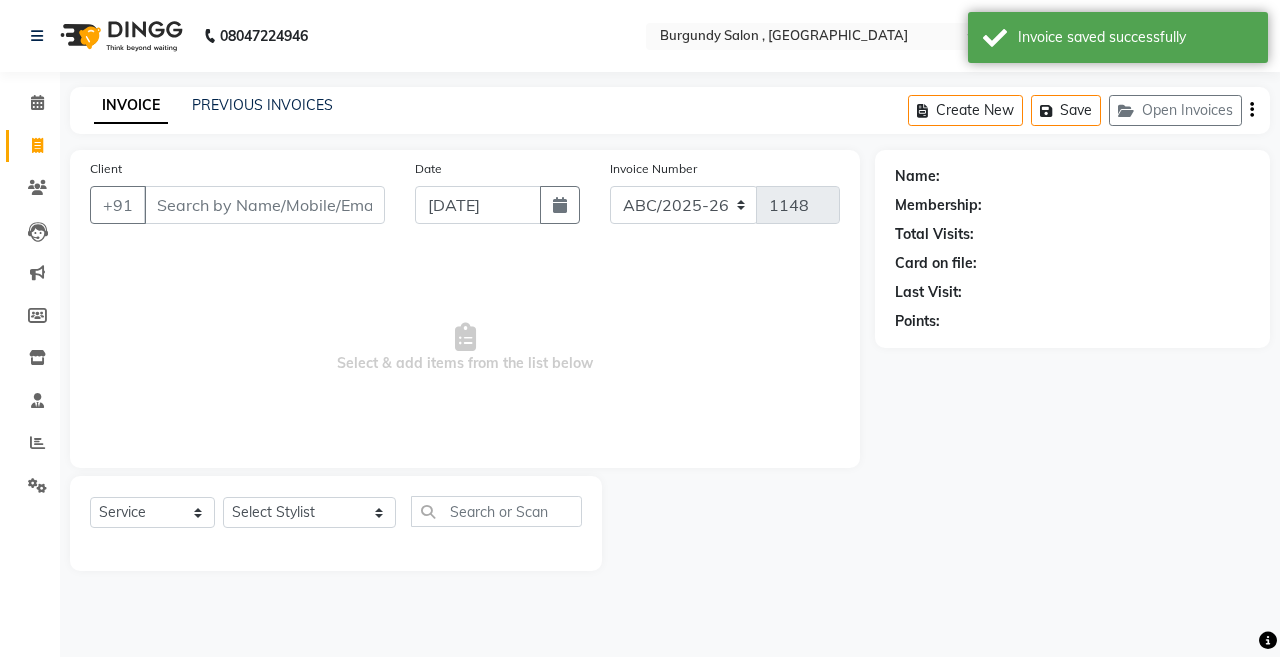 click on "Client" at bounding box center [264, 205] 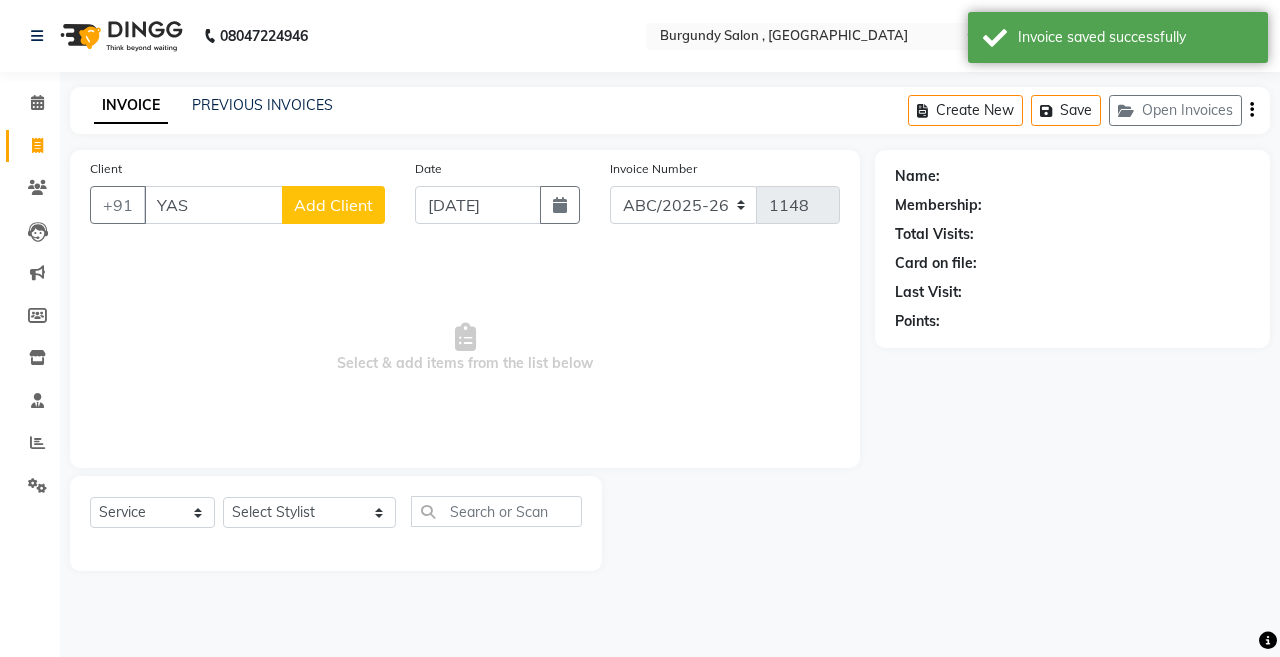 click on "YAS" at bounding box center [213, 205] 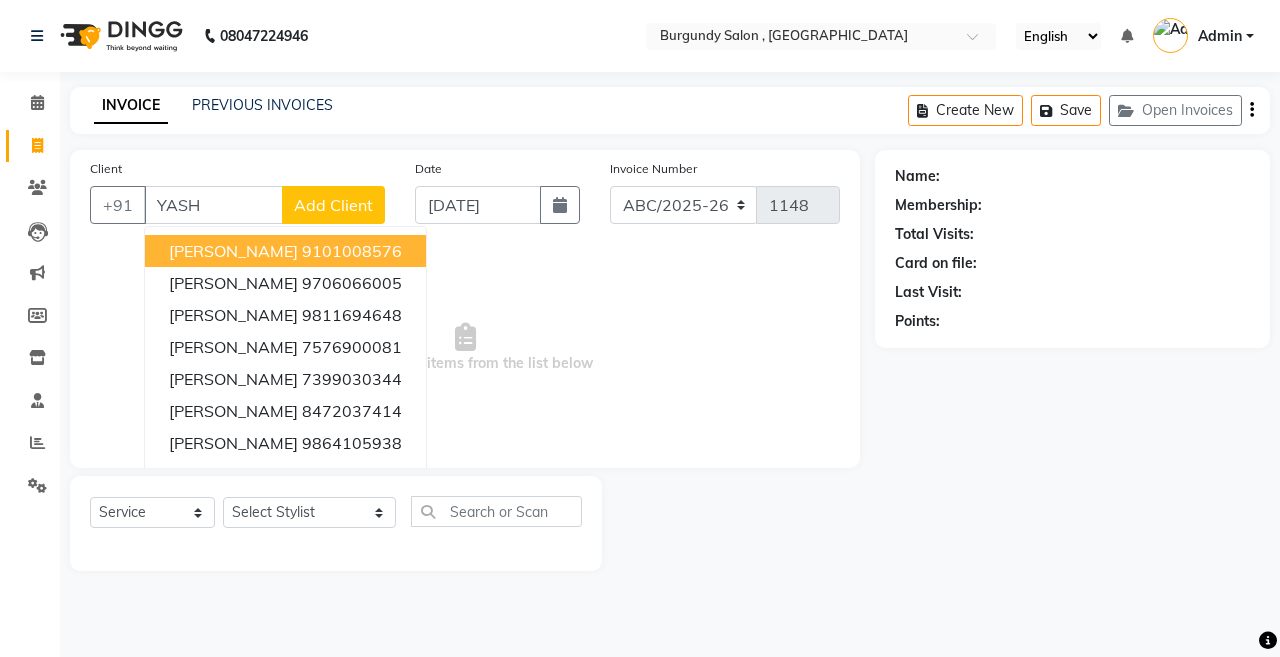 click on "YASHITA ACHANTANI" at bounding box center [233, 251] 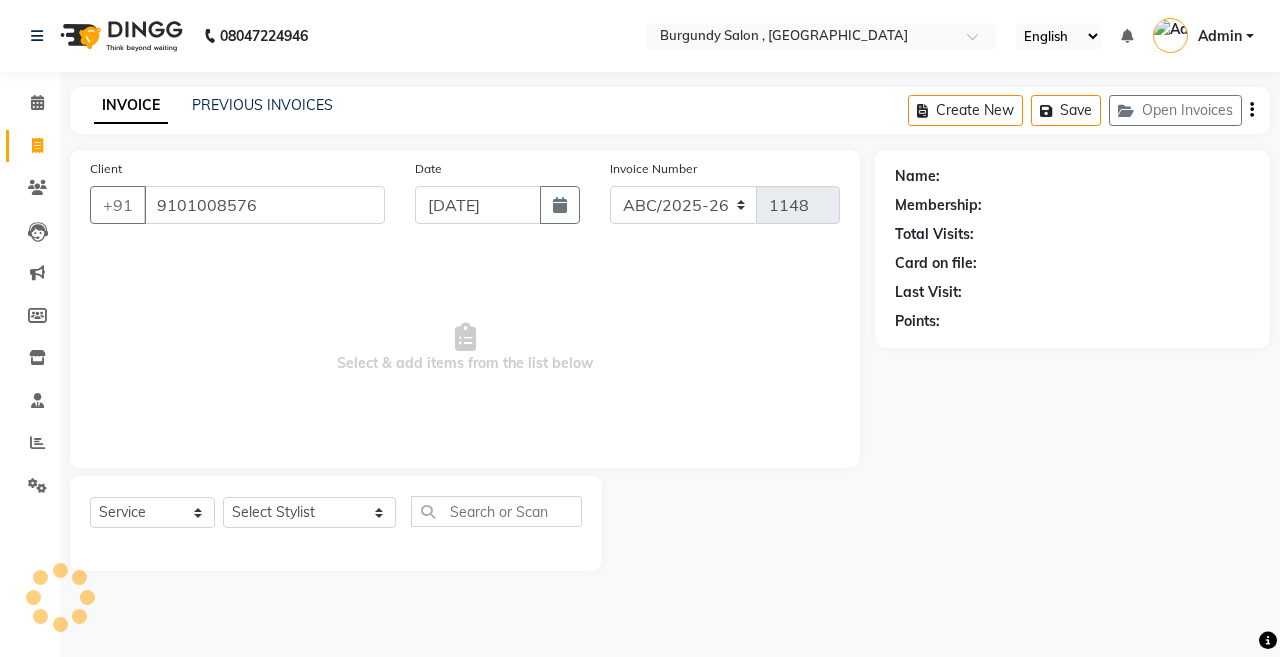 type on "9101008576" 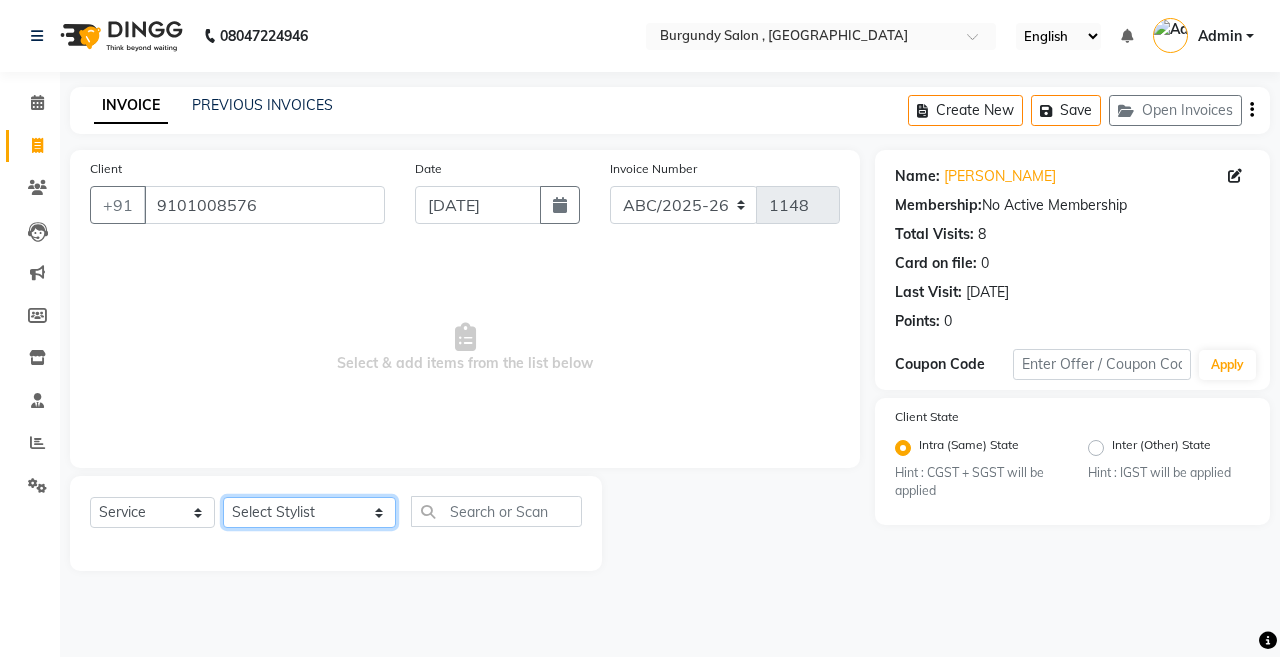 click on "Select Stylist ANIL  [PERSON_NAME] [PERSON_NAME]  DHON DAS DHON / [PERSON_NAME] [PERSON_NAME] [PERSON_NAME]/ [PERSON_NAME] [PERSON_NAME] LAXI / [PERSON_NAME] LITTLE MAAM MINTUL [PERSON_NAME] [PERSON_NAME] [PERSON_NAME] [PERSON_NAME]/POJA/ [PERSON_NAME] / [PERSON_NAME] [PERSON_NAME]/ [PERSON_NAME] PUJAA [PERSON_NAME] / [PERSON_NAME]  [PERSON_NAME] / [PERSON_NAME] [PERSON_NAME] / [PERSON_NAME] / [PERSON_NAME] [PERSON_NAME]/ [PERSON_NAME]/[PERSON_NAME]/[PERSON_NAME]/ [PERSON_NAME]/[PERSON_NAME]/ [PERSON_NAME] [PERSON_NAME]/ [PERSON_NAME] [PERSON_NAME] [PERSON_NAME] [PERSON_NAME] SOPEM staff 1 staff 1 TANU" 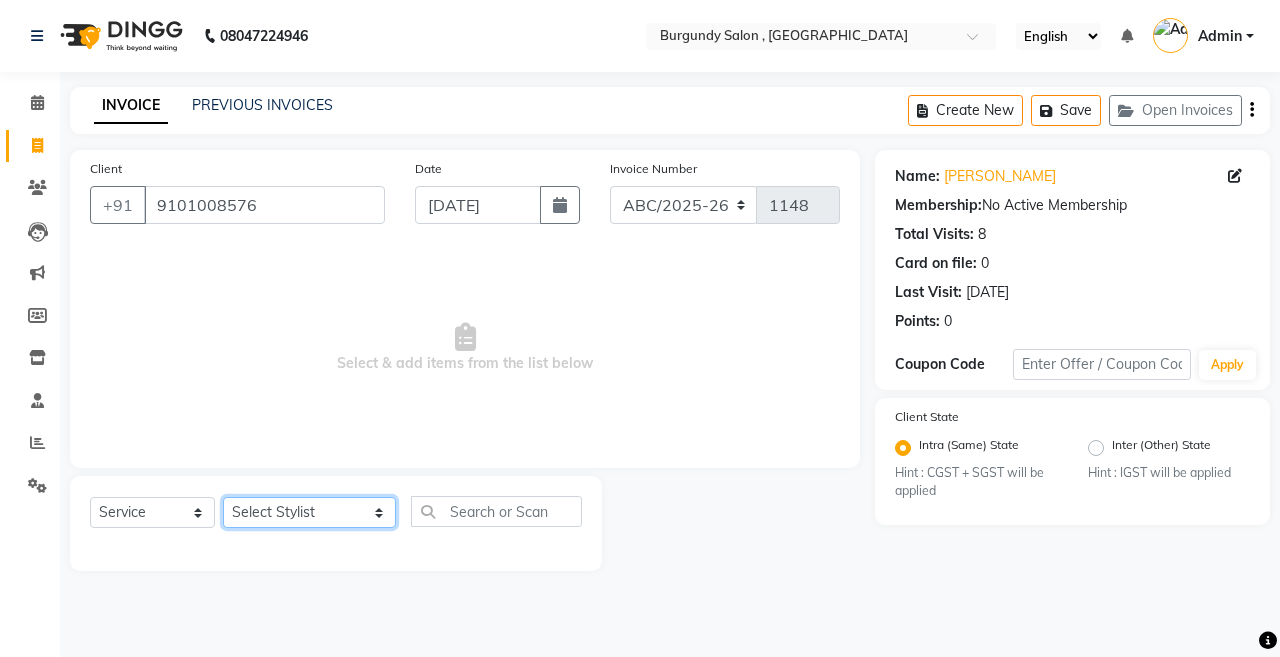 select on "32580" 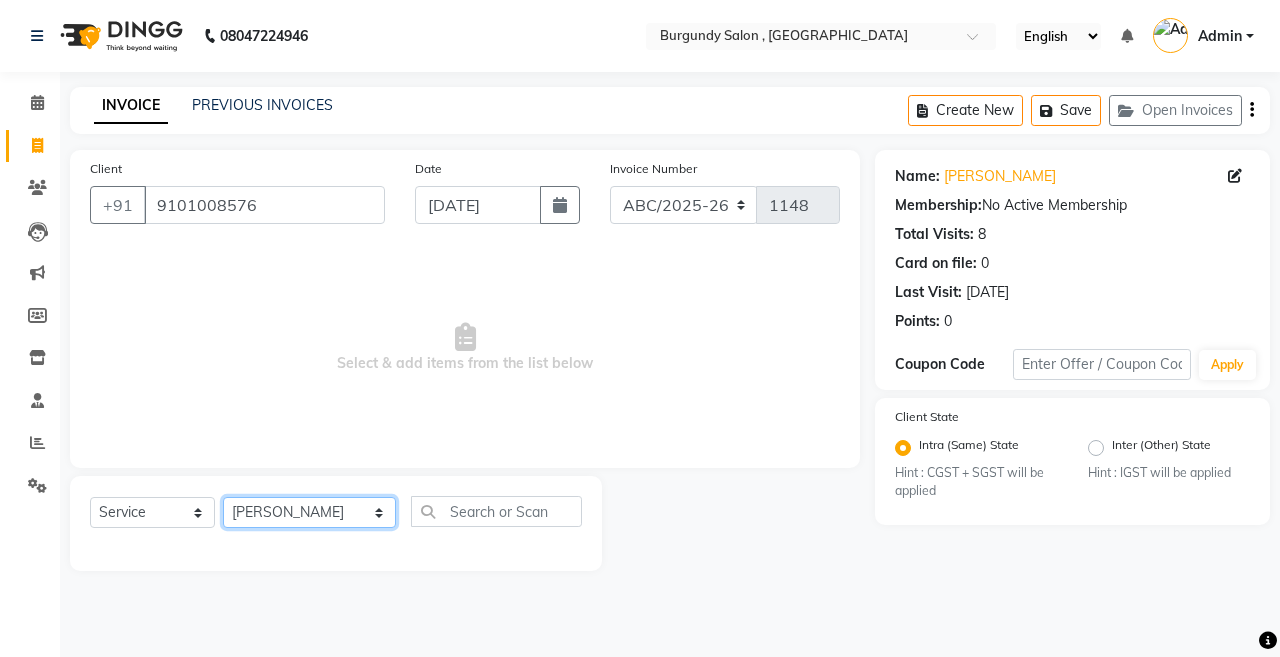 click on "Select Stylist ANIL  ANJANA BARSHA DEEPSHIKHA  DHON DAS DHON / NITUMONI EDWARD EDWARD/ LAXMI JOSHU JUNMONI KASHIF LAXI / ANJANA LAXMI LITTLE MAAM MINTUL MITALI NEETU RANA NITUMONI NITUMONI/POJA/ LAXMI NITUMONI / SAGARIKA NITUMONI/ SAGRIKA PRAKASH PUJAA Rubi RUBI / LAXMI SAGARIKA  SAGARIKA / RUBI SAHIL SAHIL / DHON SAHIL / EDWARD SAHIL/ JOSHU SAHIL/JOSHU/PRAKASH/ RUBI SAHIL/NITUMONI/ MITALI SAHIL/ RUBI SHABIR SHADHAB SIMA KALITA SONALI DEKA SOPEM staff 1 staff 1 TANU" 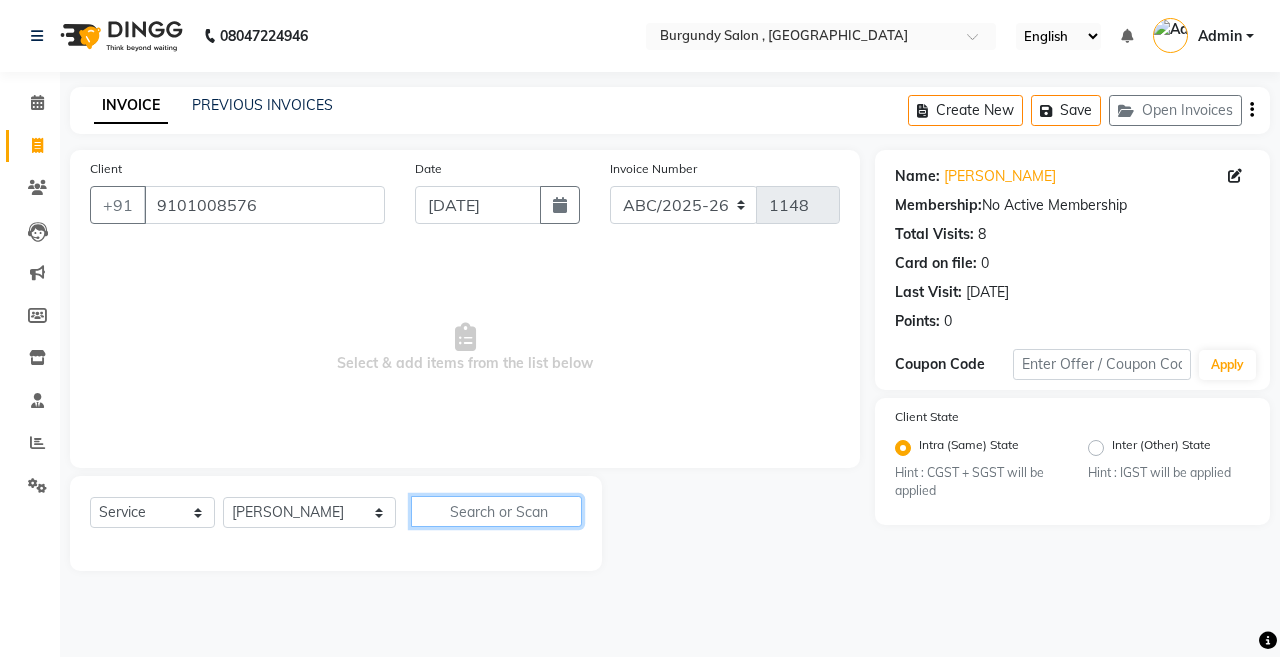 click 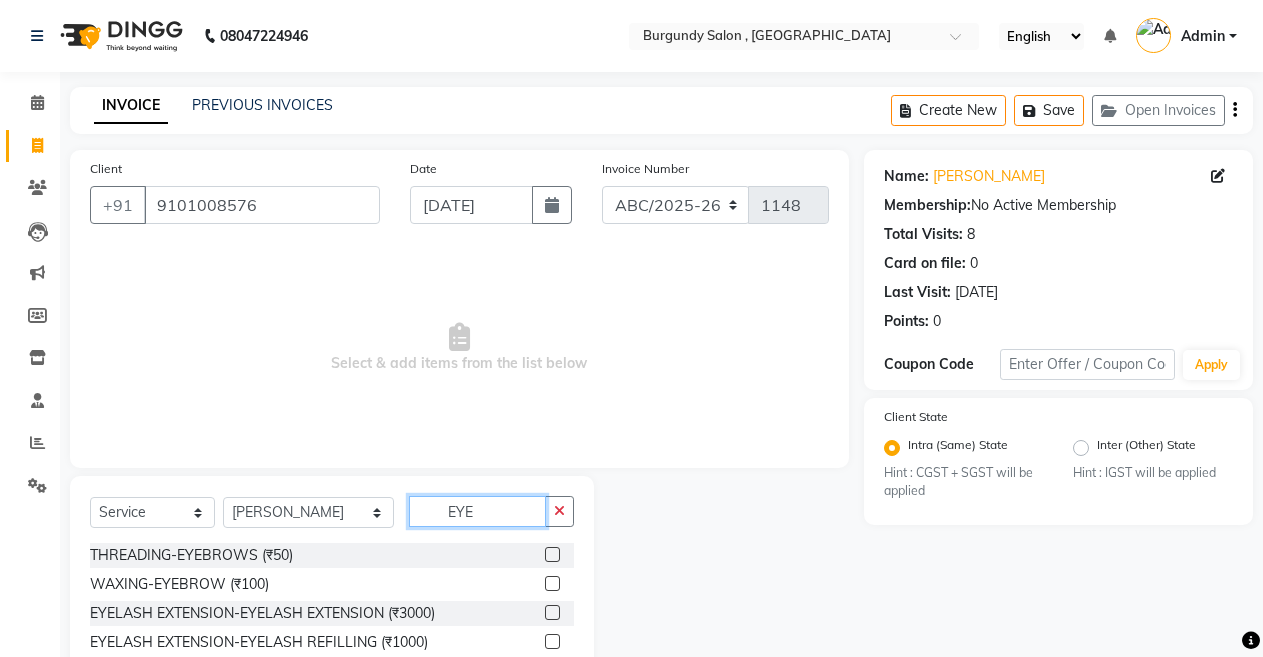 type on "EYE" 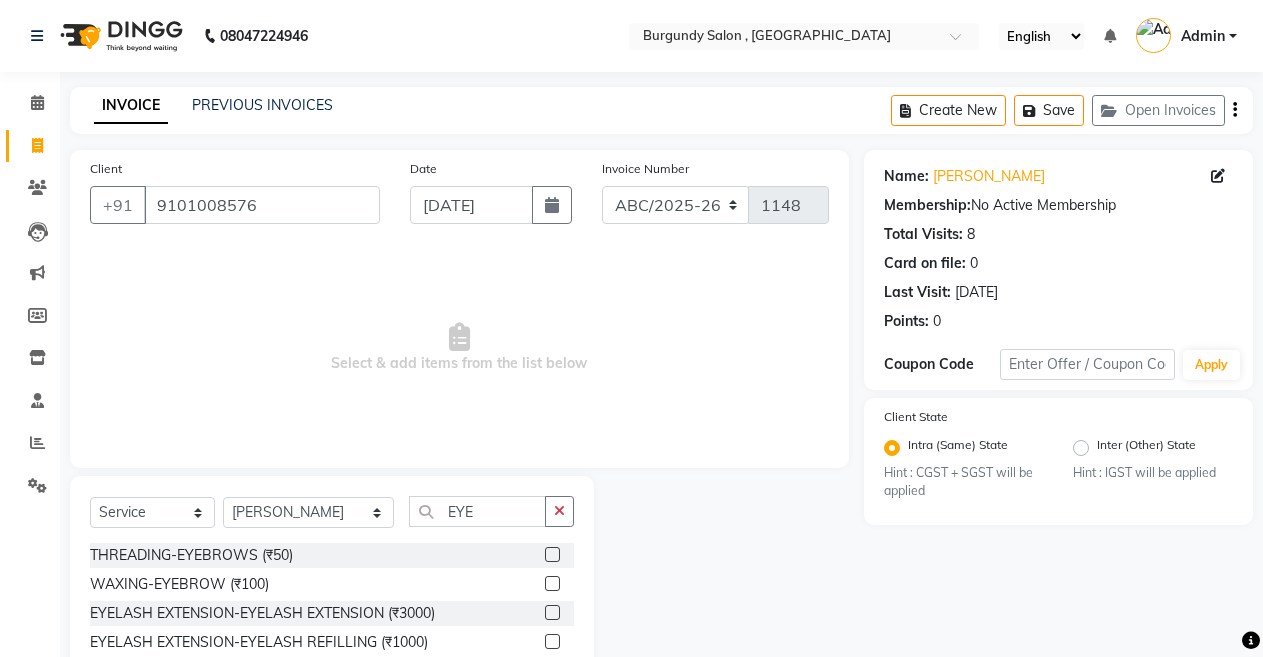 click 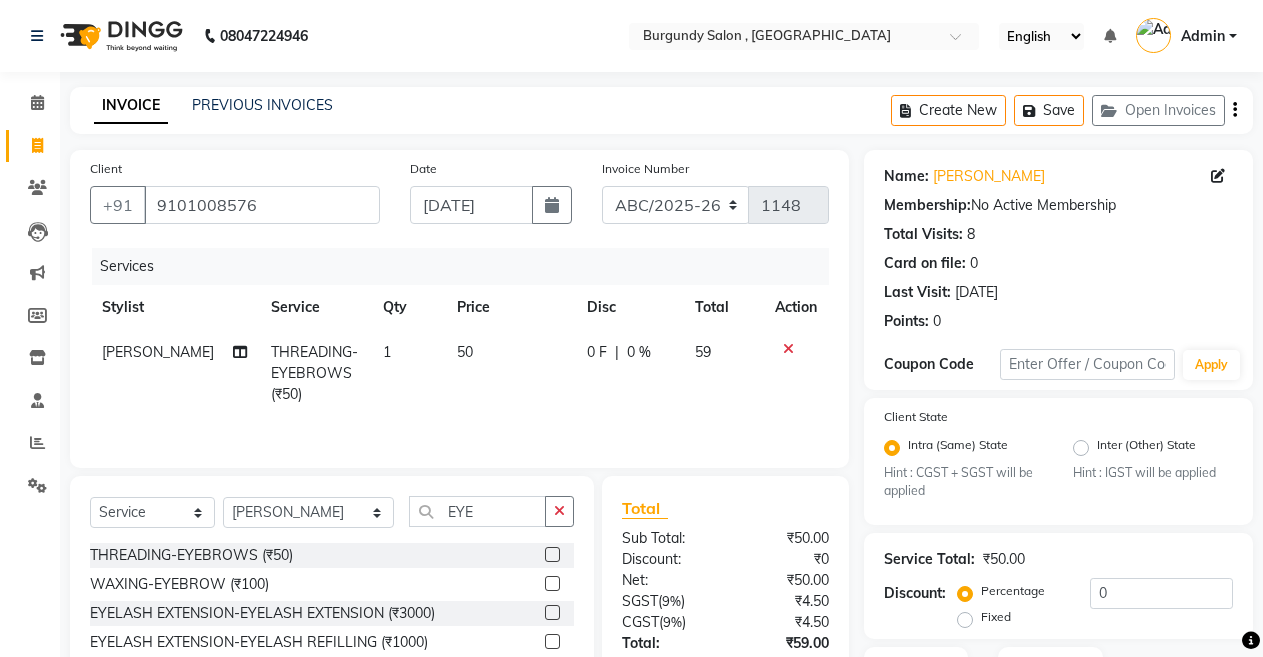 click 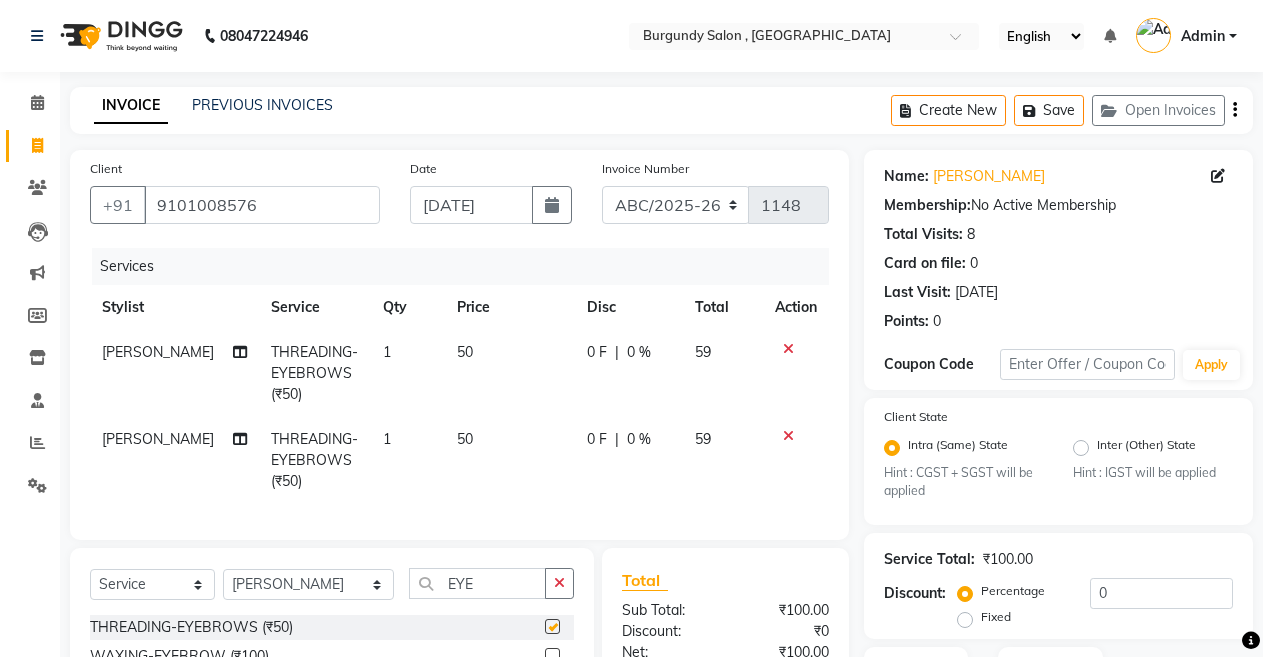 checkbox on "false" 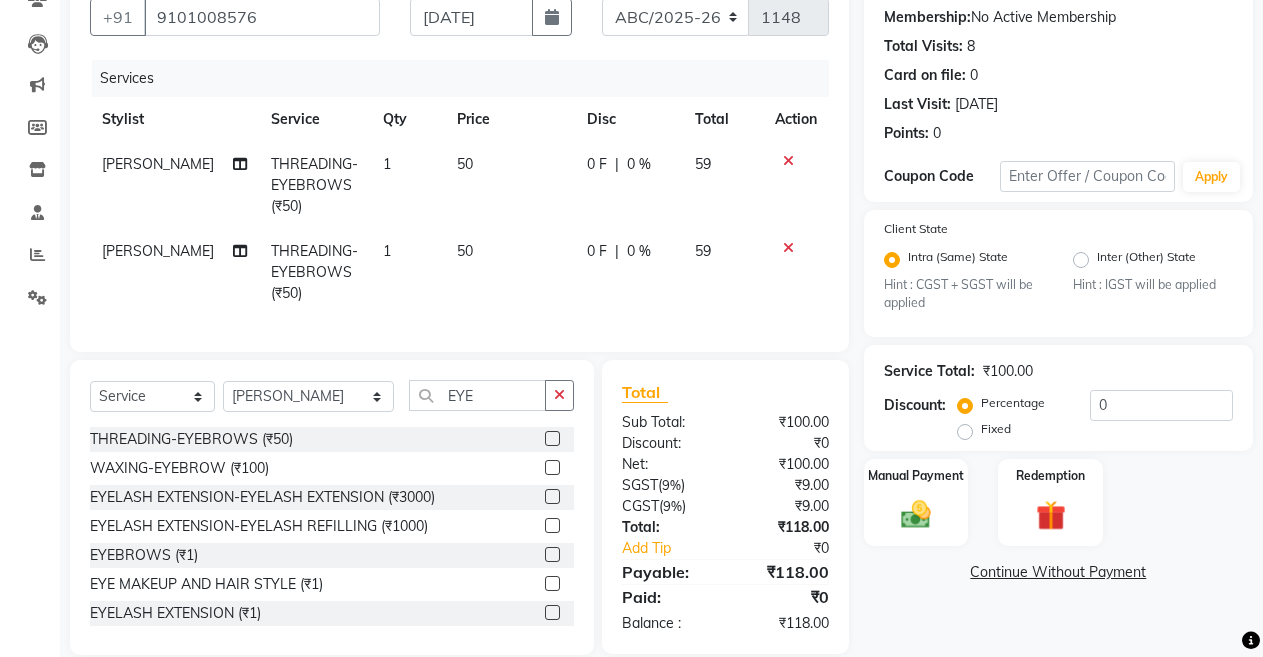 scroll, scrollTop: 233, scrollLeft: 0, axis: vertical 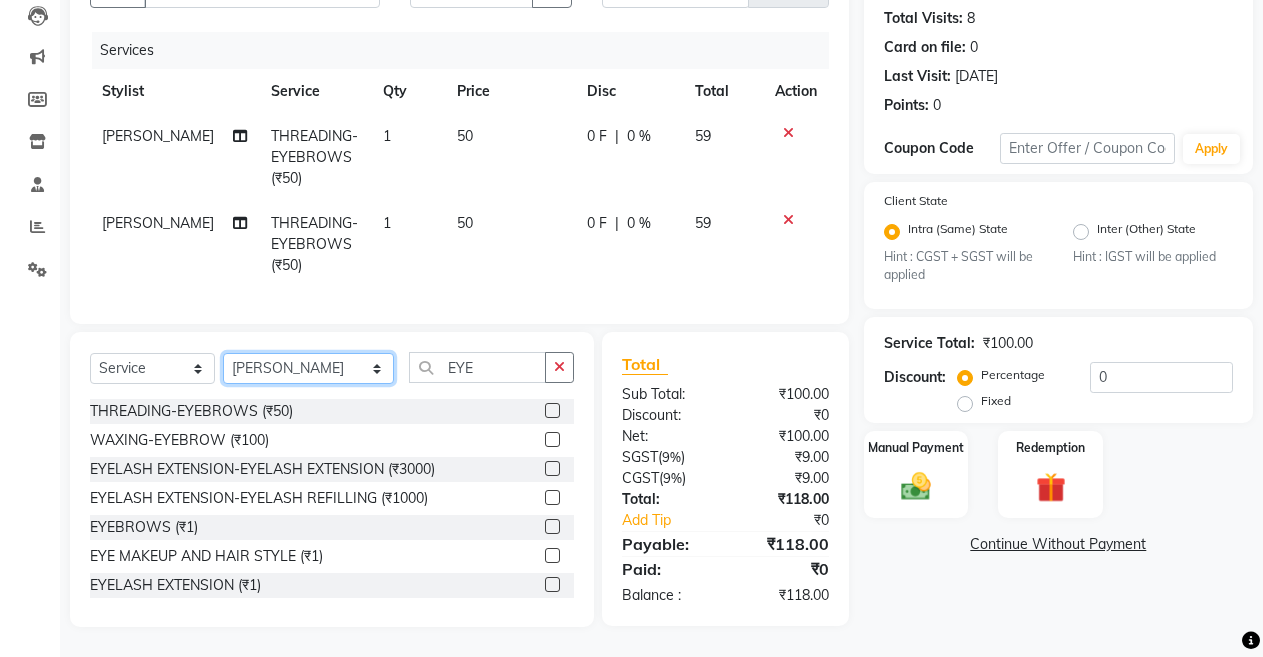 click on "Select Stylist ANIL  ANJANA BARSHA DEEPSHIKHA  DHON DAS DHON / NITUMONI EDWARD EDWARD/ LAXMI JOSHU JUNMONI KASHIF LAXI / ANJANA LAXMI LITTLE MAAM MINTUL MITALI NEETU RANA NITUMONI NITUMONI/POJA/ LAXMI NITUMONI / SAGARIKA NITUMONI/ SAGRIKA PRAKASH PUJAA Rubi RUBI / LAXMI SAGARIKA  SAGARIKA / RUBI SAHIL SAHIL / DHON SAHIL / EDWARD SAHIL/ JOSHU SAHIL/JOSHU/PRAKASH/ RUBI SAHIL/NITUMONI/ MITALI SAHIL/ RUBI SHABIR SHADHAB SIMA KALITA SONALI DEKA SOPEM staff 1 staff 1 TANU" 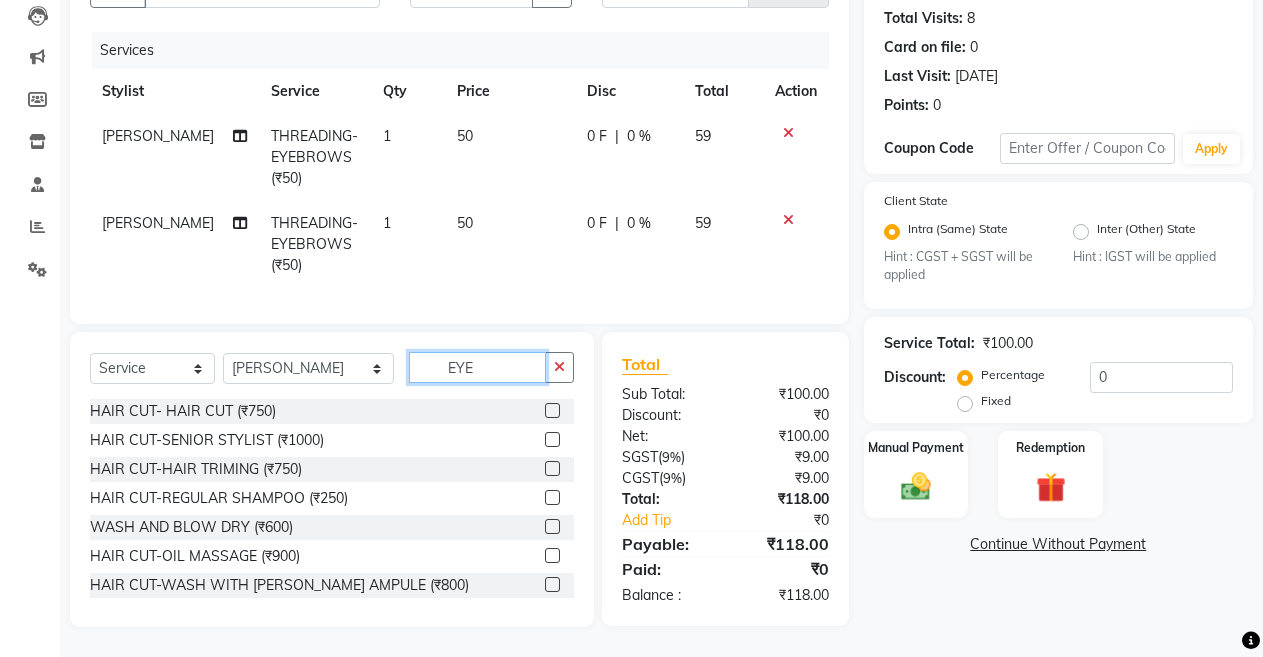 click on "EYE" 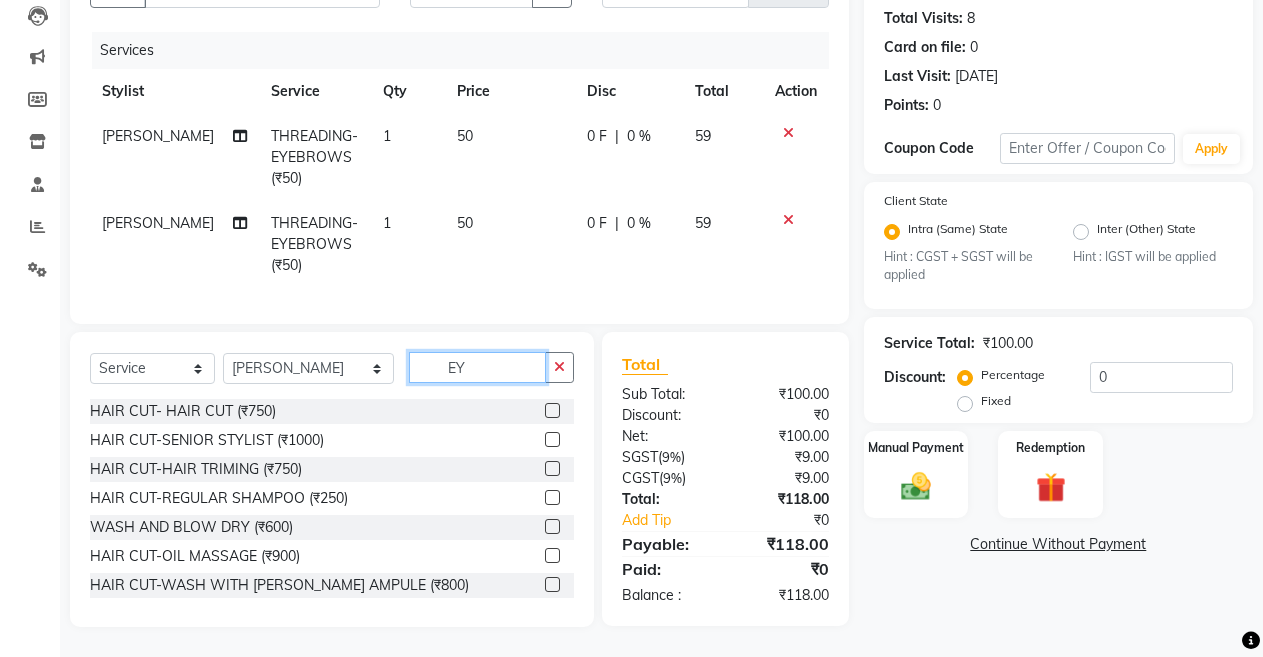 type on "E" 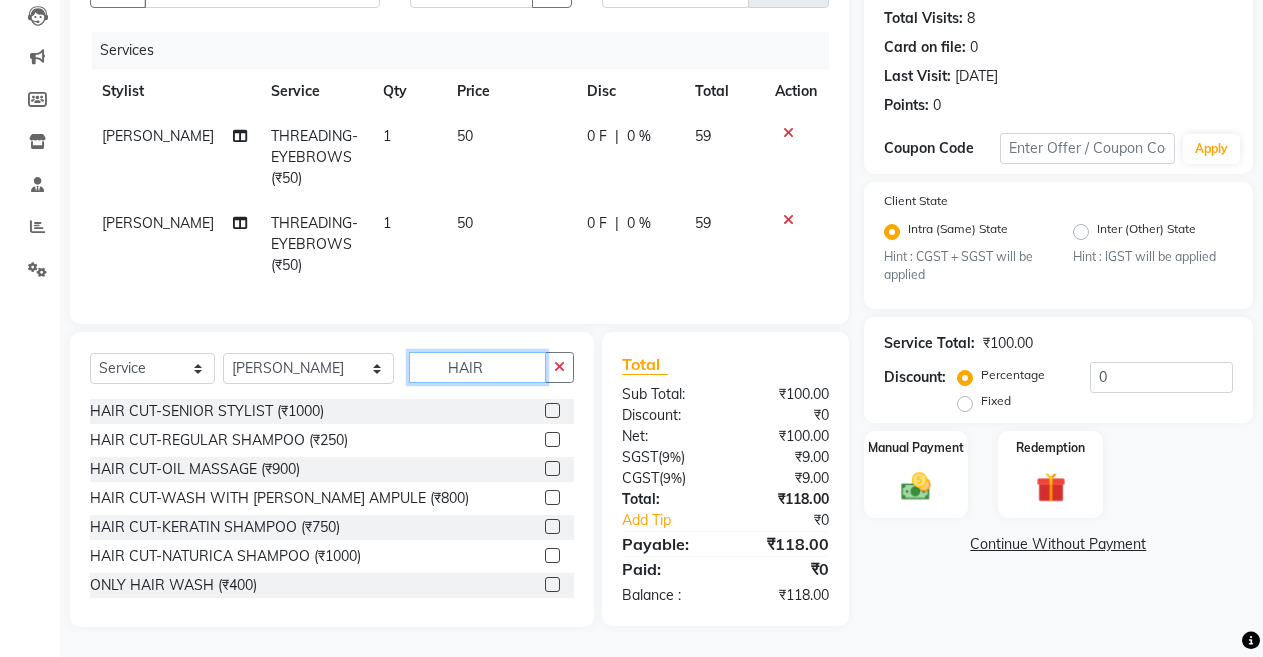 scroll, scrollTop: 233, scrollLeft: 0, axis: vertical 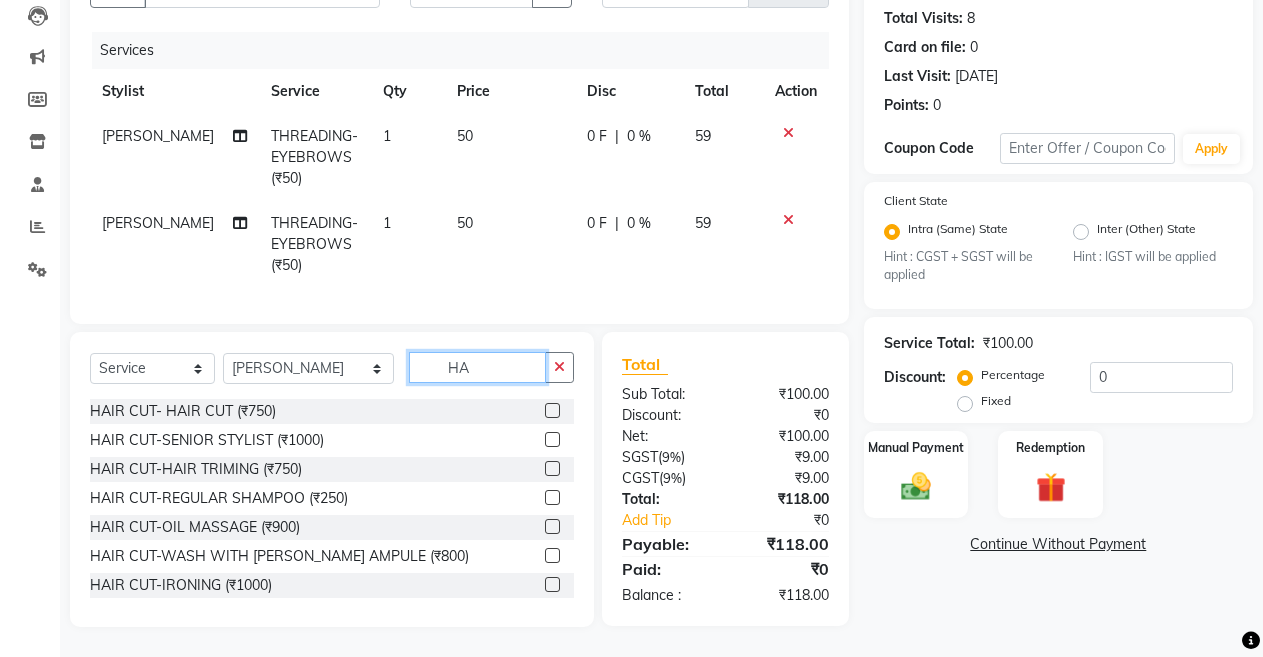 type on "H" 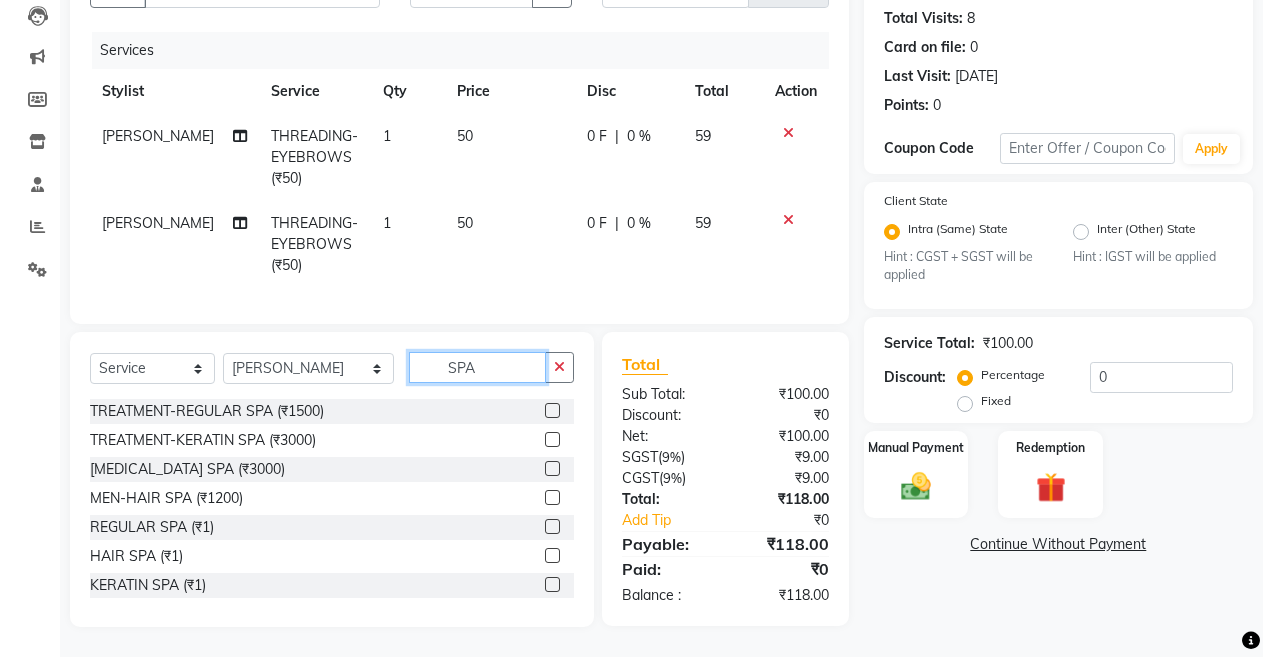click on "SPA" 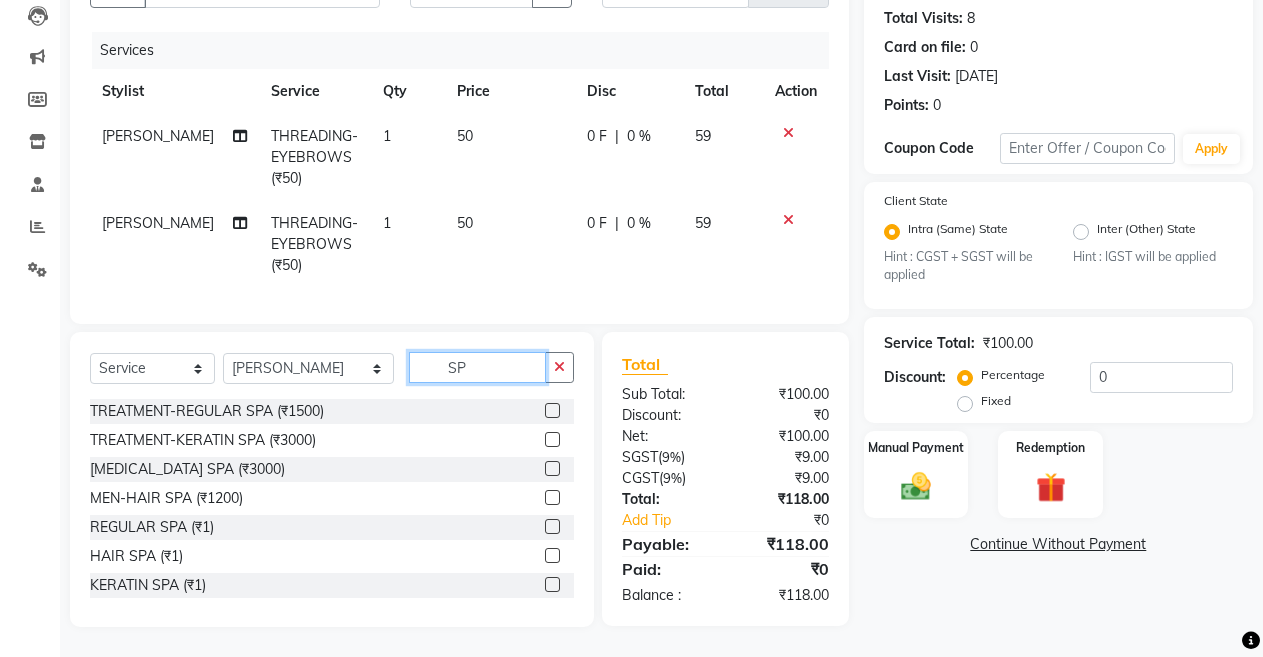 type on "S" 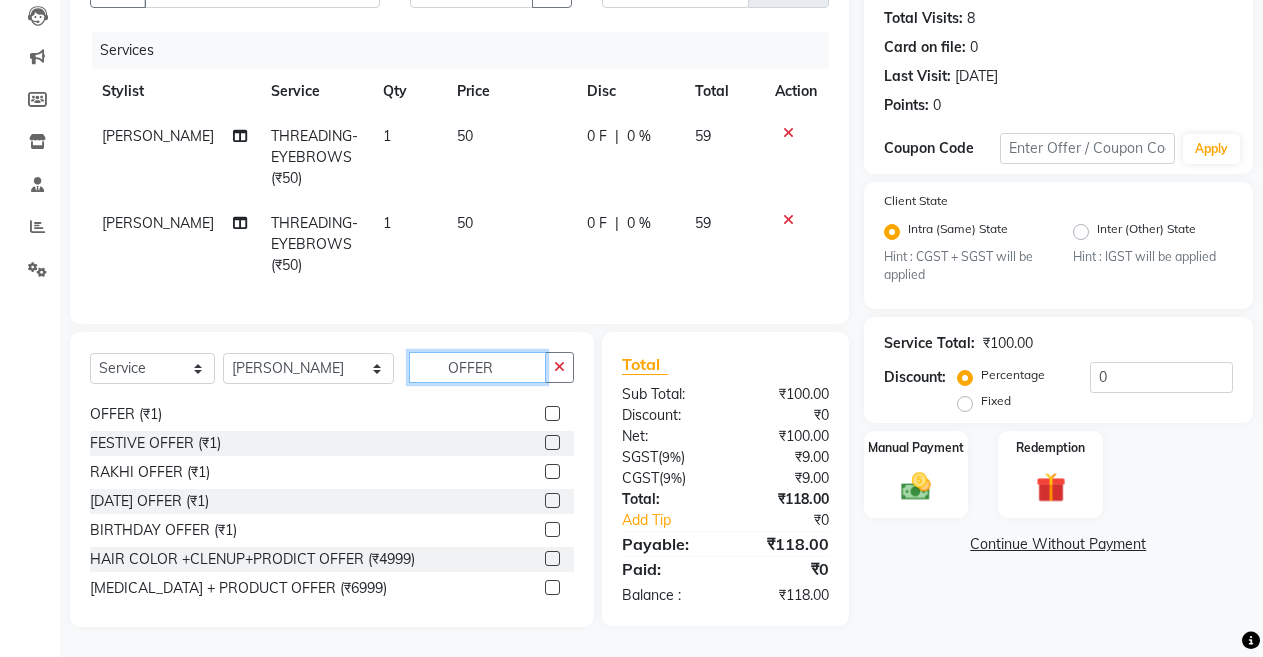 scroll, scrollTop: 240, scrollLeft: 0, axis: vertical 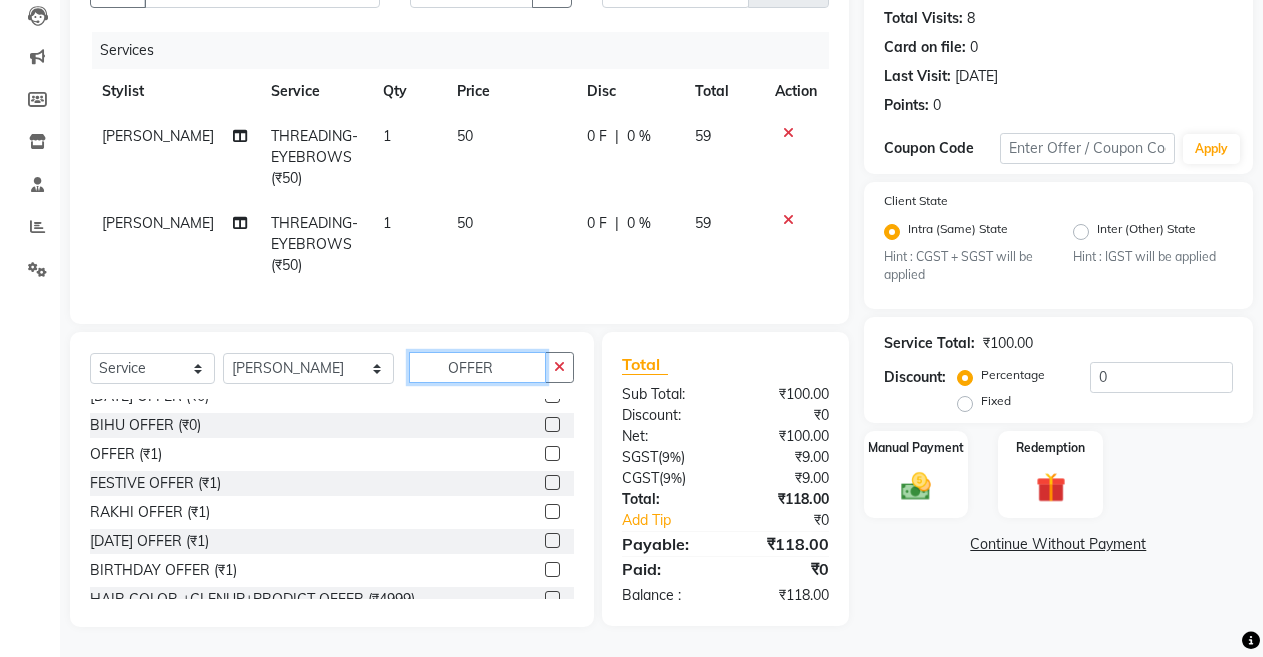 type on "OFFER" 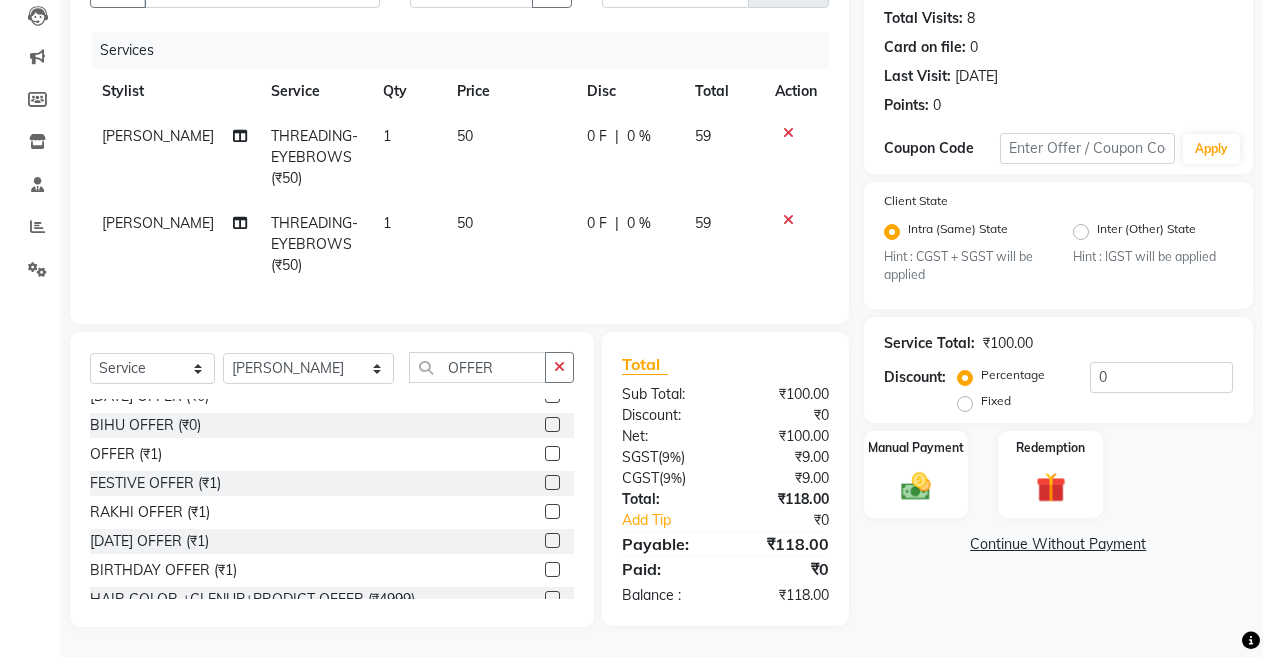 click 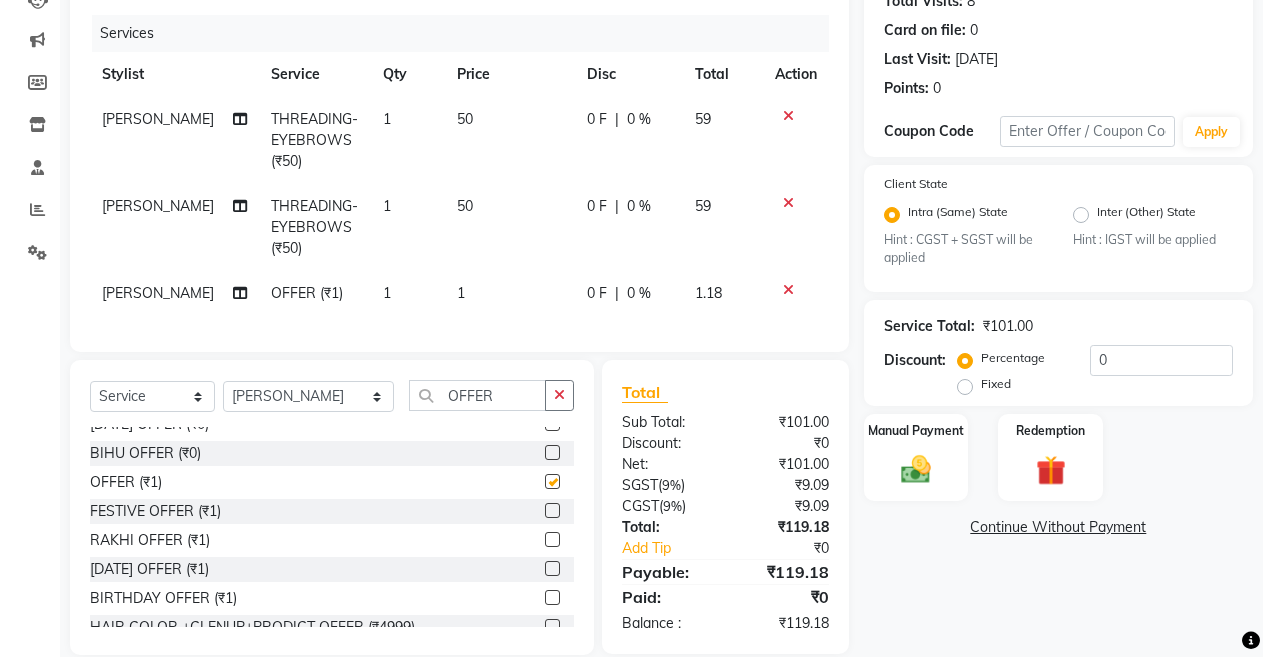 checkbox on "false" 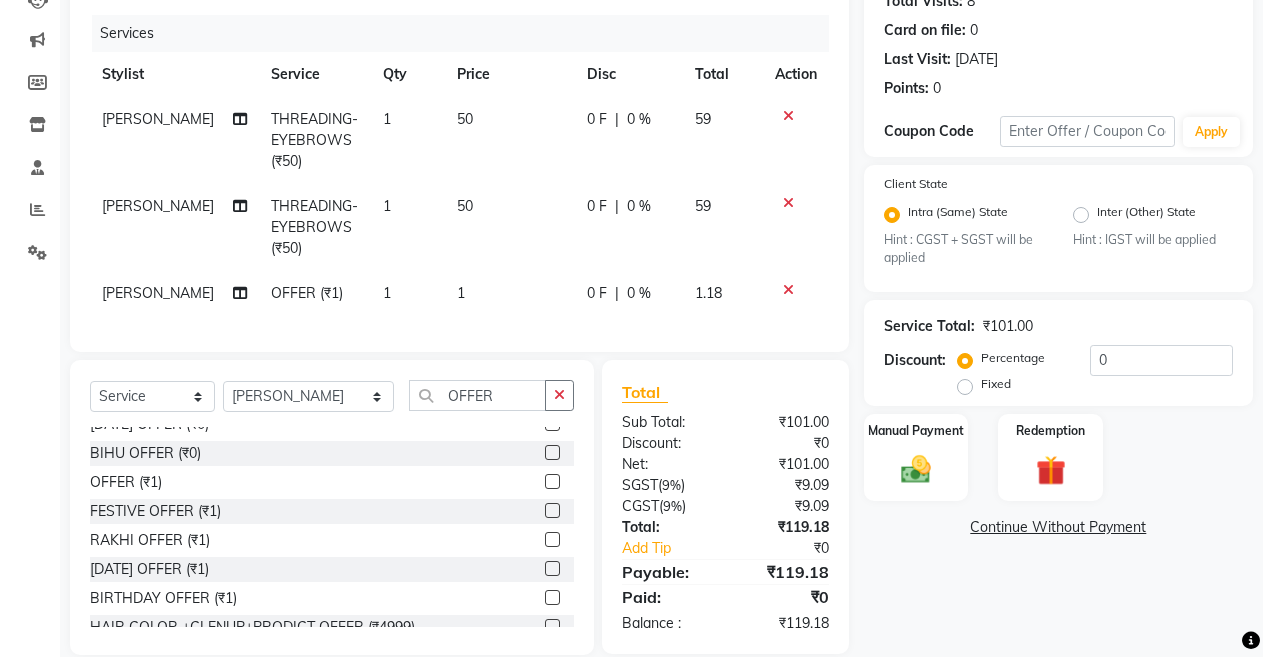 click on "1" 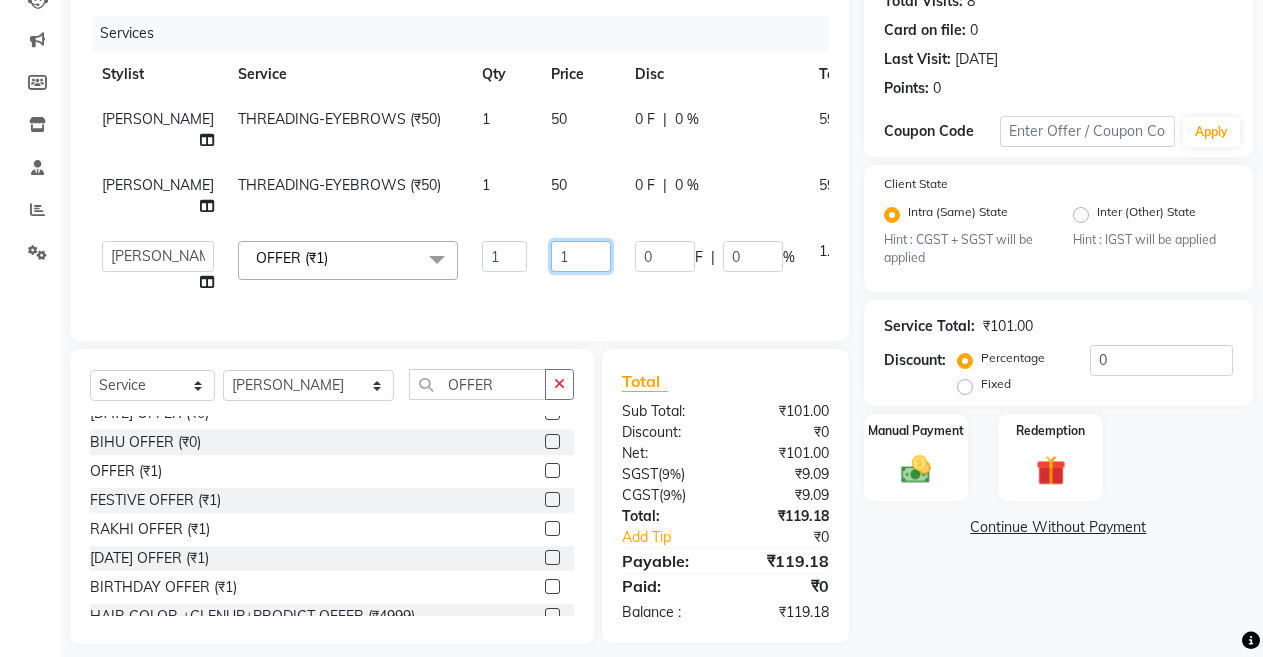 click on "1" 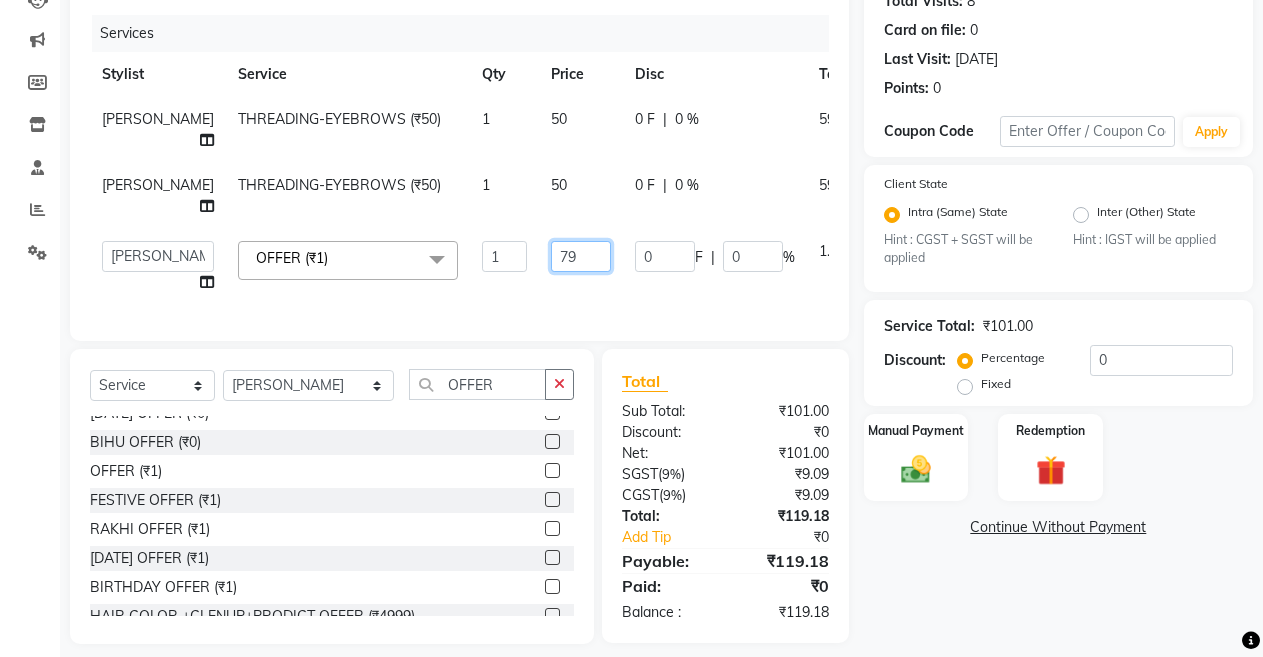 type on "799" 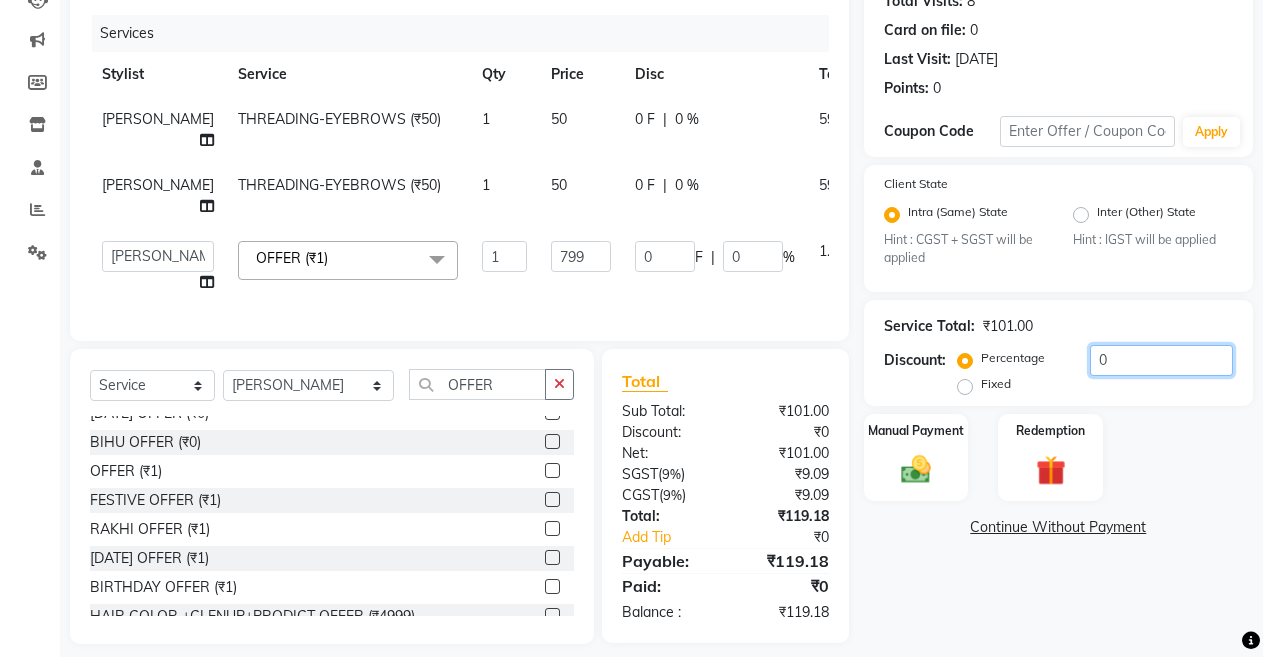 click on "0" 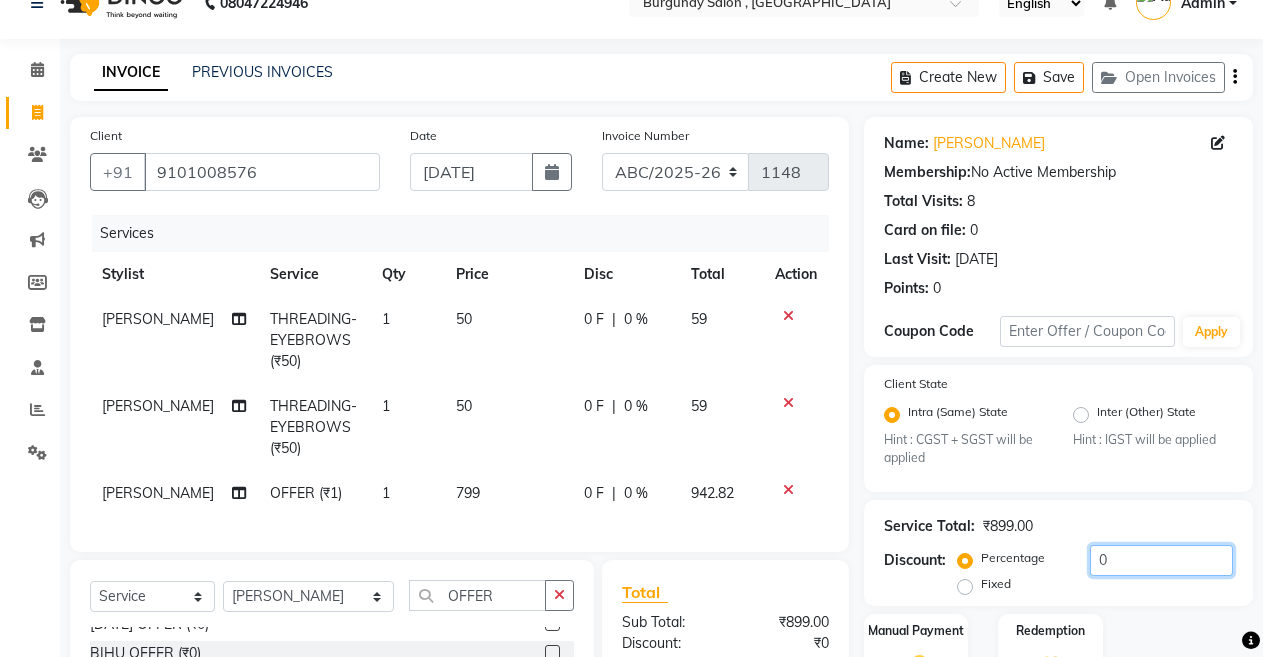 scroll, scrollTop: 0, scrollLeft: 0, axis: both 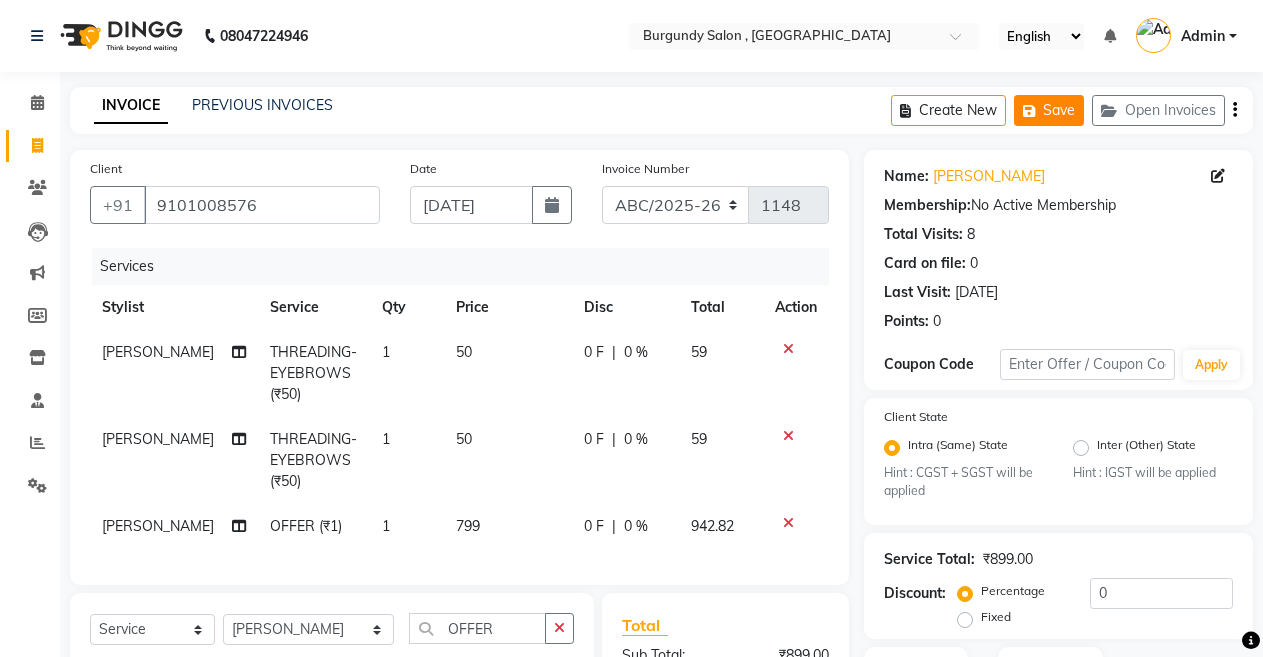 click on "Save" 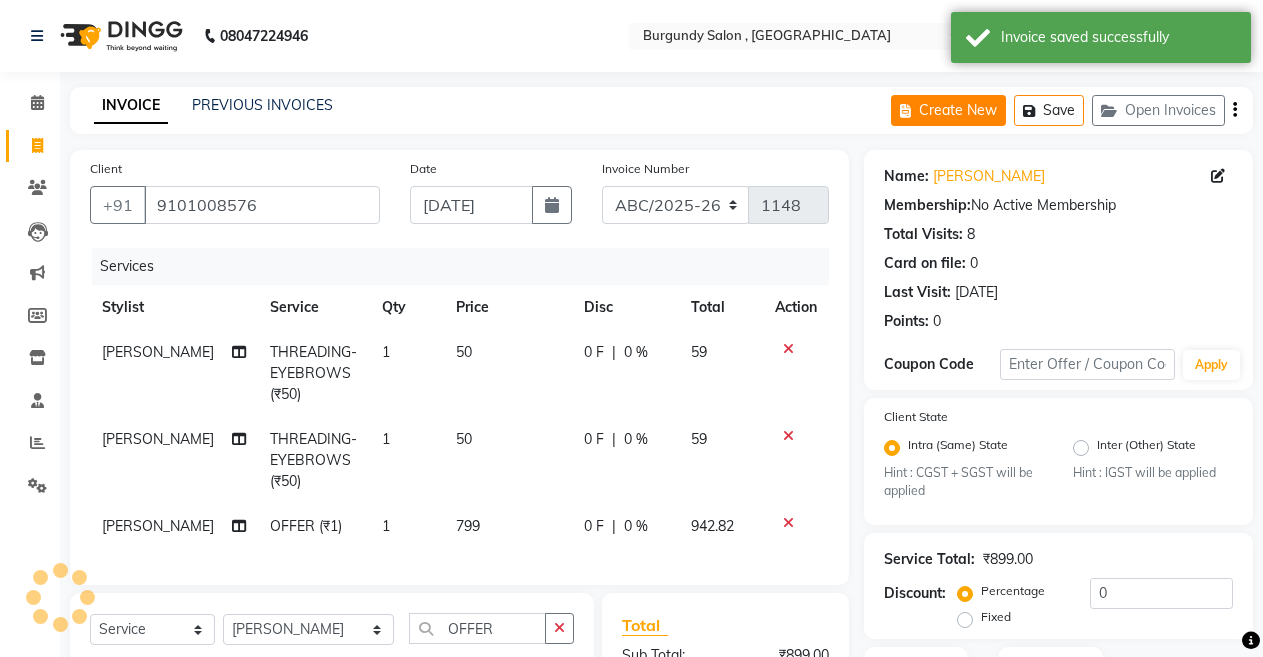 click on "Create New" 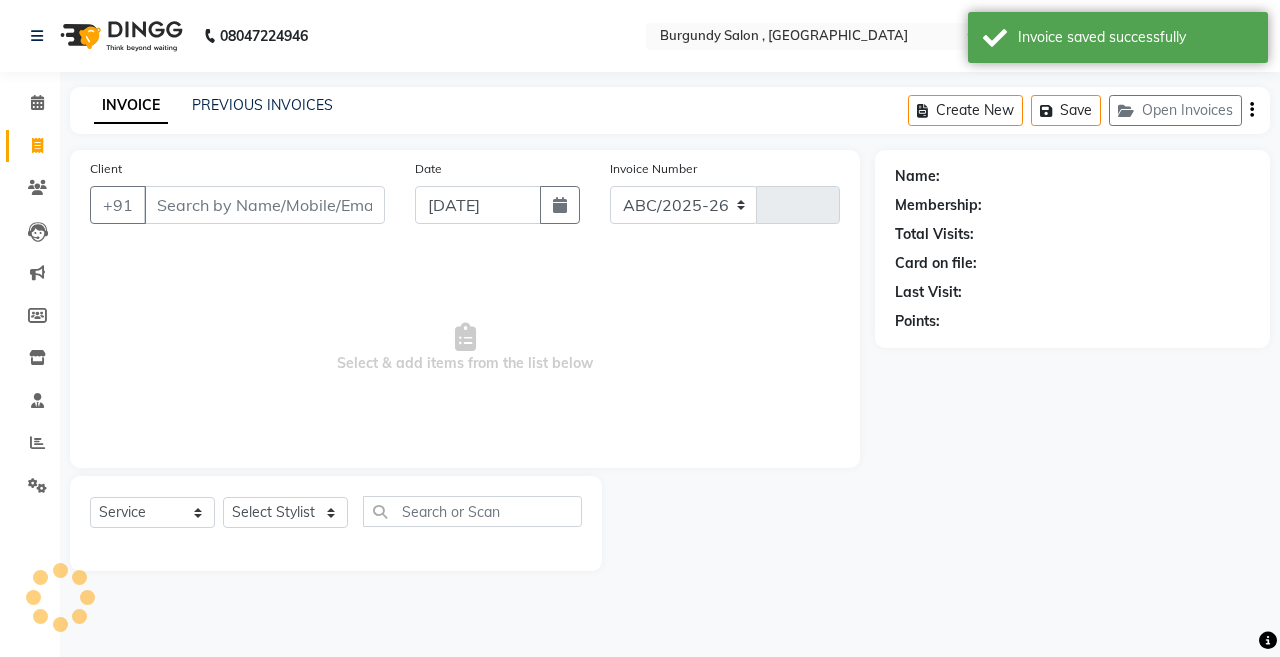 select on "5345" 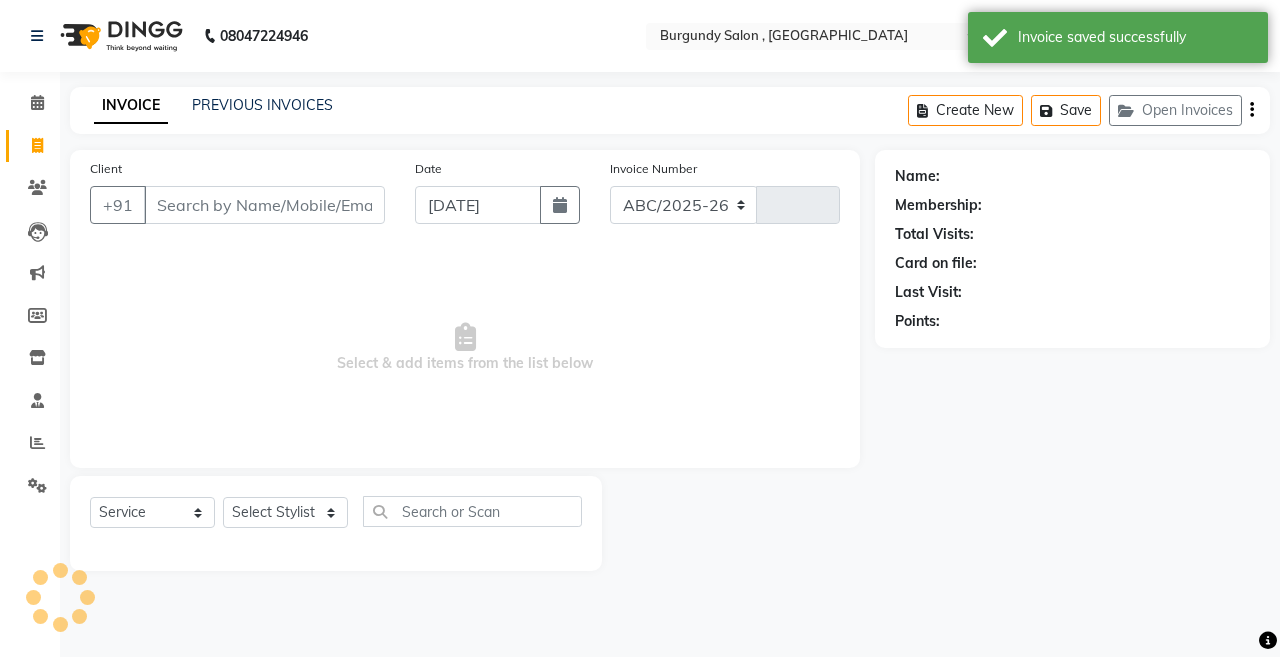 type on "1148" 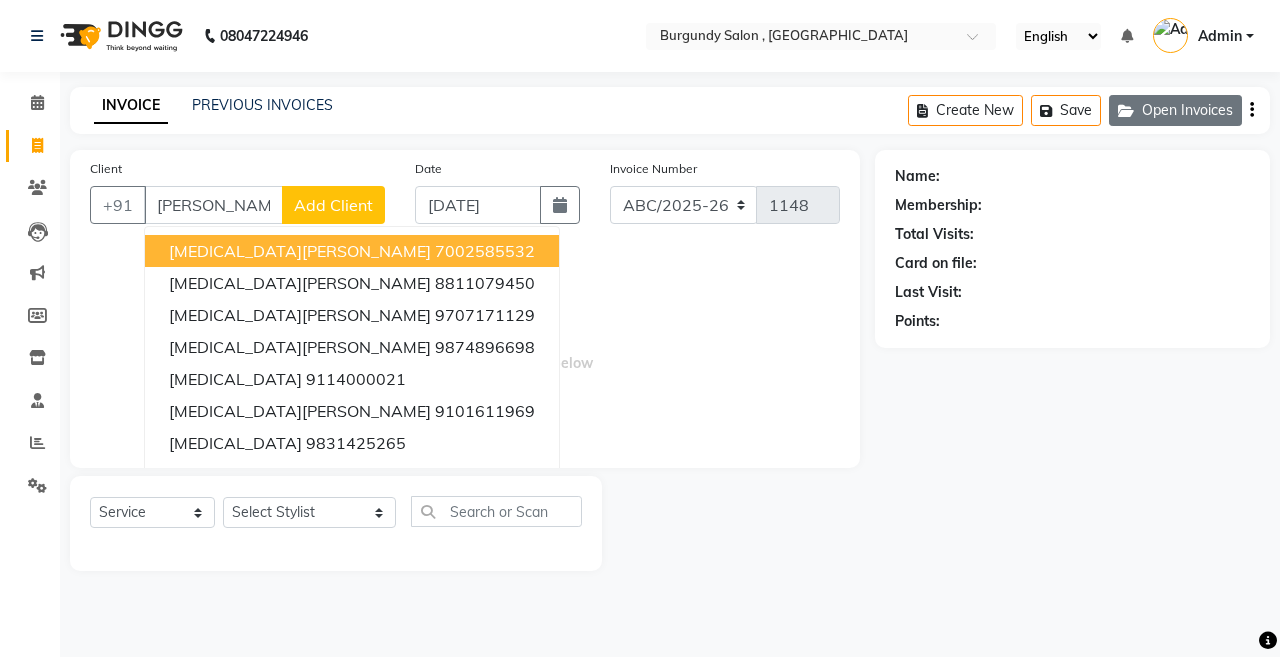 click on "Open Invoices" 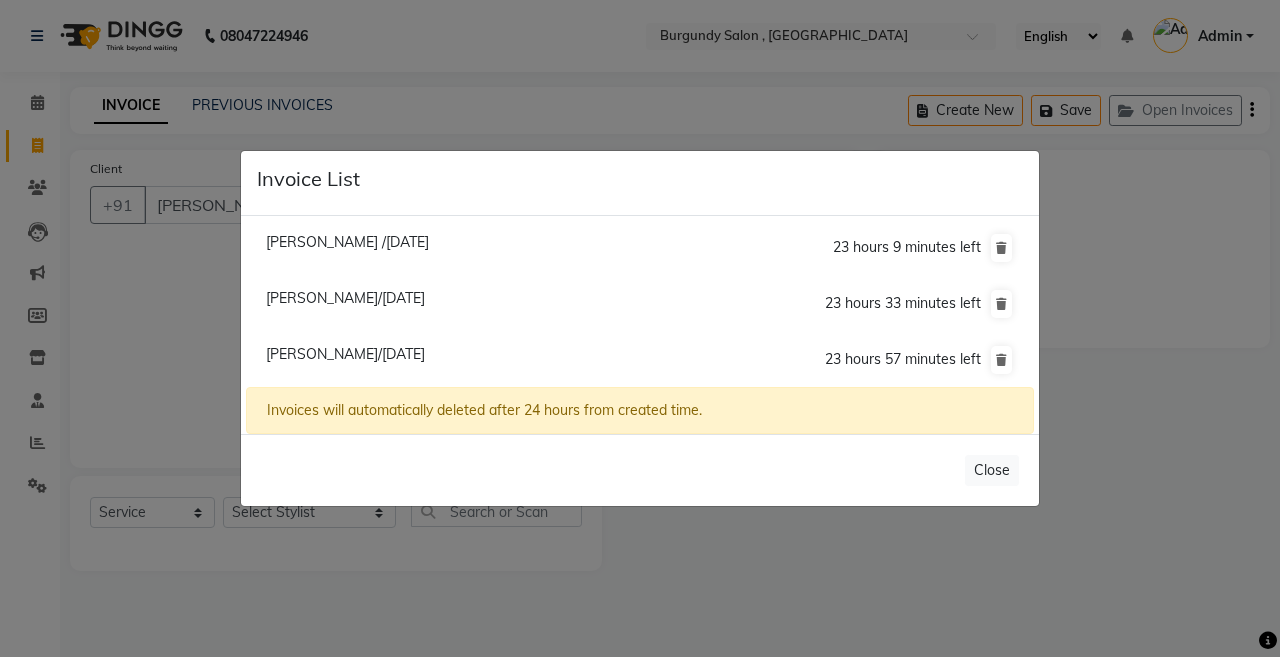 click on "Invoice List  Priyanka Jain /10 July 2025  23 hours 9 minutes left  Nidhi Harlalka/10 July 2025  23 hours 33 minutes left  Vashudha Lakhotia/10 July 2025  23 hours 57 minutes left  Invoices will automatically deleted after 24 hours from created time.   Close" 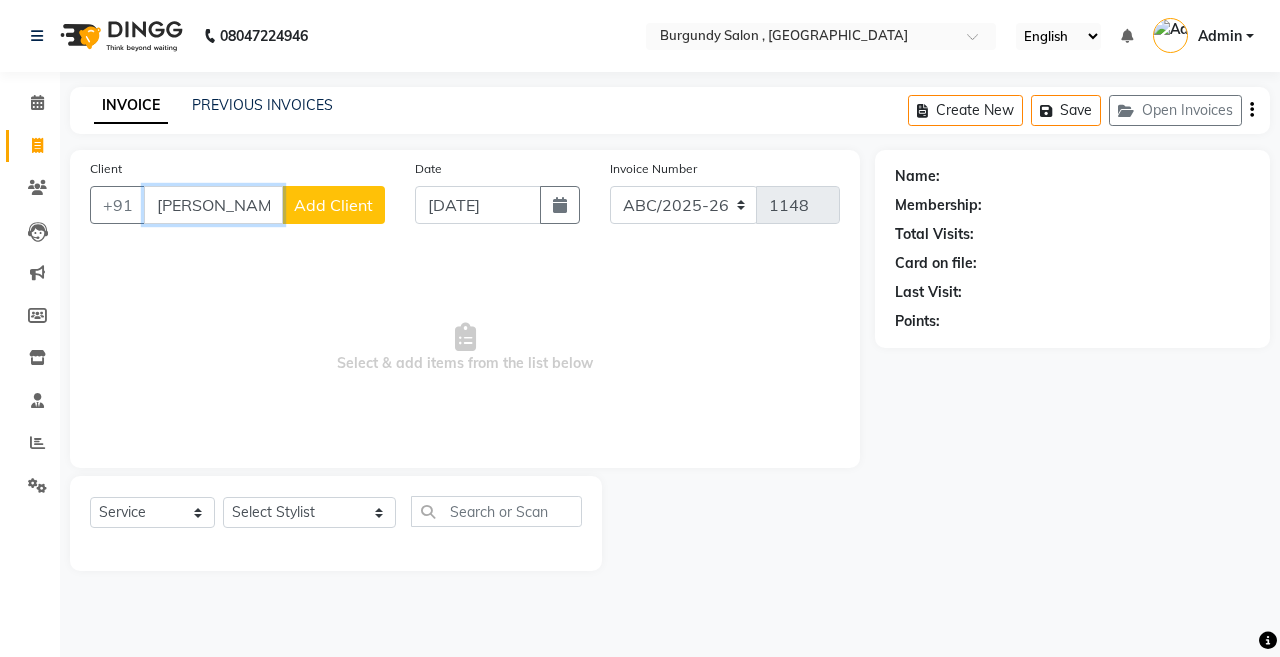 click on "NIKI" at bounding box center (213, 205) 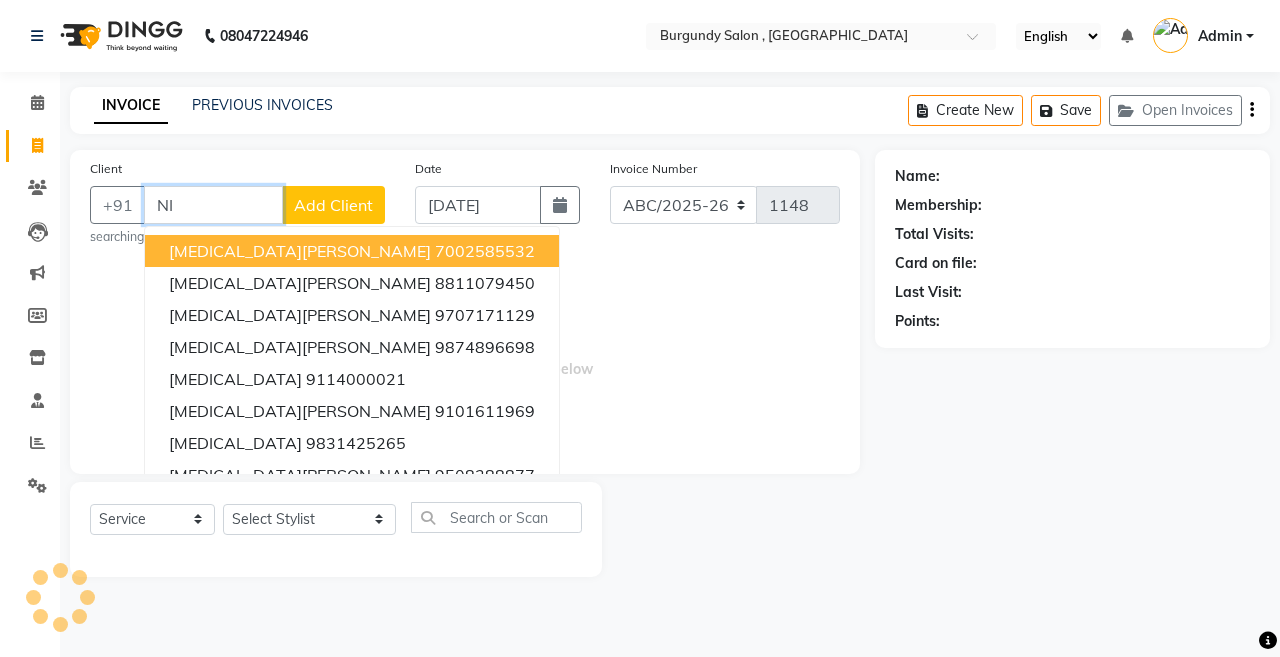 type on "N" 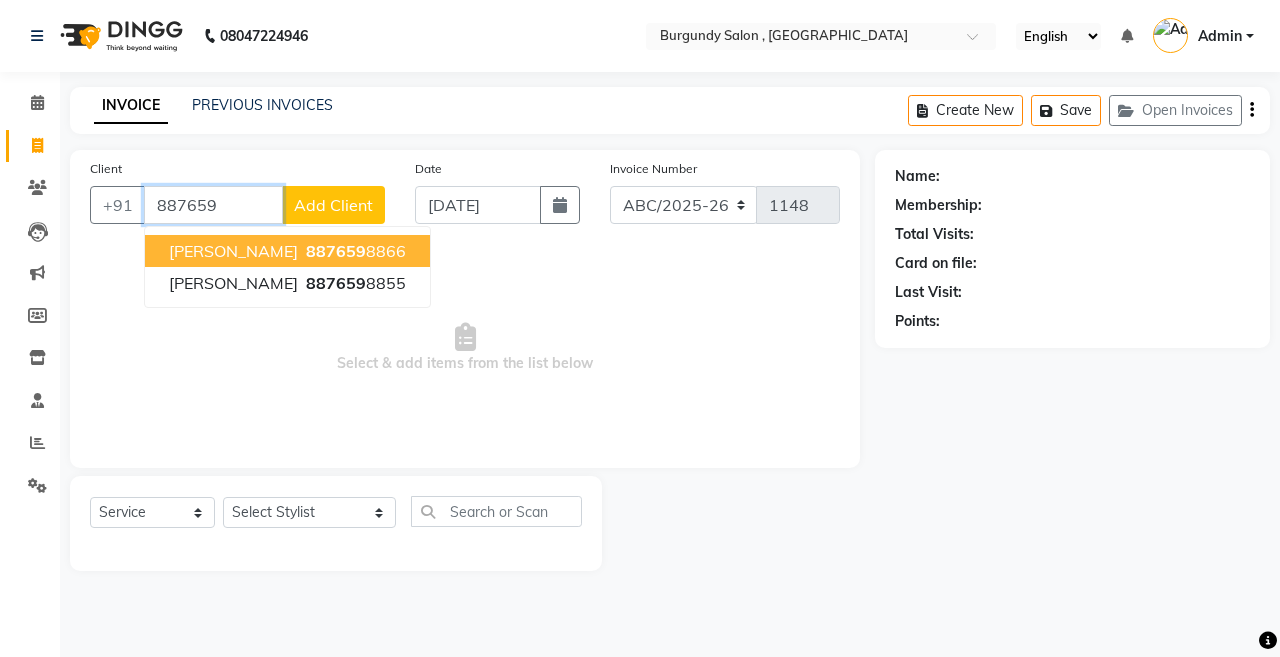 click on "887659" at bounding box center [336, 251] 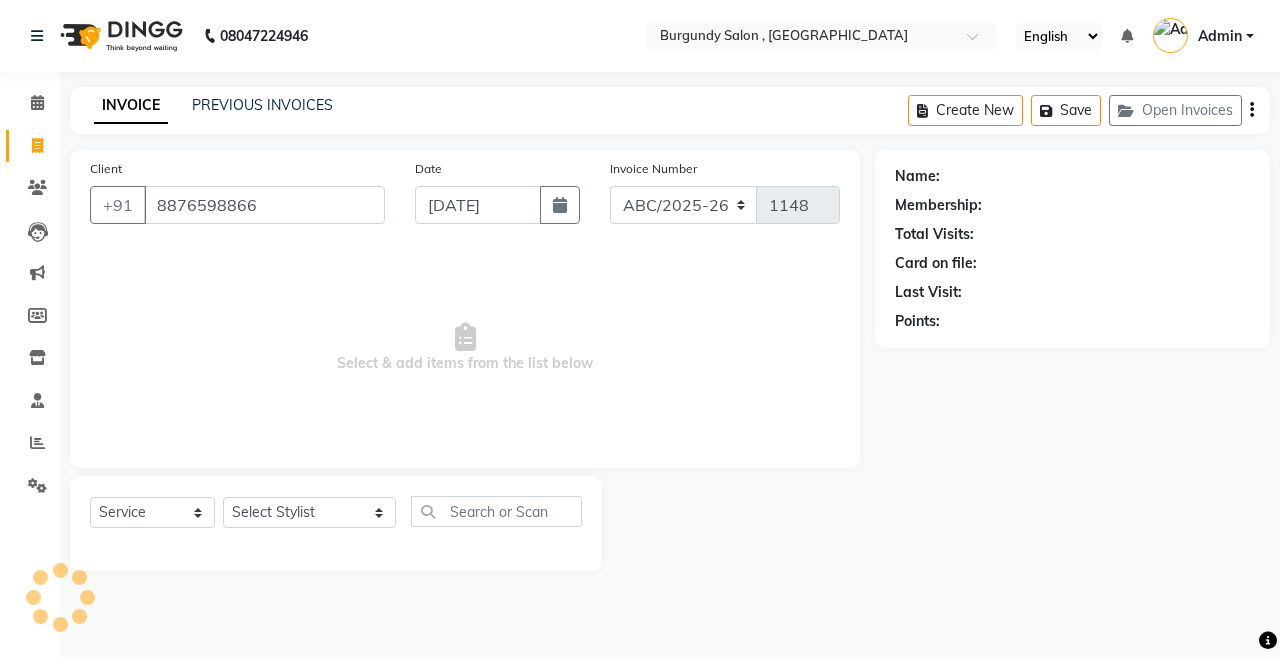 click on "Select & add items from the list below" at bounding box center (465, 348) 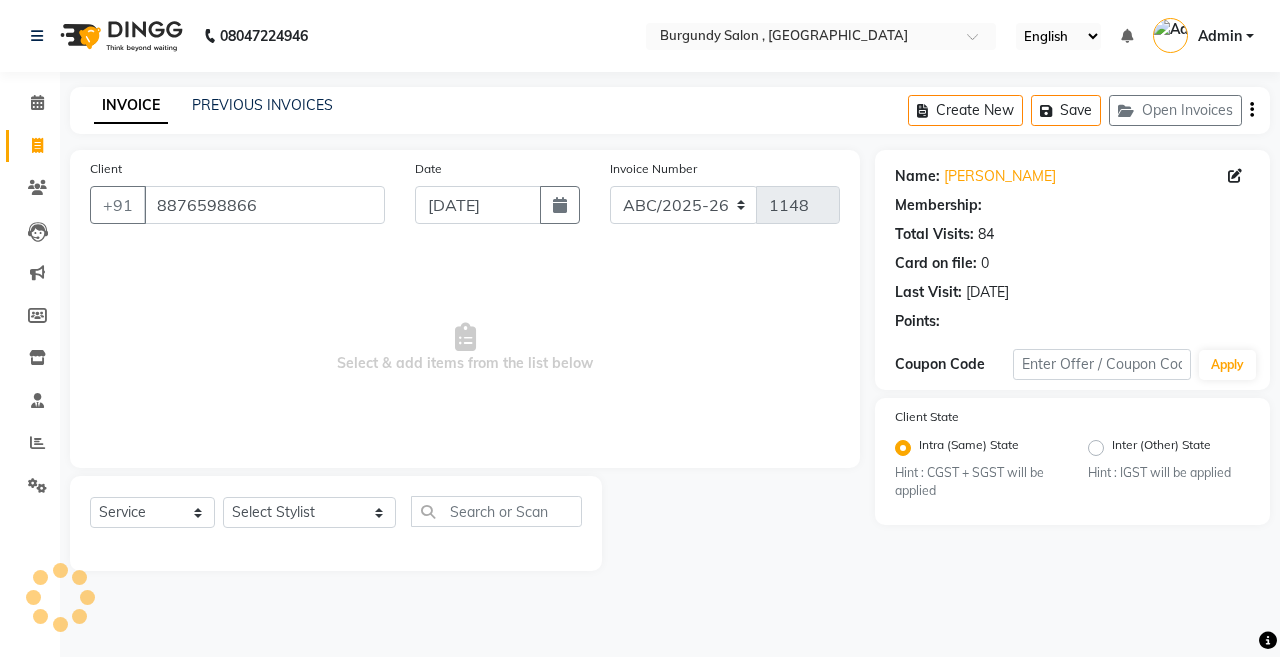 select on "1: Object" 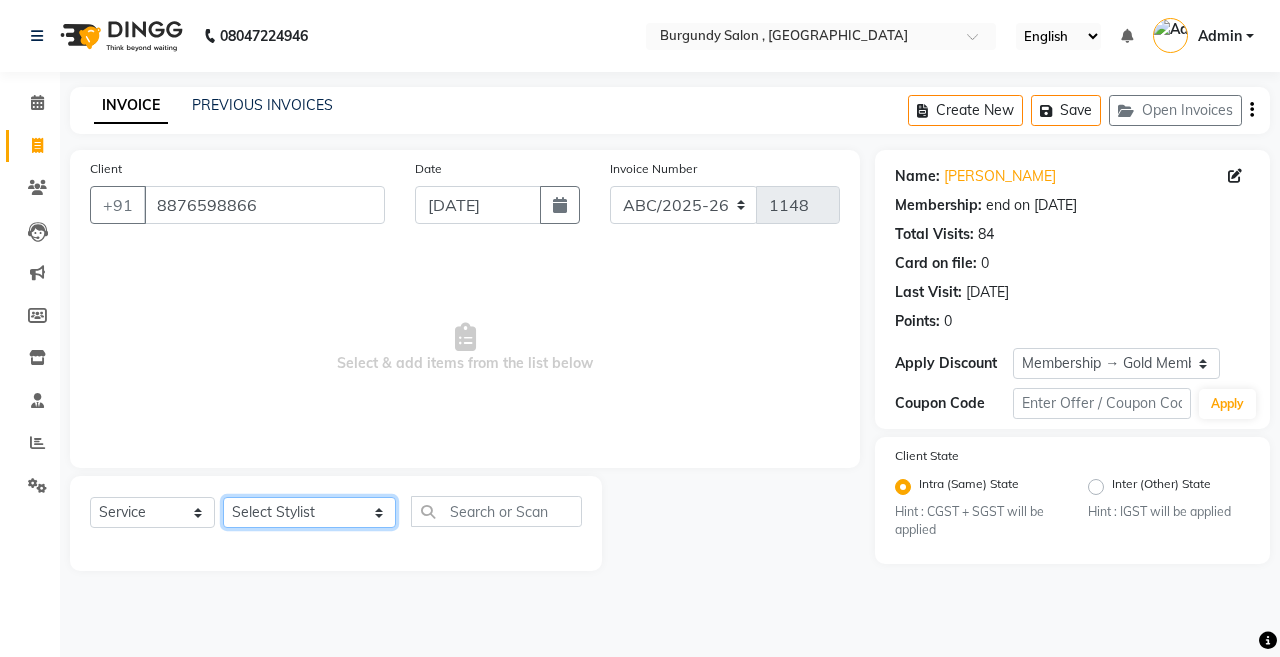 click on "Select Stylist ANIL  ANJANA BARSHA DEEPSHIKHA  DHON DAS DHON / NITUMONI EDWARD EDWARD/ LAXMI JOSHU JUNMONI KASHIF LAXI / ANJANA LAXMI LITTLE MAAM MINTUL MITALI NEETU RANA NITUMONI NITUMONI/POJA/ LAXMI NITUMONI / SAGARIKA NITUMONI/ SAGRIKA PRAKASH PUJAA Rubi RUBI / LAXMI SAGARIKA  SAGARIKA / RUBI SAHIL SAHIL / DHON SAHIL / EDWARD SAHIL/ JOSHU SAHIL/JOSHU/PRAKASH/ RUBI SAHIL/NITUMONI/ MITALI SAHIL/ RUBI SHABIR SHADHAB SIMA KALITA SONALI DEKA SOPEM staff 1 staff 1 TANU" 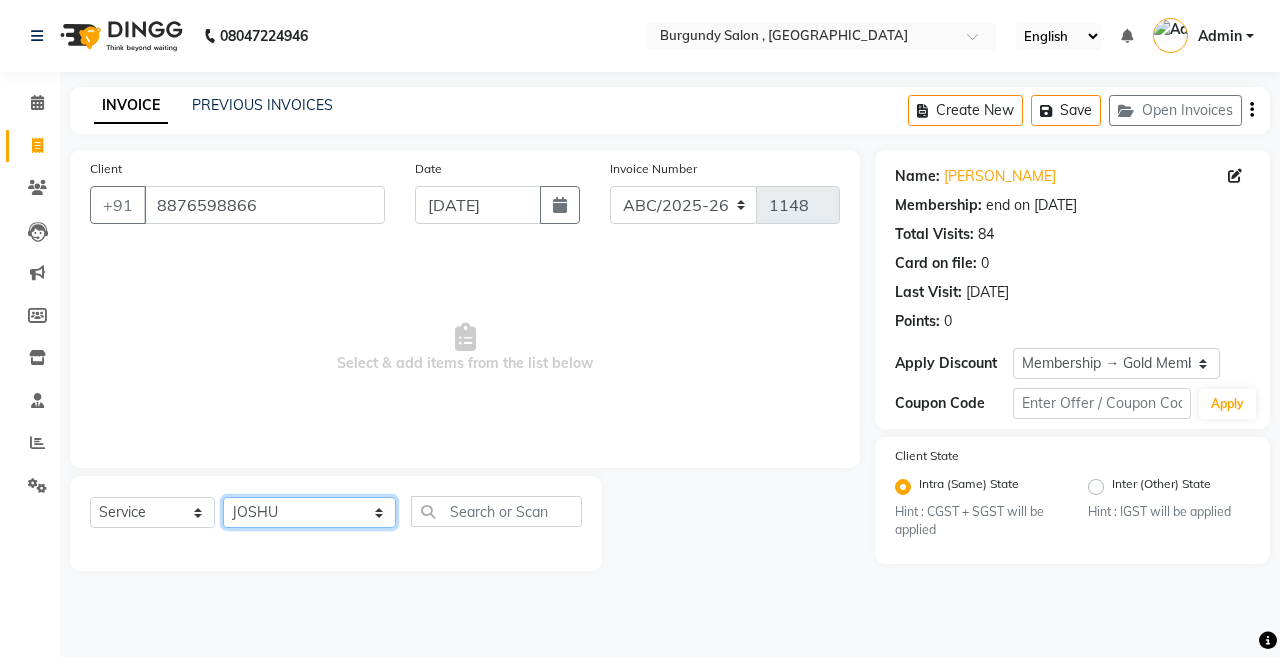 click on "Select Stylist ANIL  ANJANA BARSHA DEEPSHIKHA  DHON DAS DHON / NITUMONI EDWARD EDWARD/ LAXMI JOSHU JUNMONI KASHIF LAXI / ANJANA LAXMI LITTLE MAAM MINTUL MITALI NEETU RANA NITUMONI NITUMONI/POJA/ LAXMI NITUMONI / SAGARIKA NITUMONI/ SAGRIKA PRAKASH PUJAA Rubi RUBI / LAXMI SAGARIKA  SAGARIKA / RUBI SAHIL SAHIL / DHON SAHIL / EDWARD SAHIL/ JOSHU SAHIL/JOSHU/PRAKASH/ RUBI SAHIL/NITUMONI/ MITALI SAHIL/ RUBI SHABIR SHADHAB SIMA KALITA SONALI DEKA SOPEM staff 1 staff 1 TANU" 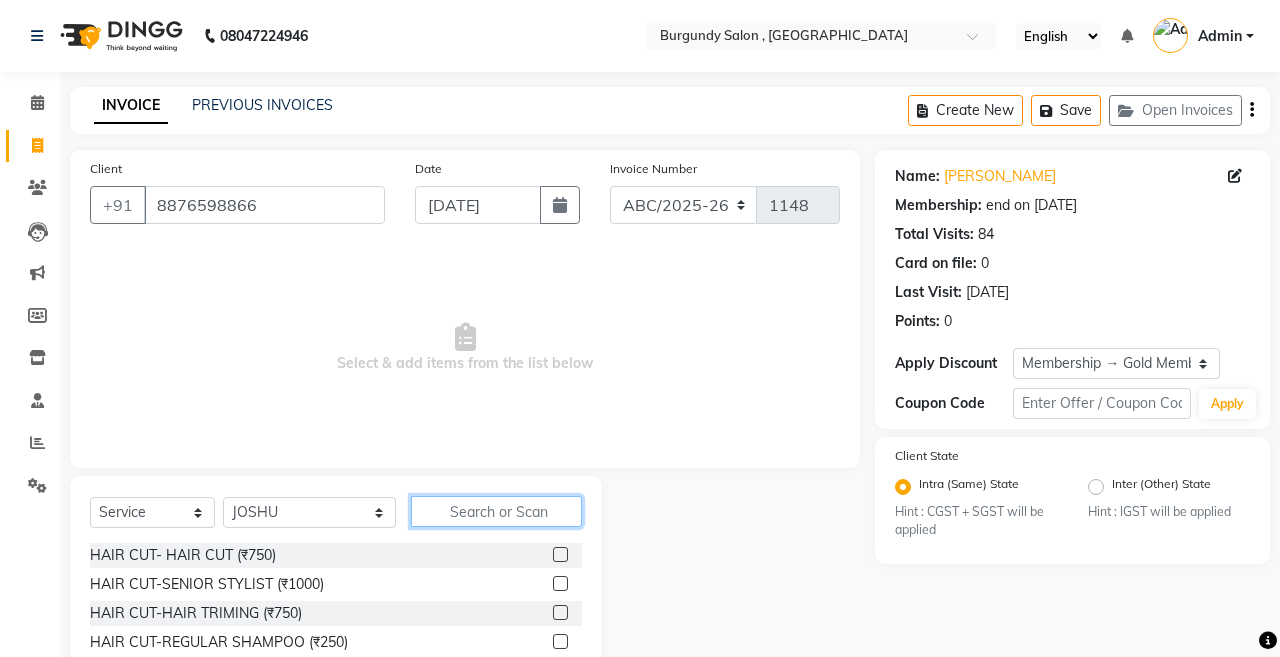 click 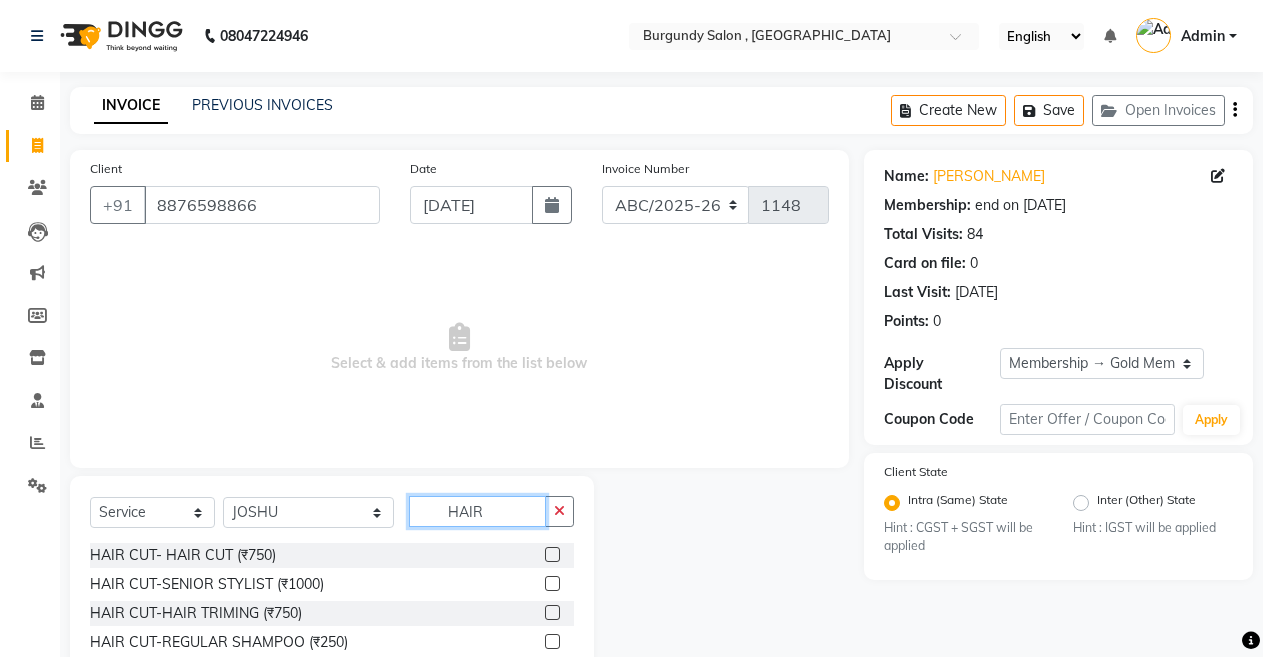 click on "HAIR" 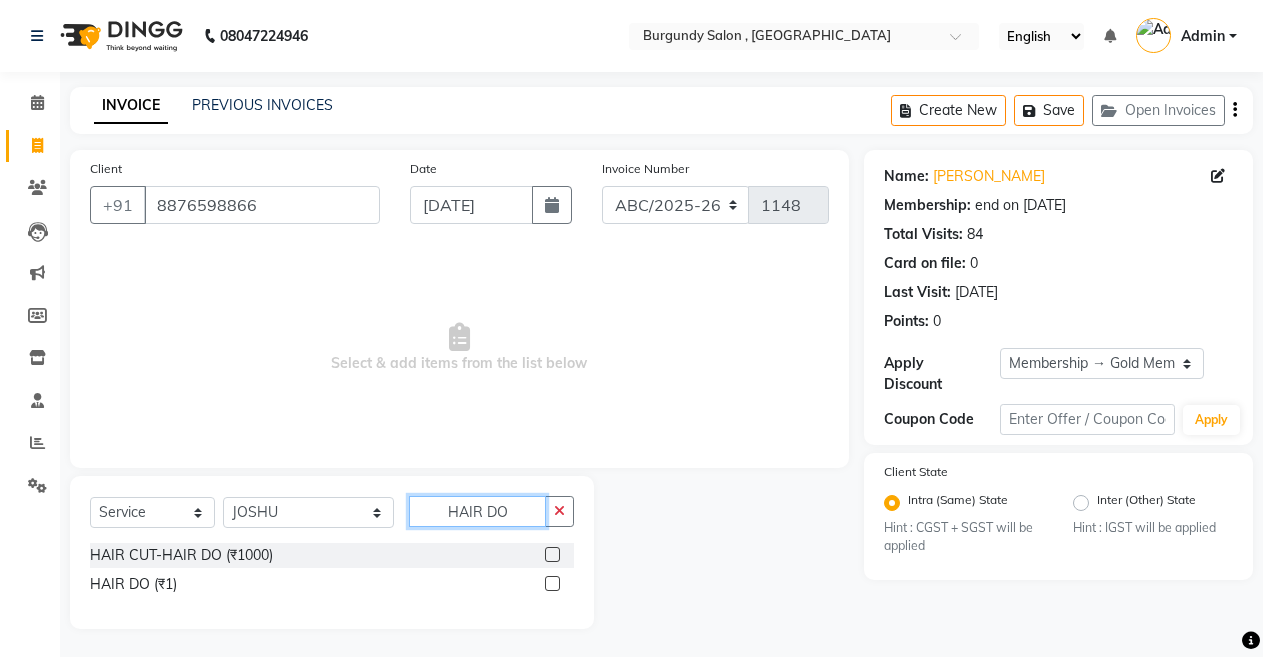 click on "HAIR DO" 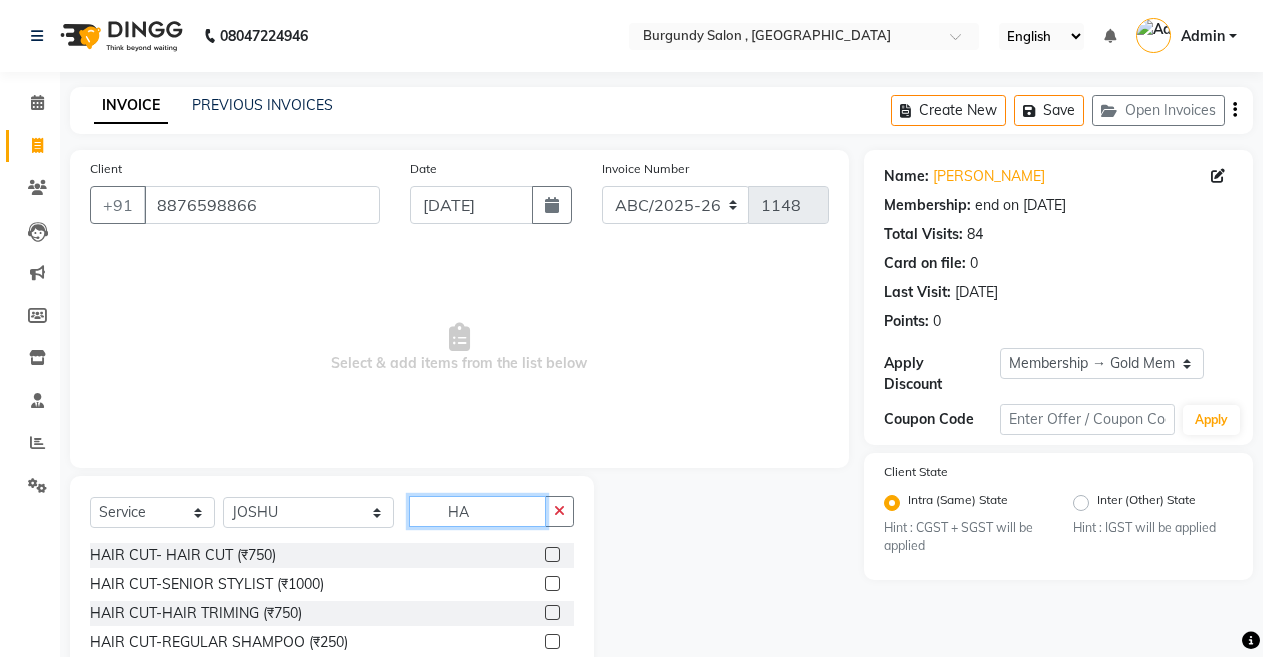 type on "H" 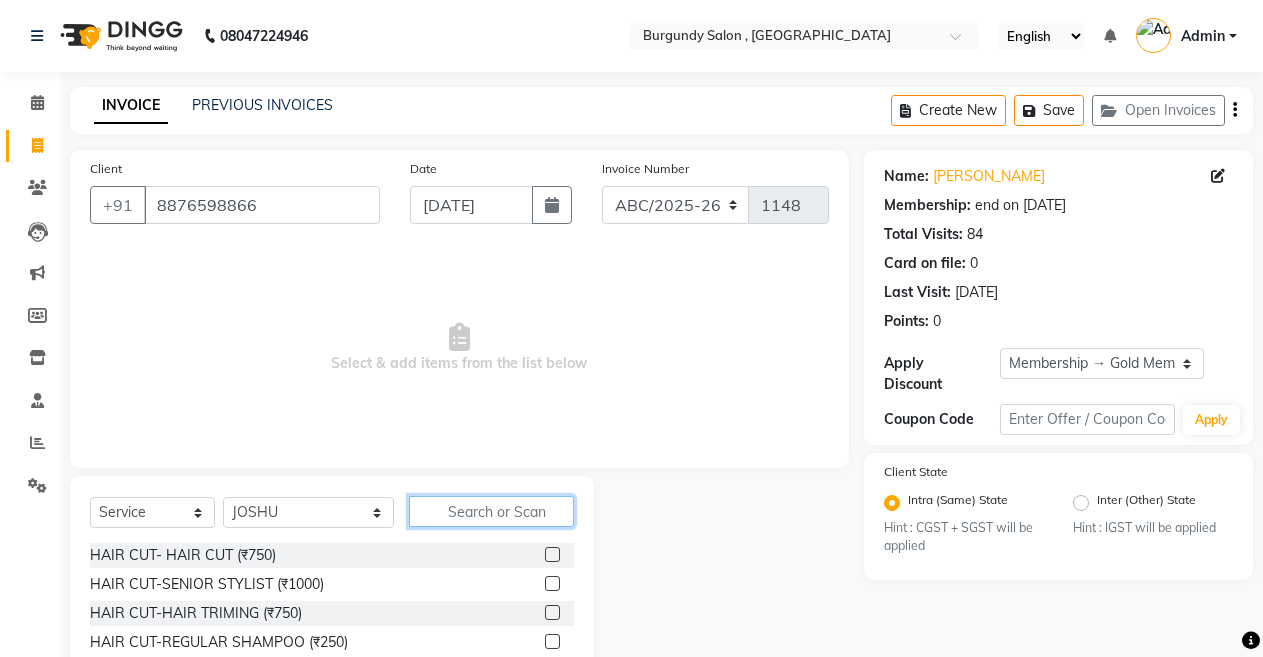 click 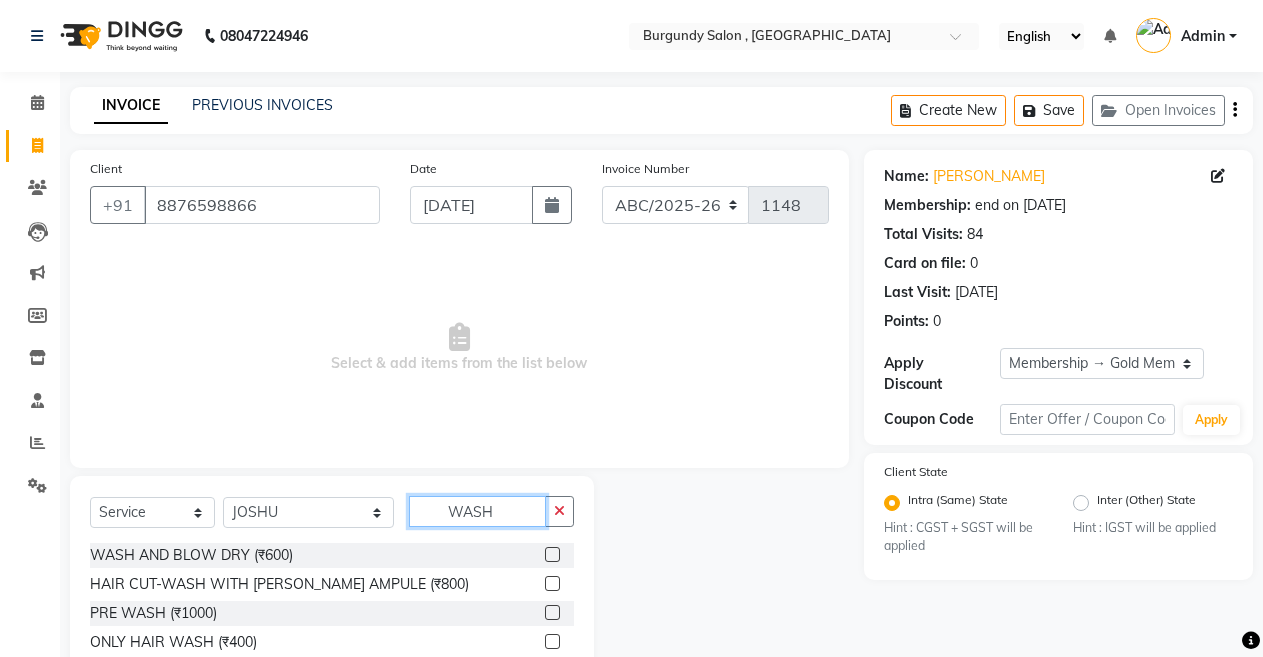 type on "WASH" 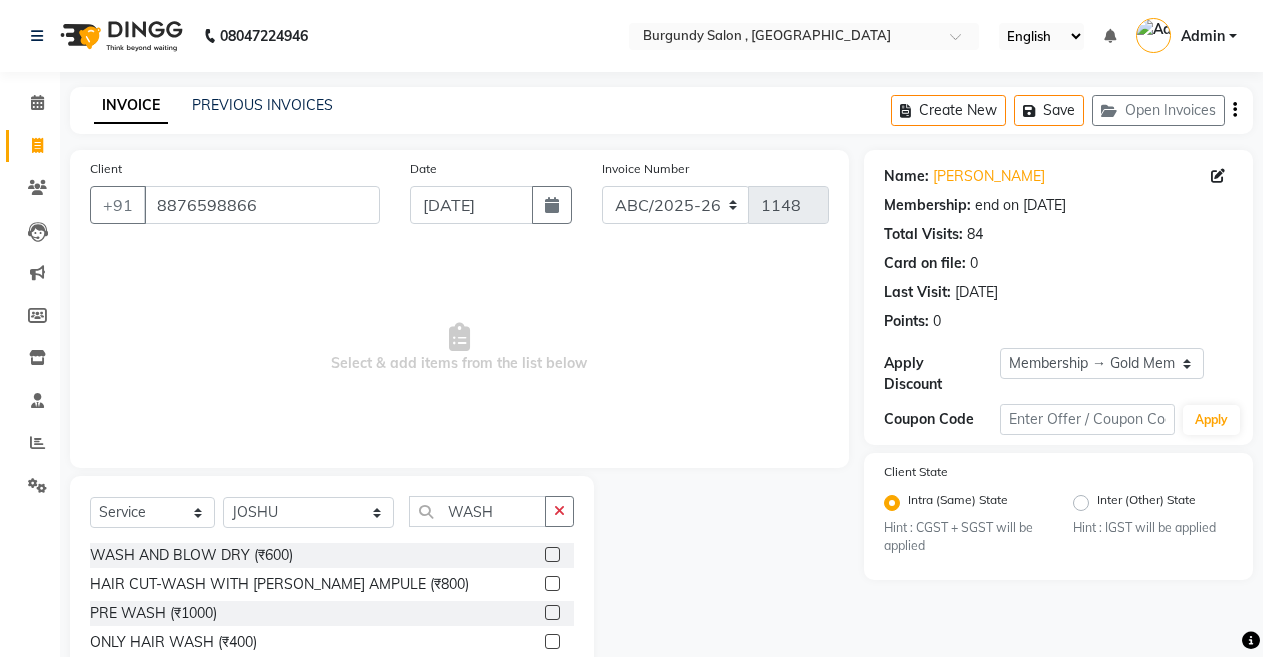 click 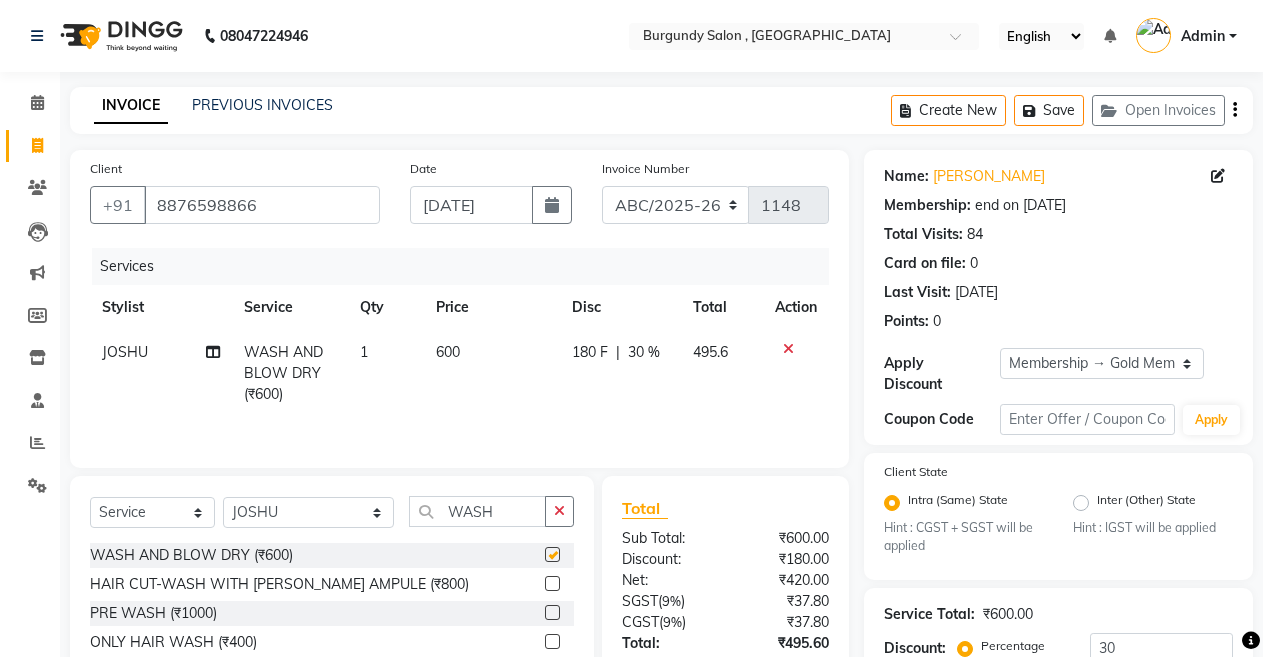 checkbox on "false" 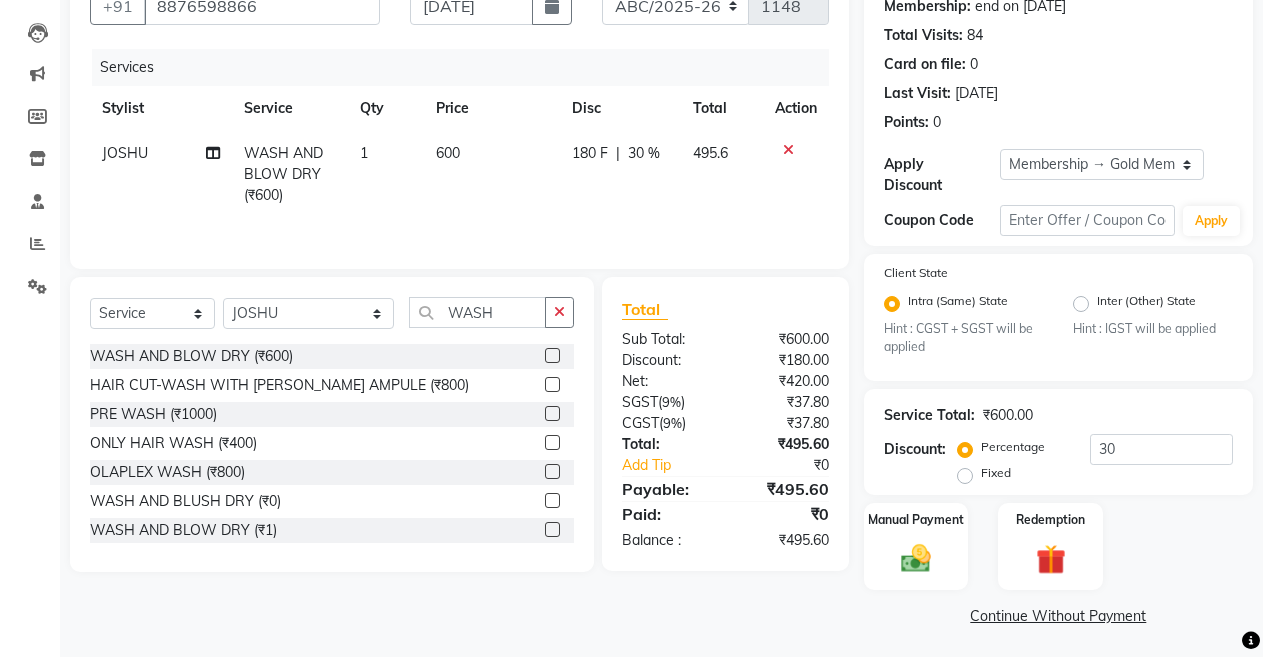 scroll, scrollTop: 203, scrollLeft: 0, axis: vertical 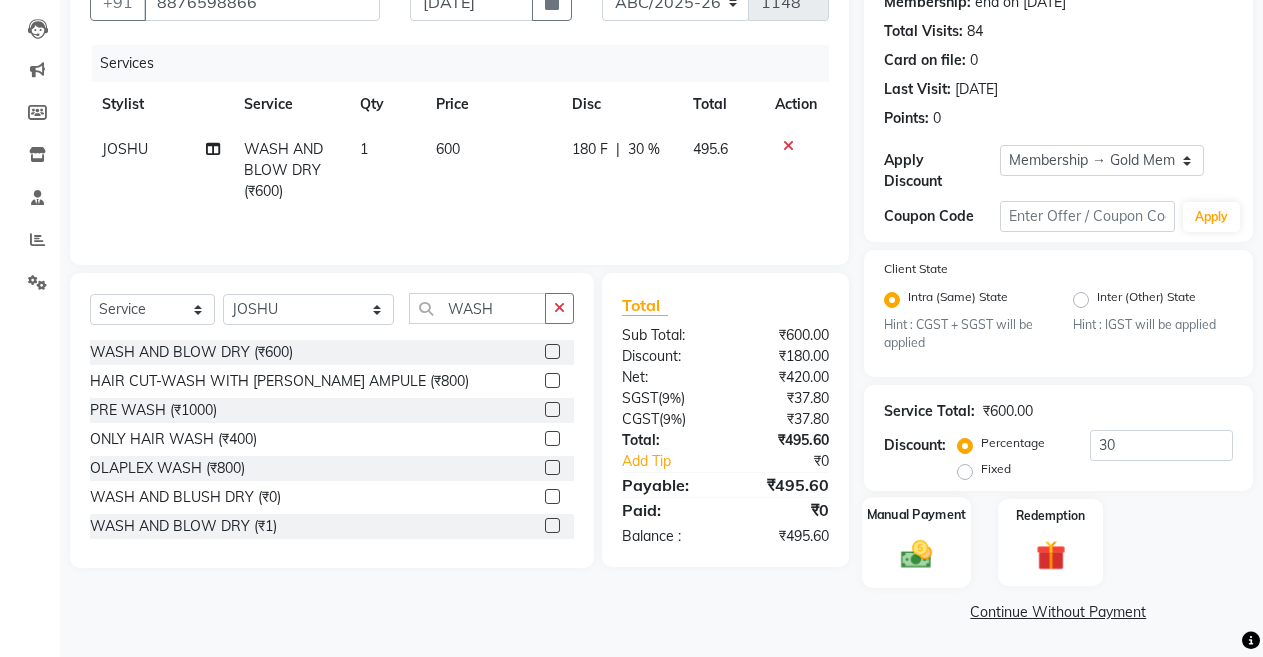 click on "Manual Payment" 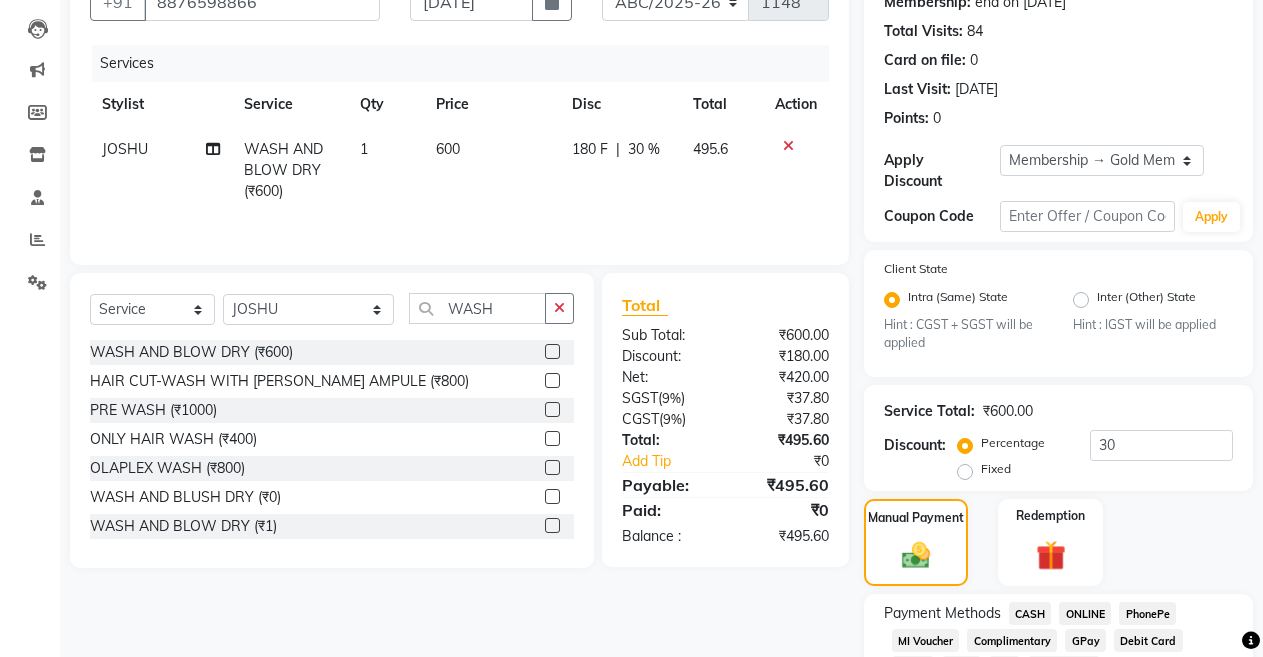 click on "CASH" 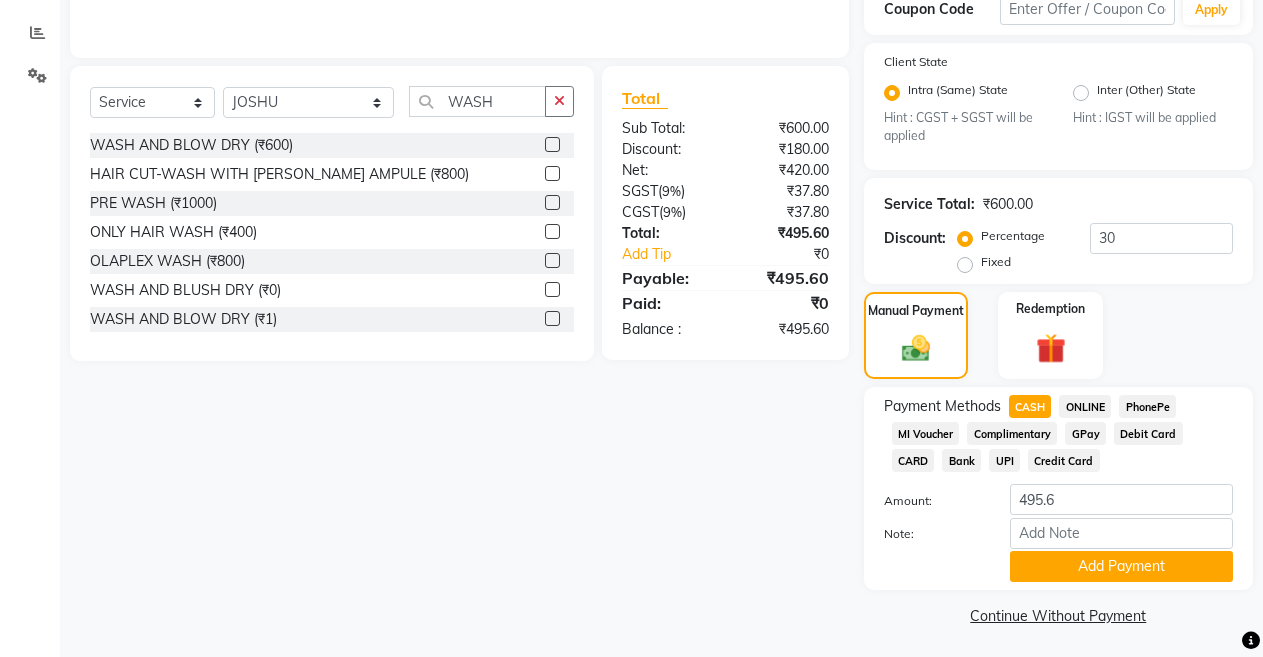 scroll, scrollTop: 414, scrollLeft: 0, axis: vertical 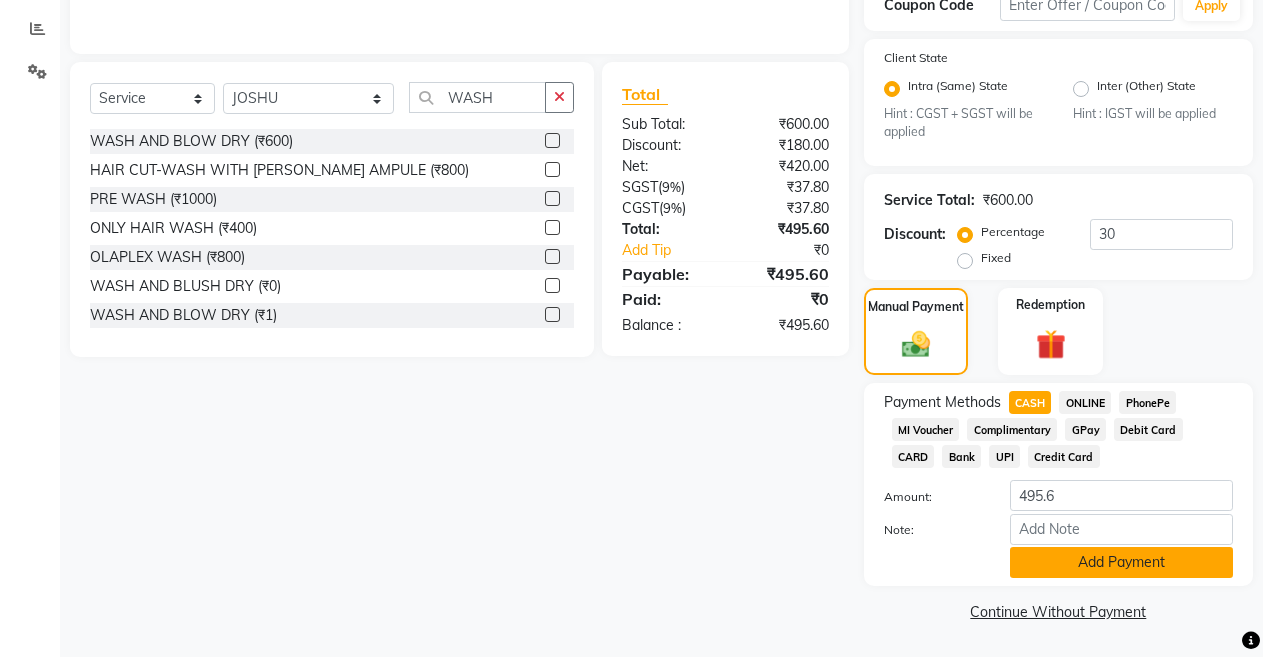 click on "Add Payment" 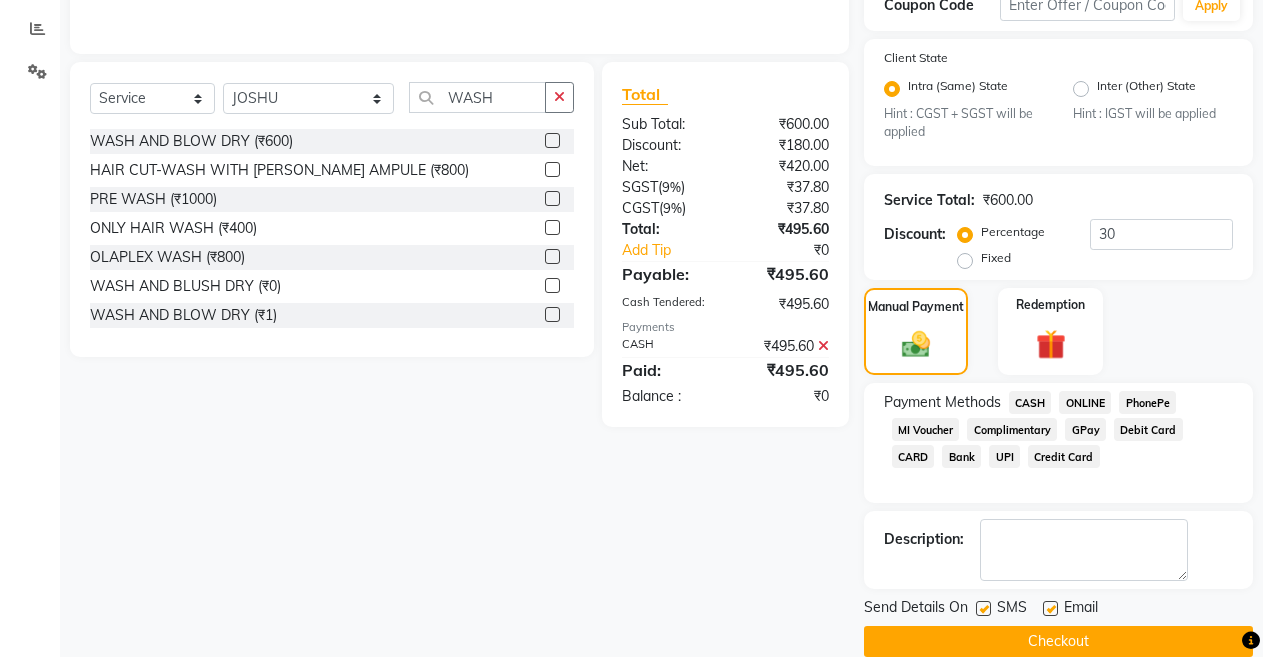 click on "Checkout" 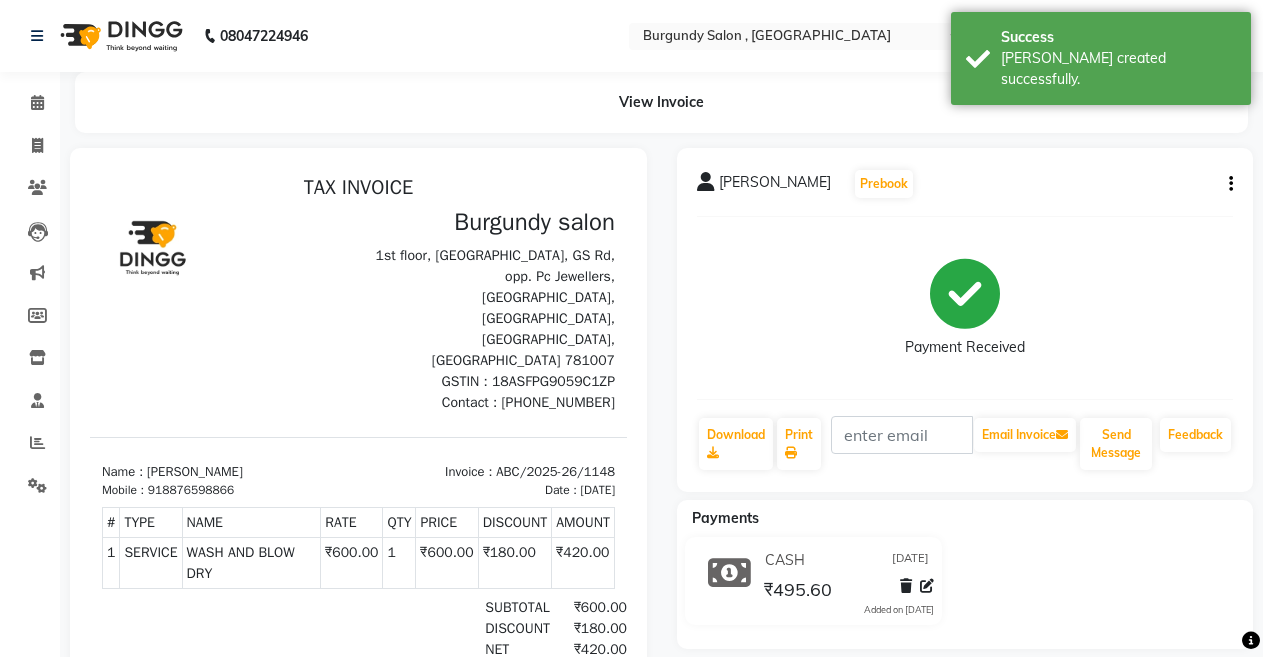 scroll, scrollTop: 0, scrollLeft: 0, axis: both 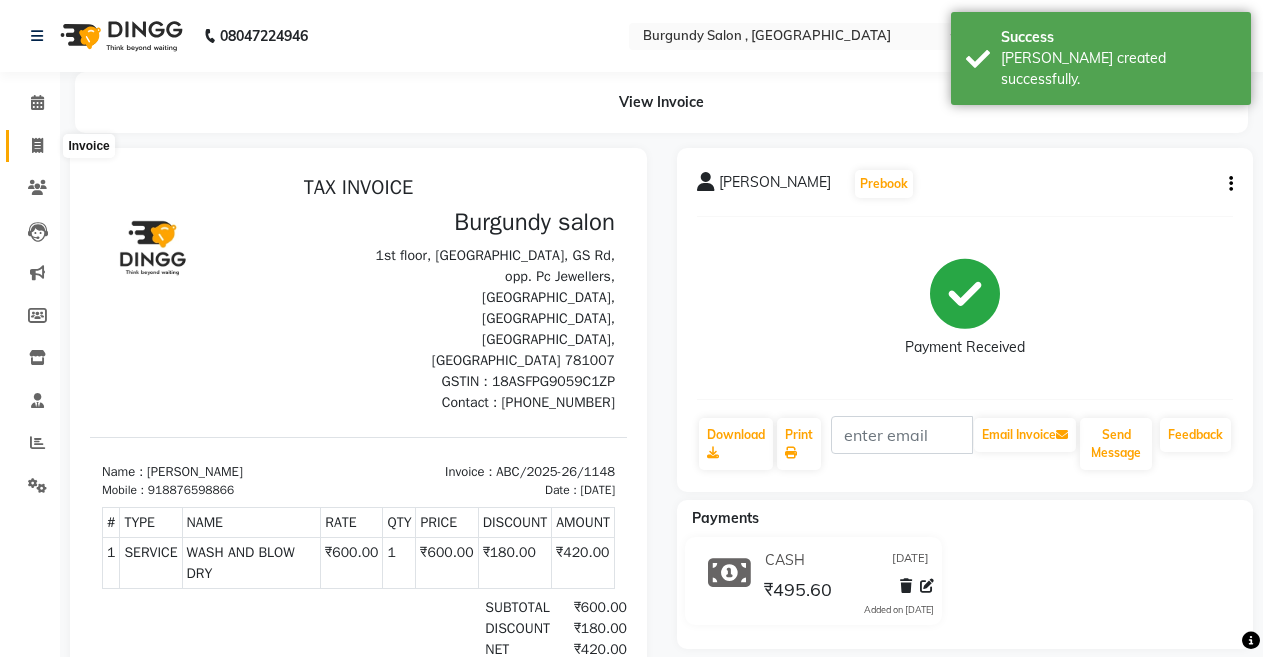 click 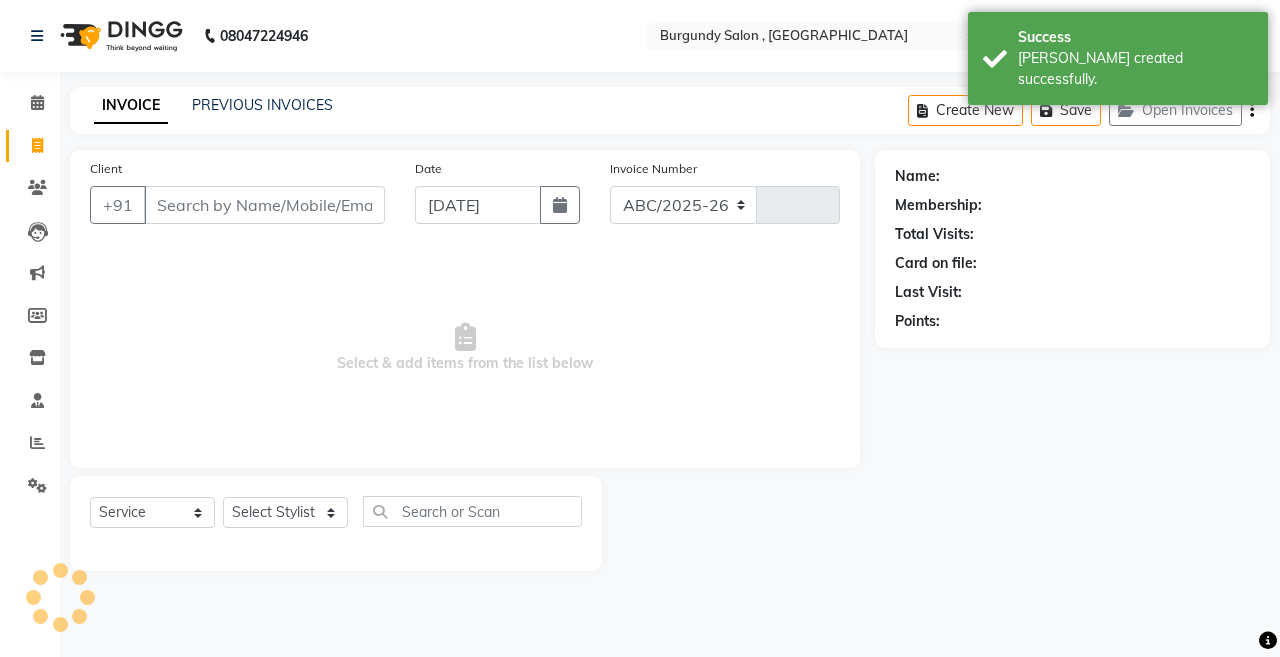 select on "5345" 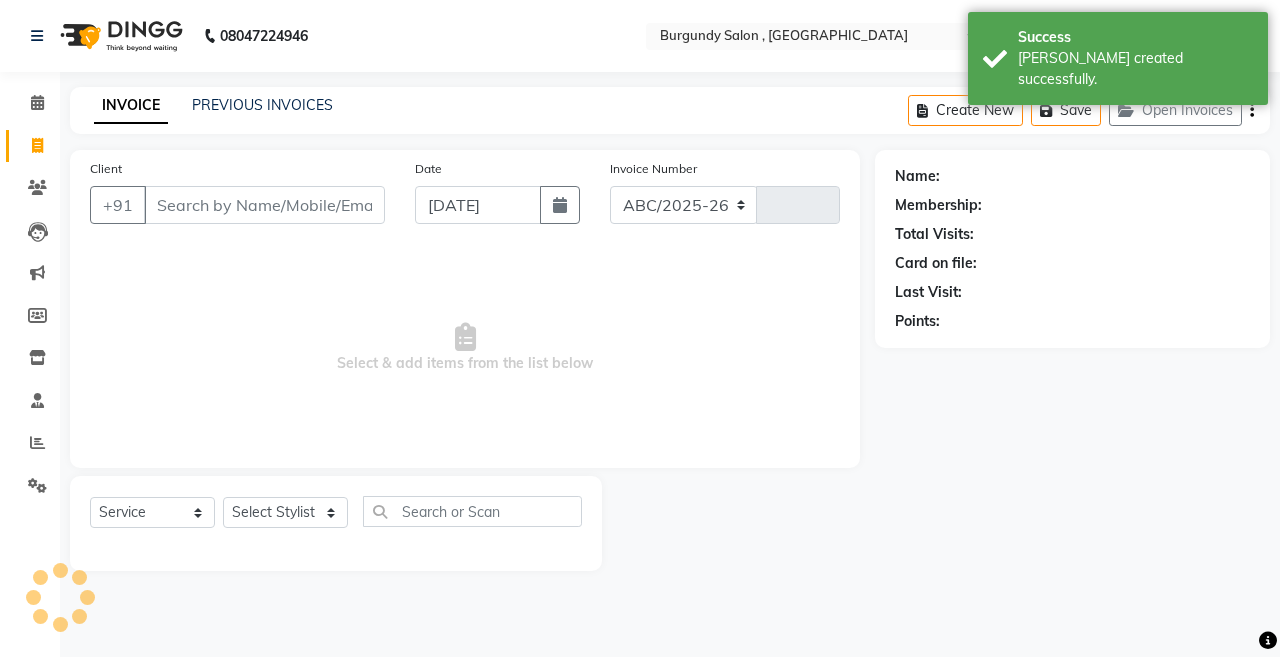 type on "1149" 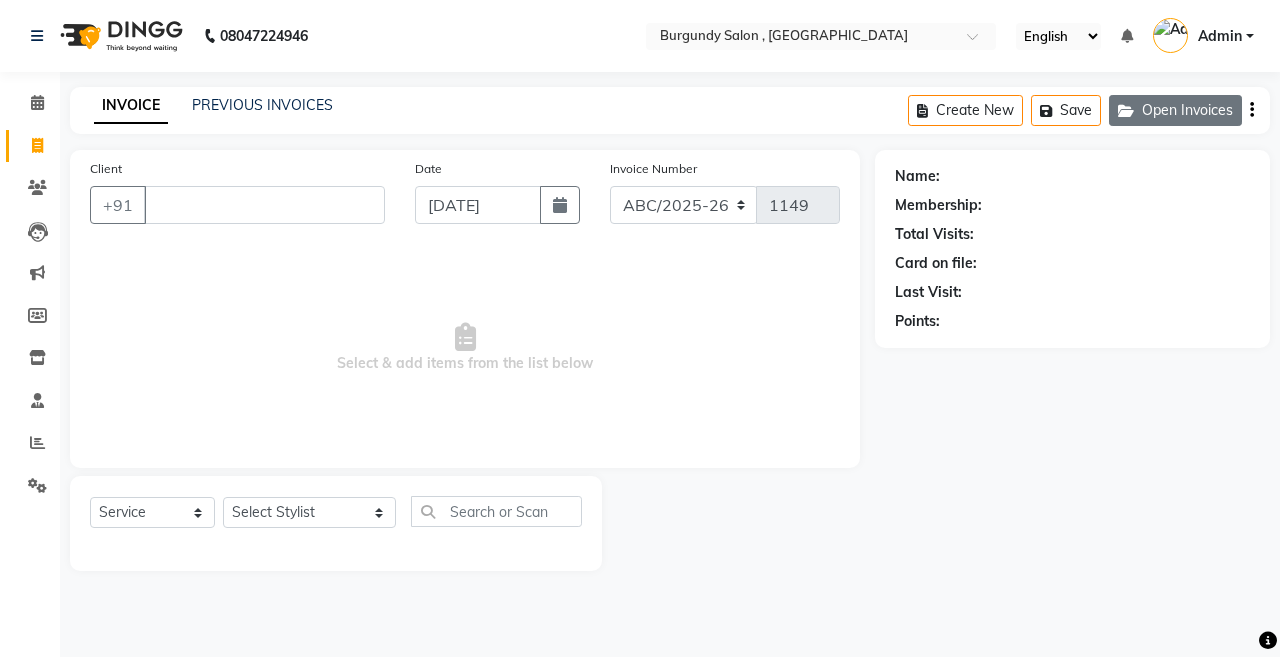 click on "Open Invoices" 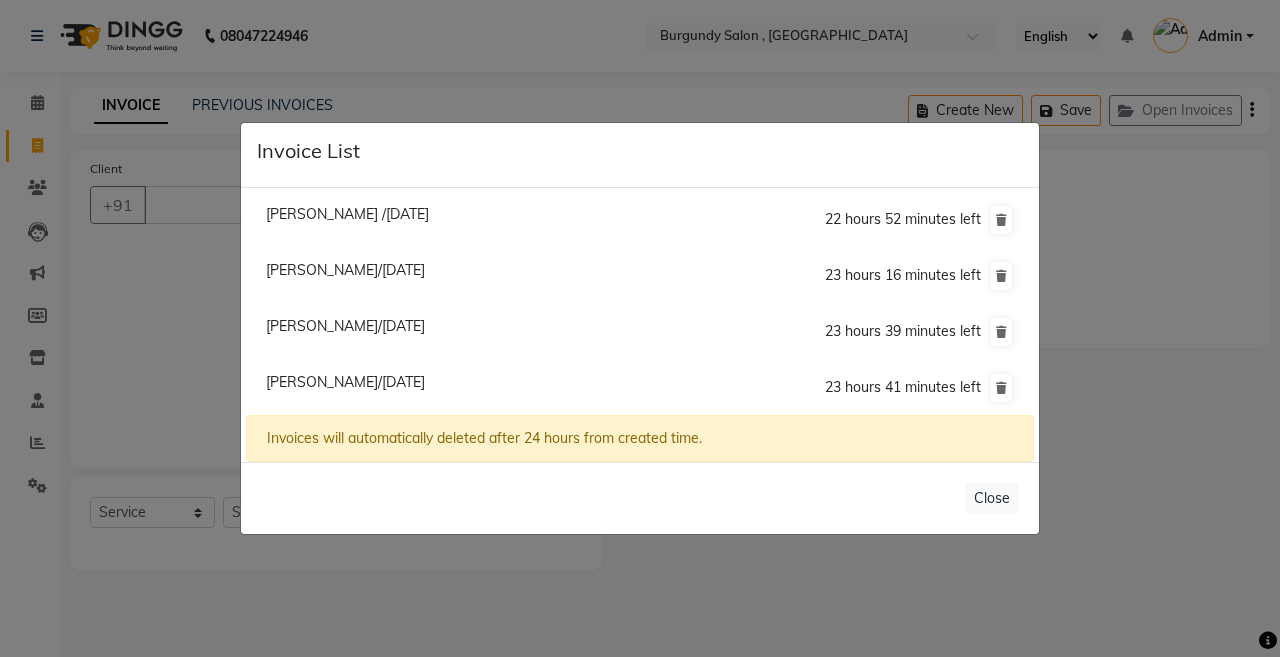 click on "Invoice List  Priyanka Jain /10 July 2025  22 hours 52 minutes left  Nidhi Harlalka/10 July 2025  23 hours 16 minutes left  Vashudha Lakhotia/10 July 2025  23 hours 39 minutes left  Yashita Achantani/10 July 2025  23 hours 41 minutes left  Invoices will automatically deleted after 24 hours from created time.   Close" 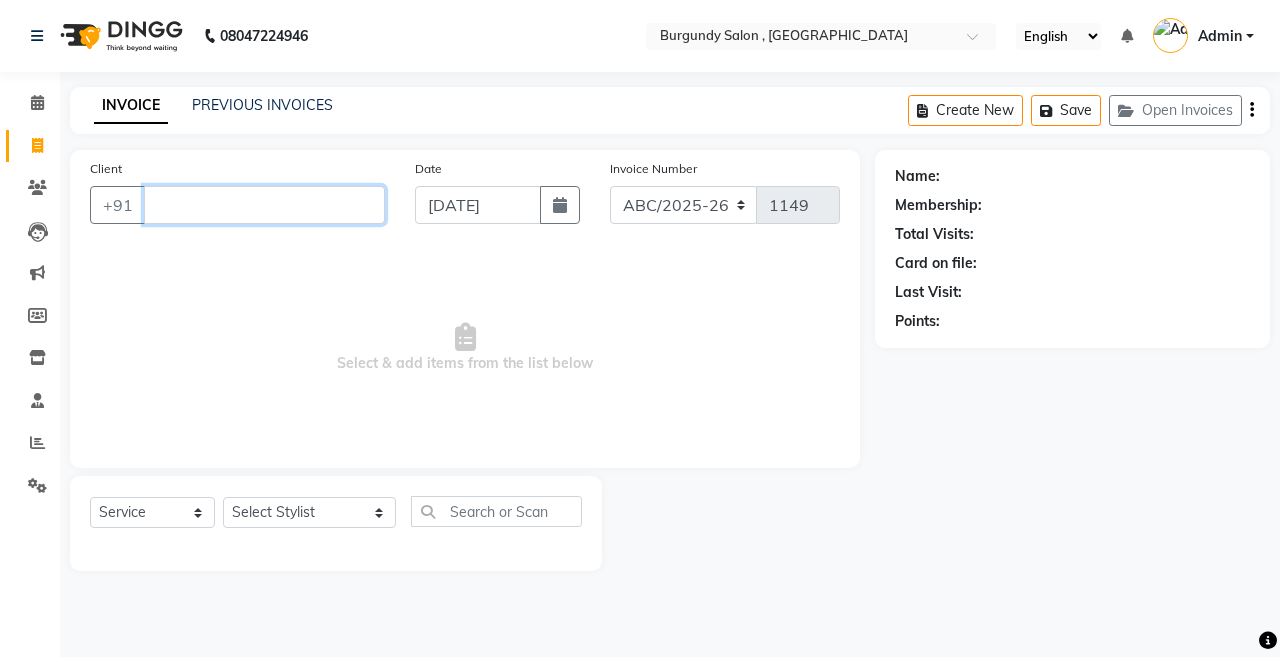 click on "Client" at bounding box center [264, 205] 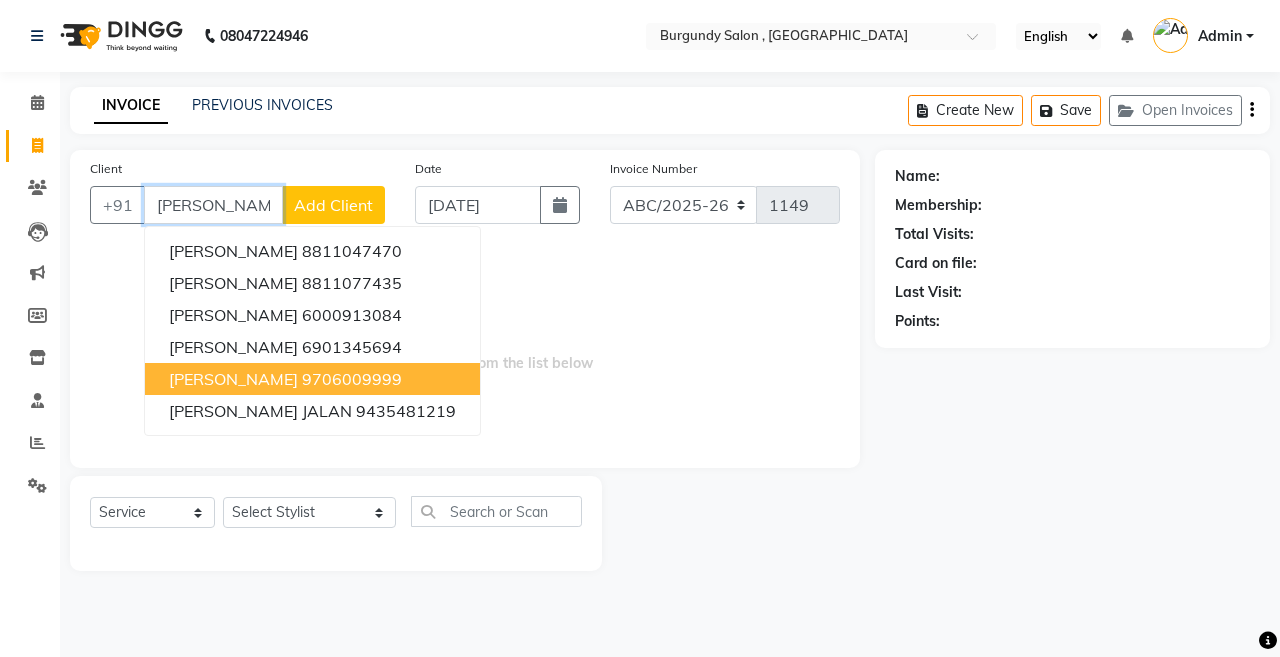 click on "[PERSON_NAME]" at bounding box center (233, 379) 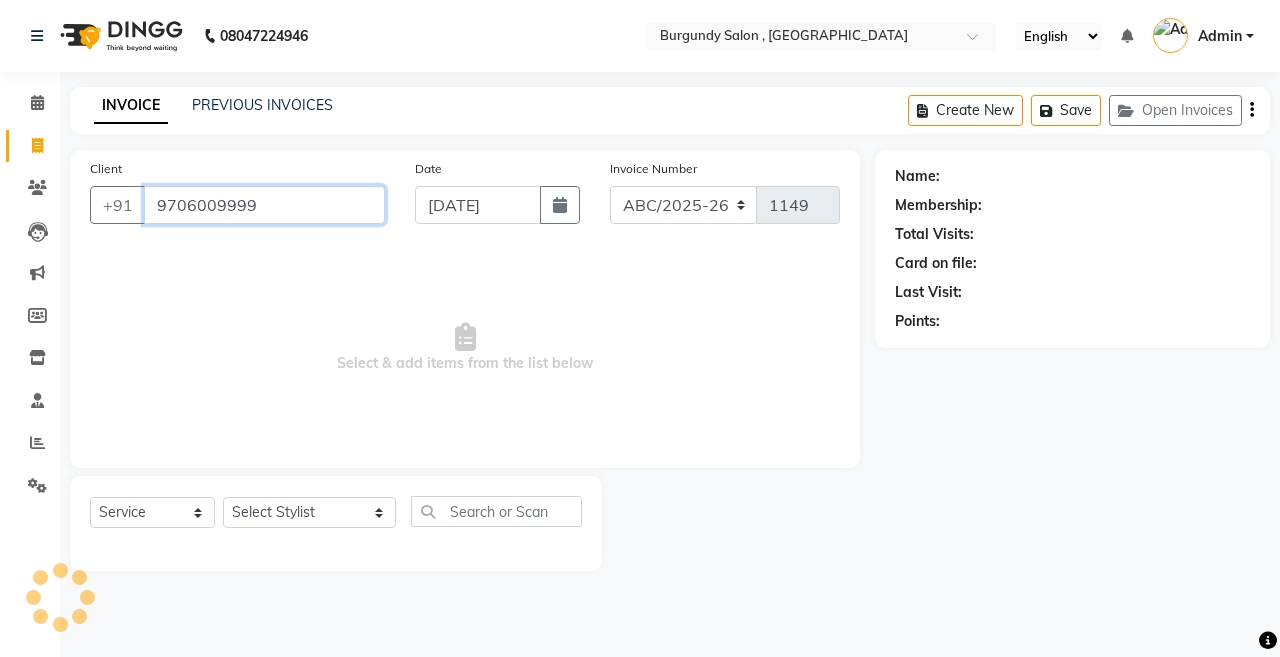 type on "9706009999" 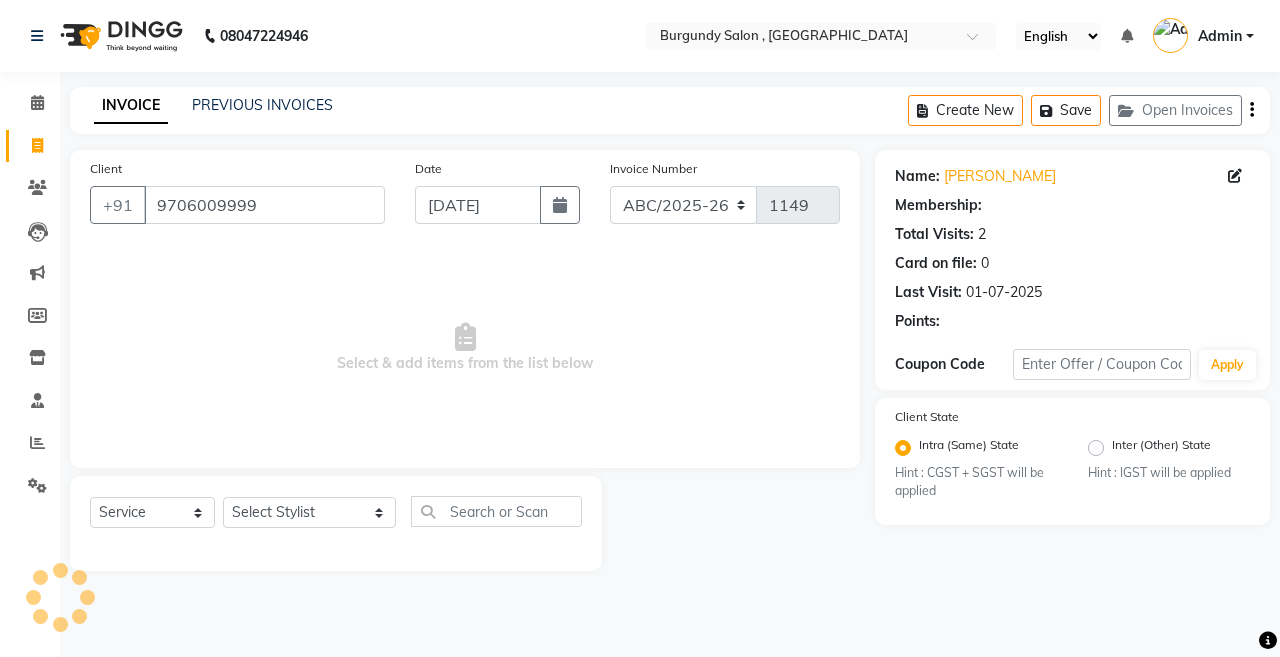 select on "1: Object" 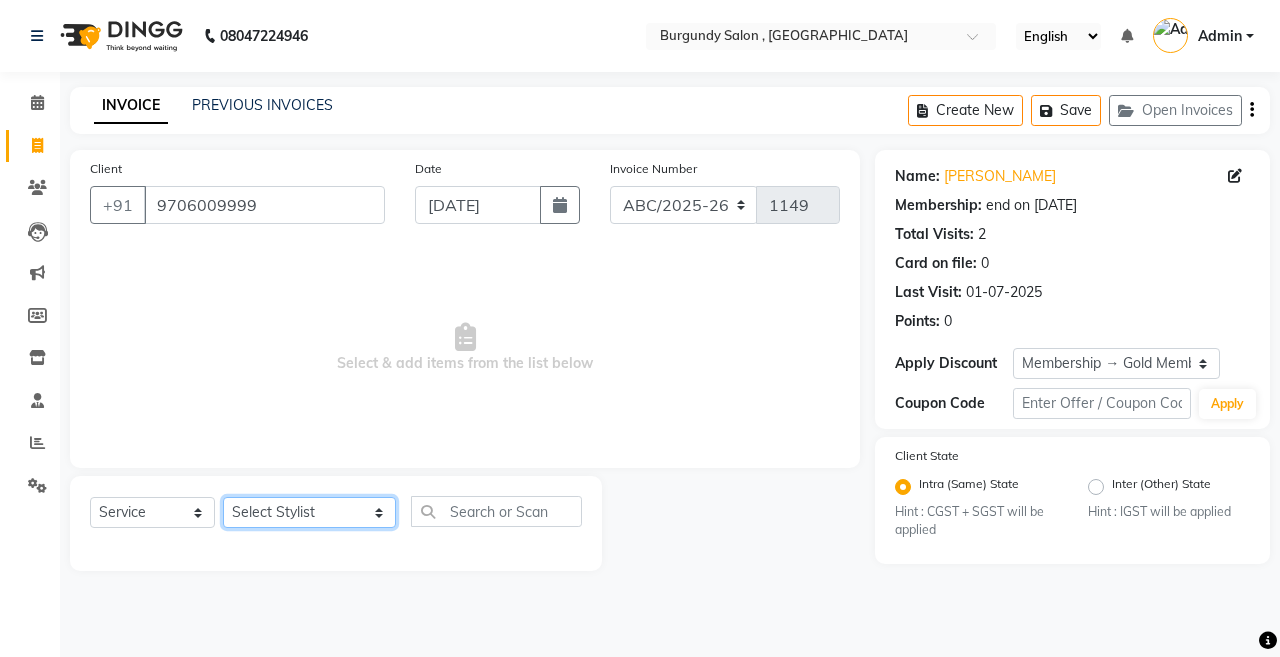 click on "Select Stylist ANIL  ANJANA BARSHA DEEPSHIKHA  DHON DAS DHON / NITUMONI EDWARD EDWARD/ LAXMI JOSHU JUNMONI KASHIF LAXI / ANJANA LAXMI LITTLE MAAM MINTUL MITALI NEETU RANA NITUMONI NITUMONI/POJA/ LAXMI NITUMONI / SAGARIKA NITUMONI/ SAGRIKA PRAKASH PUJAA Rubi RUBI / LAXMI SAGARIKA  SAGARIKA / RUBI SAHIL SAHIL / DHON SAHIL / EDWARD SAHIL/ JOSHU SAHIL/JOSHU/PRAKASH/ RUBI SAHIL/NITUMONI/ MITALI SAHIL/ RUBI SHABIR SHADHAB SIMA KALITA SONALI DEKA SOPEM staff 1 staff 1 TANU" 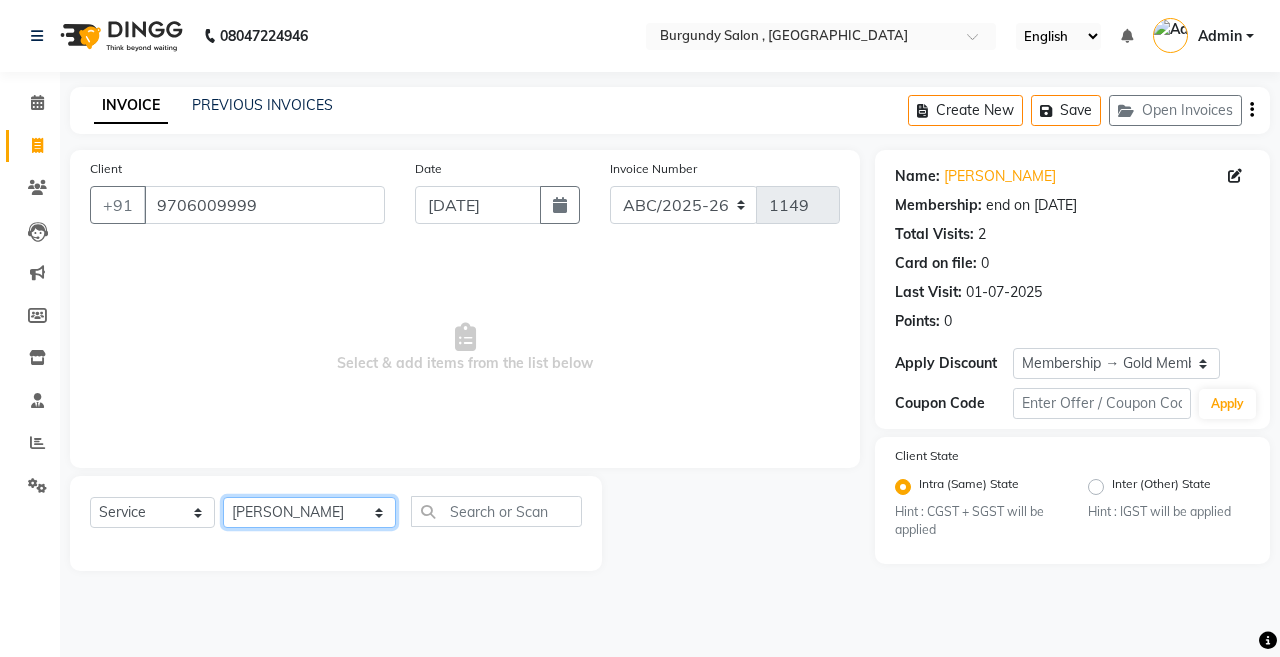 click on "Select Stylist ANIL  ANJANA BARSHA DEEPSHIKHA  DHON DAS DHON / NITUMONI EDWARD EDWARD/ LAXMI JOSHU JUNMONI KASHIF LAXI / ANJANA LAXMI LITTLE MAAM MINTUL MITALI NEETU RANA NITUMONI NITUMONI/POJA/ LAXMI NITUMONI / SAGARIKA NITUMONI/ SAGRIKA PRAKASH PUJAA Rubi RUBI / LAXMI SAGARIKA  SAGARIKA / RUBI SAHIL SAHIL / DHON SAHIL / EDWARD SAHIL/ JOSHU SAHIL/JOSHU/PRAKASH/ RUBI SAHIL/NITUMONI/ MITALI SAHIL/ RUBI SHABIR SHADHAB SIMA KALITA SONALI DEKA SOPEM staff 1 staff 1 TANU" 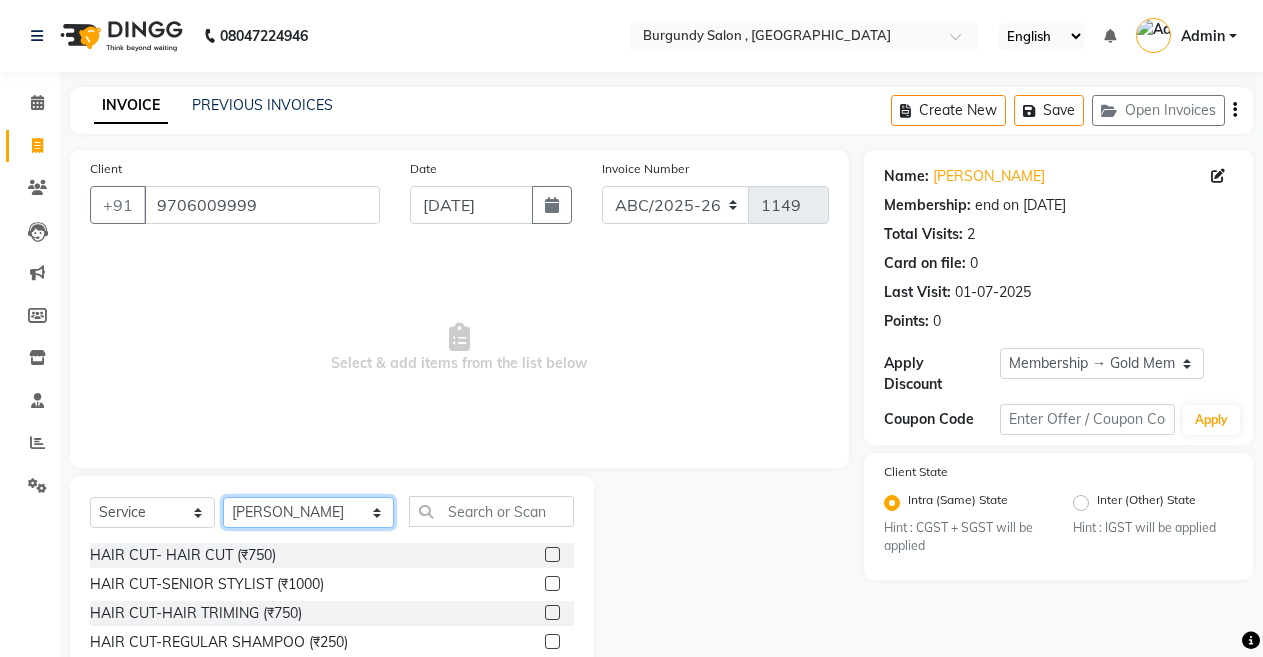 click on "Select Stylist ANIL  ANJANA BARSHA DEEPSHIKHA  DHON DAS DHON / NITUMONI EDWARD EDWARD/ LAXMI JOSHU JUNMONI KASHIF LAXI / ANJANA LAXMI LITTLE MAAM MINTUL MITALI NEETU RANA NITUMONI NITUMONI/POJA/ LAXMI NITUMONI / SAGARIKA NITUMONI/ SAGRIKA PRAKASH PUJAA Rubi RUBI / LAXMI SAGARIKA  SAGARIKA / RUBI SAHIL SAHIL / DHON SAHIL / EDWARD SAHIL/ JOSHU SAHIL/JOSHU/PRAKASH/ RUBI SAHIL/NITUMONI/ MITALI SAHIL/ RUBI SHABIR SHADHAB SIMA KALITA SONALI DEKA SOPEM staff 1 staff 1 TANU" 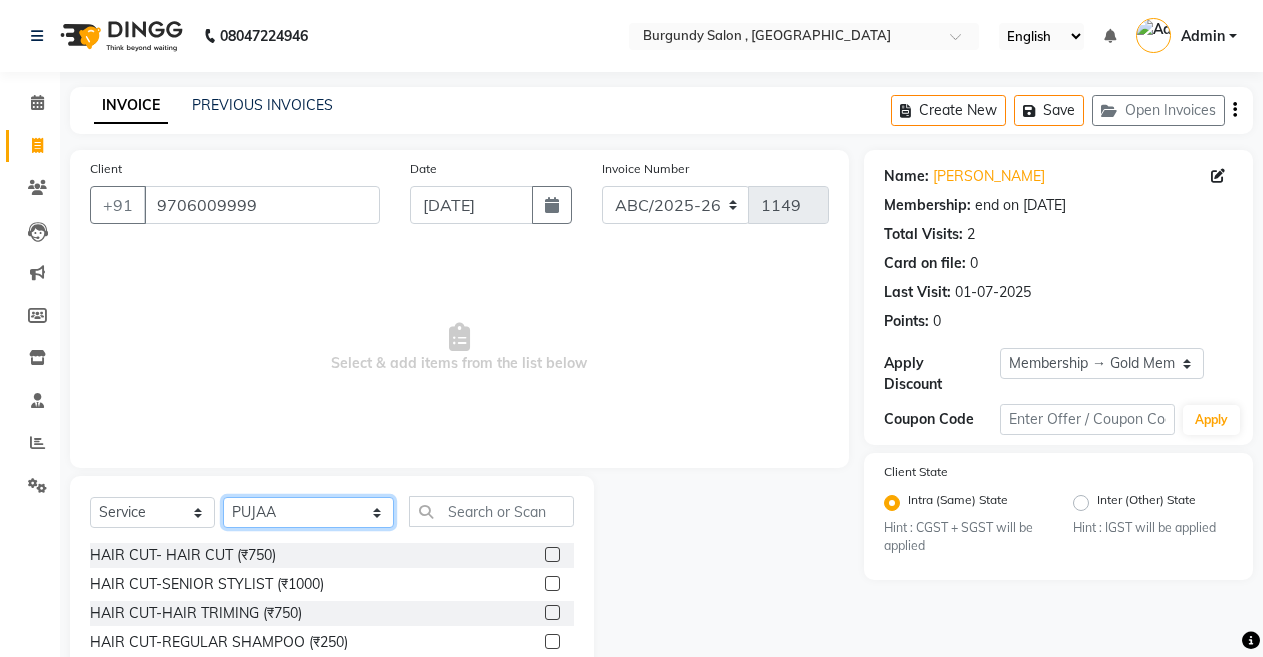click on "Select Stylist ANIL  ANJANA BARSHA DEEPSHIKHA  DHON DAS DHON / NITUMONI EDWARD EDWARD/ LAXMI JOSHU JUNMONI KASHIF LAXI / ANJANA LAXMI LITTLE MAAM MINTUL MITALI NEETU RANA NITUMONI NITUMONI/POJA/ LAXMI NITUMONI / SAGARIKA NITUMONI/ SAGRIKA PRAKASH PUJAA Rubi RUBI / LAXMI SAGARIKA  SAGARIKA / RUBI SAHIL SAHIL / DHON SAHIL / EDWARD SAHIL/ JOSHU SAHIL/JOSHU/PRAKASH/ RUBI SAHIL/NITUMONI/ MITALI SAHIL/ RUBI SHABIR SHADHAB SIMA KALITA SONALI DEKA SOPEM staff 1 staff 1 TANU" 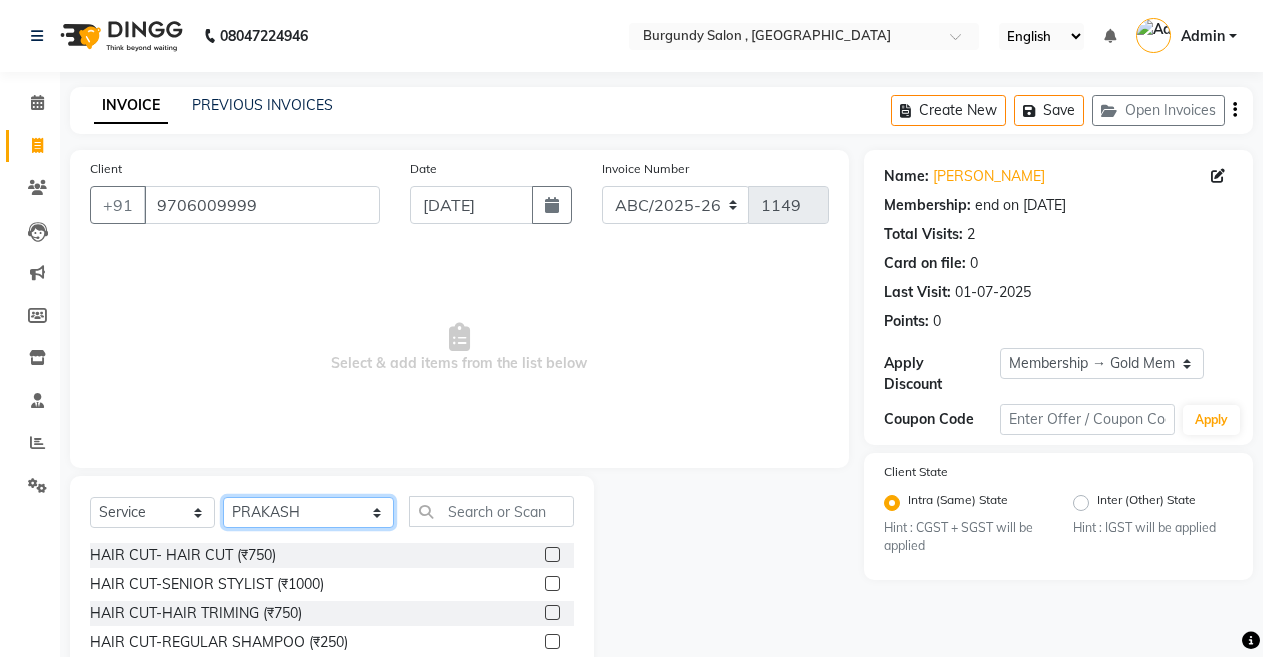 select on "47575" 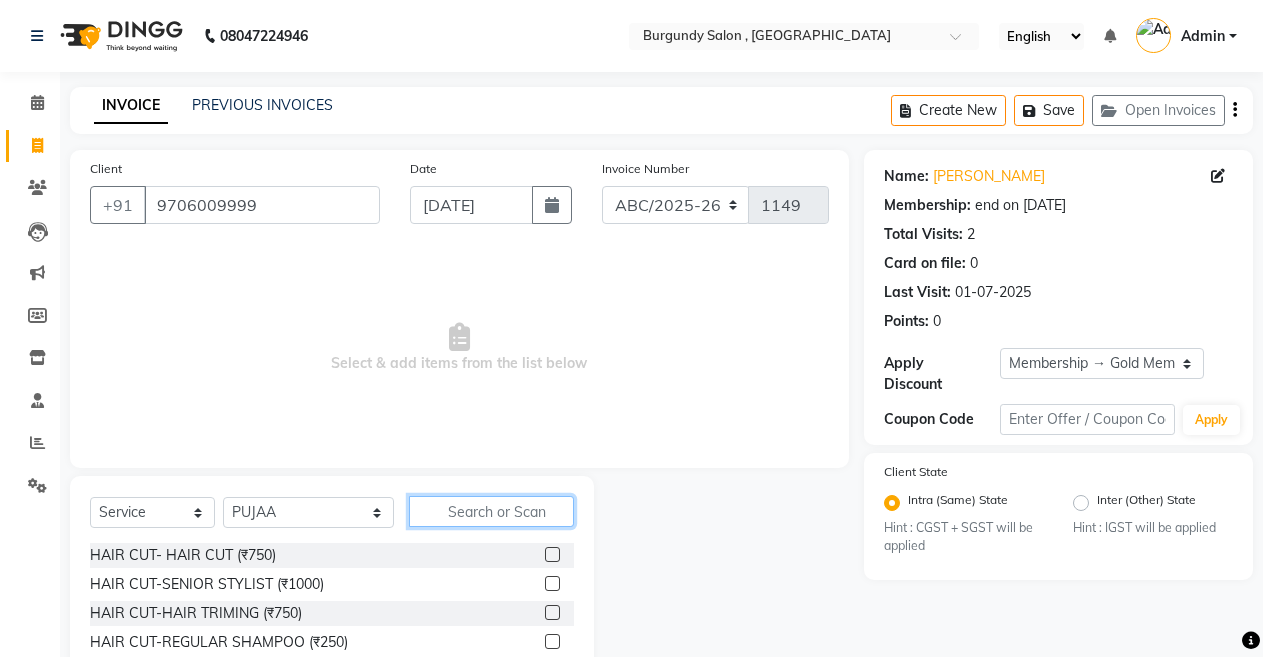 click 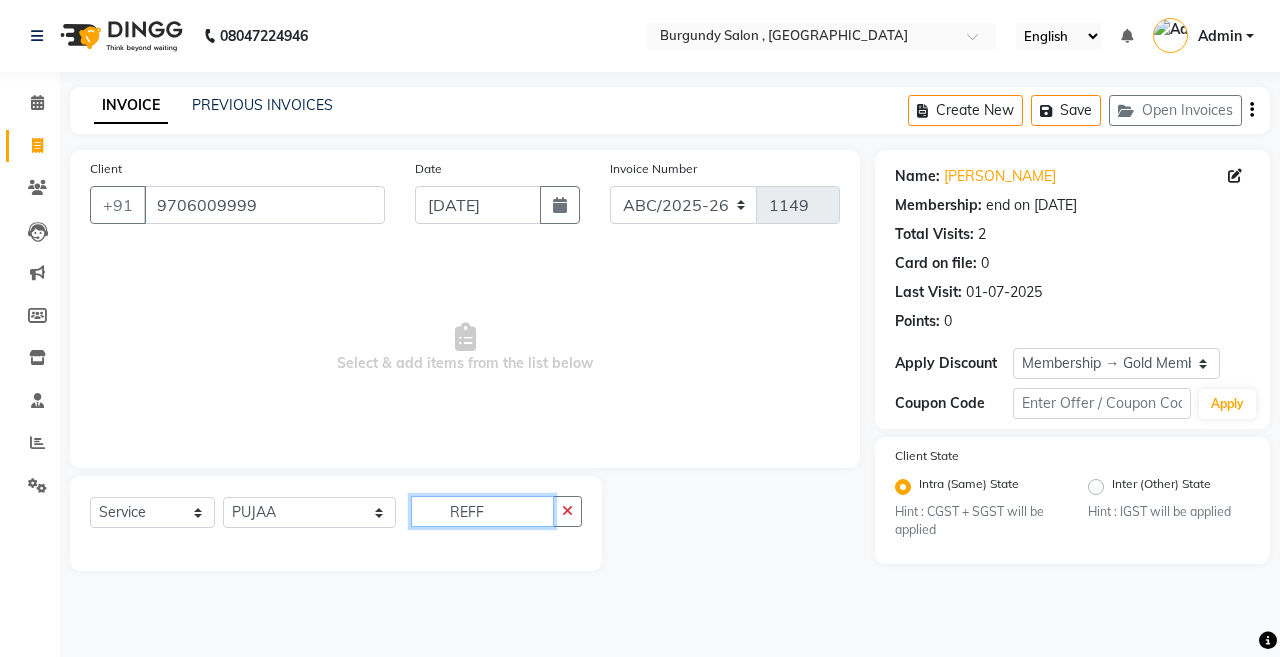 click on "REFF" 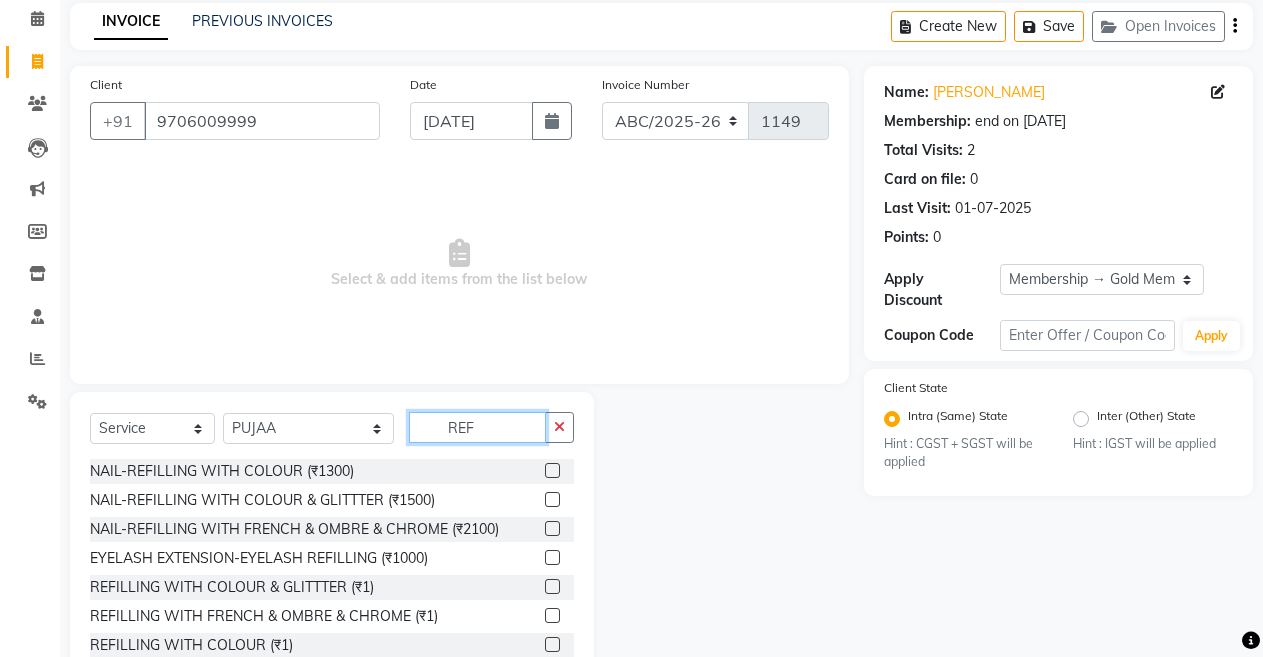 scroll, scrollTop: 144, scrollLeft: 0, axis: vertical 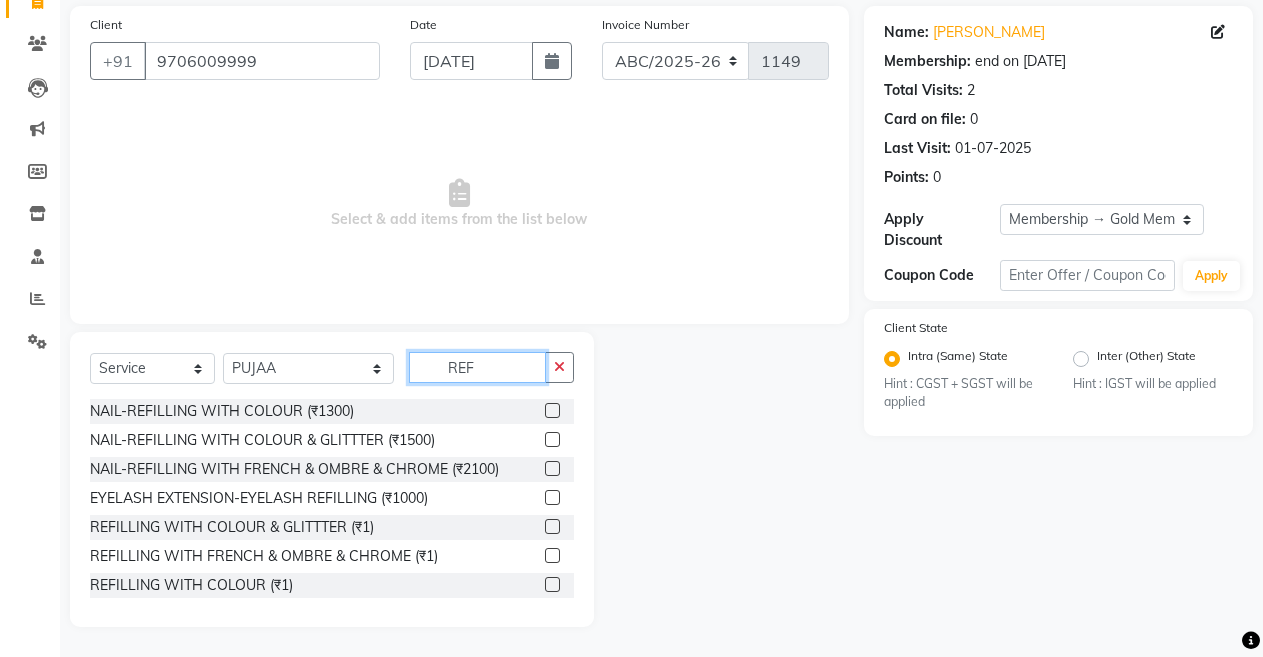 type on "REF" 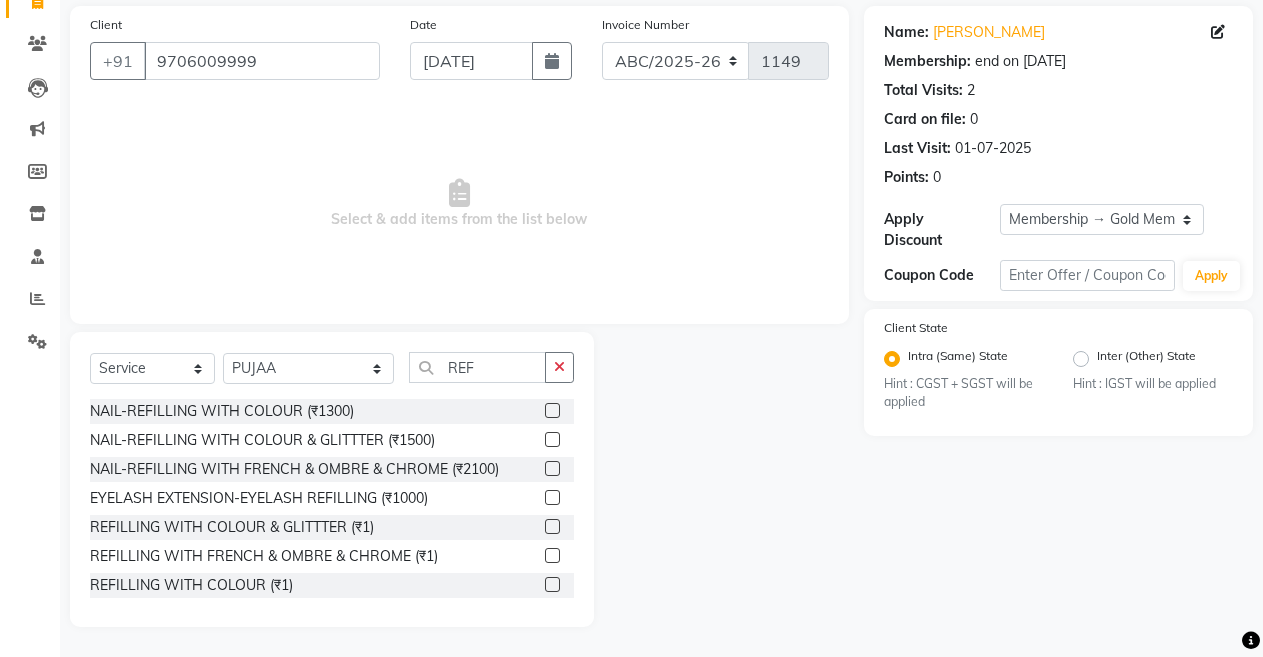 click 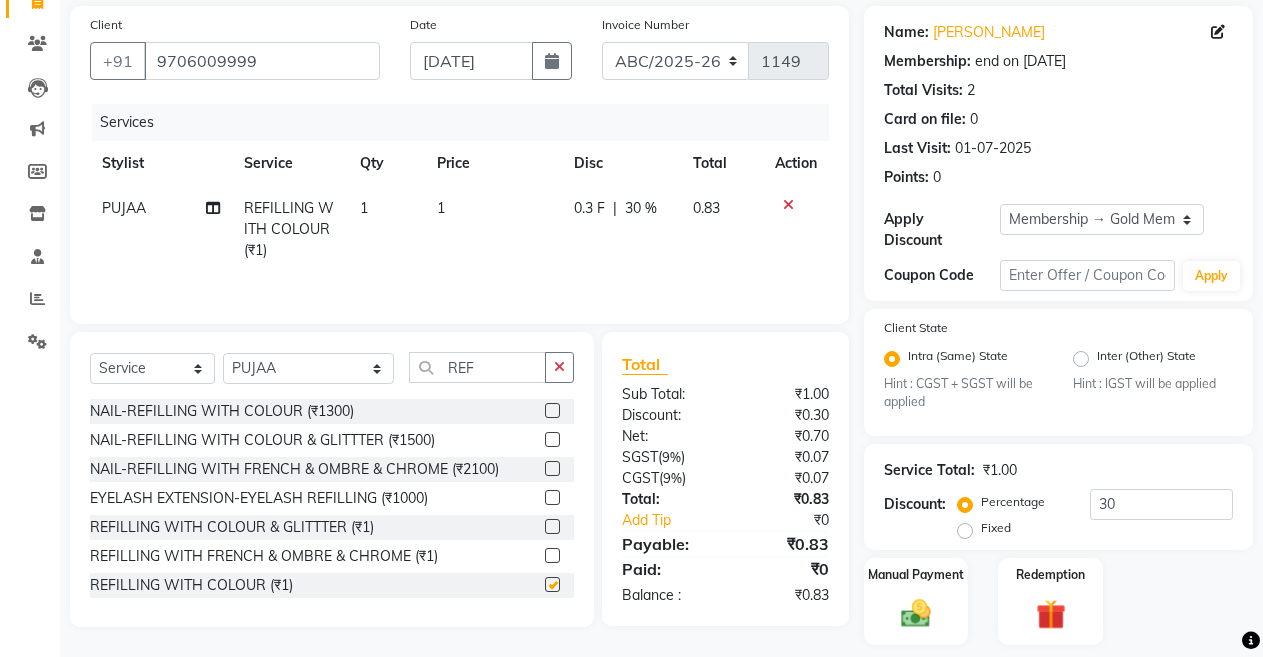 checkbox on "false" 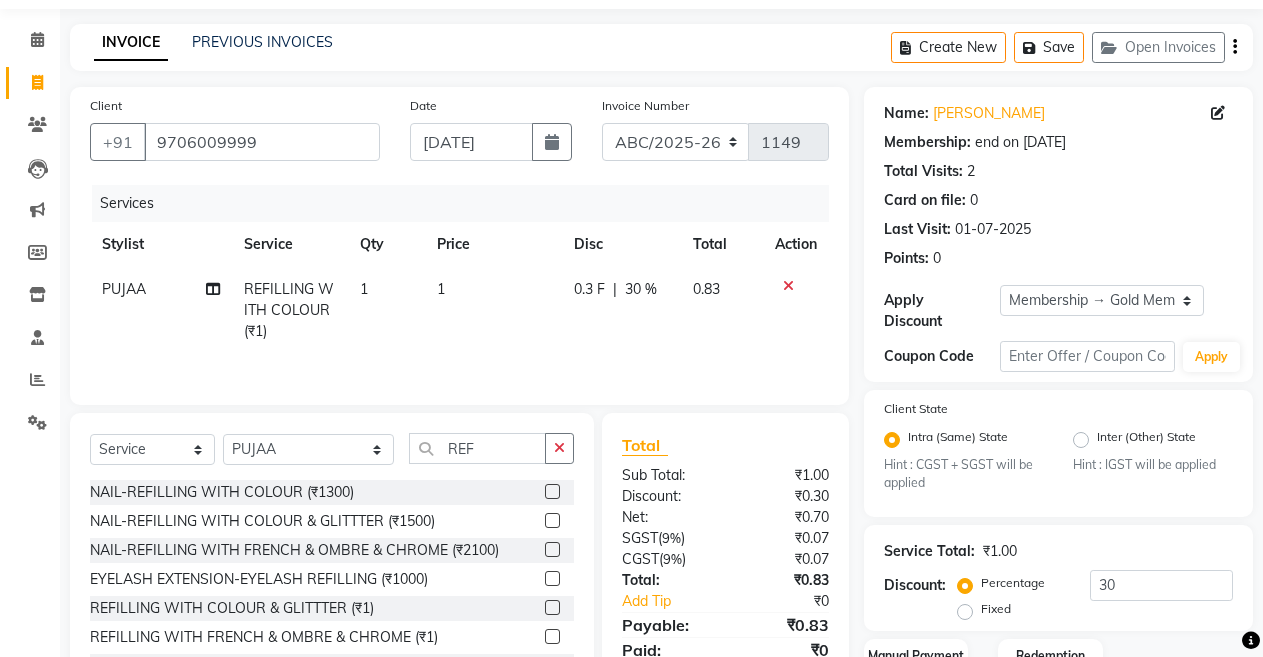 scroll, scrollTop: 18, scrollLeft: 0, axis: vertical 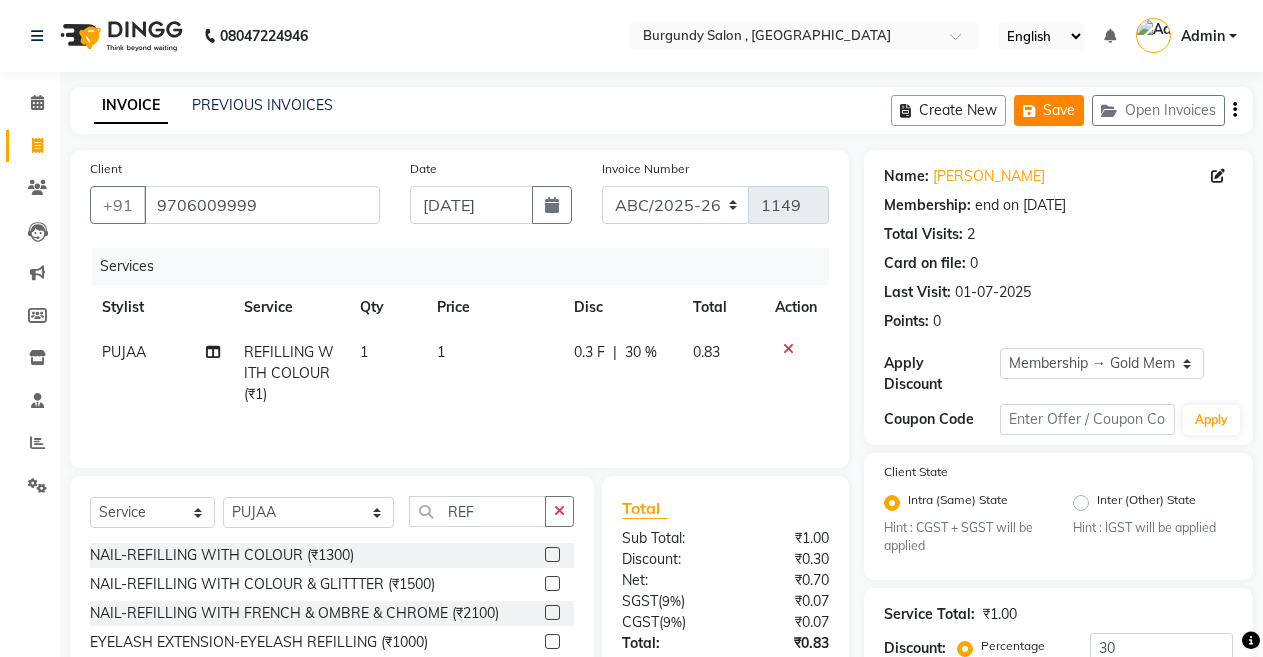 click on "Save" 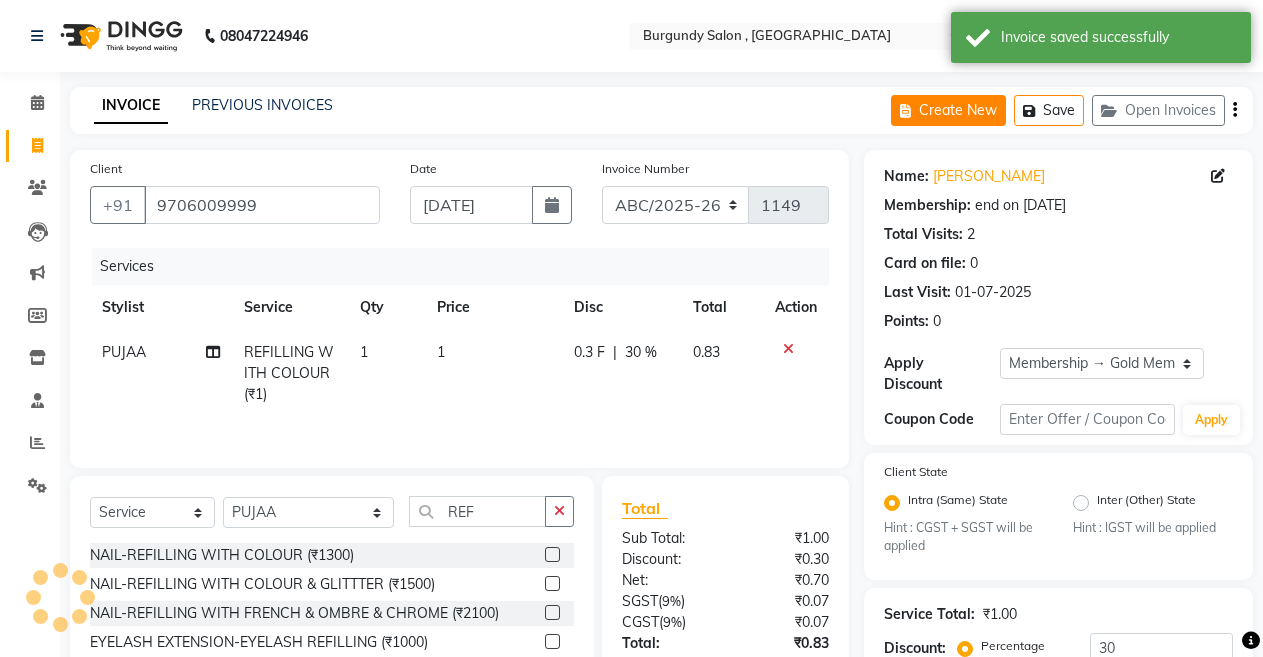 click on "Create New" 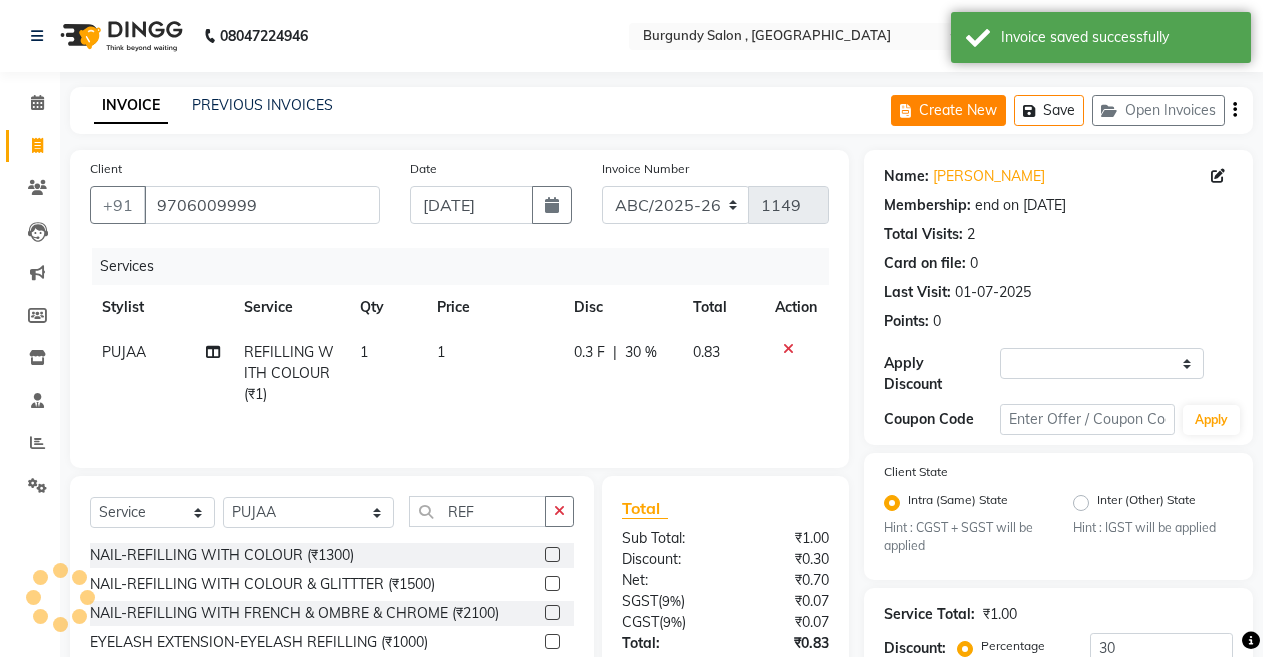 select on "service" 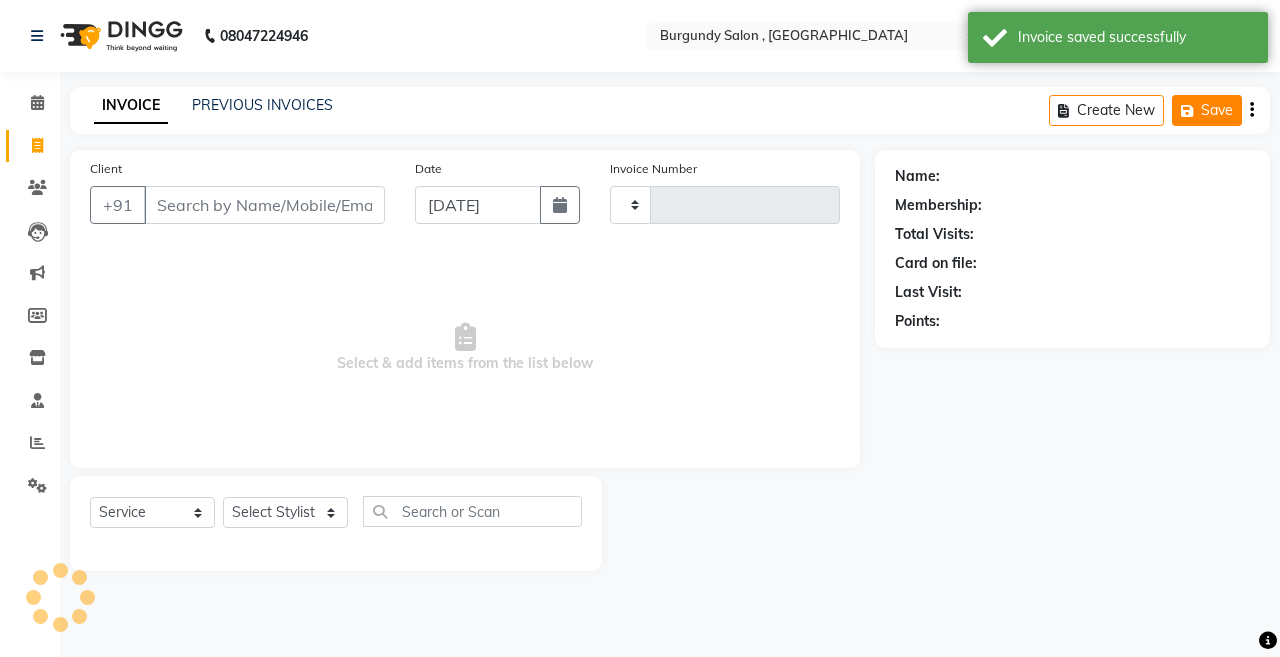 type on "1149" 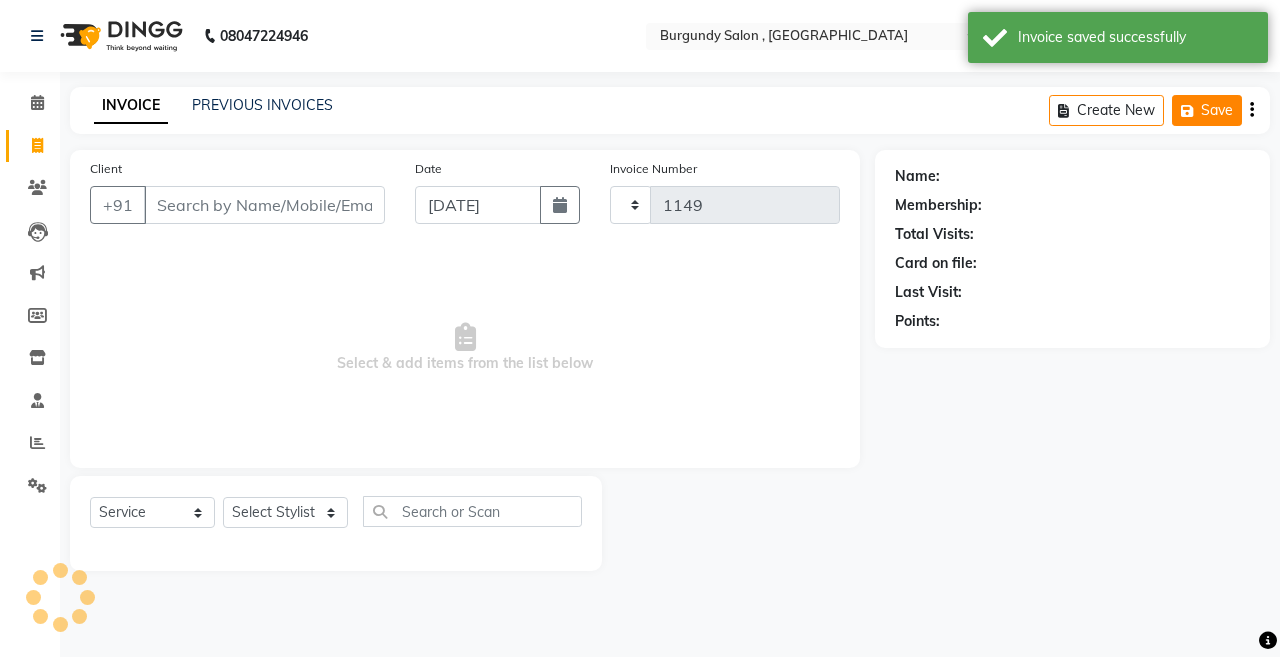 select on "5345" 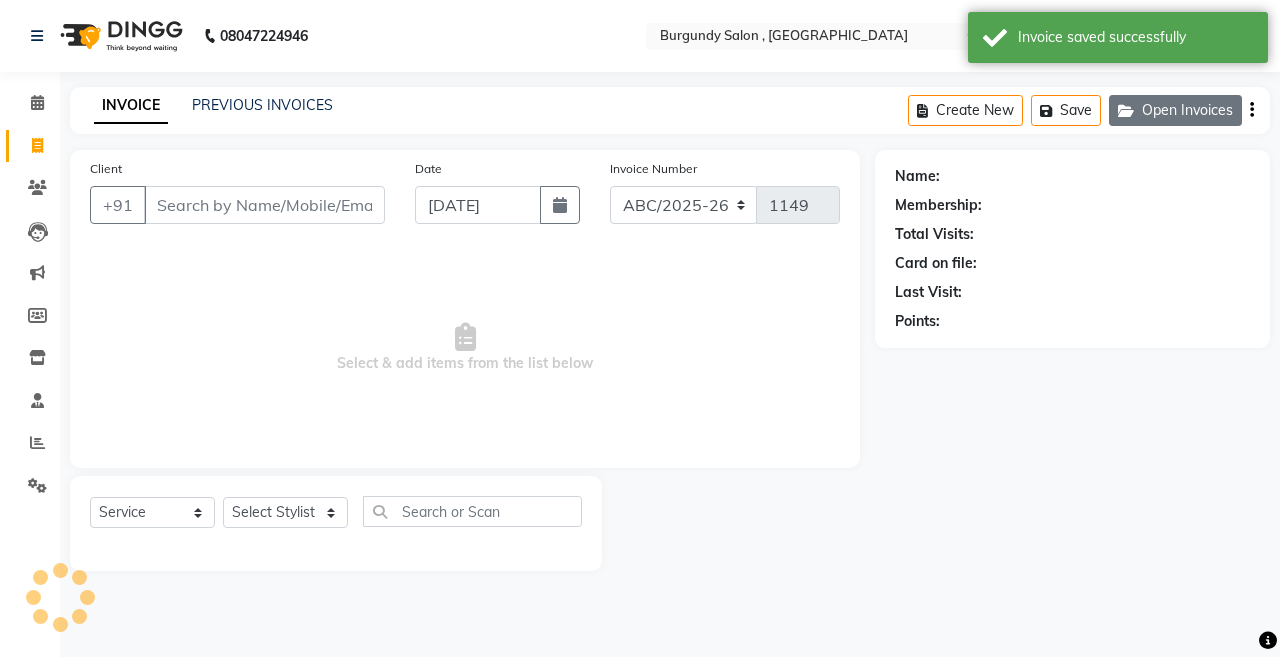 click on "Open Invoices" 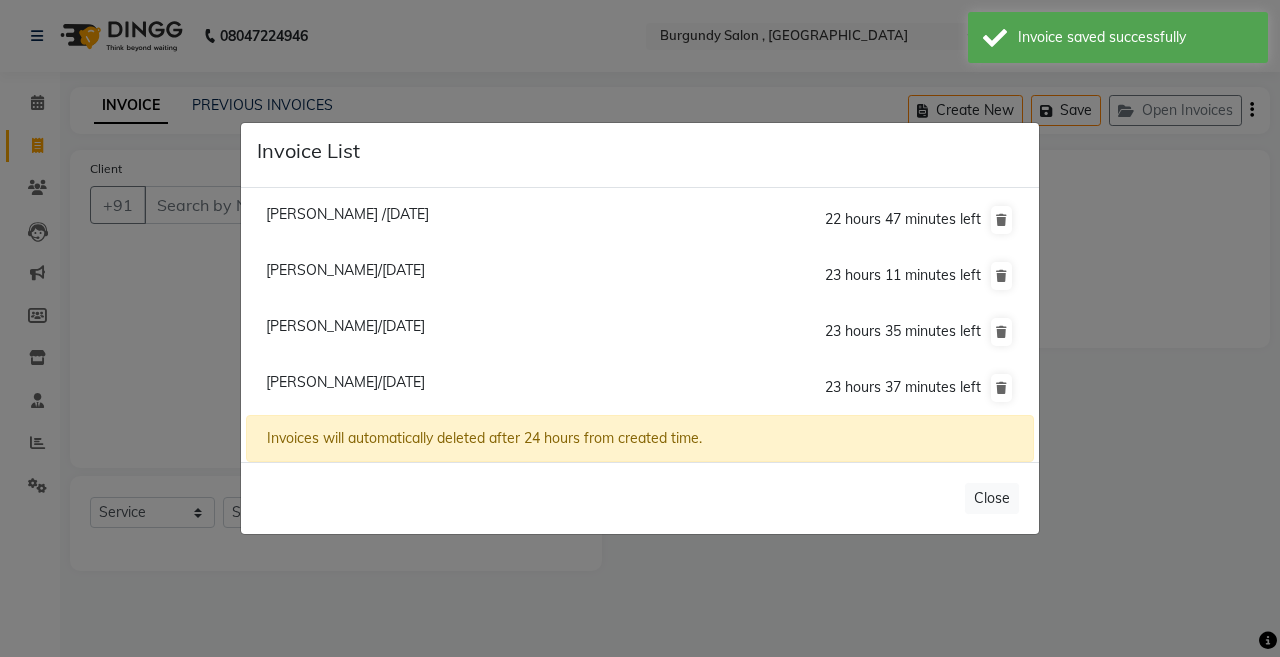 click on "Invoice List  Priyanka Jain /10 July 2025  22 hours 47 minutes left  Nidhi Harlalka/10 July 2025  23 hours 11 minutes left  Vashudha Lakhotia/10 July 2025  23 hours 35 minutes left  Yashita Achantani/10 July 2025  23 hours 37 minutes left  Invoices will automatically deleted after 24 hours from created time.   Close" 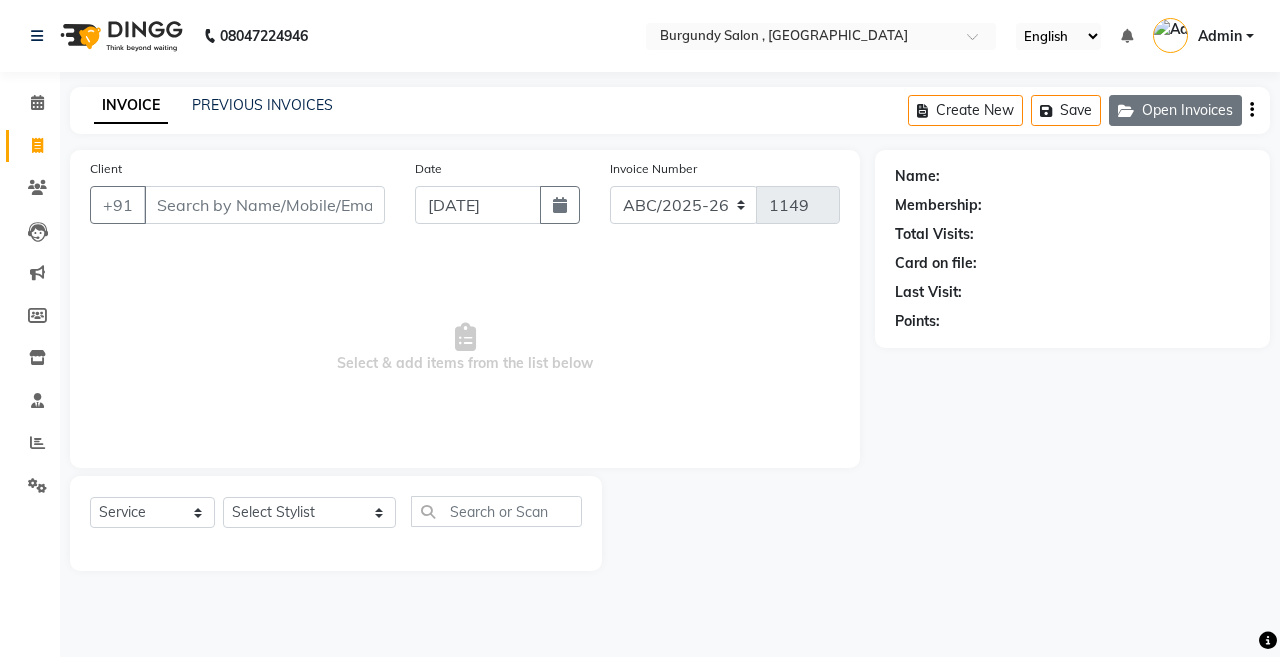 click on "Open Invoices" 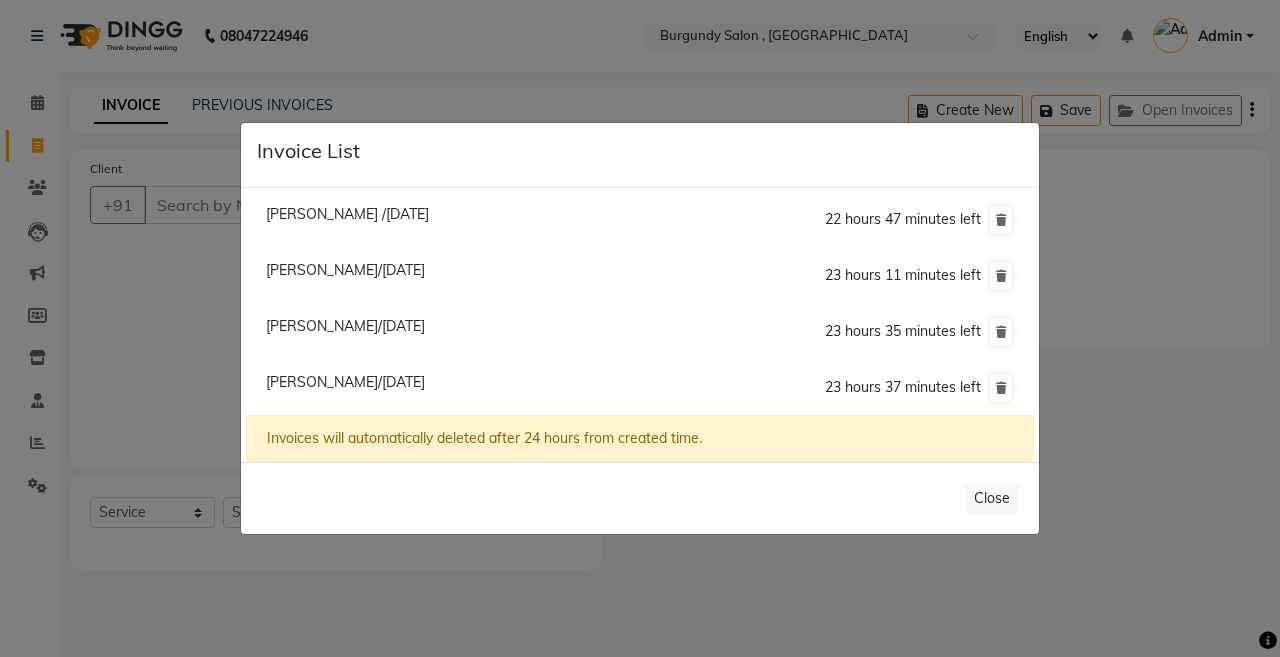 click on "Invoice List  Priyanka Jain /10 July 2025  22 hours 47 minutes left  Nidhi Harlalka/10 July 2025  23 hours 11 minutes left  Vashudha Lakhotia/10 July 2025  23 hours 35 minutes left  Yashita Achantani/10 July 2025  23 hours 37 minutes left  Invoices will automatically deleted after 24 hours from created time.   Close" 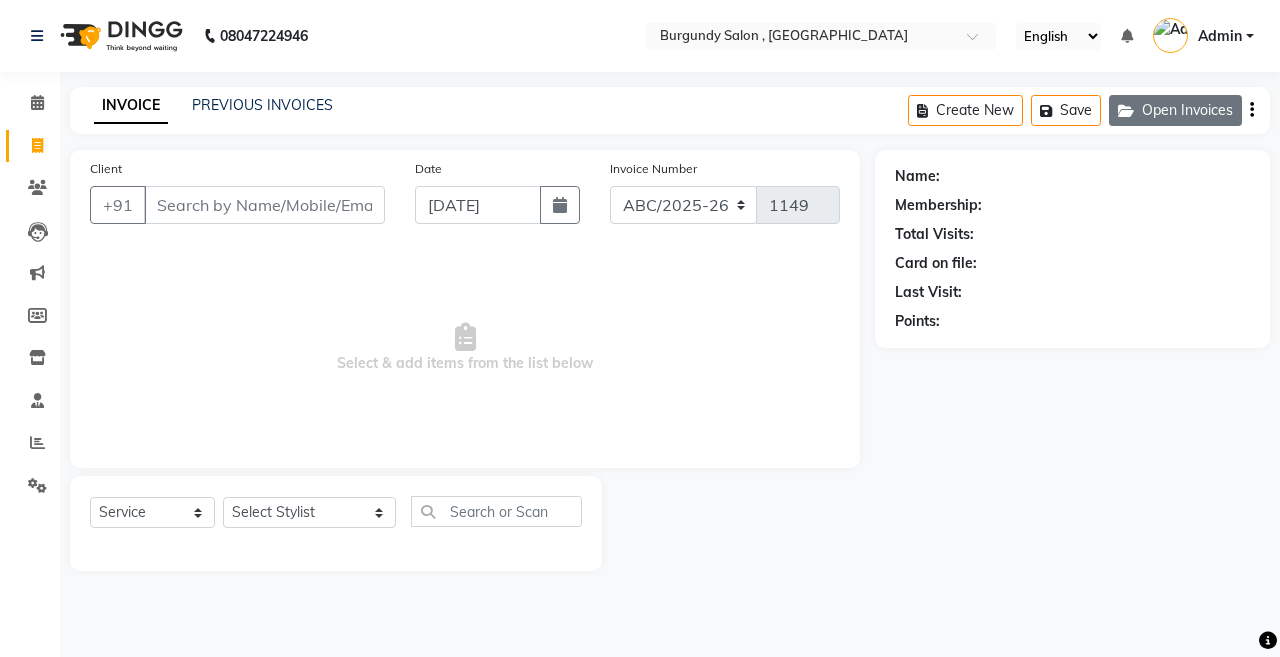 click on "Open Invoices" 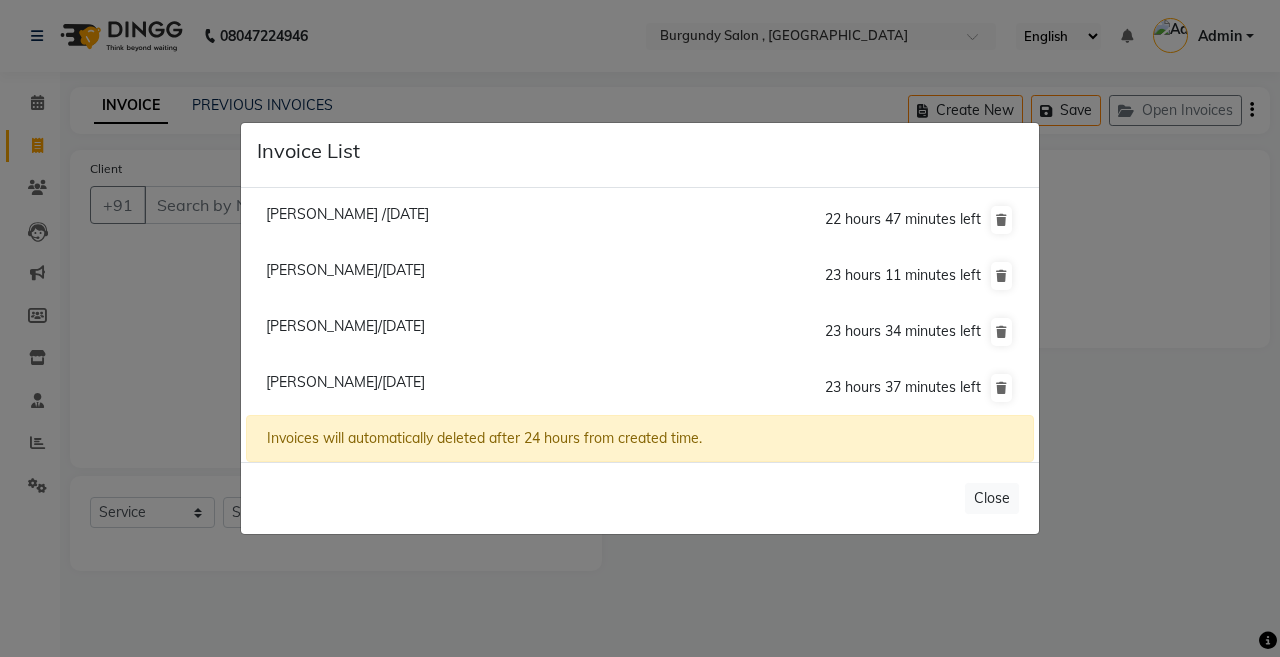 click on "Invoice List  Priyanka Jain /10 July 2025  22 hours 47 minutes left  Nidhi Harlalka/10 July 2025  23 hours 11 minutes left  Vashudha Lakhotia/10 July 2025  23 hours 34 minutes left  Yashita Achantani/10 July 2025  23 hours 37 minutes left  Invoices will automatically deleted after 24 hours from created time.   Close" 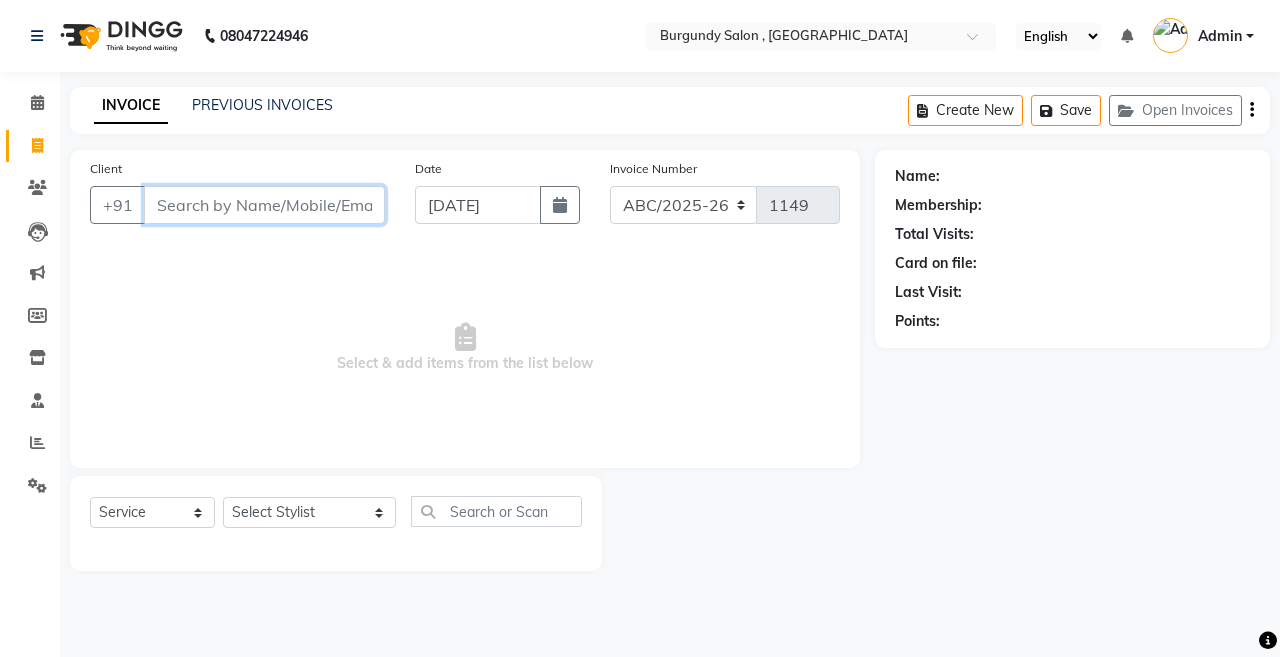 click on "Client" at bounding box center (264, 205) 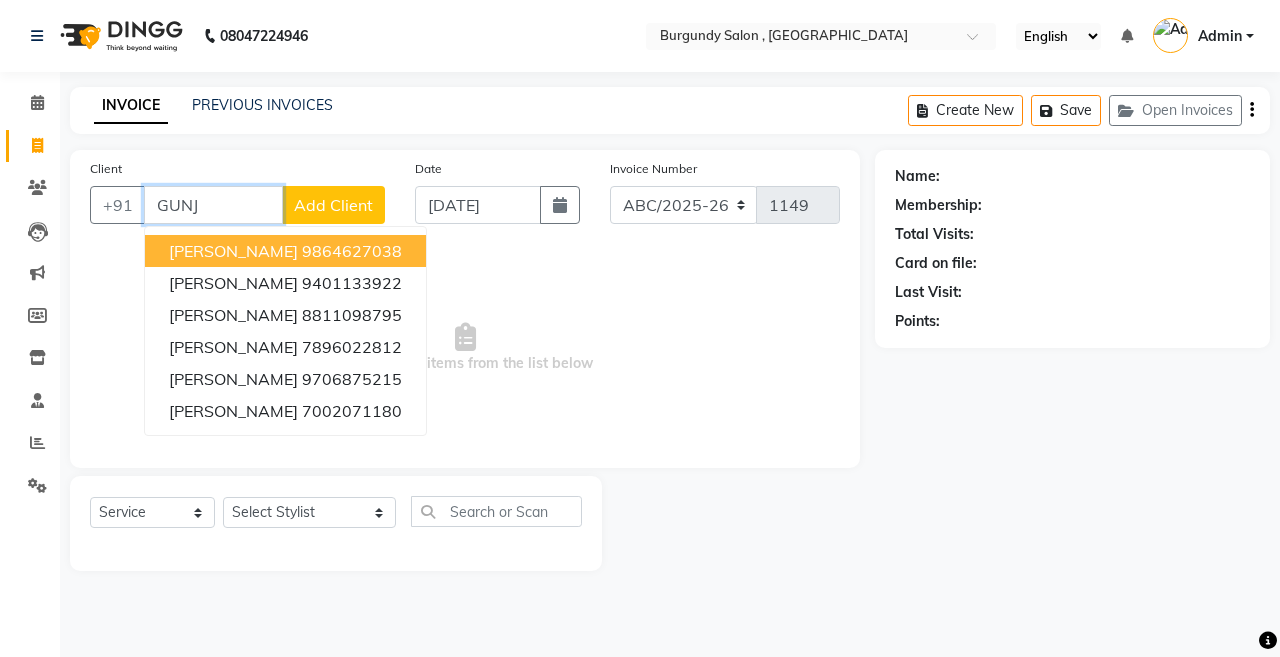 click on "GUNJAN AGARWALA" at bounding box center [233, 251] 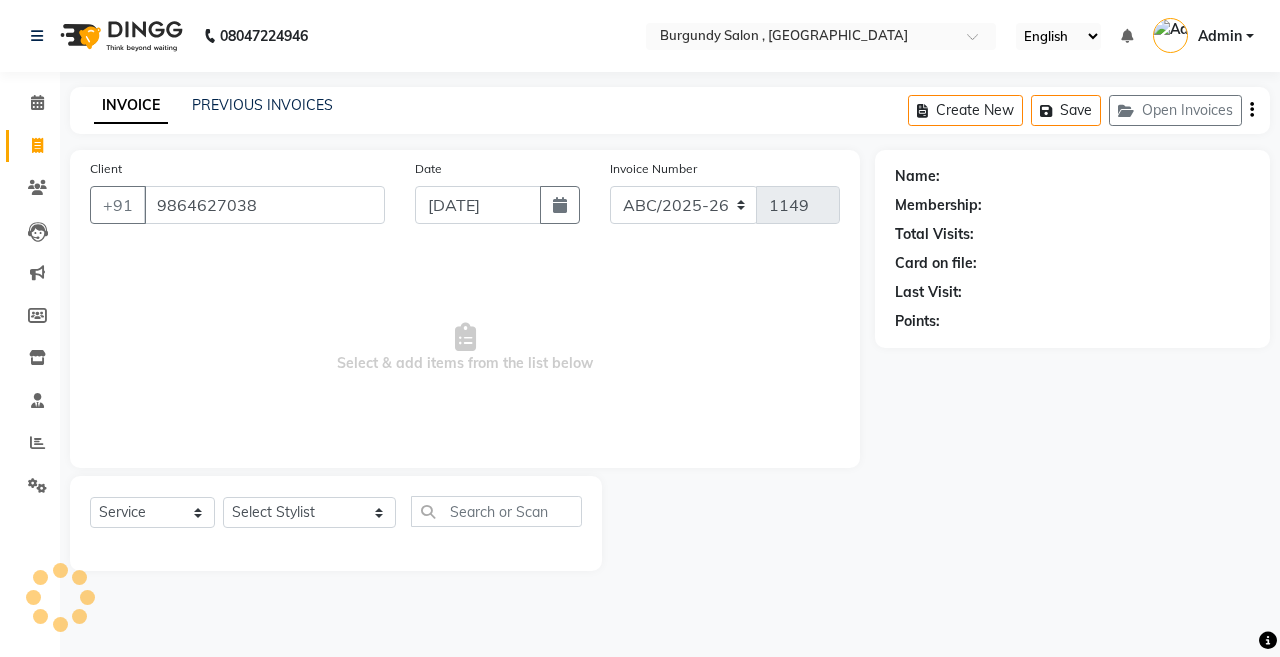 click on "Select & add items from the list below" at bounding box center (465, 348) 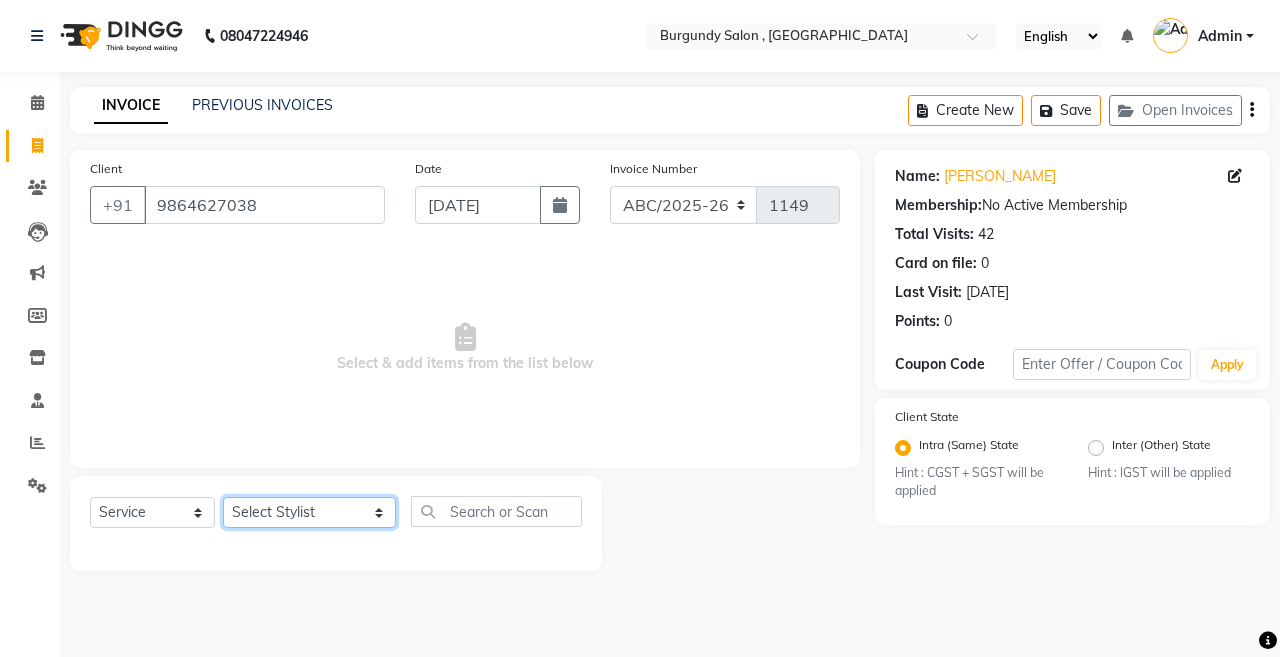 click on "Select Stylist ANIL  ANJANA BARSHA DEEPSHIKHA  DHON DAS DHON / NITUMONI EDWARD EDWARD/ LAXMI JOSHU JUNMONI KASHIF LAXI / ANJANA LAXMI LITTLE MAAM MINTUL MITALI NEETU RANA NITUMONI NITUMONI/POJA/ LAXMI NITUMONI / SAGARIKA NITUMONI/ SAGRIKA PRAKASH PUJAA Rubi RUBI / LAXMI SAGARIKA  SAGARIKA / RUBI SAHIL SAHIL / DHON SAHIL / EDWARD SAHIL/ JOSHU SAHIL/JOSHU/PRAKASH/ RUBI SAHIL/NITUMONI/ MITALI SAHIL/ RUBI SHABIR SHADHAB SIMA KALITA SONALI DEKA SOPEM staff 1 staff 1 TANU" 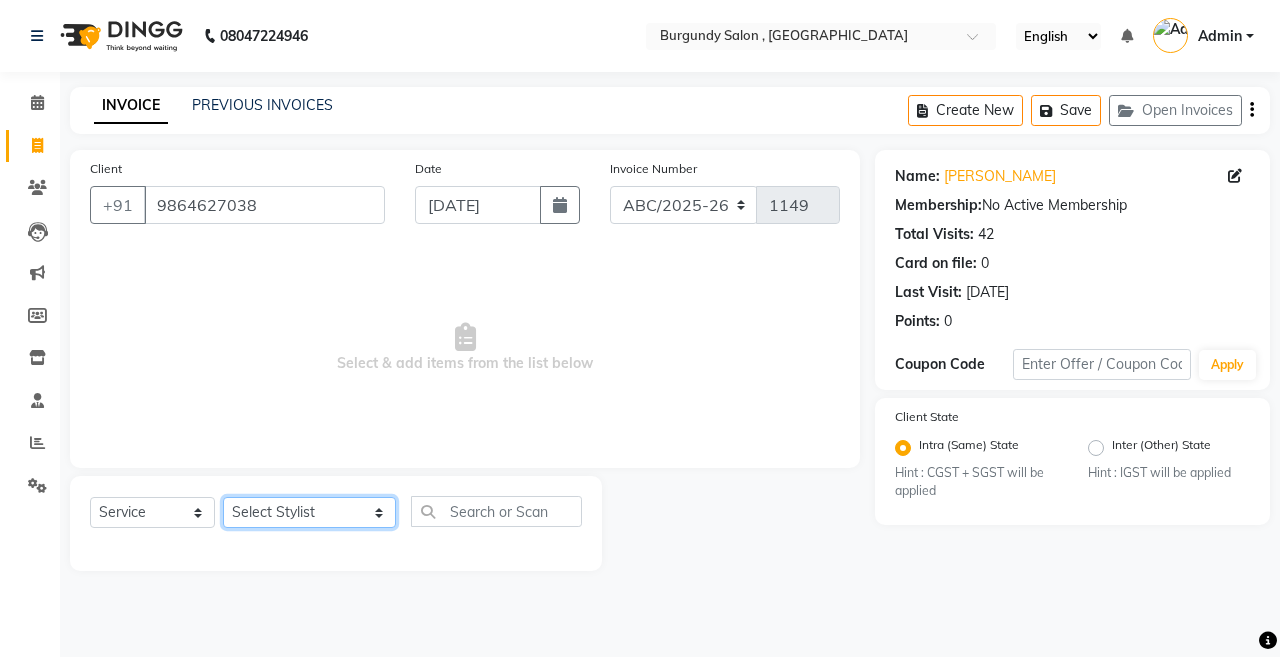 select on "32576" 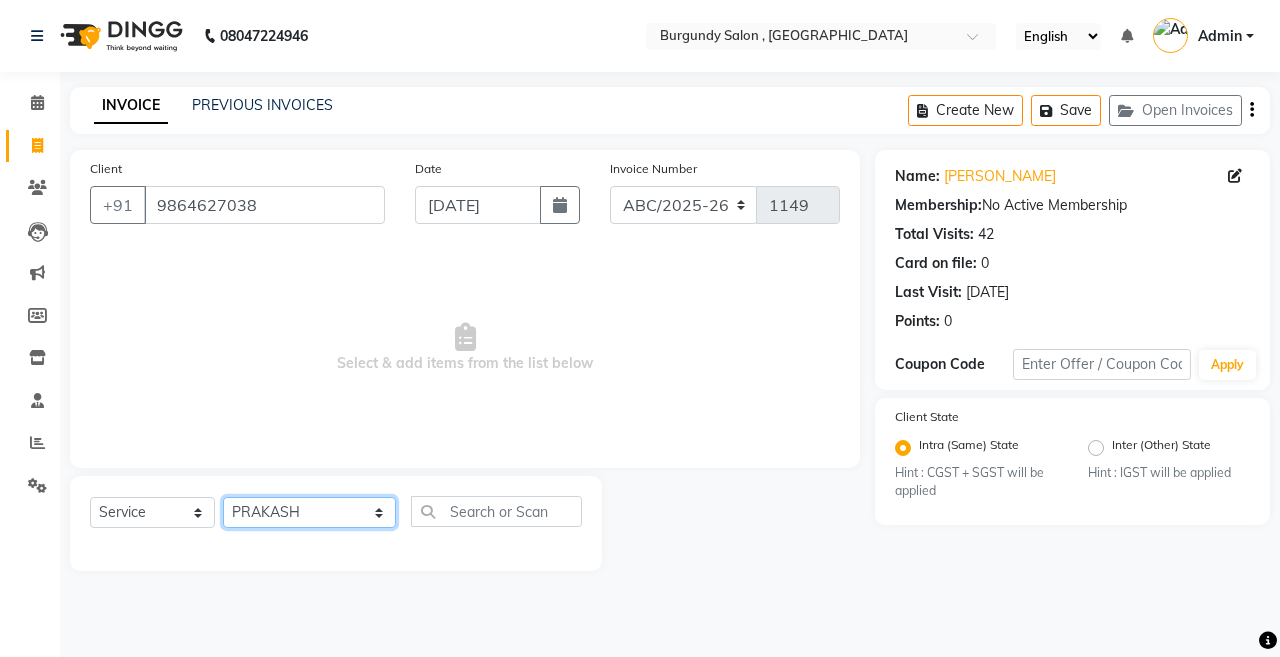 click on "Select Stylist ANIL  ANJANA BARSHA DEEPSHIKHA  DHON DAS DHON / NITUMONI EDWARD EDWARD/ LAXMI JOSHU JUNMONI KASHIF LAXI / ANJANA LAXMI LITTLE MAAM MINTUL MITALI NEETU RANA NITUMONI NITUMONI/POJA/ LAXMI NITUMONI / SAGARIKA NITUMONI/ SAGRIKA PRAKASH PUJAA Rubi RUBI / LAXMI SAGARIKA  SAGARIKA / RUBI SAHIL SAHIL / DHON SAHIL / EDWARD SAHIL/ JOSHU SAHIL/JOSHU/PRAKASH/ RUBI SAHIL/NITUMONI/ MITALI SAHIL/ RUBI SHABIR SHADHAB SIMA KALITA SONALI DEKA SOPEM staff 1 staff 1 TANU" 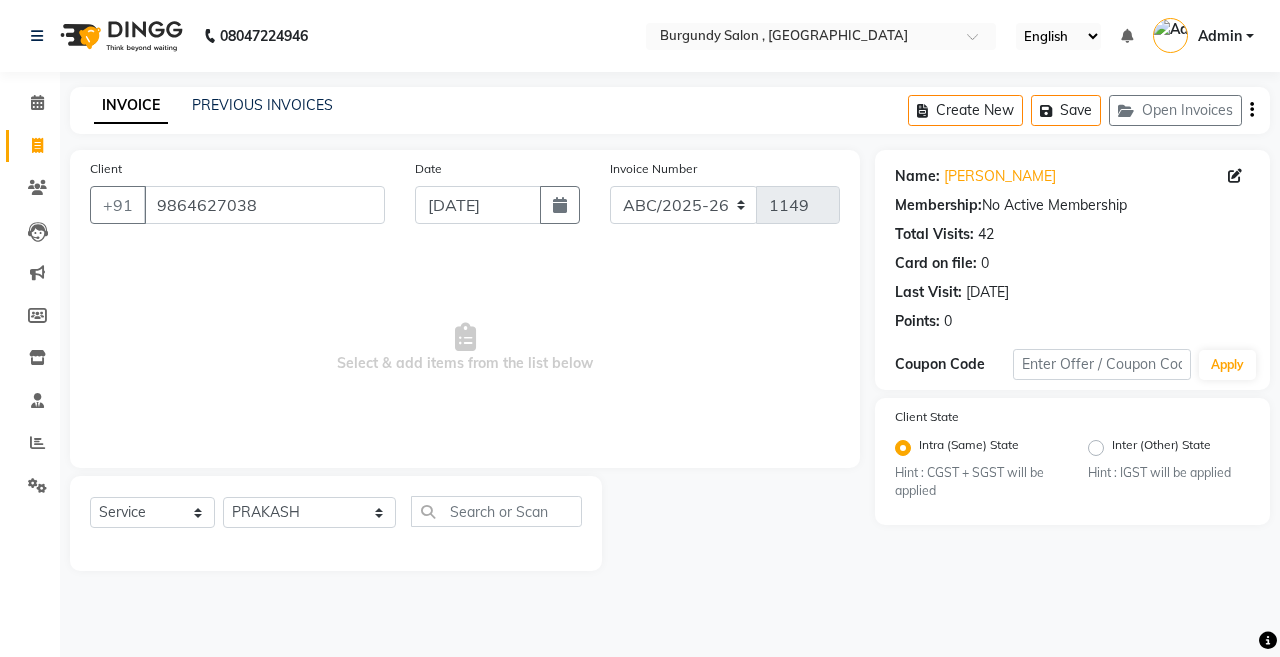 click on "Select & add items from the list below" at bounding box center [465, 348] 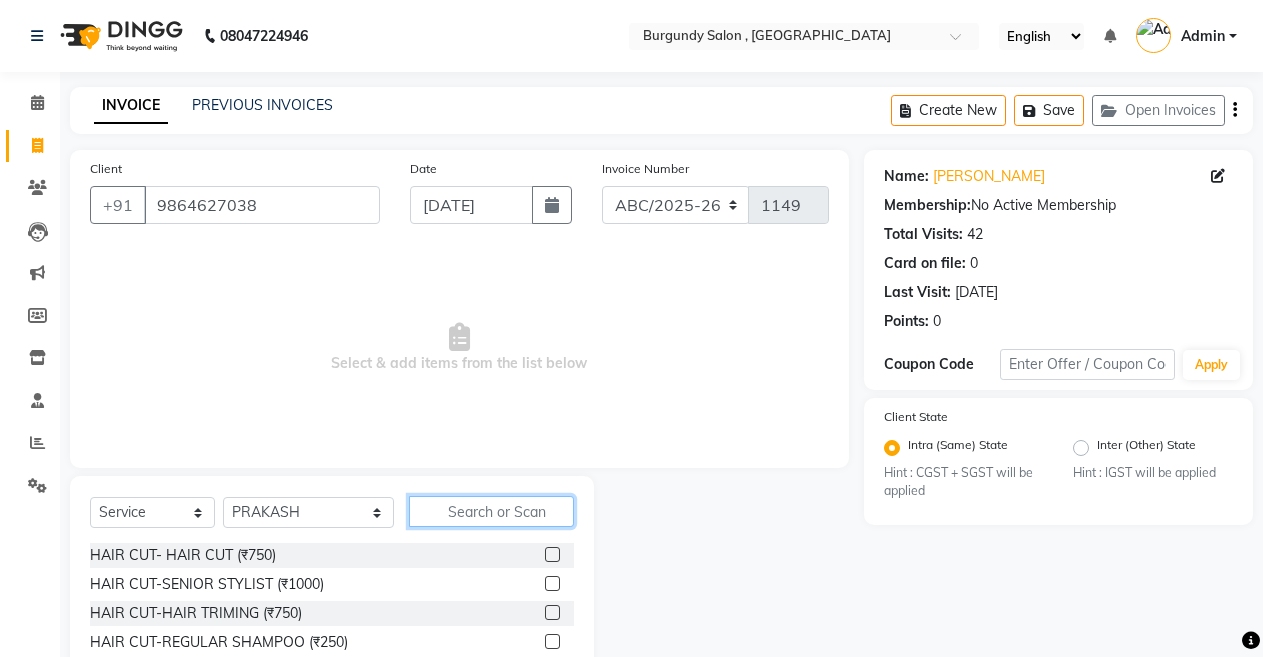 click 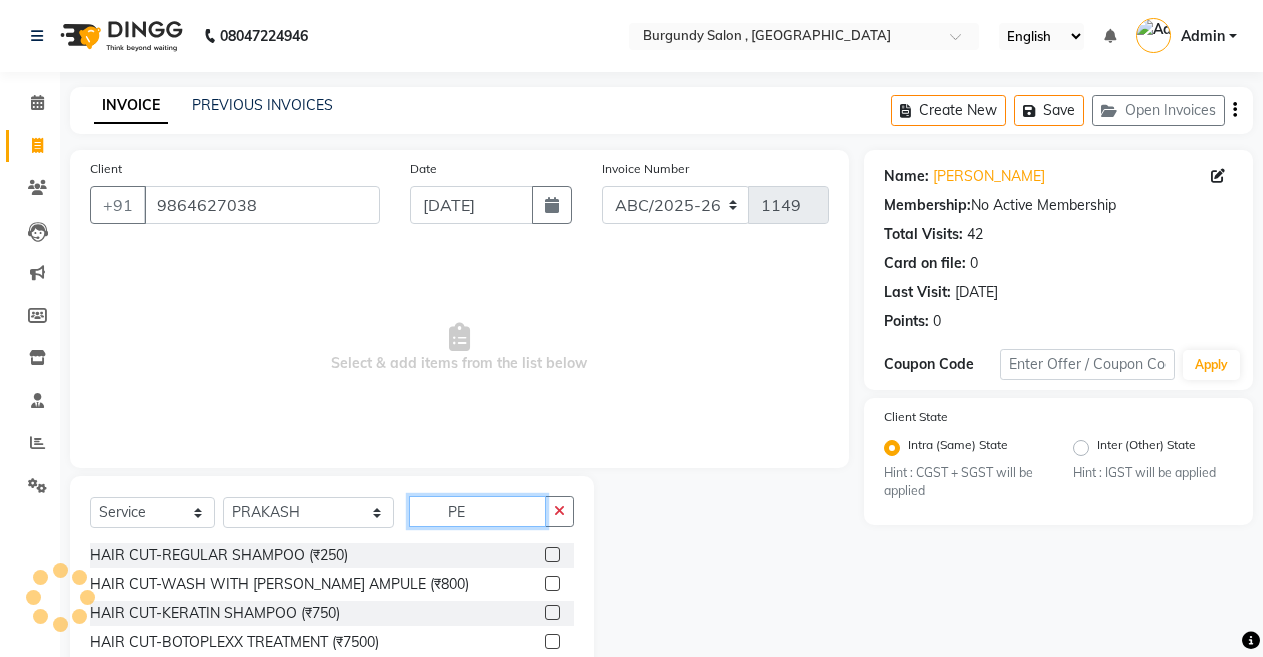 click on "PE" 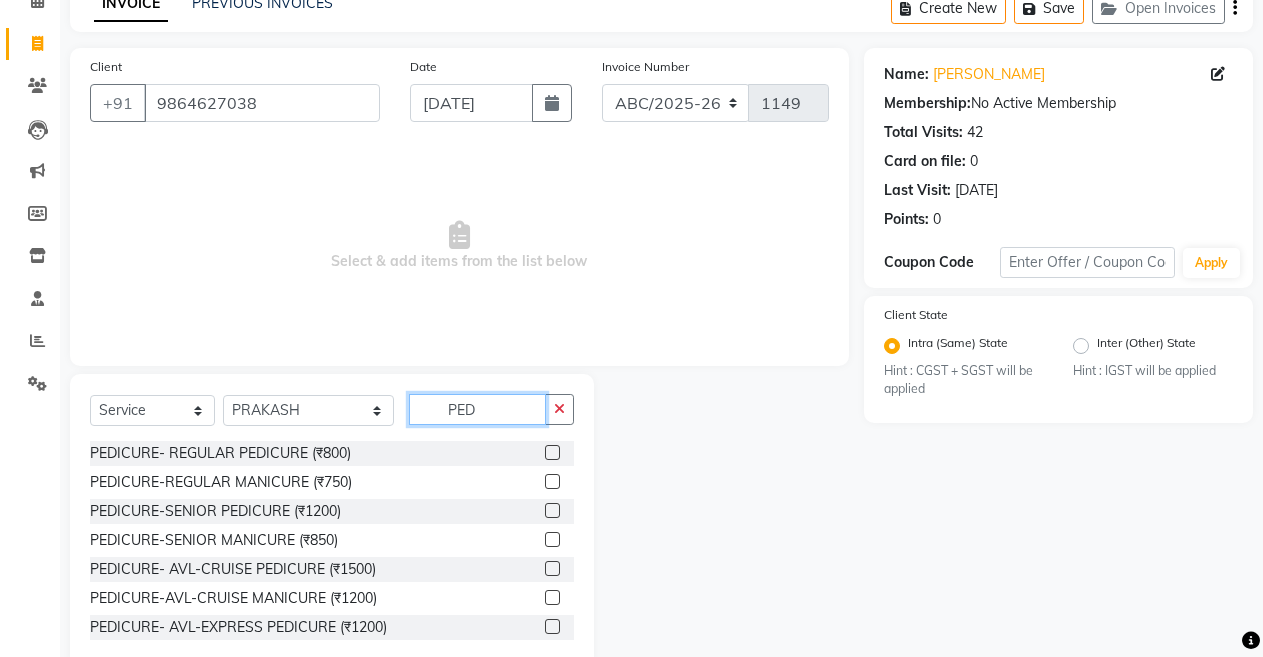 scroll, scrollTop: 120, scrollLeft: 0, axis: vertical 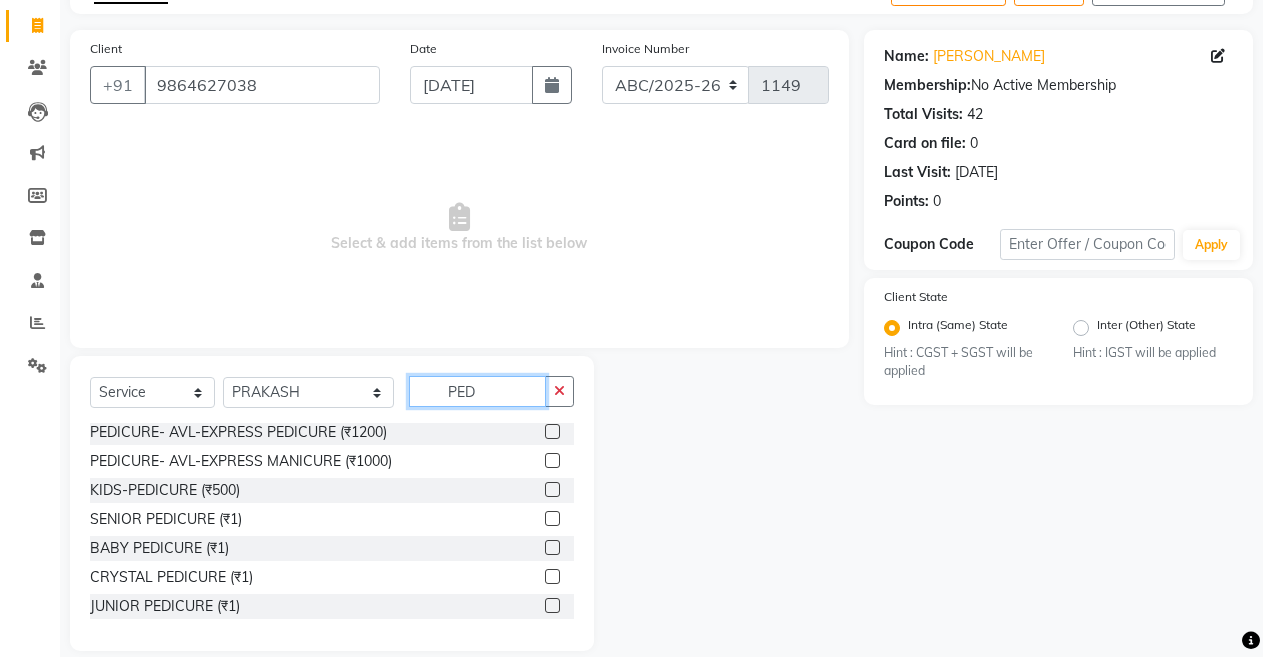type on "PED" 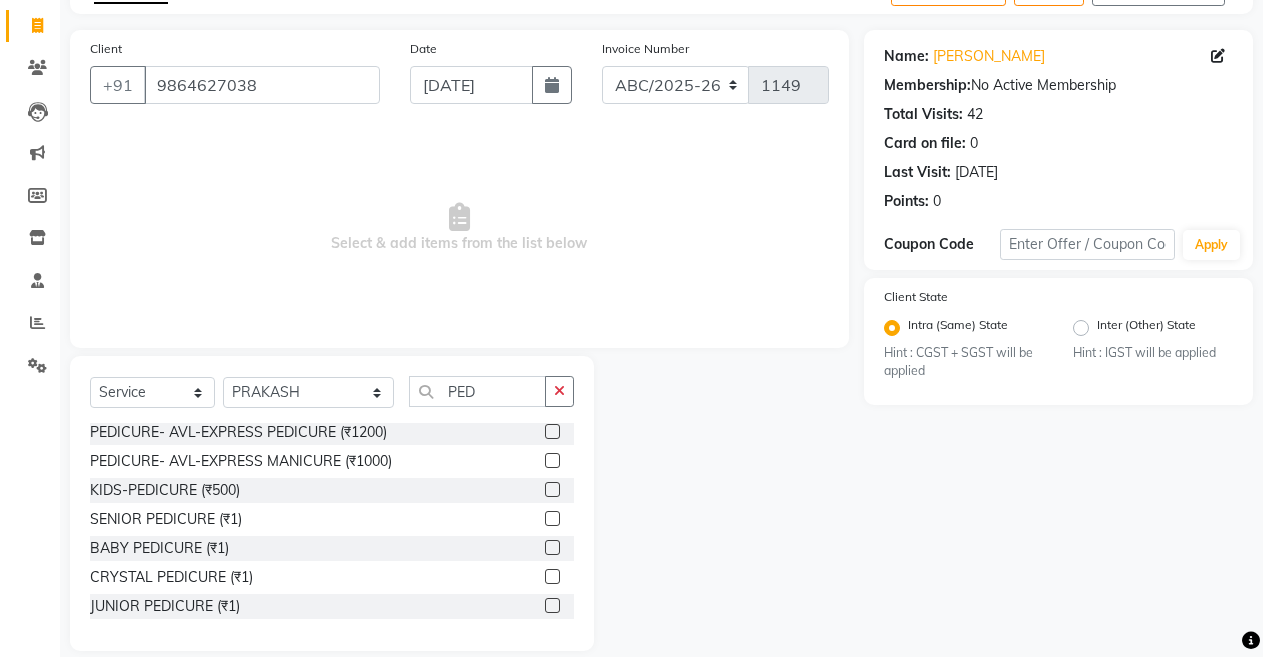 click 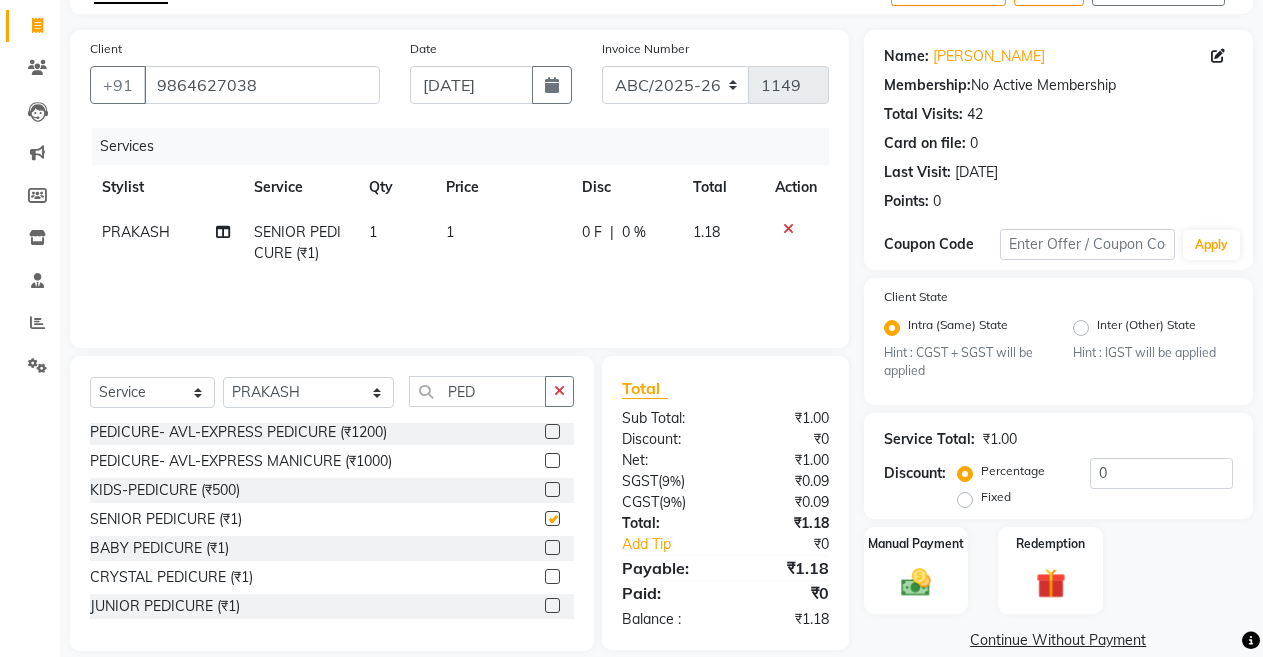 checkbox on "false" 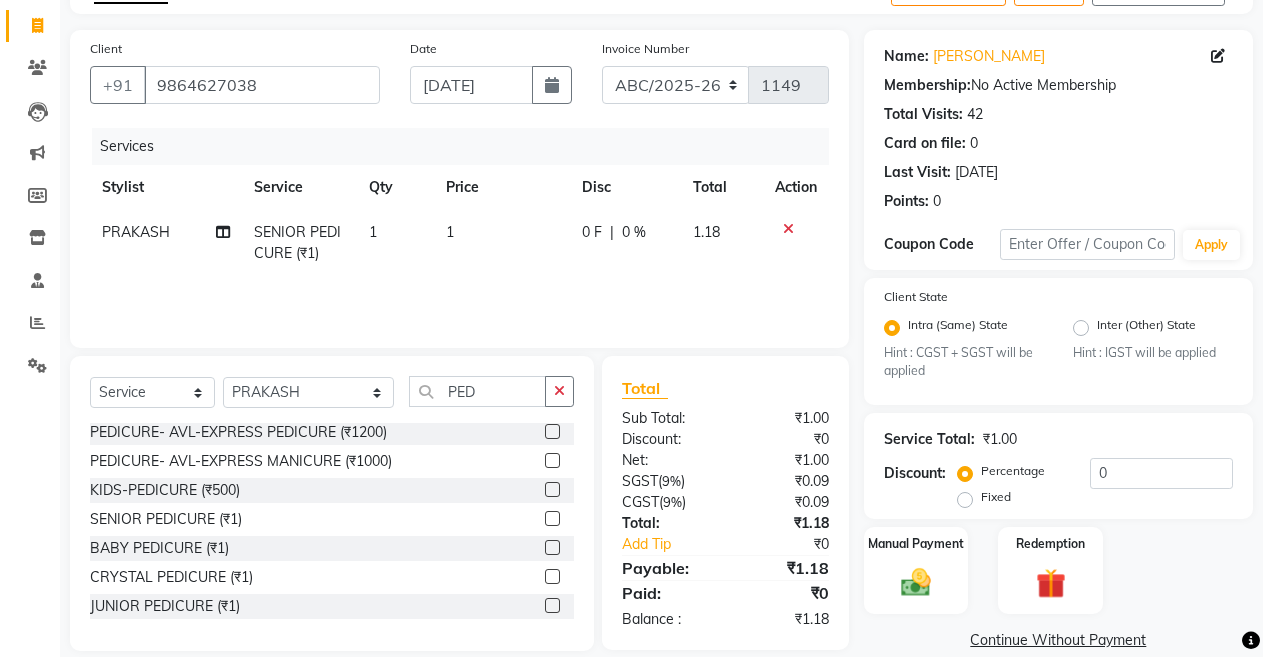 click on "1" 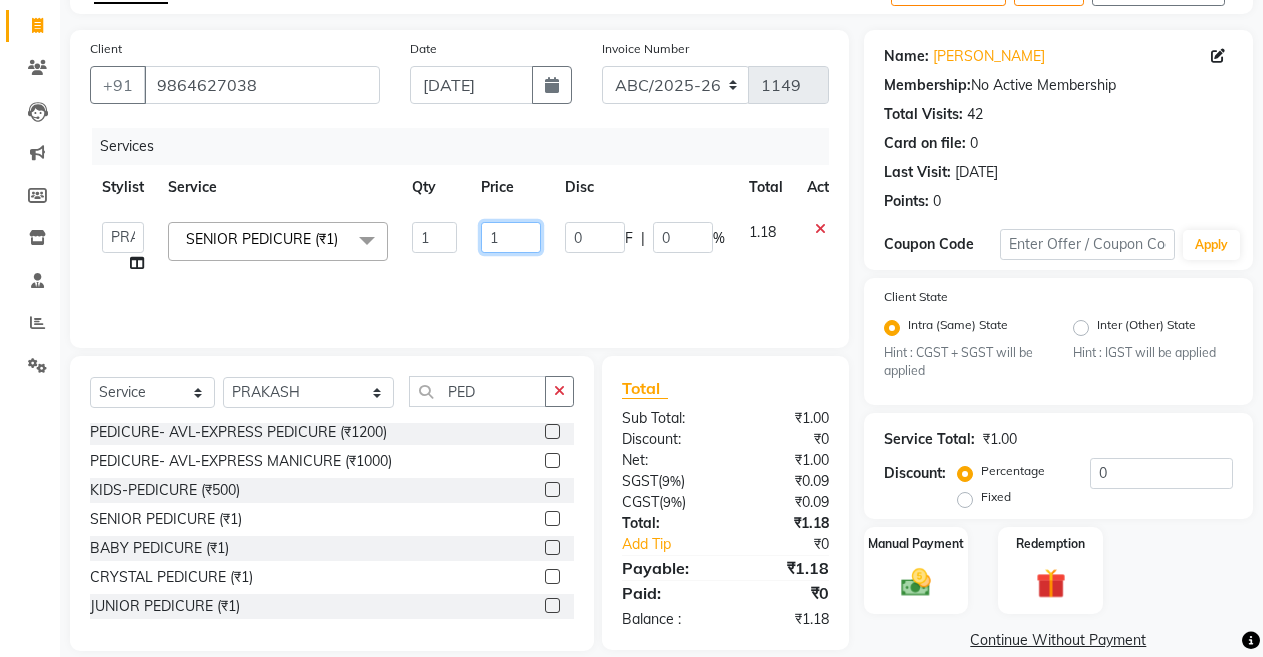 click on "1" 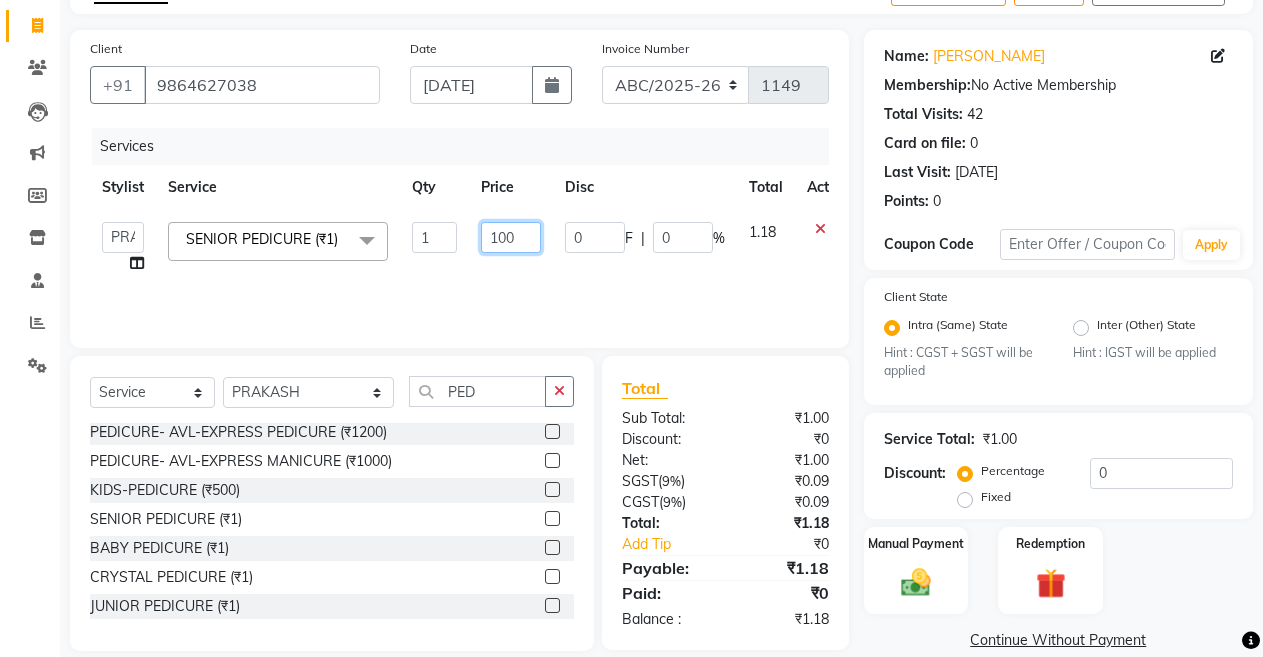 type on "1000" 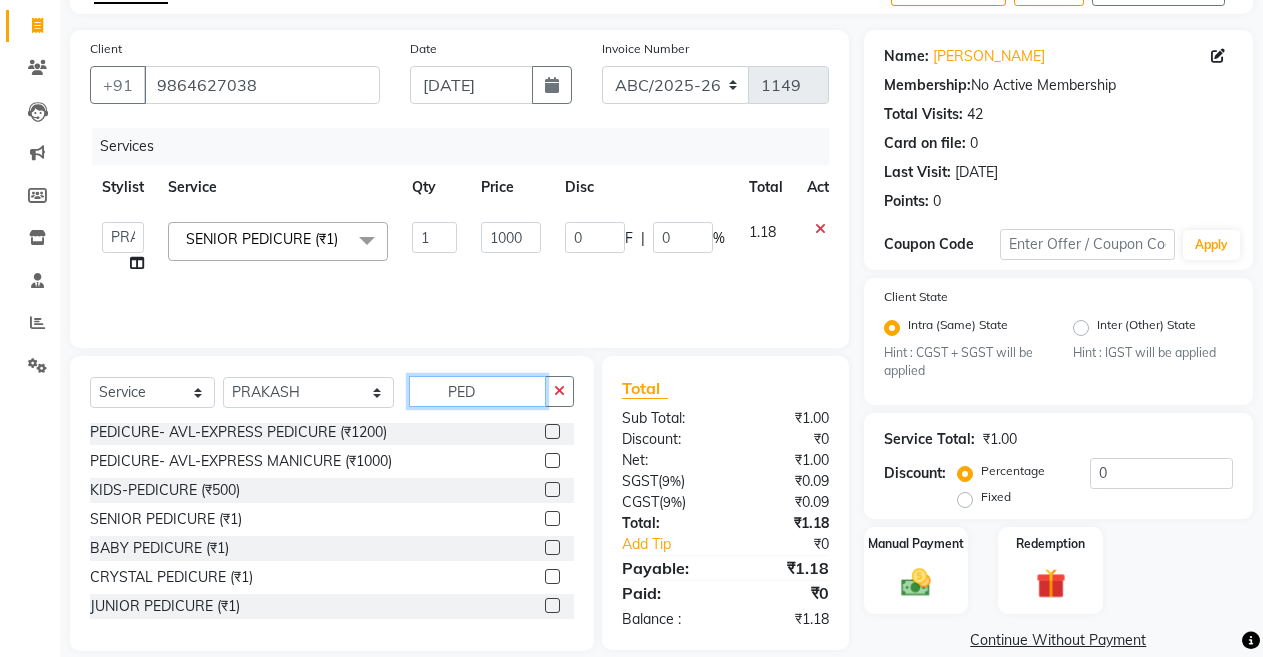 click on "PED" 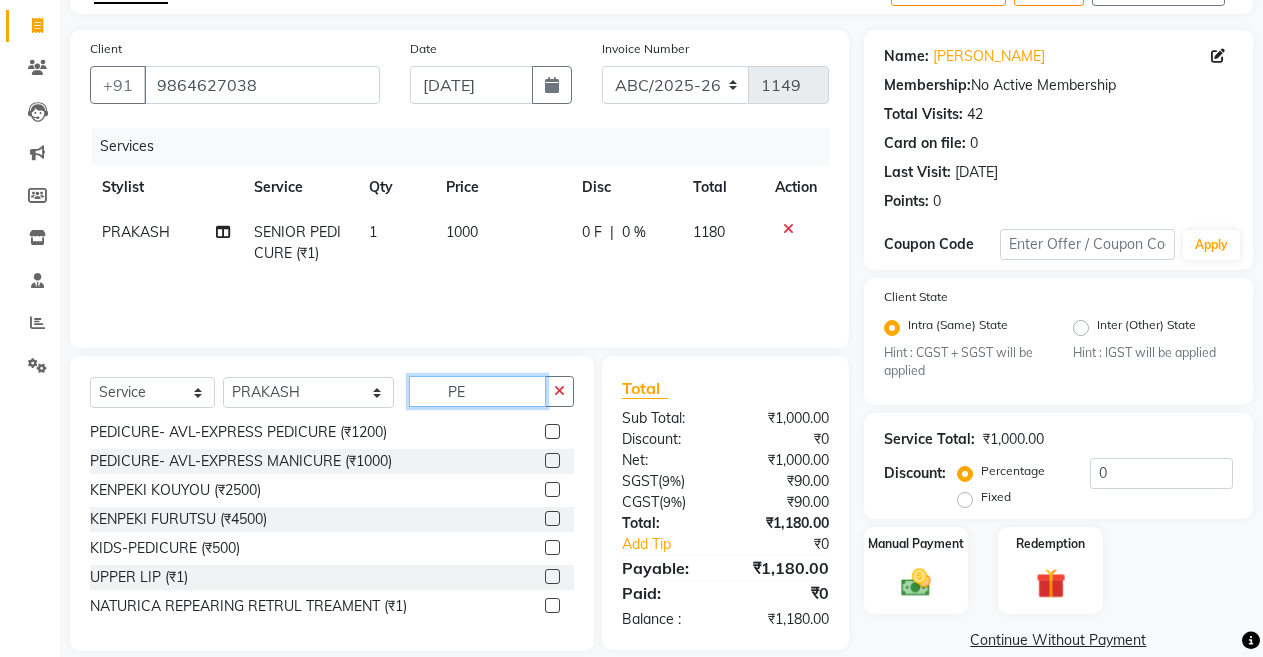 type on "P" 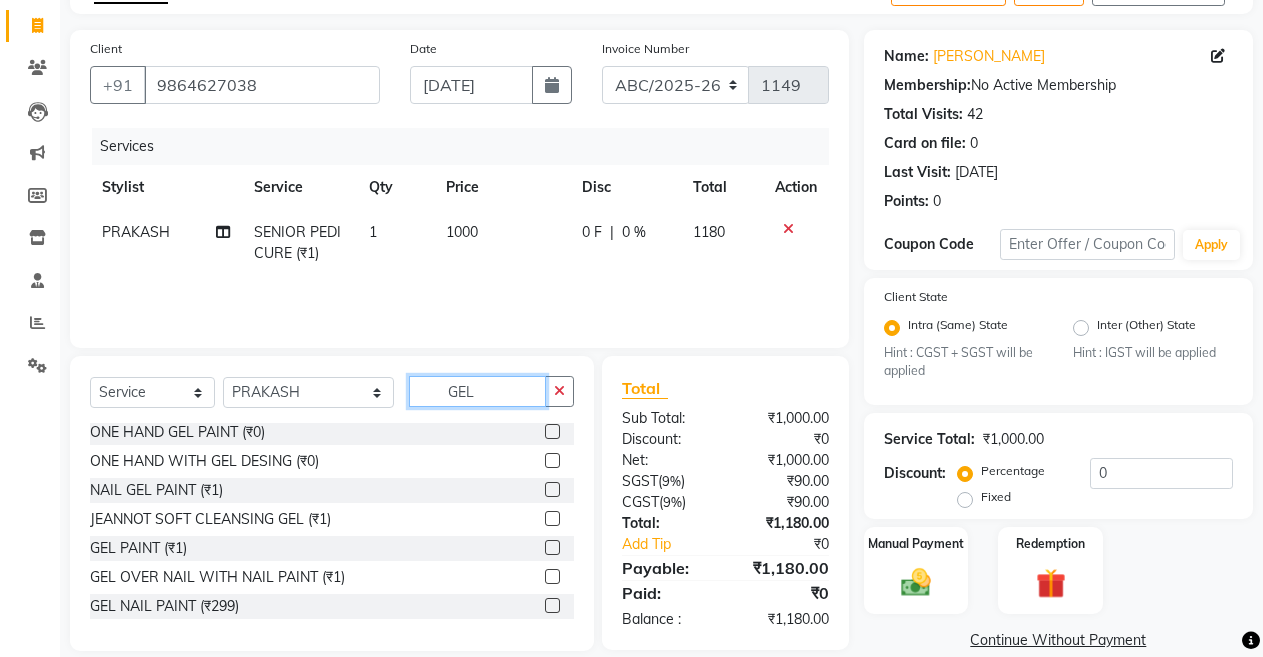 scroll, scrollTop: 0, scrollLeft: 0, axis: both 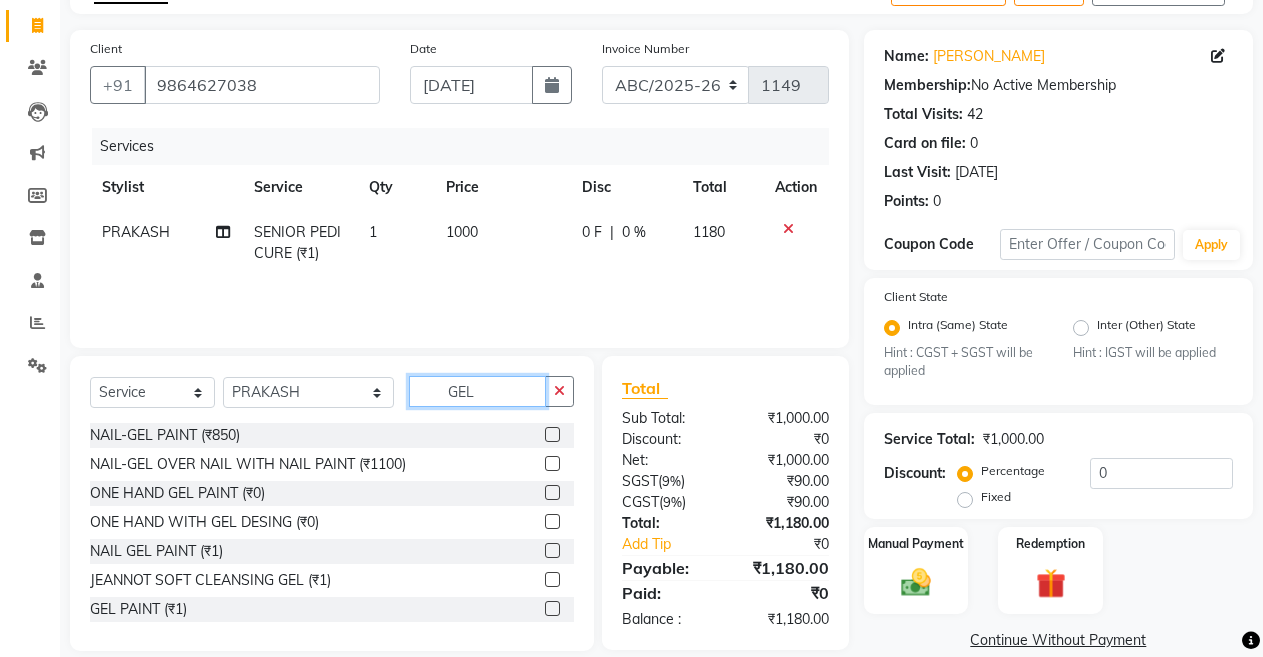type on "GEL" 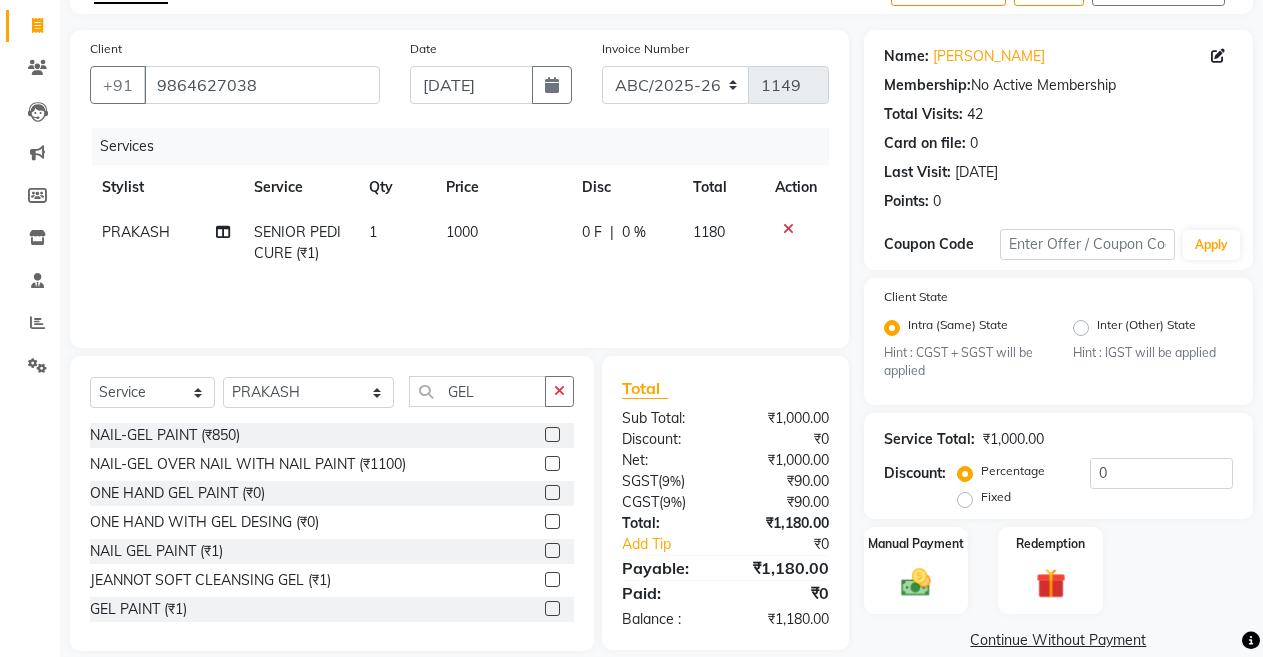 click 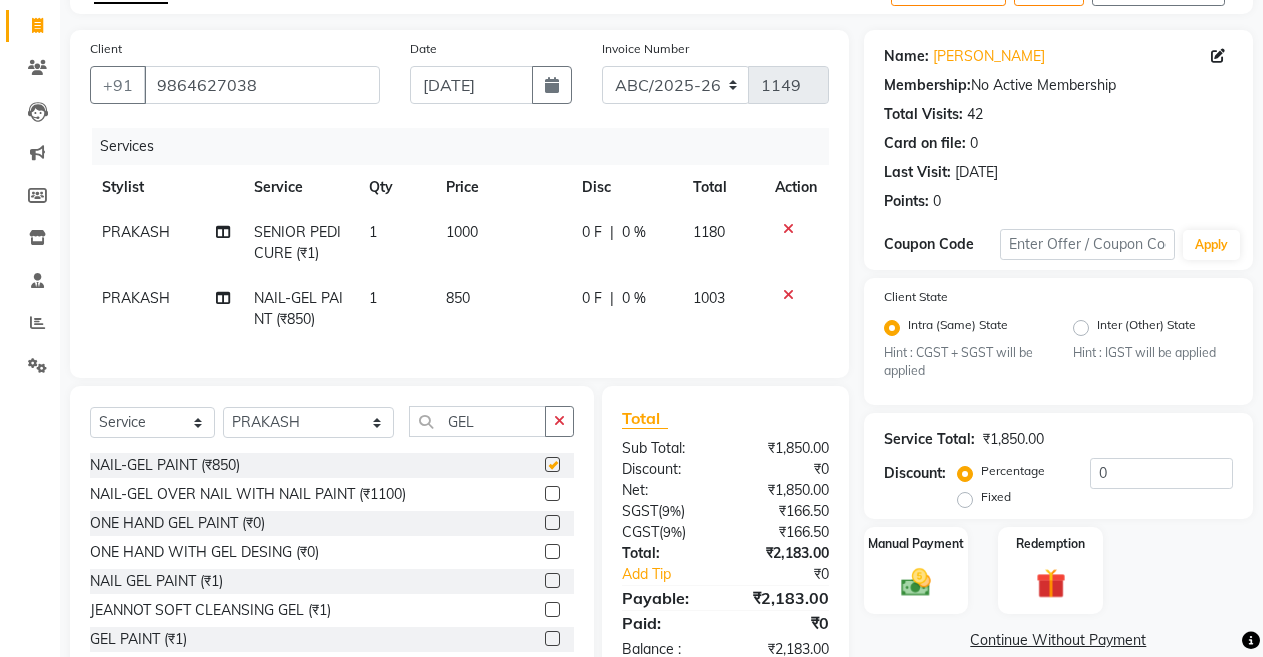 checkbox on "false" 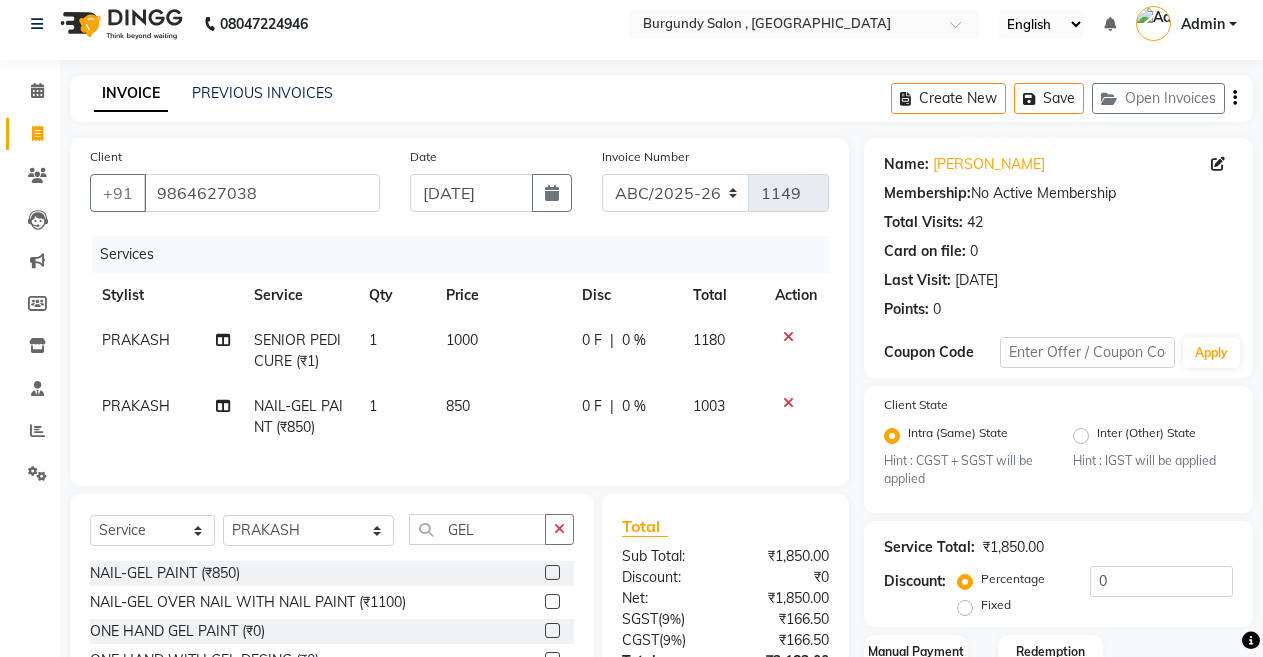 scroll, scrollTop: 0, scrollLeft: 0, axis: both 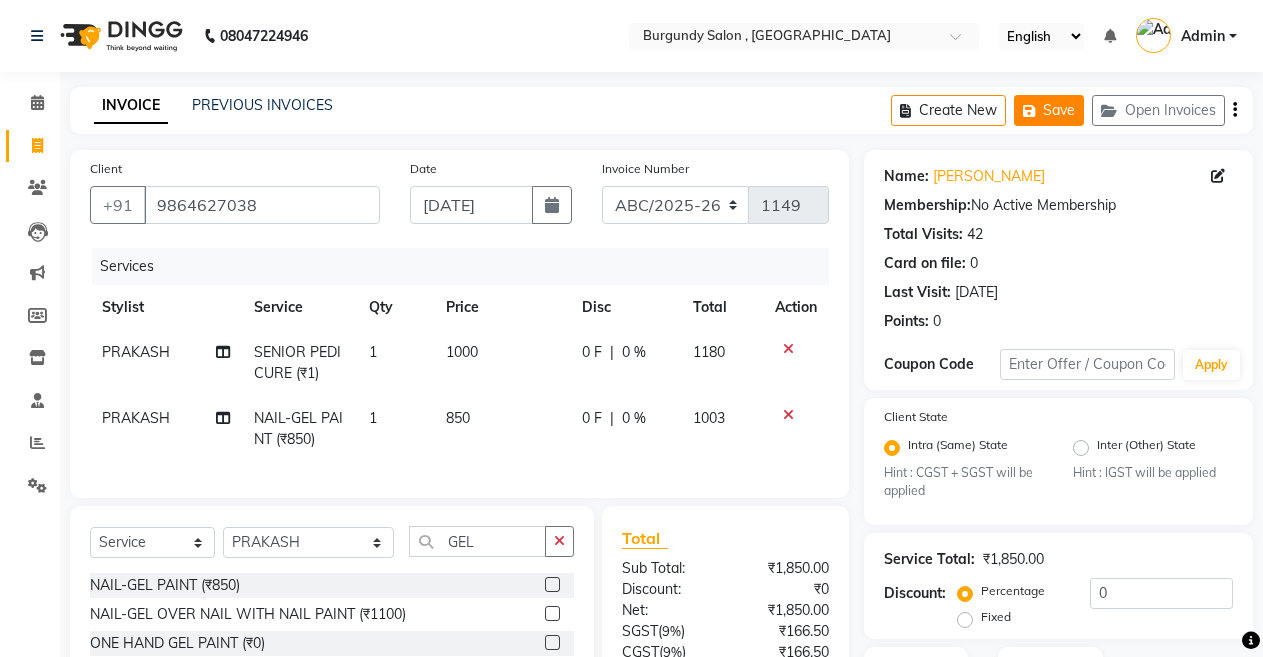 click on "Save" 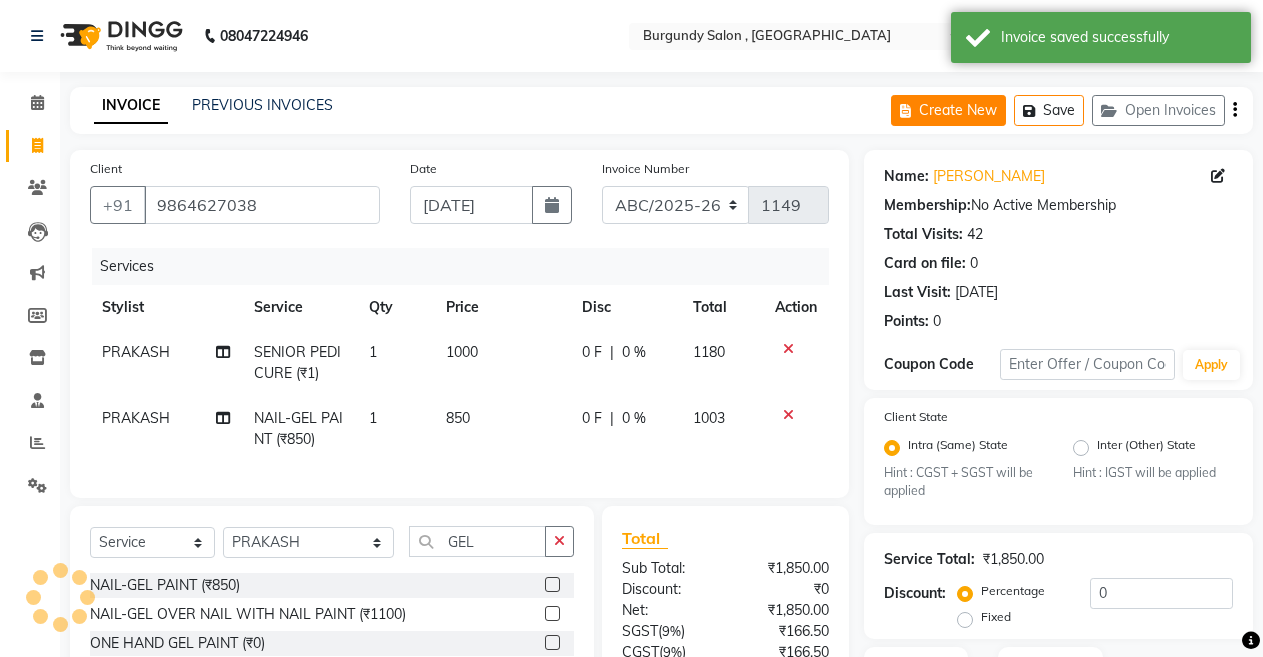 click on "Create New" 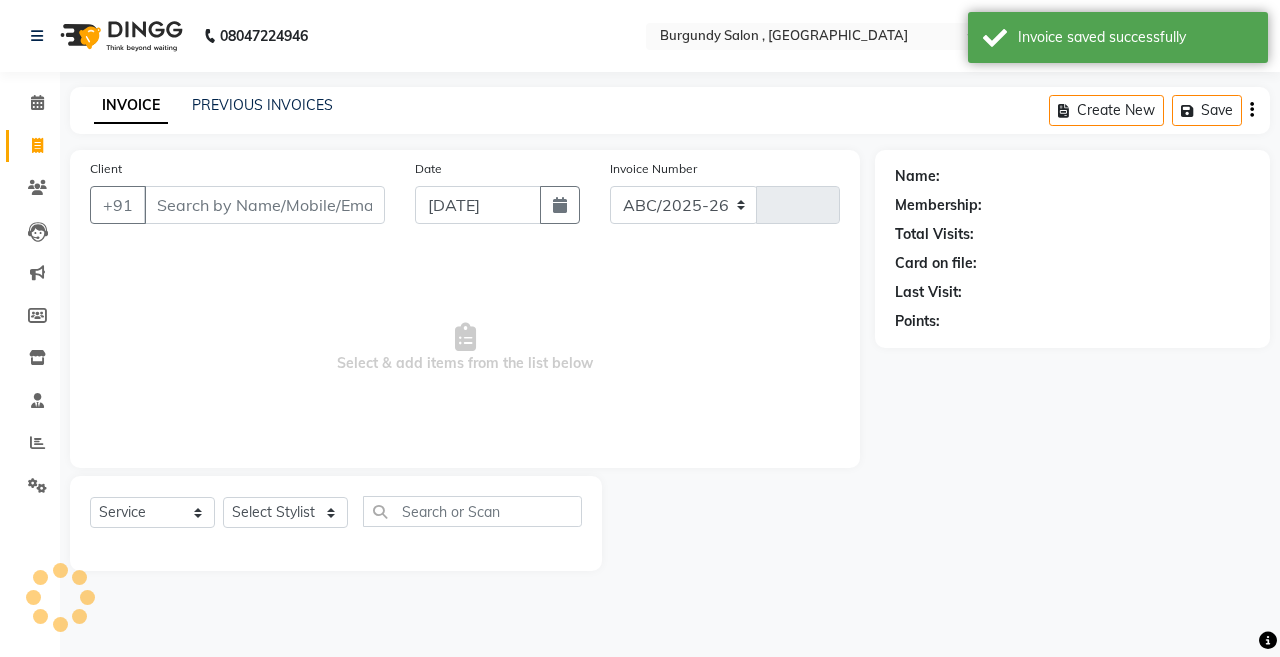 select on "5345" 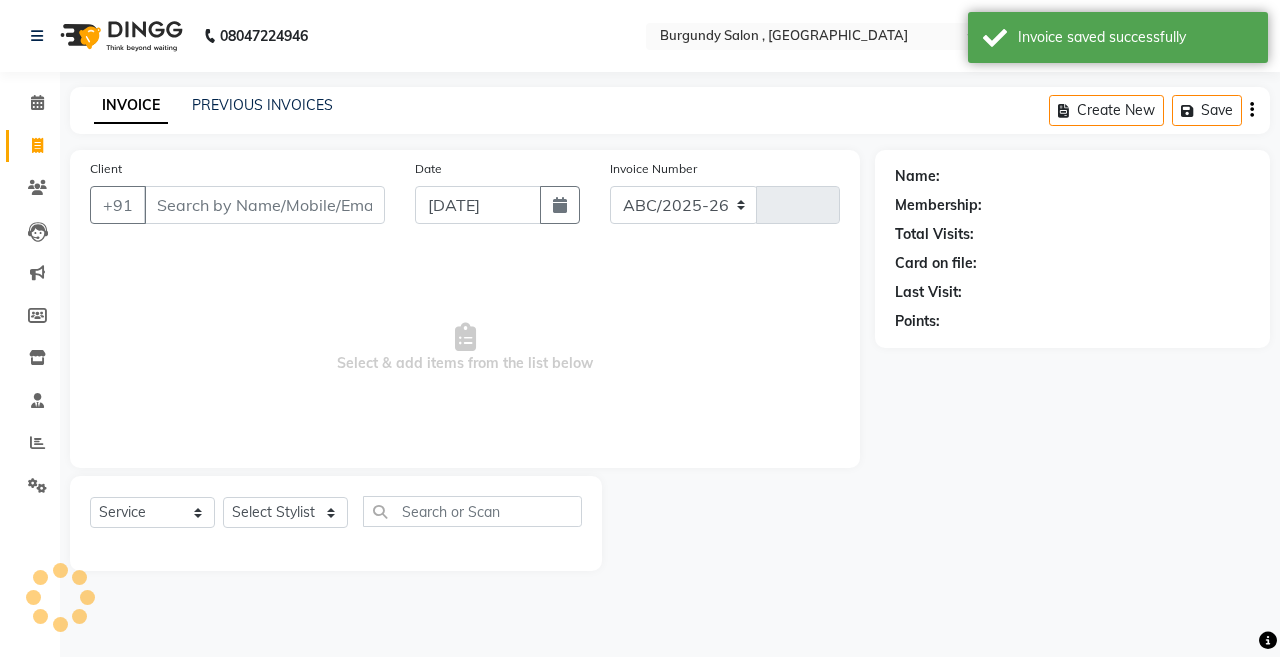 type on "1149" 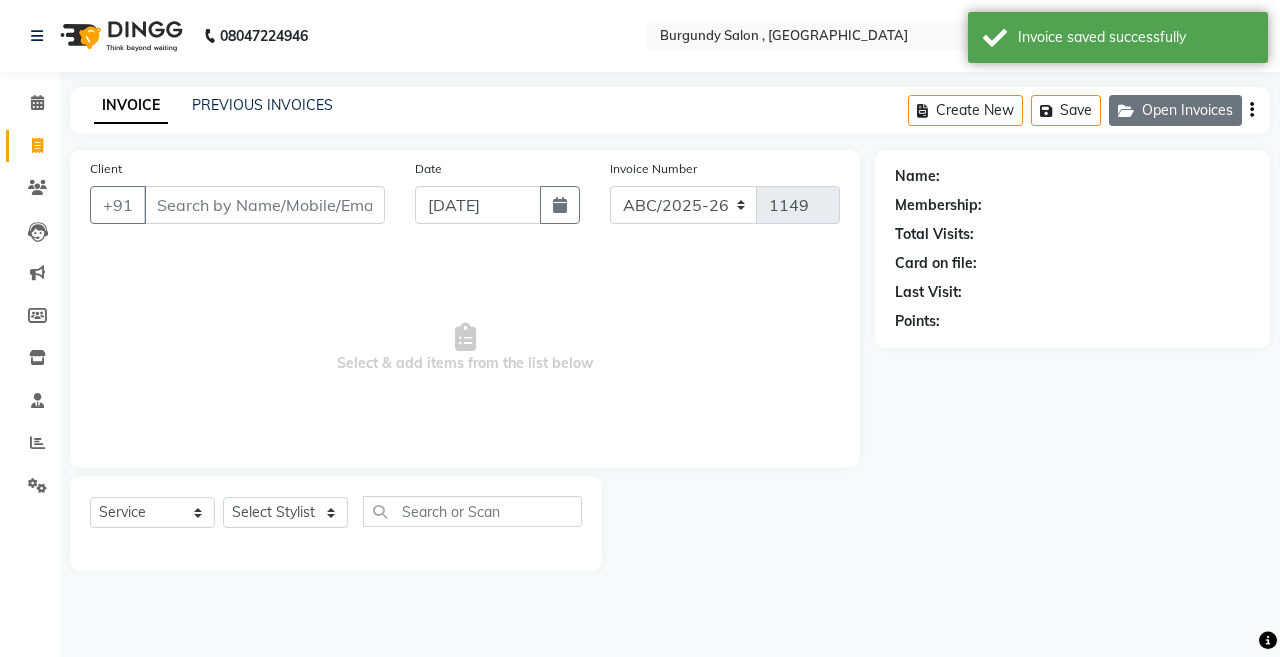 click on "Open Invoices" 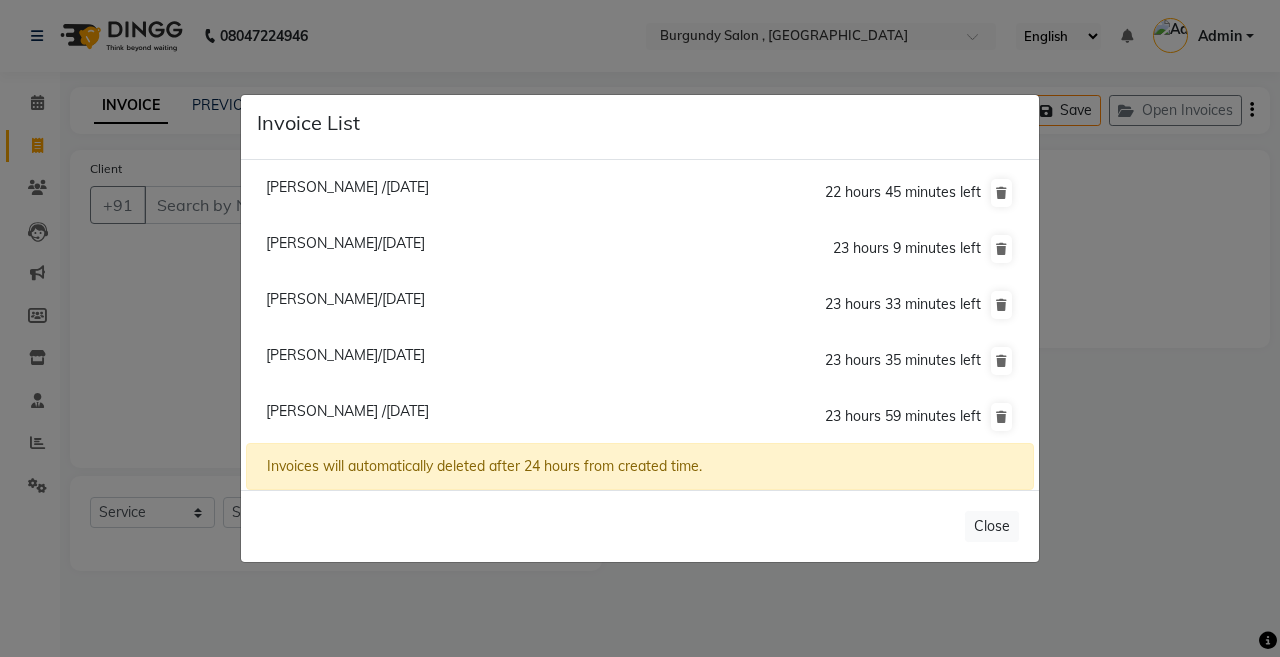 click on "Invoice List  Priyanka Jain /10 July 2025  22 hours 45 minutes left  Nidhi Harlalka/10 July 2025  23 hours 9 minutes left  Vashudha Lakhotia/10 July 2025  23 hours 33 minutes left  Yashita Achantani/10 July 2025  23 hours 35 minutes left  Gunjan Agarwala /10 July 2025  23 hours 59 minutes left  Invoices will automatically deleted after 24 hours from created time.   Close" 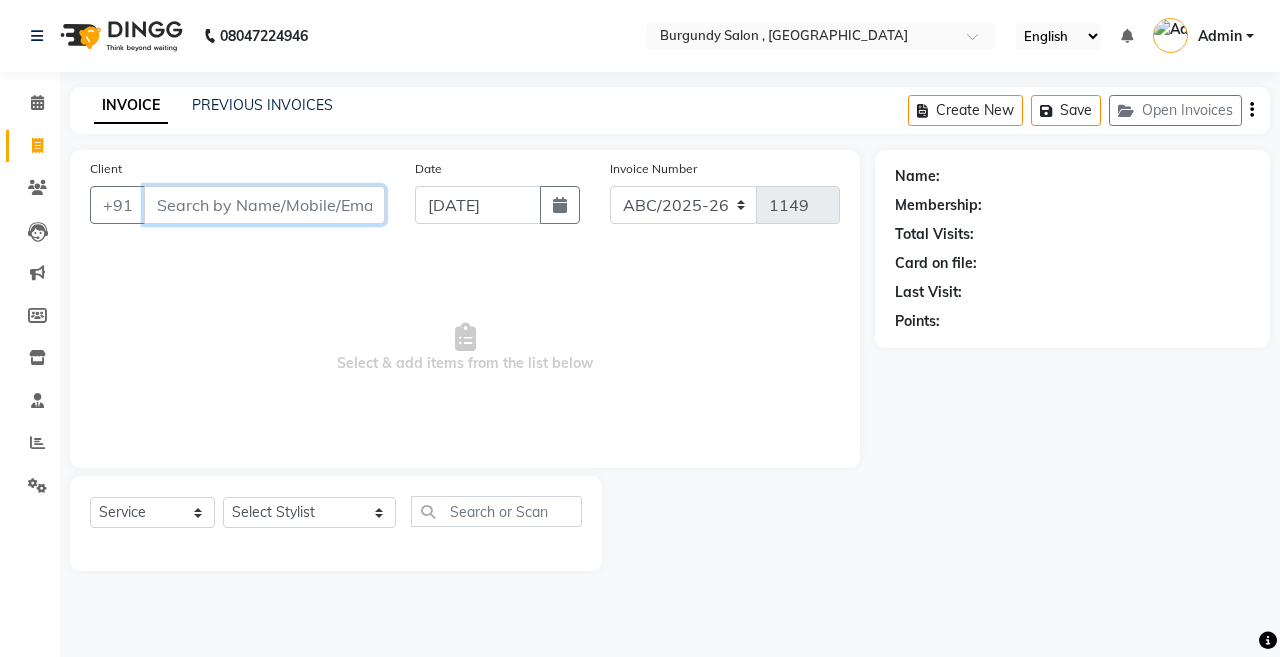 click on "Client" at bounding box center [264, 205] 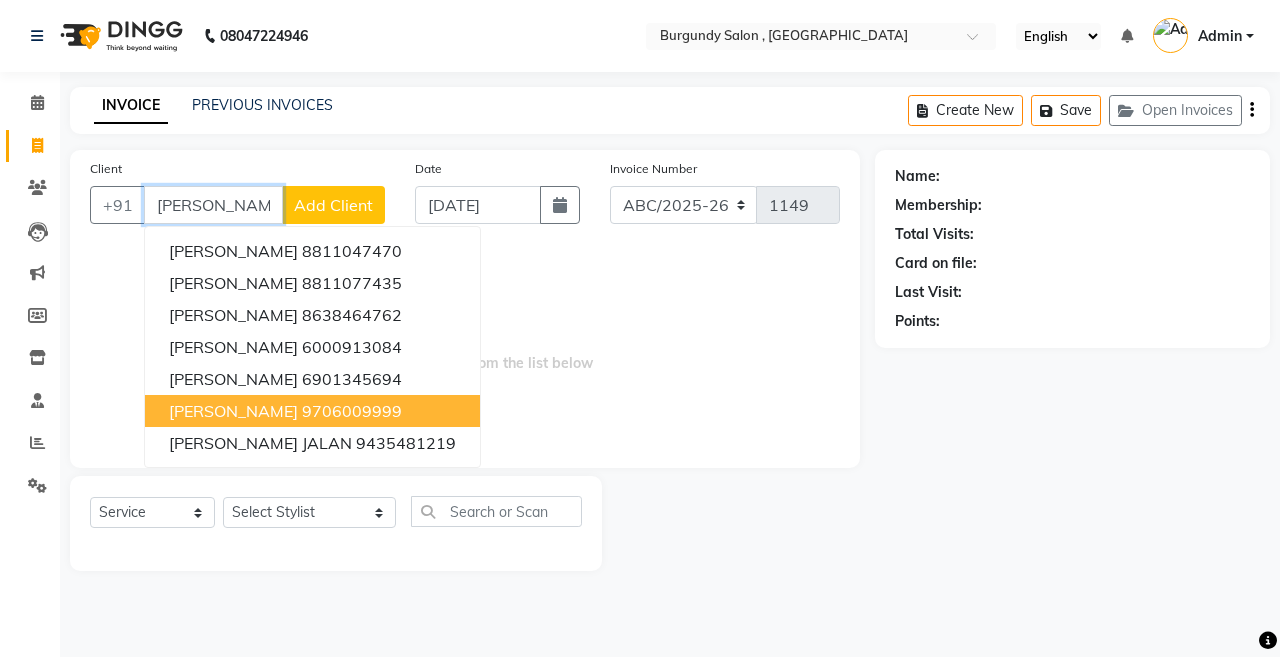 click on "[PERSON_NAME]" at bounding box center (233, 411) 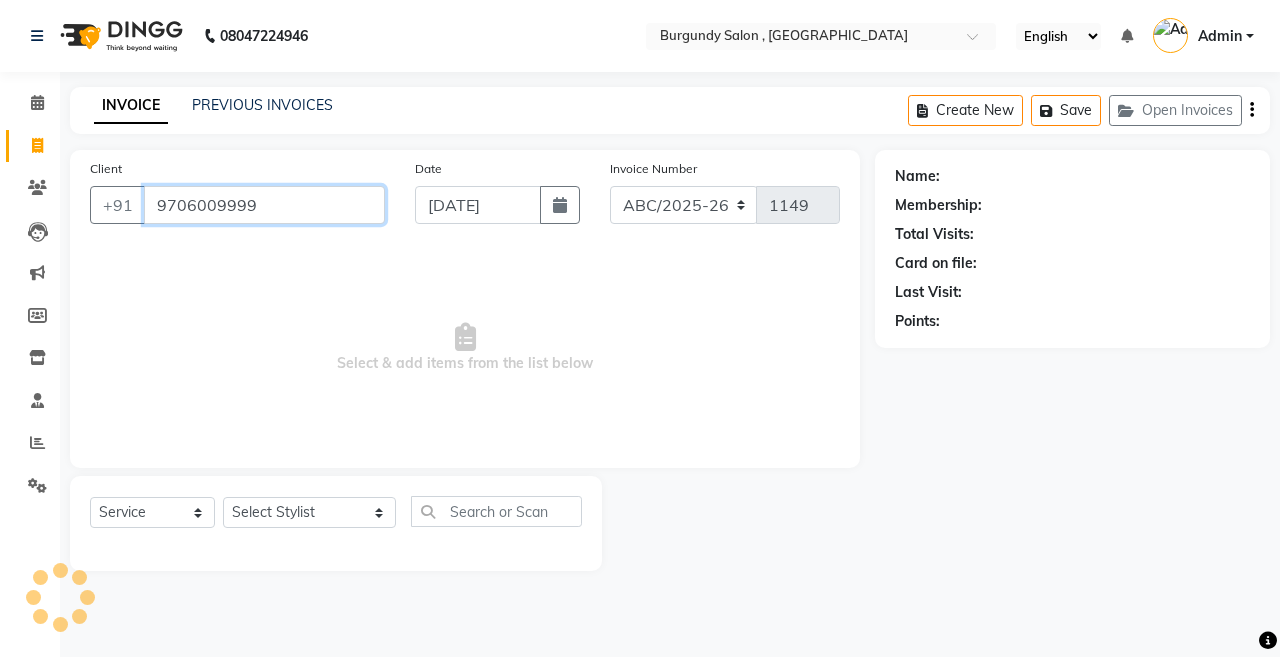 type on "9706009999" 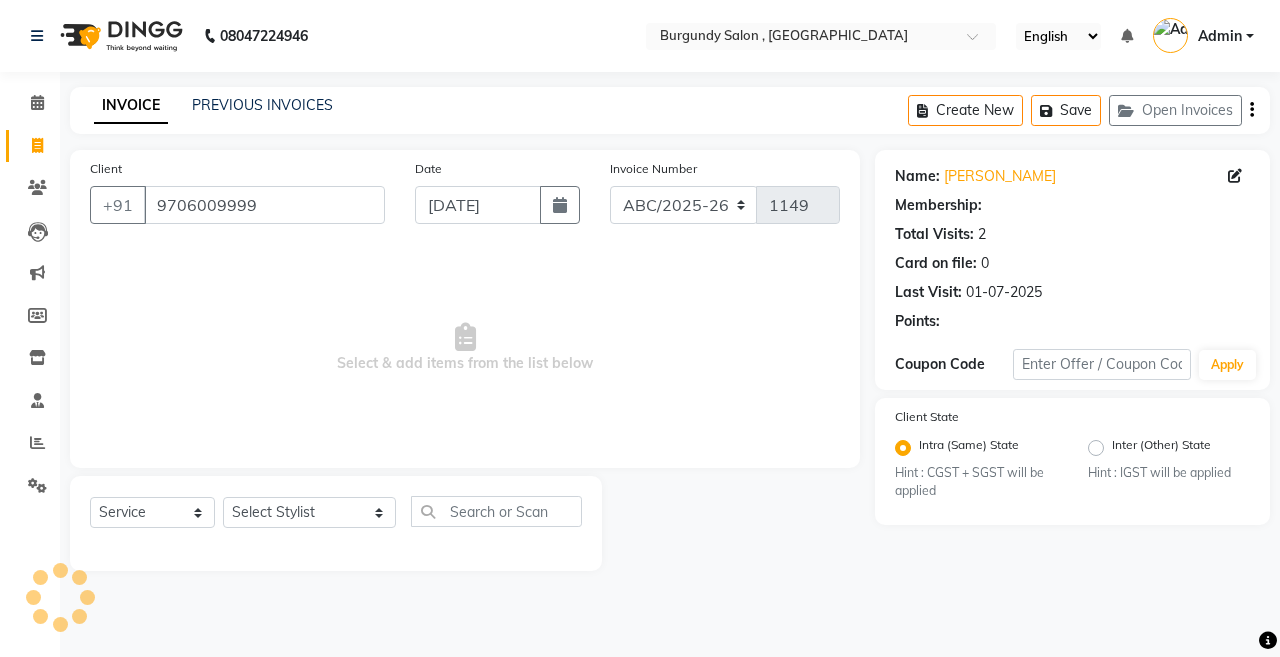 select on "1: Object" 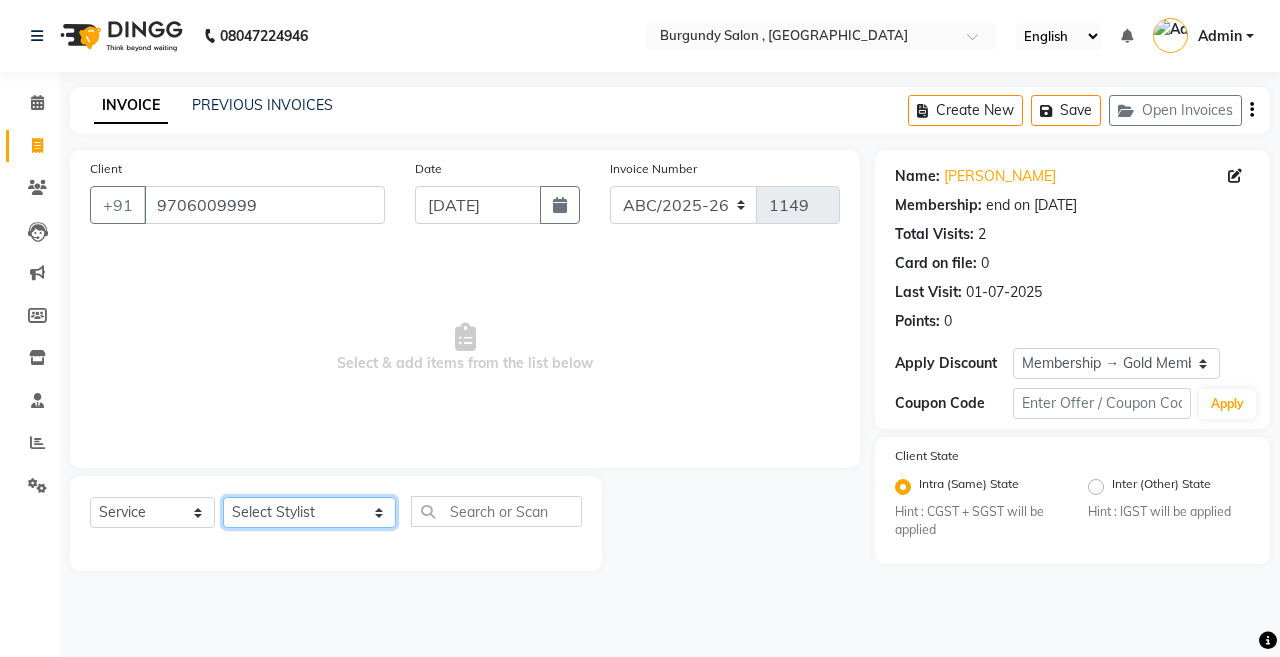 click on "Select Stylist ANIL  ANJANA BARSHA DEEPSHIKHA  DHON DAS DHON / NITUMONI EDWARD EDWARD/ LAXMI JOSHU JUNMONI KASHIF LAXI / ANJANA LAXMI LITTLE MAAM MINTUL MITALI NEETU RANA NITUMONI NITUMONI/POJA/ LAXMI NITUMONI / SAGARIKA NITUMONI/ SAGRIKA PRAKASH PUJAA Rubi RUBI / LAXMI SAGARIKA  SAGARIKA / RUBI SAHIL SAHIL / DHON SAHIL / EDWARD SAHIL/ JOSHU SAHIL/JOSHU/PRAKASH/ RUBI SAHIL/NITUMONI/ MITALI SAHIL/ RUBI SHABIR SHADHAB SIMA KALITA SONALI DEKA SOPEM staff 1 staff 1 TANU" 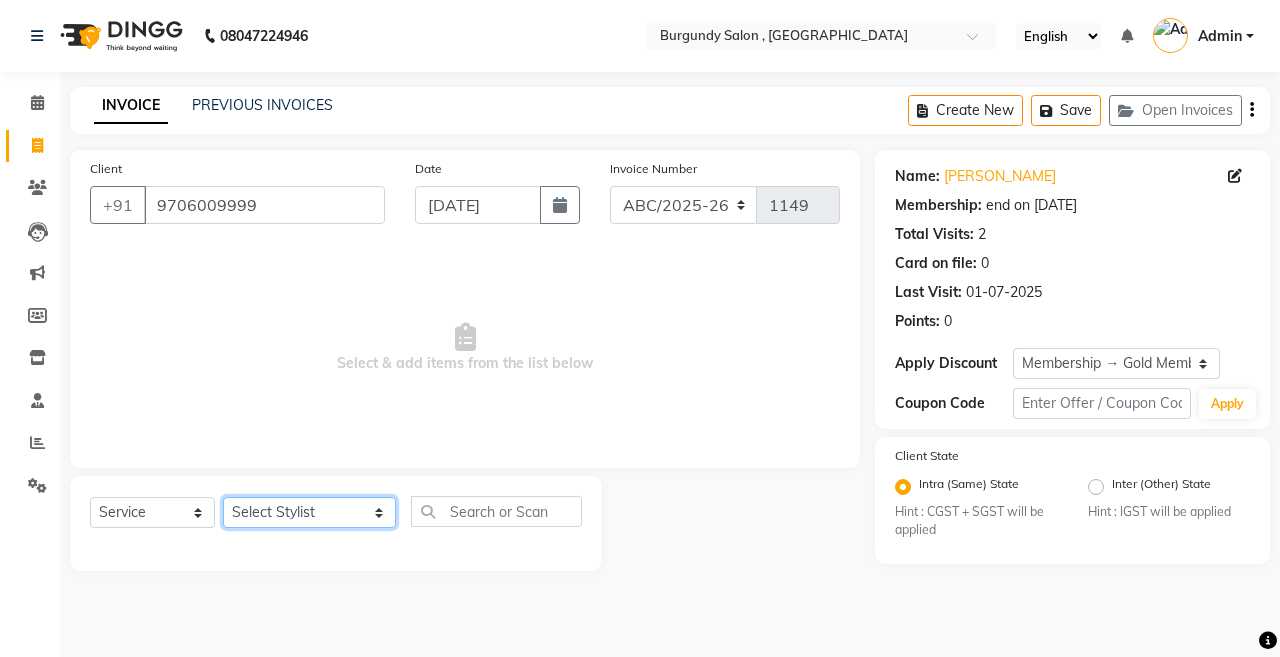 select on "47575" 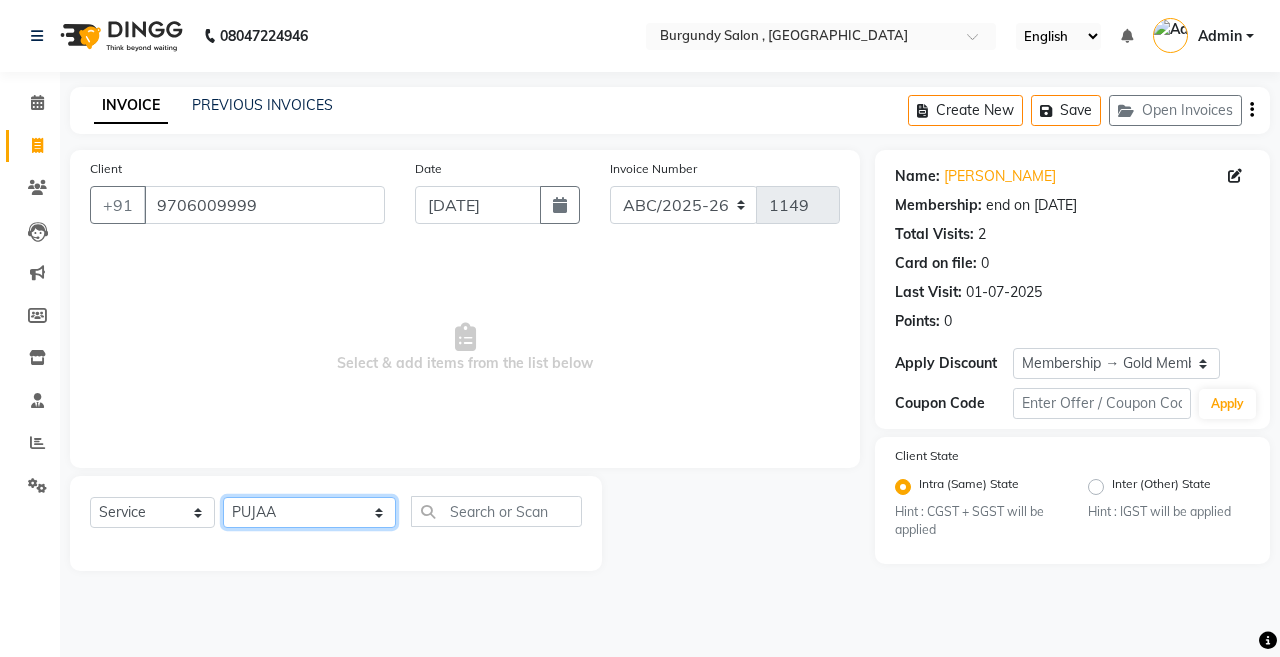 click on "Select Stylist ANIL  ANJANA BARSHA DEEPSHIKHA  DHON DAS DHON / NITUMONI EDWARD EDWARD/ LAXMI JOSHU JUNMONI KASHIF LAXI / ANJANA LAXMI LITTLE MAAM MINTUL MITALI NEETU RANA NITUMONI NITUMONI/POJA/ LAXMI NITUMONI / SAGARIKA NITUMONI/ SAGRIKA PRAKASH PUJAA Rubi RUBI / LAXMI SAGARIKA  SAGARIKA / RUBI SAHIL SAHIL / DHON SAHIL / EDWARD SAHIL/ JOSHU SAHIL/JOSHU/PRAKASH/ RUBI SAHIL/NITUMONI/ MITALI SAHIL/ RUBI SHABIR SHADHAB SIMA KALITA SONALI DEKA SOPEM staff 1 staff 1 TANU" 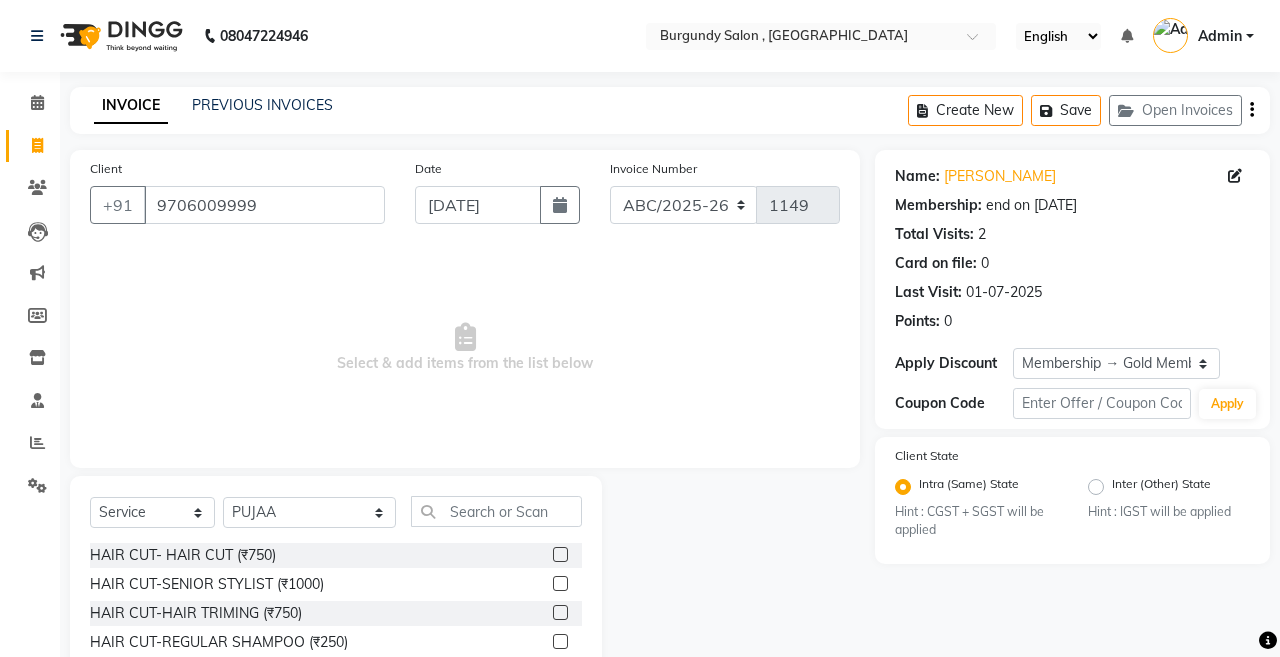 click on "Select  Service  Product  Membership  Package Voucher Prepaid Gift Card  Select Stylist ANIL  ANJANA BARSHA DEEPSHIKHA  DHON DAS DHON / NITUMONI EDWARD EDWARD/ LAXMI JOSHU JUNMONI KASHIF LAXI / ANJANA LAXMI LITTLE MAAM MINTUL MITALI NEETU RANA NITUMONI NITUMONI/POJA/ LAXMI NITUMONI / SAGARIKA NITUMONI/ SAGRIKA PRAKASH PUJAA Rubi RUBI / LAXMI SAGARIKA  SAGARIKA / RUBI SAHIL SAHIL / DHON SAHIL / EDWARD SAHIL/ JOSHU SAHIL/JOSHU/PRAKASH/ RUBI SAHIL/NITUMONI/ MITALI SAHIL/ RUBI SHABIR SHADHAB SIMA KALITA SONALI DEKA SOPEM staff 1 staff 1 TANU HAIR CUT- HAIR CUT (₹750)  HAIR CUT-SENIOR STYLIST (₹1000)  HAIR CUT-HAIR TRIMING (₹750)  HAIR CUT-REGULAR SHAMPOO (₹250)  WASH AND BLOW DRY (₹600)  HAIR CUT-OIL MASSAGE (₹900)  HAIR CUT-WASH WITH DANDRUFF AMPULE (₹800)  HAIR CUT-IRONING (₹1000)  HAIR CUT-CURL-TONG (₹1000)  HAIR CUT-HAIR DO (₹1000)  HAIR CUT-KERATIN SHAMPOO (₹750)  HAIR CUT-BOTOPLEXX TREATMENT (₹7500)  HAIR CUT-REGULAR CONDITIONER (₹250)  ONLY-BLOW DRY (₹300)  PRE WASH (₹1000)" 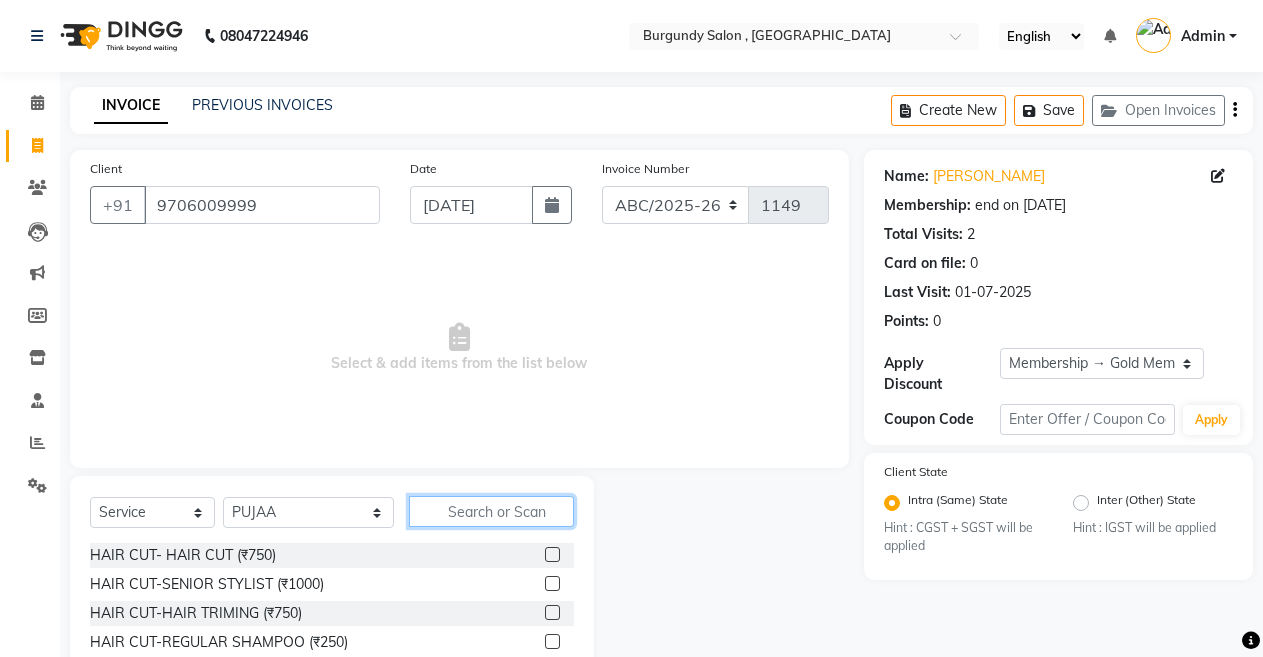 click 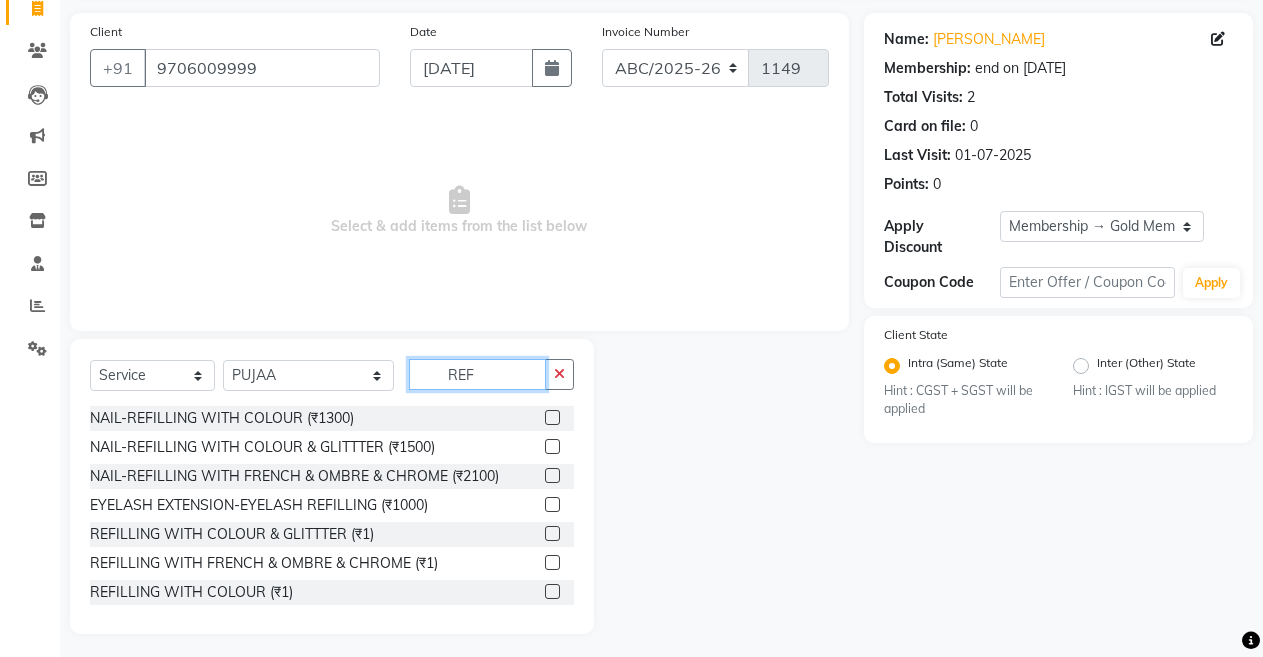 scroll, scrollTop: 144, scrollLeft: 0, axis: vertical 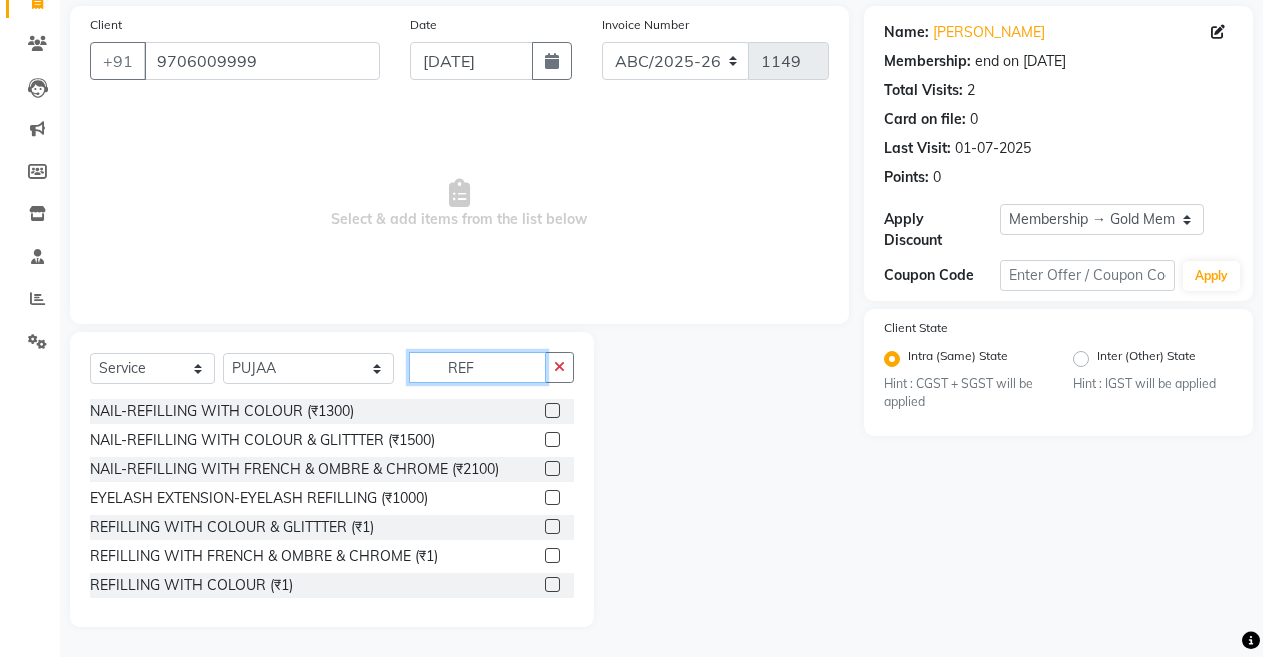 type on "REF" 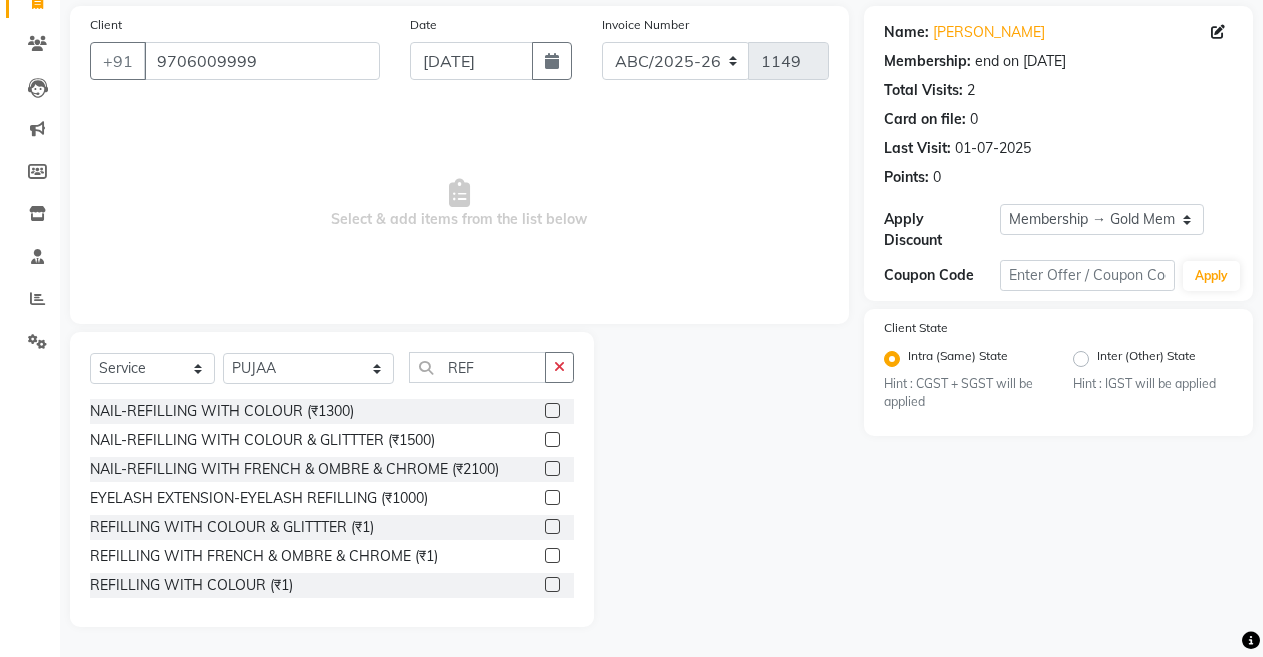 click 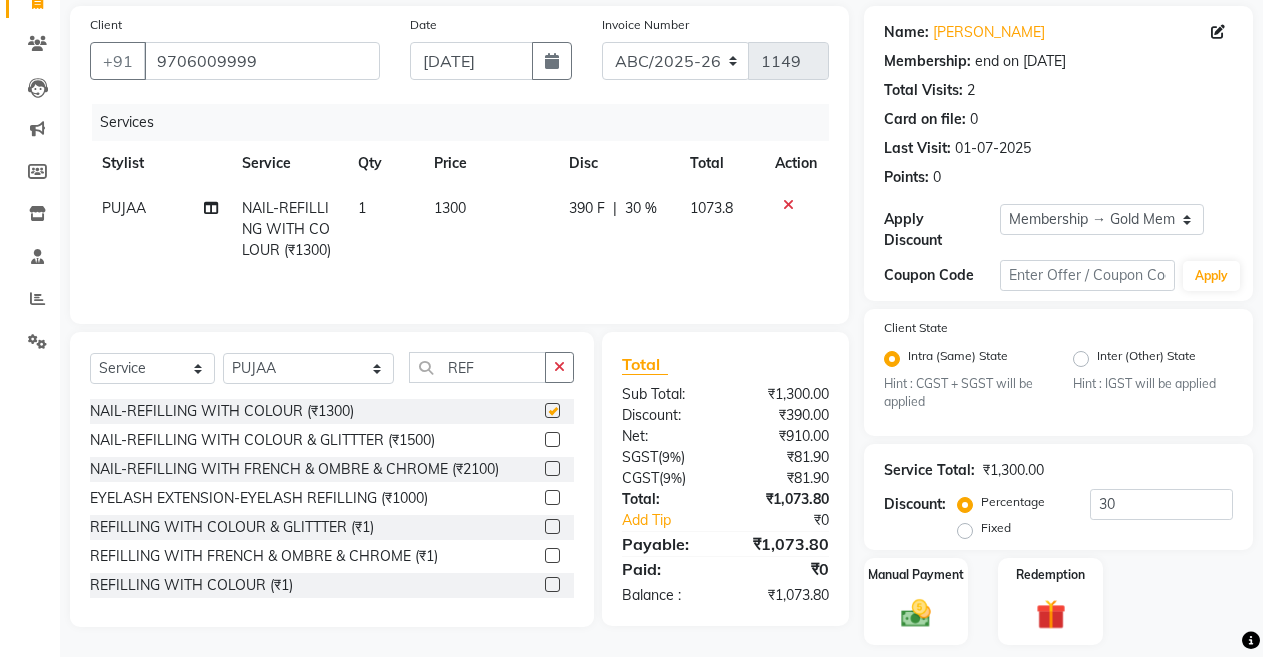 checkbox on "false" 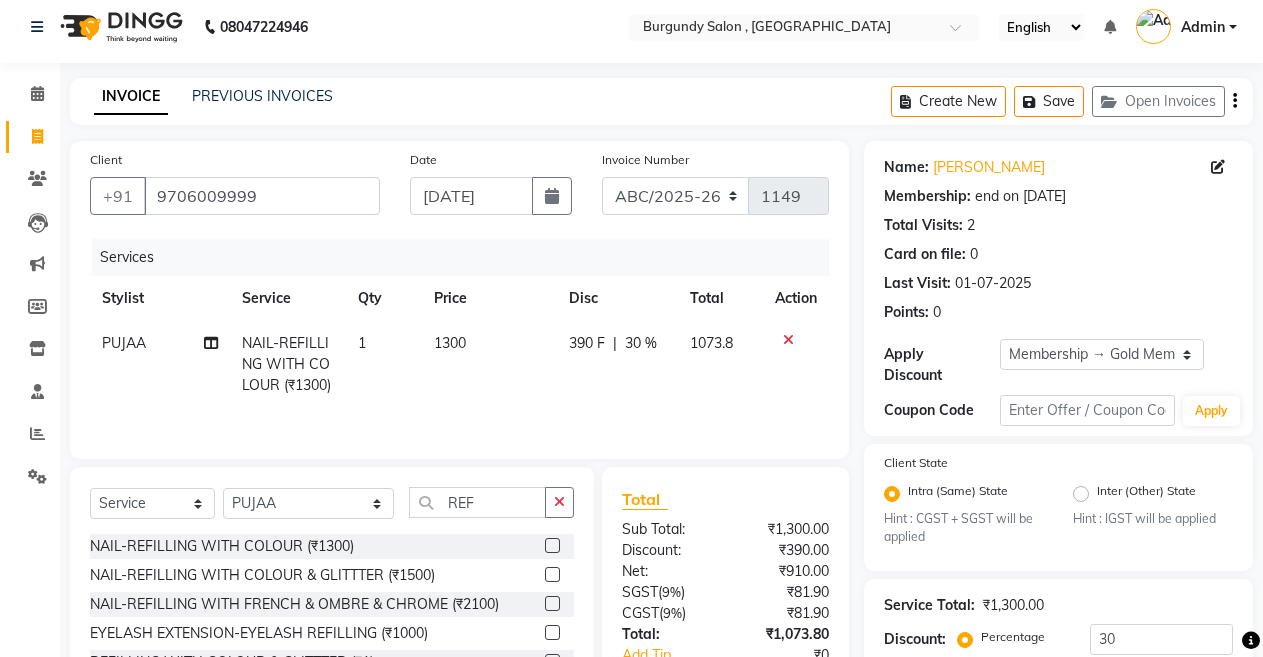 scroll, scrollTop: 0, scrollLeft: 0, axis: both 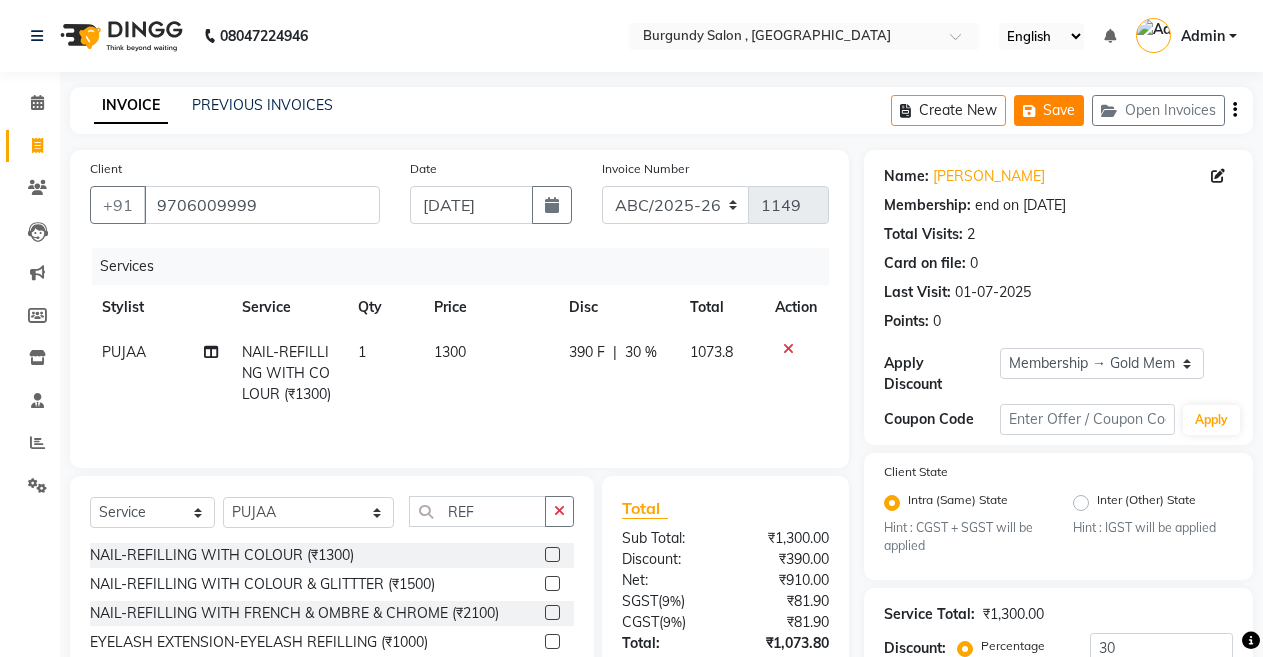 click on "Save" 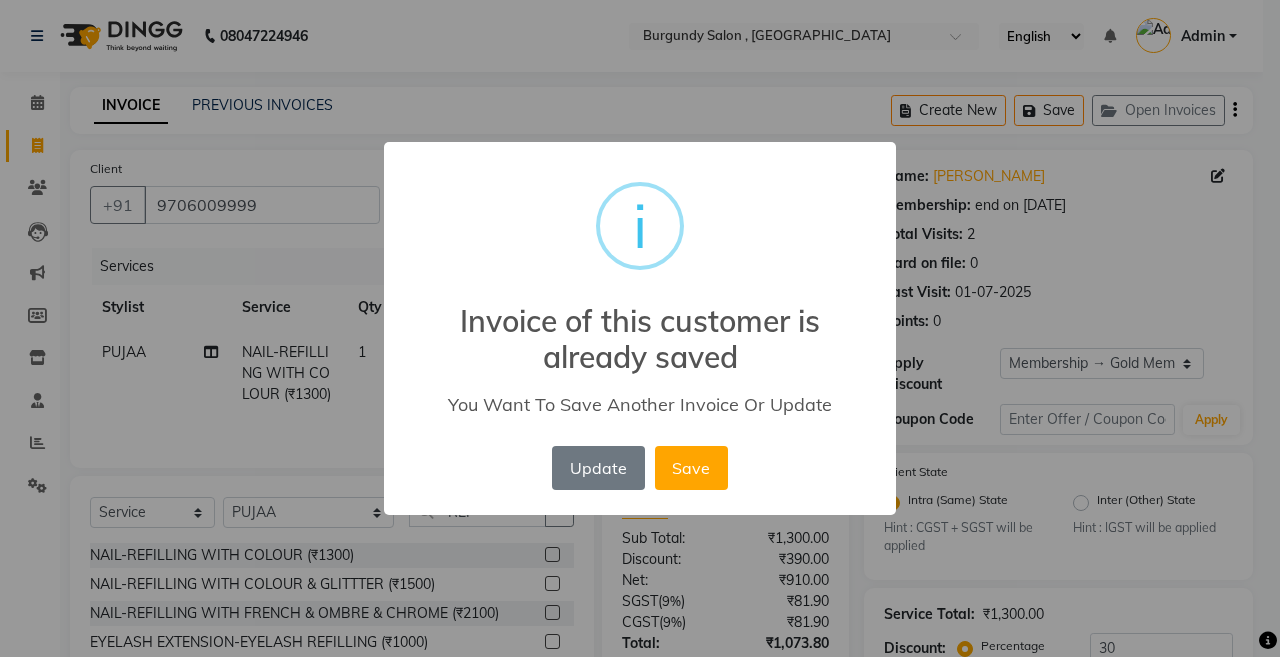 click on "× i Invoice of this customer is already saved You Want To Save Another Invoice Or Update Update No Save" at bounding box center (640, 328) 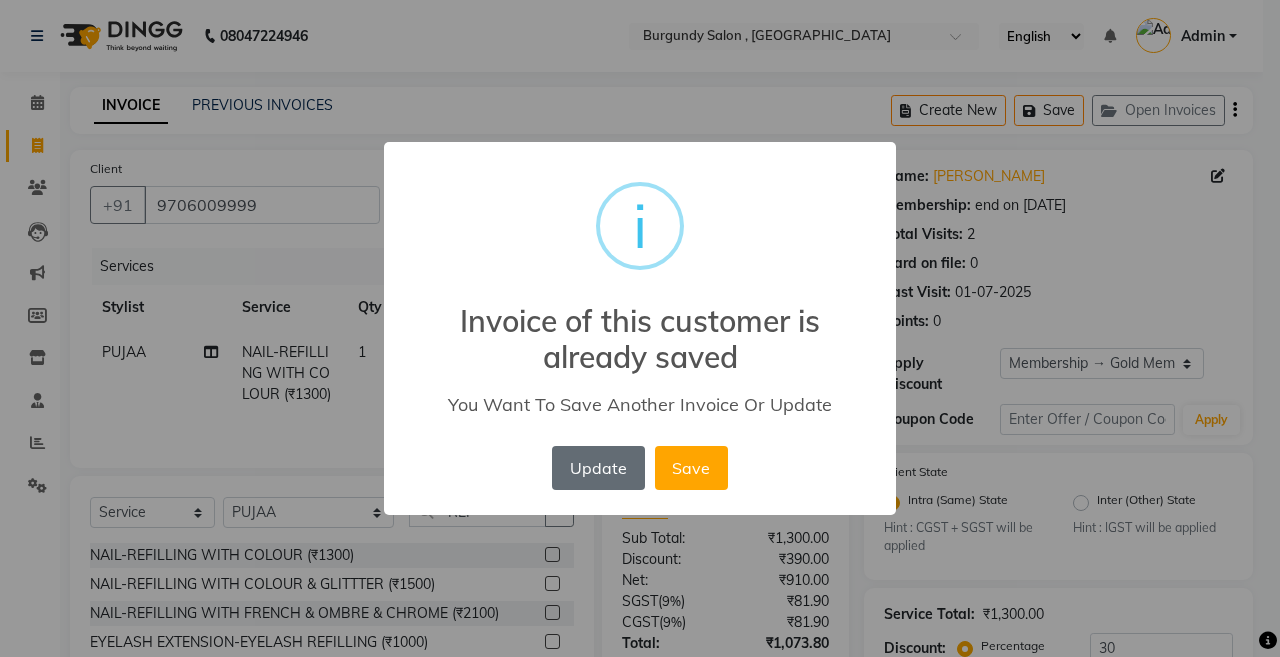 click on "Update" at bounding box center (598, 468) 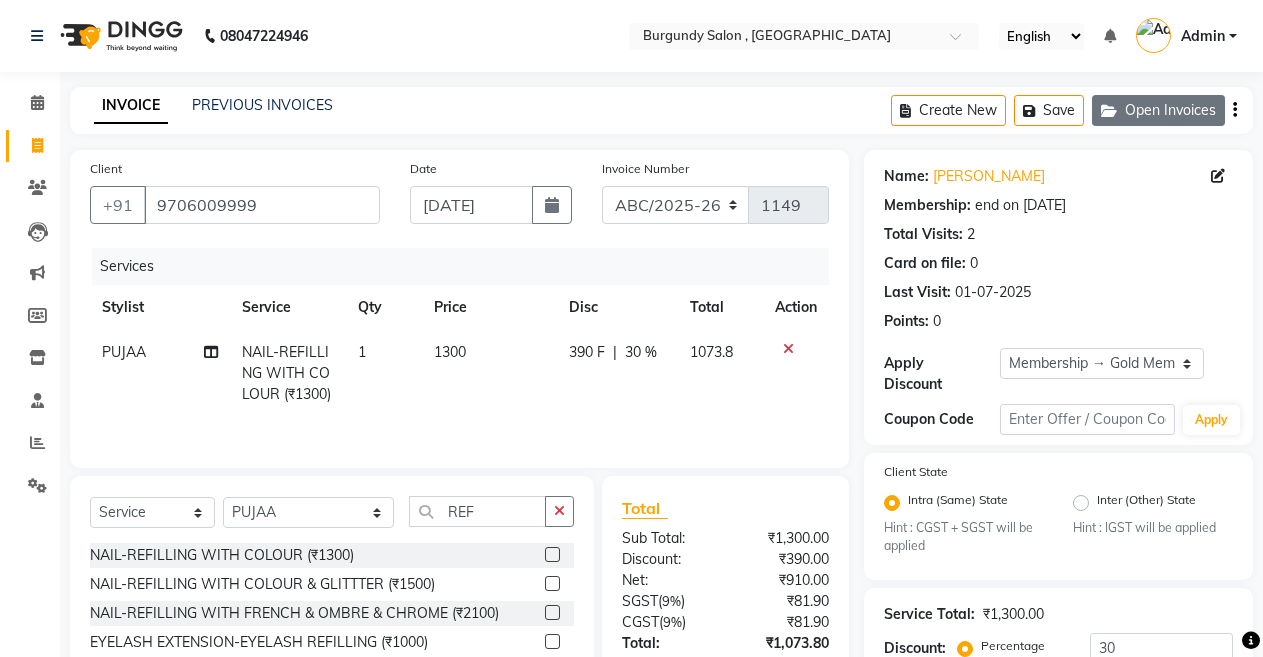 click on "Open Invoices" 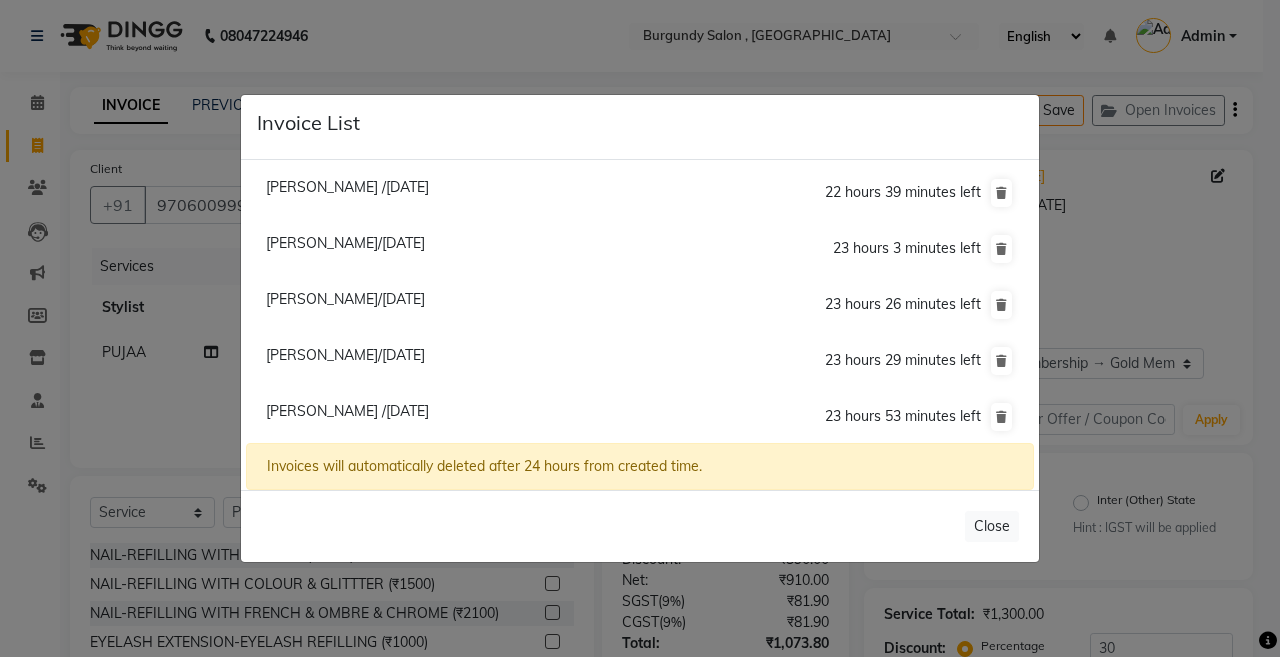 click on "Vashudha Lakhotia/10 July 2025" 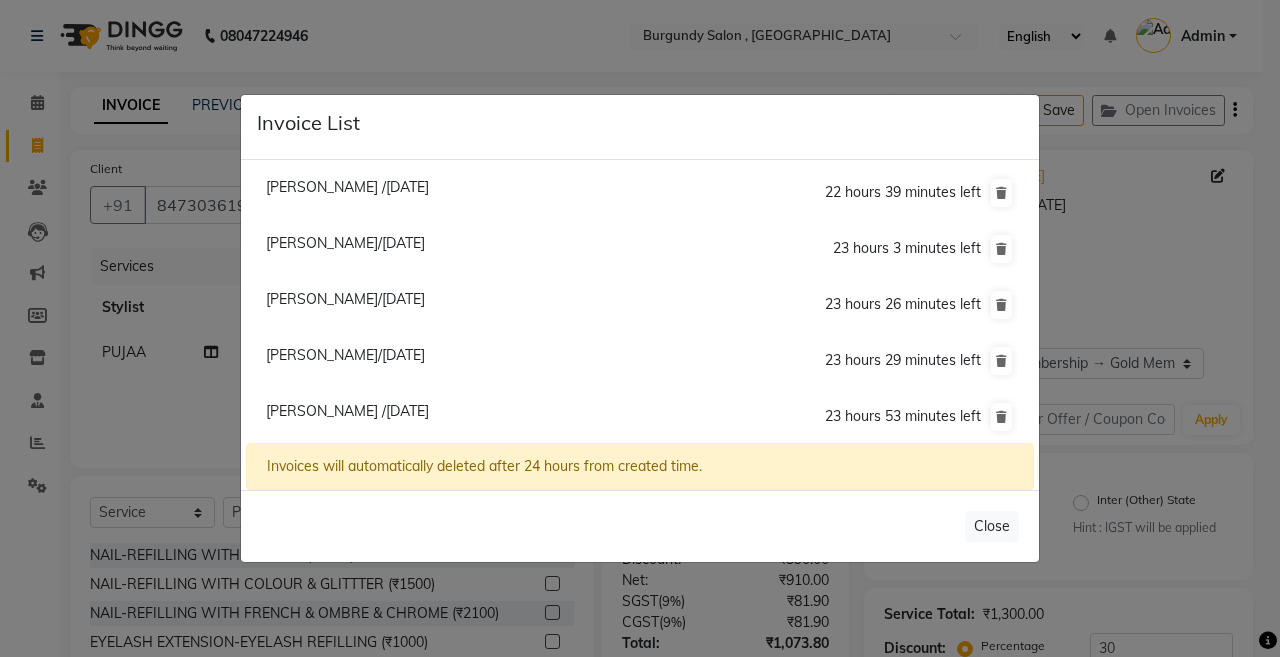 type on "0" 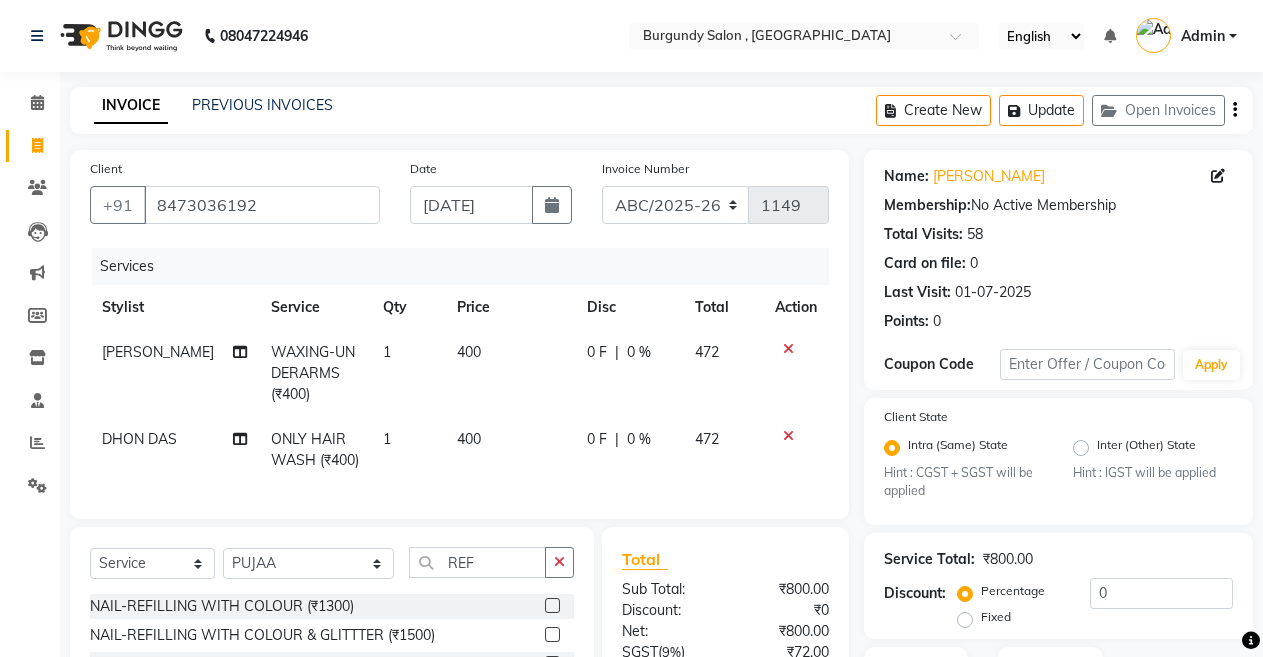 select 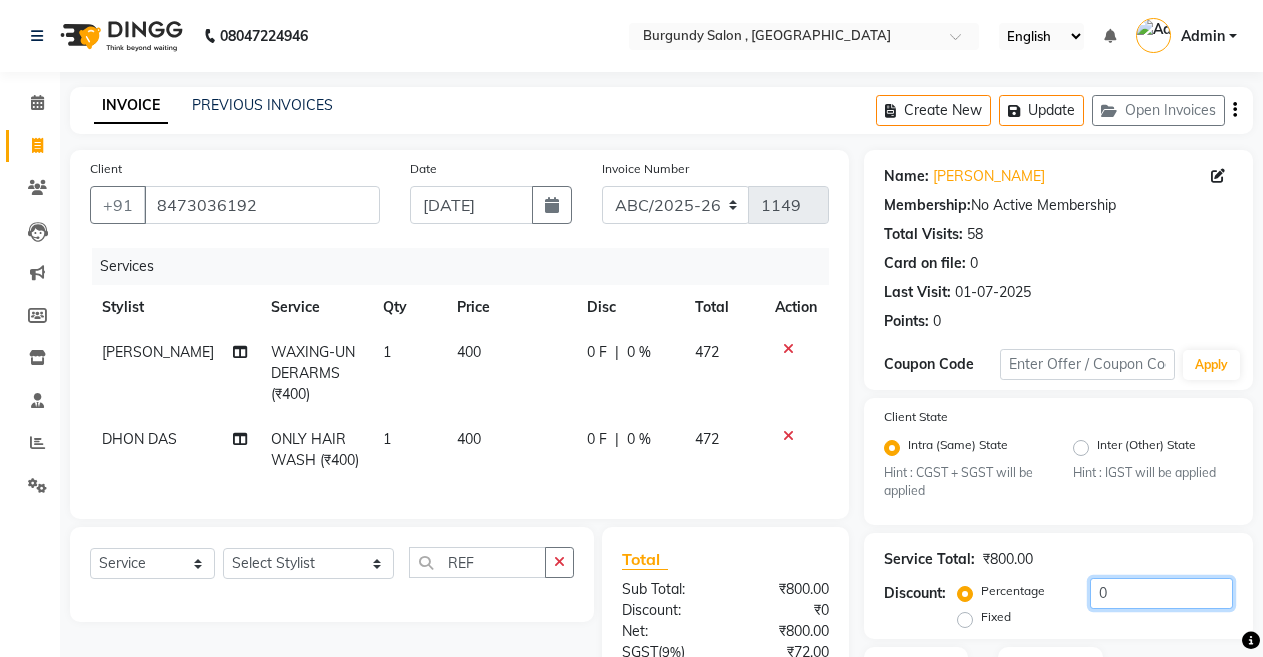 click on "0" 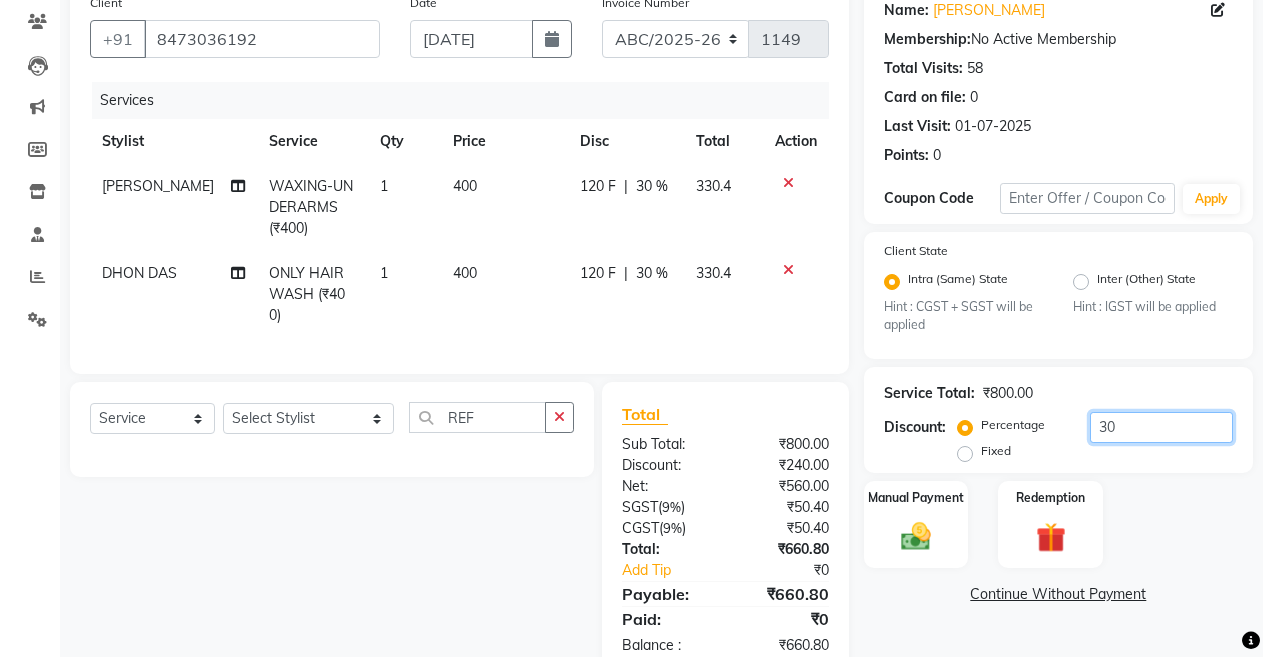 scroll, scrollTop: 211, scrollLeft: 0, axis: vertical 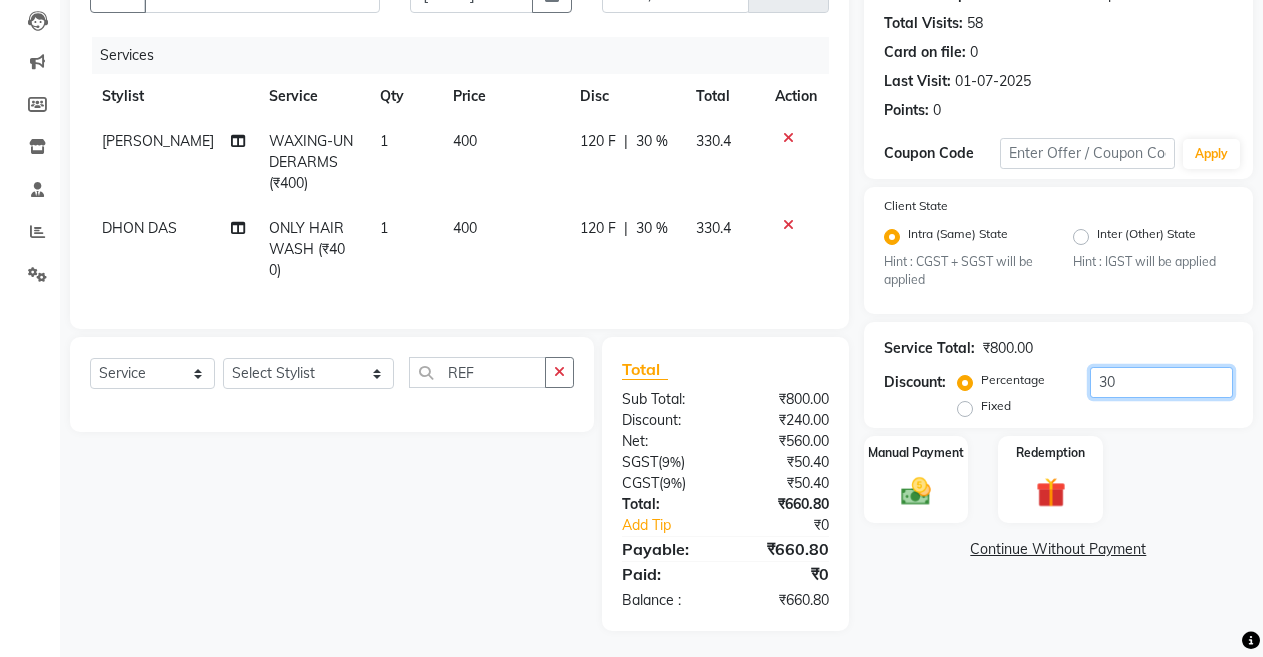 type on "30" 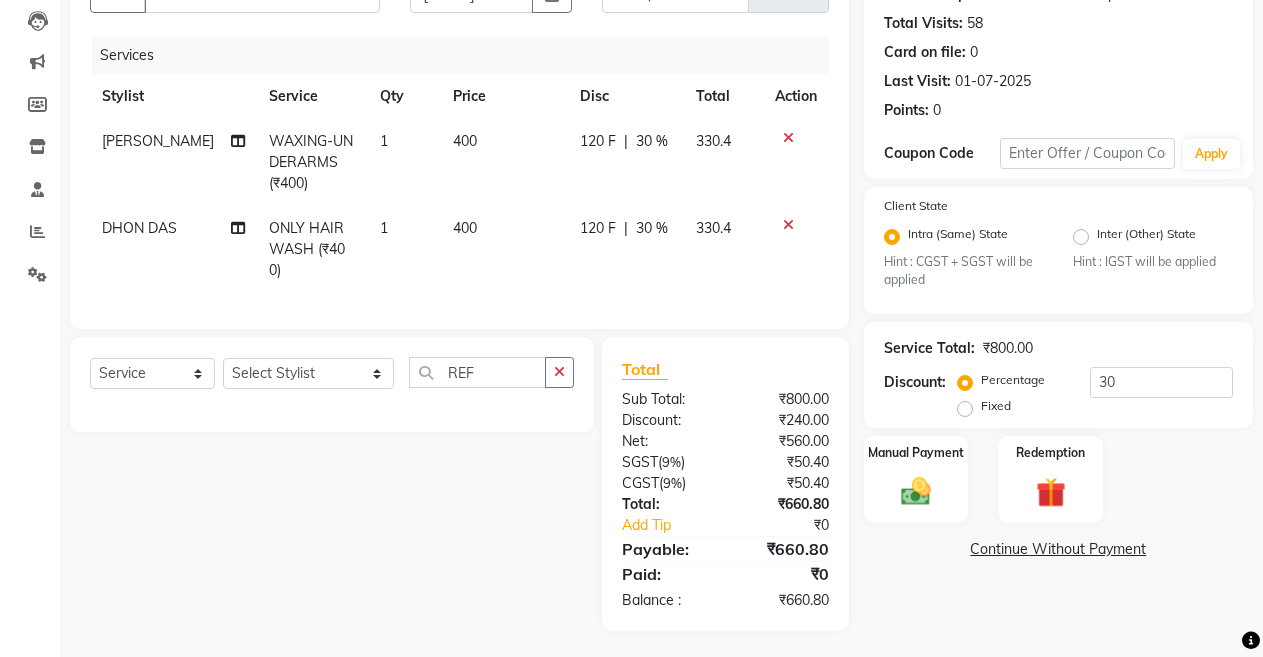 click on "400" 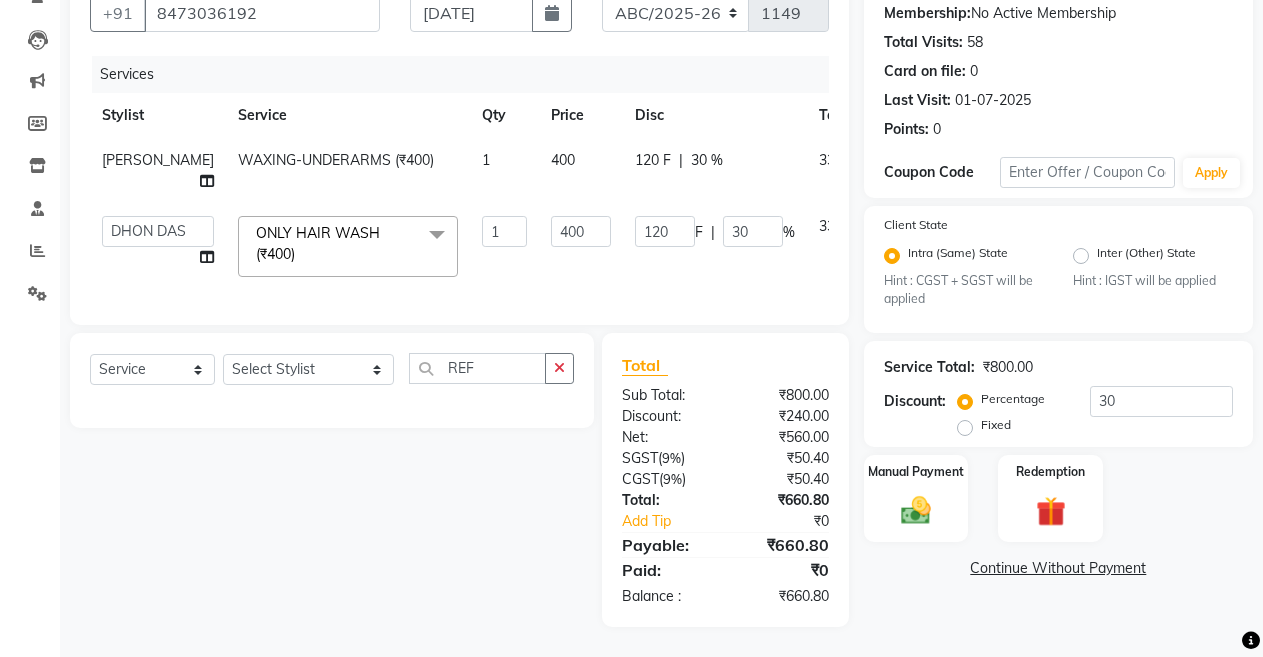 scroll, scrollTop: 209, scrollLeft: 0, axis: vertical 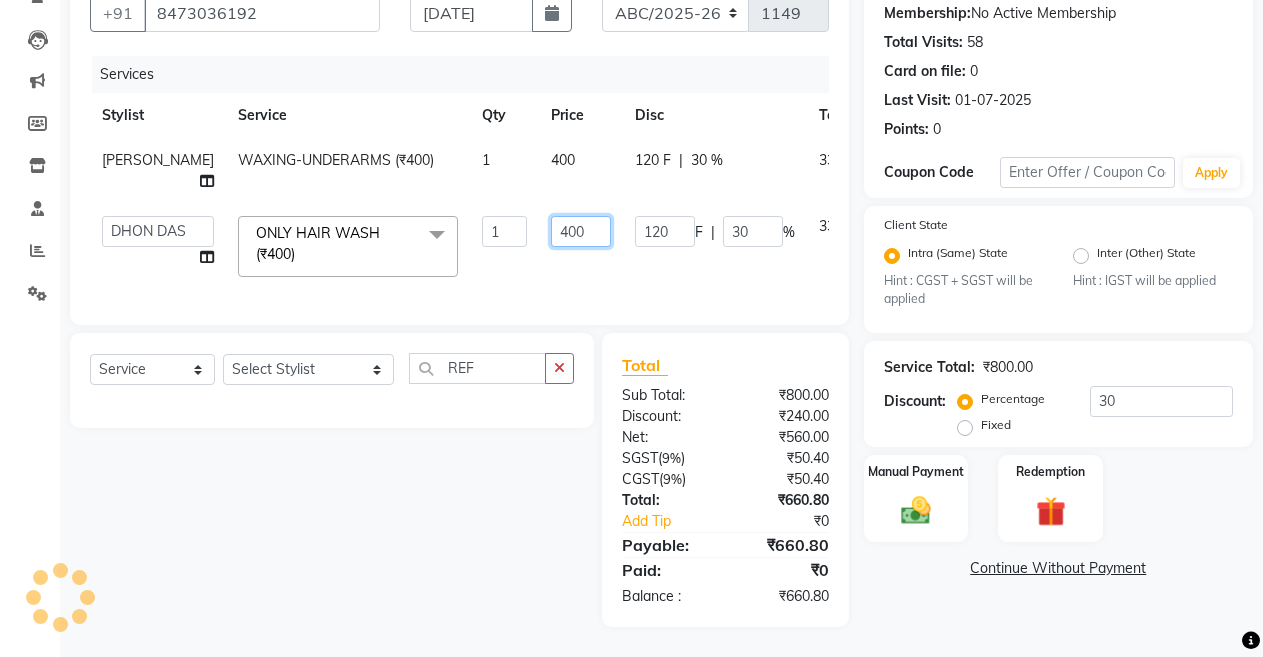 click on "400" 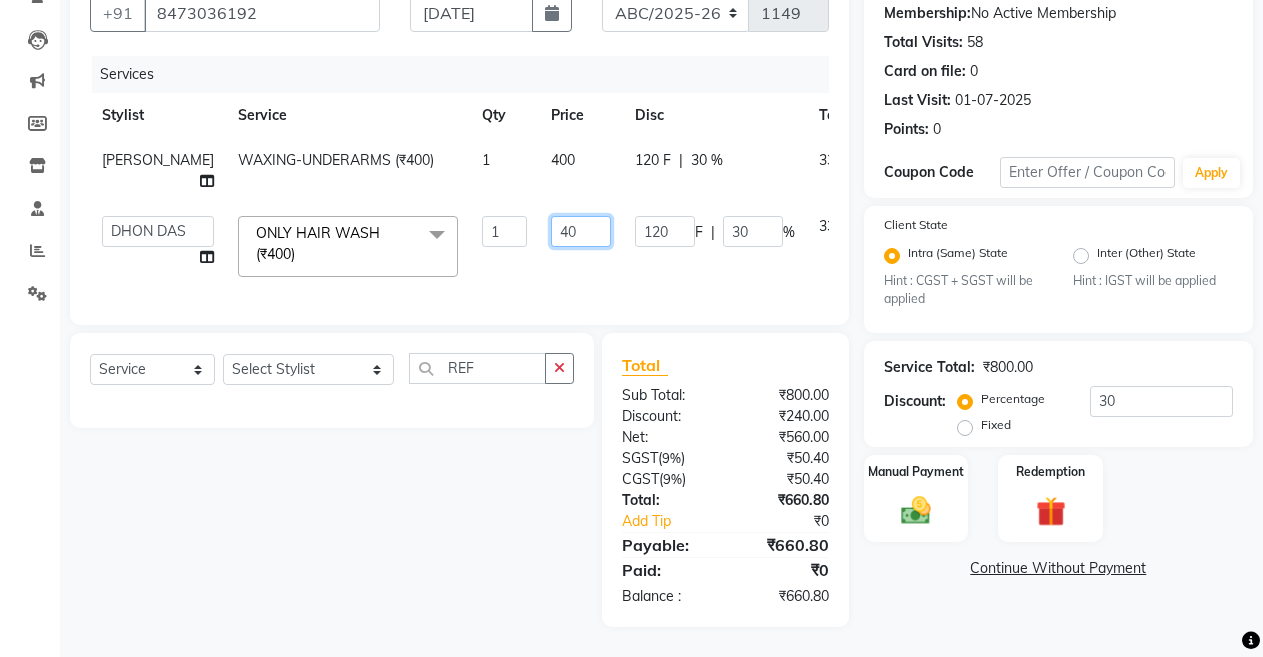 type on "4" 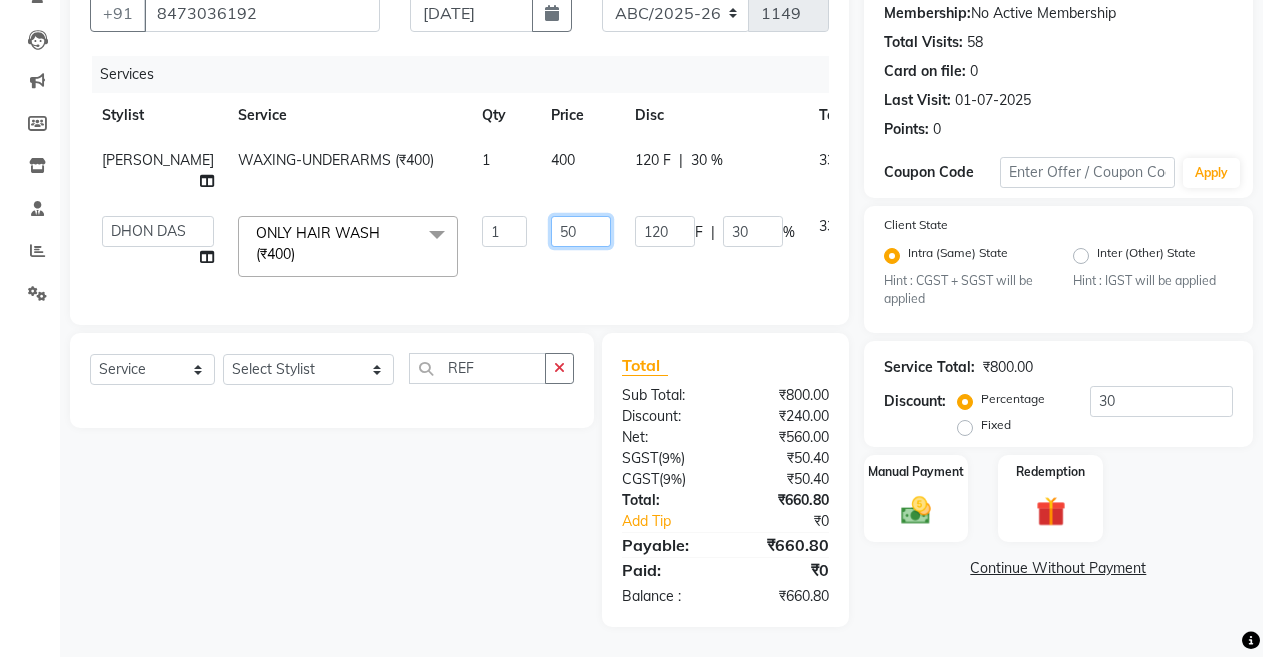 type on "500" 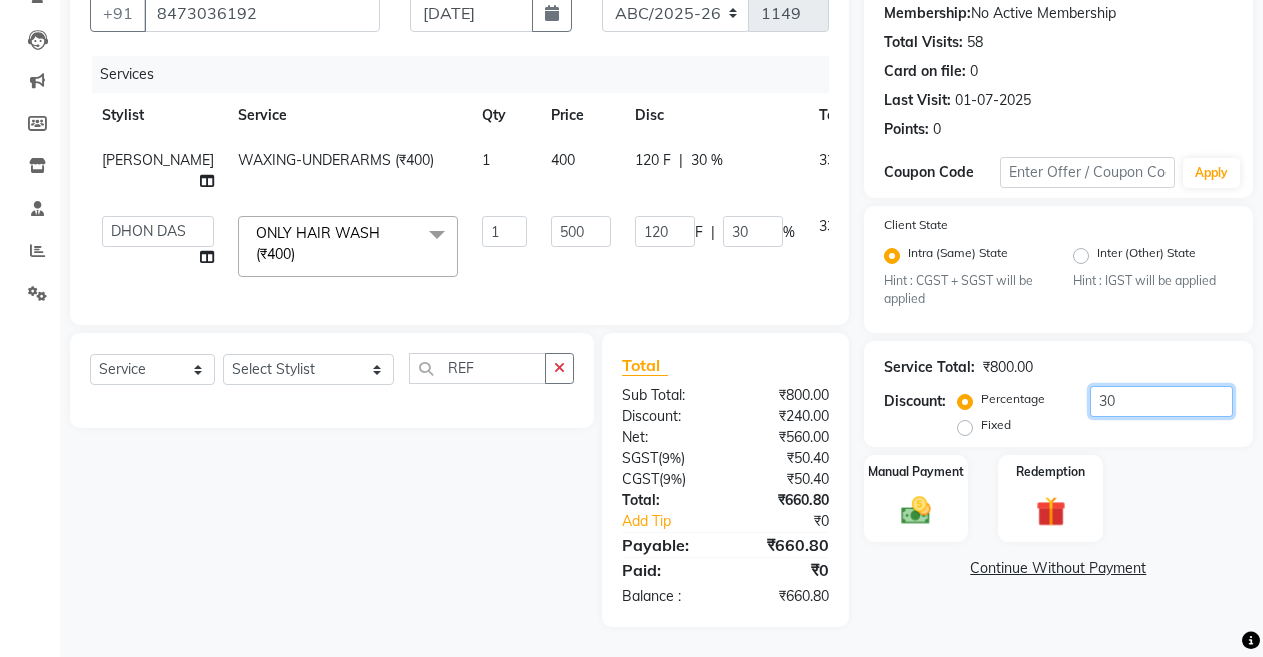 click on "30" 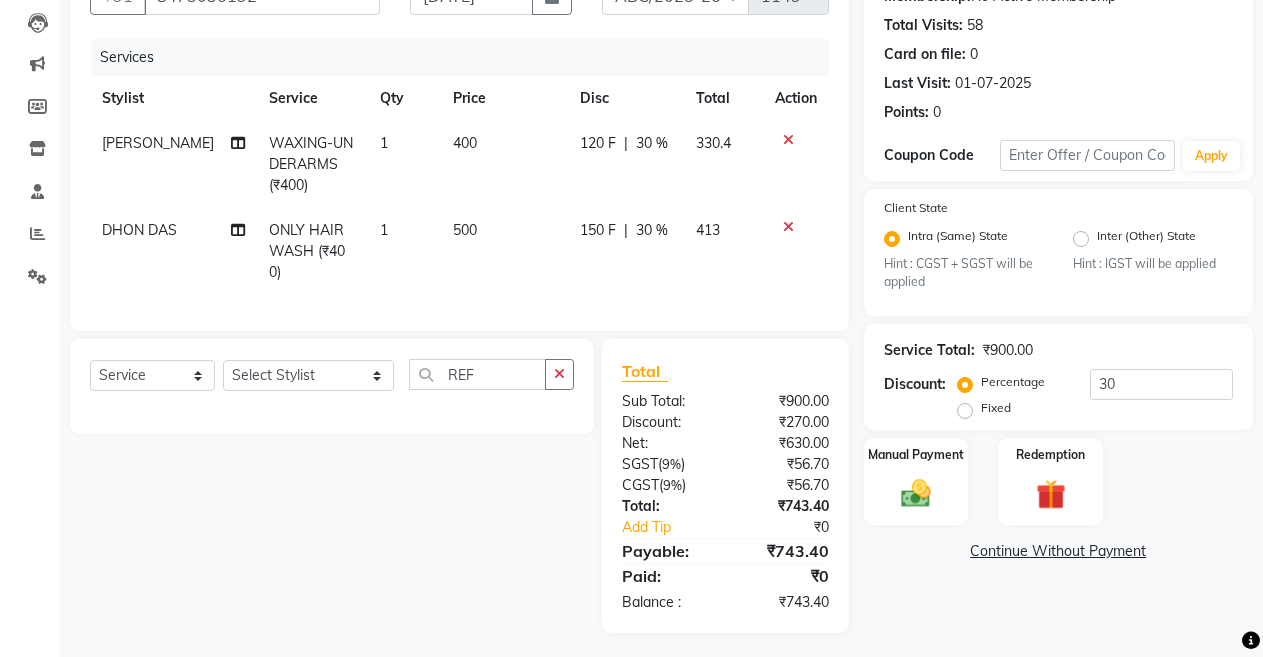 click on "500" 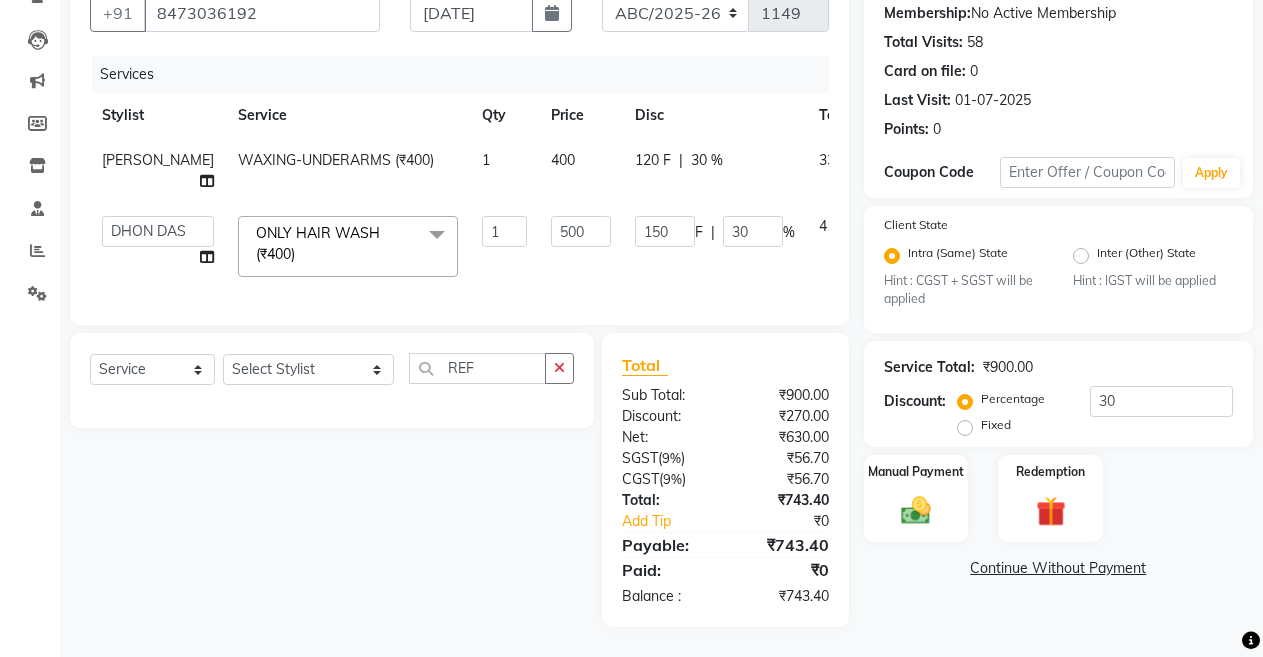 click on "1" 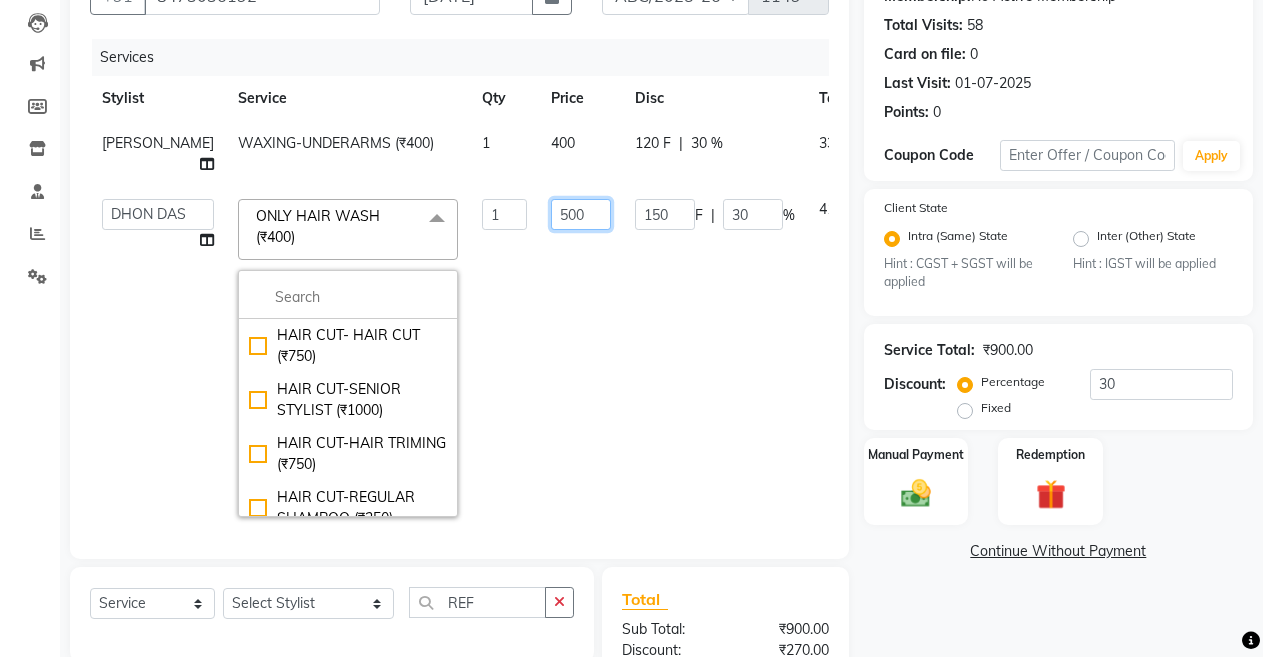 click on "500" 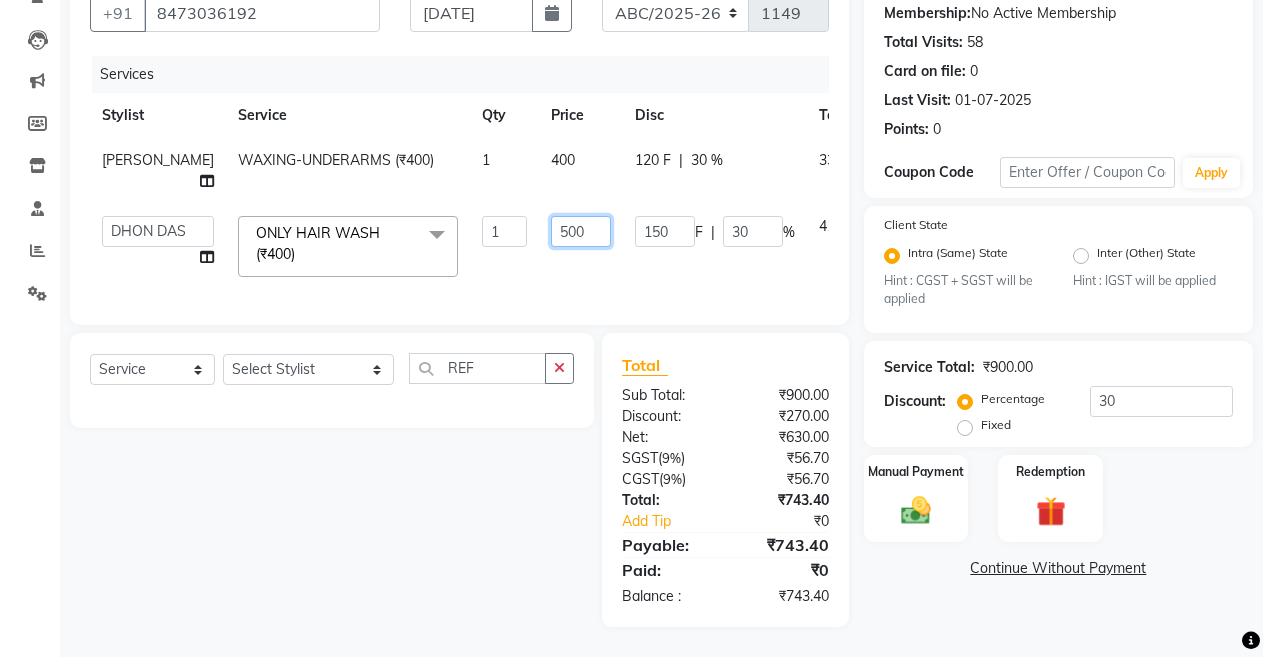click on "500" 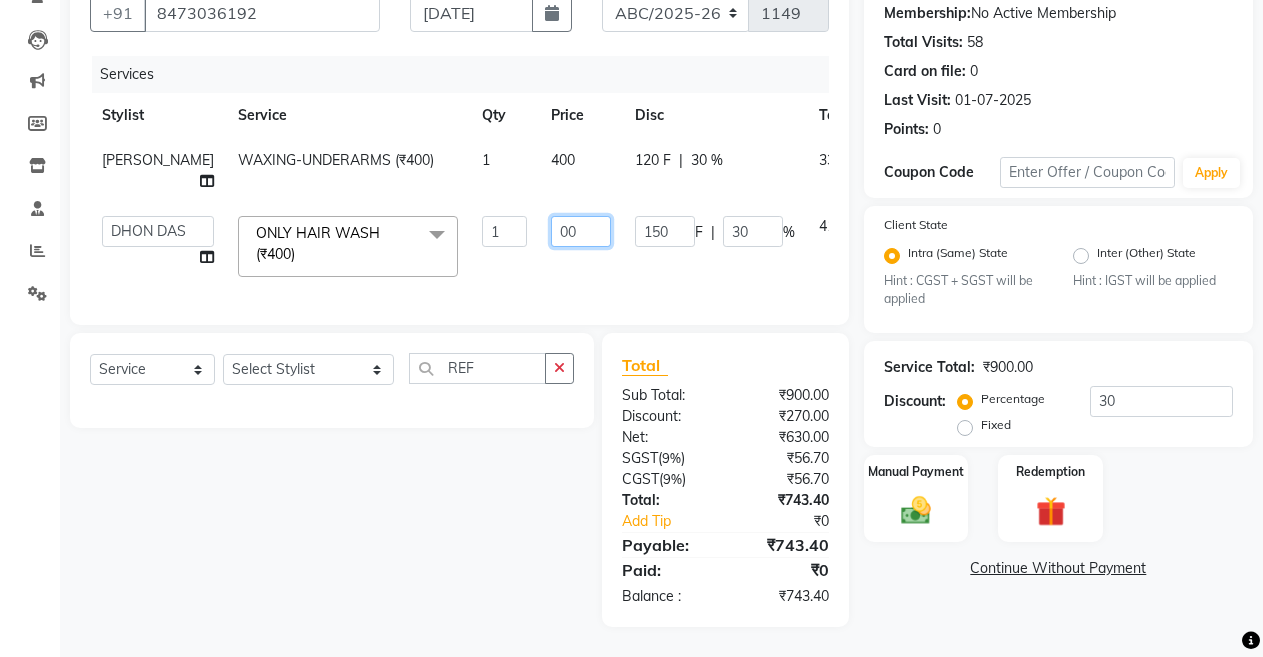 type on "600" 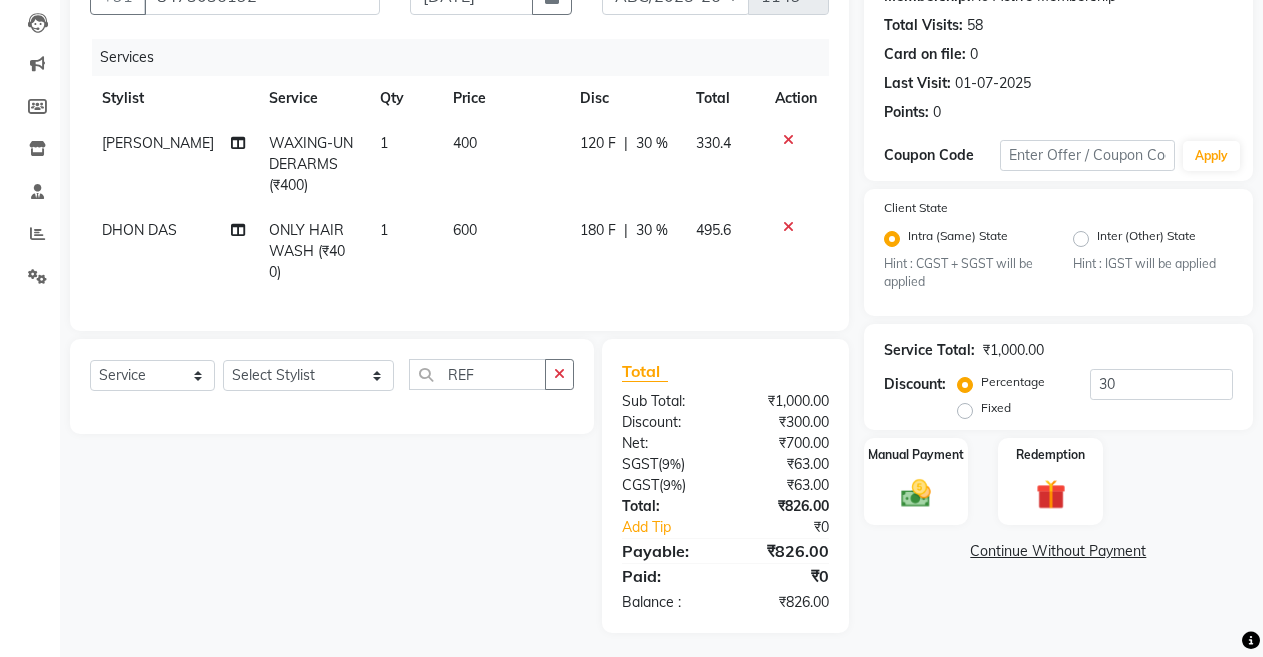 click on "DHON DAS ONLY HAIR WASH (₹400) 1 600 180 F | 30 % 495.6" 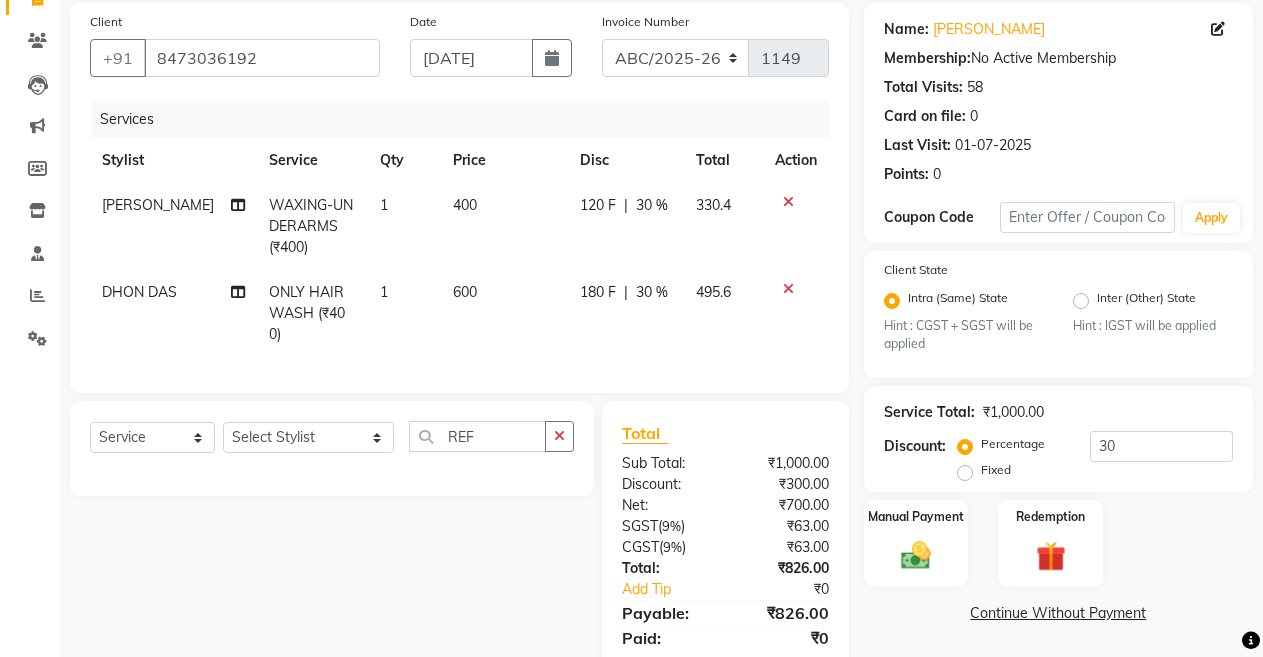 scroll, scrollTop: 129, scrollLeft: 0, axis: vertical 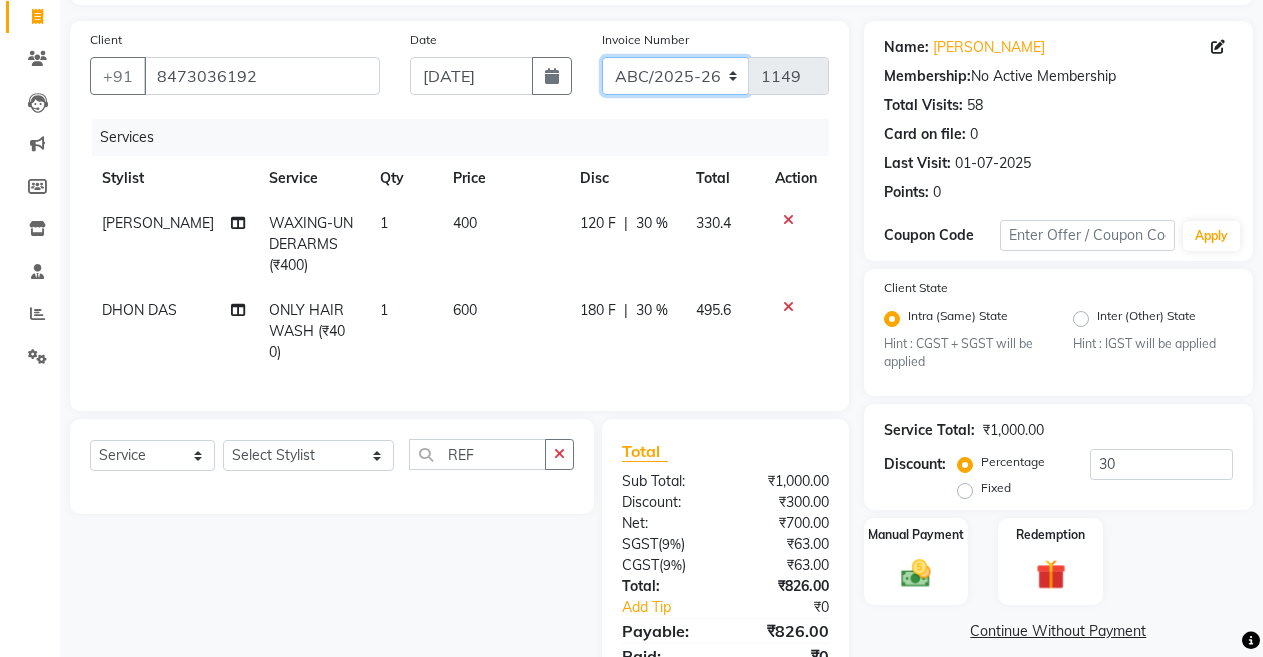 click on "ABC/2025-26 SER/24-25 V/2025-26" 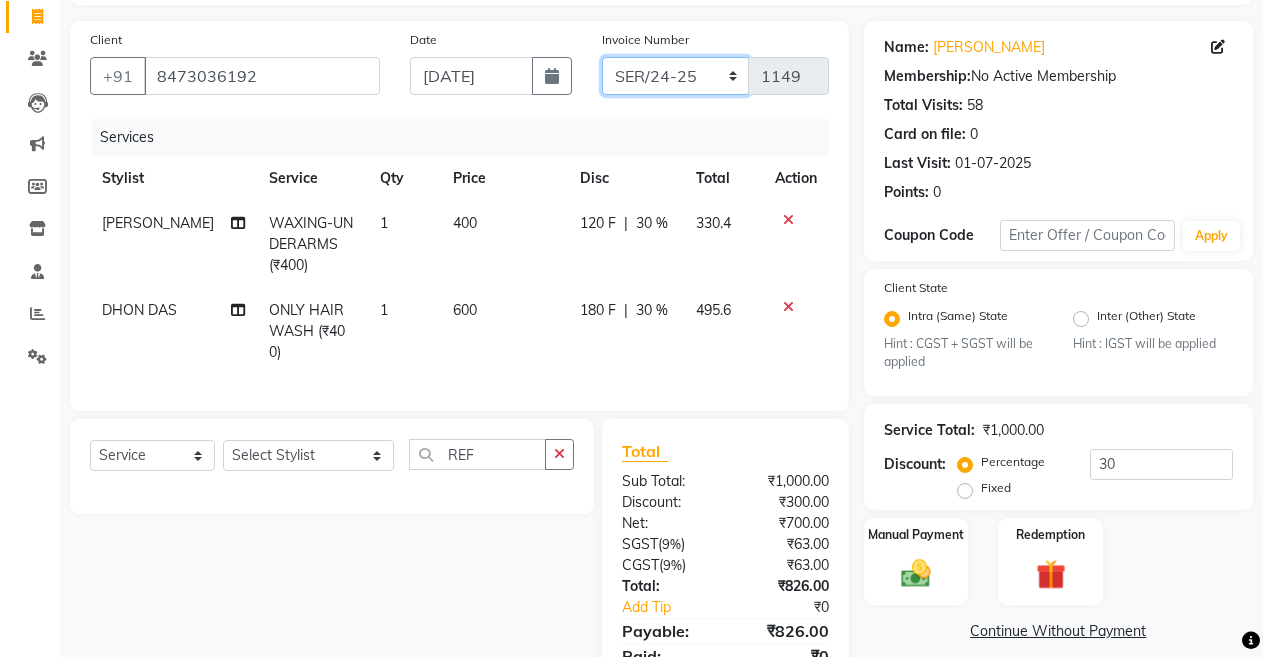 click on "ABC/2025-26 SER/24-25 V/2025-26" 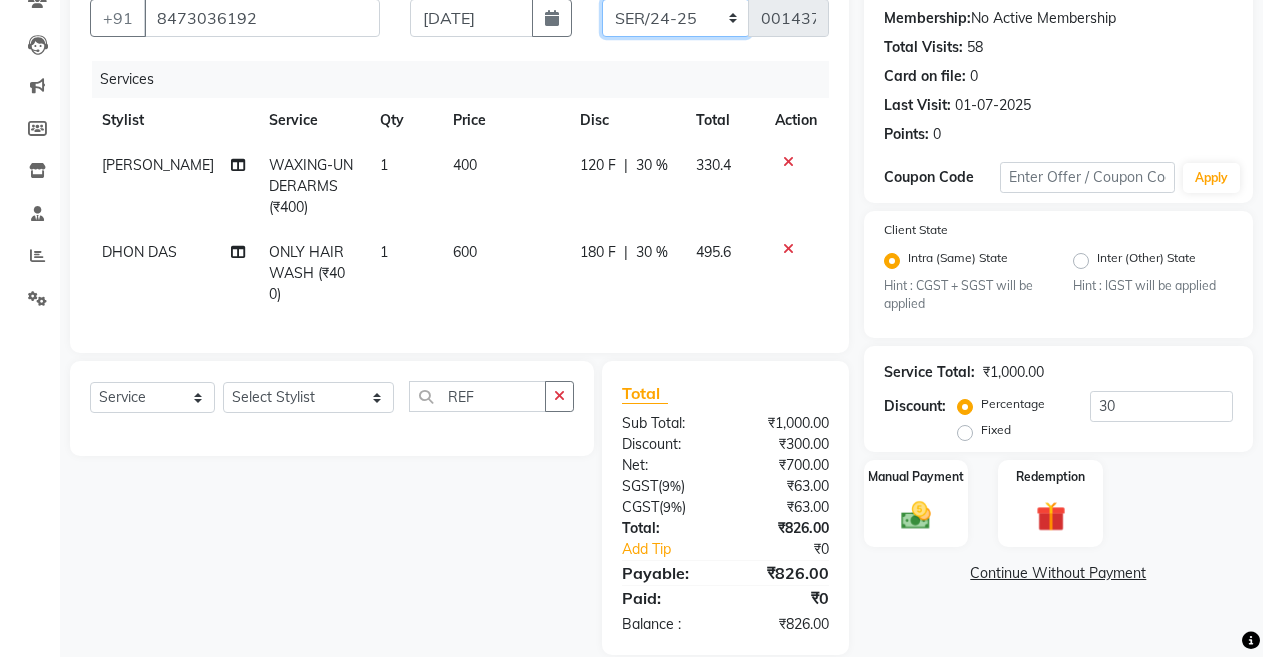 scroll, scrollTop: 211, scrollLeft: 0, axis: vertical 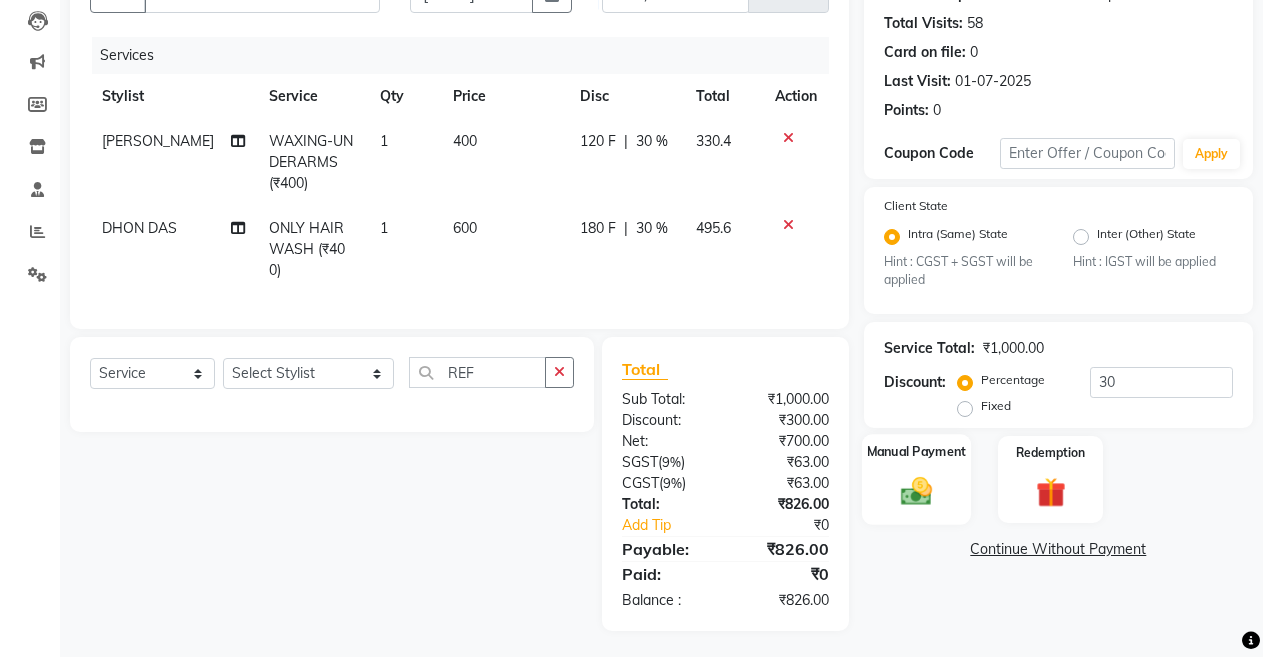 click on "Manual Payment" 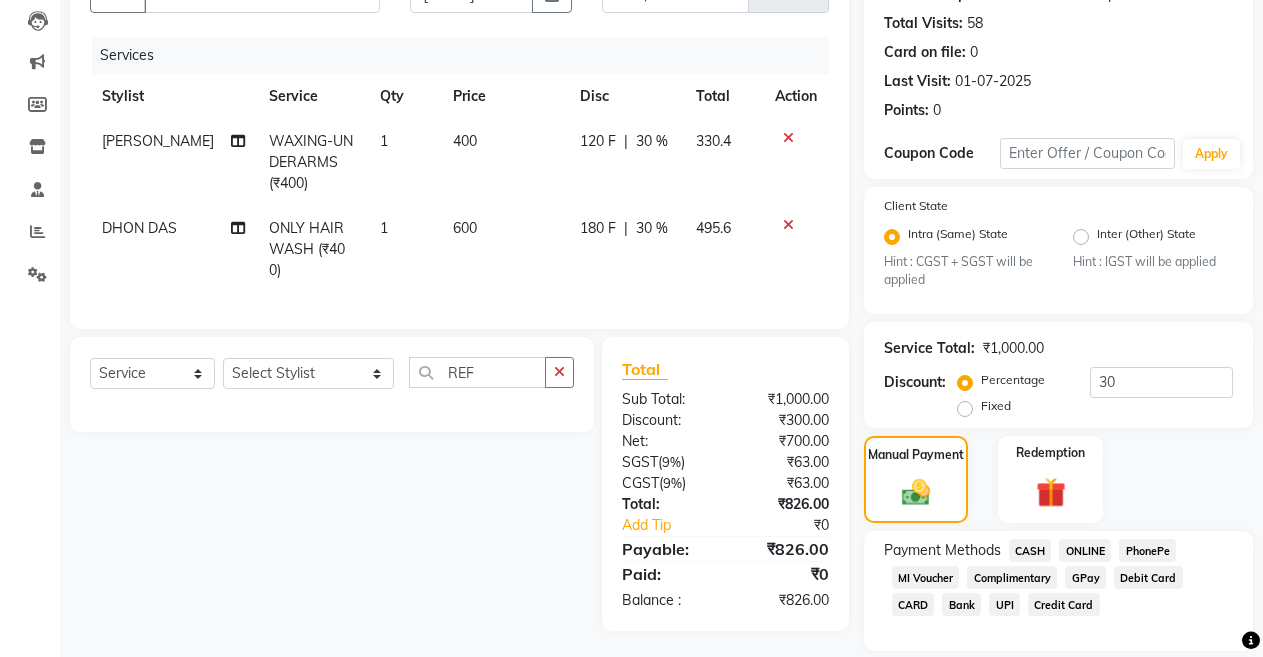 click on "ONLINE" 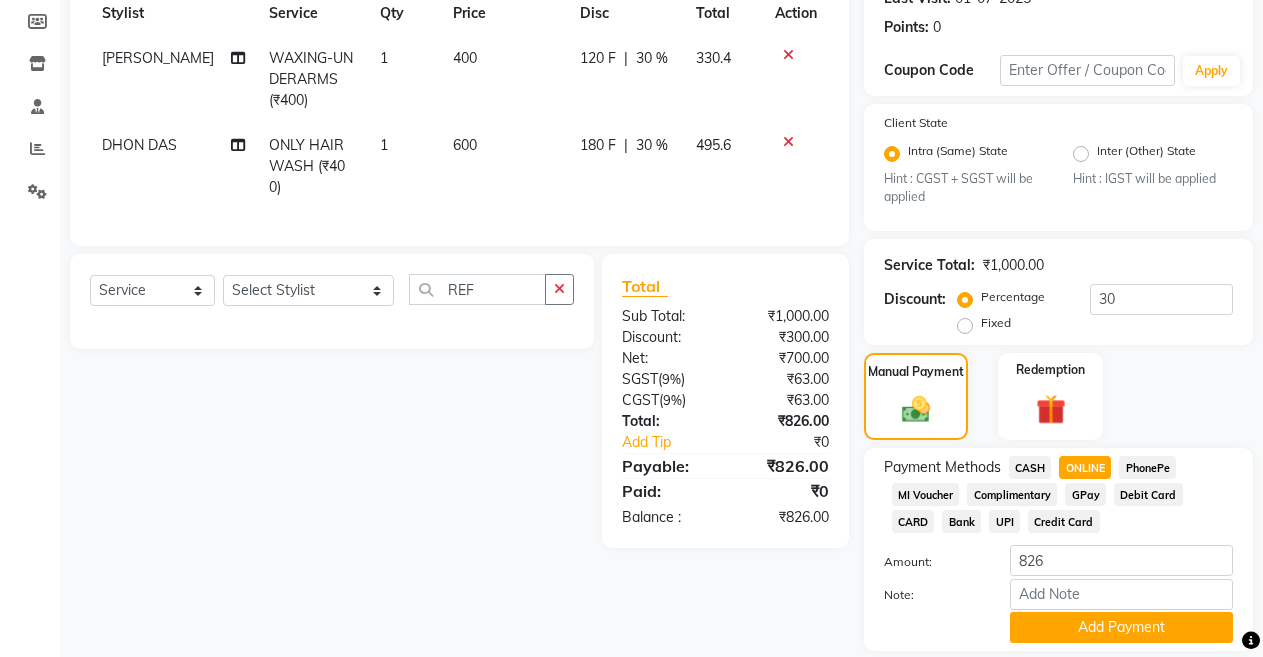 scroll, scrollTop: 359, scrollLeft: 0, axis: vertical 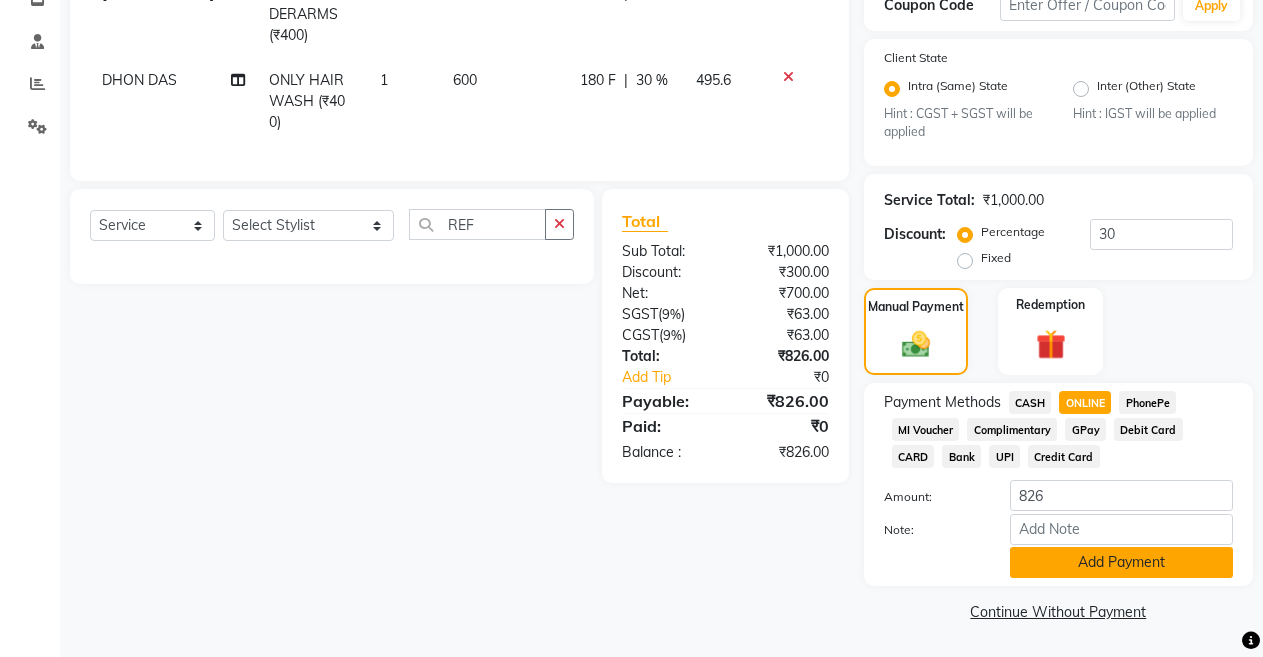 click on "Add Payment" 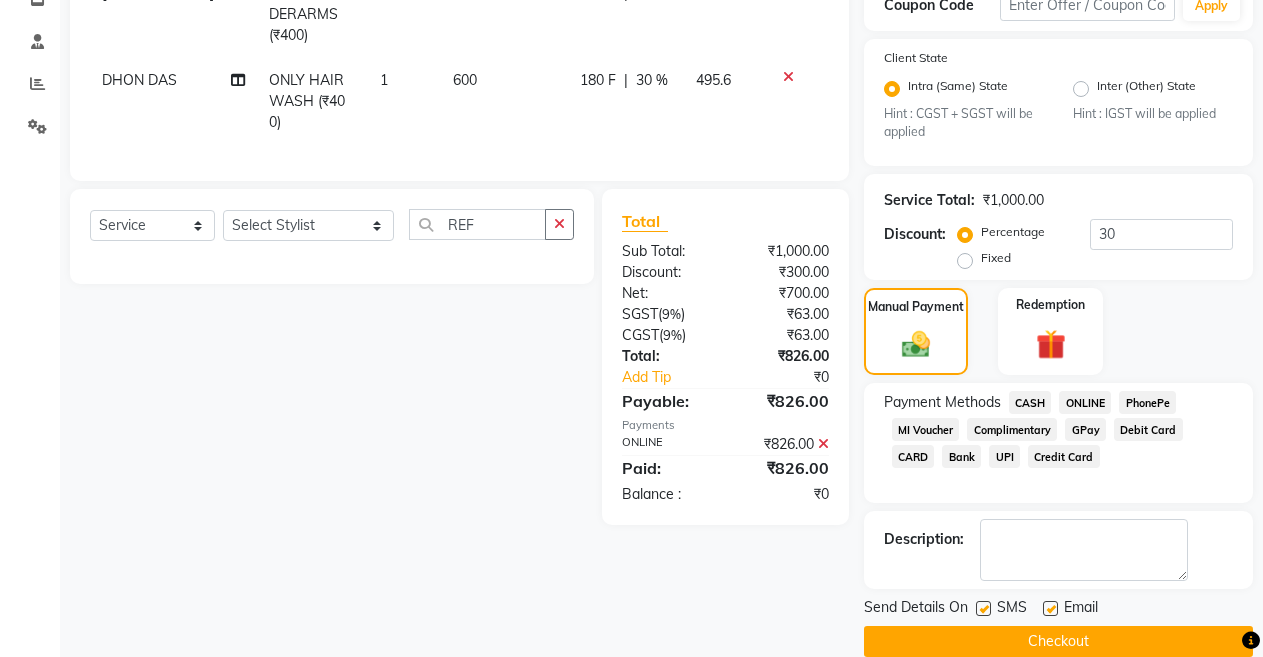 click on "Checkout" 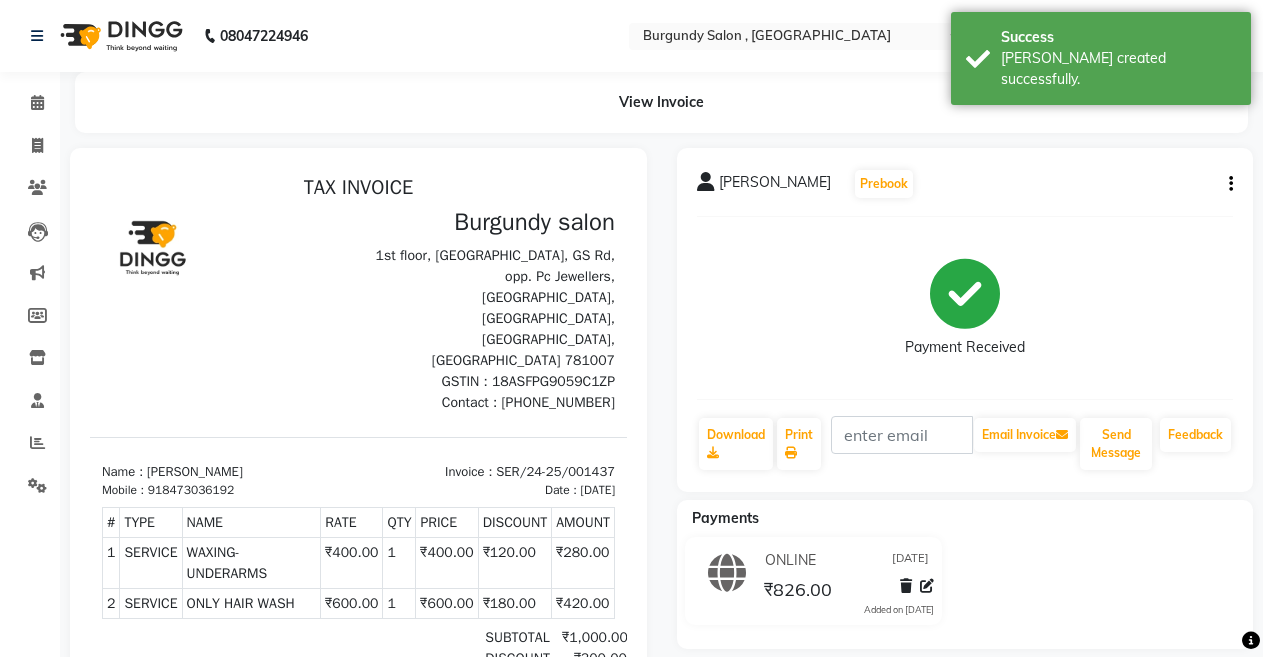 scroll, scrollTop: 0, scrollLeft: 0, axis: both 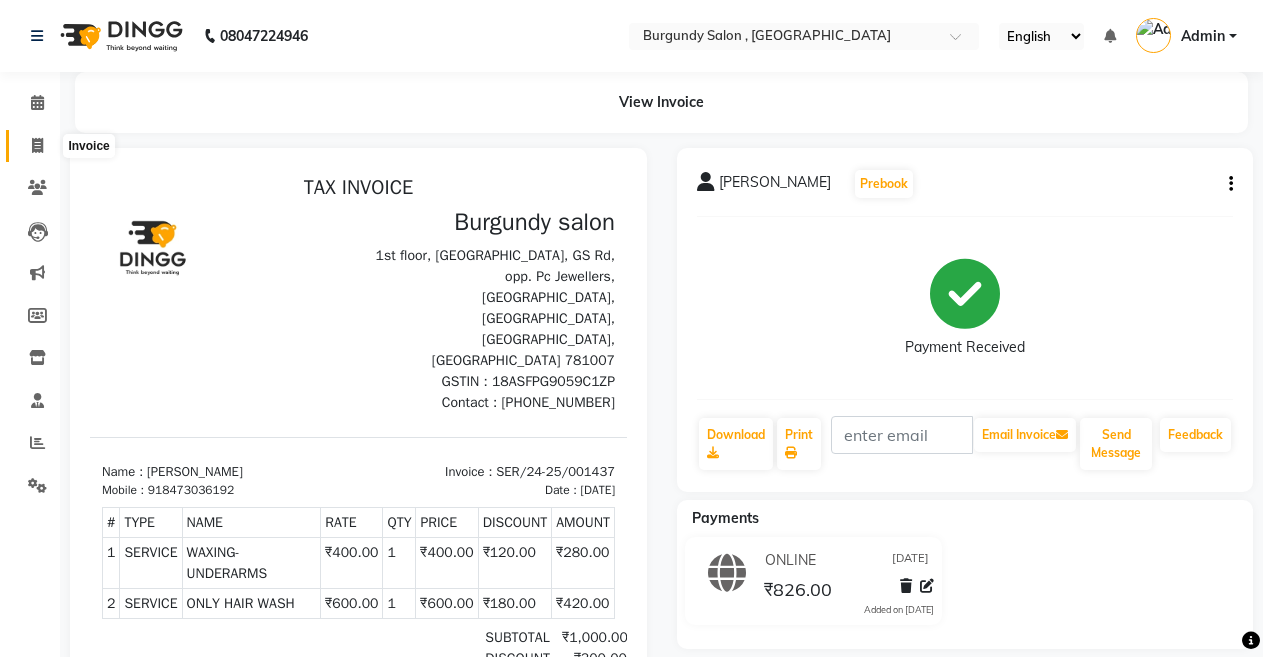 click 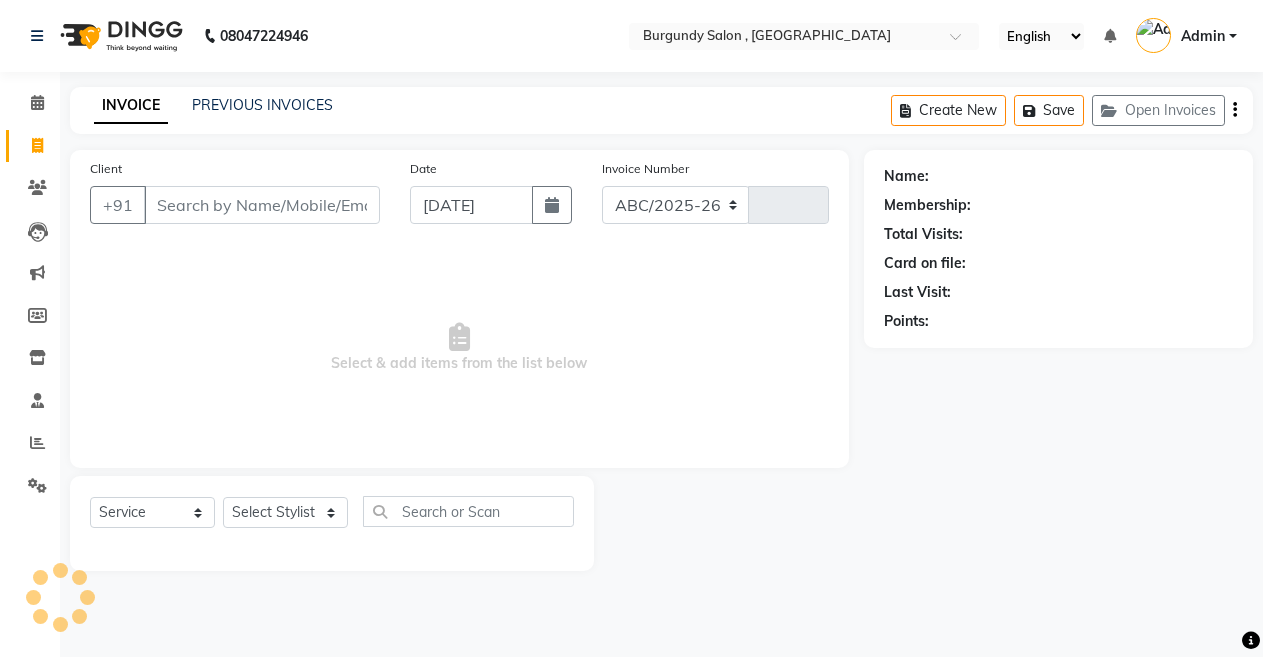 select on "5345" 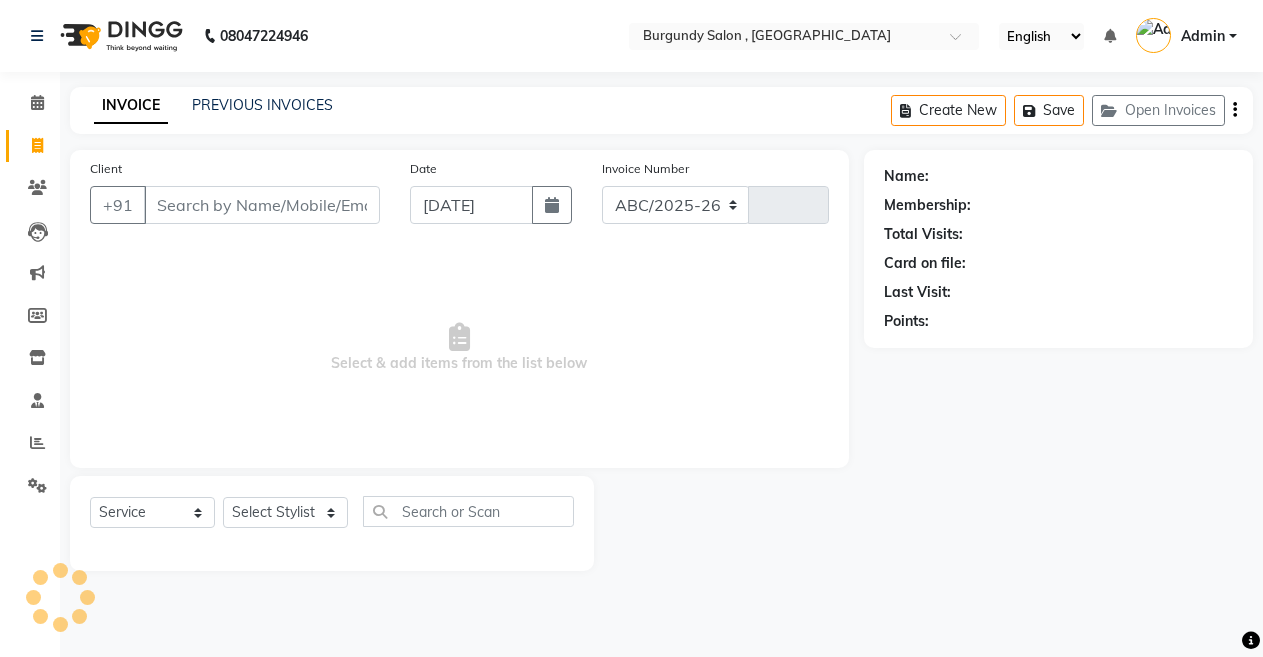 type on "1149" 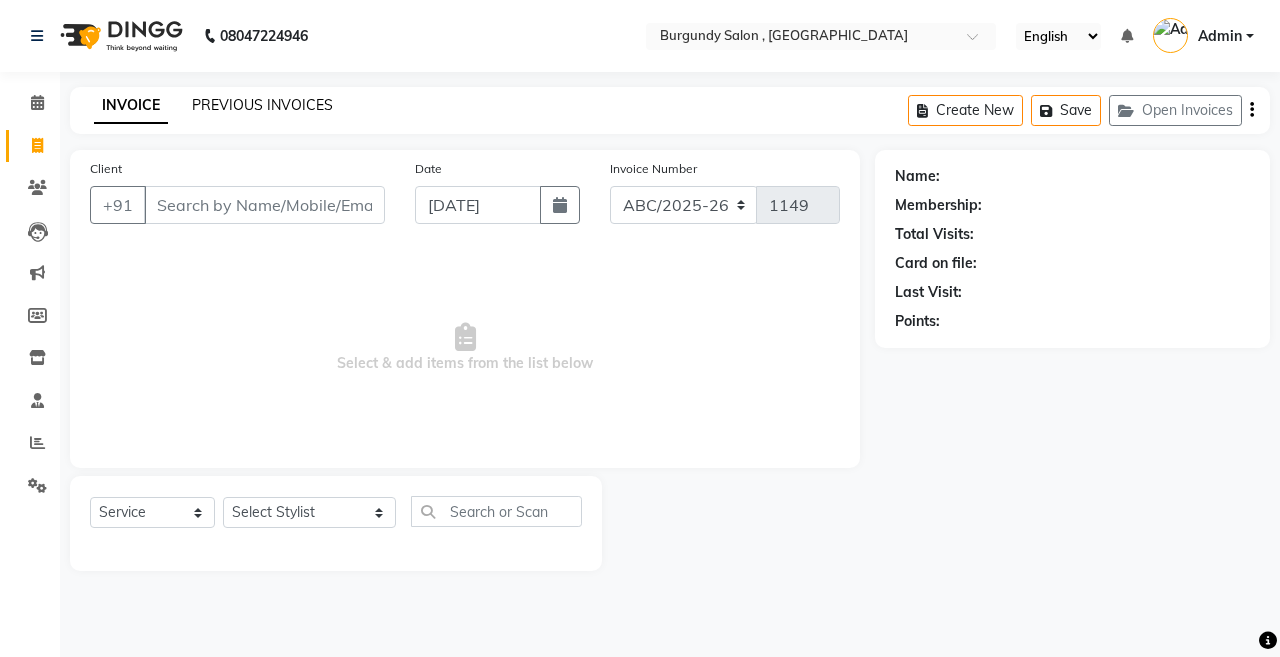 click on "PREVIOUS INVOICES" 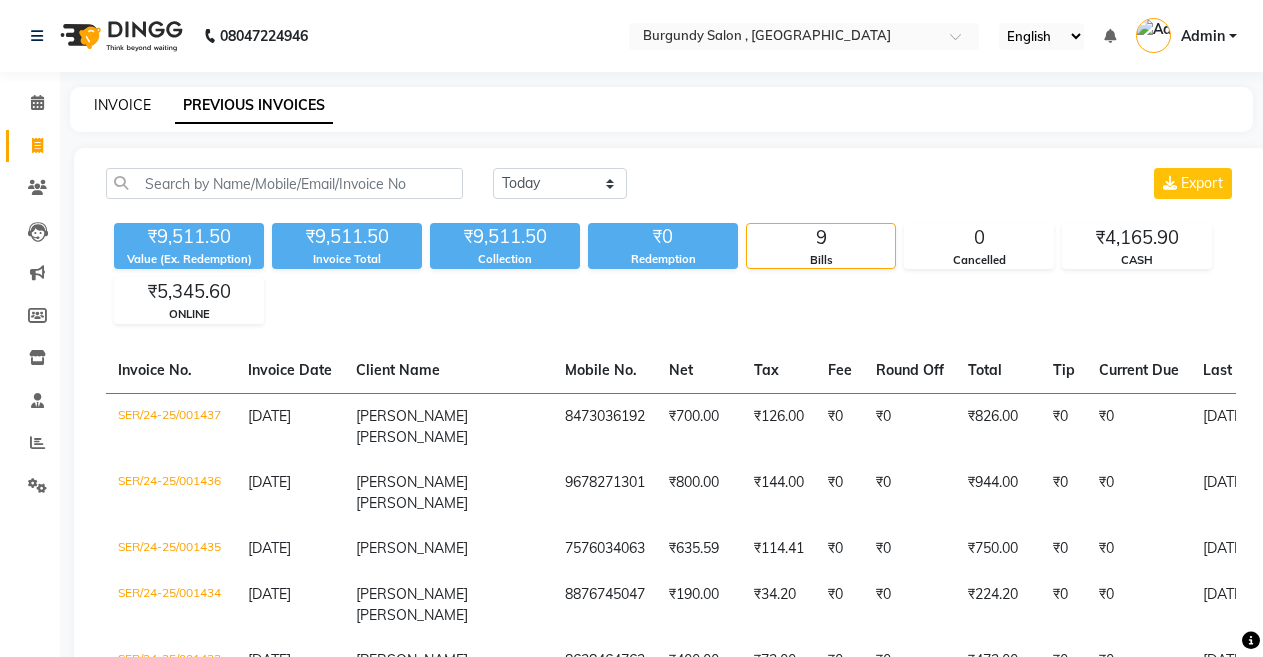 click on "INVOICE" 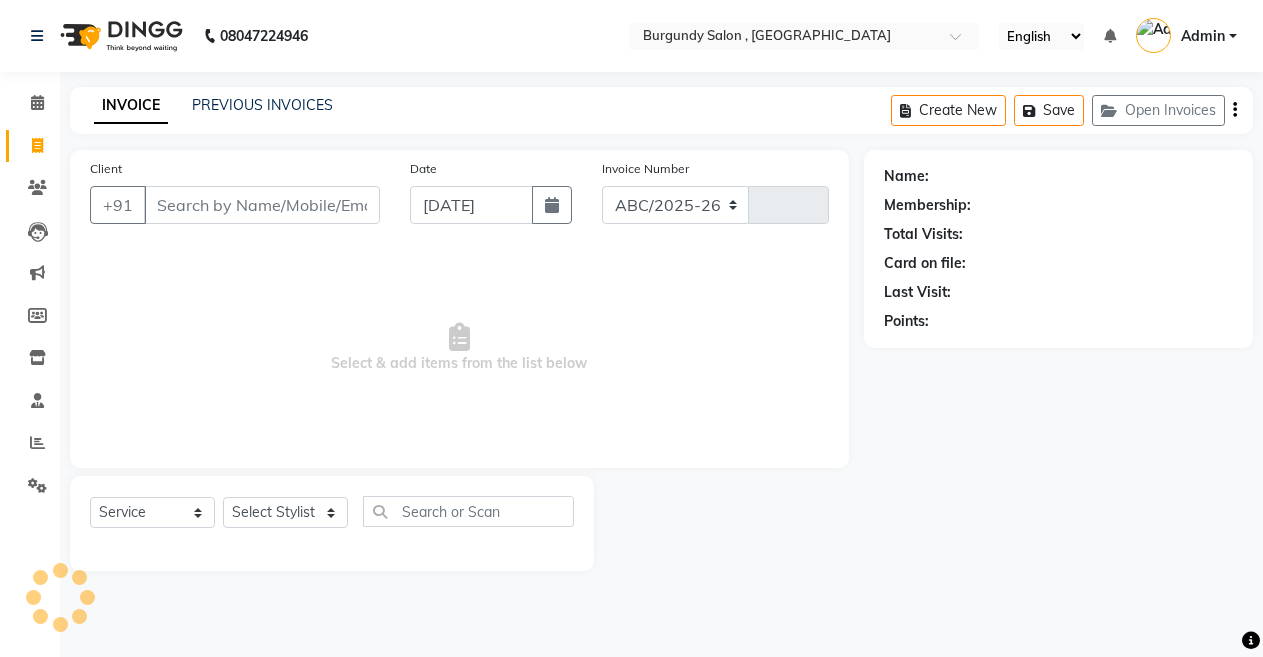 select on "5345" 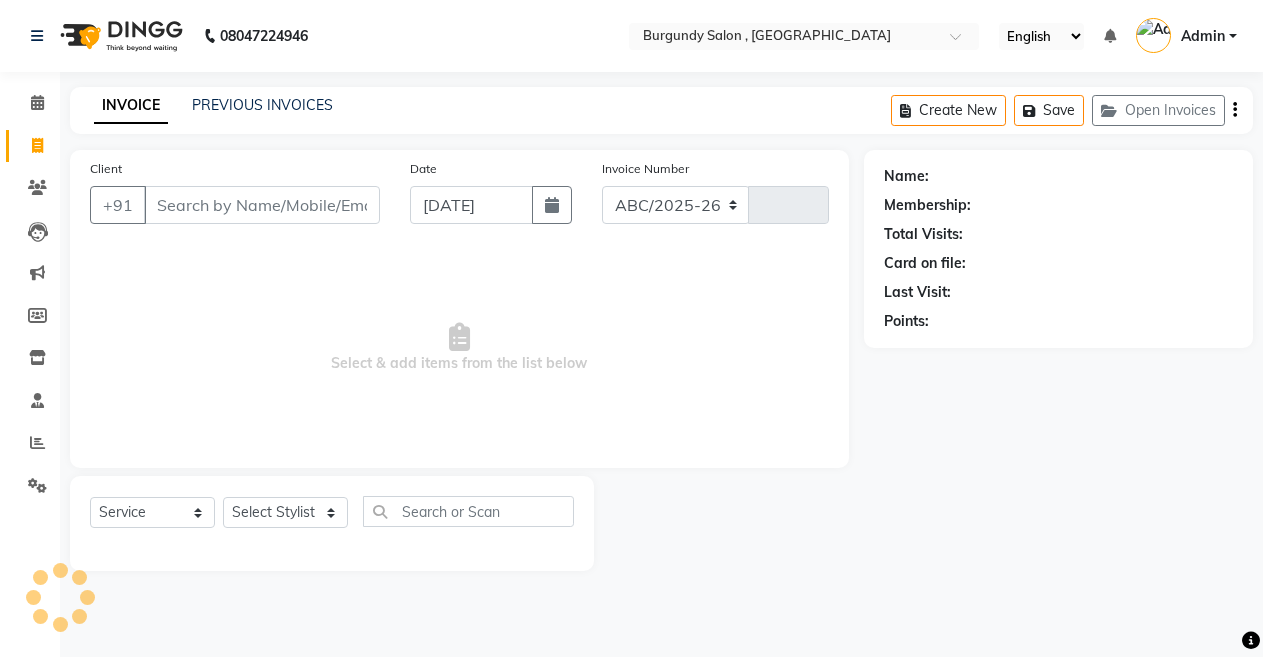 type on "1149" 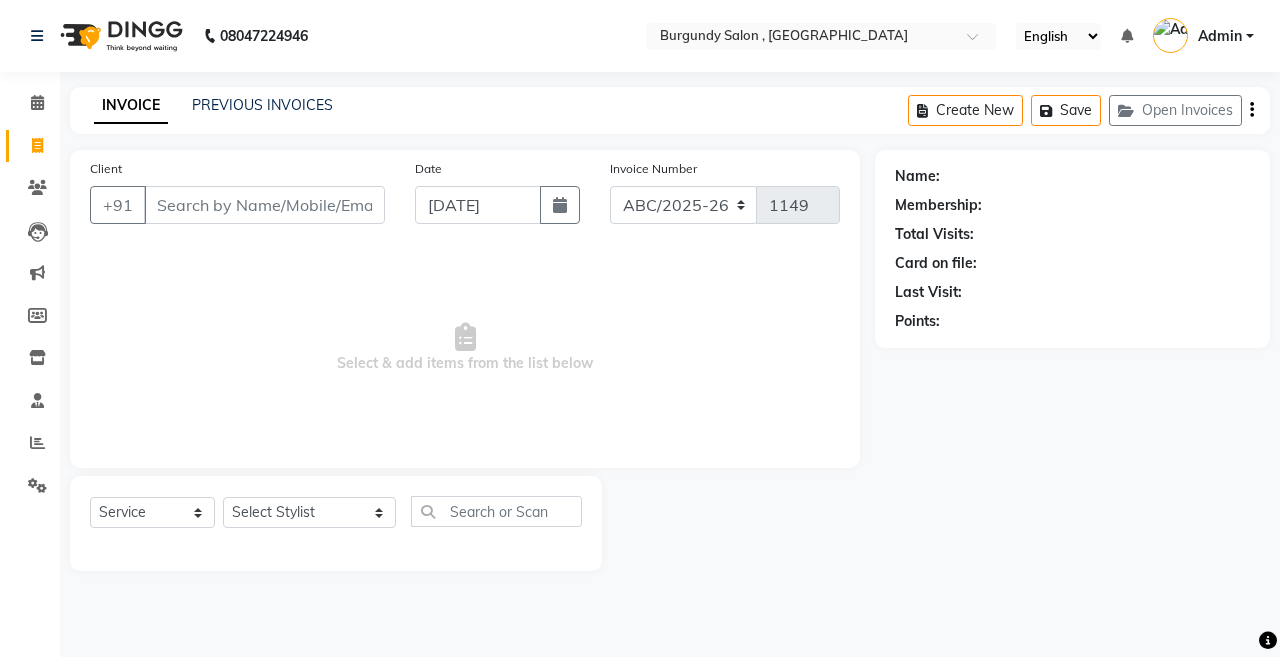 click on "Client" at bounding box center (264, 205) 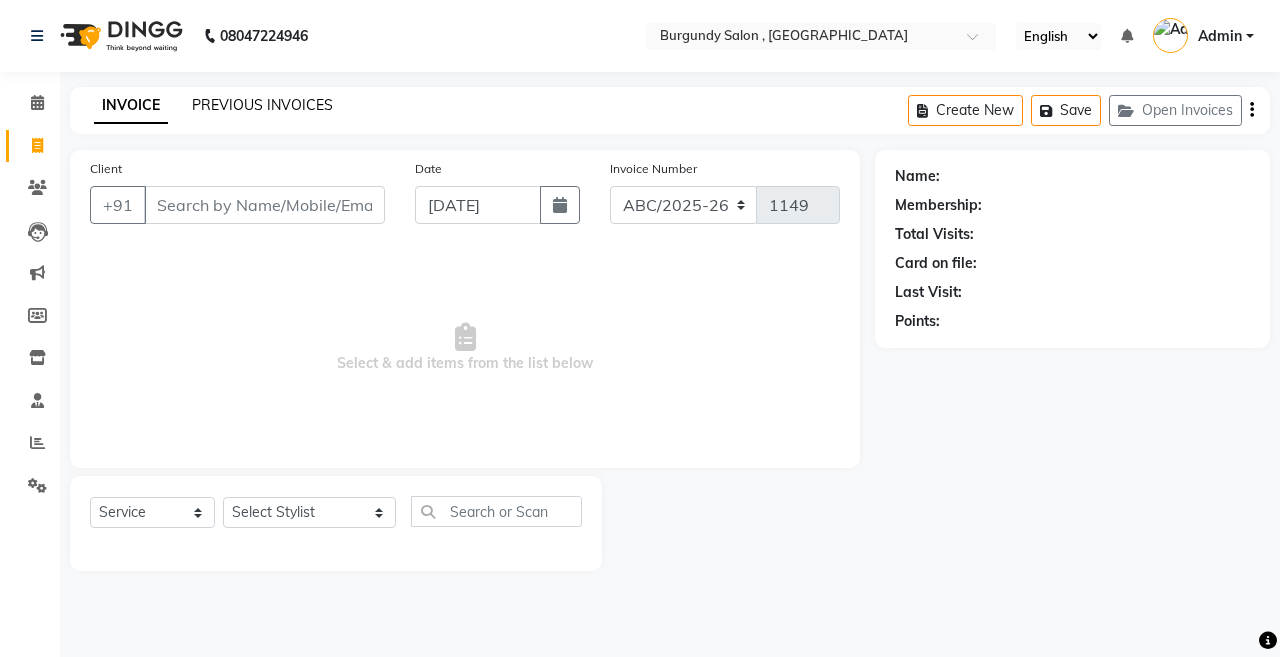 click on "PREVIOUS INVOICES" 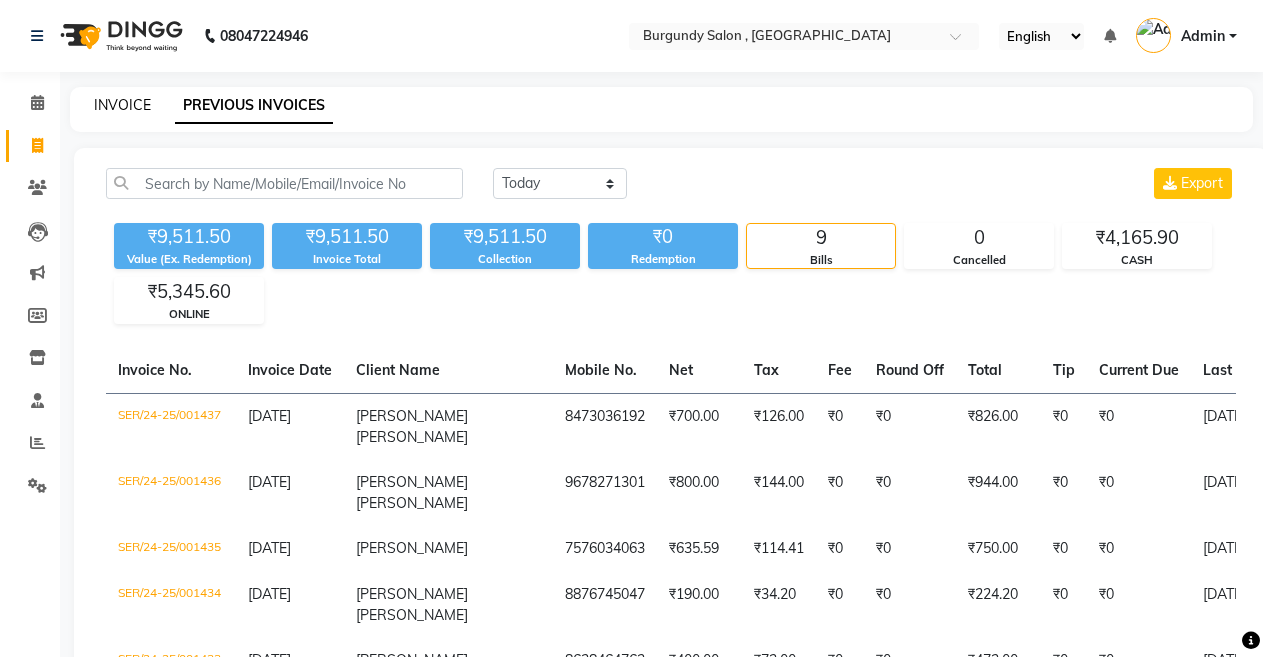 click on "INVOICE" 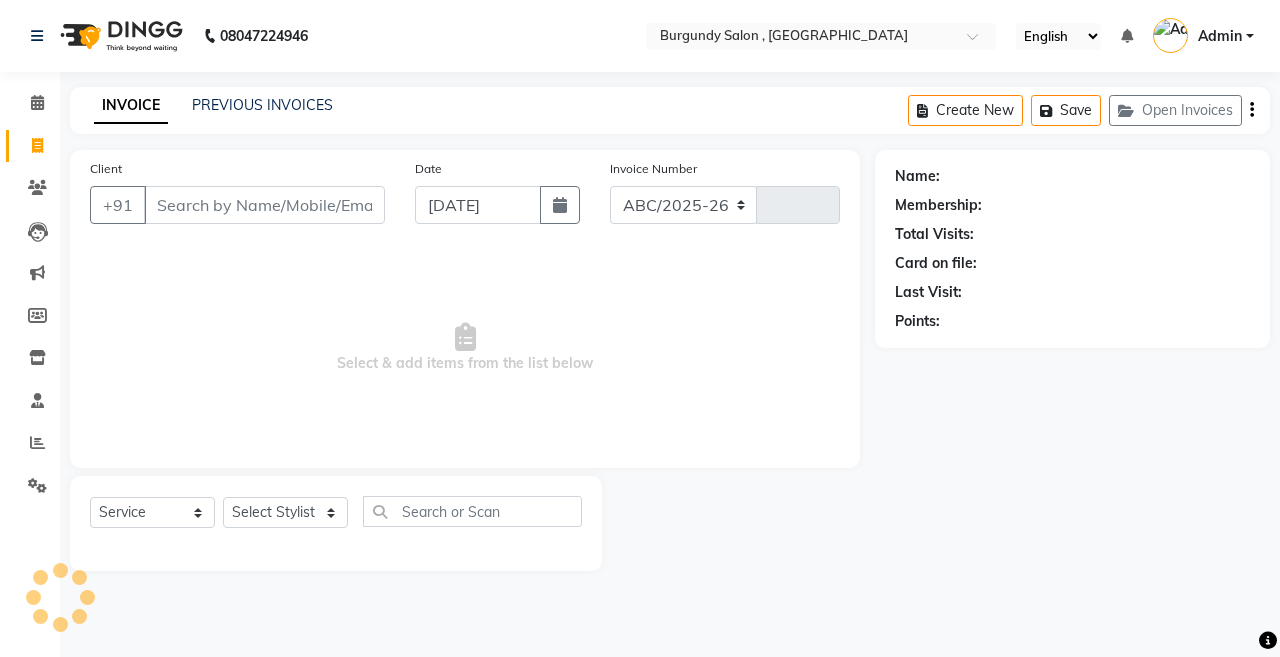 select on "5345" 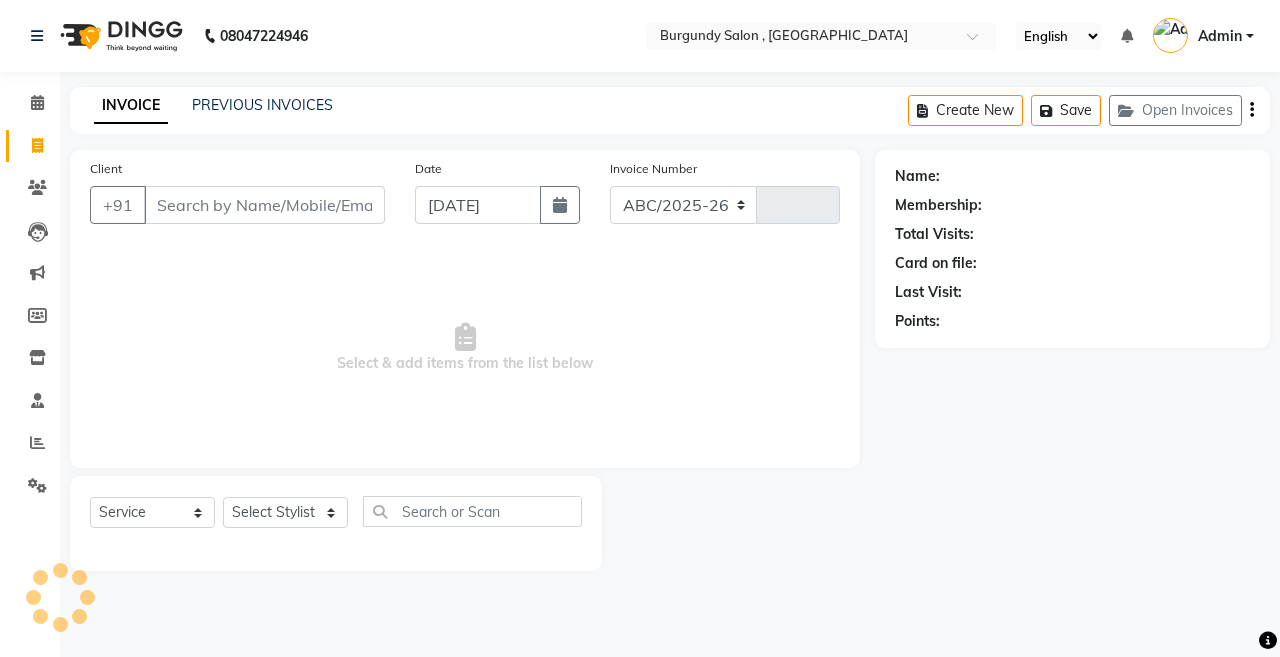type on "1149" 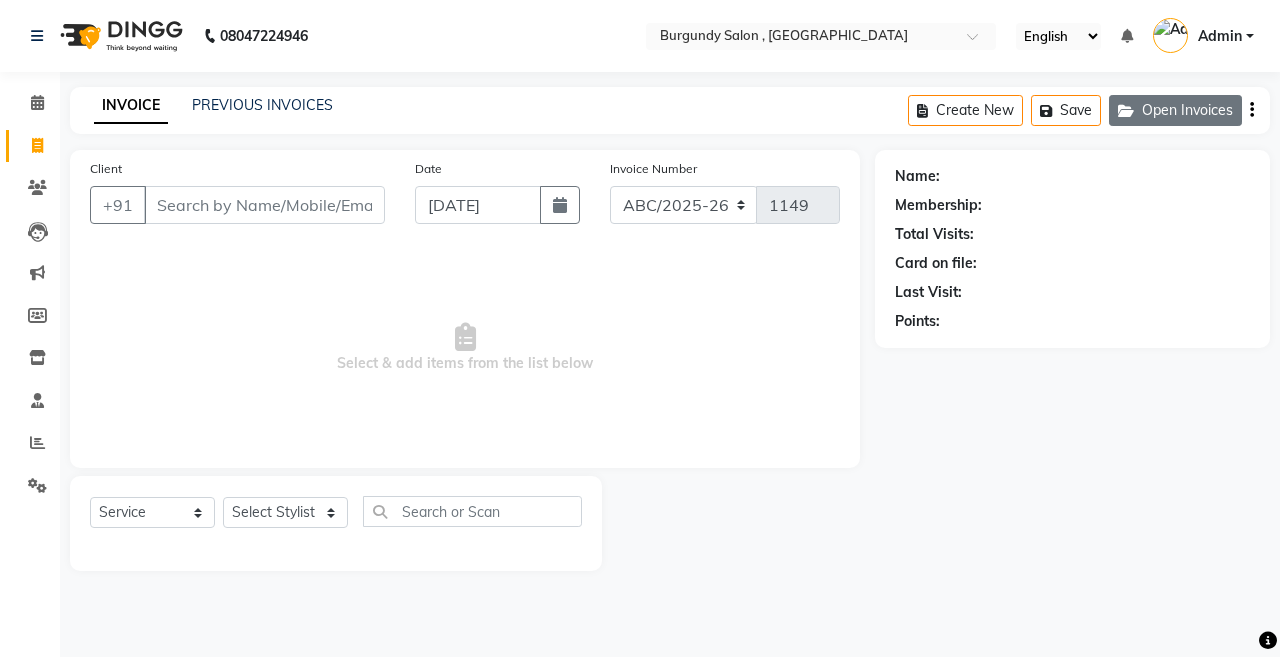 click on "Open Invoices" 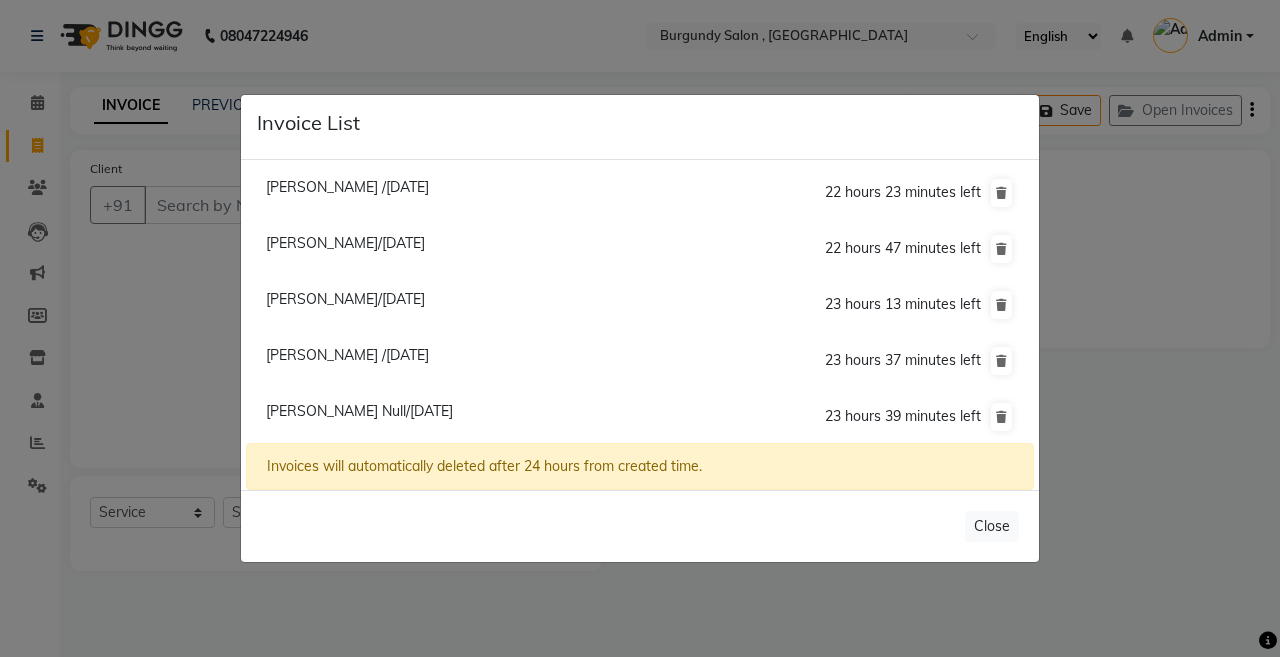 click on "Yashita Achantani/10 July 2025" 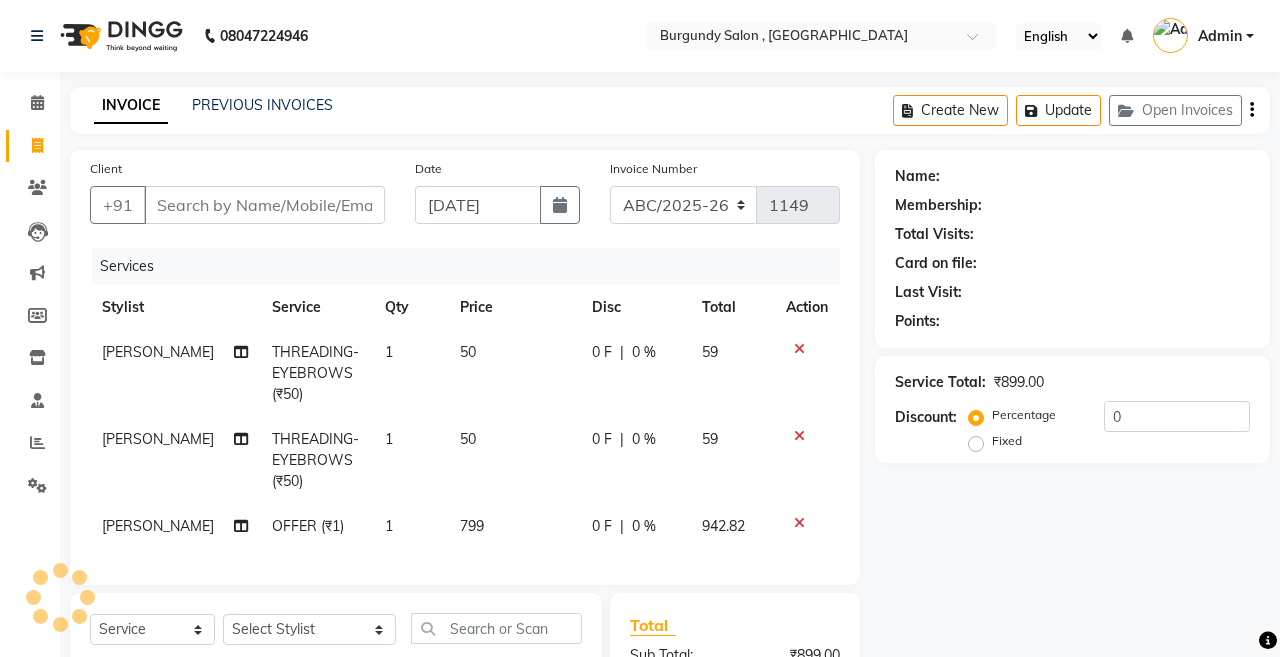 type on "9101008576" 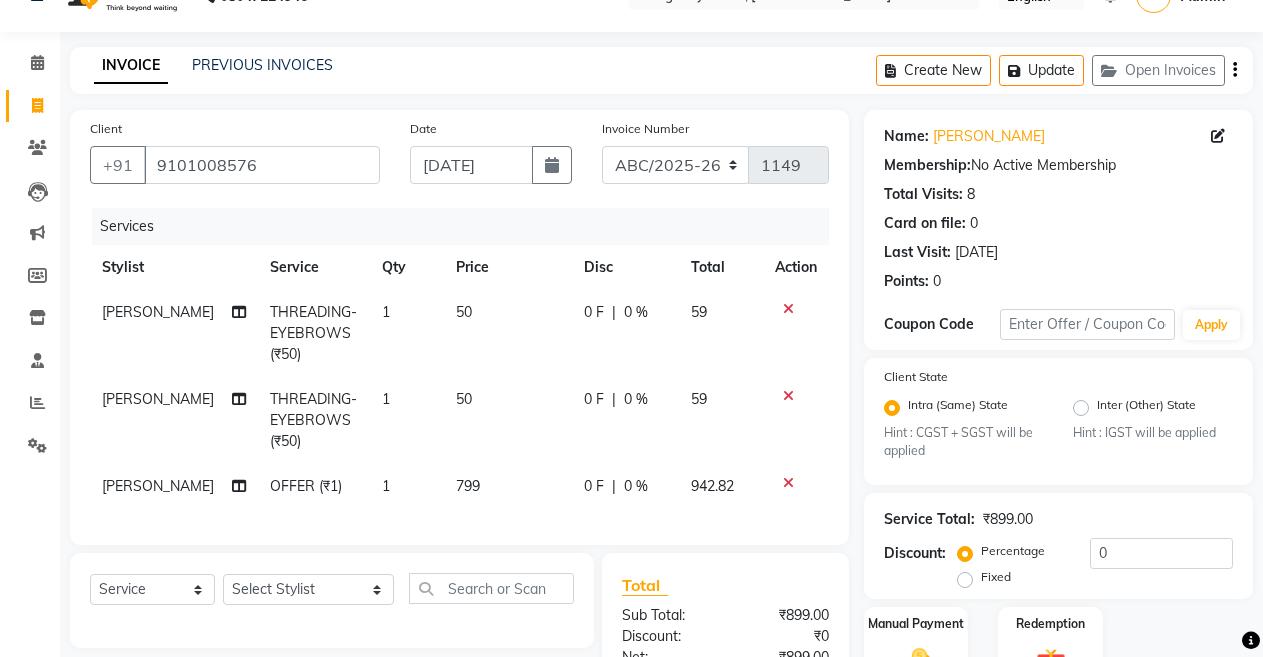 scroll, scrollTop: 80, scrollLeft: 0, axis: vertical 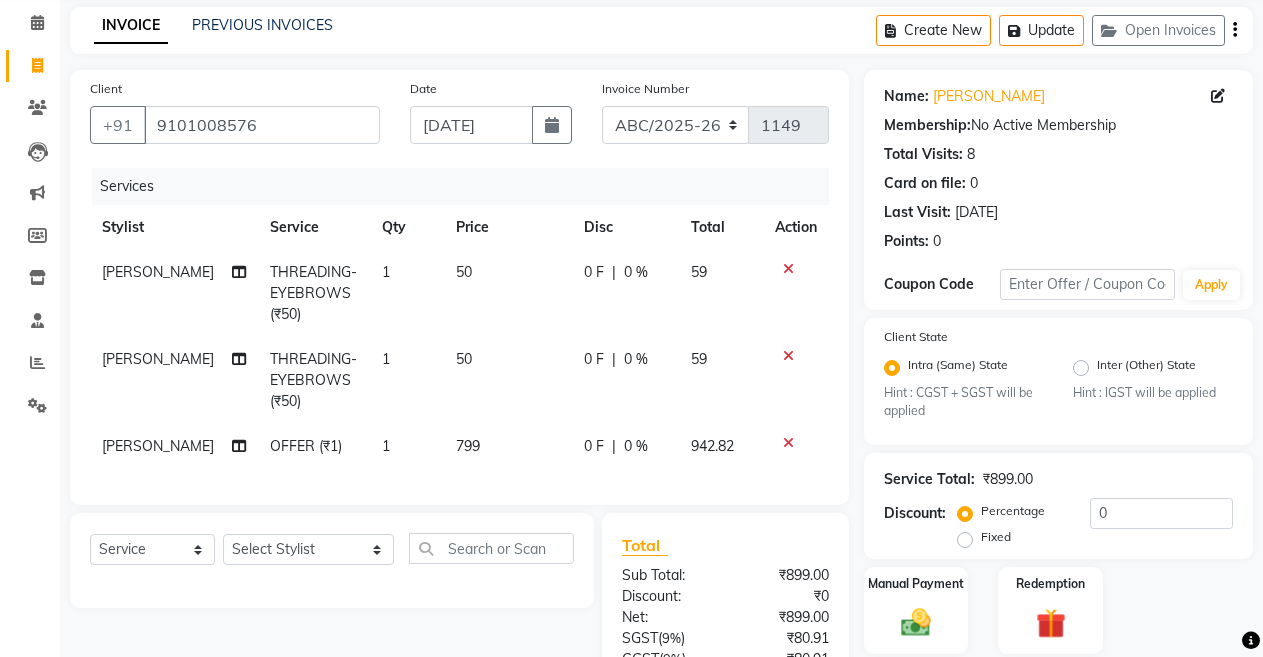 click 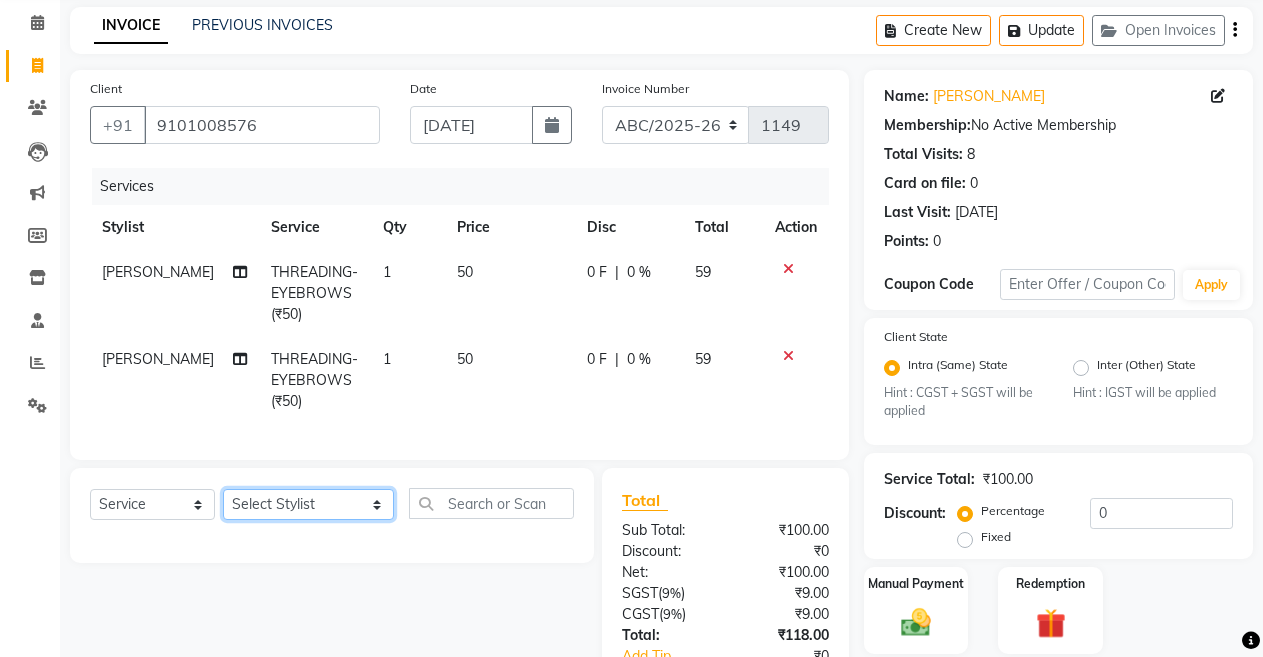 click on "Select Stylist ANIL  ANJANA BARSHA DEEPSHIKHA  DHON DAS DHON / NITUMONI EDWARD EDWARD/ LAXMI JOSHU JUNMONI KASHIF LAXI / ANJANA LAXMI LITTLE MAAM MINTUL MITALI NEETU RANA NITUMONI NITUMONI/POJA/ LAXMI NITUMONI / SAGARIKA NITUMONI/ SAGRIKA PRAKASH PUJAA Rubi RUBI / LAXMI SAGARIKA  SAGARIKA / RUBI SAHIL SAHIL / DHON SAHIL / EDWARD SAHIL/ JOSHU SAHIL/JOSHU/PRAKASH/ RUBI SAHIL/NITUMONI/ MITALI SAHIL/ RUBI SHABIR SHADHAB SIMA KALITA SONALI DEKA SOPEM staff 1 staff 1 TANU" 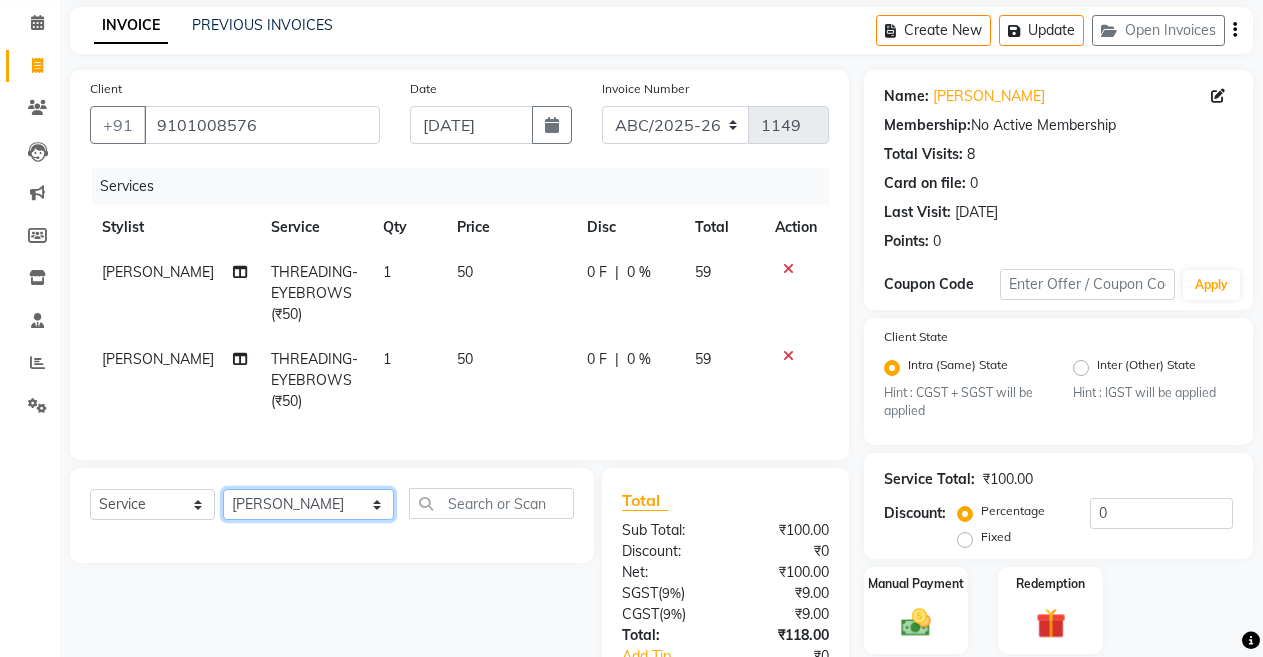 click on "Select Stylist ANIL  ANJANA BARSHA DEEPSHIKHA  DHON DAS DHON / NITUMONI EDWARD EDWARD/ LAXMI JOSHU JUNMONI KASHIF LAXI / ANJANA LAXMI LITTLE MAAM MINTUL MITALI NEETU RANA NITUMONI NITUMONI/POJA/ LAXMI NITUMONI / SAGARIKA NITUMONI/ SAGRIKA PRAKASH PUJAA Rubi RUBI / LAXMI SAGARIKA  SAGARIKA / RUBI SAHIL SAHIL / DHON SAHIL / EDWARD SAHIL/ JOSHU SAHIL/JOSHU/PRAKASH/ RUBI SAHIL/NITUMONI/ MITALI SAHIL/ RUBI SHABIR SHADHAB SIMA KALITA SONALI DEKA SOPEM staff 1 staff 1 TANU" 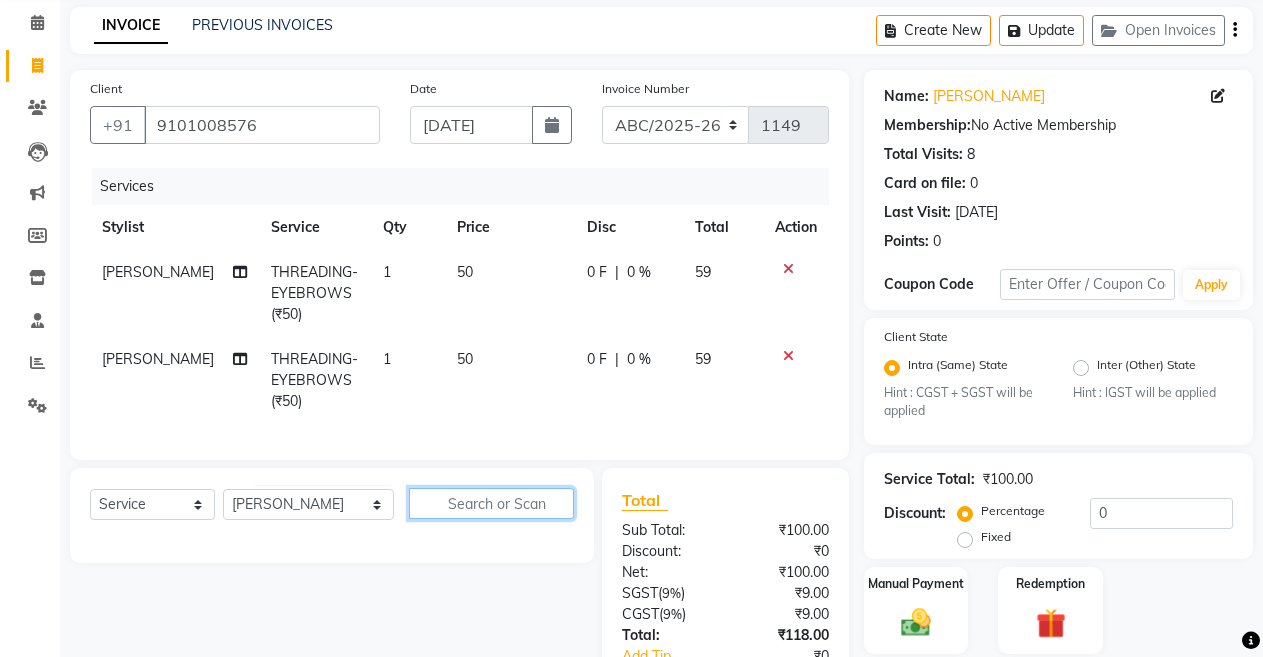 click 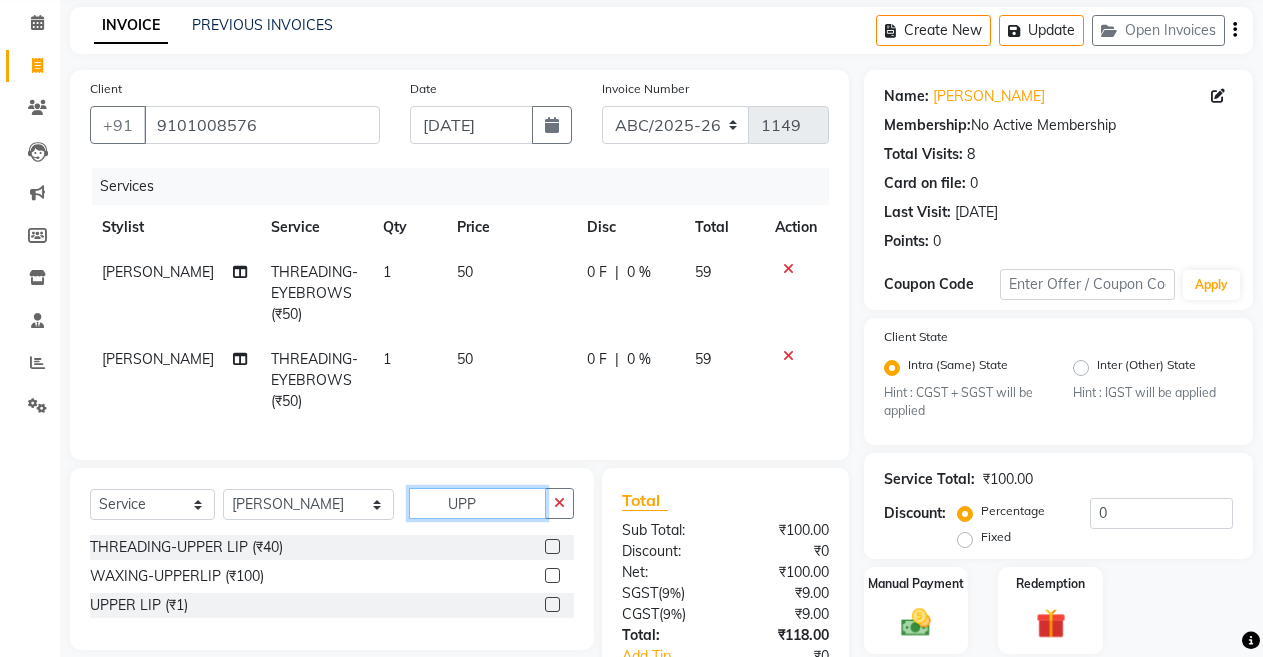 type on "UPP" 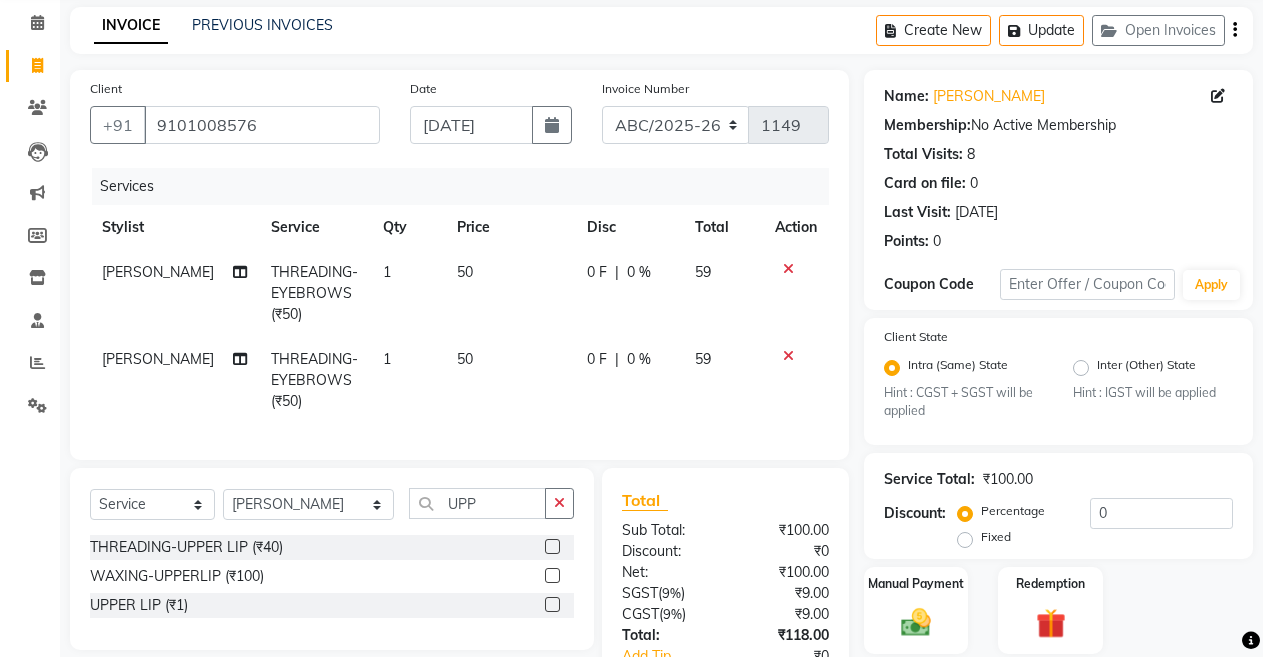 click 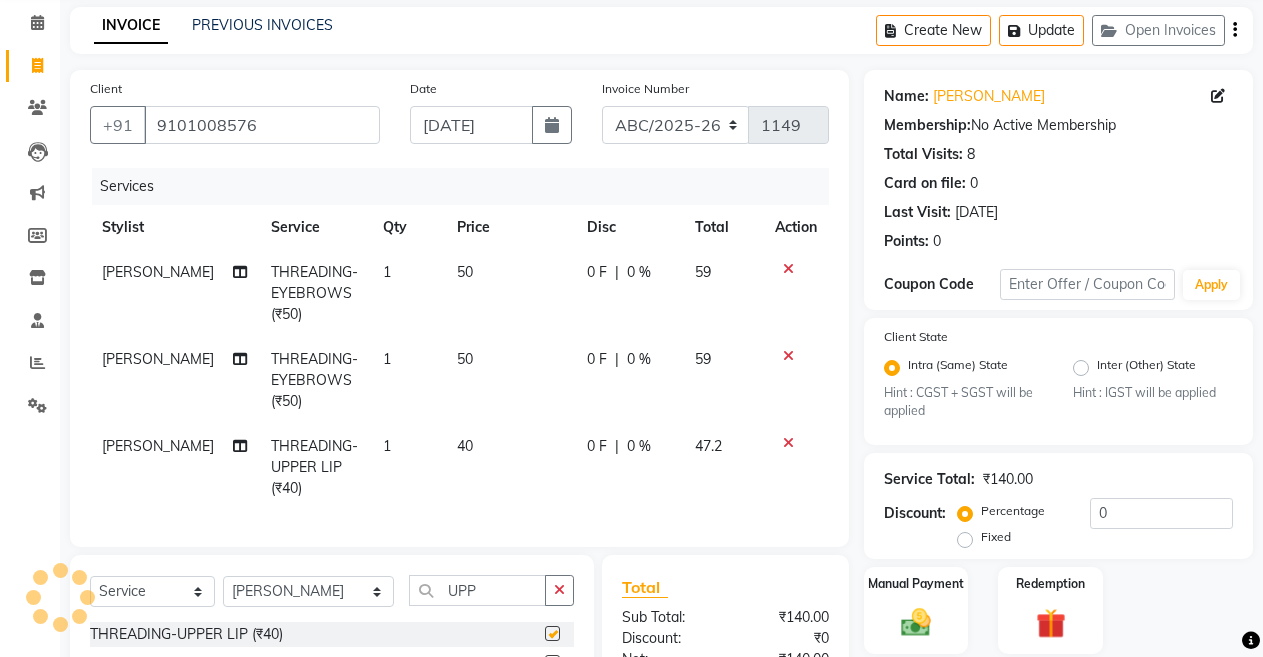 checkbox on "false" 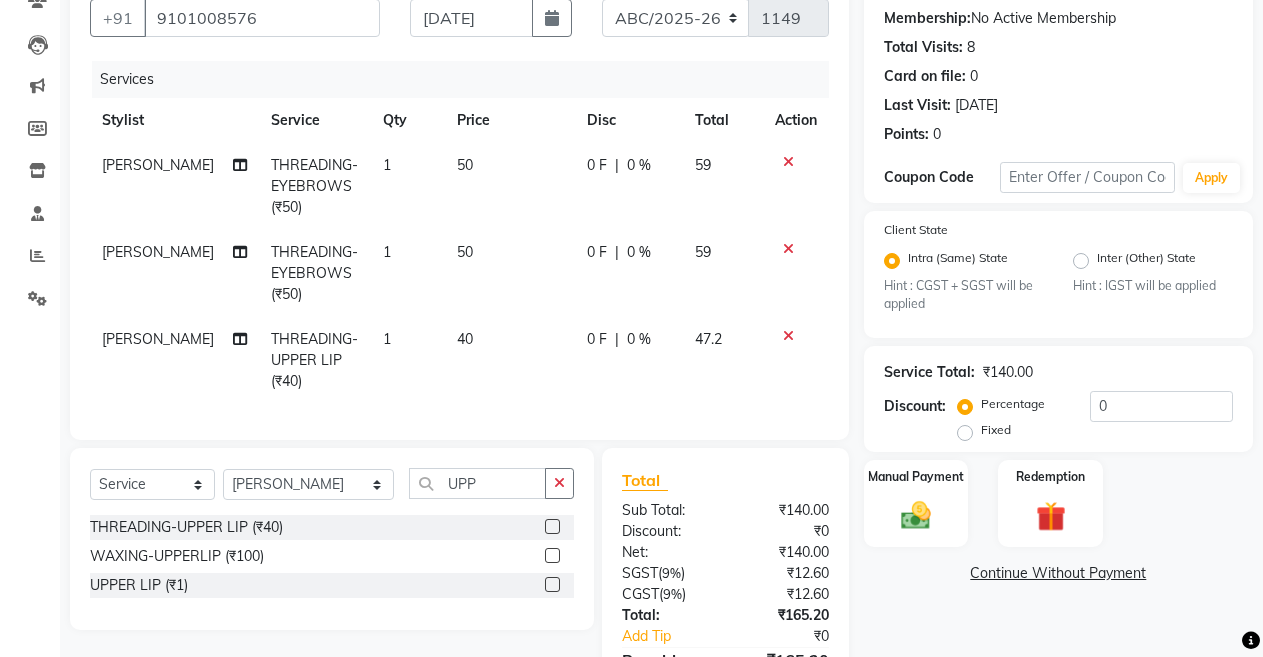 scroll, scrollTop: 200, scrollLeft: 0, axis: vertical 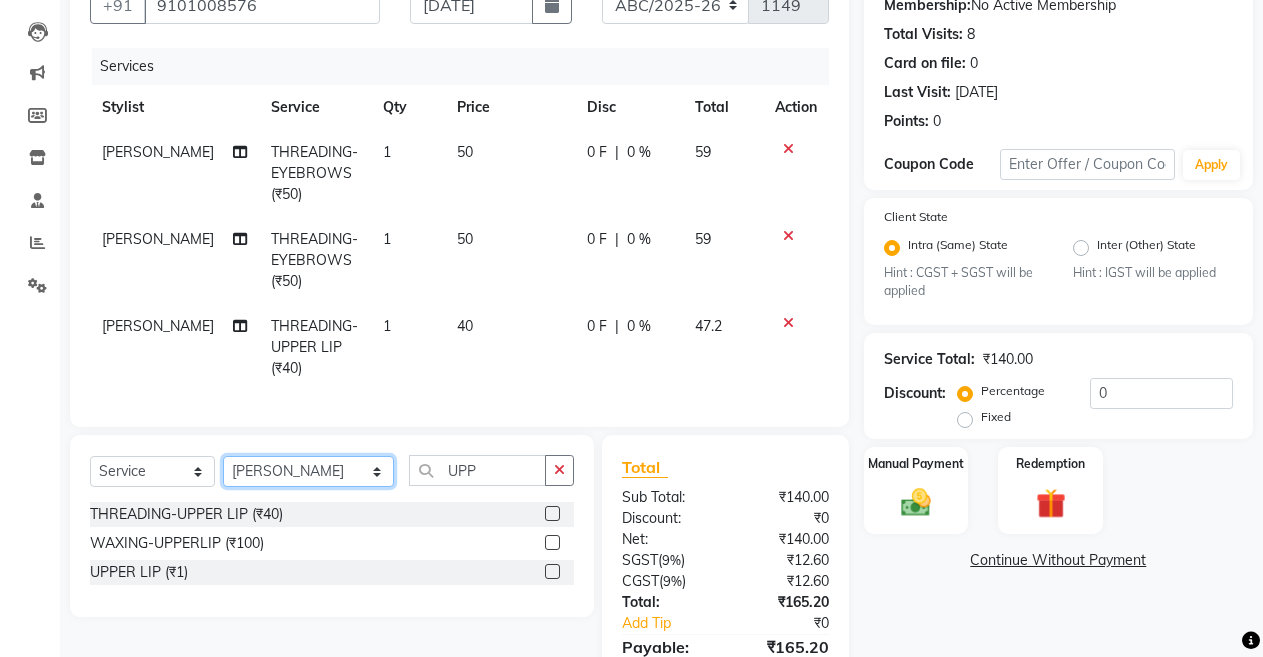 click on "Select Stylist ANIL  ANJANA BARSHA DEEPSHIKHA  DHON DAS DHON / NITUMONI EDWARD EDWARD/ LAXMI JOSHU JUNMONI KASHIF LAXI / ANJANA LAXMI LITTLE MAAM MINTUL MITALI NEETU RANA NITUMONI NITUMONI/POJA/ LAXMI NITUMONI / SAGARIKA NITUMONI/ SAGRIKA PRAKASH PUJAA Rubi RUBI / LAXMI SAGARIKA  SAGARIKA / RUBI SAHIL SAHIL / DHON SAHIL / EDWARD SAHIL/ JOSHU SAHIL/JOSHU/PRAKASH/ RUBI SAHIL/NITUMONI/ MITALI SAHIL/ RUBI SHABIR SHADHAB SIMA KALITA SONALI DEKA SOPEM staff 1 staff 1 TANU" 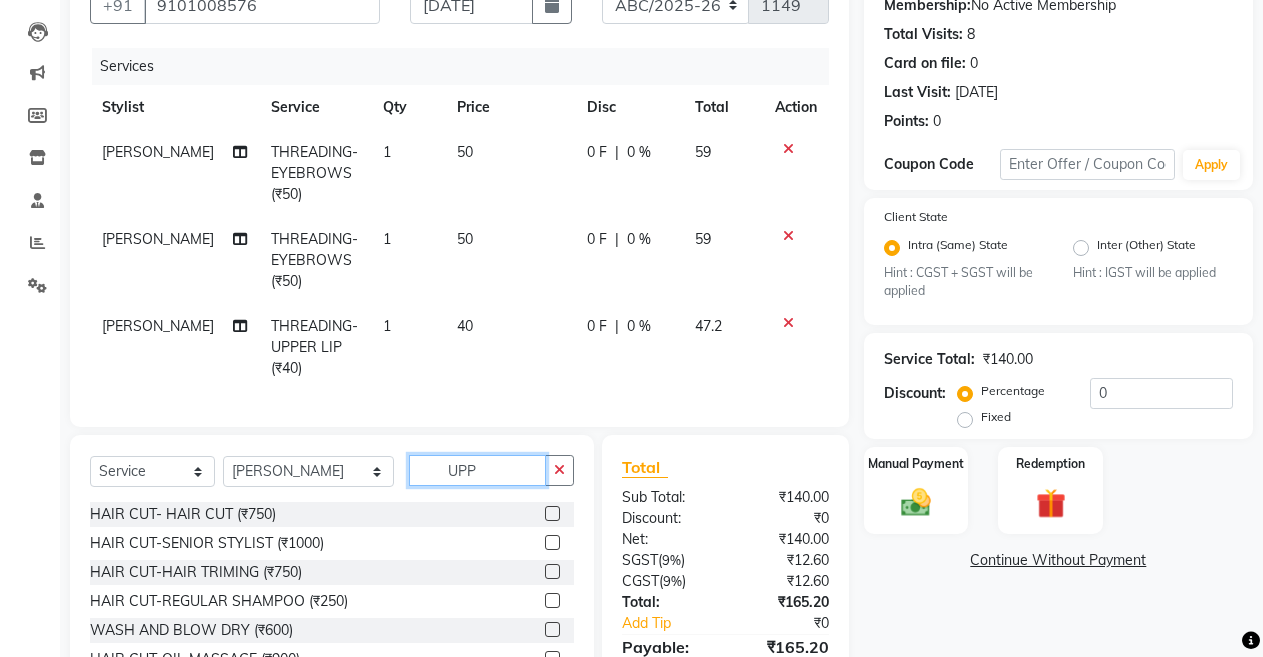 click on "UPP" 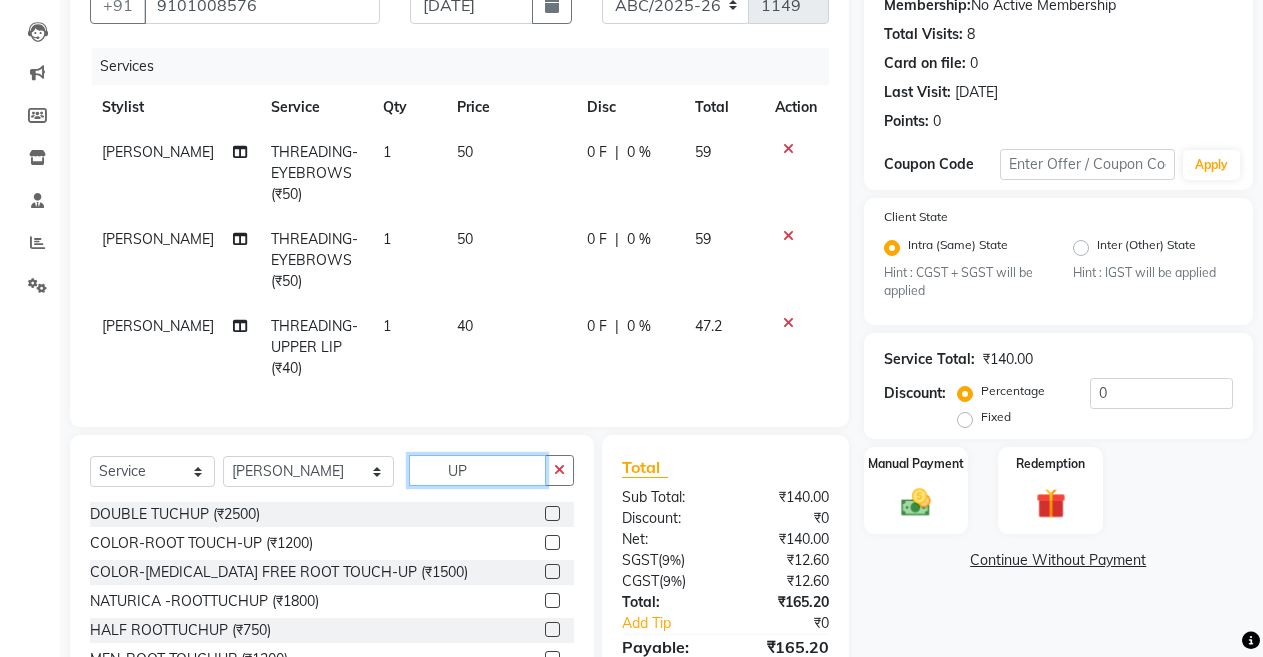 type on "U" 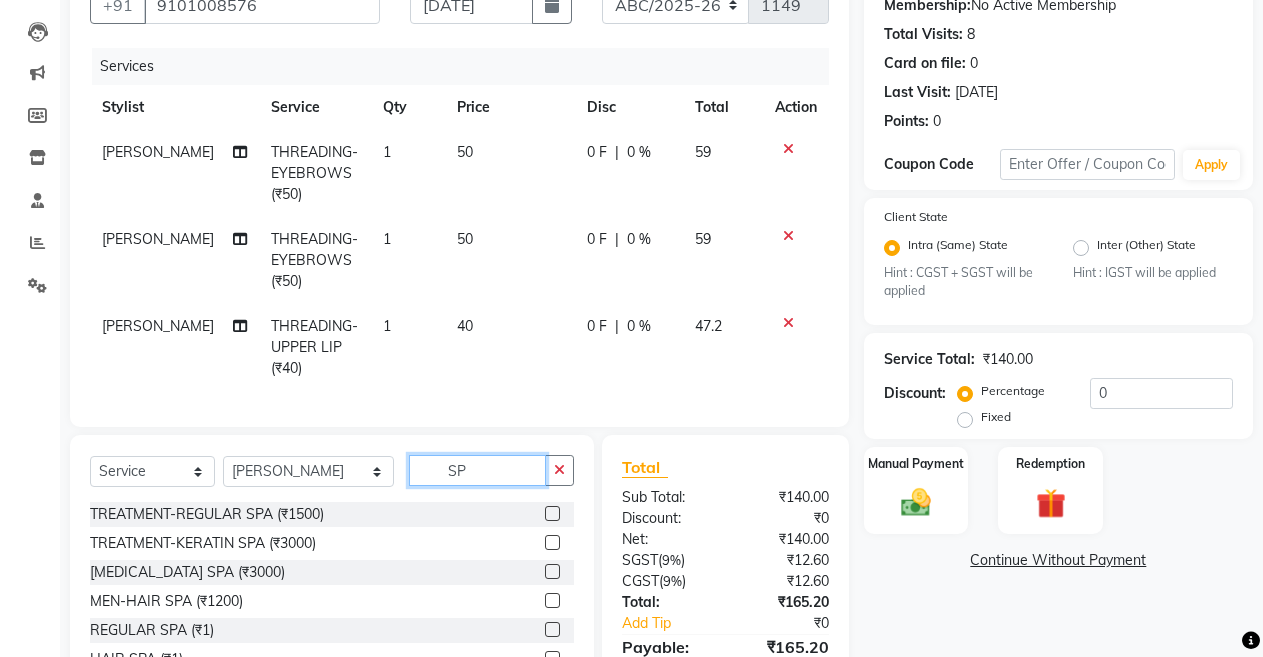 type on "S" 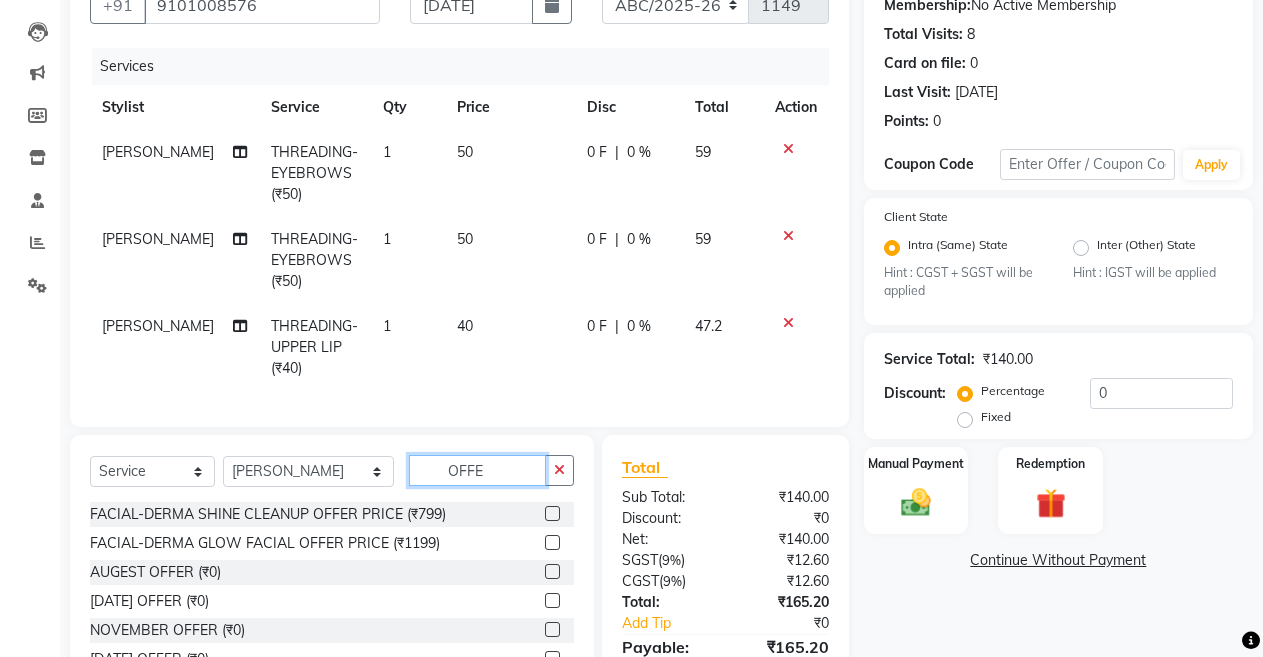 click on "OFFE" 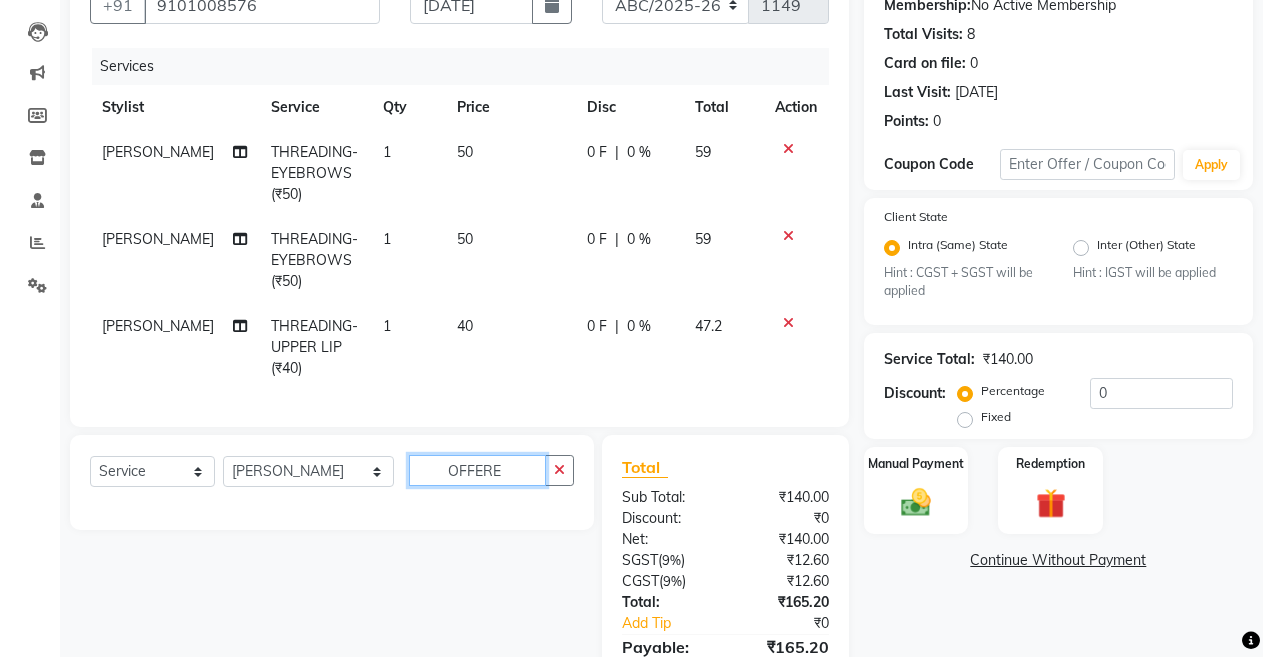 click on "OFFERE" 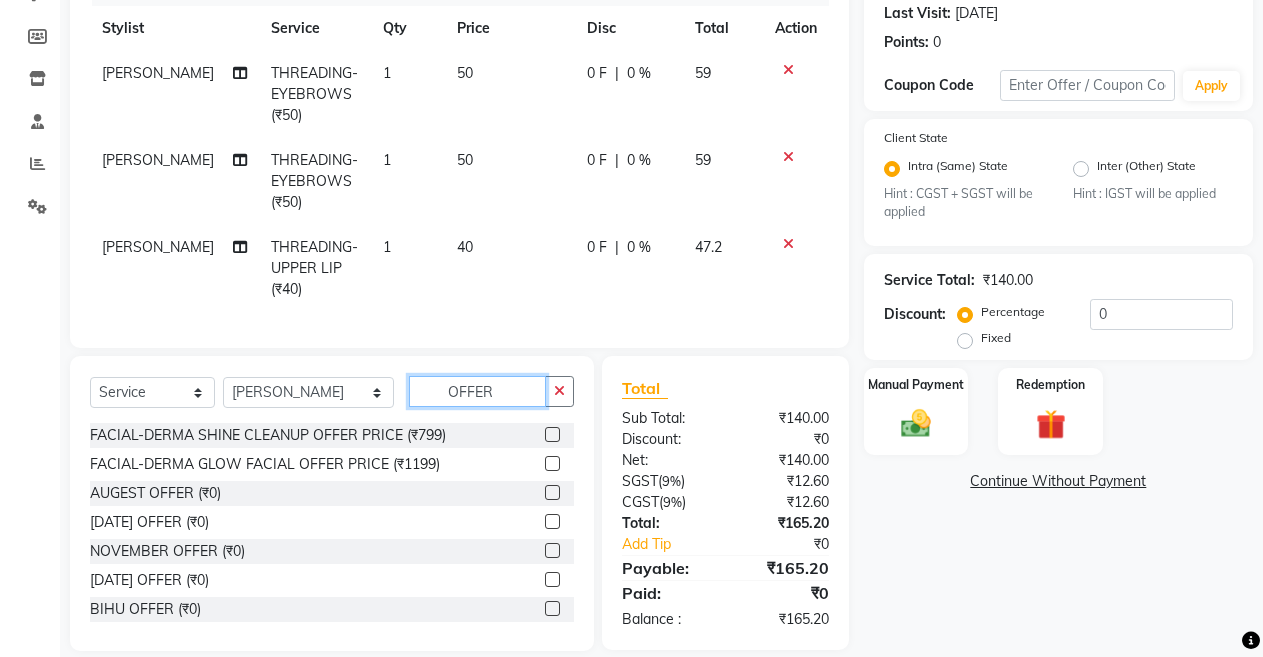 scroll, scrollTop: 319, scrollLeft: 0, axis: vertical 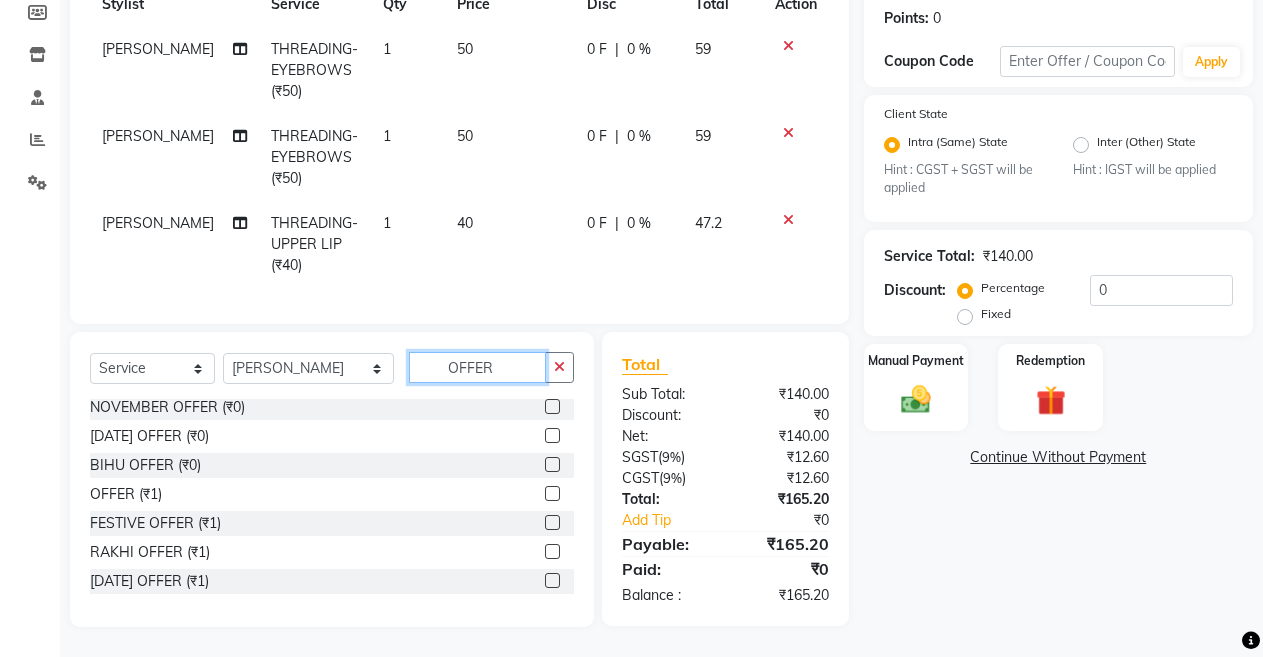 type on "OFFER" 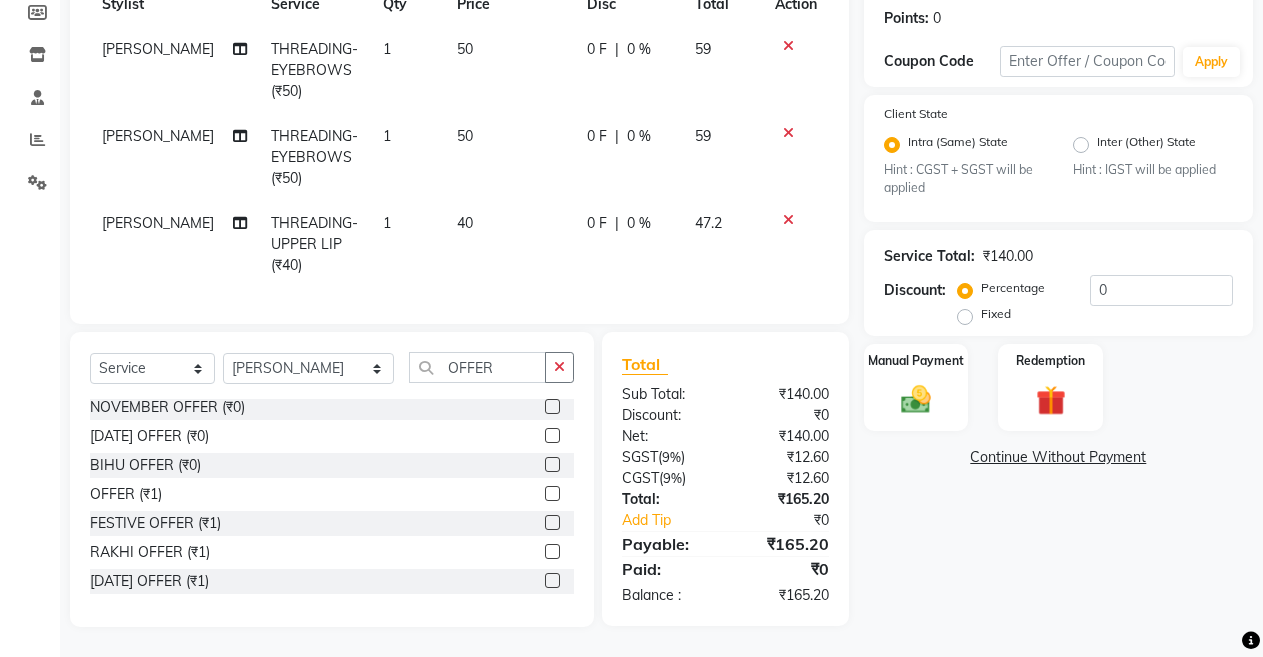 click 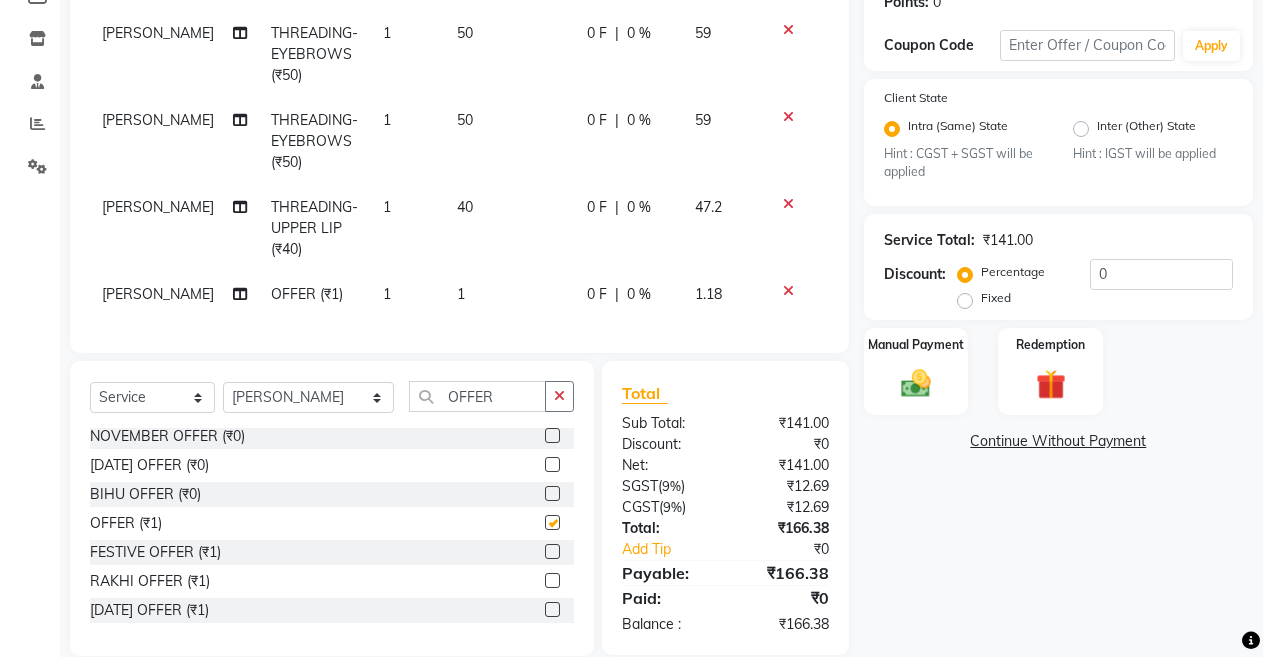 checkbox on "false" 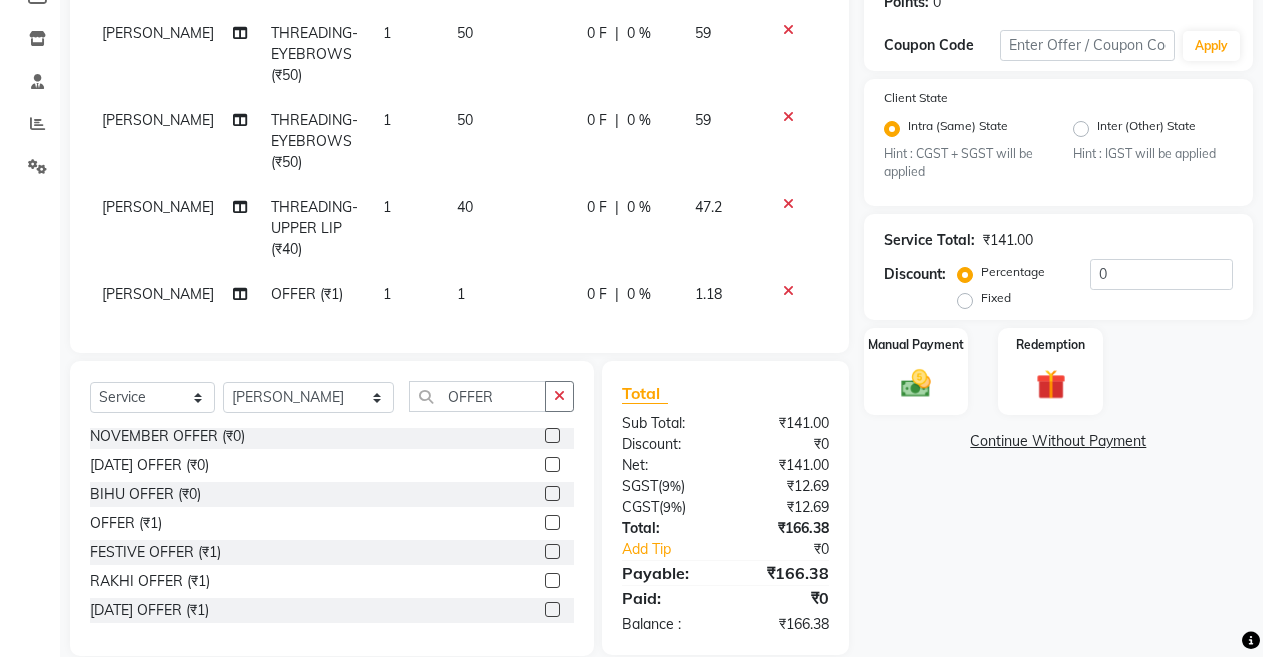 click on "1" 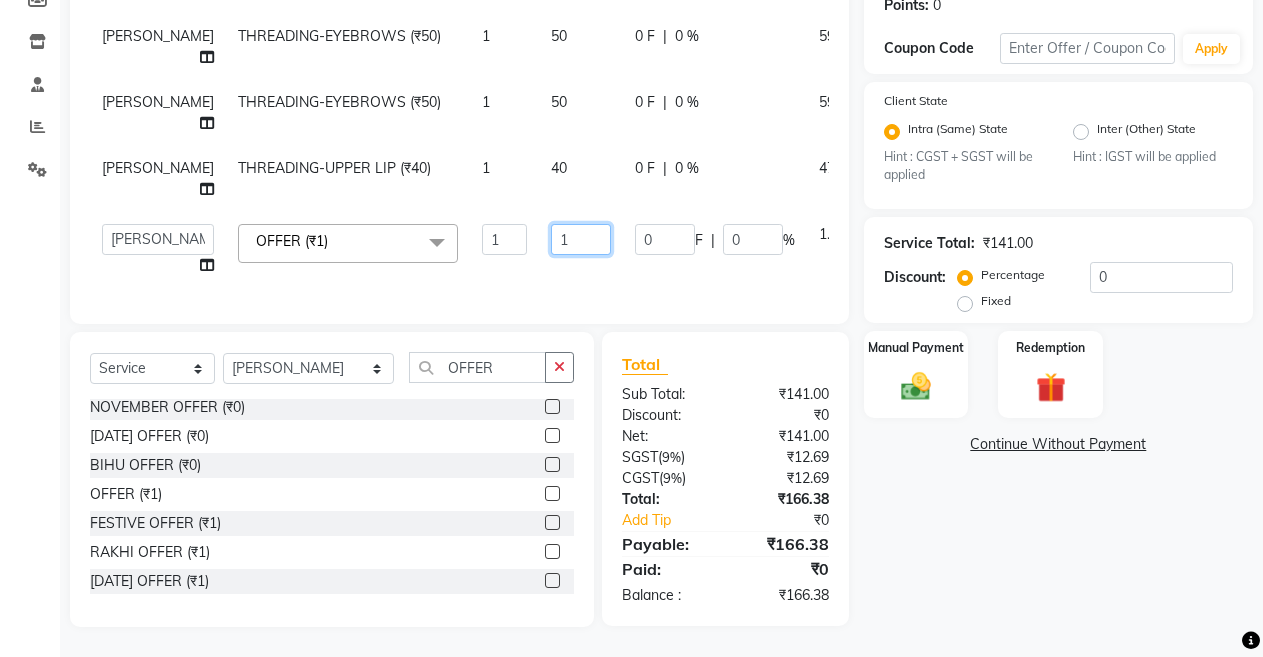 click on "1" 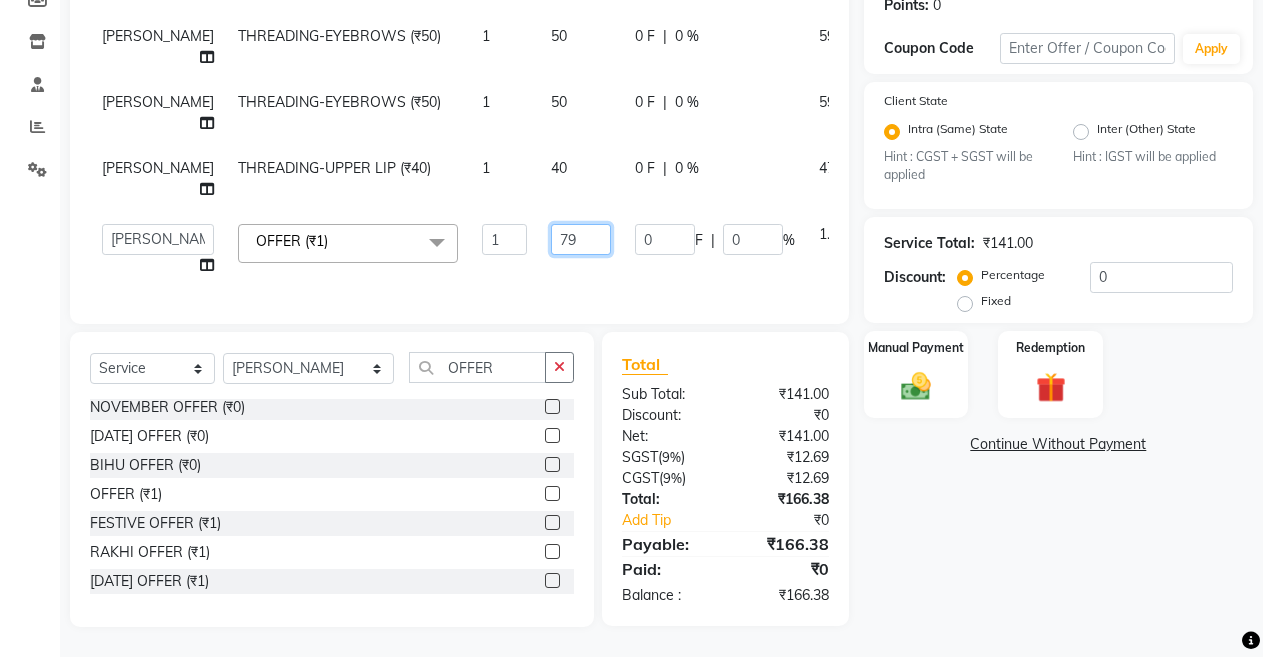 type on "799" 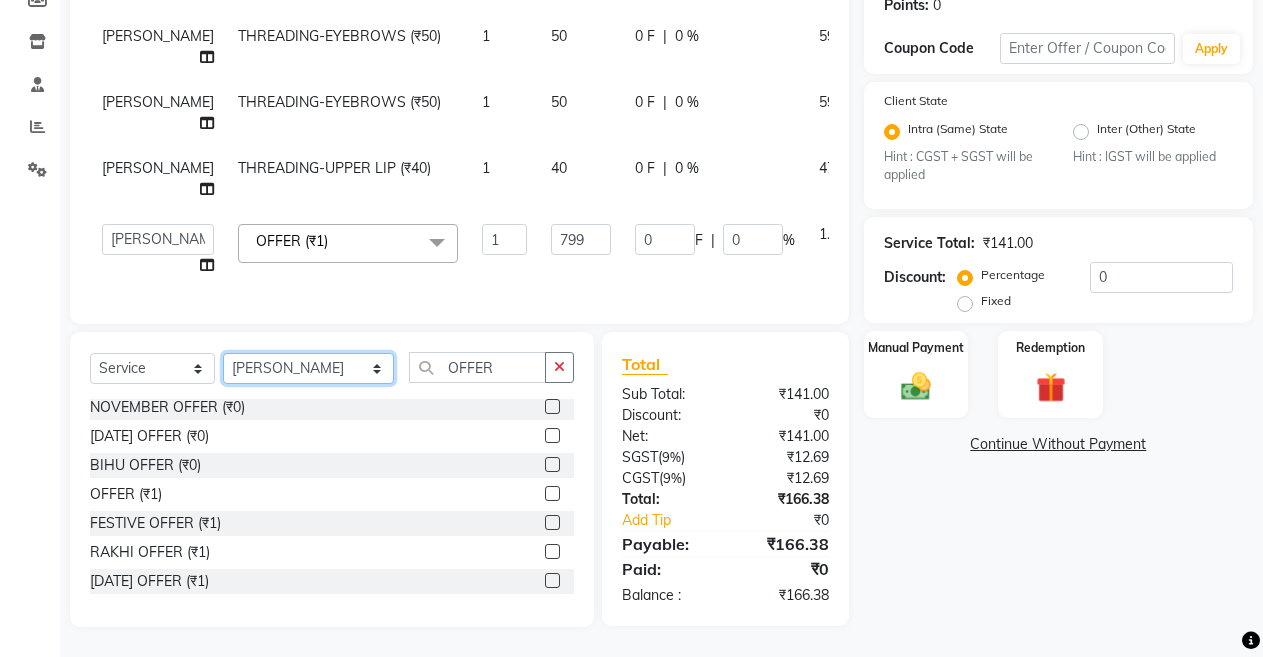 click on "Select  Service  Product  Membership  Package Voucher Prepaid Gift Card  Select Stylist ANIL  ANJANA BARSHA DEEPSHIKHA  DHON DAS DHON / NITUMONI EDWARD EDWARD/ LAXMI JOSHU JUNMONI KASHIF LAXI / ANJANA LAXMI LITTLE MAAM MINTUL MITALI NEETU RANA NITUMONI NITUMONI/POJA/ LAXMI NITUMONI / SAGARIKA NITUMONI/ SAGRIKA PRAKASH PUJAA Rubi RUBI / LAXMI SAGARIKA  SAGARIKA / RUBI SAHIL SAHIL / DHON SAHIL / EDWARD SAHIL/ JOSHU SAHIL/JOSHU/PRAKASH/ RUBI SAHIL/NITUMONI/ MITALI SAHIL/ RUBI SHABIR SHADHAB SIMA KALITA SONALI DEKA SOPEM staff 1 staff 1 TANU OFFER FACIAL-DERMA SHINE CLEANUP OFFER PRICE (₹799)  FACIAL-DERMA GLOW FACIAL OFFER PRICE (₹1199)  AUGEST OFFER (₹0)  DURGA PUJA OFFER  (₹0)  NOVEMBER OFFER (₹0)  HOLI OFFER (₹0)  BIHU OFFER (₹0)  OFFER (₹1)  FESTIVE OFFER (₹1)  RAKHI OFFER (₹1)  HOLI OFFER (₹1)  BIRTHDAY OFFER (₹1)  HAIR COLOR +CLENUP+PRODICT OFFER (₹4999)  BOTOX + PRODUCT OFFER (₹6999)  KERATHERAPY+ PRODUCT OFFER (₹4999)  FACIAL+PRODUCT OFFER (₹2499)" 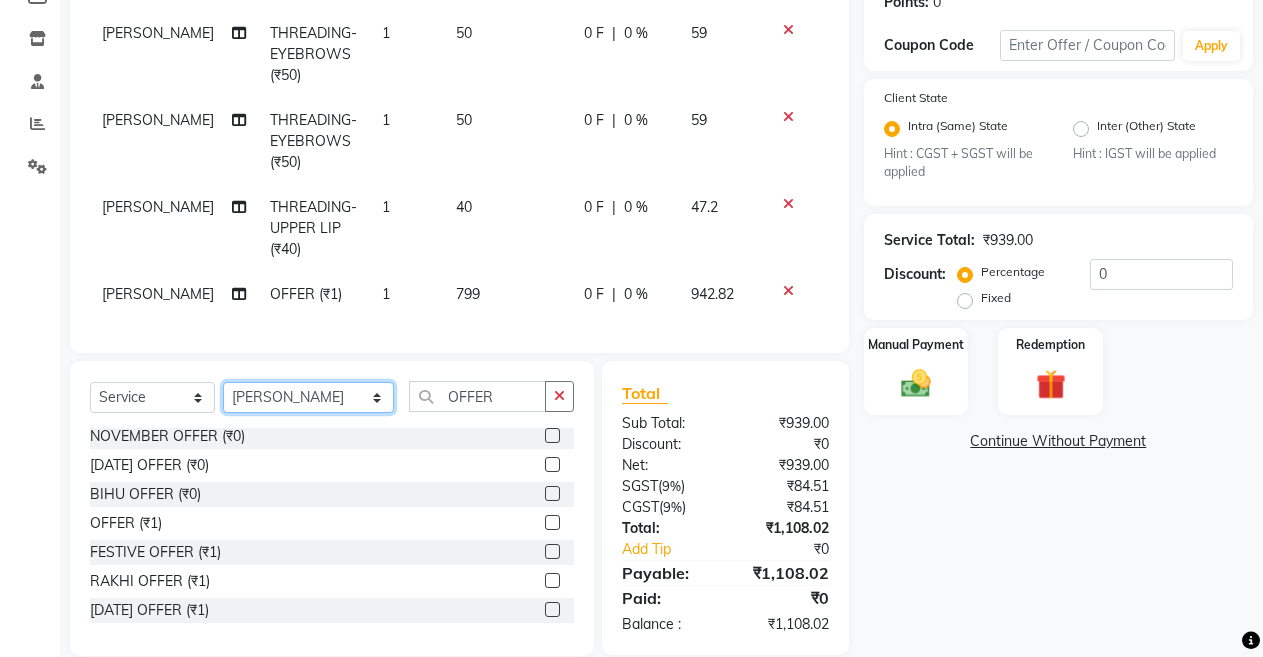 select on "82301" 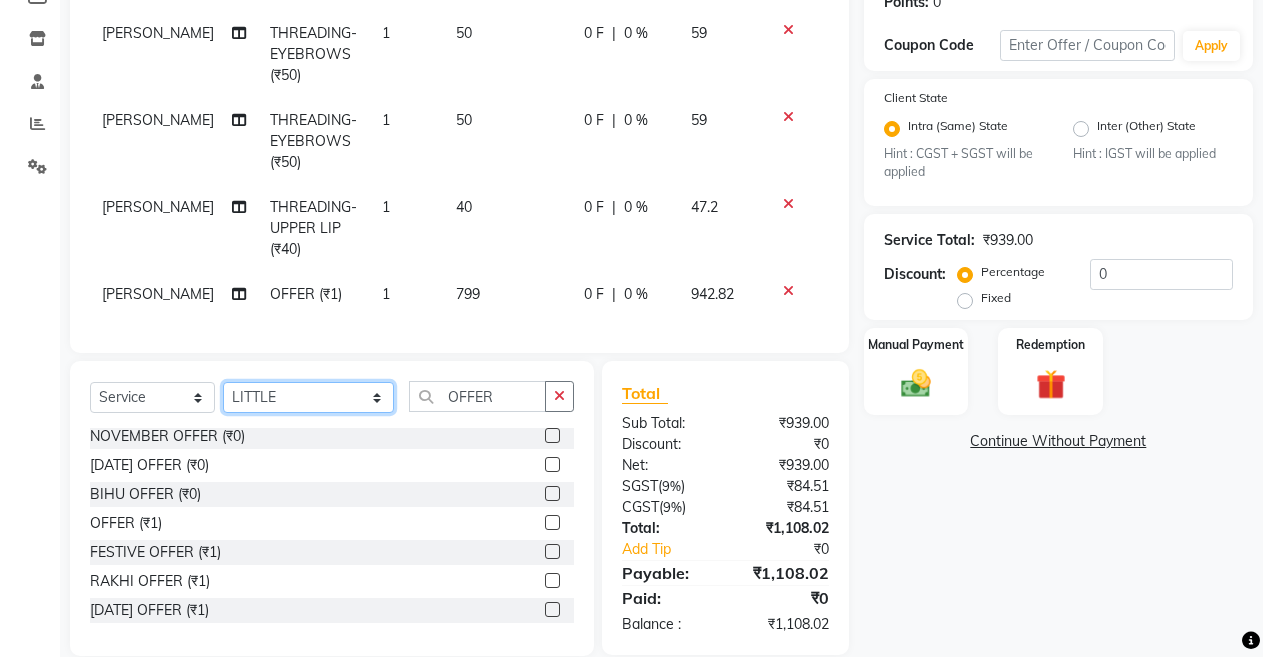 click on "Select Stylist ANIL  ANJANA BARSHA DEEPSHIKHA  DHON DAS DHON / NITUMONI EDWARD EDWARD/ LAXMI JOSHU JUNMONI KASHIF LAXI / ANJANA LAXMI LITTLE MAAM MINTUL MITALI NEETU RANA NITUMONI NITUMONI/POJA/ LAXMI NITUMONI / SAGARIKA NITUMONI/ SAGRIKA PRAKASH PUJAA Rubi RUBI / LAXMI SAGARIKA  SAGARIKA / RUBI SAHIL SAHIL / DHON SAHIL / EDWARD SAHIL/ JOSHU SAHIL/JOSHU/PRAKASH/ RUBI SAHIL/NITUMONI/ MITALI SAHIL/ RUBI SHABIR SHADHAB SIMA KALITA SONALI DEKA SOPEM staff 1 staff 1 TANU" 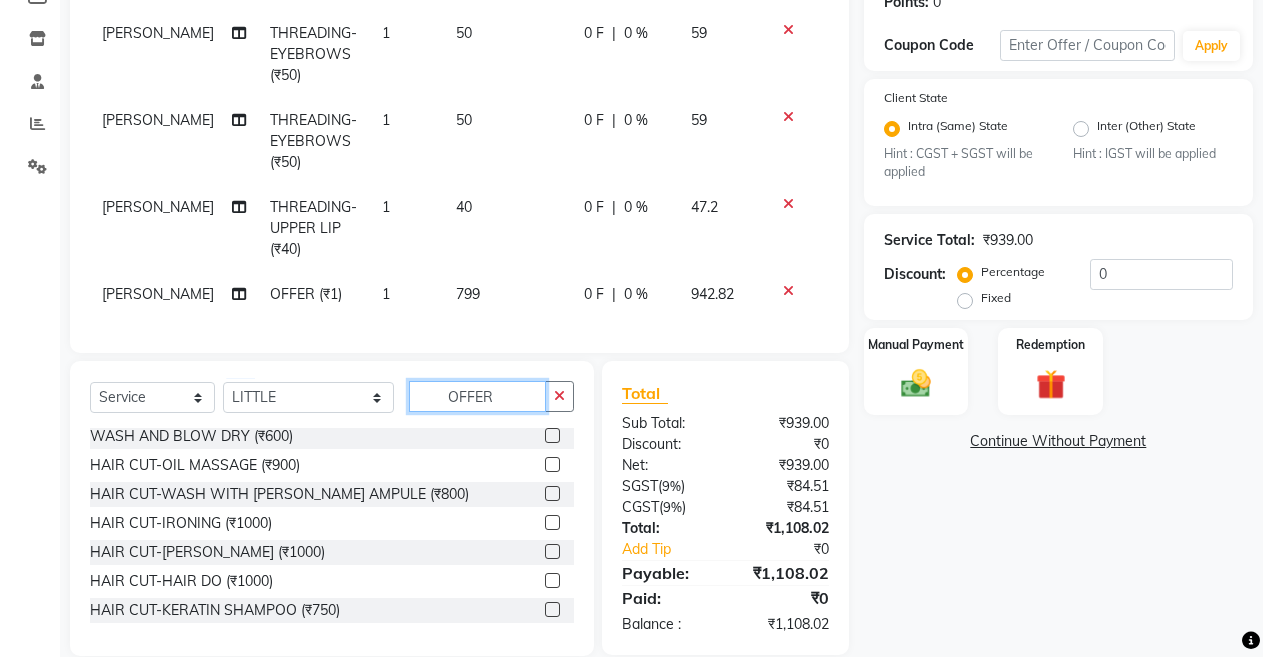 click on "OFFER" 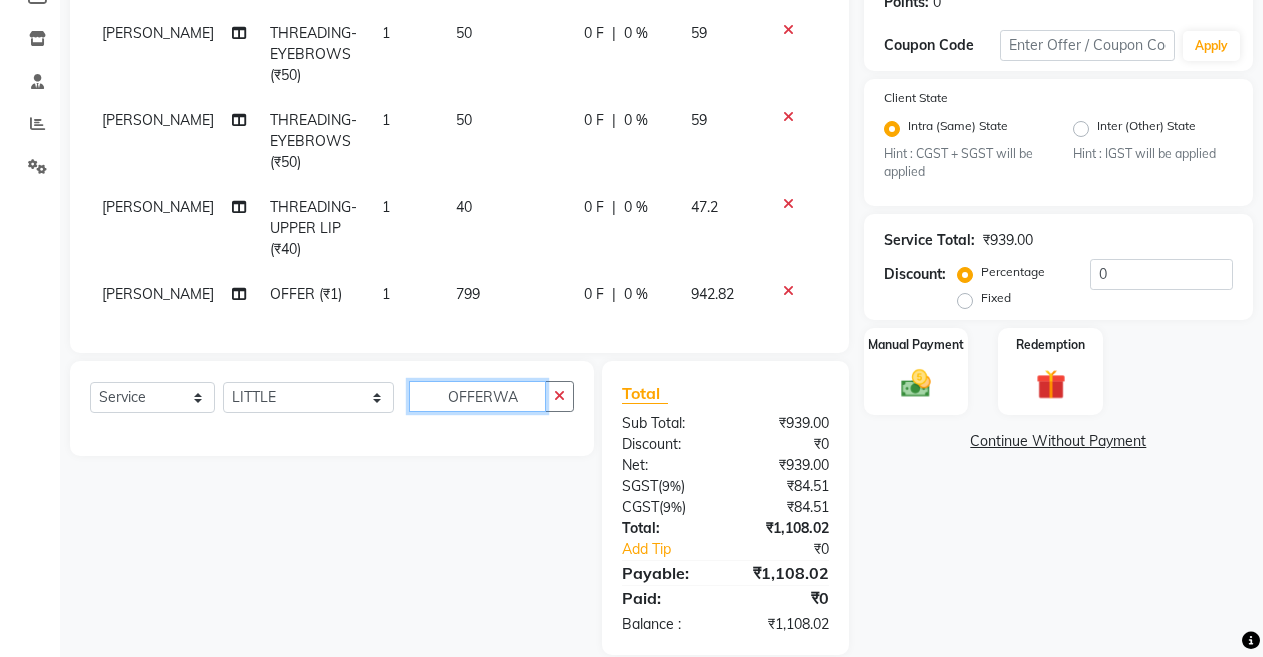 scroll, scrollTop: 0, scrollLeft: 0, axis: both 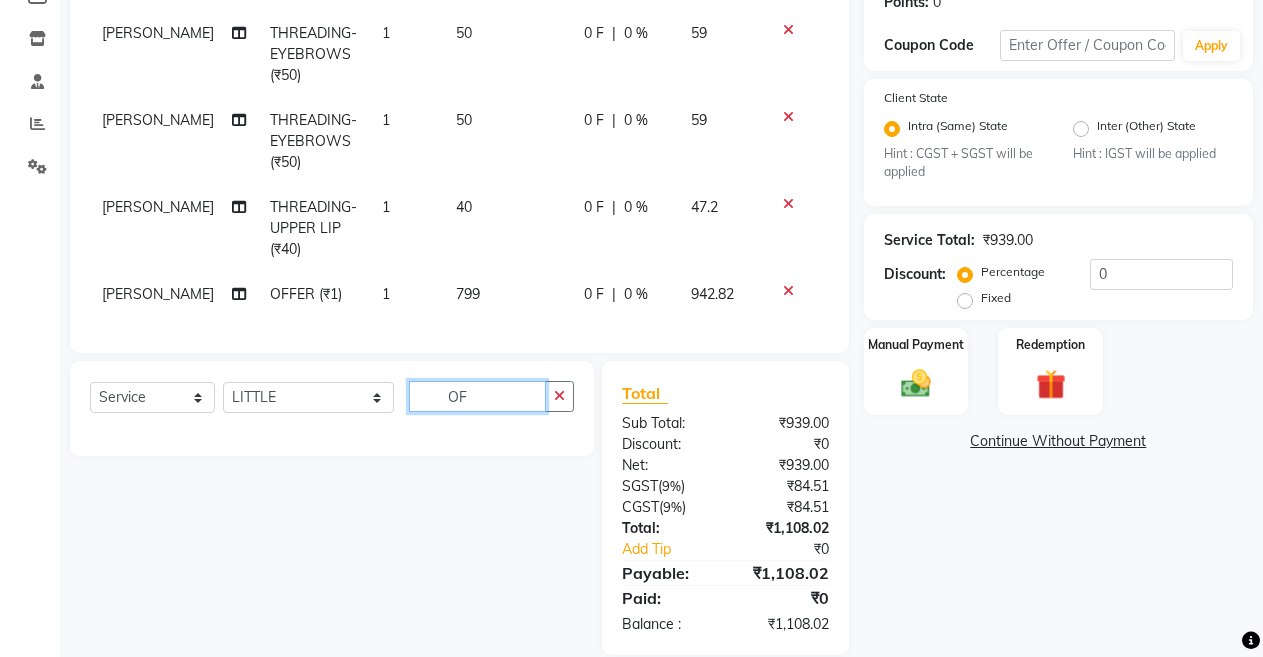 type on "O" 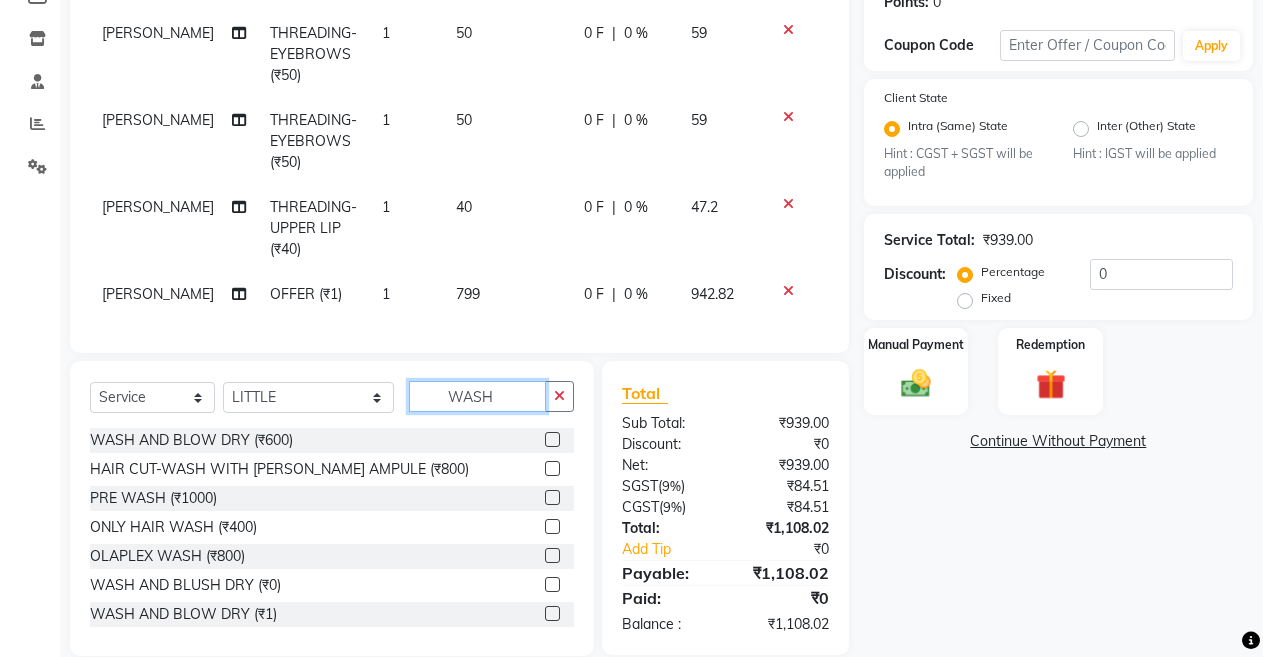 type on "WASH" 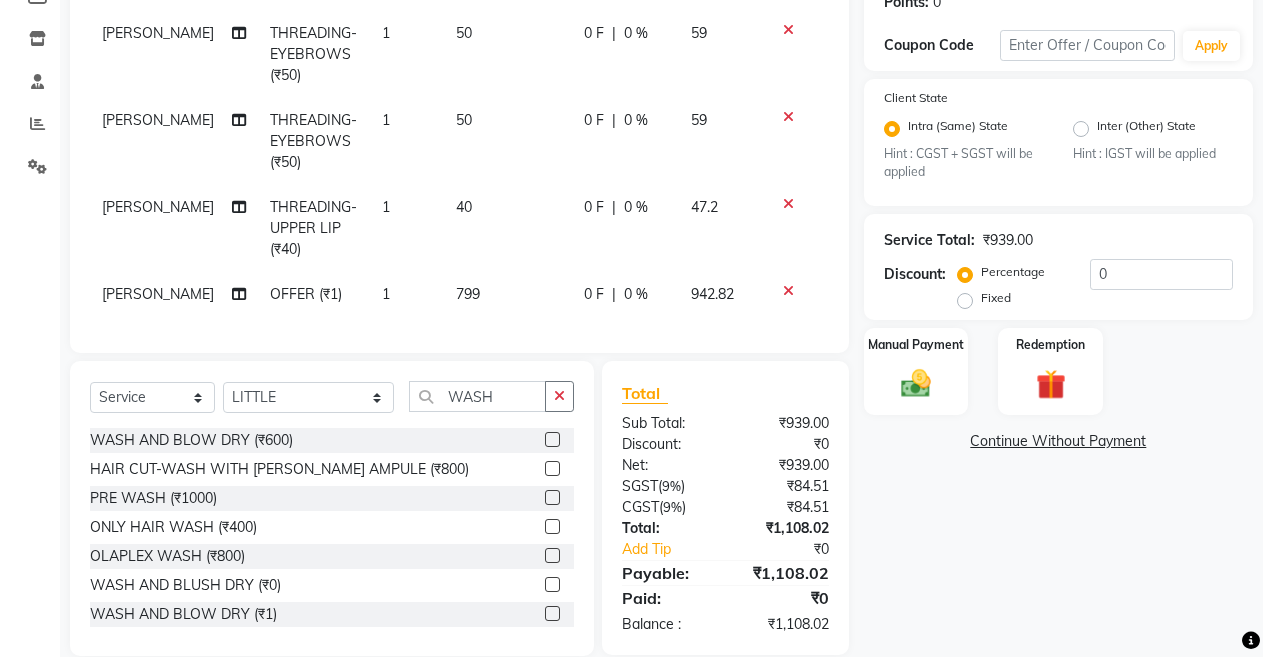 click 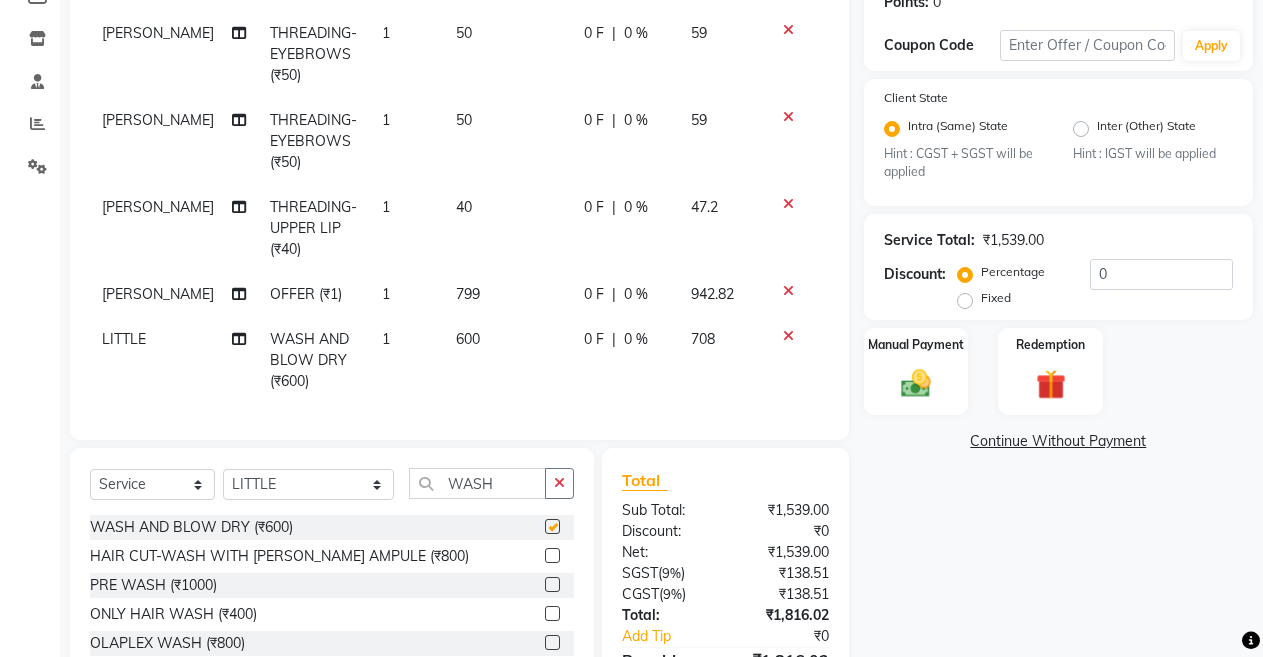 checkbox on "false" 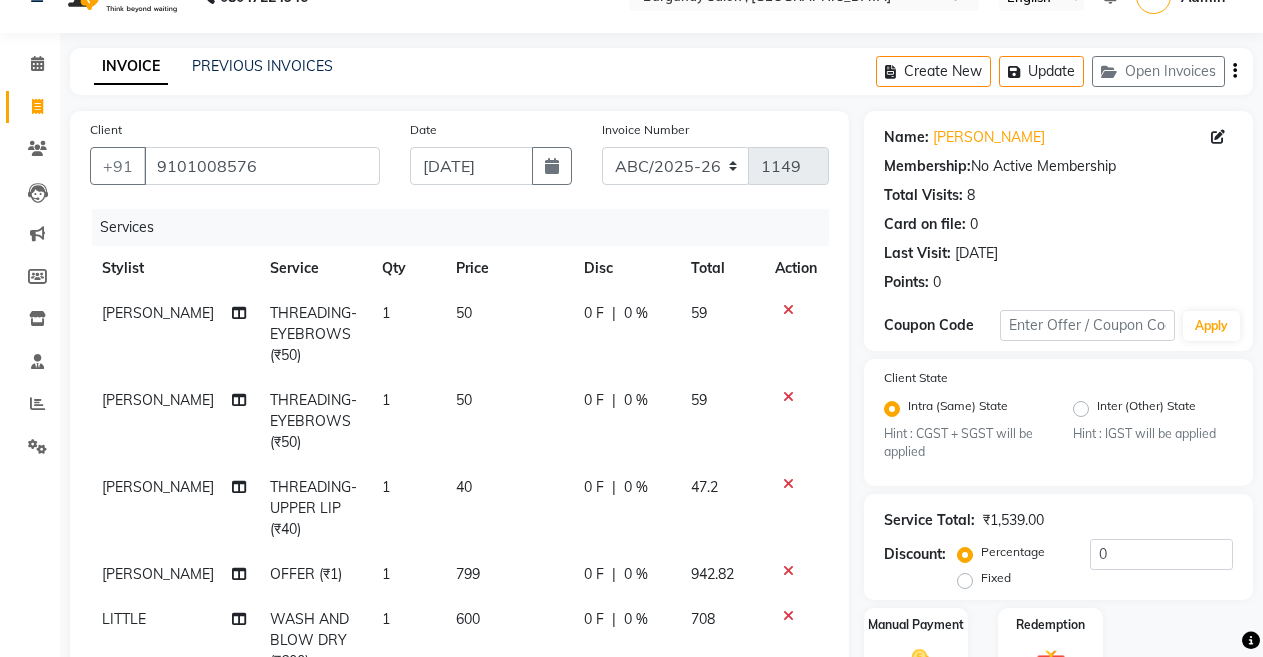 scroll, scrollTop: 0, scrollLeft: 0, axis: both 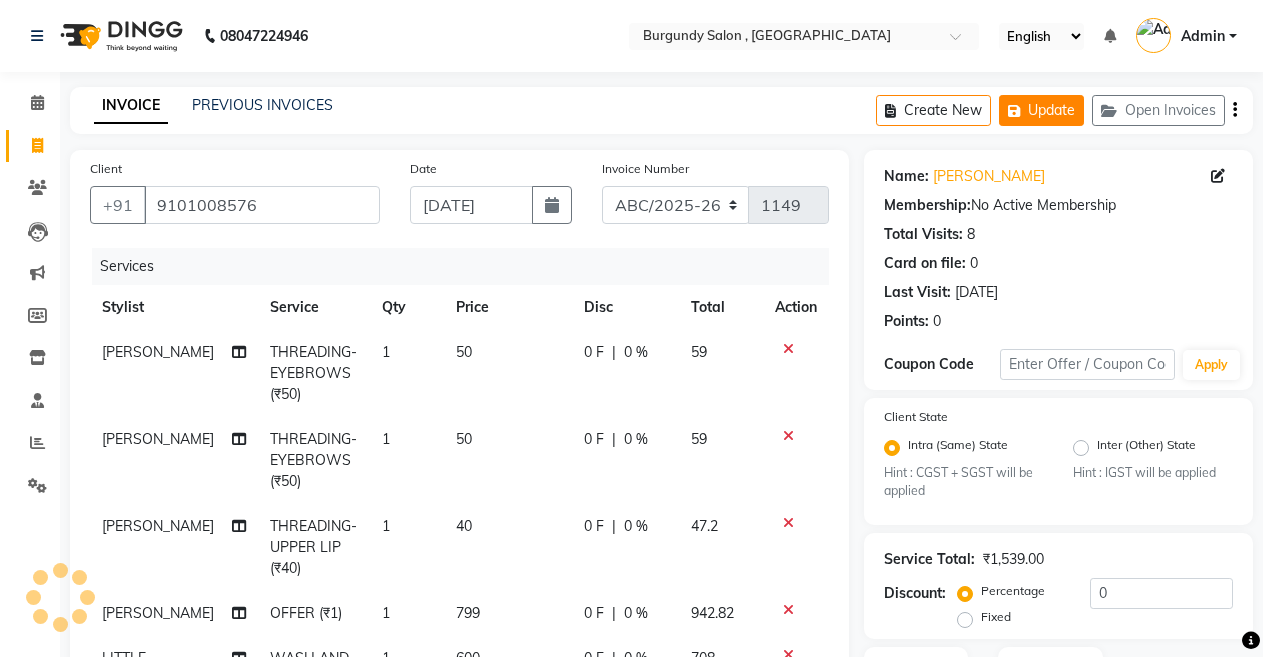 click on "Update" 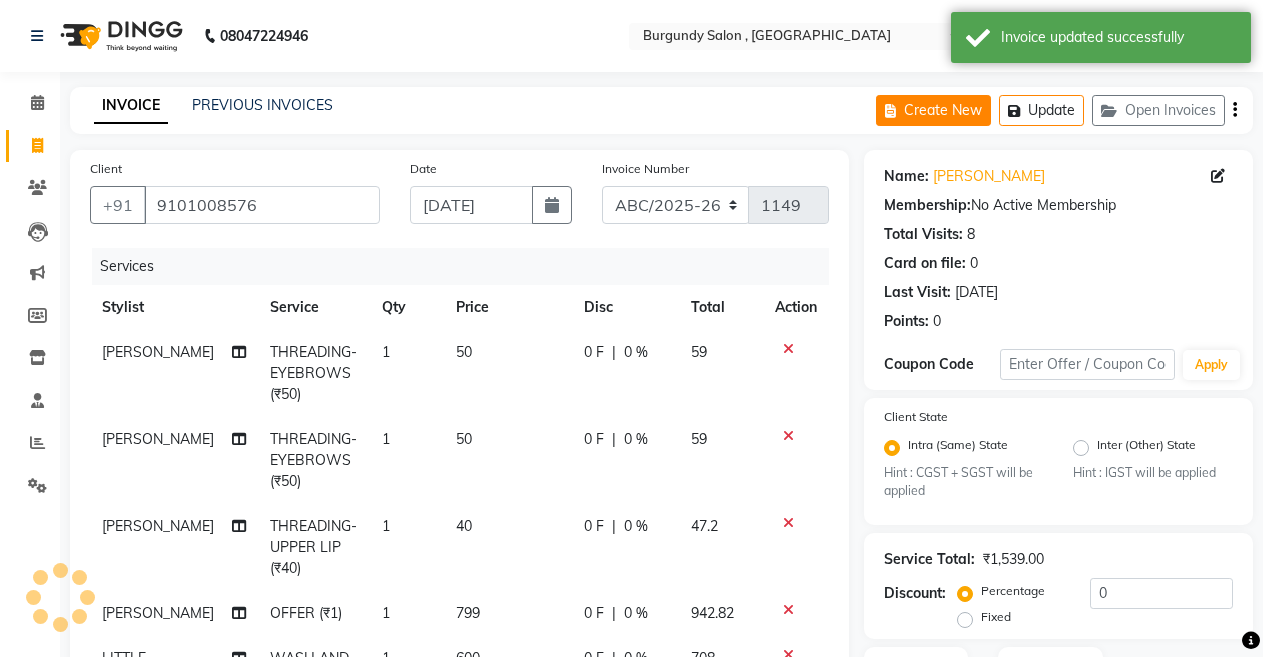 click on "Create New" 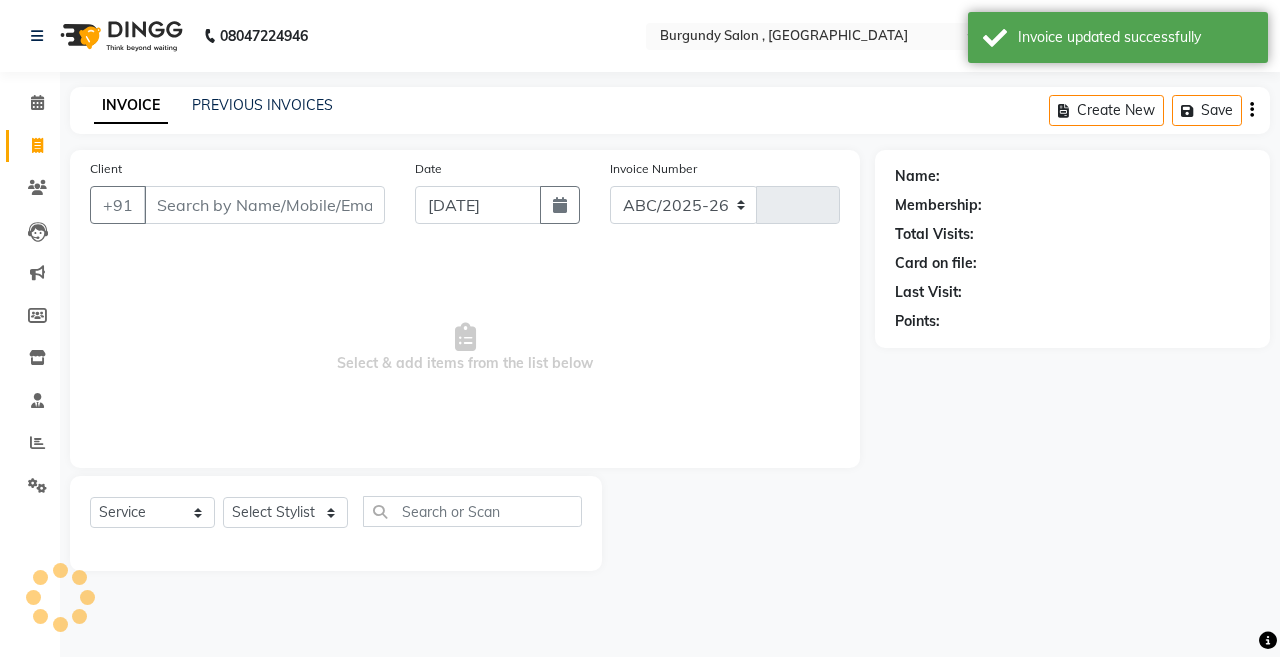 select on "5345" 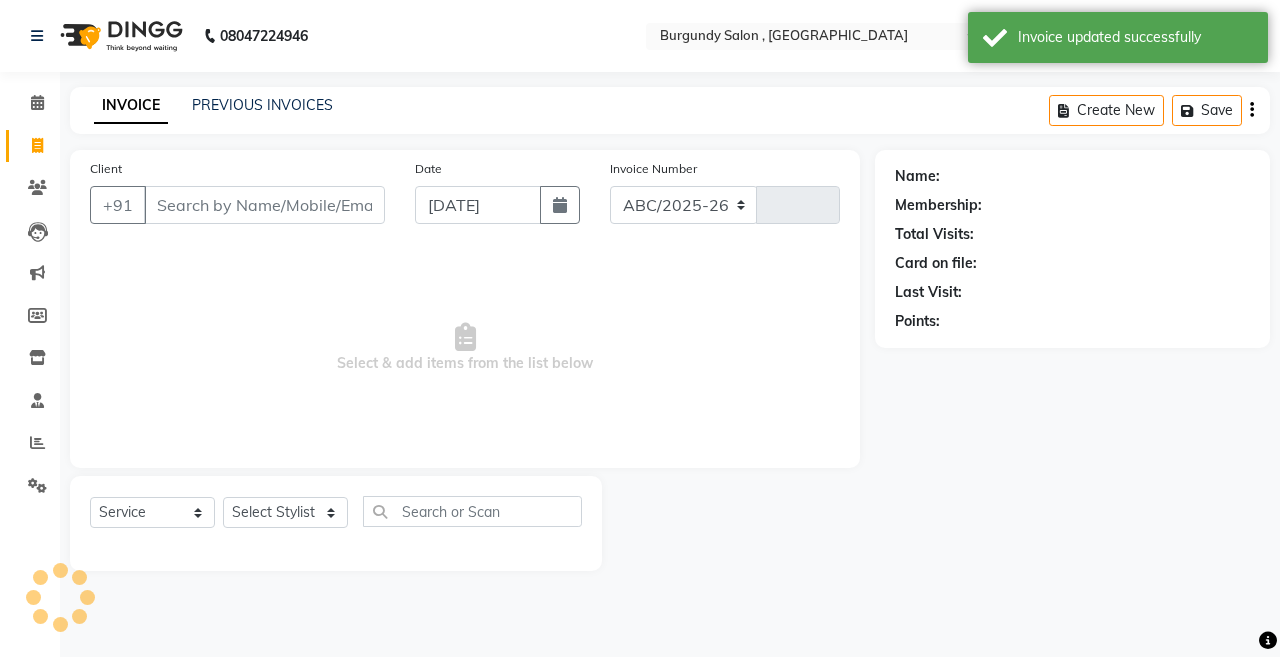 type on "1149" 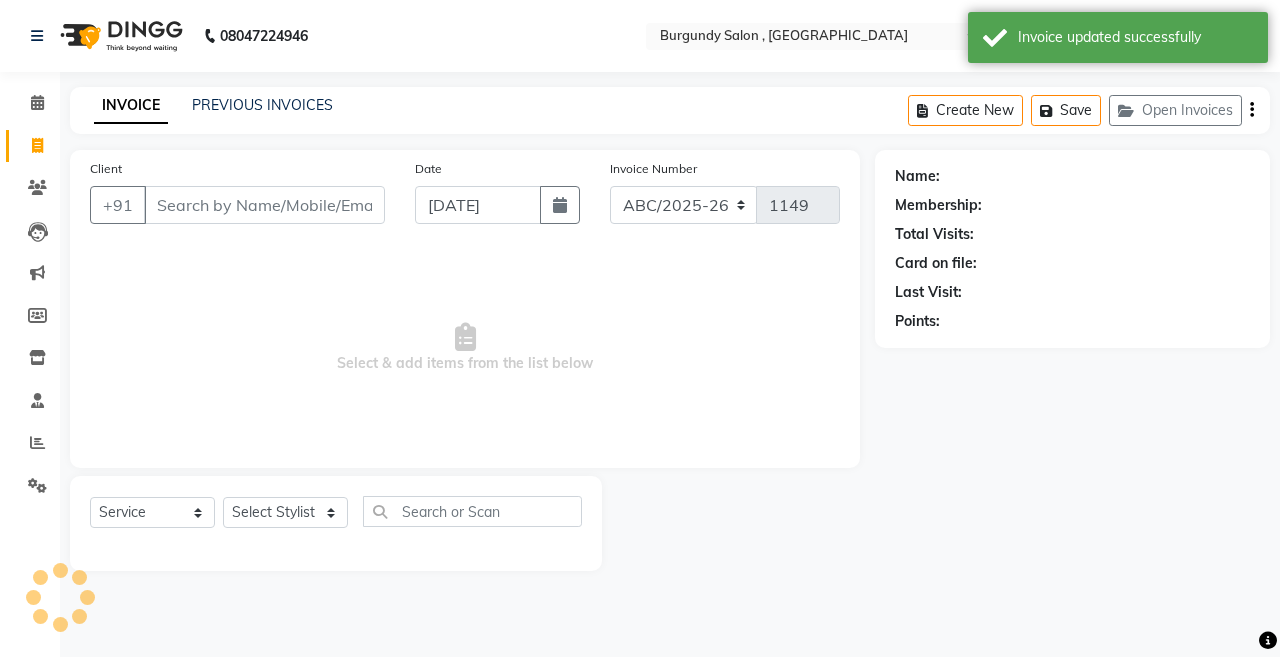 click on "Client" at bounding box center (264, 205) 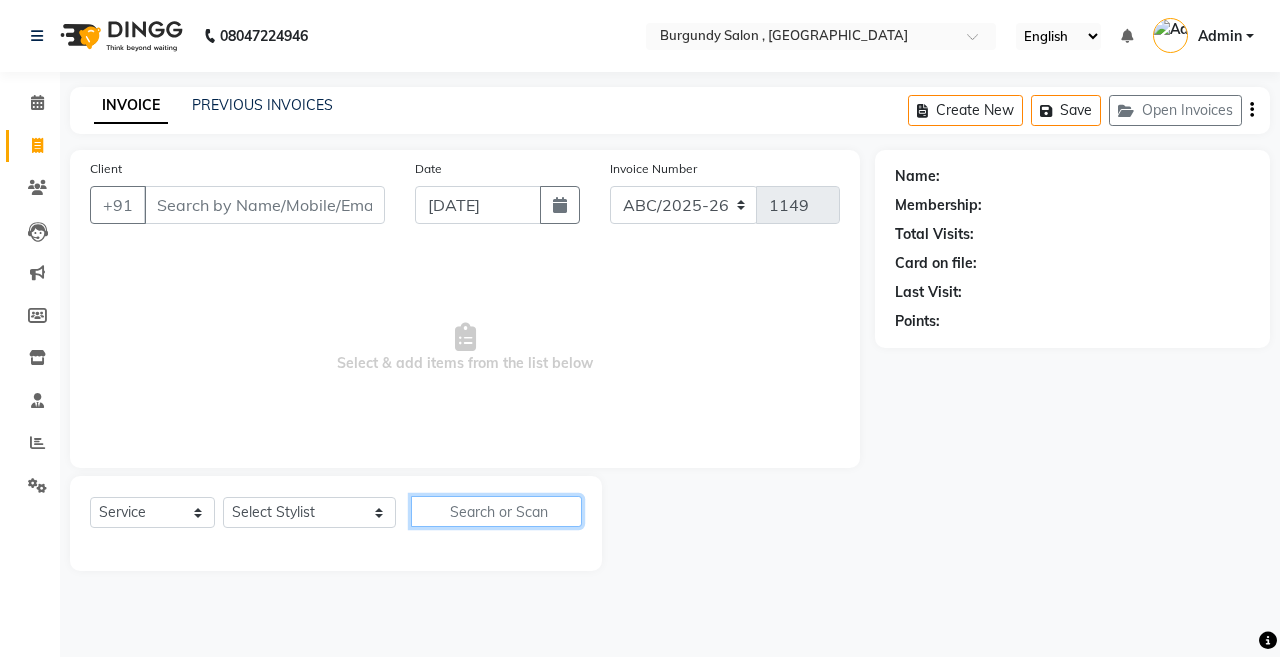 click 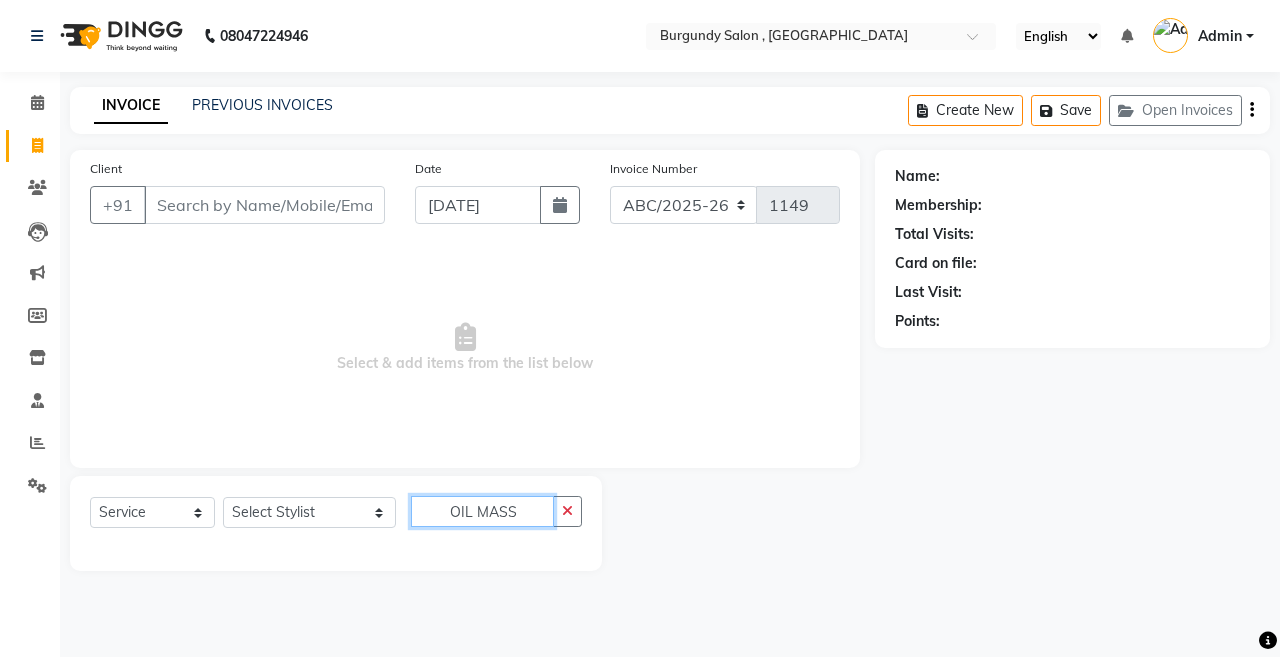 type on "OIL MASS" 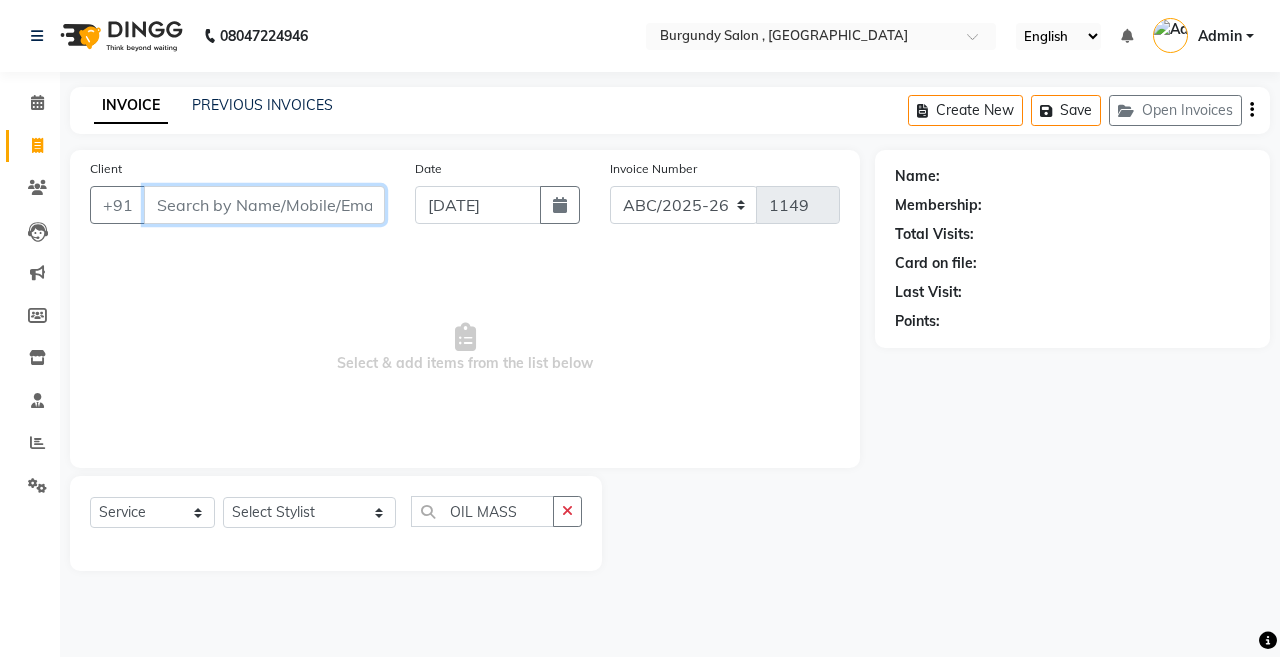 click on "Client" at bounding box center (264, 205) 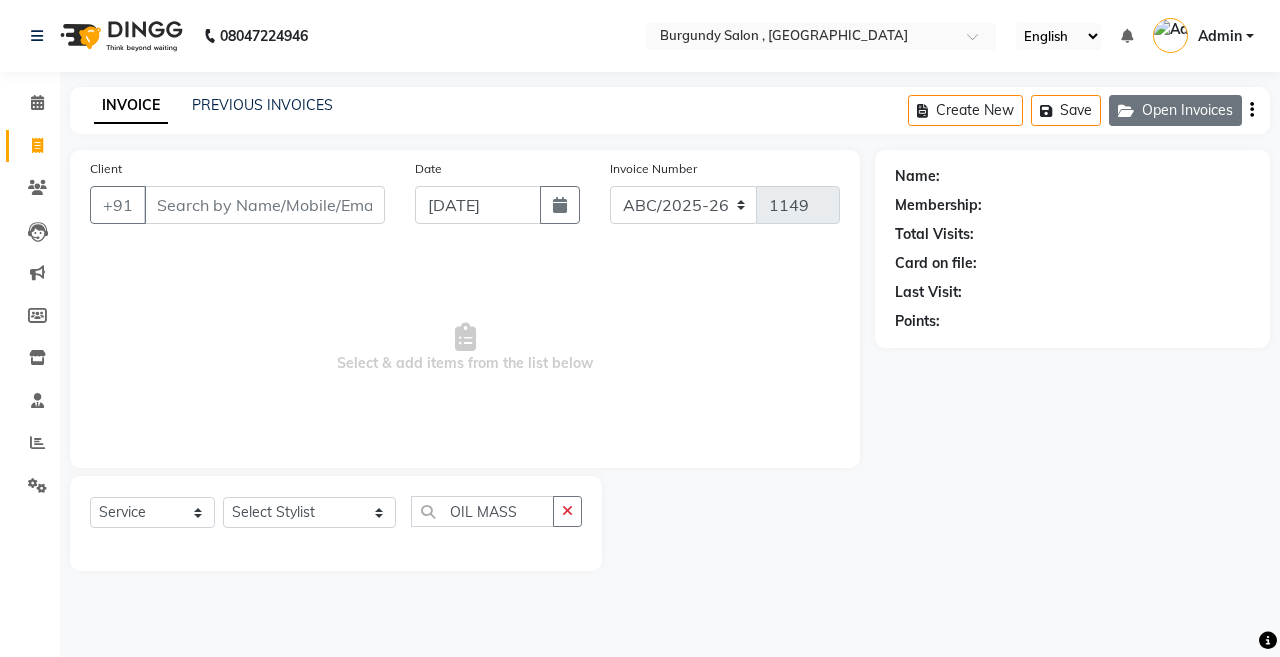 click on "Open Invoices" 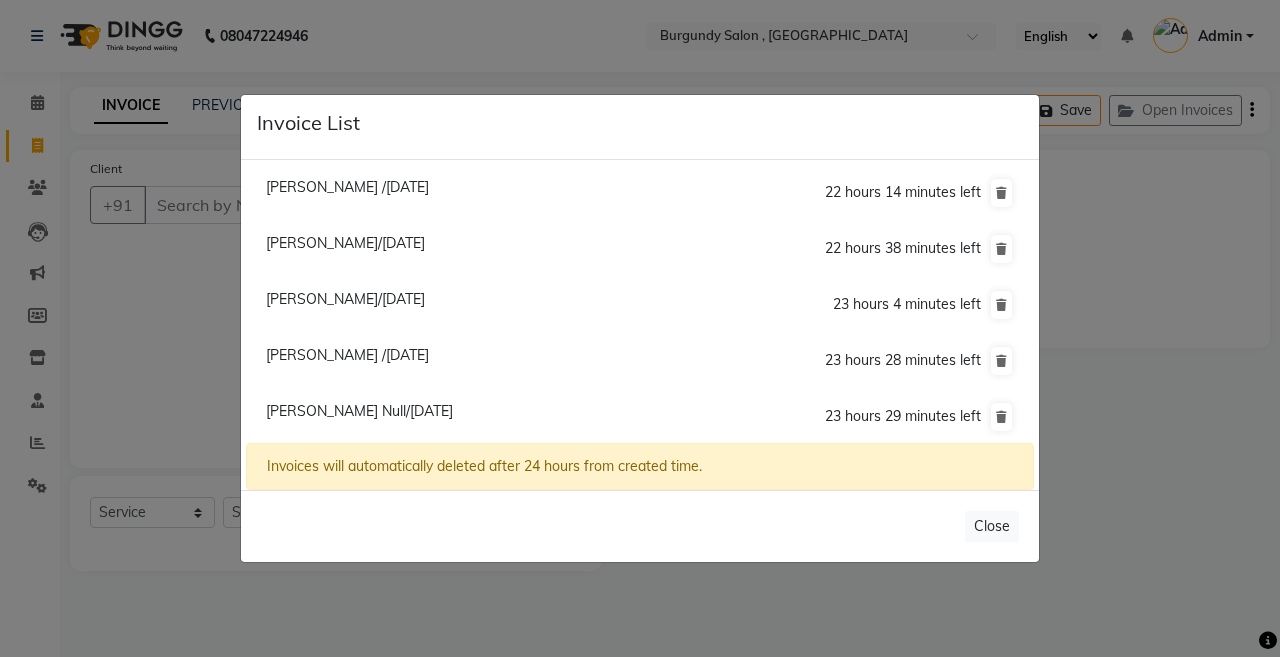 click on "Yashita Achantani/10 July 2025" 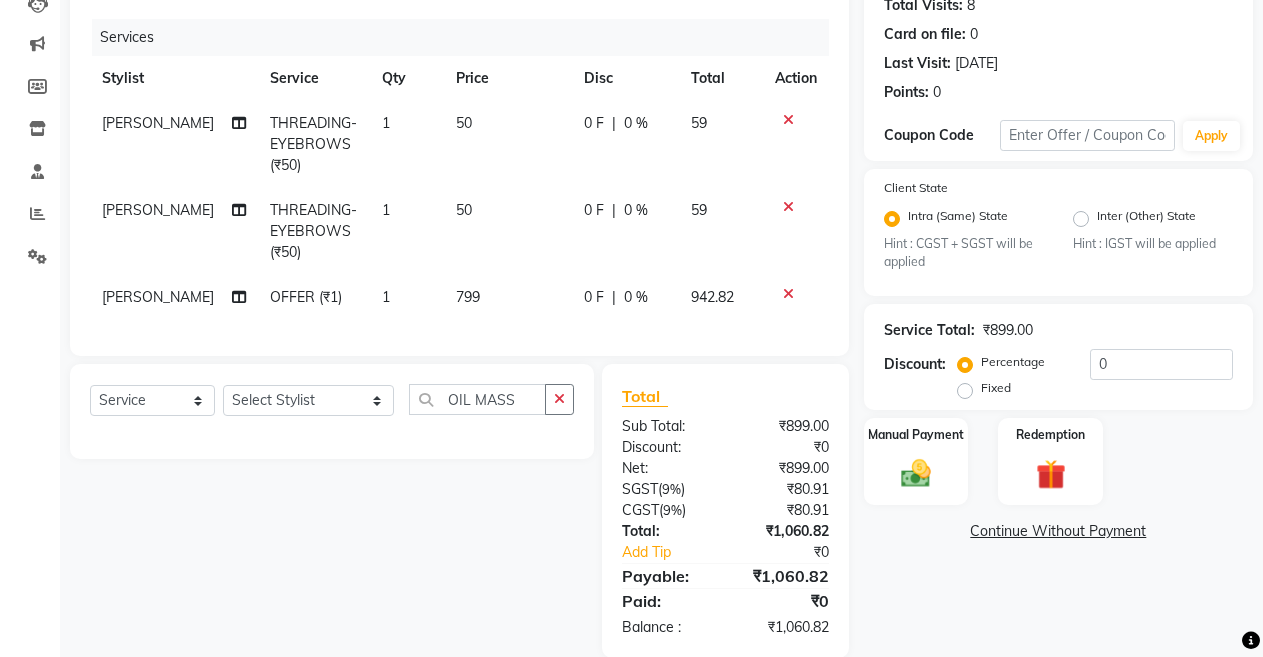 scroll, scrollTop: 277, scrollLeft: 0, axis: vertical 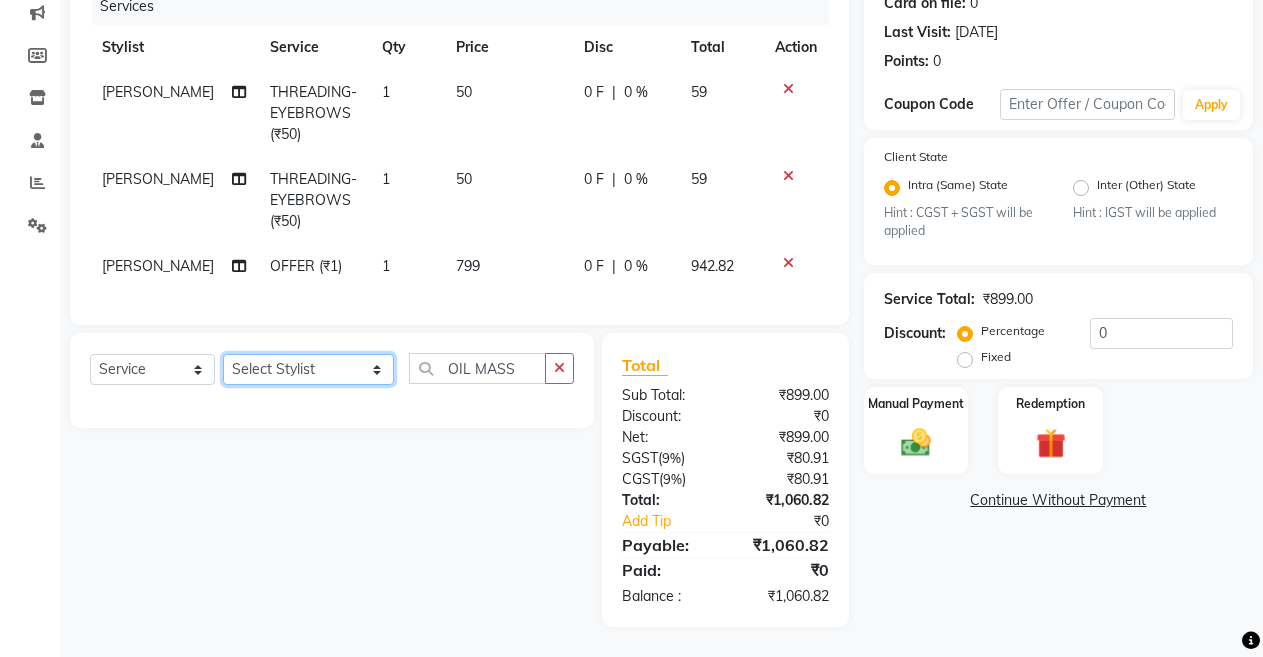click on "Select Stylist ANIL  ANJANA BARSHA DEEPSHIKHA  DHON DAS DHON / NITUMONI EDWARD EDWARD/ LAXMI JOSHU JUNMONI KASHIF LAXI / ANJANA LAXMI LITTLE MAAM MINTUL MITALI NEETU RANA NITUMONI NITUMONI/POJA/ LAXMI NITUMONI / SAGARIKA NITUMONI/ SAGRIKA PRAKASH PUJAA Rubi RUBI / LAXMI SAGARIKA  SAGARIKA / RUBI SAHIL SAHIL / DHON SAHIL / EDWARD SAHIL/ JOSHU SAHIL/JOSHU/PRAKASH/ RUBI SAHIL/NITUMONI/ MITALI SAHIL/ RUBI SHABIR SHADHAB SIMA KALITA SONALI DEKA SOPEM staff 1 staff 1 TANU" 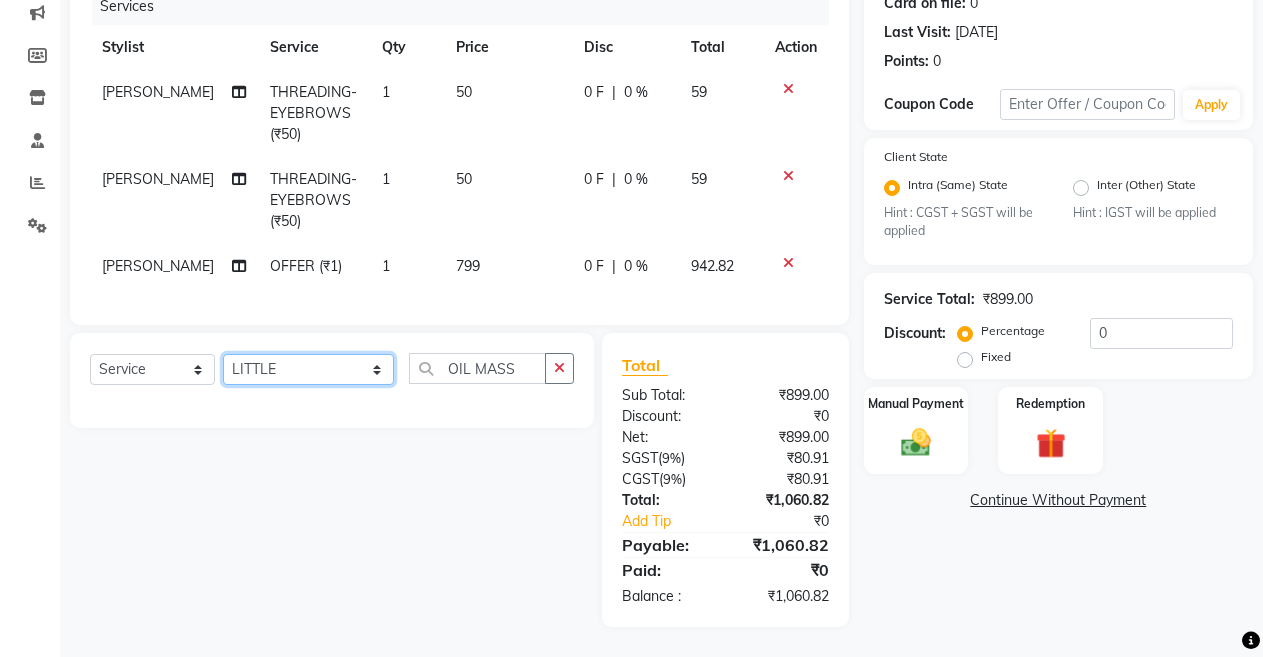 click on "Select Stylist ANIL  ANJANA BARSHA DEEPSHIKHA  DHON DAS DHON / NITUMONI EDWARD EDWARD/ LAXMI JOSHU JUNMONI KASHIF LAXI / ANJANA LAXMI LITTLE MAAM MINTUL MITALI NEETU RANA NITUMONI NITUMONI/POJA/ LAXMI NITUMONI / SAGARIKA NITUMONI/ SAGRIKA PRAKASH PUJAA Rubi RUBI / LAXMI SAGARIKA  SAGARIKA / RUBI SAHIL SAHIL / DHON SAHIL / EDWARD SAHIL/ JOSHU SAHIL/JOSHU/PRAKASH/ RUBI SAHIL/NITUMONI/ MITALI SAHIL/ RUBI SHABIR SHADHAB SIMA KALITA SONALI DEKA SOPEM staff 1 staff 1 TANU" 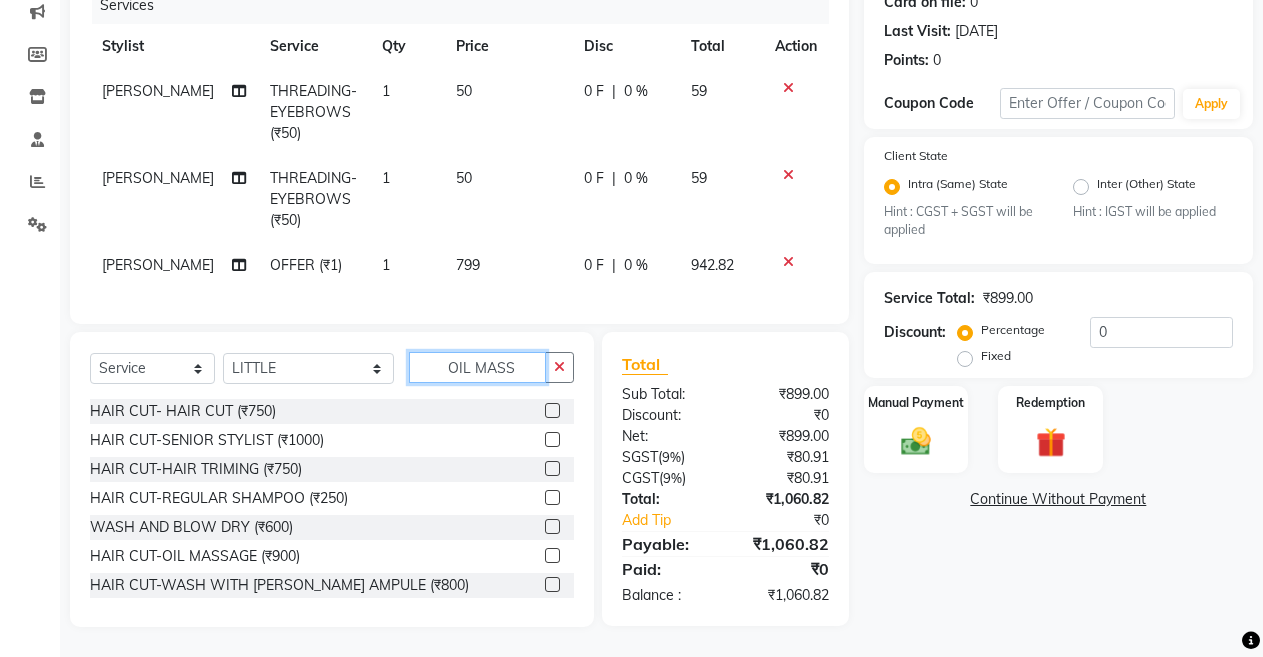 click on "OIL MASS" 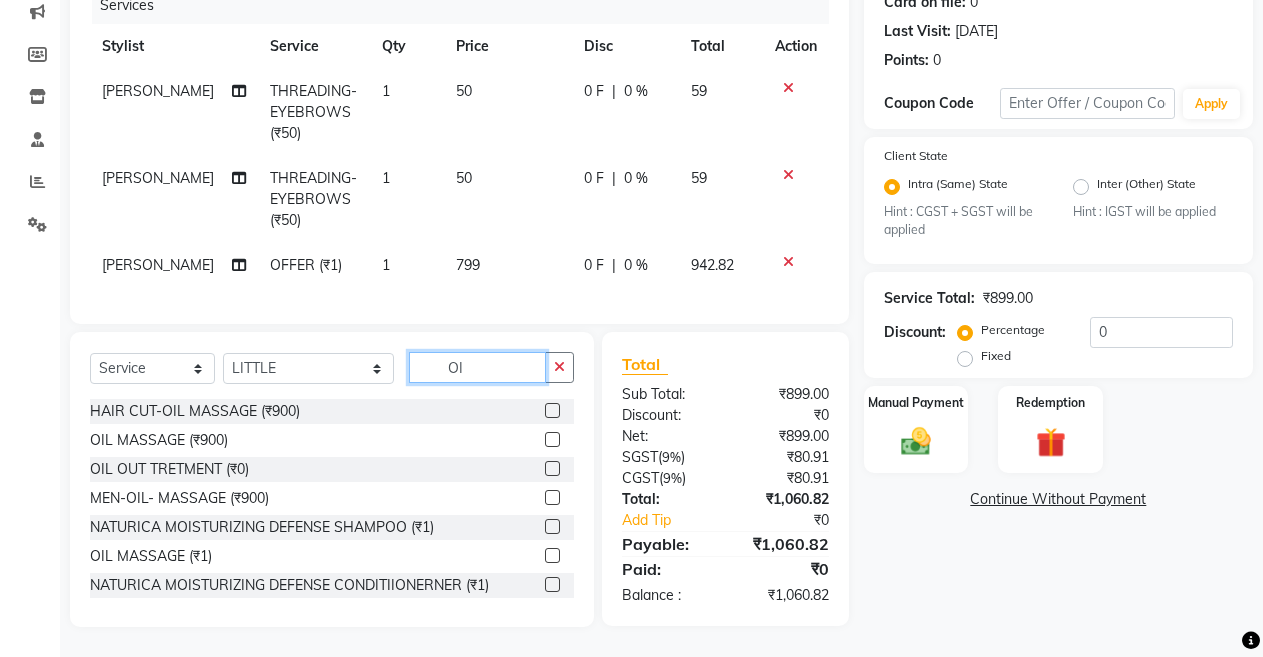 type on "O" 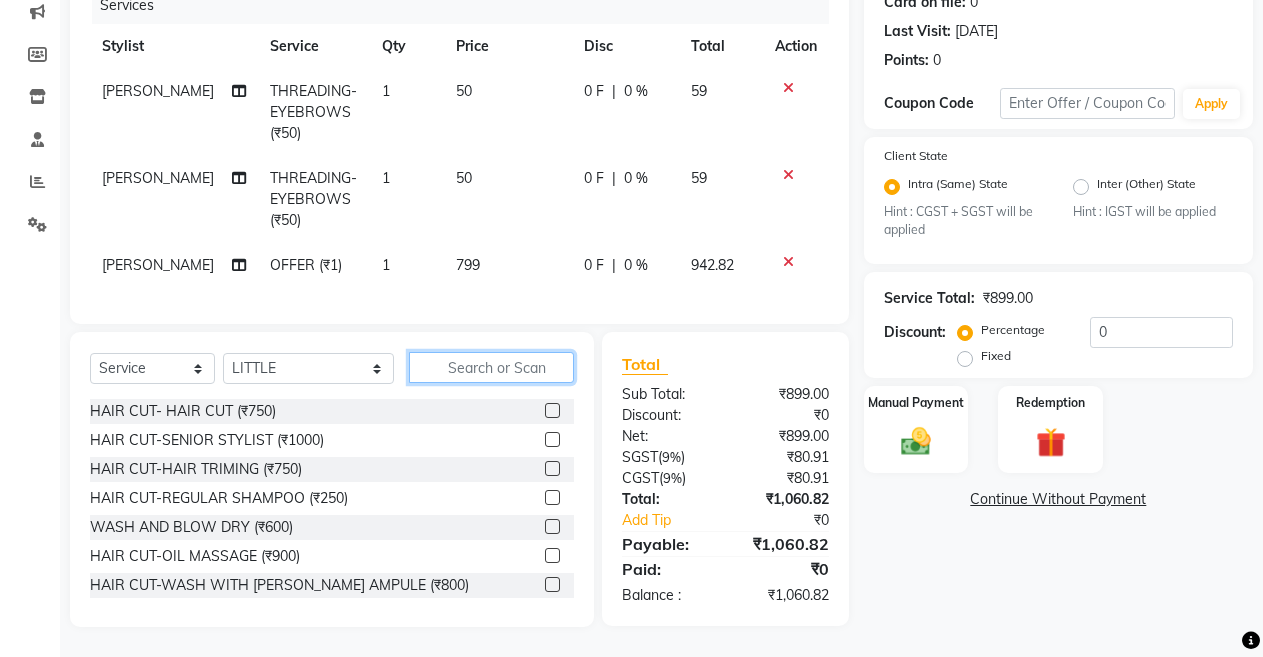 type on "B" 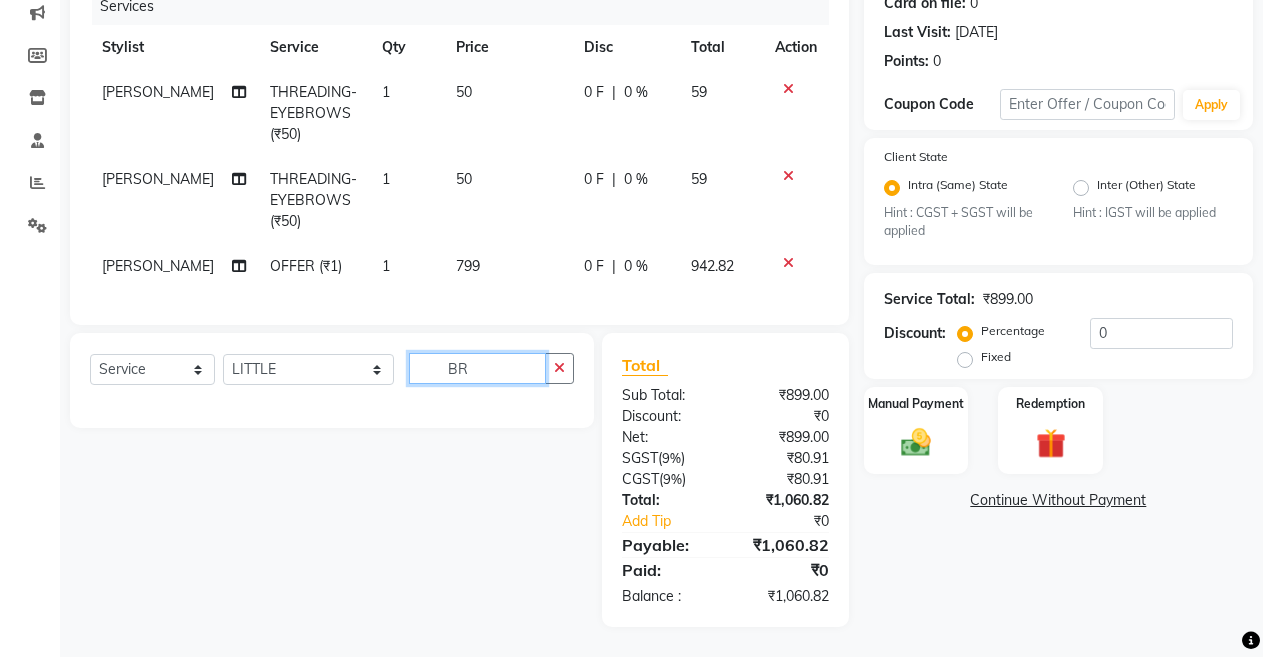 type on "B" 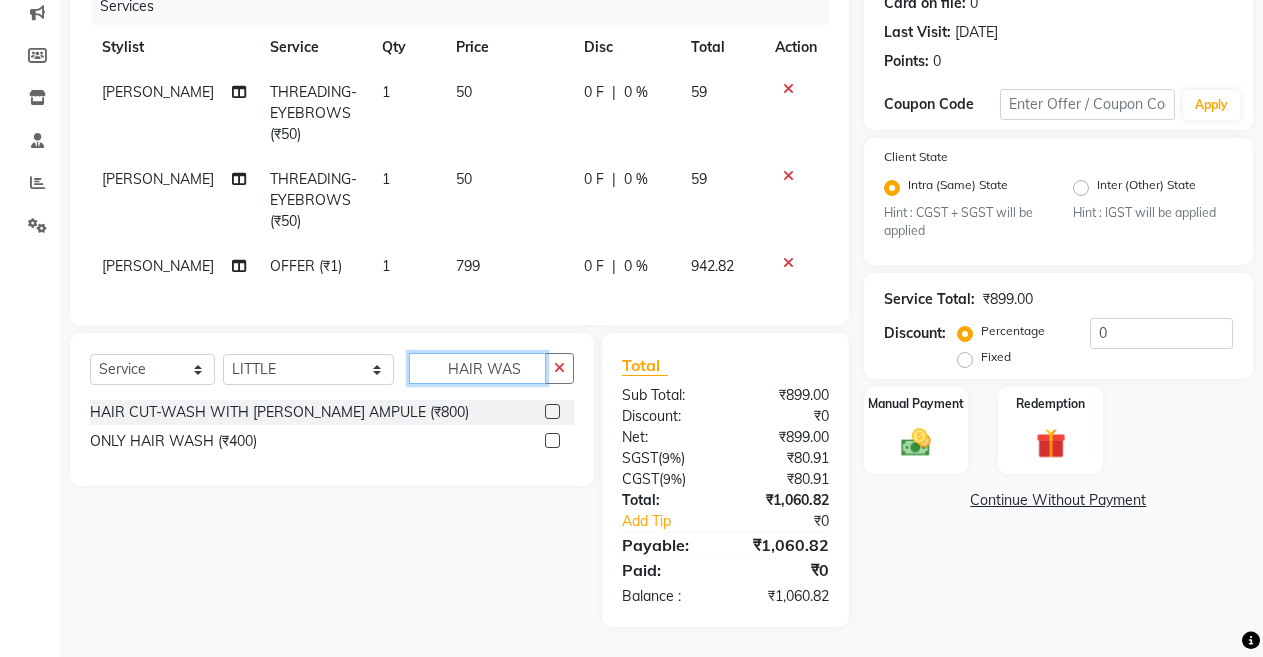 type on "HAIR WAS" 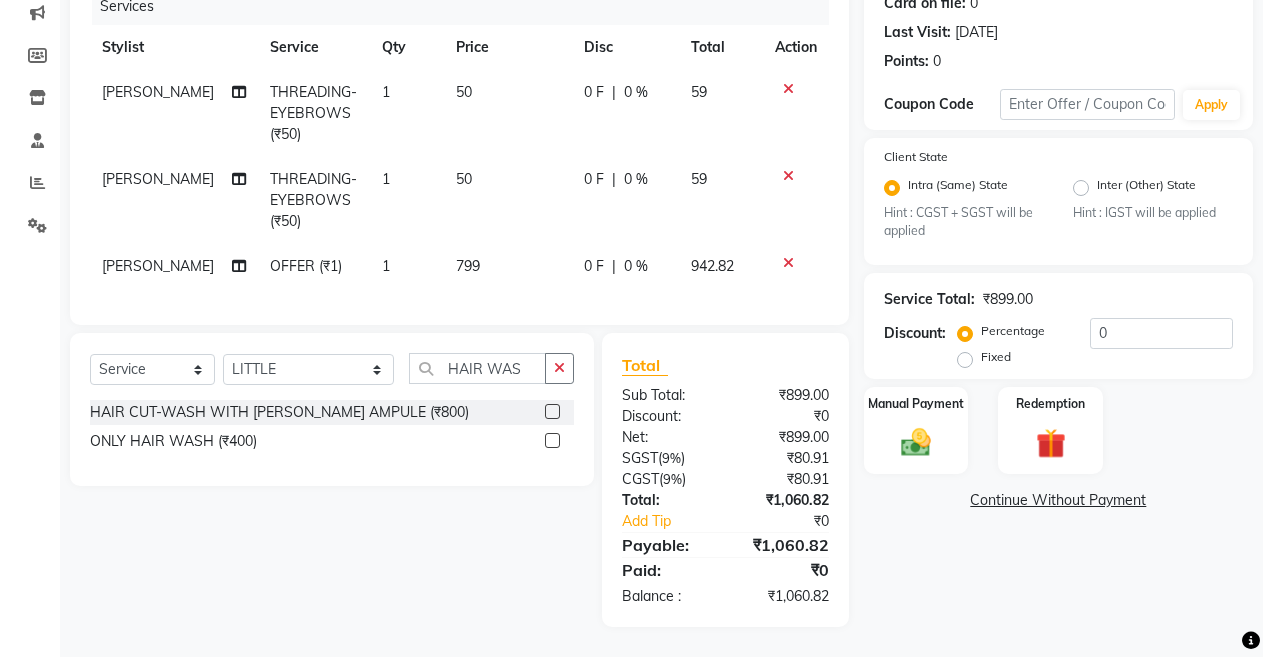 click 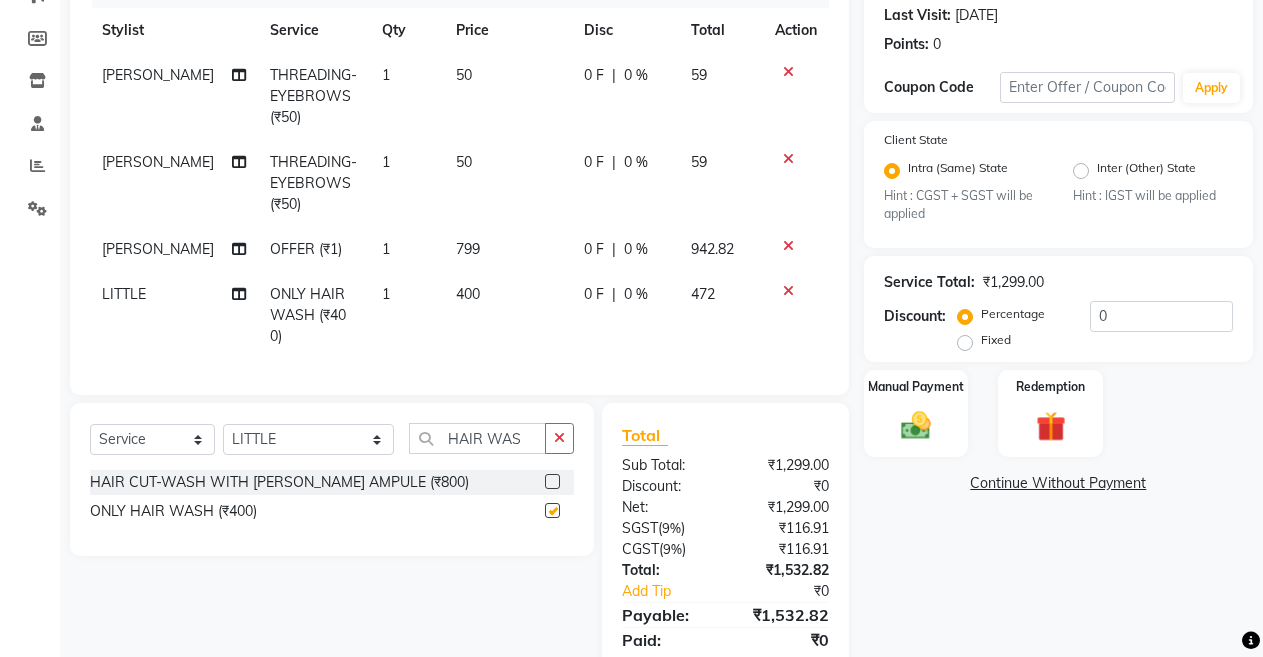 checkbox on "false" 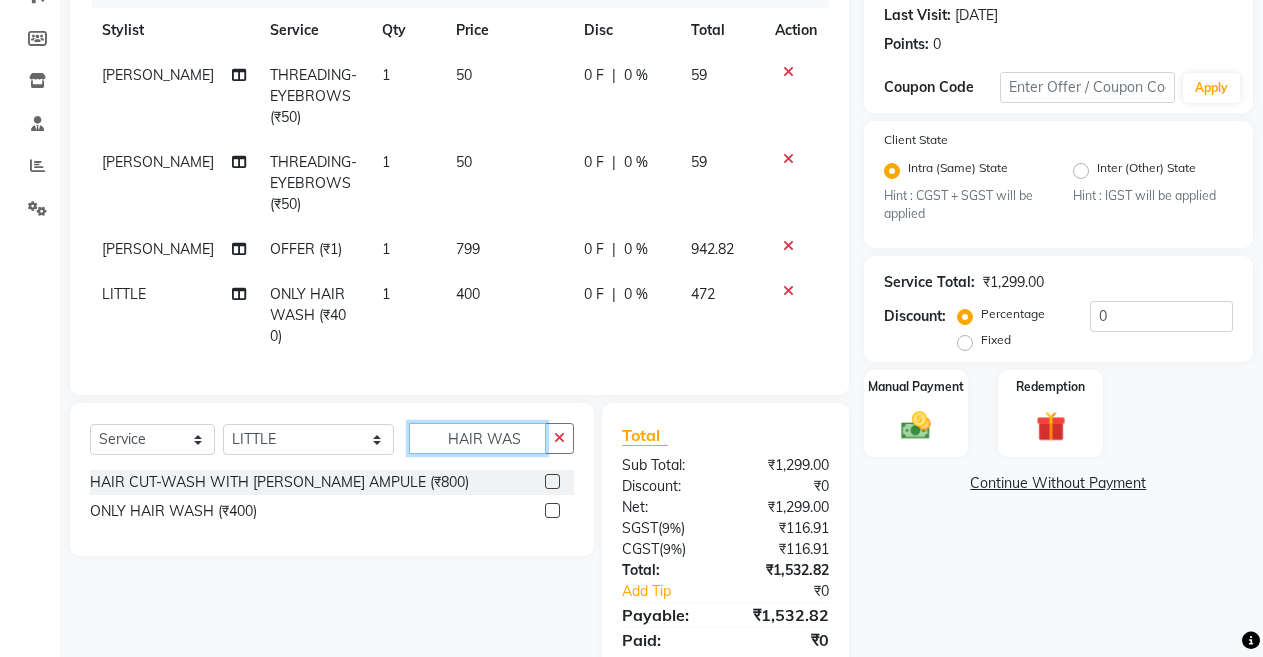 click on "HAIR WAS" 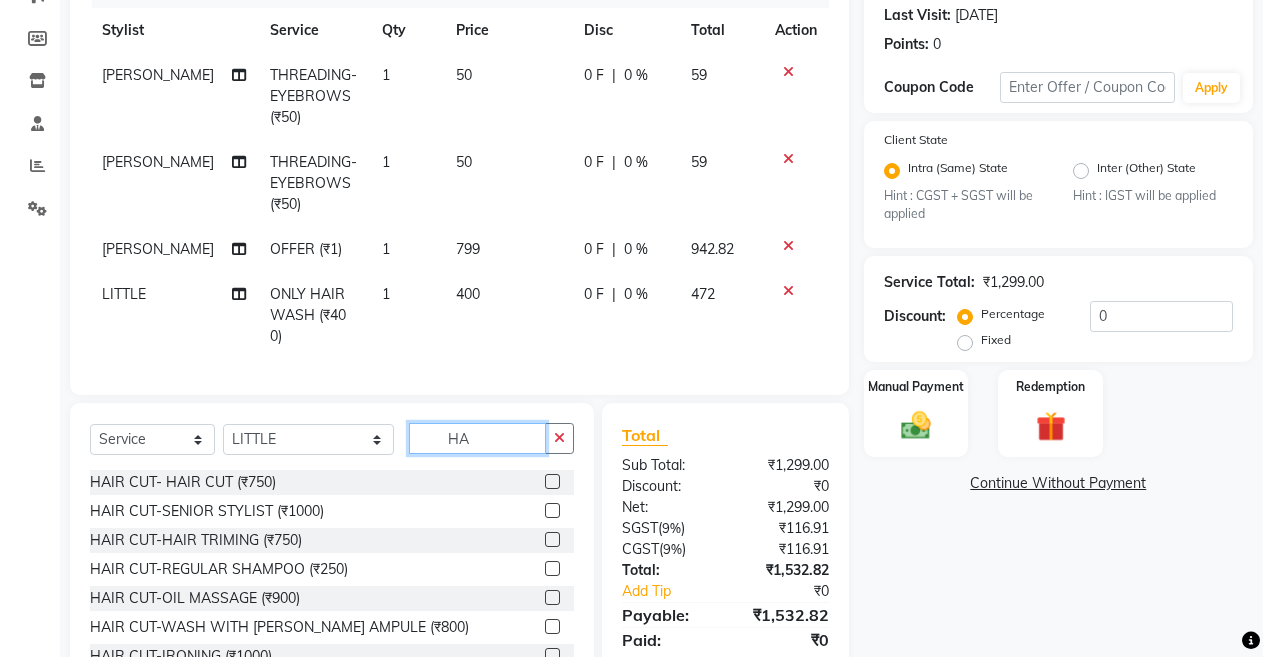 type on "H" 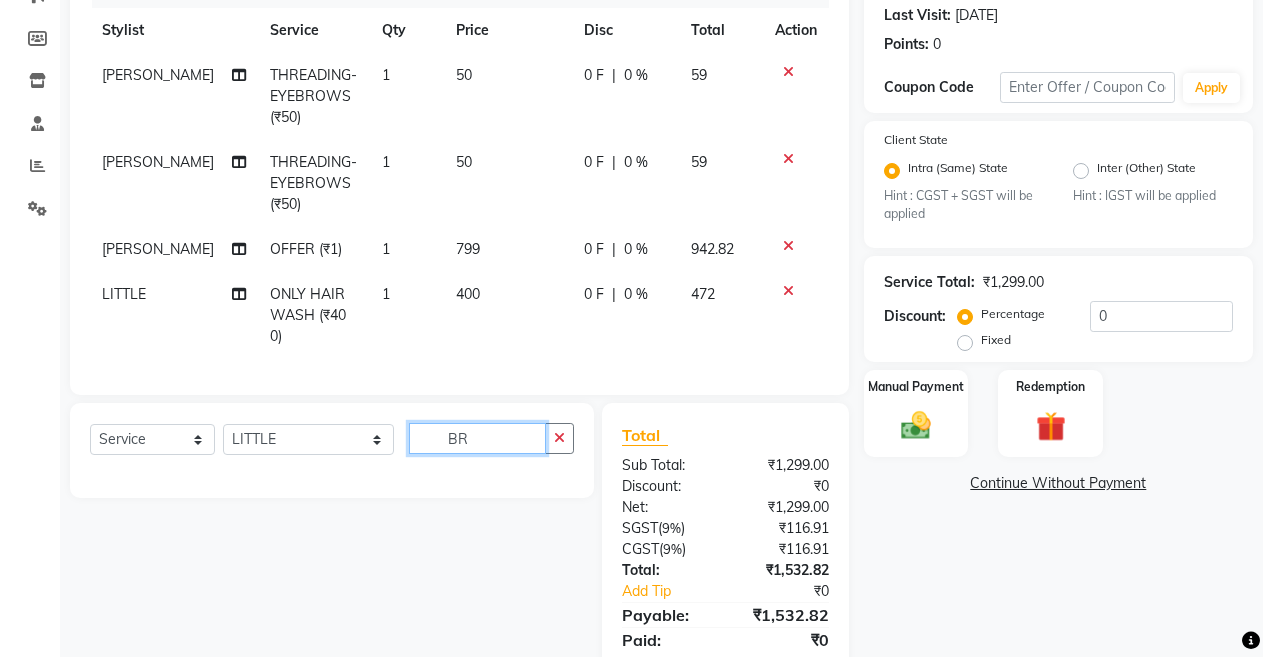 type on "B" 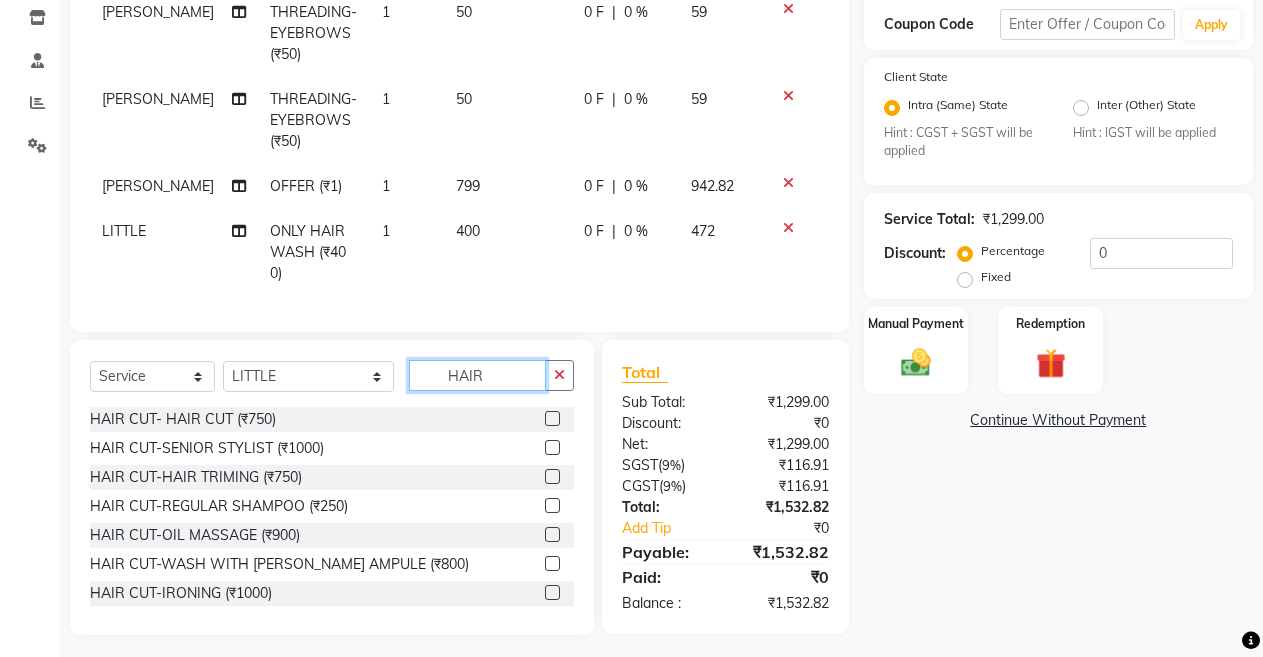 scroll, scrollTop: 344, scrollLeft: 0, axis: vertical 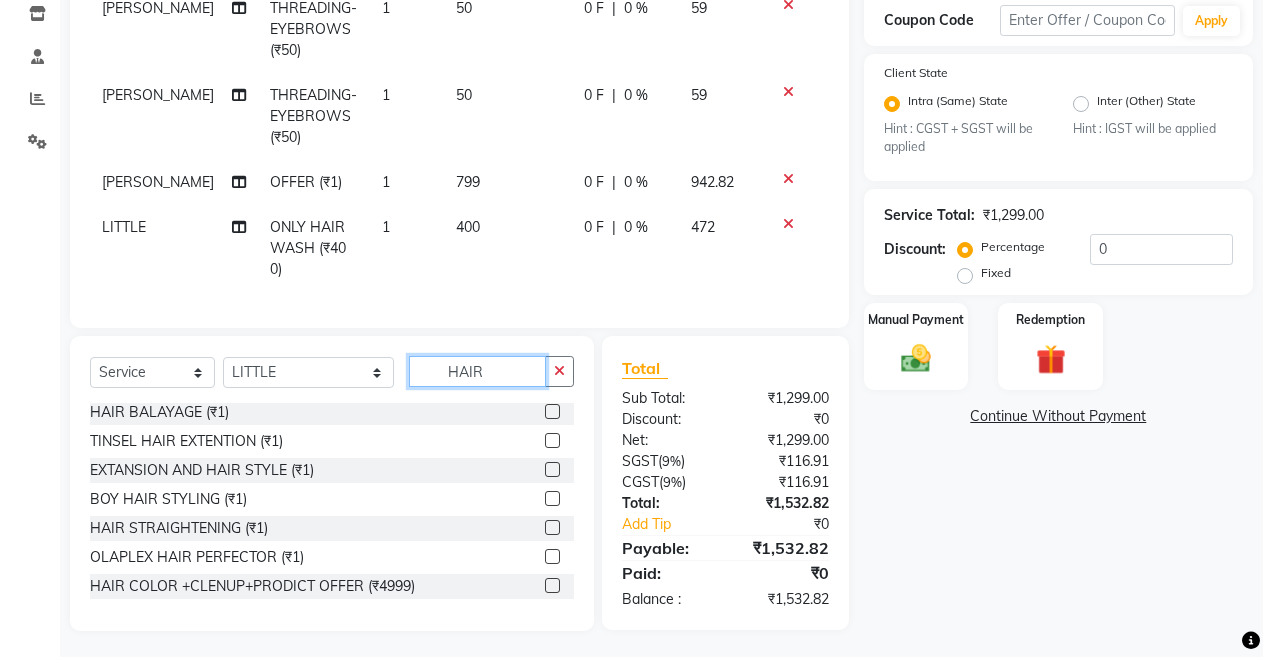click on "HAIR" 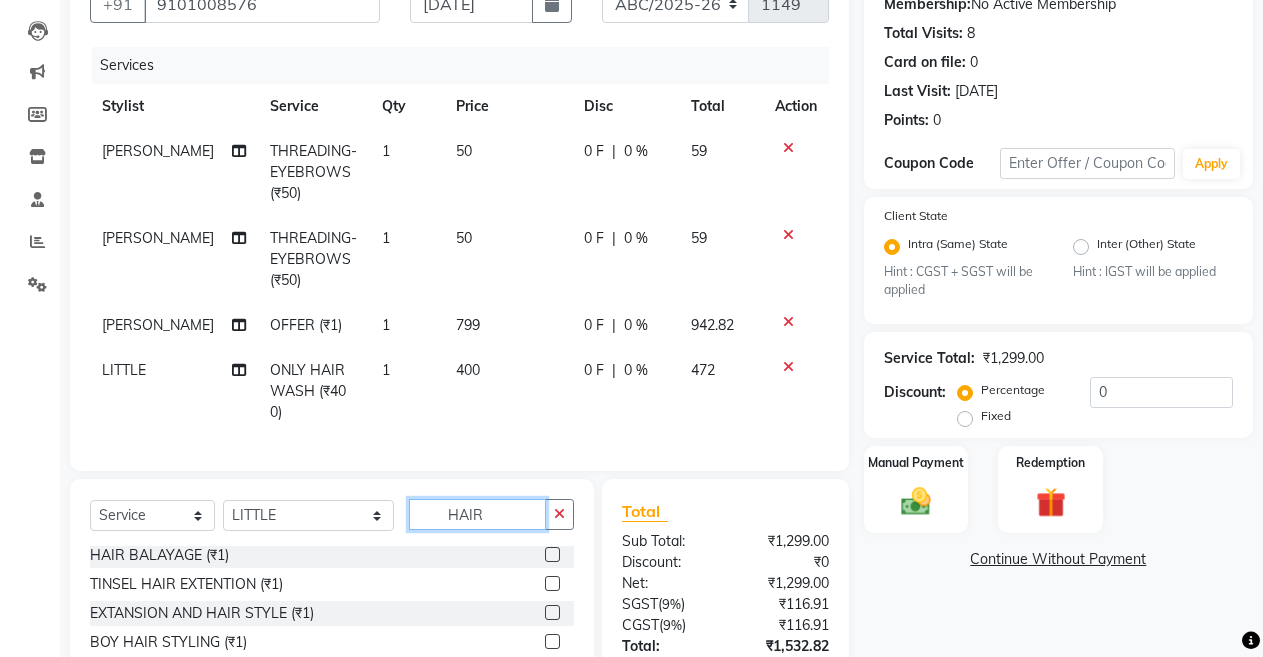 scroll, scrollTop: 184, scrollLeft: 0, axis: vertical 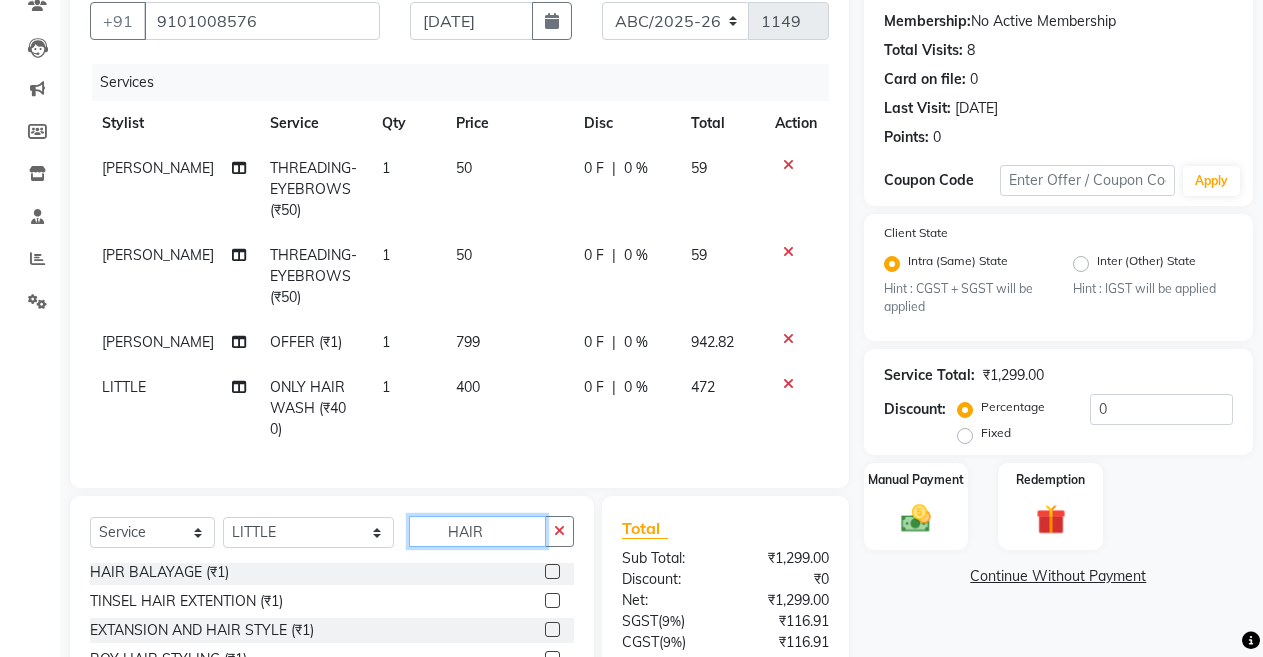 type on "HAIR" 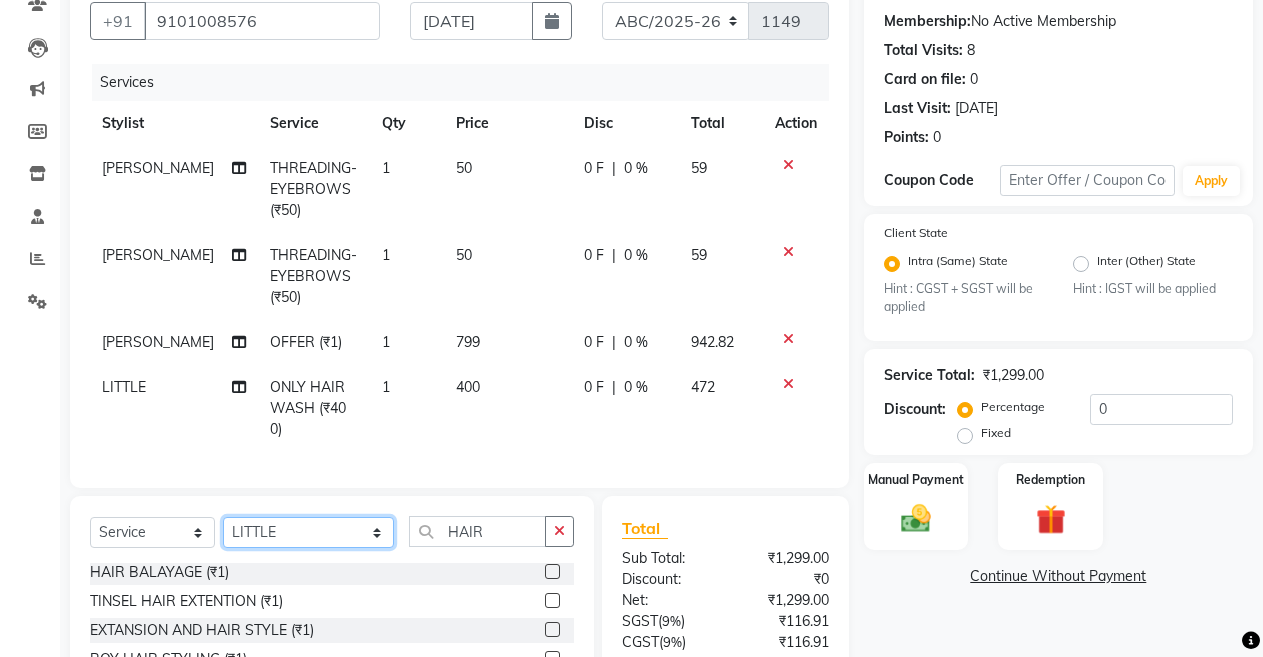 click on "Select Stylist ANIL  ANJANA BARSHA DEEPSHIKHA  DHON DAS DHON / NITUMONI EDWARD EDWARD/ LAXMI JOSHU JUNMONI KASHIF LAXI / ANJANA LAXMI LITTLE MAAM MINTUL MITALI NEETU RANA NITUMONI NITUMONI/POJA/ LAXMI NITUMONI / SAGARIKA NITUMONI/ SAGRIKA PRAKASH PUJAA Rubi RUBI / LAXMI SAGARIKA  SAGARIKA / RUBI SAHIL SAHIL / DHON SAHIL / EDWARD SAHIL/ JOSHU SAHIL/JOSHU/PRAKASH/ RUBI SAHIL/NITUMONI/ MITALI SAHIL/ RUBI SHABIR SHADHAB SIMA KALITA SONALI DEKA SOPEM staff 1 staff 1 TANU" 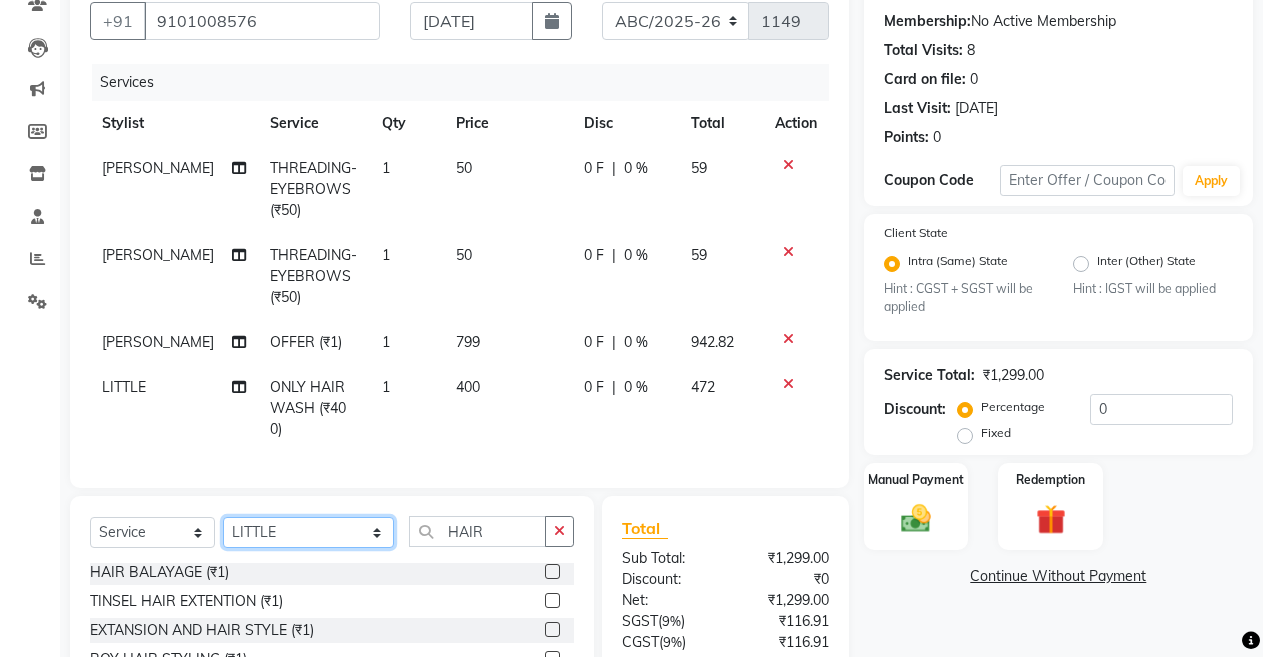 select on "32580" 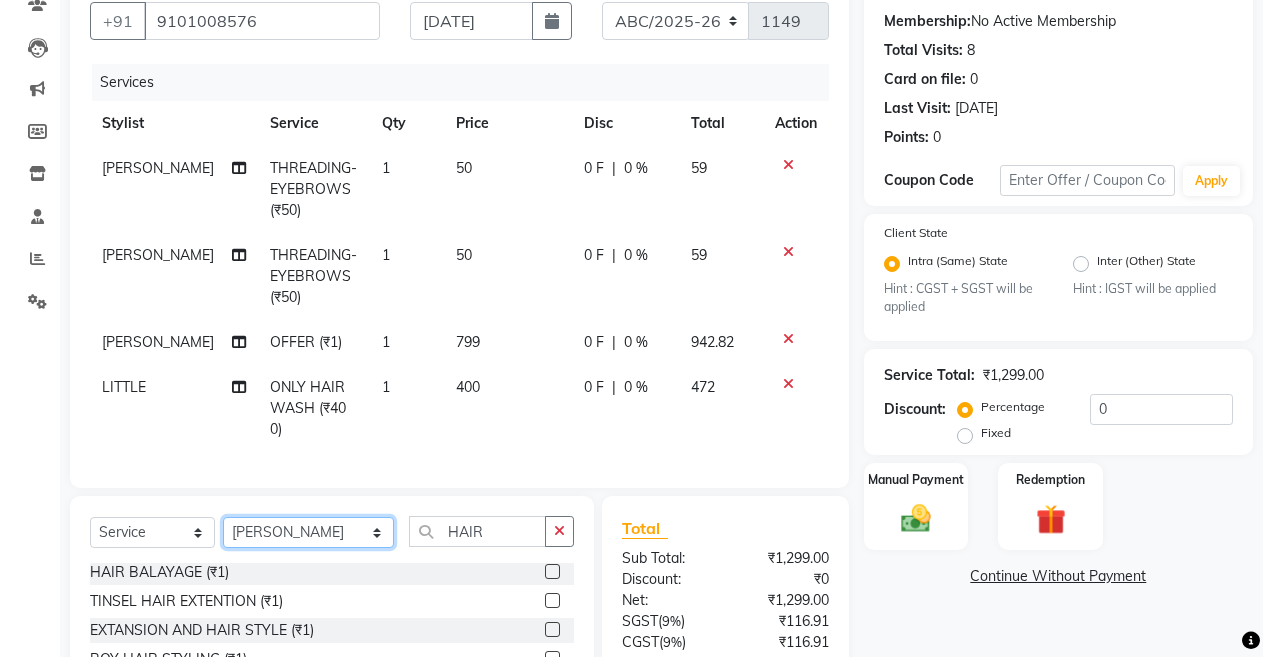 click on "Select Stylist ANIL  ANJANA BARSHA DEEPSHIKHA  DHON DAS DHON / NITUMONI EDWARD EDWARD/ LAXMI JOSHU JUNMONI KASHIF LAXI / ANJANA LAXMI LITTLE MAAM MINTUL MITALI NEETU RANA NITUMONI NITUMONI/POJA/ LAXMI NITUMONI / SAGARIKA NITUMONI/ SAGRIKA PRAKASH PUJAA Rubi RUBI / LAXMI SAGARIKA  SAGARIKA / RUBI SAHIL SAHIL / DHON SAHIL / EDWARD SAHIL/ JOSHU SAHIL/JOSHU/PRAKASH/ RUBI SAHIL/NITUMONI/ MITALI SAHIL/ RUBI SHABIR SHADHAB SIMA KALITA SONALI DEKA SOPEM staff 1 staff 1 TANU" 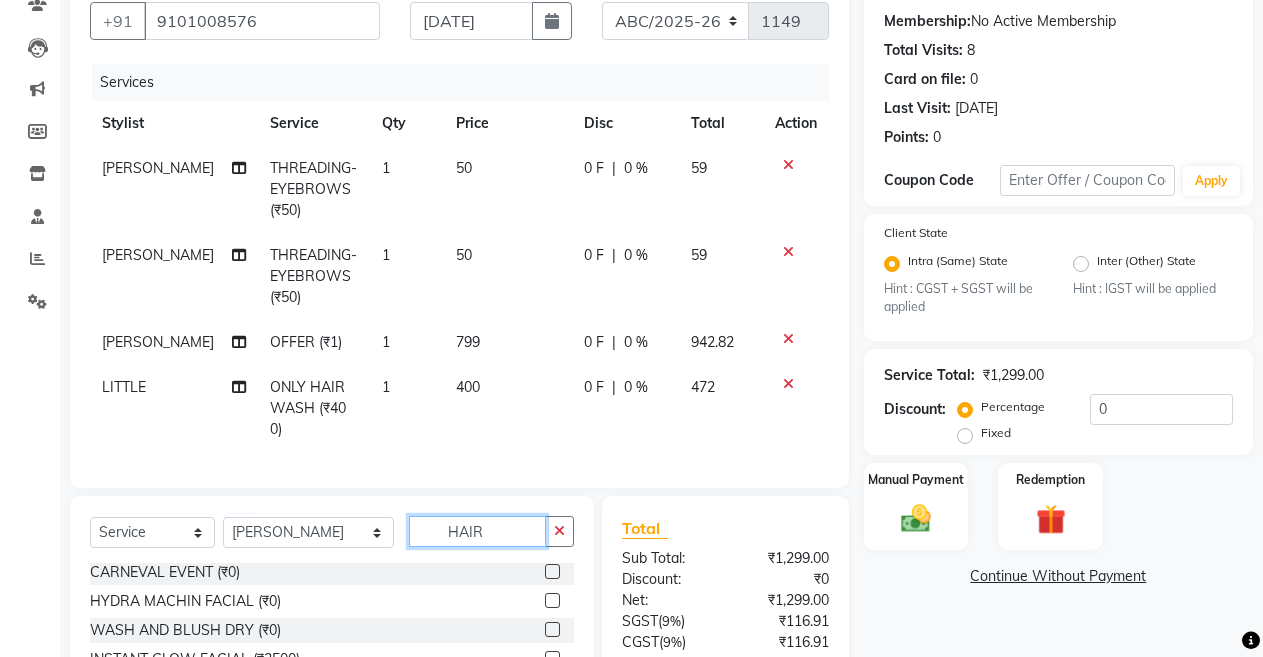 click on "HAIR" 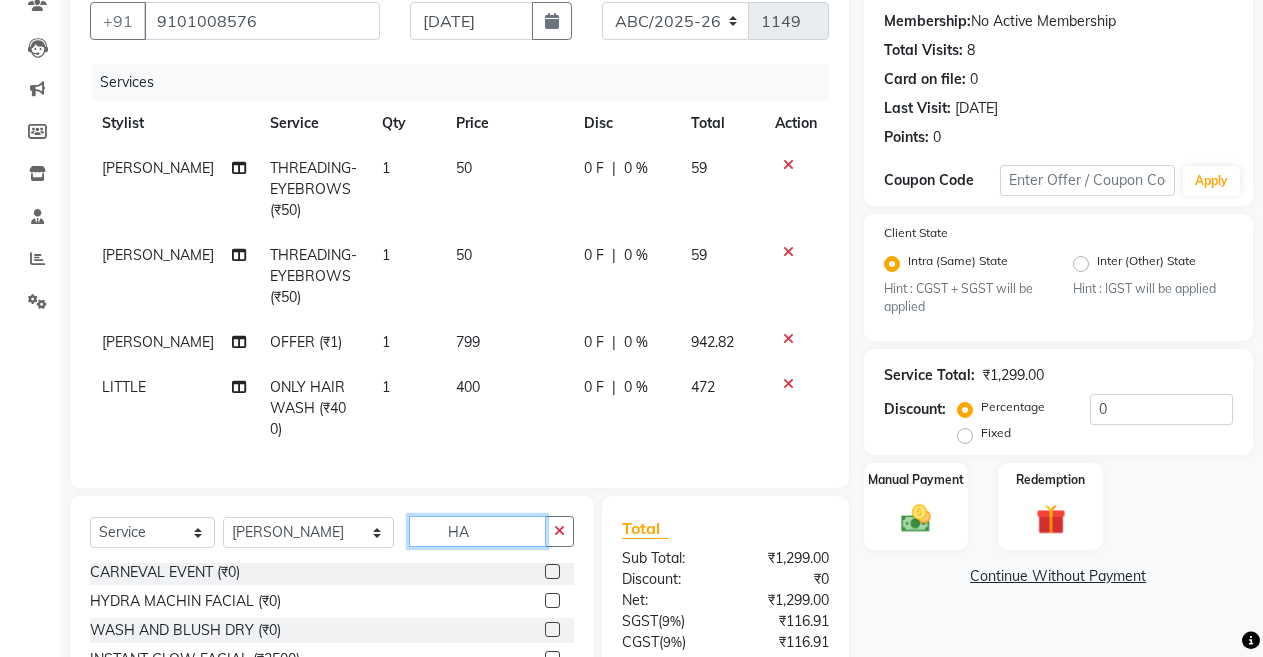 type on "H" 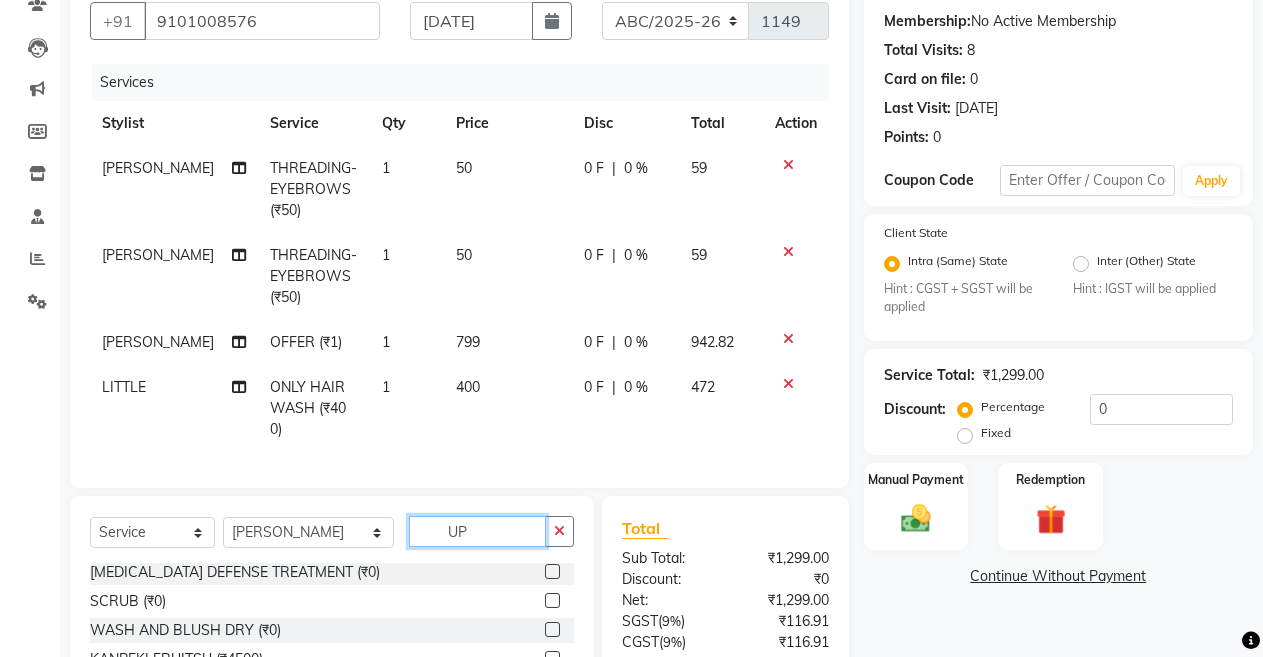 scroll, scrollTop: 0, scrollLeft: 0, axis: both 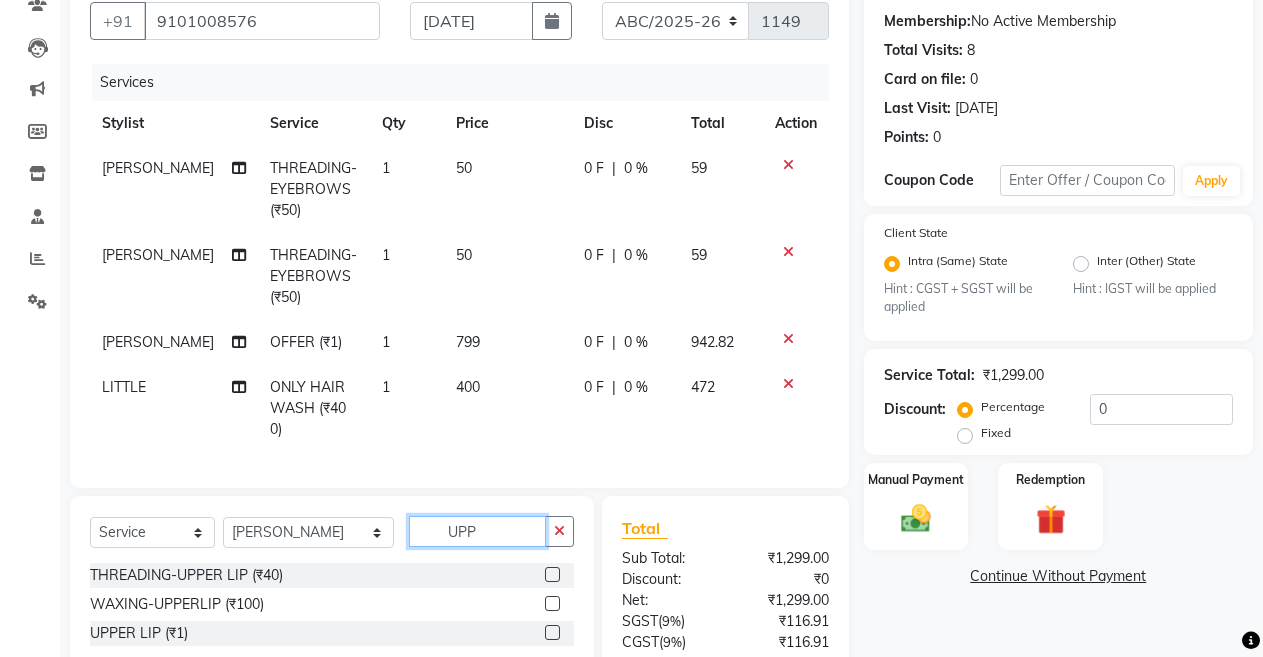 type on "UPP" 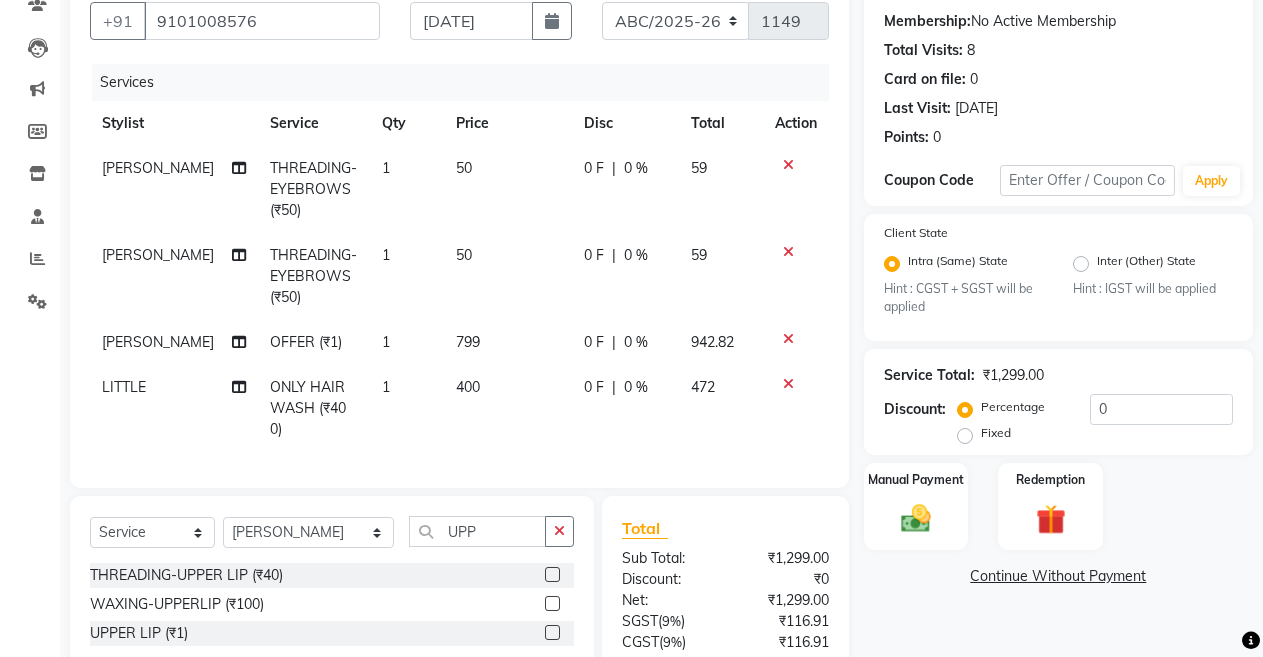 click 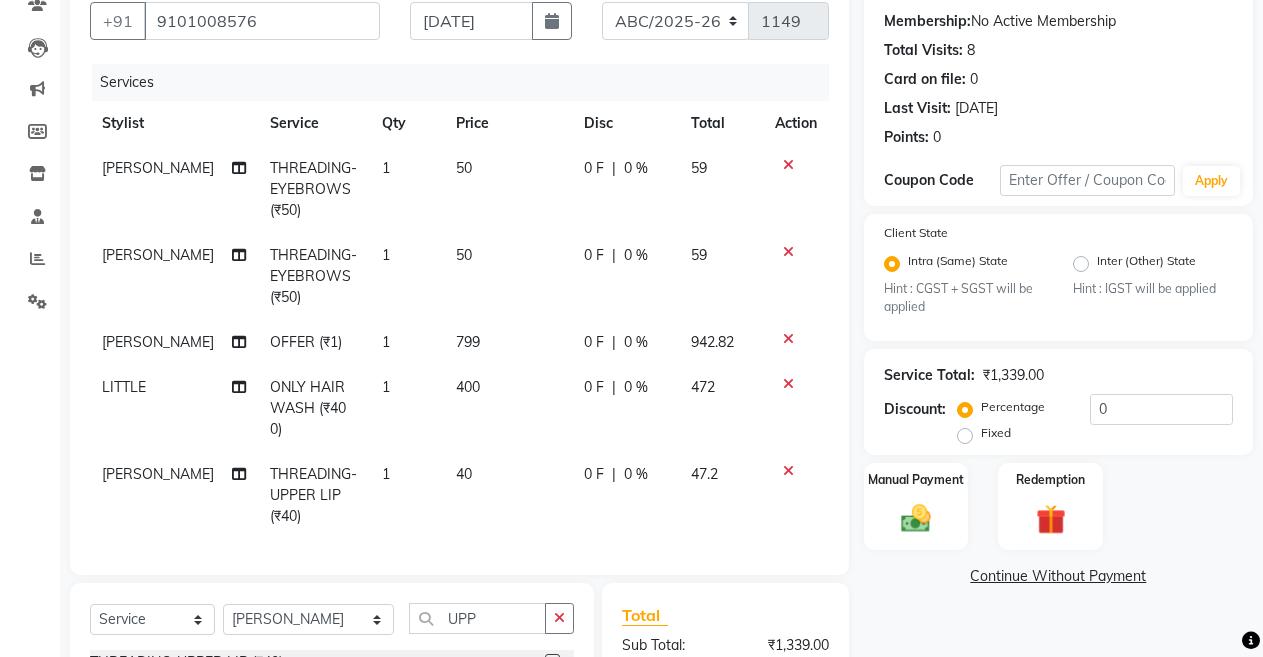 checkbox on "false" 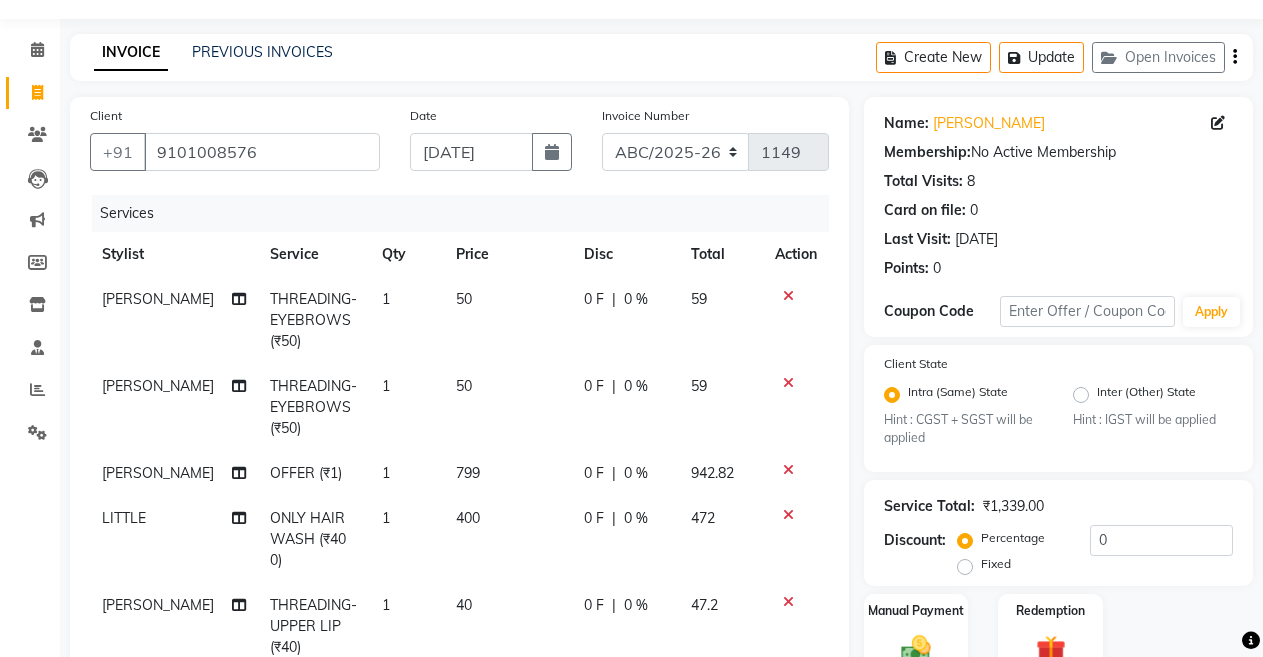 scroll, scrollTop: 7, scrollLeft: 0, axis: vertical 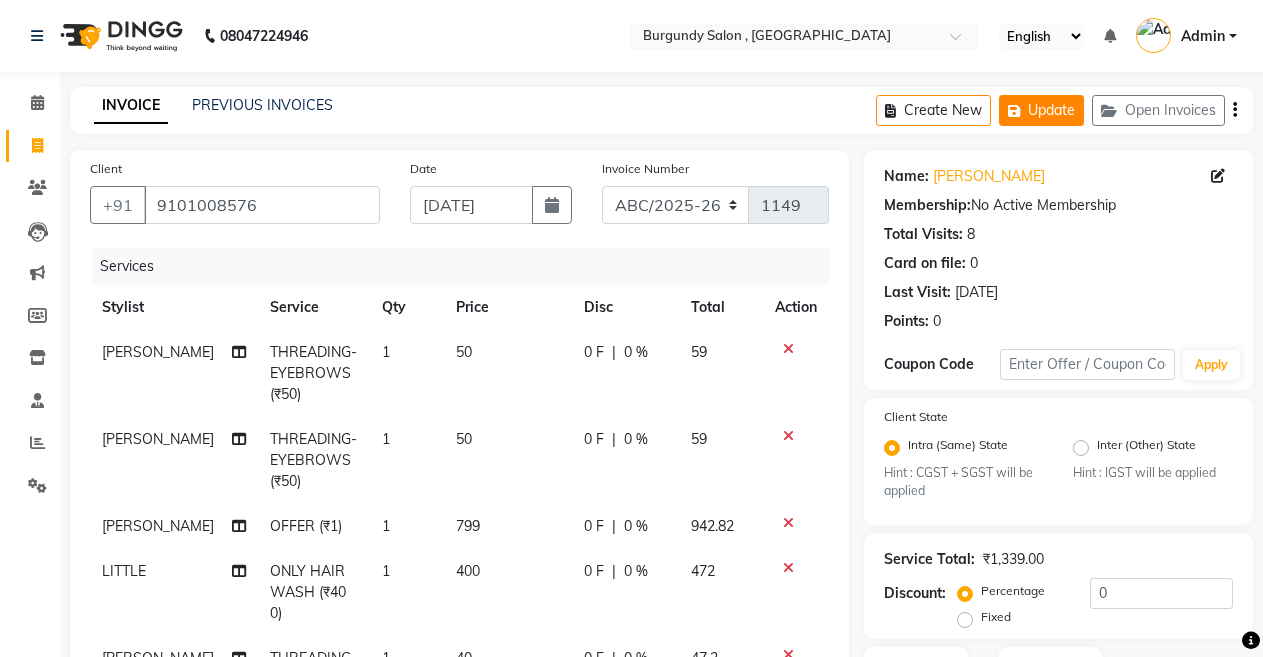 click on "Update" 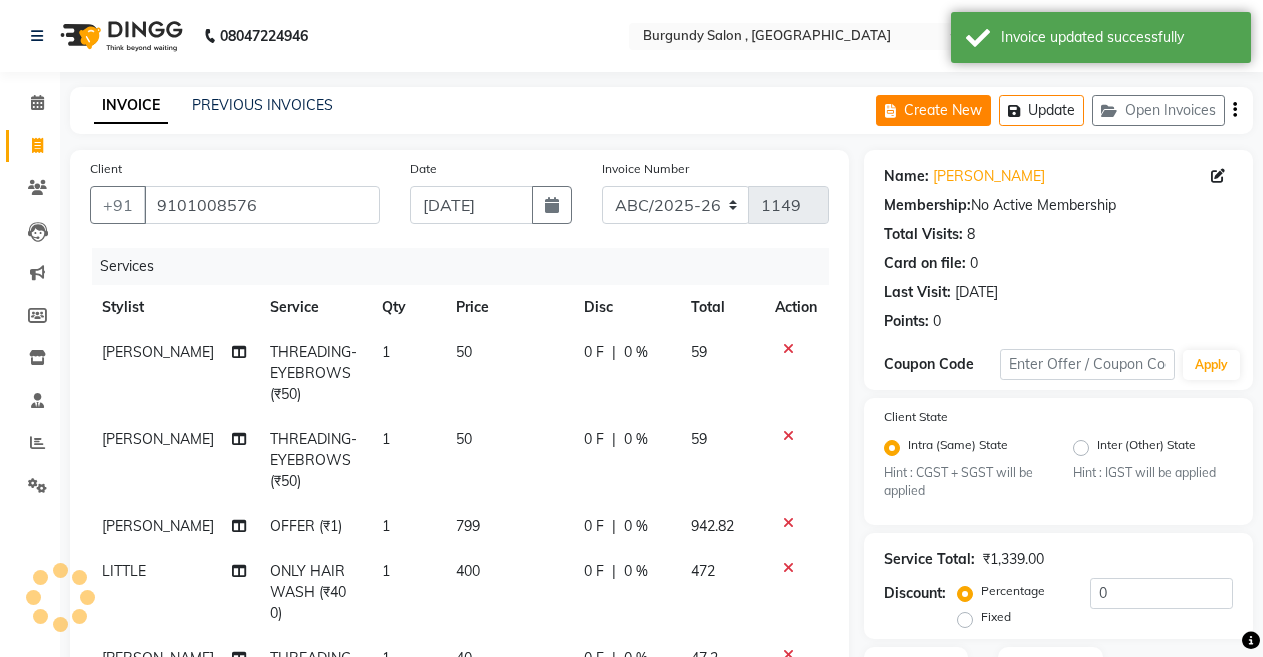 click on "Create New" 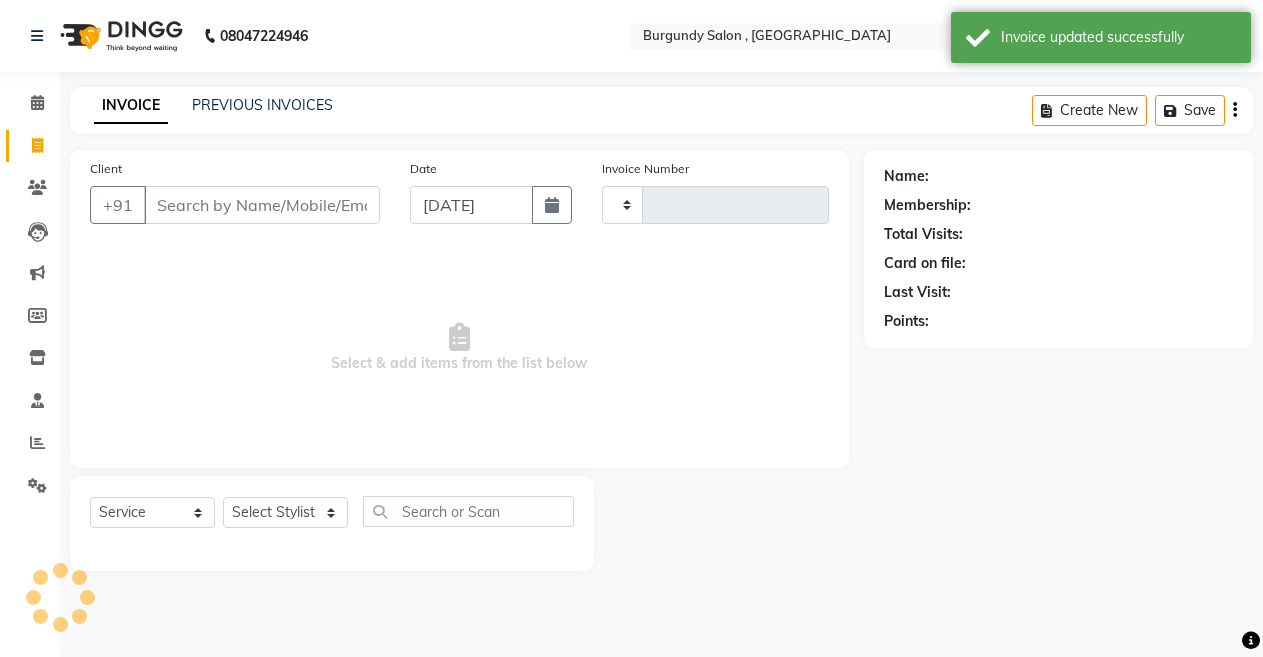 type on "1149" 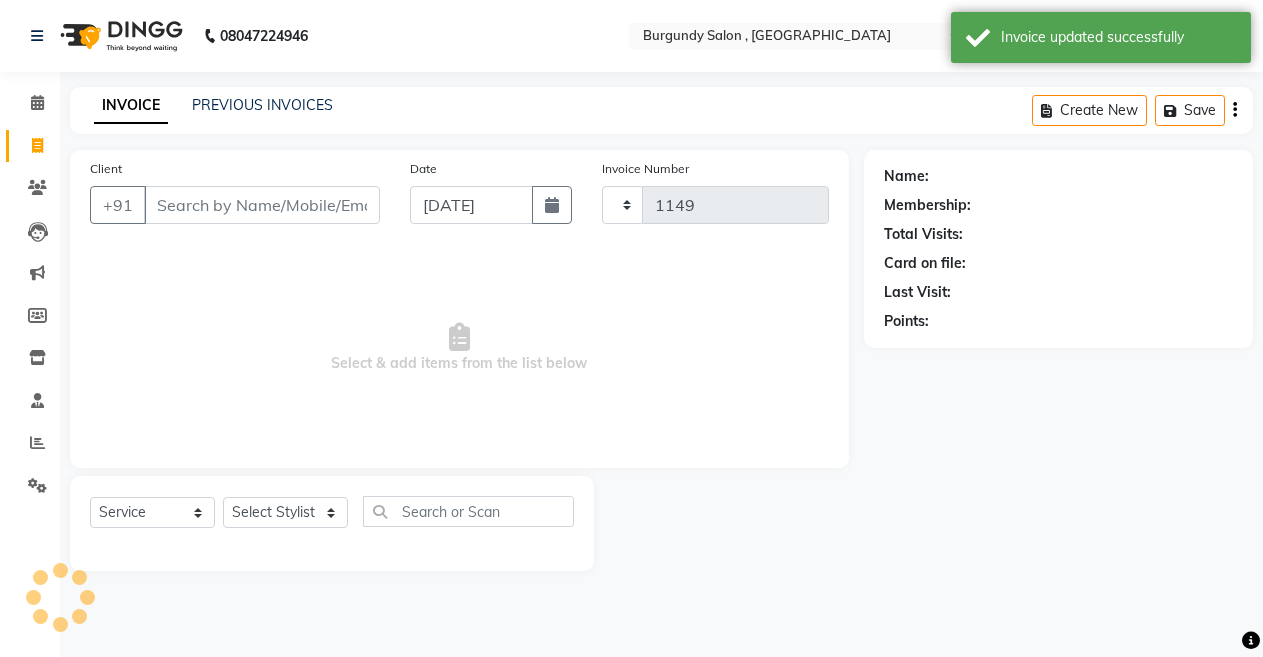 select on "5345" 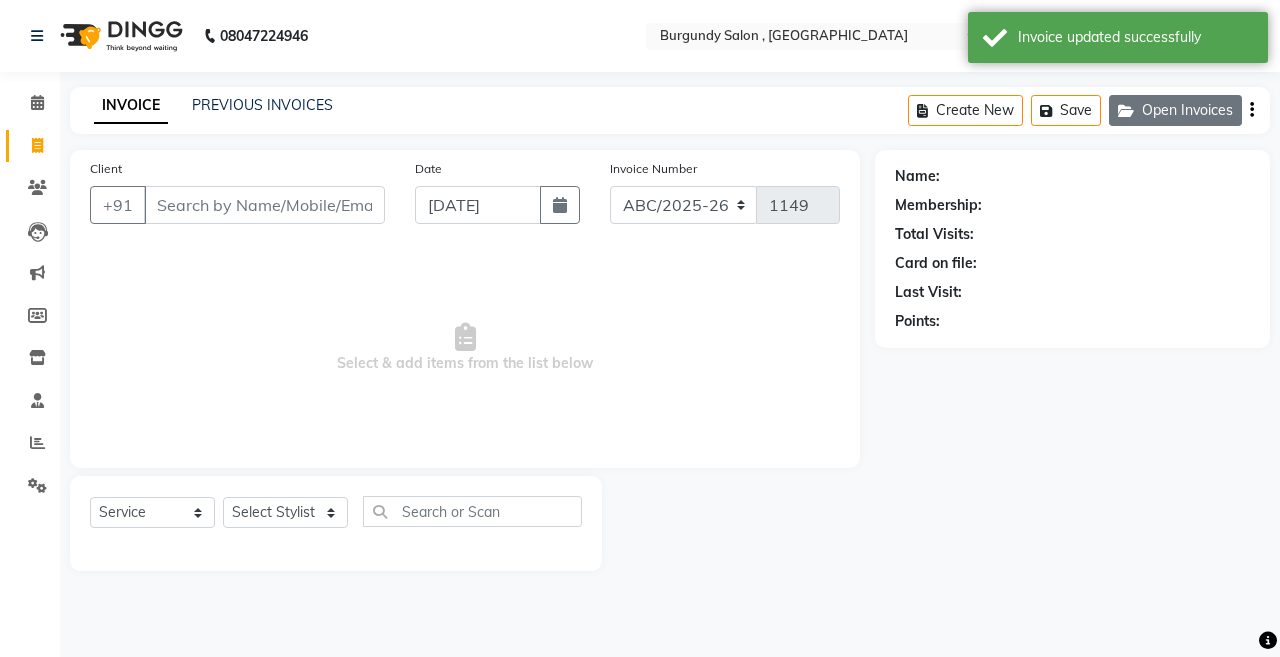 click on "Open Invoices" 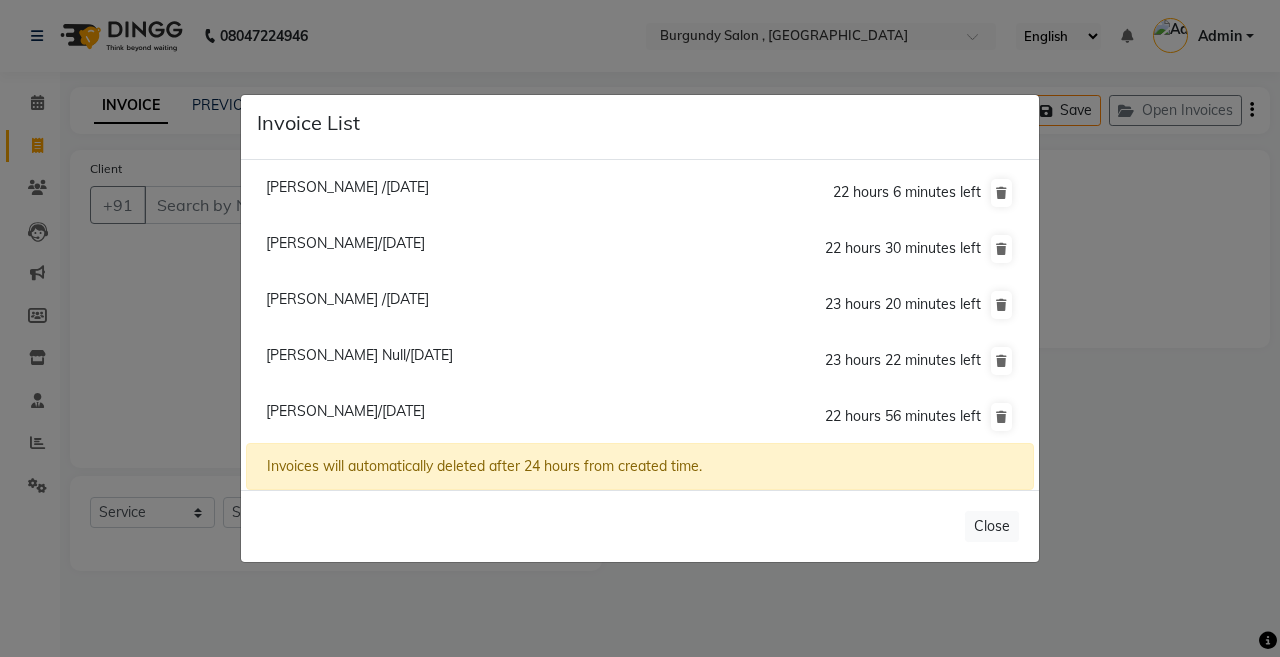 click on "Vanshika Agarwal Null/10 July 2025" 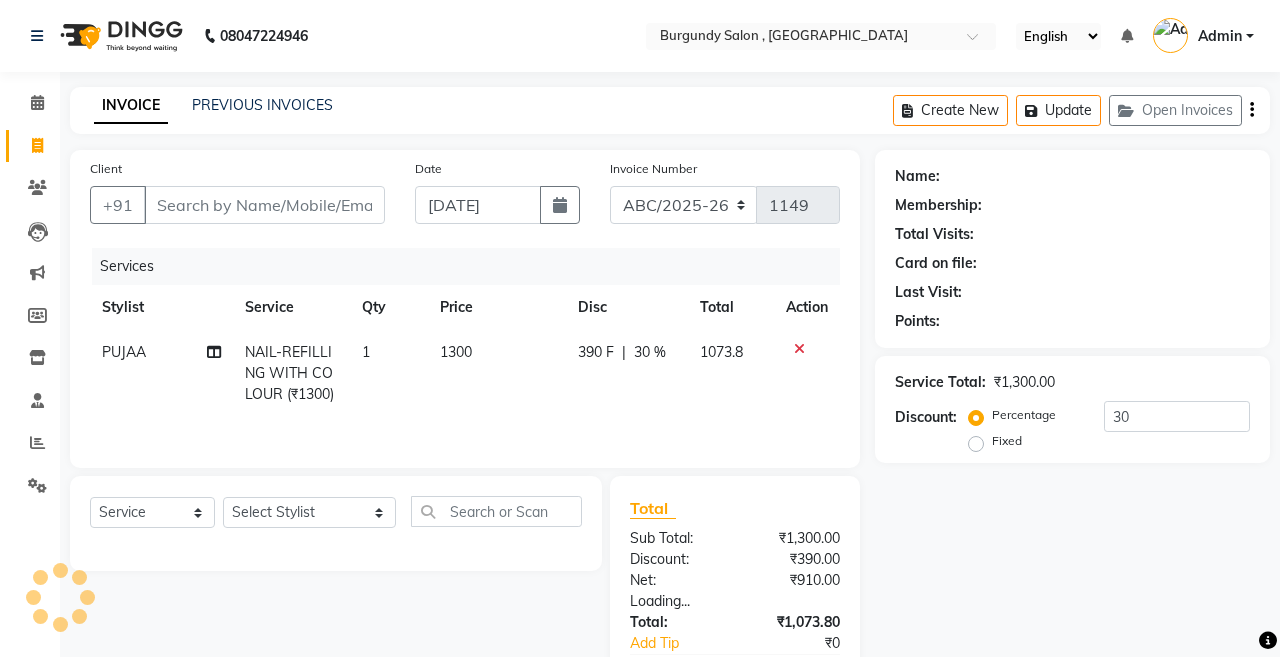 type on "9706009999" 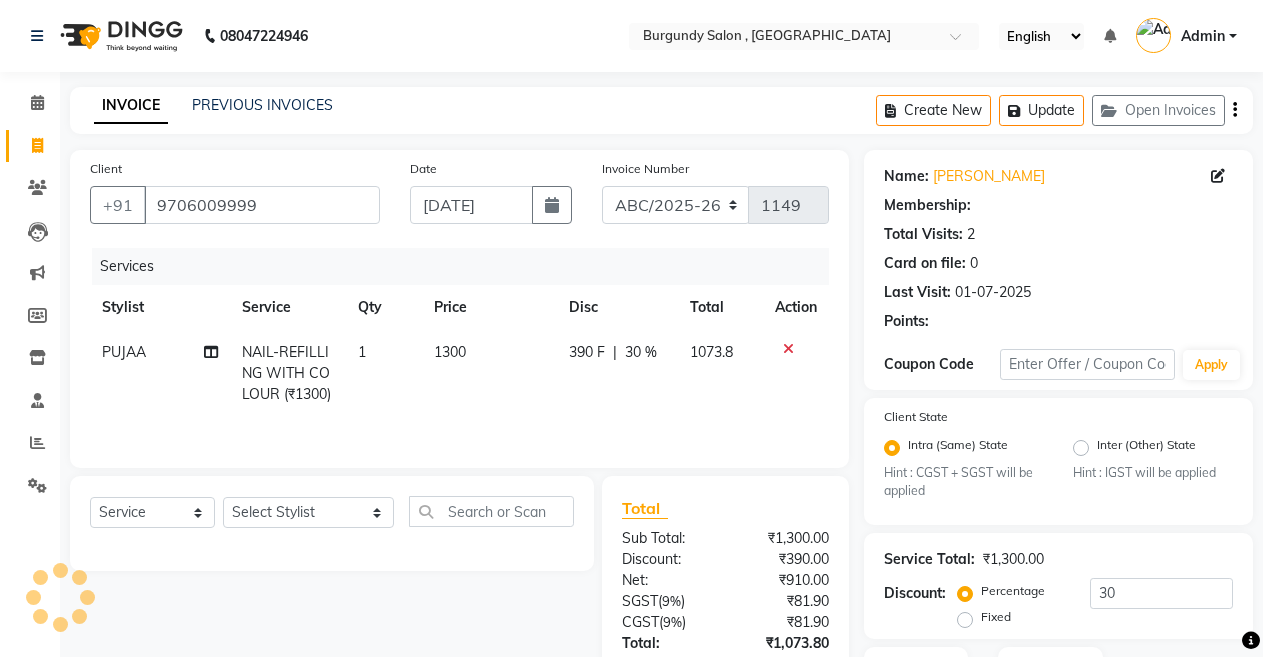 type on "0" 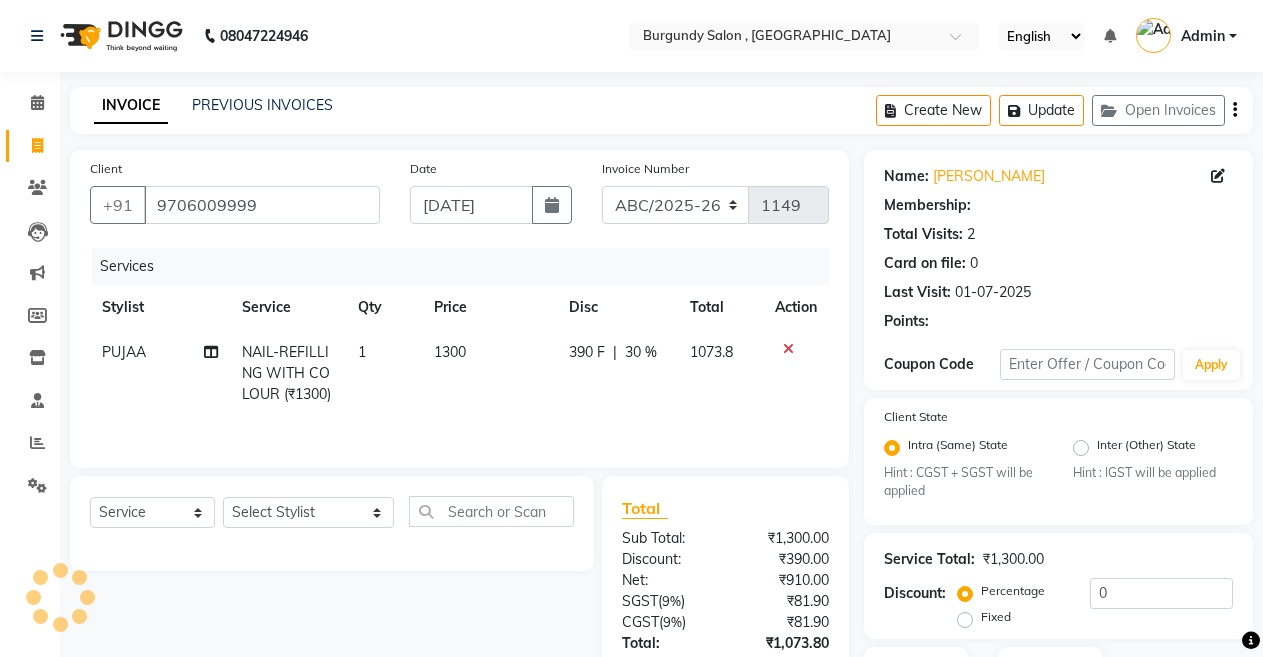 select on "1: Object" 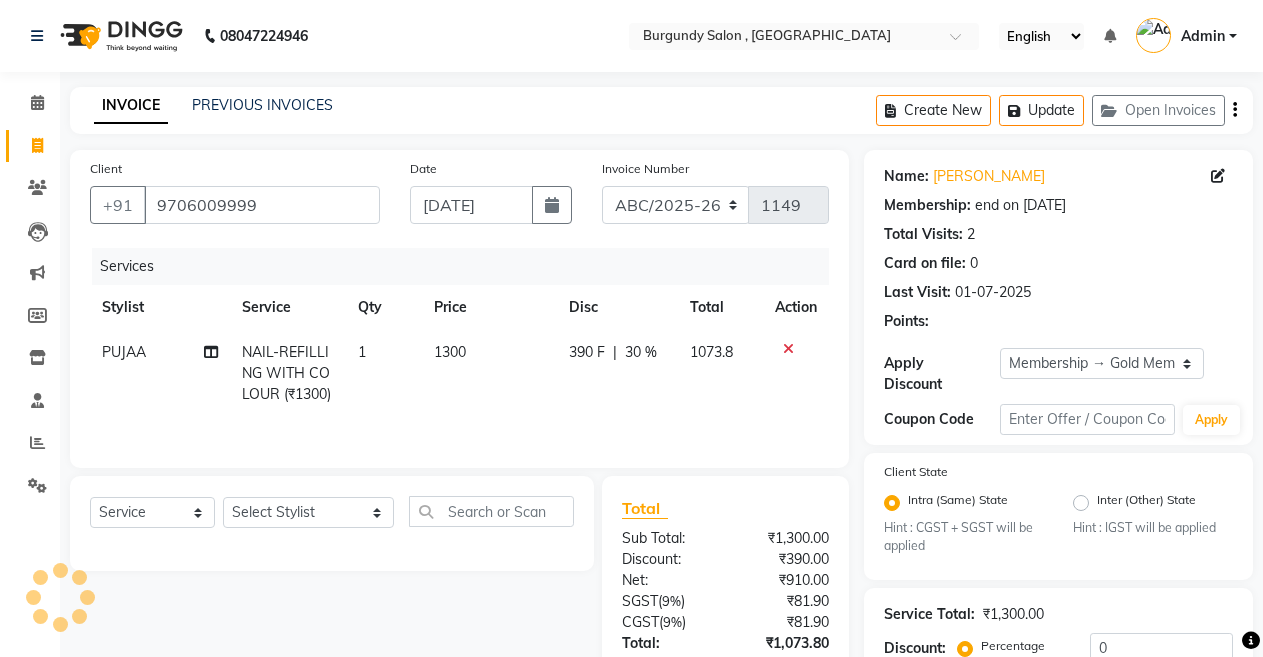 type on "30" 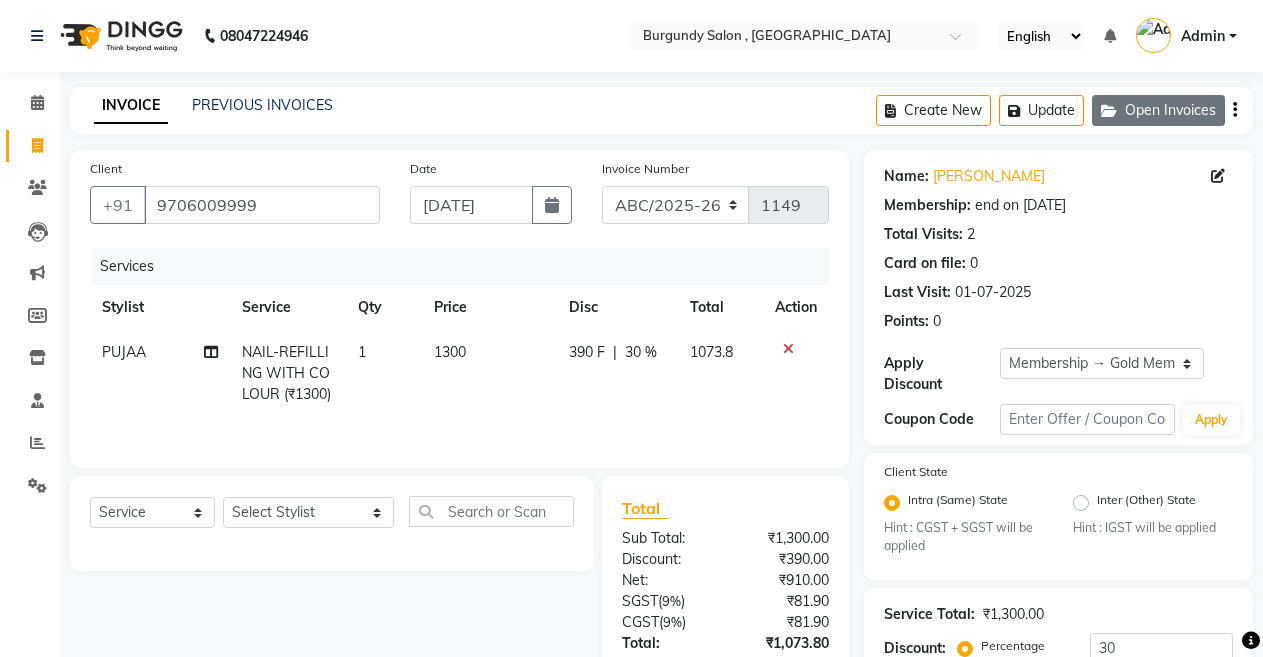 click on "Open Invoices" 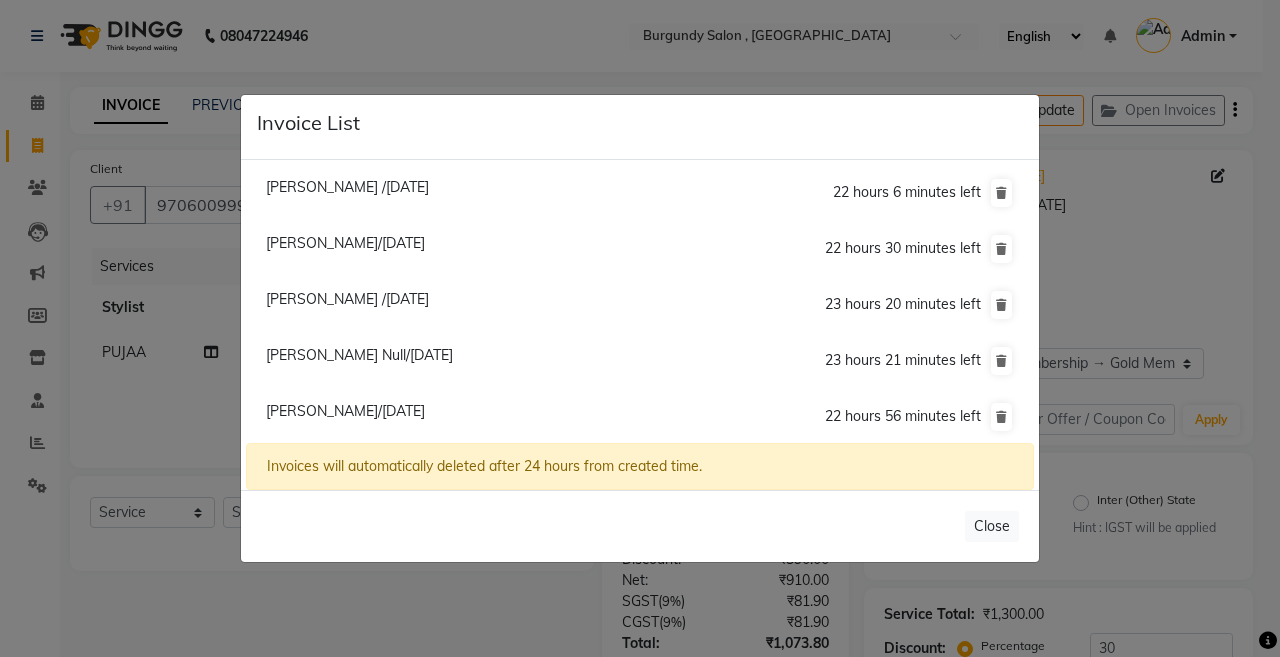 click on "Yashita Achantani/10 July 2025" 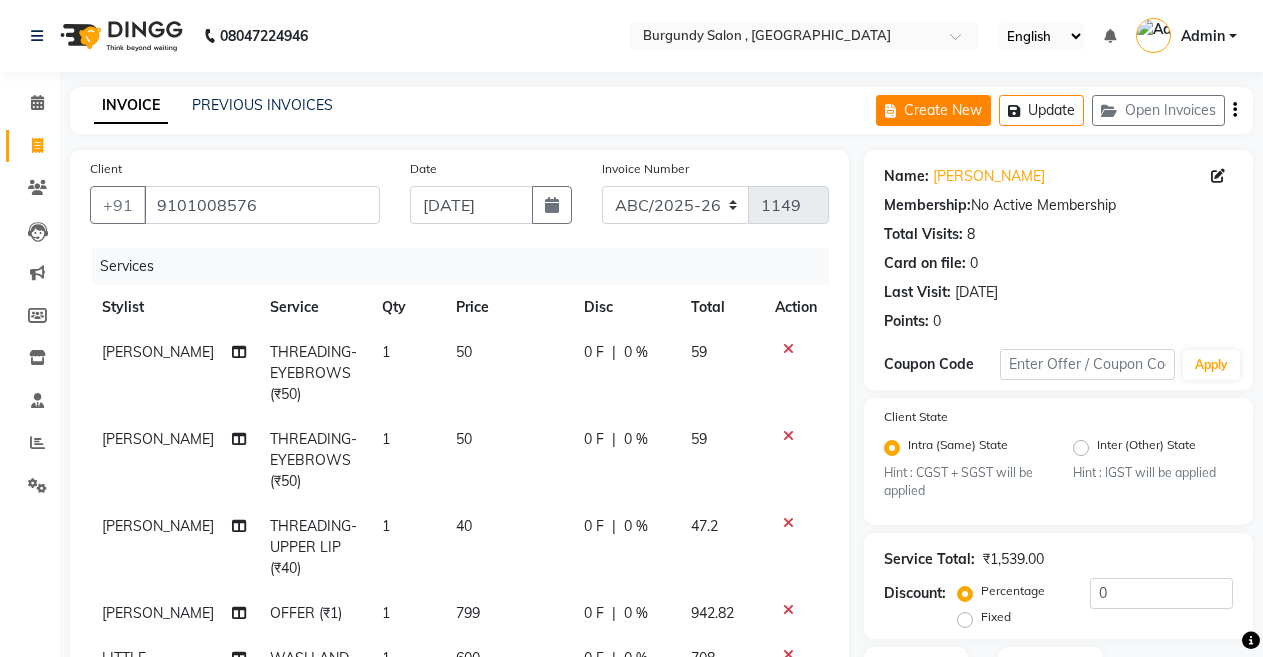 click on "Create New" 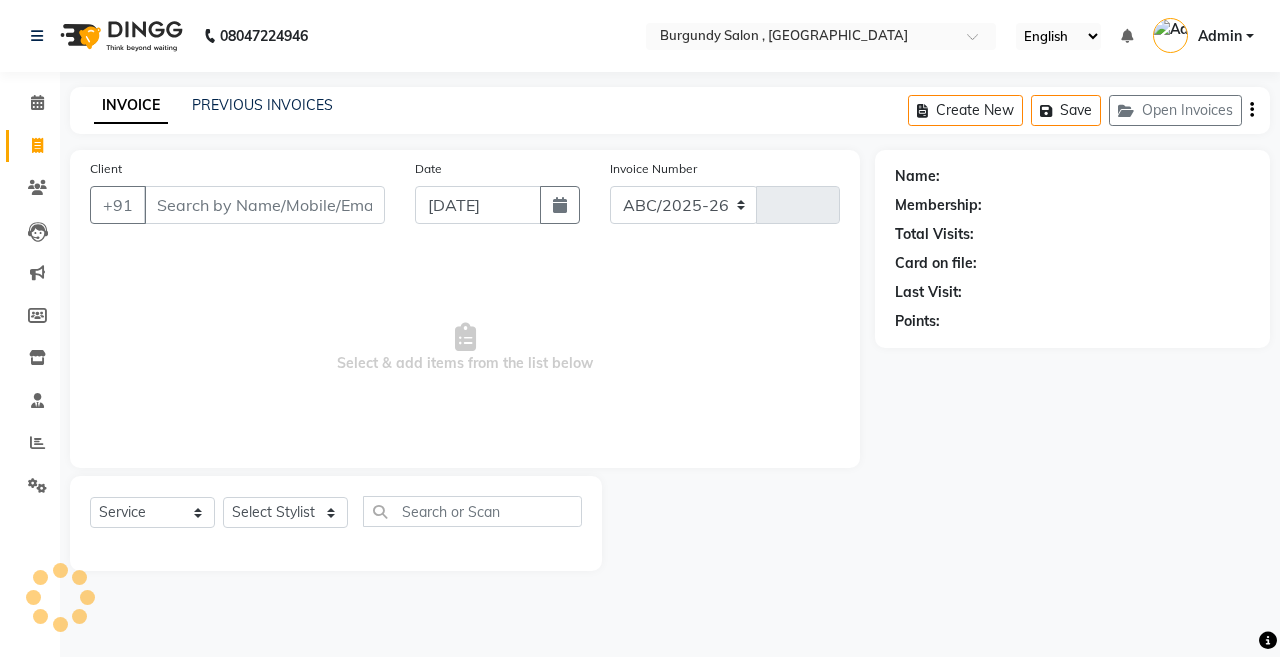 select on "5345" 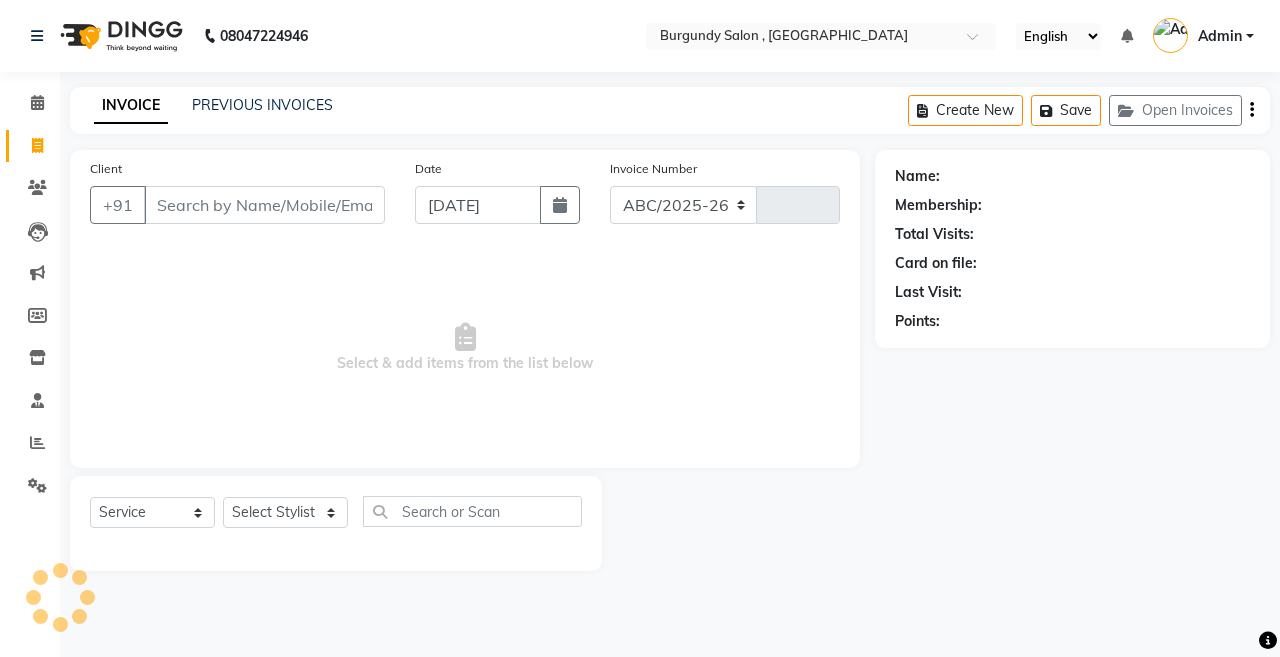 type on "1149" 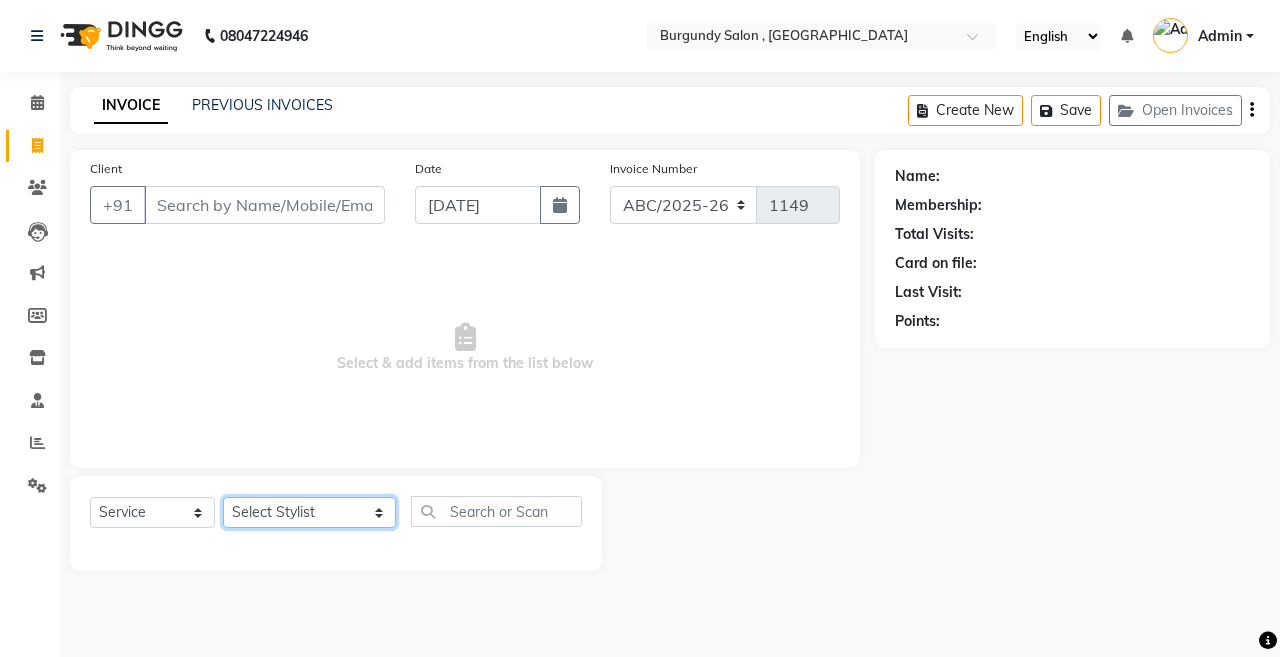 click on "Select Stylist ANIL  ANJANA BARSHA DEEPSHIKHA  DHON DAS DHON / NITUMONI EDWARD EDWARD/ LAXMI JOSHU JUNMONI KASHIF LAXI / ANJANA LAXMI LITTLE MAAM MINTUL MITALI NEETU RANA NITUMONI NITUMONI/POJA/ LAXMI NITUMONI / SAGARIKA NITUMONI/ SAGRIKA PRAKASH PUJAA Rubi RUBI / LAXMI SAGARIKA  SAGARIKA / RUBI SAHIL SAHIL / DHON SAHIL / EDWARD SAHIL/ JOSHU SAHIL/JOSHU/PRAKASH/ RUBI SAHIL/NITUMONI/ MITALI SAHIL/ RUBI SHABIR SHADHAB SIMA KALITA SONALI DEKA SOPEM staff 1 staff 1 TANU" 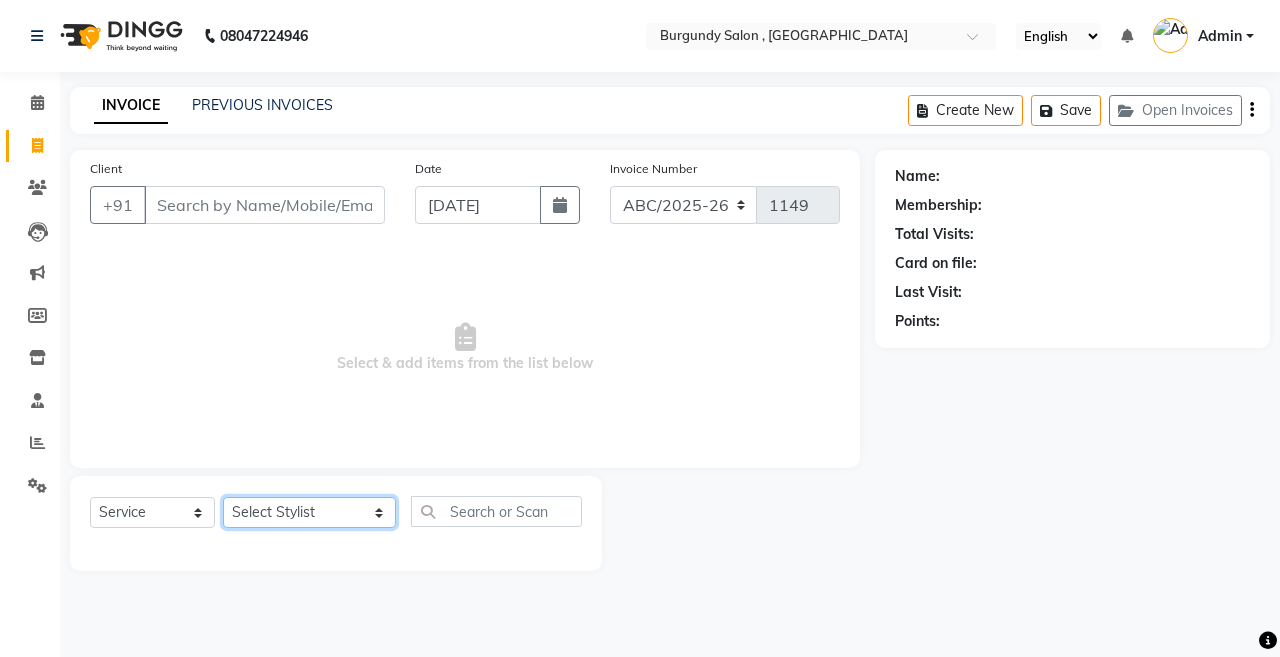 select on "32580" 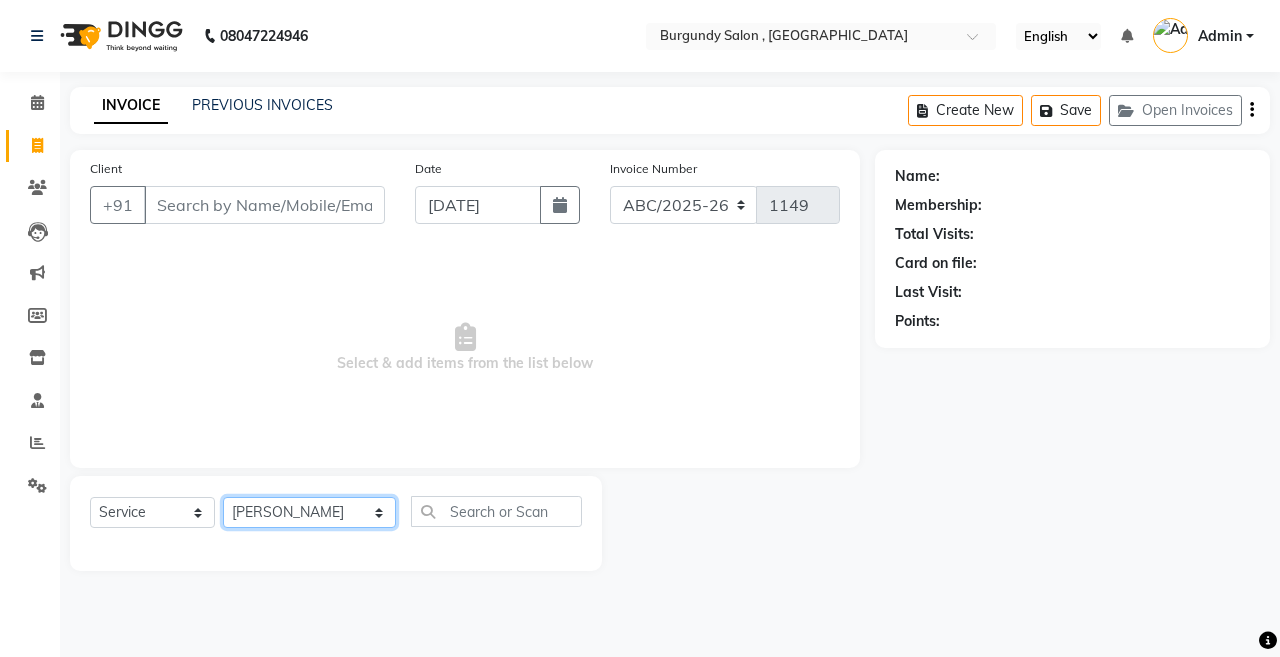 click on "Select Stylist ANIL  ANJANA BARSHA DEEPSHIKHA  DHON DAS DHON / NITUMONI EDWARD EDWARD/ LAXMI JOSHU JUNMONI KASHIF LAXI / ANJANA LAXMI LITTLE MAAM MINTUL MITALI NEETU RANA NITUMONI NITUMONI/POJA/ LAXMI NITUMONI / SAGARIKA NITUMONI/ SAGRIKA PRAKASH PUJAA Rubi RUBI / LAXMI SAGARIKA  SAGARIKA / RUBI SAHIL SAHIL / DHON SAHIL / EDWARD SAHIL/ JOSHU SAHIL/JOSHU/PRAKASH/ RUBI SAHIL/NITUMONI/ MITALI SAHIL/ RUBI SHABIR SHADHAB SIMA KALITA SONALI DEKA SOPEM staff 1 staff 1 TANU" 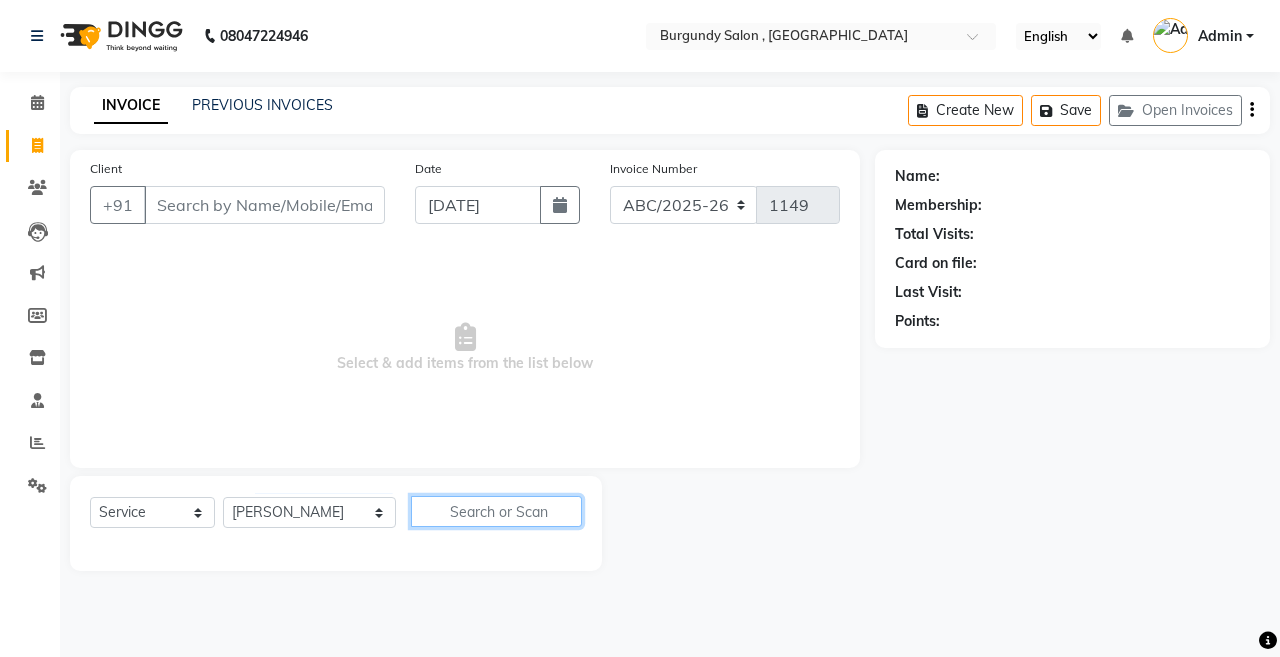 click 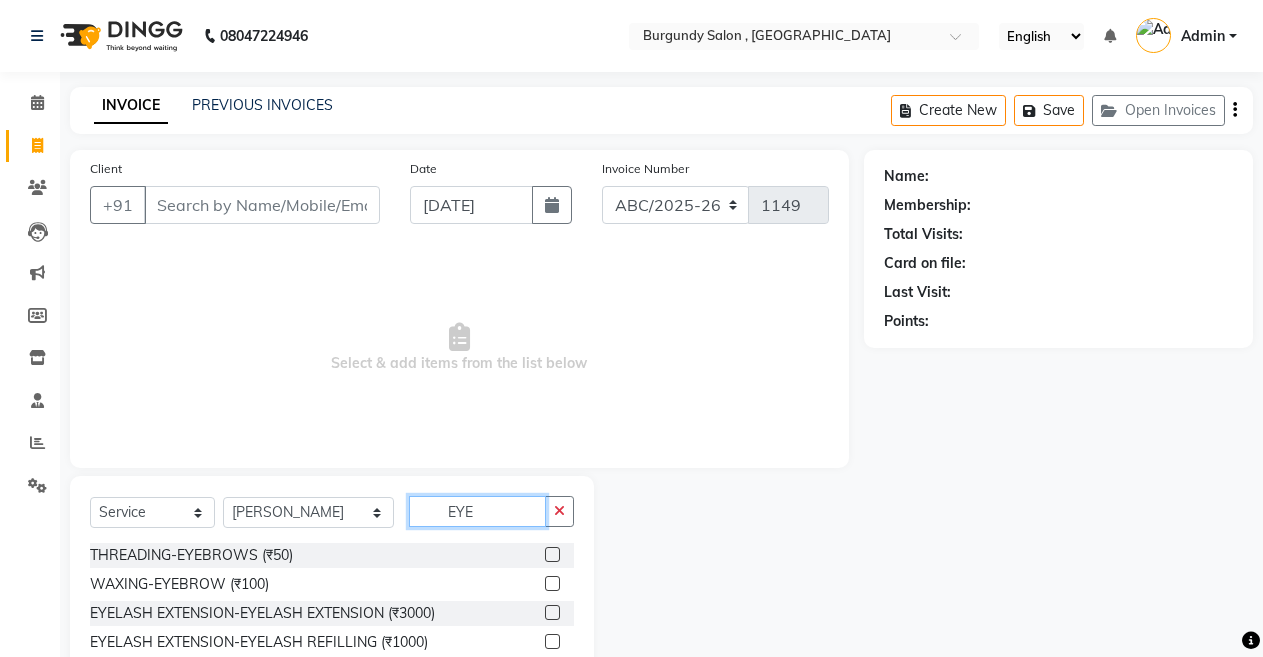type on "EYE" 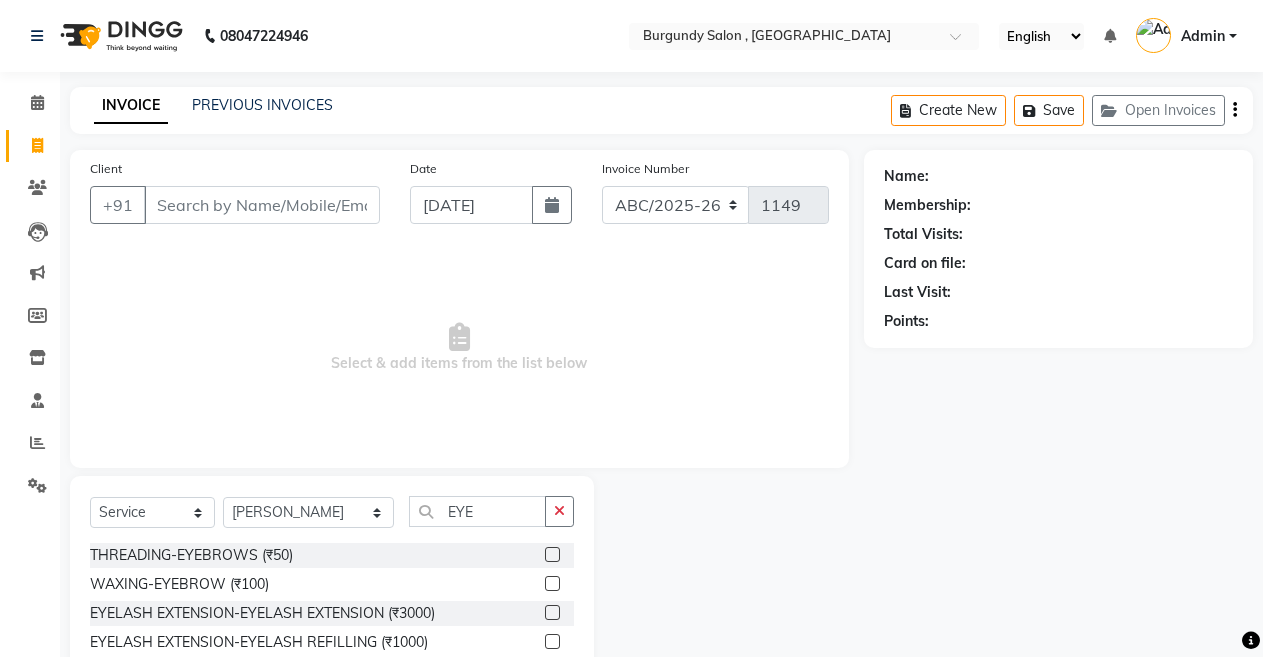 click 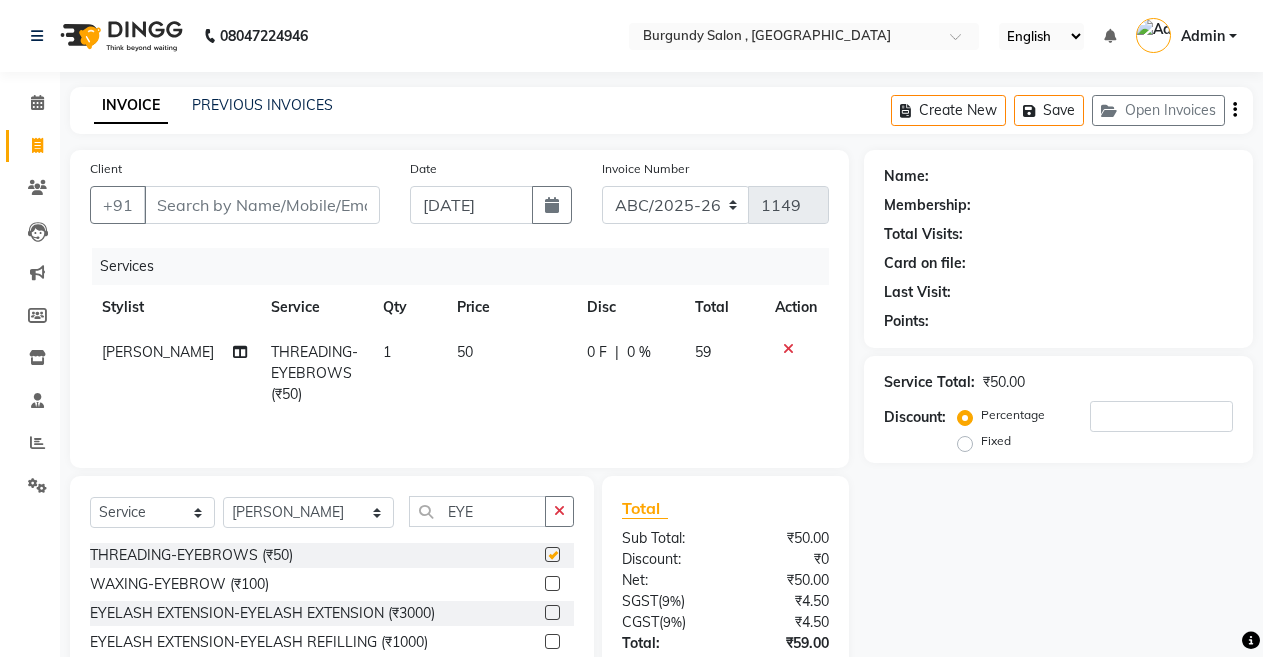 checkbox on "false" 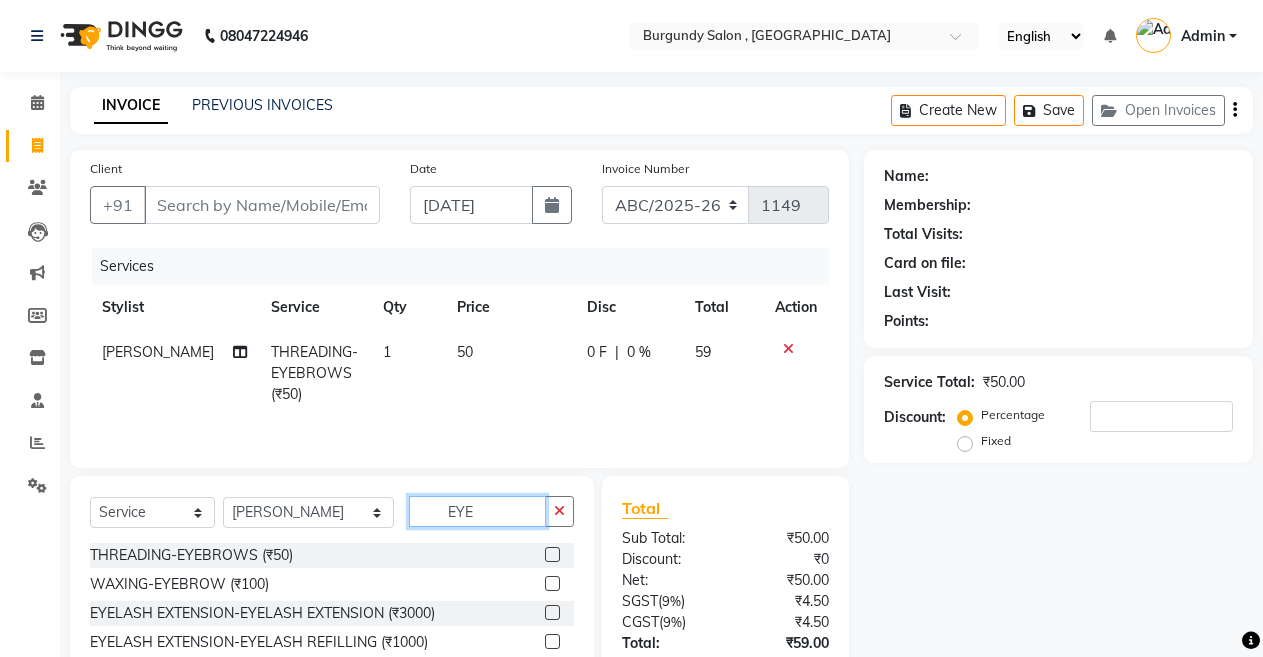 click on "EYE" 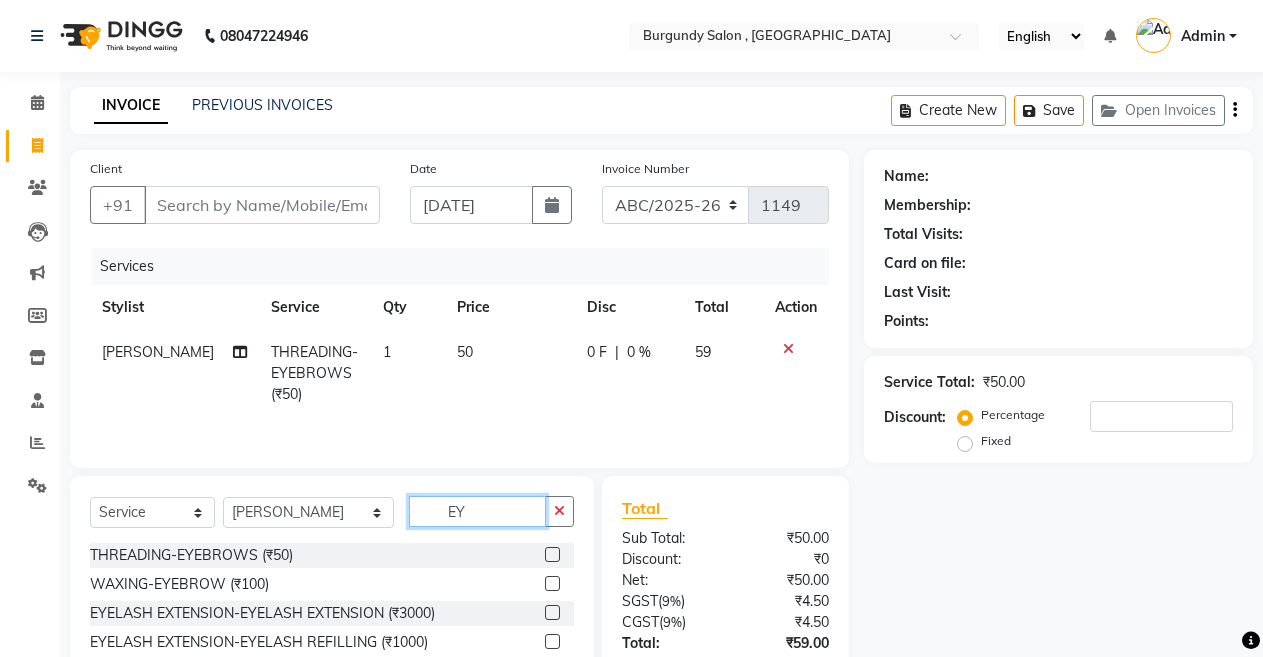 type on "E" 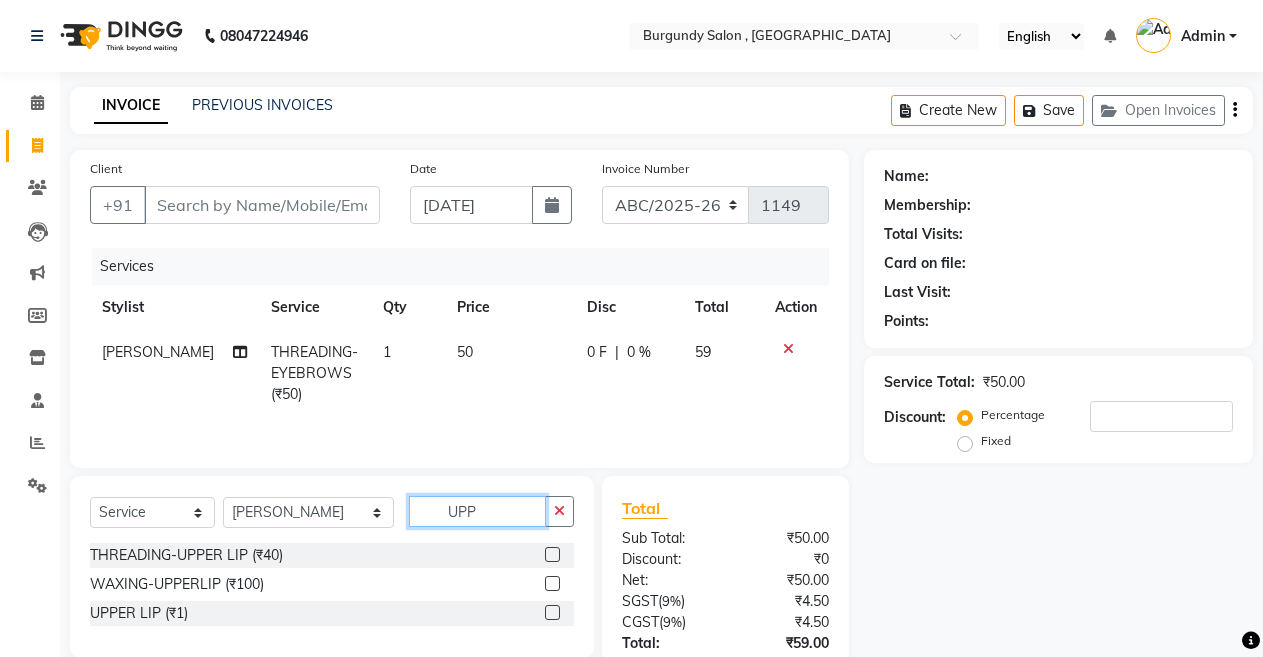 type on "UPP" 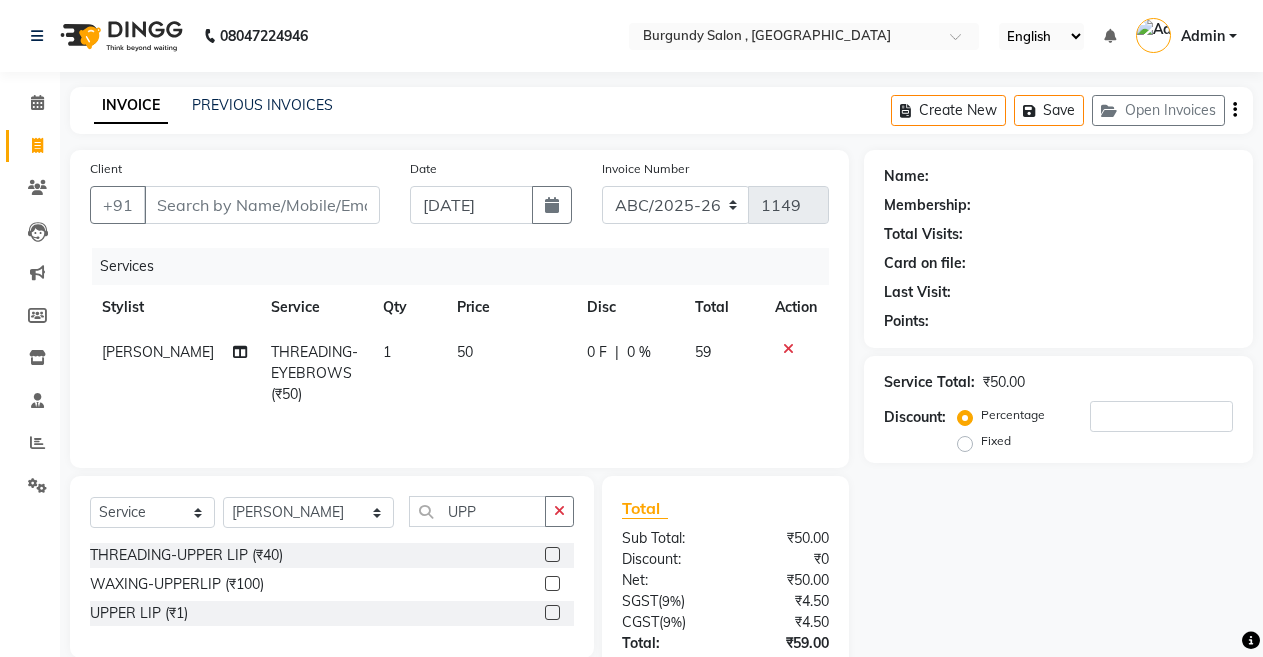 click 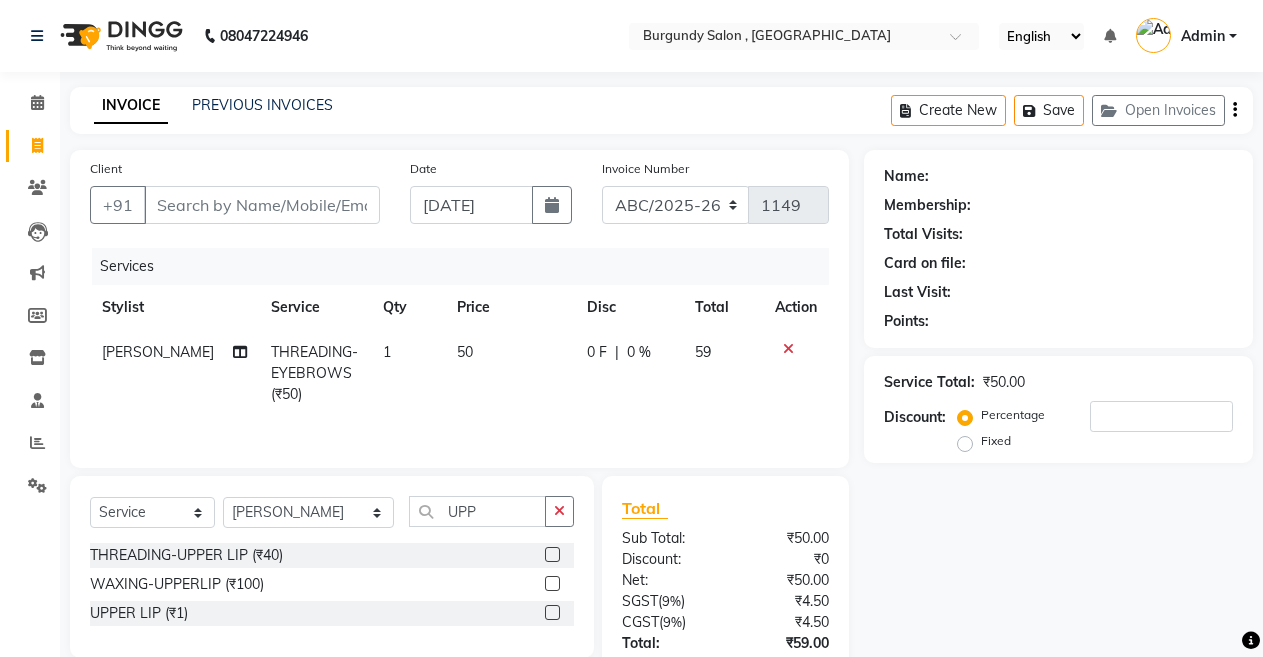 click 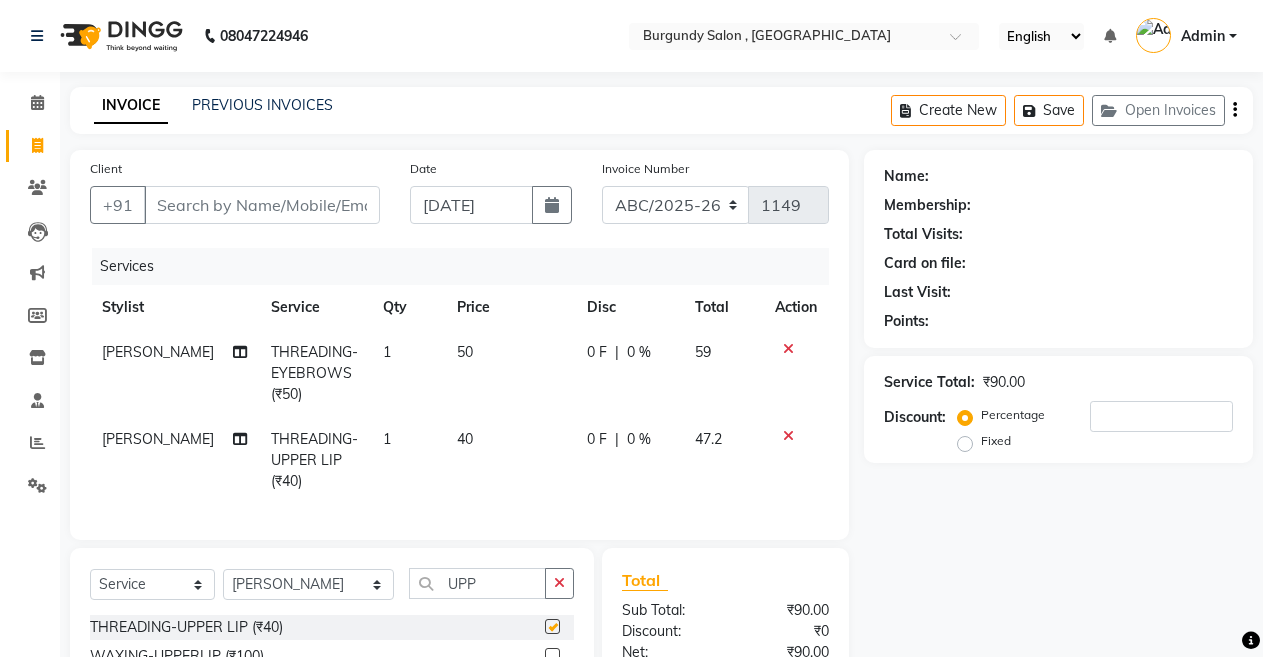 checkbox on "false" 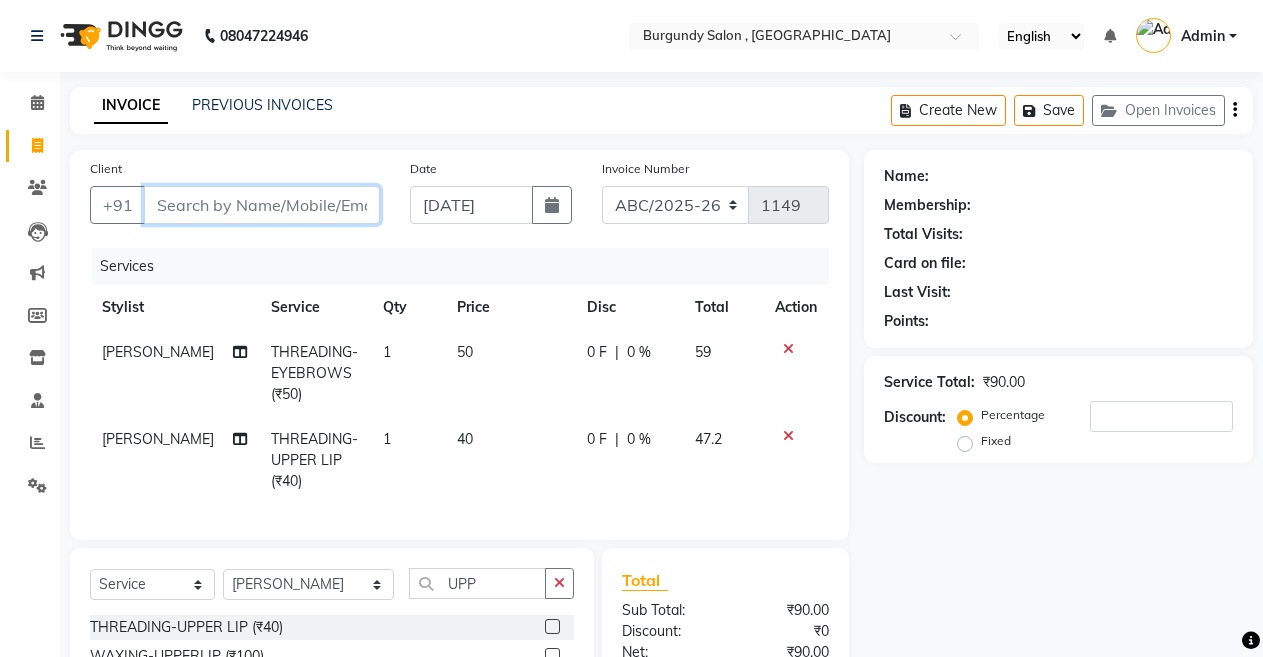 click on "Client" at bounding box center (262, 205) 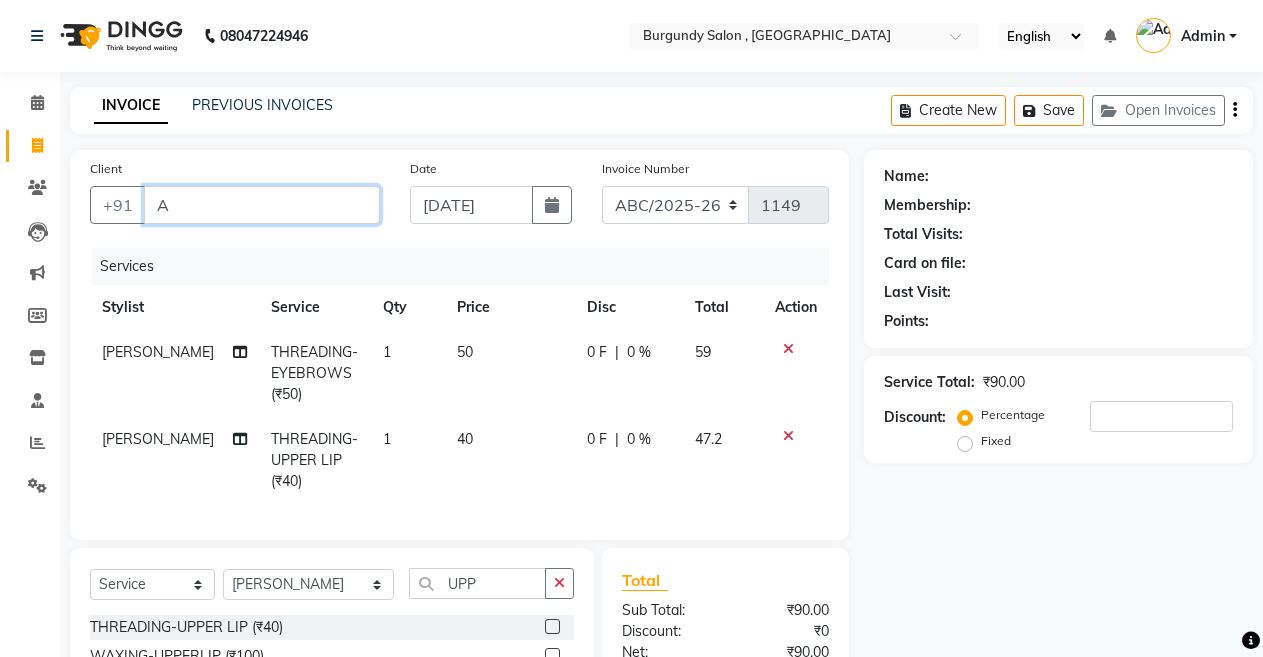 type on "AA" 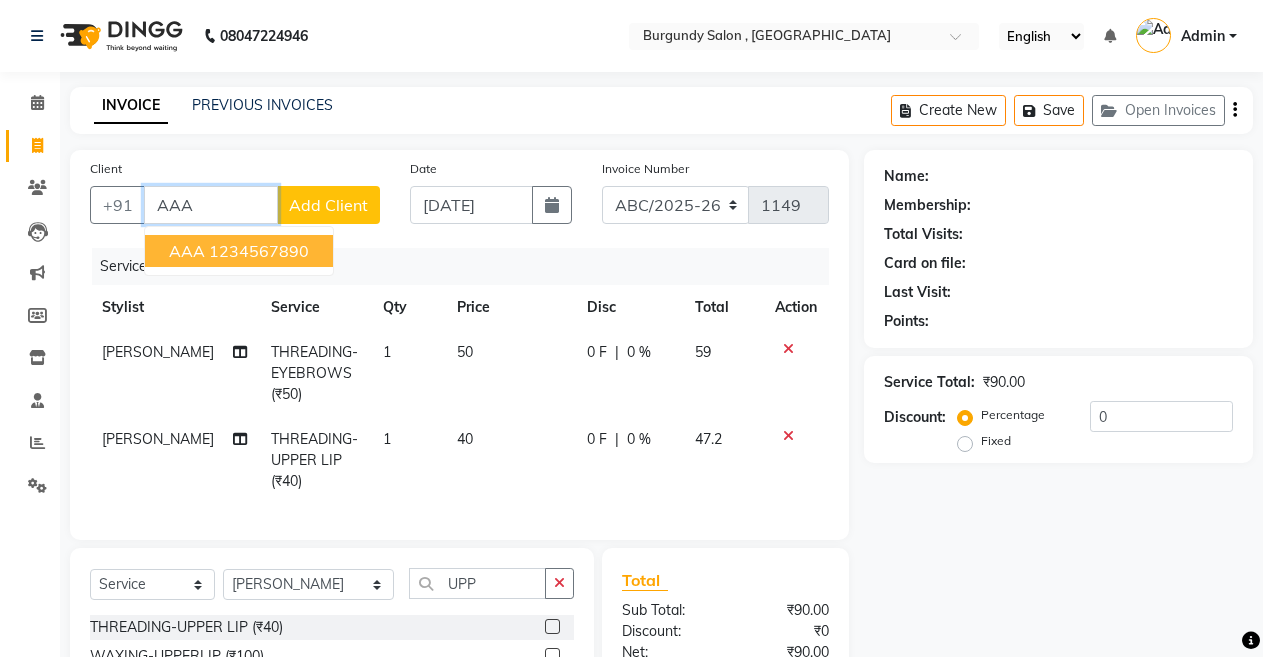 click on "1234567890" at bounding box center [259, 251] 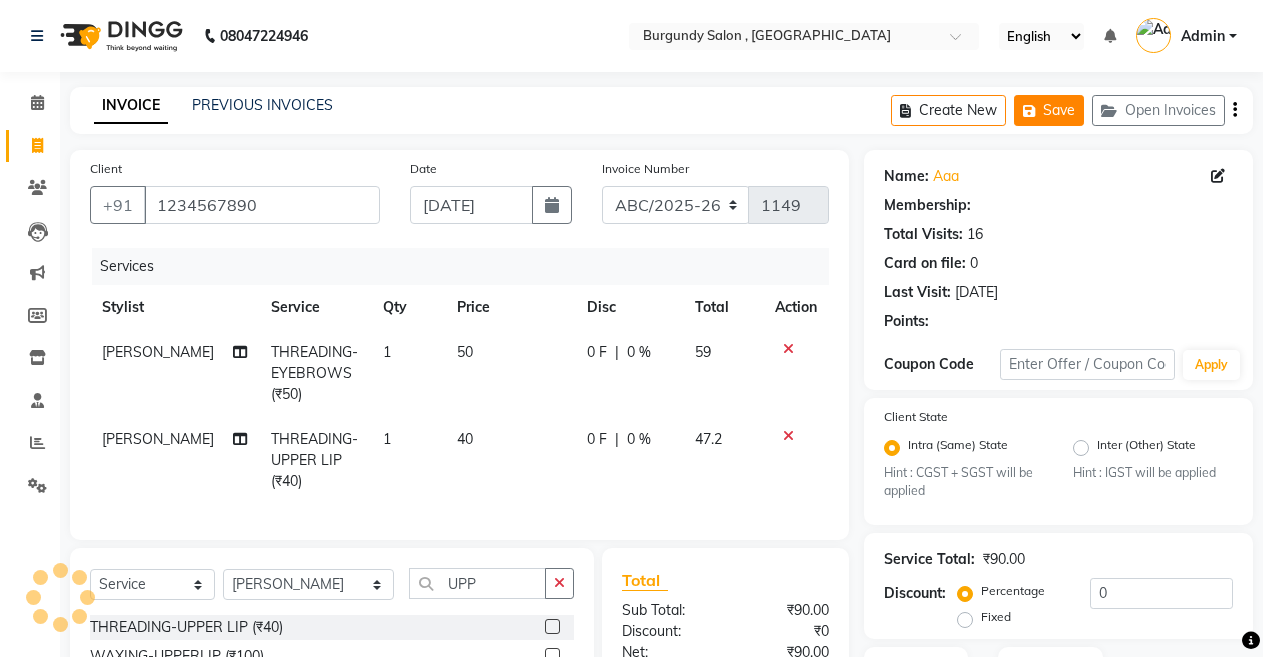 click on "Save" 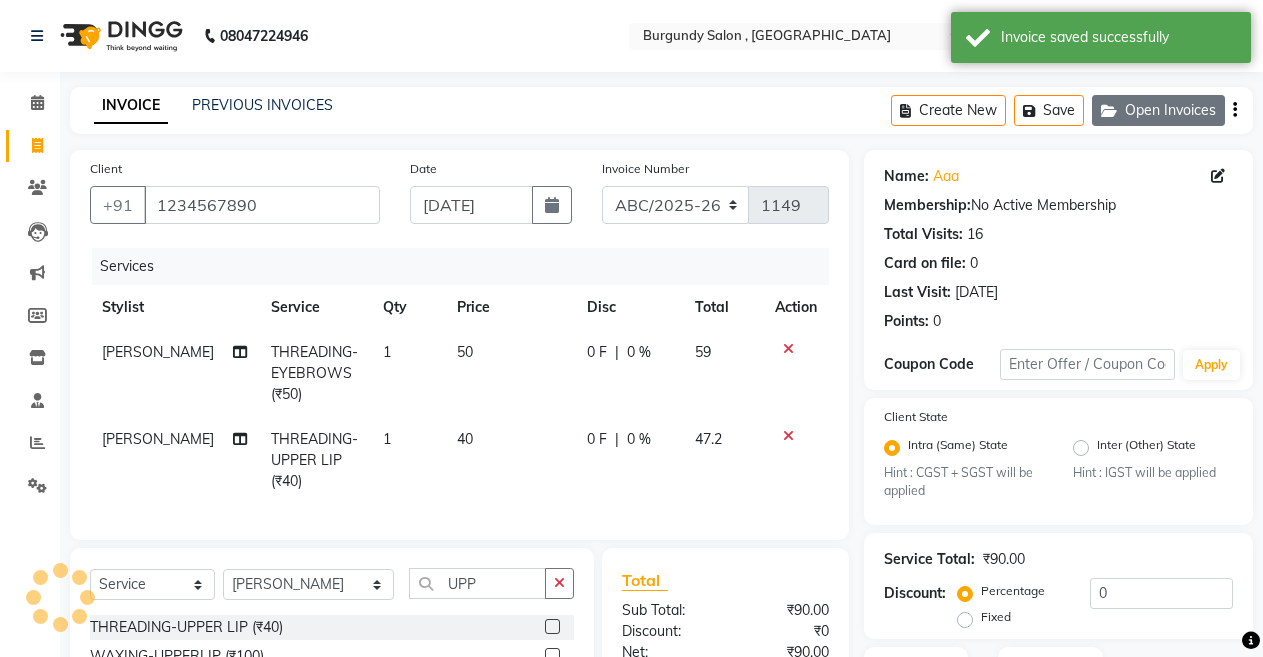 click on "Open Invoices" 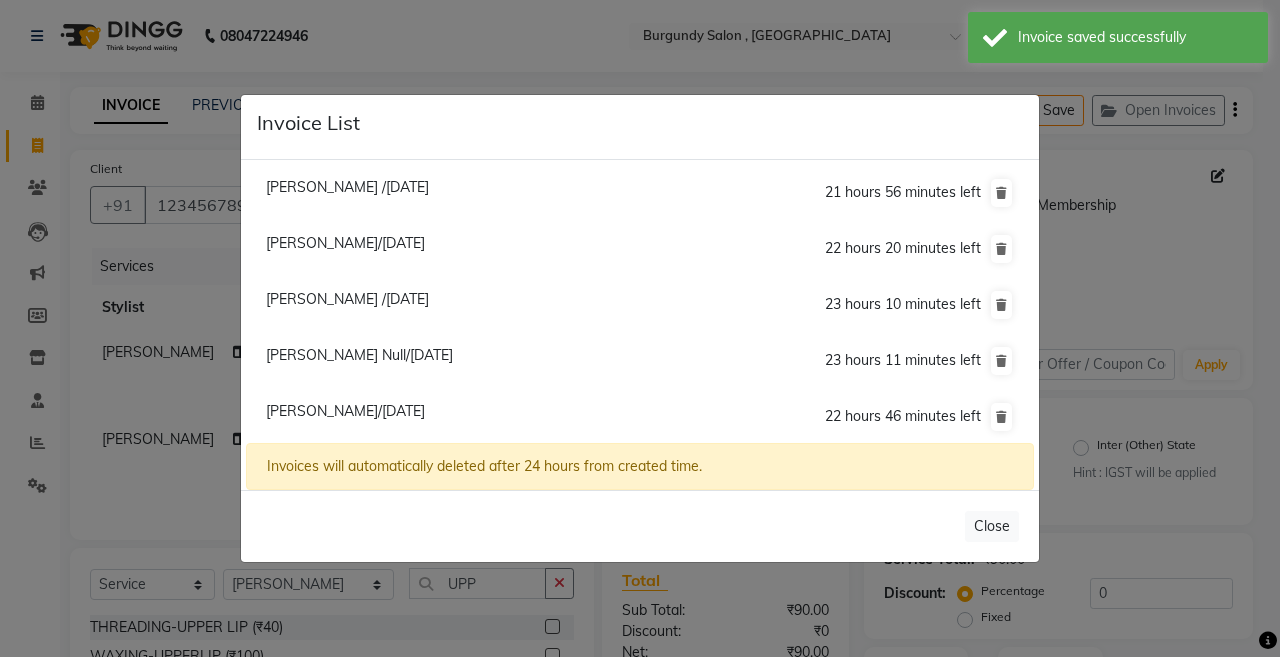 click on "Gunjan Agarwala /10 July 2025" 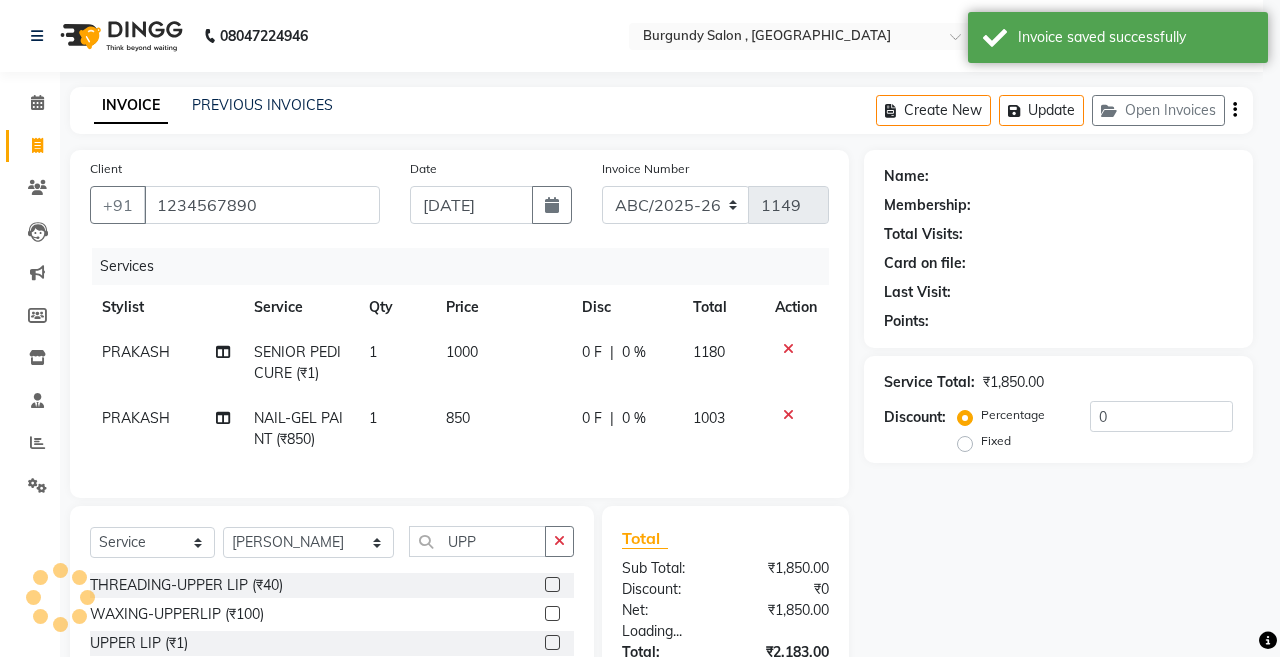 type on "9864627038" 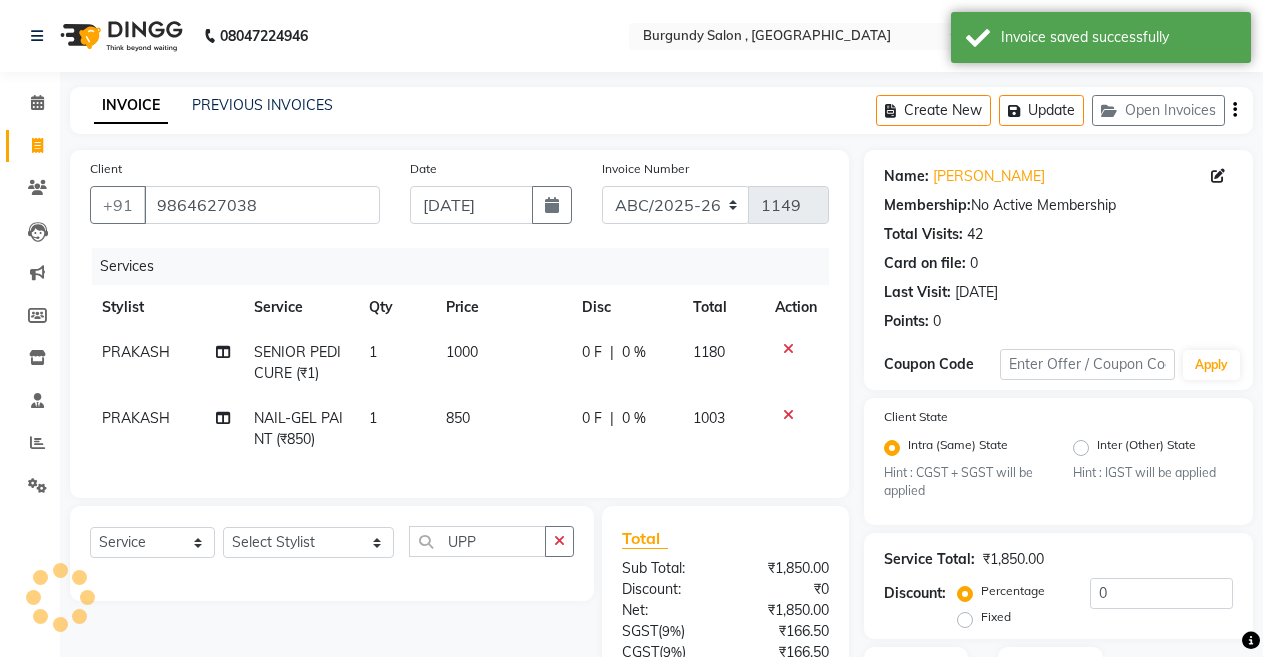 select 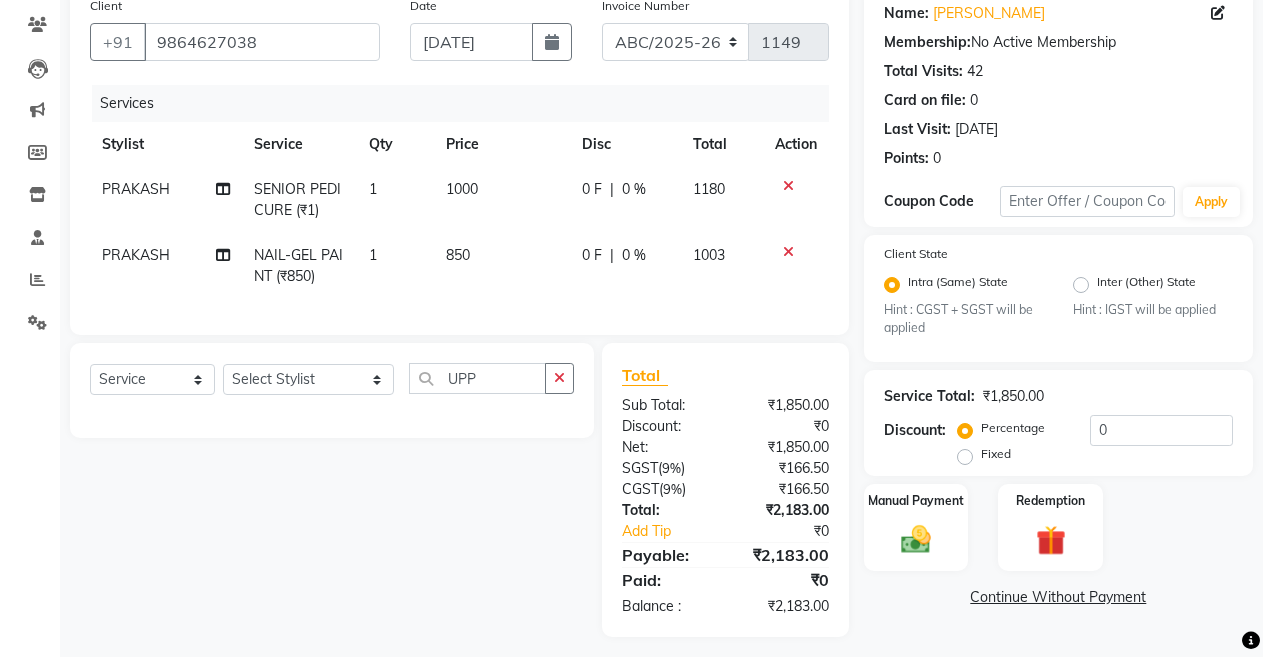 scroll, scrollTop: 190, scrollLeft: 0, axis: vertical 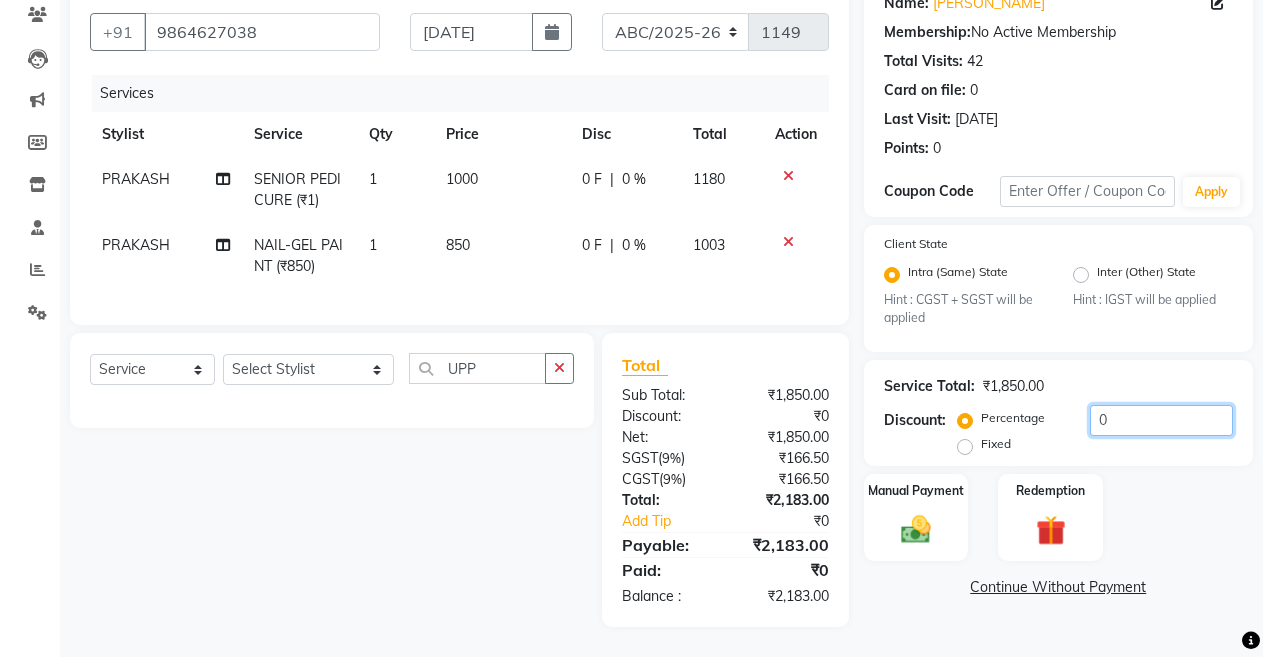 click on "0" 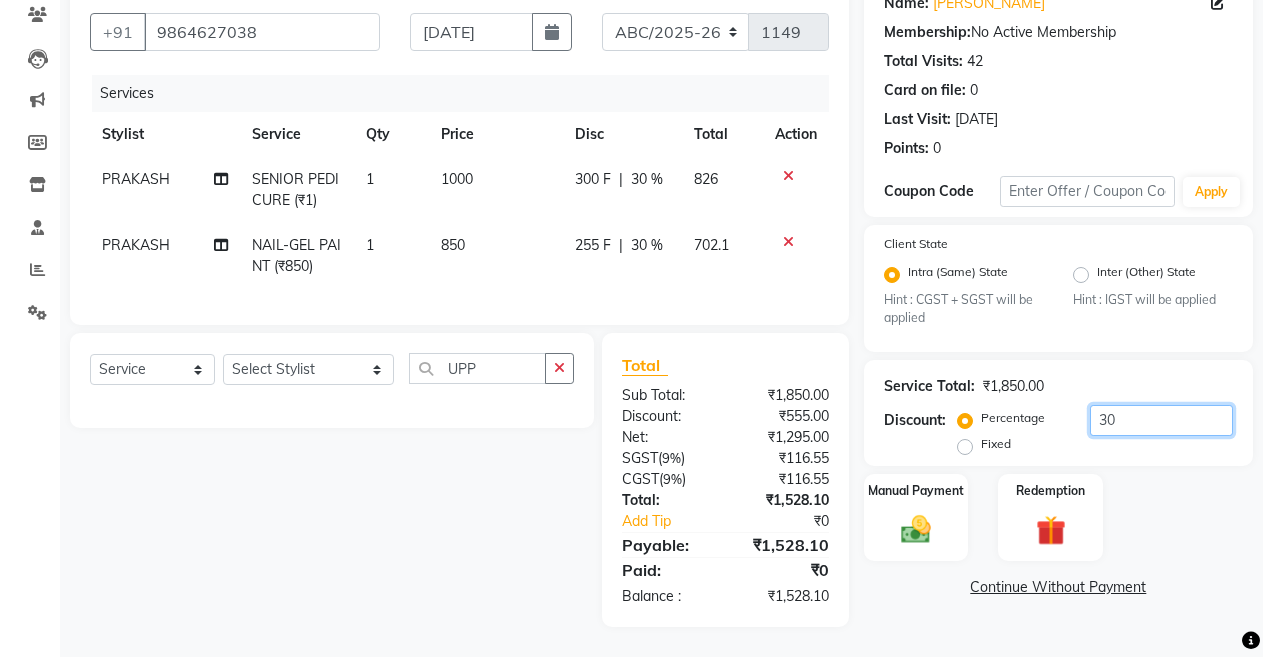 type on "30" 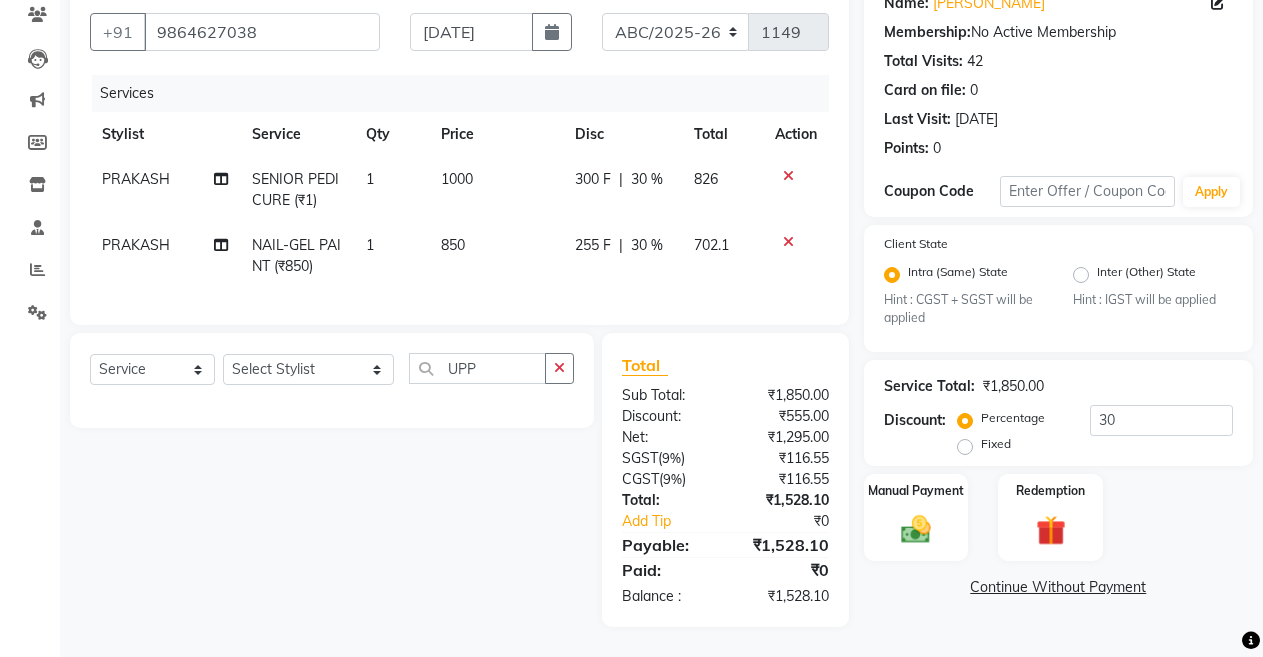 click on "850" 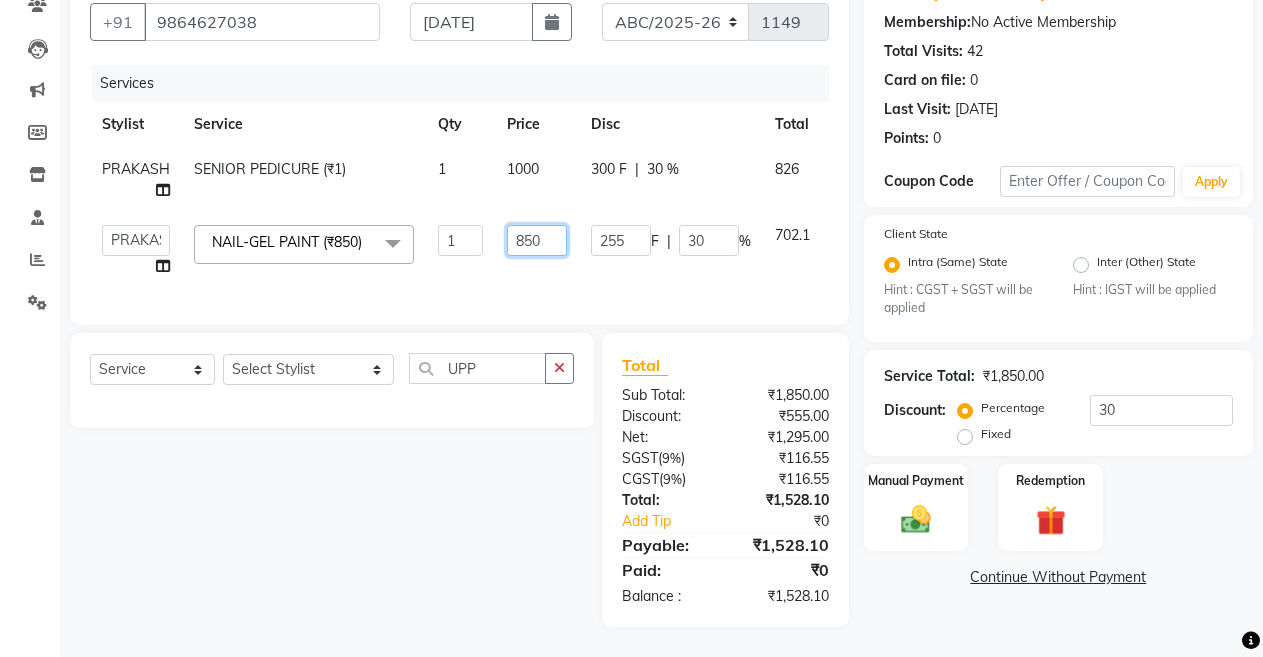 click on "850" 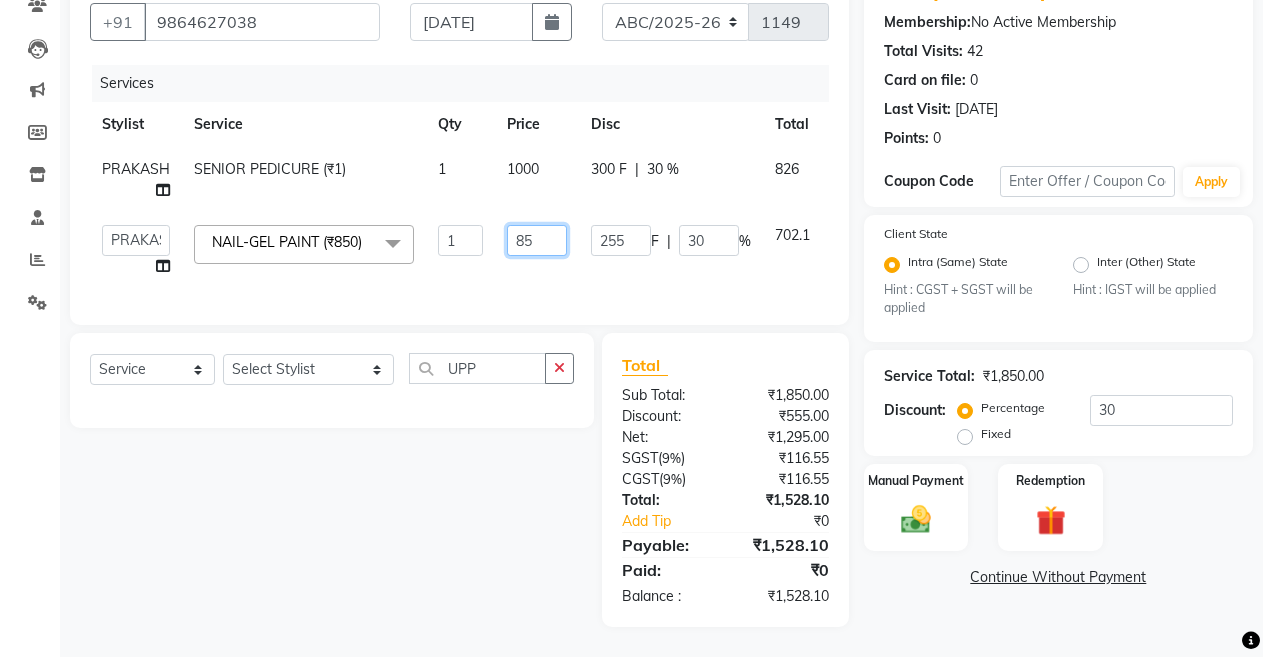 type on "8" 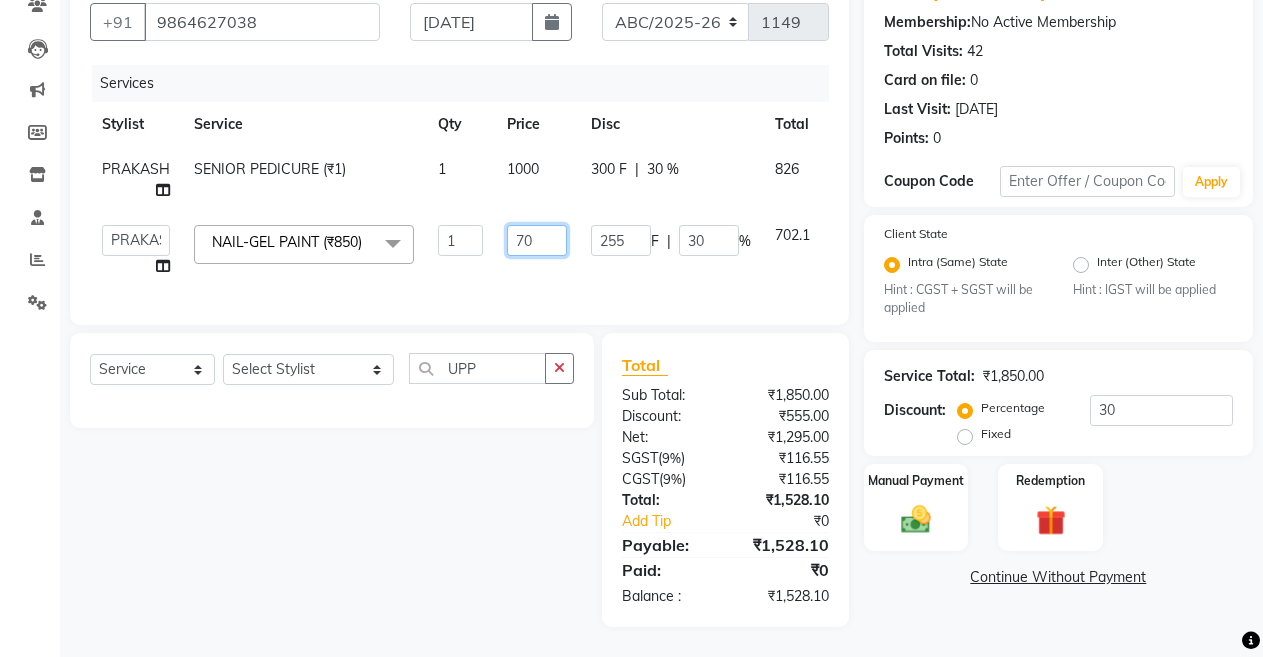 type on "700" 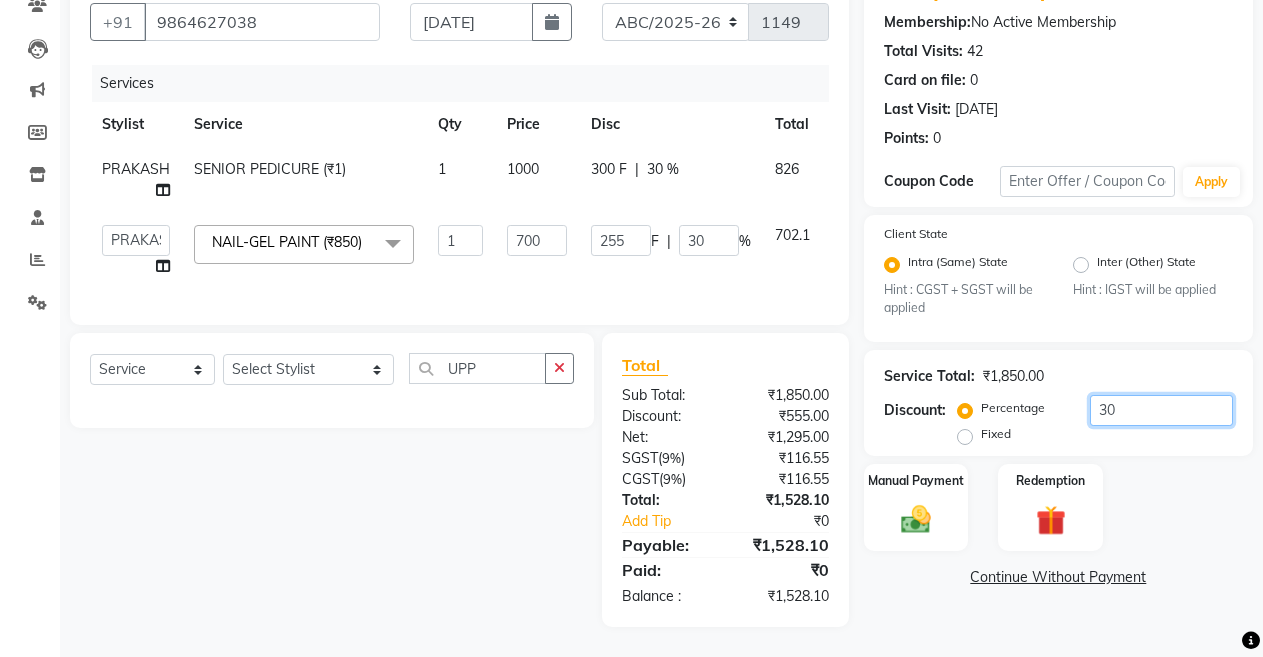click on "30" 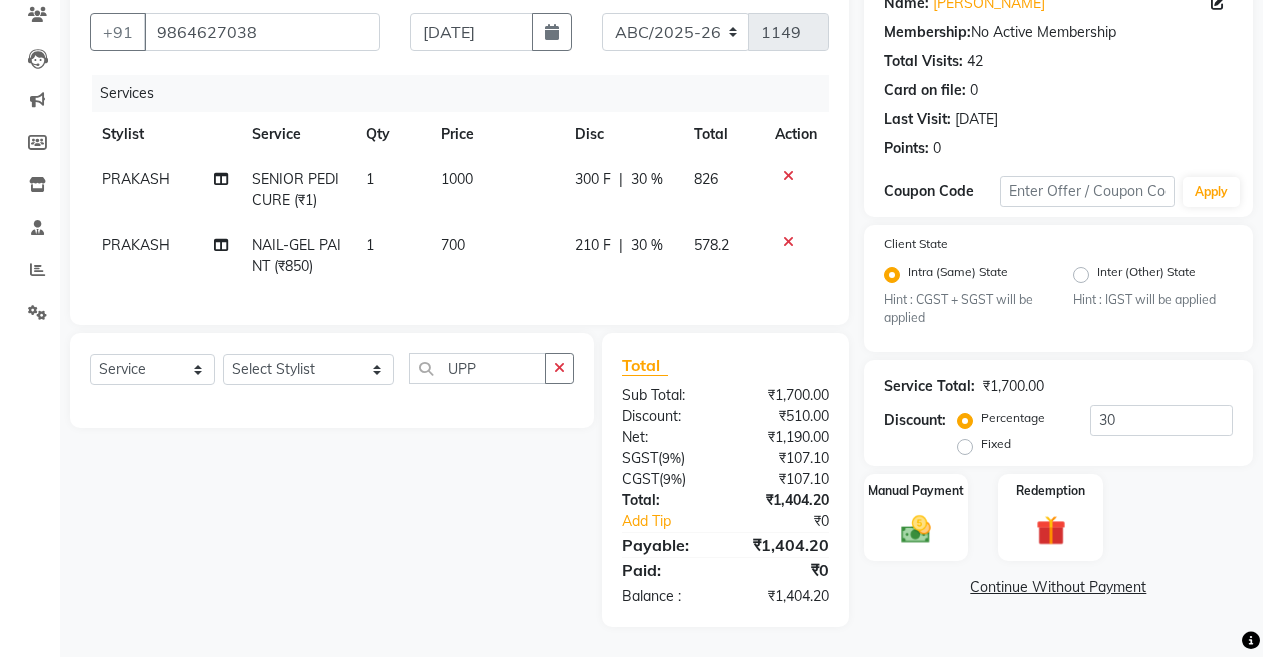click on "30 %" 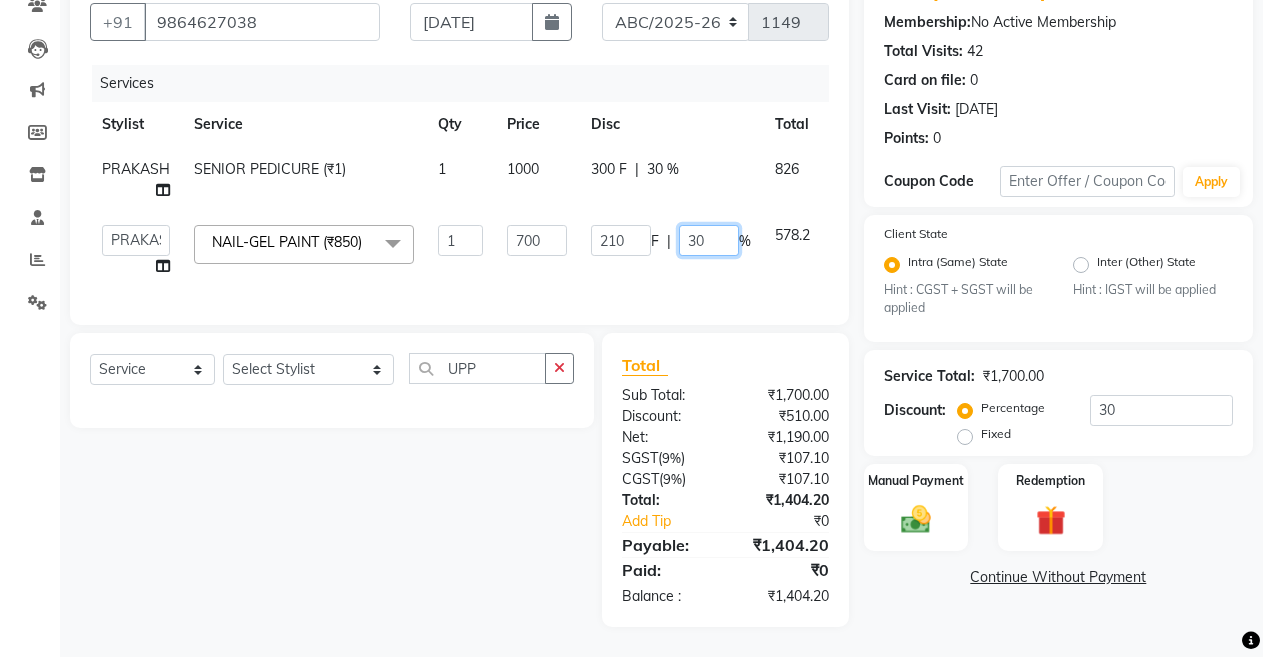 click on "30" 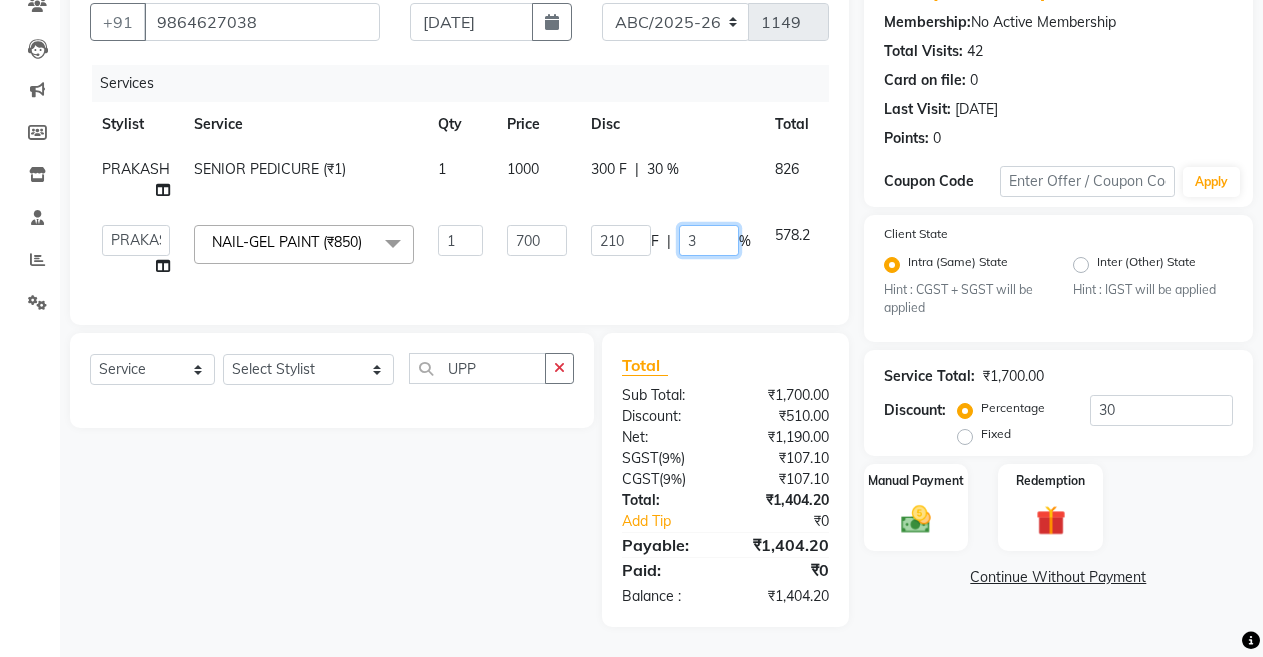 type 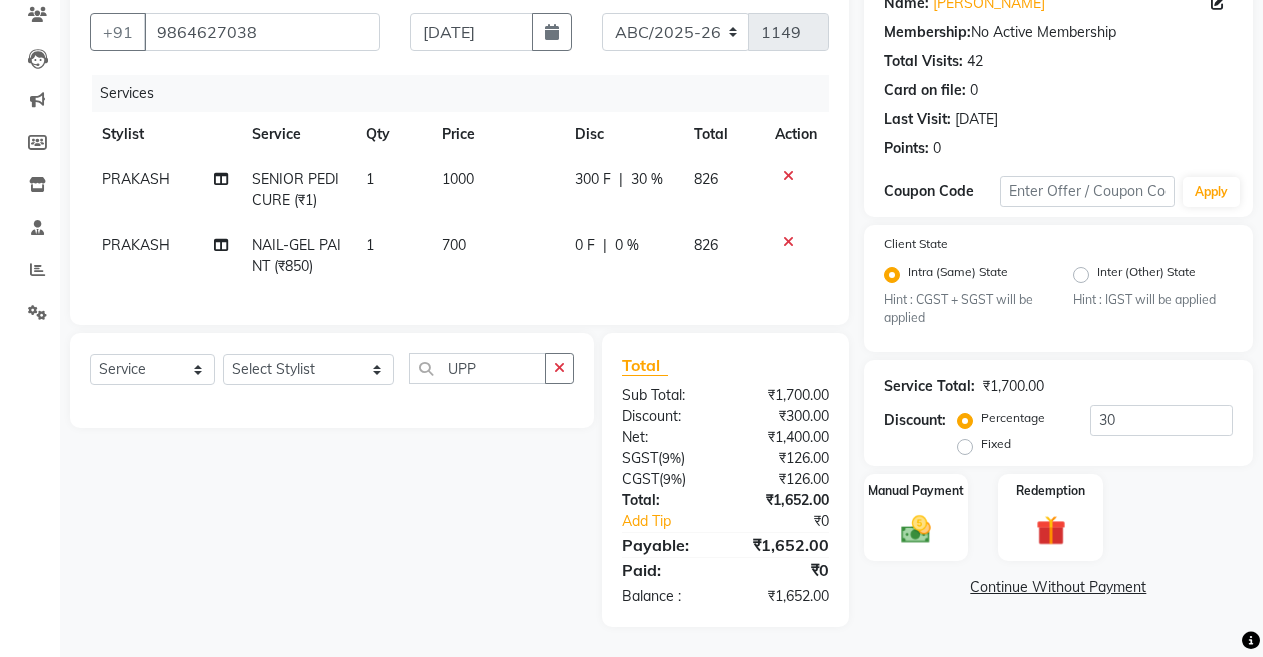 click on "1" 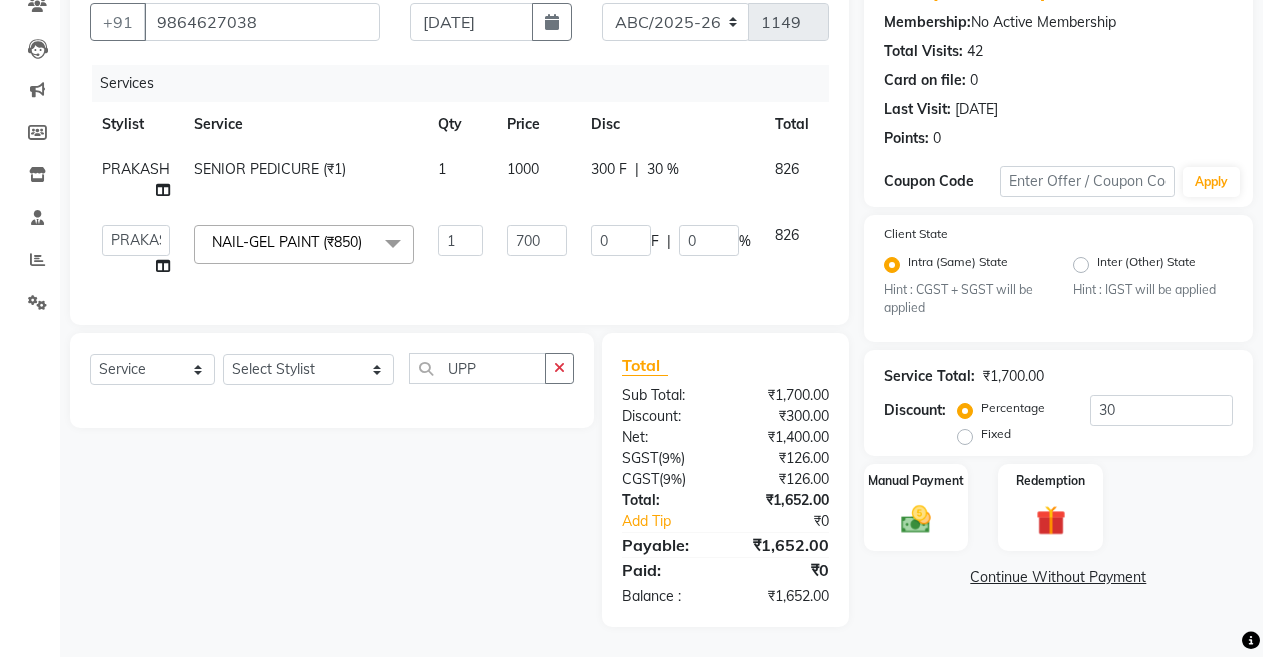 click on "NAIL-GEL PAINT (₹850)  x" 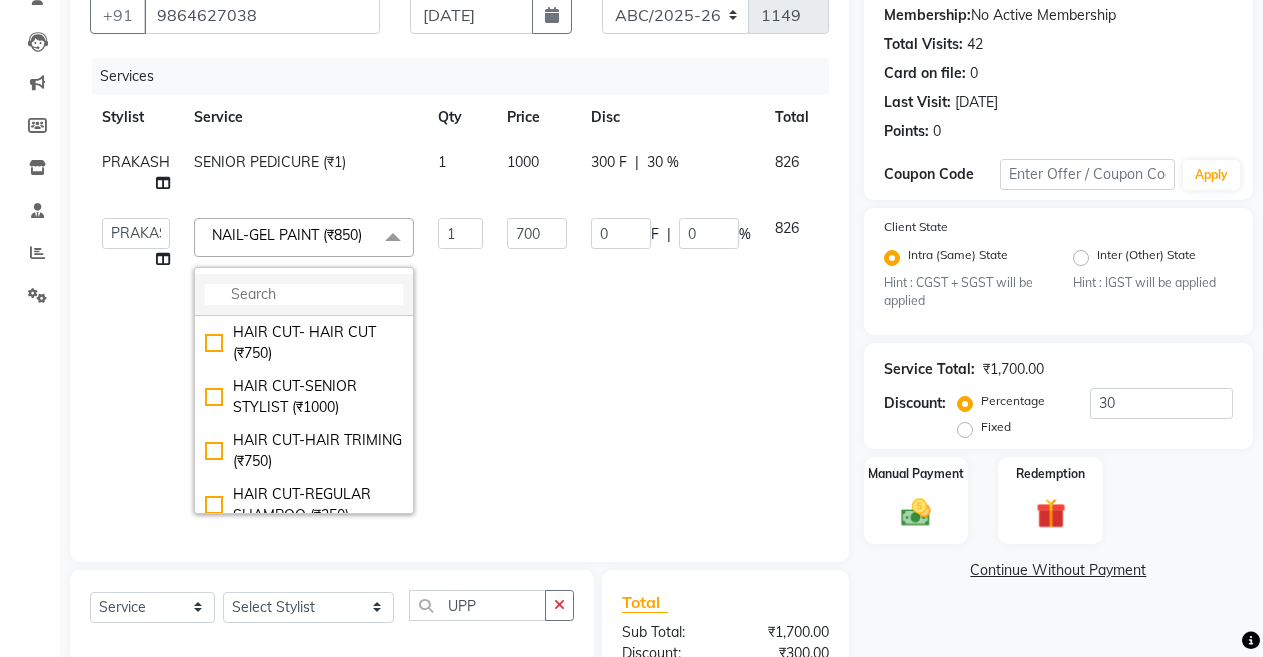 click 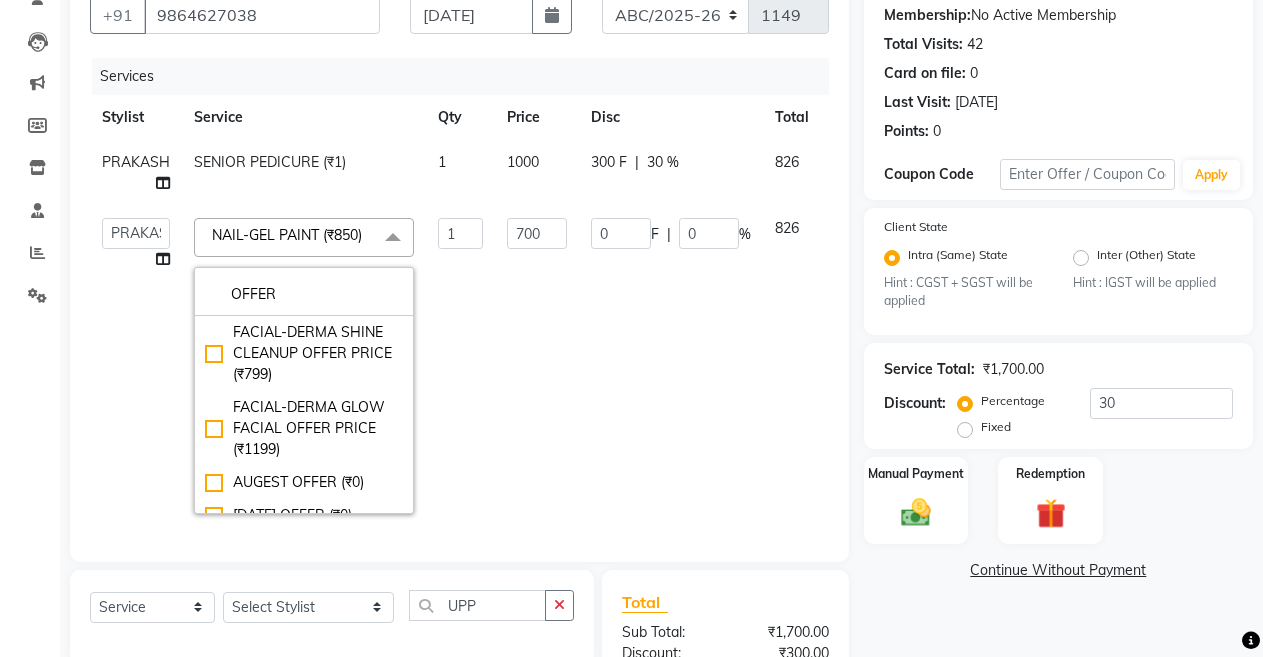 type on "OFFER" 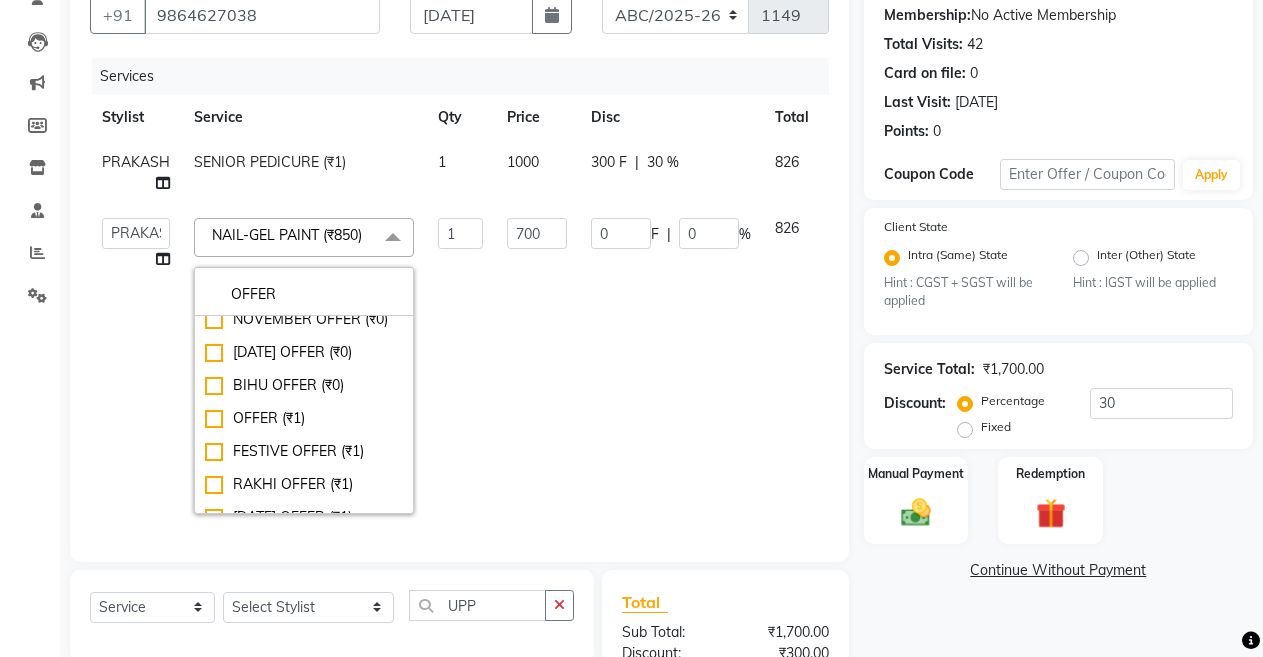 scroll, scrollTop: 240, scrollLeft: 0, axis: vertical 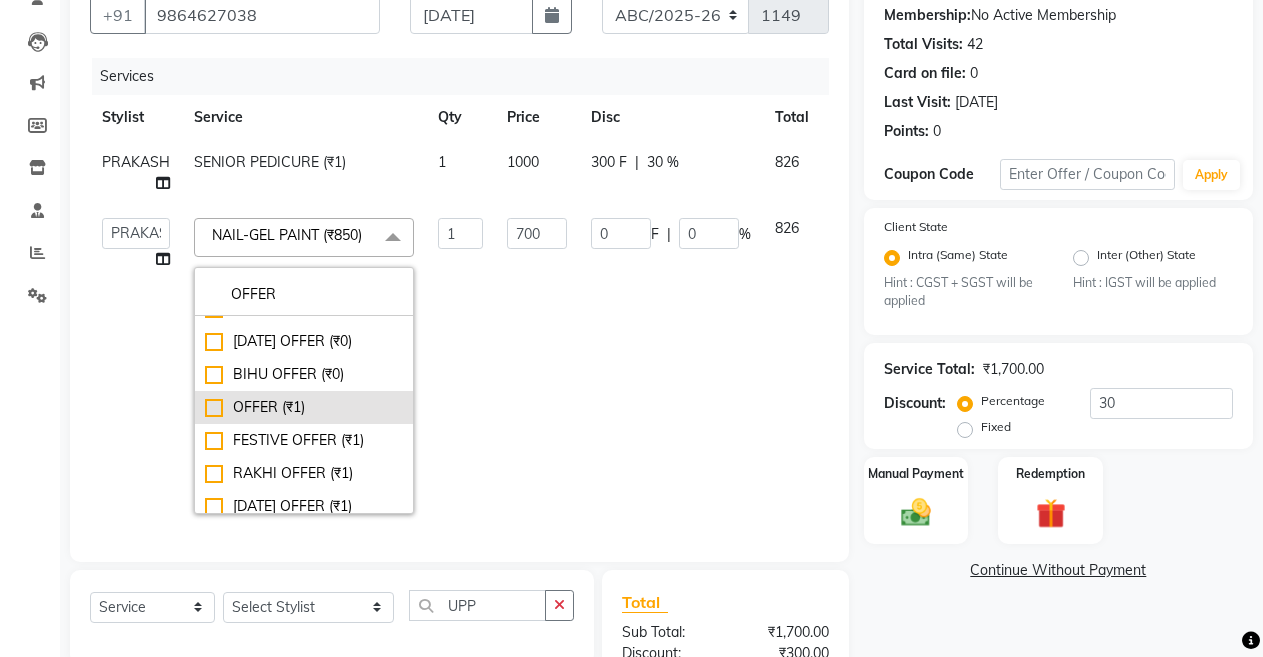 click on "OFFER (₹1)" 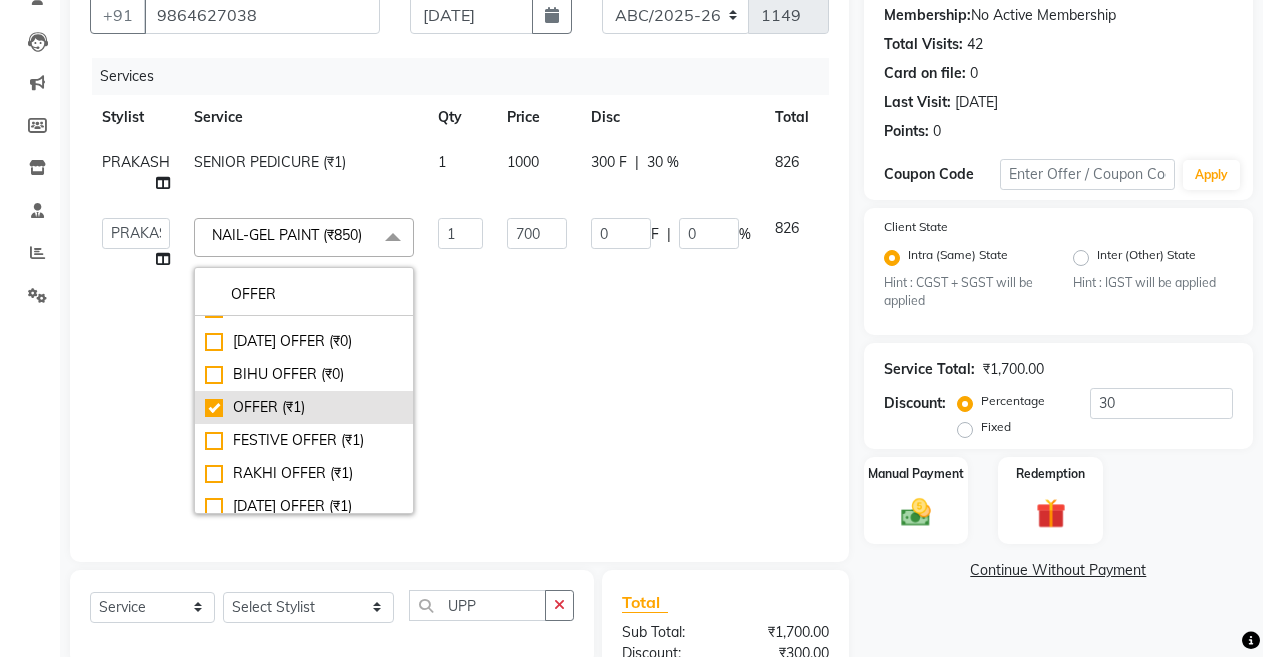 checkbox on "true" 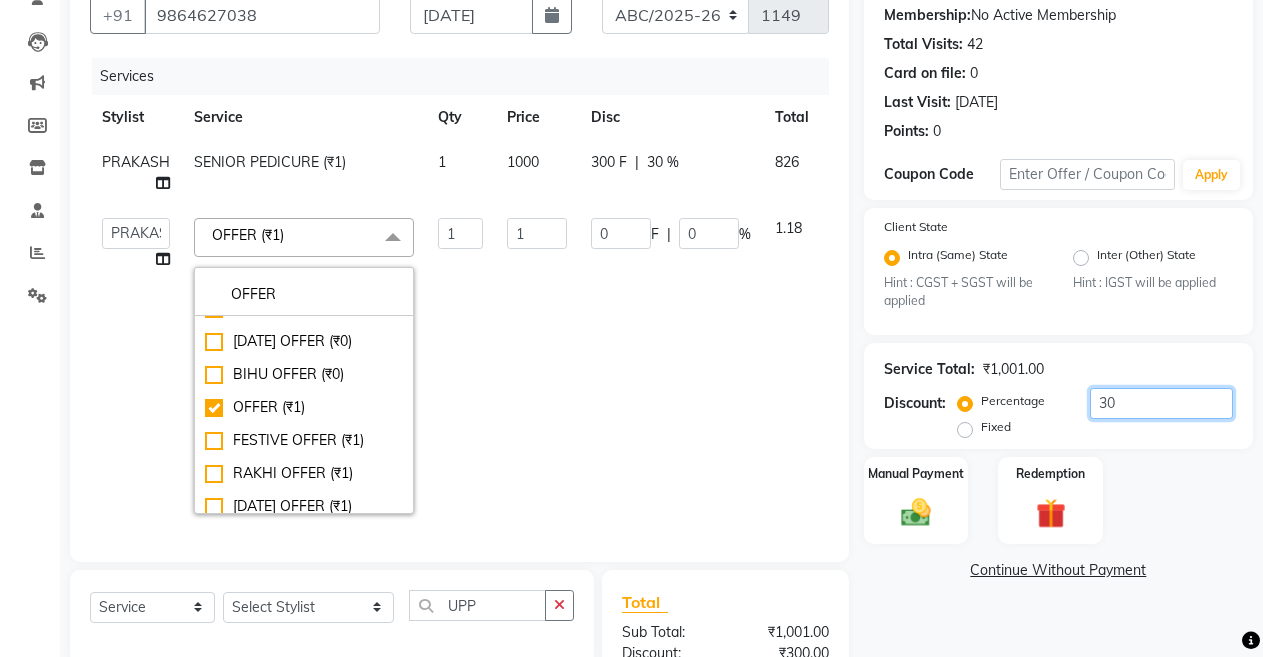 click on "30" 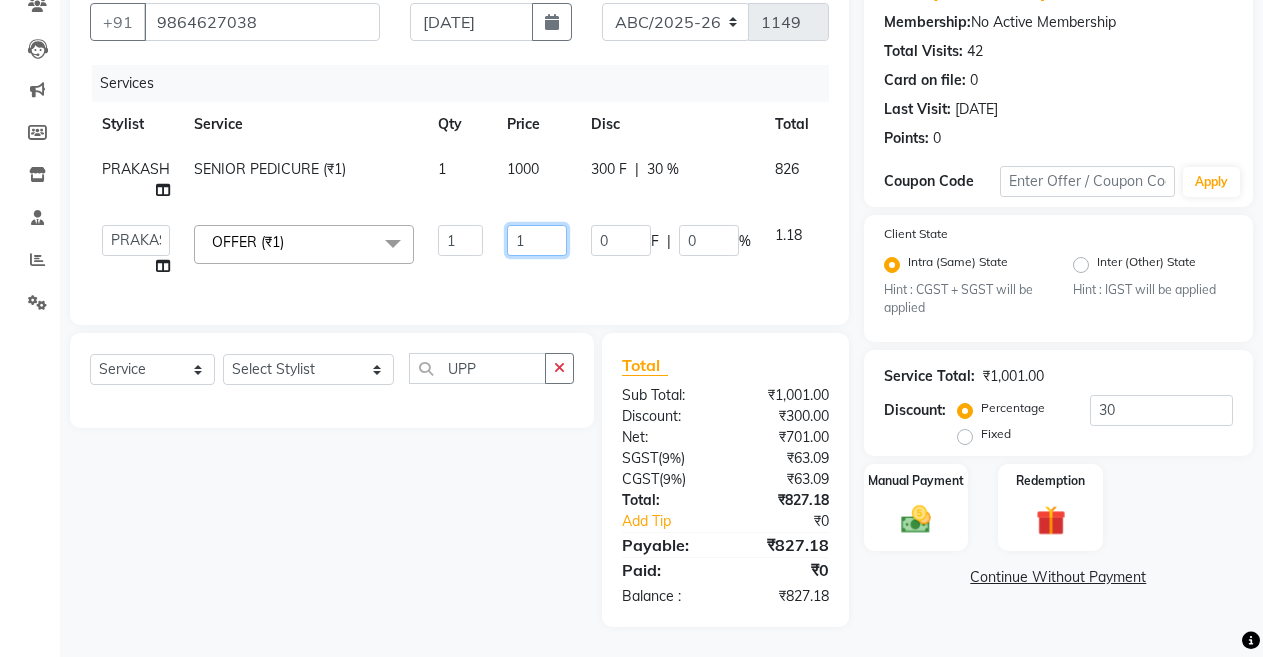 click on "1" 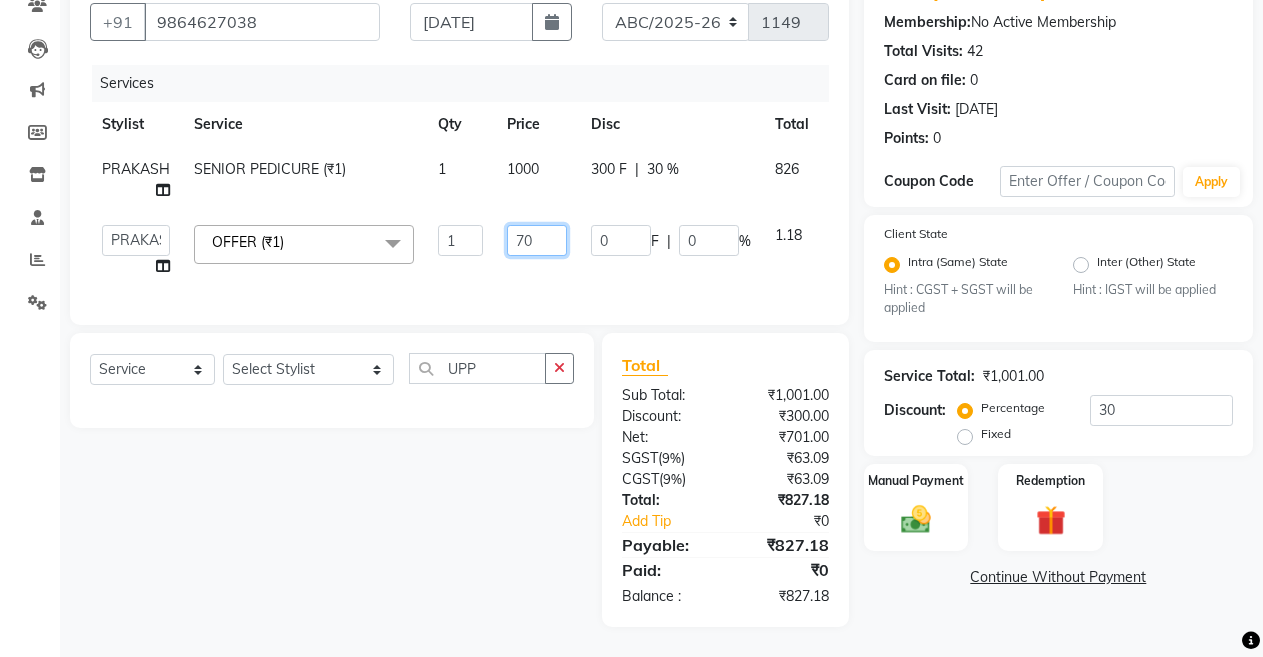type on "700" 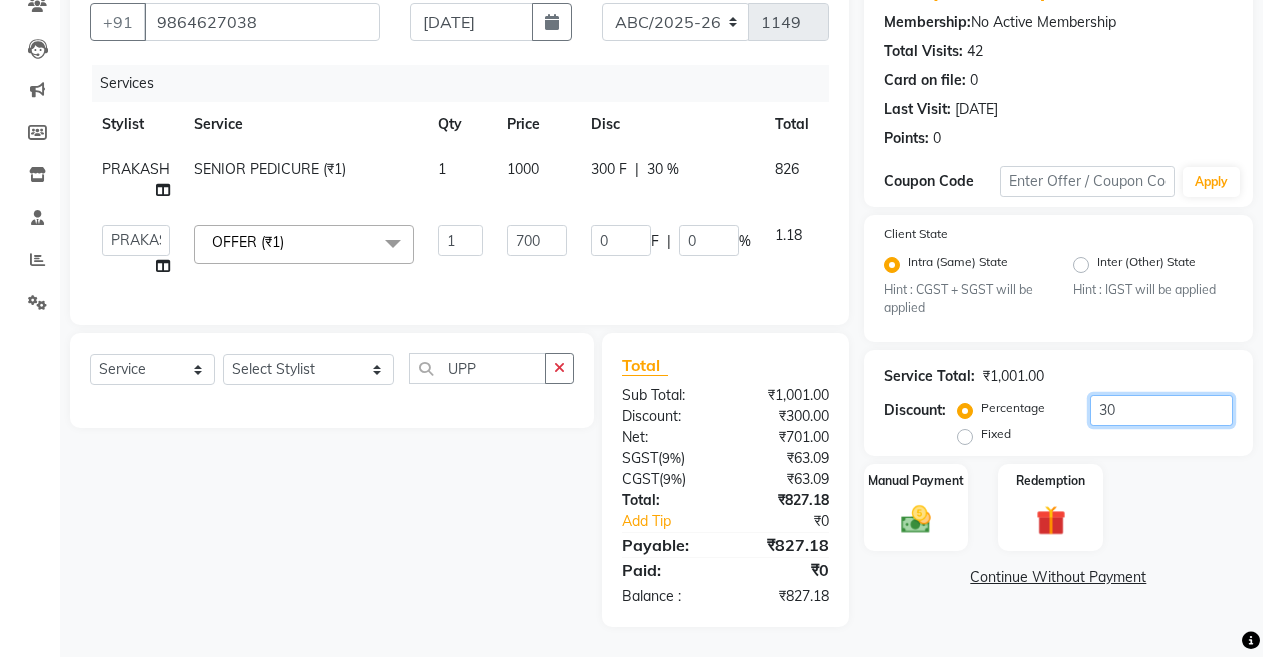 click on "Service Total:  ₹1,001.00  Discount:  Percentage   Fixed  30" 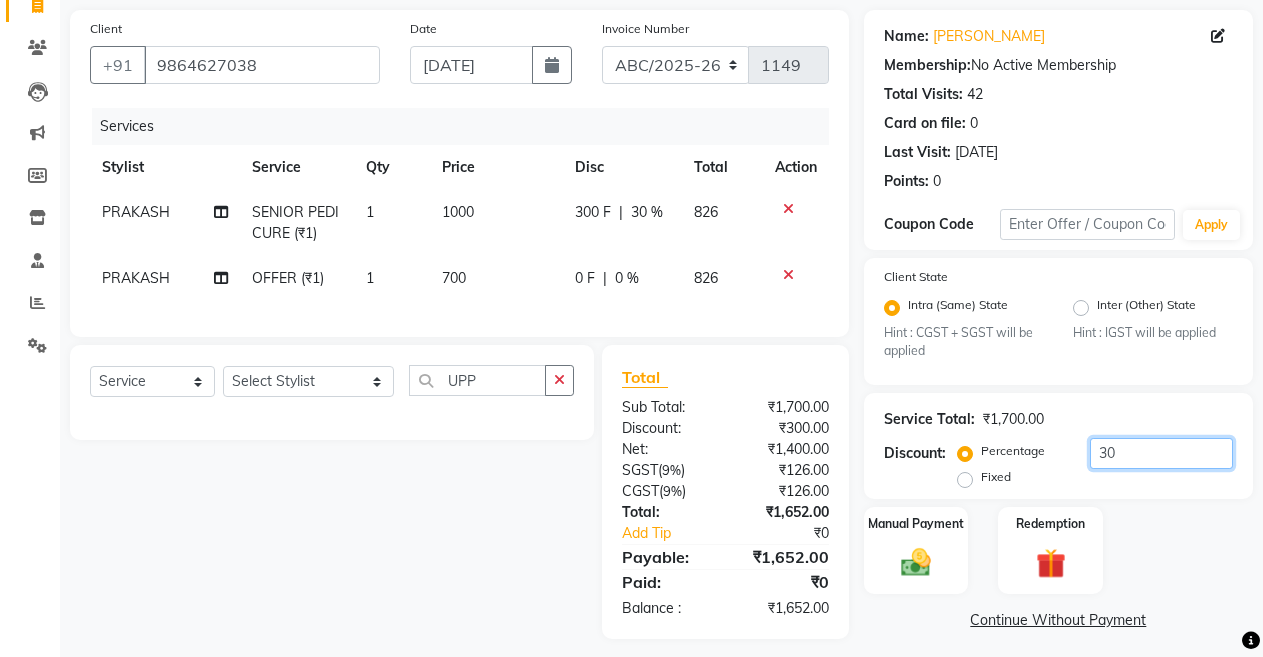 scroll, scrollTop: 129, scrollLeft: 0, axis: vertical 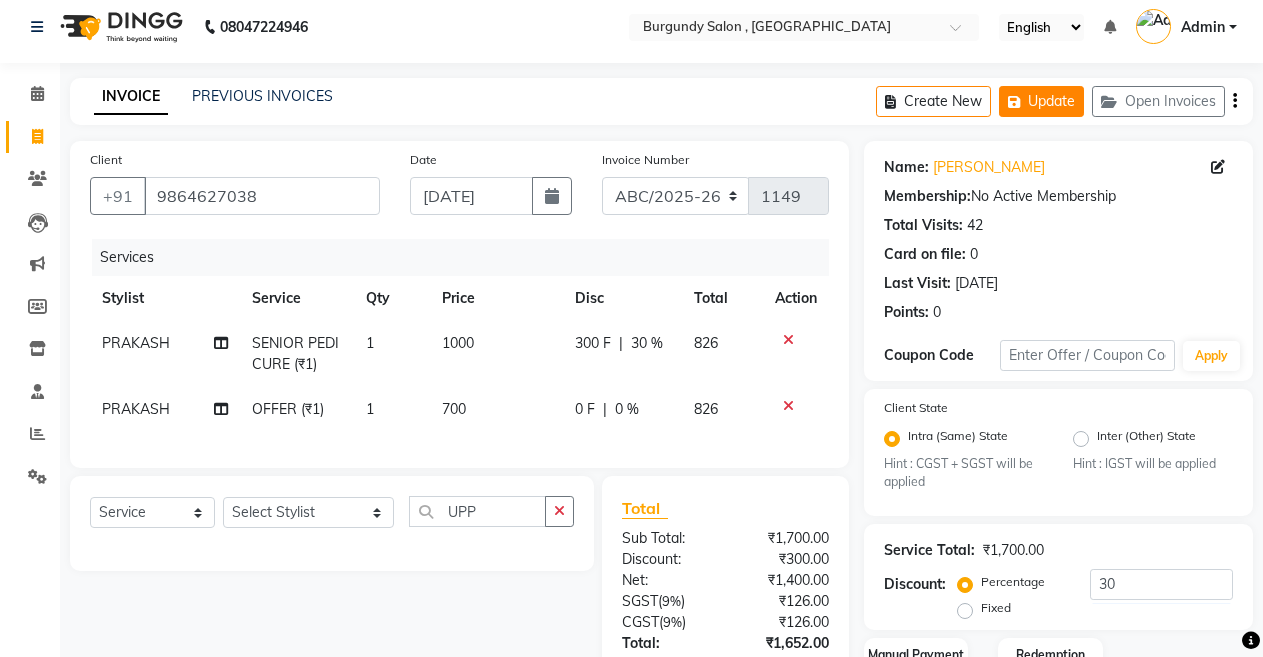 click on "Update" 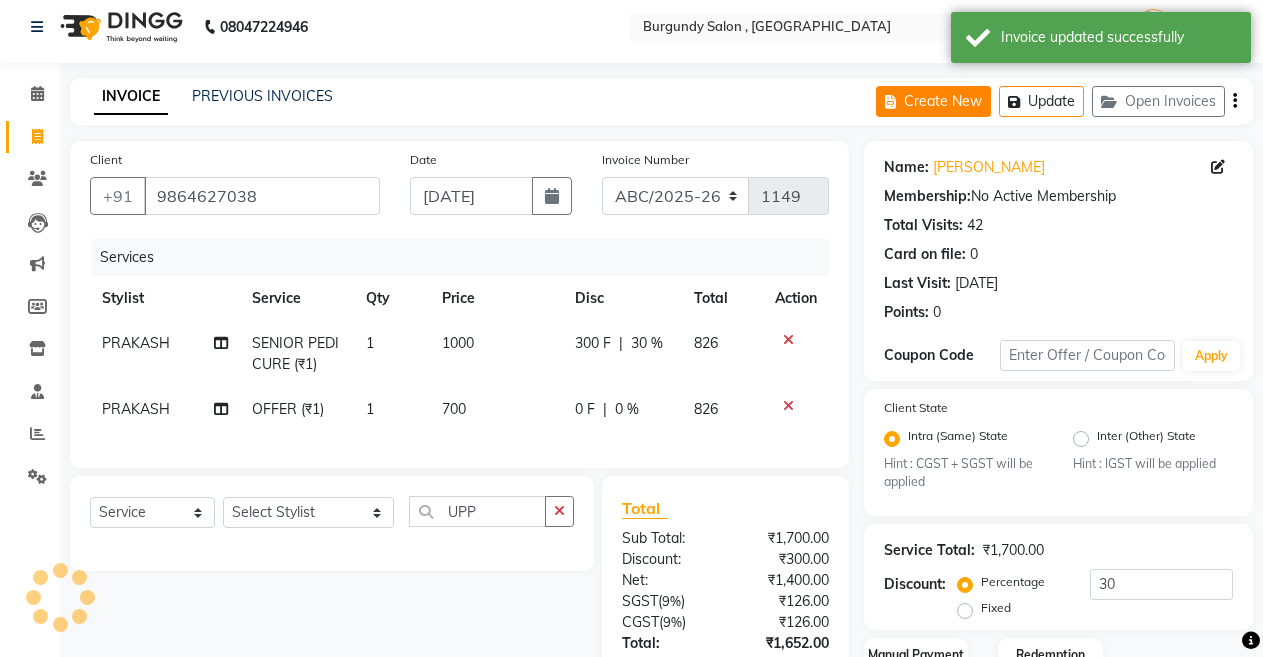 click on "Create New" 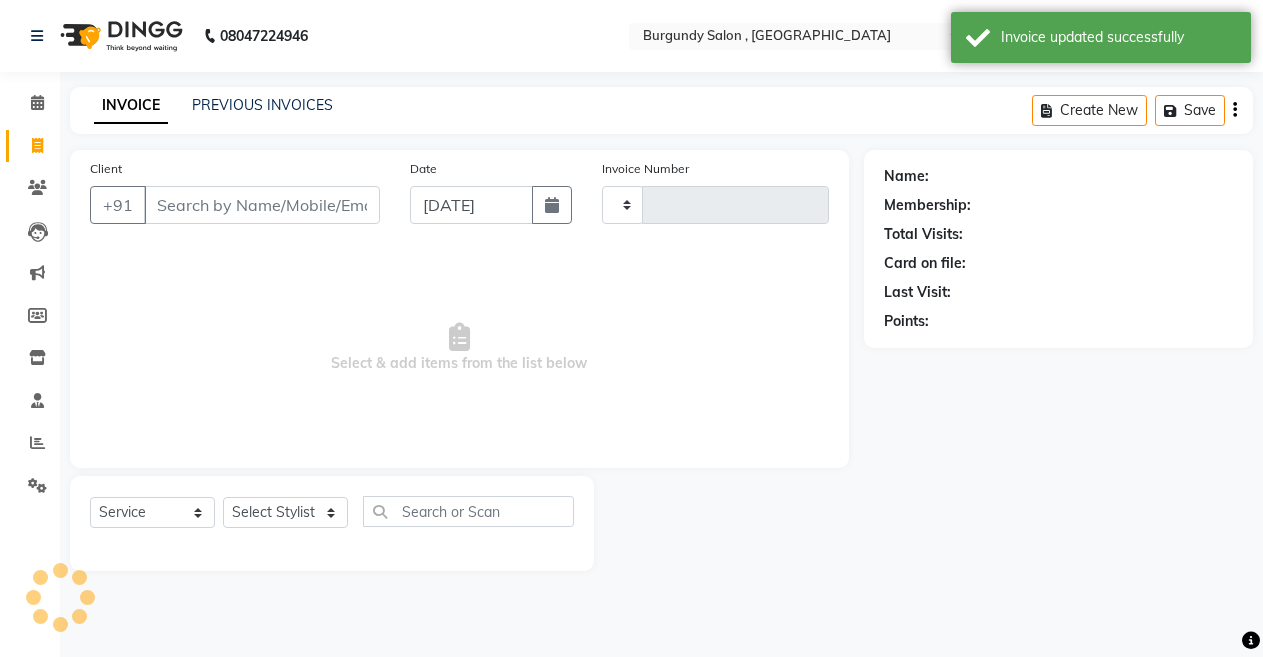 scroll, scrollTop: 0, scrollLeft: 0, axis: both 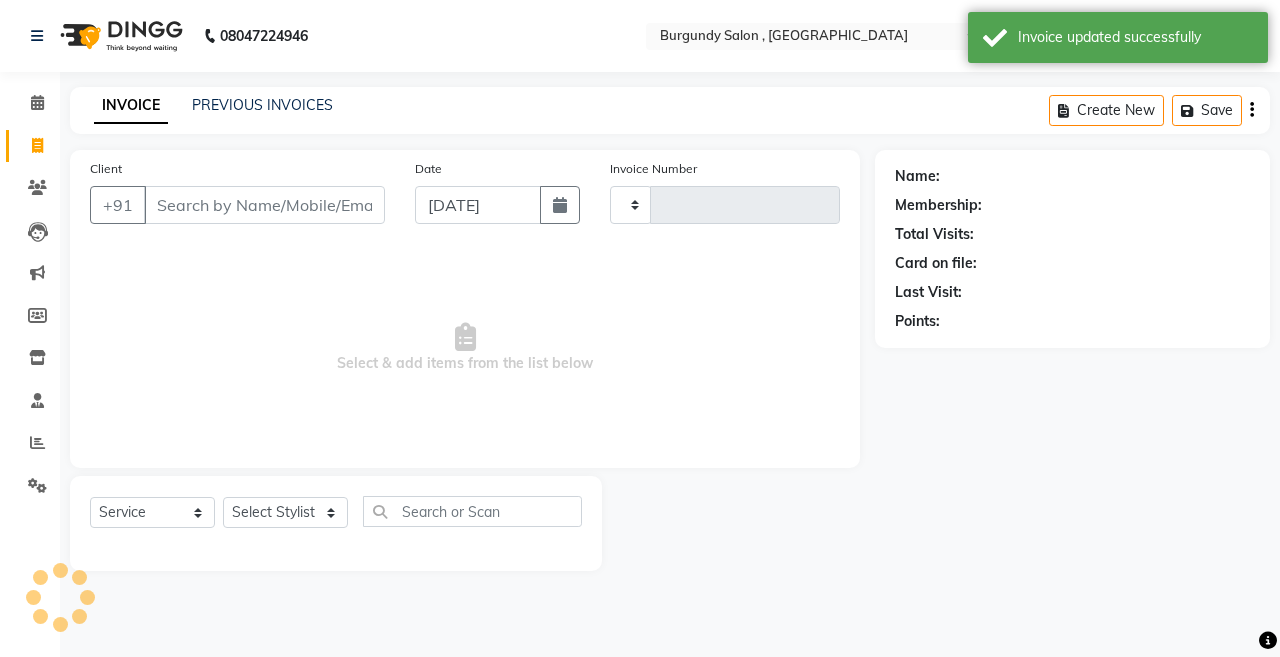 type on "1149" 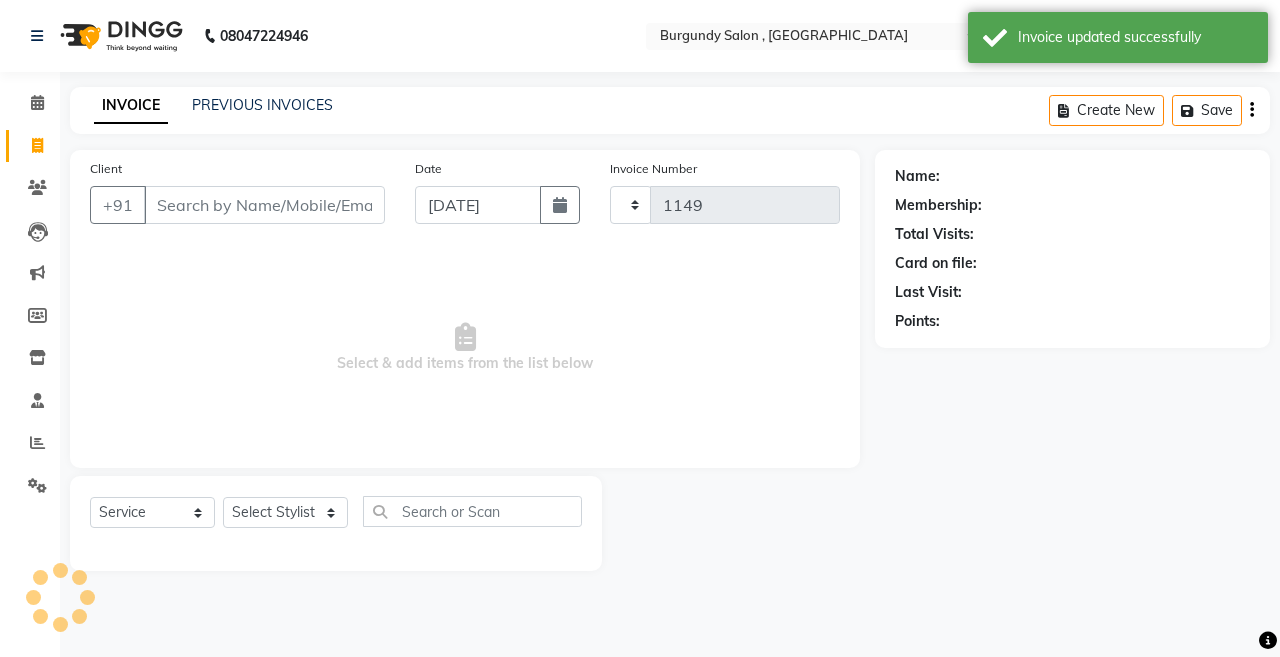 select on "5345" 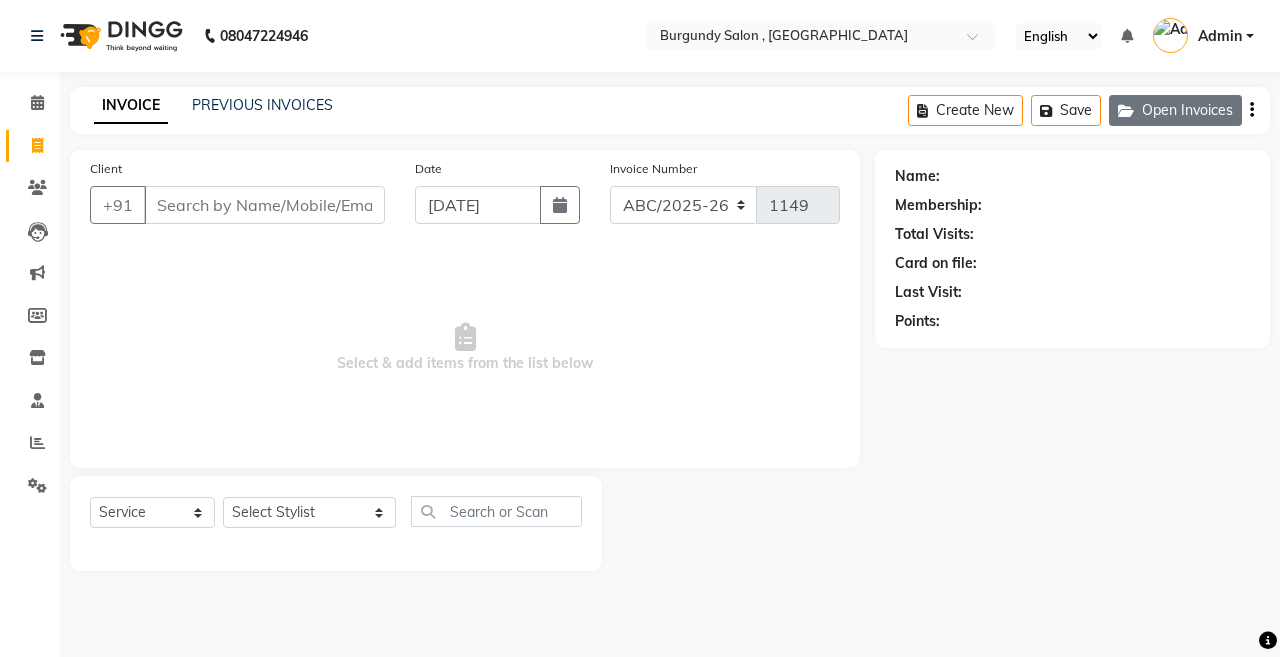 click on "Open Invoices" 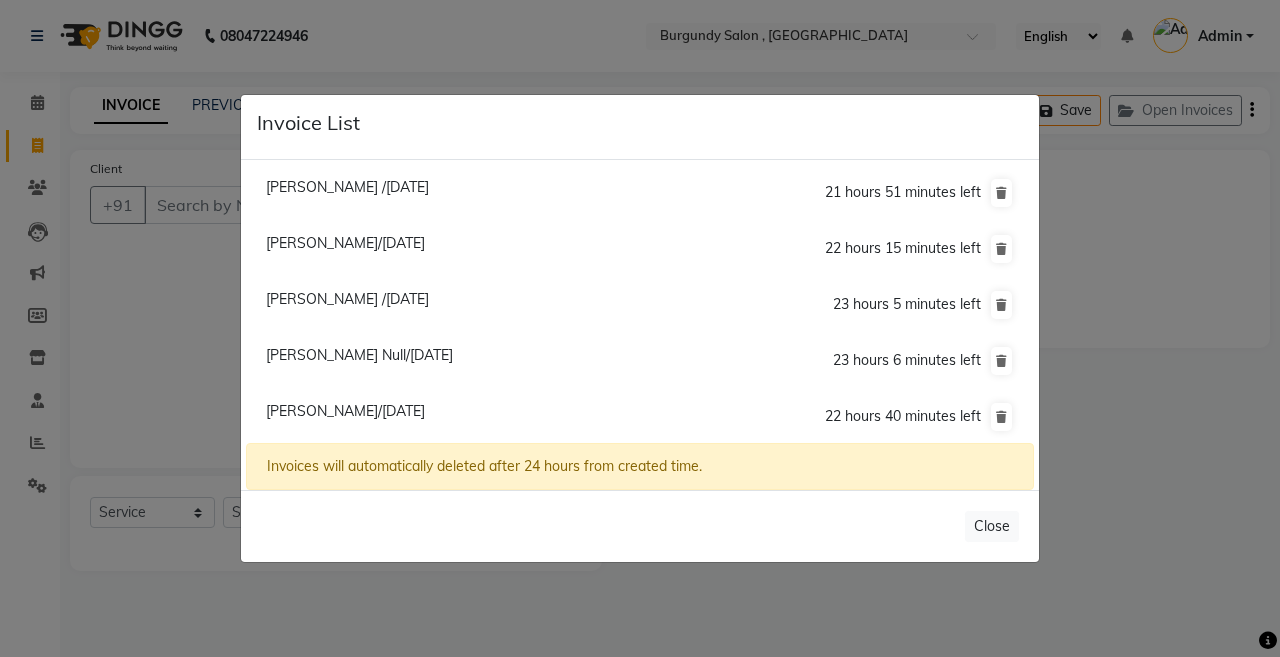 click on "Vanshika Agarwal Null/10 July 2025" 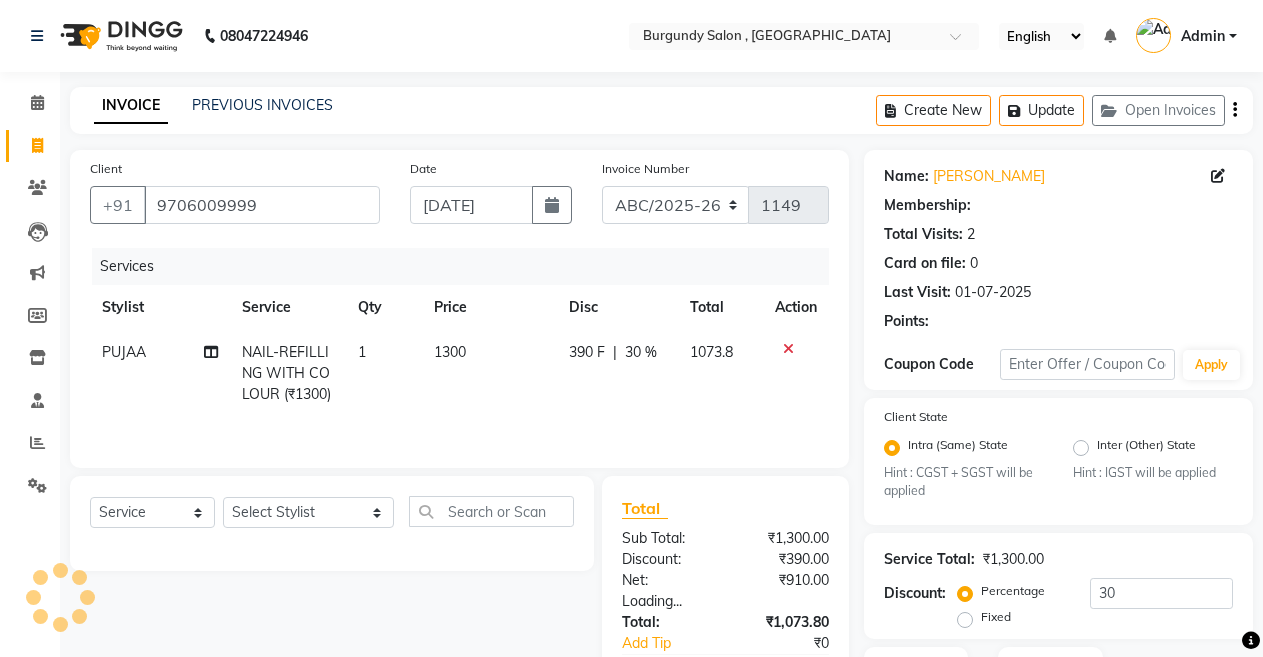 type on "0" 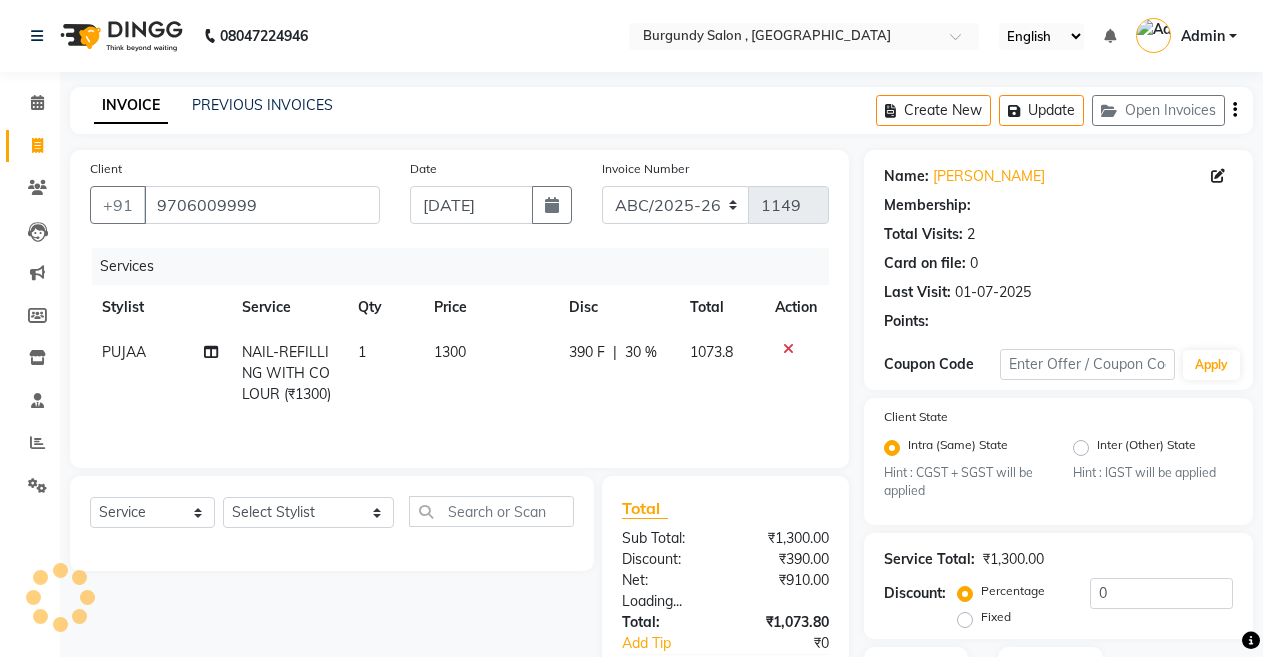 select on "1: Object" 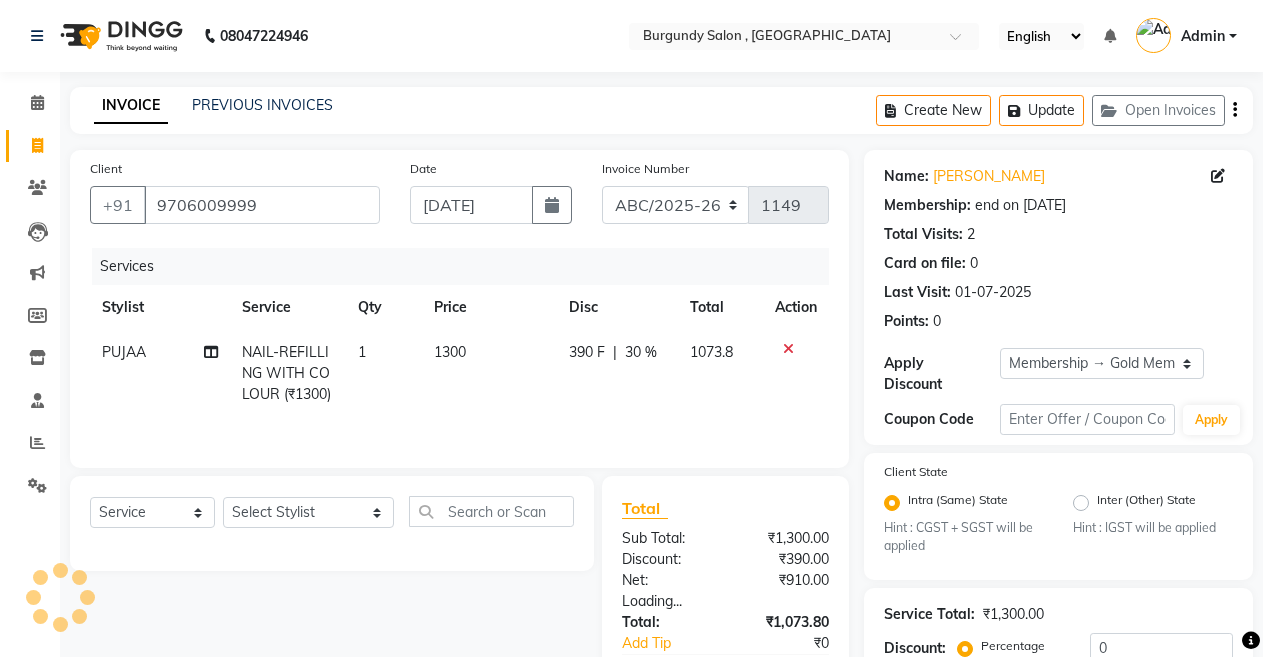 type on "30" 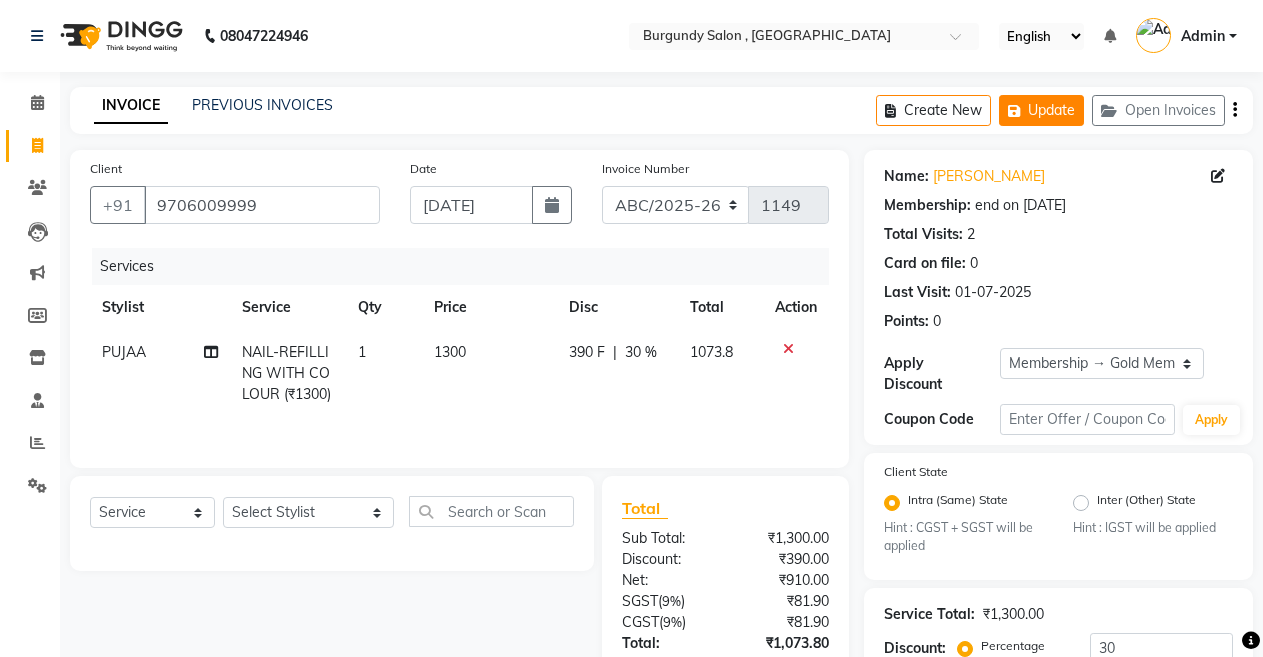 click on "Update" 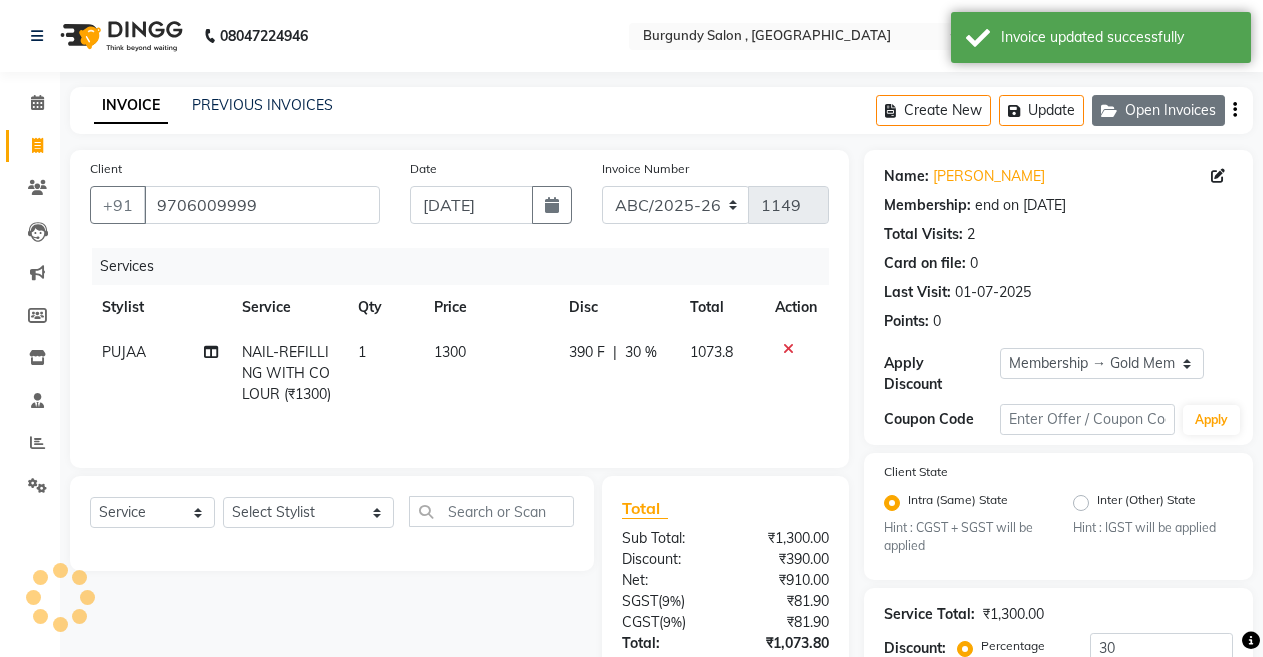 click on "Open Invoices" 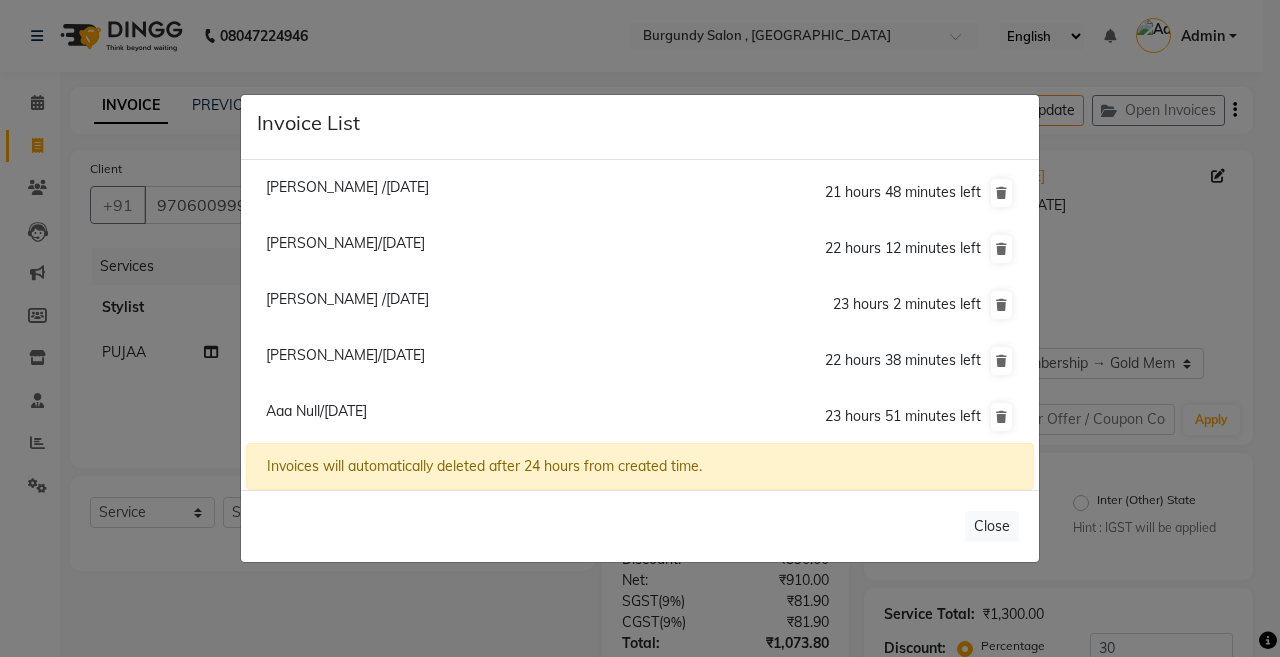 click on "Yashita Achantani/10 July 2025" 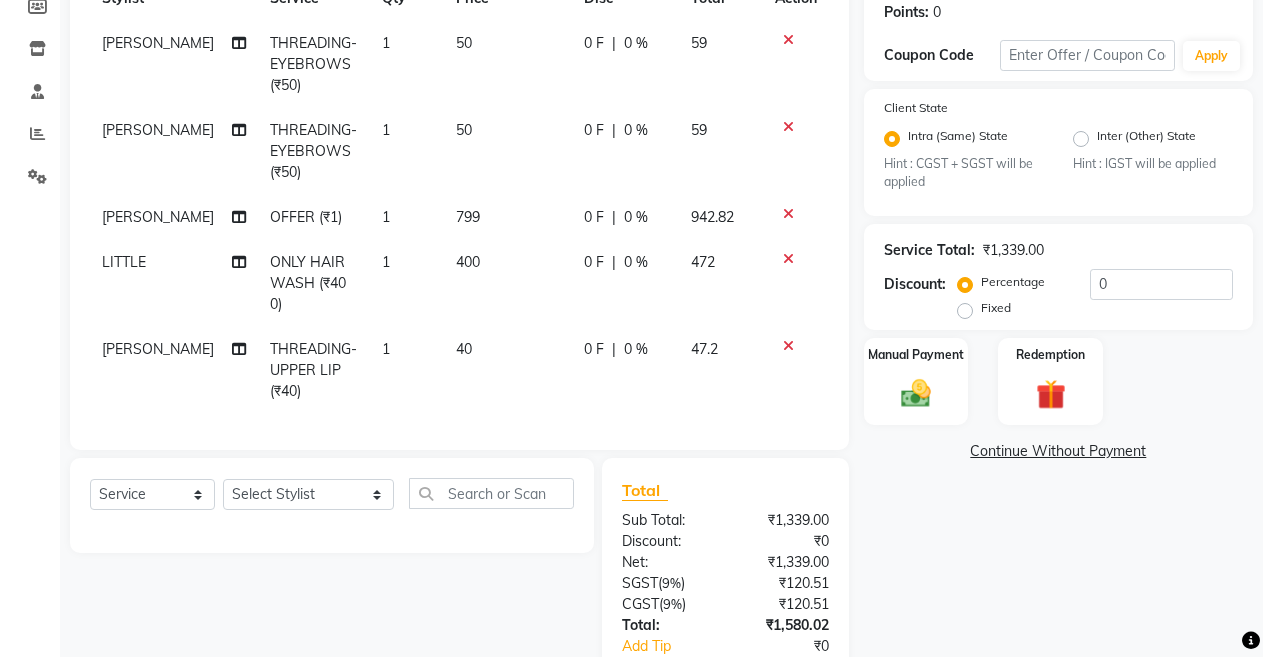 scroll, scrollTop: 320, scrollLeft: 0, axis: vertical 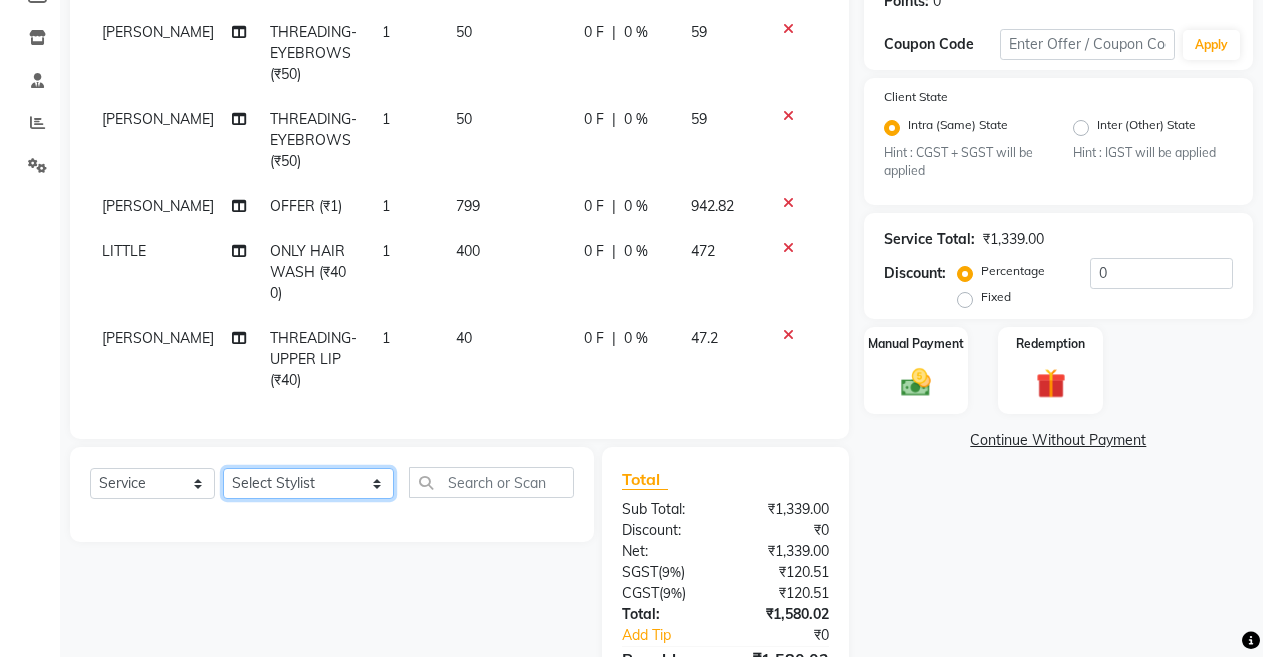 click on "Select Stylist ANIL  ANJANA BARSHA DEEPSHIKHA  DHON DAS DHON / NITUMONI EDWARD EDWARD/ LAXMI JOSHU JUNMONI KASHIF LAXI / ANJANA LAXMI LITTLE MAAM MINTUL MITALI NEETU RANA NITUMONI NITUMONI/POJA/ LAXMI NITUMONI / SAGARIKA NITUMONI/ SAGRIKA PRAKASH PUJAA Rubi RUBI / LAXMI SAGARIKA  SAGARIKA / RUBI SAHIL SAHIL / DHON SAHIL / EDWARD SAHIL/ JOSHU SAHIL/JOSHU/PRAKASH/ RUBI SAHIL/NITUMONI/ MITALI SAHIL/ RUBI SHABIR SHADHAB SIMA KALITA SONALI DEKA SOPEM staff 1 staff 1 TANU" 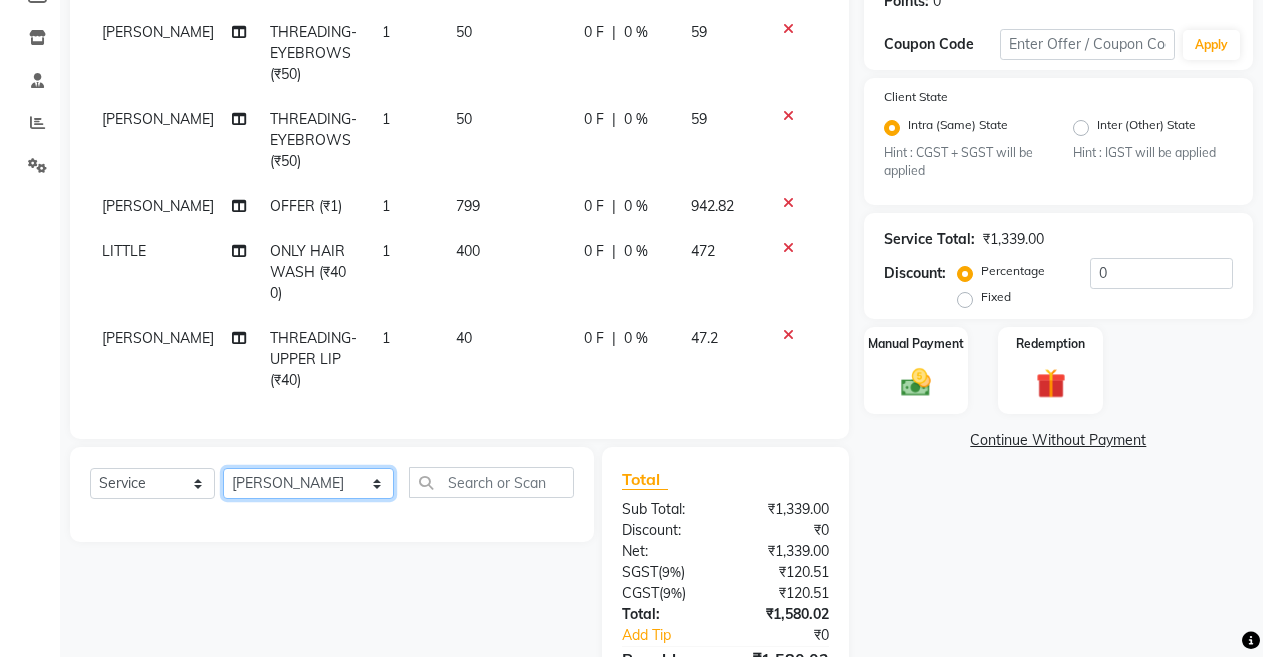 click on "Select Stylist ANIL  ANJANA BARSHA DEEPSHIKHA  DHON DAS DHON / NITUMONI EDWARD EDWARD/ LAXMI JOSHU JUNMONI KASHIF LAXI / ANJANA LAXMI LITTLE MAAM MINTUL MITALI NEETU RANA NITUMONI NITUMONI/POJA/ LAXMI NITUMONI / SAGARIKA NITUMONI/ SAGRIKA PRAKASH PUJAA Rubi RUBI / LAXMI SAGARIKA  SAGARIKA / RUBI SAHIL SAHIL / DHON SAHIL / EDWARD SAHIL/ JOSHU SAHIL/JOSHU/PRAKASH/ RUBI SAHIL/NITUMONI/ MITALI SAHIL/ RUBI SHABIR SHADHAB SIMA KALITA SONALI DEKA SOPEM staff 1 staff 1 TANU" 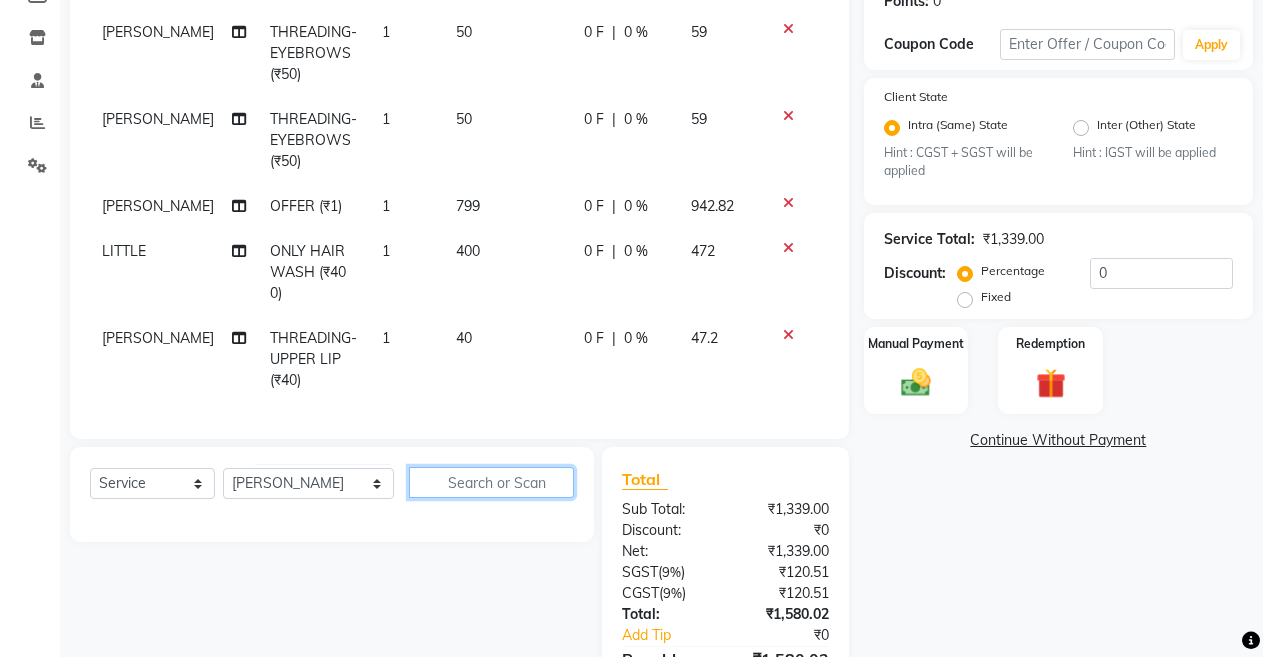 click 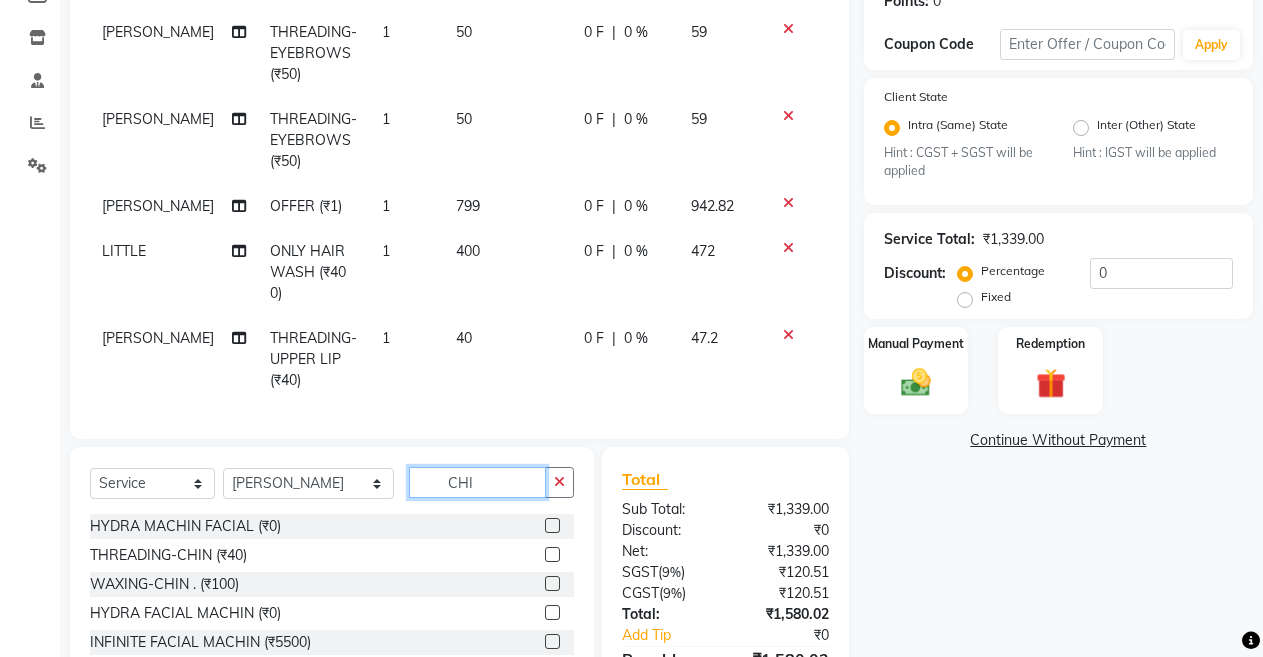 type on "CHI" 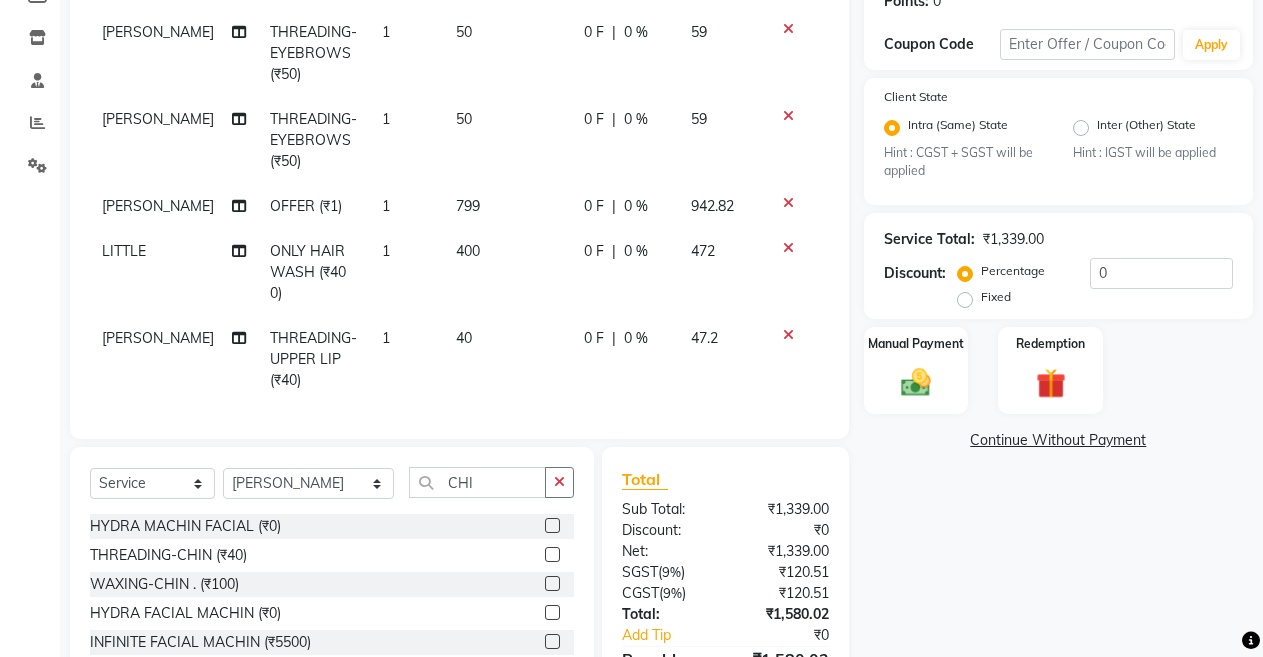 click 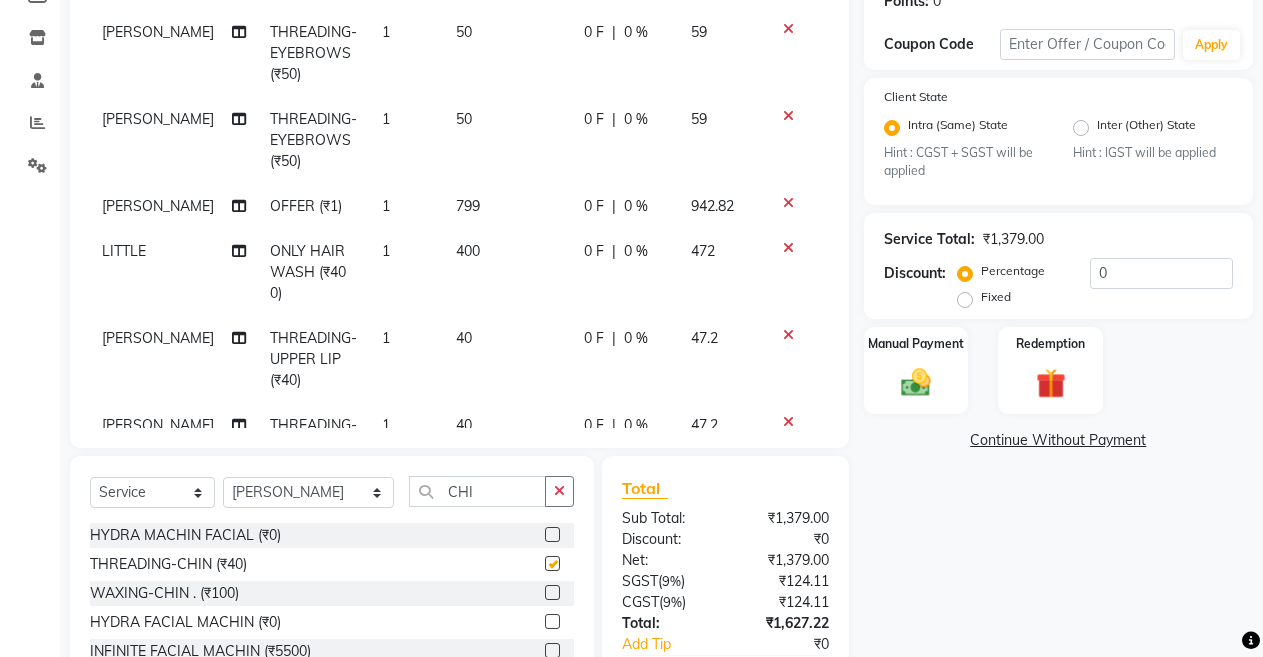 checkbox on "false" 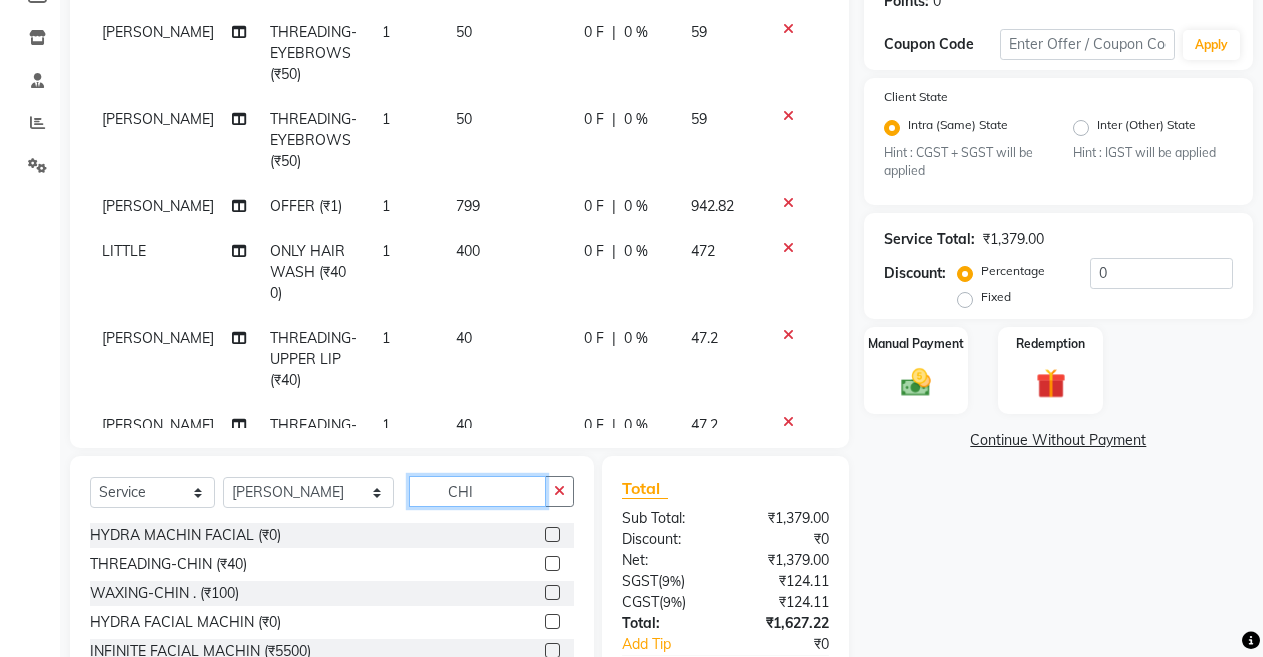 click on "CHI" 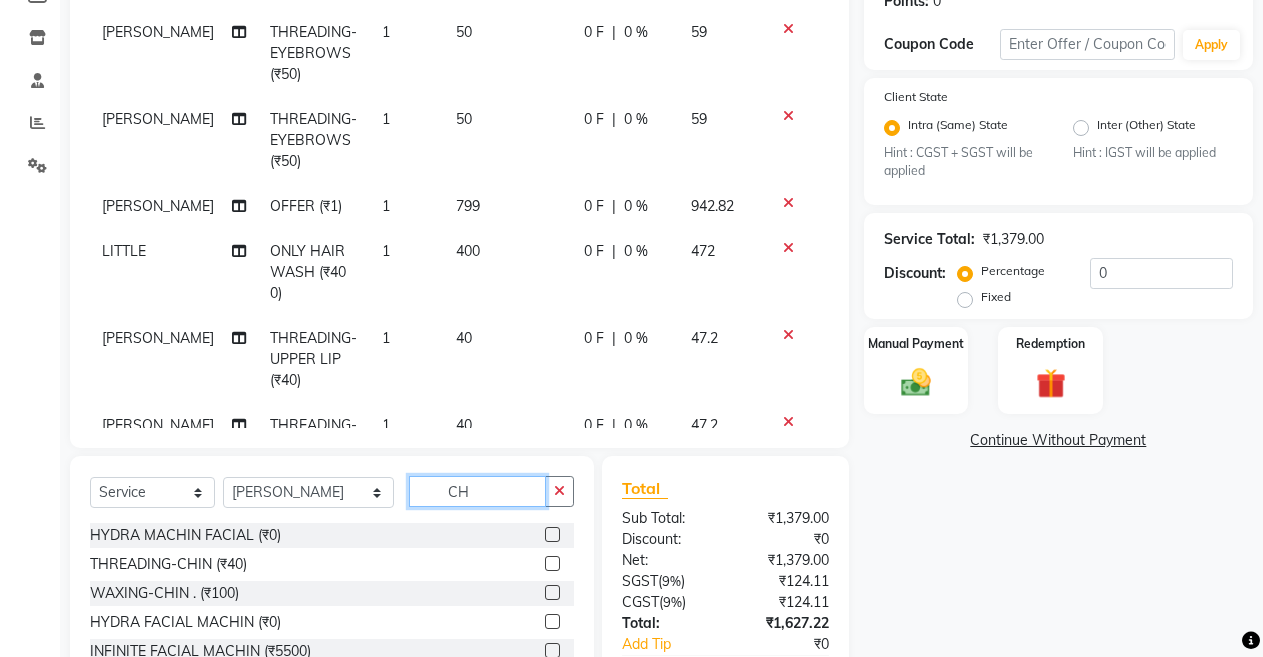 type on "C" 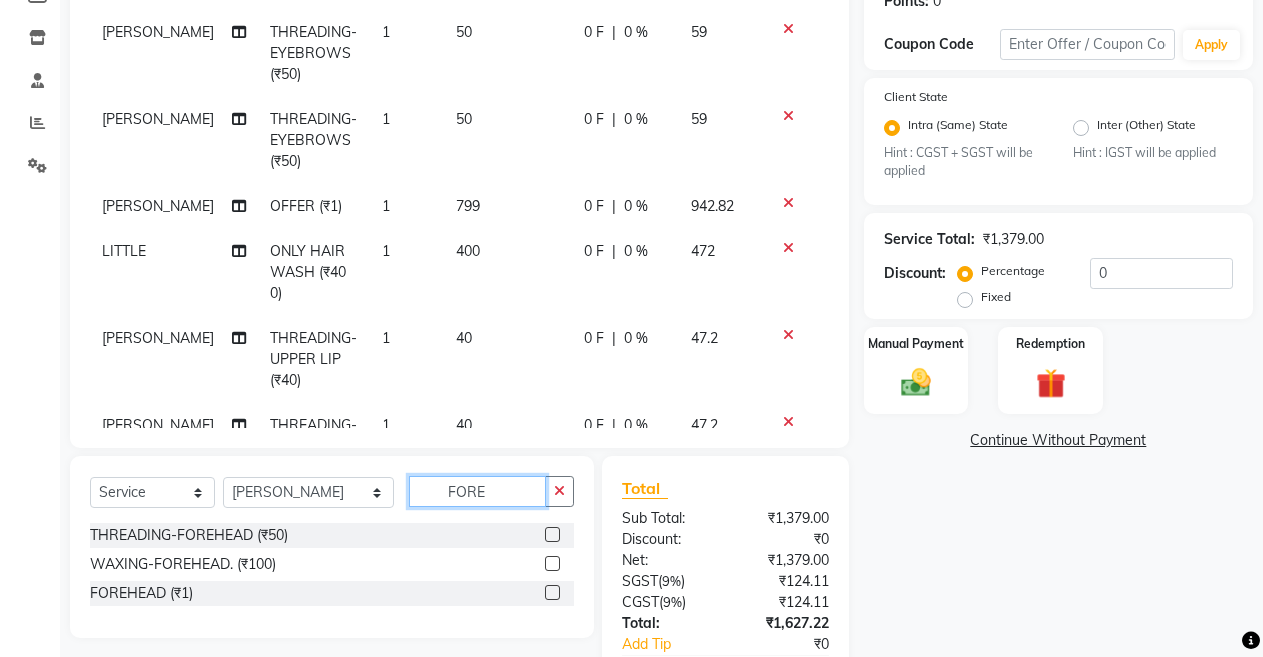 type on "FORE" 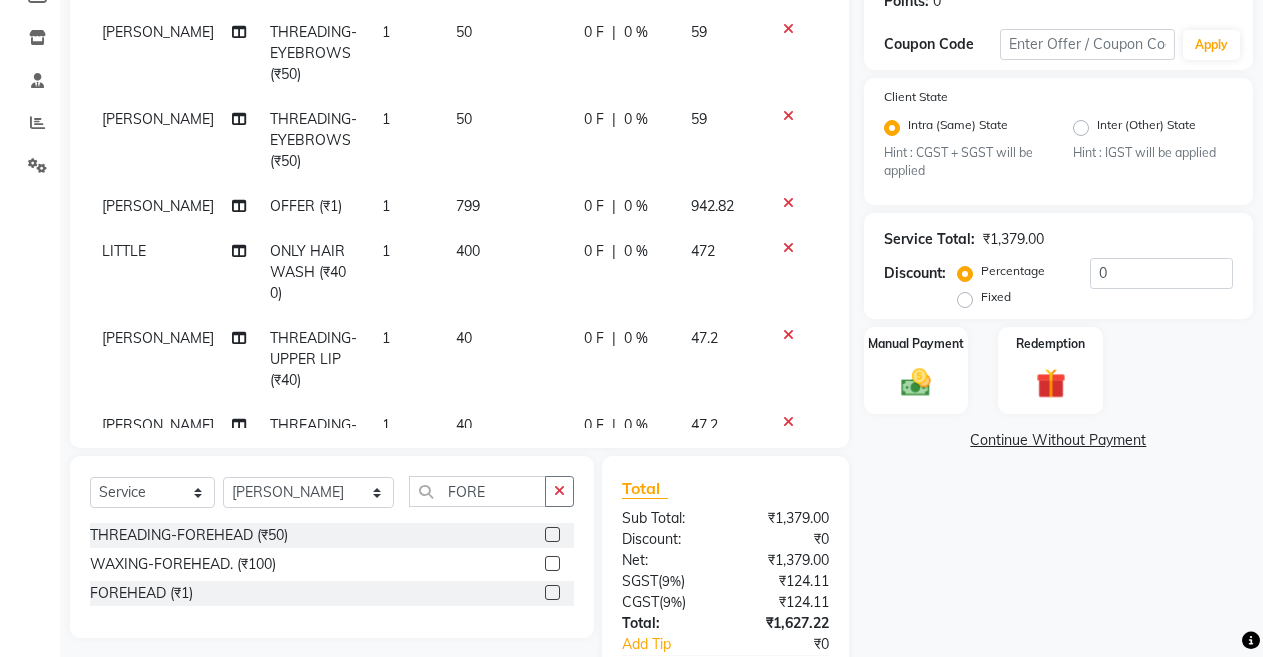 click 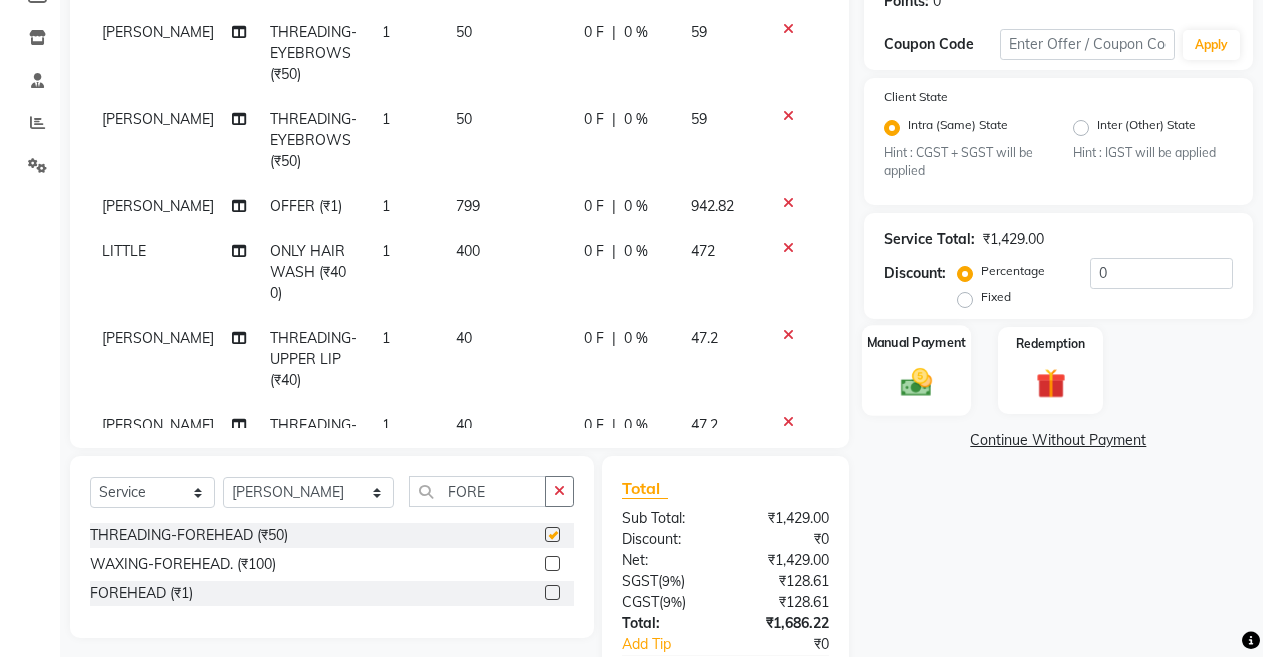 checkbox on "false" 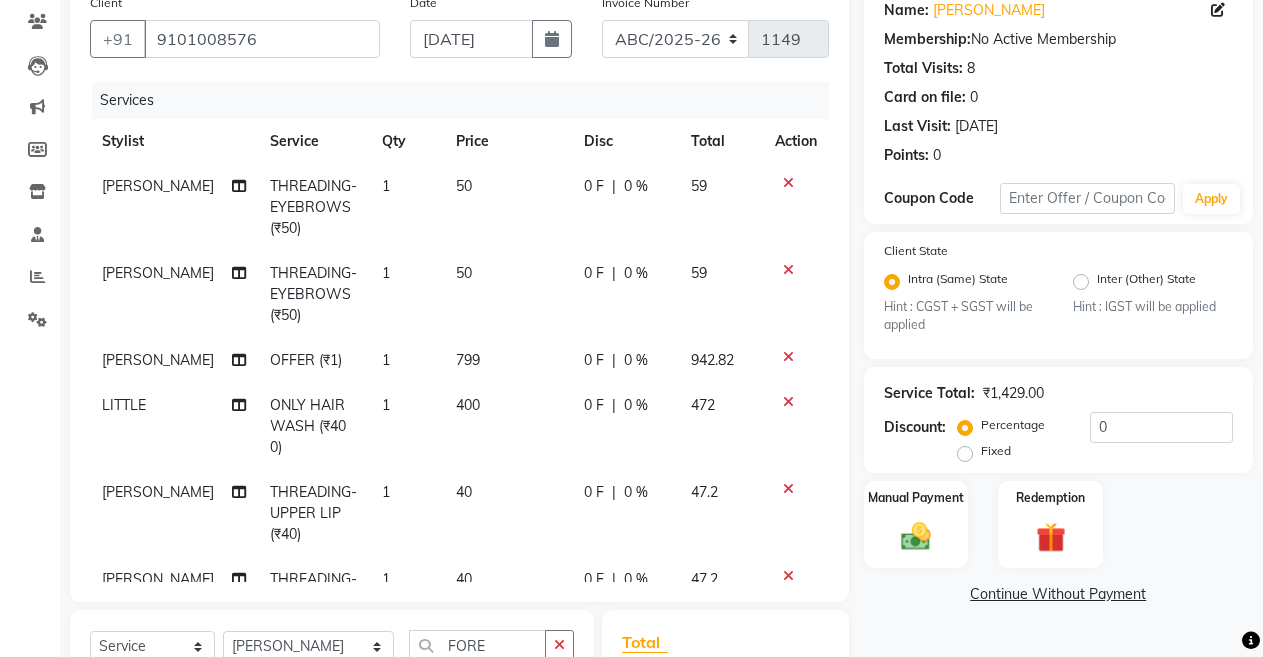 scroll, scrollTop: 160, scrollLeft: 0, axis: vertical 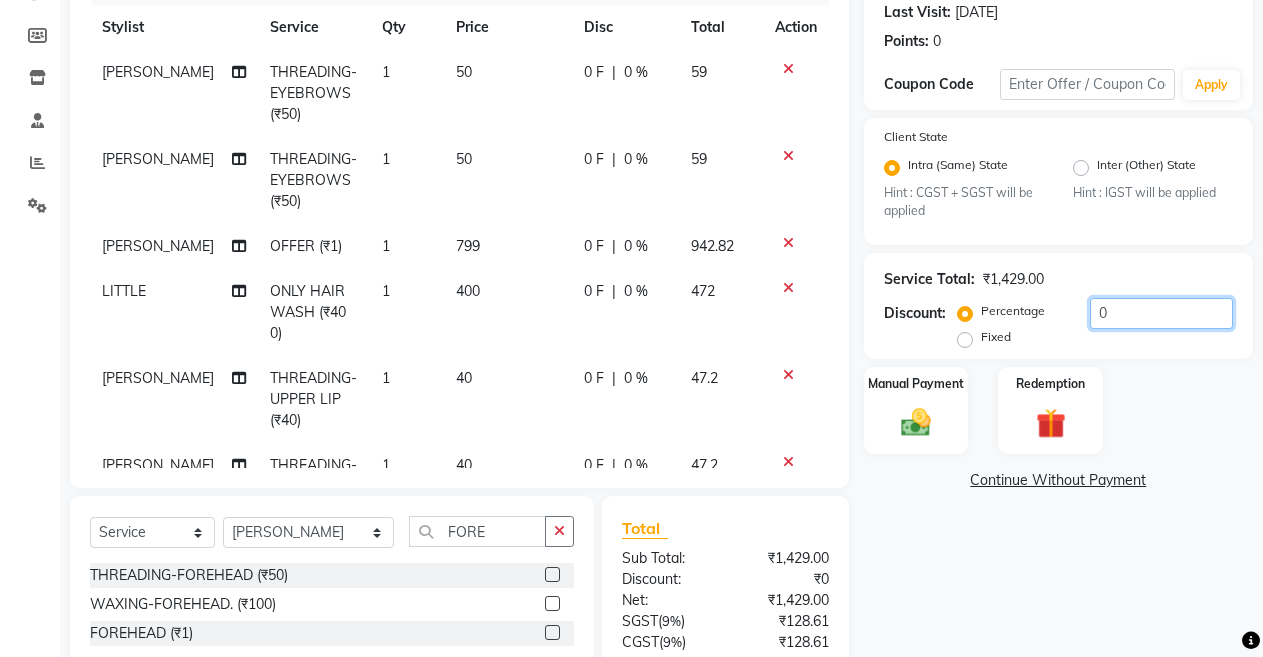 click on "0" 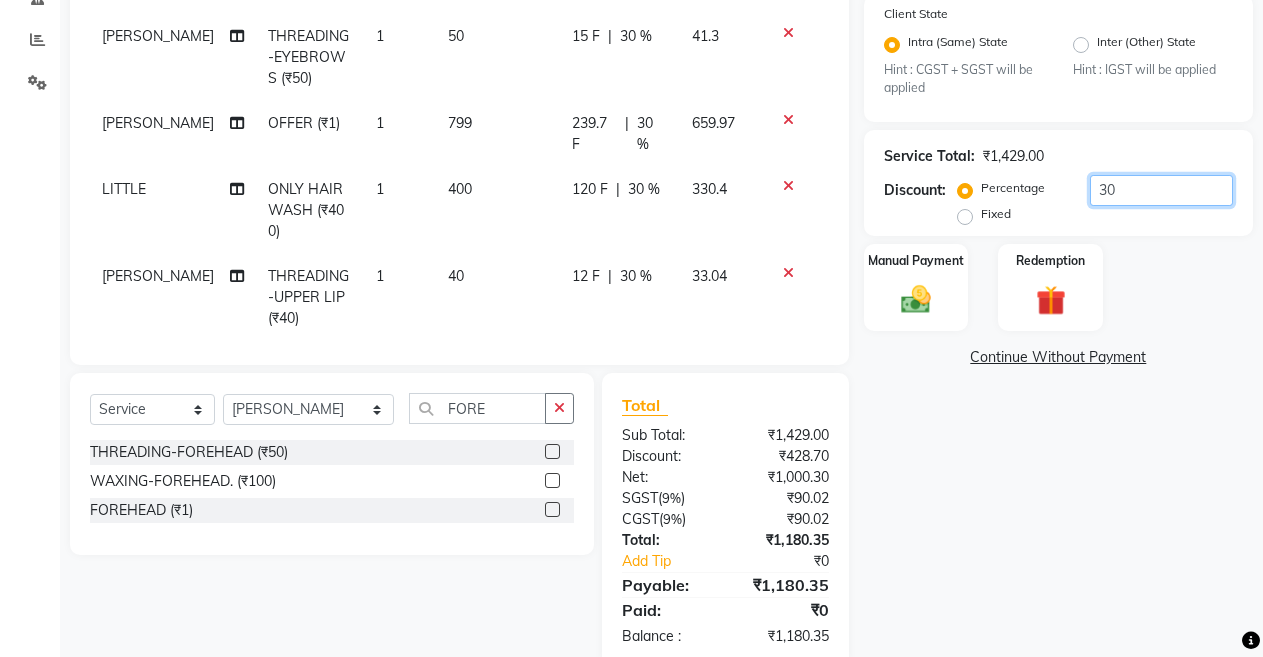 scroll, scrollTop: 440, scrollLeft: 0, axis: vertical 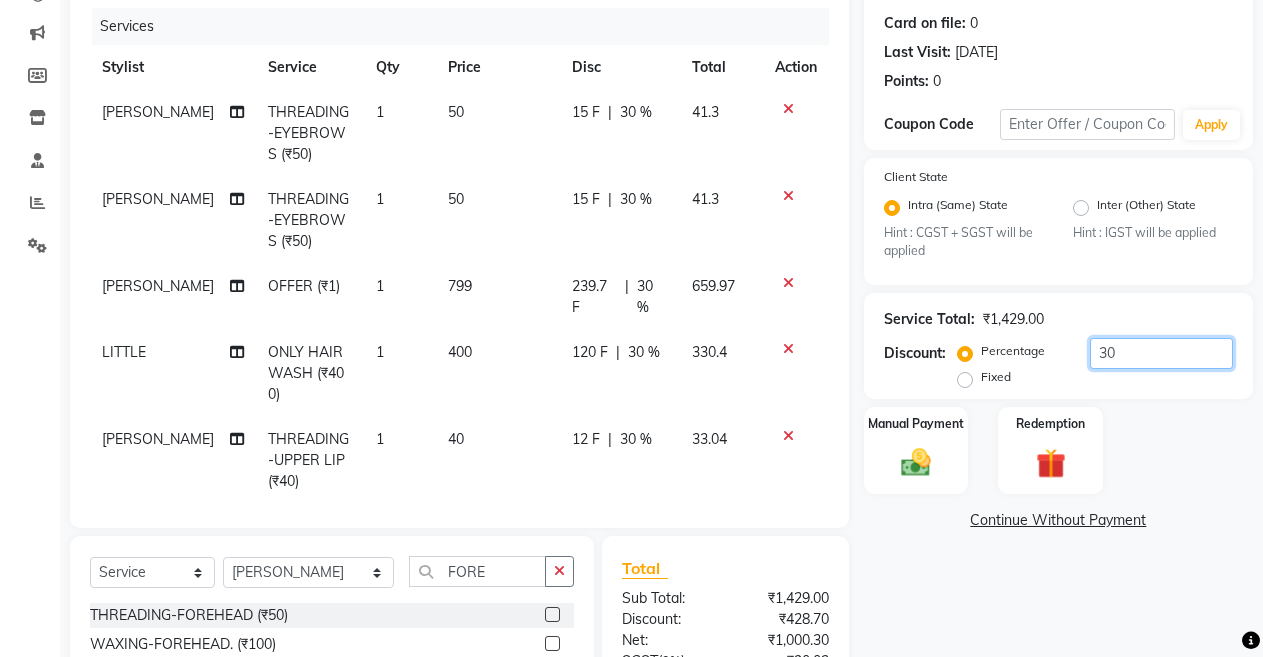 type on "30" 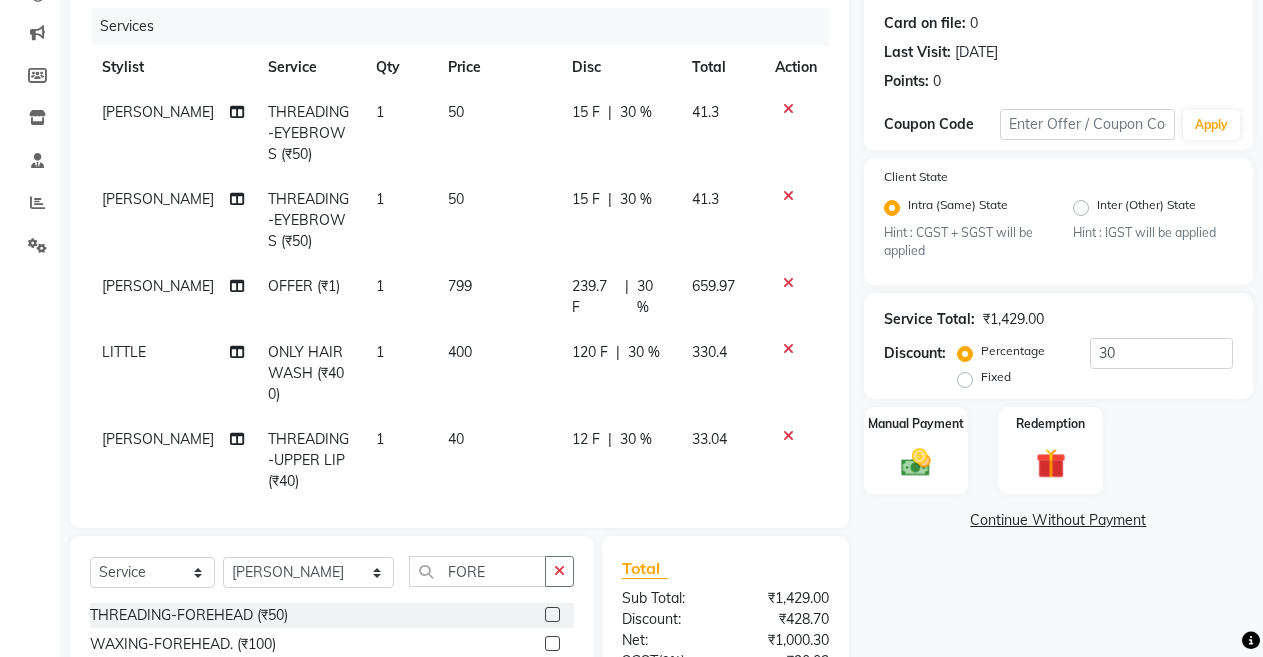 click on "30 %" 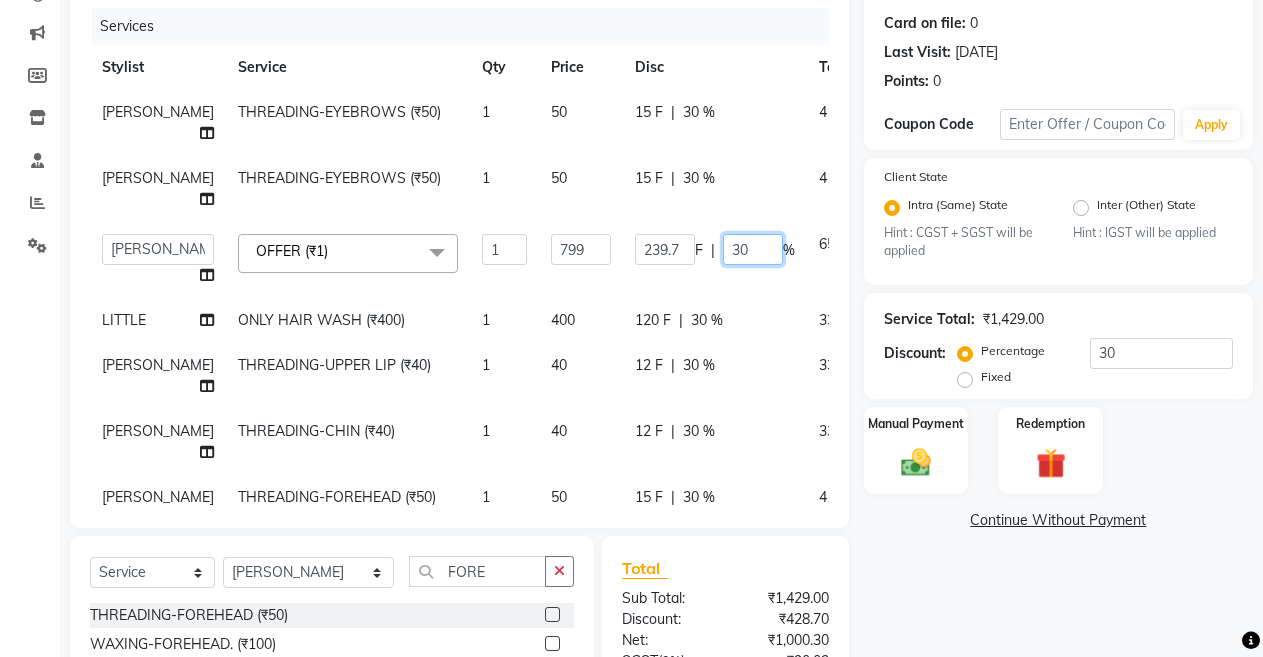 click on "30" 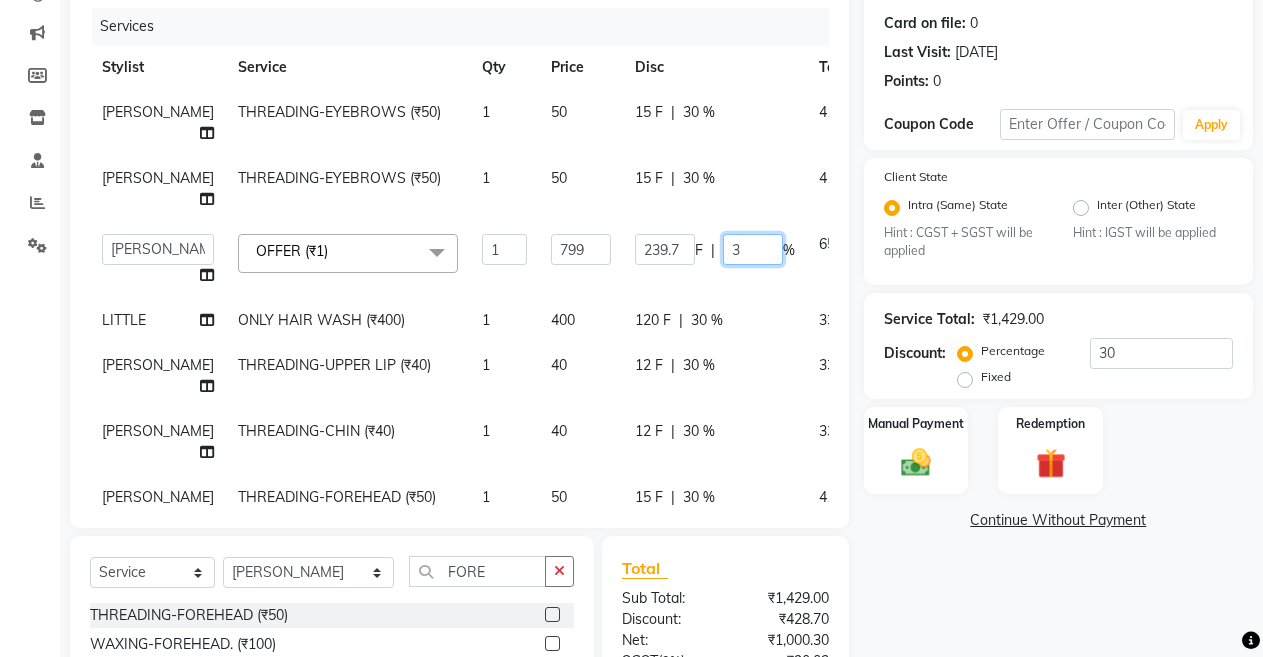type 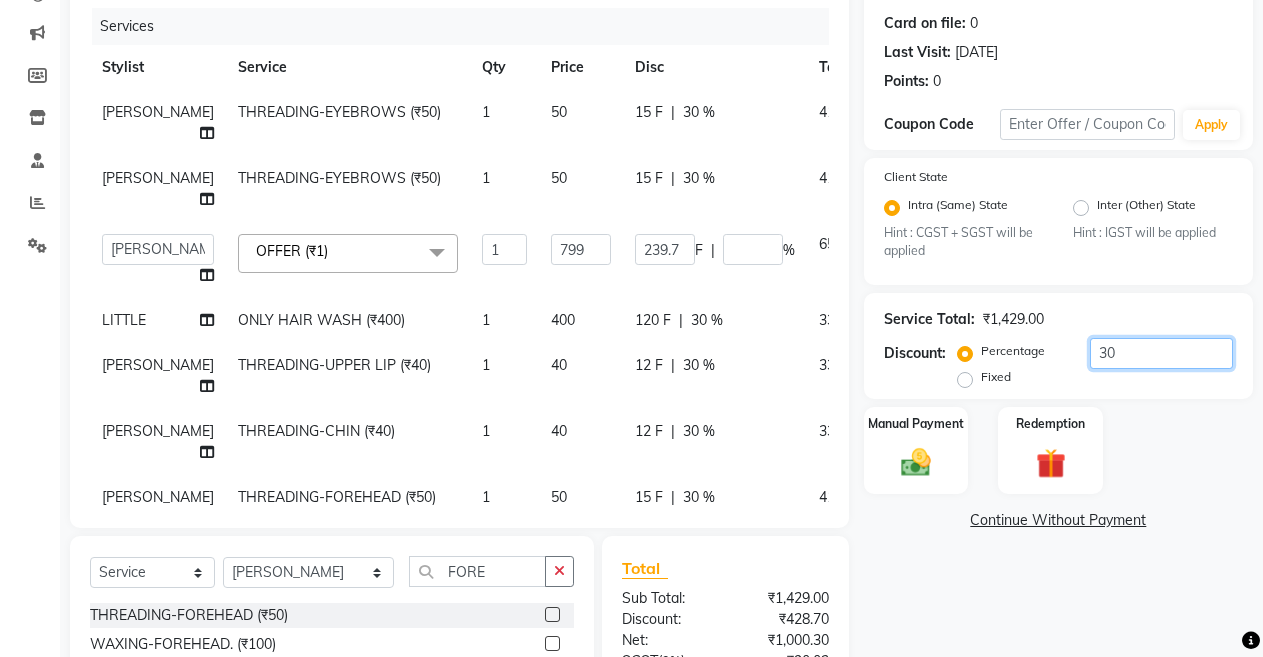 click on "30" 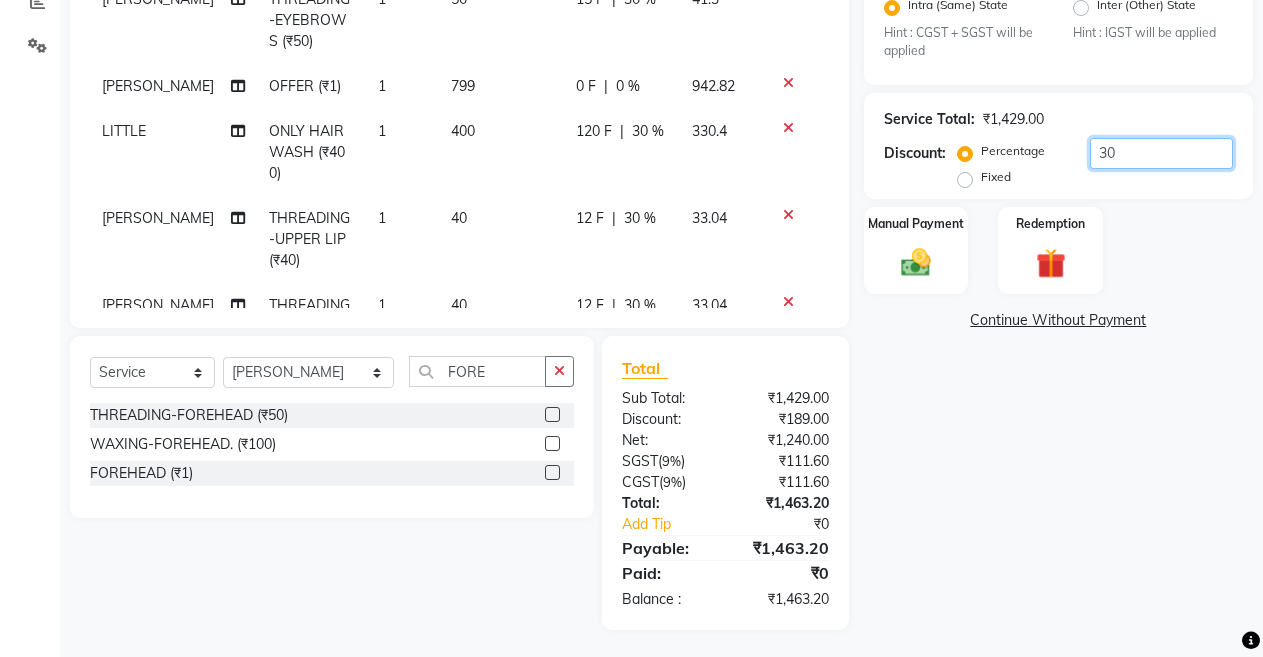 scroll, scrollTop: 443, scrollLeft: 0, axis: vertical 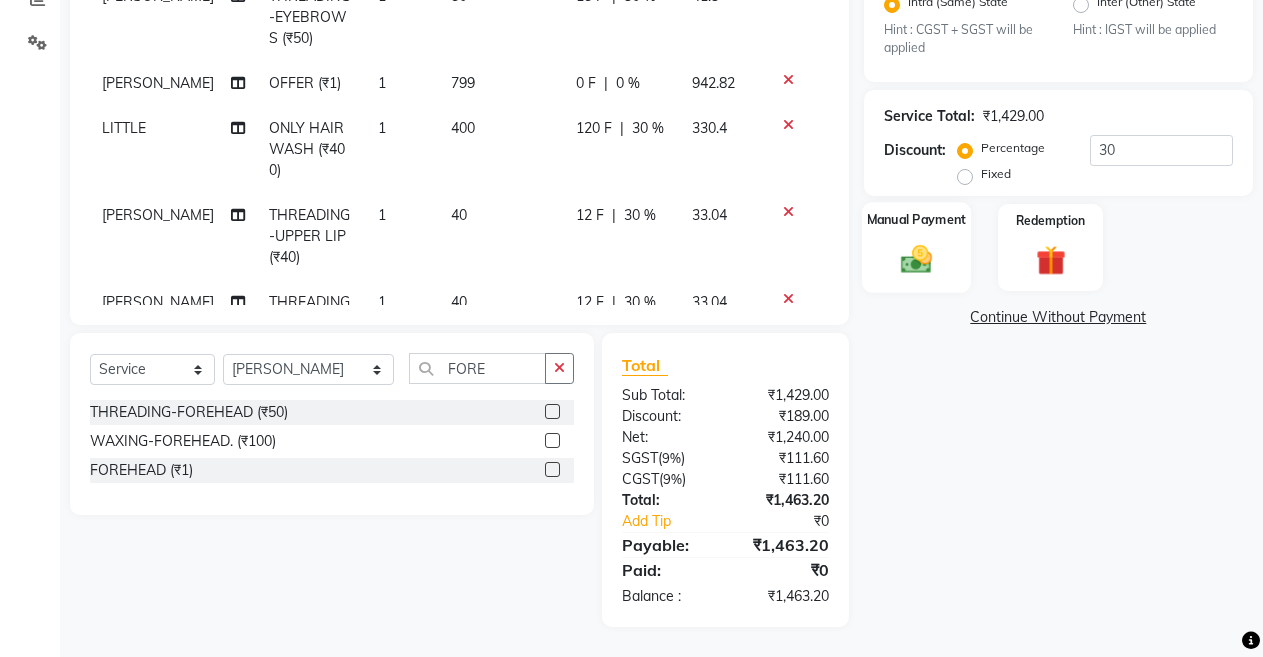click on "Manual Payment" 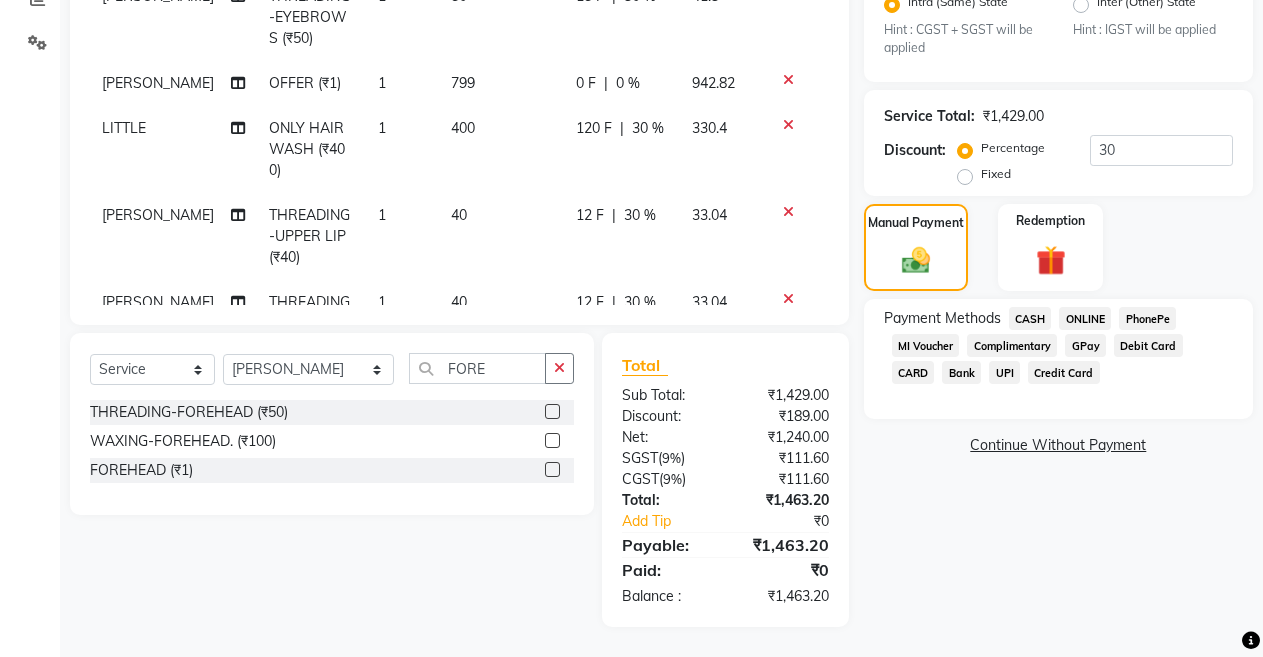 click on "CASH" 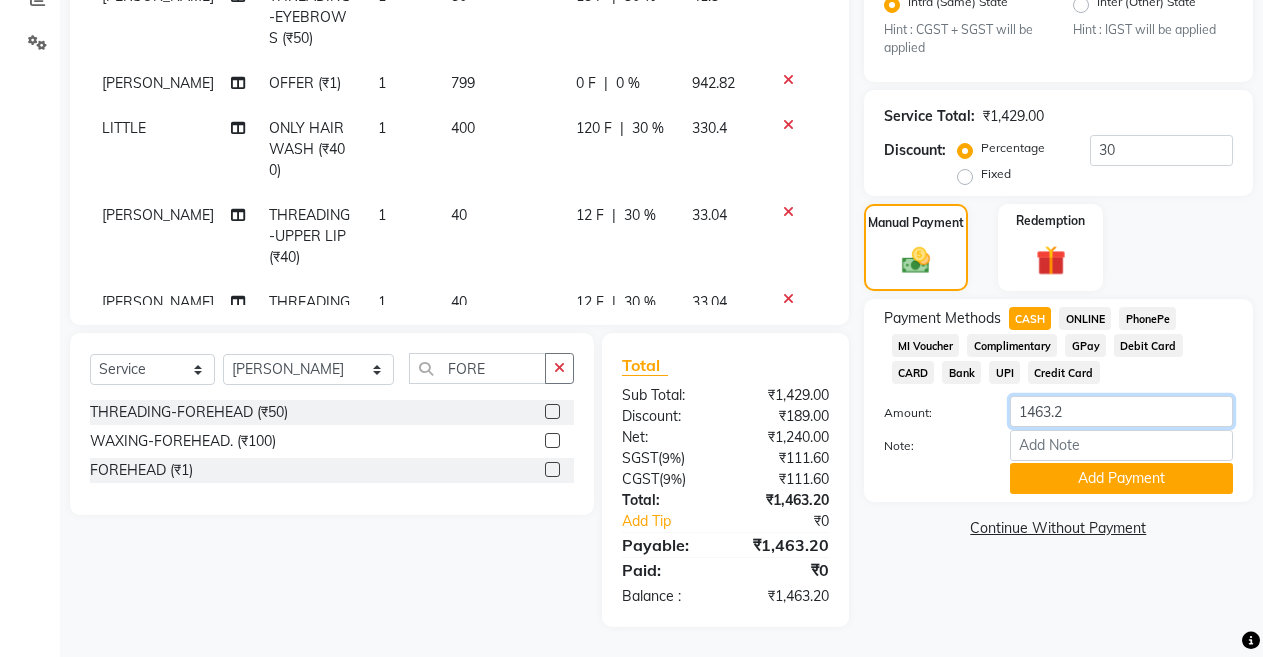 click on "1463.2" 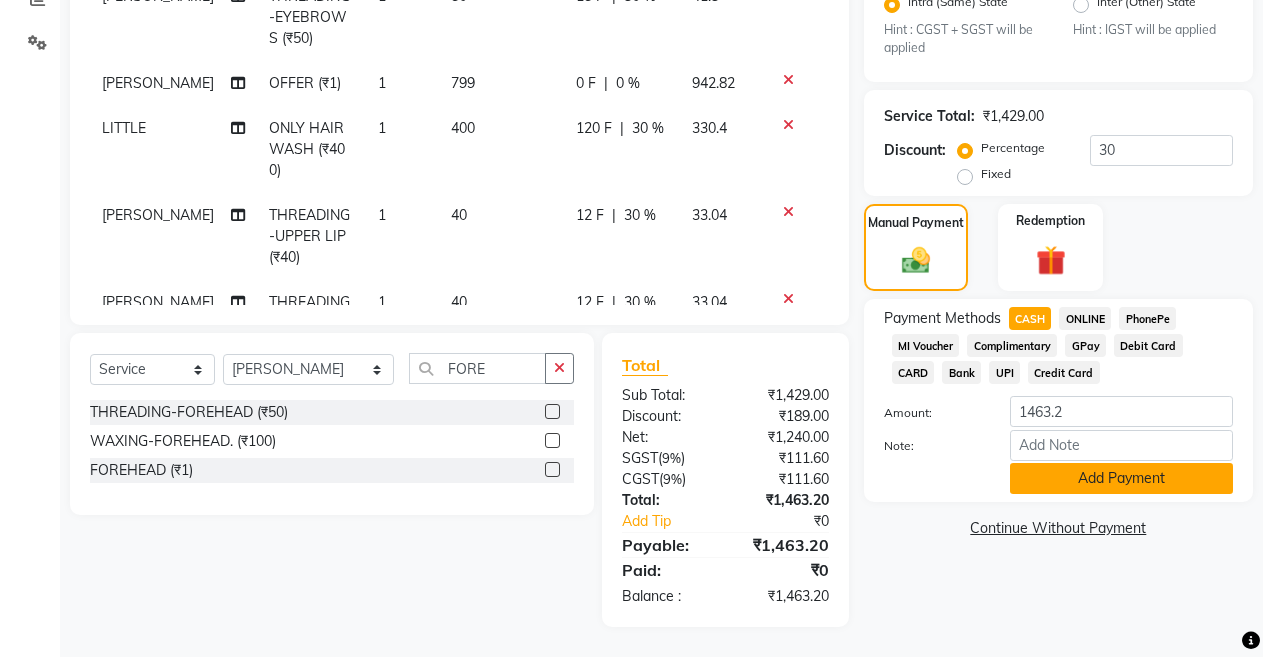 click on "Add Payment" 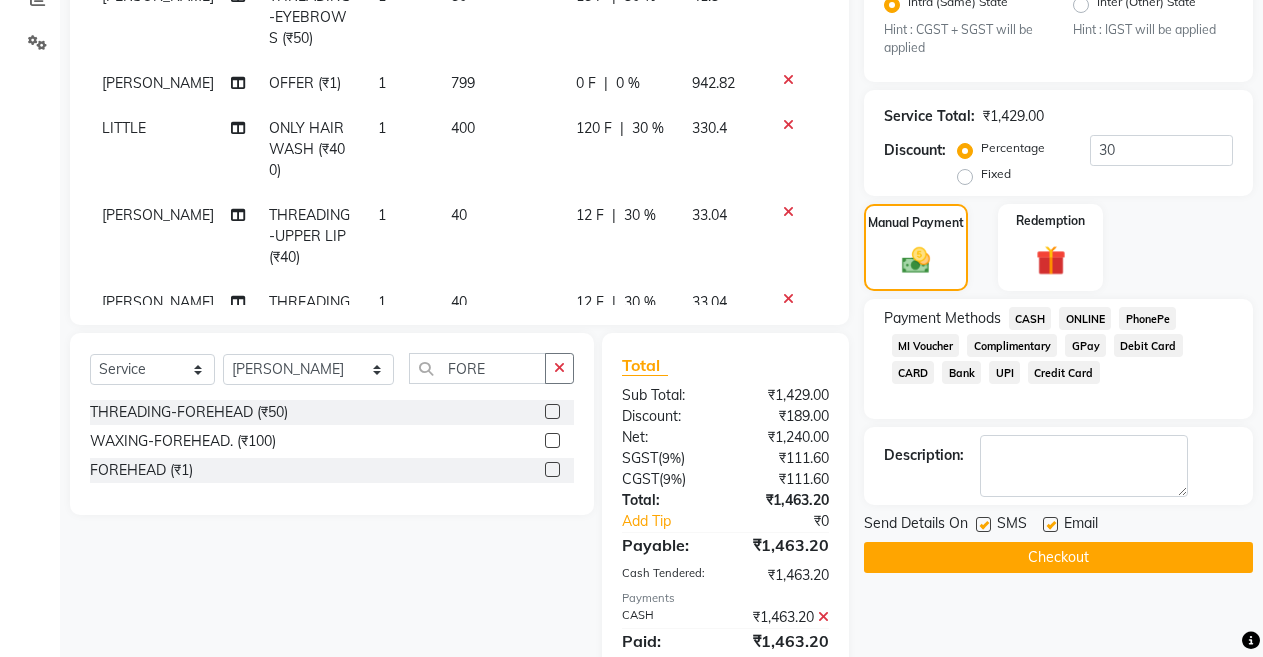 click on "Checkout" 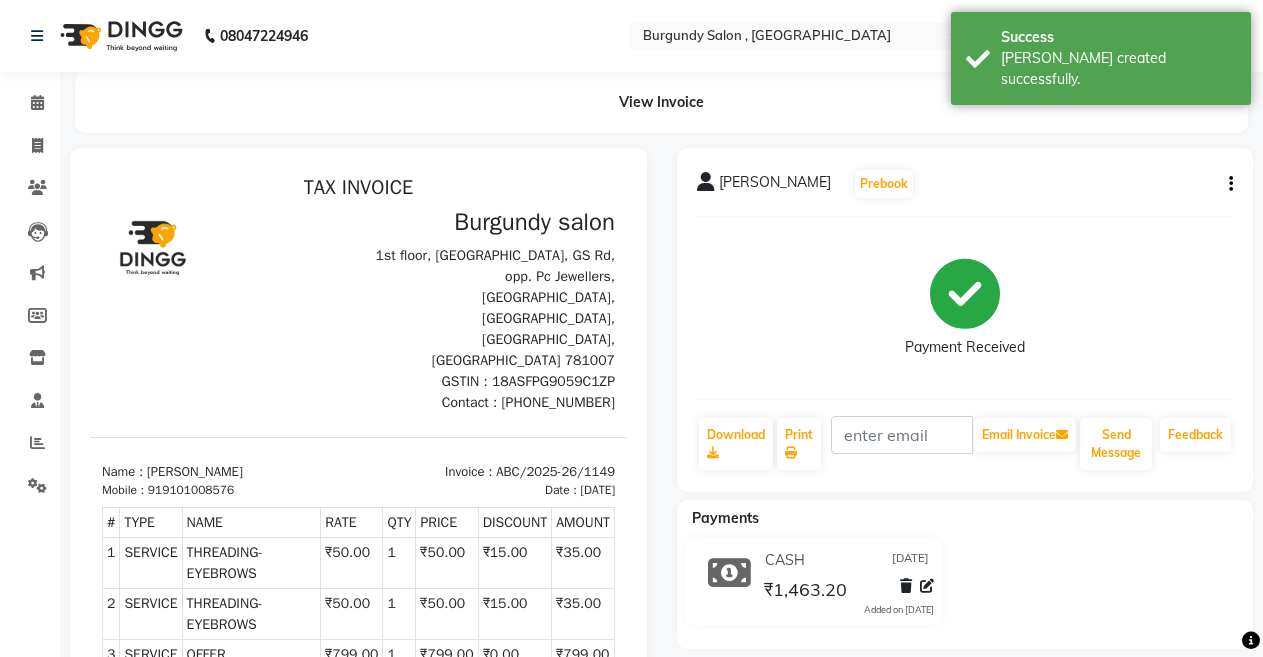 scroll, scrollTop: 0, scrollLeft: 0, axis: both 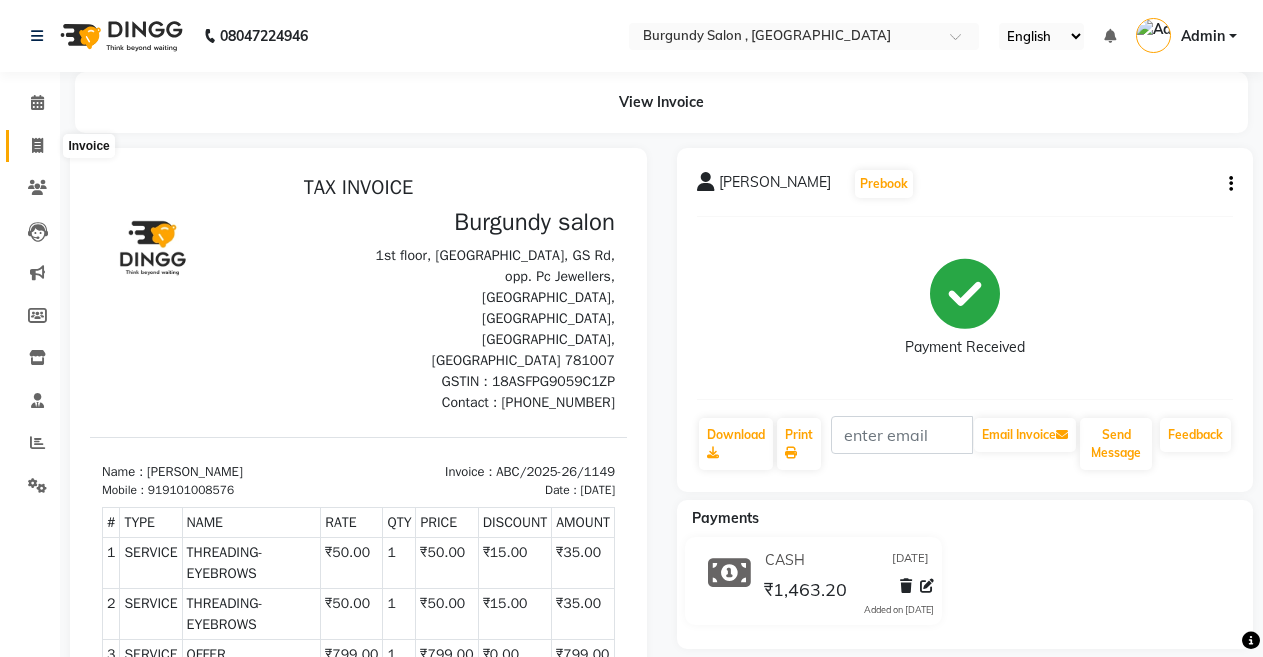 click 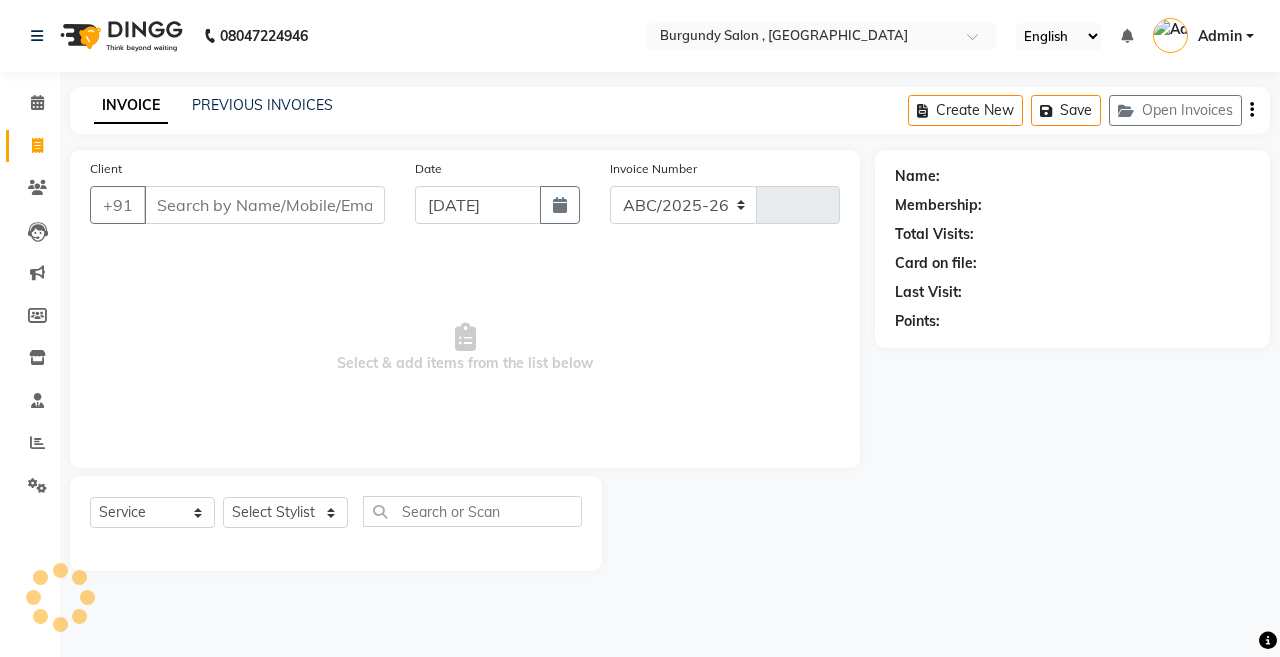 select on "5345" 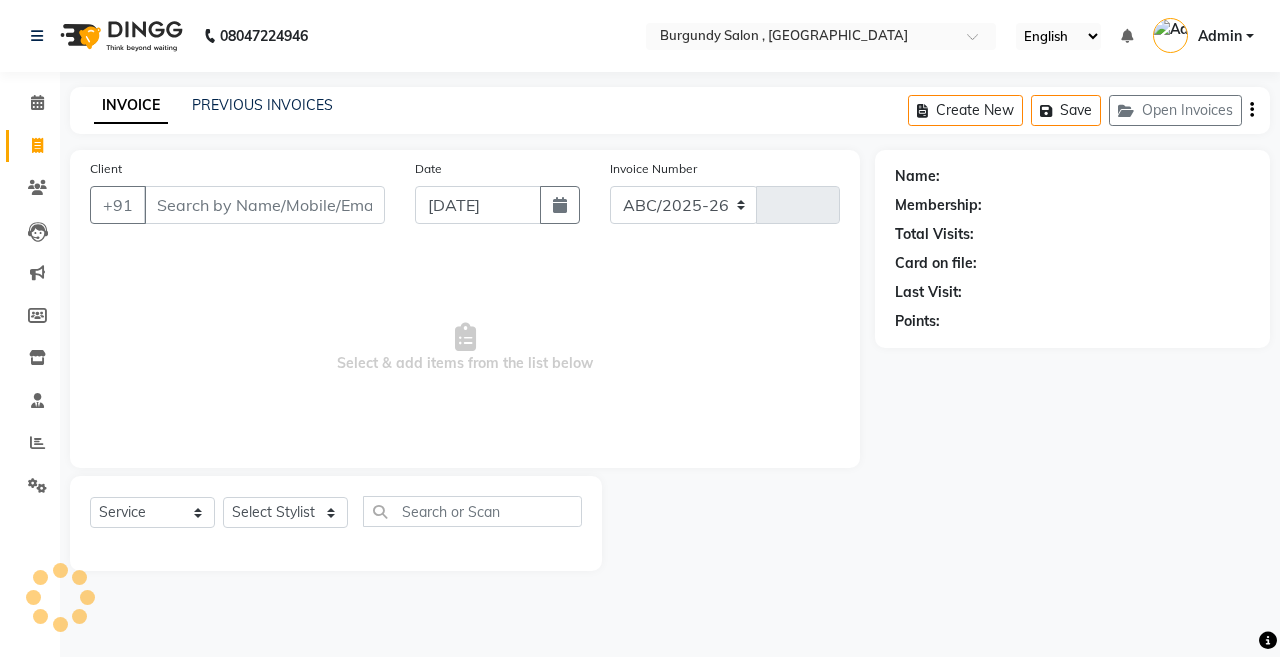 type on "1150" 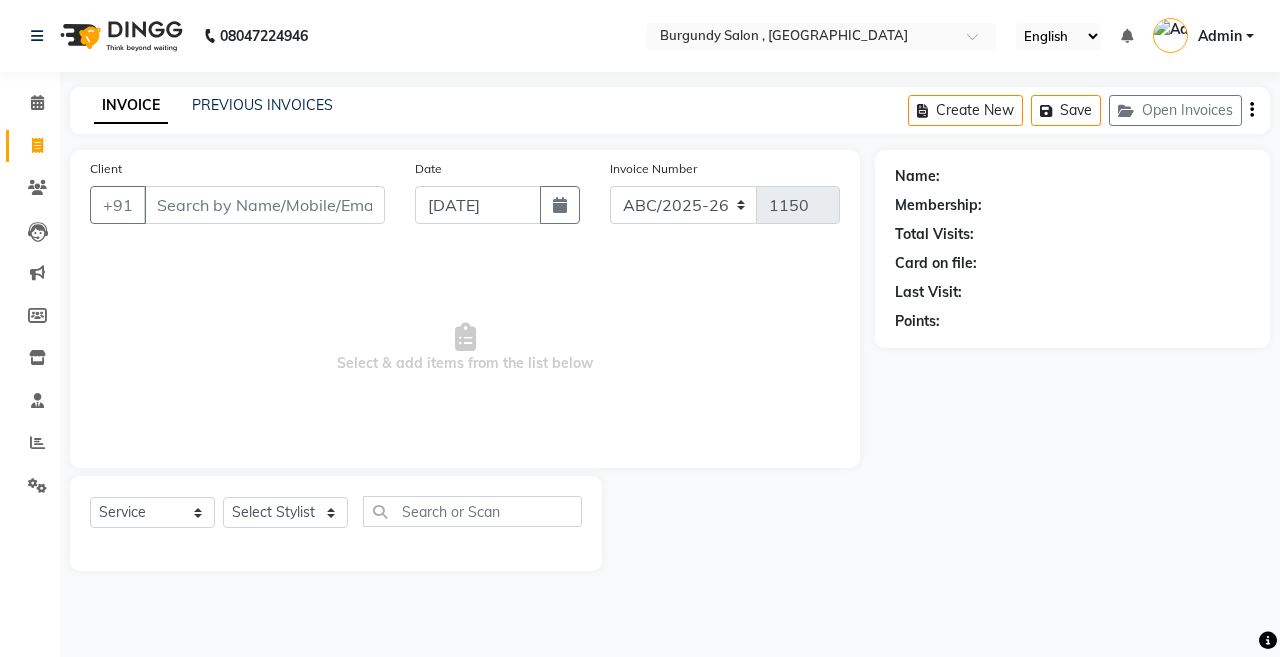 click on "Client" at bounding box center (264, 205) 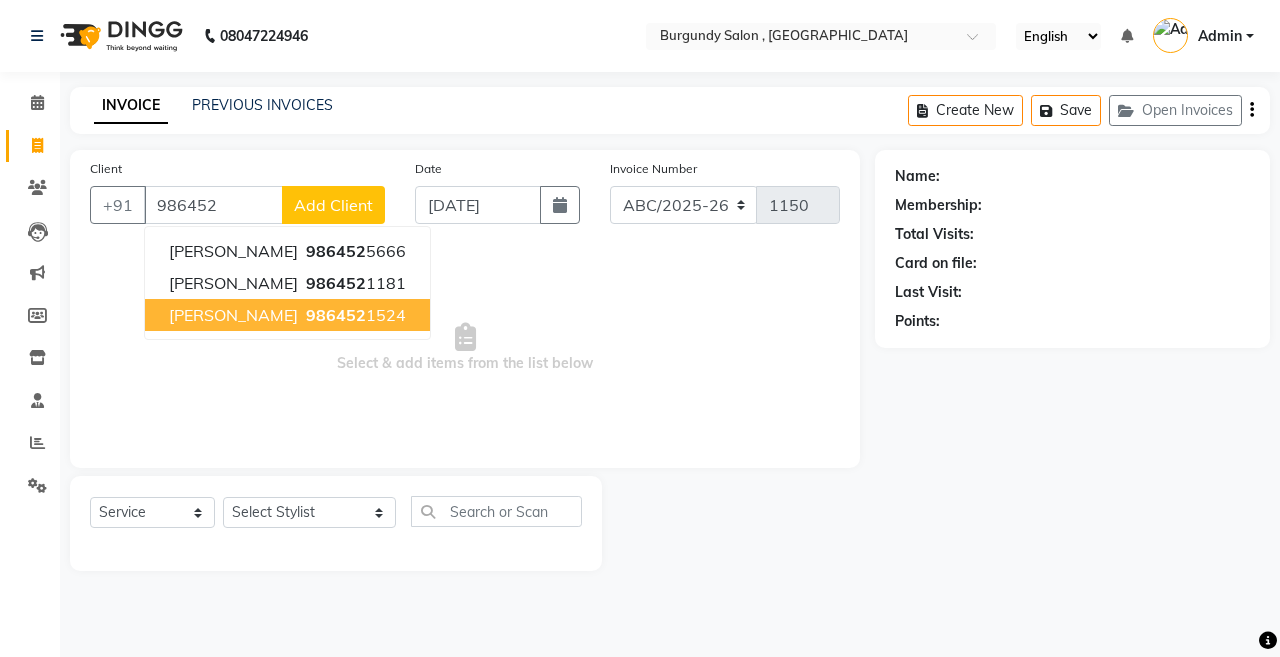 click on "SAURBH AGRWALA" at bounding box center (233, 315) 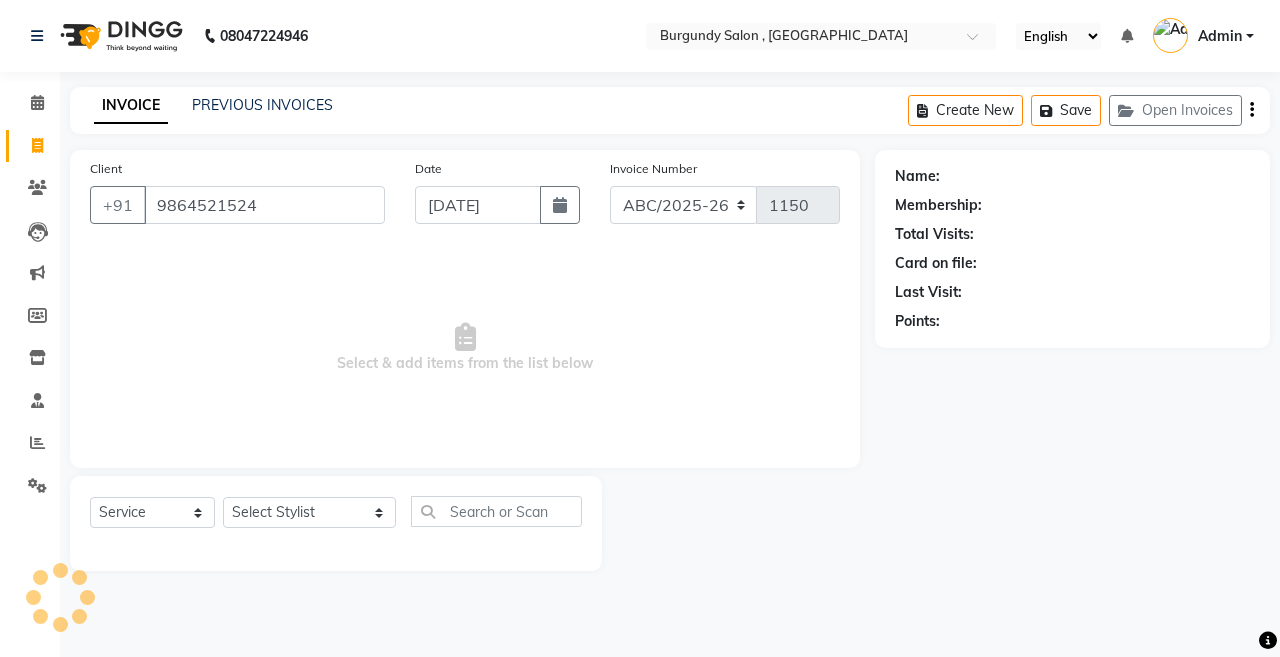 type on "9864521524" 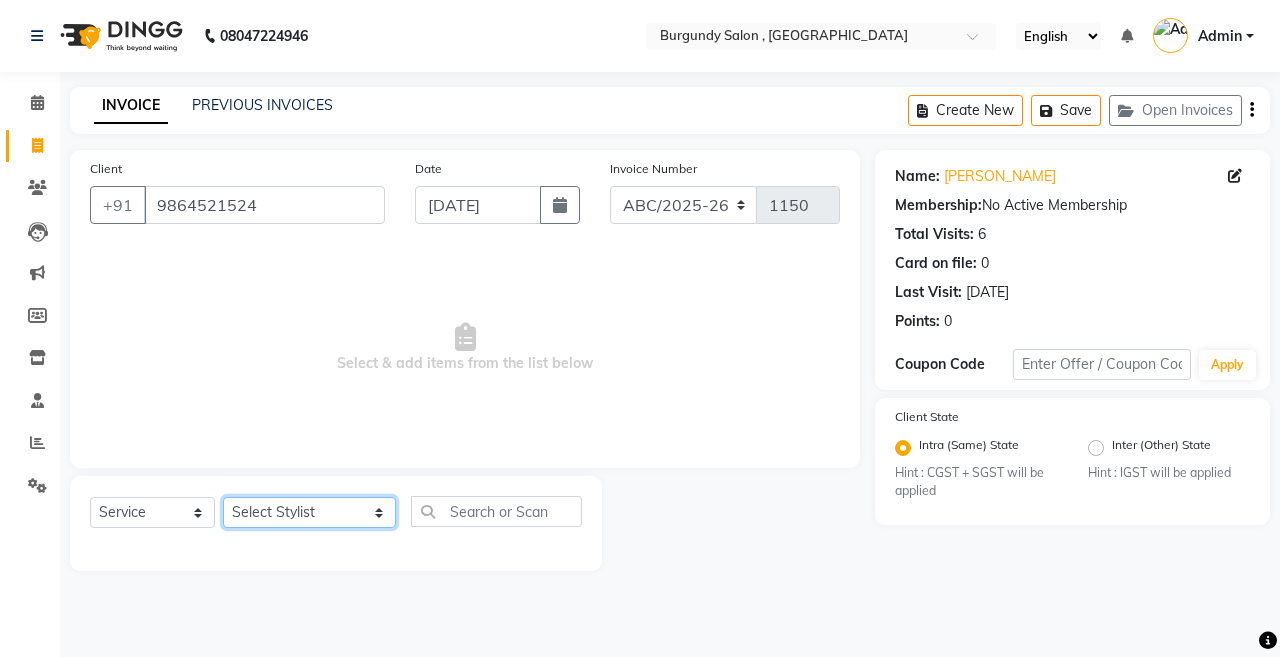 click on "Select Stylist ANIL  ANJANA BARSHA DEEPSHIKHA  DHON DAS DHON / NITUMONI EDWARD EDWARD/ LAXMI JOSHU JUNMONI KASHIF LAXI / ANJANA LAXMI LITTLE MAAM MINTUL MITALI NEETU RANA NITUMONI NITUMONI/POJA/ LAXMI NITUMONI / SAGARIKA NITUMONI/ SAGRIKA PRAKASH PUJAA Rubi RUBI / LAXMI SAGARIKA  SAGARIKA / RUBI SAHIL SAHIL / DHON SAHIL / EDWARD SAHIL/ JOSHU SAHIL/JOSHU/PRAKASH/ RUBI SAHIL/NITUMONI/ MITALI SAHIL/ RUBI SHABIR SHADHAB SIMA KALITA SONALI DEKA SOPEM staff 1 staff 1 TANU" 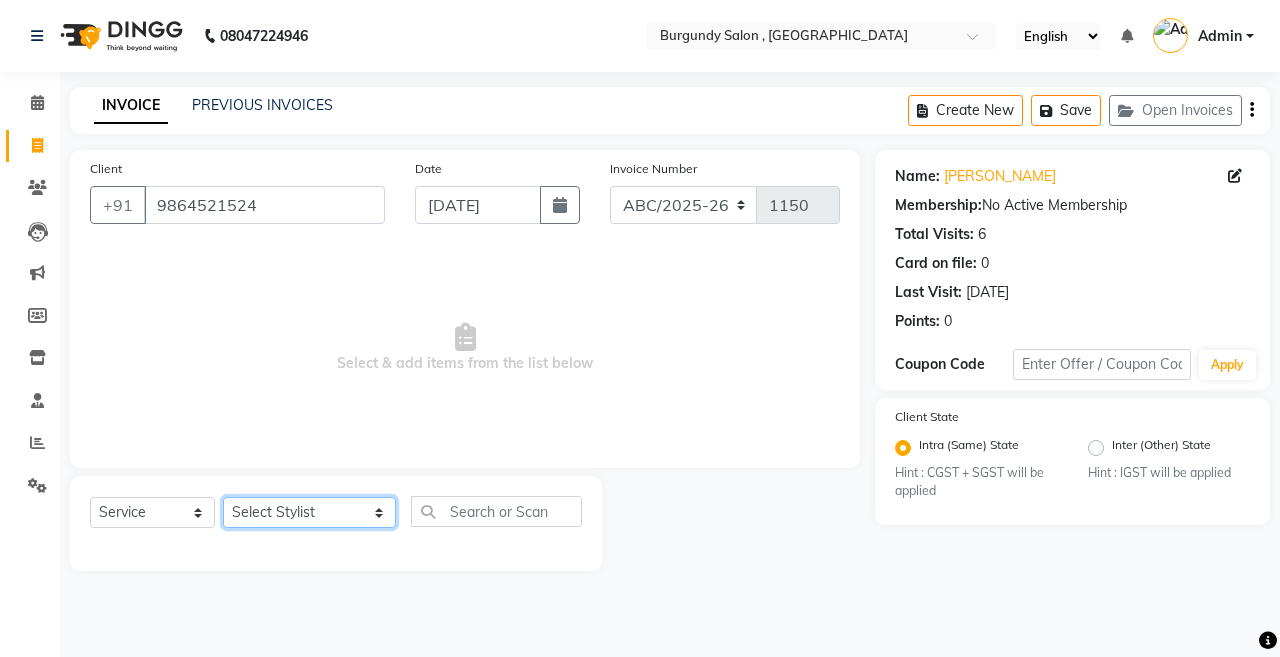 select on "32592" 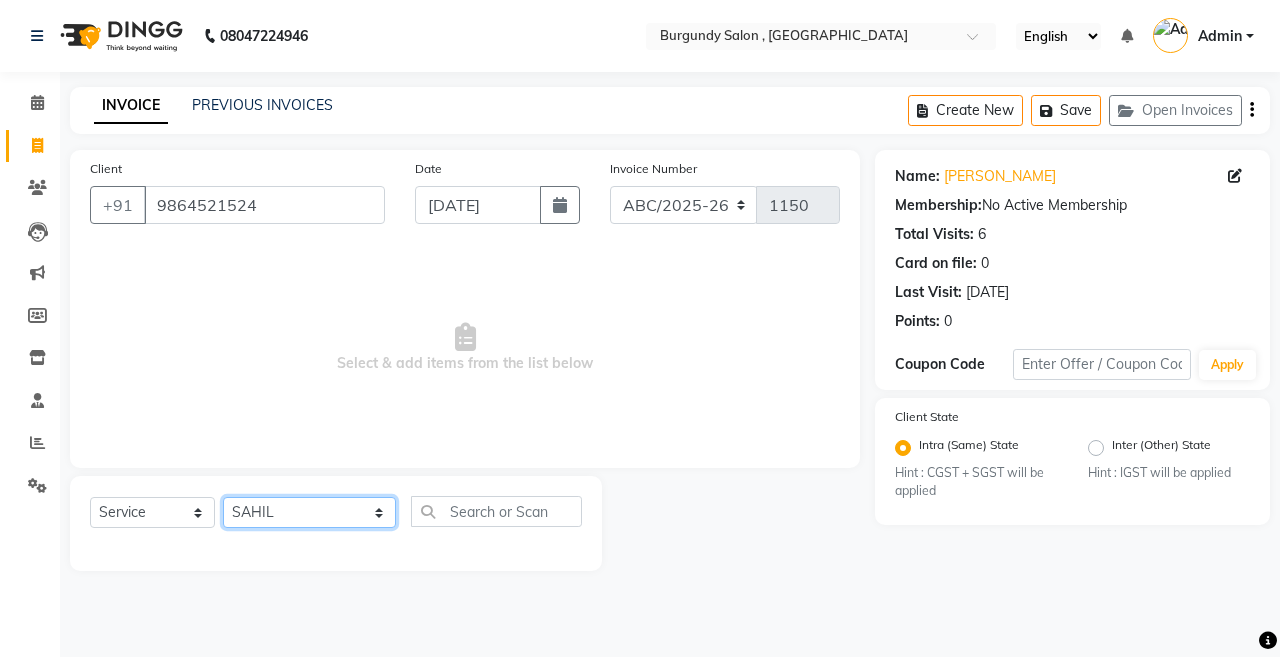 click on "Select Stylist ANIL  ANJANA BARSHA DEEPSHIKHA  DHON DAS DHON / NITUMONI EDWARD EDWARD/ LAXMI JOSHU JUNMONI KASHIF LAXI / ANJANA LAXMI LITTLE MAAM MINTUL MITALI NEETU RANA NITUMONI NITUMONI/POJA/ LAXMI NITUMONI / SAGARIKA NITUMONI/ SAGRIKA PRAKASH PUJAA Rubi RUBI / LAXMI SAGARIKA  SAGARIKA / RUBI SAHIL SAHIL / DHON SAHIL / EDWARD SAHIL/ JOSHU SAHIL/JOSHU/PRAKASH/ RUBI SAHIL/NITUMONI/ MITALI SAHIL/ RUBI SHABIR SHADHAB SIMA KALITA SONALI DEKA SOPEM staff 1 staff 1 TANU" 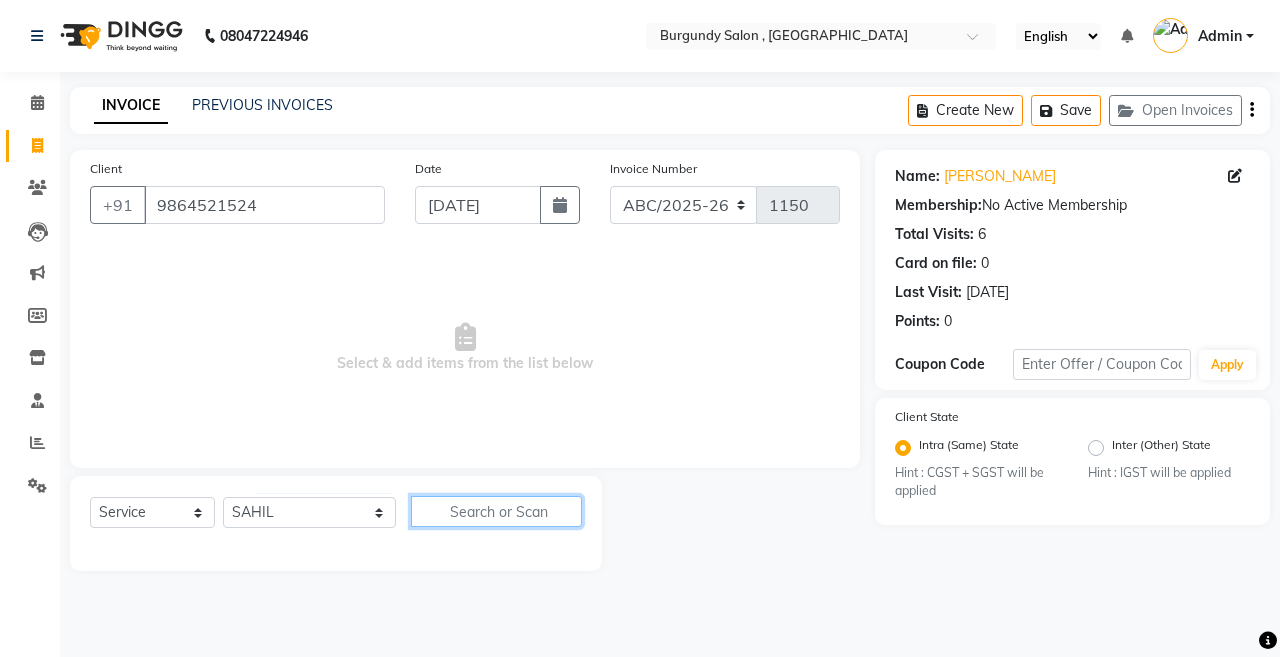 click 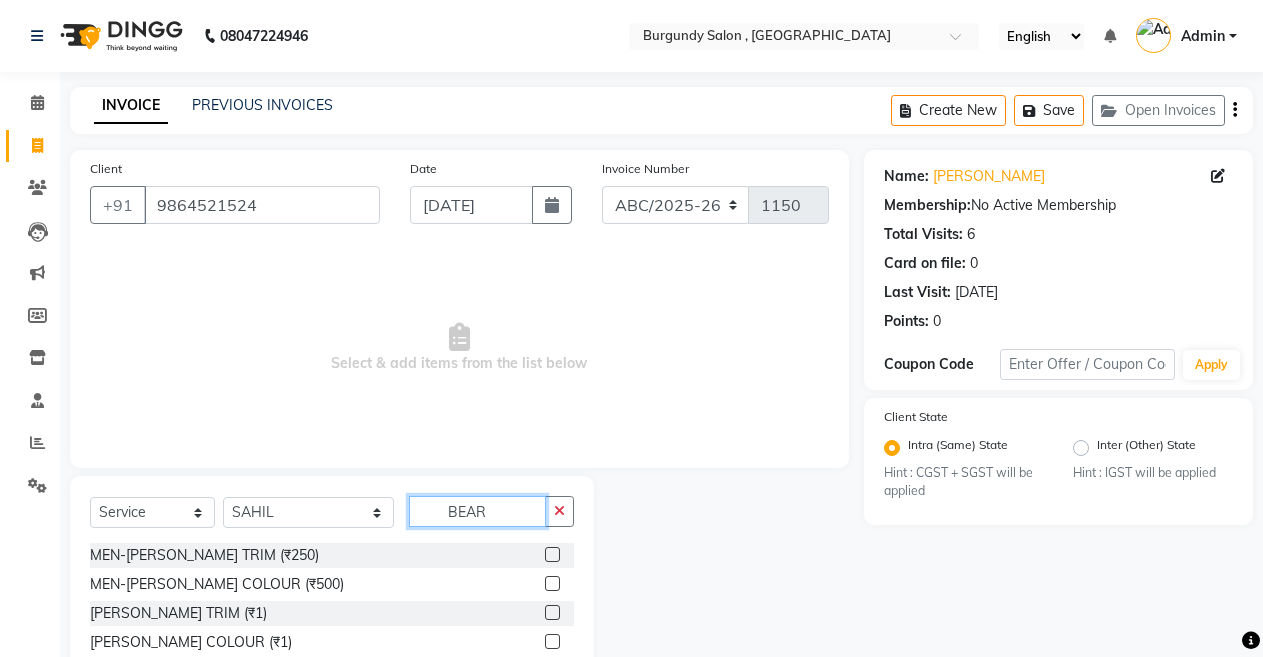 type on "BEAR" 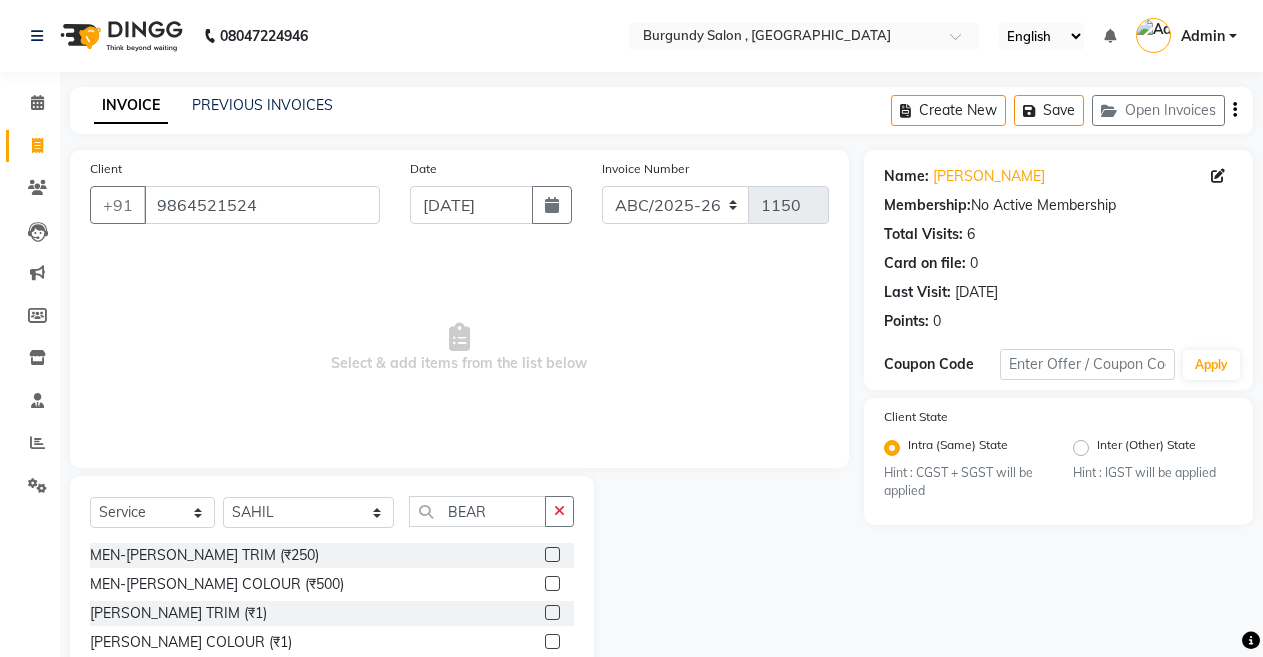 click 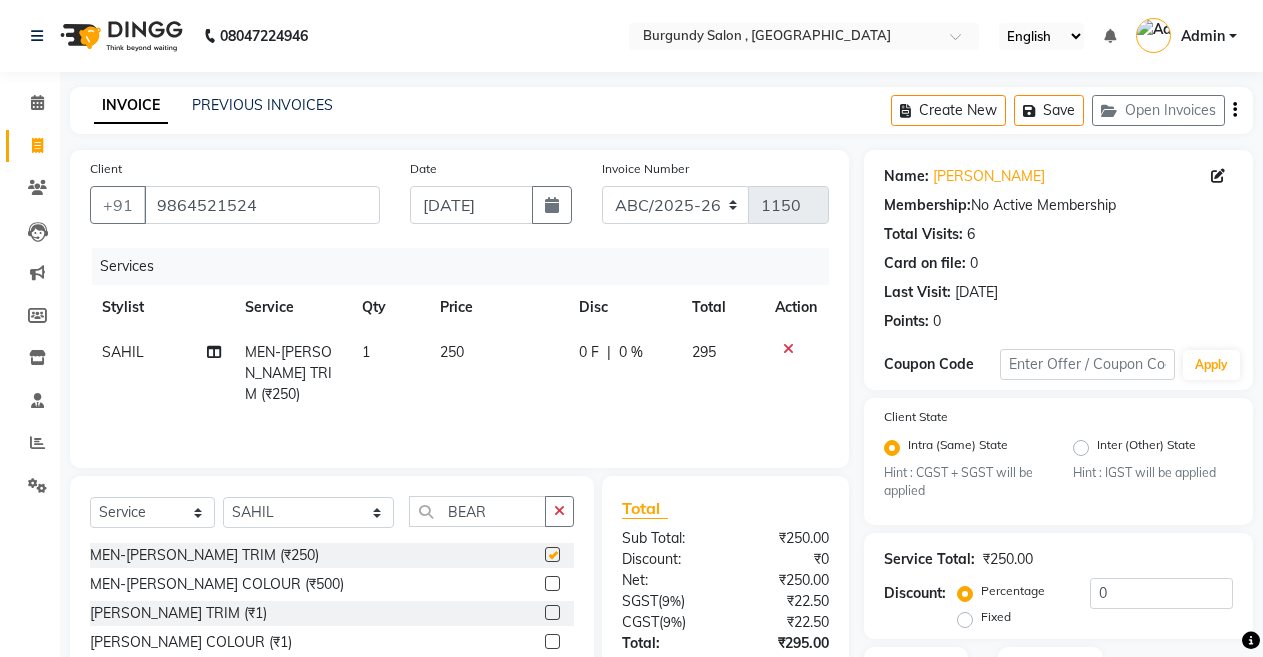 checkbox on "false" 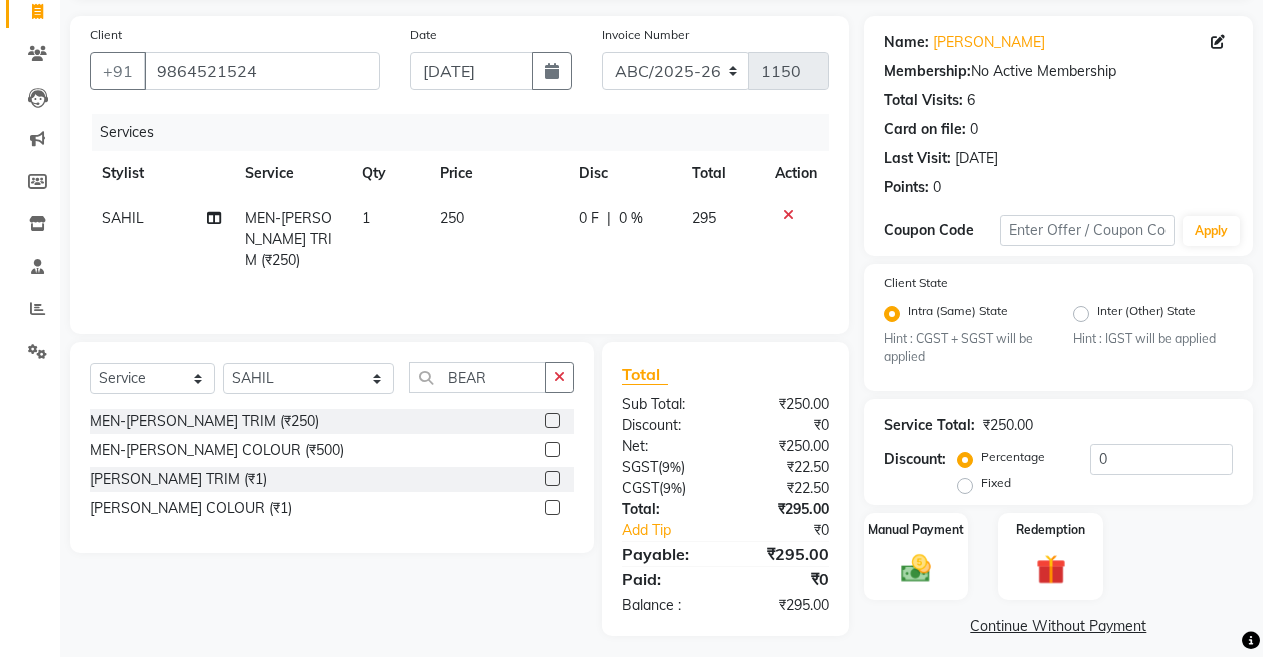 scroll, scrollTop: 148, scrollLeft: 0, axis: vertical 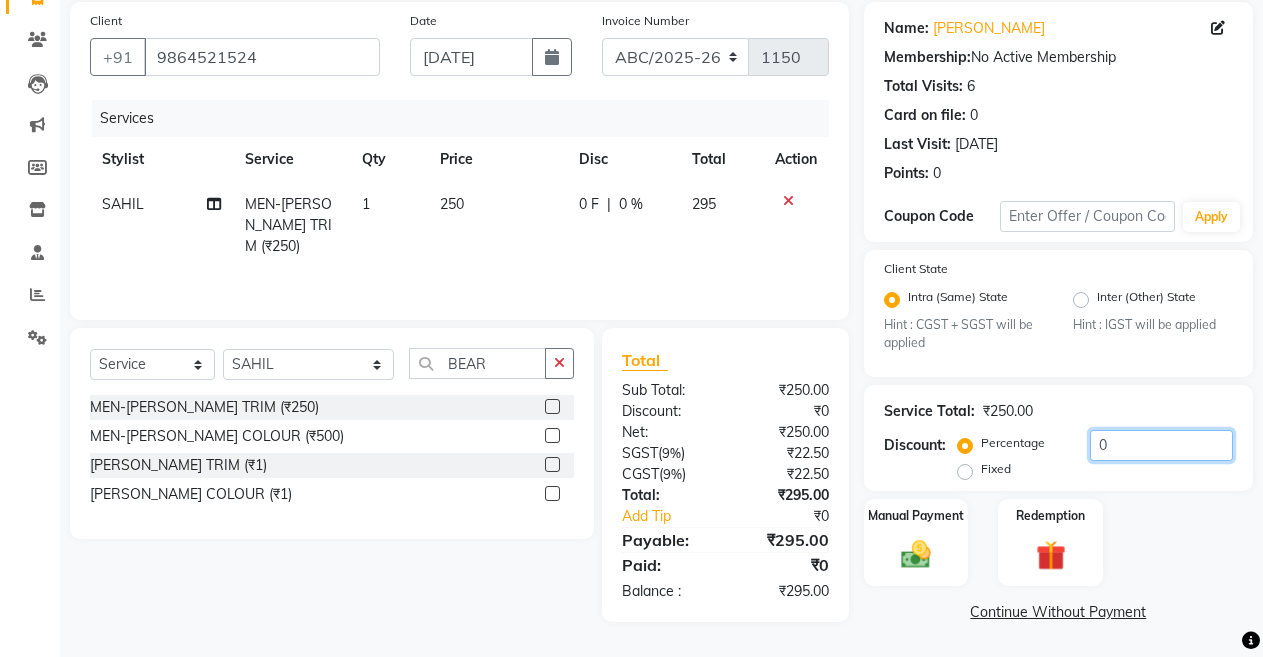 click on "0" 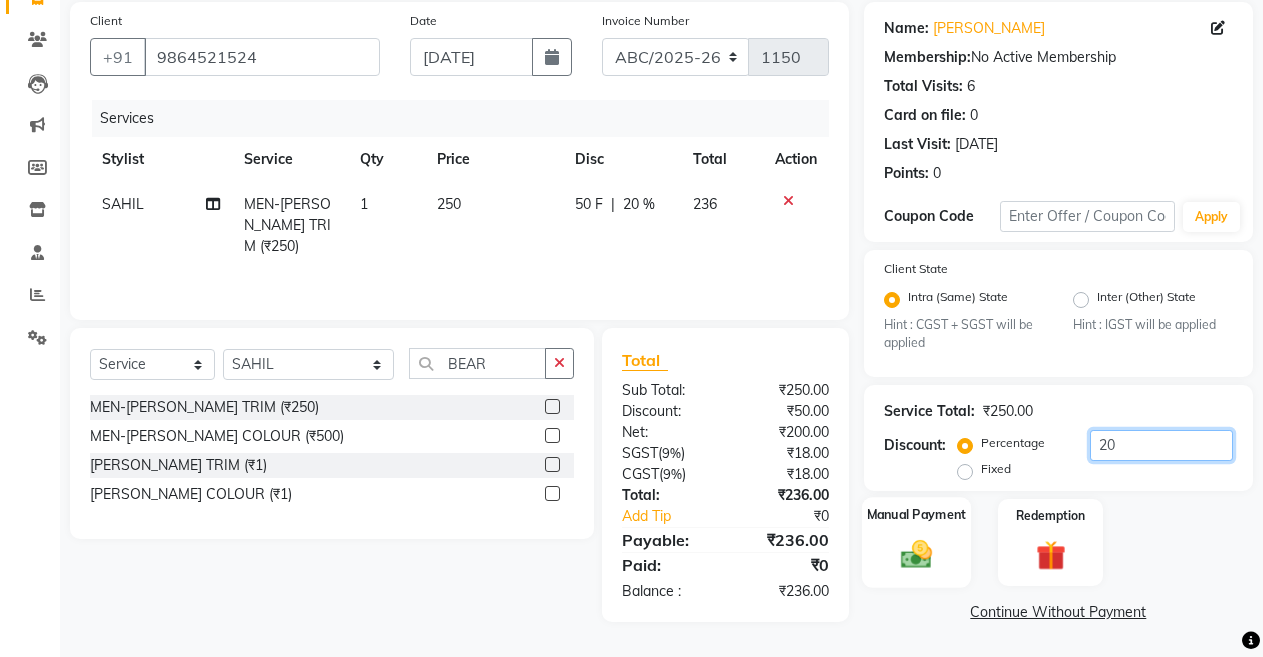 type on "20" 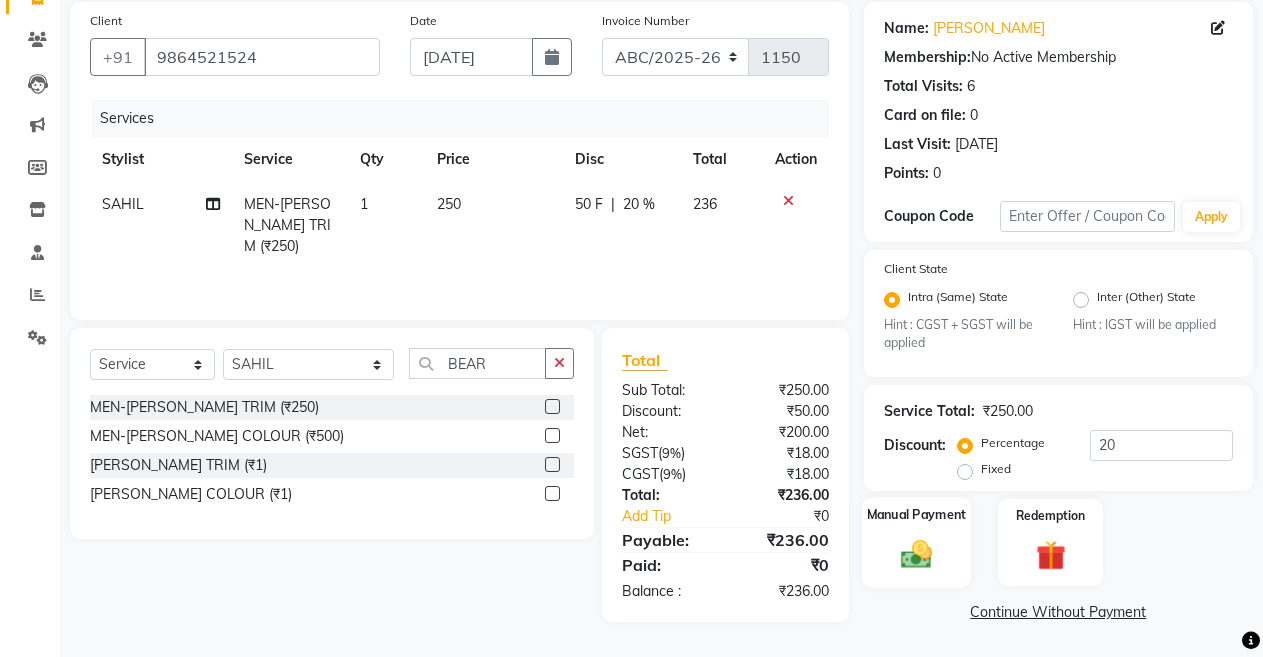 click on "Manual Payment" 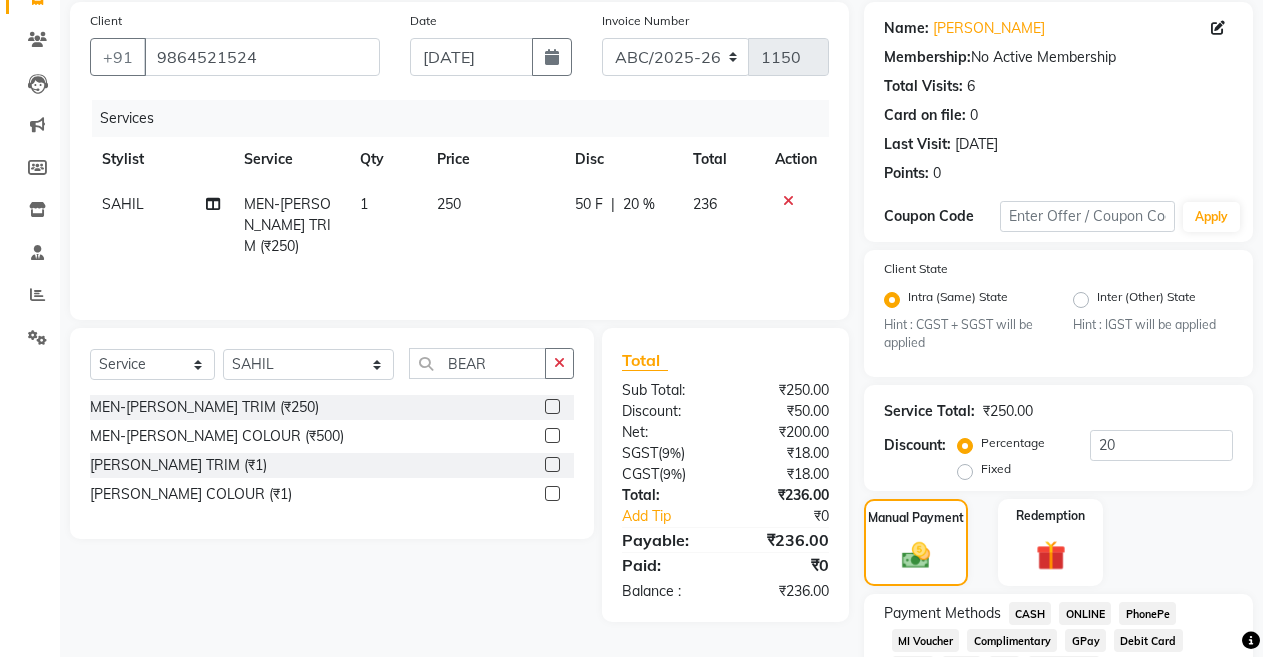 click on "ONLINE" 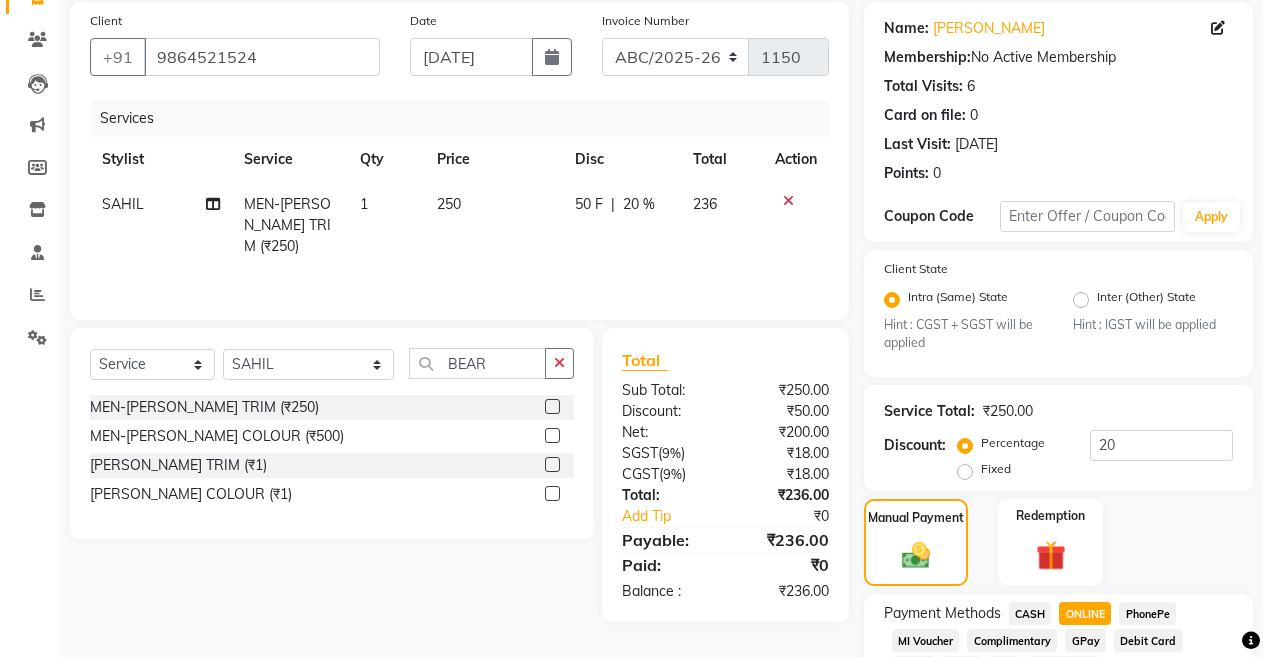 scroll, scrollTop: 108, scrollLeft: 0, axis: vertical 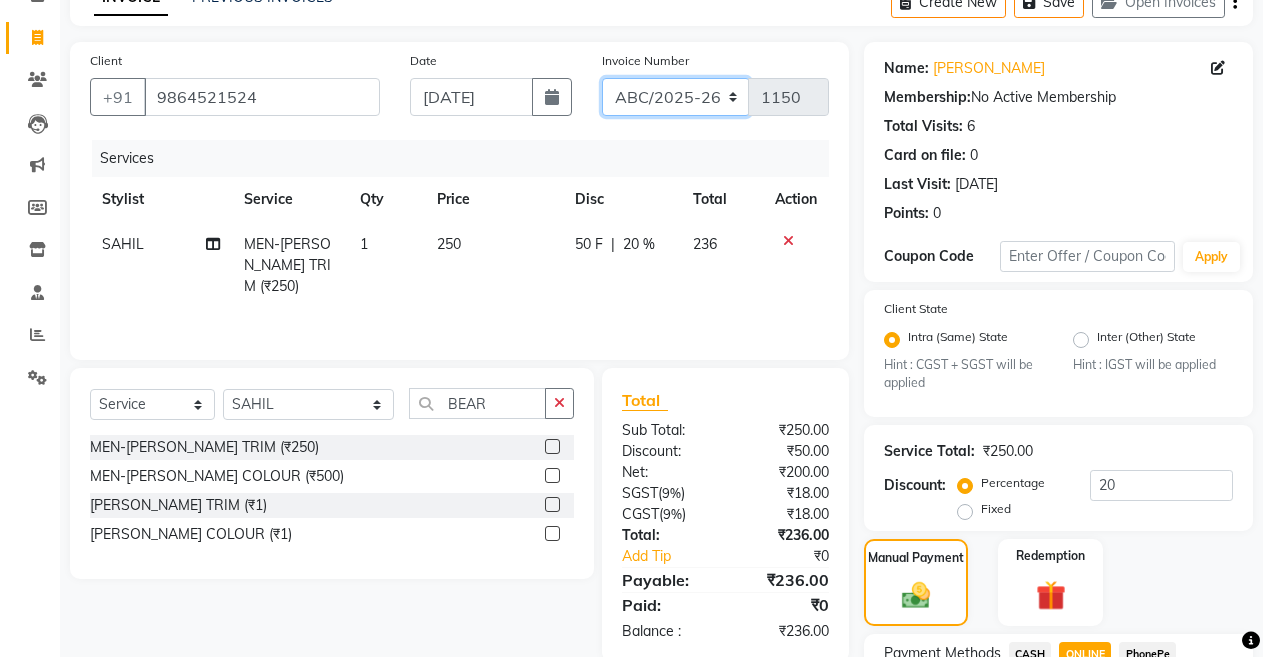 click on "ABC/2025-26 SER/24-25 V/2025-26" 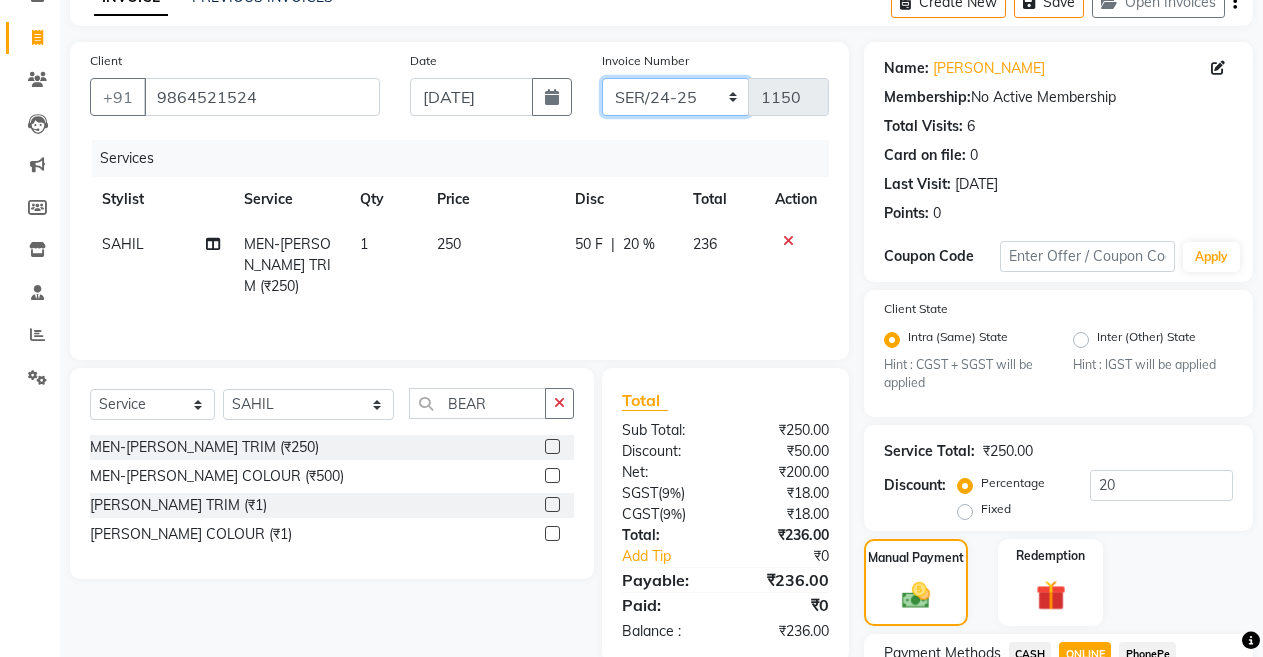 click on "ABC/2025-26 SER/24-25 V/2025-26" 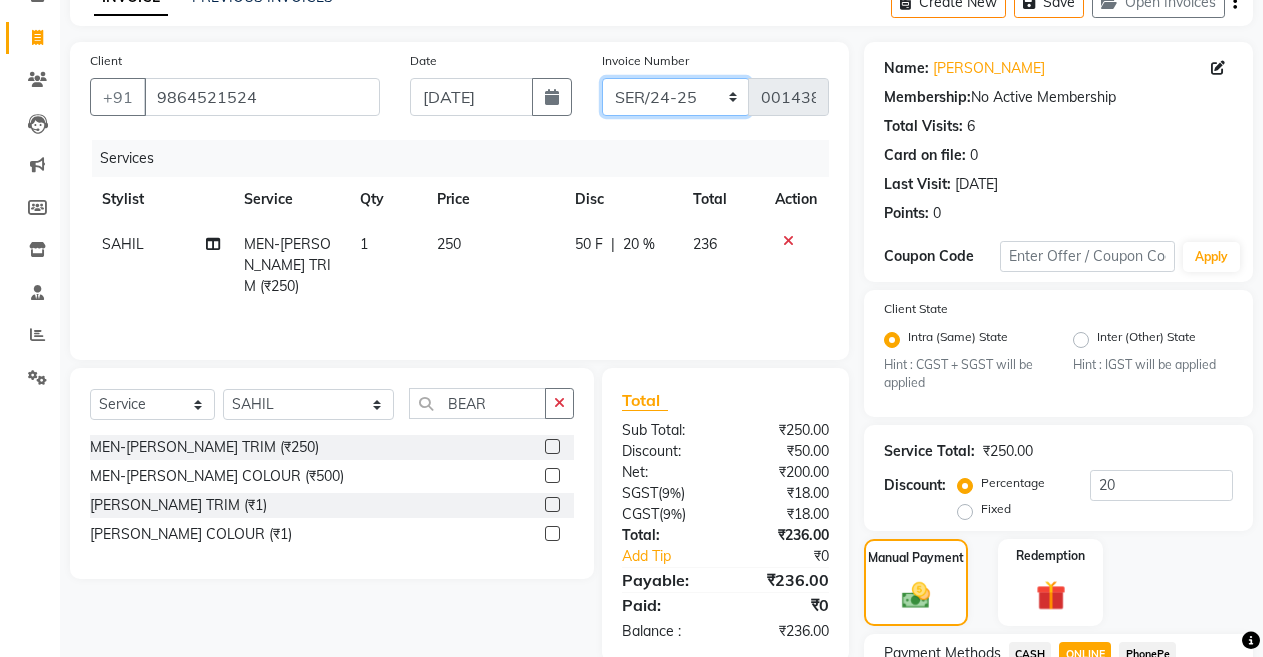 scroll, scrollTop: 359, scrollLeft: 0, axis: vertical 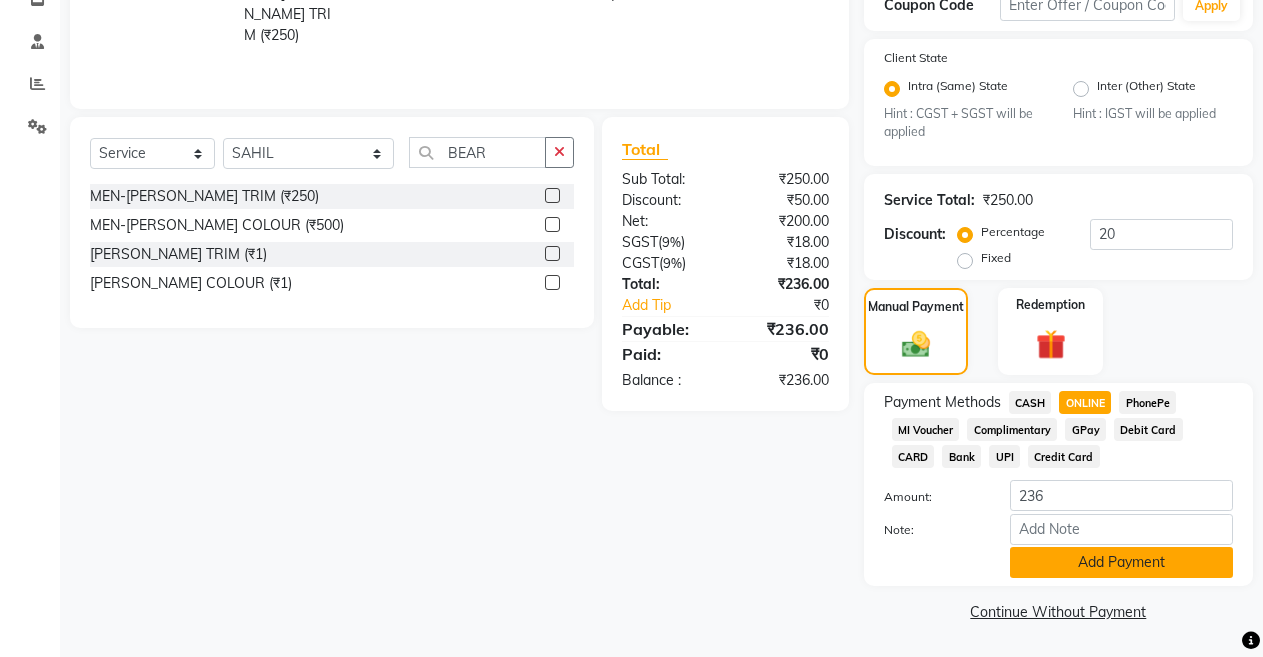 click on "Add Payment" 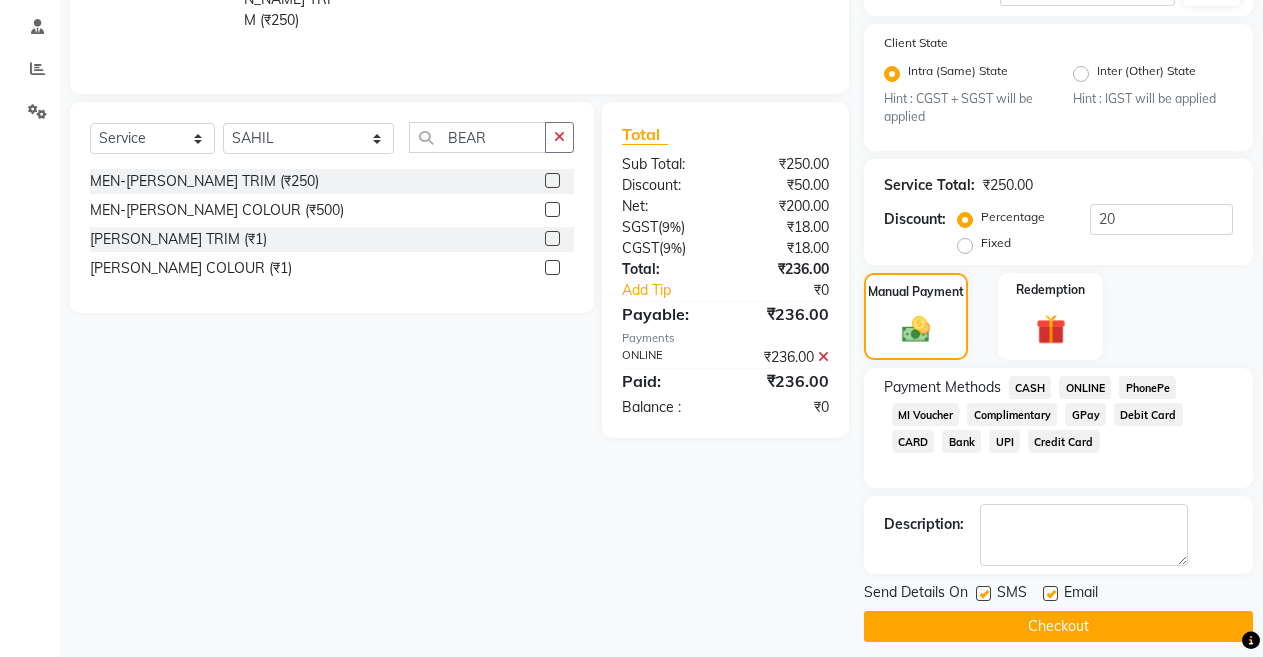 scroll, scrollTop: 389, scrollLeft: 0, axis: vertical 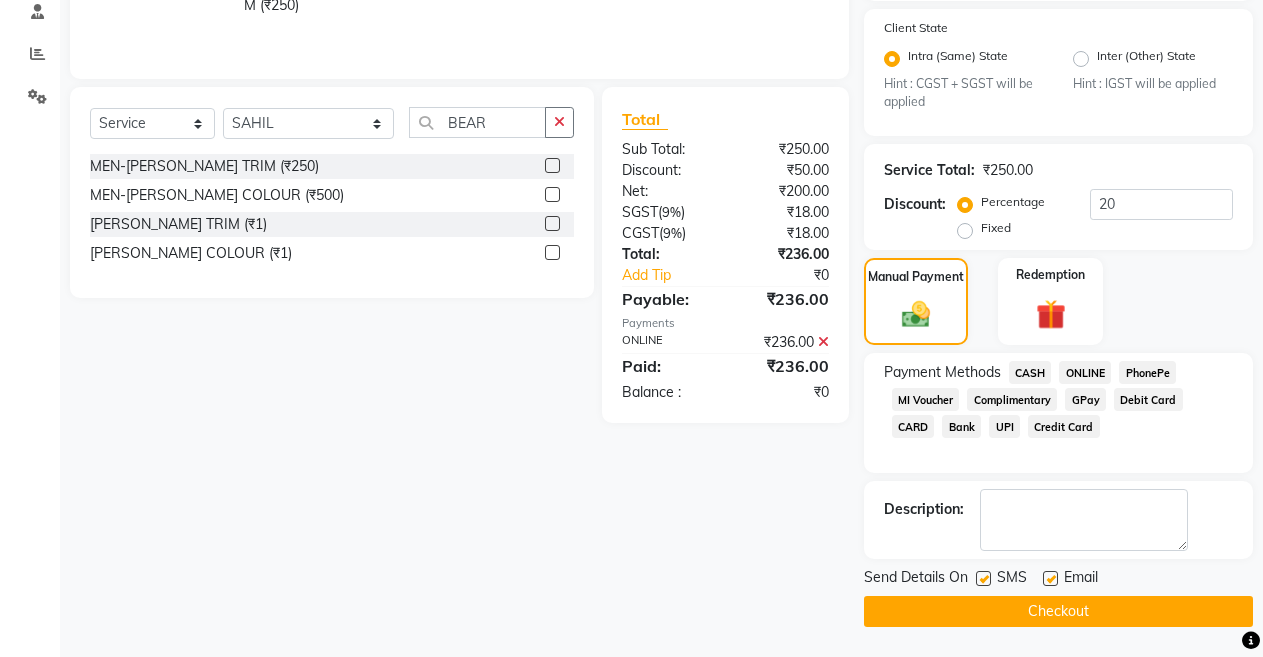 click on "Checkout" 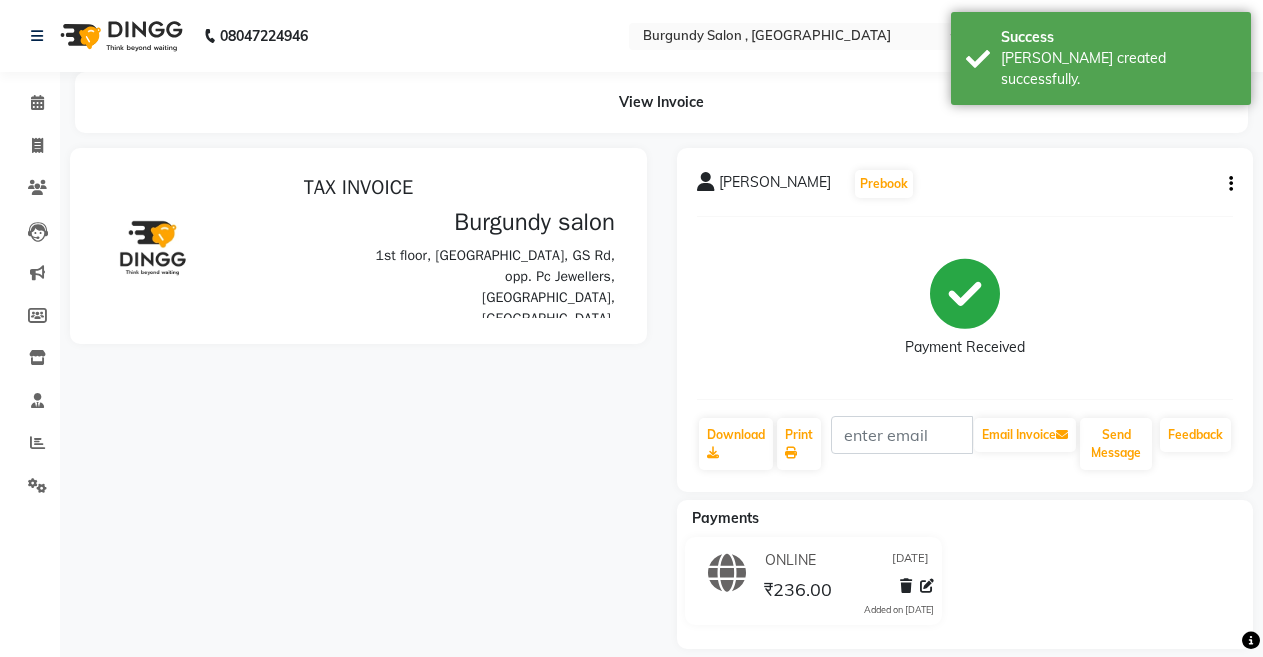 scroll, scrollTop: 0, scrollLeft: 0, axis: both 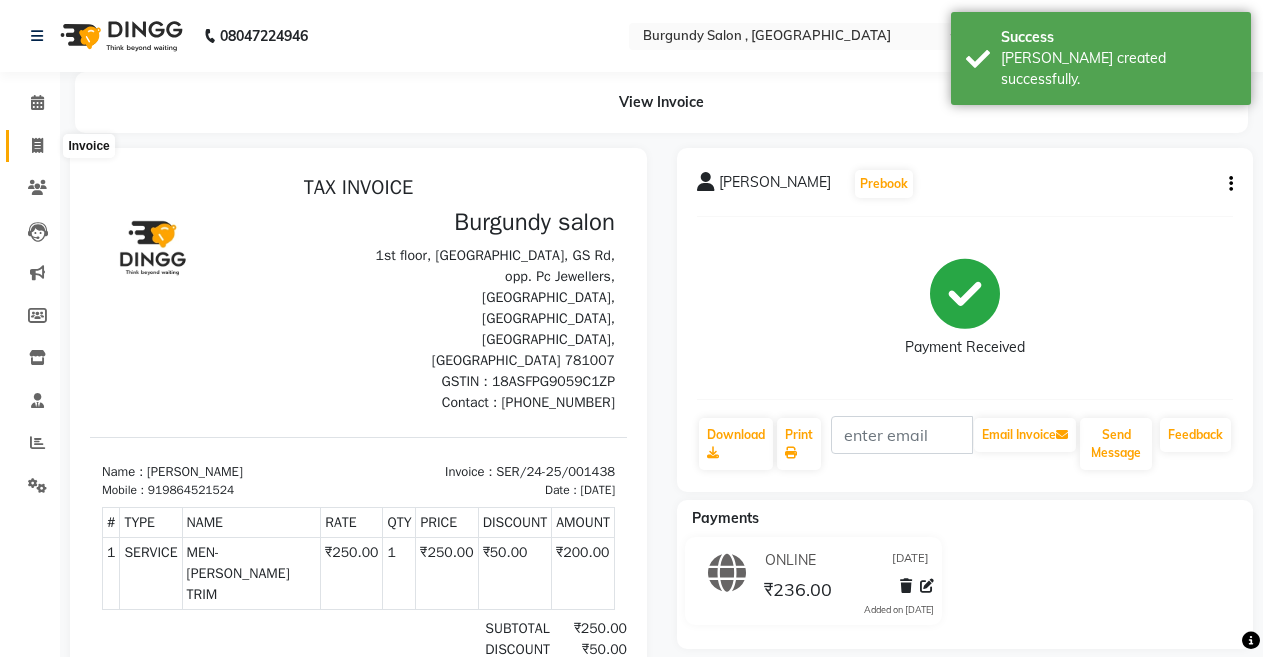click 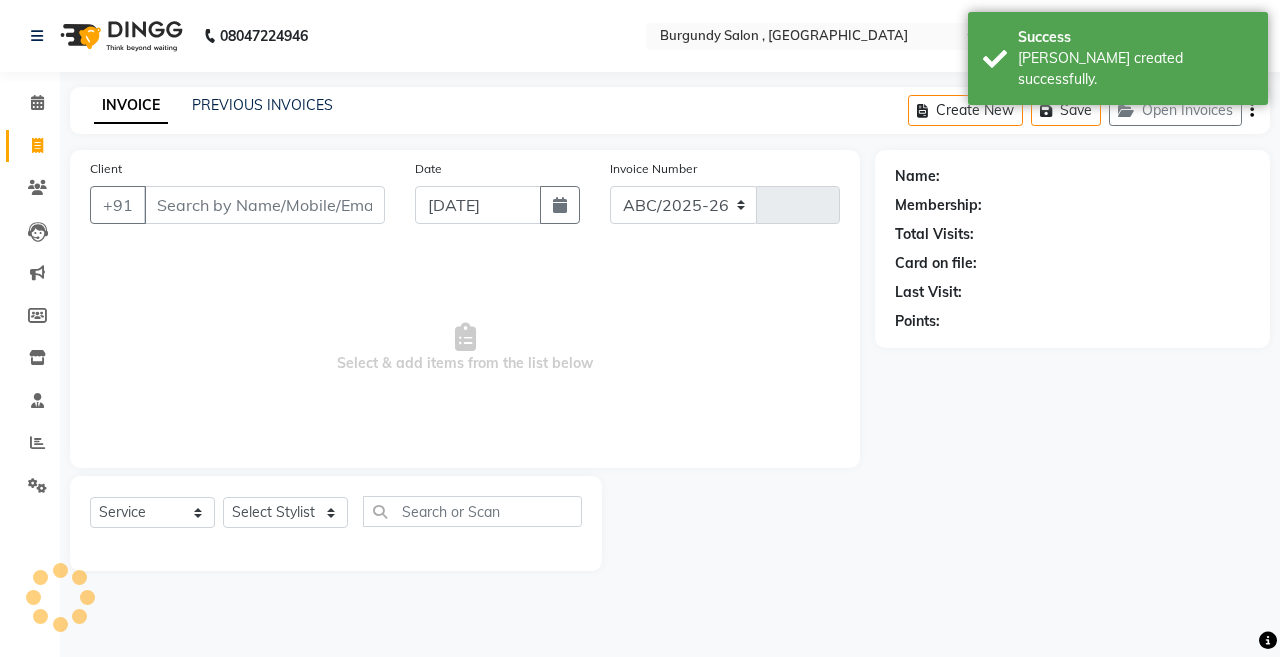 select on "5345" 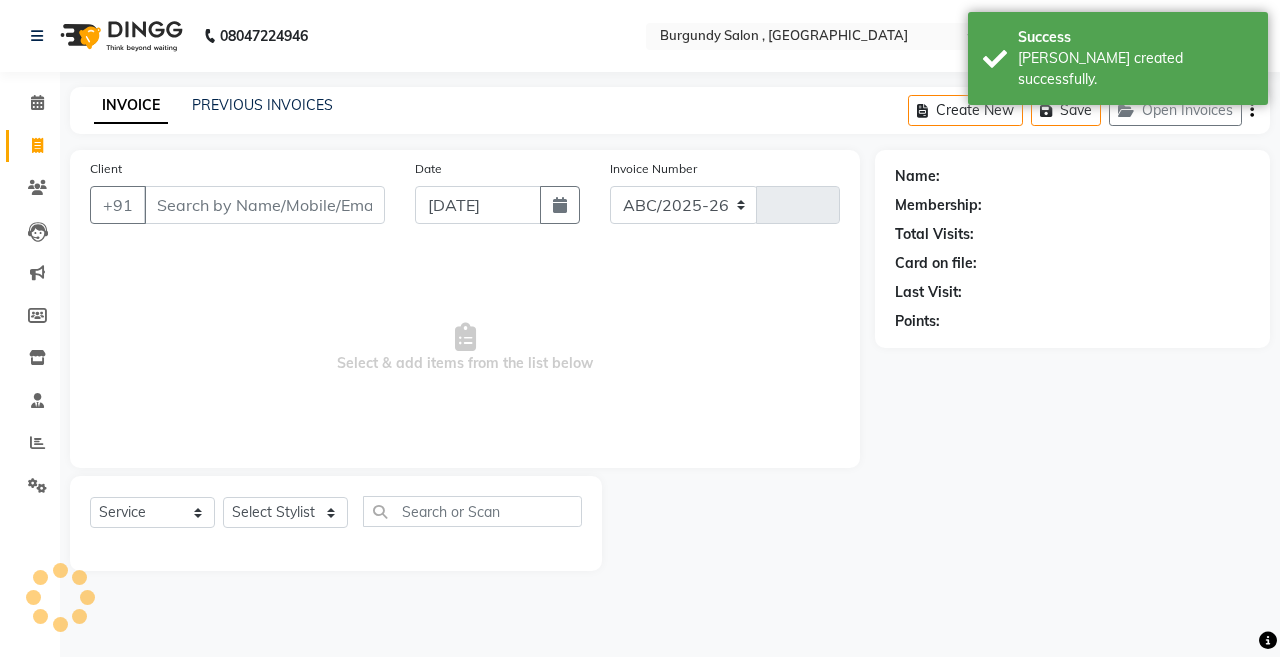 type on "1150" 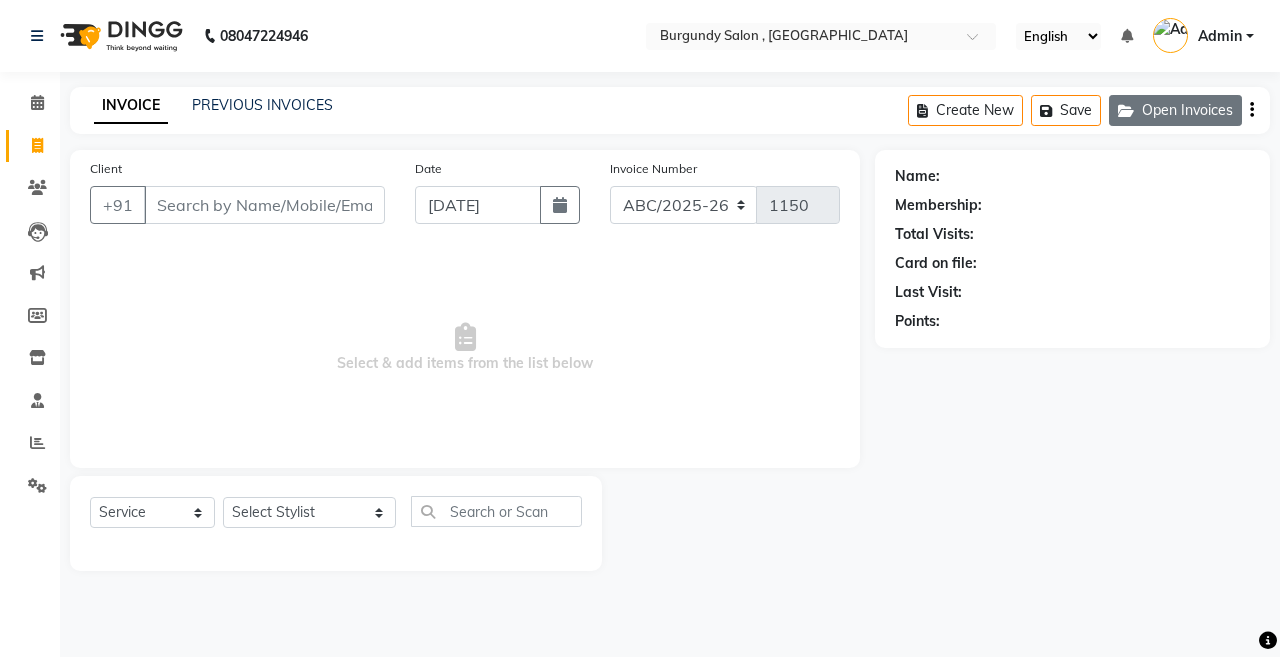 click on "Open Invoices" 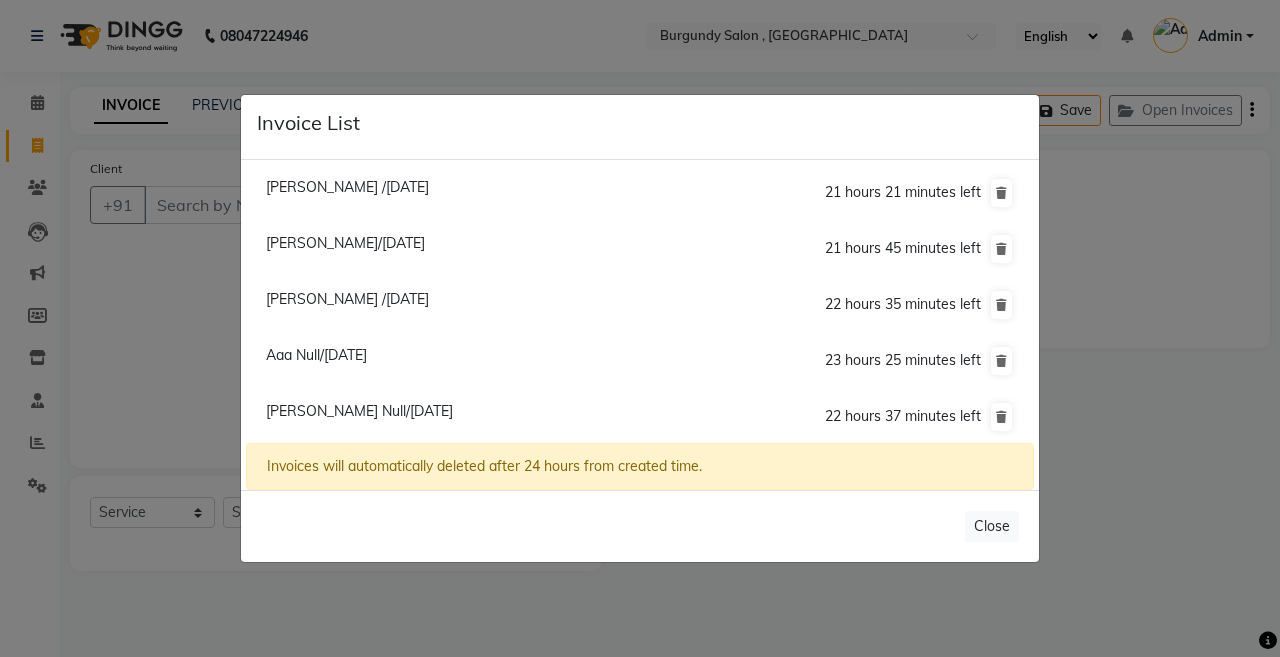 click on "Aaa Null/10 July 2025  23 hours 25 minutes left" 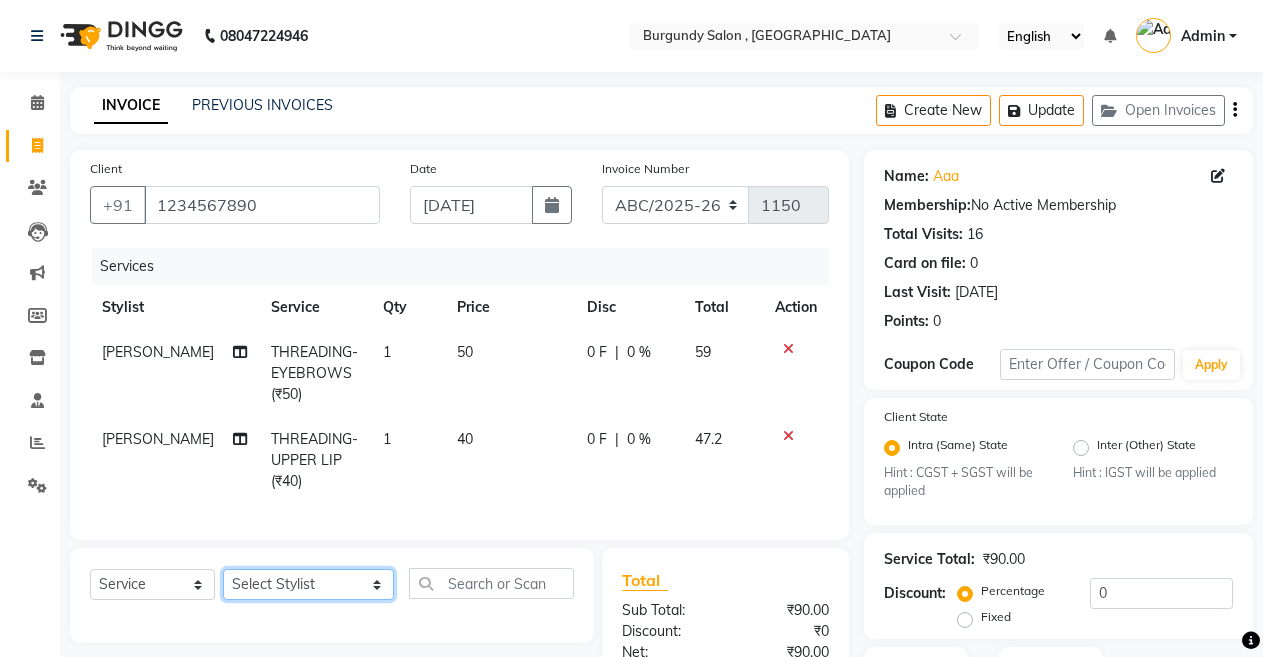 click on "Select Stylist ANIL  ANJANA BARSHA DEEPSHIKHA  DHON DAS DHON / NITUMONI EDWARD EDWARD/ LAXMI JOSHU JUNMONI KASHIF LAXI / ANJANA LAXMI LITTLE MAAM MINTUL MITALI NEETU RANA NITUMONI NITUMONI/POJA/ LAXMI NITUMONI / SAGARIKA NITUMONI/ SAGRIKA PRAKASH PUJAA Rubi RUBI / LAXMI SAGARIKA  SAGARIKA / RUBI SAHIL SAHIL / DHON SAHIL / EDWARD SAHIL/ JOSHU SAHIL/JOSHU/PRAKASH/ RUBI SAHIL/NITUMONI/ MITALI SAHIL/ RUBI SHABIR SHADHAB SIMA KALITA SONALI DEKA SOPEM staff 1 staff 1 TANU" 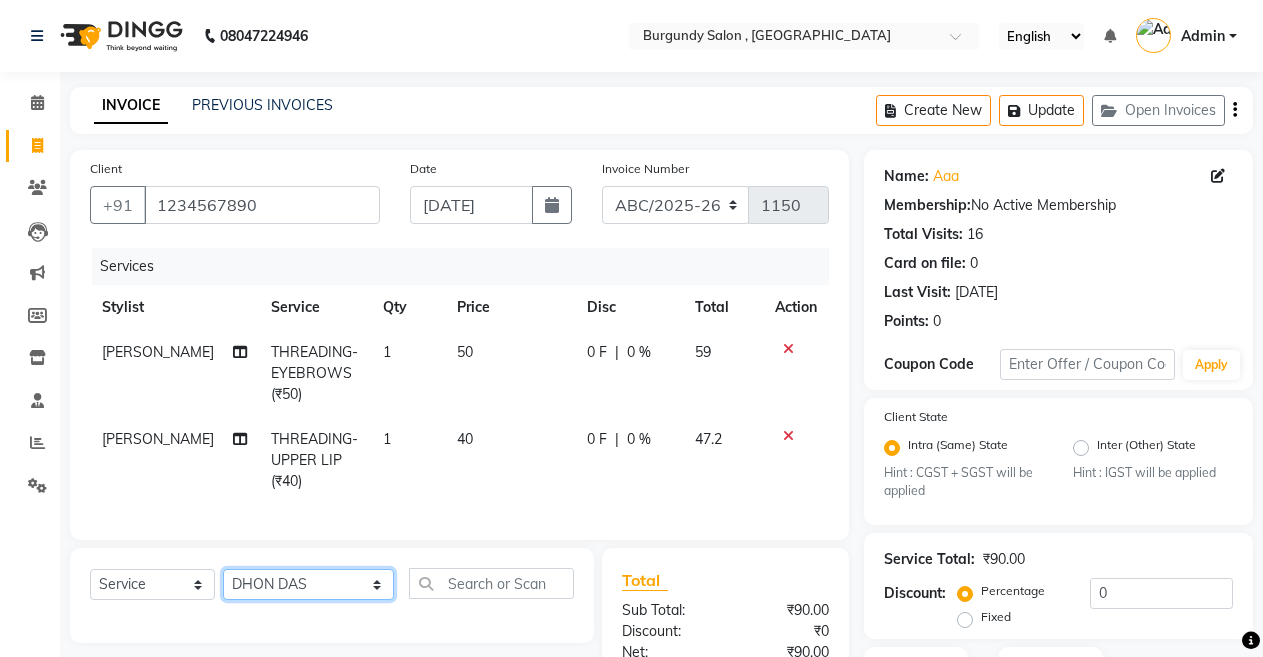 click on "Select Stylist ANIL  ANJANA BARSHA DEEPSHIKHA  DHON DAS DHON / NITUMONI EDWARD EDWARD/ LAXMI JOSHU JUNMONI KASHIF LAXI / ANJANA LAXMI LITTLE MAAM MINTUL MITALI NEETU RANA NITUMONI NITUMONI/POJA/ LAXMI NITUMONI / SAGARIKA NITUMONI/ SAGRIKA PRAKASH PUJAA Rubi RUBI / LAXMI SAGARIKA  SAGARIKA / RUBI SAHIL SAHIL / DHON SAHIL / EDWARD SAHIL/ JOSHU SAHIL/JOSHU/PRAKASH/ RUBI SAHIL/NITUMONI/ MITALI SAHIL/ RUBI SHABIR SHADHAB SIMA KALITA SONALI DEKA SOPEM staff 1 staff 1 TANU" 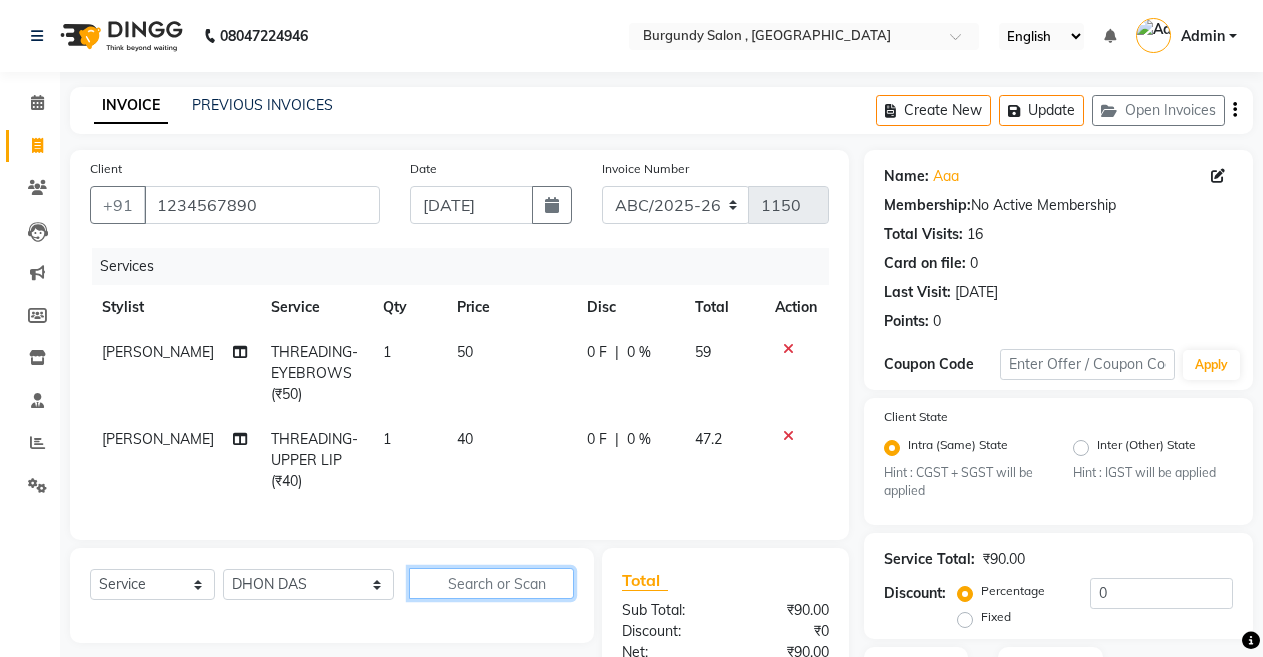 click 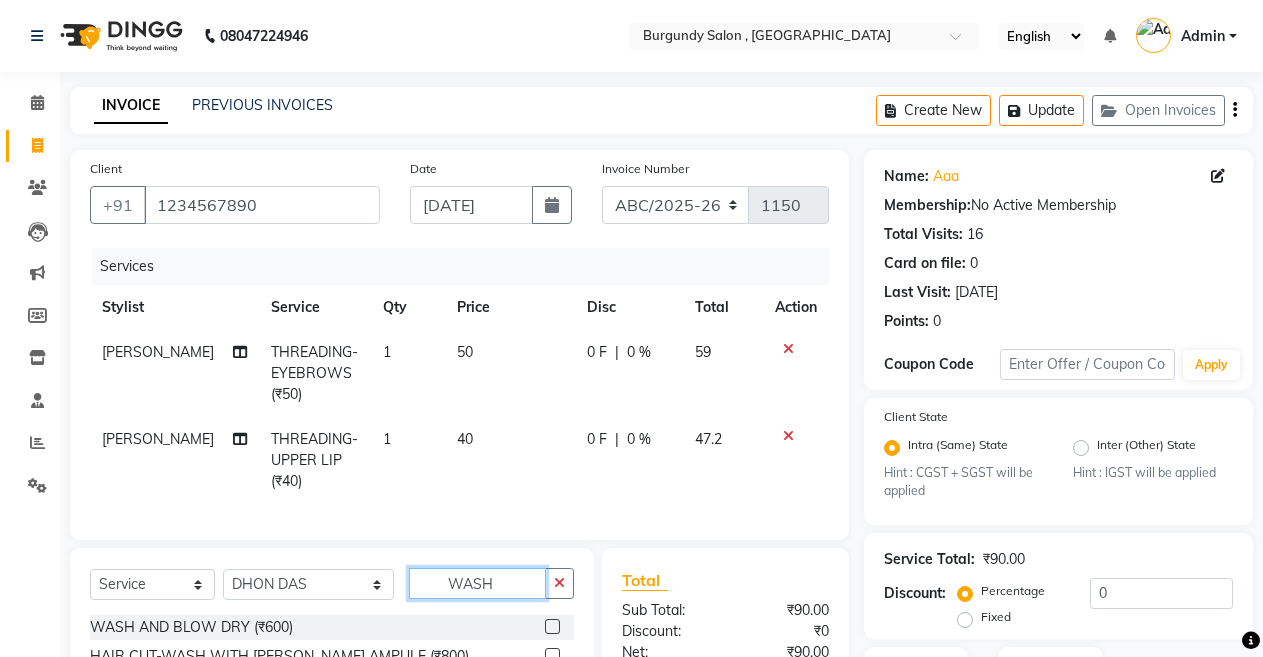 type 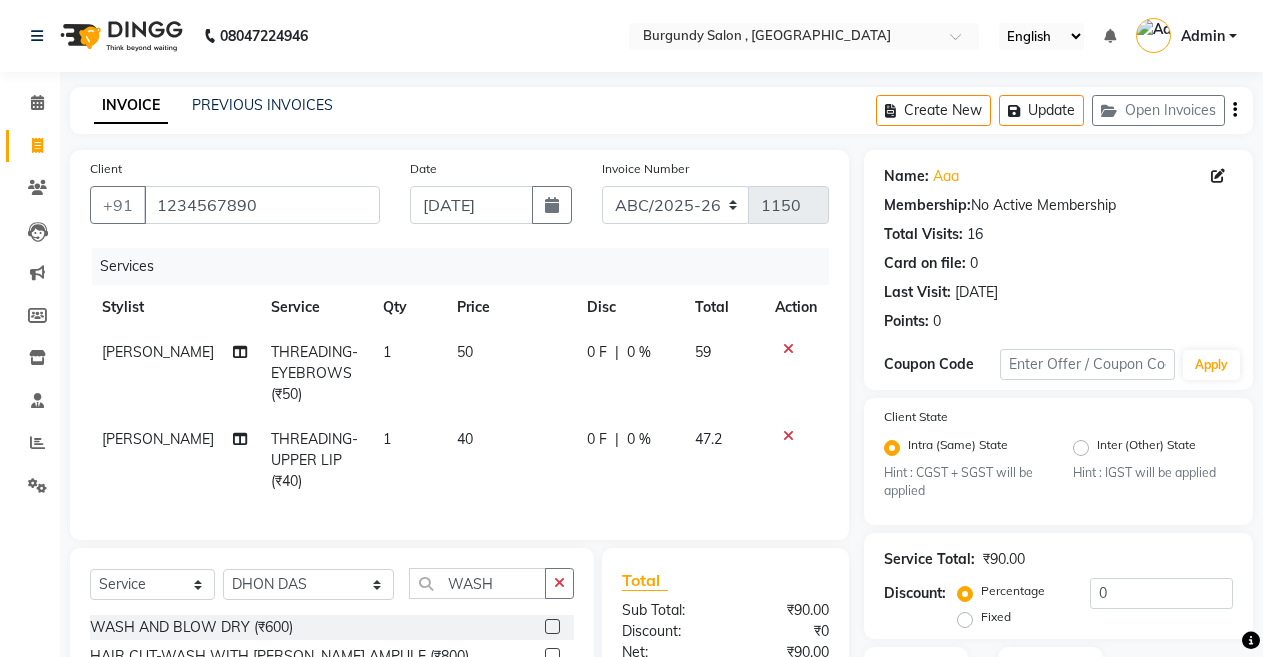 click 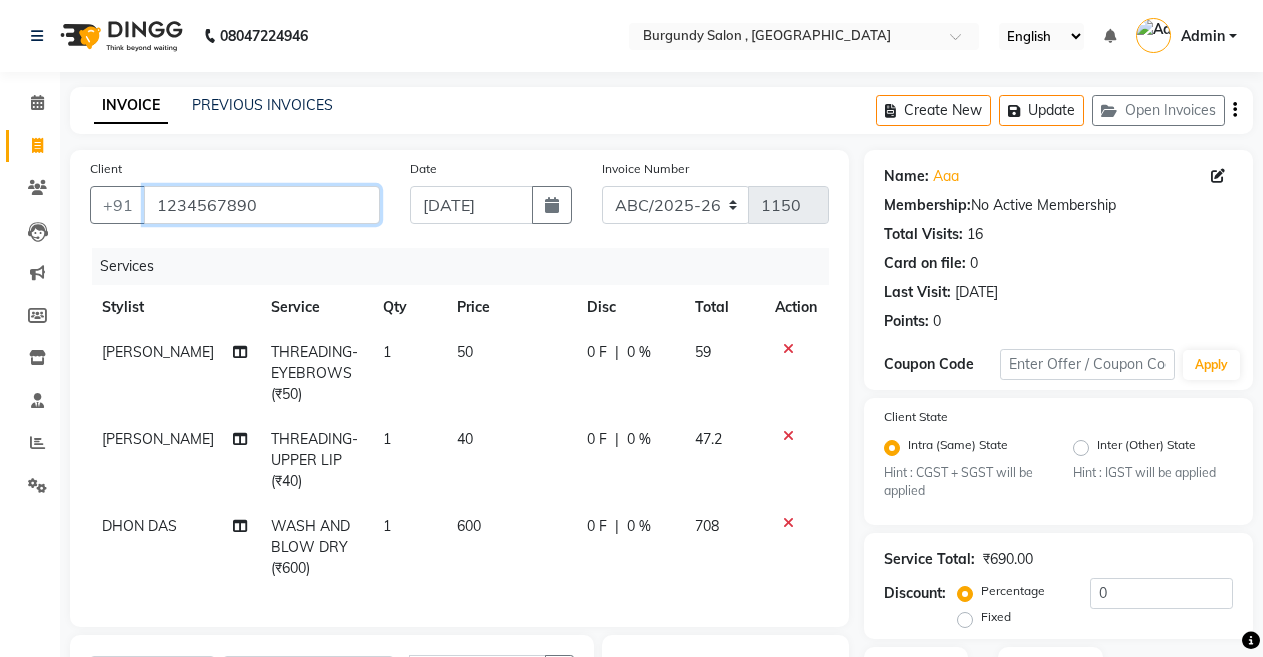 click on "1234567890" at bounding box center (262, 205) 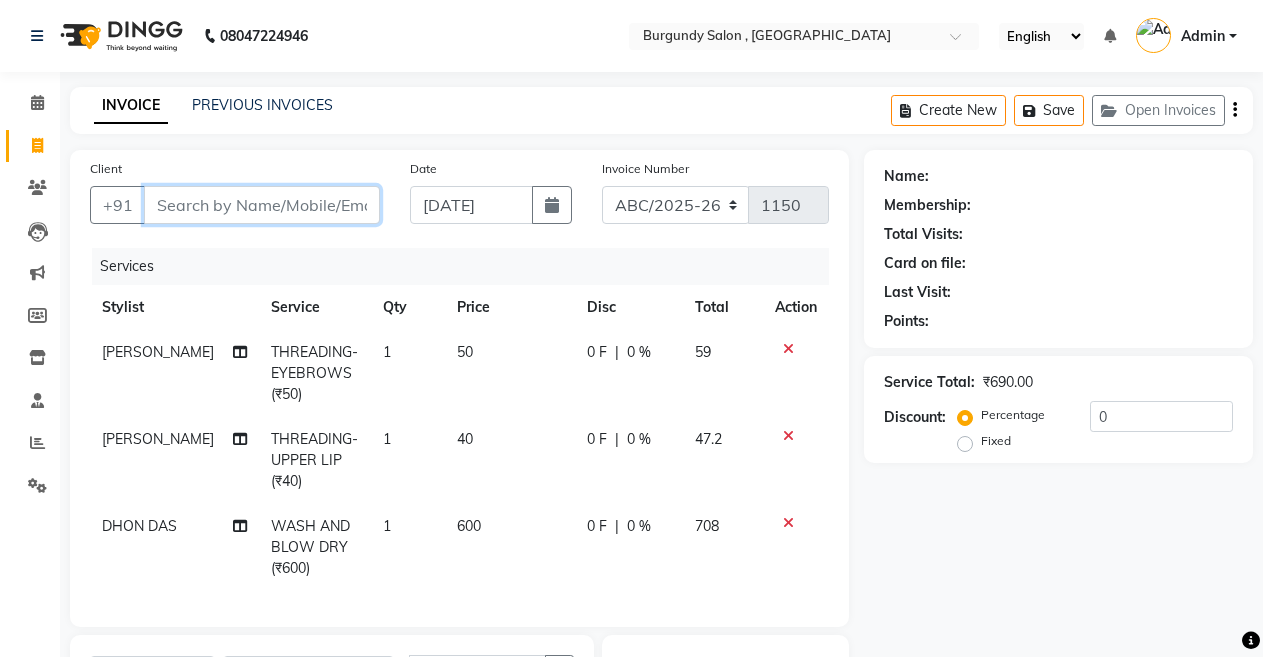 click on "Client" at bounding box center [262, 205] 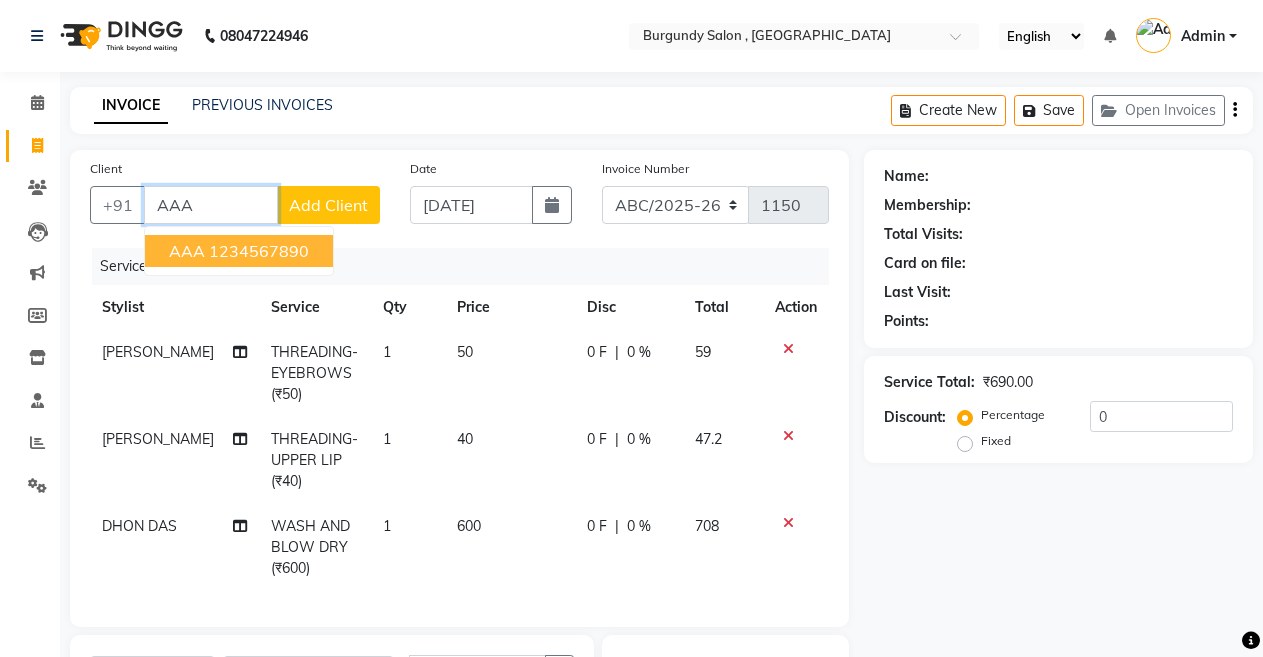 click on "1234567890" at bounding box center [259, 251] 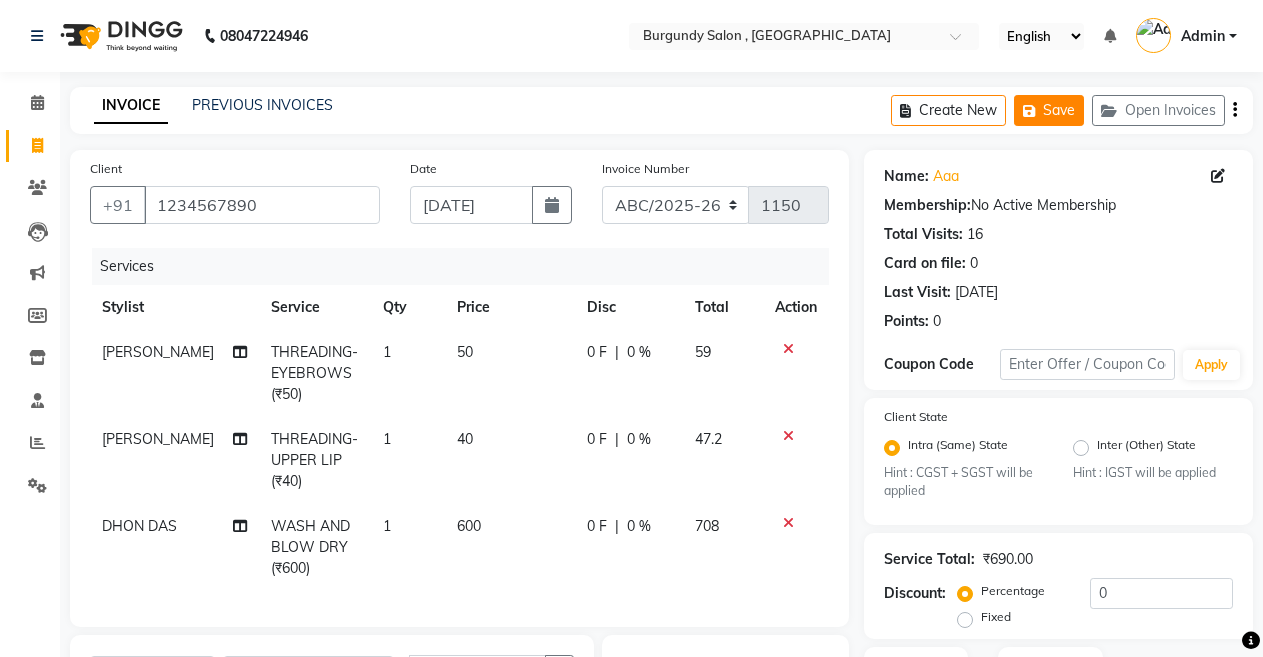 click on "Save" 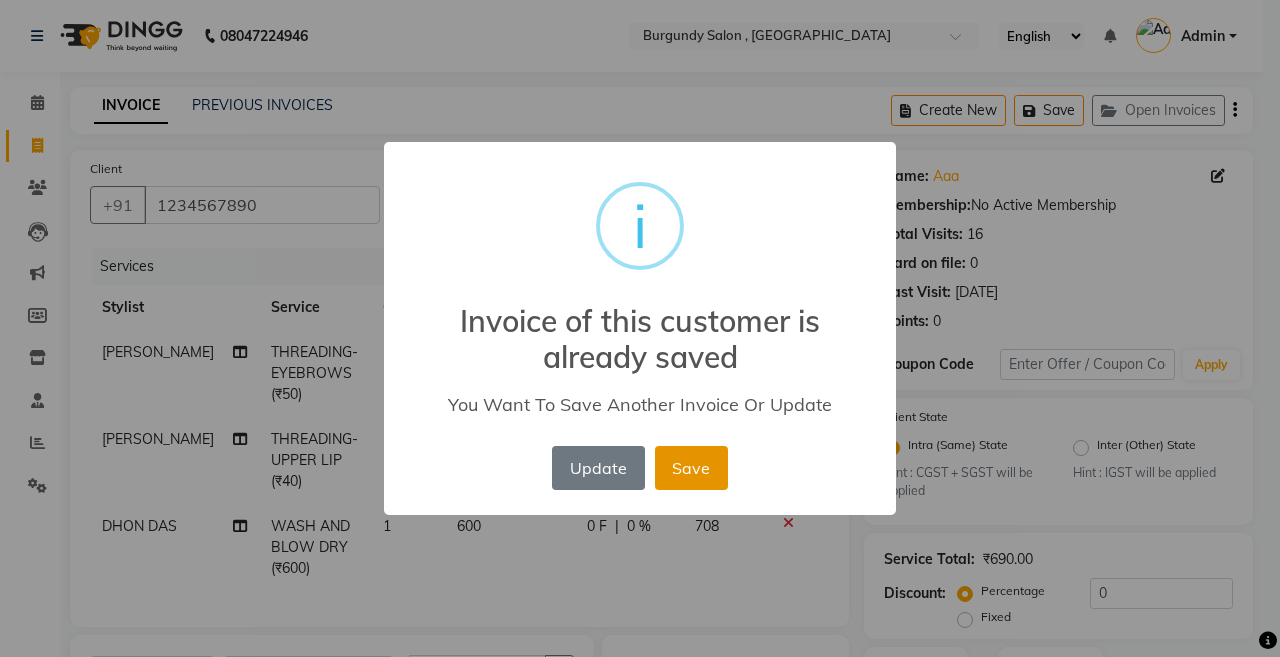 click on "Save" at bounding box center [691, 468] 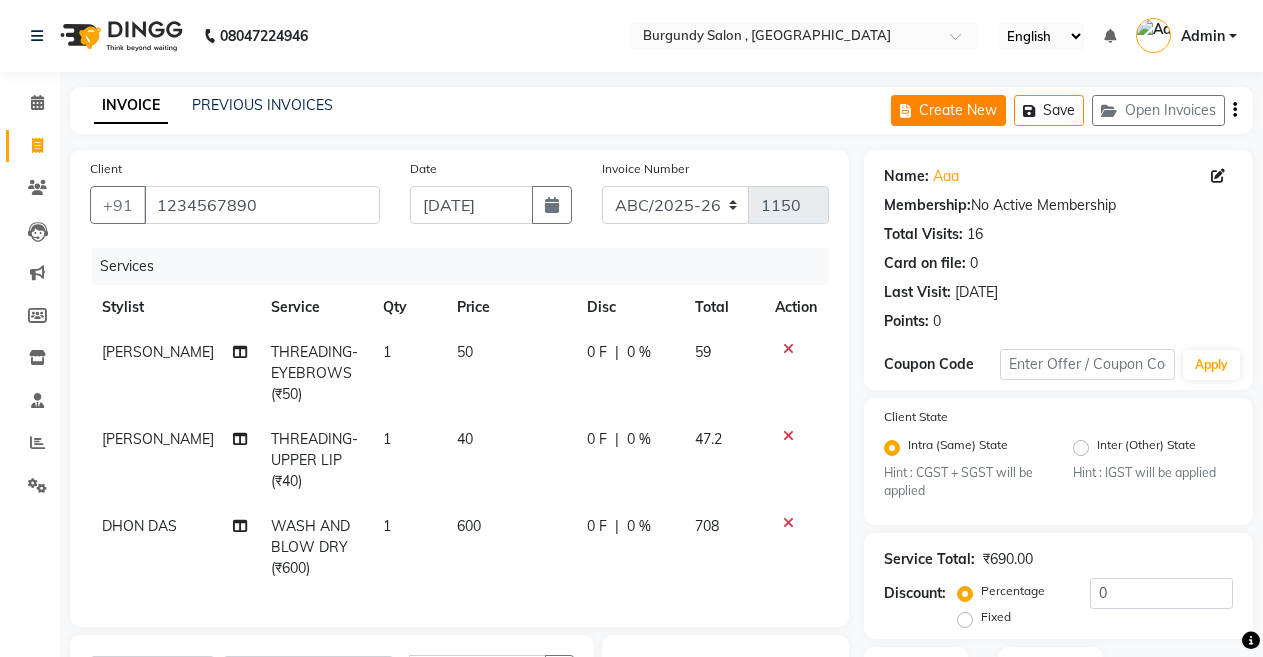 click on "Create New" 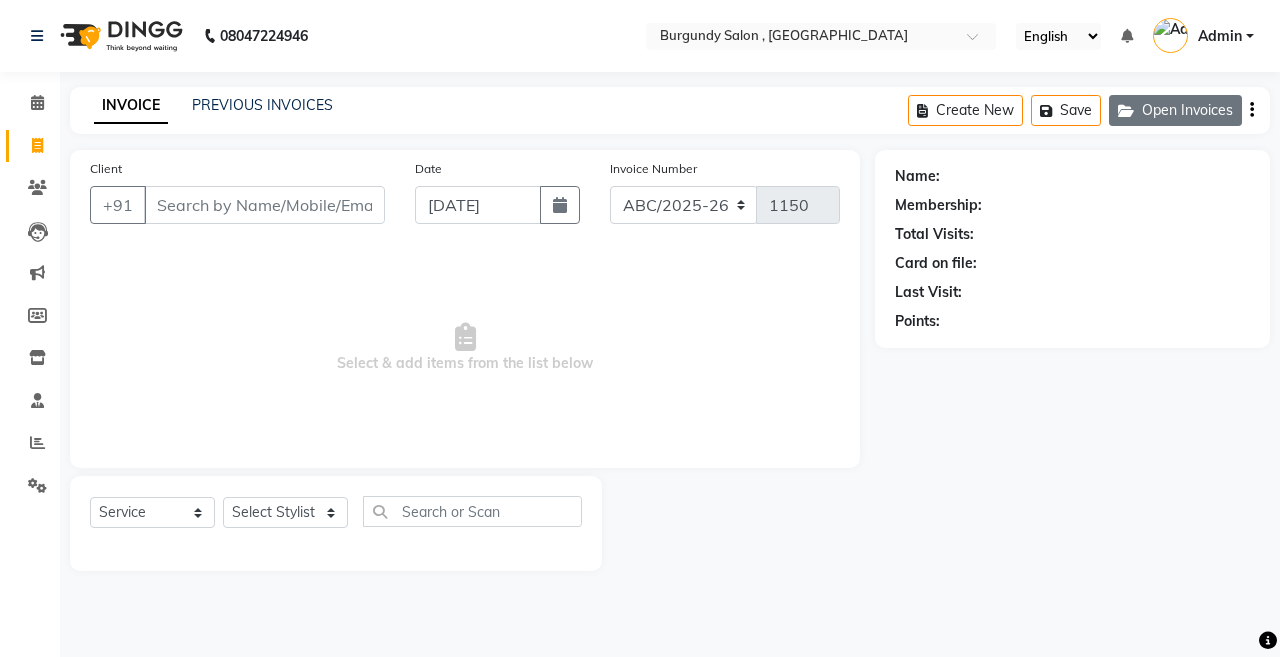 click on "Open Invoices" 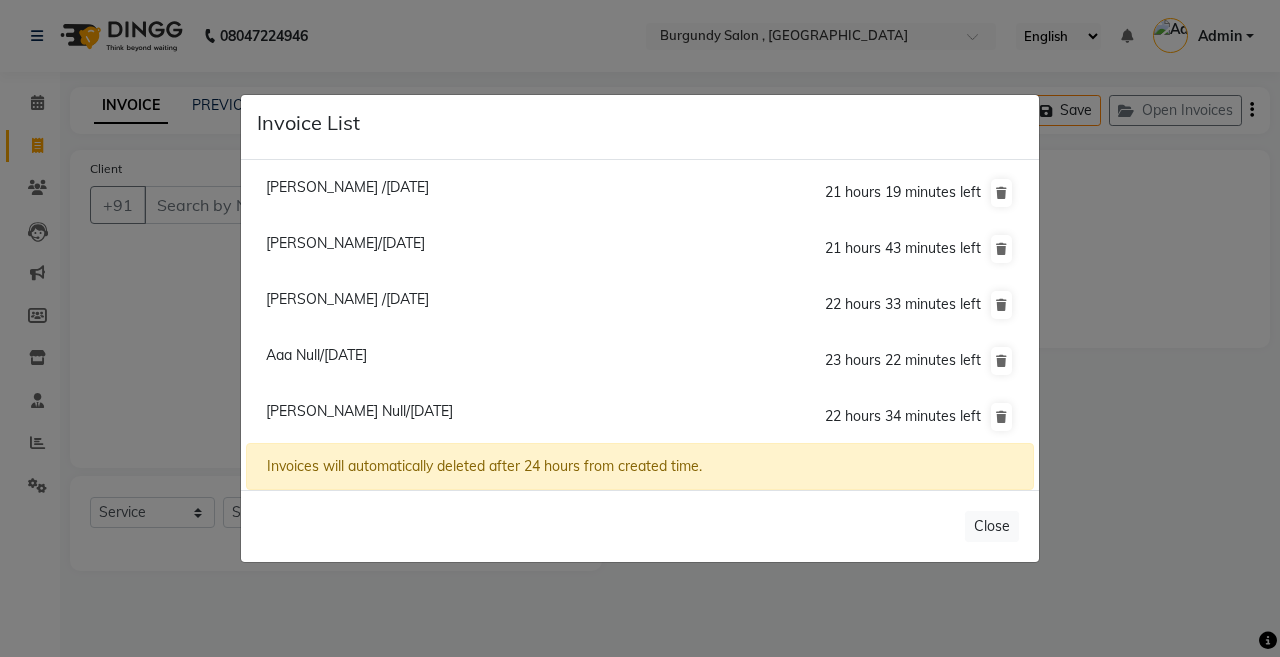 click on "Invoice List  Priyanka Jain /10 July 2025  21 hours 19 minutes left  Nidhi Harlalka/10 July 2025  21 hours 43 minutes left  Gunjan Agarwala /10 July 2025  22 hours 33 minutes left  Aaa Null/10 July 2025  23 hours 22 minutes left  Vanshika Agarwal Null/10 July 2025  22 hours 34 minutes left  Aaa Null(1)/10 July 2025  23 hours 59 minutes left  Invoices will automatically deleted after 24 hours from created time.   Close" 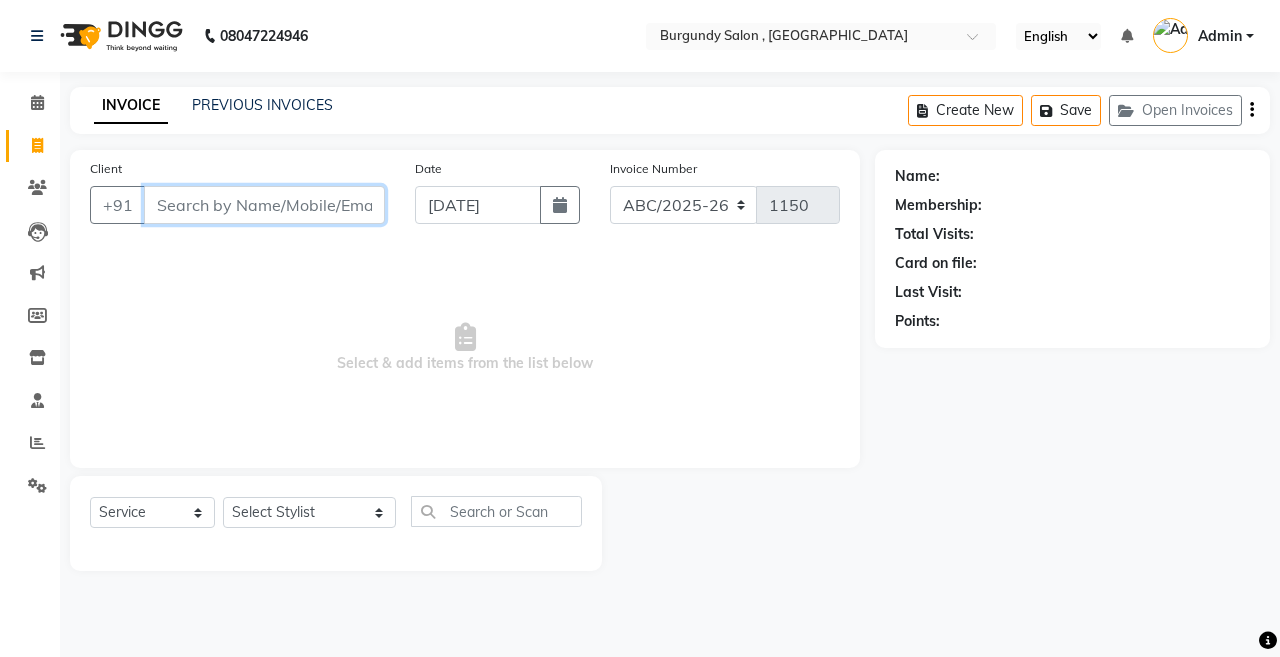 click on "Client" at bounding box center (264, 205) 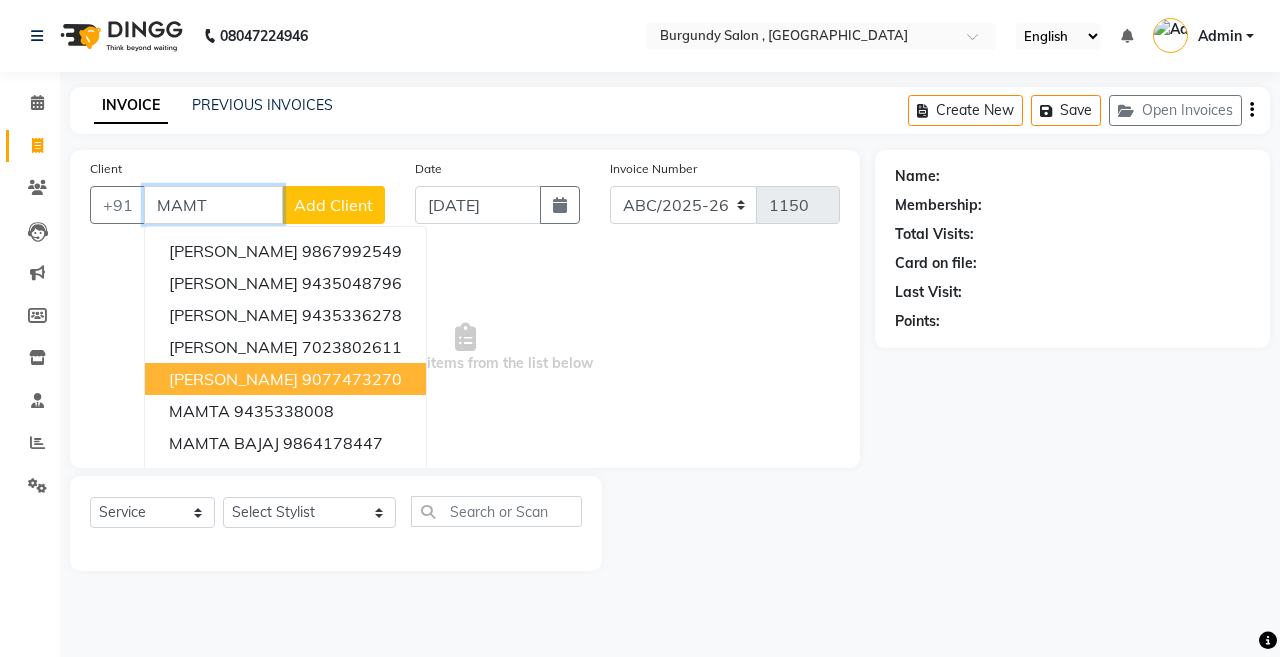 click on "[PERSON_NAME]" at bounding box center [233, 379] 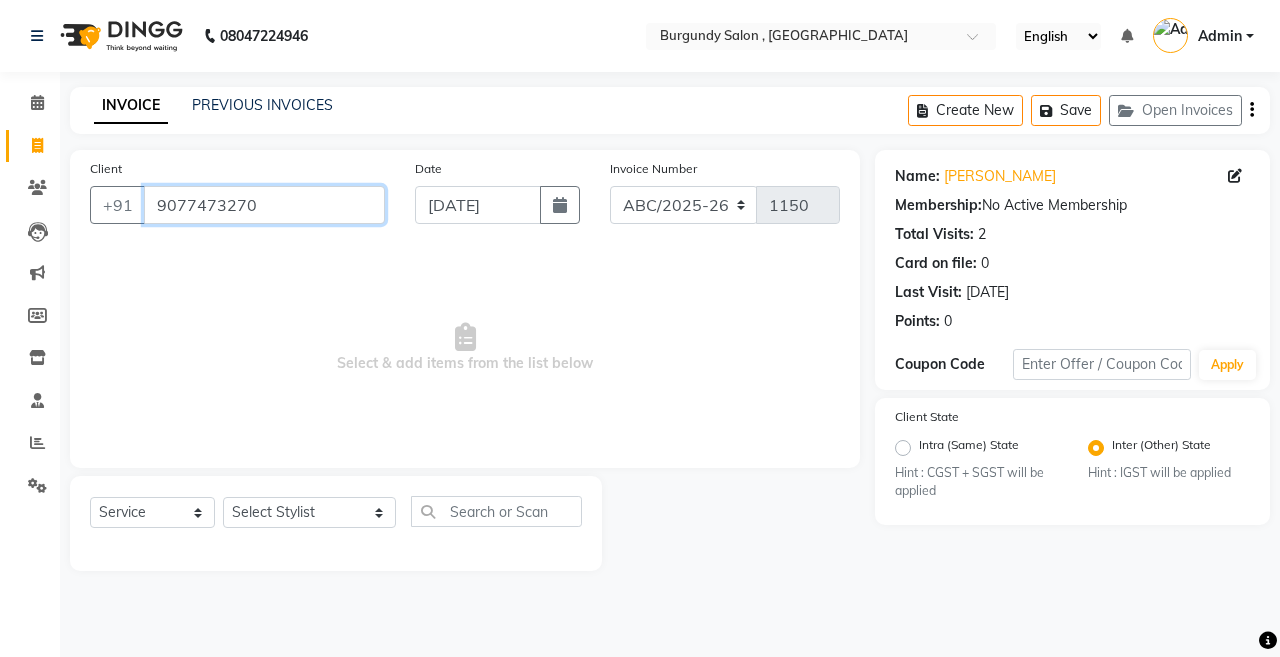 click on "9077473270" at bounding box center [264, 205] 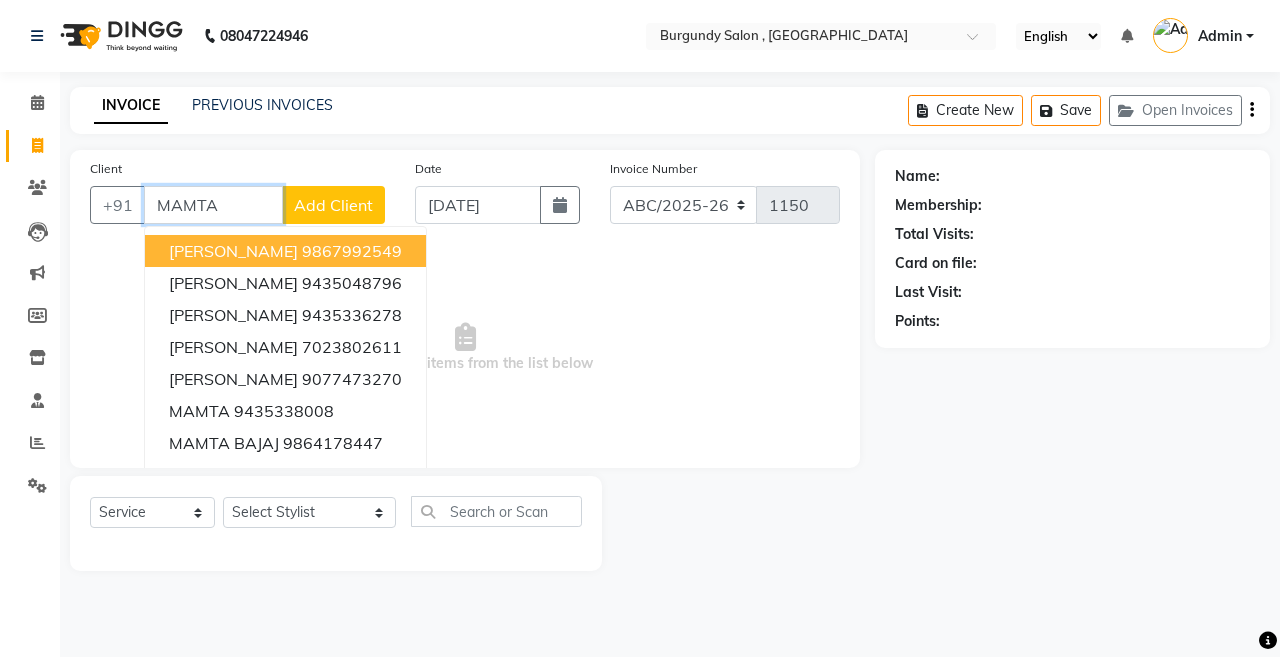 click on "MAMTA" at bounding box center [213, 205] 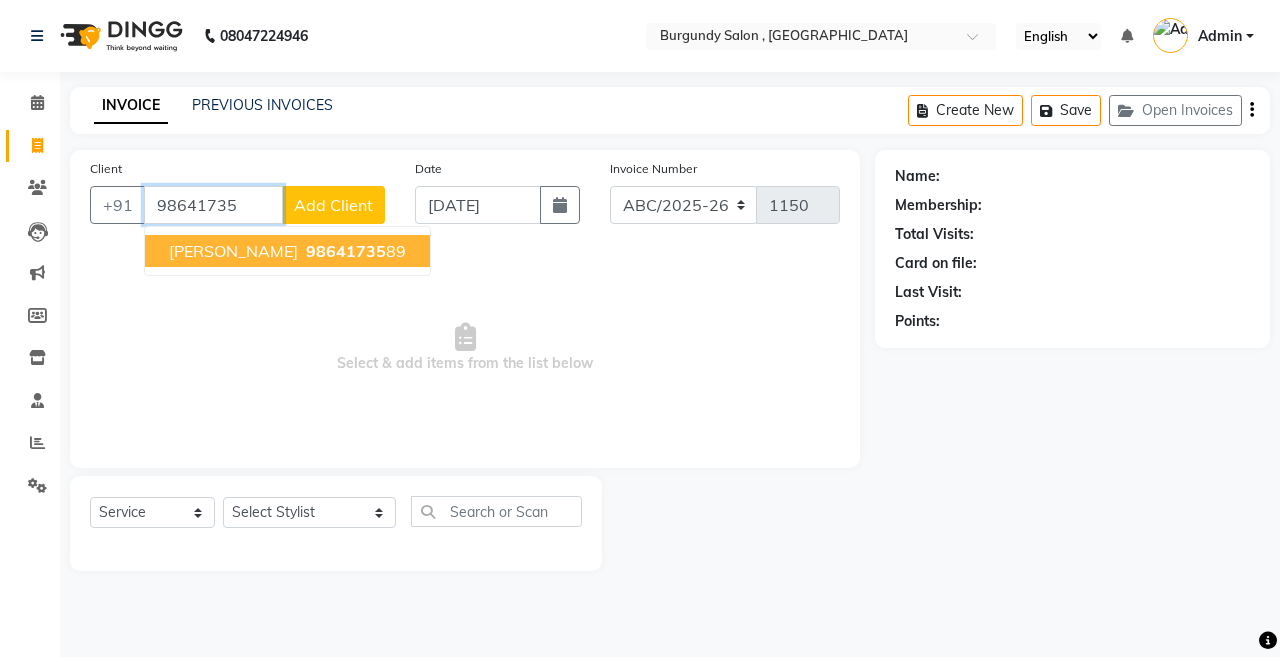 click on "98641735 89" at bounding box center (354, 251) 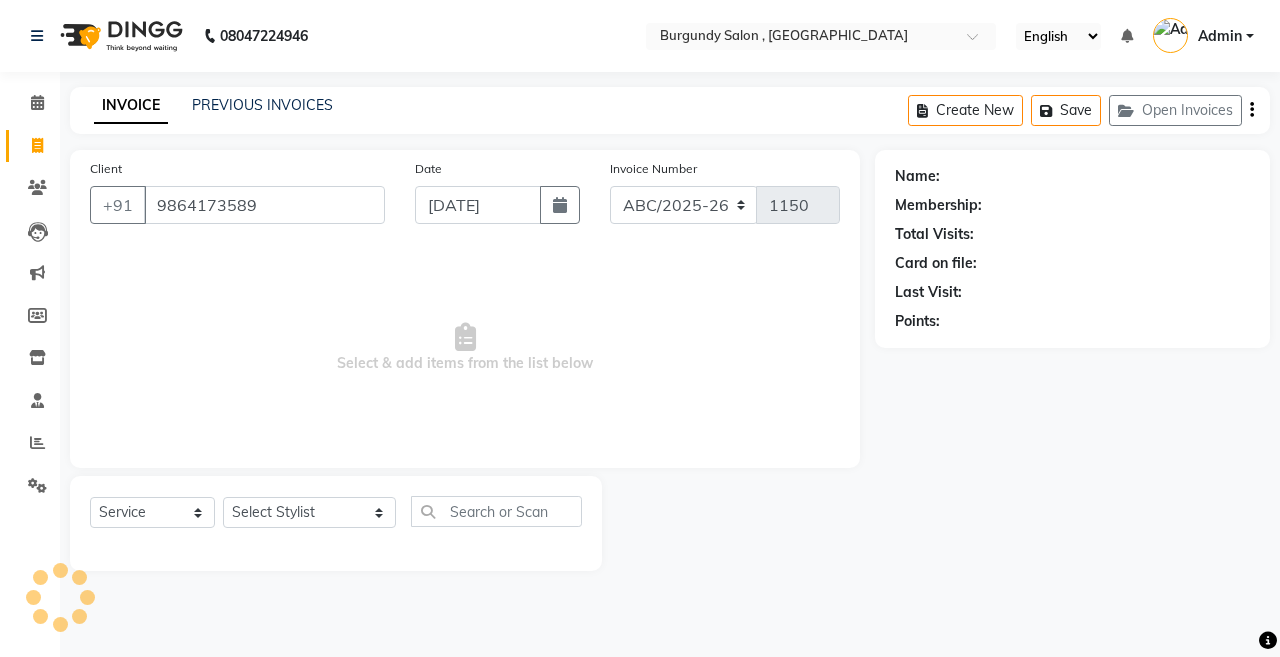 click on "Select & add items from the list below" at bounding box center [465, 348] 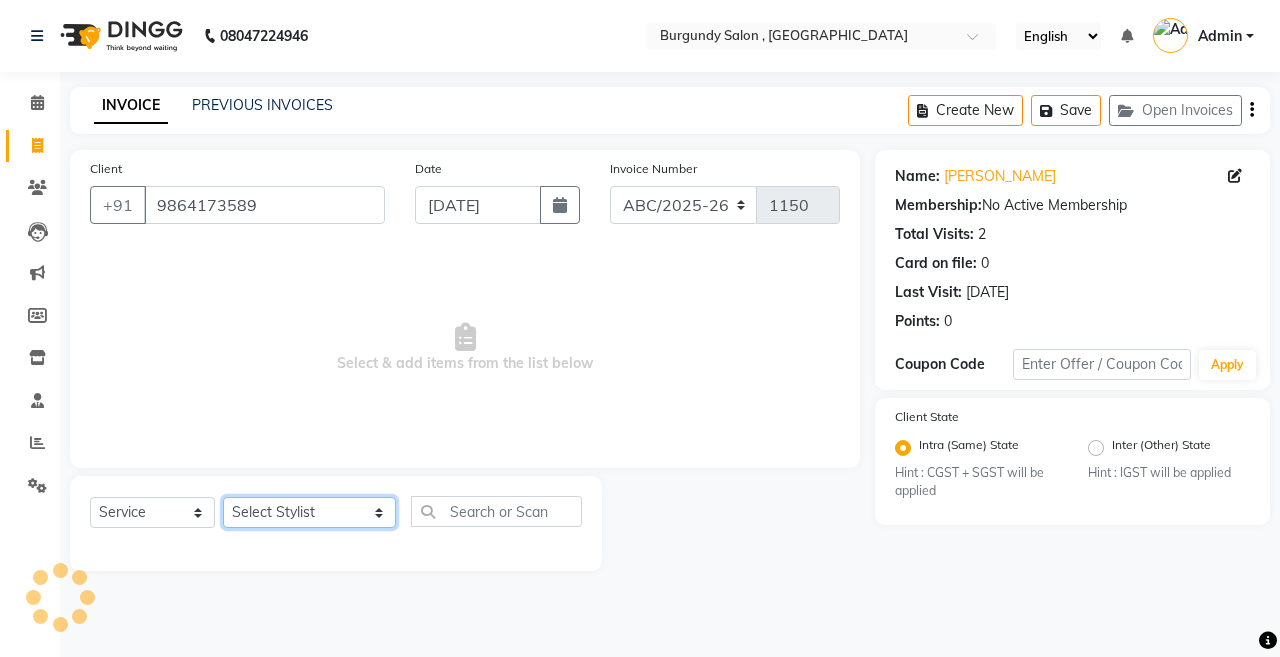 click on "Select Stylist ANIL  ANJANA BARSHA DEEPSHIKHA  DHON DAS DHON / NITUMONI EDWARD EDWARD/ LAXMI JOSHU JUNMONI KASHIF LAXI / ANJANA LAXMI LITTLE MAAM MINTUL MITALI NEETU RANA NITUMONI NITUMONI/POJA/ LAXMI NITUMONI / SAGARIKA NITUMONI/ SAGRIKA PRAKASH PUJAA Rubi RUBI / LAXMI SAGARIKA  SAGARIKA / RUBI SAHIL SAHIL / DHON SAHIL / EDWARD SAHIL/ JOSHU SAHIL/JOSHU/PRAKASH/ RUBI SAHIL/NITUMONI/ MITALI SAHIL/ RUBI SHABIR SHADHAB SIMA KALITA SONALI DEKA SOPEM staff 1 staff 1 TANU" 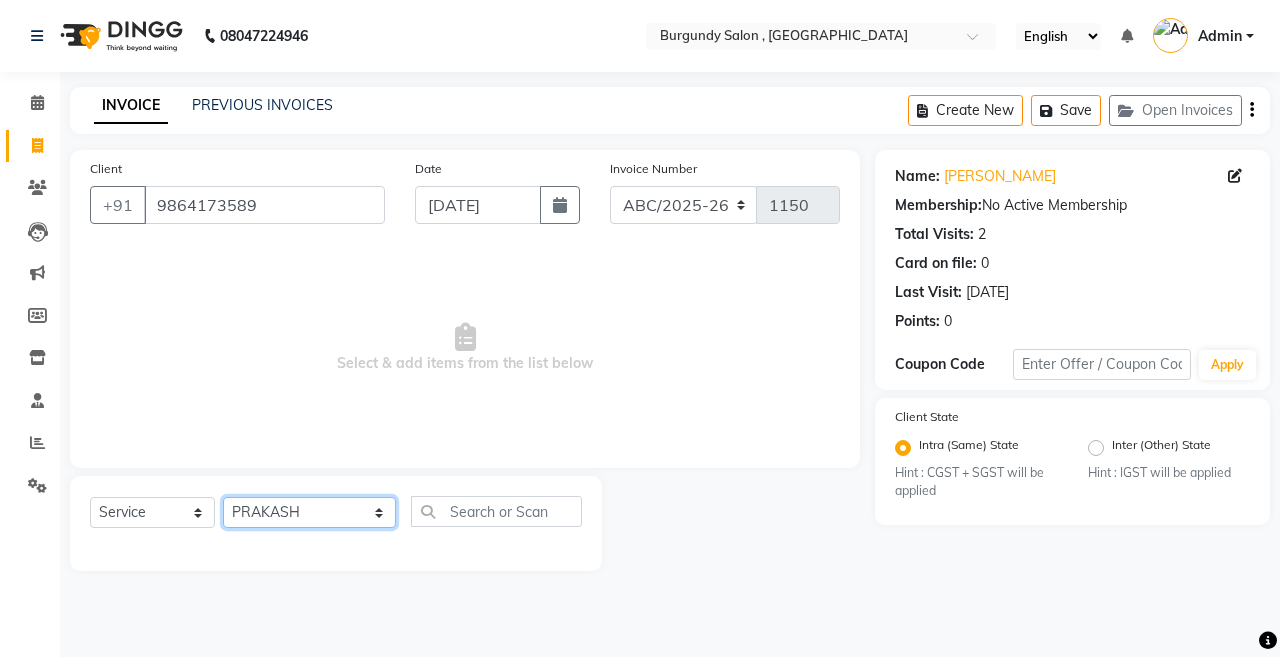 click on "Select Stylist ANIL  ANJANA BARSHA DEEPSHIKHA  DHON DAS DHON / NITUMONI EDWARD EDWARD/ LAXMI JOSHU JUNMONI KASHIF LAXI / ANJANA LAXMI LITTLE MAAM MINTUL MITALI NEETU RANA NITUMONI NITUMONI/POJA/ LAXMI NITUMONI / SAGARIKA NITUMONI/ SAGRIKA PRAKASH PUJAA Rubi RUBI / LAXMI SAGARIKA  SAGARIKA / RUBI SAHIL SAHIL / DHON SAHIL / EDWARD SAHIL/ JOSHU SAHIL/JOSHU/PRAKASH/ RUBI SAHIL/NITUMONI/ MITALI SAHIL/ RUBI SHABIR SHADHAB SIMA KALITA SONALI DEKA SOPEM staff 1 staff 1 TANU" 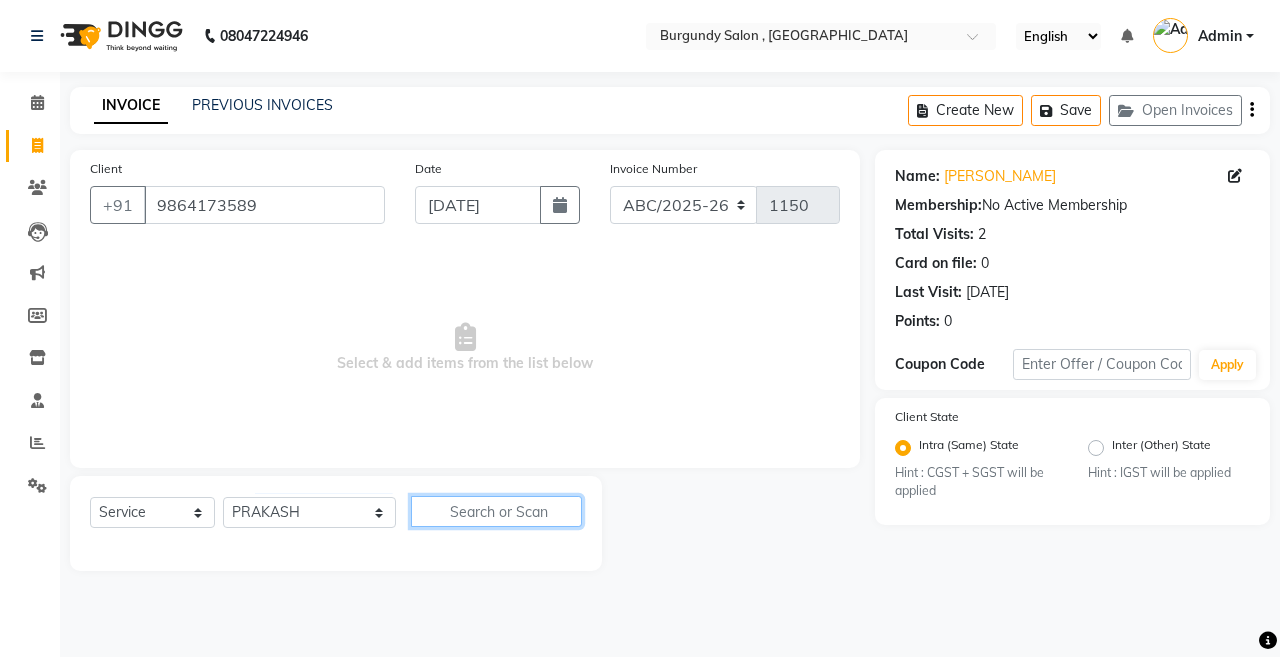 click 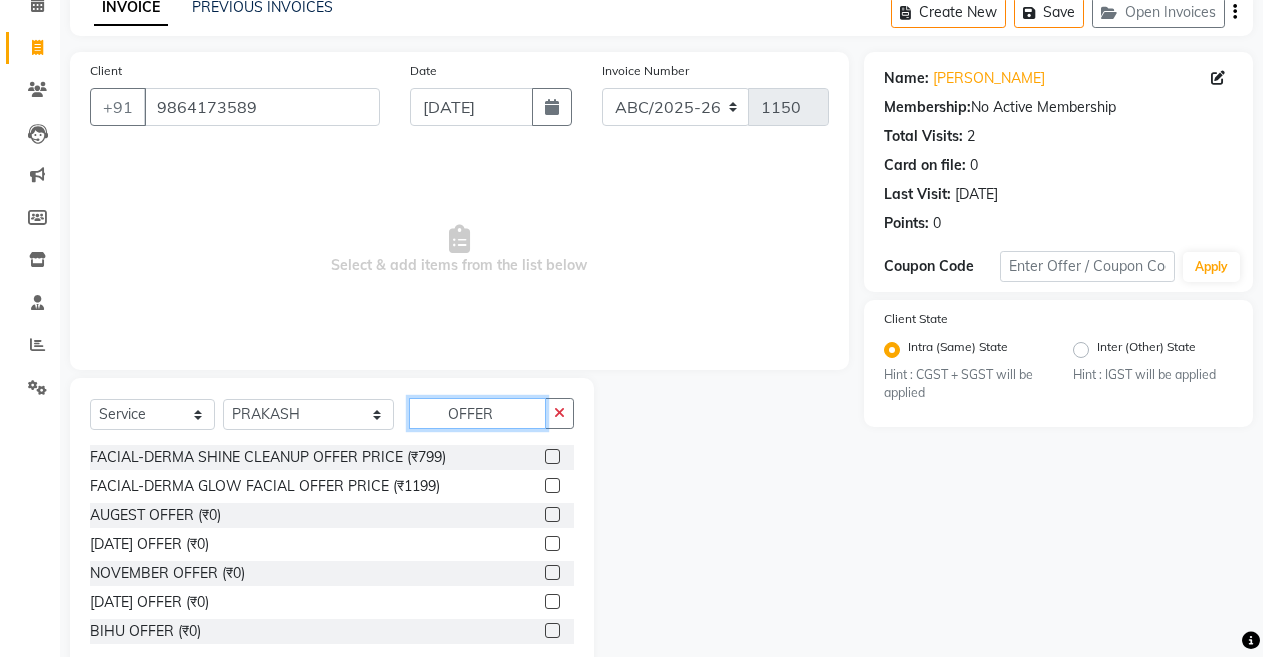 scroll, scrollTop: 144, scrollLeft: 0, axis: vertical 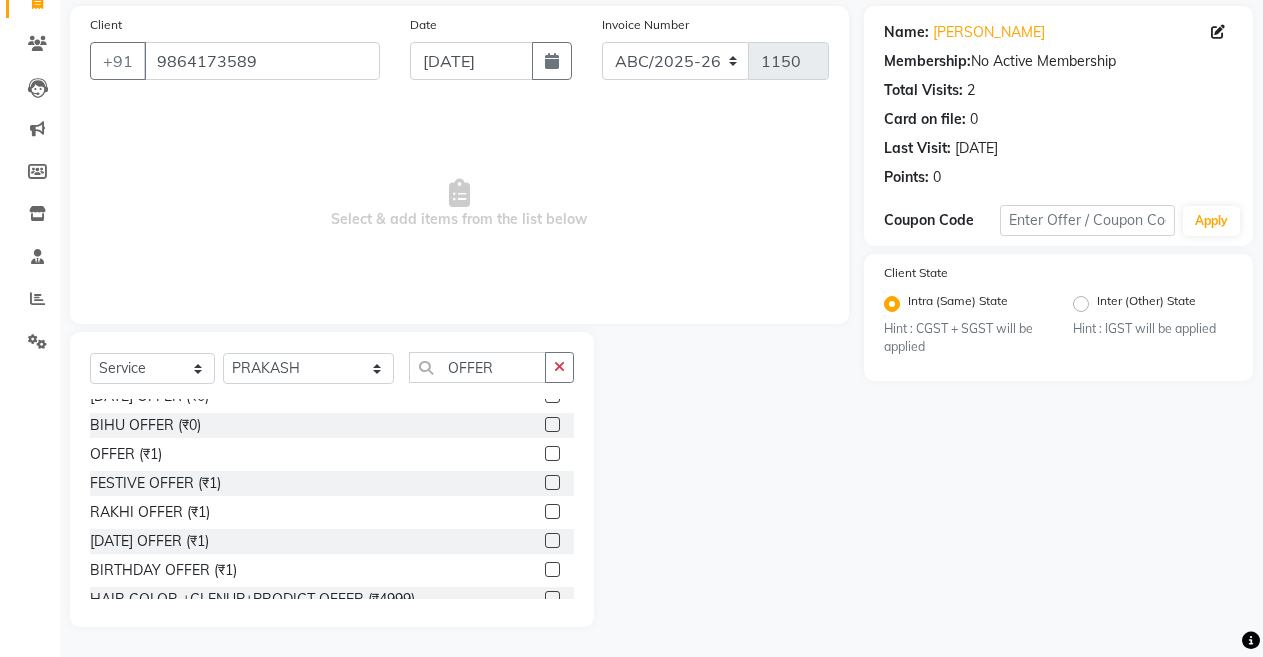 click 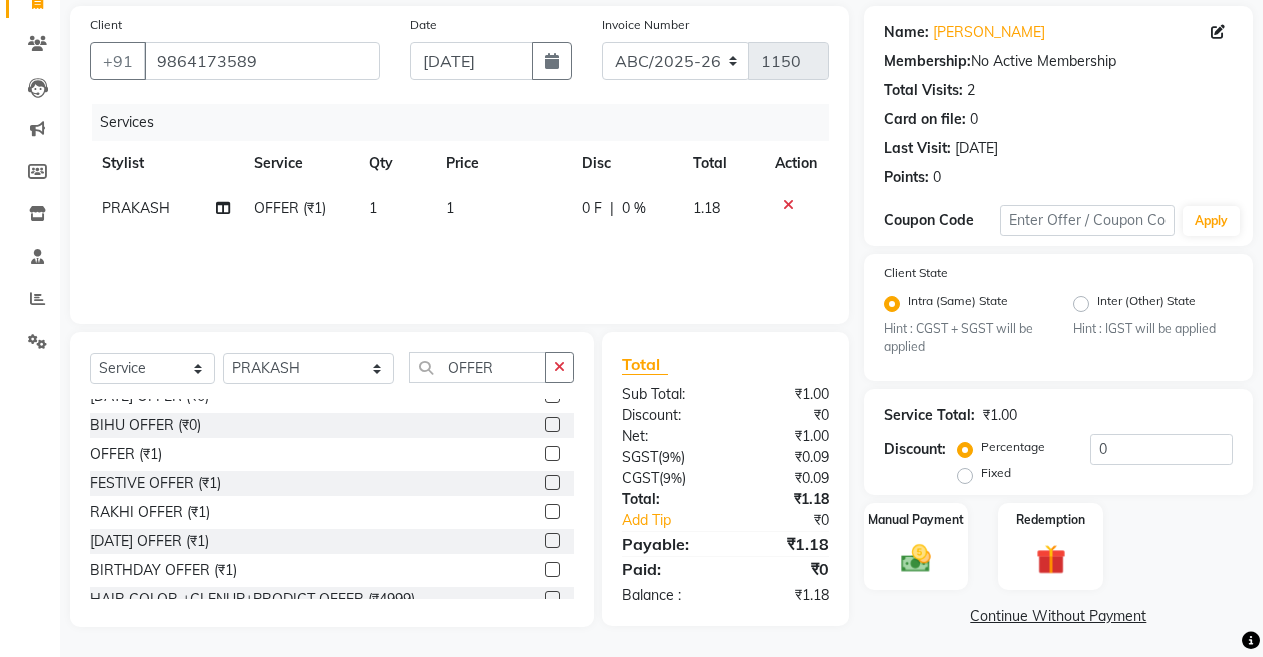 click on "1" 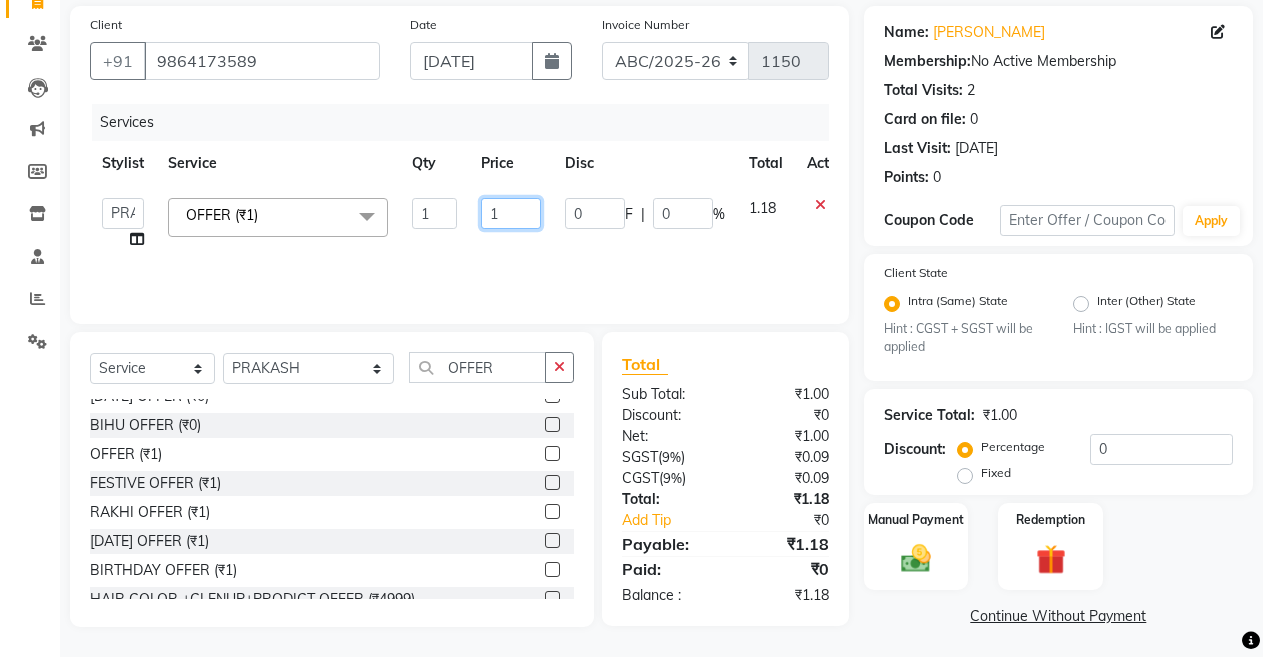 click on "1" 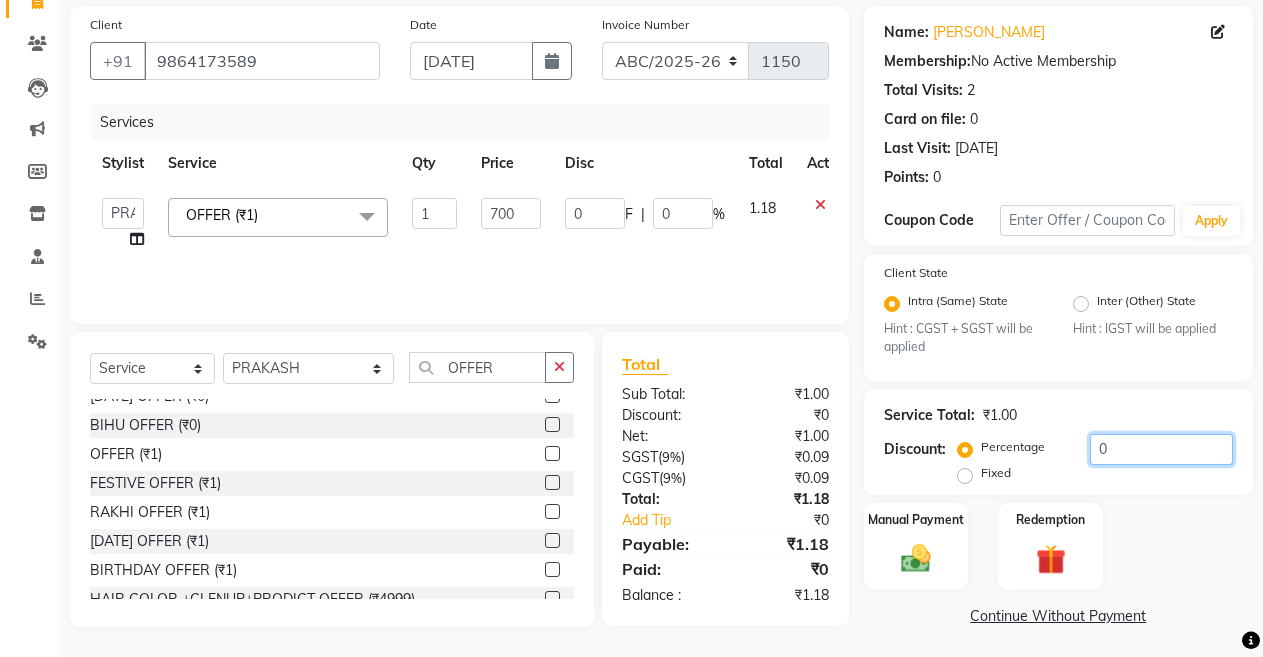 click on "0" 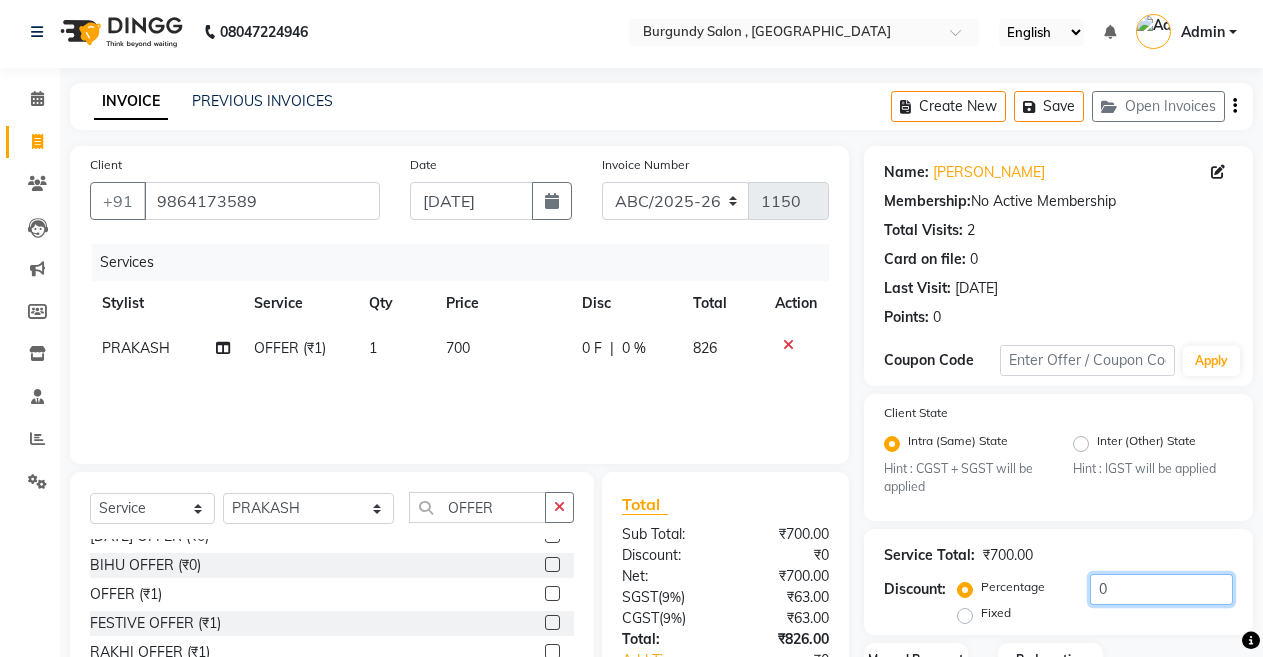 scroll, scrollTop: 0, scrollLeft: 0, axis: both 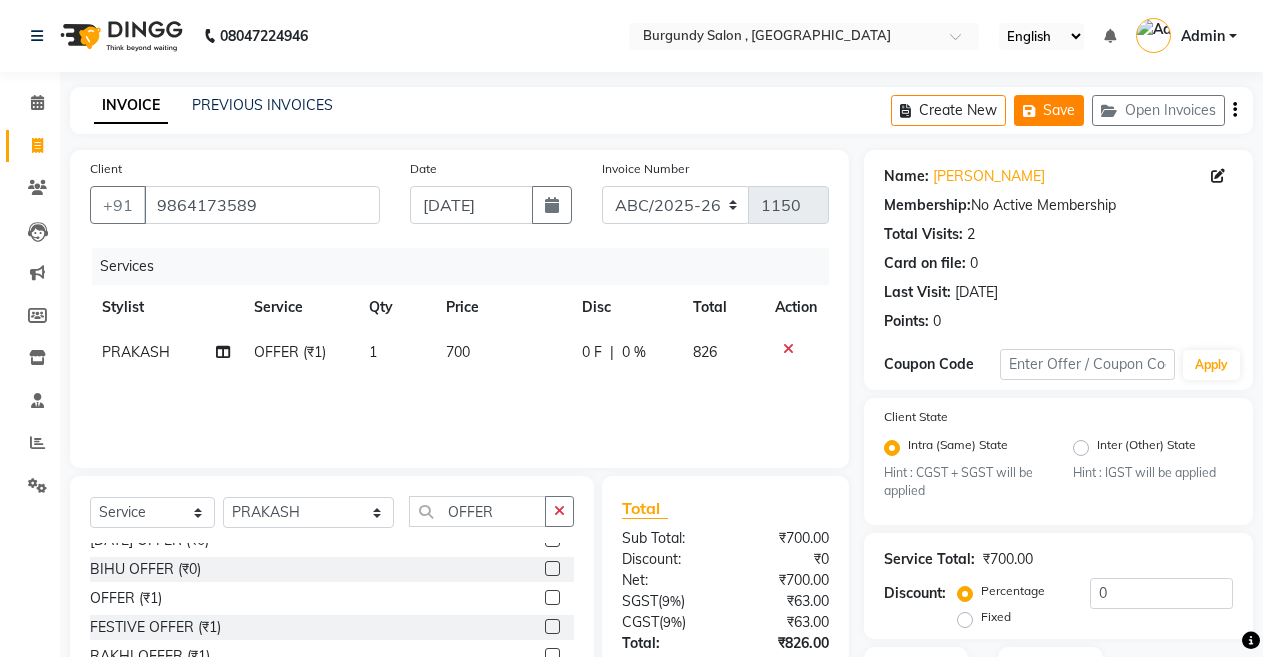 click 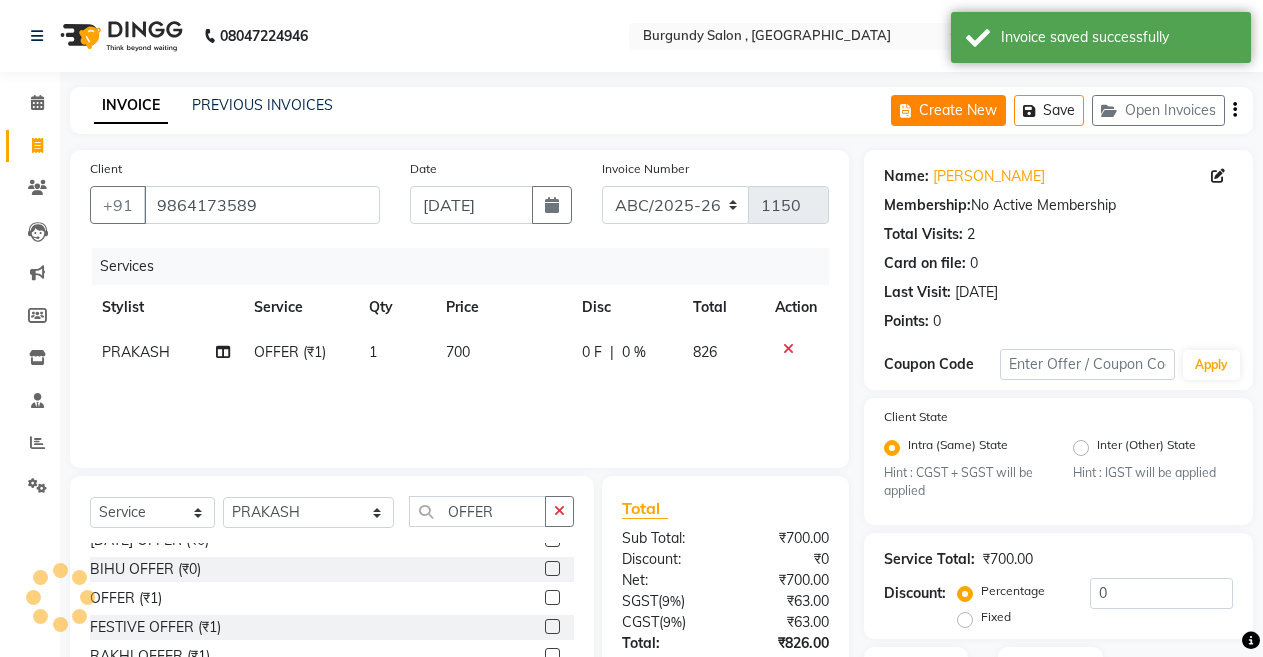 click on "Create New" 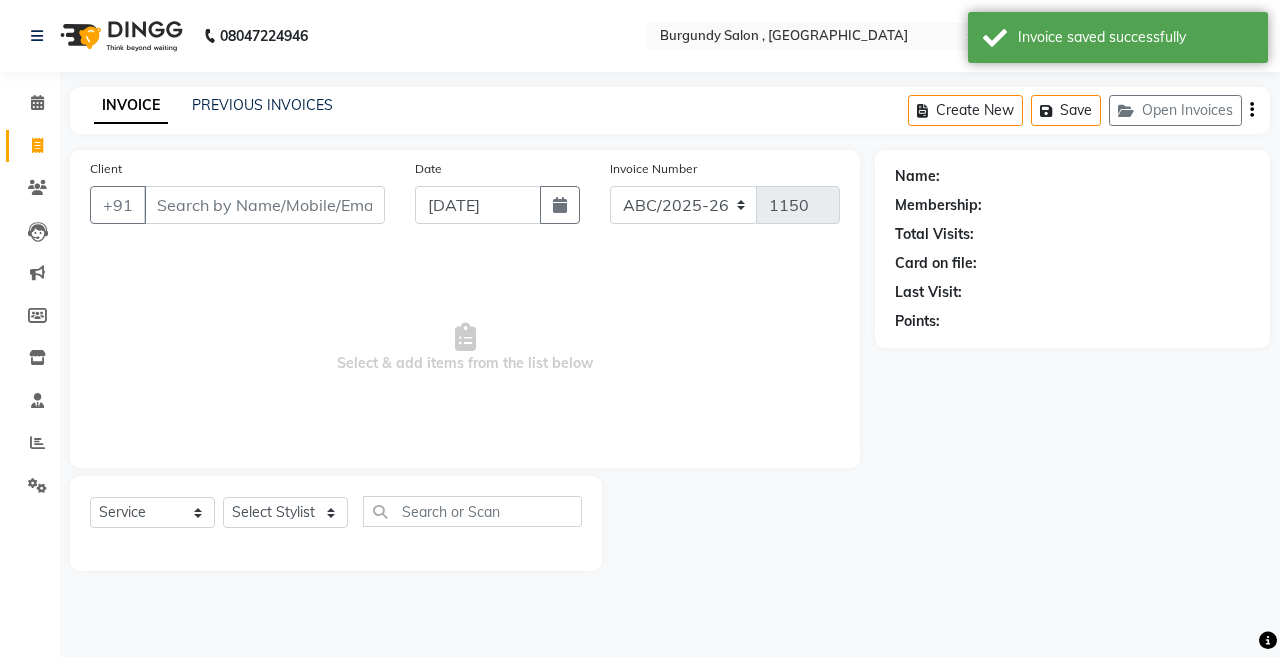 click on "Client" at bounding box center [264, 205] 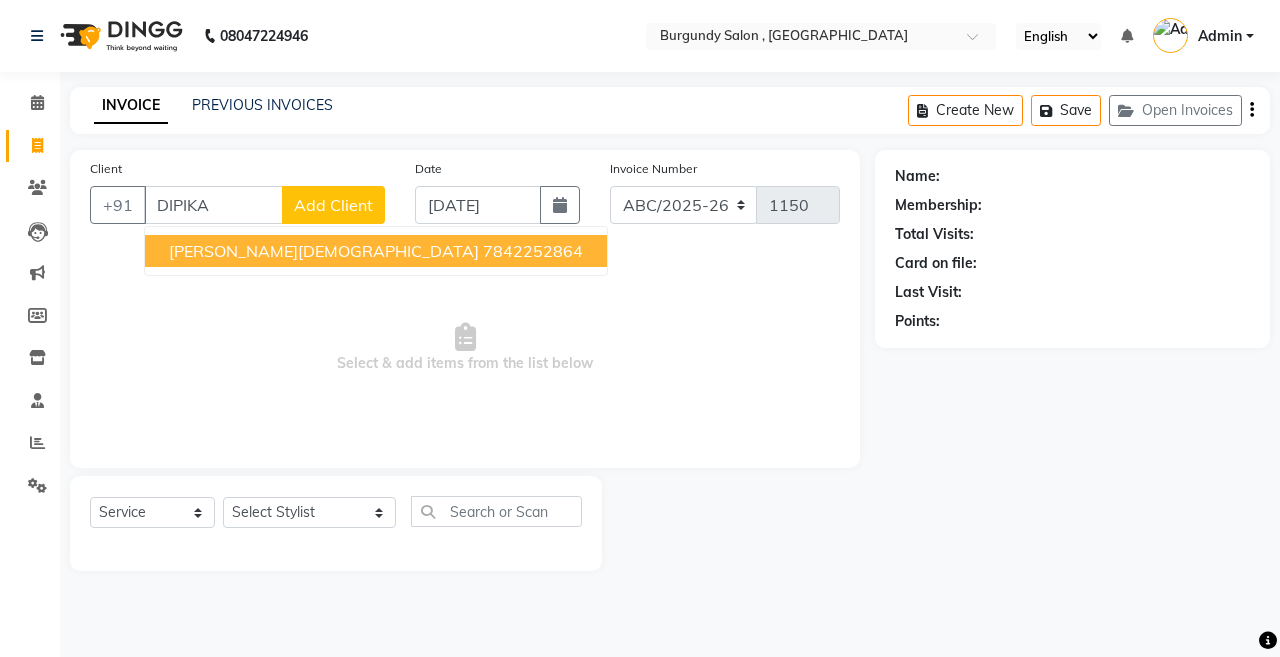 click on "7842252864" at bounding box center [533, 251] 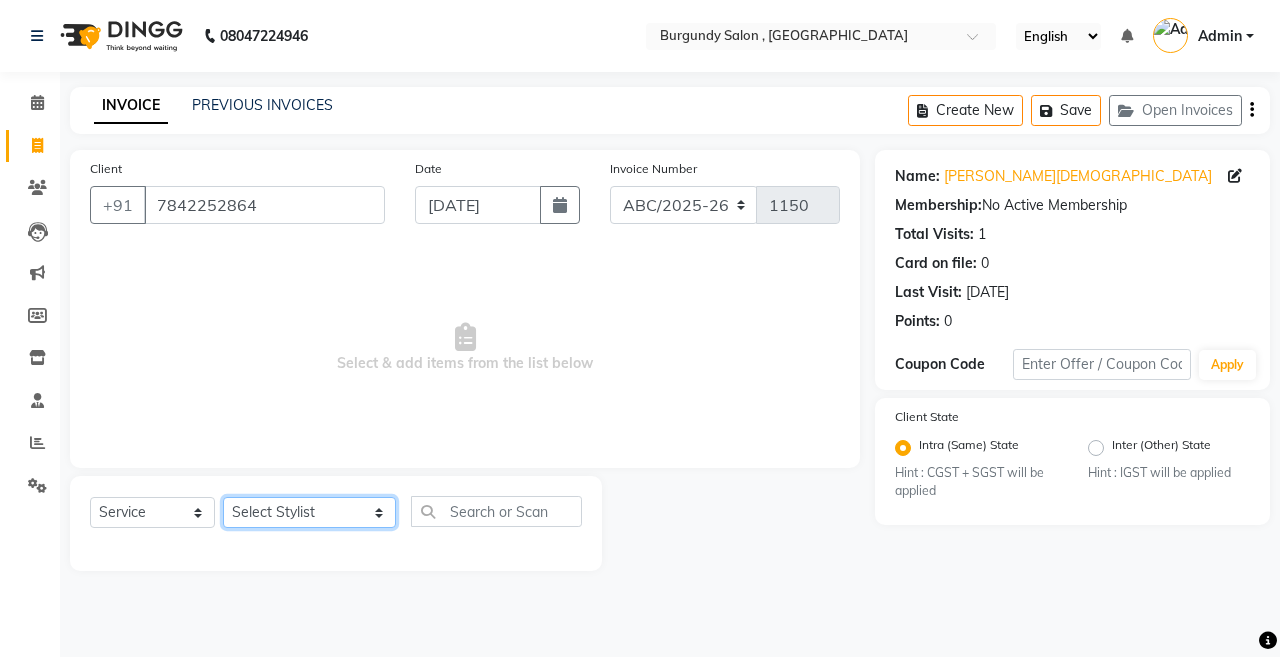 click on "Select Stylist ANIL  ANJANA BARSHA DEEPSHIKHA  DHON DAS DHON / NITUMONI EDWARD EDWARD/ LAXMI JOSHU JUNMONI KASHIF LAXI / ANJANA LAXMI LITTLE MAAM MINTUL MITALI NEETU RANA NITUMONI NITUMONI/POJA/ LAXMI NITUMONI / SAGARIKA NITUMONI/ SAGRIKA PRAKASH PUJAA Rubi RUBI / LAXMI SAGARIKA  SAGARIKA / RUBI SAHIL SAHIL / DHON SAHIL / EDWARD SAHIL/ JOSHU SAHIL/JOSHU/PRAKASH/ RUBI SAHIL/NITUMONI/ MITALI SAHIL/ RUBI SHABIR SHADHAB SIMA KALITA SONALI DEKA SOPEM staff 1 staff 1 TANU" 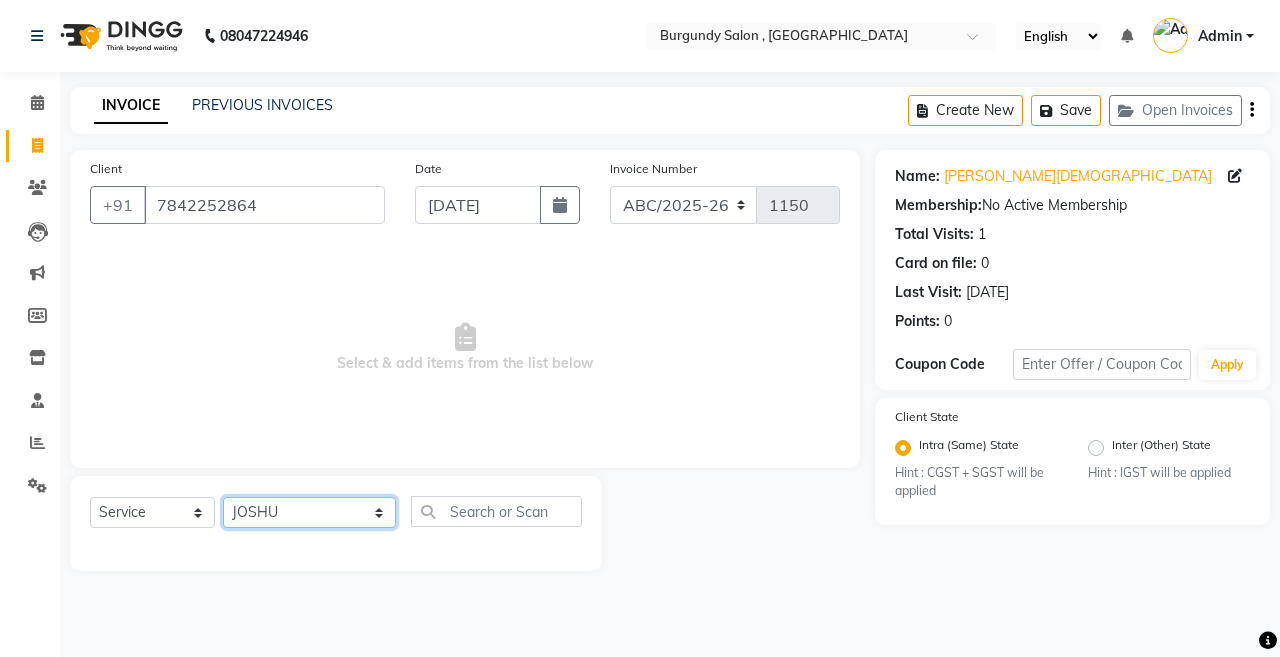 click on "Select Stylist ANIL  ANJANA BARSHA DEEPSHIKHA  DHON DAS DHON / NITUMONI EDWARD EDWARD/ LAXMI JOSHU JUNMONI KASHIF LAXI / ANJANA LAXMI LITTLE MAAM MINTUL MITALI NEETU RANA NITUMONI NITUMONI/POJA/ LAXMI NITUMONI / SAGARIKA NITUMONI/ SAGRIKA PRAKASH PUJAA Rubi RUBI / LAXMI SAGARIKA  SAGARIKA / RUBI SAHIL SAHIL / DHON SAHIL / EDWARD SAHIL/ JOSHU SAHIL/JOSHU/PRAKASH/ RUBI SAHIL/NITUMONI/ MITALI SAHIL/ RUBI SHABIR SHADHAB SIMA KALITA SONALI DEKA SOPEM staff 1 staff 1 TANU" 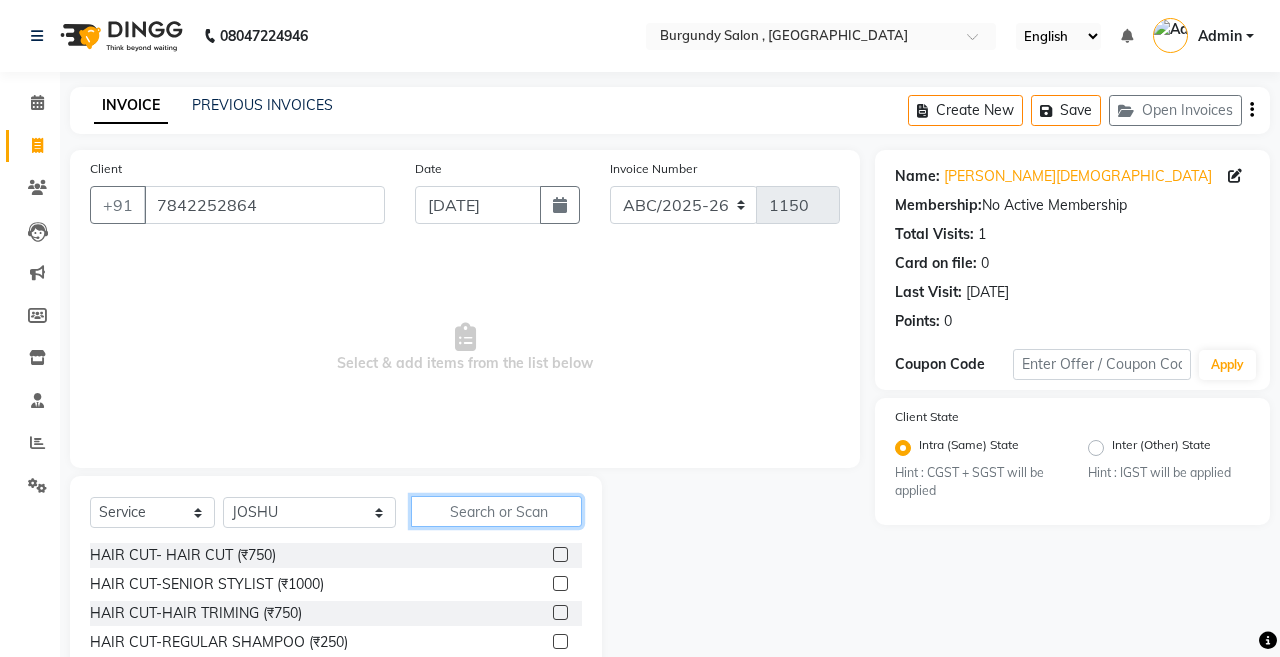 click 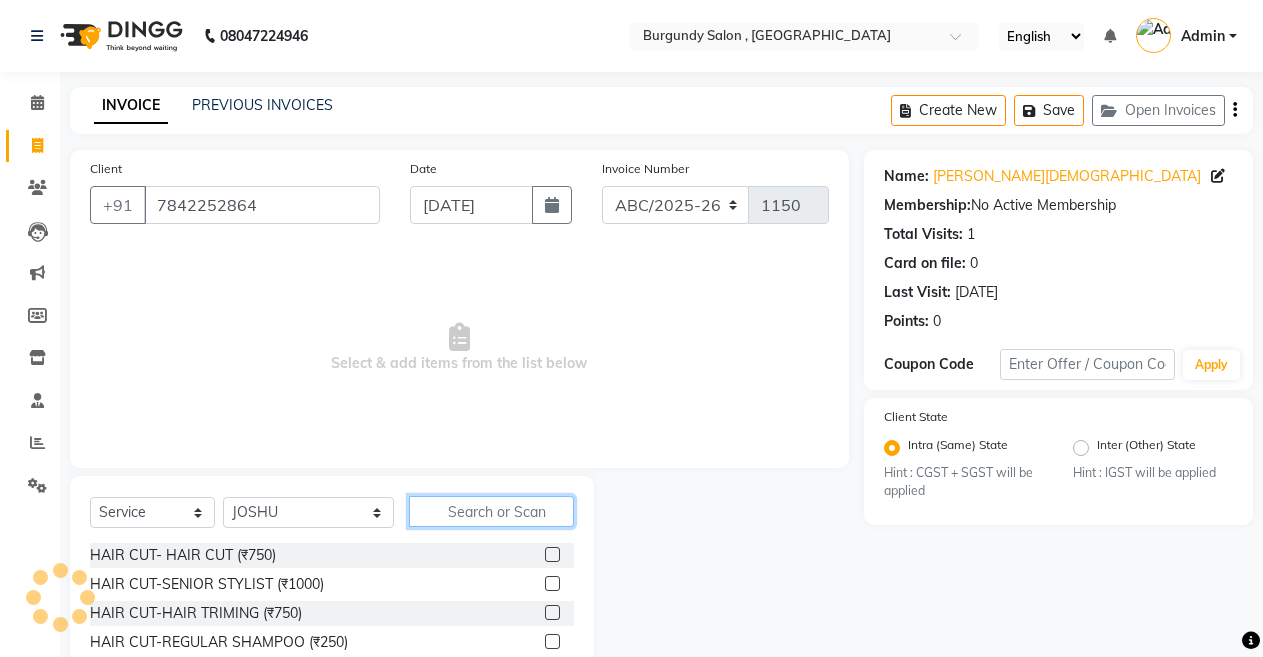 click 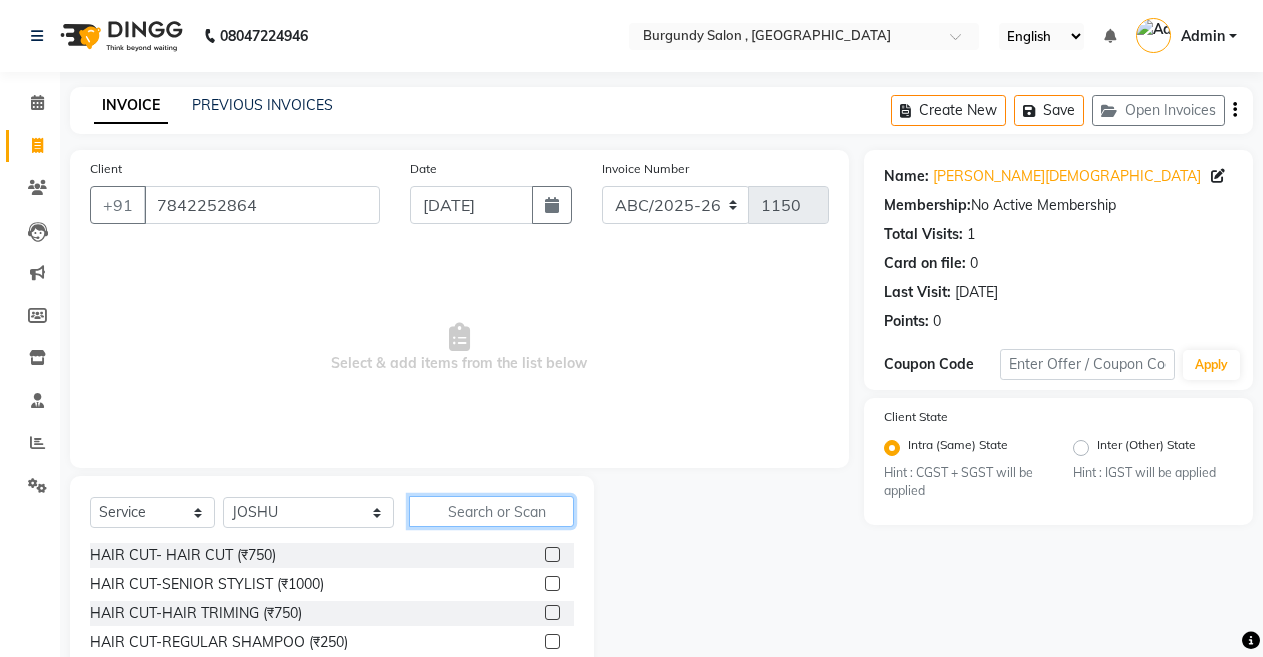 scroll, scrollTop: 144, scrollLeft: 0, axis: vertical 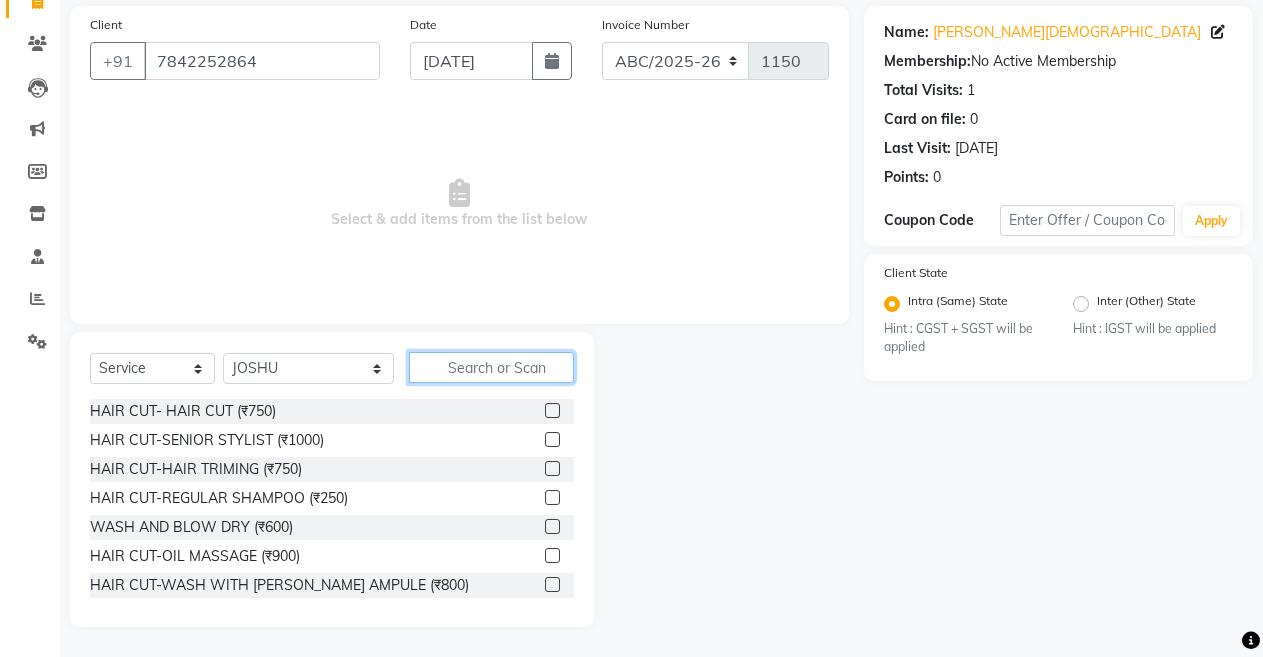click 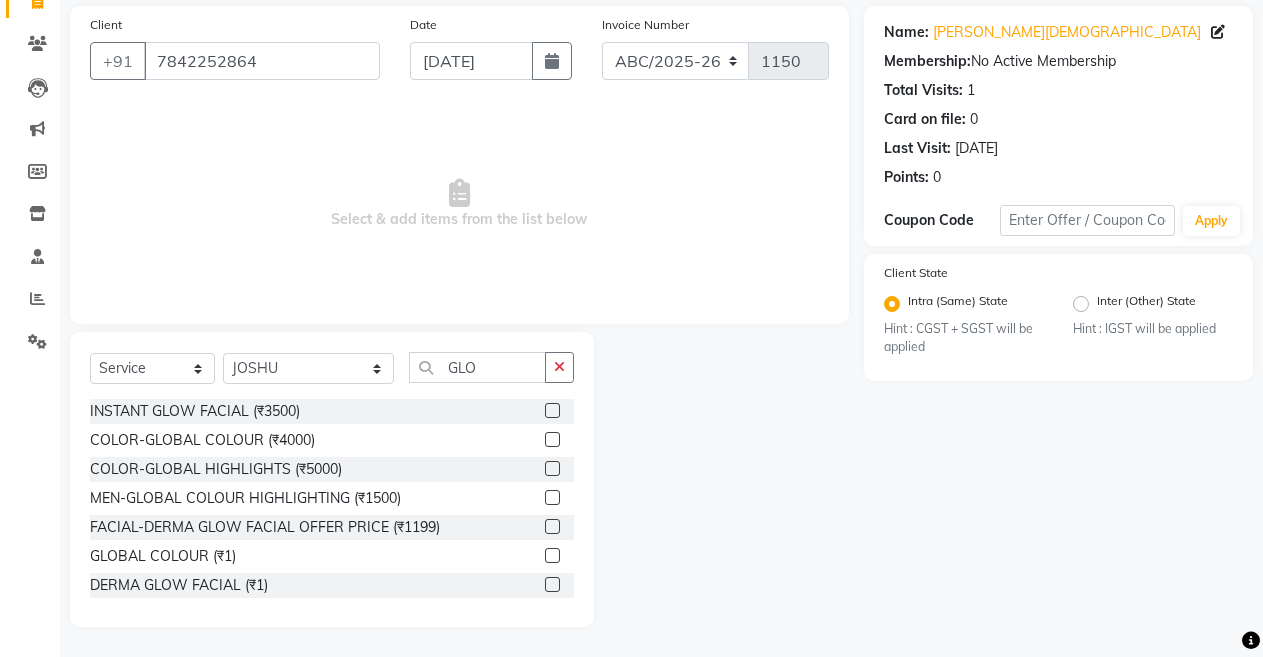 click 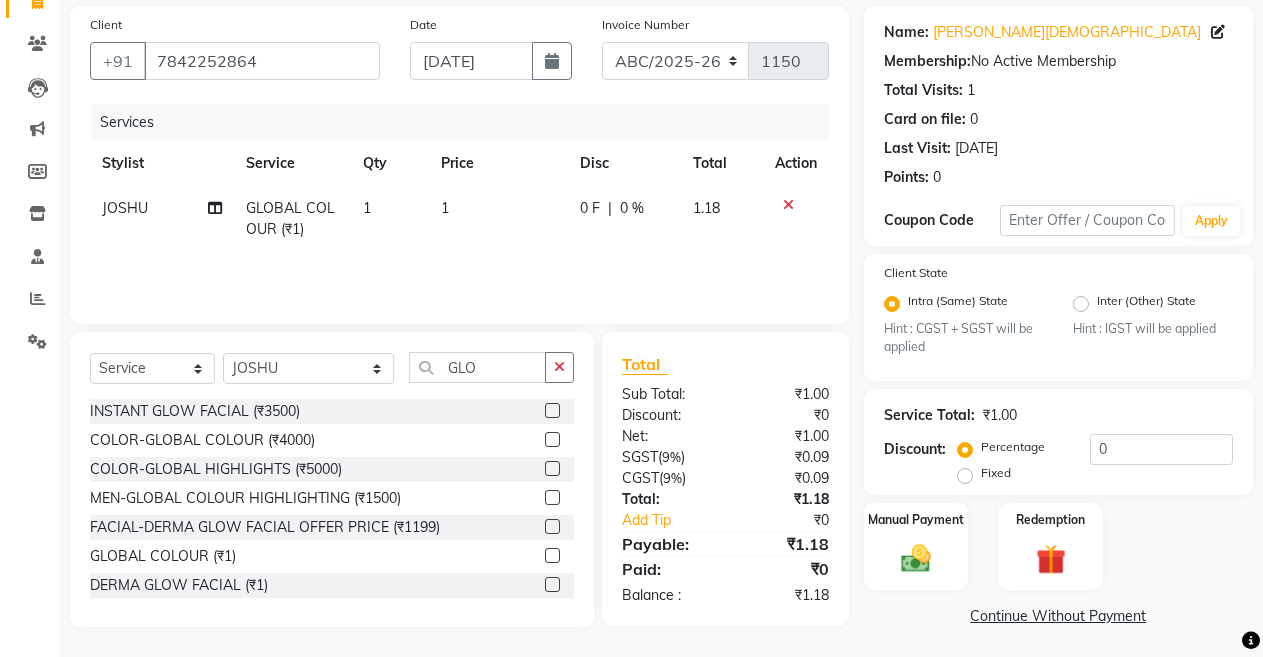 click on "1" 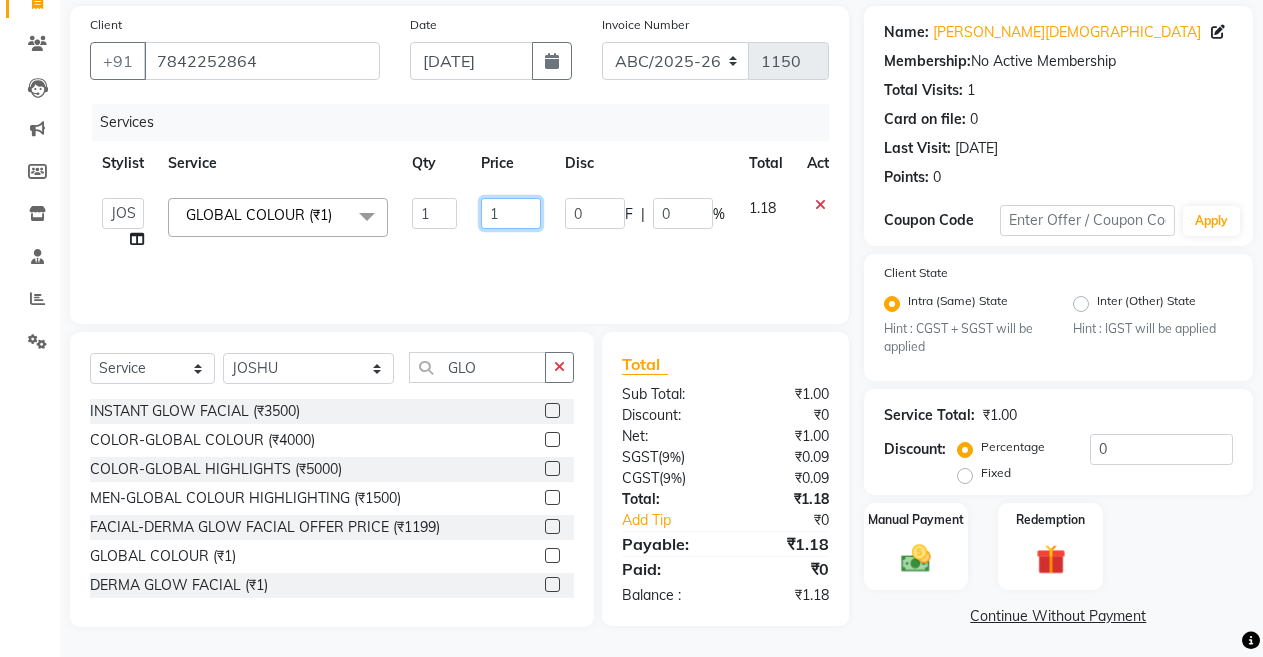click on "1" 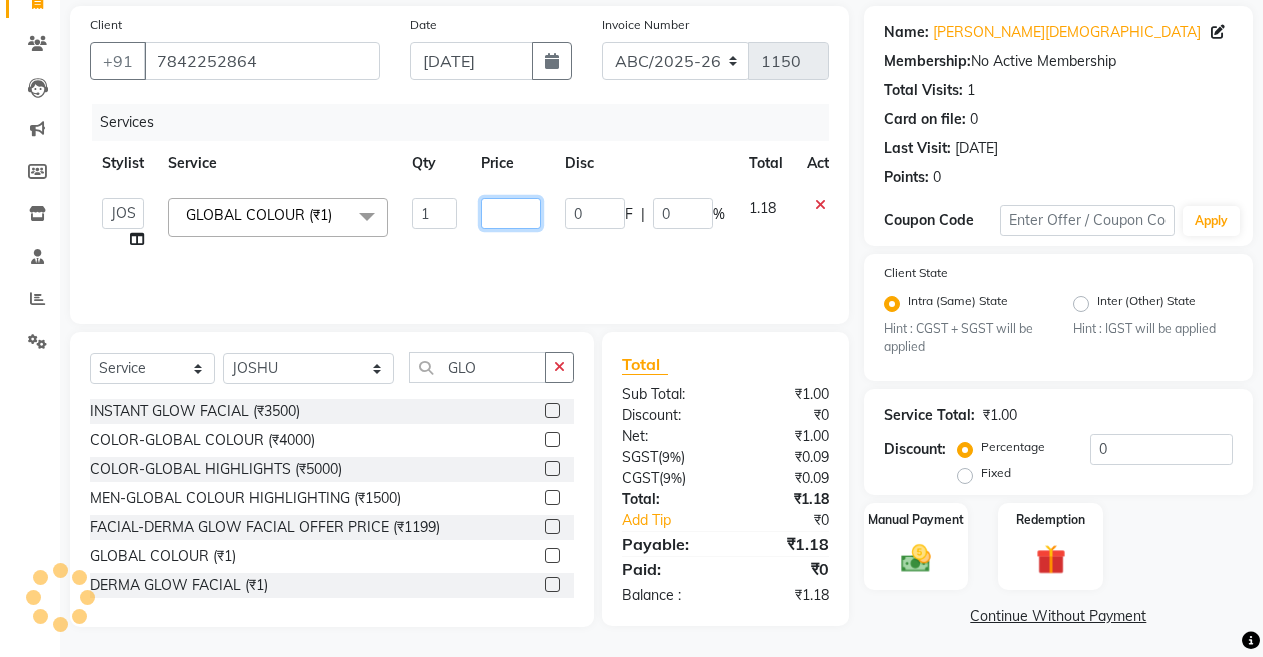 click 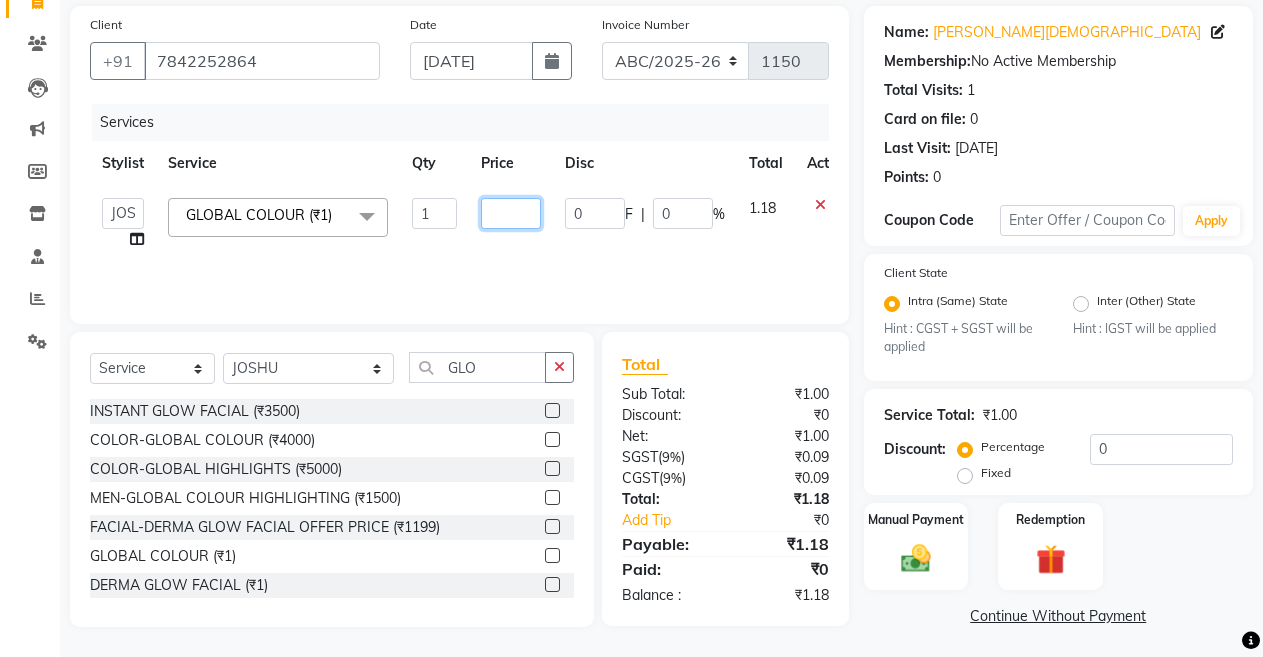click 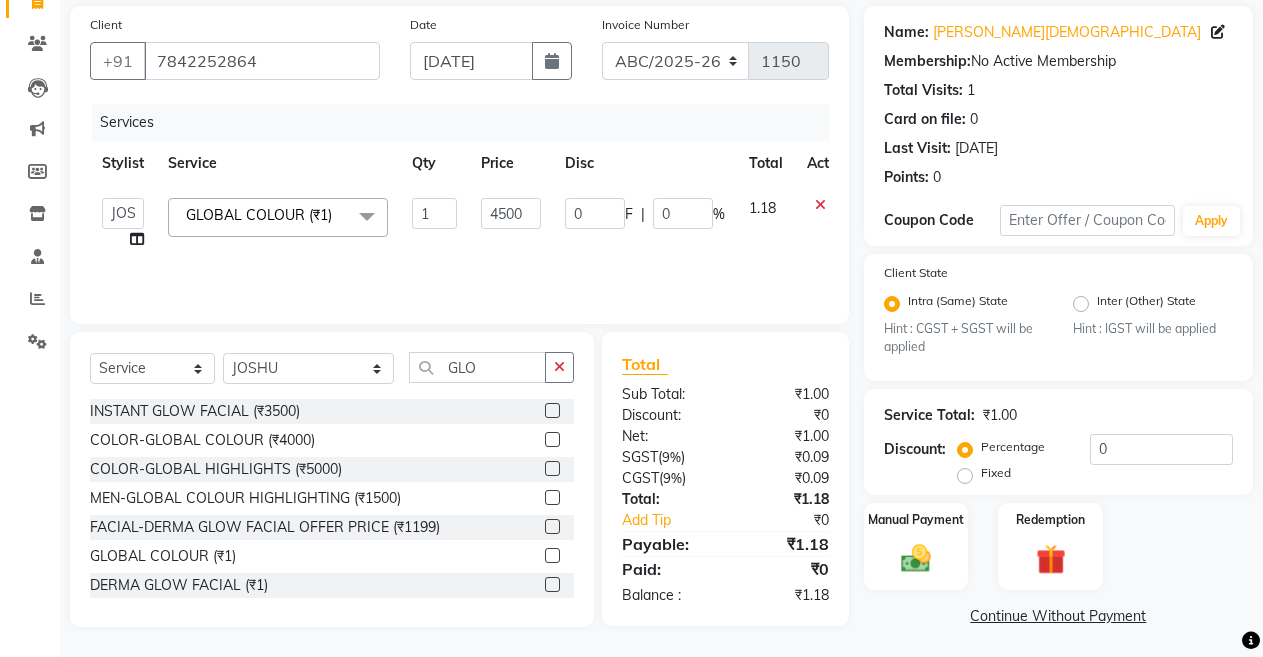 click on "Service Total:  ₹1.00  Discount:  Percentage   Fixed  0" 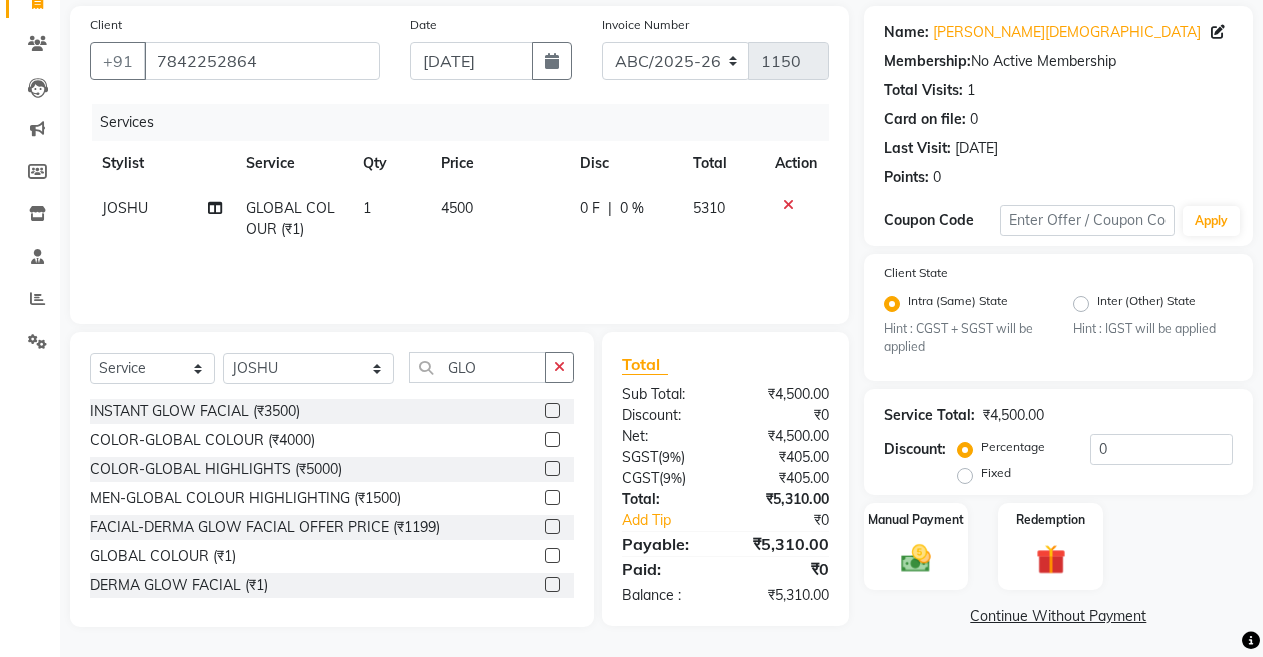 click on "4500" 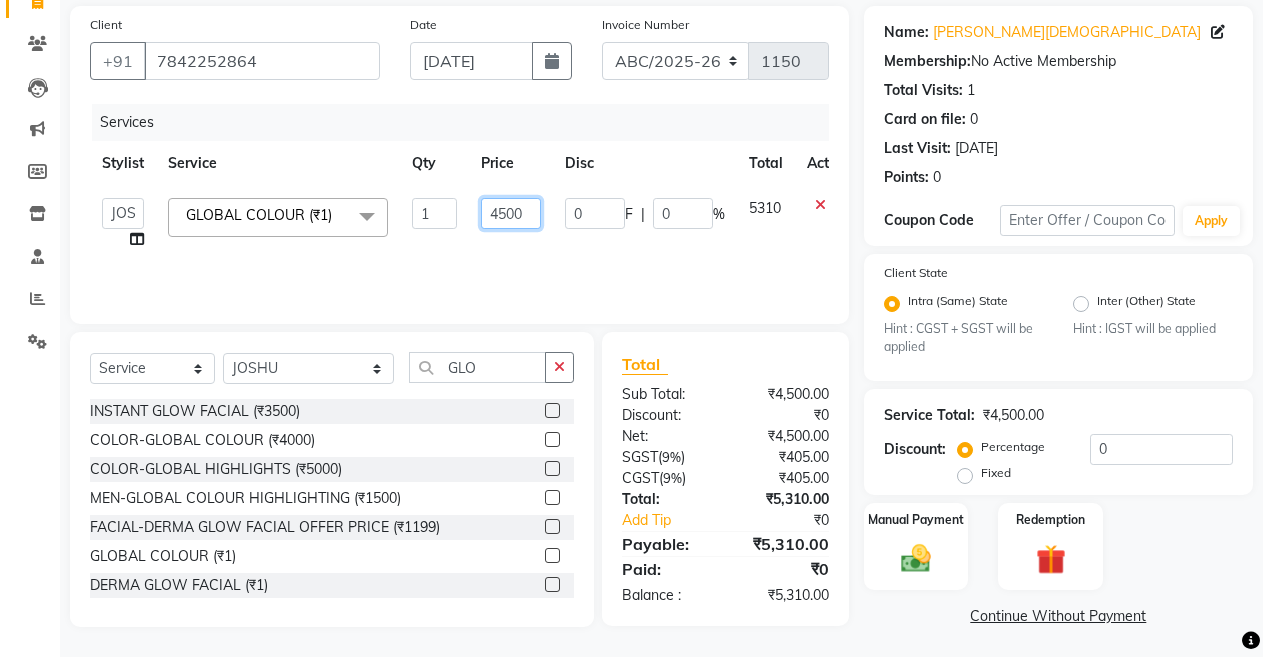 click on "4500" 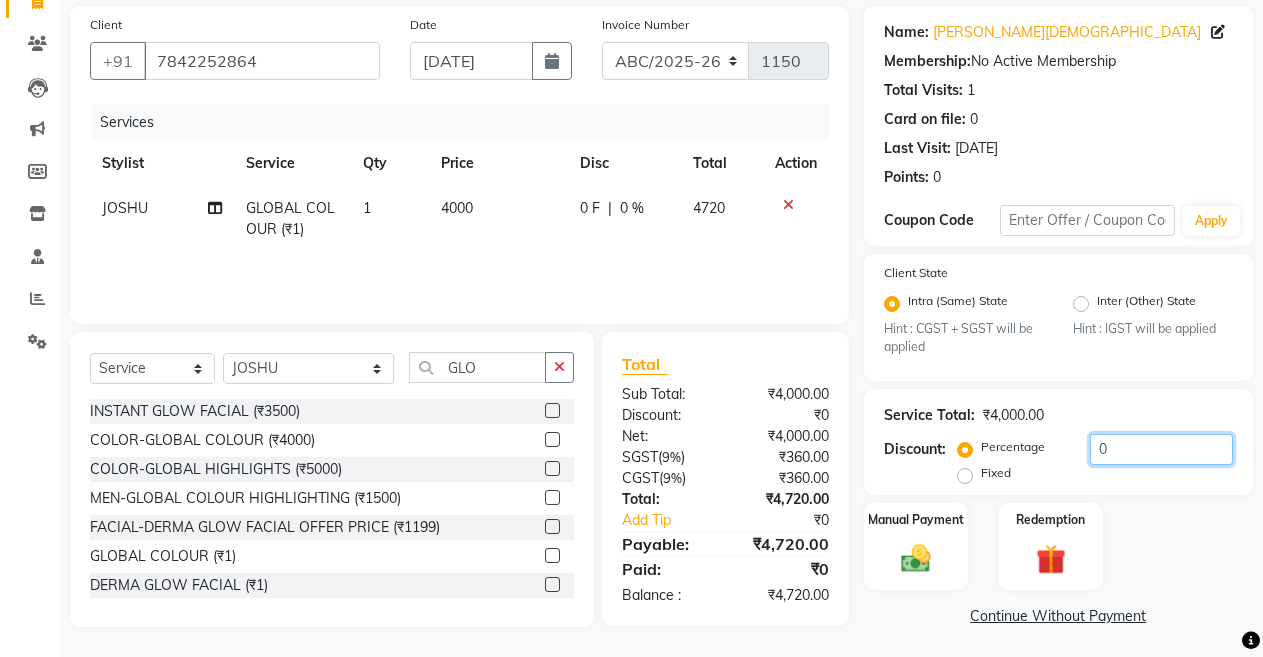 click on "0" 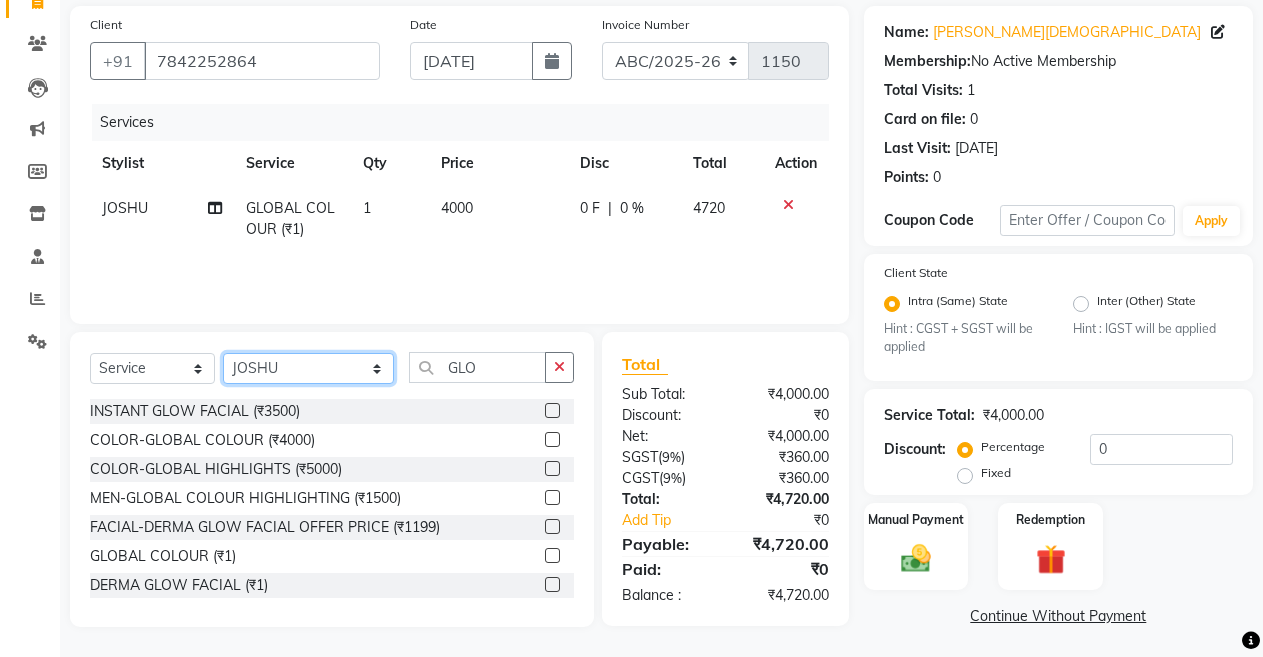 click on "Select Stylist ANIL  ANJANA BARSHA DEEPSHIKHA  DHON DAS DHON / NITUMONI EDWARD EDWARD/ LAXMI JOSHU JUNMONI KASHIF LAXI / ANJANA LAXMI LITTLE MAAM MINTUL MITALI NEETU RANA NITUMONI NITUMONI/POJA/ LAXMI NITUMONI / SAGARIKA NITUMONI/ SAGRIKA PRAKASH PUJAA Rubi RUBI / LAXMI SAGARIKA  SAGARIKA / RUBI SAHIL SAHIL / DHON SAHIL / EDWARD SAHIL/ JOSHU SAHIL/JOSHU/PRAKASH/ RUBI SAHIL/NITUMONI/ MITALI SAHIL/ RUBI SHABIR SHADHAB SIMA KALITA SONALI DEKA SOPEM staff 1 staff 1 TANU" 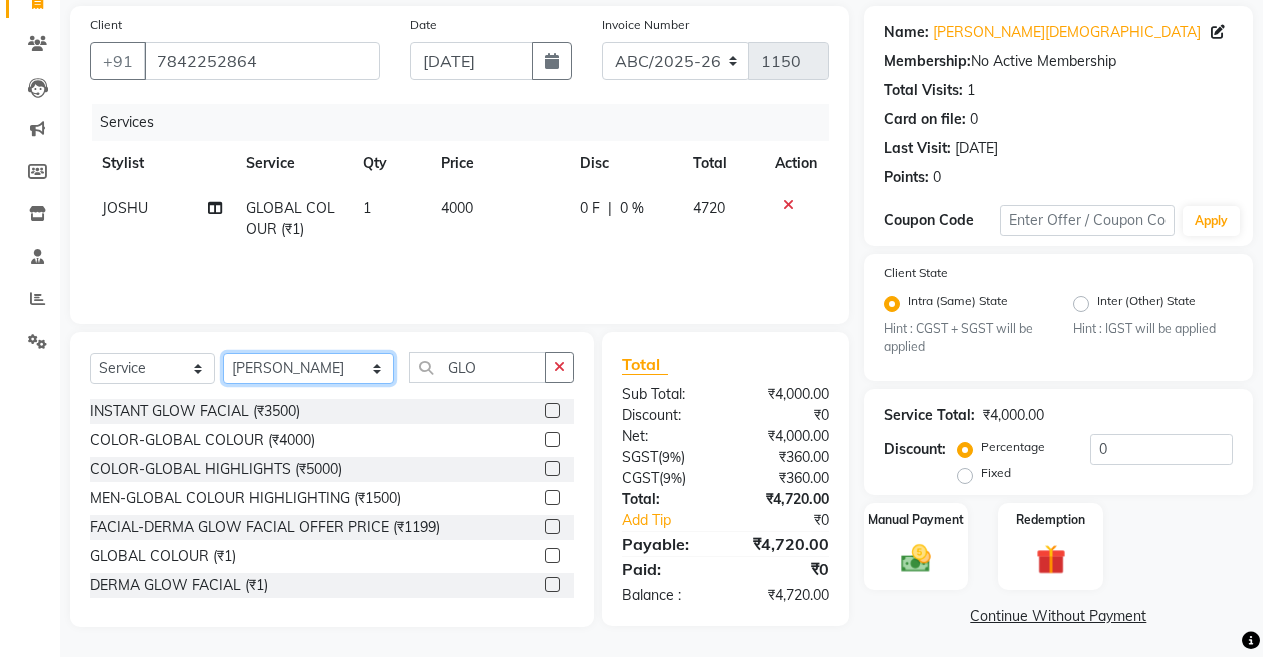click on "Select Stylist ANIL  ANJANA BARSHA DEEPSHIKHA  DHON DAS DHON / NITUMONI EDWARD EDWARD/ LAXMI JOSHU JUNMONI KASHIF LAXI / ANJANA LAXMI LITTLE MAAM MINTUL MITALI NEETU RANA NITUMONI NITUMONI/POJA/ LAXMI NITUMONI / SAGARIKA NITUMONI/ SAGRIKA PRAKASH PUJAA Rubi RUBI / LAXMI SAGARIKA  SAGARIKA / RUBI SAHIL SAHIL / DHON SAHIL / EDWARD SAHIL/ JOSHU SAHIL/JOSHU/PRAKASH/ RUBI SAHIL/NITUMONI/ MITALI SAHIL/ RUBI SHABIR SHADHAB SIMA KALITA SONALI DEKA SOPEM staff 1 staff 1 TANU" 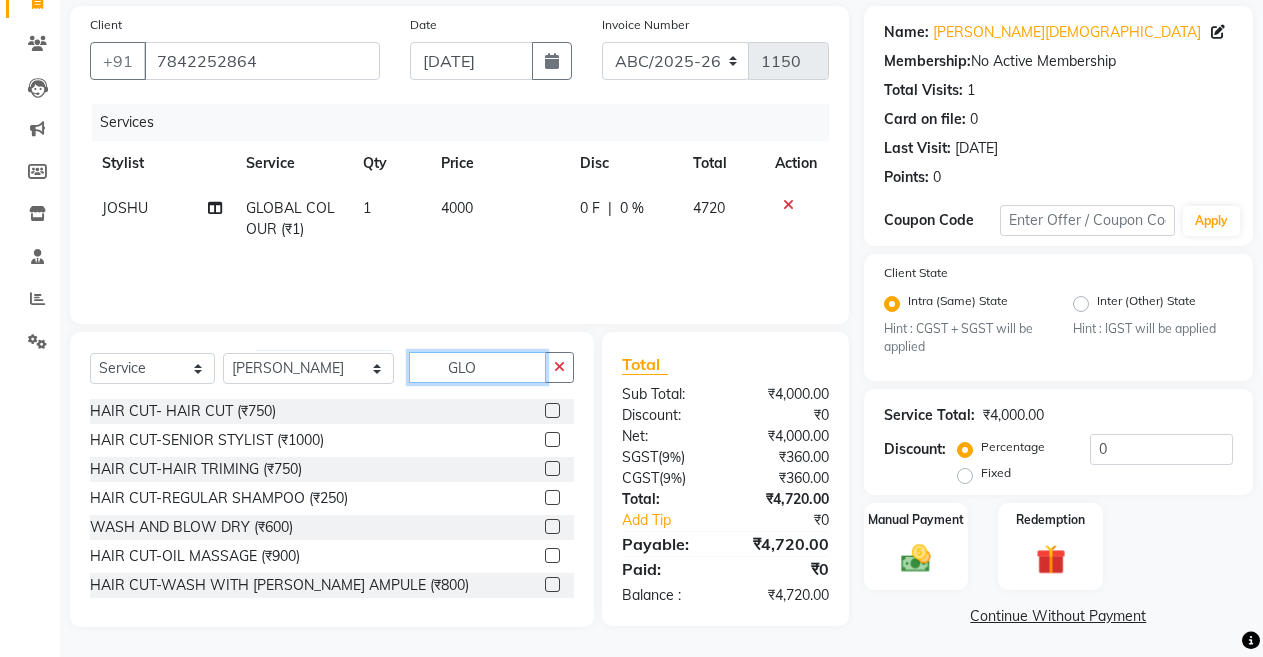 click on "GLO" 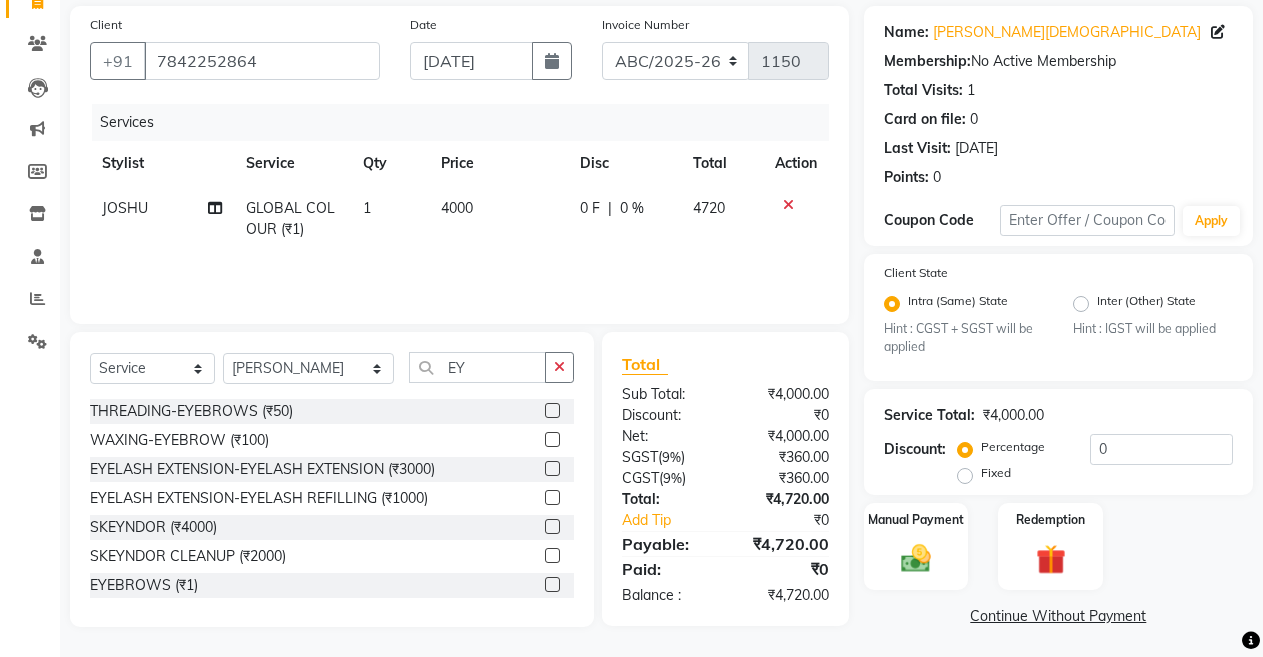 click 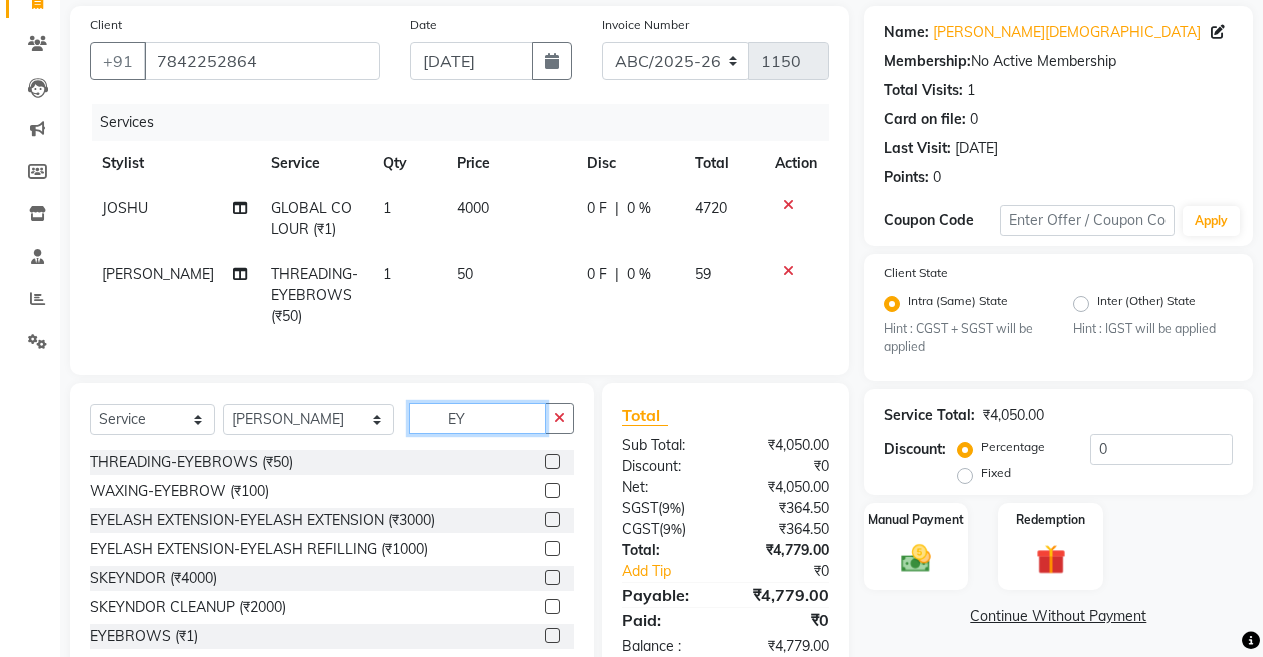 click on "EY" 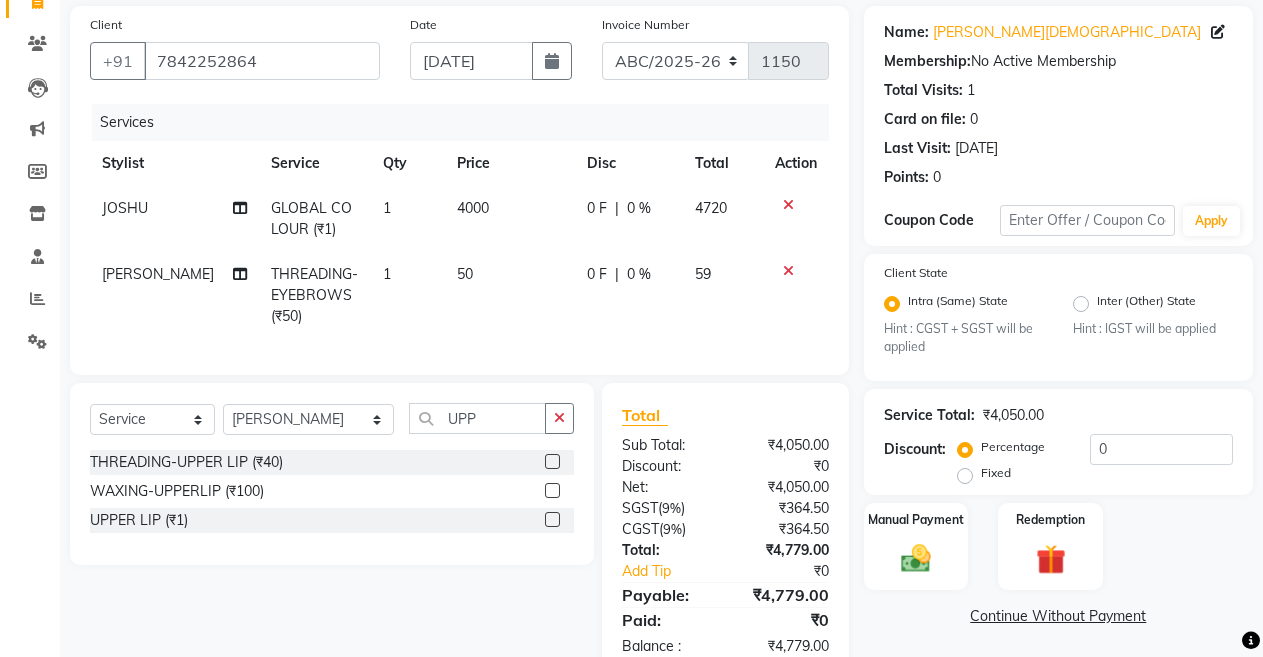 click 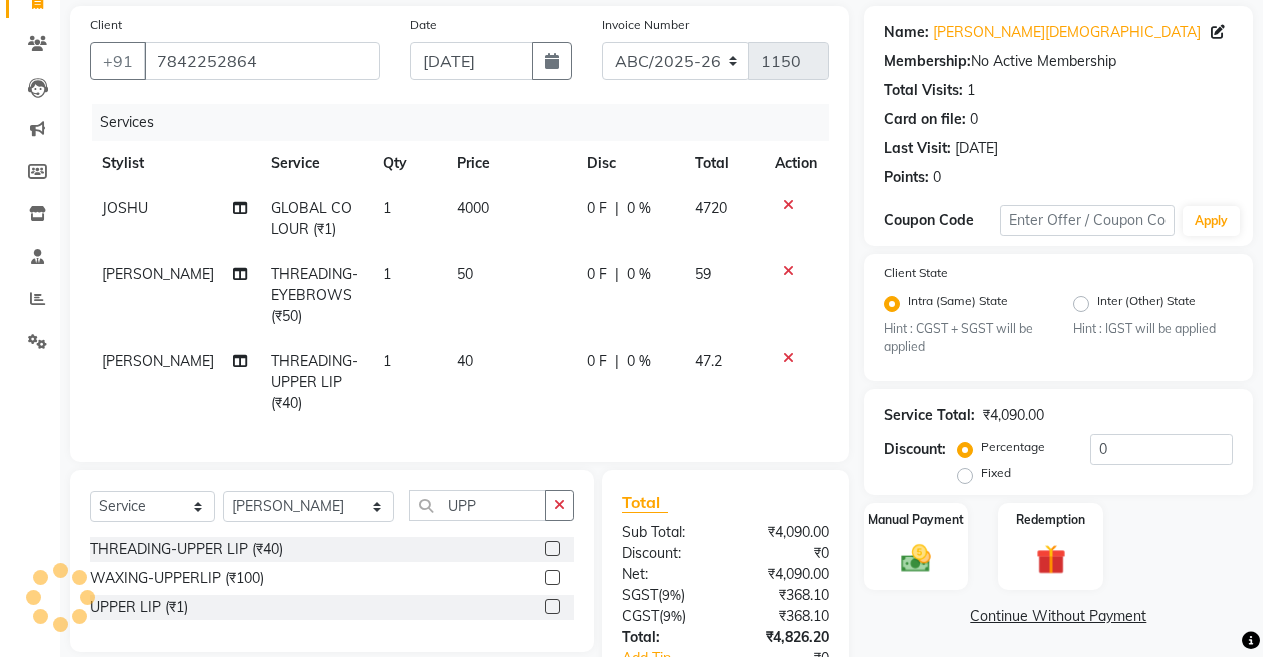 scroll, scrollTop: 298, scrollLeft: 0, axis: vertical 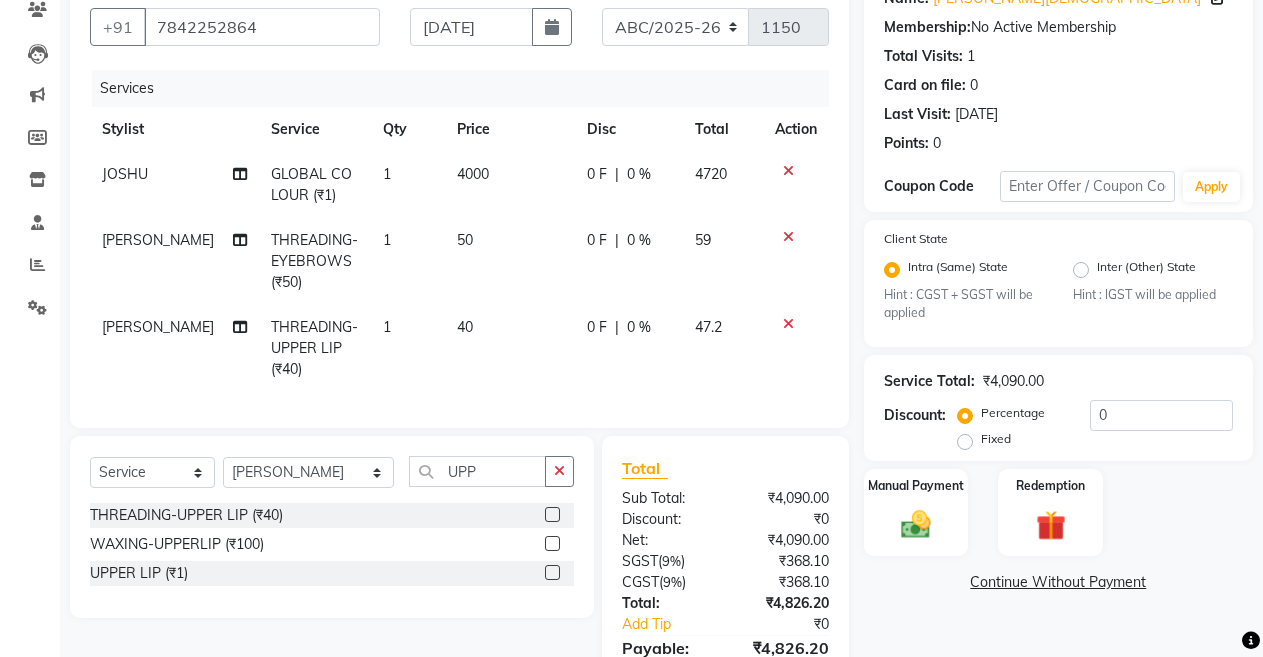drag, startPoint x: 493, startPoint y: 179, endPoint x: 483, endPoint y: 170, distance: 13.453624 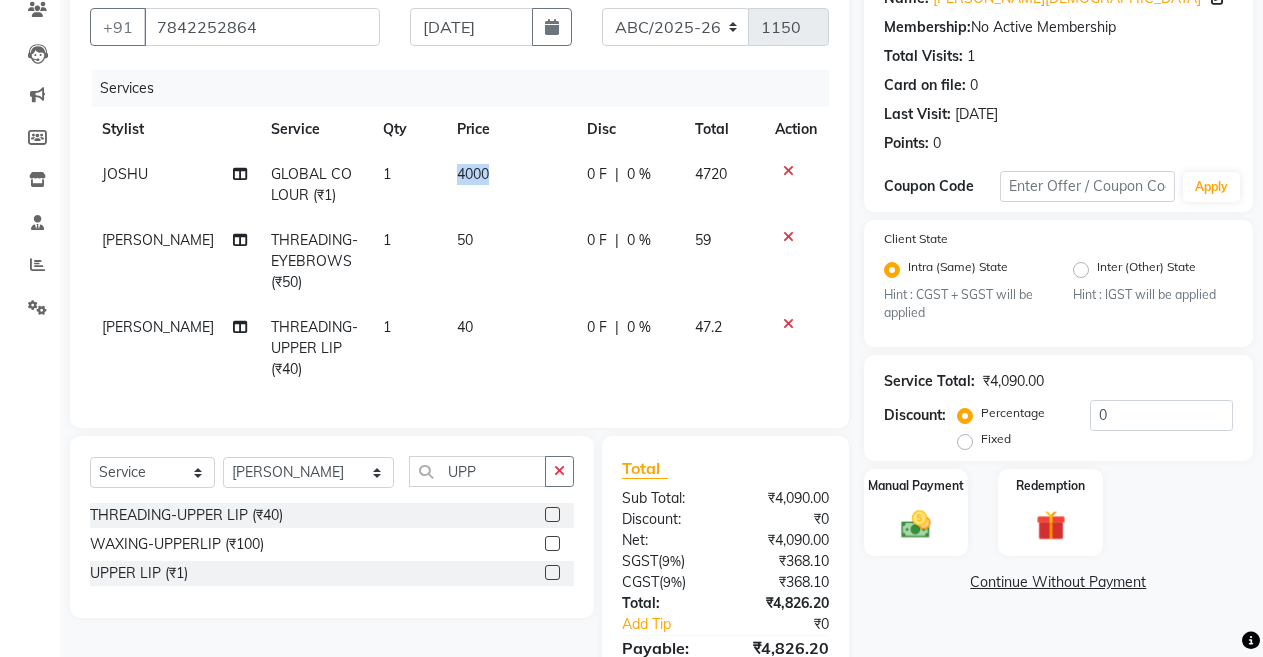 drag, startPoint x: 549, startPoint y: 182, endPoint x: 437, endPoint y: 183, distance: 112.00446 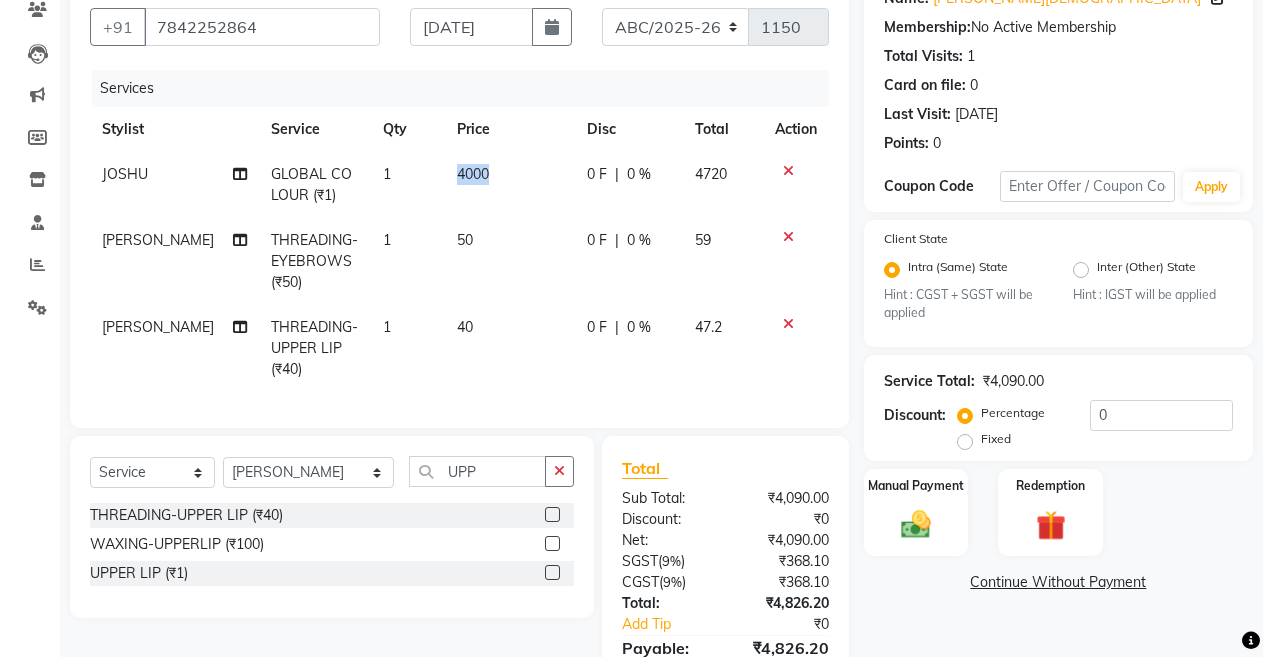 click on "4000" 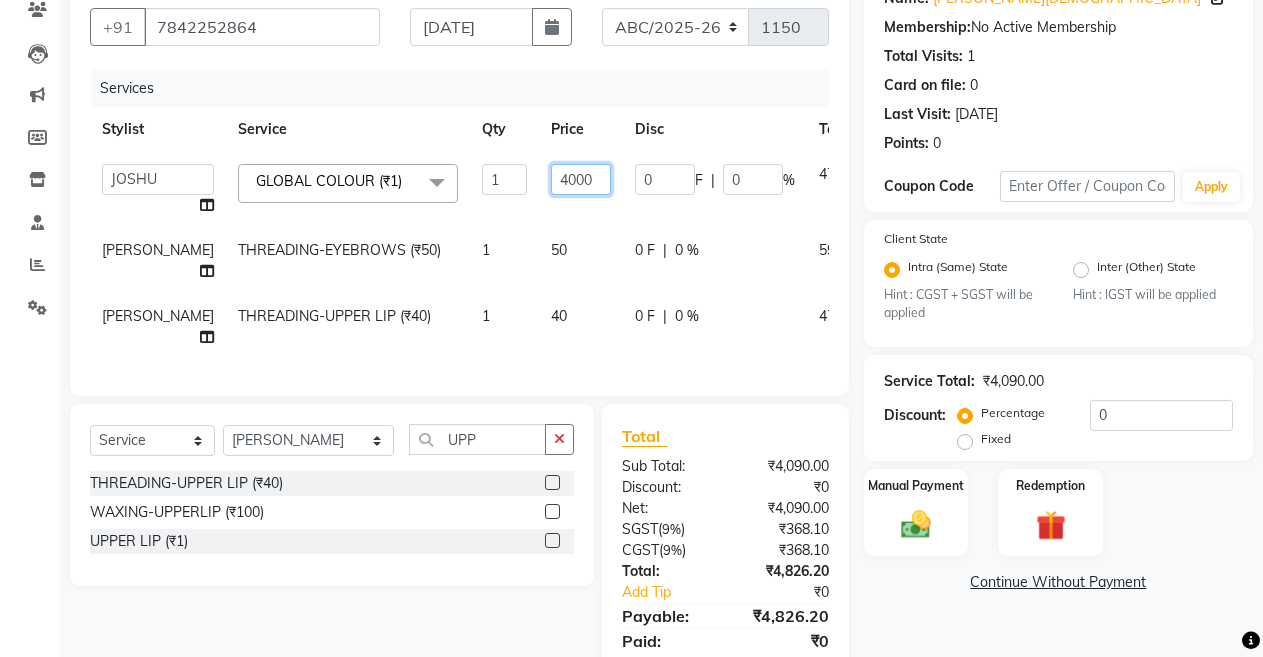 click on "4000" 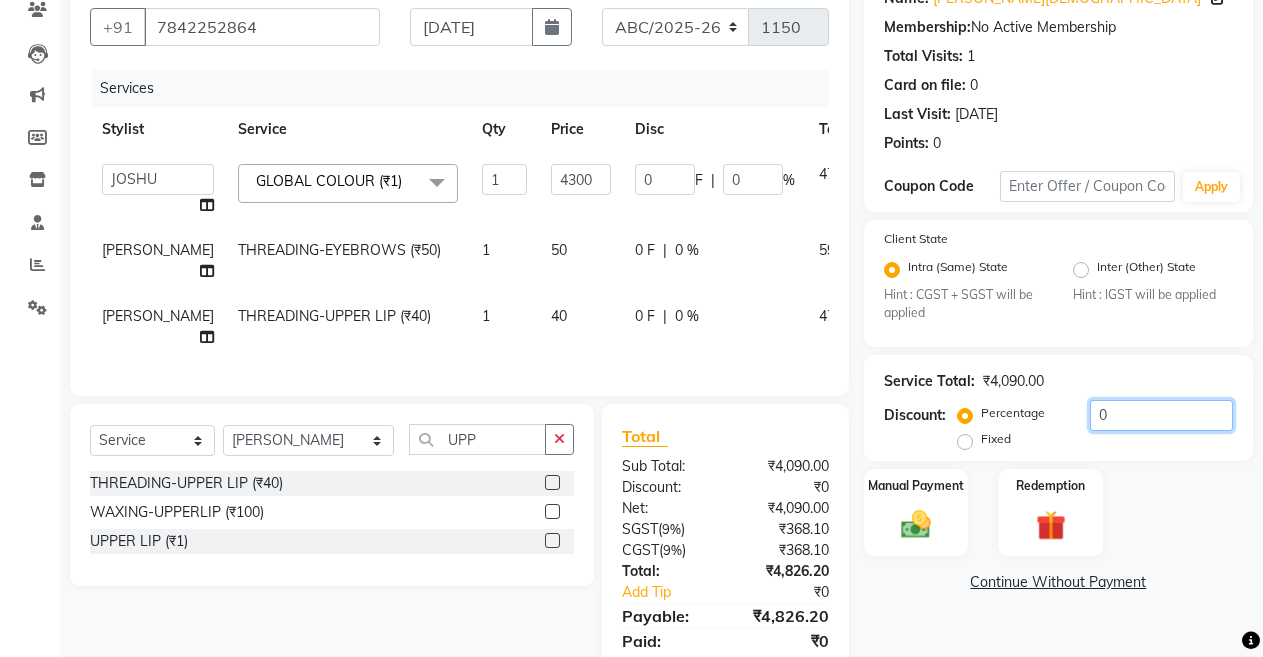 click on "0" 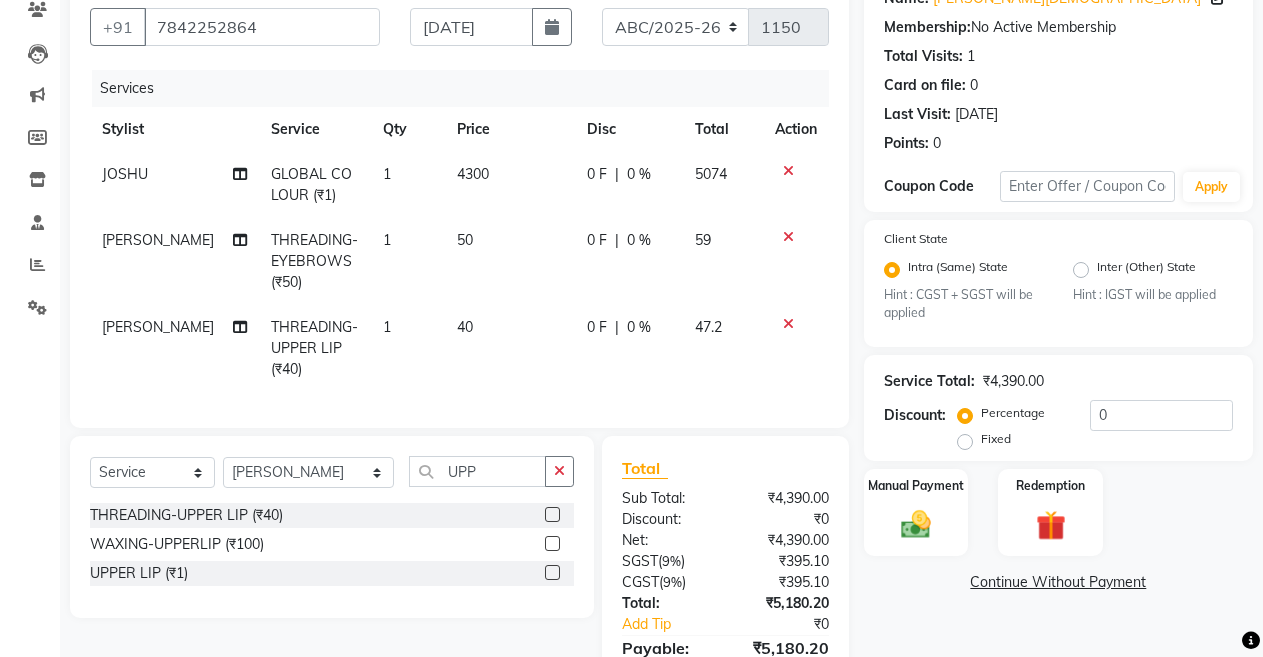 click on "4300" 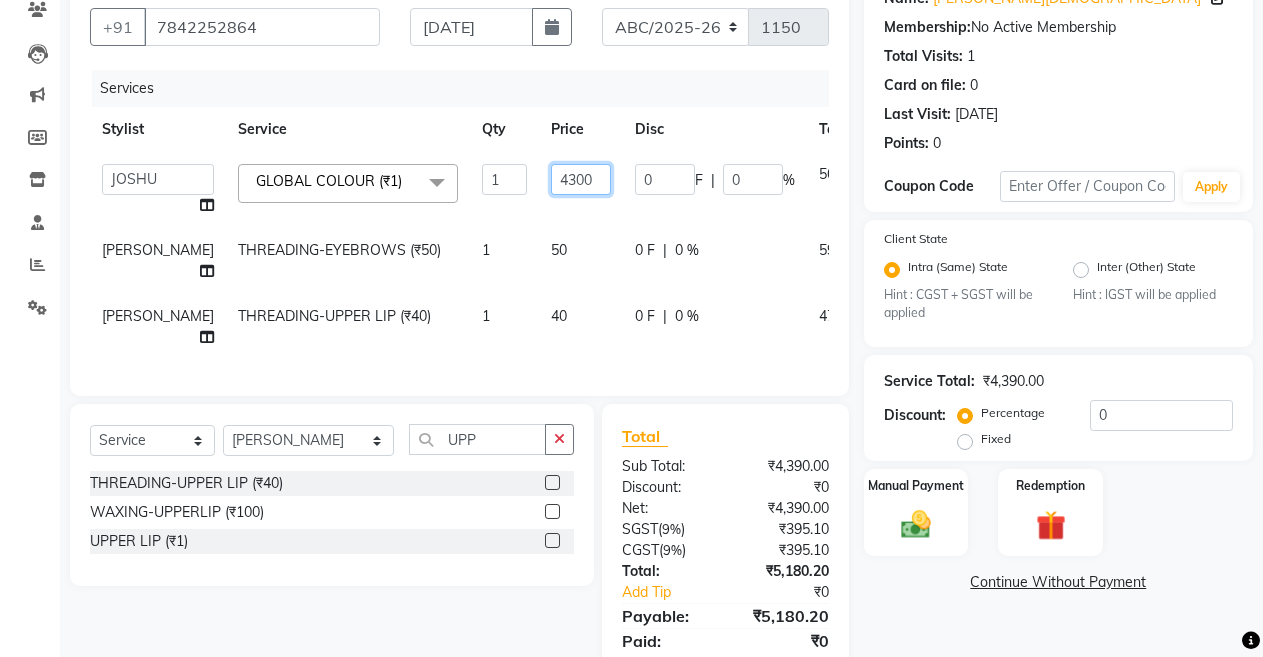 click on "4300" 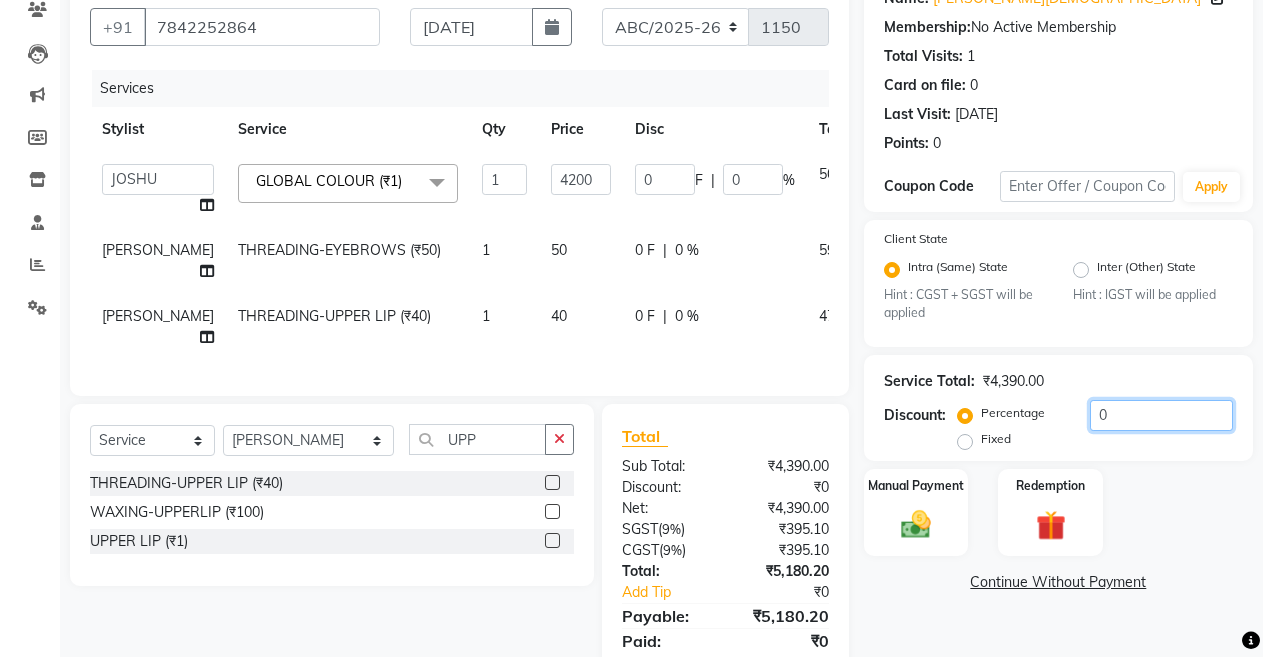 click on "0" 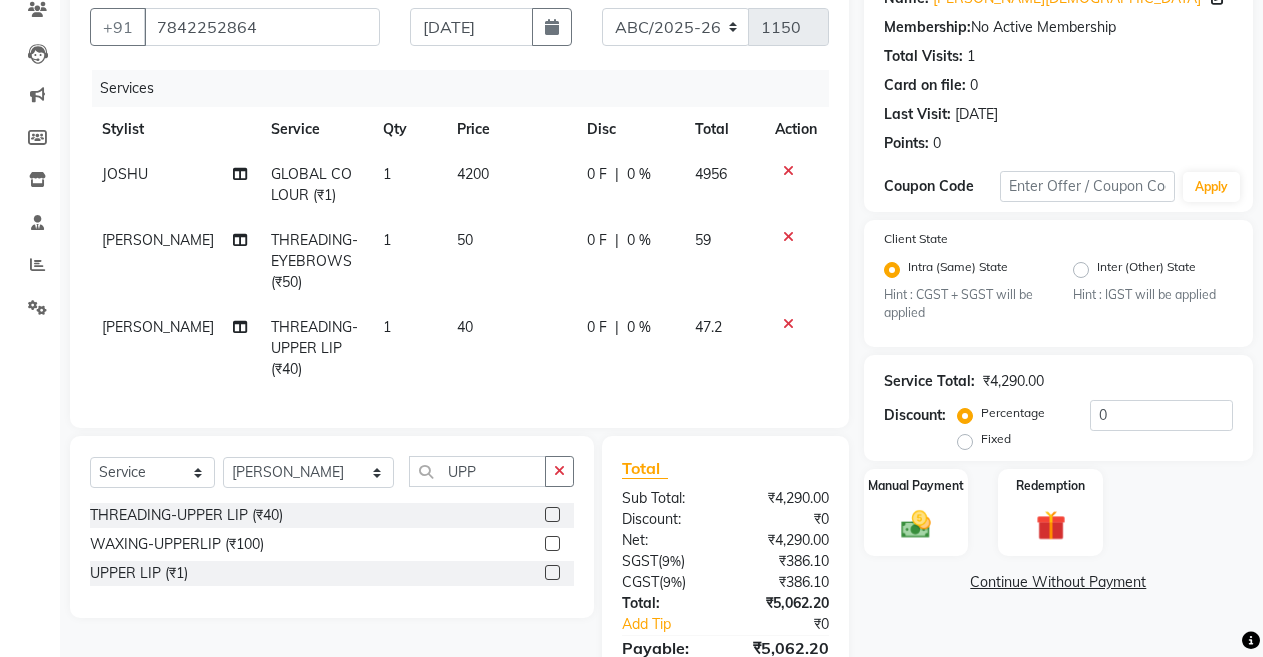 click on "4200" 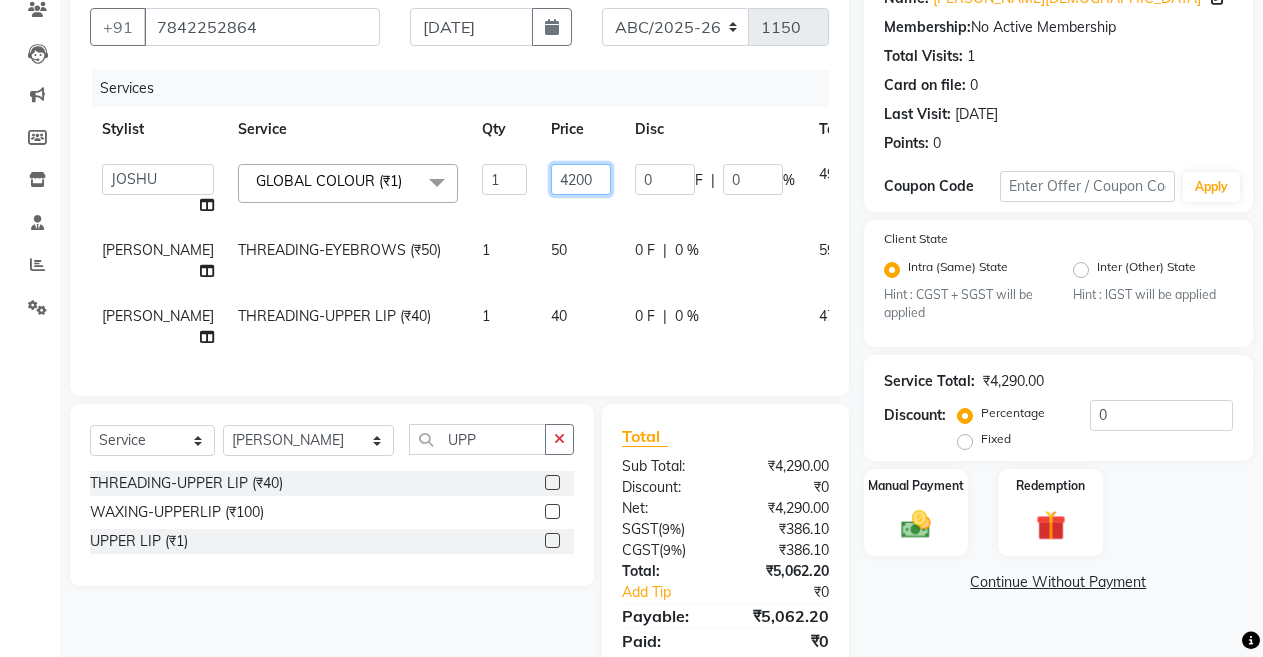 click on "4200" 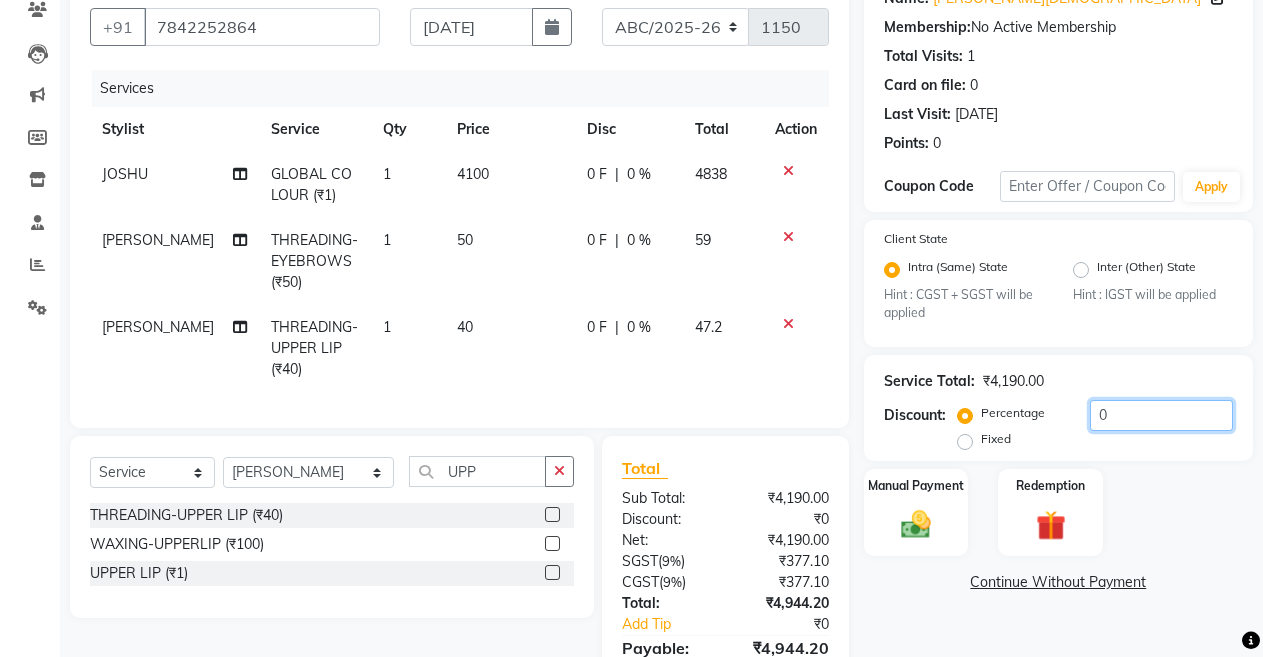 click on "0" 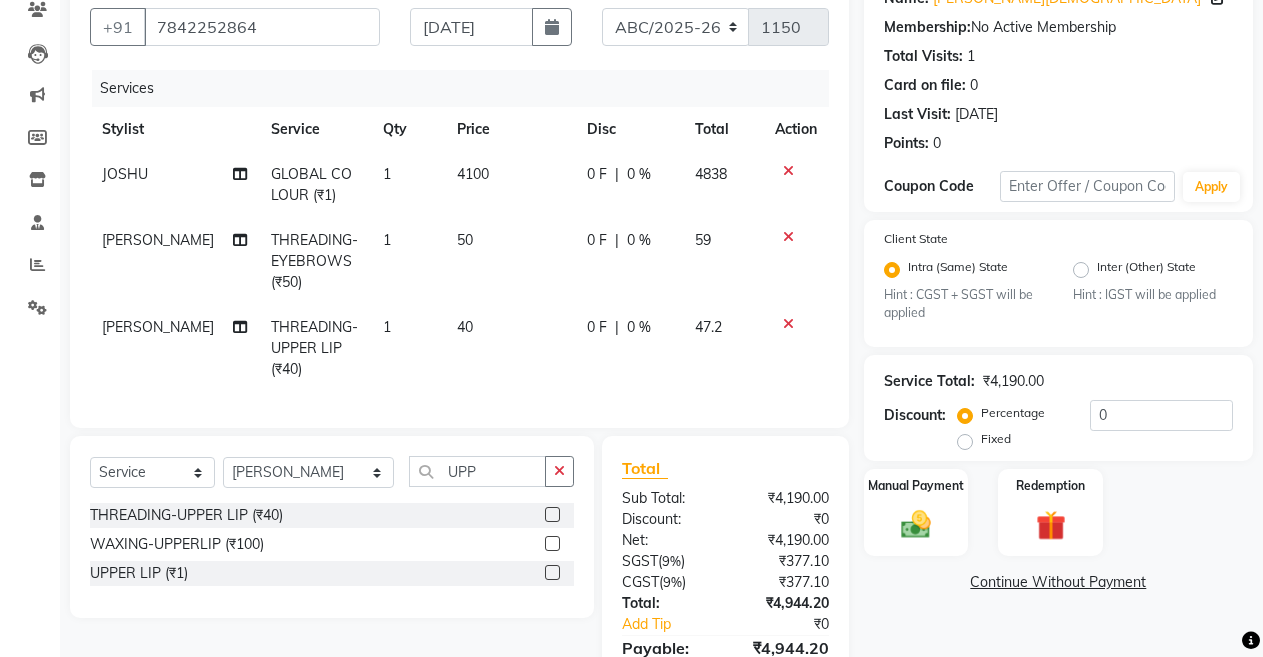 click on "40" 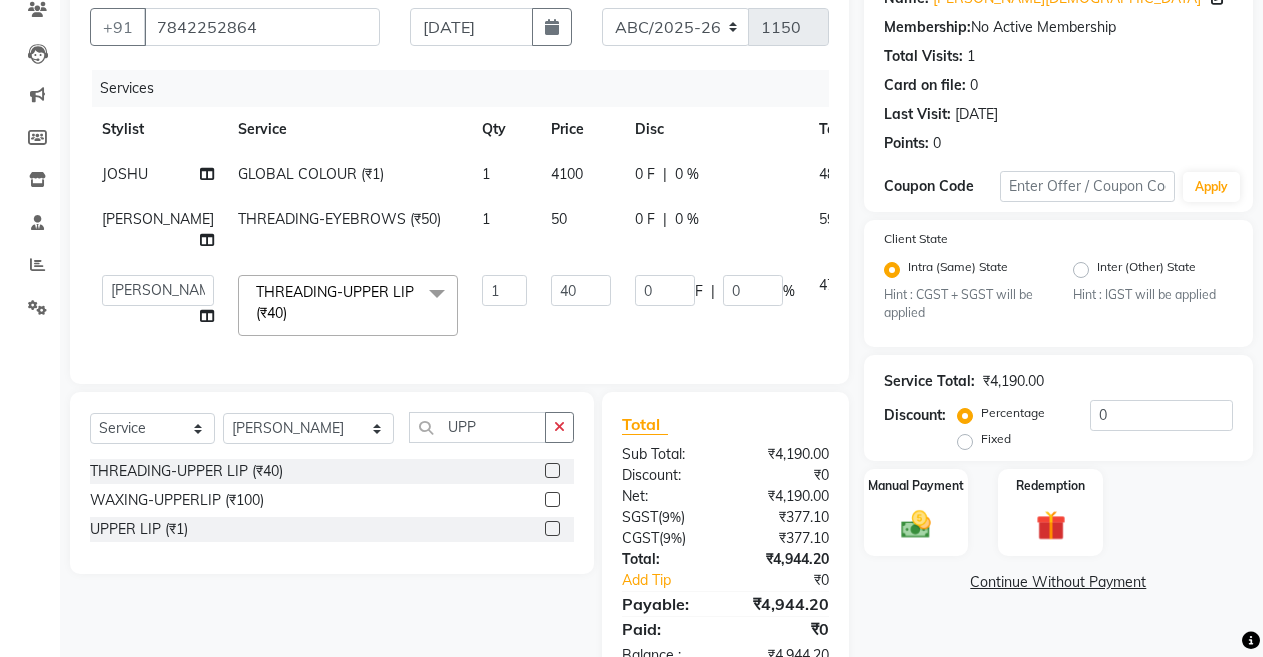 click on "50" 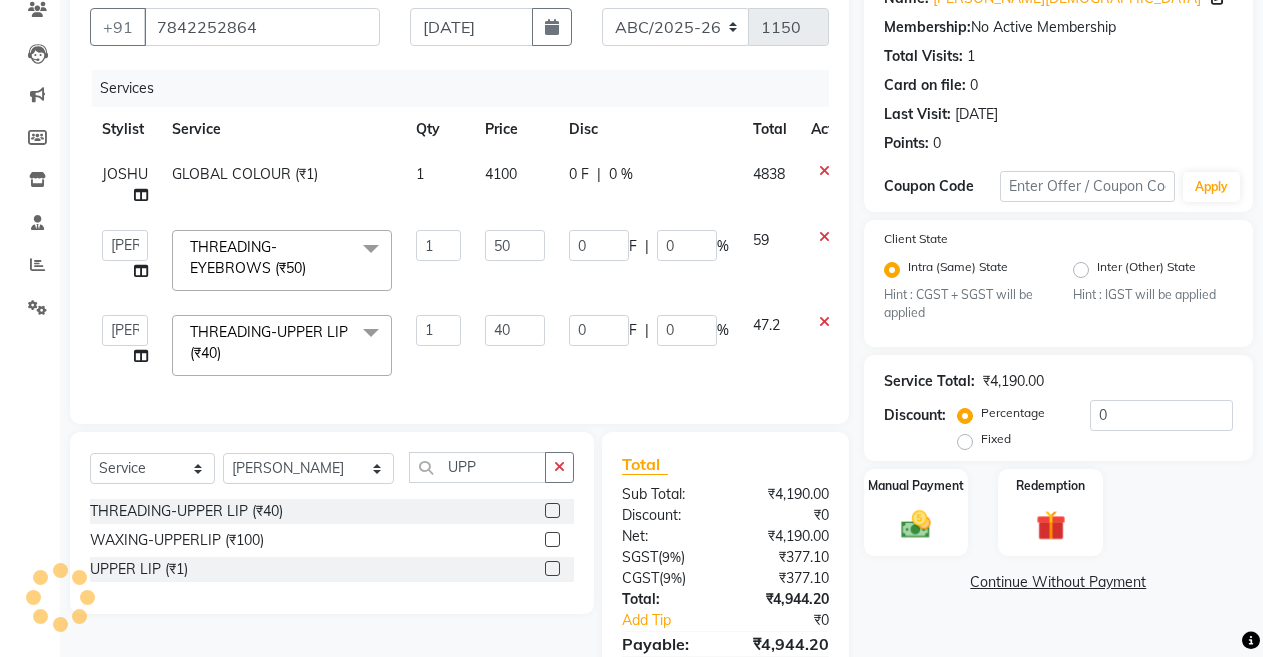 click on "4100" 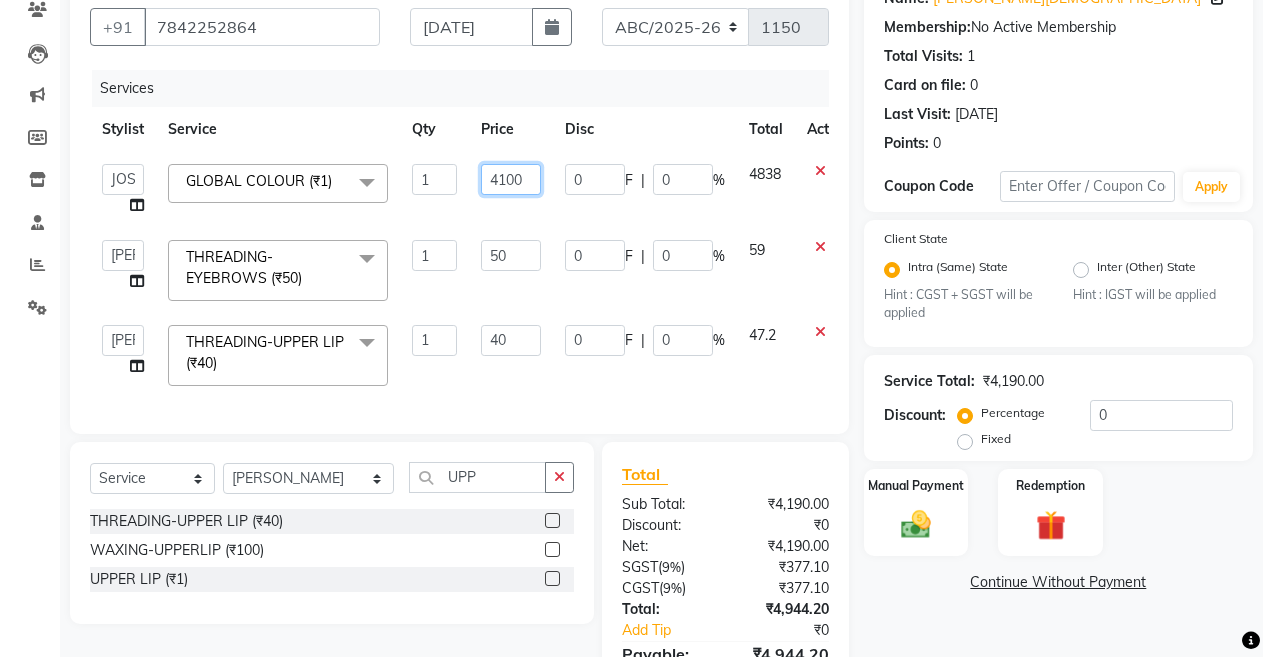 click on "4100" 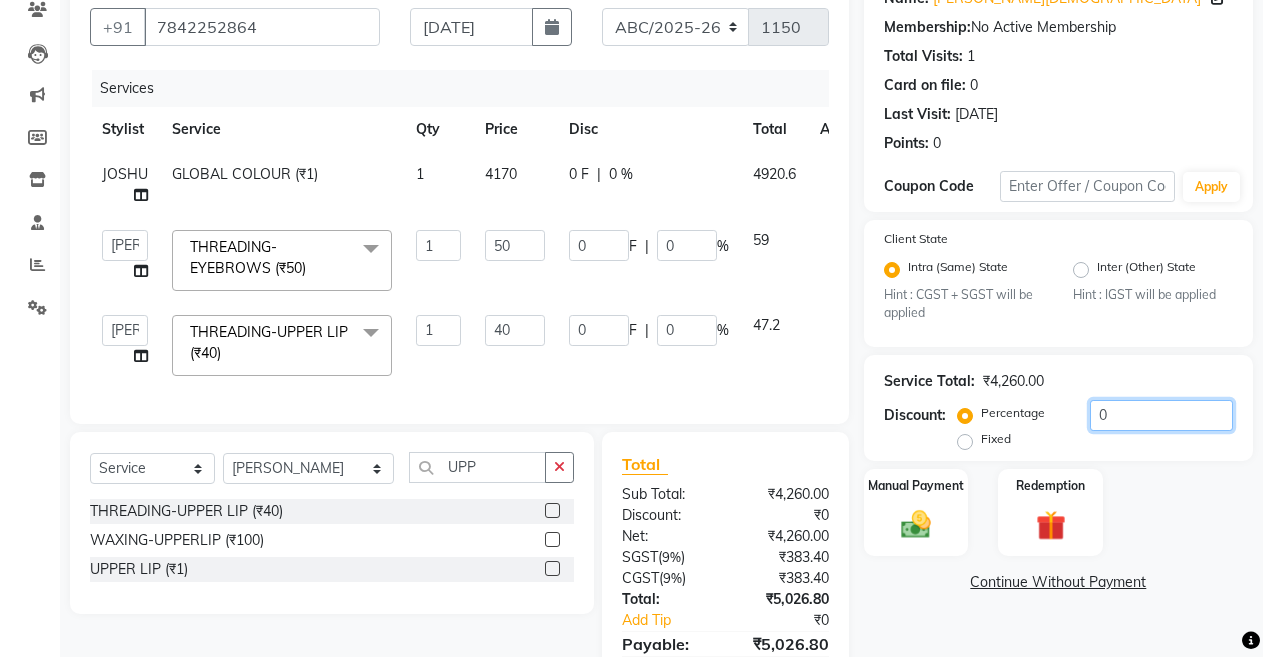 click on "0" 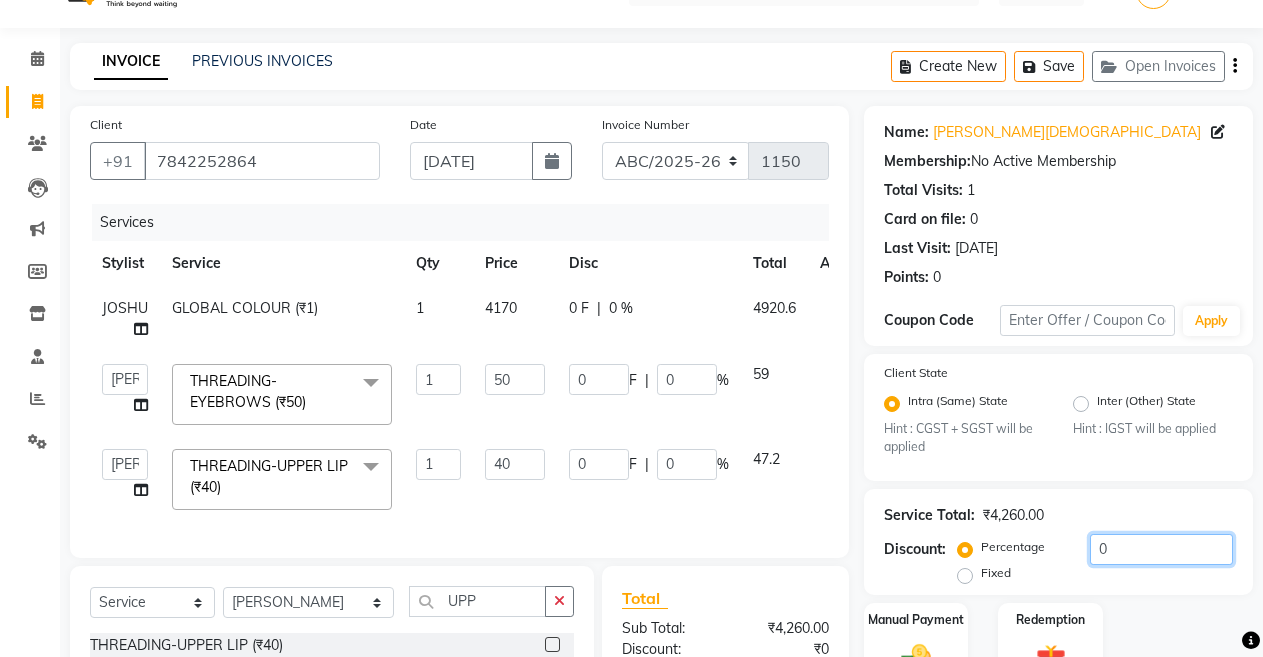 scroll, scrollTop: 0, scrollLeft: 0, axis: both 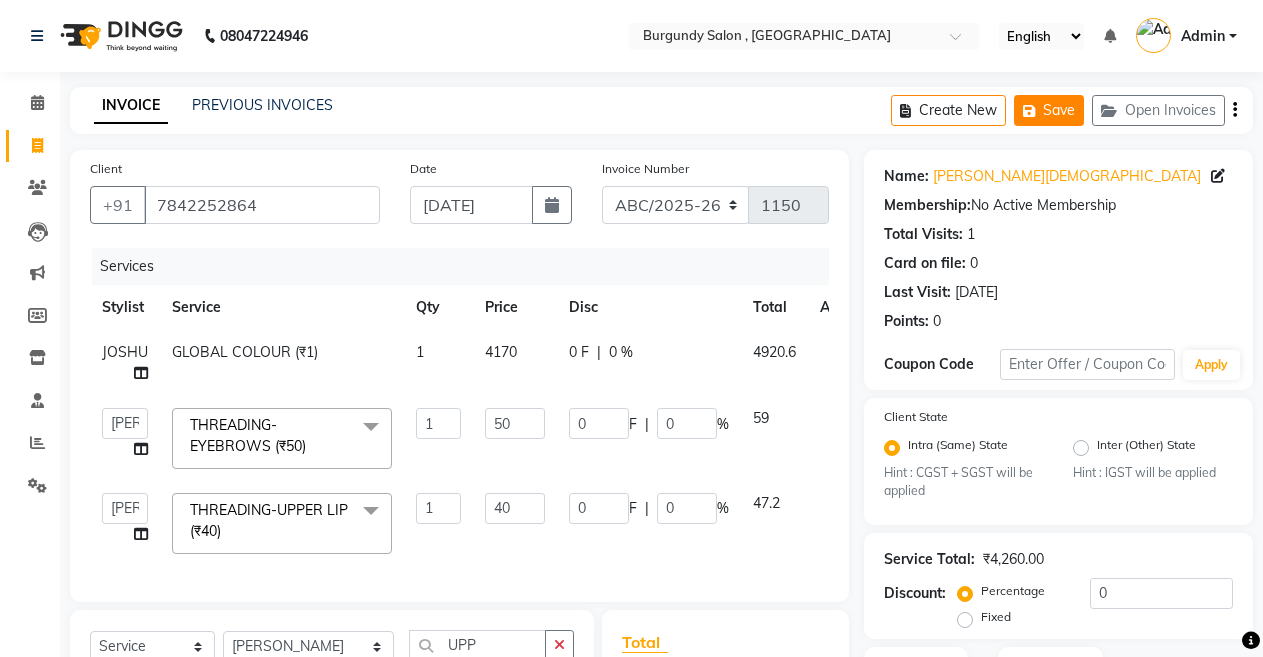 click on "Save" 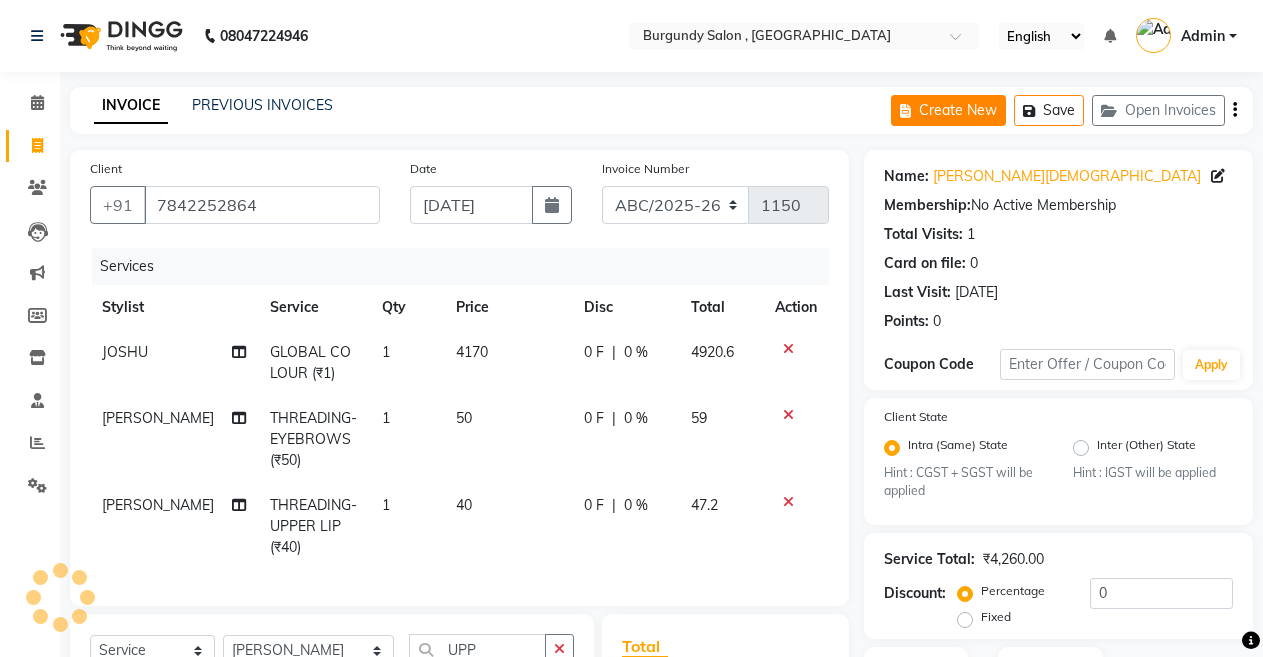 click on "Create New" 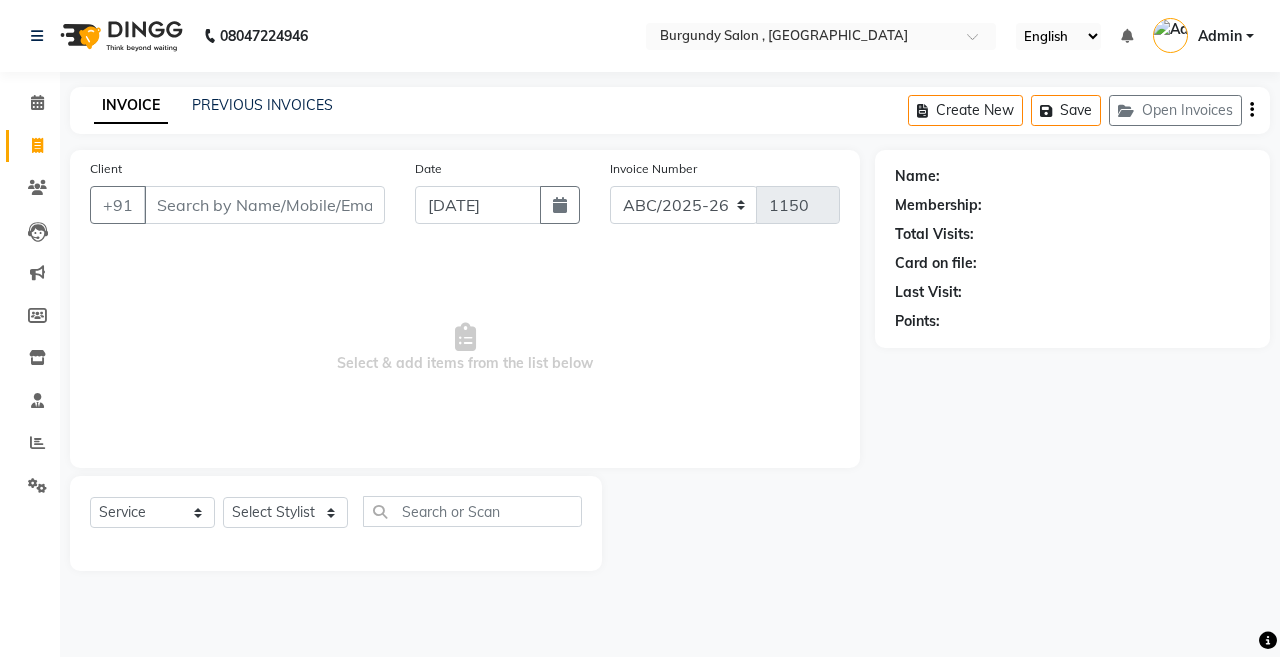 click on "Client" at bounding box center [264, 205] 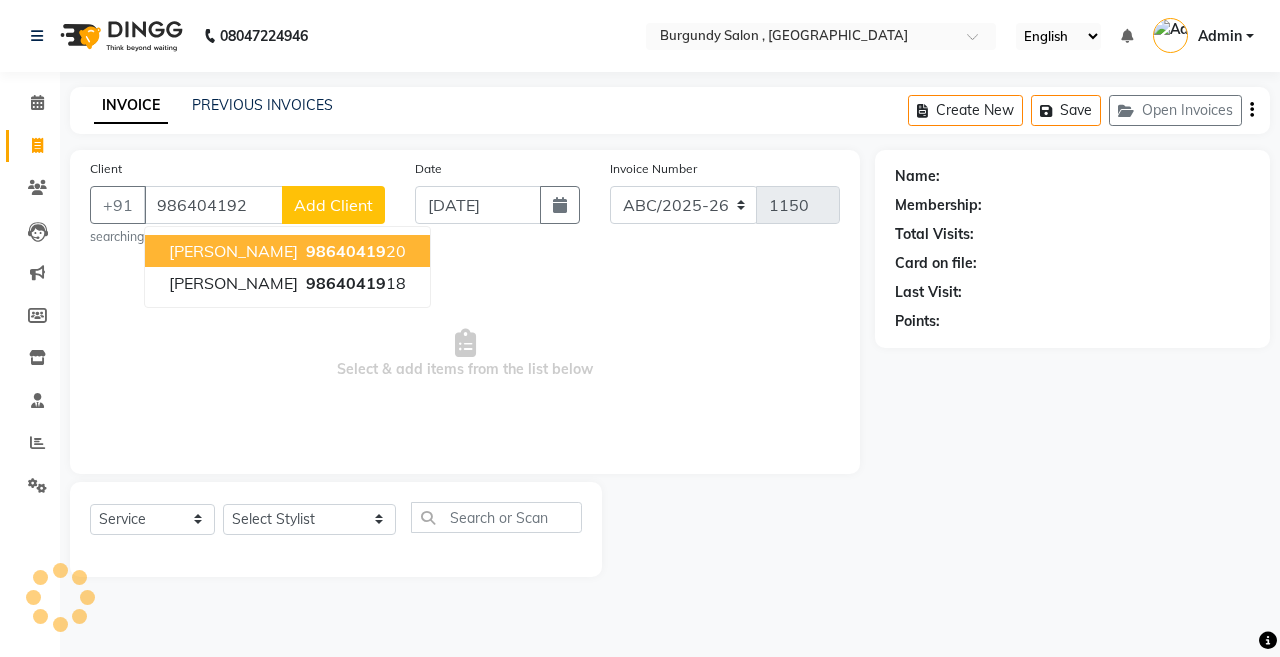 click on "SONU CHOUDHURY" at bounding box center [233, 251] 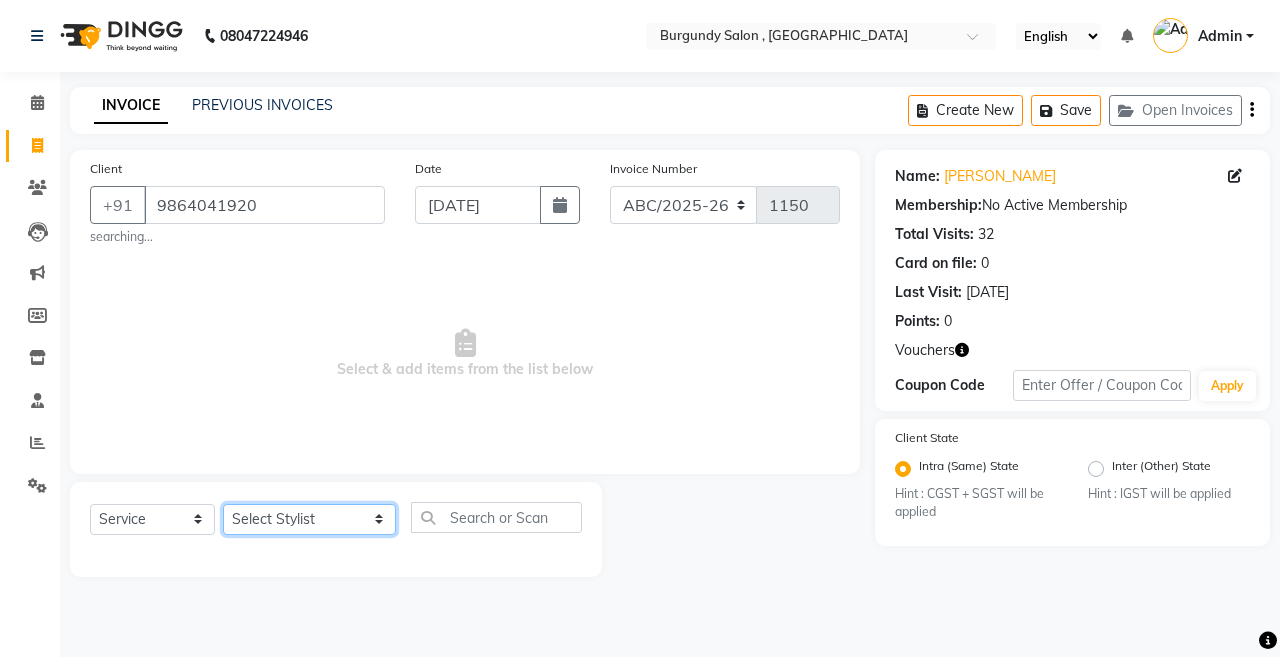click on "Select Stylist ANIL  ANJANA BARSHA DEEPSHIKHA  DHON DAS DHON / NITUMONI EDWARD EDWARD/ LAXMI JOSHU JUNMONI KASHIF LAXI / ANJANA LAXMI LITTLE MAAM MINTUL MITALI NEETU RANA NITUMONI NITUMONI/POJA/ LAXMI NITUMONI / SAGARIKA NITUMONI/ SAGRIKA PRAKASH PUJAA Rubi RUBI / LAXMI SAGARIKA  SAGARIKA / RUBI SAHIL SAHIL / DHON SAHIL / EDWARD SAHIL/ JOSHU SAHIL/JOSHU/PRAKASH/ RUBI SAHIL/NITUMONI/ MITALI SAHIL/ RUBI SHABIR SHADHAB SIMA KALITA SONALI DEKA SOPEM staff 1 staff 1 TANU" 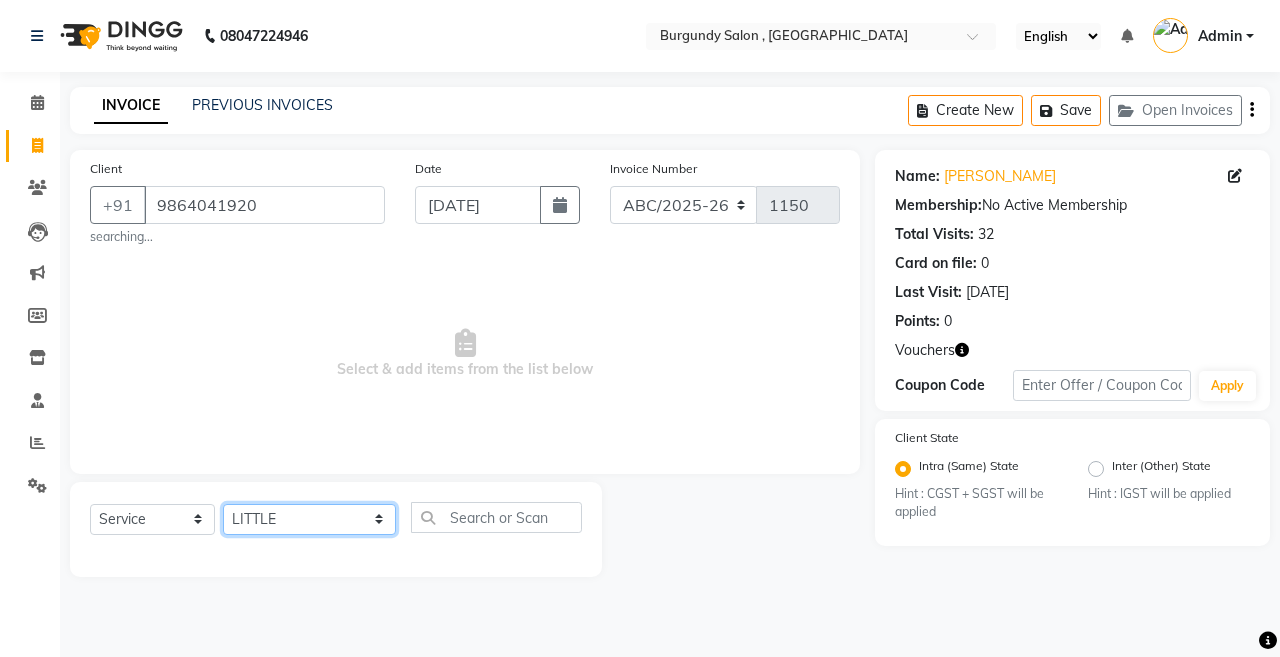 click on "Select Stylist ANIL  ANJANA BARSHA DEEPSHIKHA  DHON DAS DHON / NITUMONI EDWARD EDWARD/ LAXMI JOSHU JUNMONI KASHIF LAXI / ANJANA LAXMI LITTLE MAAM MINTUL MITALI NEETU RANA NITUMONI NITUMONI/POJA/ LAXMI NITUMONI / SAGARIKA NITUMONI/ SAGRIKA PRAKASH PUJAA Rubi RUBI / LAXMI SAGARIKA  SAGARIKA / RUBI SAHIL SAHIL / DHON SAHIL / EDWARD SAHIL/ JOSHU SAHIL/JOSHU/PRAKASH/ RUBI SAHIL/NITUMONI/ MITALI SAHIL/ RUBI SHABIR SHADHAB SIMA KALITA SONALI DEKA SOPEM staff 1 staff 1 TANU" 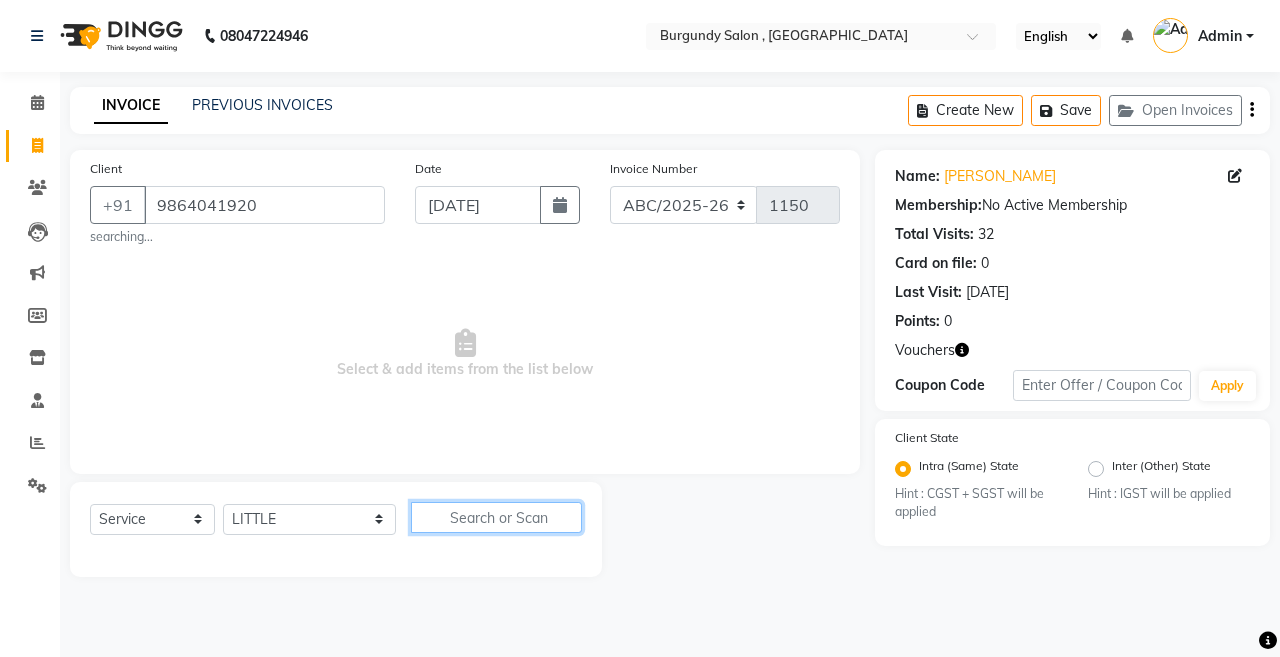 click 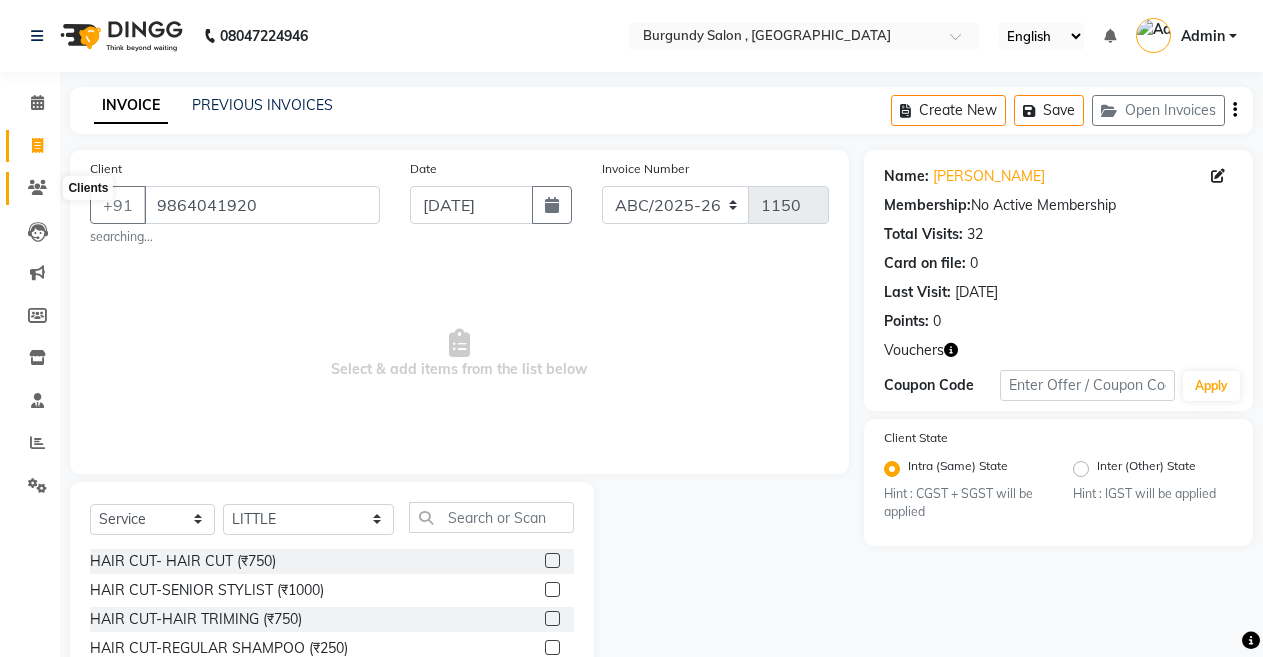 click 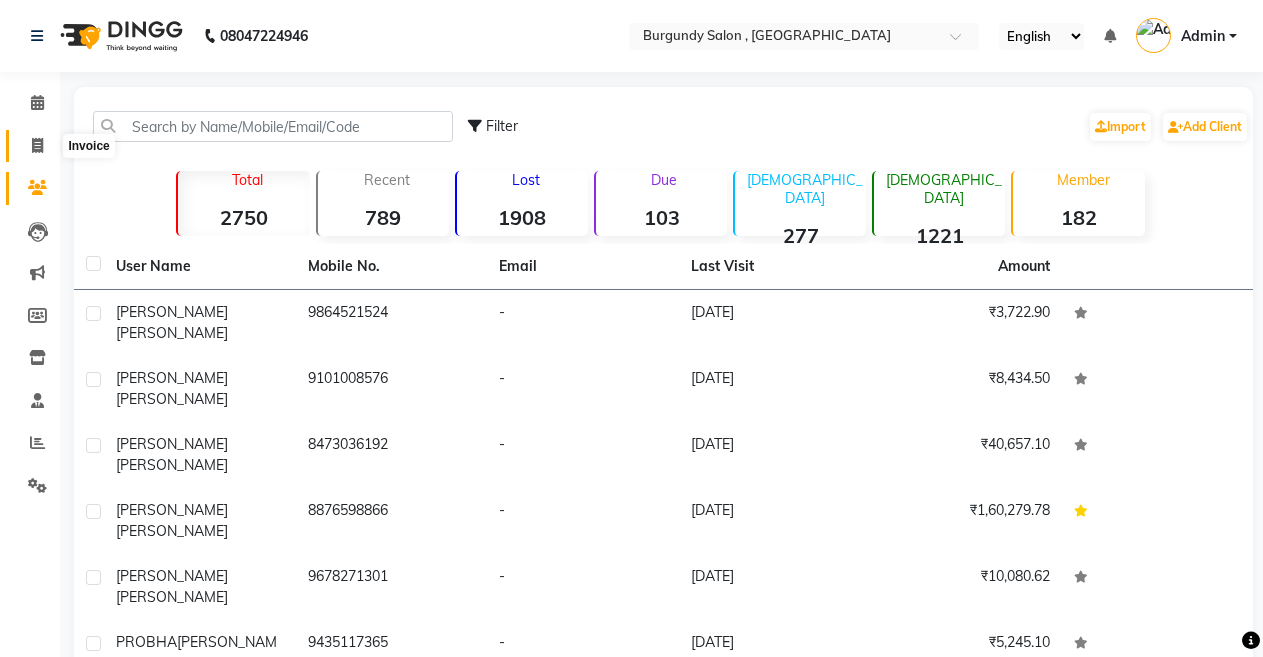 click 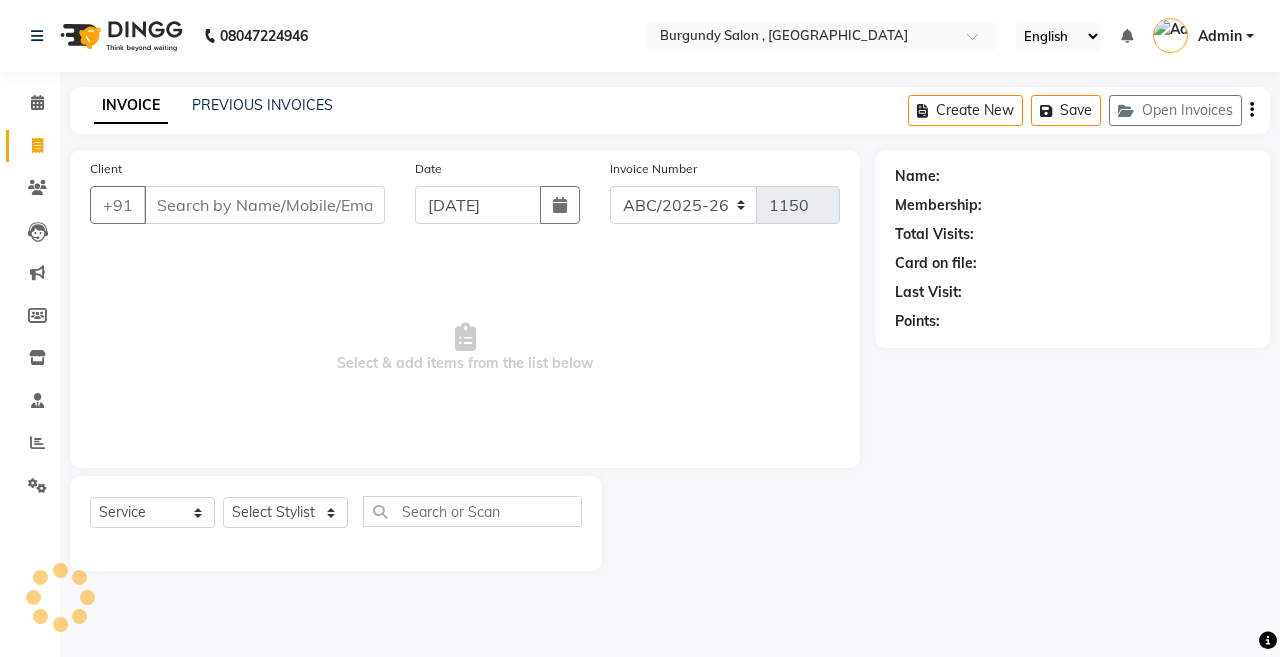 click on "Client" at bounding box center (264, 205) 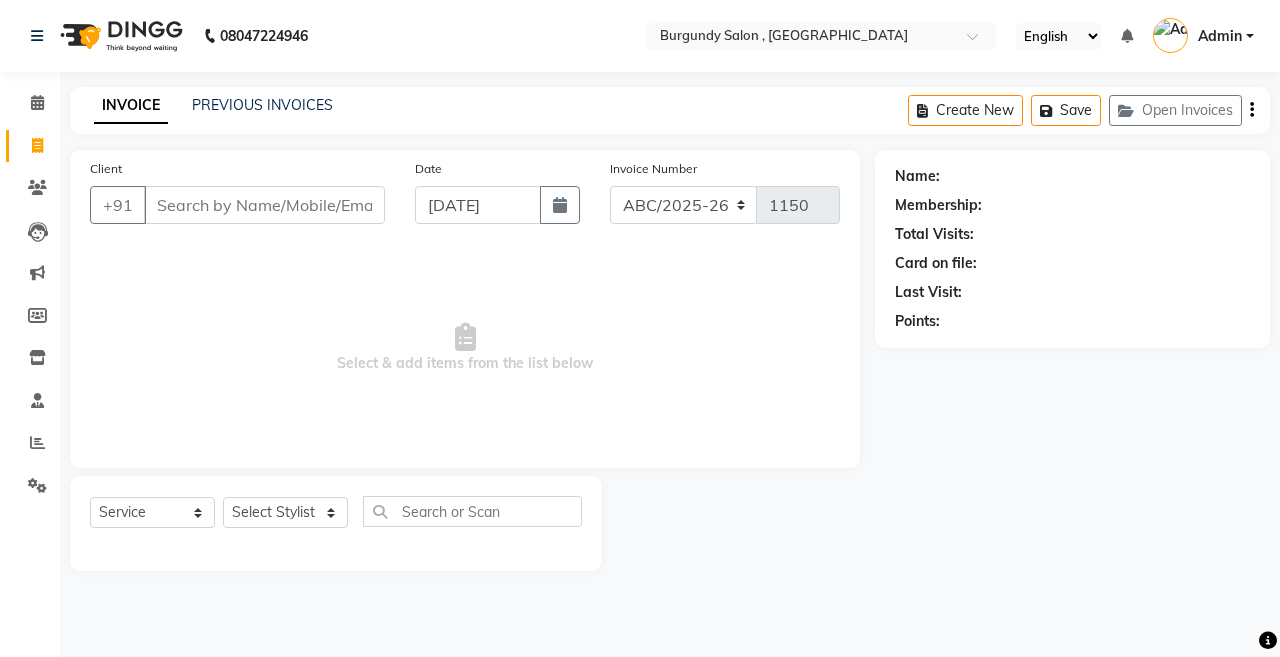 click on "Client" at bounding box center [264, 205] 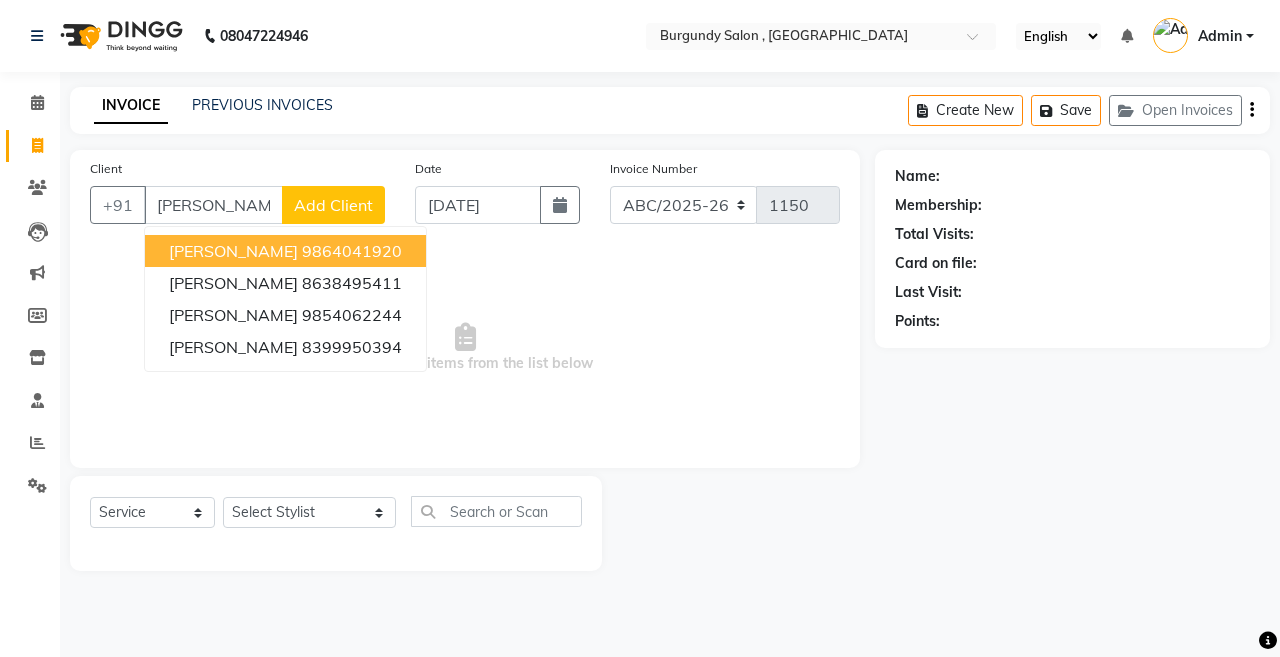 click on "SONU CHOUDHURY" at bounding box center [233, 251] 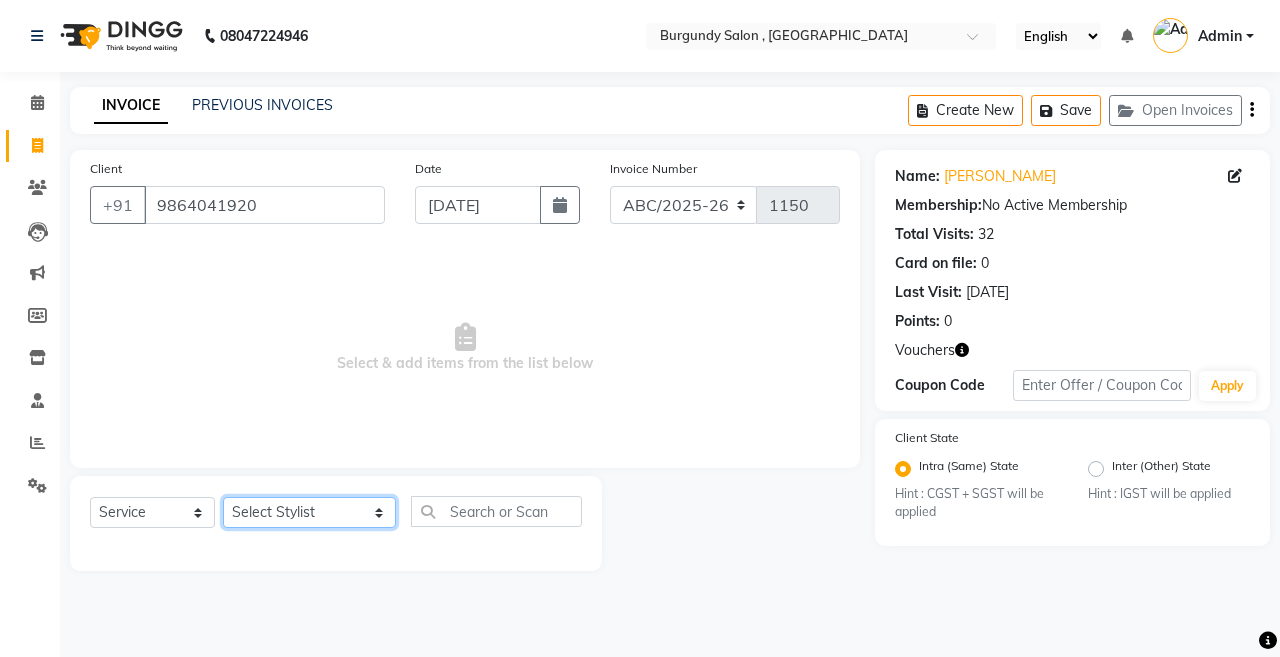 click on "Select Stylist ANIL  ANJANA BARSHA DEEPSHIKHA  DHON DAS DHON / NITUMONI EDWARD EDWARD/ LAXMI JOSHU JUNMONI KASHIF LAXI / ANJANA LAXMI LITTLE MAAM MINTUL MITALI NEETU RANA NITUMONI NITUMONI/POJA/ LAXMI NITUMONI / SAGARIKA NITUMONI/ SAGRIKA PRAKASH PUJAA Rubi RUBI / LAXMI SAGARIKA  SAGARIKA / RUBI SAHIL SAHIL / DHON SAHIL / EDWARD SAHIL/ JOSHU SAHIL/JOSHU/PRAKASH/ RUBI SAHIL/NITUMONI/ MITALI SAHIL/ RUBI SHABIR SHADHAB SIMA KALITA SONALI DEKA SOPEM staff 1 staff 1 TANU" 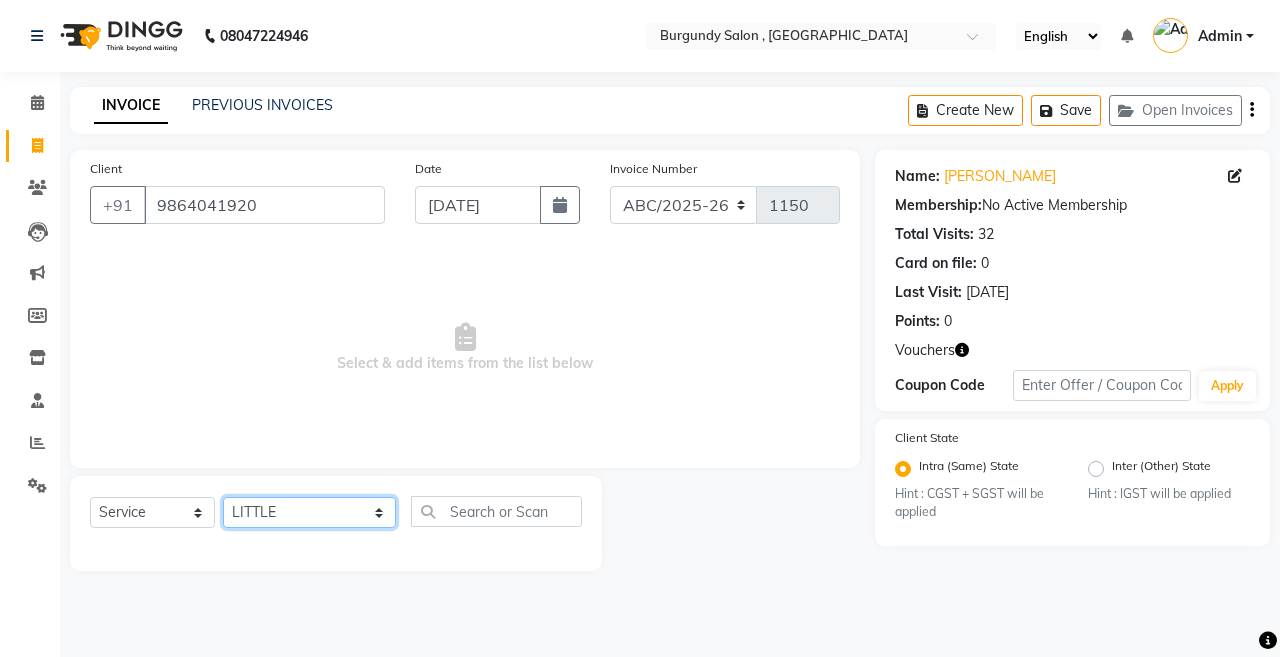 click on "Select Stylist ANIL  ANJANA BARSHA DEEPSHIKHA  DHON DAS DHON / NITUMONI EDWARD EDWARD/ LAXMI JOSHU JUNMONI KASHIF LAXI / ANJANA LAXMI LITTLE MAAM MINTUL MITALI NEETU RANA NITUMONI NITUMONI/POJA/ LAXMI NITUMONI / SAGARIKA NITUMONI/ SAGRIKA PRAKASH PUJAA Rubi RUBI / LAXMI SAGARIKA  SAGARIKA / RUBI SAHIL SAHIL / DHON SAHIL / EDWARD SAHIL/ JOSHU SAHIL/JOSHU/PRAKASH/ RUBI SAHIL/NITUMONI/ MITALI SAHIL/ RUBI SHABIR SHADHAB SIMA KALITA SONALI DEKA SOPEM staff 1 staff 1 TANU" 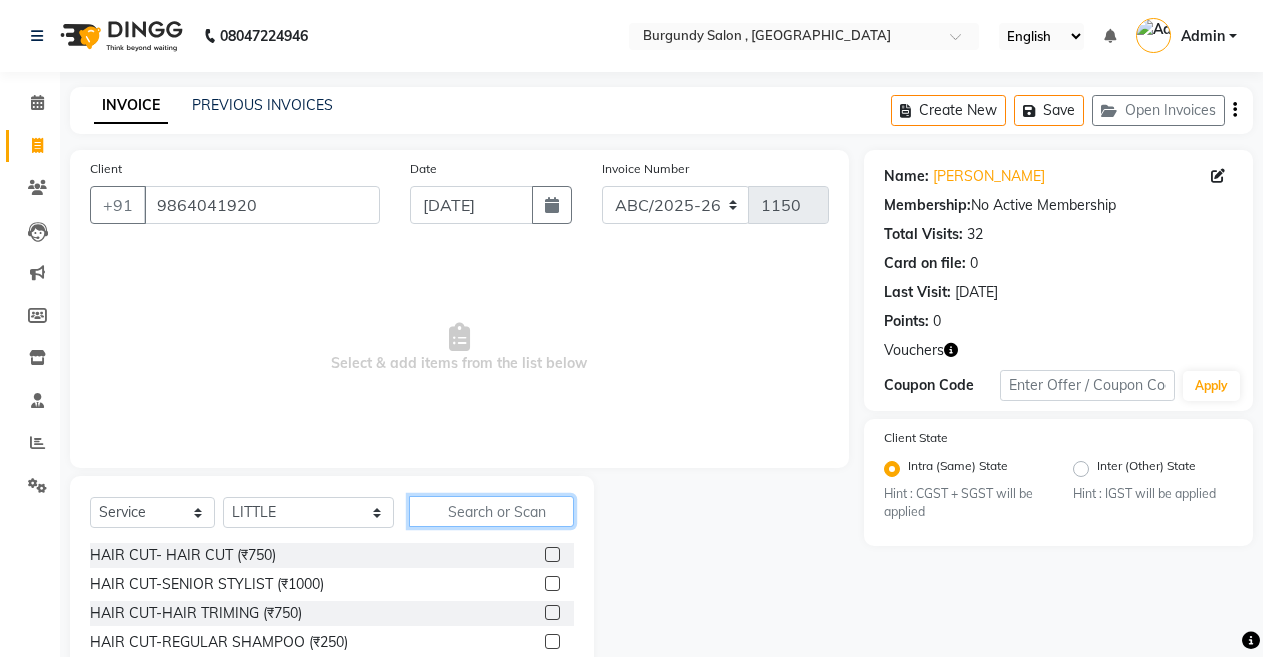 click 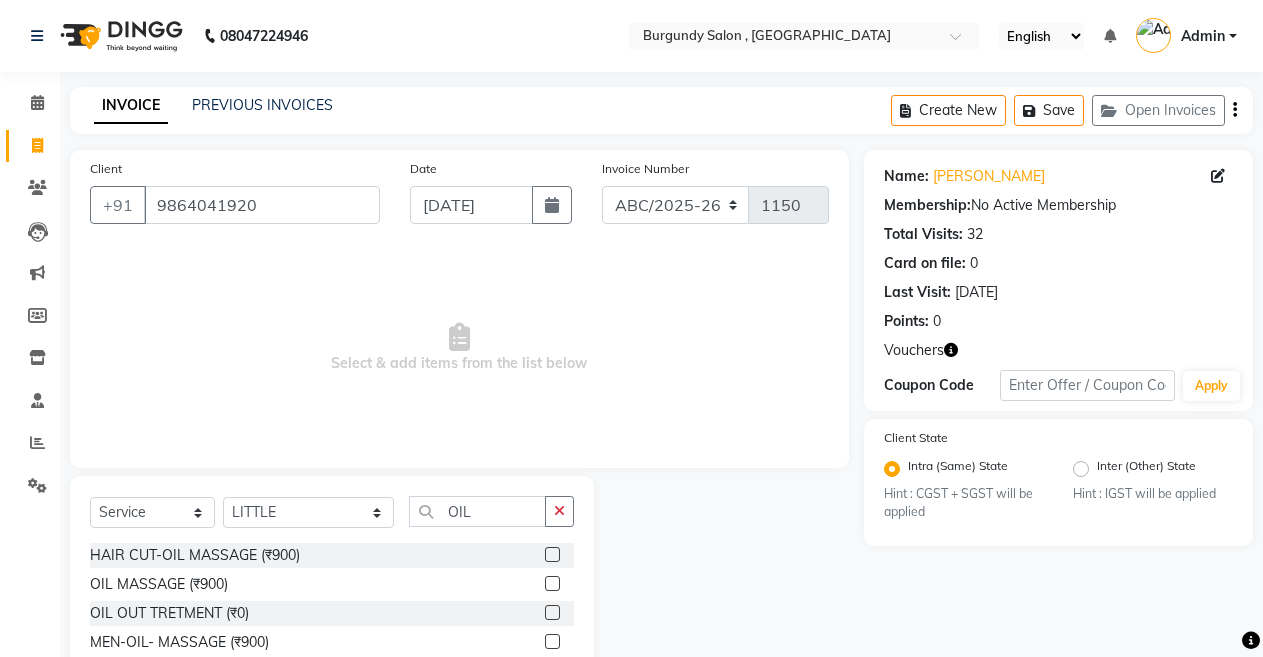 click 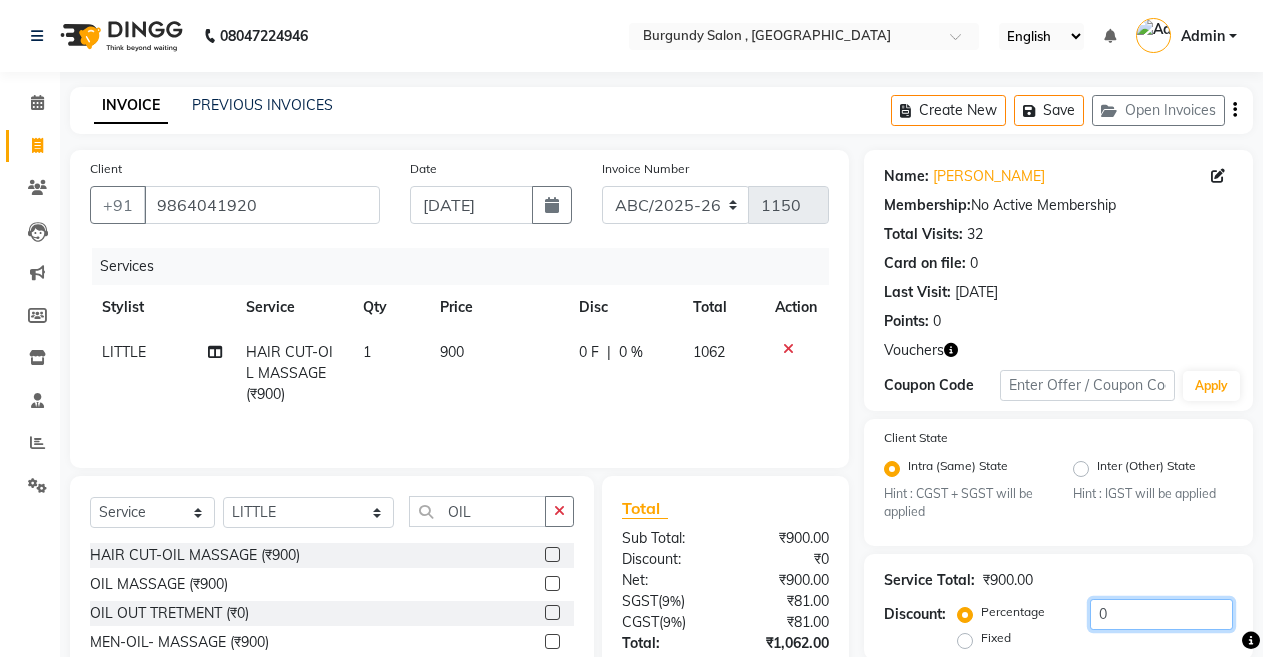 click on "0" 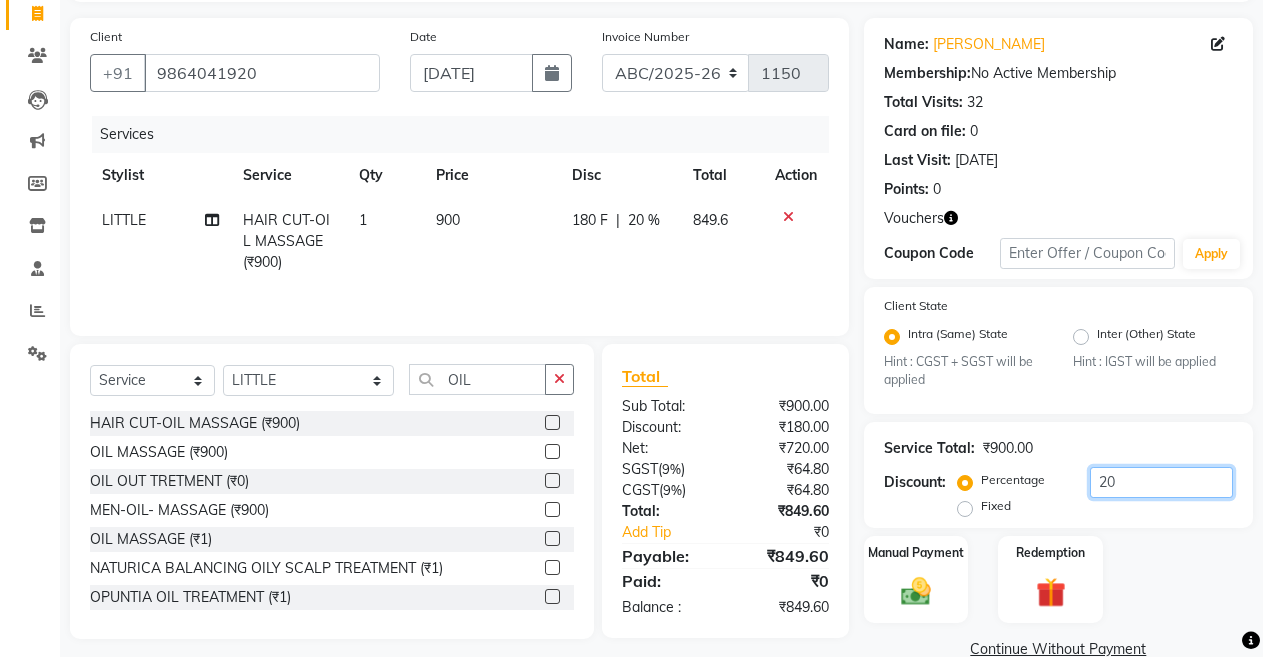 scroll, scrollTop: 169, scrollLeft: 0, axis: vertical 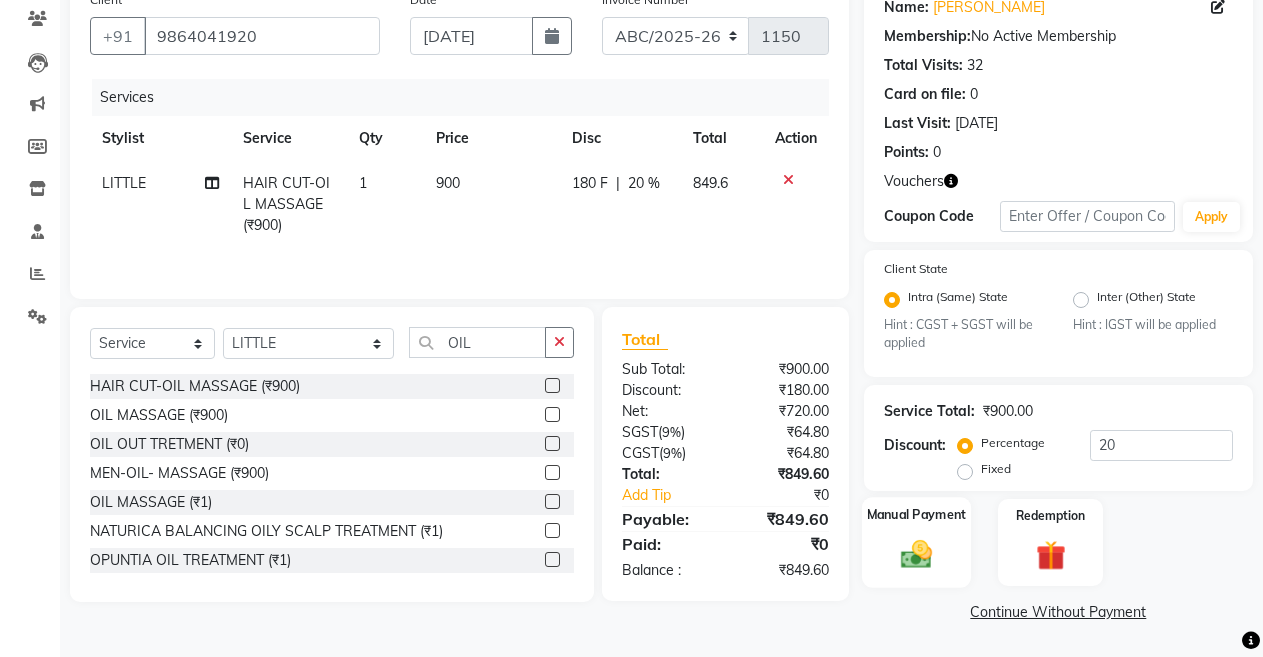 click on "Manual Payment" 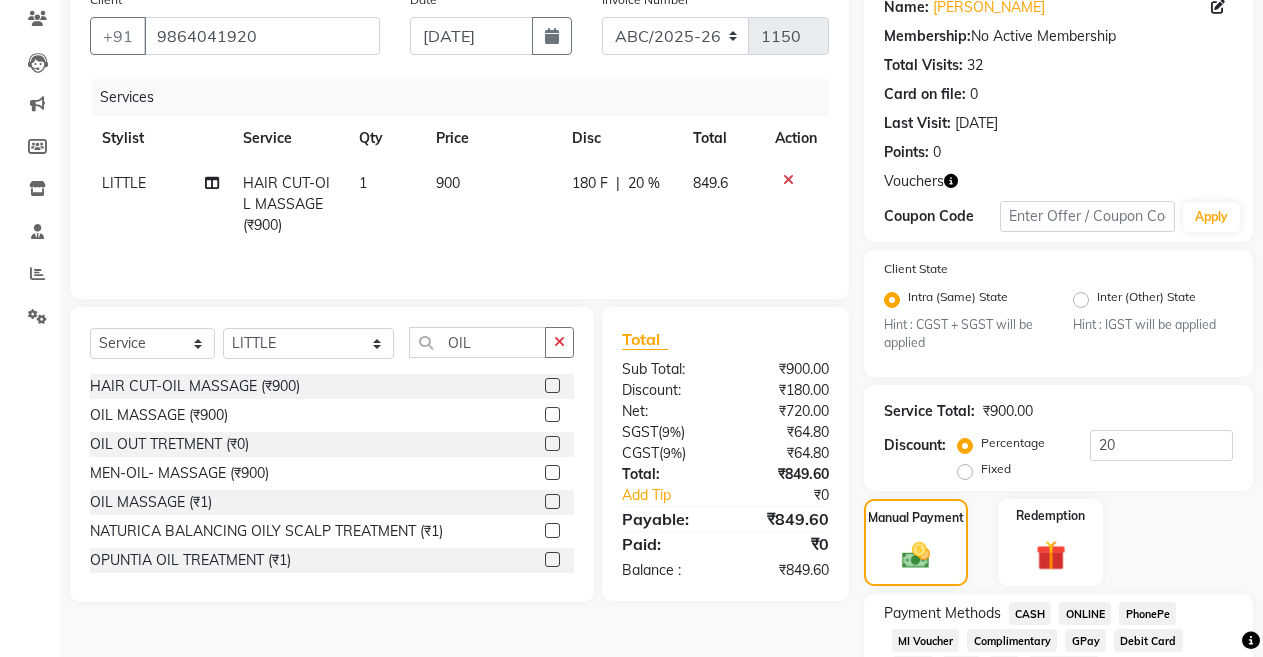 click on "CASH" 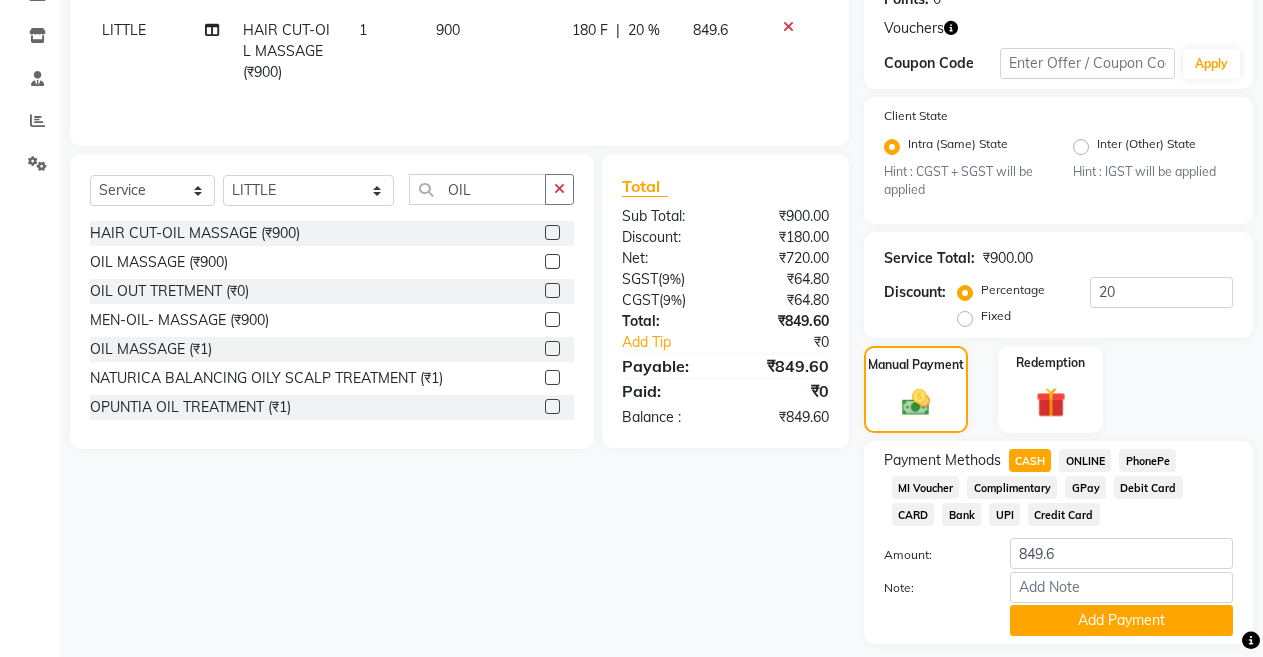 scroll, scrollTop: 329, scrollLeft: 0, axis: vertical 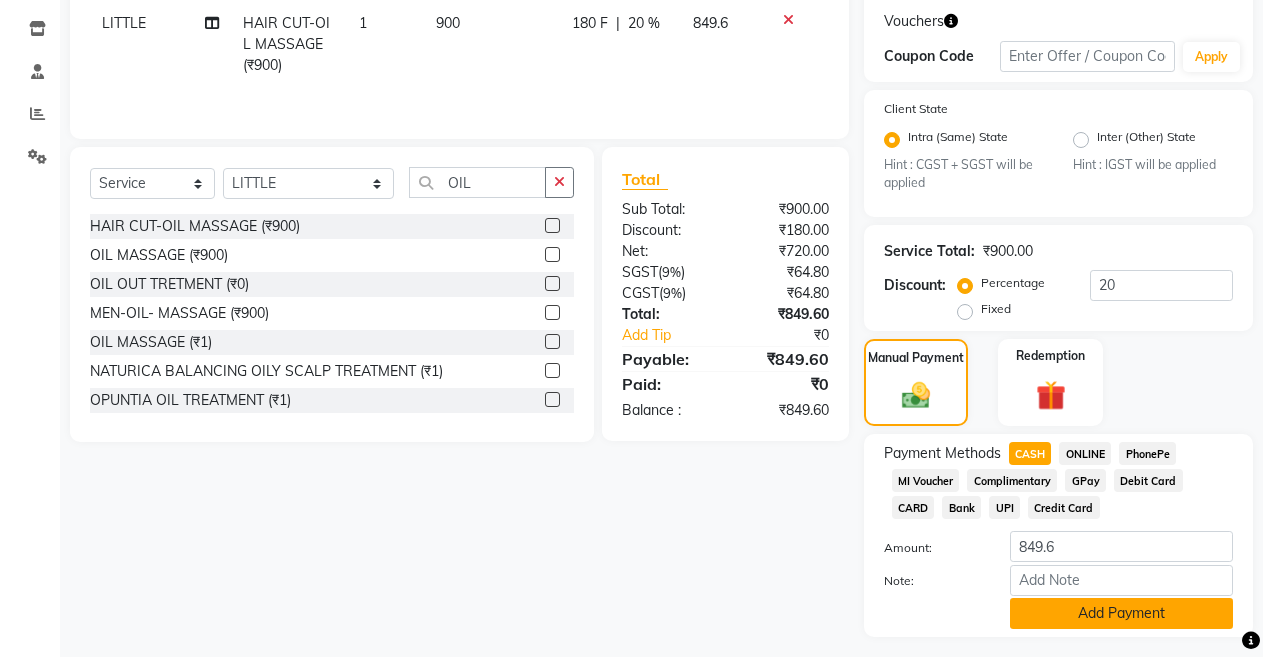 click on "Add Payment" 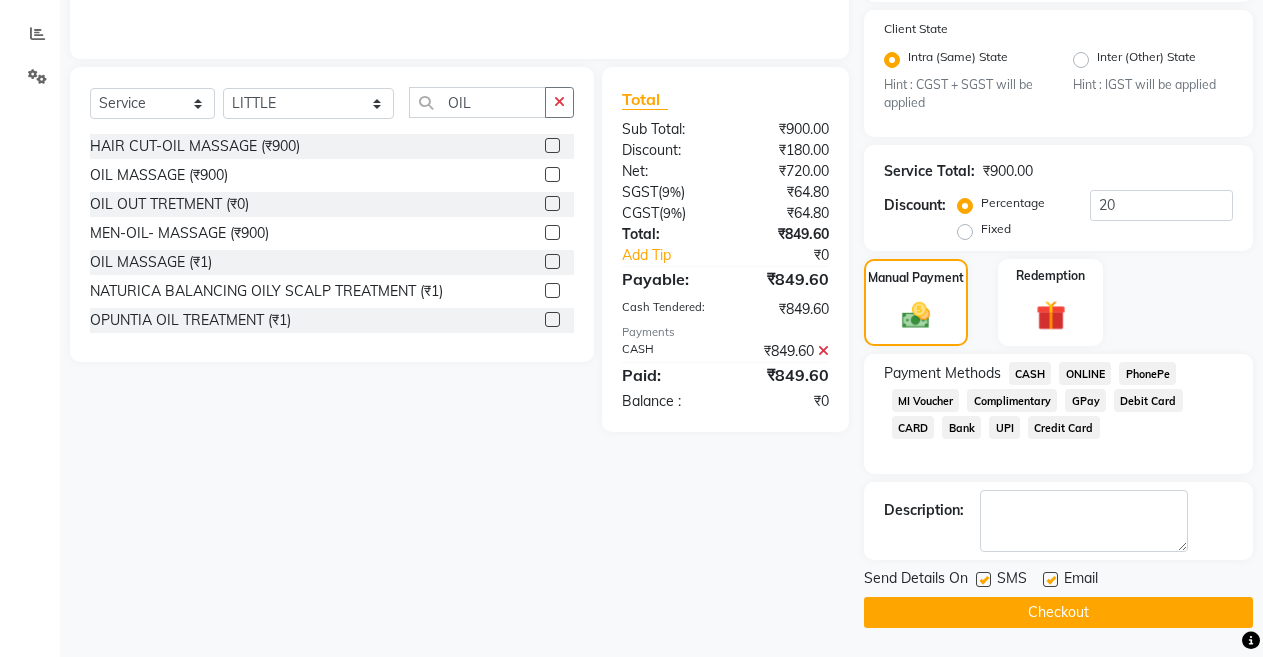 scroll, scrollTop: 410, scrollLeft: 0, axis: vertical 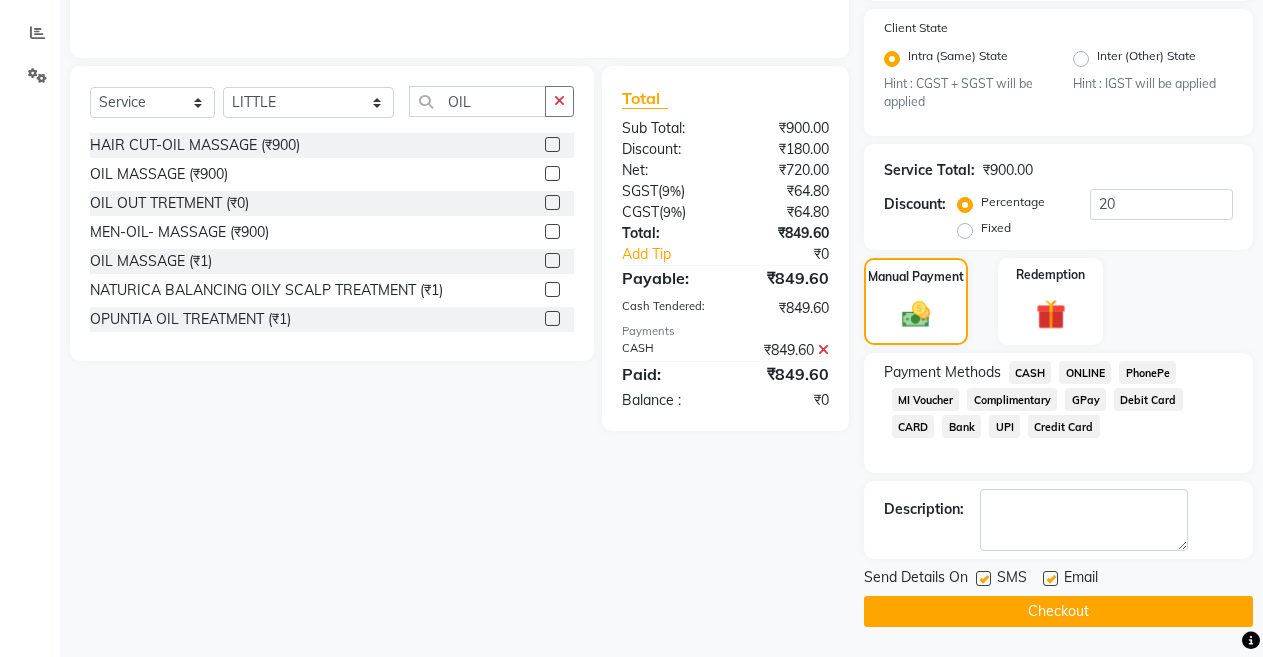 click on "Checkout" 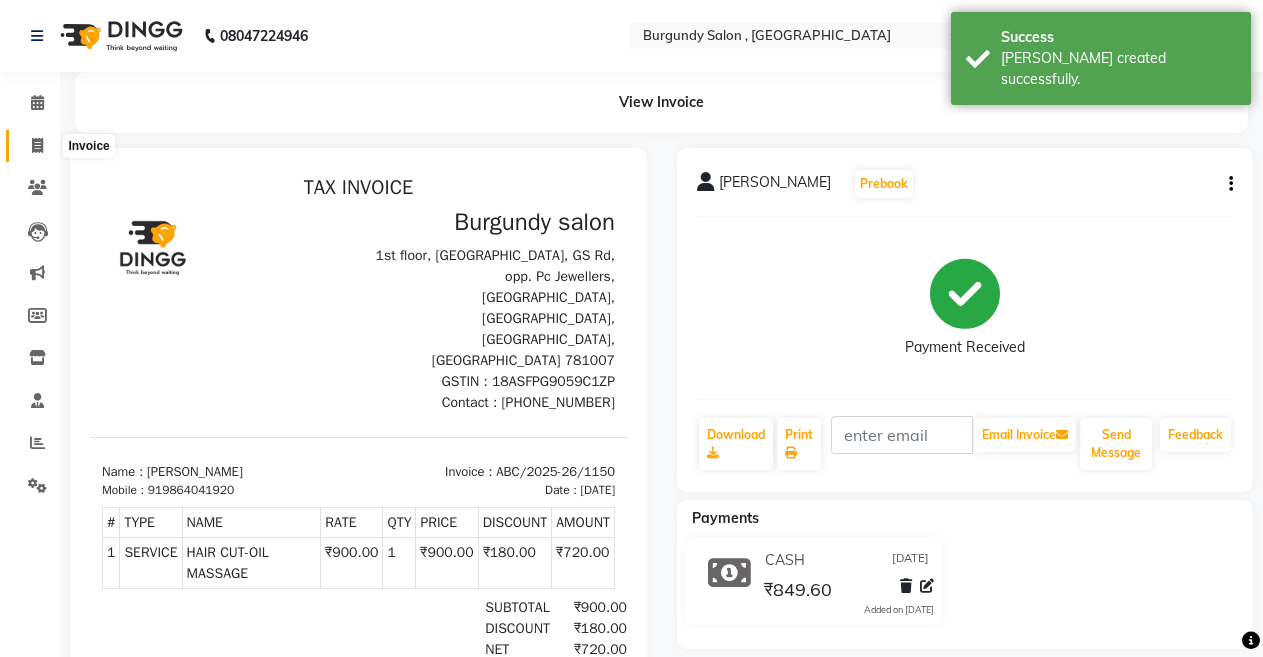 scroll, scrollTop: 0, scrollLeft: 0, axis: both 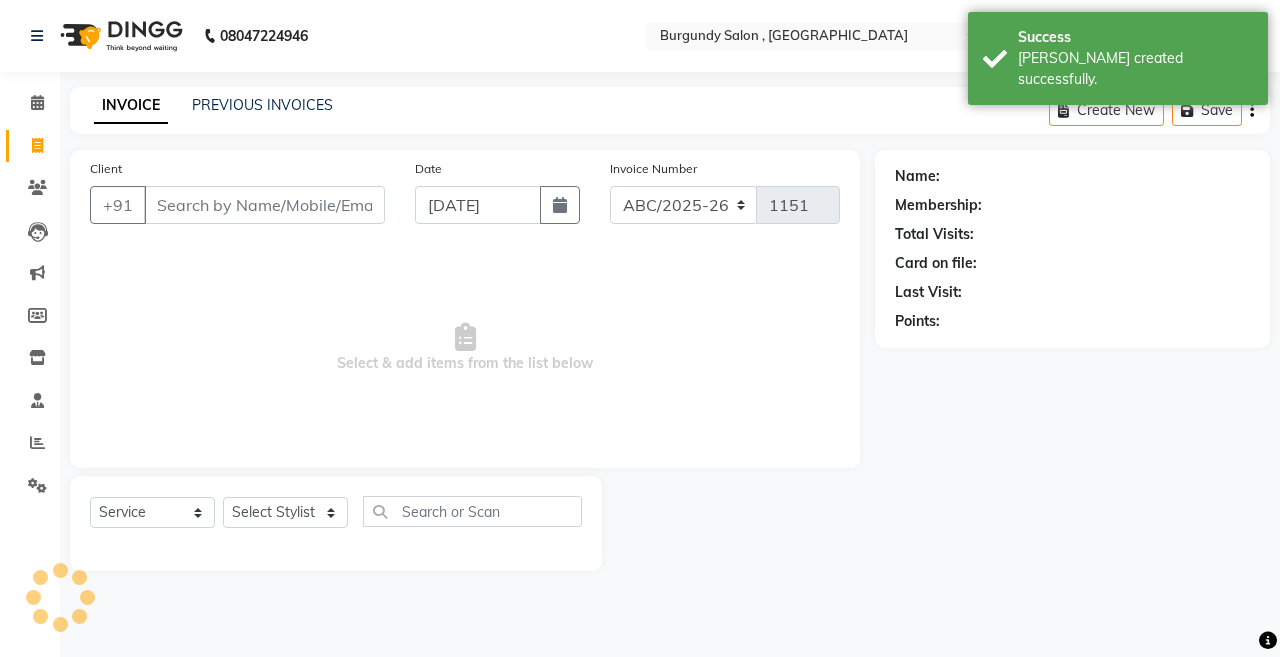 click on "Client" at bounding box center (264, 205) 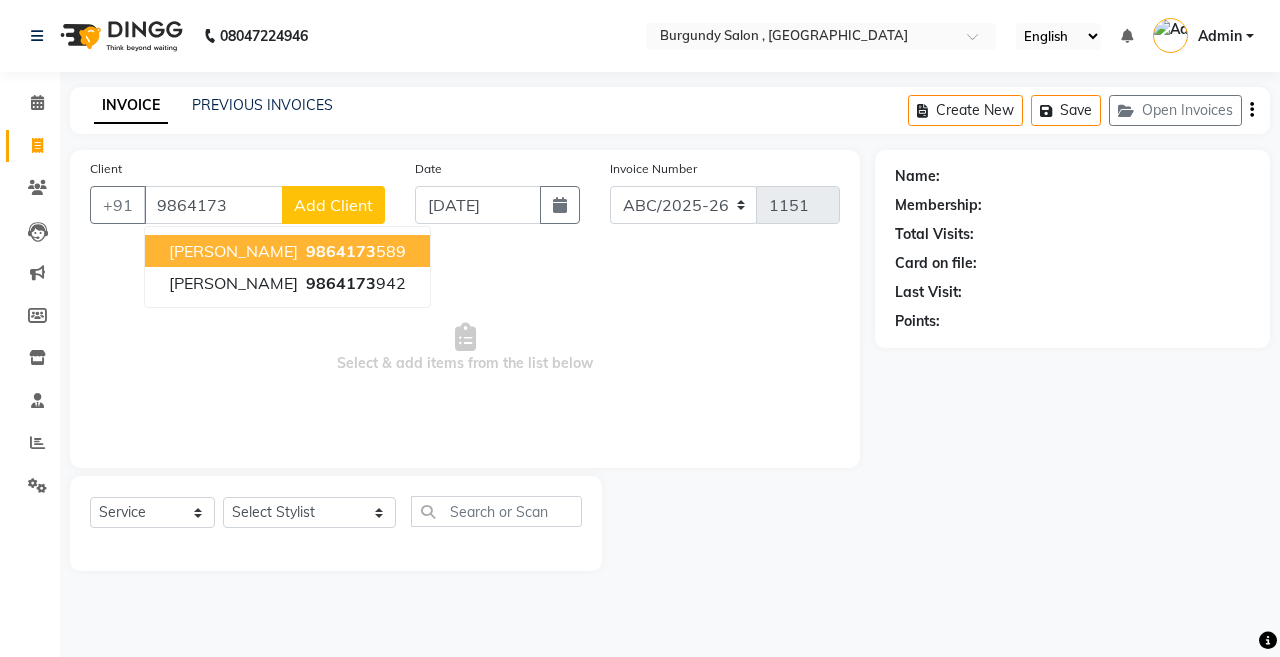 click on "[PERSON_NAME]" at bounding box center [233, 251] 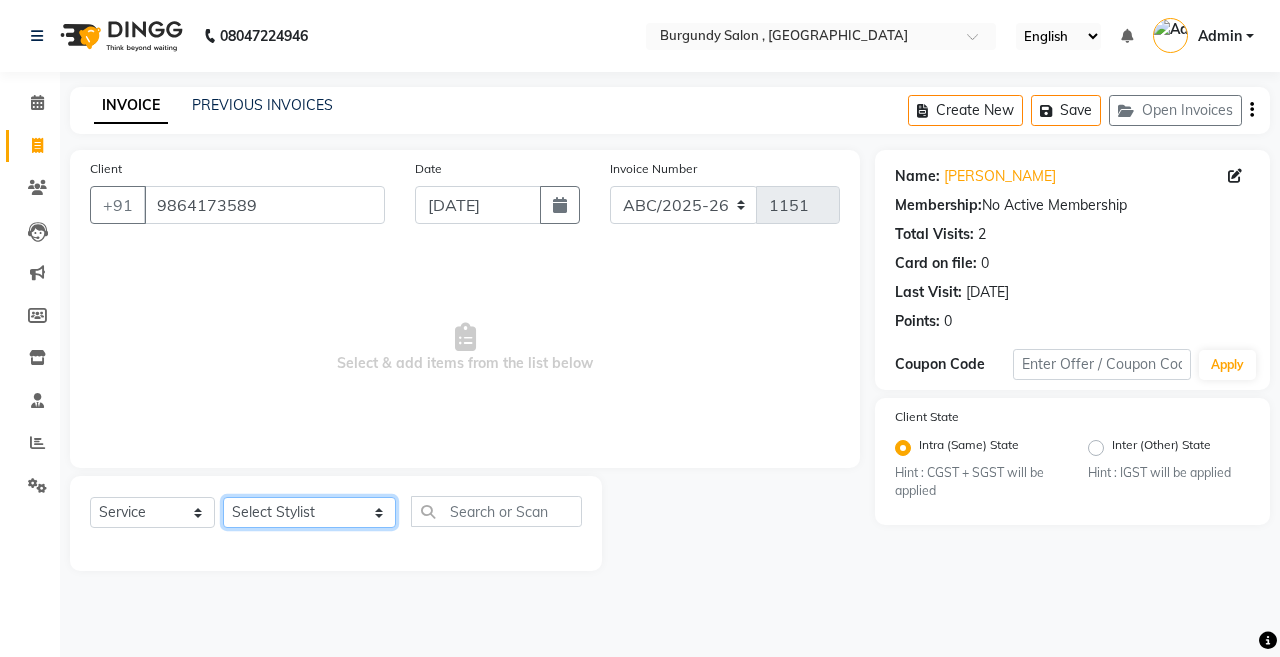 click on "Select Stylist ANIL  ANJANA BARSHA DEEPSHIKHA  DHON DAS DHON / NITUMONI EDWARD EDWARD/ LAXMI JOSHU JUNMONI KASHIF LAXI / ANJANA LAXMI LITTLE MAAM MINTUL MITALI NEETU RANA NITUMONI NITUMONI/POJA/ LAXMI NITUMONI / SAGARIKA NITUMONI/ SAGRIKA PRAKASH PUJAA Rubi RUBI / LAXMI SAGARIKA  SAGARIKA / RUBI SAHIL SAHIL / DHON SAHIL / EDWARD SAHIL/ JOSHU SAHIL/JOSHU/PRAKASH/ RUBI SAHIL/NITUMONI/ MITALI SAHIL/ RUBI SHABIR SHADHAB SIMA KALITA SONALI DEKA SOPEM staff 1 staff 1 TANU" 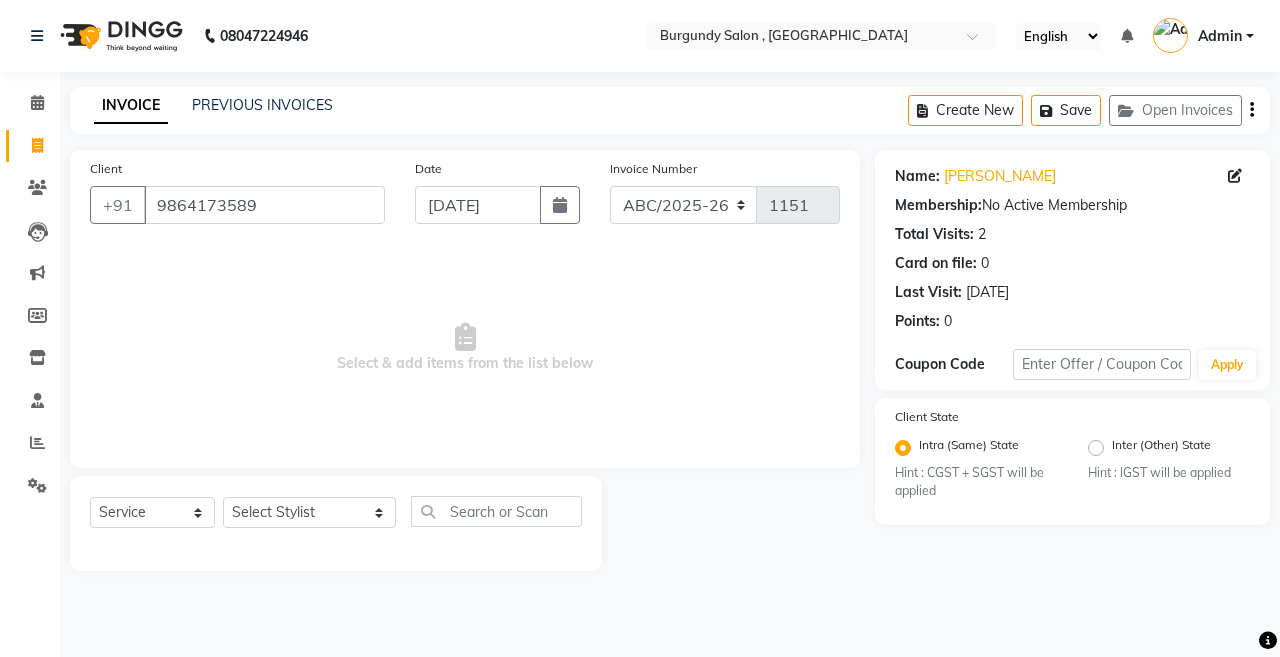click on "Select  Service  Product  Membership  Package Voucher Prepaid Gift Card  Select Stylist ANIL  ANJANA BARSHA DEEPSHIKHA  DHON DAS DHON / NITUMONI EDWARD EDWARD/ LAXMI JOSHU JUNMONI KASHIF LAXI / ANJANA LAXMI LITTLE MAAM MINTUL MITALI NEETU RANA NITUMONI NITUMONI/POJA/ LAXMI NITUMONI / SAGARIKA NITUMONI/ SAGRIKA PRAKASH PUJAA Rubi RUBI / LAXMI SAGARIKA  SAGARIKA / RUBI SAHIL SAHIL / DHON SAHIL / EDWARD SAHIL/ JOSHU SAHIL/JOSHU/PRAKASH/ RUBI SAHIL/NITUMONI/ MITALI SAHIL/ RUBI SHABIR SHADHAB SIMA KALITA SONALI DEKA SOPEM staff 1 staff 1 TANU" 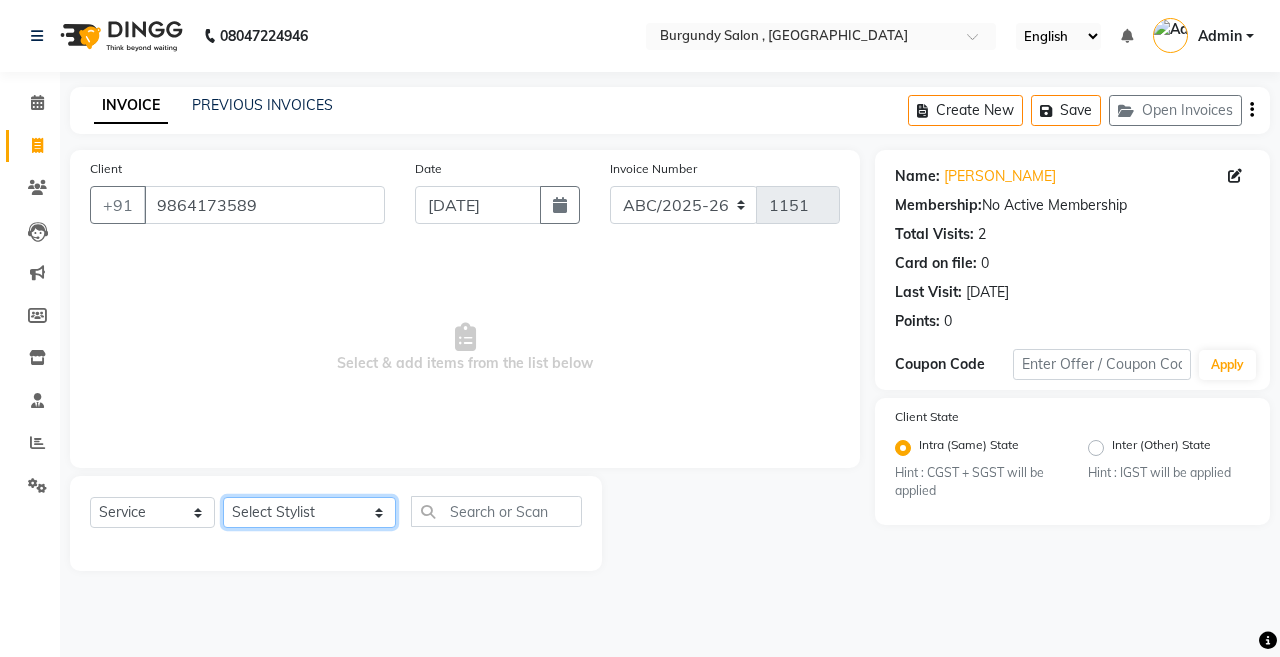 click on "Select Stylist ANIL  ANJANA BARSHA DEEPSHIKHA  DHON DAS DHON / NITUMONI EDWARD EDWARD/ LAXMI JOSHU JUNMONI KASHIF LAXI / ANJANA LAXMI LITTLE MAAM MINTUL MITALI NEETU RANA NITUMONI NITUMONI/POJA/ LAXMI NITUMONI / SAGARIKA NITUMONI/ SAGRIKA PRAKASH PUJAA Rubi RUBI / LAXMI SAGARIKA  SAGARIKA / RUBI SAHIL SAHIL / DHON SAHIL / EDWARD SAHIL/ JOSHU SAHIL/JOSHU/PRAKASH/ RUBI SAHIL/NITUMONI/ MITALI SAHIL/ RUBI SHABIR SHADHAB SIMA KALITA SONALI DEKA SOPEM staff 1 staff 1 TANU" 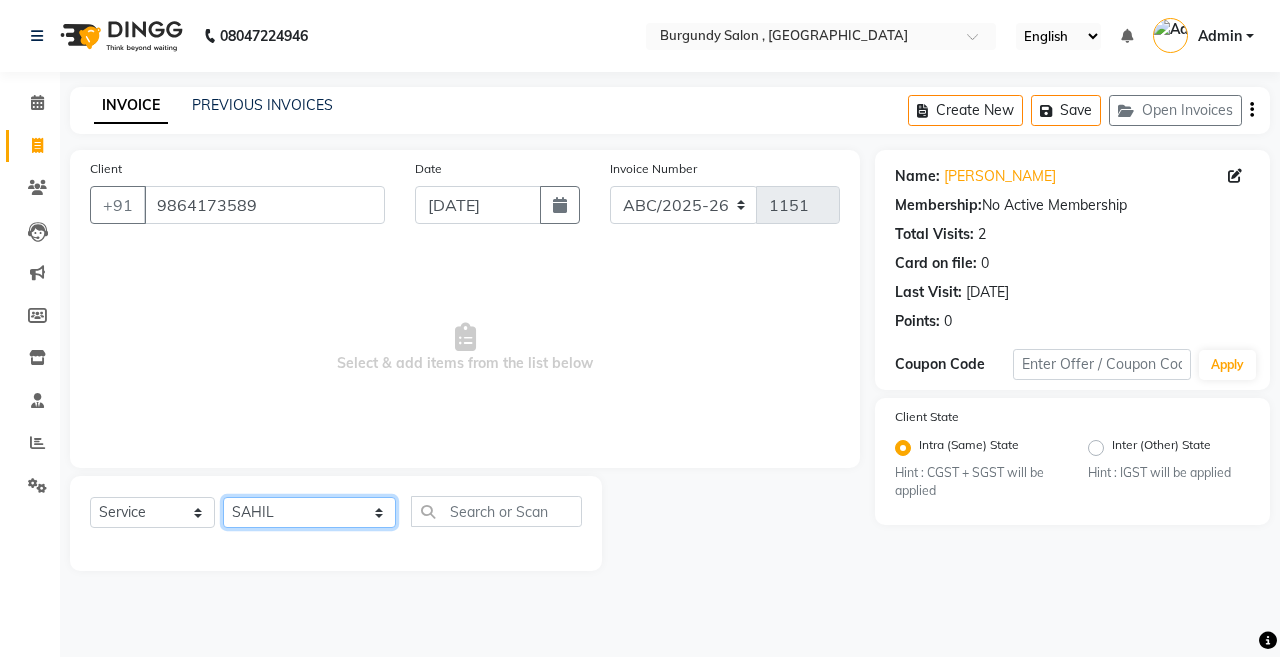 click on "Select Stylist ANIL  ANJANA BARSHA DEEPSHIKHA  DHON DAS DHON / NITUMONI EDWARD EDWARD/ LAXMI JOSHU JUNMONI KASHIF LAXI / ANJANA LAXMI LITTLE MAAM MINTUL MITALI NEETU RANA NITUMONI NITUMONI/POJA/ LAXMI NITUMONI / SAGARIKA NITUMONI/ SAGRIKA PRAKASH PUJAA Rubi RUBI / LAXMI SAGARIKA  SAGARIKA / RUBI SAHIL SAHIL / DHON SAHIL / EDWARD SAHIL/ JOSHU SAHIL/JOSHU/PRAKASH/ RUBI SAHIL/NITUMONI/ MITALI SAHIL/ RUBI SHABIR SHADHAB SIMA KALITA SONALI DEKA SOPEM staff 1 staff 1 TANU" 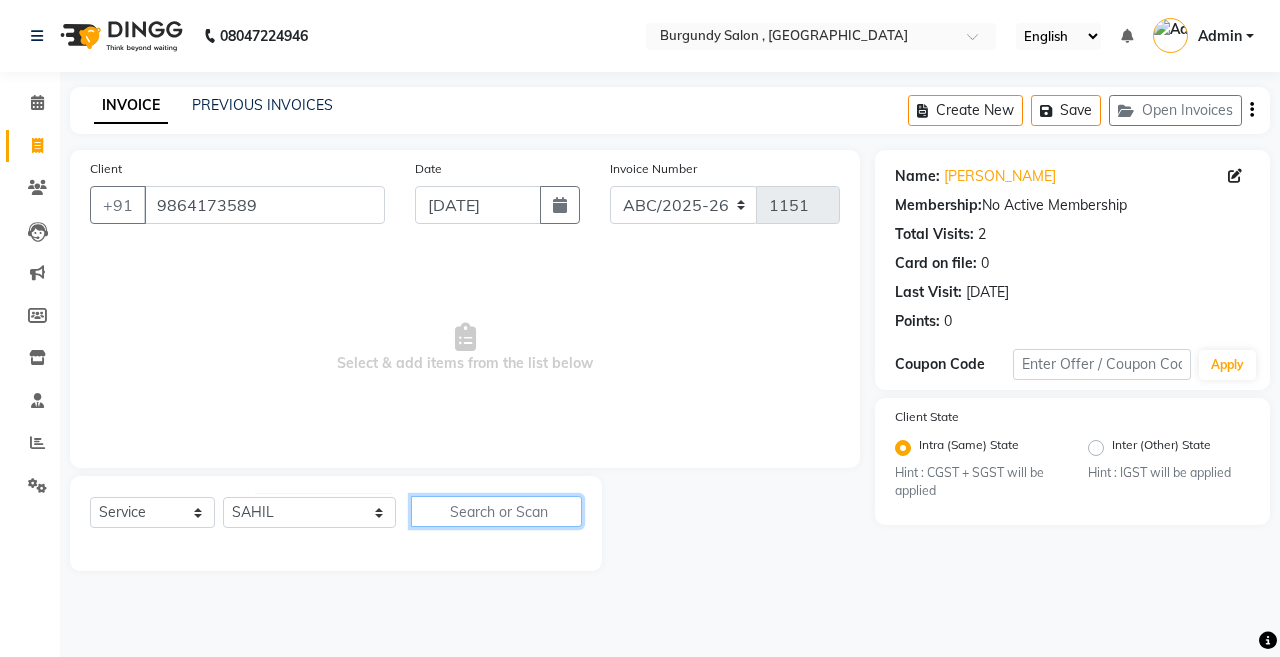 click 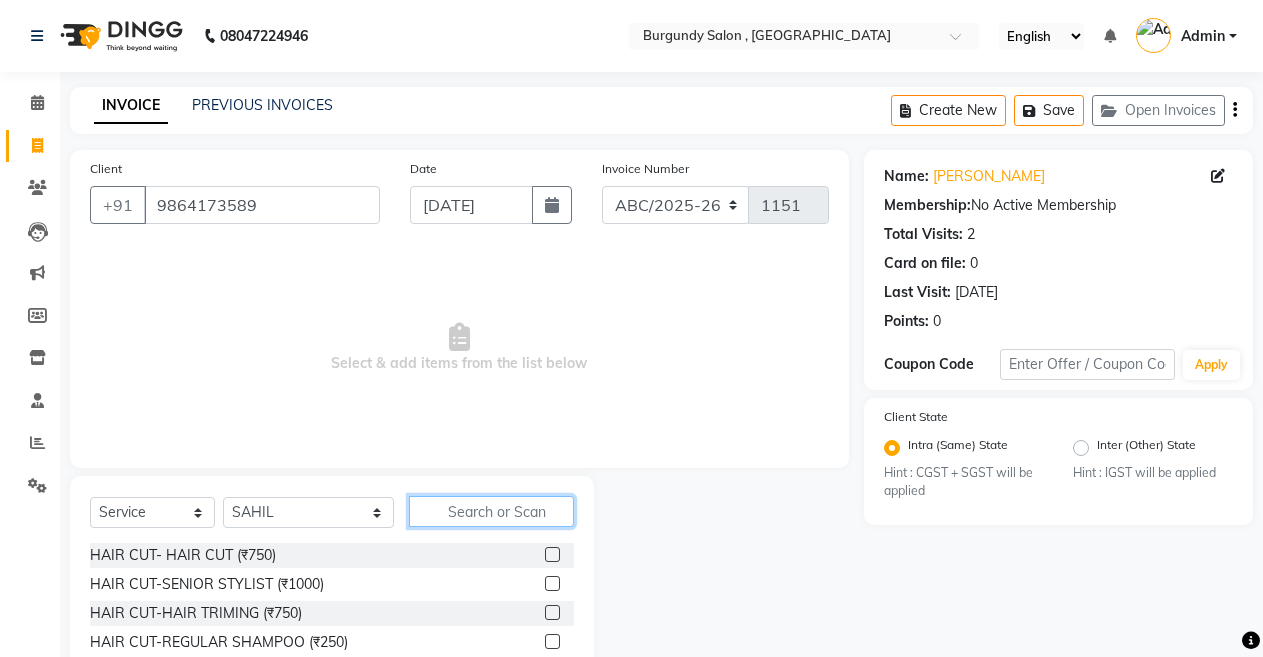 click 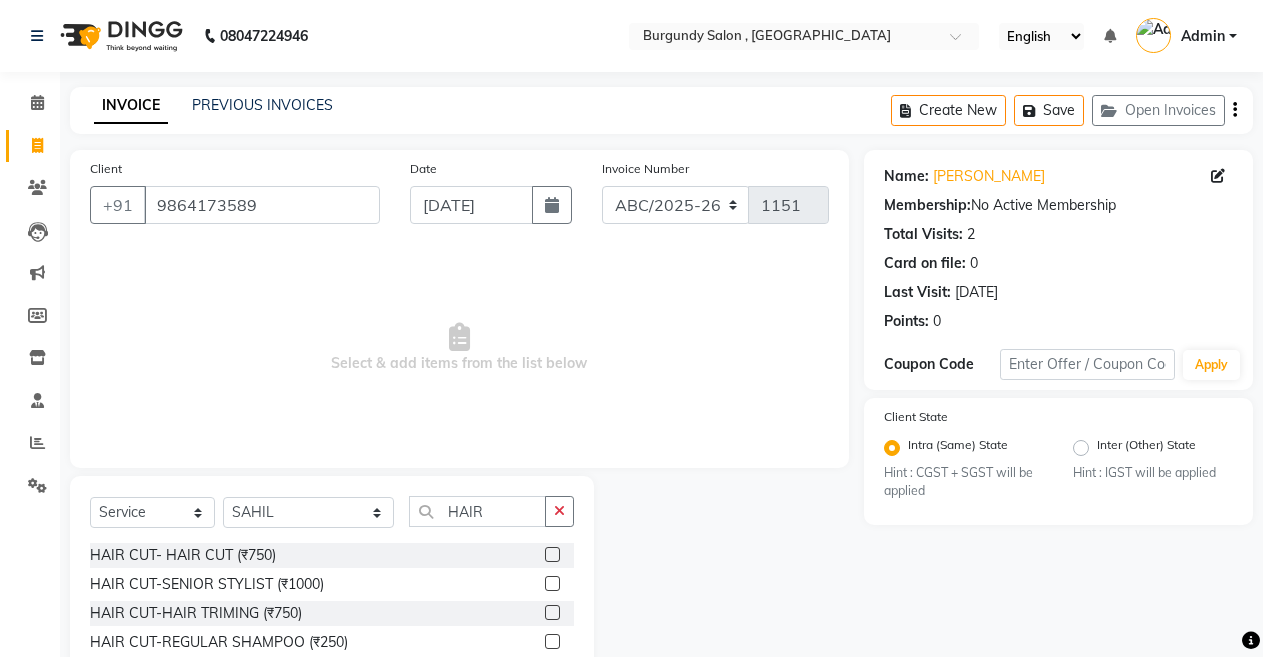 click 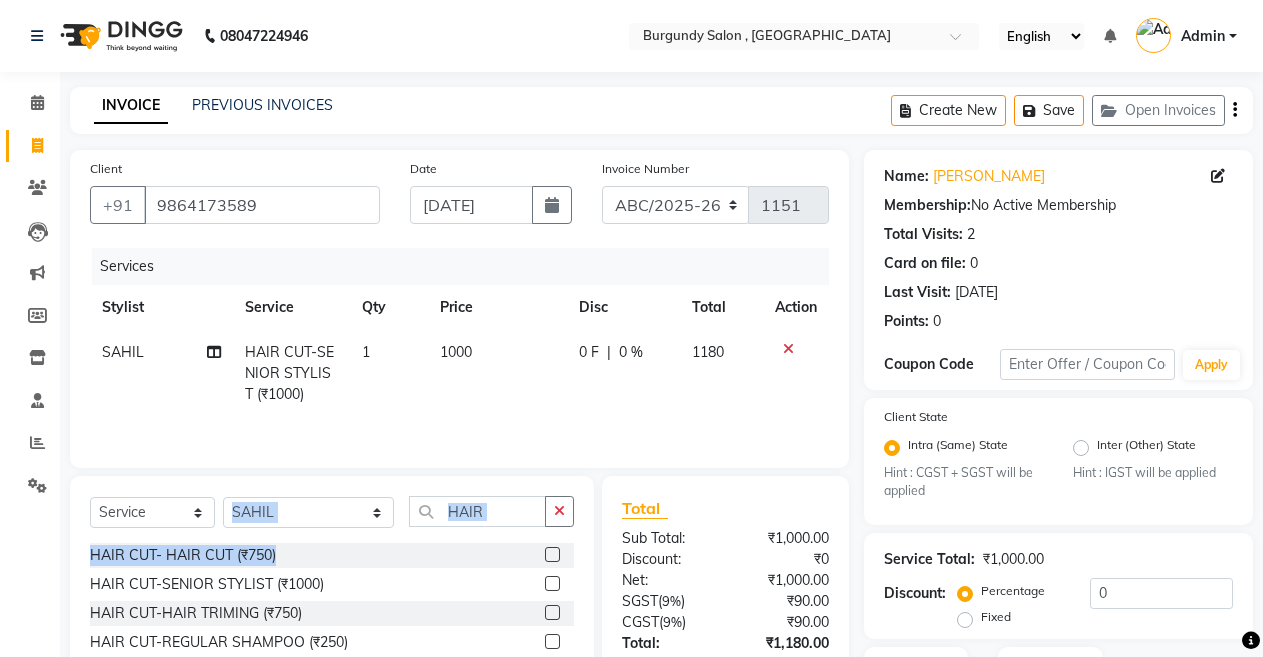 drag, startPoint x: 467, startPoint y: 568, endPoint x: 332, endPoint y: 517, distance: 144.31216 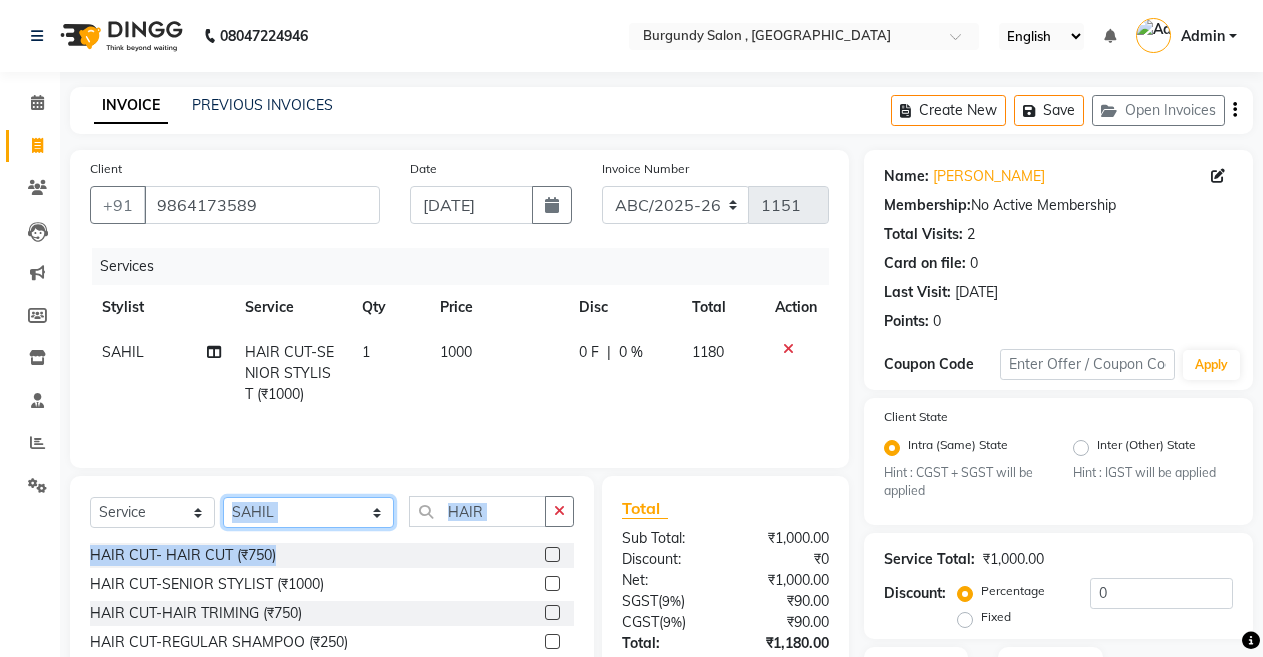 click on "Select Stylist ANIL  ANJANA BARSHA DEEPSHIKHA  DHON DAS DHON / NITUMONI EDWARD EDWARD/ LAXMI JOSHU JUNMONI KASHIF LAXI / ANJANA LAXMI LITTLE MAAM MINTUL MITALI NEETU RANA NITUMONI NITUMONI/POJA/ LAXMI NITUMONI / SAGARIKA NITUMONI/ SAGRIKA PRAKASH PUJAA Rubi RUBI / LAXMI SAGARIKA  SAGARIKA / RUBI SAHIL SAHIL / DHON SAHIL / EDWARD SAHIL/ JOSHU SAHIL/JOSHU/PRAKASH/ RUBI SAHIL/NITUMONI/ MITALI SAHIL/ RUBI SHABIR SHADHAB SIMA KALITA SONALI DEKA SOPEM staff 1 staff 1 TANU" 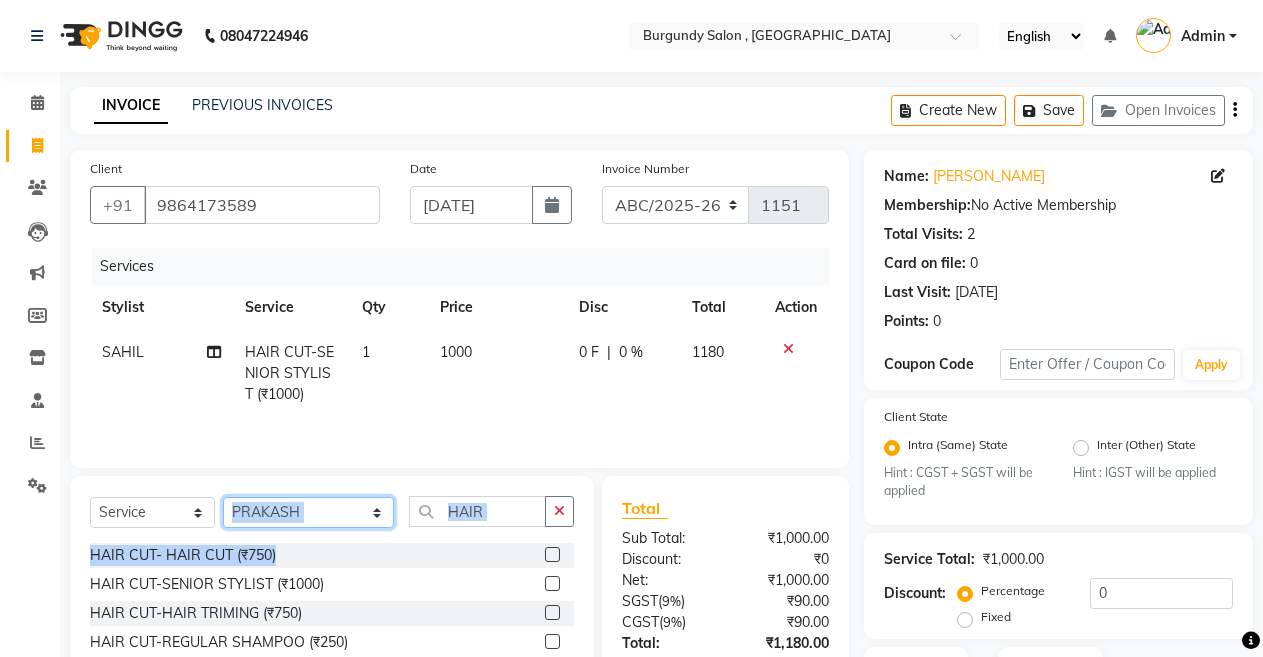 click on "Select Stylist ANIL  ANJANA BARSHA DEEPSHIKHA  DHON DAS DHON / NITUMONI EDWARD EDWARD/ LAXMI JOSHU JUNMONI KASHIF LAXI / ANJANA LAXMI LITTLE MAAM MINTUL MITALI NEETU RANA NITUMONI NITUMONI/POJA/ LAXMI NITUMONI / SAGARIKA NITUMONI/ SAGRIKA PRAKASH PUJAA Rubi RUBI / LAXMI SAGARIKA  SAGARIKA / RUBI SAHIL SAHIL / DHON SAHIL / EDWARD SAHIL/ JOSHU SAHIL/JOSHU/PRAKASH/ RUBI SAHIL/NITUMONI/ MITALI SAHIL/ RUBI SHABIR SHADHAB SIMA KALITA SONALI DEKA SOPEM staff 1 staff 1 TANU" 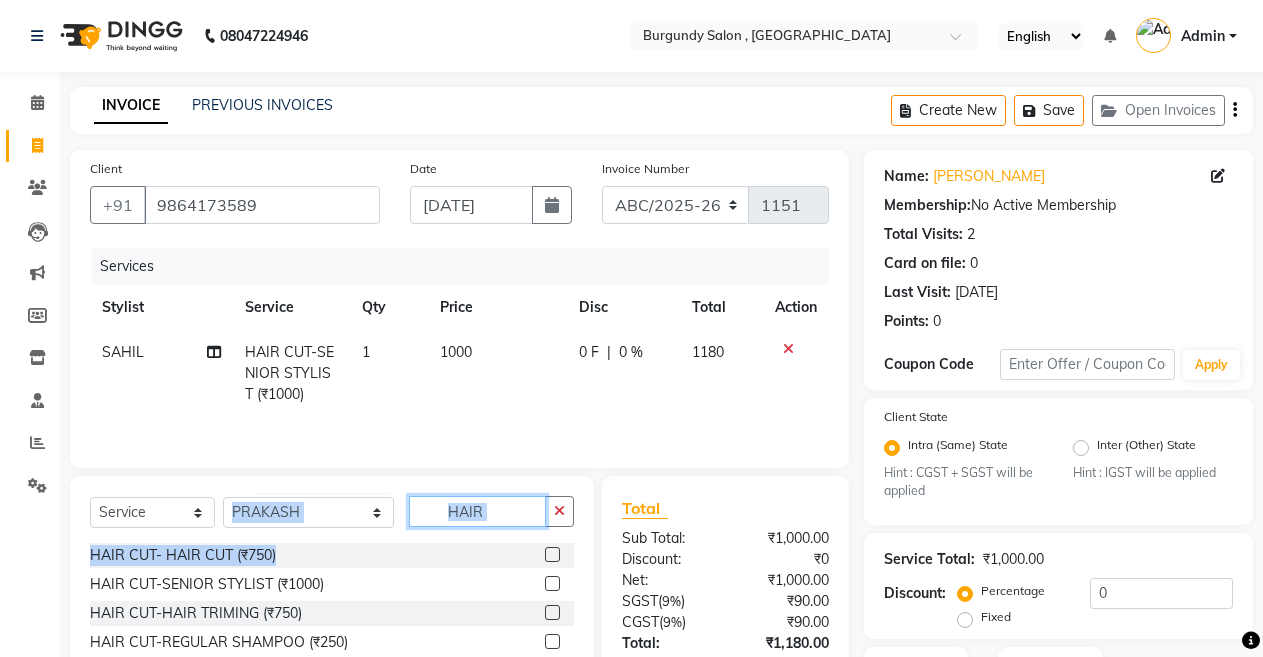 click on "HAIR" 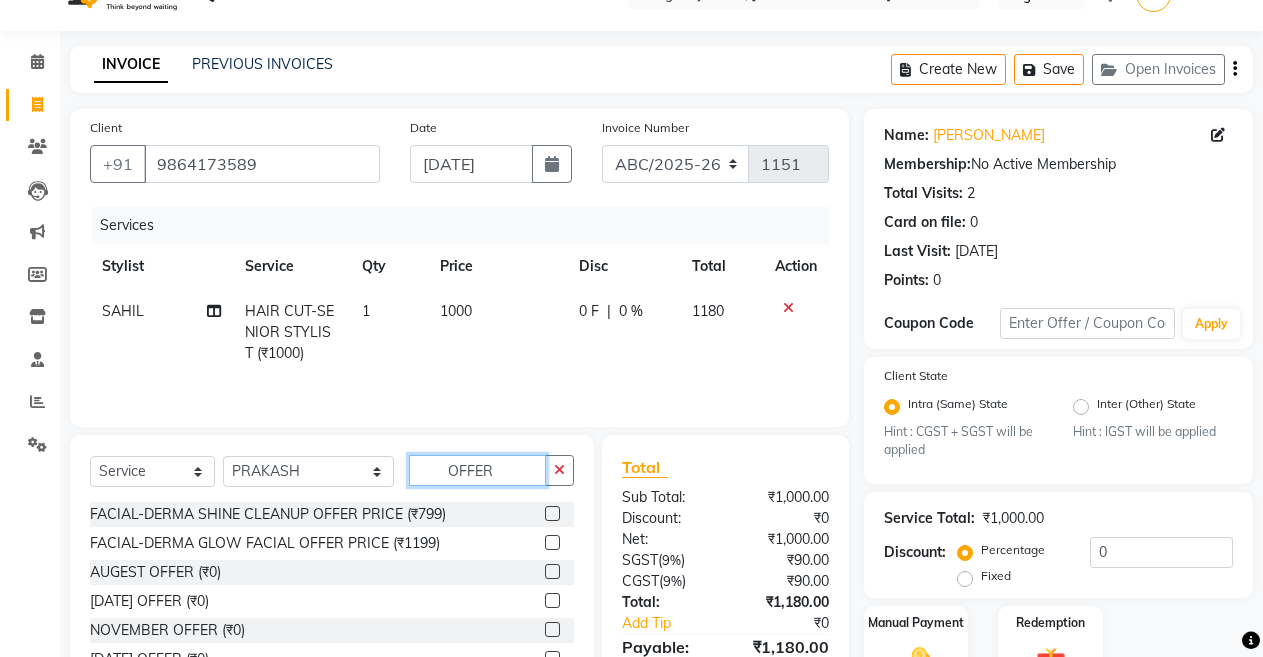 scroll, scrollTop: 148, scrollLeft: 0, axis: vertical 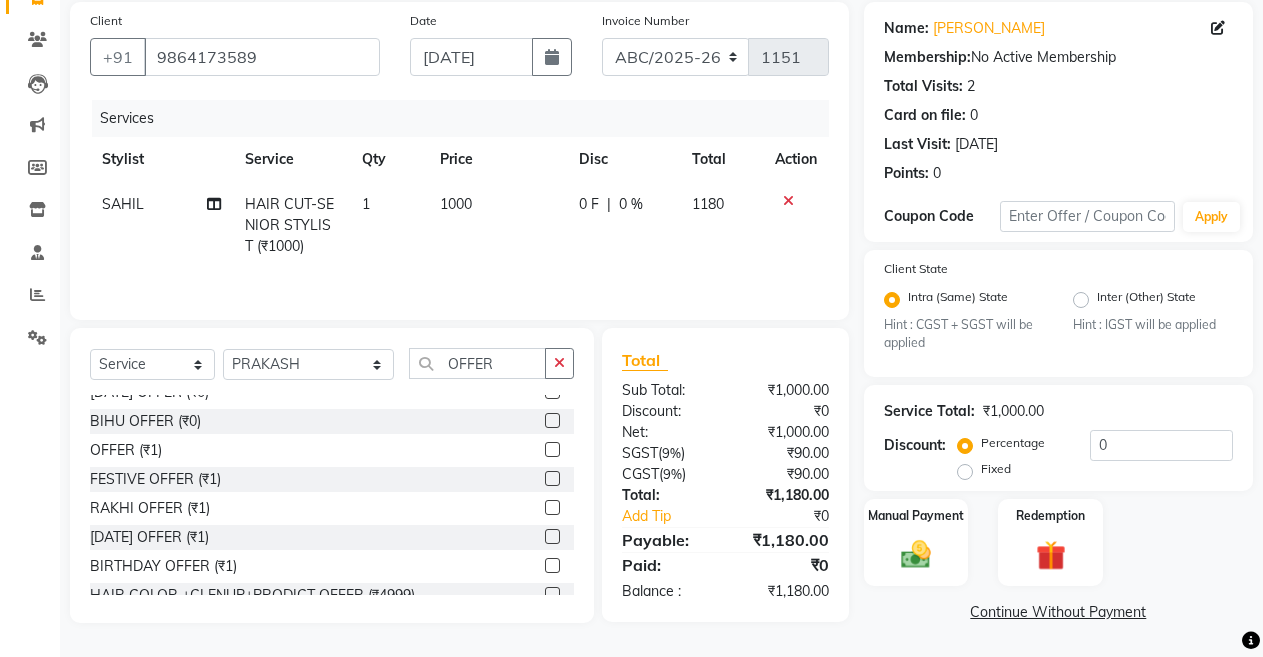 click 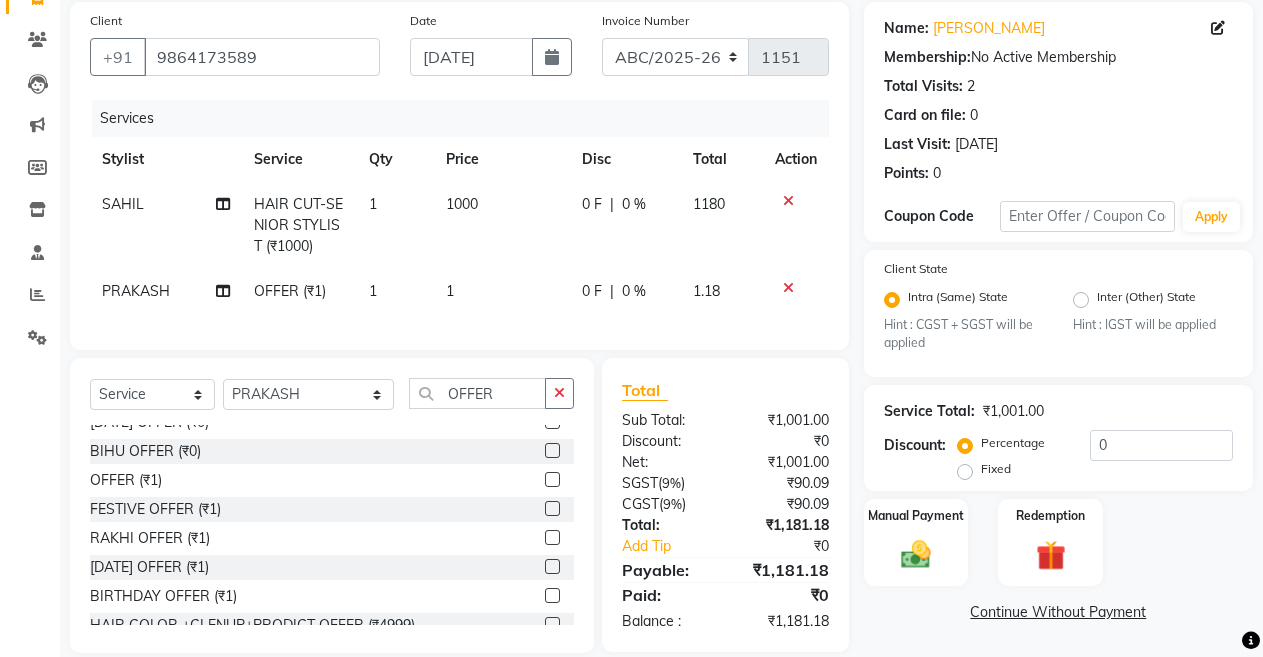 click on "1" 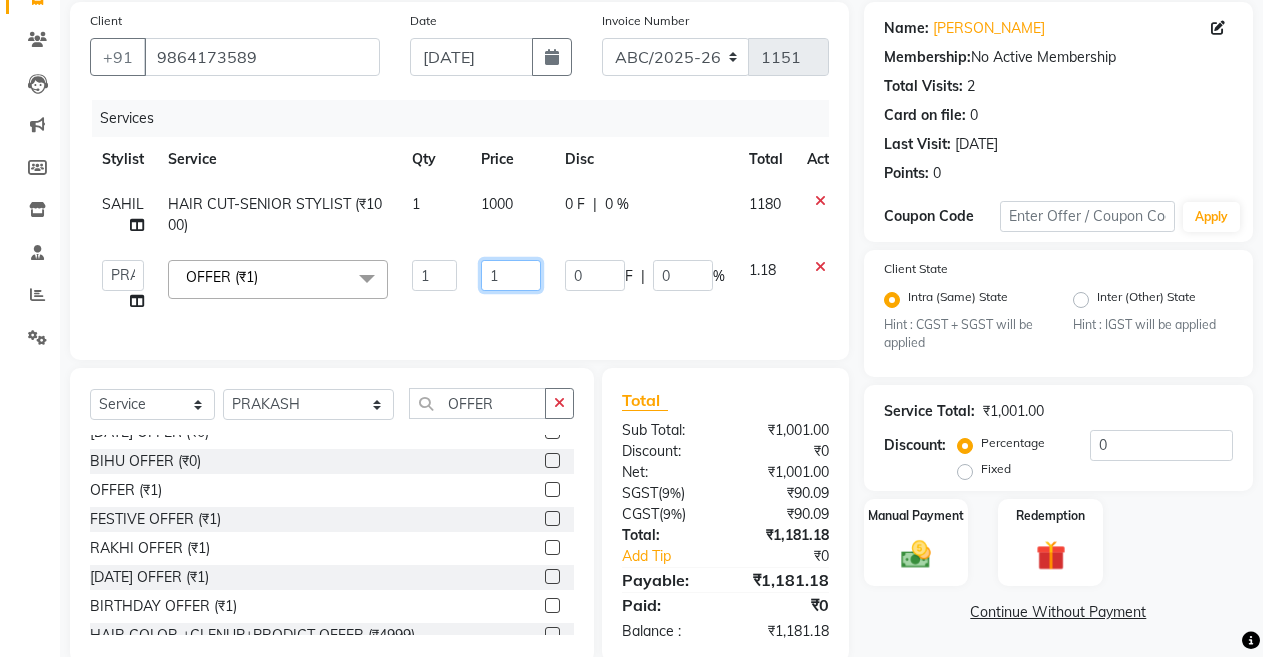 click on "1" 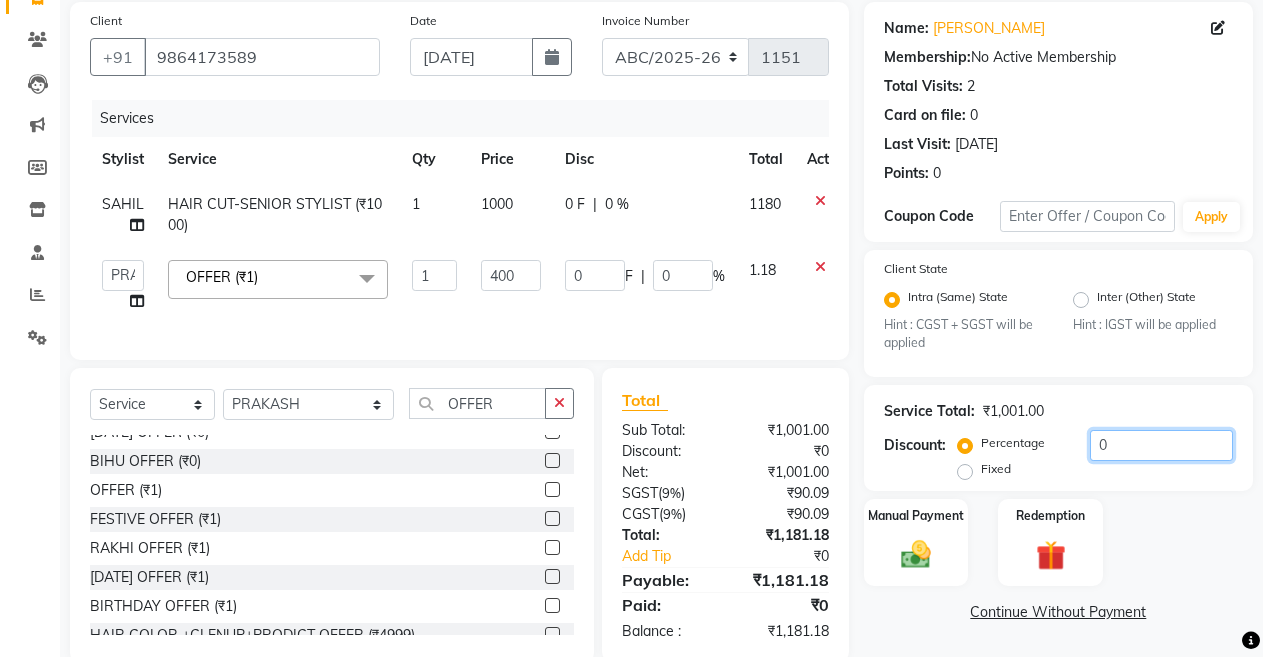 click on "0" 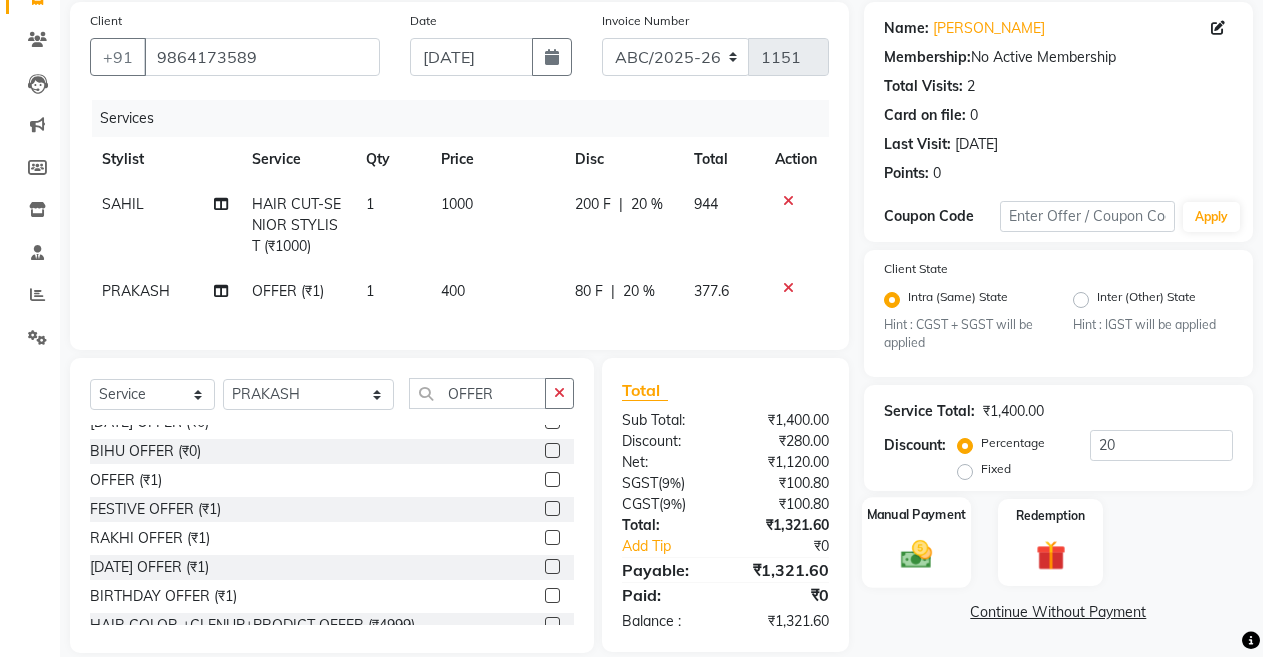 click on "Manual Payment" 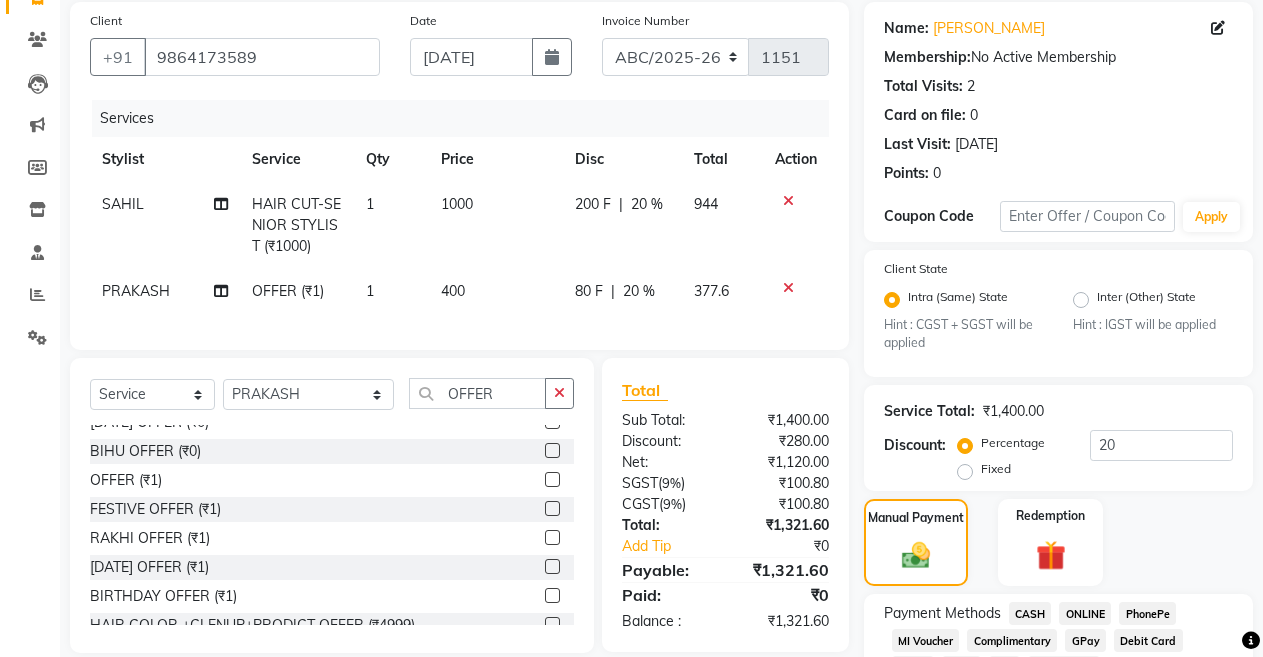 click on "CASH" 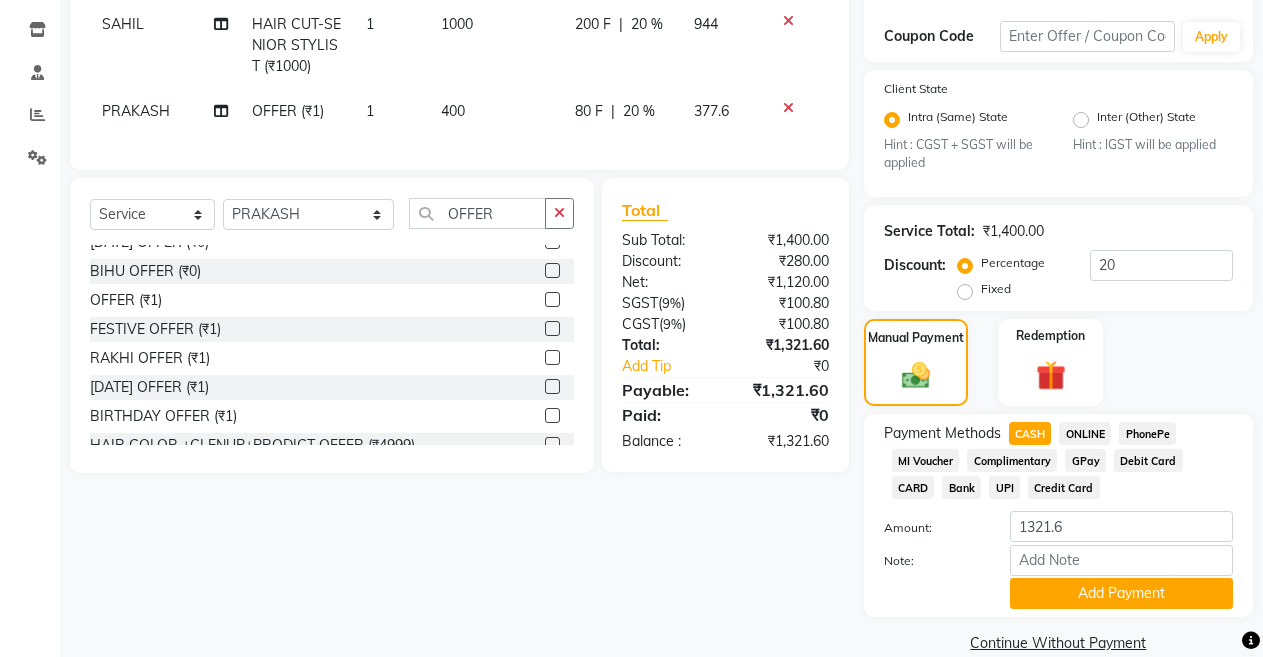 scroll, scrollTop: 359, scrollLeft: 0, axis: vertical 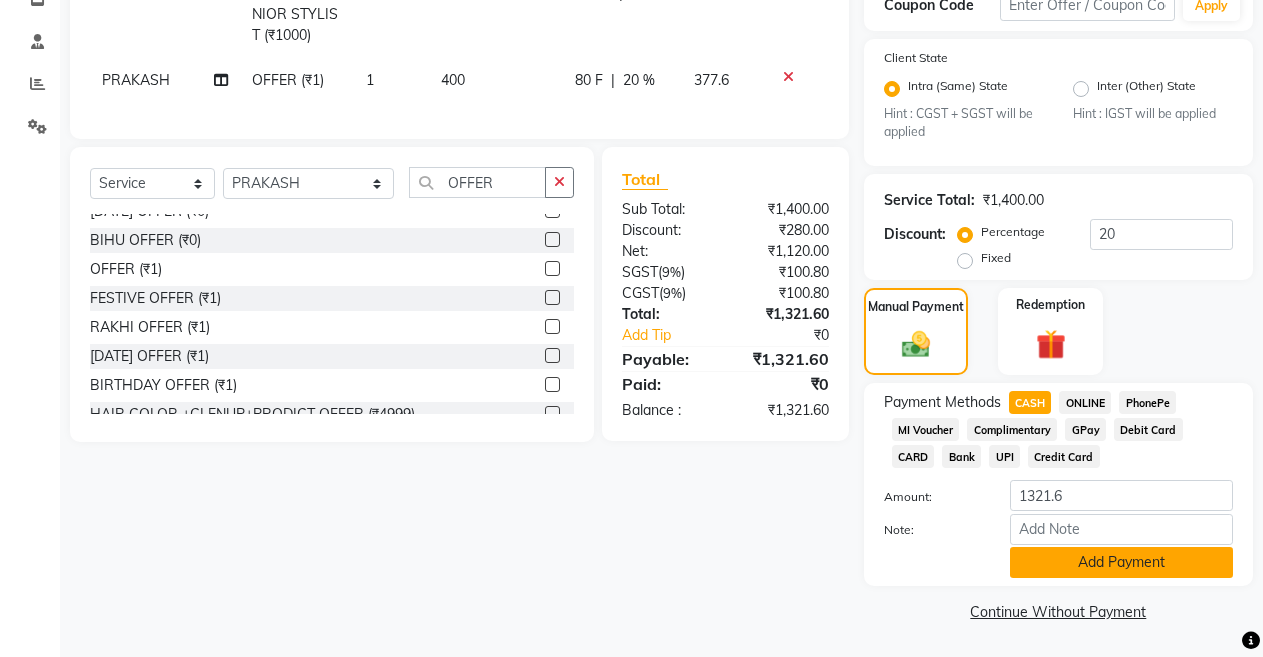 click on "Add Payment" 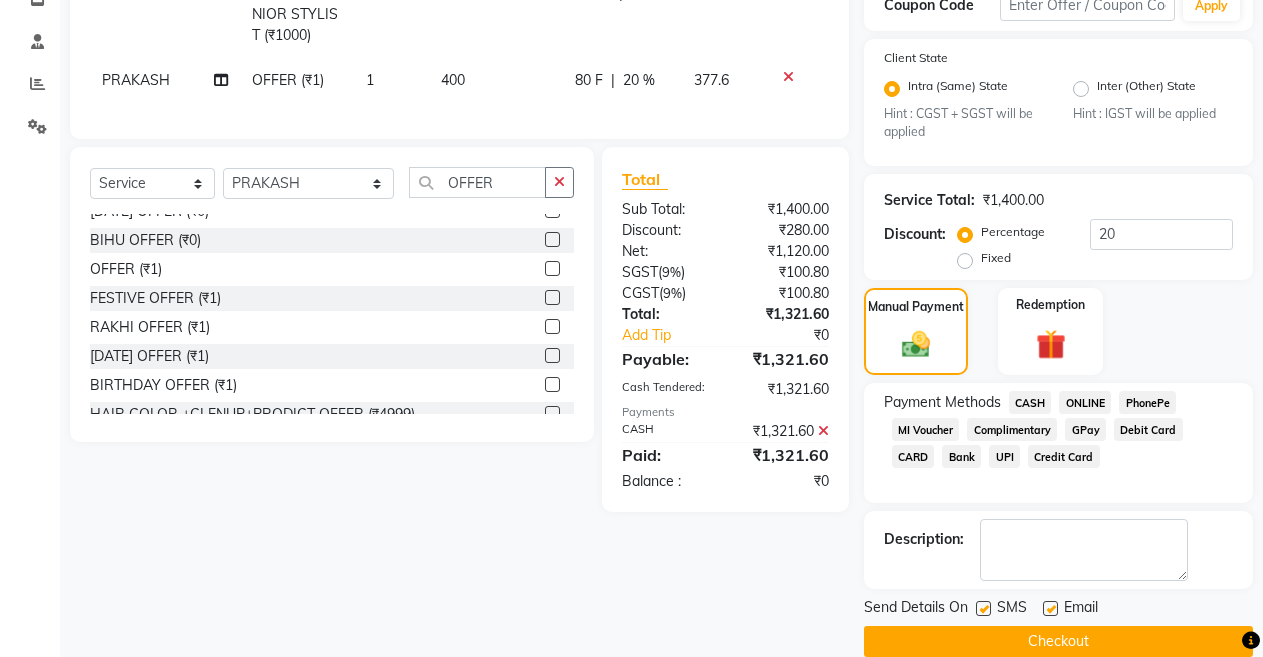 click on "Checkout" 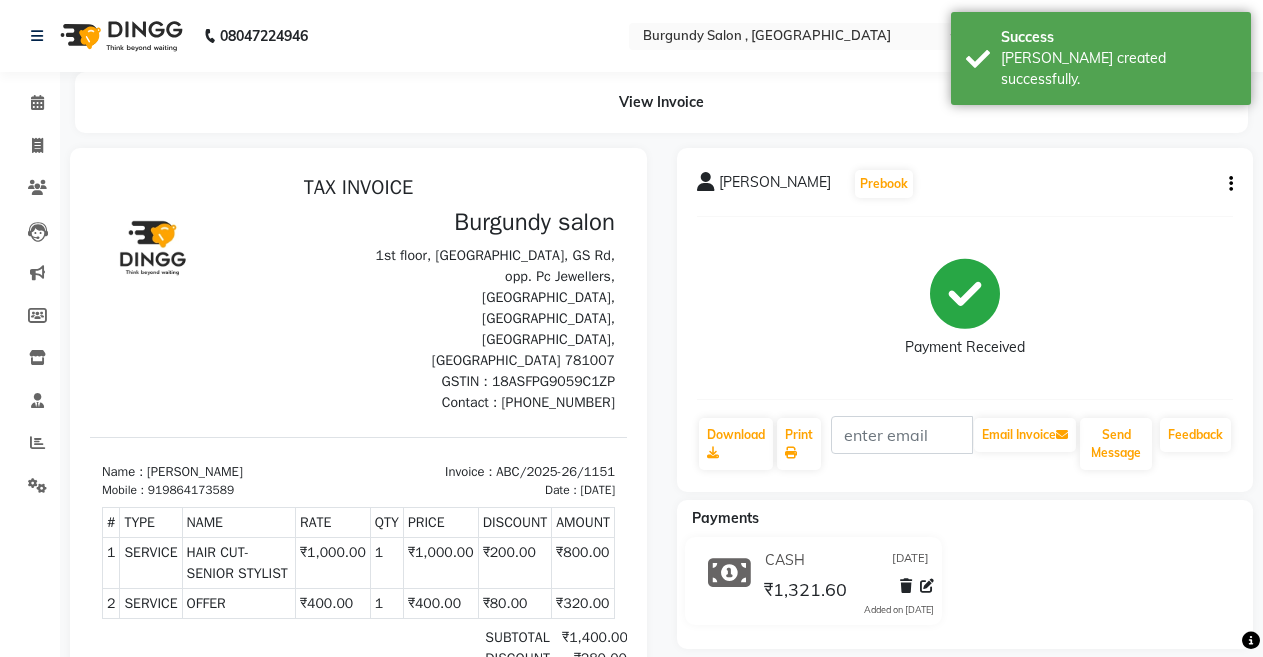 scroll, scrollTop: 0, scrollLeft: 0, axis: both 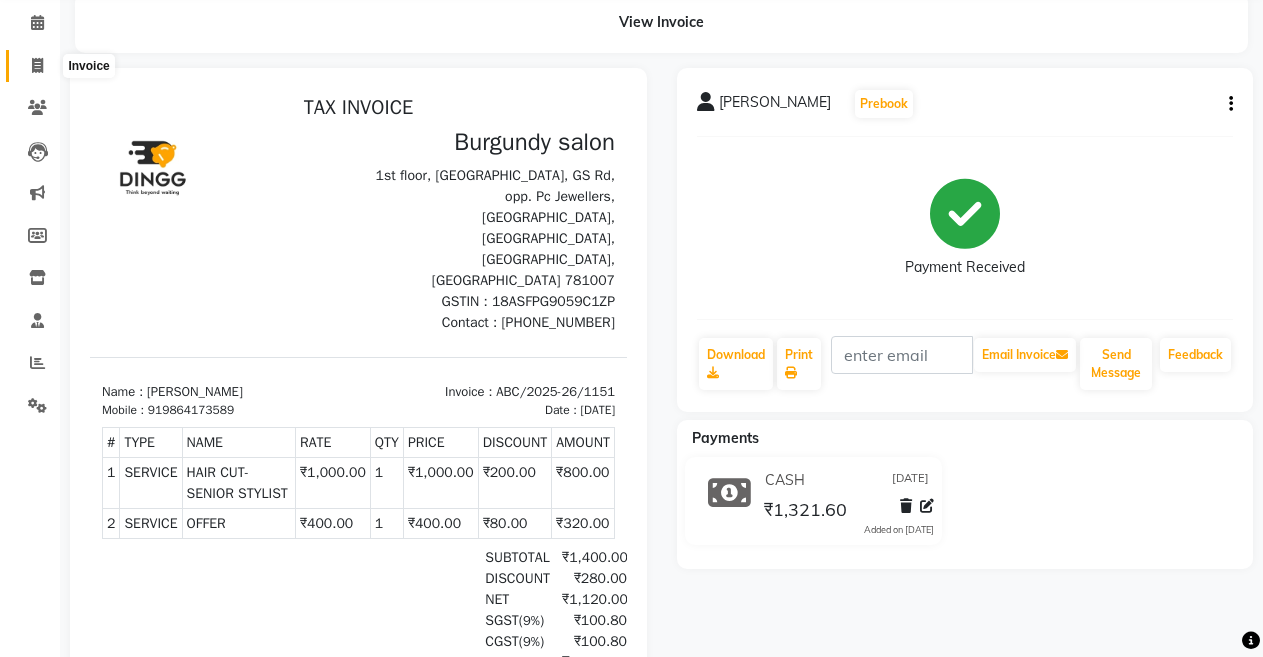 click 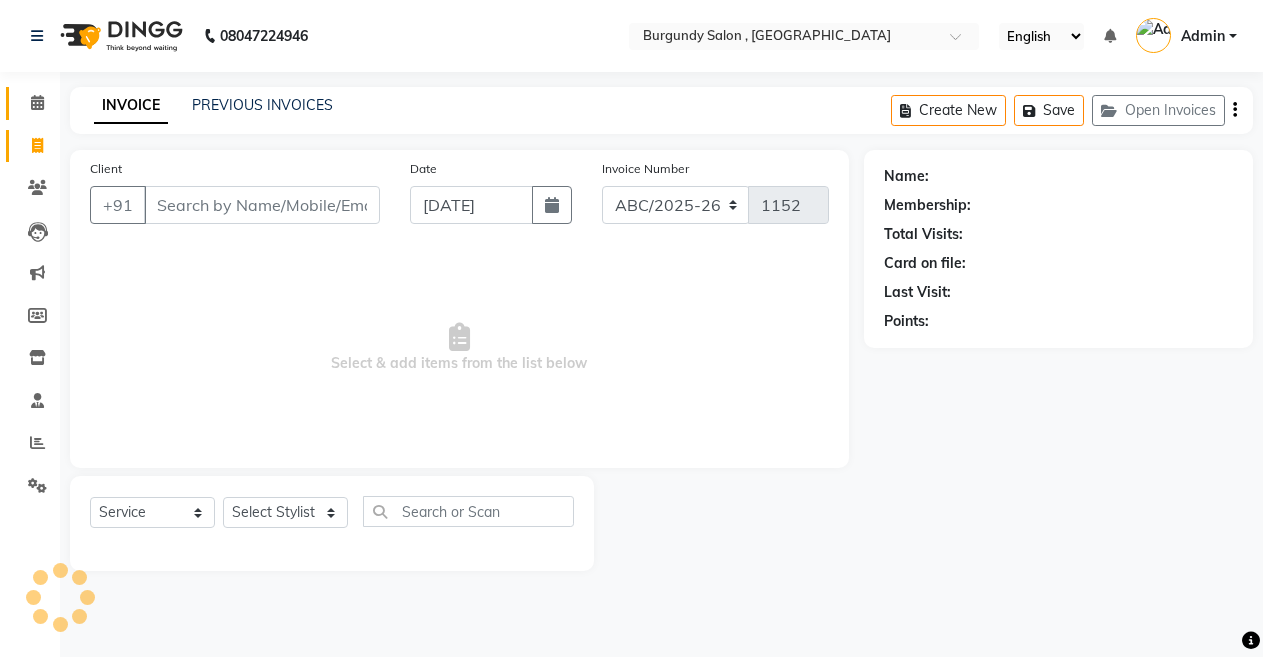 scroll, scrollTop: 0, scrollLeft: 0, axis: both 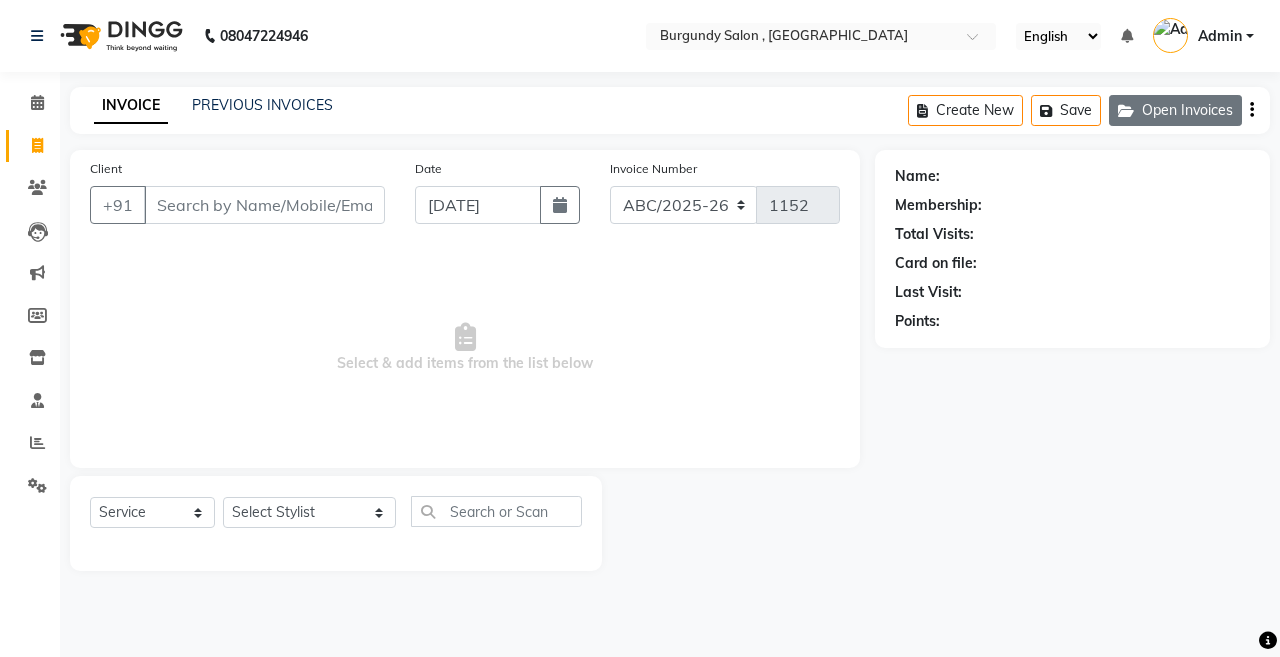 click on "Open Invoices" 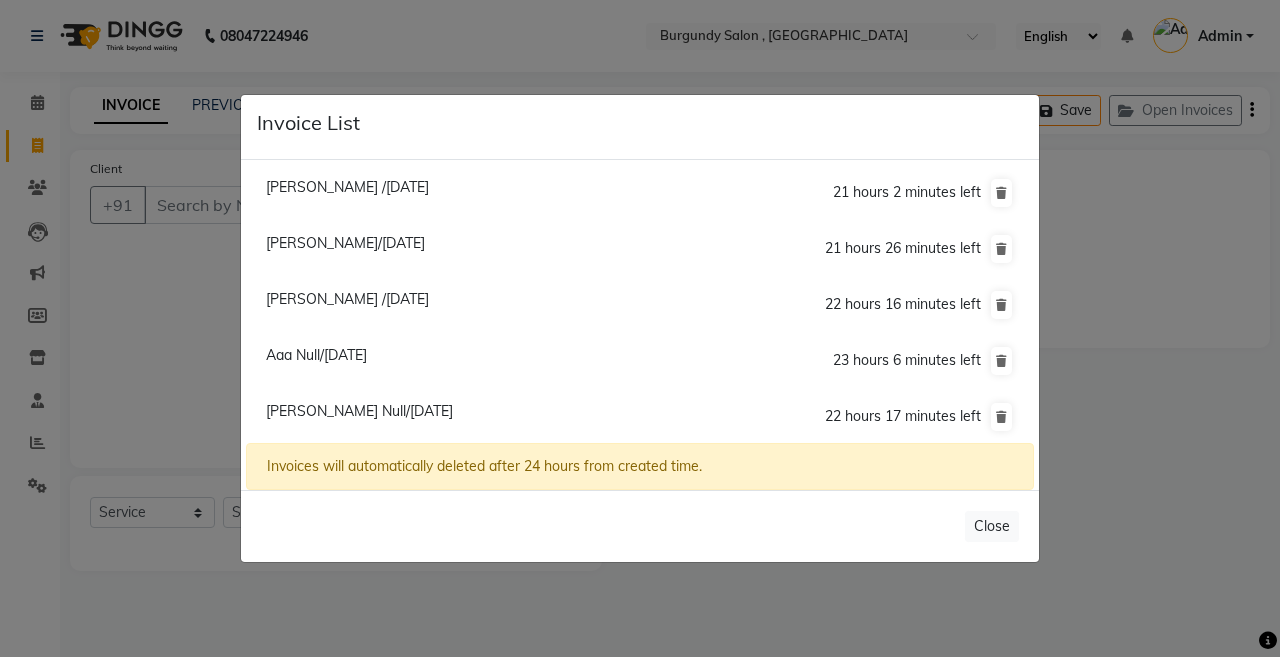 click on "Invoice List  Priyanka Jain /10 July 2025  21 hours 2 minutes left  Nidhi Harlalka/10 July 2025  21 hours 26 minutes left  Gunjan Agarwala /10 July 2025  22 hours 16 minutes left  Aaa Null/10 July 2025  23 hours 6 minutes left  Vanshika Agarwal Null/10 July 2025  22 hours 17 minutes left  Aaa Null(1)/10 July 2025  23 hours 43 minutes left  Dipika Jain/10 July 2025  23 hours 52 minutes left  Invoices will automatically deleted after 24 hours from created time.   Close" 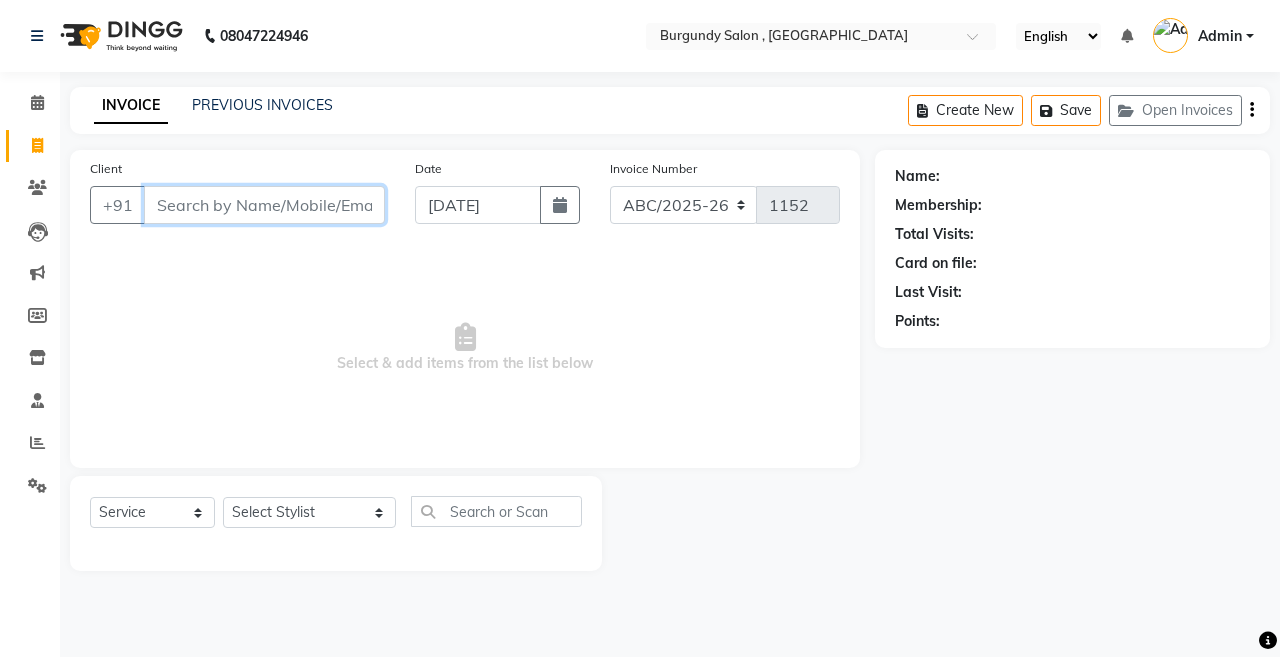 click on "Client" at bounding box center (264, 205) 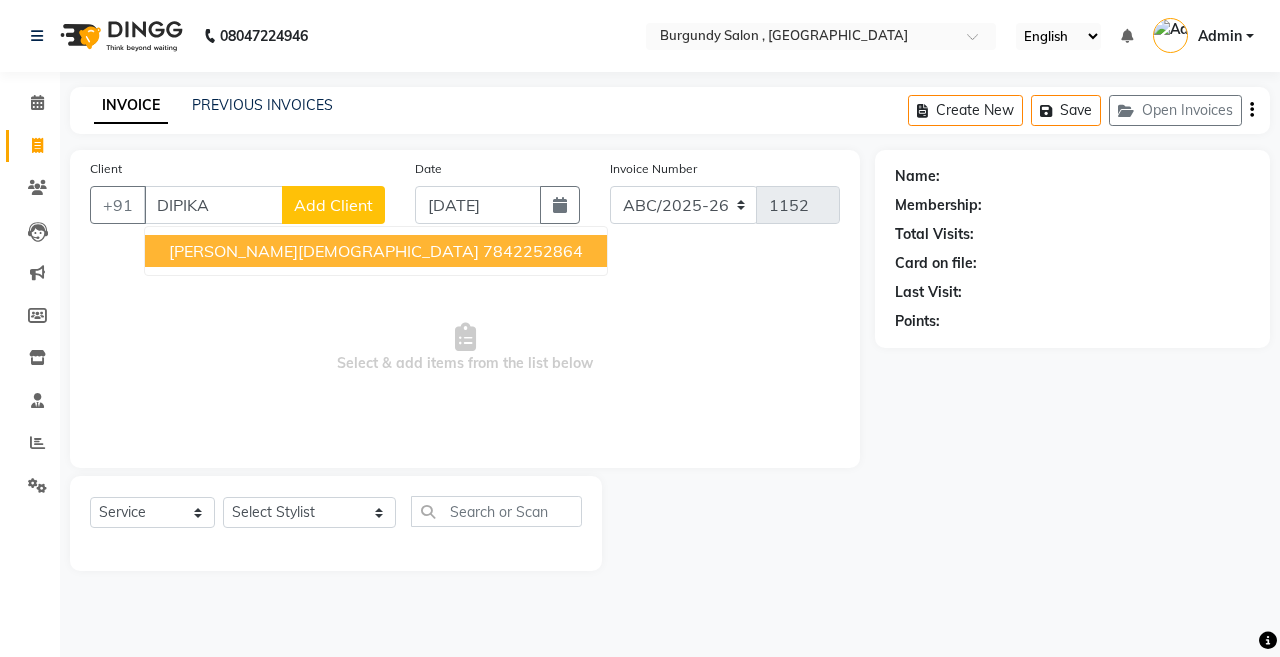 click on "Select & add items from the list below" at bounding box center (465, 348) 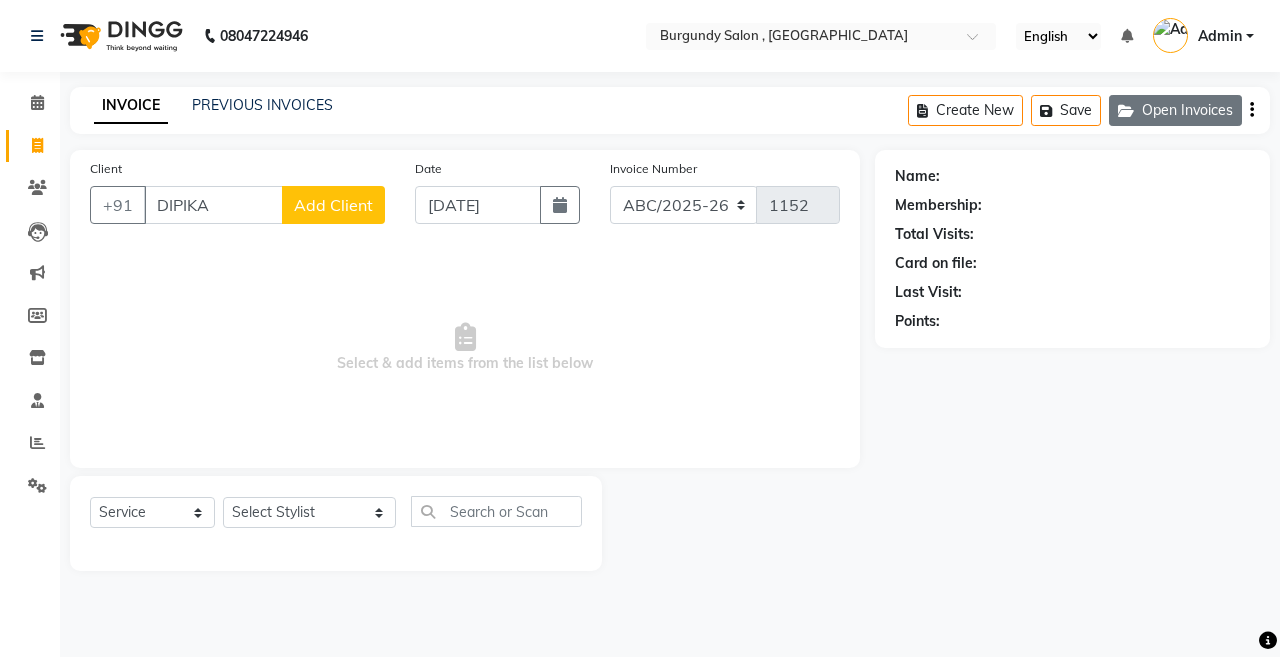 click on "Open Invoices" 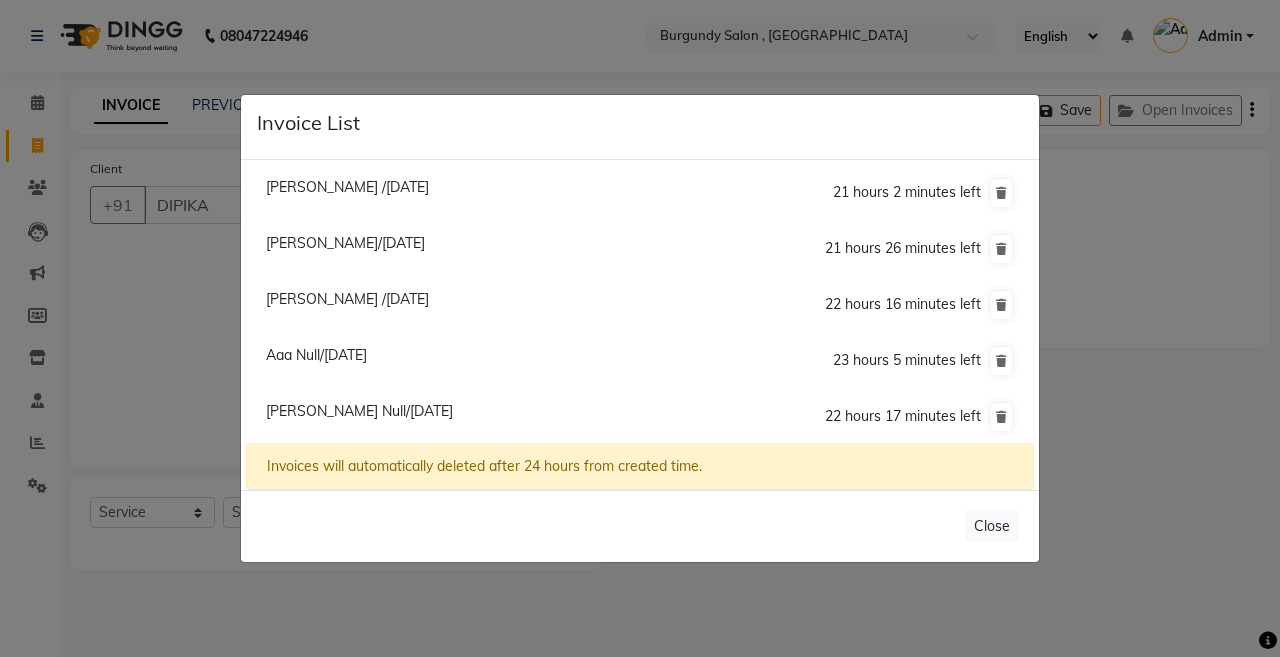 click on "Invoice List  Priyanka Jain /10 July 2025  21 hours 2 minutes left  Nidhi Harlalka/10 July 2025  21 hours 26 minutes left  Gunjan Agarwala /10 July 2025  22 hours 16 minutes left  Aaa Null/10 July 2025  23 hours 5 minutes left  Vanshika Agarwal Null/10 July 2025  22 hours 17 minutes left  Aaa Null(1)/10 July 2025  23 hours 42 minutes left  Dipika Jain/10 July 2025  23 hours 52 minutes left  Invoices will automatically deleted after 24 hours from created time.   Close" 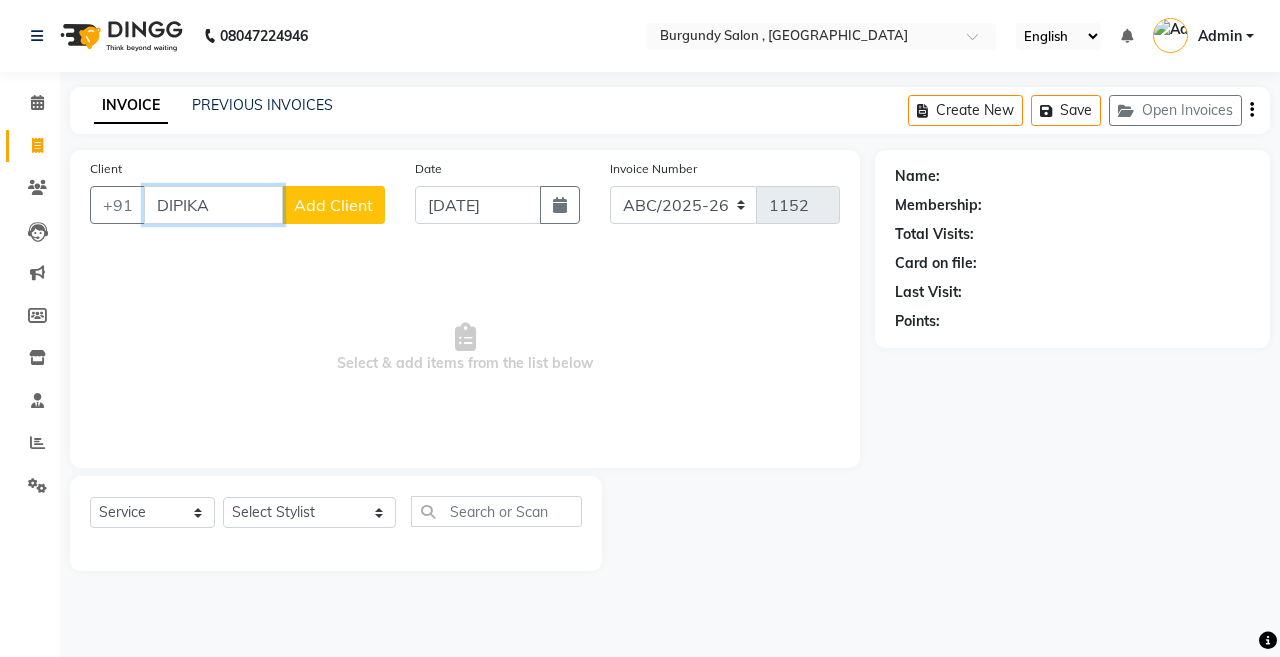 click on "DIPIKA" at bounding box center (213, 205) 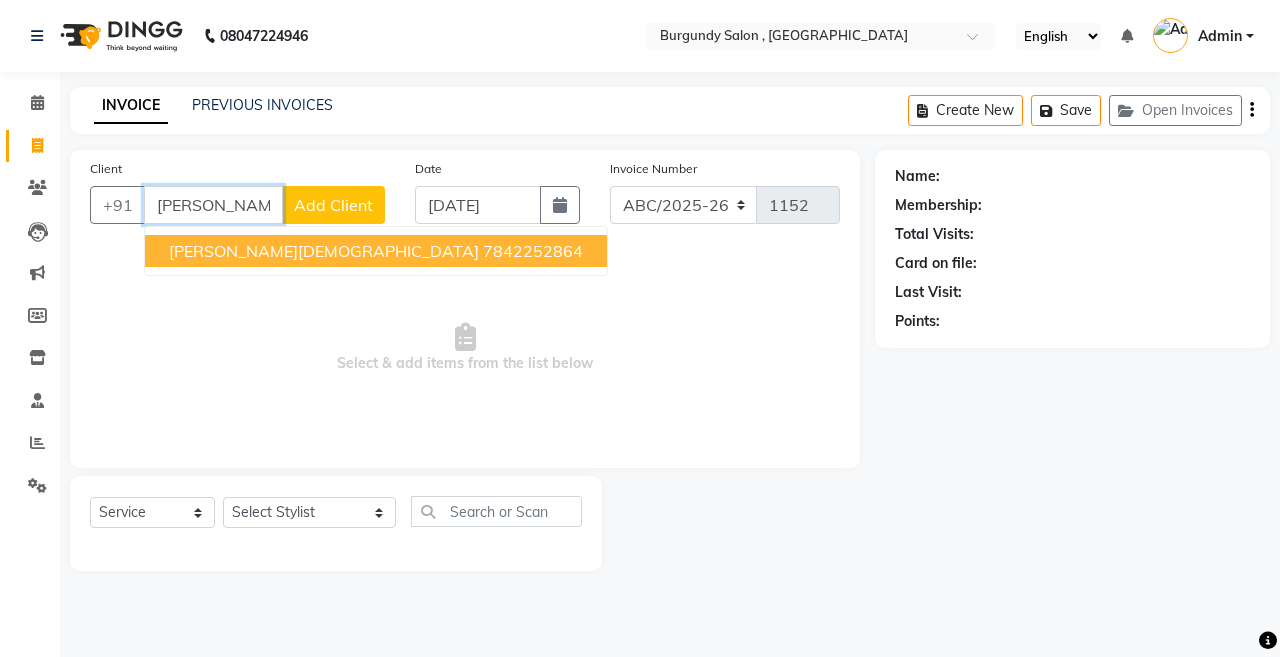 click on "DIPIKA JAIN" at bounding box center (324, 251) 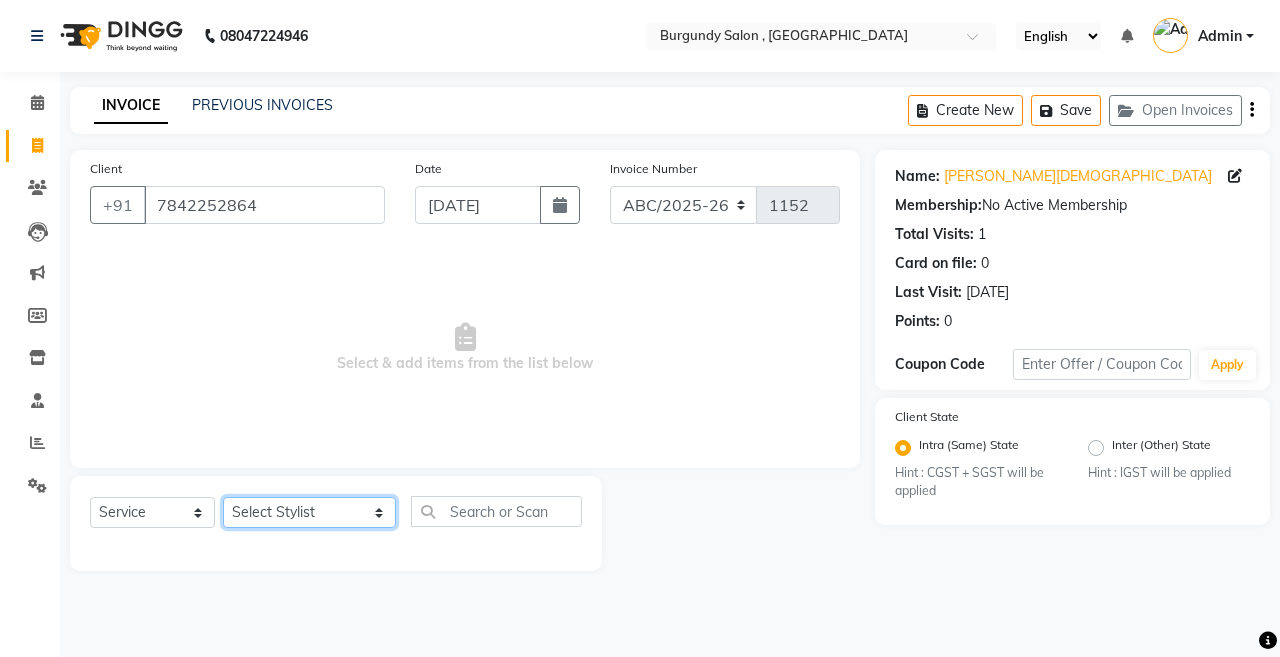 click on "Select Stylist ANIL  ANJANA BARSHA DEEPSHIKHA  DHON DAS DHON / NITUMONI EDWARD EDWARD/ LAXMI JOSHU JUNMONI KASHIF LAXI / ANJANA LAXMI LITTLE MAAM MINTUL MITALI NEETU RANA NITUMONI NITUMONI/POJA/ LAXMI NITUMONI / SAGARIKA NITUMONI/ SAGRIKA PRAKASH PUJAA Rubi RUBI / LAXMI SAGARIKA  SAGARIKA / RUBI SAHIL SAHIL / DHON SAHIL / EDWARD SAHIL/ JOSHU SAHIL/JOSHU/PRAKASH/ RUBI SAHIL/NITUMONI/ MITALI SAHIL/ RUBI SHABIR SHADHAB SIMA KALITA SONALI DEKA SOPEM staff 1 staff 1 TANU" 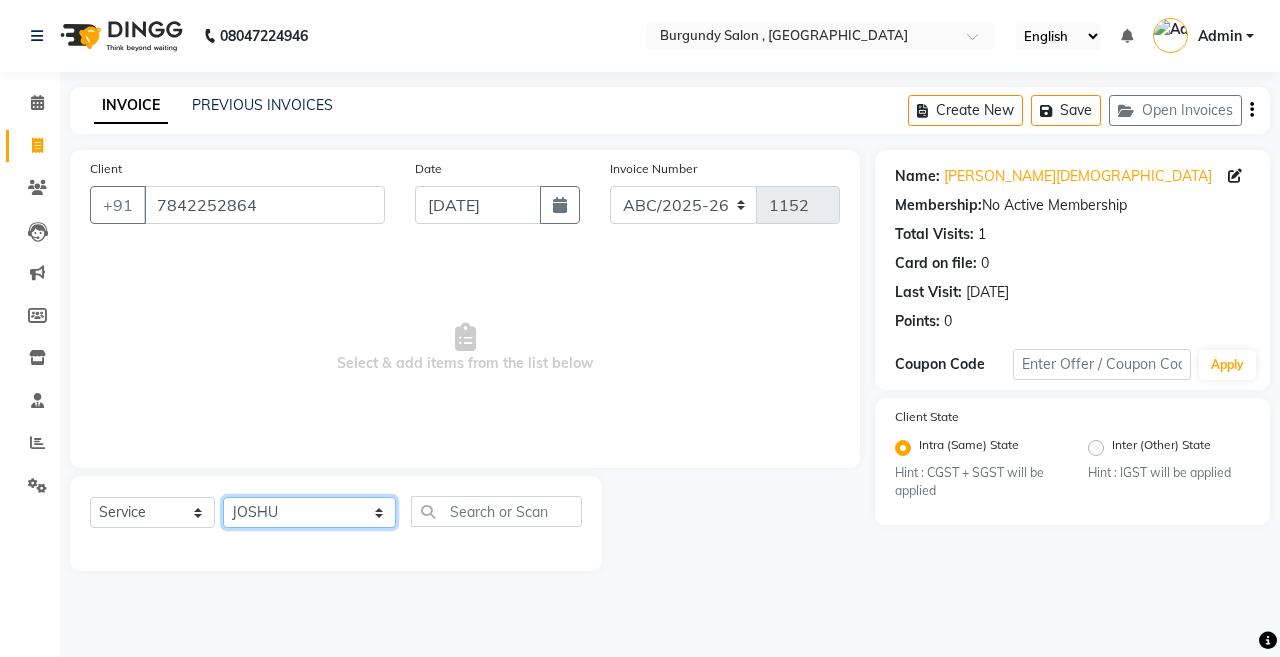 click on "Select Stylist ANIL  ANJANA BARSHA DEEPSHIKHA  DHON DAS DHON / NITUMONI EDWARD EDWARD/ LAXMI JOSHU JUNMONI KASHIF LAXI / ANJANA LAXMI LITTLE MAAM MINTUL MITALI NEETU RANA NITUMONI NITUMONI/POJA/ LAXMI NITUMONI / SAGARIKA NITUMONI/ SAGRIKA PRAKASH PUJAA Rubi RUBI / LAXMI SAGARIKA  SAGARIKA / RUBI SAHIL SAHIL / DHON SAHIL / EDWARD SAHIL/ JOSHU SAHIL/JOSHU/PRAKASH/ RUBI SAHIL/NITUMONI/ MITALI SAHIL/ RUBI SHABIR SHADHAB SIMA KALITA SONALI DEKA SOPEM staff 1 staff 1 TANU" 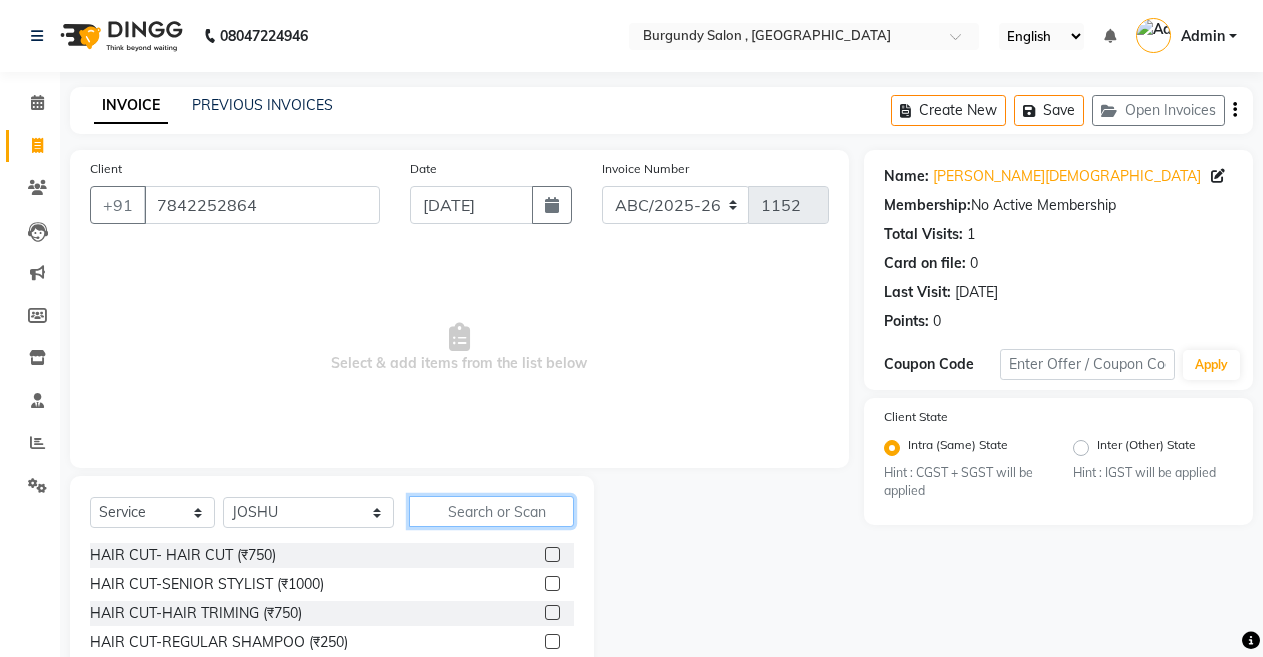 click 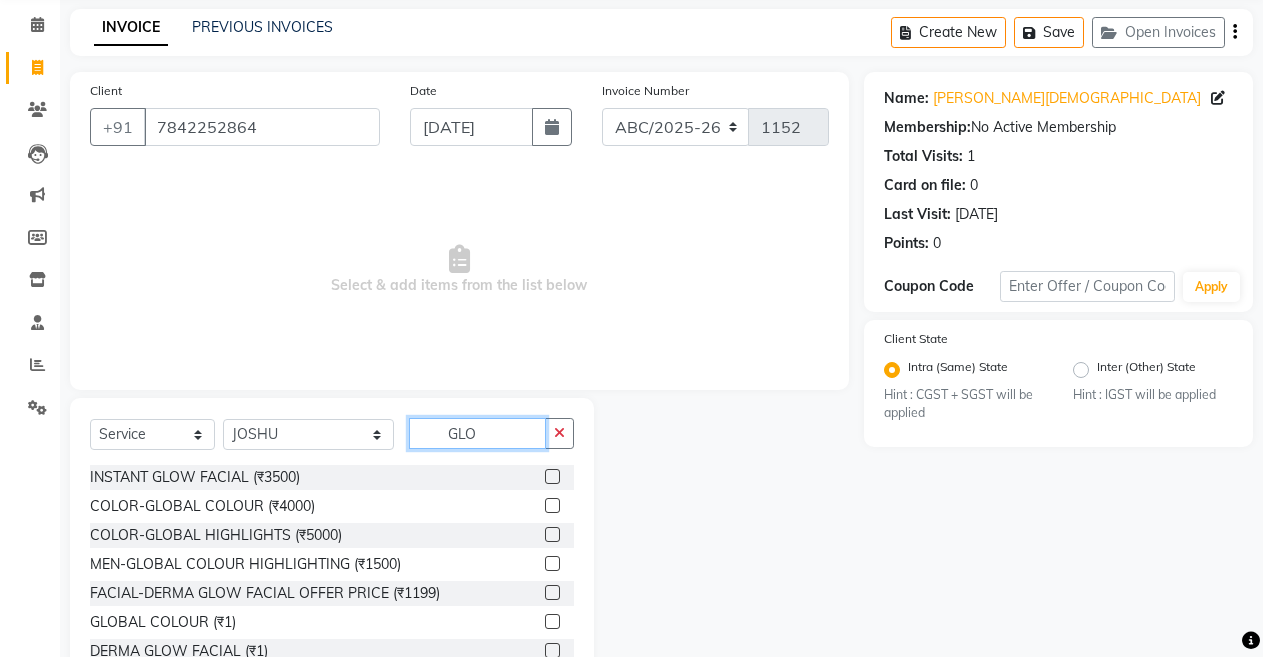 scroll, scrollTop: 144, scrollLeft: 0, axis: vertical 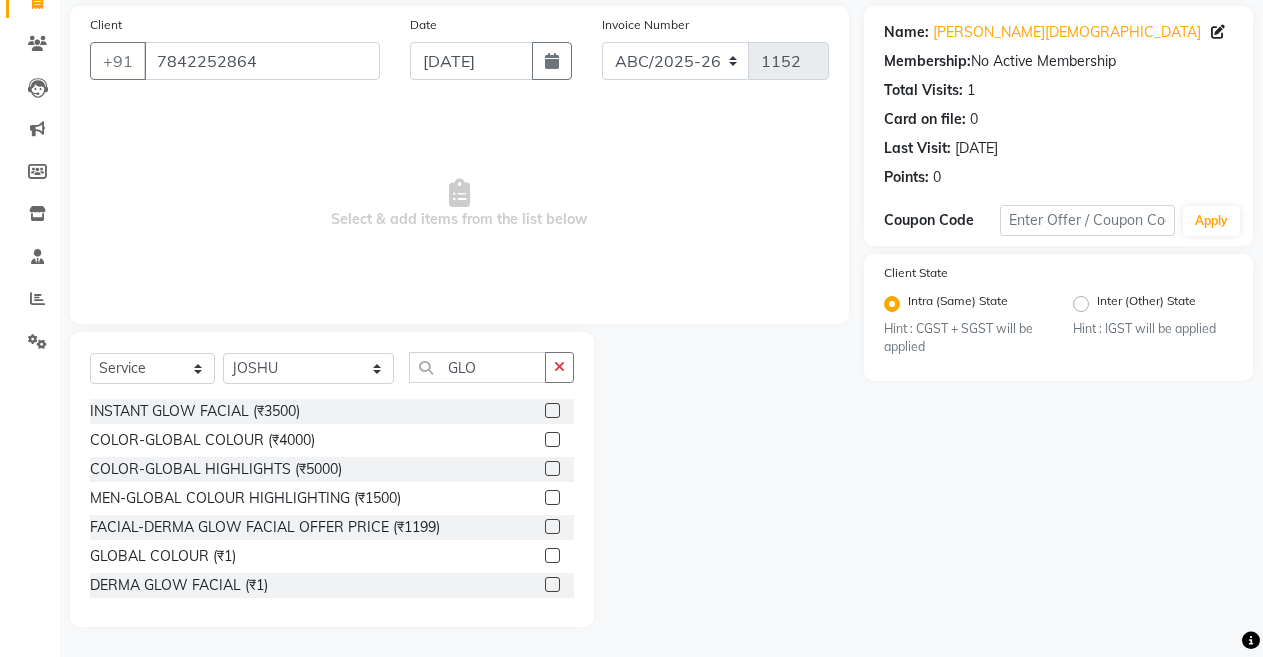 click 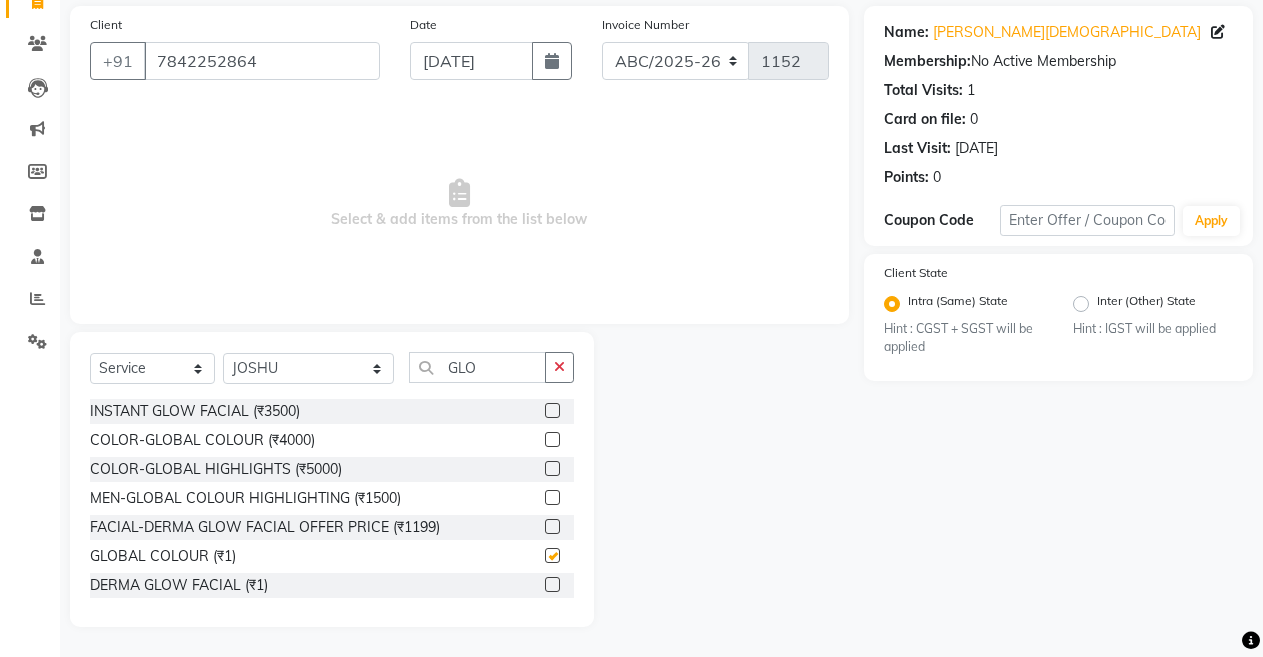 click 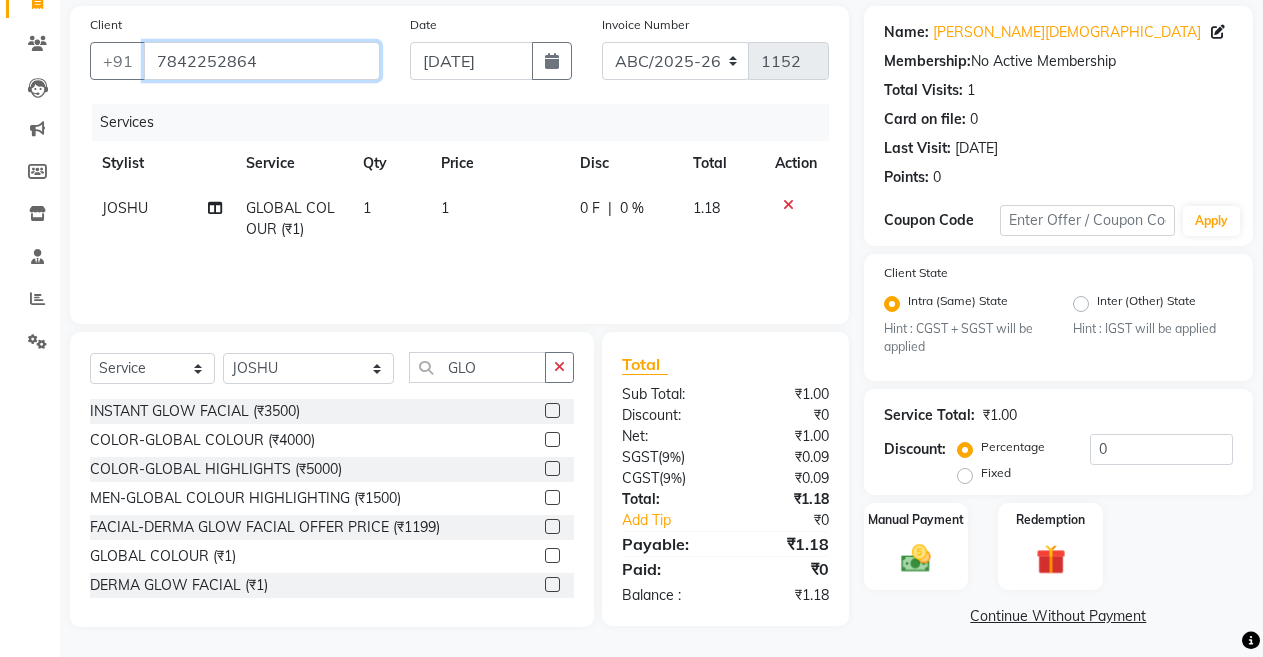 click on "7842252864" at bounding box center (262, 61) 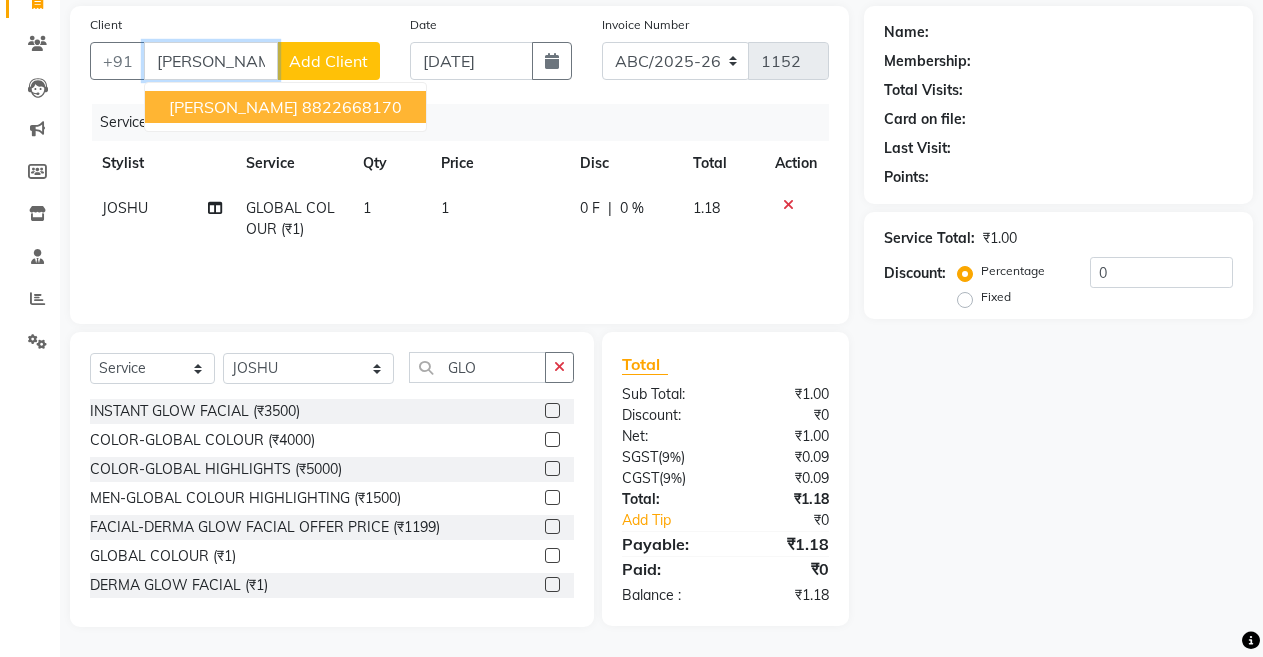 click on "GITIKA" at bounding box center (211, 61) 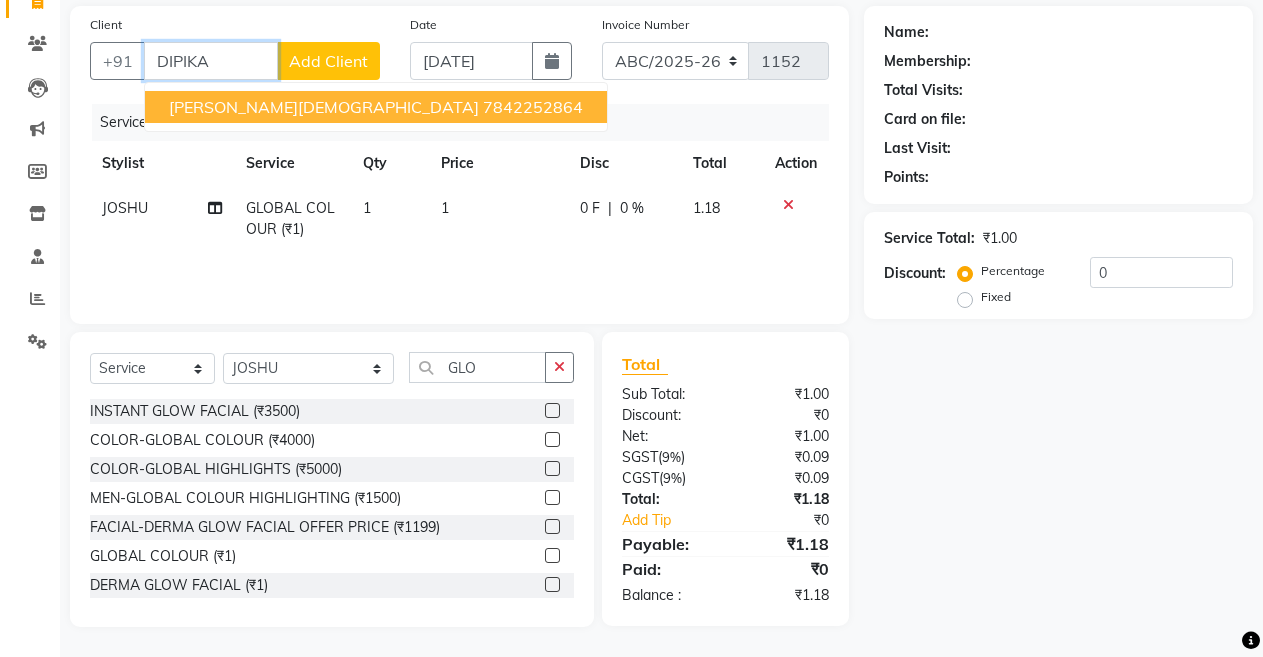 click on "7842252864" at bounding box center (533, 107) 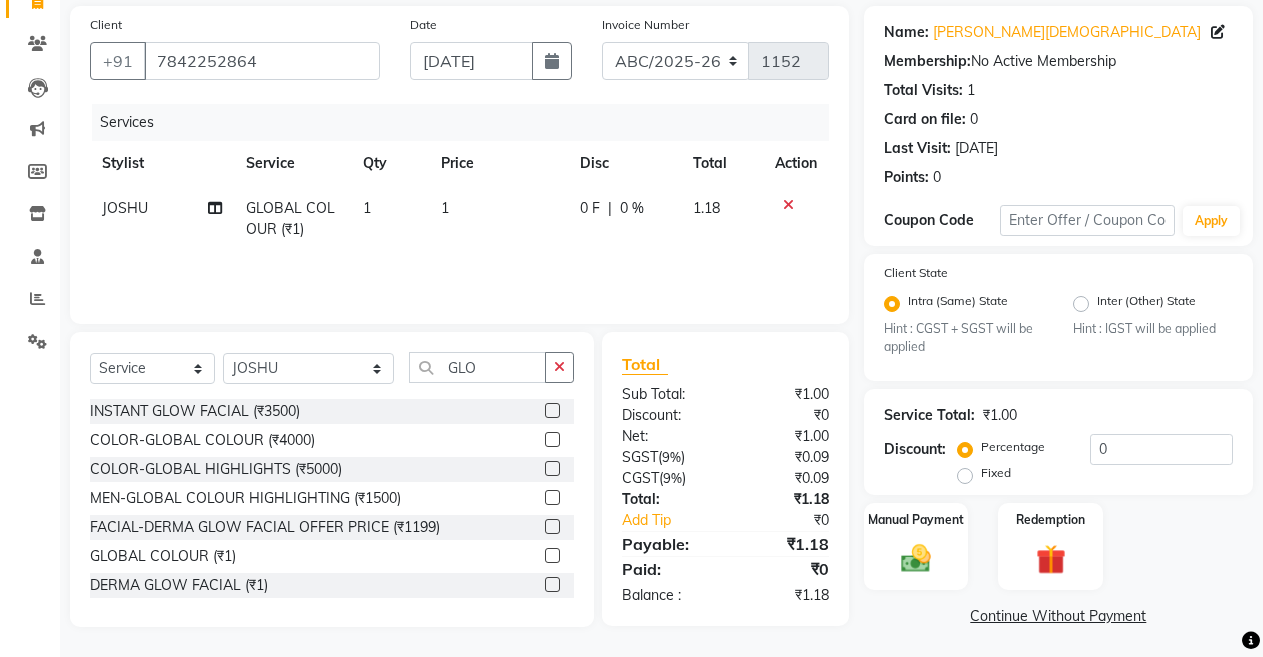 click 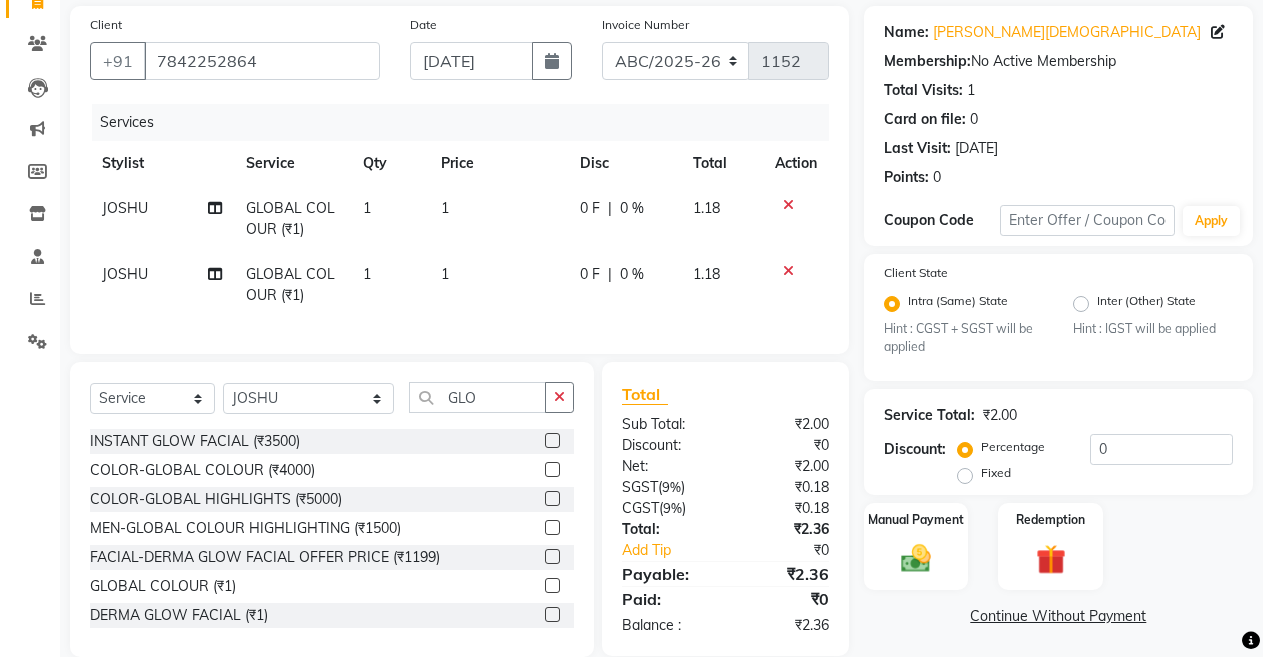 click 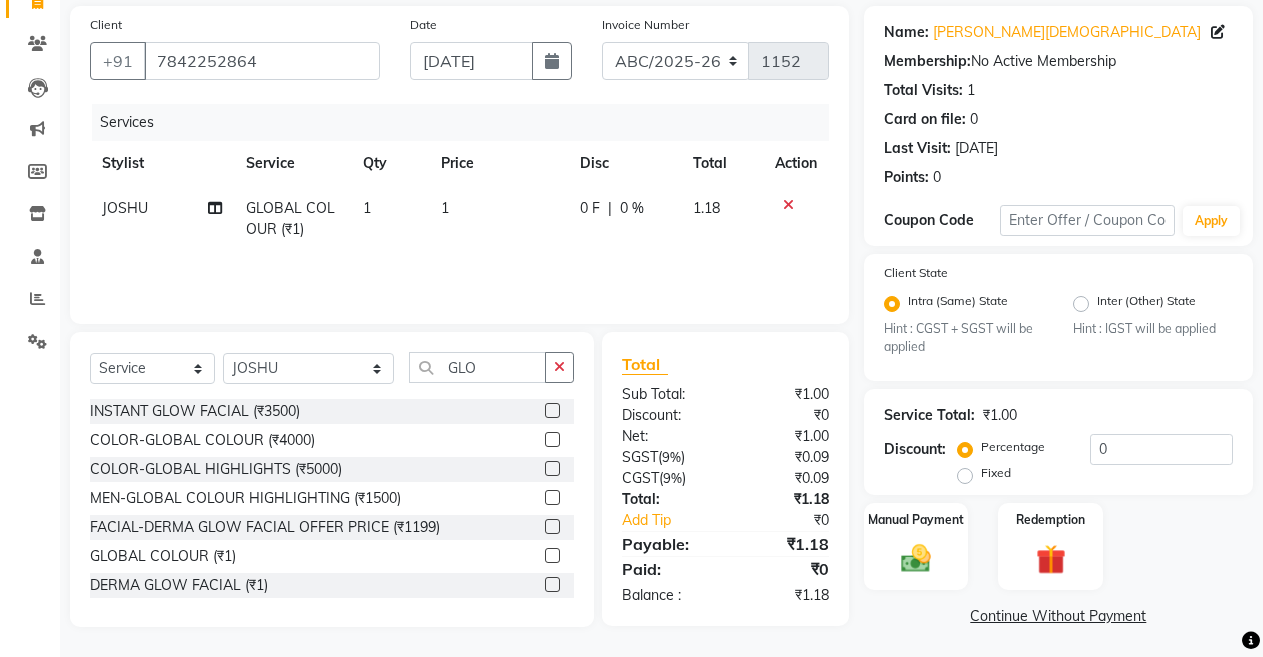 click on "1" 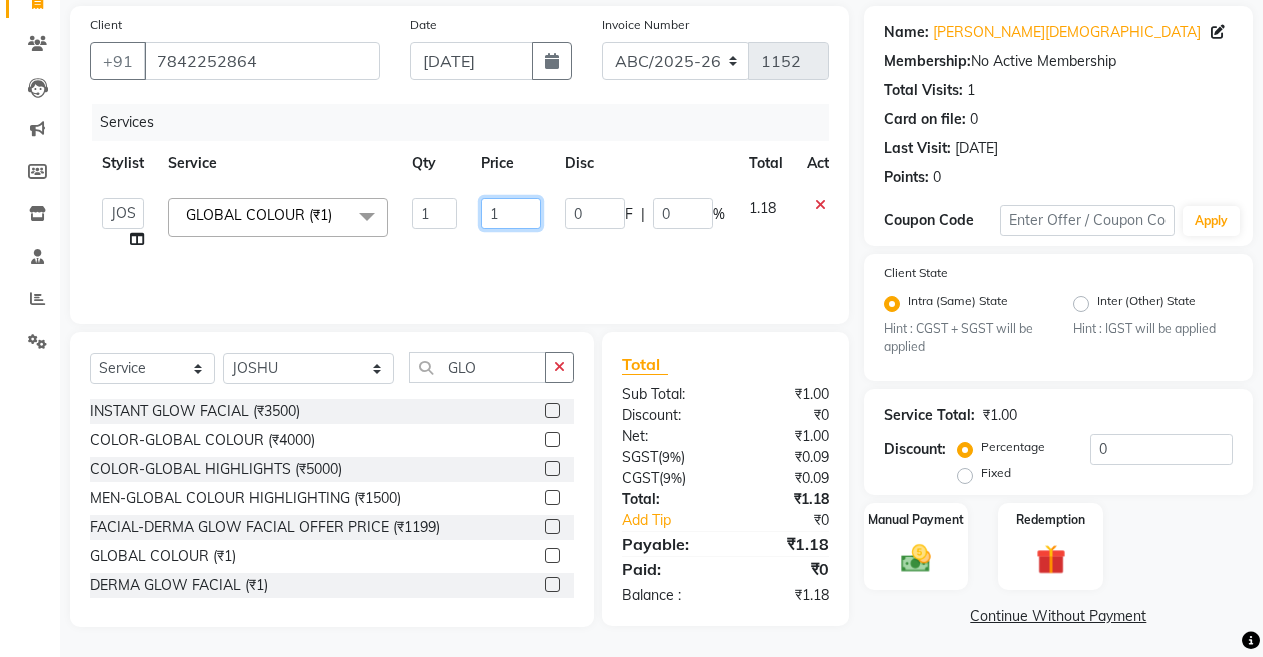 click on "1" 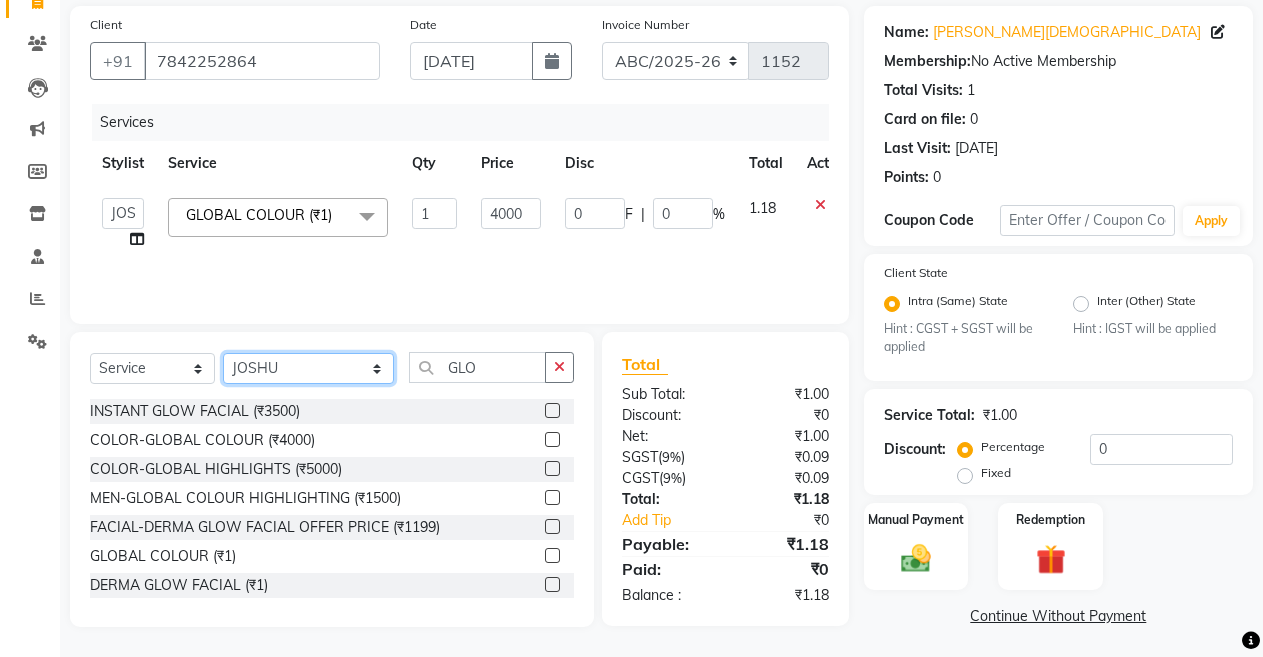 click on "Select Stylist ANIL  ANJANA BARSHA DEEPSHIKHA  DHON DAS DHON / NITUMONI EDWARD EDWARD/ LAXMI JOSHU JUNMONI KASHIF LAXI / ANJANA LAXMI LITTLE MAAM MINTUL MITALI NEETU RANA NITUMONI NITUMONI/POJA/ LAXMI NITUMONI / SAGARIKA NITUMONI/ SAGRIKA PRAKASH PUJAA Rubi RUBI / LAXMI SAGARIKA  SAGARIKA / RUBI SAHIL SAHIL / DHON SAHIL / EDWARD SAHIL/ JOSHU SAHIL/JOSHU/PRAKASH/ RUBI SAHIL/NITUMONI/ MITALI SAHIL/ RUBI SHABIR SHADHAB SIMA KALITA SONALI DEKA SOPEM staff 1 staff 1 TANU" 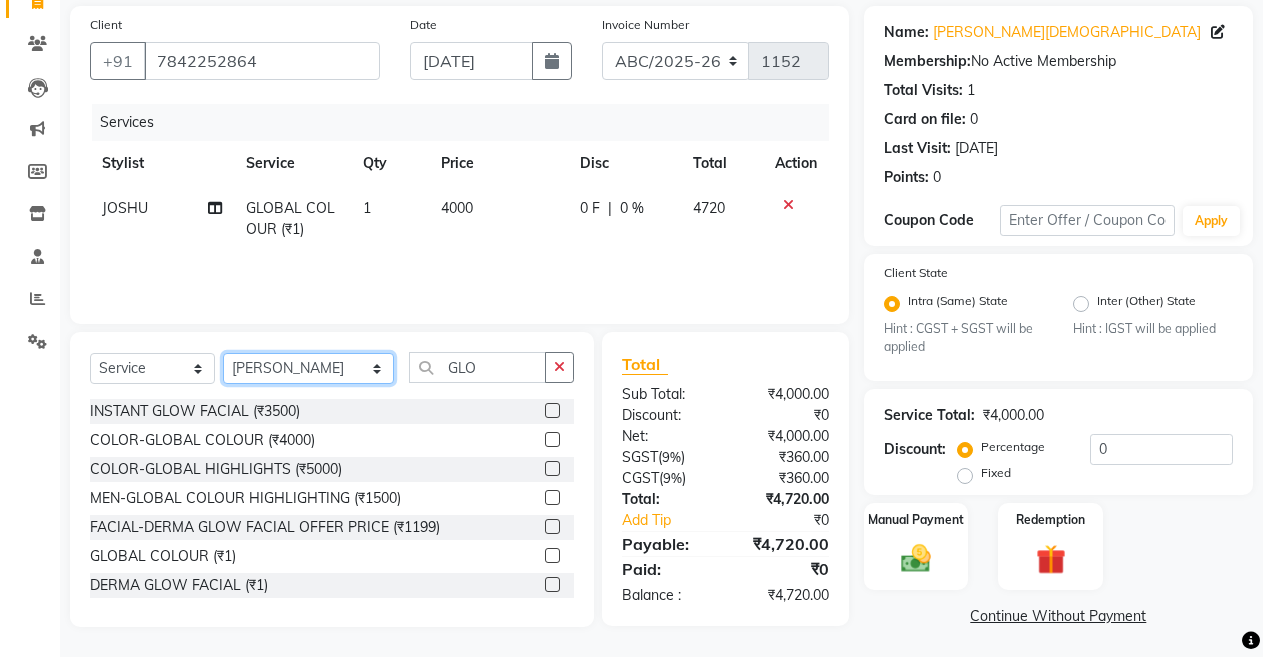 click on "Select Stylist ANIL  ANJANA BARSHA DEEPSHIKHA  DHON DAS DHON / NITUMONI EDWARD EDWARD/ LAXMI JOSHU JUNMONI KASHIF LAXI / ANJANA LAXMI LITTLE MAAM MINTUL MITALI NEETU RANA NITUMONI NITUMONI/POJA/ LAXMI NITUMONI / SAGARIKA NITUMONI/ SAGRIKA PRAKASH PUJAA Rubi RUBI / LAXMI SAGARIKA  SAGARIKA / RUBI SAHIL SAHIL / DHON SAHIL / EDWARD SAHIL/ JOSHU SAHIL/JOSHU/PRAKASH/ RUBI SAHIL/NITUMONI/ MITALI SAHIL/ RUBI SHABIR SHADHAB SIMA KALITA SONALI DEKA SOPEM staff 1 staff 1 TANU" 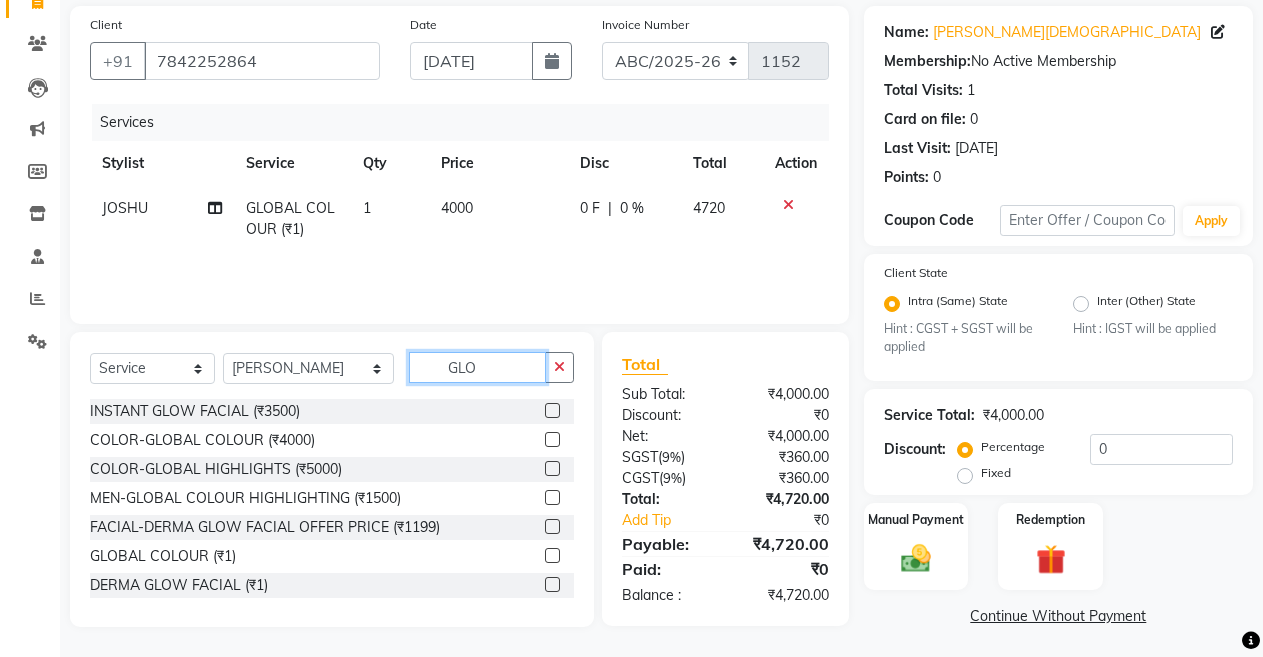click on "GLO" 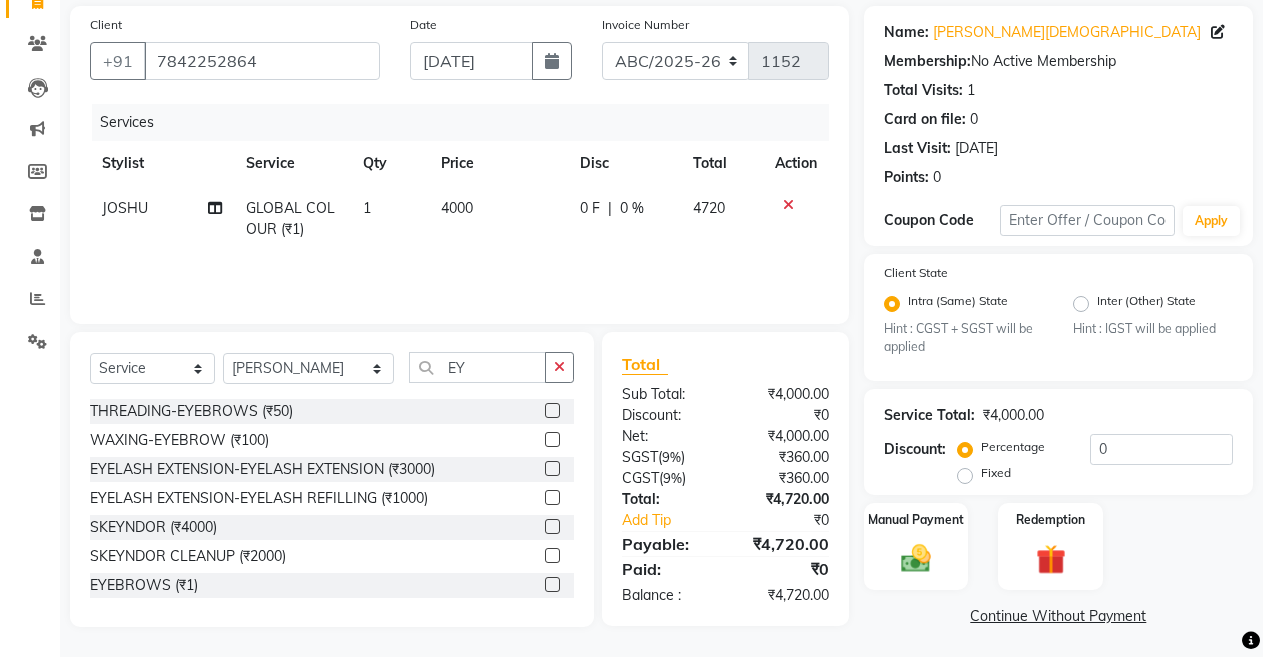 click 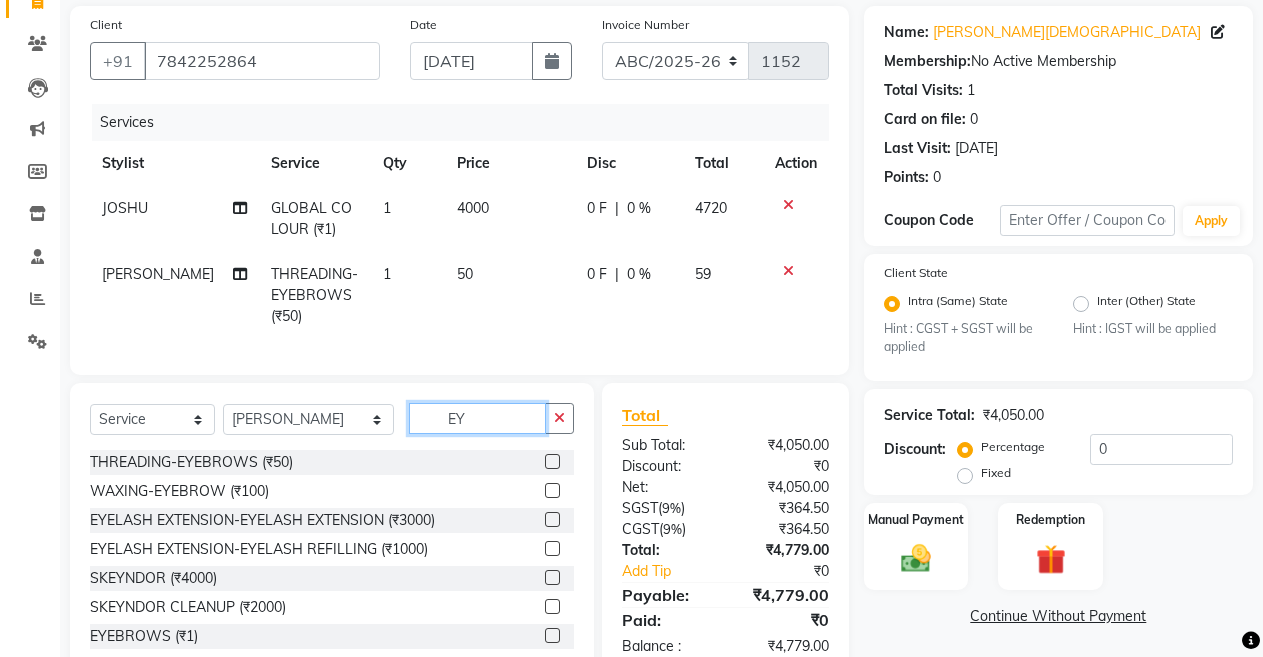 click on "EY" 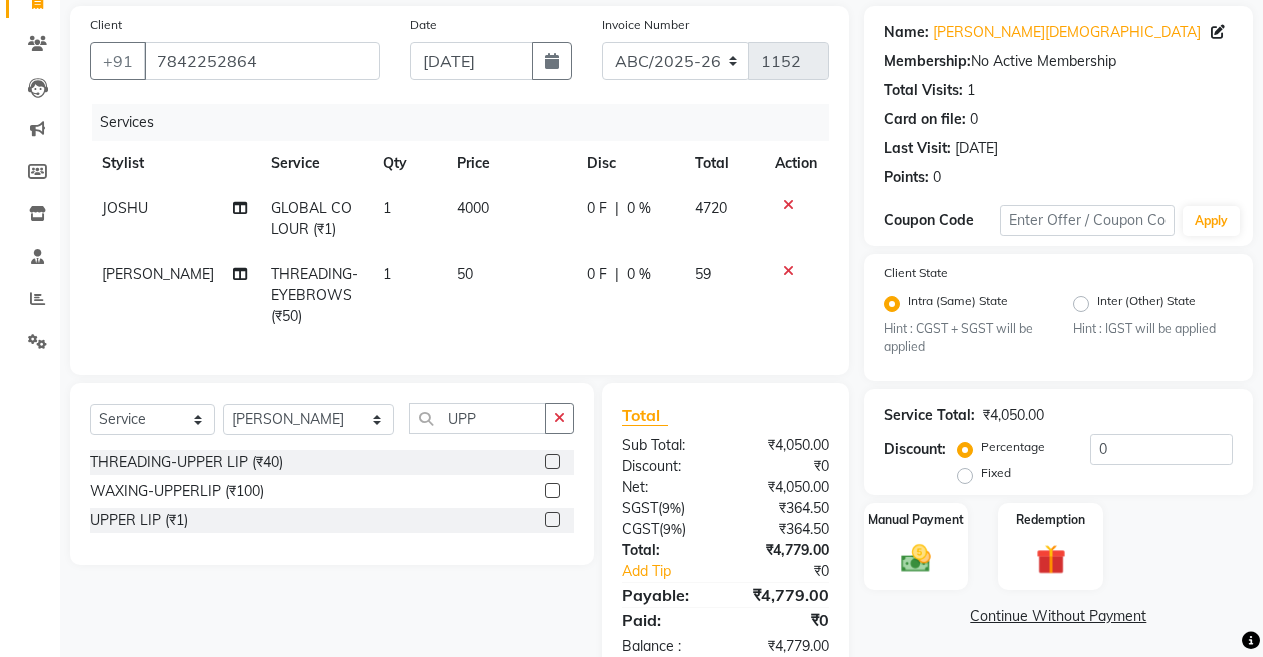 click 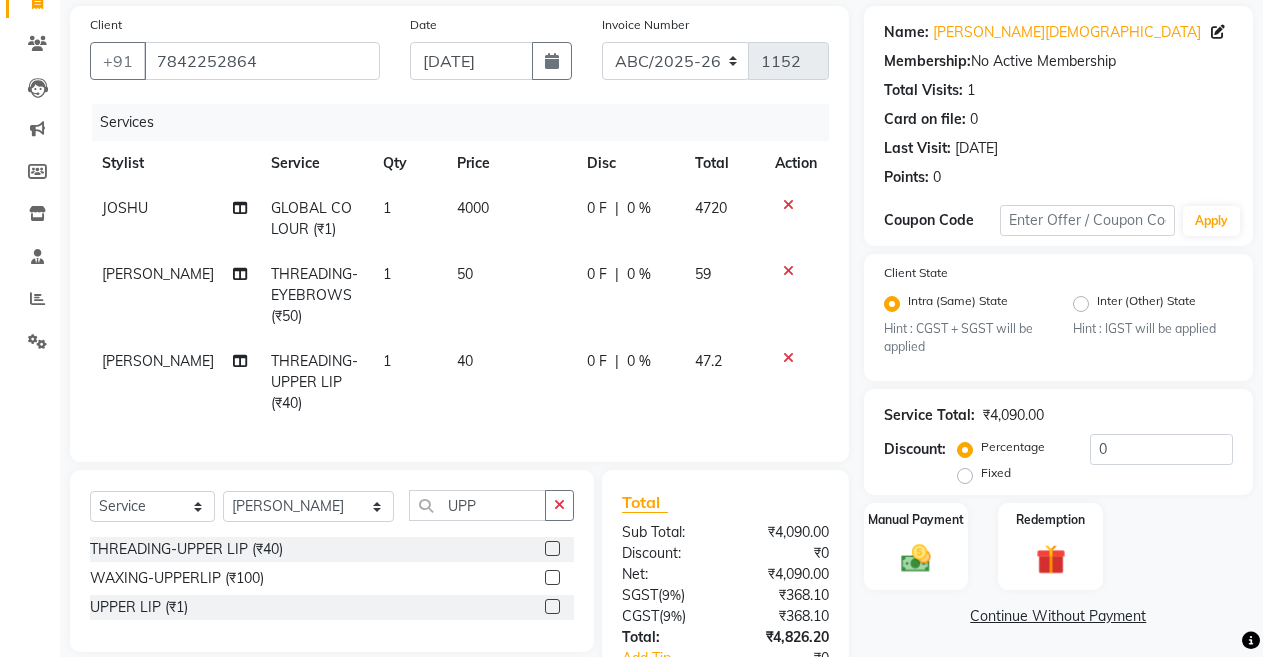 scroll, scrollTop: 184, scrollLeft: 0, axis: vertical 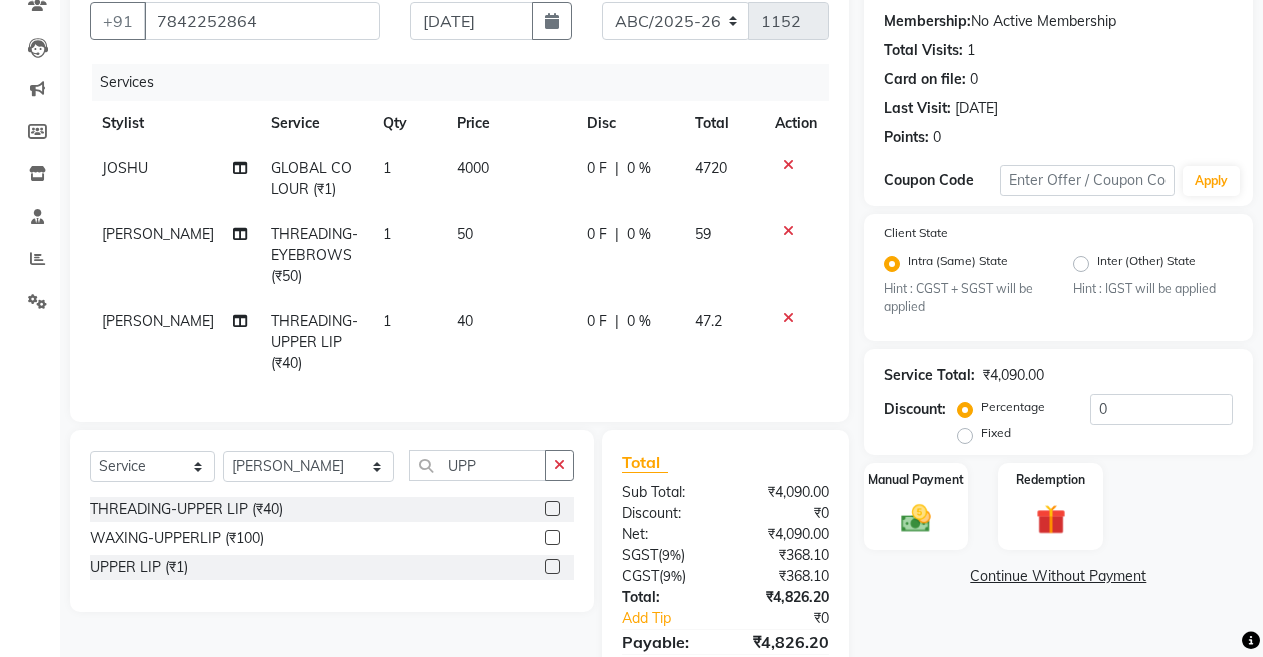 click on "4000" 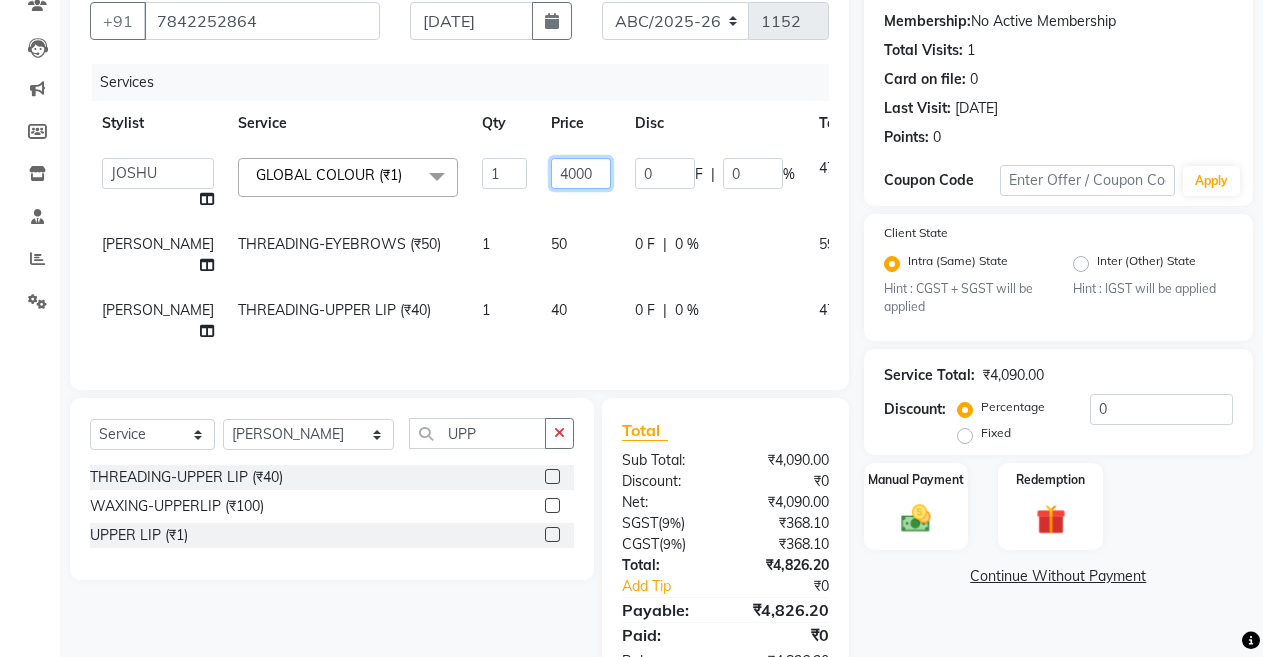 click on "4000" 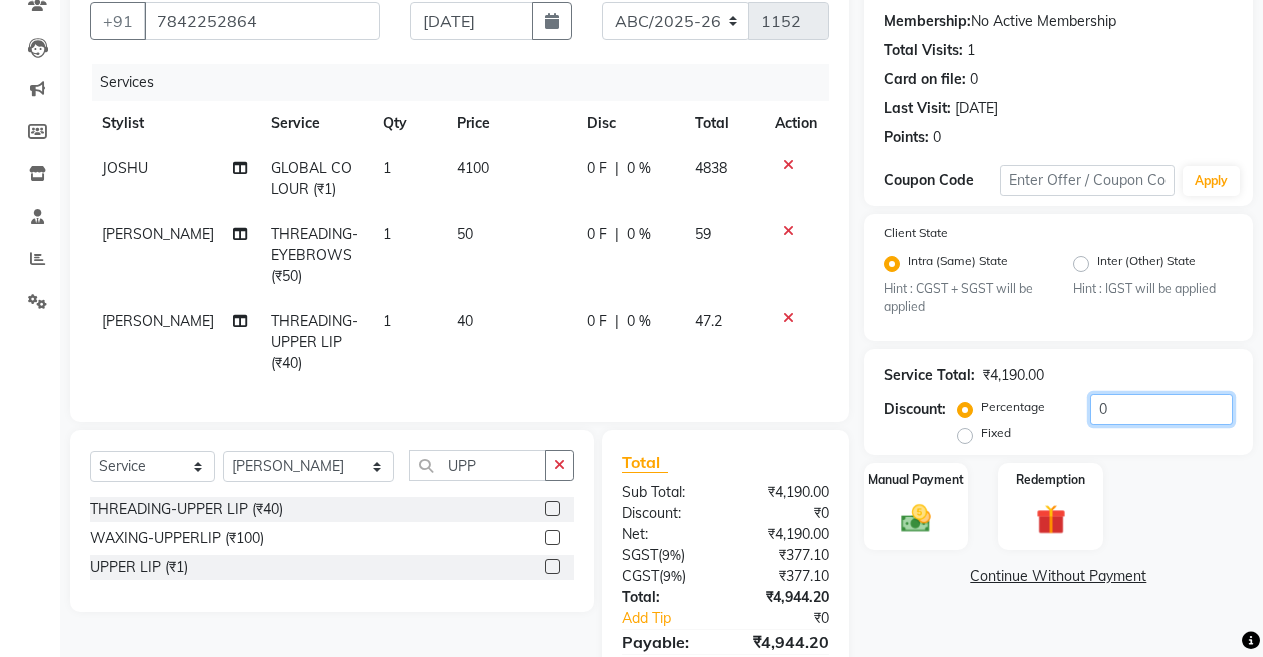 click on "0" 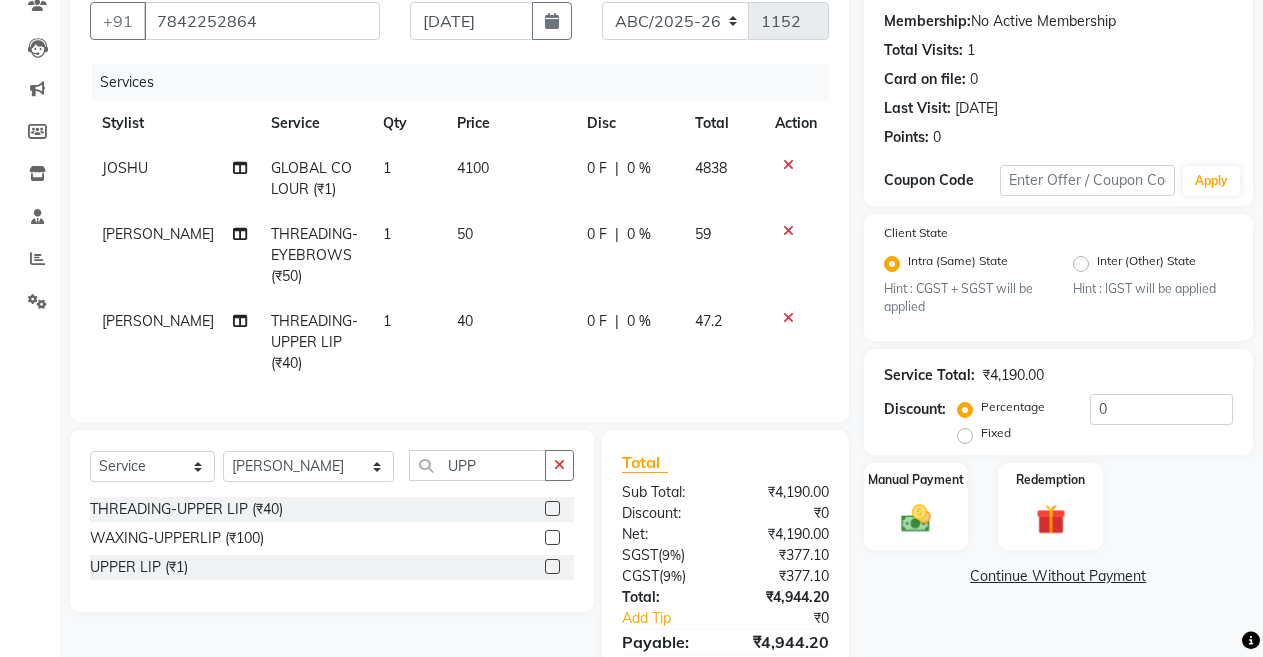 click on "4100" 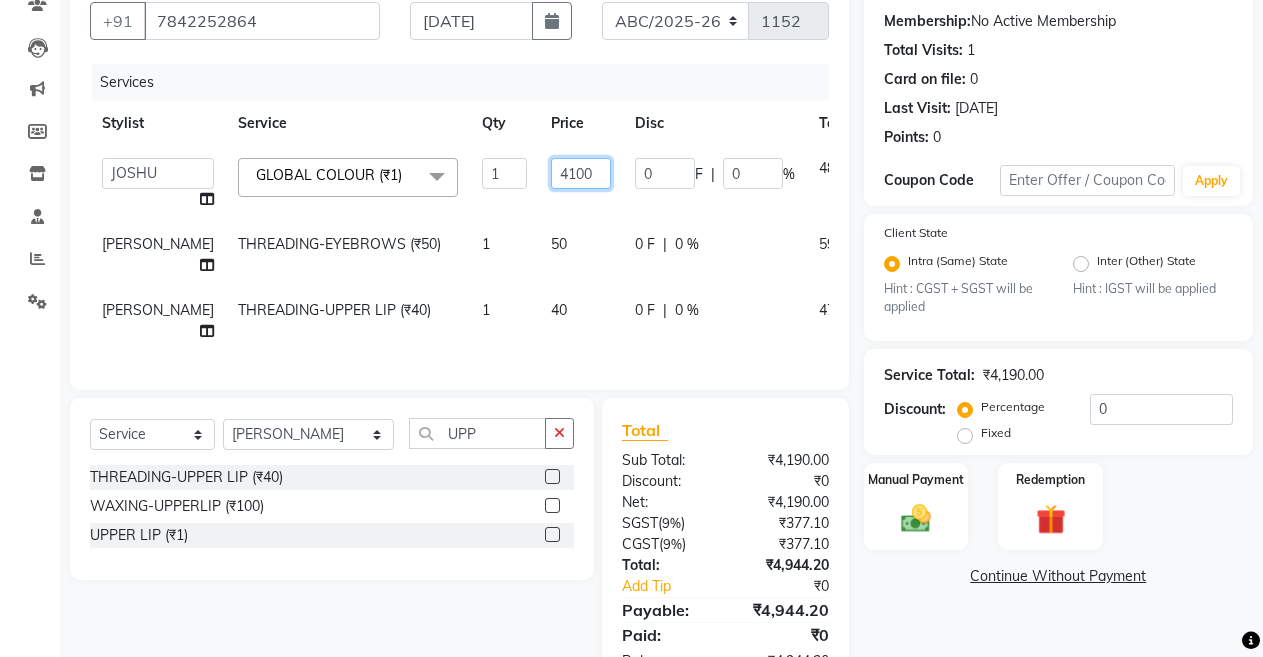 click on "4100" 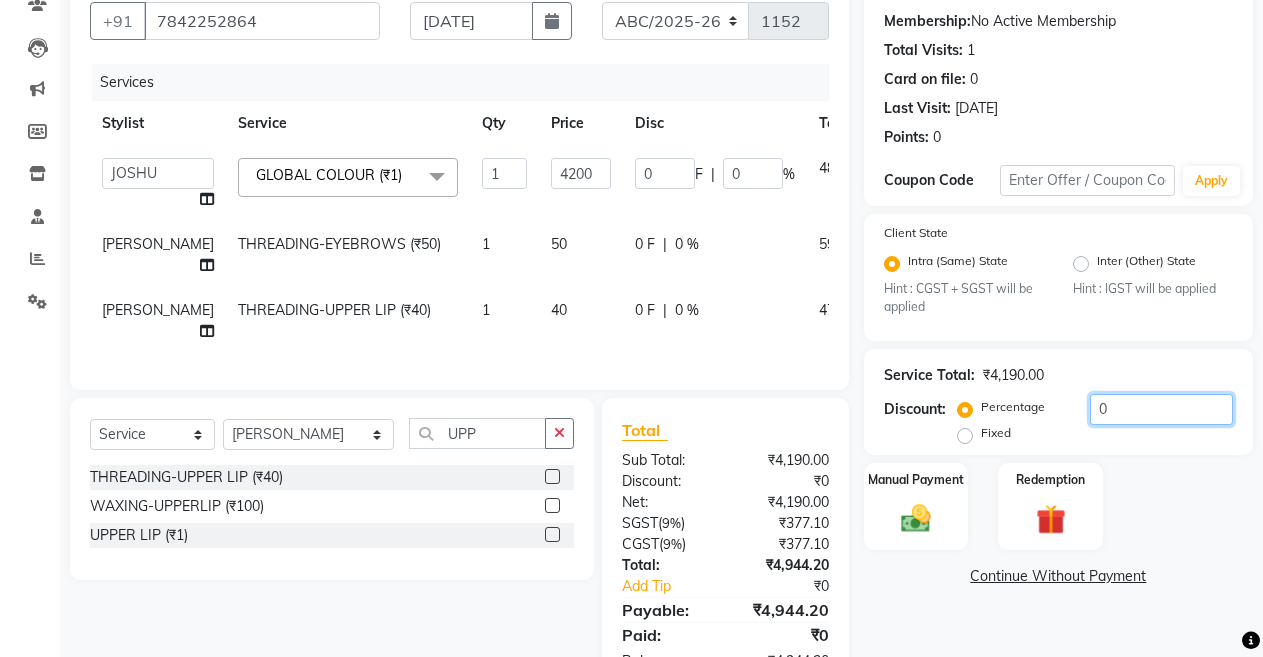 click on "0" 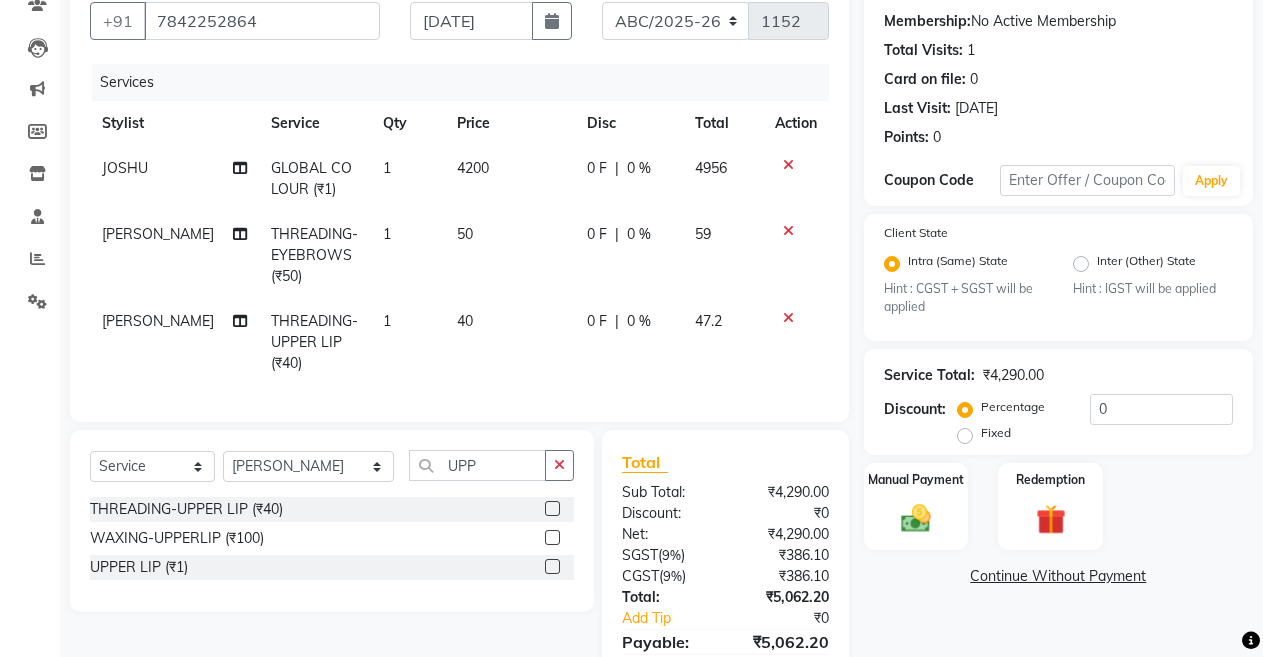 click on "47.2" 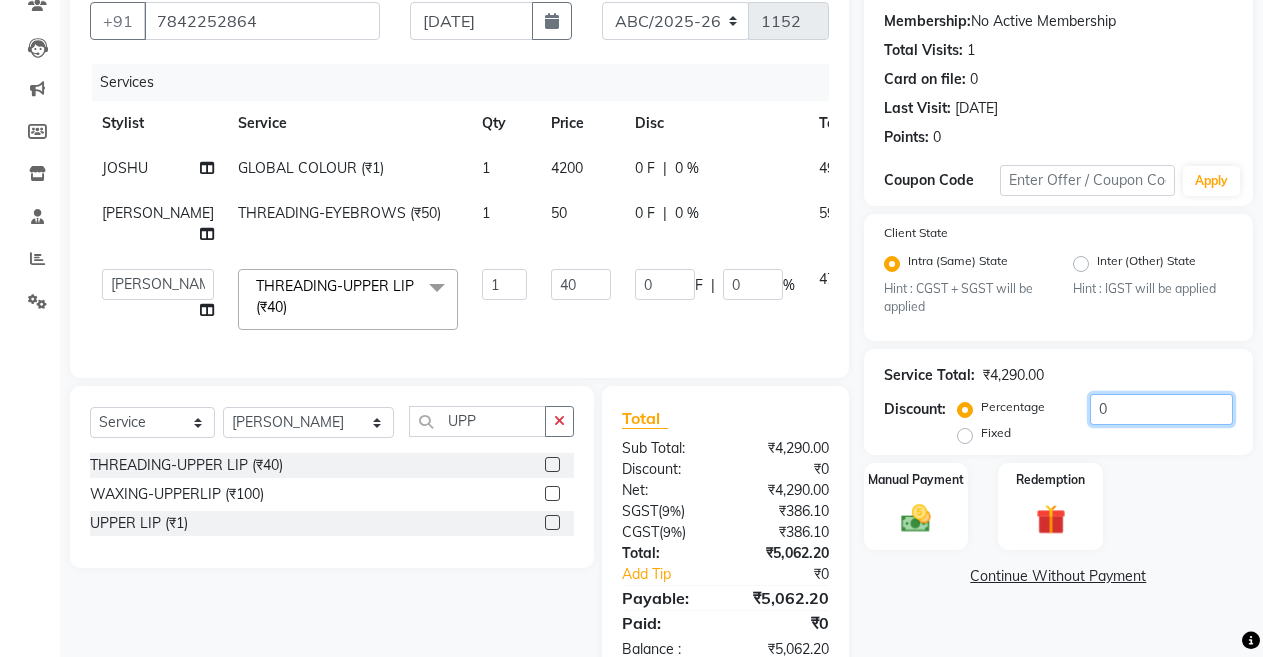 click on "0" 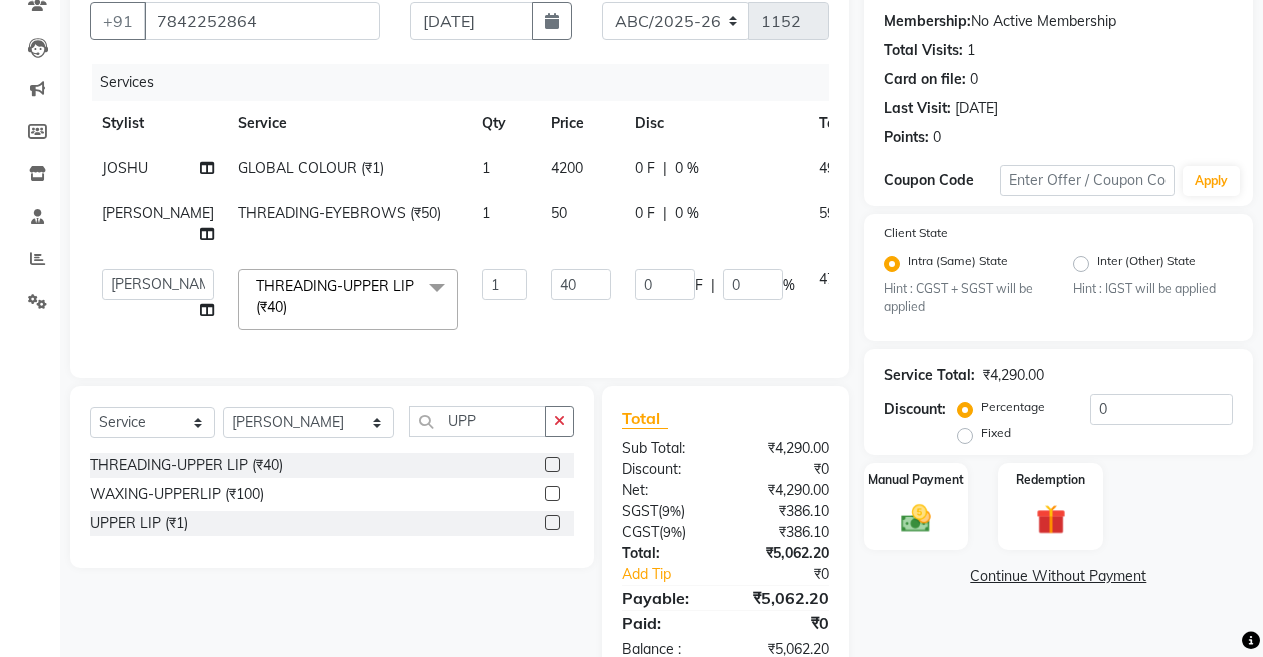 click on "4200" 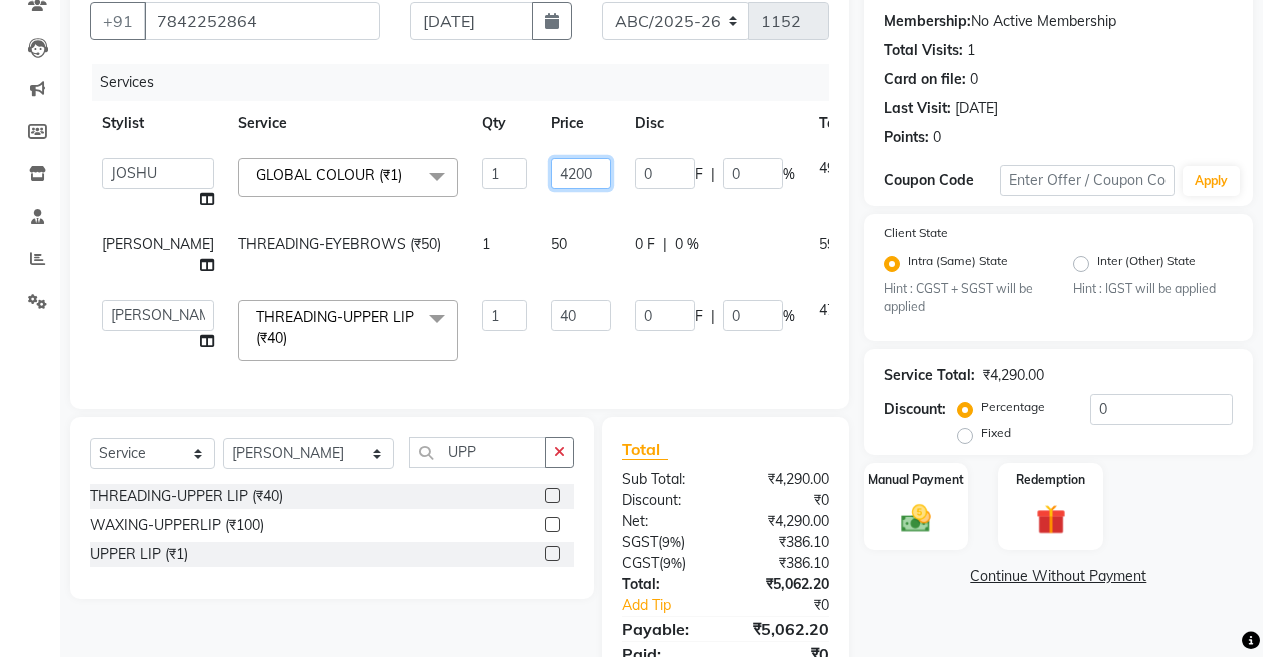 click on "4200" 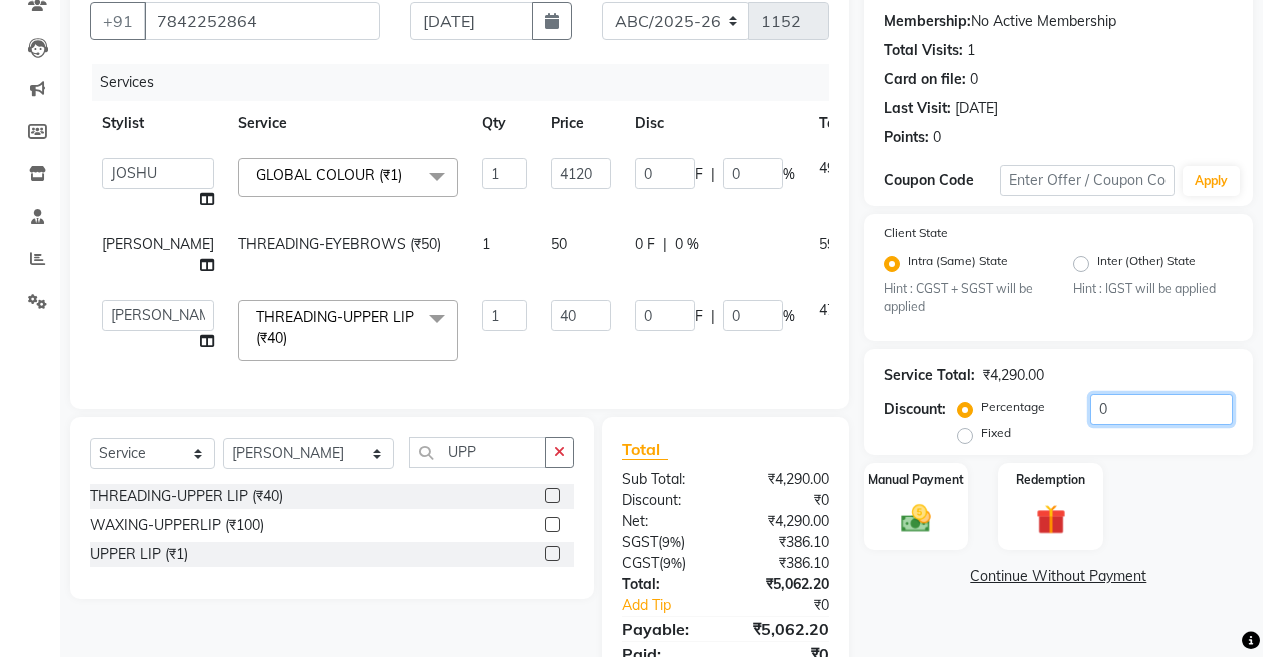 click on "0" 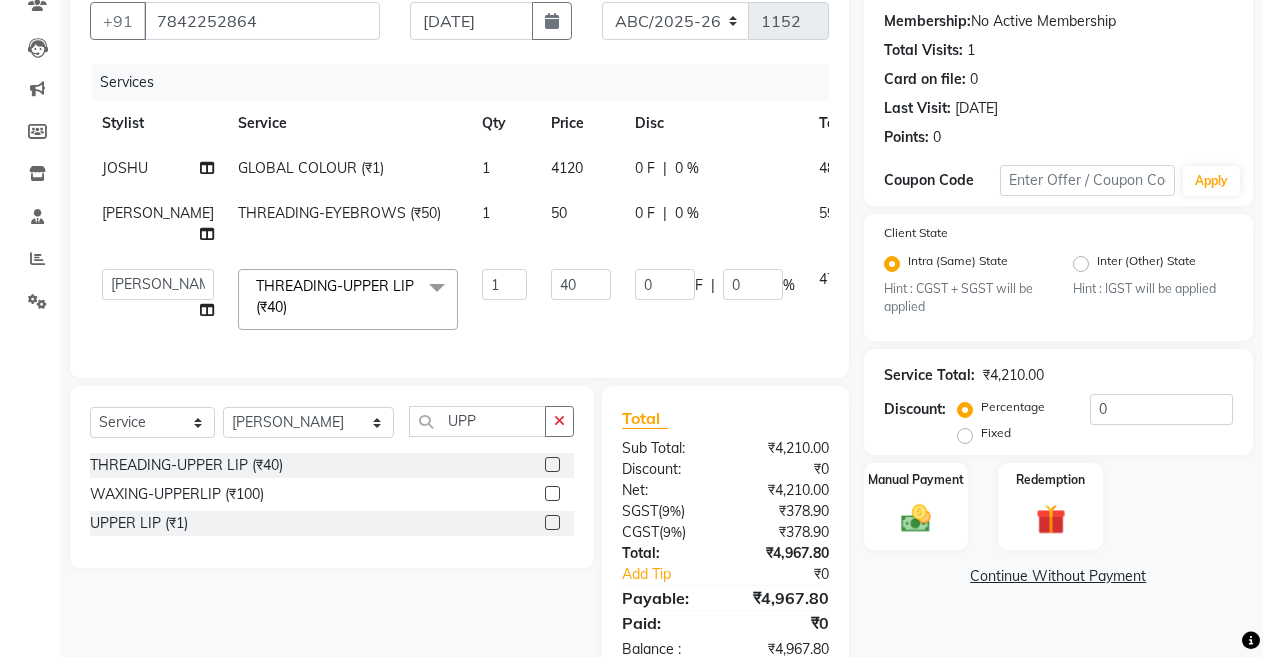 click on "4120" 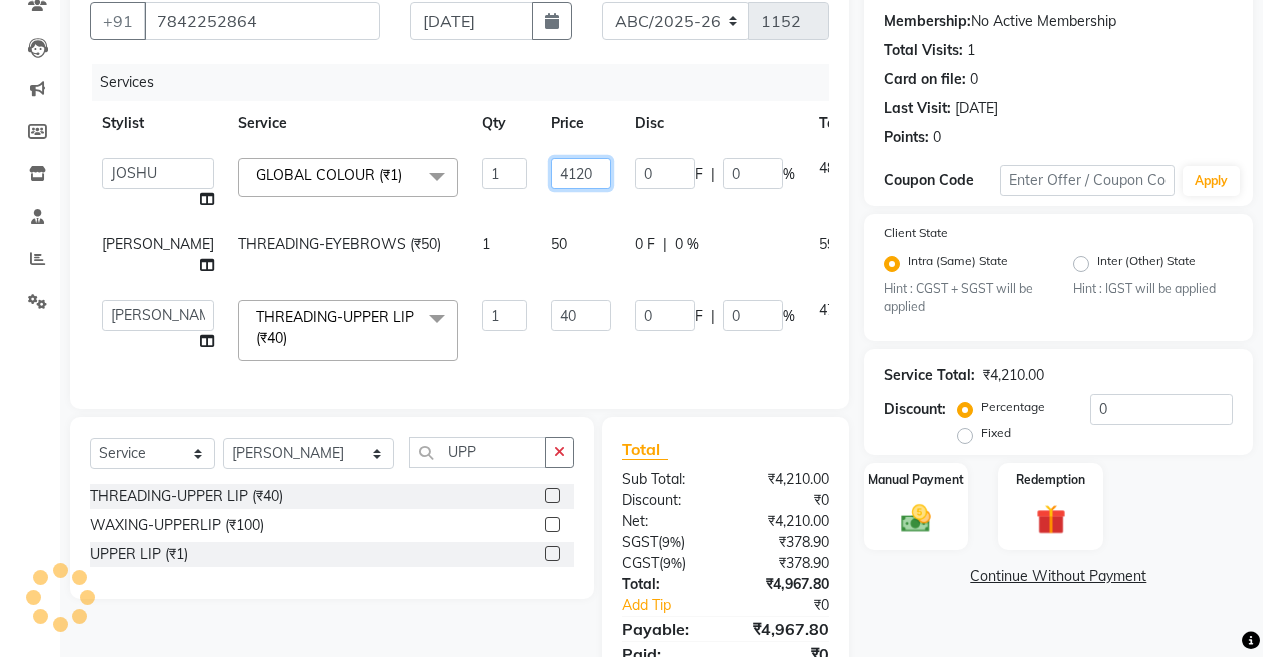 click on "4120" 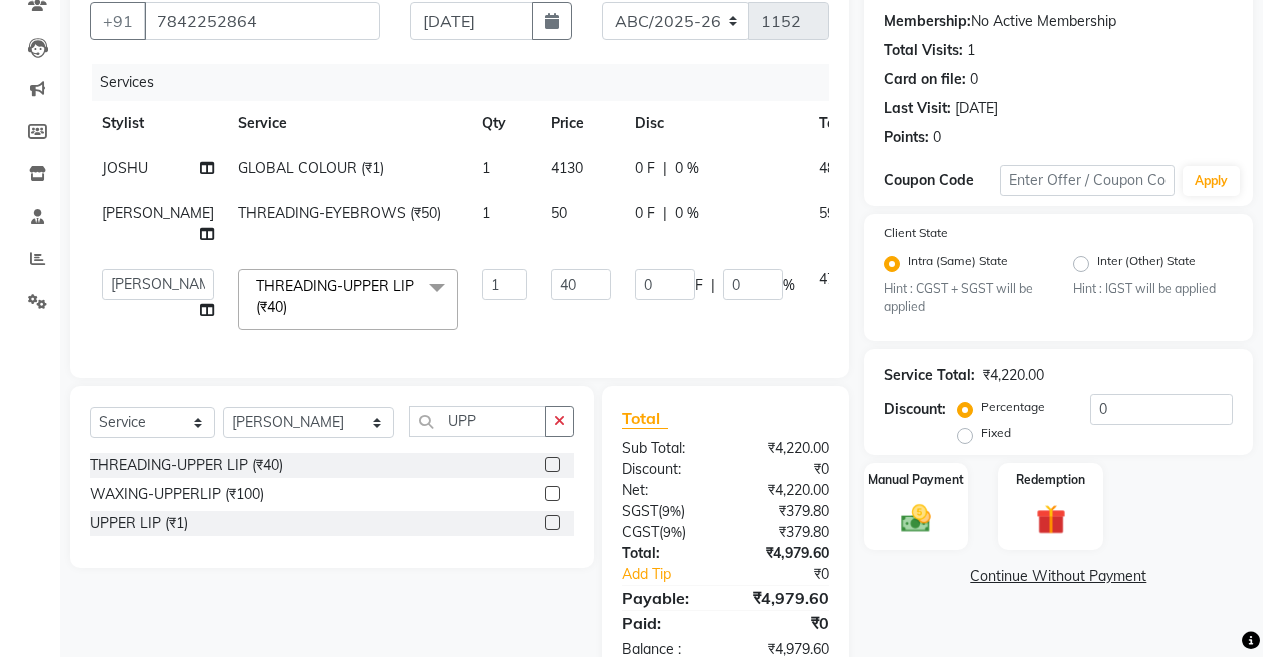 click on "Service Total:  ₹4,220.00  Discount:  Percentage   Fixed  0" 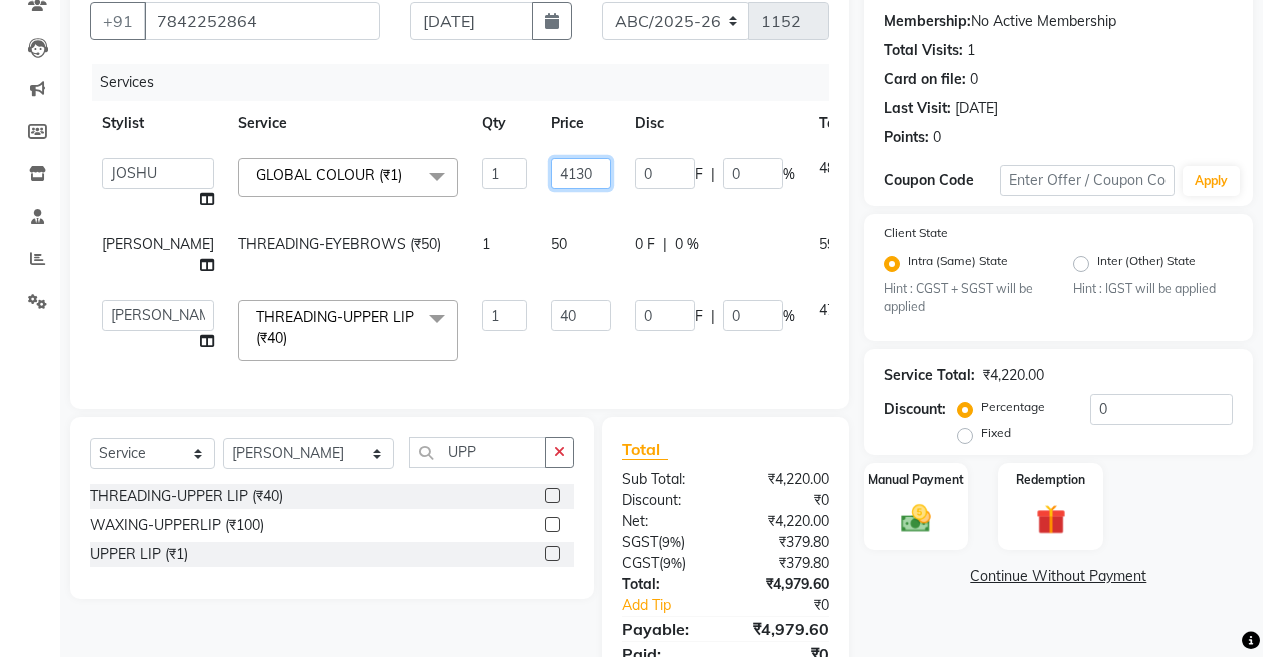 click on "4130" 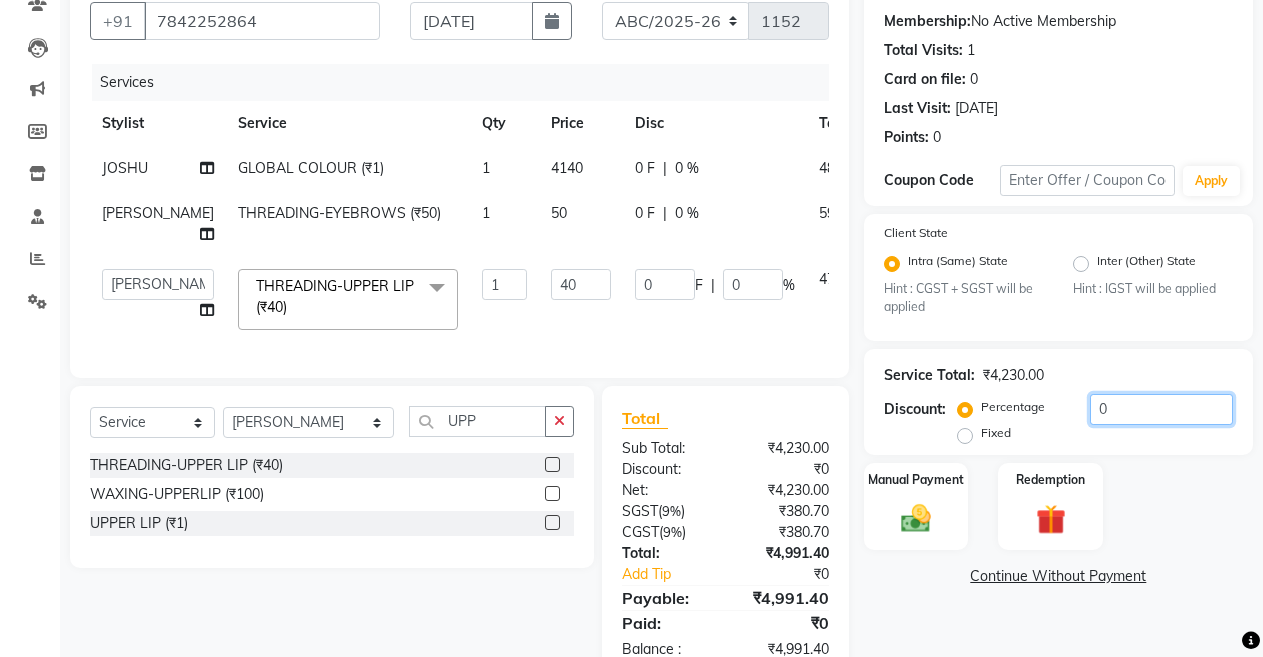 click on "0" 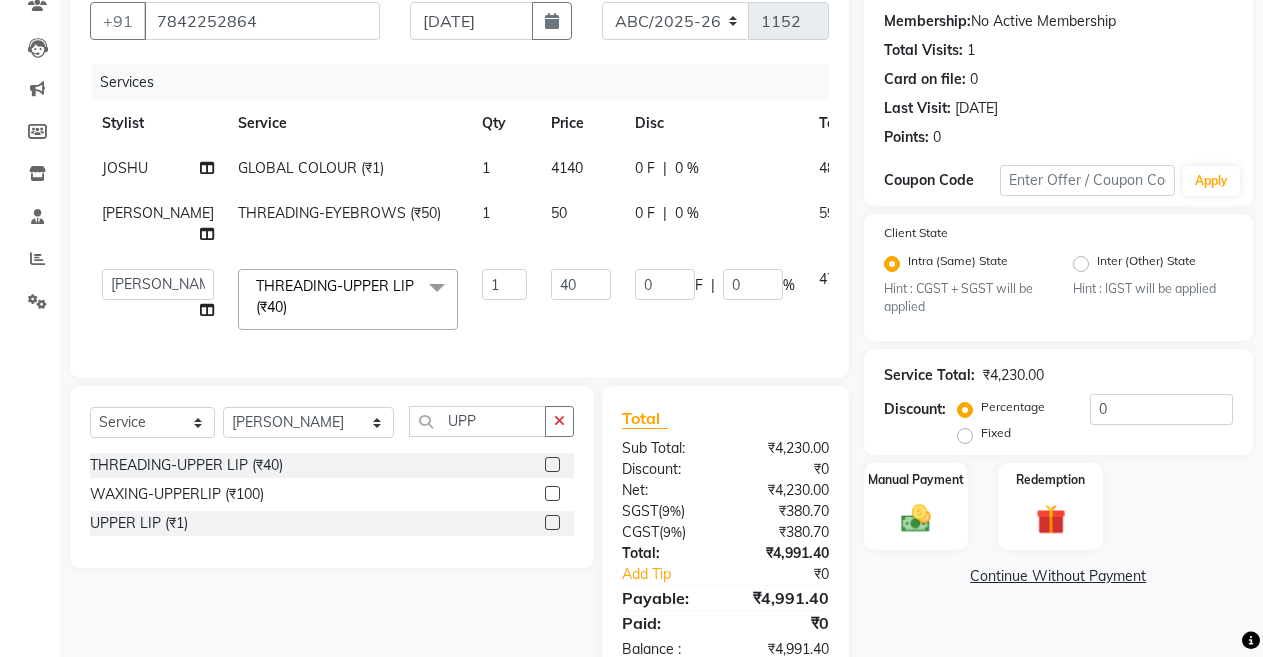 click on "4140" 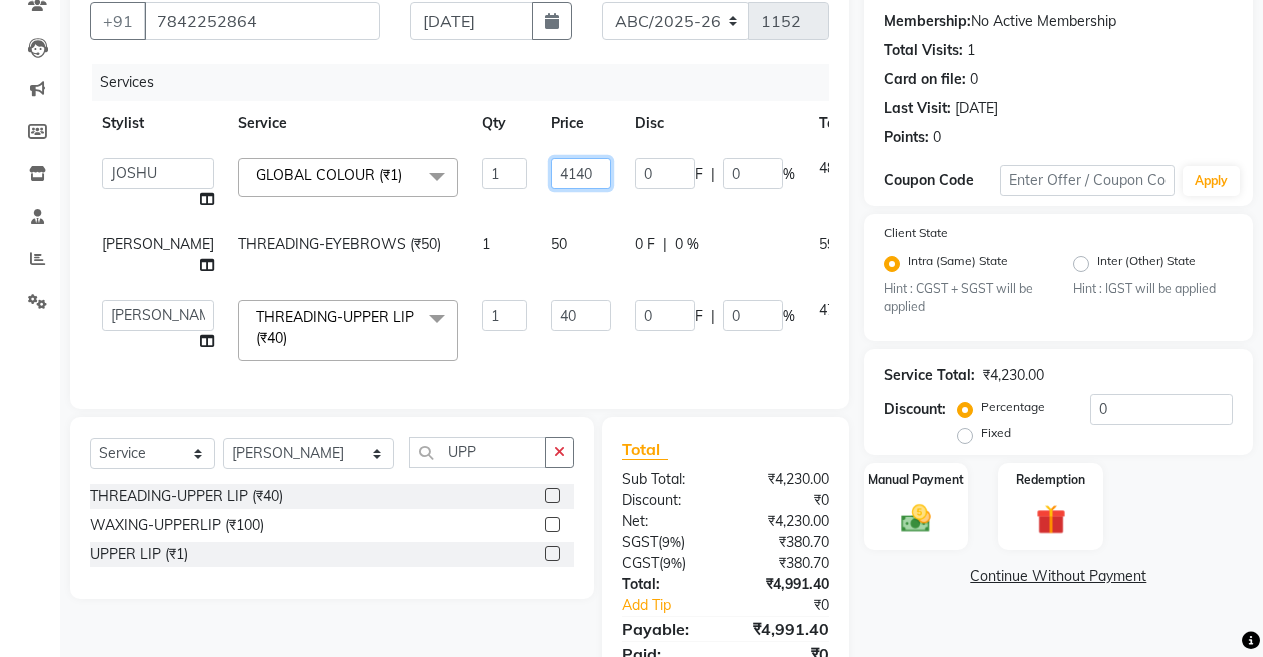 click on "4140" 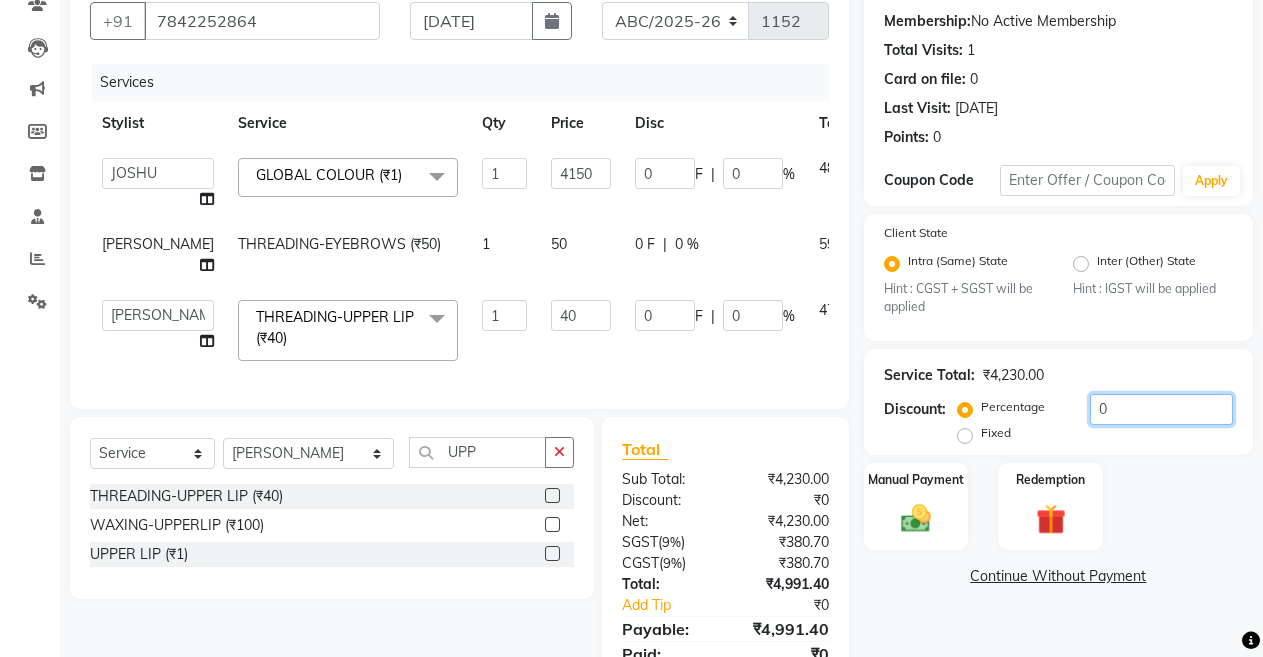 click on "0" 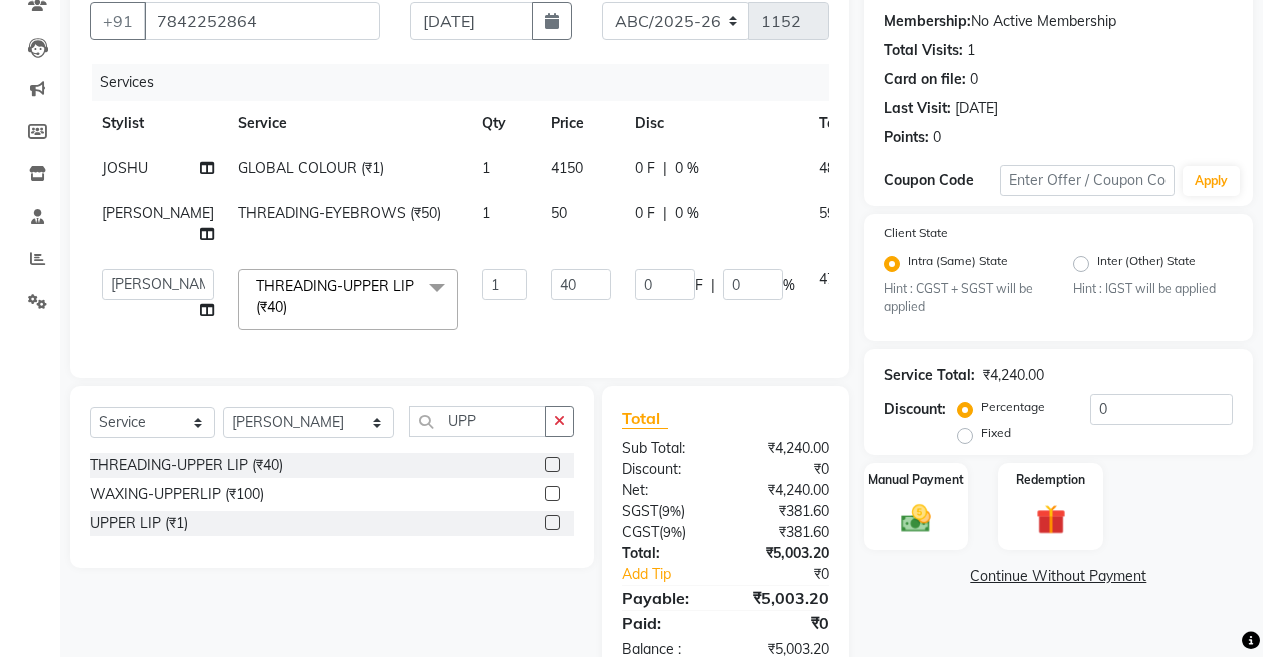 click on "4150" 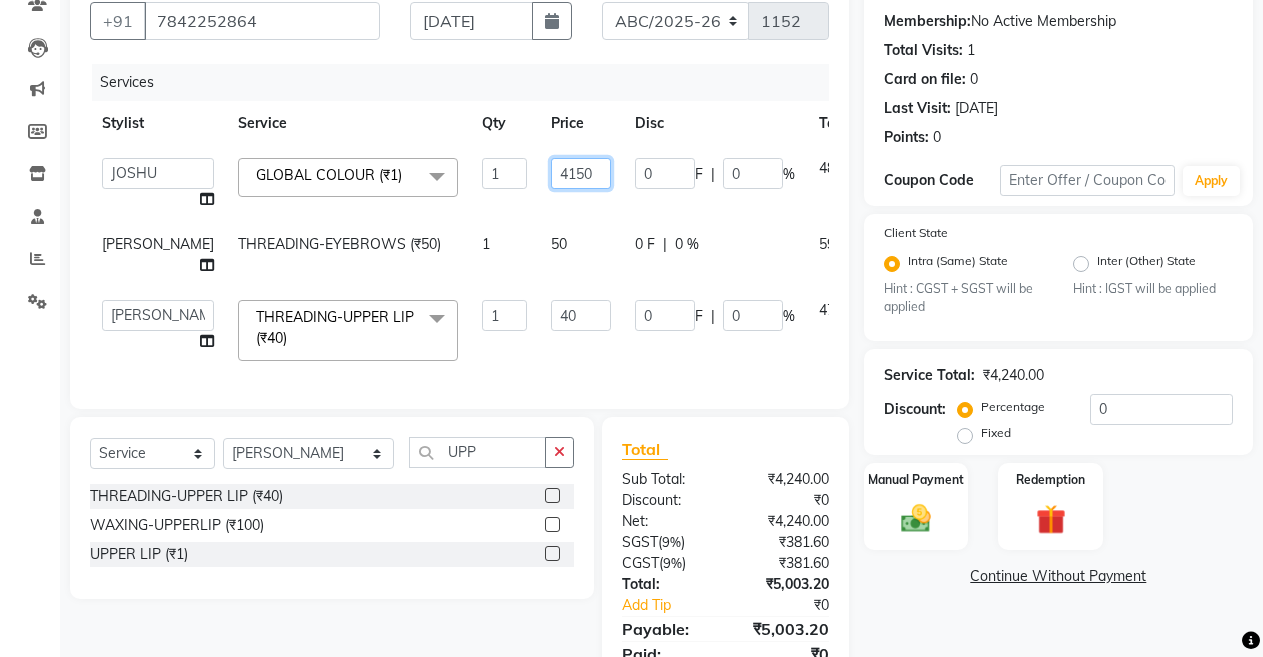 click on "4150" 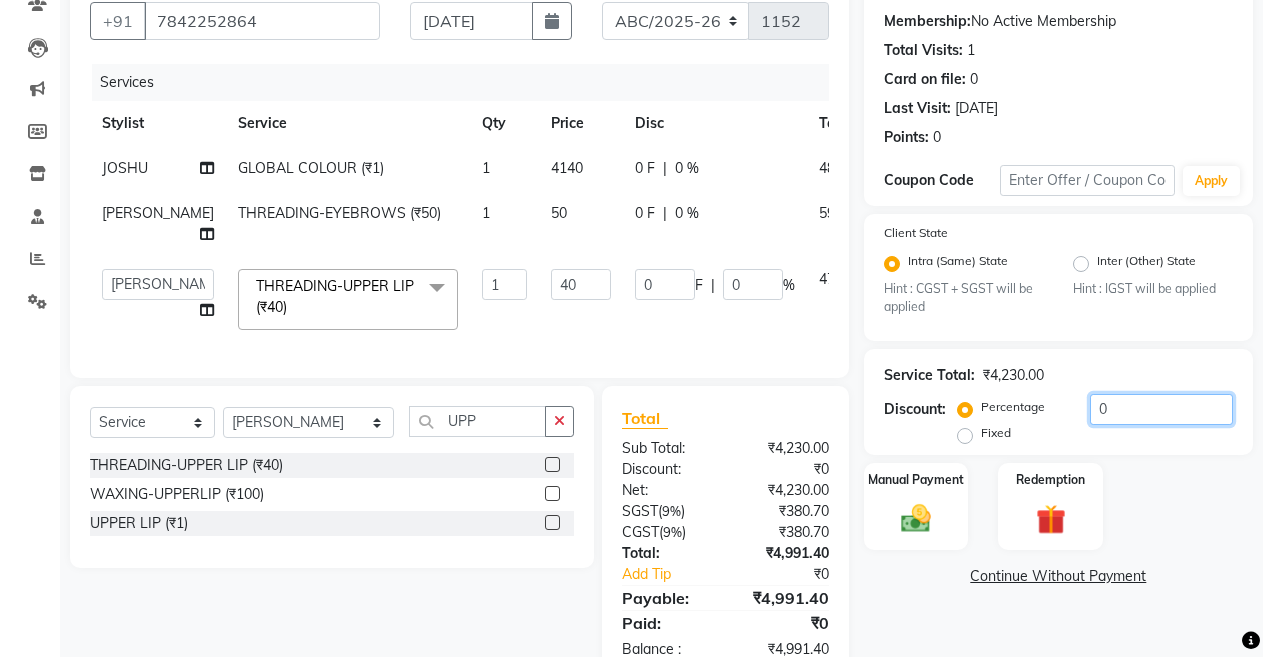 click on "0" 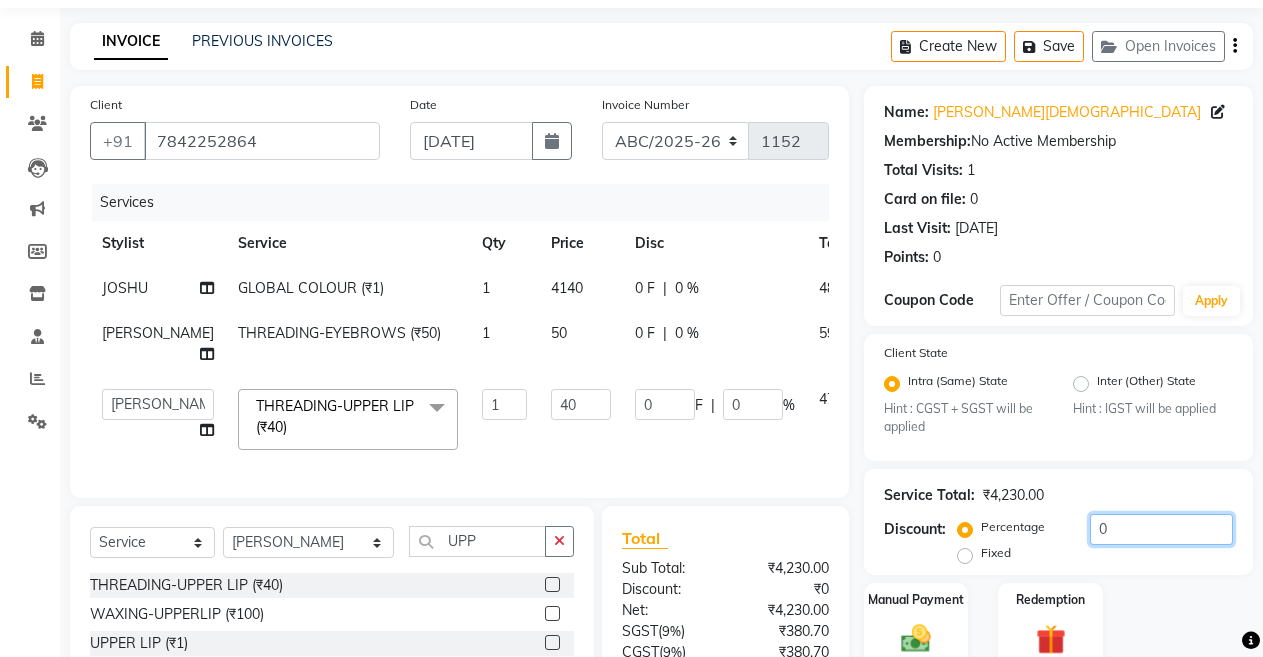 scroll, scrollTop: 24, scrollLeft: 0, axis: vertical 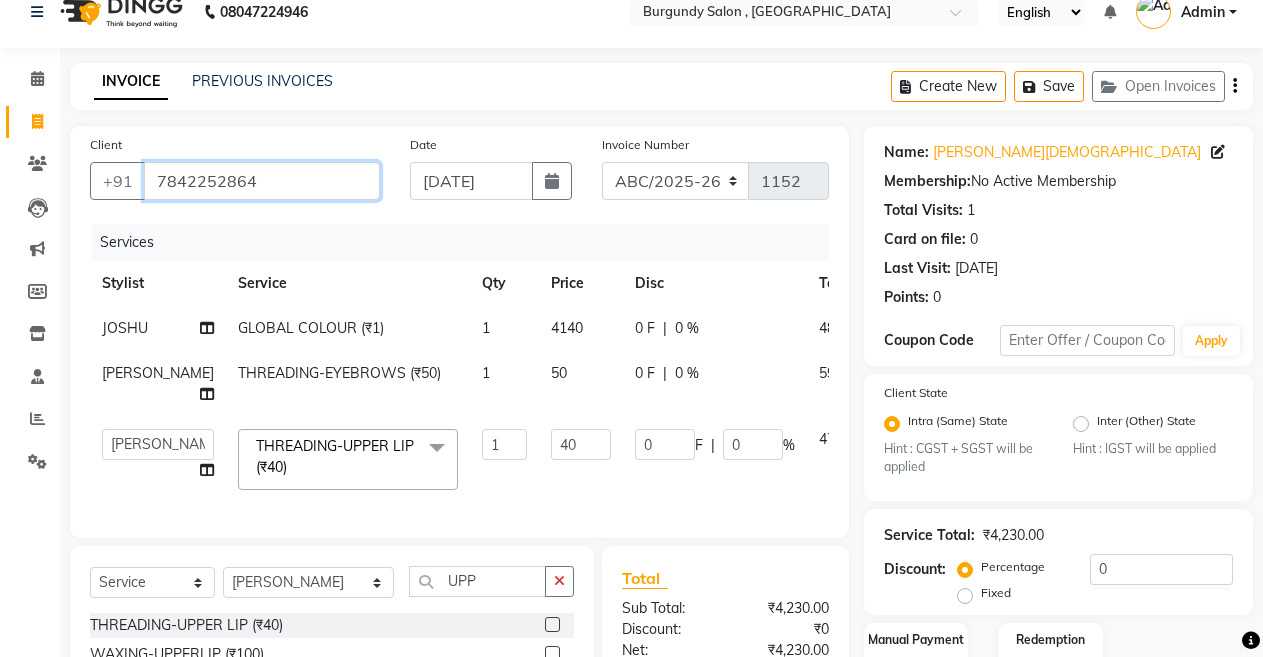 click on "7842252864" at bounding box center (262, 181) 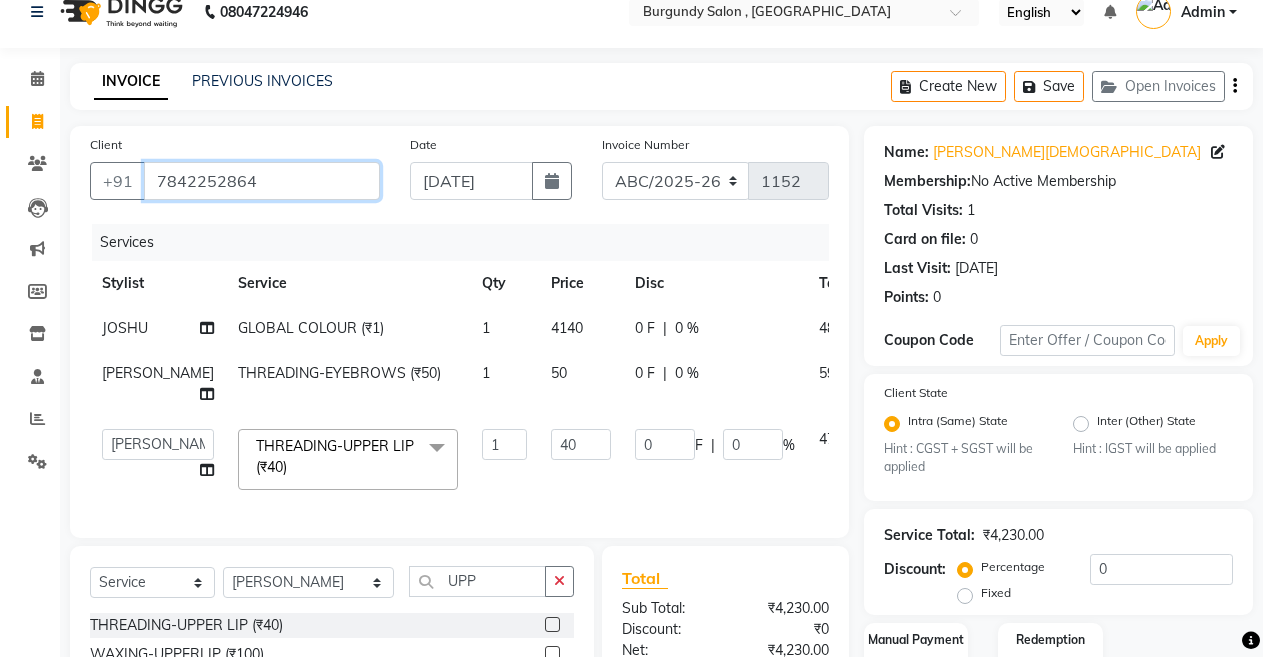 scroll, scrollTop: 254, scrollLeft: 0, axis: vertical 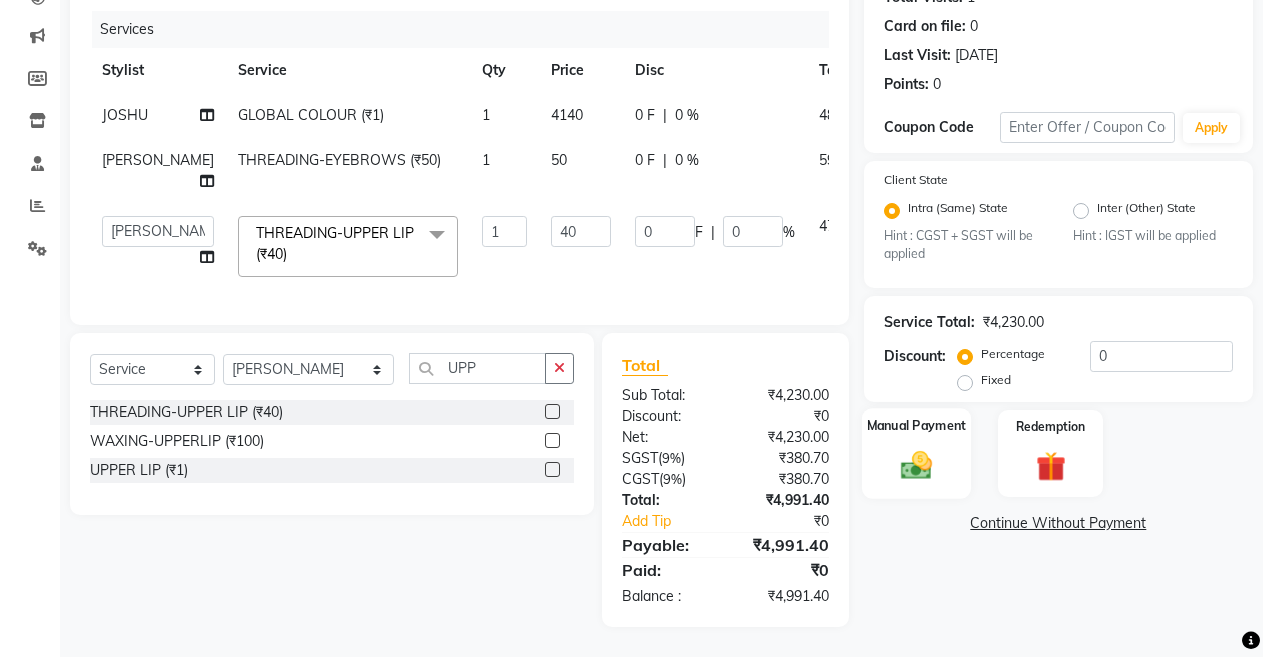 click 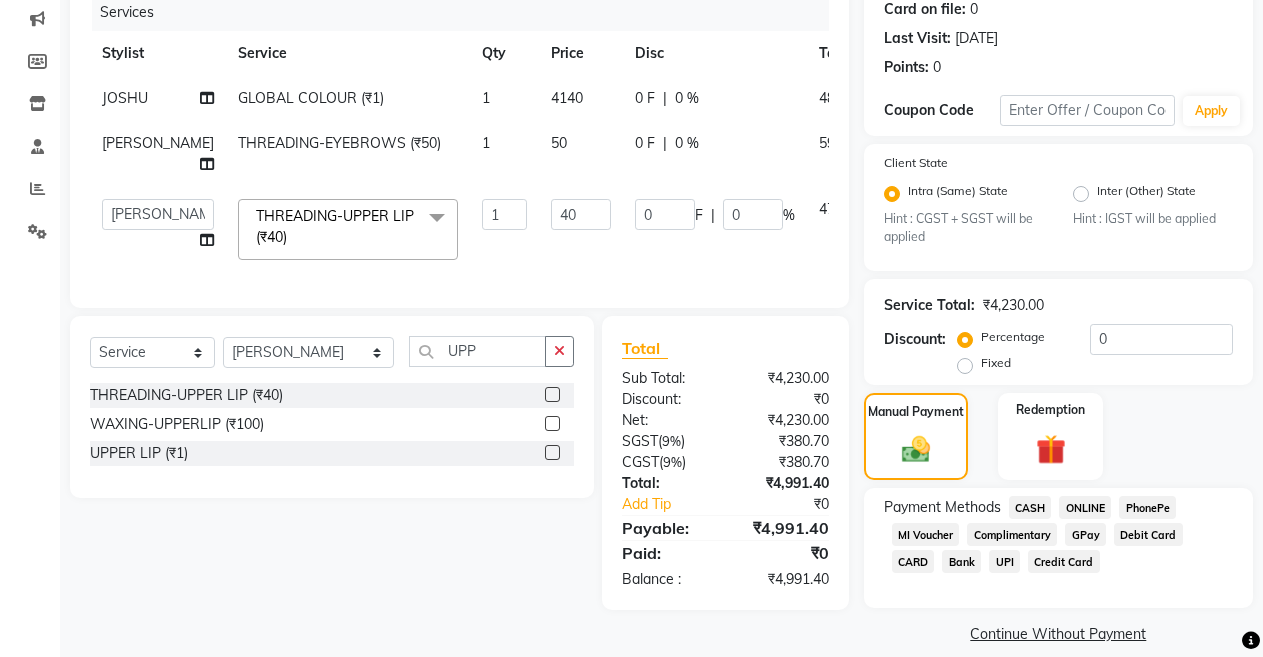 click on "CASH" 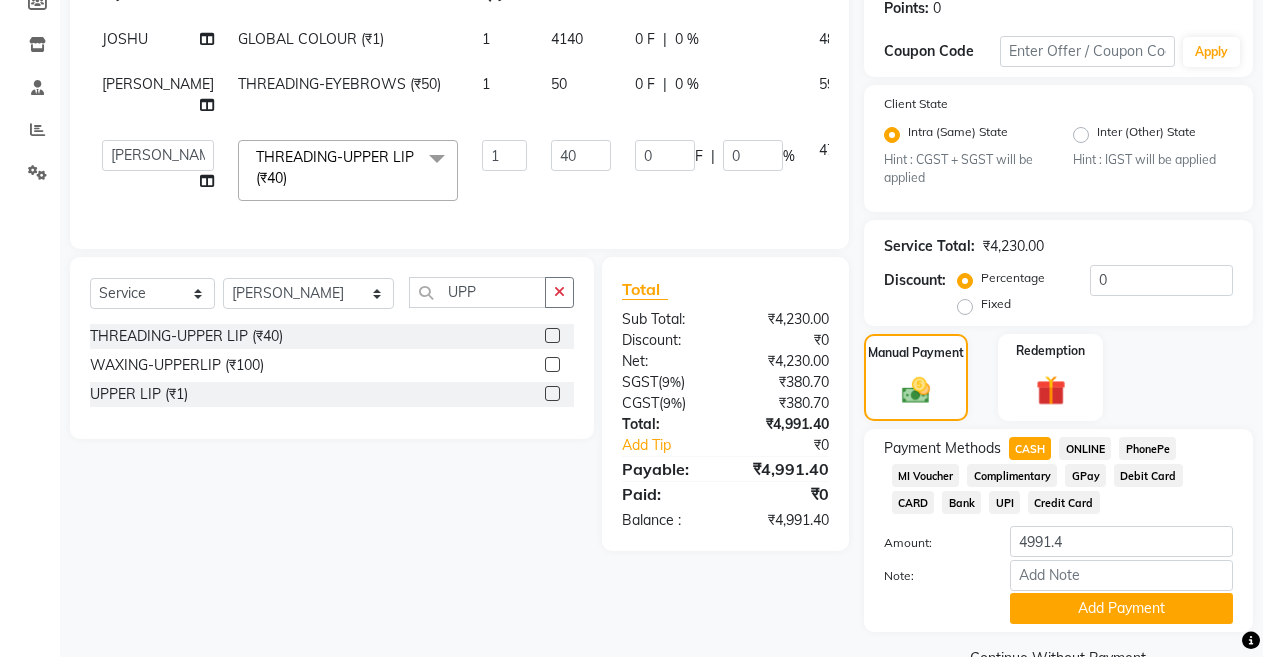 scroll, scrollTop: 359, scrollLeft: 0, axis: vertical 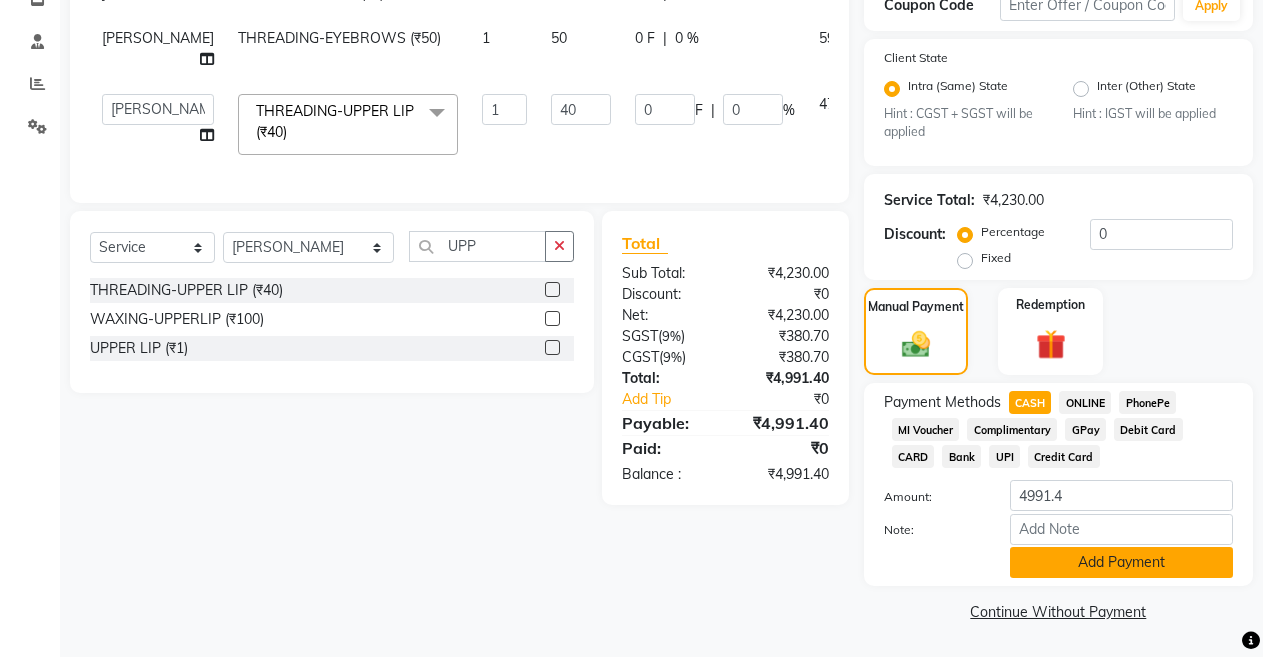 click on "Add Payment" 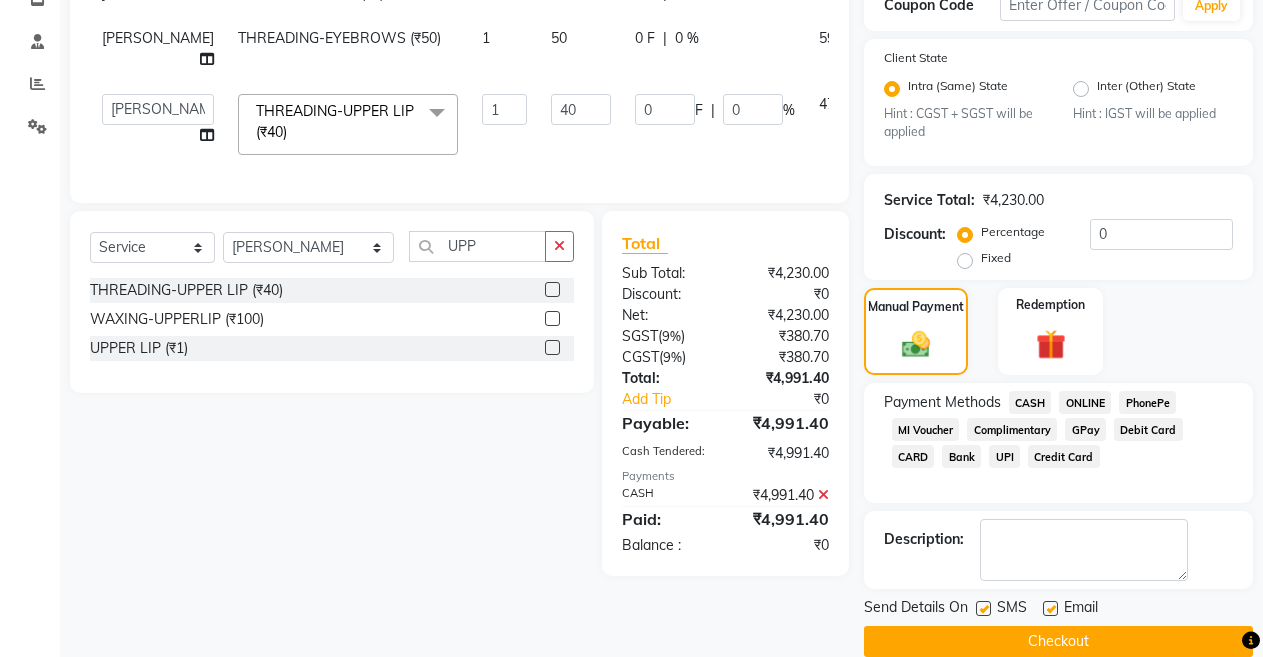 click 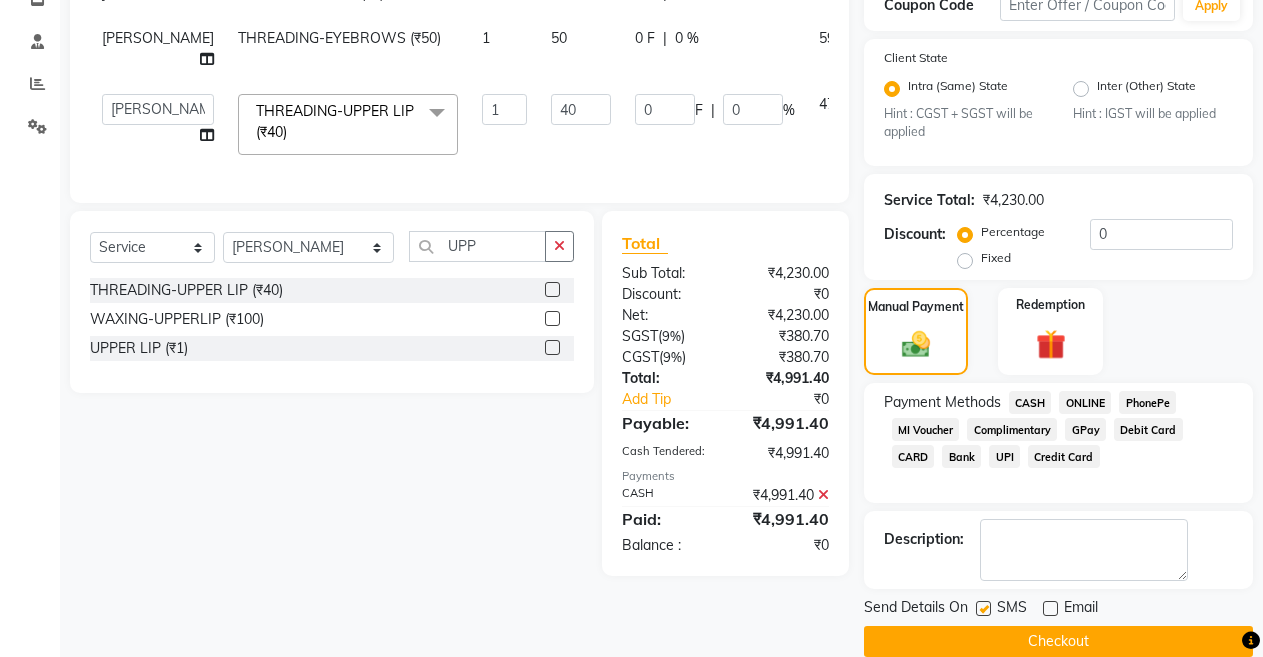 click 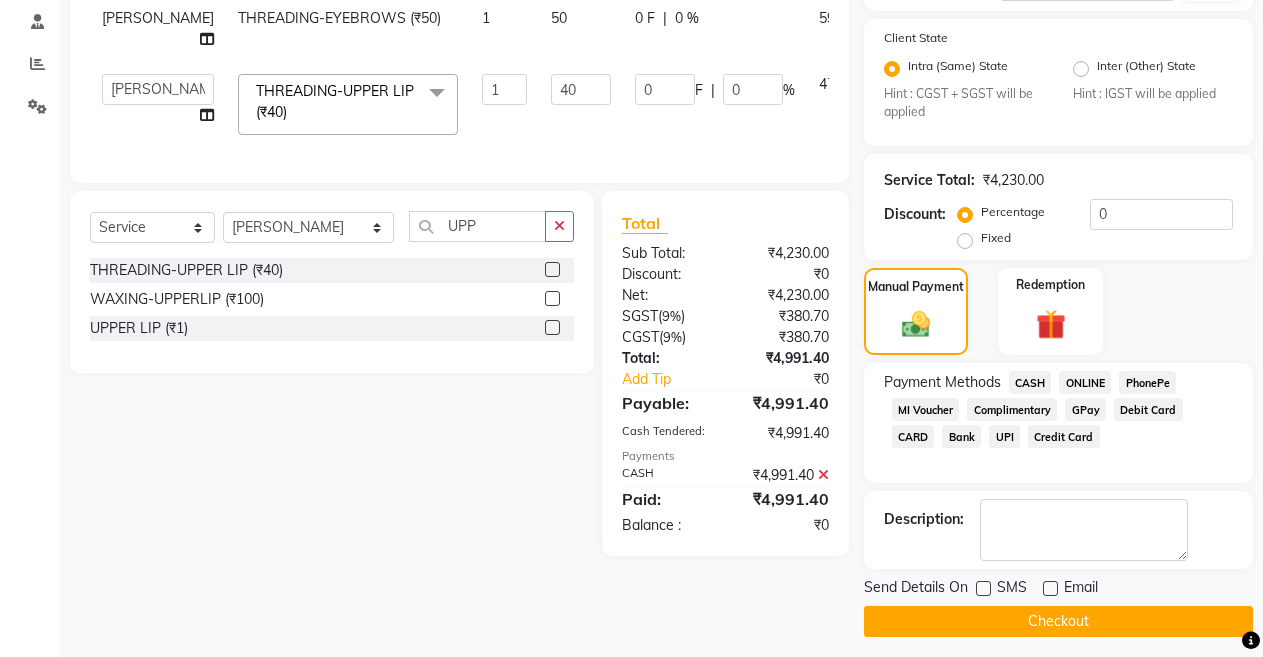 scroll, scrollTop: 389, scrollLeft: 0, axis: vertical 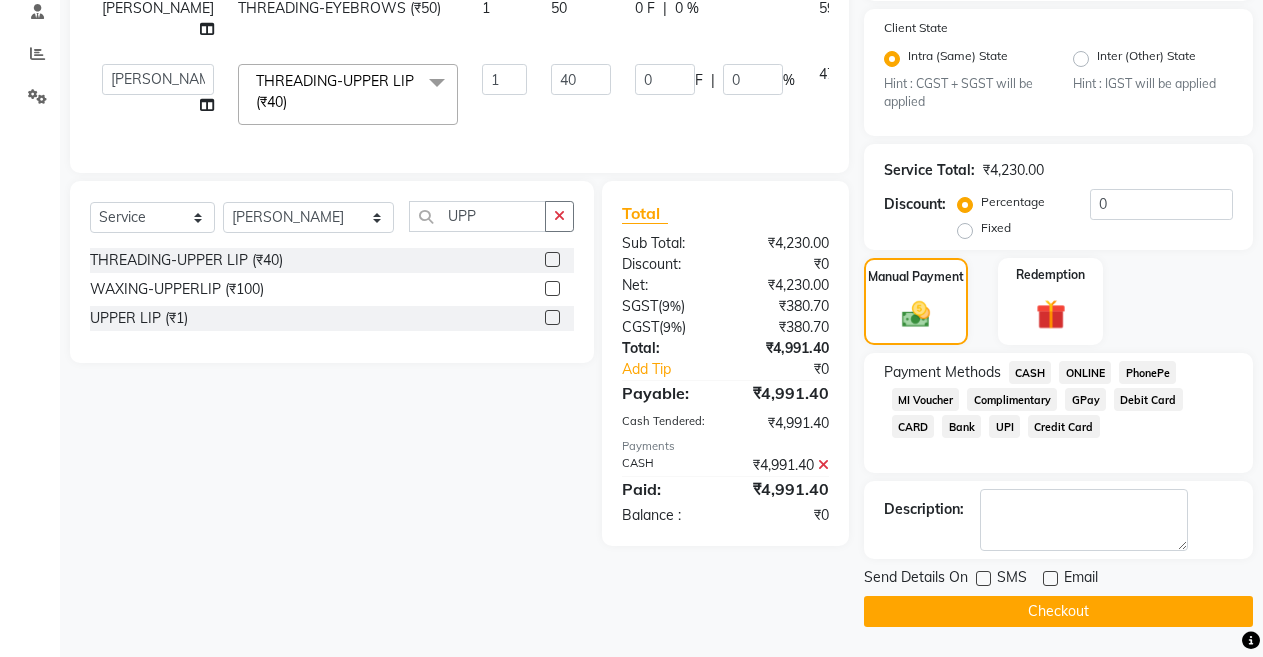 click on "Checkout" 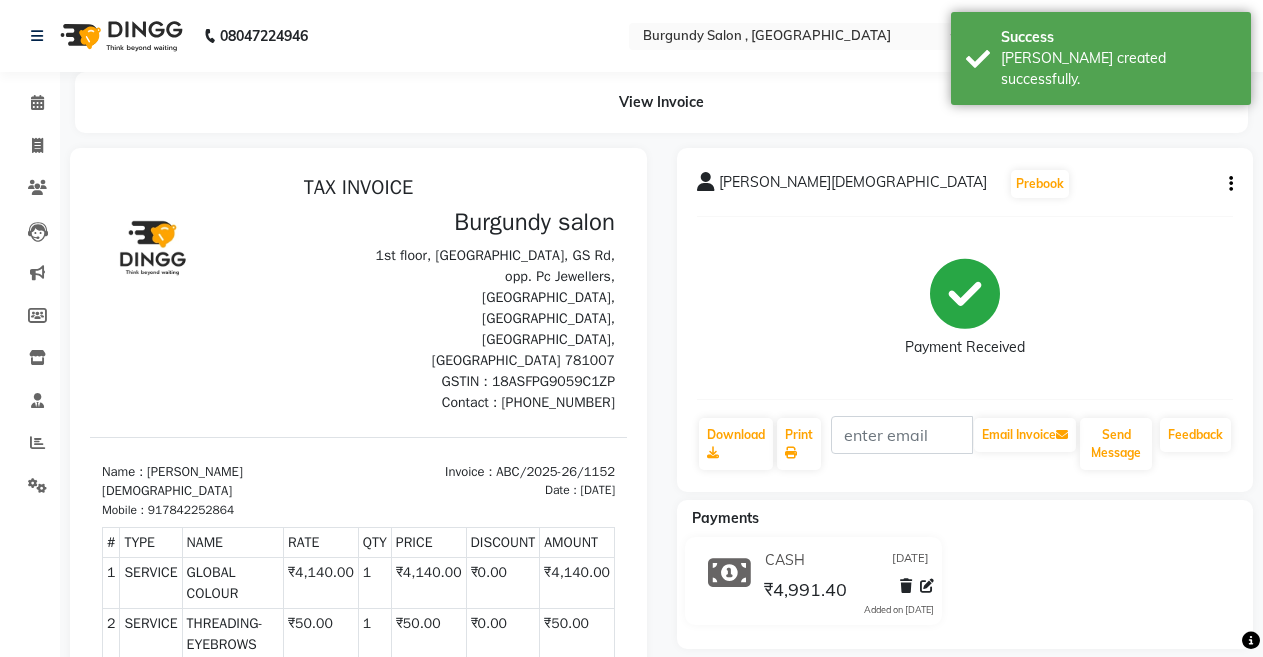 scroll, scrollTop: 0, scrollLeft: 0, axis: both 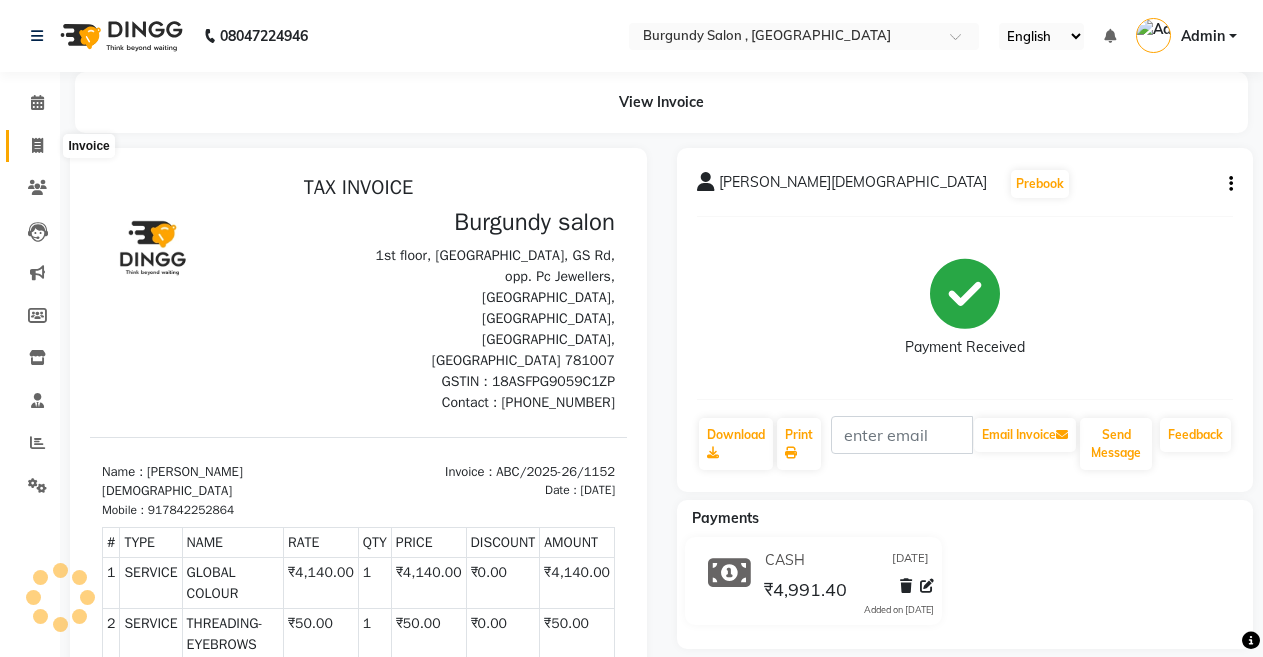 click 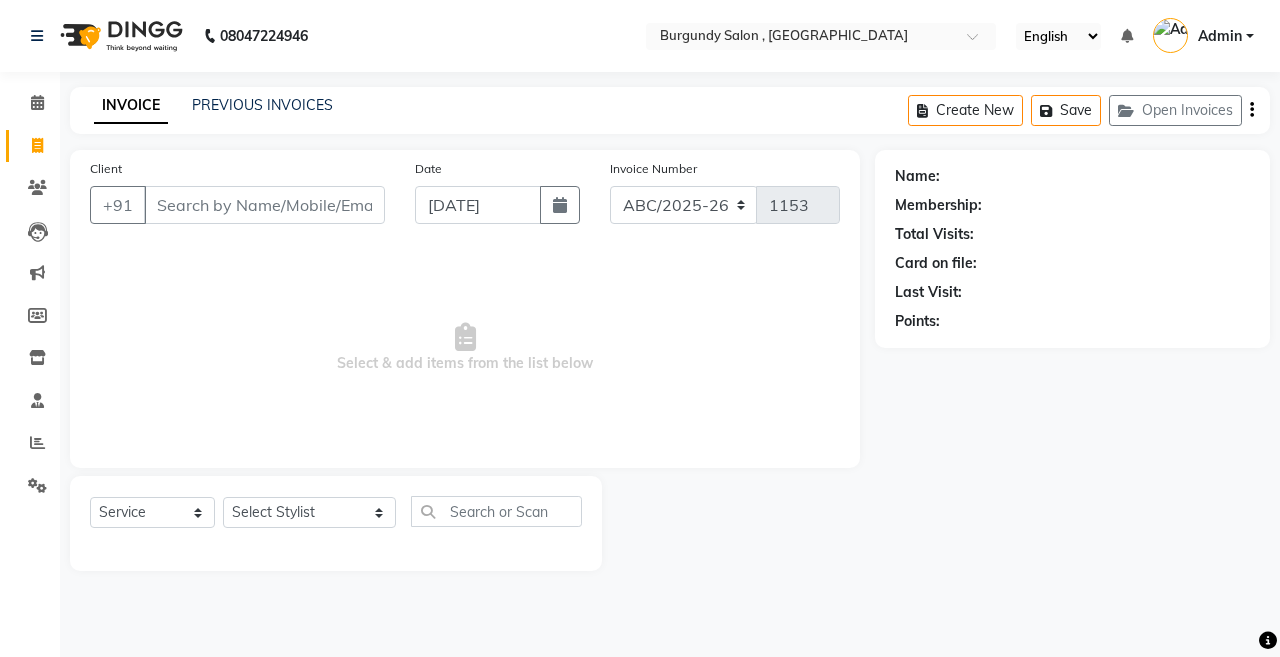 click on "Client" at bounding box center [264, 205] 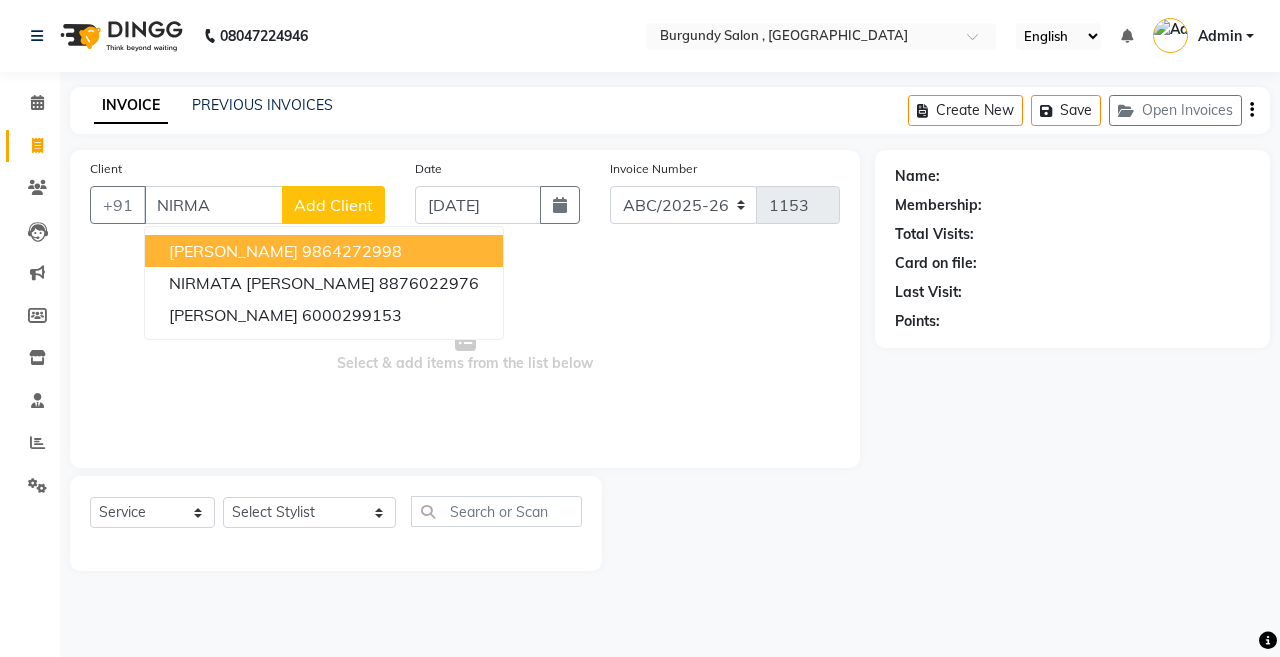 click on "NIRMALI BHATTACHARYYA" at bounding box center (233, 251) 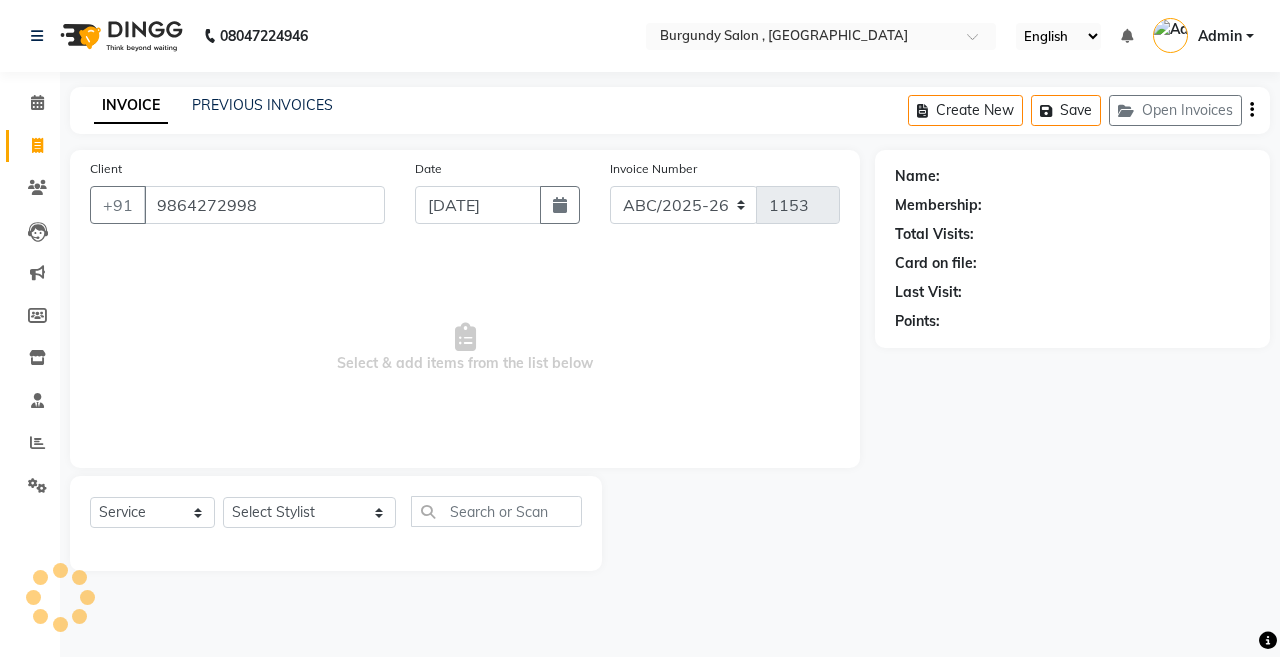 click on "Select & add items from the list below" at bounding box center [465, 348] 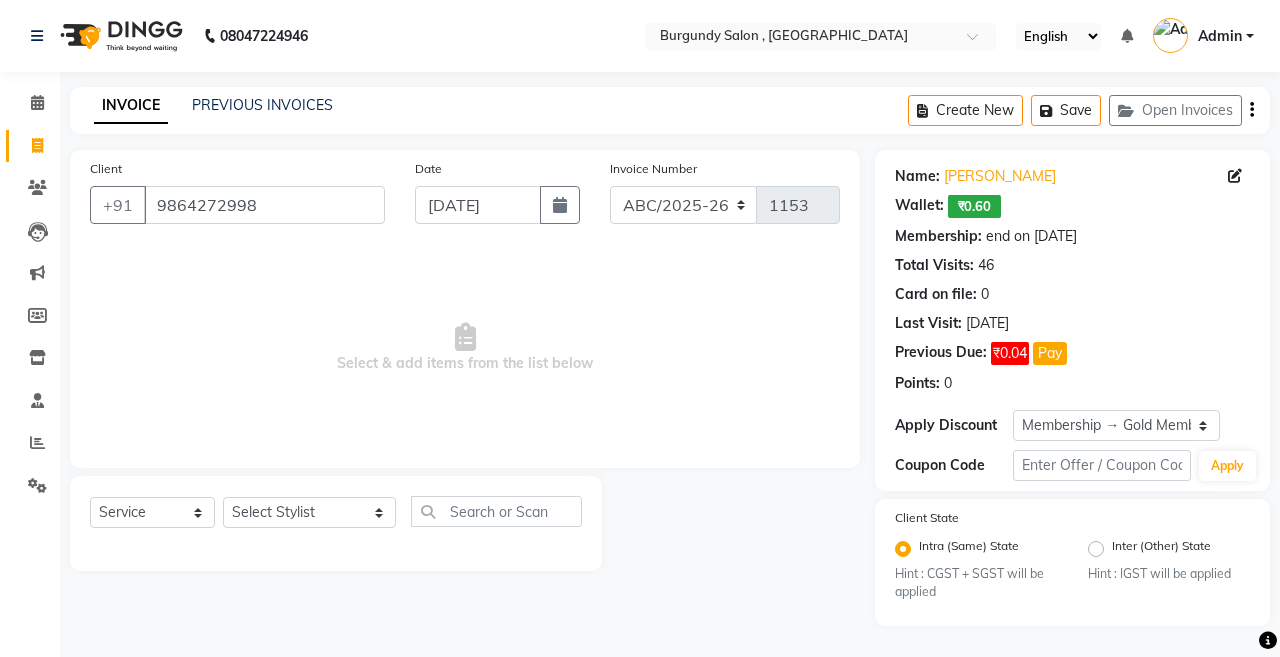 click on "Name: Nirmali Bhattacharyya  Wallet:   ₹0.60  Membership: end on 22-04-2026 Total Visits:  46 Card on file:  0 Last Visit:   21-06-2025 Previous Due:  ₹0.04 Pay Points:   0  Apply Discount Select Membership → Gold Membership  Coupon Code Apply Client State Intra (Same) State Hint : CGST + SGST will be applied Inter (Other) State Hint : IGST will be applied" 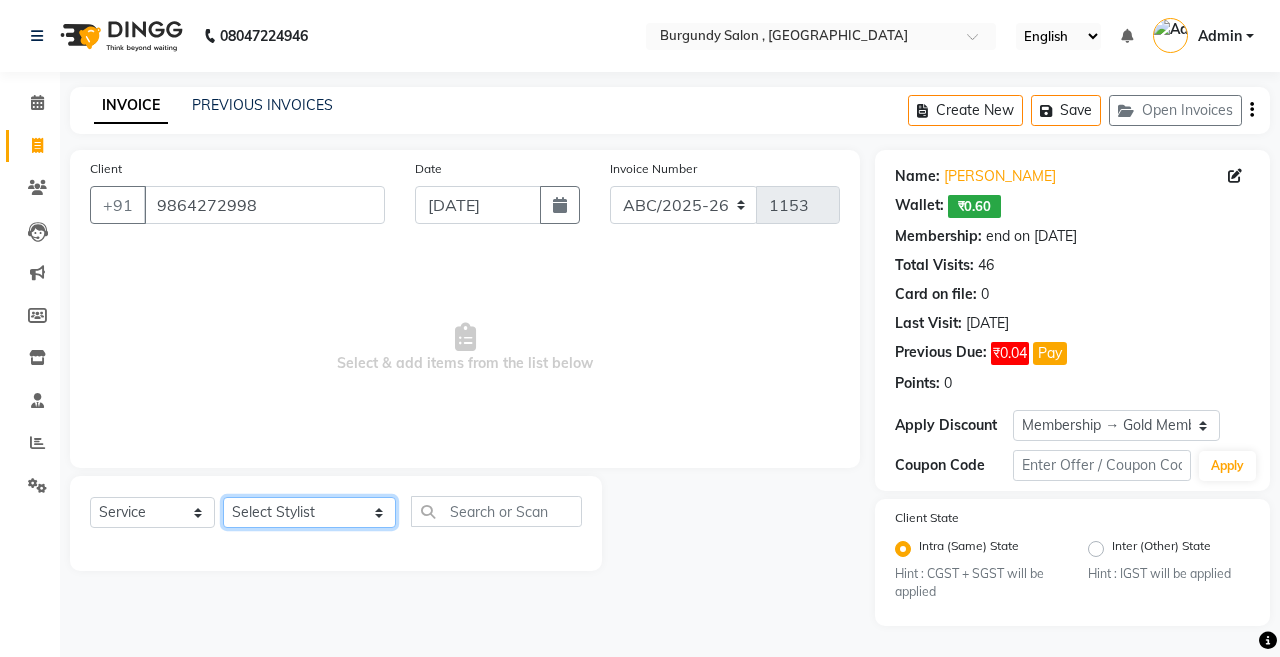 click on "Select Stylist ANIL  ANJANA BARSHA DEEPSHIKHA  DHON DAS DHON / NITUMONI EDWARD EDWARD/ LAXMI JOSHU JUNMONI KASHIF LAXI / ANJANA LAXMI LITTLE MAAM MINTUL MITALI NEETU RANA NITUMONI NITUMONI/POJA/ LAXMI NITUMONI / SAGARIKA NITUMONI/ SAGRIKA PRAKASH PUJAA Rubi RUBI / LAXMI SAGARIKA  SAGARIKA / RUBI SAHIL SAHIL / DHON SAHIL / EDWARD SAHIL/ JOSHU SAHIL/JOSHU/PRAKASH/ RUBI SAHIL/NITUMONI/ MITALI SAHIL/ RUBI SHABIR SHADHAB SIMA KALITA SONALI DEKA SOPEM staff 1 staff 1 TANU" 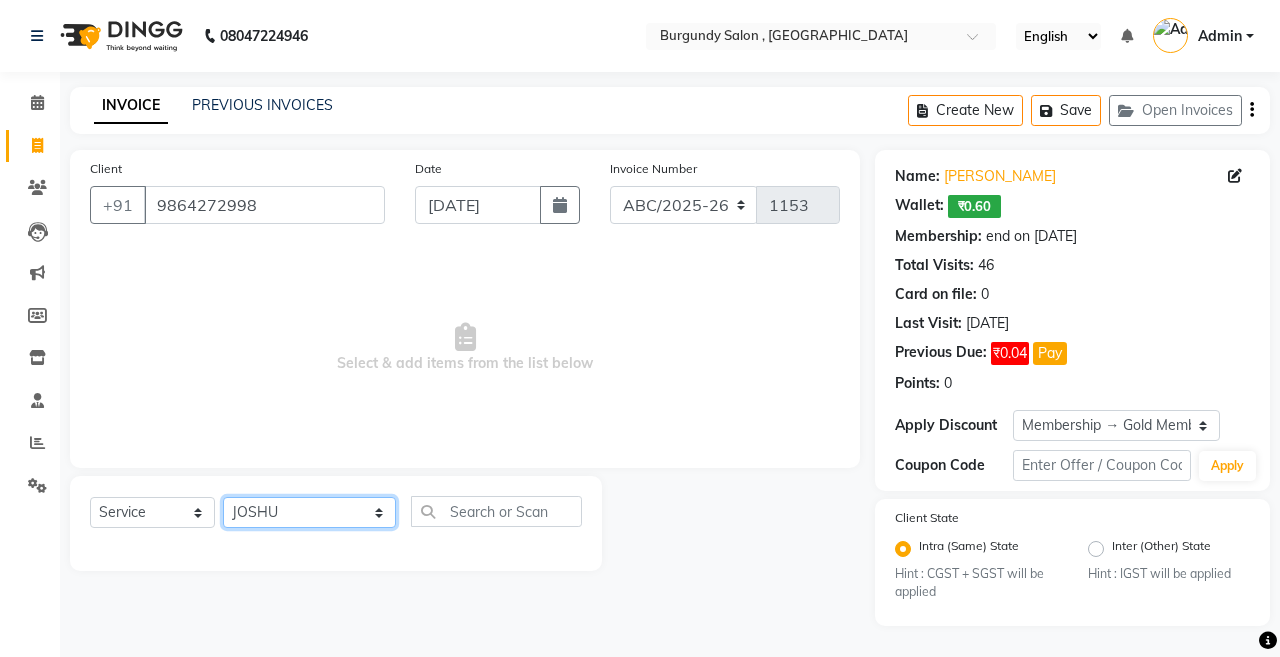 click on "Select Stylist ANIL  ANJANA BARSHA DEEPSHIKHA  DHON DAS DHON / NITUMONI EDWARD EDWARD/ LAXMI JOSHU JUNMONI KASHIF LAXI / ANJANA LAXMI LITTLE MAAM MINTUL MITALI NEETU RANA NITUMONI NITUMONI/POJA/ LAXMI NITUMONI / SAGARIKA NITUMONI/ SAGRIKA PRAKASH PUJAA Rubi RUBI / LAXMI SAGARIKA  SAGARIKA / RUBI SAHIL SAHIL / DHON SAHIL / EDWARD SAHIL/ JOSHU SAHIL/JOSHU/PRAKASH/ RUBI SAHIL/NITUMONI/ MITALI SAHIL/ RUBI SHABIR SHADHAB SIMA KALITA SONALI DEKA SOPEM staff 1 staff 1 TANU" 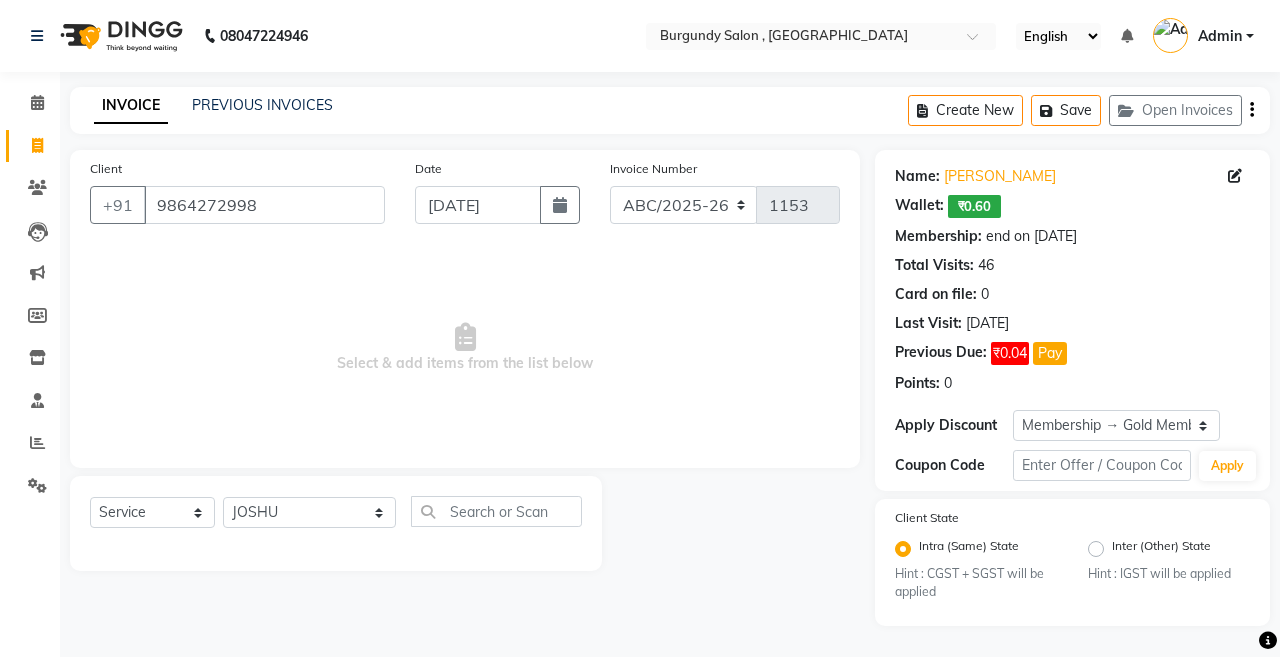 click on "Select & add items from the list below" at bounding box center (465, 348) 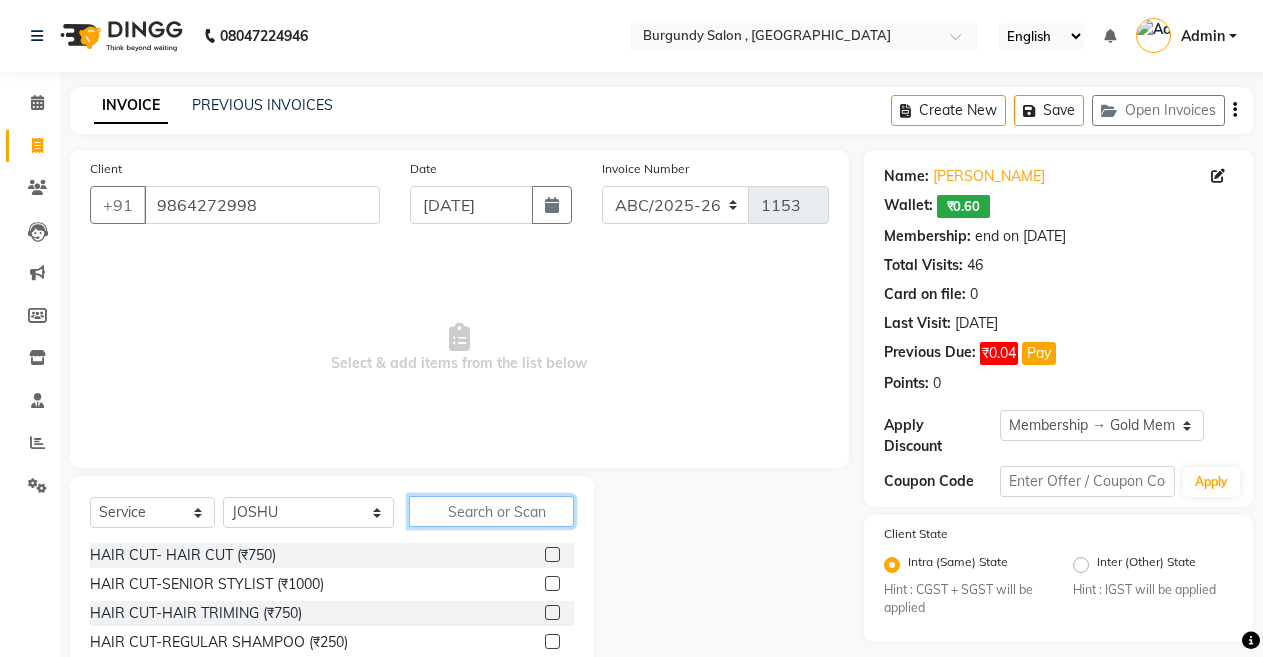 click 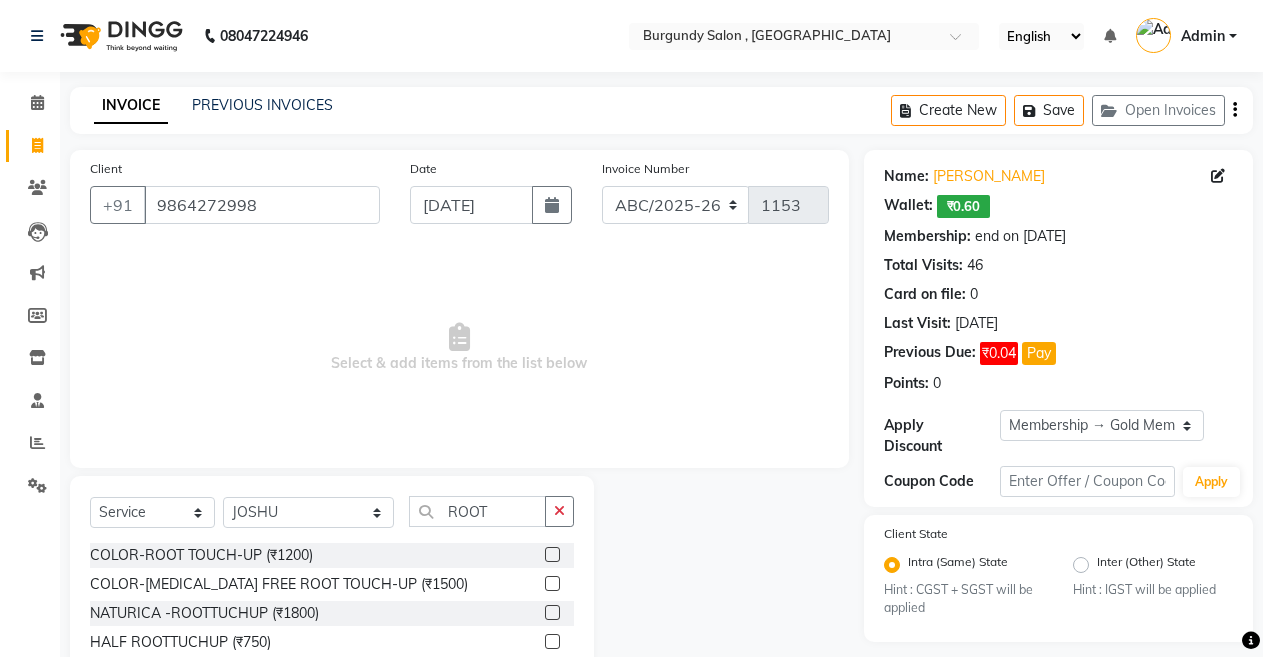 click 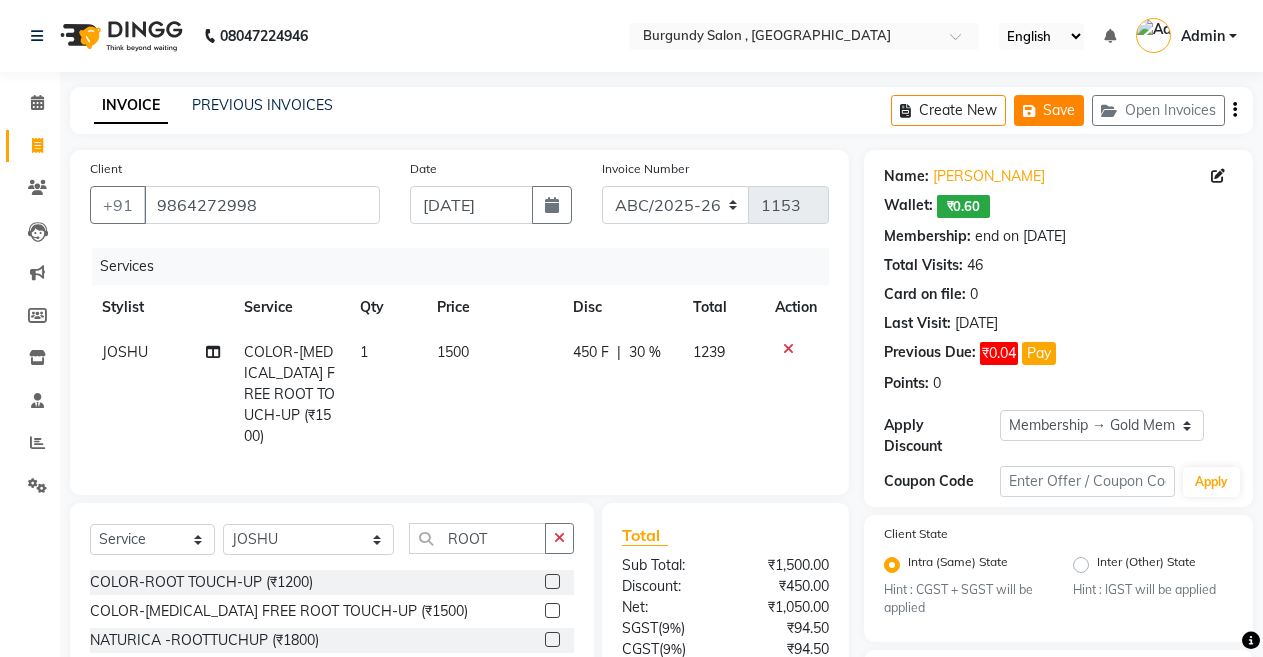 click on "Save" 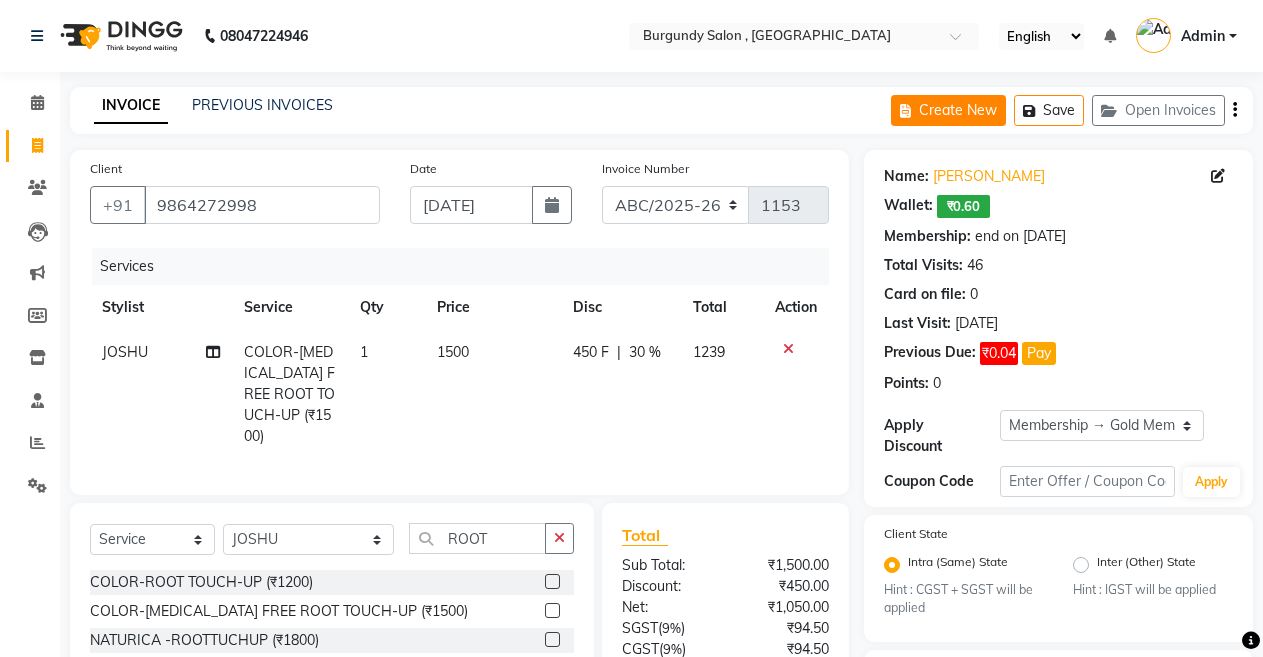 click on "Create New" 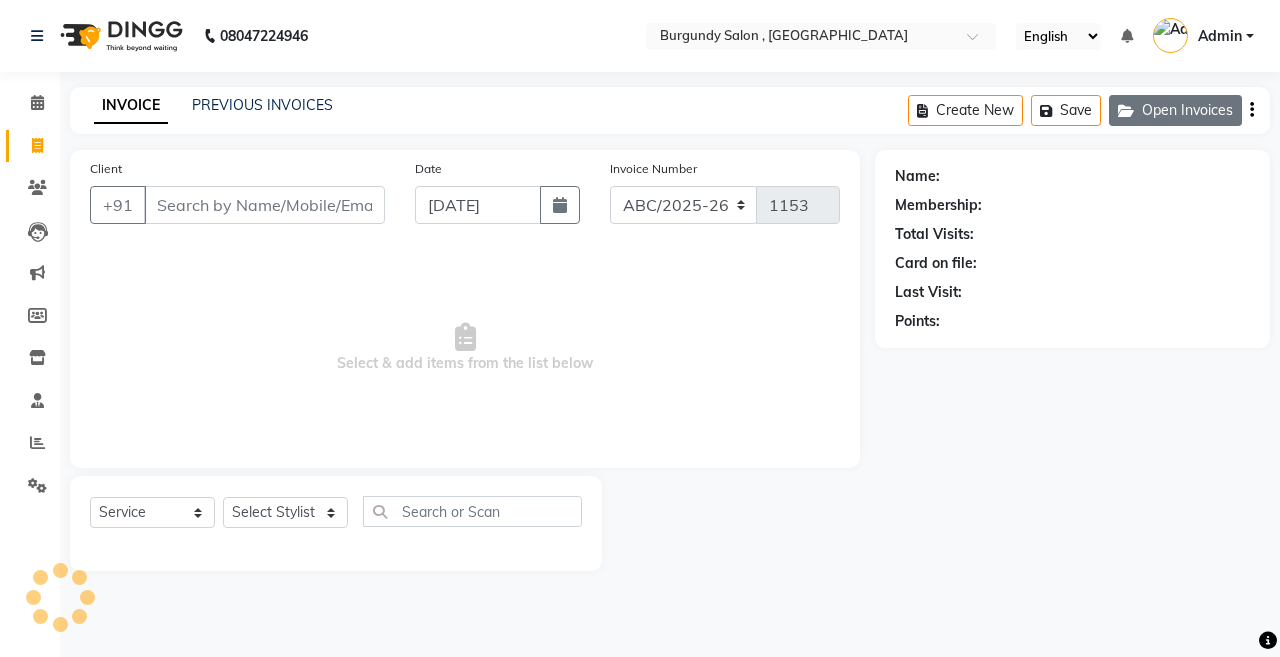 click on "Open Invoices" 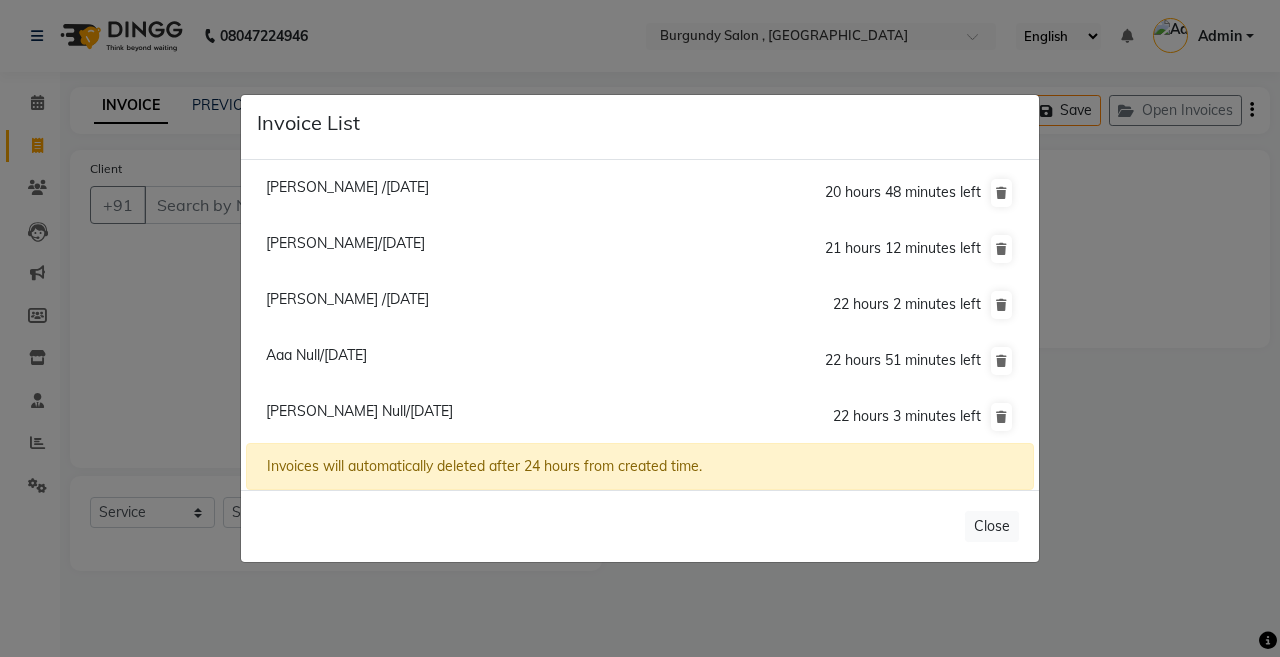 click on "Gunjan Agarwala /10 July 2025" 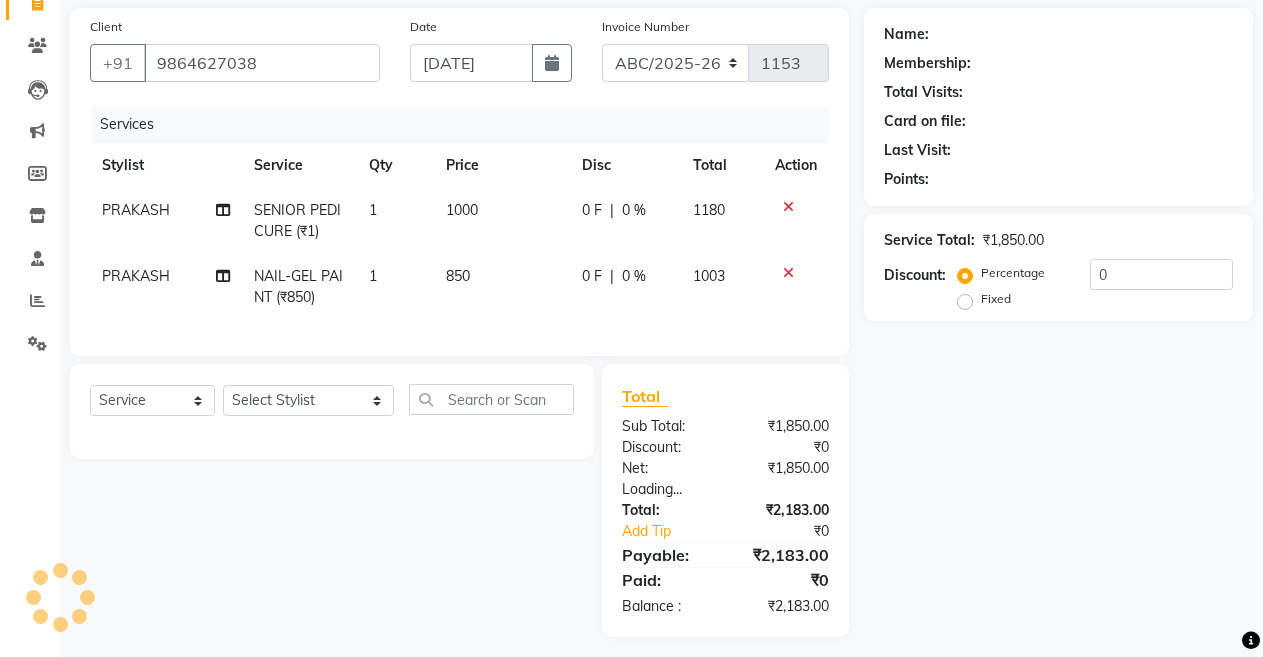 scroll, scrollTop: 160, scrollLeft: 0, axis: vertical 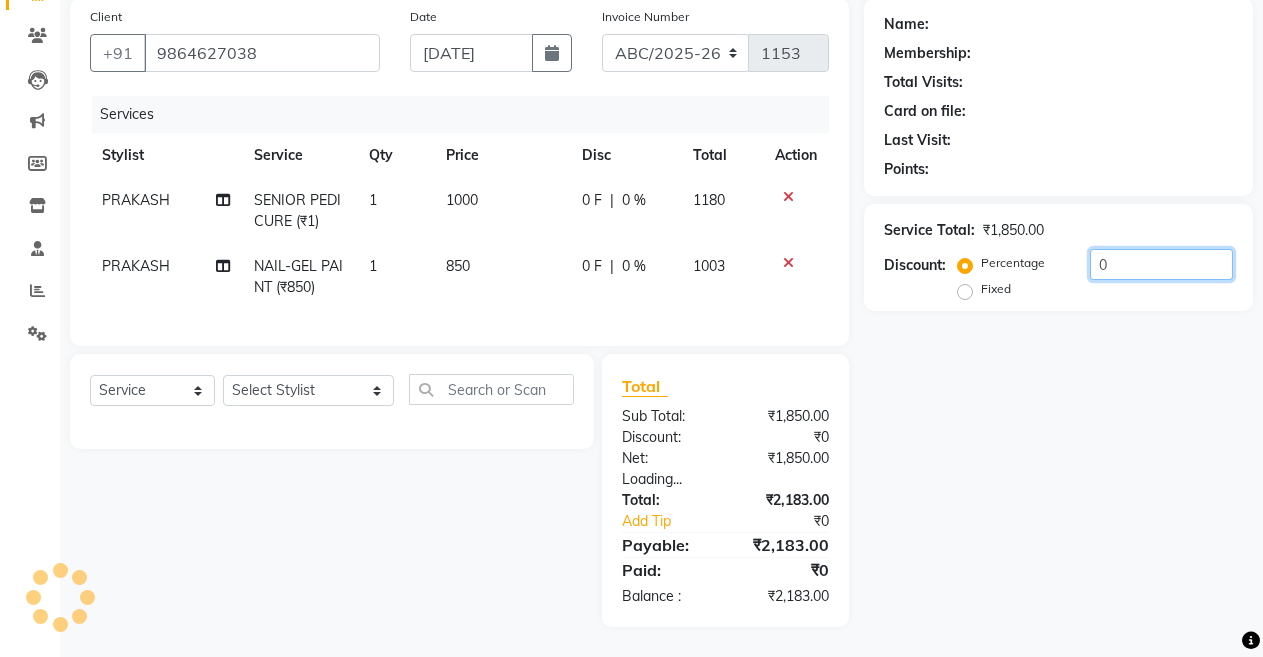 click on "0" 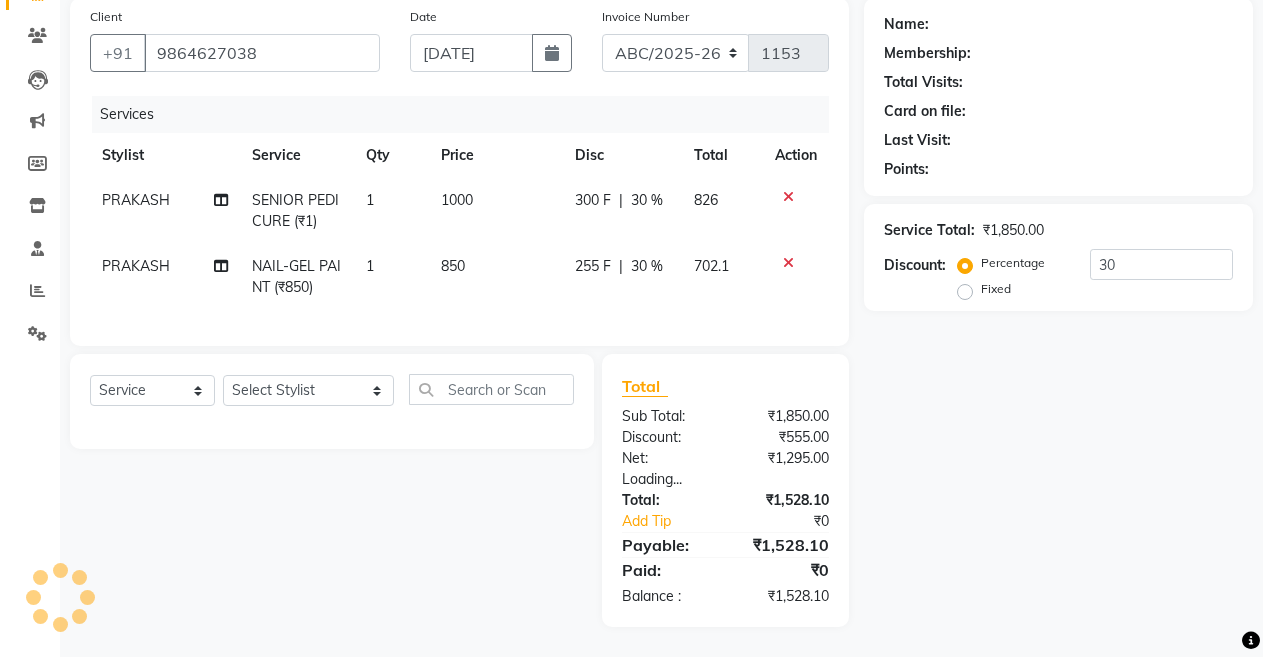 click on "NAIL-GEL PAINT (₹850)" 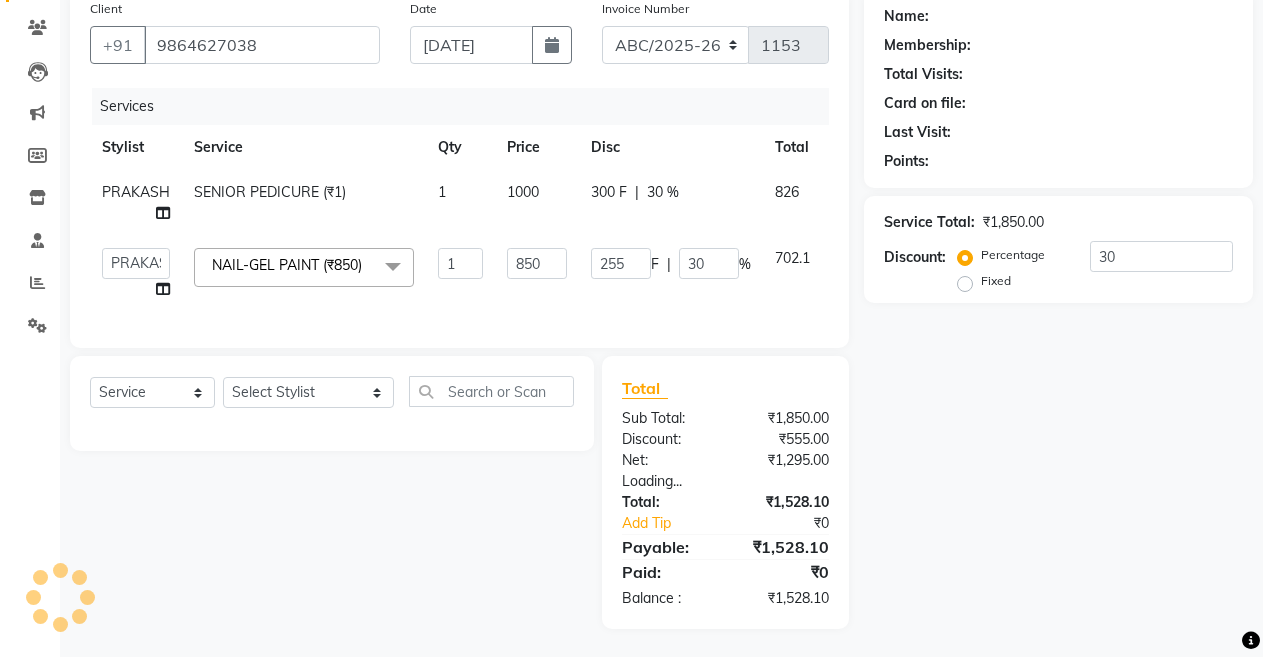 click 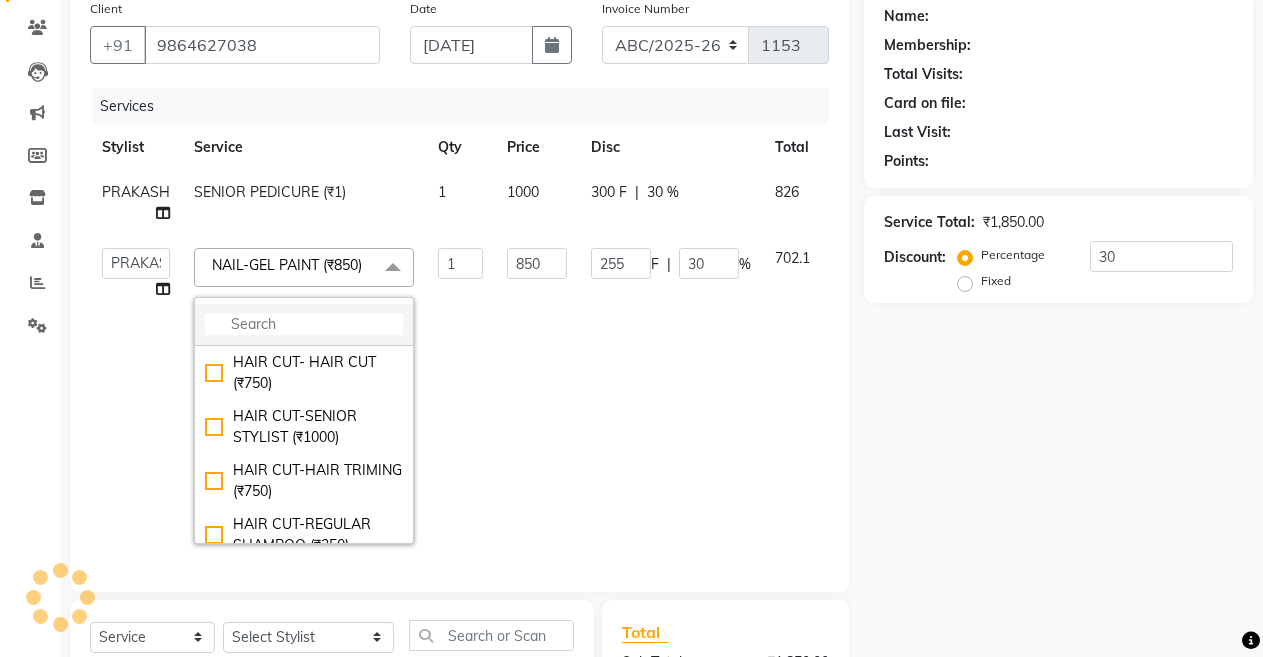 click 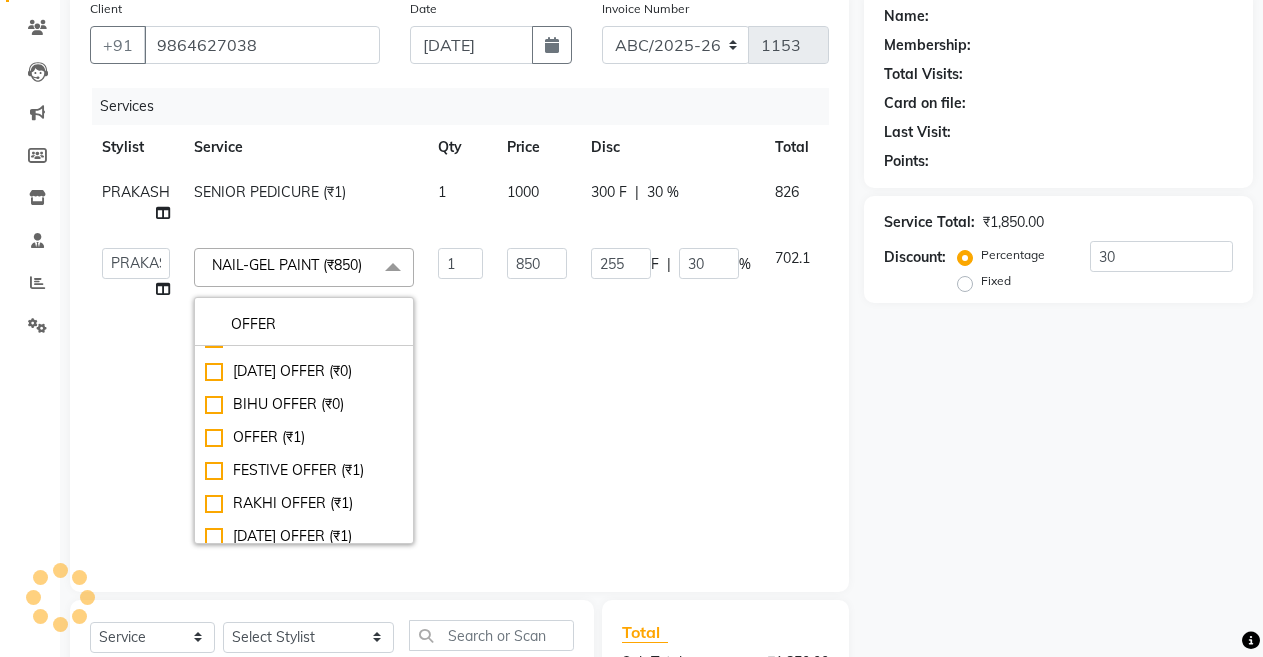 scroll, scrollTop: 280, scrollLeft: 0, axis: vertical 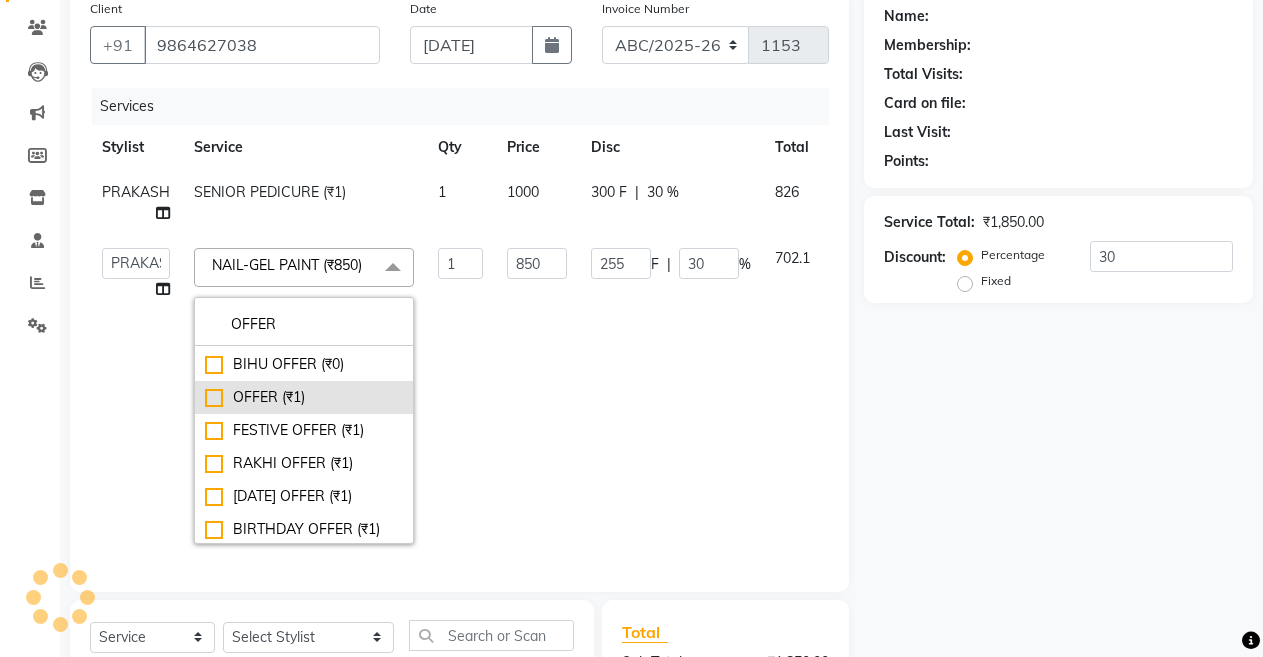click on "OFFER (₹1)" 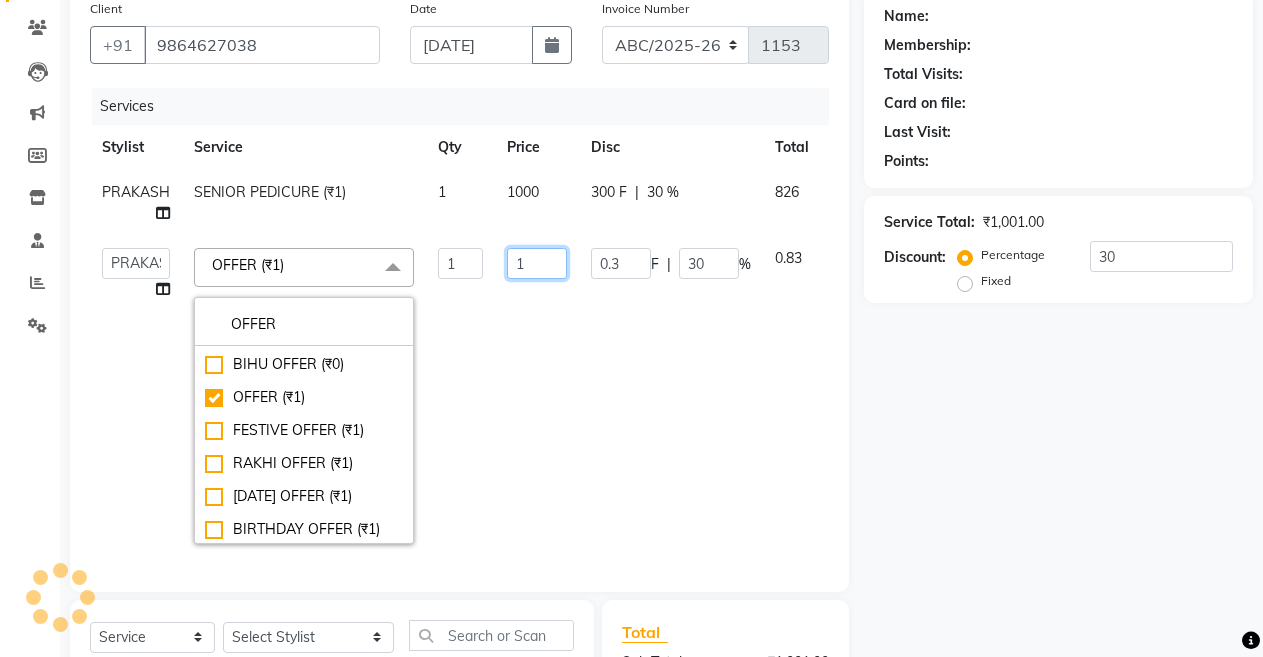 click on "1" 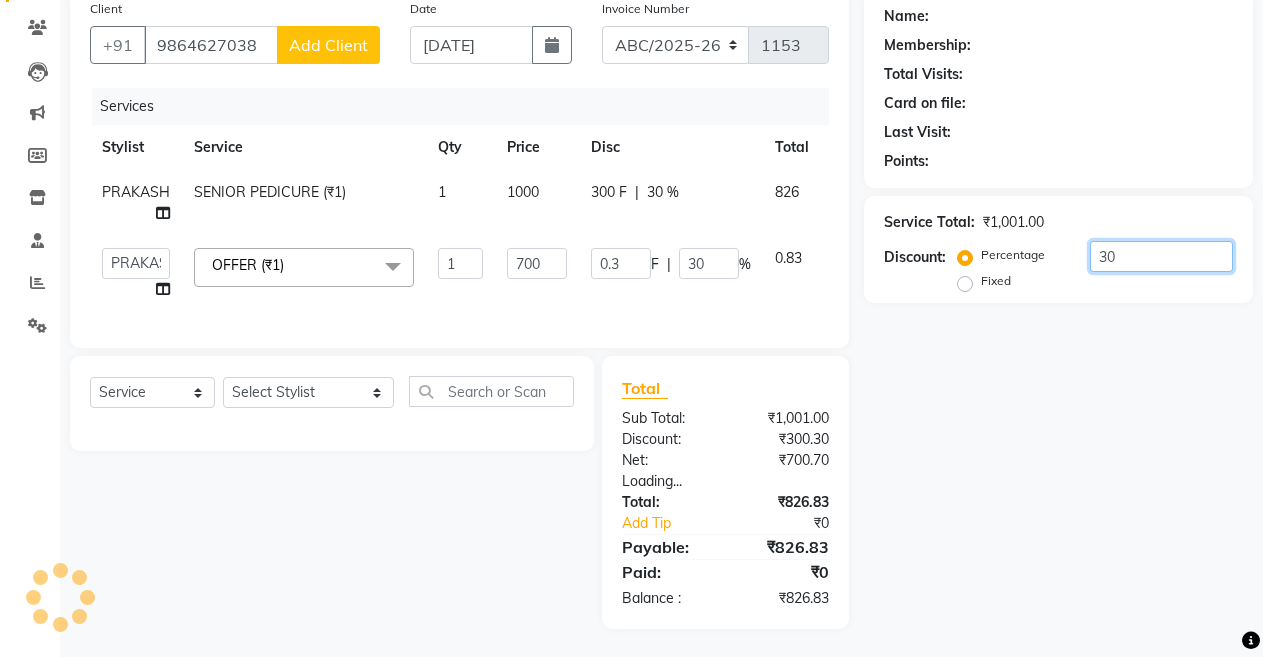 click on "30" 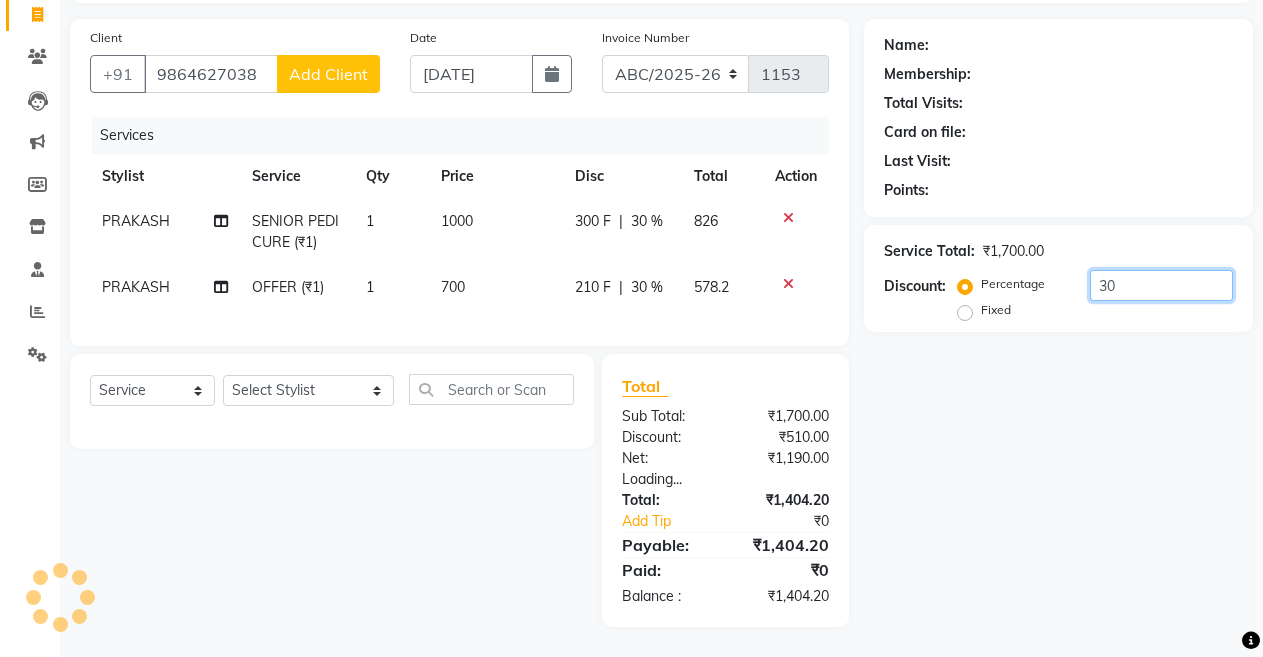 scroll, scrollTop: 148, scrollLeft: 0, axis: vertical 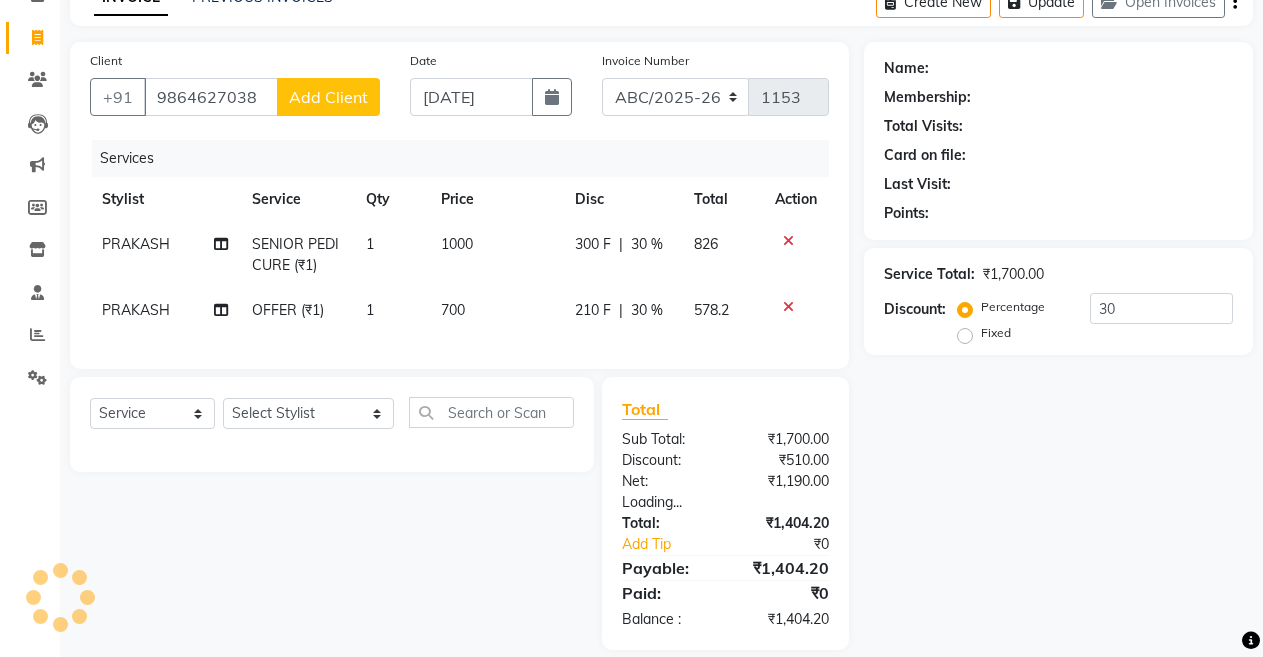 click on "30 %" 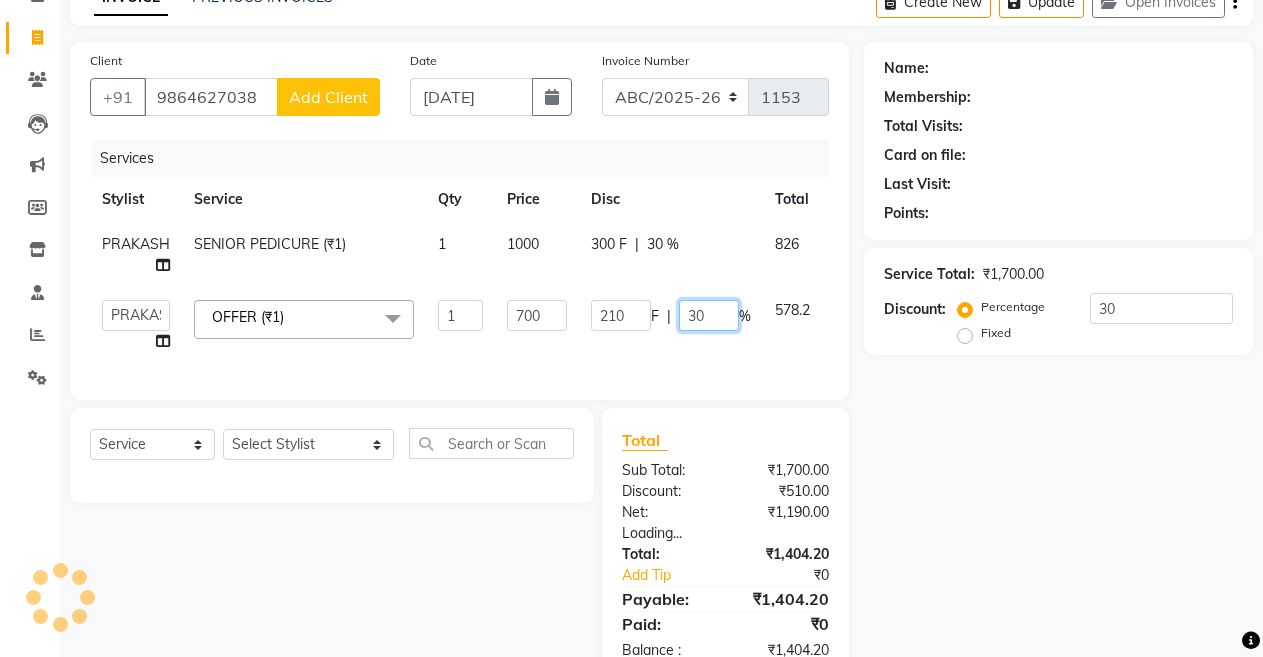 click on "30" 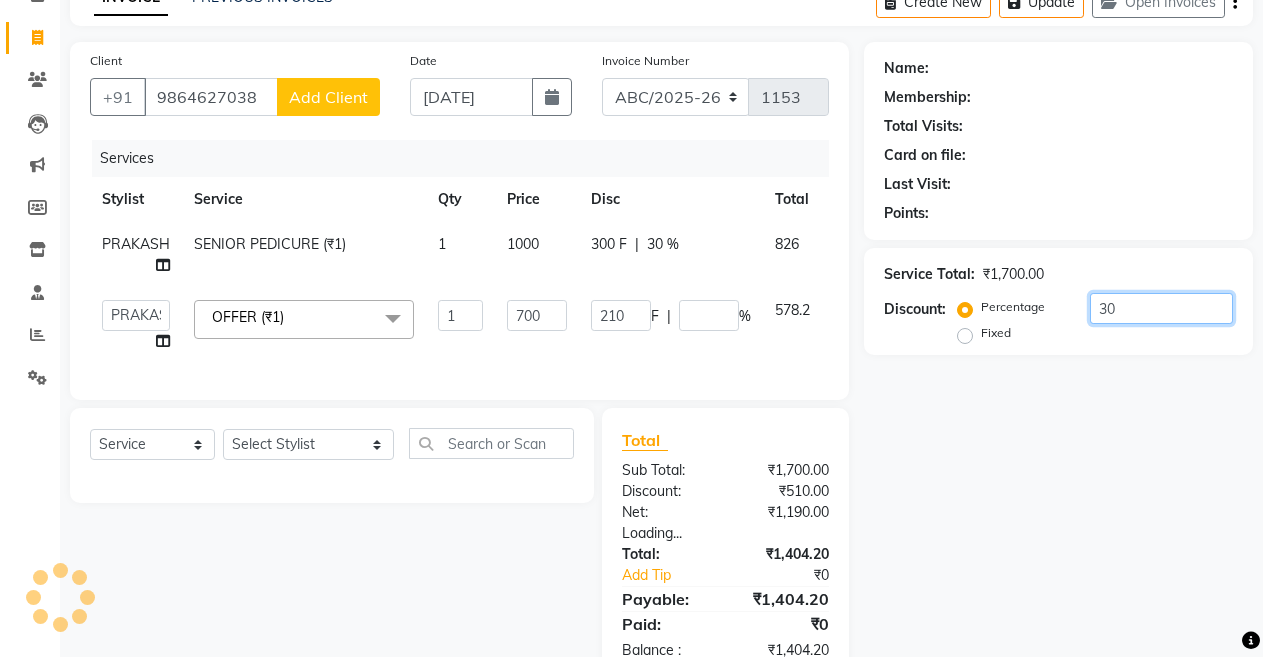 click on "30" 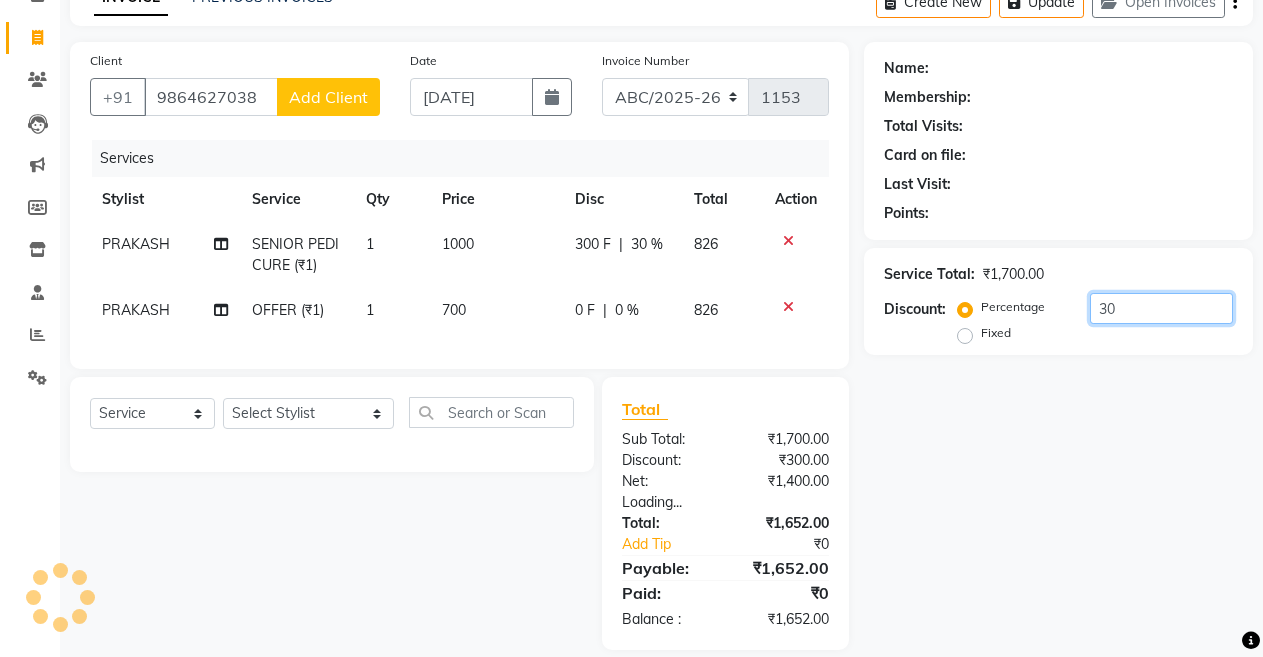 scroll, scrollTop: 1, scrollLeft: 0, axis: vertical 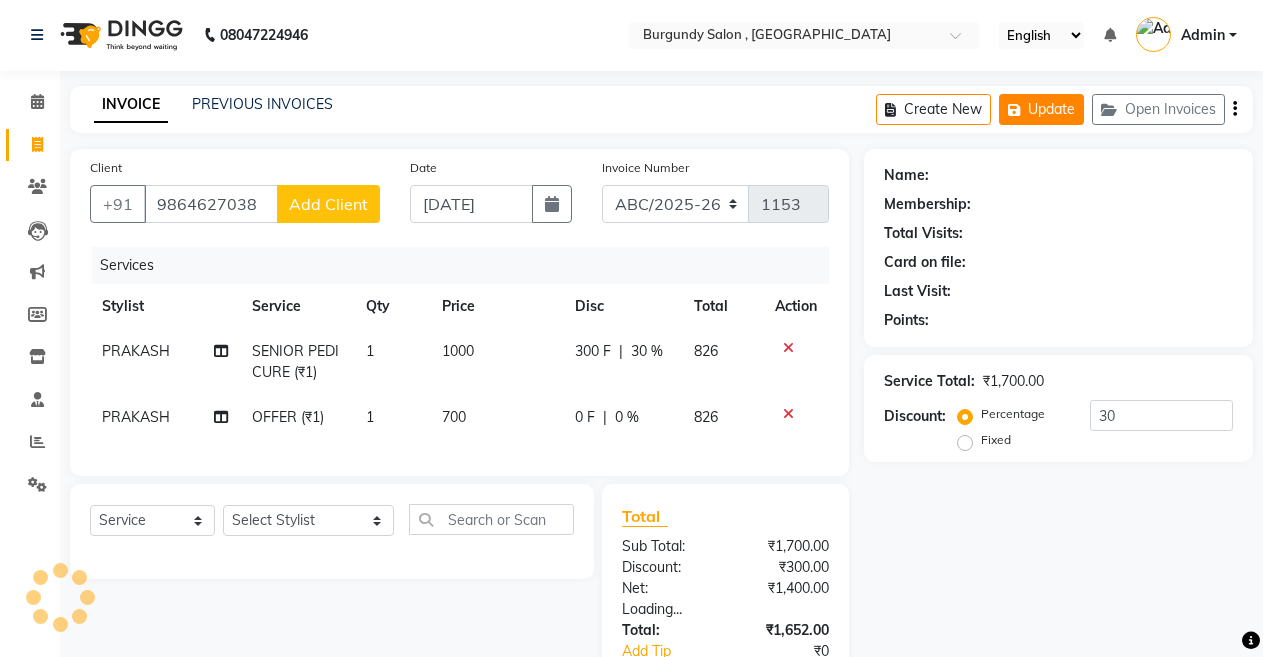 click 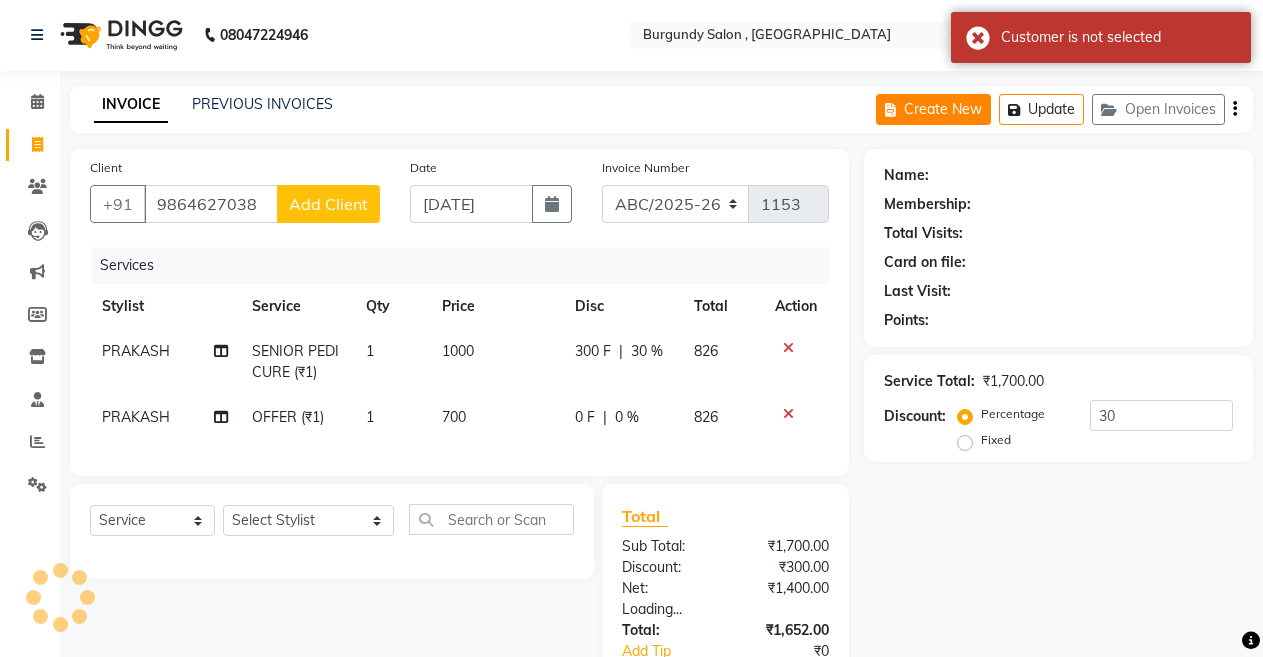 click on "Create New" 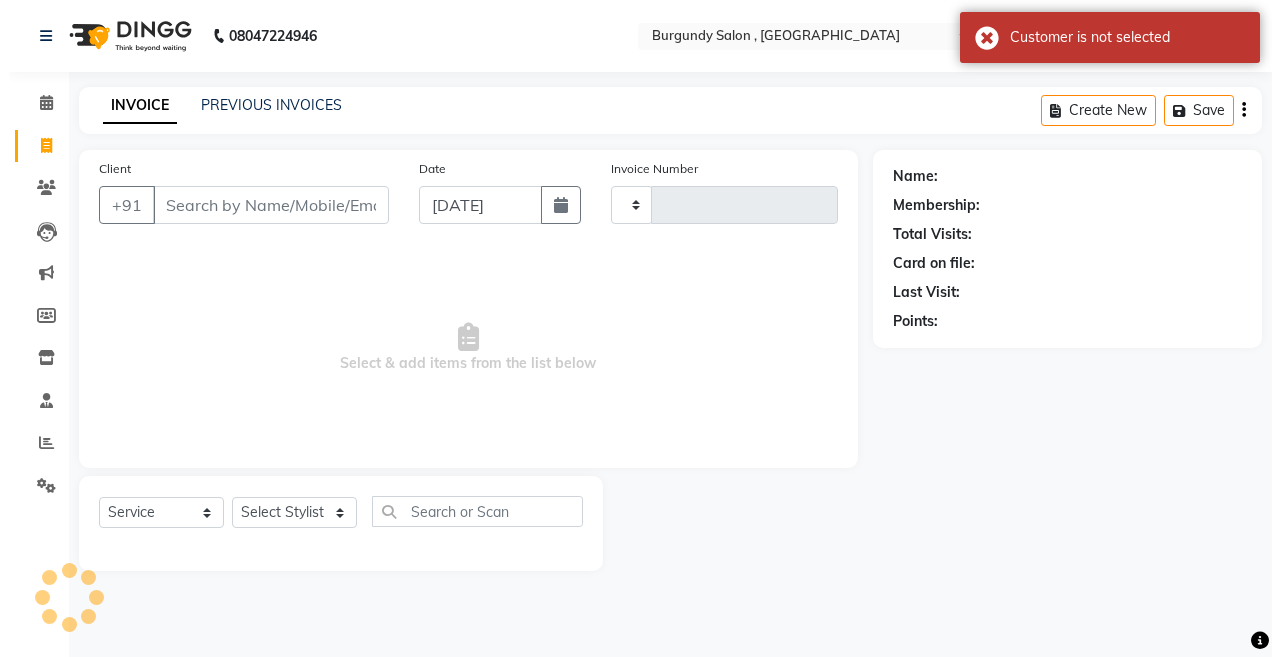 scroll, scrollTop: 0, scrollLeft: 0, axis: both 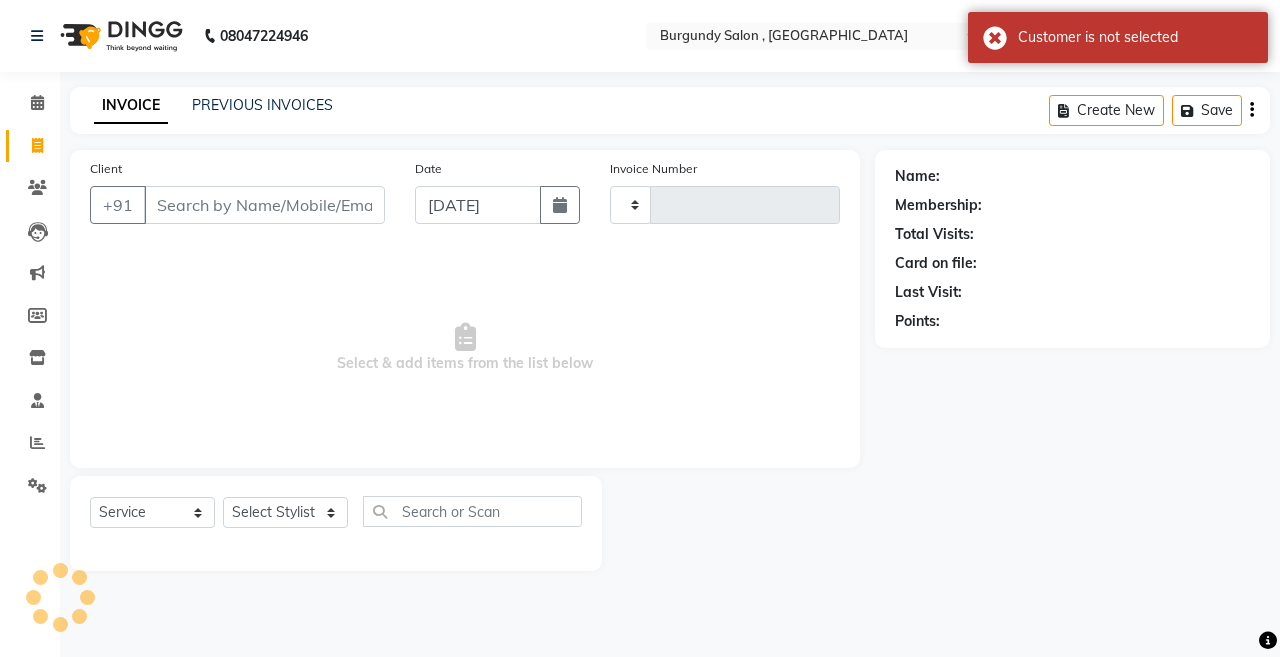 click on "Total Visits:" 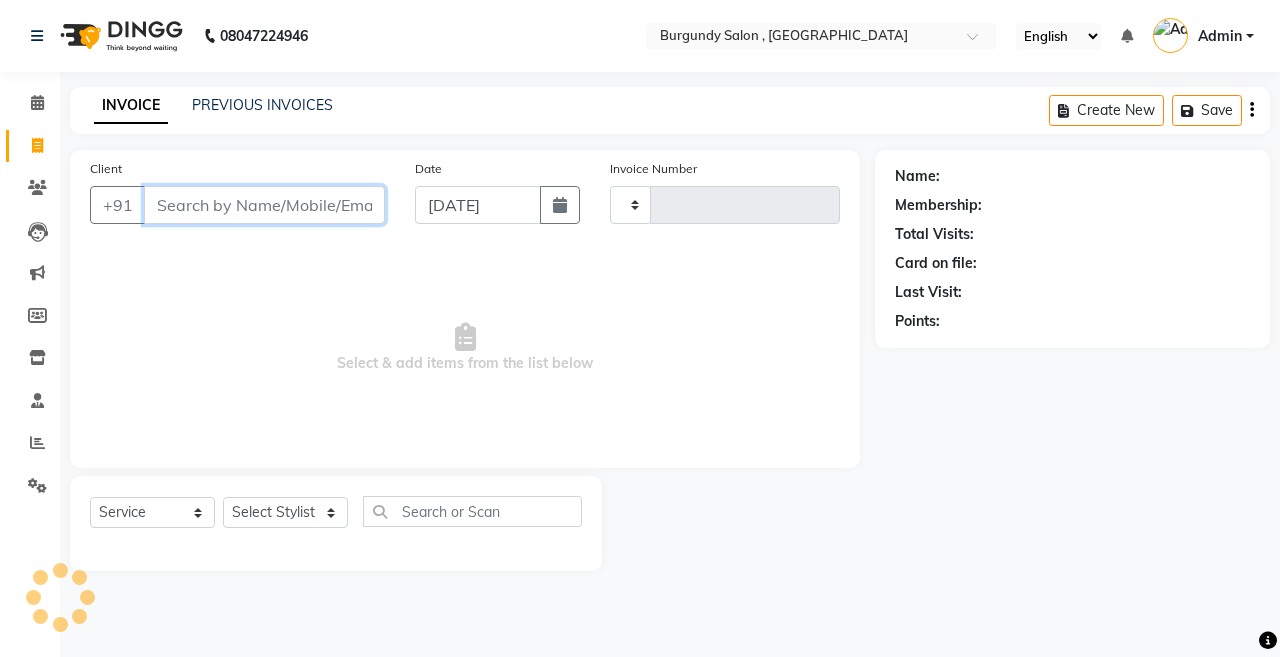 click on "Client" at bounding box center [264, 205] 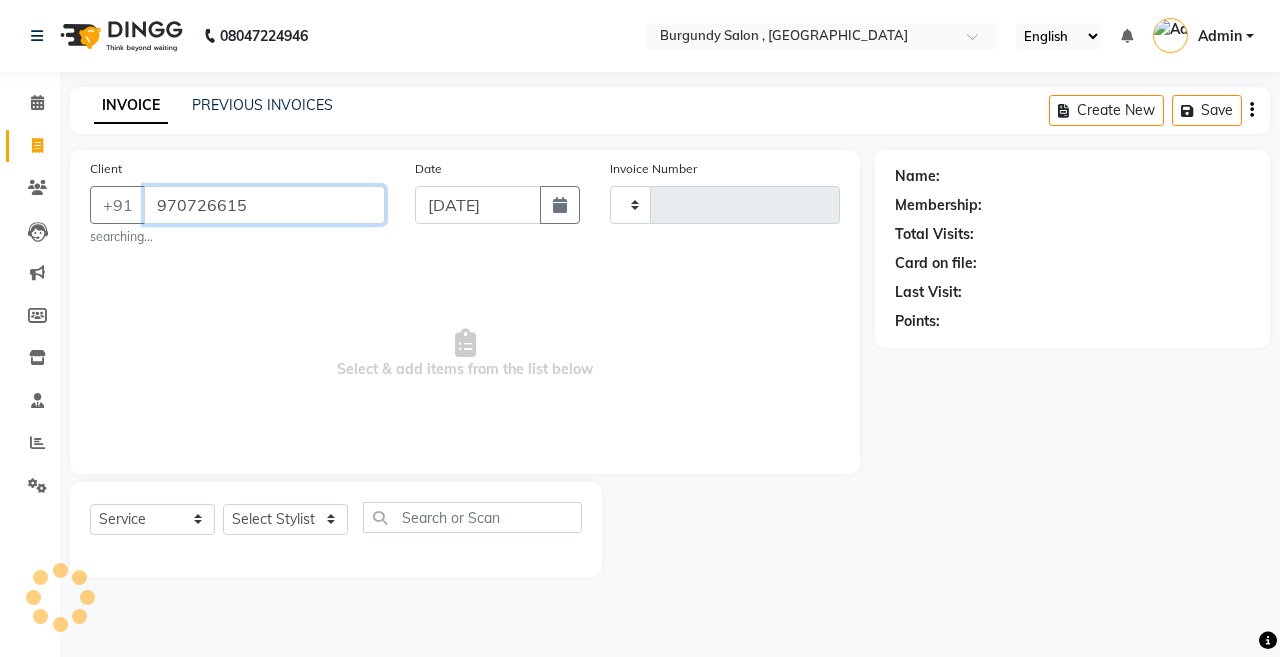 click on "970726615" at bounding box center (264, 205) 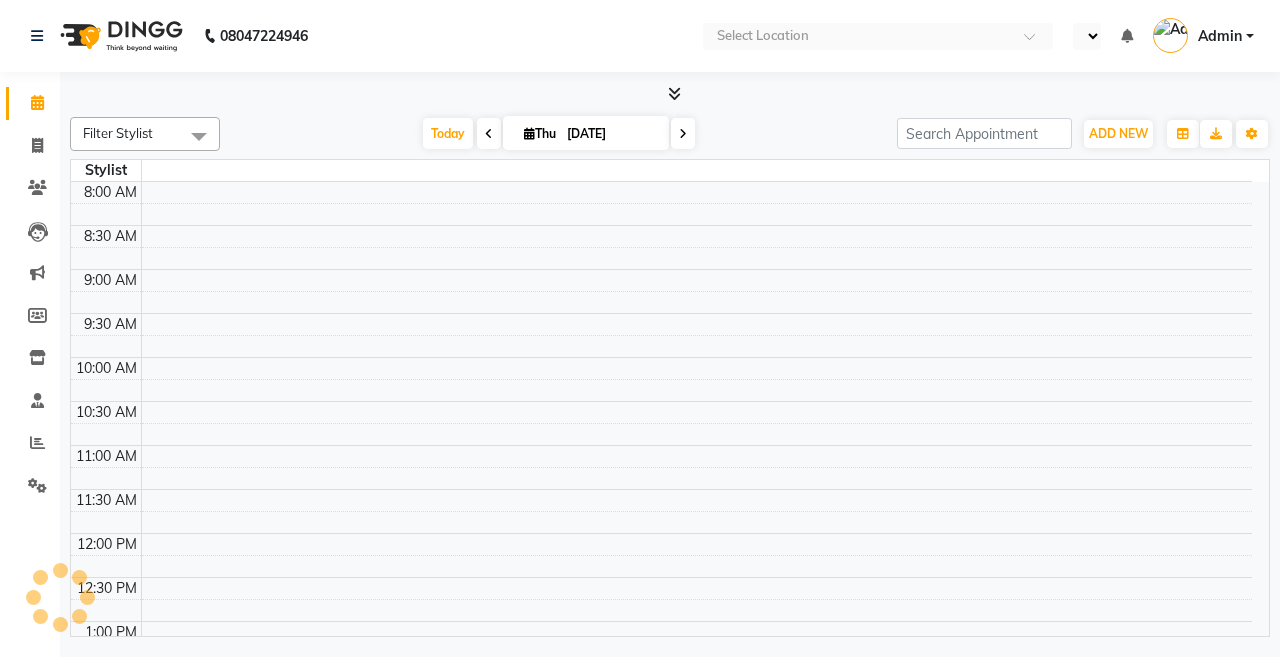 select on "en" 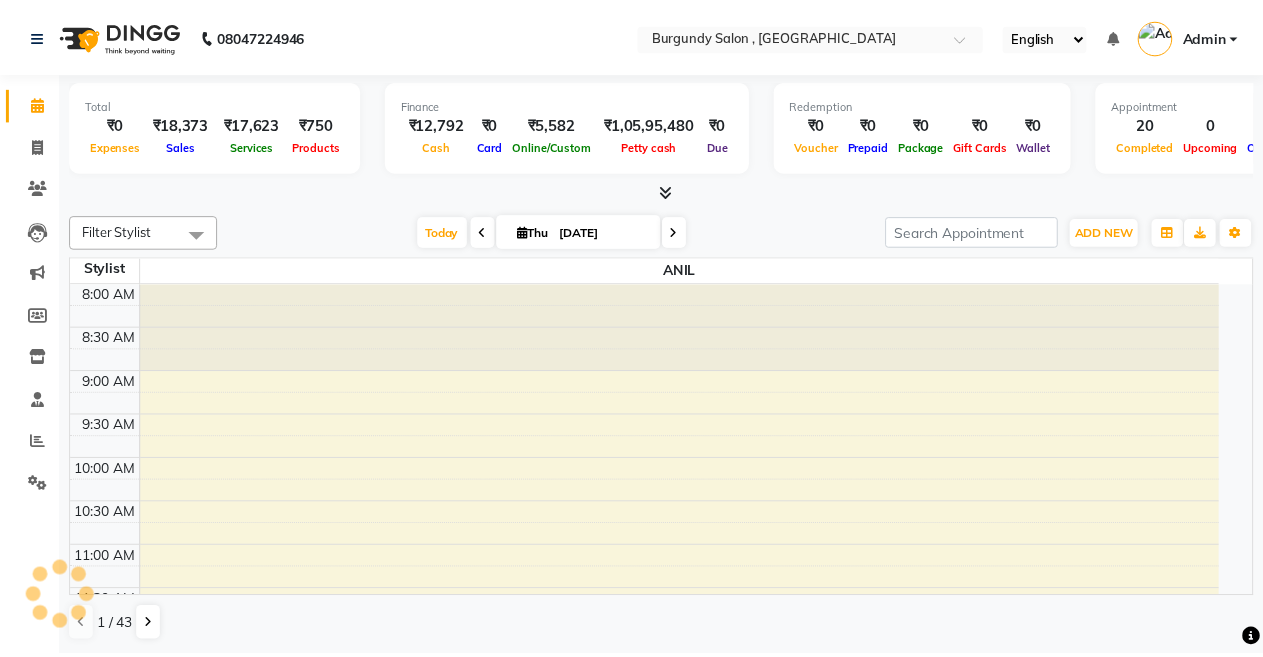 scroll, scrollTop: 0, scrollLeft: 0, axis: both 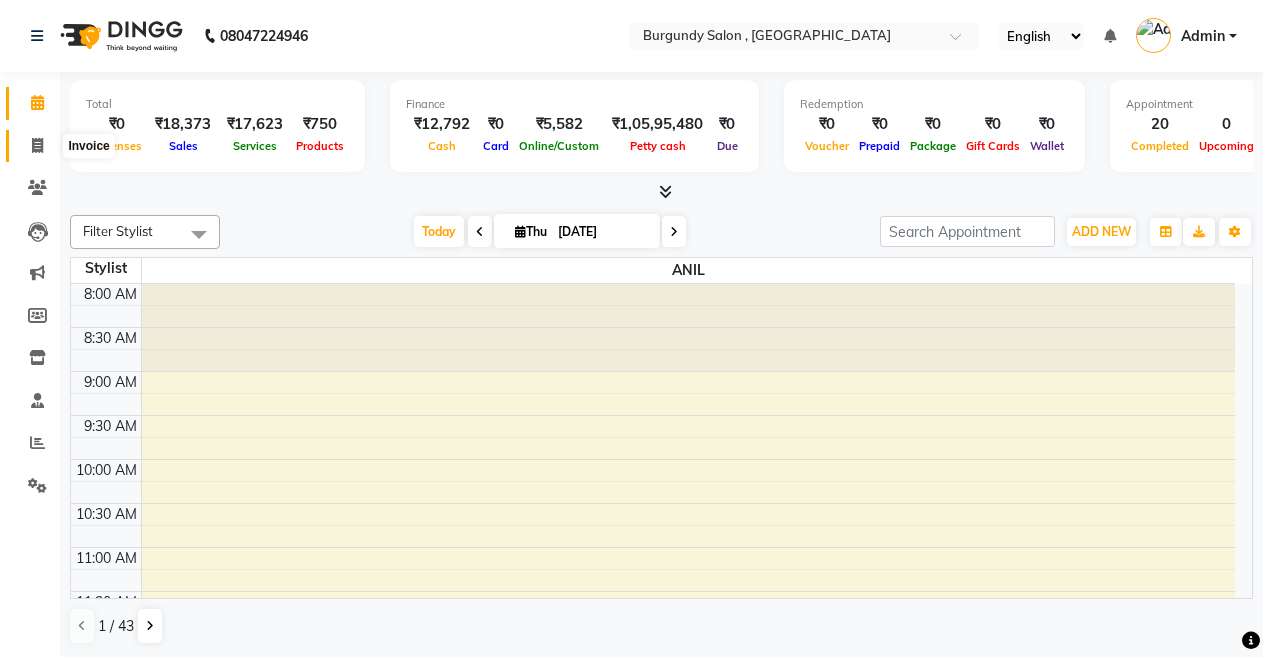click 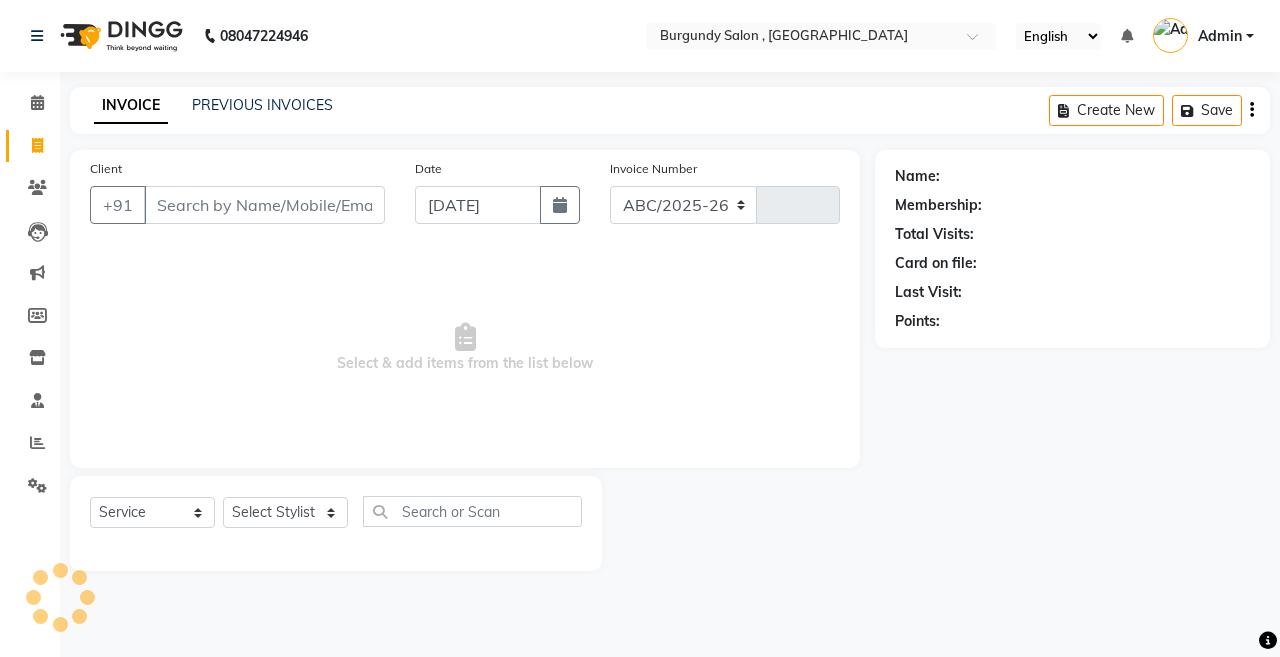select on "5345" 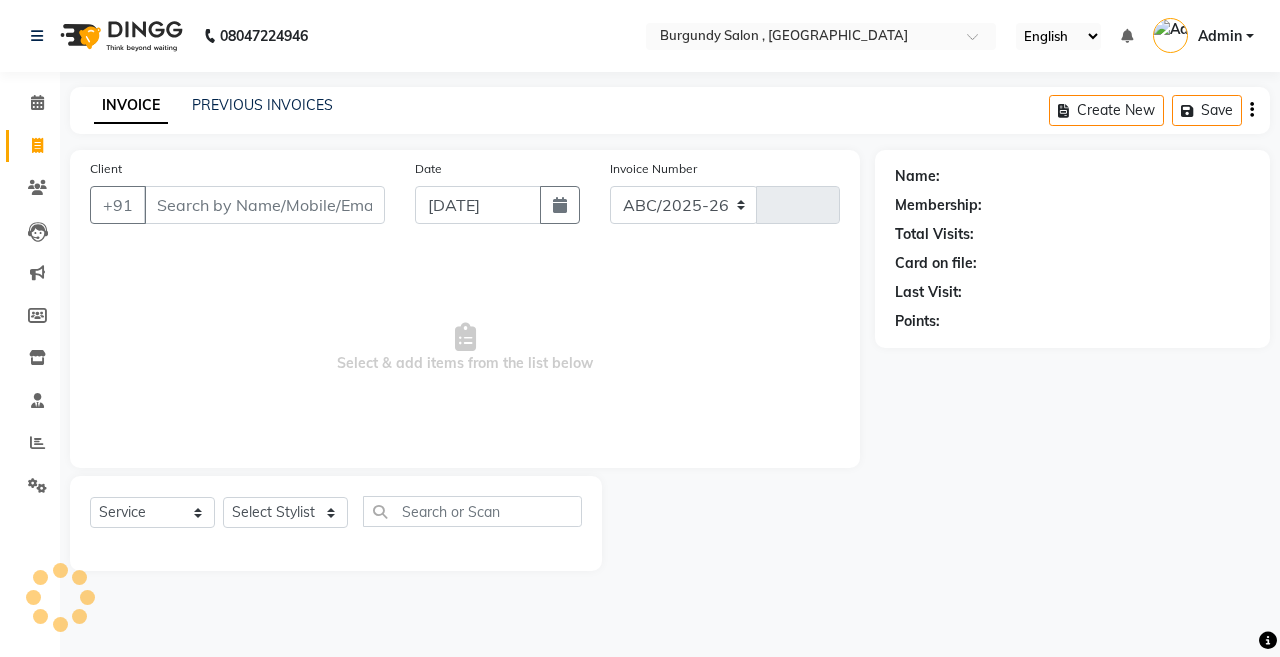 type on "1153" 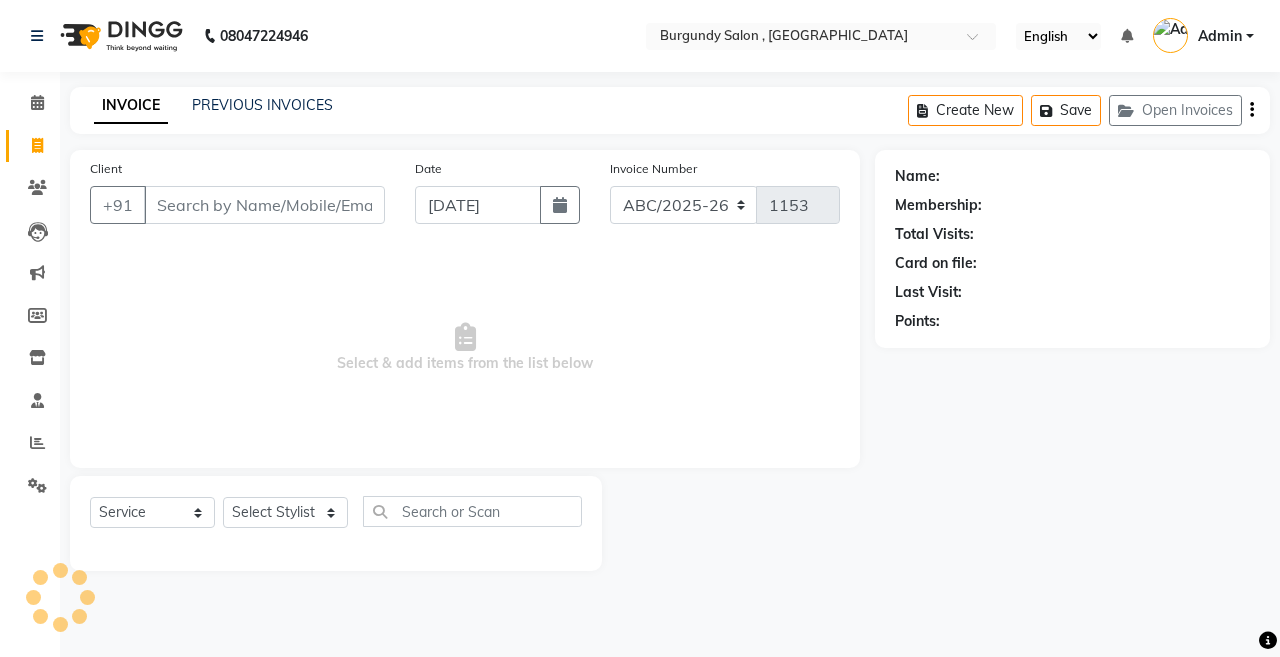 click on "Client" at bounding box center (264, 205) 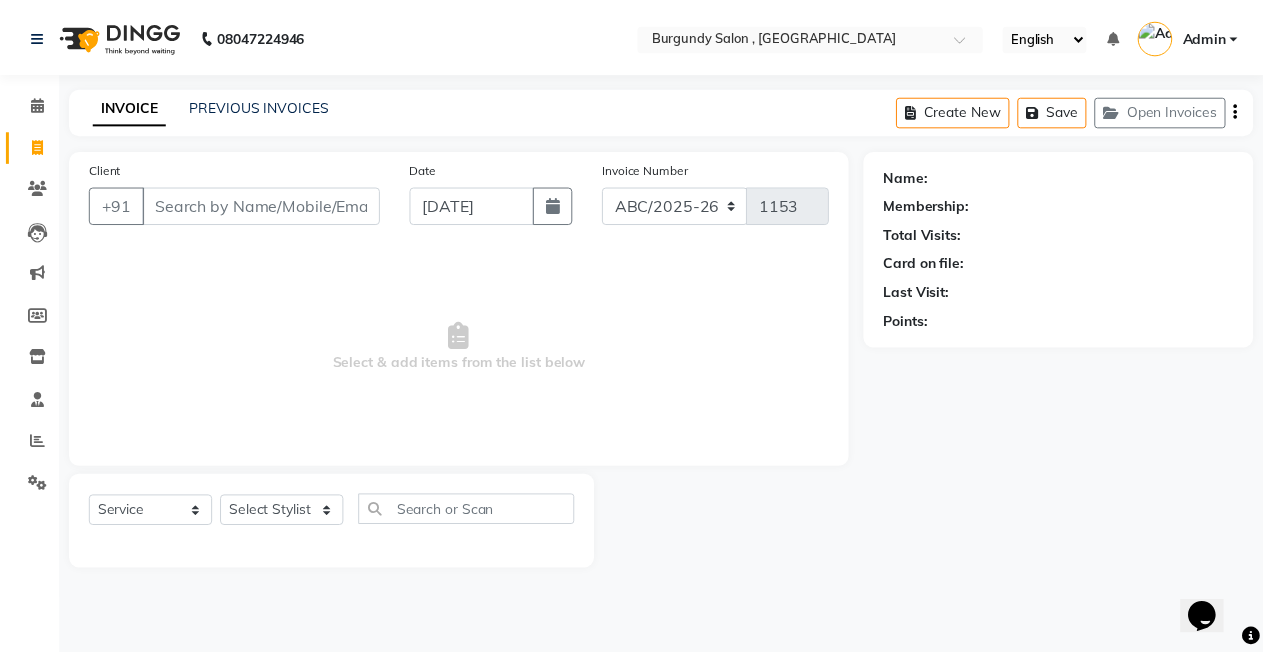 scroll, scrollTop: 0, scrollLeft: 0, axis: both 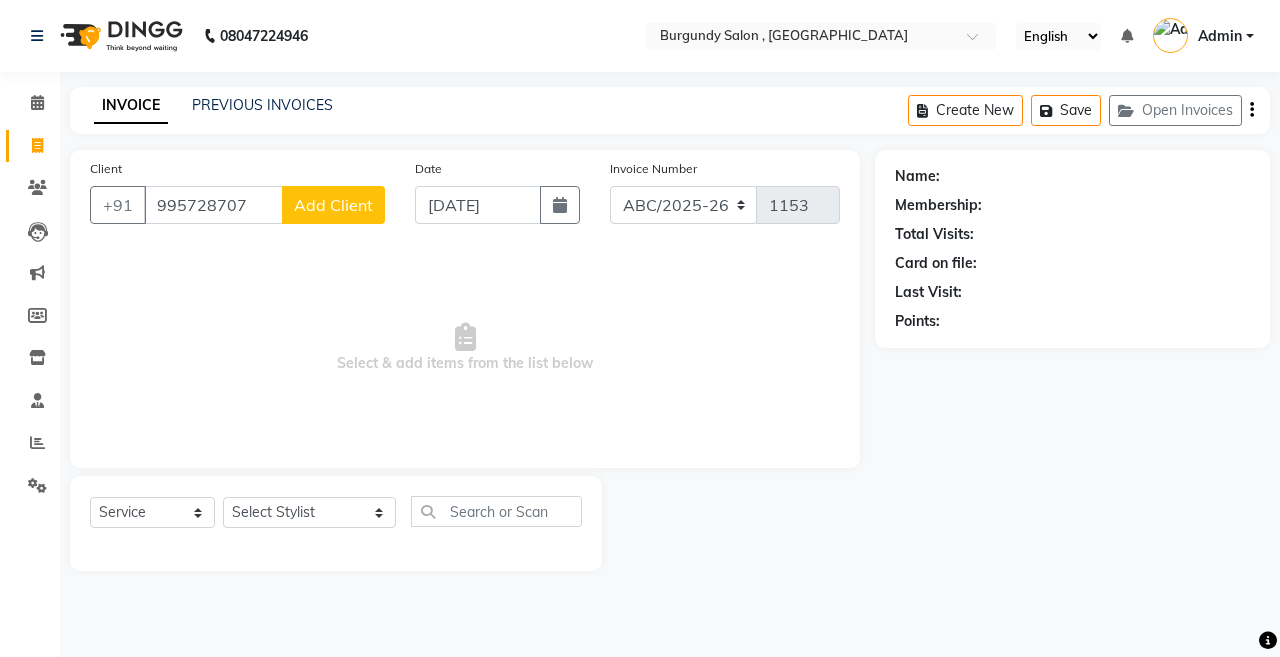click on "995728707" at bounding box center (213, 205) 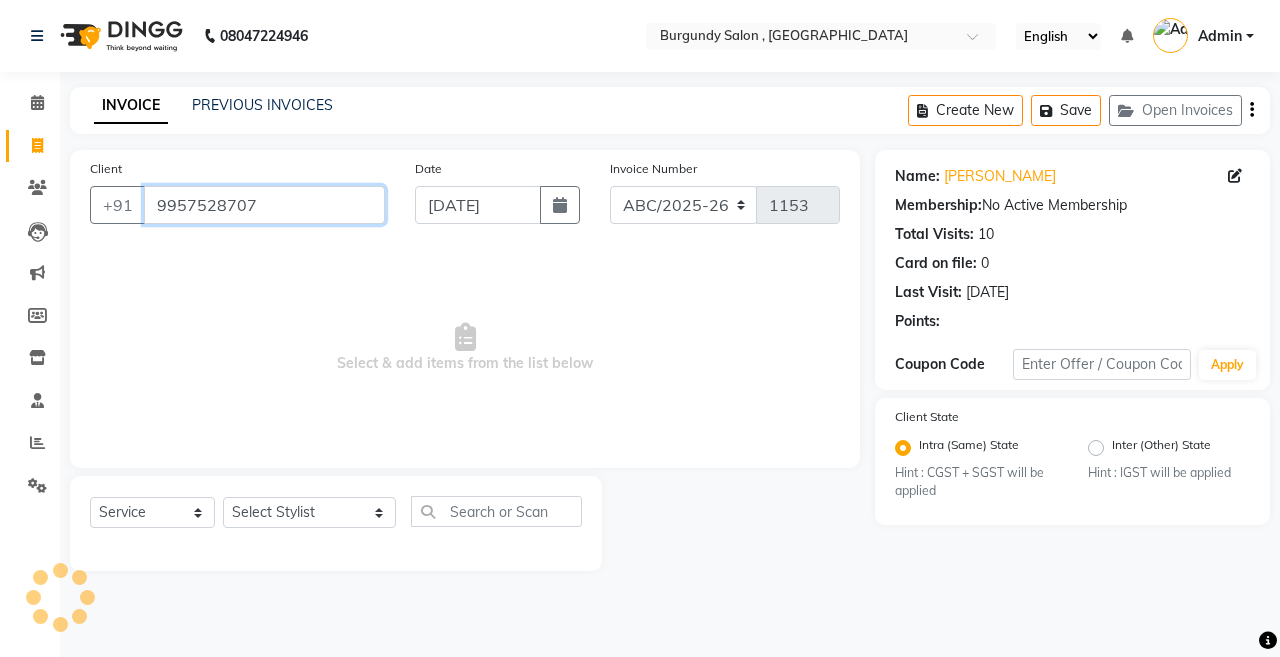 click on "9957528707" at bounding box center [264, 205] 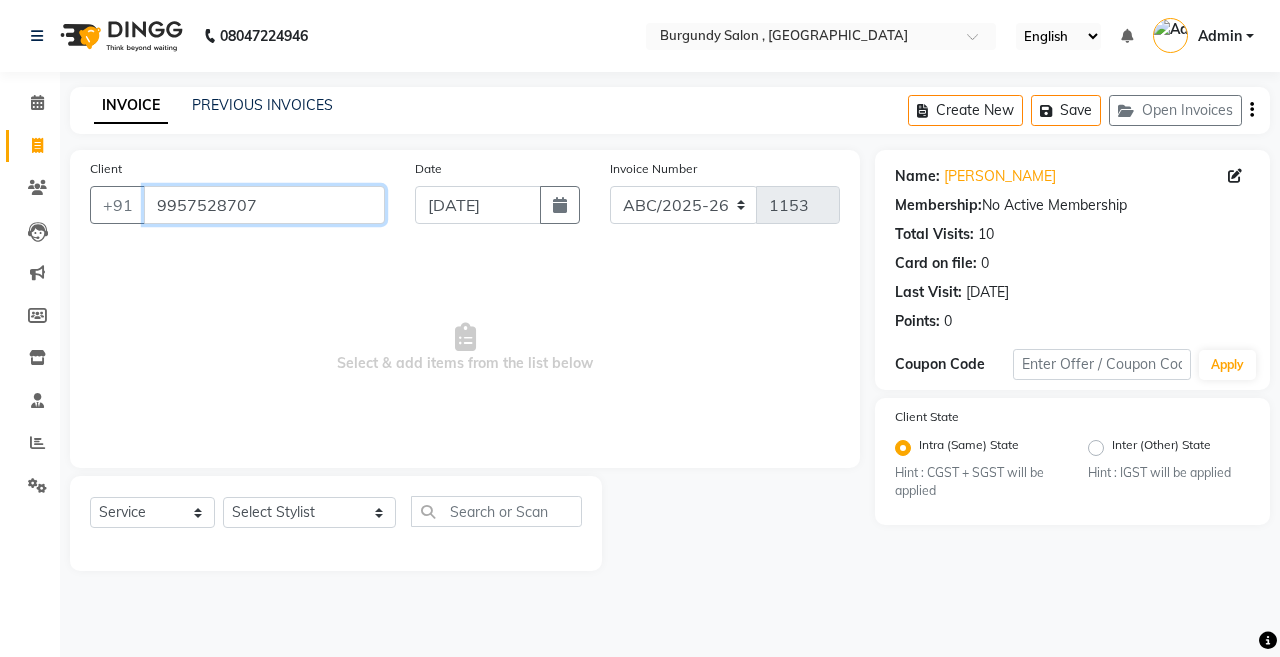 click on "9957528707" at bounding box center (264, 205) 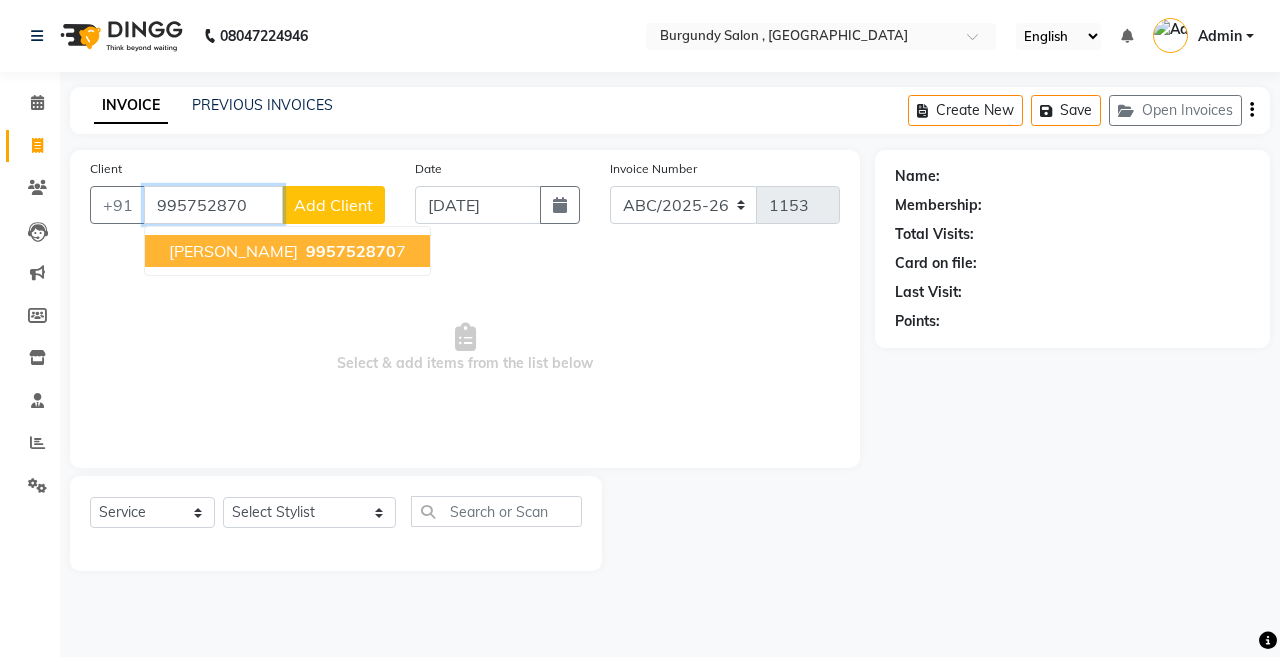 click on "995752870" at bounding box center [351, 251] 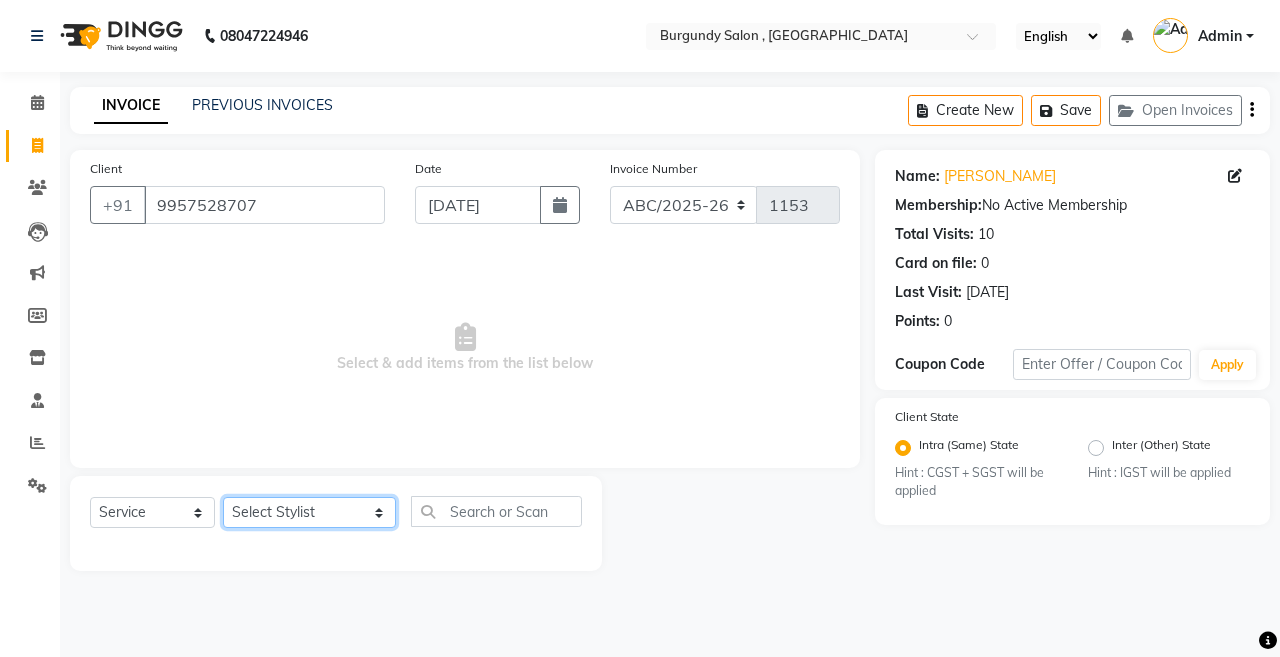 click on "Select Stylist ANIL  [PERSON_NAME] [PERSON_NAME]  DHON DAS DHON / [PERSON_NAME] [PERSON_NAME] [PERSON_NAME]/ [PERSON_NAME] [PERSON_NAME] LAXI / [PERSON_NAME] LITTLE MAAM MINTUL [PERSON_NAME] [PERSON_NAME] [PERSON_NAME] [PERSON_NAME]/POJA/ [PERSON_NAME] / [PERSON_NAME] [PERSON_NAME]/ [PERSON_NAME] PUJAA [PERSON_NAME] / [PERSON_NAME]  [PERSON_NAME] / [PERSON_NAME] [PERSON_NAME] / [PERSON_NAME] / [PERSON_NAME] [PERSON_NAME]/ [PERSON_NAME]/[PERSON_NAME]/[PERSON_NAME]/ [PERSON_NAME]/[PERSON_NAME]/ [PERSON_NAME] [PERSON_NAME]/ [PERSON_NAME] [PERSON_NAME] [PERSON_NAME] [PERSON_NAME] SOPEM staff 1 staff 1 TANU" 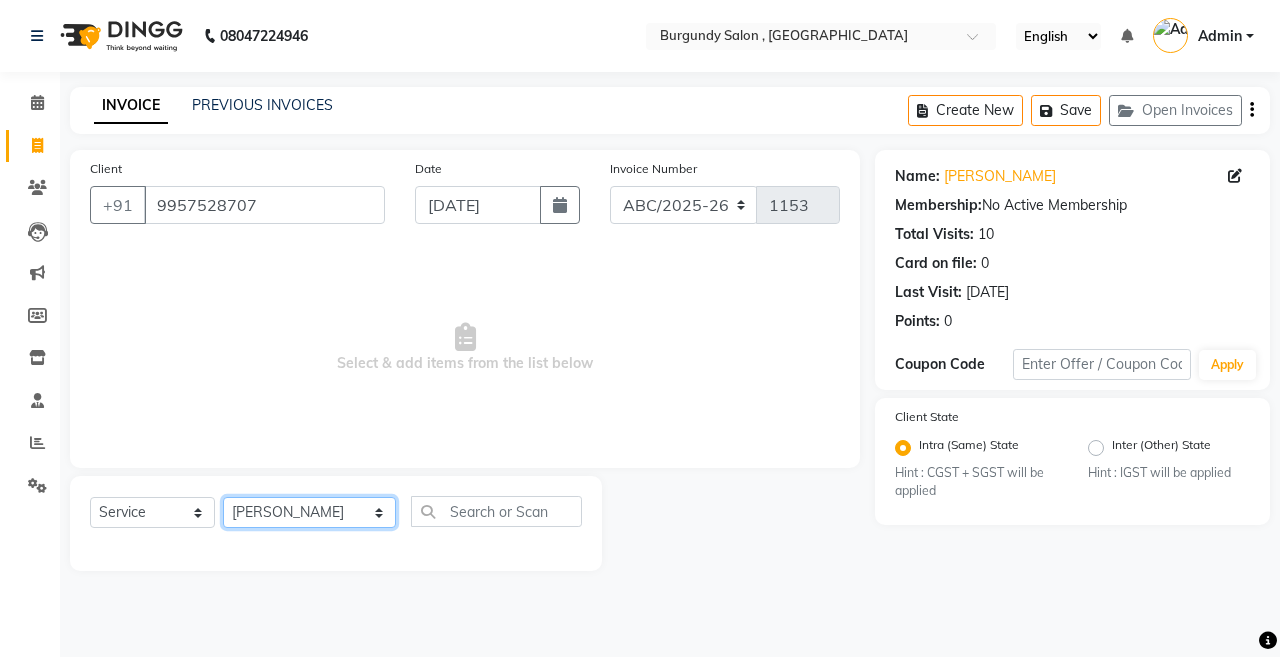 click on "Select Stylist ANIL  [PERSON_NAME] [PERSON_NAME]  DHON DAS DHON / [PERSON_NAME] [PERSON_NAME] [PERSON_NAME]/ [PERSON_NAME] [PERSON_NAME] LAXI / [PERSON_NAME] LITTLE MAAM MINTUL [PERSON_NAME] [PERSON_NAME] [PERSON_NAME] [PERSON_NAME]/POJA/ [PERSON_NAME] / [PERSON_NAME] [PERSON_NAME]/ [PERSON_NAME] PUJAA [PERSON_NAME] / [PERSON_NAME]  [PERSON_NAME] / [PERSON_NAME] [PERSON_NAME] / [PERSON_NAME] / [PERSON_NAME] [PERSON_NAME]/ [PERSON_NAME]/[PERSON_NAME]/[PERSON_NAME]/ [PERSON_NAME]/[PERSON_NAME]/ [PERSON_NAME] [PERSON_NAME]/ [PERSON_NAME] [PERSON_NAME] [PERSON_NAME] [PERSON_NAME] SOPEM staff 1 staff 1 TANU" 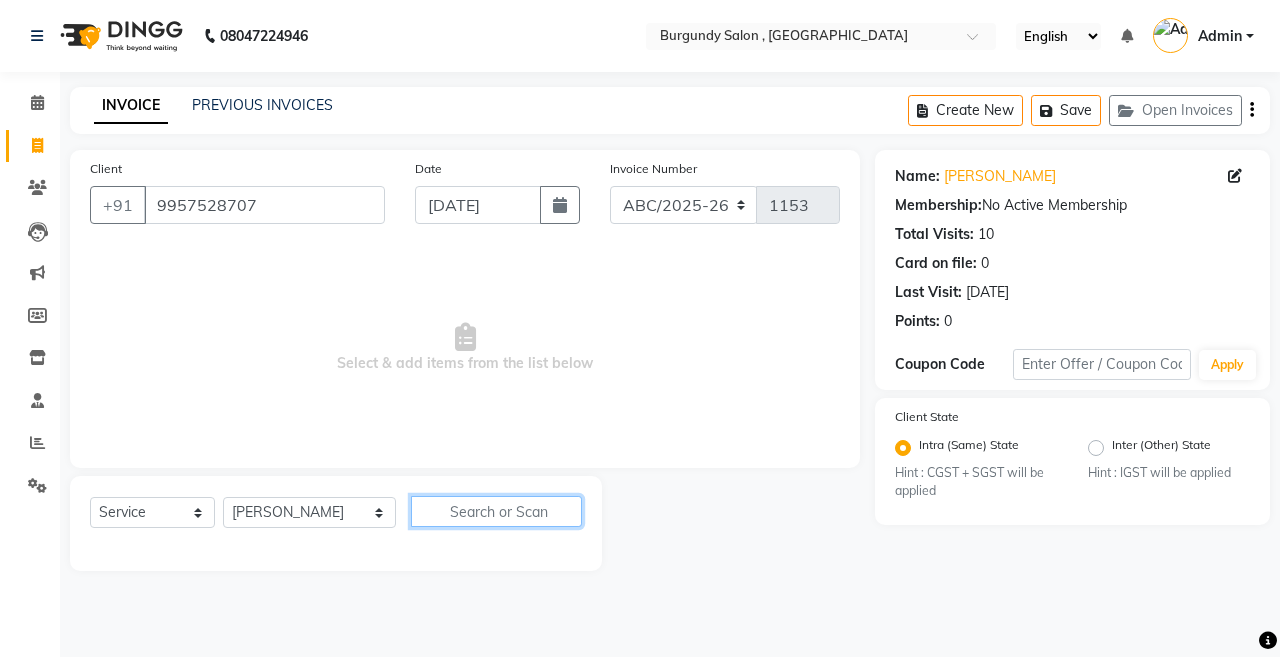 click 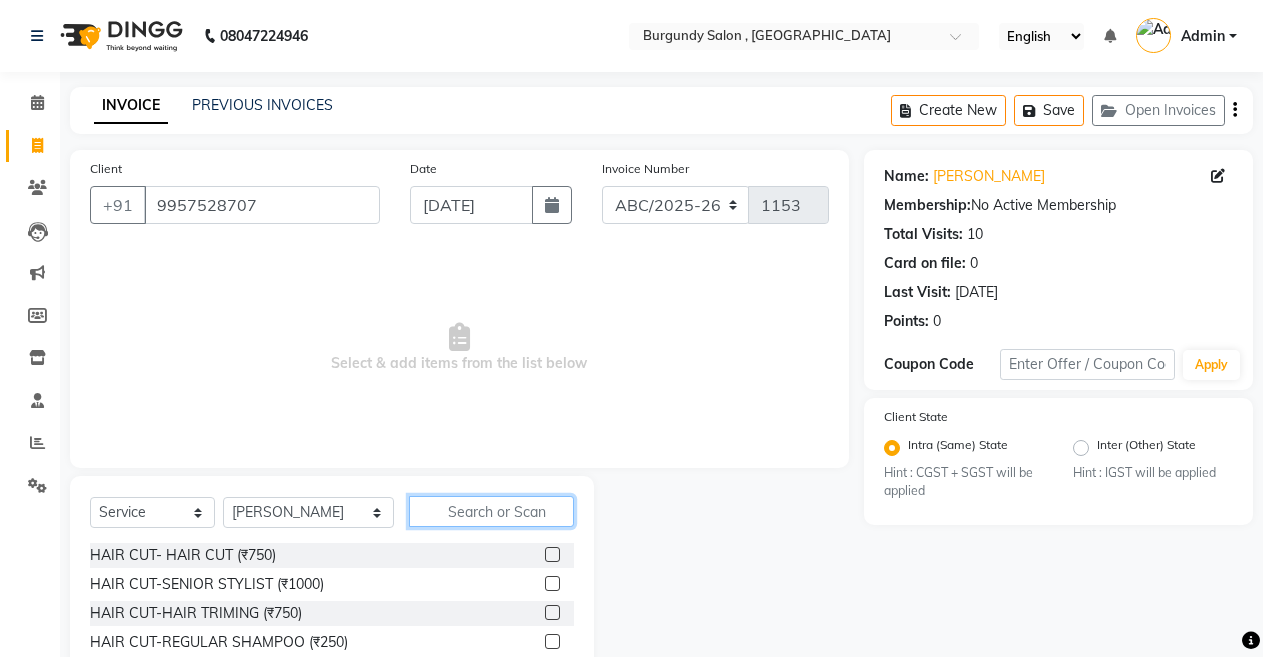 click 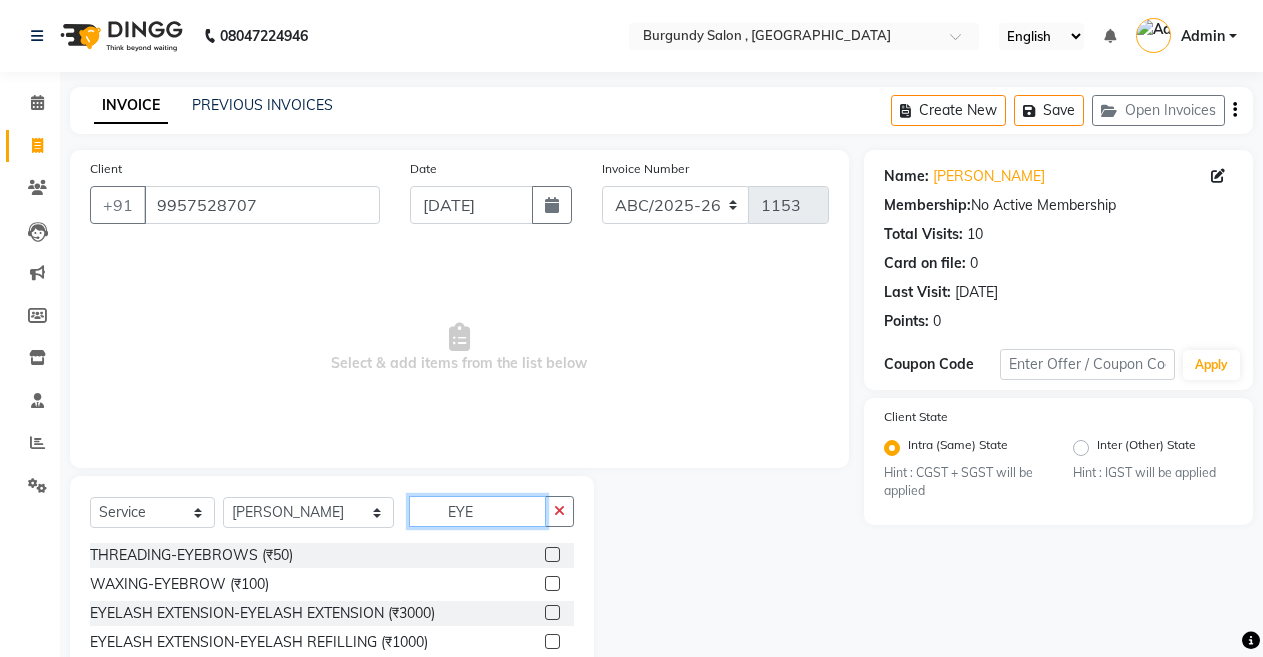 type on "EYE" 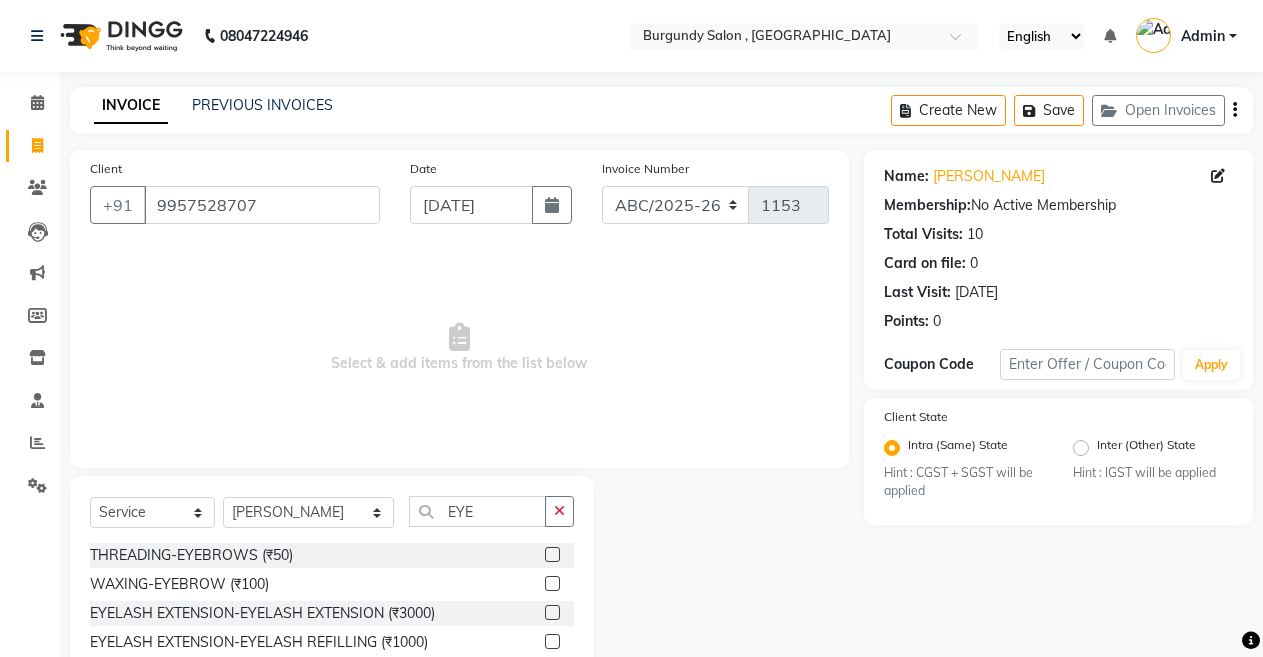 click 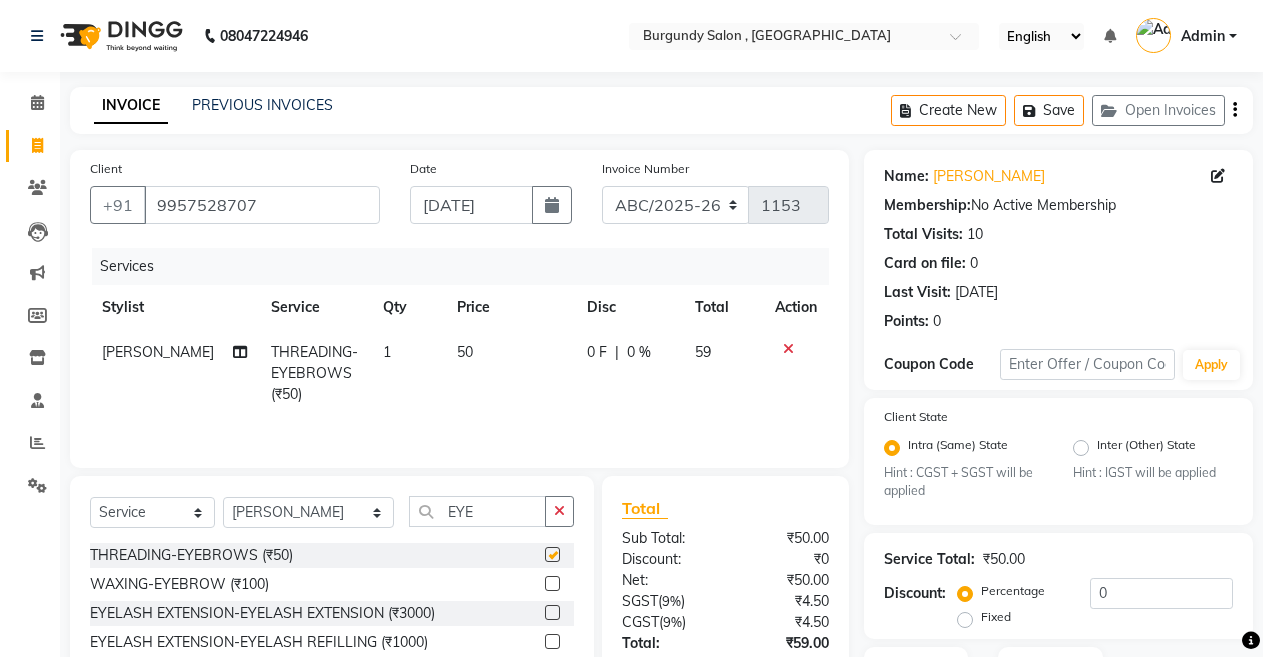 checkbox on "false" 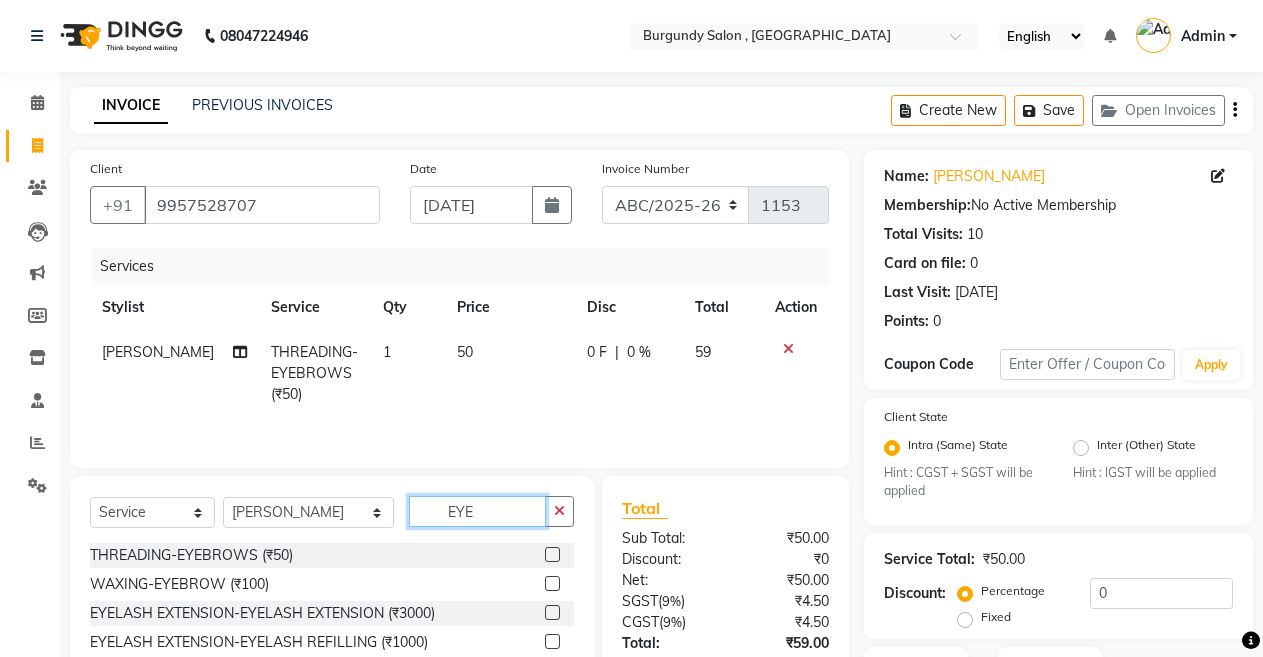 click on "EYE" 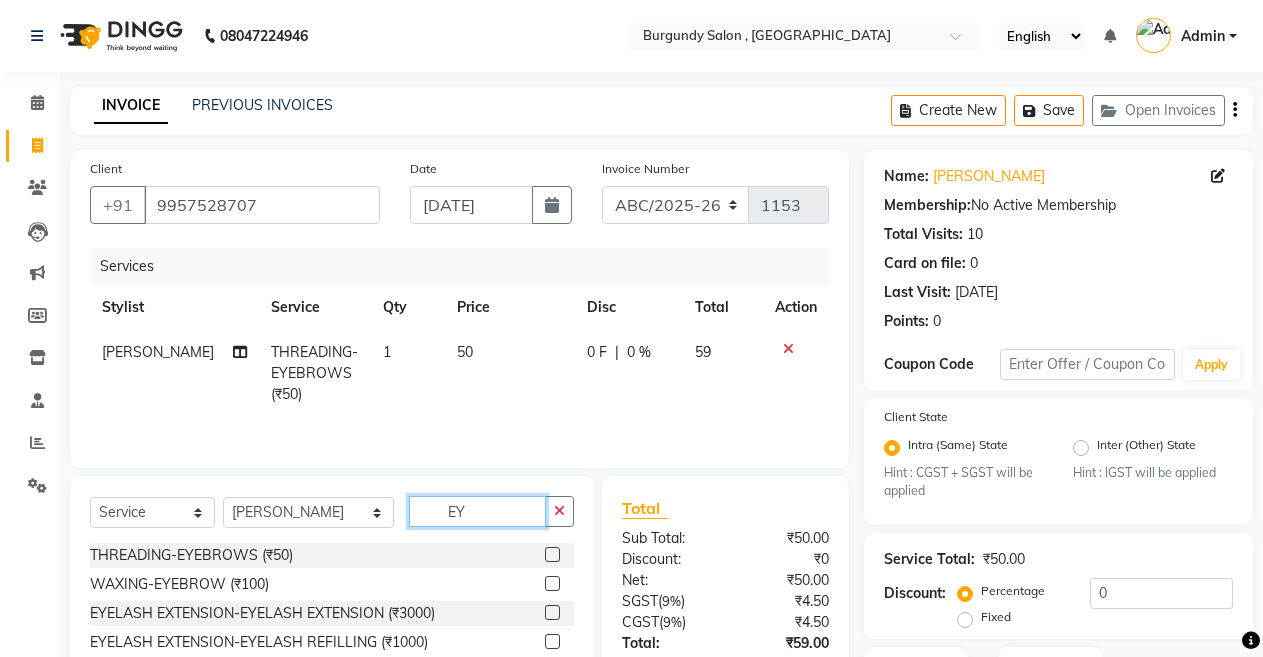 type on "E" 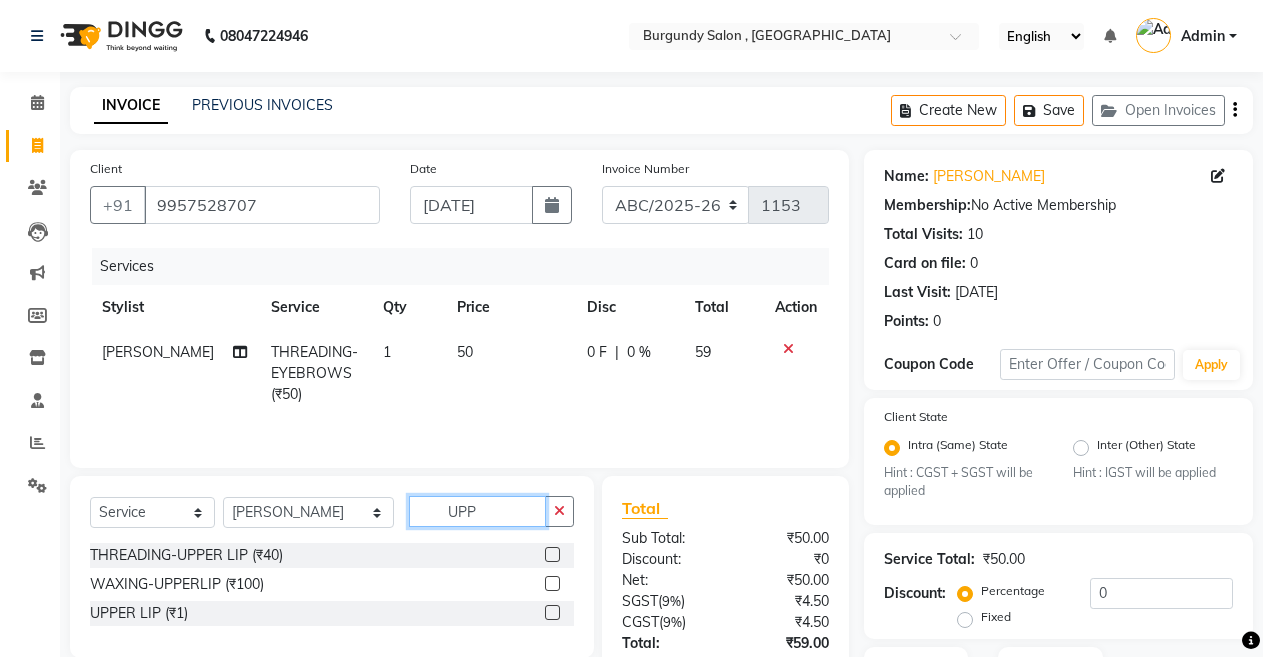 type on "UPP" 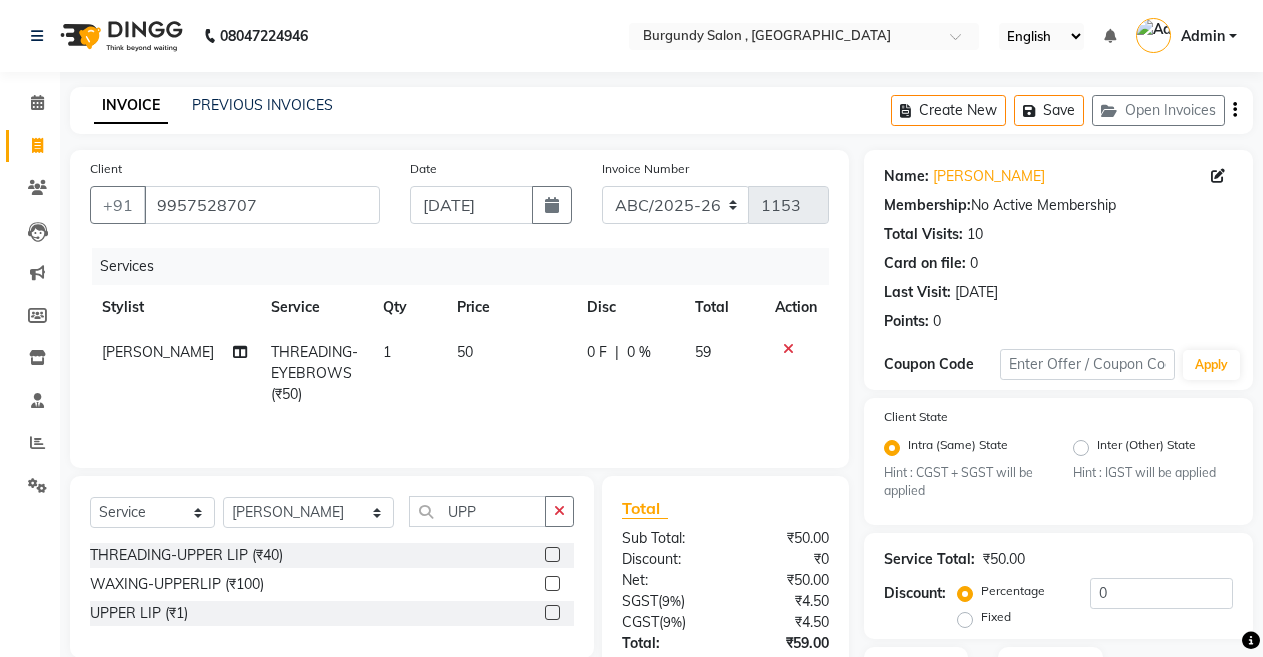 click 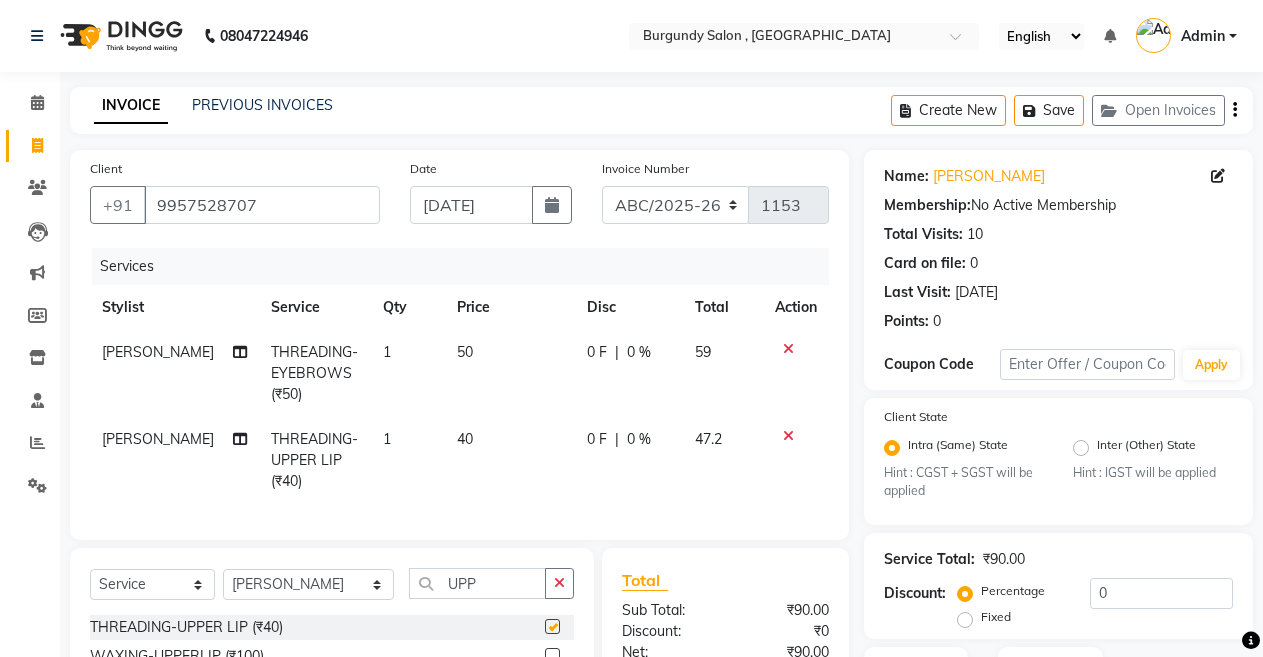 checkbox on "false" 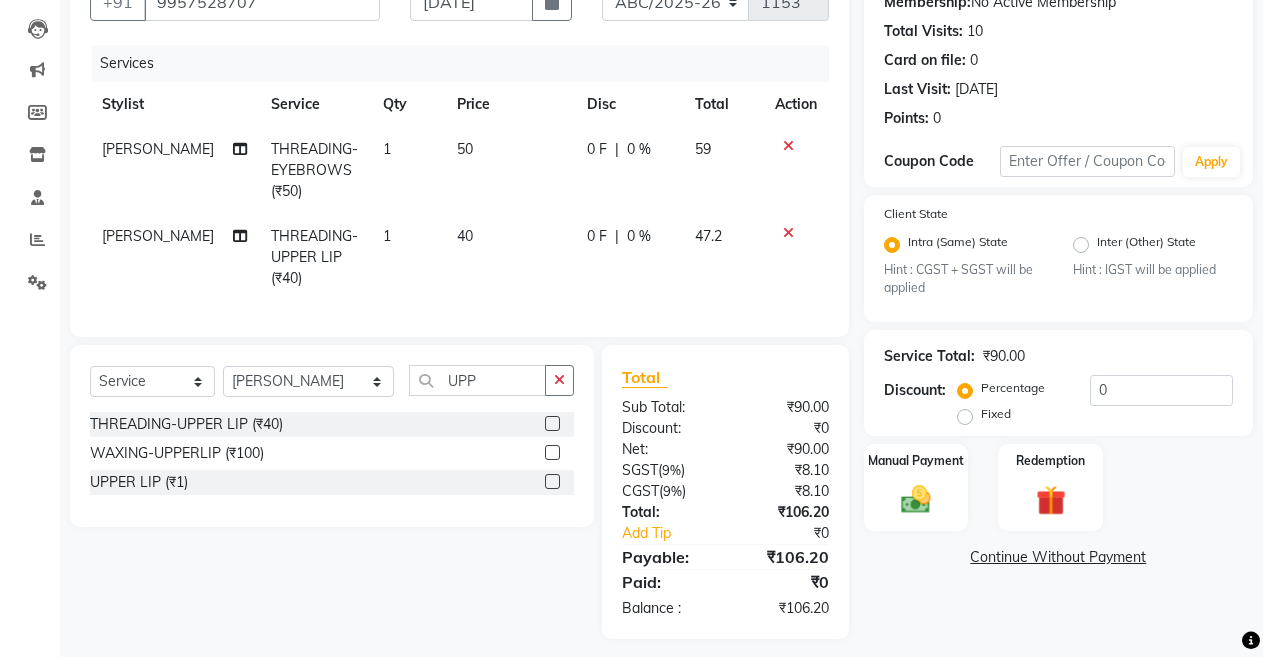 scroll, scrollTop: 232, scrollLeft: 0, axis: vertical 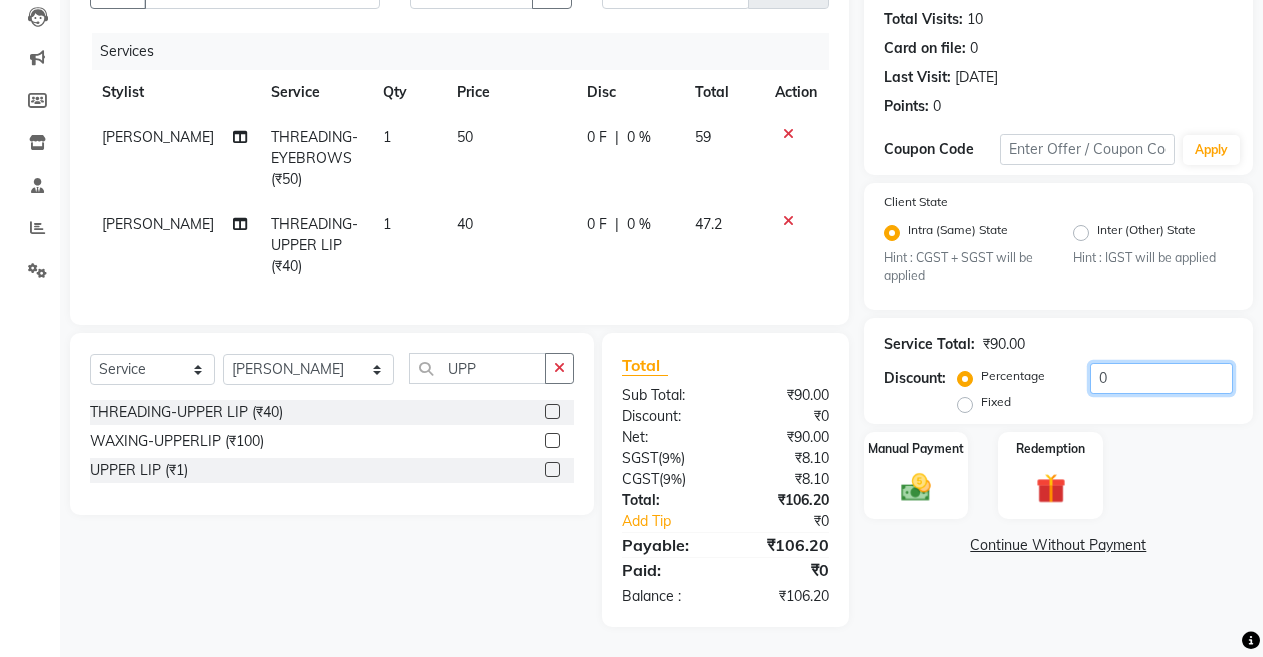 click on "0" 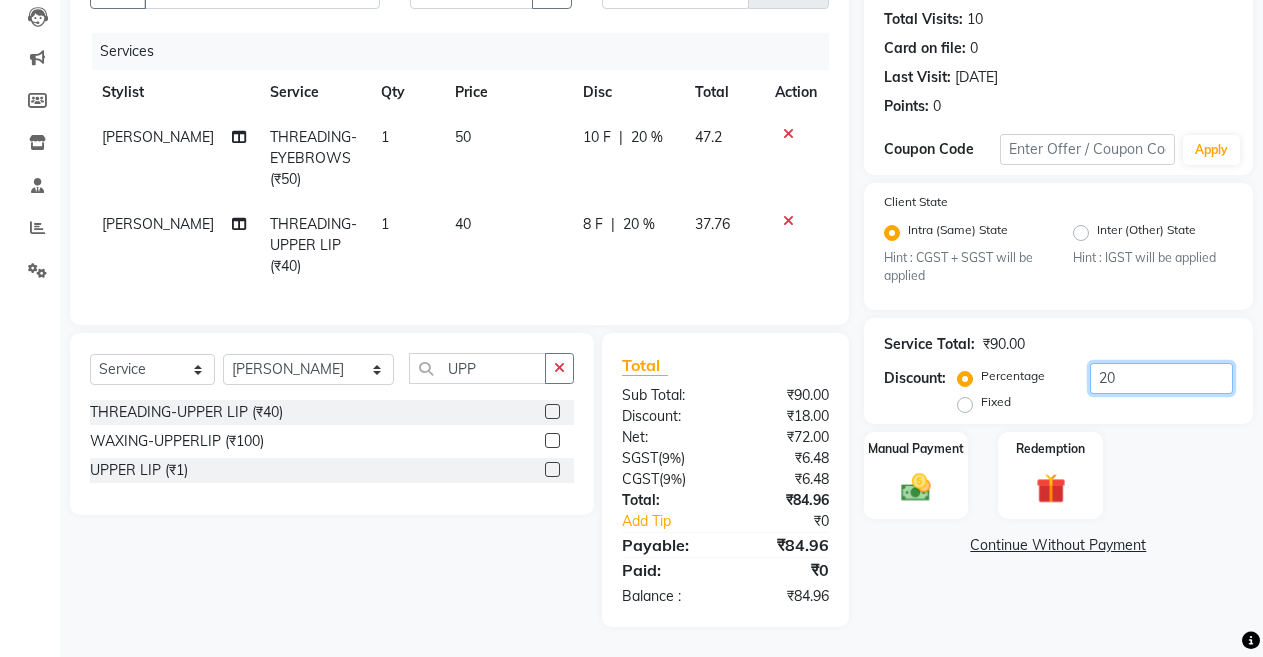 type on "20" 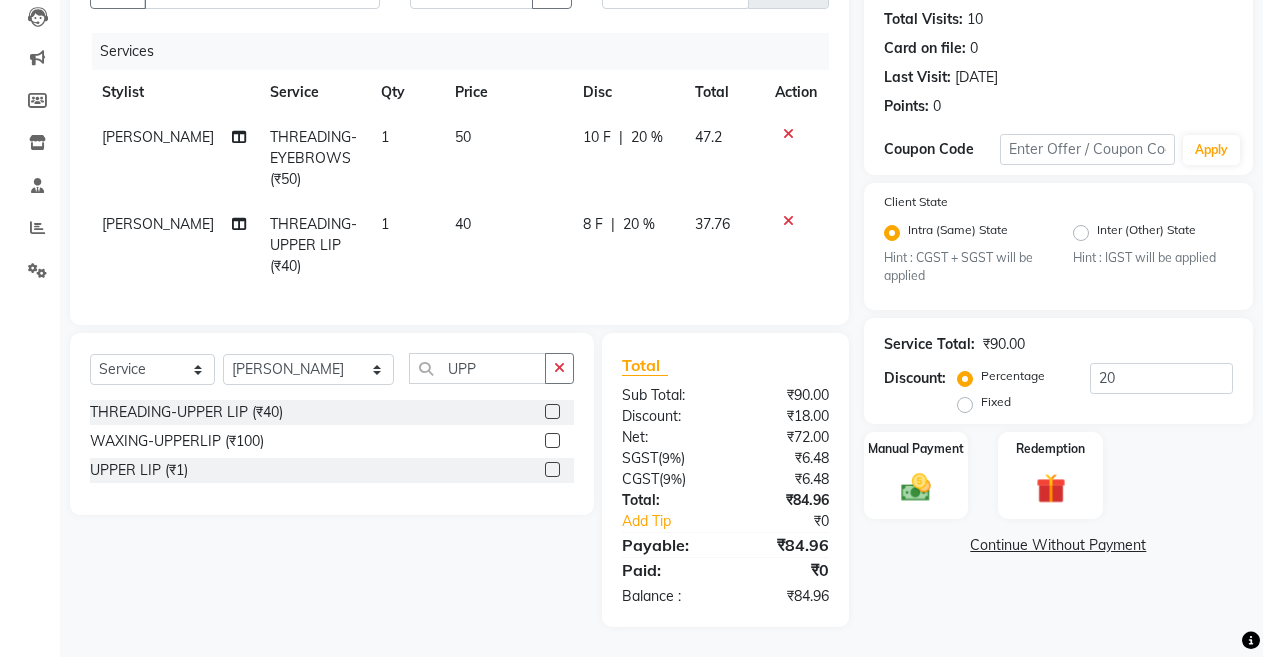 click on "50" 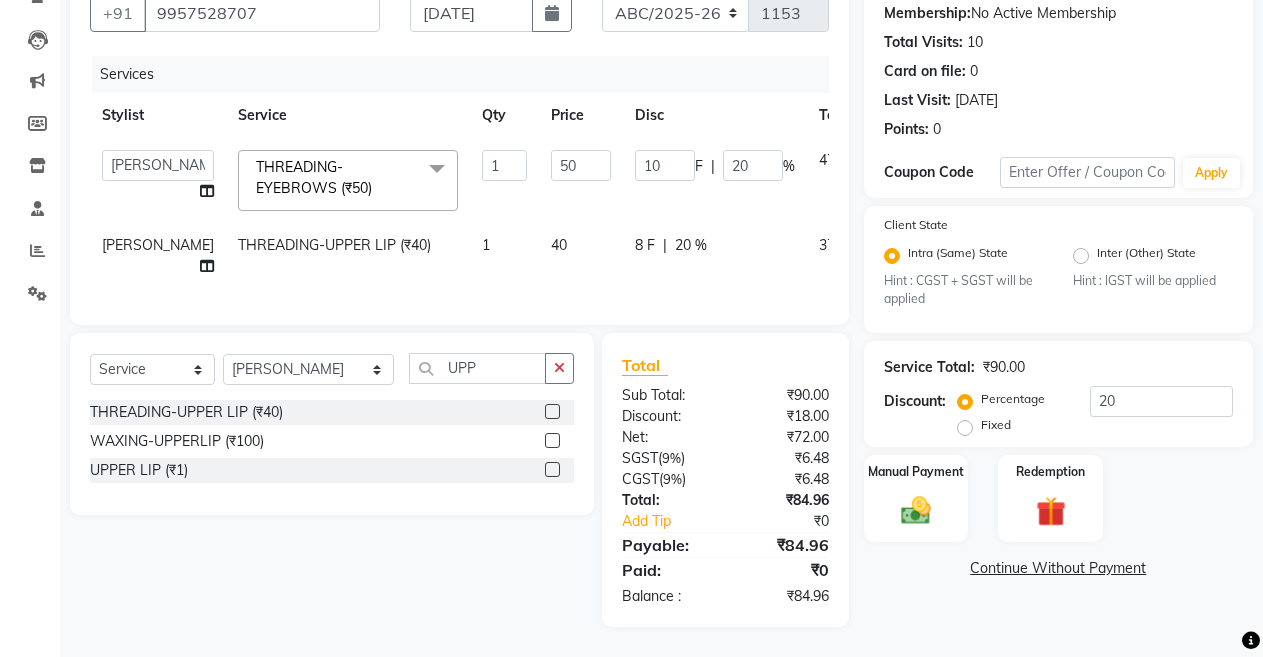 scroll, scrollTop: 209, scrollLeft: 0, axis: vertical 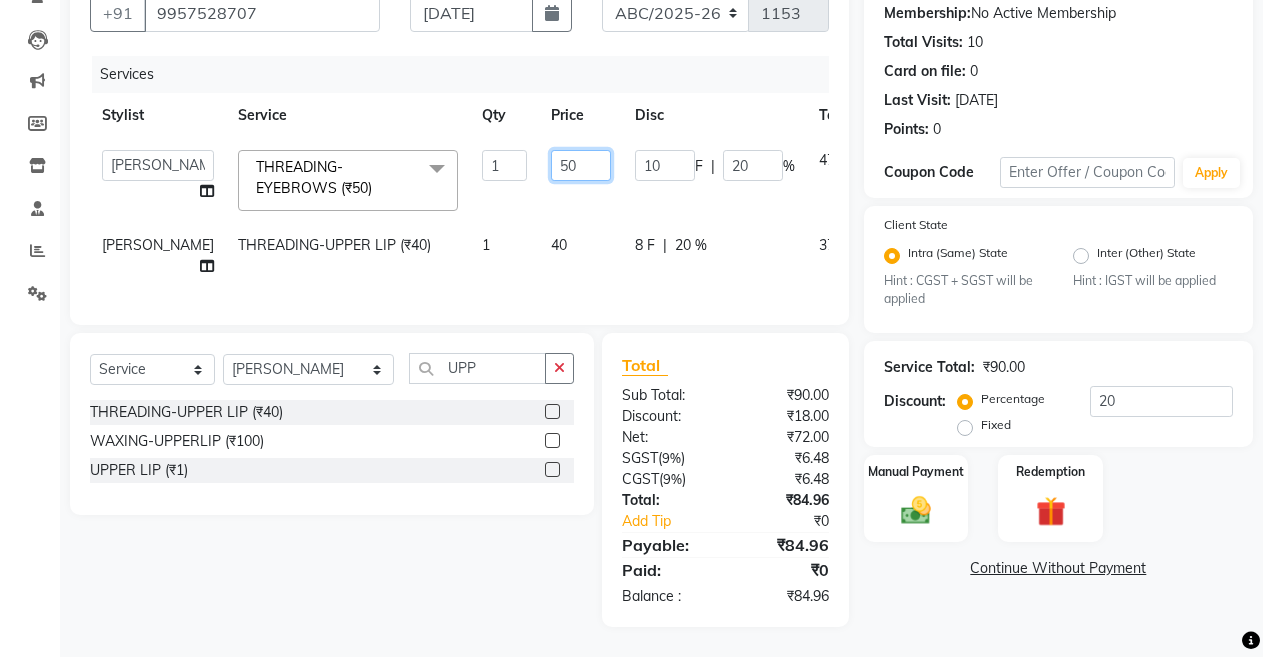 click on "50" 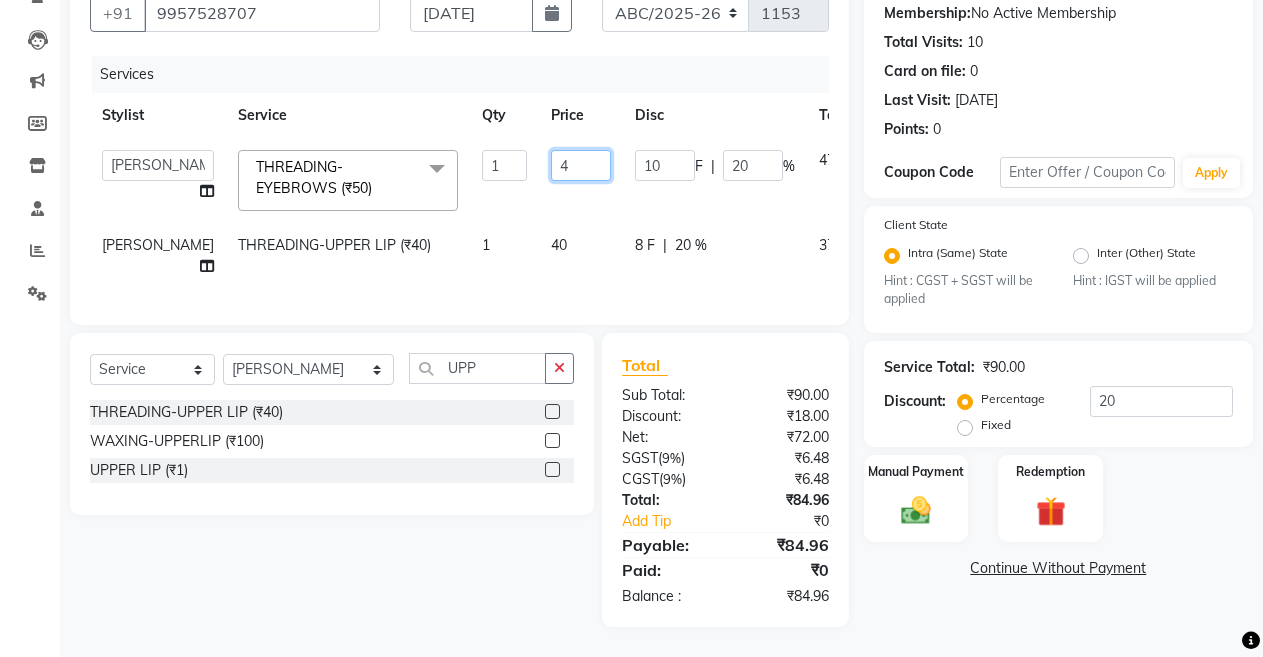 type on "40" 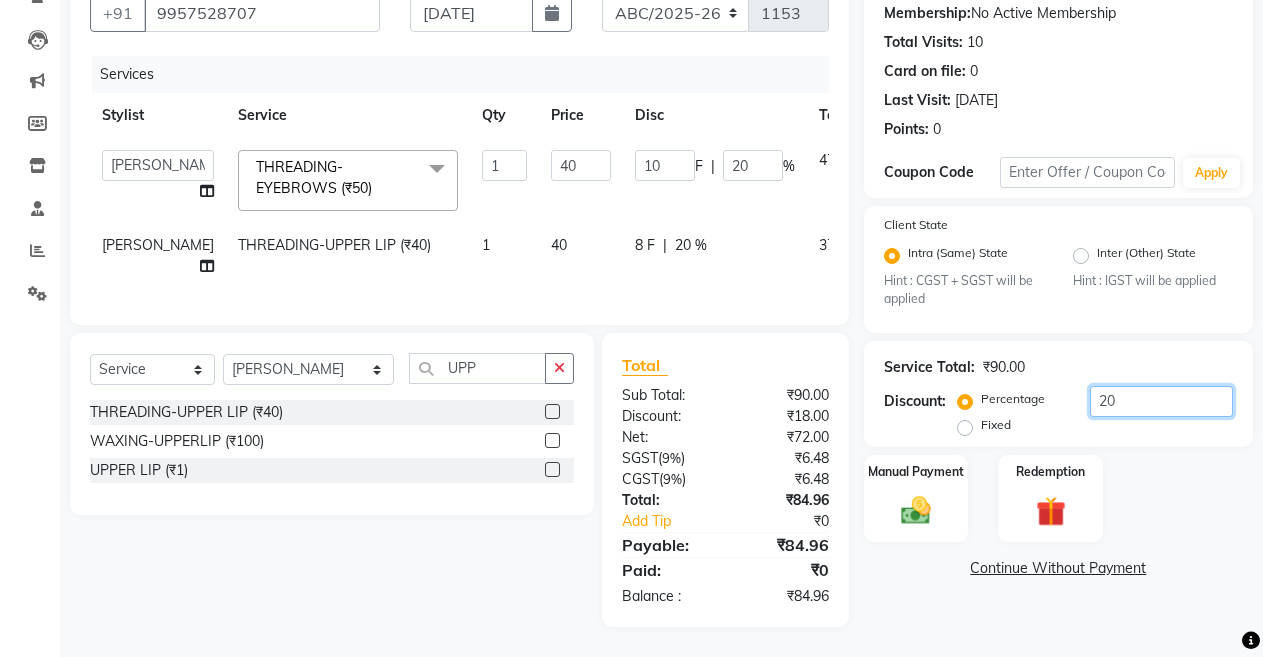 click on "20" 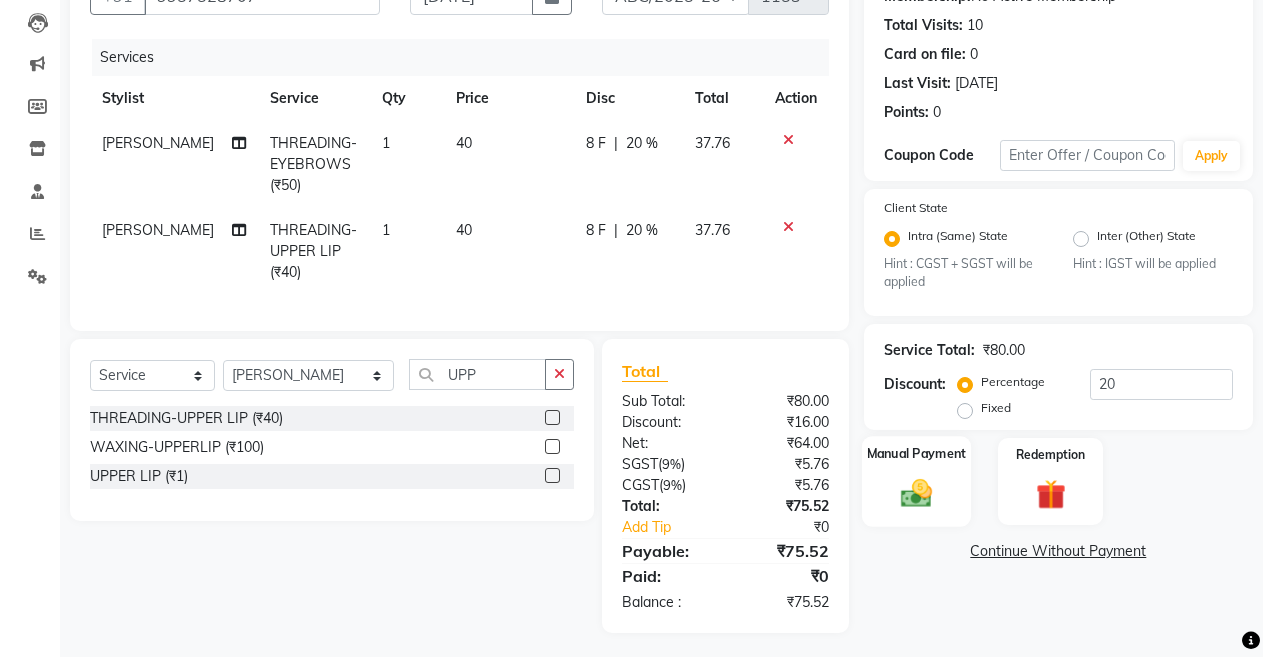 click 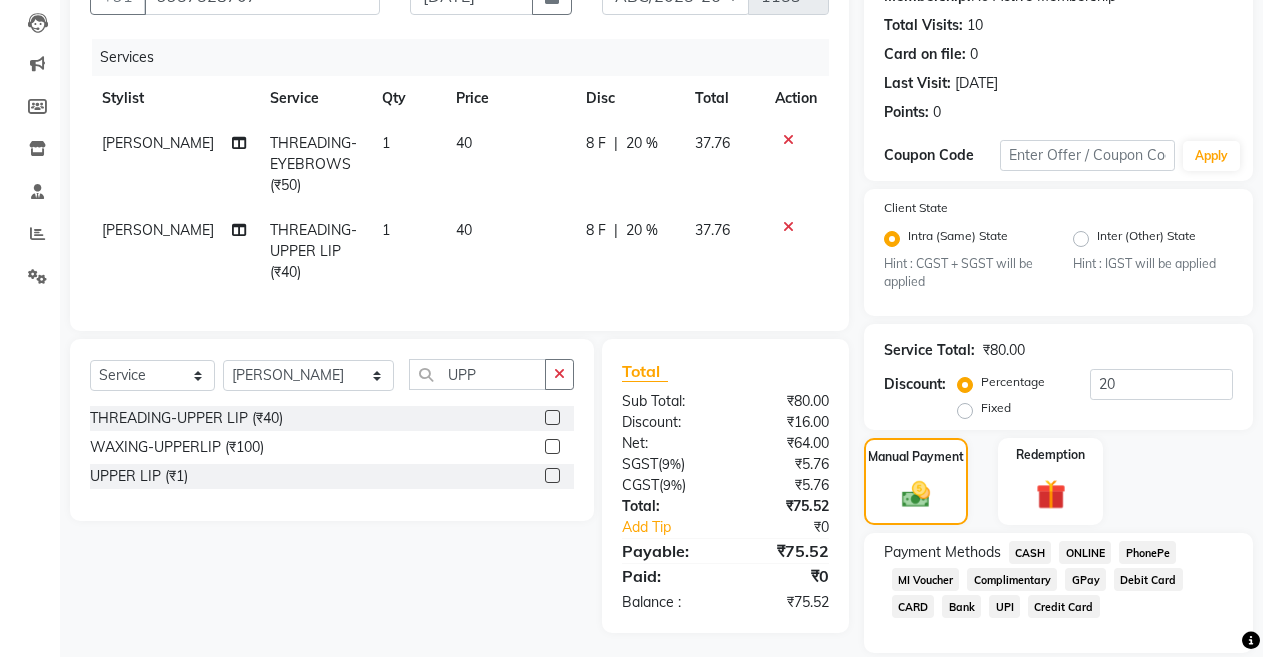 click on "CASH" 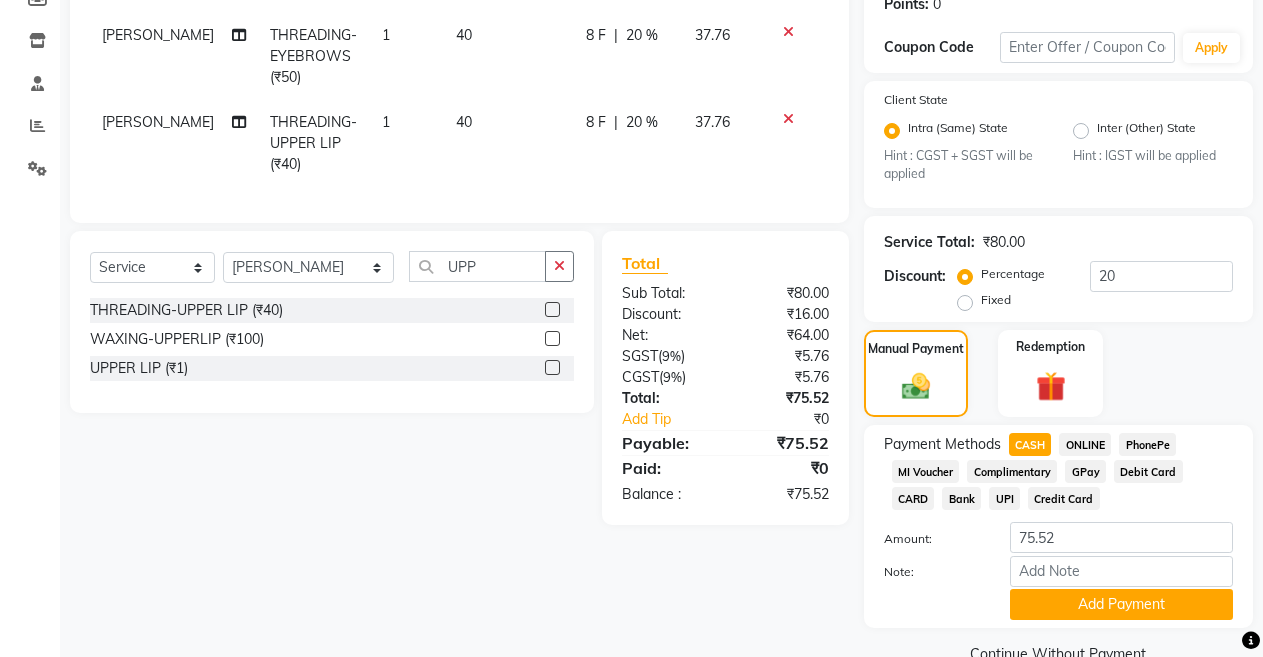 scroll, scrollTop: 329, scrollLeft: 0, axis: vertical 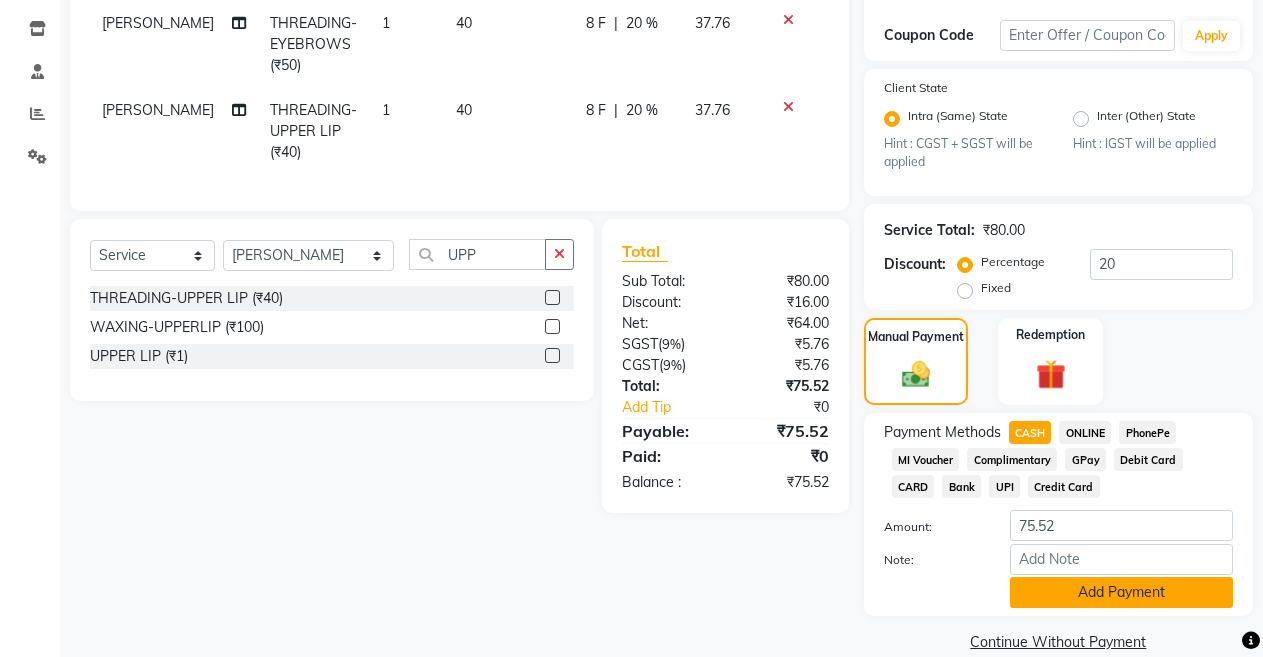 click on "Add Payment" 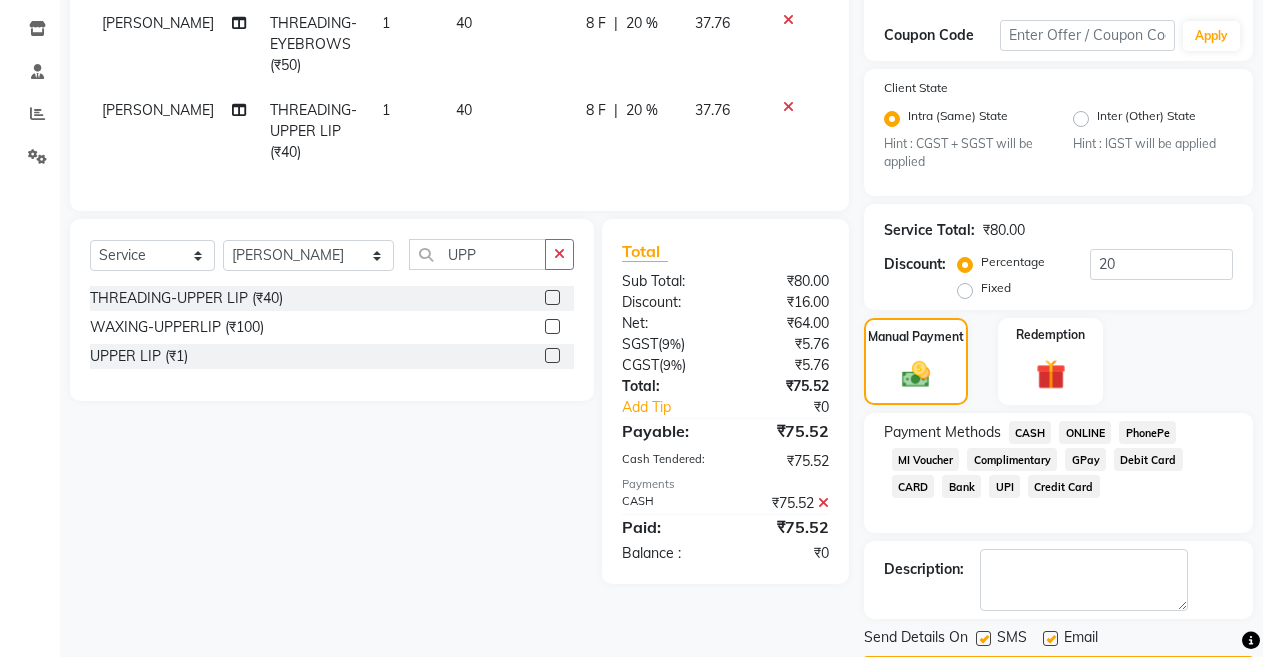click 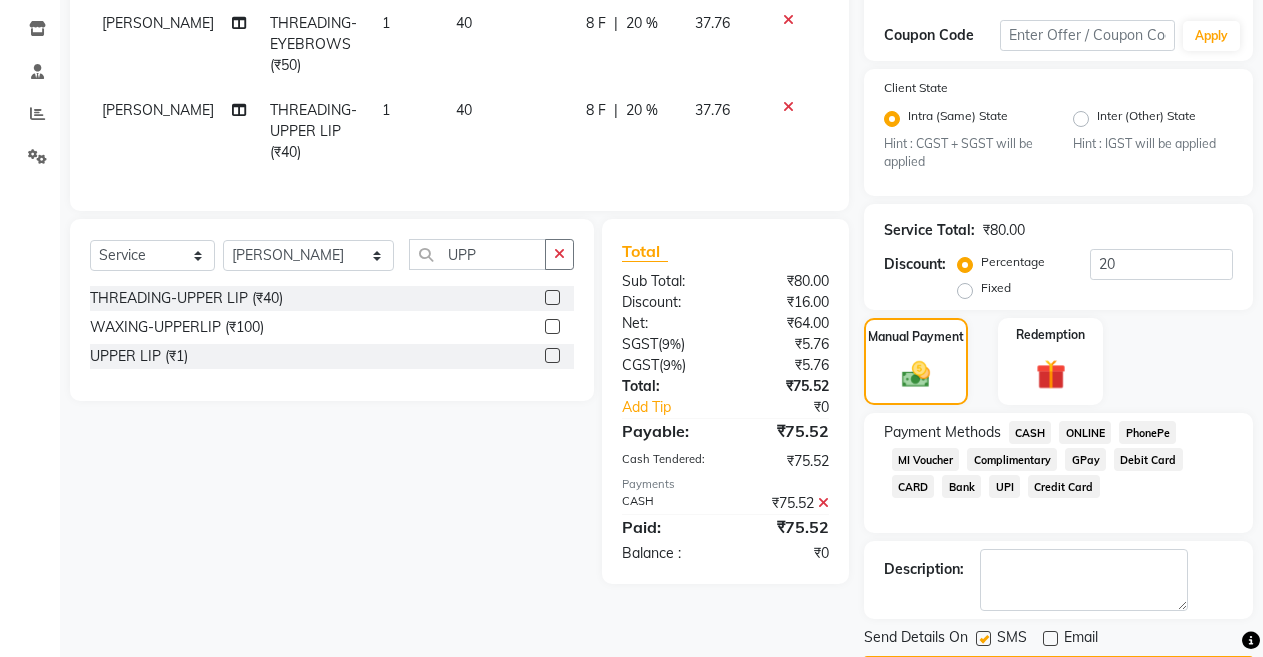 click 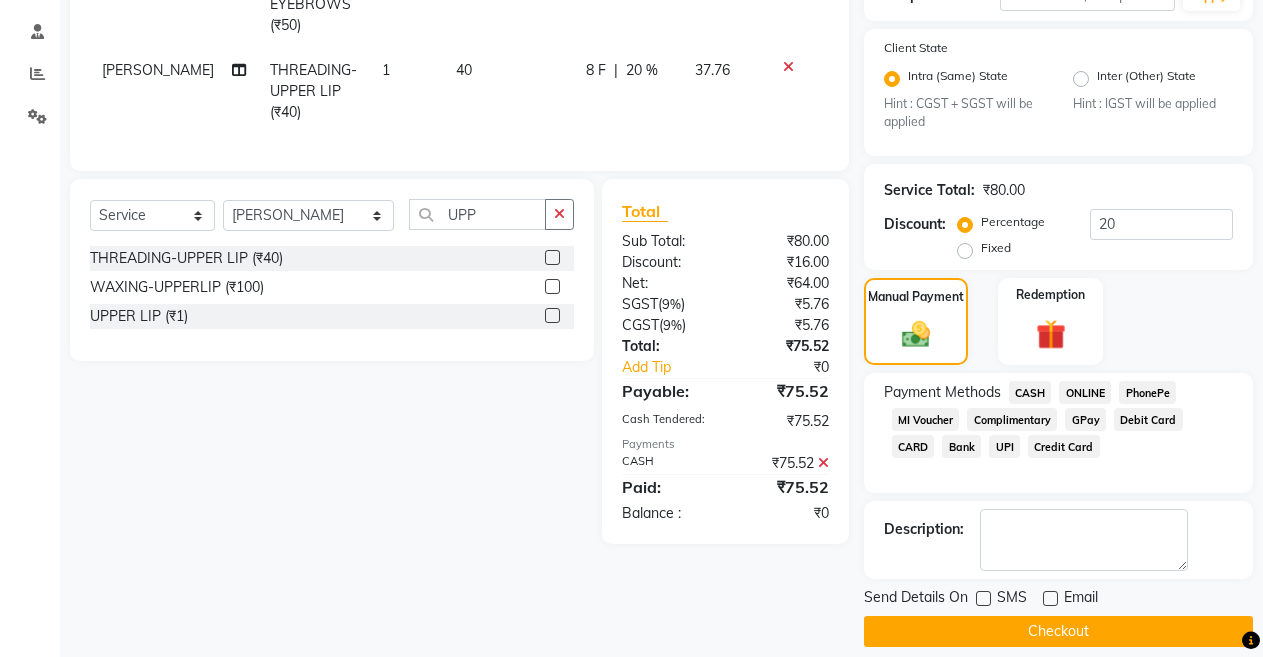 scroll, scrollTop: 389, scrollLeft: 0, axis: vertical 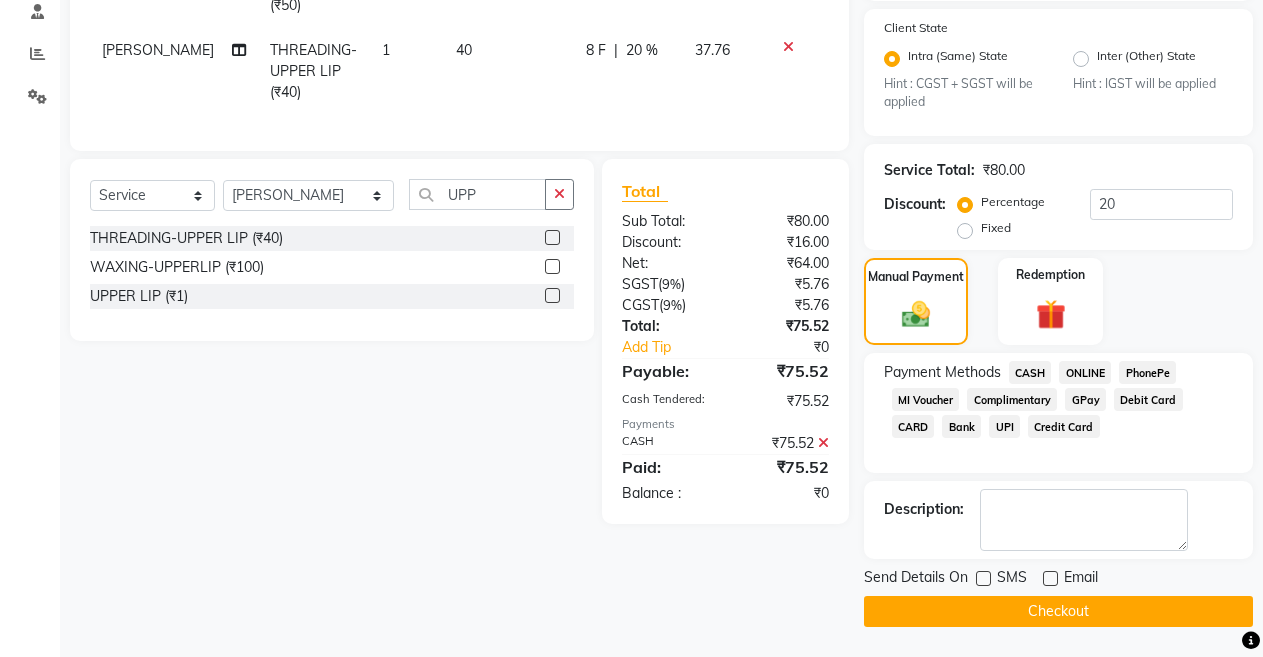 click on "Checkout" 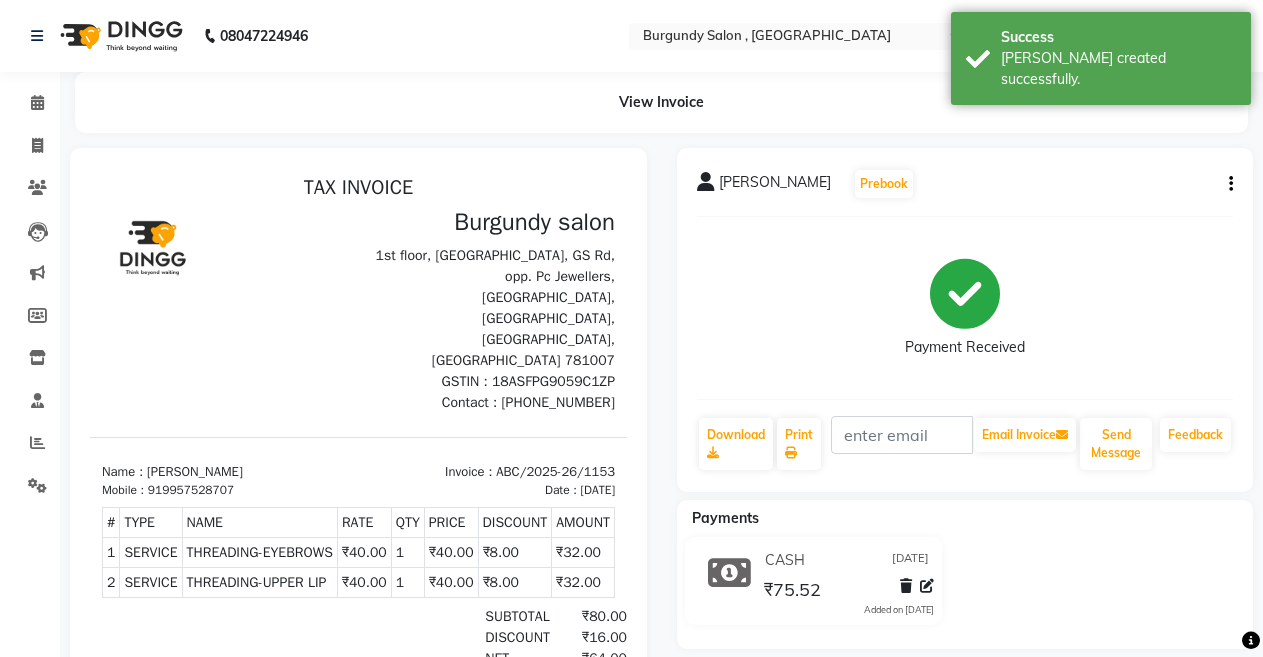 scroll, scrollTop: 0, scrollLeft: 0, axis: both 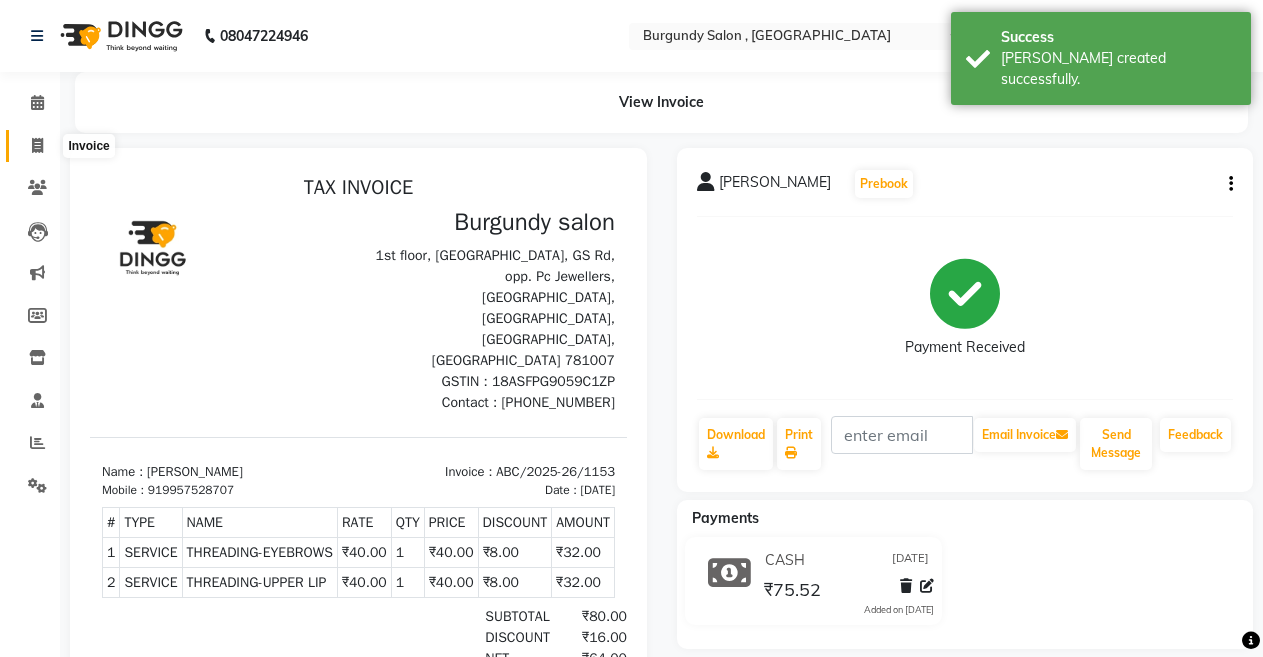 click 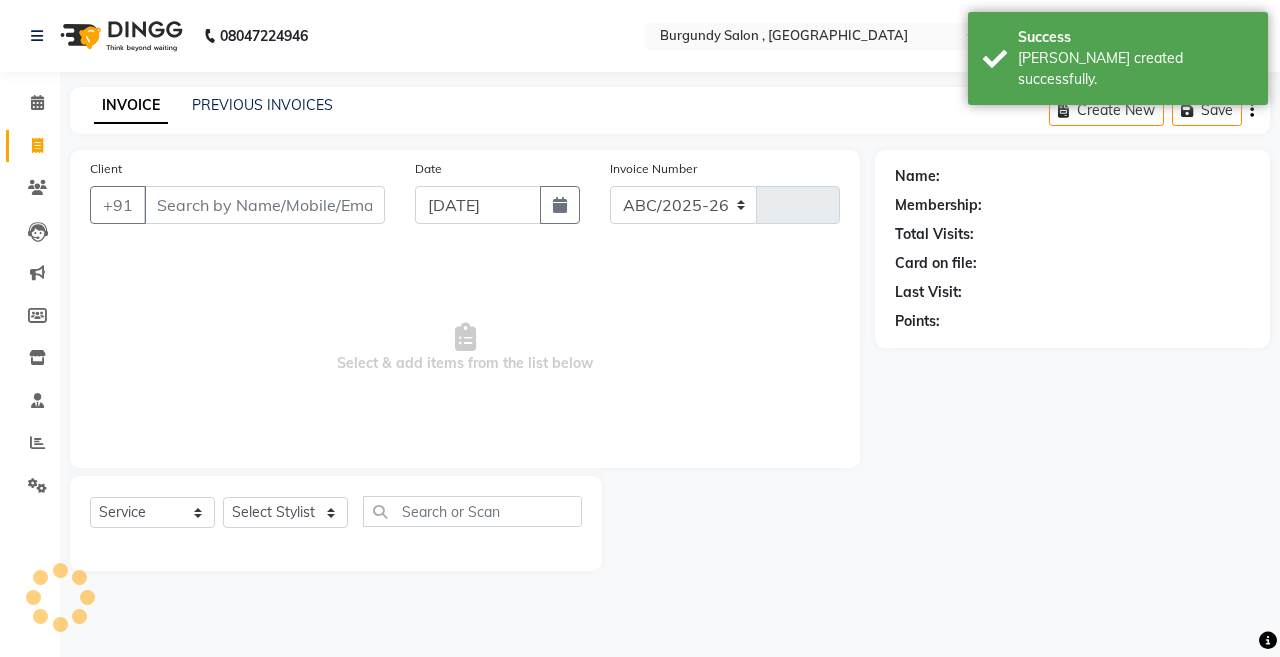 select on "5345" 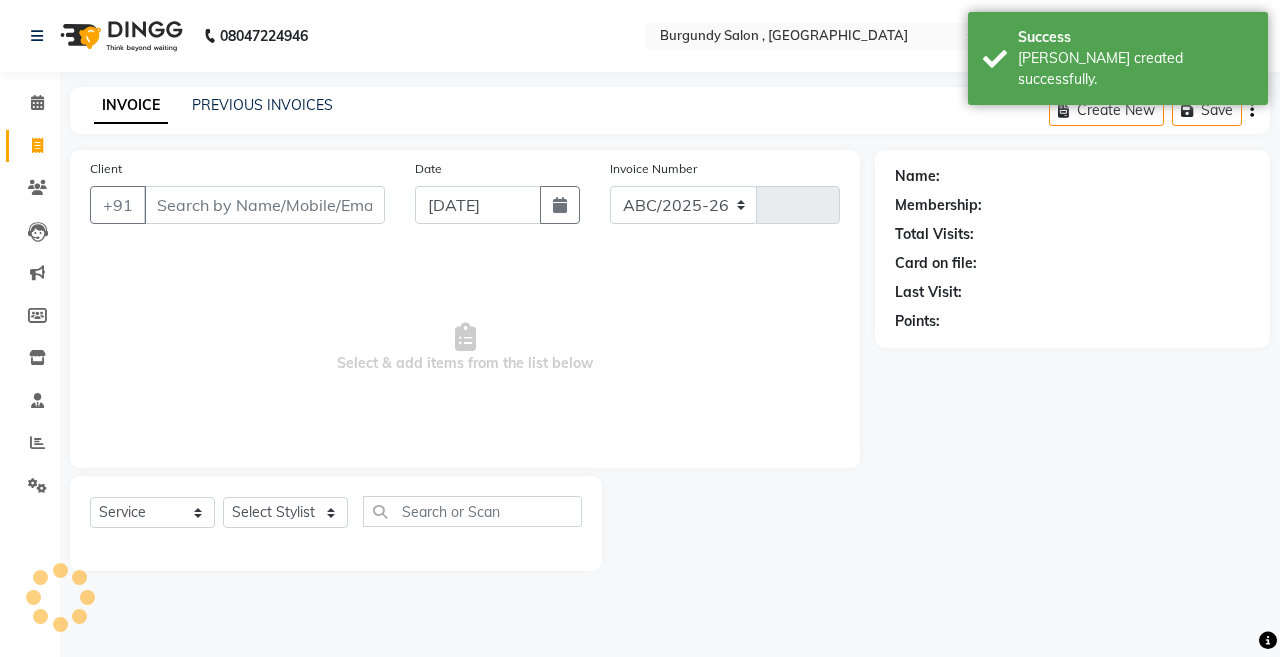 type on "1154" 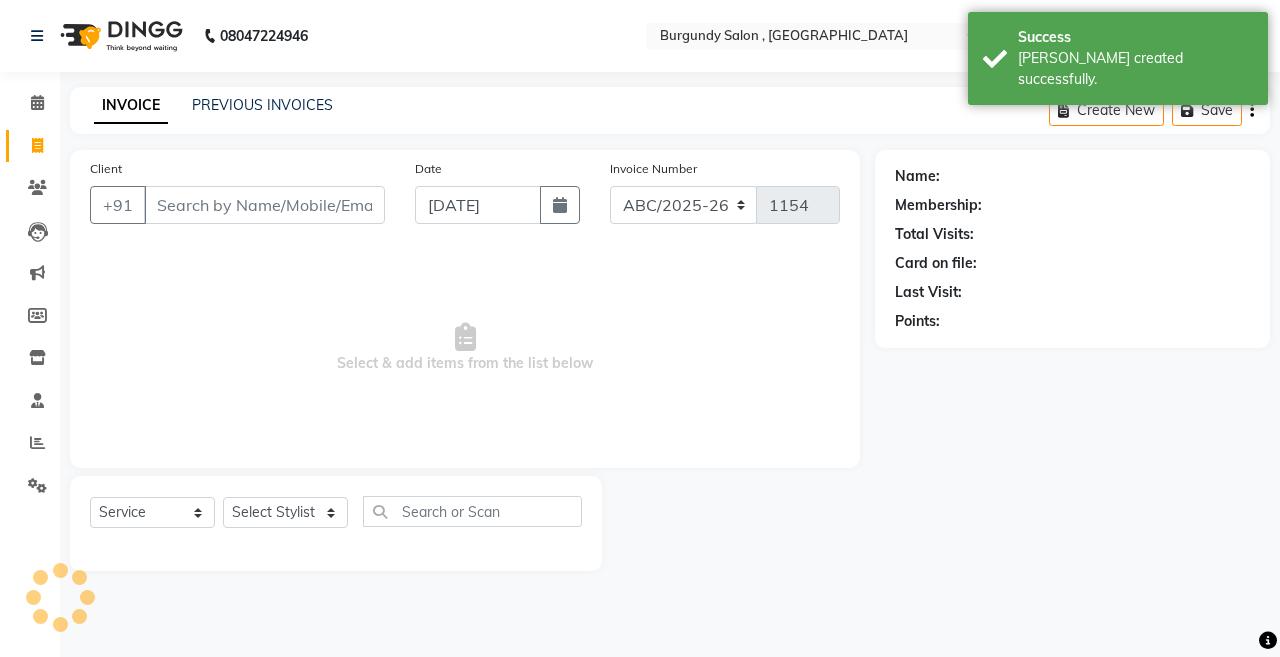 click on "Client" at bounding box center [264, 205] 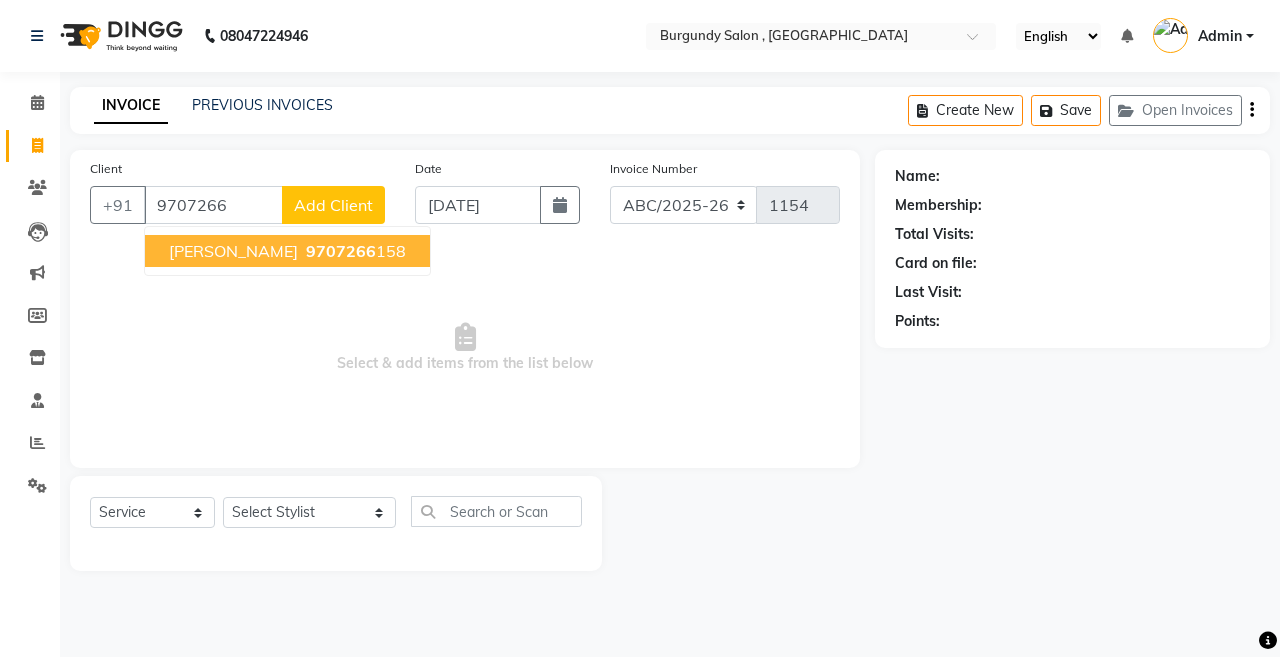 click on "[PERSON_NAME]" at bounding box center (233, 251) 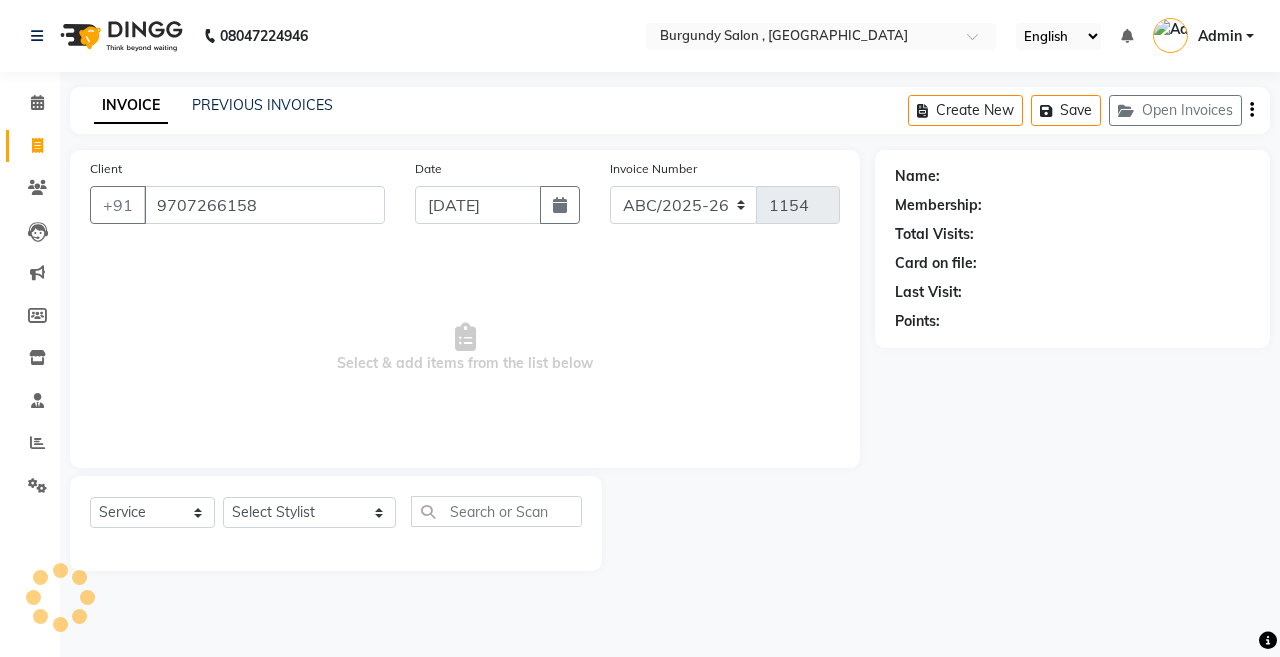 type on "9707266158" 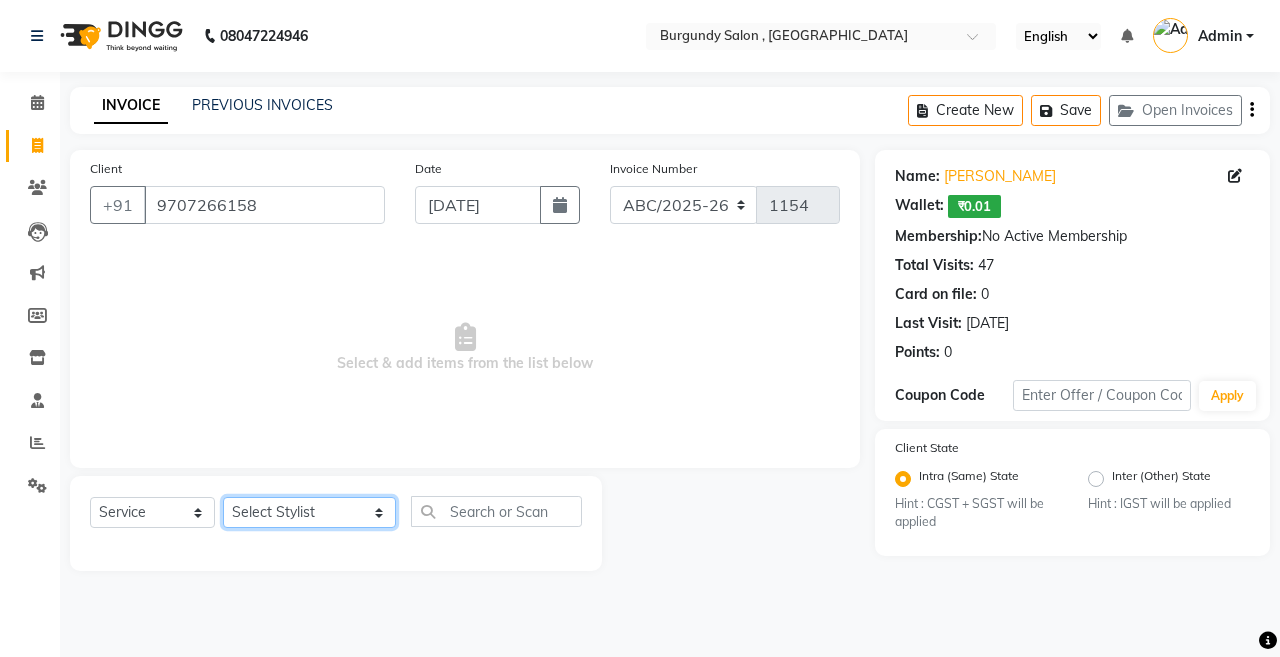 click on "Select Stylist ANIL  [PERSON_NAME] [PERSON_NAME]  DHON DAS DHON / [PERSON_NAME] [PERSON_NAME] [PERSON_NAME]/ [PERSON_NAME] [PERSON_NAME] LAXI / [PERSON_NAME] LITTLE MAAM MINTUL [PERSON_NAME] [PERSON_NAME] [PERSON_NAME] [PERSON_NAME]/POJA/ [PERSON_NAME] / [PERSON_NAME] [PERSON_NAME]/ [PERSON_NAME] PUJAA [PERSON_NAME] / [PERSON_NAME]  [PERSON_NAME] / [PERSON_NAME] [PERSON_NAME] / [PERSON_NAME] / [PERSON_NAME] [PERSON_NAME]/ [PERSON_NAME]/[PERSON_NAME]/[PERSON_NAME]/ [PERSON_NAME]/[PERSON_NAME]/ [PERSON_NAME] [PERSON_NAME]/ [PERSON_NAME] [PERSON_NAME] [PERSON_NAME] [PERSON_NAME] SOPEM staff 1 staff 1 TANU" 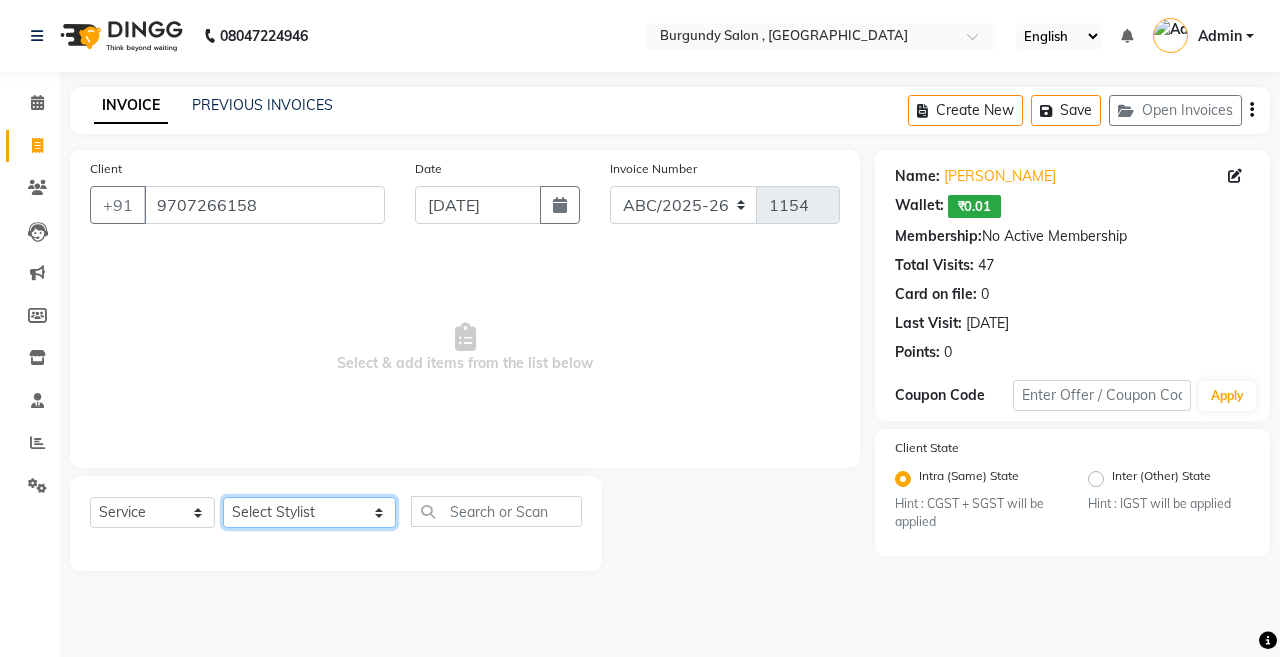 select on "32576" 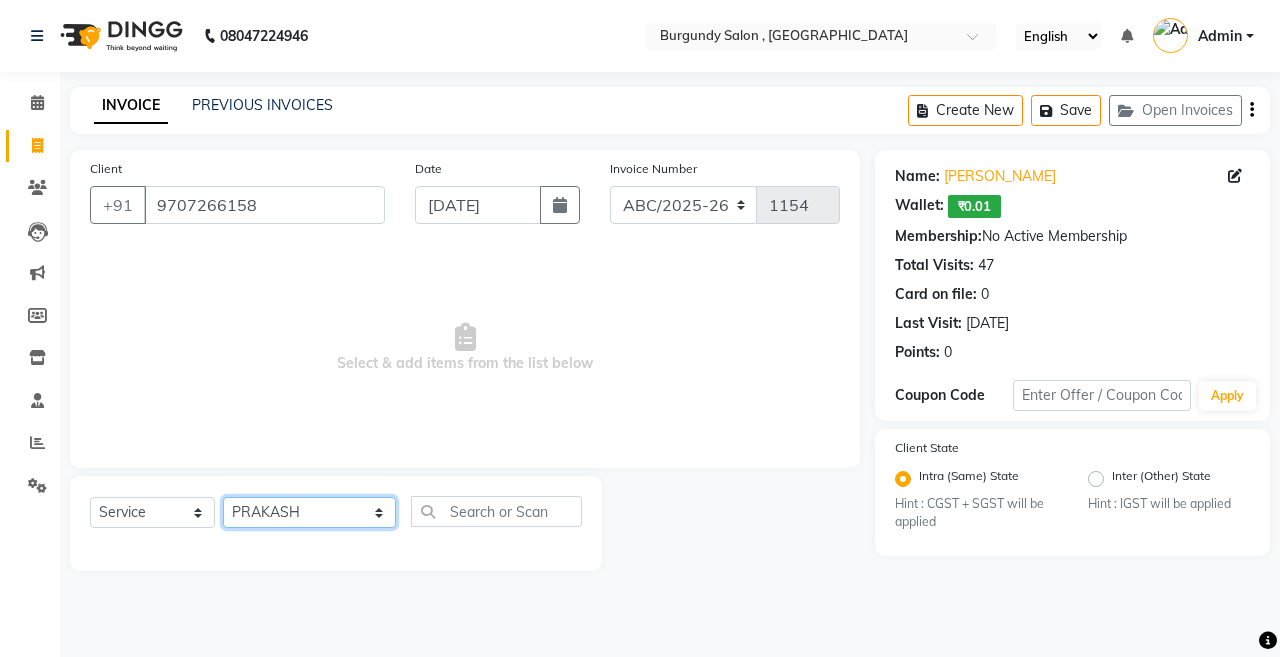 click on "Select Stylist ANIL  [PERSON_NAME] [PERSON_NAME]  DHON DAS DHON / [PERSON_NAME] [PERSON_NAME] [PERSON_NAME]/ [PERSON_NAME] [PERSON_NAME] LAXI / [PERSON_NAME] LITTLE MAAM MINTUL [PERSON_NAME] [PERSON_NAME] [PERSON_NAME] [PERSON_NAME]/POJA/ [PERSON_NAME] / [PERSON_NAME] [PERSON_NAME]/ [PERSON_NAME] PUJAA [PERSON_NAME] / [PERSON_NAME]  [PERSON_NAME] / [PERSON_NAME] [PERSON_NAME] / [PERSON_NAME] / [PERSON_NAME] [PERSON_NAME]/ [PERSON_NAME]/[PERSON_NAME]/[PERSON_NAME]/ [PERSON_NAME]/[PERSON_NAME]/ [PERSON_NAME] [PERSON_NAME]/ [PERSON_NAME] [PERSON_NAME] [PERSON_NAME] [PERSON_NAME] SOPEM staff 1 staff 1 TANU" 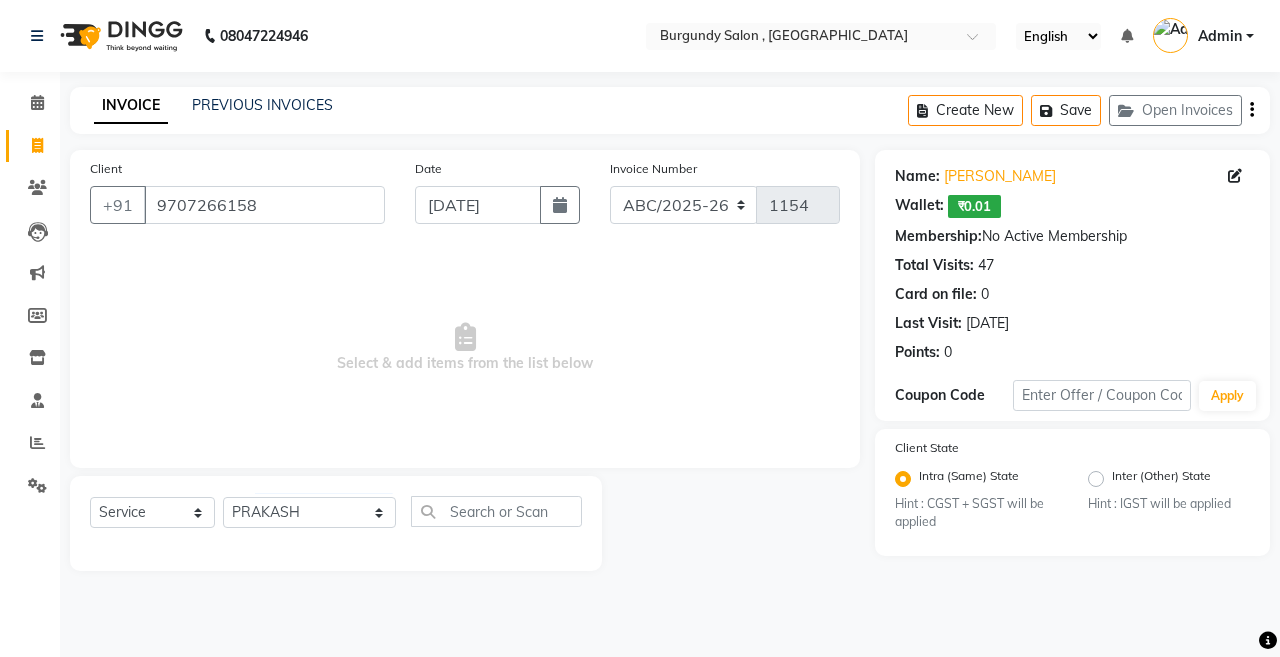 click on "Select  Service  Product  Membership  Package Voucher Prepaid Gift Card  Select Stylist ANIL  [PERSON_NAME] [PERSON_NAME]  DHON DAS DHON / [PERSON_NAME] [PERSON_NAME] [PERSON_NAME]/ [PERSON_NAME] [PERSON_NAME] LAXI / [PERSON_NAME] LITTLE MAAM MINTUL [PERSON_NAME] [PERSON_NAME] [PERSON_NAME] [PERSON_NAME]/POJA/ [PERSON_NAME] / [PERSON_NAME] [PERSON_NAME]/ [PERSON_NAME] PUJAA [PERSON_NAME] / [PERSON_NAME]  [PERSON_NAME] / [PERSON_NAME] [PERSON_NAME] / [PERSON_NAME] / [PERSON_NAME] [PERSON_NAME]/ [PERSON_NAME]/[PERSON_NAME]/[PERSON_NAME]/ [PERSON_NAME]/[PERSON_NAME]/ [PERSON_NAME] [PERSON_NAME]/ [PERSON_NAME] [PERSON_NAME] [PERSON_NAME] [PERSON_NAME] SOPEM staff 1 staff 1 TANU" 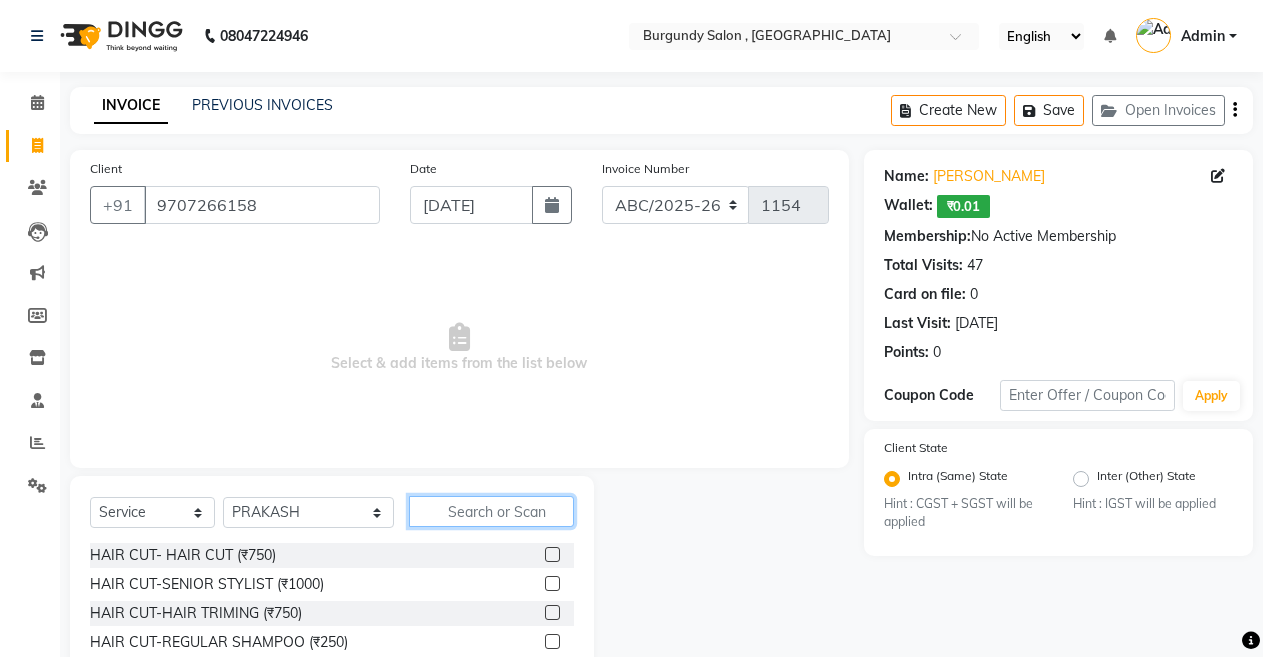 click 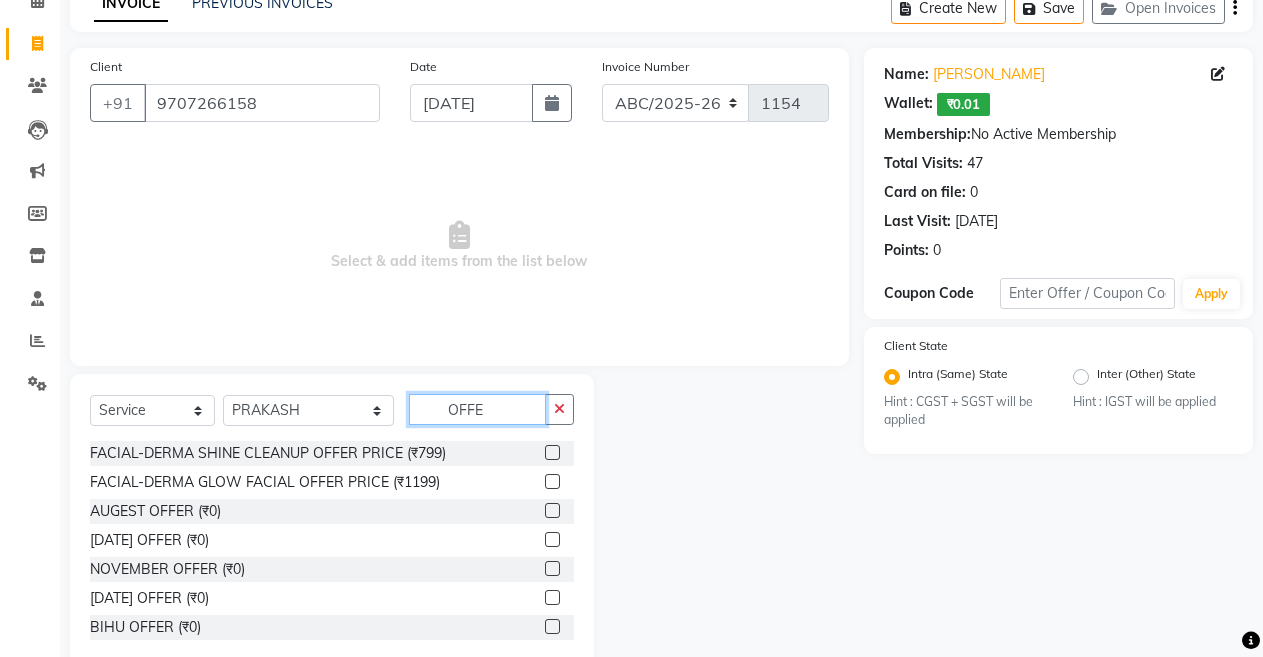 scroll, scrollTop: 144, scrollLeft: 0, axis: vertical 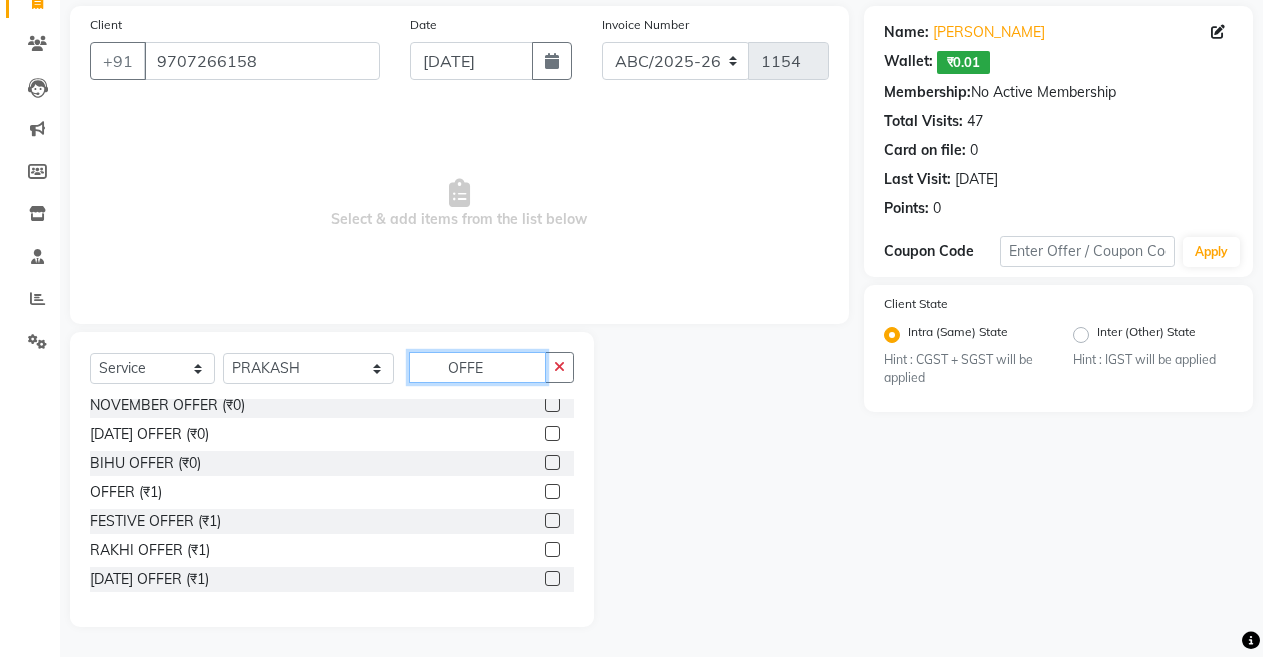 type on "OFFE" 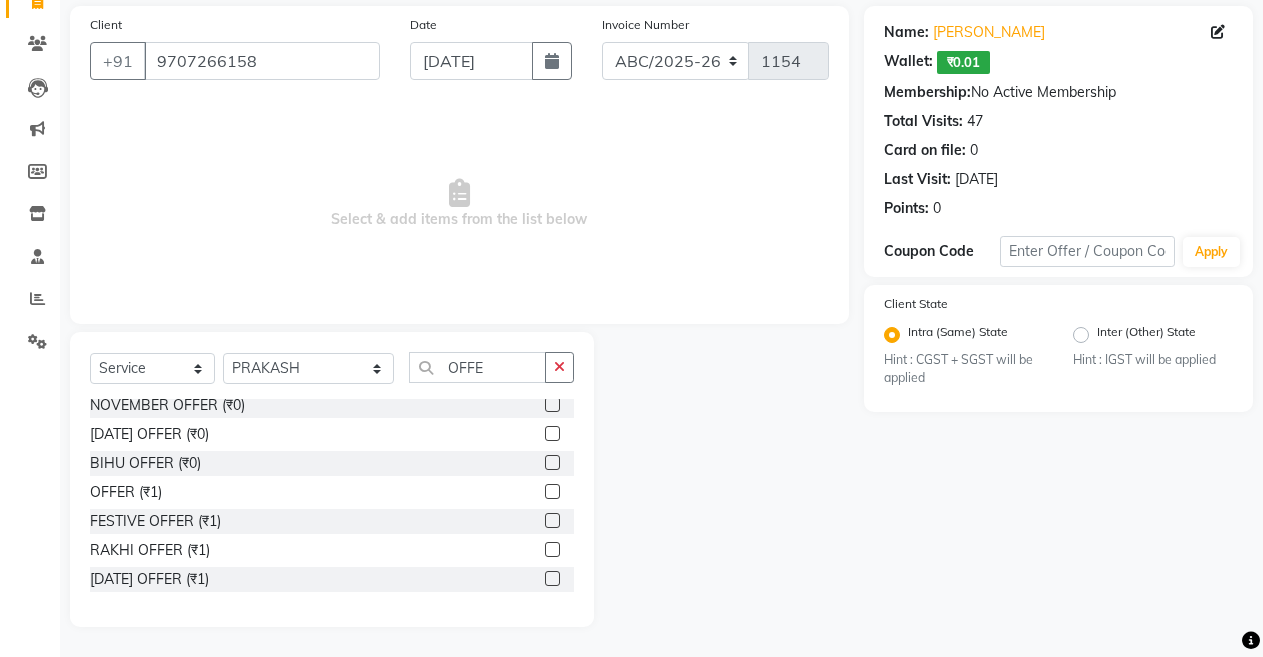 click 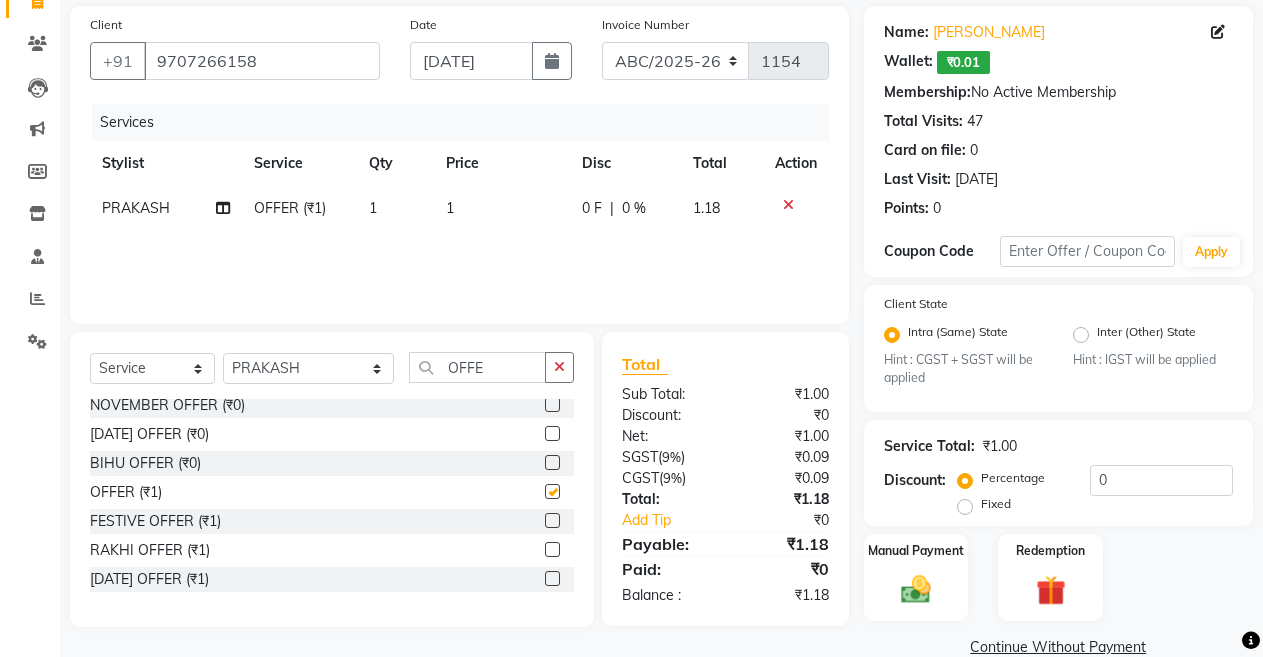 checkbox on "false" 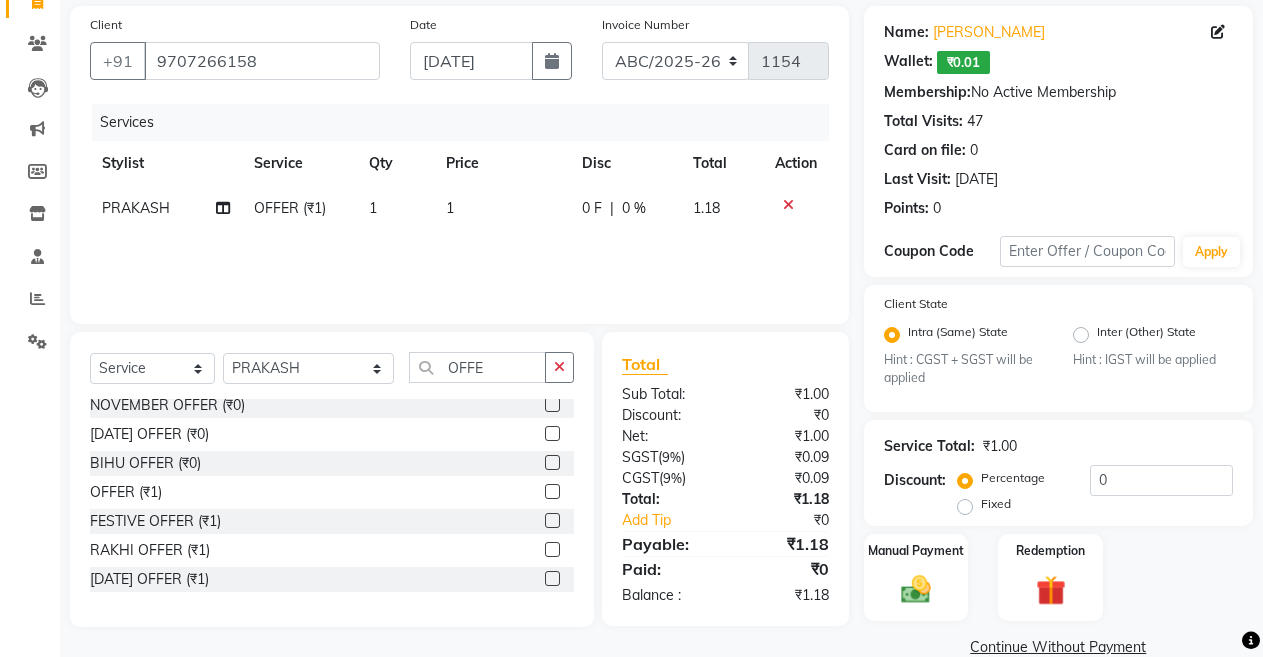 click on "1" 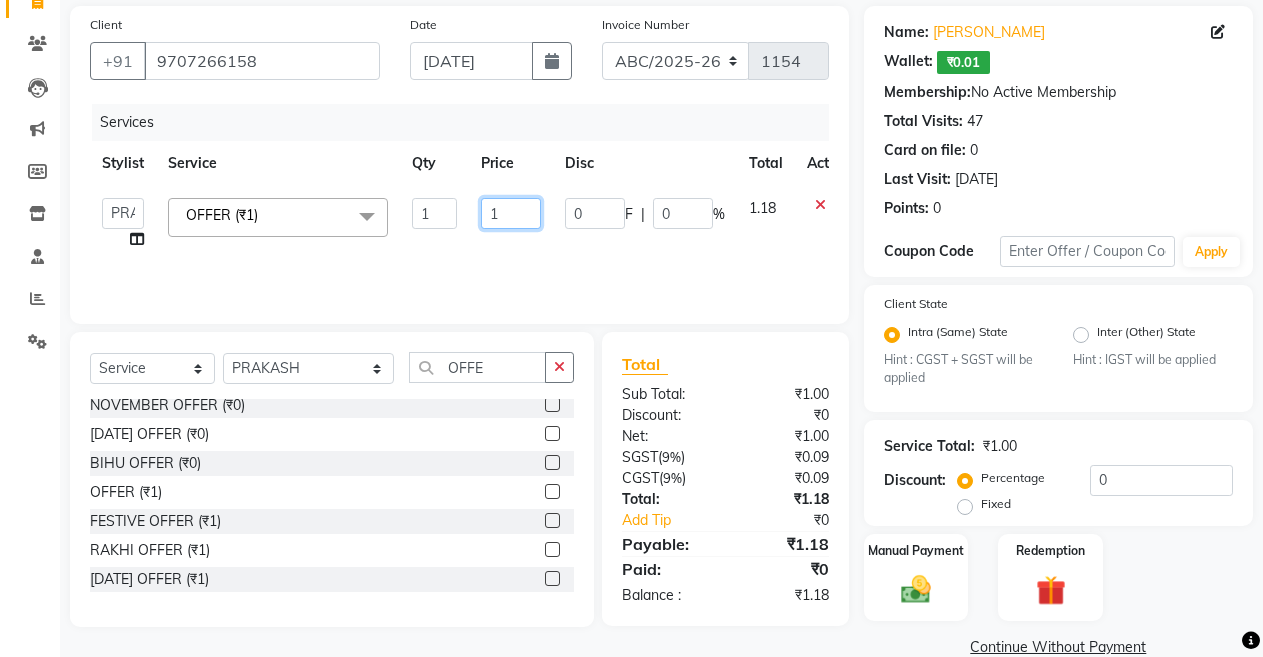 click on "1" 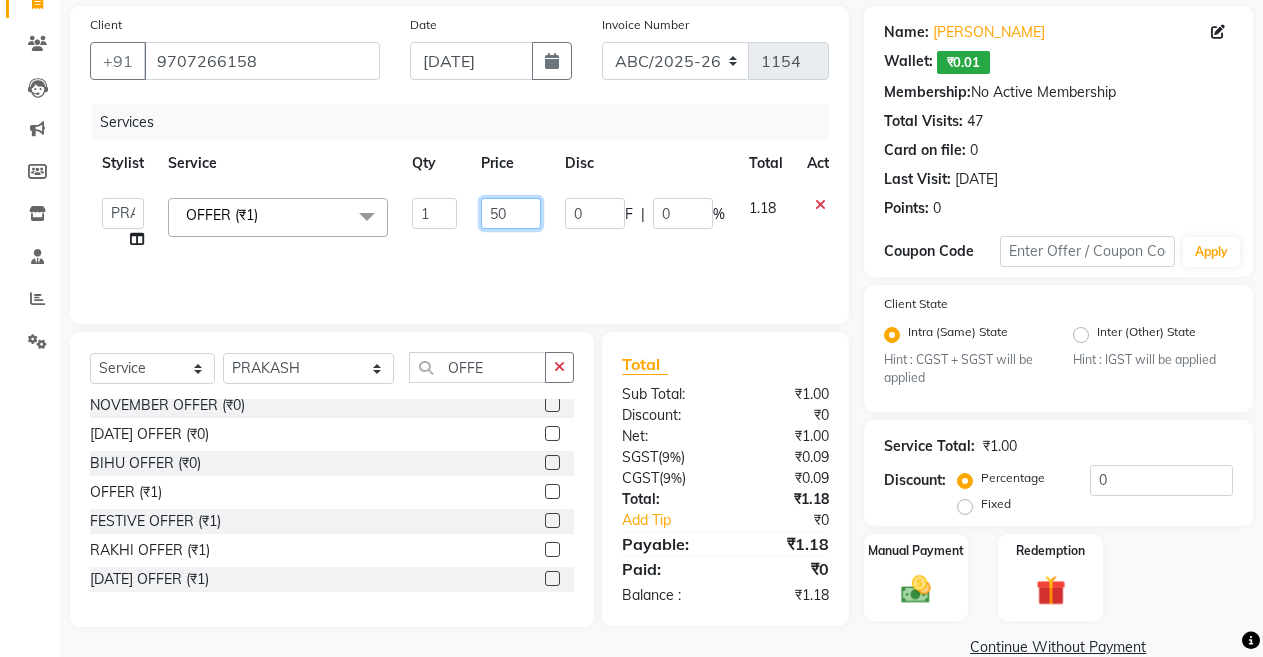 type on "500" 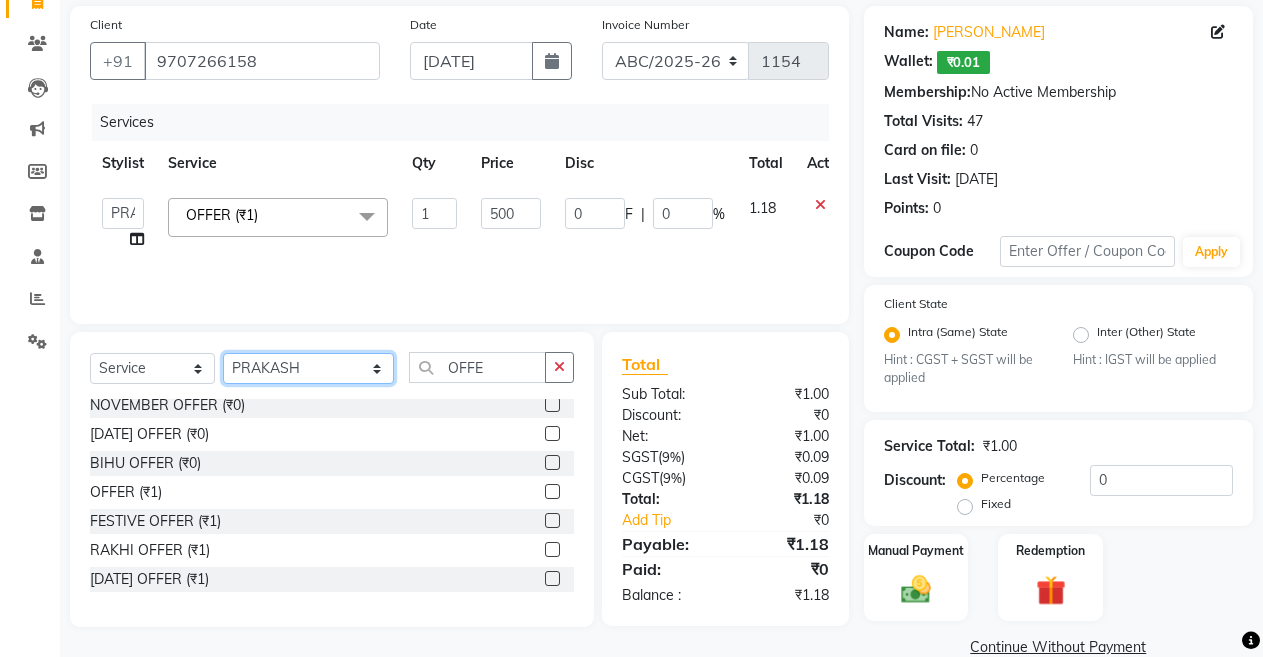 click on "Select Stylist ANIL  ANJANA BARSHA DEEPSHIKHA  DHON DAS DHON / NITUMONI EDWARD EDWARD/ LAXMI JOSHU JUNMONI KASHIF LAXI / ANJANA LAXMI LITTLE MAAM MINTUL MITALI NEETU RANA NITUMONI NITUMONI/POJA/ LAXMI NITUMONI / SAGARIKA NITUMONI/ SAGRIKA PRAKASH PUJAA Rubi RUBI / LAXMI SAGARIKA  SAGARIKA / RUBI SAHIL SAHIL / DHON SAHIL / EDWARD SAHIL/ JOSHU SAHIL/JOSHU/PRAKASH/ RUBI SAHIL/NITUMONI/ MITALI SAHIL/ RUBI SHABIR SHADHAB SIMA KALITA SONALI DEKA SOPEM staff 1 staff 1 TANU" 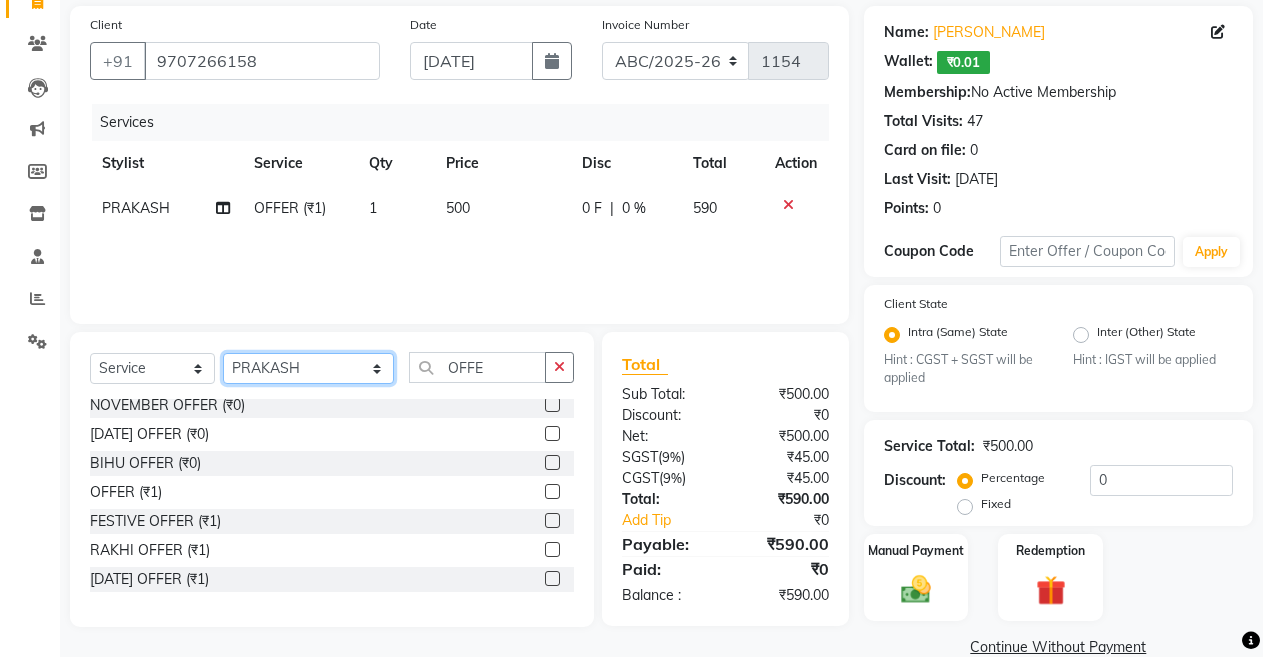 select on "32580" 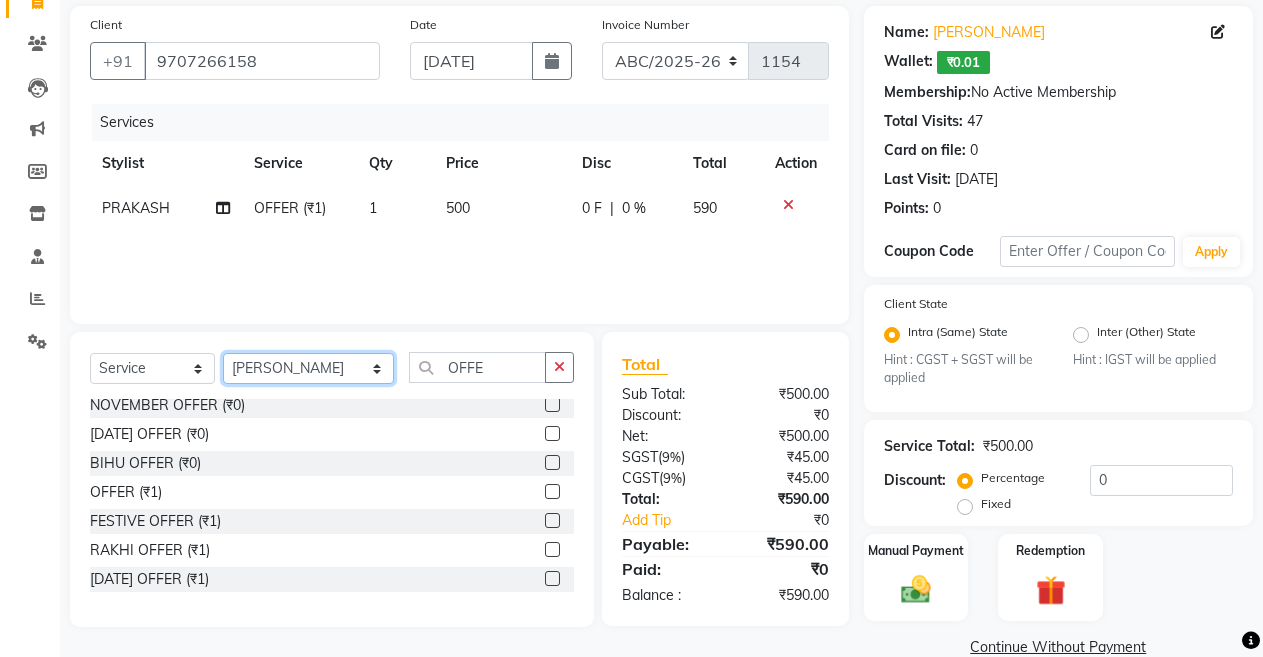 click on "Select Stylist ANIL  ANJANA BARSHA DEEPSHIKHA  DHON DAS DHON / NITUMONI EDWARD EDWARD/ LAXMI JOSHU JUNMONI KASHIF LAXI / ANJANA LAXMI LITTLE MAAM MINTUL MITALI NEETU RANA NITUMONI NITUMONI/POJA/ LAXMI NITUMONI / SAGARIKA NITUMONI/ SAGRIKA PRAKASH PUJAA Rubi RUBI / LAXMI SAGARIKA  SAGARIKA / RUBI SAHIL SAHIL / DHON SAHIL / EDWARD SAHIL/ JOSHU SAHIL/JOSHU/PRAKASH/ RUBI SAHIL/NITUMONI/ MITALI SAHIL/ RUBI SHABIR SHADHAB SIMA KALITA SONALI DEKA SOPEM staff 1 staff 1 TANU" 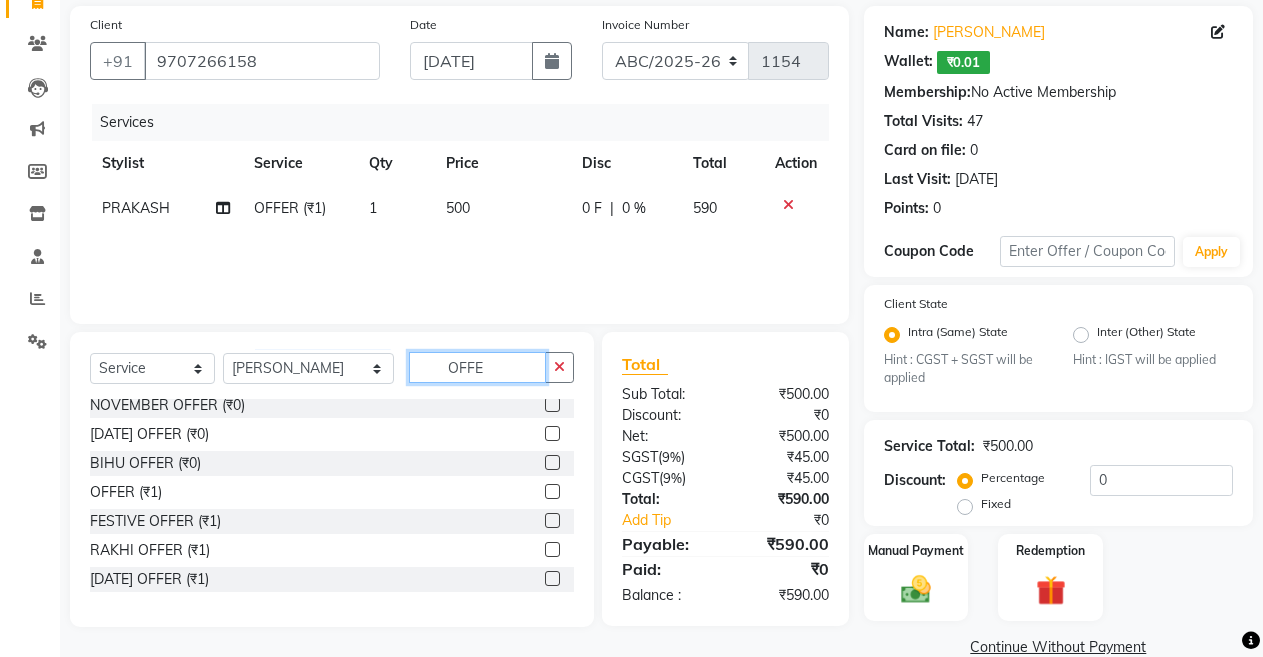 click on "OFFE" 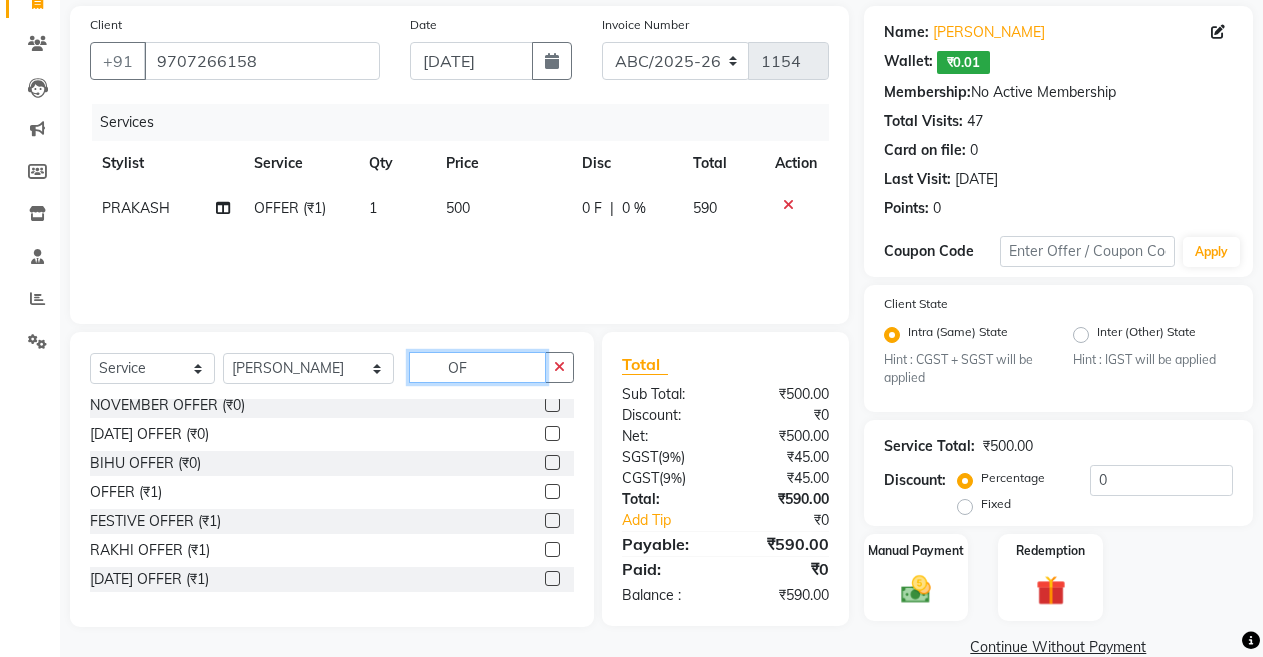 type on "O" 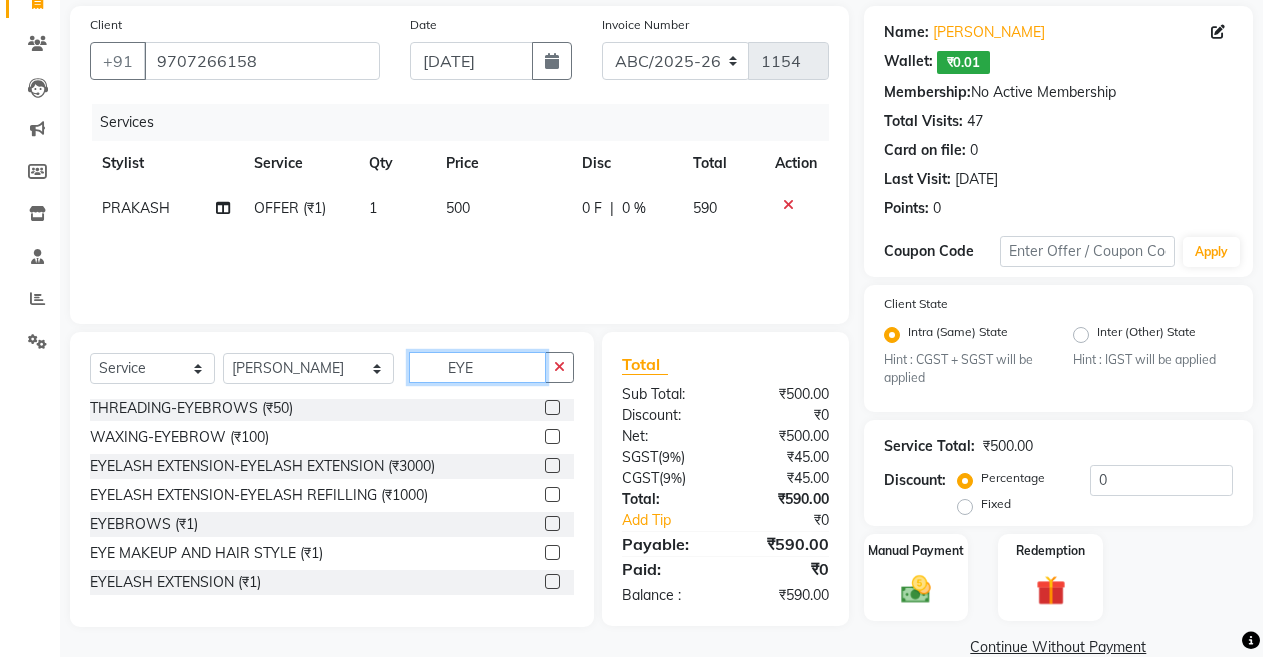 scroll, scrollTop: 3, scrollLeft: 0, axis: vertical 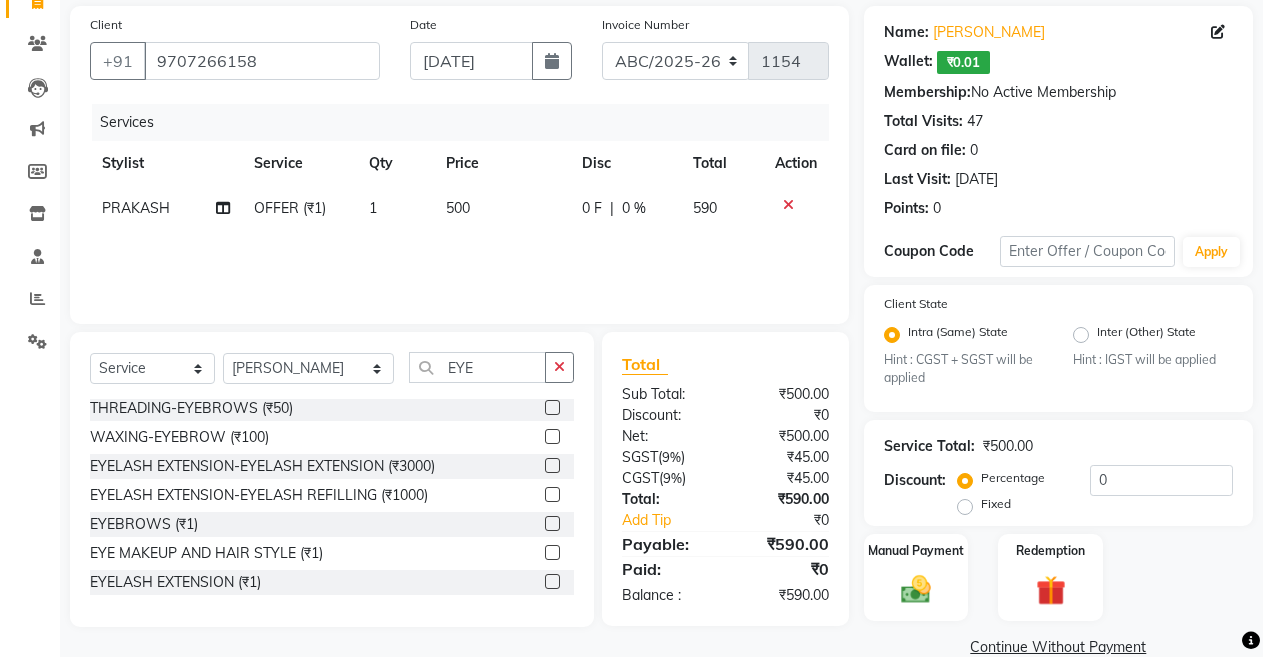 click 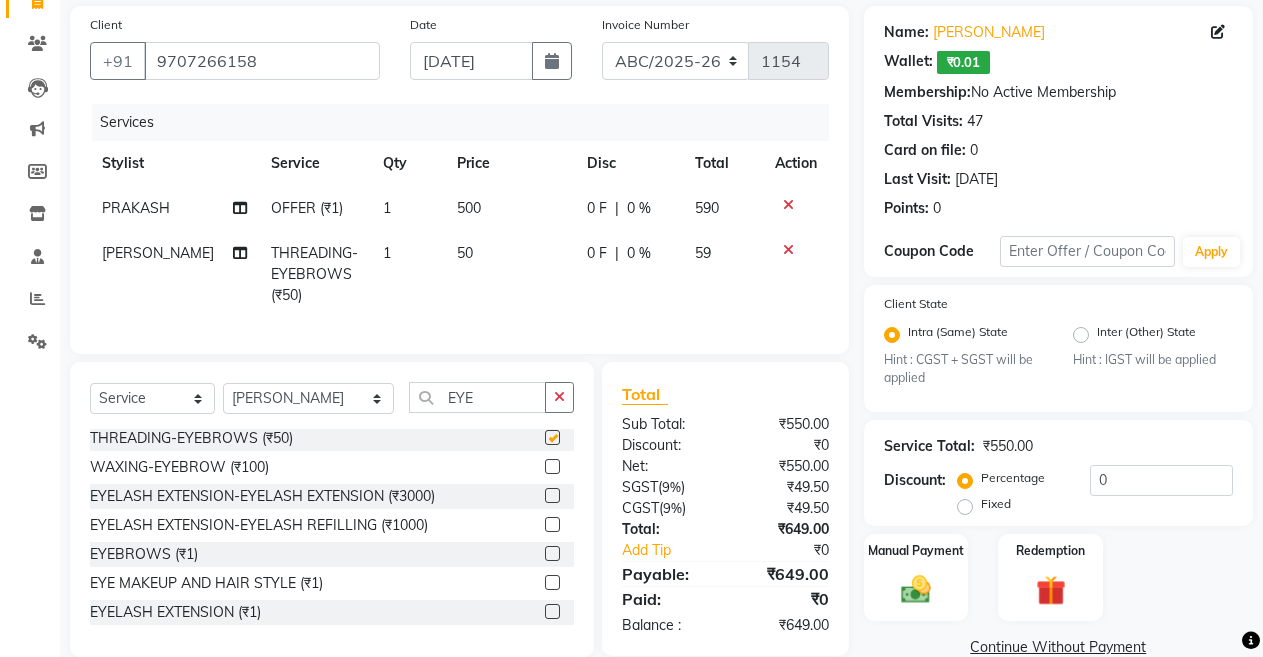 checkbox on "false" 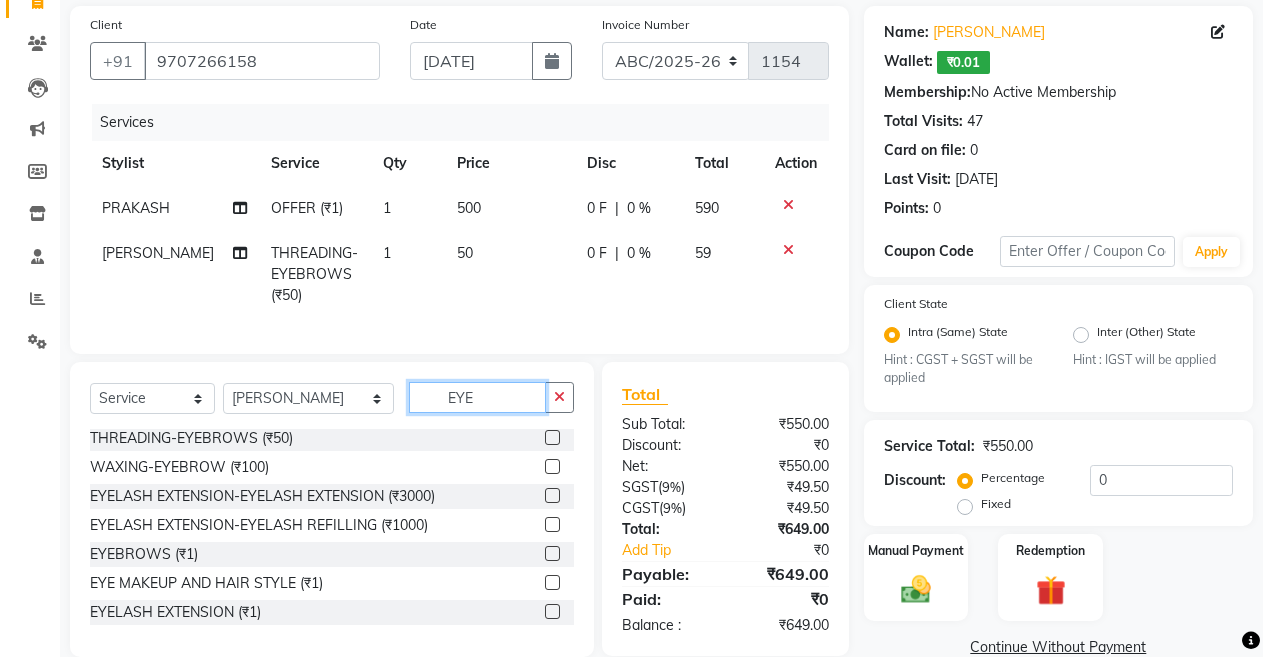 click on "EYE" 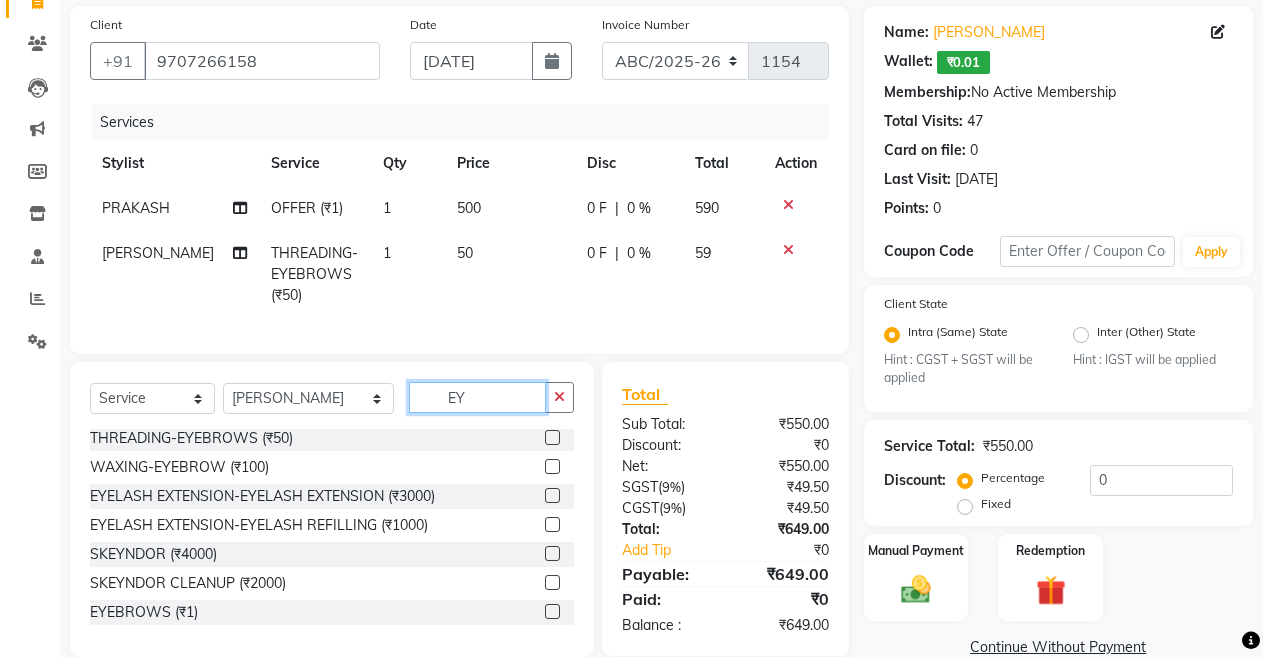 scroll, scrollTop: 35, scrollLeft: 0, axis: vertical 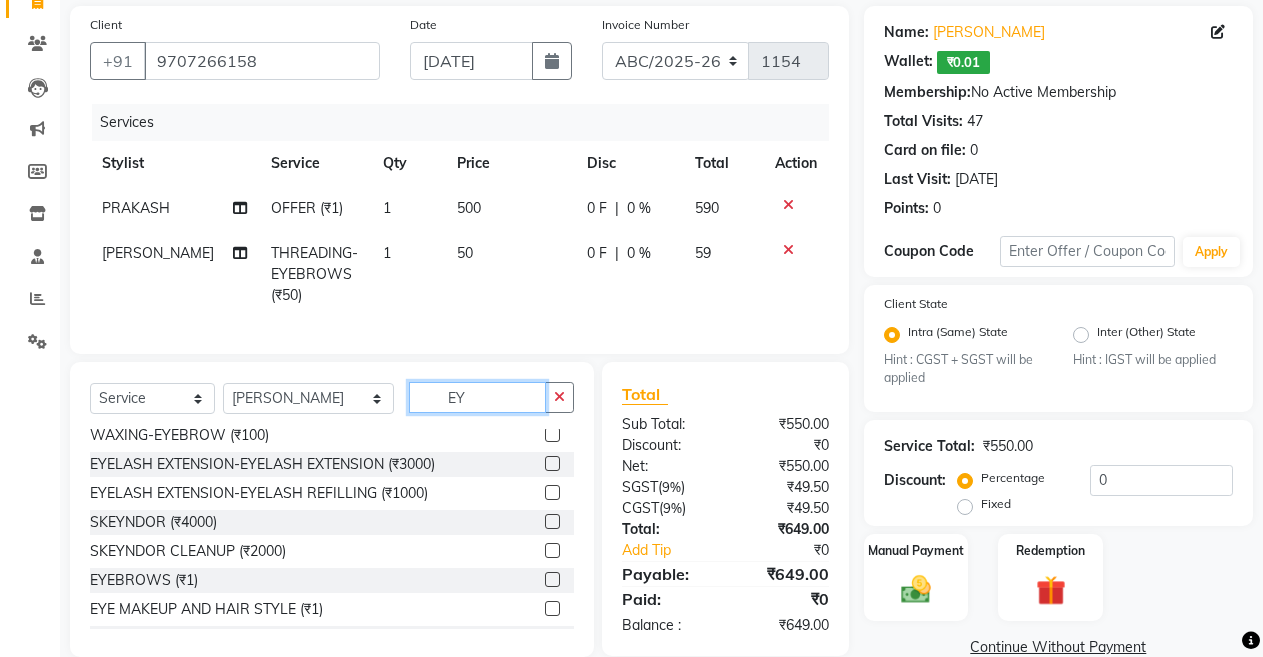type on "E" 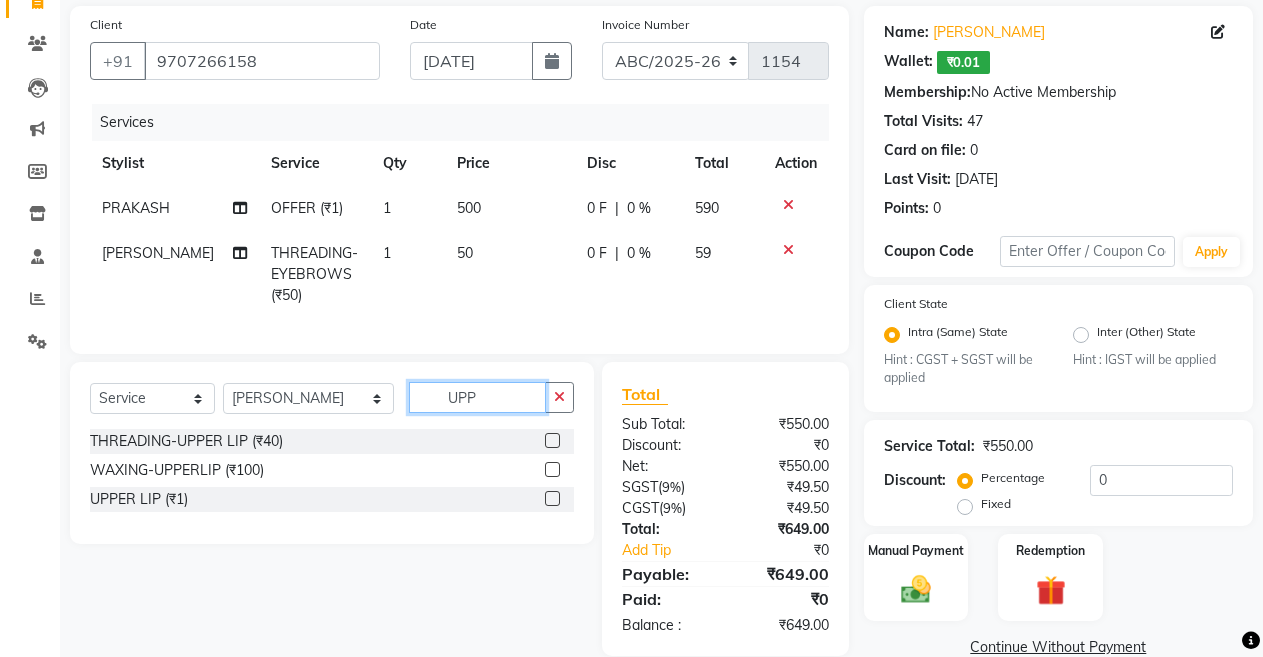 scroll, scrollTop: 0, scrollLeft: 0, axis: both 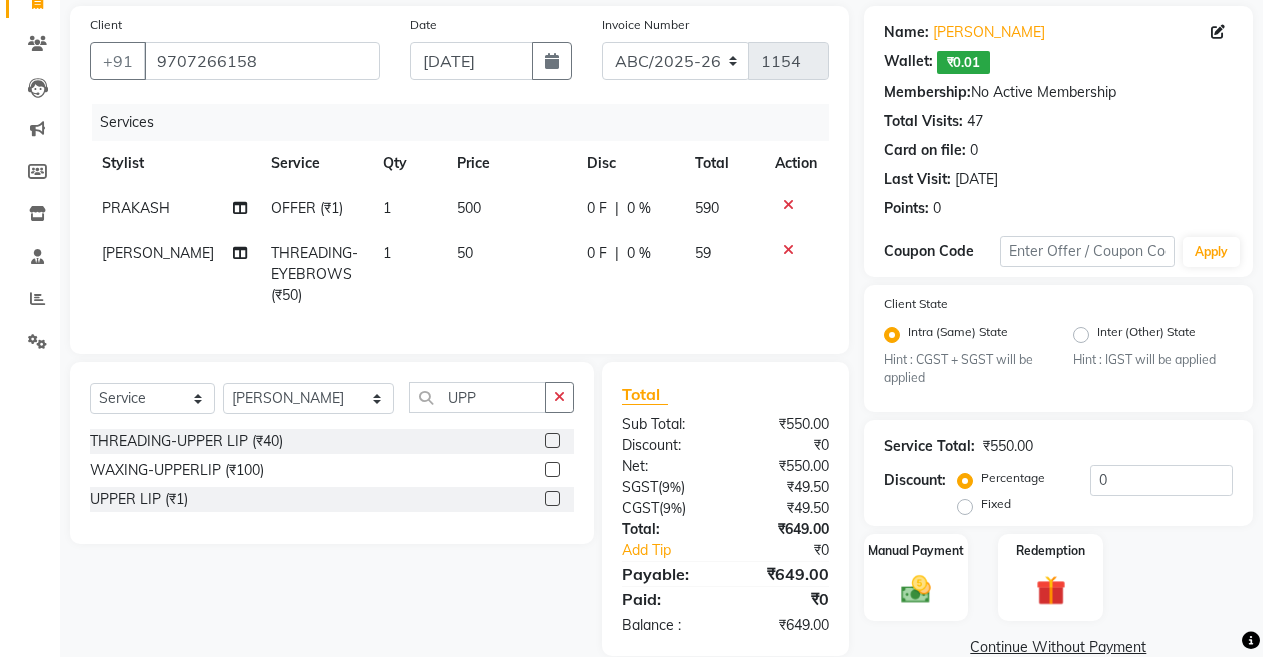 click 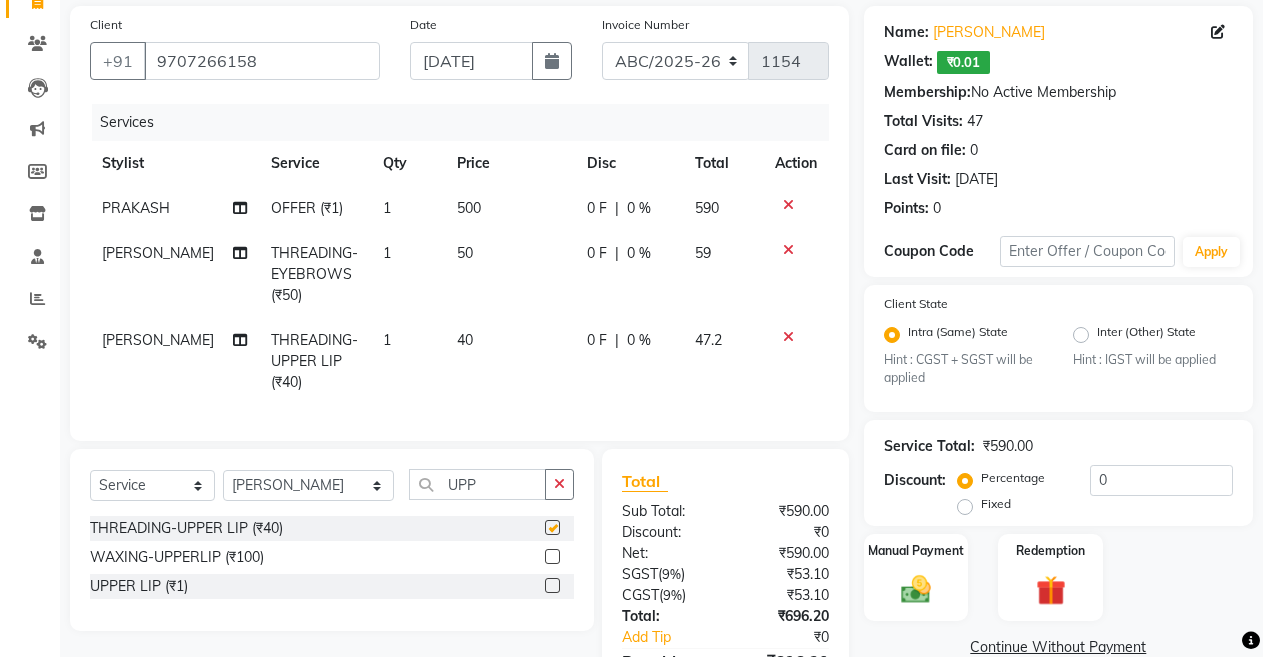 checkbox on "false" 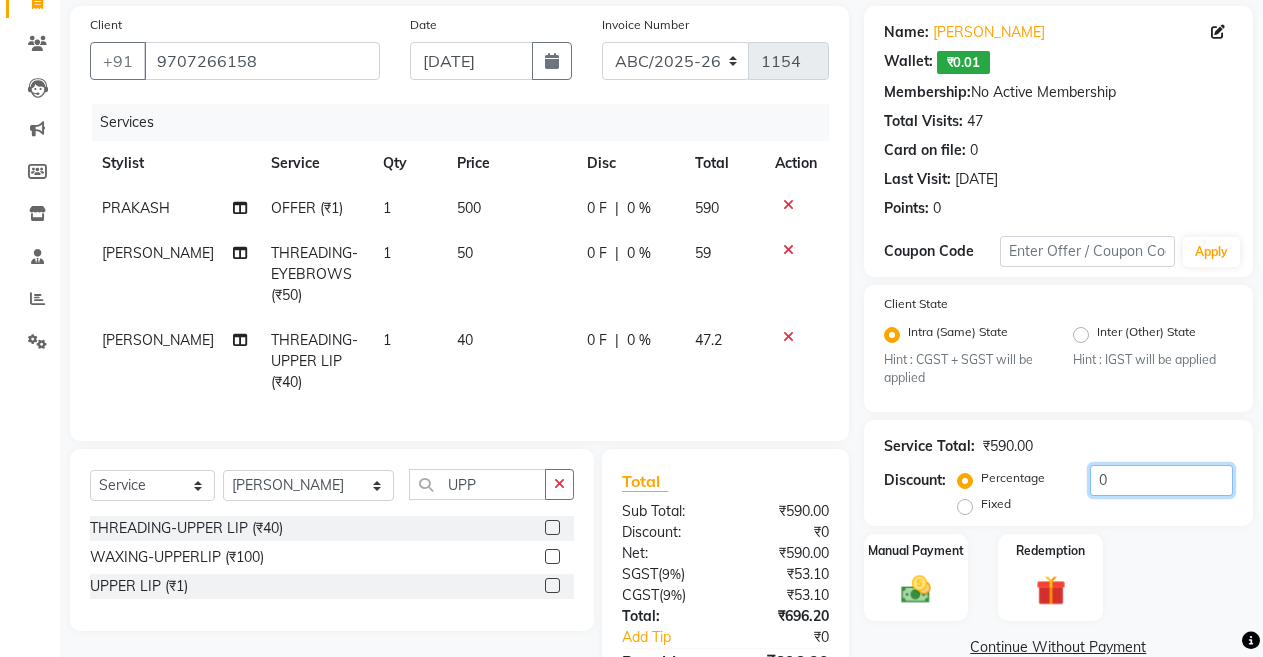 click on "0" 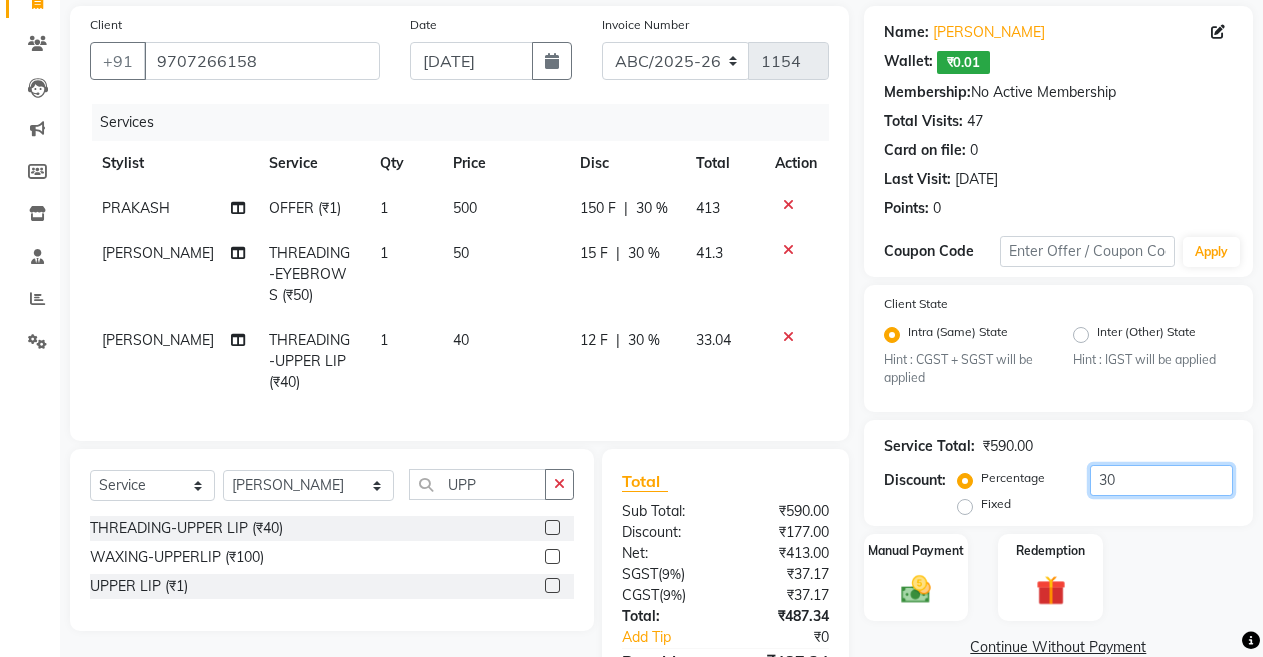 scroll, scrollTop: 184, scrollLeft: 0, axis: vertical 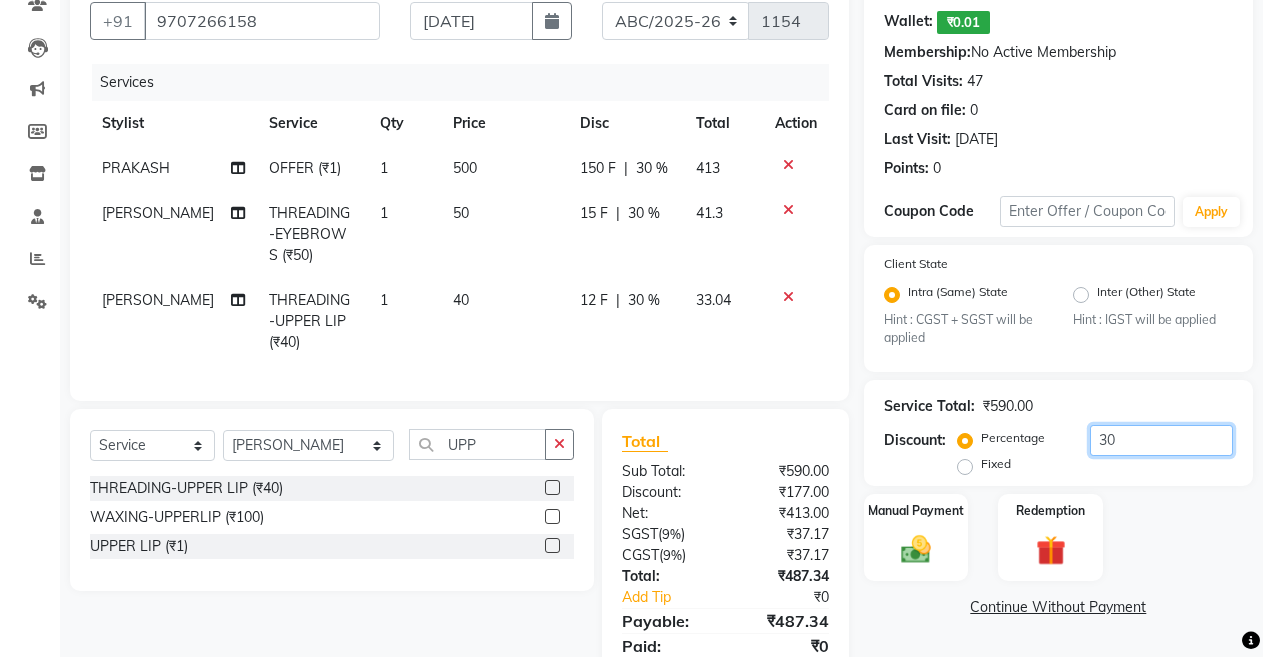 type on "30" 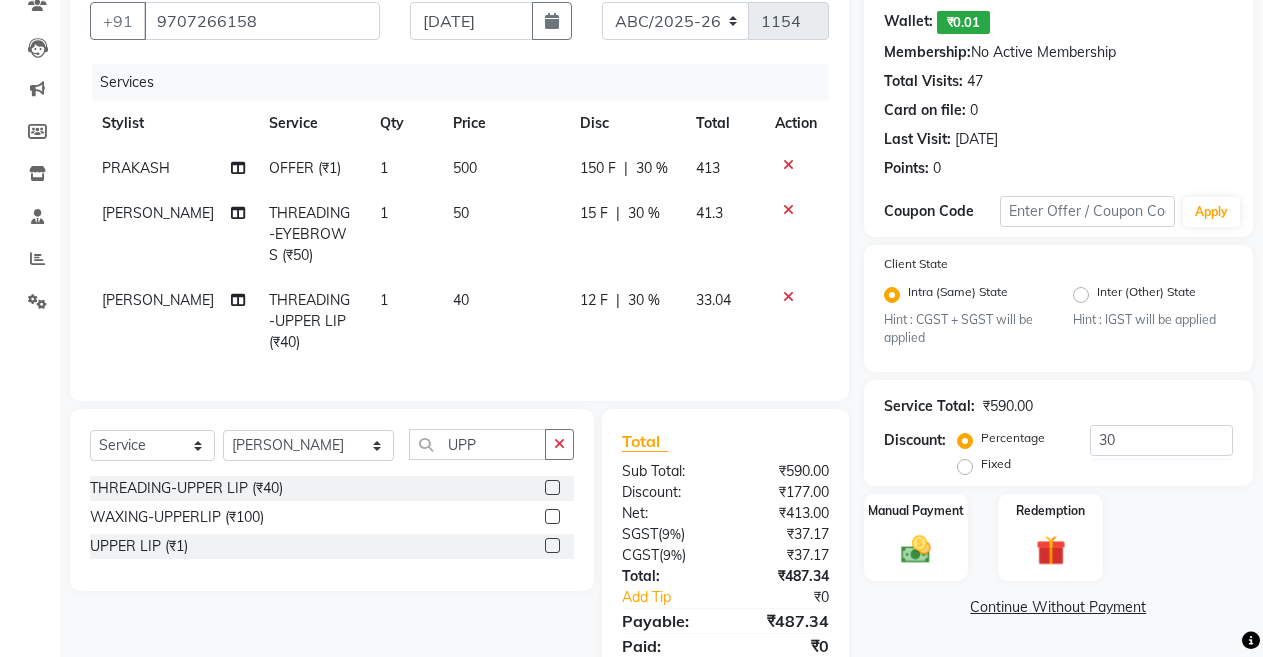 click on "30 %" 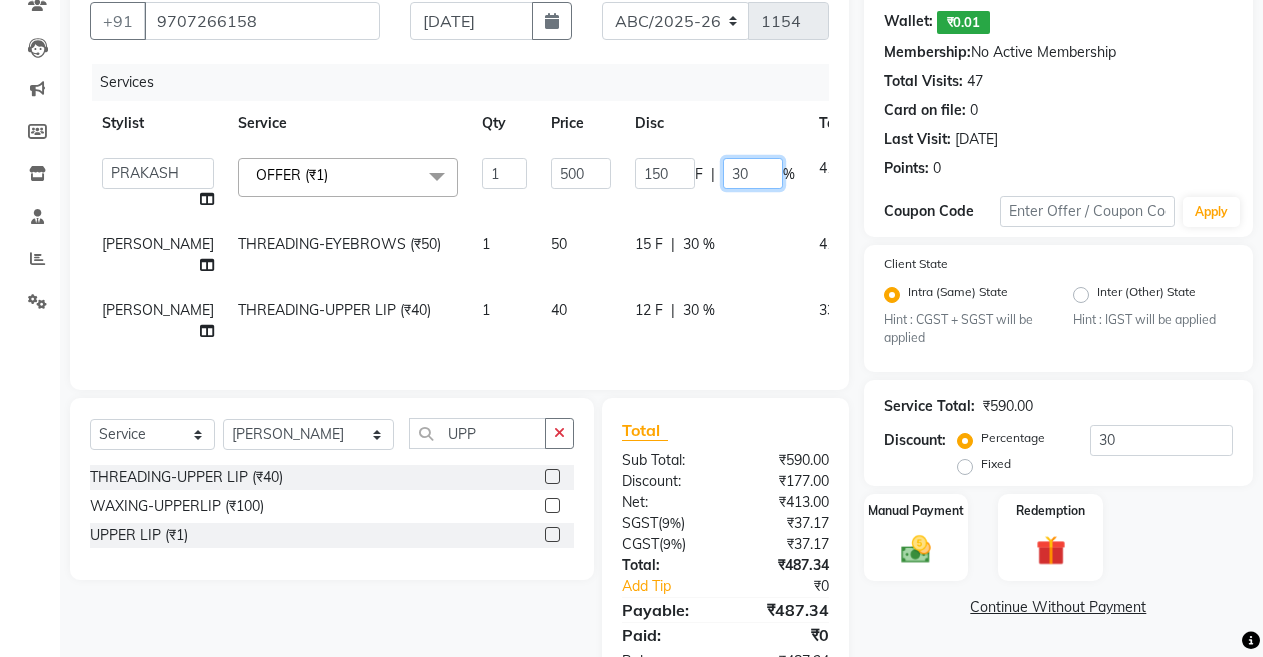 click on "30" 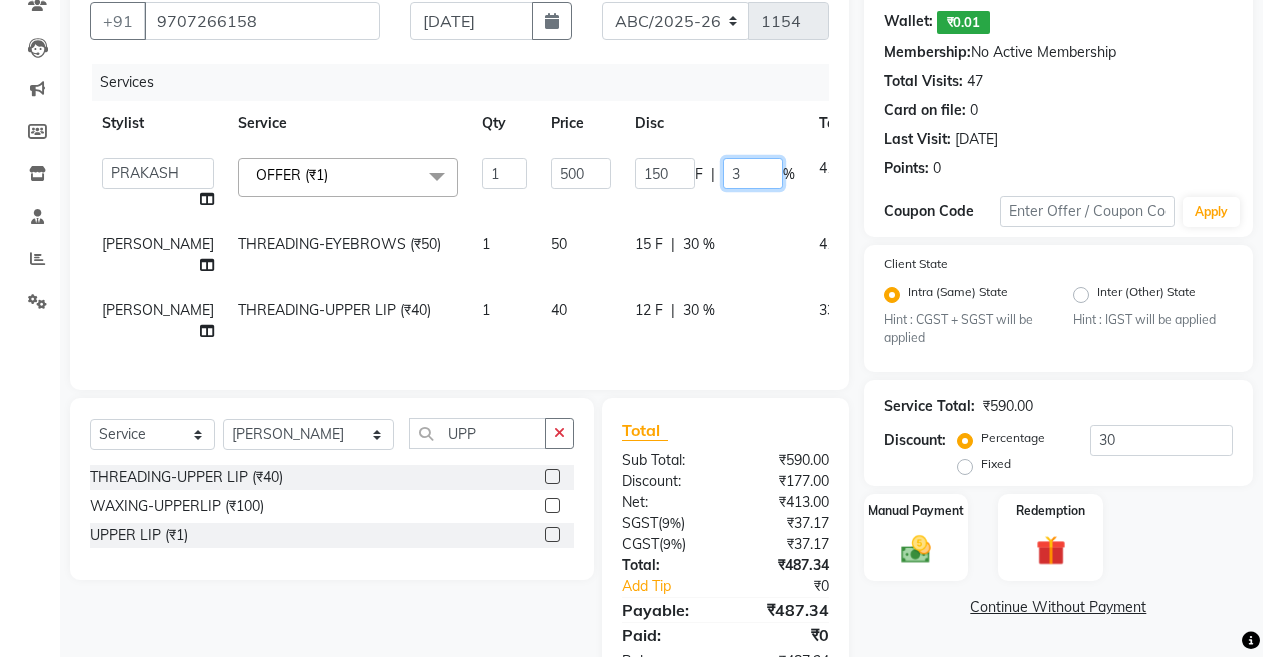 type 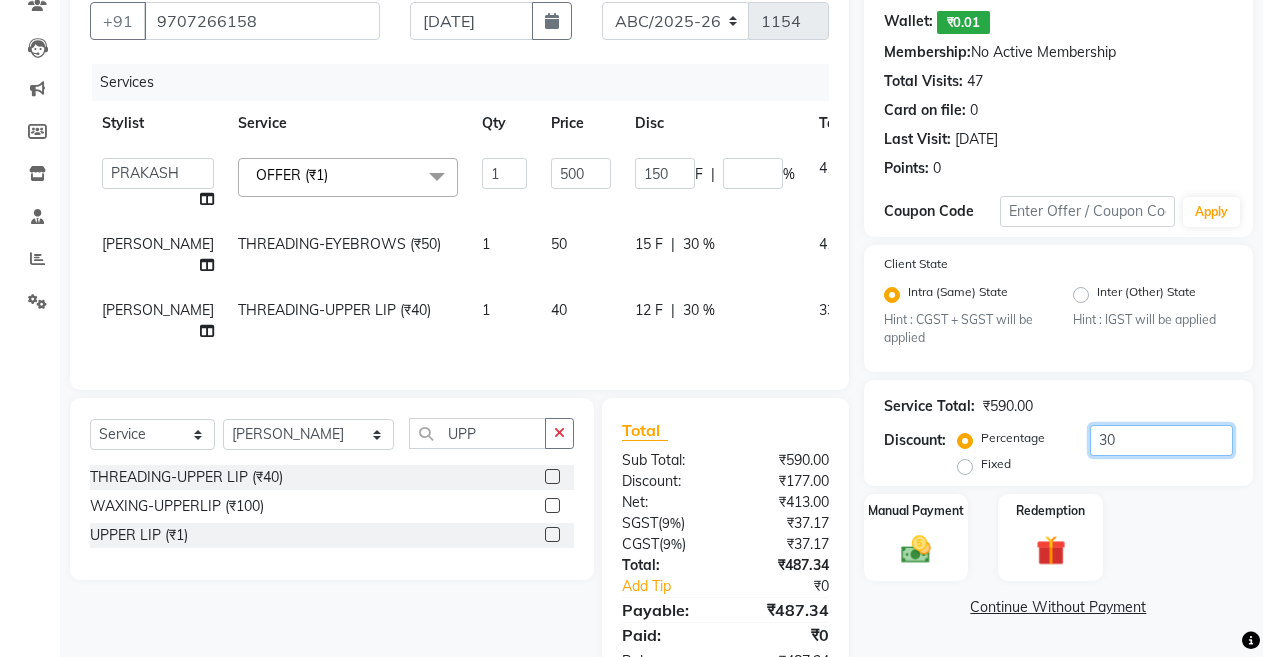 click on "30" 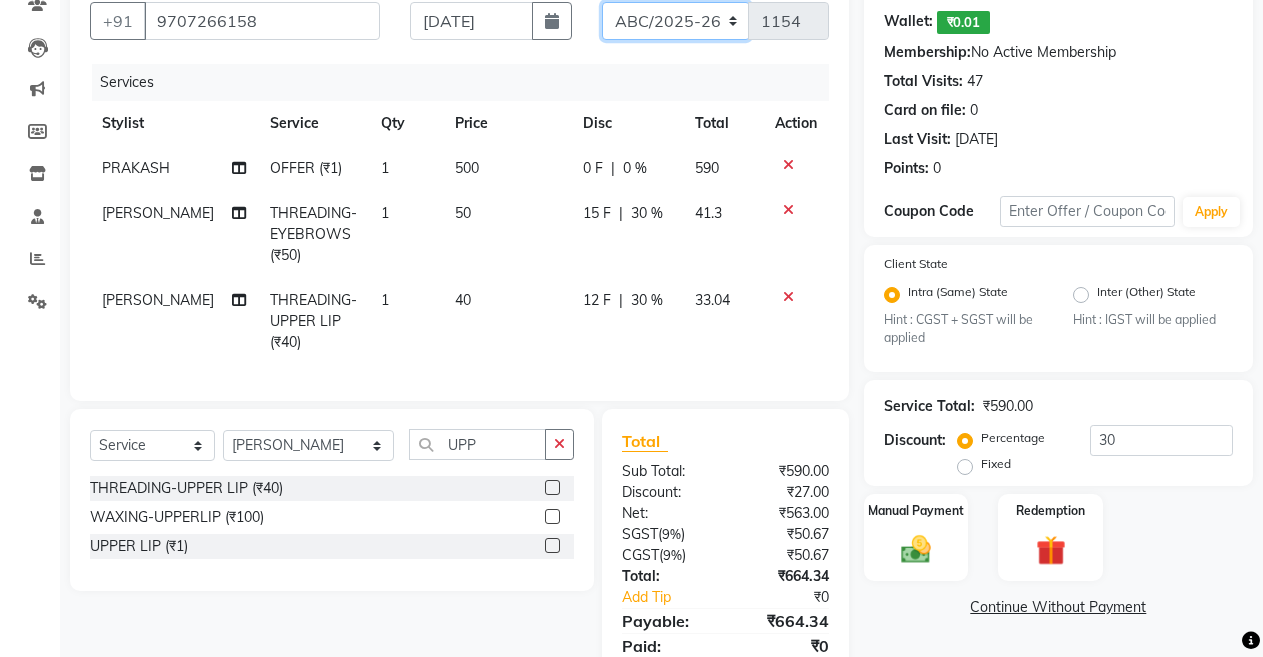 click on "ABC/2025-26 SER/24-25 V/2025-26" 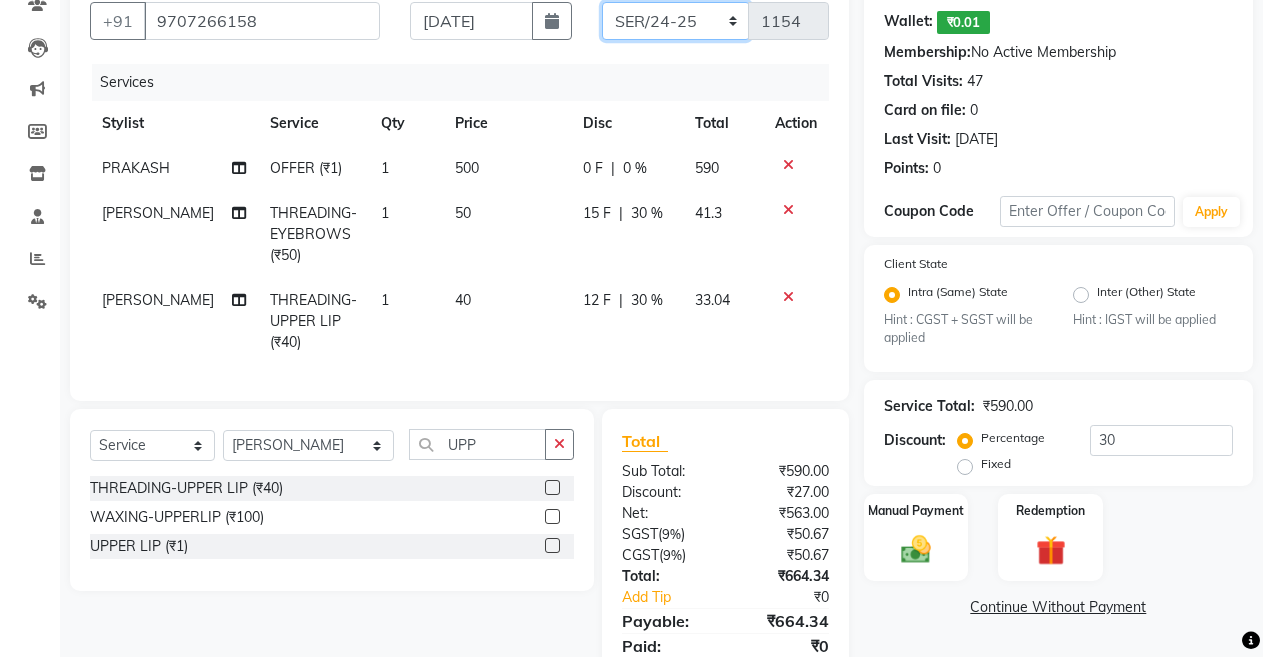 click on "ABC/2025-26 SER/24-25 V/2025-26" 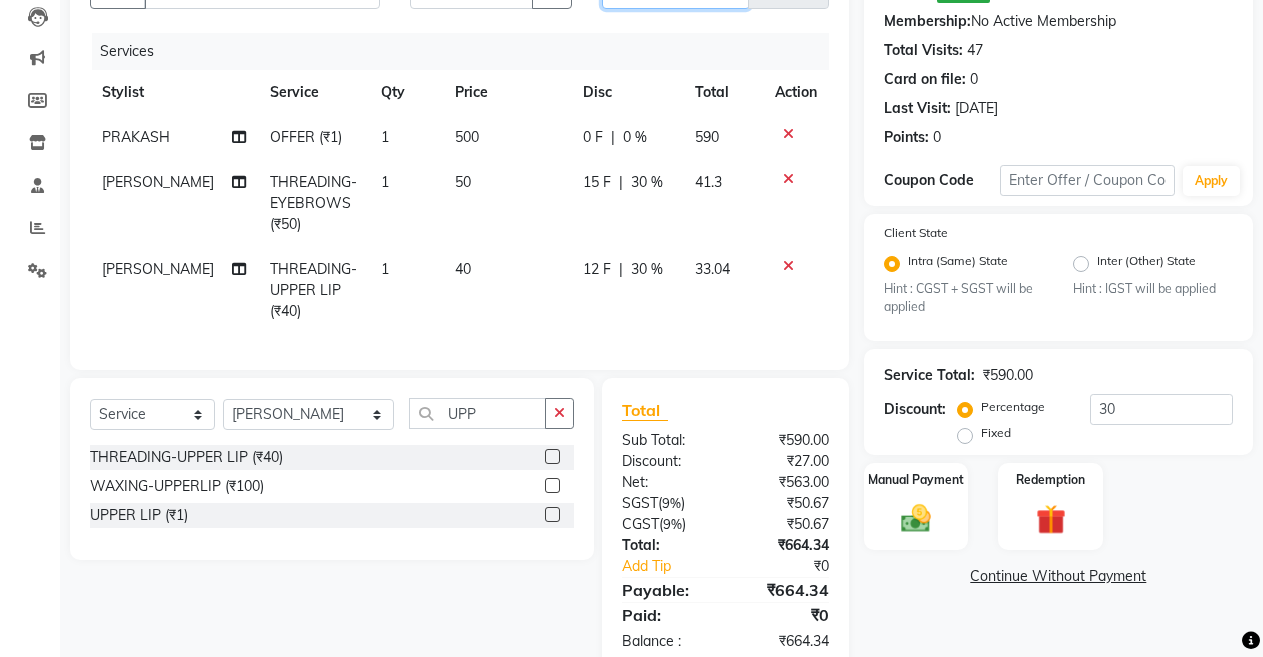 scroll, scrollTop: 224, scrollLeft: 0, axis: vertical 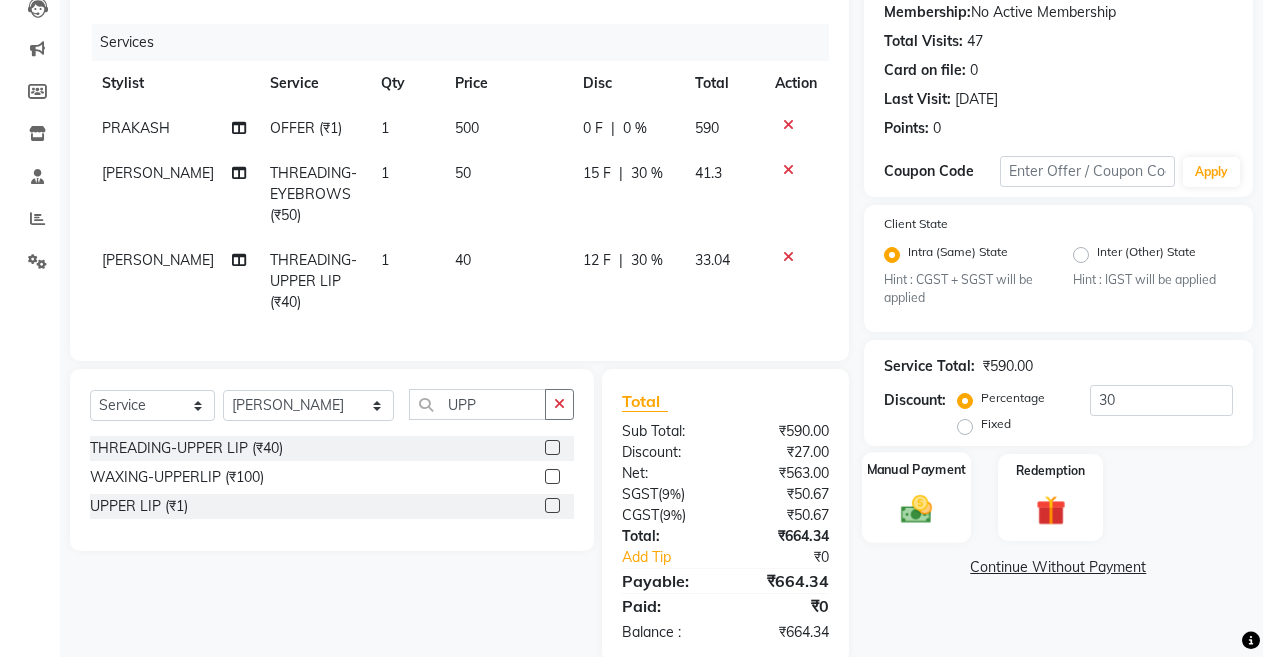 click 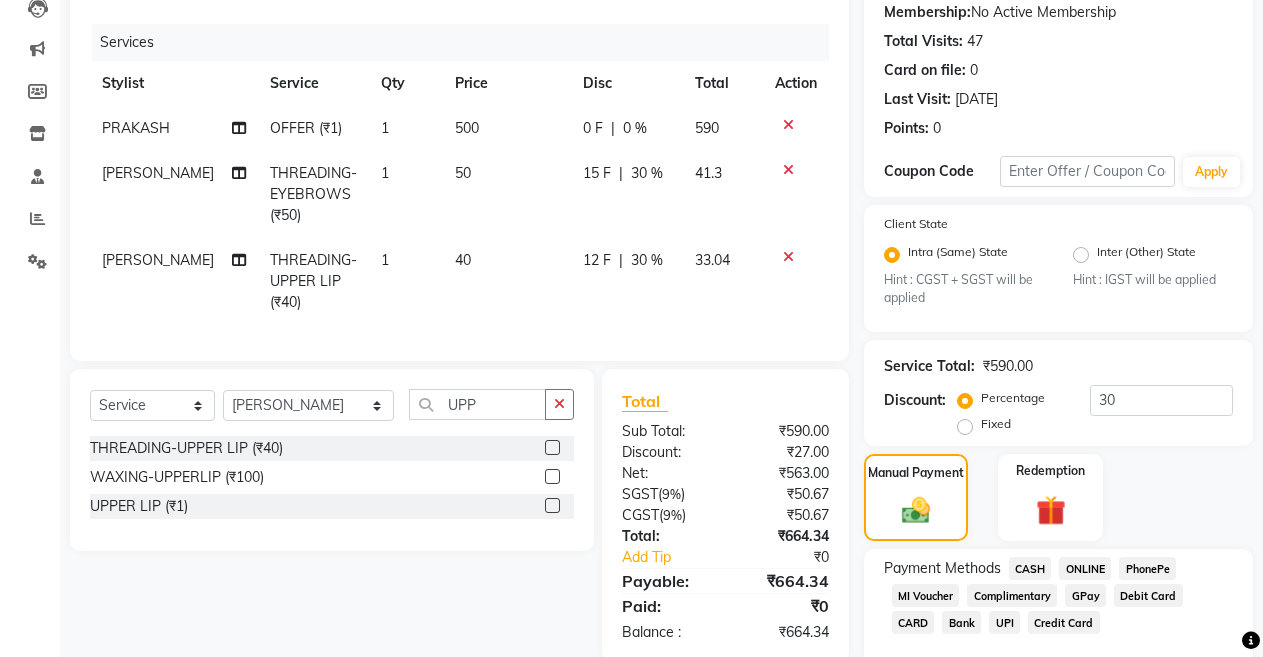 click on "ONLINE" 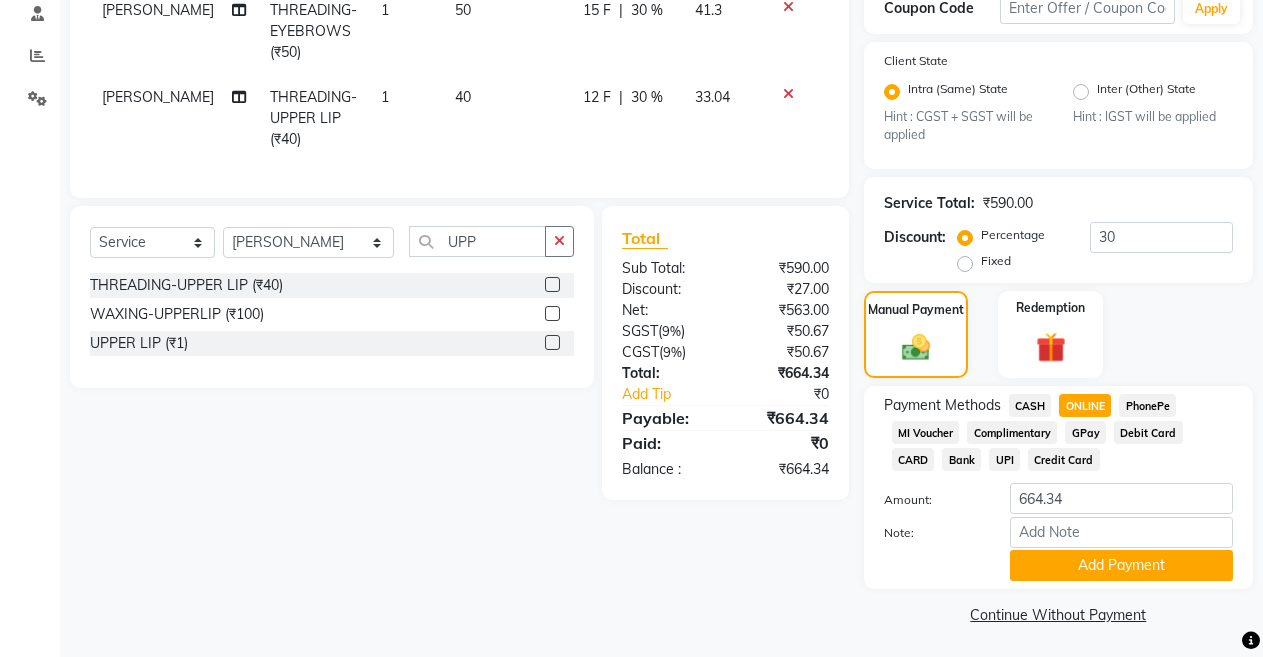 scroll, scrollTop: 390, scrollLeft: 0, axis: vertical 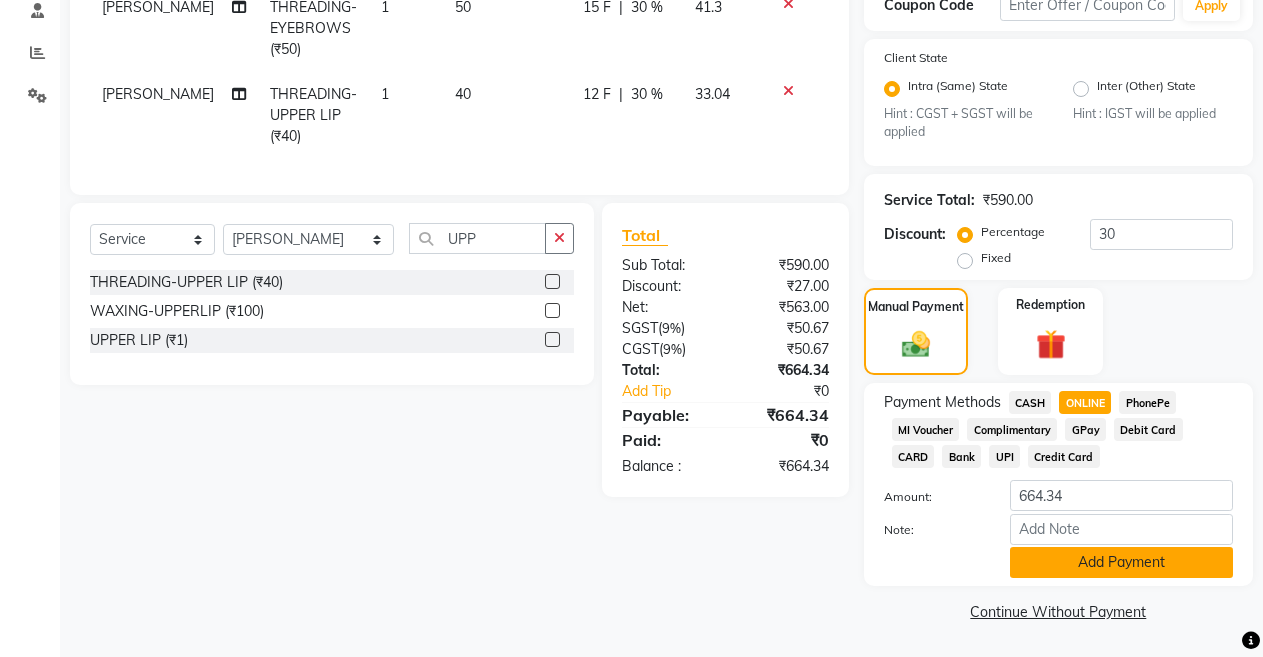 click on "Add Payment" 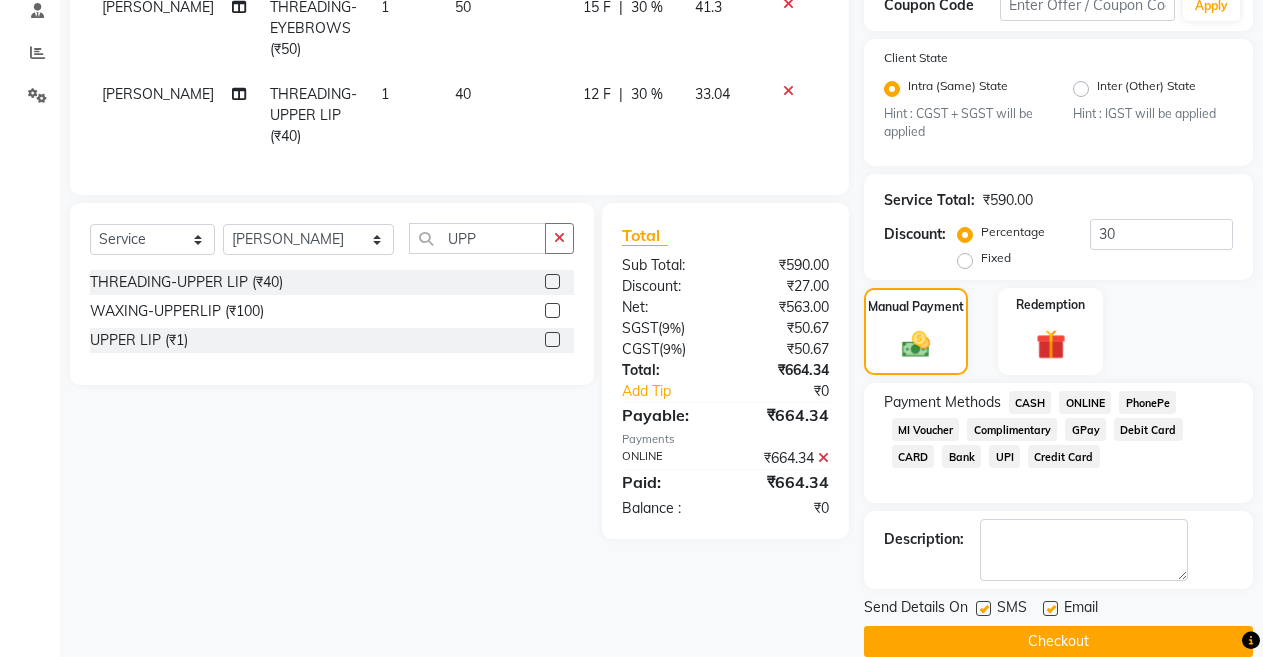 click on "Email" 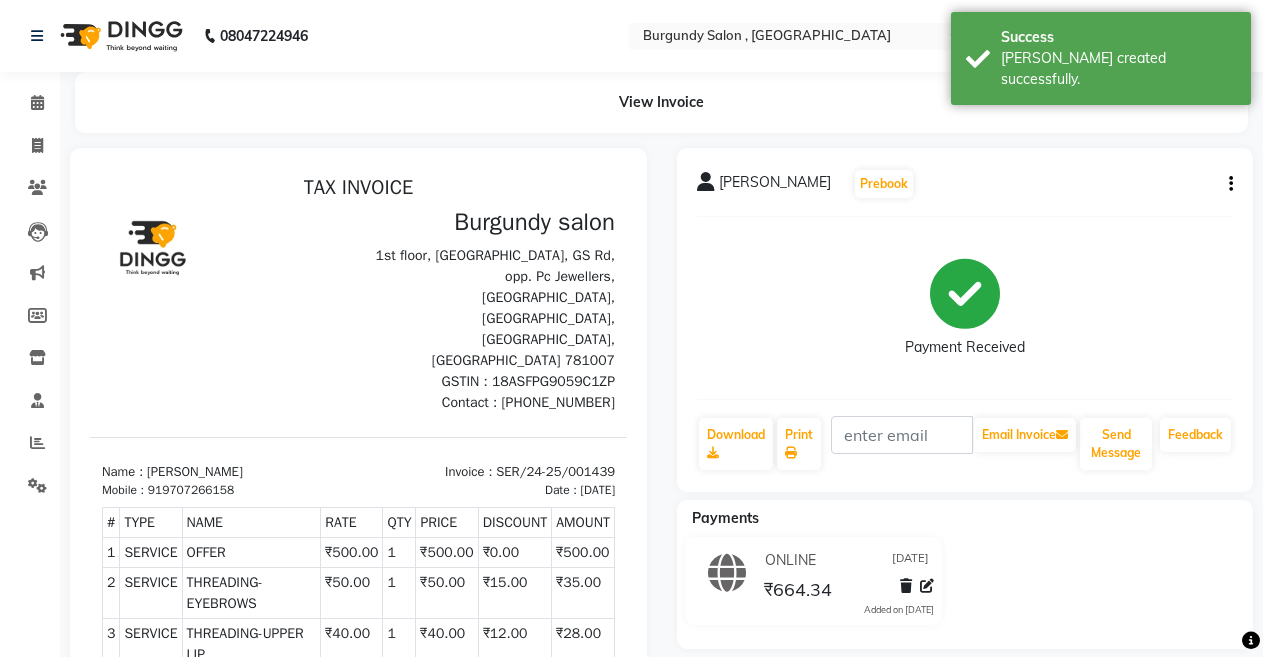 scroll, scrollTop: 0, scrollLeft: 0, axis: both 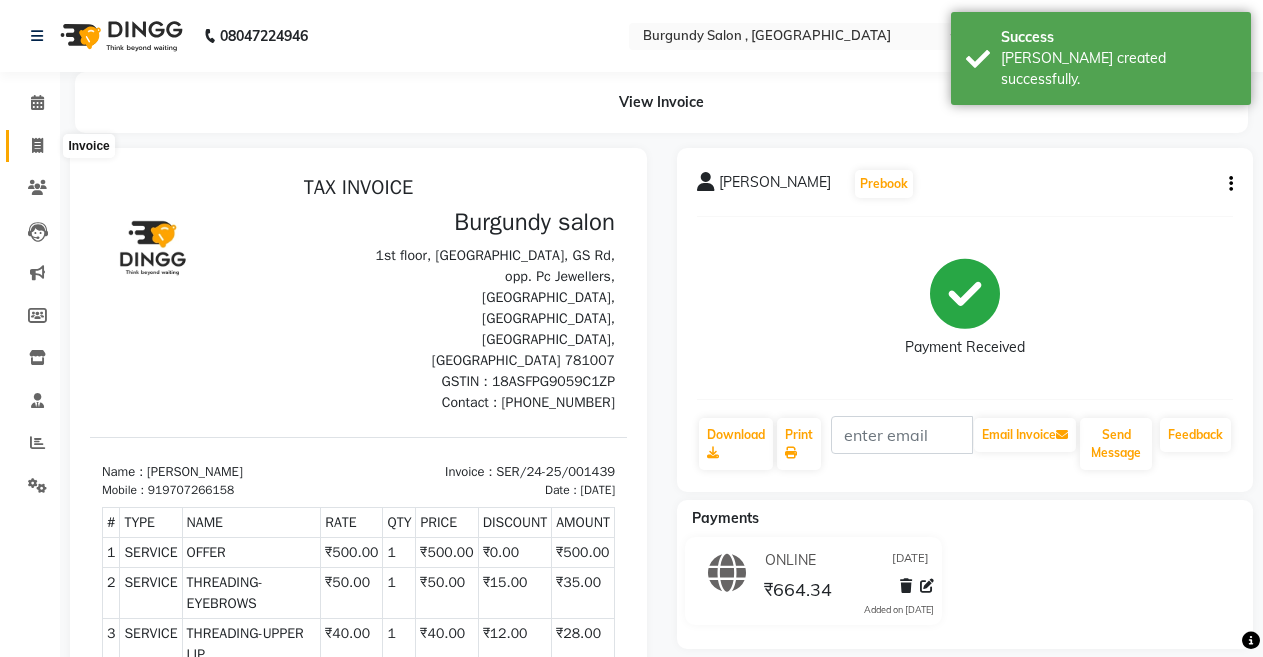 click 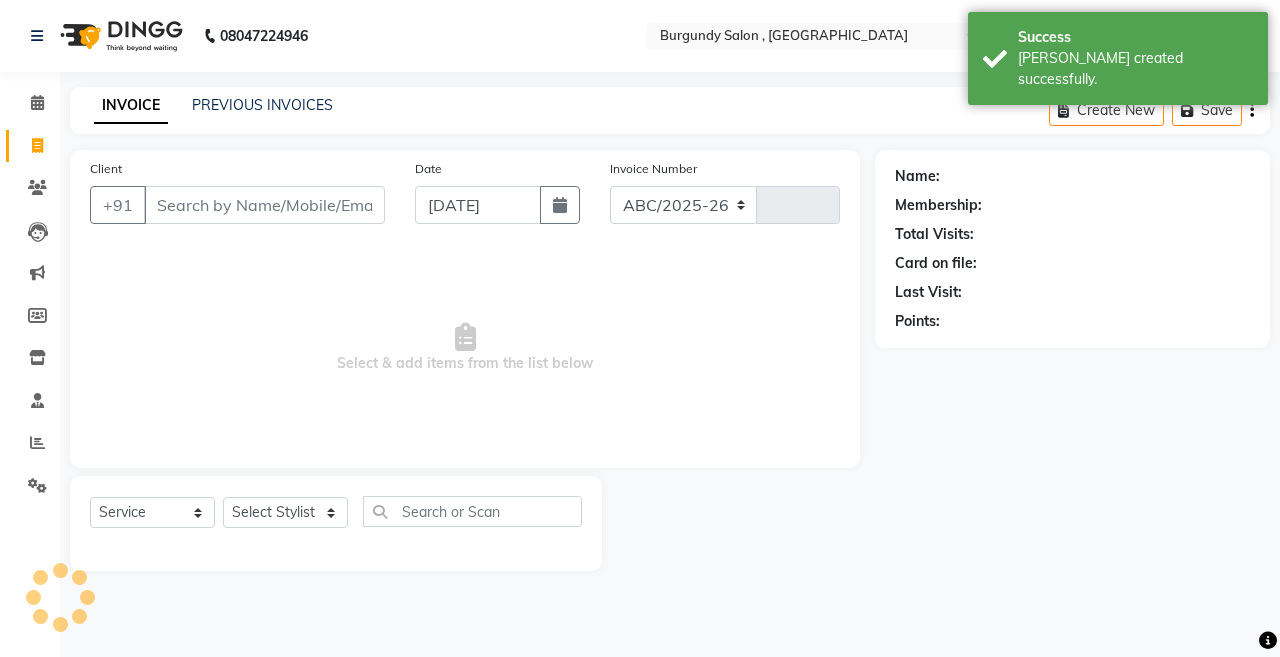 select on "5345" 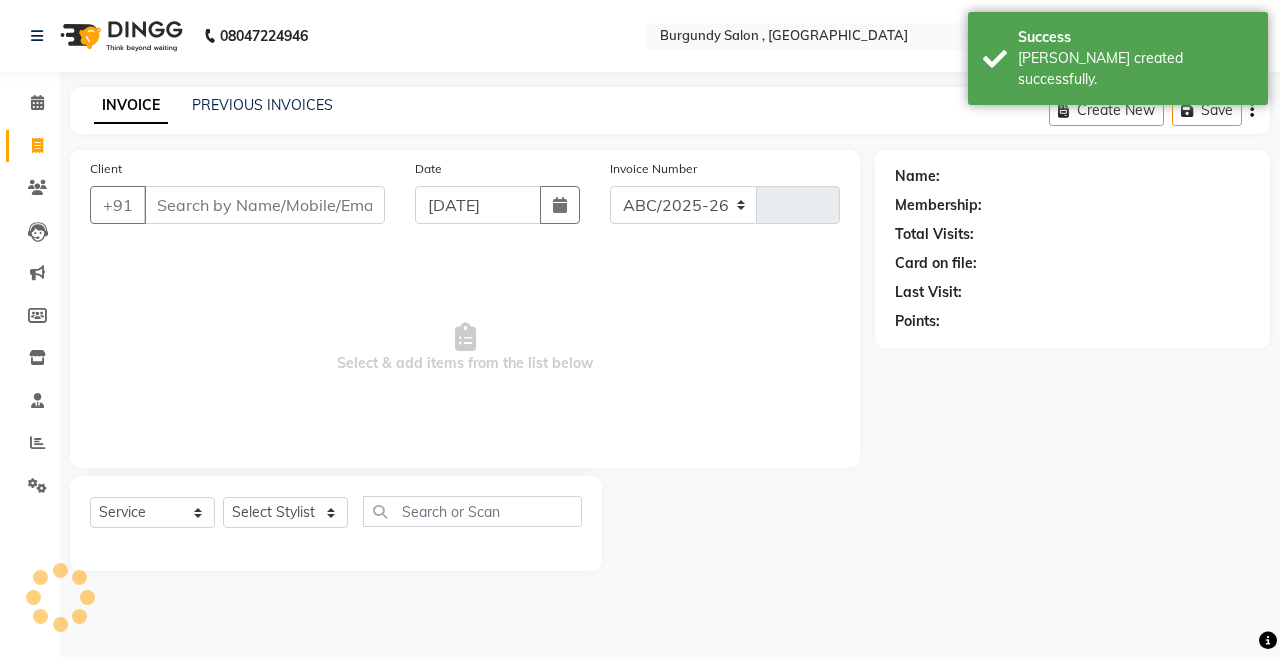 type on "1154" 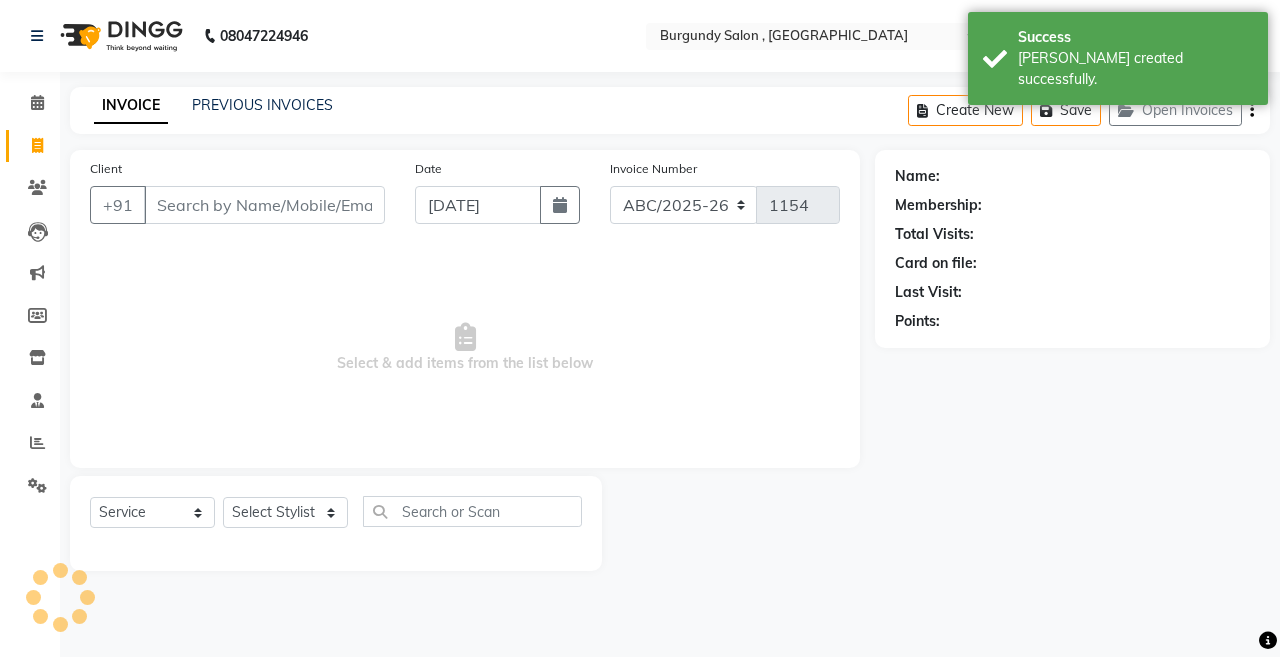 click on "Client" at bounding box center [264, 205] 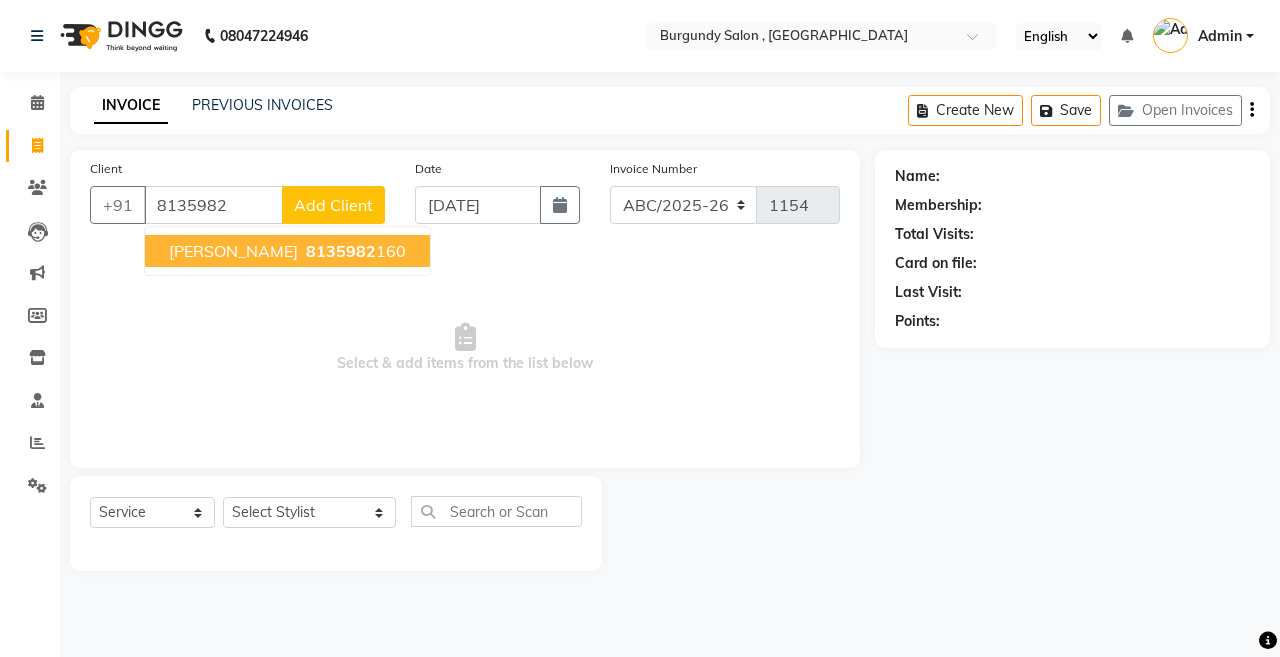 click on "DIVYA SARAWGI" at bounding box center [233, 251] 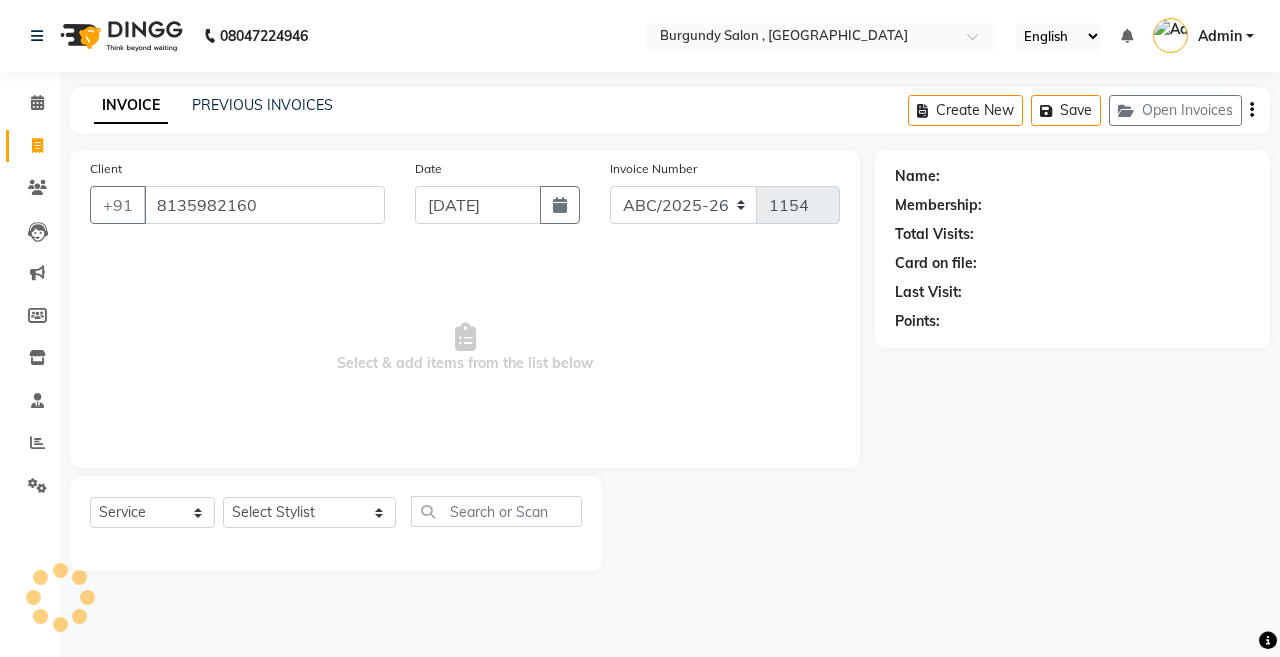 type on "8135982160" 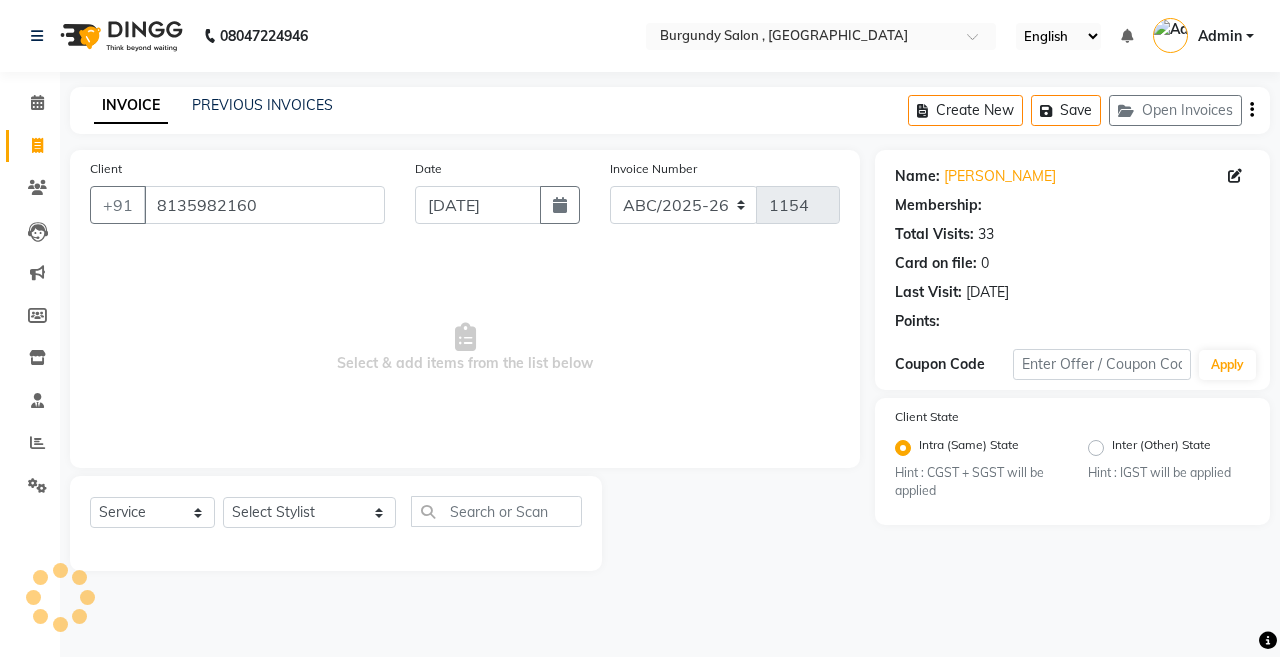 select on "1: Object" 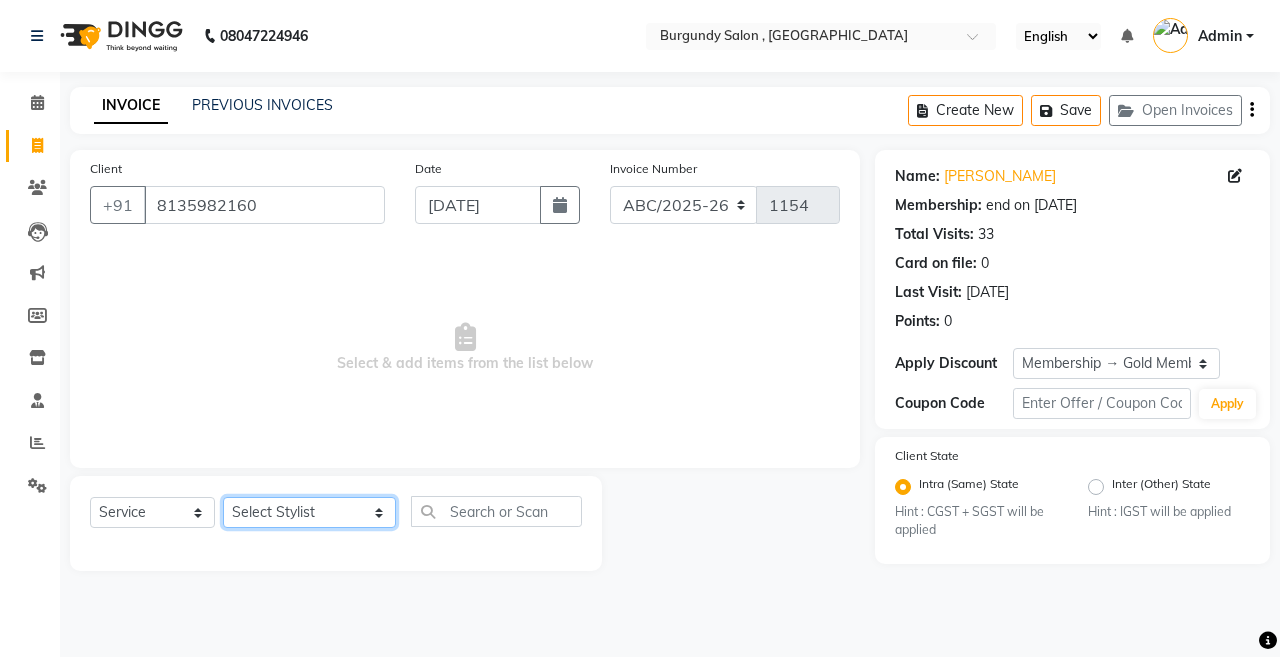 click on "Select Stylist ANIL  ANJANA BARSHA DEEPSHIKHA  DHON DAS DHON / NITUMONI EDWARD EDWARD/ LAXMI JOSHU JUNMONI KASHIF LAXI / ANJANA LAXMI LITTLE MAAM MINTUL MITALI NEETU RANA NITUMONI NITUMONI/POJA/ LAXMI NITUMONI / SAGARIKA NITUMONI/ SAGRIKA PRAKASH PUJAA Rubi RUBI / LAXMI SAGARIKA  SAGARIKA / RUBI SAHIL SAHIL / DHON SAHIL / EDWARD SAHIL/ JOSHU SAHIL/JOSHU/PRAKASH/ RUBI SAHIL/NITUMONI/ MITALI SAHIL/ RUBI SHABIR SHADHAB SIMA KALITA SONALI DEKA SOPEM staff 1 staff 1 TANU" 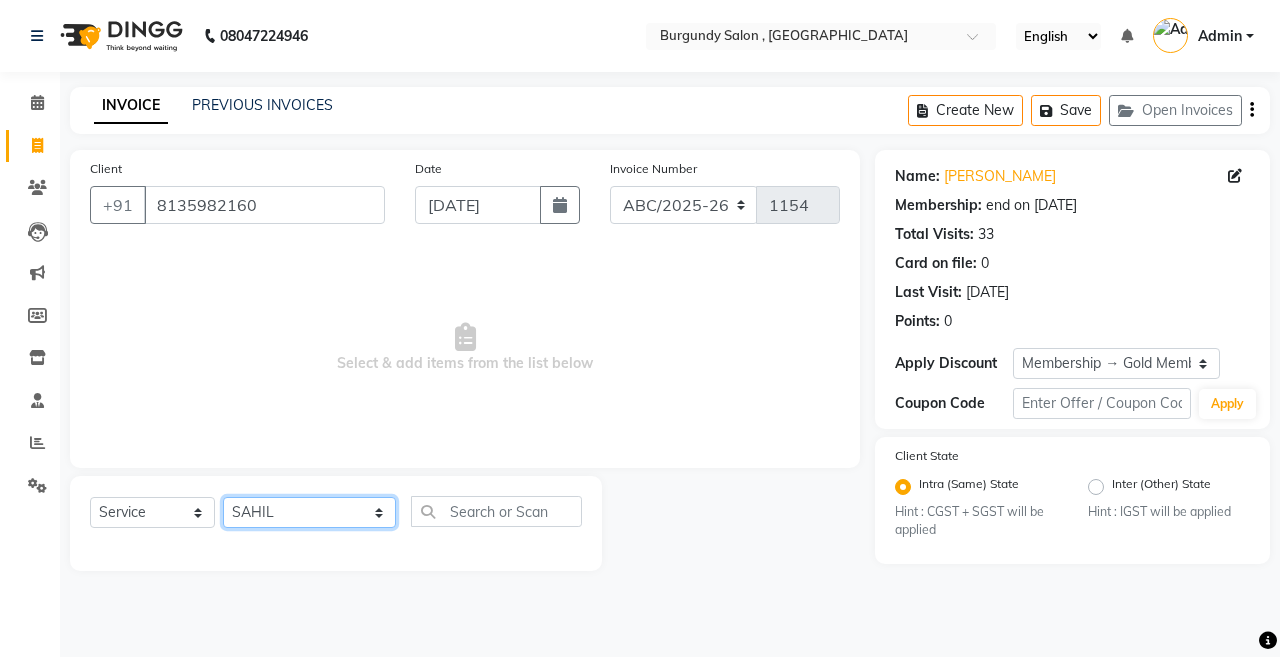 click on "Select Stylist ANIL  ANJANA BARSHA DEEPSHIKHA  DHON DAS DHON / NITUMONI EDWARD EDWARD/ LAXMI JOSHU JUNMONI KASHIF LAXI / ANJANA LAXMI LITTLE MAAM MINTUL MITALI NEETU RANA NITUMONI NITUMONI/POJA/ LAXMI NITUMONI / SAGARIKA NITUMONI/ SAGRIKA PRAKASH PUJAA Rubi RUBI / LAXMI SAGARIKA  SAGARIKA / RUBI SAHIL SAHIL / DHON SAHIL / EDWARD SAHIL/ JOSHU SAHIL/JOSHU/PRAKASH/ RUBI SAHIL/NITUMONI/ MITALI SAHIL/ RUBI SHABIR SHADHAB SIMA KALITA SONALI DEKA SOPEM staff 1 staff 1 TANU" 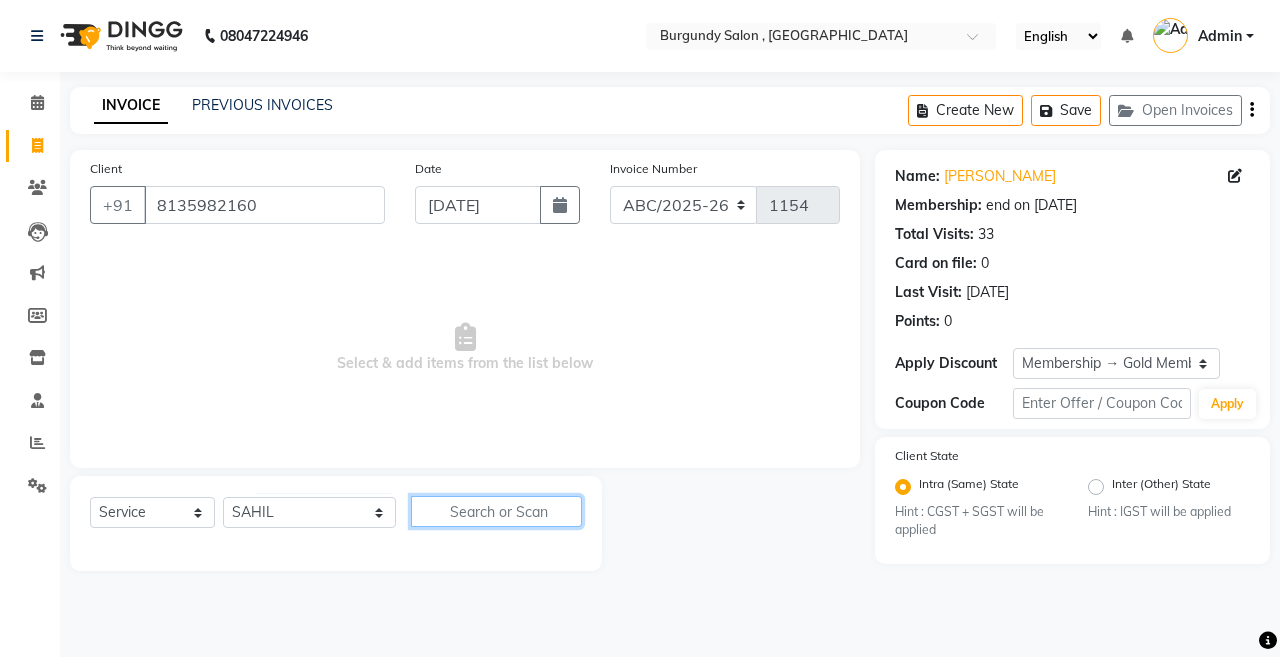 click 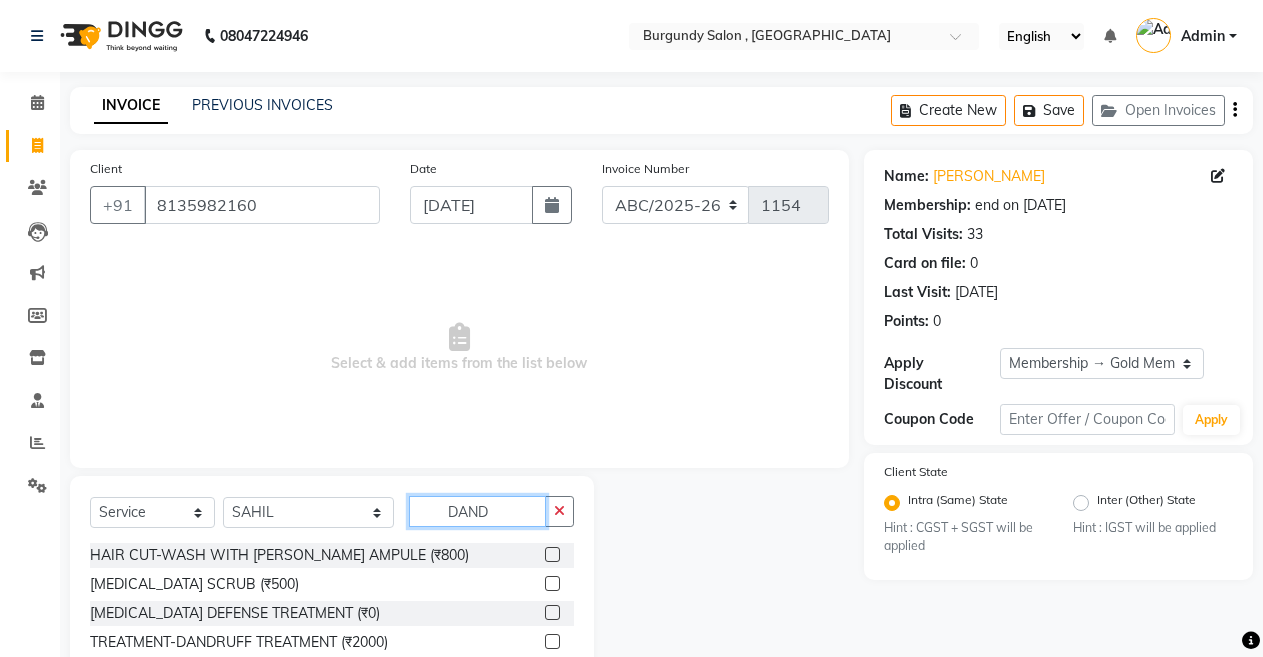 scroll, scrollTop: 144, scrollLeft: 0, axis: vertical 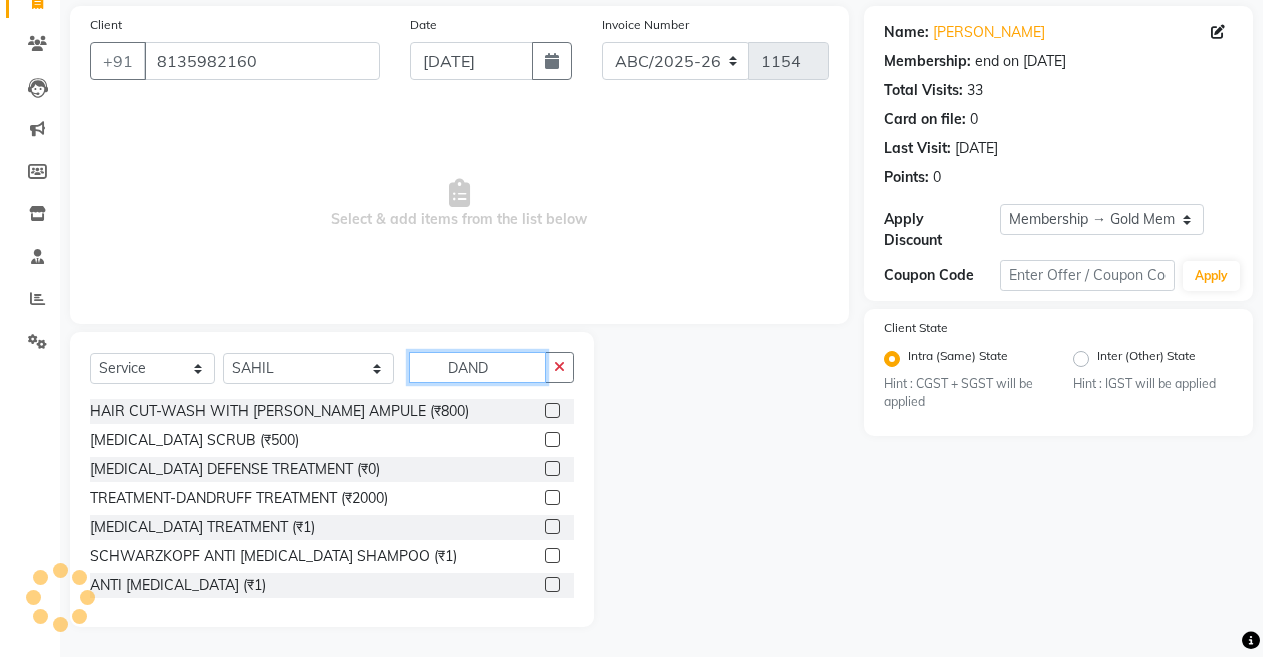 type on "DAND" 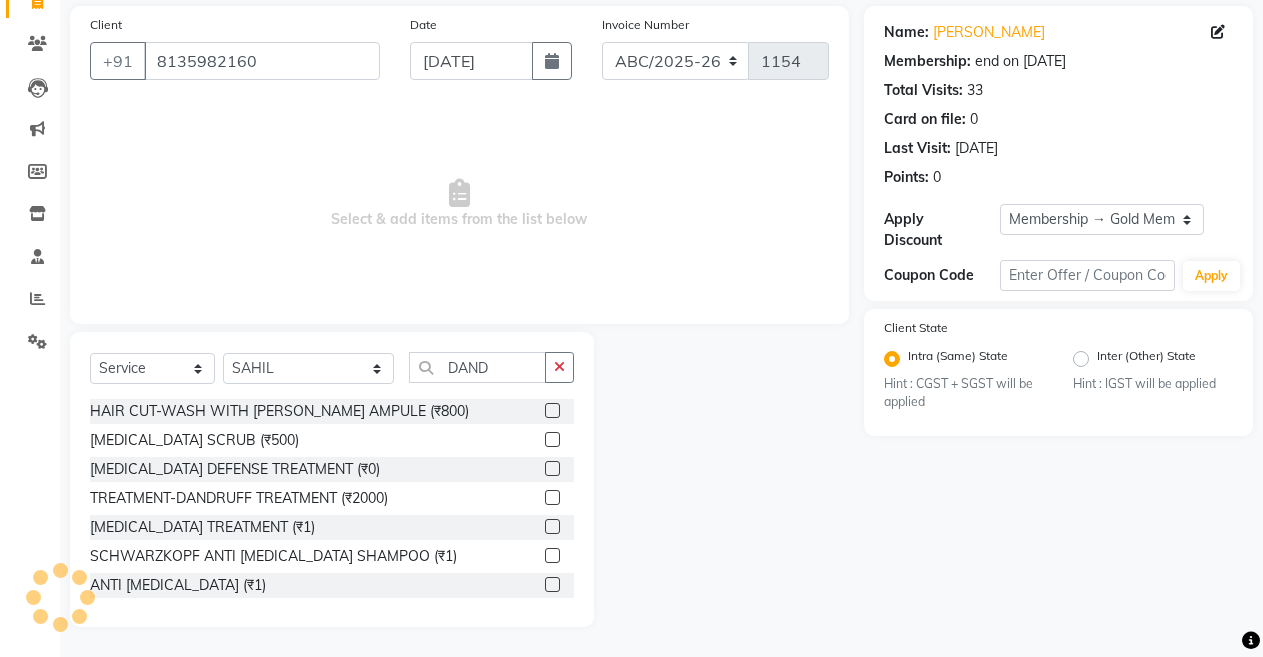 click 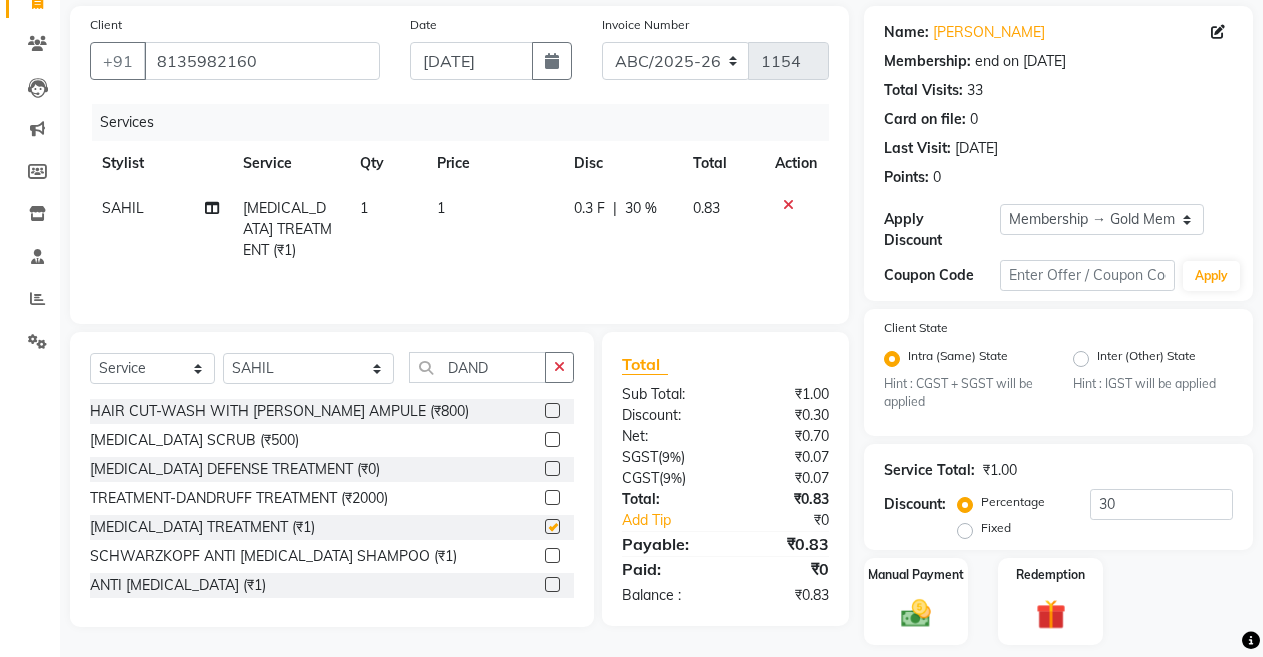 checkbox on "false" 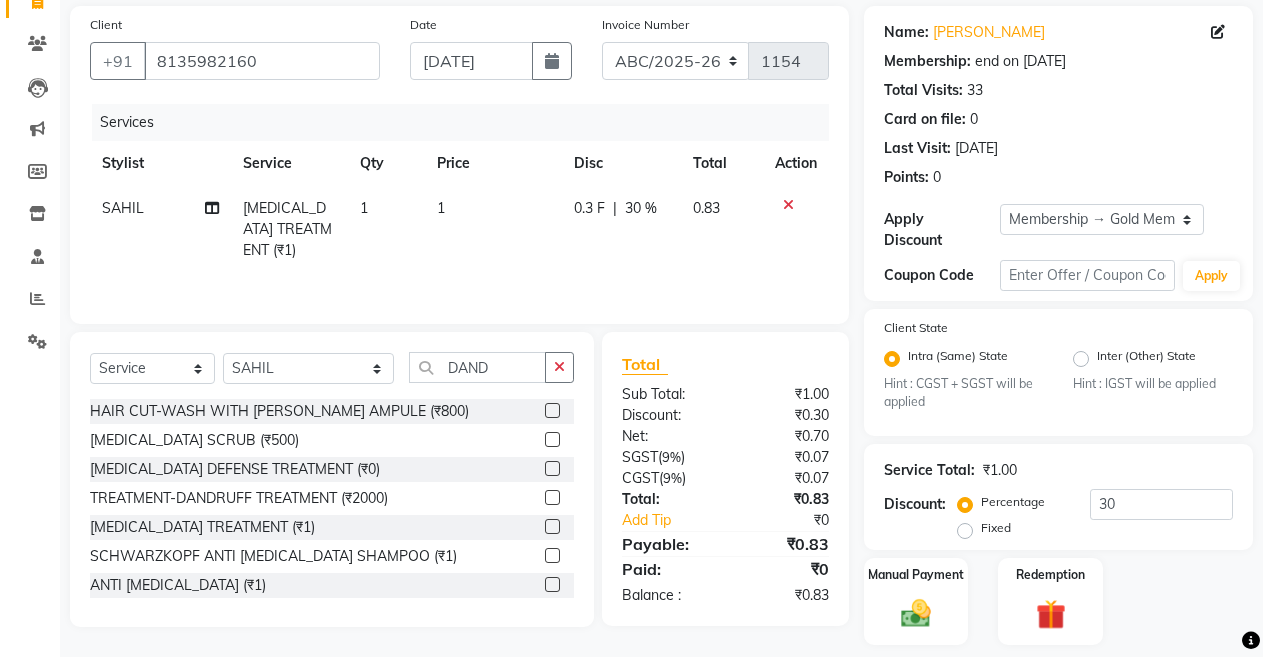 click on "1" 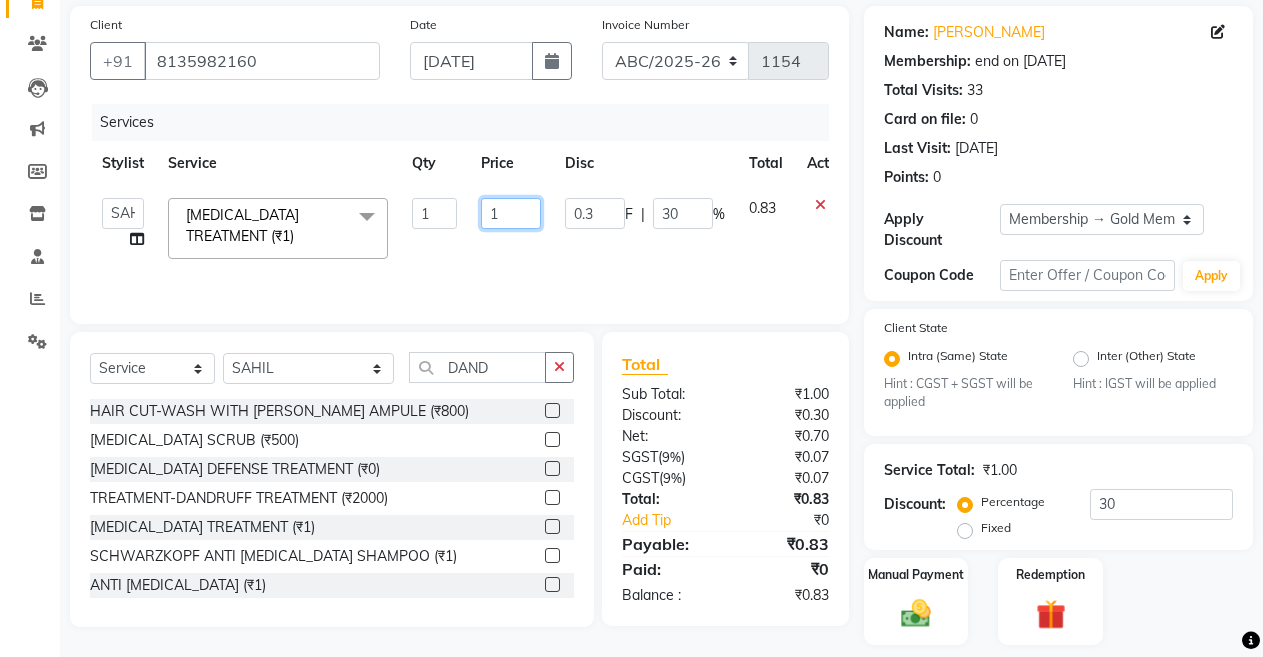 click on "1" 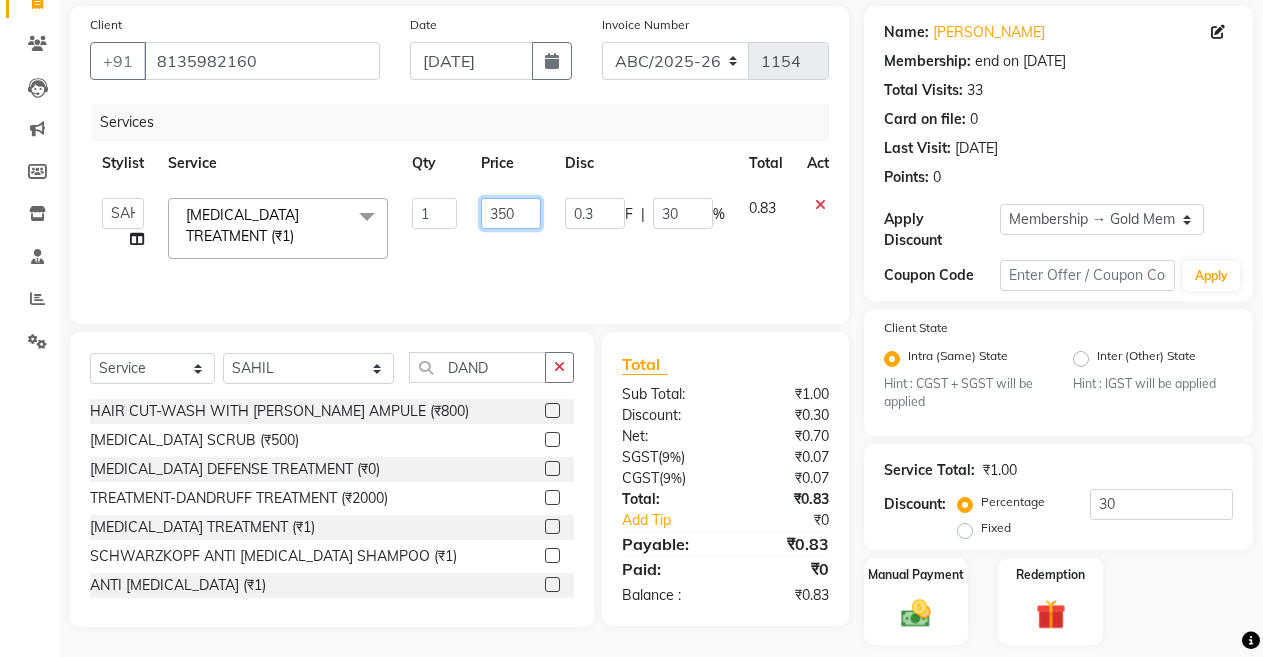 type on "3500" 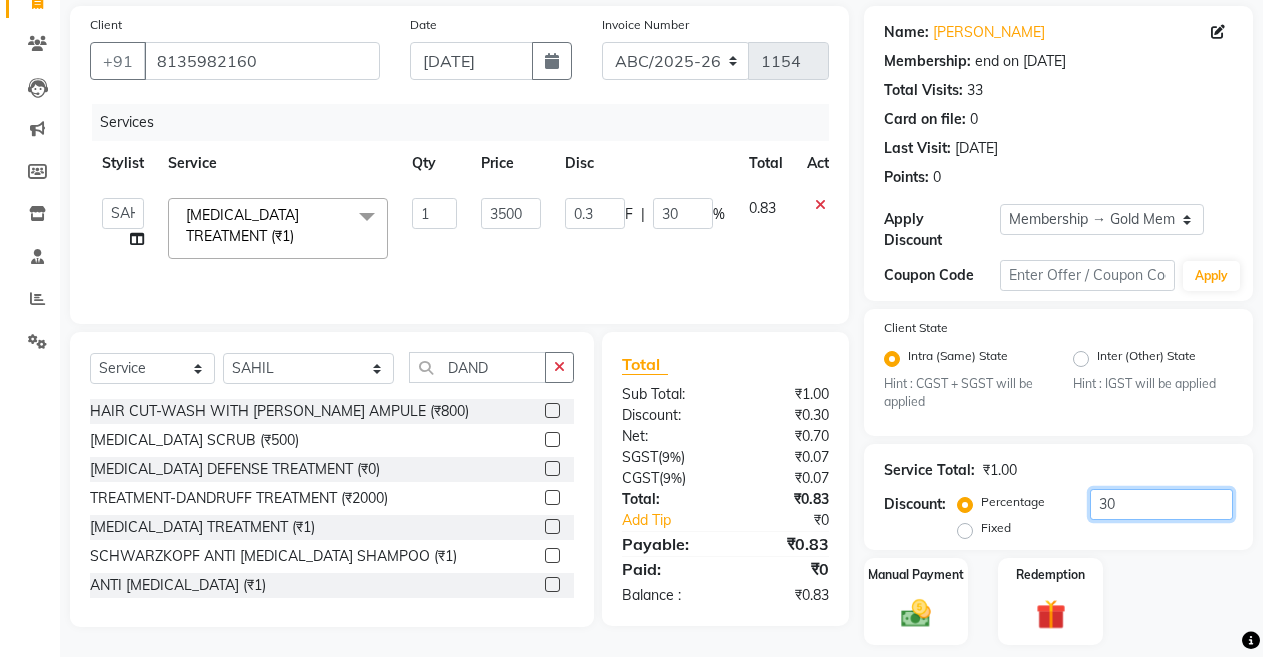 click on "30" 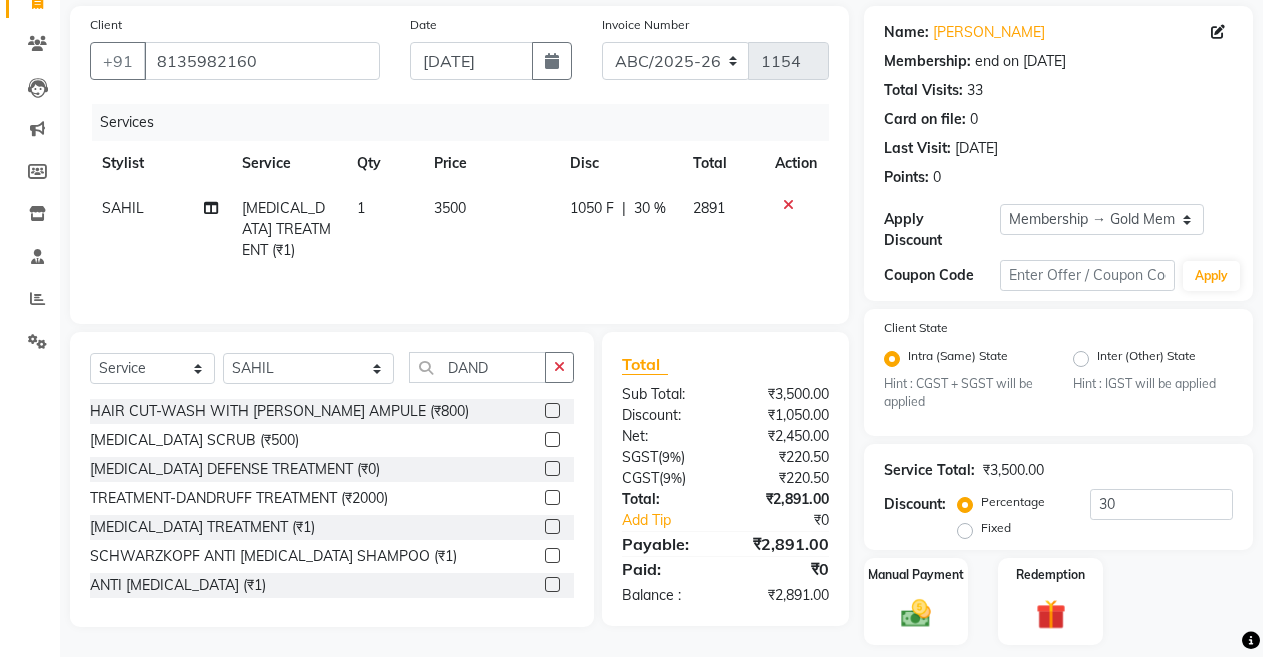 click on "3500" 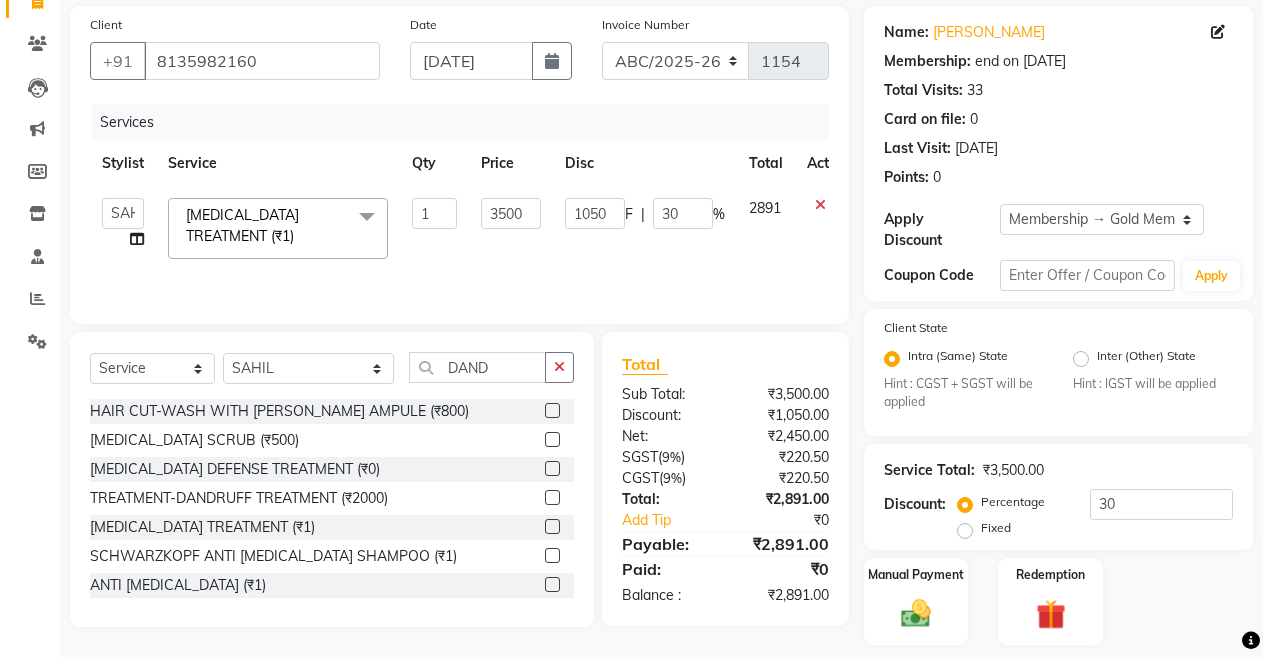 click on "₹2,891.00" 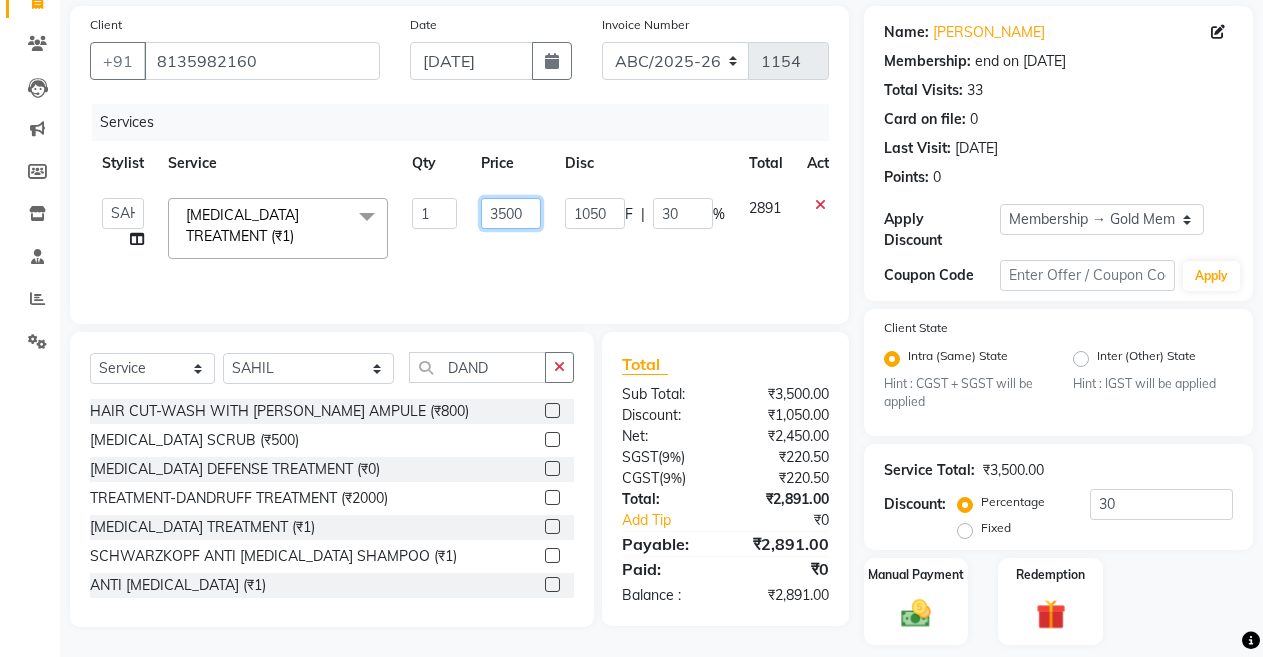 click on "3500" 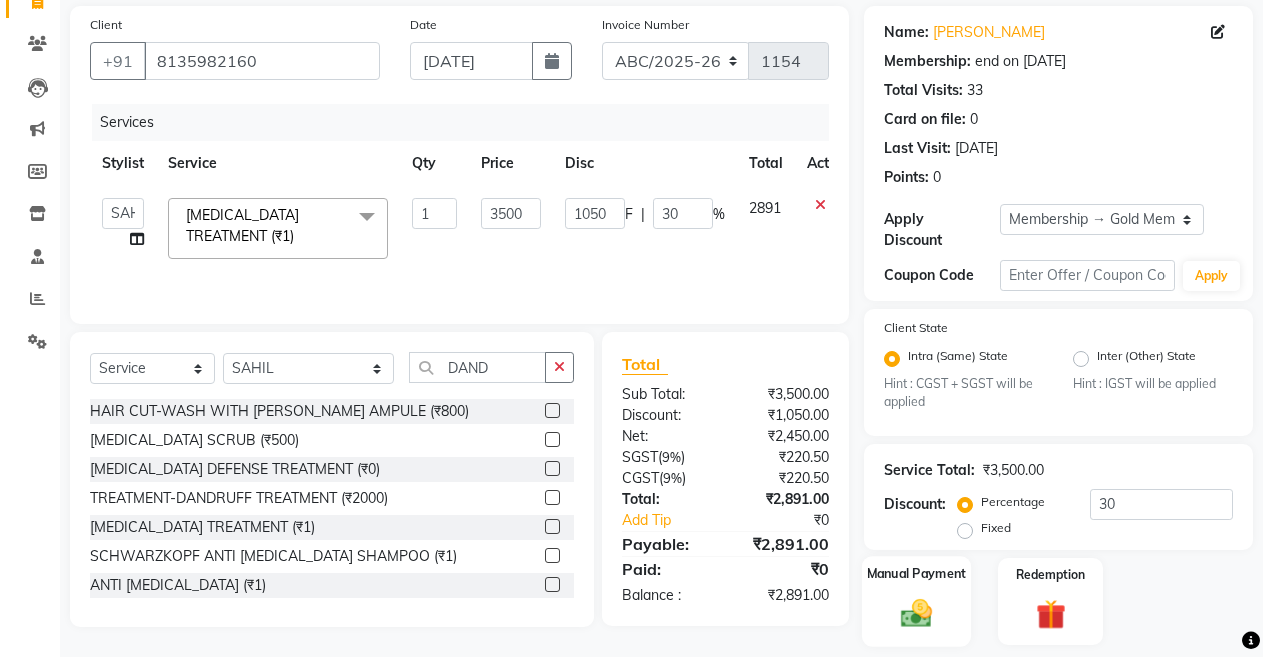click on "Manual Payment" 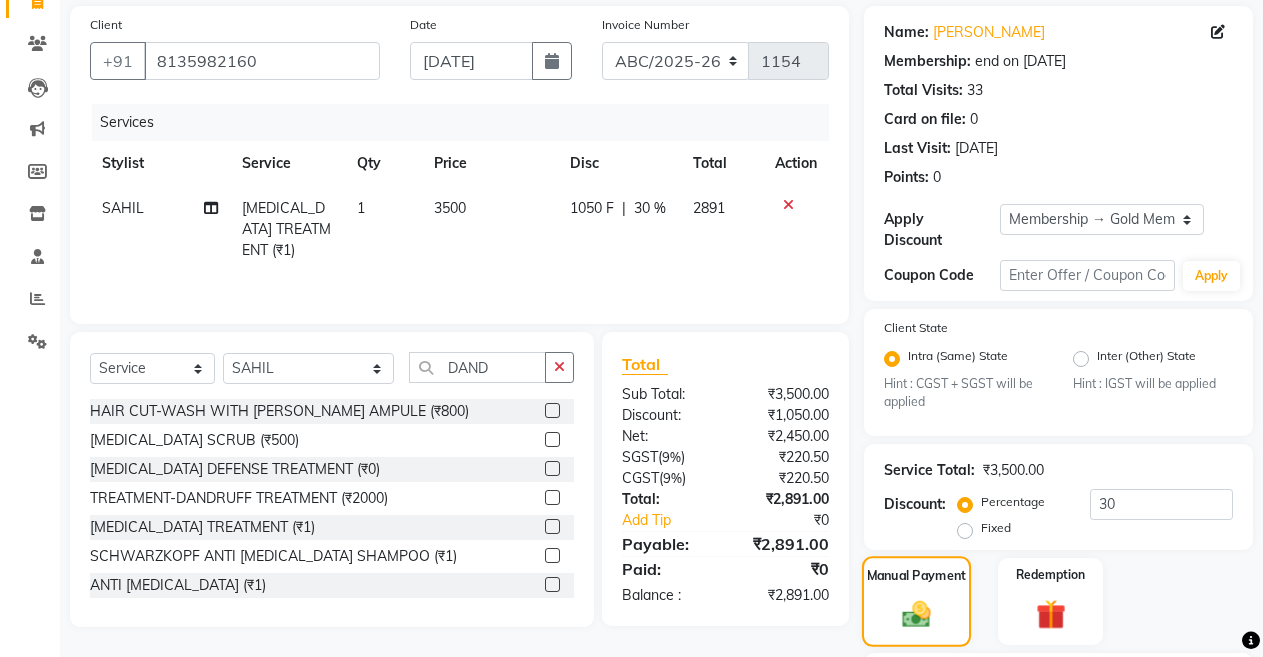 click on "Manual Payment" 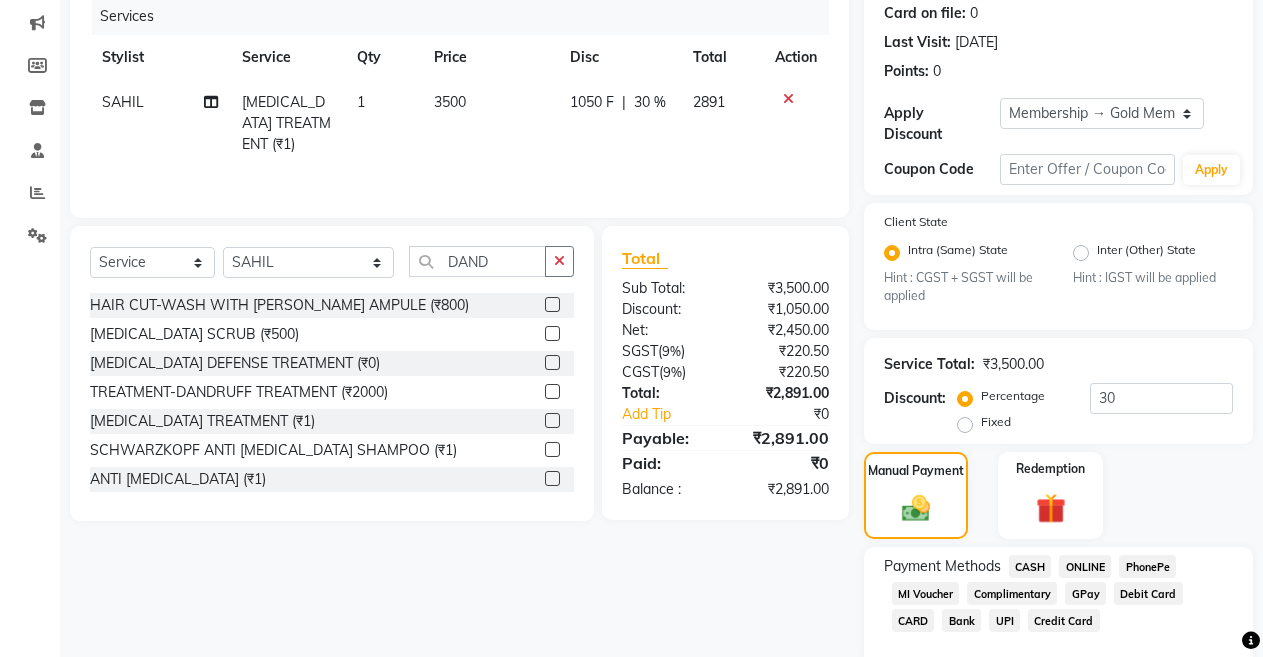 scroll, scrollTop: 264, scrollLeft: 0, axis: vertical 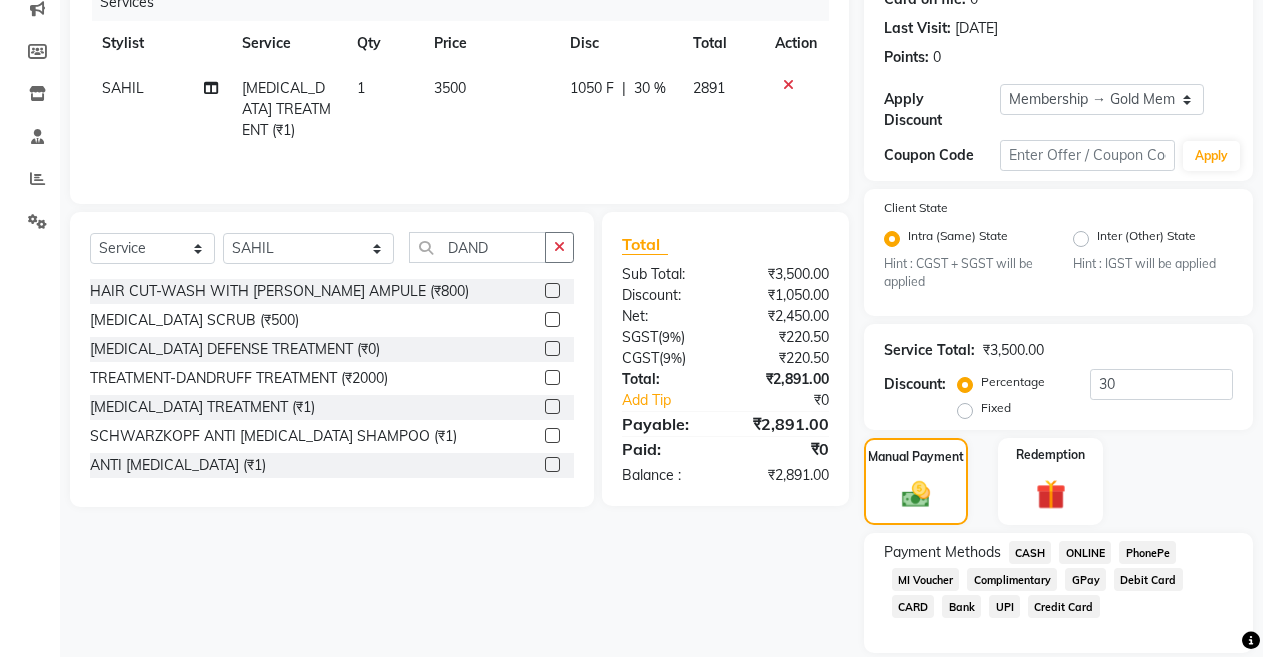 click on "CASH" 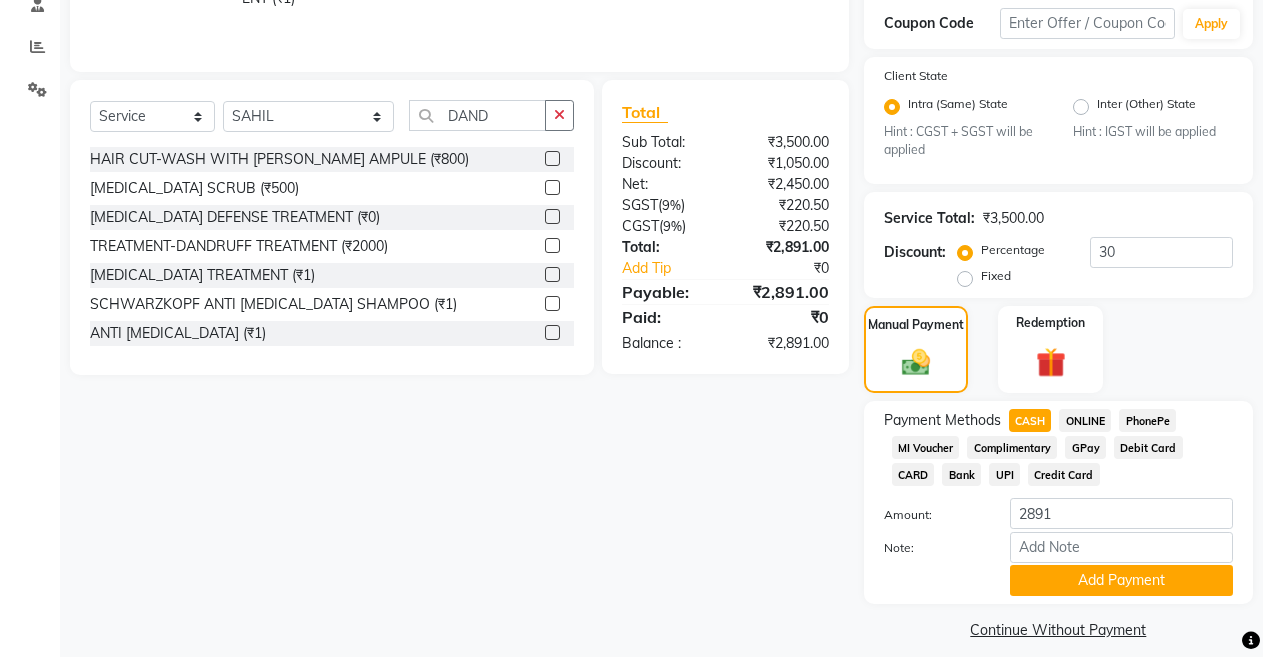 scroll, scrollTop: 414, scrollLeft: 0, axis: vertical 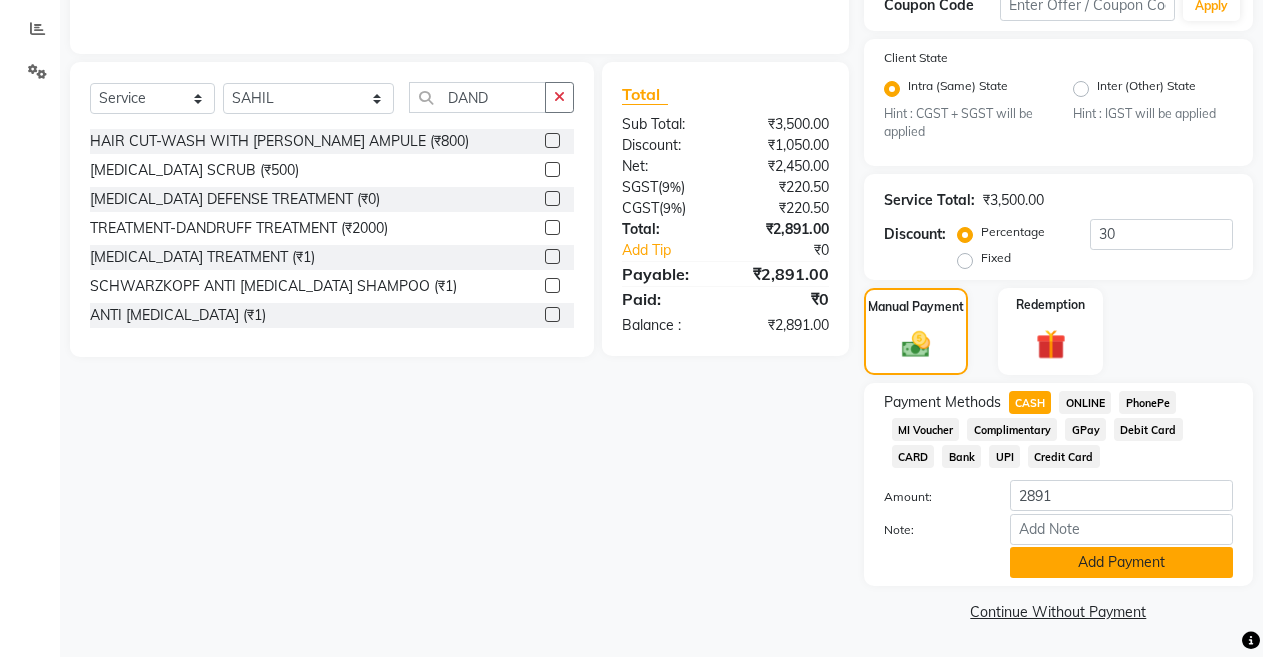 click on "Add Payment" 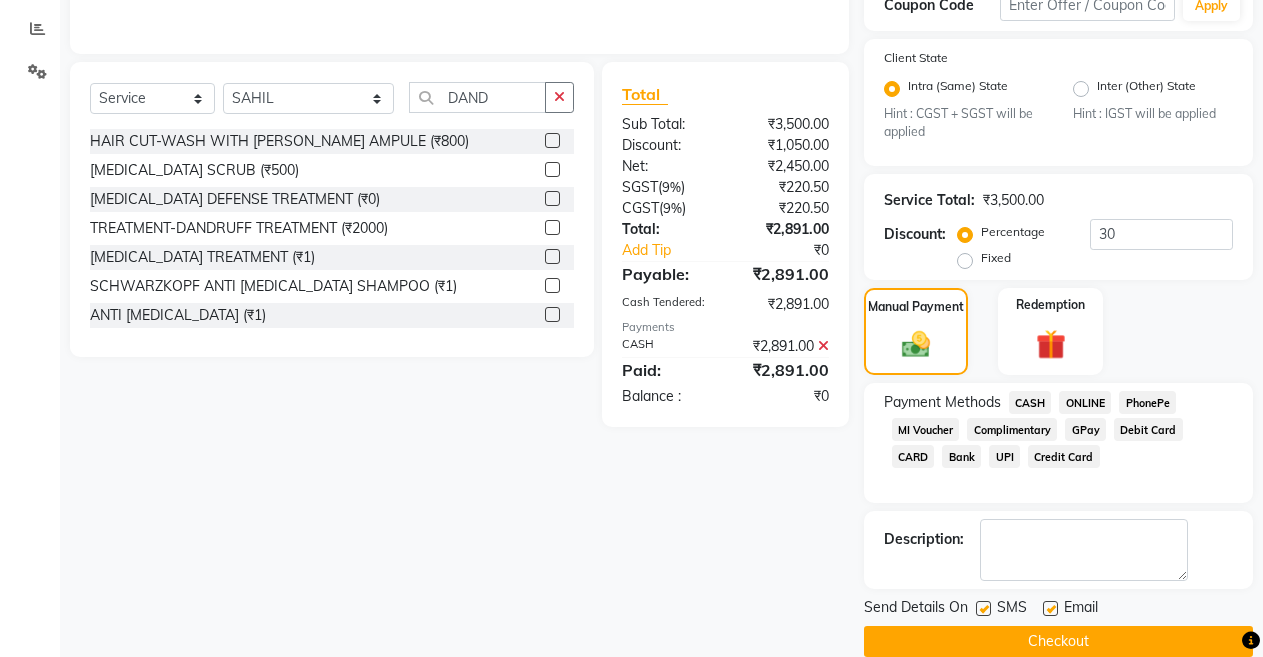 click on "Checkout" 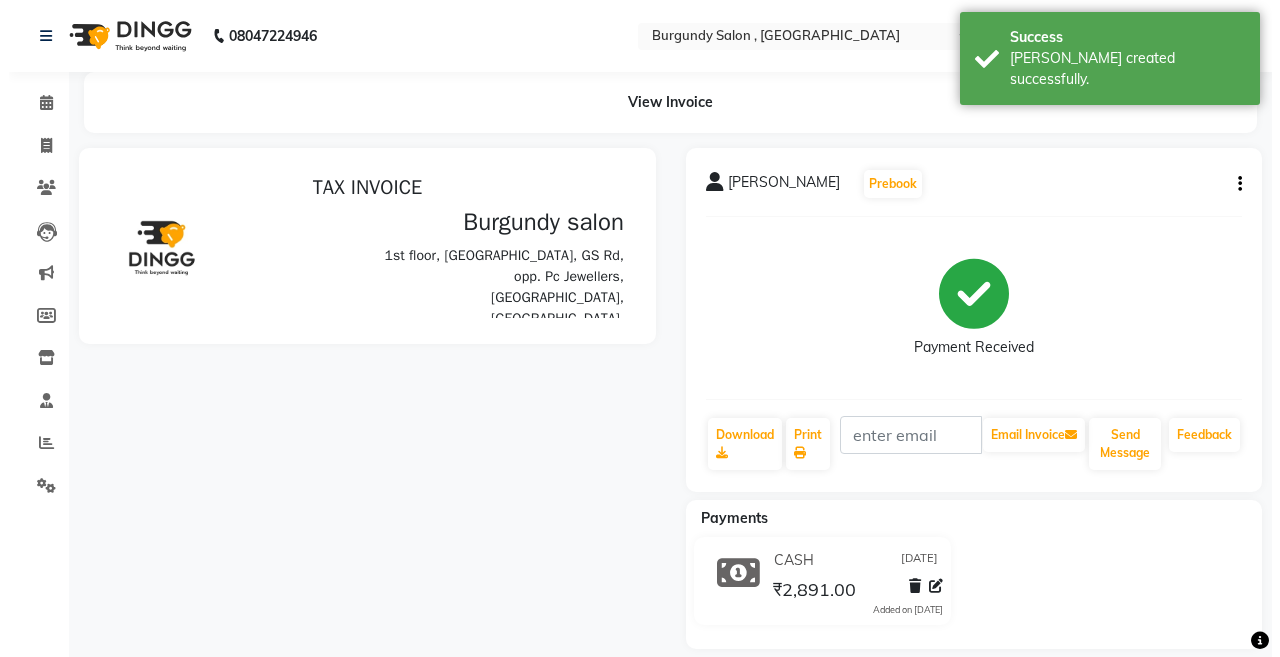 scroll, scrollTop: 0, scrollLeft: 0, axis: both 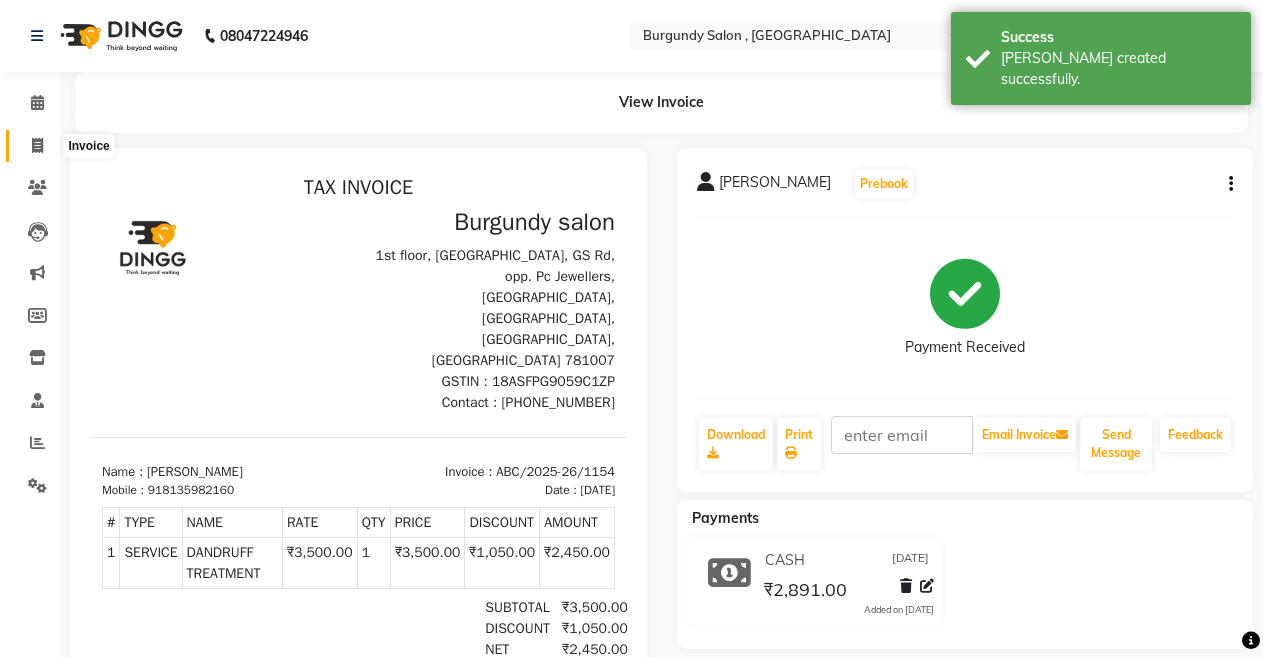 click 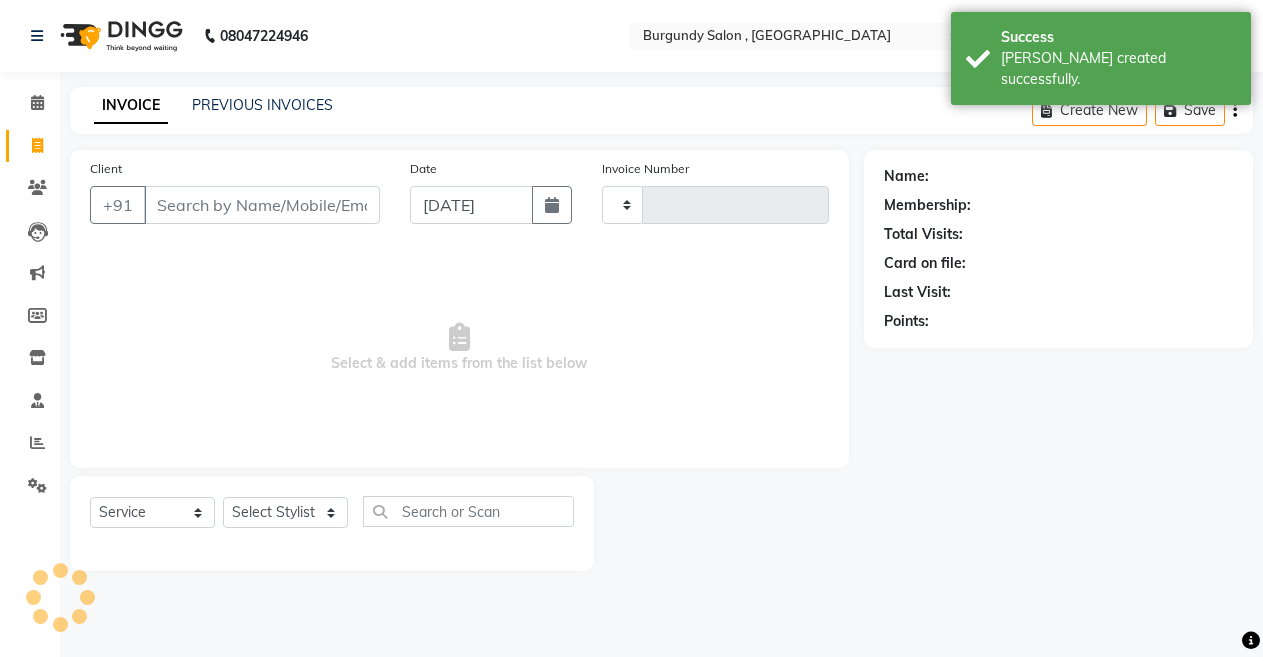type on "1155" 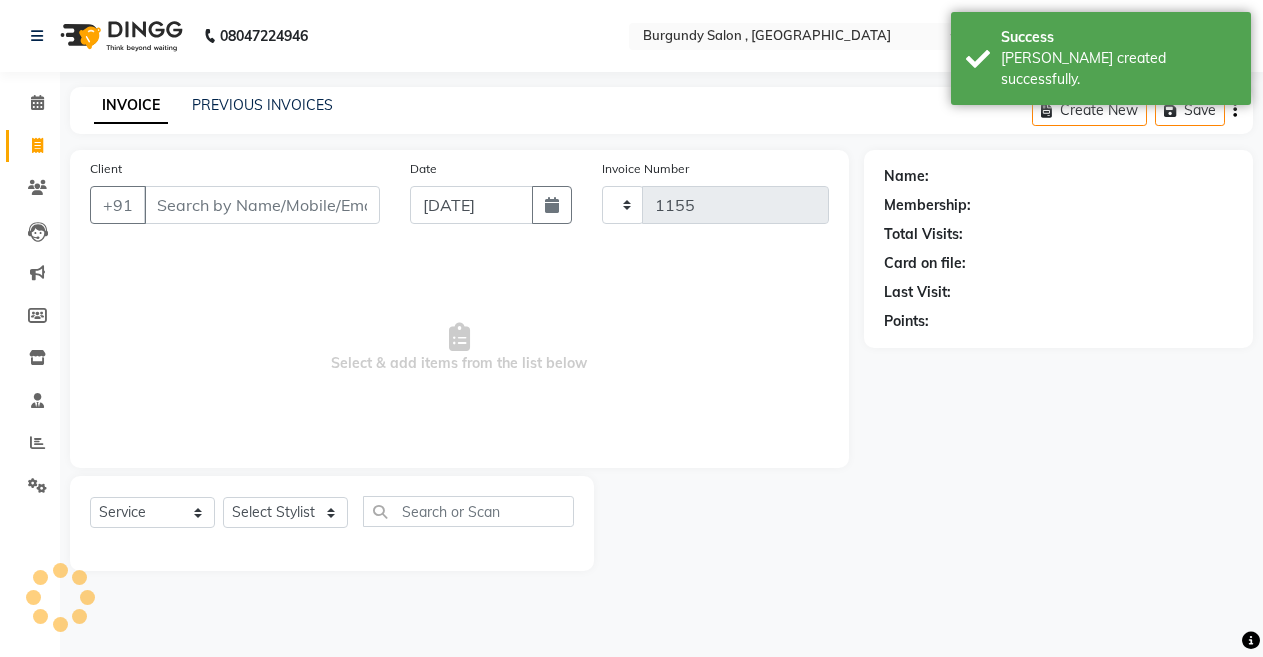 select on "5345" 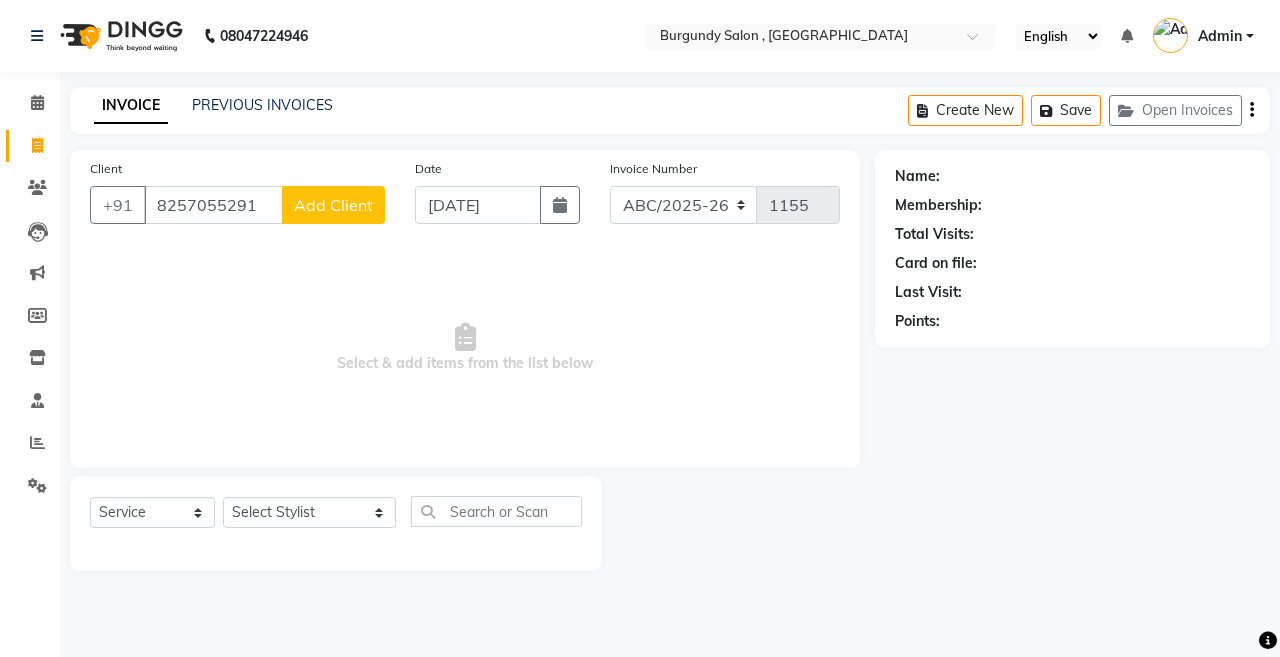 type on "8257055291" 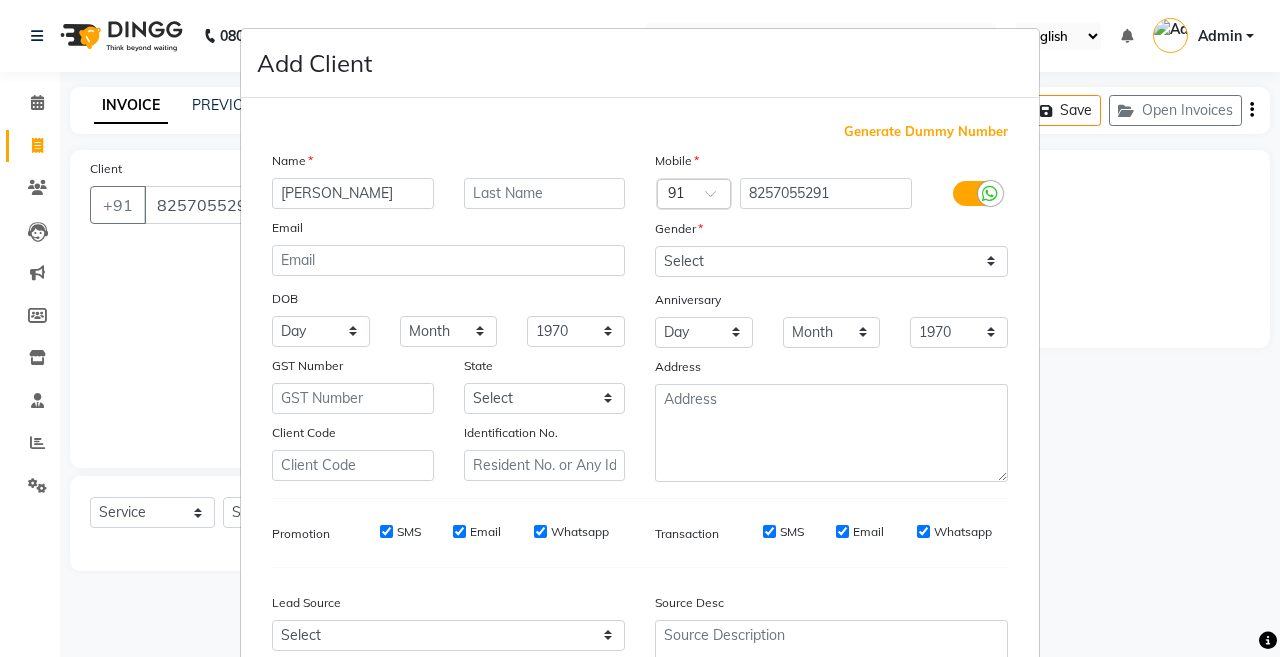 type on "[PERSON_NAME]" 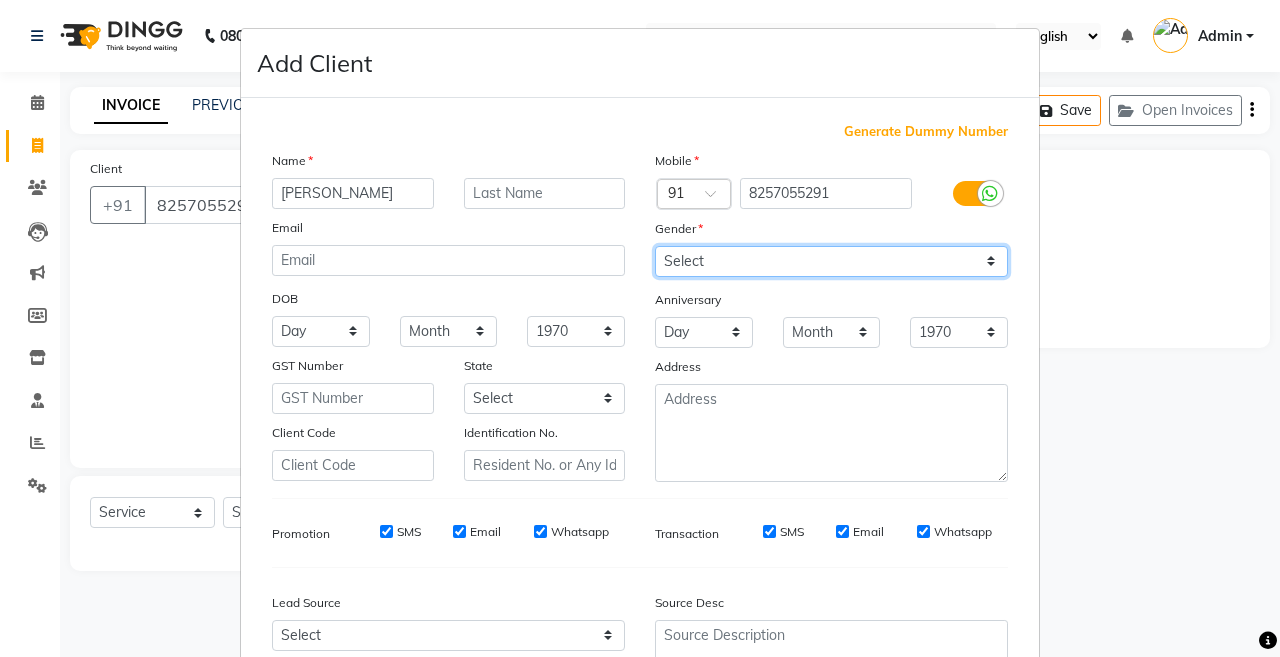 click on "Select Male Female Other Prefer Not To Say" at bounding box center [831, 261] 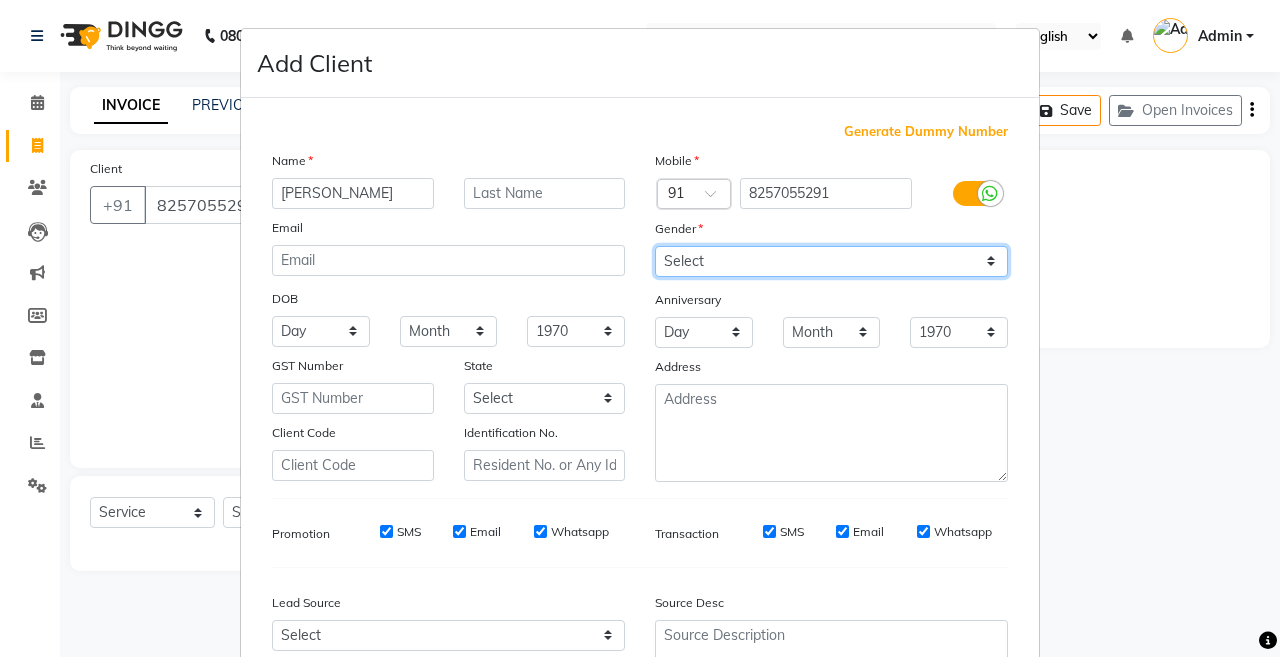 select on "female" 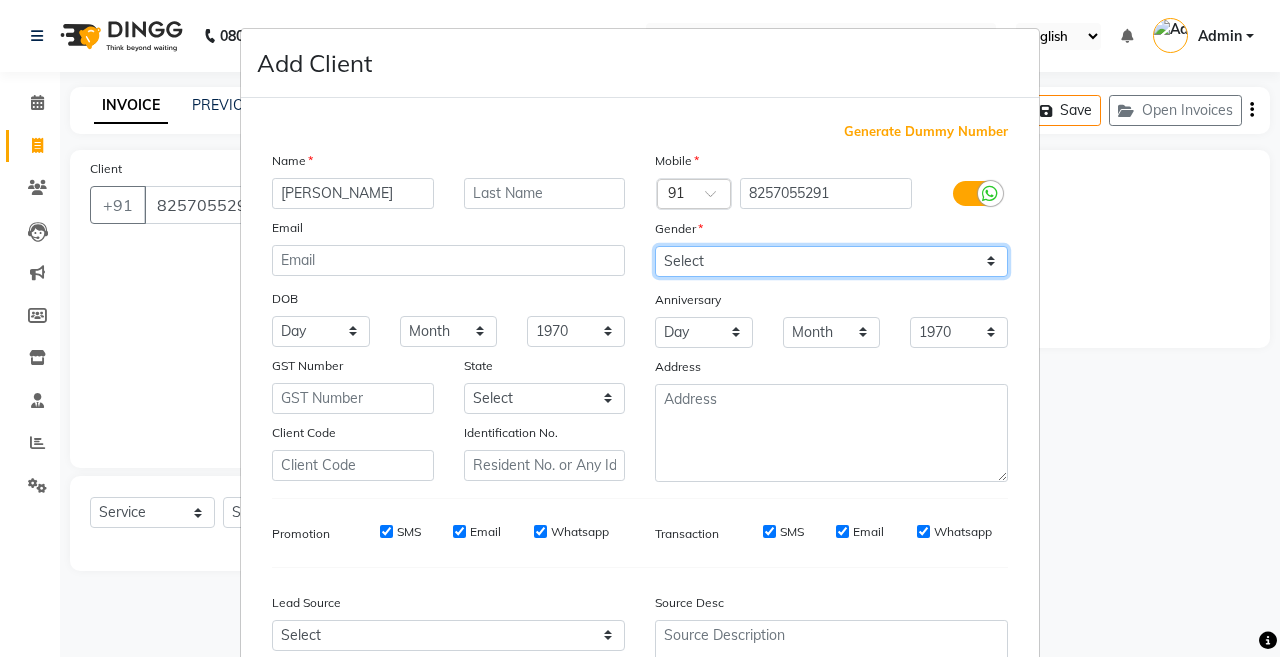 click on "Select Male Female Other Prefer Not To Say" at bounding box center (831, 261) 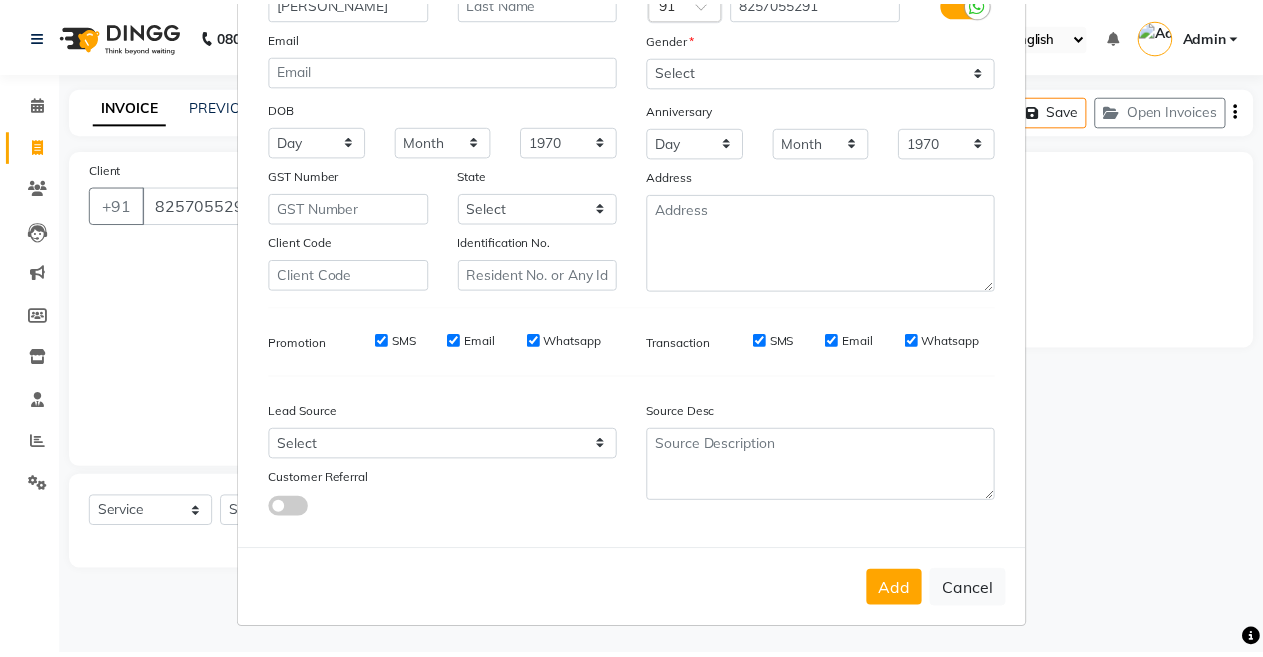 scroll, scrollTop: 192, scrollLeft: 0, axis: vertical 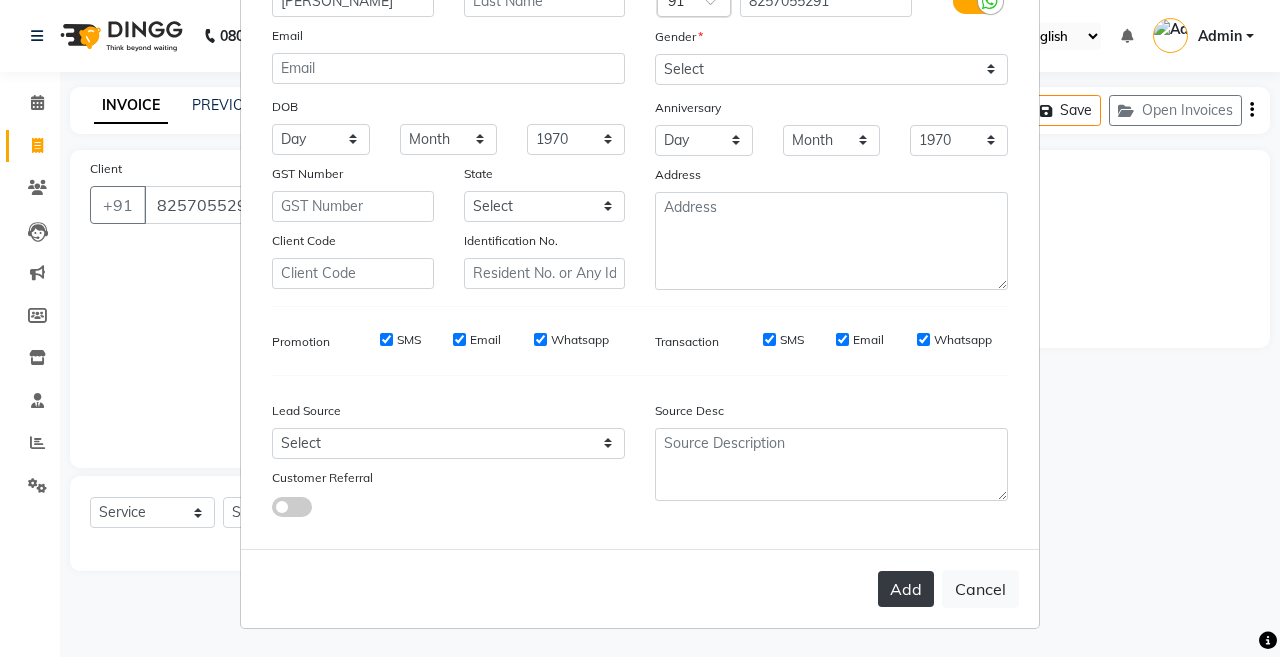 click on "Add" at bounding box center [906, 589] 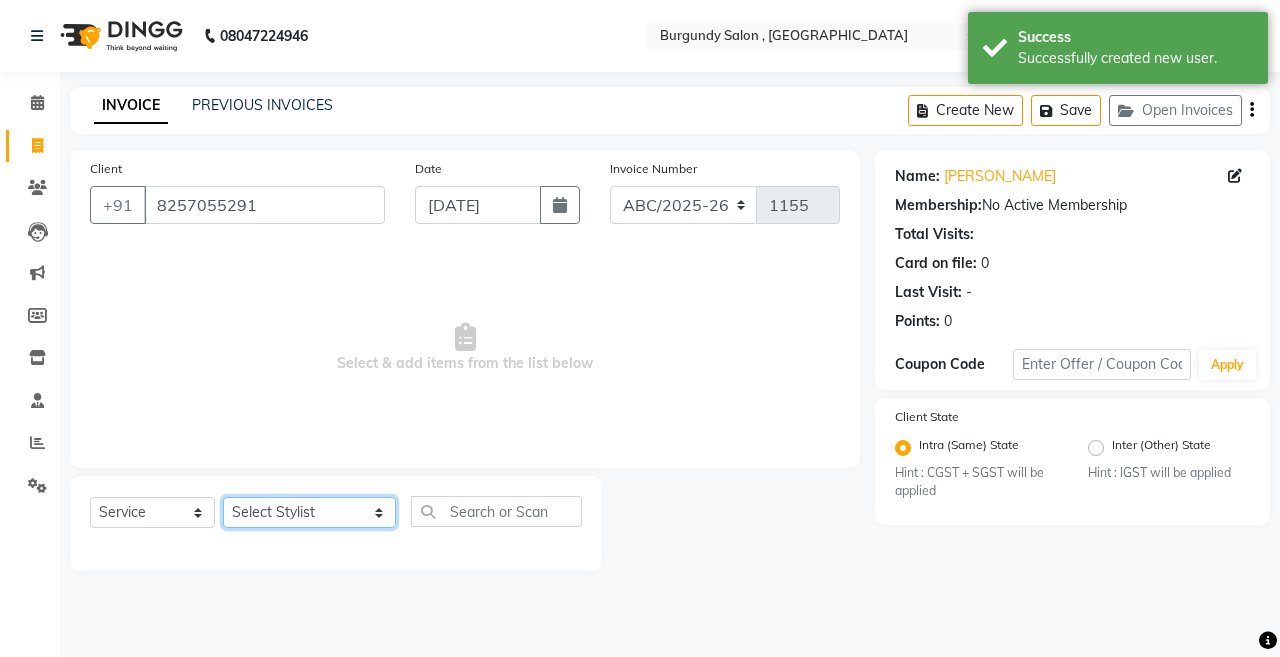 click on "Select Stylist ANIL  ANJANA BARSHA DEEPSHIKHA  DHON DAS DHON / NITUMONI EDWARD EDWARD/ LAXMI JOSHU JUNMONI KASHIF LAXI / ANJANA LAXMI LITTLE MAAM MINTUL MITALI NEETU RANA NITUMONI NITUMONI/POJA/ LAXMI NITUMONI / SAGARIKA NITUMONI/ SAGRIKA PRAKASH PUJAA Rubi RUBI / LAXMI SAGARIKA  SAGARIKA / RUBI SAHIL SAHIL / DHON SAHIL / EDWARD SAHIL/ JOSHU SAHIL/JOSHU/PRAKASH/ RUBI SAHIL/NITUMONI/ MITALI SAHIL/ RUBI SHABIR SHADHAB SIMA KALITA SONALI DEKA SOPEM staff 1 staff 1 TANU" 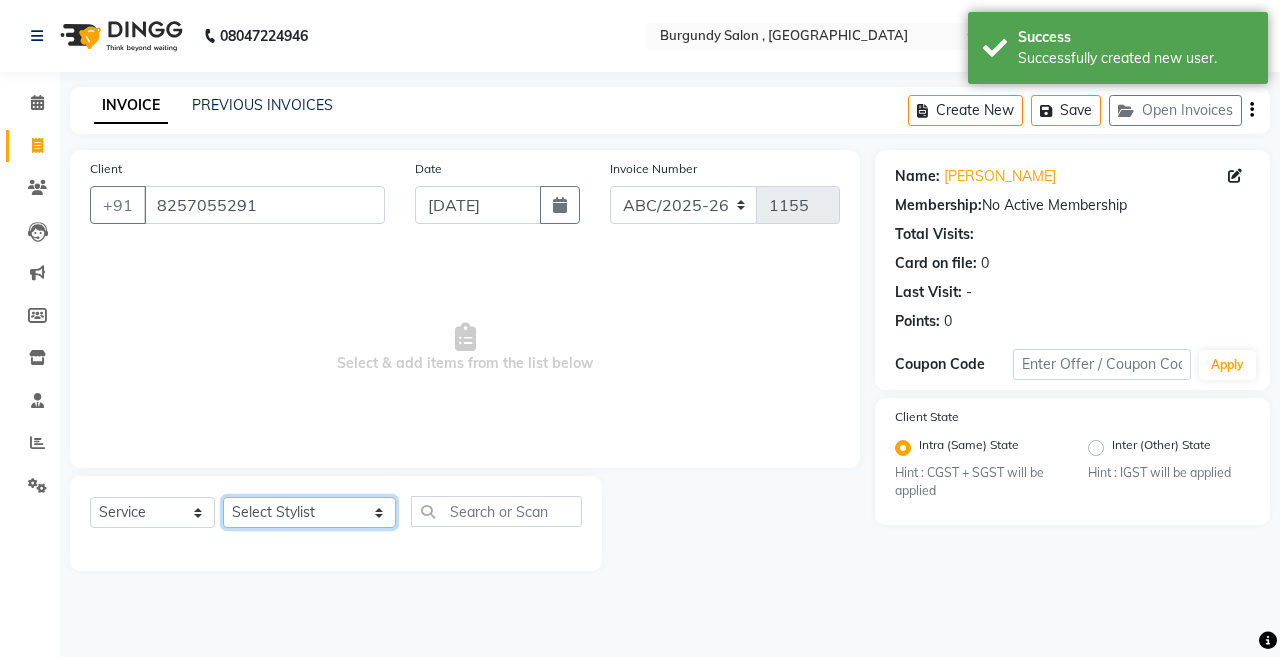 select on "35062" 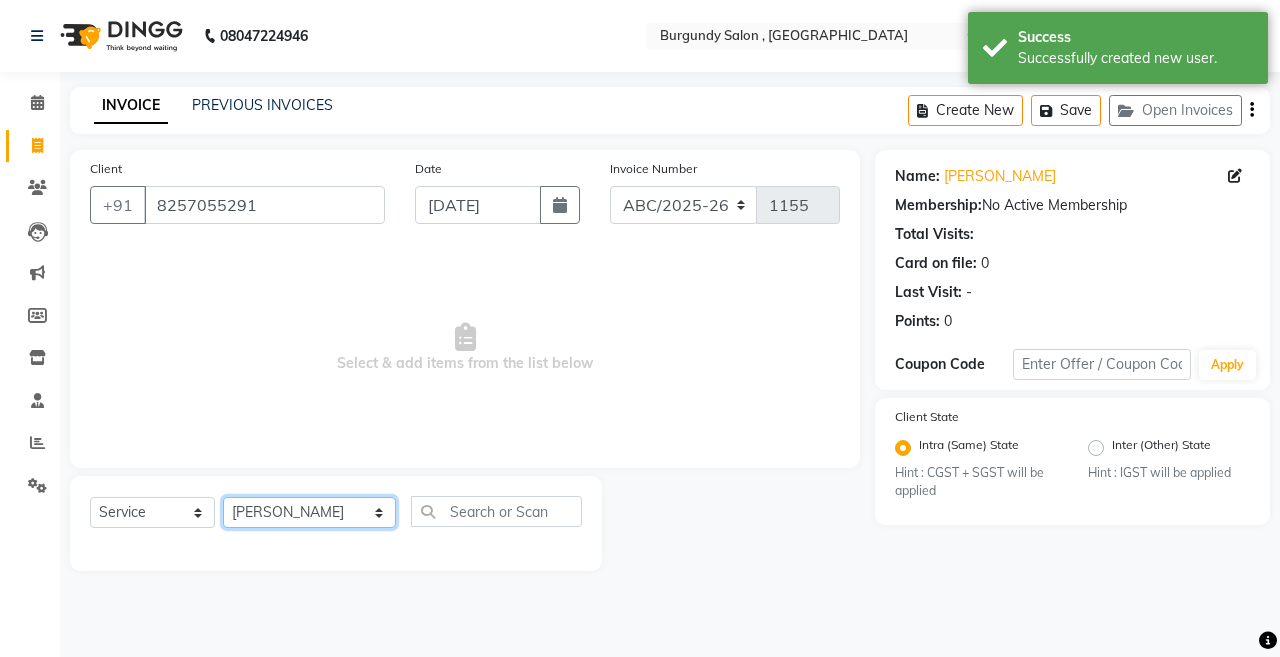 click on "Select Stylist ANIL  ANJANA BARSHA DEEPSHIKHA  DHON DAS DHON / NITUMONI EDWARD EDWARD/ LAXMI JOSHU JUNMONI KASHIF LAXI / ANJANA LAXMI LITTLE MAAM MINTUL MITALI NEETU RANA NITUMONI NITUMONI/POJA/ LAXMI NITUMONI / SAGARIKA NITUMONI/ SAGRIKA PRAKASH PUJAA Rubi RUBI / LAXMI SAGARIKA  SAGARIKA / RUBI SAHIL SAHIL / DHON SAHIL / EDWARD SAHIL/ JOSHU SAHIL/JOSHU/PRAKASH/ RUBI SAHIL/NITUMONI/ MITALI SAHIL/ RUBI SHABIR SHADHAB SIMA KALITA SONALI DEKA SOPEM staff 1 staff 1 TANU" 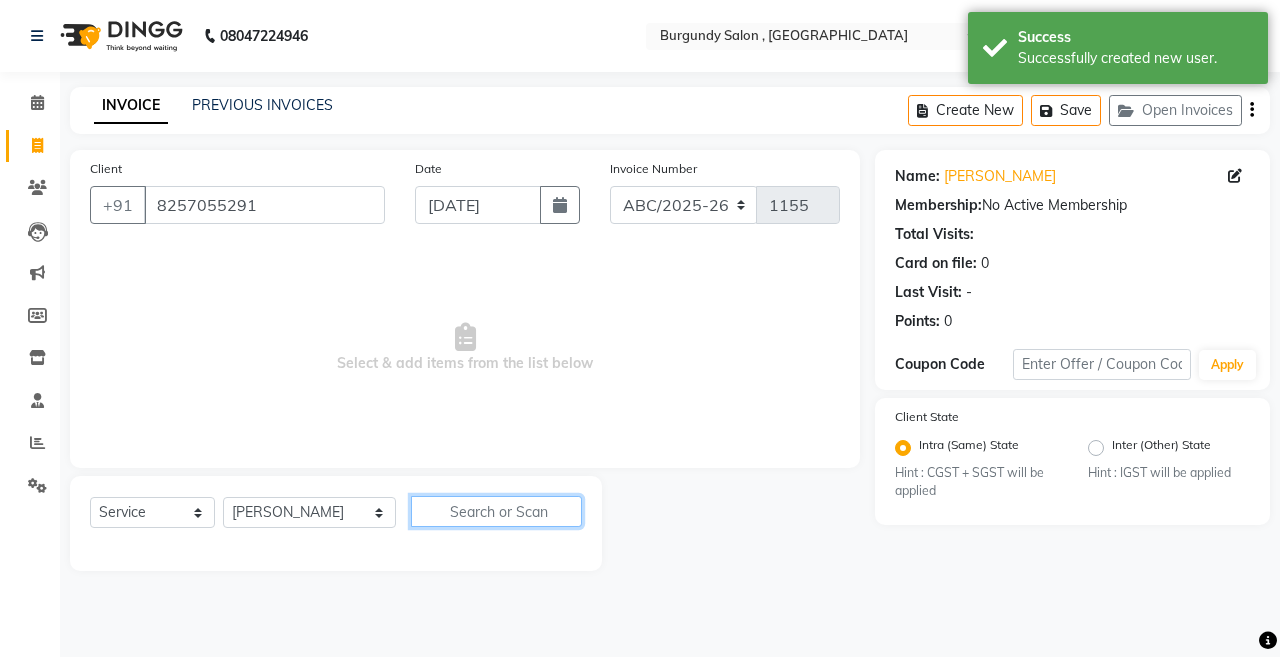 click 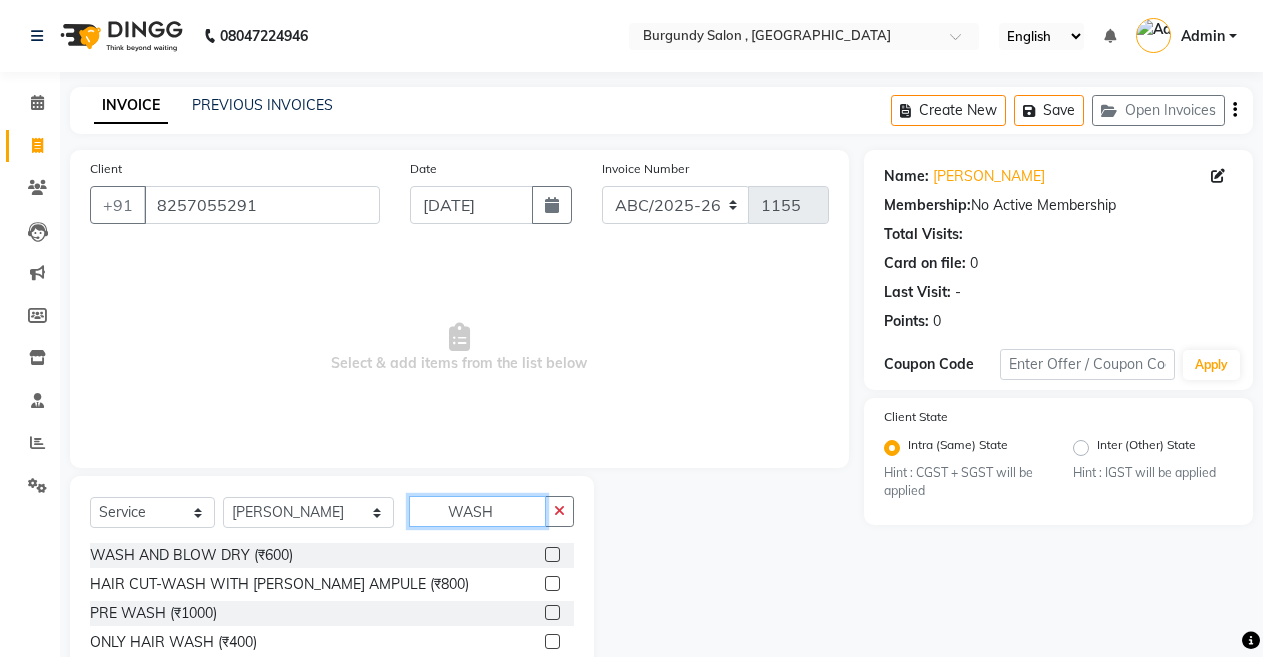type on "WASH" 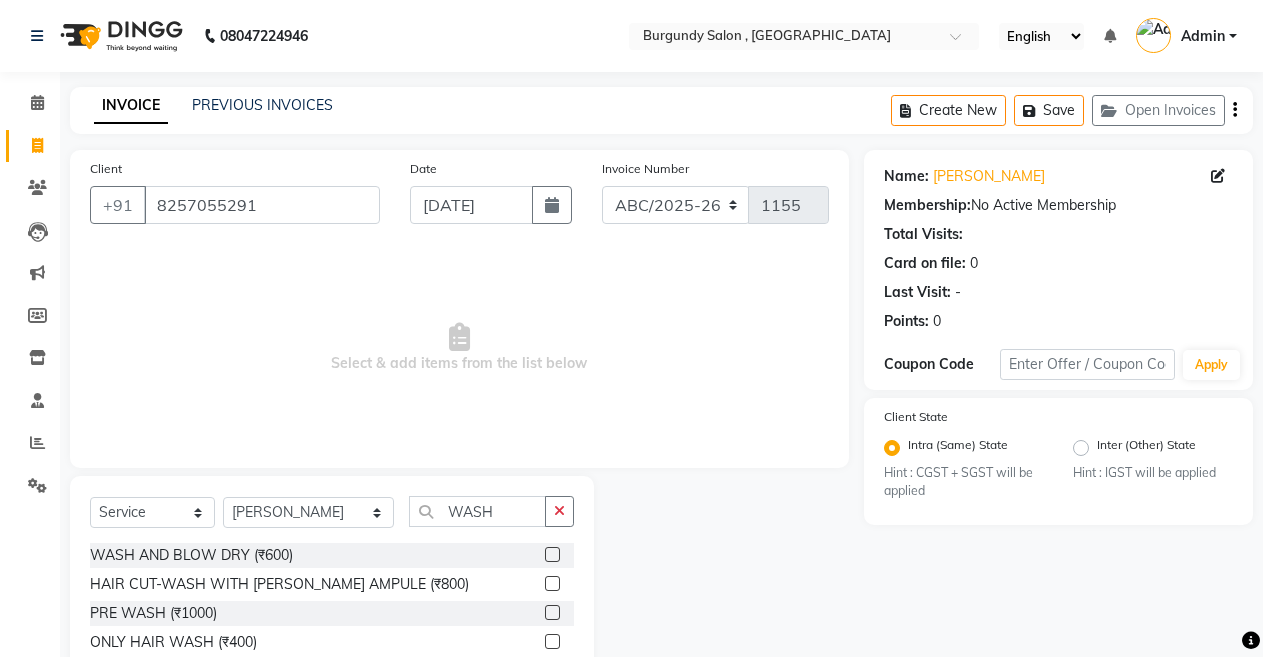 click 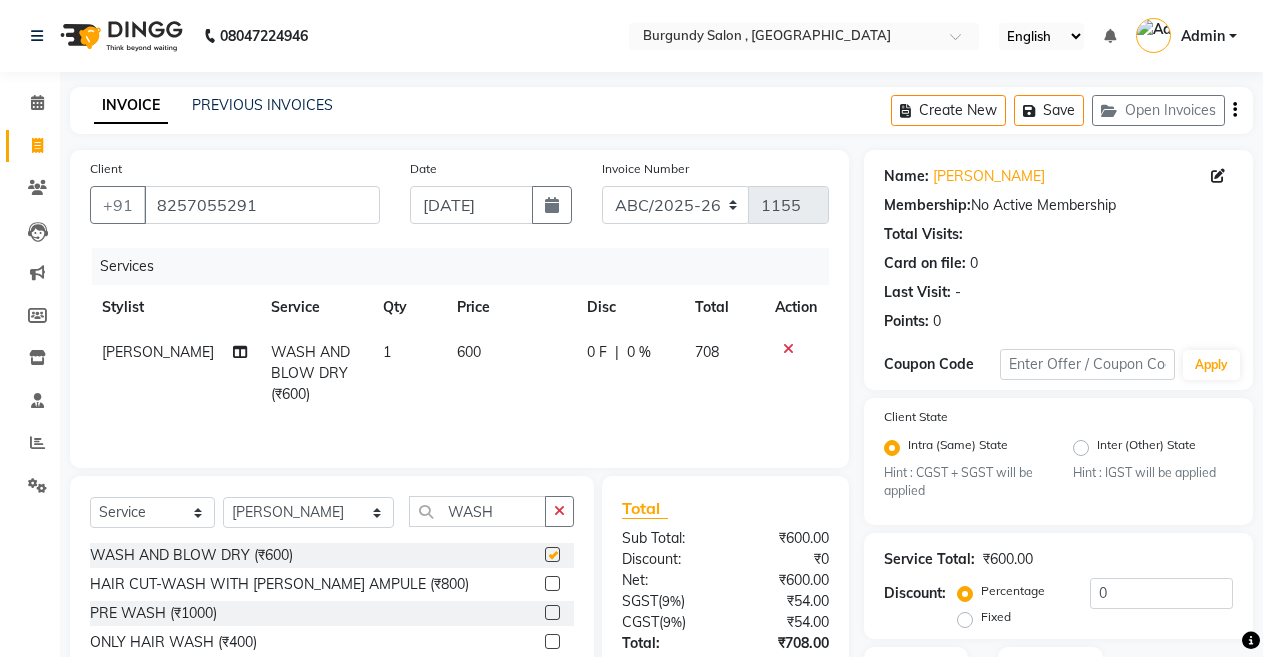 checkbox on "false" 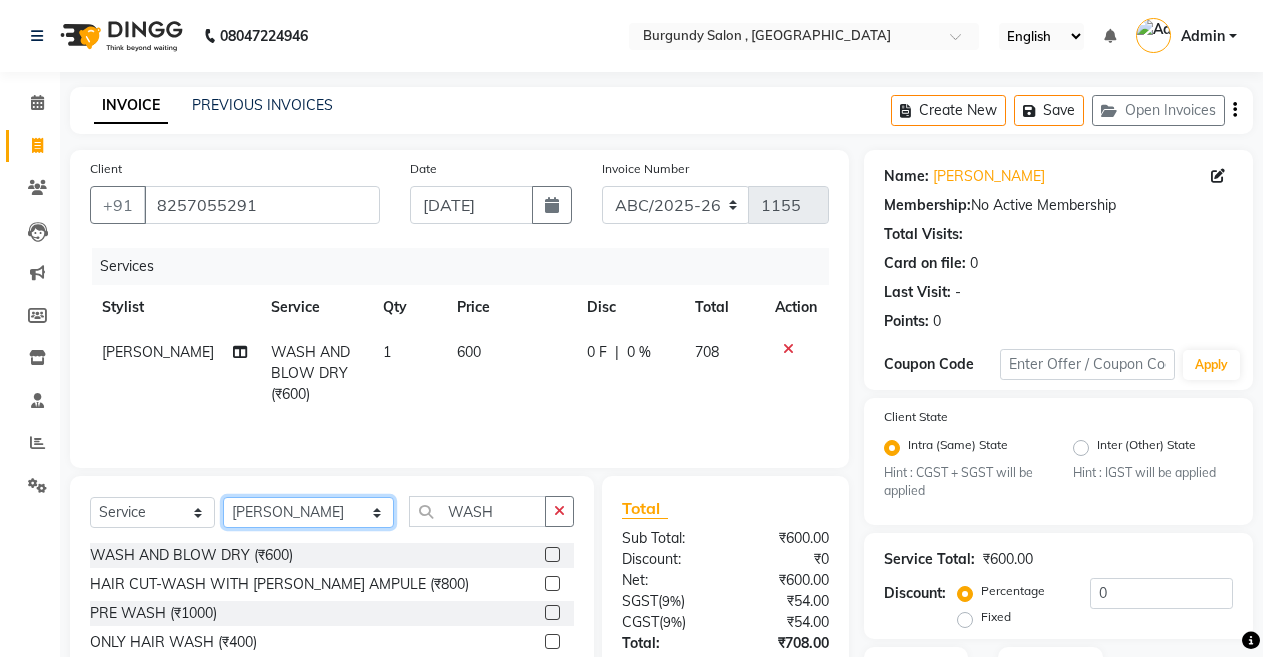 click on "Select Stylist ANIL  ANJANA BARSHA DEEPSHIKHA  DHON DAS DHON / NITUMONI EDWARD EDWARD/ LAXMI JOSHU JUNMONI KASHIF LAXI / ANJANA LAXMI LITTLE MAAM MINTUL MITALI NEETU RANA NITUMONI NITUMONI/POJA/ LAXMI NITUMONI / SAGARIKA NITUMONI/ SAGRIKA PRAKASH PUJAA Rubi RUBI / LAXMI SAGARIKA  SAGARIKA / RUBI SAHIL SAHIL / DHON SAHIL / EDWARD SAHIL/ JOSHU SAHIL/JOSHU/PRAKASH/ RUBI SAHIL/NITUMONI/ MITALI SAHIL/ RUBI SHABIR SHADHAB SIMA KALITA SONALI DEKA SOPEM staff 1 staff 1 TANU" 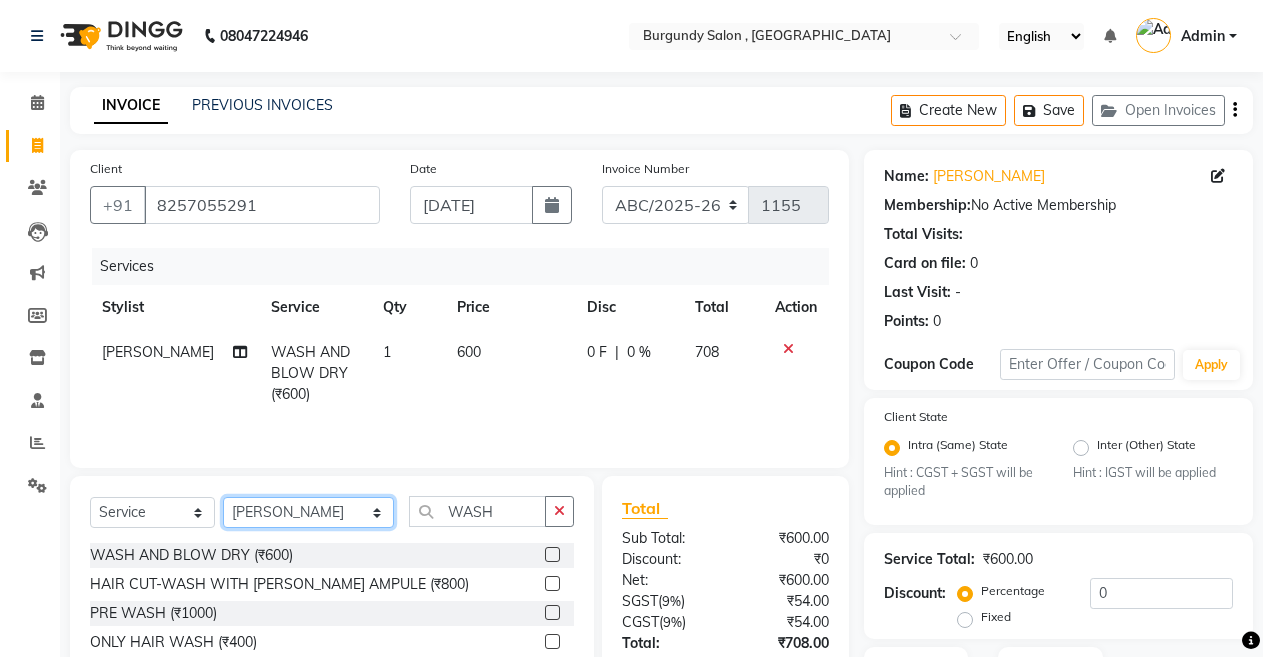 select on "33278" 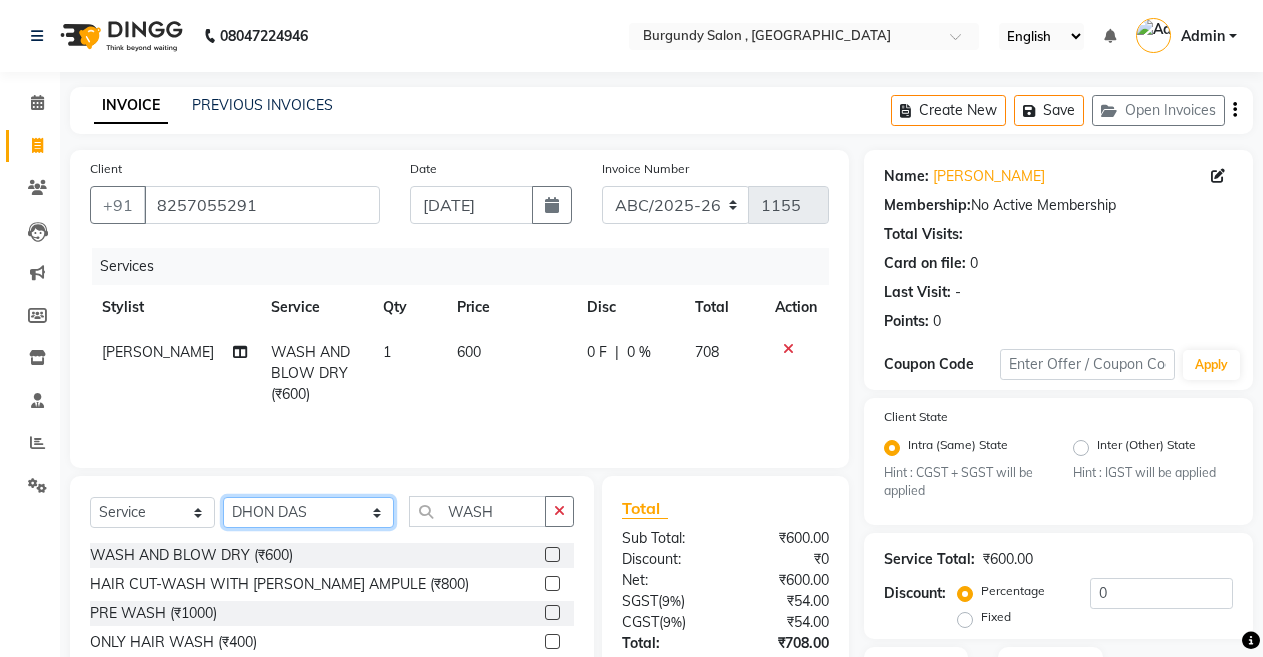 click on "Select Stylist ANIL  ANJANA BARSHA DEEPSHIKHA  DHON DAS DHON / NITUMONI EDWARD EDWARD/ LAXMI JOSHU JUNMONI KASHIF LAXI / ANJANA LAXMI LITTLE MAAM MINTUL MITALI NEETU RANA NITUMONI NITUMONI/POJA/ LAXMI NITUMONI / SAGARIKA NITUMONI/ SAGRIKA PRAKASH PUJAA Rubi RUBI / LAXMI SAGARIKA  SAGARIKA / RUBI SAHIL SAHIL / DHON SAHIL / EDWARD SAHIL/ JOSHU SAHIL/JOSHU/PRAKASH/ RUBI SAHIL/NITUMONI/ MITALI SAHIL/ RUBI SHABIR SHADHAB SIMA KALITA SONALI DEKA SOPEM staff 1 staff 1 TANU" 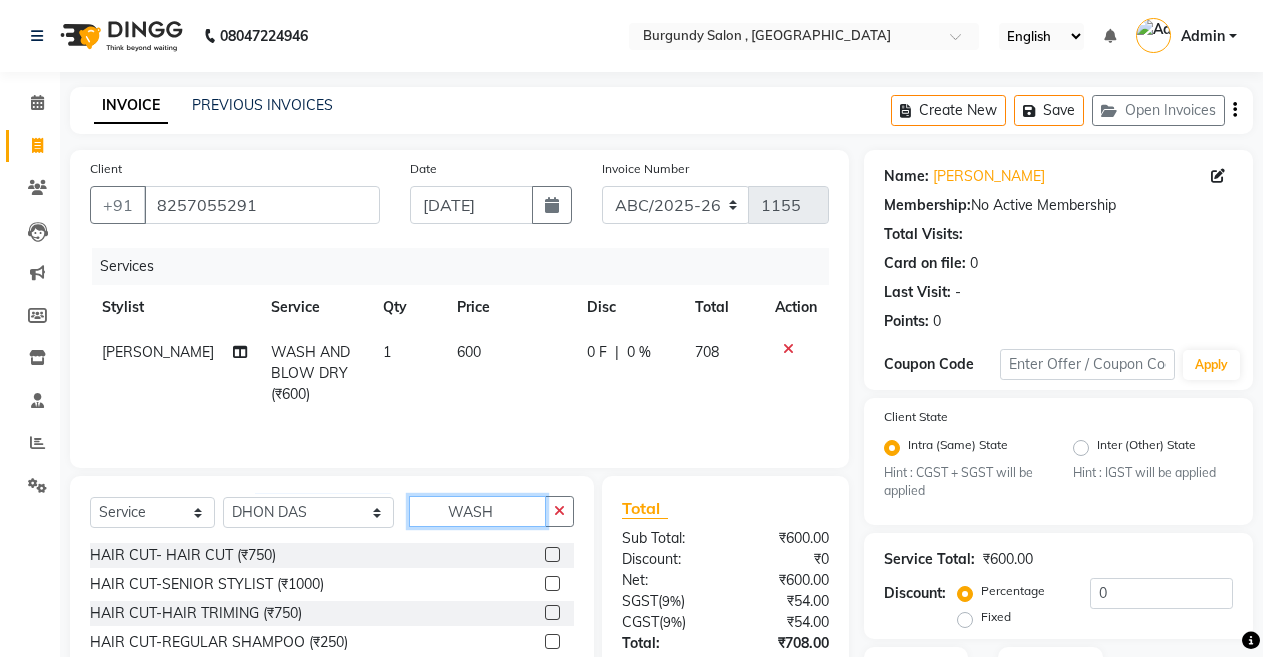 click on "WASH" 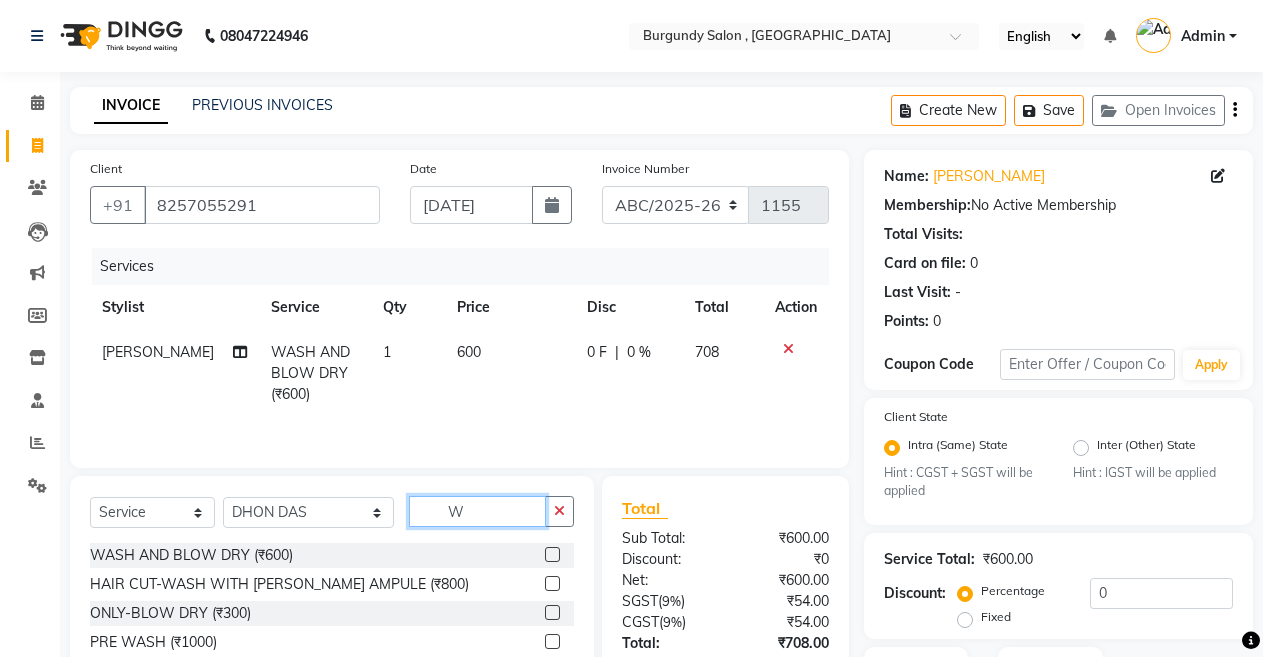 type on "W" 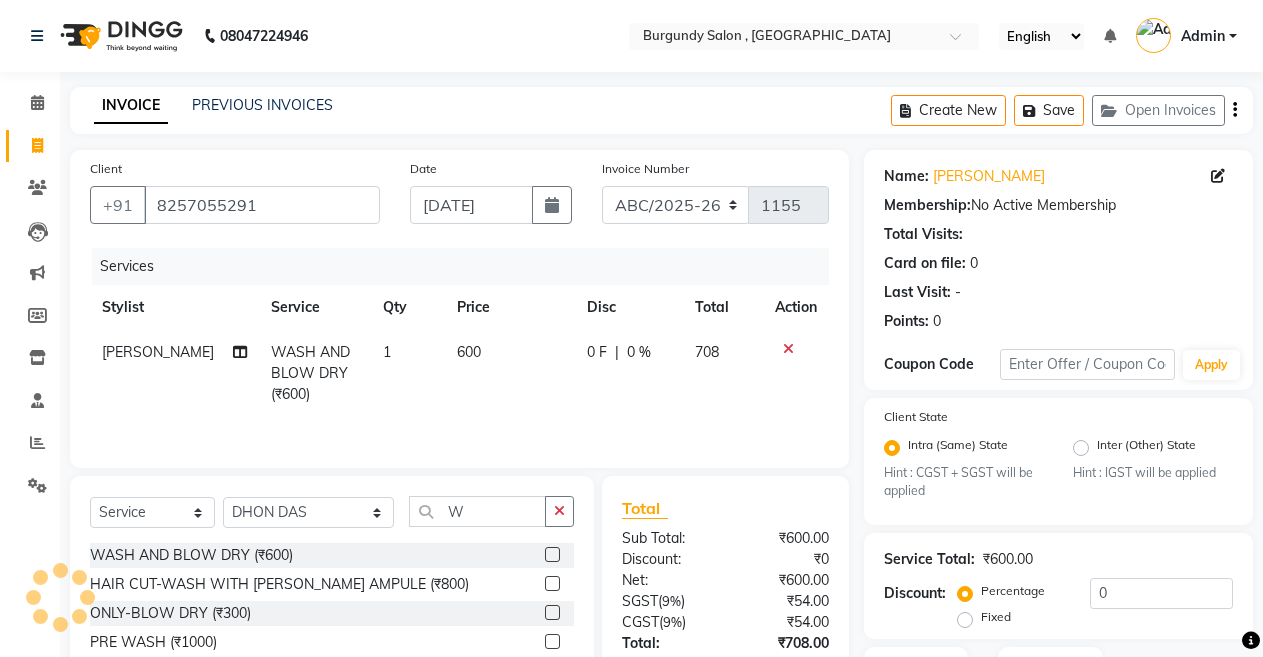 click 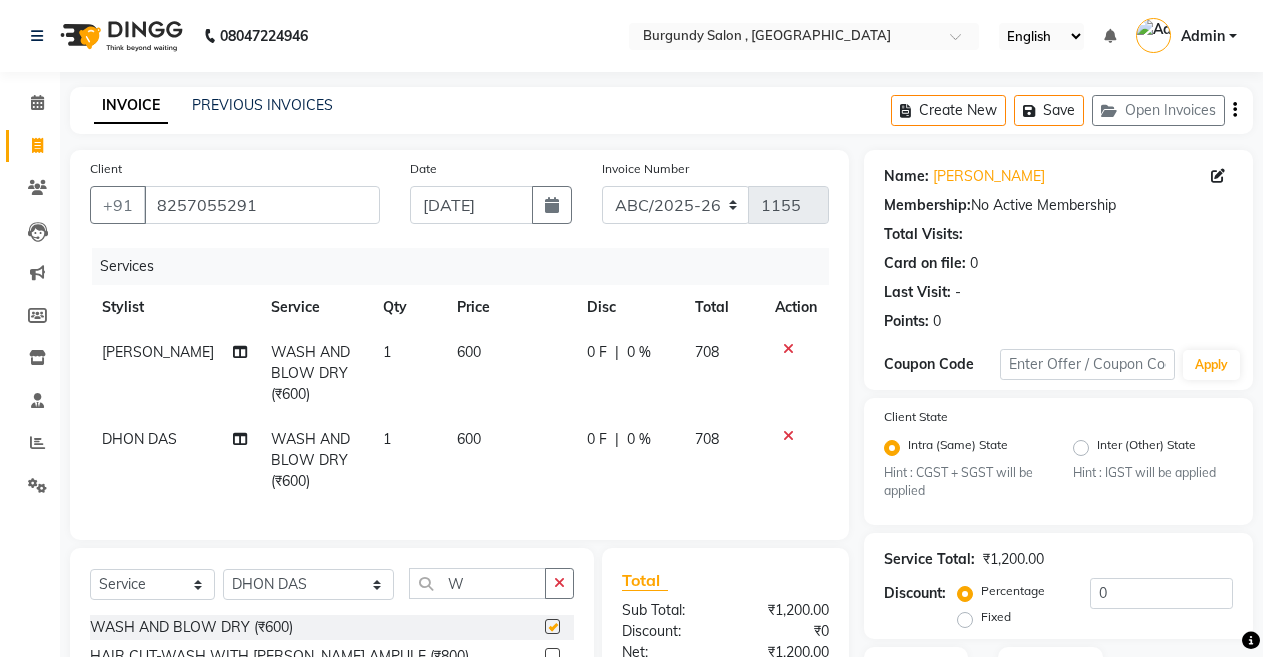 checkbox on "false" 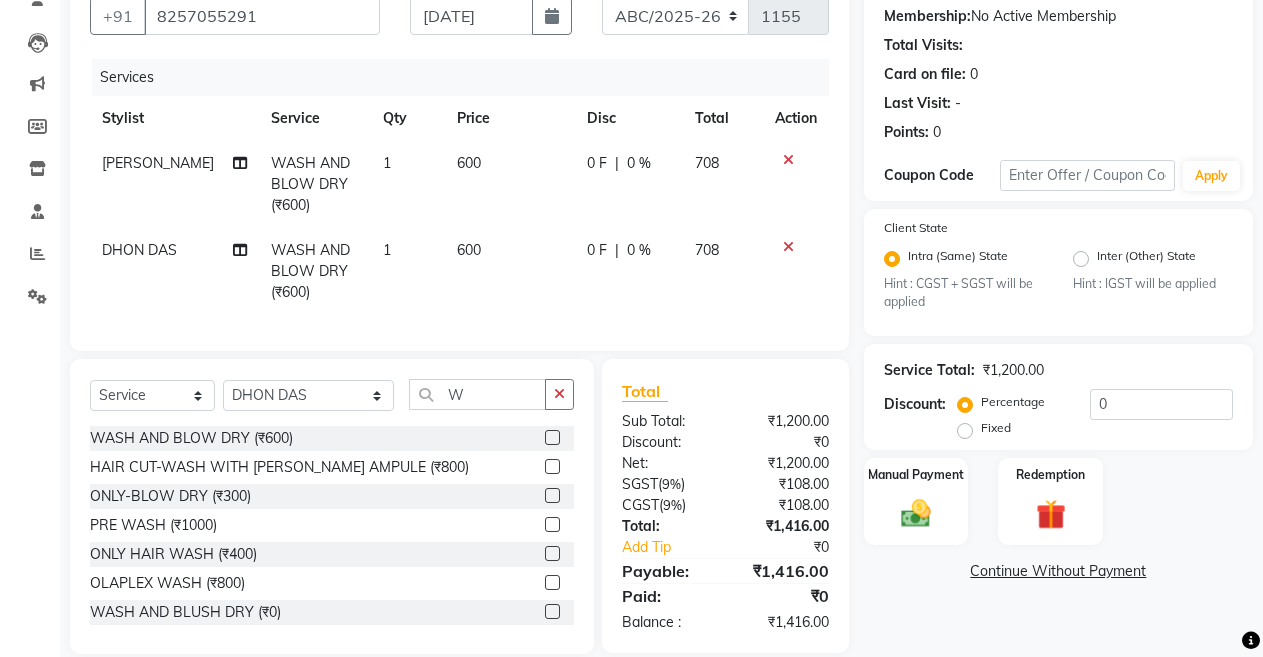 scroll, scrollTop: 233, scrollLeft: 0, axis: vertical 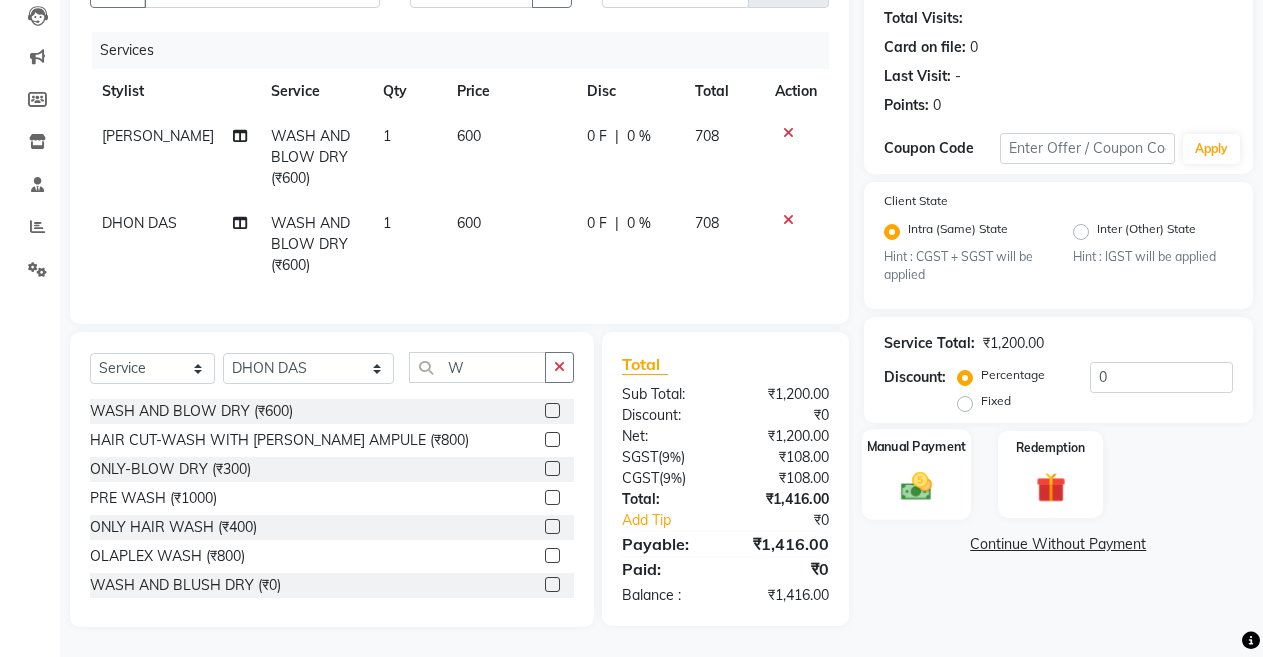 click 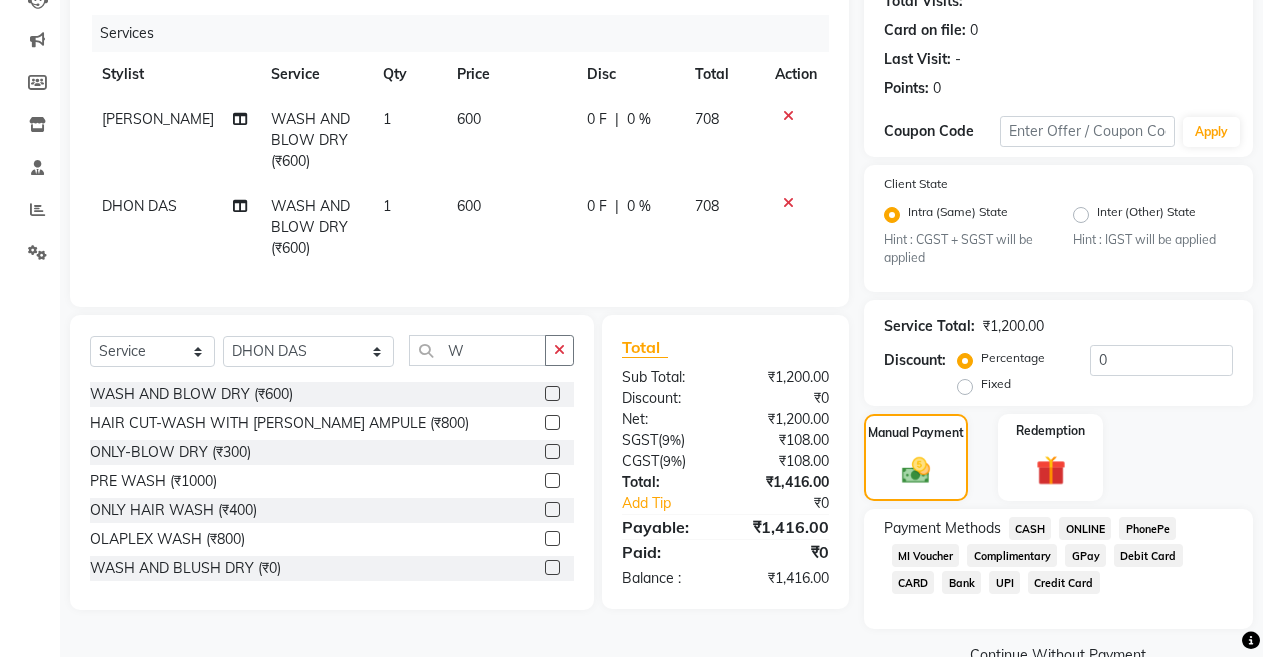 click on "CASH" 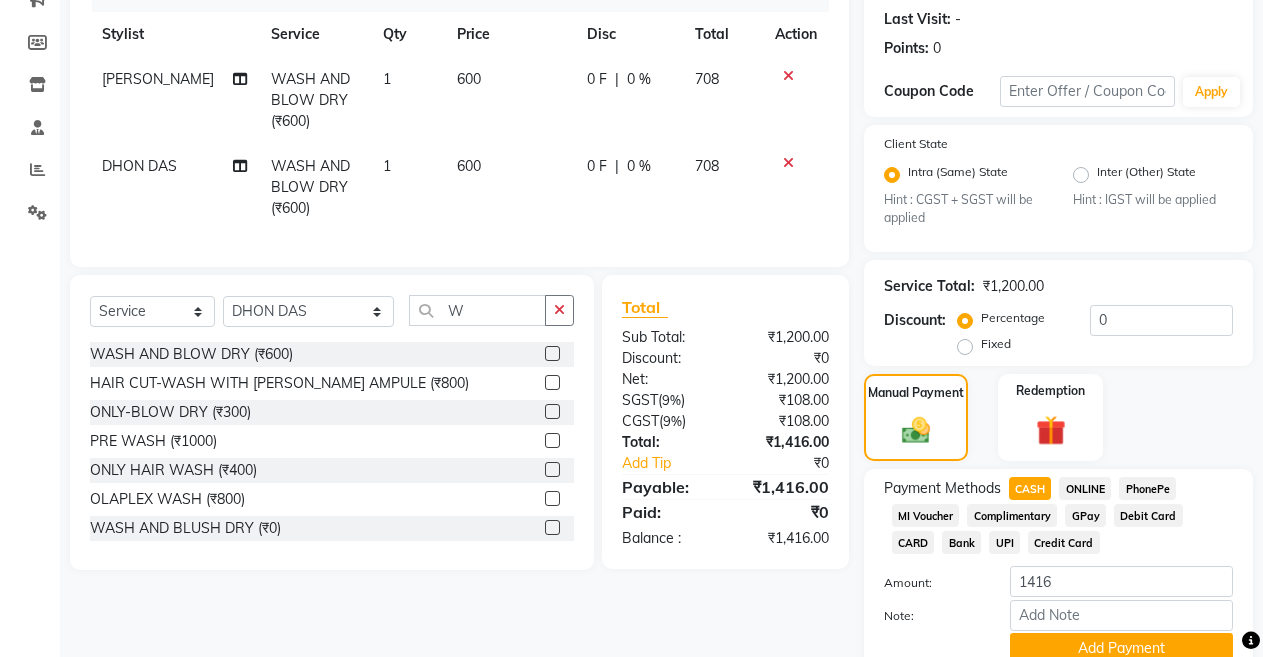 scroll, scrollTop: 313, scrollLeft: 0, axis: vertical 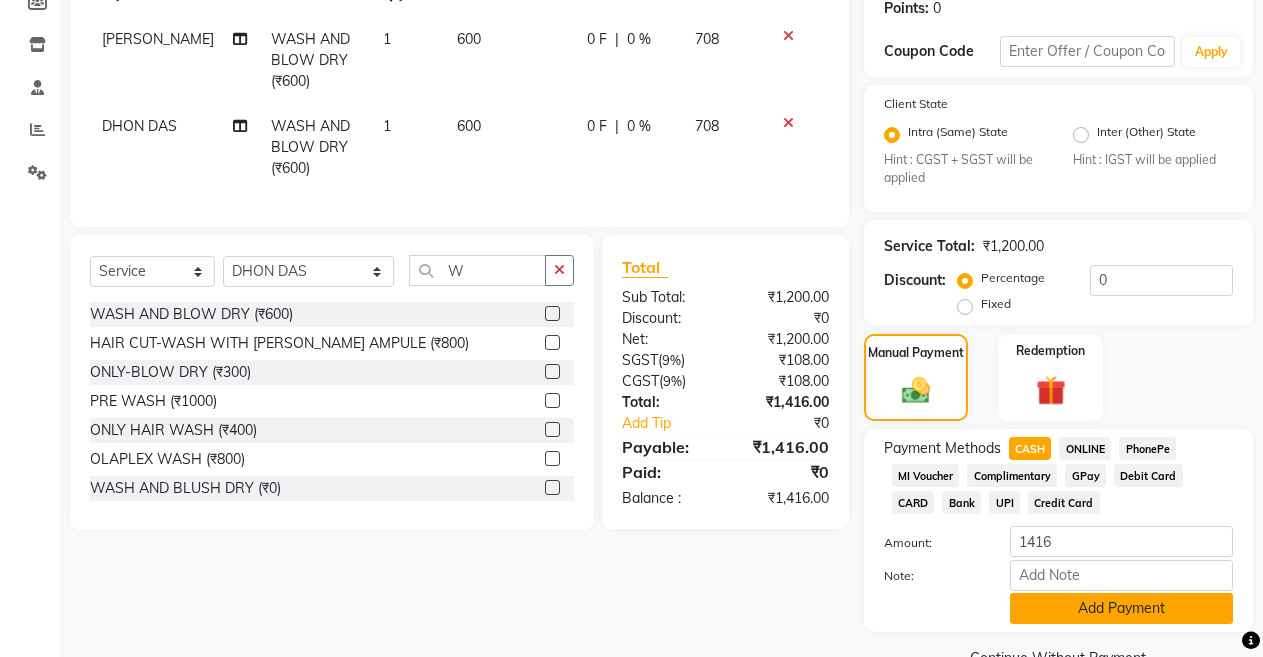 click on "Add Payment" 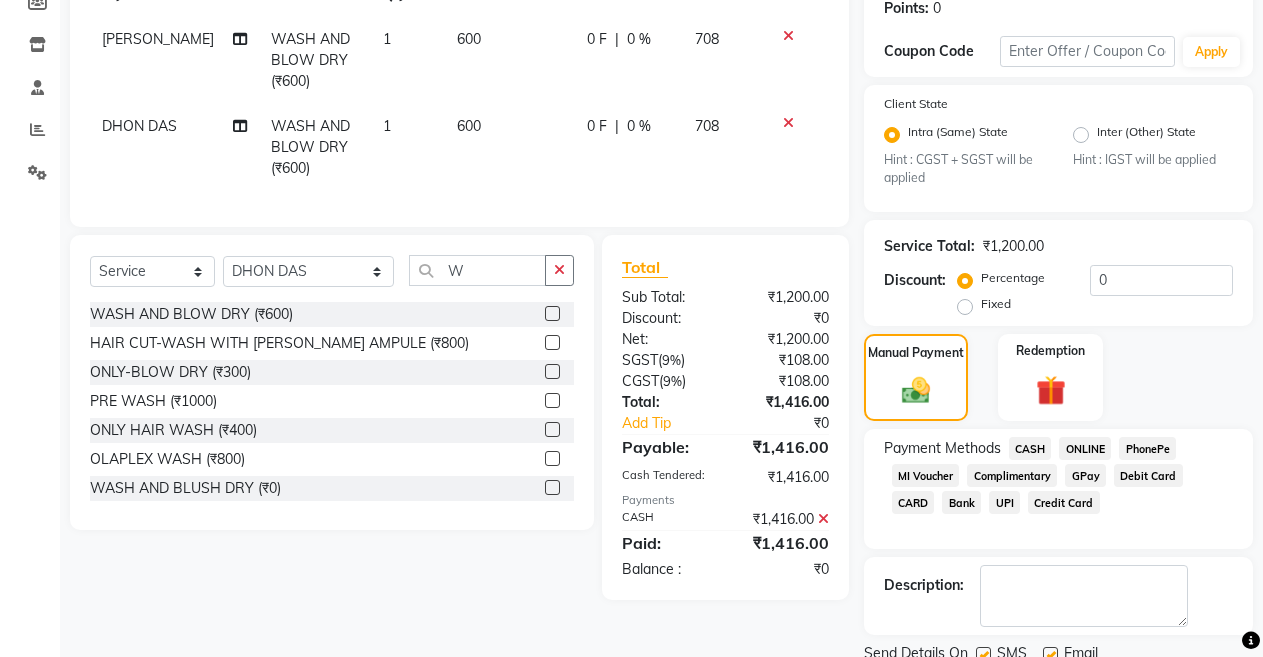 scroll, scrollTop: 382, scrollLeft: 0, axis: vertical 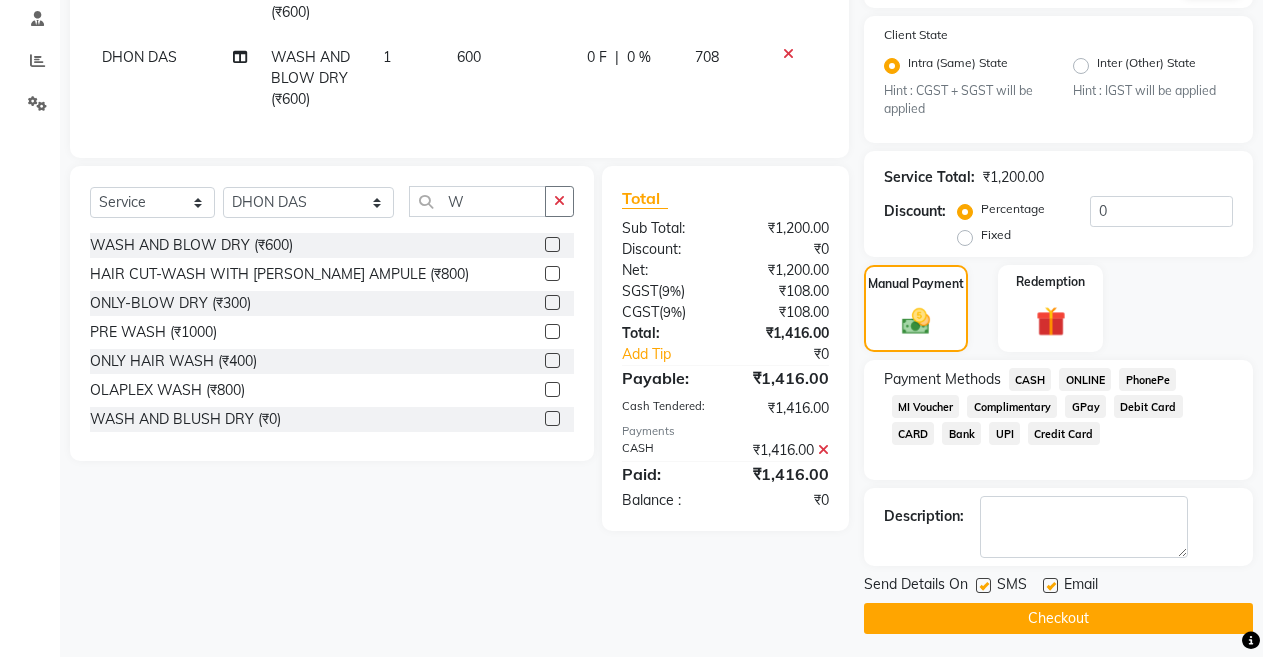 click on "Checkout" 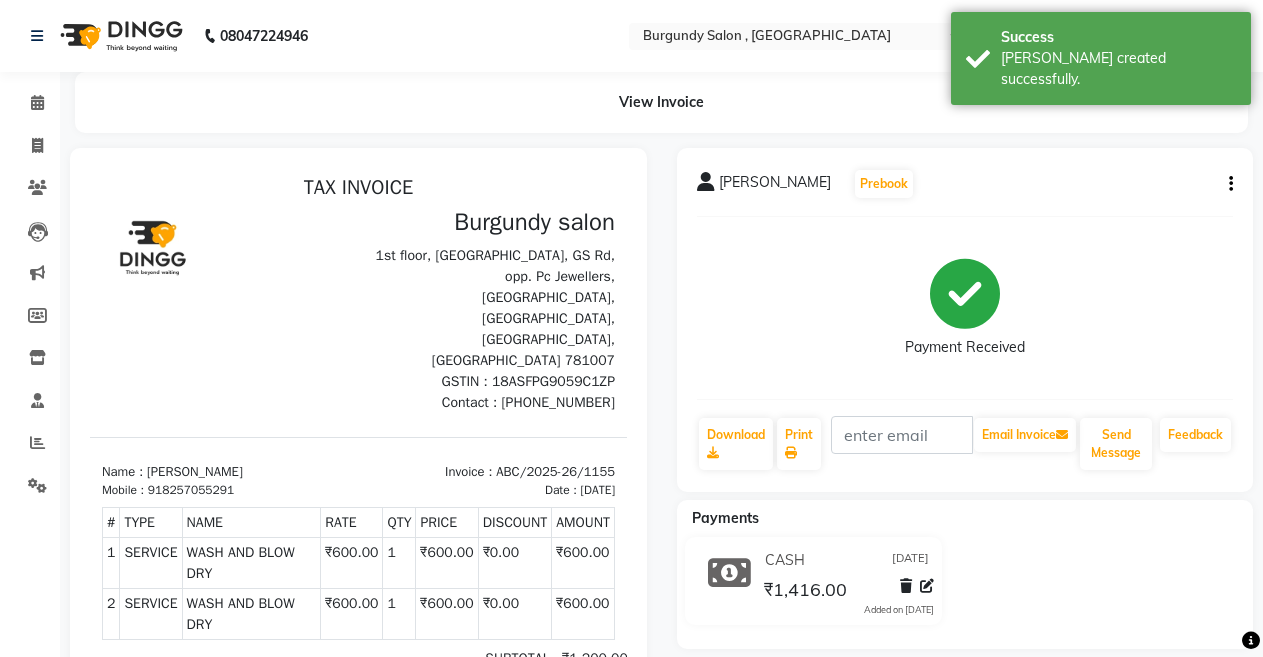 scroll, scrollTop: 0, scrollLeft: 0, axis: both 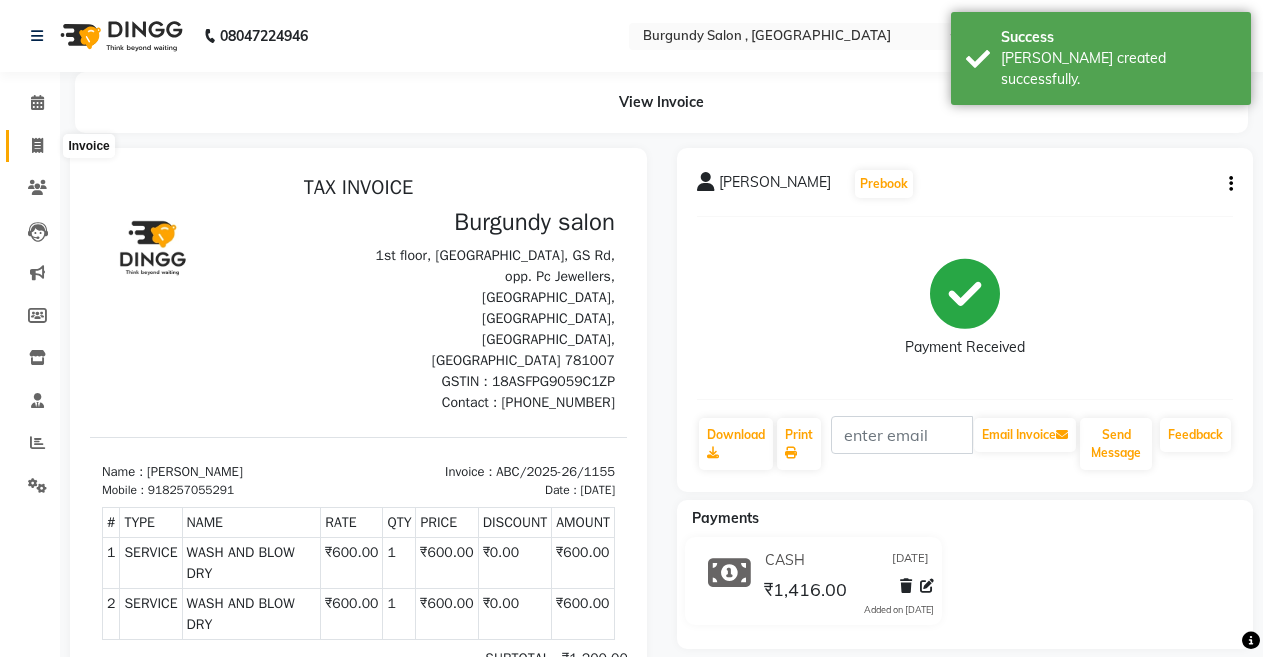 click 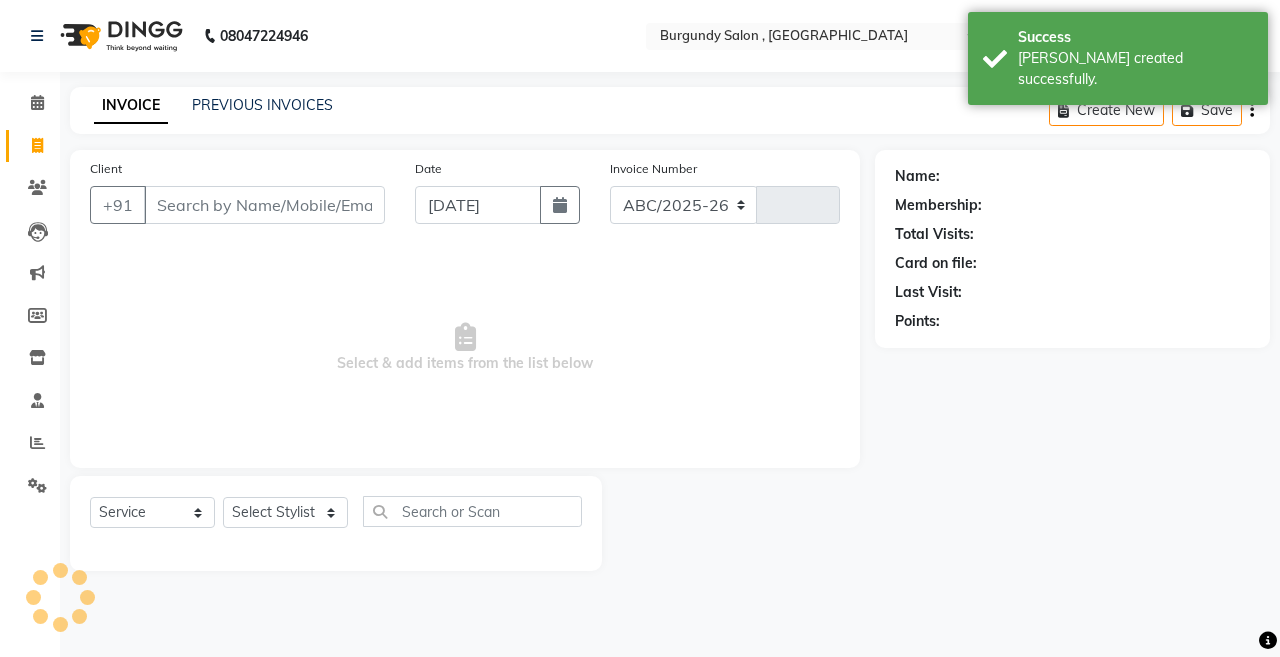 select on "5345" 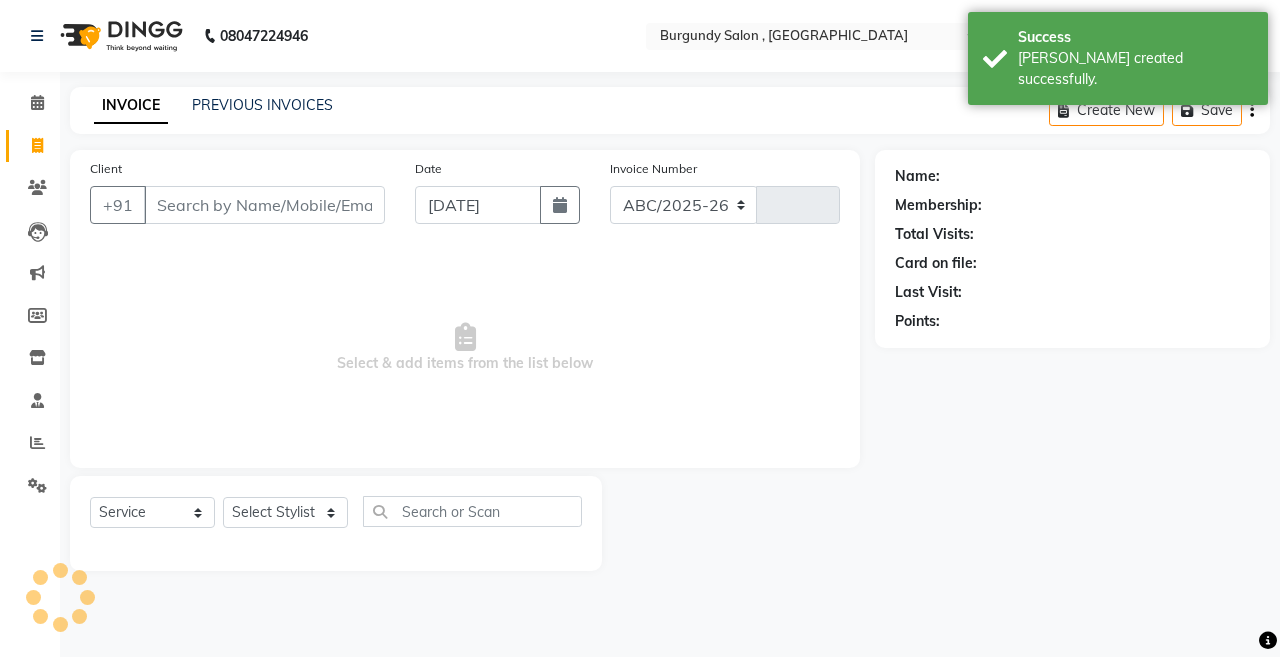 type on "1156" 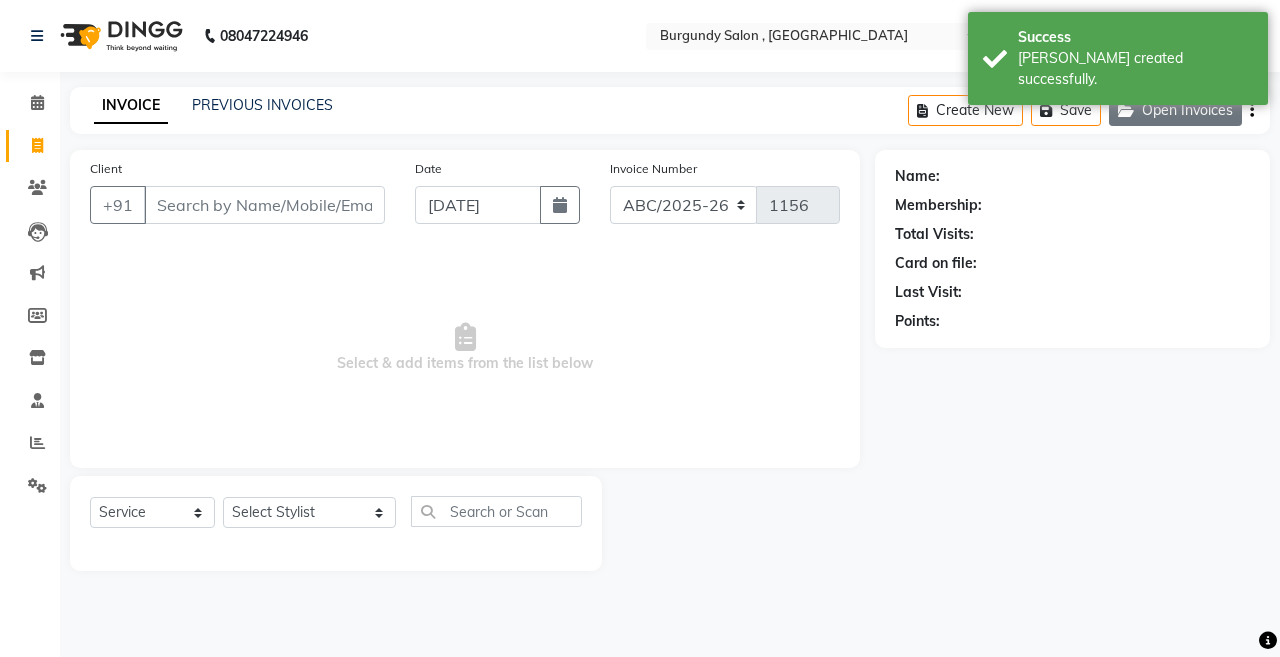 click on "Open Invoices" 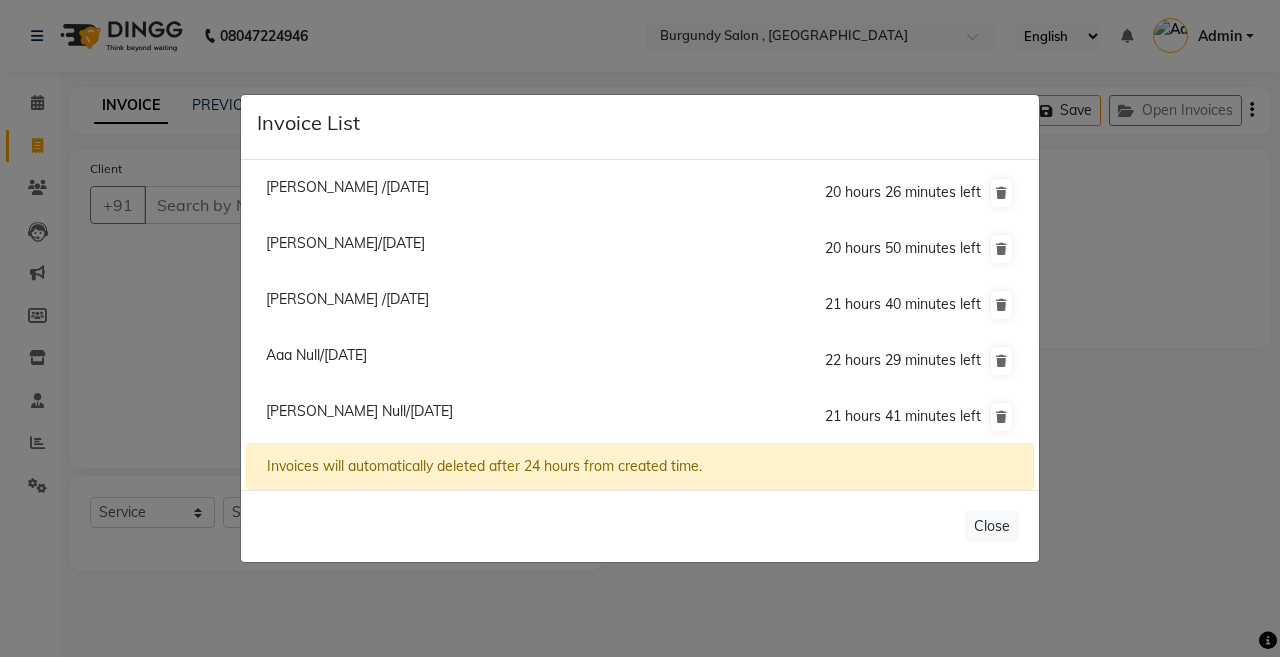 click on "Invoice List  Priyanka Jain /10 July 2025  20 hours 26 minutes left  Nidhi Harlalka/10 July 2025  20 hours 50 minutes left  Gunjan Agarwala /10 July 2025  21 hours 40 minutes left  Aaa Null/10 July 2025  22 hours 29 minutes left  Vanshika Agarwal Null/10 July 2025  21 hours 41 minutes left  Aaa Null(1)/10 July 2025  23 hours 6 minutes left  Dipika Jain/10 July 2025  23 hours 16 minutes left  Nirmali Bhattacharyya/10 July 2025  23 hours 37 minutes left  Invoices will automatically deleted after 24 hours from created time.   Close" 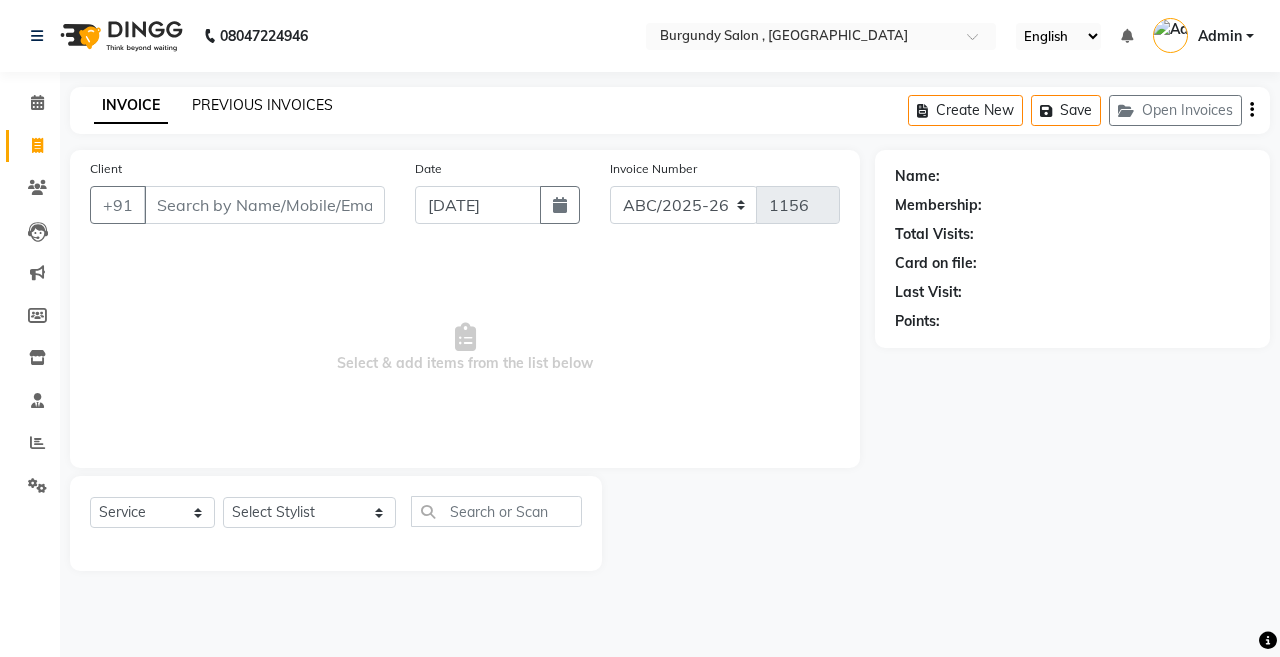 click on "PREVIOUS INVOICES" 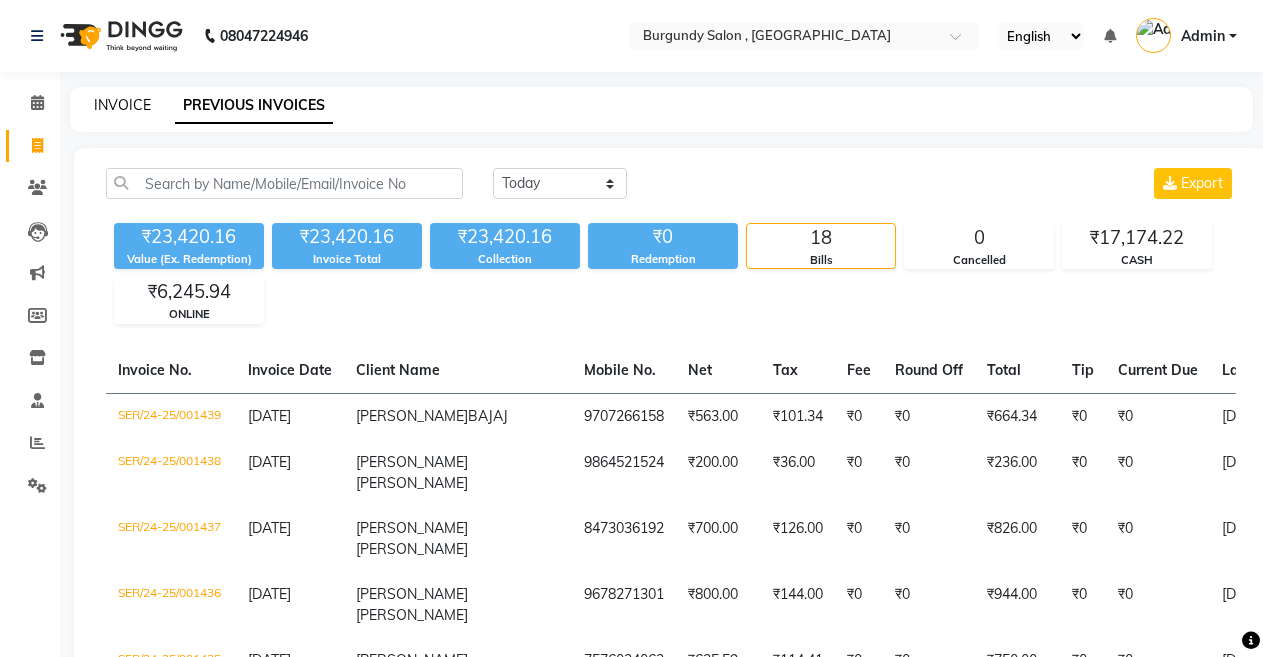 click on "INVOICE" 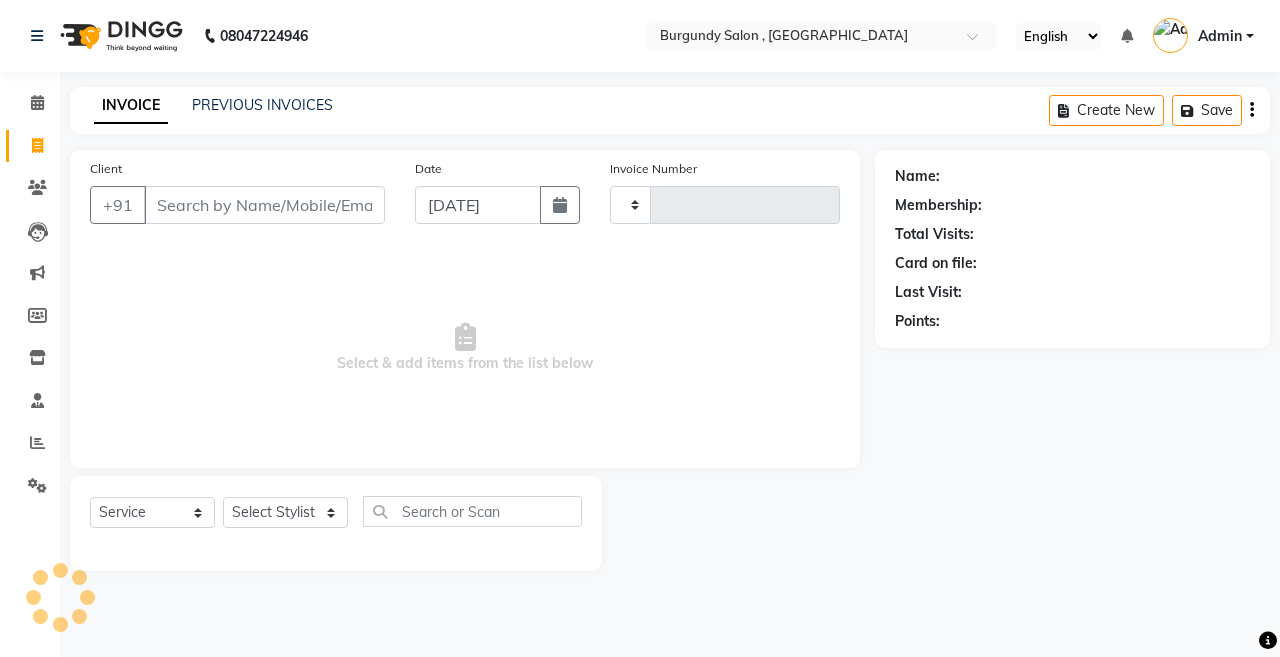 type on "1156" 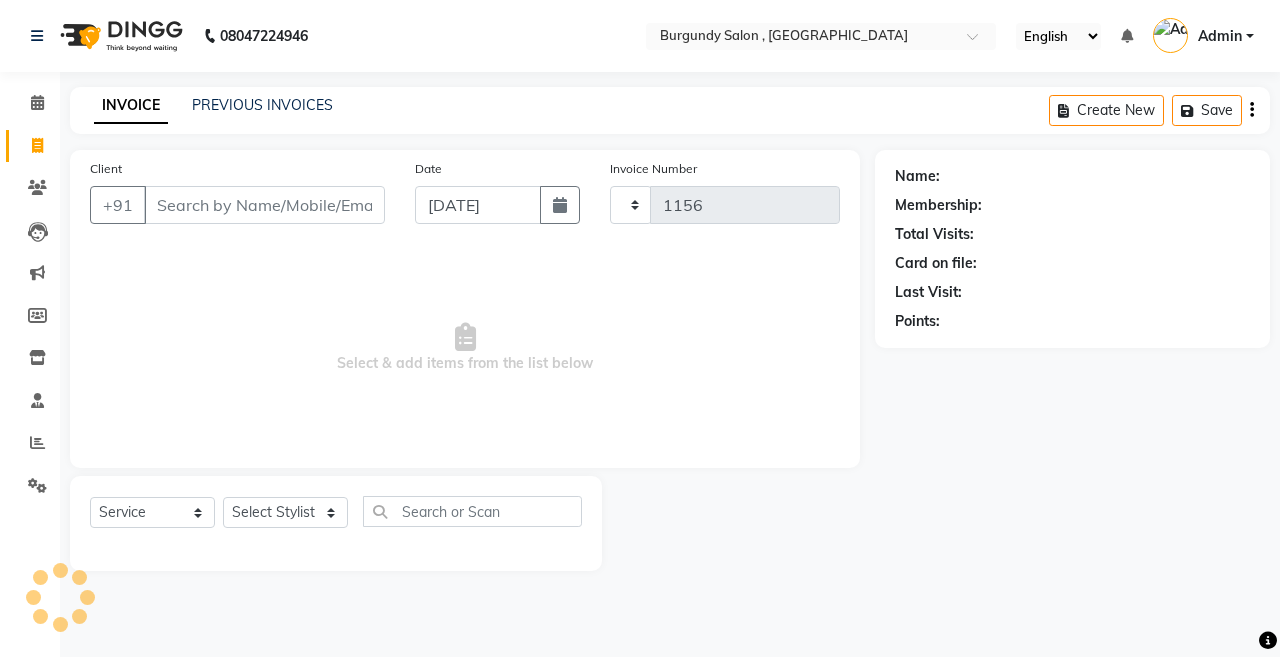 select on "5345" 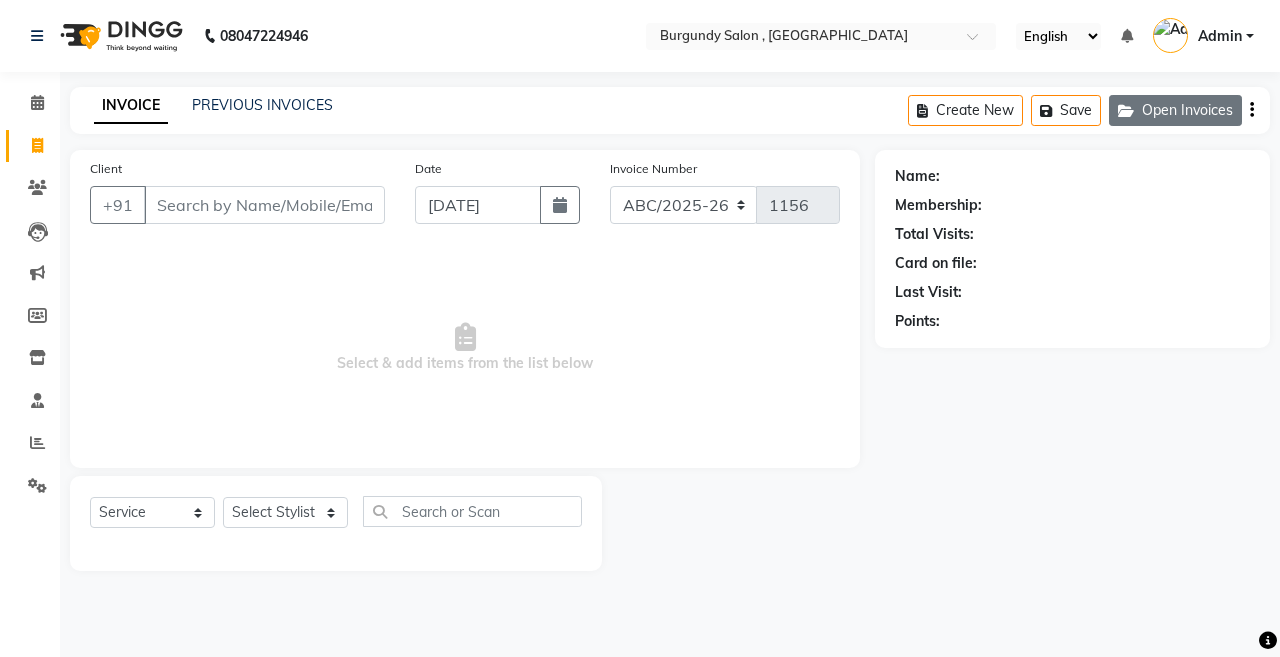 click on "Open Invoices" 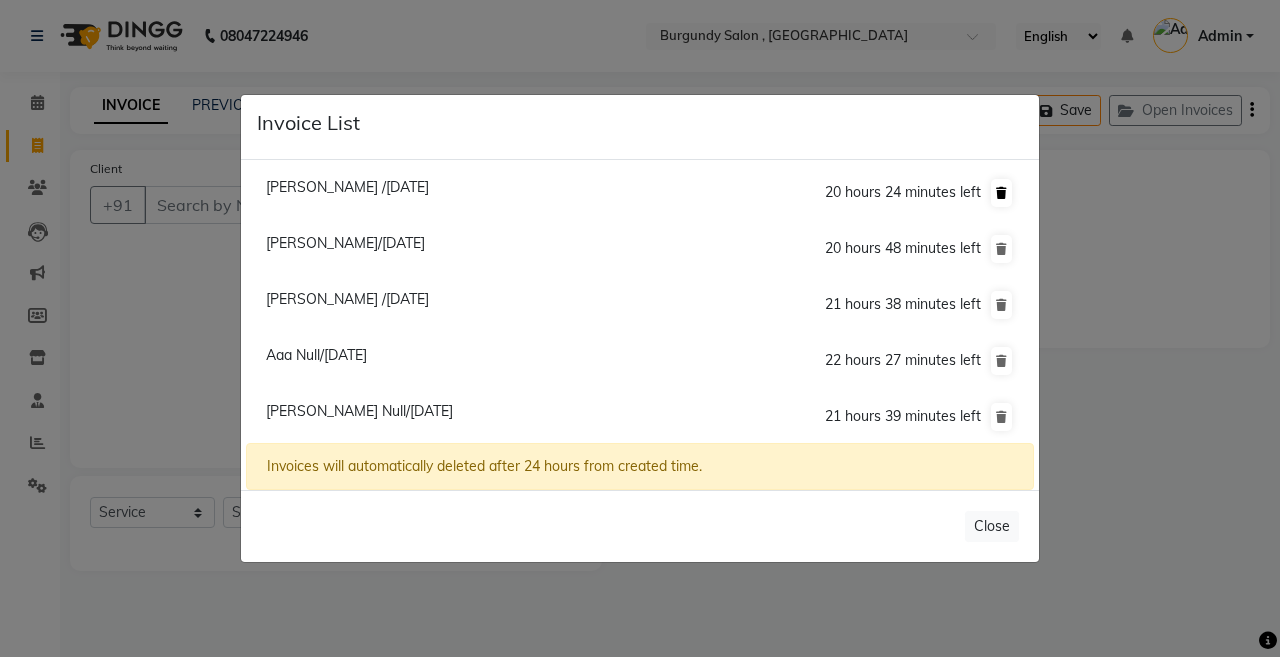 click 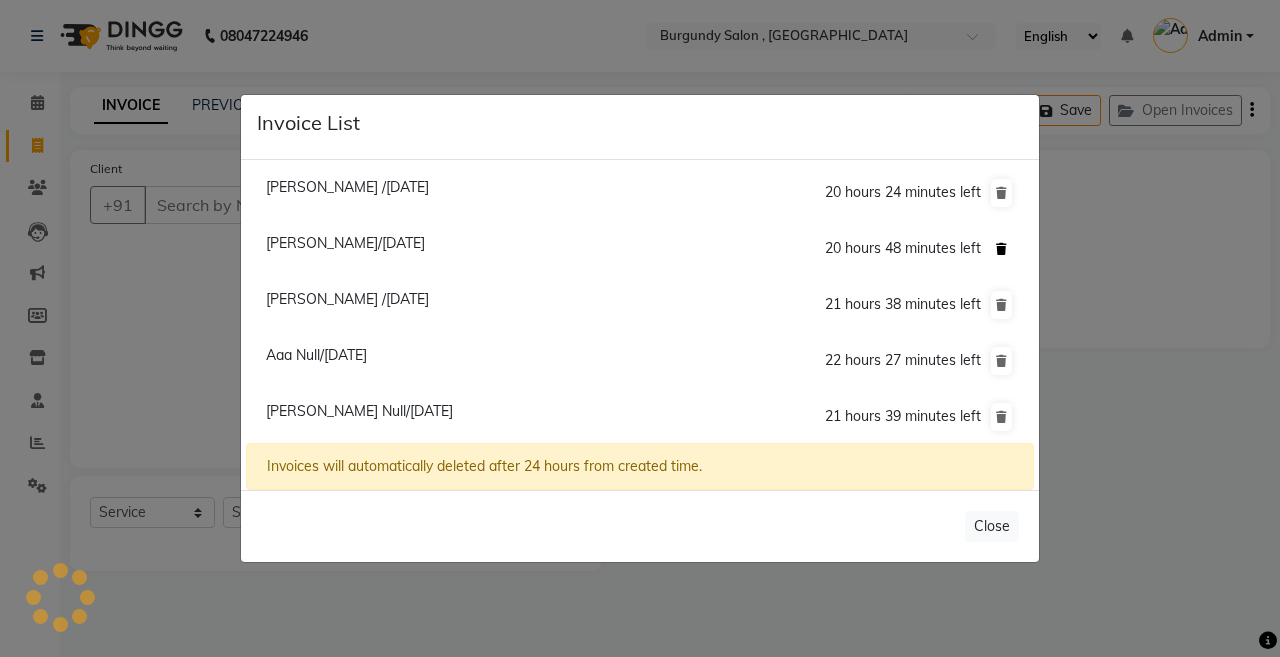 click 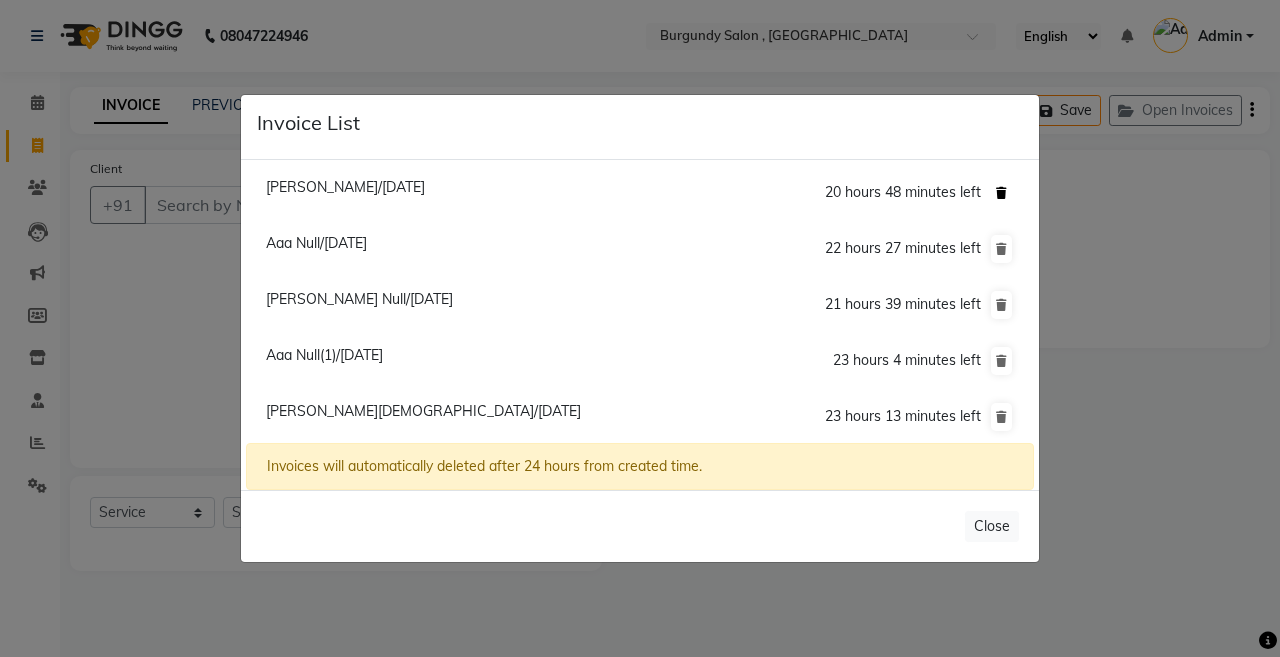 click 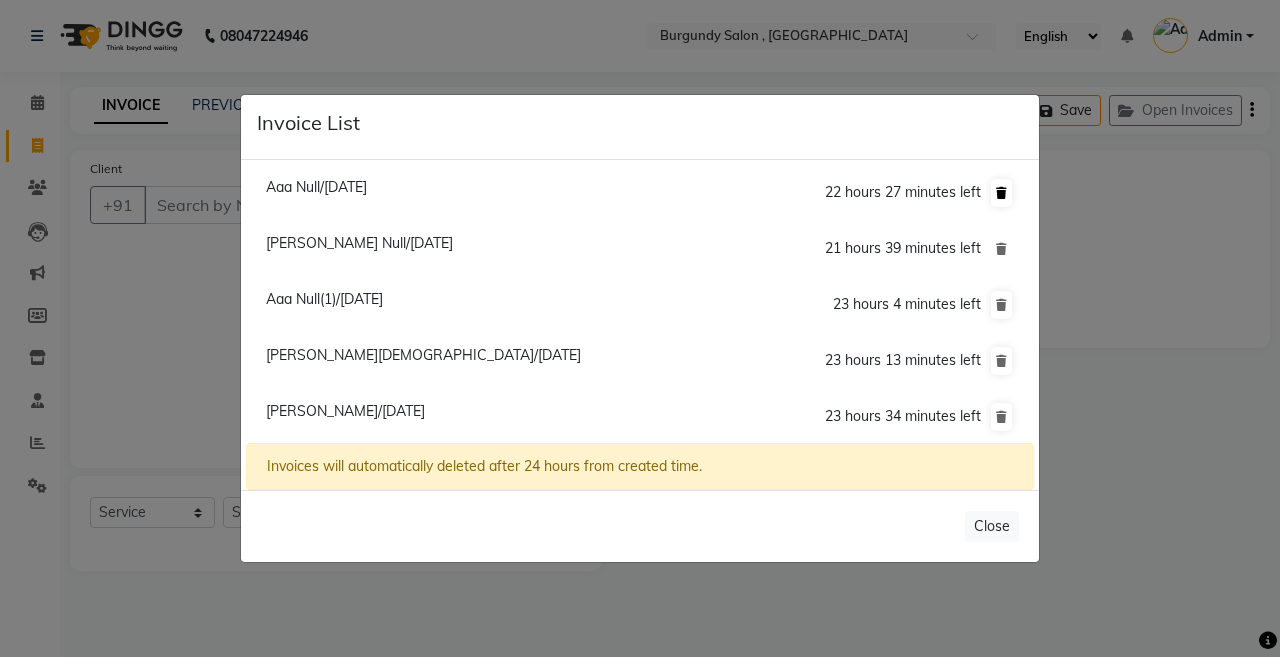 click 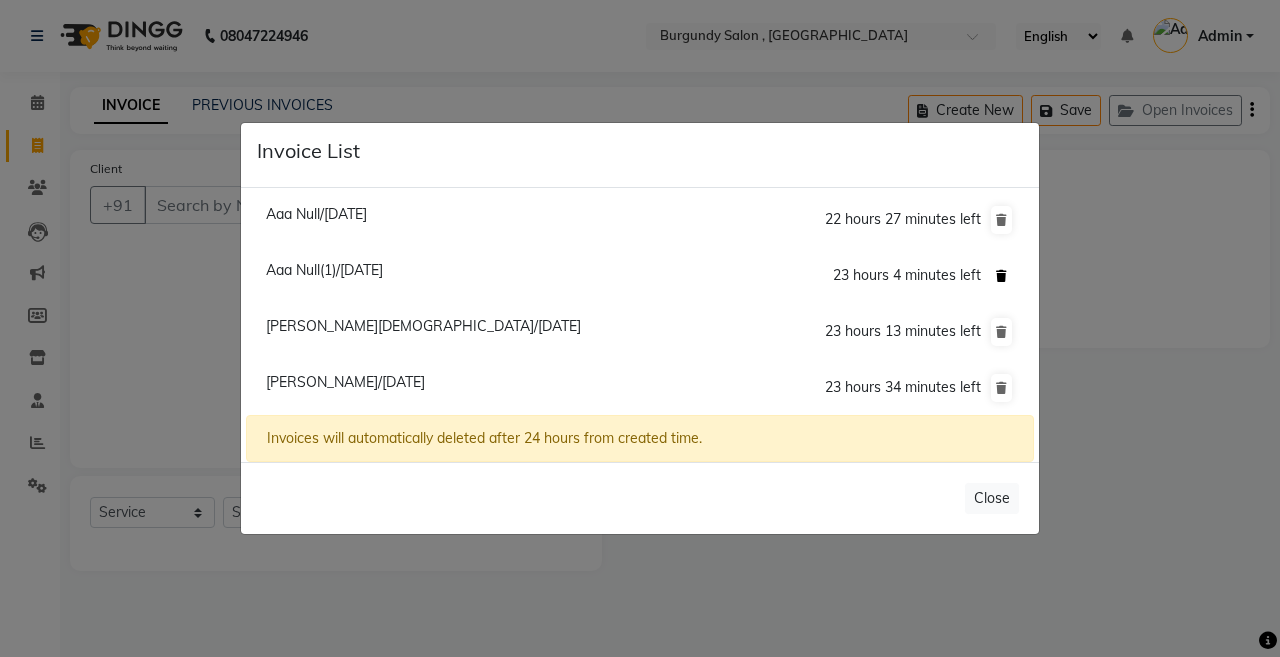 click 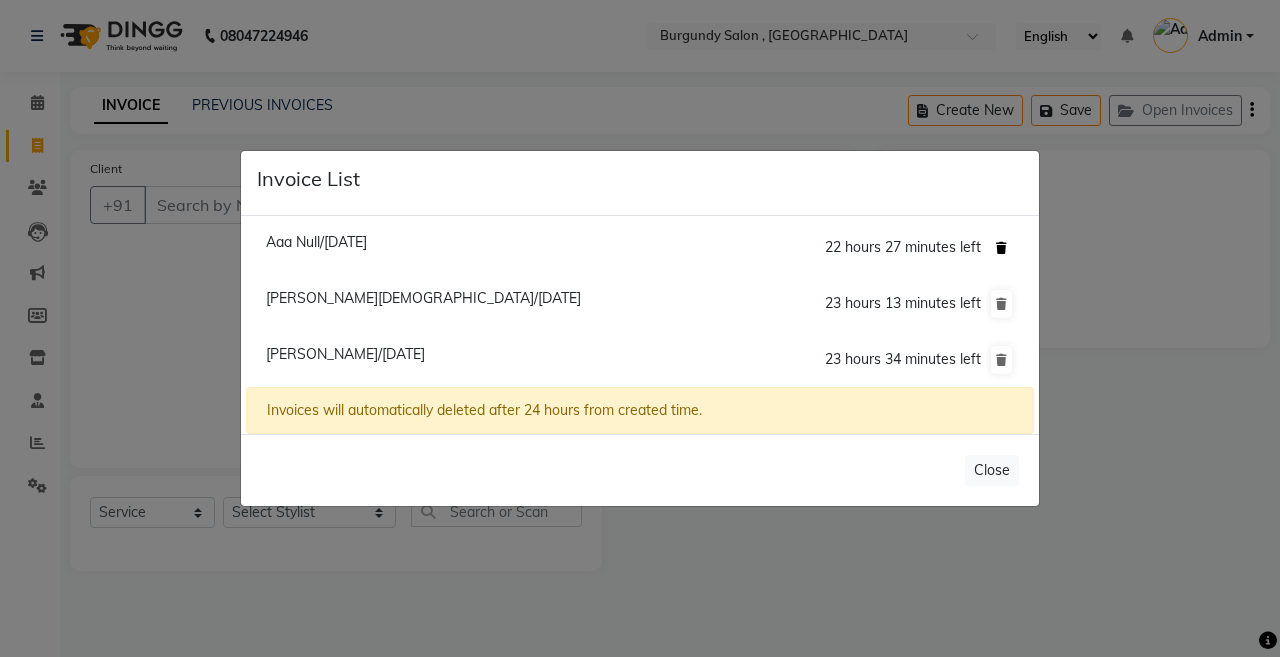 click 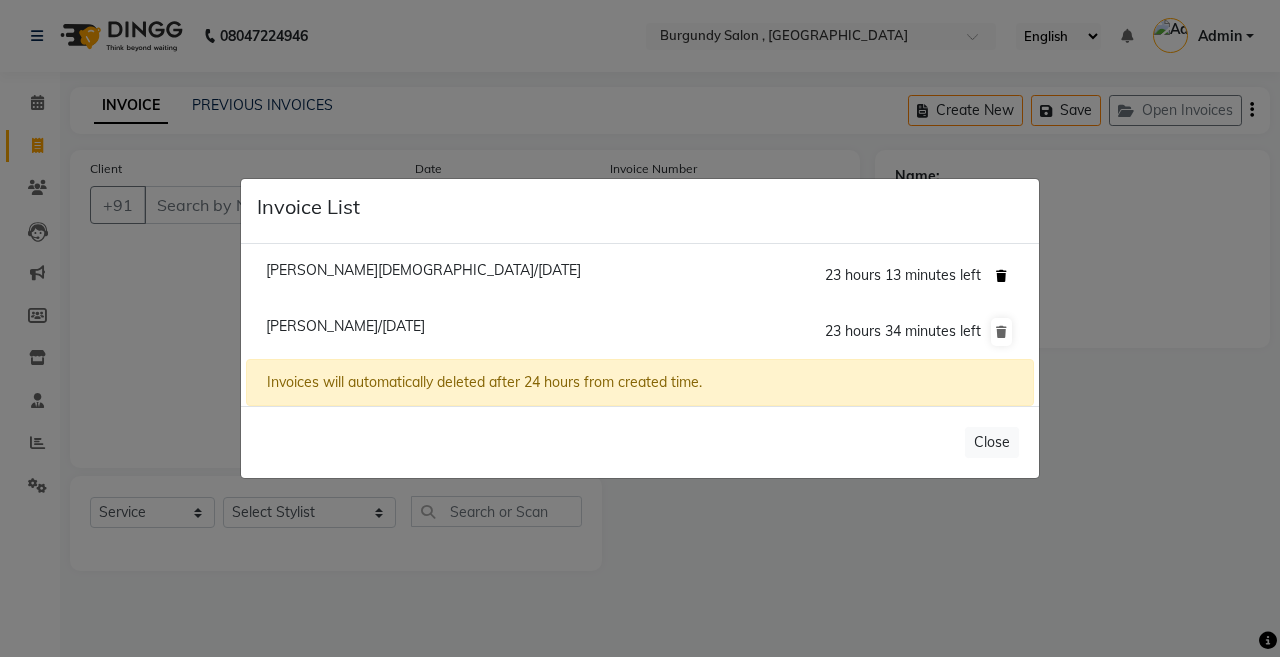 click 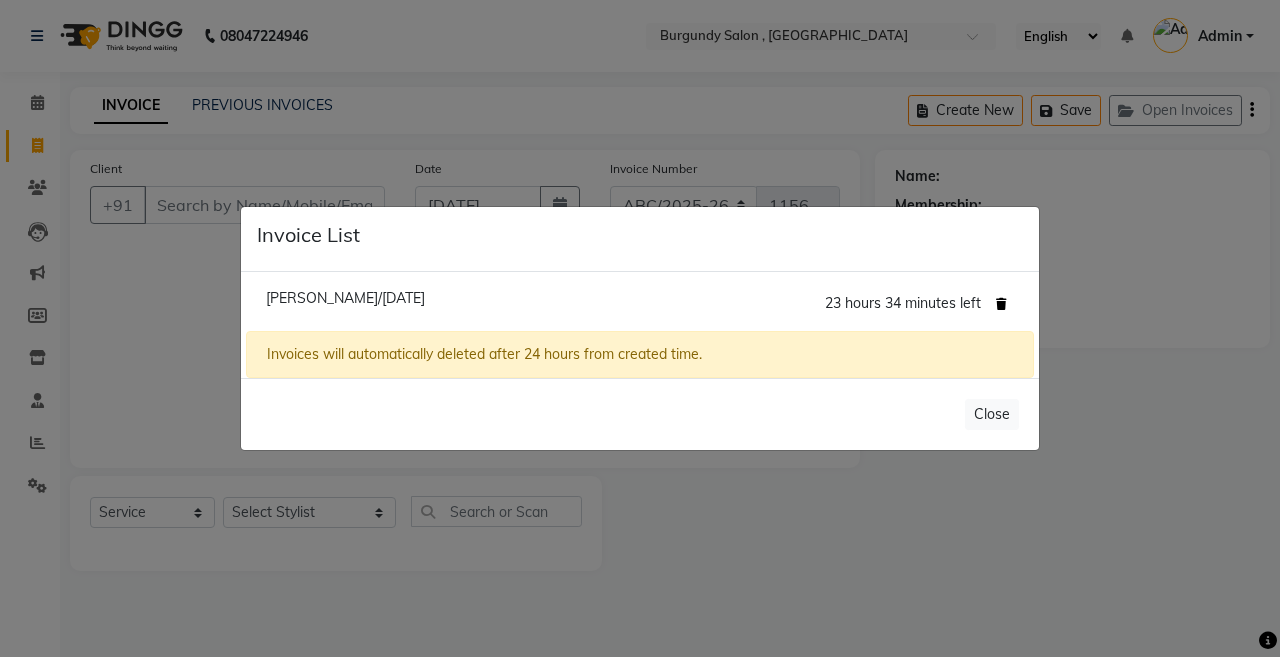 click 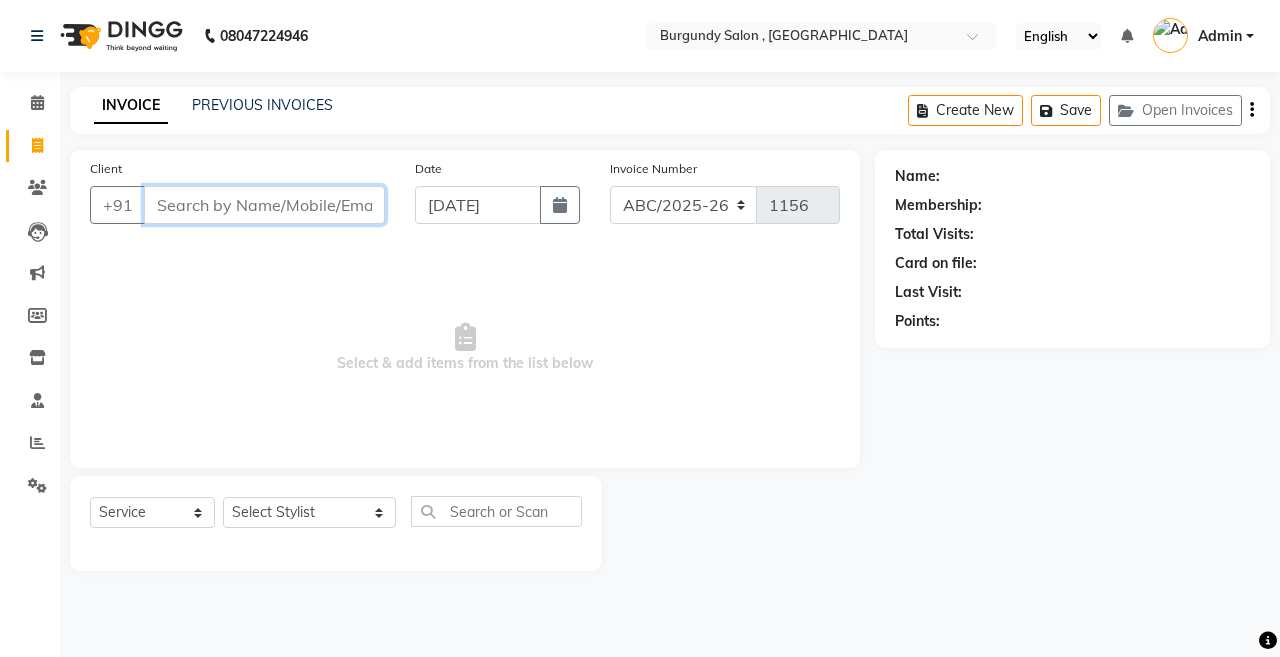 click on "Client" at bounding box center [264, 205] 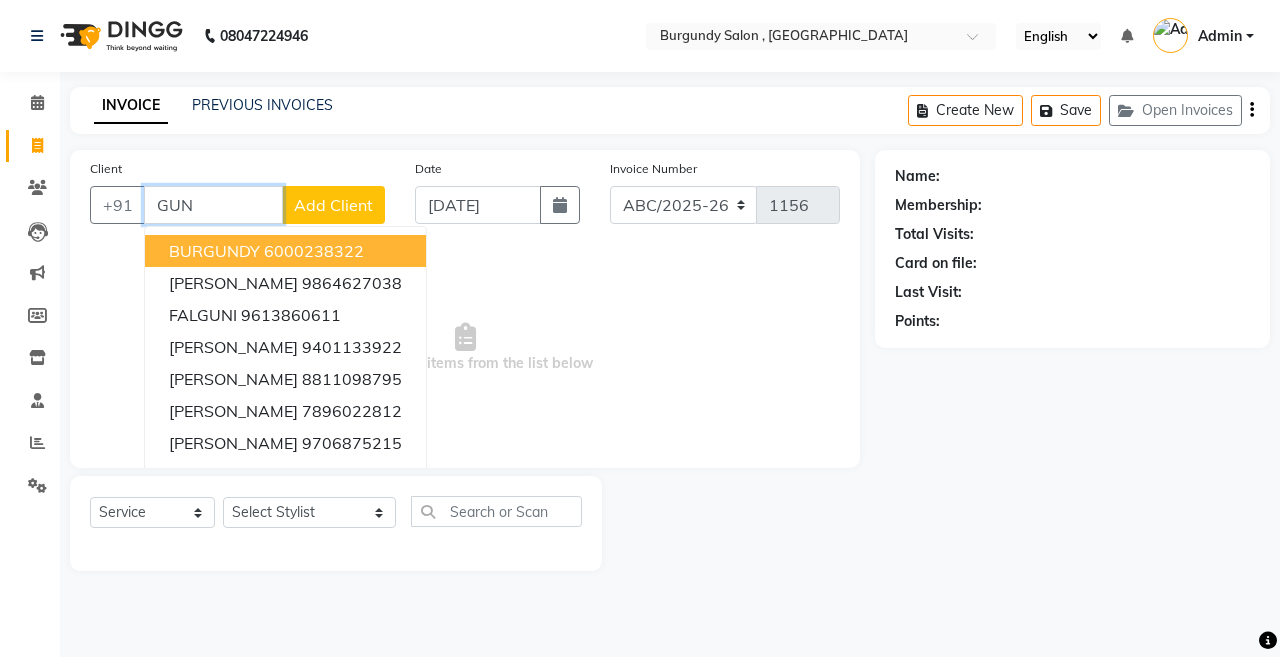 click on "GUN" at bounding box center [213, 205] 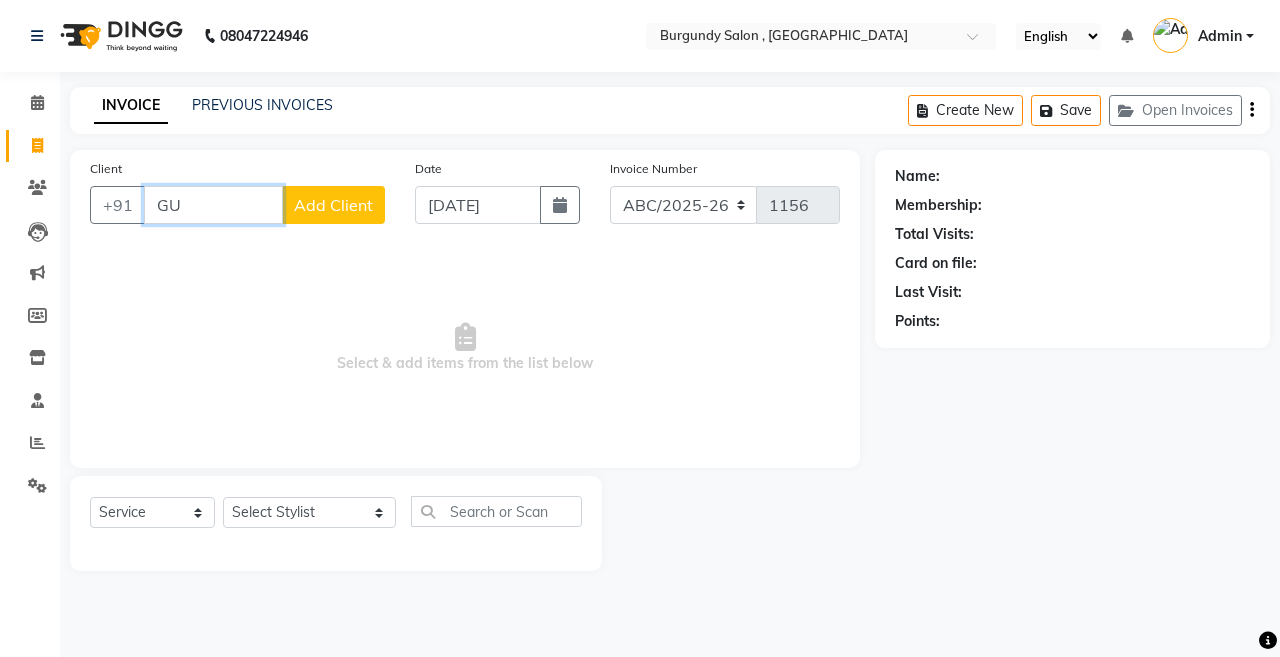 type on "G" 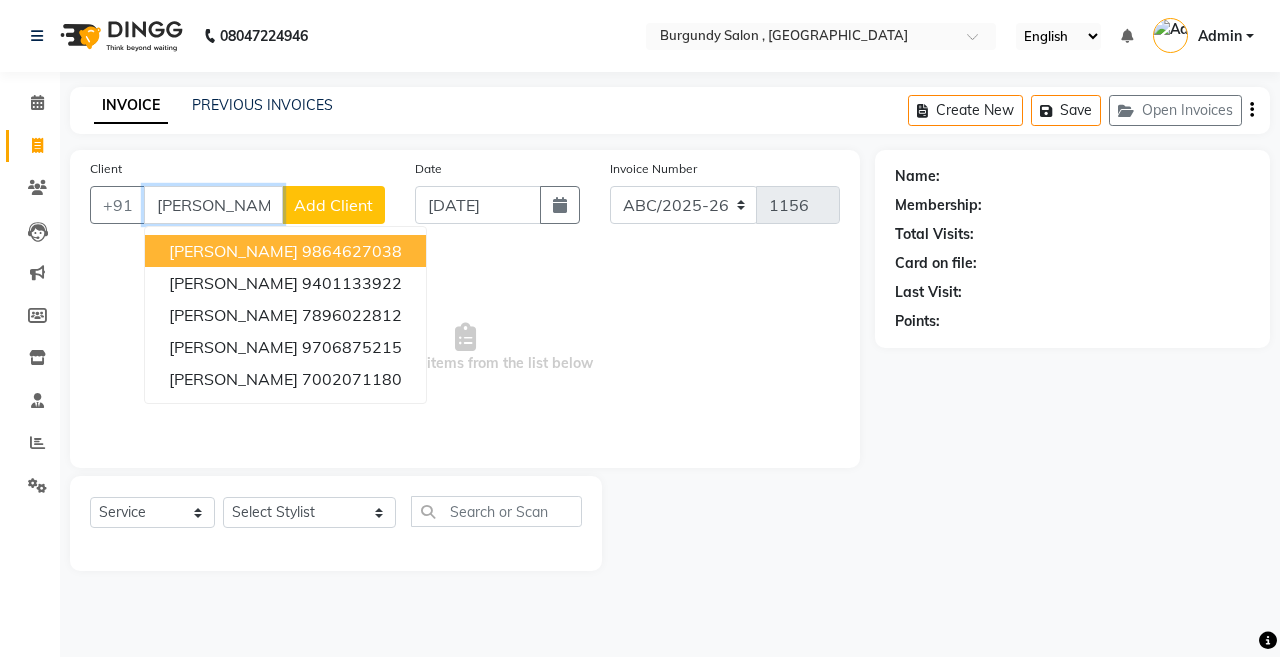 click on "GUNJAN AGARWALA" at bounding box center (233, 251) 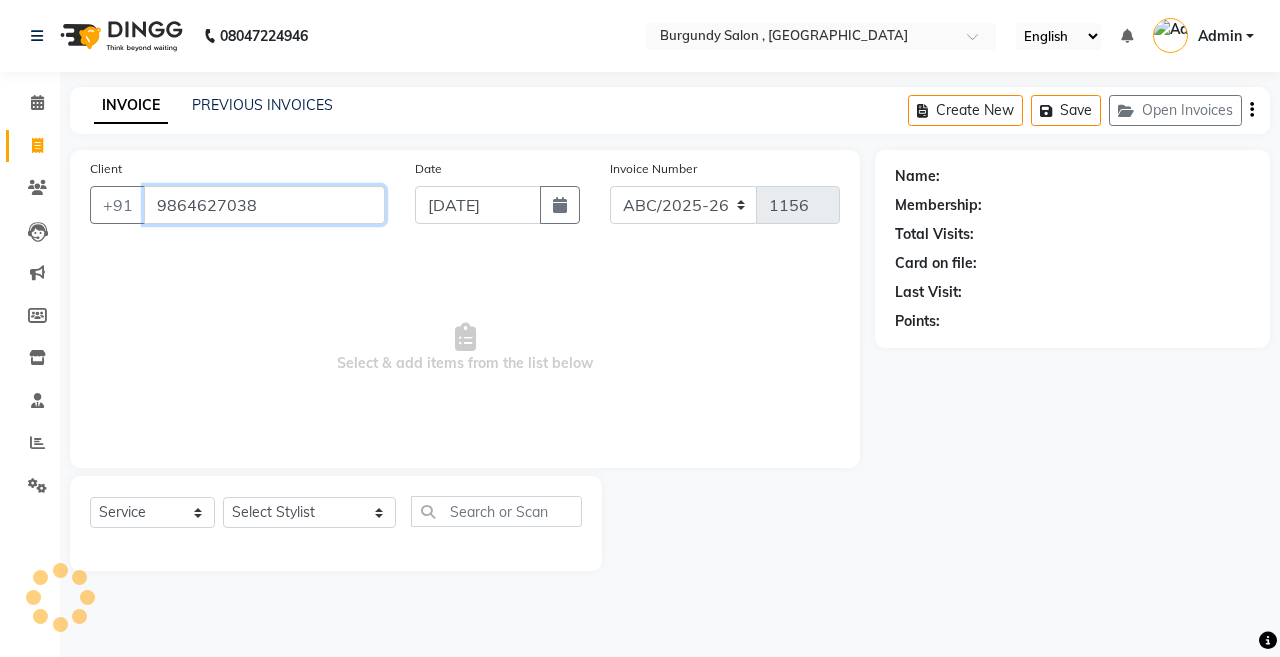 type on "9864627038" 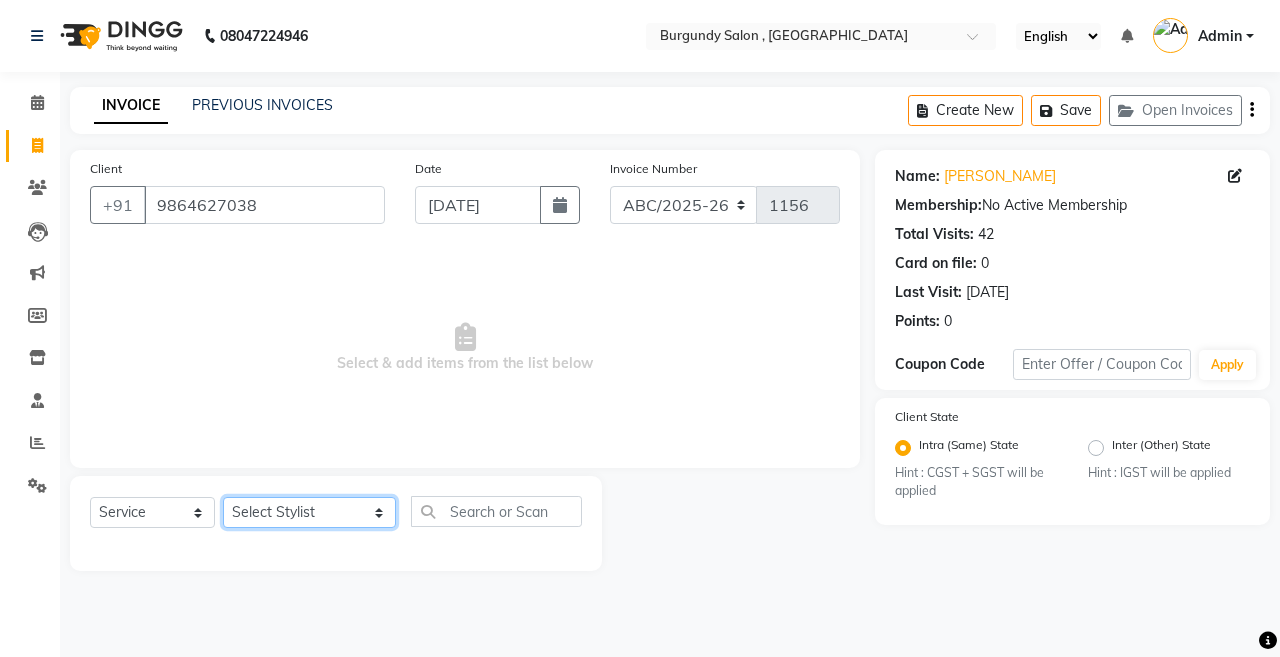 click on "Select Stylist ANIL  ANJANA BARSHA DEEPSHIKHA  DHON DAS DHON / NITUMONI EDWARD EDWARD/ LAXMI JOSHU JUNMONI KASHIF LAXI / ANJANA LAXMI LITTLE MAAM MINTUL MITALI NEETU RANA NITUMONI NITUMONI/POJA/ LAXMI NITUMONI / SAGARIKA NITUMONI/ SAGRIKA PRAKASH PUJAA Rubi RUBI / LAXMI SAGARIKA  SAGARIKA / RUBI SAHIL SAHIL / DHON SAHIL / EDWARD SAHIL/ JOSHU SAHIL/JOSHU/PRAKASH/ RUBI SAHIL/NITUMONI/ MITALI SAHIL/ RUBI SHABIR SHADHAB SIMA KALITA SONALI DEKA SOPEM staff 1 staff 1 TANU" 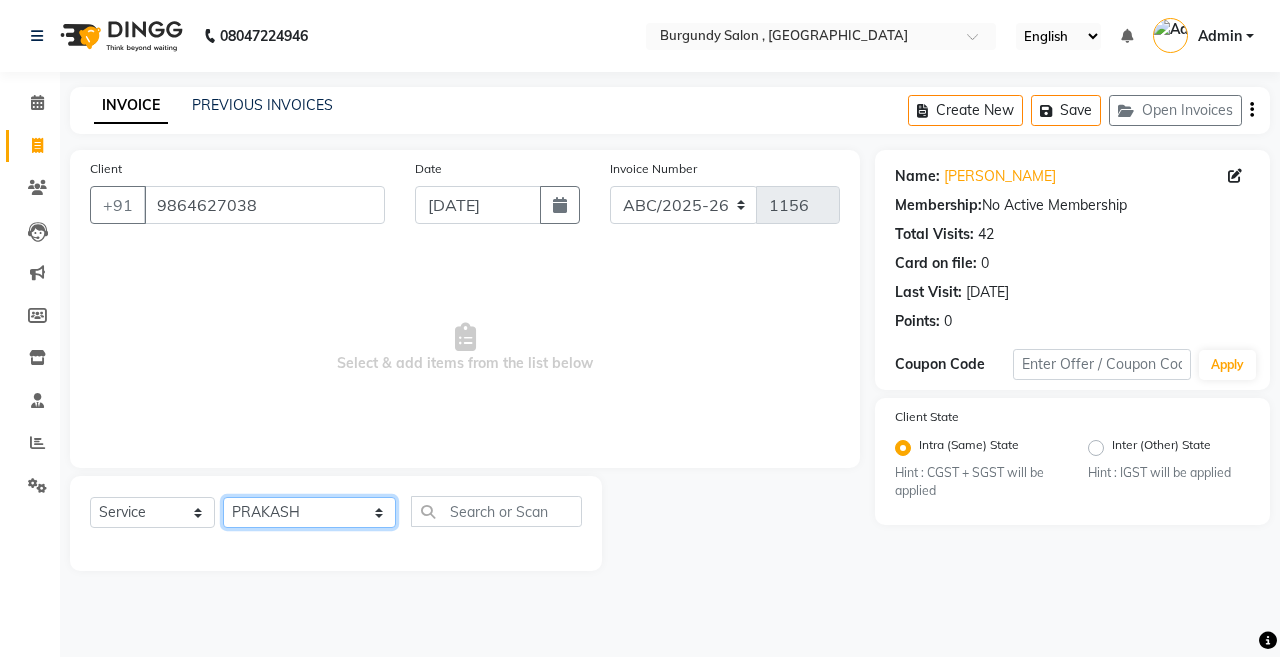 click on "Select Stylist ANIL  ANJANA BARSHA DEEPSHIKHA  DHON DAS DHON / NITUMONI EDWARD EDWARD/ LAXMI JOSHU JUNMONI KASHIF LAXI / ANJANA LAXMI LITTLE MAAM MINTUL MITALI NEETU RANA NITUMONI NITUMONI/POJA/ LAXMI NITUMONI / SAGARIKA NITUMONI/ SAGRIKA PRAKASH PUJAA Rubi RUBI / LAXMI SAGARIKA  SAGARIKA / RUBI SAHIL SAHIL / DHON SAHIL / EDWARD SAHIL/ JOSHU SAHIL/JOSHU/PRAKASH/ RUBI SAHIL/NITUMONI/ MITALI SAHIL/ RUBI SHABIR SHADHAB SIMA KALITA SONALI DEKA SOPEM staff 1 staff 1 TANU" 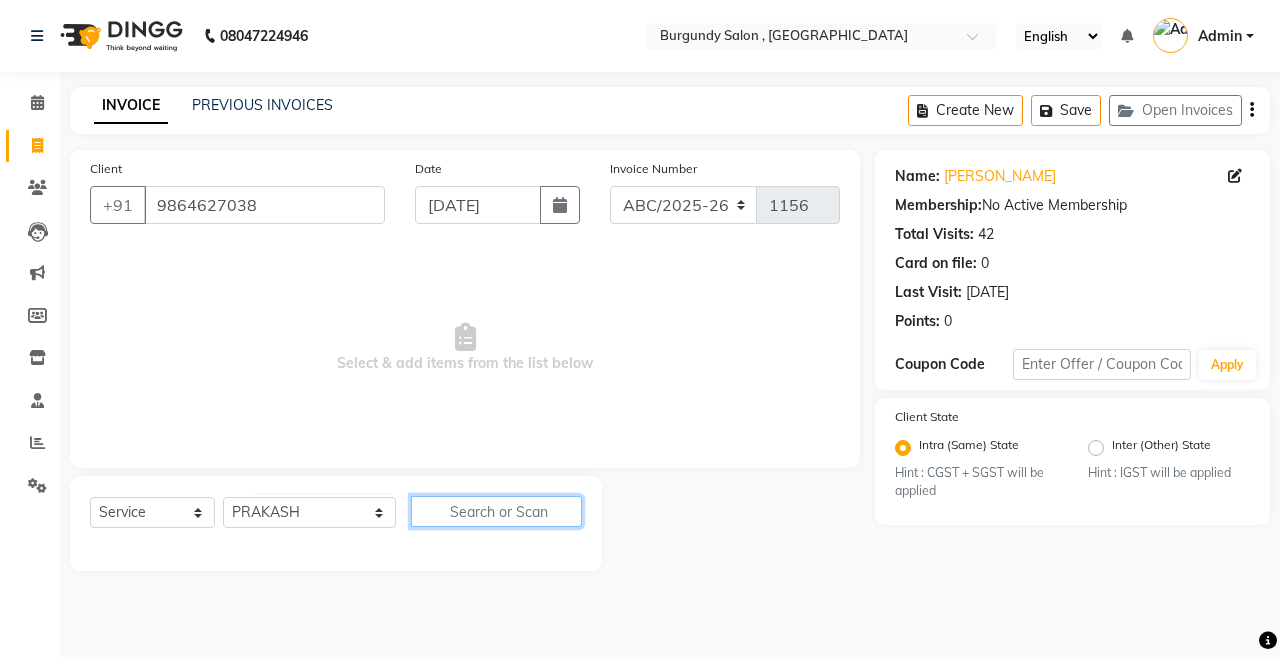 click 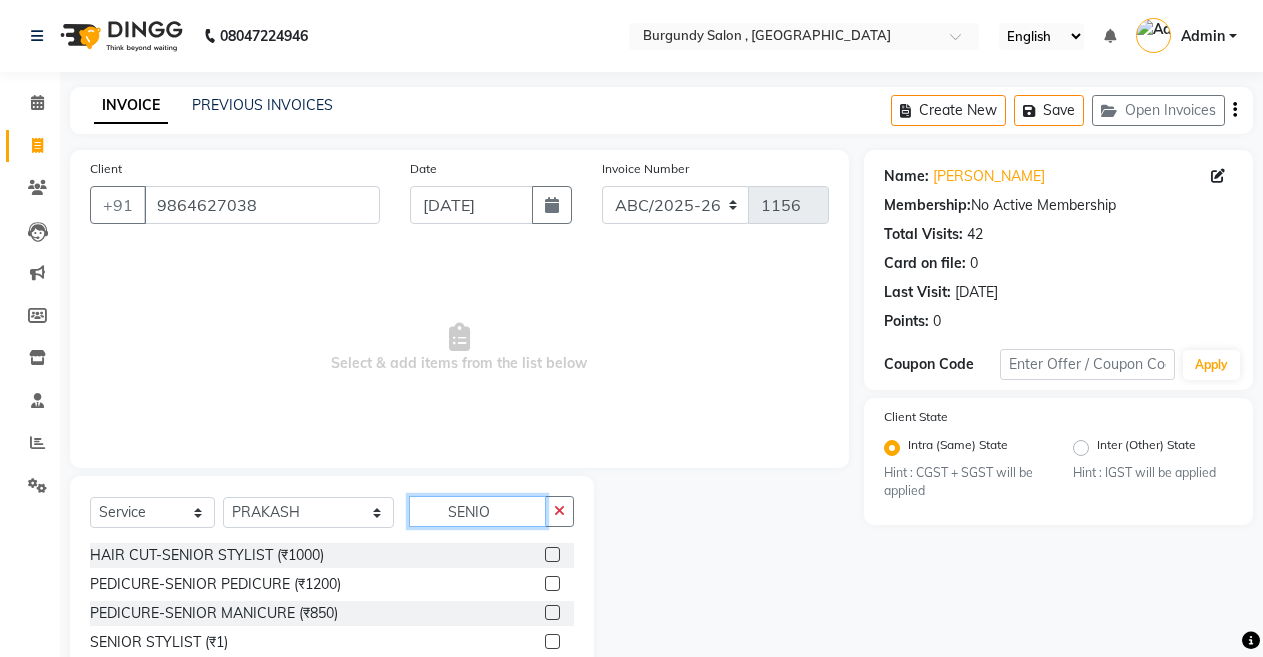 click on "SENIO" 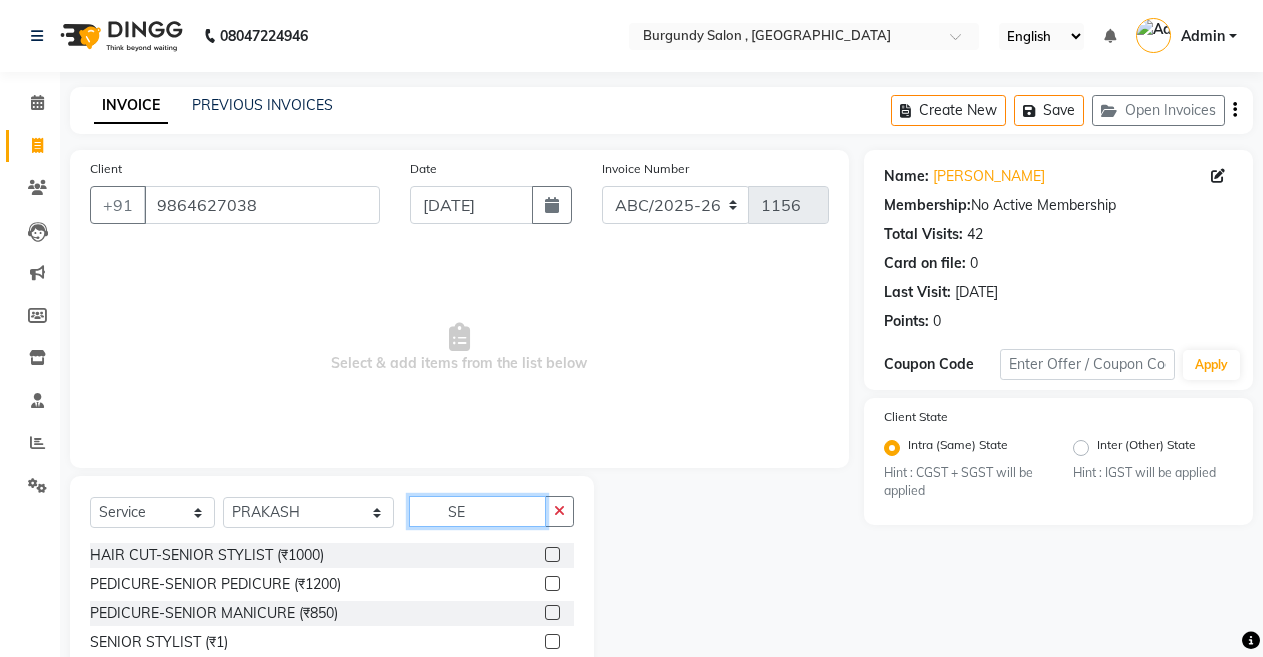 type on "S" 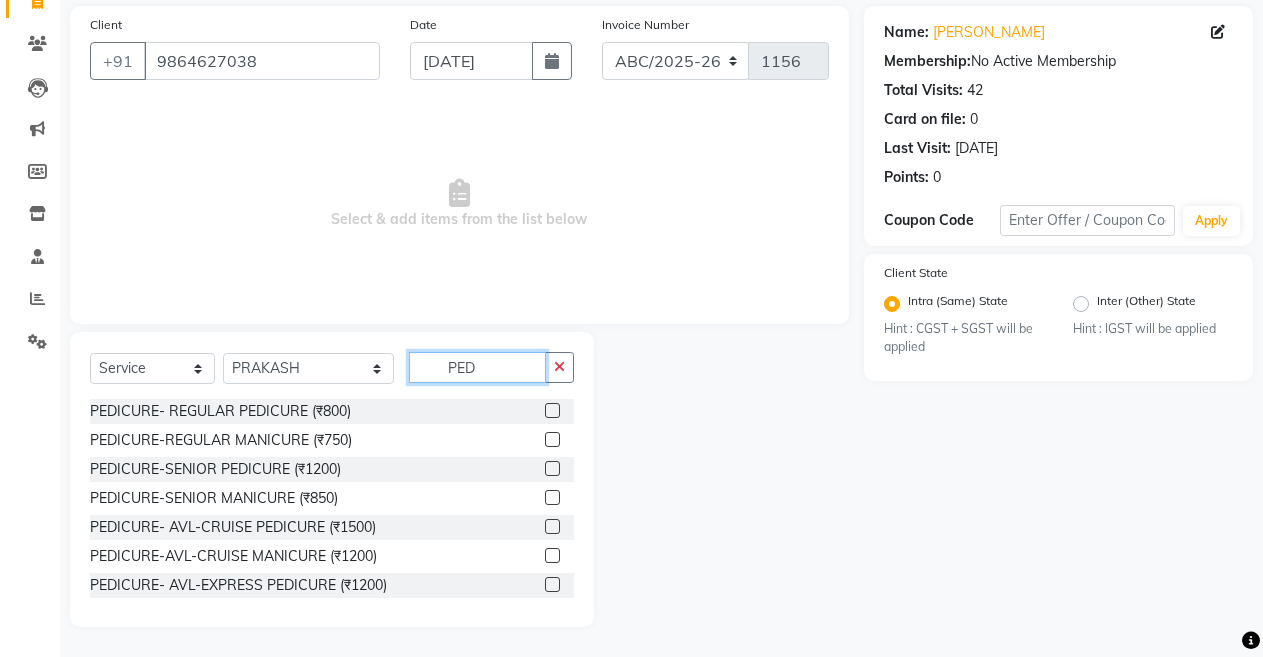 scroll, scrollTop: 144, scrollLeft: 0, axis: vertical 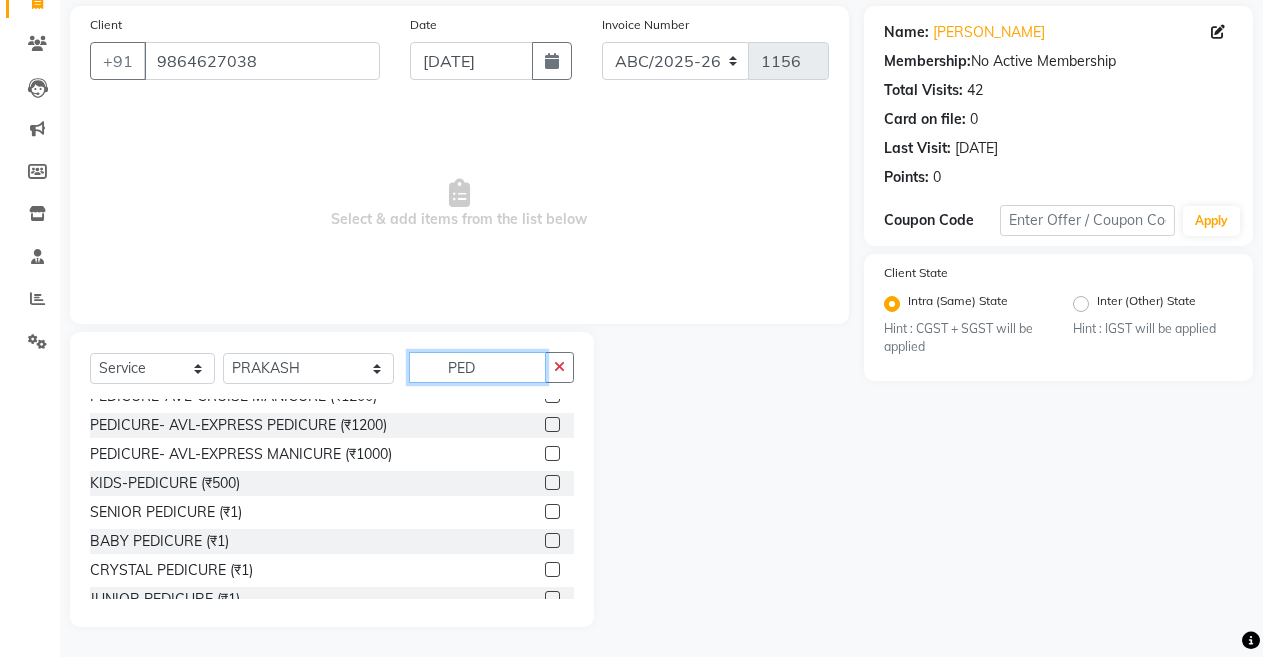 type on "PED" 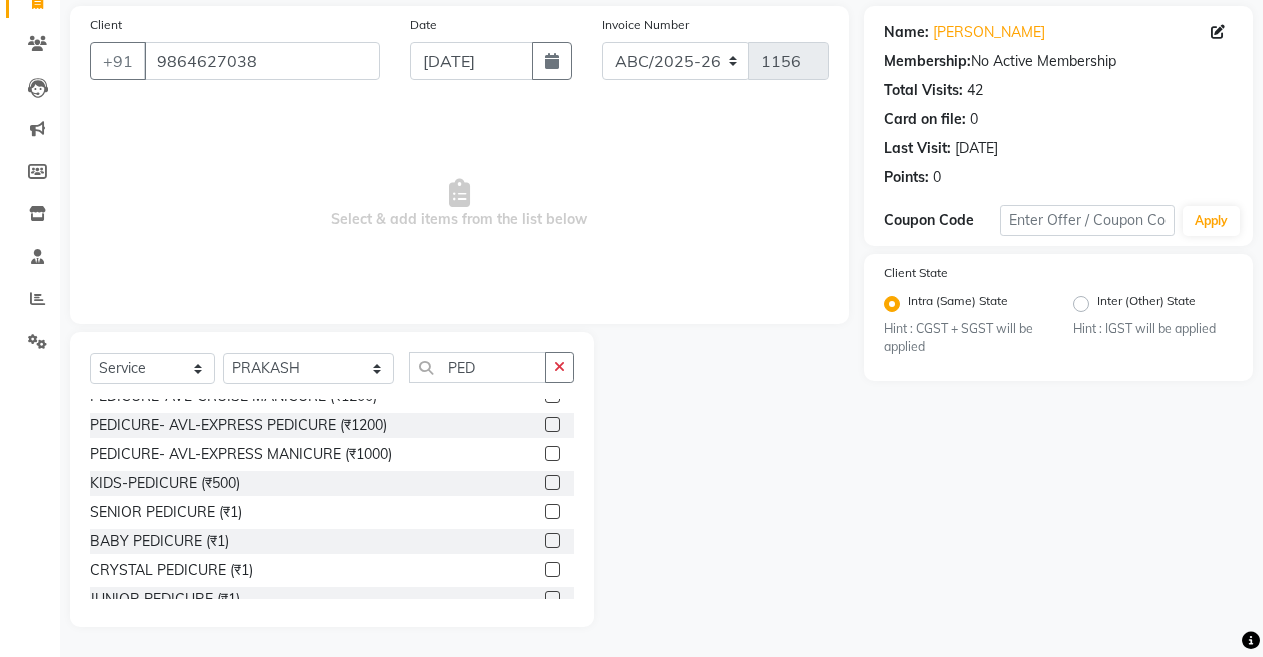 click 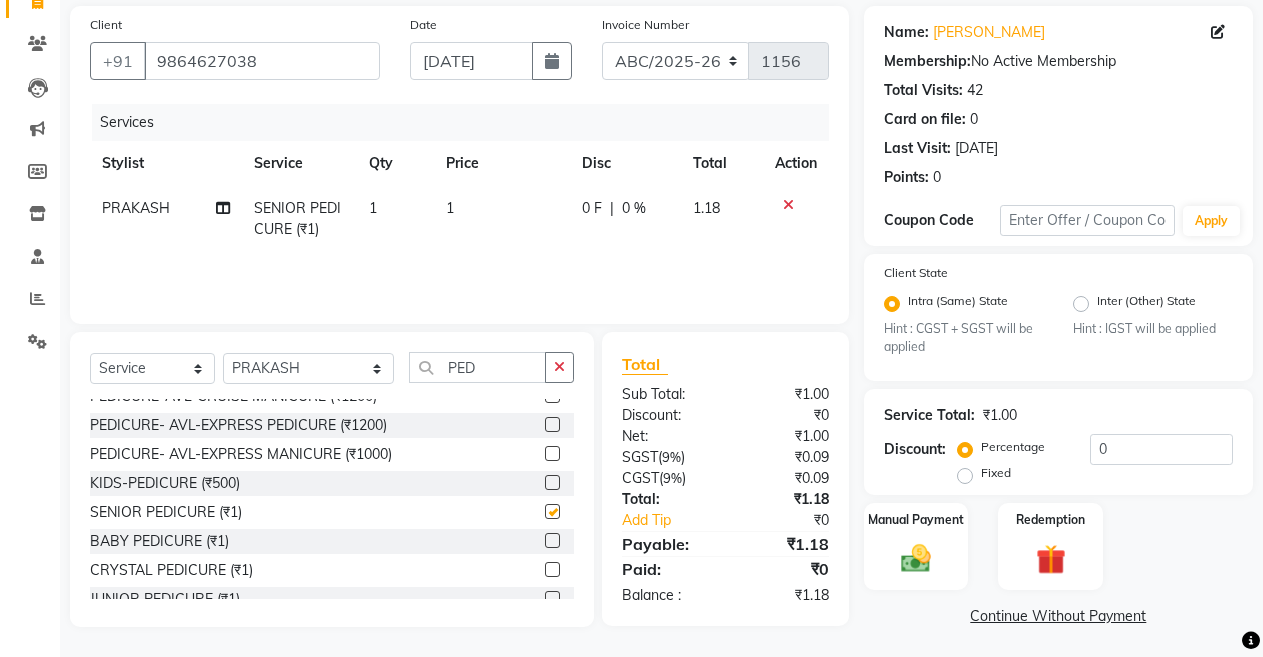 checkbox on "false" 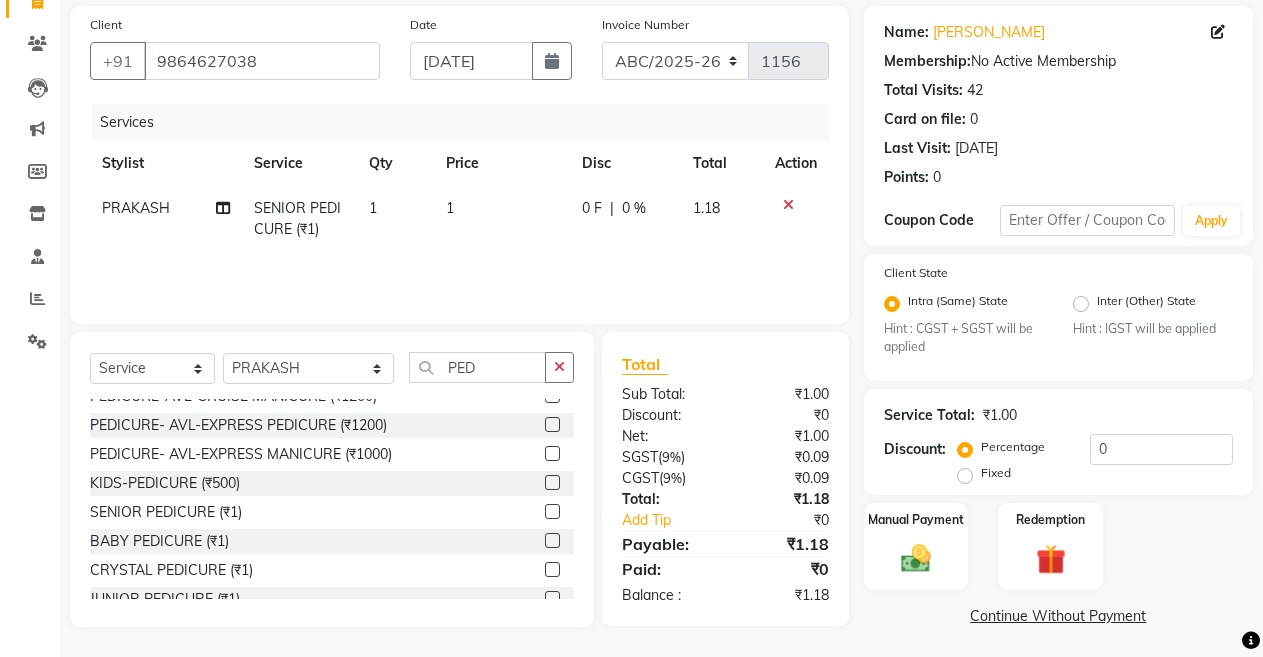 click on "1" 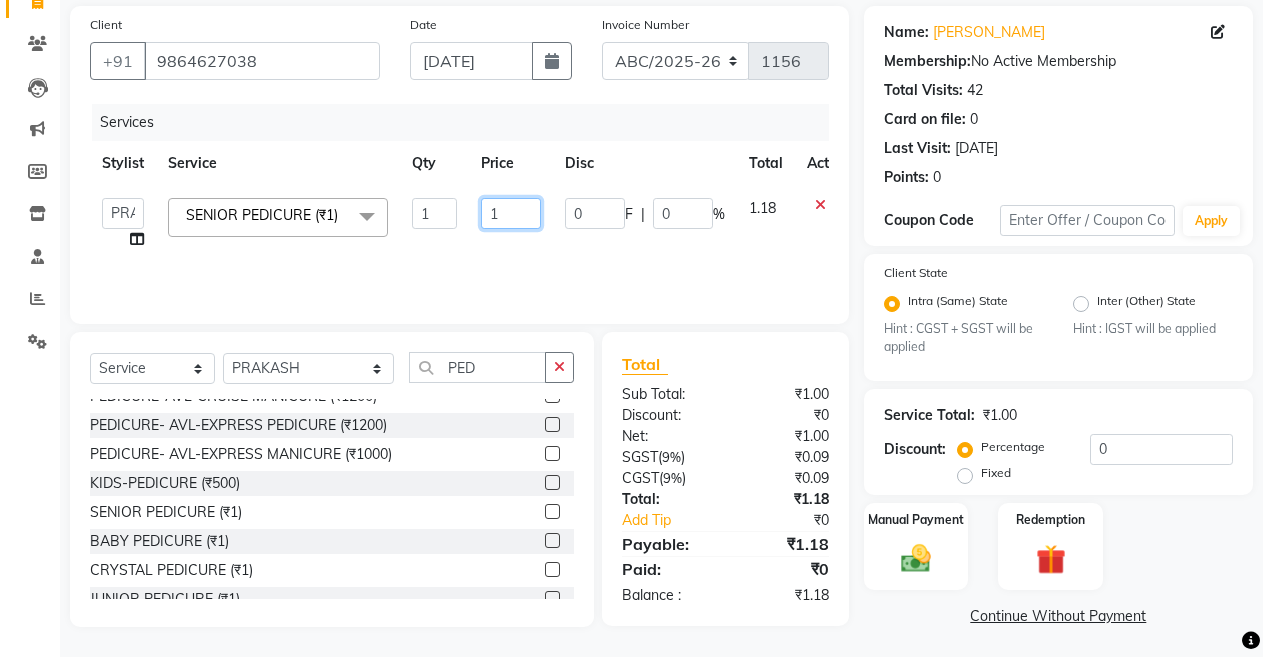 click on "1" 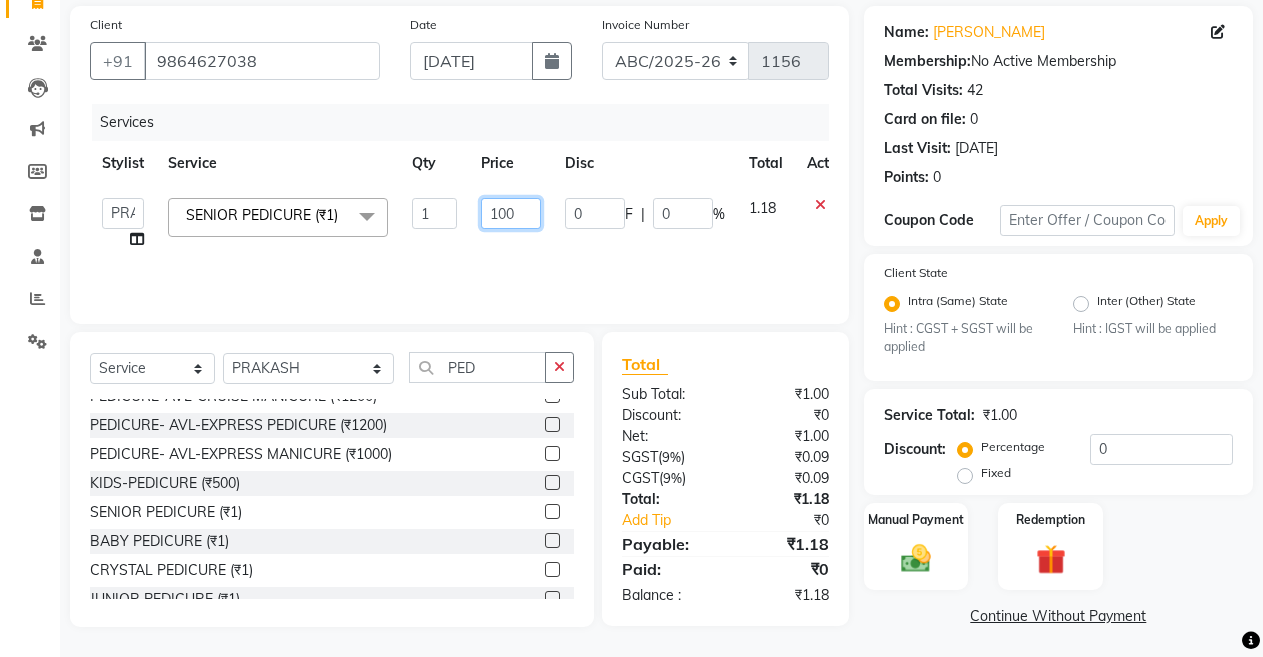 type on "1000" 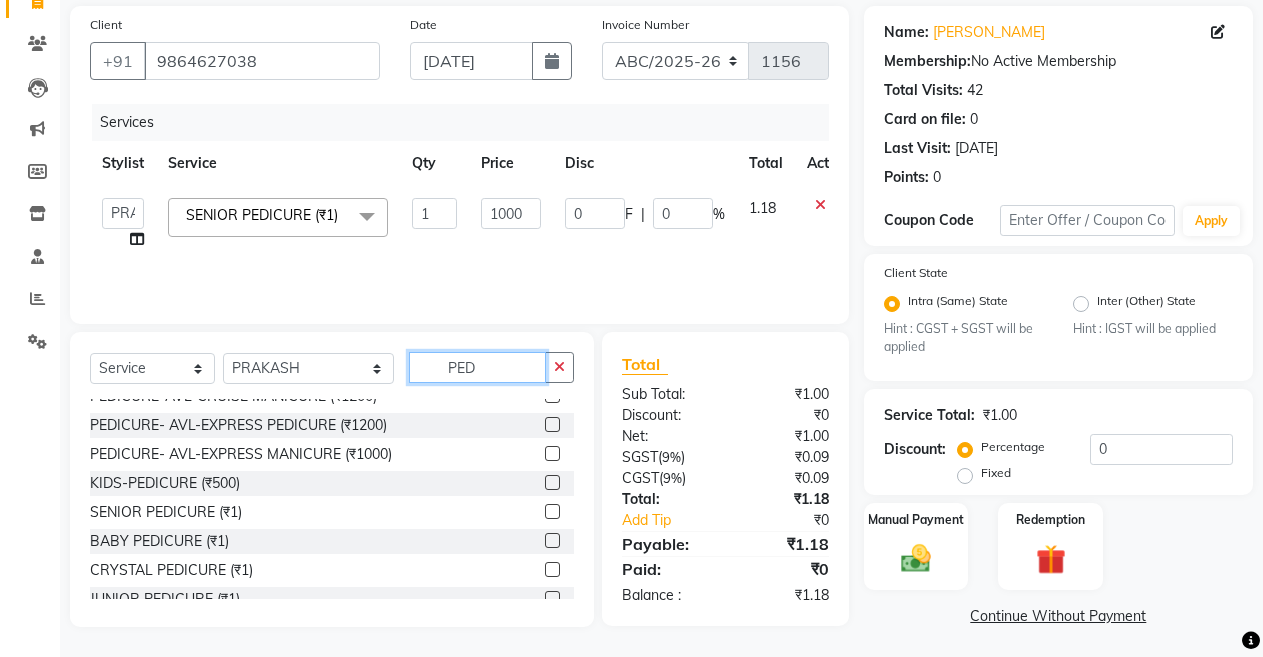 click on "PED" 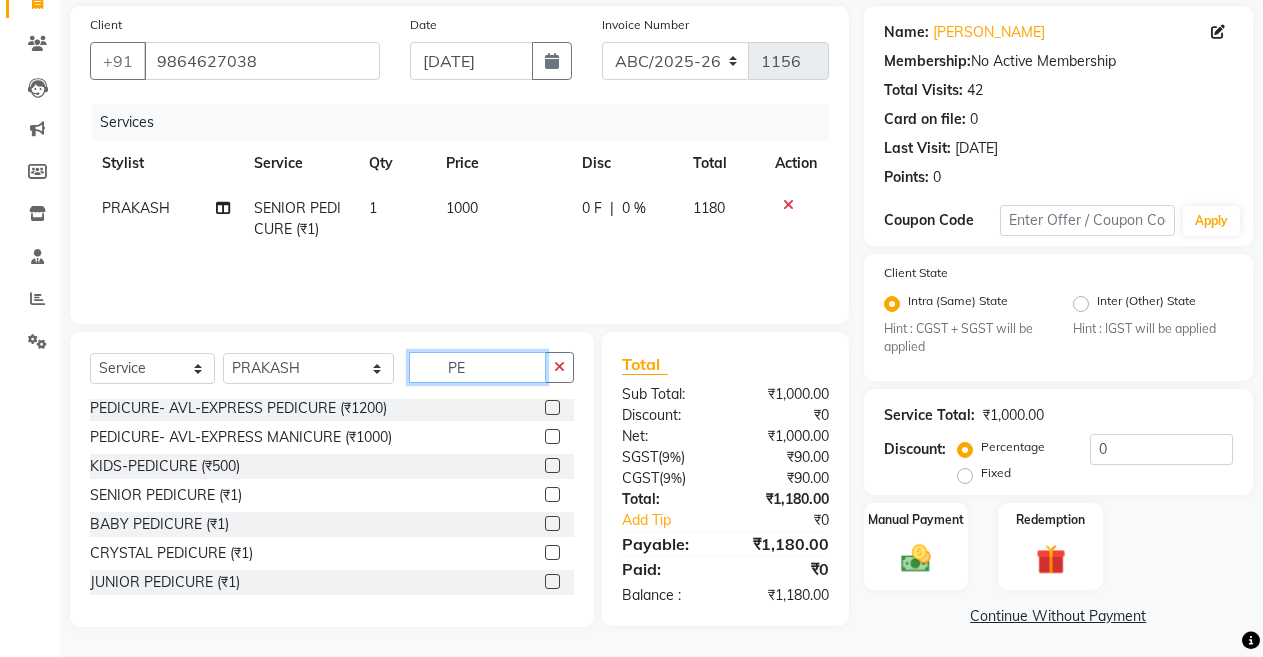 type on "P" 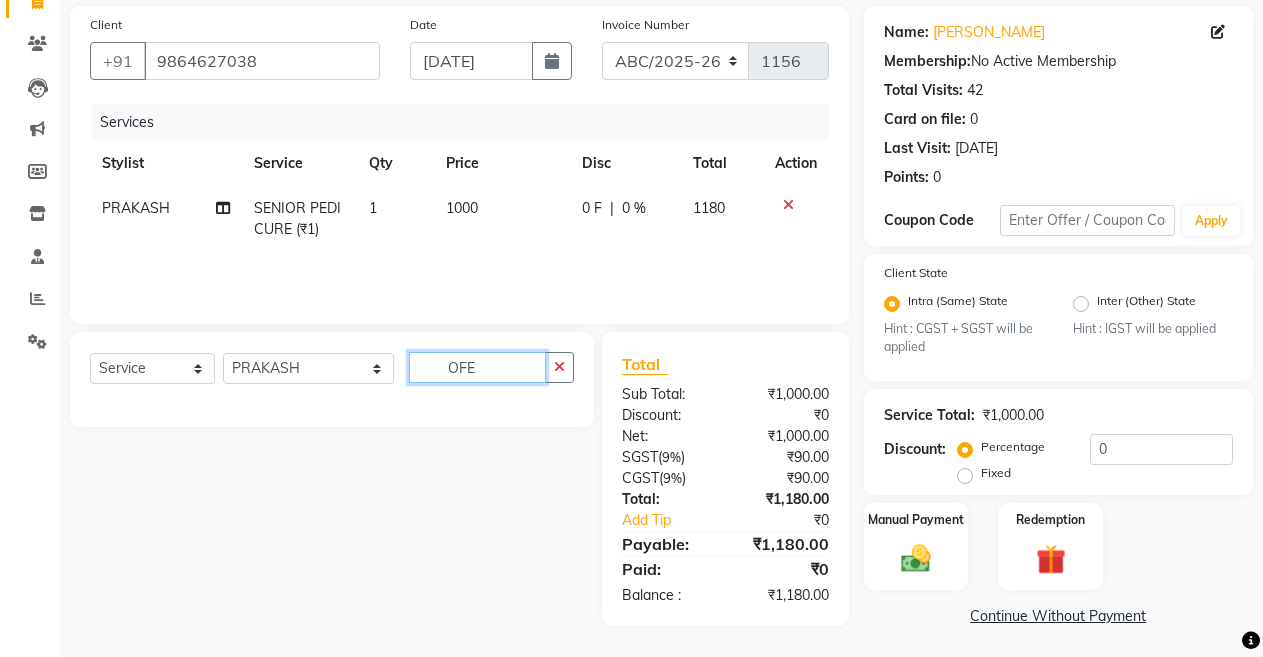 scroll, scrollTop: 0, scrollLeft: 0, axis: both 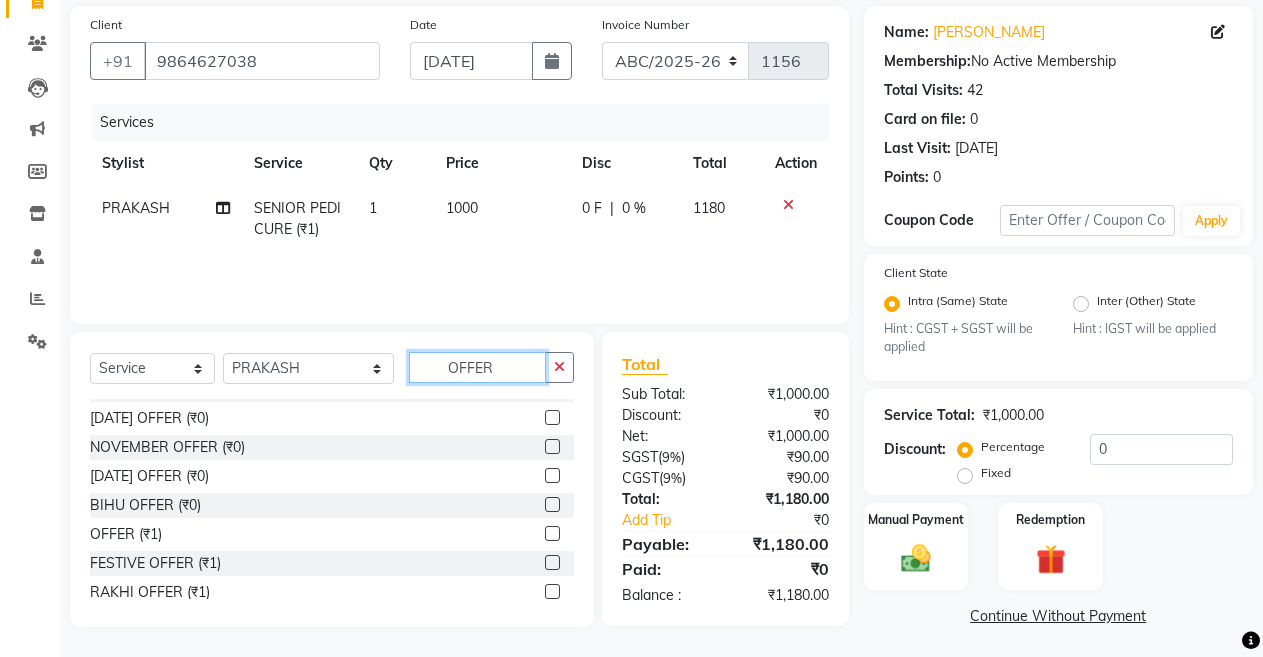 type on "OFFER" 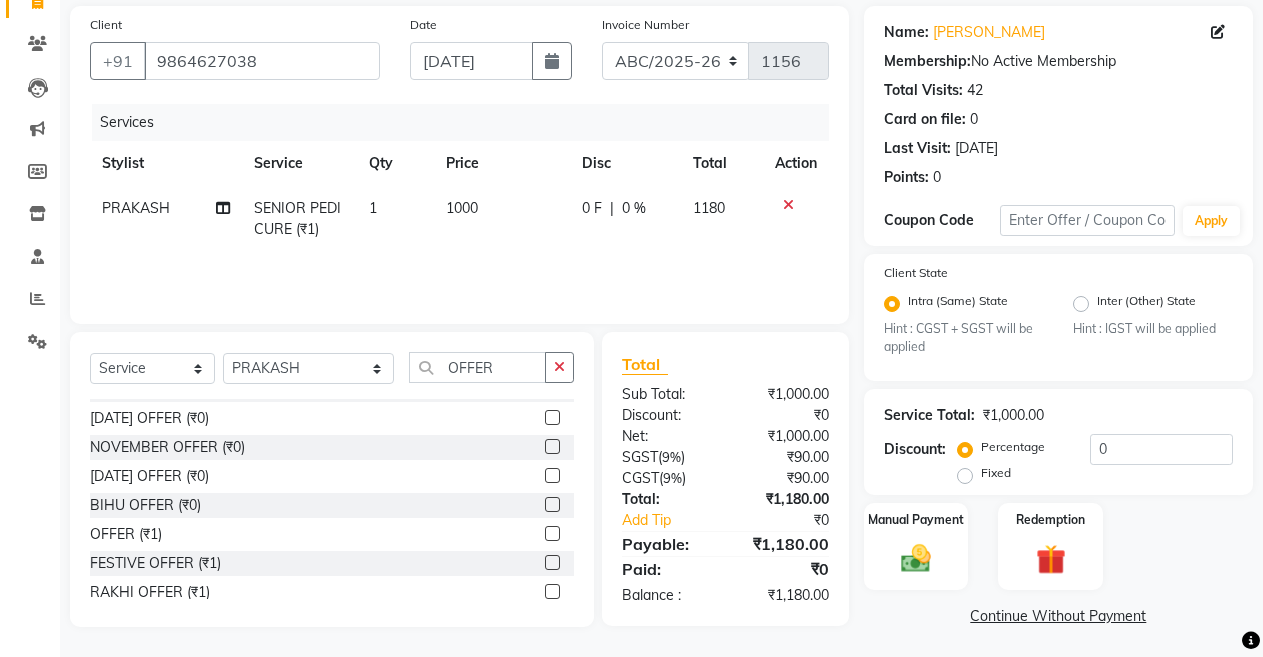 click 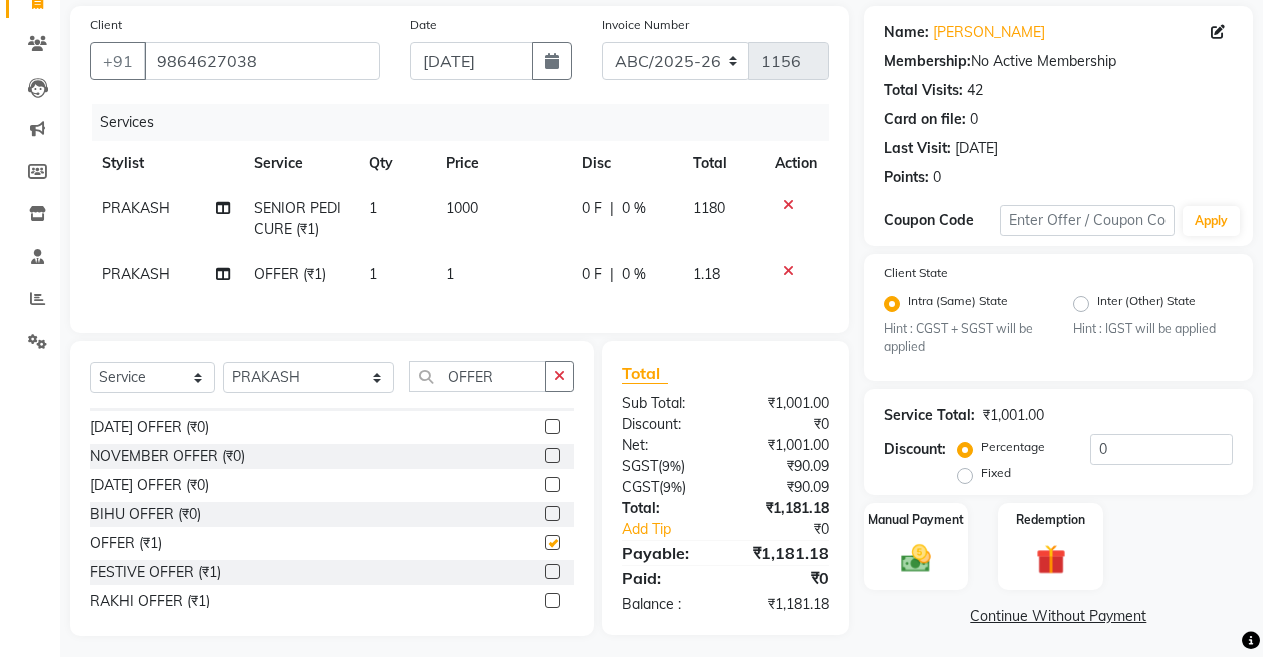 checkbox on "false" 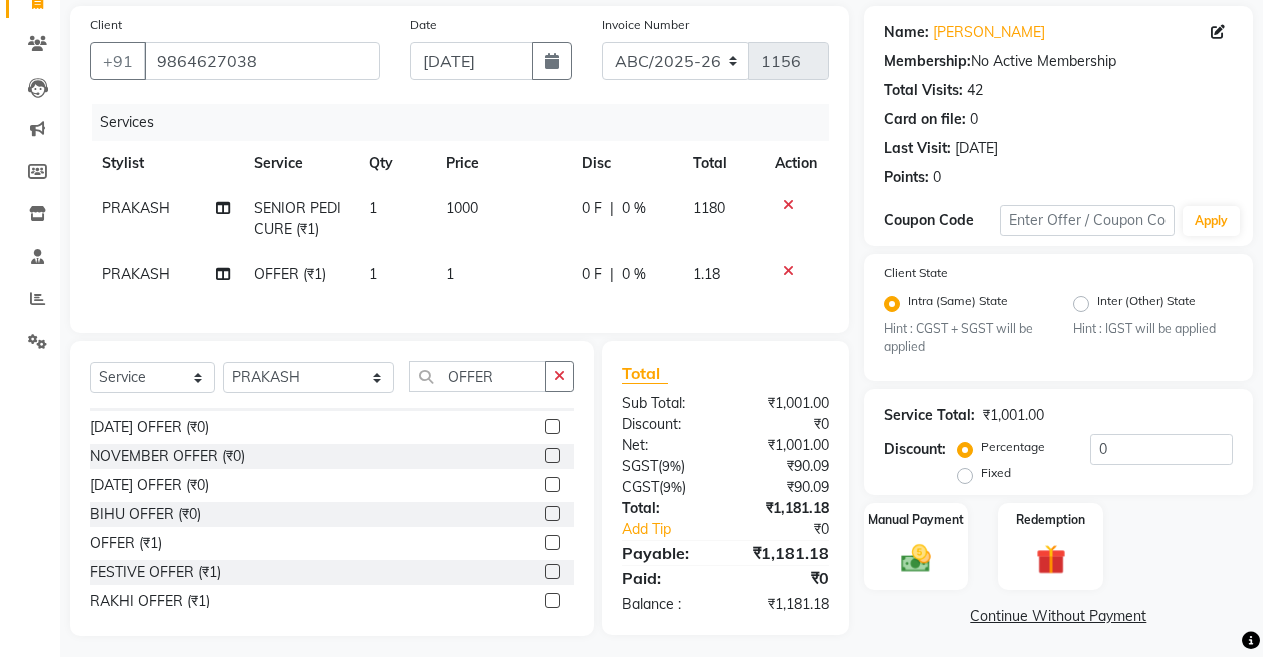 click on "1" 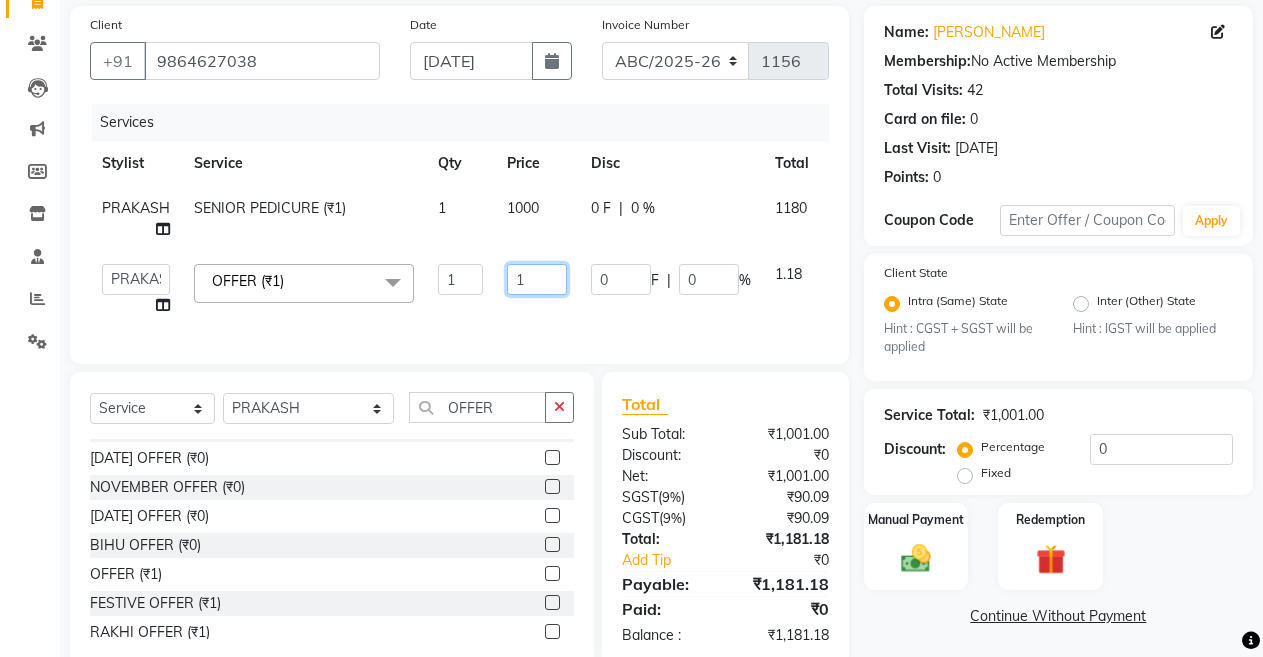 click on "1" 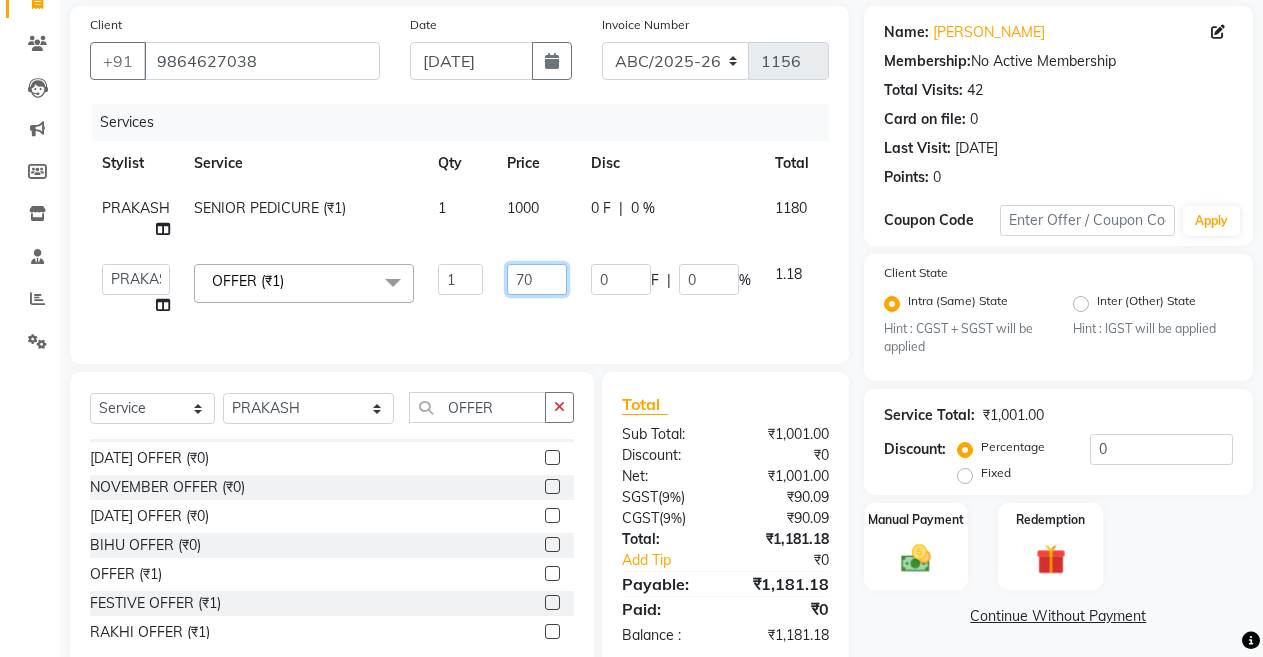 type on "700" 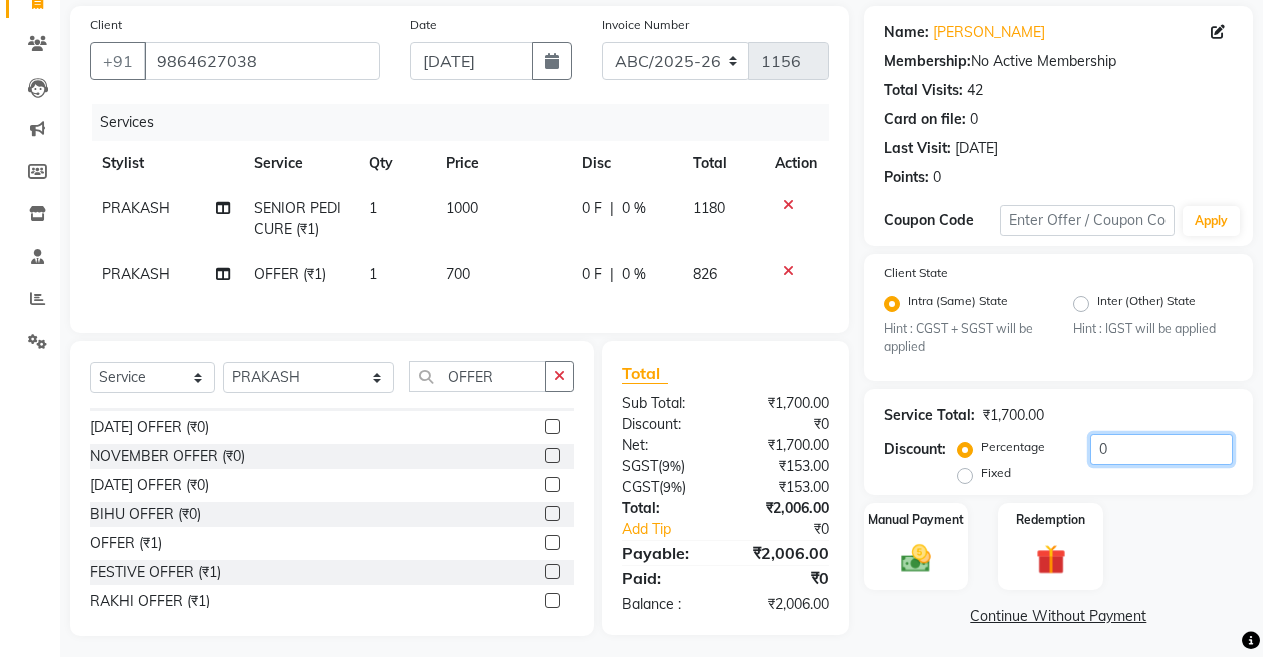 click on "0" 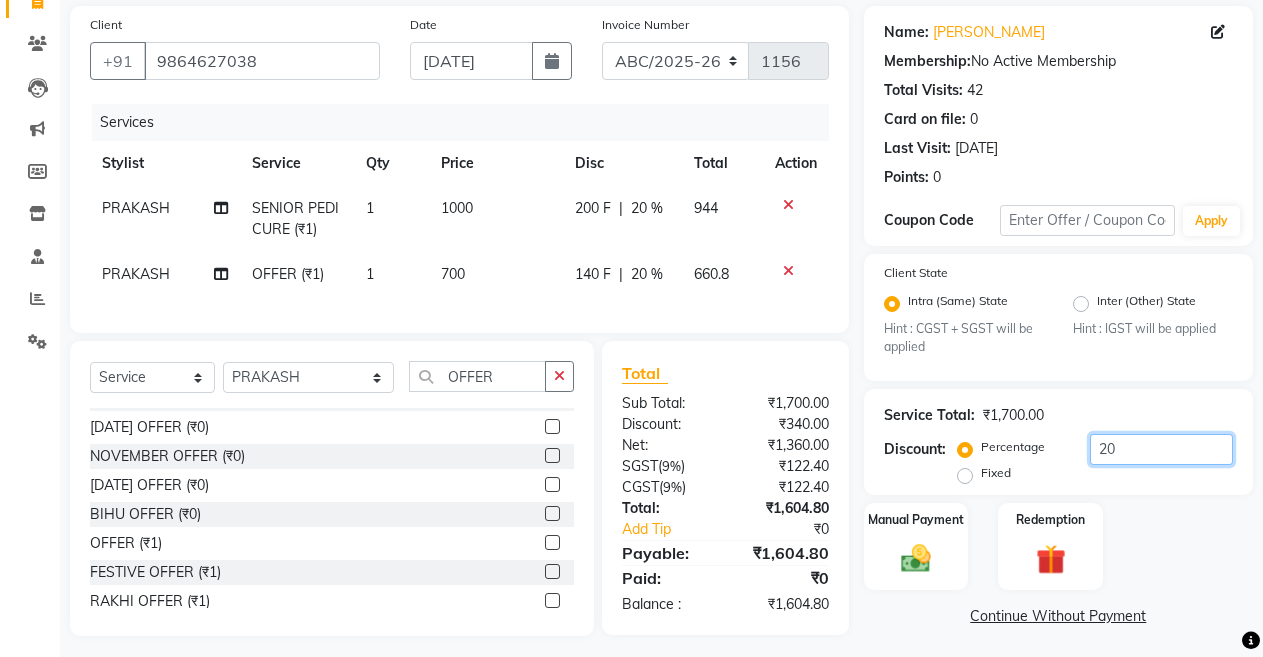 click on "20" 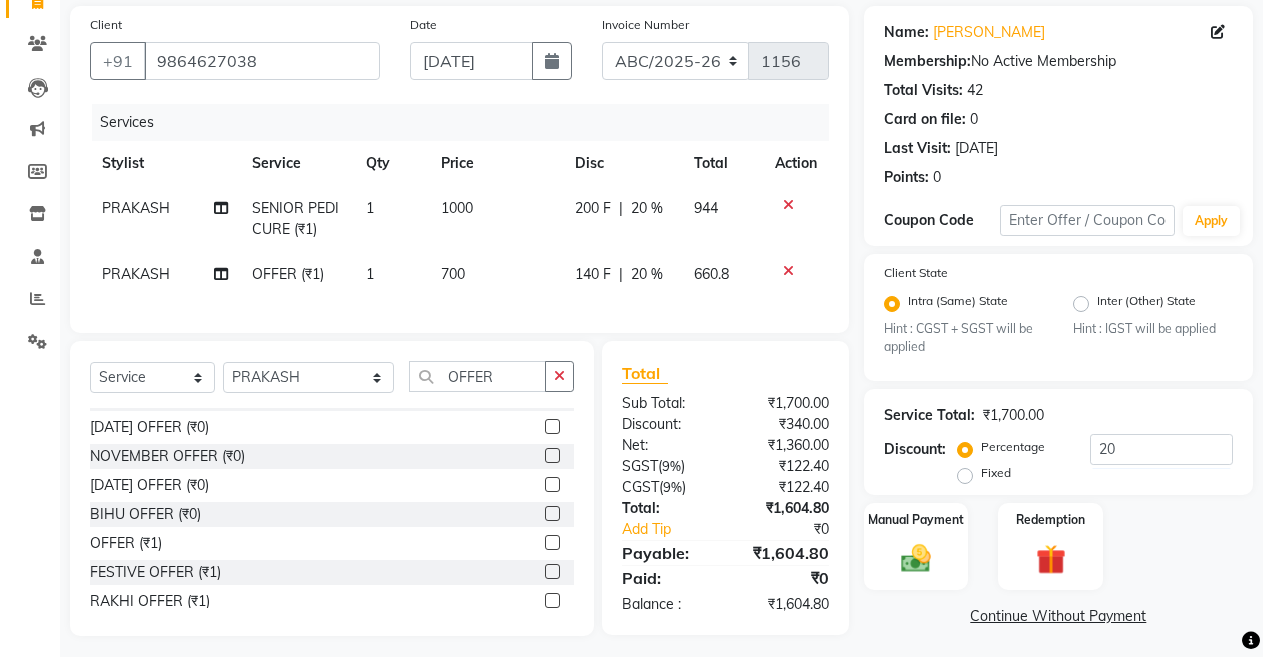 click on "20 %" 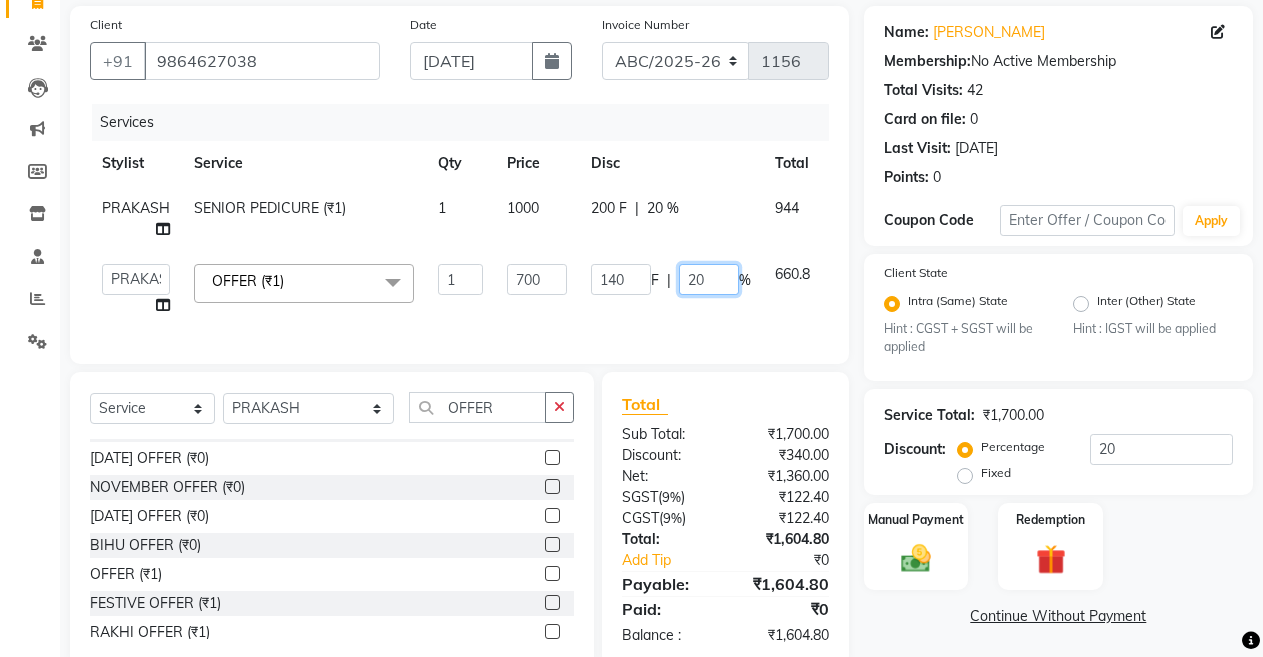 click on "20" 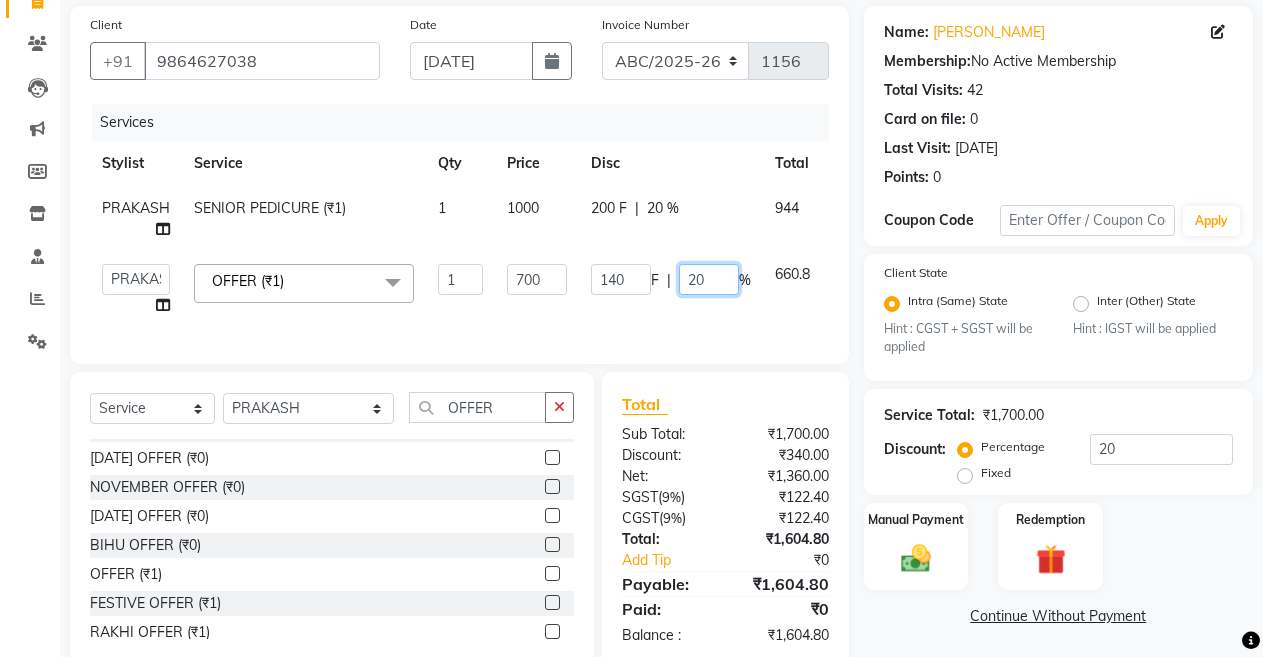 click on "20" 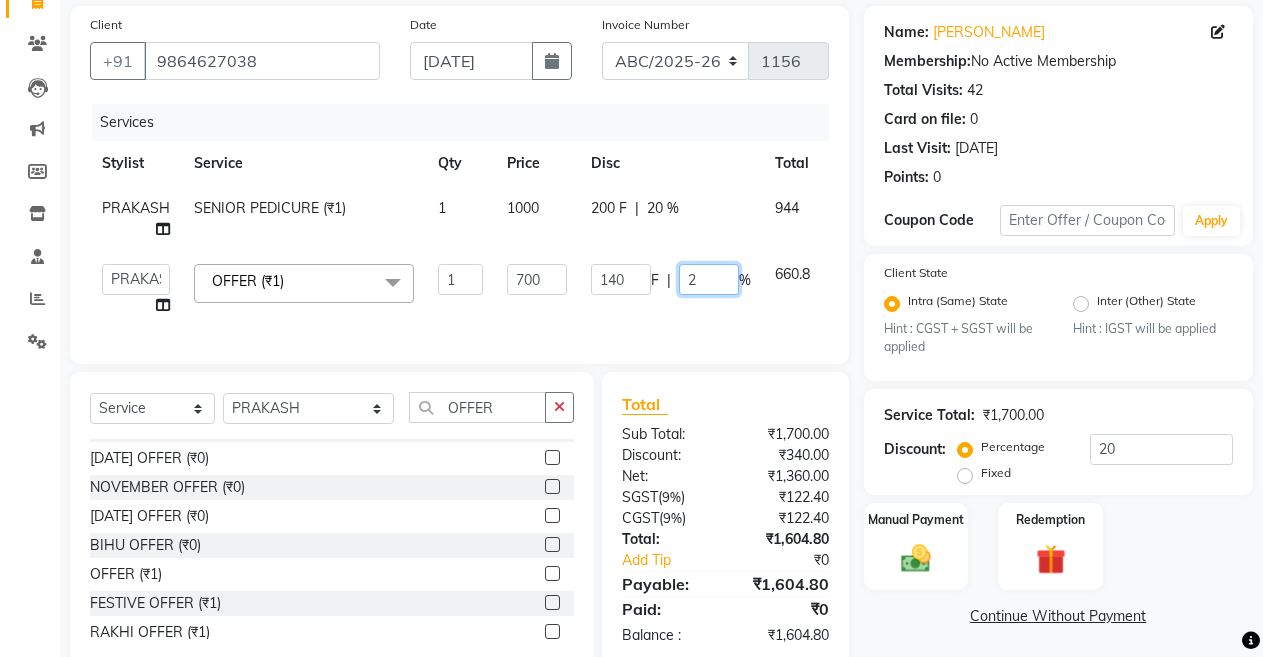 type 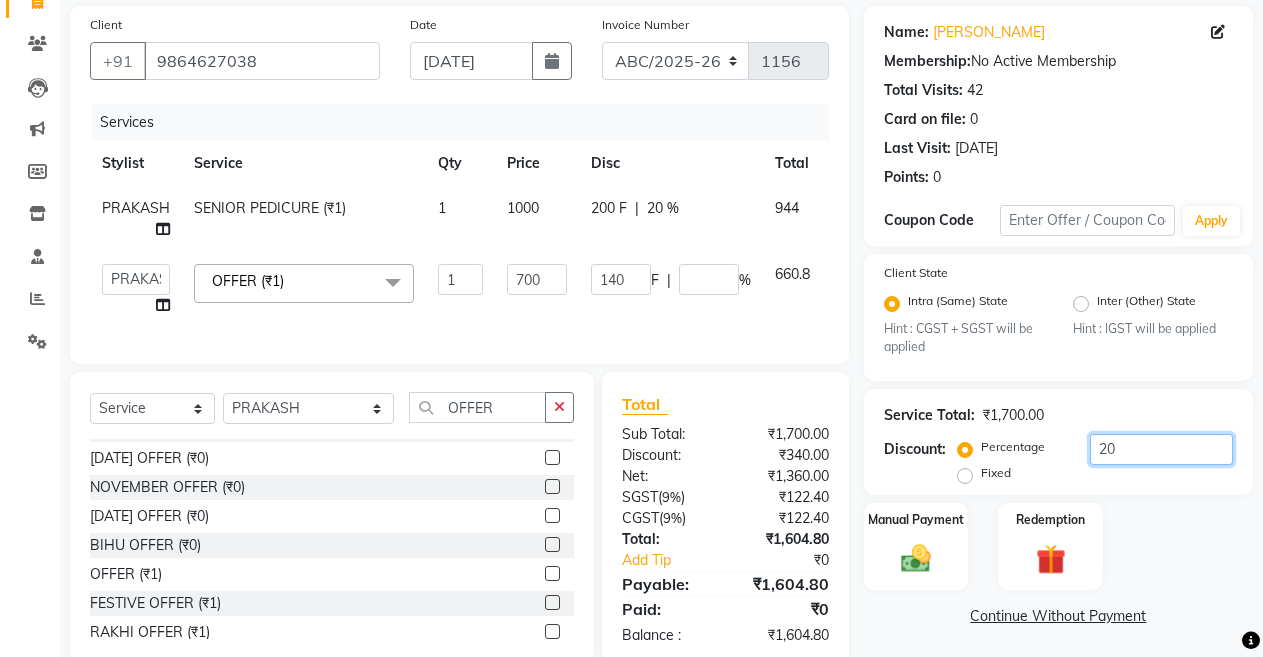 click on "20" 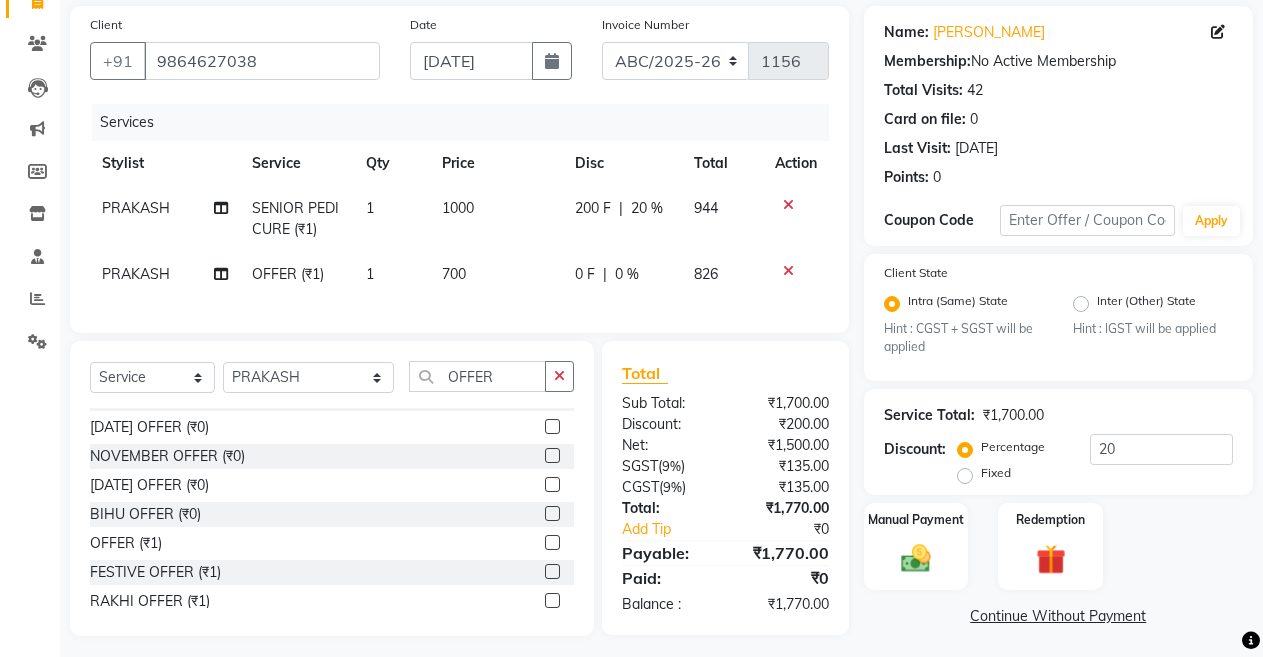 click on "20 %" 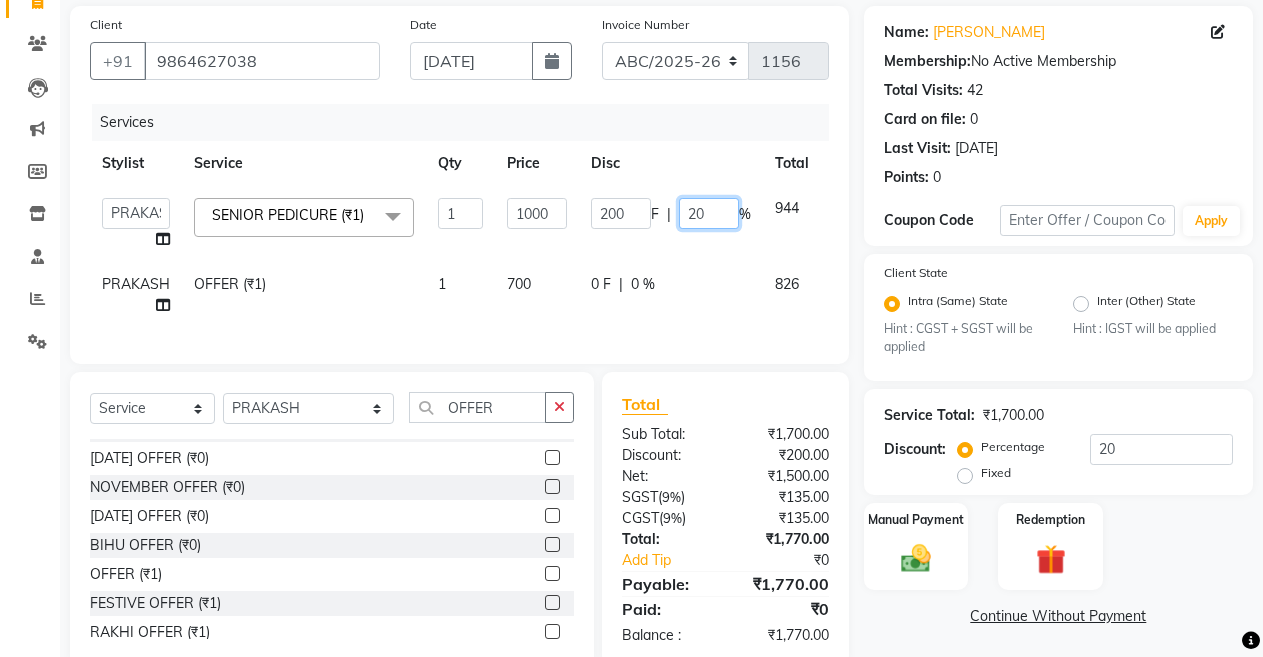click on "20" 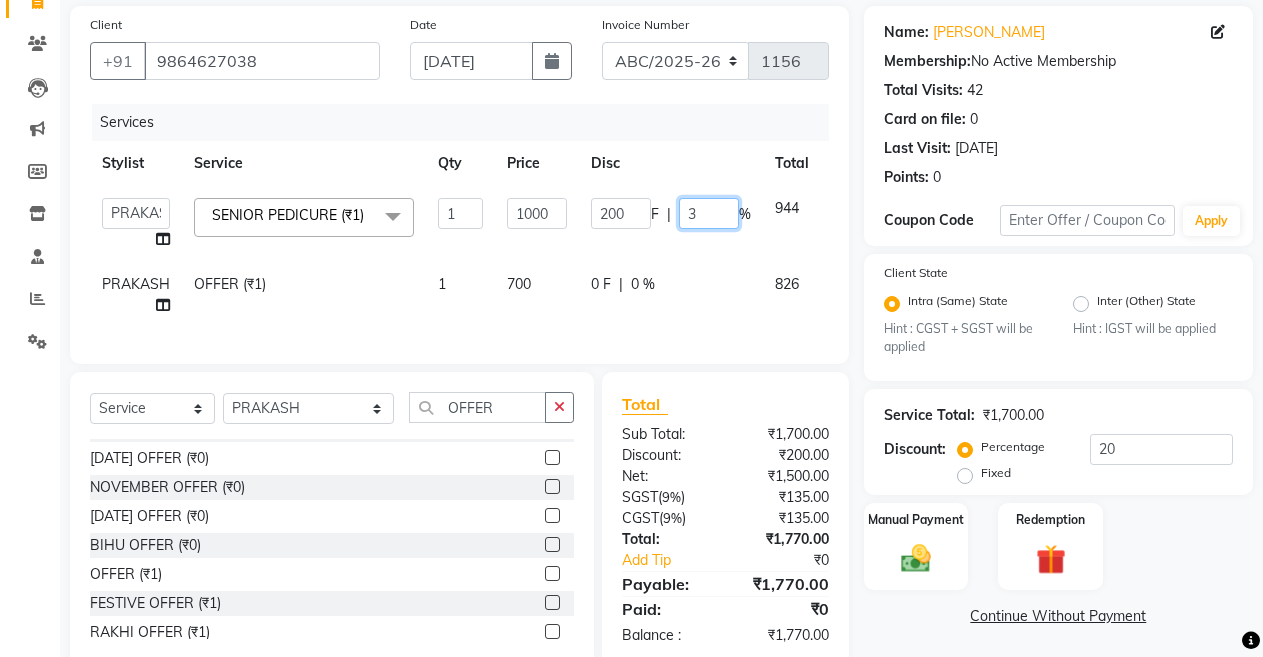 type on "30" 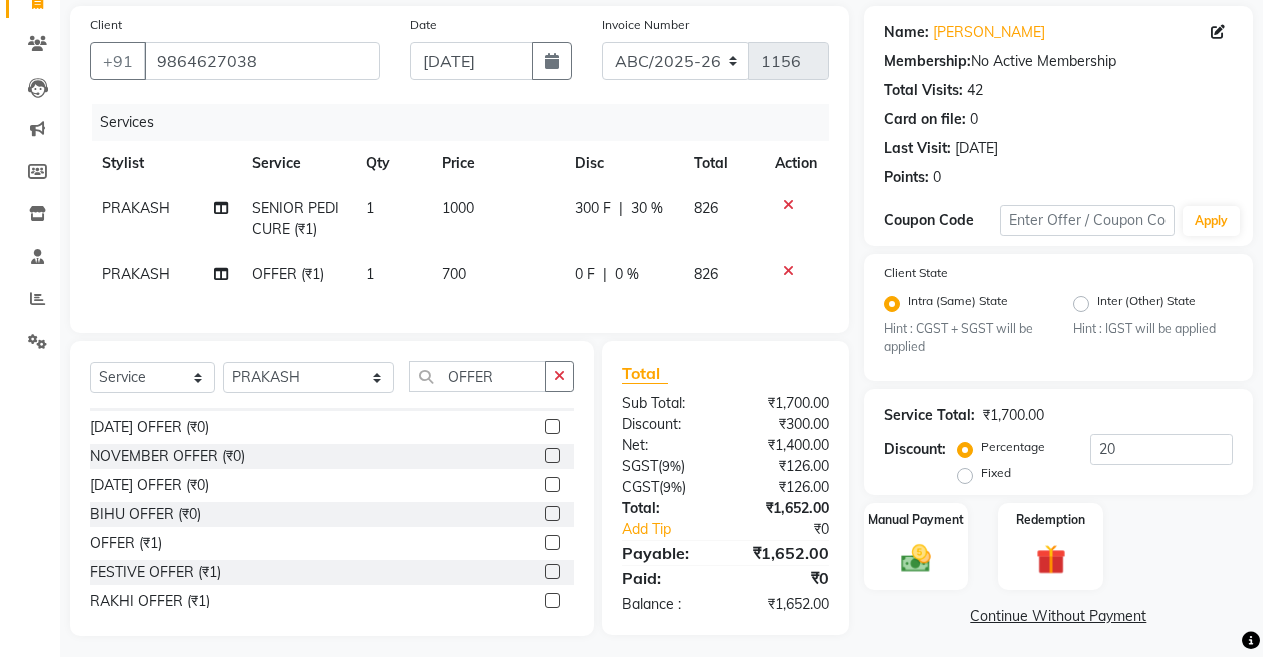 click on "Service Total:  ₹1,700.00  Discount:  Percentage   Fixed  20" 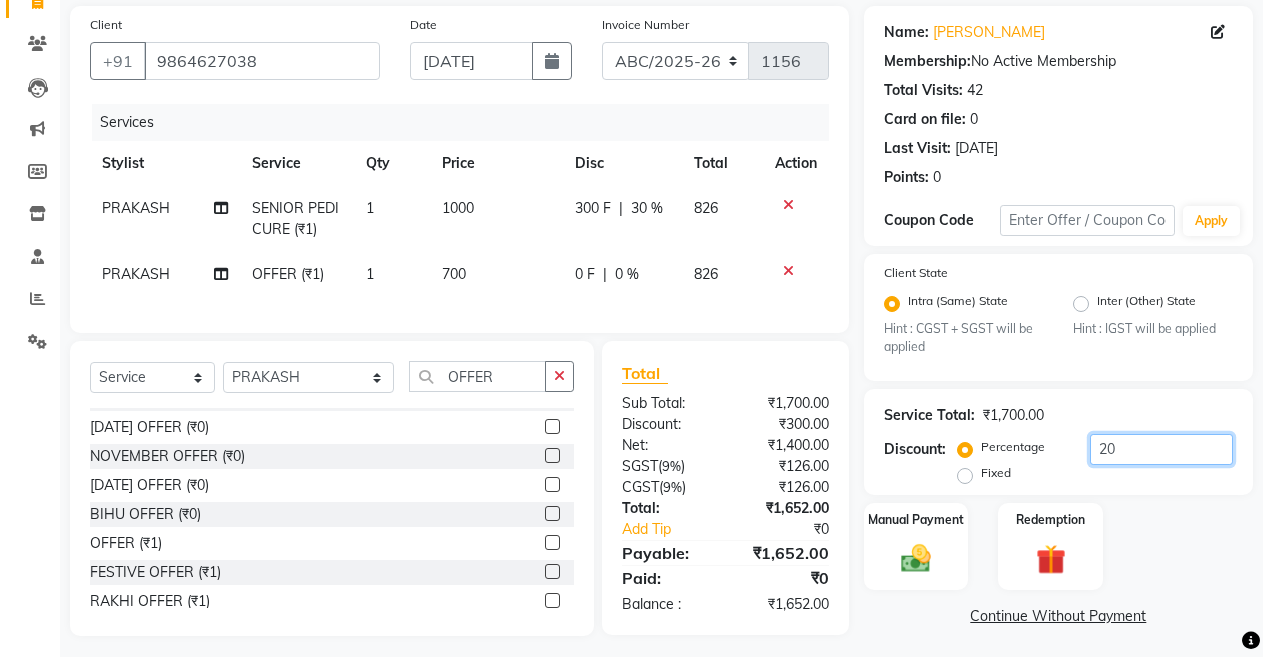 click on "20" 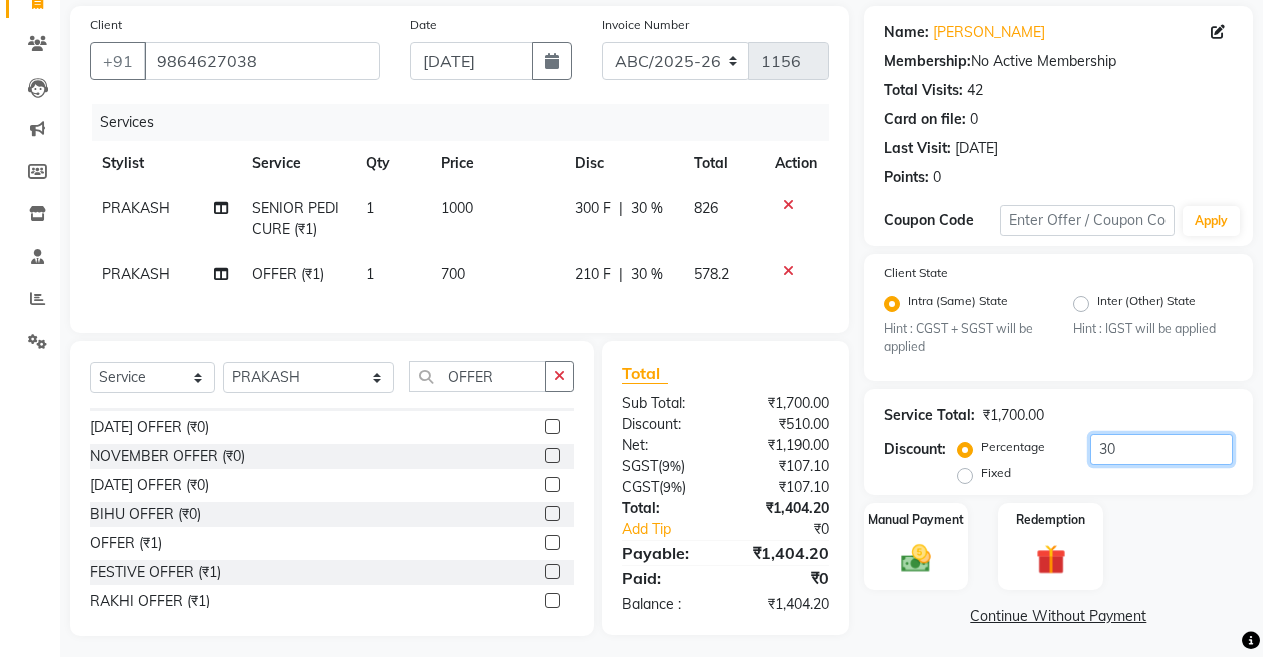 type on "30" 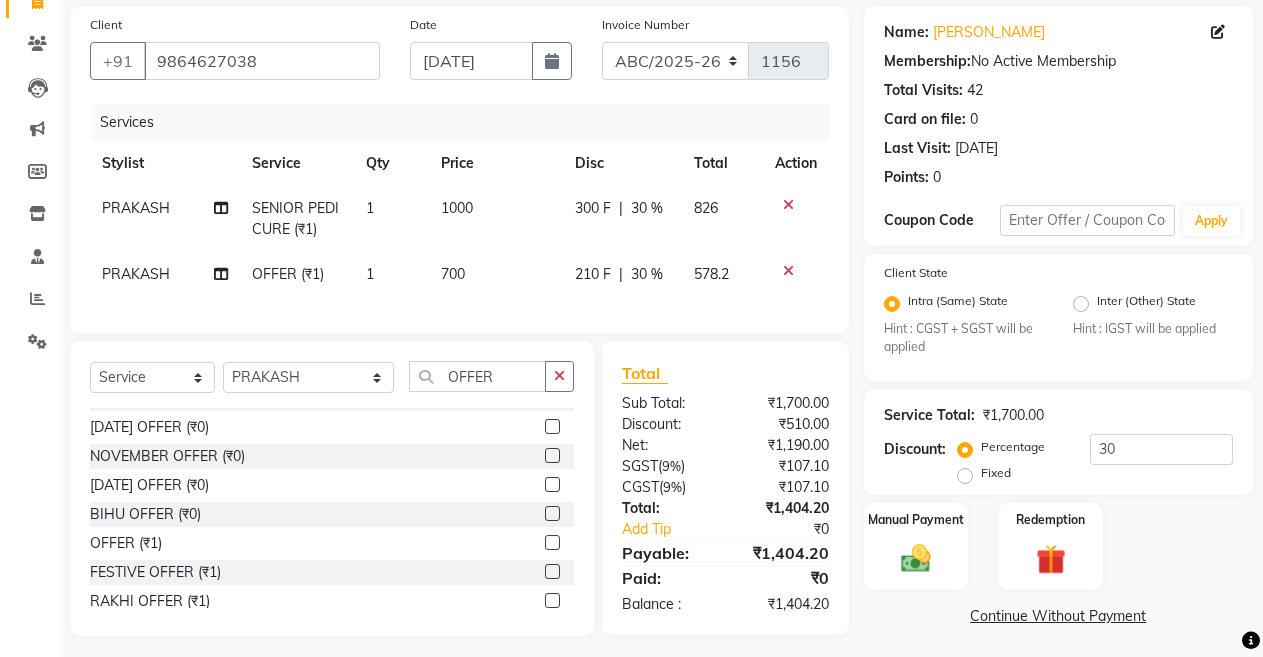 click on "30 %" 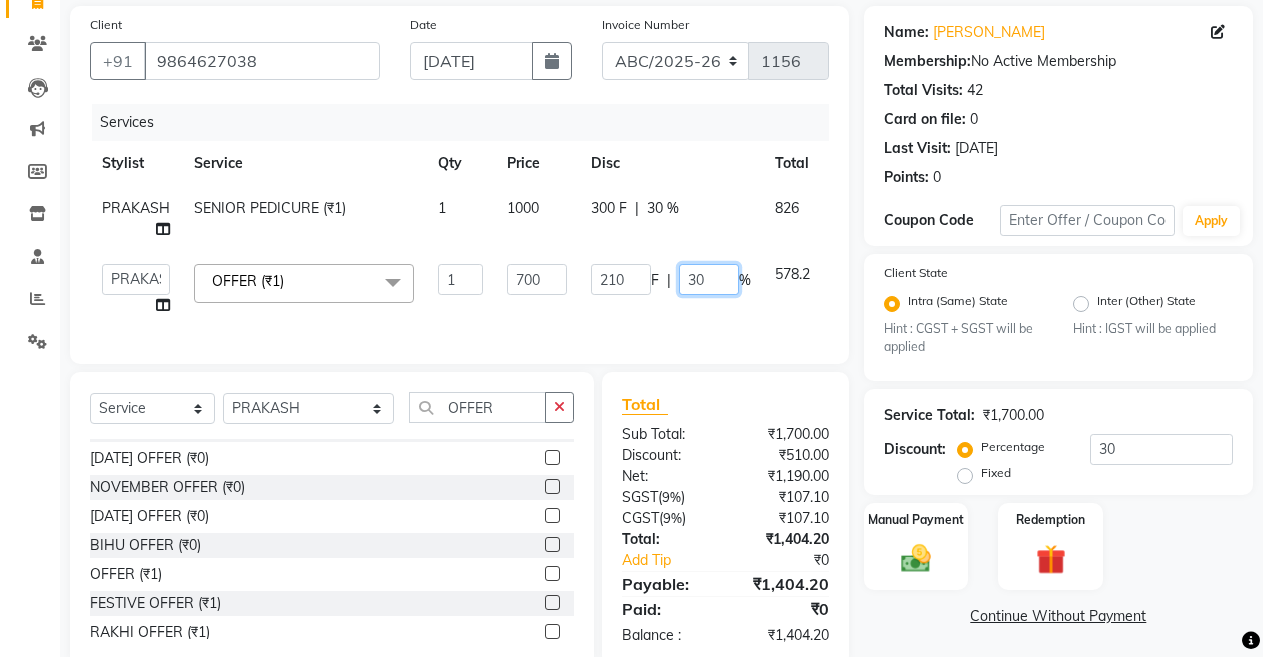 click on "30" 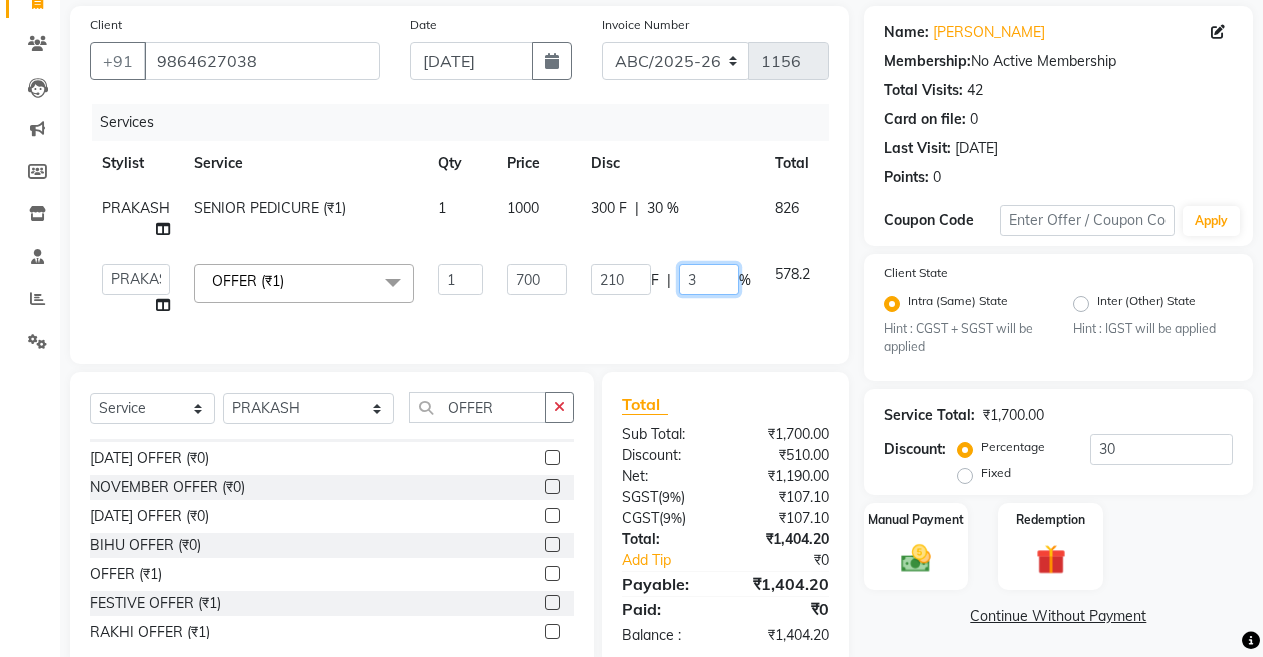type 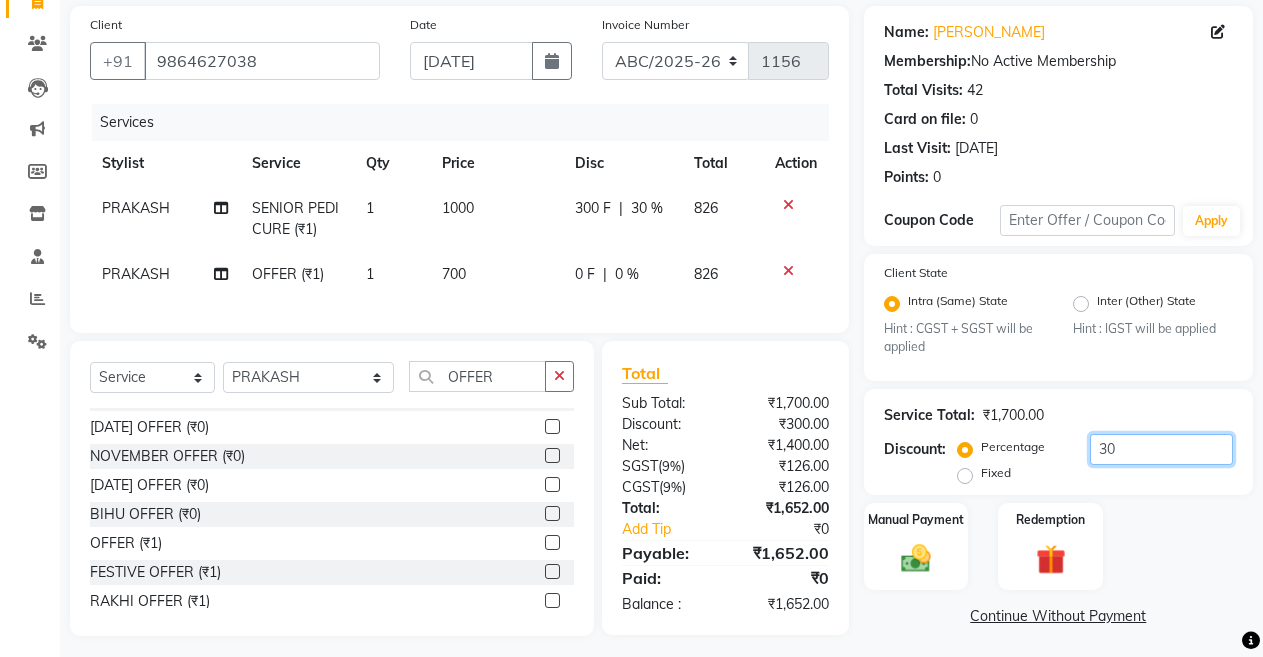click on "30" 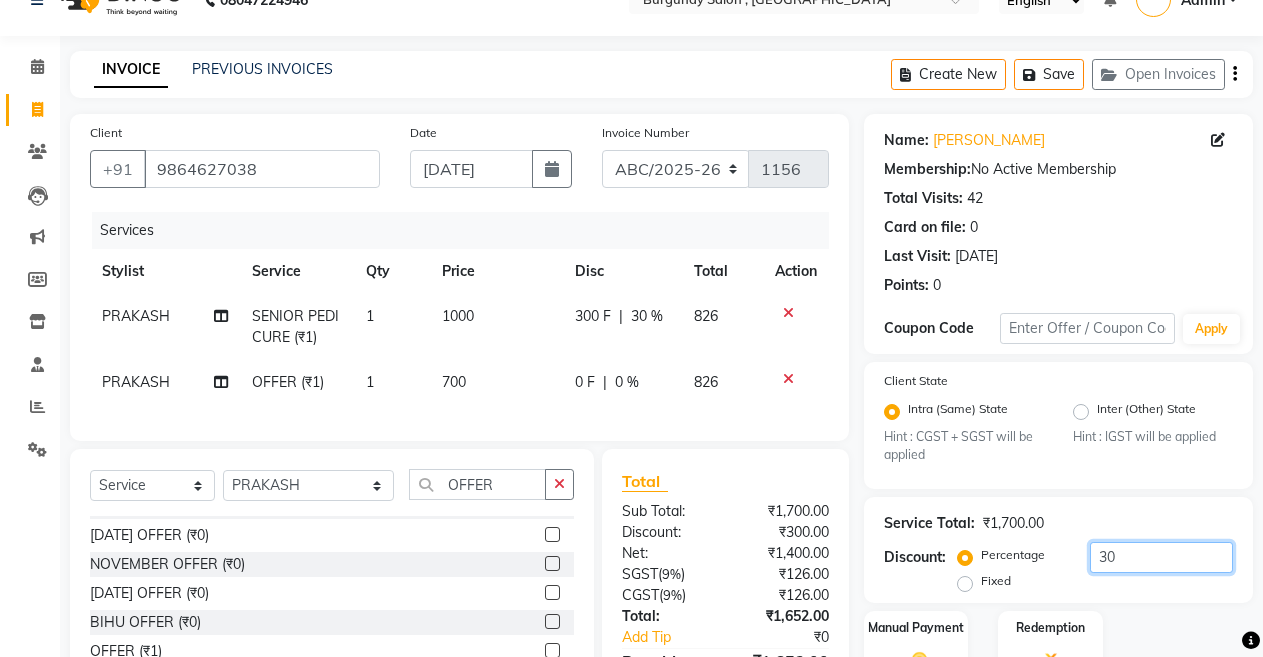 scroll, scrollTop: 24, scrollLeft: 0, axis: vertical 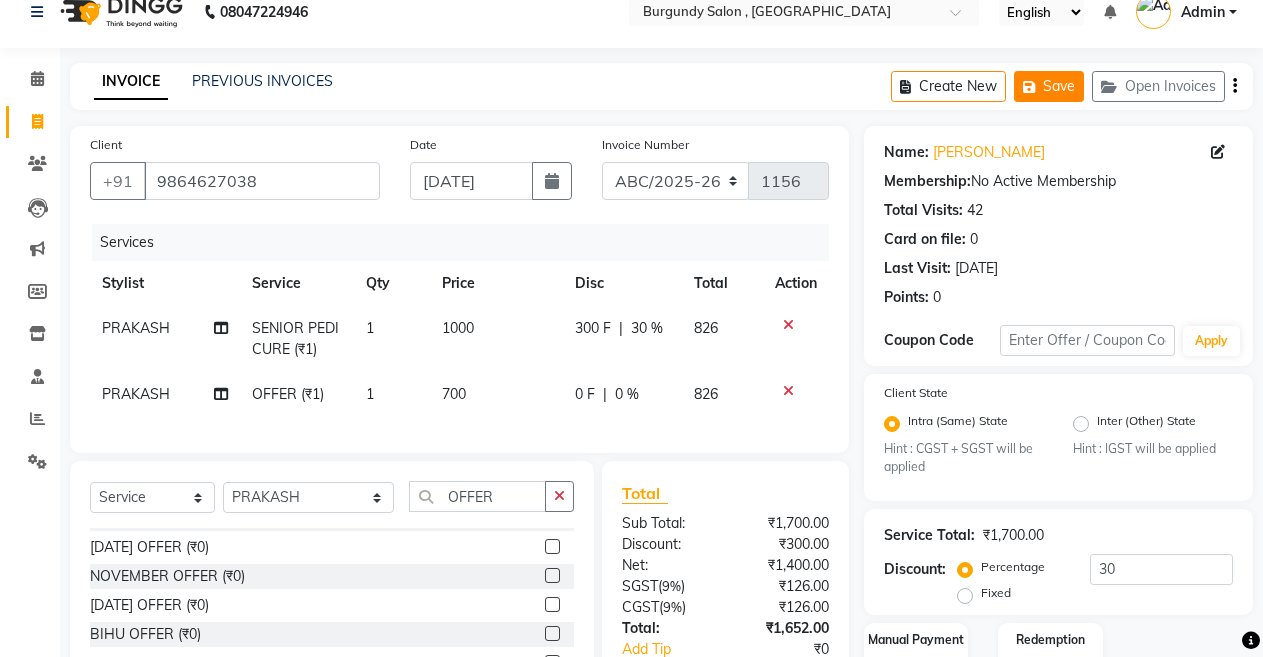 click on "Save" 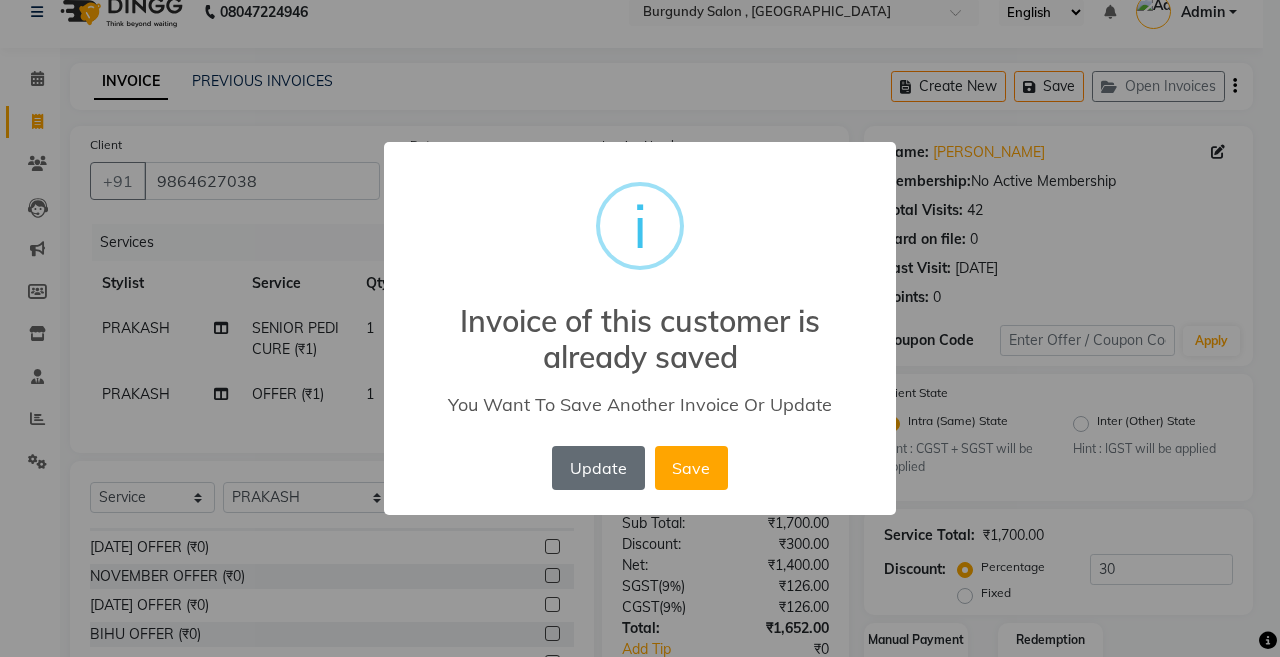 click on "Update" at bounding box center [598, 468] 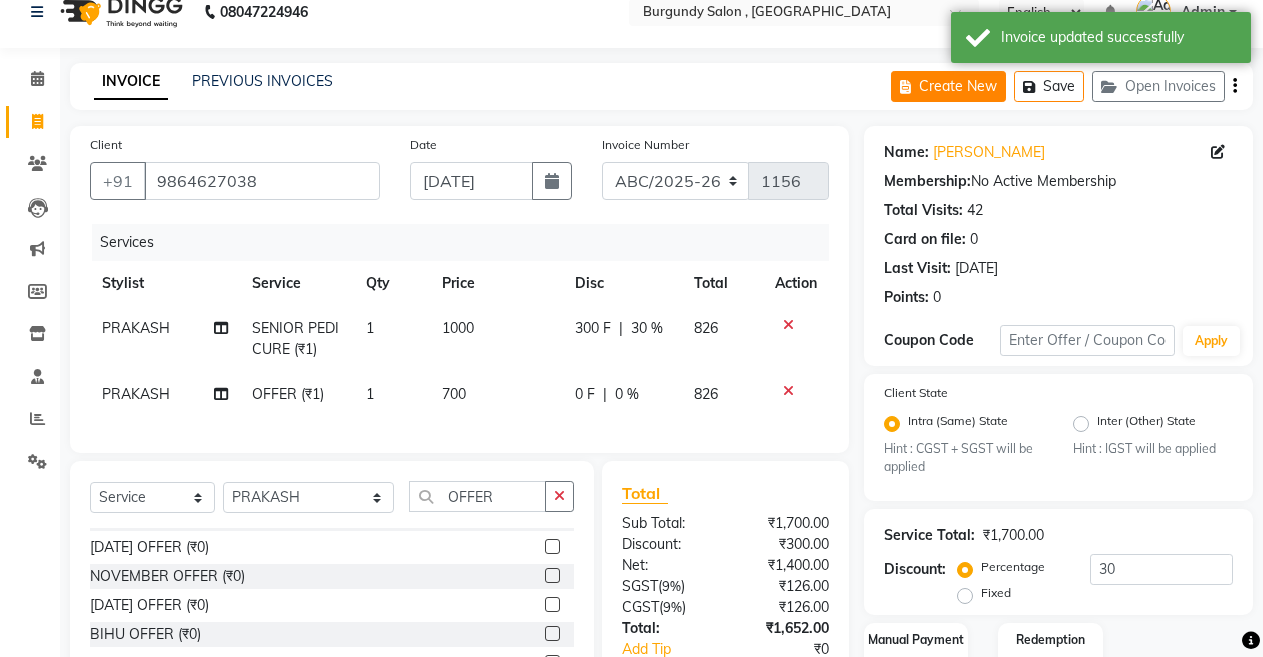 click on "Create New" 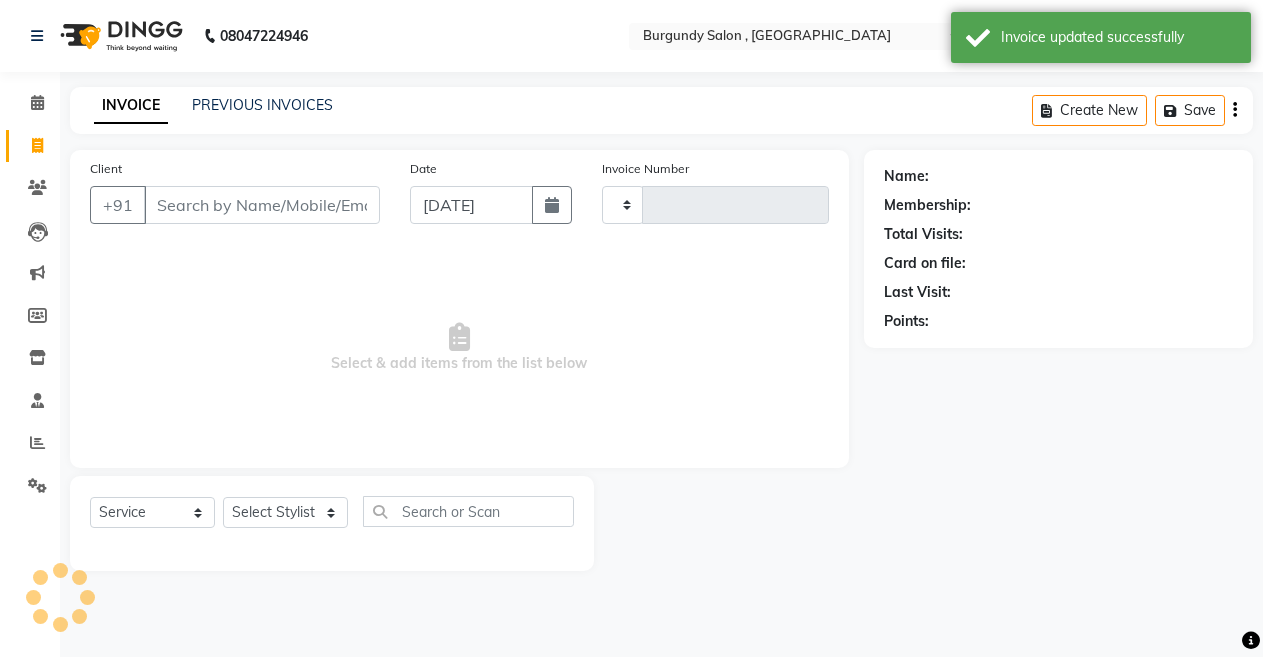 scroll, scrollTop: 0, scrollLeft: 0, axis: both 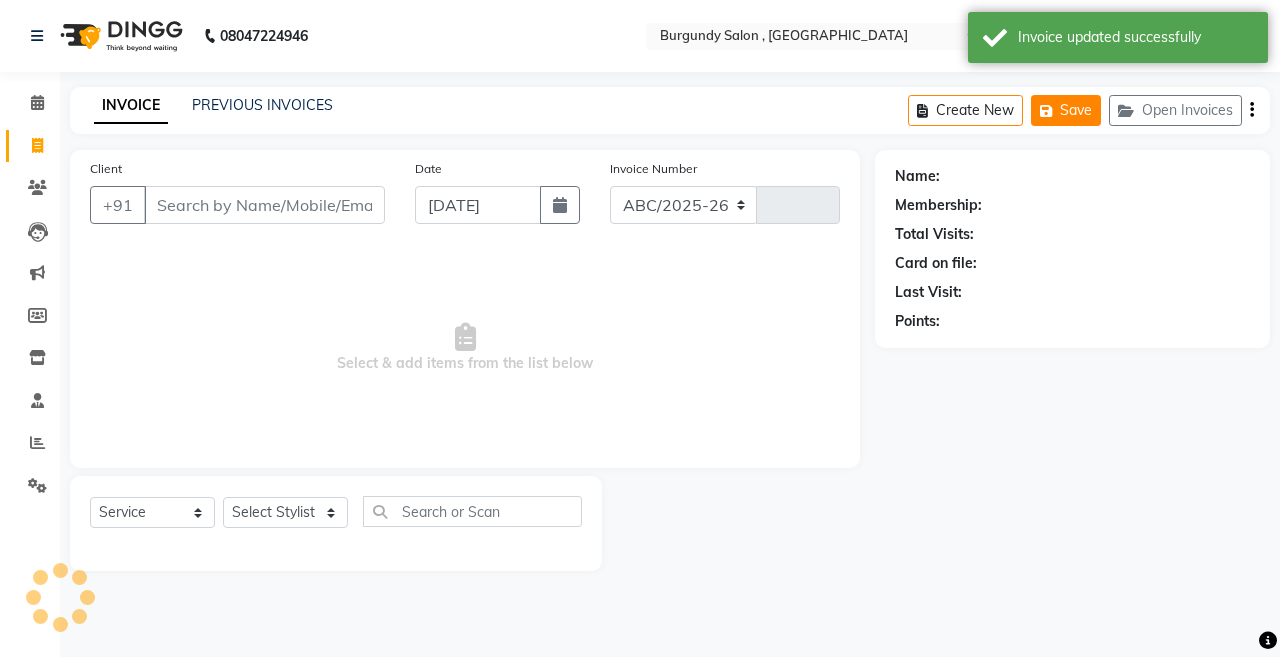 select on "5345" 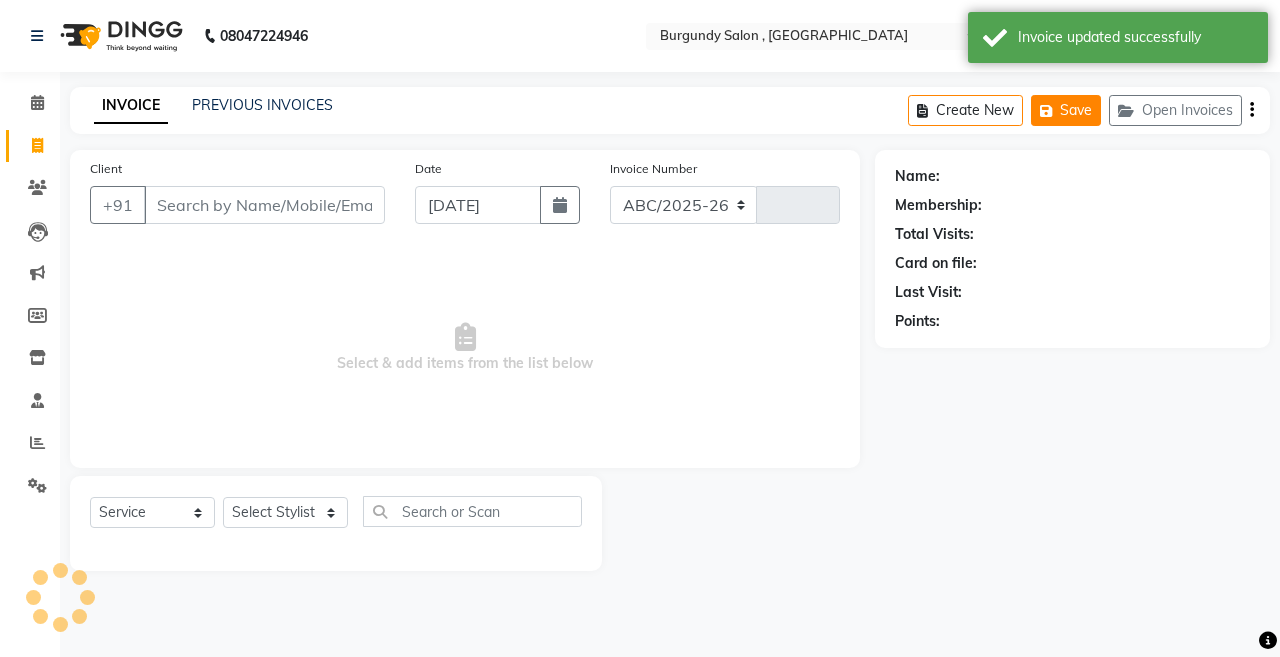 type on "1156" 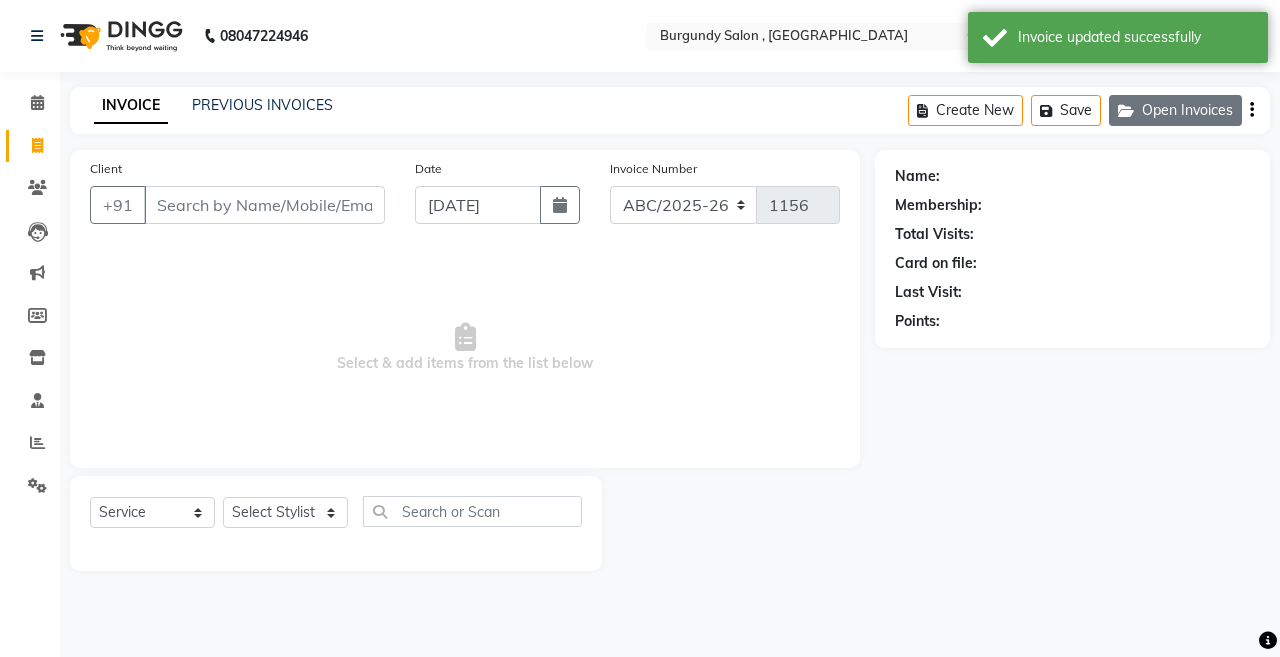 click 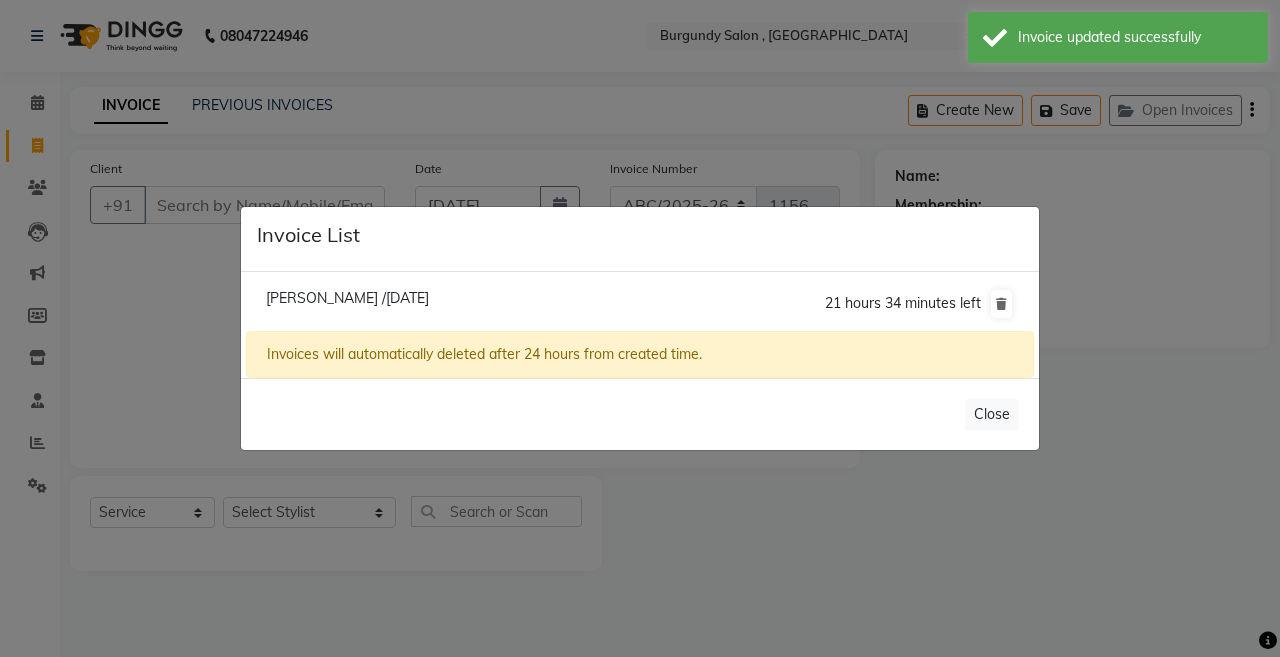 click on "Gunjan Agarwala /10 July 2025" 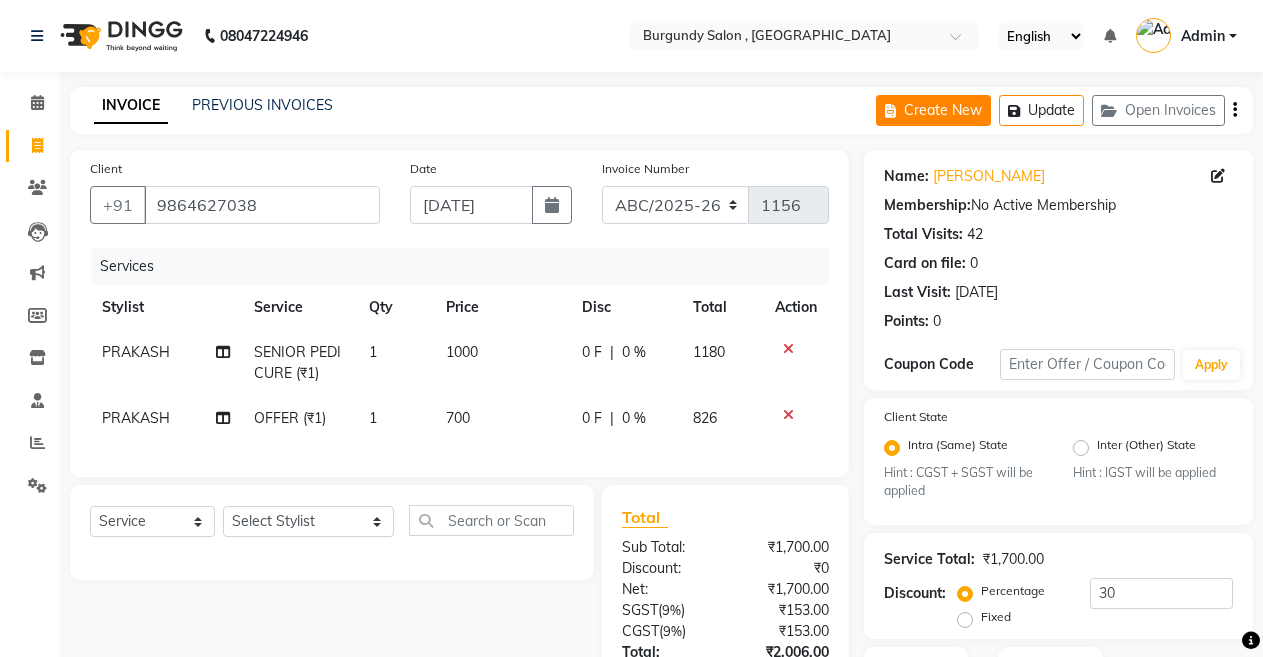 click on "Create New" 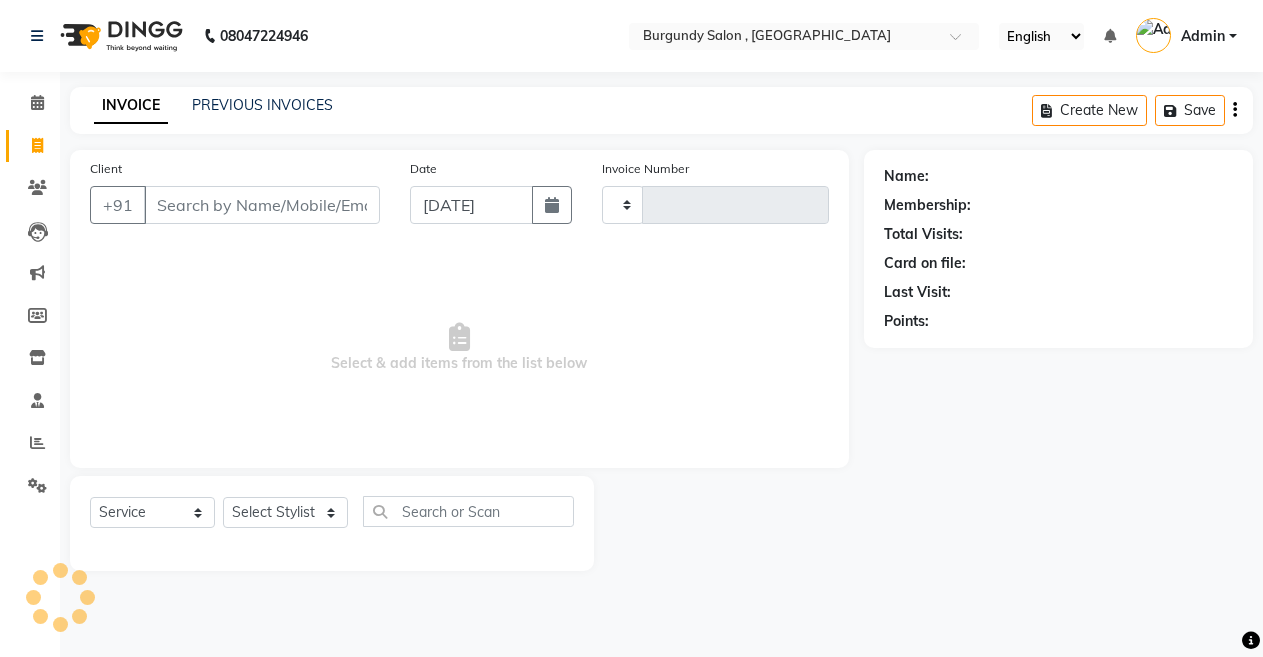 type on "1156" 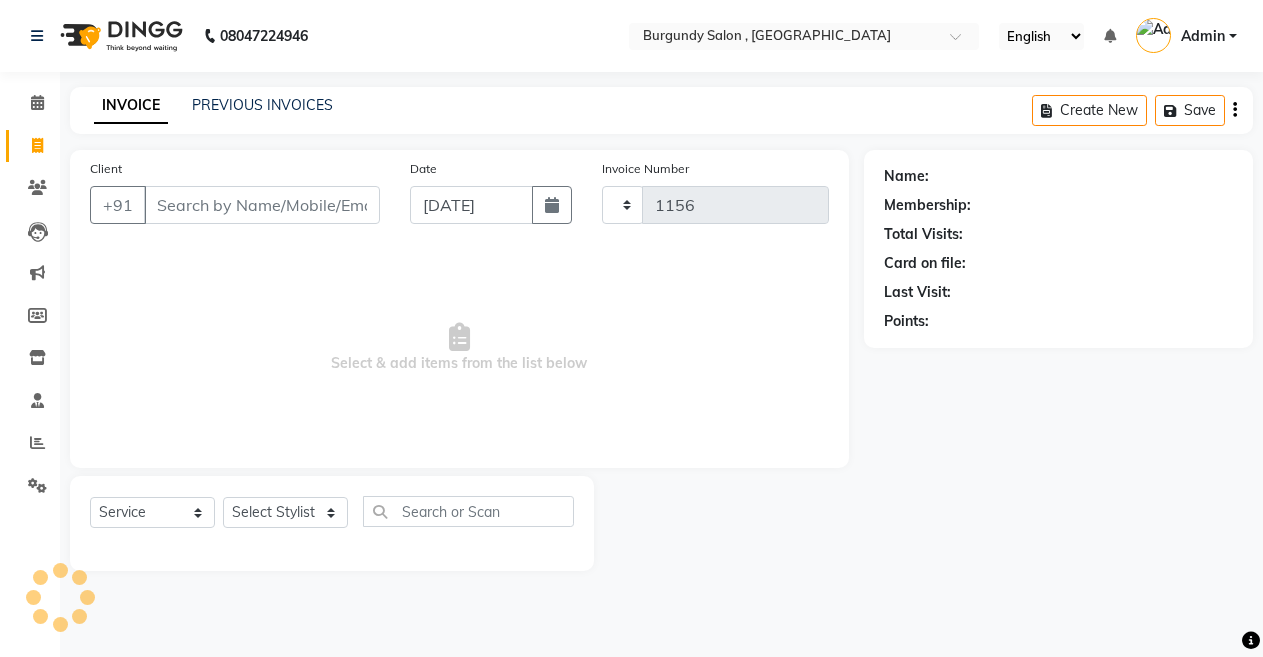 select on "5345" 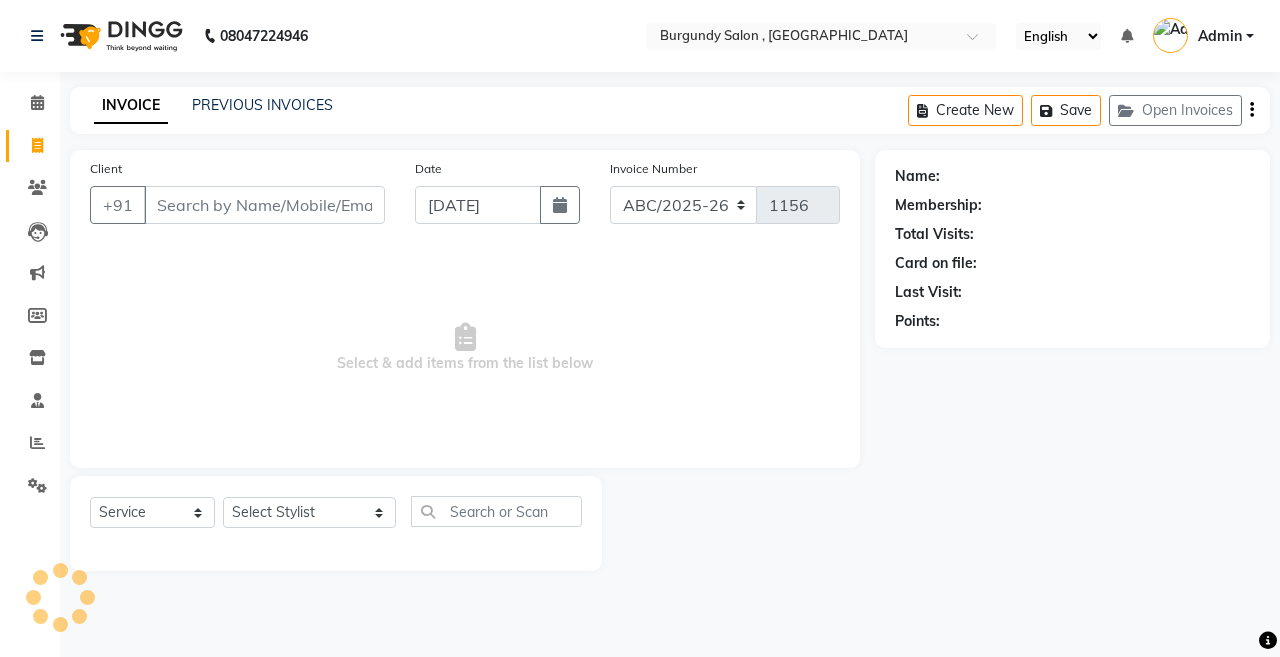 click on "Client" at bounding box center [264, 205] 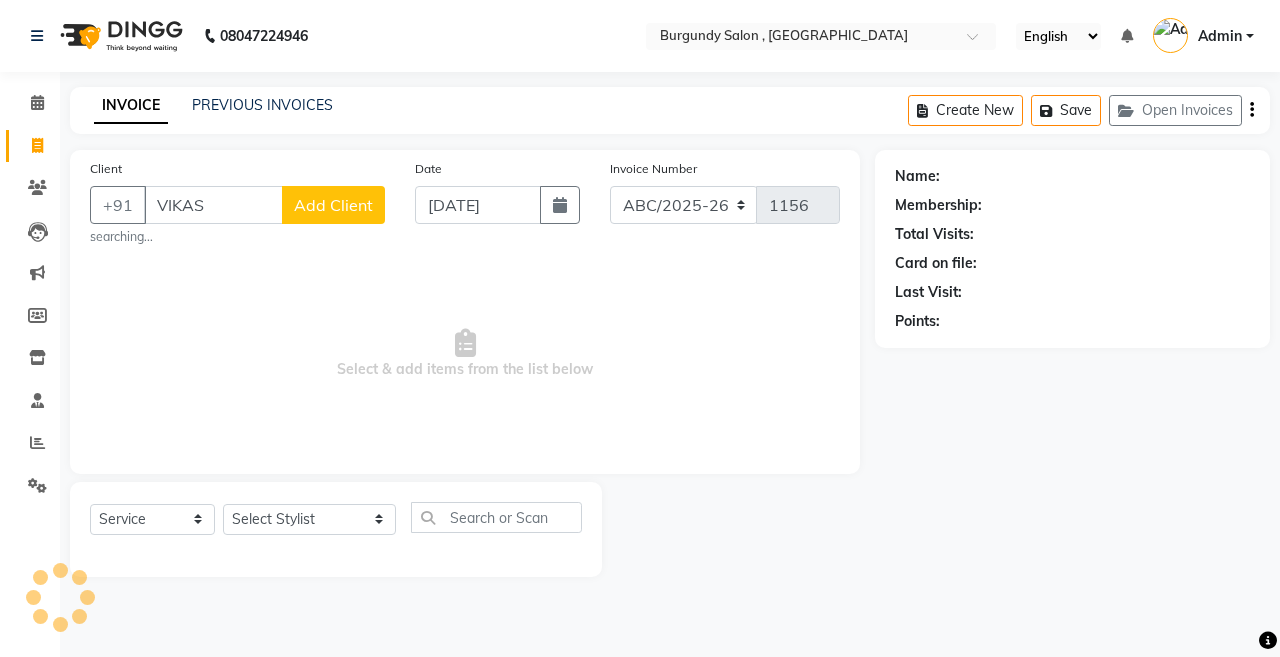 click on "VIKAS" at bounding box center [213, 205] 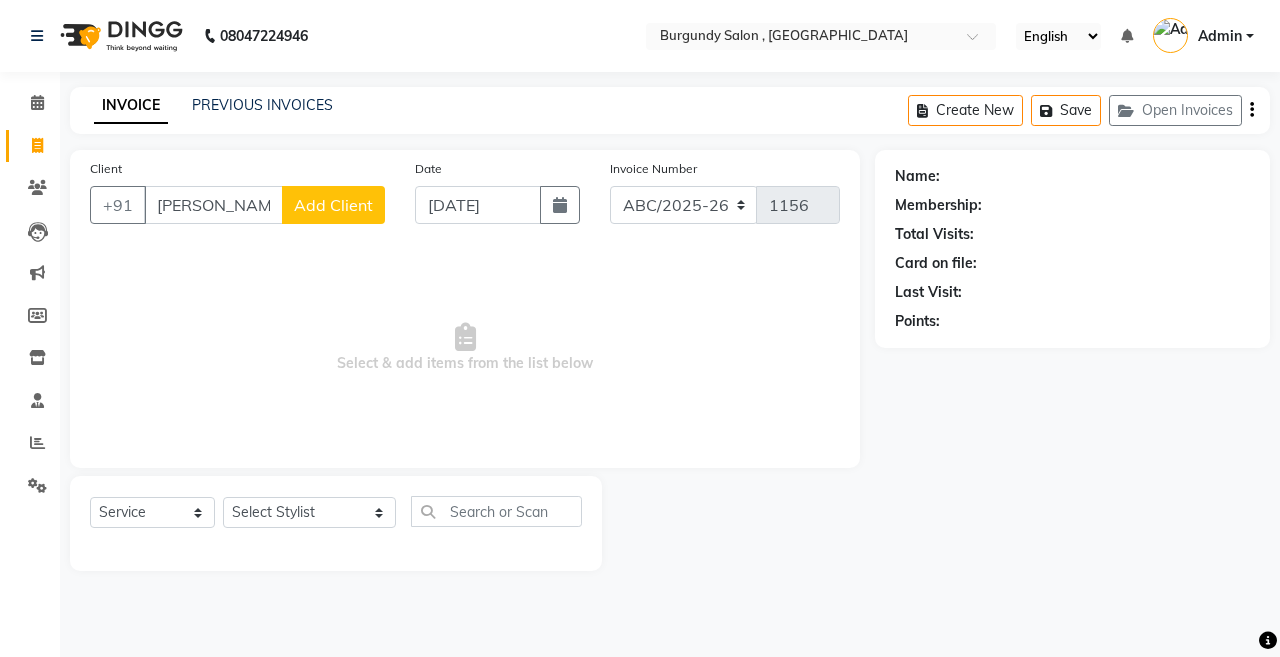 click on "VIKASH" at bounding box center [213, 205] 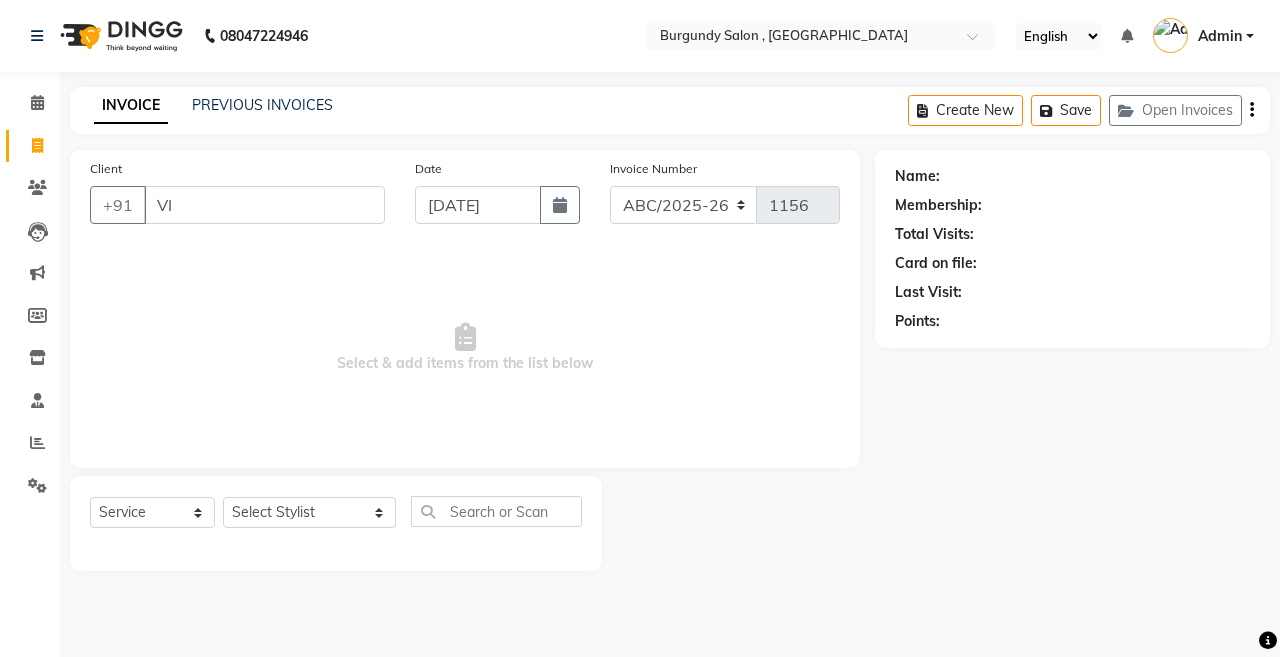 type on "V" 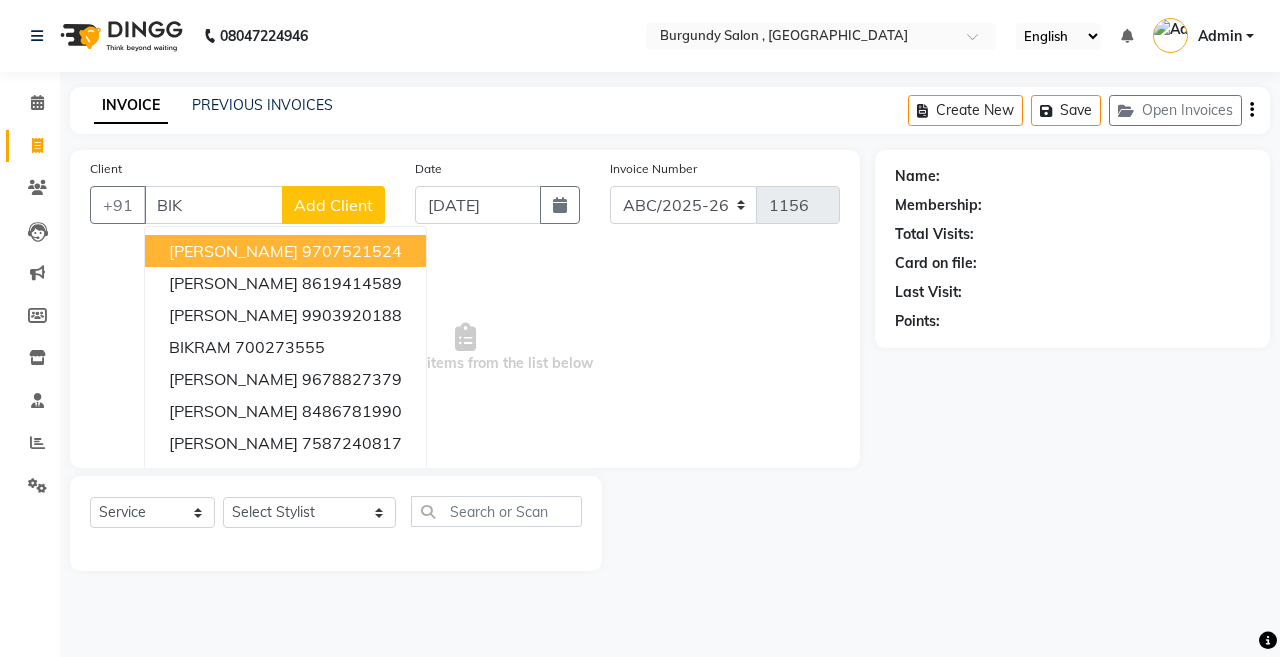 click on "BIKASH AGARWAL" at bounding box center [233, 251] 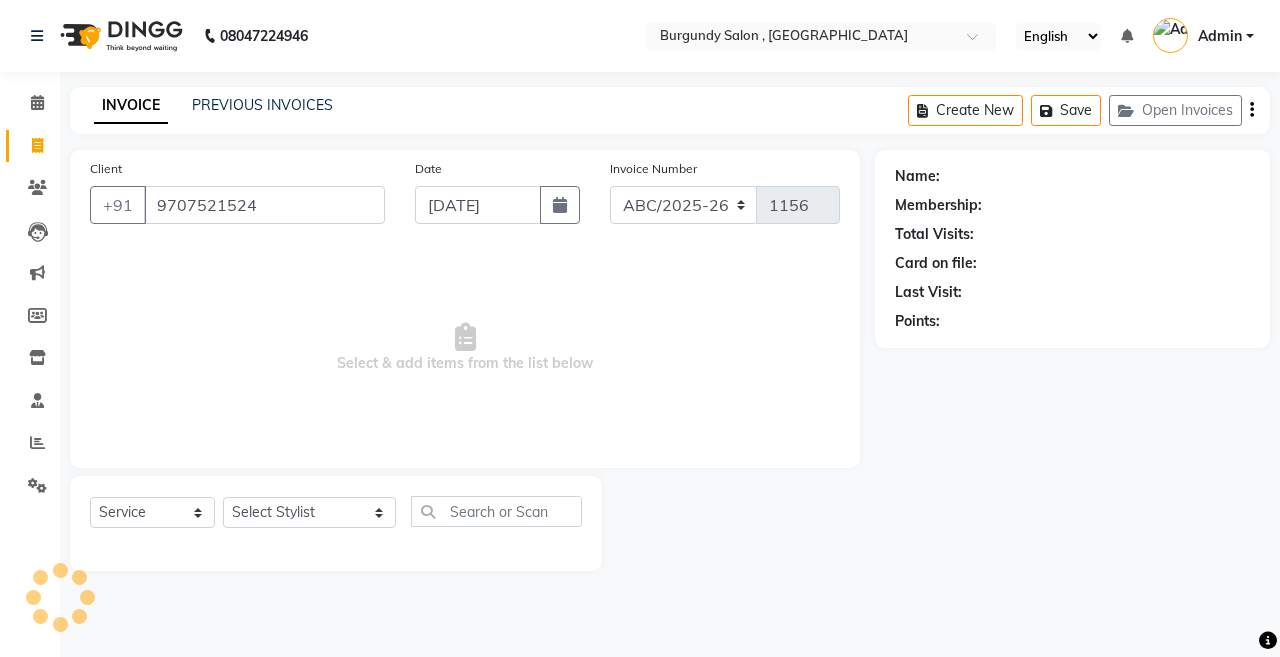 type on "9707521524" 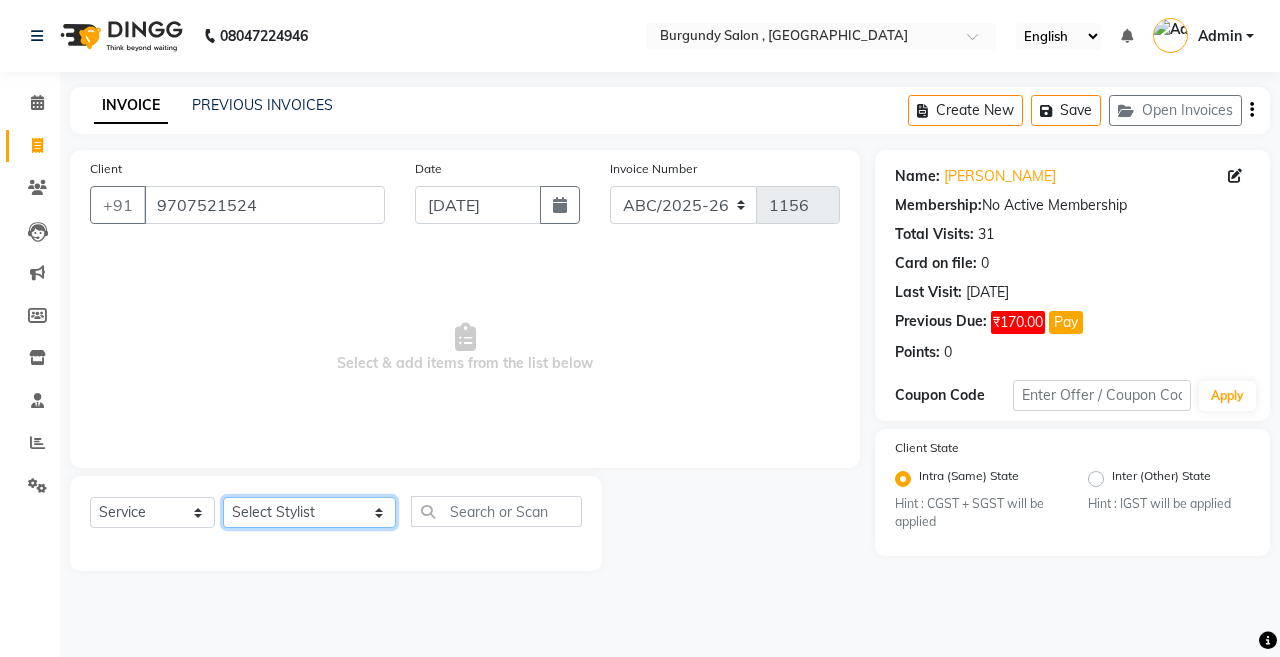 click on "Select Stylist ANIL  ANJANA BARSHA DEEPSHIKHA  DHON DAS DHON / NITUMONI EDWARD EDWARD/ LAXMI JOSHU JUNMONI KASHIF LAXI / ANJANA LAXMI LITTLE MAAM MINTUL MITALI NEETU RANA NITUMONI NITUMONI/POJA/ LAXMI NITUMONI / SAGARIKA NITUMONI/ SAGRIKA PRAKASH PUJAA Rubi RUBI / LAXMI SAGARIKA  SAGARIKA / RUBI SAHIL SAHIL / DHON SAHIL / EDWARD SAHIL/ JOSHU SAHIL/JOSHU/PRAKASH/ RUBI SAHIL/NITUMONI/ MITALI SAHIL/ RUBI SHABIR SHADHAB SIMA KALITA SONALI DEKA SOPEM staff 1 staff 1 TANU" 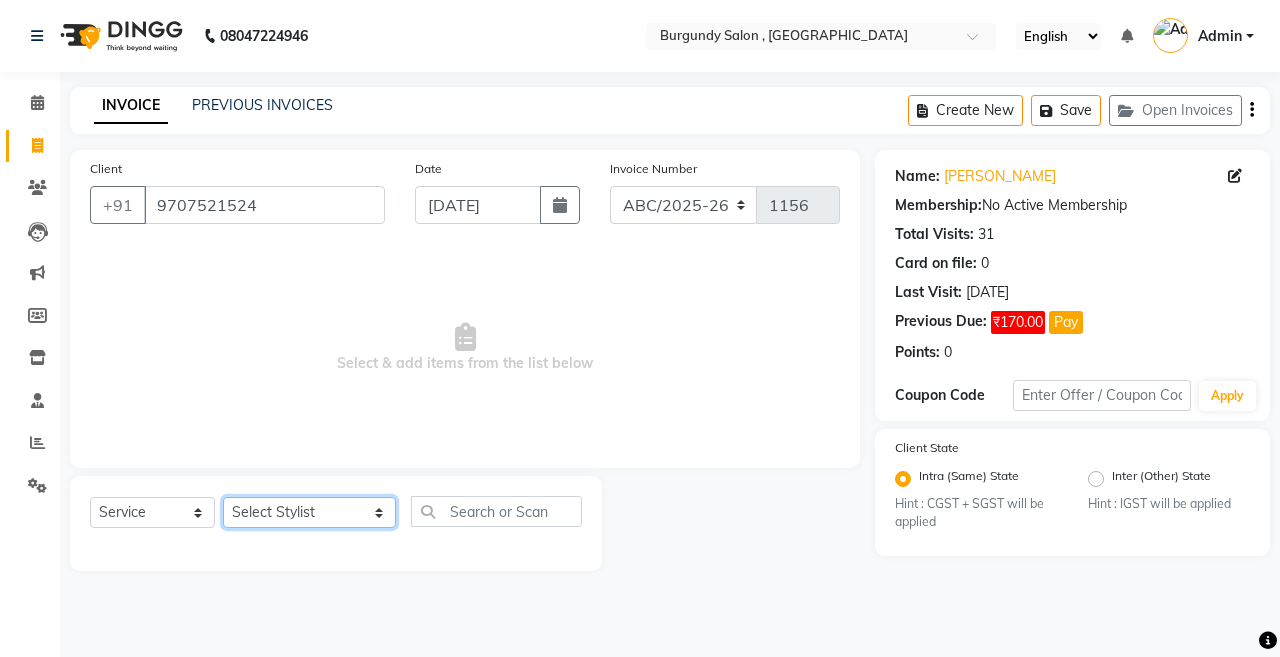 select on "32592" 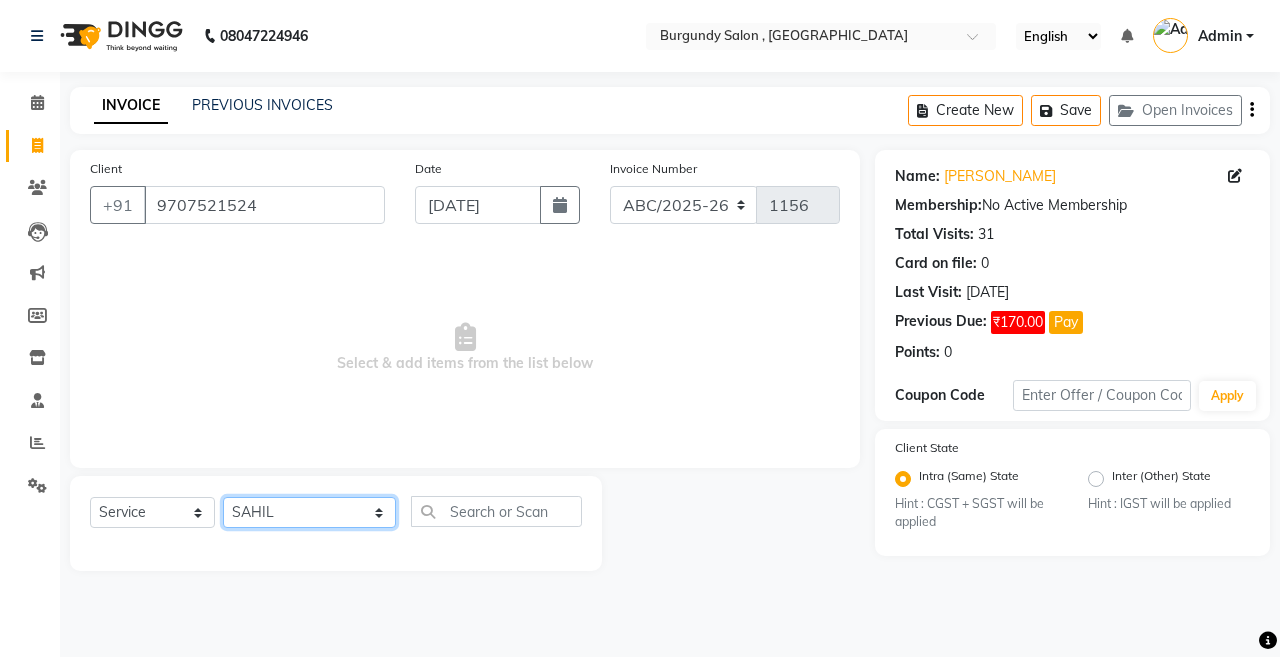 click on "Select Stylist ANIL  ANJANA BARSHA DEEPSHIKHA  DHON DAS DHON / NITUMONI EDWARD EDWARD/ LAXMI JOSHU JUNMONI KASHIF LAXI / ANJANA LAXMI LITTLE MAAM MINTUL MITALI NEETU RANA NITUMONI NITUMONI/POJA/ LAXMI NITUMONI / SAGARIKA NITUMONI/ SAGRIKA PRAKASH PUJAA Rubi RUBI / LAXMI SAGARIKA  SAGARIKA / RUBI SAHIL SAHIL / DHON SAHIL / EDWARD SAHIL/ JOSHU SAHIL/JOSHU/PRAKASH/ RUBI SAHIL/NITUMONI/ MITALI SAHIL/ RUBI SHABIR SHADHAB SIMA KALITA SONALI DEKA SOPEM staff 1 staff 1 TANU" 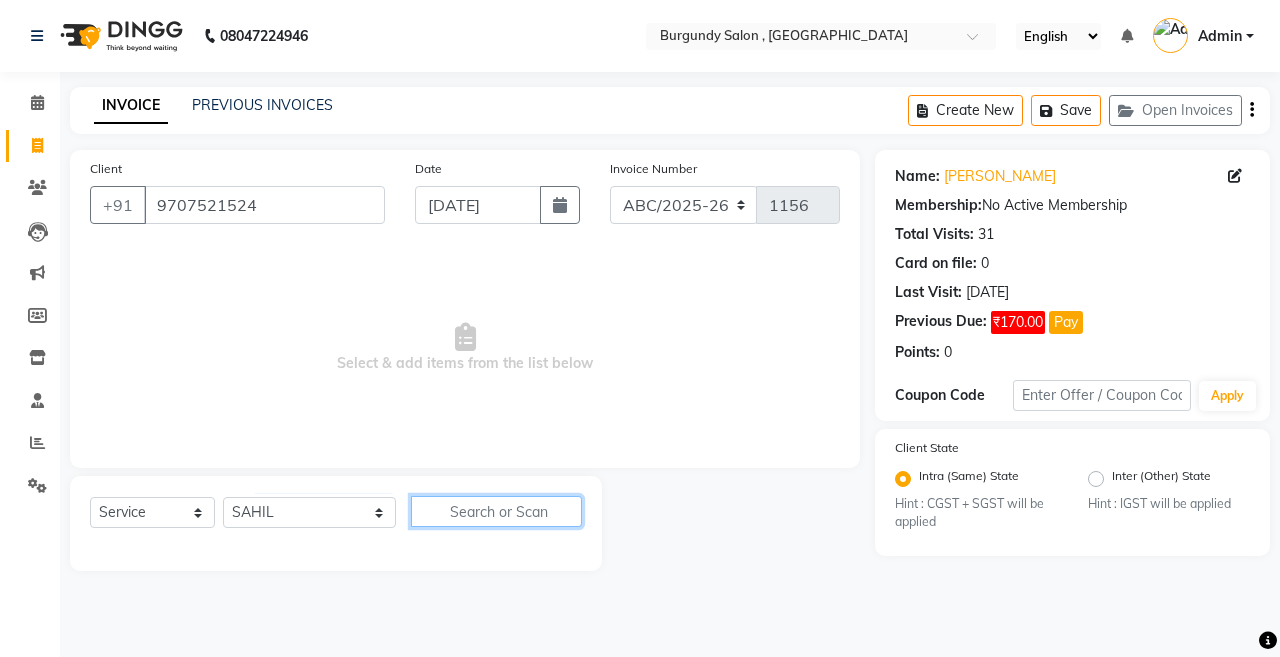 click 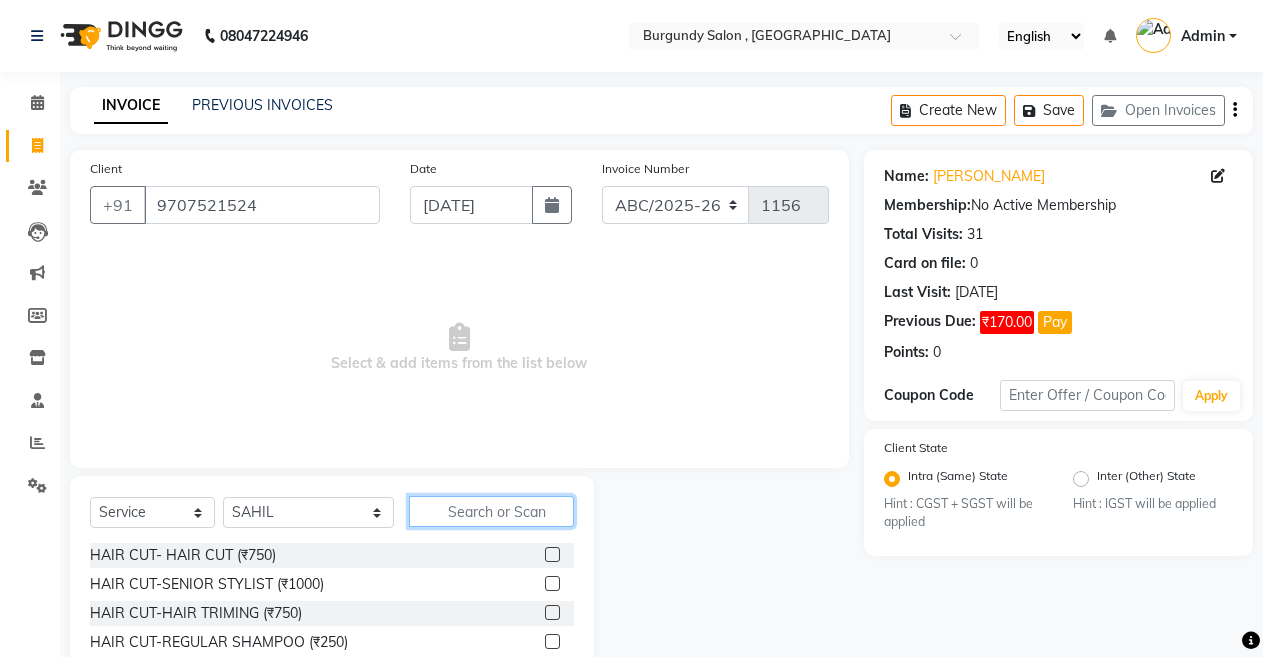 type on "E" 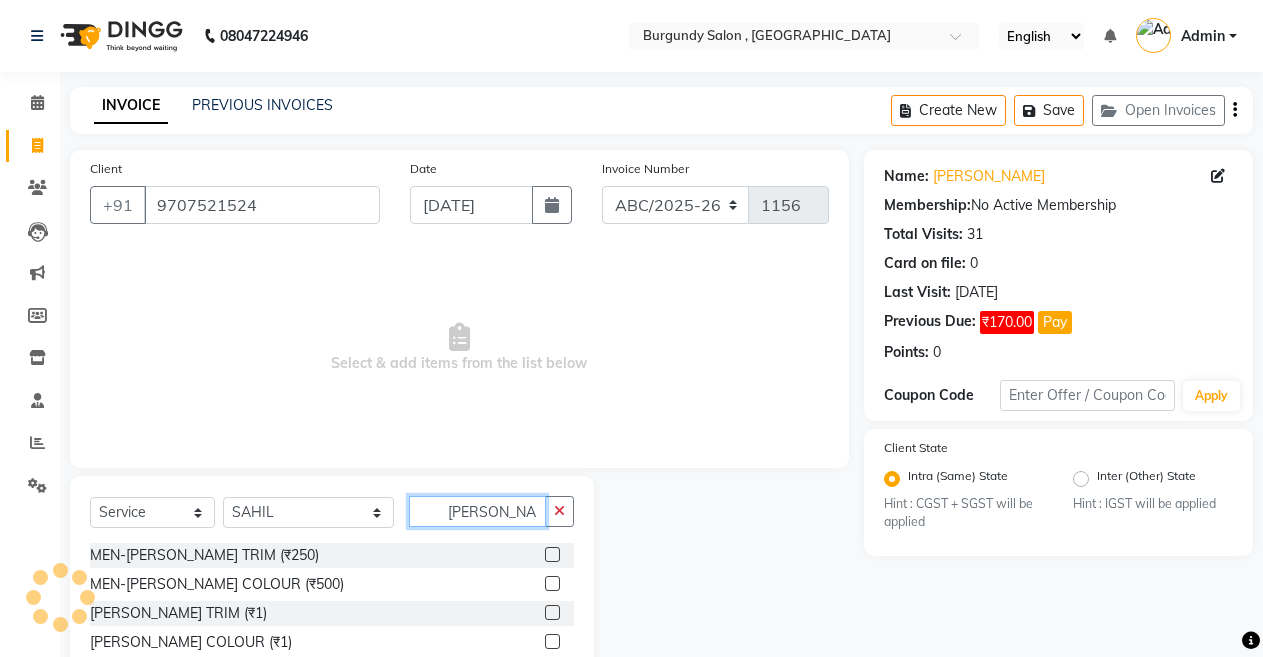 type on "BEARD" 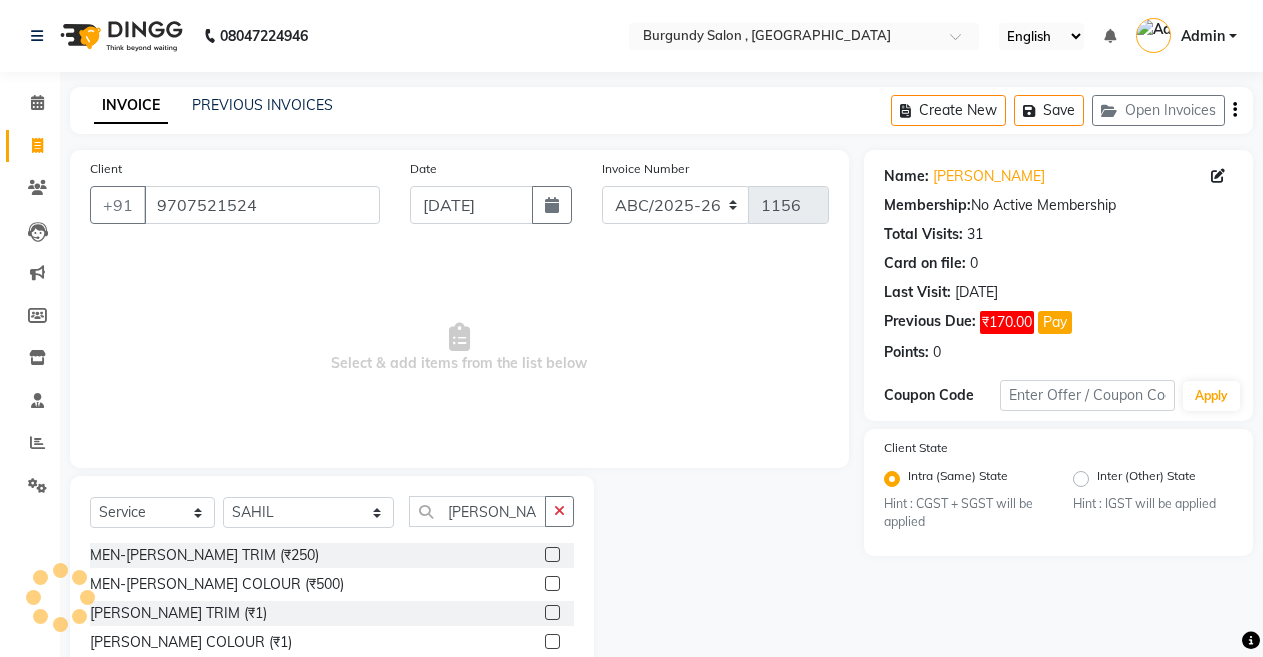 click 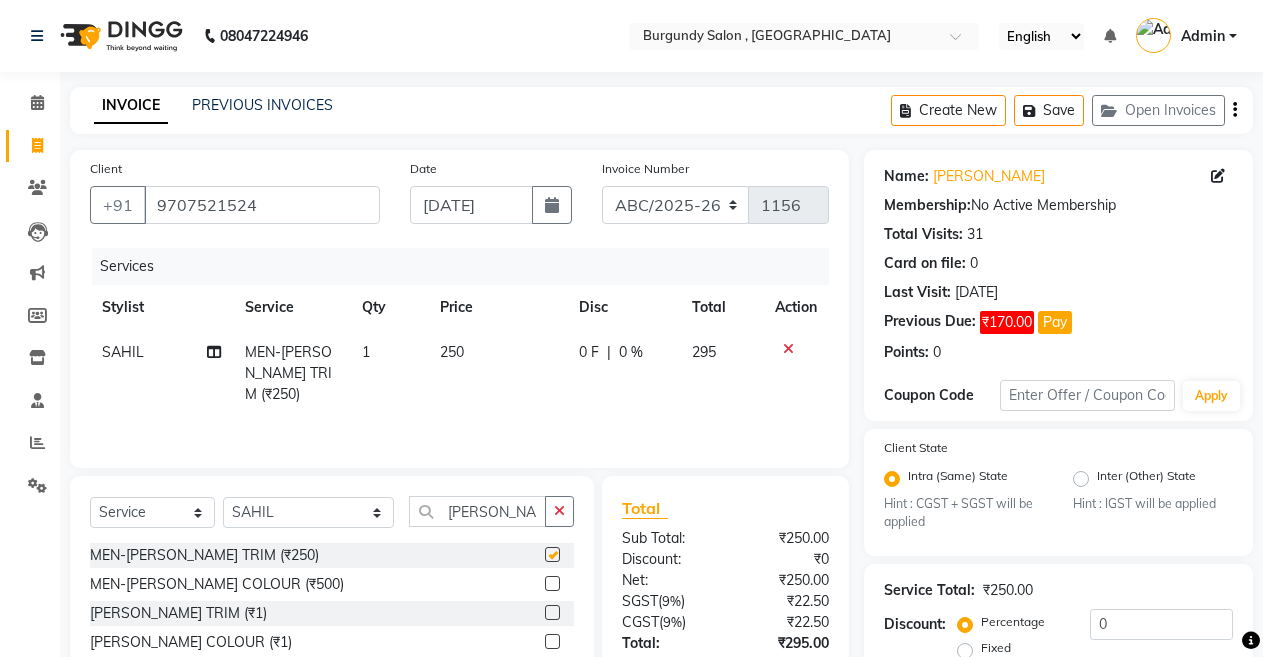 checkbox on "false" 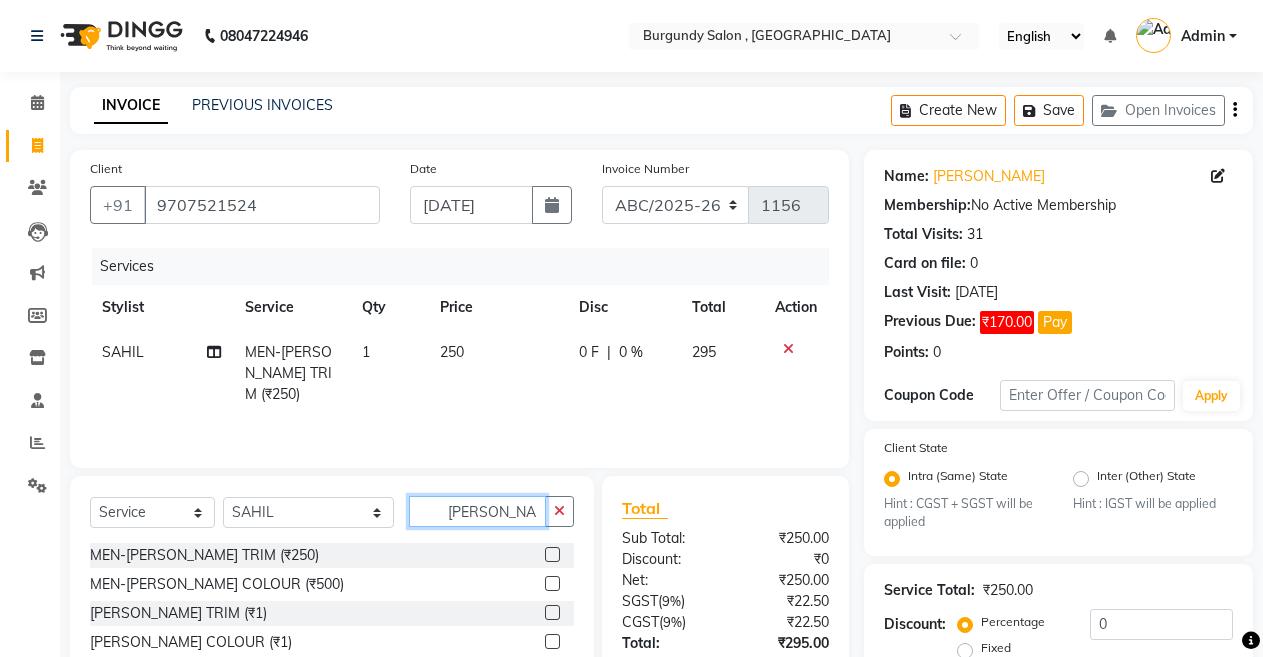 click on "BEARD" 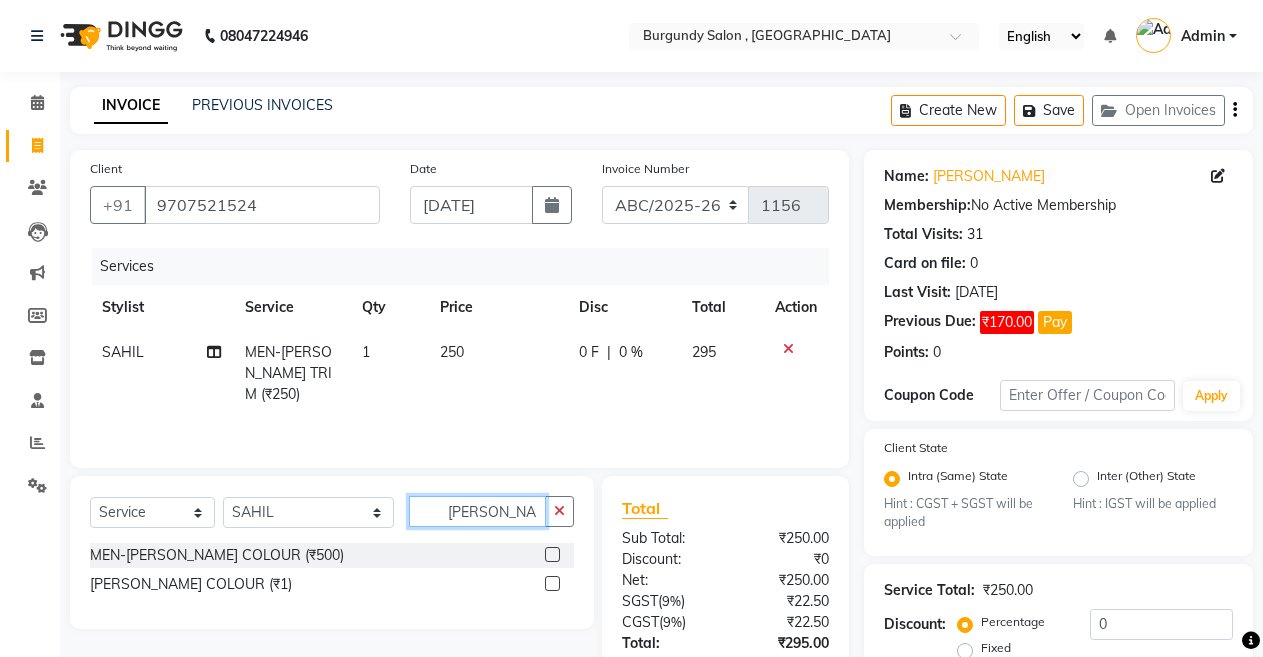type on "BEARD CO" 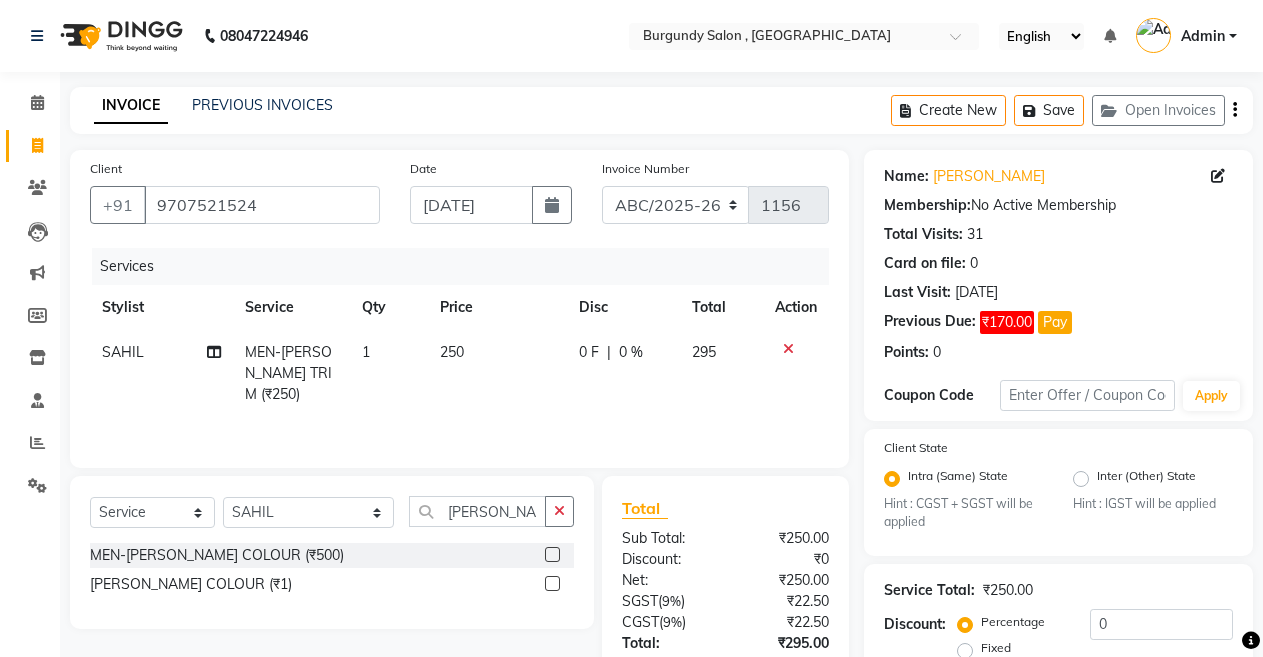 click 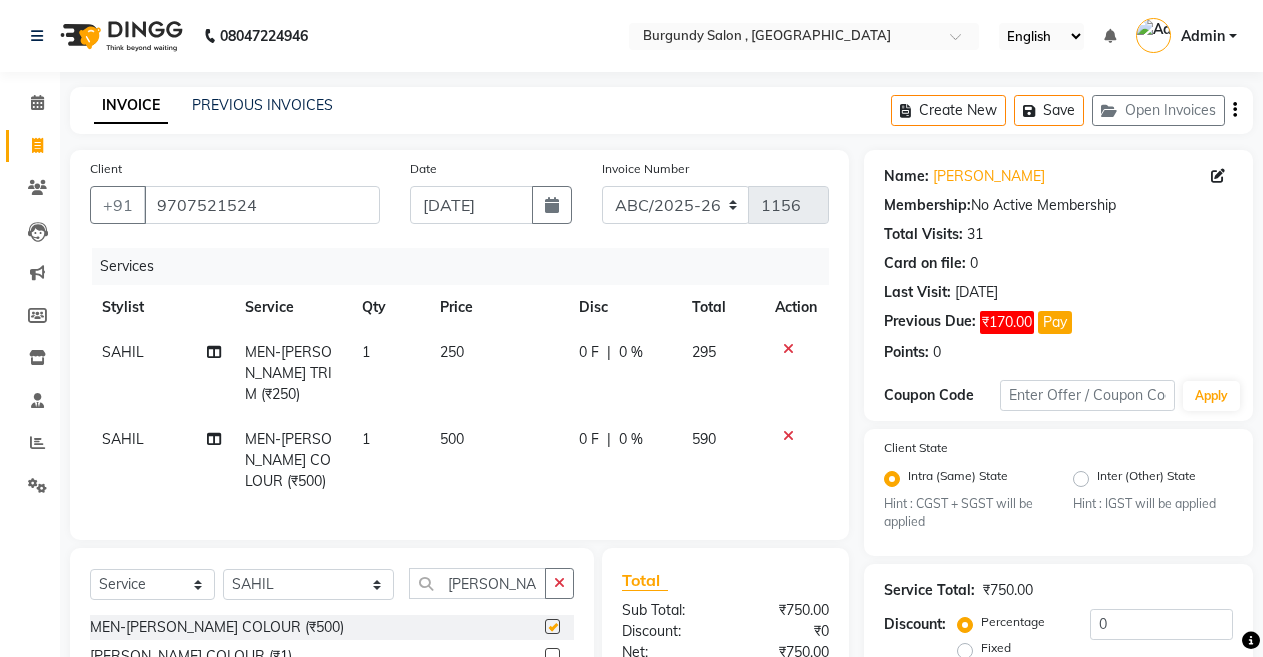 checkbox on "false" 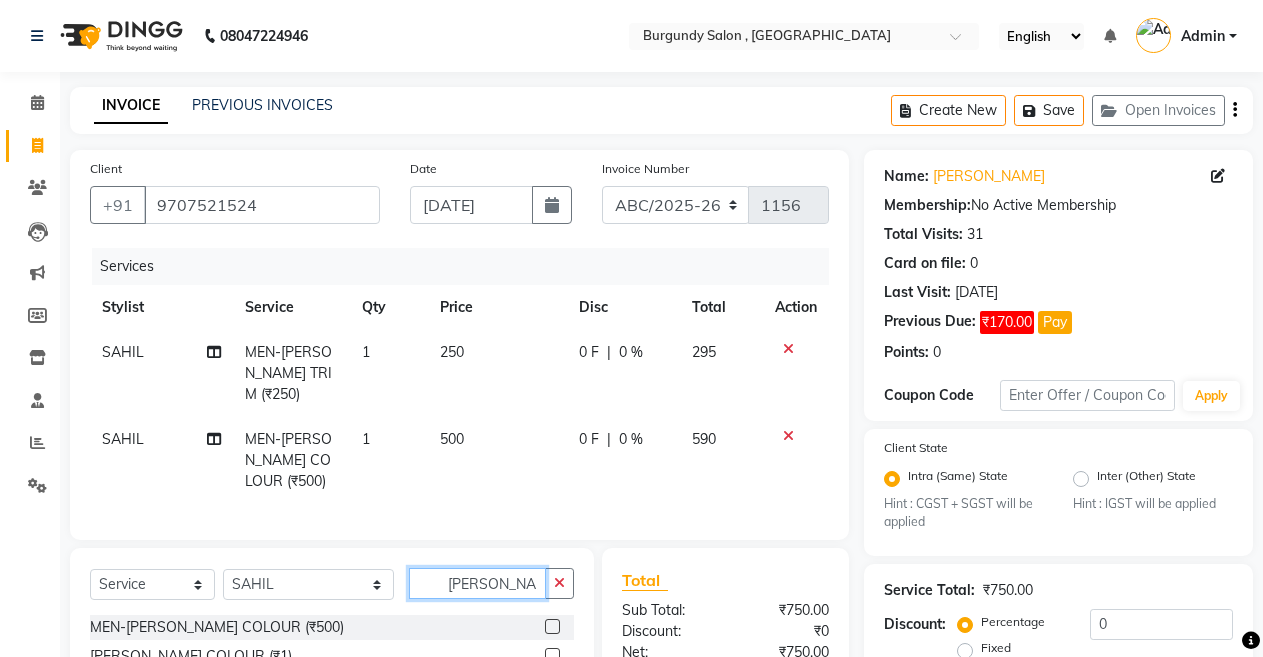click on "BEARD CO" 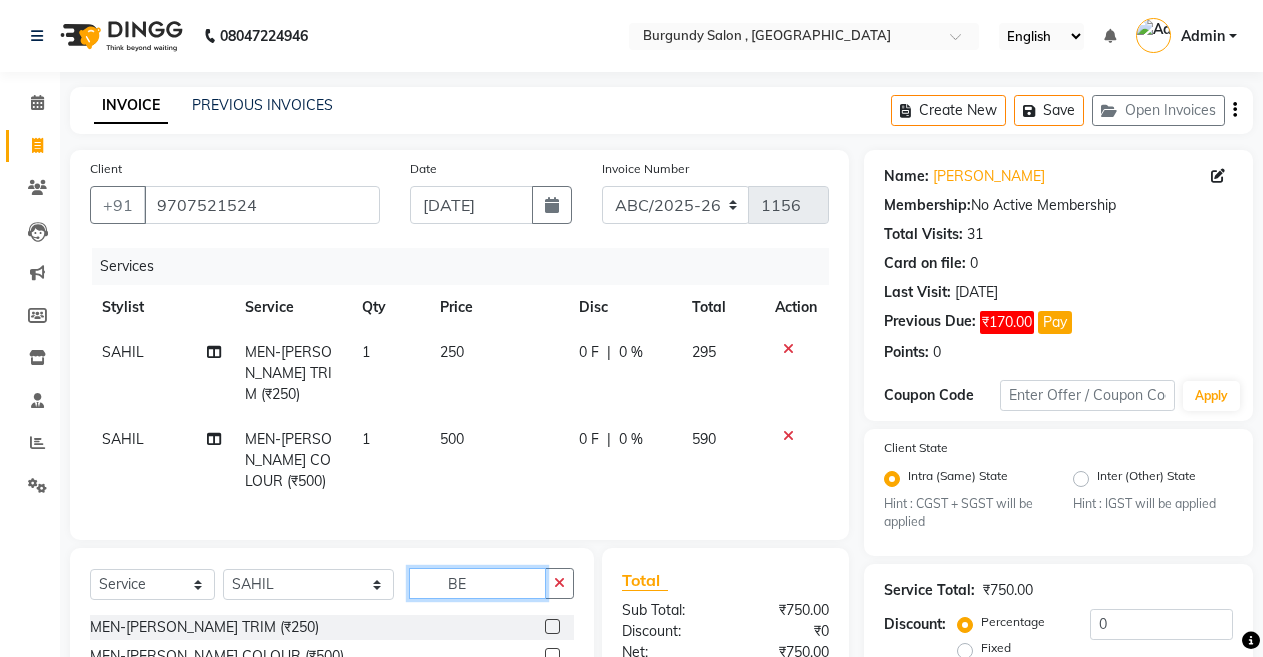 type on "B" 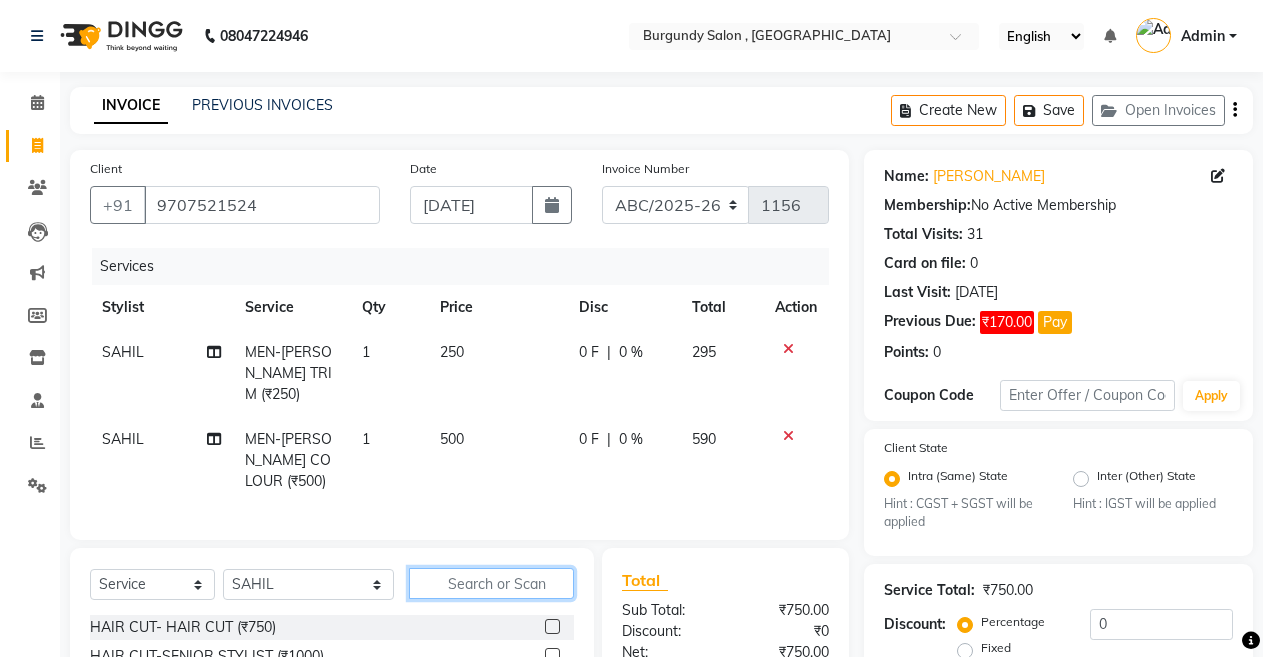 type 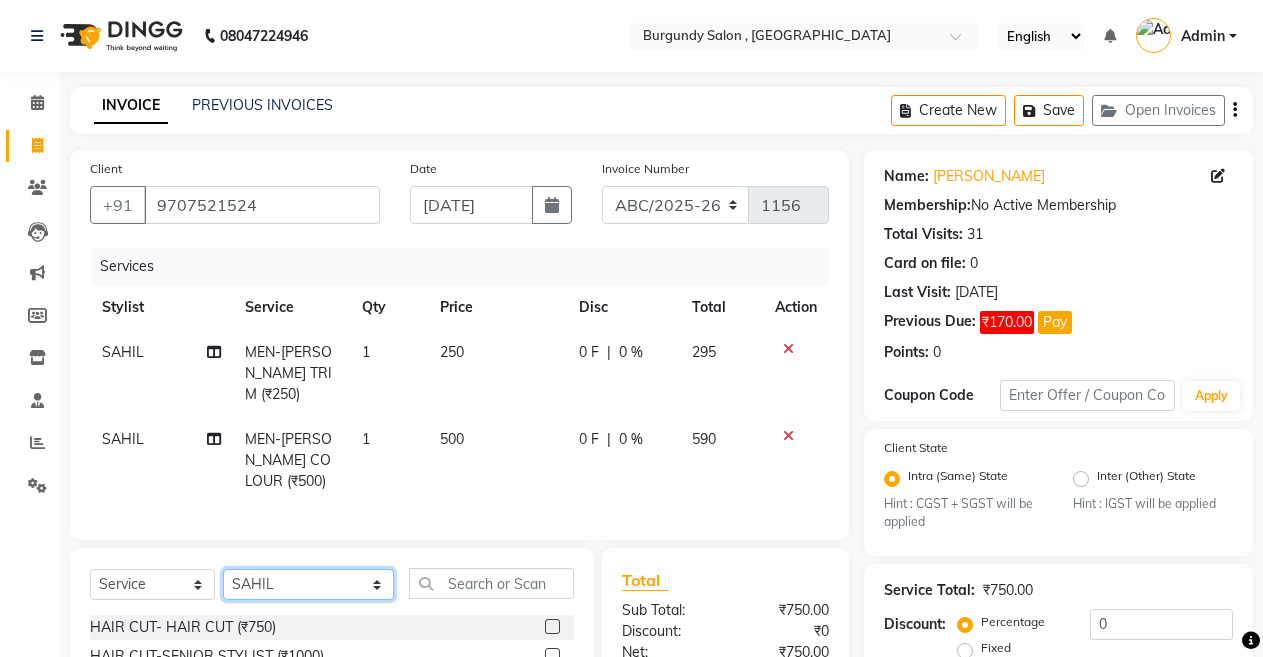 click on "Select Stylist ANIL  ANJANA BARSHA DEEPSHIKHA  DHON DAS DHON / NITUMONI EDWARD EDWARD/ LAXMI JOSHU JUNMONI KASHIF LAXI / ANJANA LAXMI LITTLE MAAM MINTUL MITALI NEETU RANA NITUMONI NITUMONI/POJA/ LAXMI NITUMONI / SAGARIKA NITUMONI/ SAGRIKA PRAKASH PUJAA Rubi RUBI / LAXMI SAGARIKA  SAGARIKA / RUBI SAHIL SAHIL / DHON SAHIL / EDWARD SAHIL/ JOSHU SAHIL/JOSHU/PRAKASH/ RUBI SAHIL/NITUMONI/ MITALI SAHIL/ RUBI SHABIR SHADHAB SIMA KALITA SONALI DEKA SOPEM staff 1 staff 1 TANU" 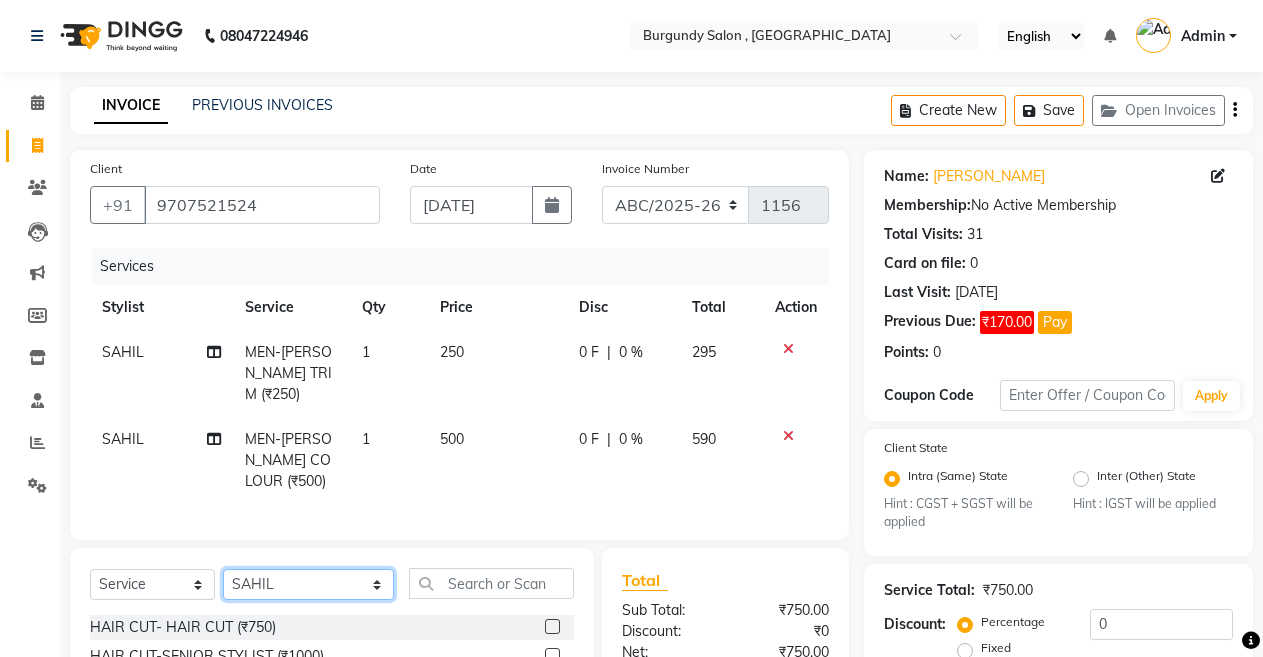 select on "82301" 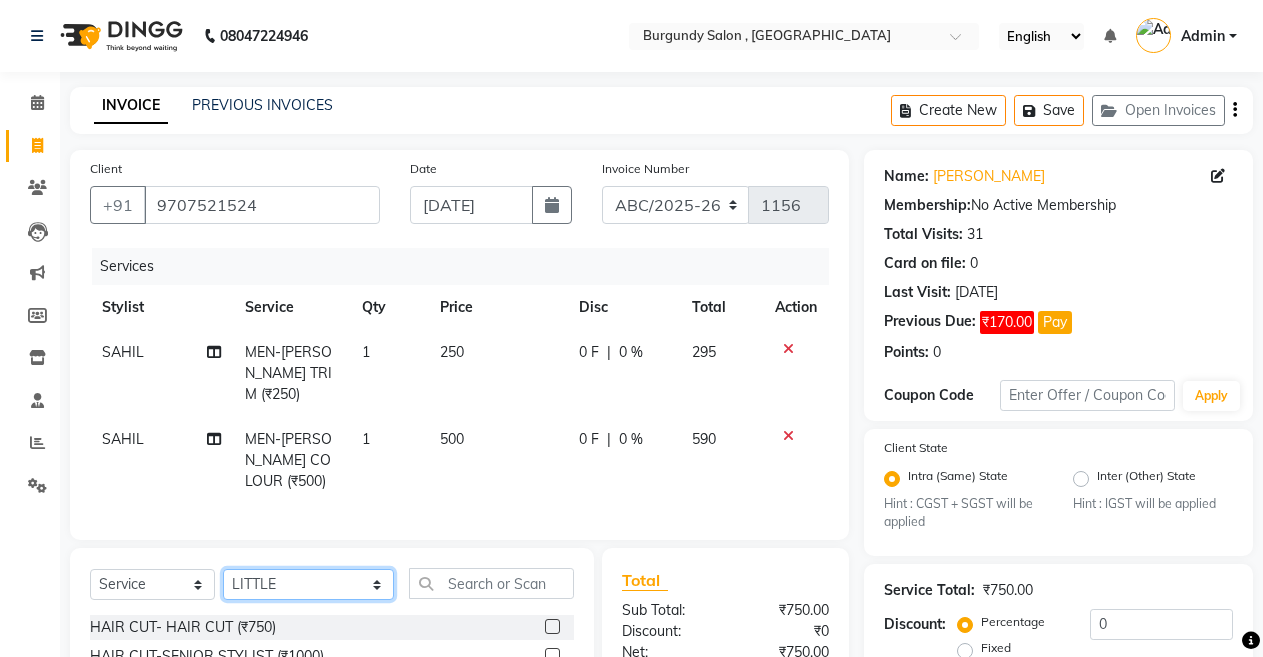 click on "Select Stylist ANIL  ANJANA BARSHA DEEPSHIKHA  DHON DAS DHON / NITUMONI EDWARD EDWARD/ LAXMI JOSHU JUNMONI KASHIF LAXI / ANJANA LAXMI LITTLE MAAM MINTUL MITALI NEETU RANA NITUMONI NITUMONI/POJA/ LAXMI NITUMONI / SAGARIKA NITUMONI/ SAGRIKA PRAKASH PUJAA Rubi RUBI / LAXMI SAGARIKA  SAGARIKA / RUBI SAHIL SAHIL / DHON SAHIL / EDWARD SAHIL/ JOSHU SAHIL/JOSHU/PRAKASH/ RUBI SAHIL/NITUMONI/ MITALI SAHIL/ RUBI SHABIR SHADHAB SIMA KALITA SONALI DEKA SOPEM staff 1 staff 1 TANU" 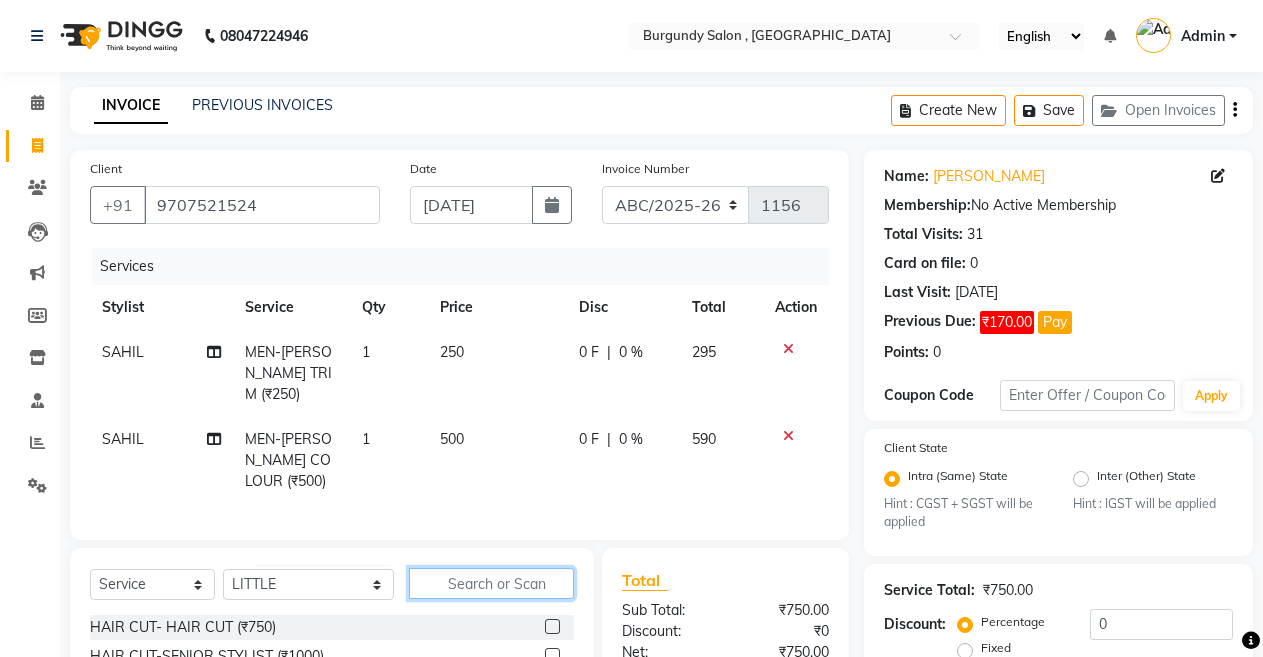 click 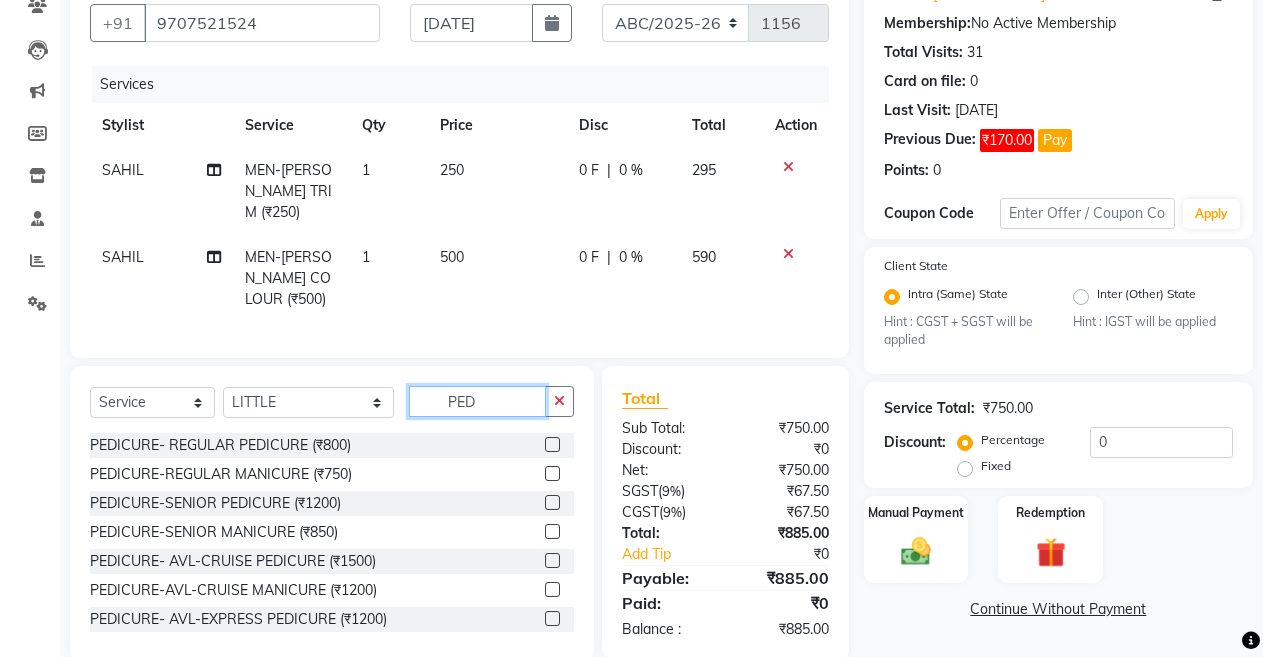 scroll, scrollTop: 200, scrollLeft: 0, axis: vertical 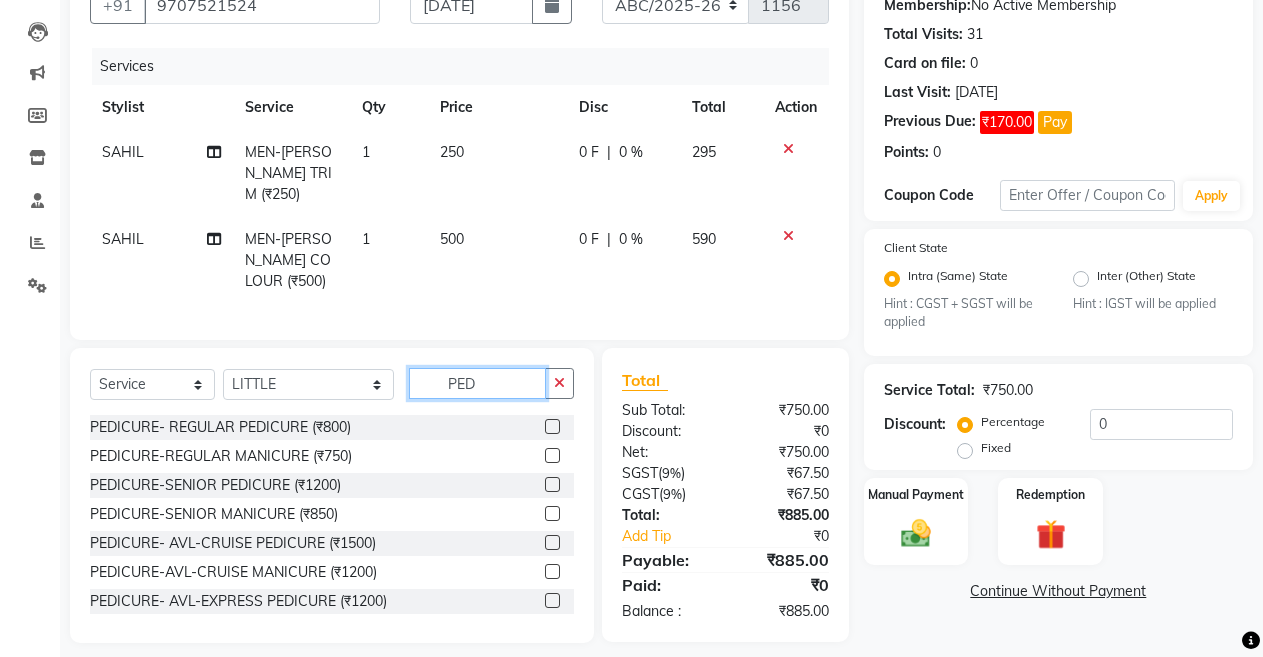type on "PED" 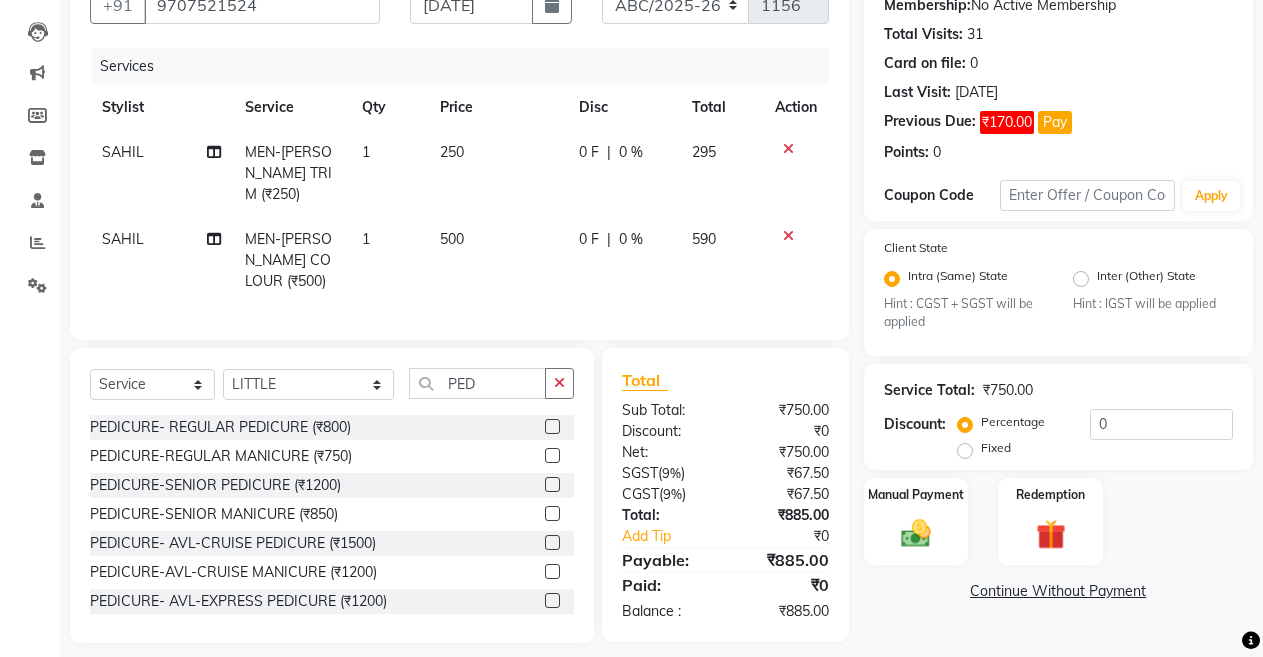 click 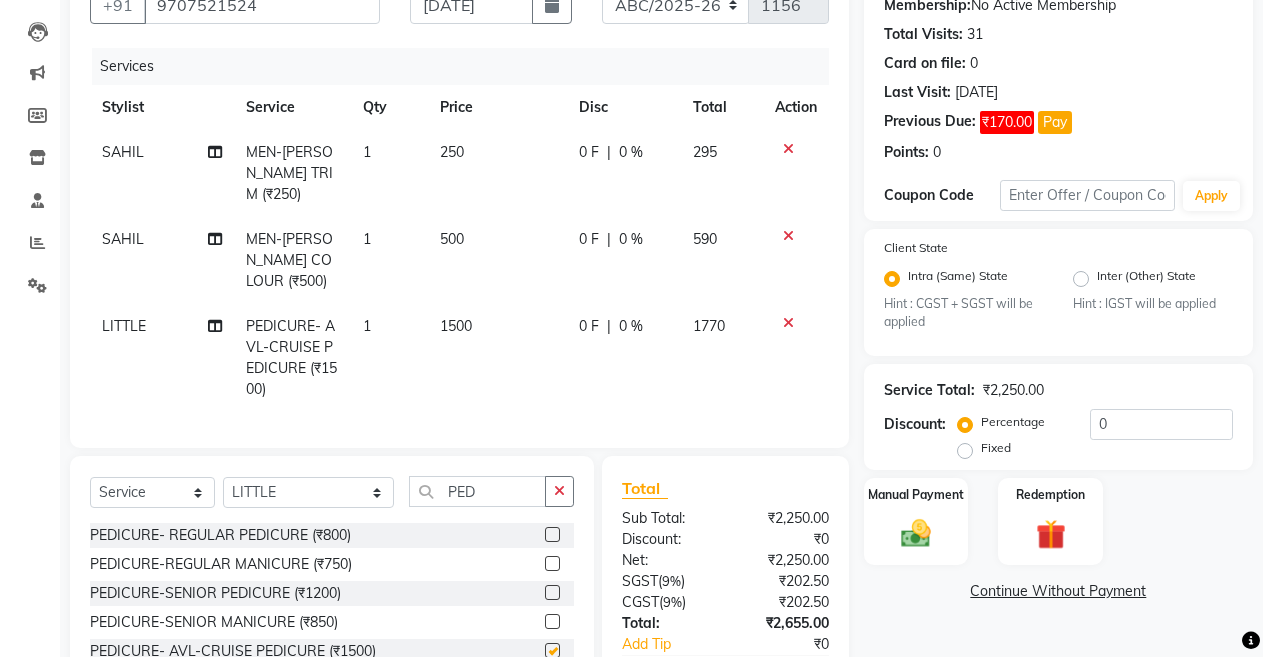 checkbox on "false" 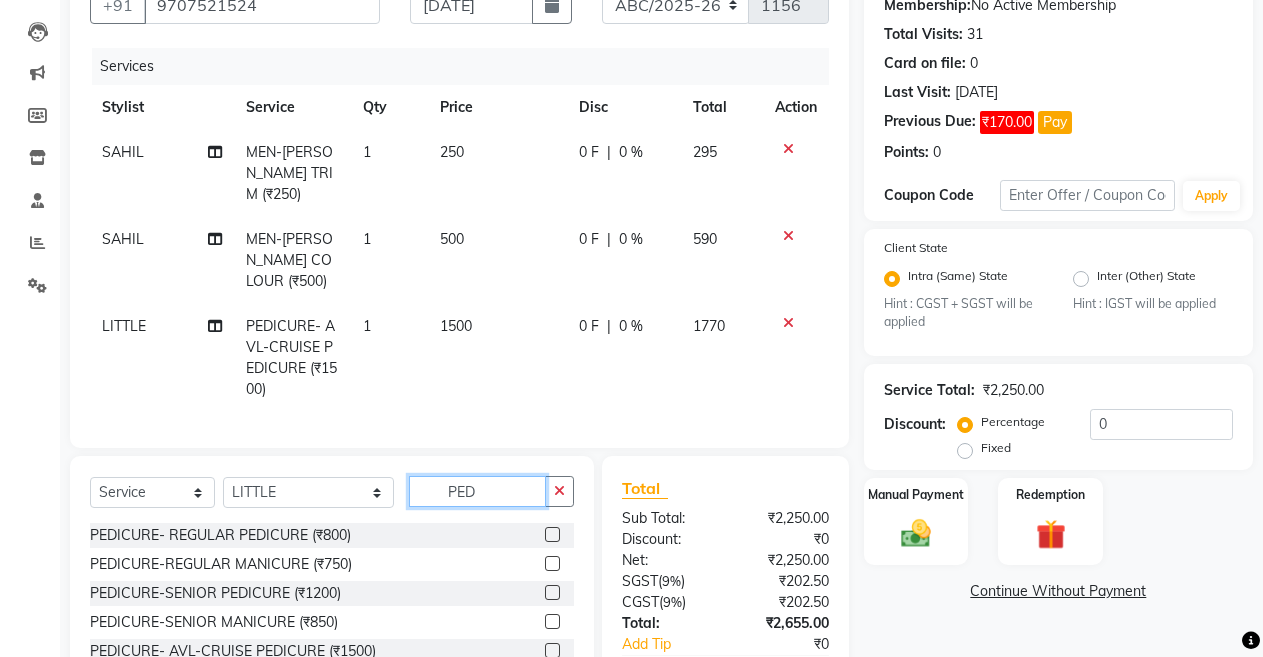click on "PED" 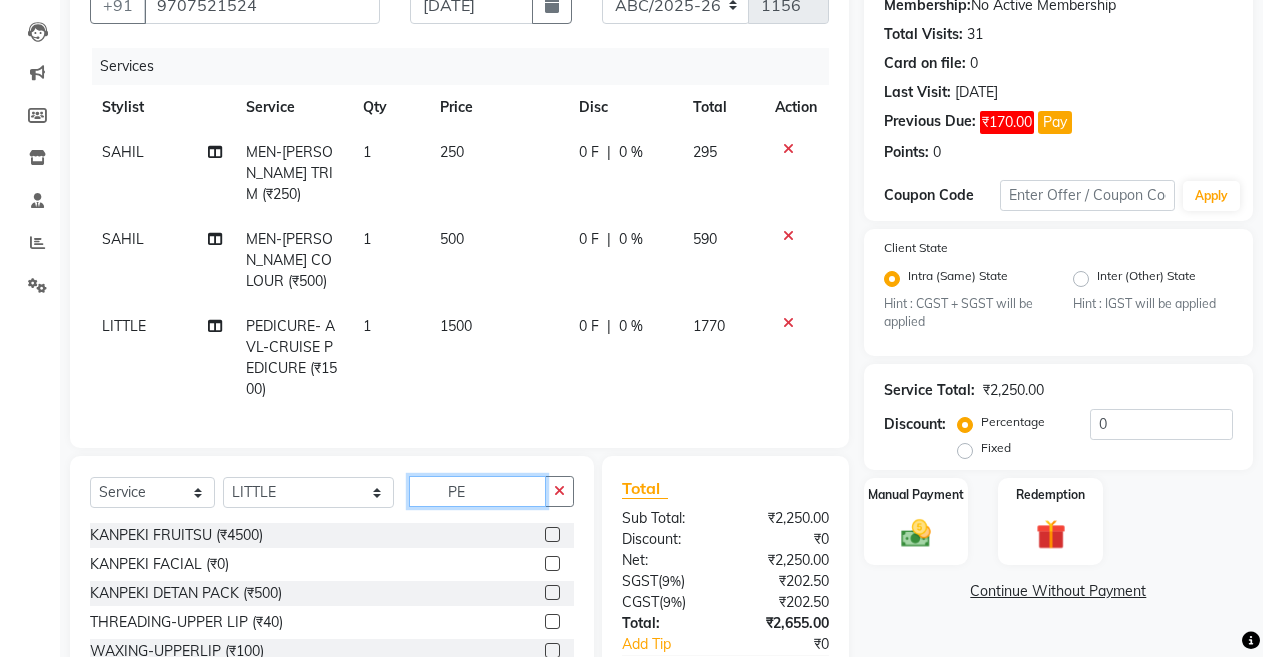 type on "P" 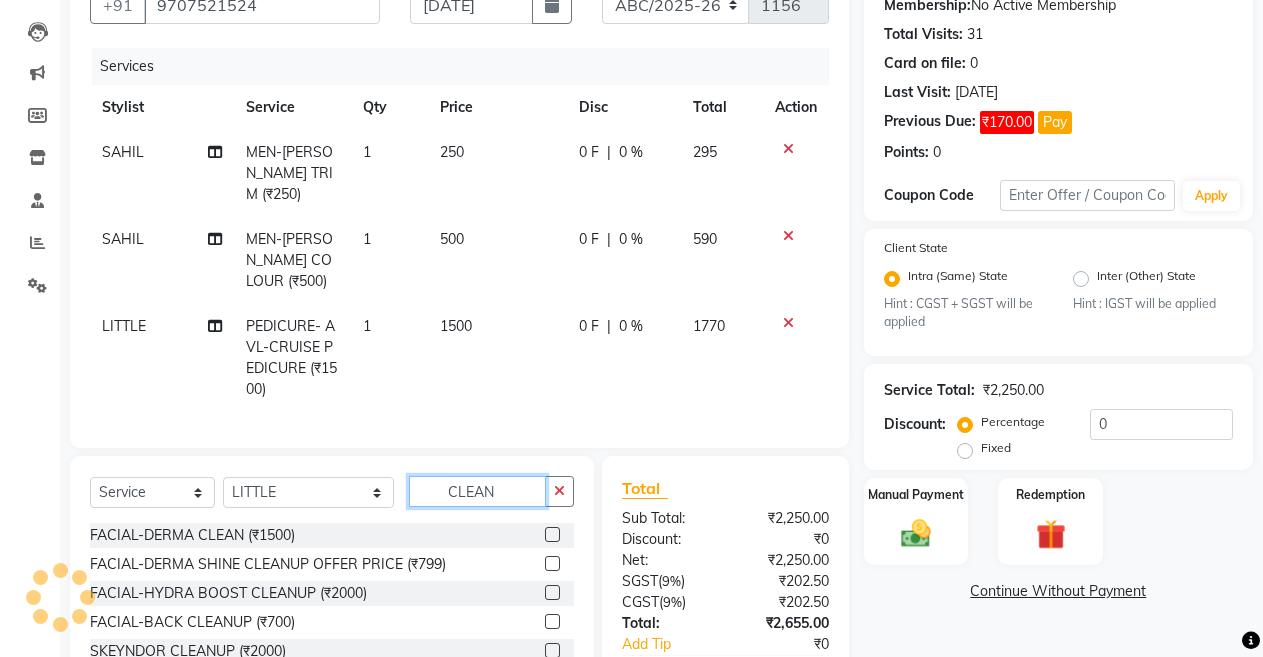click on "CLEAN" 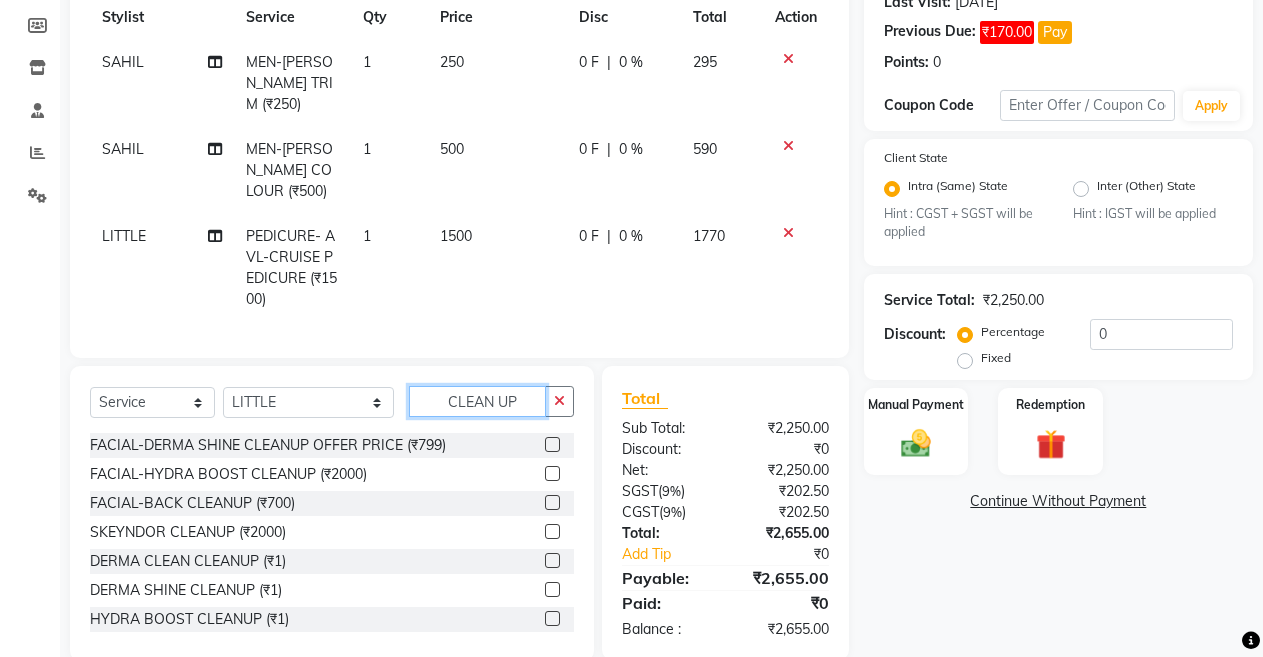 scroll, scrollTop: 320, scrollLeft: 0, axis: vertical 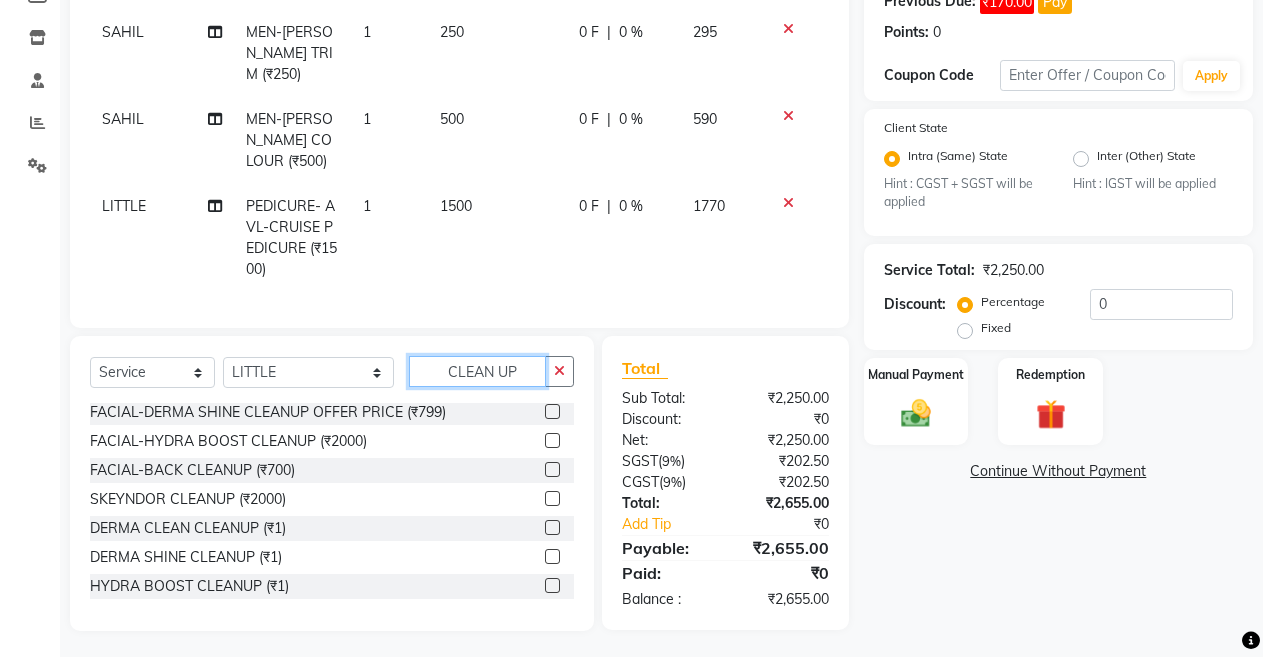 type on "CLEAN UP" 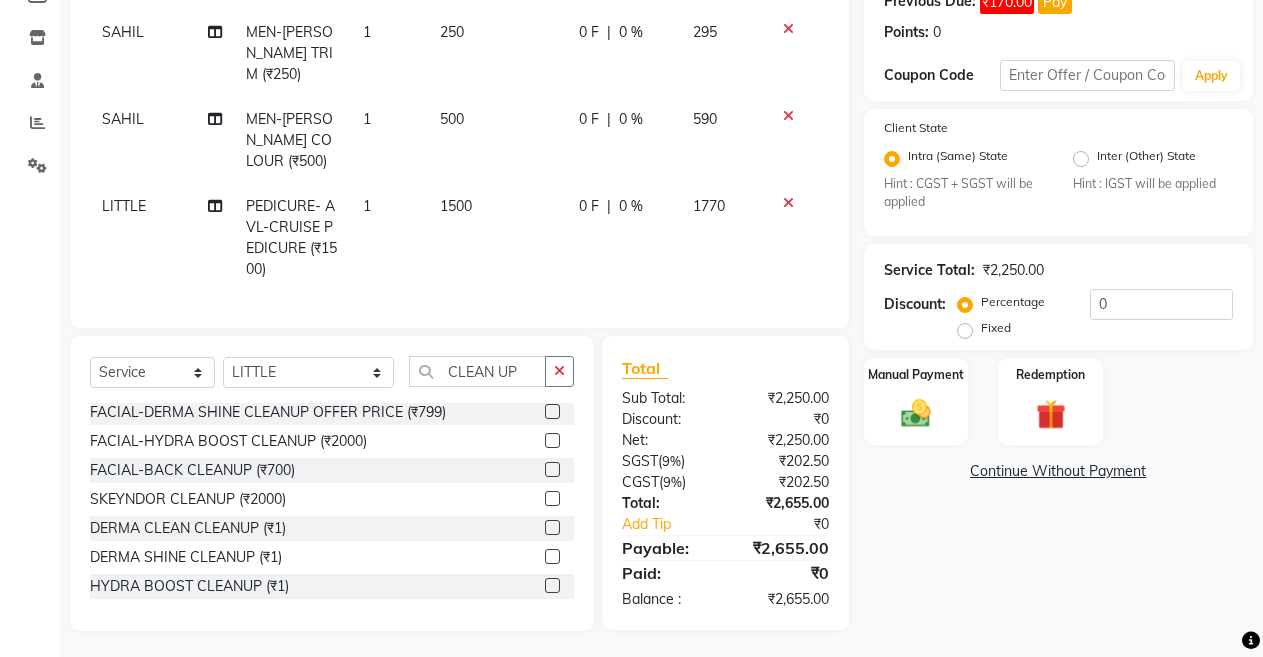 click 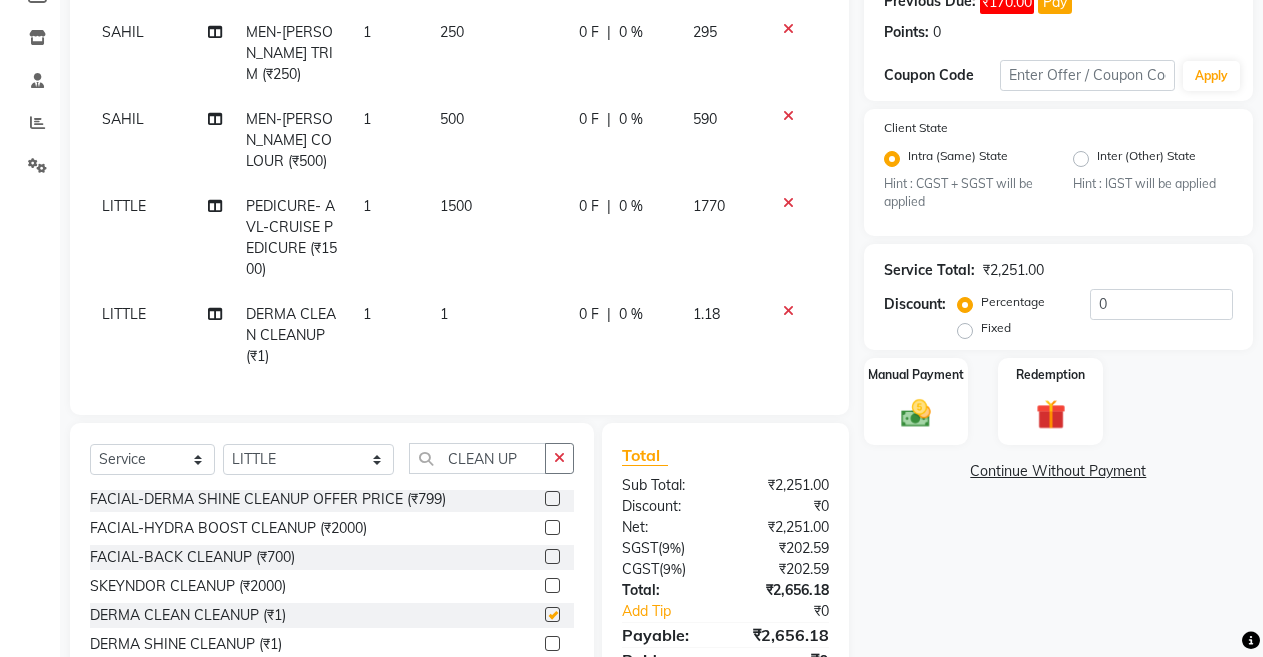 checkbox on "false" 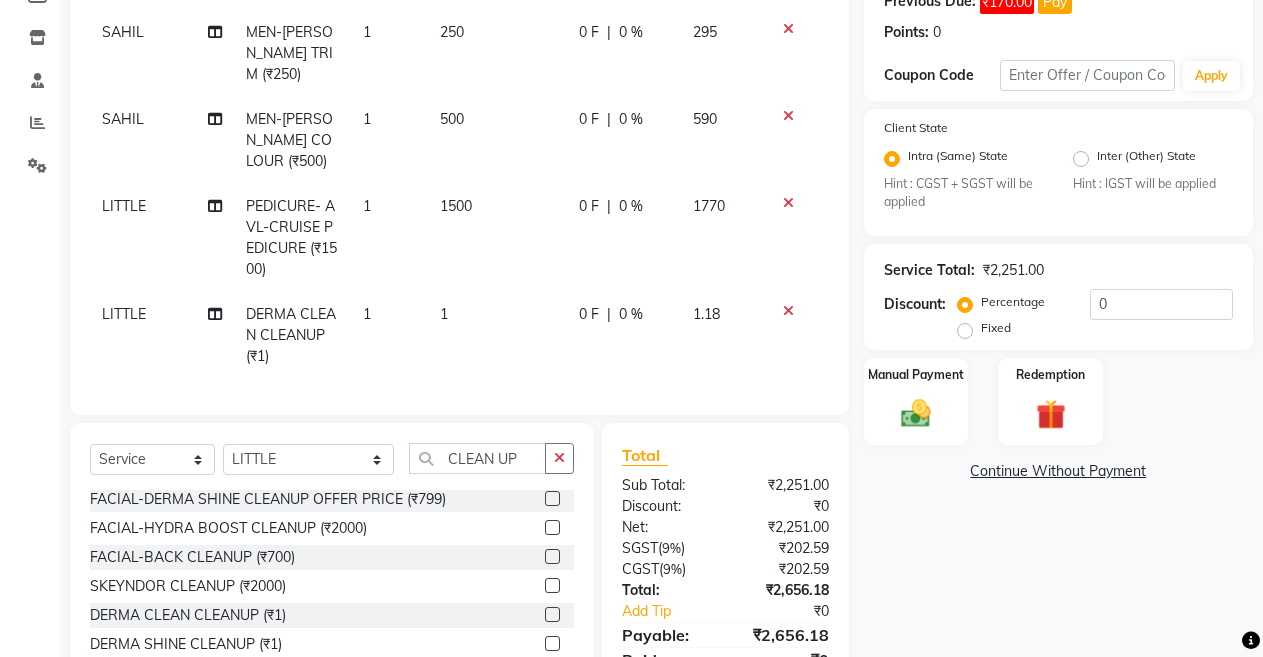 click on "1" 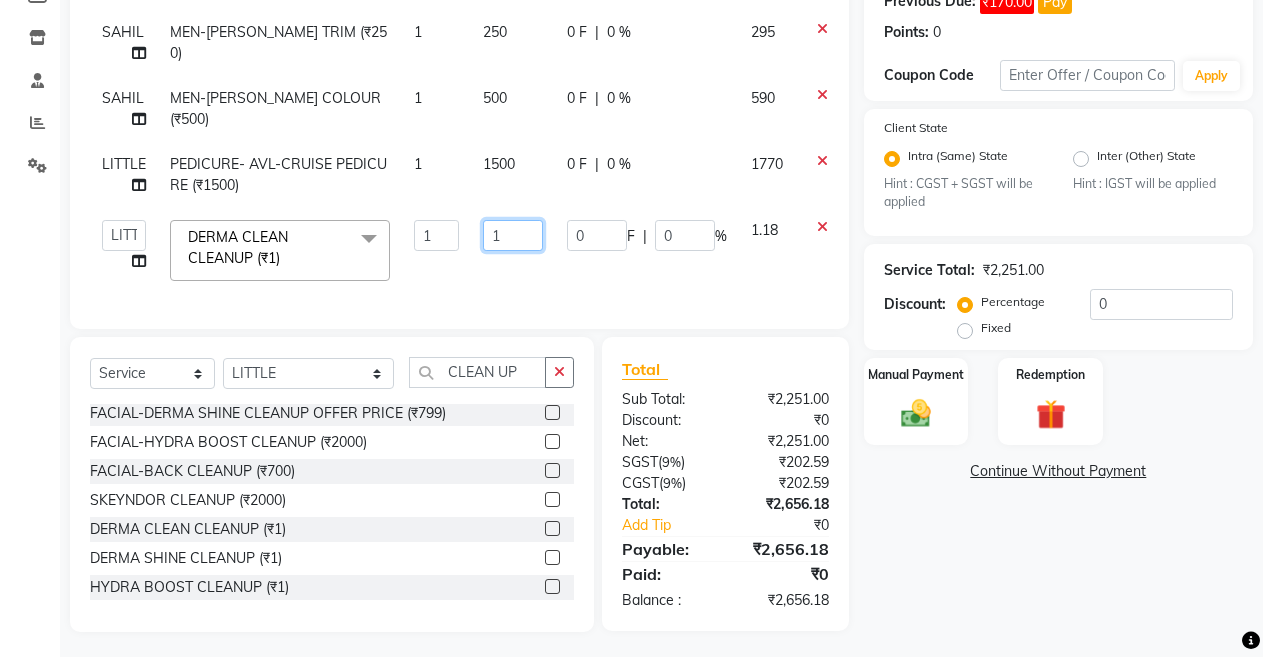 click on "1" 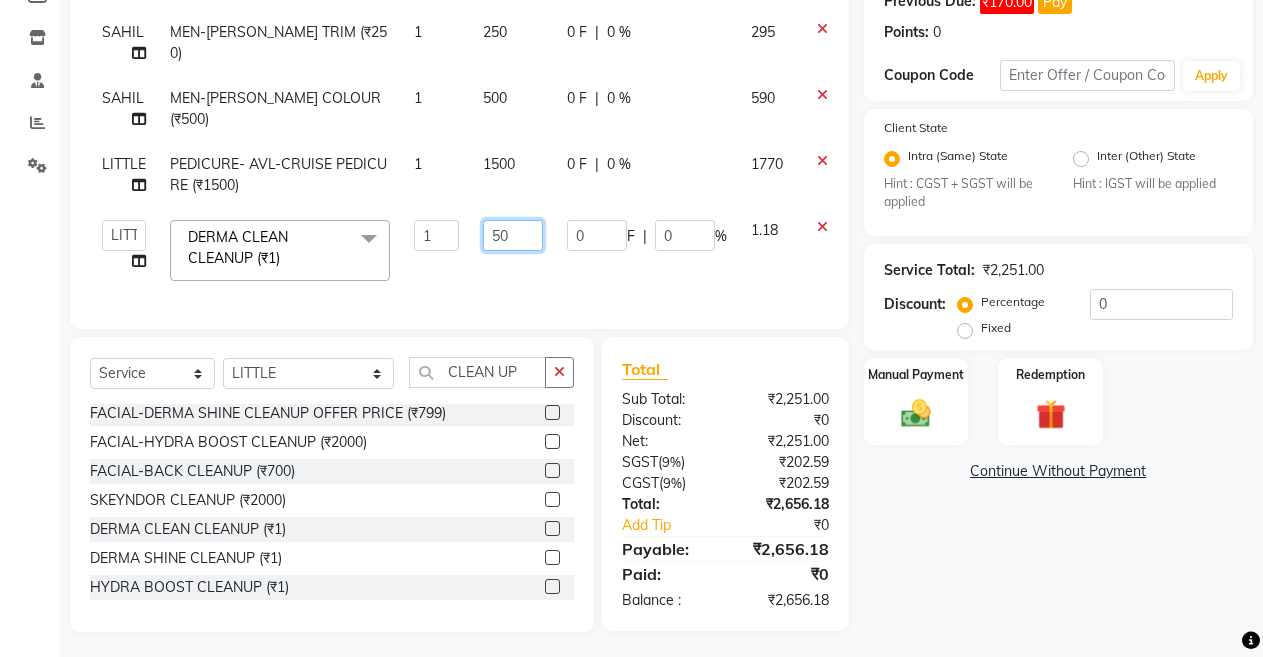type on "500" 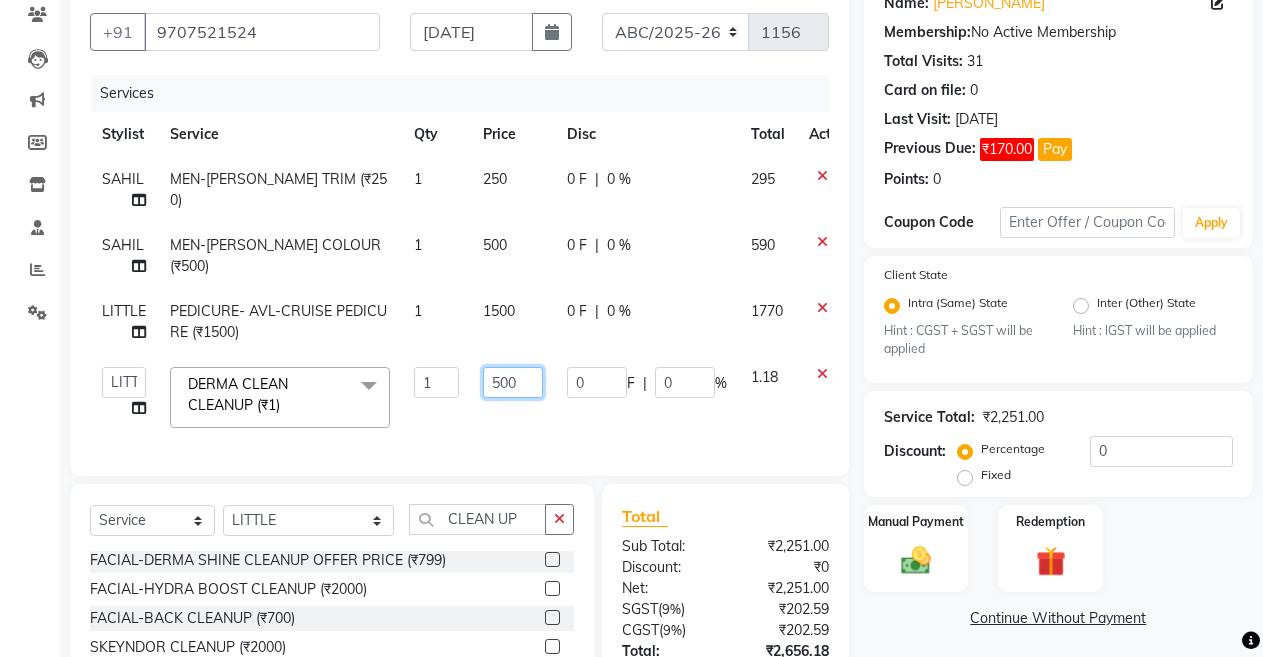 scroll, scrollTop: 160, scrollLeft: 0, axis: vertical 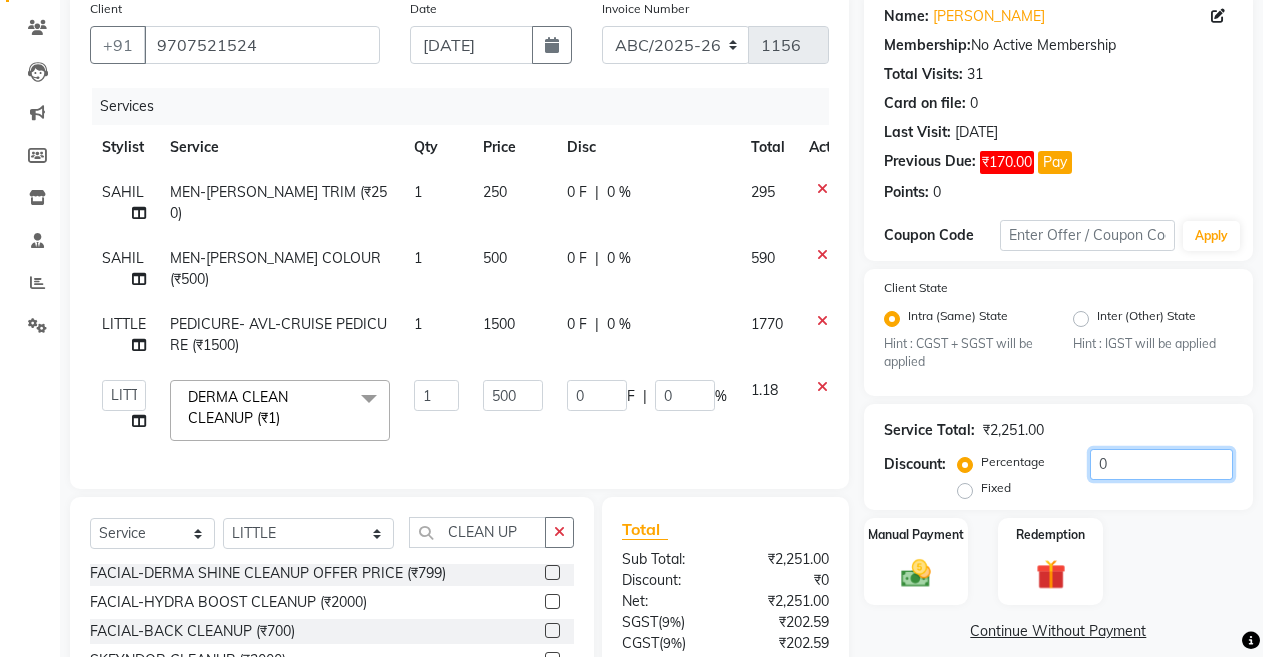 click on "0" 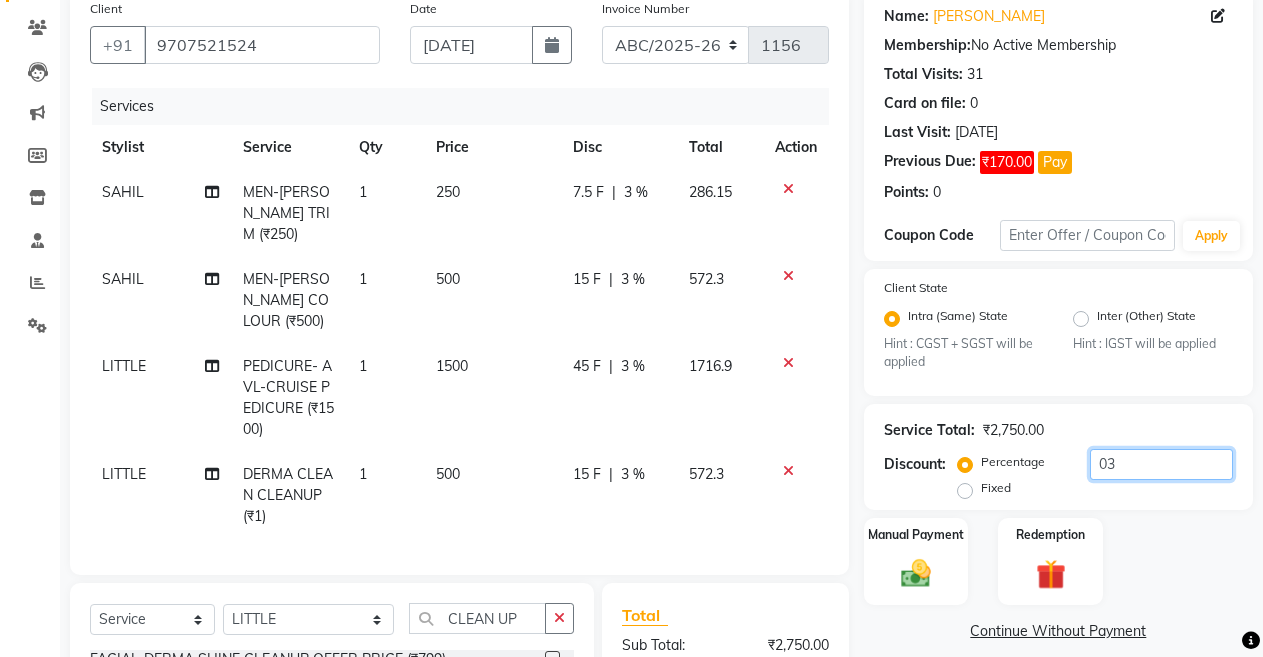 type on "0" 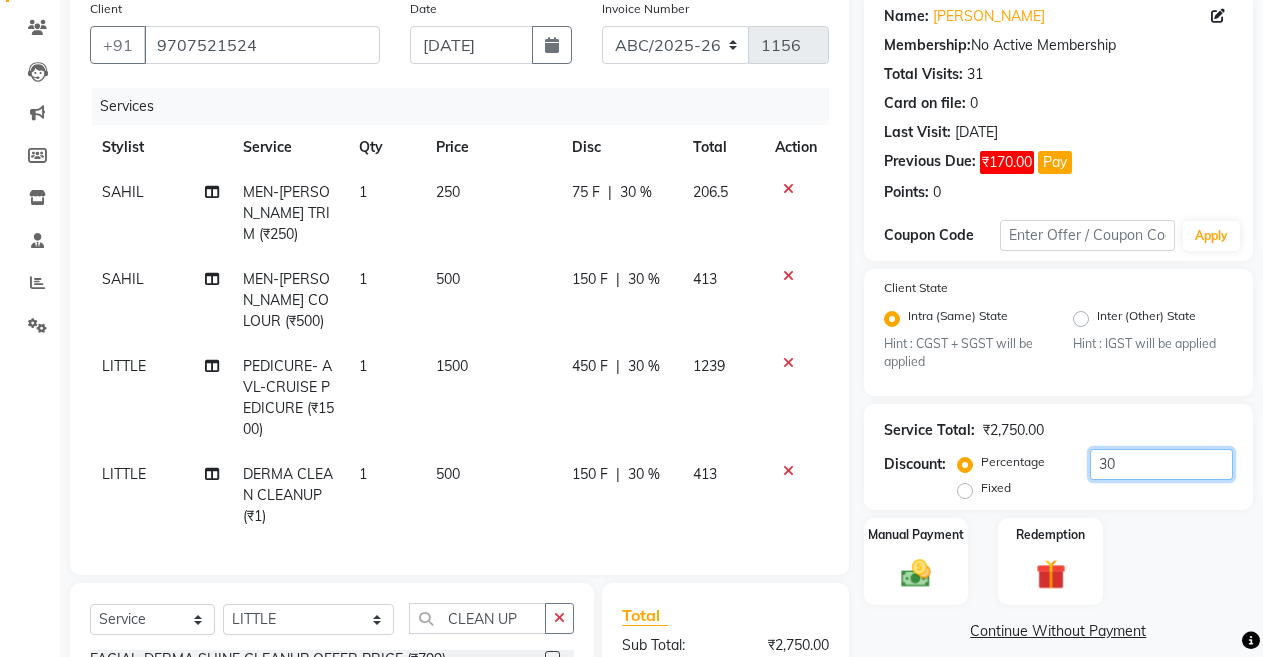 type on "30" 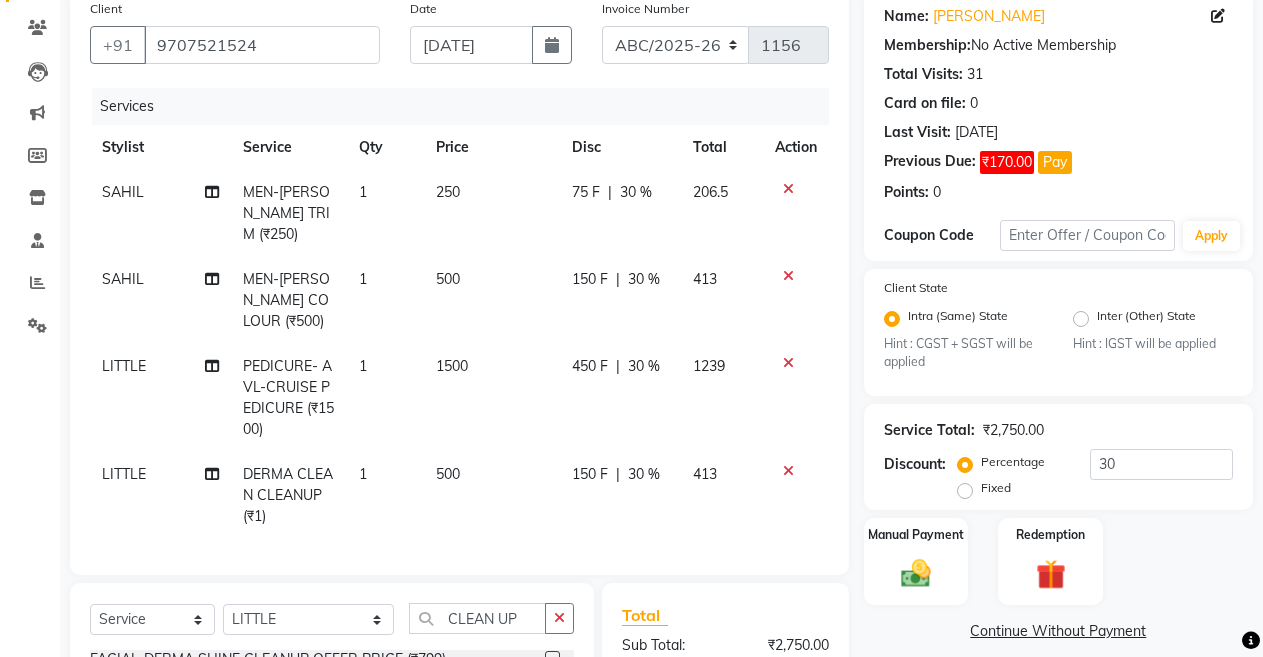 click on "30 %" 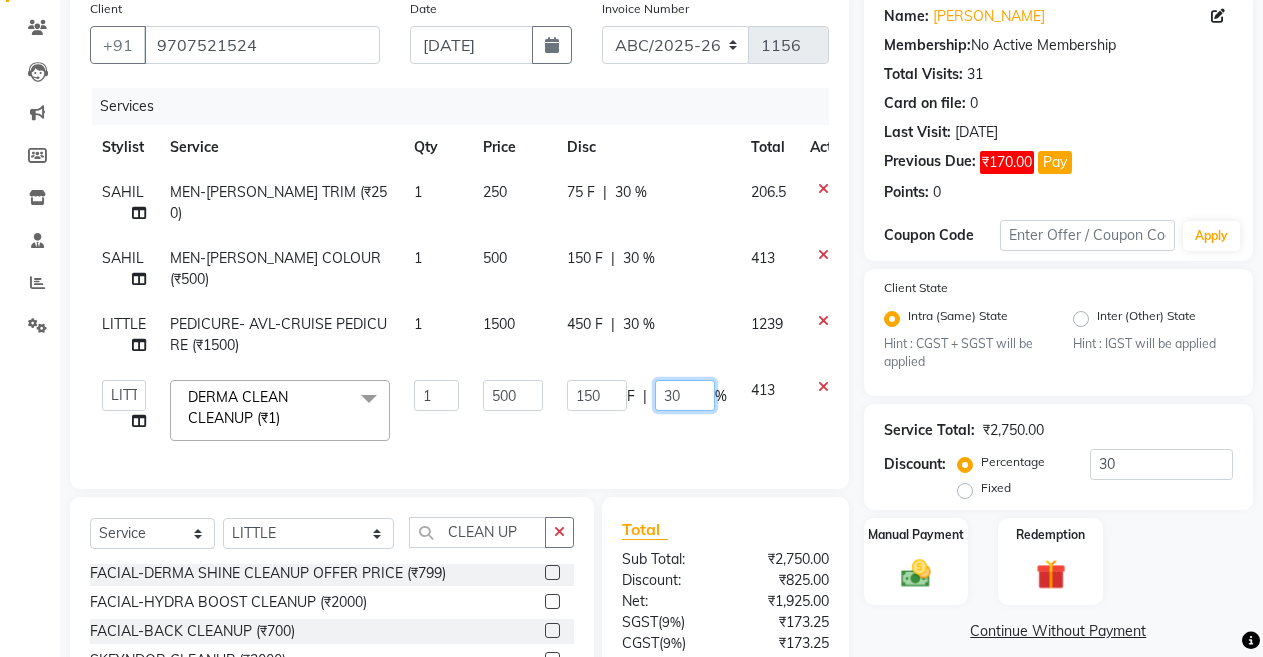 click on "30" 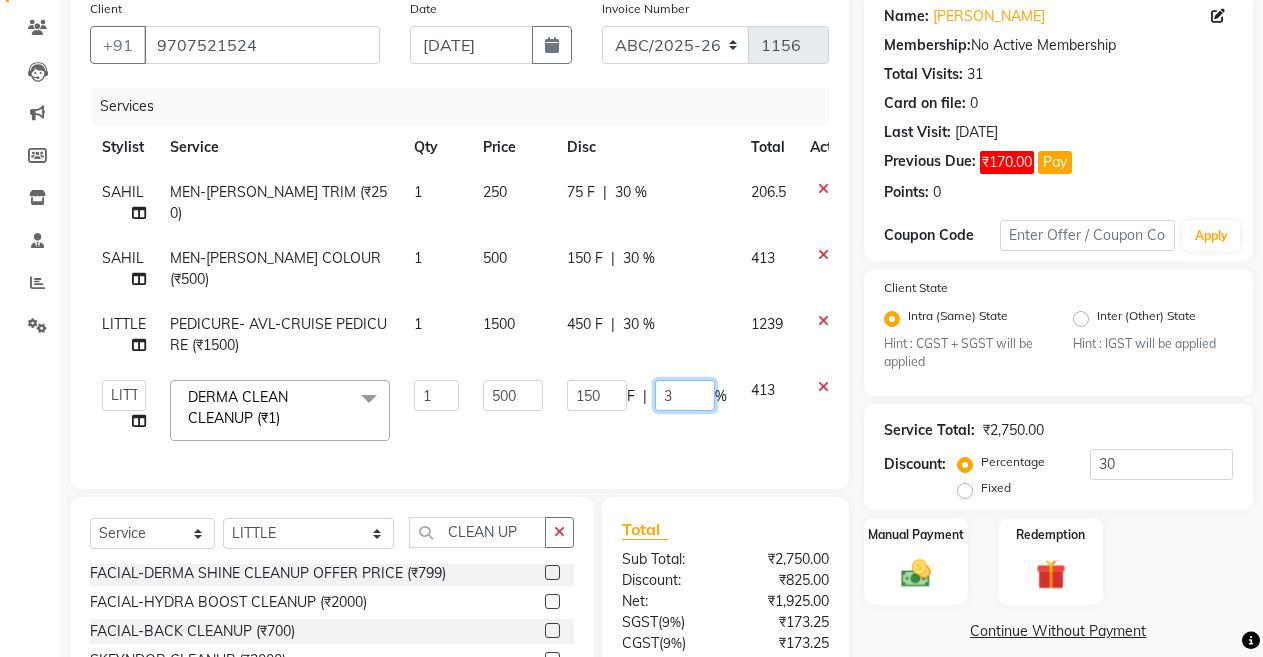 type 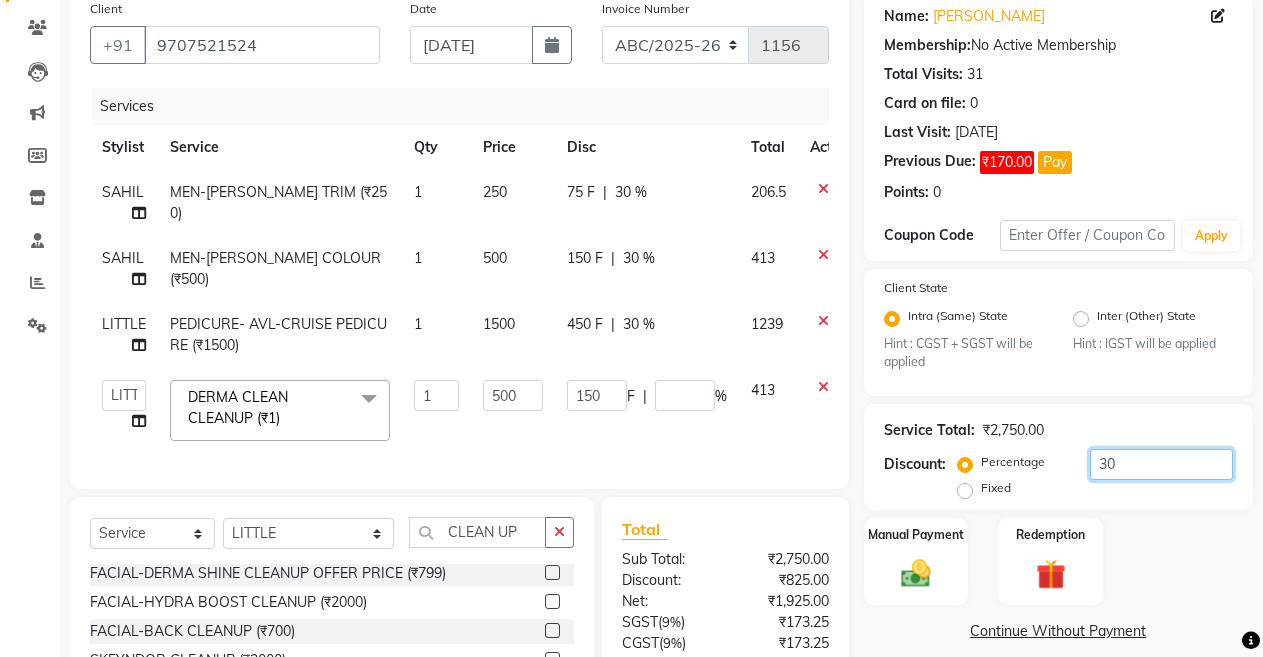 click on "30" 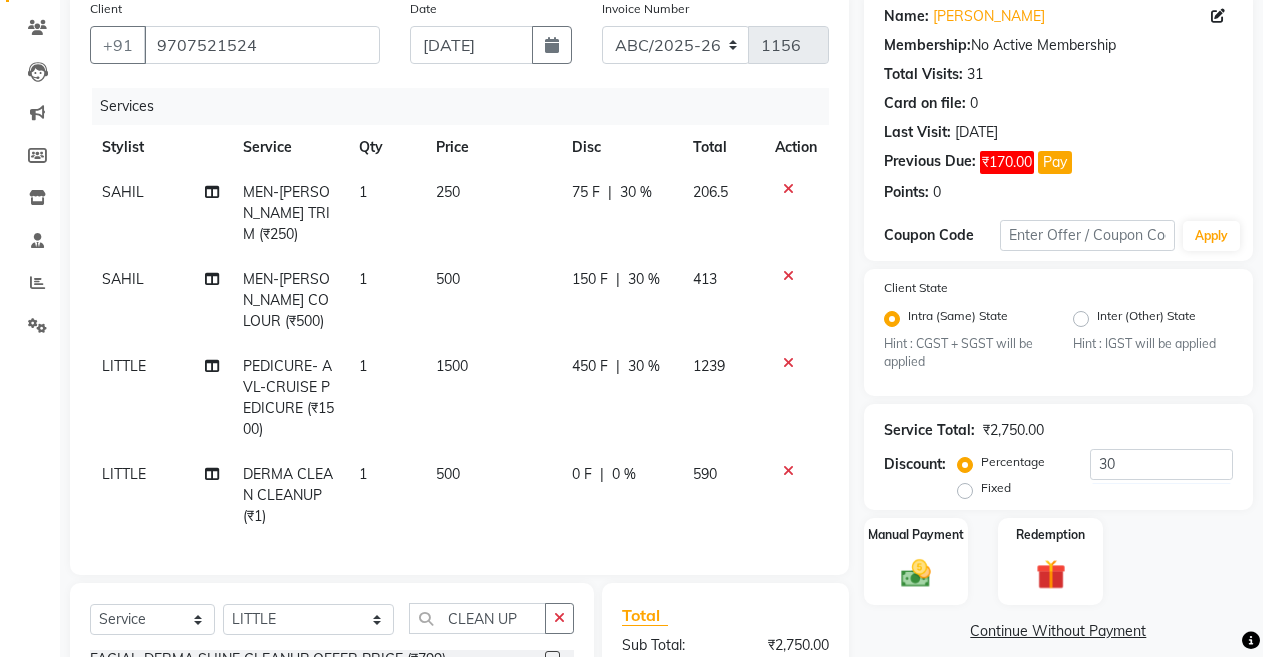 click 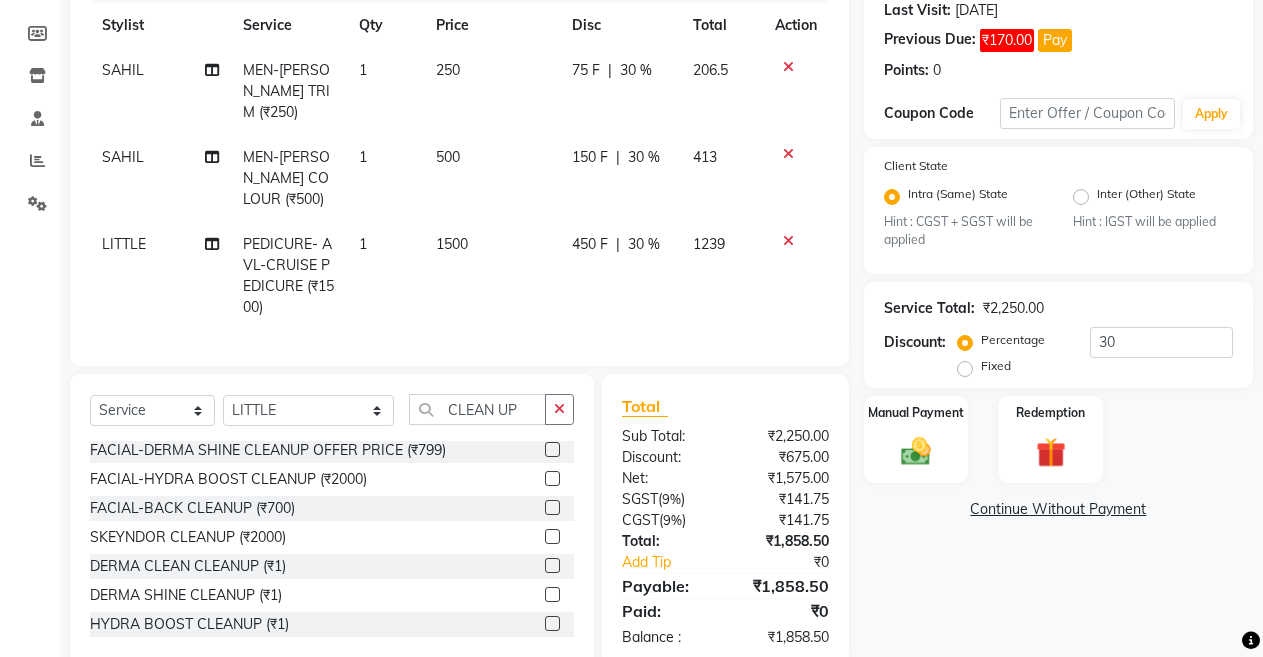 scroll, scrollTop: 320, scrollLeft: 0, axis: vertical 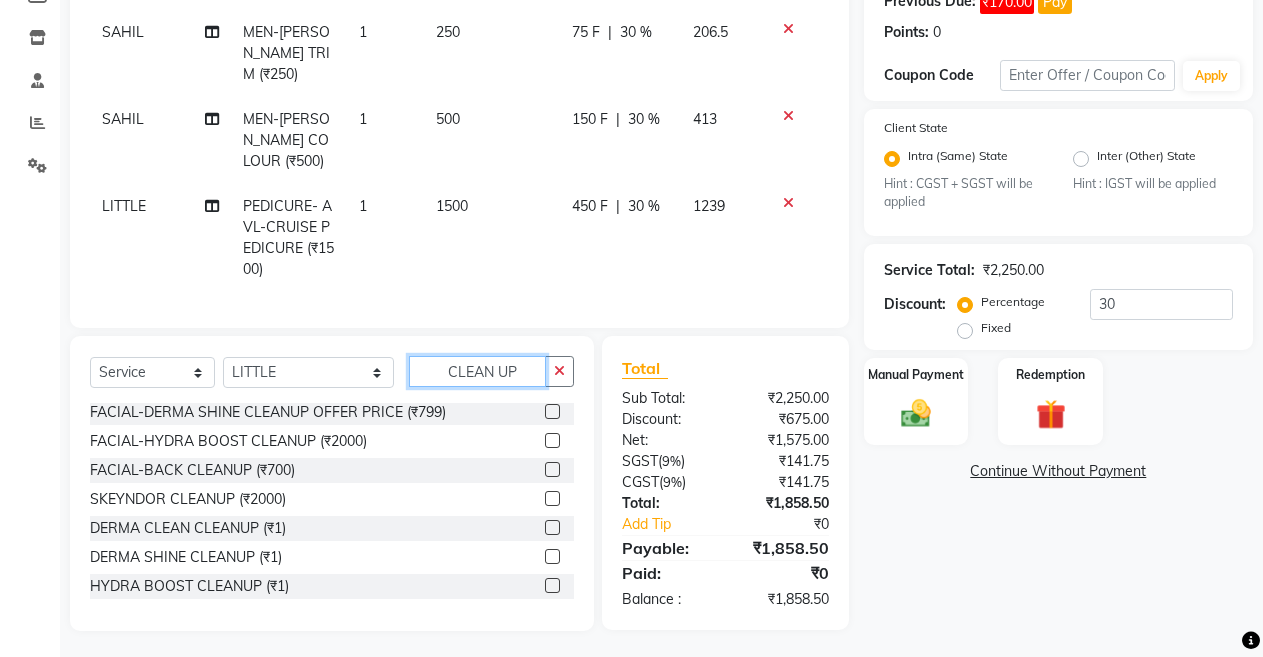 click on "CLEAN UP" 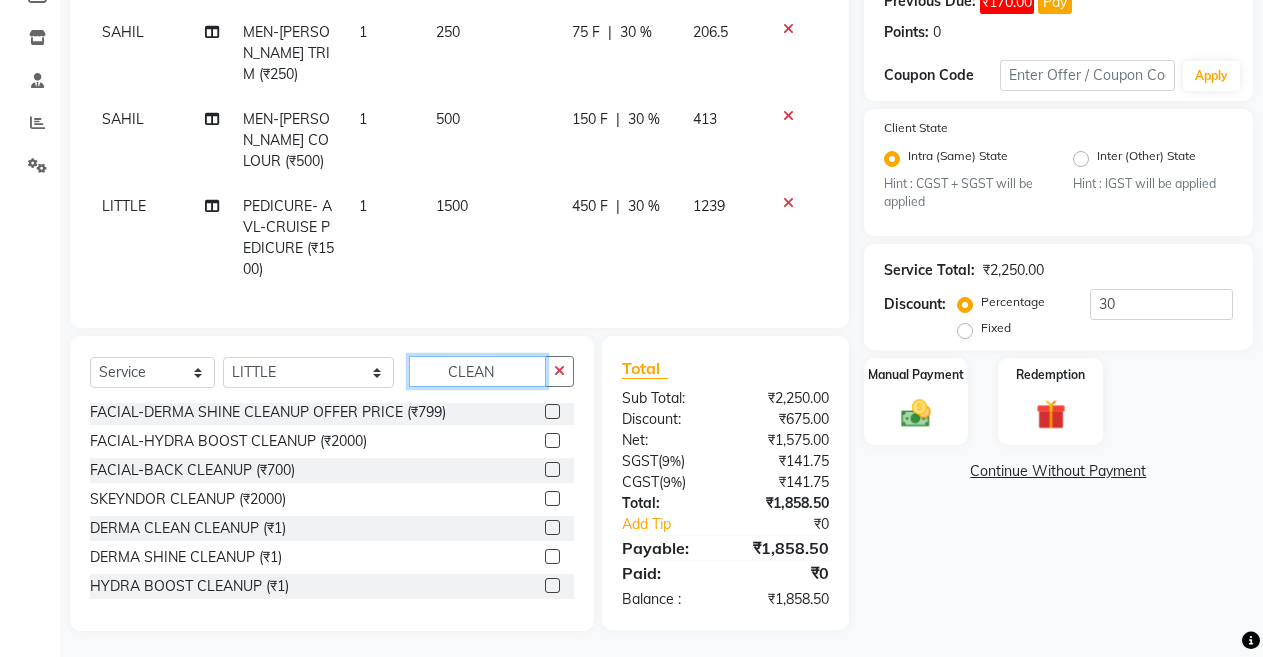 scroll, scrollTop: 32, scrollLeft: 0, axis: vertical 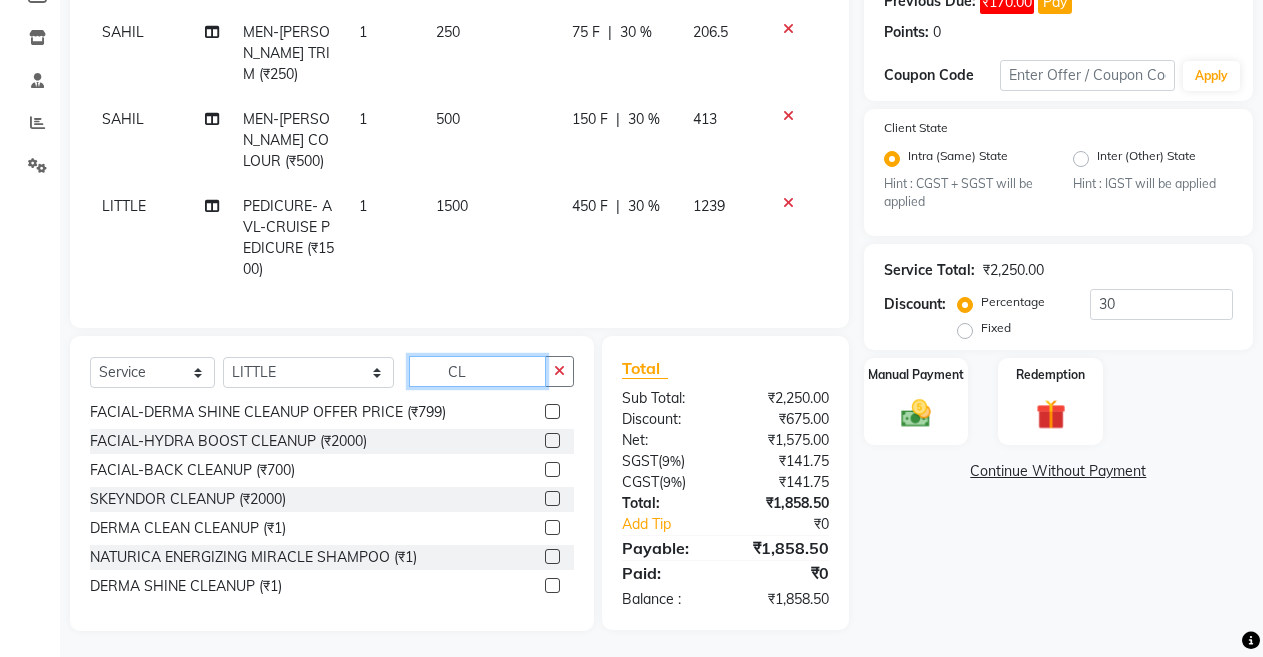 type on "C" 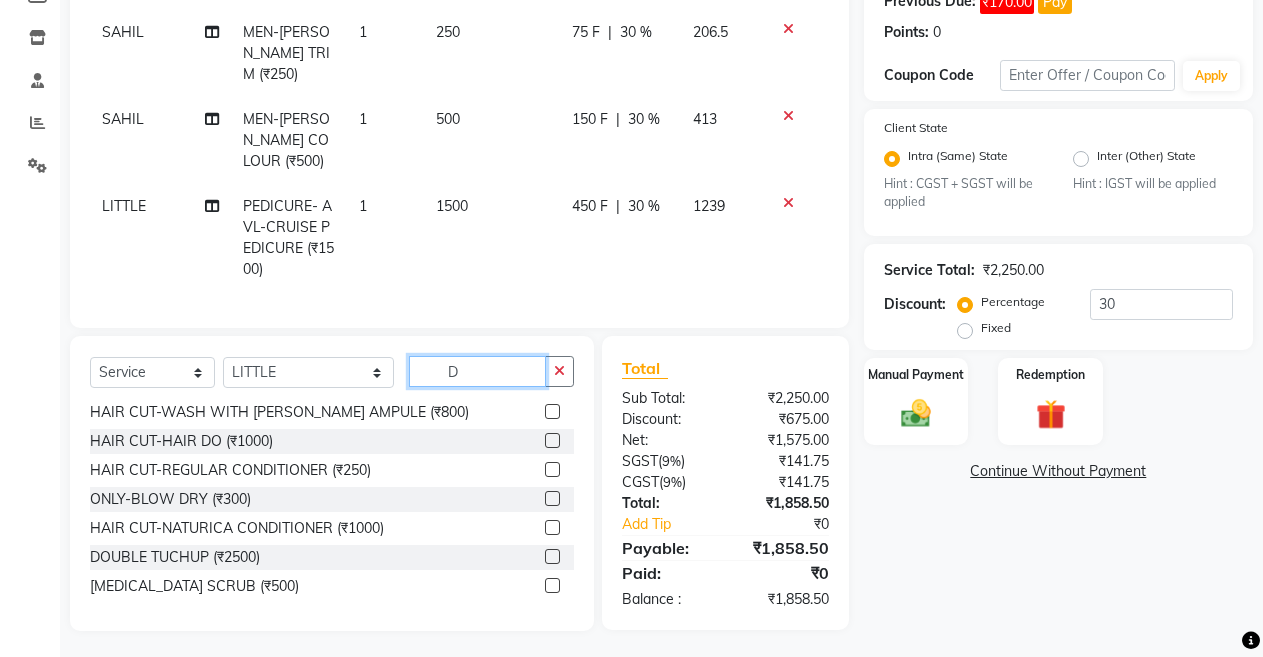 scroll, scrollTop: 0, scrollLeft: 0, axis: both 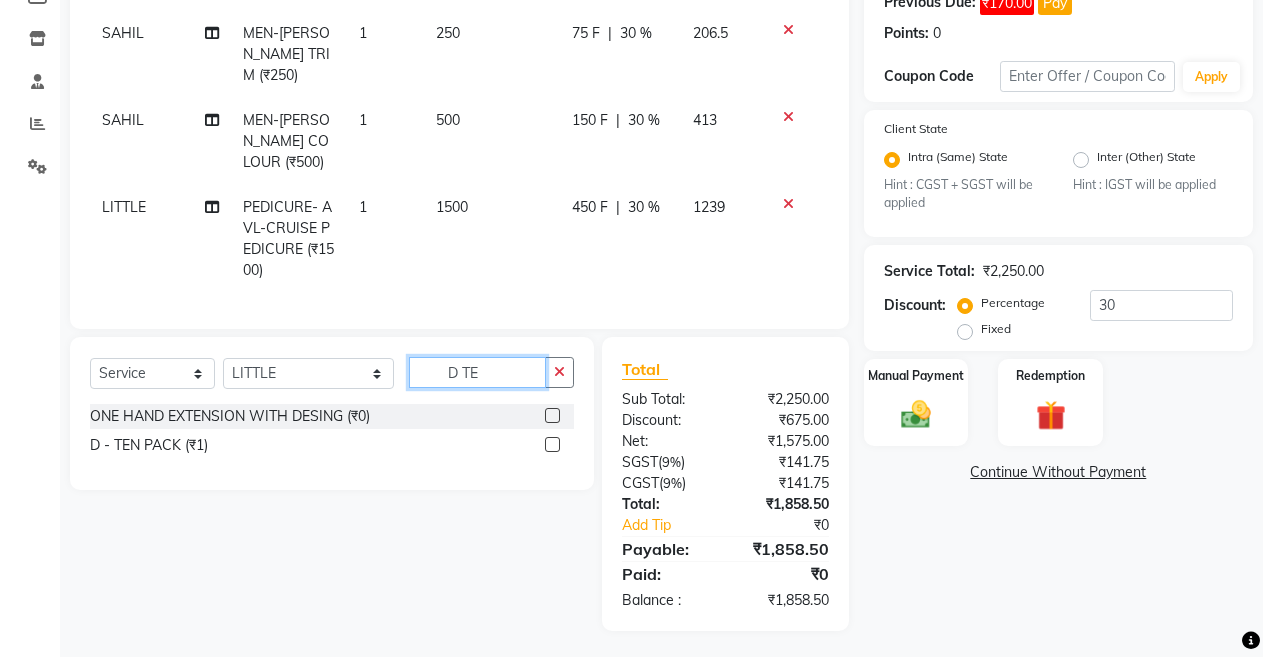 type on "D TE" 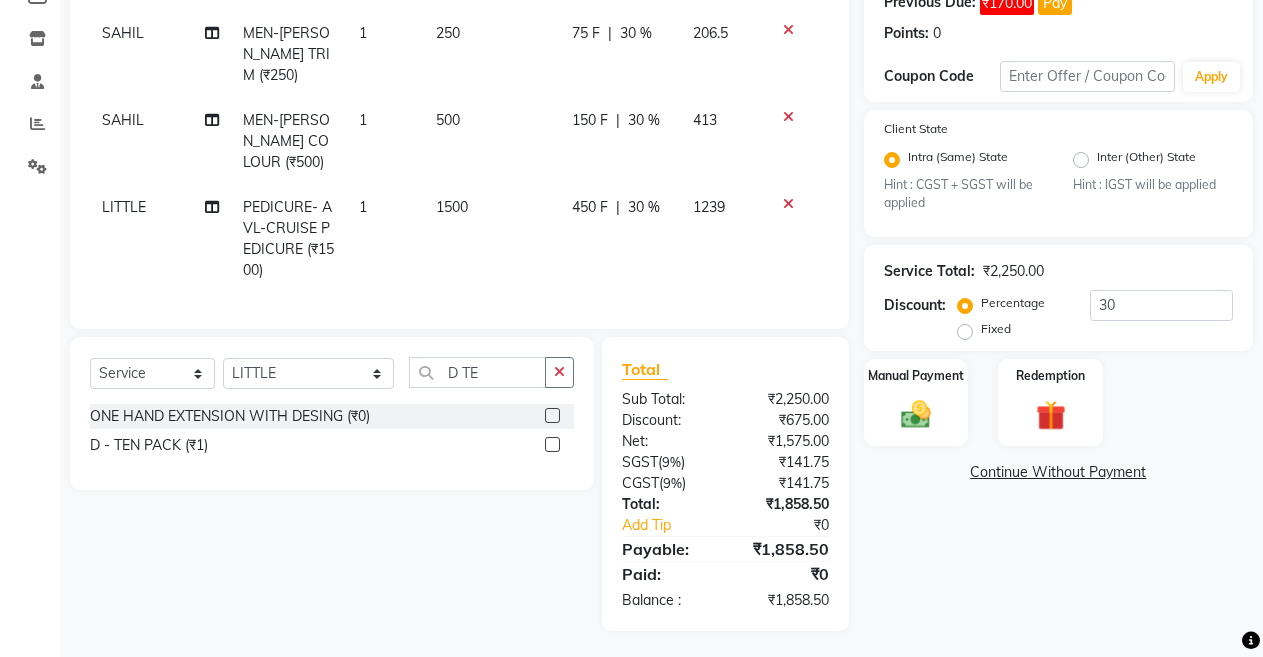 click 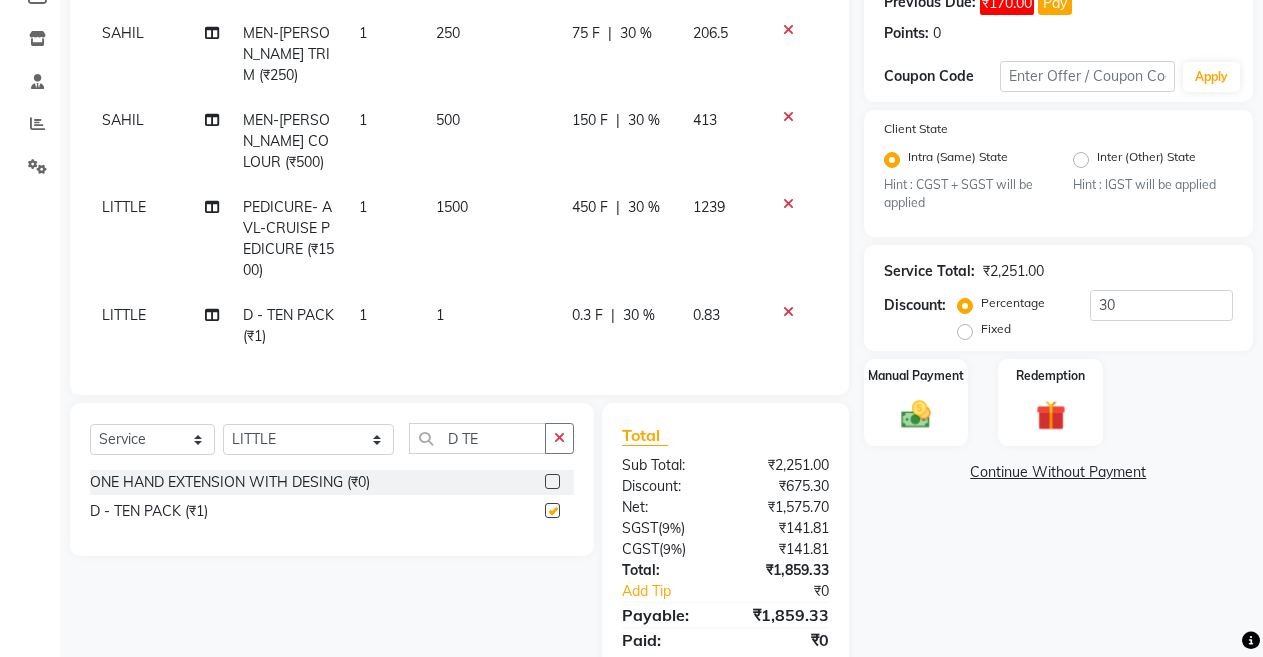 checkbox on "false" 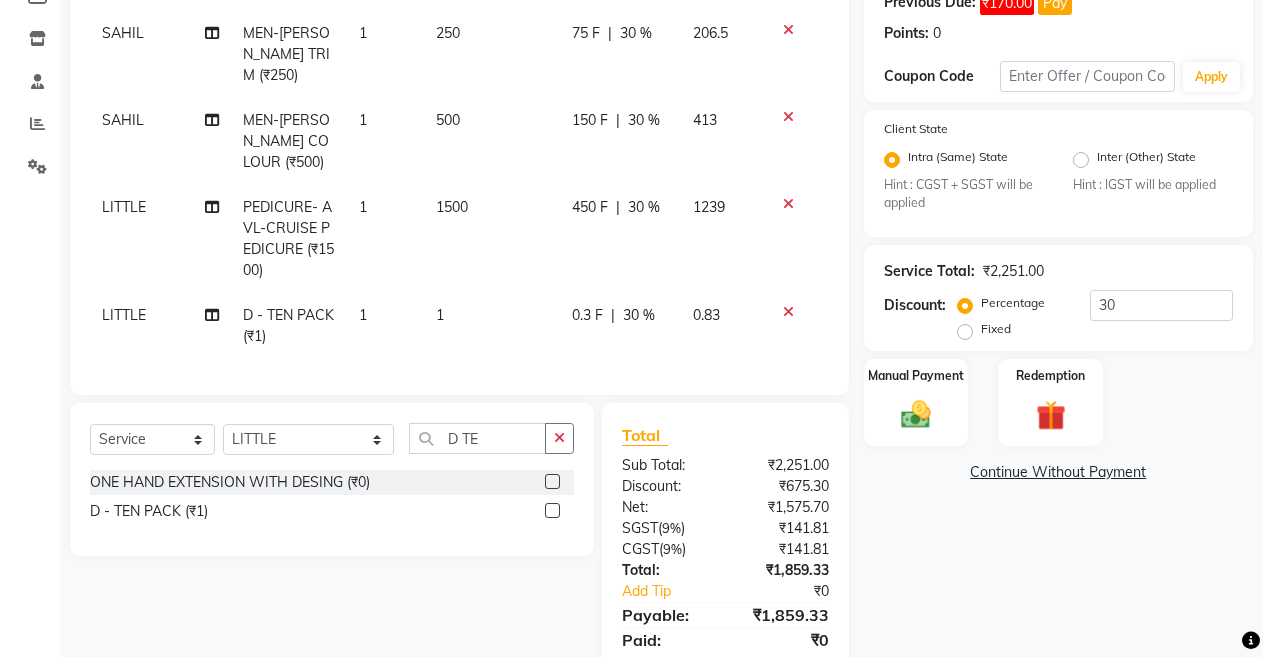 click on "1" 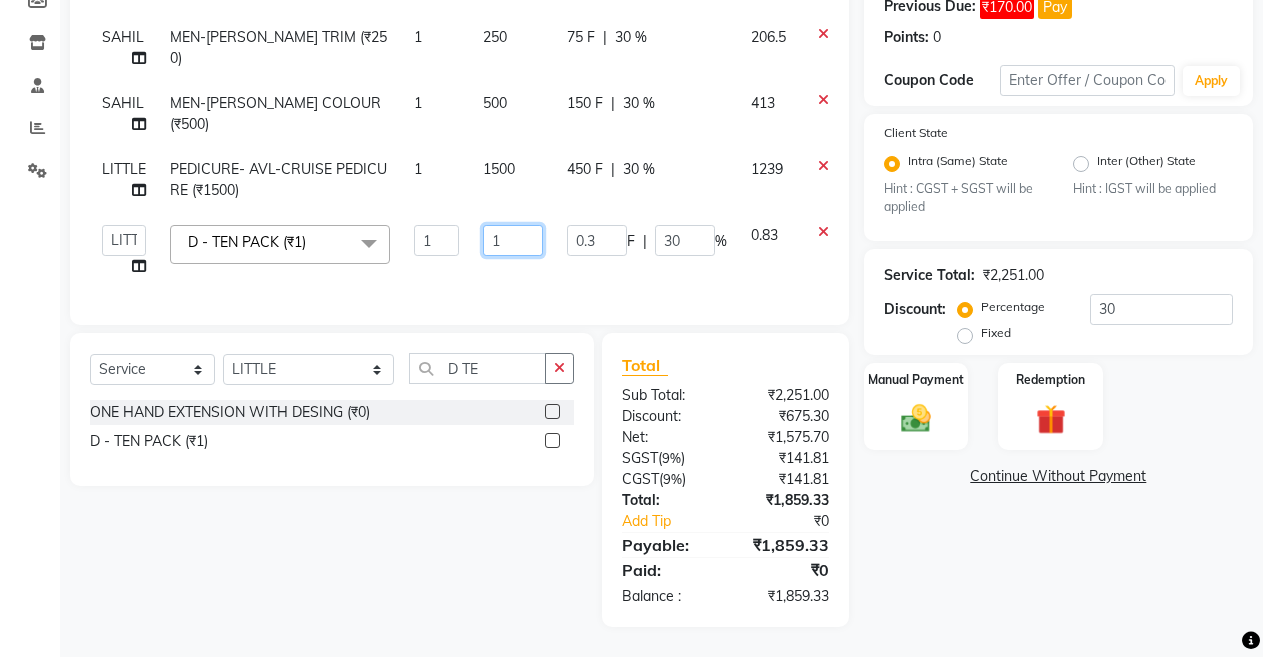 click on "1" 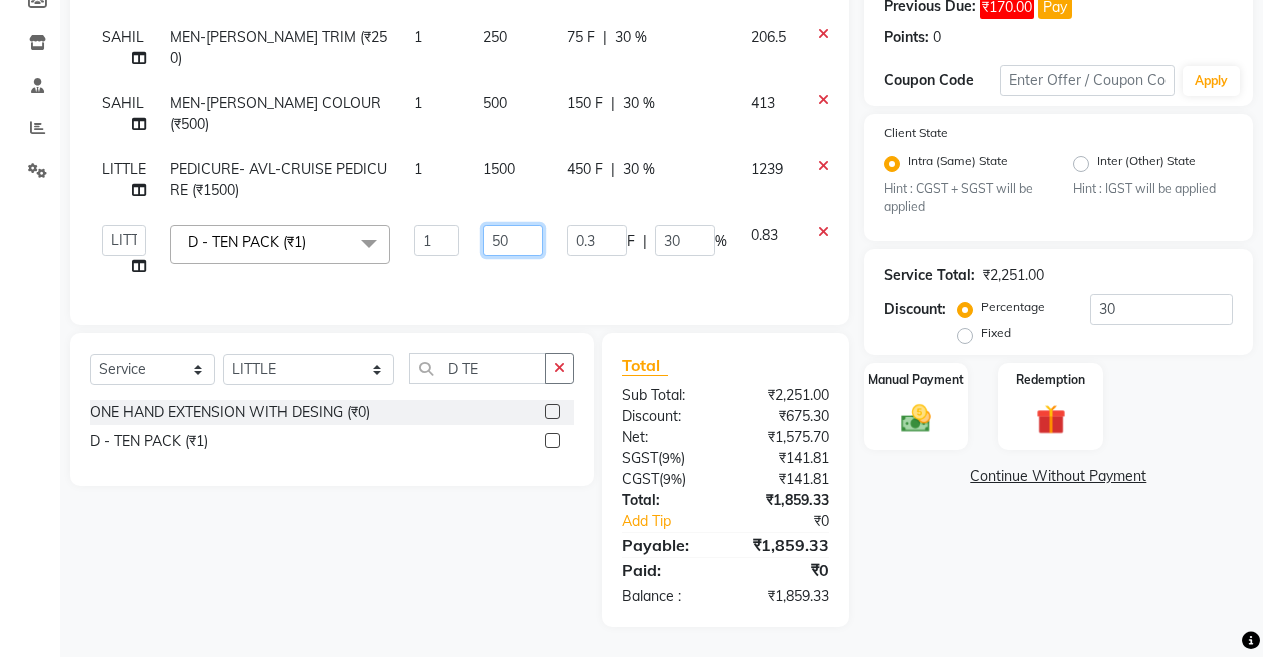 type on "500" 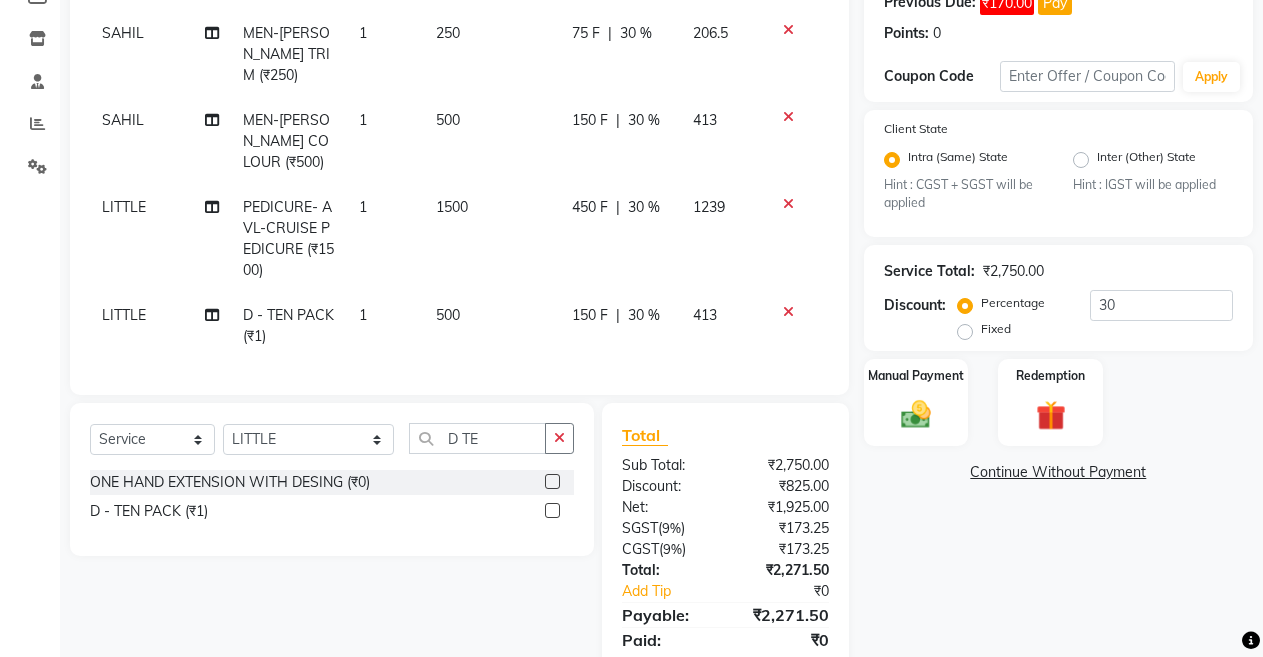 click on "30 %" 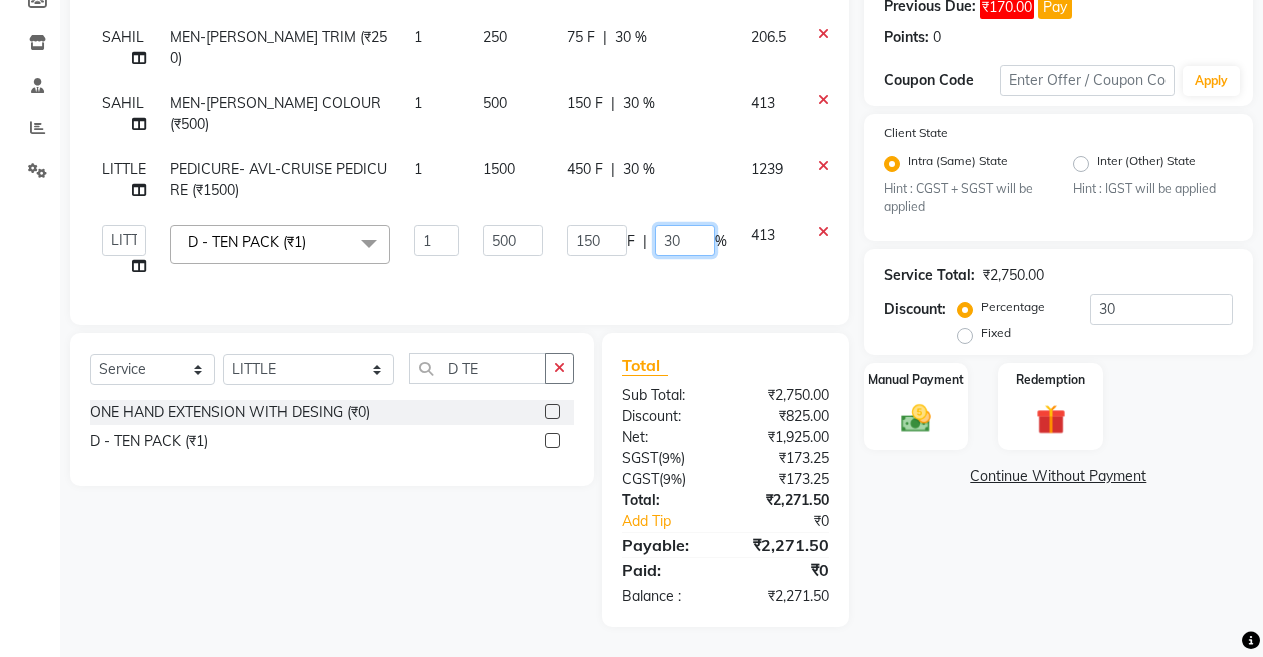 click on "30" 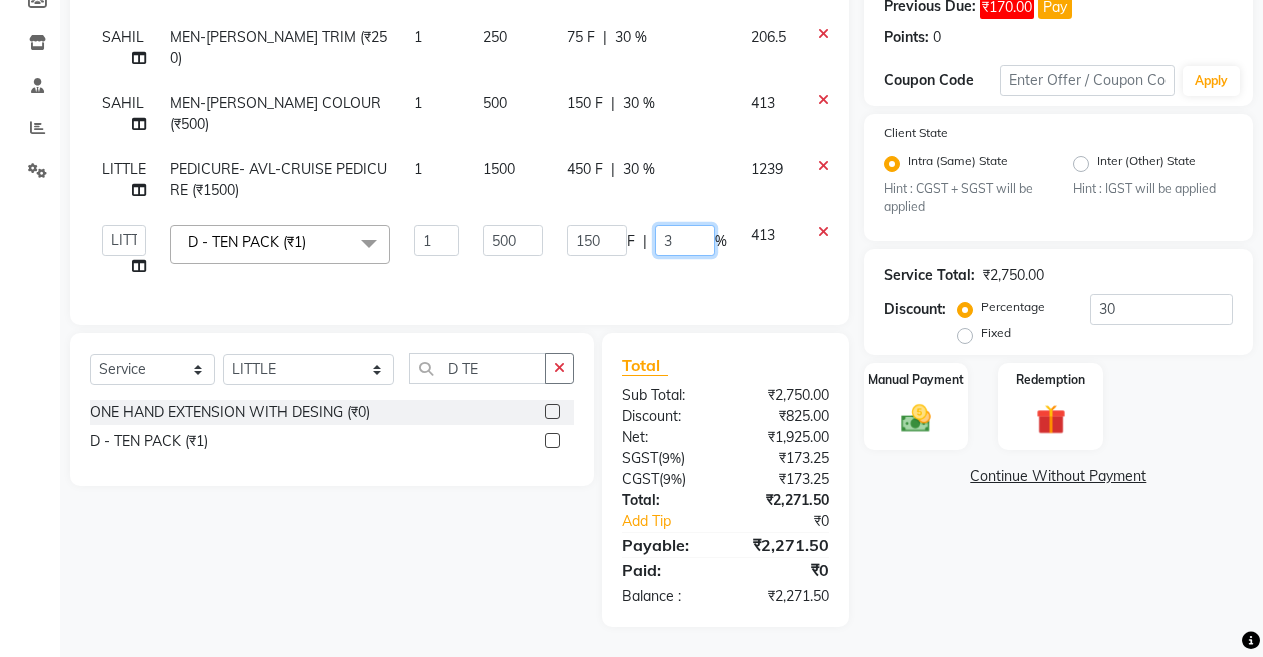 type 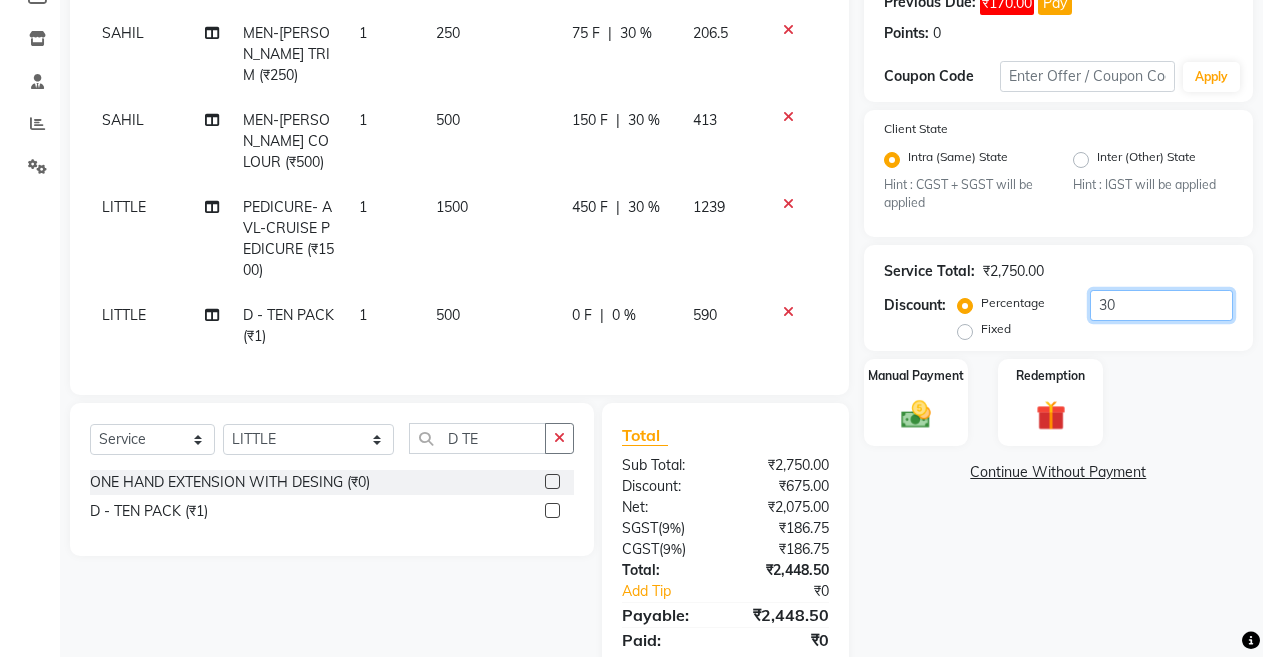 click on "30" 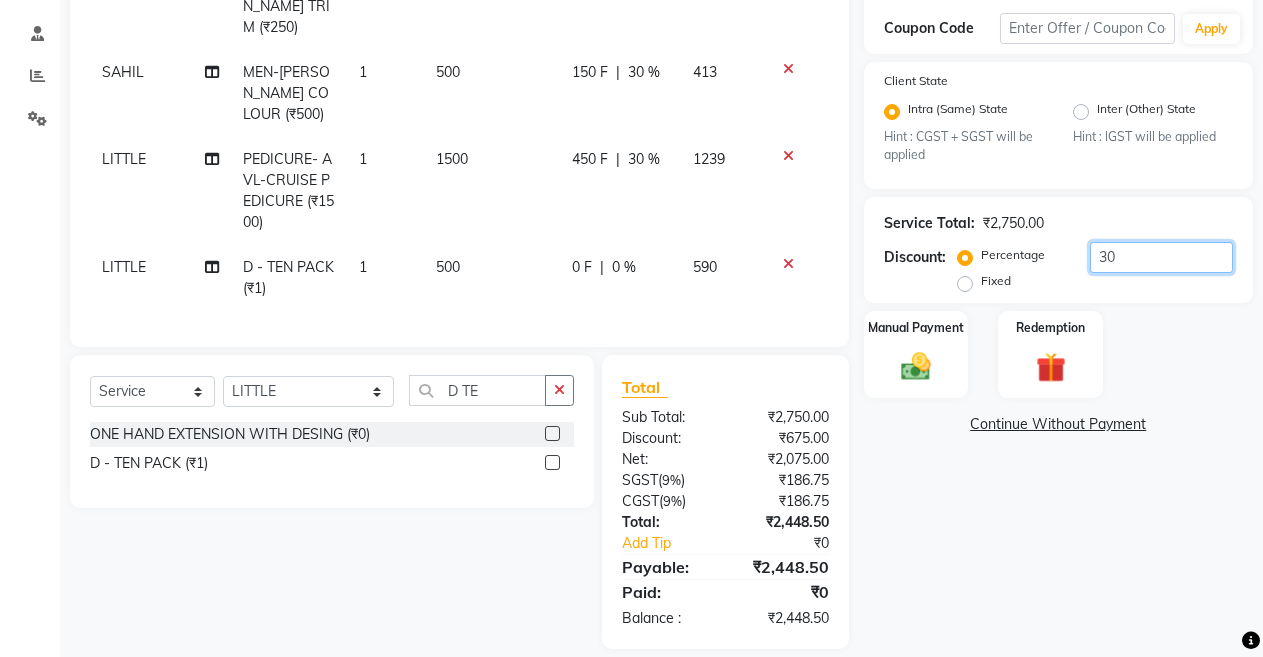 scroll, scrollTop: 385, scrollLeft: 0, axis: vertical 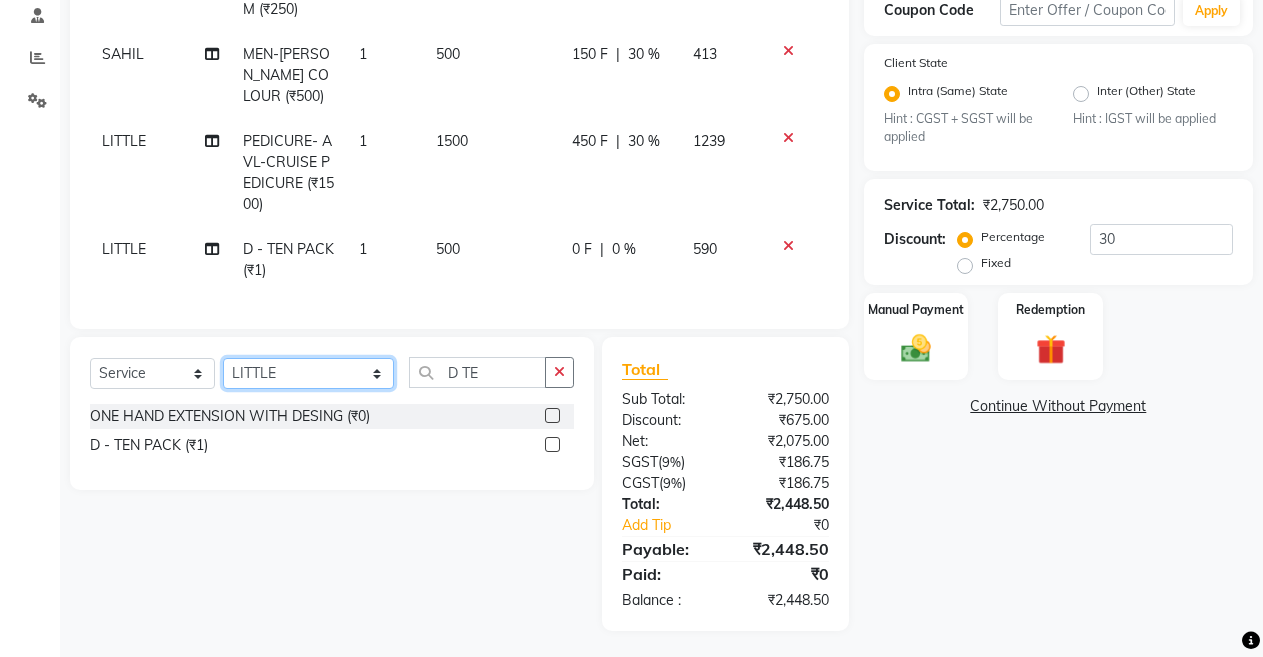 click on "Select Stylist ANIL  ANJANA BARSHA DEEPSHIKHA  DHON DAS DHON / NITUMONI EDWARD EDWARD/ LAXMI JOSHU JUNMONI KASHIF LAXI / ANJANA LAXMI LITTLE MAAM MINTUL MITALI NEETU RANA NITUMONI NITUMONI/POJA/ LAXMI NITUMONI / SAGARIKA NITUMONI/ SAGRIKA PRAKASH PUJAA Rubi RUBI / LAXMI SAGARIKA  SAGARIKA / RUBI SAHIL SAHIL / DHON SAHIL / EDWARD SAHIL/ JOSHU SAHIL/JOSHU/PRAKASH/ RUBI SAHIL/NITUMONI/ MITALI SAHIL/ RUBI SHABIR SHADHAB SIMA KALITA SONALI DEKA SOPEM staff 1 staff 1 TANU" 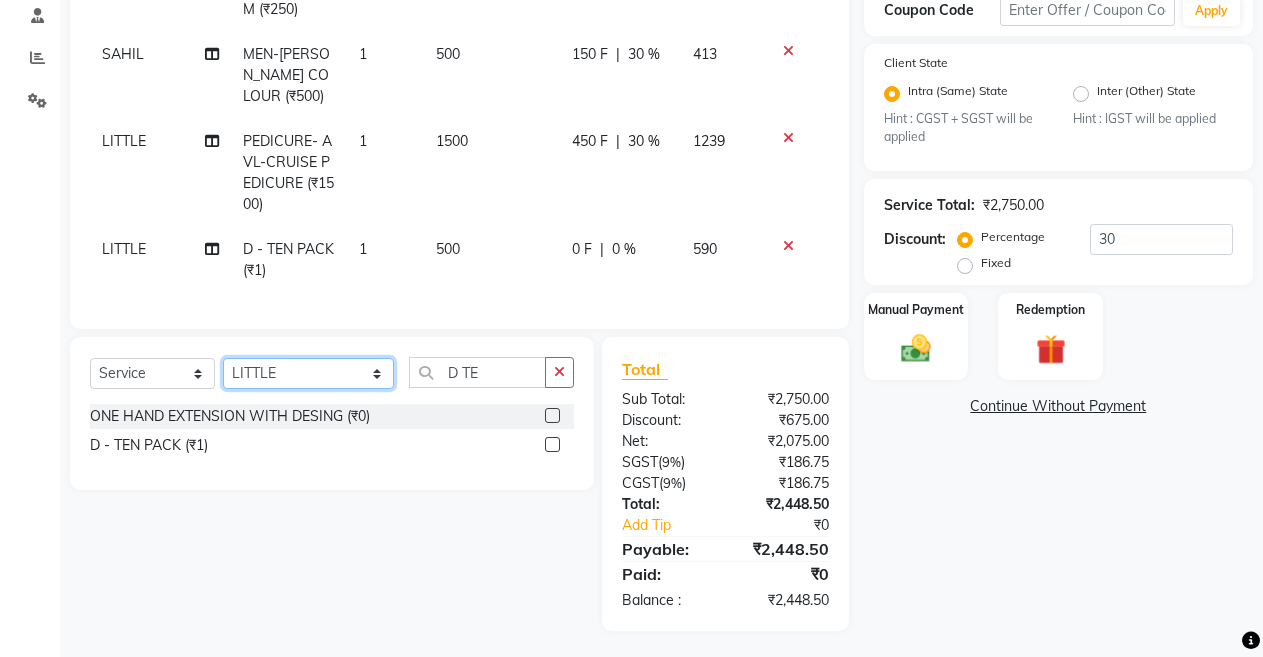 select on "32576" 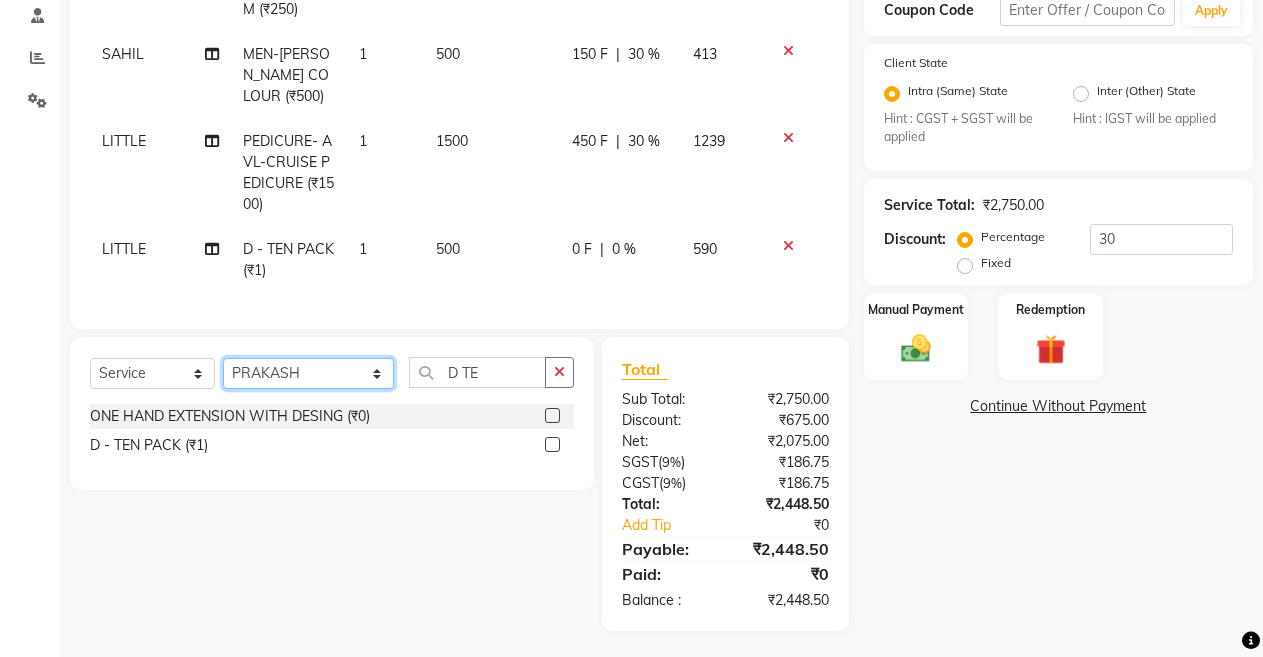 click on "Select Stylist ANIL  ANJANA BARSHA DEEPSHIKHA  DHON DAS DHON / NITUMONI EDWARD EDWARD/ LAXMI JOSHU JUNMONI KASHIF LAXI / ANJANA LAXMI LITTLE MAAM MINTUL MITALI NEETU RANA NITUMONI NITUMONI/POJA/ LAXMI NITUMONI / SAGARIKA NITUMONI/ SAGRIKA PRAKASH PUJAA Rubi RUBI / LAXMI SAGARIKA  SAGARIKA / RUBI SAHIL SAHIL / DHON SAHIL / EDWARD SAHIL/ JOSHU SAHIL/JOSHU/PRAKASH/ RUBI SAHIL/NITUMONI/ MITALI SAHIL/ RUBI SHABIR SHADHAB SIMA KALITA SONALI DEKA SOPEM staff 1 staff 1 TANU" 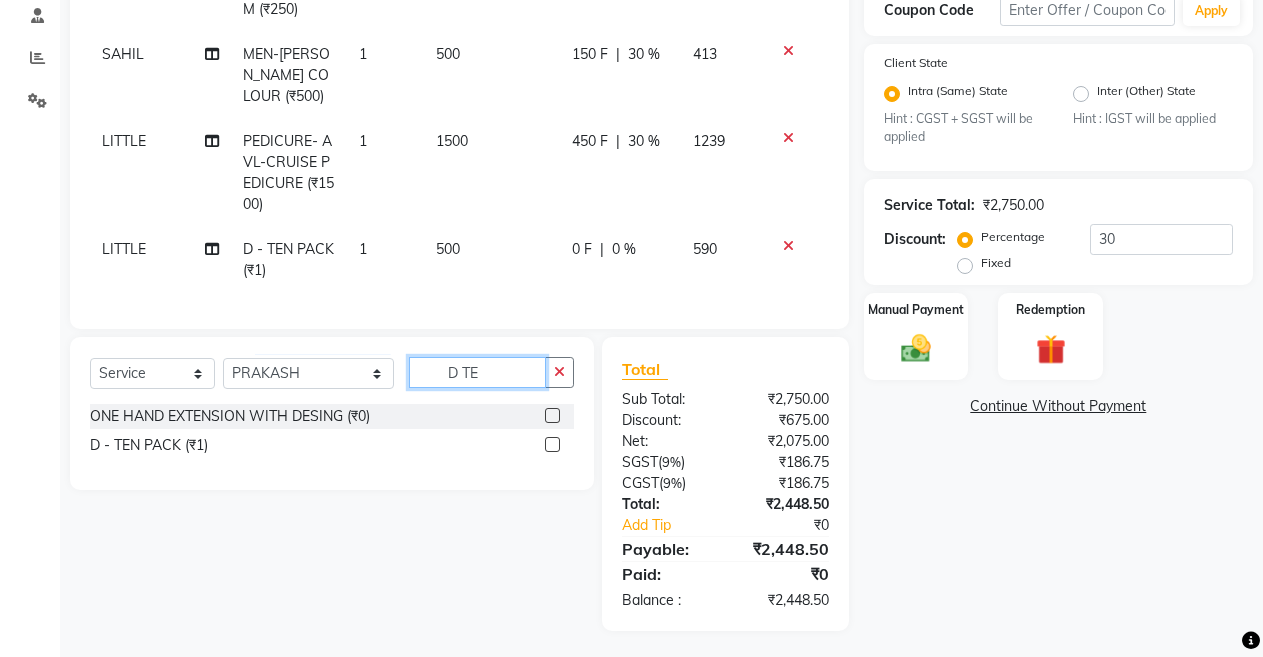 click on "D TE" 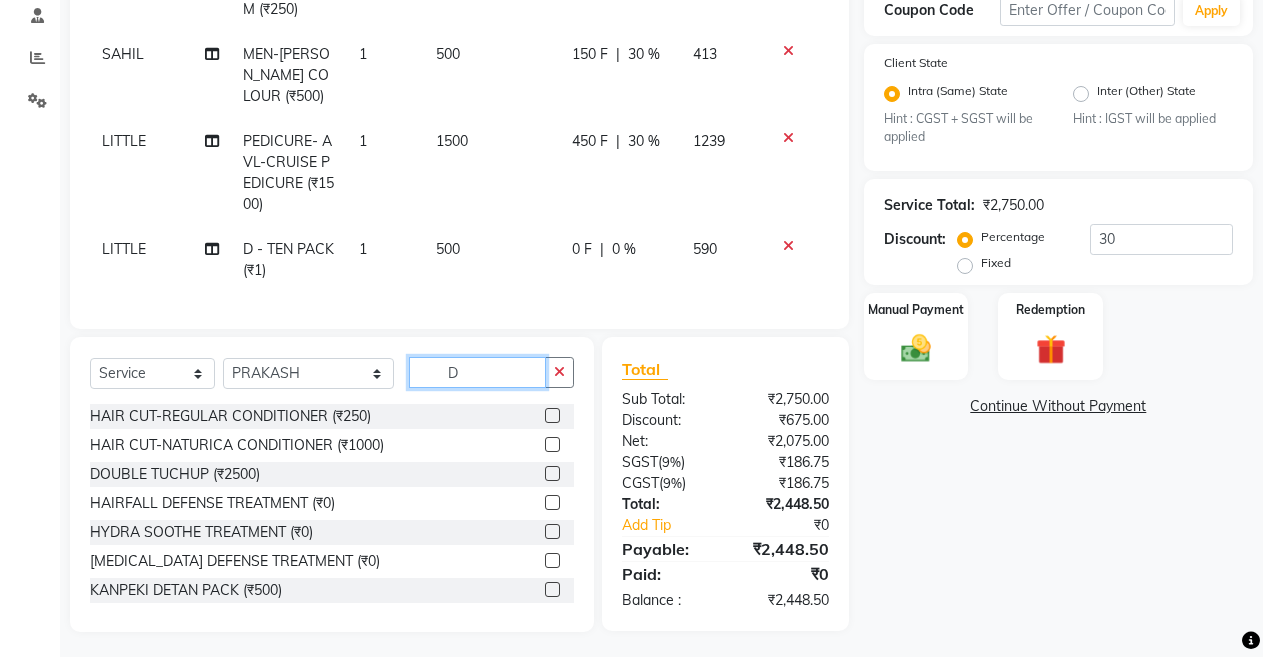 type on "D" 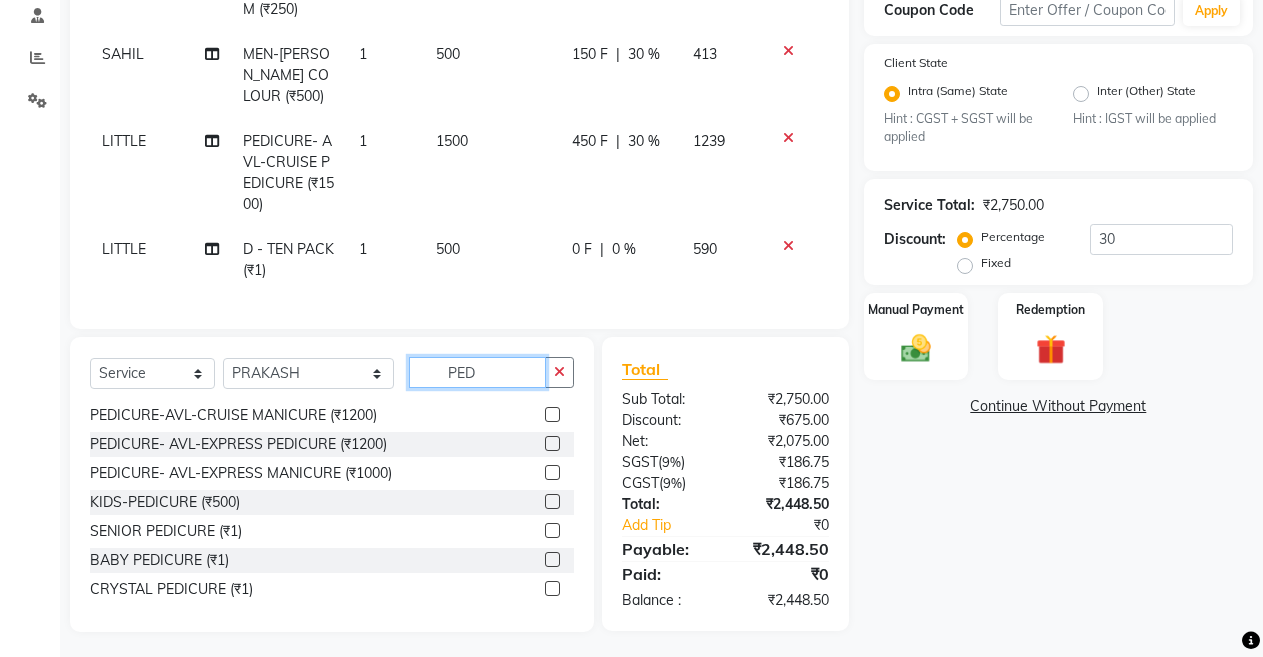 scroll, scrollTop: 160, scrollLeft: 0, axis: vertical 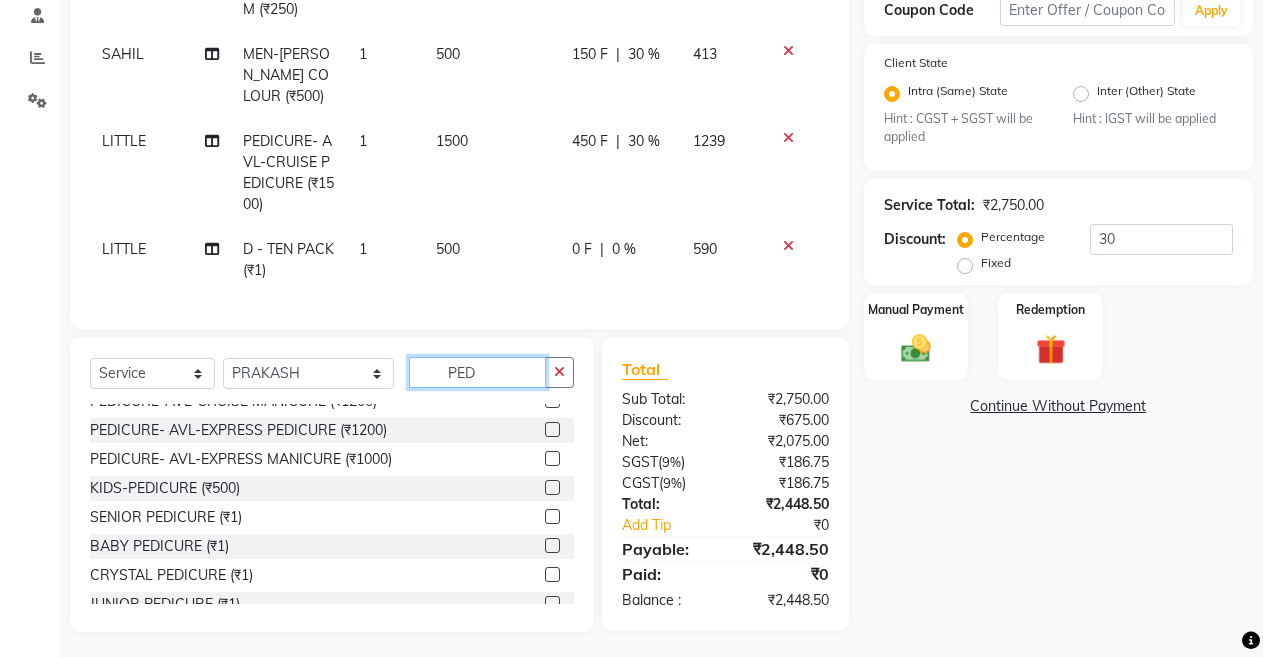 type on "PED" 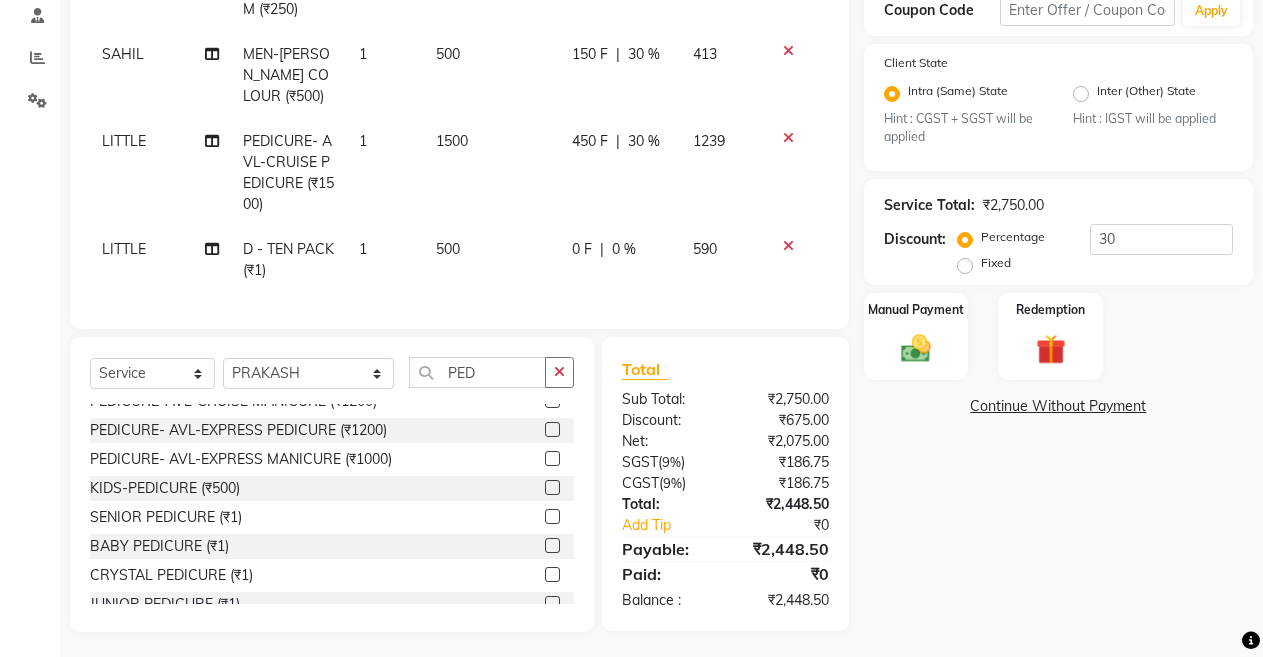 click 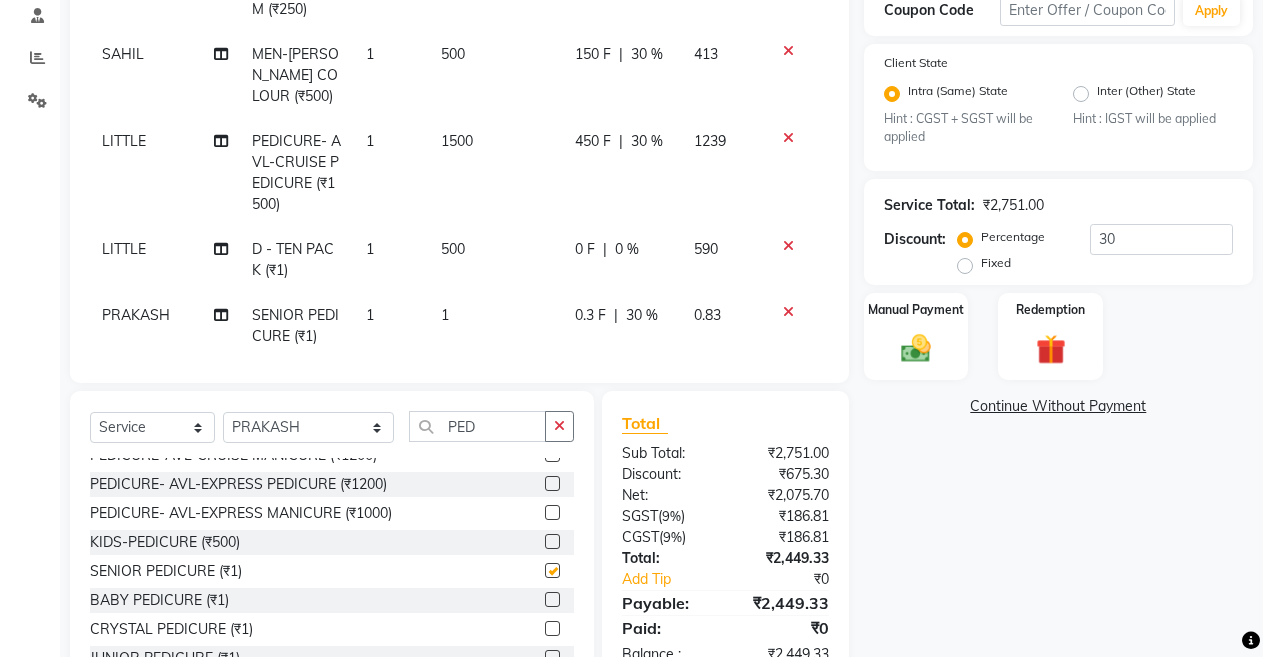 checkbox on "false" 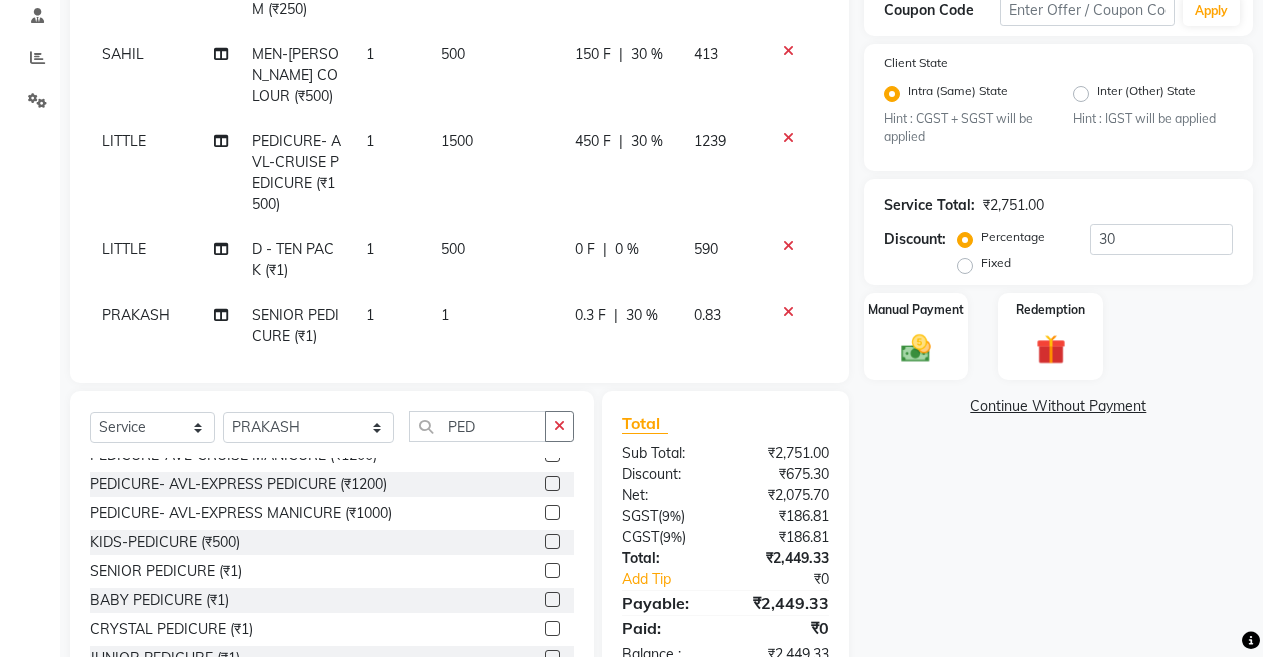 click on "1" 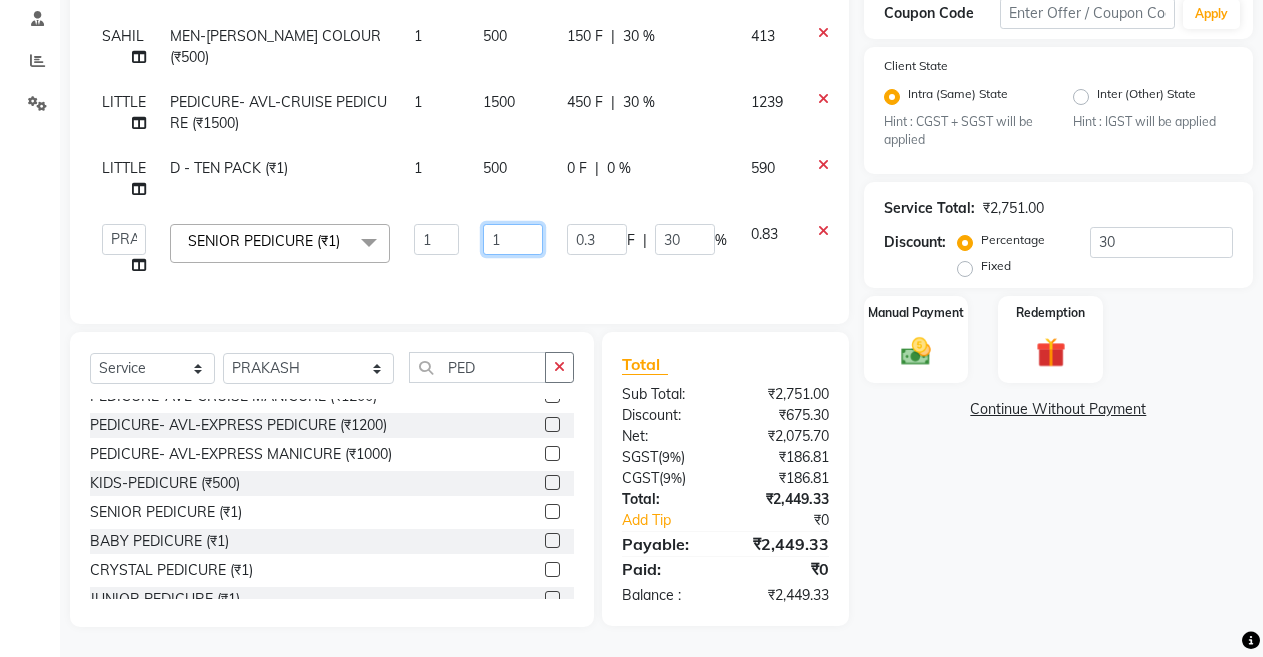 click on "1" 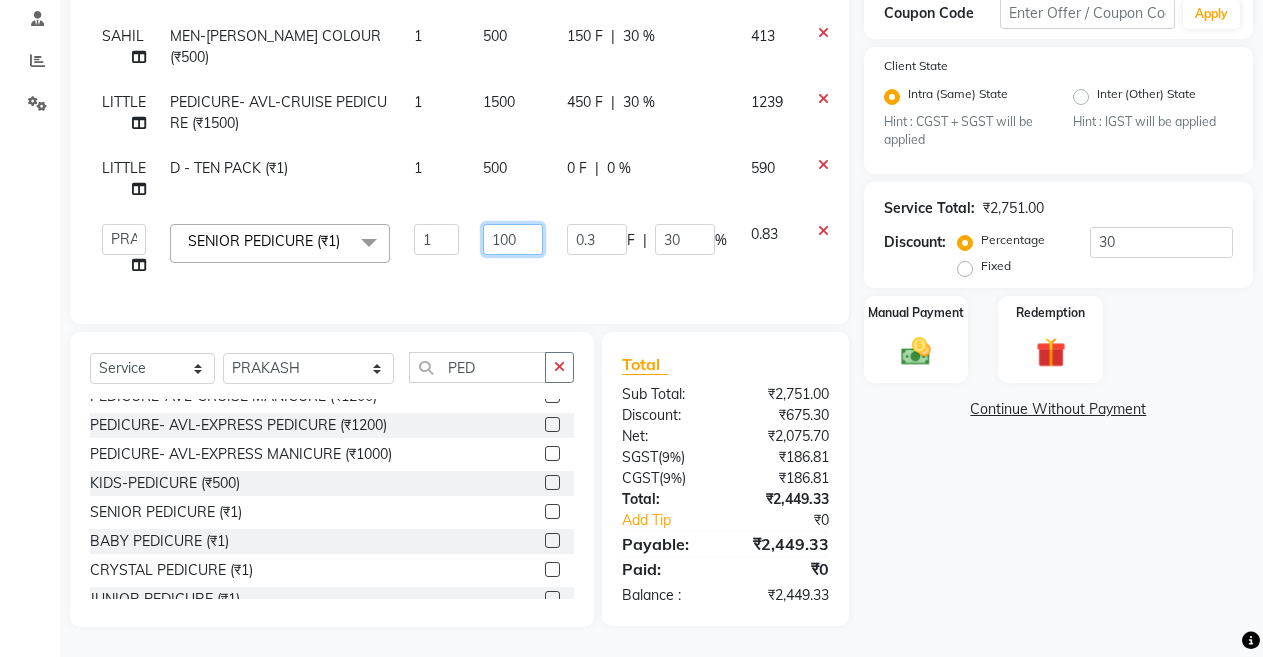 type on "1000" 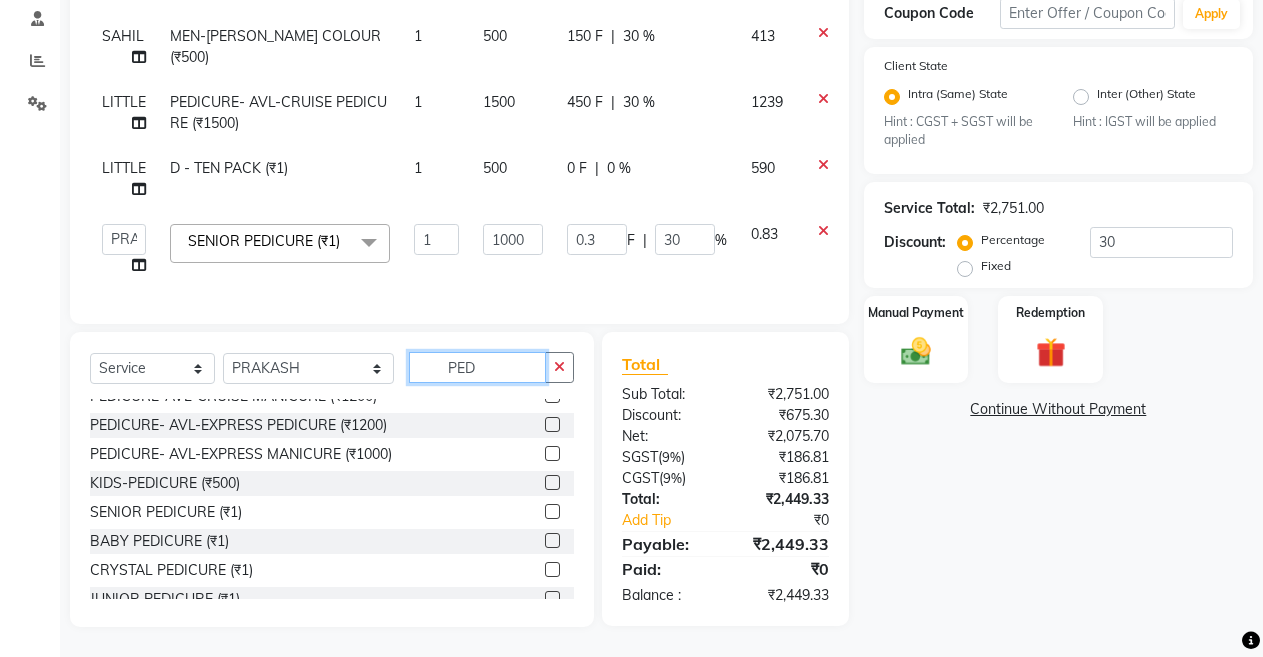 click on "Client +91 9707521524 Date 10-07-2025 Invoice Number ABC/2025-26 SER/24-25 V/2025-26 1156 Services Stylist Service Qty Price Disc Total Action SAHIL MEN-BEARD TRIM (₹250) 1 250 75 F | 30 % 206.5 SAHIL MEN-BEARD COLOUR (₹500) 1 500 150 F | 30 % 413 LITTLE PEDICURE- AVL-CRUISE PEDICURE (₹1500) 1 1500 450 F | 30 % 1239 LITTLE D - TEN PACK (₹1) 1 500 0 F | 0 % 590  ANIL    ANJANA   BARSHA   DEEPSHIKHA    DHON DAS   DHON / NITUMONI   EDWARD   EDWARD/ LAXMI   JOSHU   JUNMONI   KASHIF   LAXI / ANJANA   LAXMI   LITTLE   MAAM   MINTUL   MITALI   NEETU RANA   NITUMONI   NITUMONI/POJA/ LAXMI   NITUMONI / SAGARIKA   NITUMONI/ SAGRIKA   PRAKASH   PUJAA   Rubi   RUBI / LAXMI   SAGARIKA    SAGARIKA / RUBI   SAHIL   SAHIL / DHON   SAHIL / EDWARD   SAHIL/ JOSHU   SAHIL/JOSHU/PRAKASH/ RUBI   SAHIL/NITUMONI/ MITALI   SAHIL/ RUBI   SHABIR   SHADHAB   SIMA KALITA   SONALI DEKA   SOPEM   staff 1   staff 1   TANU  SENIOR PEDICURE (₹1)  x HAIR CUT- HAIR CUT (₹750) HAIR CUT-SENIOR STYLIST (₹1000) ONLY-BLOW DRY (₹300)" 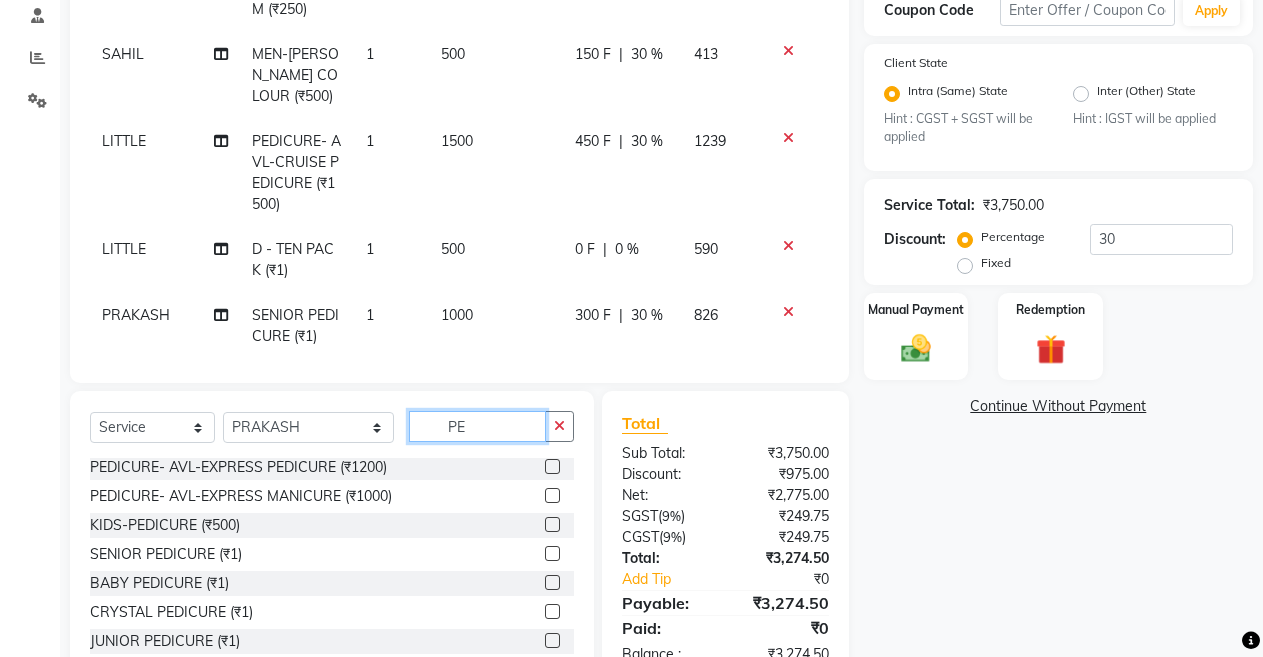 type on "P" 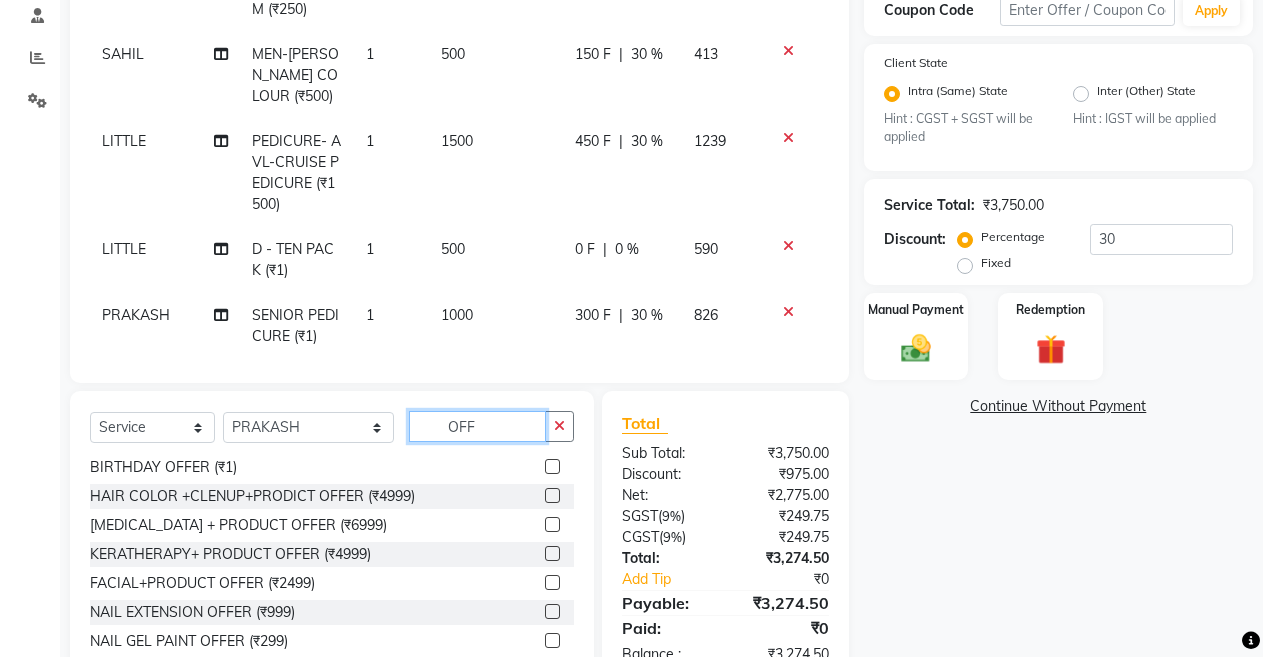 scroll, scrollTop: 322, scrollLeft: 0, axis: vertical 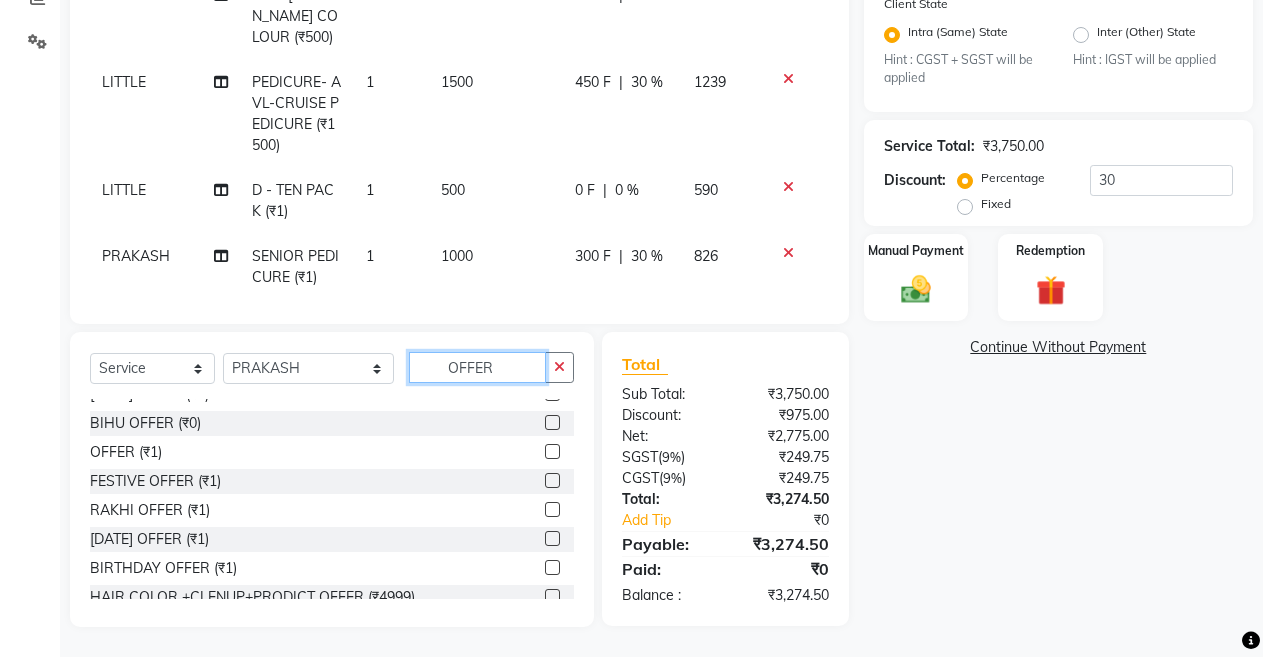type on "OFFER" 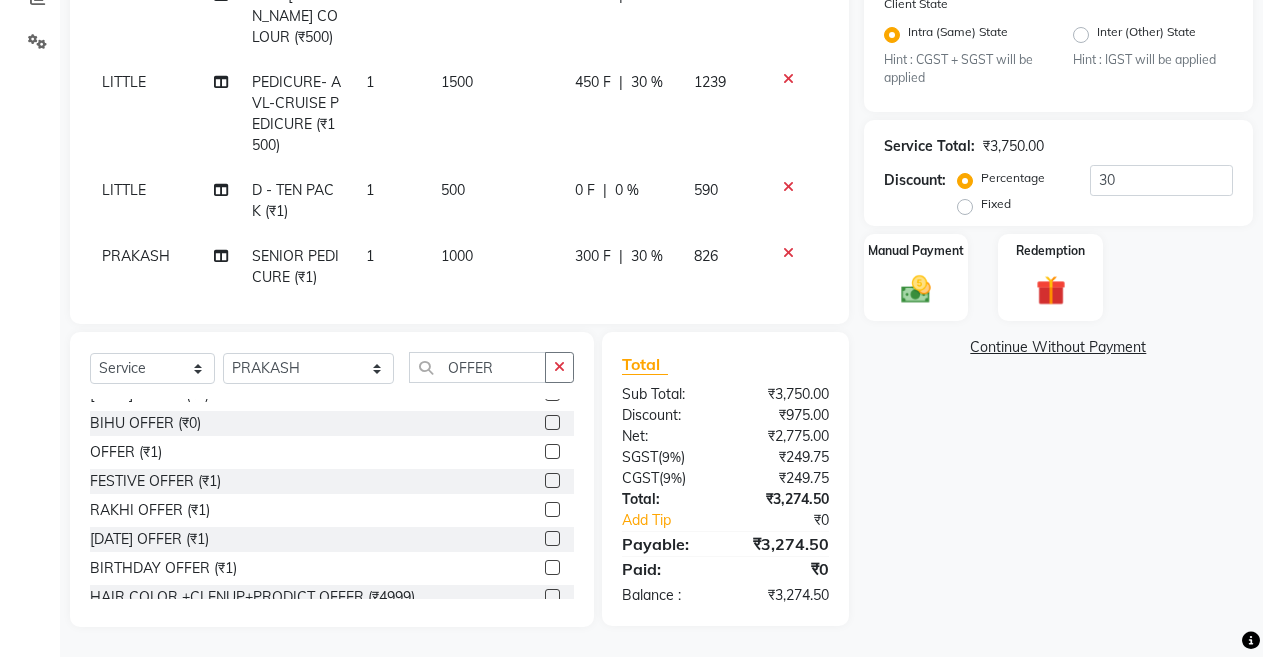 click 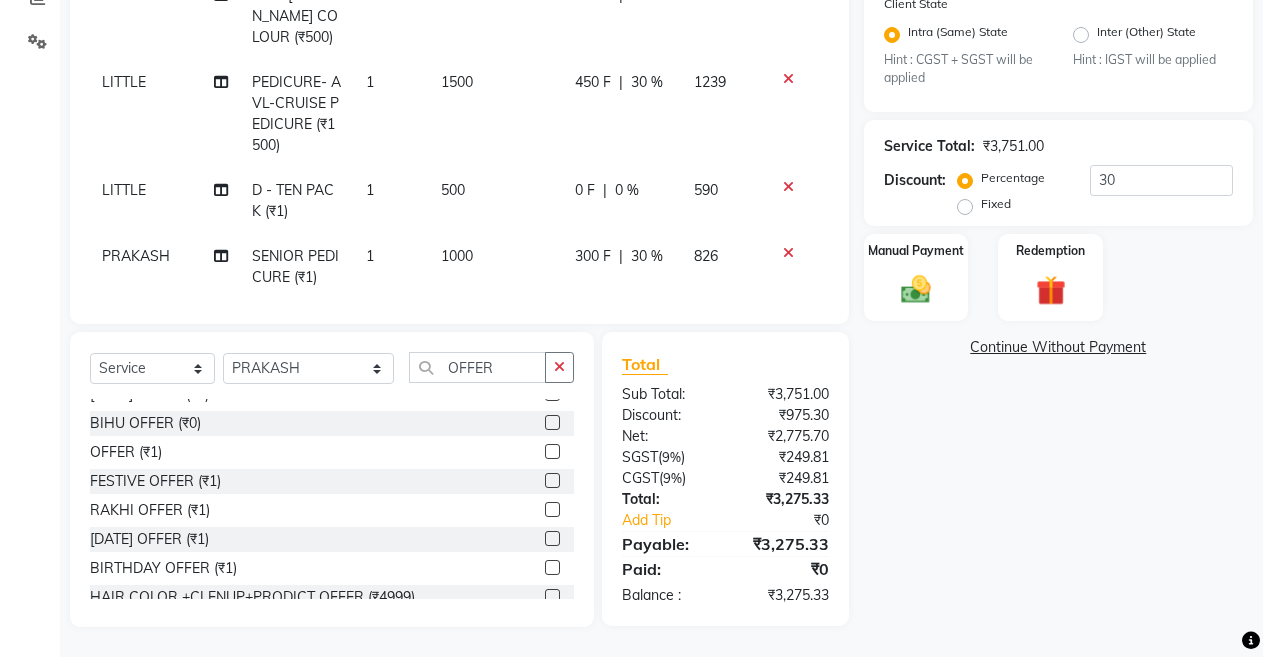 click 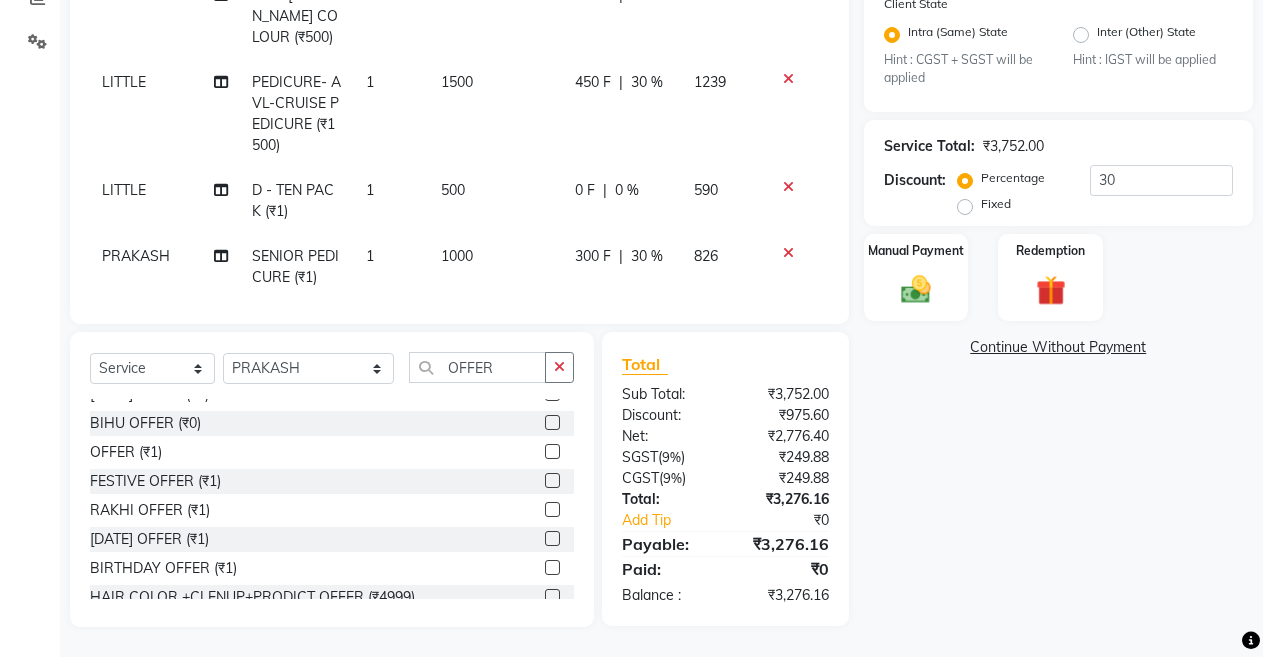 click 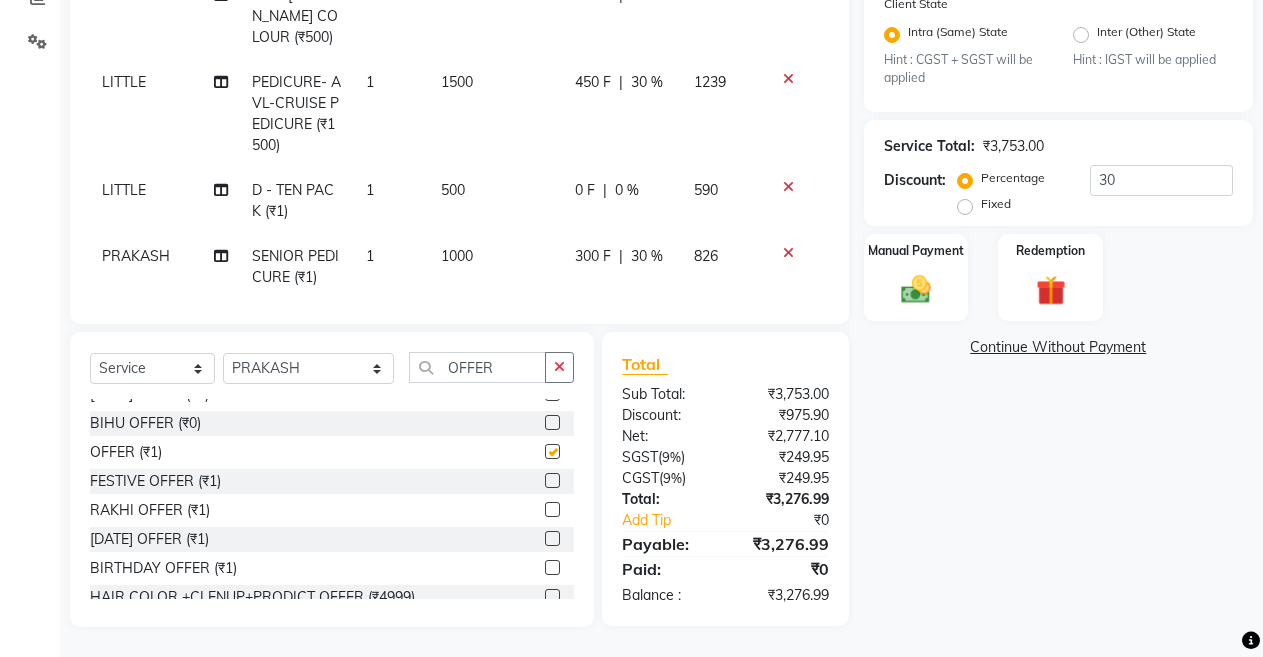 checkbox on "false" 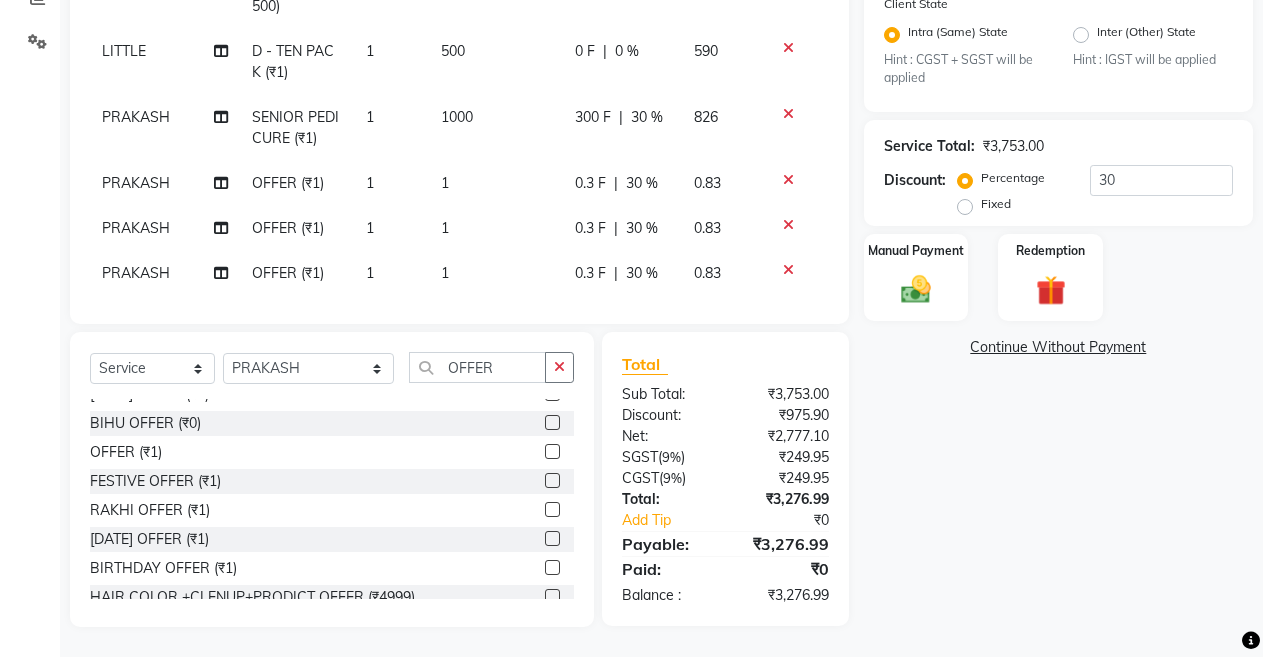 scroll, scrollTop: 143, scrollLeft: 0, axis: vertical 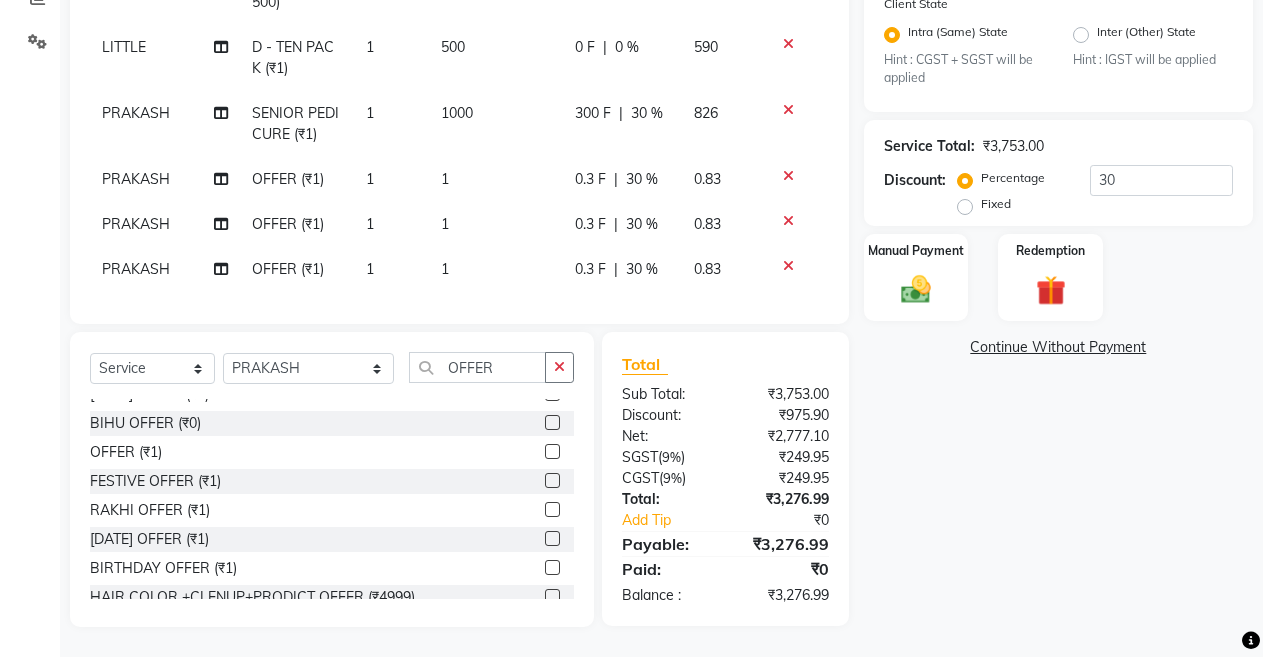 click 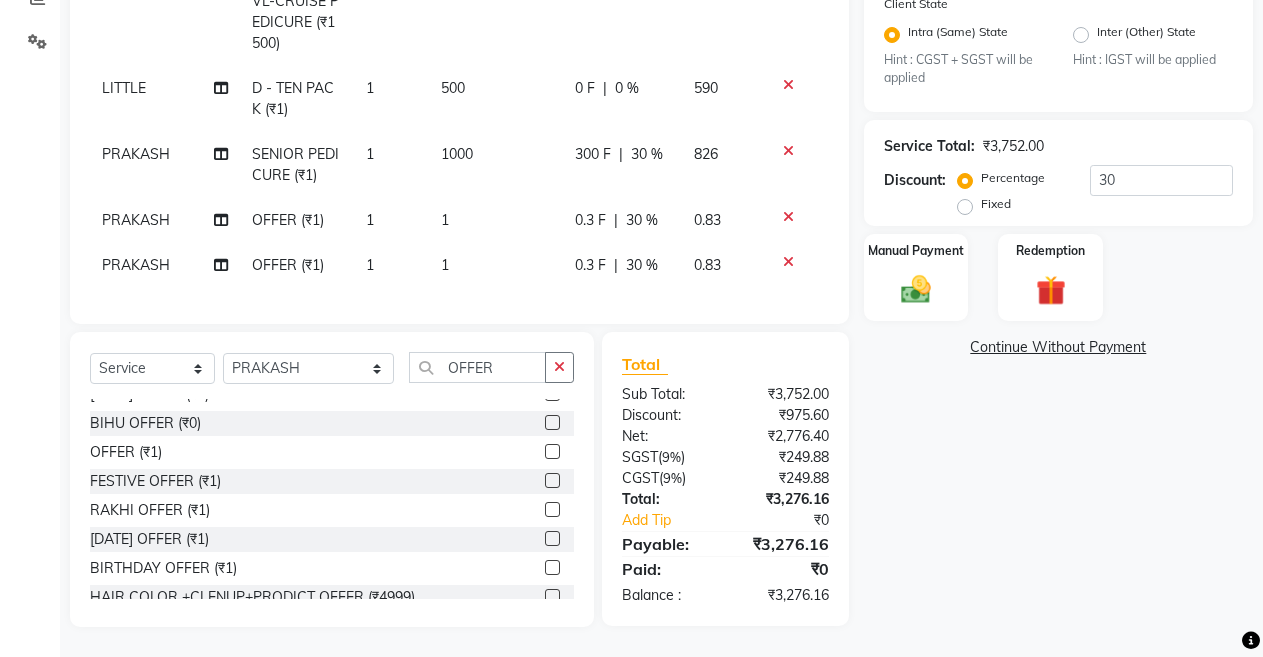 scroll, scrollTop: 98, scrollLeft: 0, axis: vertical 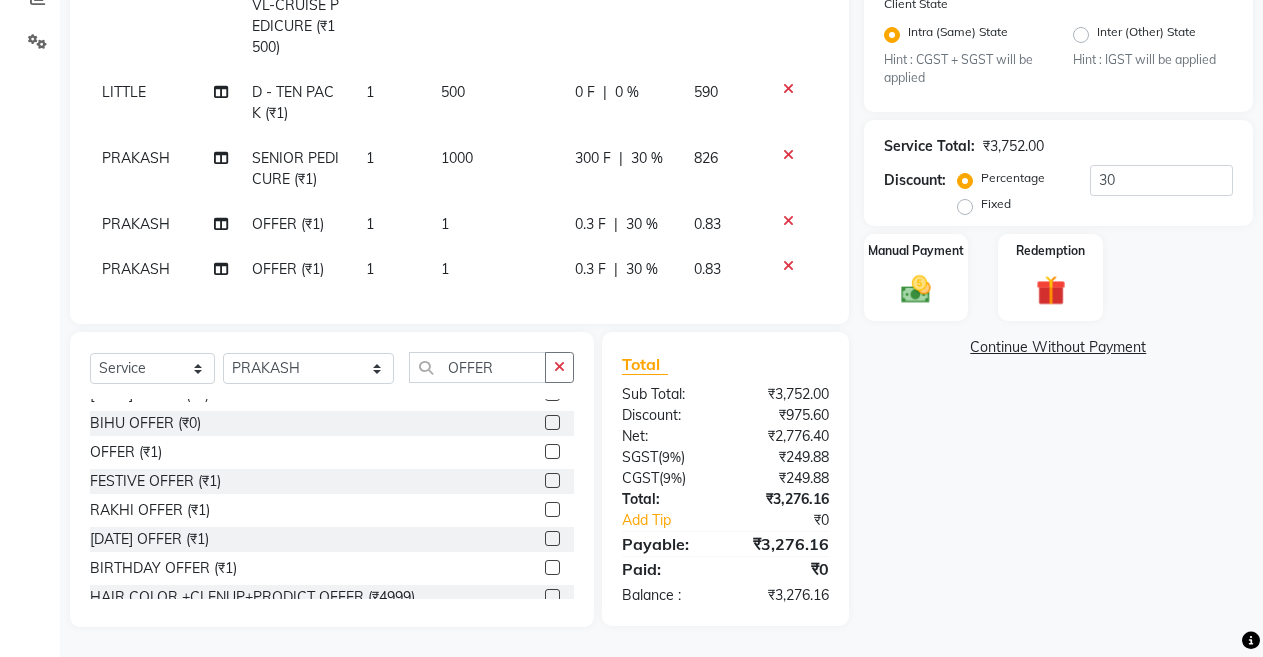 click 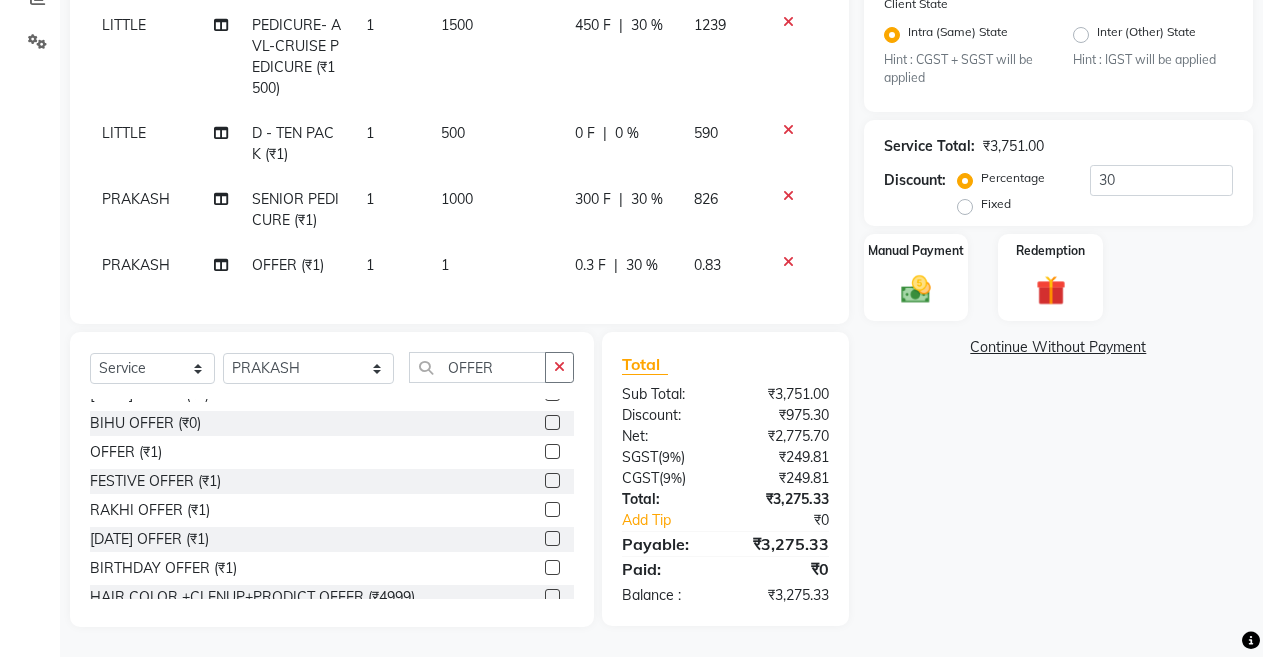 scroll, scrollTop: 53, scrollLeft: 0, axis: vertical 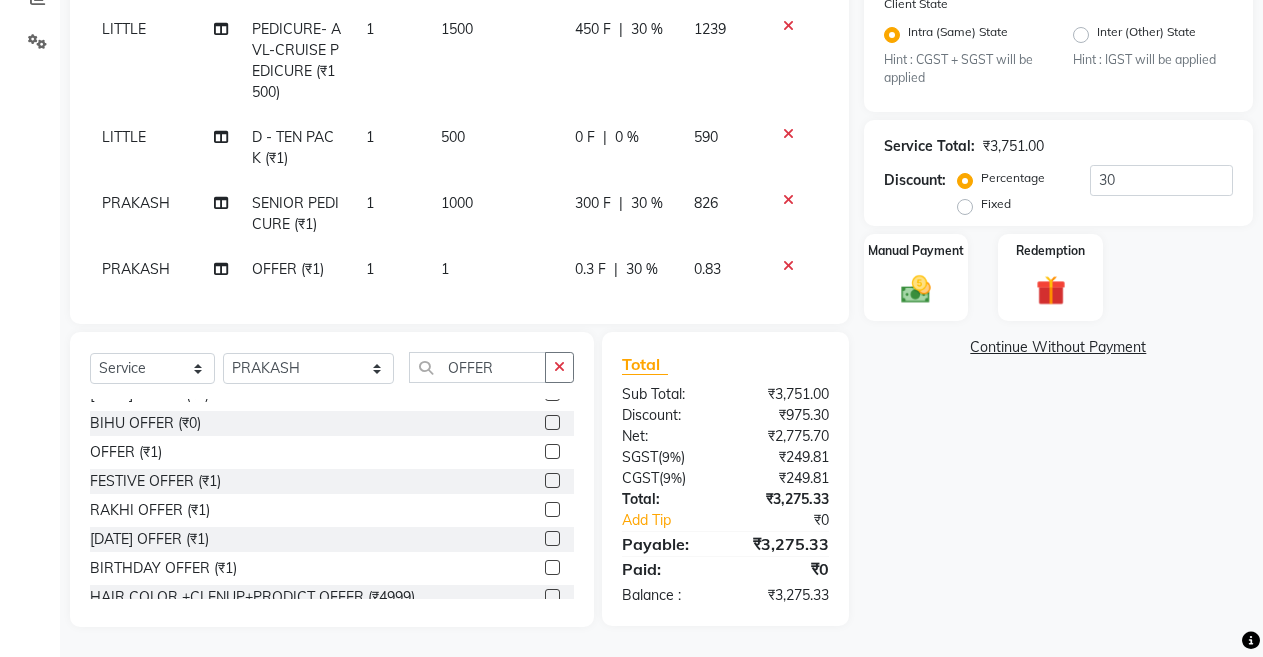 click on "1" 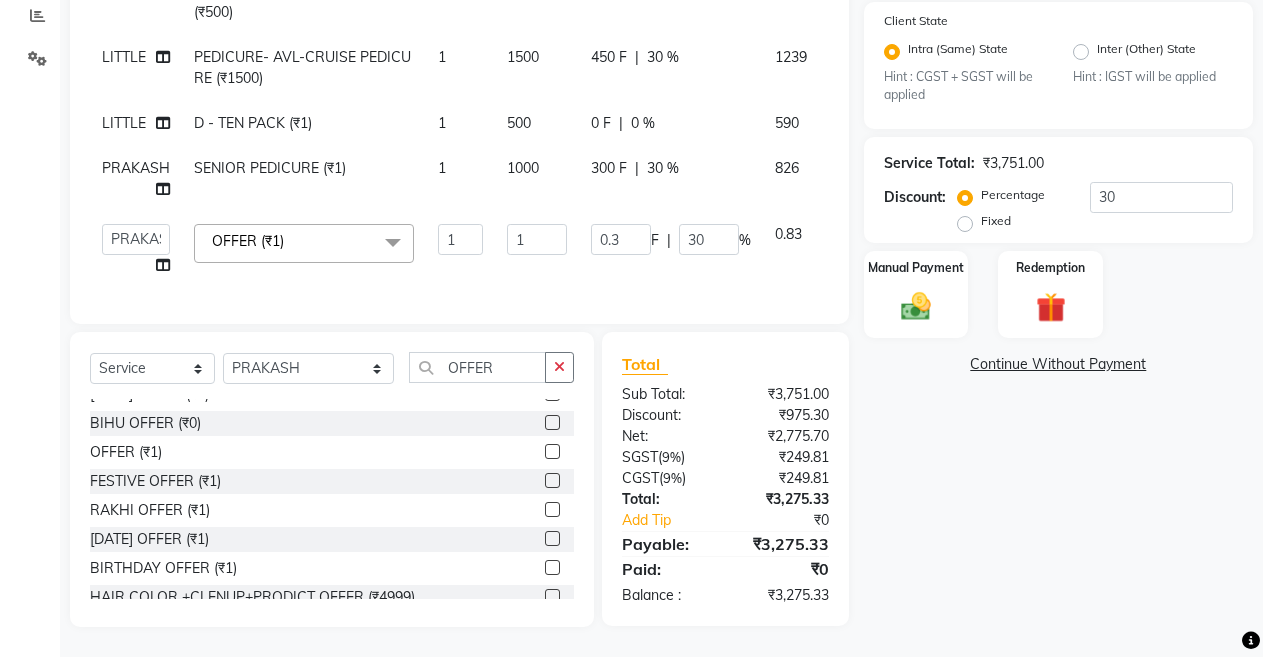 scroll, scrollTop: 402, scrollLeft: 0, axis: vertical 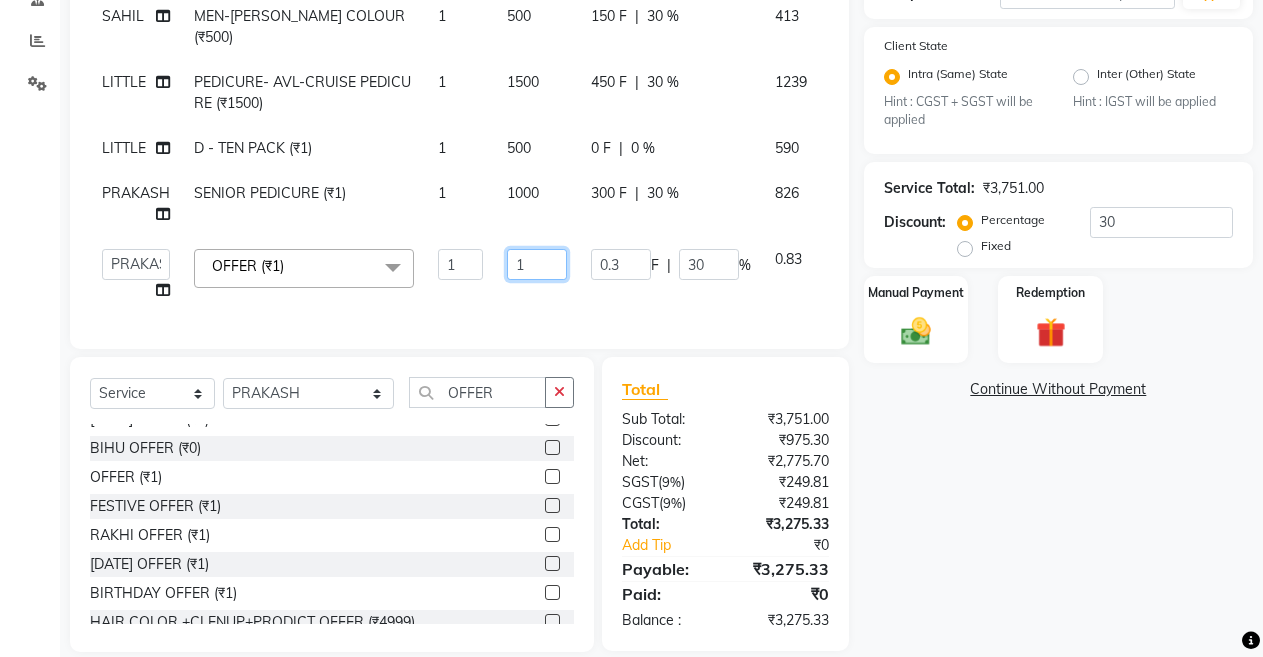click on "1" 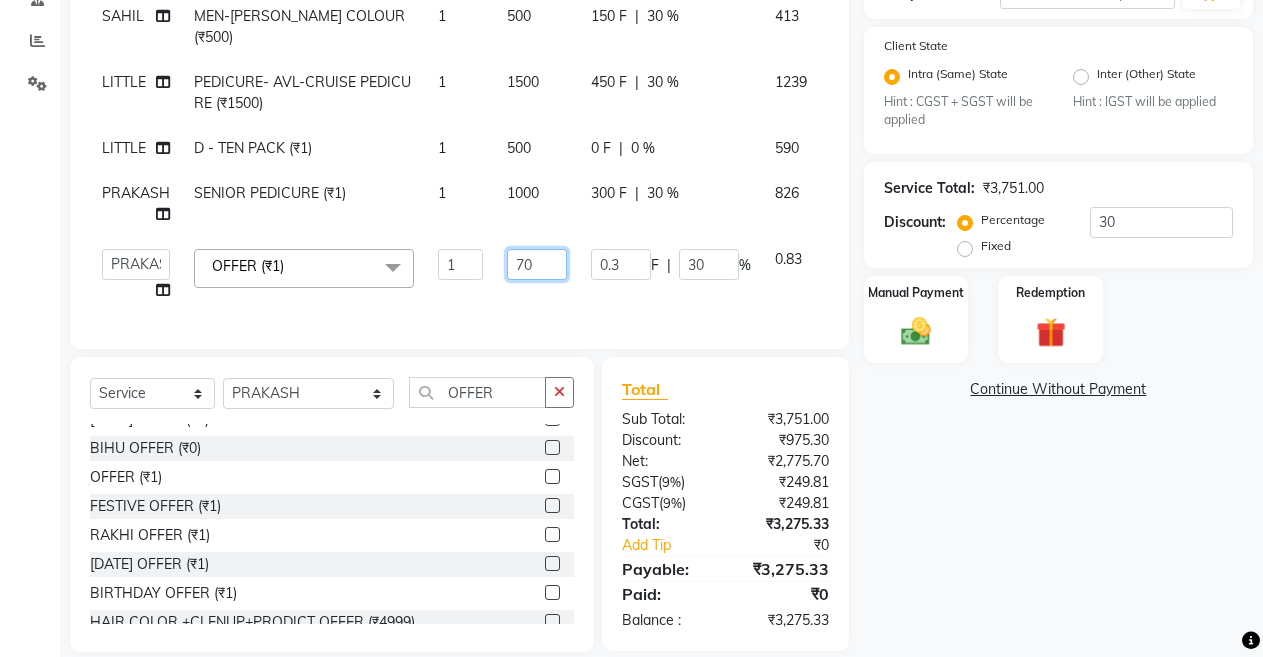 type on "700" 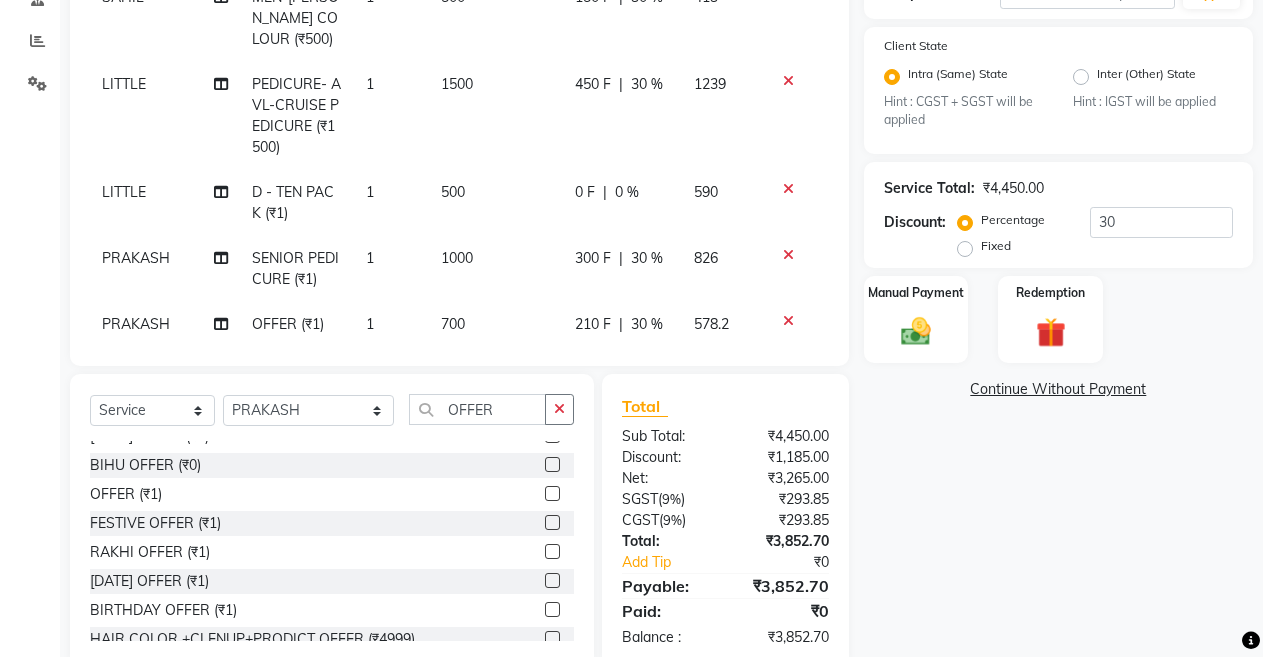 scroll, scrollTop: 53, scrollLeft: 0, axis: vertical 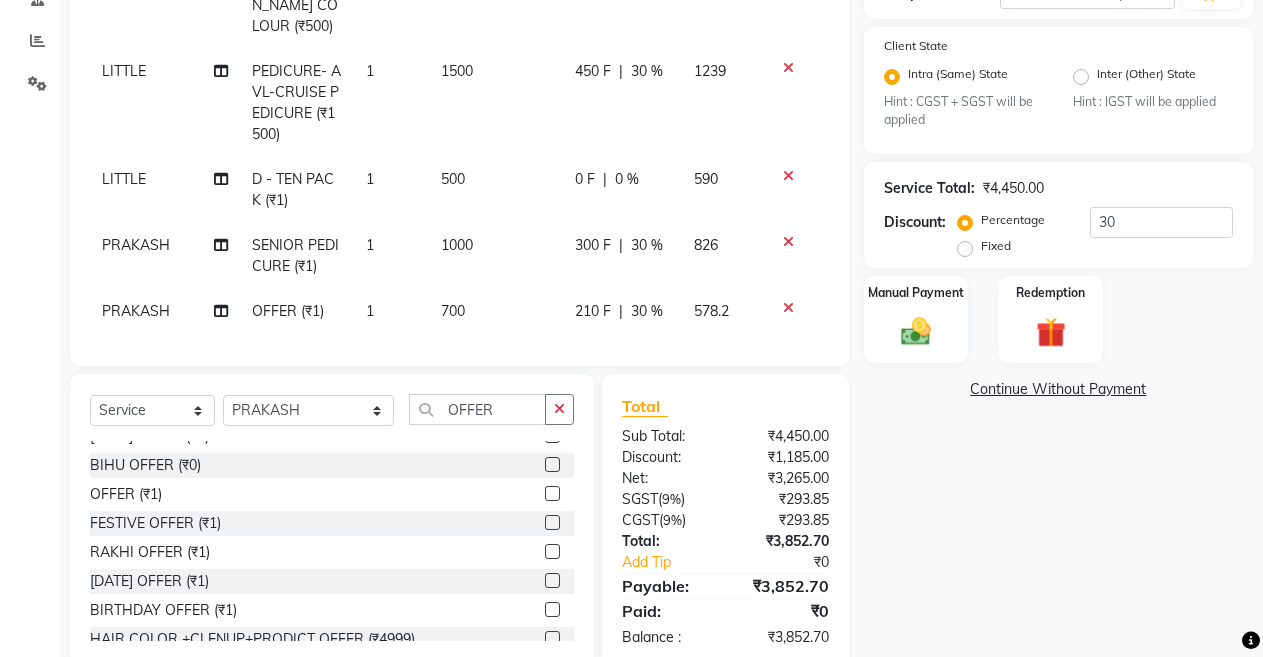 click on "30 %" 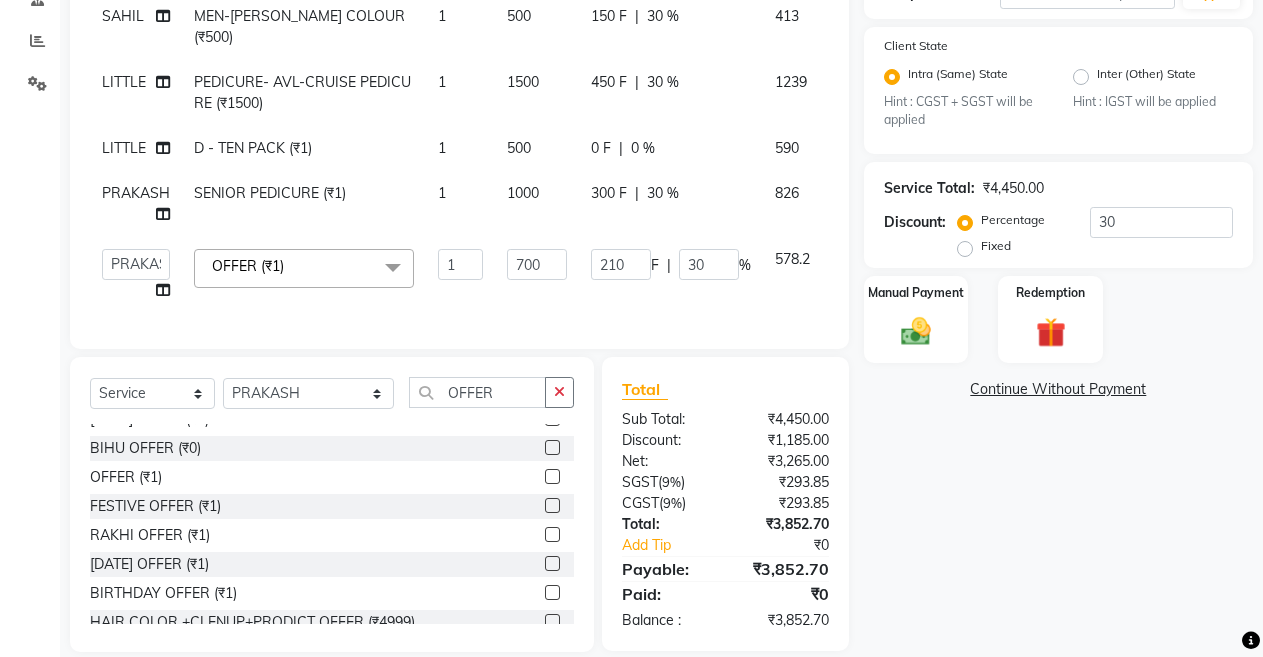 scroll, scrollTop: 0, scrollLeft: 0, axis: both 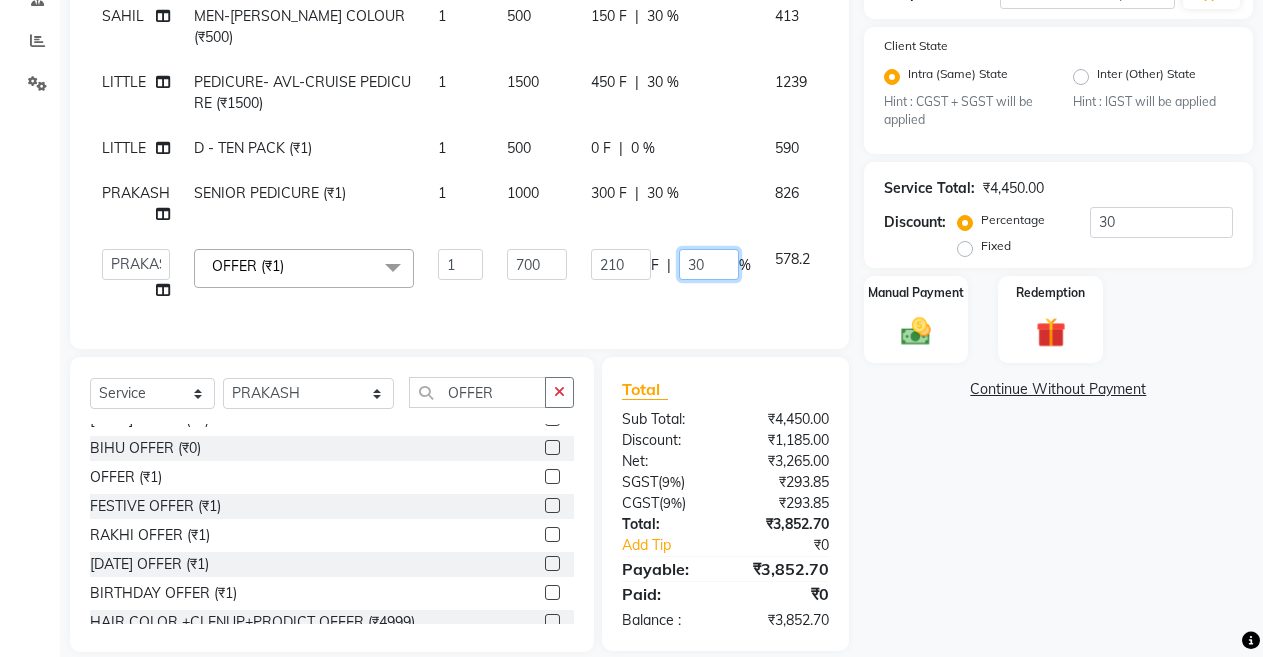 click on "30" 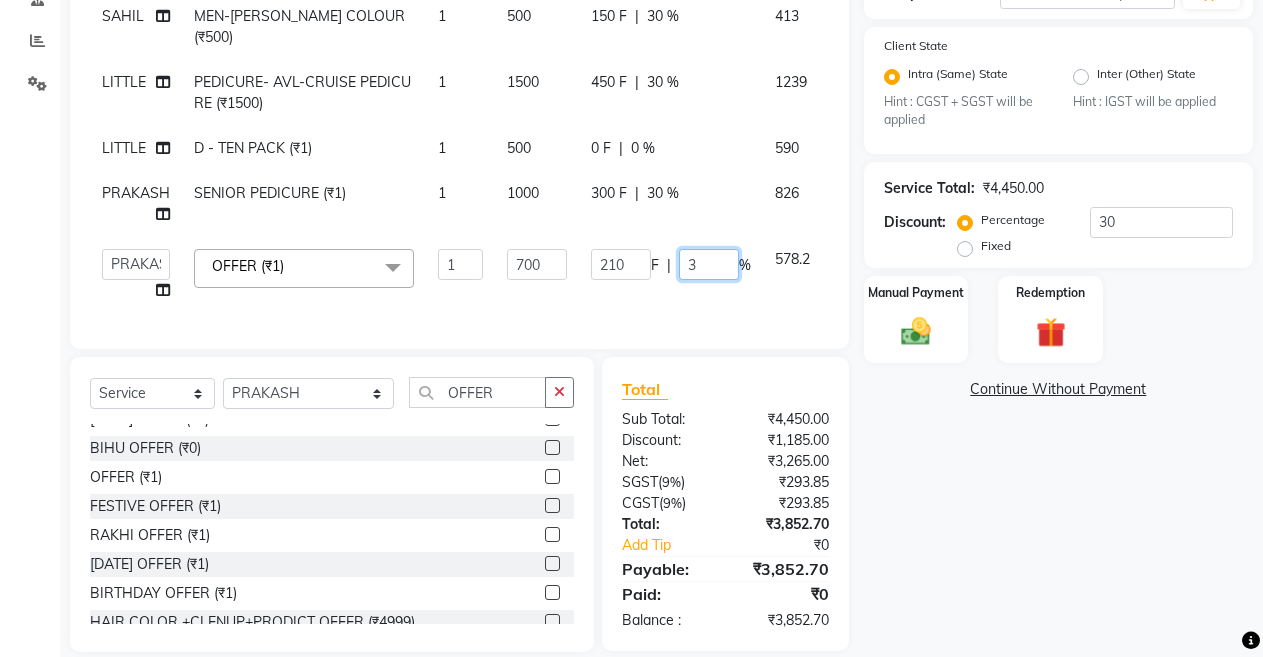 type 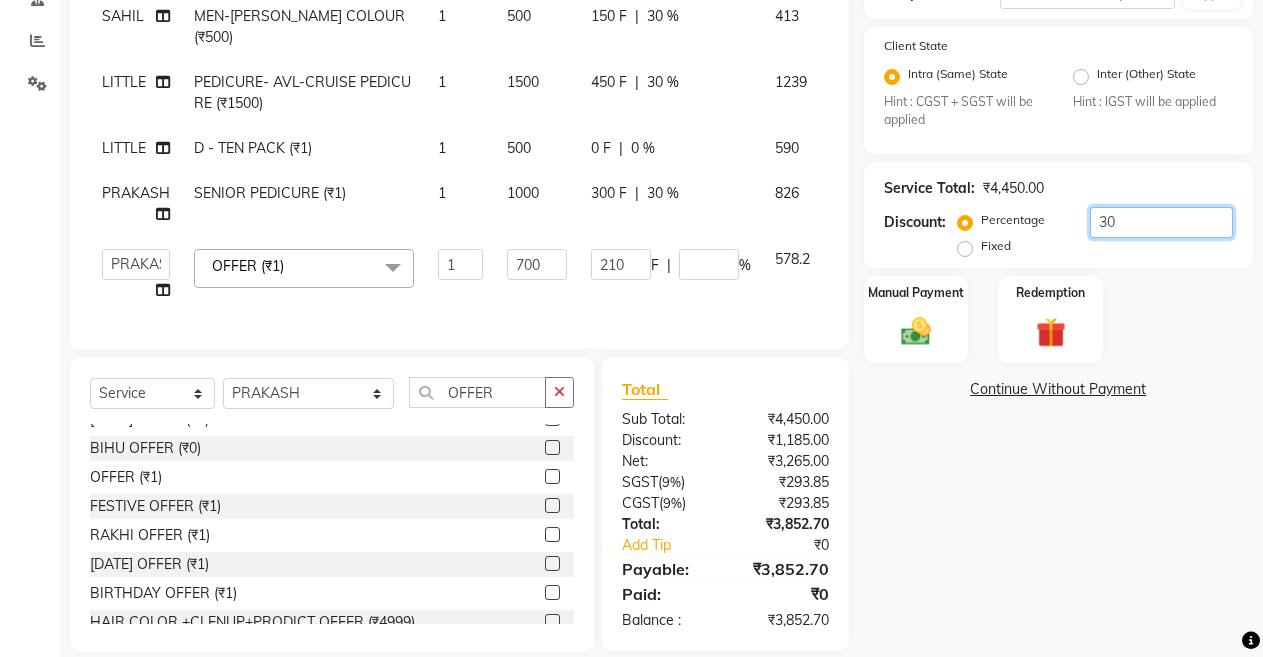 click on "30" 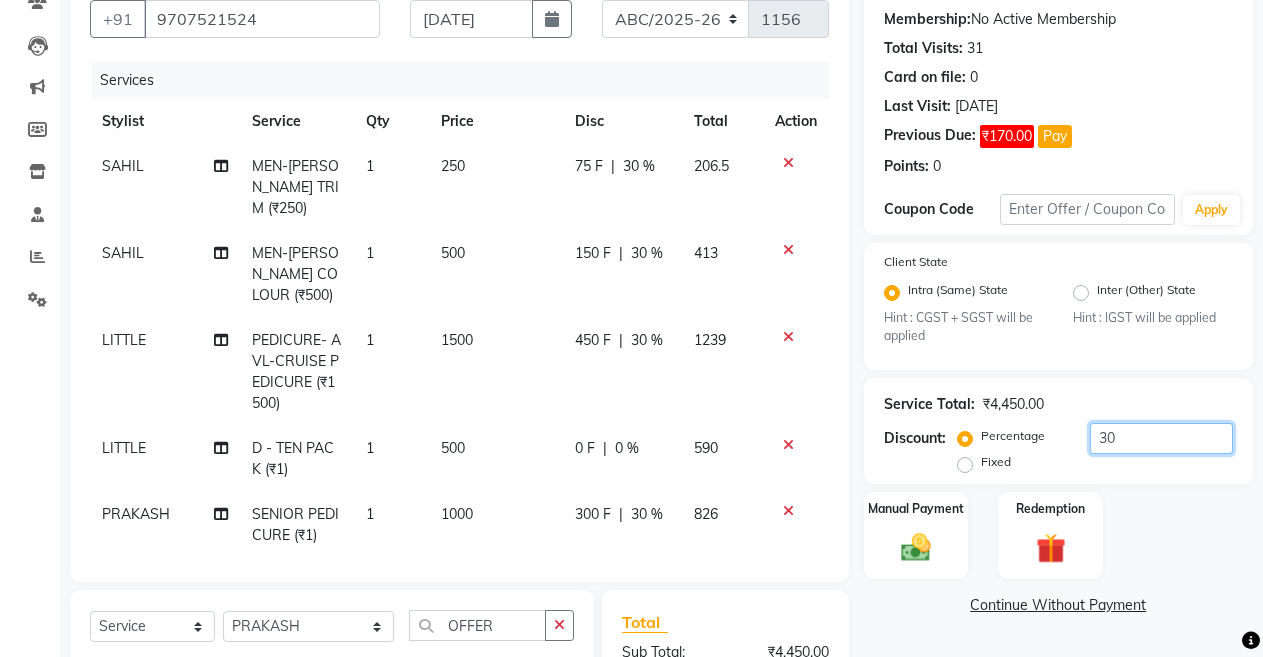 scroll, scrollTop: 162, scrollLeft: 0, axis: vertical 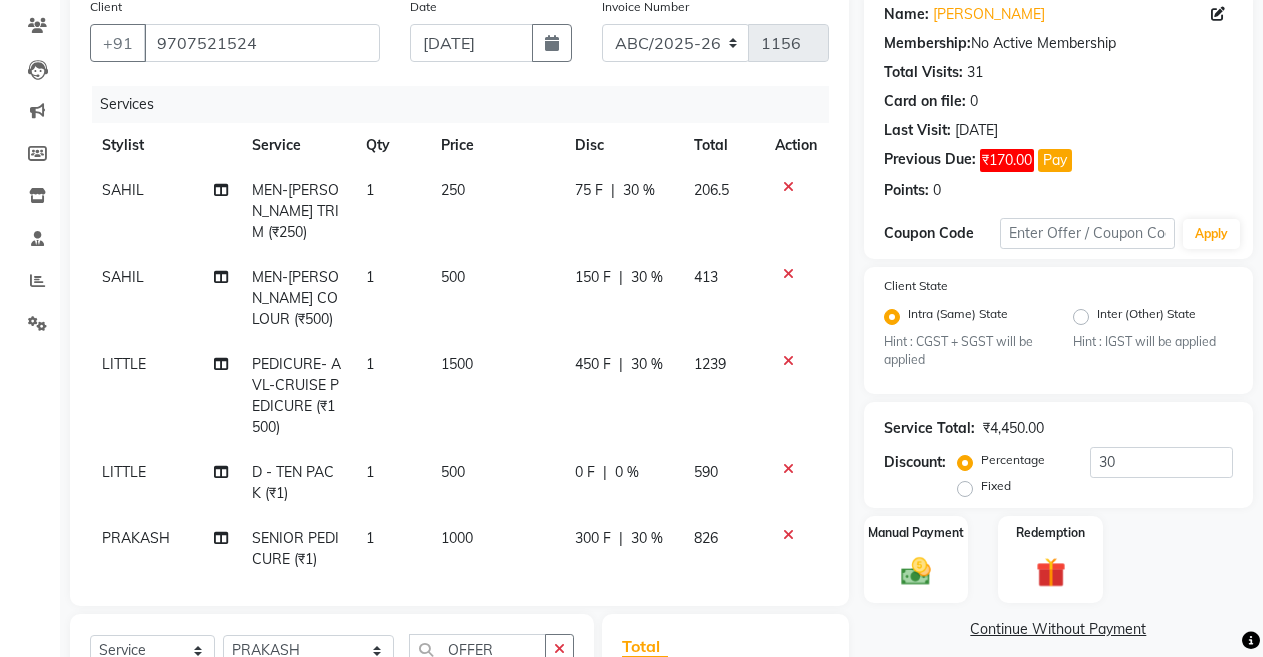 click on "30 %" 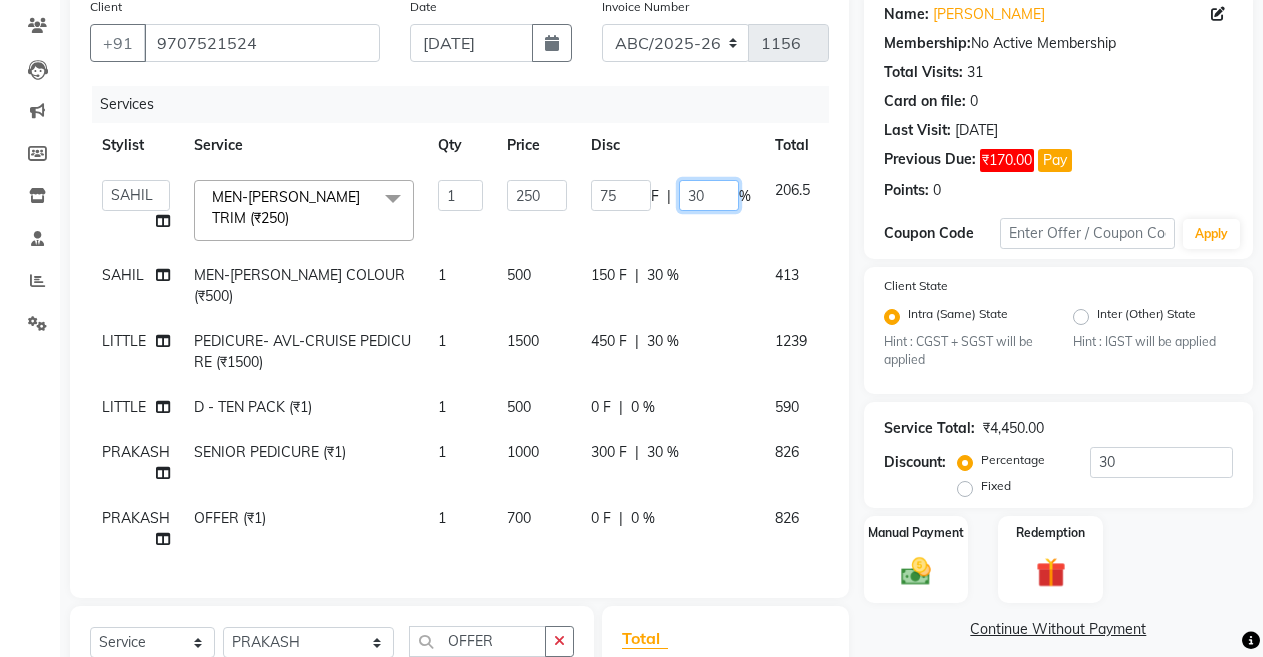 click on "30" 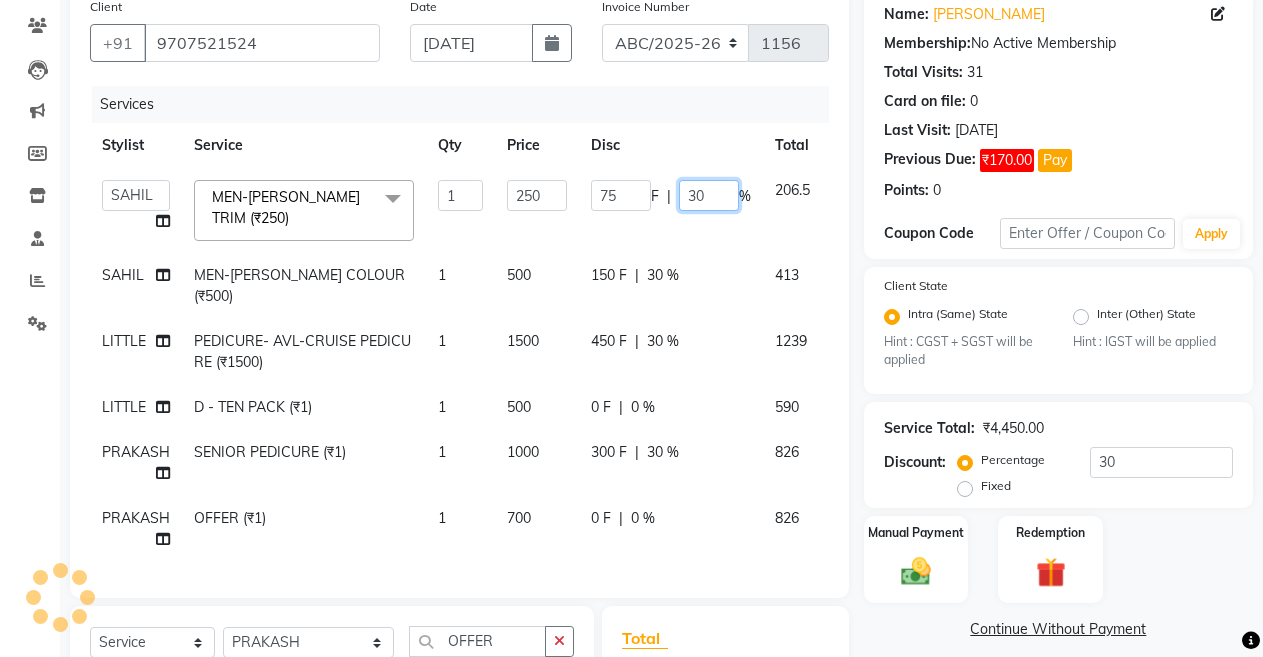type on "3" 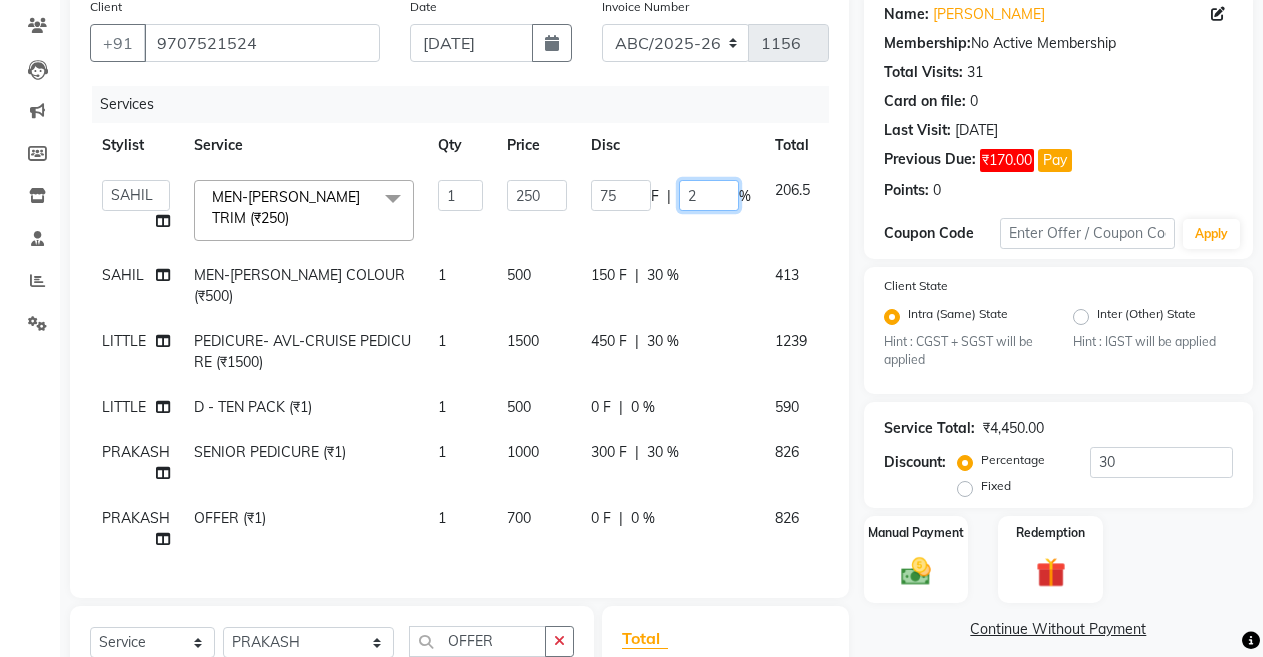 type on "20" 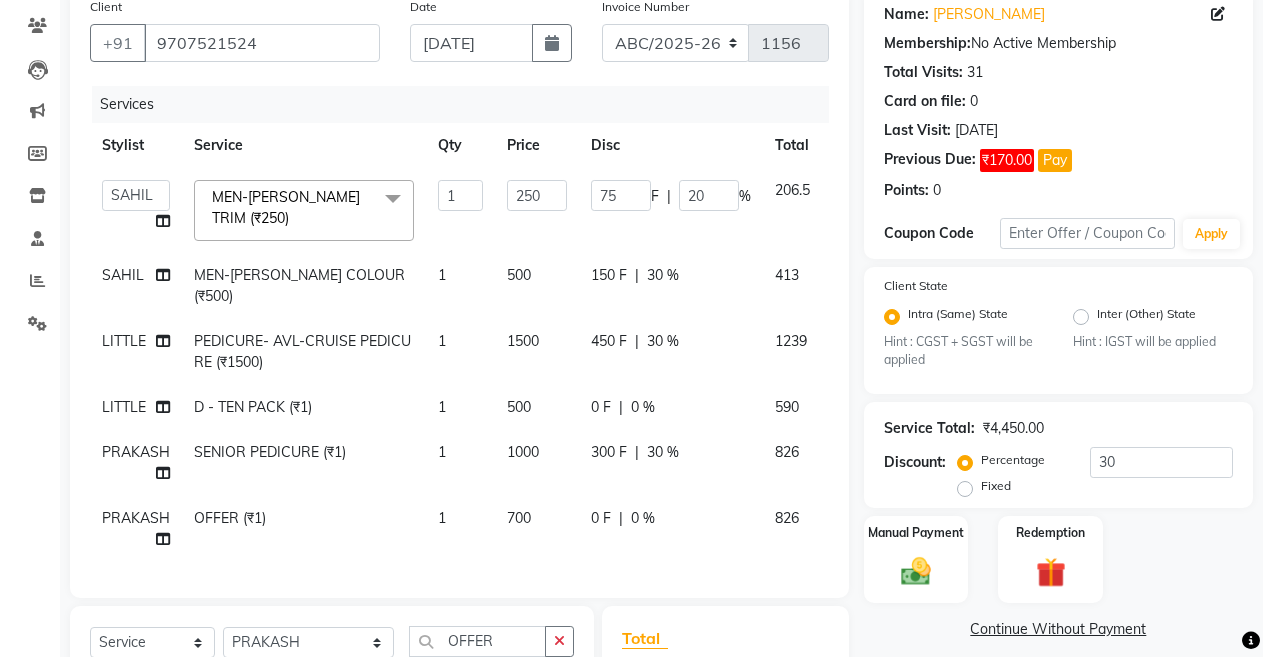 click on "150 F | 30 %" 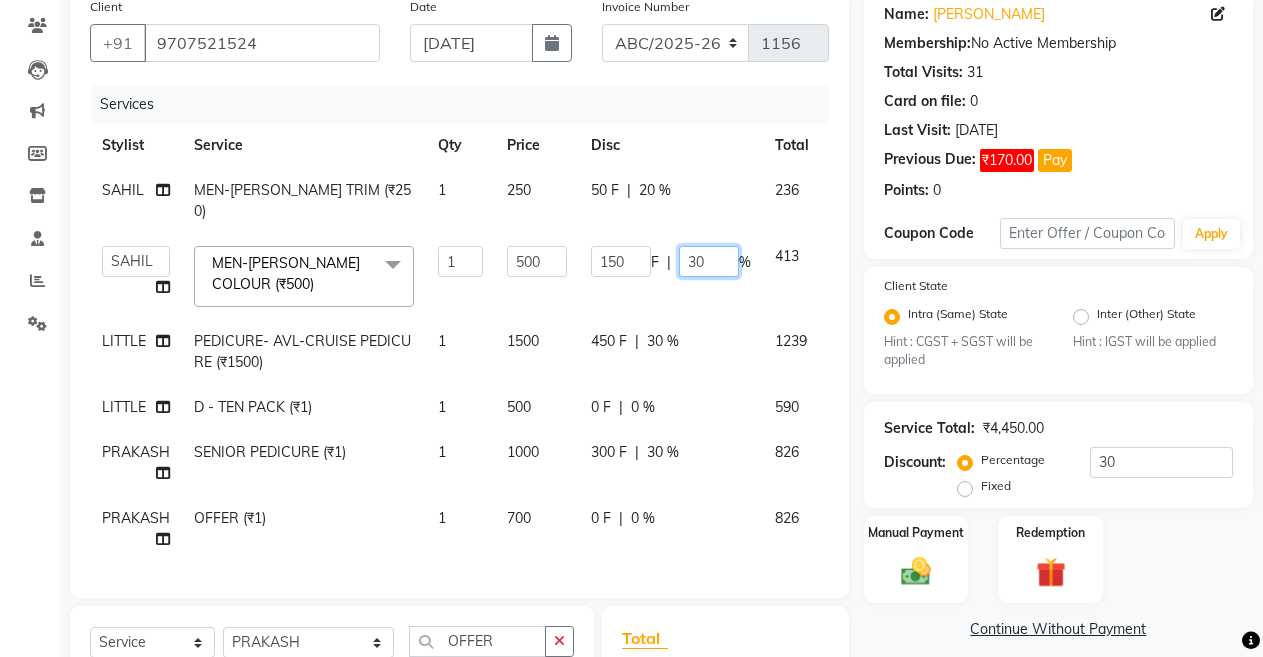 click on "30" 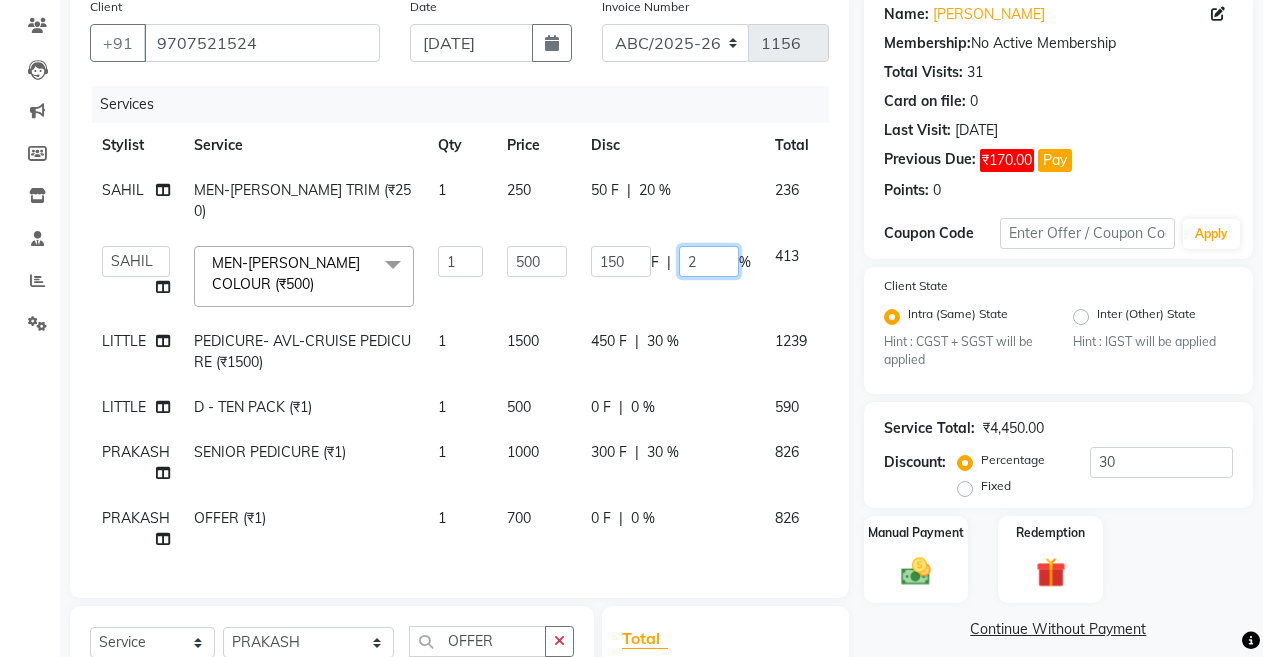 type on "20" 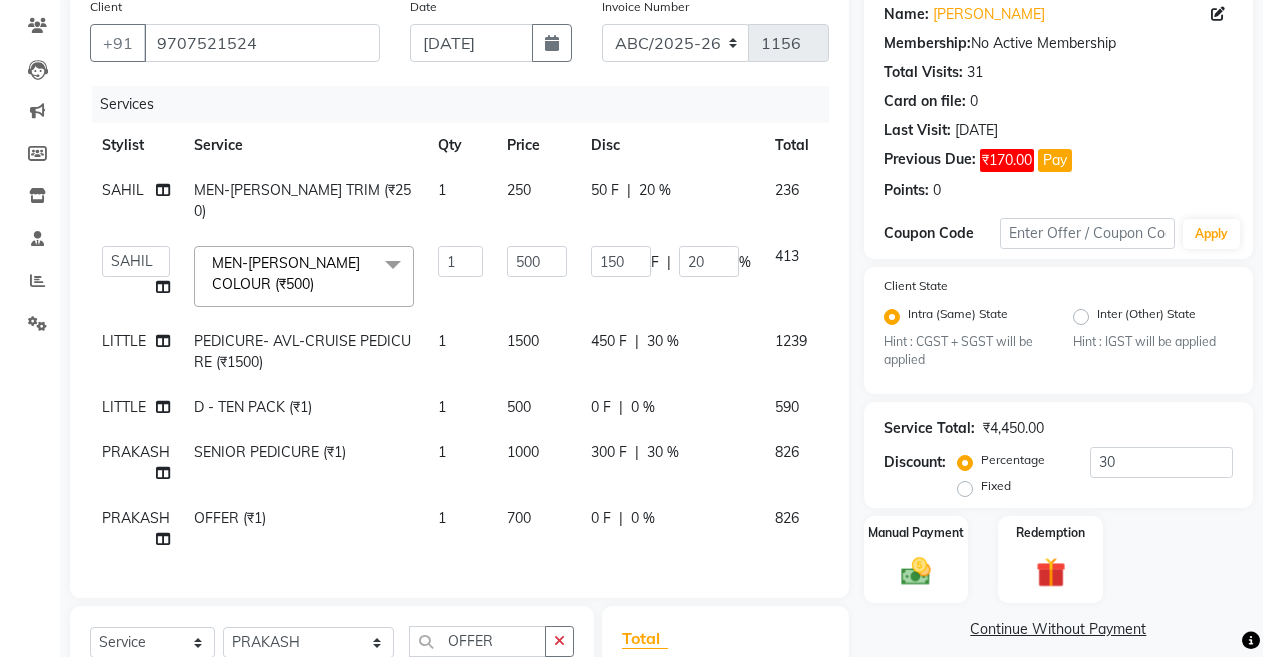 click on "450 F | 30 %" 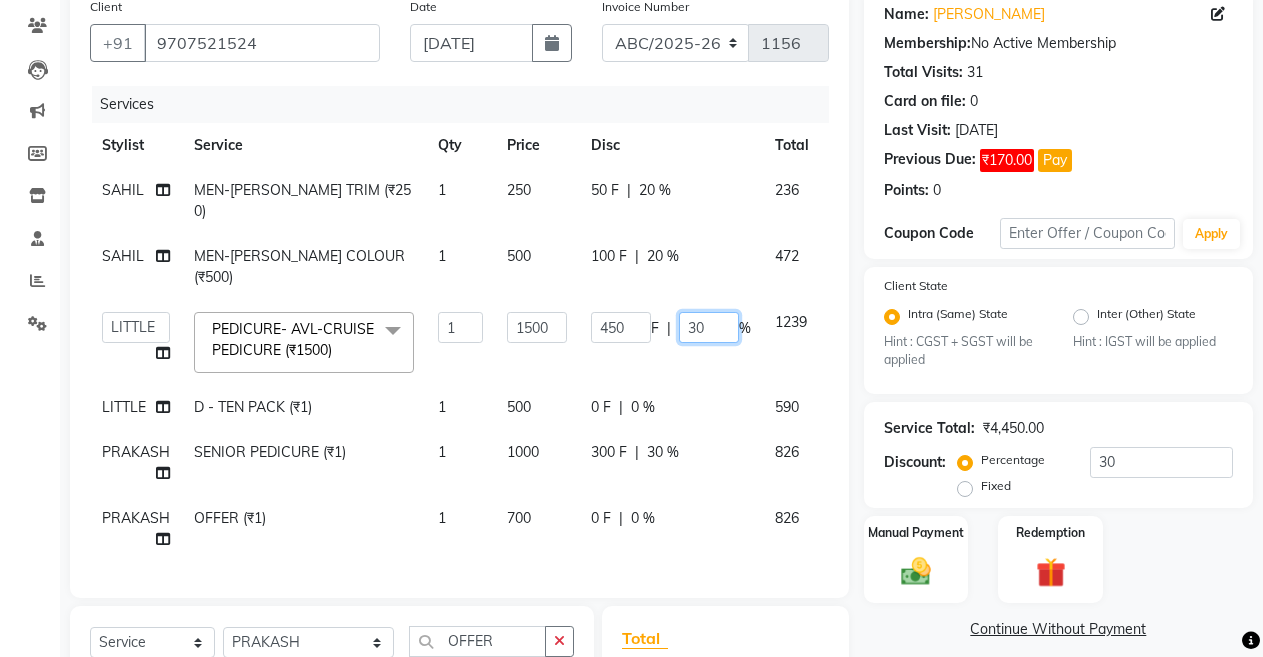 click on "30" 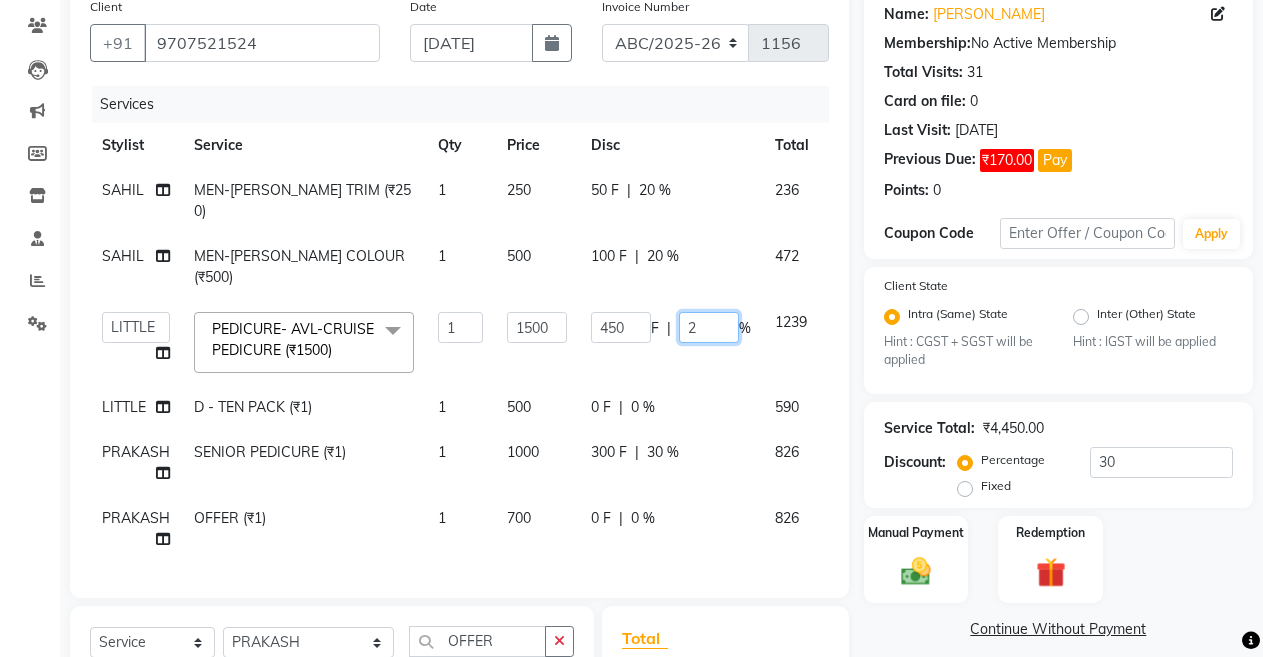 type on "20" 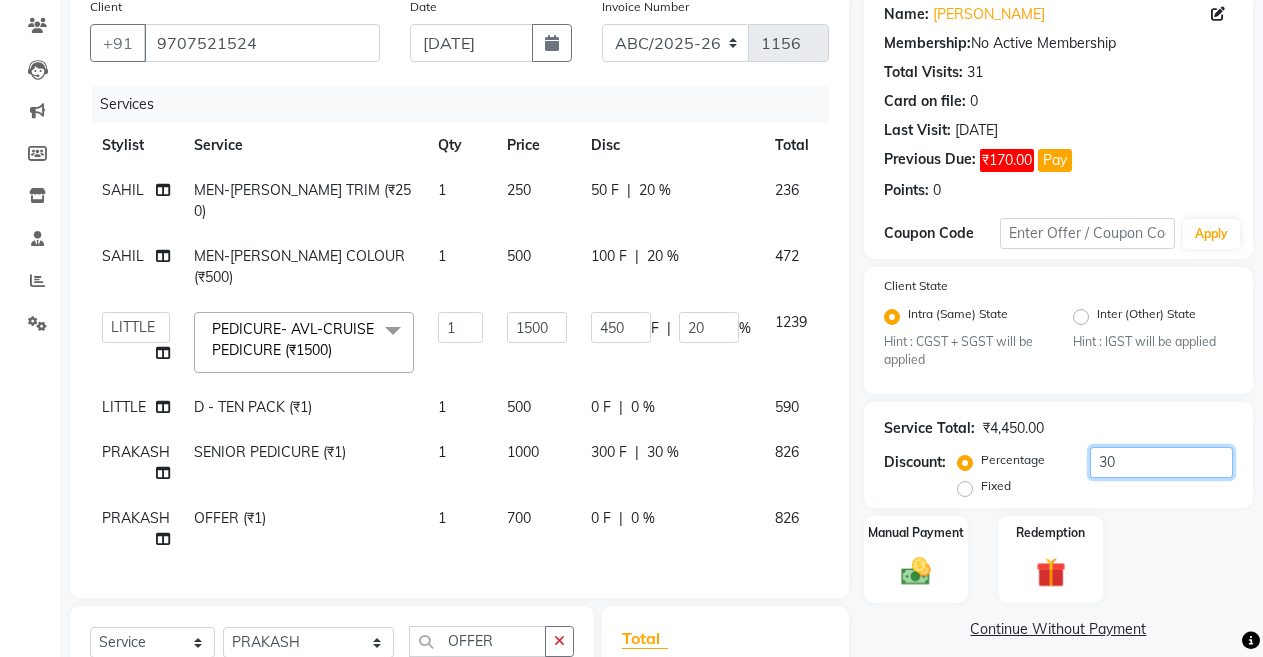 click on "30" 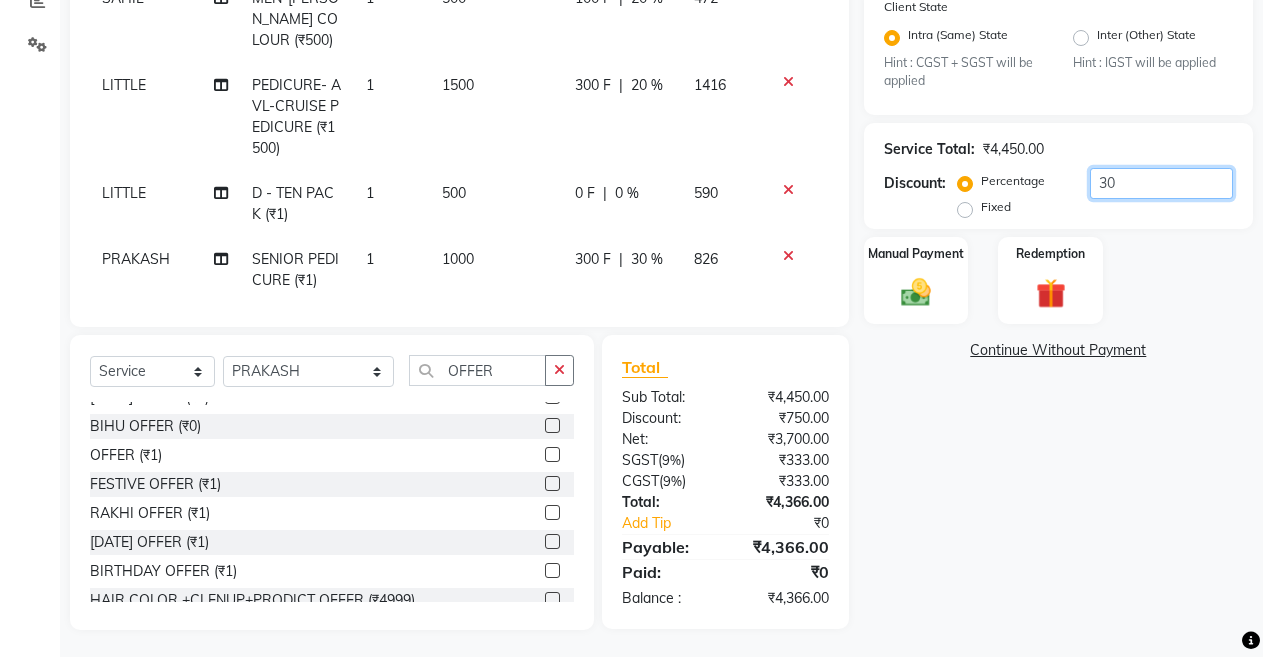 scroll, scrollTop: 444, scrollLeft: 0, axis: vertical 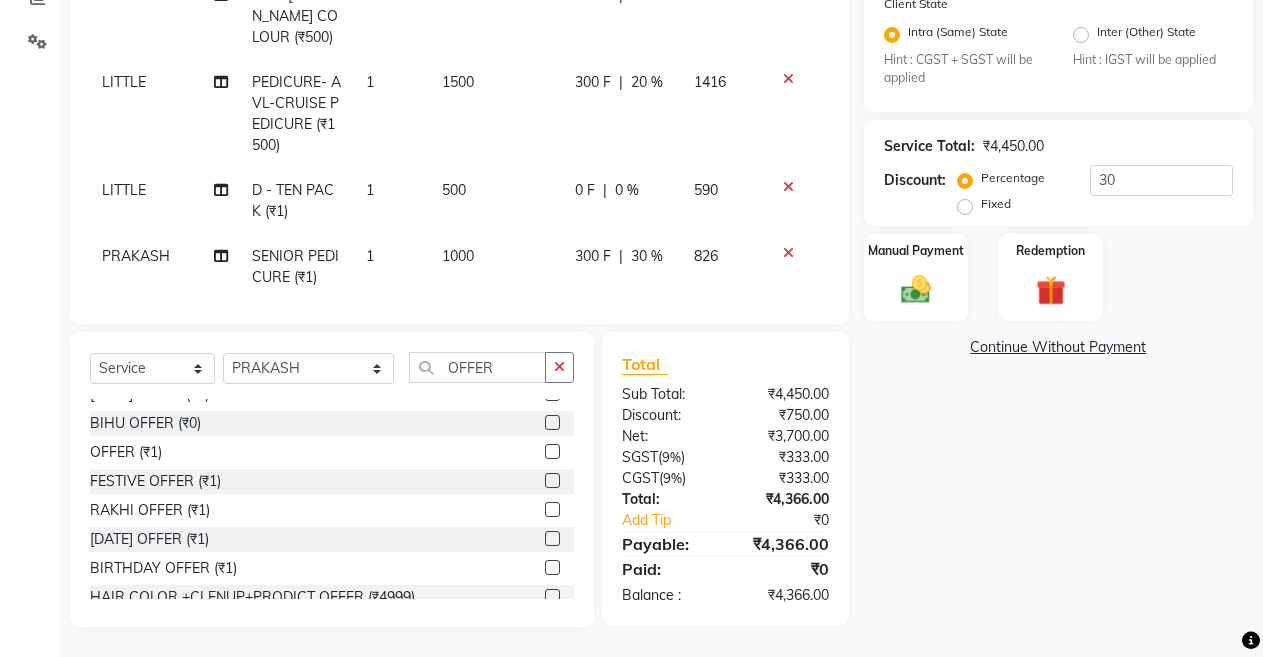 click on "Name: Bikash Agarwal Membership:  No Active Membership  Total Visits:  31 Card on file:  0 Last Visit:   05-07-2025 Previous Due:  ₹170.00 Pay Points:   0  Coupon Code Apply Client State Intra (Same) State Hint : CGST + SGST will be applied Inter (Other) State Hint : IGST will be applied Service Total:  ₹4,450.00  Discount:  Percentage   Fixed  30 Manual Payment Redemption  Continue Without Payment" 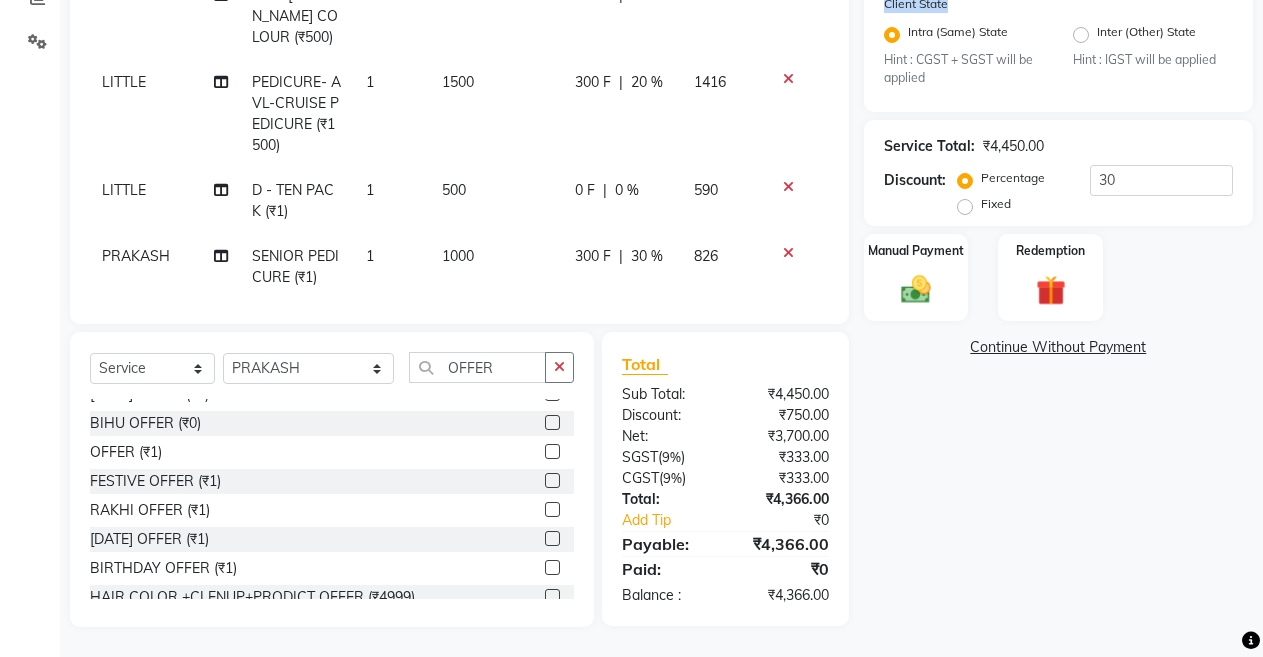 click on "Name: Bikash Agarwal Membership:  No Active Membership  Total Visits:  31 Card on file:  0 Last Visit:   05-07-2025 Previous Due:  ₹170.00 Pay Points:   0  Coupon Code Apply Client State Intra (Same) State Hint : CGST + SGST will be applied Inter (Other) State Hint : IGST will be applied Service Total:  ₹4,450.00  Discount:  Percentage   Fixed  30 Manual Payment Redemption  Continue Without Payment" 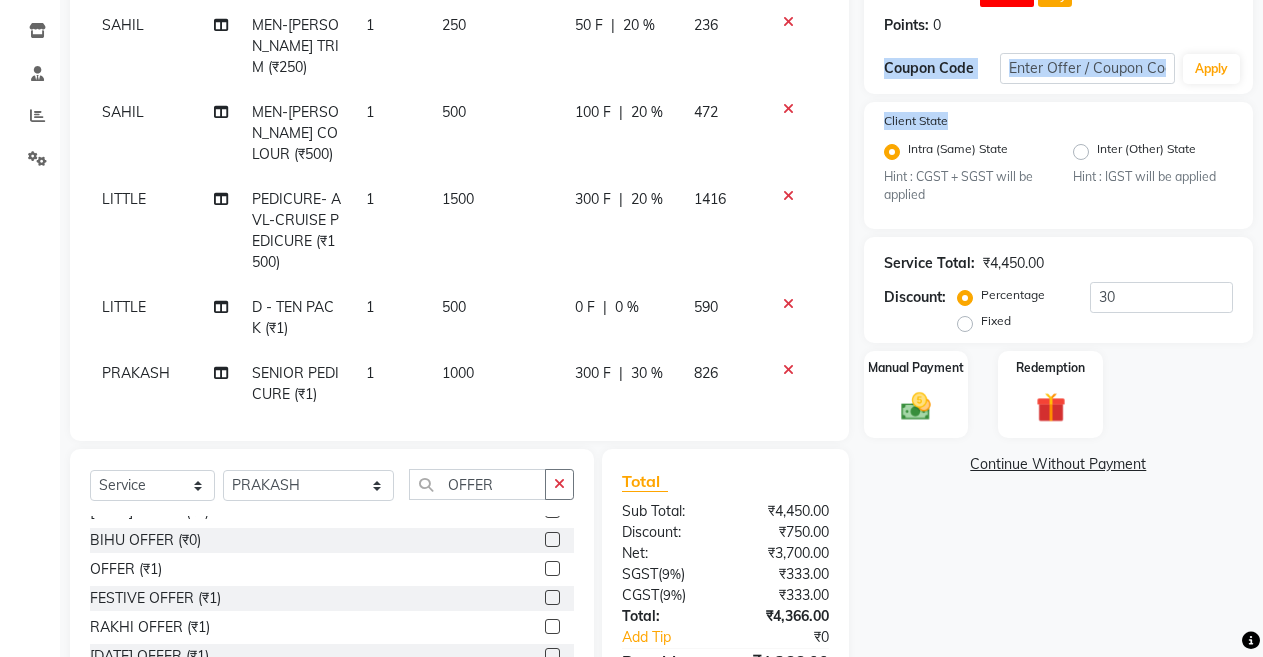 drag, startPoint x: 1260, startPoint y: 11, endPoint x: 1279, endPoint y: 13, distance: 19.104973 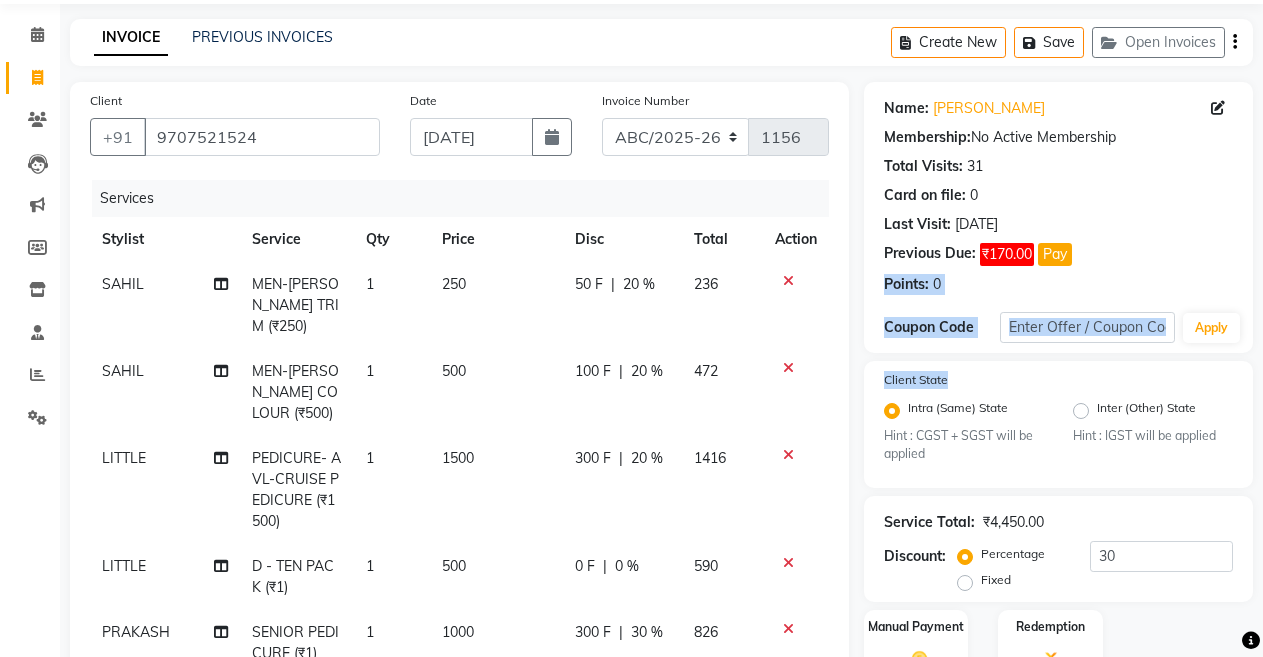 scroll, scrollTop: 44, scrollLeft: 0, axis: vertical 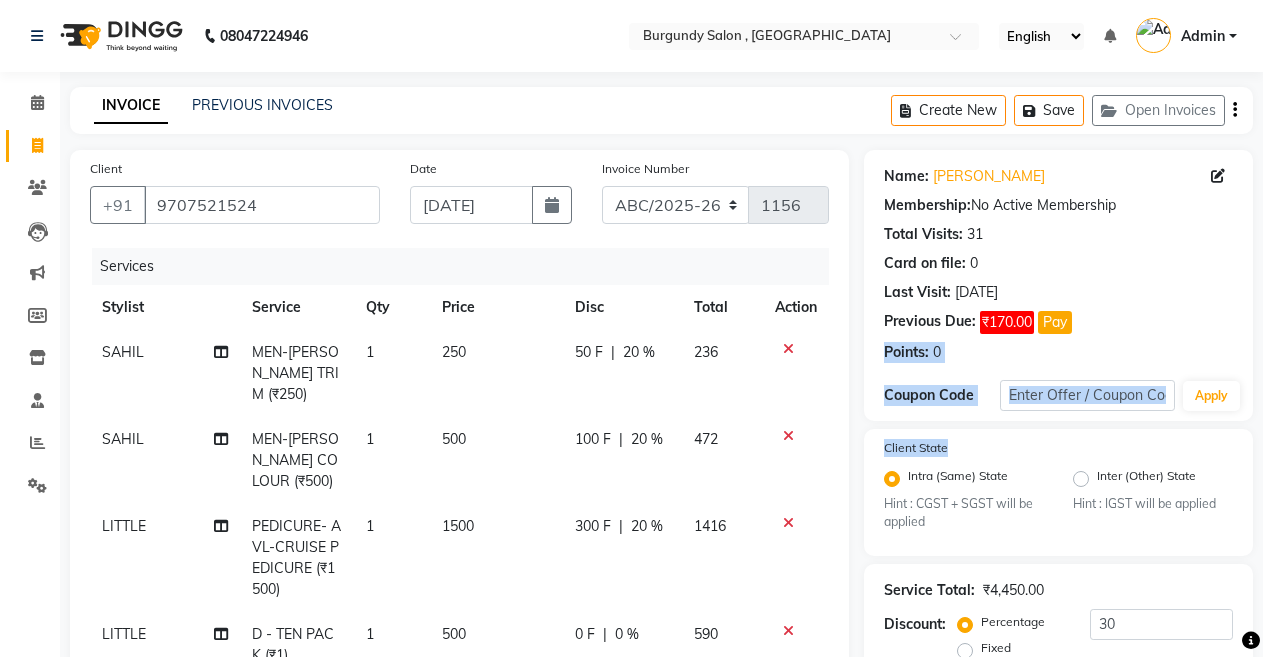 click 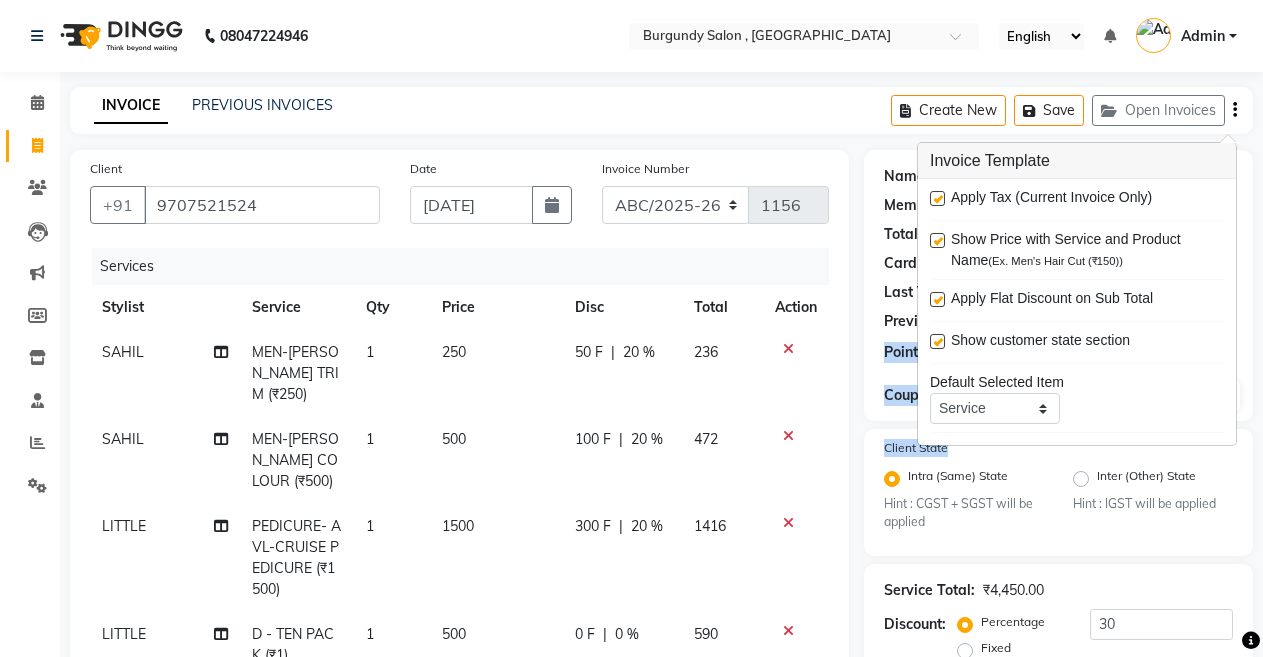click at bounding box center (937, 198) 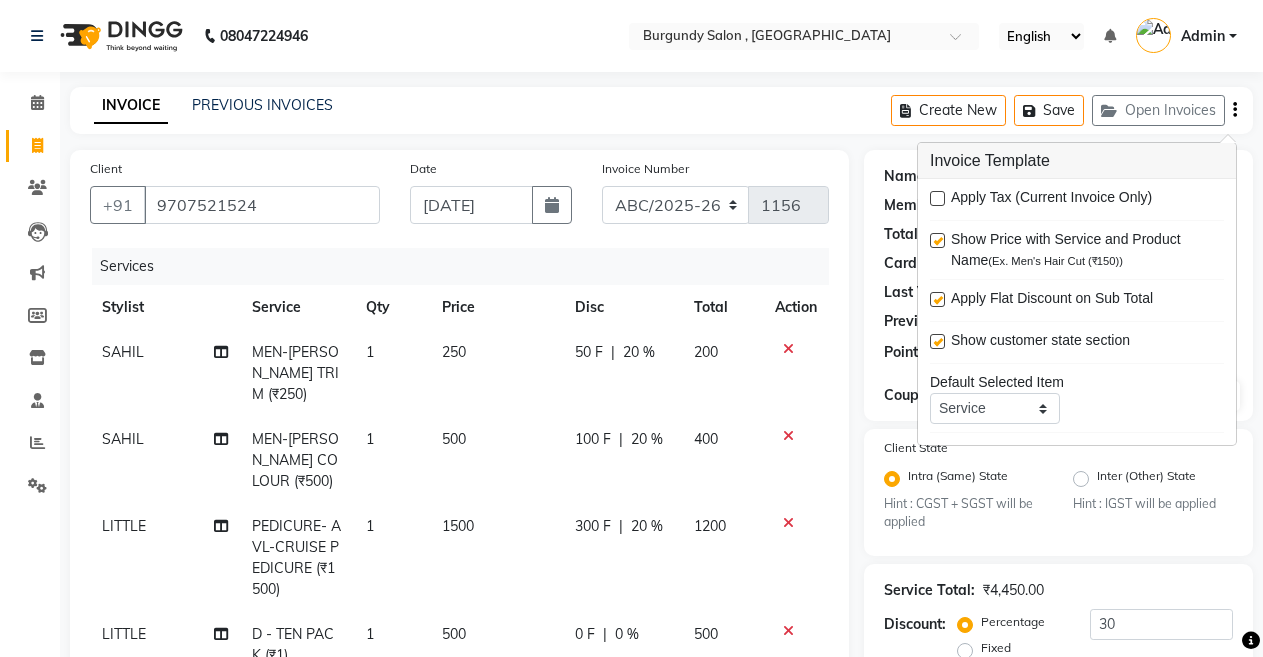 scroll, scrollTop: 444, scrollLeft: 0, axis: vertical 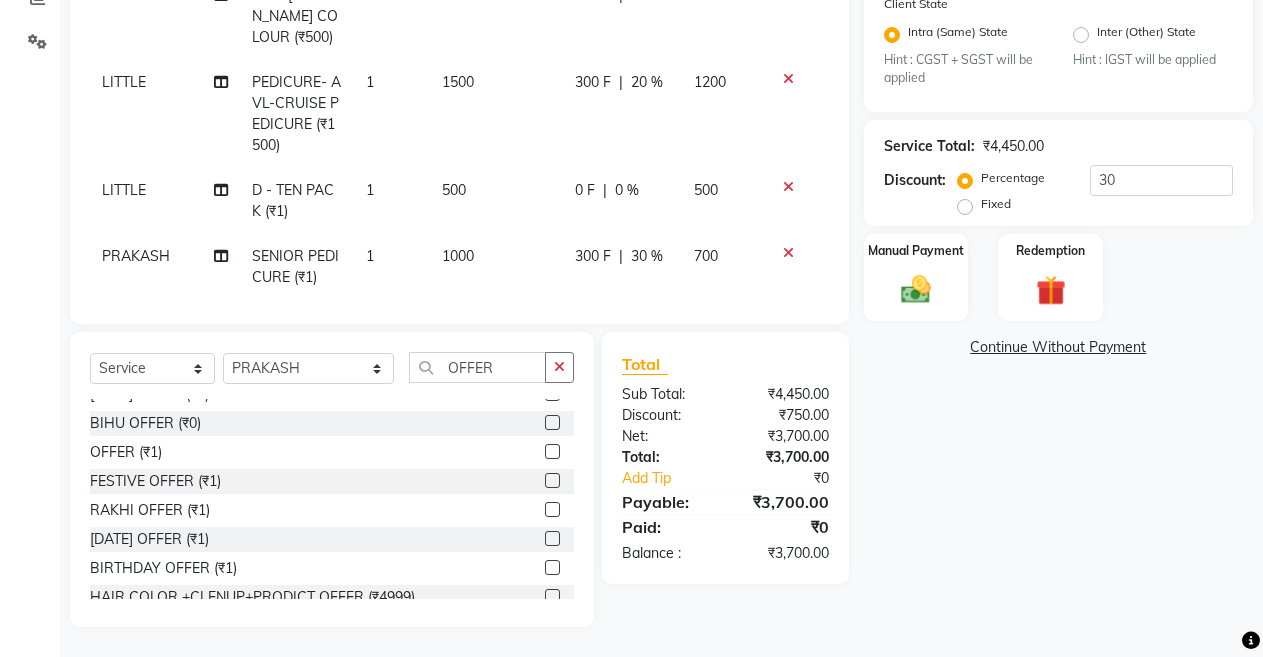 click on "500" 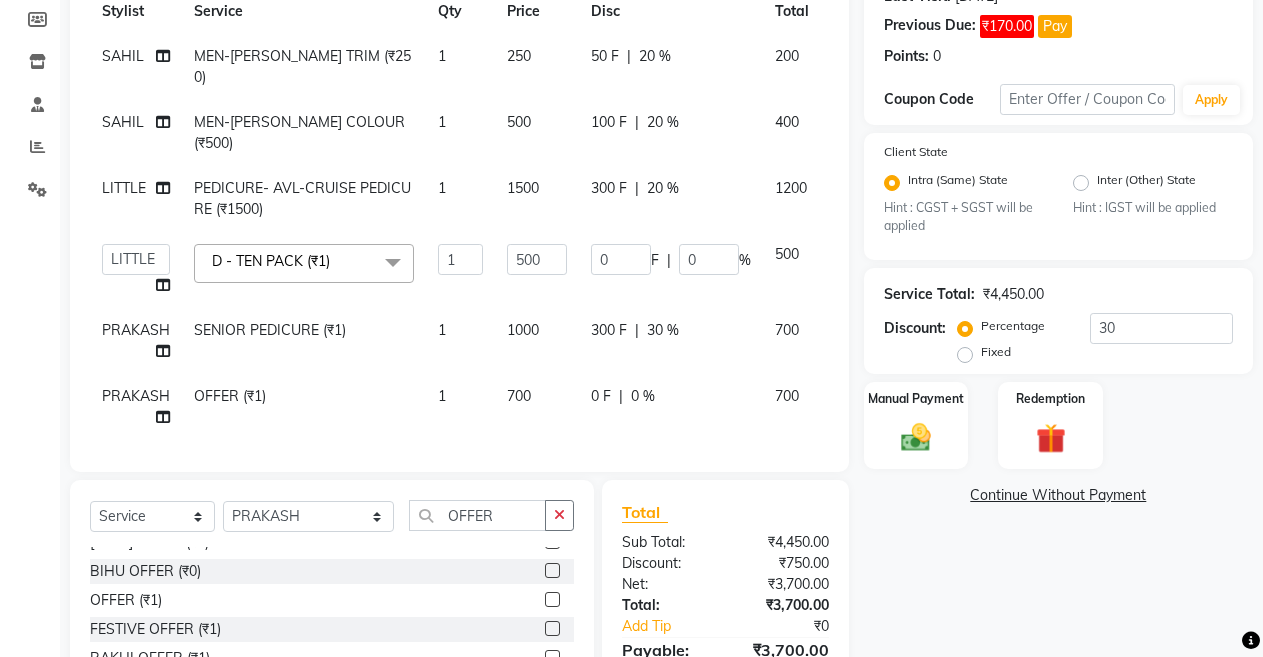 scroll, scrollTop: 283, scrollLeft: 0, axis: vertical 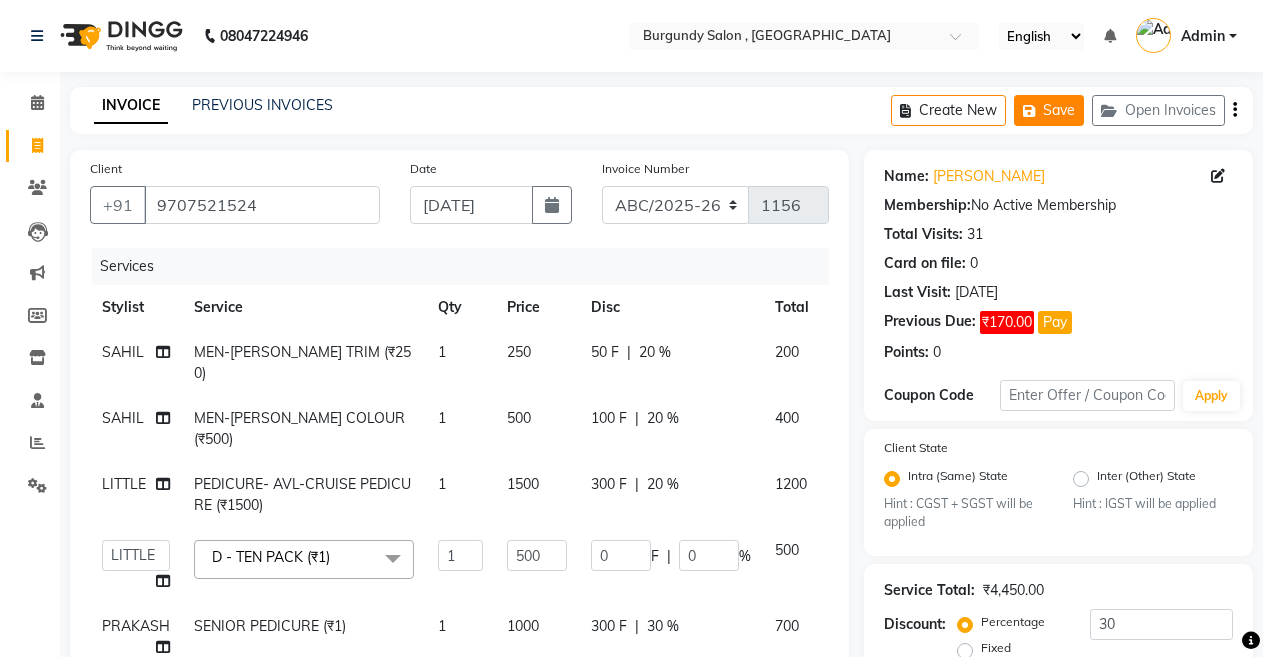 click on "Save" 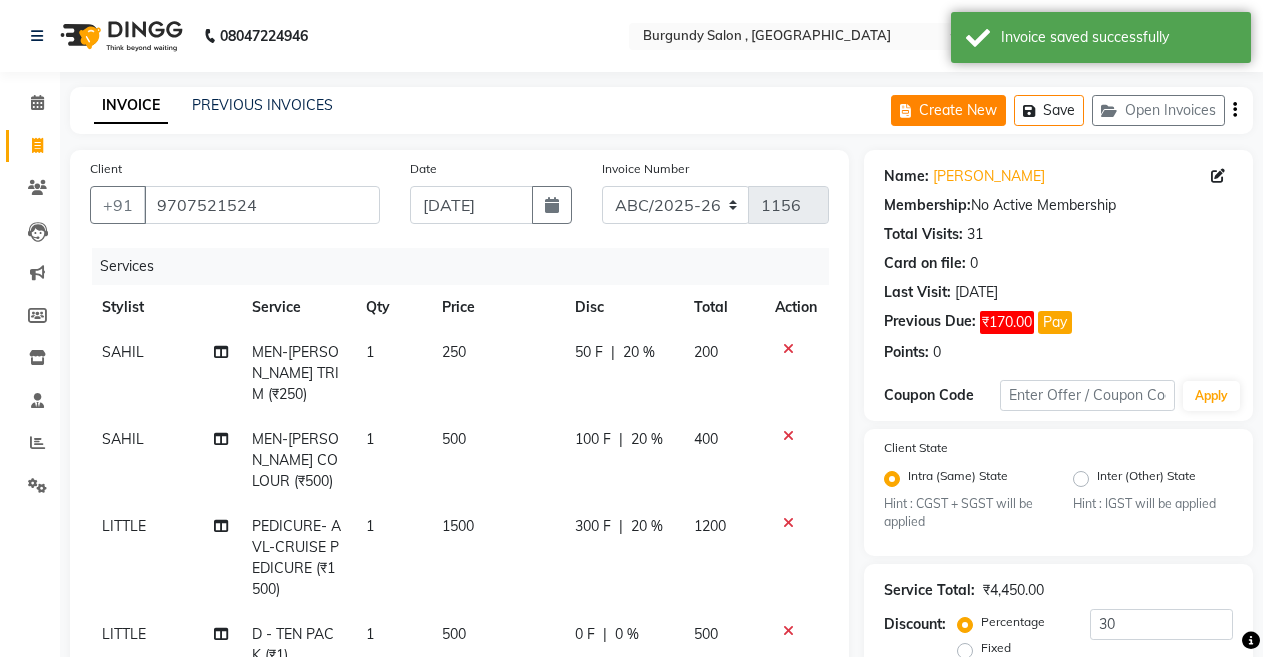 click on "Create New" 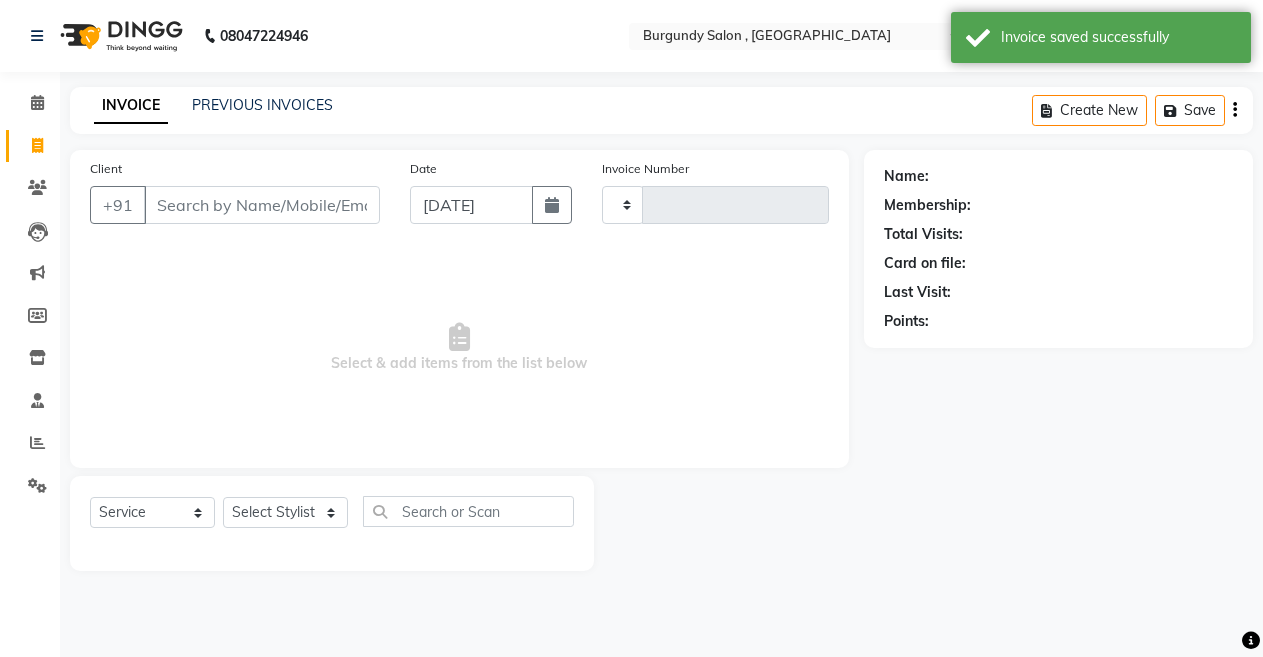 type on "1156" 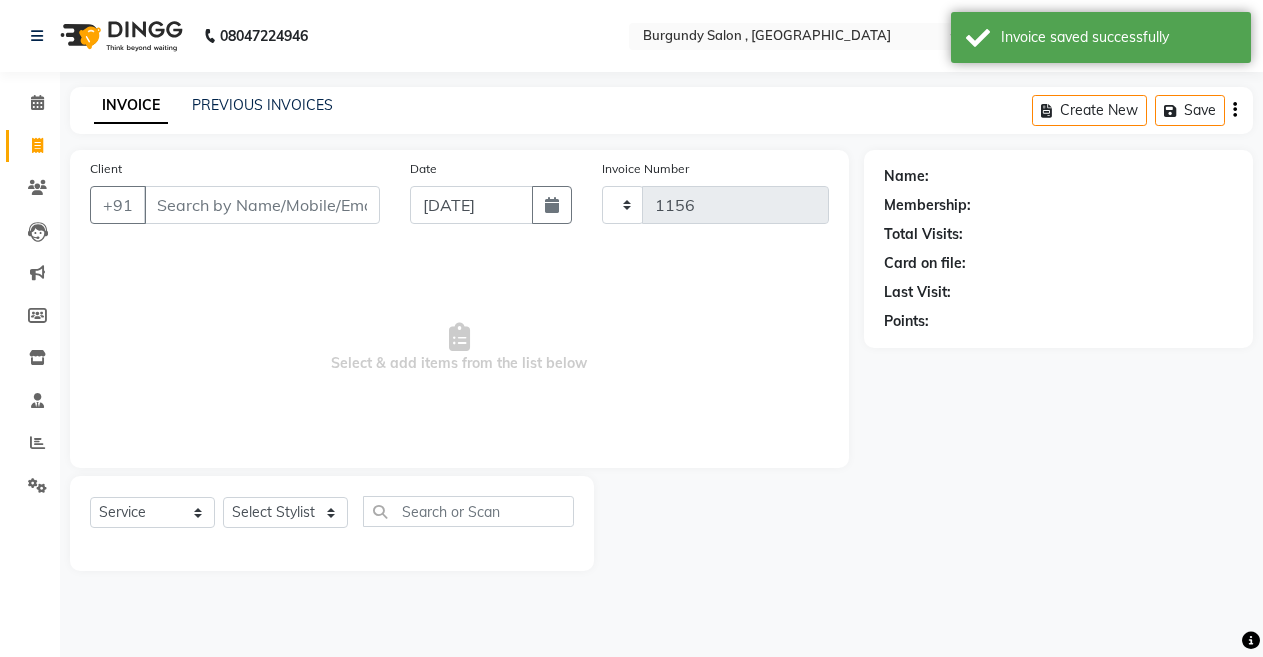 select on "5345" 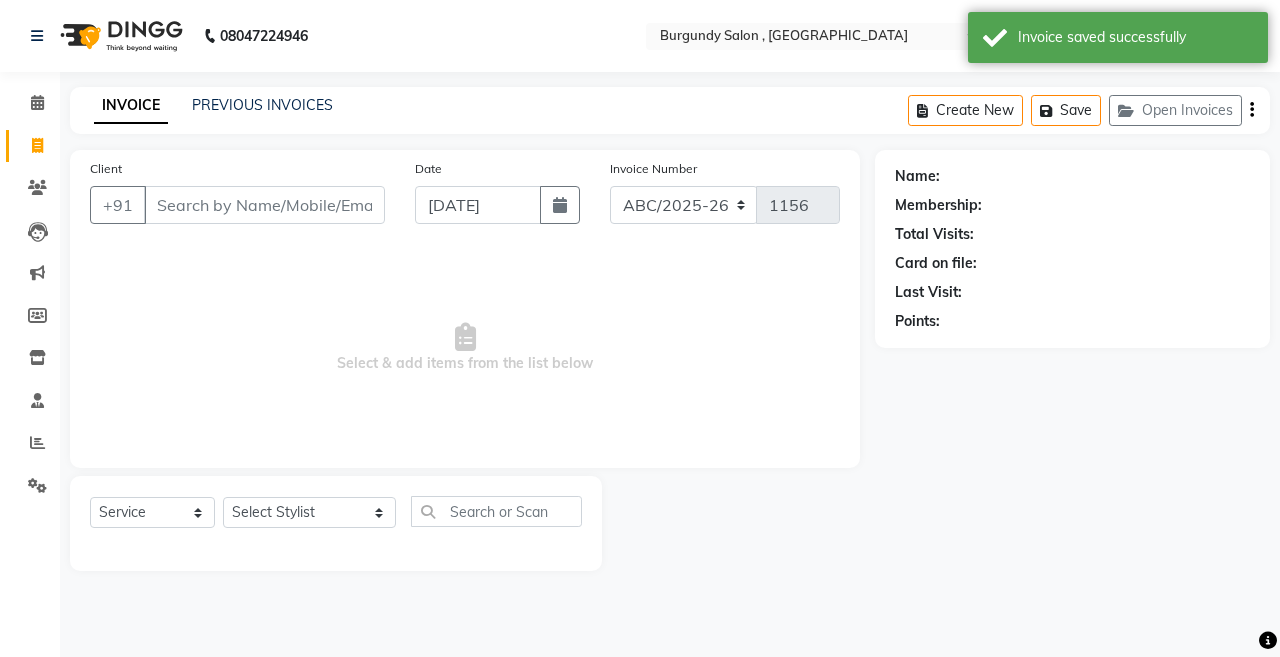 click on "Client" at bounding box center [264, 205] 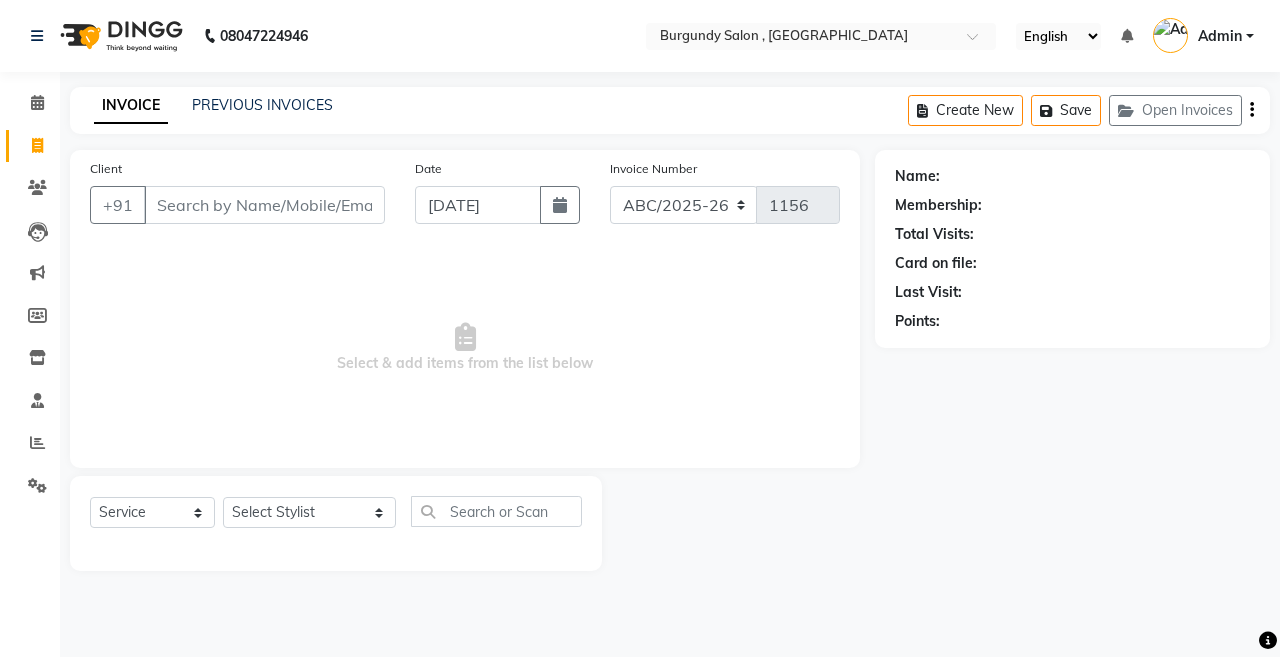 click on "Client" at bounding box center (264, 205) 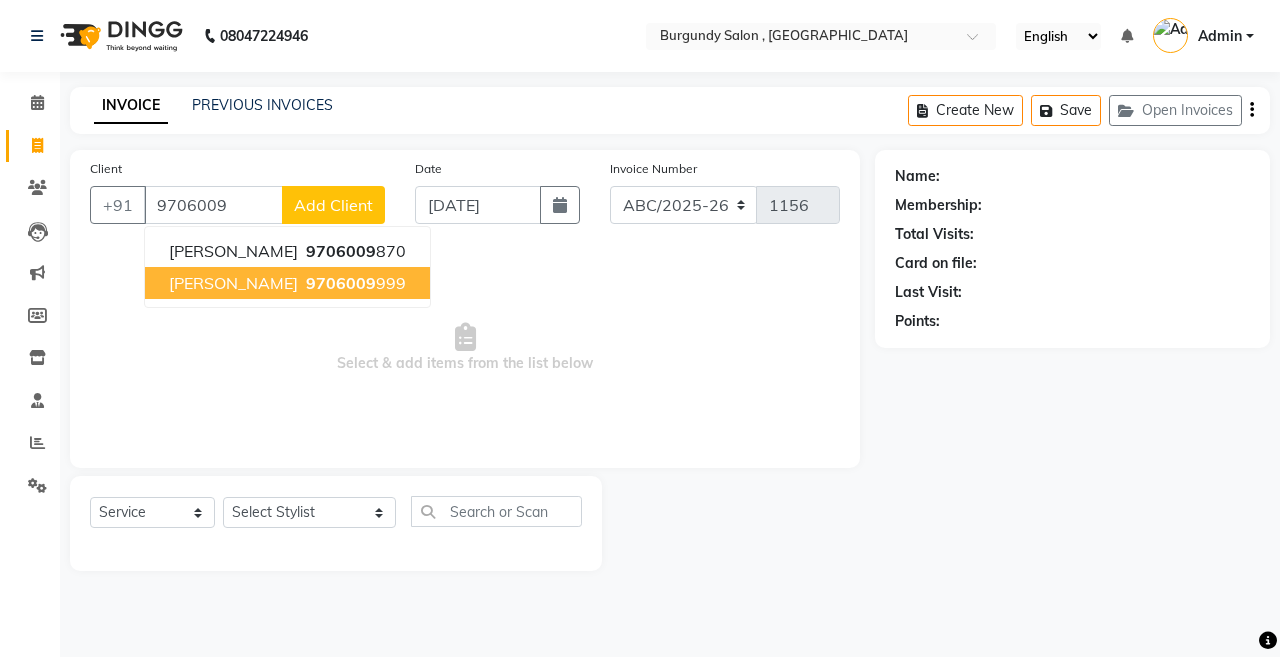 click on "[PERSON_NAME]" at bounding box center (233, 283) 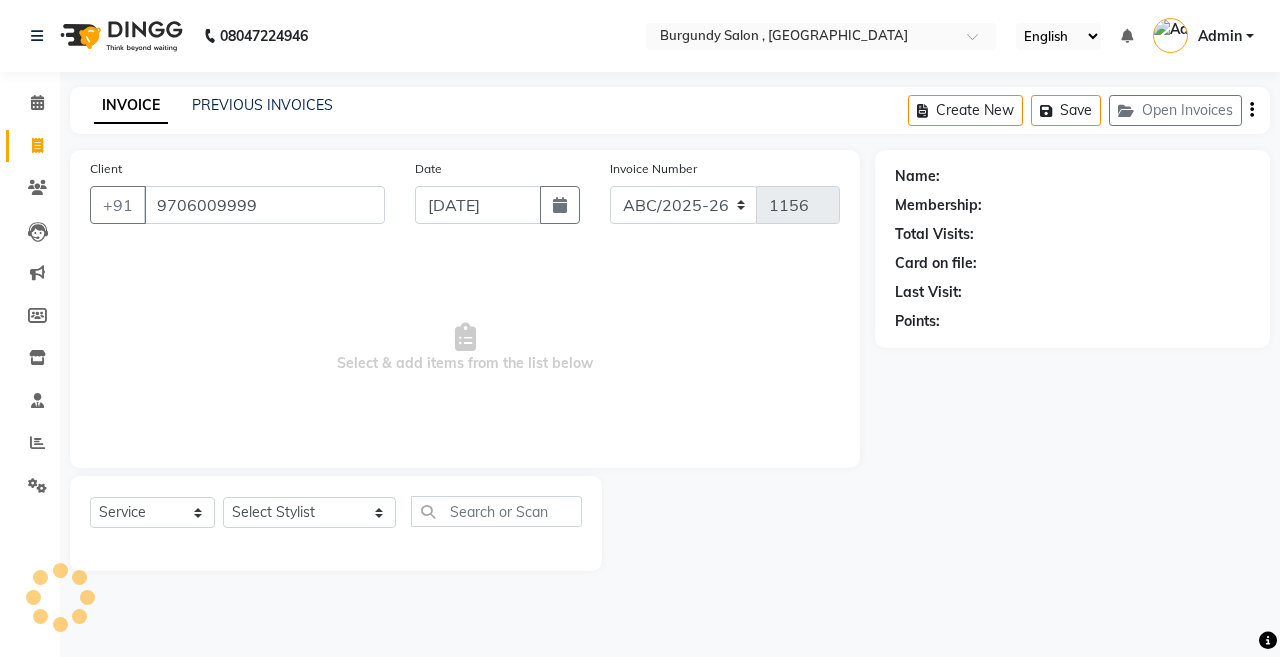 type on "9706009999" 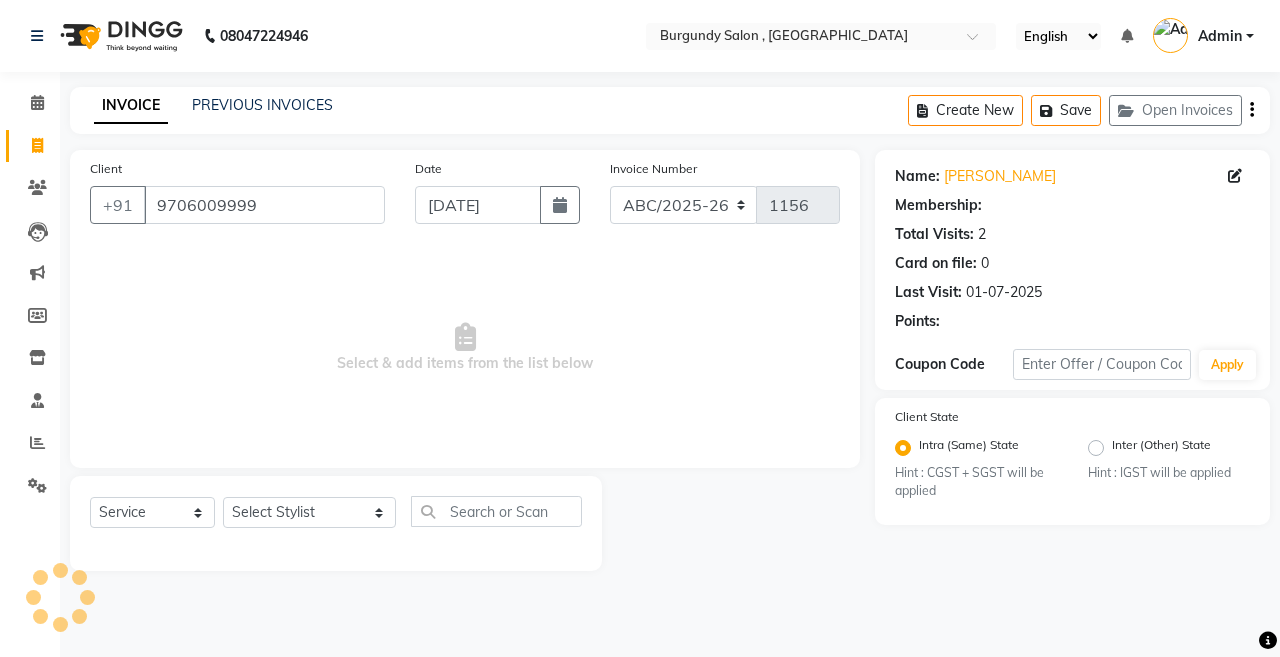 select on "1: Object" 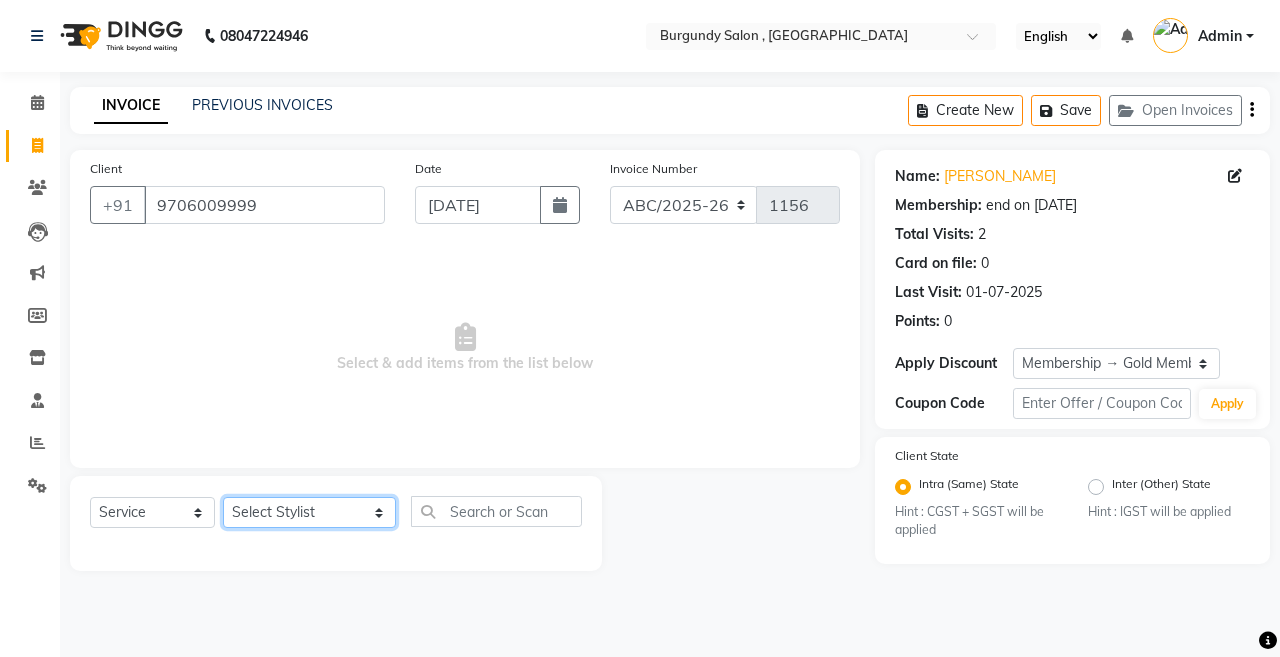 click on "Select Stylist ANIL  ANJANA BARSHA DEEPSHIKHA  DHON DAS DHON / NITUMONI EDWARD EDWARD/ LAXMI JOSHU JUNMONI KASHIF LAXI / ANJANA LAXMI LITTLE MAAM MINTUL MITALI NEETU RANA NITUMONI NITUMONI/POJA/ LAXMI NITUMONI / SAGARIKA NITUMONI/ SAGRIKA PRAKASH PUJAA Rubi RUBI / LAXMI SAGARIKA  SAGARIKA / RUBI SAHIL SAHIL / DHON SAHIL / EDWARD SAHIL/ JOSHU SAHIL/JOSHU/PRAKASH/ RUBI SAHIL/NITUMONI/ MITALI SAHIL/ RUBI SHABIR SHADHAB SIMA KALITA SONALI DEKA SOPEM staff 1 staff 1 TANU" 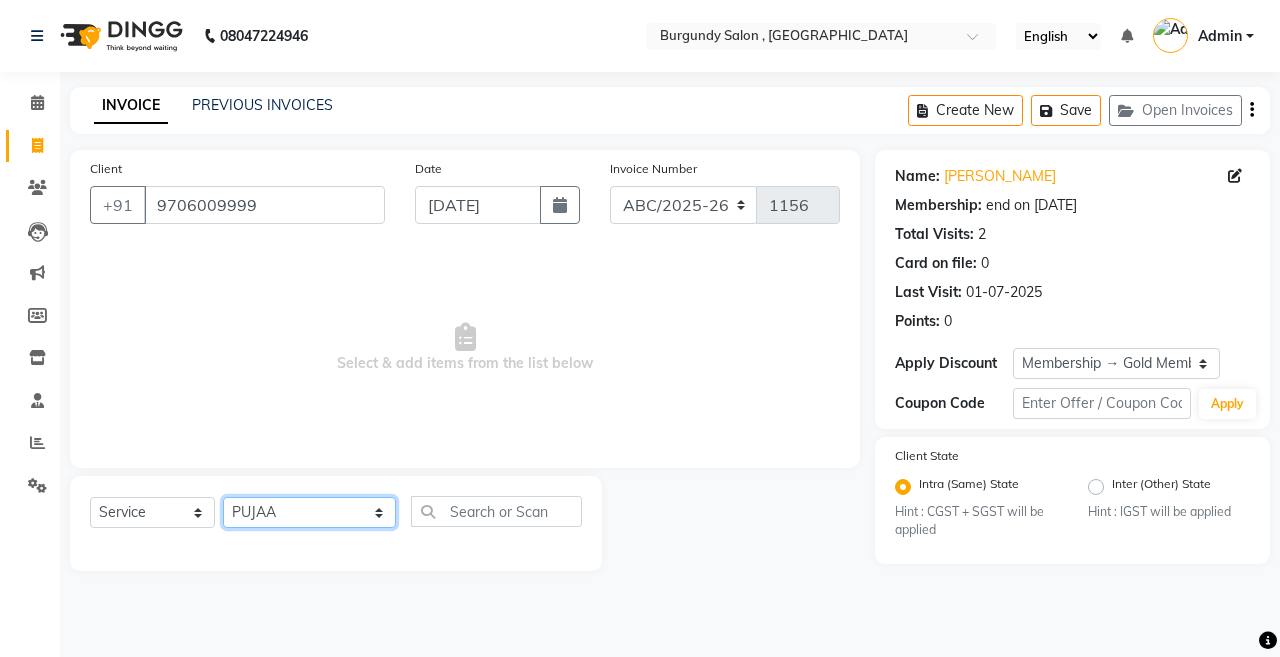click on "Select Stylist ANIL  ANJANA BARSHA DEEPSHIKHA  DHON DAS DHON / NITUMONI EDWARD EDWARD/ LAXMI JOSHU JUNMONI KASHIF LAXI / ANJANA LAXMI LITTLE MAAM MINTUL MITALI NEETU RANA NITUMONI NITUMONI/POJA/ LAXMI NITUMONI / SAGARIKA NITUMONI/ SAGRIKA PRAKASH PUJAA Rubi RUBI / LAXMI SAGARIKA  SAGARIKA / RUBI SAHIL SAHIL / DHON SAHIL / EDWARD SAHIL/ JOSHU SAHIL/JOSHU/PRAKASH/ RUBI SAHIL/NITUMONI/ MITALI SAHIL/ RUBI SHABIR SHADHAB SIMA KALITA SONALI DEKA SOPEM staff 1 staff 1 TANU" 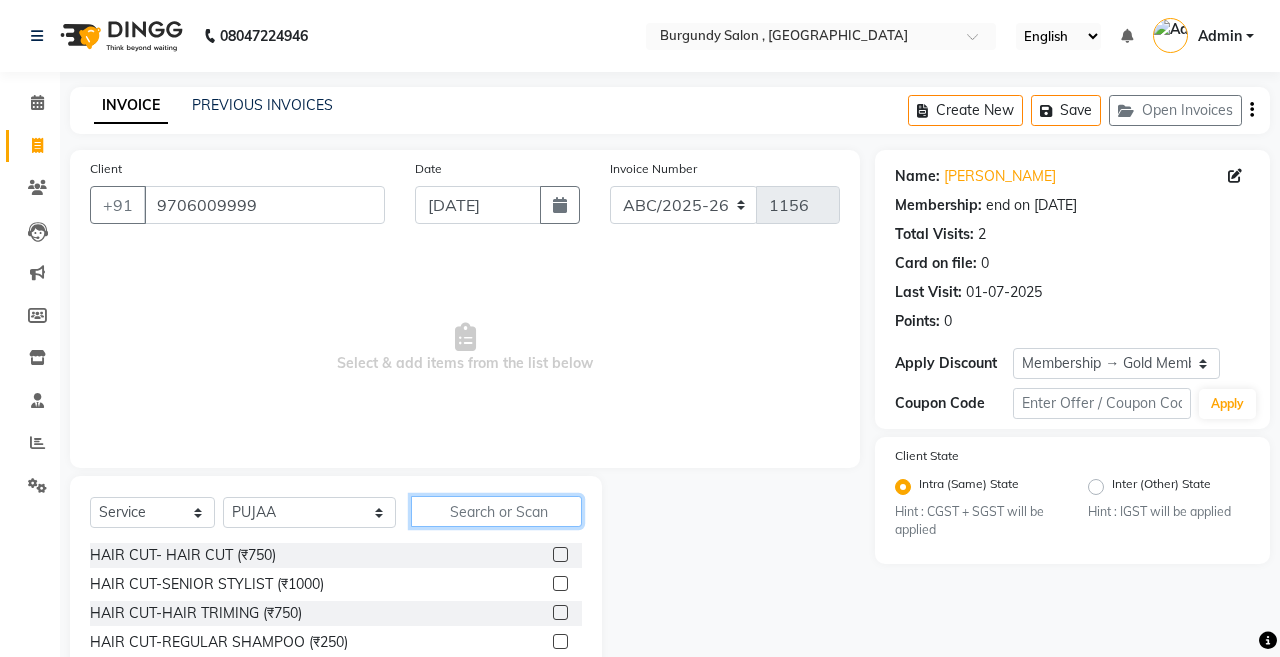 click 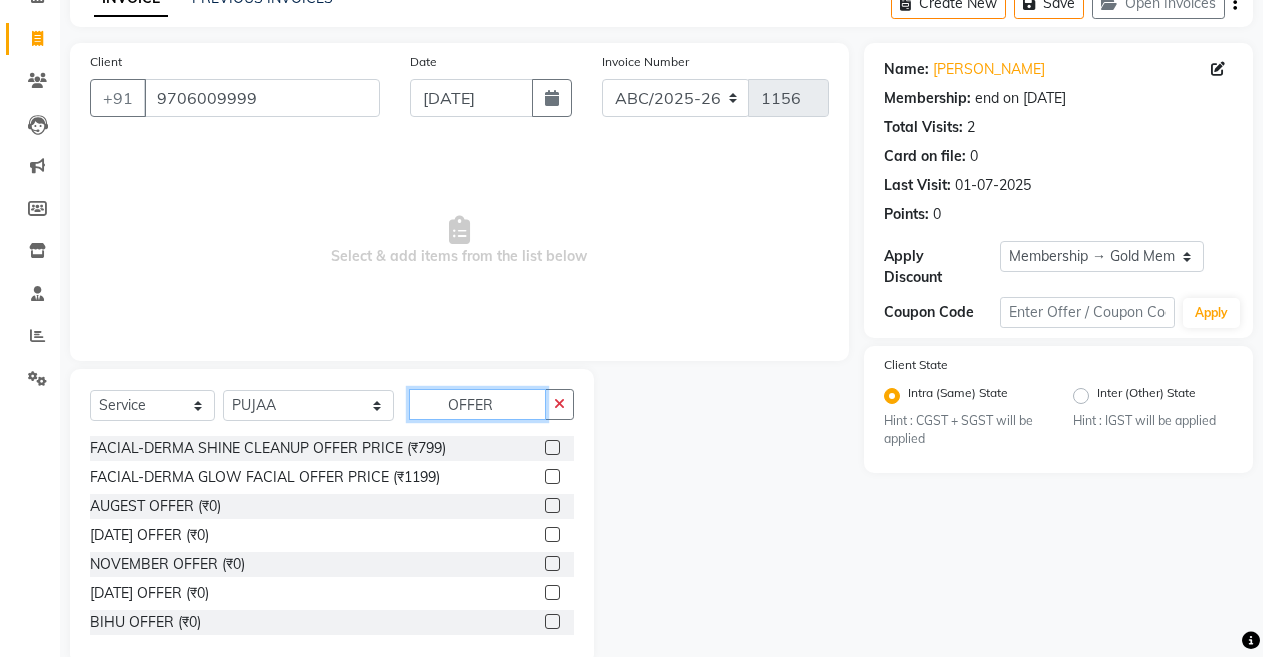 scroll, scrollTop: 144, scrollLeft: 0, axis: vertical 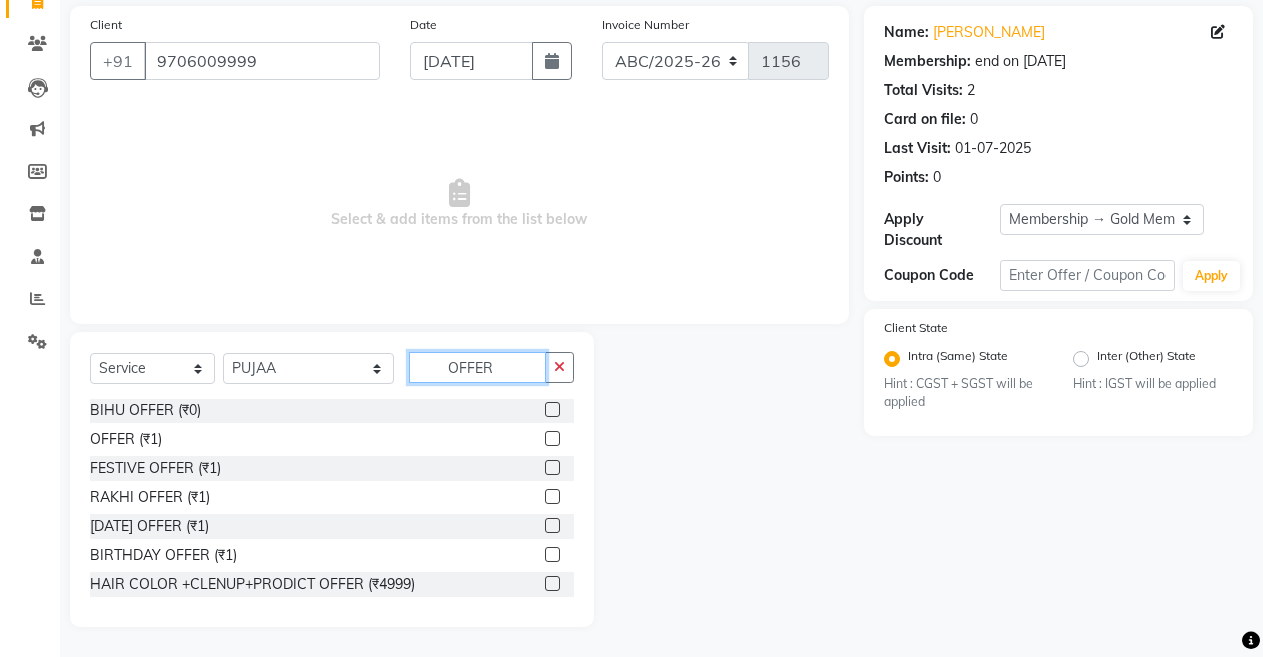 type on "OFFER" 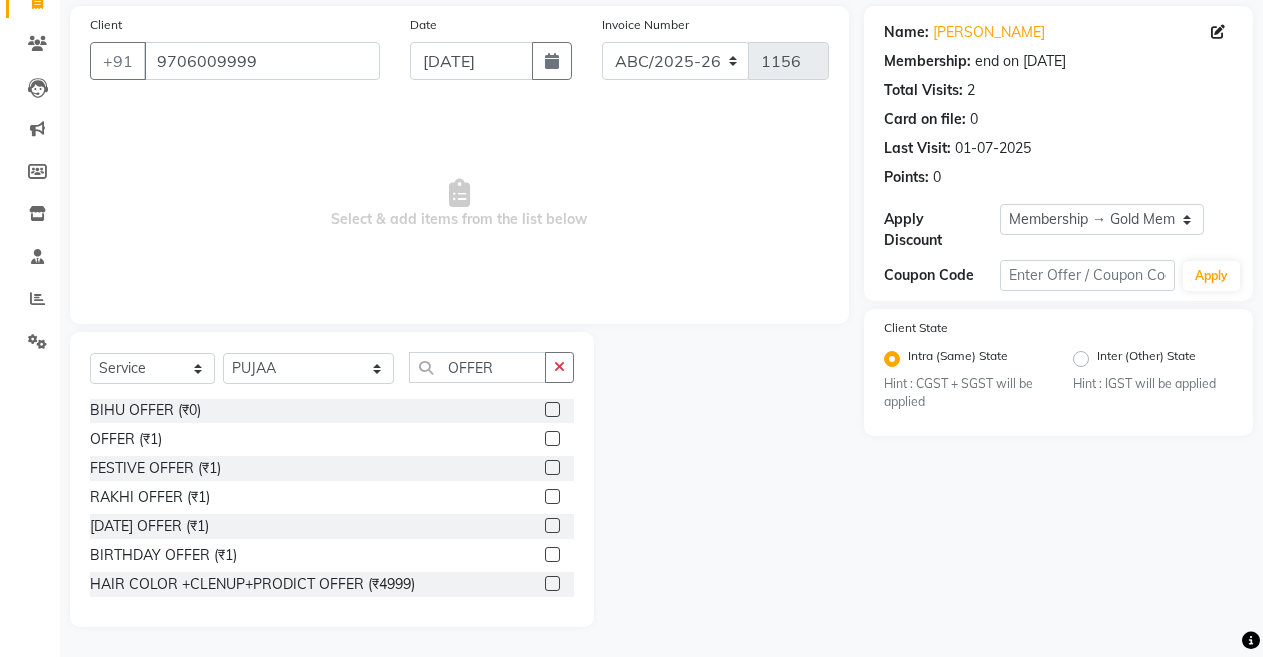 click 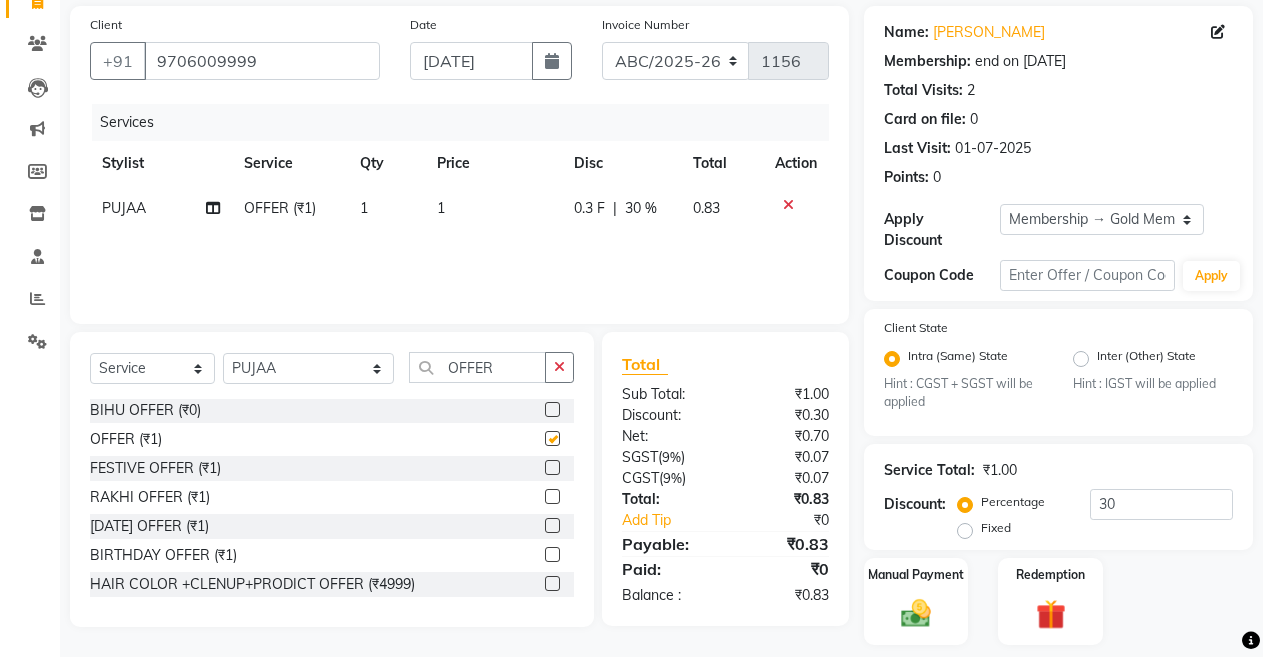 checkbox on "false" 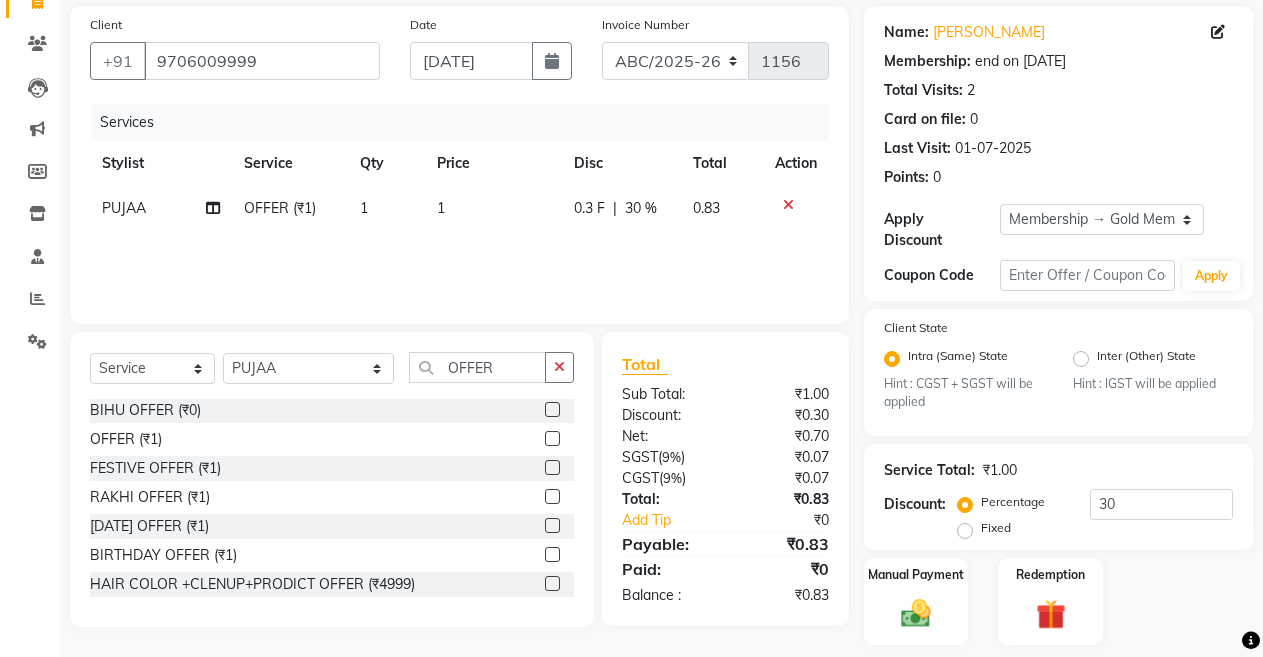 click on "1" 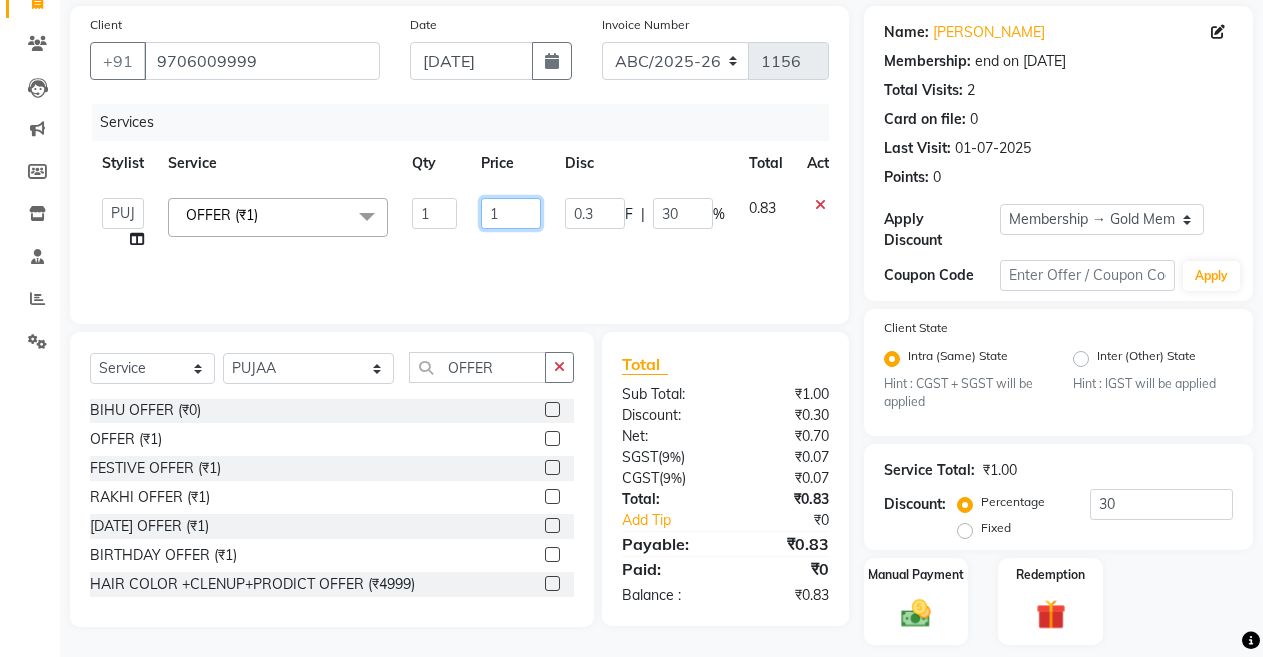 click on "1" 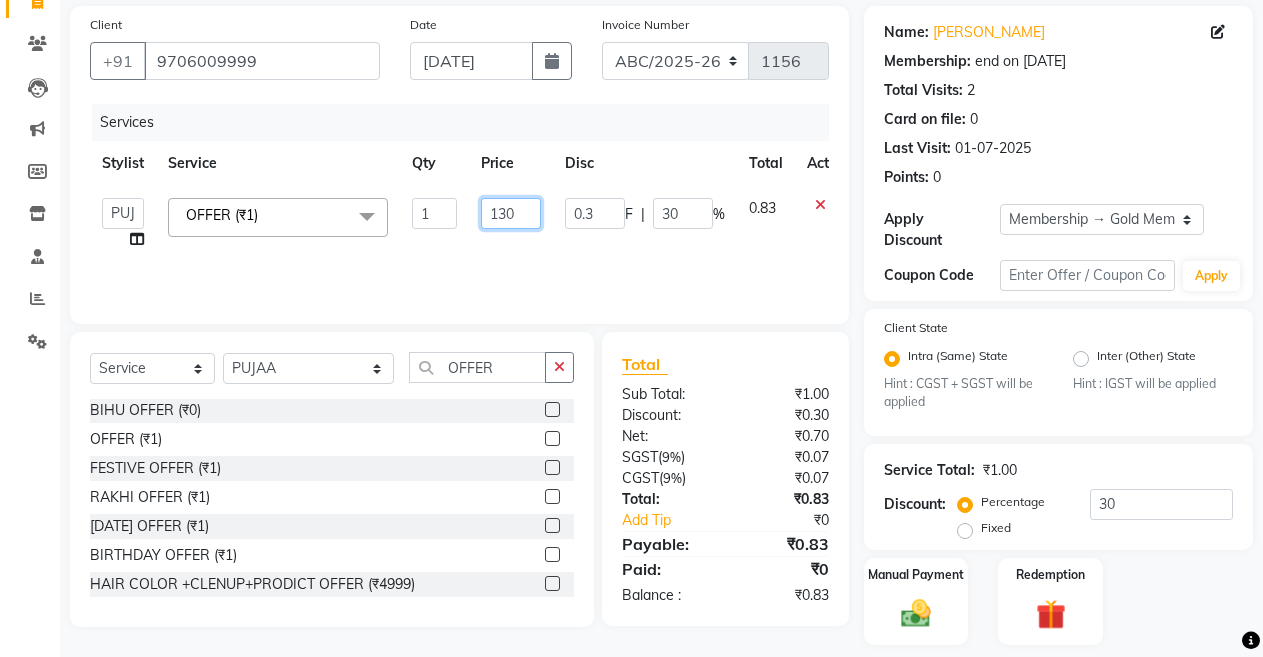 type on "1300" 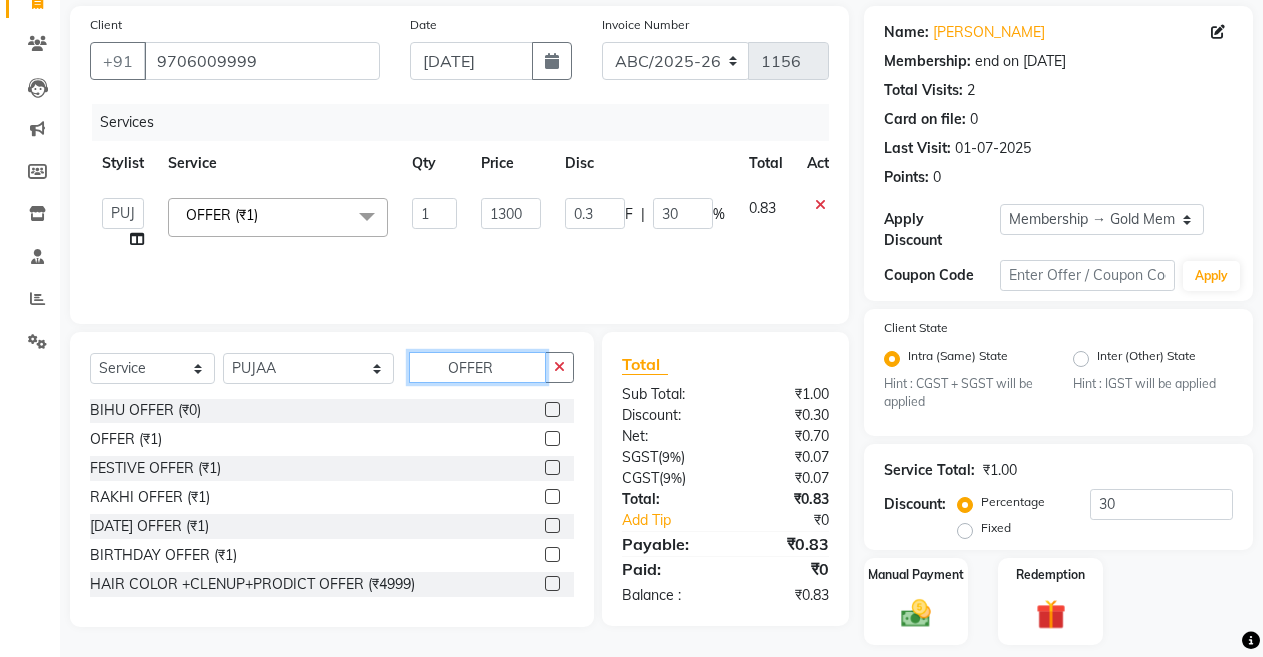 click on "OFFER" 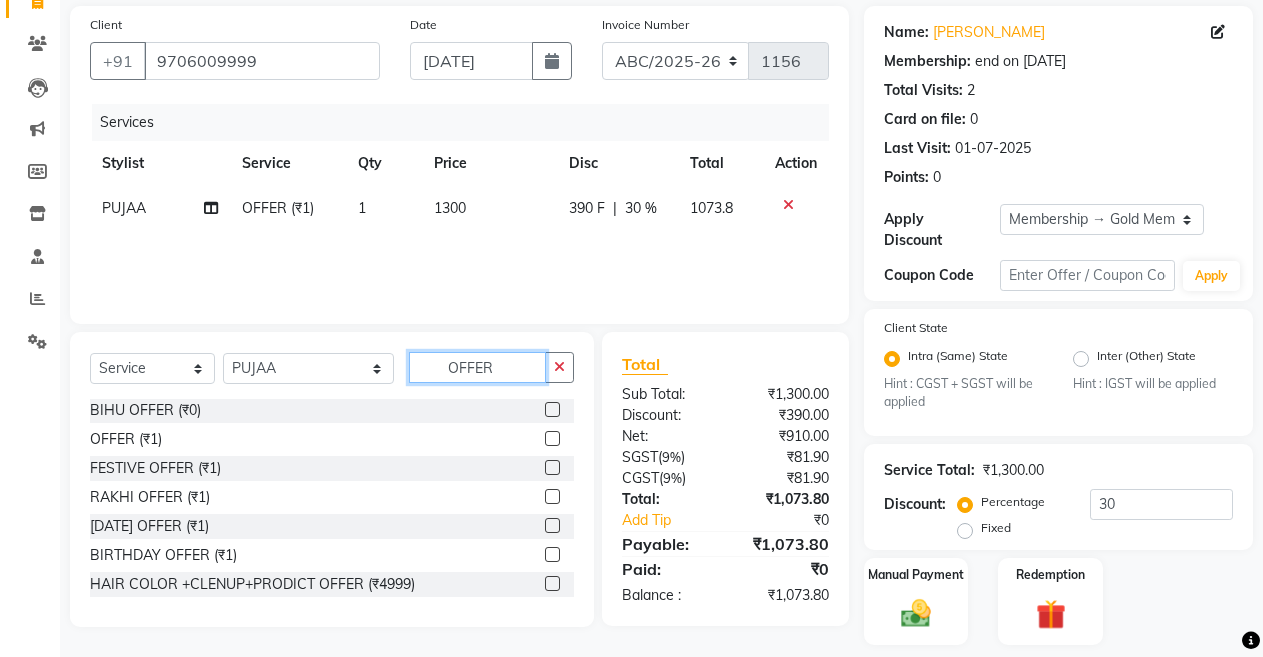 click on "OFFER" 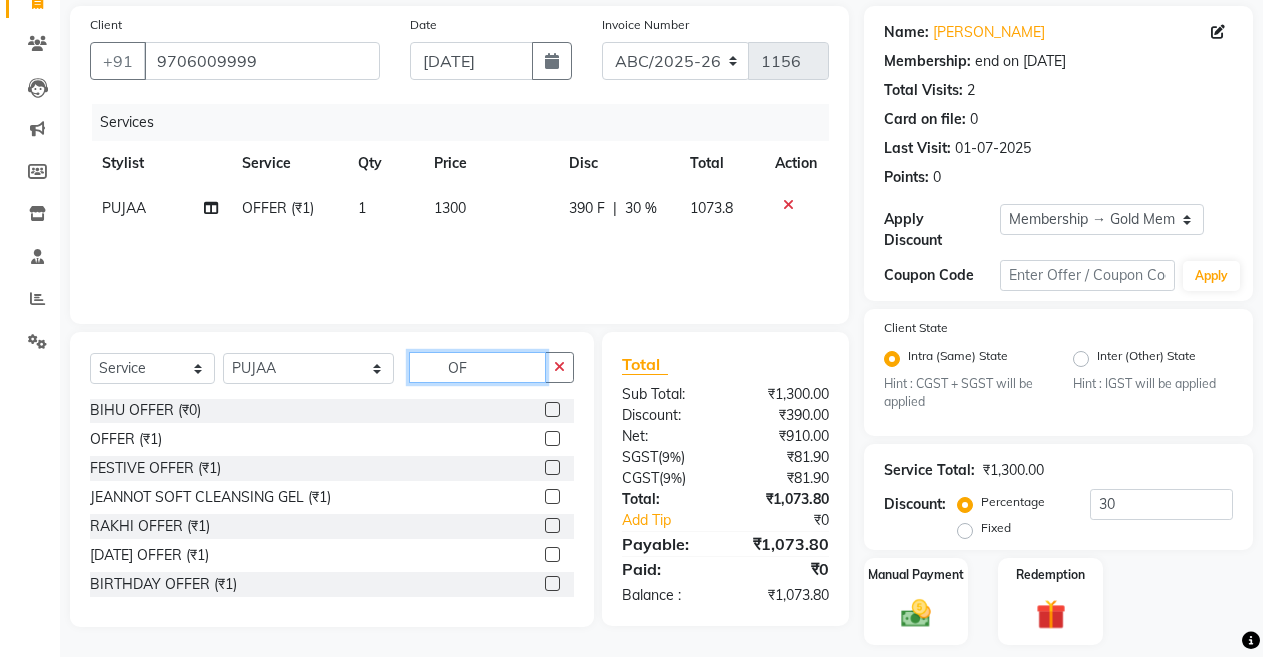 type on "O" 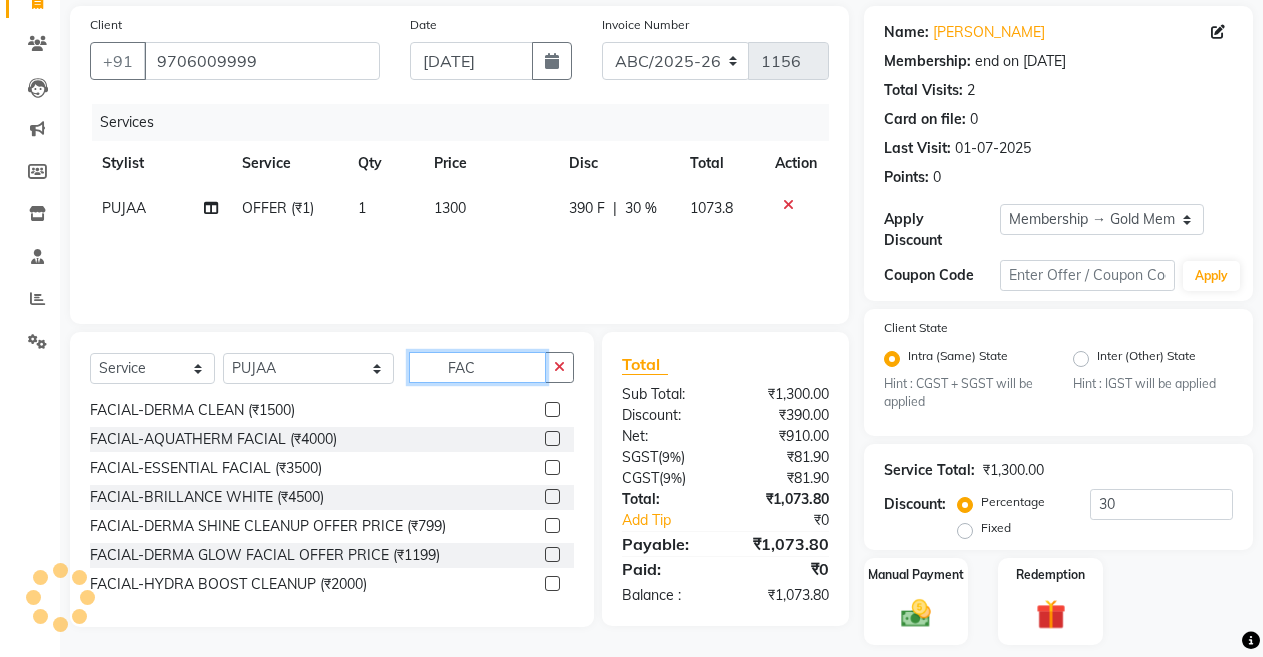 scroll, scrollTop: 59, scrollLeft: 0, axis: vertical 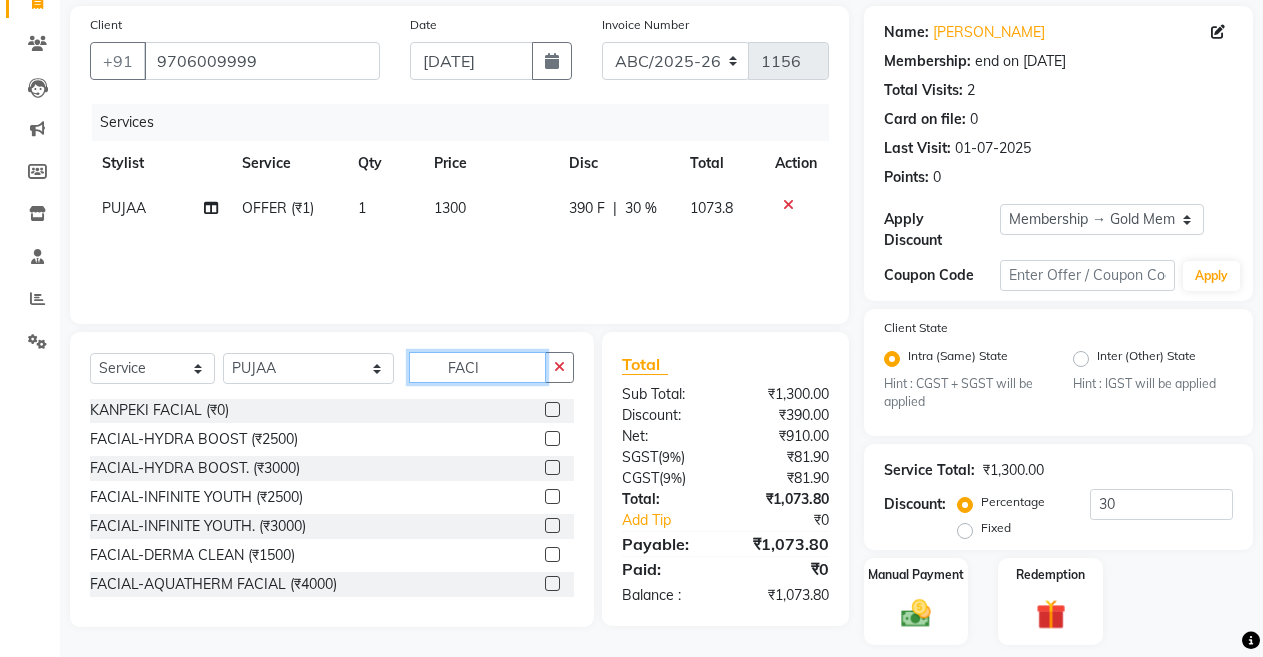 type on "FACI" 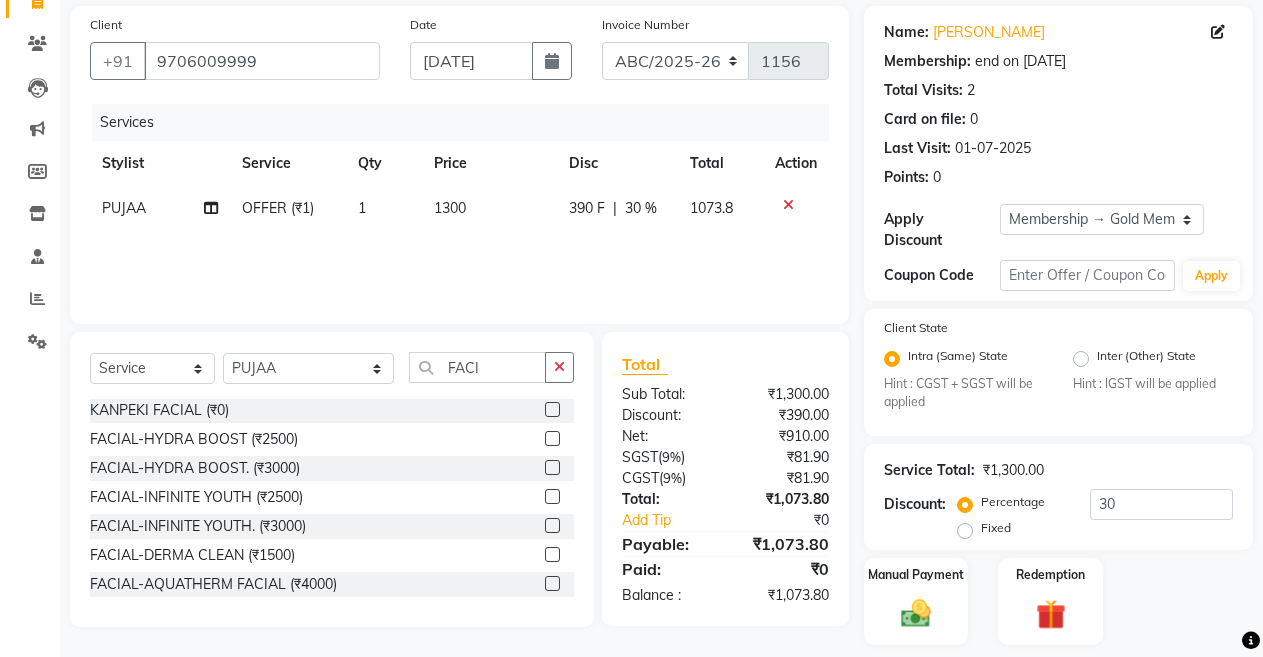 click 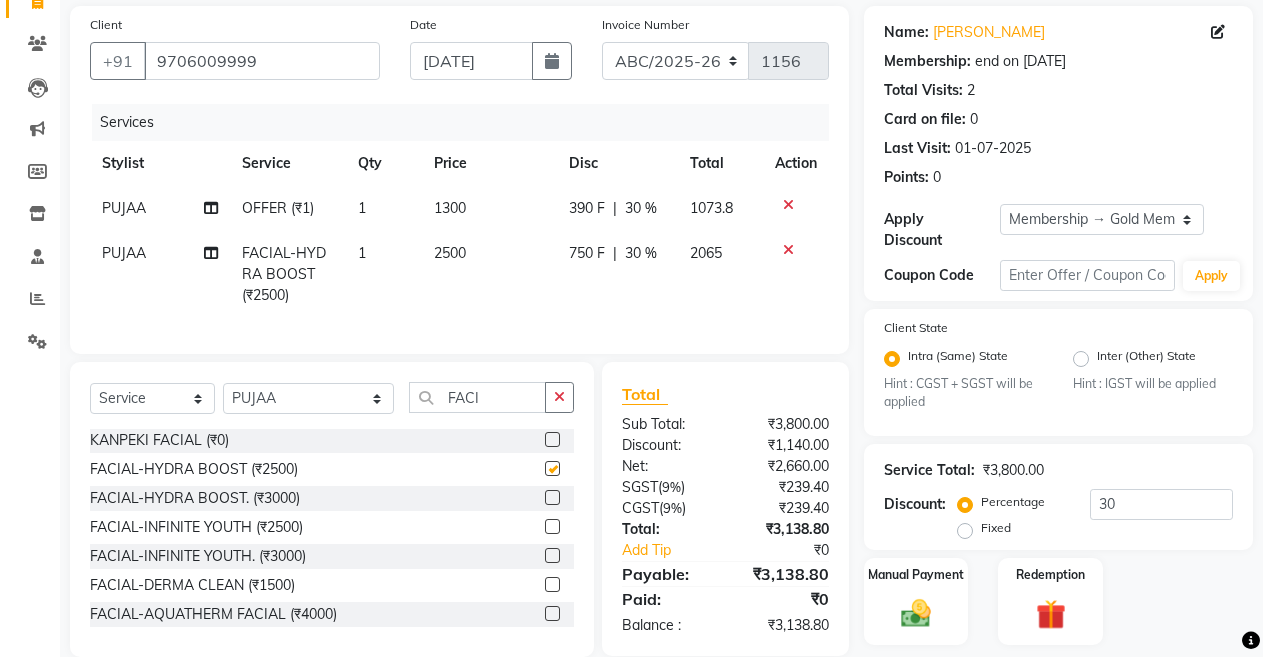 checkbox on "false" 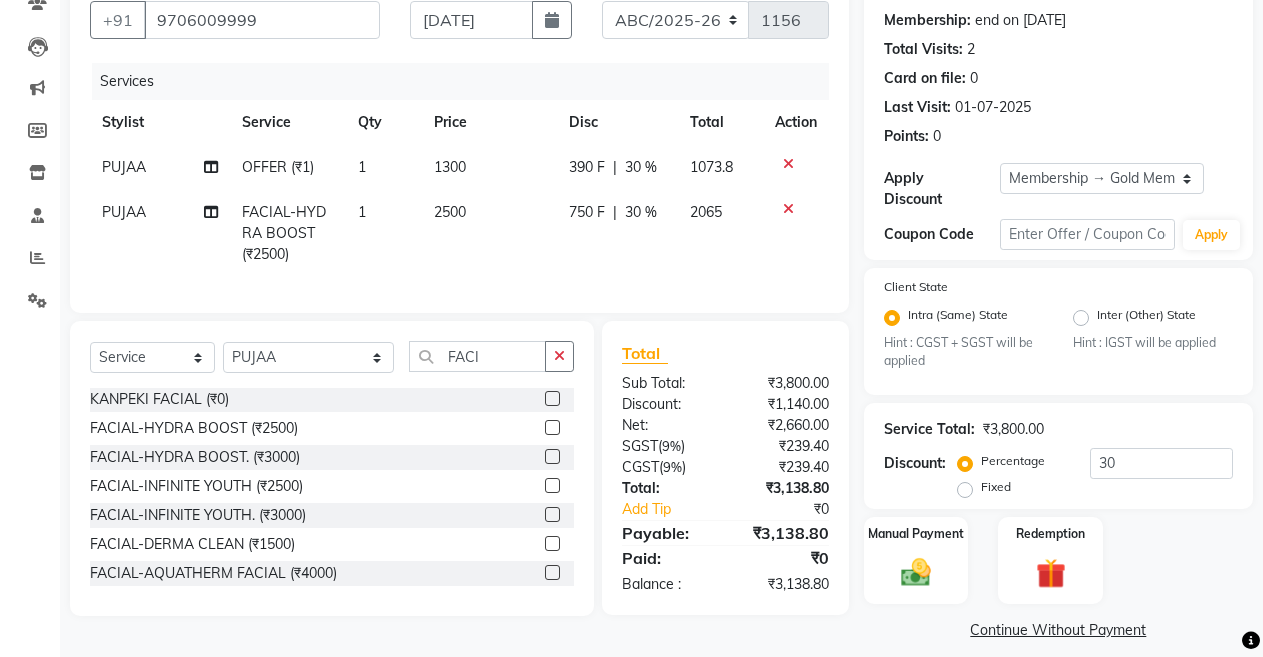scroll, scrollTop: 203, scrollLeft: 0, axis: vertical 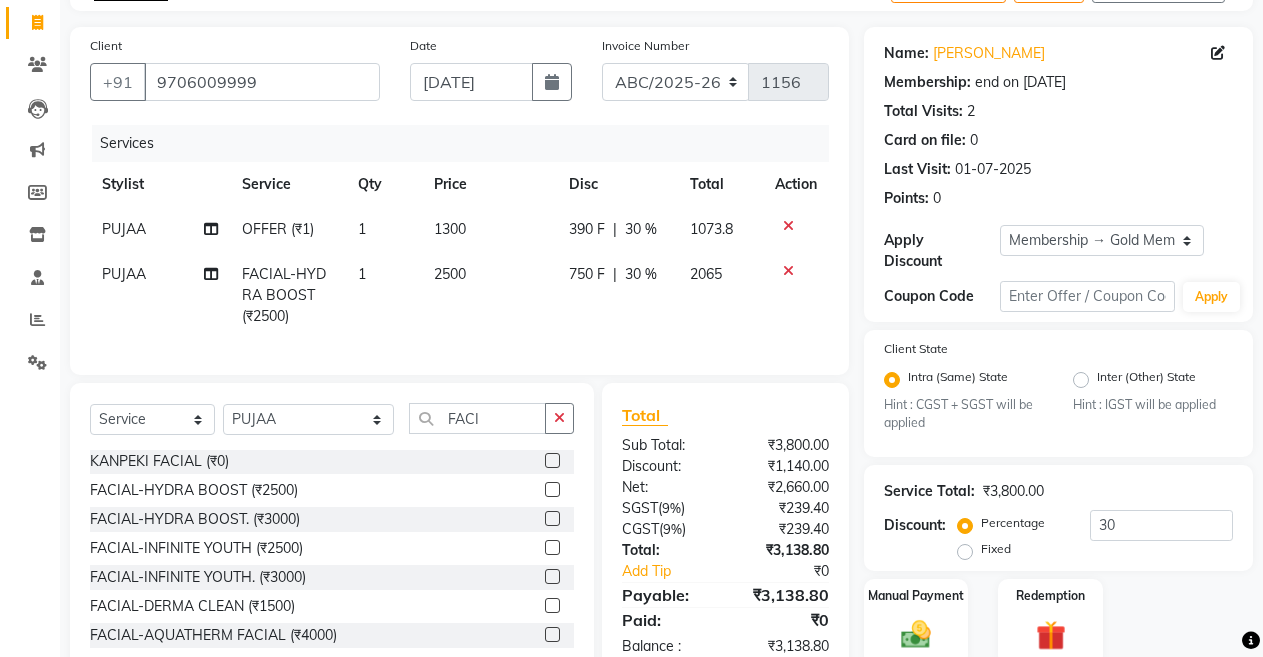 click on "30 %" 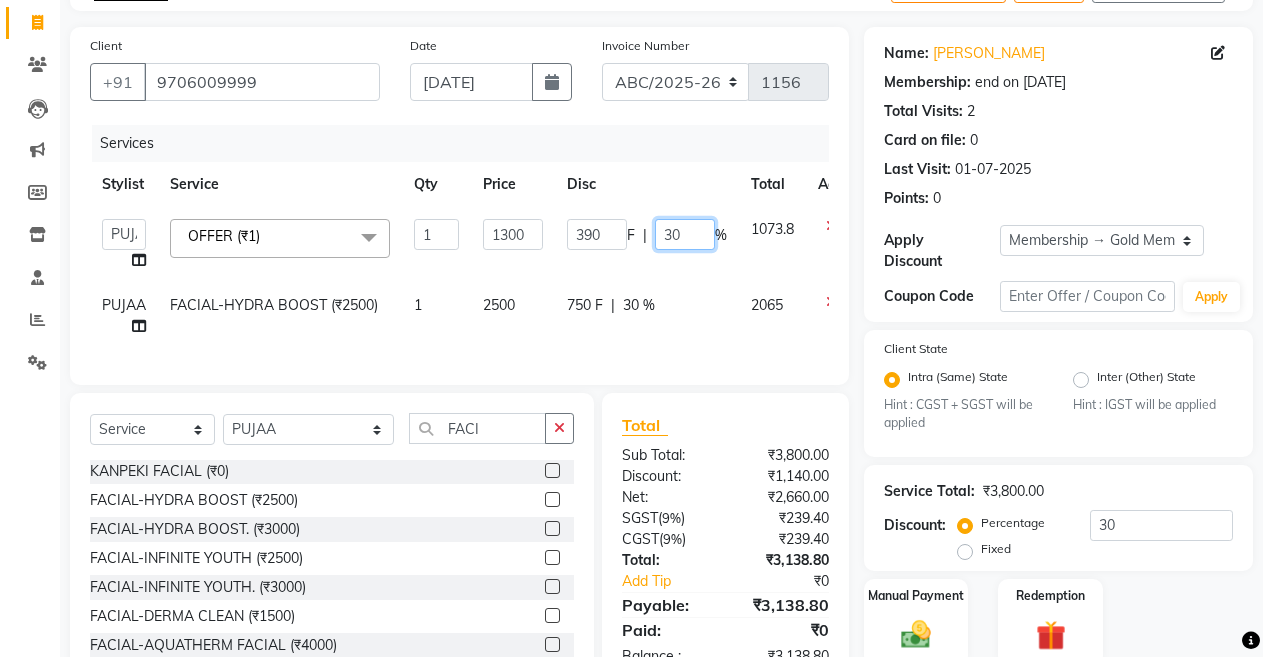 click on "30" 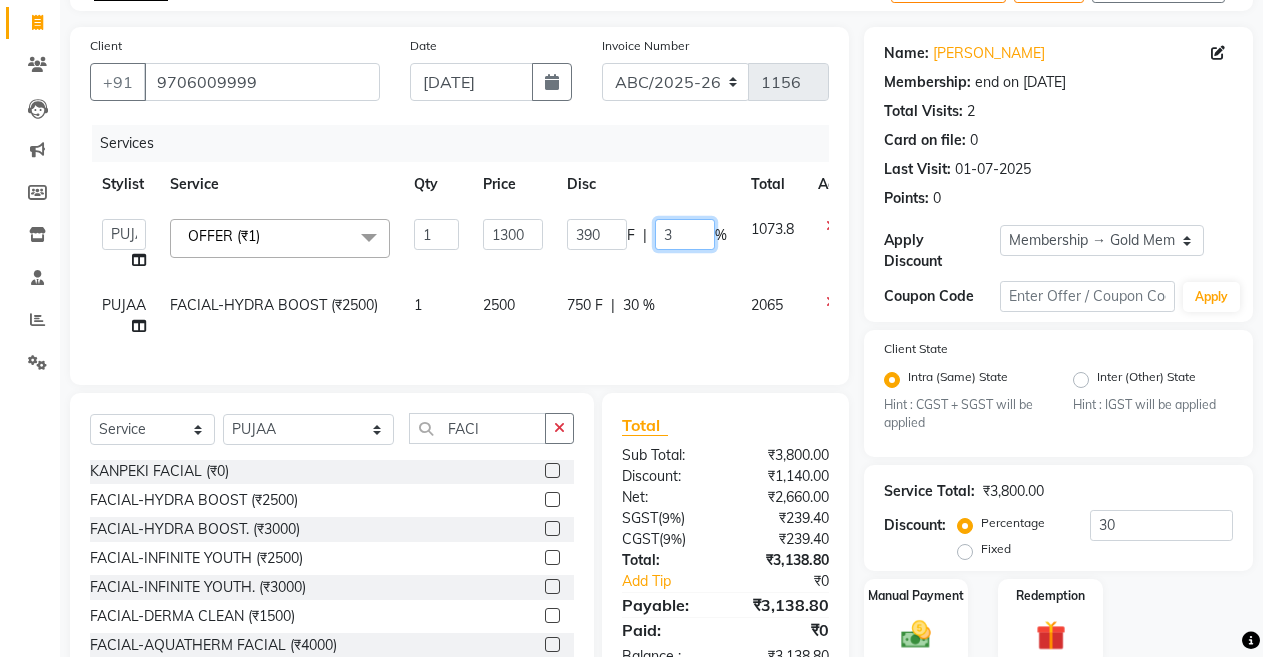 type 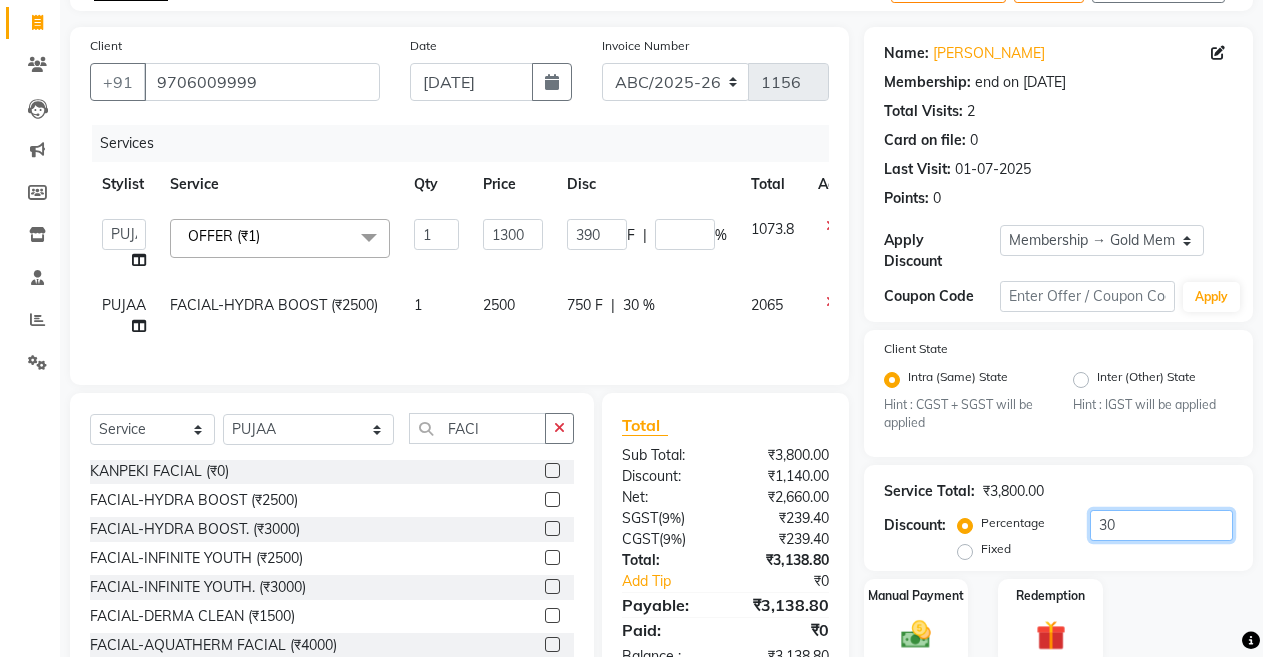 click on "30" 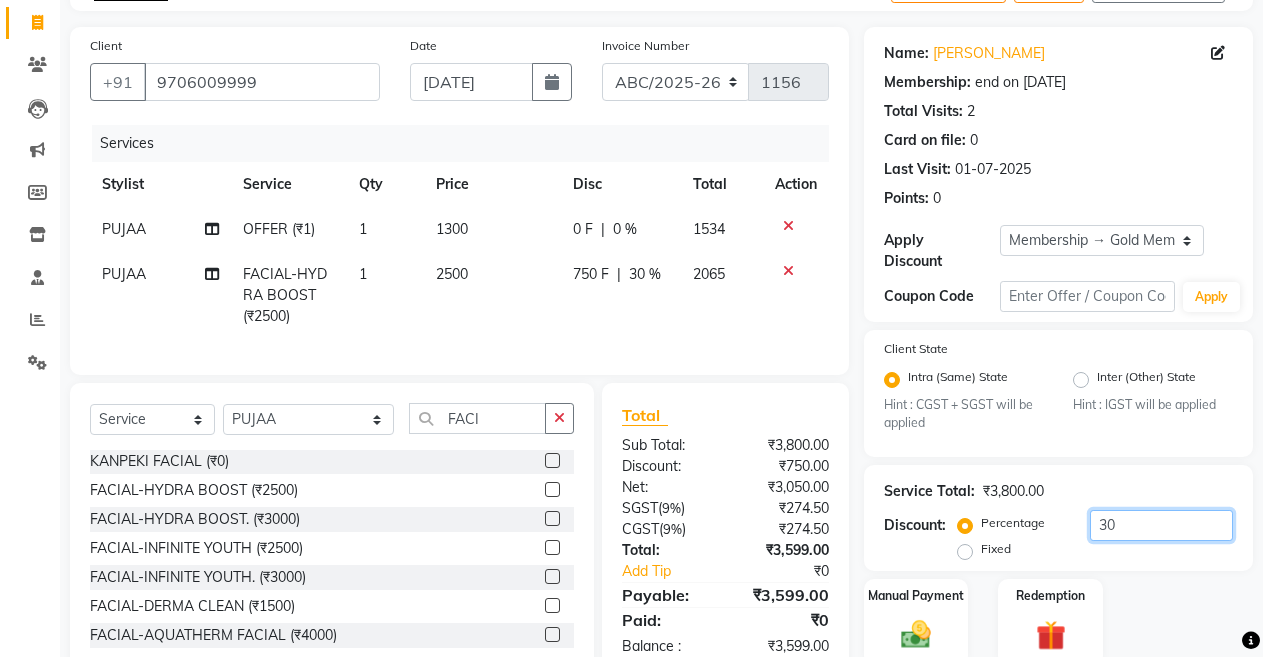 scroll, scrollTop: 203, scrollLeft: 0, axis: vertical 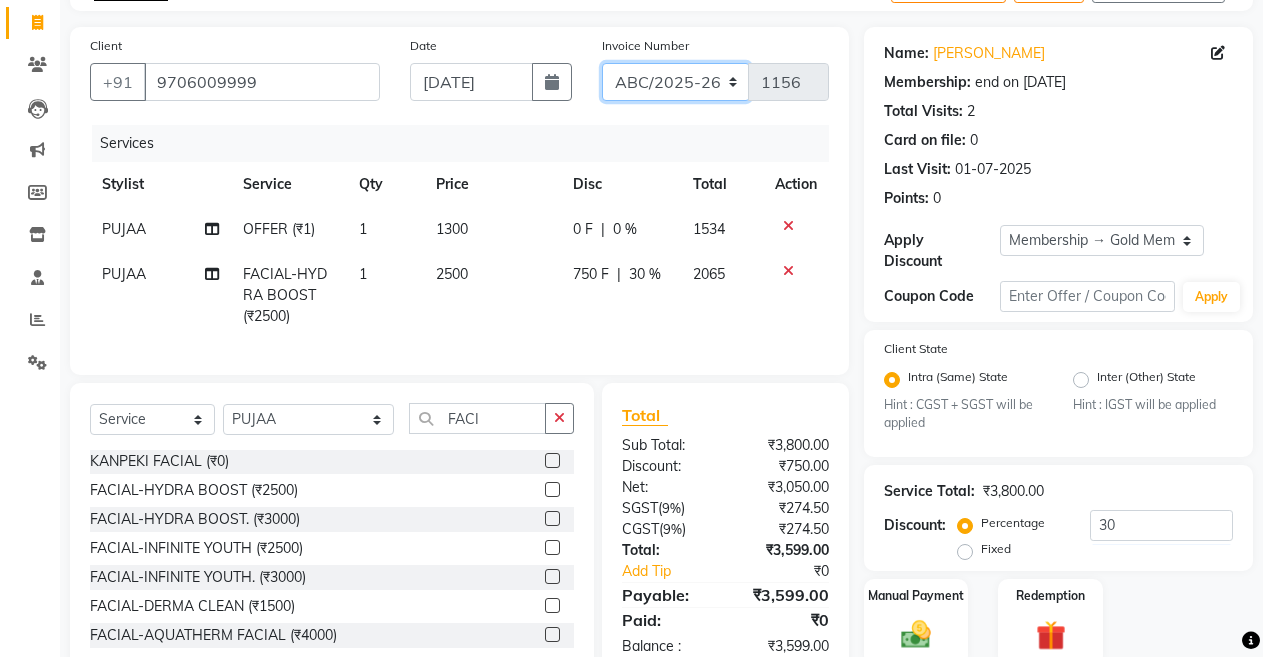 click on "ABC/2025-26 SER/24-25 V/2025-26" 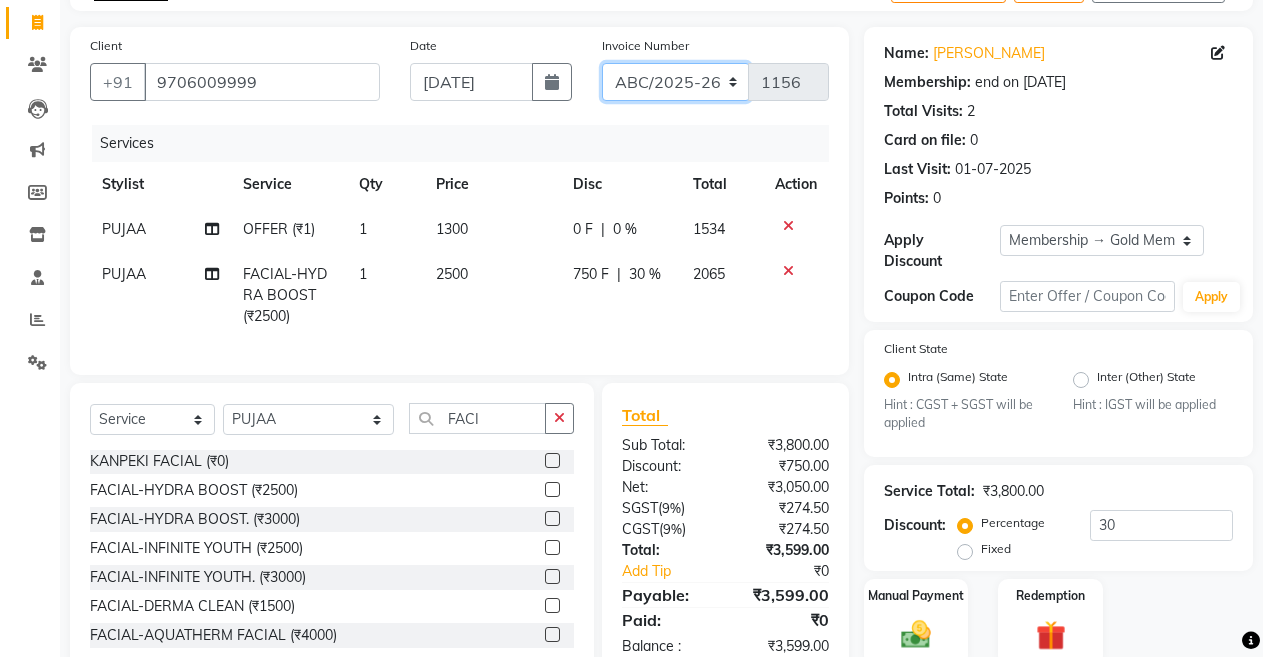 select on "5334" 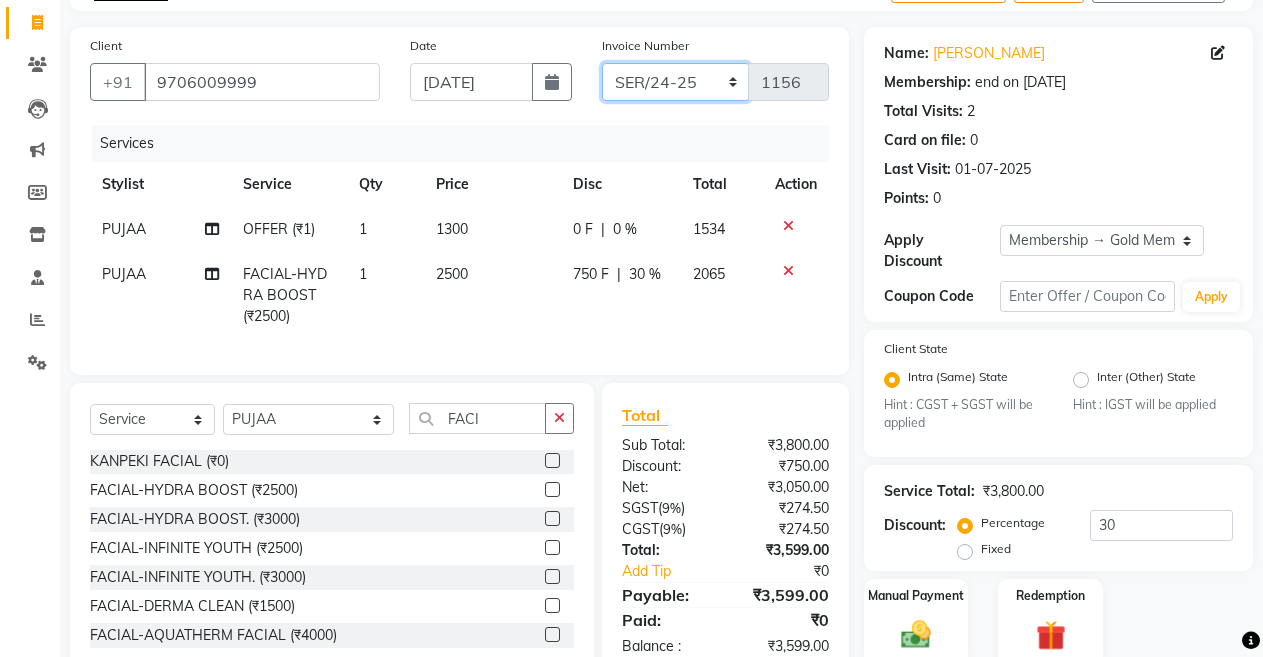 click on "ABC/2025-26 SER/24-25 V/2025-26" 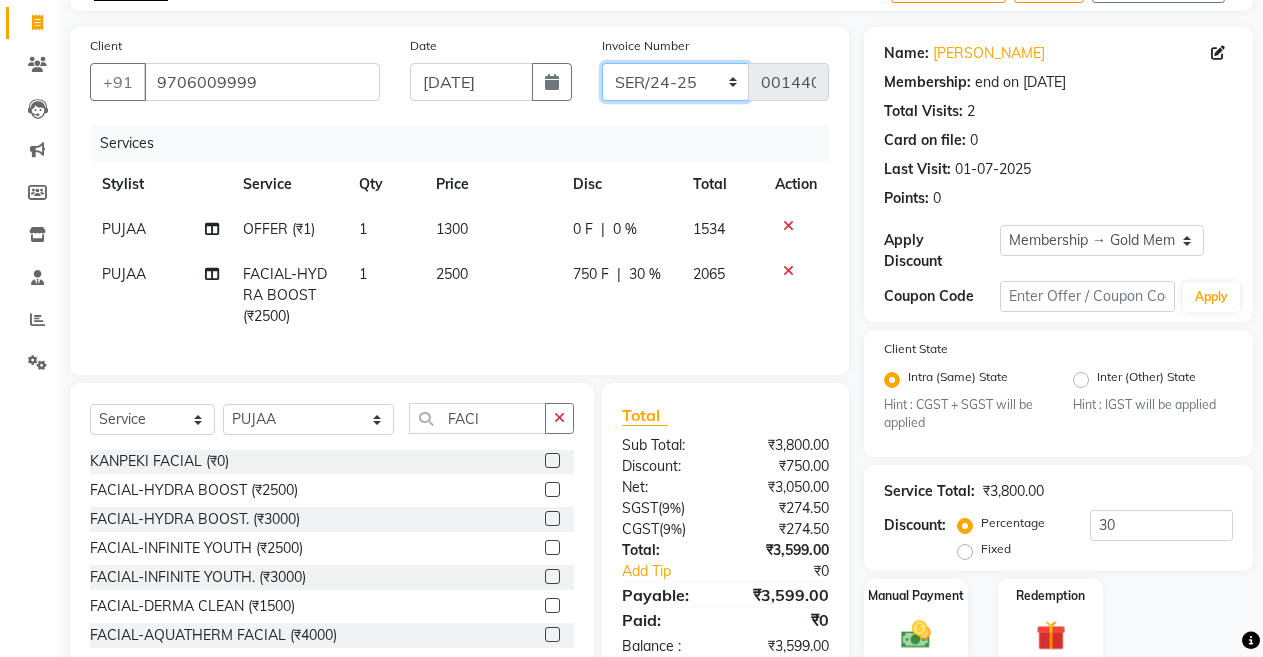 scroll, scrollTop: 203, scrollLeft: 0, axis: vertical 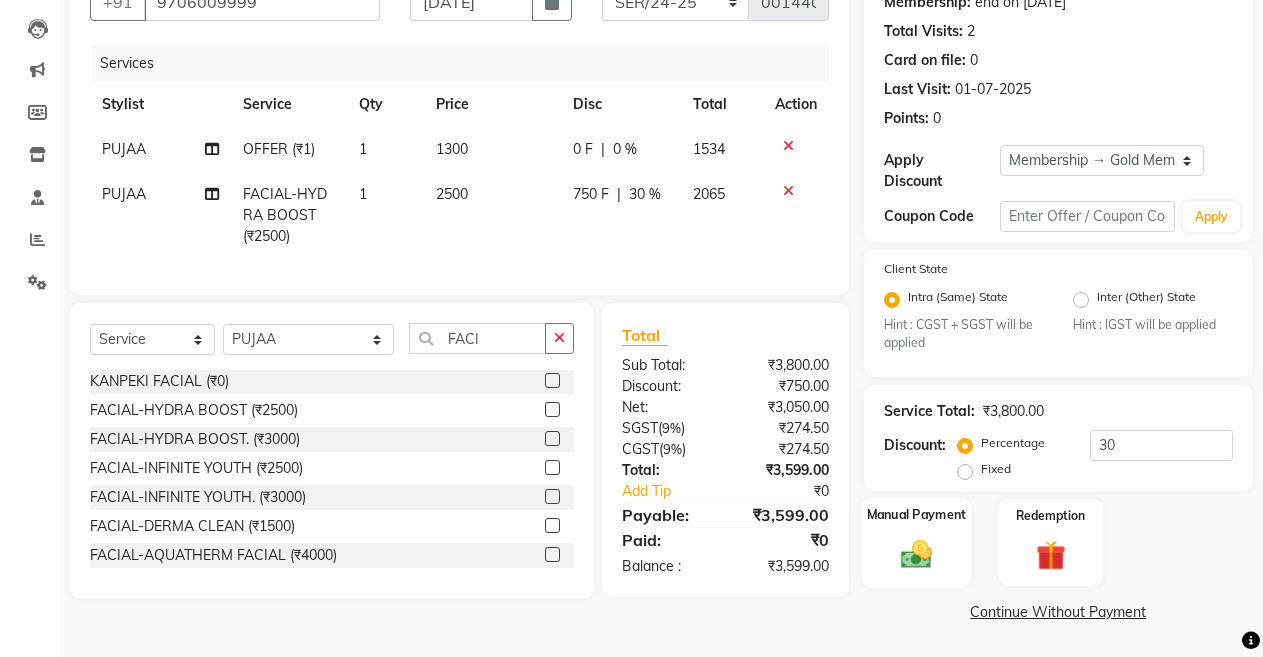 click on "Manual Payment" 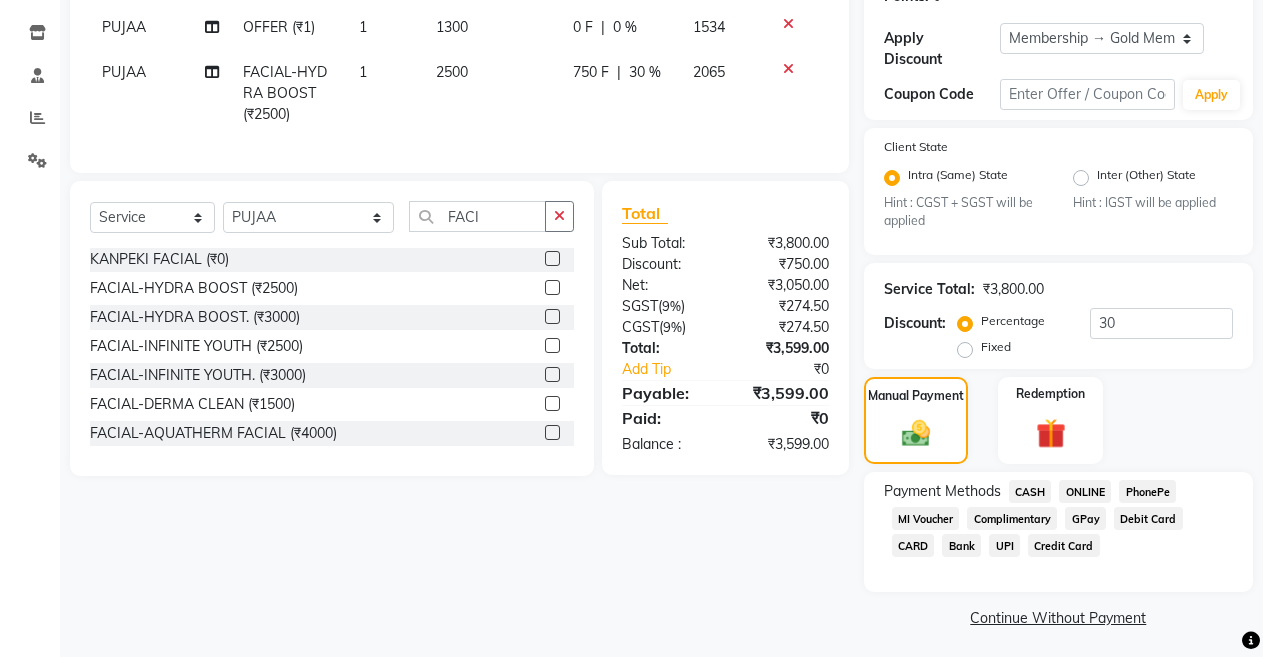 scroll, scrollTop: 331, scrollLeft: 0, axis: vertical 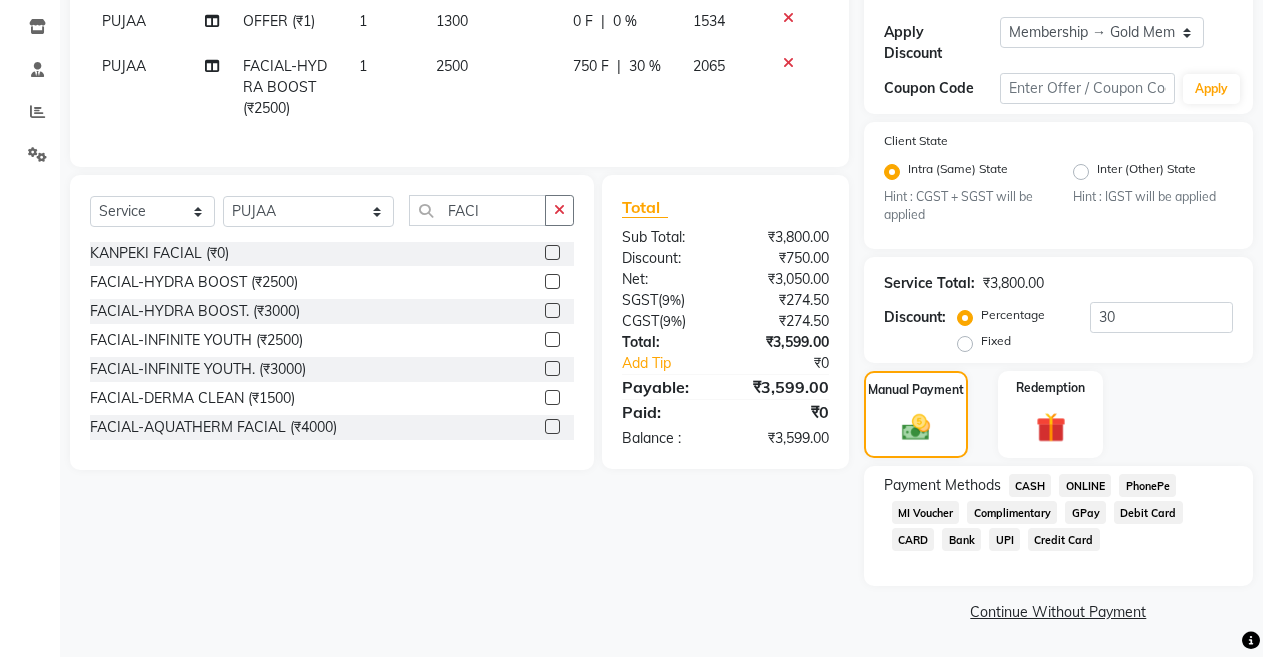 click on "CARD" 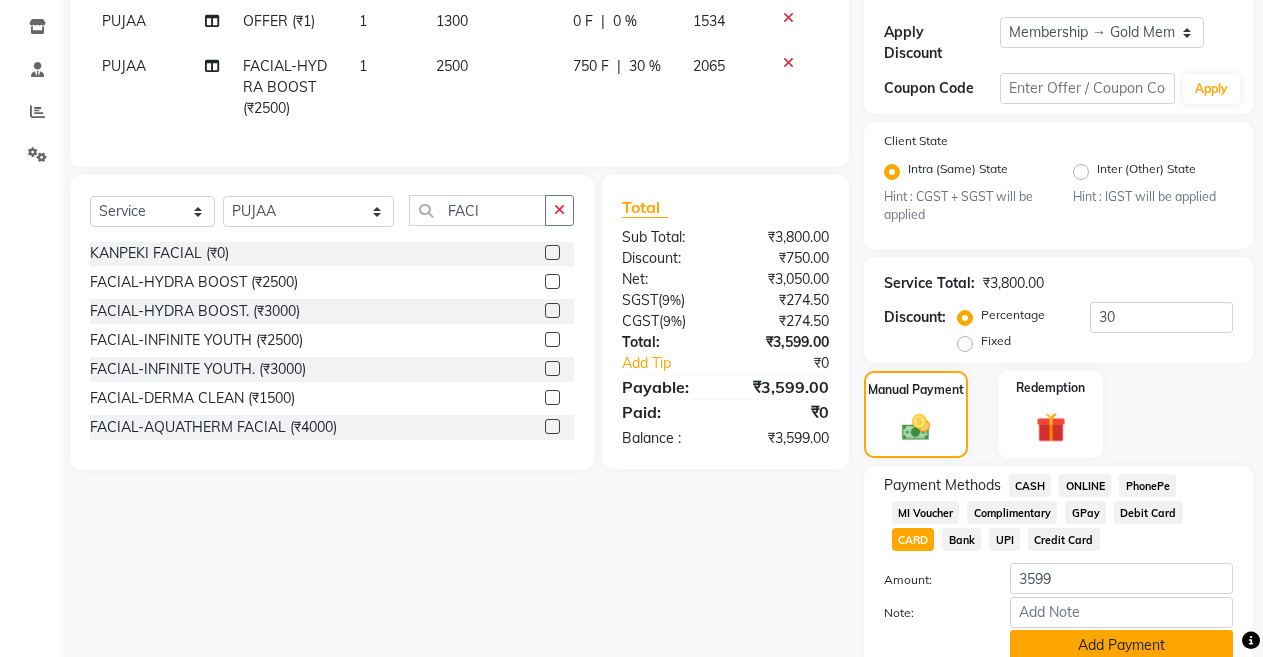 click on "Add Payment" 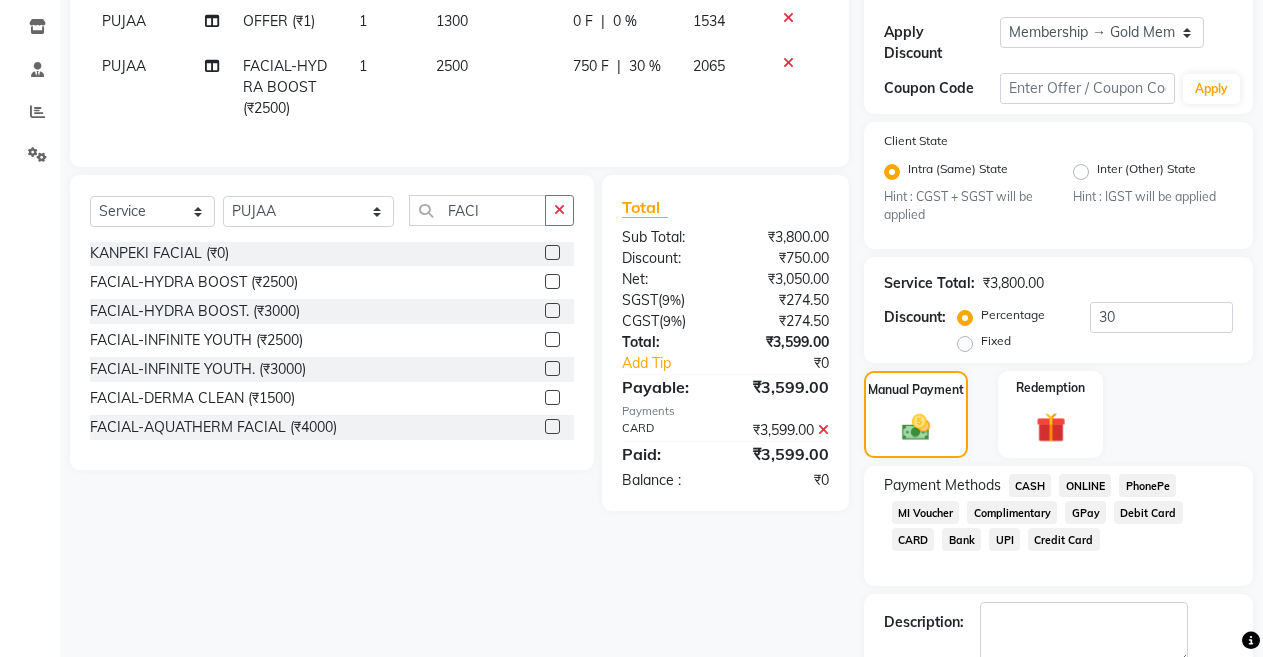 click on "Name: Vanshika Agarwal  Membership: end on 28-06-2026 Total Visits:  2 Card on file:  0 Last Visit:   01-07-2025 Points:   0  Apply Discount Select Membership → Gold Membership  Coupon Code Apply Client State Intra (Same) State Hint : CGST + SGST will be applied Inter (Other) State Hint : IGST will be applied Service Total:  ₹3,800.00  Discount:  Percentage   Fixed  30 Manual Payment Redemption Payment Methods  CASH   ONLINE   PhonePe   MI Voucher   Complimentary   GPay   Debit Card   CARD   Bank   UPI   Credit Card  Description:                  Send Details On SMS Email  Checkout" 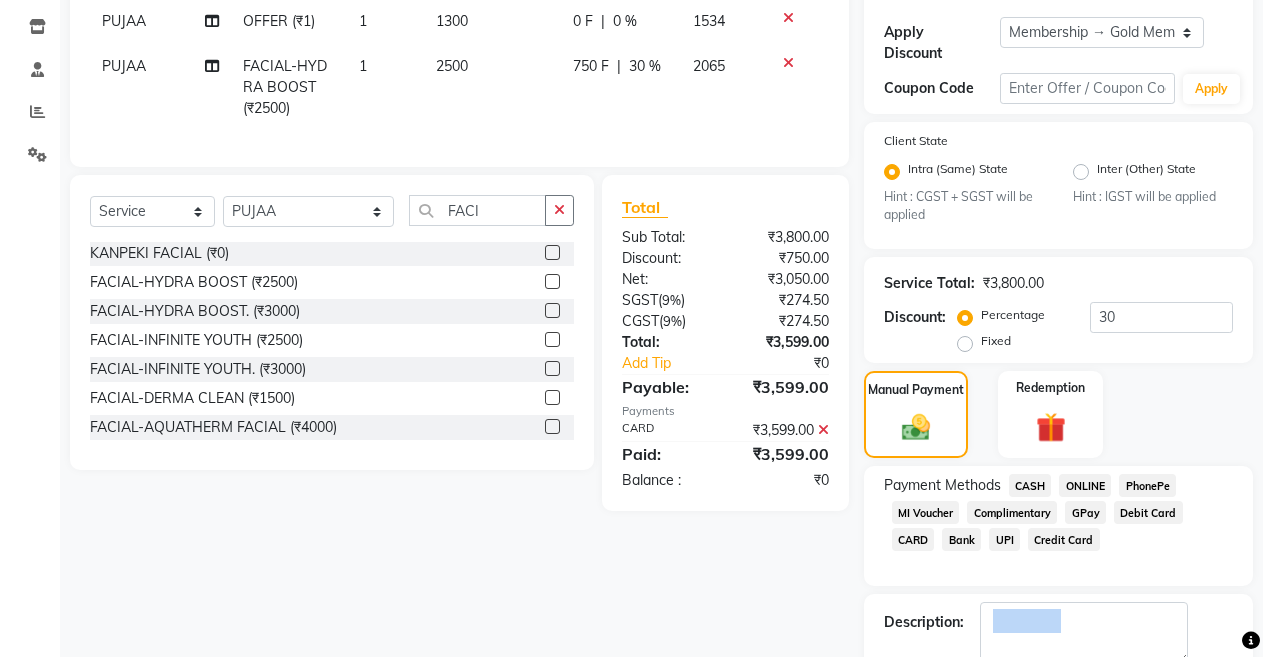 click on "08047224946 Select Location × Burgundy Salon , Ulubari English ENGLISH Español العربية मराठी हिंदी ગુજરાતી தமிழ் 中文 Notifications nothing to show Admin Manage Profile Change Password Sign out  Version:3.15.4  ☀ Burgundy salon , Ulubari  Calendar  Invoice  Clients  Leads   Marketing  Members  Inventory  Staff  Reports  Settings Completed InProgress Upcoming Dropped Tentative Check-In Confirm Bookings Generate Report Segments Page Builder INVOICE PREVIOUS INVOICES Create New   Save   Open Invoices  Client +91 9706009999 Date 10-07-2025 Invoice Number ABC/2025-26 SER/24-25 V/2025-26 001440 Services Stylist Service Qty Price Disc Total Action PUJAA OFFER (₹1) 1 1300 0 F | 0 % 1534 PUJAA FACIAL-HYDRA BOOST (₹2500) 1 2500 750 F | 30 % 2065 Select  Service  Product  Membership  Package Voucher Prepaid Gift Card  Select Stylist ANIL  ANJANA BARSHA DEEPSHIKHA  DHON DAS DHON / NITUMONI EDWARD EDWARD/ LAXMI JOSHU JUNMONI KASHIF LAXI / ANJANA MAAM" at bounding box center [631, -3] 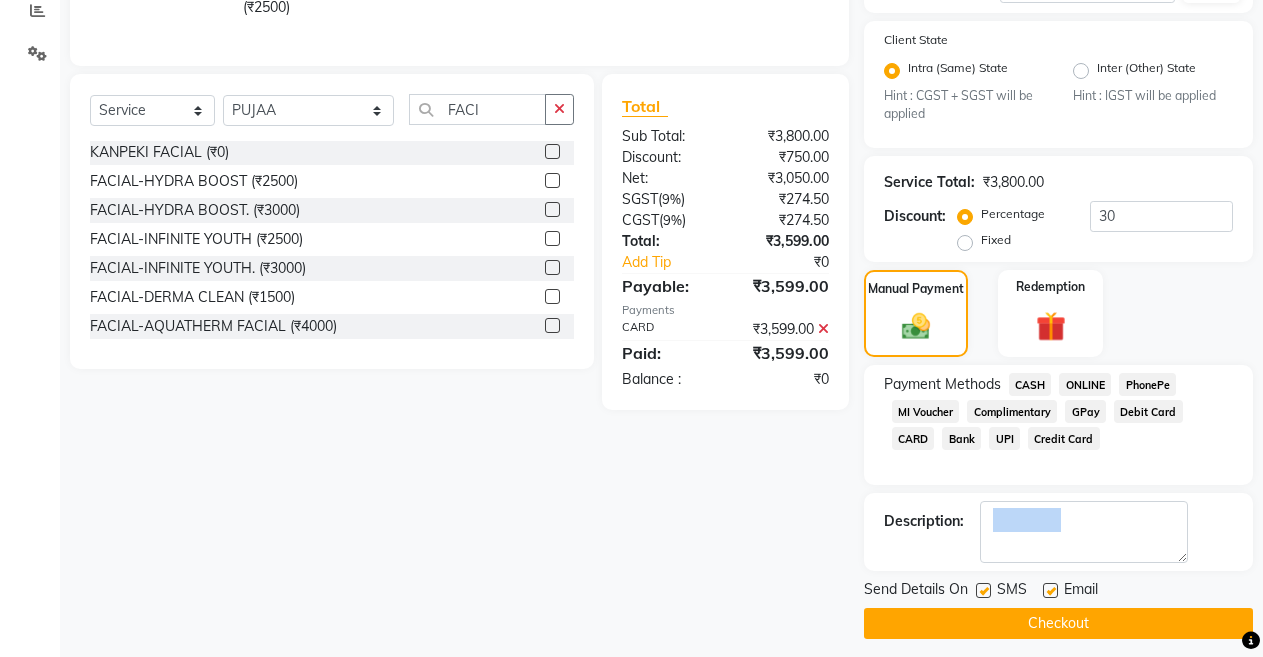 scroll, scrollTop: 444, scrollLeft: 0, axis: vertical 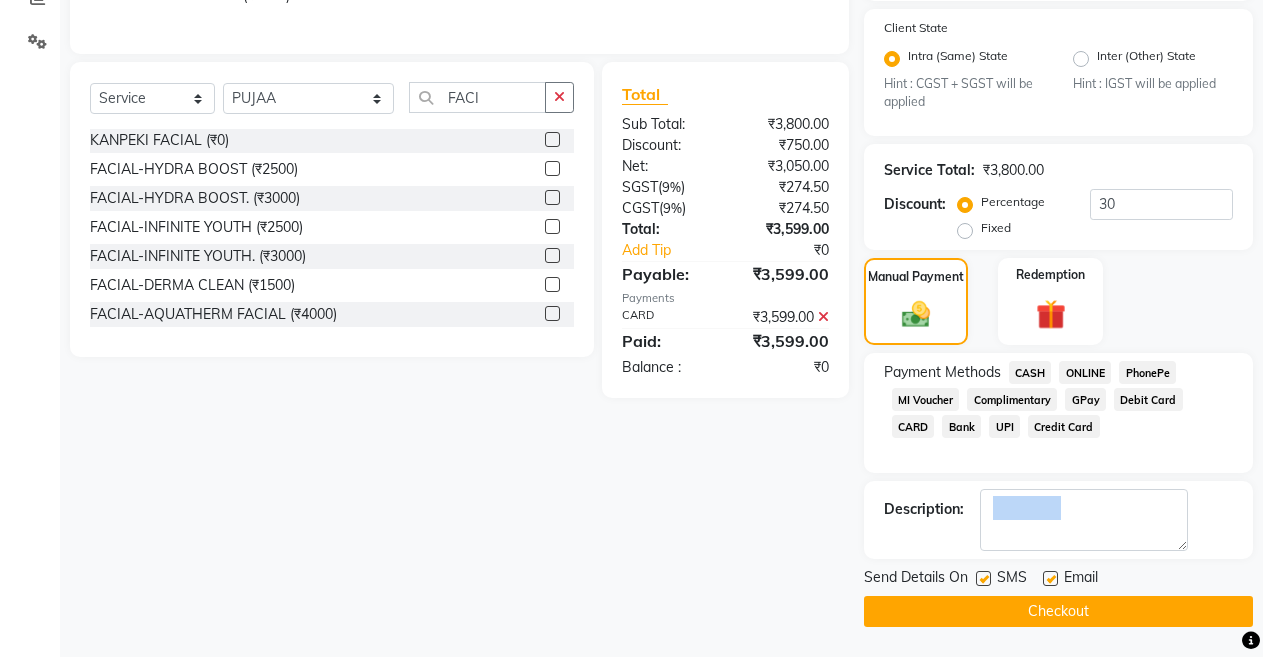 click on "Checkout" 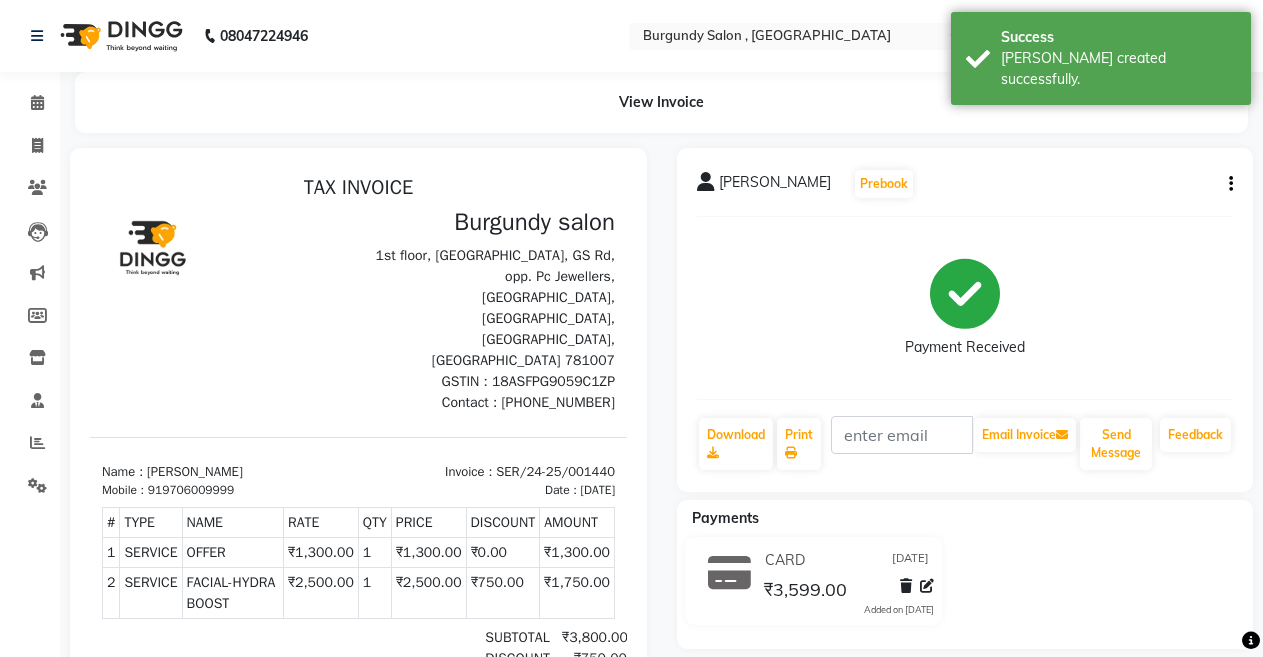 scroll, scrollTop: 0, scrollLeft: 0, axis: both 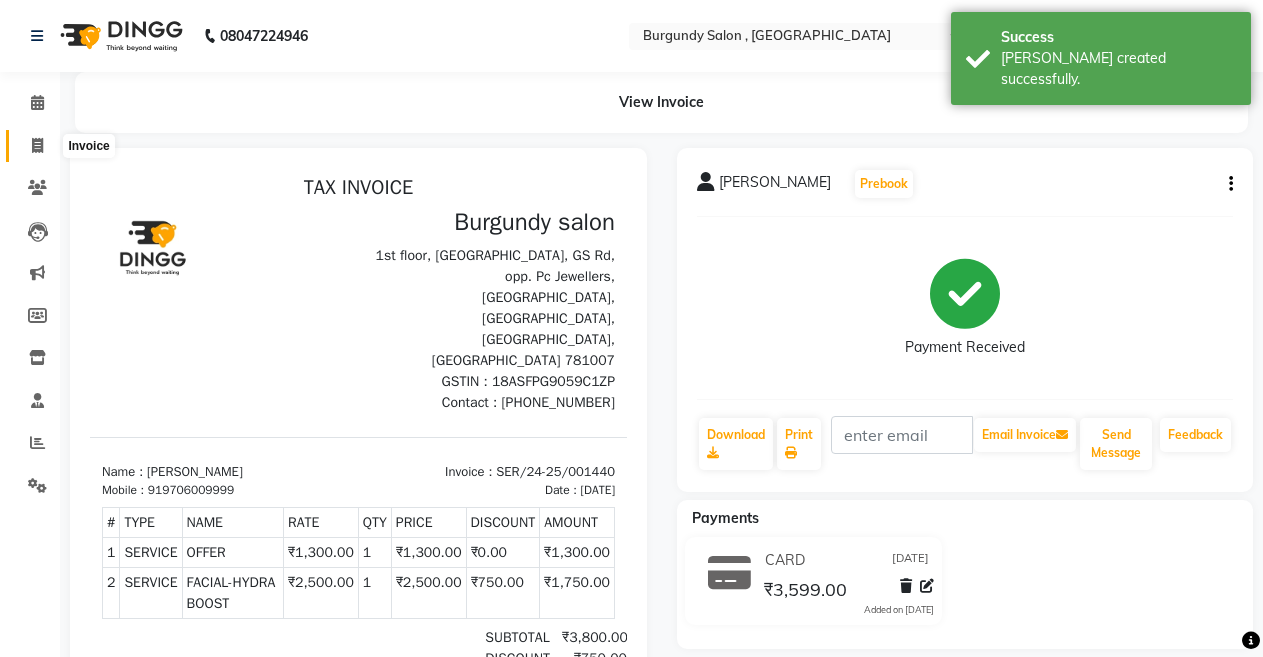 click 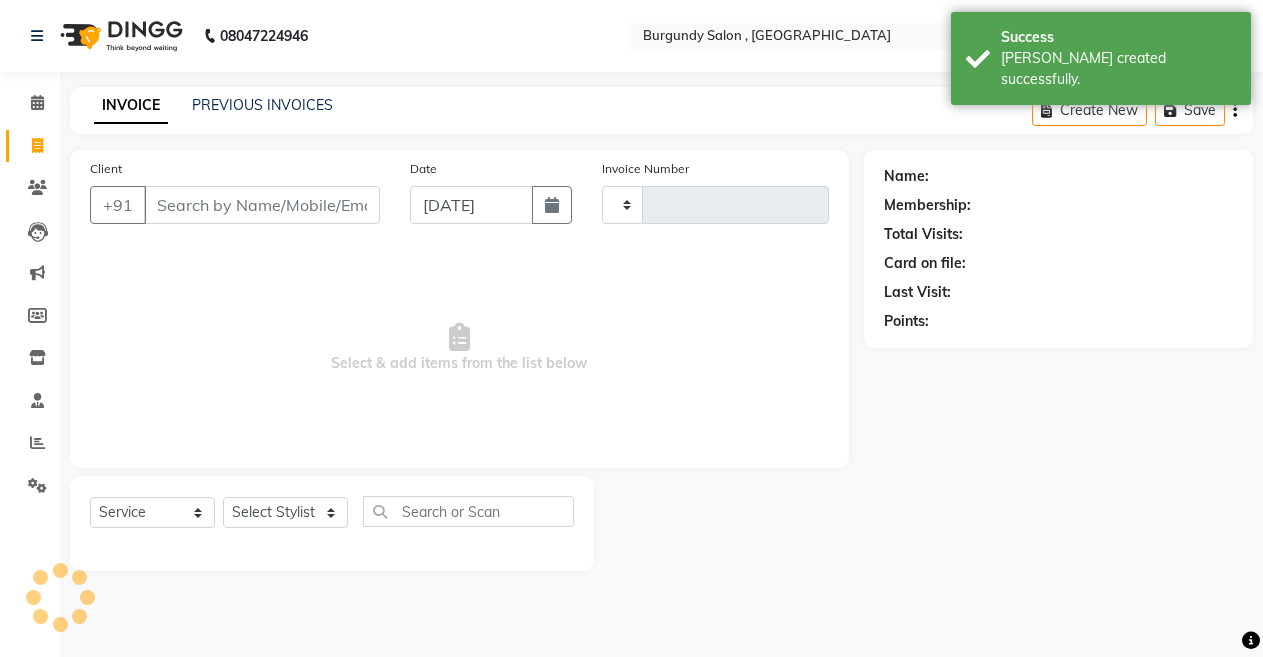 type on "1156" 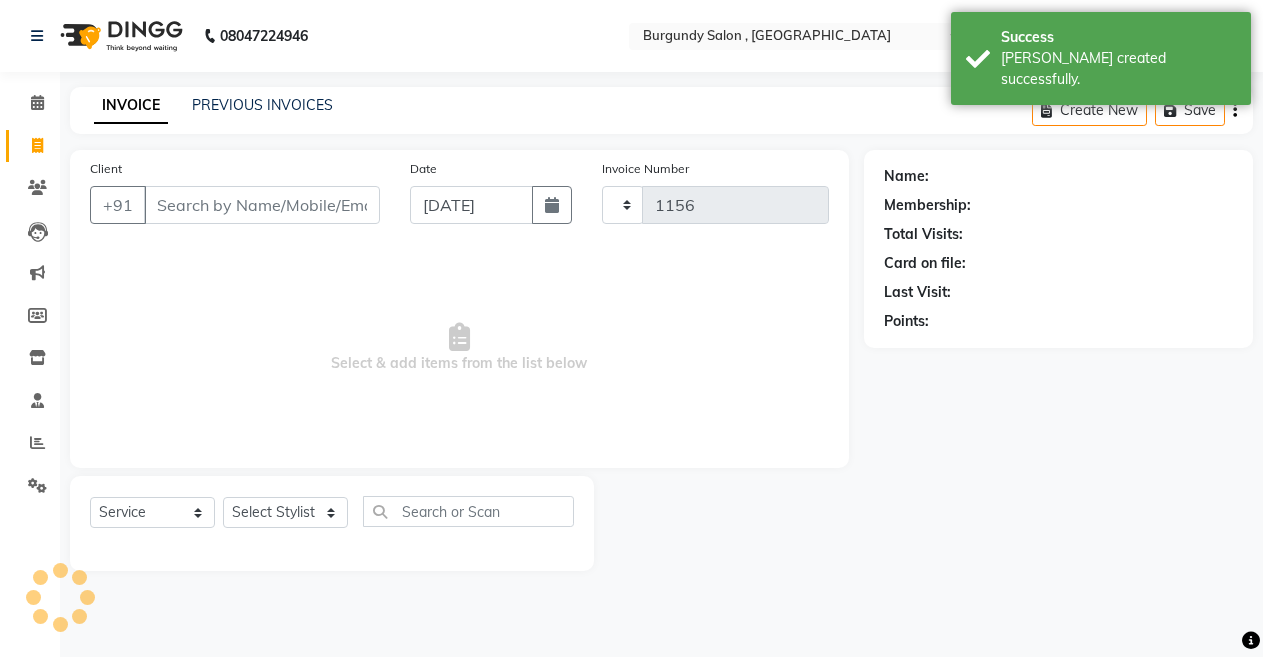 select on "5345" 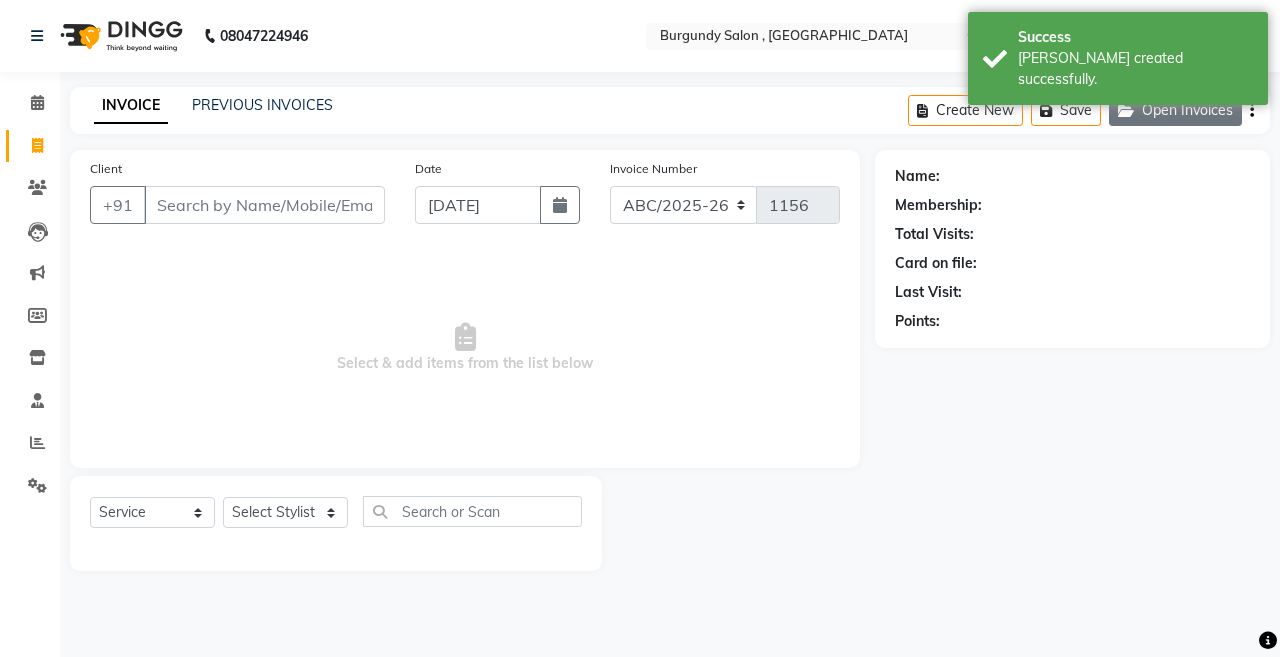 click on "Open Invoices" 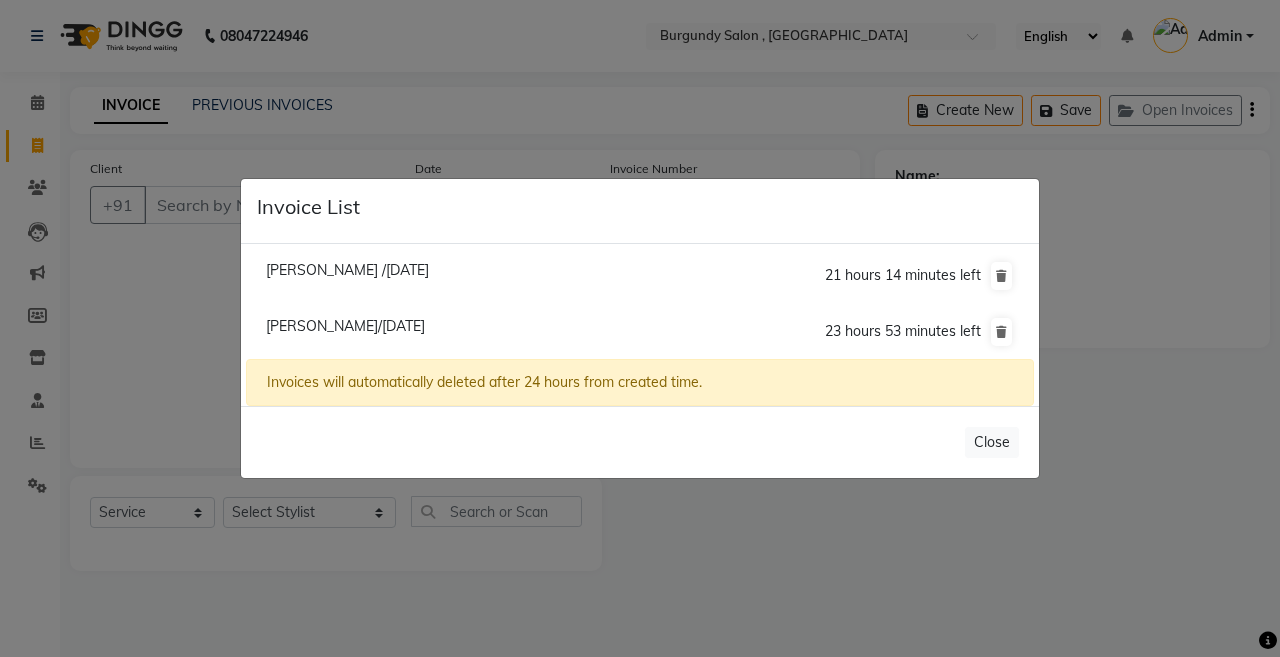 click on "Invoice List  Gunjan Agarwala /10 July 2025  21 hours 14 minutes left  Bikash Agarwal/10 July 2025  23 hours 53 minutes left  Invoices will automatically deleted after 24 hours from created time.   Close" 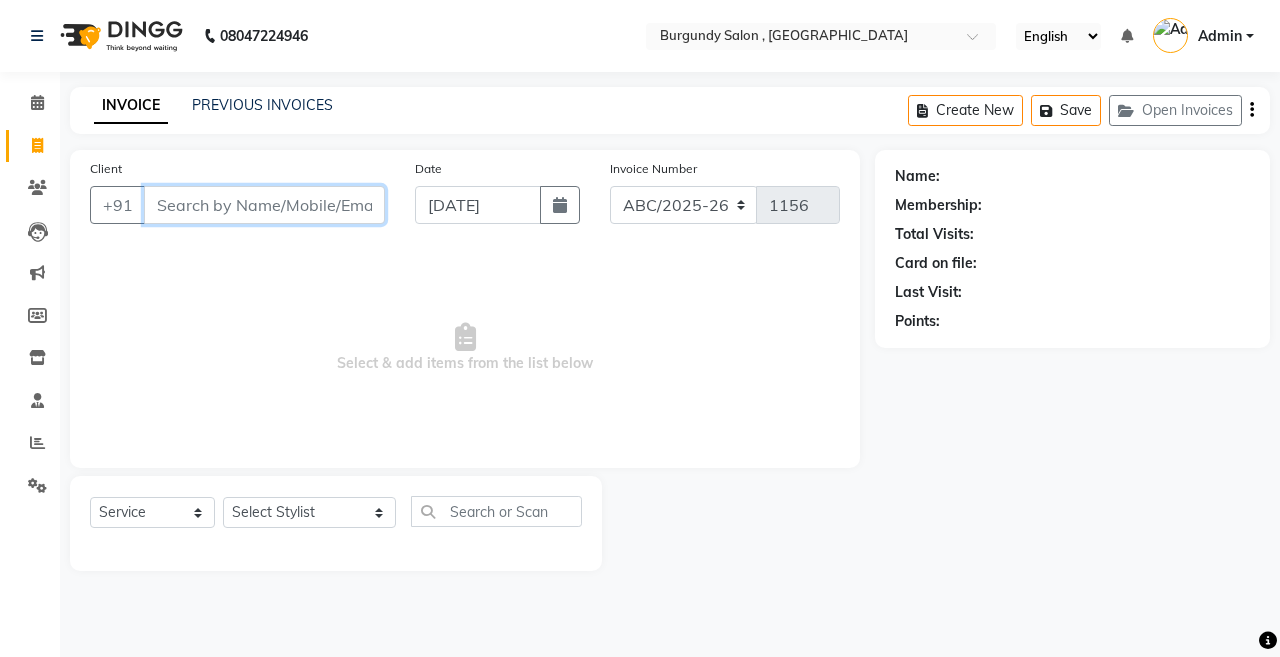 click on "Client" at bounding box center (264, 205) 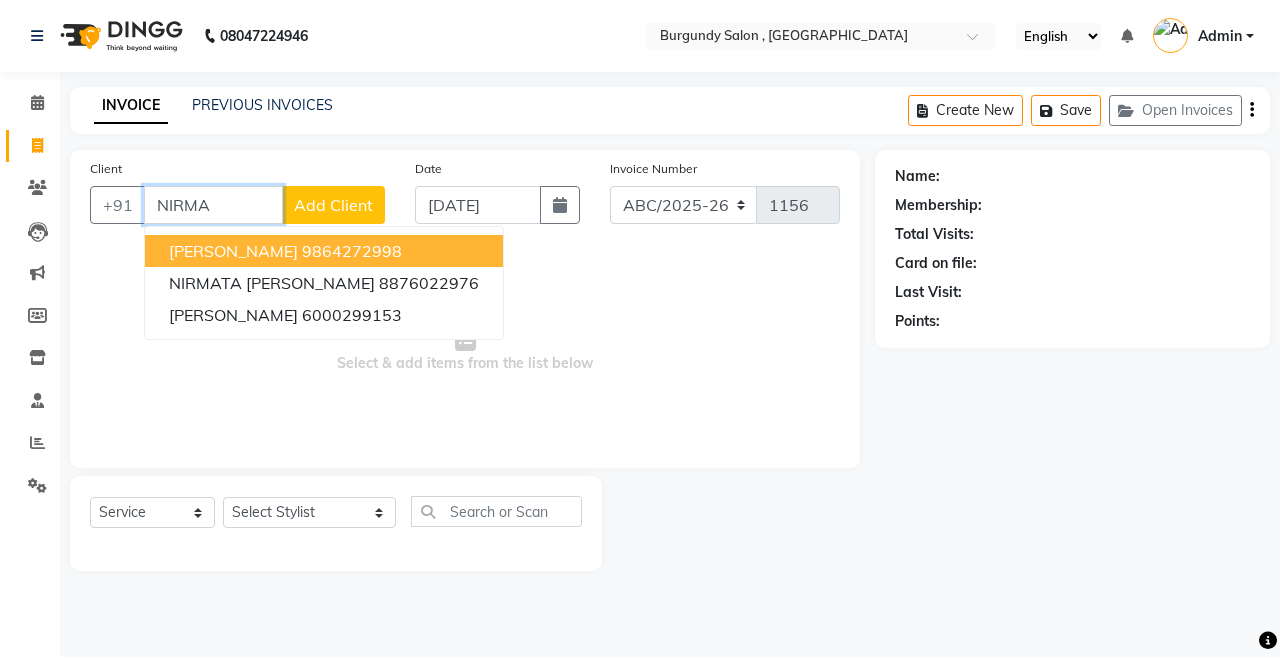 click on "NIRMALI BHATTACHARYYA" at bounding box center [233, 251] 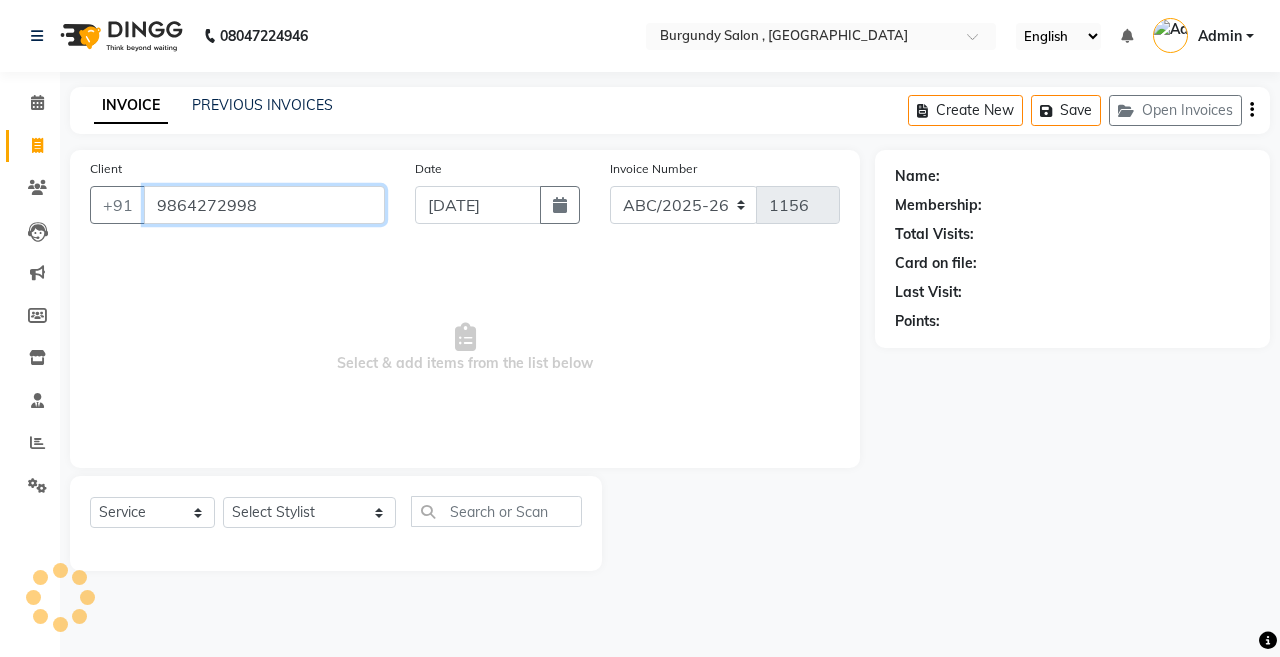 type on "9864272998" 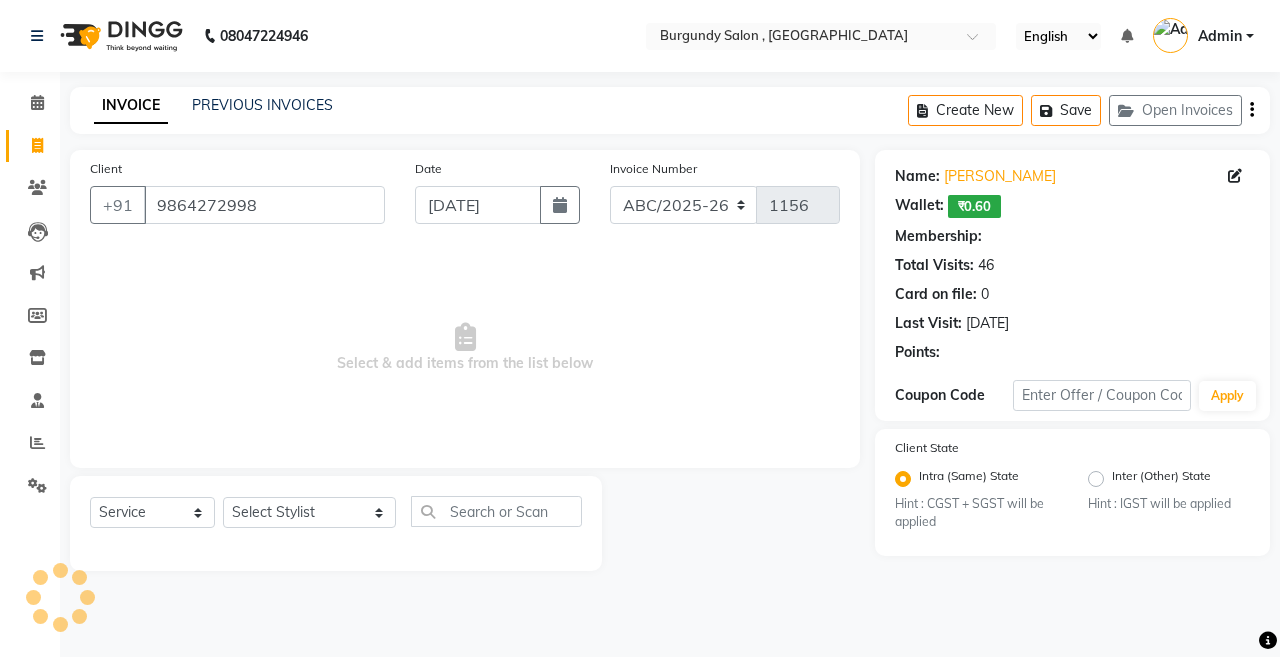 select on "1: Object" 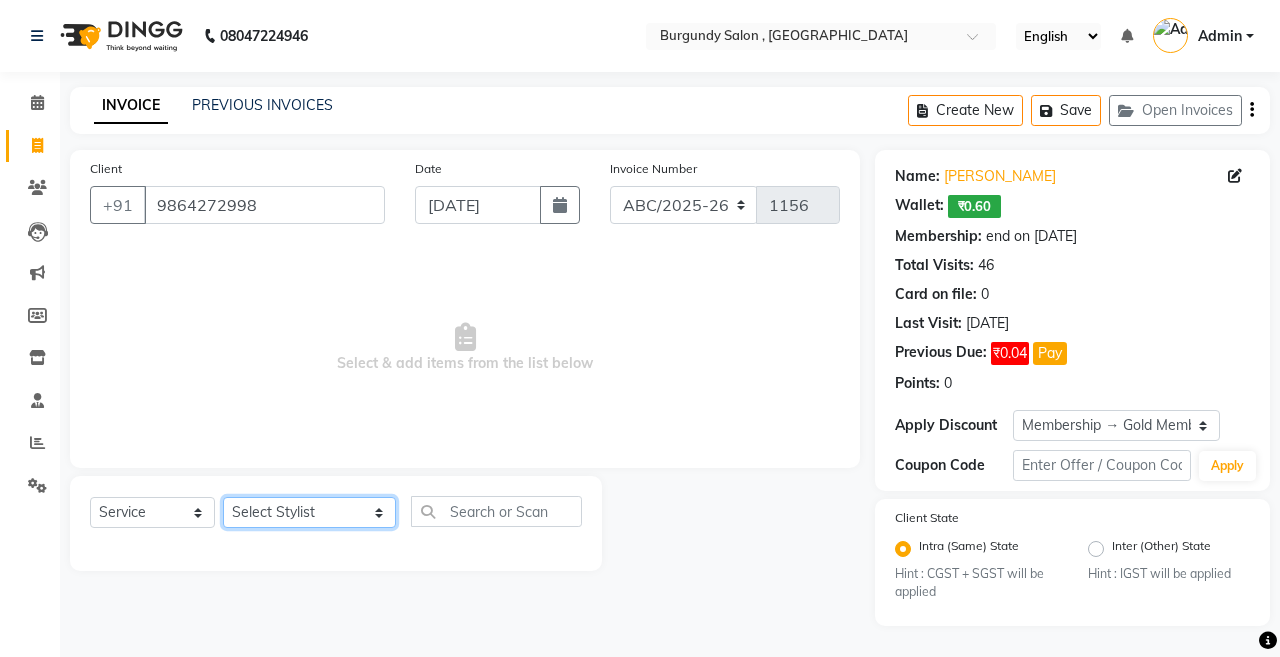 click on "Select Stylist ANIL  ANJANA BARSHA DEEPSHIKHA  DHON DAS DHON / NITUMONI EDWARD EDWARD/ LAXMI JOSHU JUNMONI KASHIF LAXI / ANJANA LAXMI LITTLE MAAM MINTUL MITALI NEETU RANA NITUMONI NITUMONI/POJA/ LAXMI NITUMONI / SAGARIKA NITUMONI/ SAGRIKA PRAKASH PUJAA Rubi RUBI / LAXMI SAGARIKA  SAGARIKA / RUBI SAHIL SAHIL / DHON SAHIL / EDWARD SAHIL/ JOSHU SAHIL/JOSHU/PRAKASH/ RUBI SAHIL/NITUMONI/ MITALI SAHIL/ RUBI SHABIR SHADHAB SIMA KALITA SONALI DEKA SOPEM staff 1 staff 1 TANU" 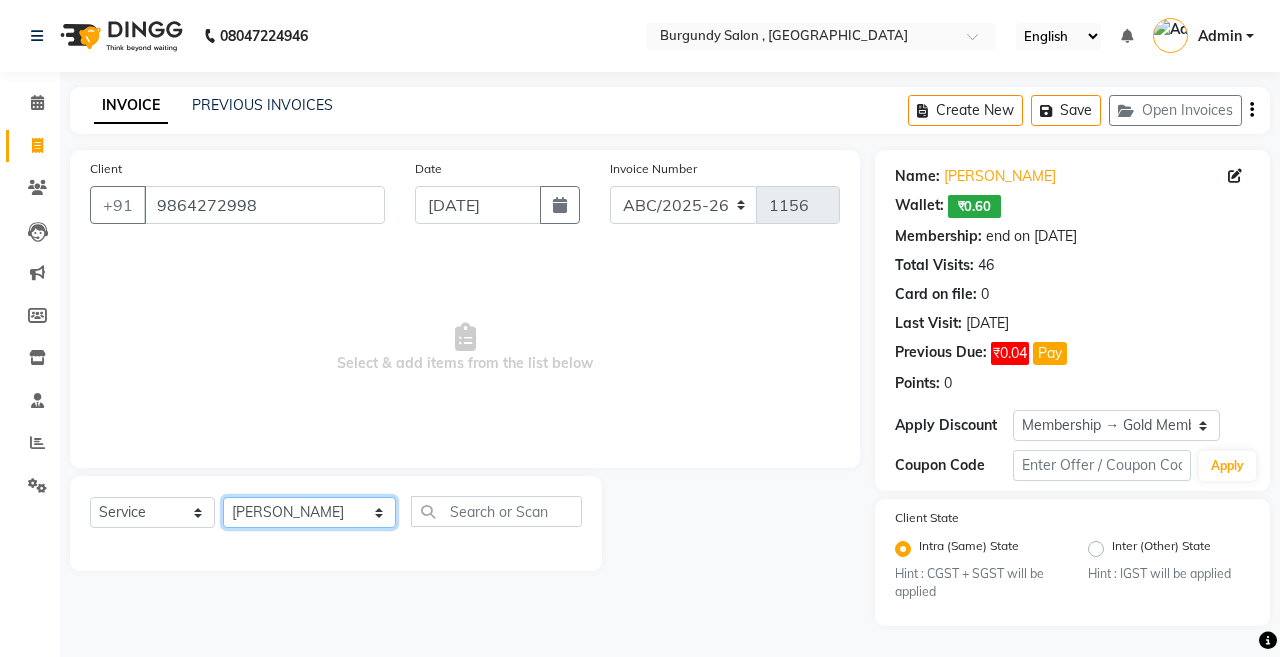 click on "Select Stylist ANIL  ANJANA BARSHA DEEPSHIKHA  DHON DAS DHON / NITUMONI EDWARD EDWARD/ LAXMI JOSHU JUNMONI KASHIF LAXI / ANJANA LAXMI LITTLE MAAM MINTUL MITALI NEETU RANA NITUMONI NITUMONI/POJA/ LAXMI NITUMONI / SAGARIKA NITUMONI/ SAGRIKA PRAKASH PUJAA Rubi RUBI / LAXMI SAGARIKA  SAGARIKA / RUBI SAHIL SAHIL / DHON SAHIL / EDWARD SAHIL/ JOSHU SAHIL/JOSHU/PRAKASH/ RUBI SAHIL/NITUMONI/ MITALI SAHIL/ RUBI SHABIR SHADHAB SIMA KALITA SONALI DEKA SOPEM staff 1 staff 1 TANU" 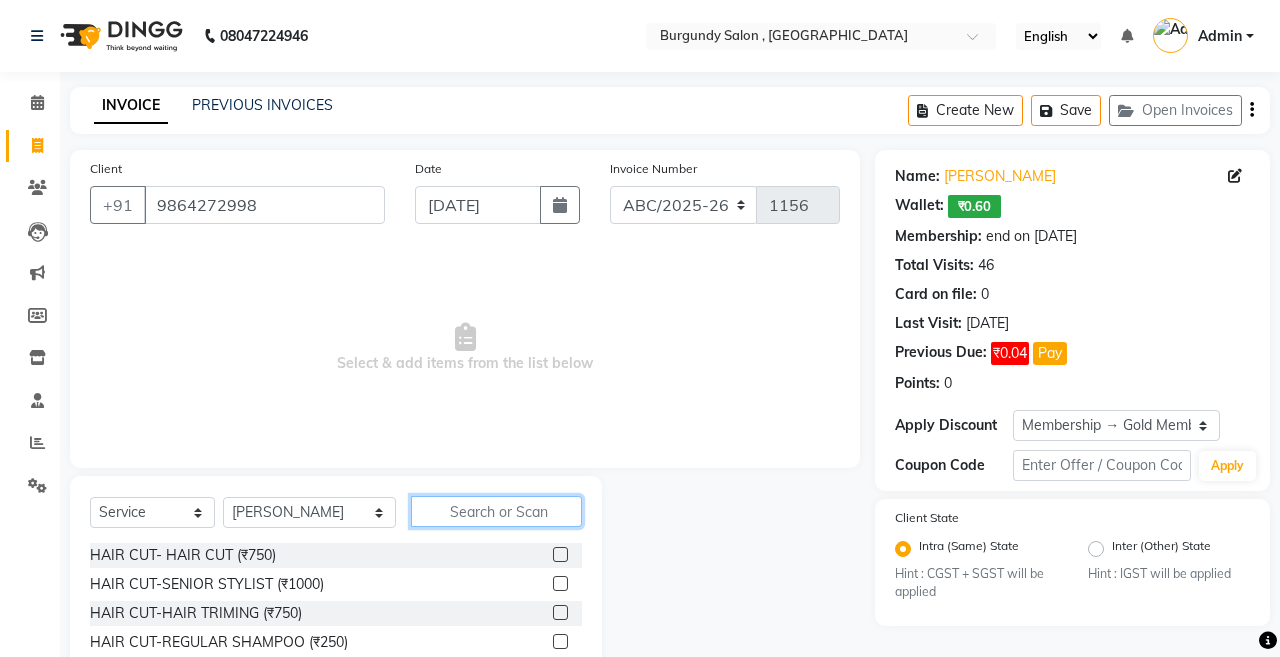 click 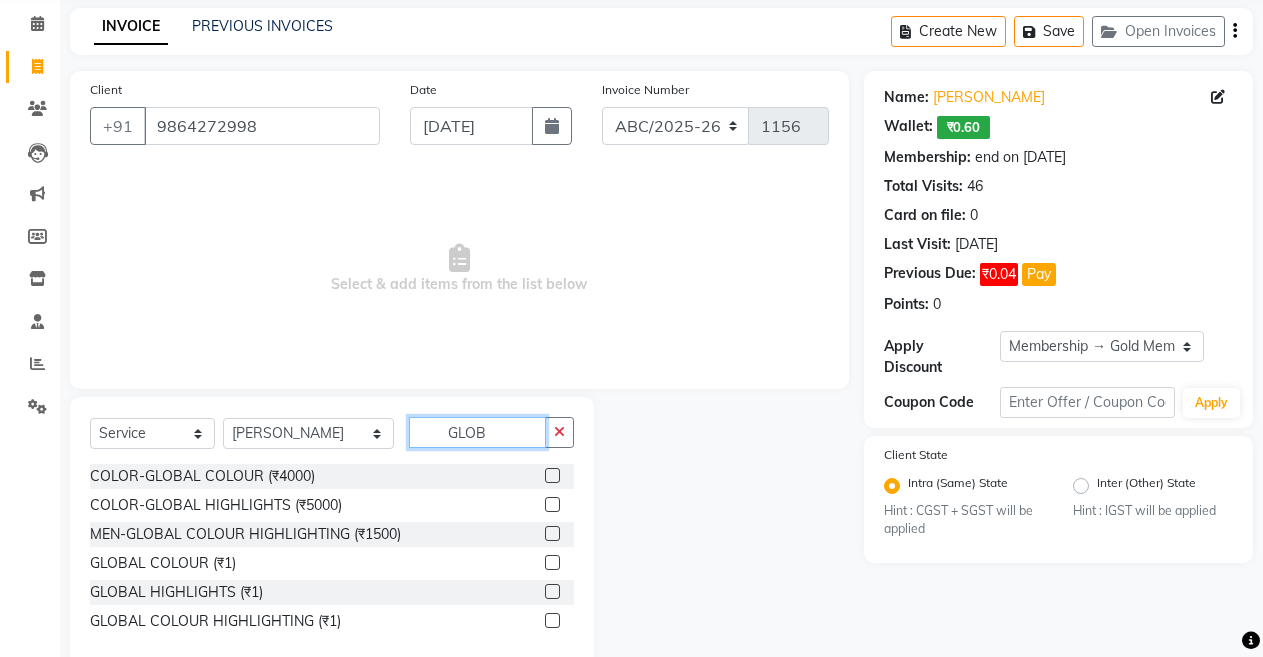 scroll, scrollTop: 118, scrollLeft: 0, axis: vertical 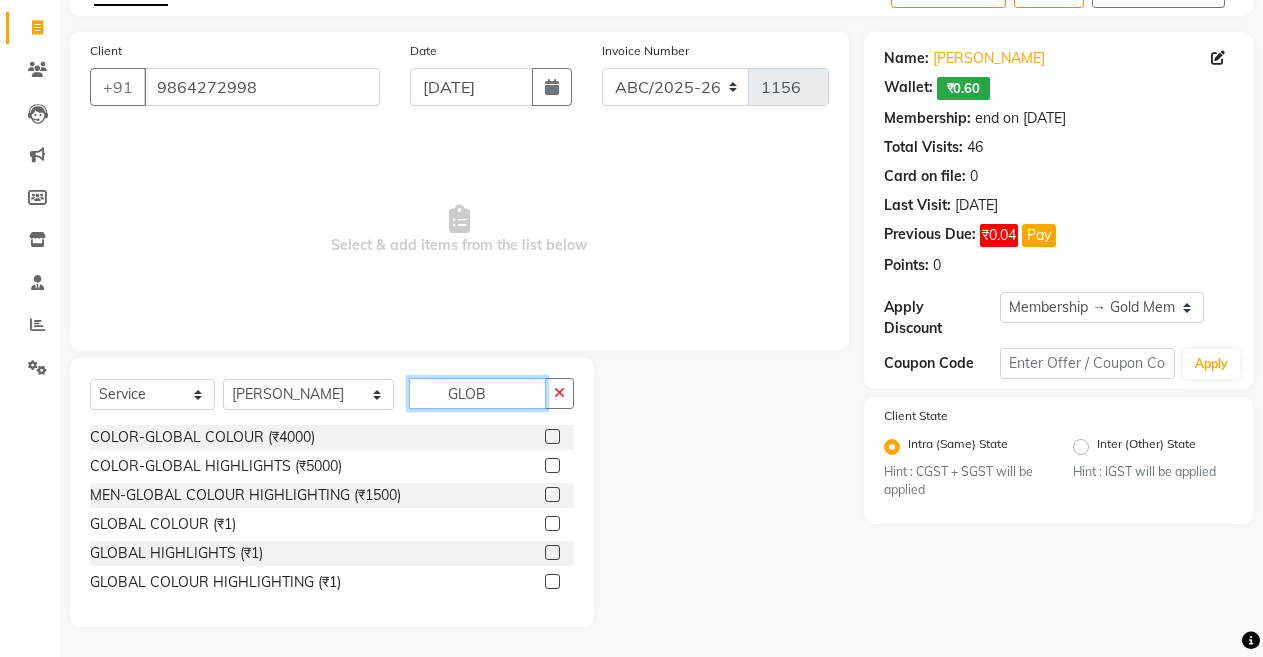 type on "GLOB" 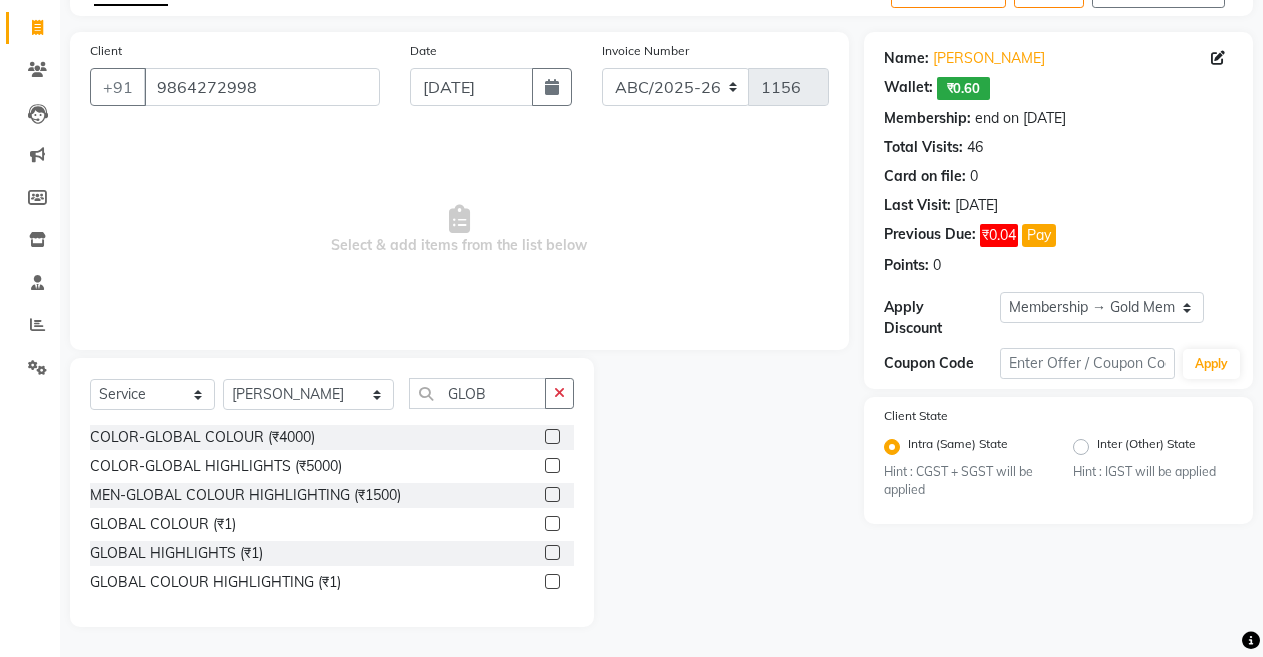click 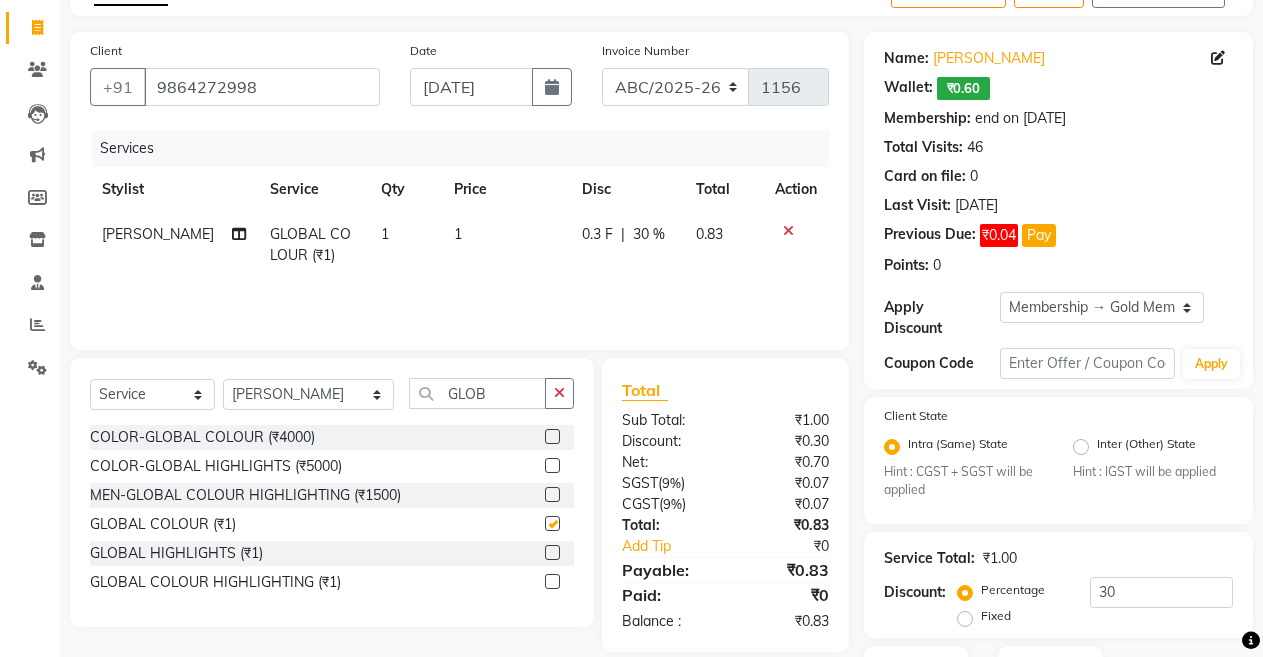 checkbox on "false" 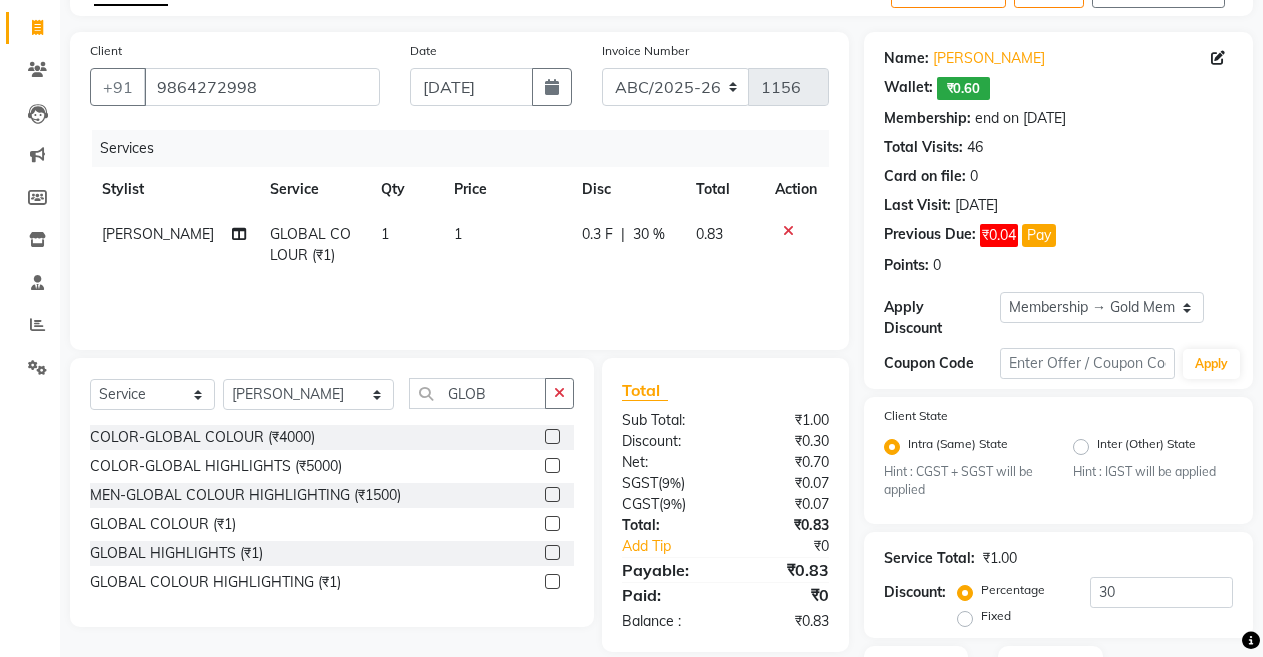 click on "1" 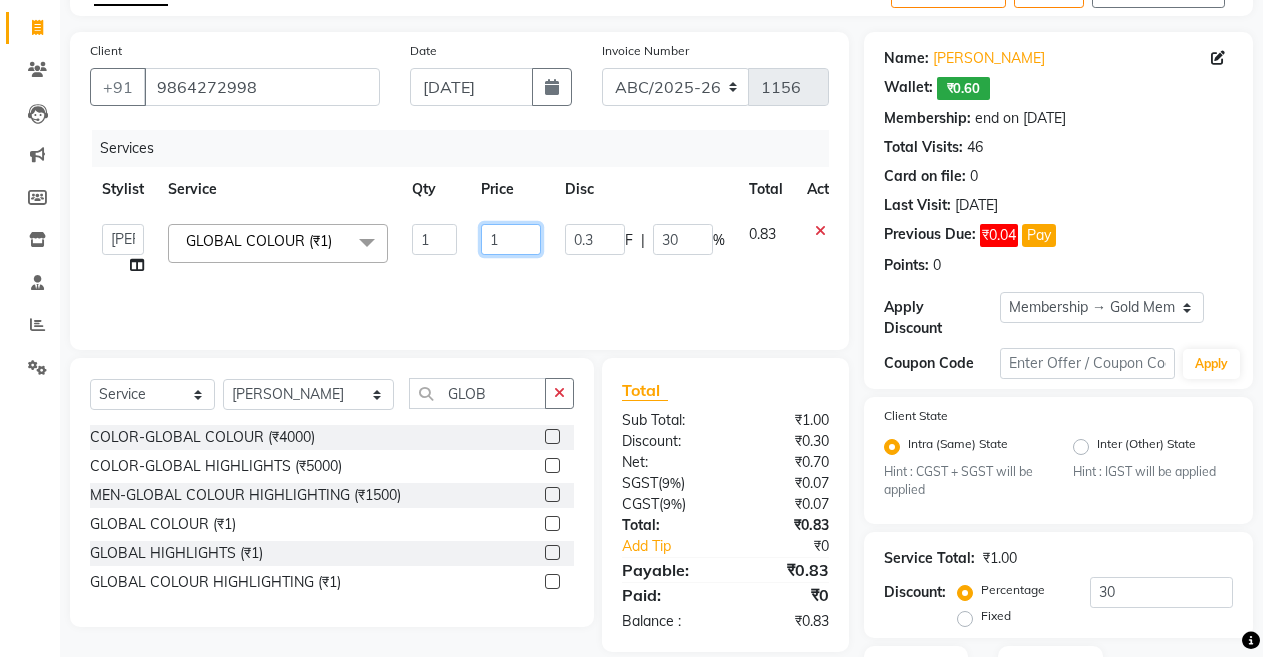 click on "1" 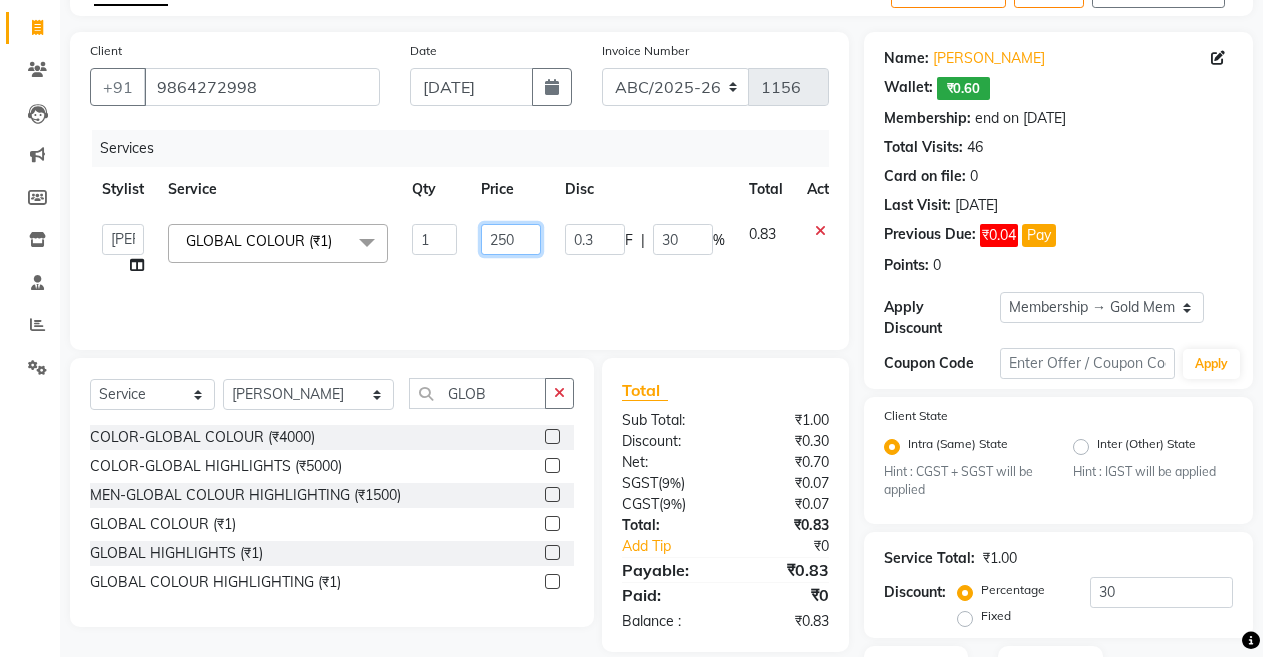 type on "2500" 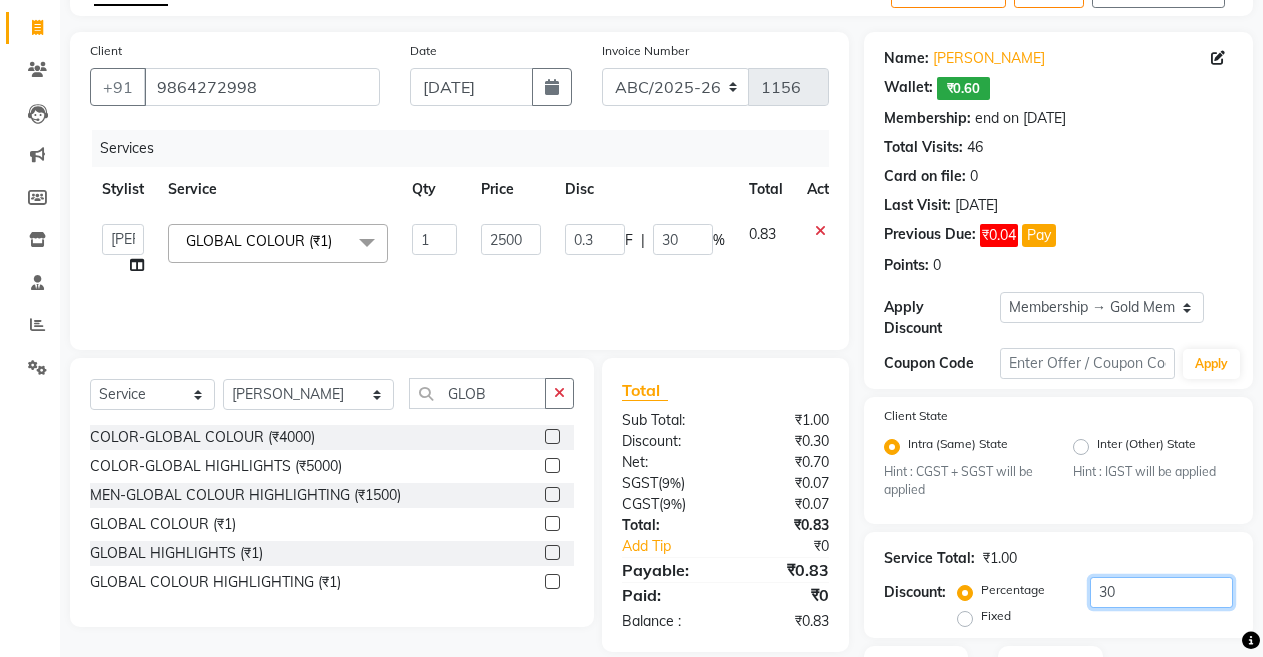 click on "30" 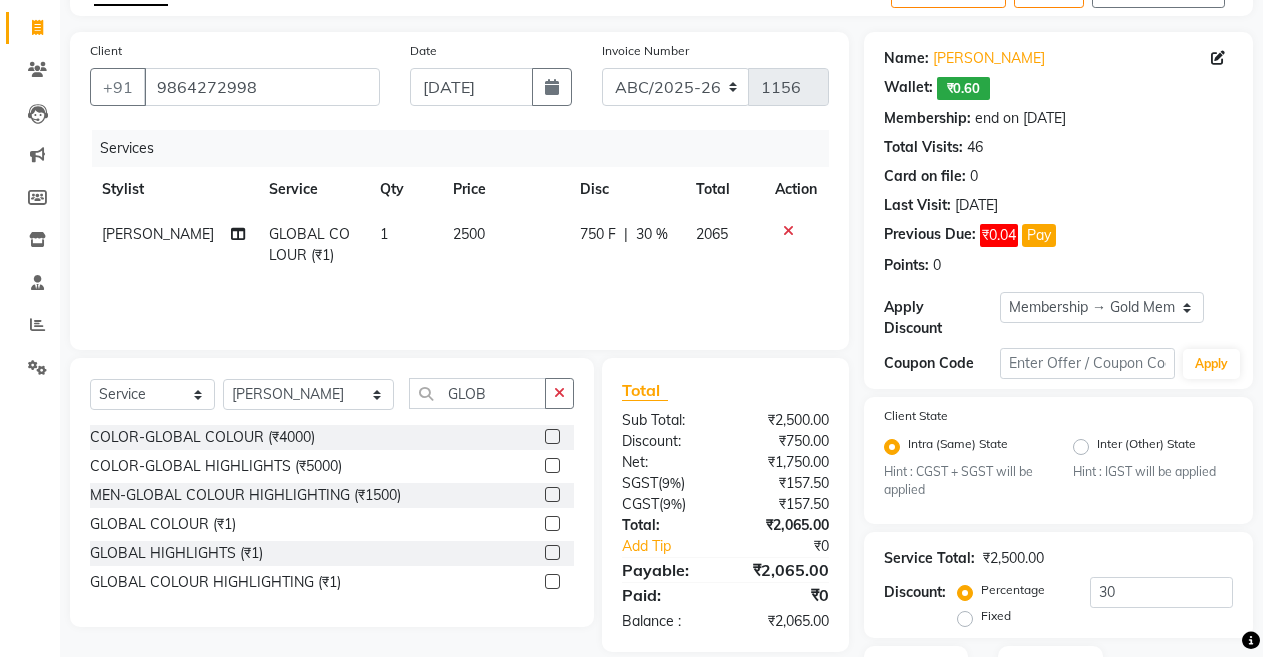 click on "2500" 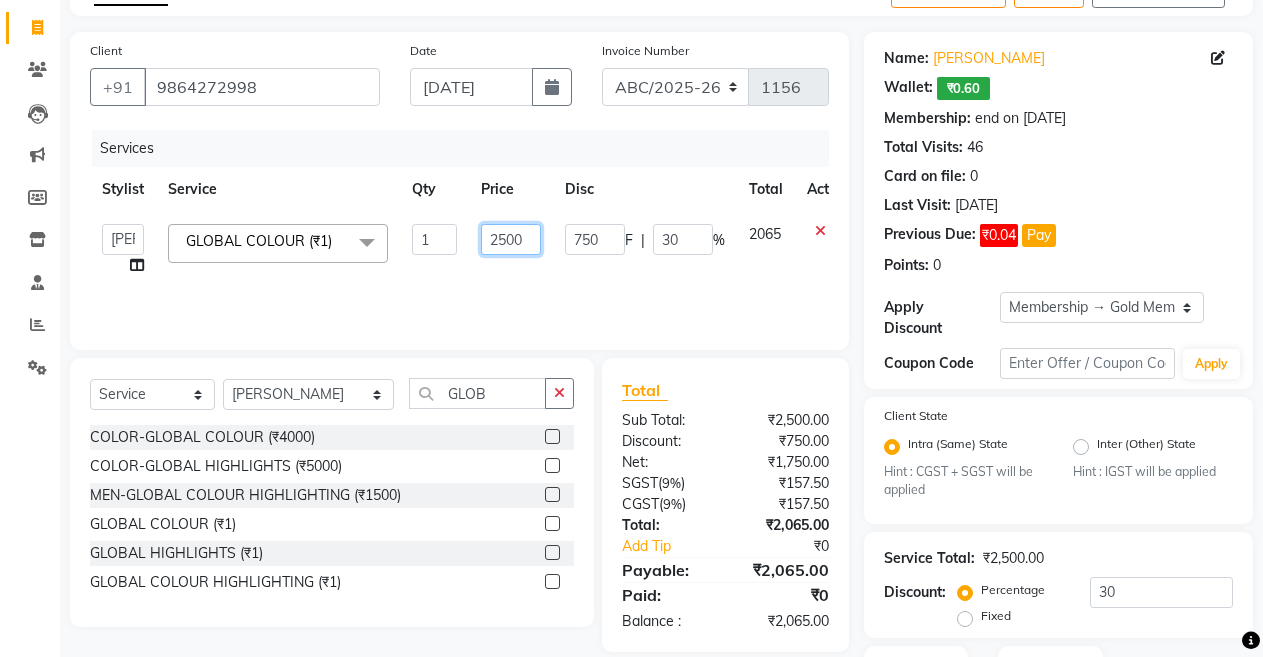 click on "2500" 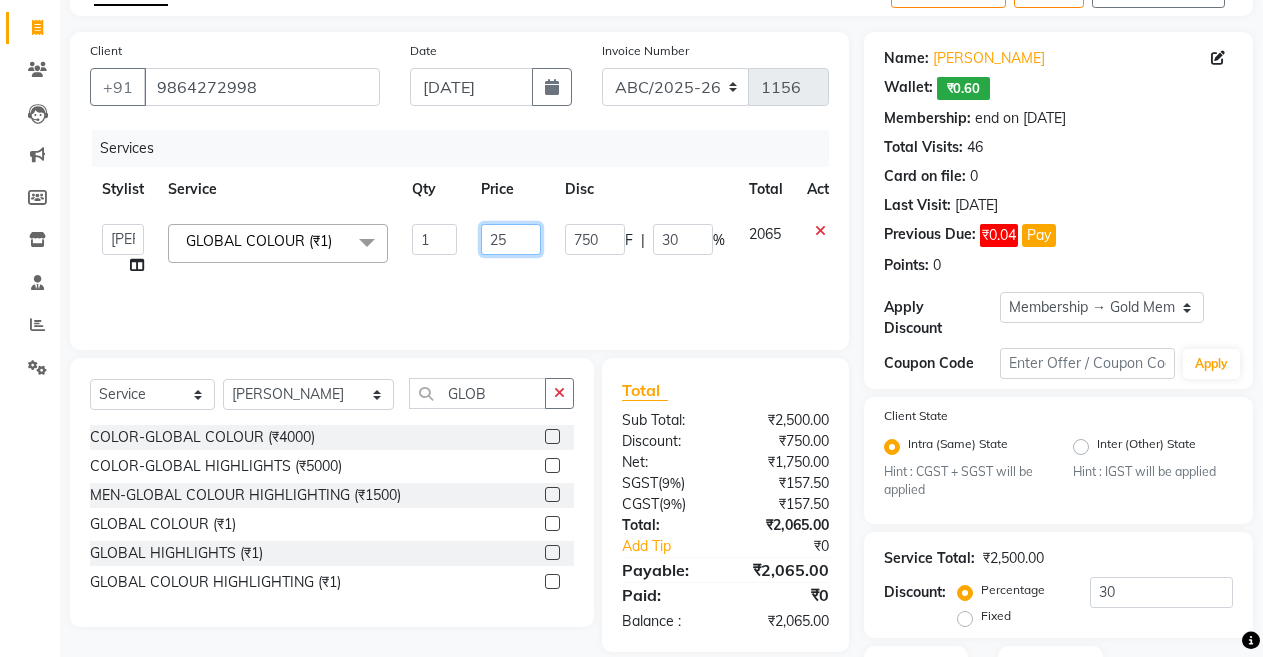 type on "2" 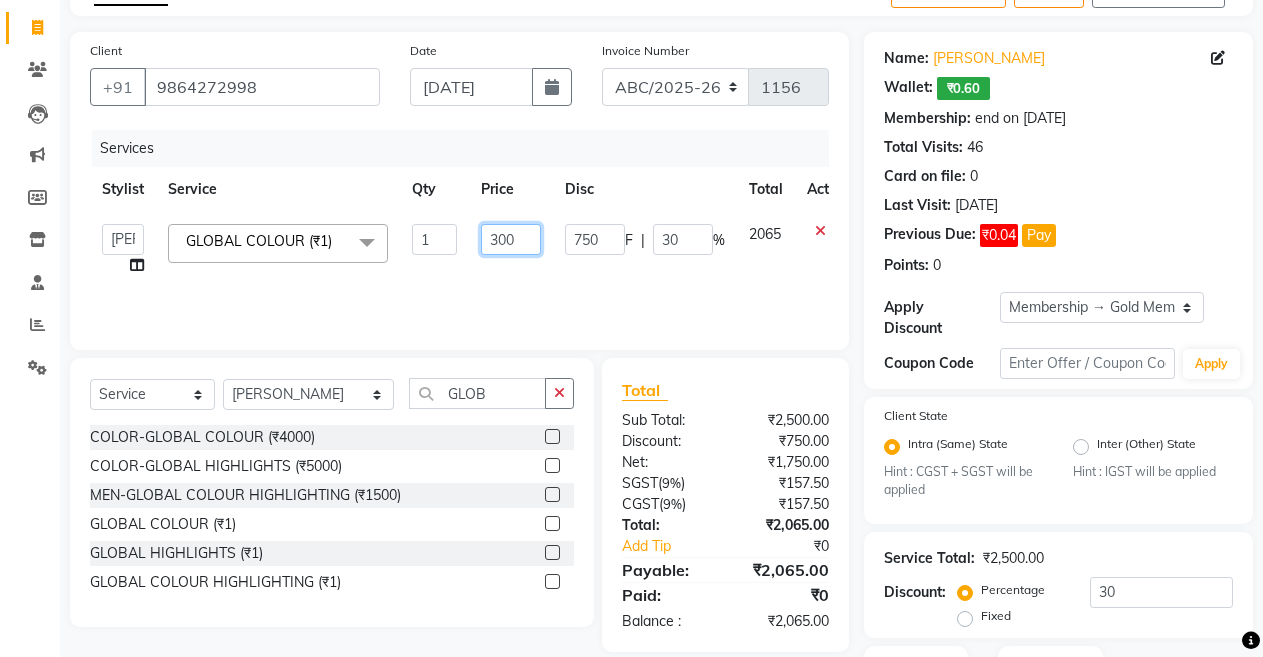 type on "3000" 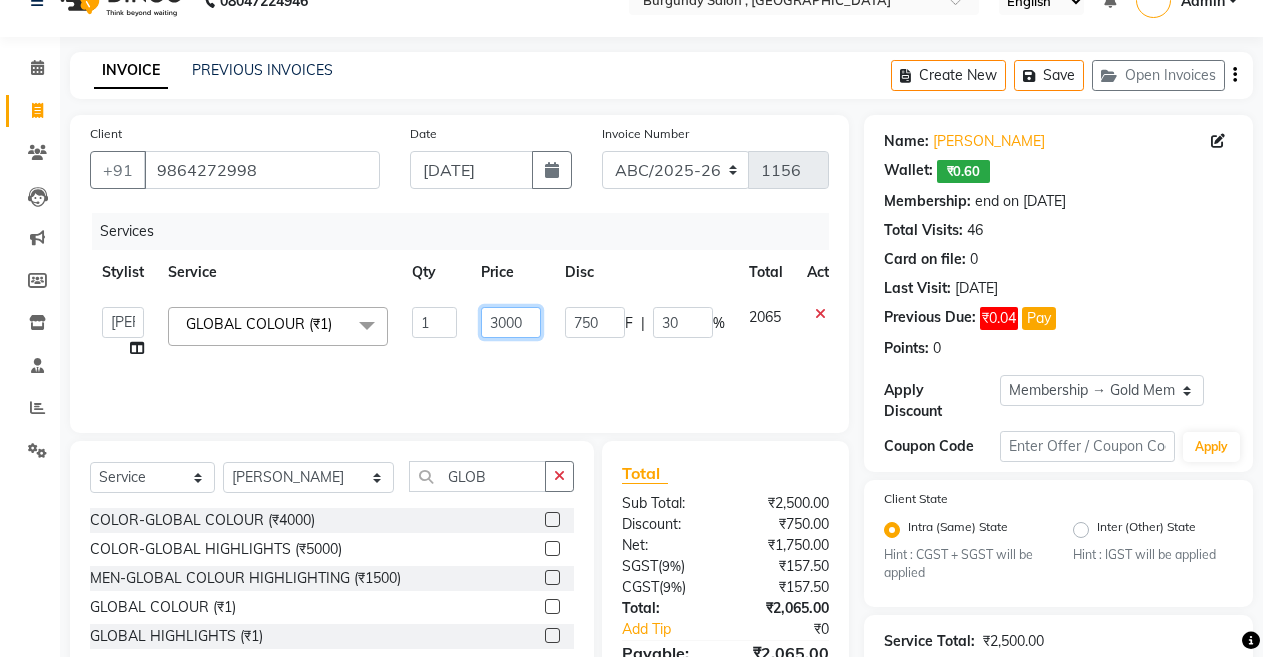 scroll, scrollTop: 0, scrollLeft: 0, axis: both 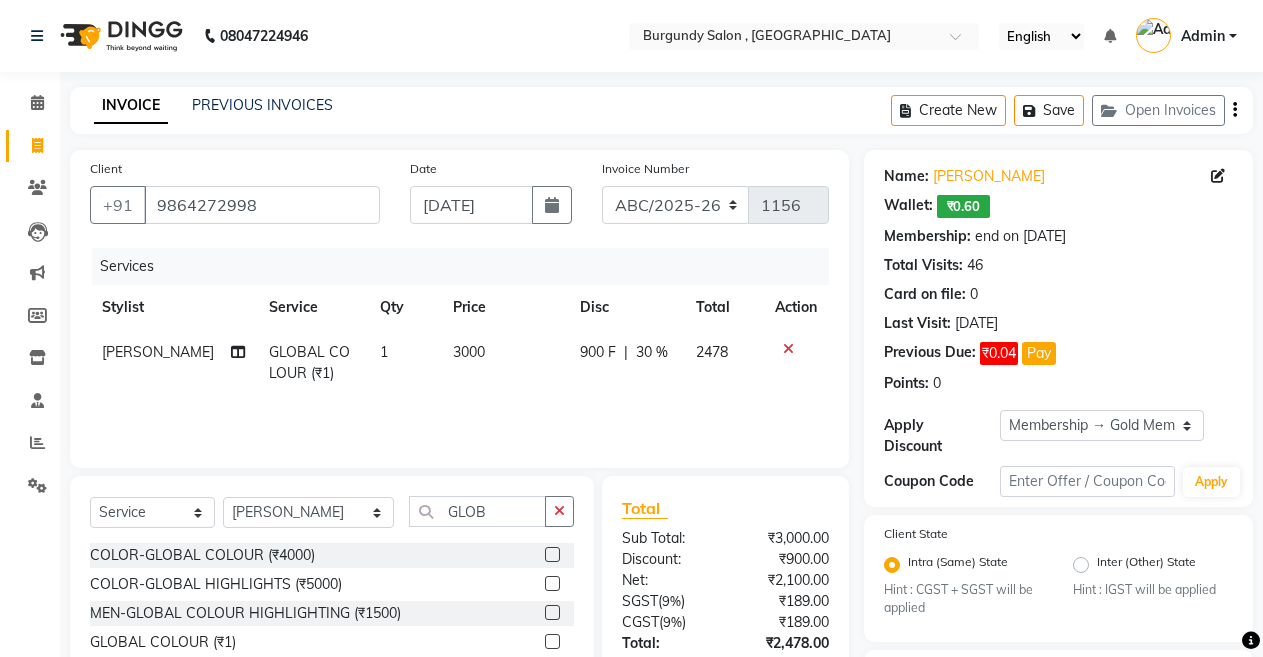 click 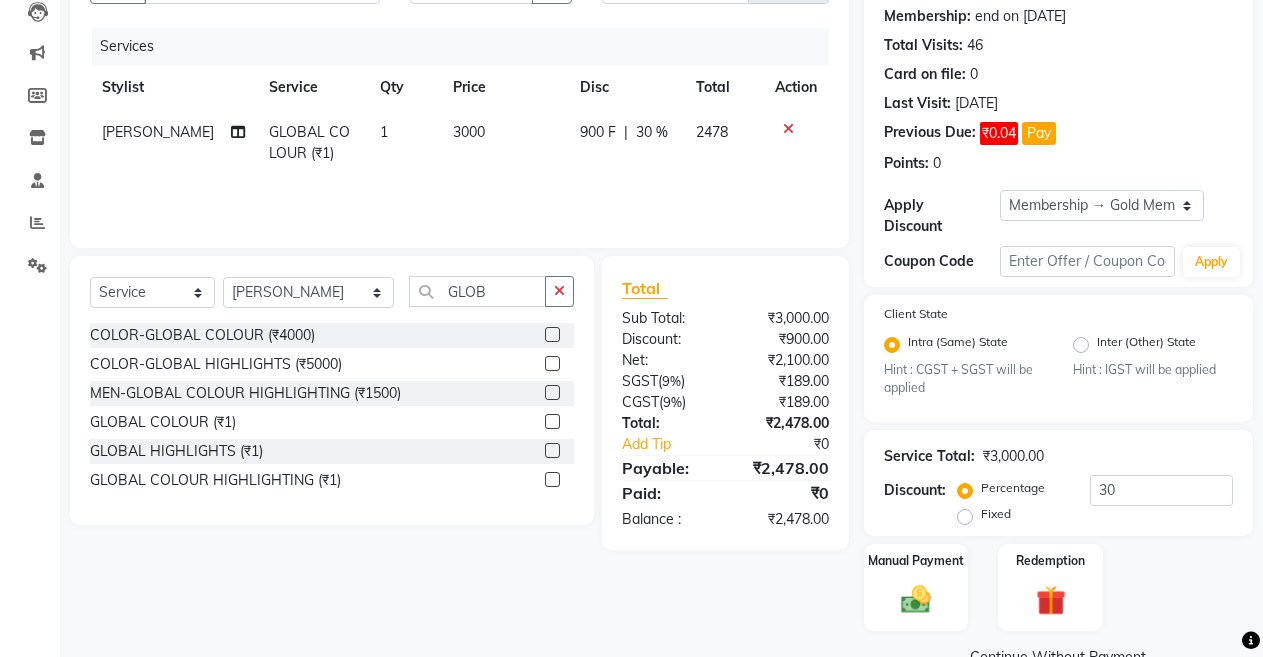 scroll, scrollTop: 185, scrollLeft: 0, axis: vertical 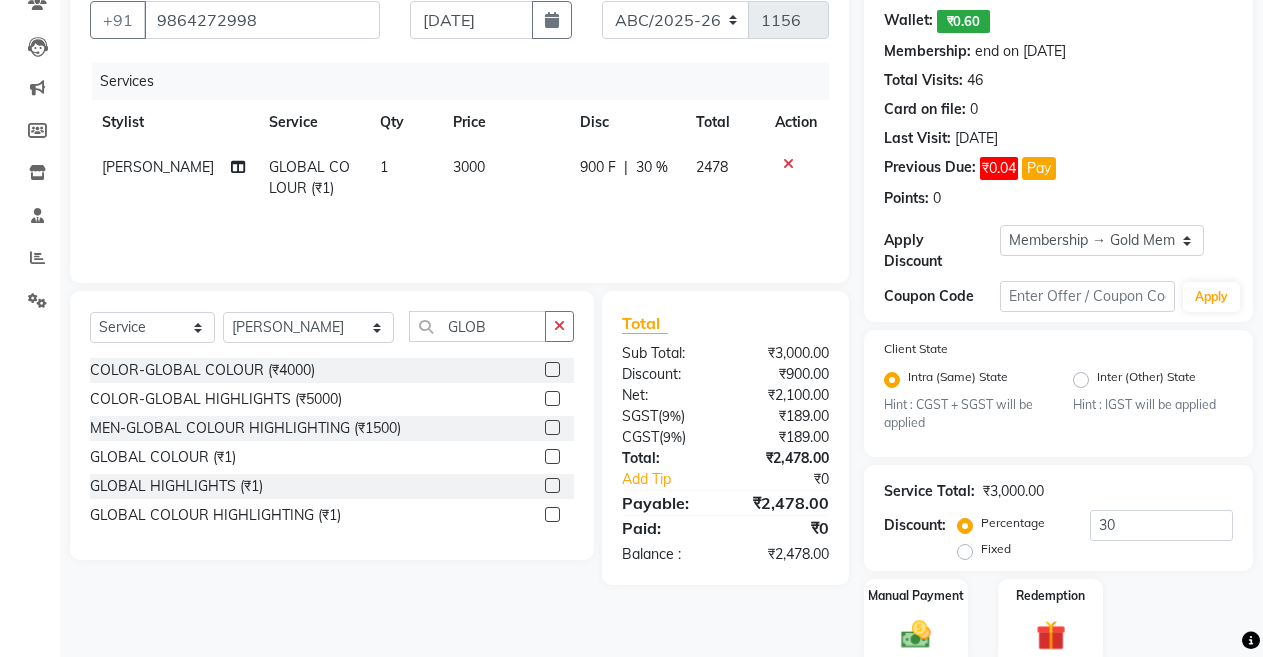 click on "3000" 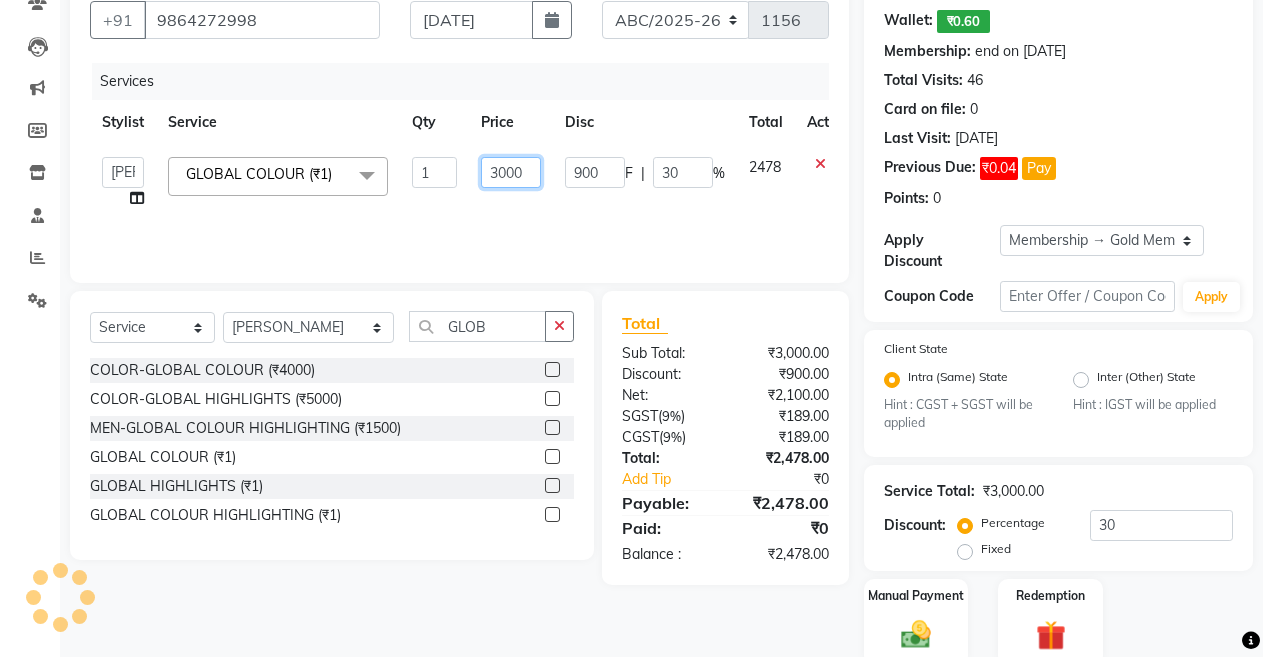 click on "3000" 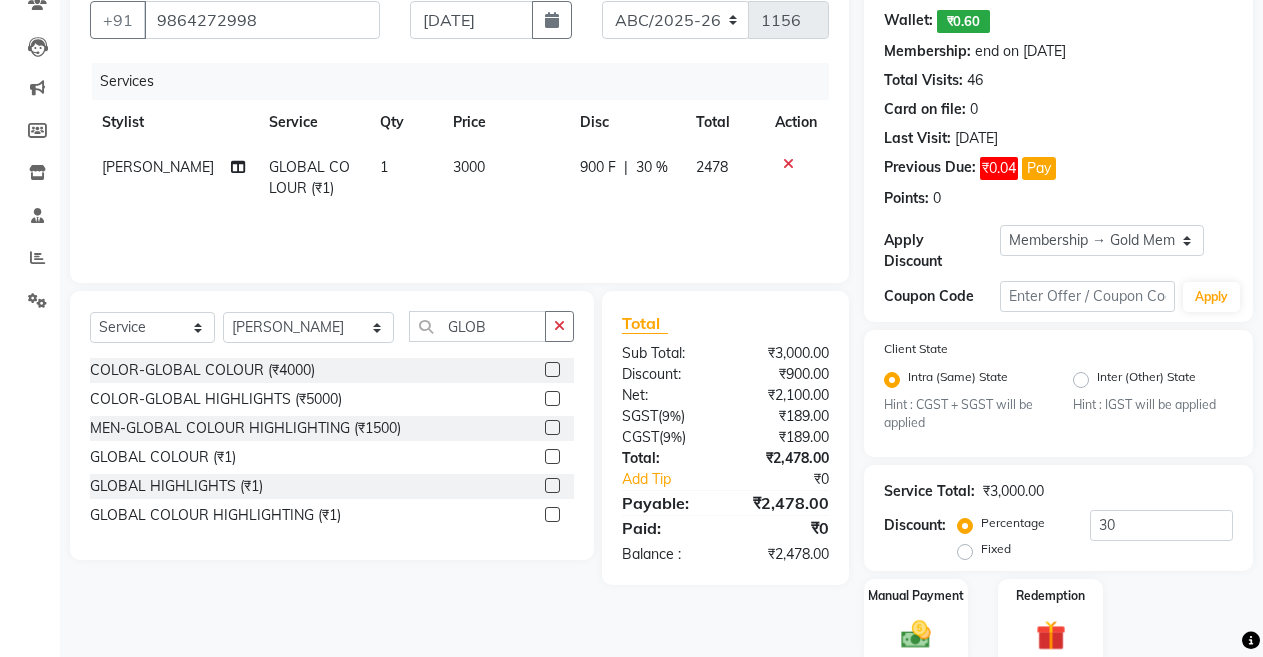 click on "30 %" 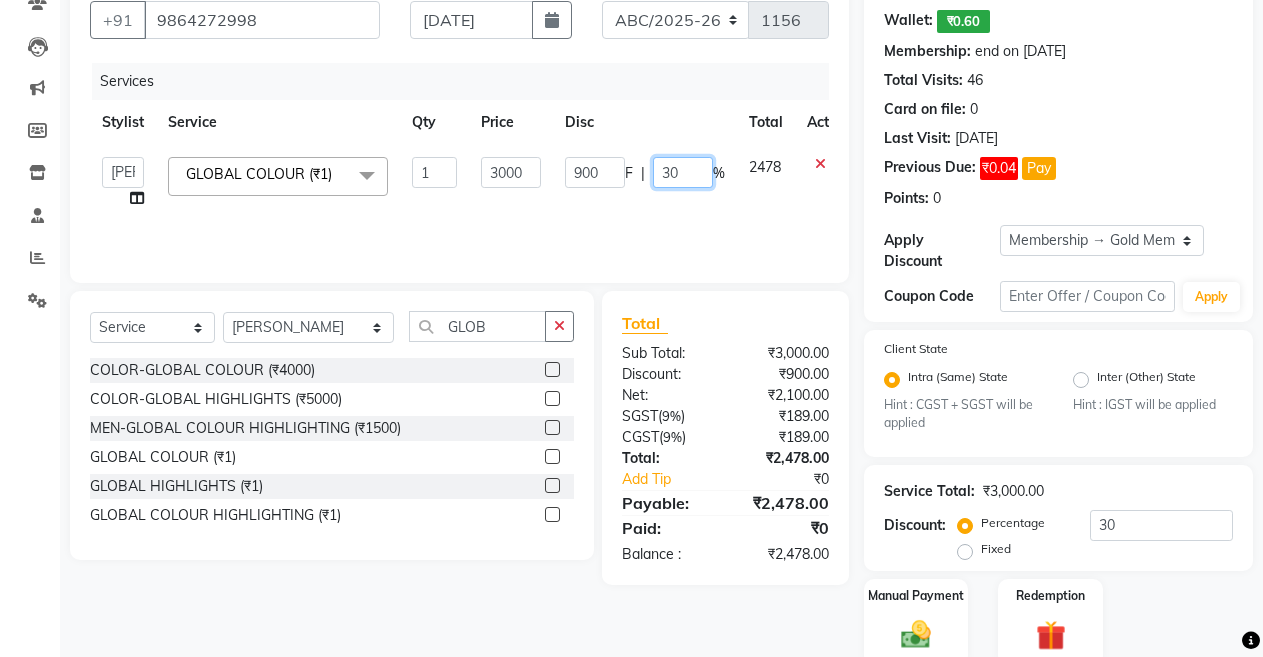 click on "30" 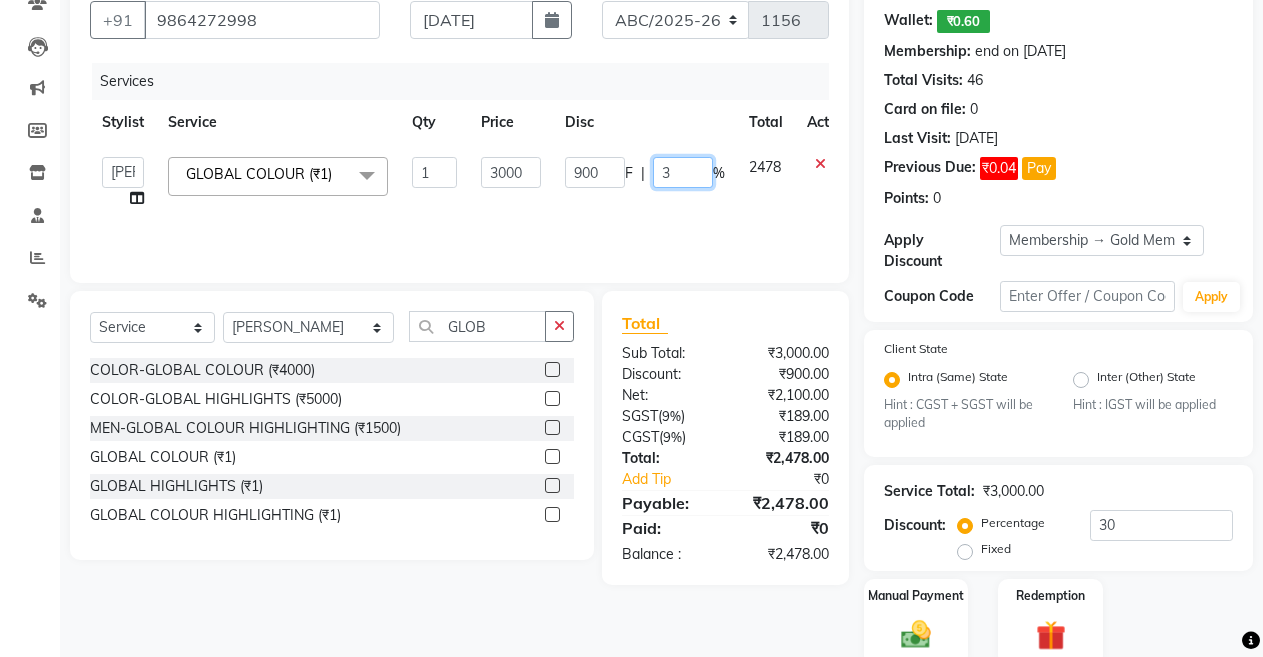 type 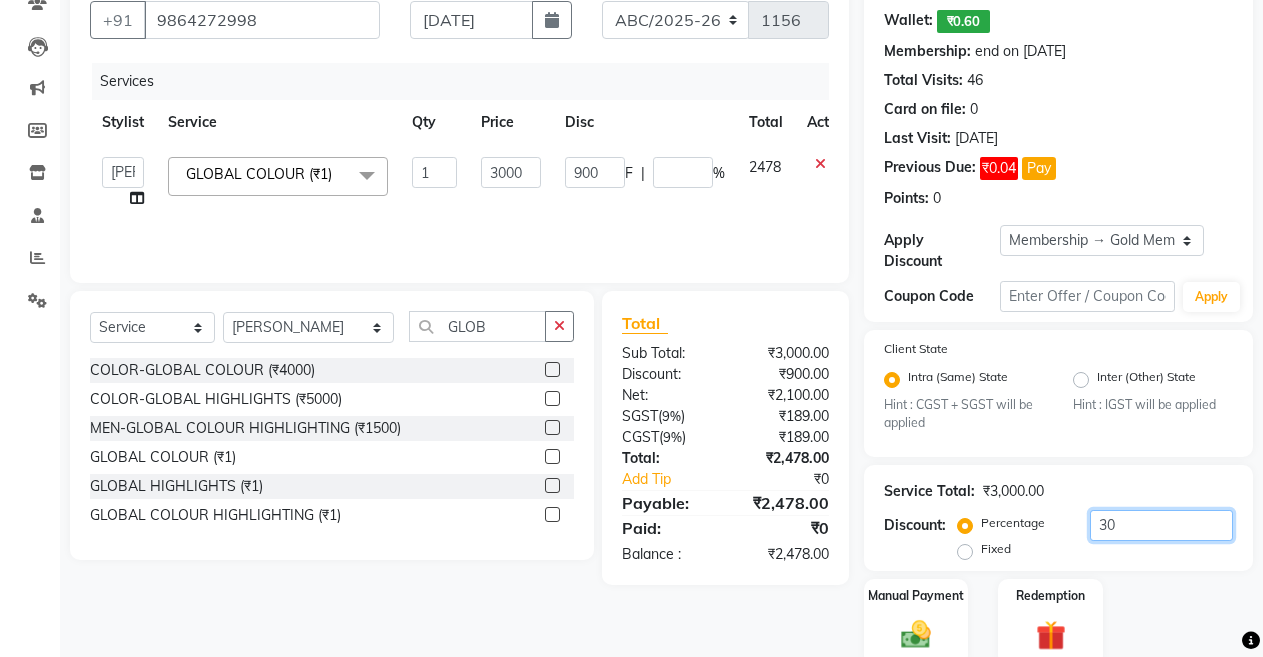 click on "30" 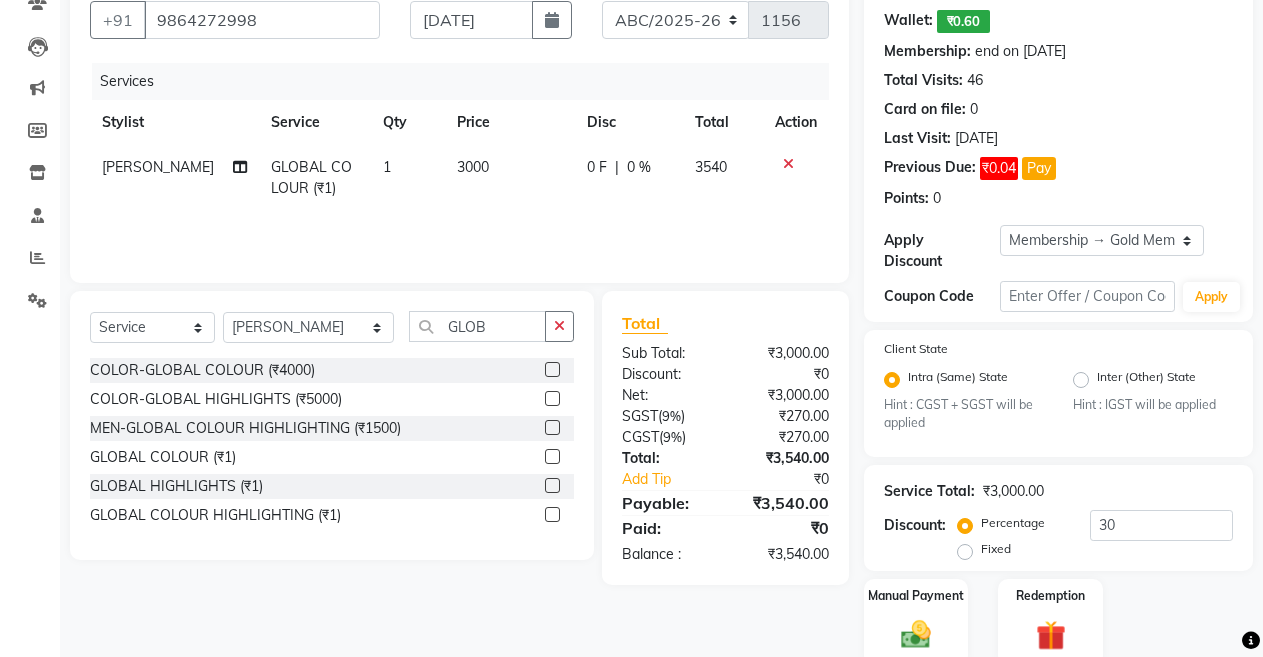 click on "3000" 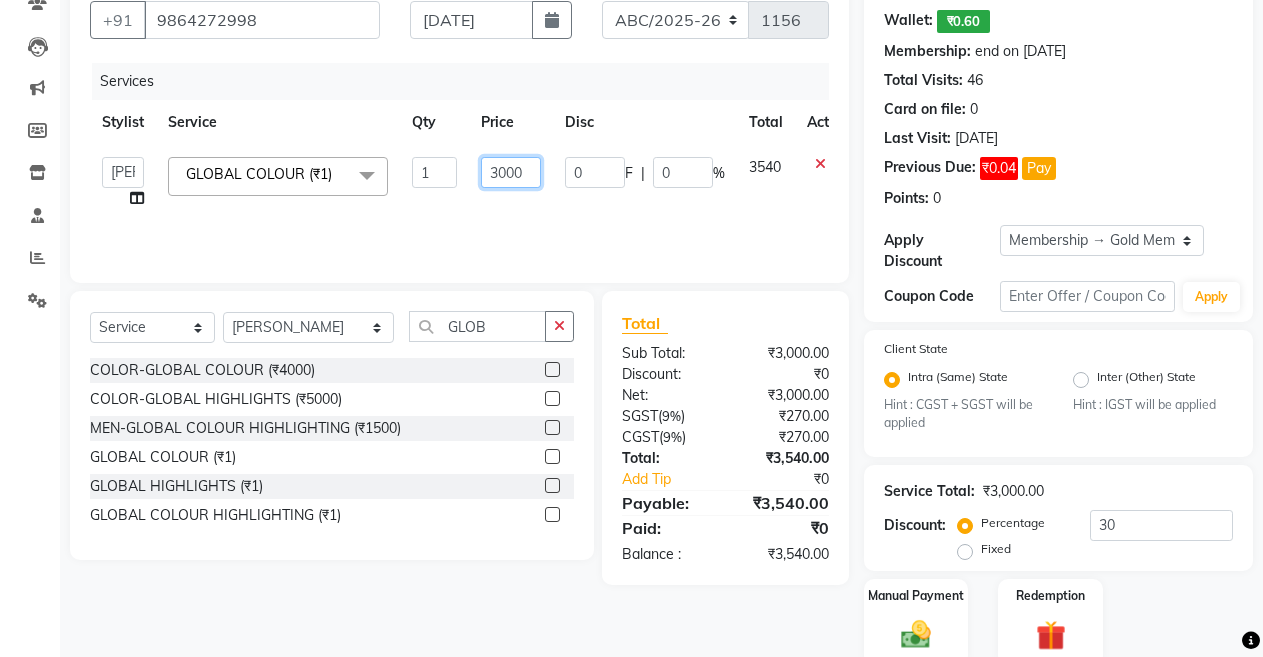click on "3000" 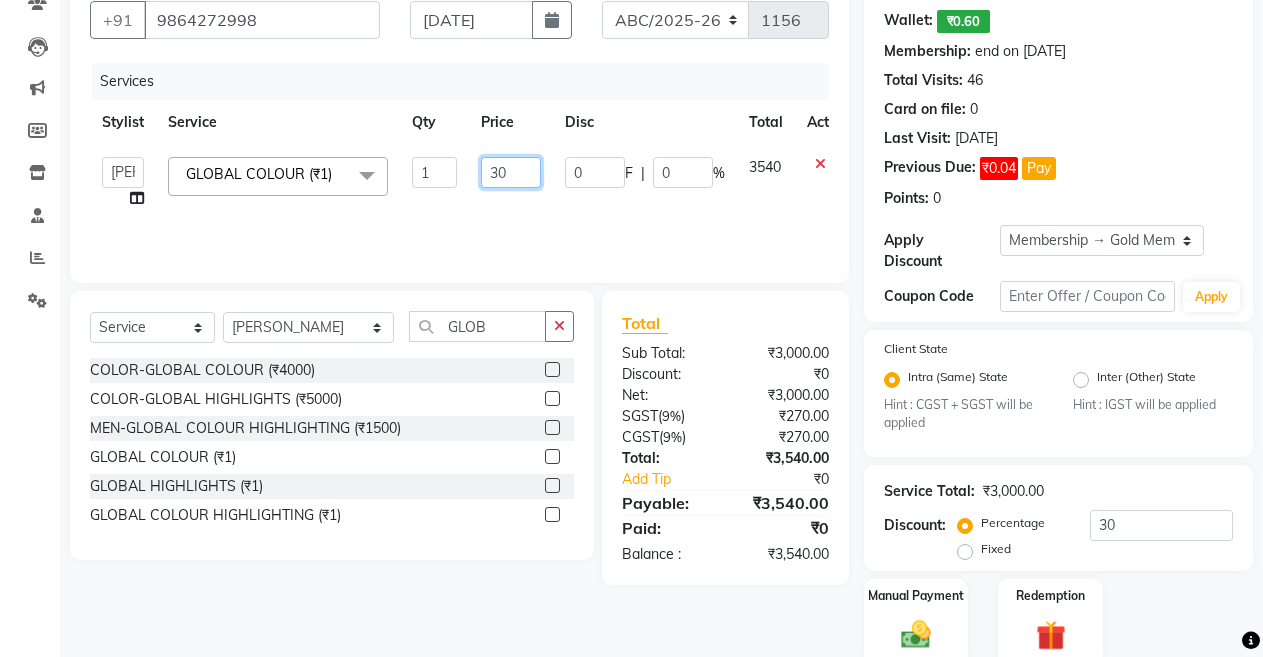 type on "3" 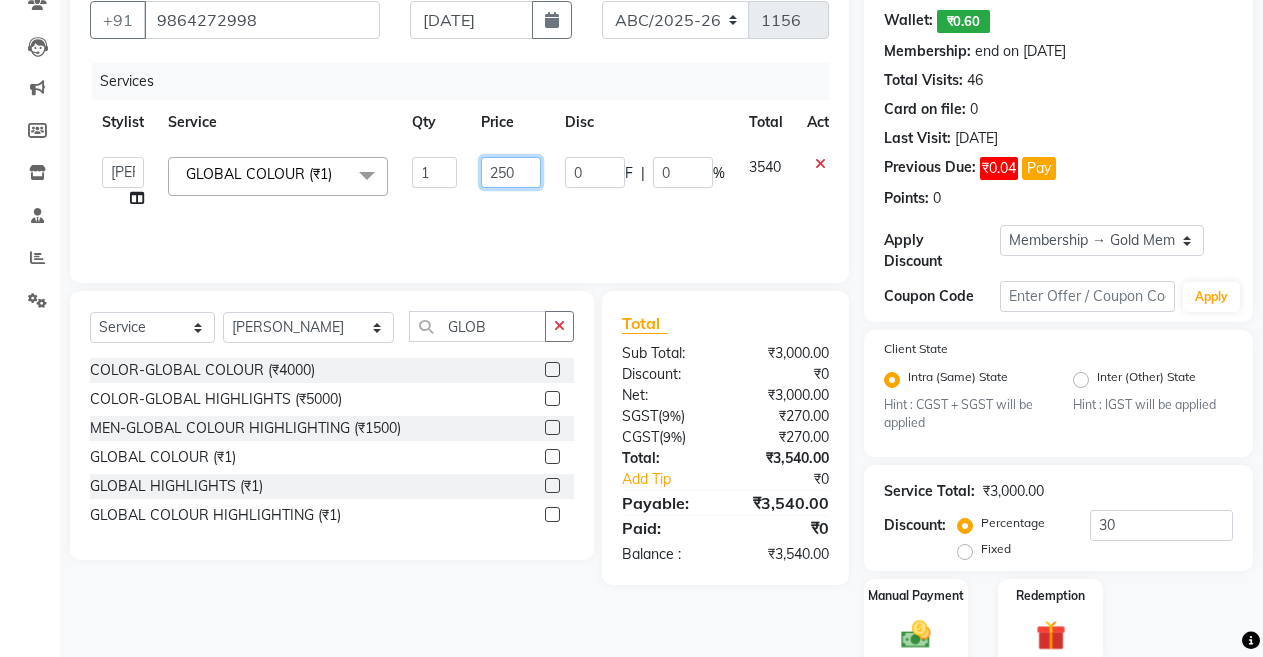 type on "2500" 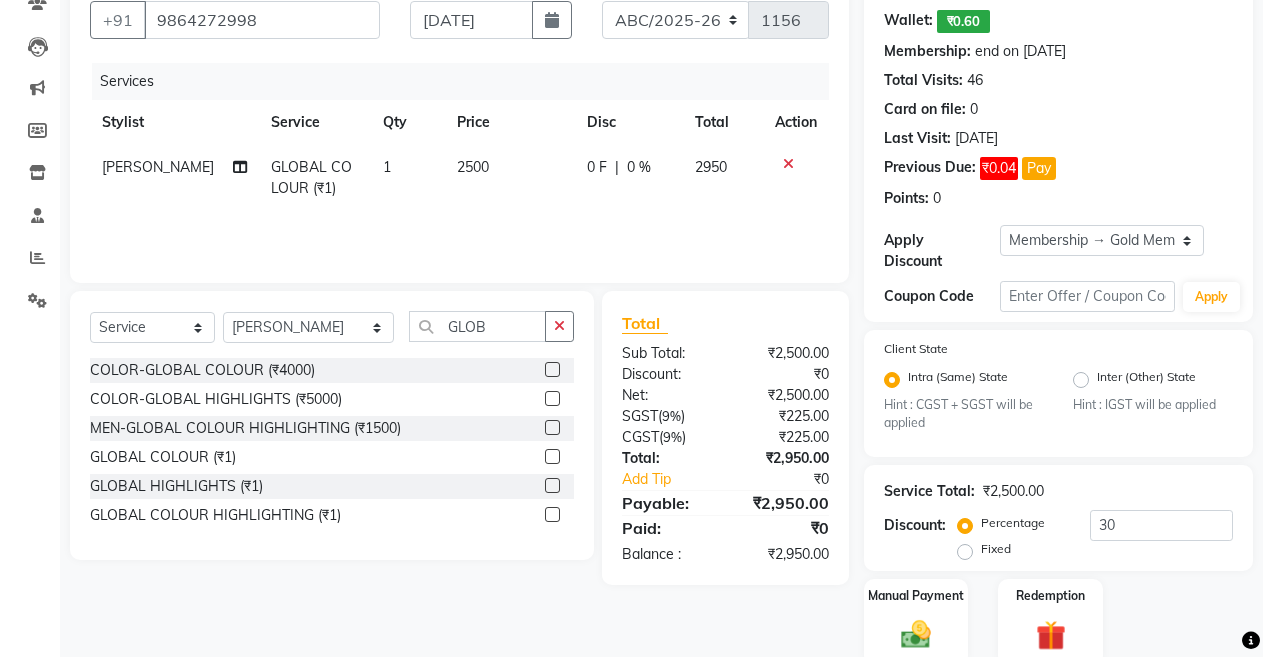 click on "[PERSON_NAME]" 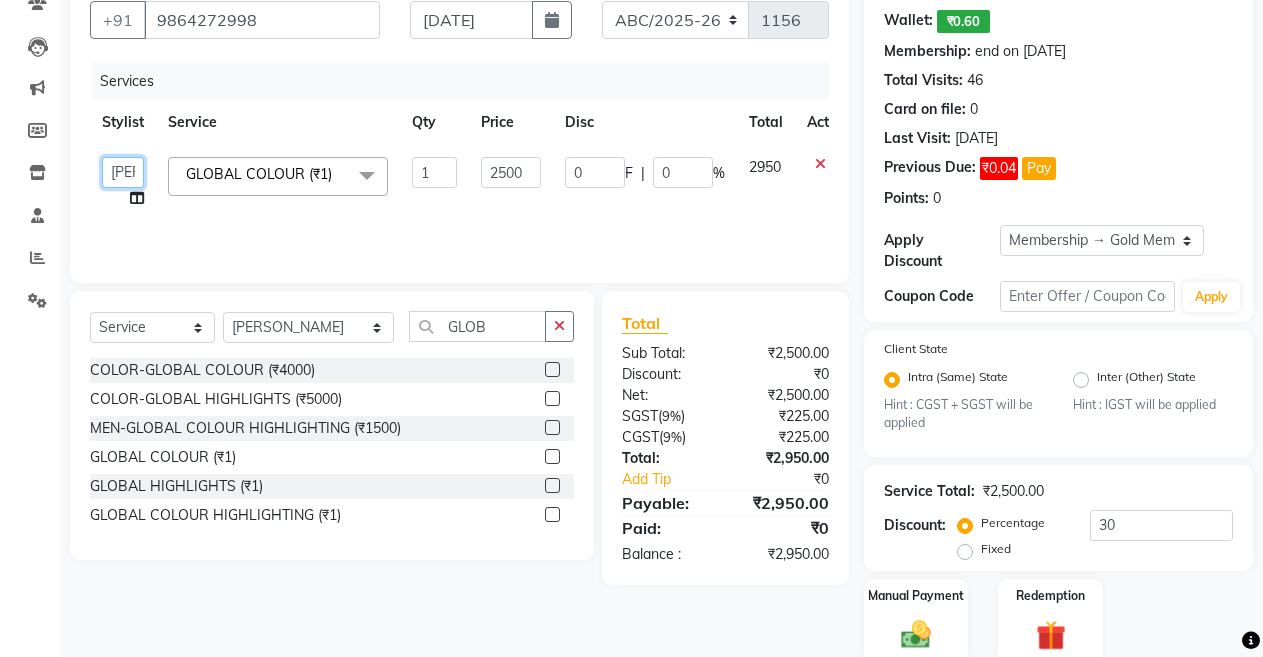 click on "ANIL    ANJANA   BARSHA   DEEPSHIKHA    DHON DAS   DHON / NITUMONI   EDWARD   EDWARD/ LAXMI   JOSHU   JUNMONI   KASHIF   LAXI / ANJANA   LAXMI   LITTLE   MAAM   MINTUL   MITALI   NEETU RANA   NITUMONI   NITUMONI/POJA/ LAXMI   NITUMONI / SAGARIKA   NITUMONI/ SAGRIKA   PRAKASH   PUJAA   Rubi   RUBI / LAXMI   SAGARIKA    SAGARIKA / RUBI   SAHIL   SAHIL / DHON   SAHIL / EDWARD   SAHIL/ JOSHU   SAHIL/JOSHU/PRAKASH/ RUBI   SAHIL/NITUMONI/ MITALI   SAHIL/ RUBI   SHABIR   SHADHAB   SIMA KALITA   SONALI DEKA   SOPEM   staff 1   staff 1   TANU" 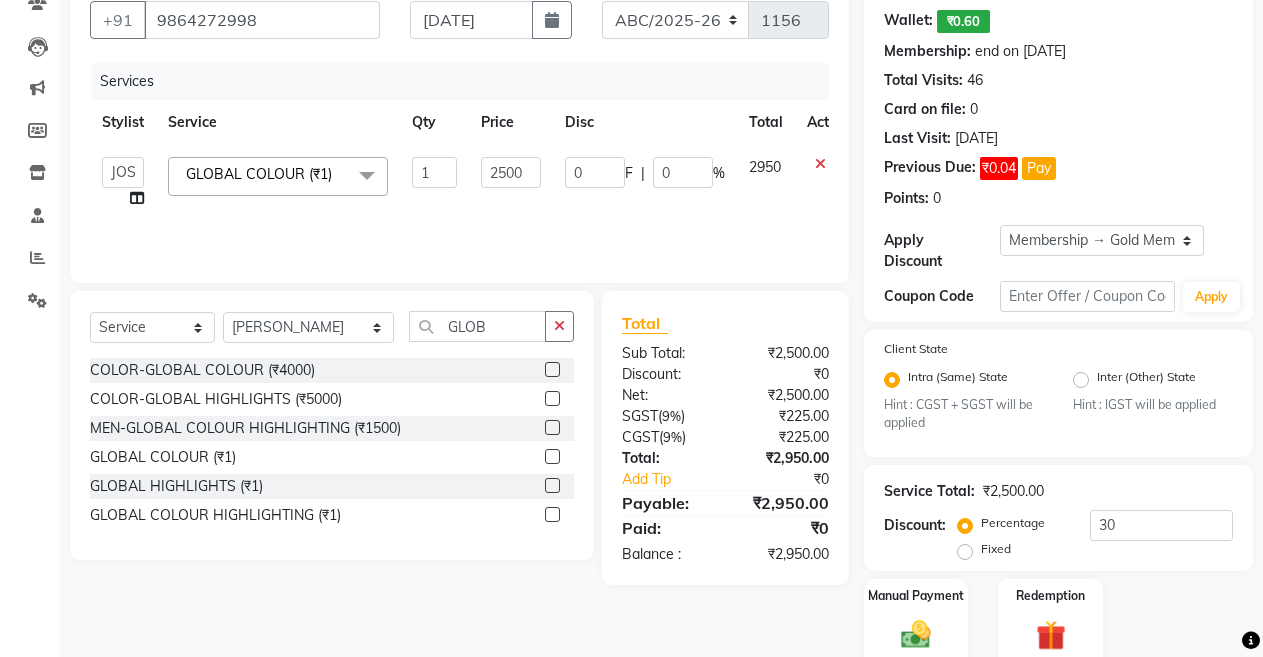 select on "32568" 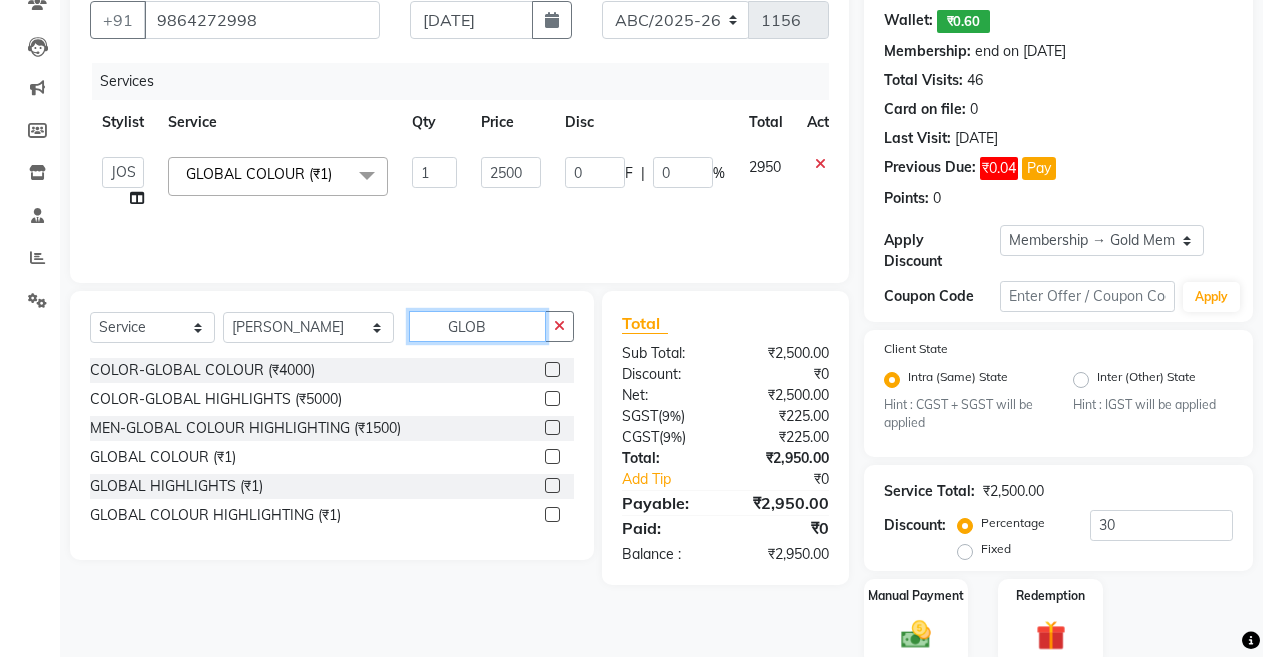 click on "GLOB" 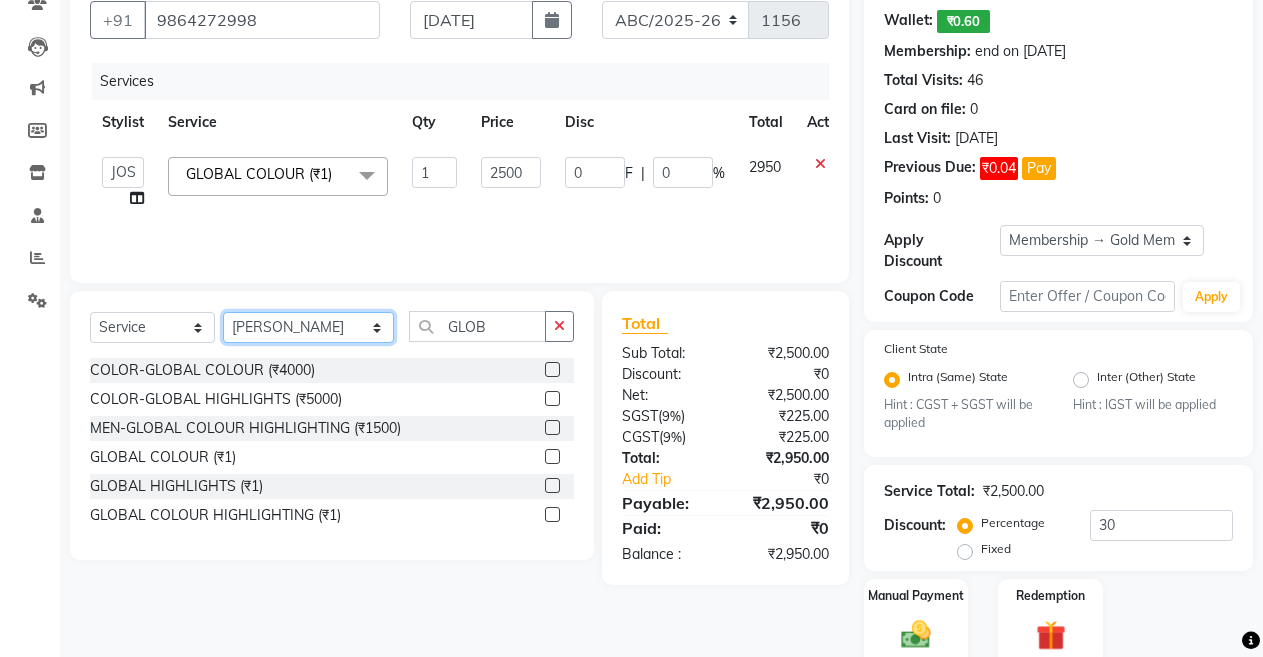 click on "Select Stylist ANIL  ANJANA BARSHA DEEPSHIKHA  DHON DAS DHON / NITUMONI EDWARD EDWARD/ LAXMI JOSHU JUNMONI KASHIF LAXI / ANJANA LAXMI LITTLE MAAM MINTUL MITALI NEETU RANA NITUMONI NITUMONI/POJA/ LAXMI NITUMONI / SAGARIKA NITUMONI/ SAGRIKA PRAKASH PUJAA Rubi RUBI / LAXMI SAGARIKA  SAGARIKA / RUBI SAHIL SAHIL / DHON SAHIL / EDWARD SAHIL/ JOSHU SAHIL/JOSHU/PRAKASH/ RUBI SAHIL/NITUMONI/ MITALI SAHIL/ RUBI SHABIR SHADHAB SIMA KALITA SONALI DEKA SOPEM staff 1 staff 1 TANU" 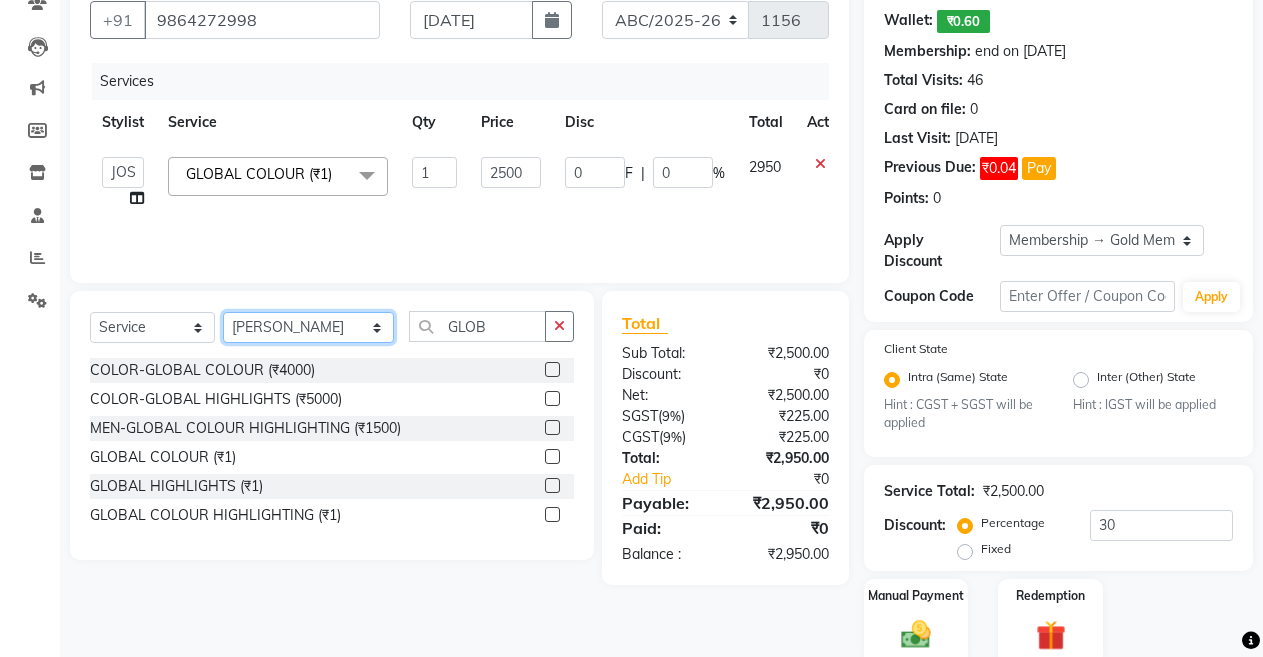 select on "32580" 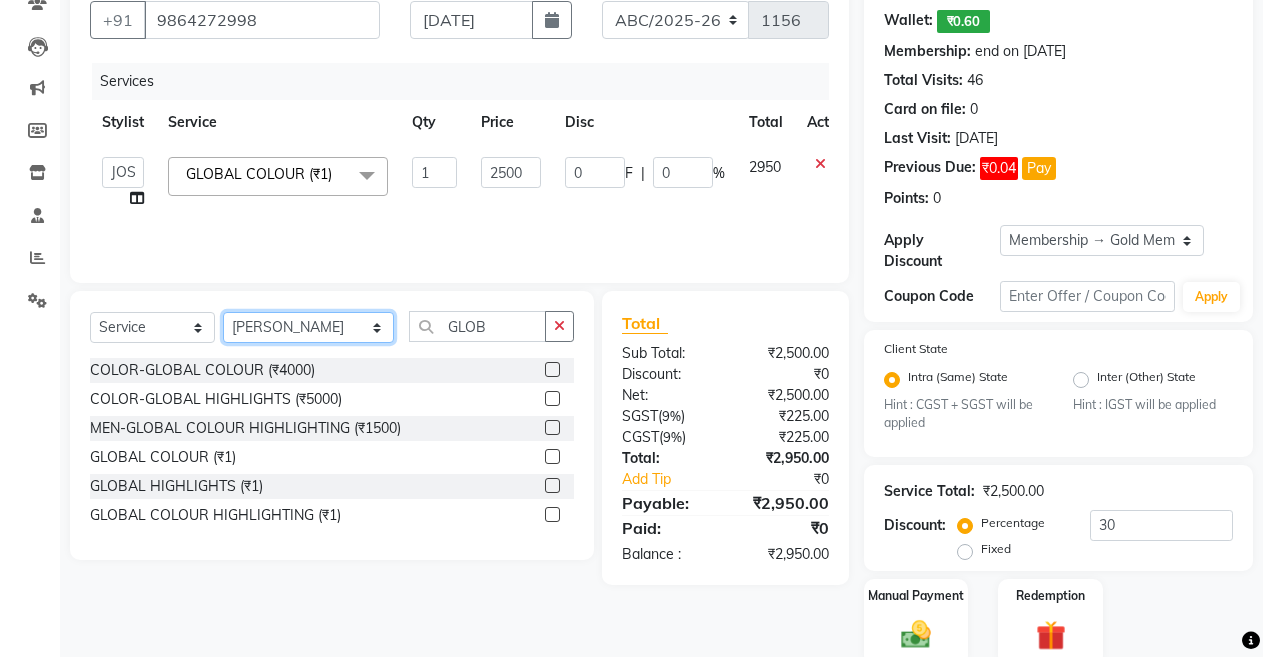 click on "Select Stylist ANIL  ANJANA BARSHA DEEPSHIKHA  DHON DAS DHON / NITUMONI EDWARD EDWARD/ LAXMI JOSHU JUNMONI KASHIF LAXI / ANJANA LAXMI LITTLE MAAM MINTUL MITALI NEETU RANA NITUMONI NITUMONI/POJA/ LAXMI NITUMONI / SAGARIKA NITUMONI/ SAGRIKA PRAKASH PUJAA Rubi RUBI / LAXMI SAGARIKA  SAGARIKA / RUBI SAHIL SAHIL / DHON SAHIL / EDWARD SAHIL/ JOSHU SAHIL/JOSHU/PRAKASH/ RUBI SAHIL/NITUMONI/ MITALI SAHIL/ RUBI SHABIR SHADHAB SIMA KALITA SONALI DEKA SOPEM staff 1 staff 1 TANU" 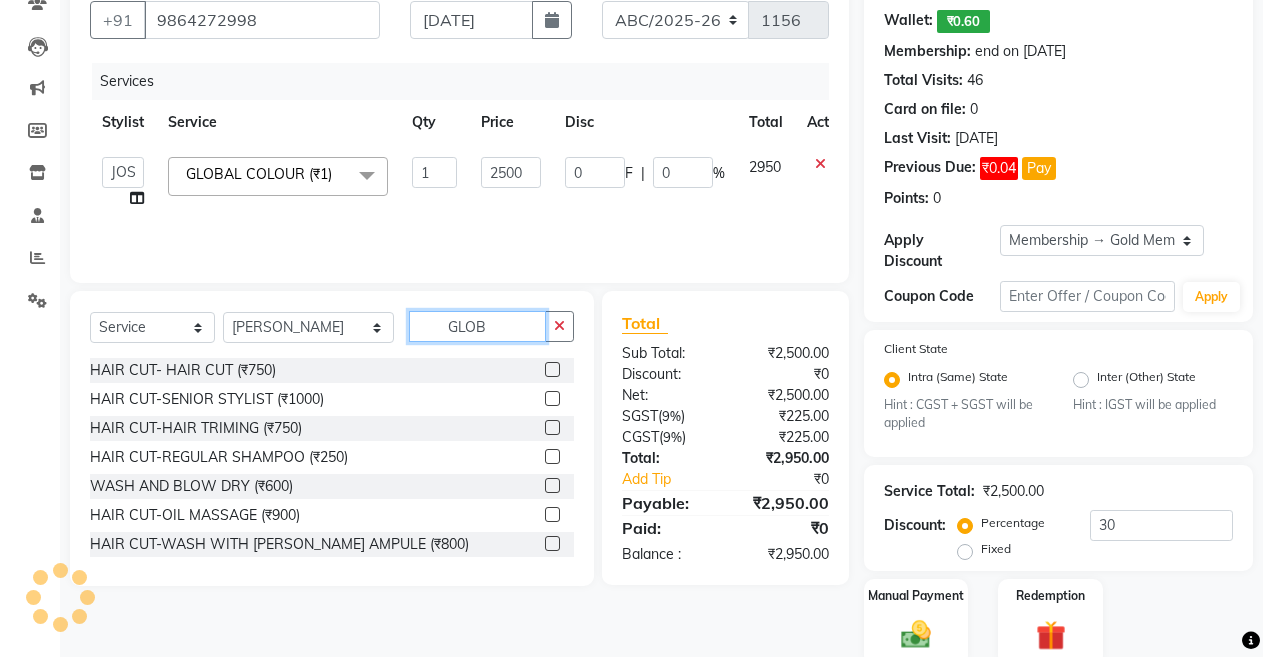 click on "GLOB" 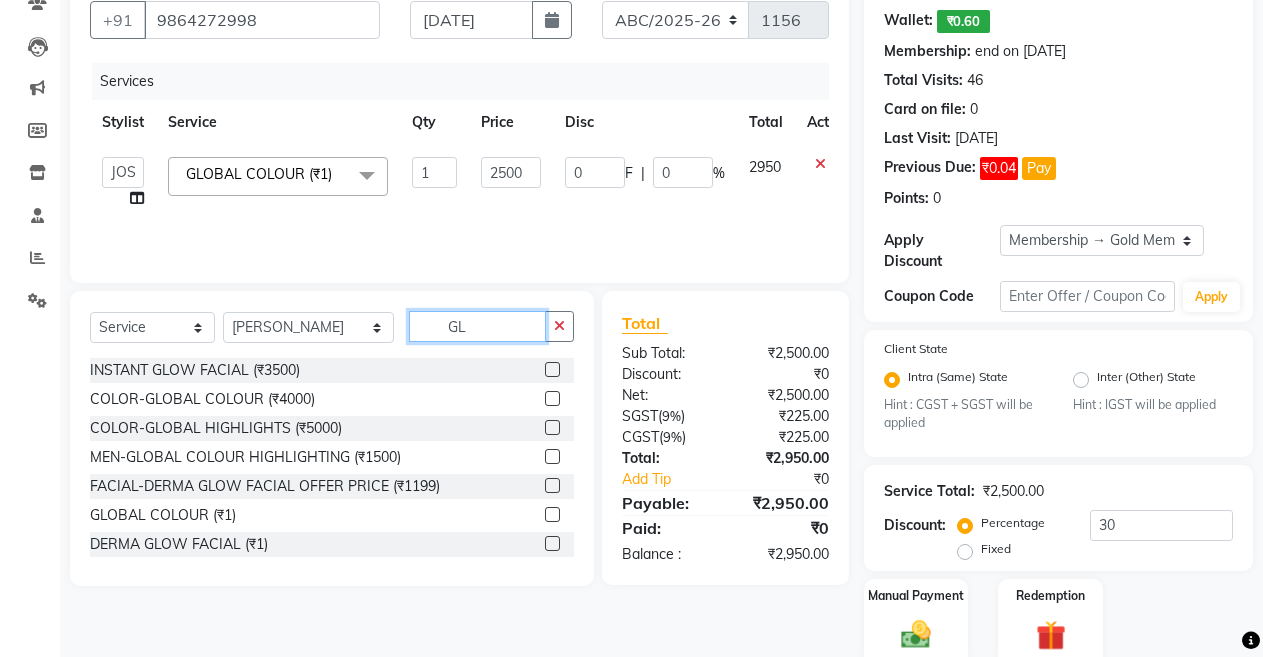 type on "G" 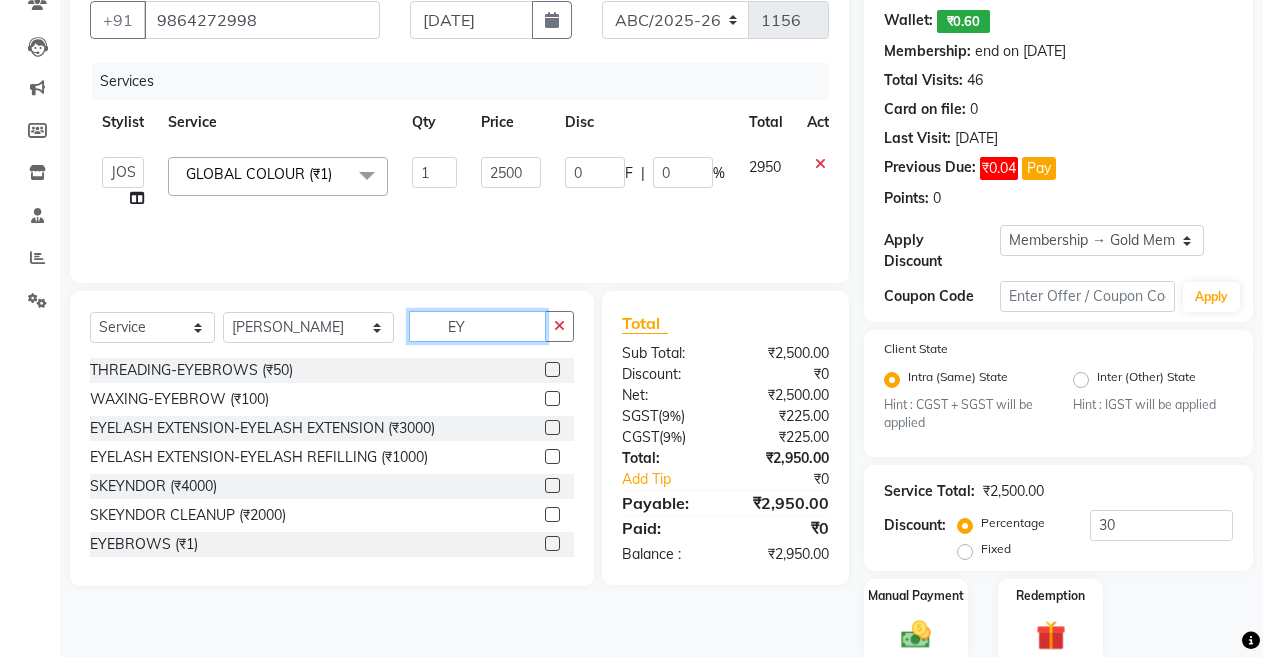 type on "EY" 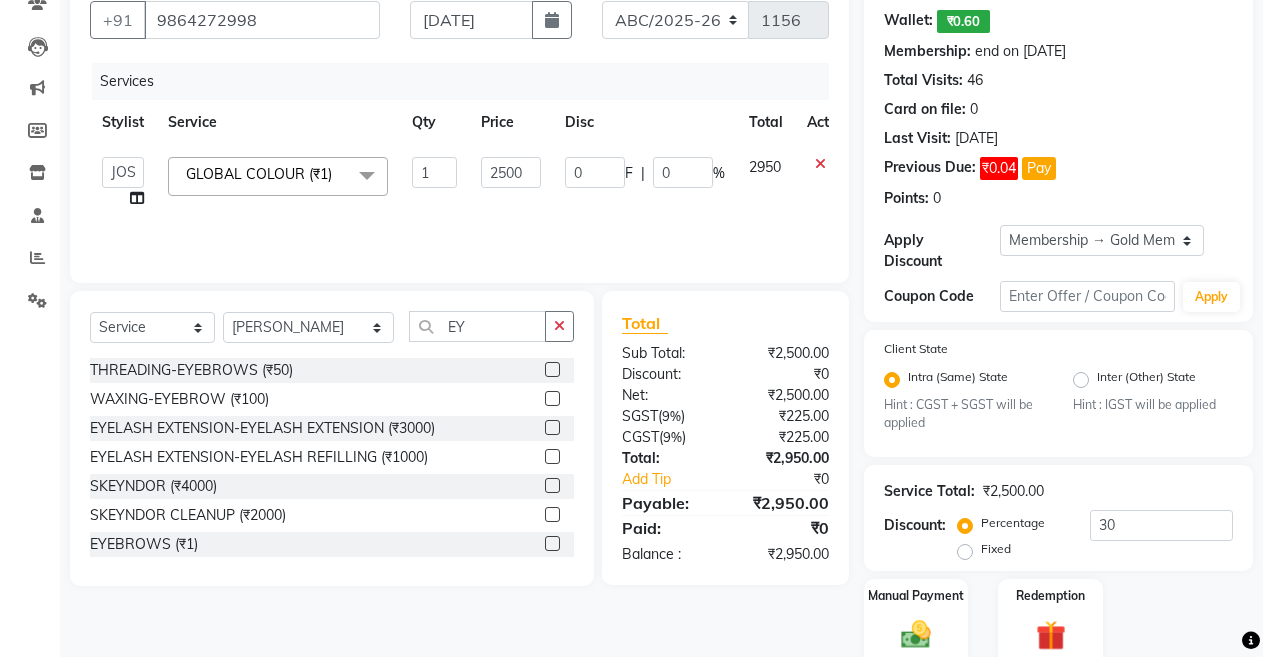 click 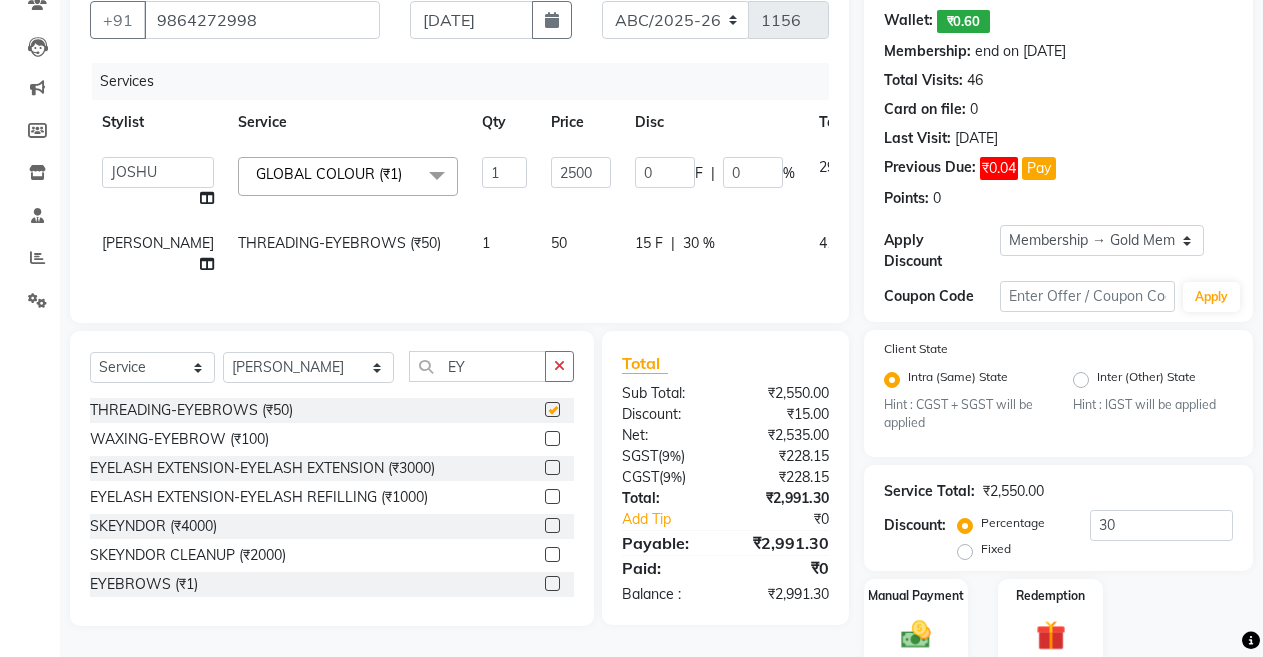 checkbox on "false" 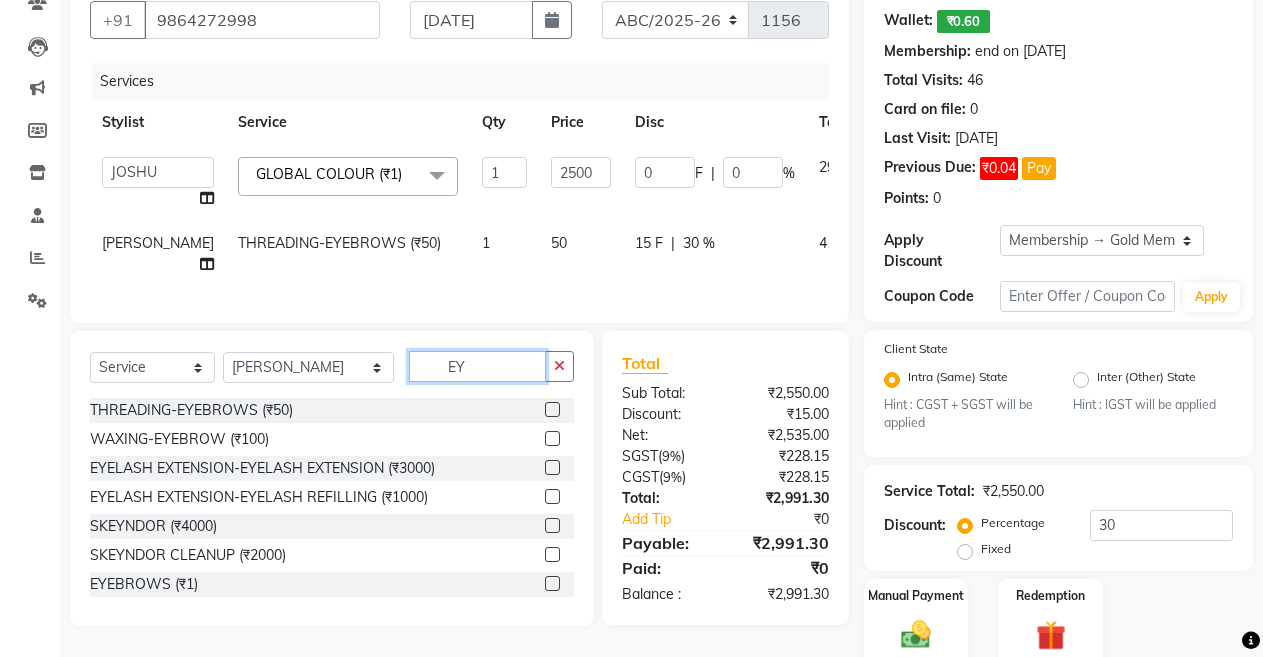 click on "EY" 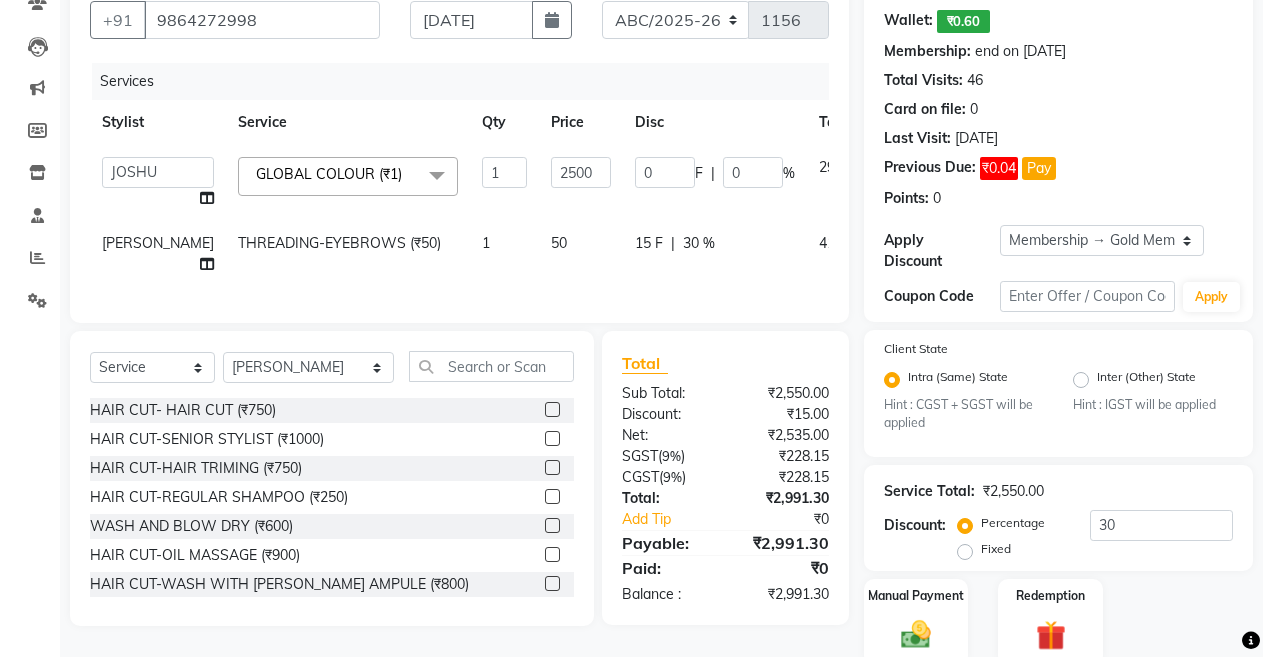 click on "30 %" 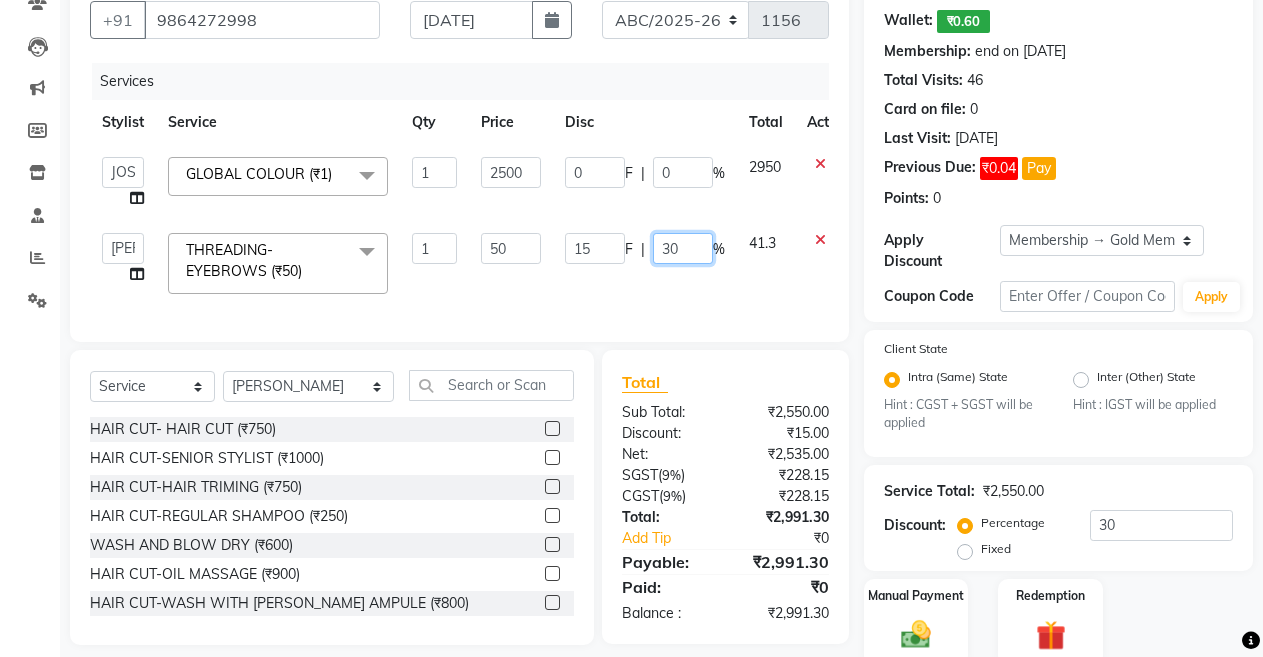 click on "30" 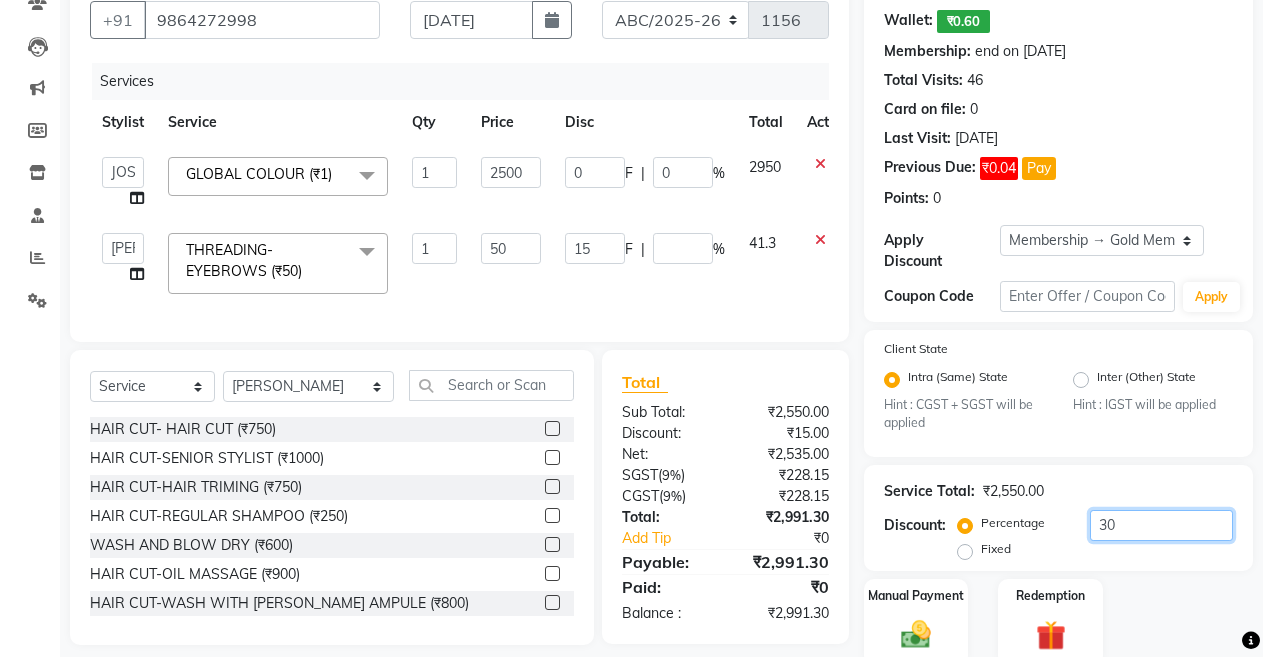 click on "30" 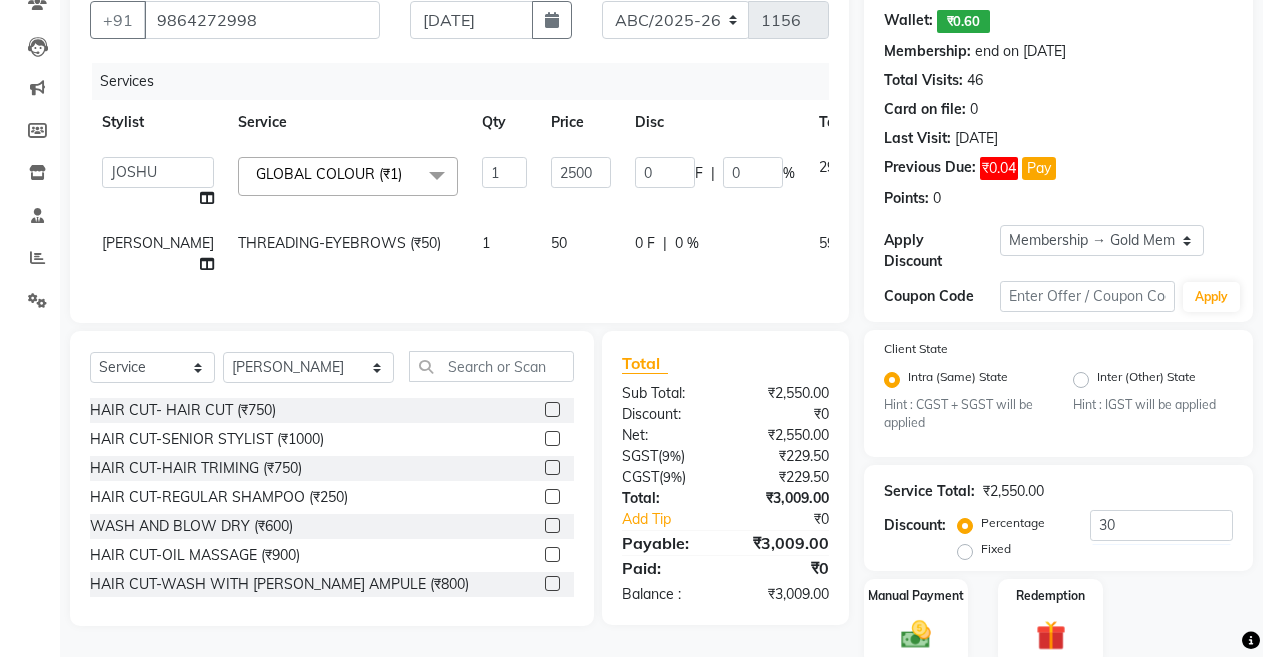 click on "50" 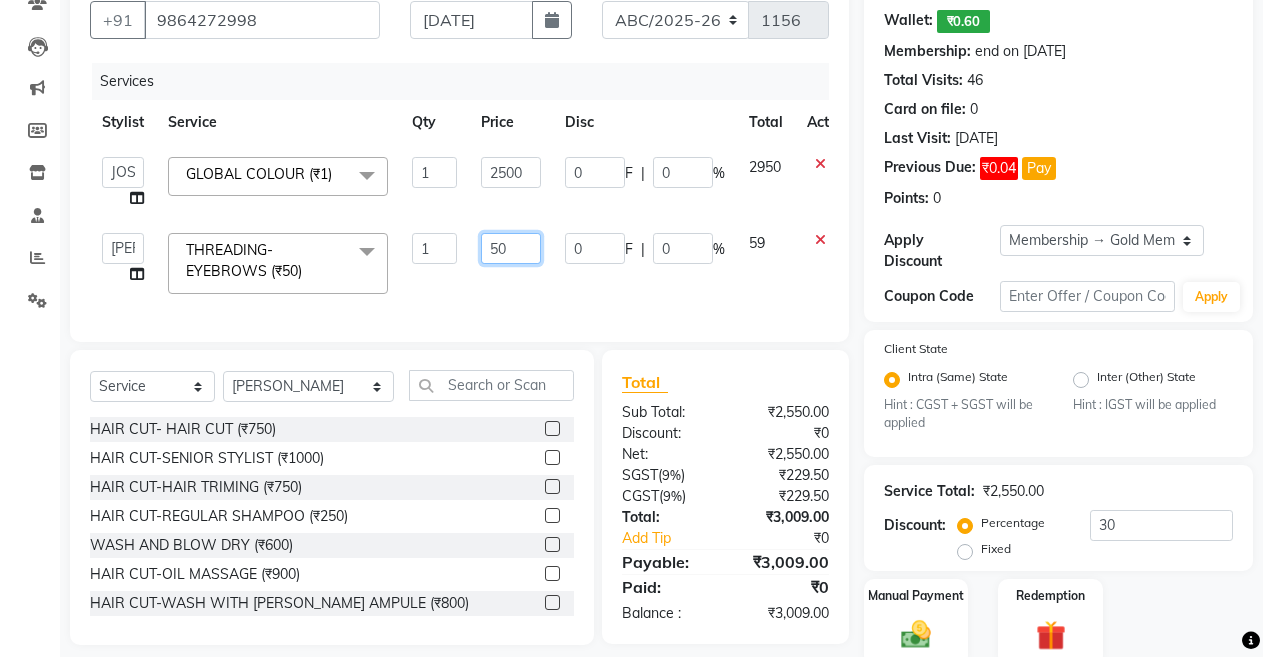 click on "50" 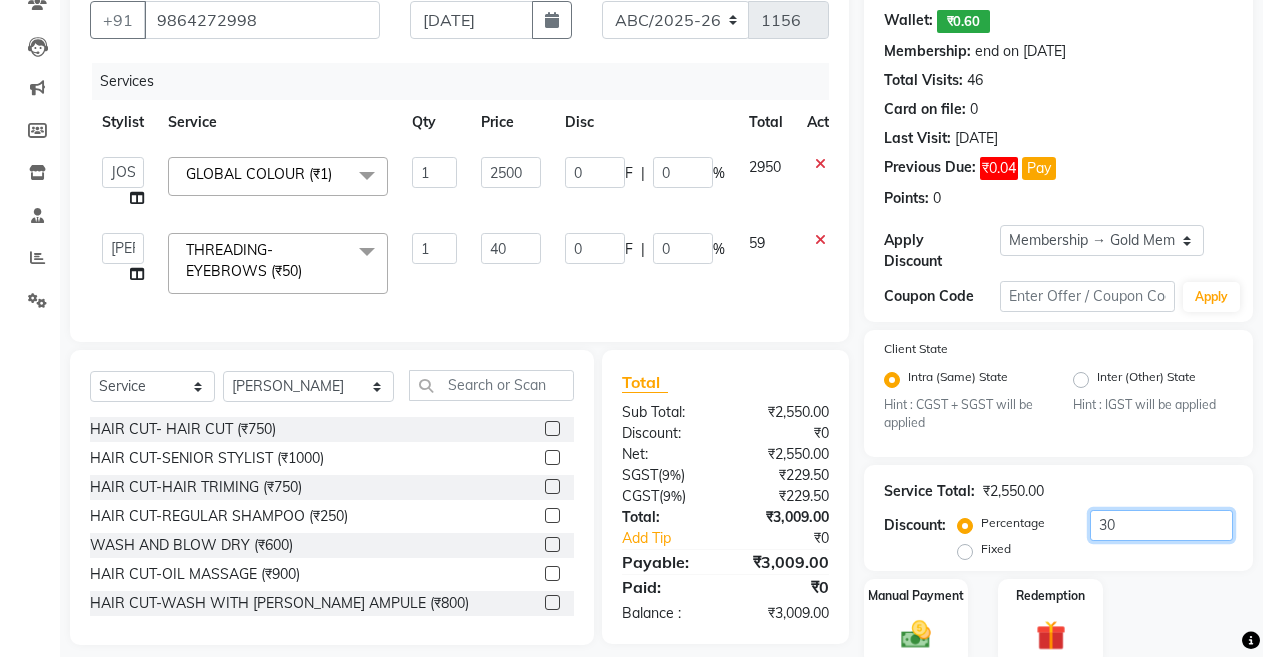 click on "30" 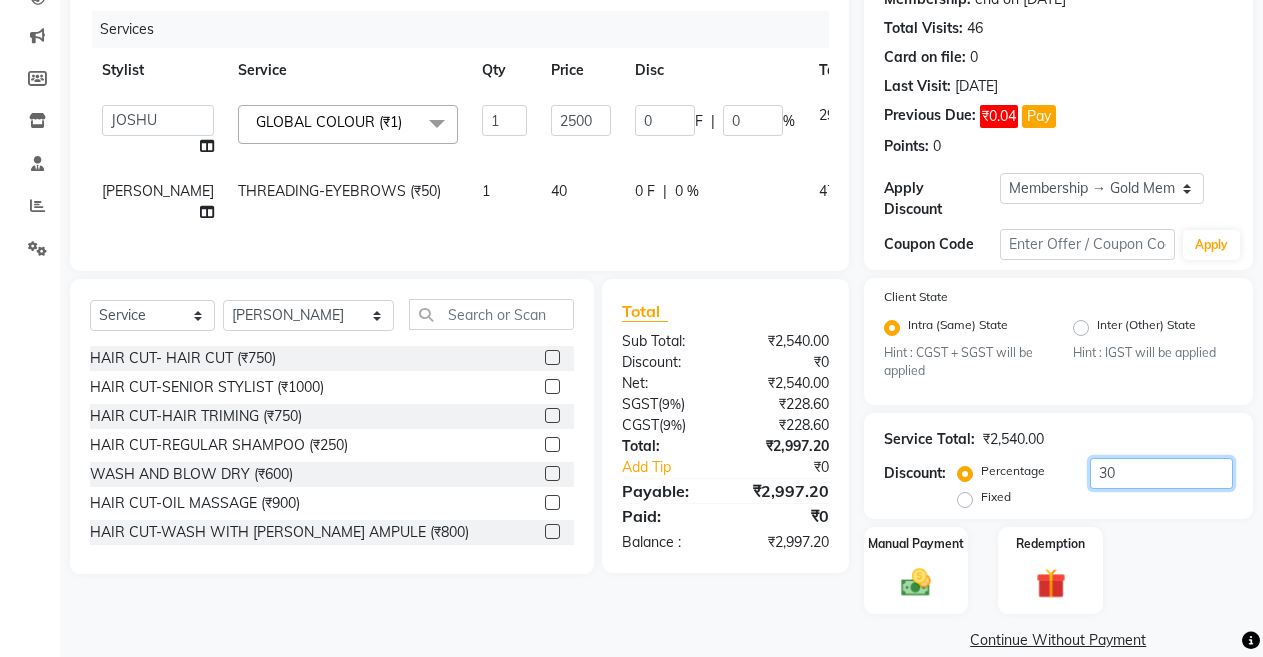 scroll, scrollTop: 265, scrollLeft: 0, axis: vertical 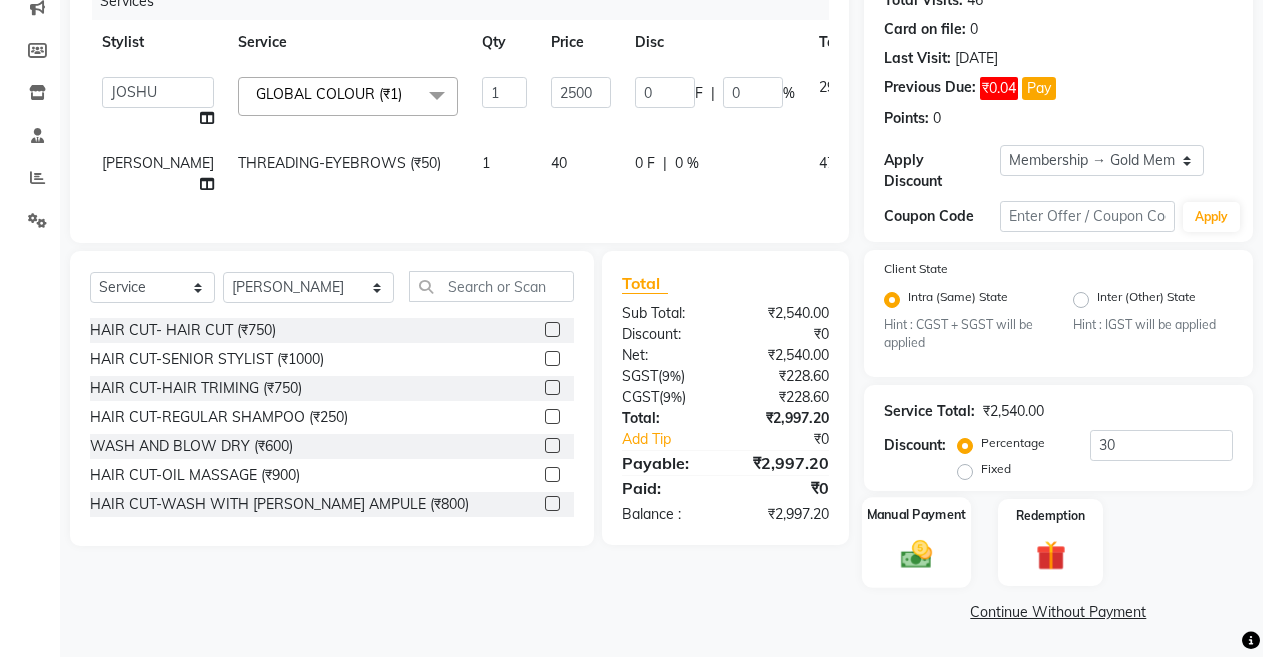 click on "Manual Payment" 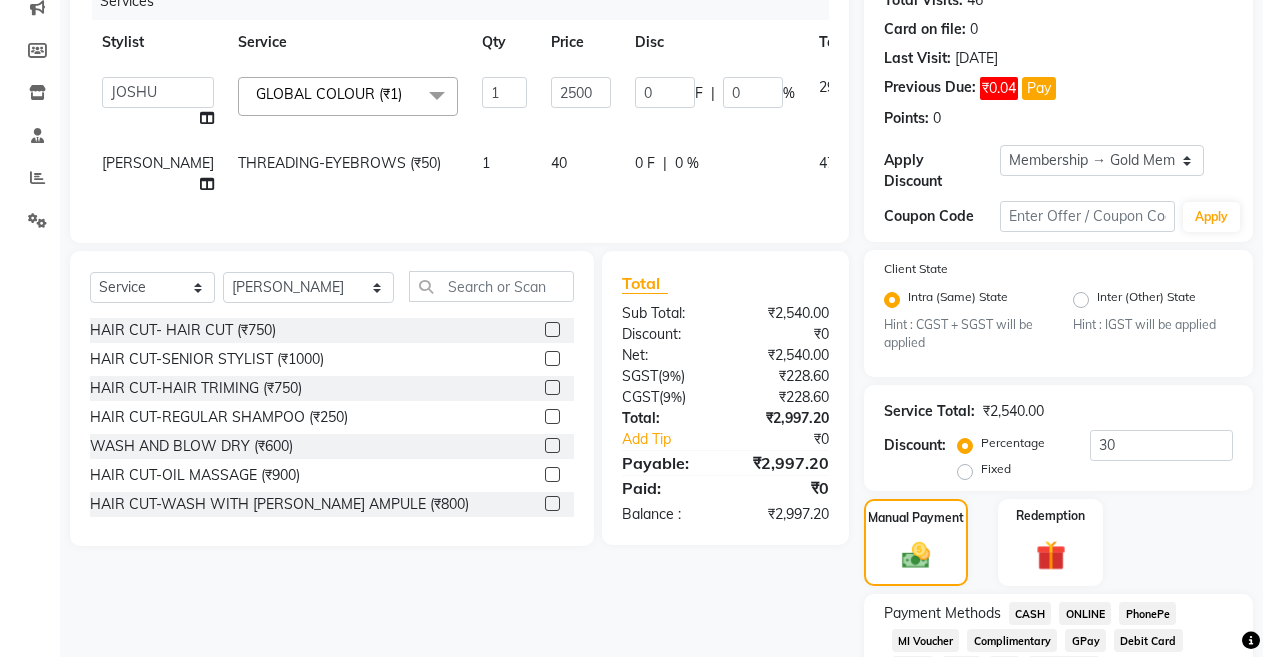 click on "ONLINE" 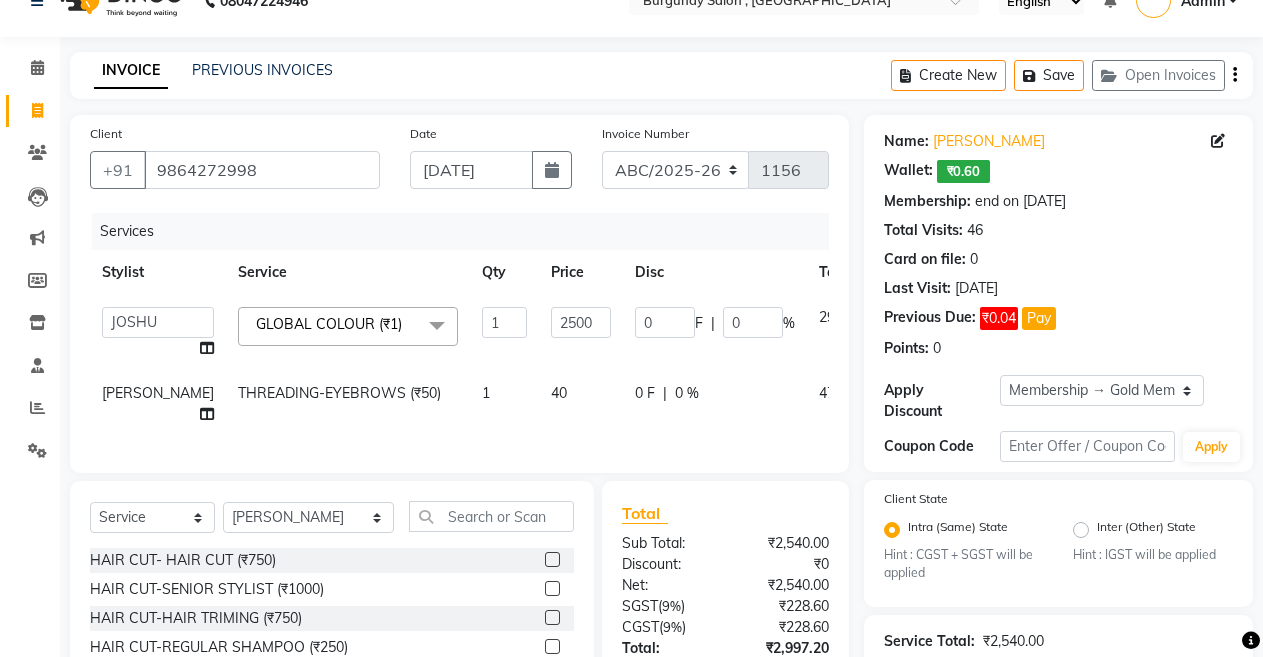 scroll, scrollTop: 25, scrollLeft: 0, axis: vertical 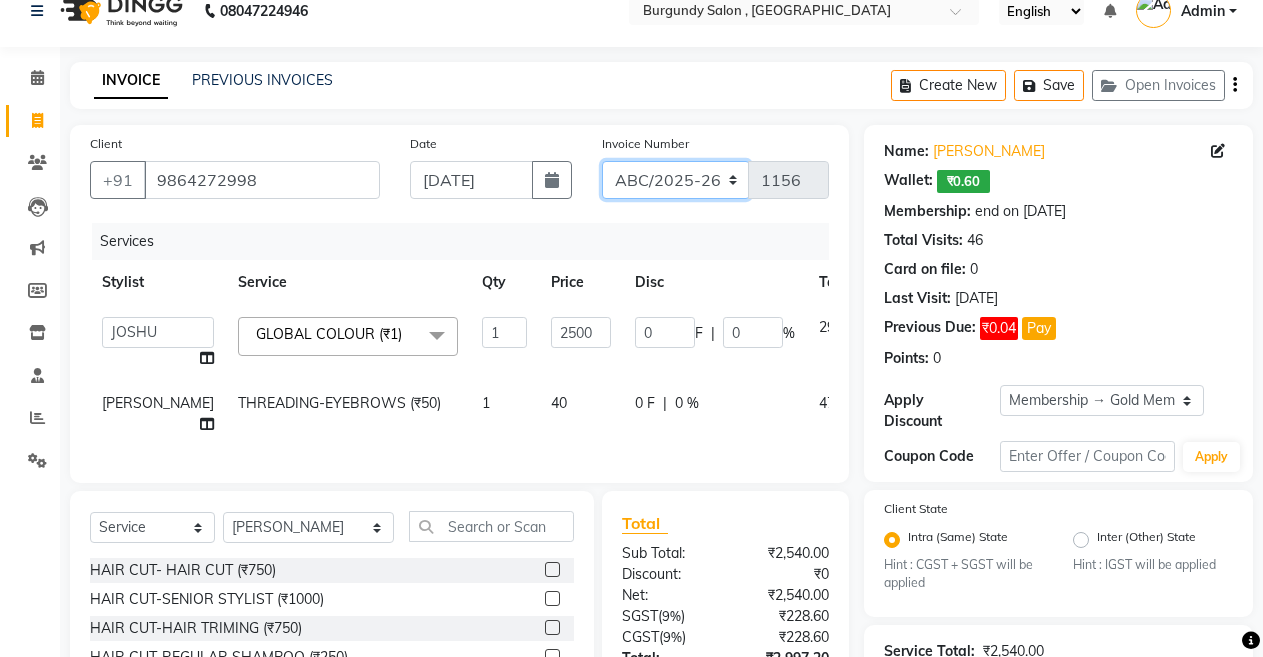 click on "ABC/2025-26 SER/24-25 V/2025-26" 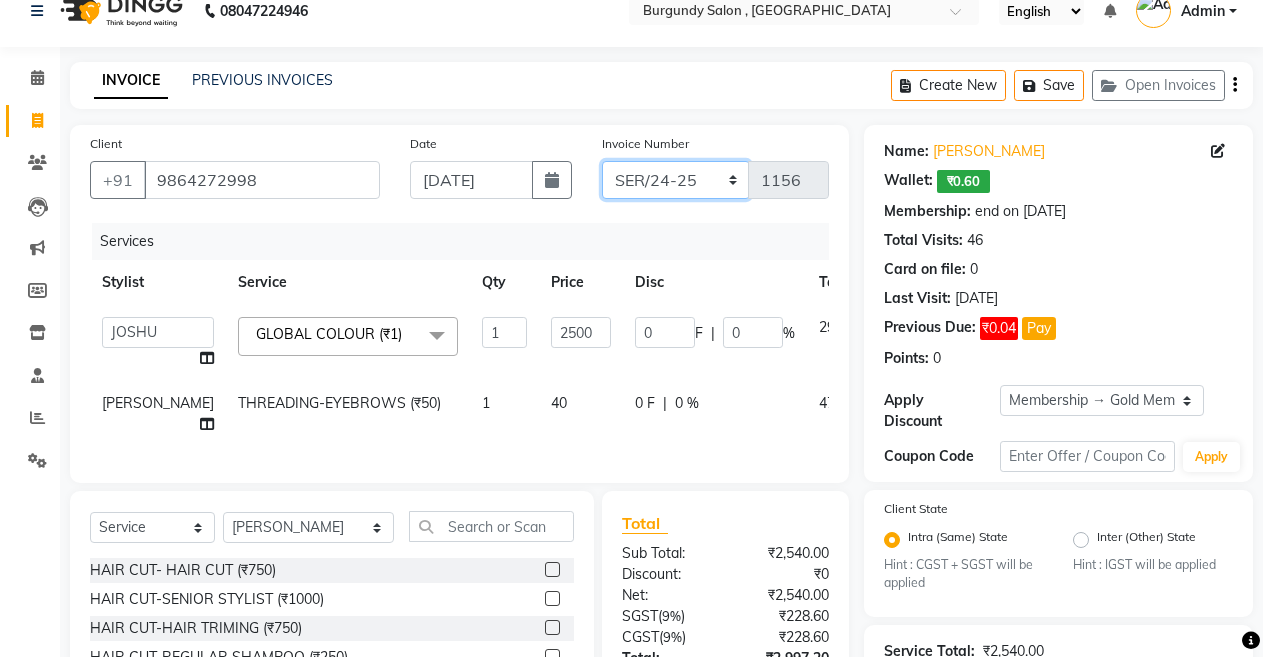 click on "ABC/2025-26 SER/24-25 V/2025-26" 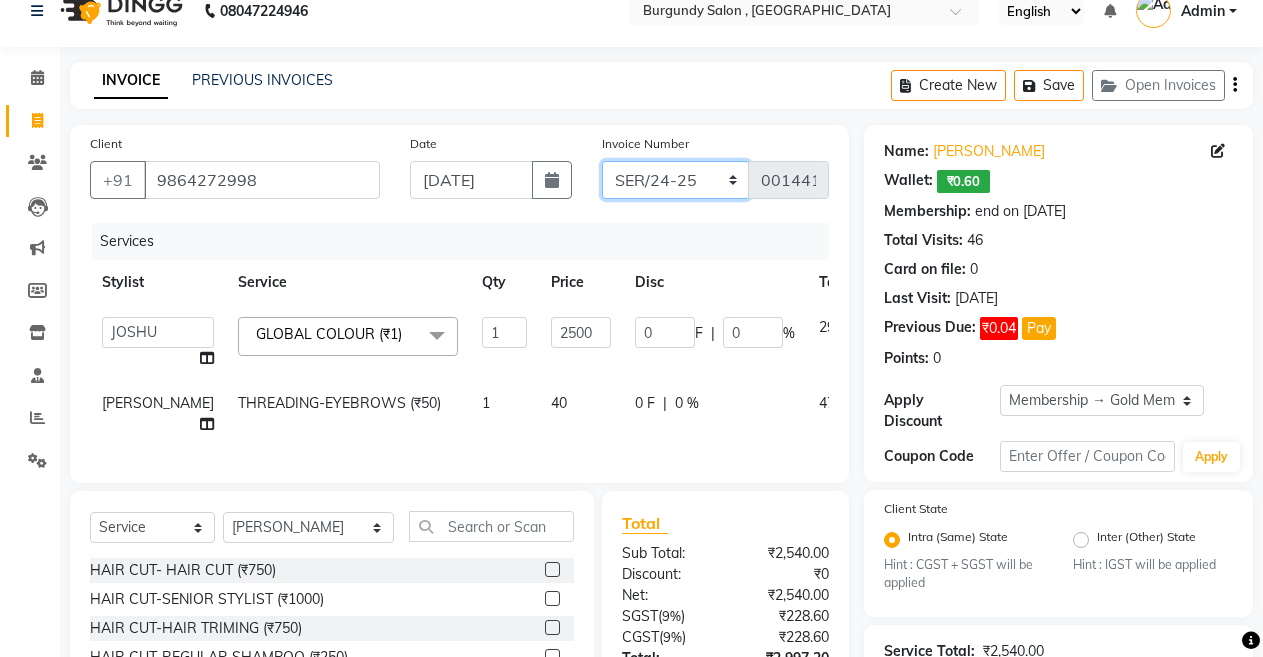 scroll, scrollTop: 476, scrollLeft: 0, axis: vertical 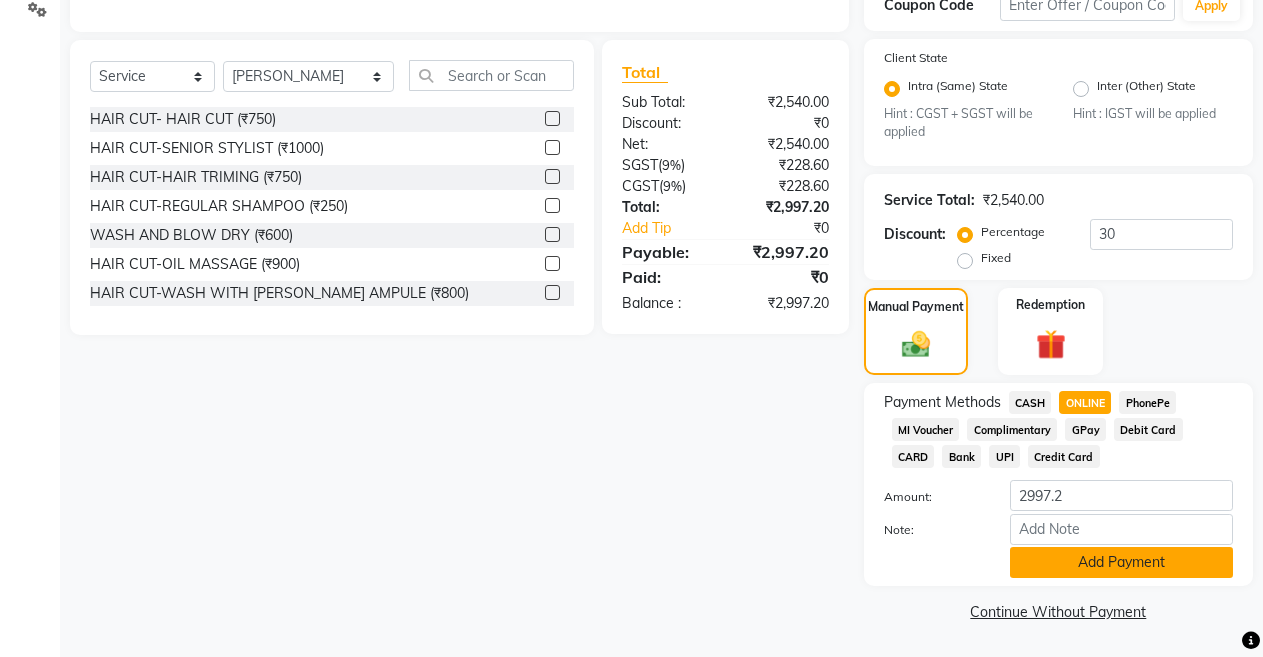 click on "Add Payment" 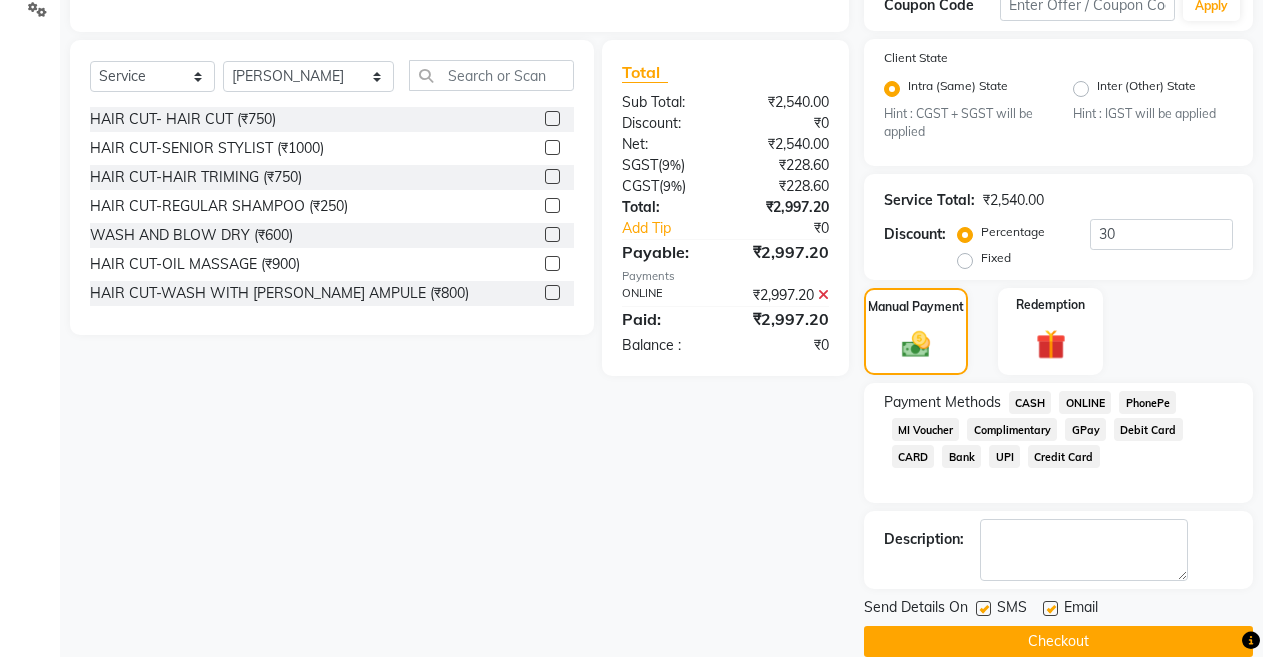 click 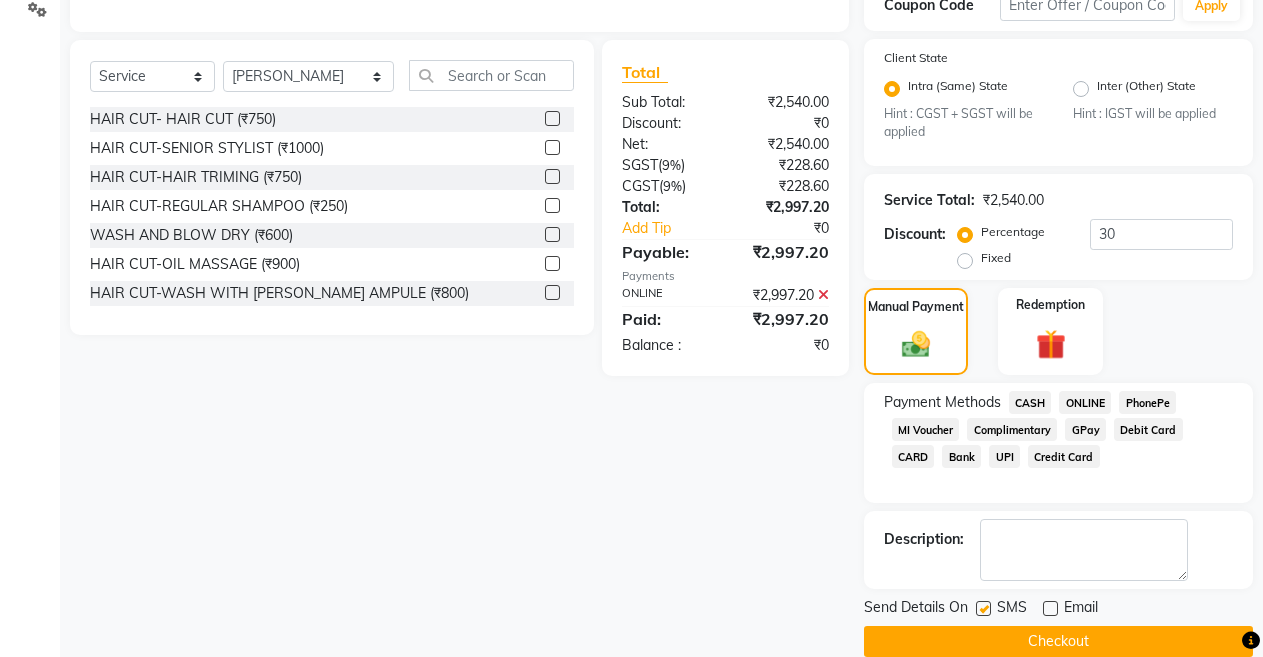 click 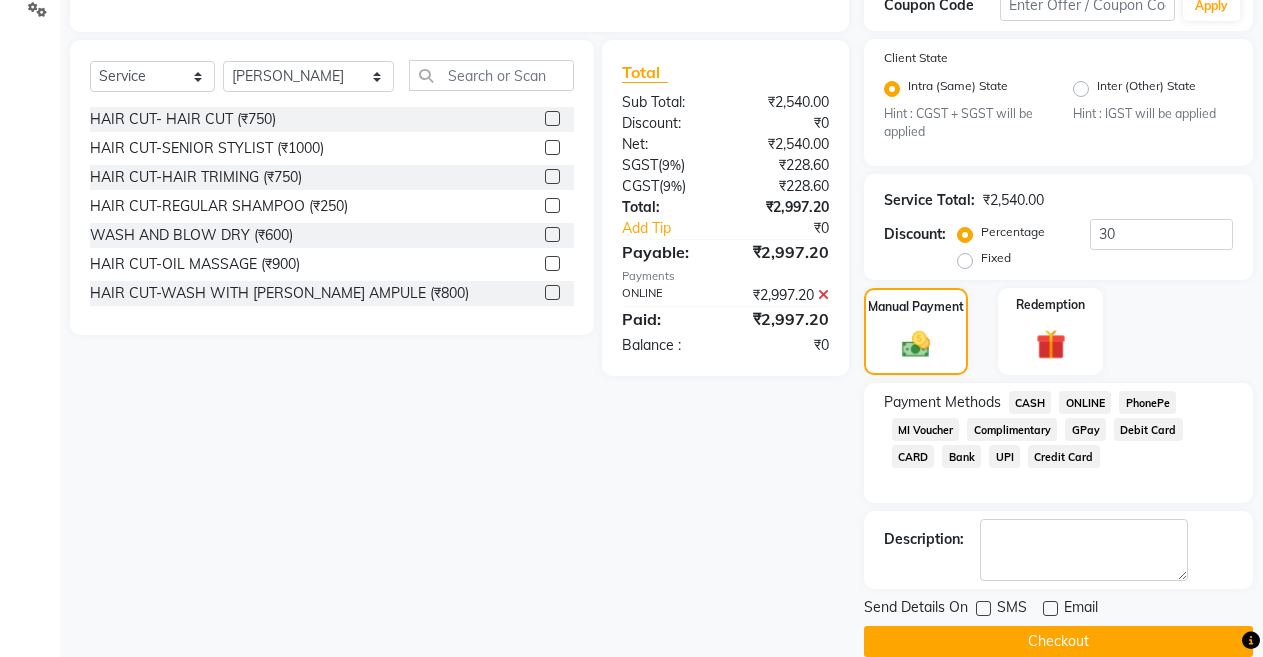 click on "Checkout" 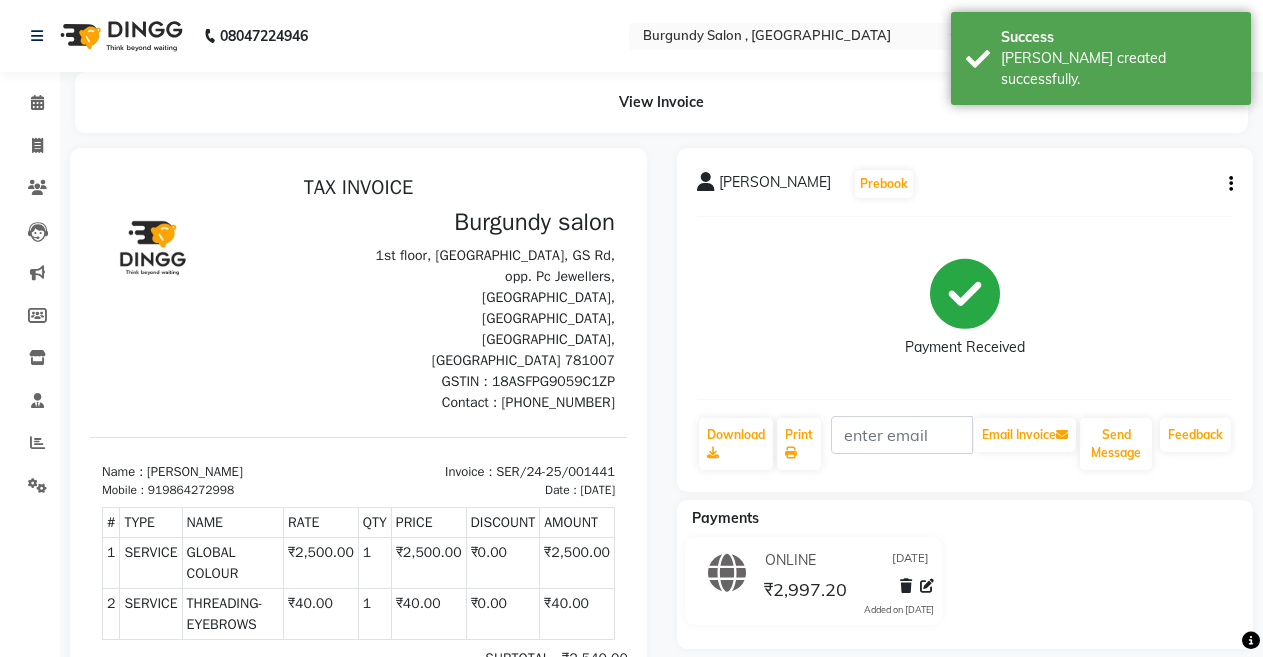 scroll, scrollTop: 0, scrollLeft: 0, axis: both 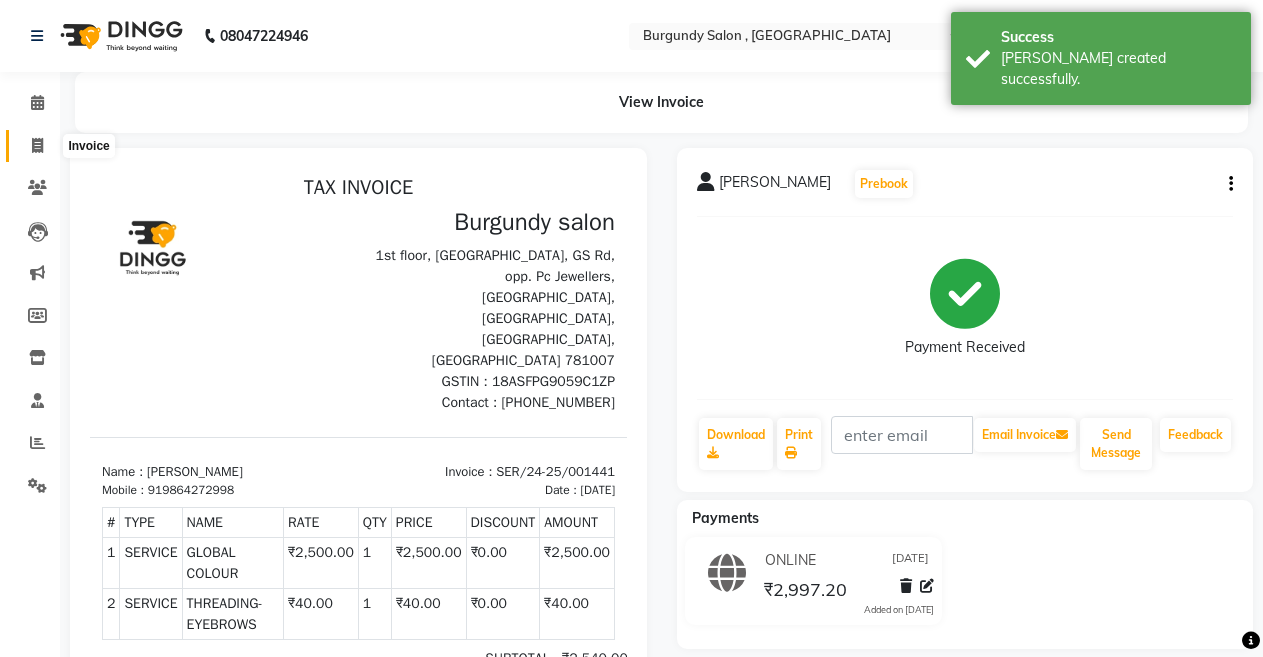 click 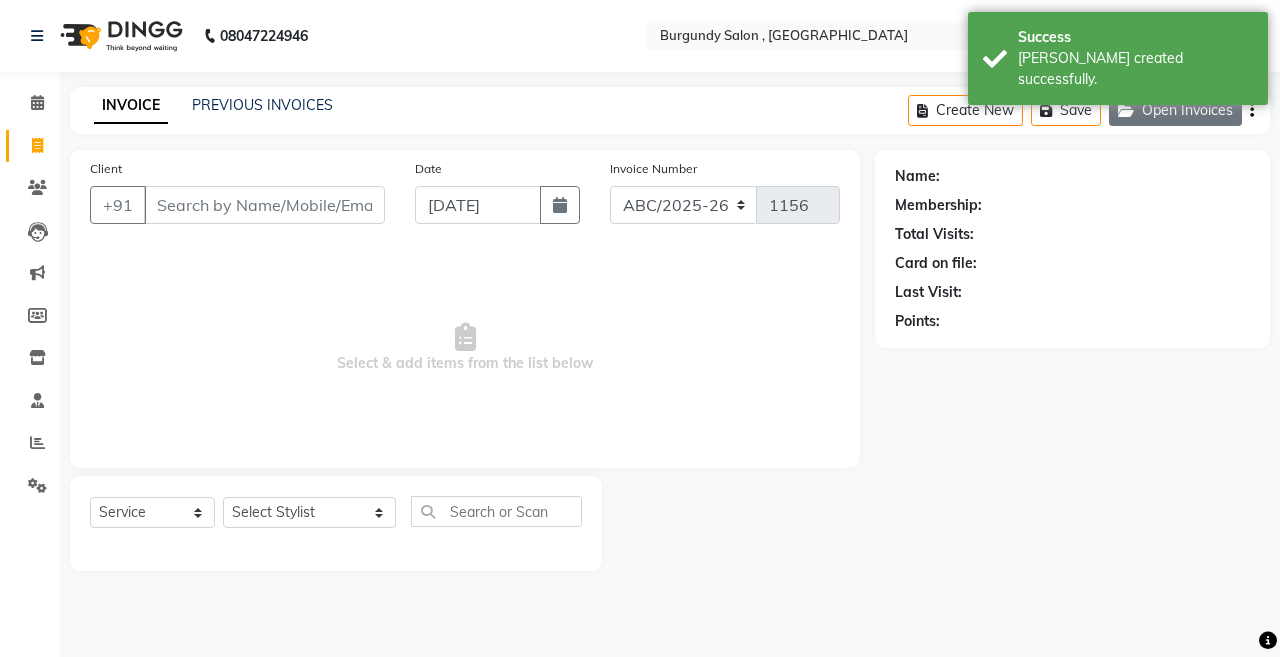 click on "Open Invoices" 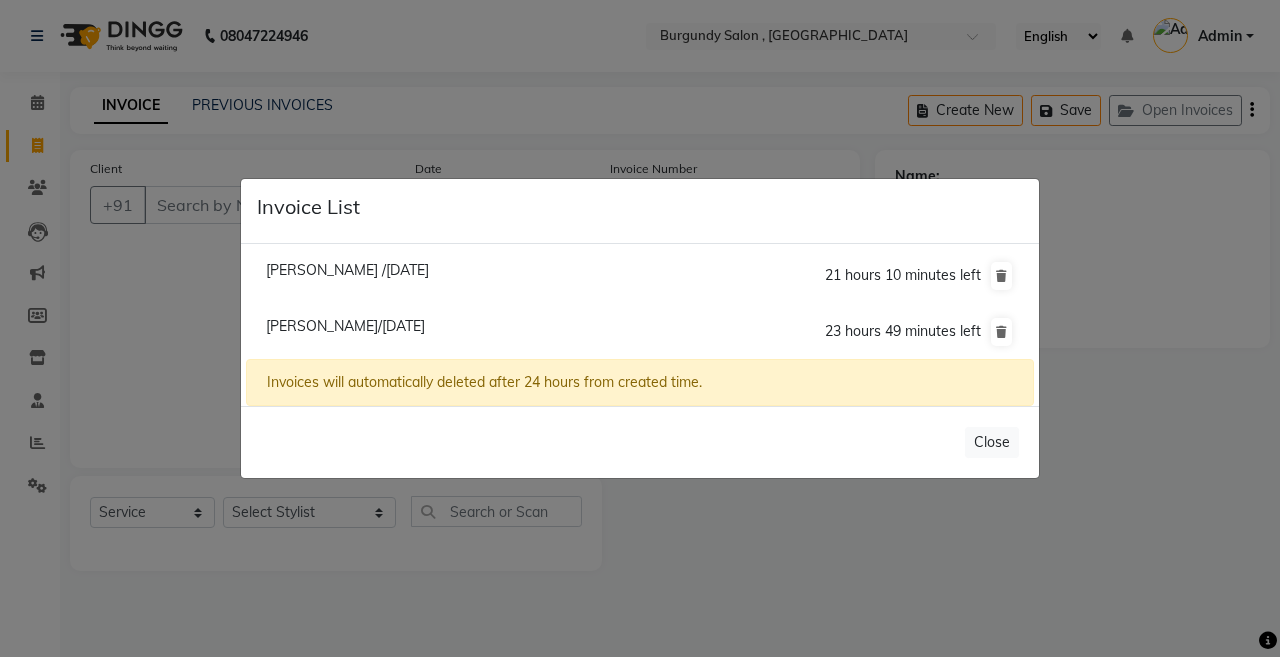click on "Bikash Agarwal/10 July 2025  23 hours 49 minutes left" 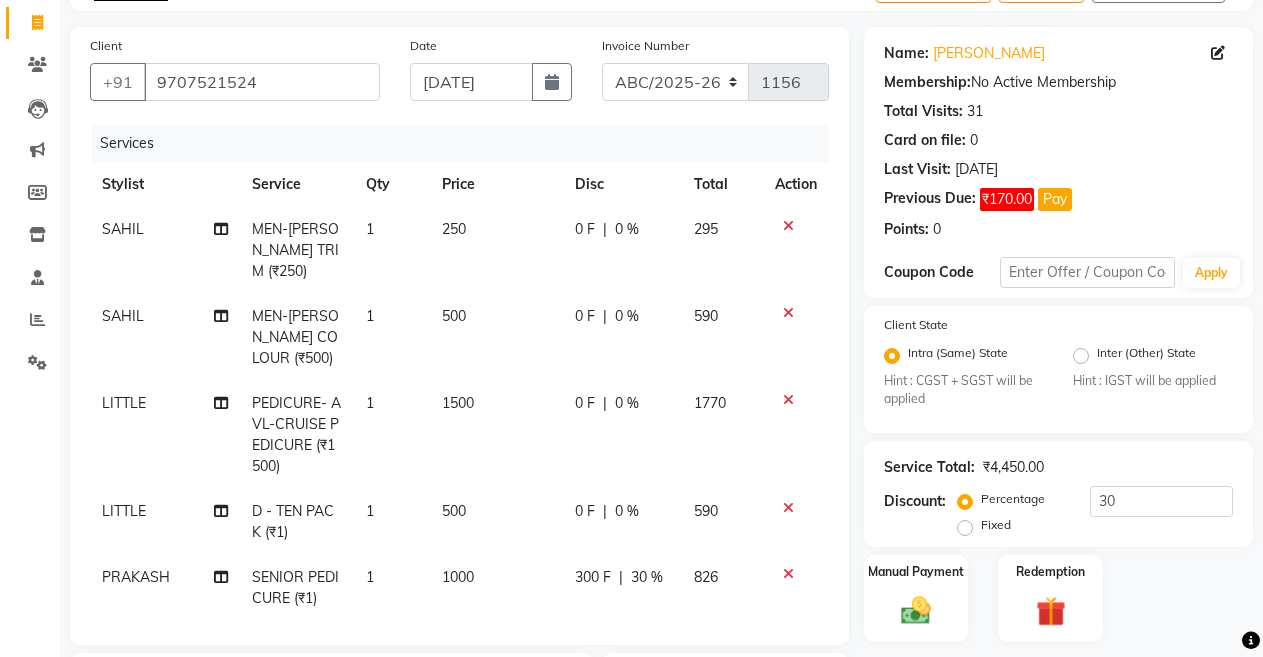 scroll, scrollTop: 163, scrollLeft: 0, axis: vertical 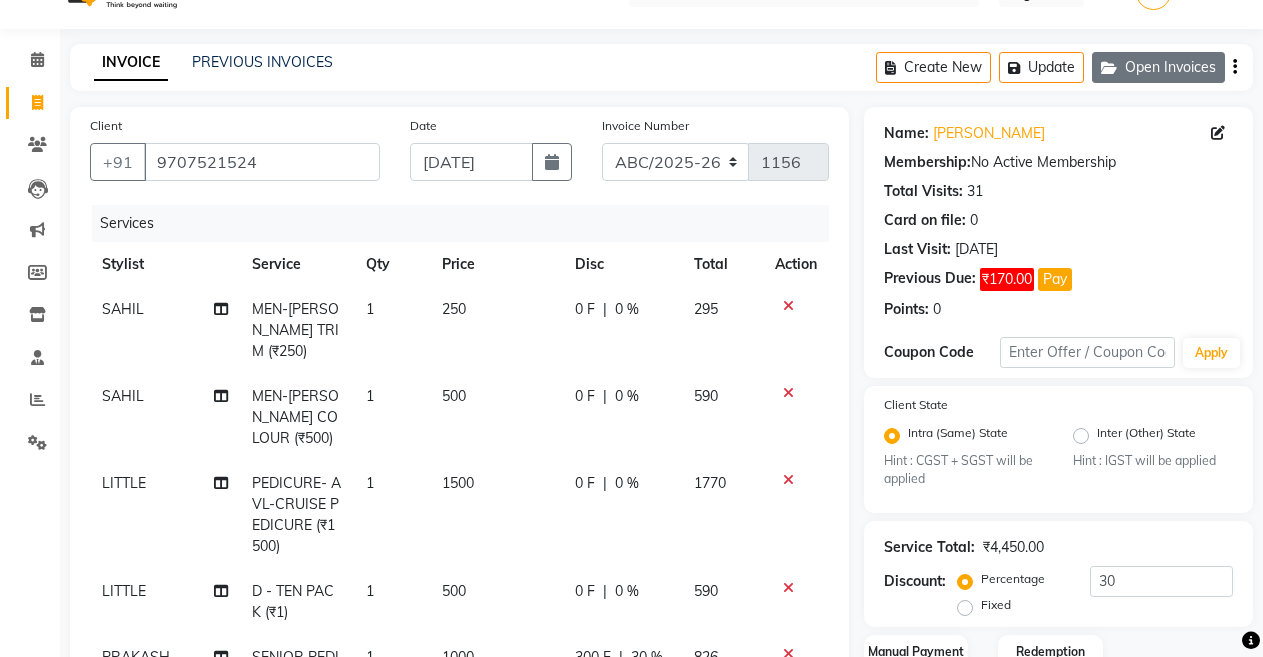 click 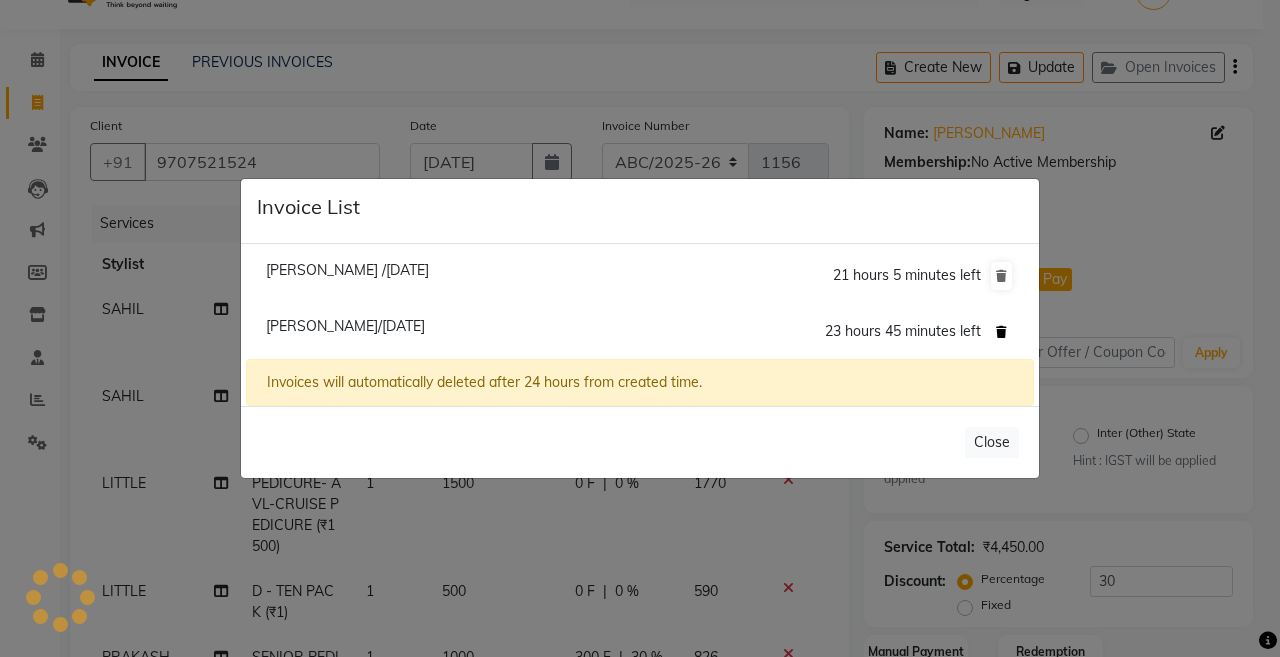 click 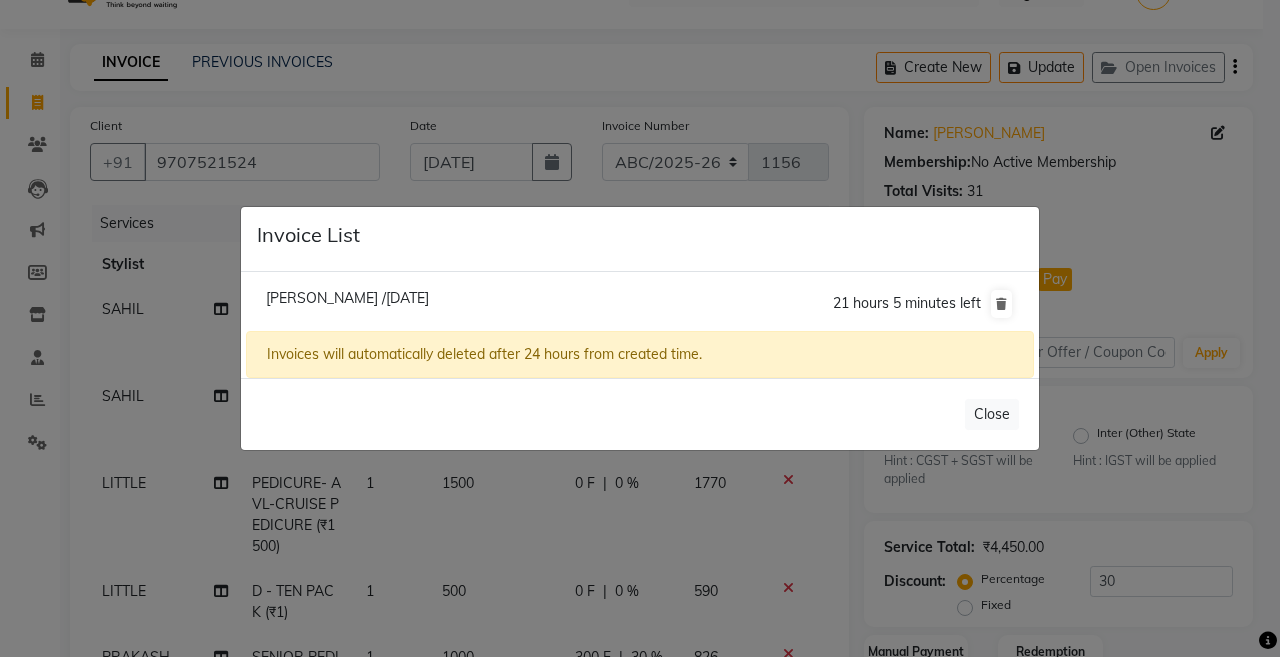 click on "Gunjan Agarwala /10 July 2025  21 hours 5 minutes left" 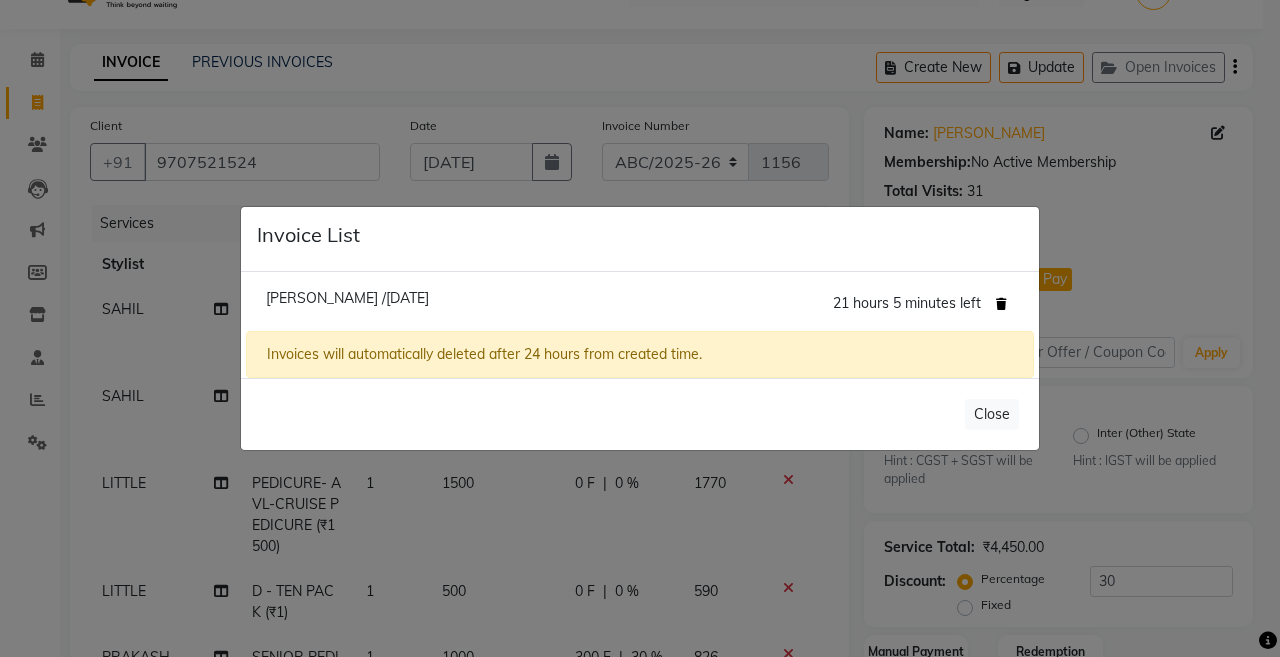 click 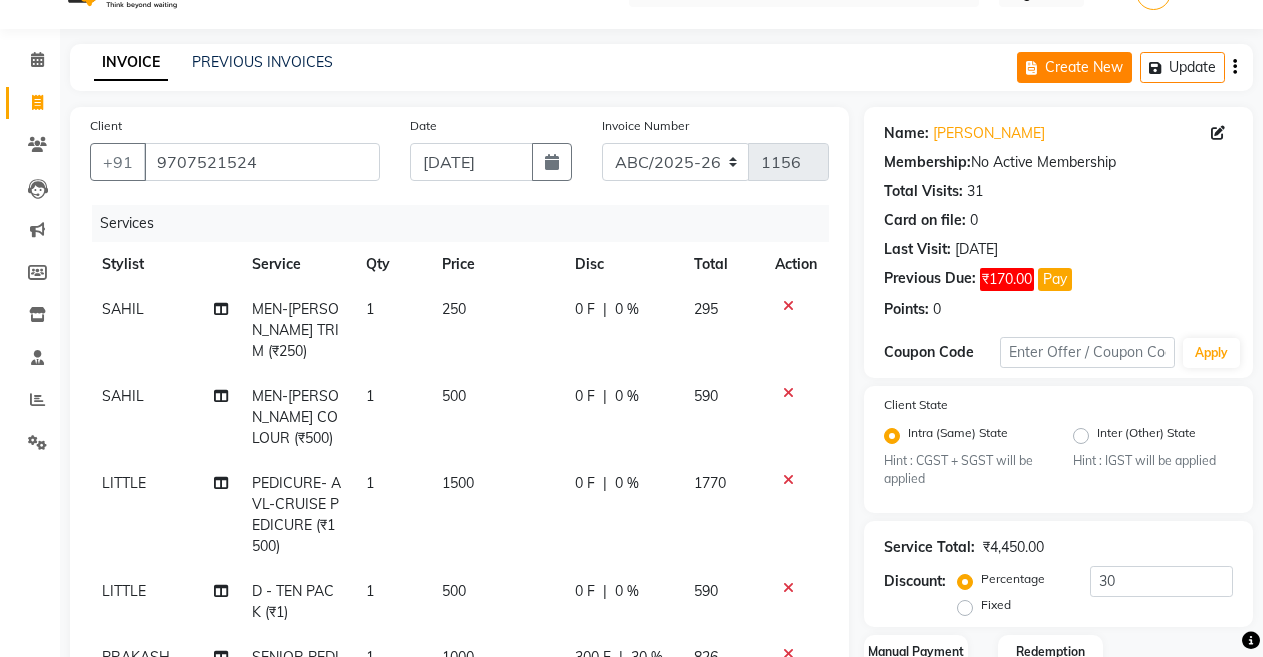 click on "Create New" 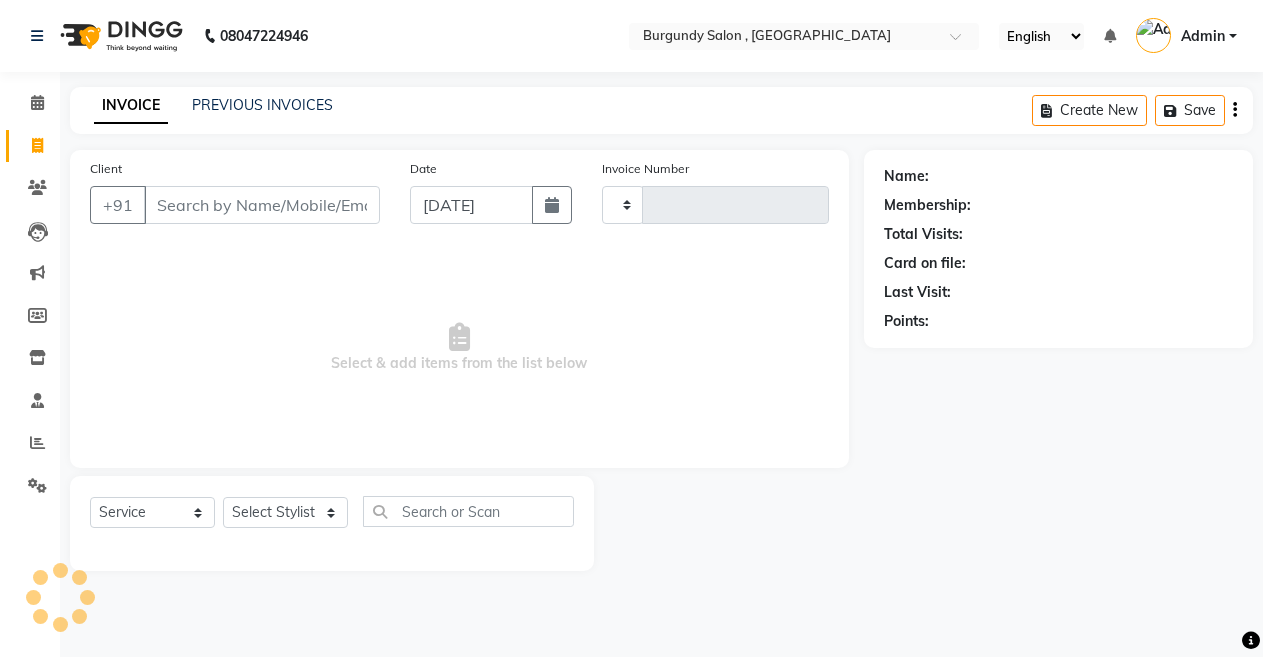 scroll, scrollTop: 0, scrollLeft: 0, axis: both 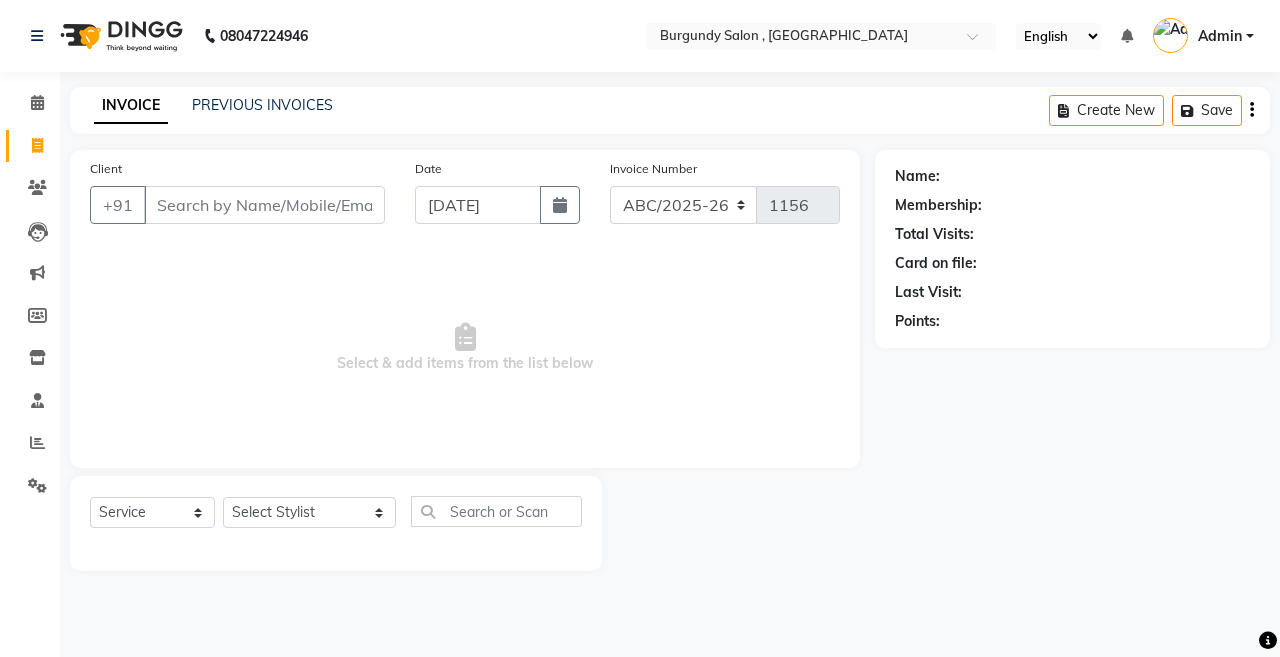 click on "INVOICE PREVIOUS INVOICES Create New   Save" 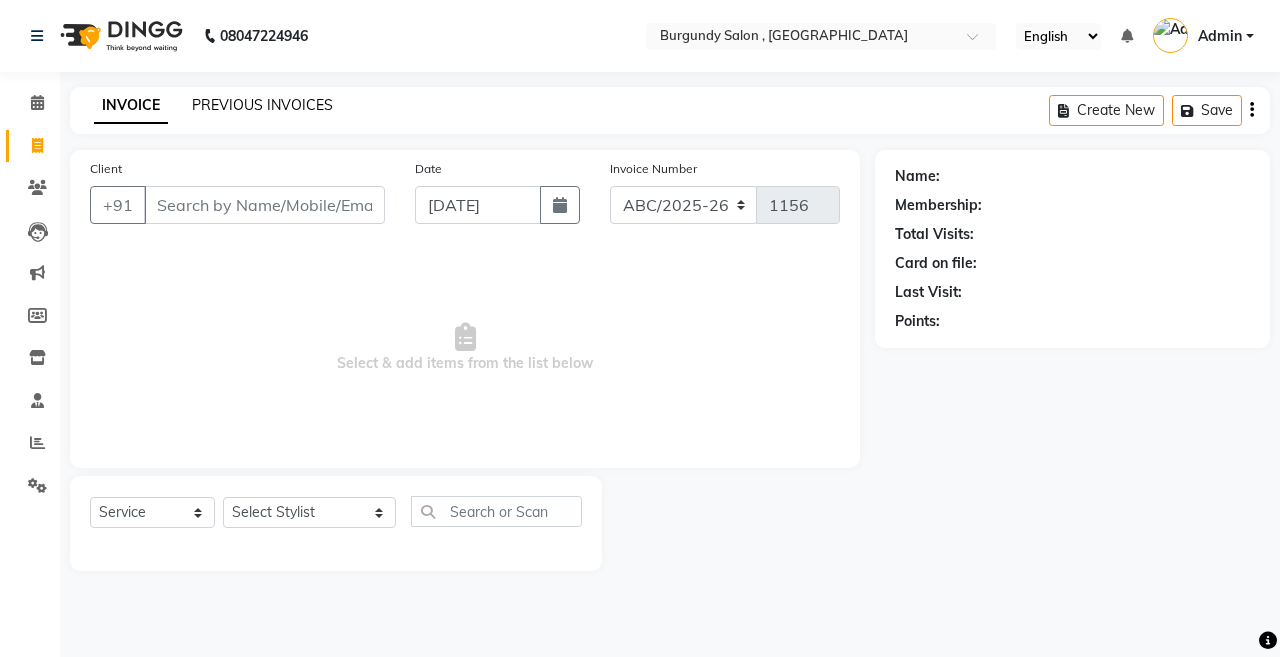 click on "PREVIOUS INVOICES" 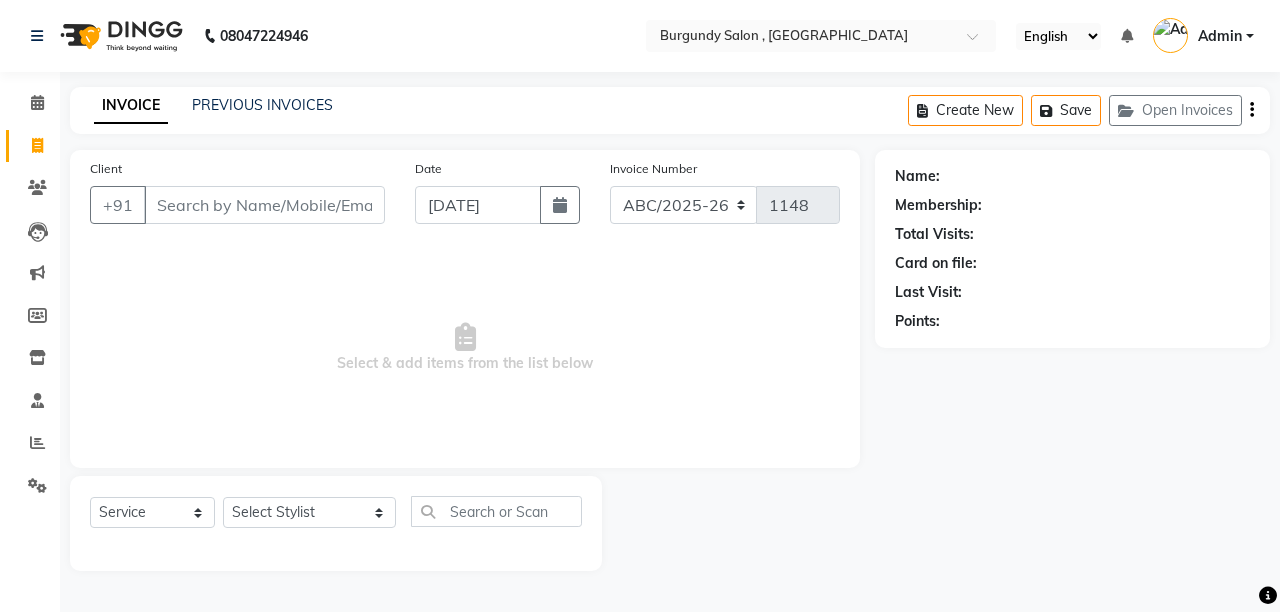 select on "service" 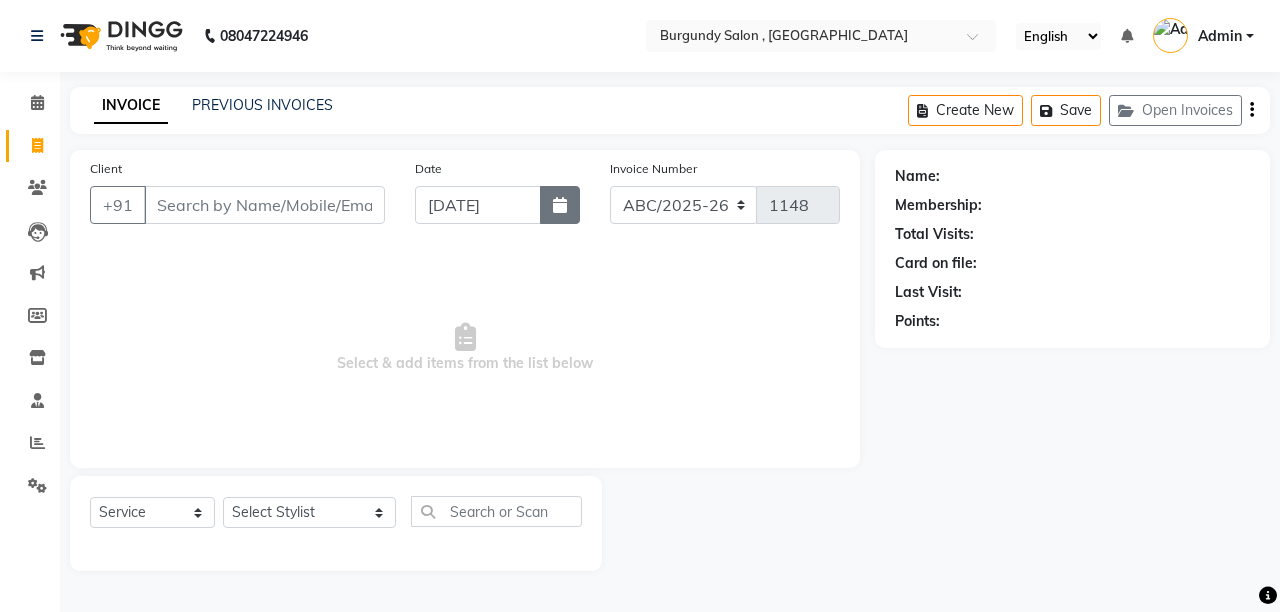 scroll, scrollTop: 0, scrollLeft: 0, axis: both 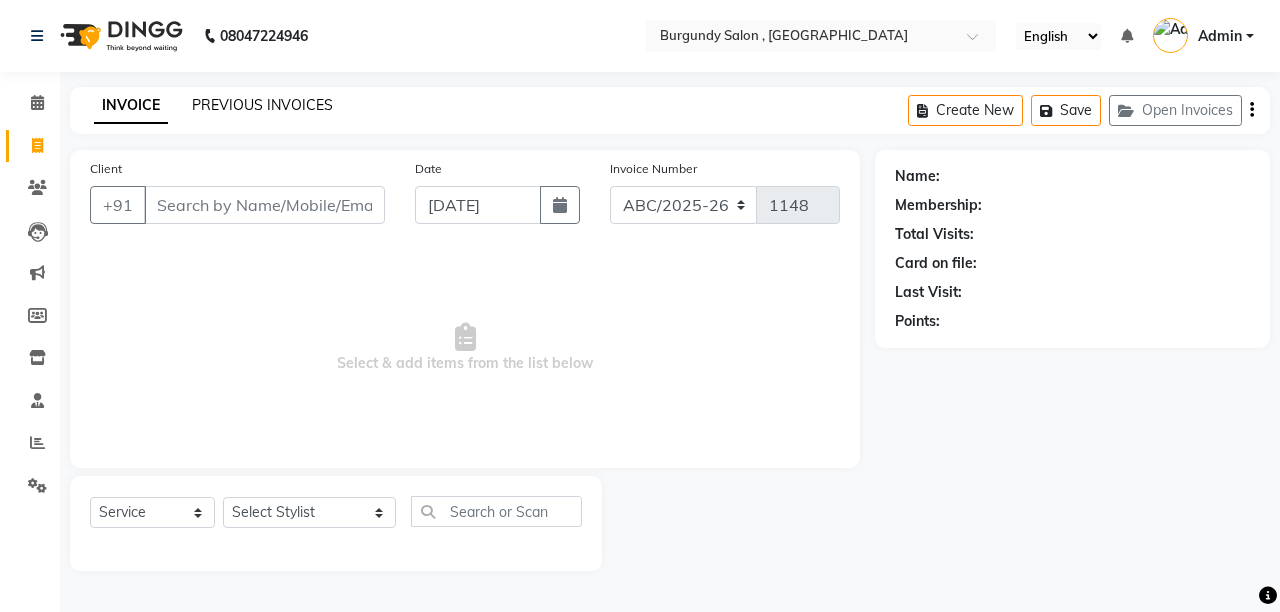 click on "PREVIOUS INVOICES" 